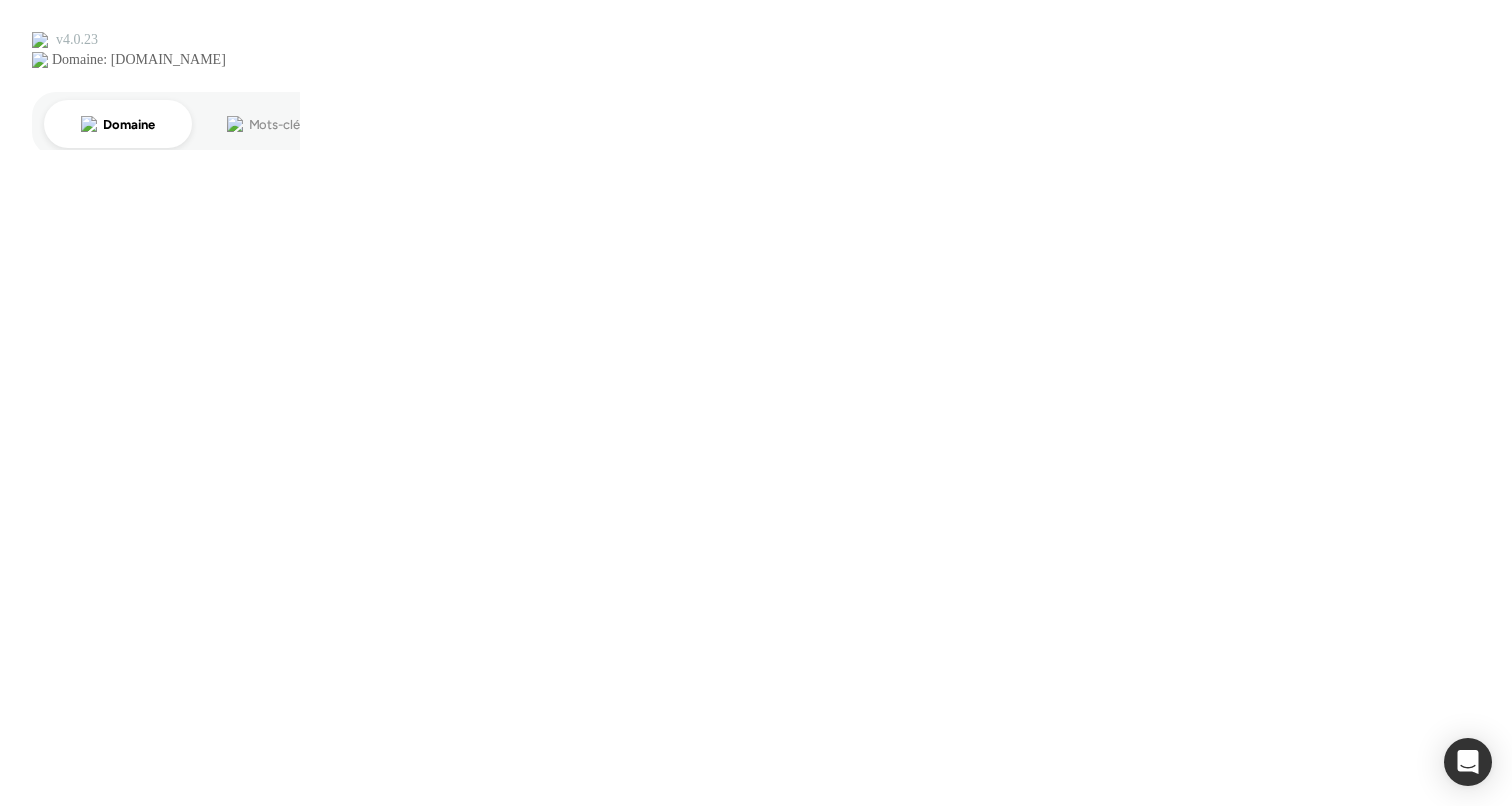 scroll, scrollTop: 0, scrollLeft: 0, axis: both 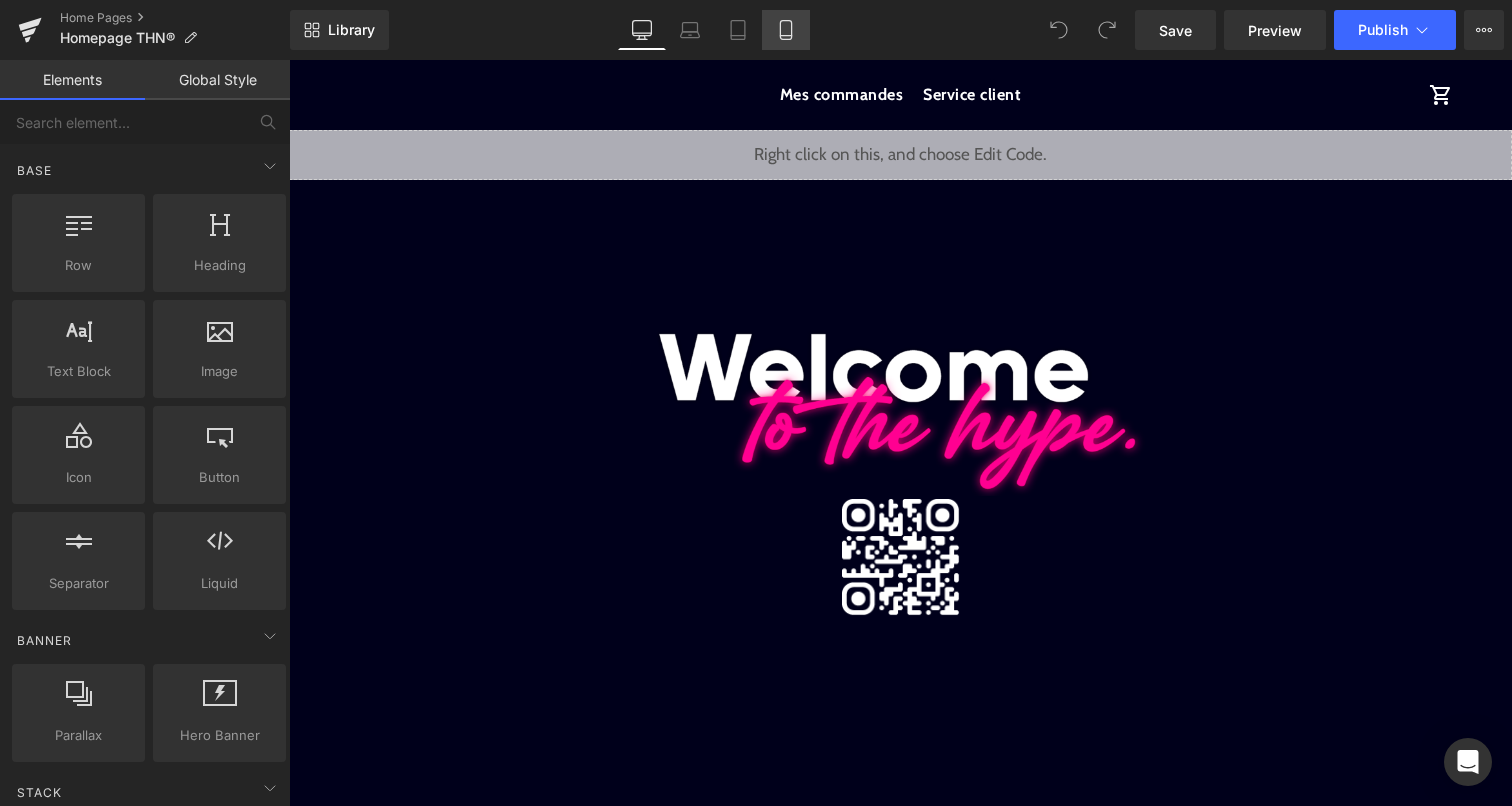 click 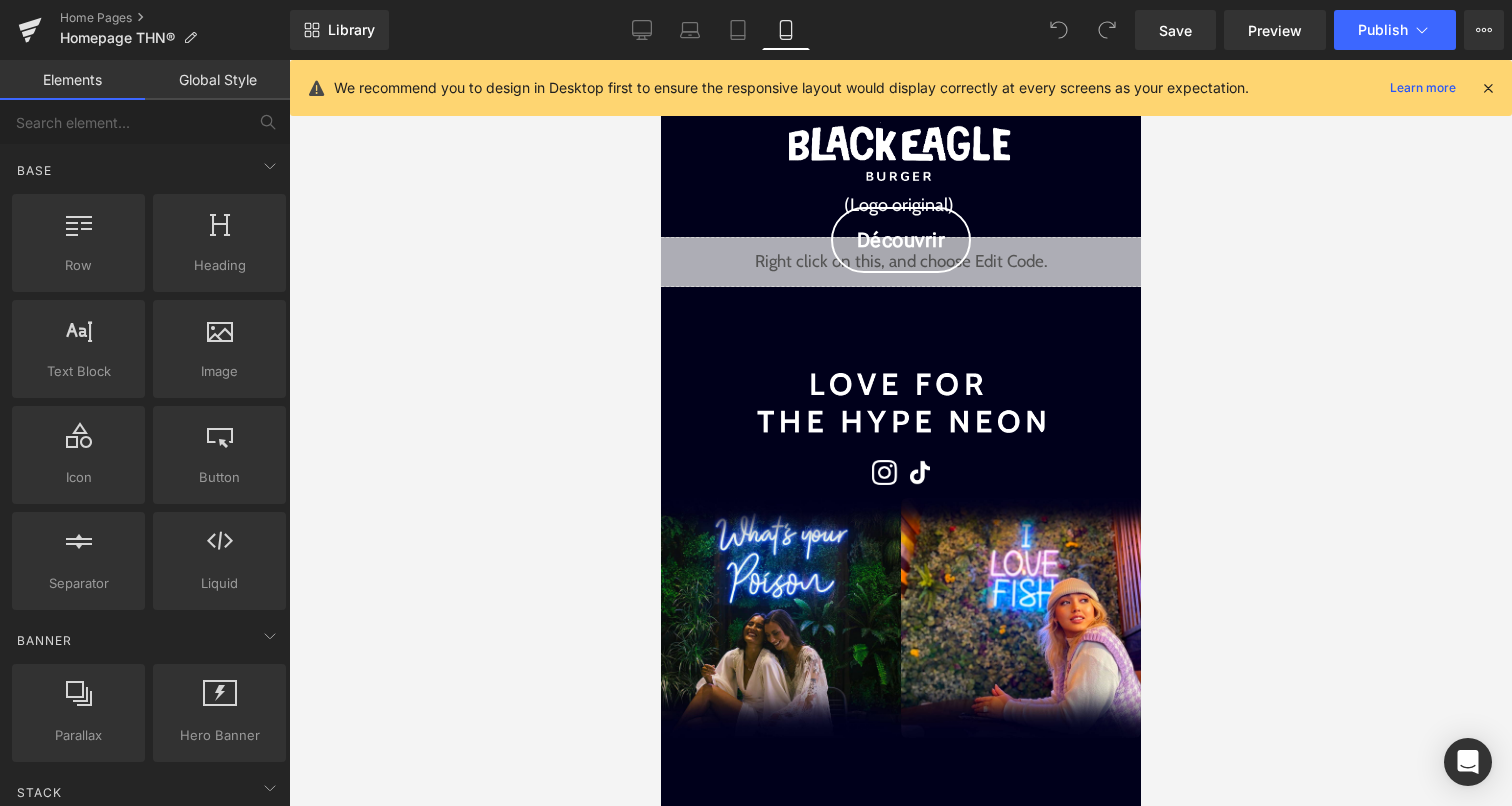 scroll, scrollTop: 2071, scrollLeft: 0, axis: vertical 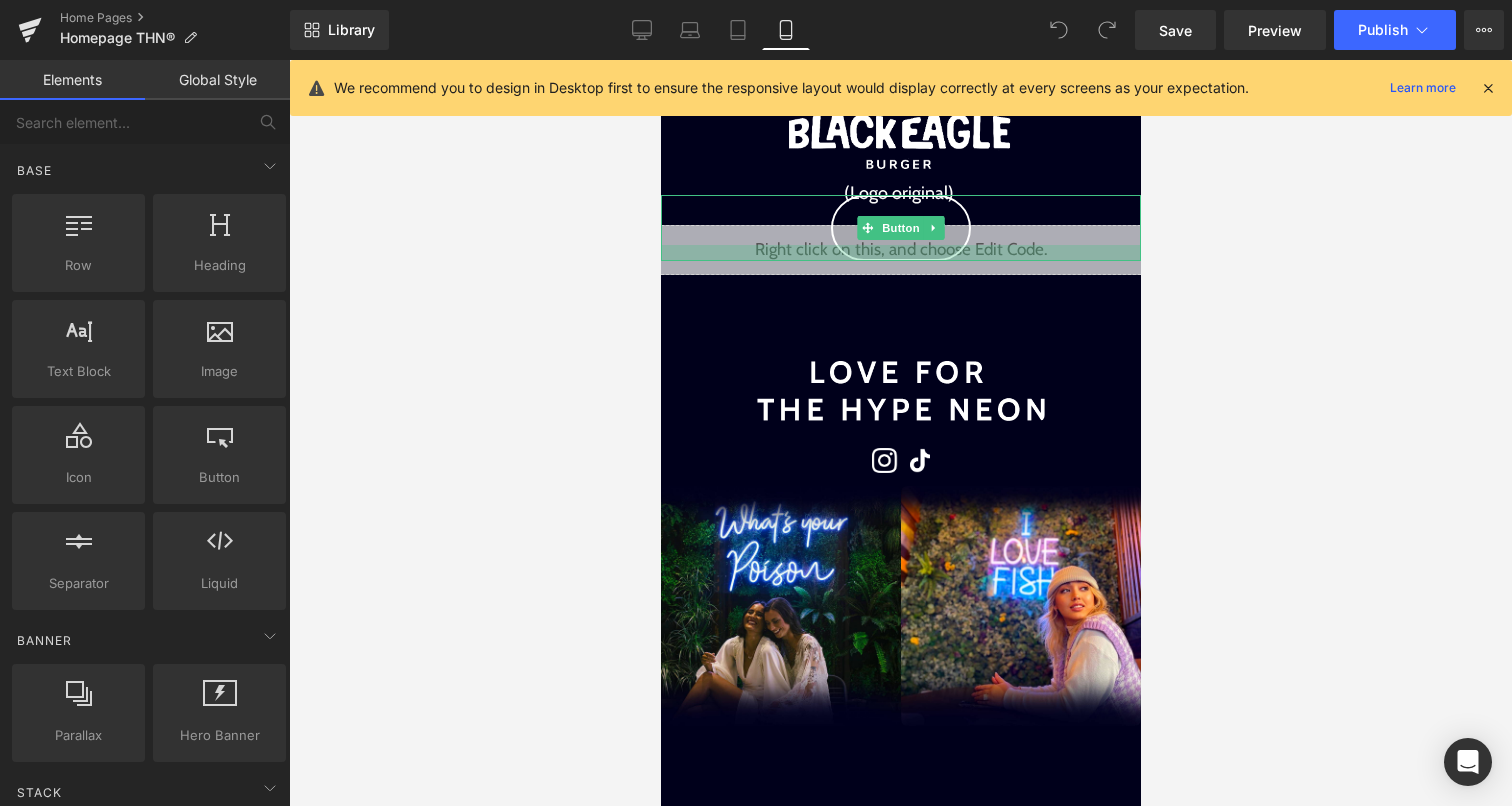 click at bounding box center [900, 253] 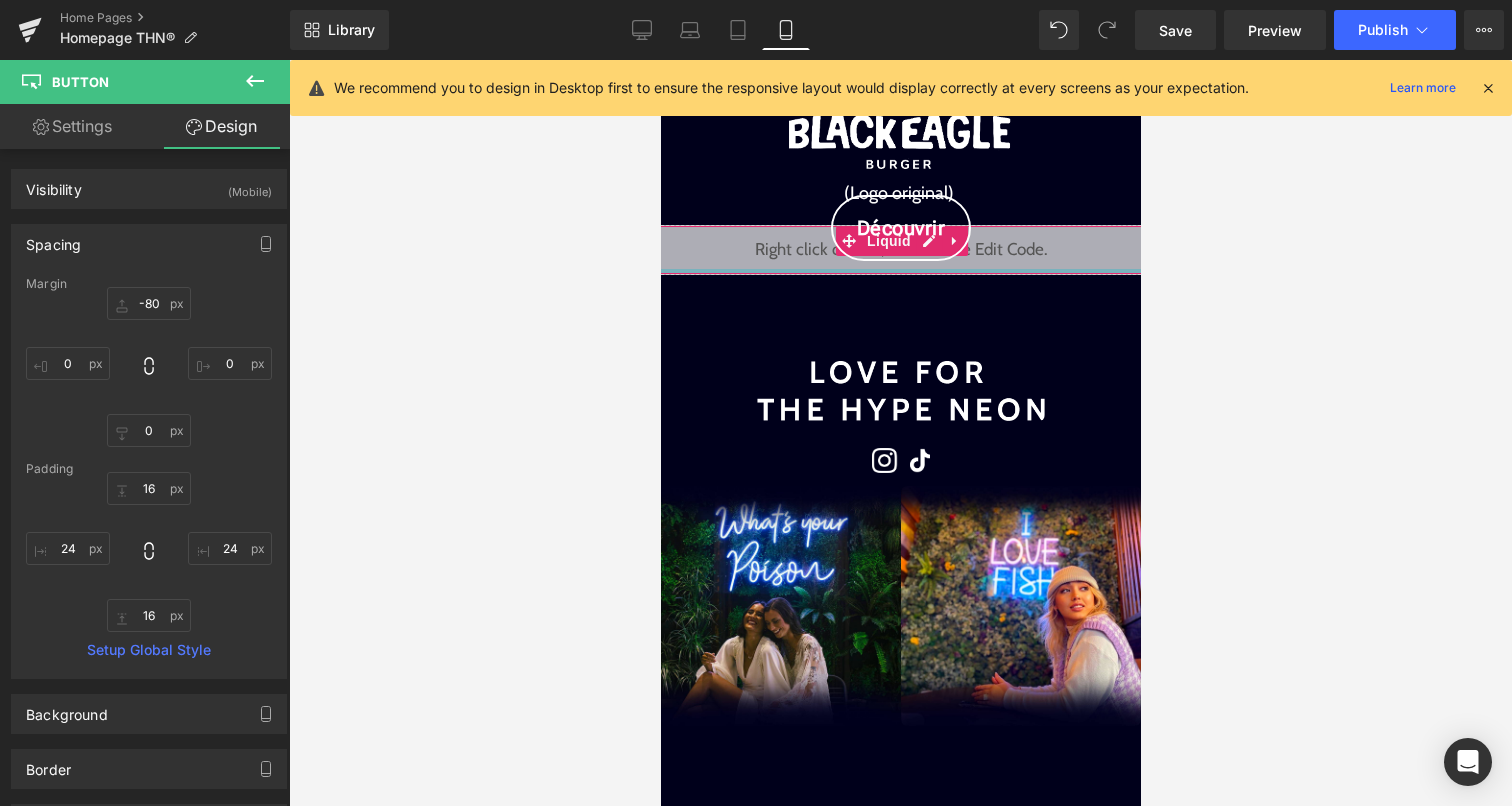 click at bounding box center [900, 271] 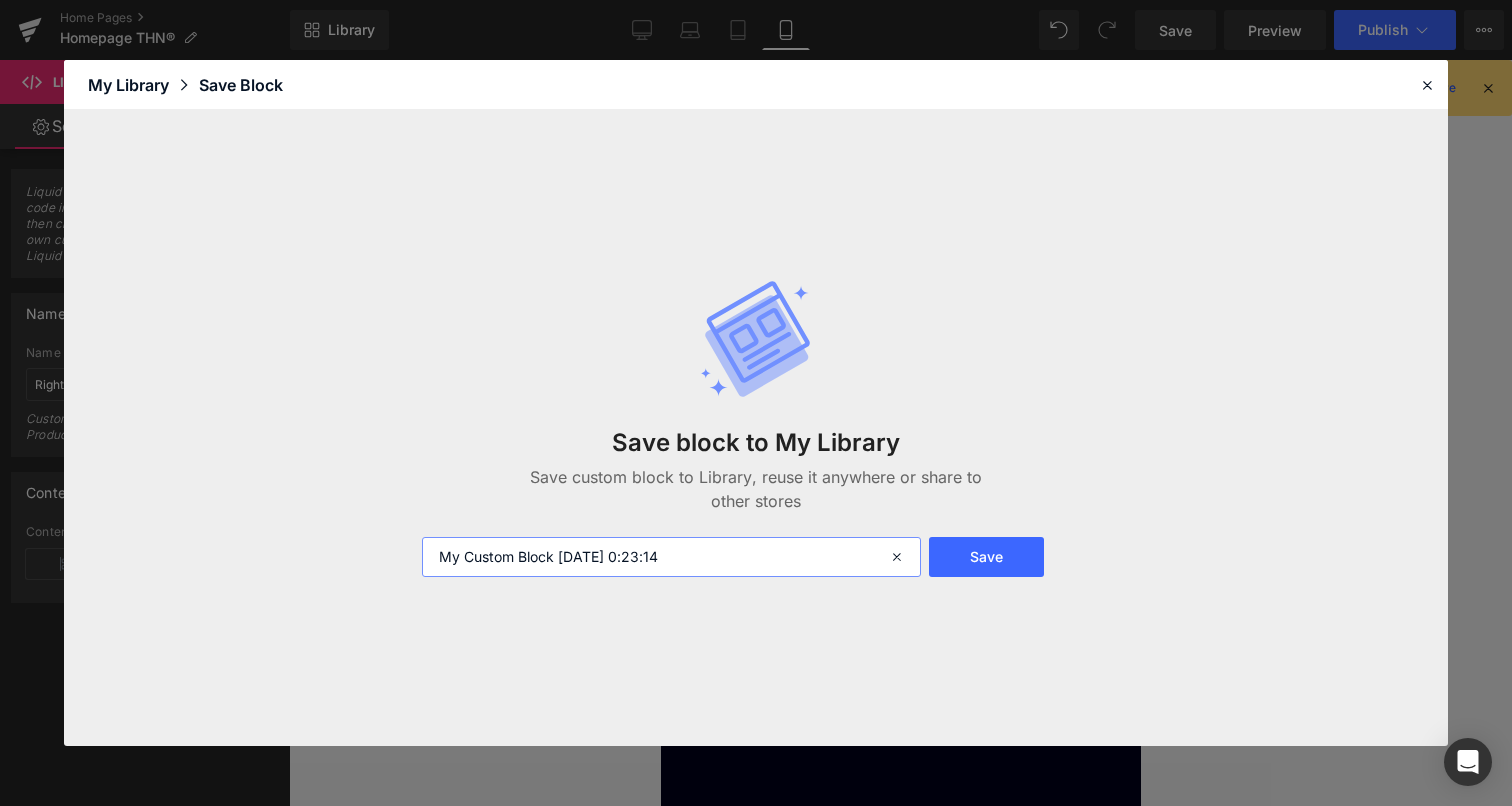 drag, startPoint x: 716, startPoint y: 542, endPoint x: 761, endPoint y: 583, distance: 60.876926 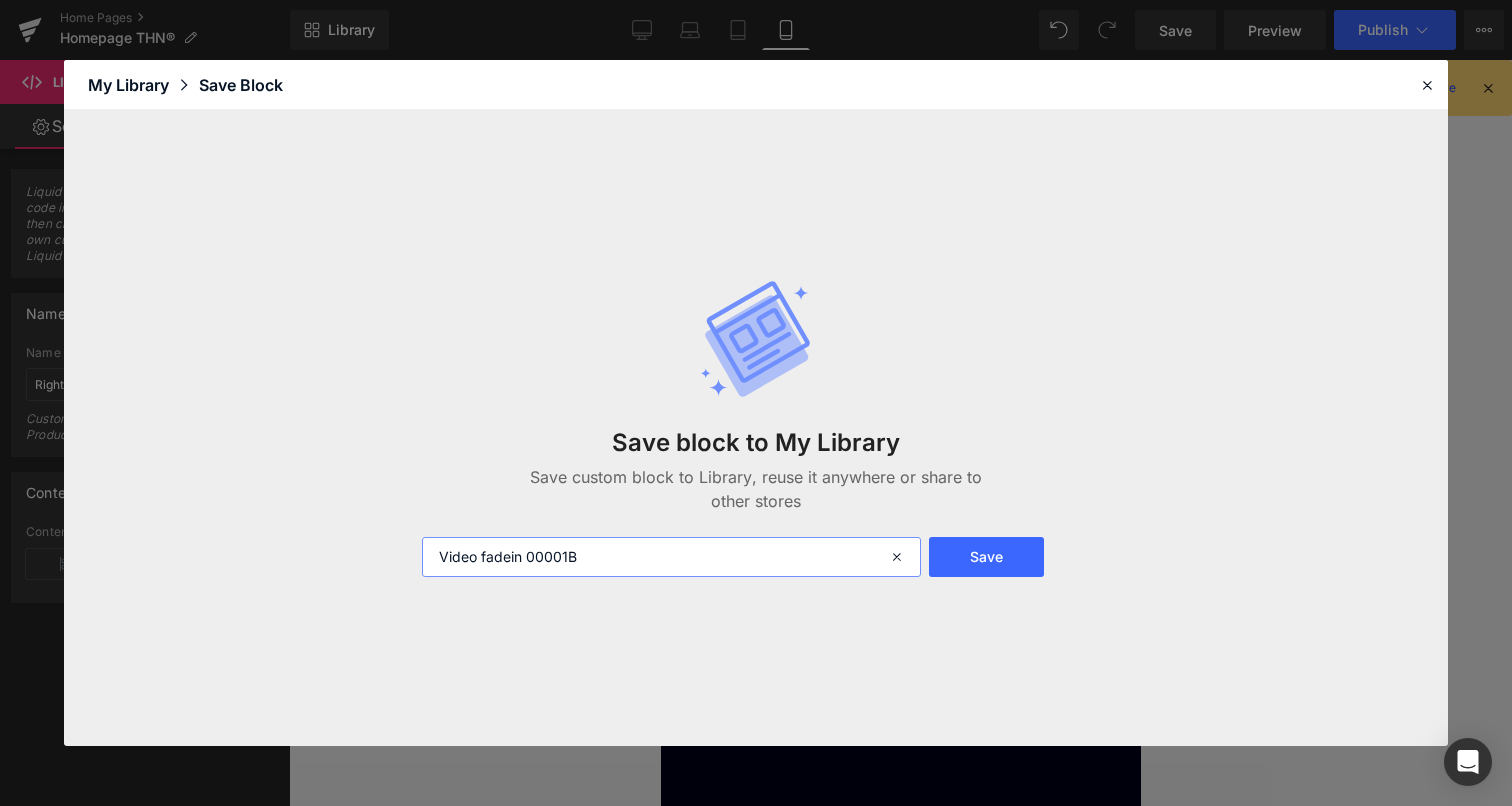 type on "Video fadein 00001B" 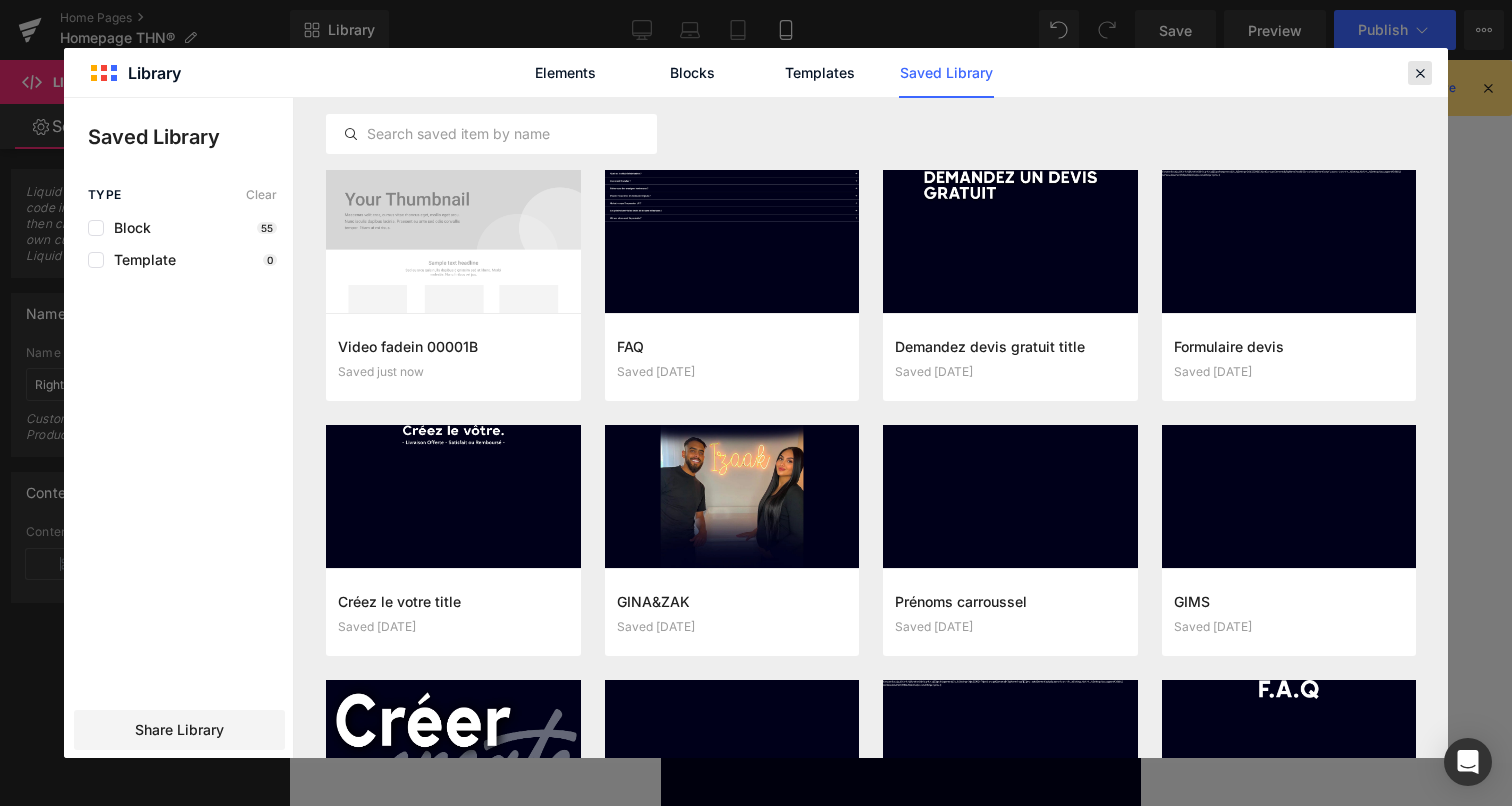 click at bounding box center [1420, 73] 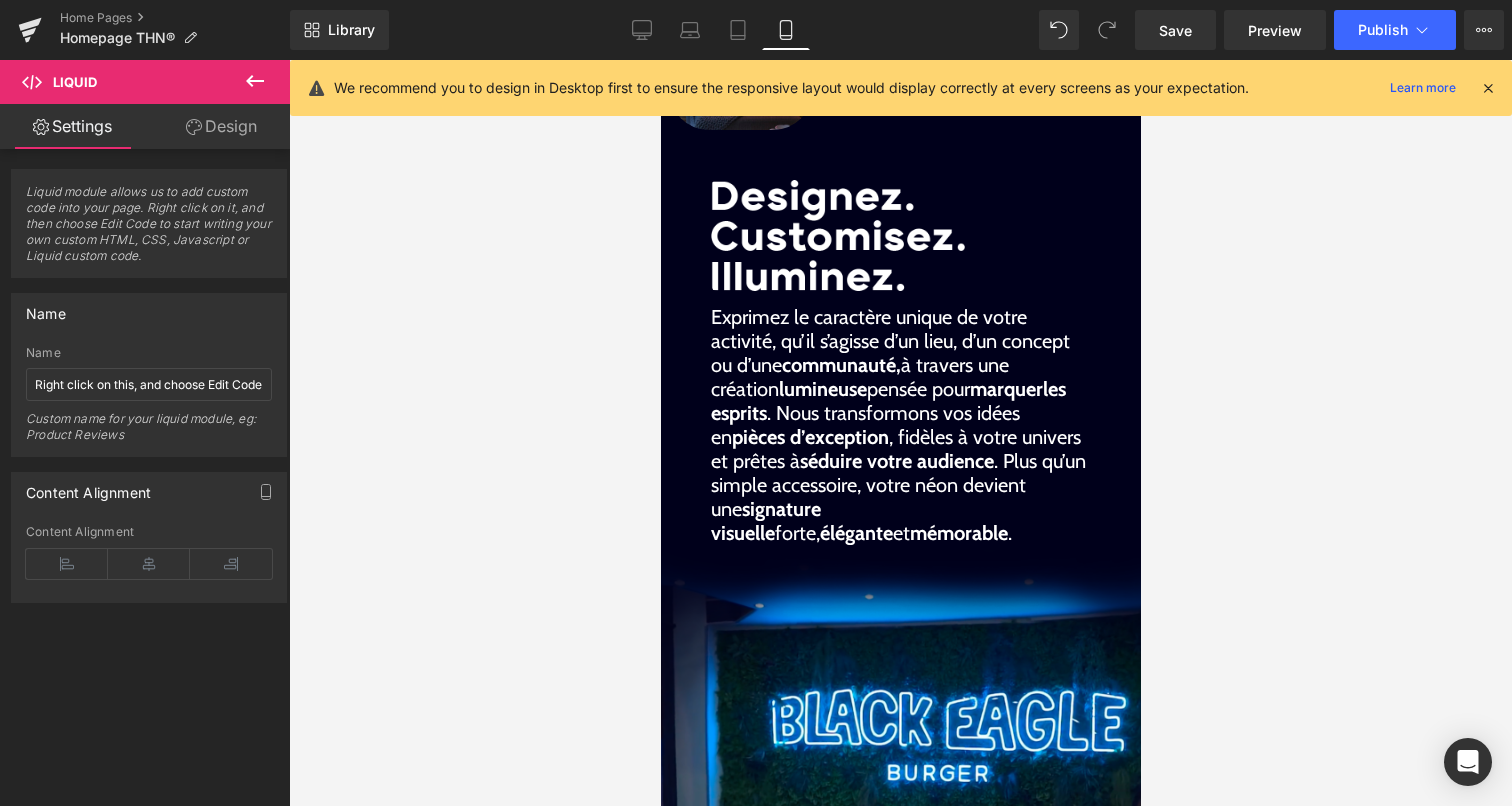 scroll, scrollTop: 0, scrollLeft: 0, axis: both 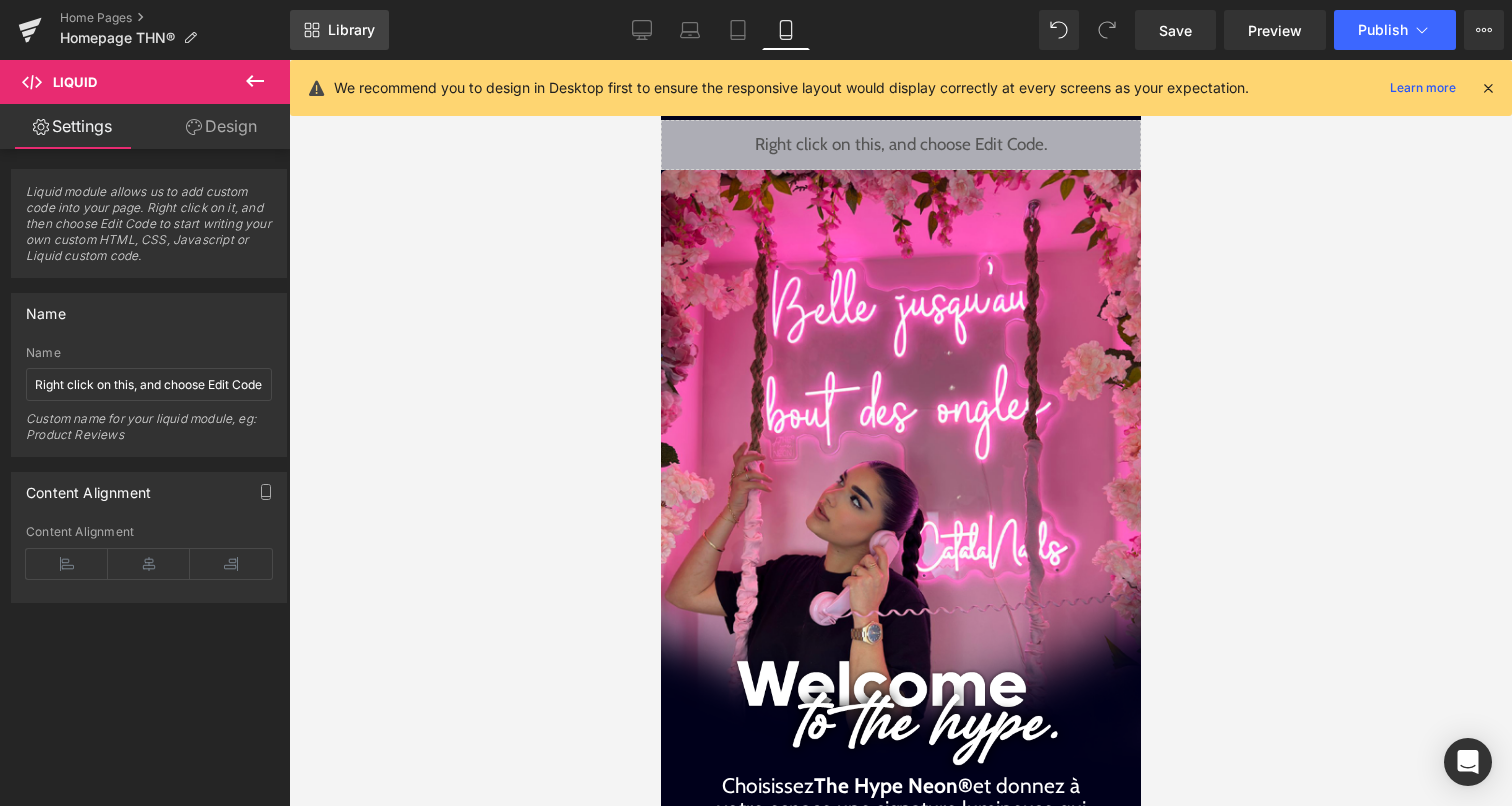 click on "Library" at bounding box center [351, 30] 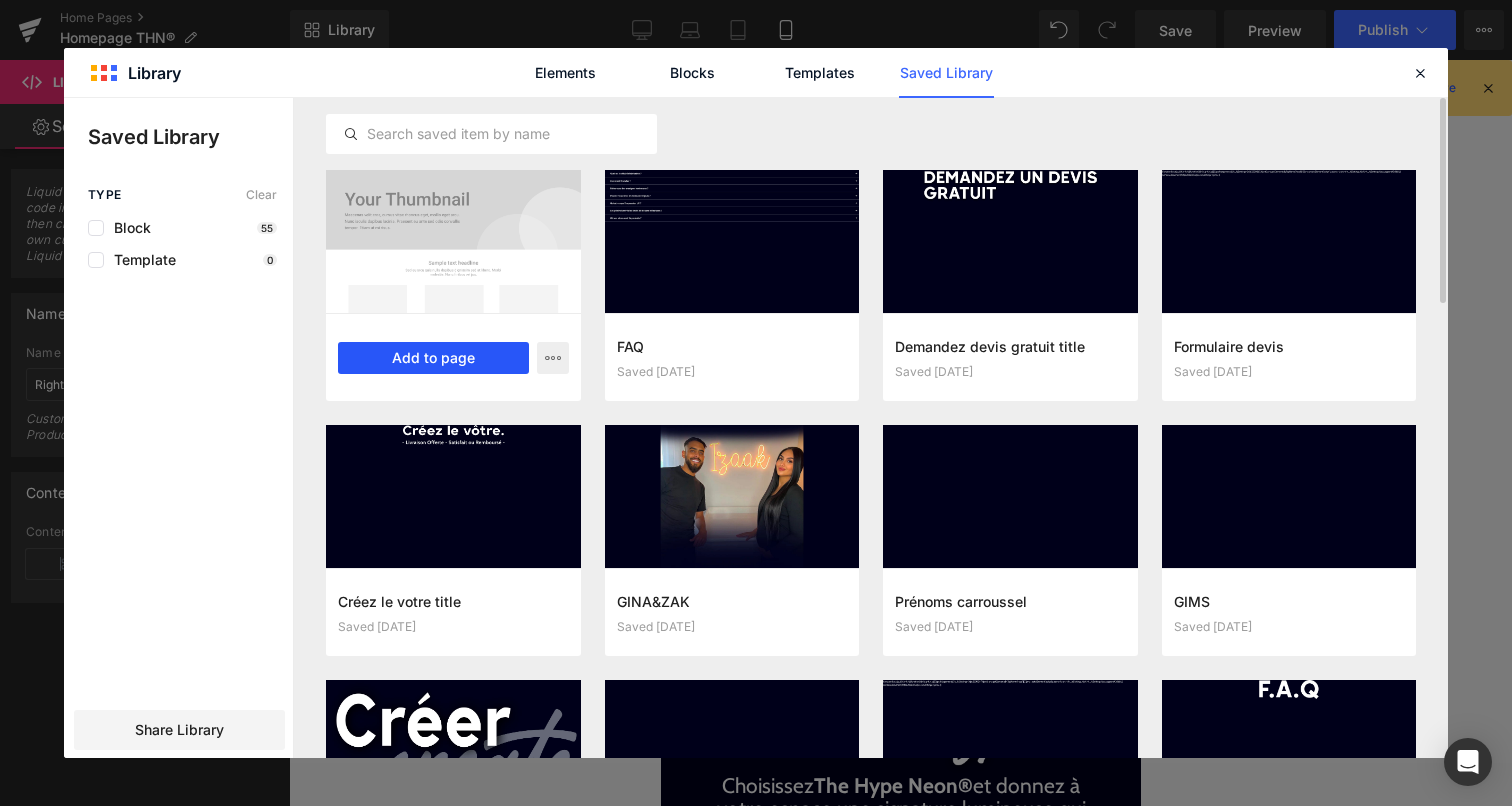click on "Add to page" at bounding box center [433, 358] 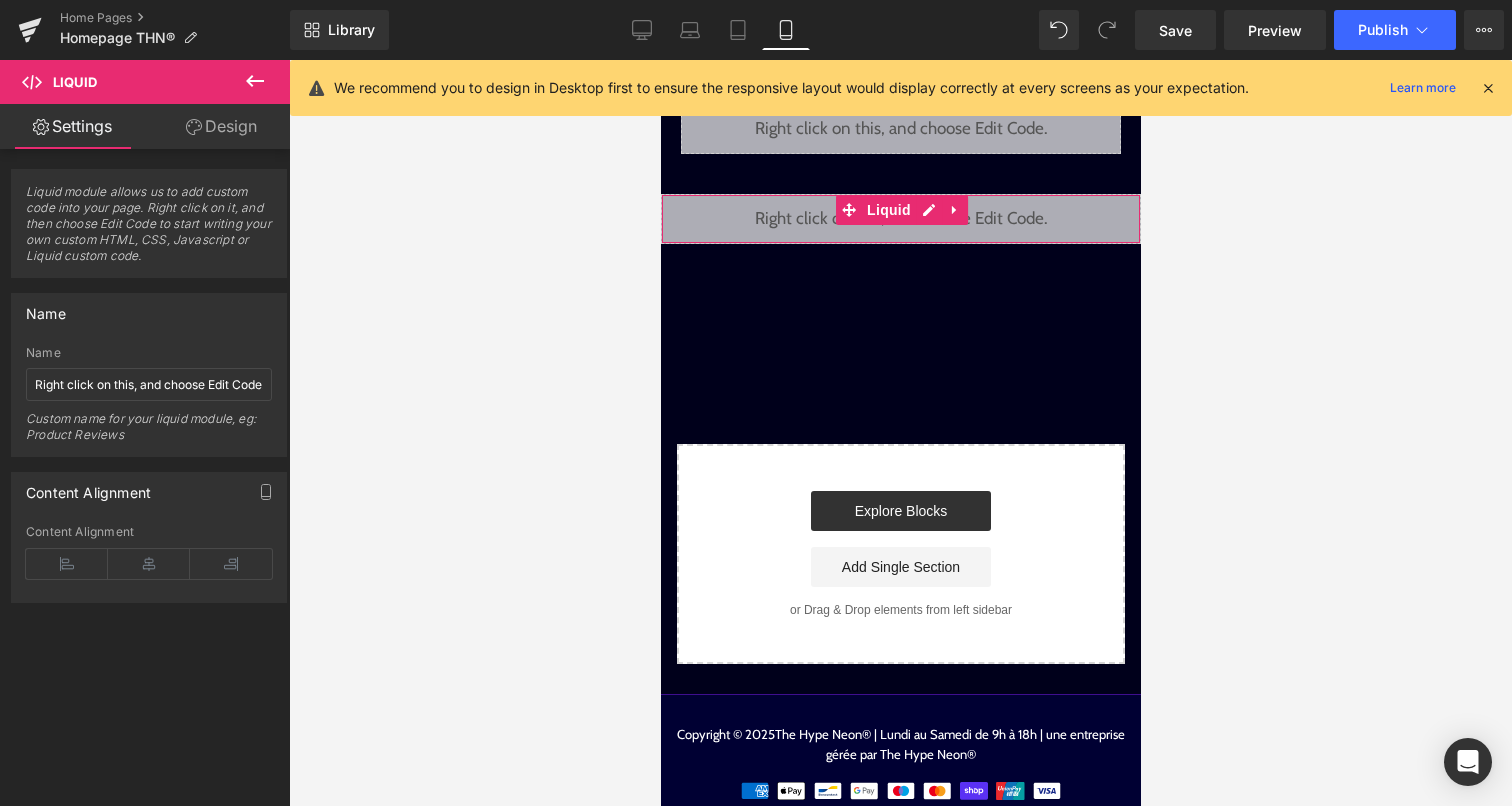 scroll, scrollTop: 4041, scrollLeft: 0, axis: vertical 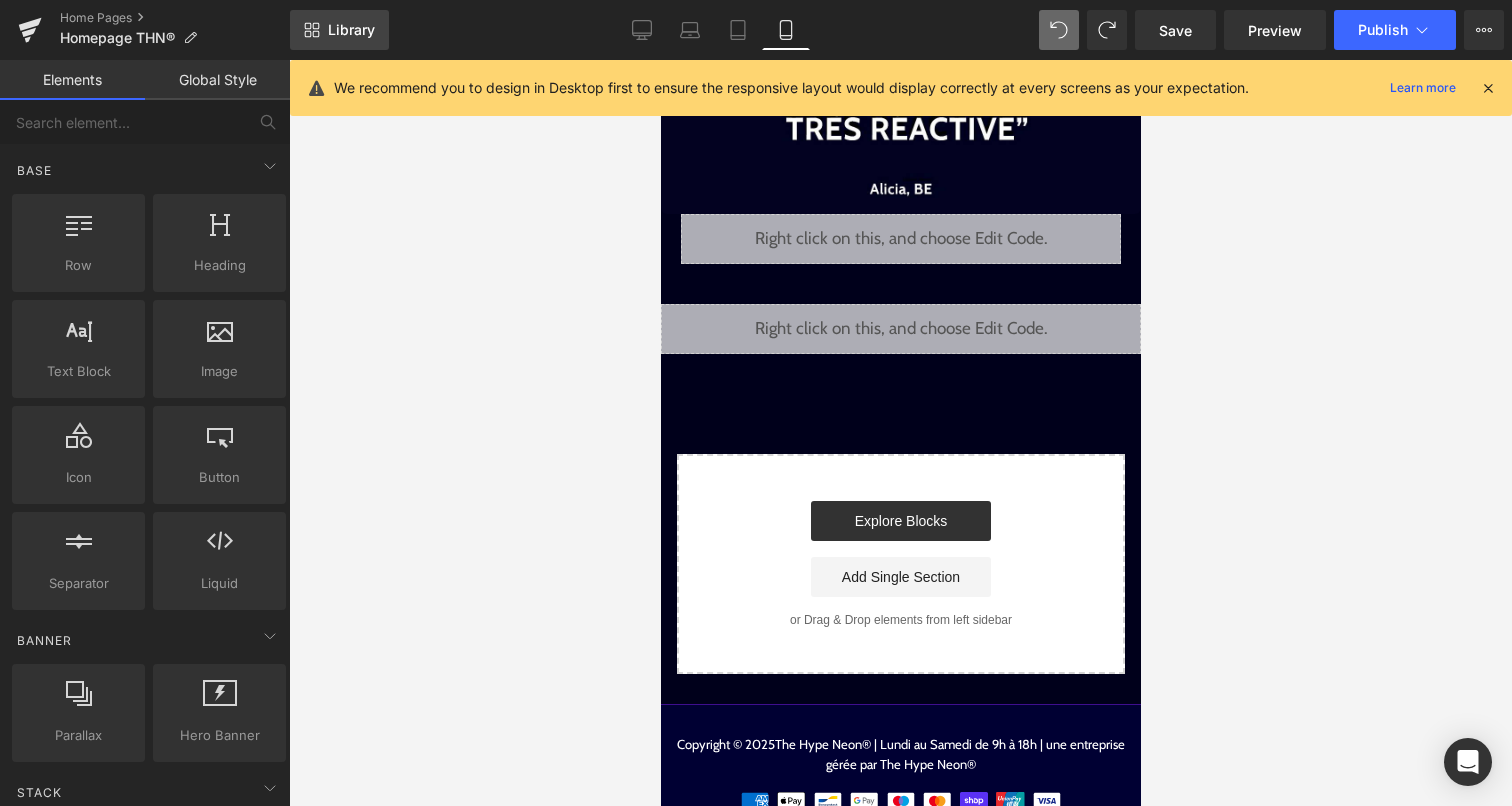 click on "Library" at bounding box center (351, 30) 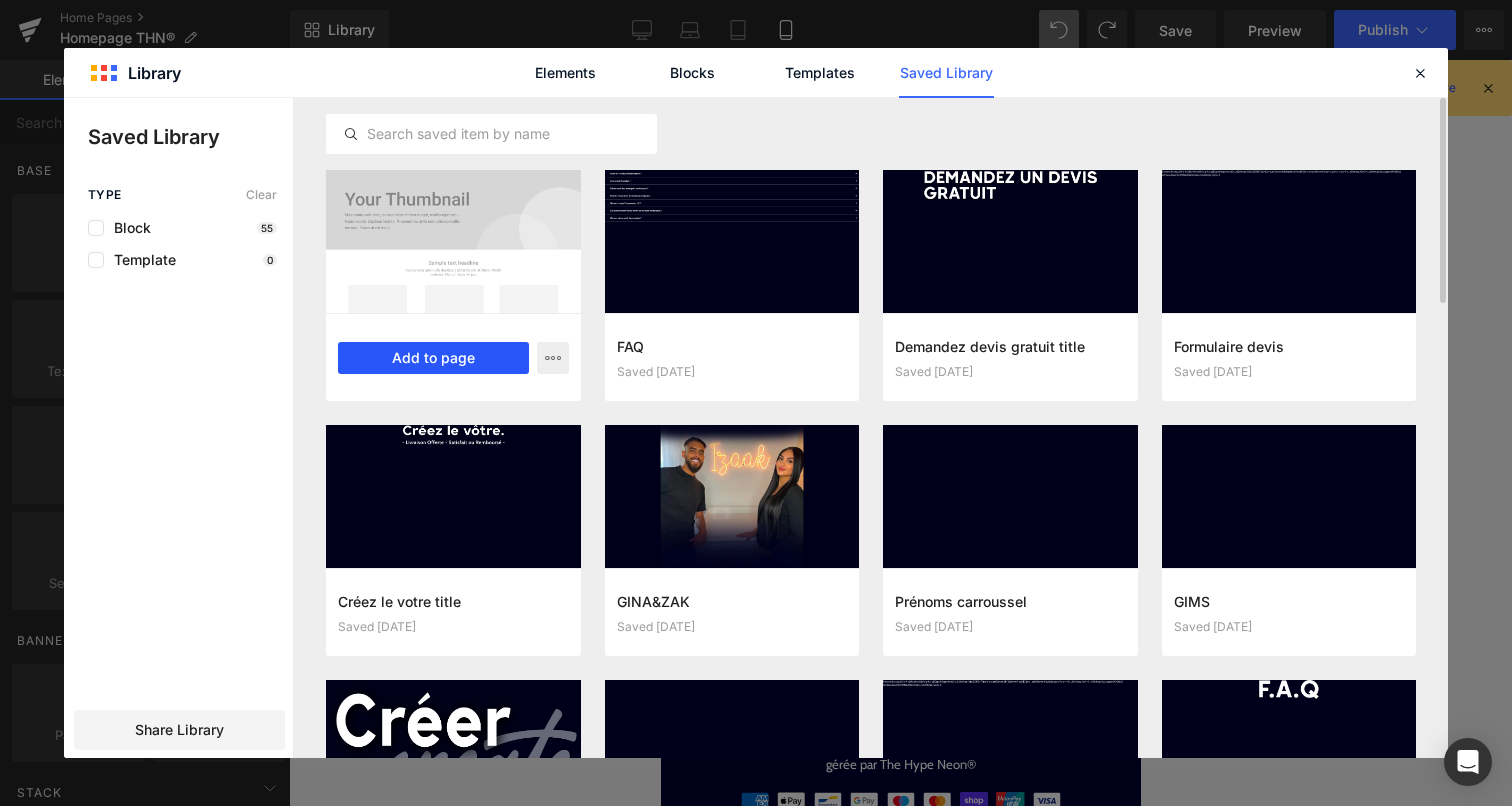click on "Add to page" at bounding box center (433, 358) 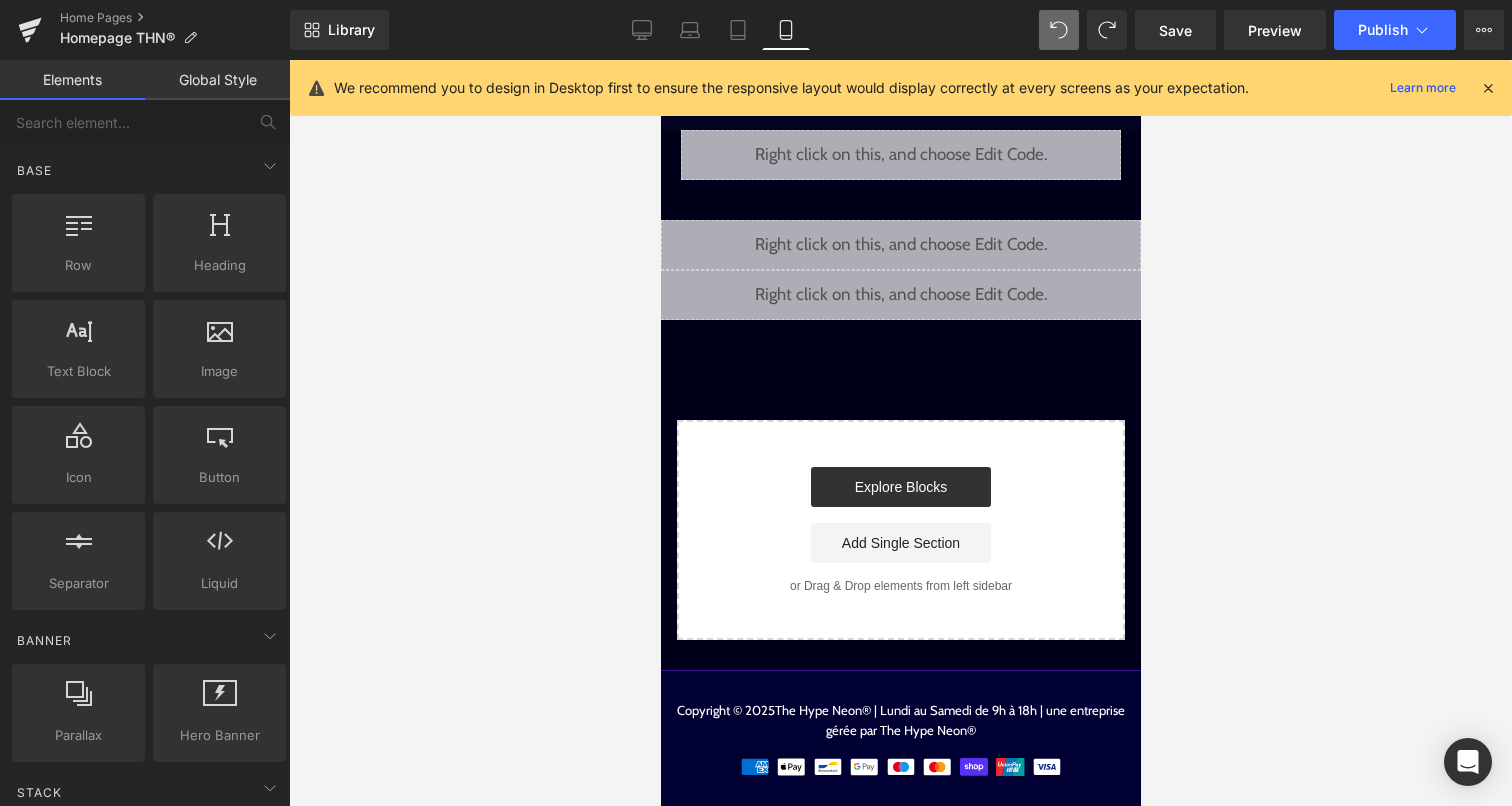 scroll, scrollTop: 4041, scrollLeft: 0, axis: vertical 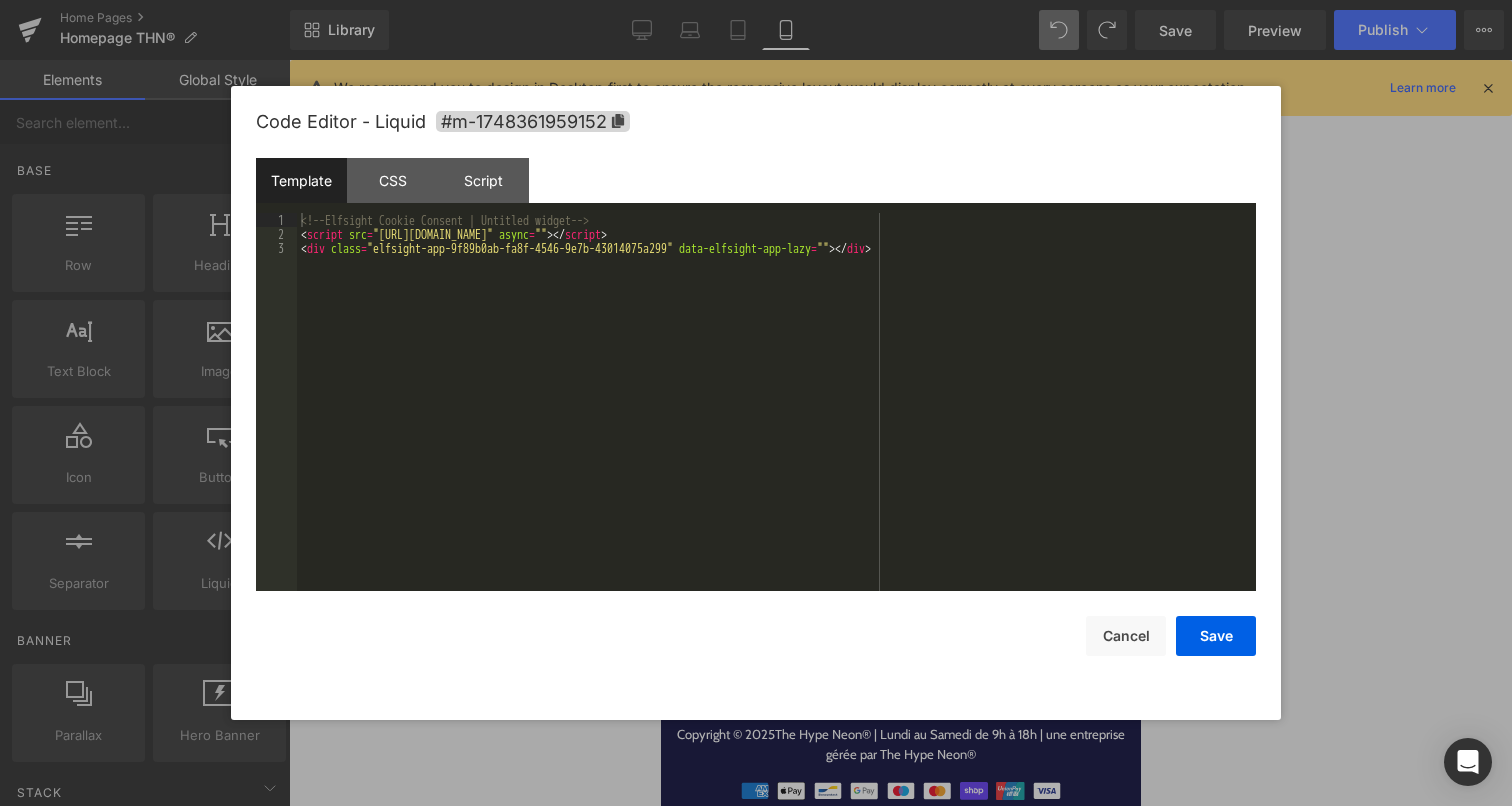 click on "Liquid" at bounding box center (900, 269) 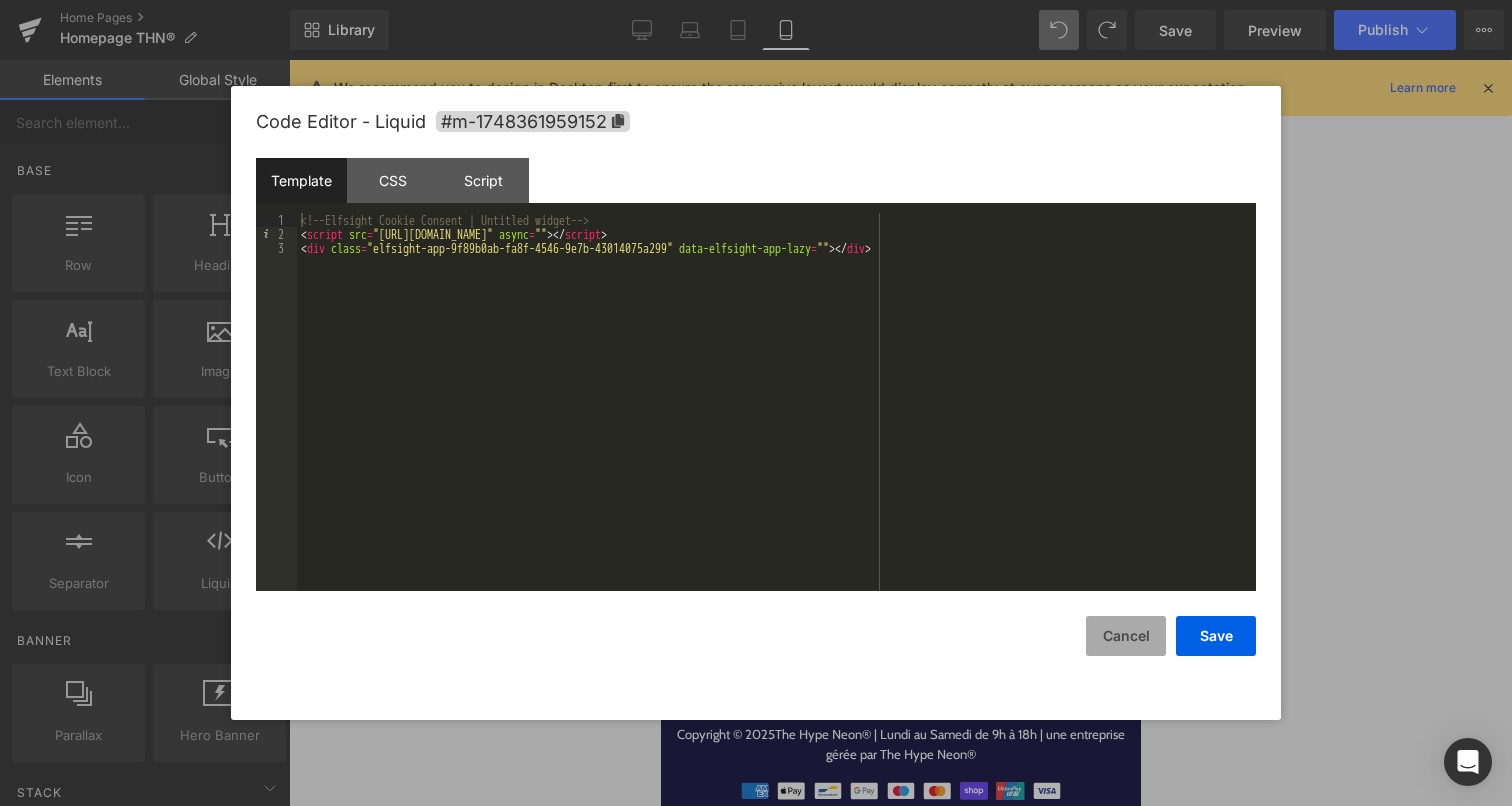 click on "Cancel" at bounding box center [1126, 636] 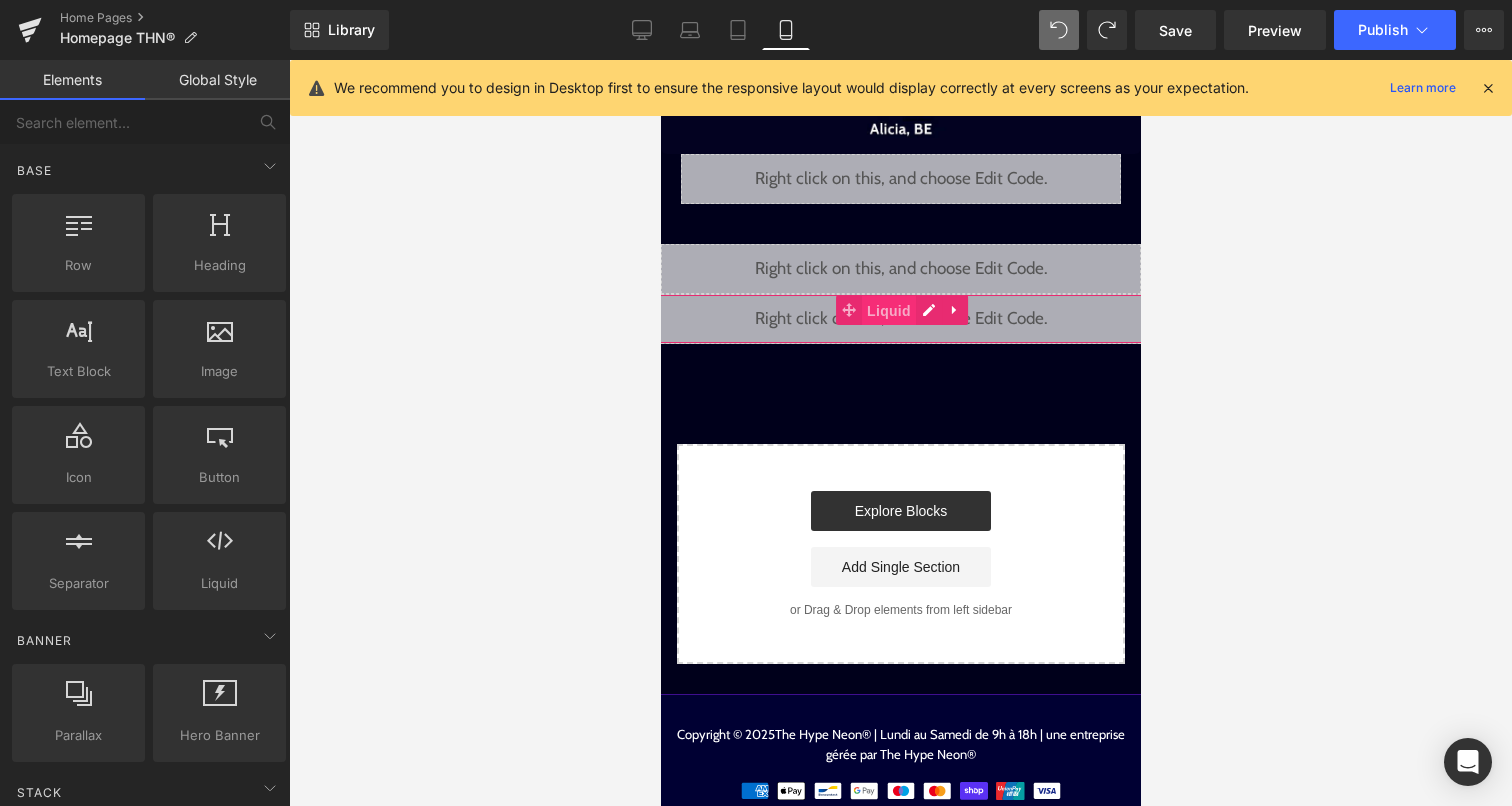 click on "Liquid" at bounding box center (888, 311) 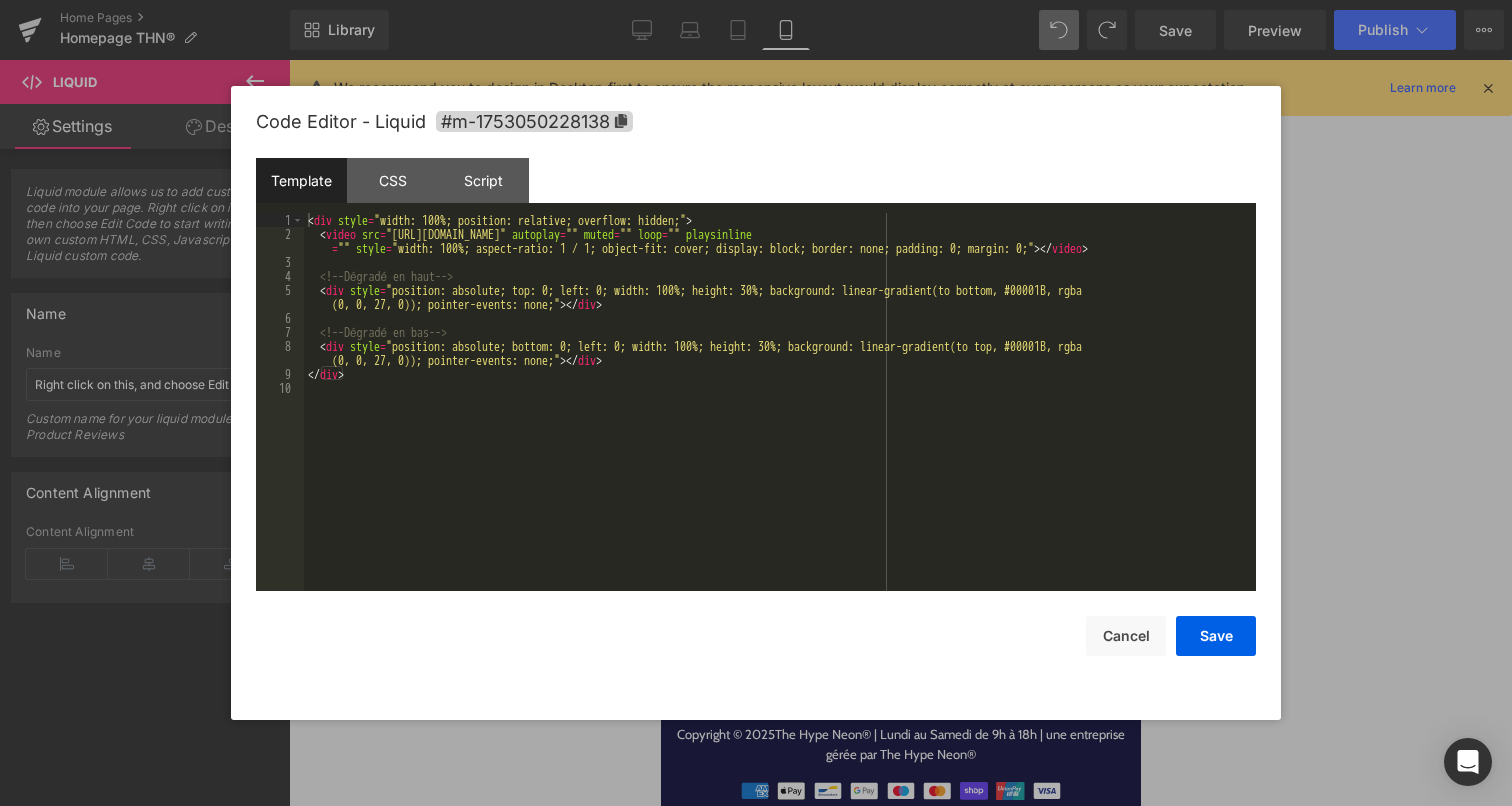 click 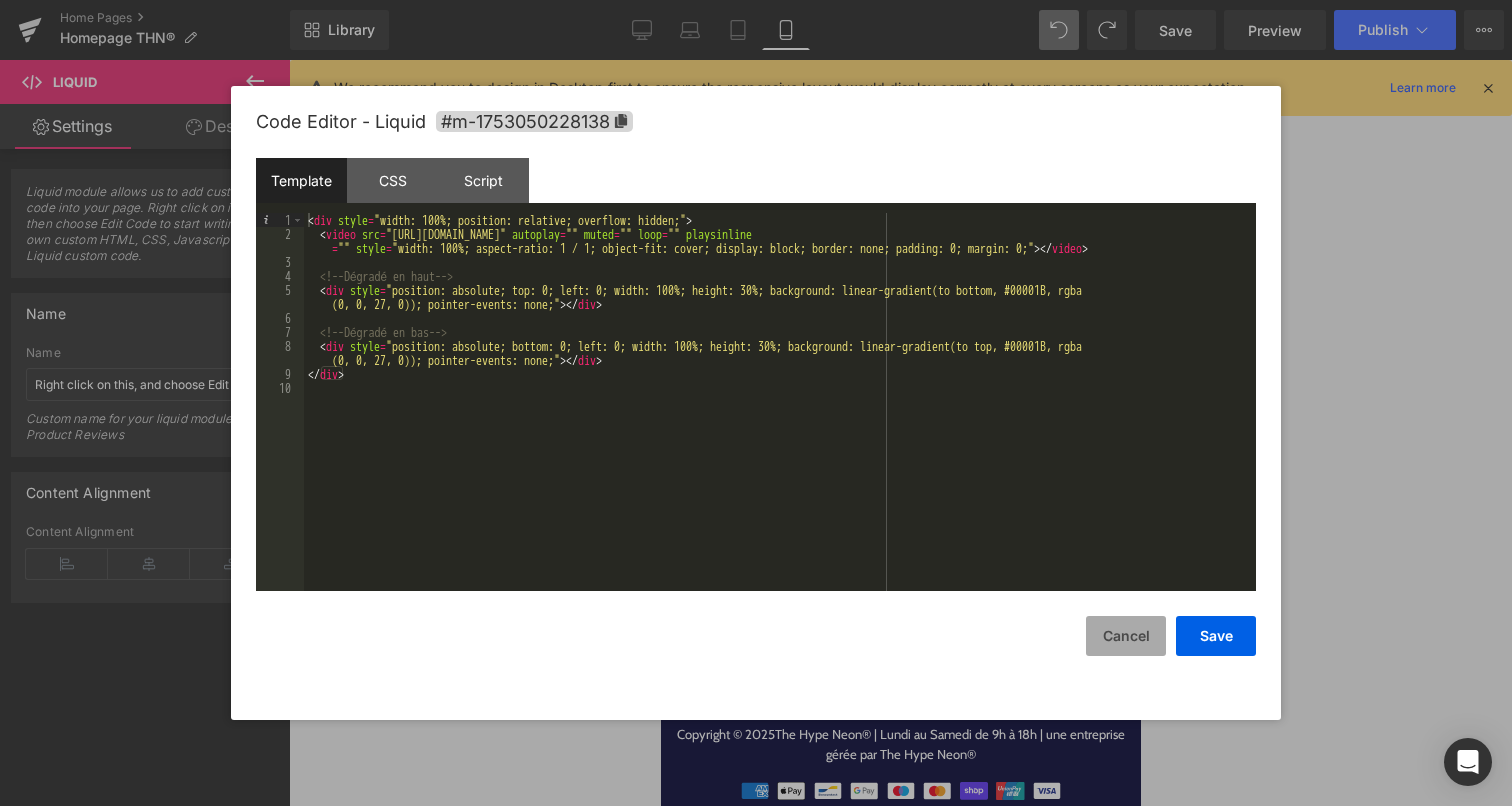 click on "Cancel" at bounding box center (1126, 636) 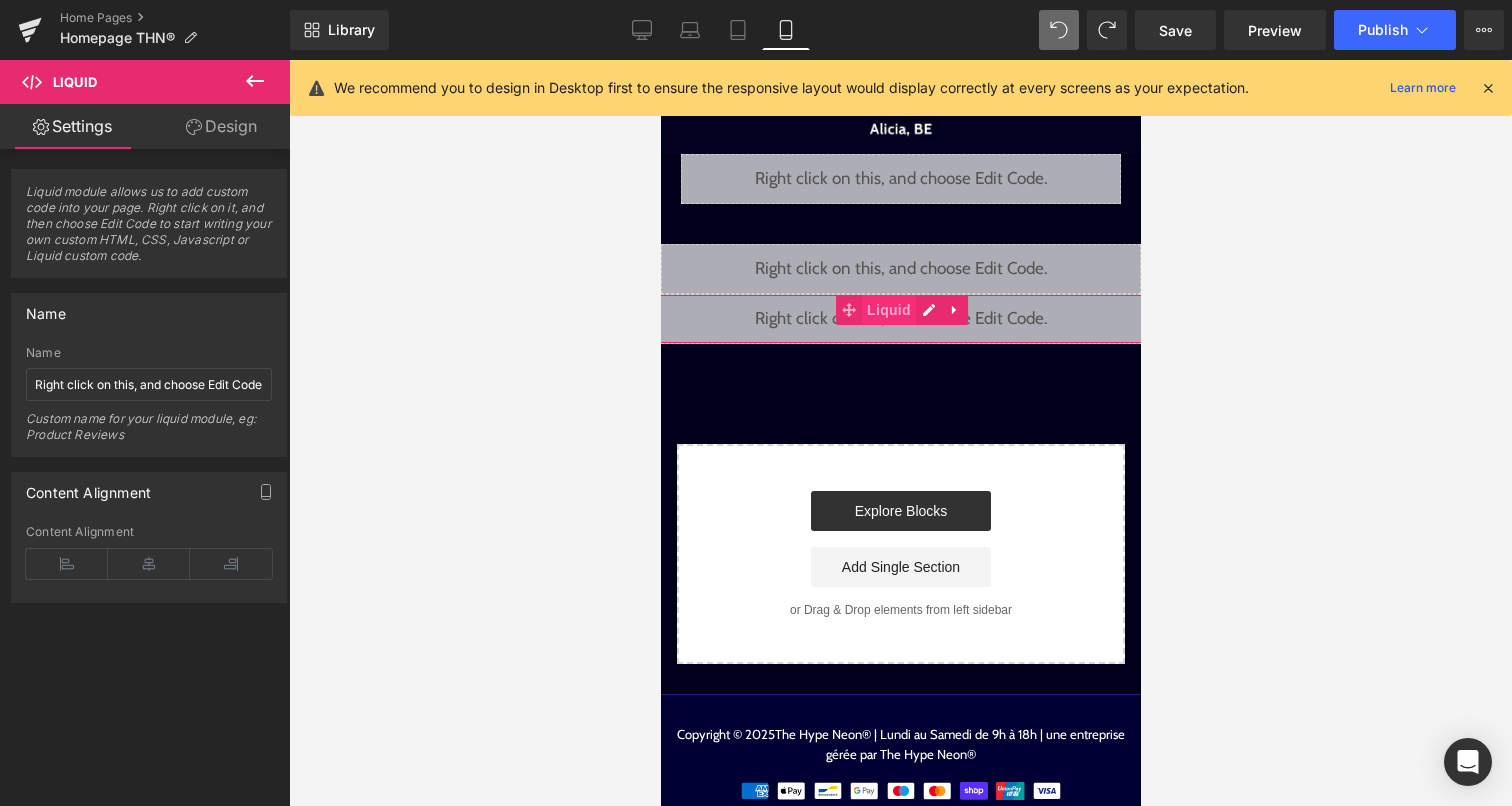 click on "Liquid" at bounding box center (888, 310) 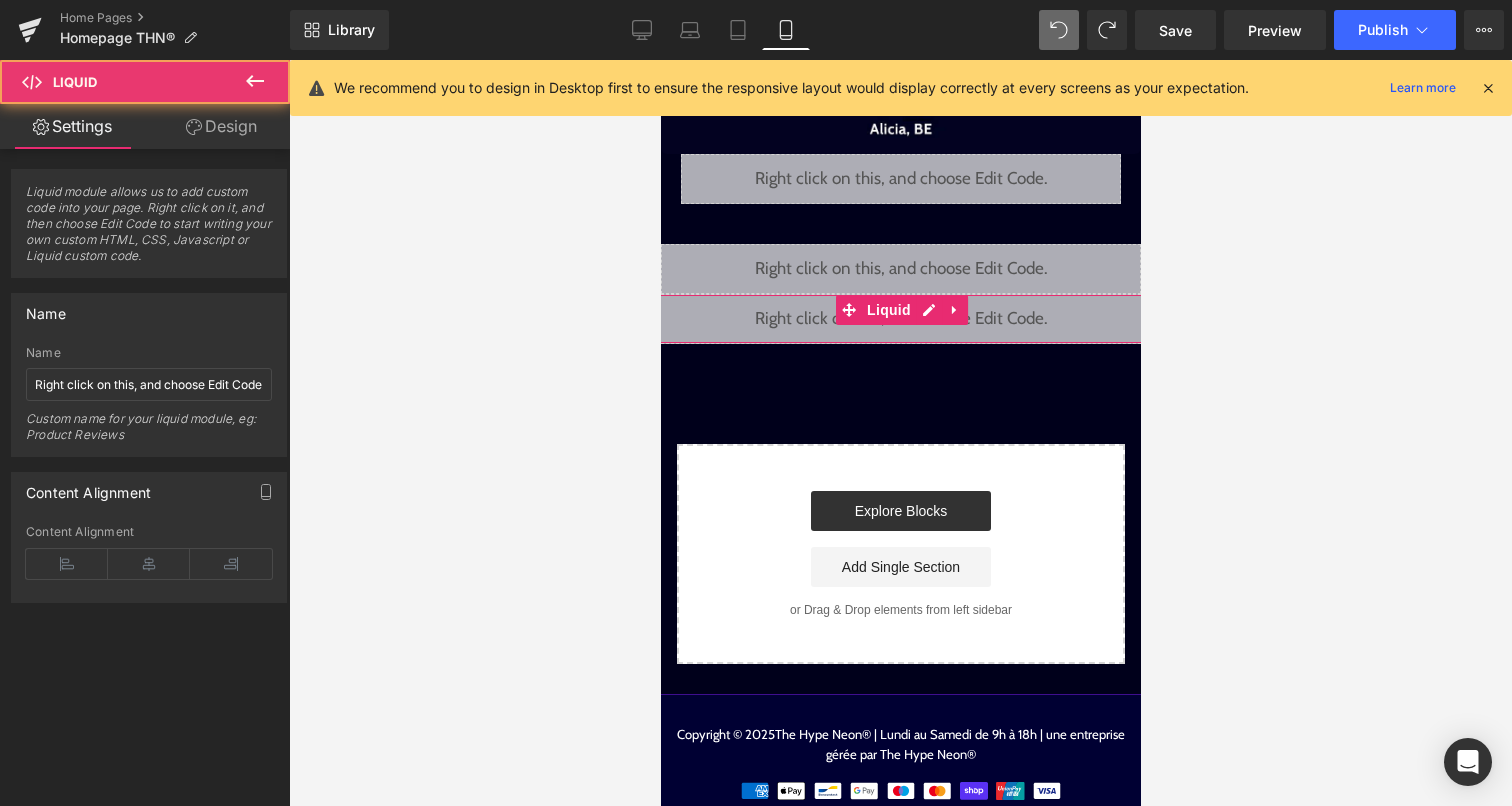 click on "Design" at bounding box center [221, 126] 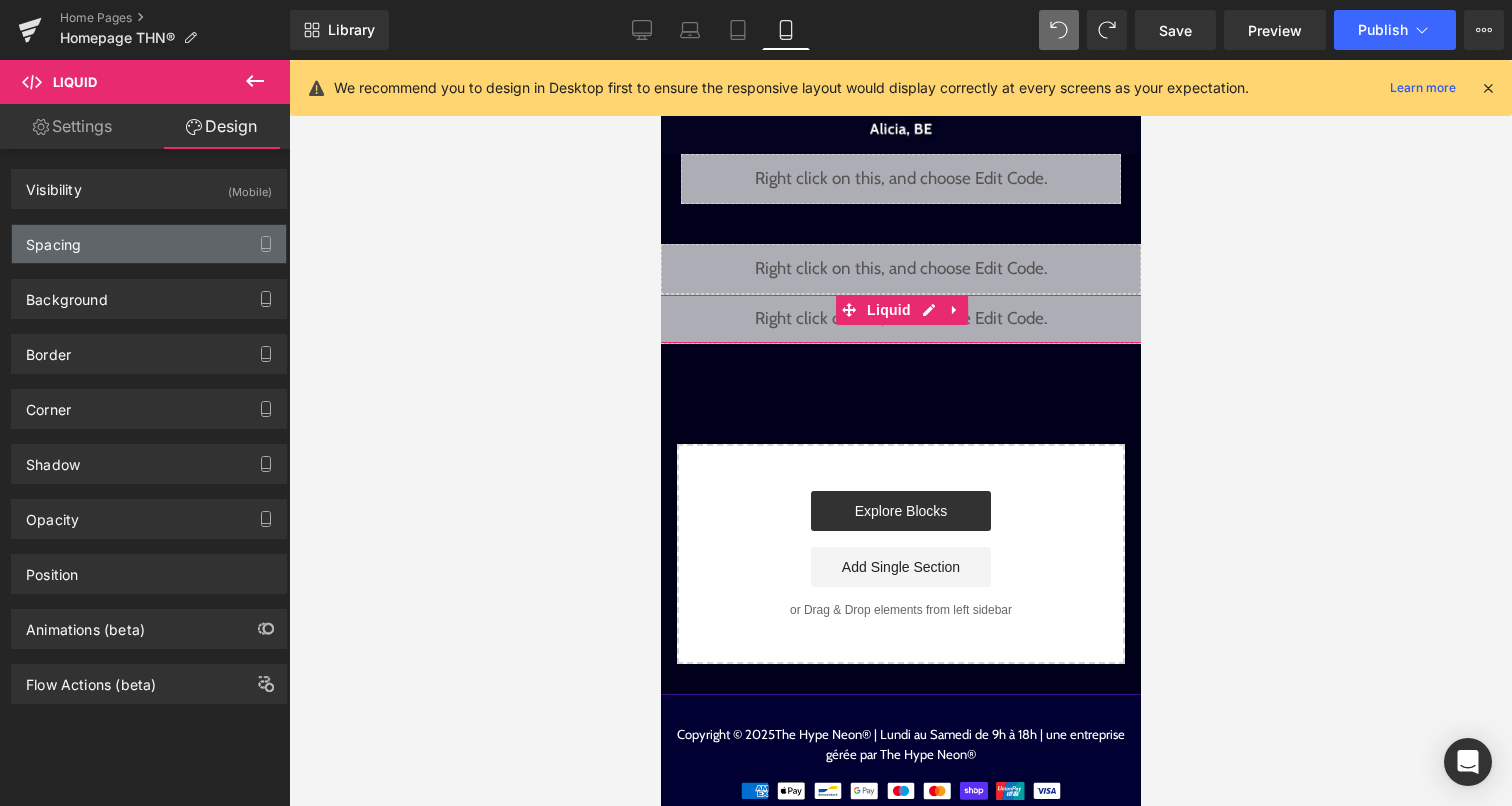 click on "Spacing" at bounding box center (149, 244) 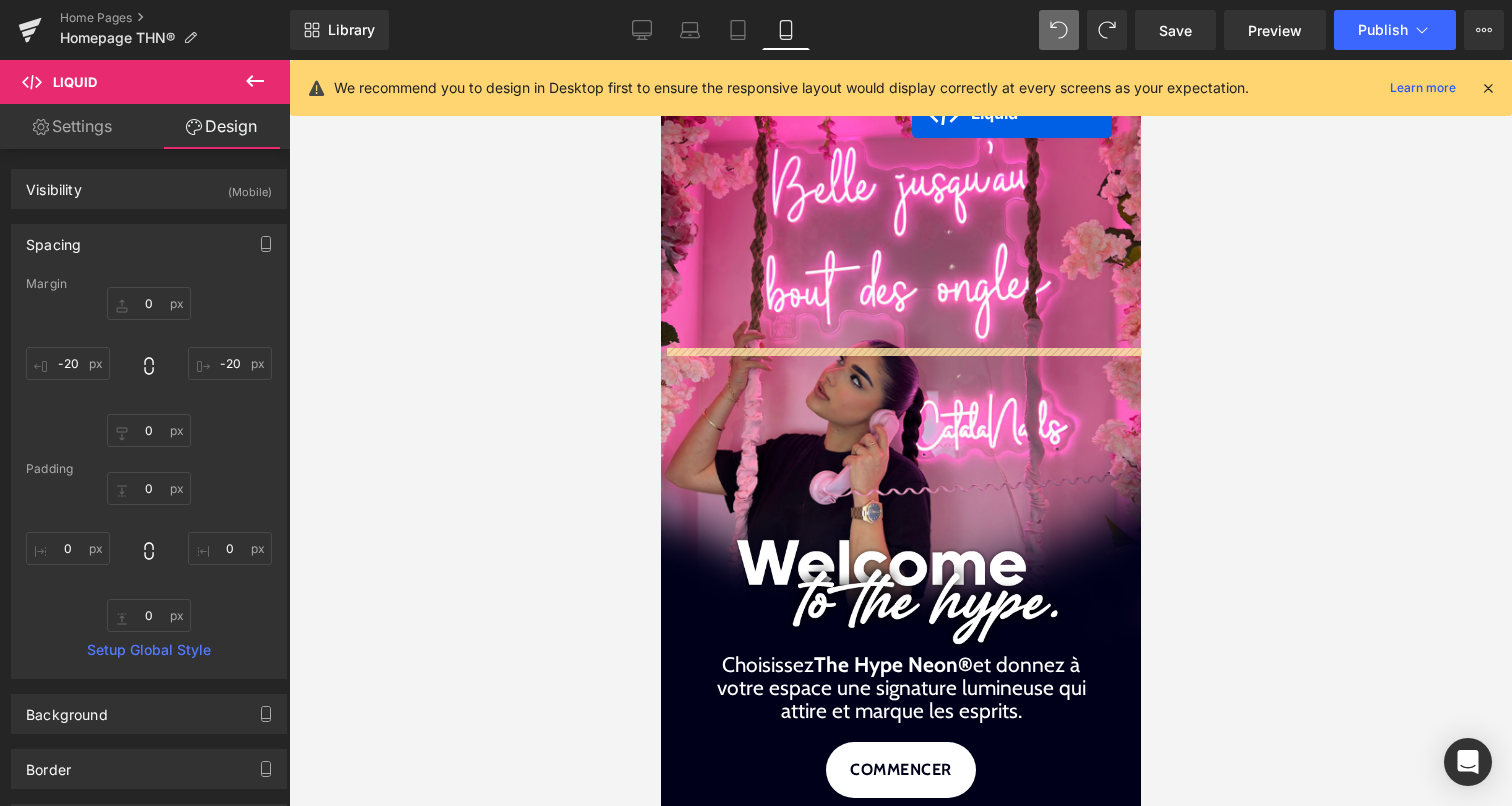 scroll, scrollTop: 0, scrollLeft: 0, axis: both 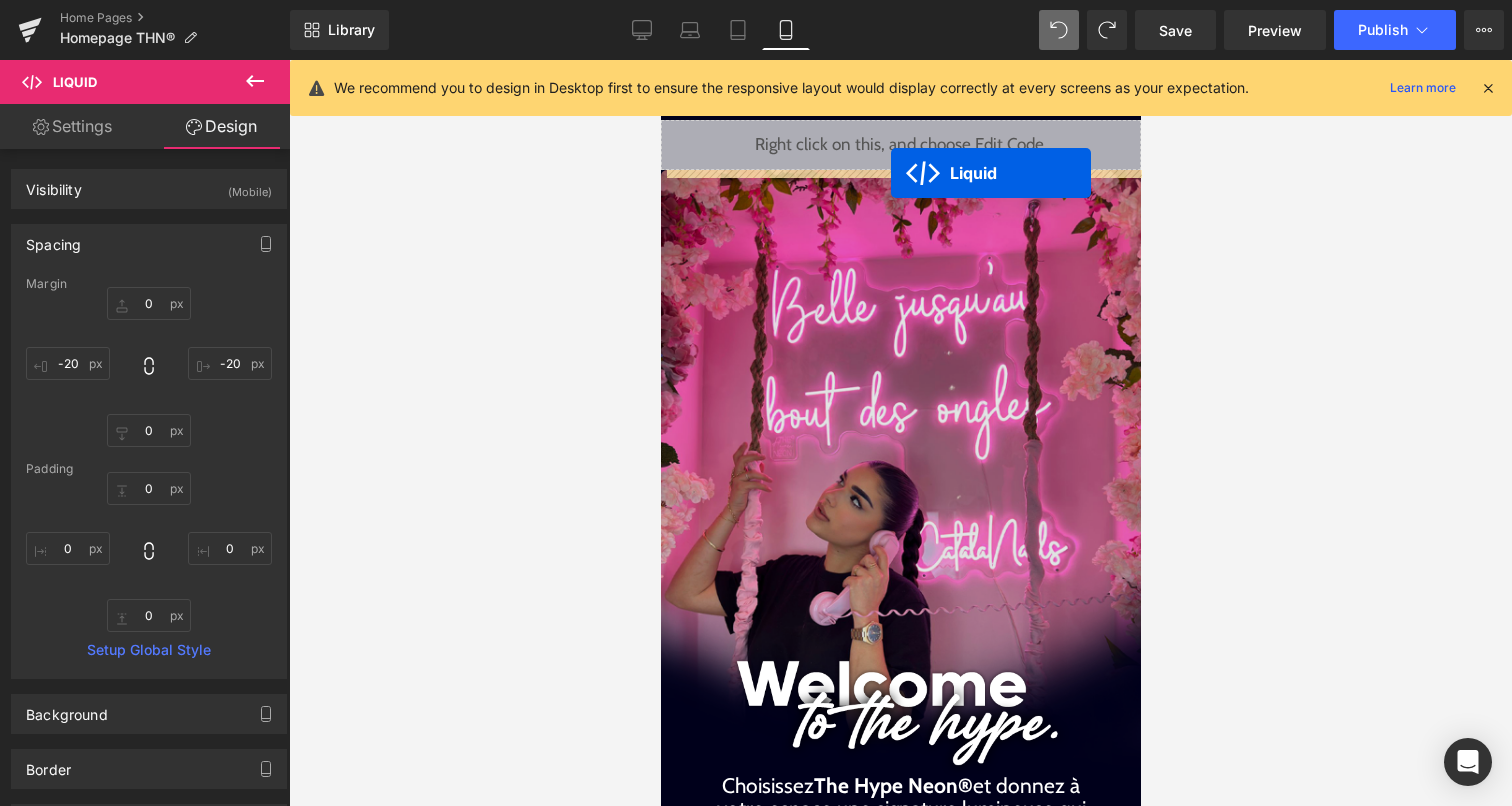 drag, startPoint x: 869, startPoint y: 279, endPoint x: 890, endPoint y: 173, distance: 108.060165 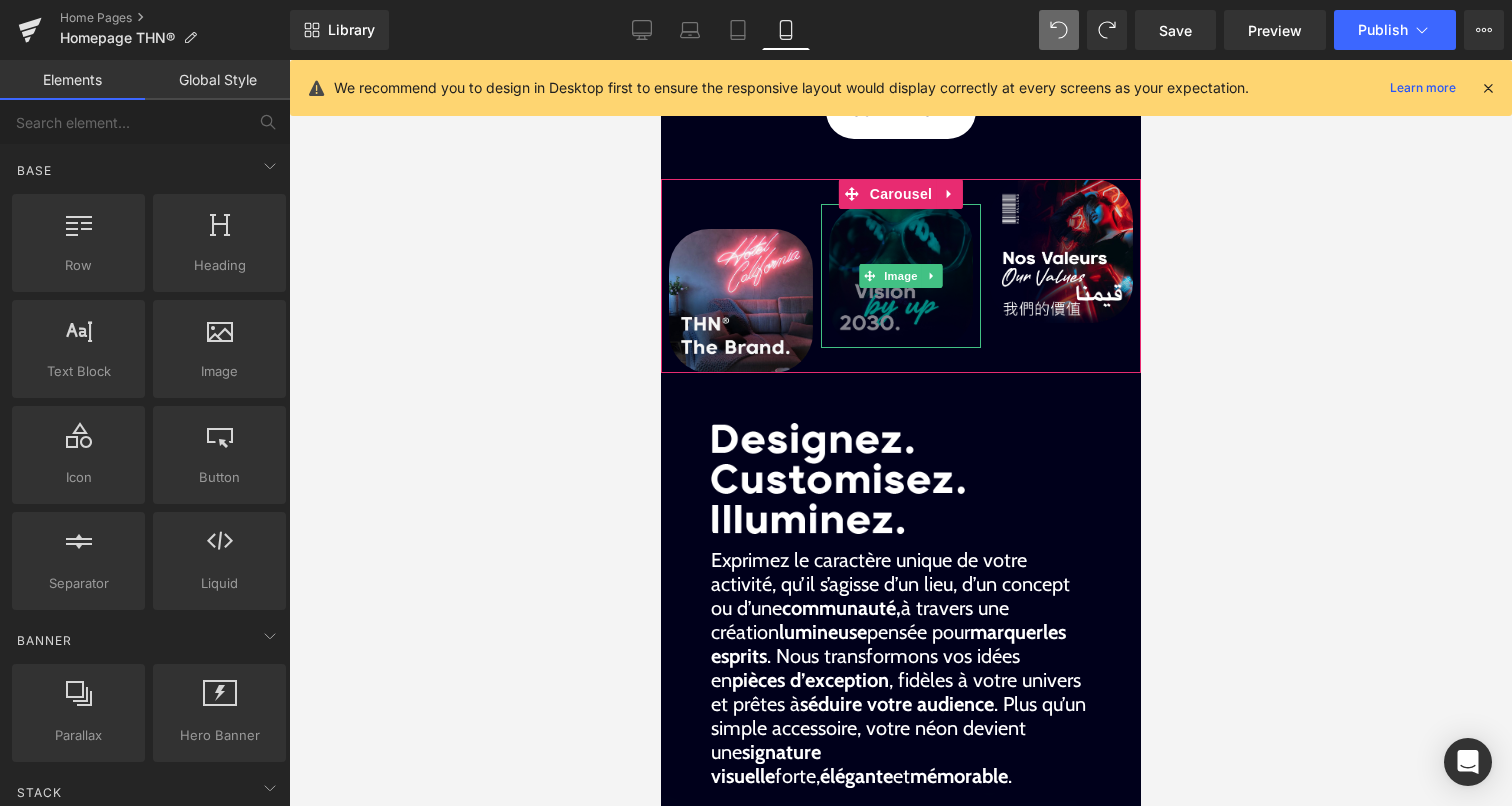 scroll, scrollTop: 0, scrollLeft: 0, axis: both 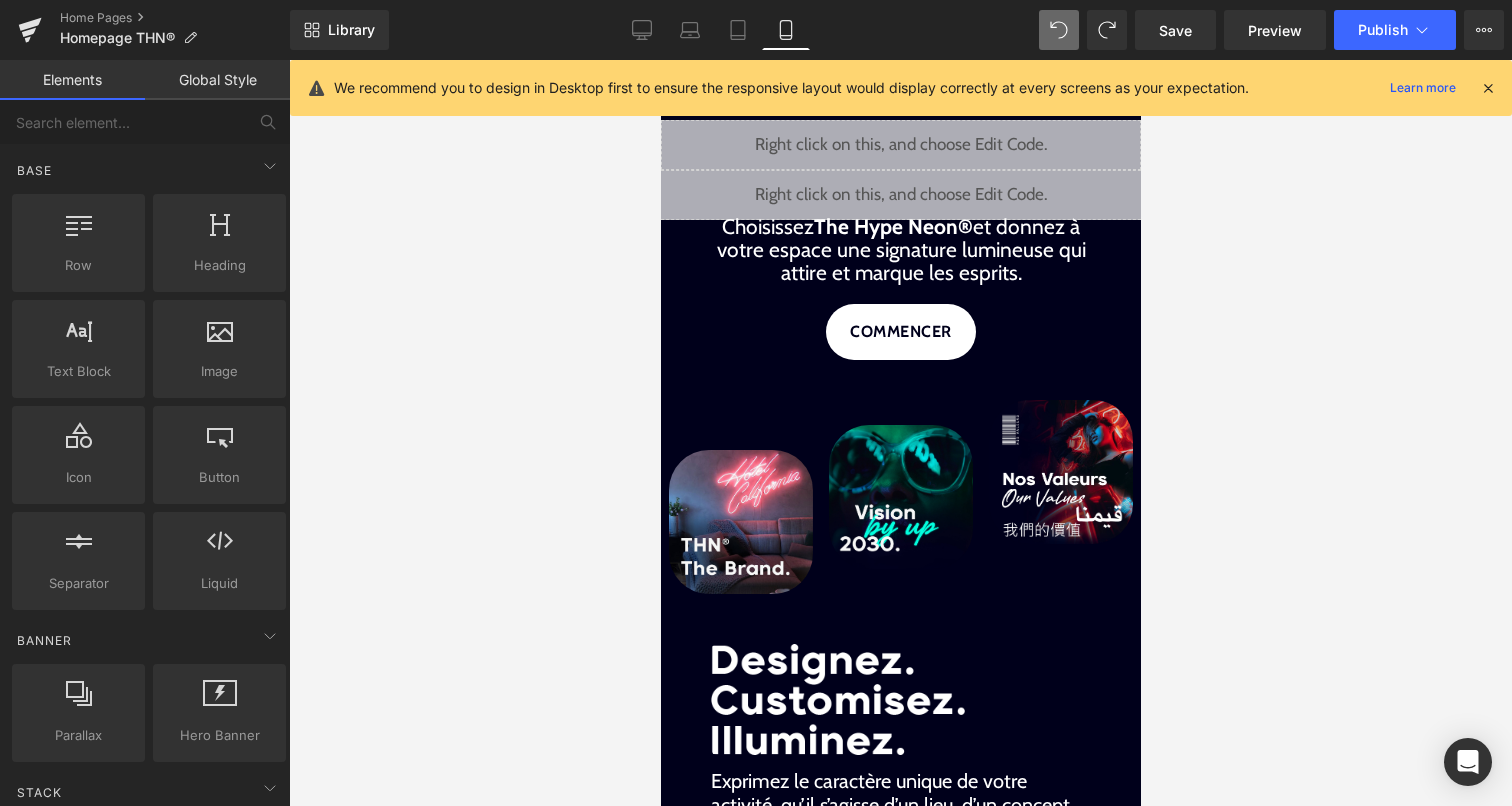 click on "Liquid" at bounding box center (900, 195) 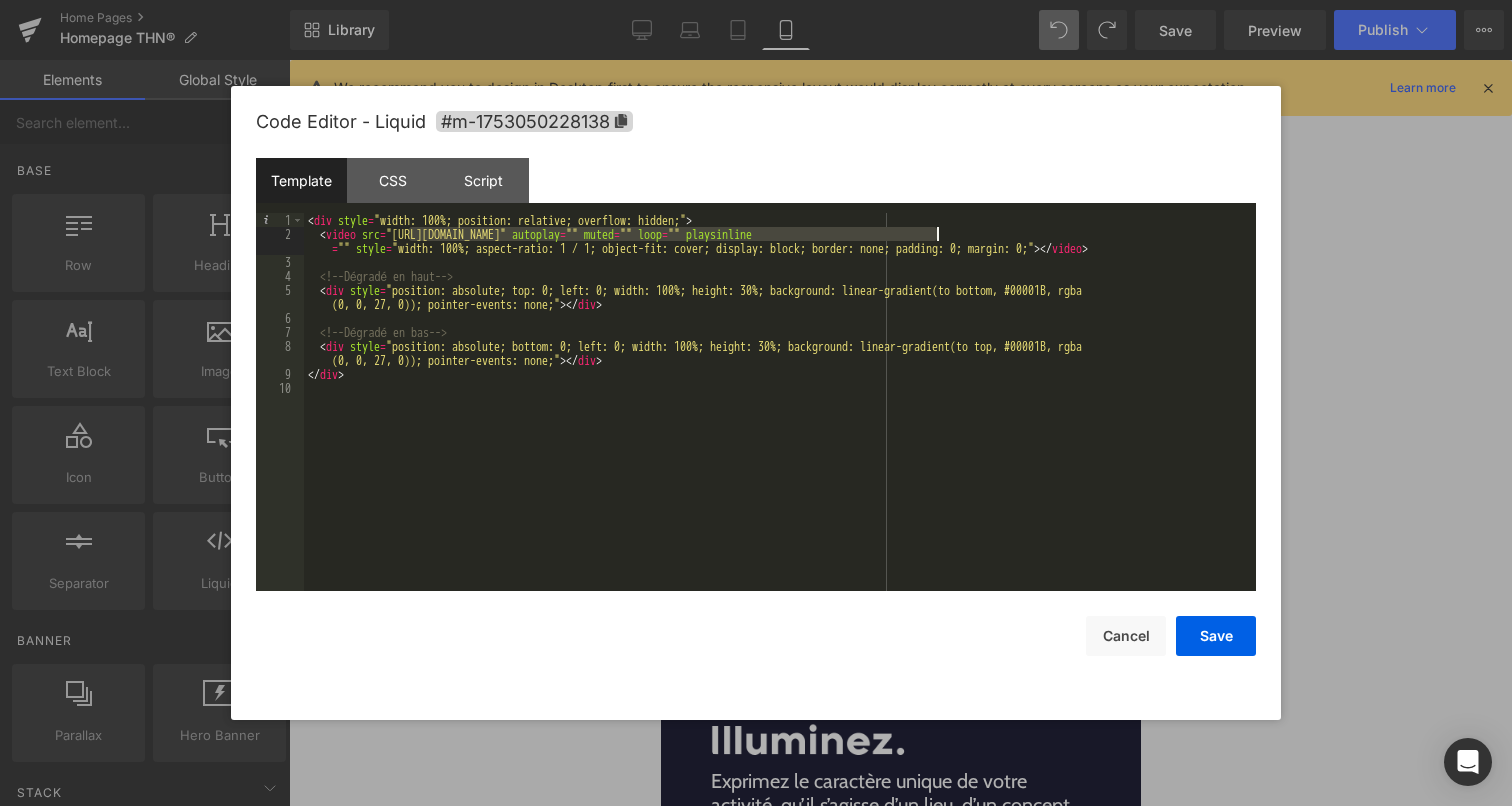 drag, startPoint x: 409, startPoint y: 236, endPoint x: 933, endPoint y: 239, distance: 524.0086 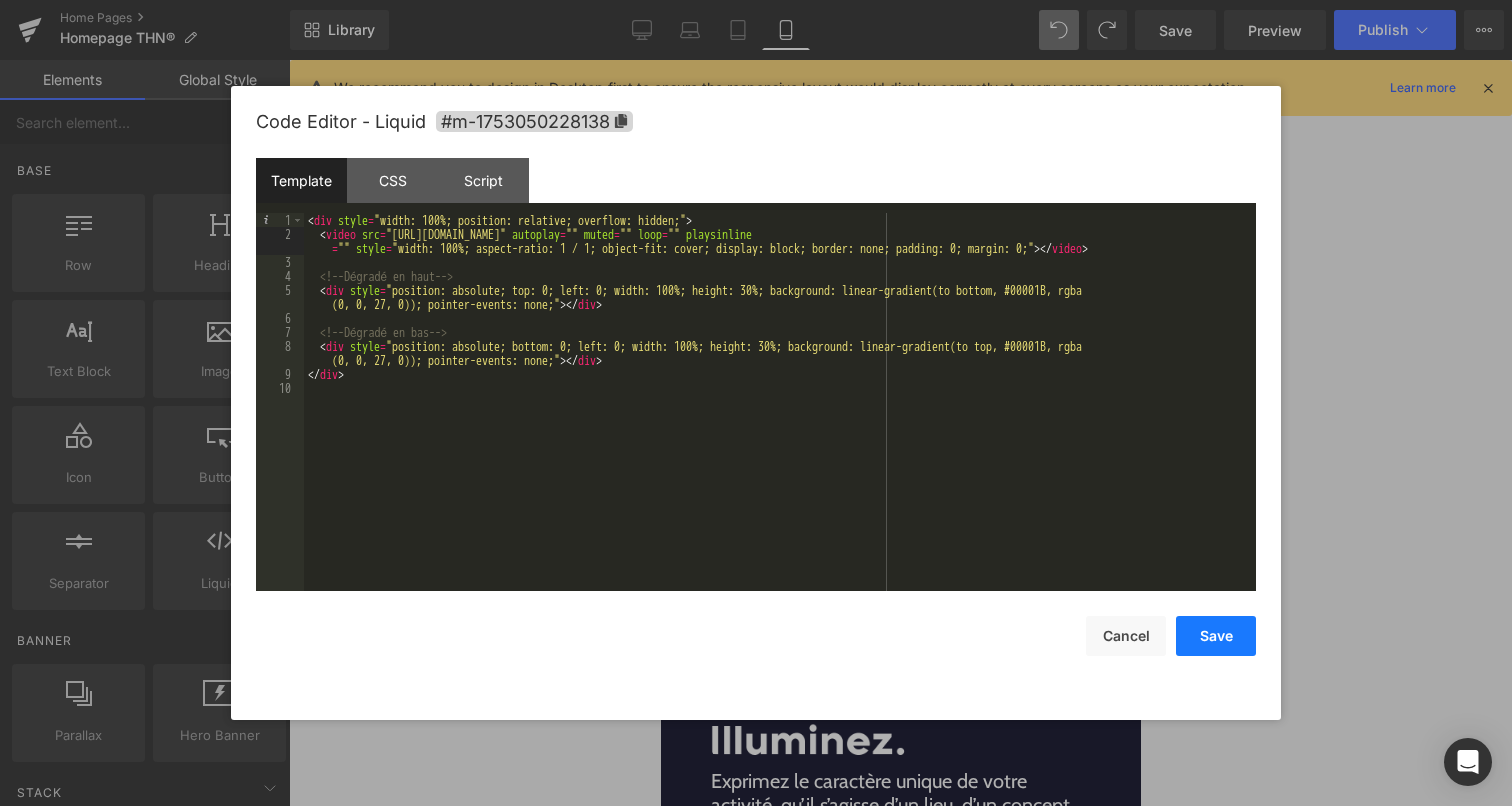 click on "Save" at bounding box center (1216, 636) 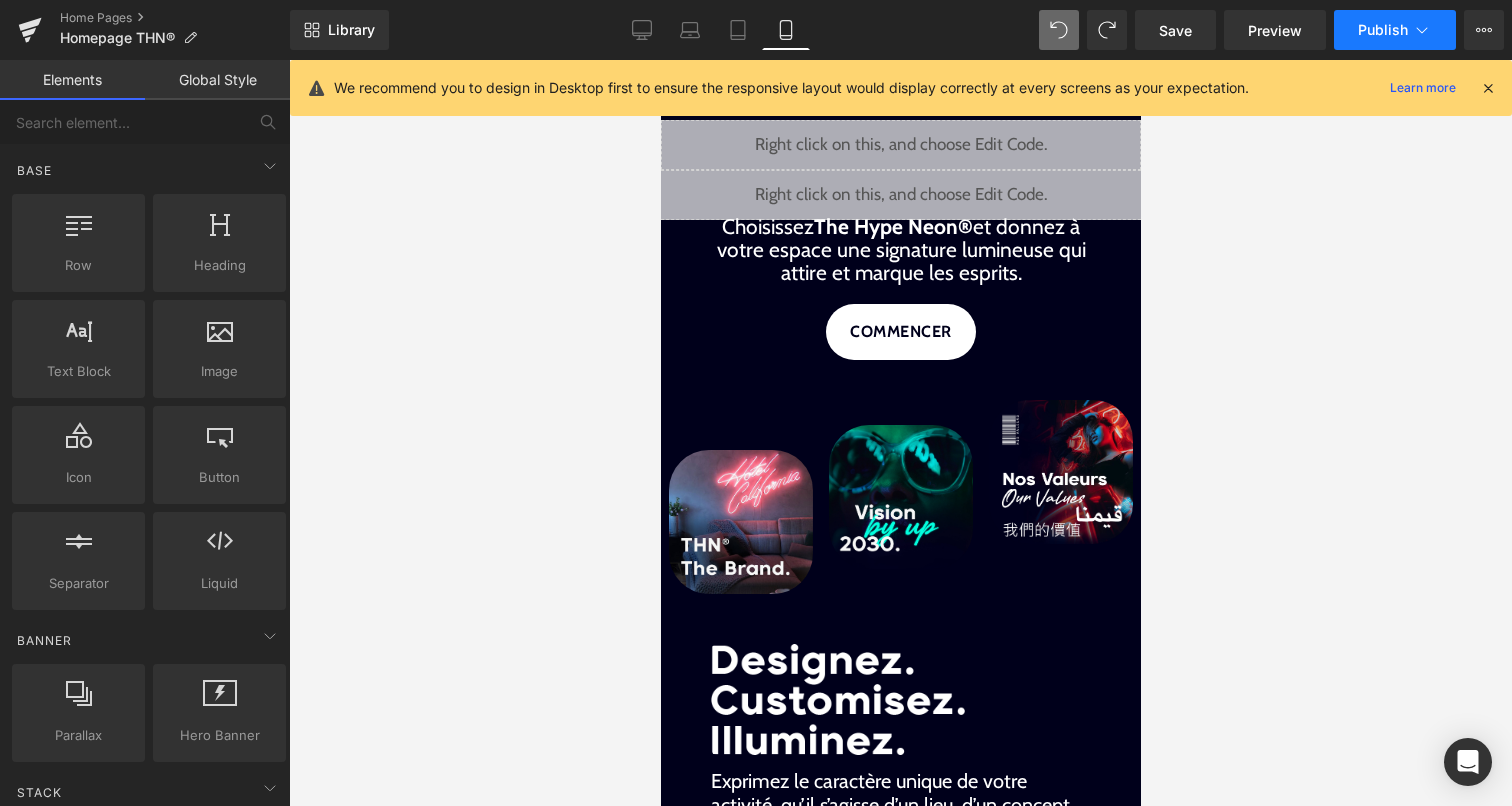 click on "Publish" at bounding box center [1395, 30] 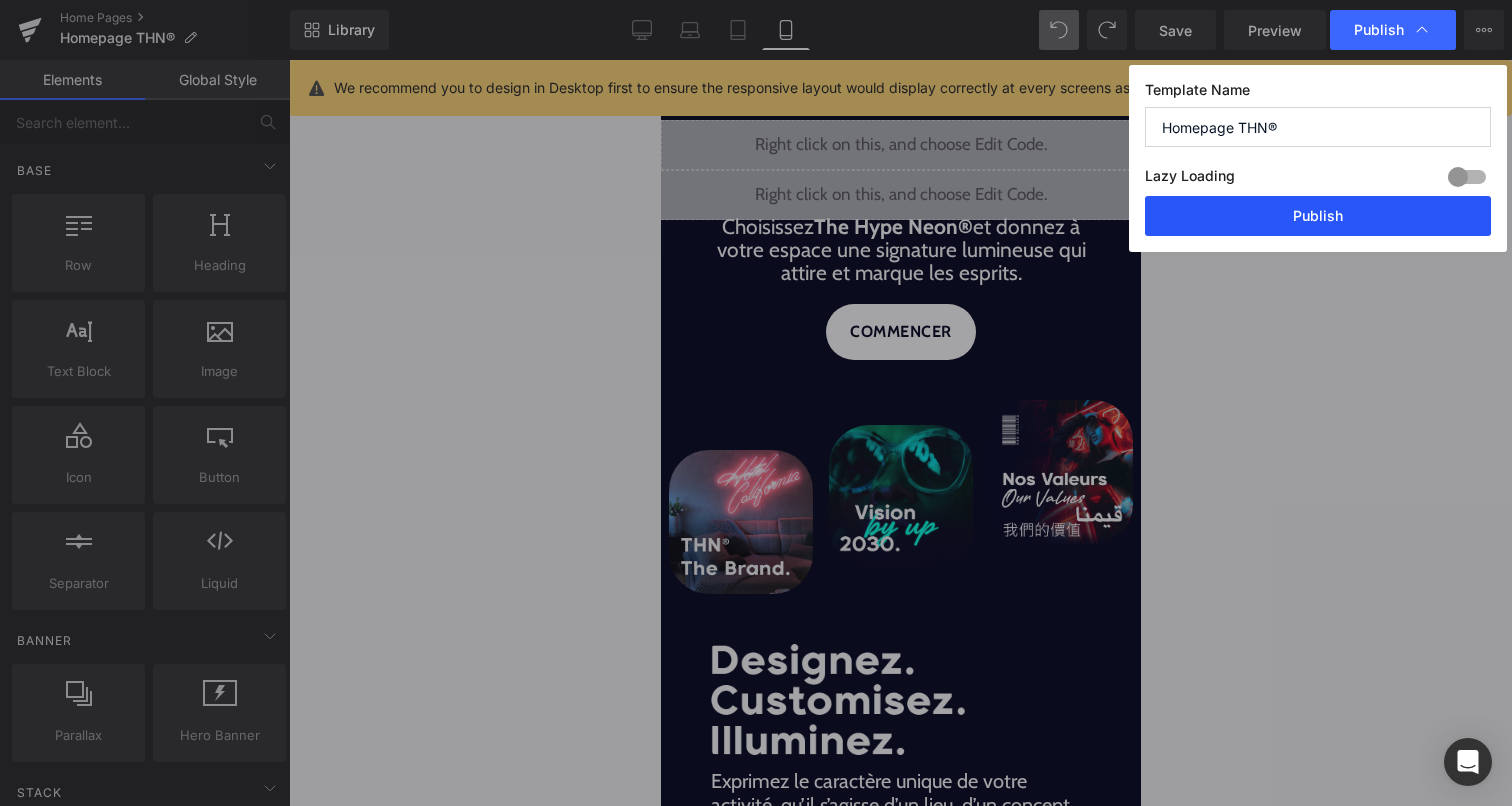 click on "Publish" at bounding box center (1318, 216) 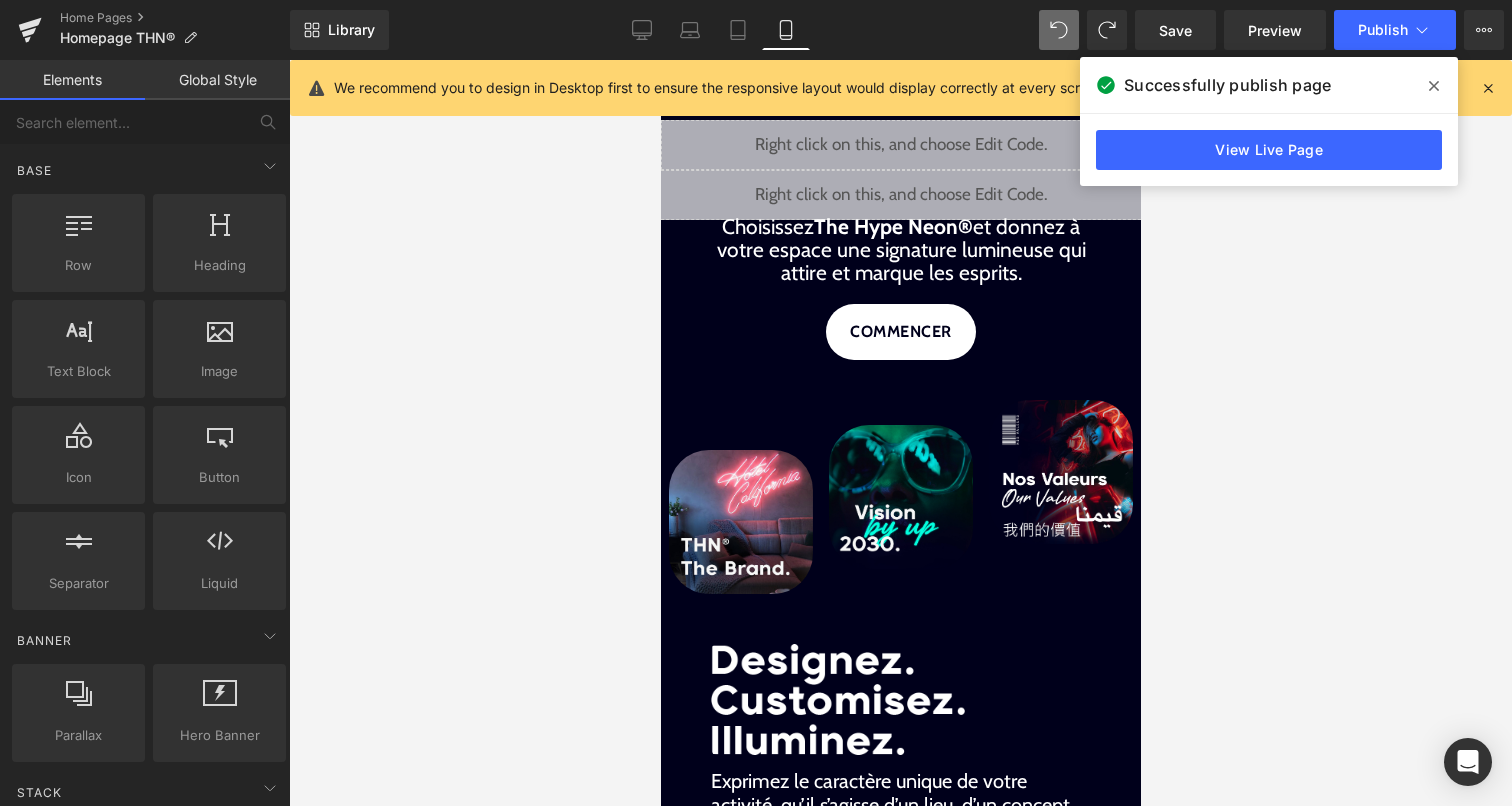 click 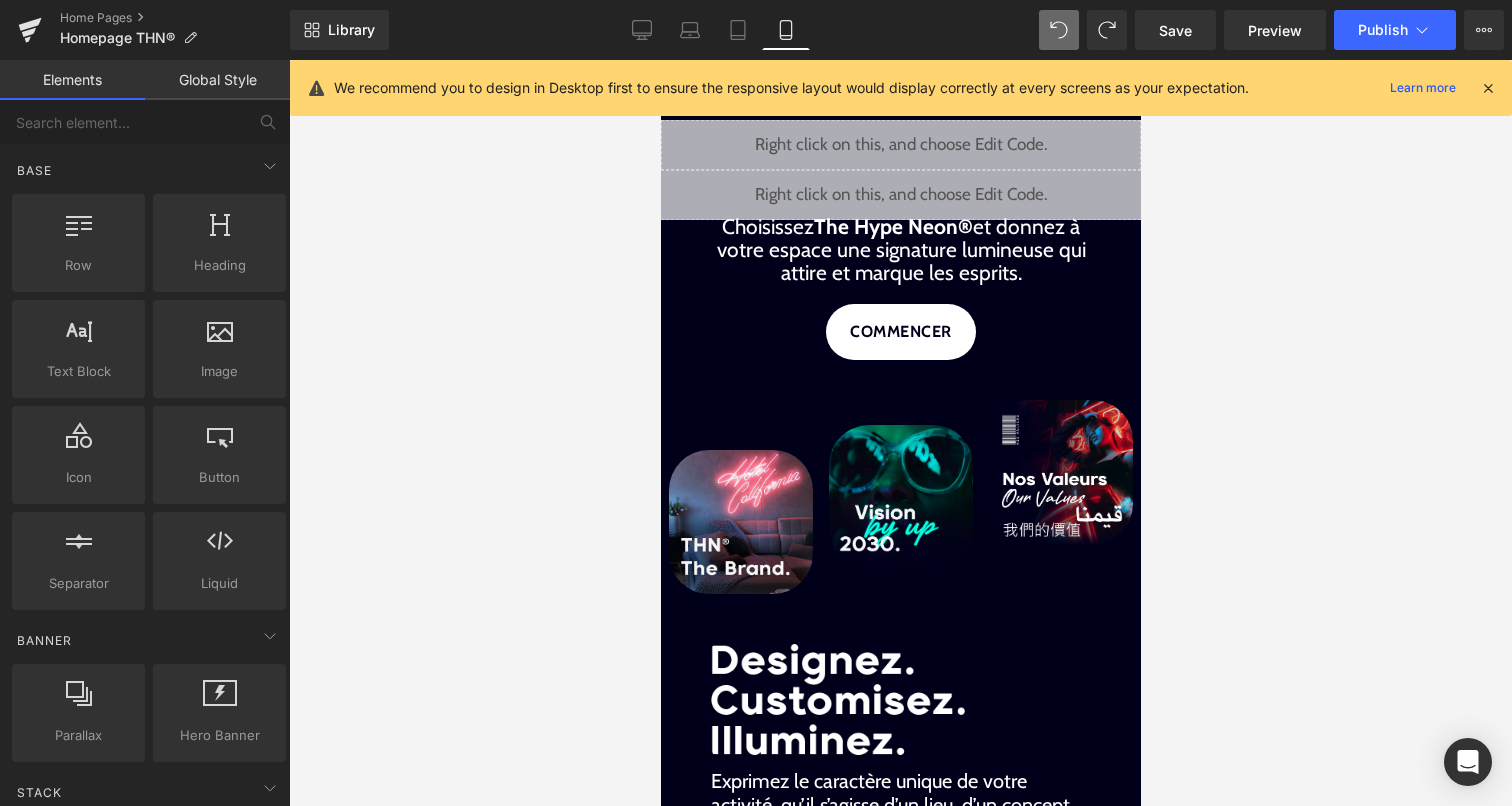 click at bounding box center (1488, 88) 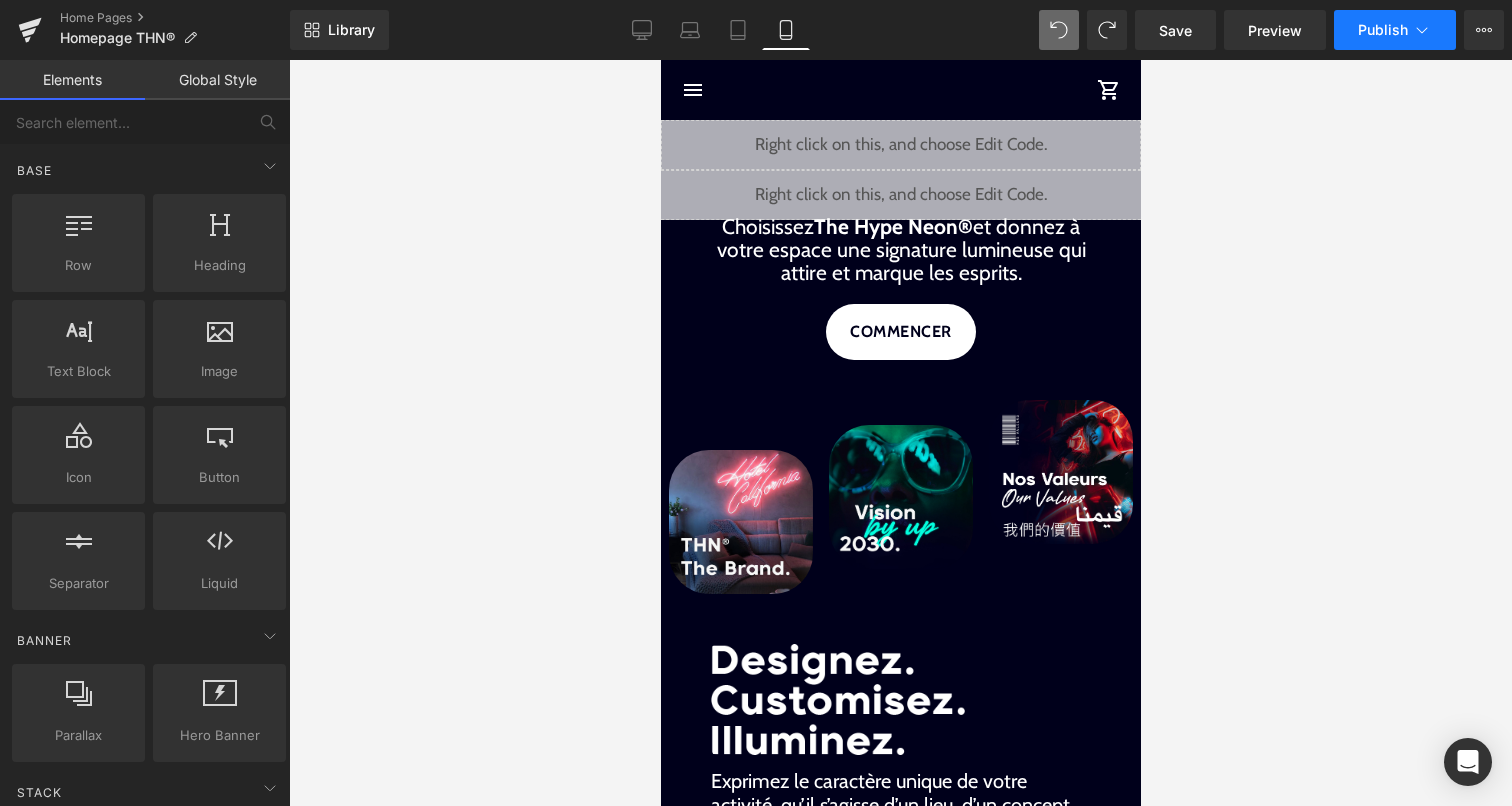 click on "Publish" at bounding box center (1395, 30) 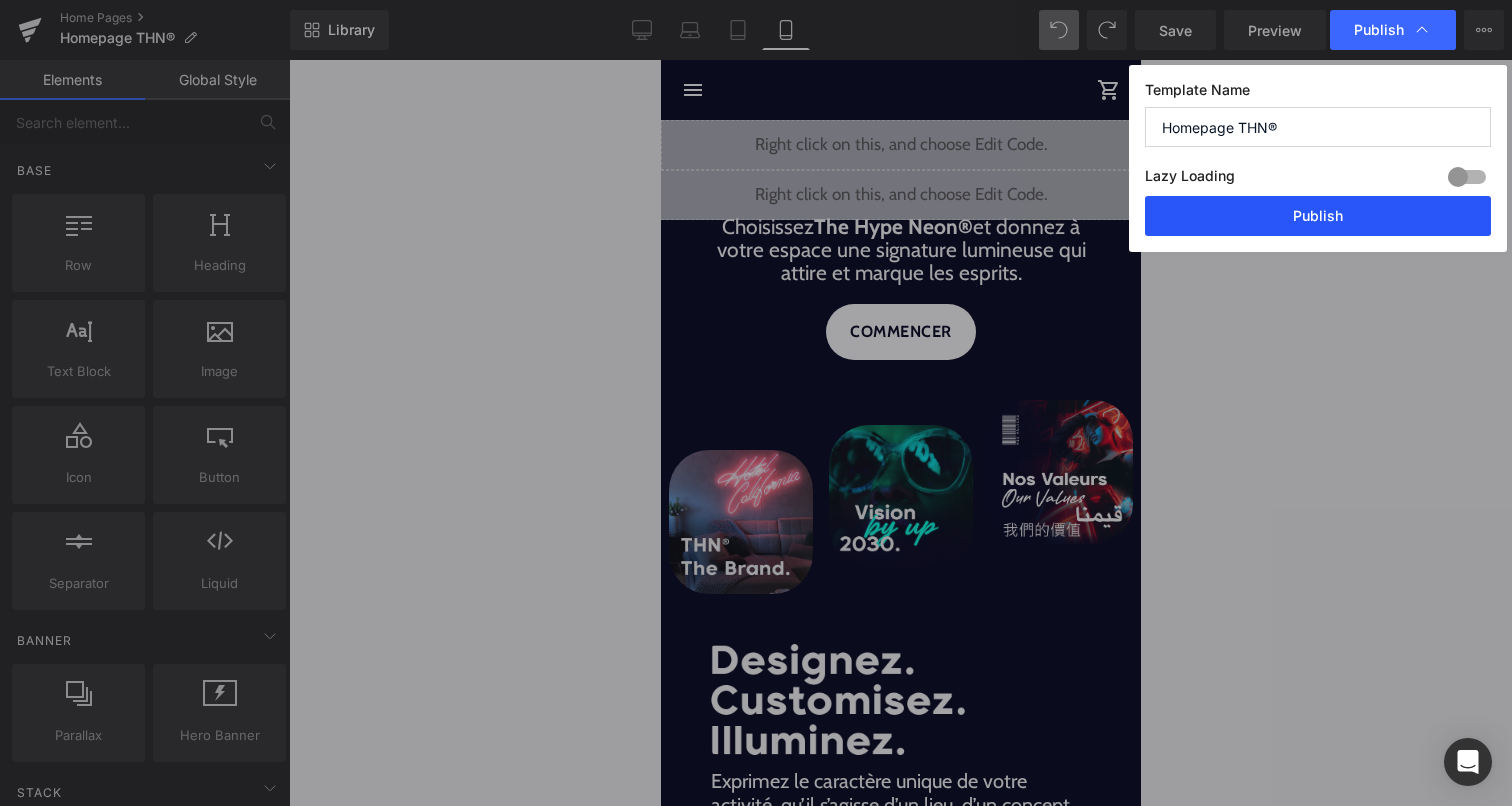 click on "Publish" at bounding box center [1318, 216] 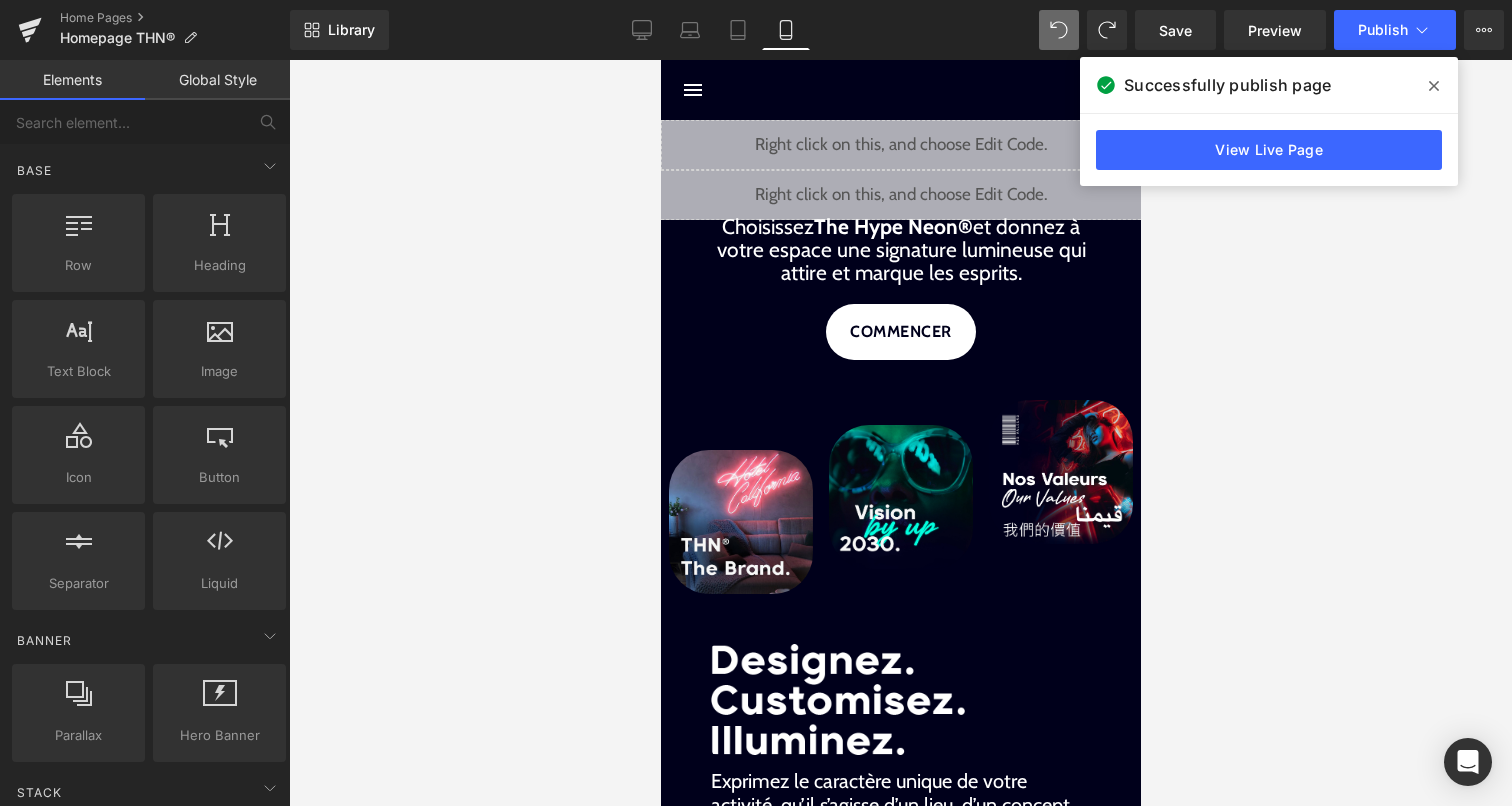 click at bounding box center (1434, 86) 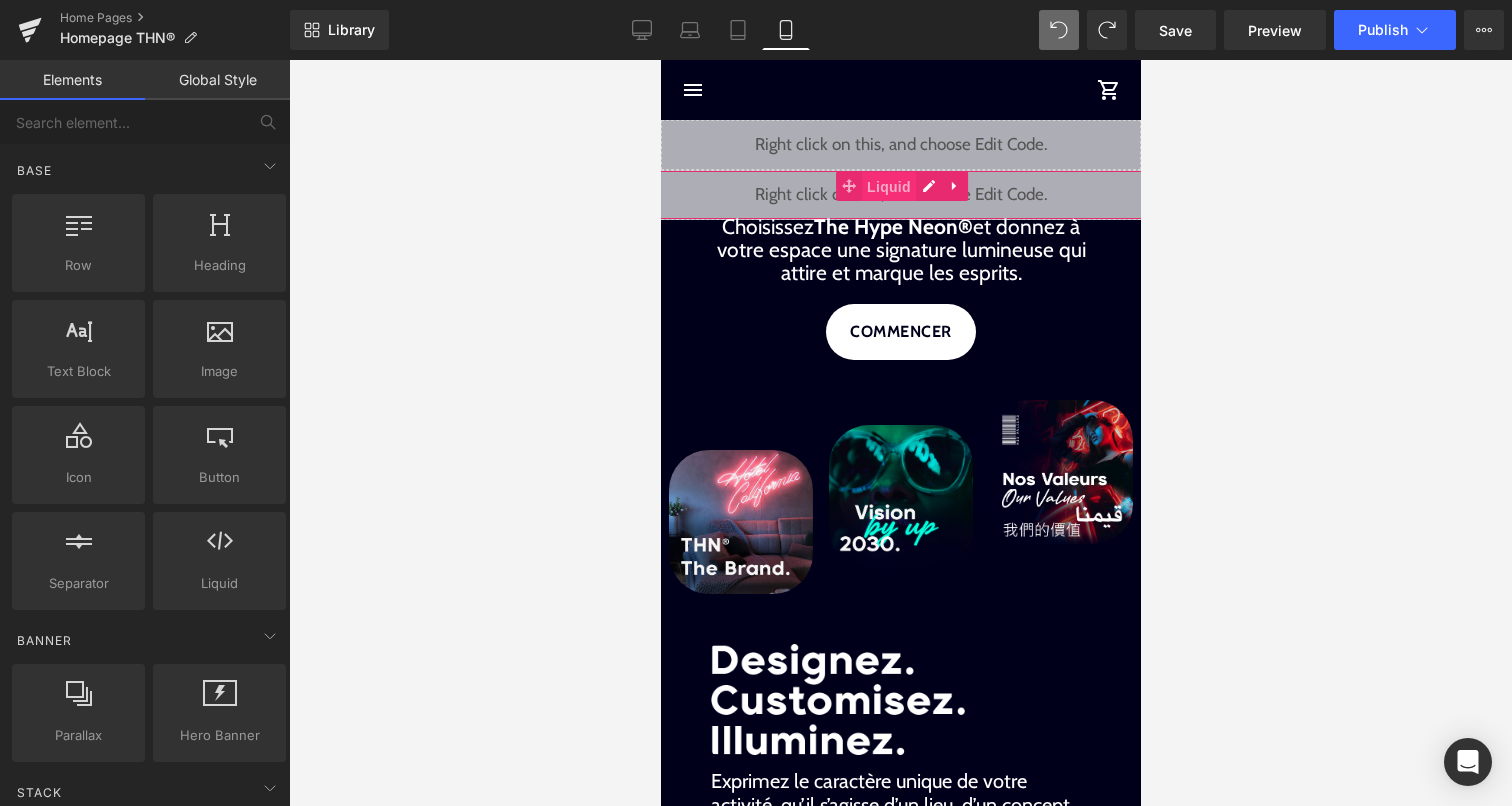 click on "Liquid" at bounding box center [888, 187] 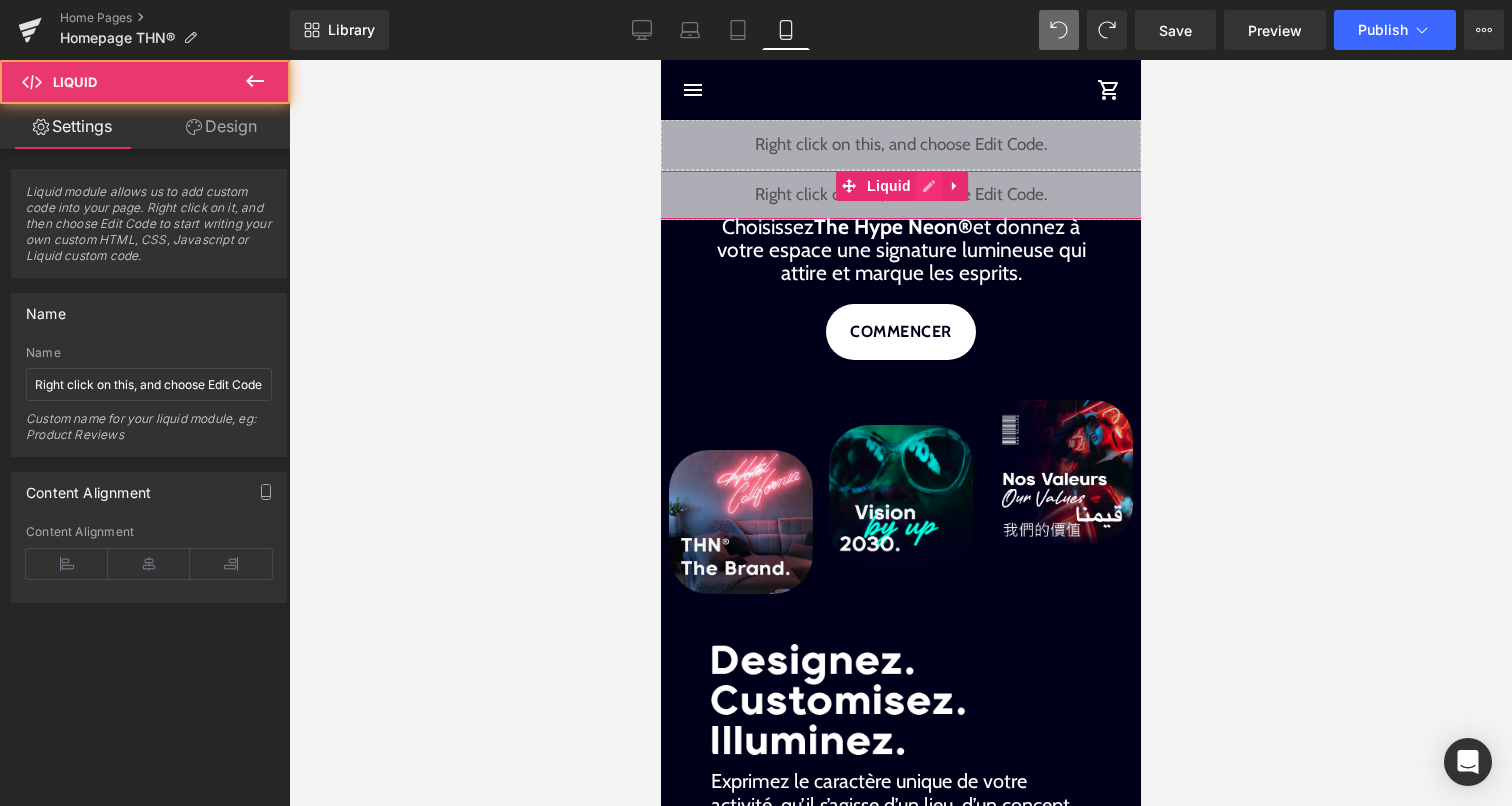 click on "Liquid" at bounding box center (900, 195) 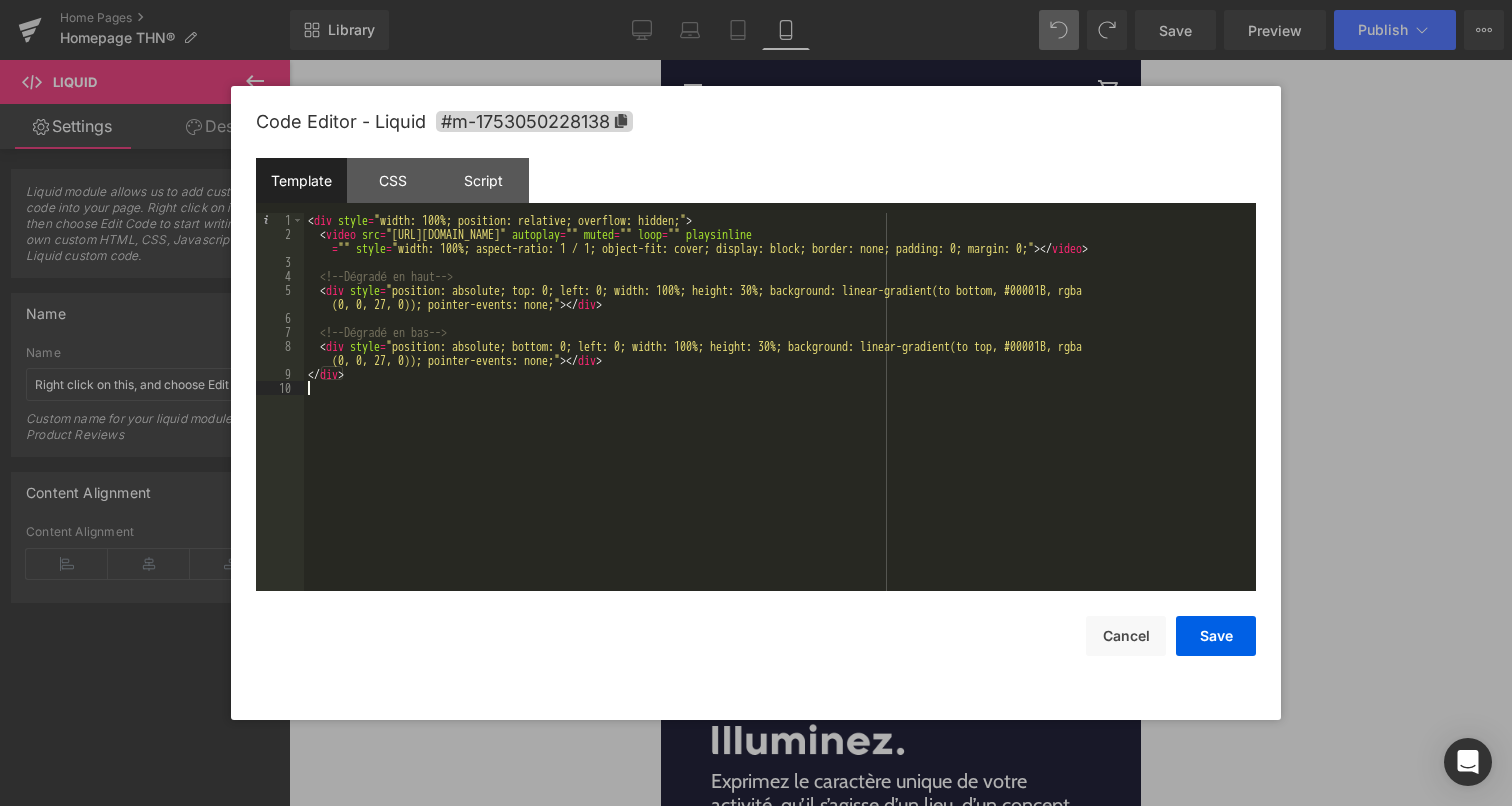 click on "< div   style = "width: 100%; position: relative; overflow: hidden;" >    < video   src = "https://cdn.shopify.com/videos/c/o/v/7eff5943aa004eec9c67b9d7f760d4dc.mp4"   autoplay = ""   muted = ""   loop = ""   playsinline      = ""   style = "width: 100%; aspect-ratio: 1 / 1; object-fit: cover; display: block; border: none; padding: 0; margin: 0;" > </ video >       <!--  Dégradé en haut  -->    < div   style = "position: absolute; top: 0; left: 0; width: 100%; height: 30%; background: linear-gradient(to bottom, #00001B, rgba      (0, 0, 27, 0)); pointer-events: none;" > </ div >       <!--  Dégradé en bas  -->    < div   style = "position: absolute; bottom: 0; left: 0; width: 100%; height: 30%; background: linear-gradient(to top, #00001B, rgba      (0, 0, 27, 0)); pointer-events: none;" > </ div > </ div >" at bounding box center [780, 416] 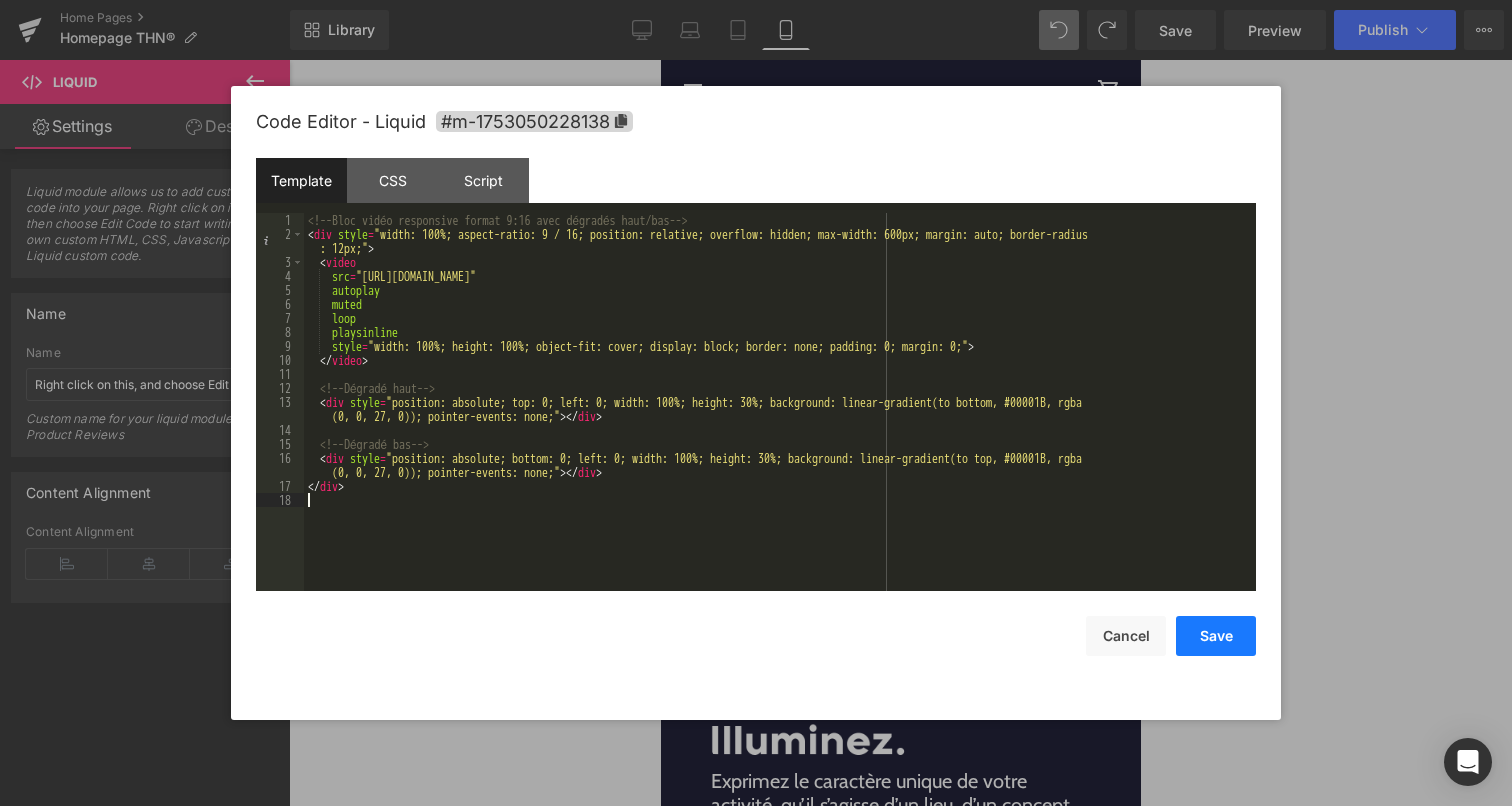 click on "Save" at bounding box center [1216, 636] 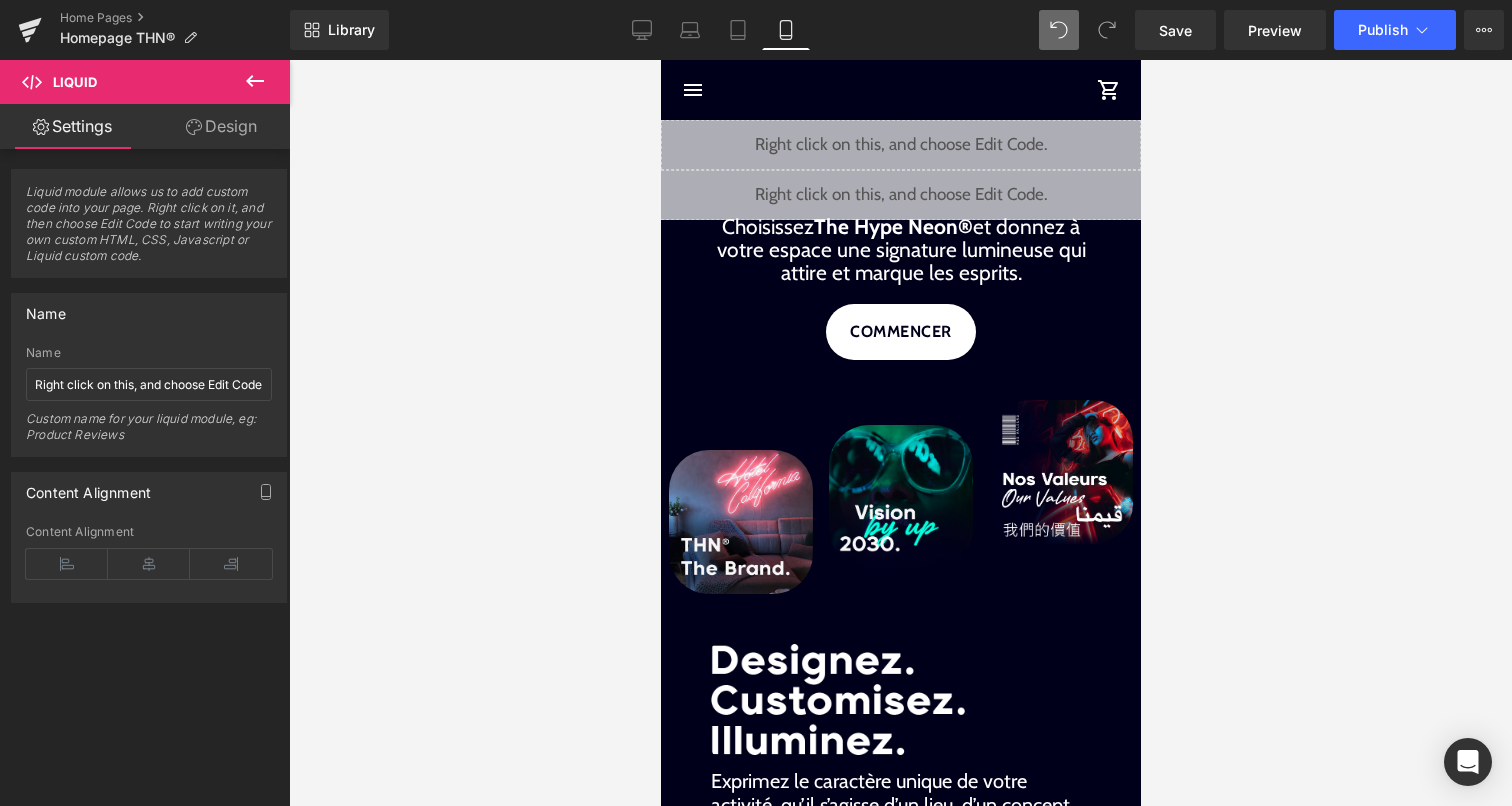 click on "Library Mobile Desktop Laptop Tablet Mobile Save Preview Publish Scheduled View Live Page View with current Template Save Template to Library Schedule Publish Publish Settings Shortcuts  Your page can’t be published   You've reached the maximum number of published pages on your plan  (0/0).  You need to upgrade your plan or unpublish all your pages to get 1 publish slot.   Unpublish pages   Upgrade plan" at bounding box center (901, 30) 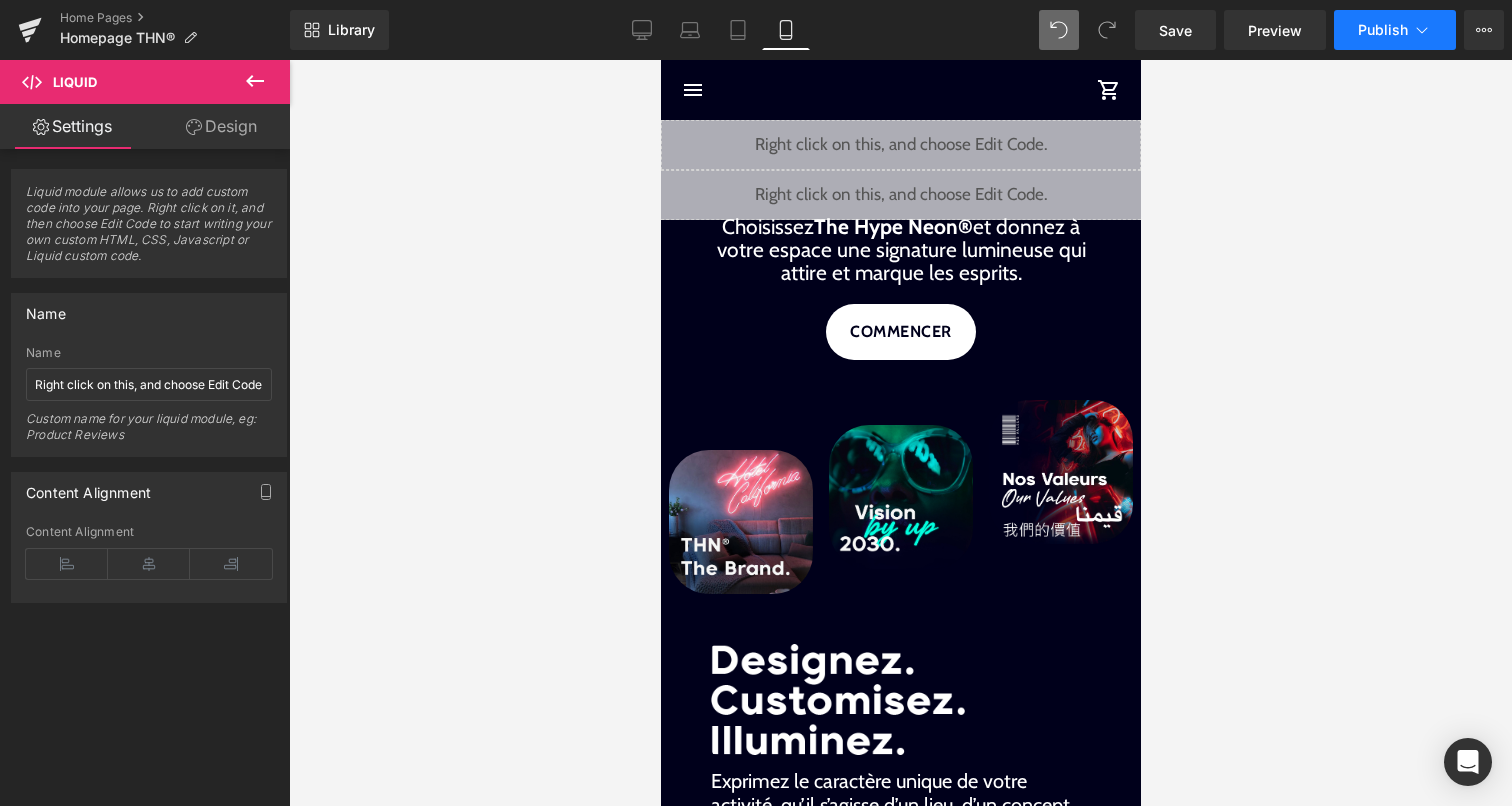 click on "Publish" at bounding box center (1383, 30) 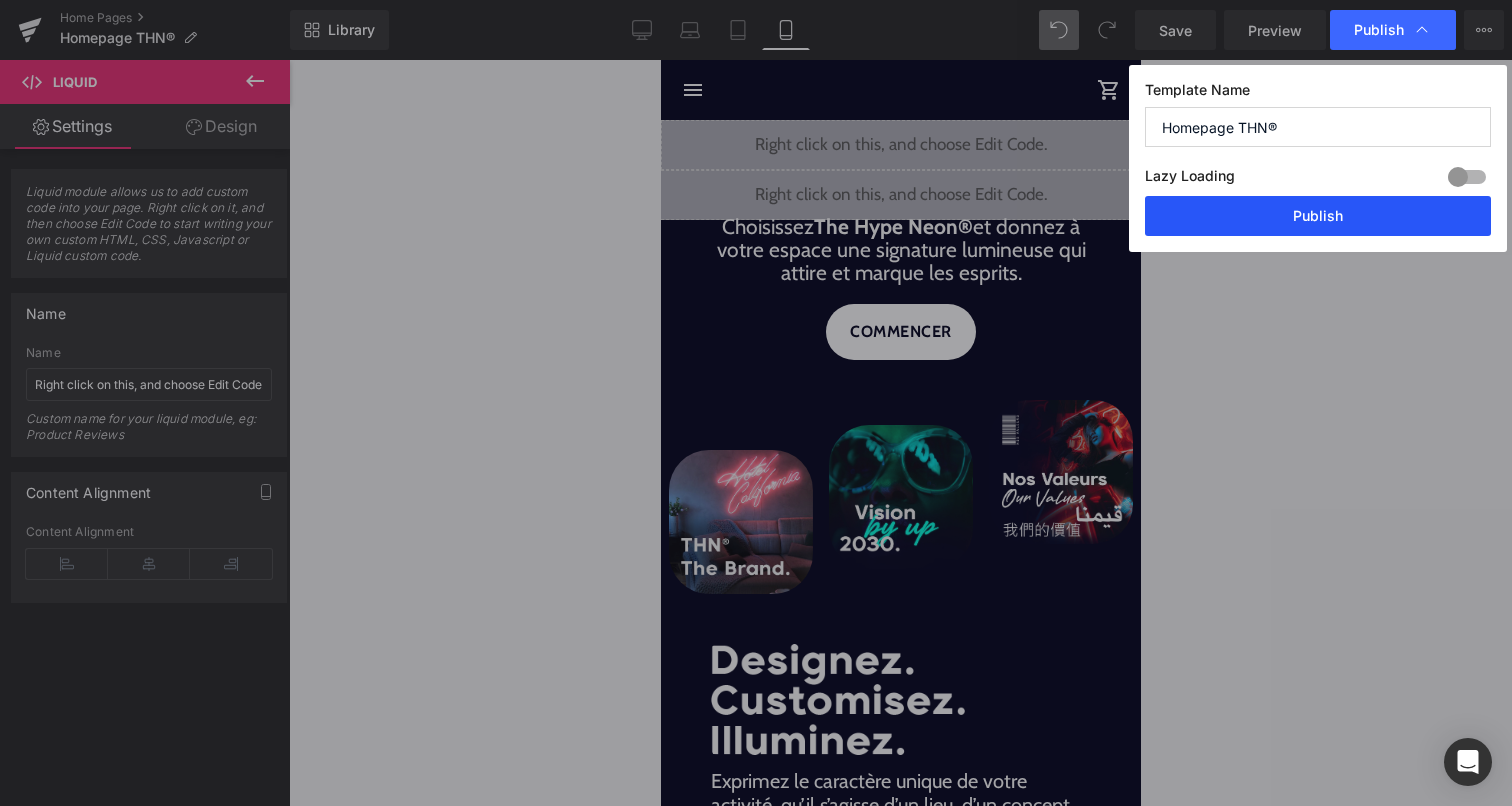 click on "Publish" at bounding box center (1318, 216) 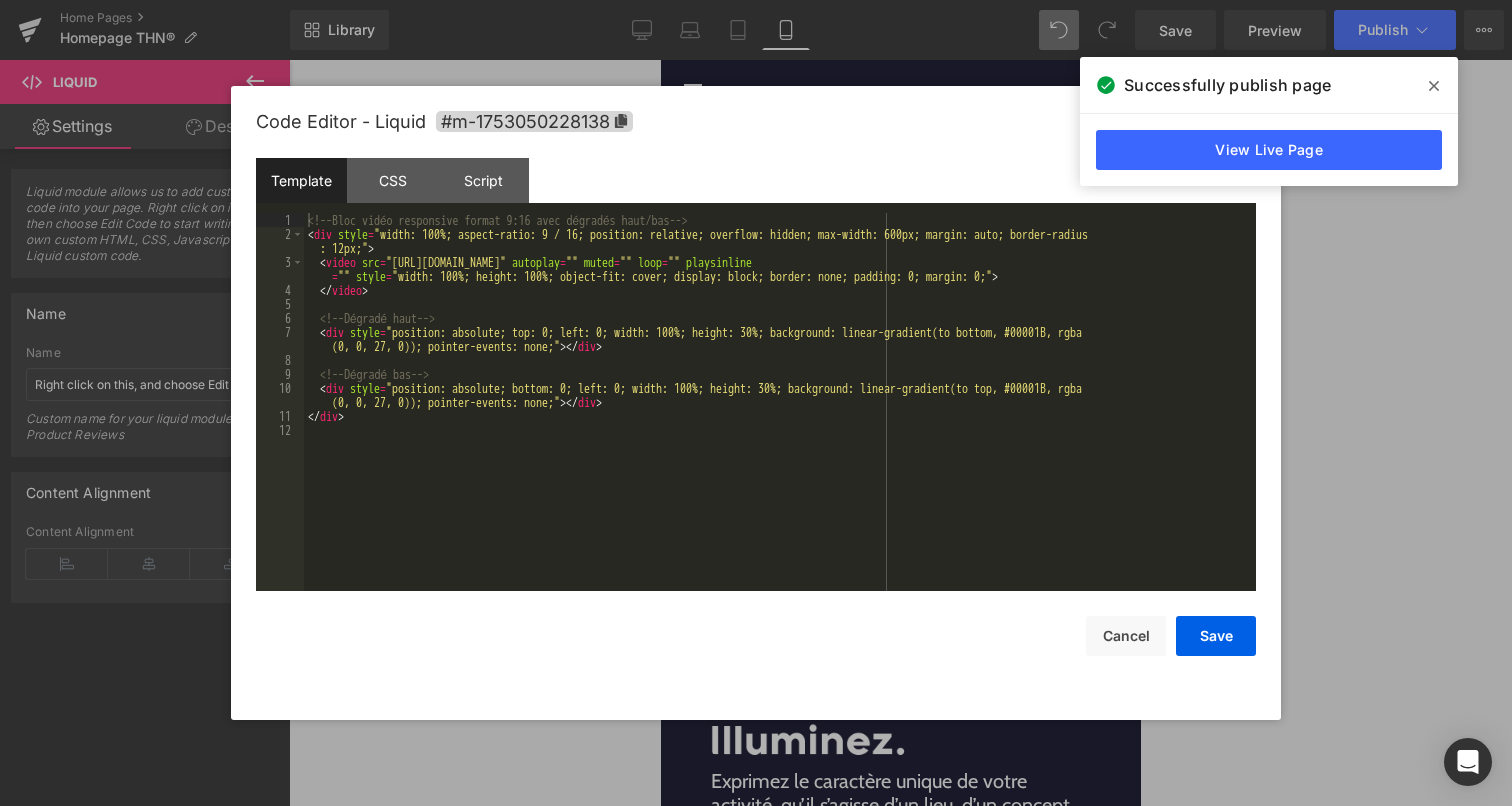 click on "Liquid" at bounding box center (900, 195) 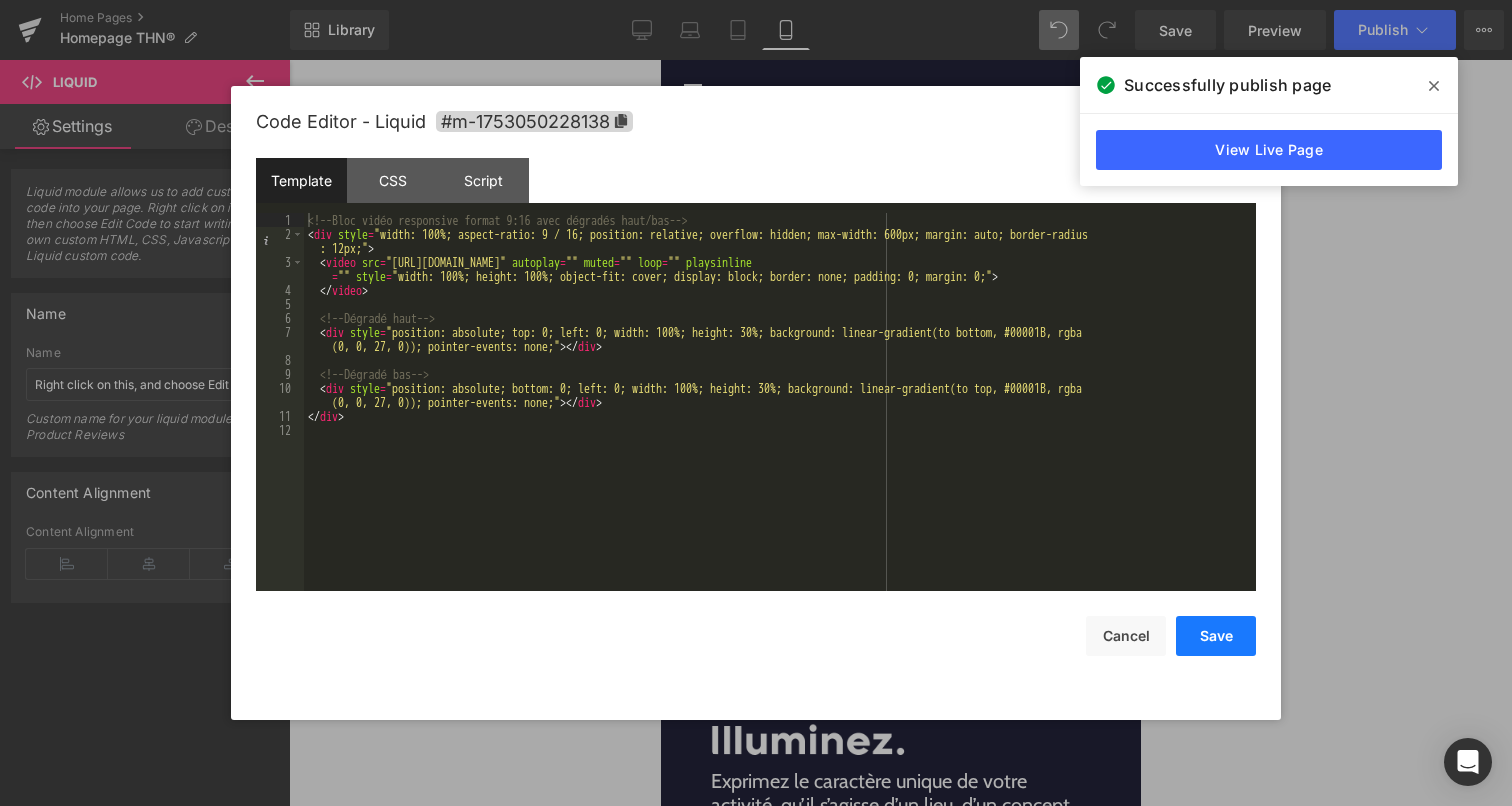 click on "Save" at bounding box center [1216, 636] 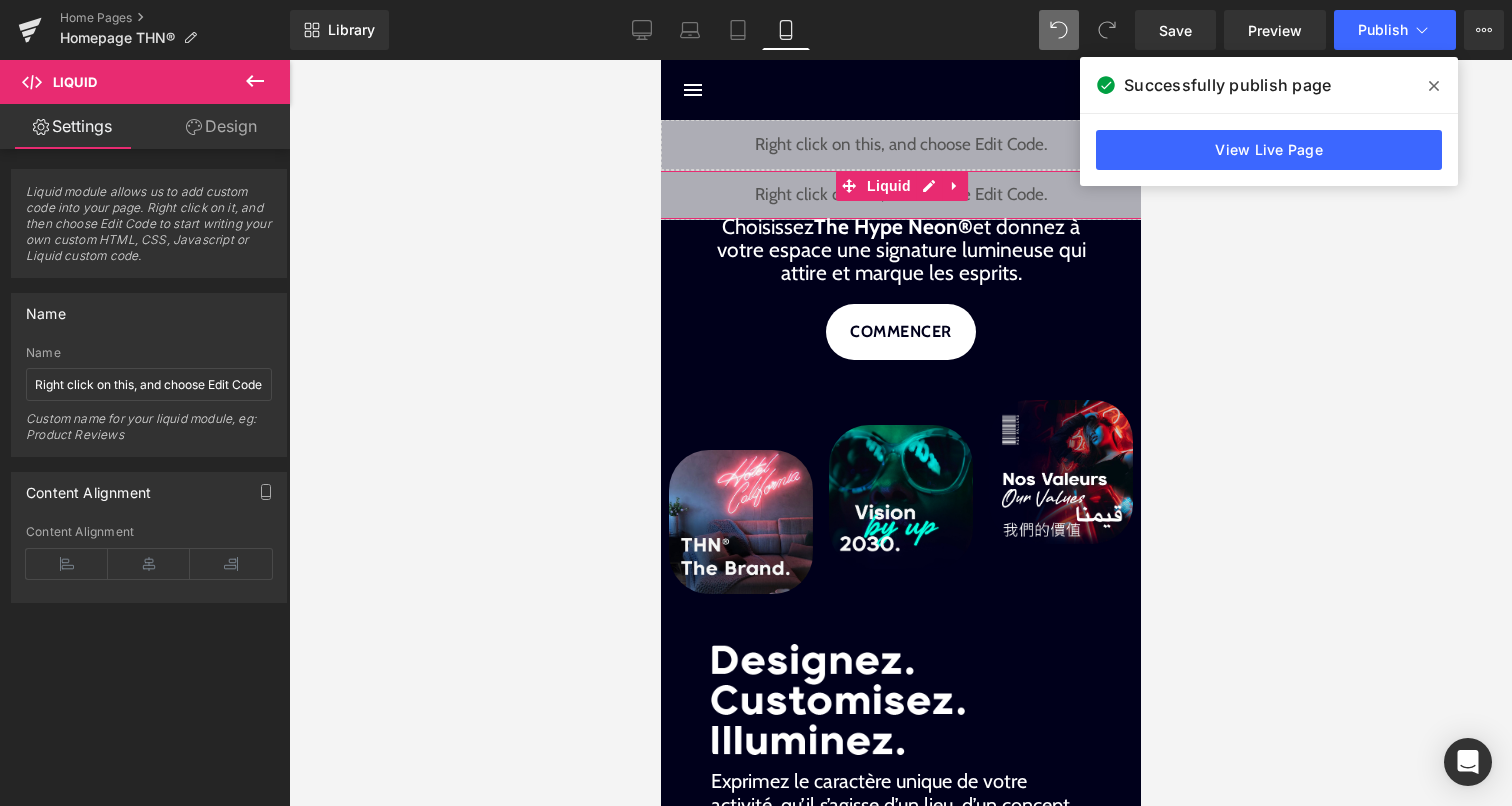 click on "Liquid" at bounding box center [900, 195] 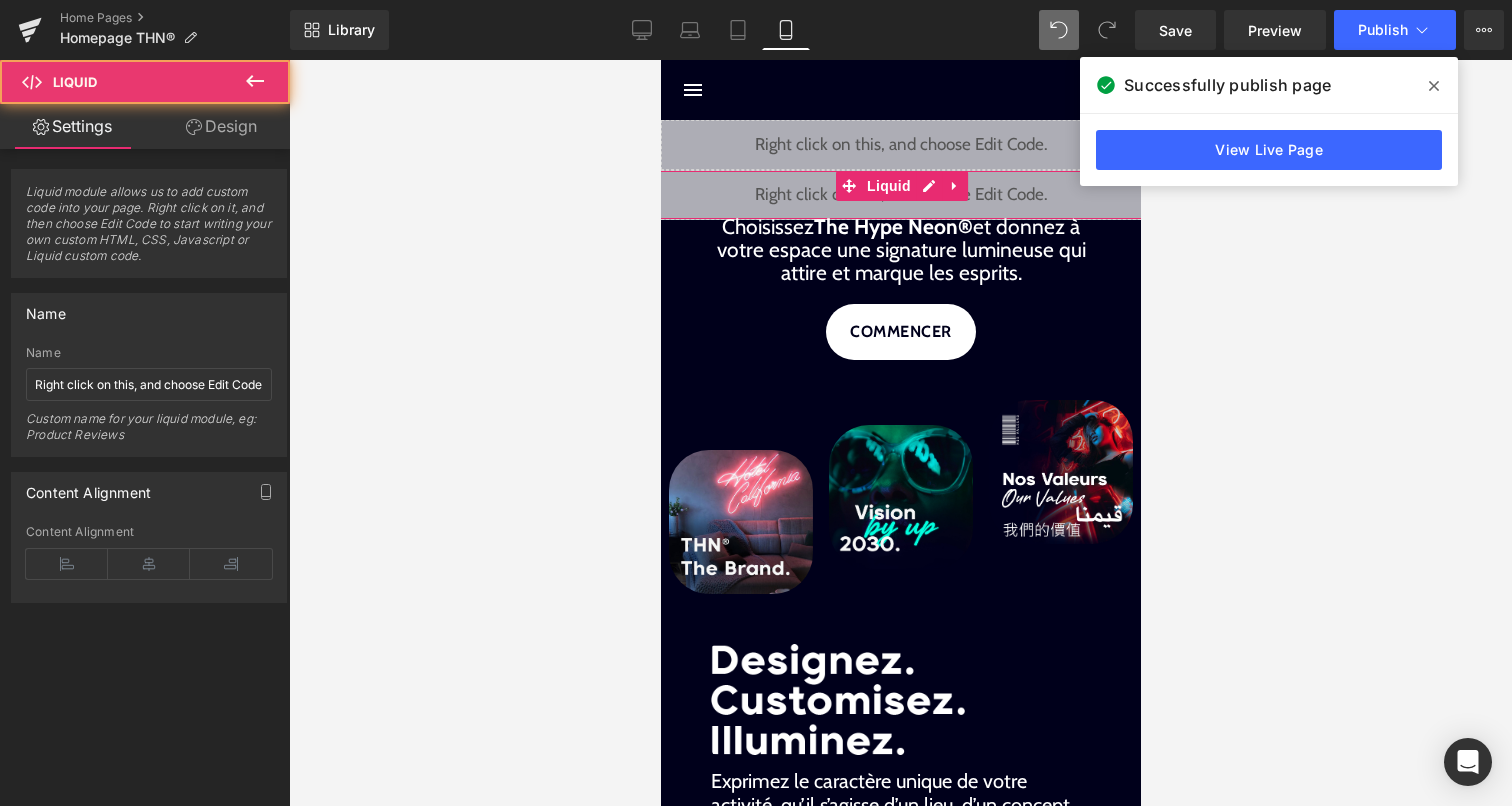 click on "Design" at bounding box center [221, 126] 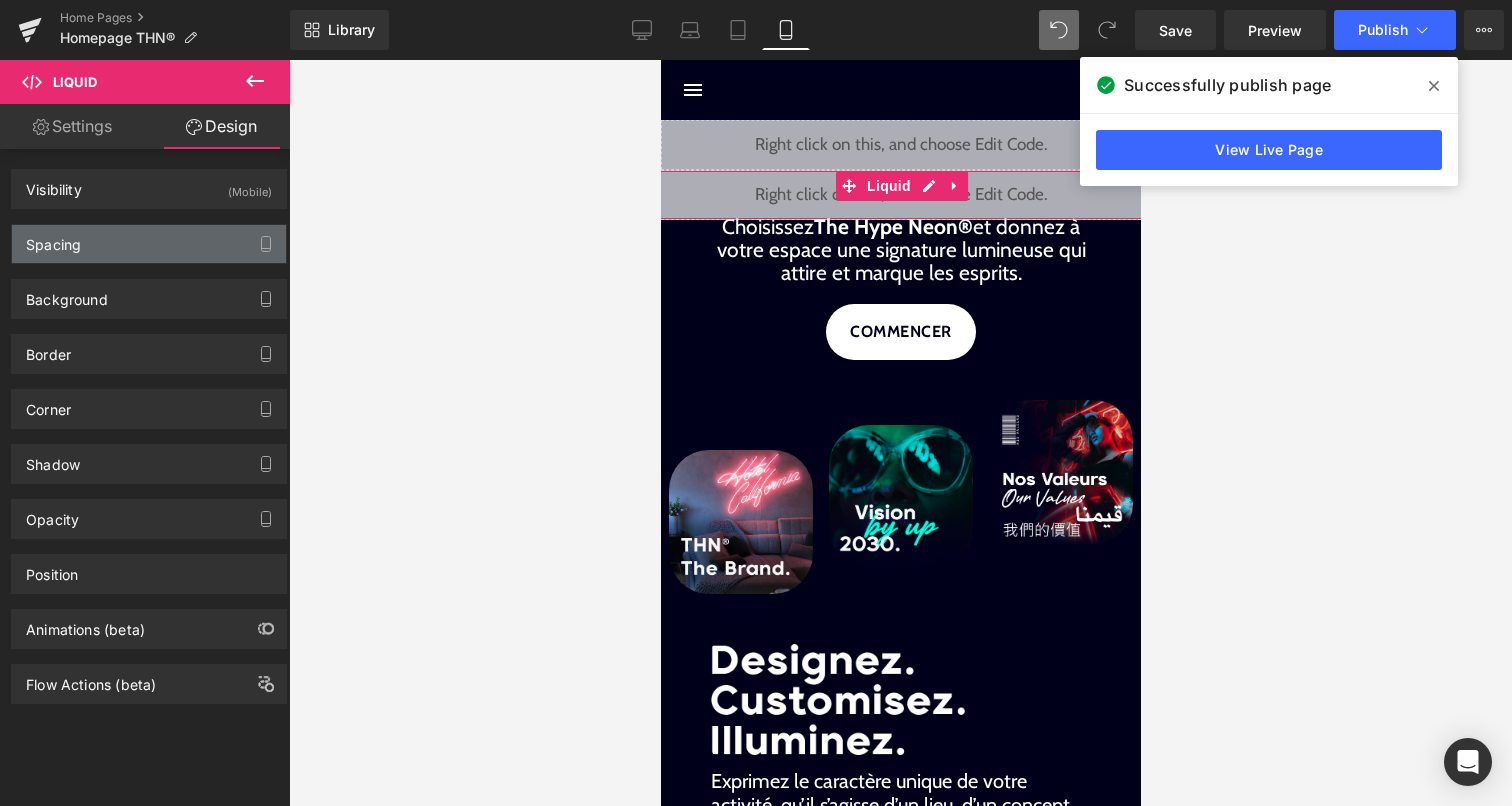 click on "Spacing" at bounding box center [149, 244] 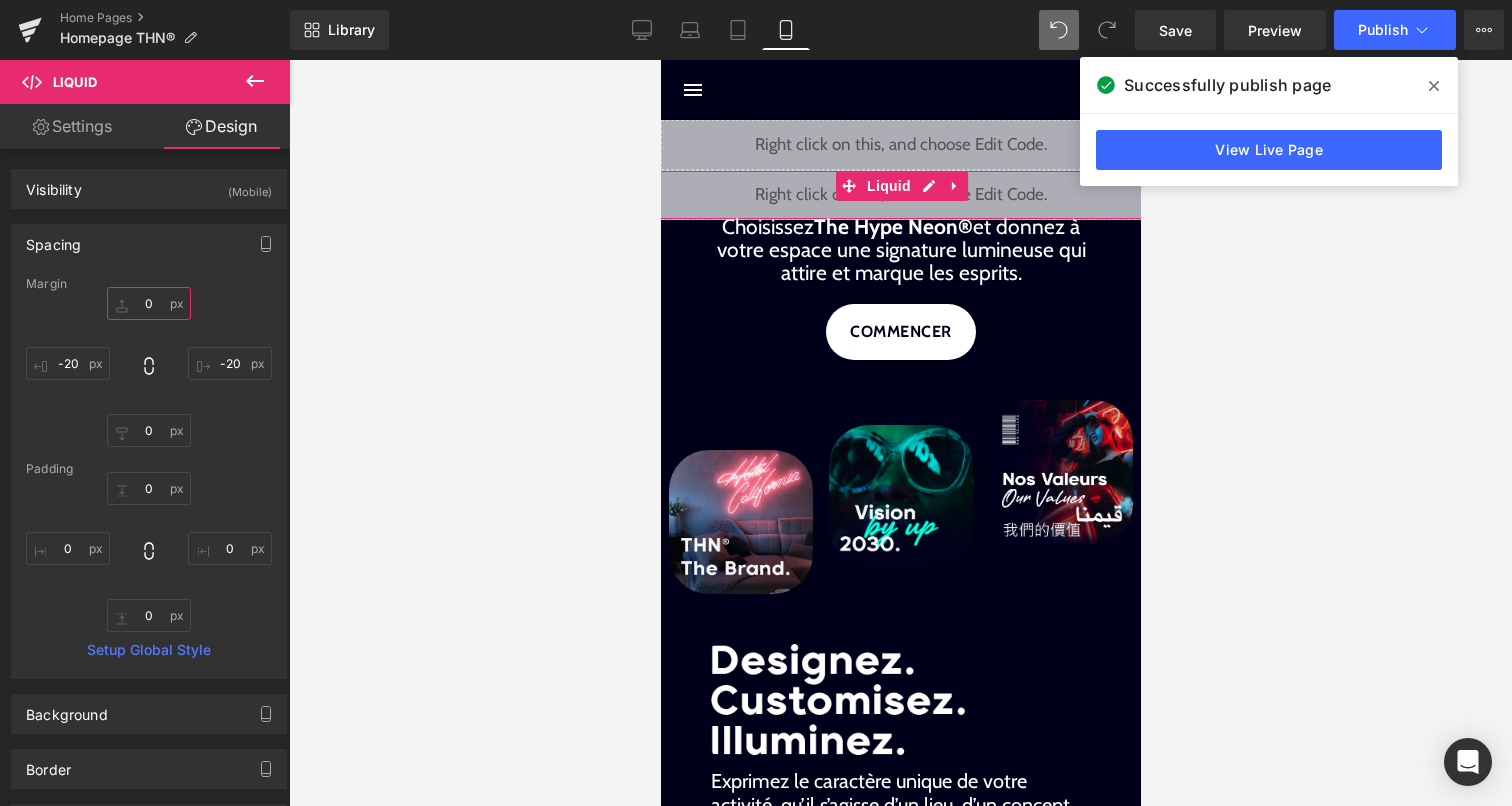 click on "0" at bounding box center (149, 303) 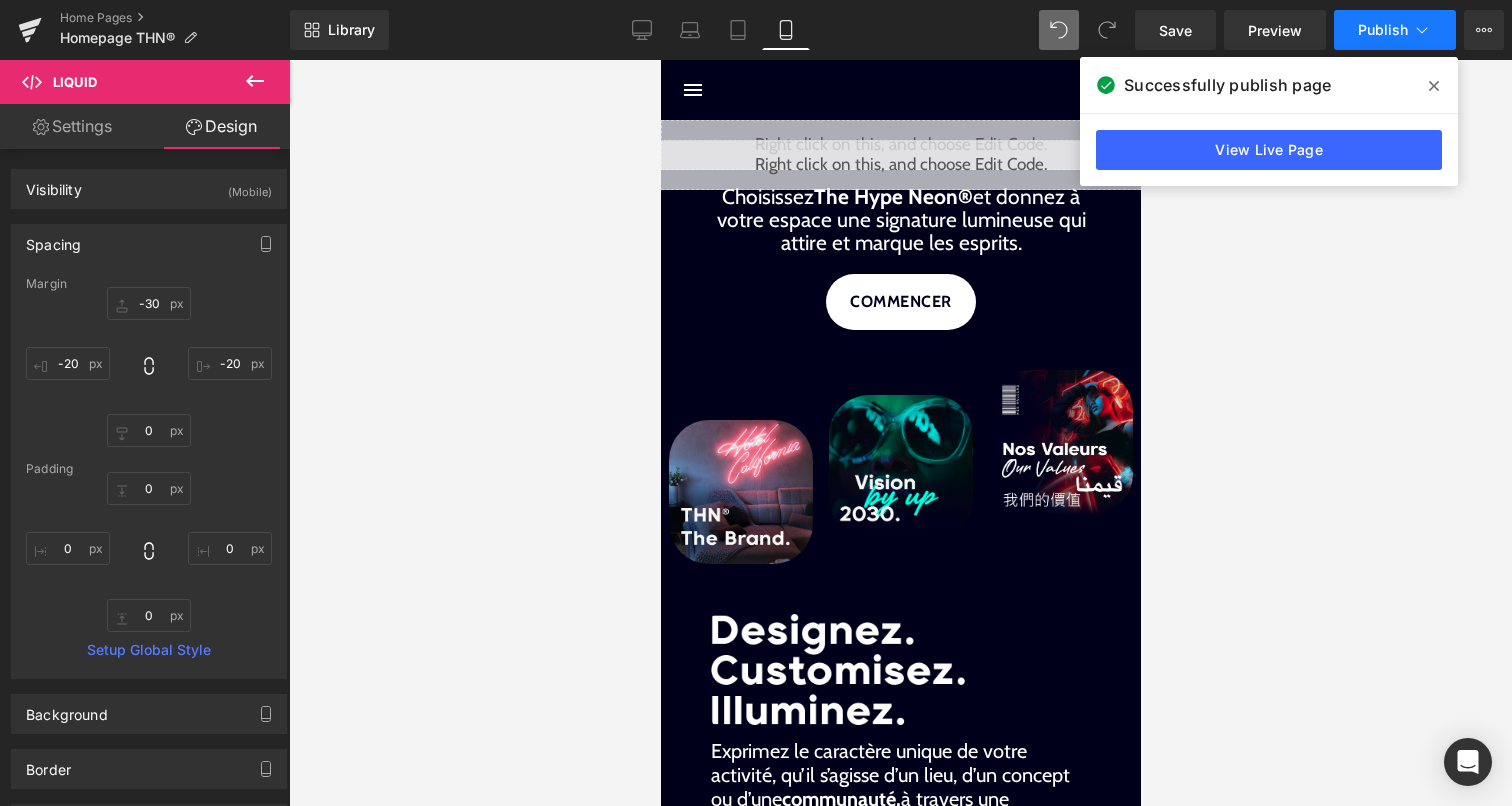 click on "Publish" at bounding box center (1395, 30) 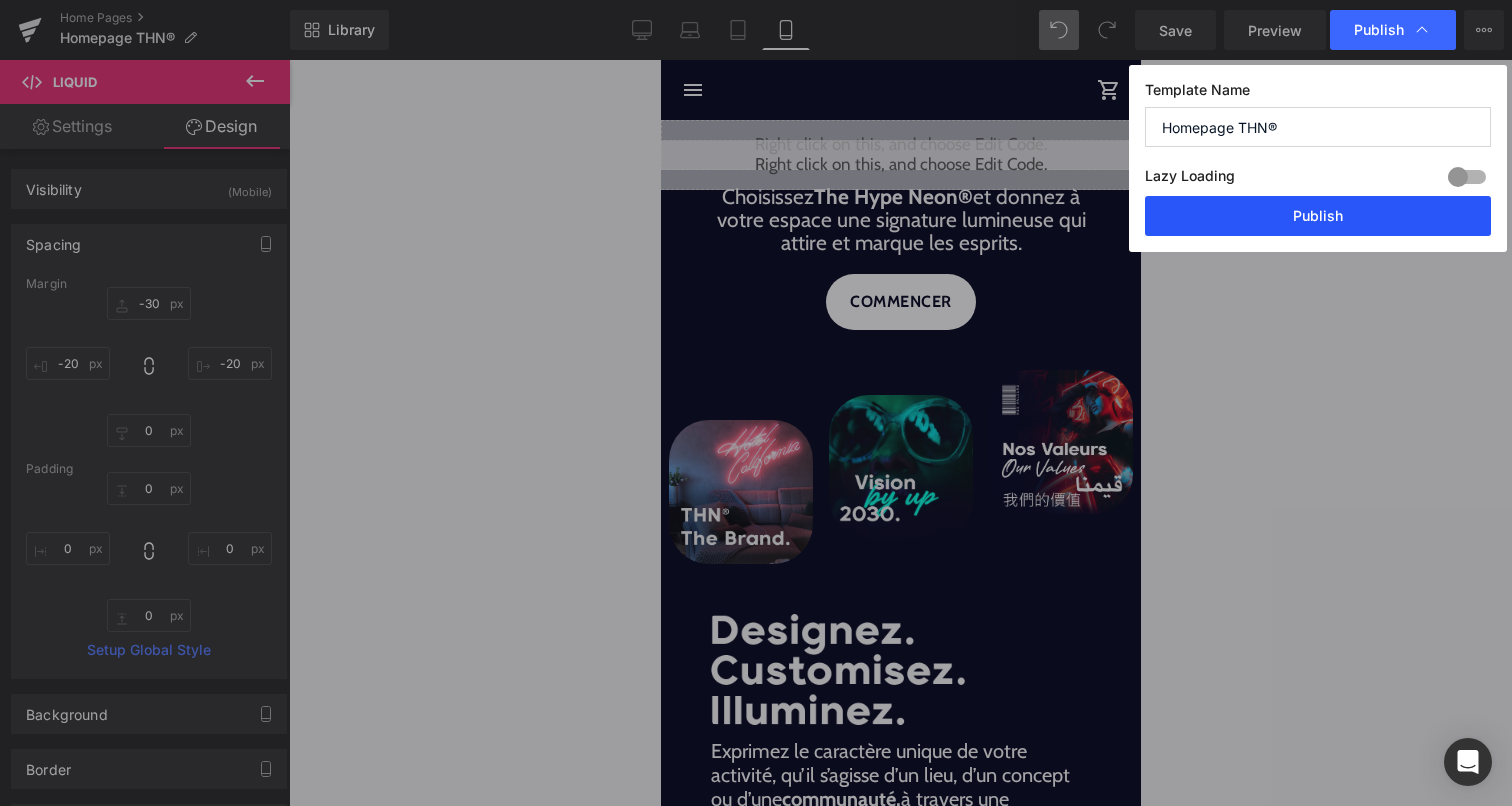 click on "Publish" at bounding box center [1318, 216] 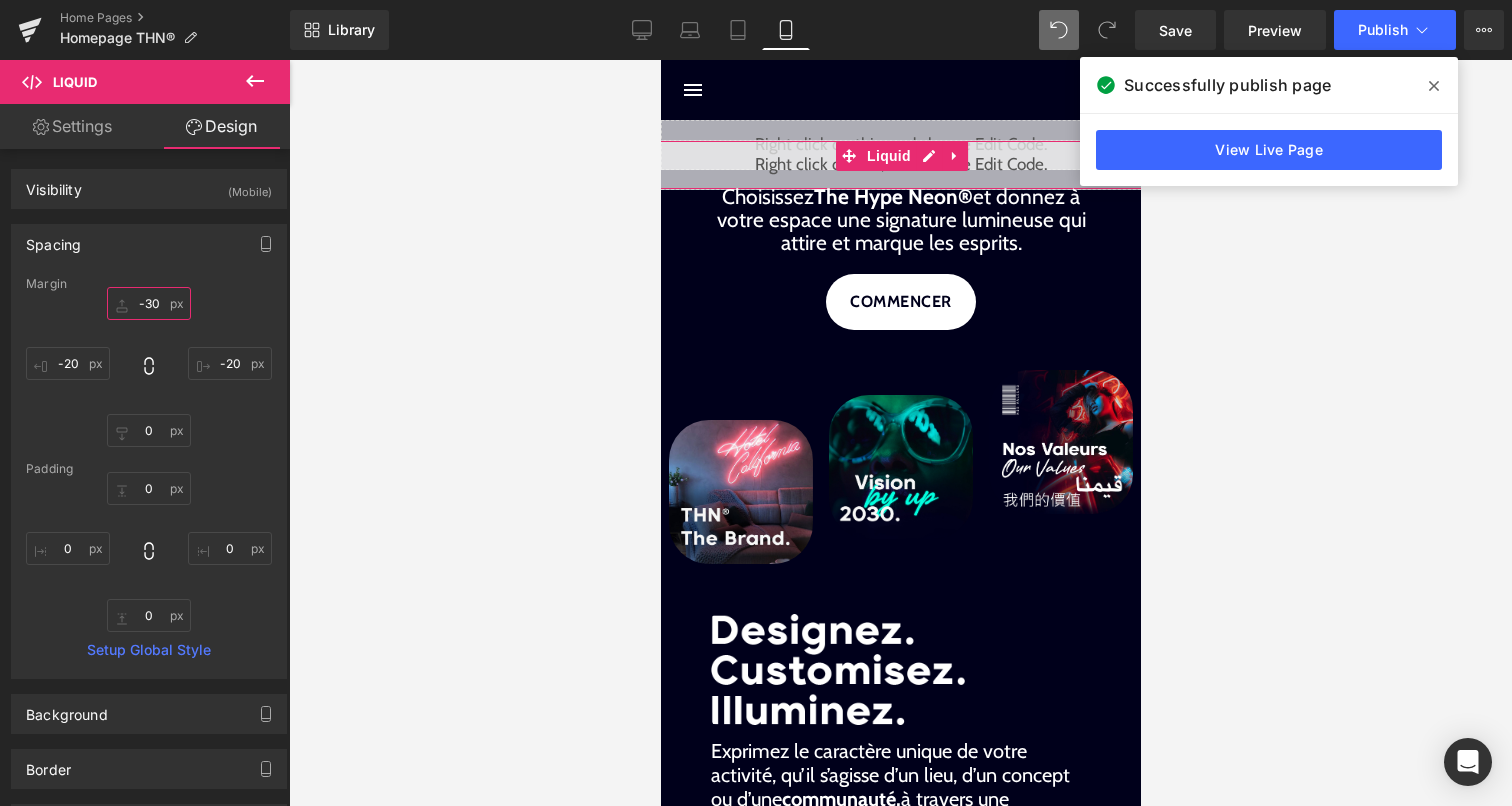 click on "-30" at bounding box center [149, 303] 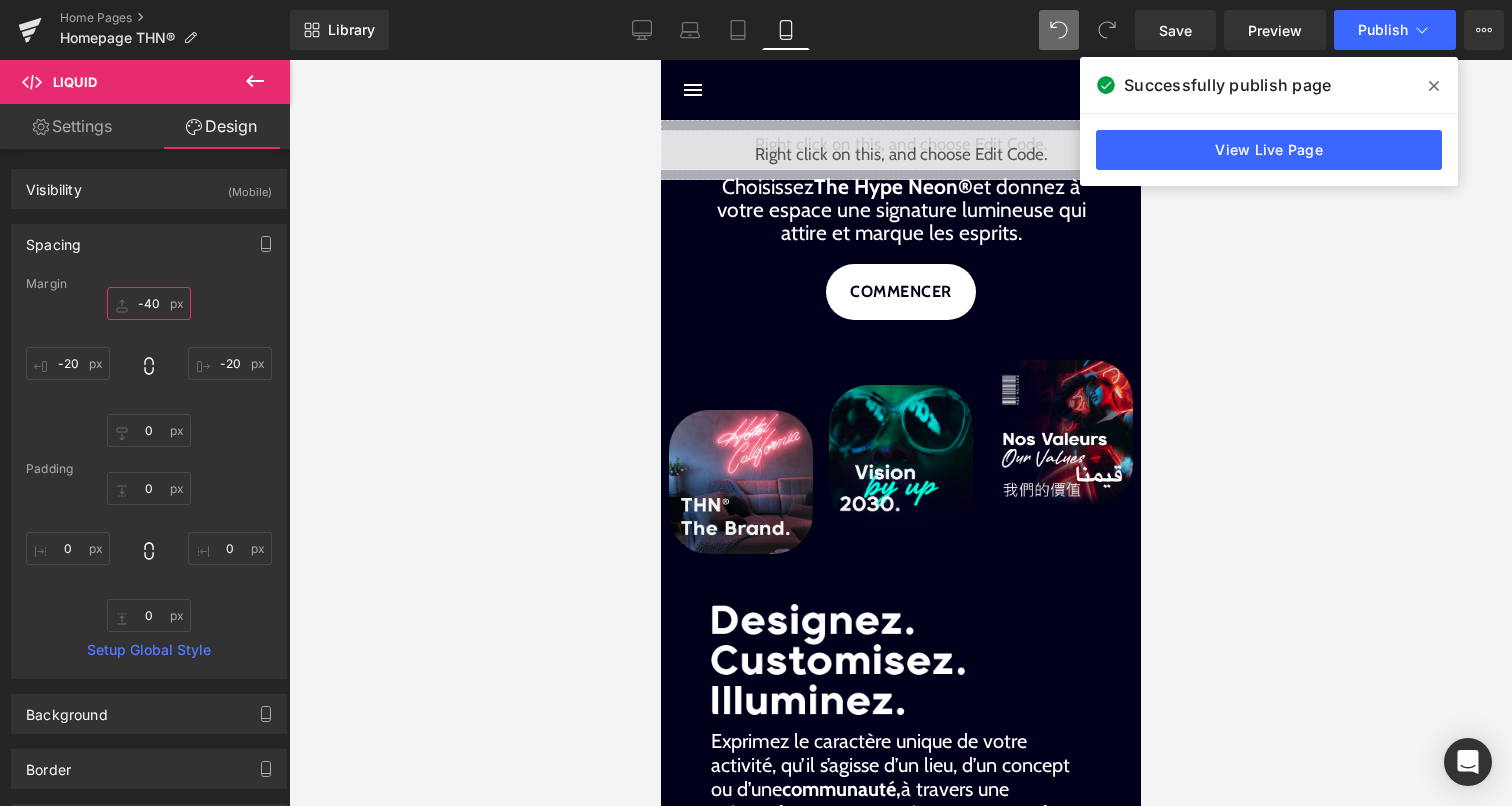 type on "-40" 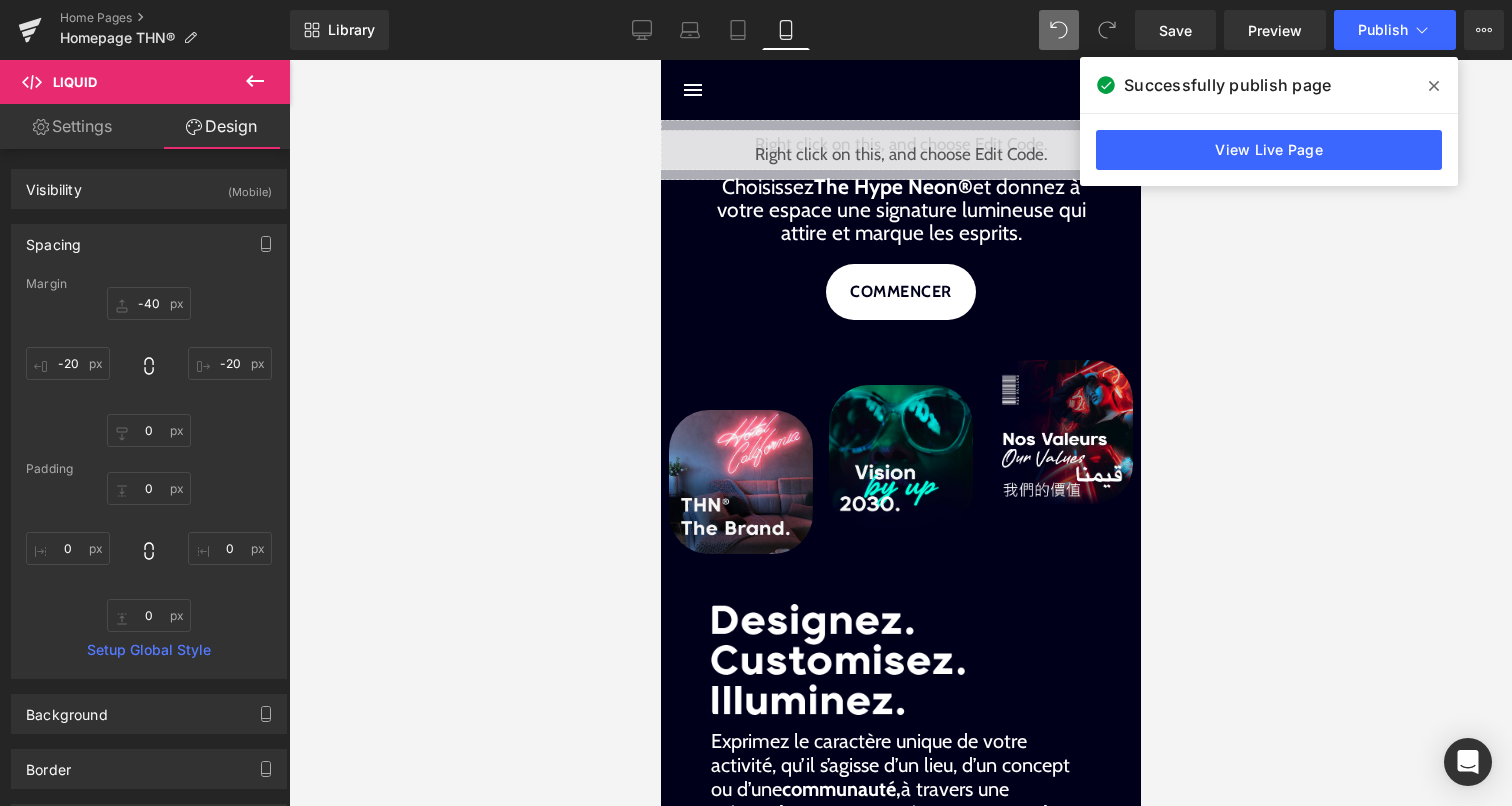 click on "Library Mobile Desktop Laptop Tablet Mobile Save Preview Publish Scheduled View Live Page View with current Template Save Template to Library Schedule Publish Publish Settings Shortcuts  Your page can’t be published   You've reached the maximum number of published pages on your plan  (0/0).  You need to upgrade your plan or unpublish all your pages to get 1 publish slot.   Unpublish pages   Upgrade plan" at bounding box center [901, 30] 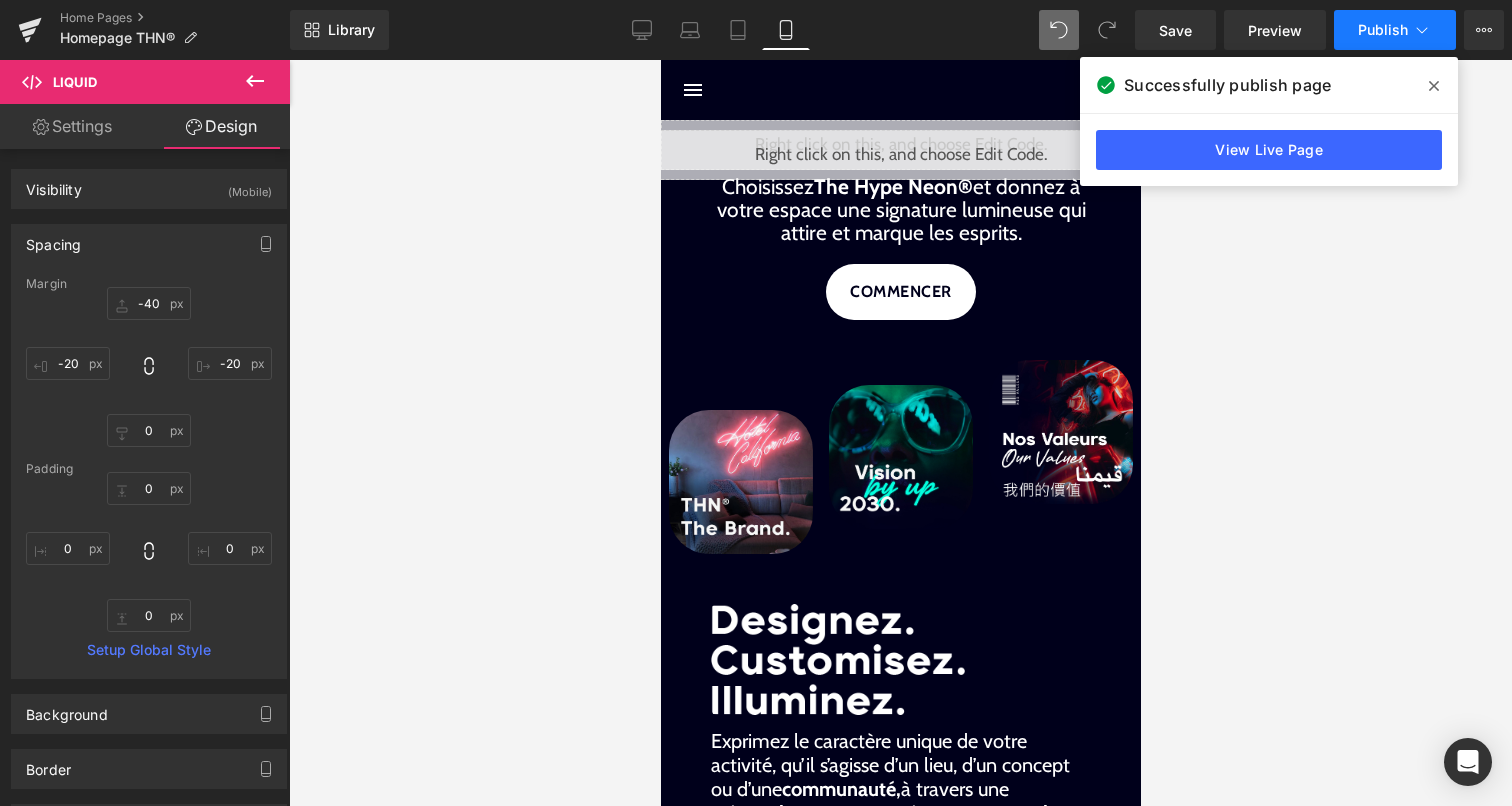 click on "Publish" at bounding box center (1395, 30) 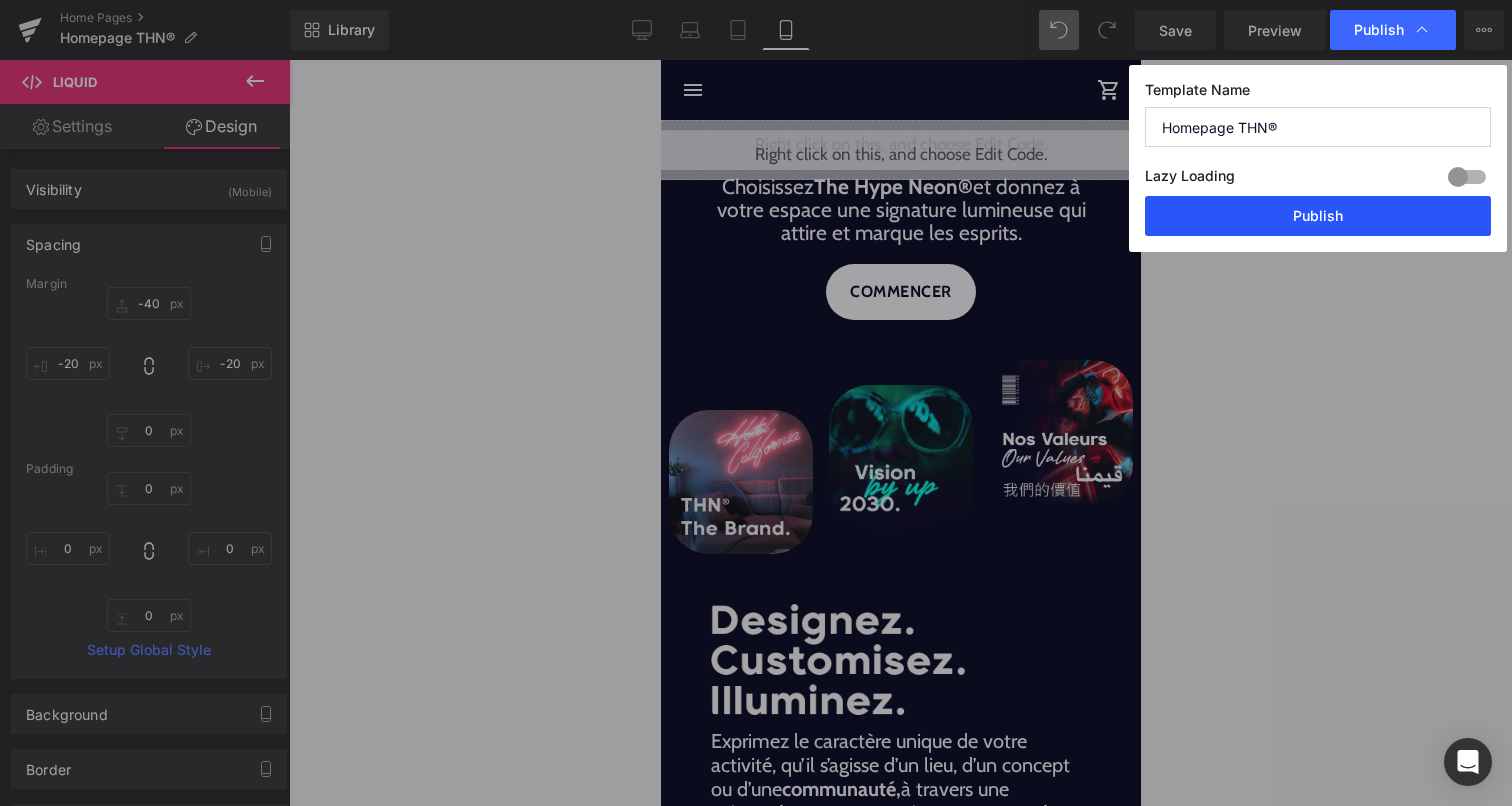 click on "Publish" at bounding box center [1318, 216] 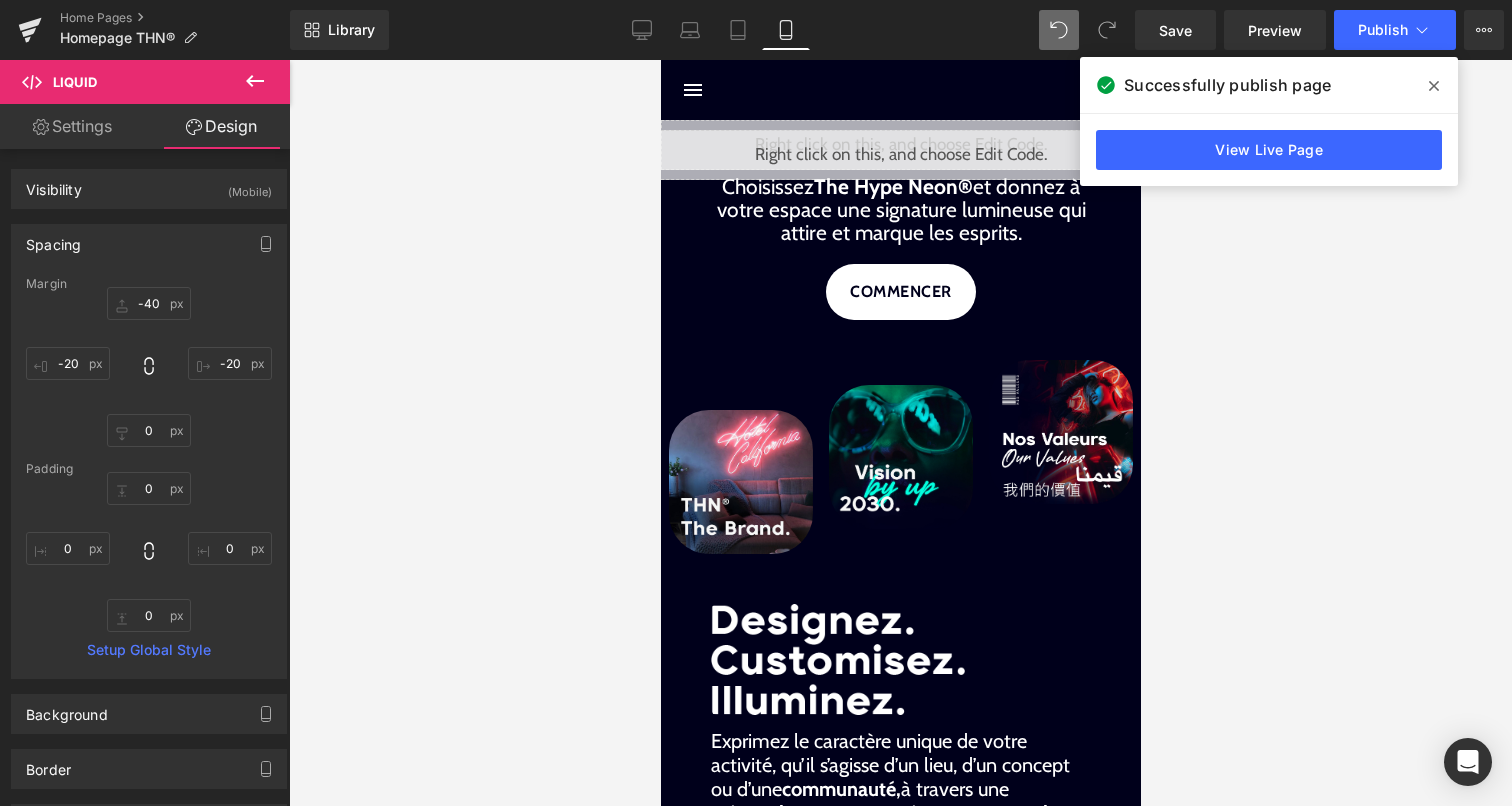 click 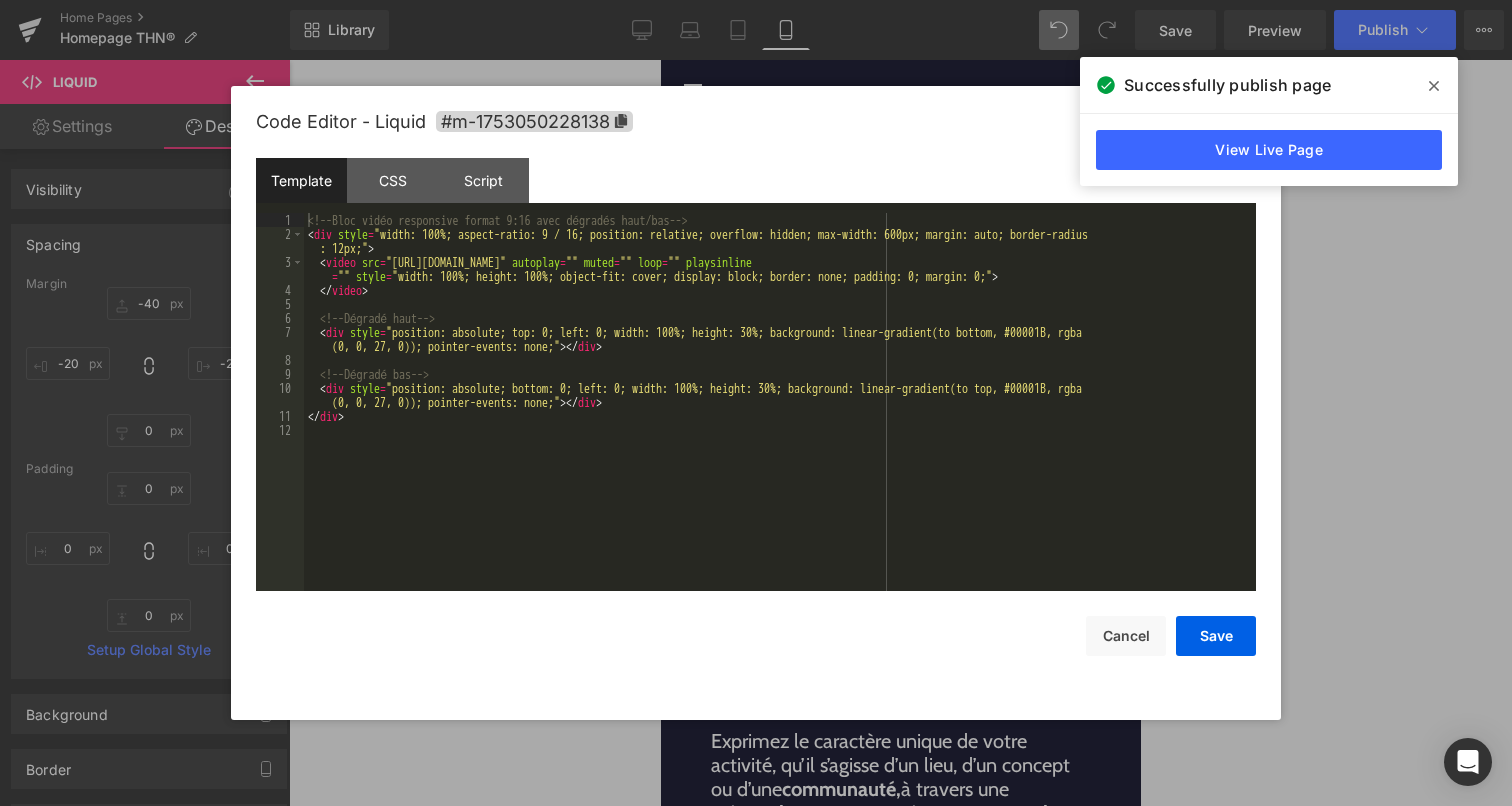 click on "<!--  Bloc vidéo responsive format 9:16 avec dégradés haut/bas  --> < div   style = "width: 100%; aspect-ratio: 9 / 16; position: relative; overflow: hidden; max-width: 600px; margin: auto; border-radius    : 12px;" >    < video   src = "https://cdn.shopify.com/videos/c/o/v/7eff5943aa004eec9c67b9d7f760d4dc.mp4"   autoplay = ""   muted = ""   loop = ""   playsinline      = ""   style = "width: 100%; height: 100%; object-fit: cover; display: block; border: none; padding: 0; margin: 0;" >    </ video >       <!--  Dégradé haut  -->    < div   style = "position: absolute; top: 0; left: 0; width: 100%; height: 30%; background: linear-gradient(to bottom, #00001B, rgba      (0, 0, 27, 0)); pointer-events: none;" > </ div >       <!--  Dégradé bas  -->    < div   style = "position: absolute; bottom: 0; left: 0; width: 100%; height: 30%; background: linear-gradient(to top, #00001B, rgba      (0, 0, 27, 0)); pointer-events: none;" > </ div > </ div >" at bounding box center [780, 416] 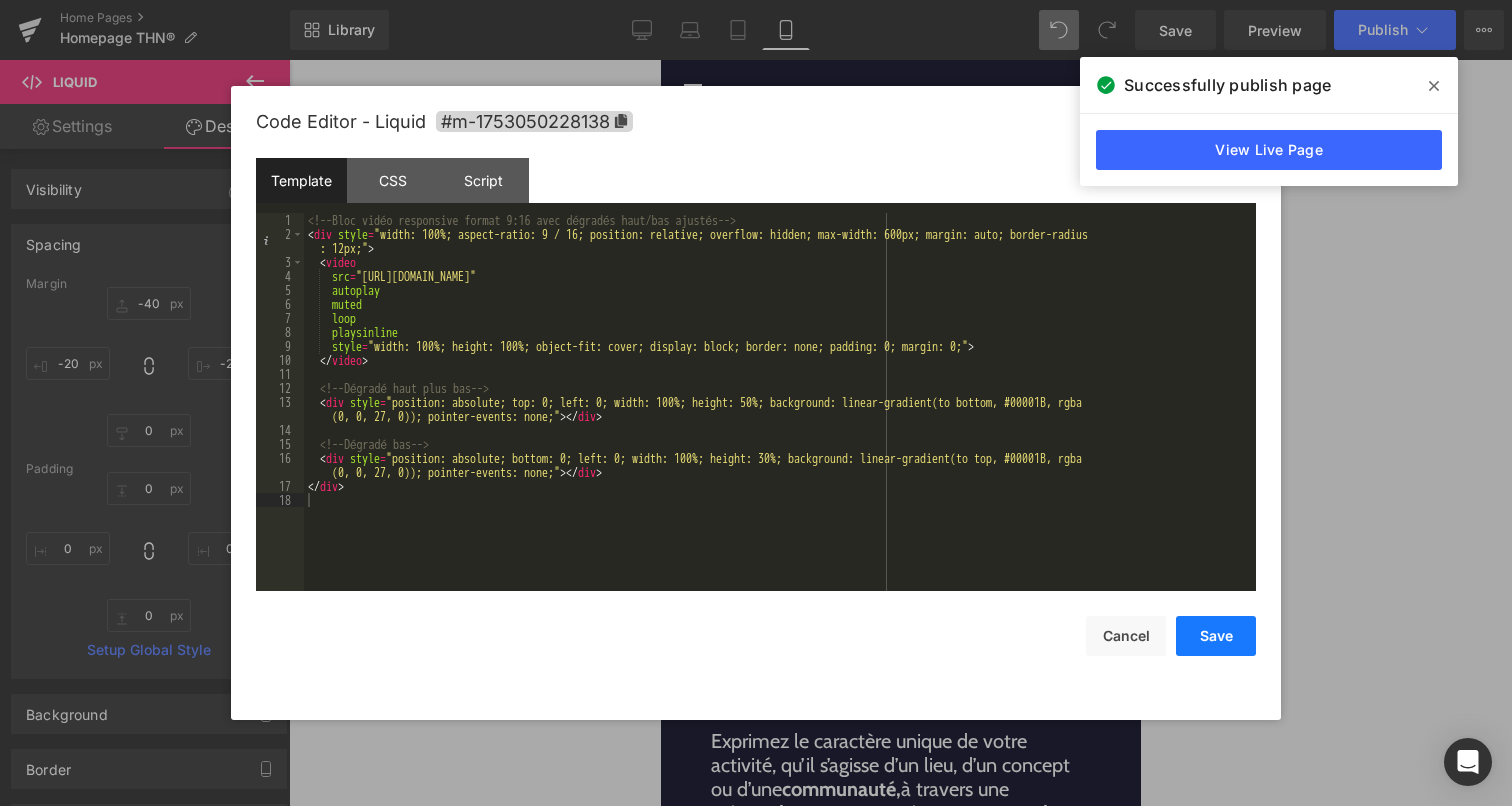 click on "Save" at bounding box center [1216, 636] 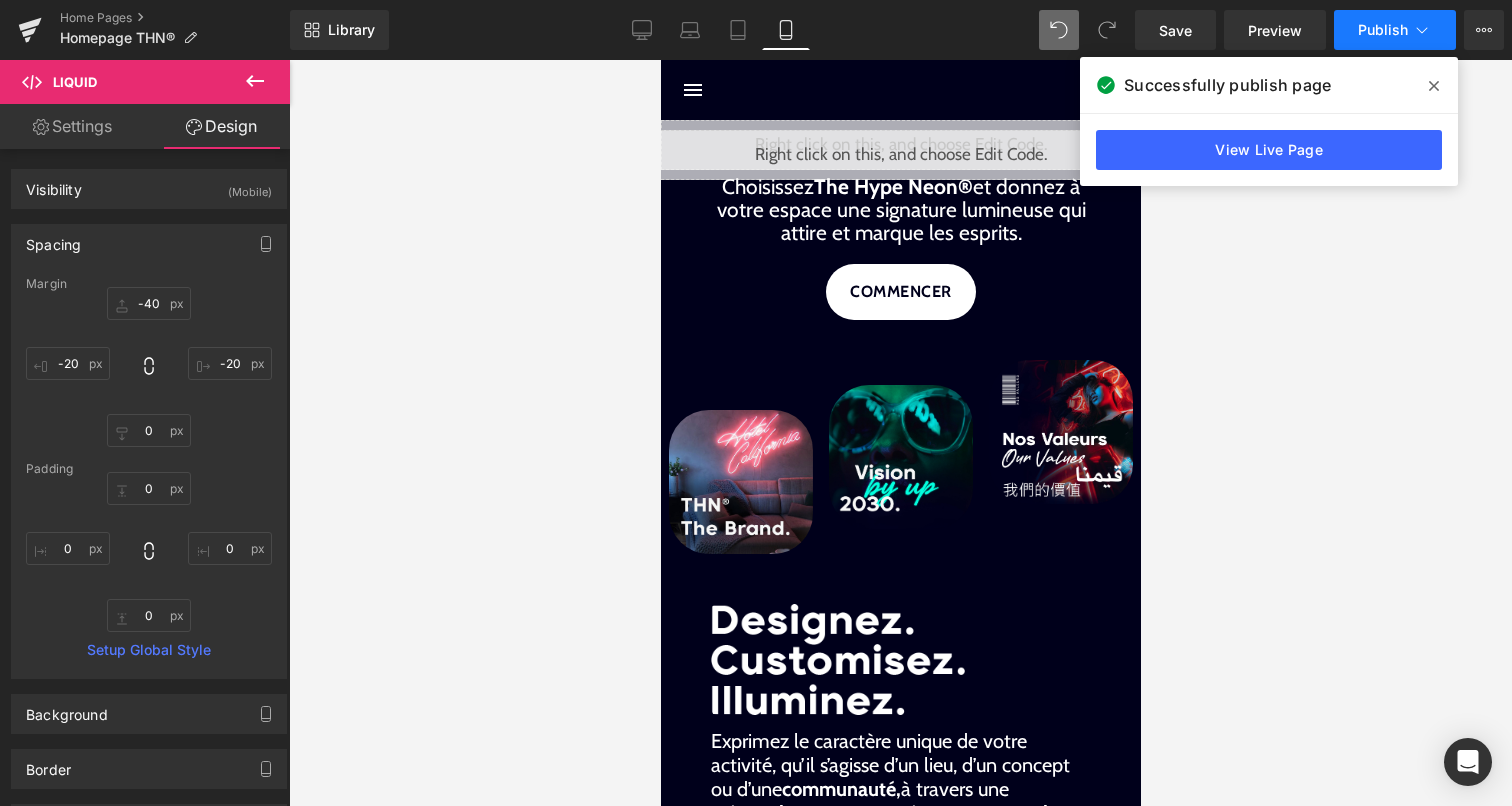 click 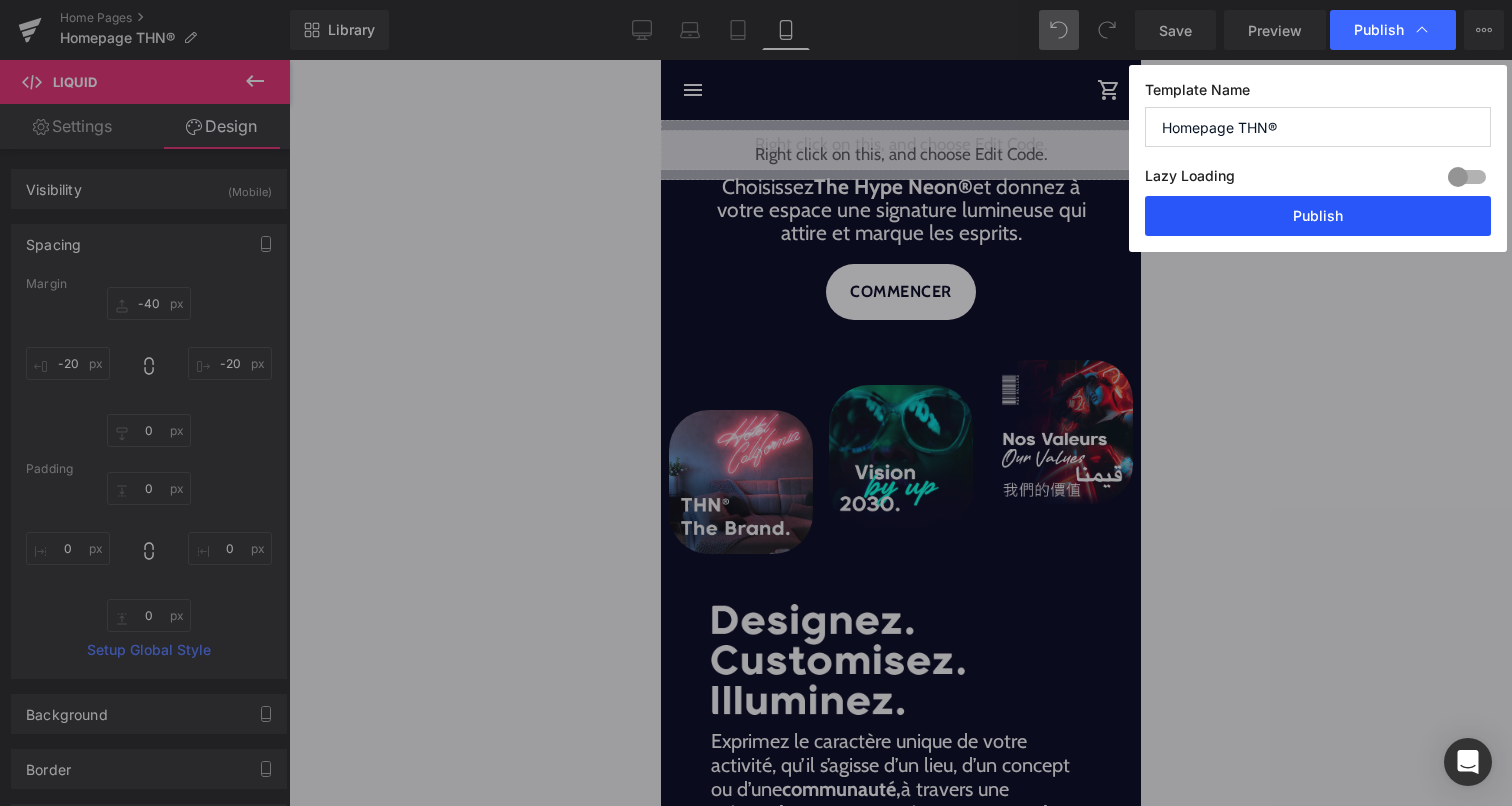 click on "Publish" at bounding box center (1318, 216) 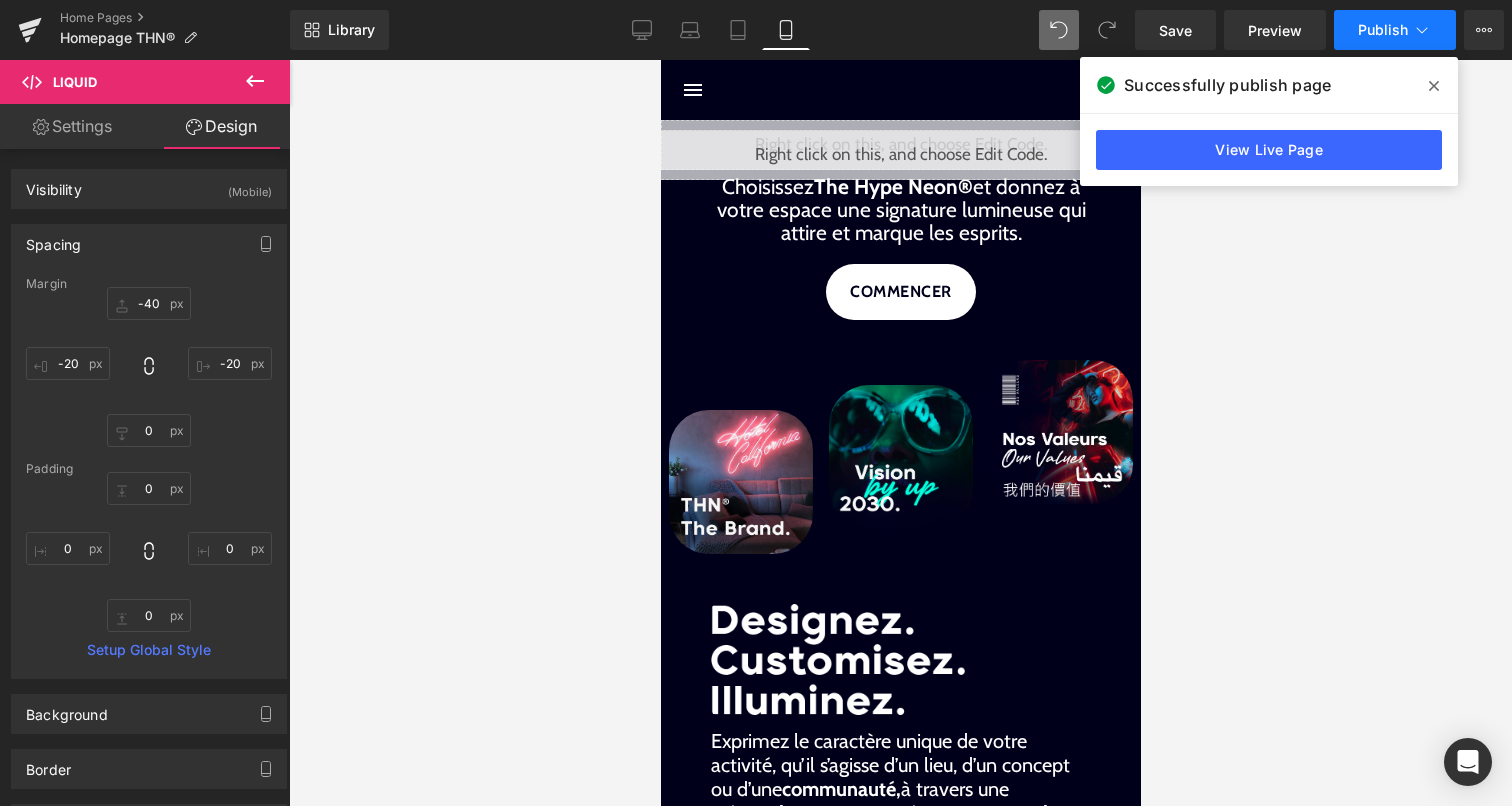 click on "Publish" at bounding box center (1383, 30) 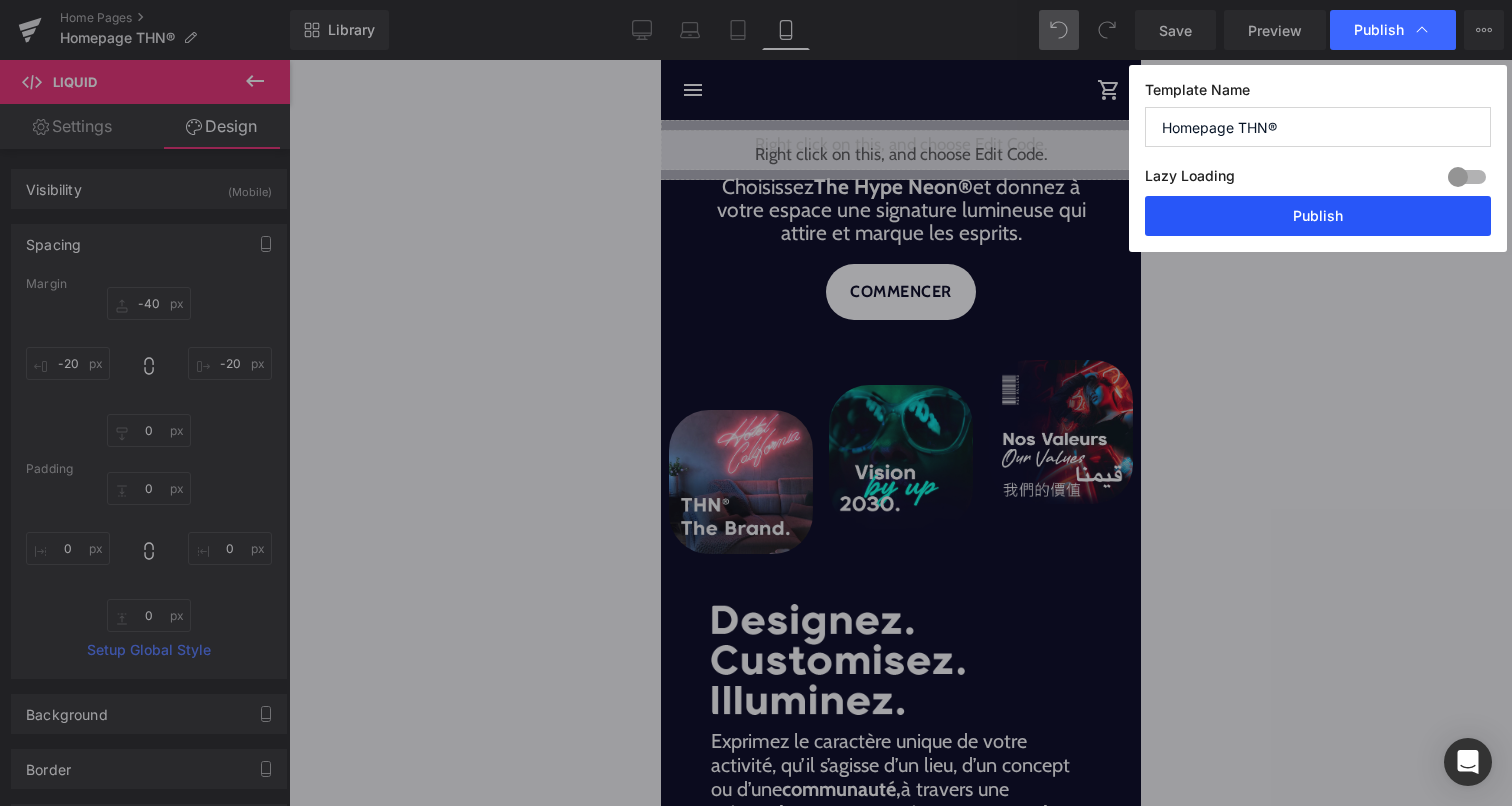 click on "Publish" at bounding box center [1318, 216] 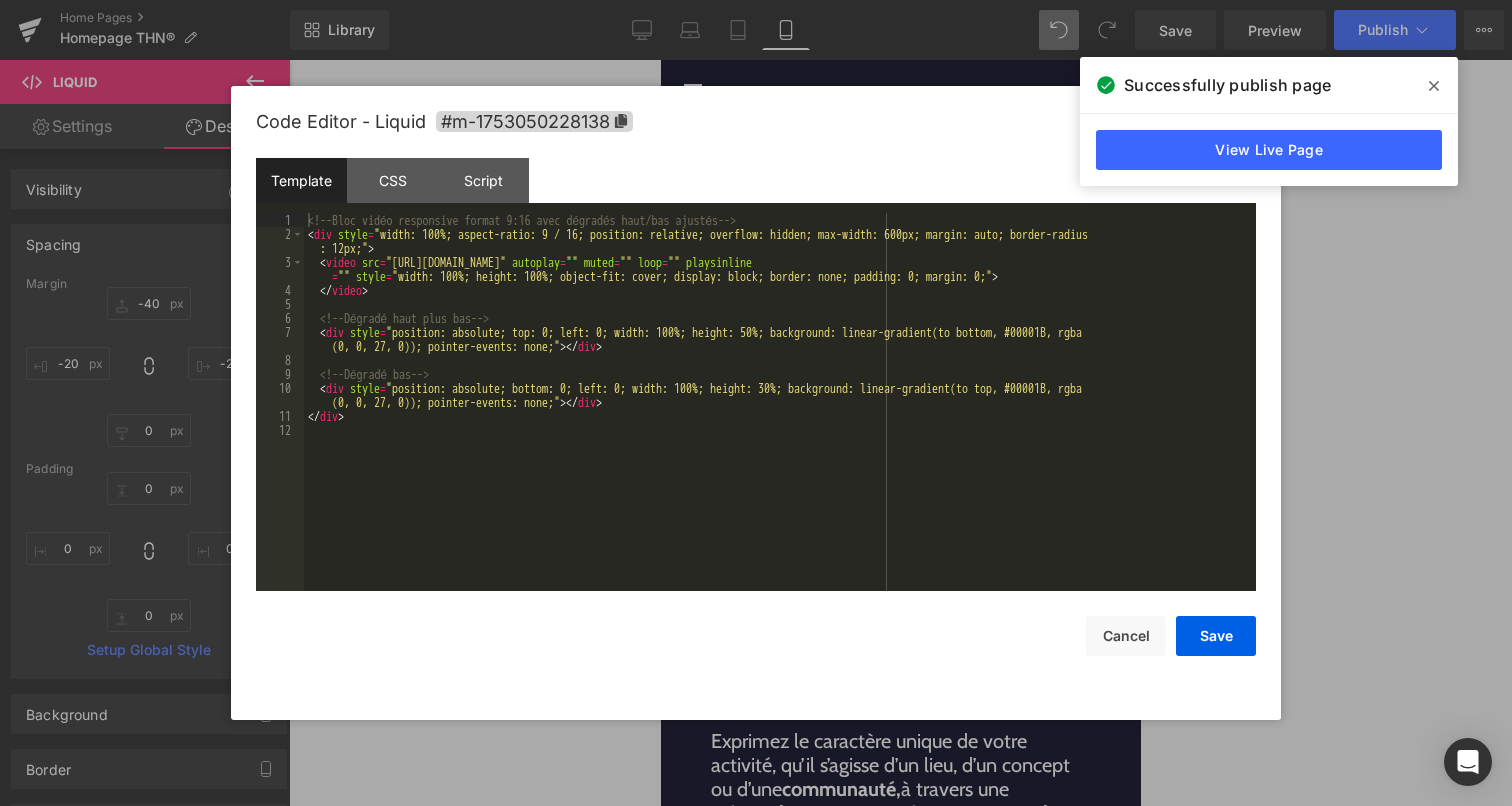 click on "Liquid" at bounding box center [900, 155] 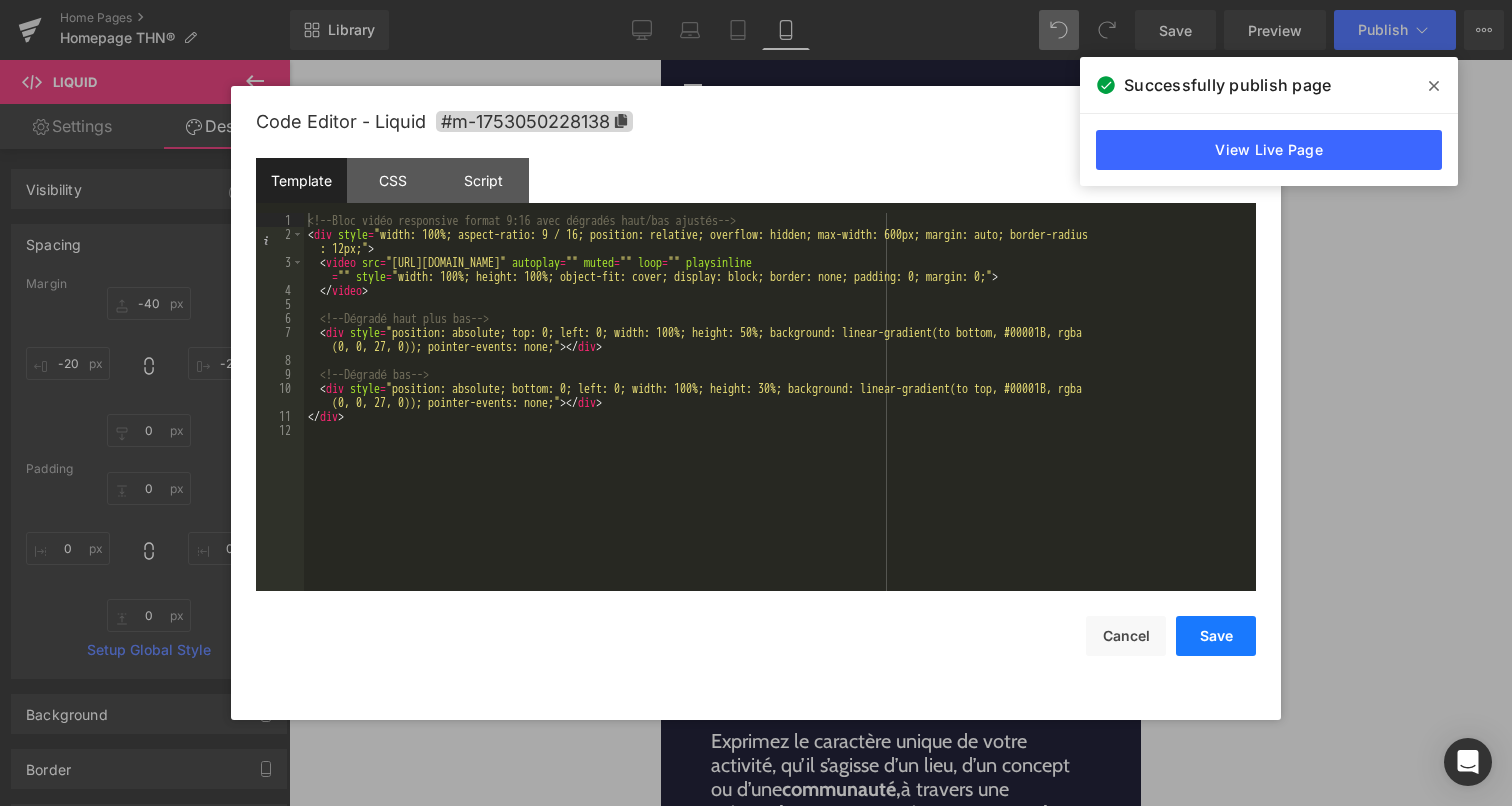 click on "Save" at bounding box center (1216, 636) 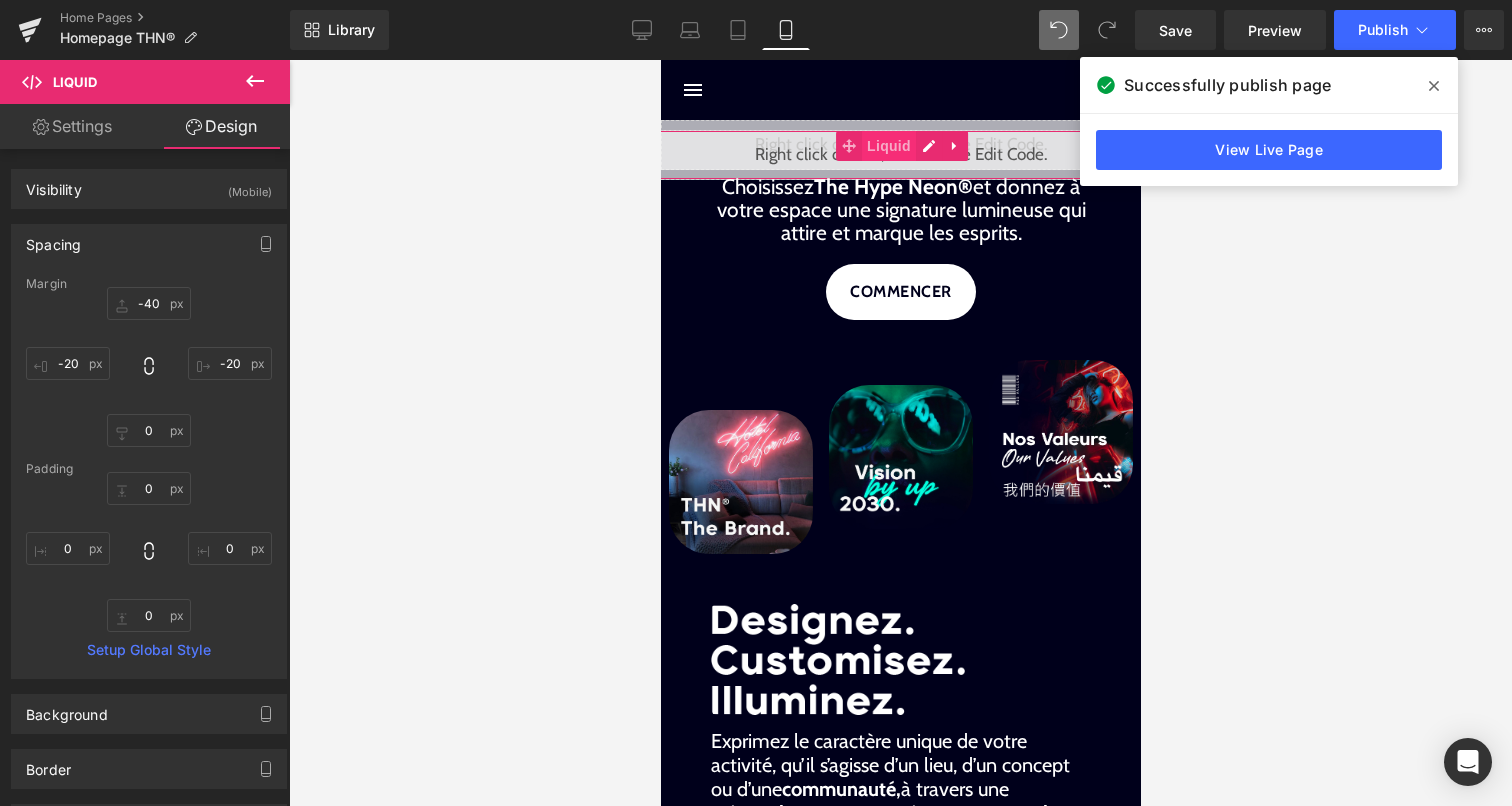 click on "Liquid" at bounding box center [888, 146] 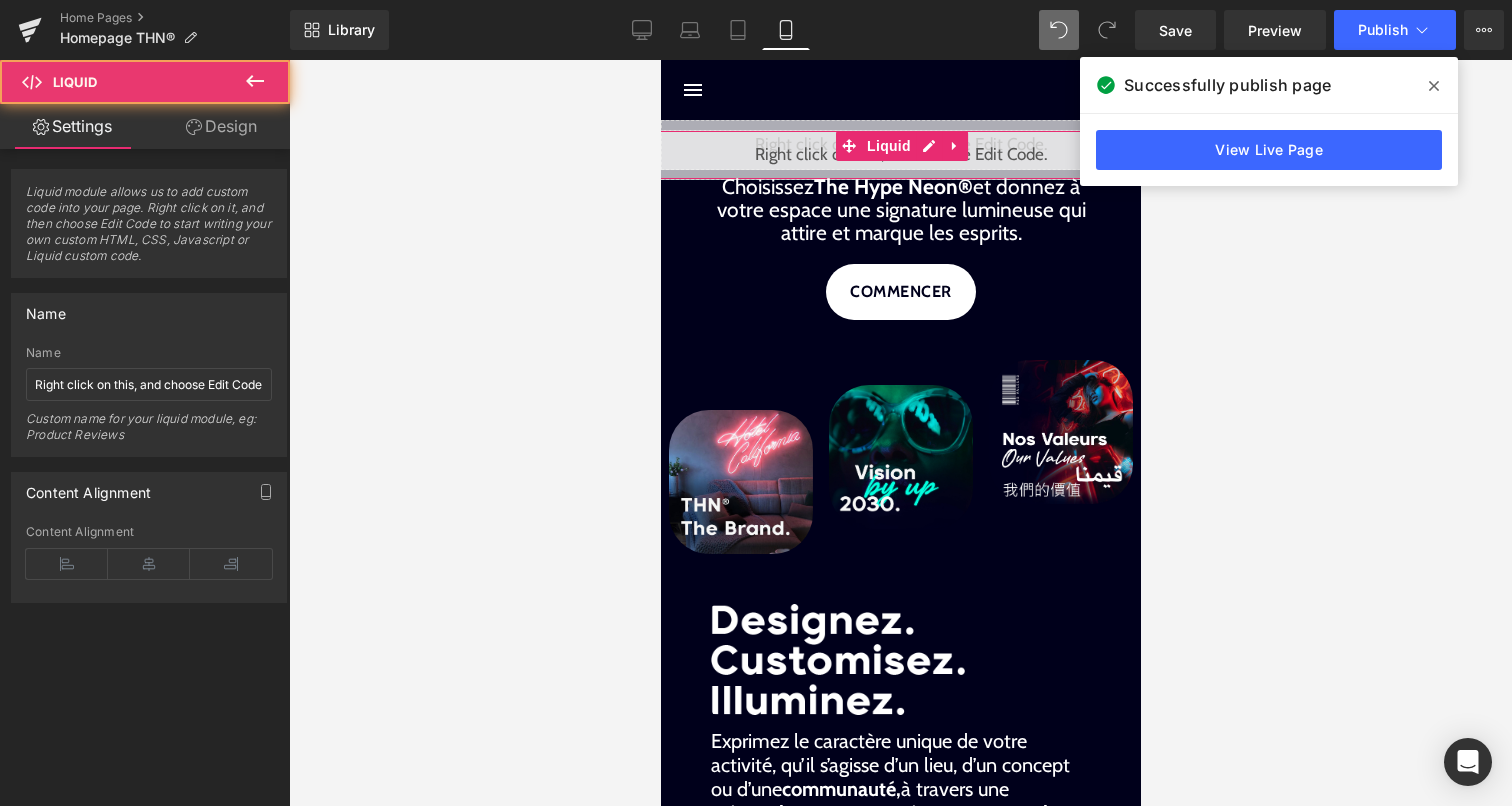 click on "Design" at bounding box center [221, 126] 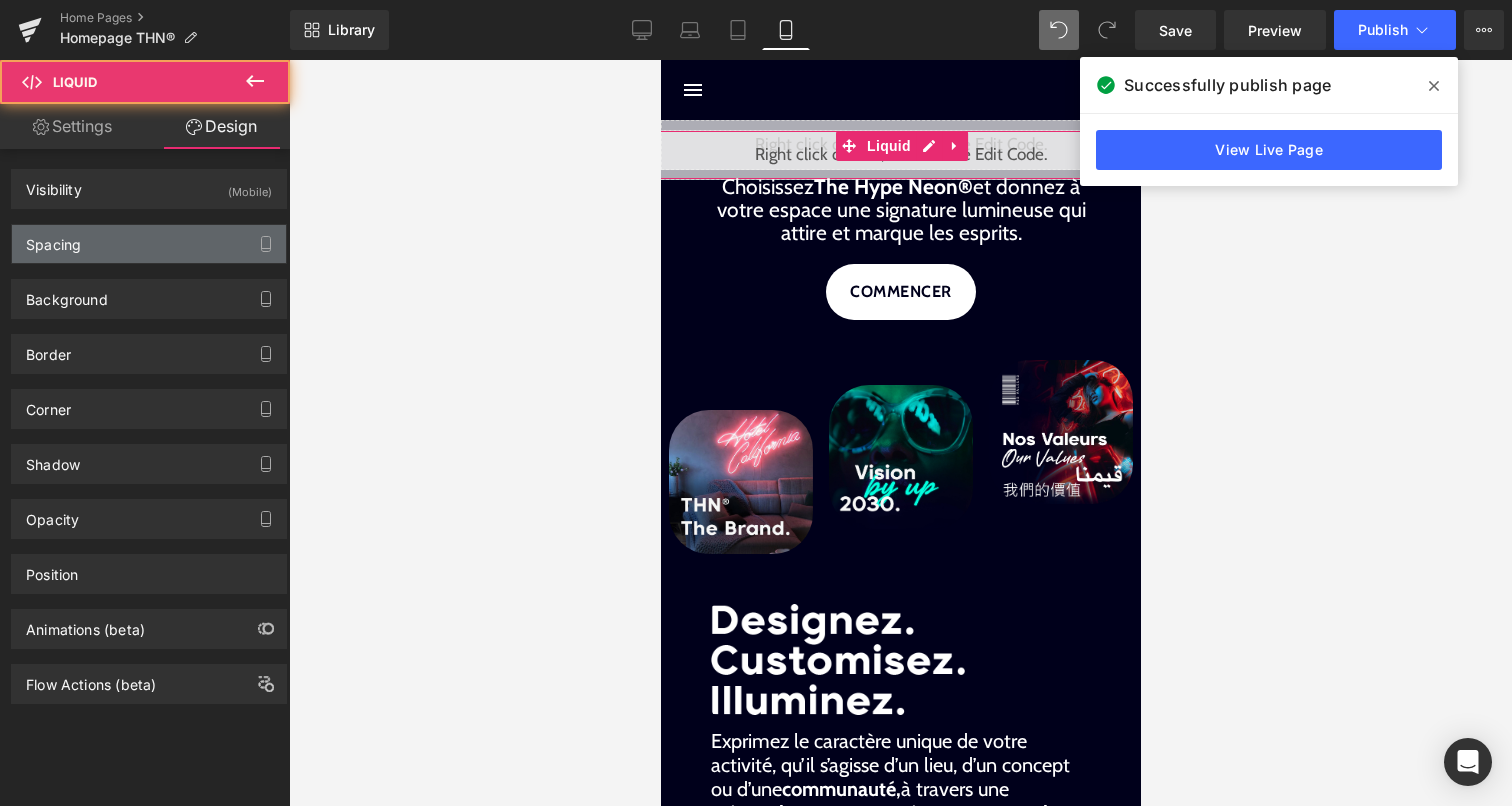 type on "-40" 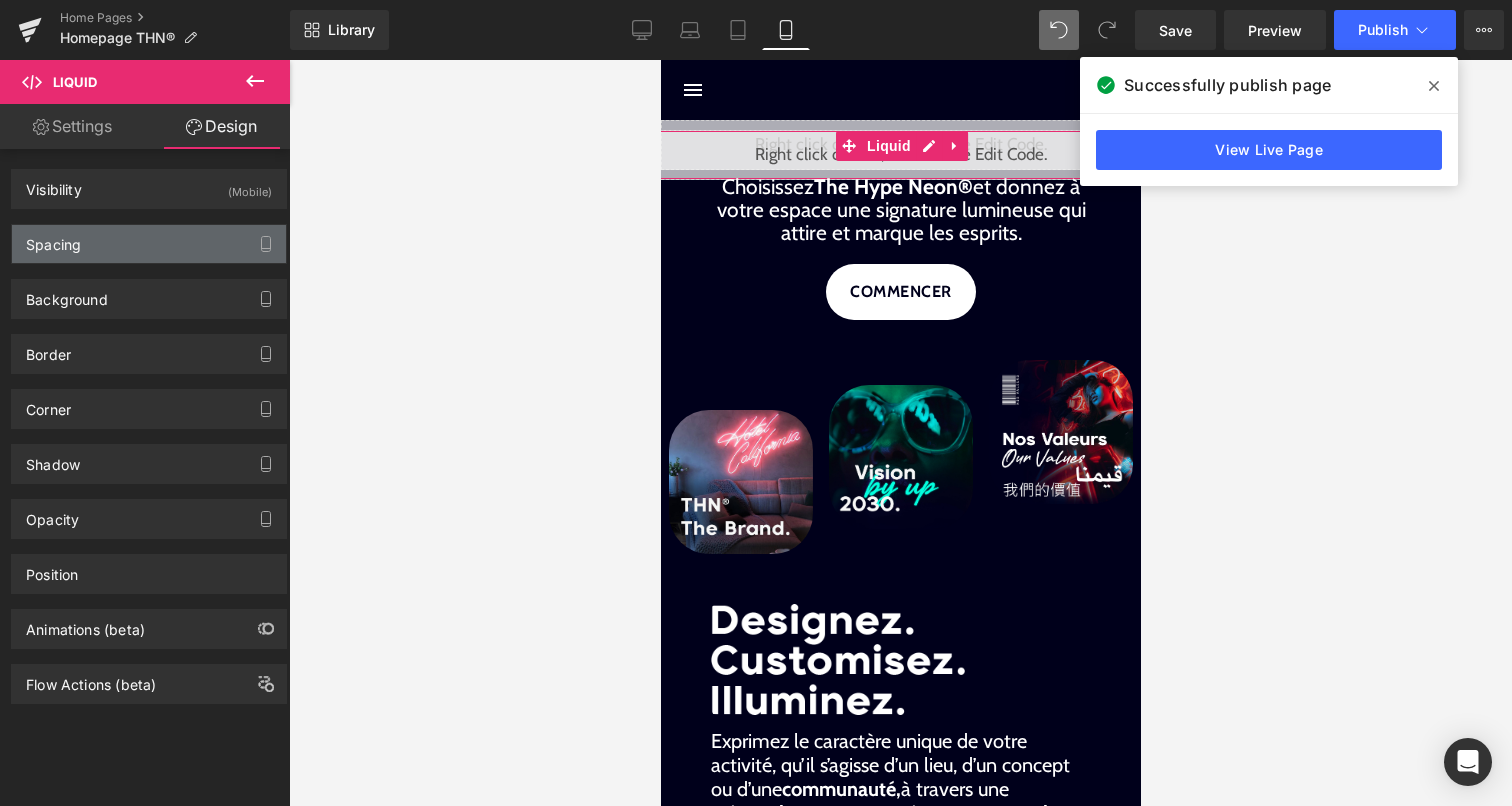 click on "Spacing" at bounding box center (149, 244) 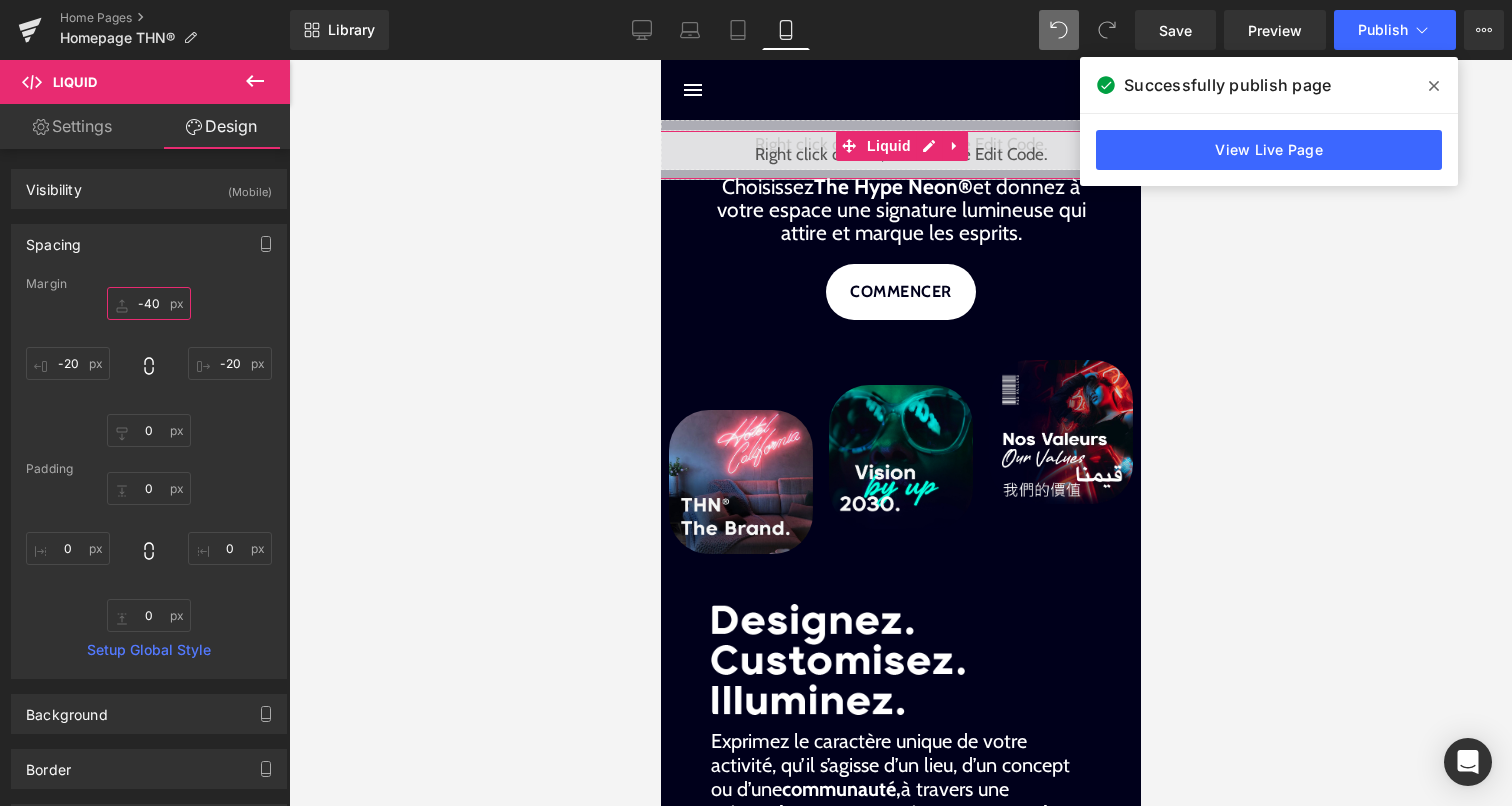 click on "-40" at bounding box center (149, 303) 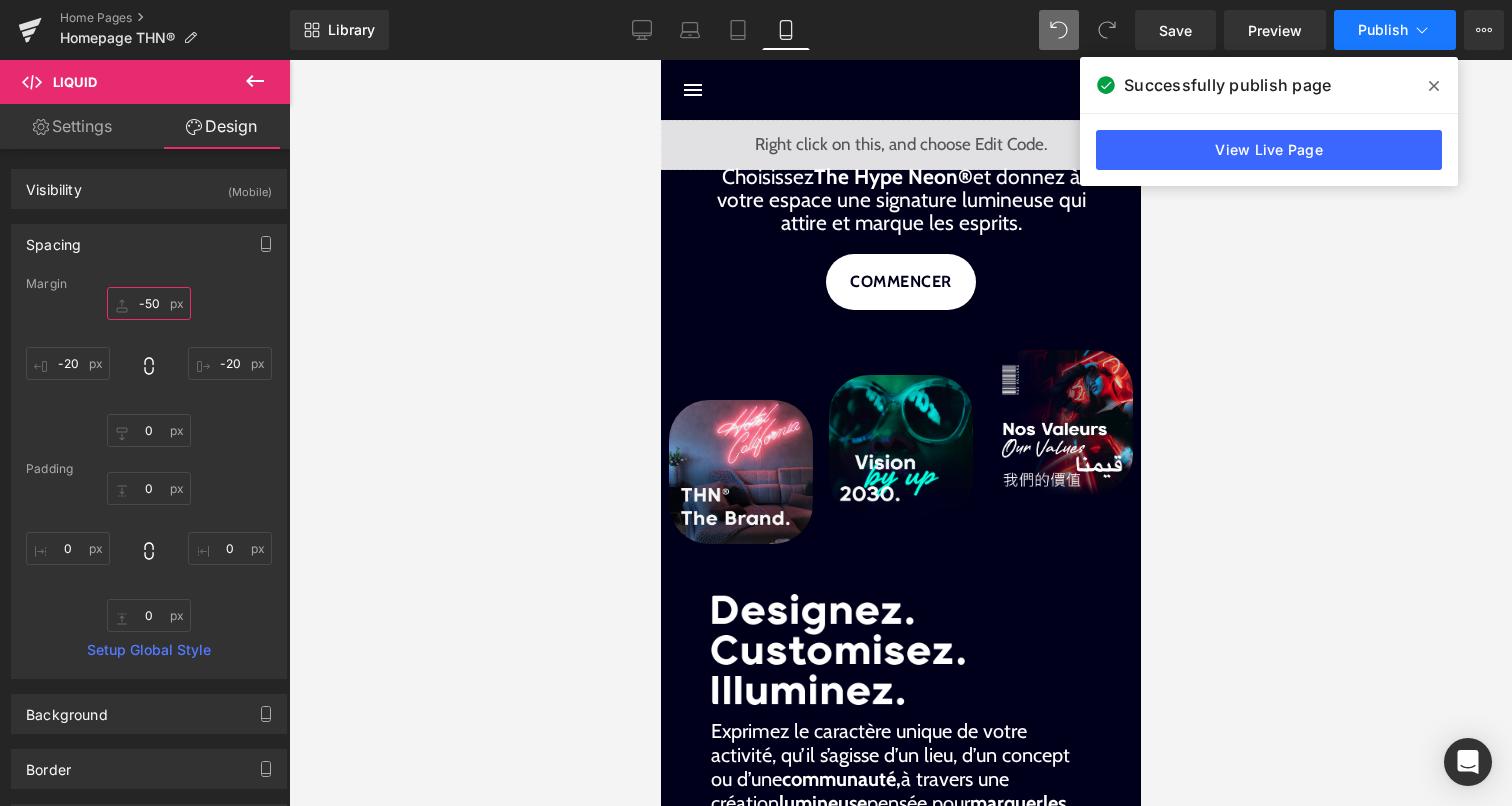 type on "-50" 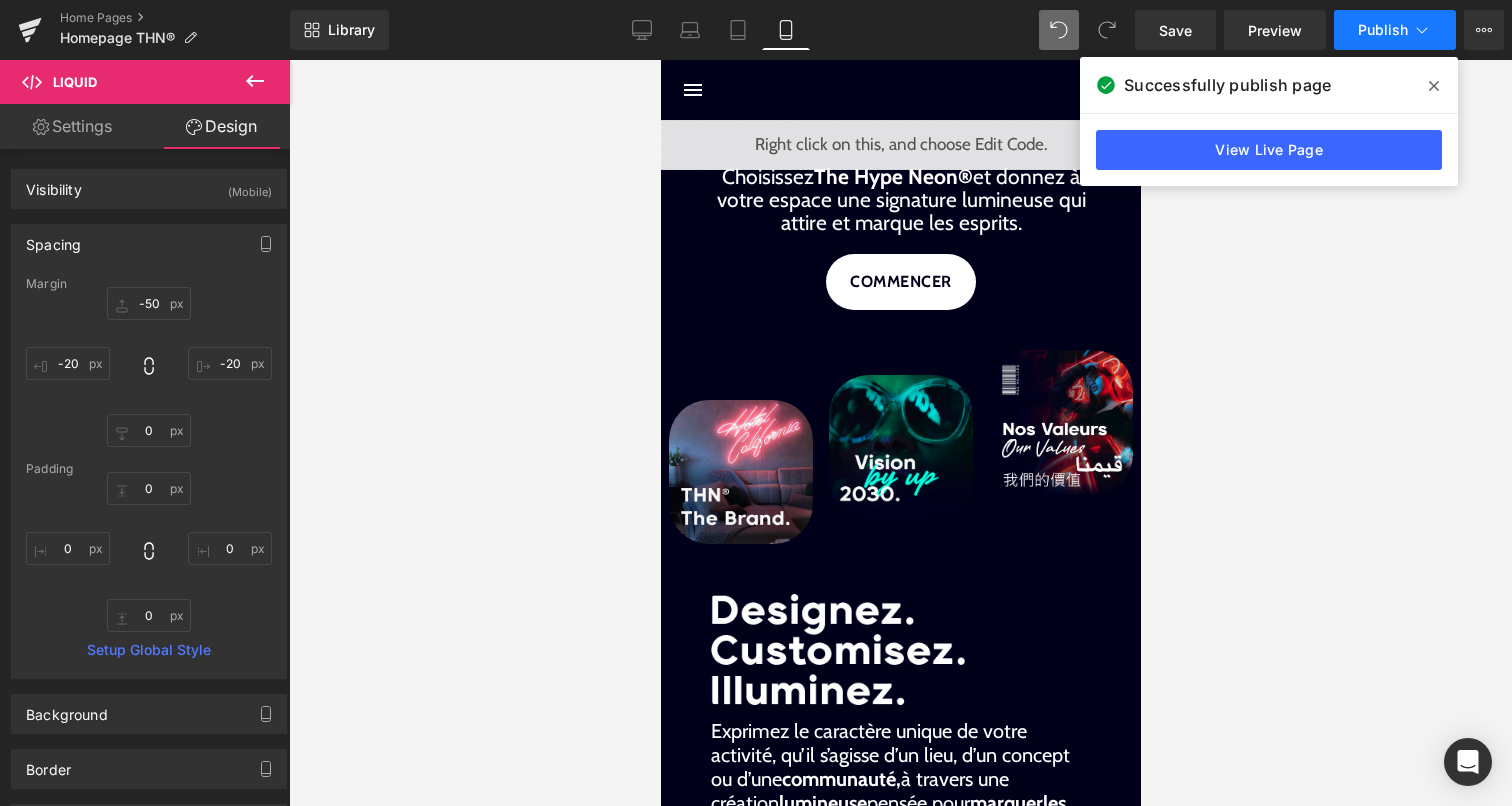 click 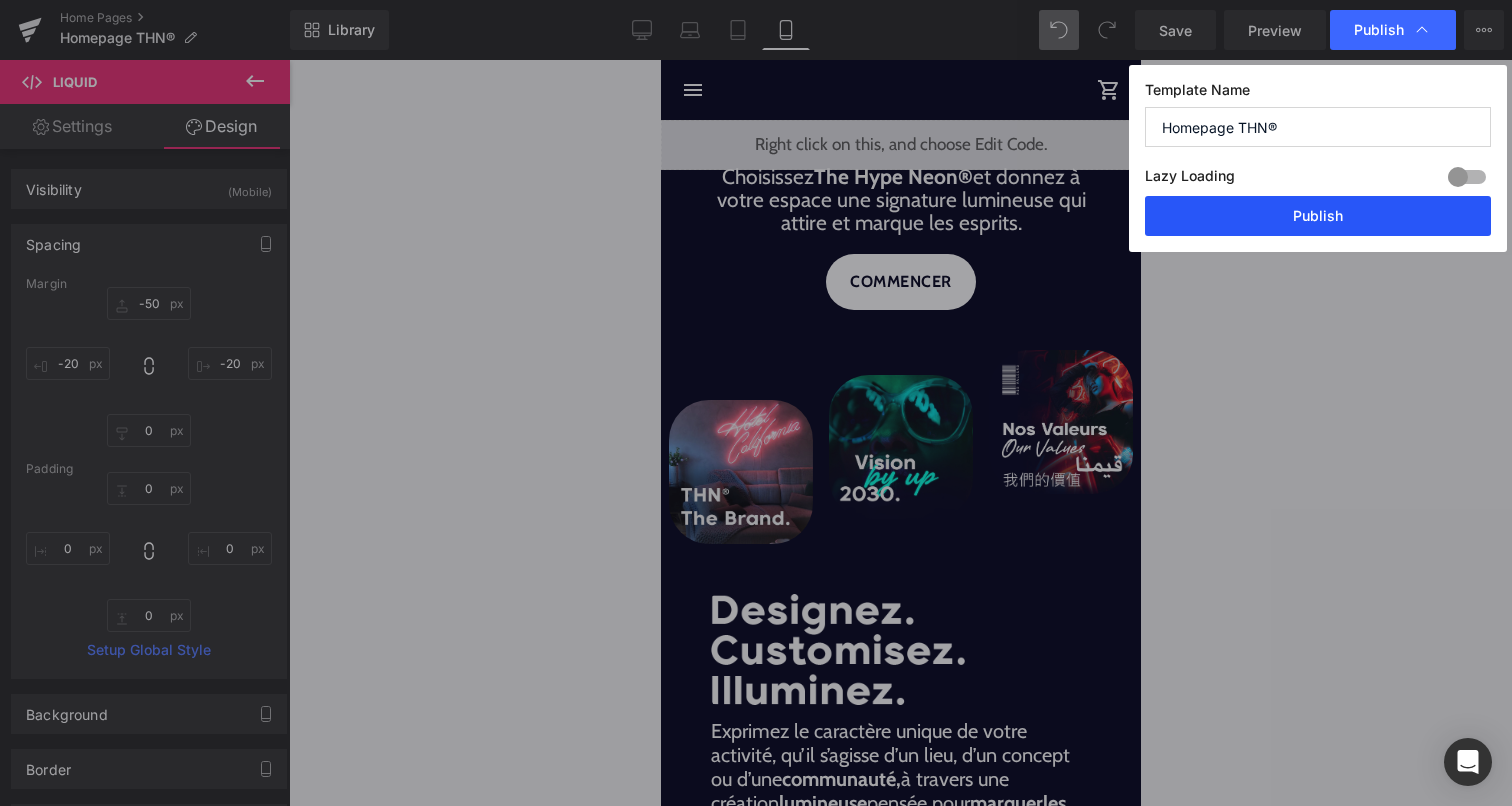 click on "Publish" at bounding box center [1318, 216] 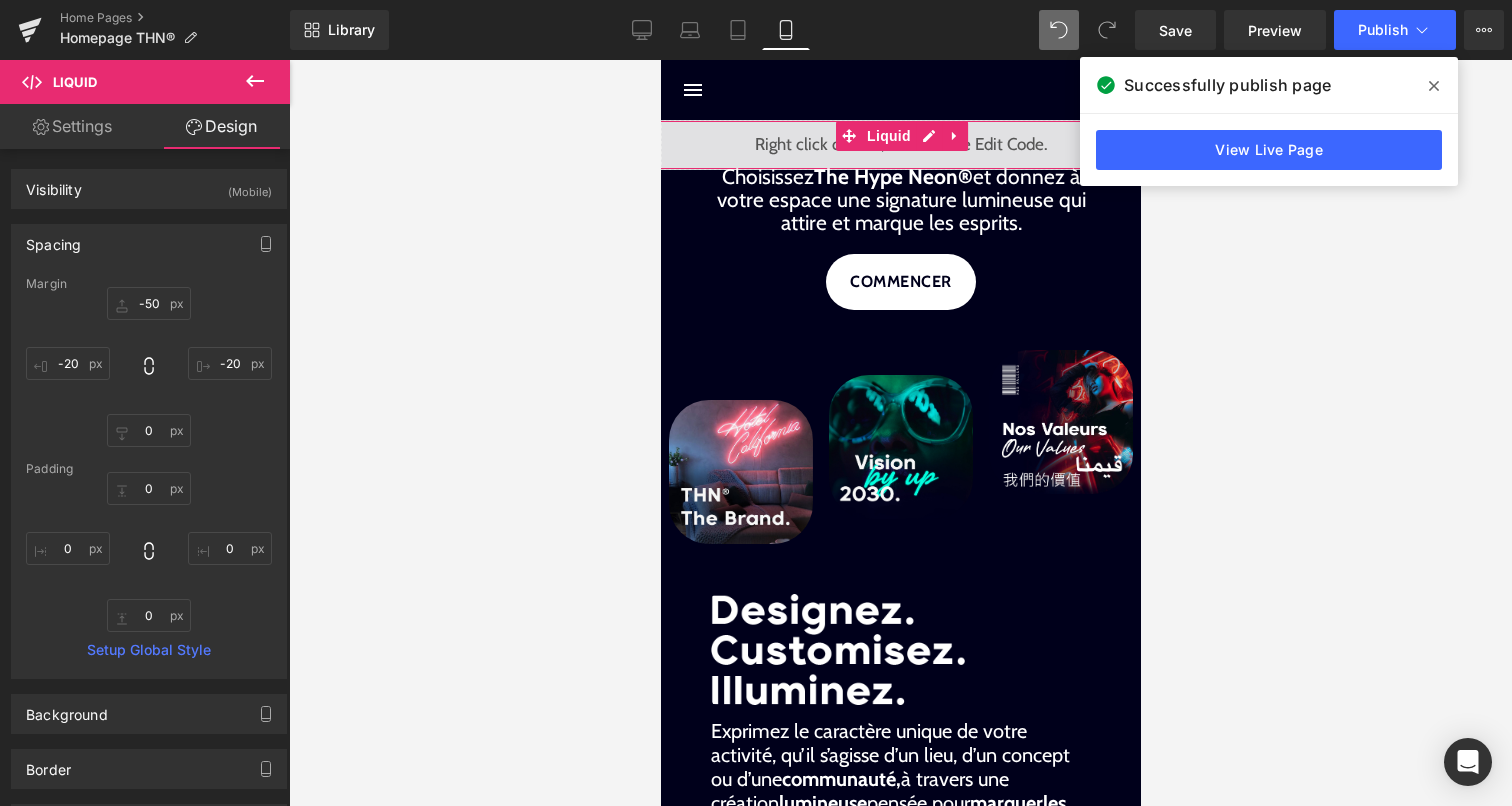 click on "Liquid" at bounding box center (900, 145) 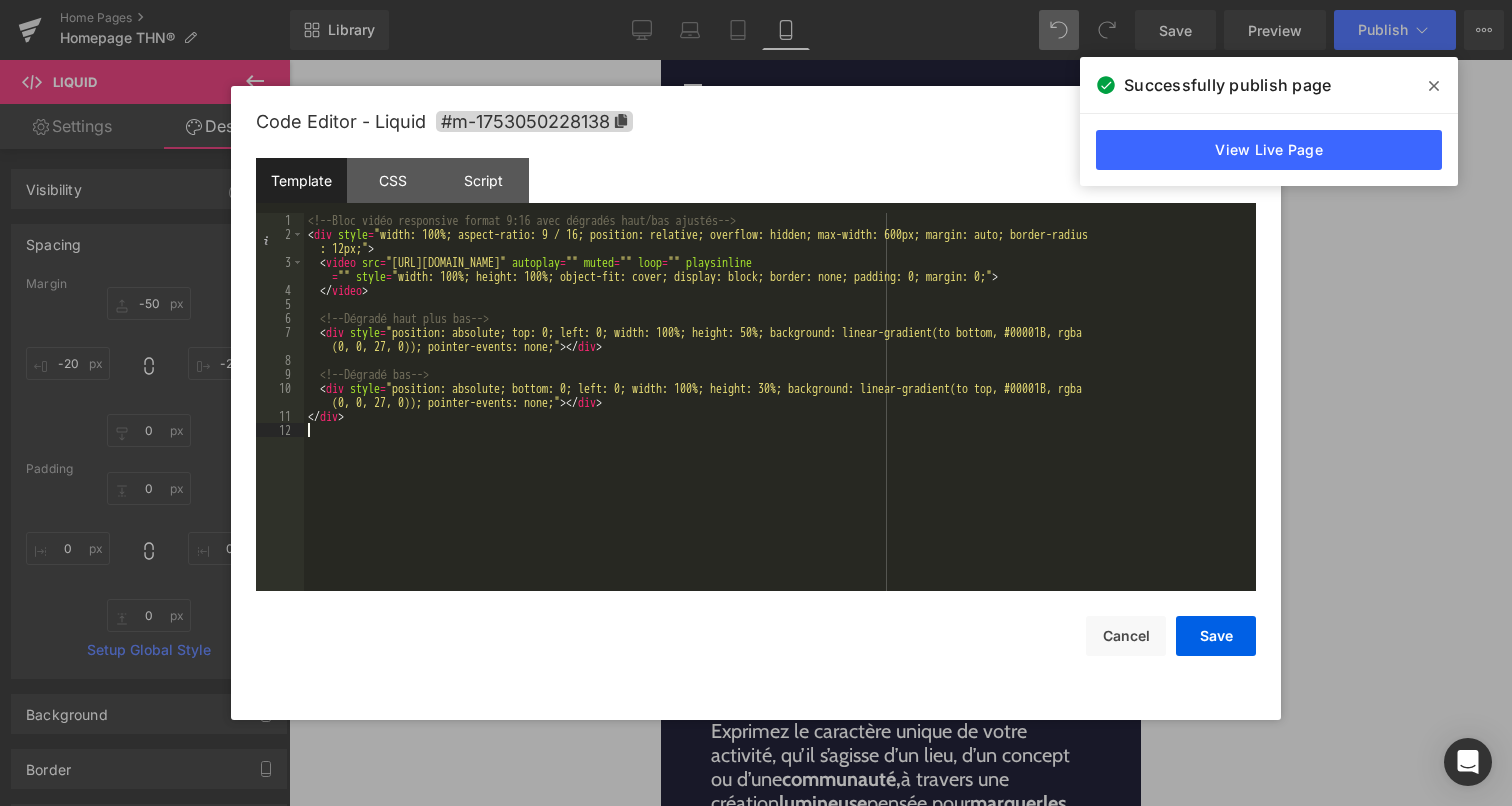 click on "<!--  Bloc vidéo responsive format 9:16 avec dégradés haut/bas ajustés  --> < div   style = "width: 100%; aspect-ratio: 9 / 16; position: relative; overflow: hidden; max-width: 600px; margin: auto; border-radius    : 12px;" >    < video   src = "https://cdn.shopify.com/videos/c/o/v/7eff5943aa004eec9c67b9d7f760d4dc.mp4"   autoplay = ""   muted = ""   loop = ""   playsinline      = ""   style = "width: 100%; height: 100%; object-fit: cover; display: block; border: none; padding: 0; margin: 0;" >    </ video >       <!--  Dégradé haut plus bas  -->    < div   style = "position: absolute; top: 0; left: 0; width: 100%; height: 50%; background: linear-gradient(to bottom, #00001B, rgba      (0, 0, 27, 0)); pointer-events: none;" > </ div >       <!--  Dégradé bas  -->    < div   style = "position: absolute; bottom: 0; left: 0; width: 100%; height: 30%; background: linear-gradient(to top, #00001B, rgba      (0, 0, 27, 0)); pointer-events: none;" > </ div > </ div >" at bounding box center [780, 416] 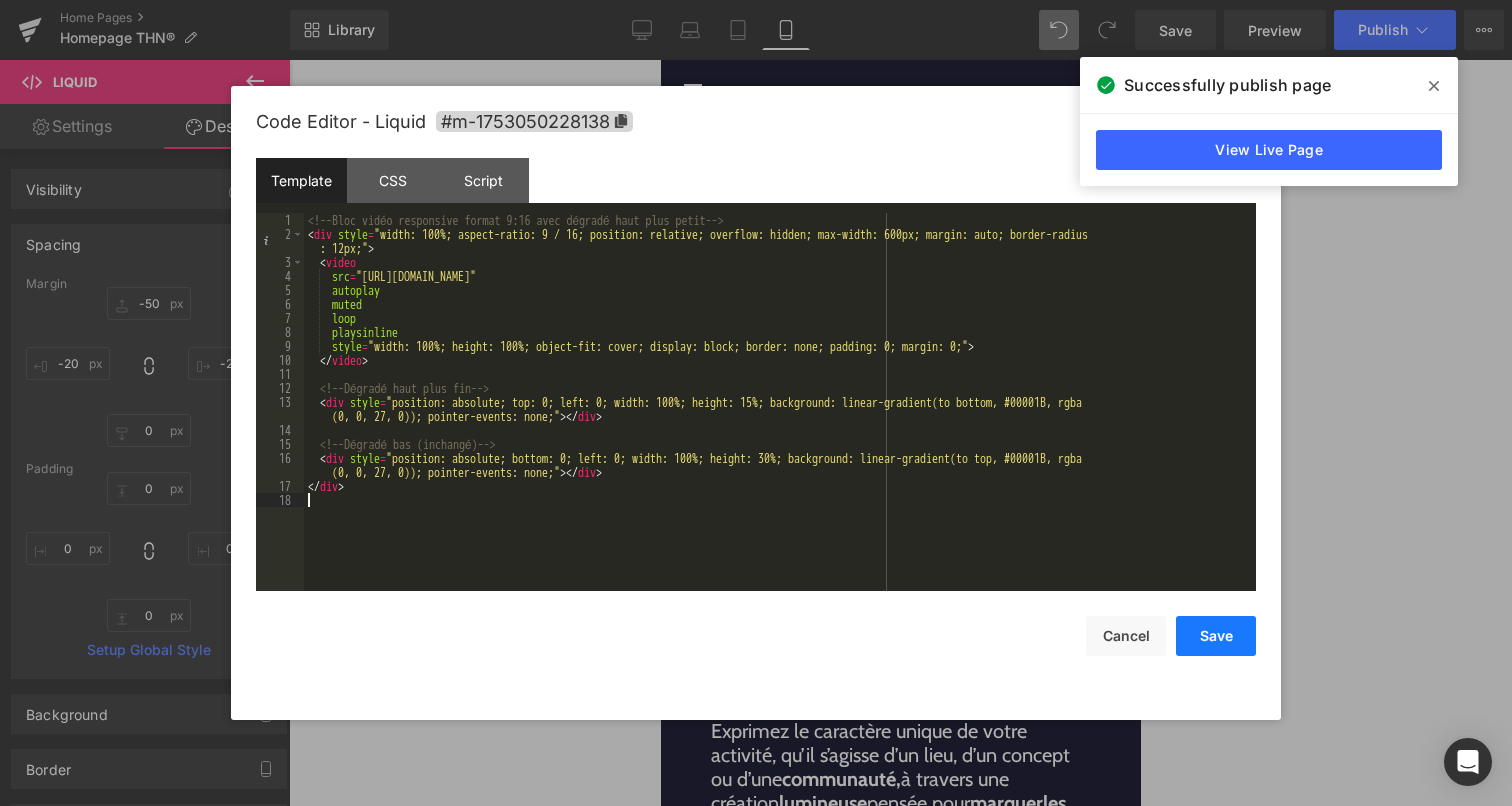 click on "Save" at bounding box center [1216, 636] 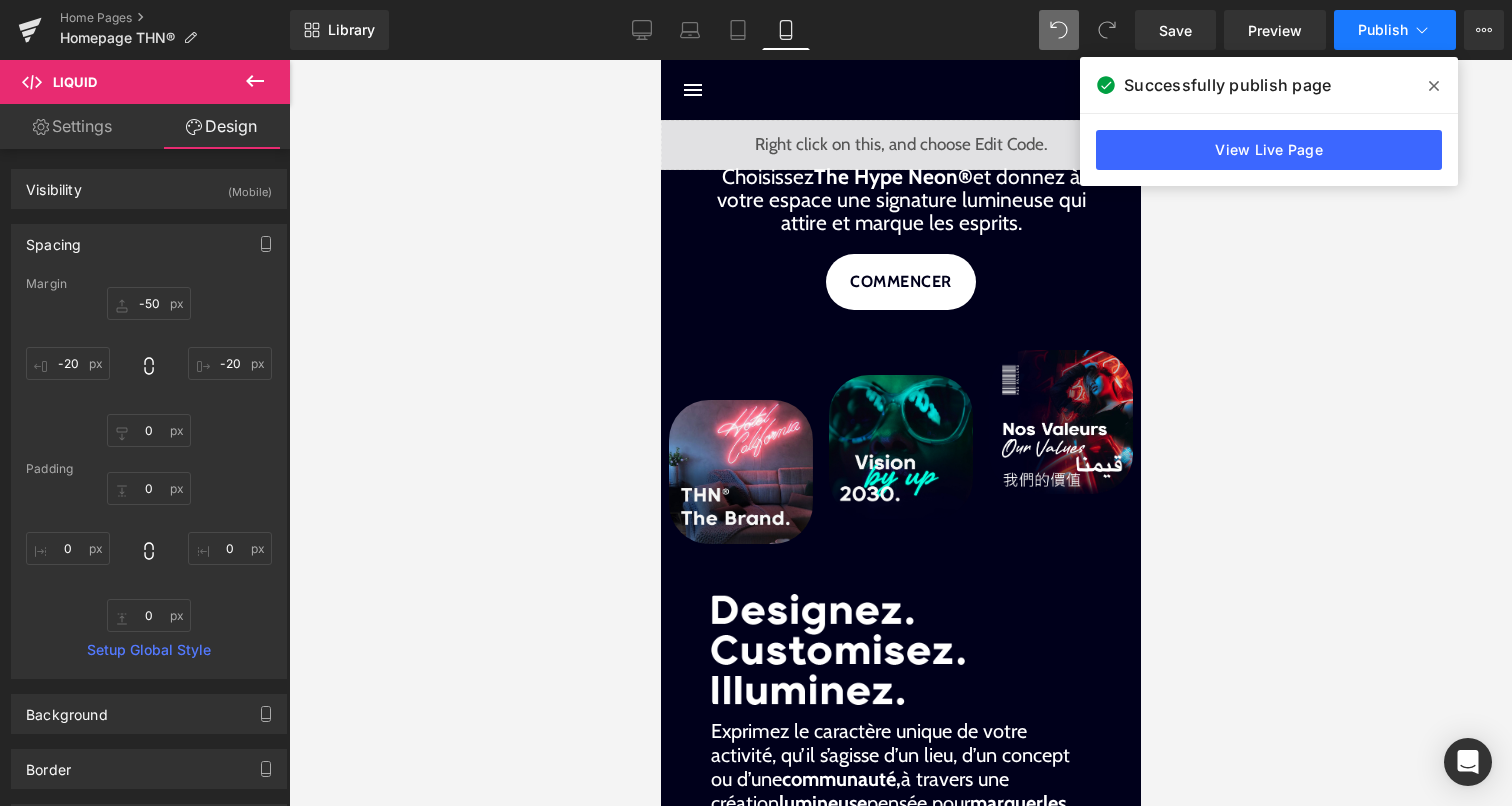 click on "Publish" at bounding box center [1383, 30] 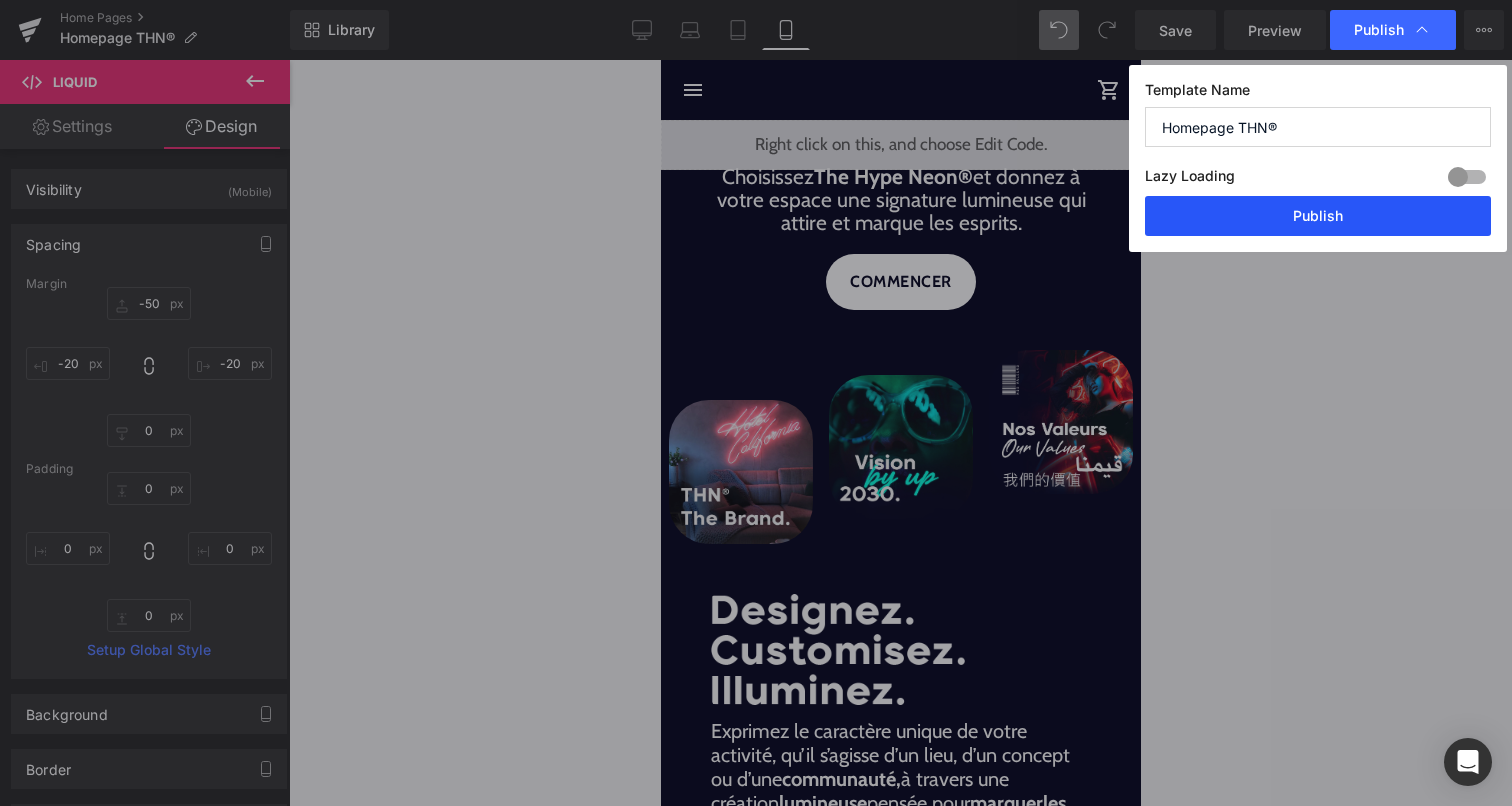 click on "Publish" at bounding box center [1318, 216] 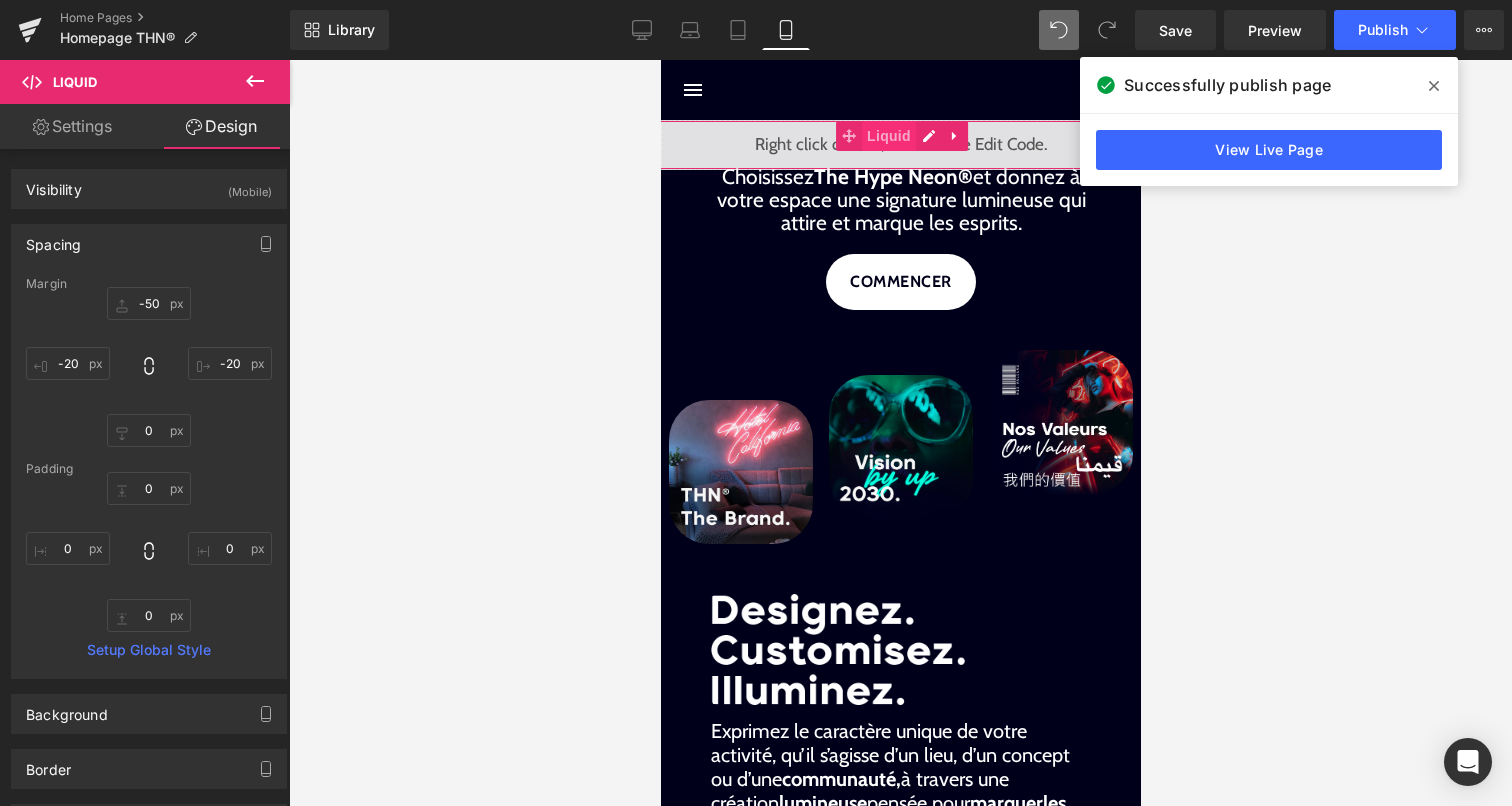 click on "Liquid" at bounding box center [888, 136] 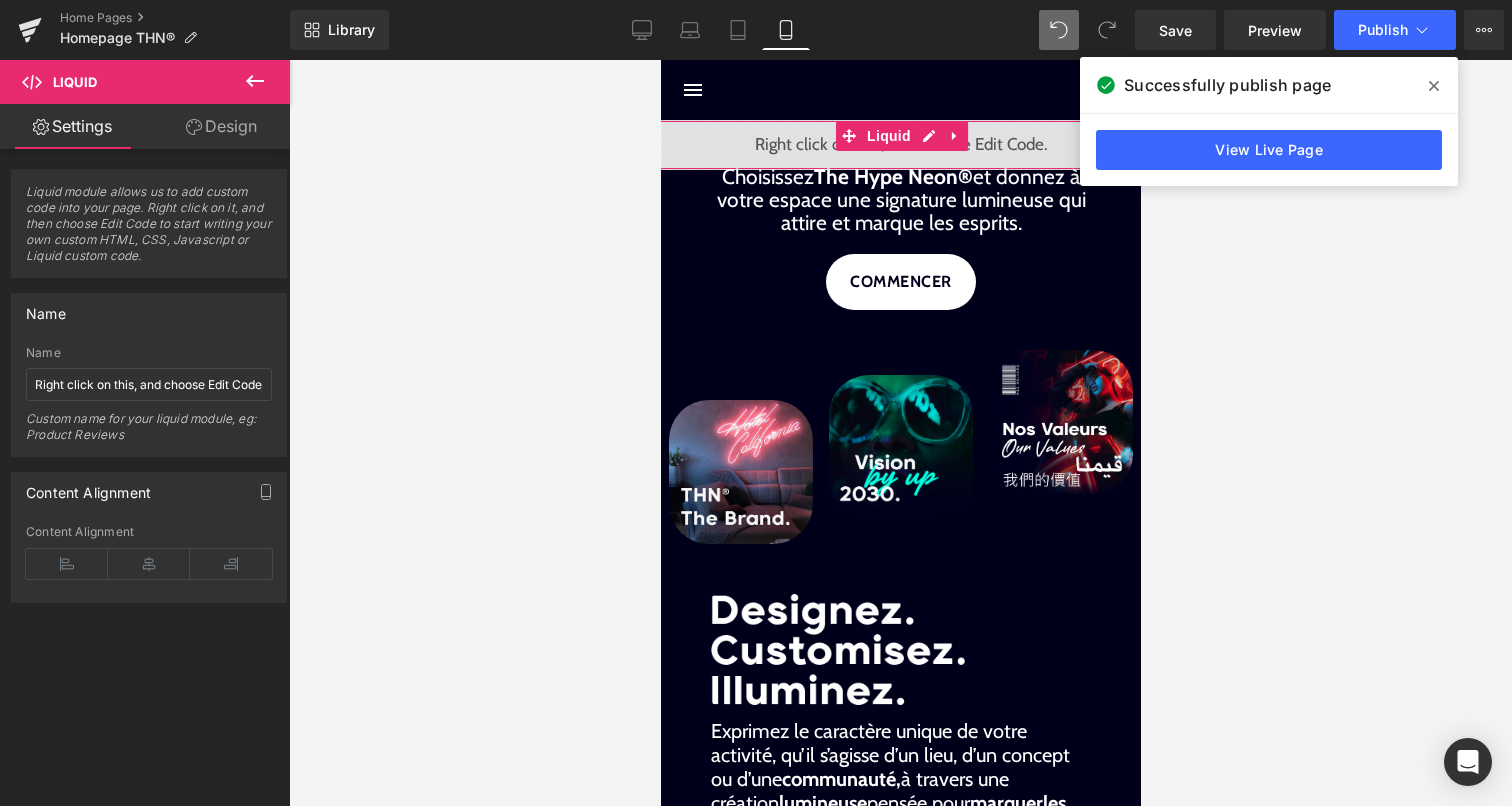 click on "Design" at bounding box center [221, 126] 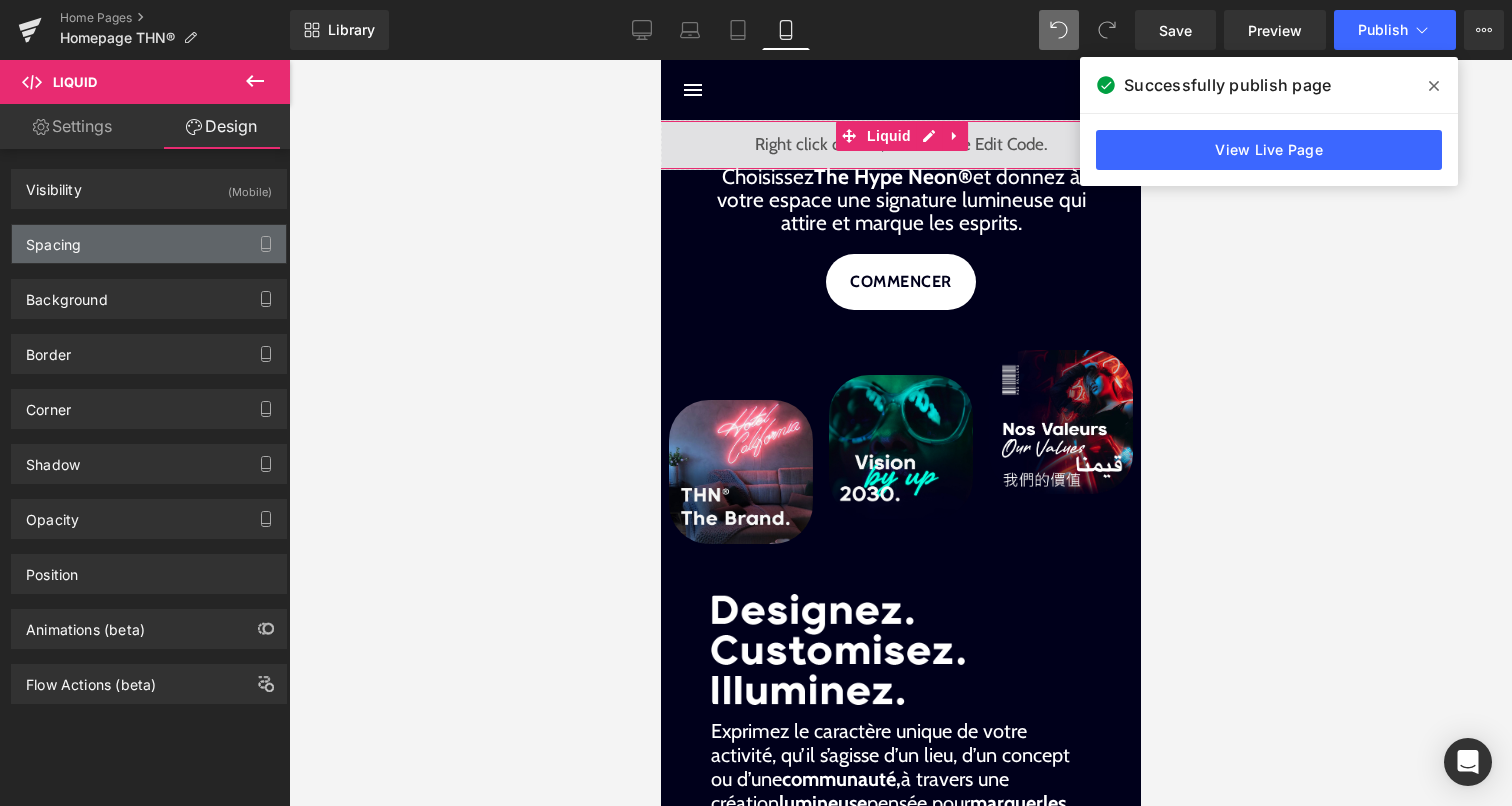 click on "Spacing" at bounding box center (149, 244) 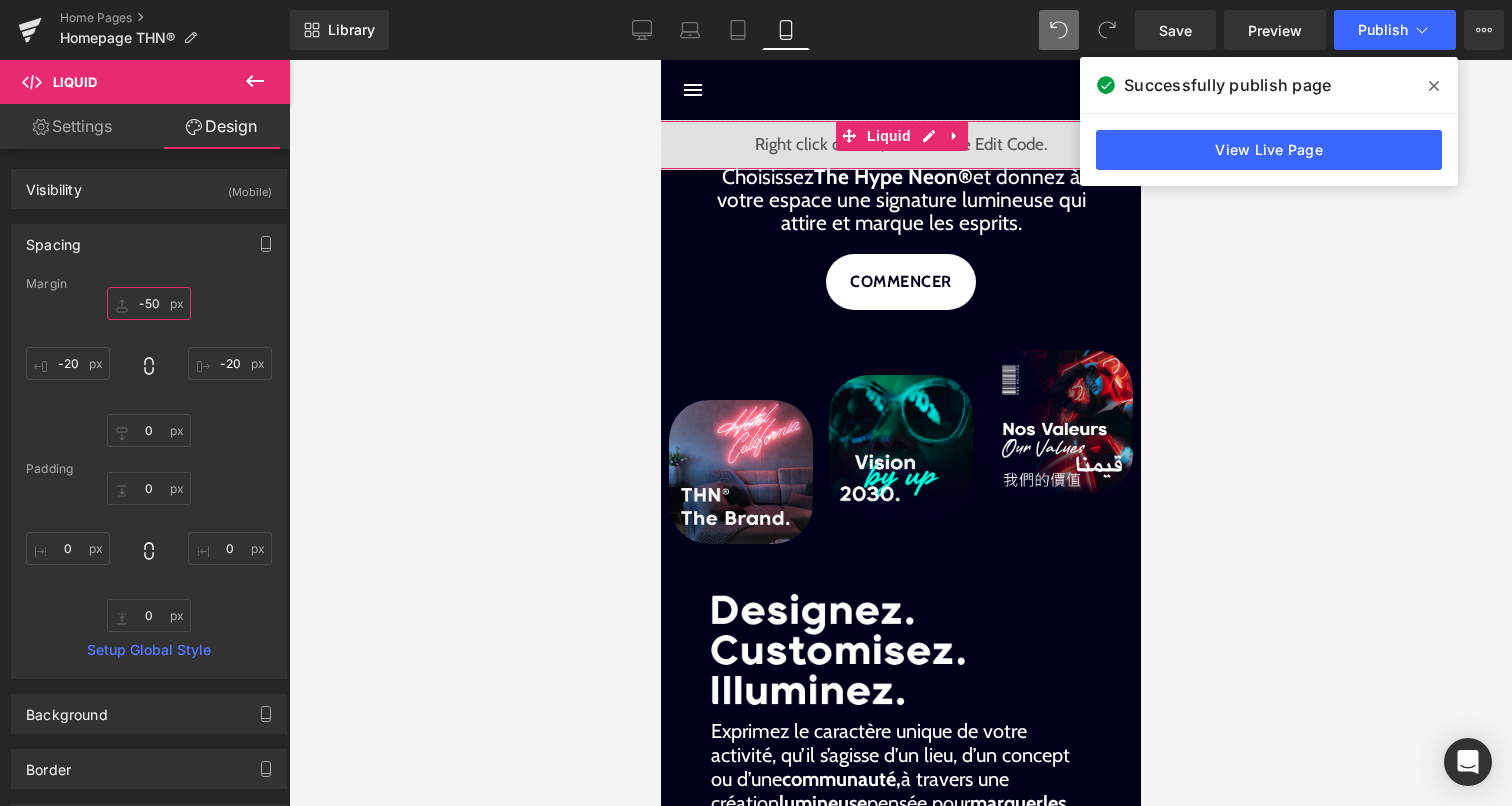 click on "-50" at bounding box center [149, 303] 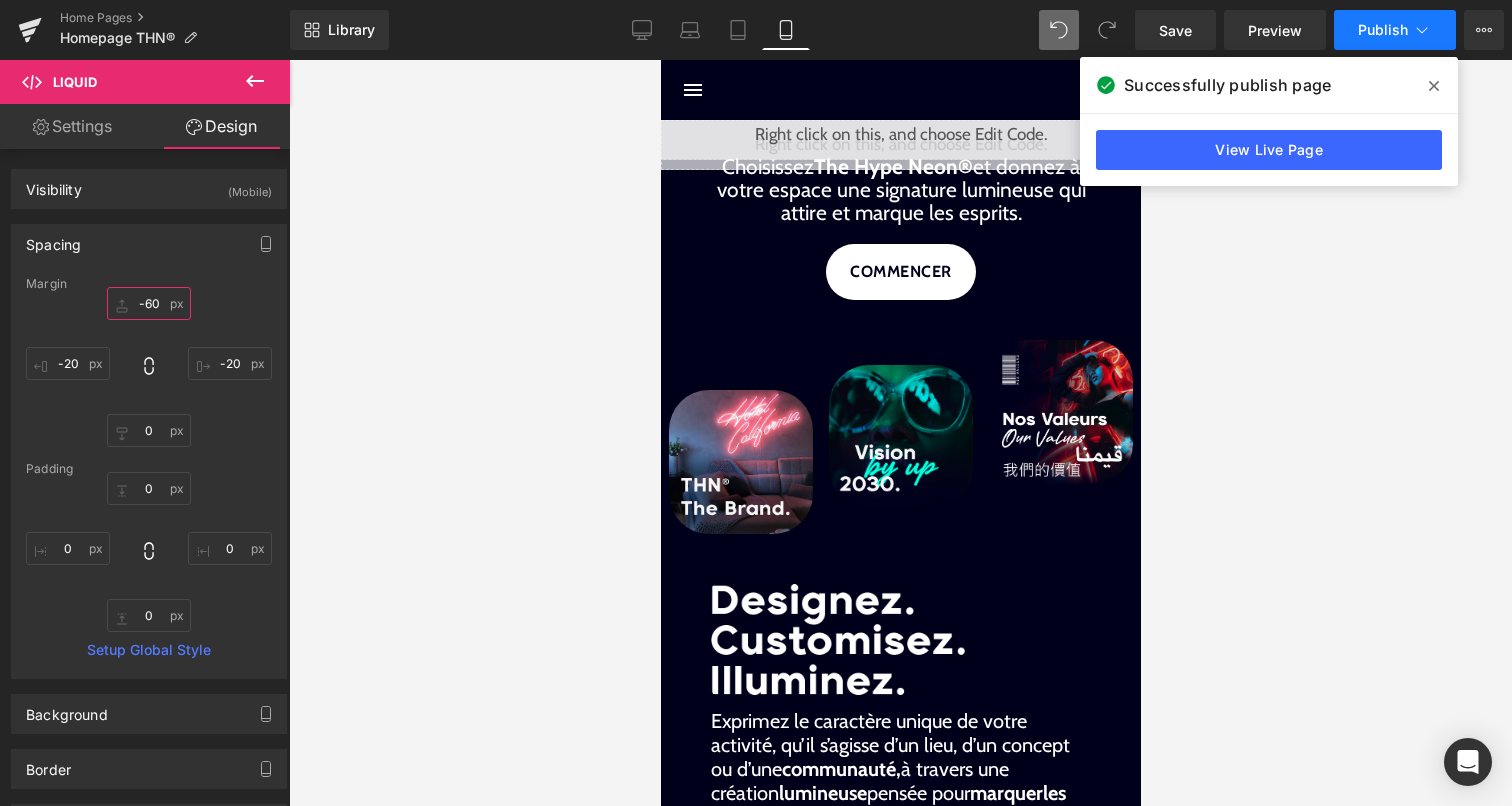 type on "-60" 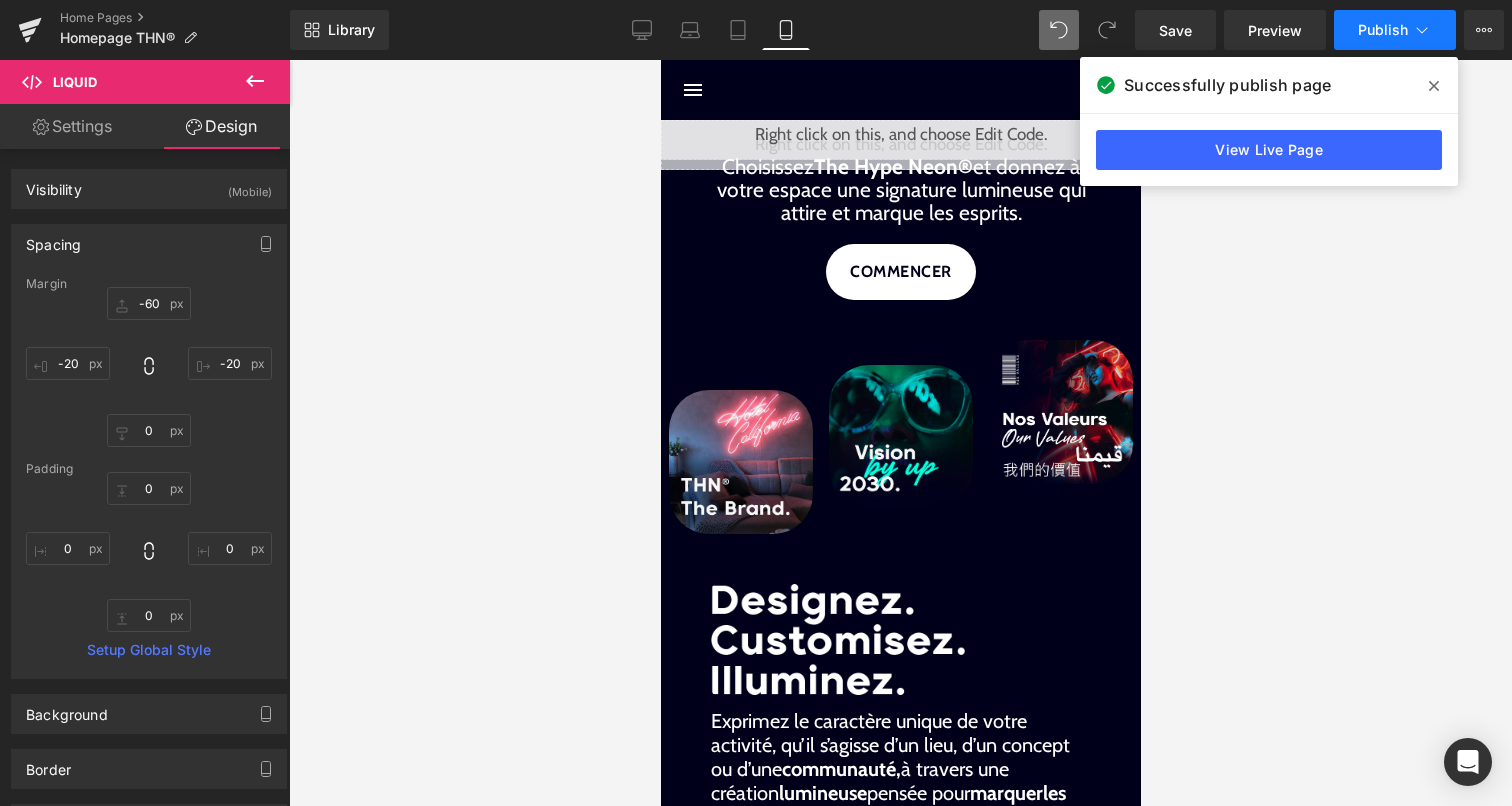 click on "Publish" at bounding box center [1383, 30] 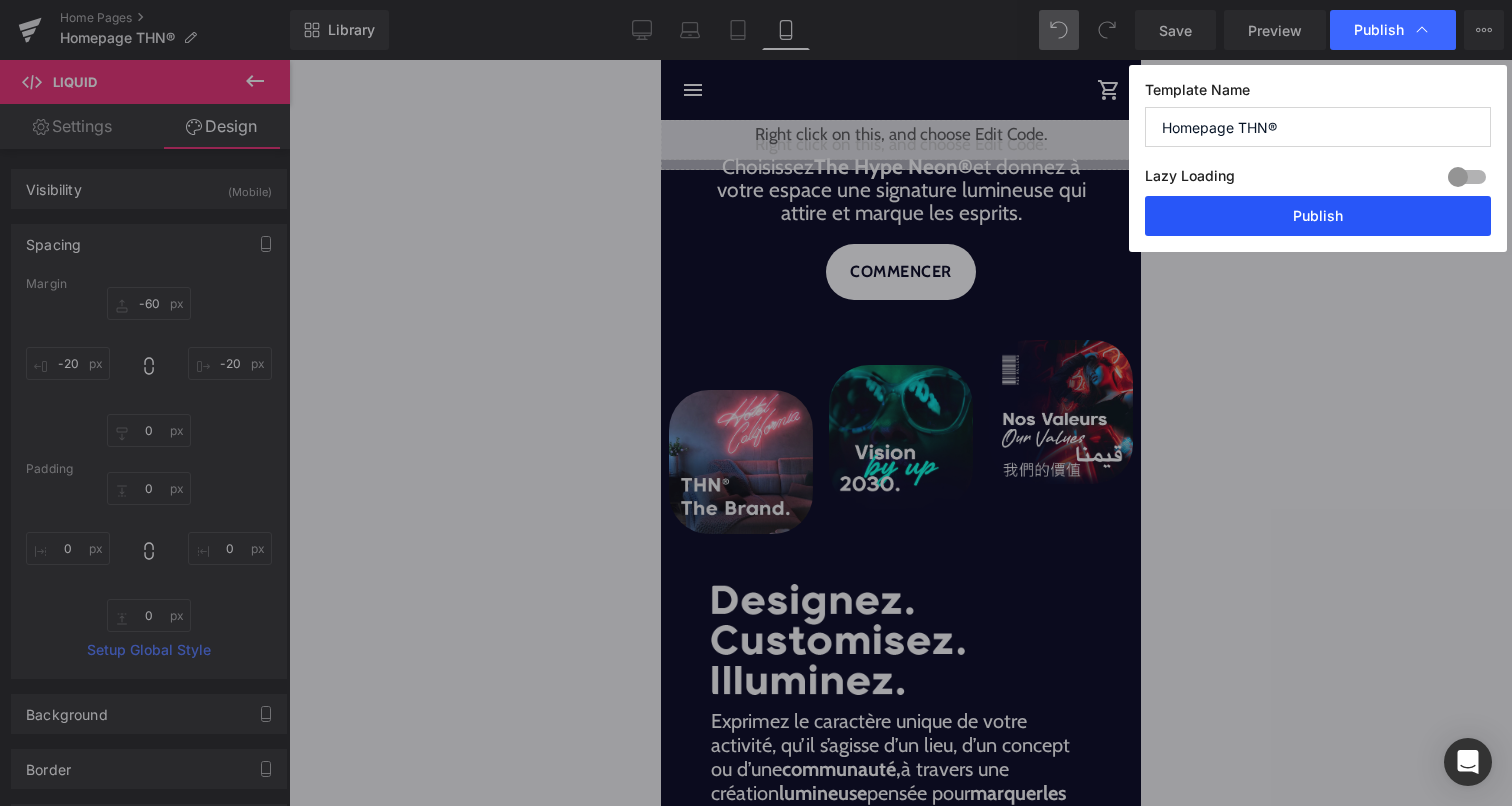 click on "Publish" at bounding box center [1318, 216] 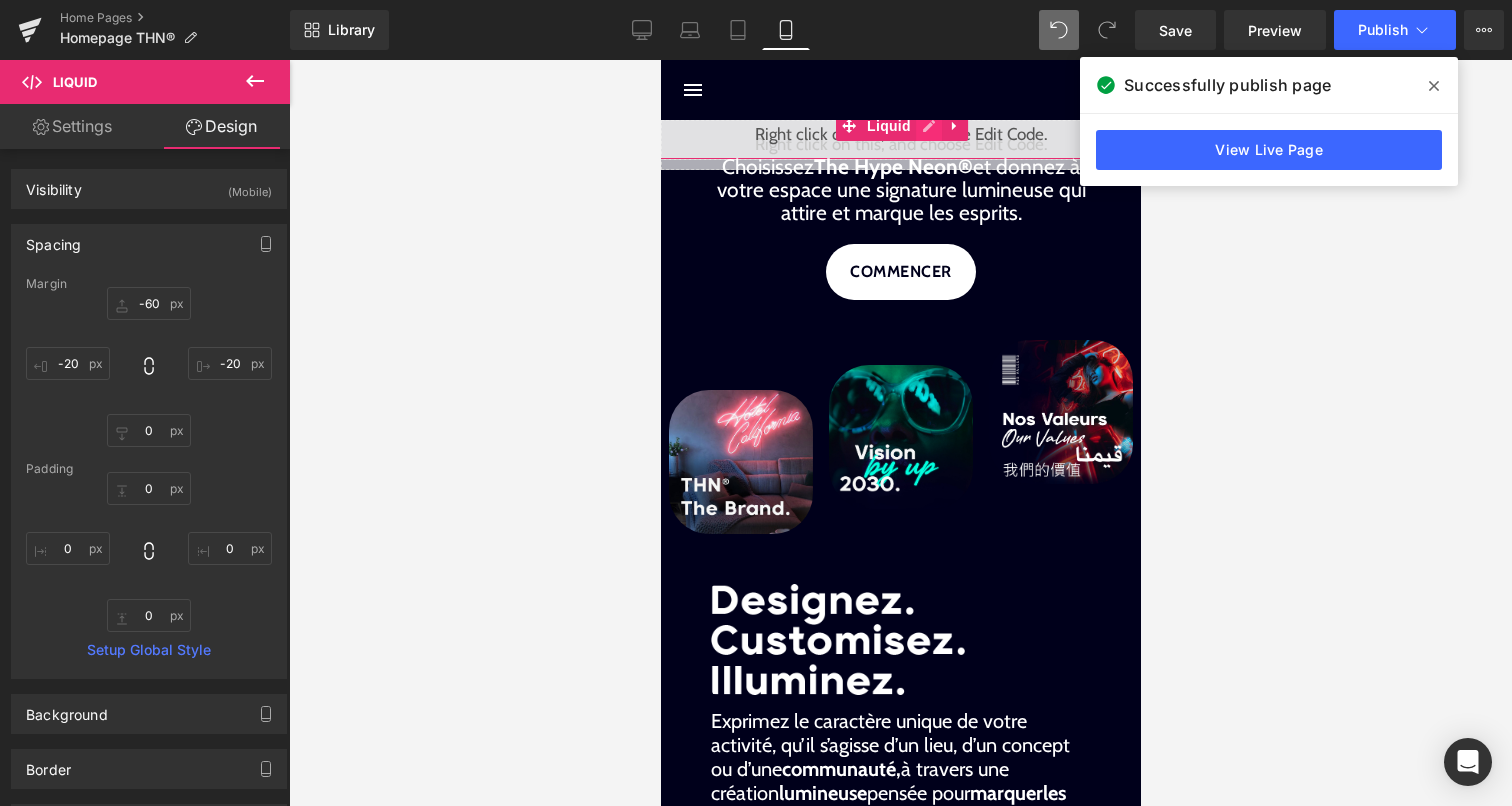 click on "Liquid" at bounding box center [900, 135] 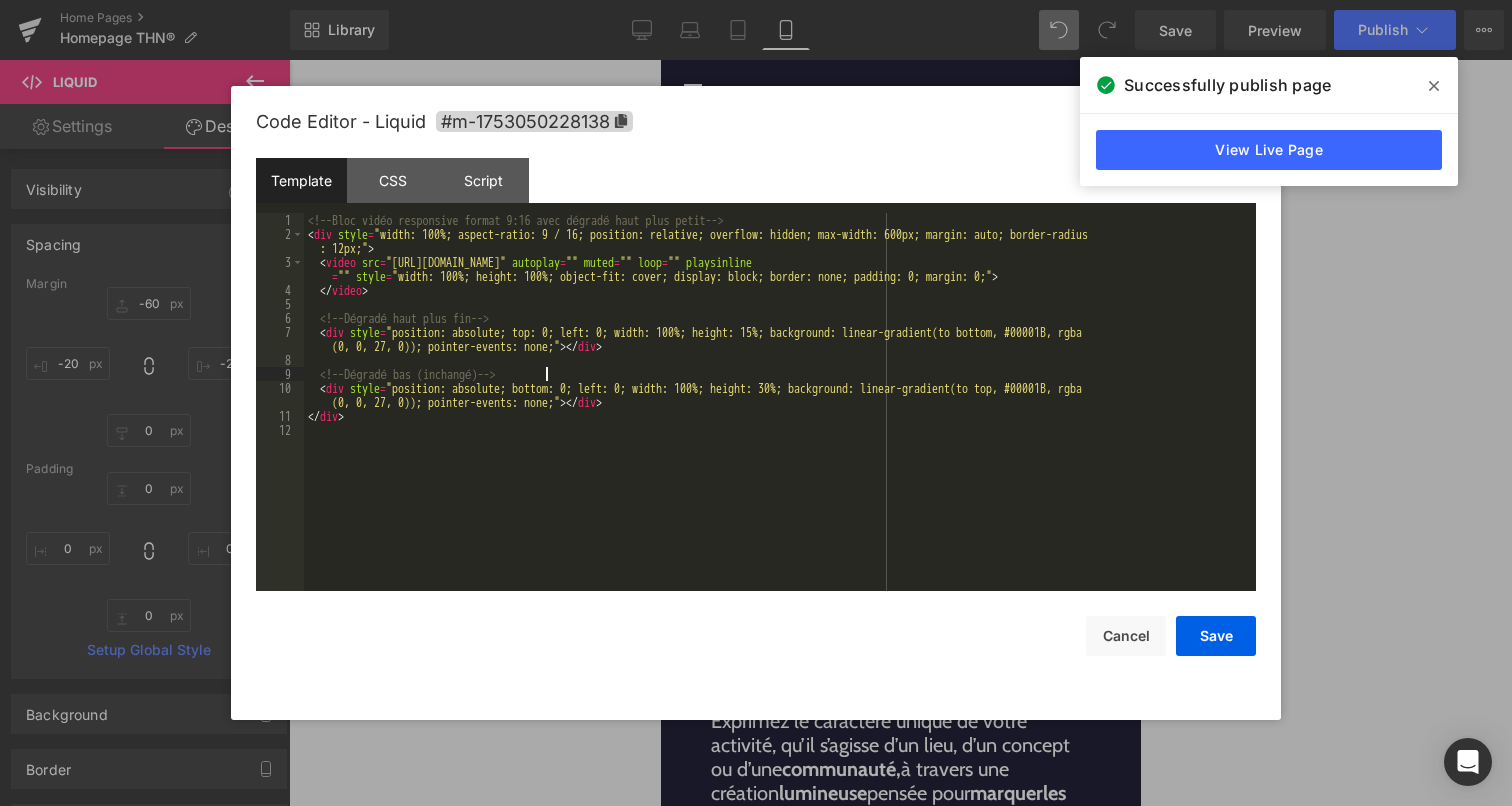click on "<!--  Bloc vidéo responsive format 9:16 avec dégradé haut plus petit  --> < div   style = "width: 100%; aspect-ratio: 9 / 16; position: relative; overflow: hidden; max-width: 600px; margin: auto; border-radius    : 12px;" >    < video   src = "https://cdn.shopify.com/videos/c/o/v/7eff5943aa004eec9c67b9d7f760d4dc.mp4"   autoplay = ""   muted = ""   loop = ""   playsinline      = ""   style = "width: 100%; height: 100%; object-fit: cover; display: block; border: none; padding: 0; margin: 0;" >    </ video >       <!--  Dégradé haut plus fin  -->    < div   style = "position: absolute; top: 0; left: 0; width: 100%; height: 15%; background: linear-gradient(to bottom, #00001B, rgba      (0, 0, 27, 0)); pointer-events: none;" > </ div >       <!--  Dégradé bas (inchangé)  -->    < div   style = "position: absolute; bottom: 0; left: 0; width: 100%; height: 30%; background: linear-gradient(to top, #00001B, rgba      (0, 0, 27, 0)); pointer-events: none;" > </ div > </ div >" at bounding box center (780, 416) 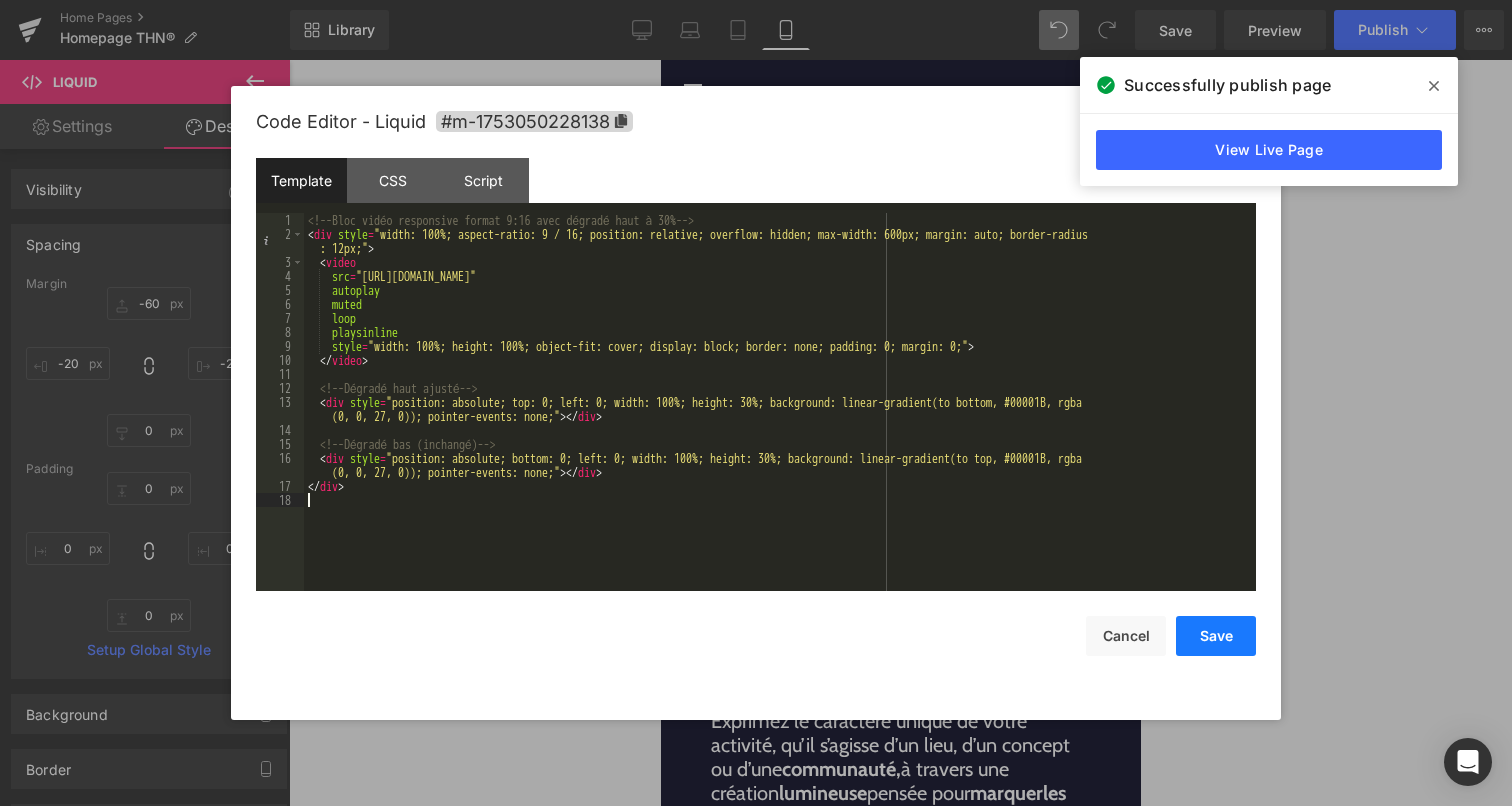 click on "Save" at bounding box center (1216, 636) 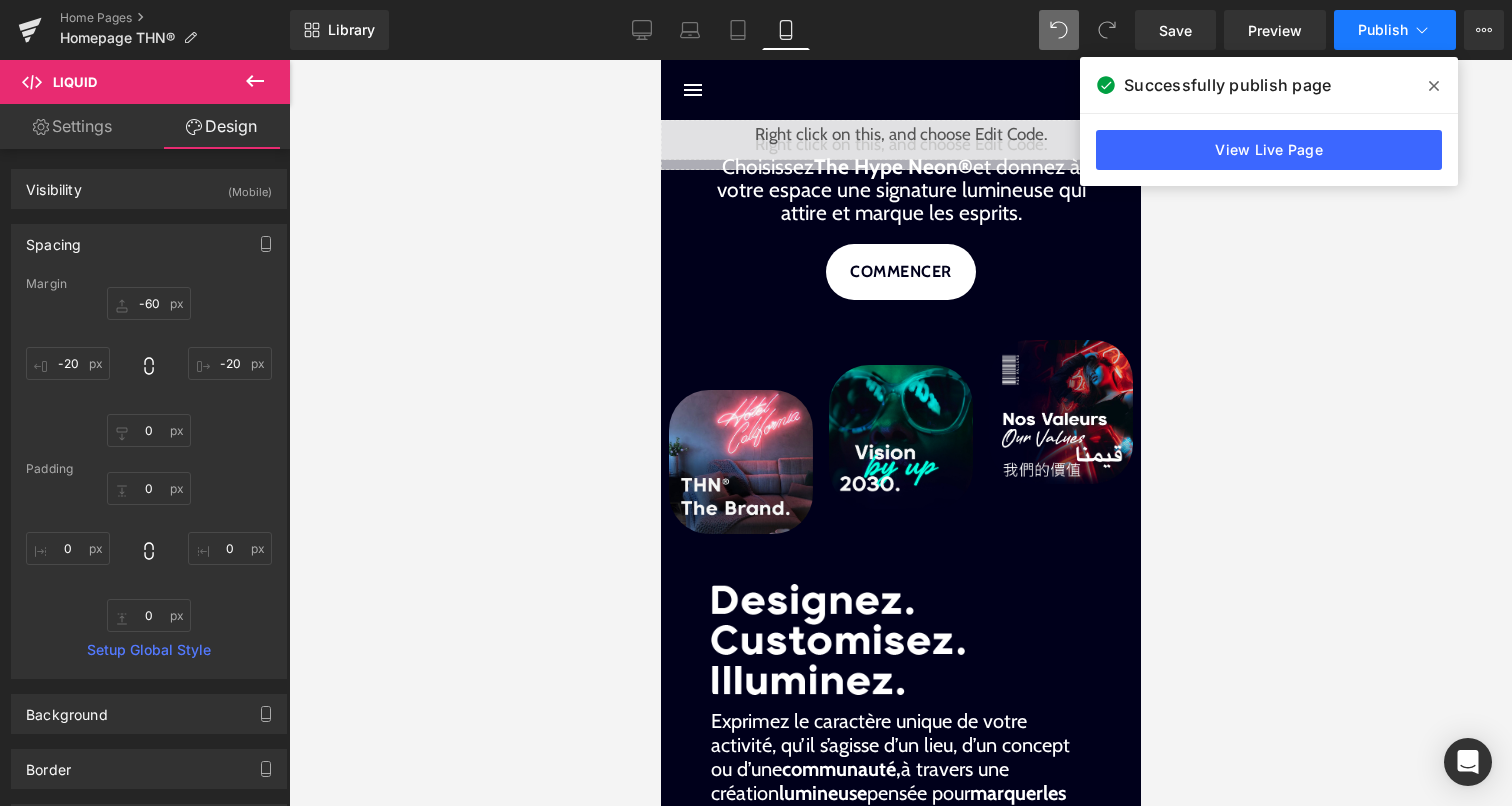 click on "Publish" at bounding box center (1395, 30) 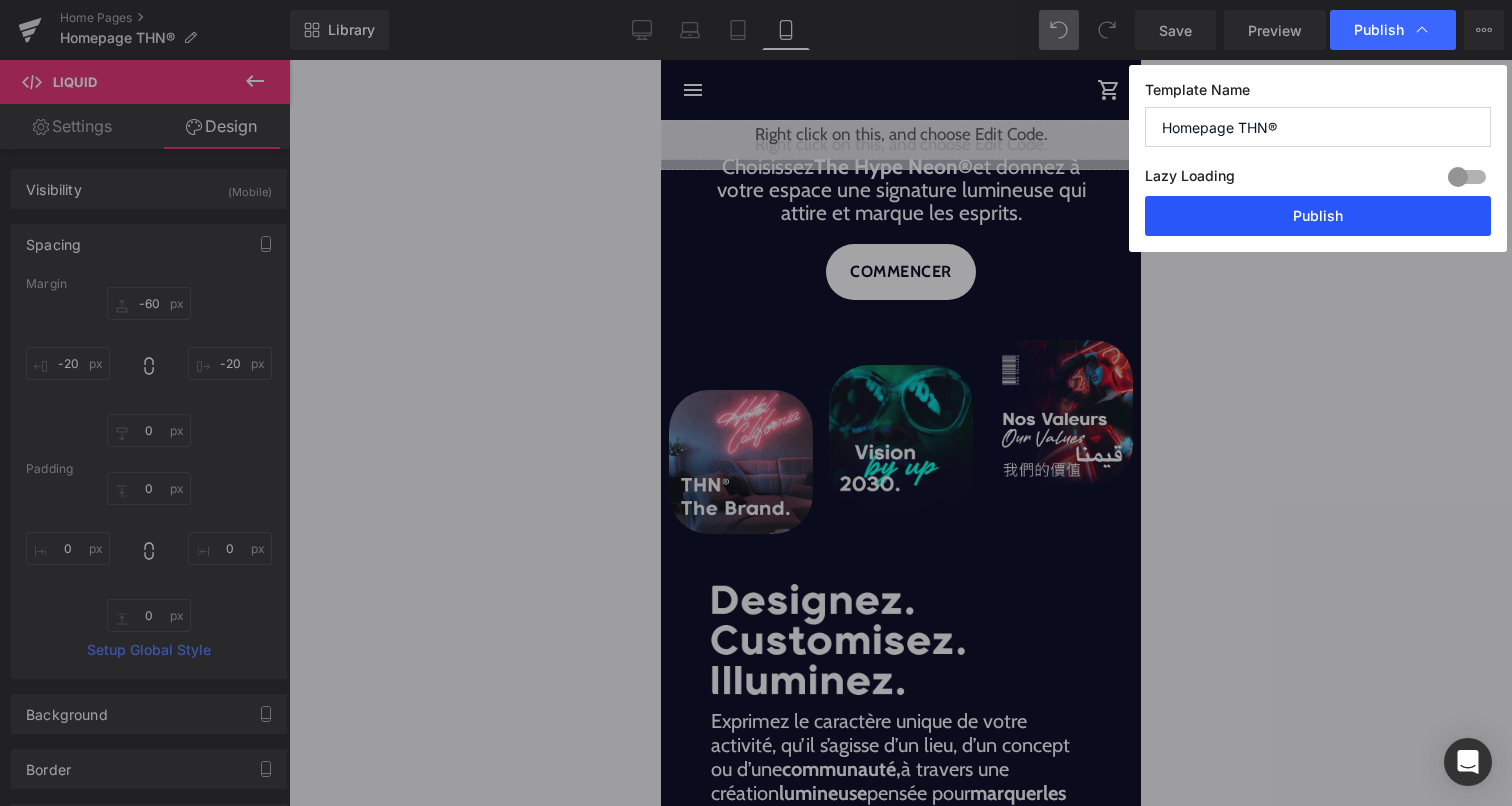 click on "Publish" at bounding box center (1318, 216) 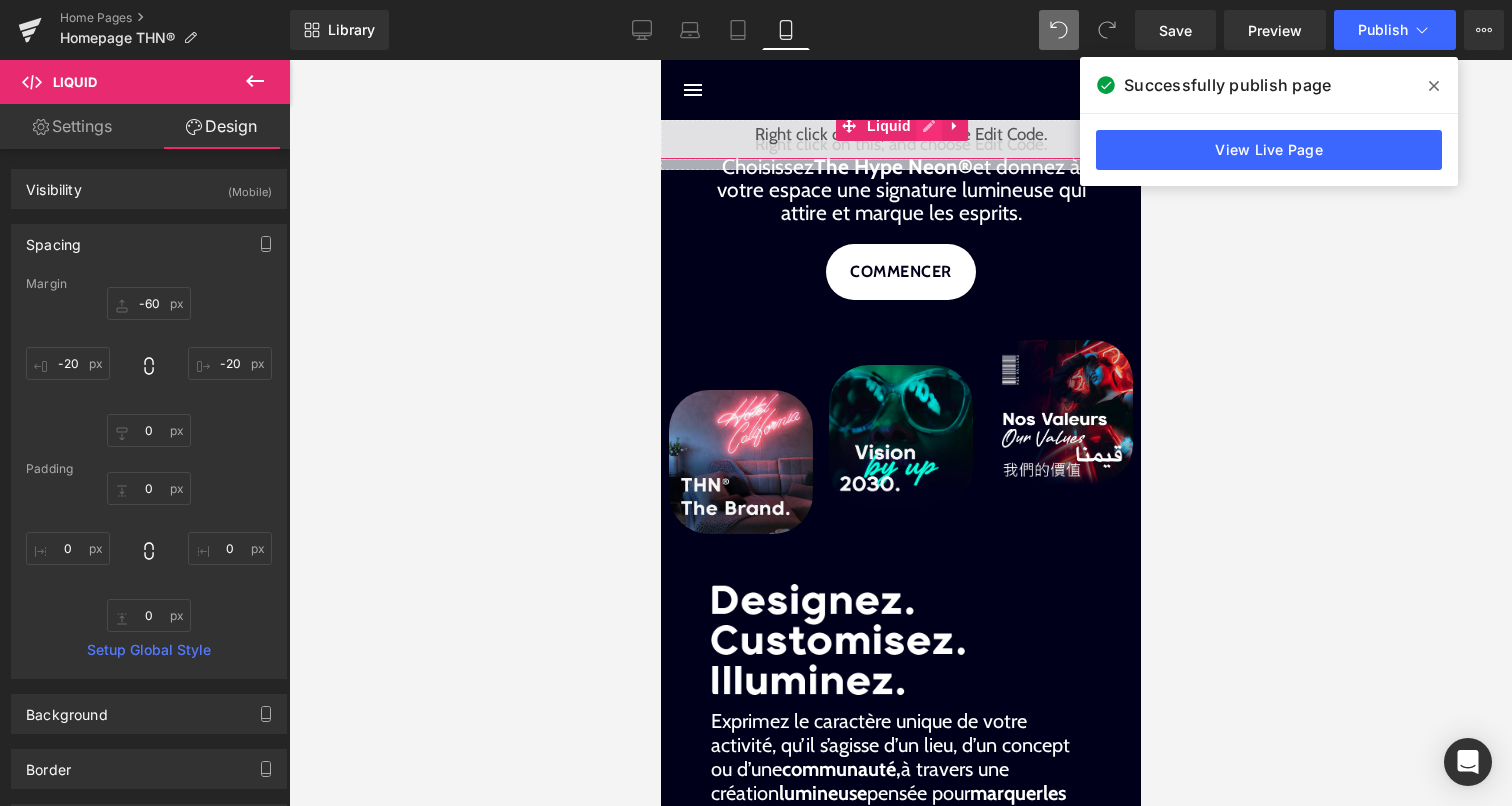 click on "Liquid" at bounding box center [900, 135] 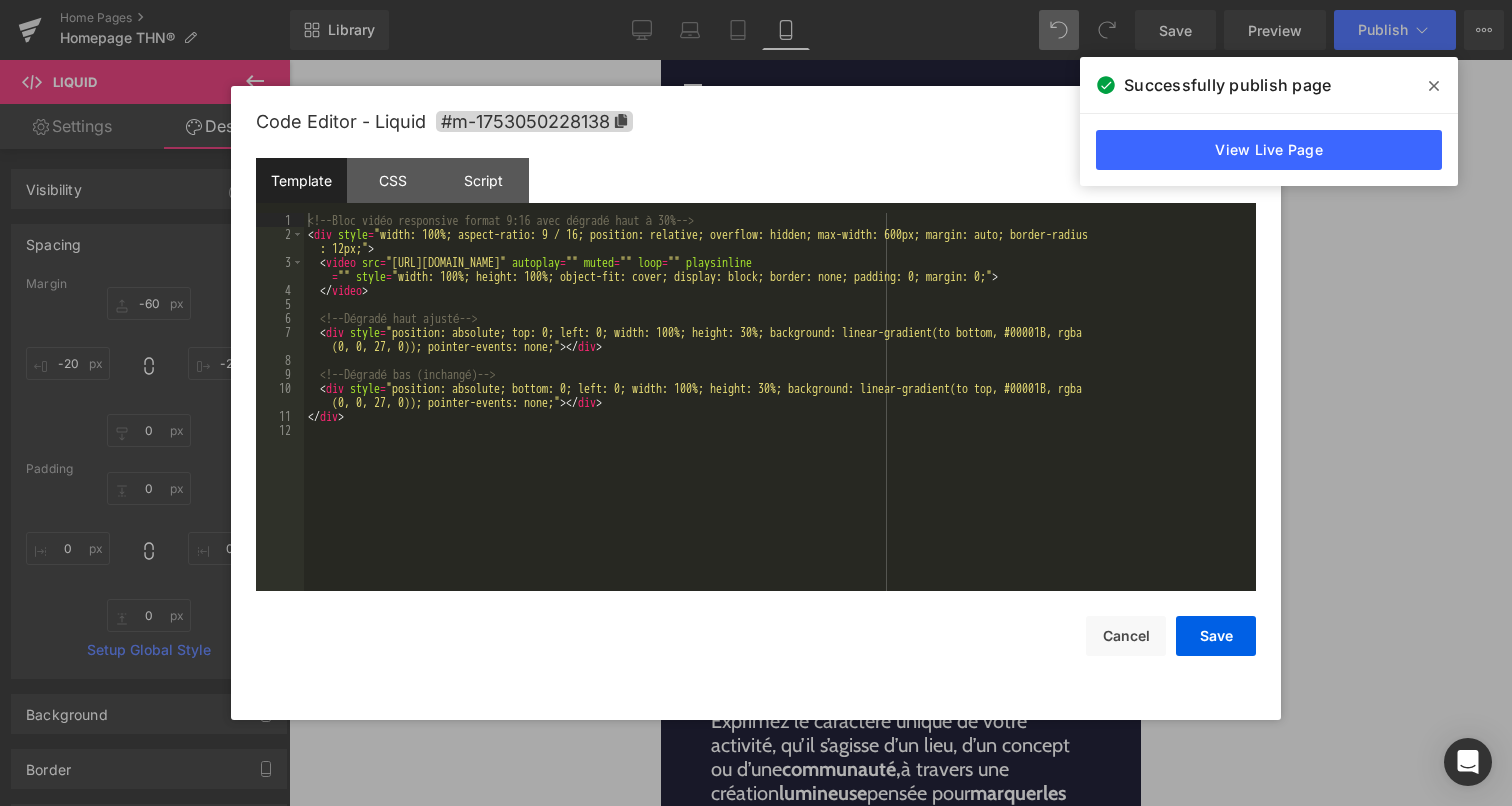 click on "<!--  Bloc vidéo responsive format 9:16 avec dégradé haut à 30%  --> < div   style = "width: 100%; aspect-ratio: 9 / 16; position: relative; overflow: hidden; max-width: 600px; margin: auto; border-radius    : 12px;" >    < video   src = "https://cdn.shopify.com/videos/c/o/v/7eff5943aa004eec9c67b9d7f760d4dc.mp4"   autoplay = ""   muted = ""   loop = ""   playsinline      = ""   style = "width: 100%; height: 100%; object-fit: cover; display: block; border: none; padding: 0; margin: 0;" >    </ video >       <!--  Dégradé haut ajusté  -->    < div   style = "position: absolute; top: 0; left: 0; width: 100%; height: 30%; background: linear-gradient(to bottom, #00001B, rgba      (0, 0, 27, 0)); pointer-events: none;" > </ div >       <!--  Dégradé bas (inchangé)  -->    < div   style = "position: absolute; bottom: 0; left: 0; width: 100%; height: 30%; background: linear-gradient(to top, #00001B, rgba      (0, 0, 27, 0)); pointer-events: none;" > </ div > </ div >" at bounding box center (780, 416) 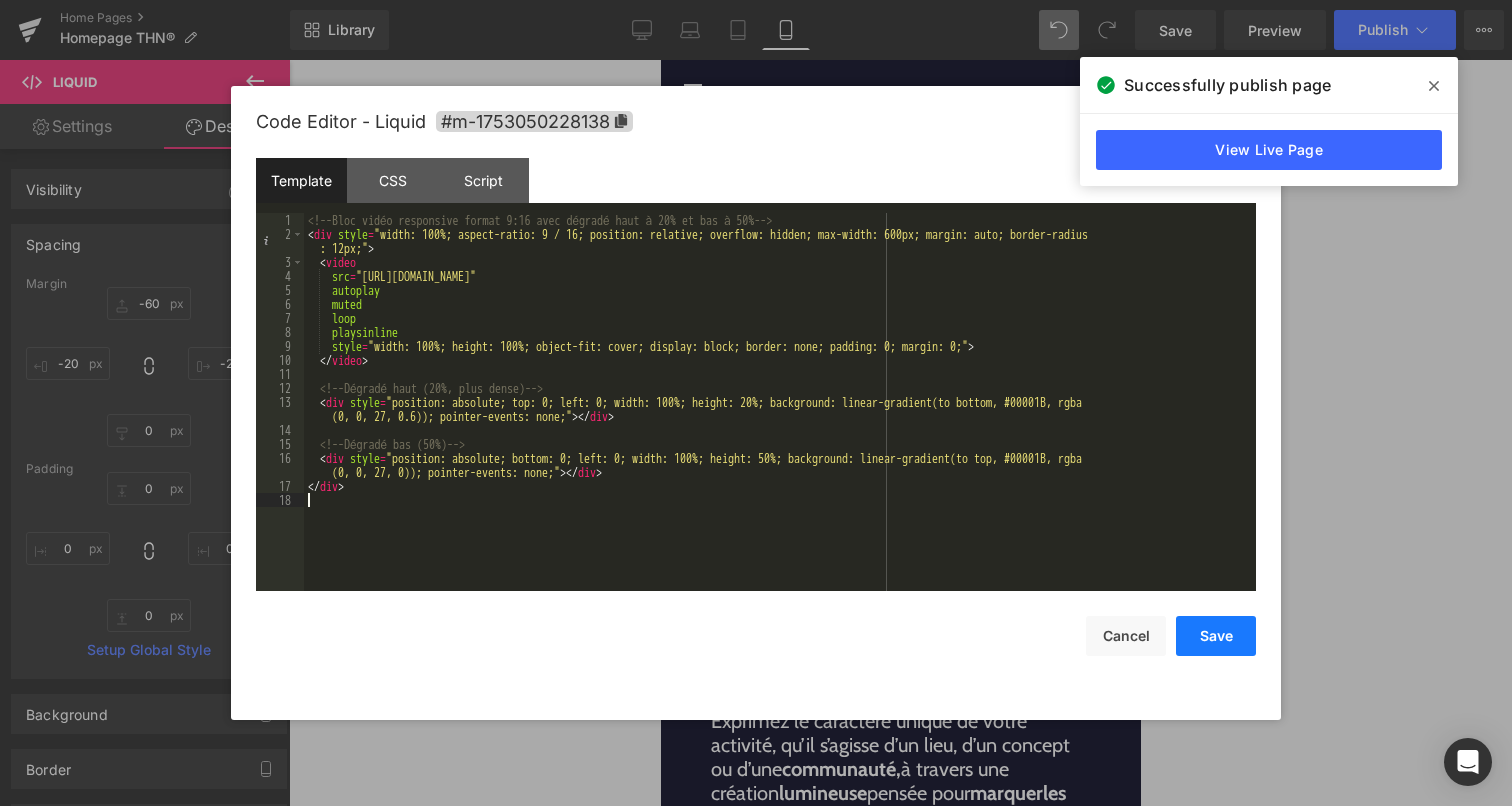 click on "Save" at bounding box center (1216, 636) 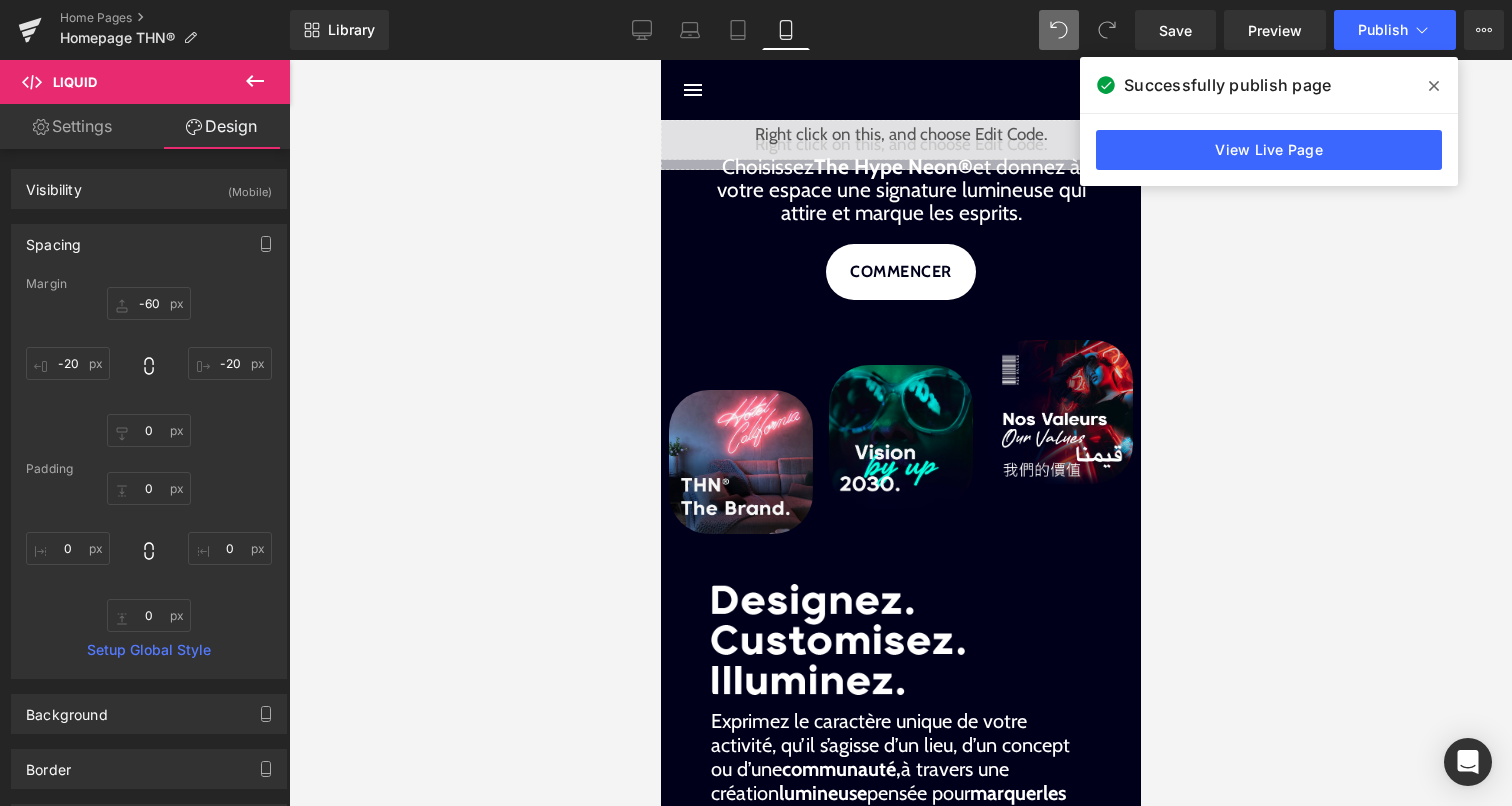click 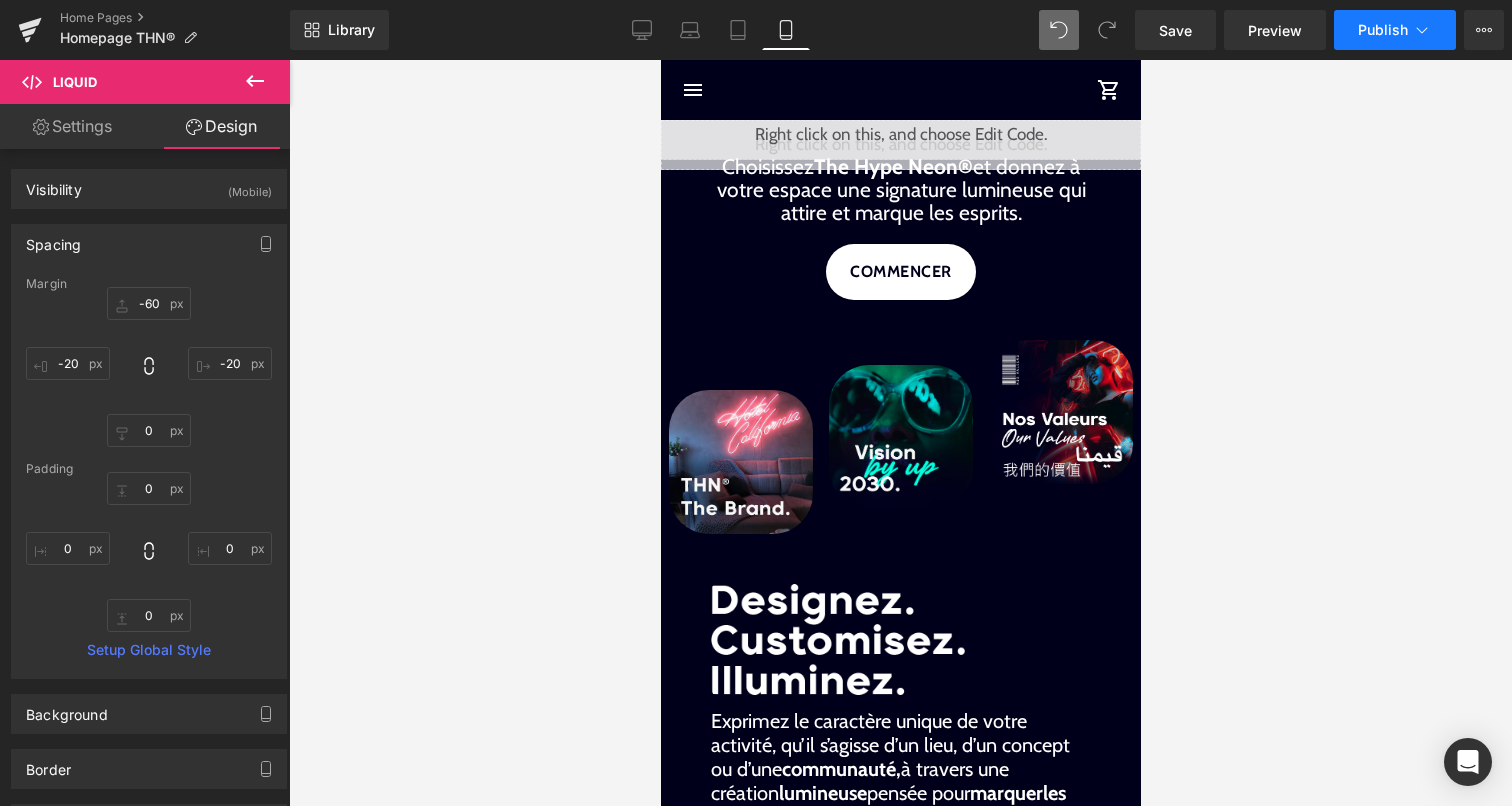 click on "Publish" at bounding box center (1395, 30) 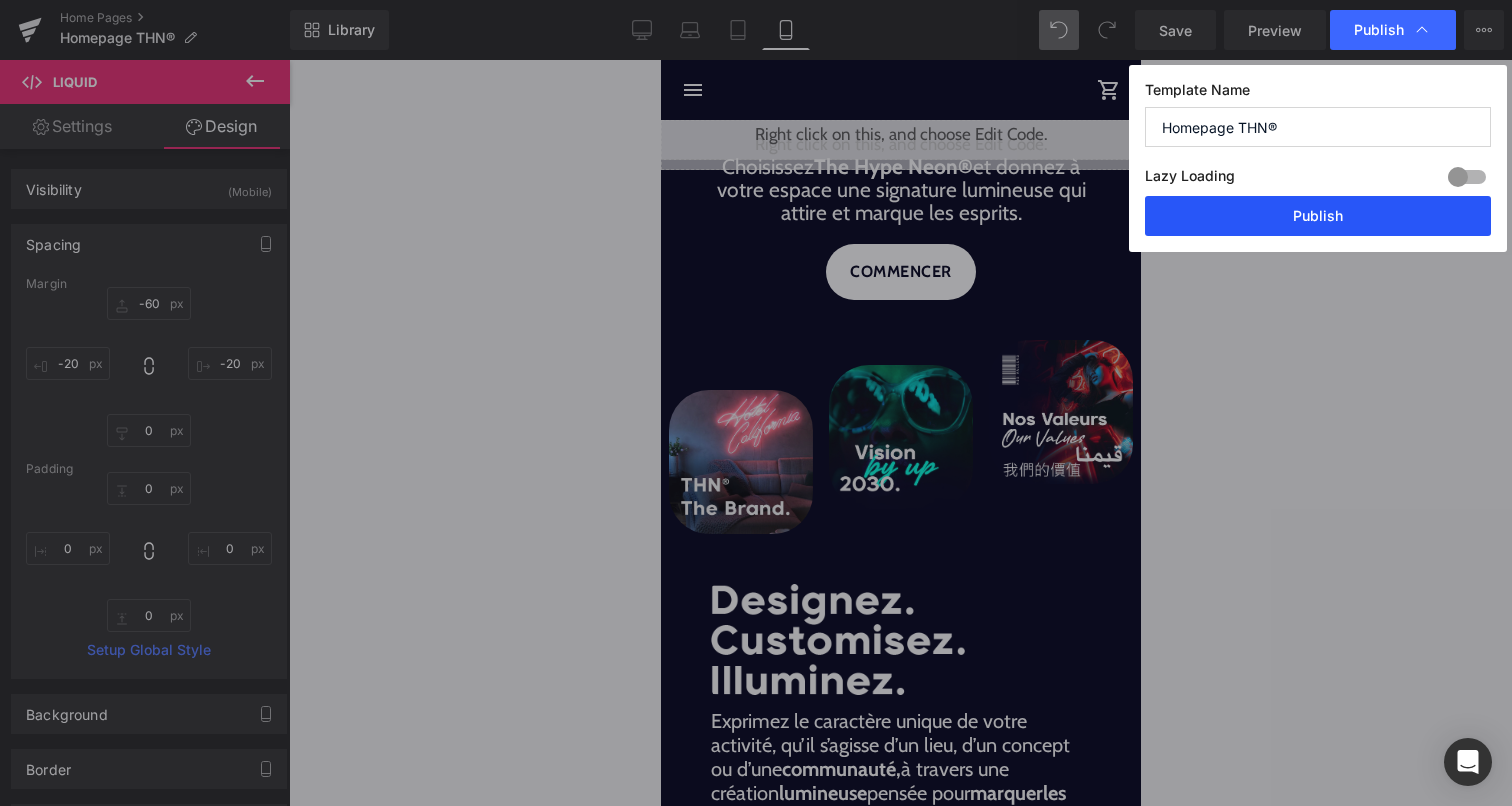 click on "Publish" at bounding box center (1318, 216) 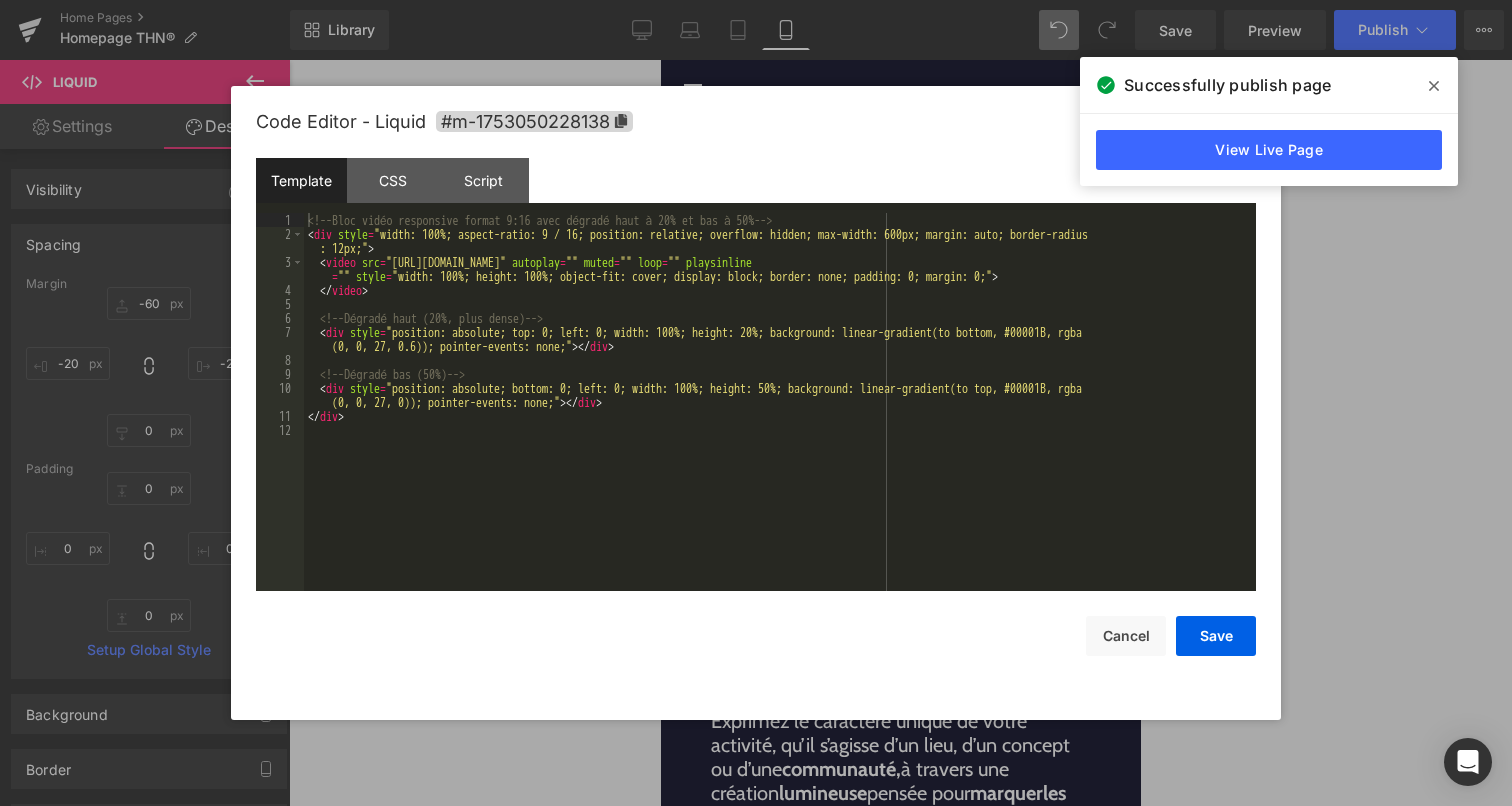 click on "Liquid" at bounding box center [900, 135] 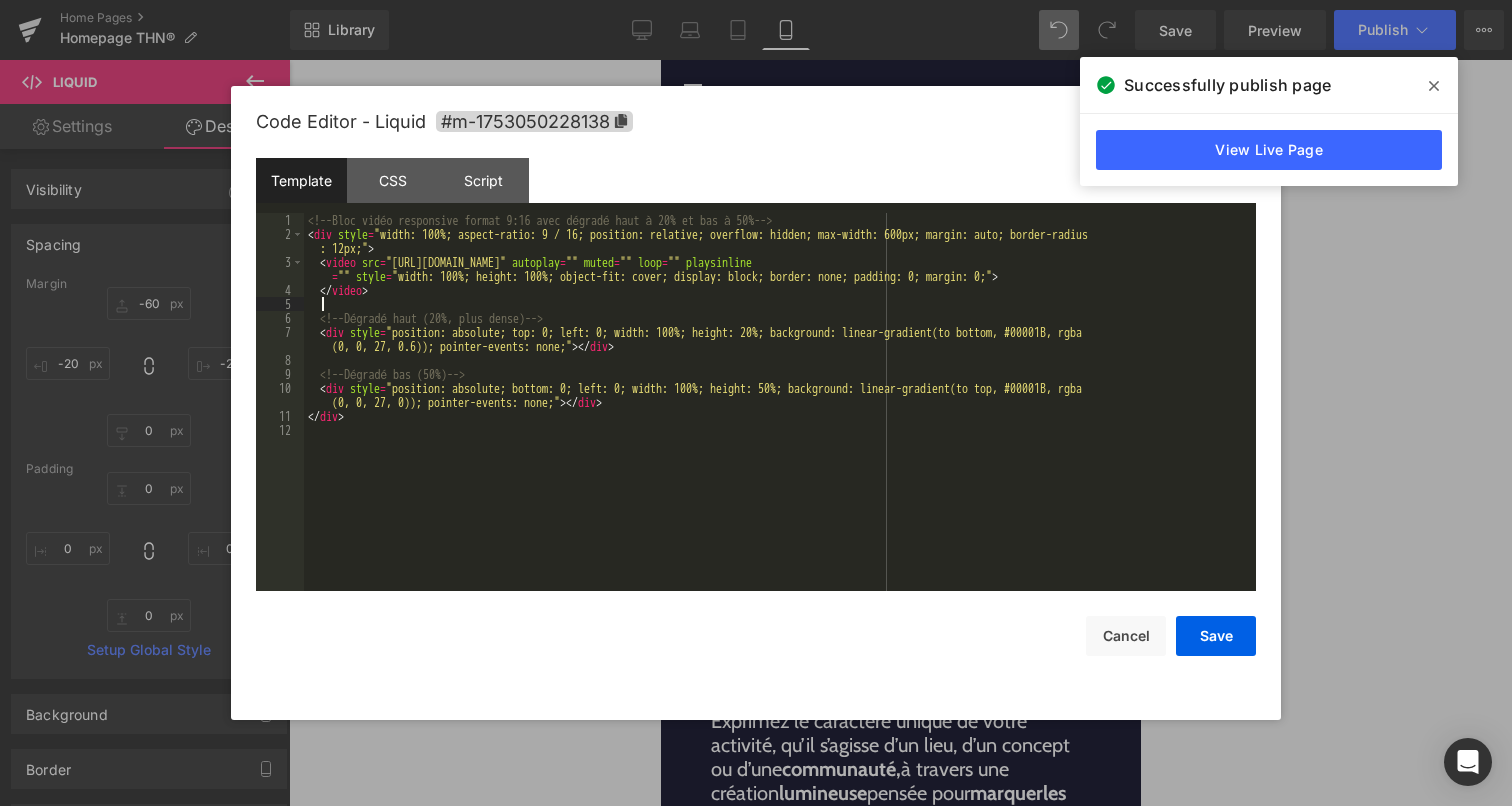 click on "<!--  Bloc vidéo responsive format 9:16 avec dégradé haut à 20% et bas à 50%  --> < div   style = "width: 100%; aspect-ratio: 9 / 16; position: relative; overflow: hidden; max-width: 600px; margin: auto; border-radius    : 12px;" >    < video   src = "https://cdn.shopify.com/videos/c/o/v/7eff5943aa004eec9c67b9d7f760d4dc.mp4"   autoplay = ""   muted = ""   loop = ""   playsinline      = ""   style = "width: 100%; height: 100%; object-fit: cover; display: block; border: none; padding: 0; margin: 0;" >    </ video >       <!--  Dégradé haut (20%, plus dense)  -->    < div   style = "position: absolute; top: 0; left: 0; width: 100%; height: 20%; background: linear-gradient(to bottom, #00001B, rgba      (0, 0, 27, 0.6)); pointer-events: none;" > </ div >       <!--  Dégradé bas (50%)  -->    < div   style = "position: absolute; bottom: 0; left: 0; width: 100%; height: 50%; background: linear-gradient(to top, #00001B, rgba      (0, 0, 27, 0)); pointer-events: none;" > </ div > </ div >" at bounding box center (780, 416) 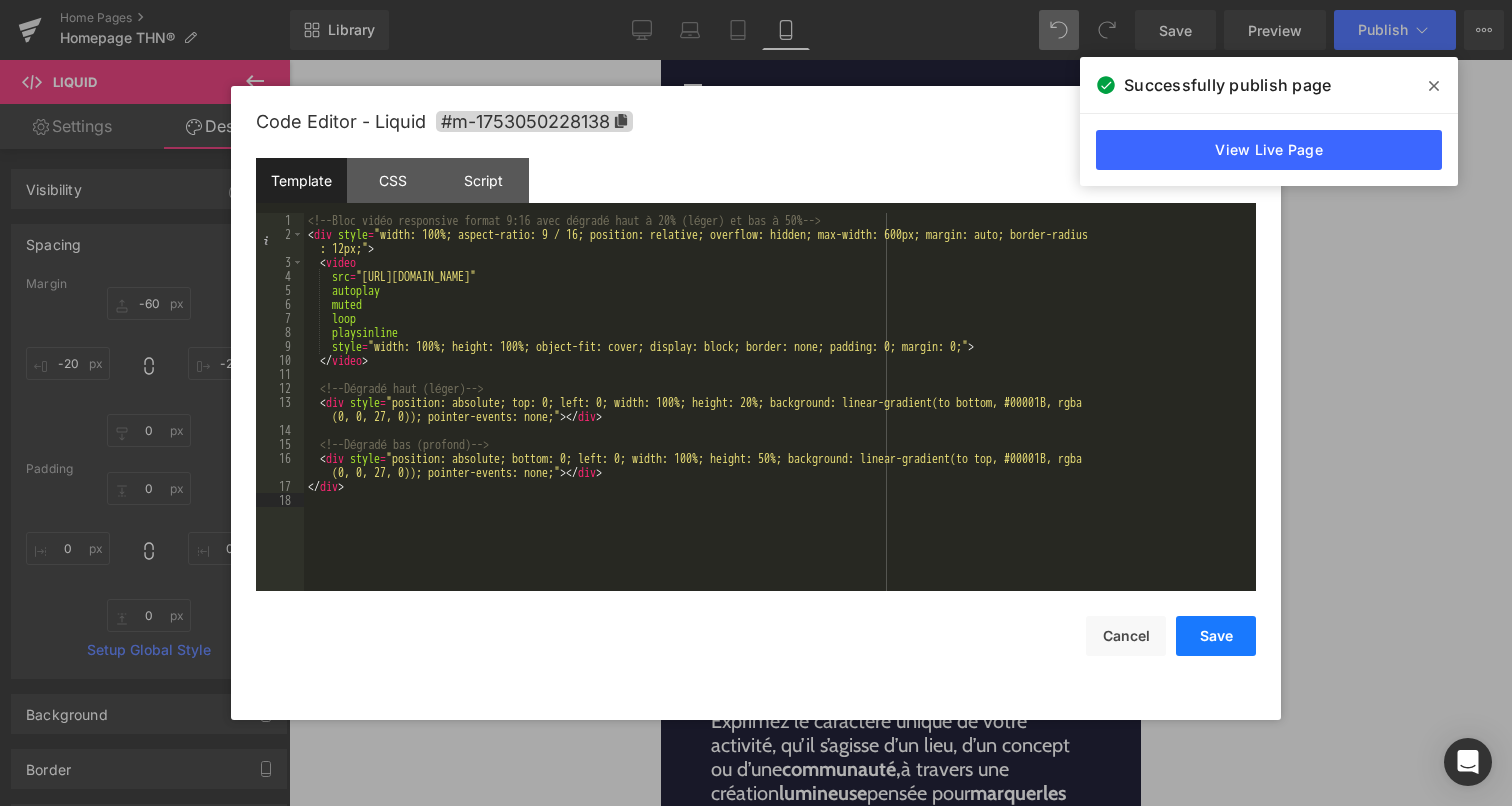 click on "Save" at bounding box center (1216, 636) 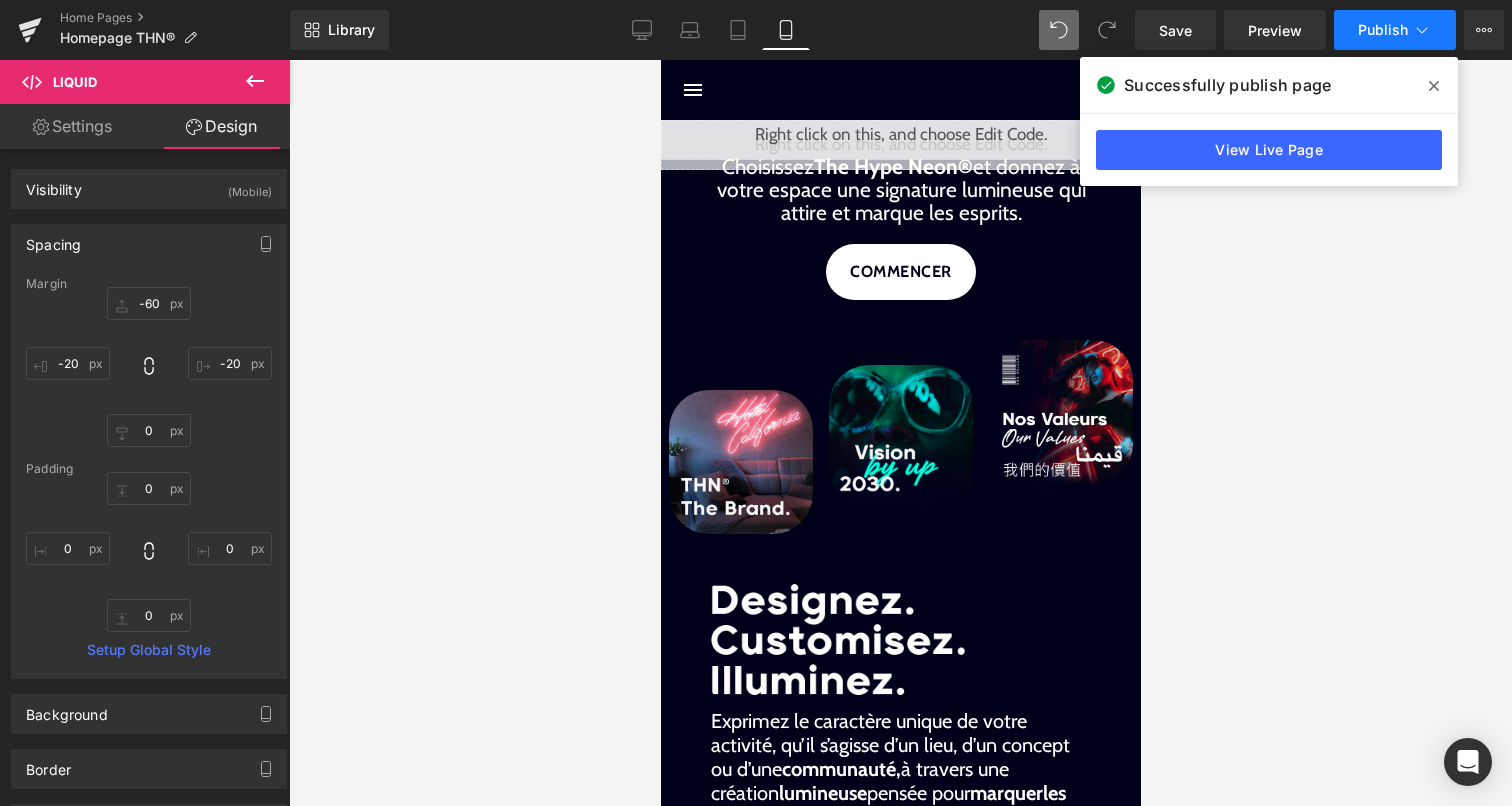 click on "Publish" at bounding box center [1395, 30] 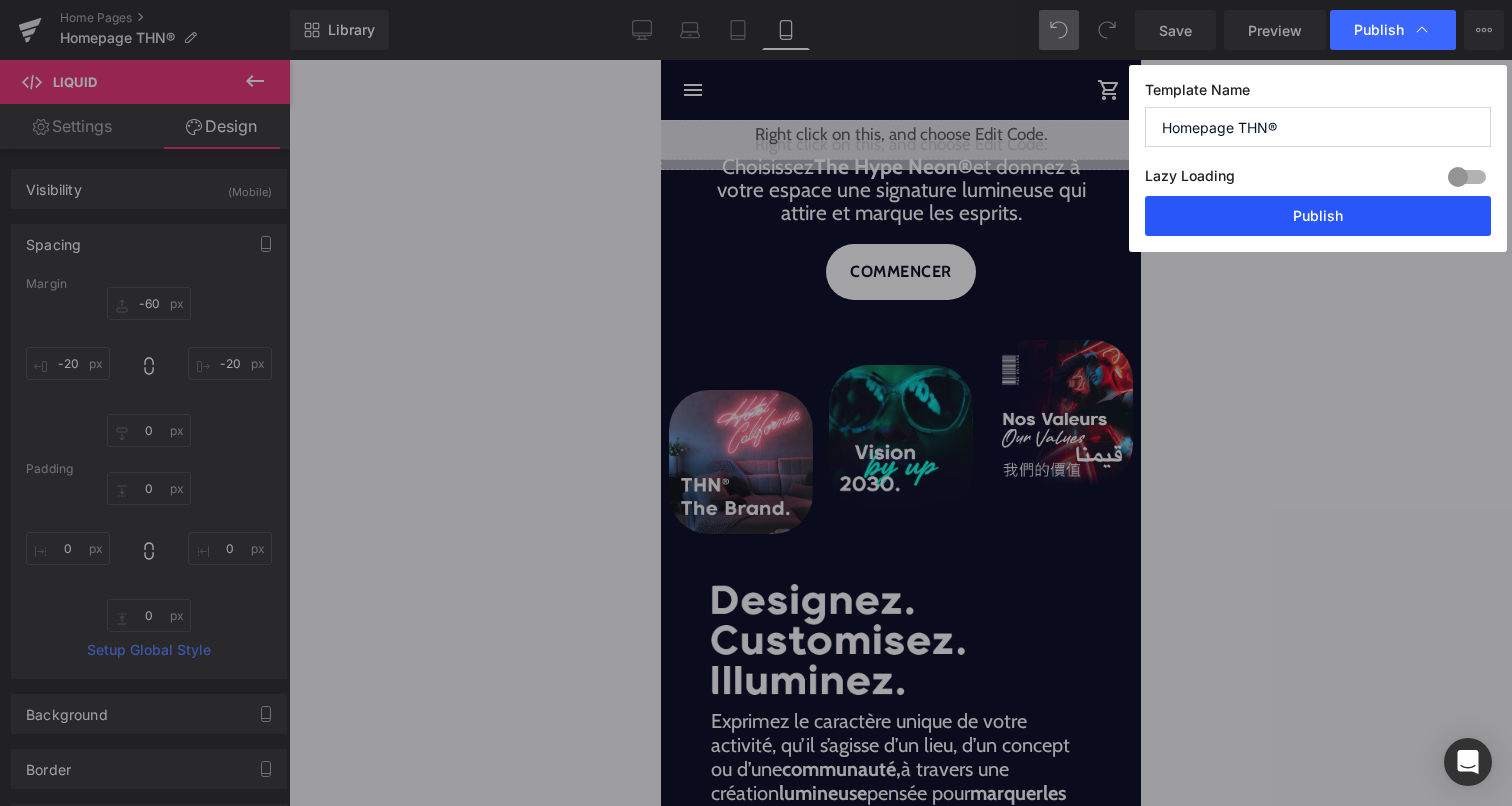 click on "Publish" at bounding box center [1318, 216] 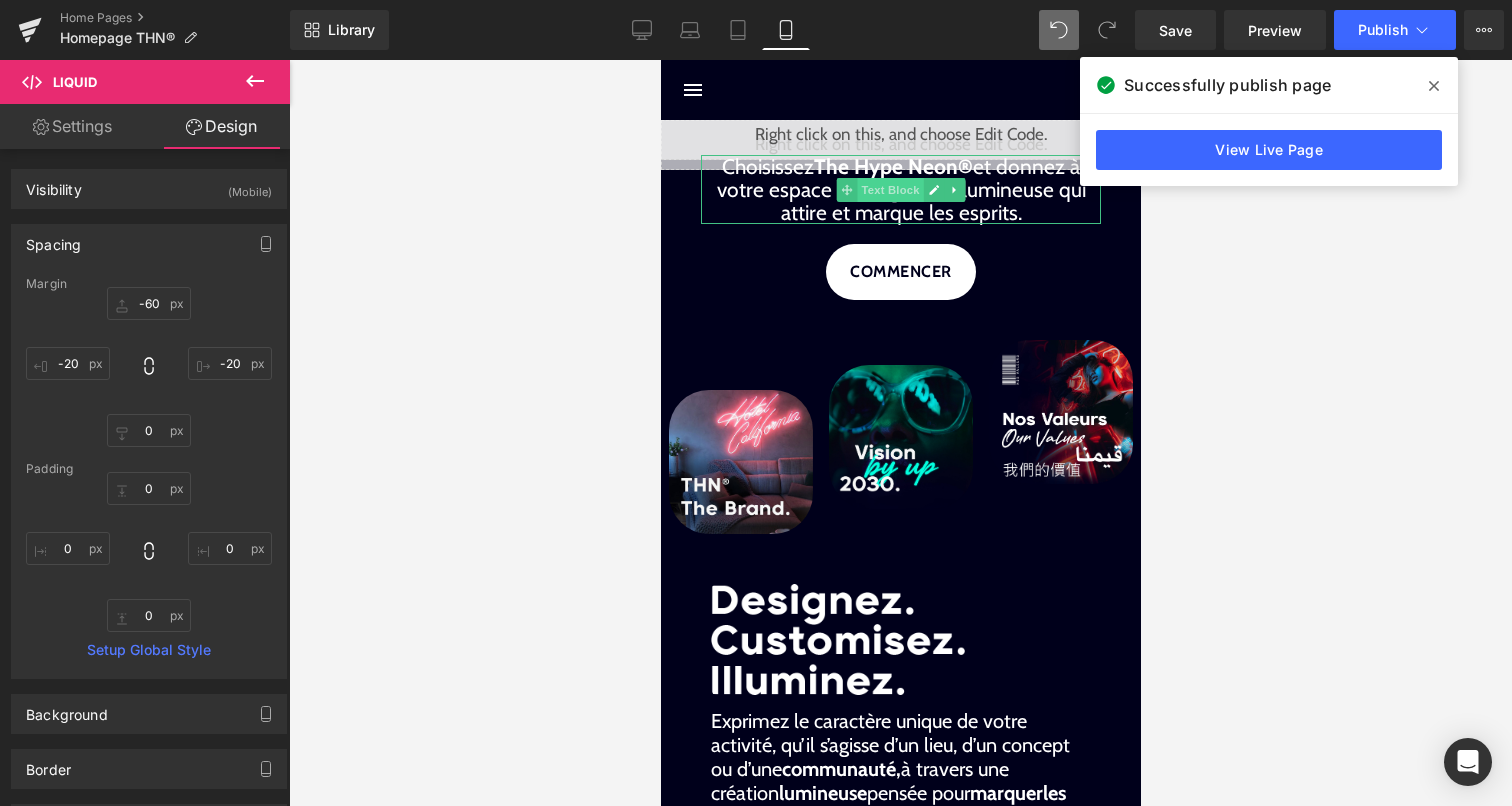 click on "Text Block" at bounding box center (889, 190) 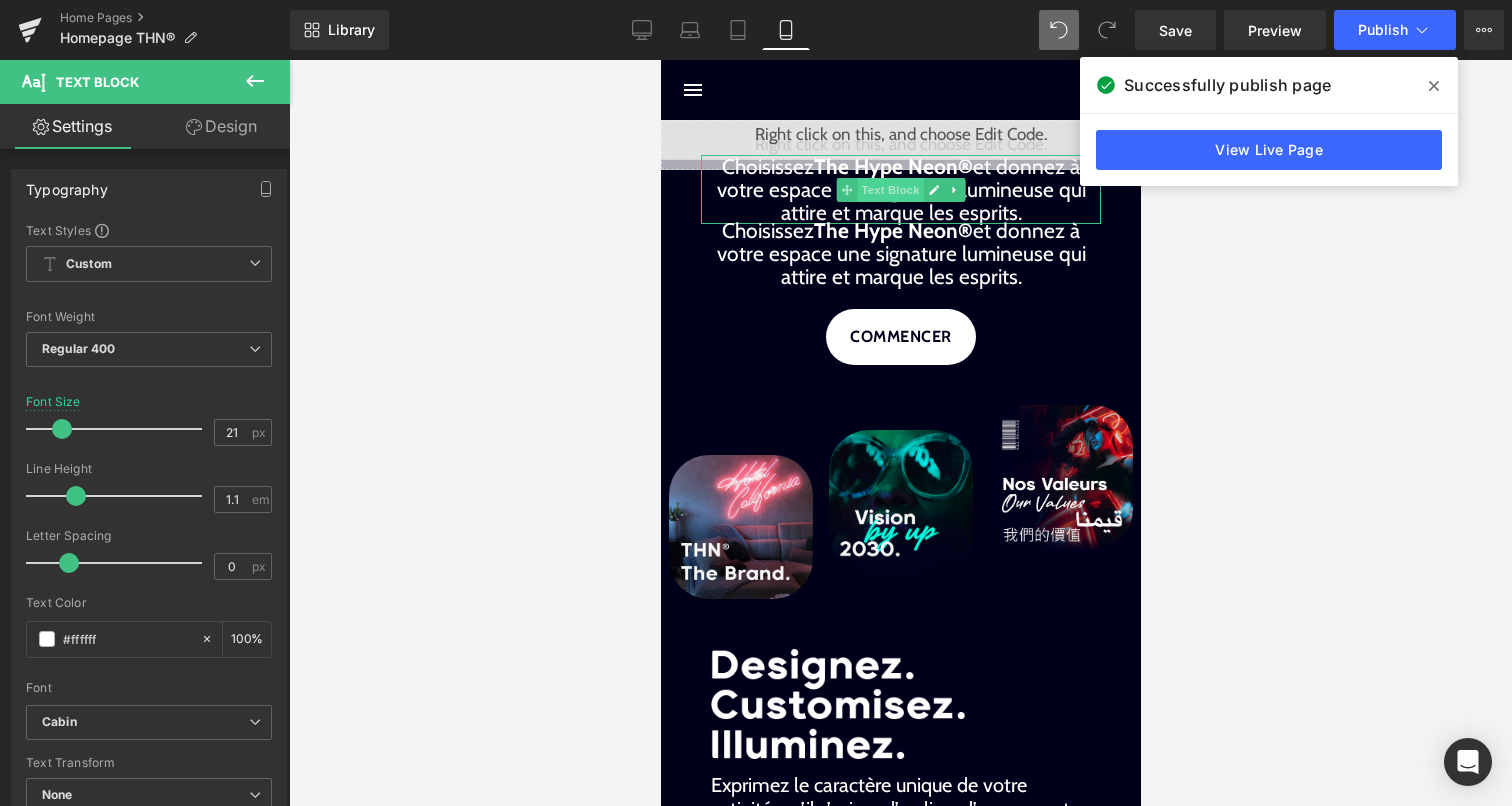 click on "Text Block" at bounding box center [889, 190] 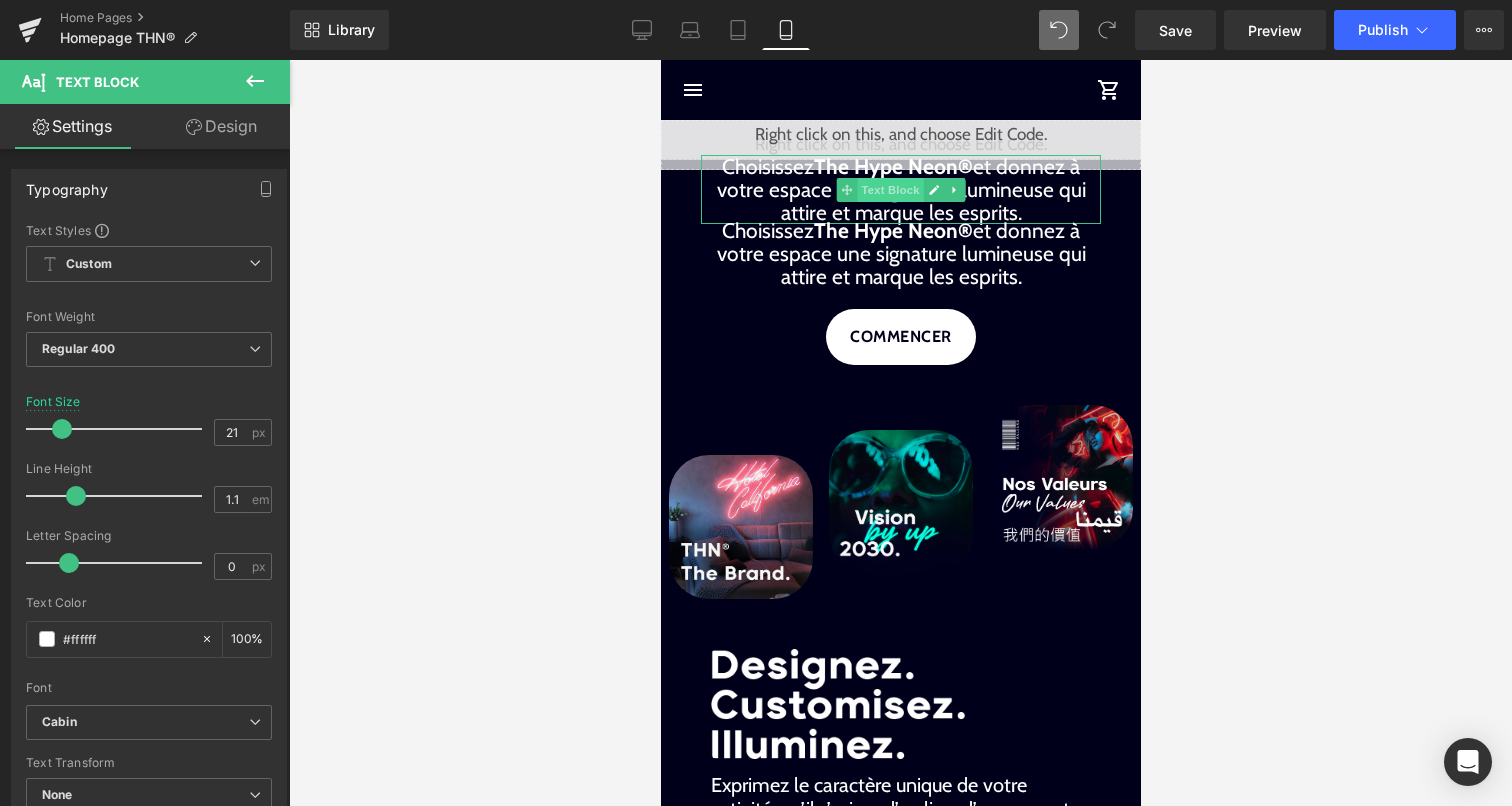 click on "Text Block" at bounding box center (889, 190) 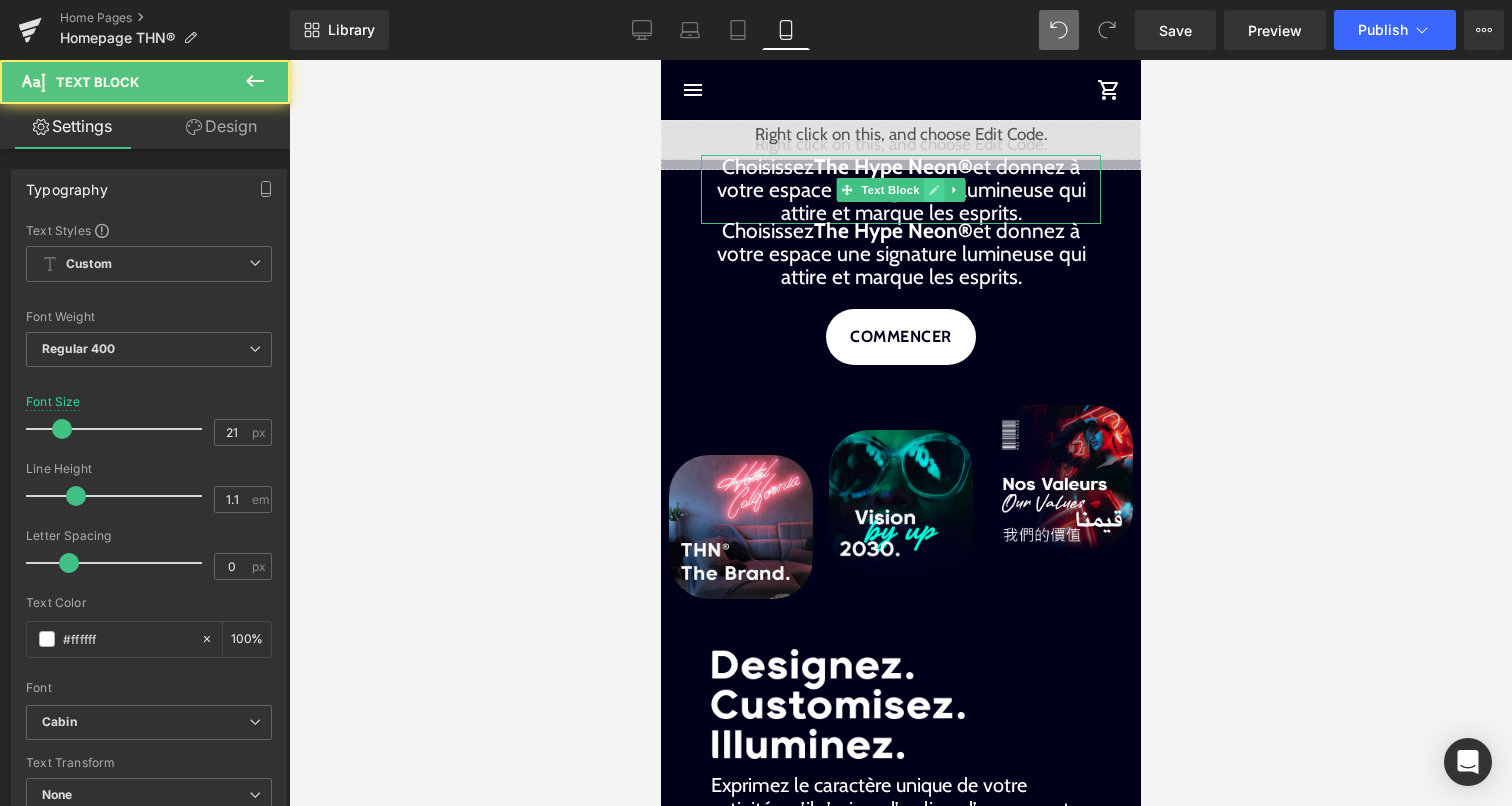 click at bounding box center [933, 190] 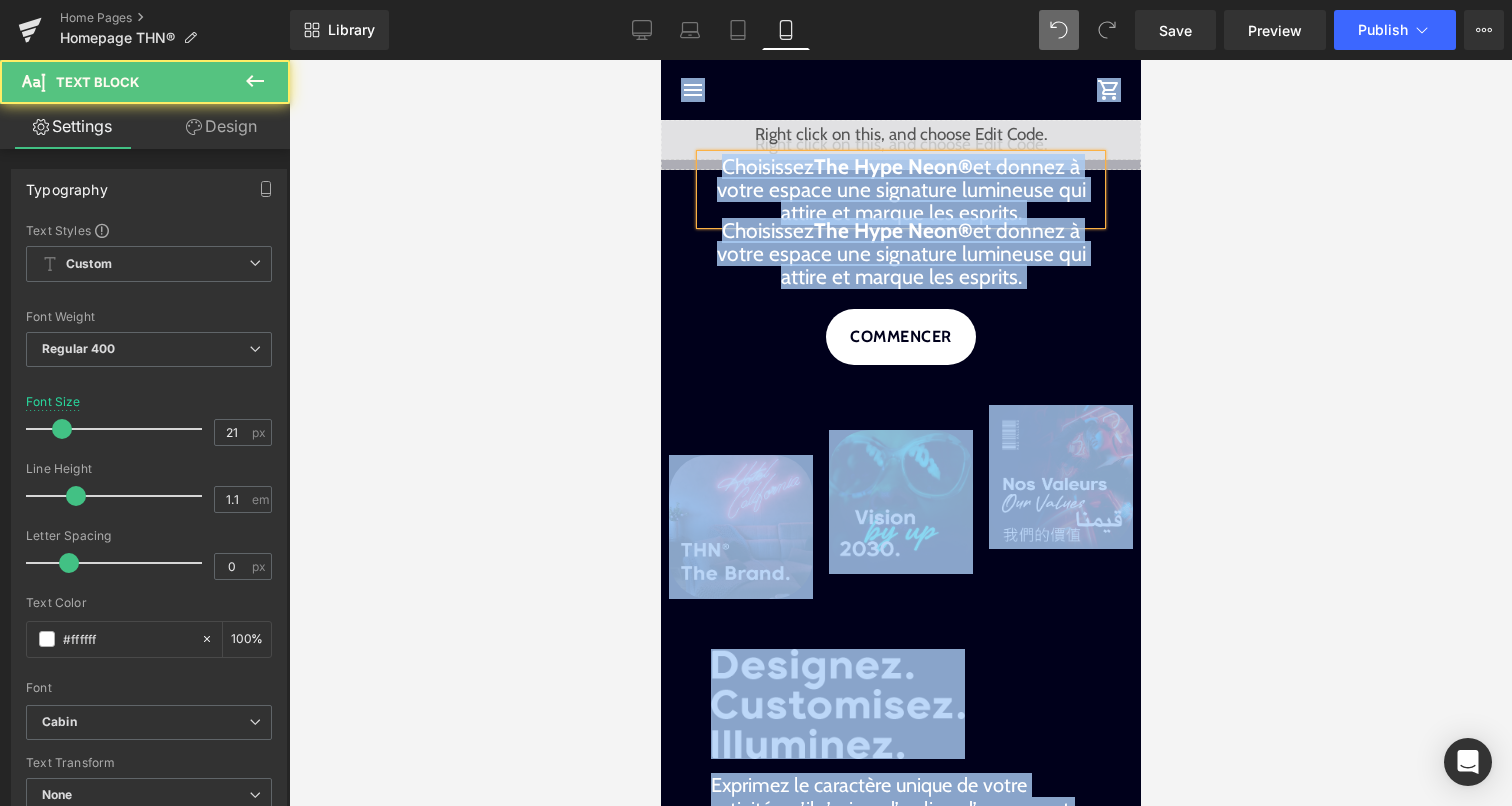 click on "Choisissez  The Hype Neon®  et donnez à votre espace une signature lumineuse qui attire et marque les esprits." at bounding box center [900, 189] 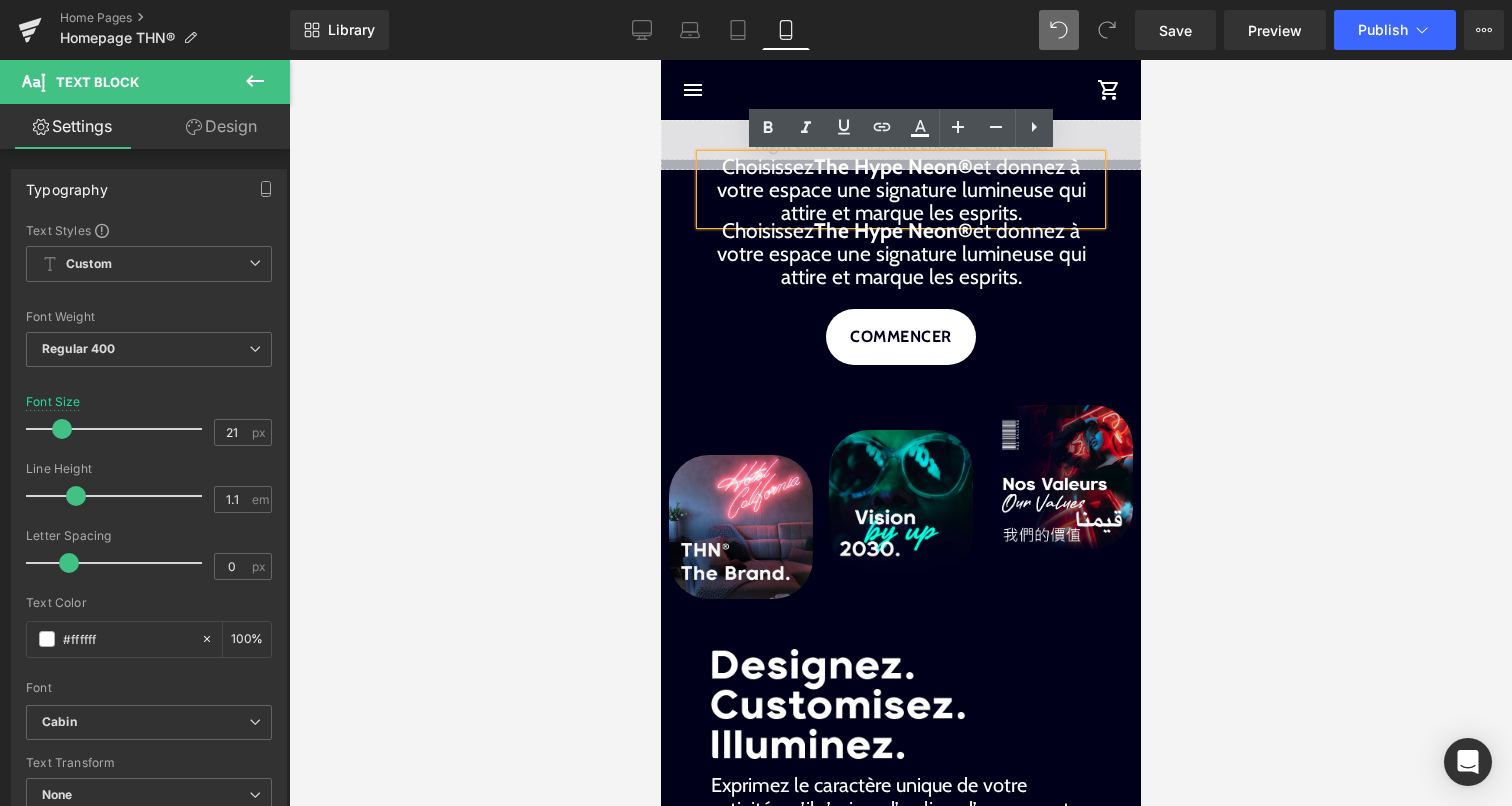 drag, startPoint x: 1019, startPoint y: 211, endPoint x: 688, endPoint y: 163, distance: 334.46225 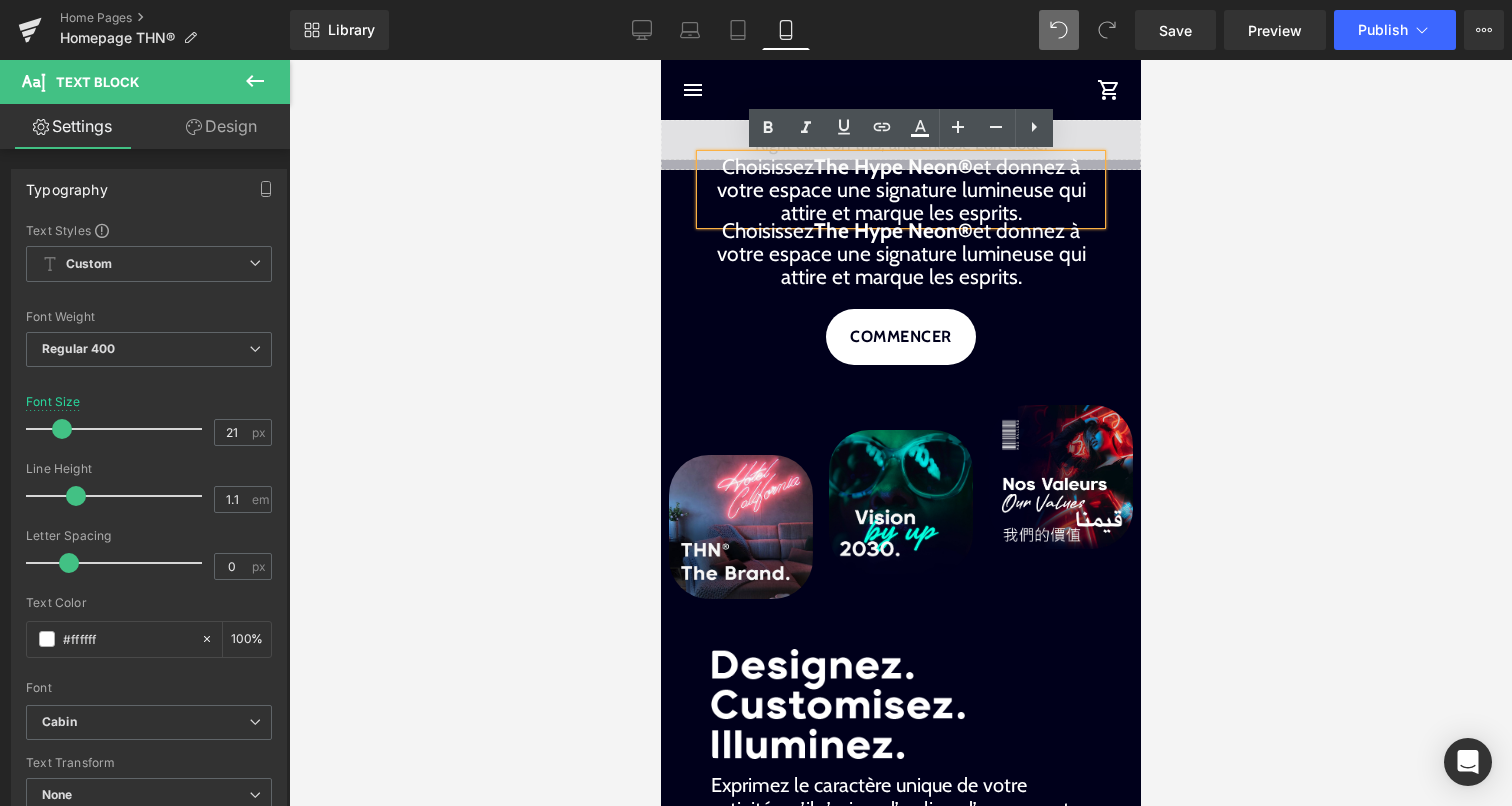 click on "Liquid         Liquid         Image         Choisissez  The Hype Neon®  et donnez à votre espace une signature lumineuse qui attire et marque les esprits. Text Block         Choisissez  The Hype Neon®  et donnez à votre espace une signature lumineuse qui attire et marque les esprits. Text Block         COMMENCER Button
Image
Image
Image         ‹" at bounding box center (900, 2110) 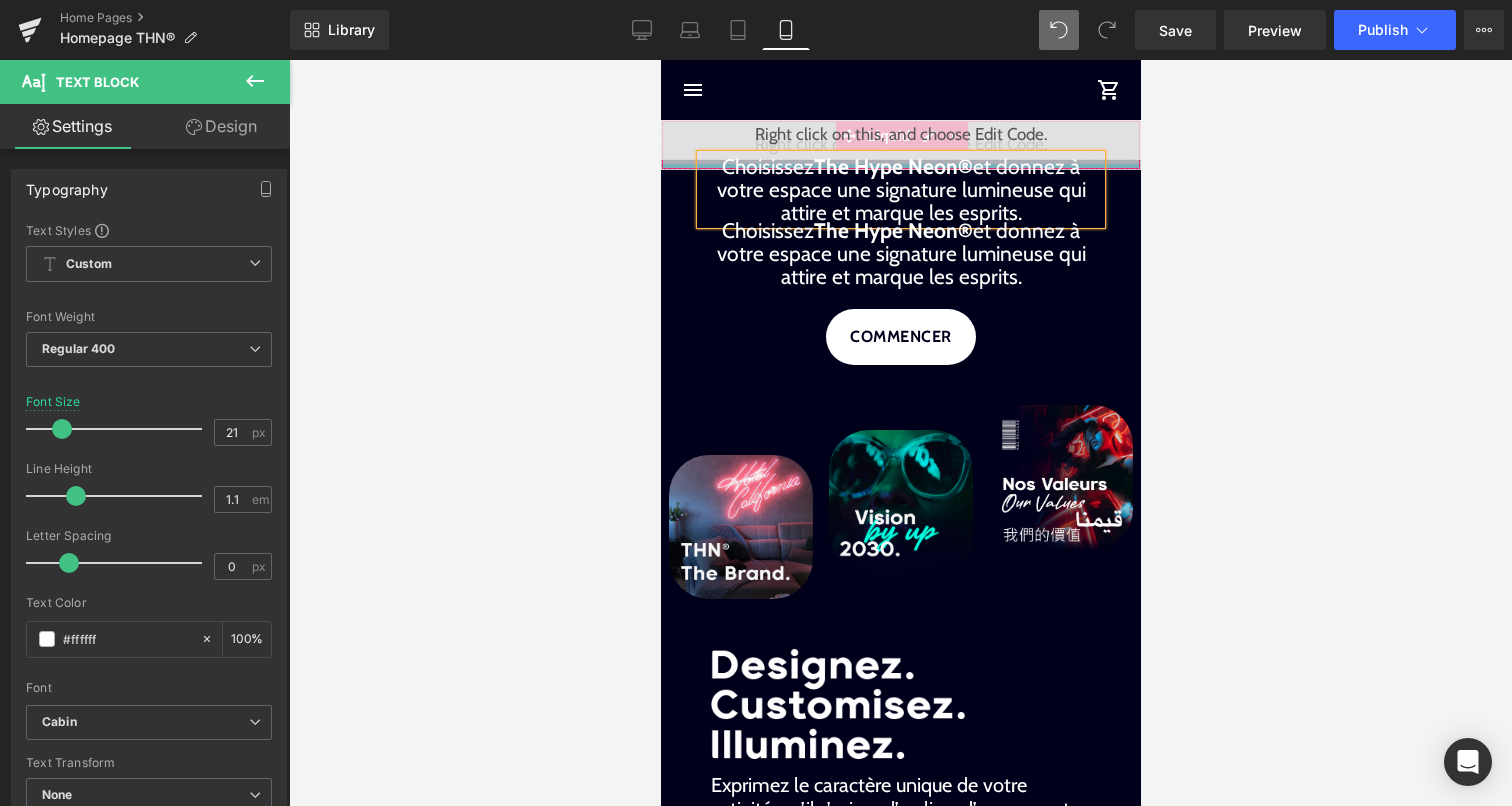 type 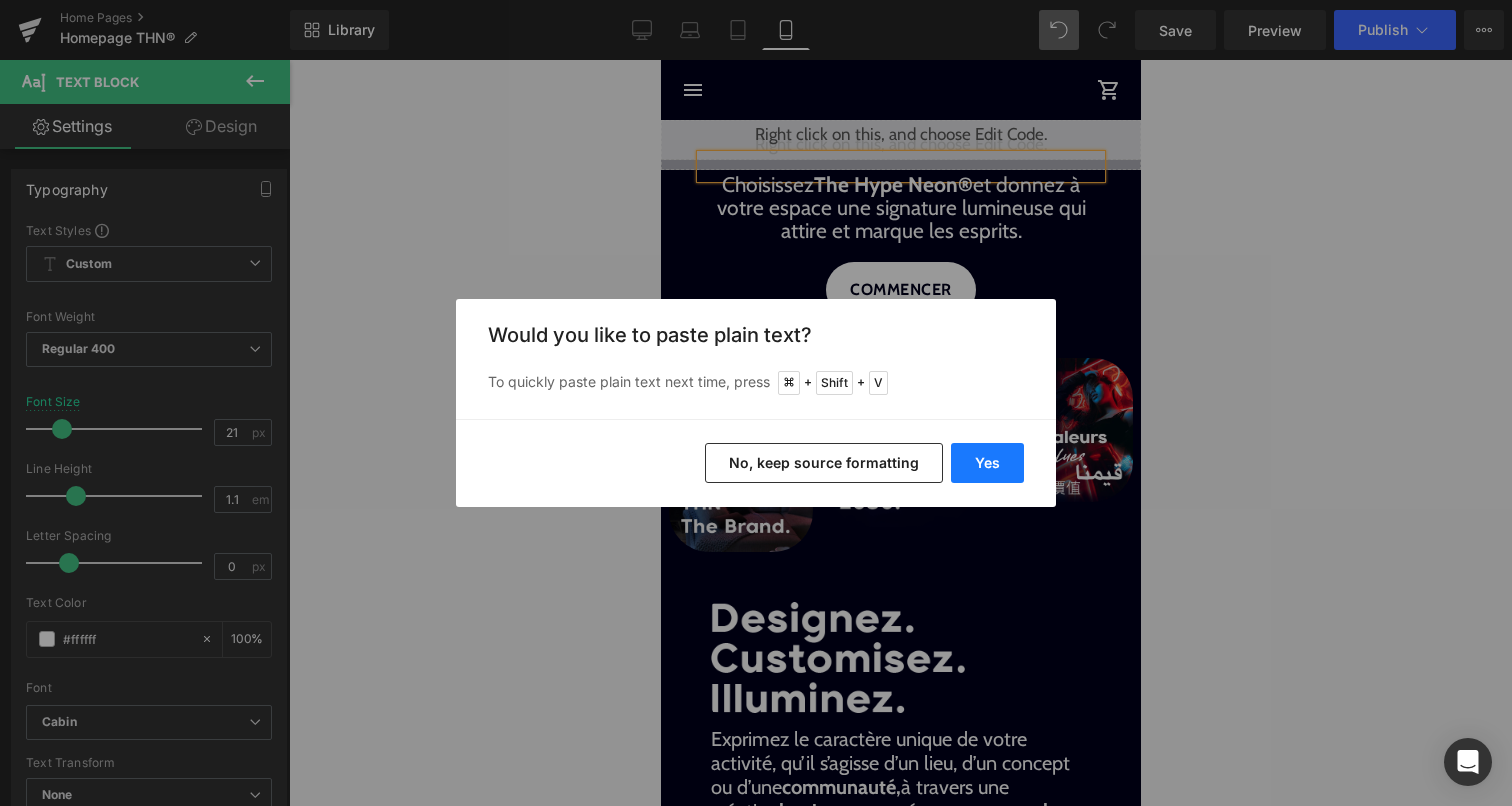 click on "Yes" at bounding box center [987, 463] 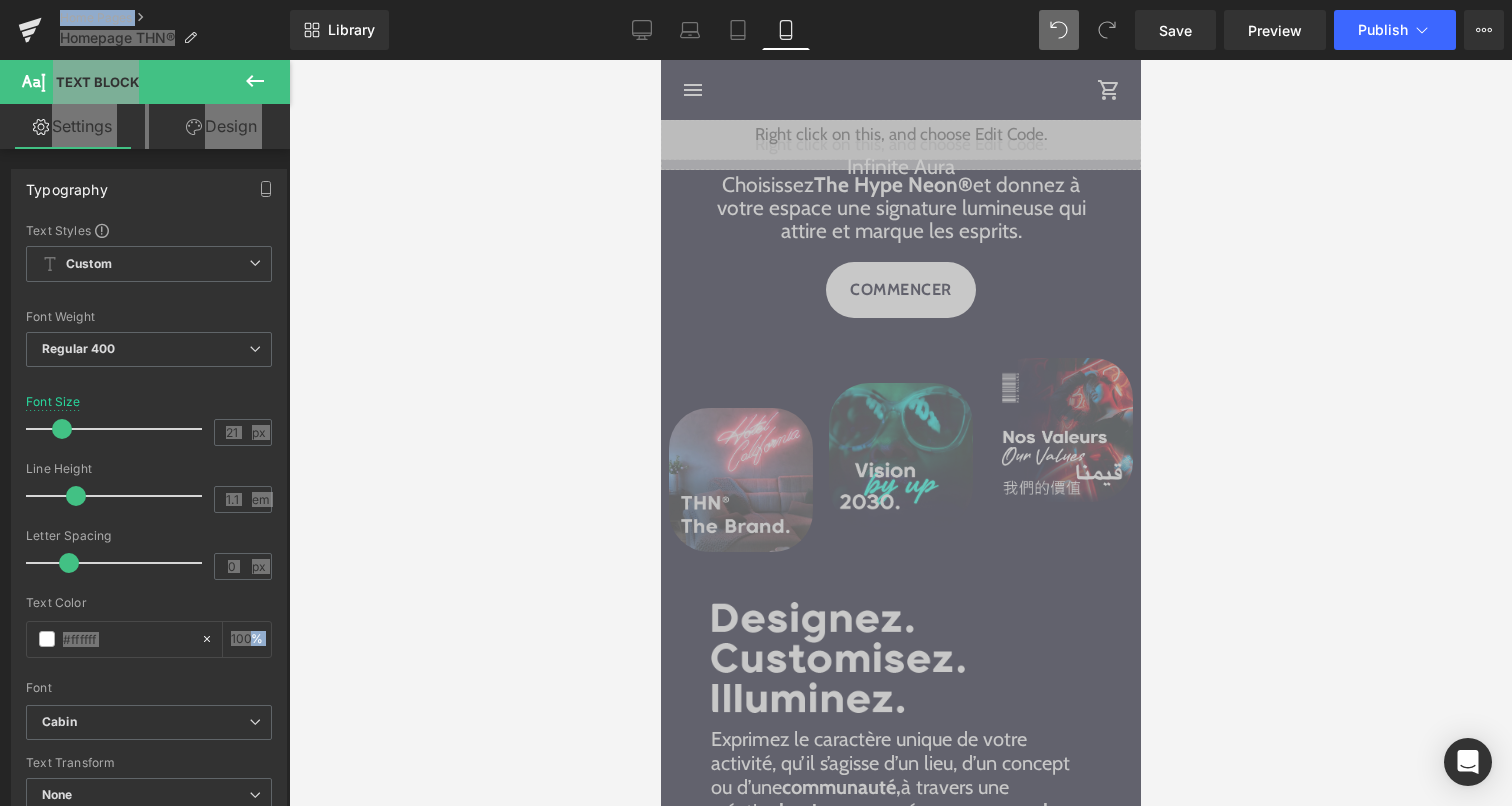 click on "Choisissez  The Hype Neon®  et donnez à votre espace une signature lumineuse qui attire et marque les esprits." at bounding box center (900, 207) 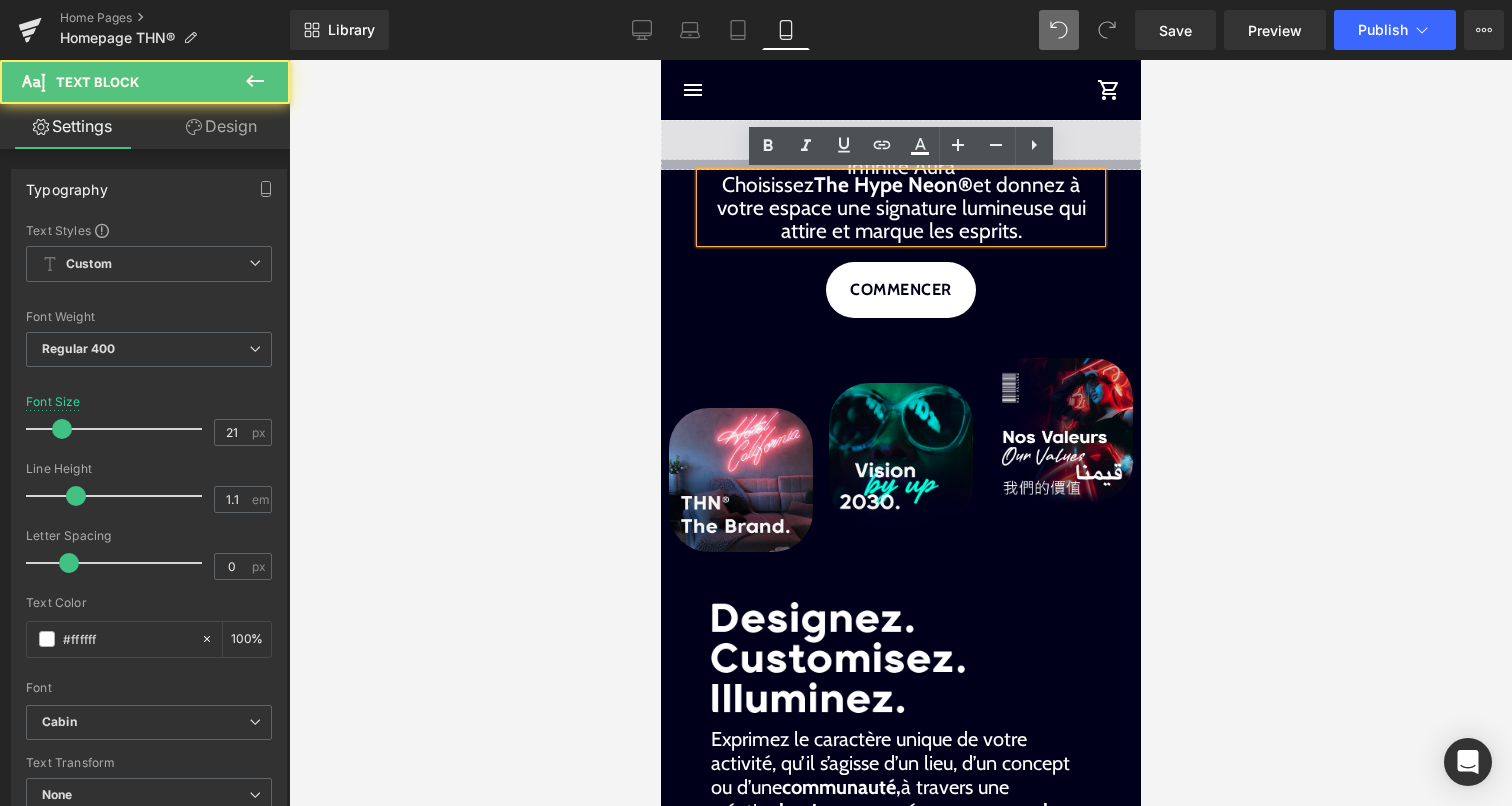 click on "Choisissez  The Hype Neon®  et donnez à votre espace une signature lumineuse qui attire et marque les esprits." at bounding box center [900, 207] 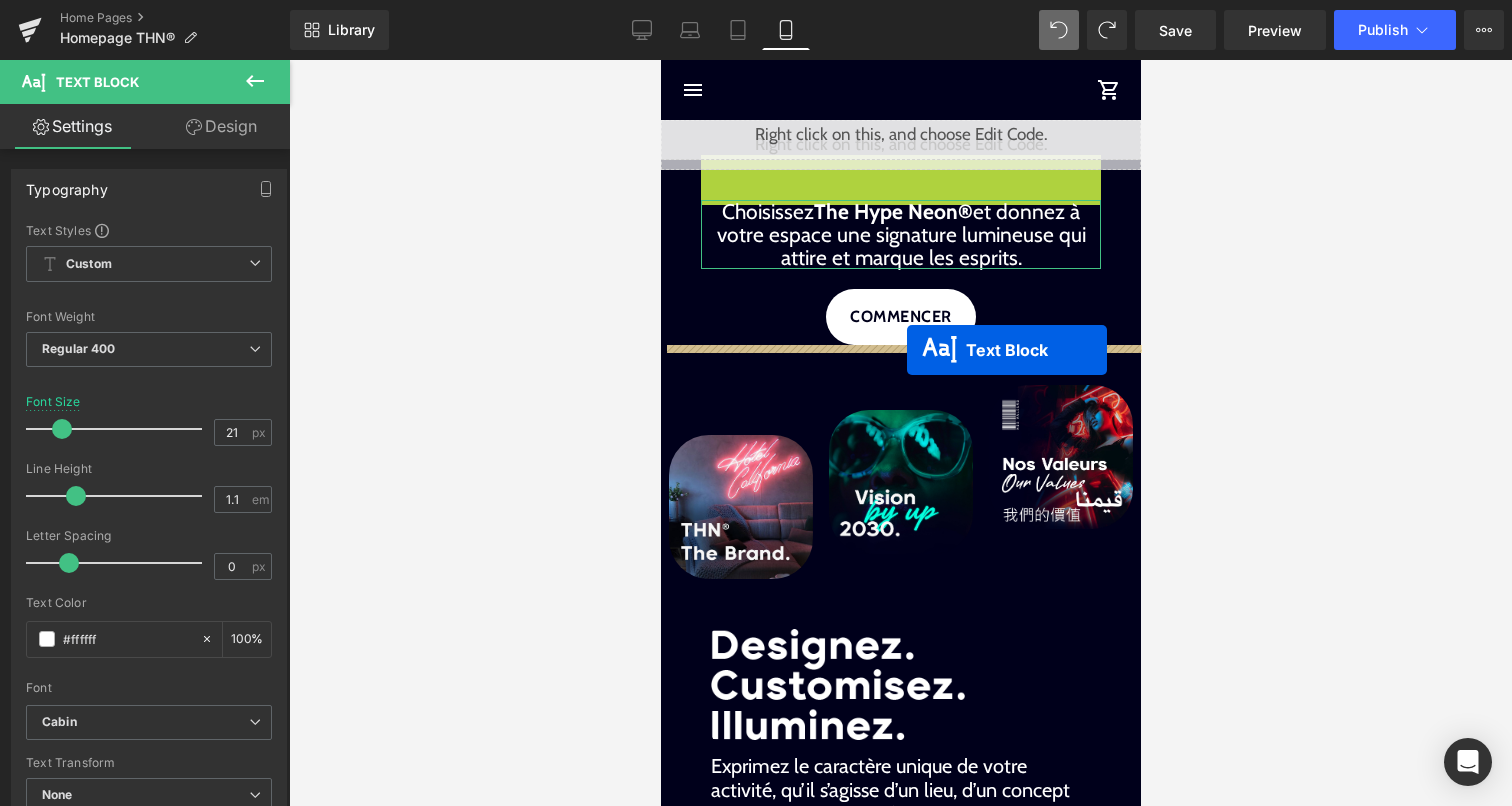 drag, startPoint x: 908, startPoint y: 203, endPoint x: 905, endPoint y: 349, distance: 146.03082 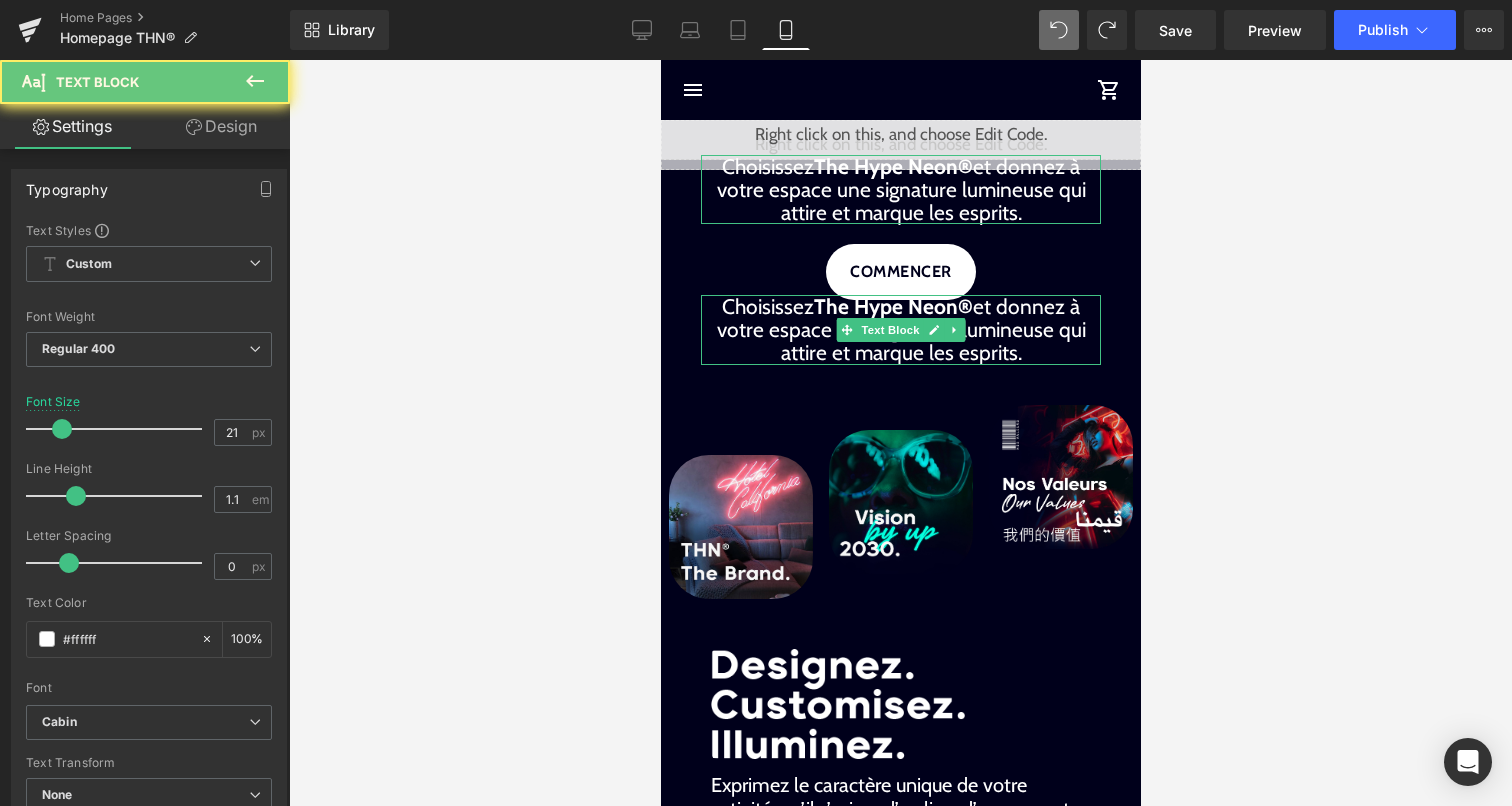 click on "Choisissez  The Hype Neon®  et donnez à votre espace une signature lumineuse qui attire et marque les esprits." at bounding box center [900, 329] 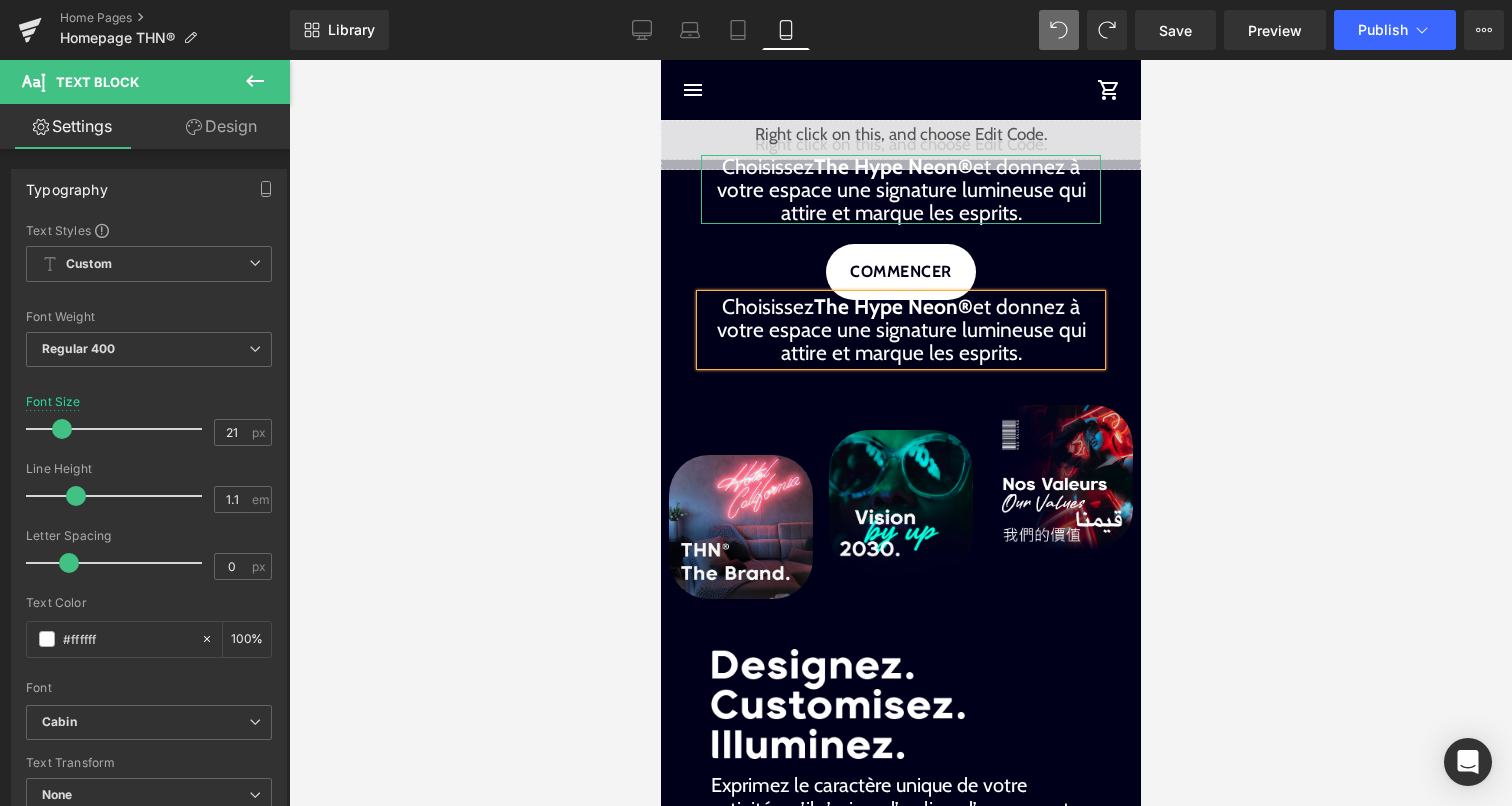 type 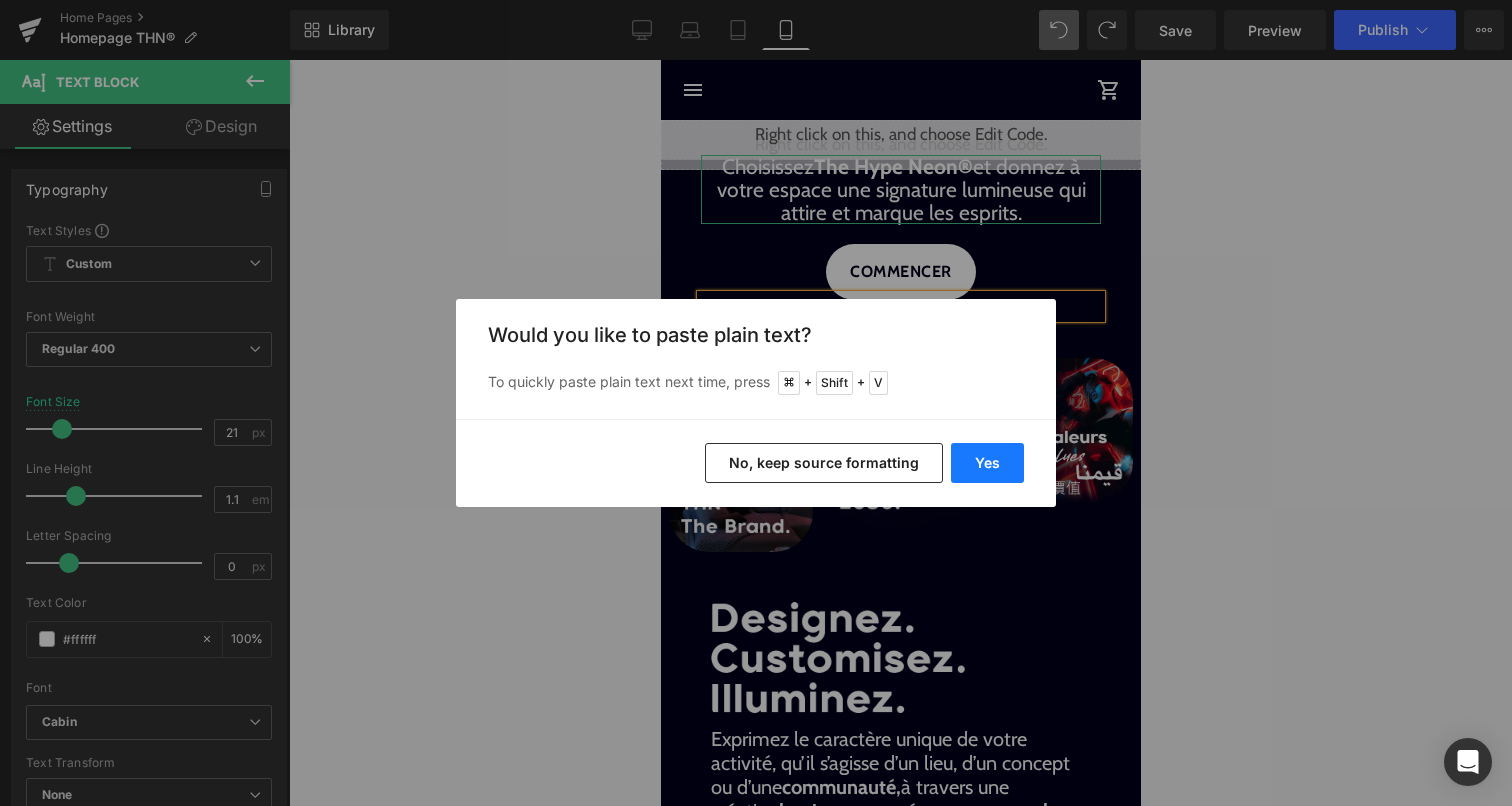 click on "Yes" at bounding box center [987, 463] 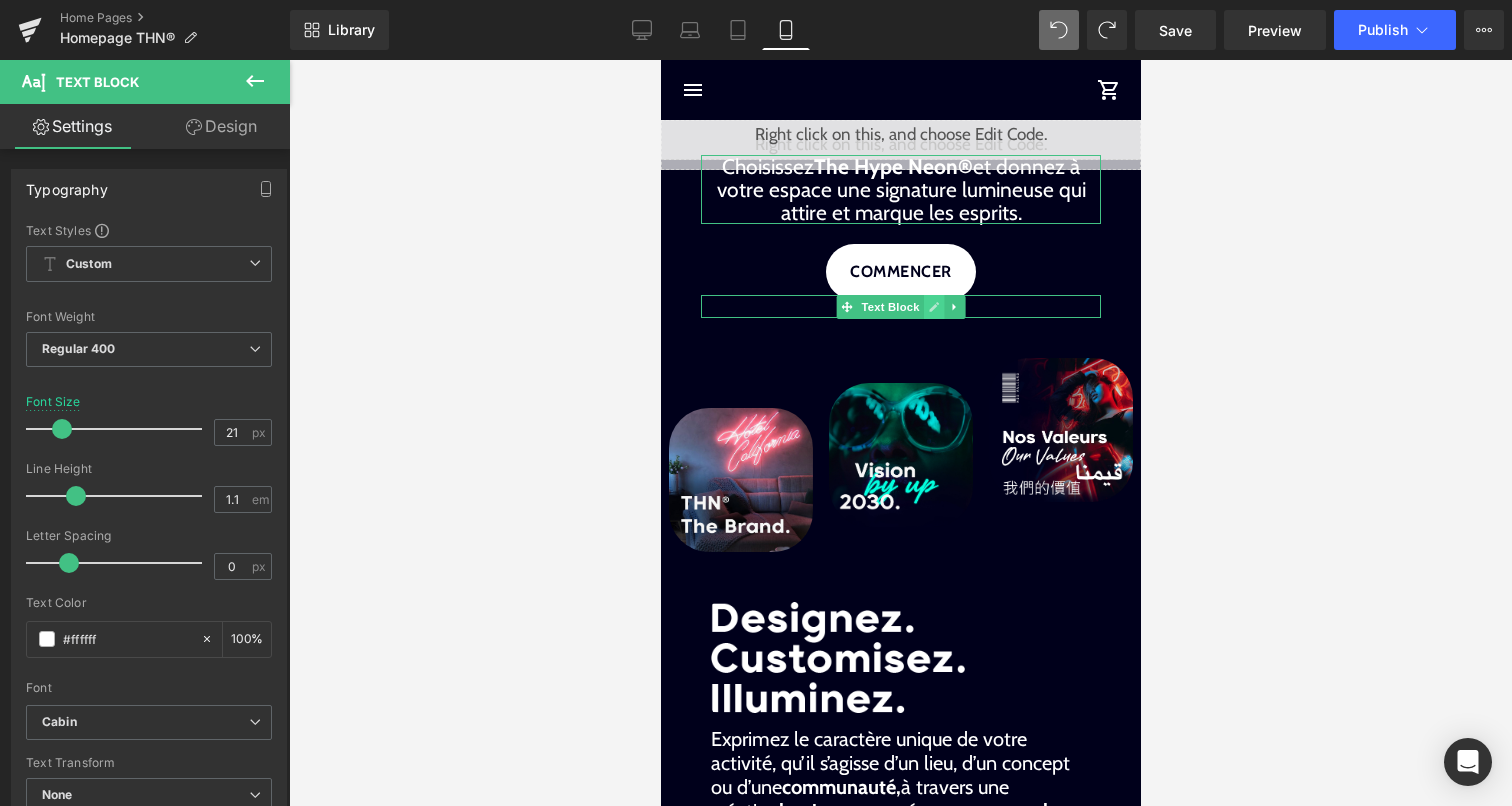 click 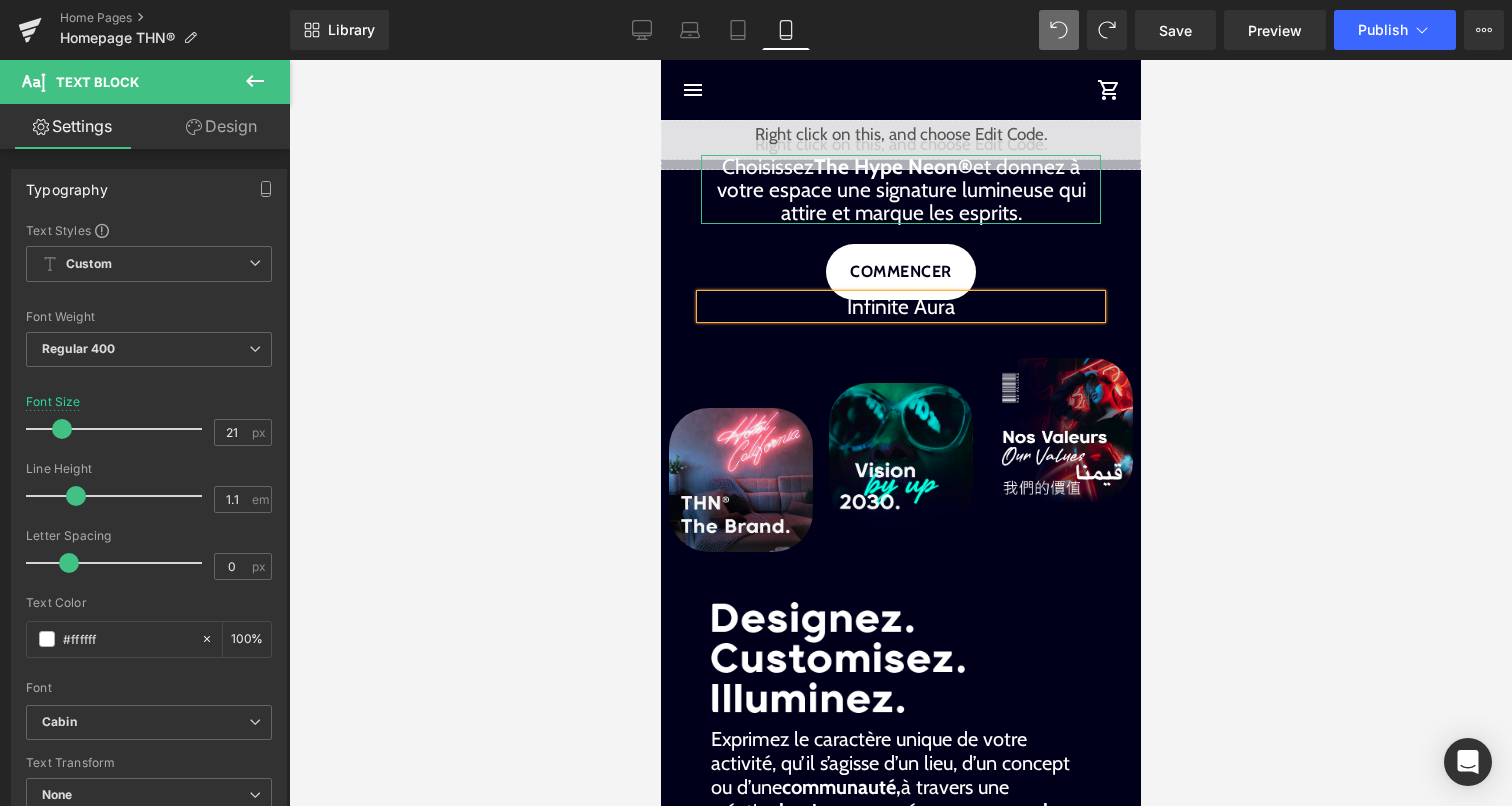 click on "Infinite Aura" at bounding box center (900, 306) 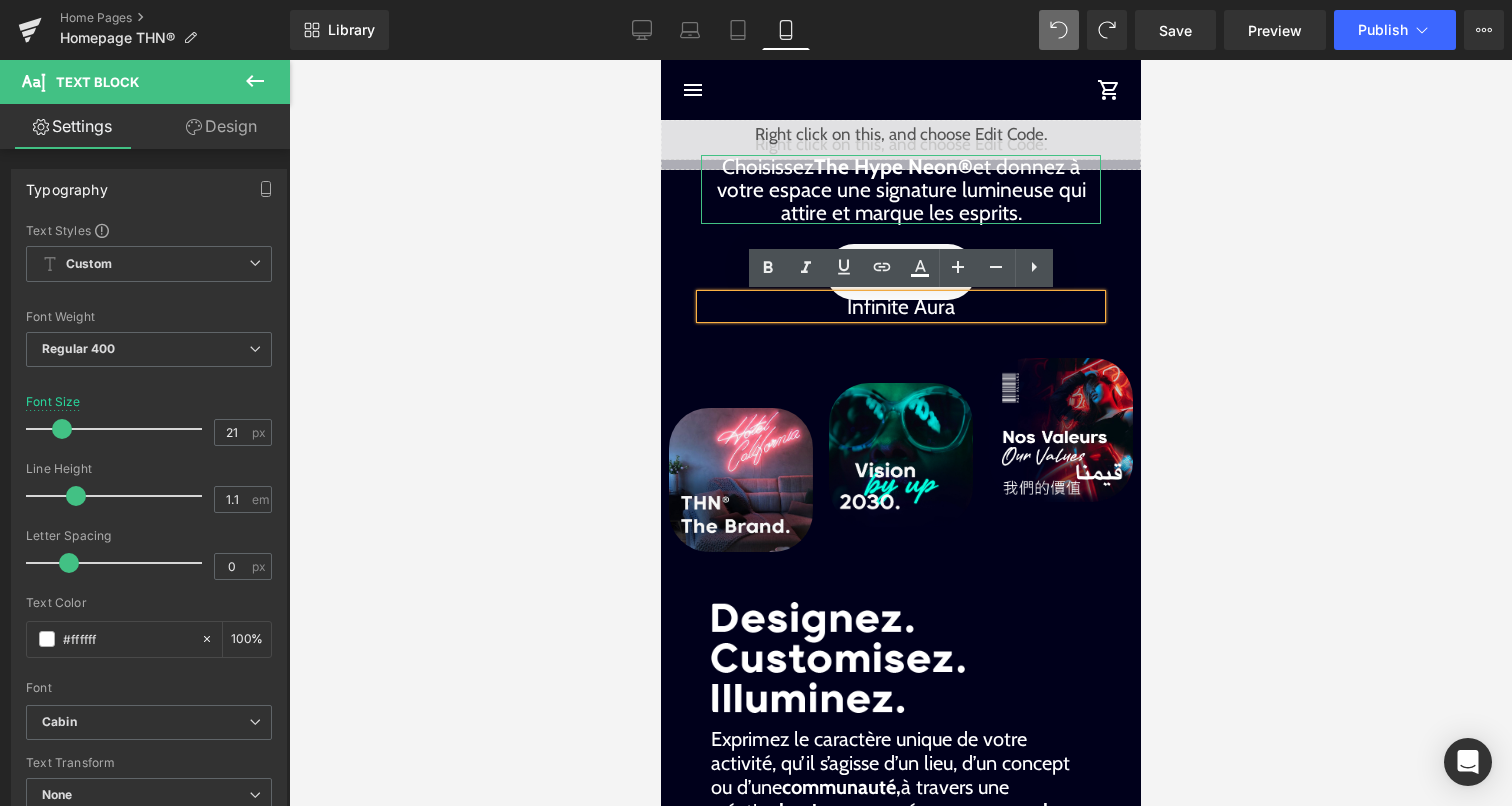 drag, startPoint x: 959, startPoint y: 313, endPoint x: 823, endPoint y: 309, distance: 136.0588 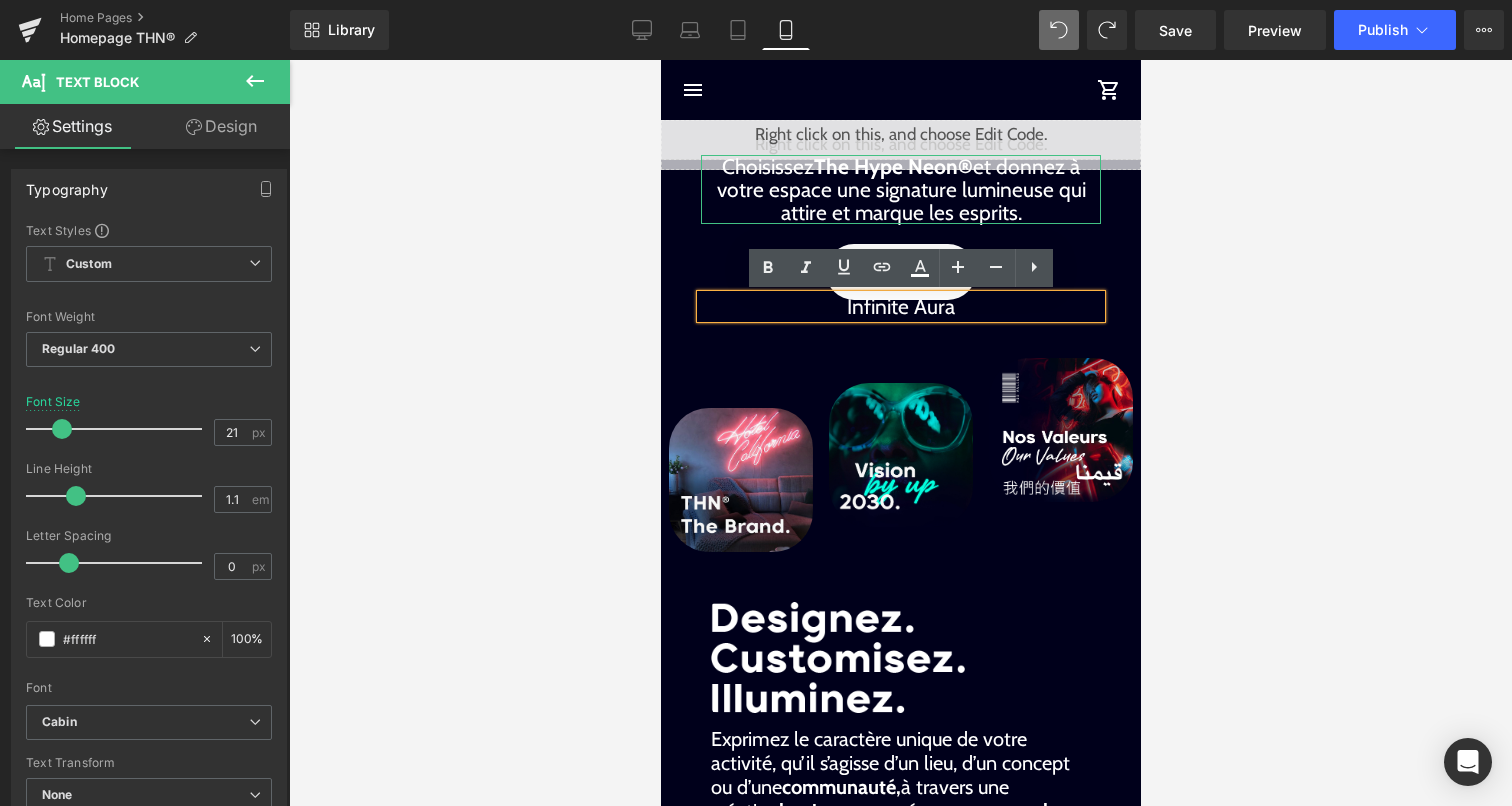 click on "Infinite Aura" at bounding box center (900, 306) 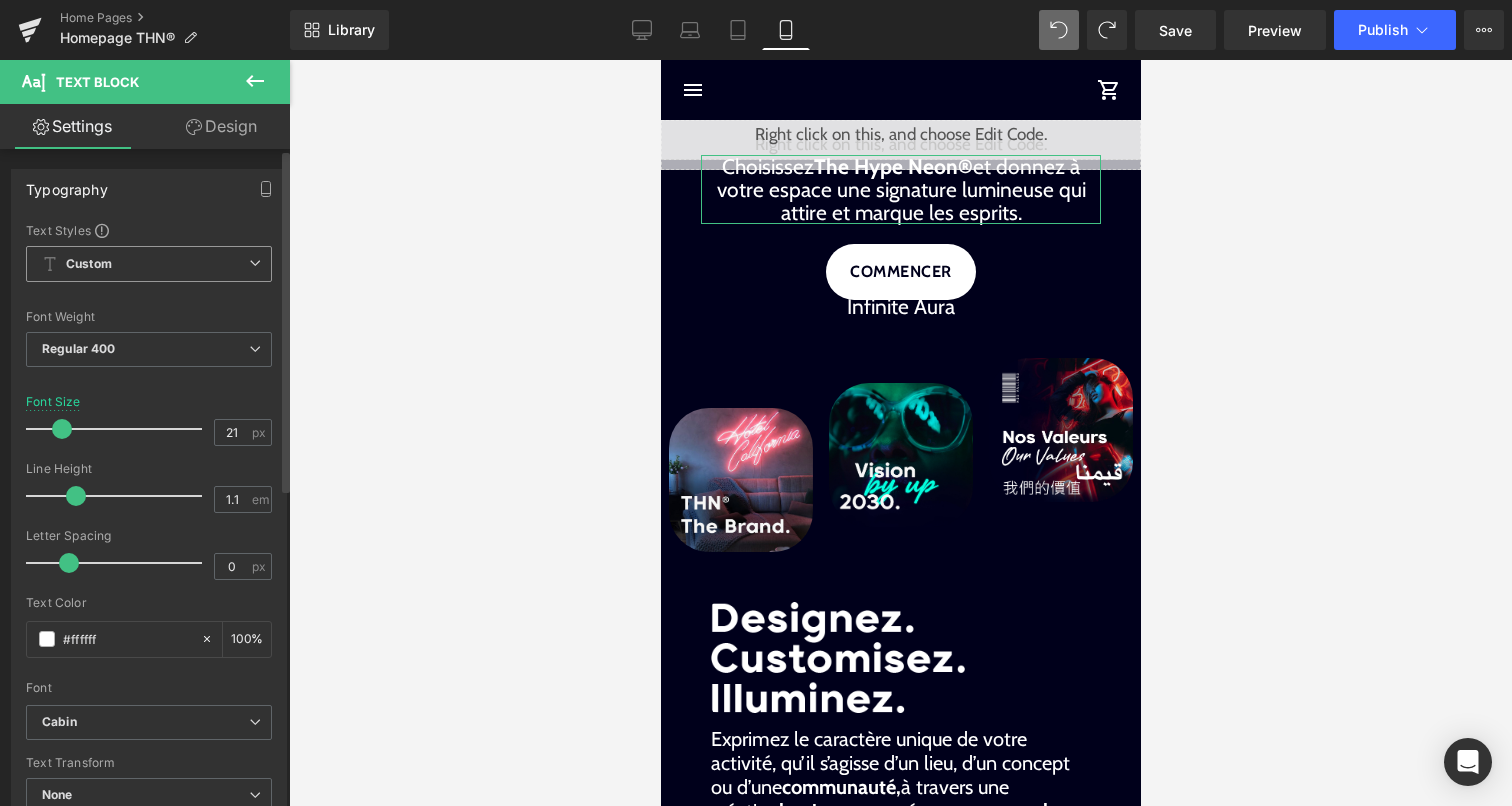 click on "Custom
Setup Global Style" at bounding box center (149, 264) 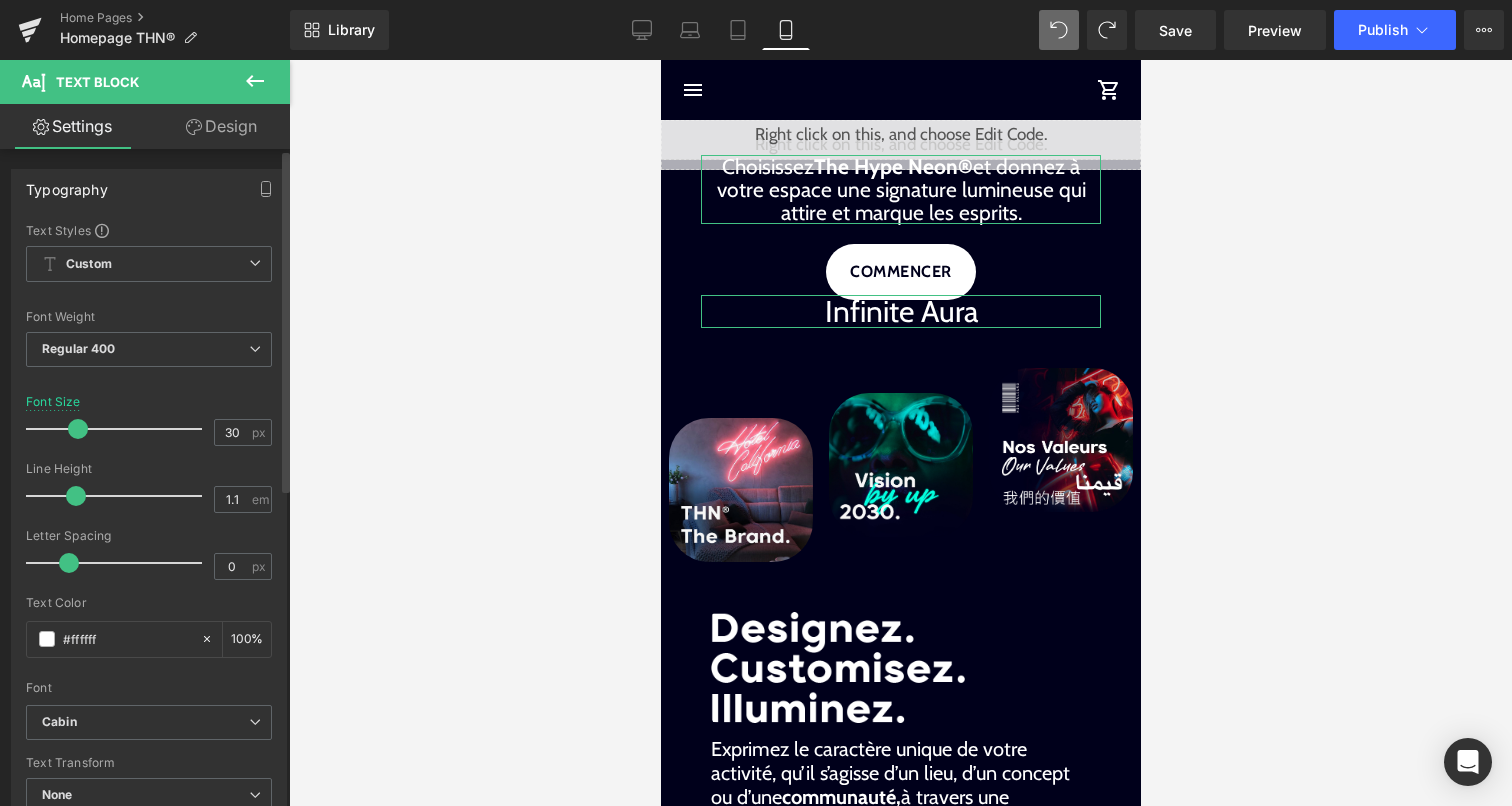 drag, startPoint x: 69, startPoint y: 434, endPoint x: 84, endPoint y: 433, distance: 15.033297 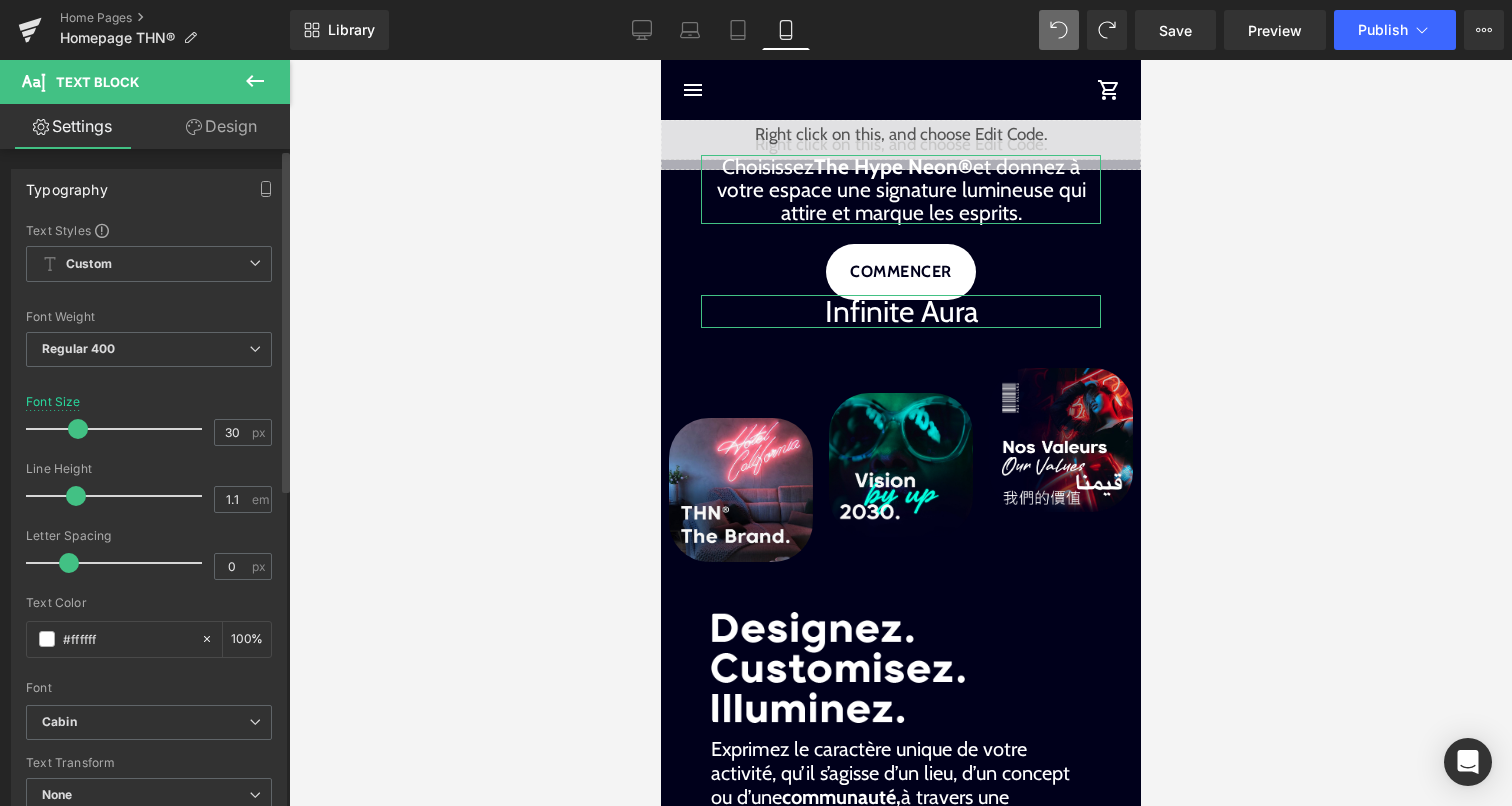 click at bounding box center (78, 429) 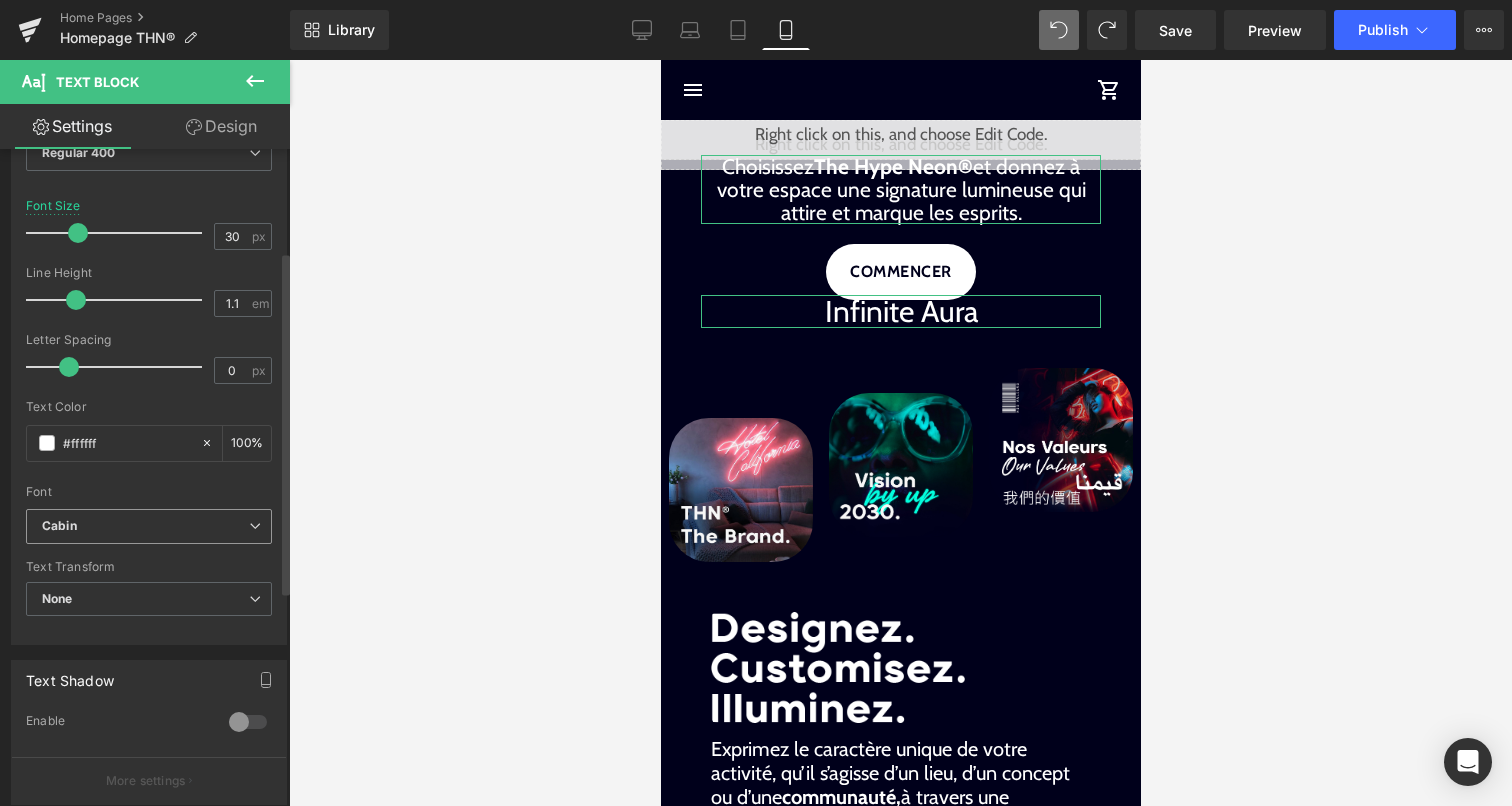 scroll, scrollTop: 194, scrollLeft: 0, axis: vertical 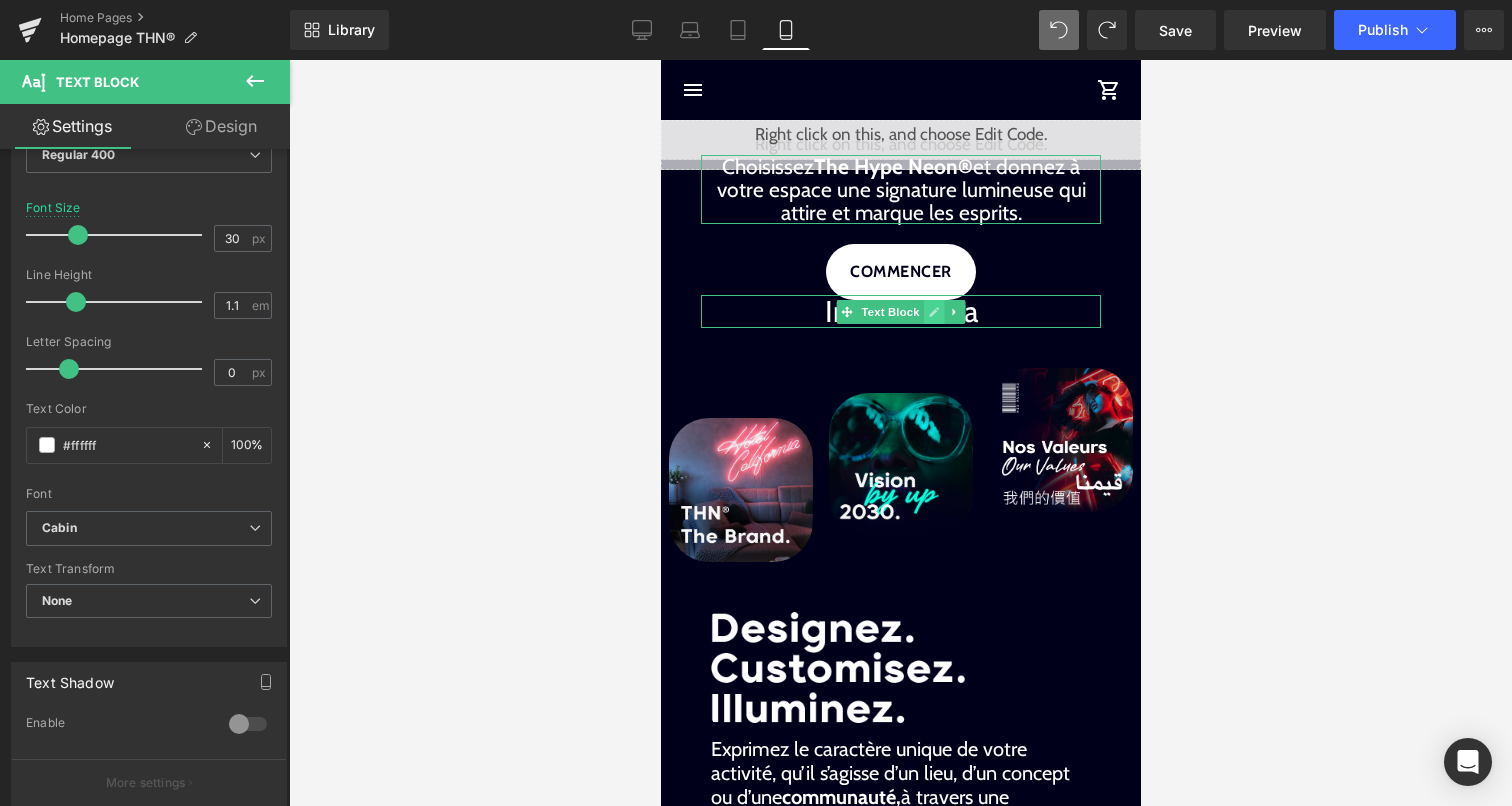 click 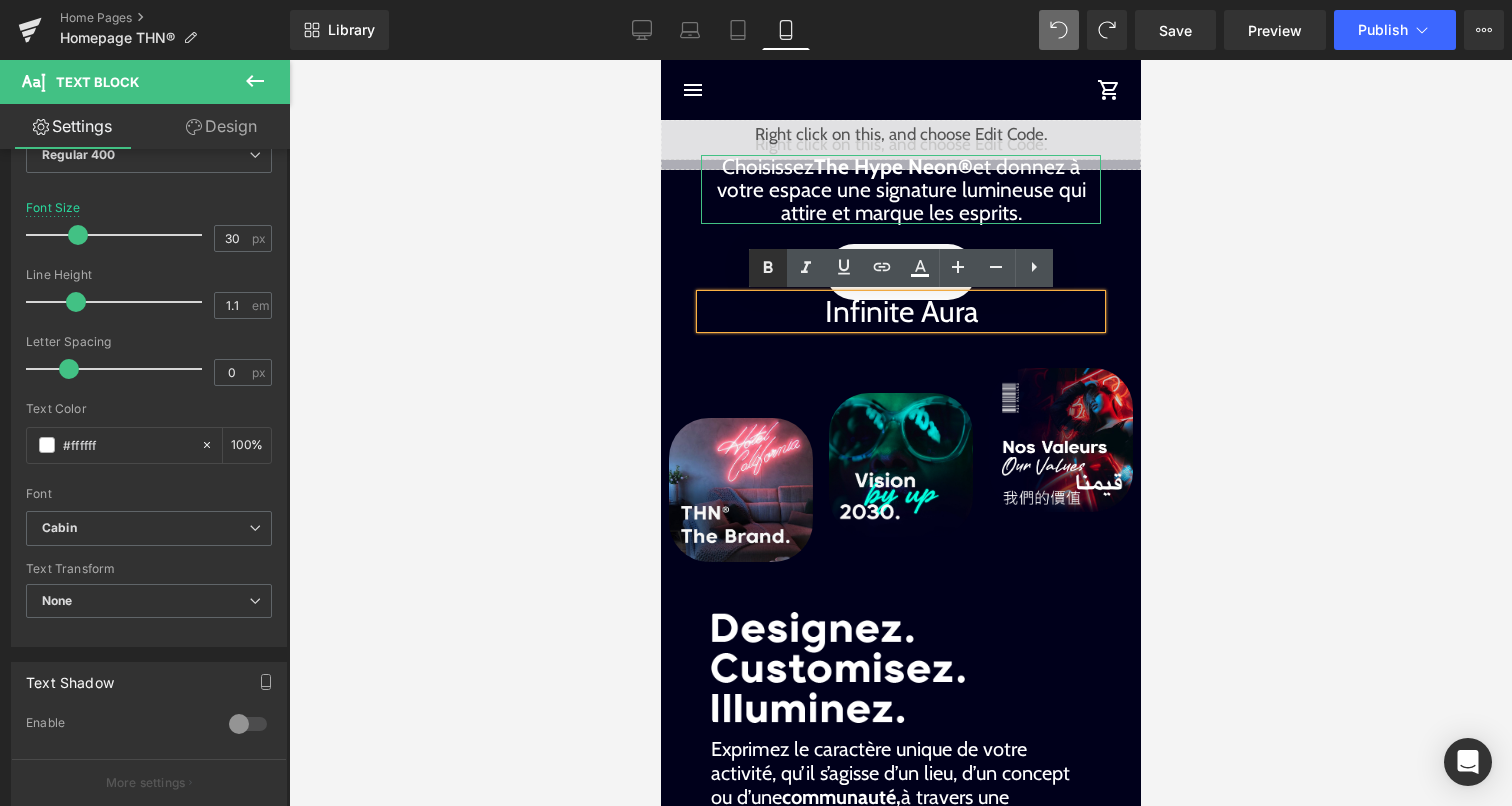 click 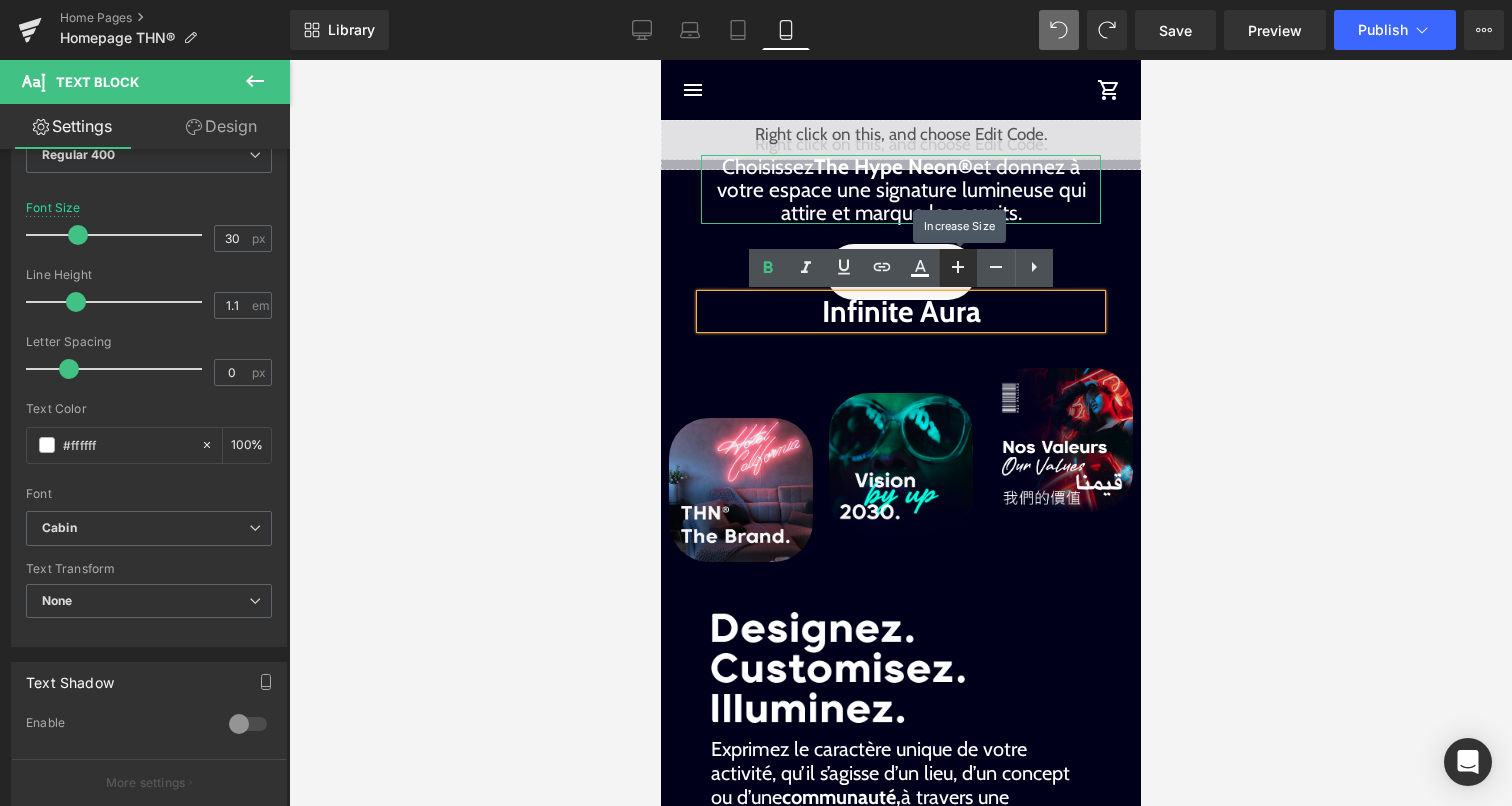 click 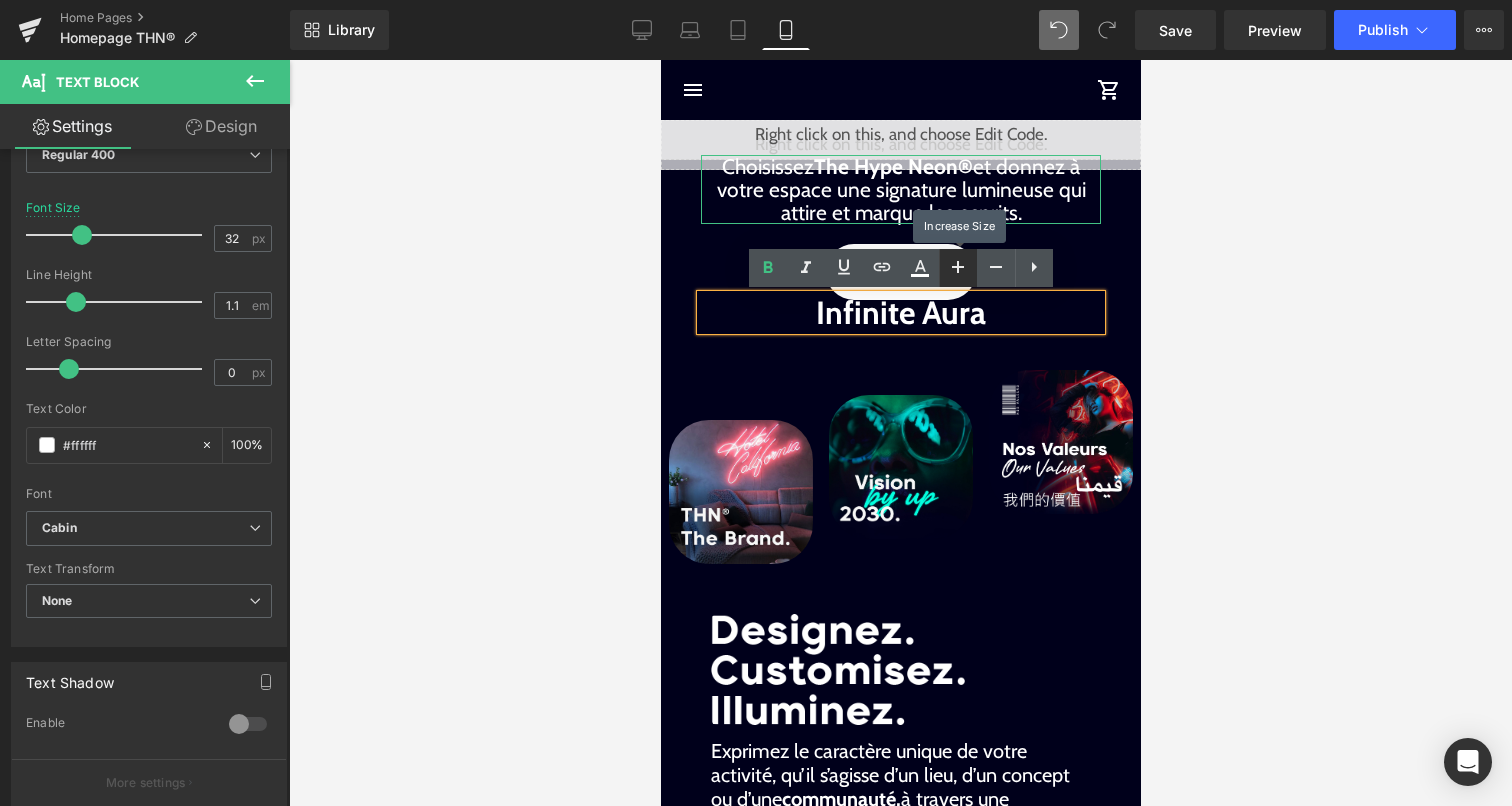 click 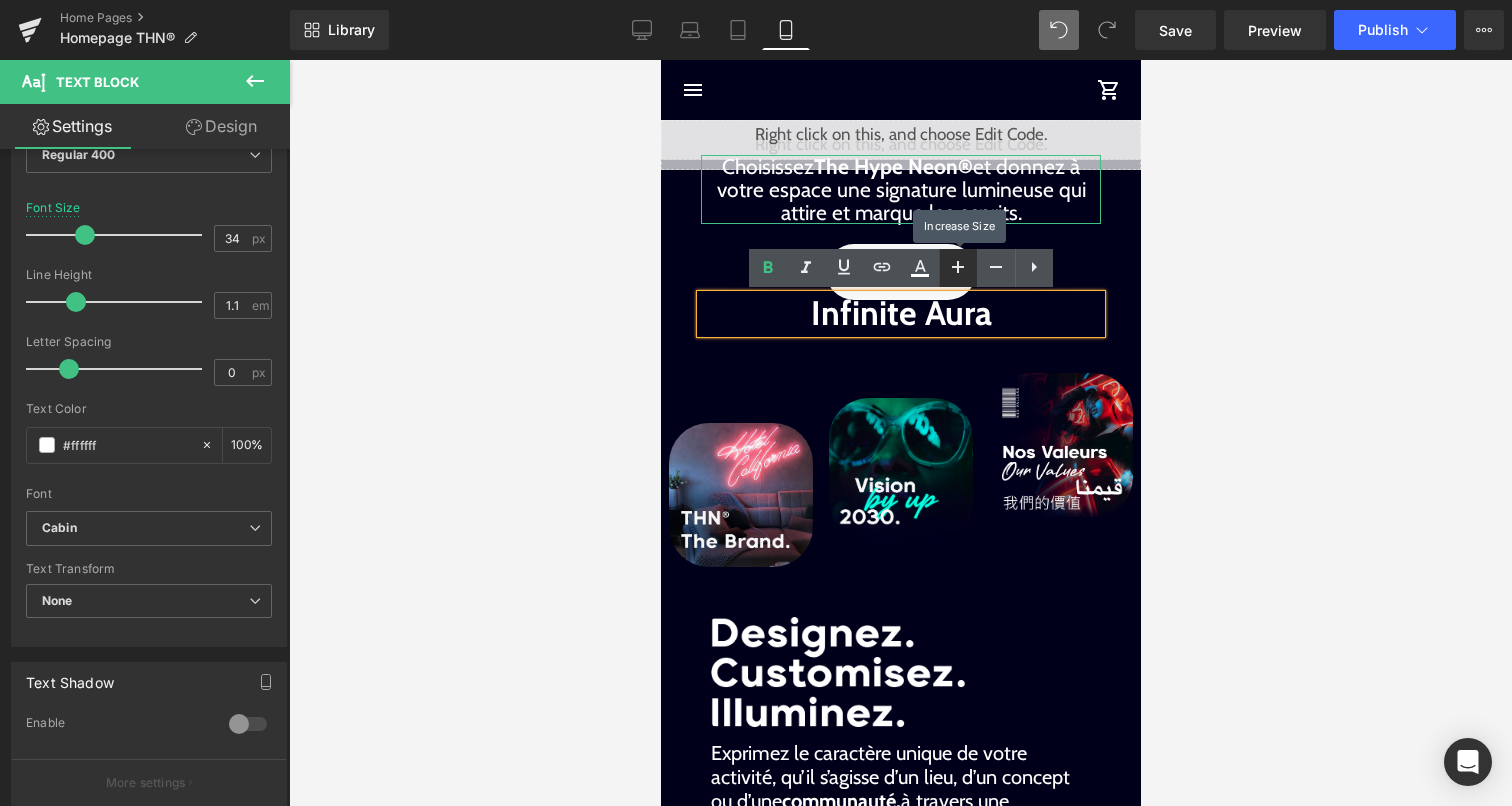 click 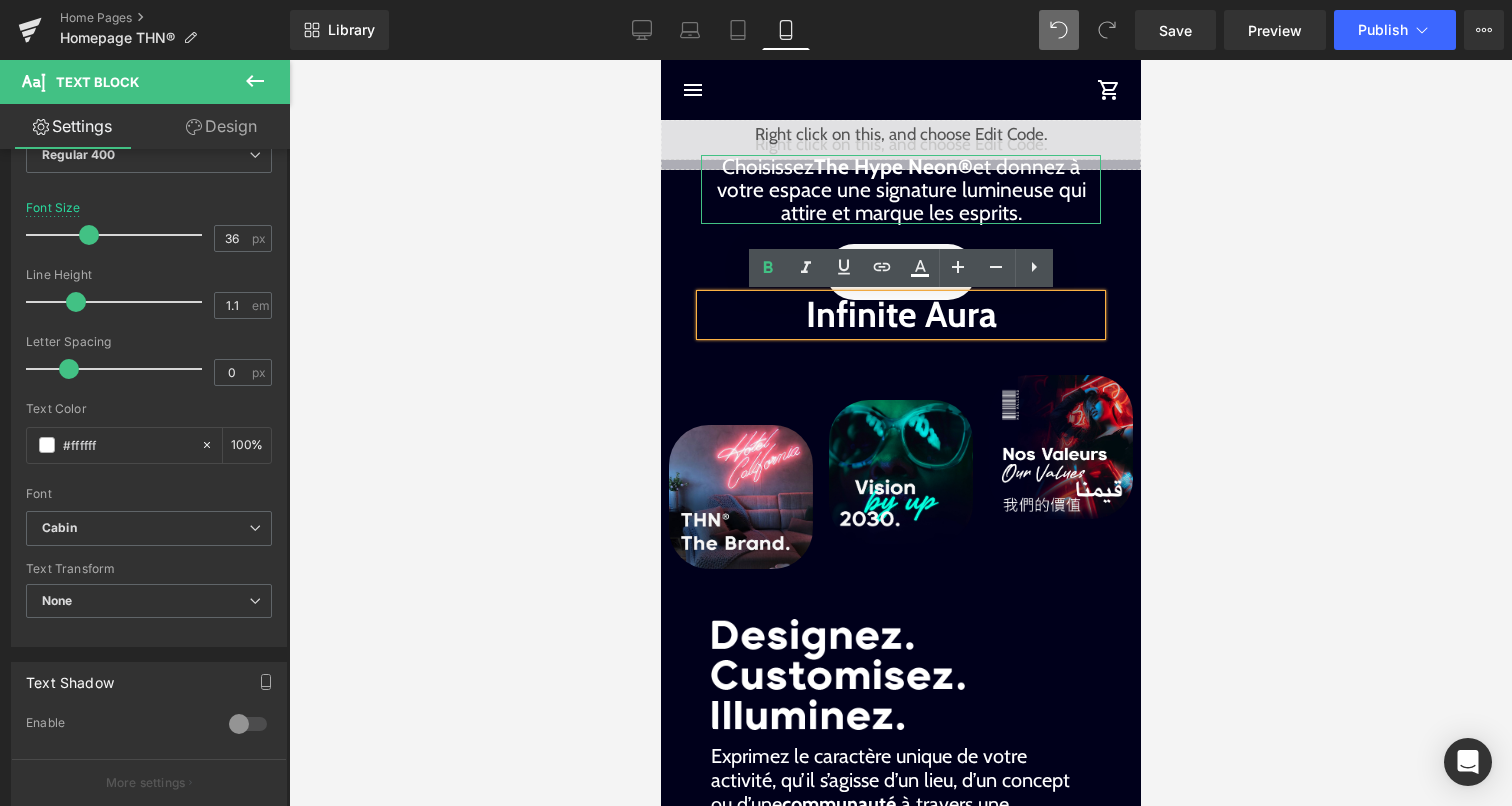 click on "Choisissez  The Hype Neon®  et donnez à votre espace une signature lumineuse qui attire et marque les esprits." at bounding box center [900, 189] 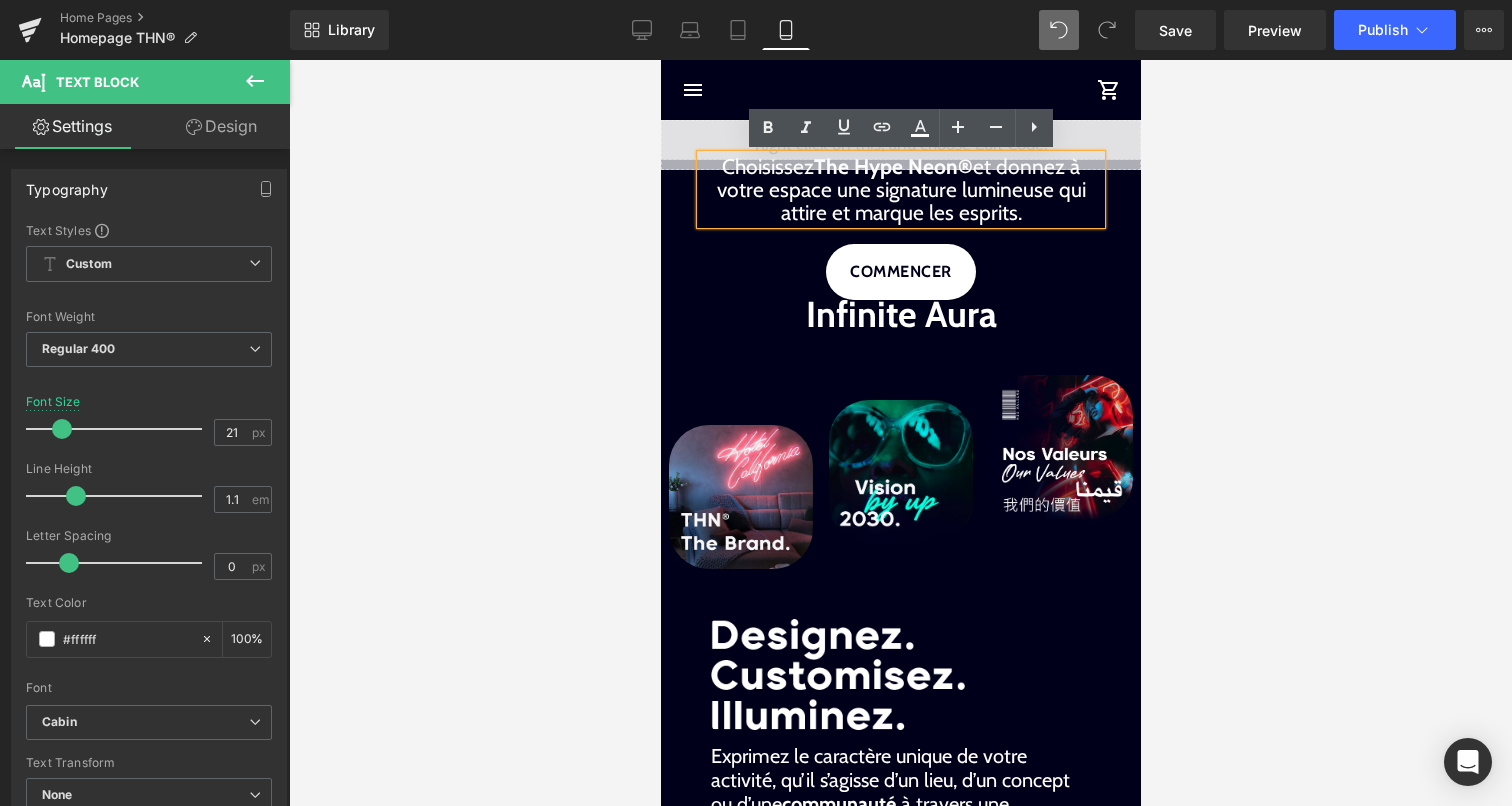 drag, startPoint x: 1029, startPoint y: 215, endPoint x: 712, endPoint y: 161, distance: 321.56647 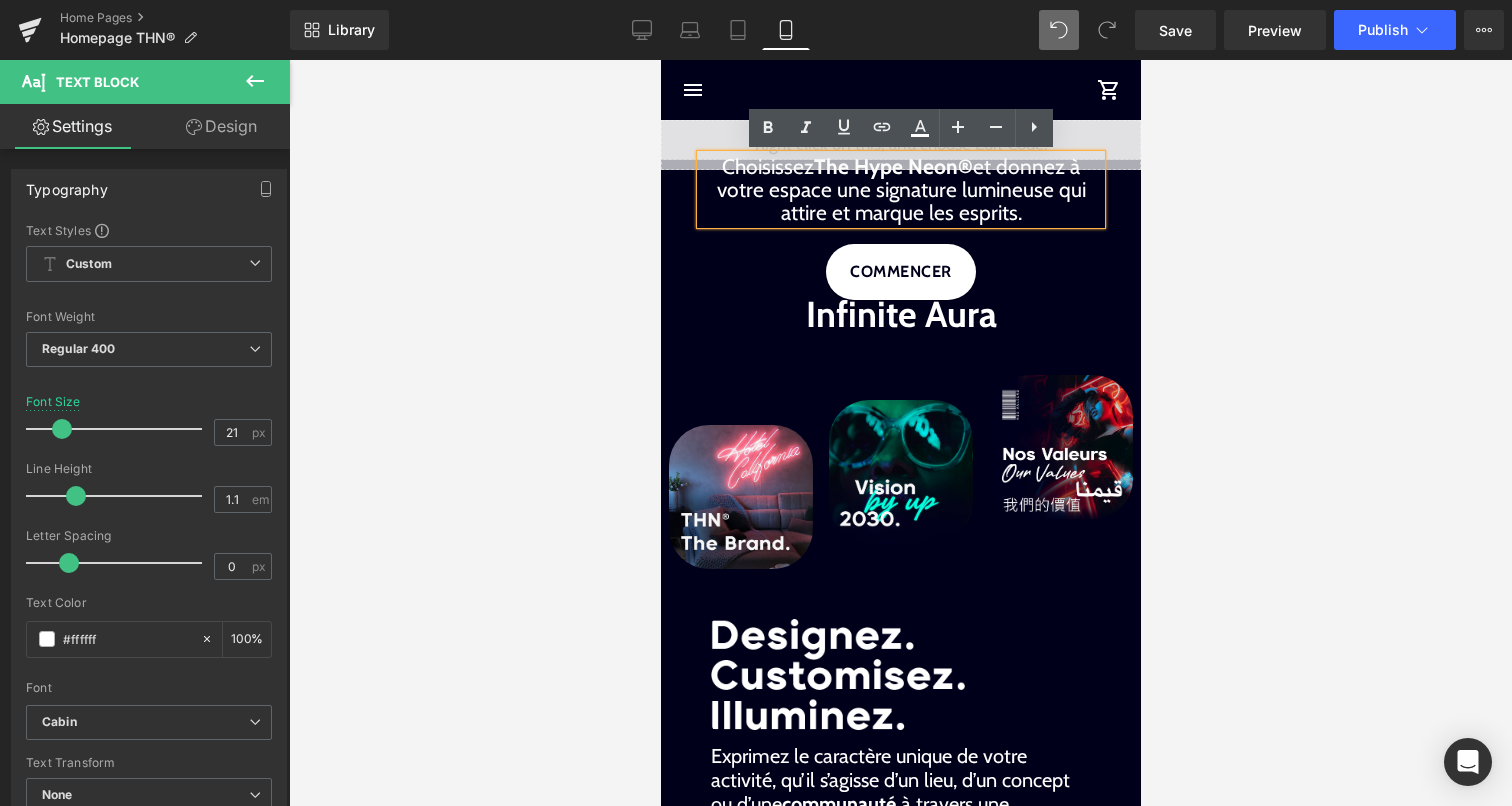 click on "Choisissez  The Hype Neon®  et donnez à votre espace une signature lumineuse qui attire et marque les esprits." at bounding box center (900, 189) 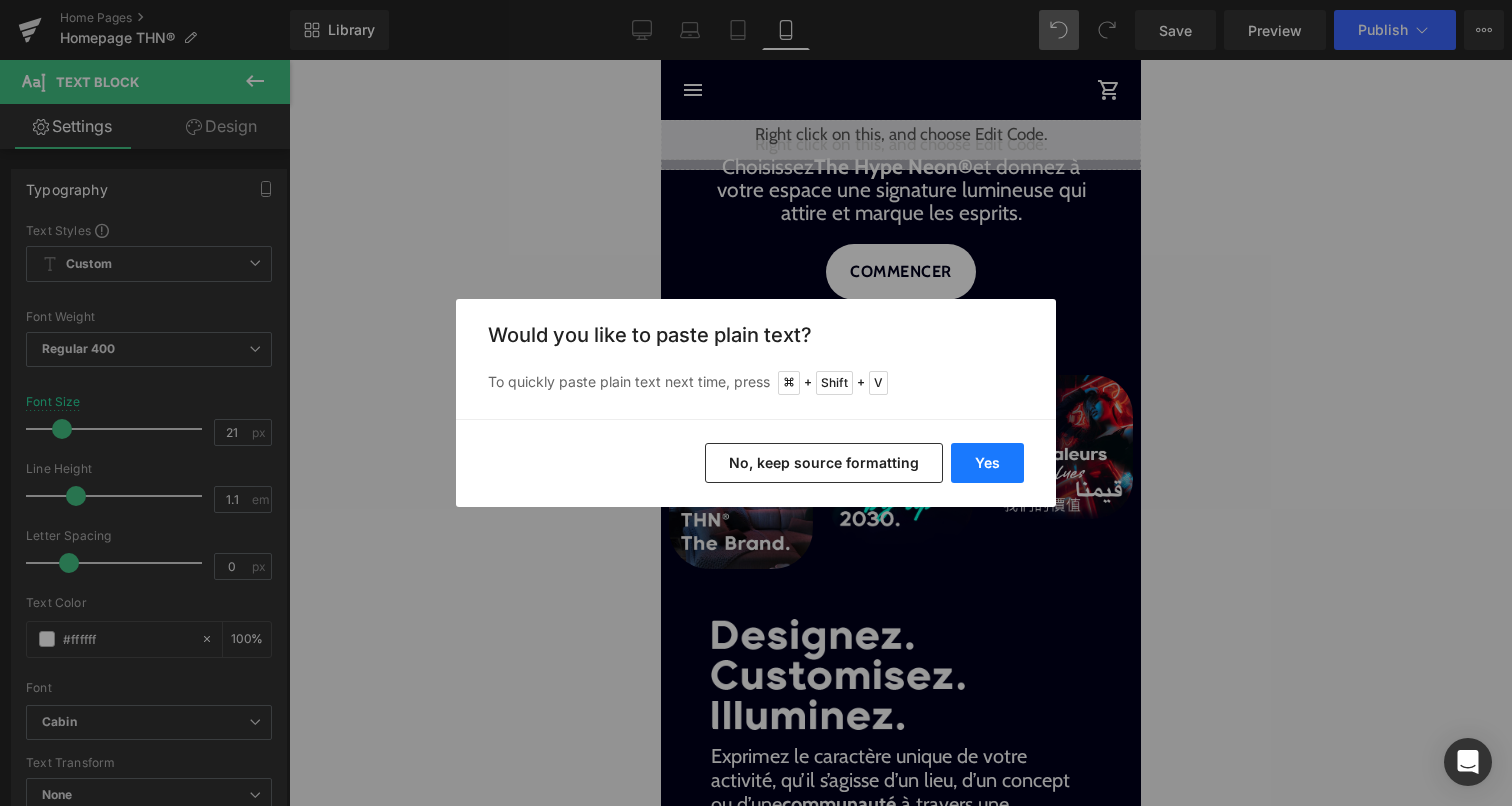 click on "Yes" at bounding box center [987, 463] 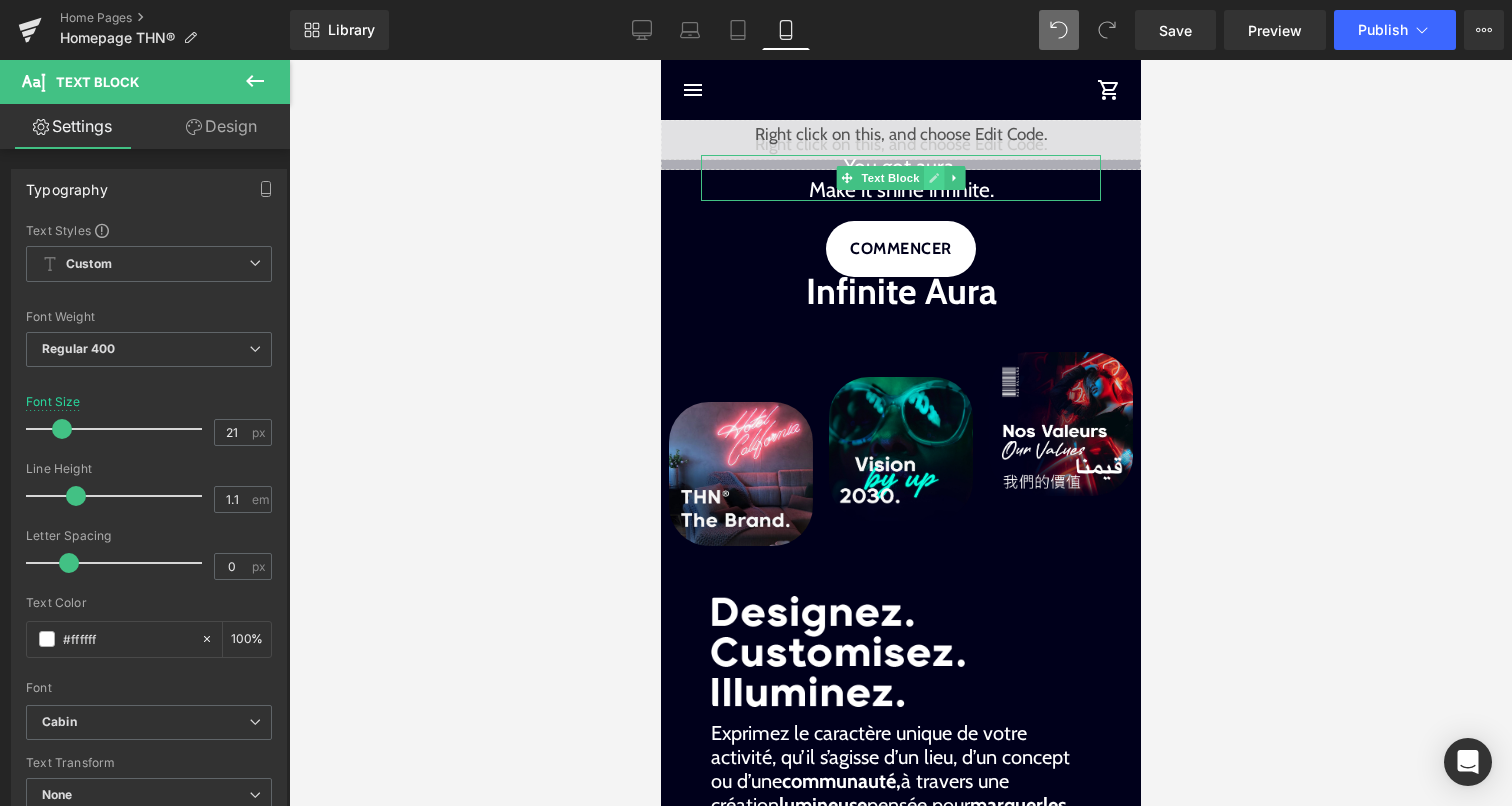 click 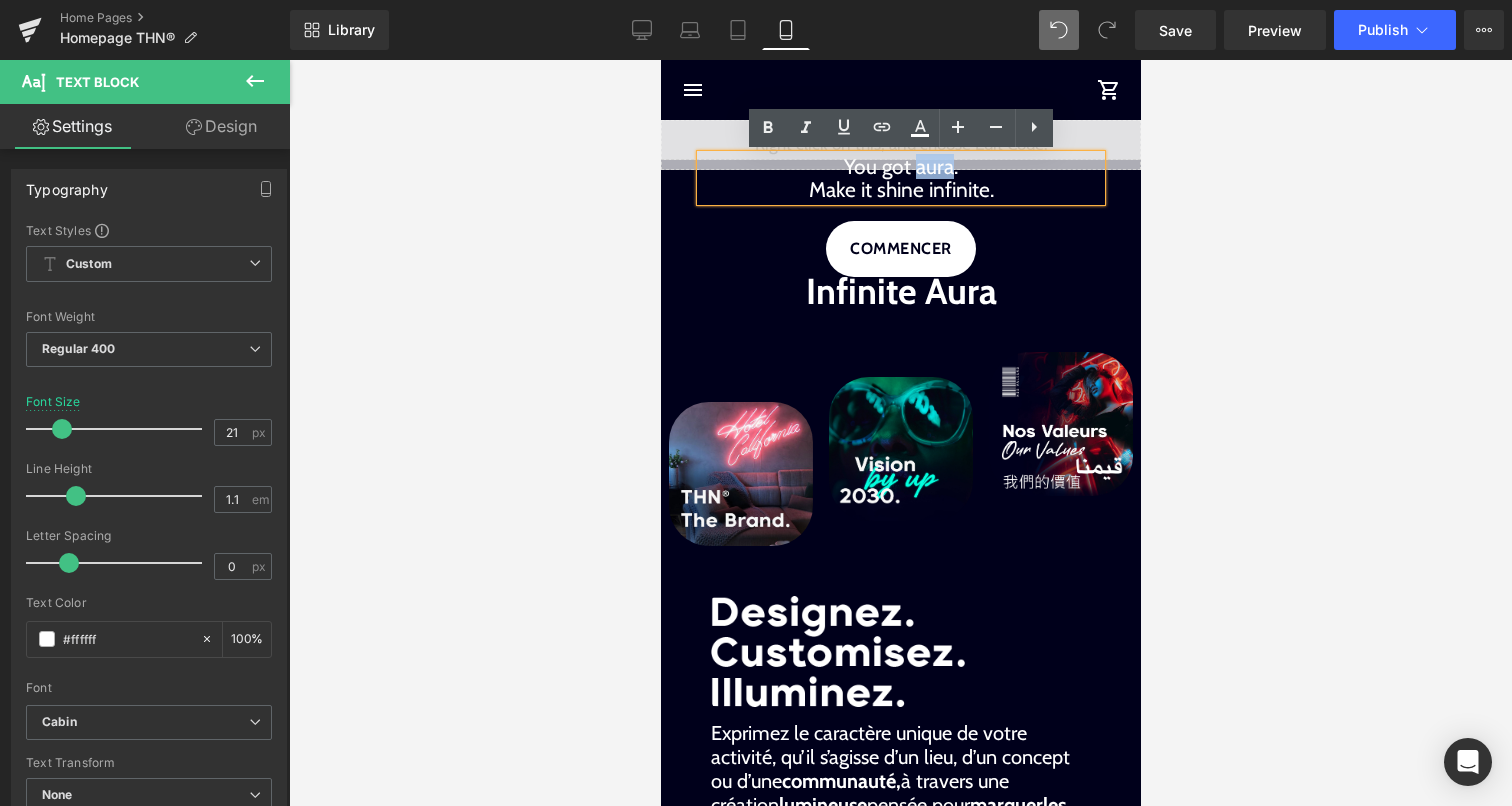 drag, startPoint x: 915, startPoint y: 172, endPoint x: 950, endPoint y: 171, distance: 35.014282 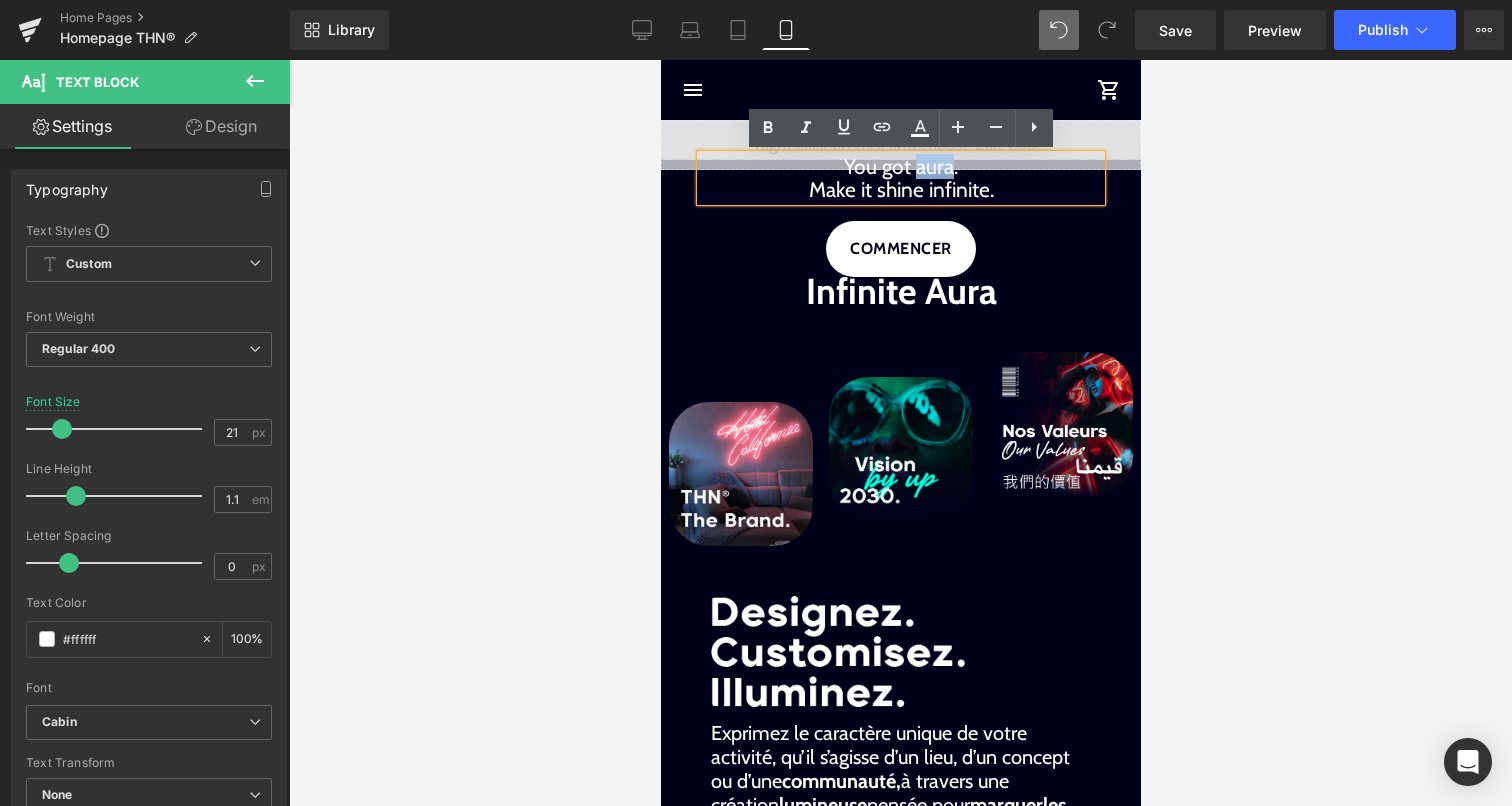 click on "You got aura." at bounding box center (900, 166) 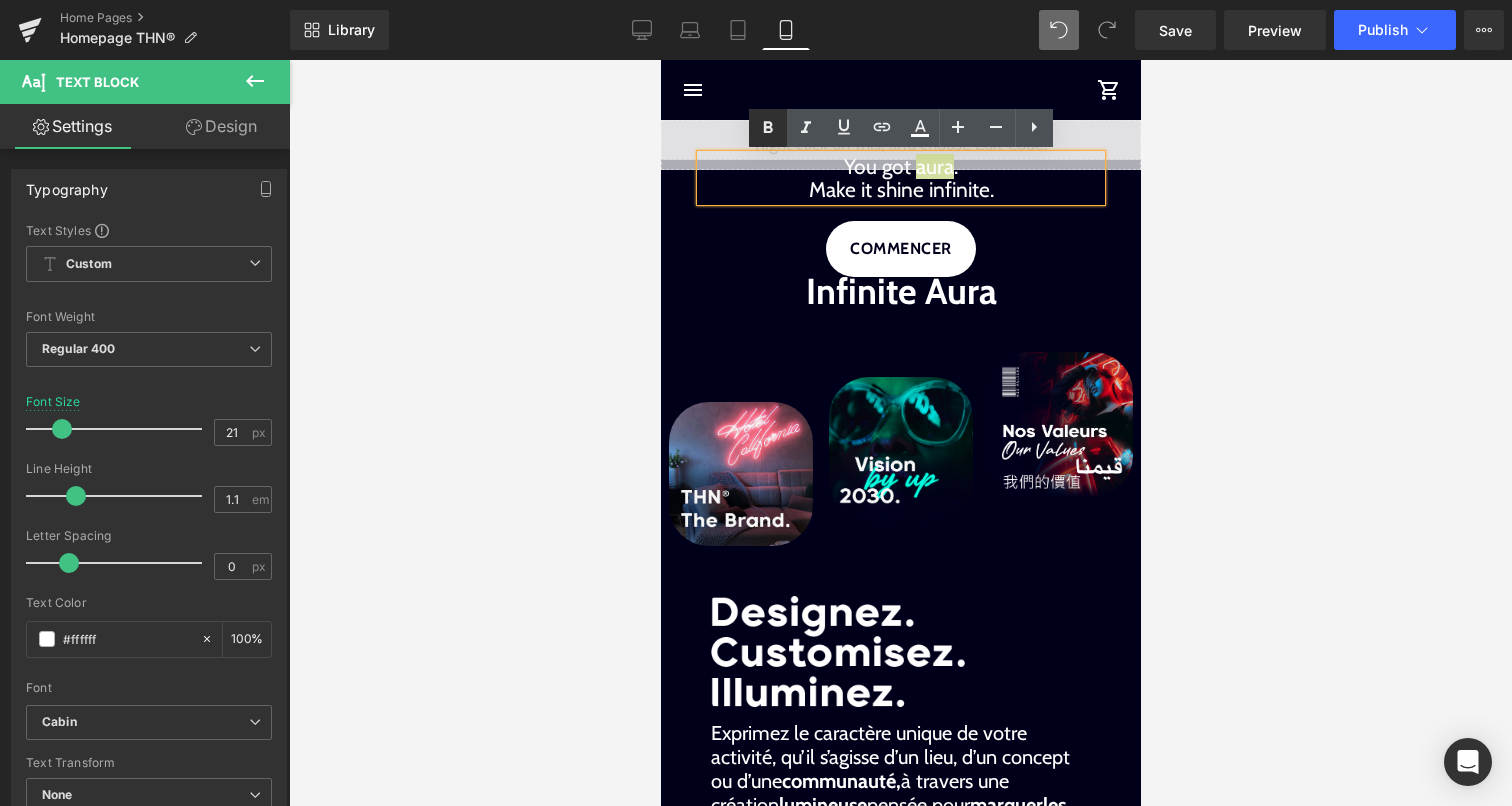 click 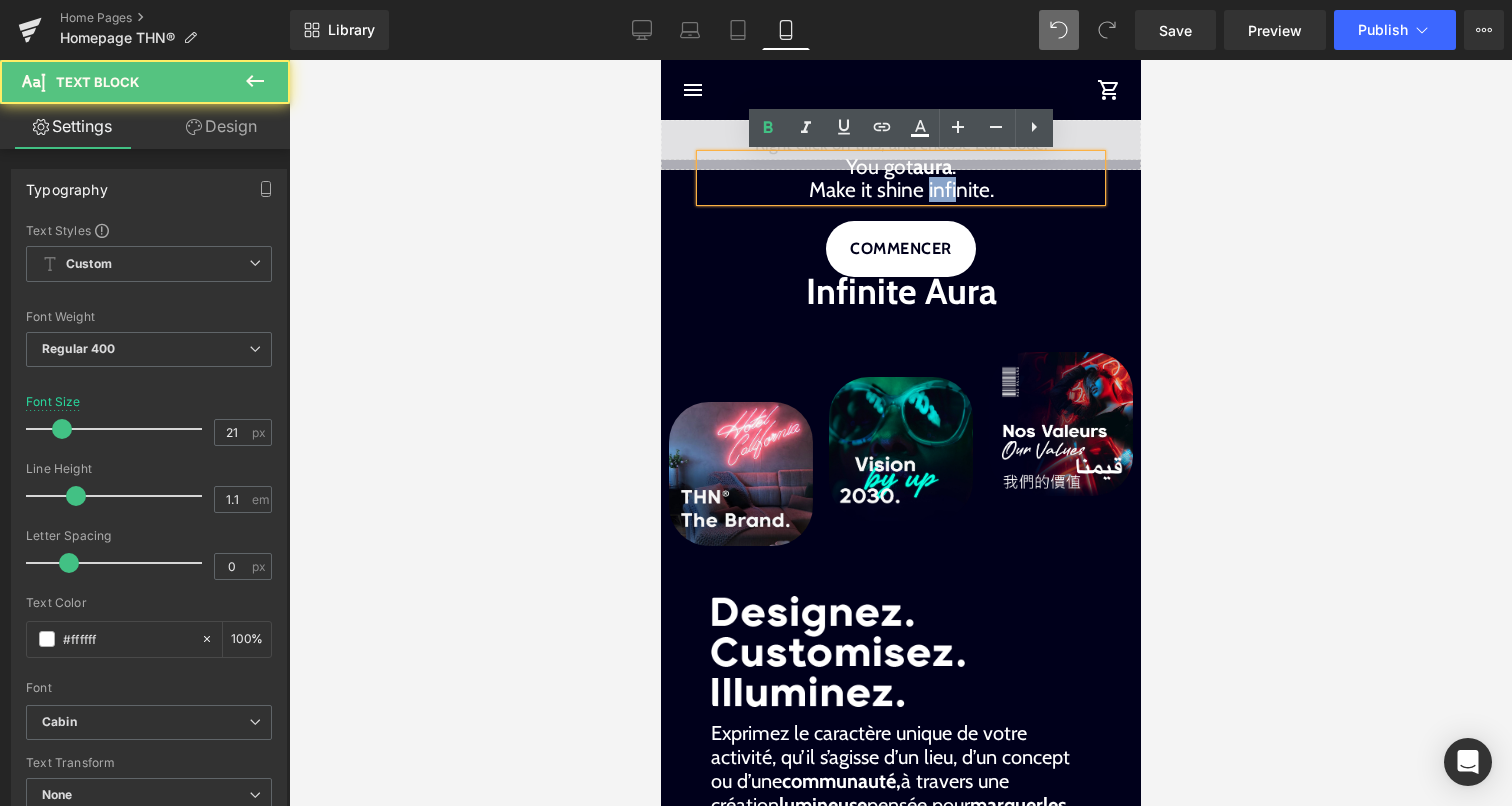 drag, startPoint x: 928, startPoint y: 189, endPoint x: 963, endPoint y: 189, distance: 35 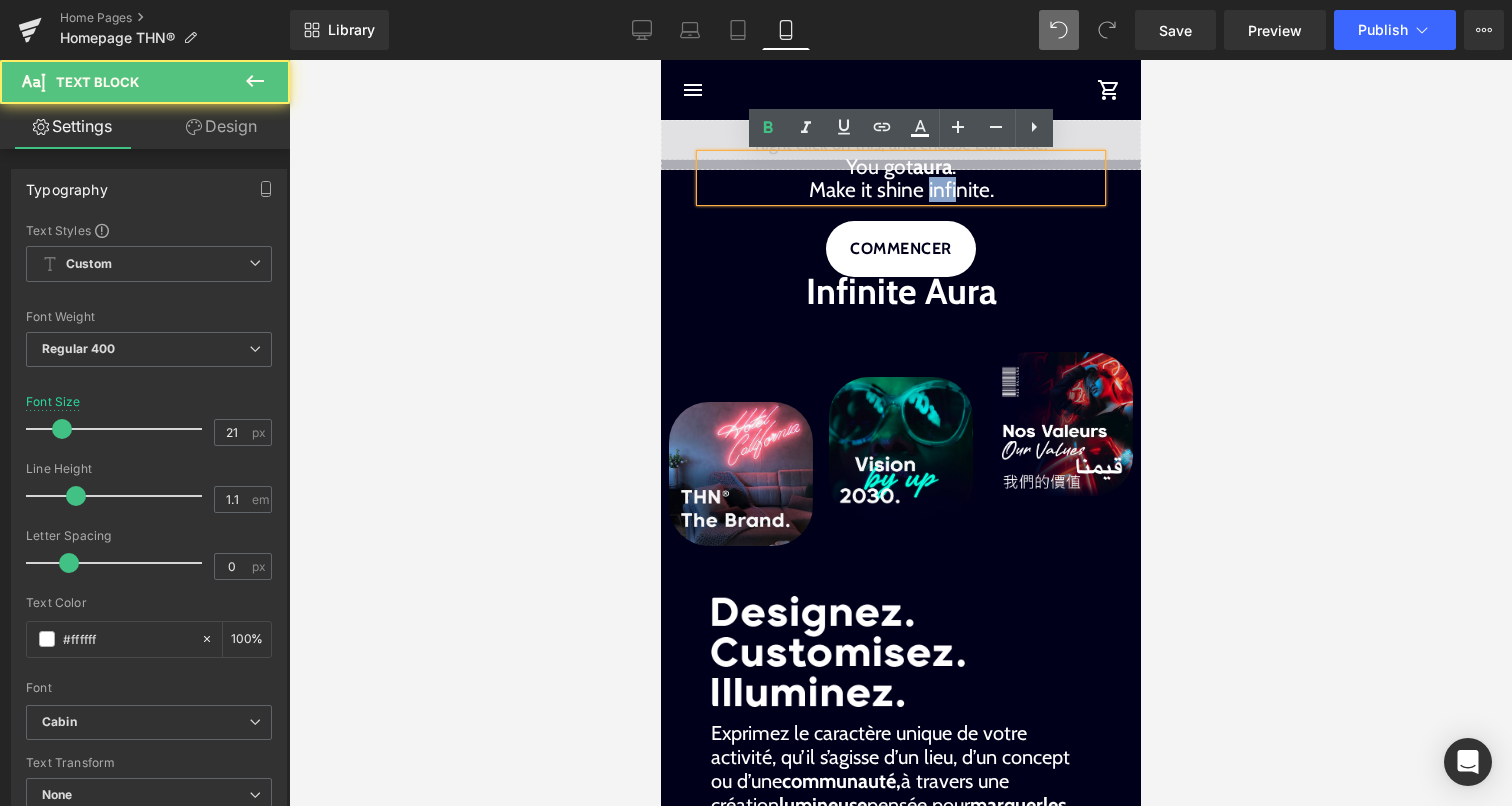 click on "Make it shine infinite." at bounding box center [900, 189] 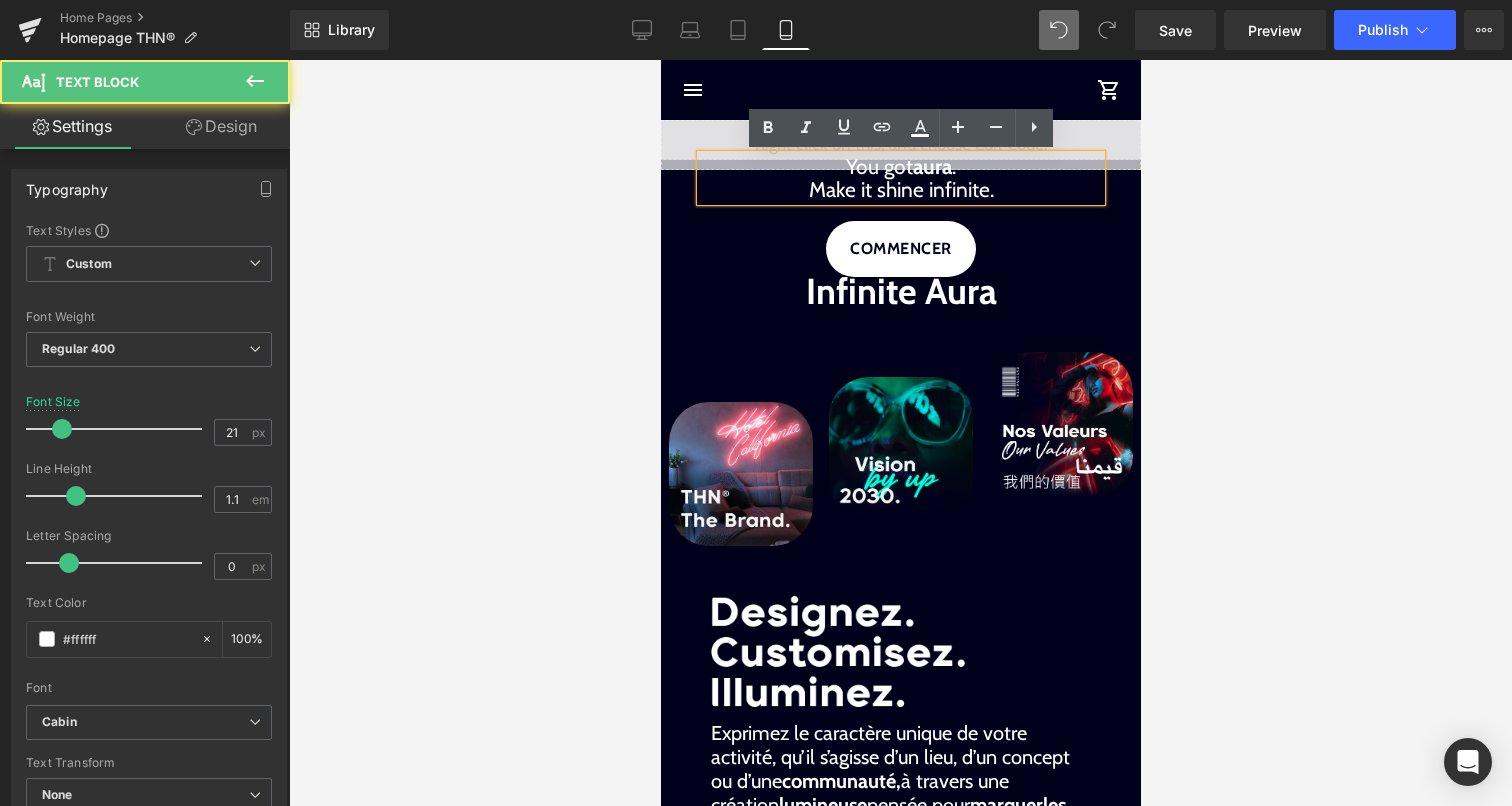 click on "Make it shine infinite." at bounding box center [900, 189] 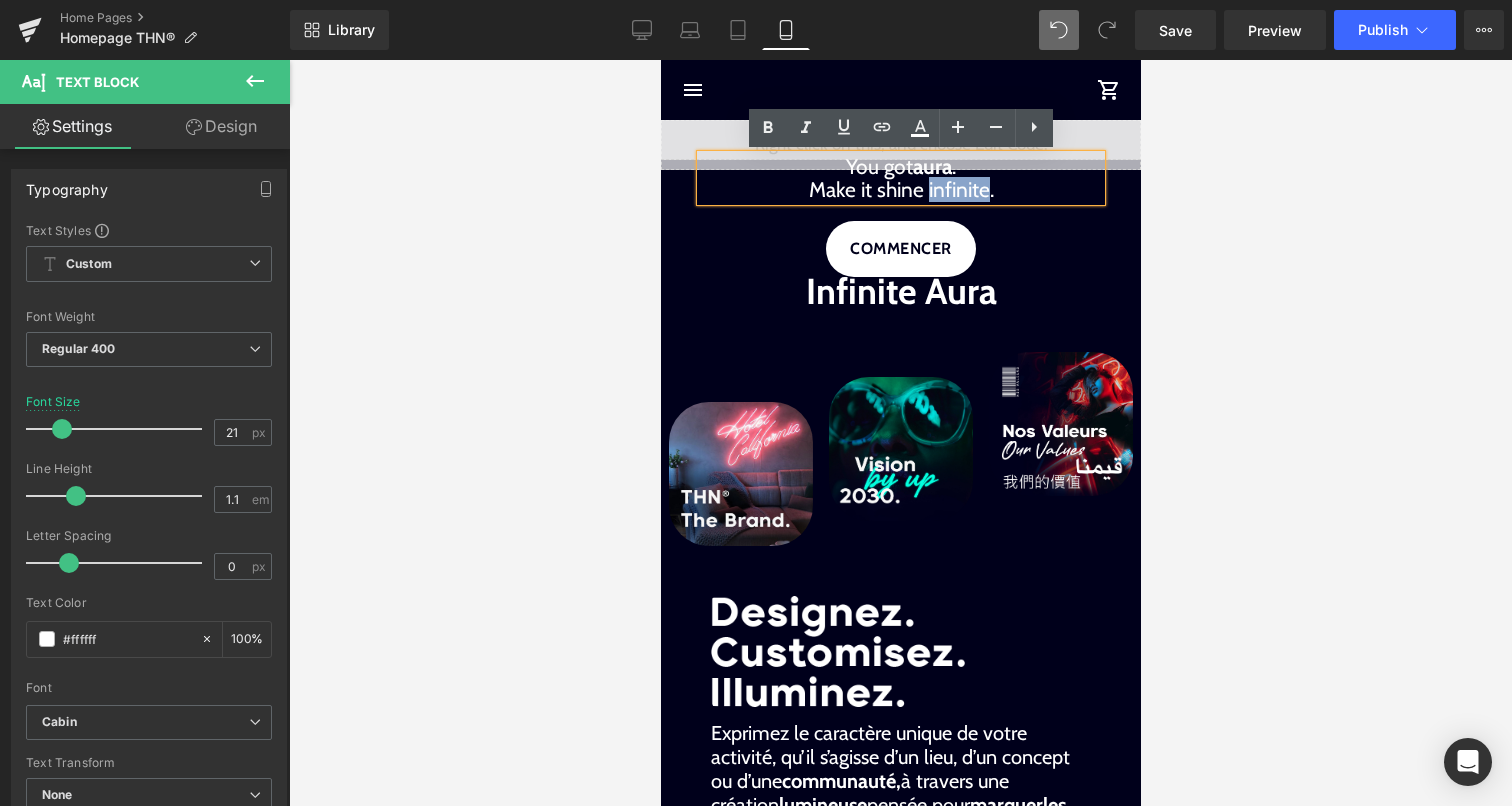 drag, startPoint x: 927, startPoint y: 188, endPoint x: 985, endPoint y: 190, distance: 58.034473 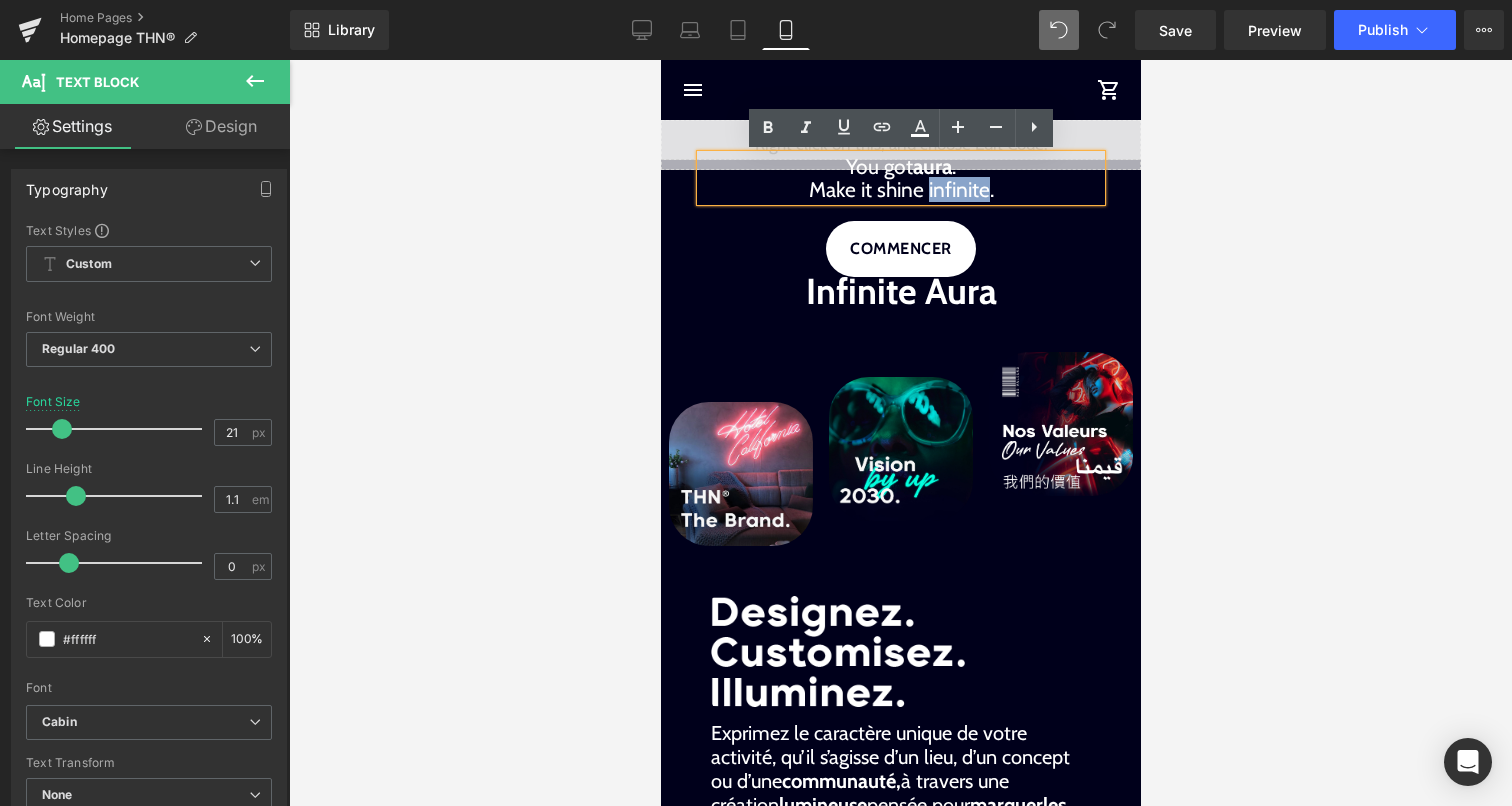 click on "Make it shine infinite." at bounding box center [900, 189] 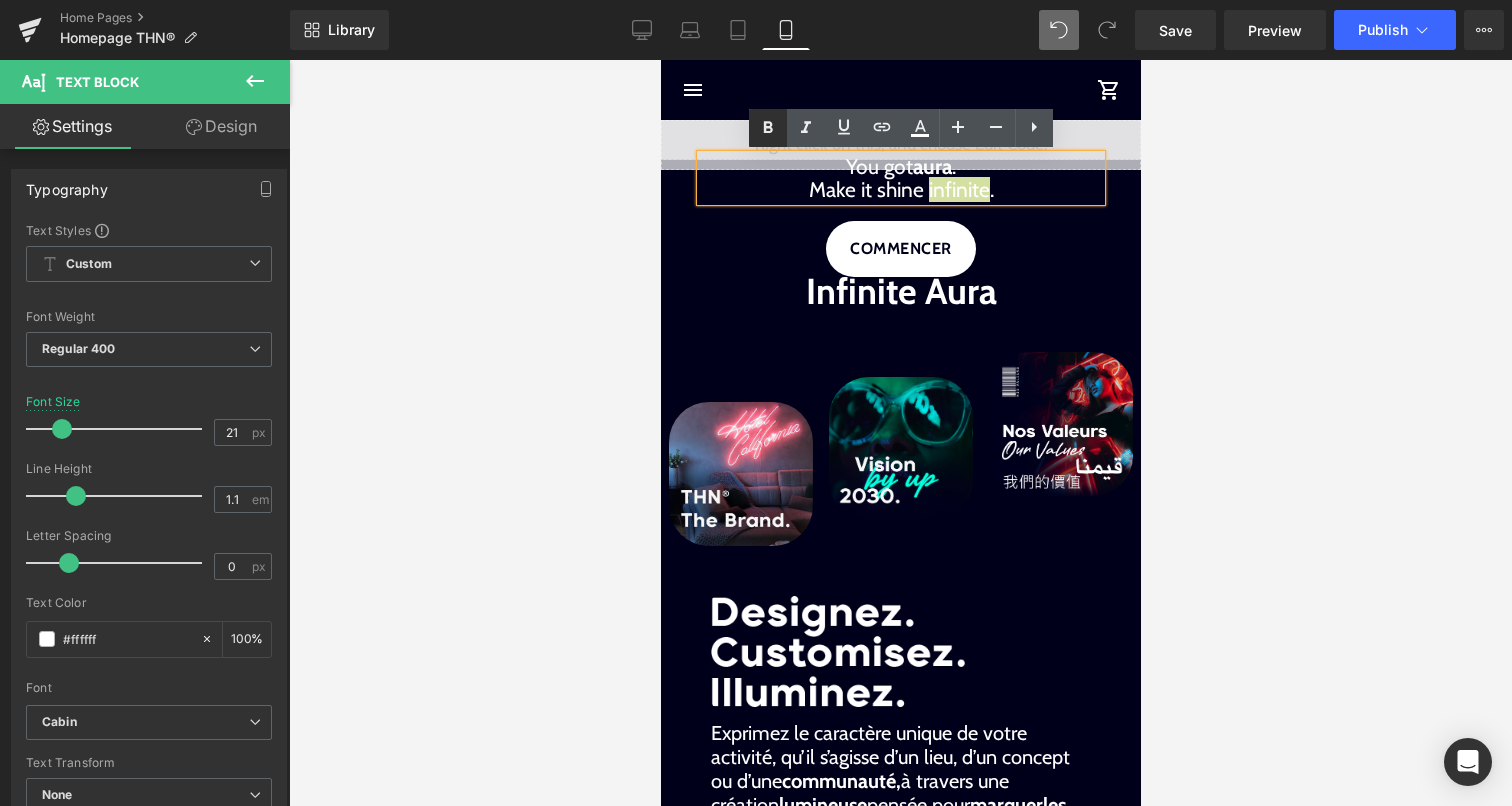 click 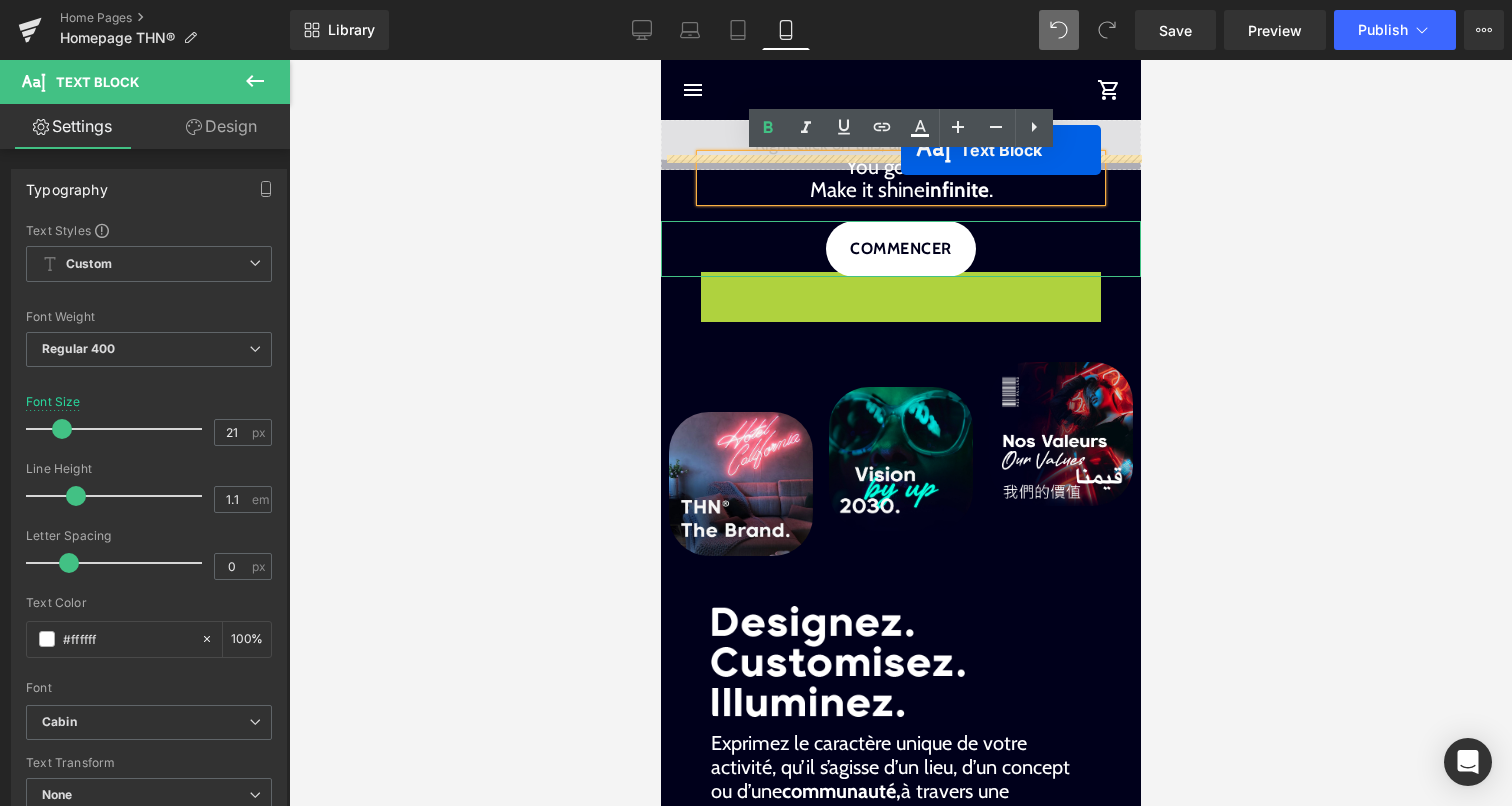 drag, startPoint x: 891, startPoint y: 292, endPoint x: 900, endPoint y: 150, distance: 142.28493 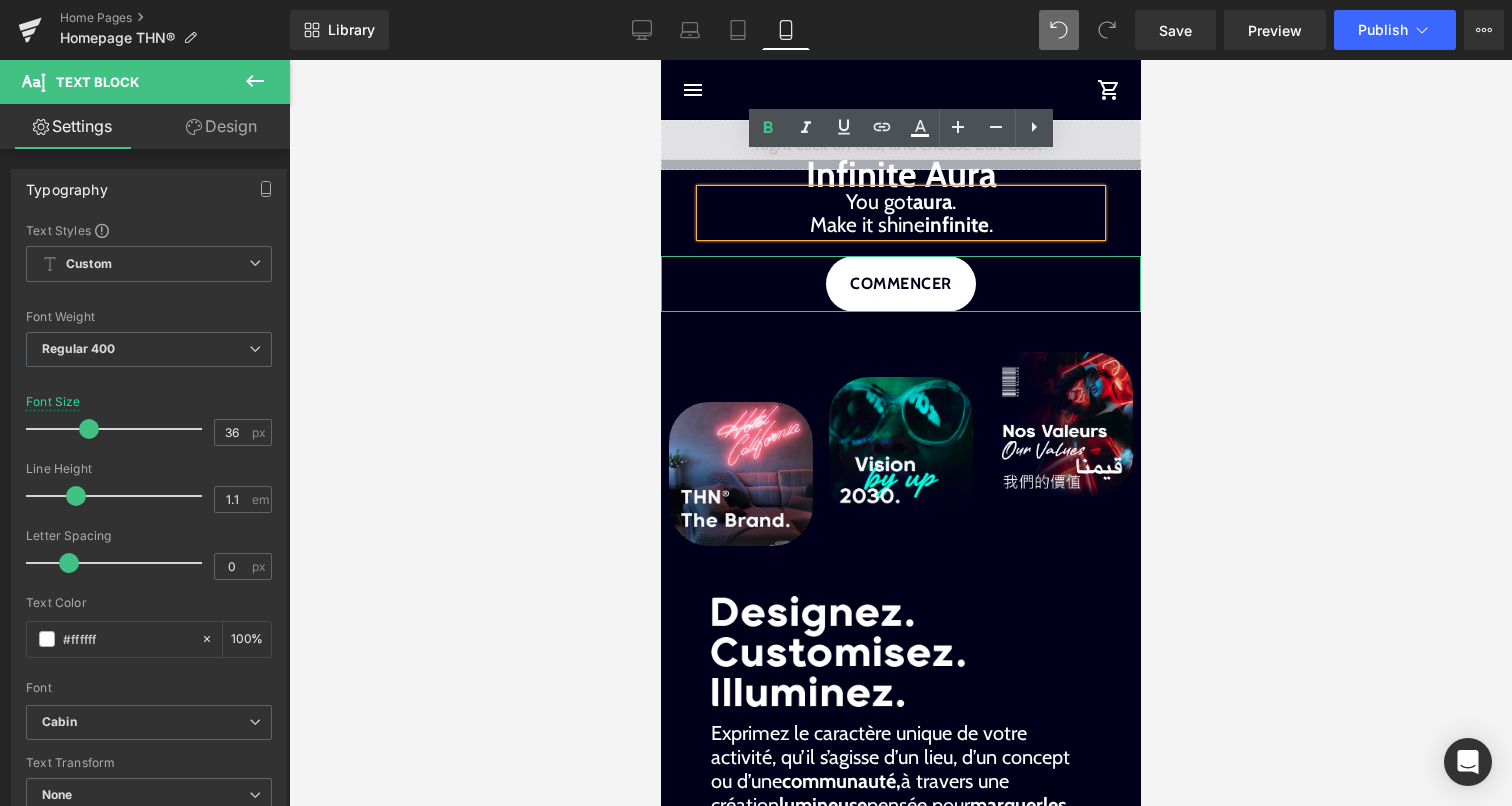 click on "Make it shine  infinite ." at bounding box center [900, 224] 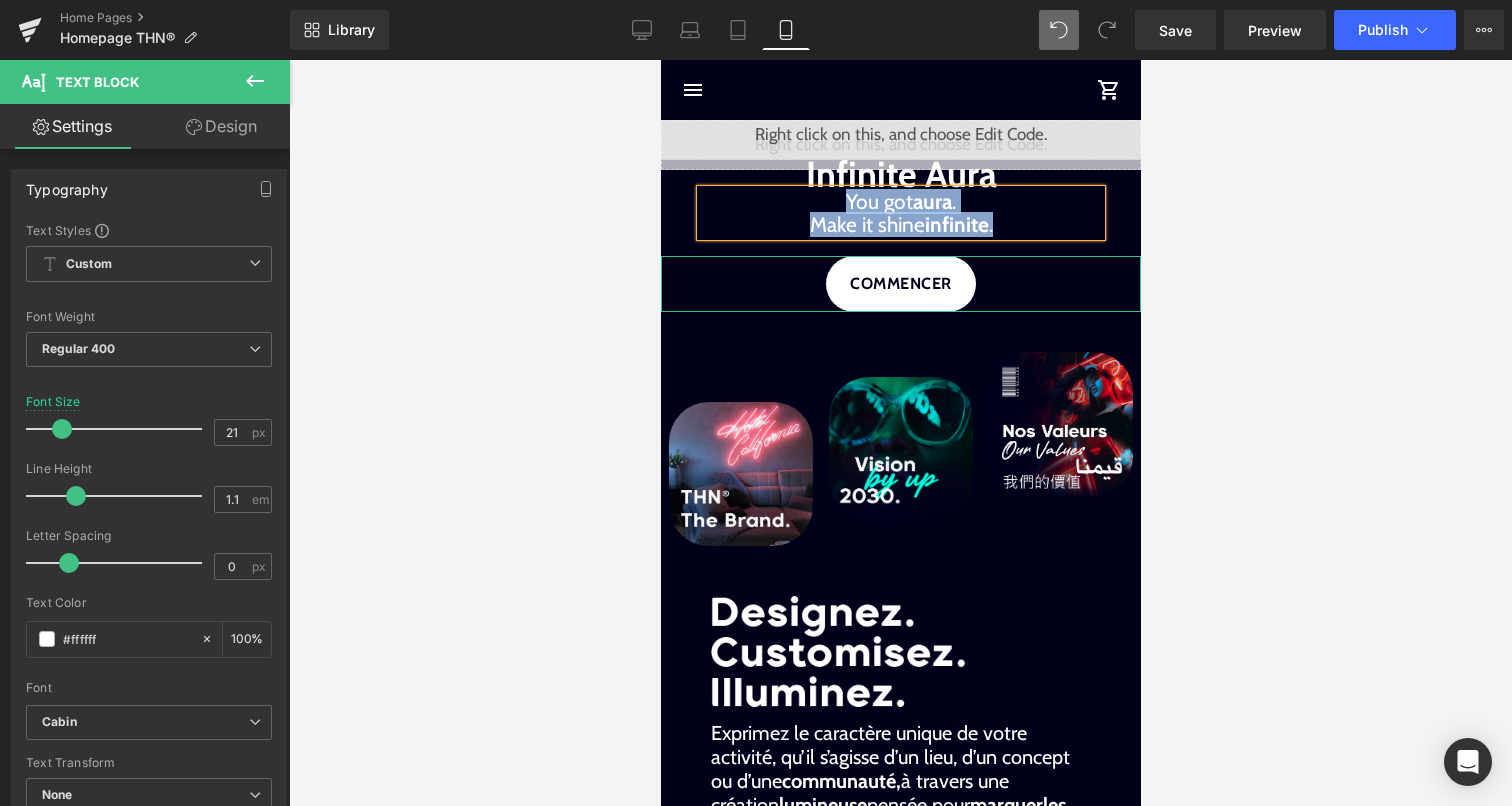 click on "infinite" at bounding box center (956, 224) 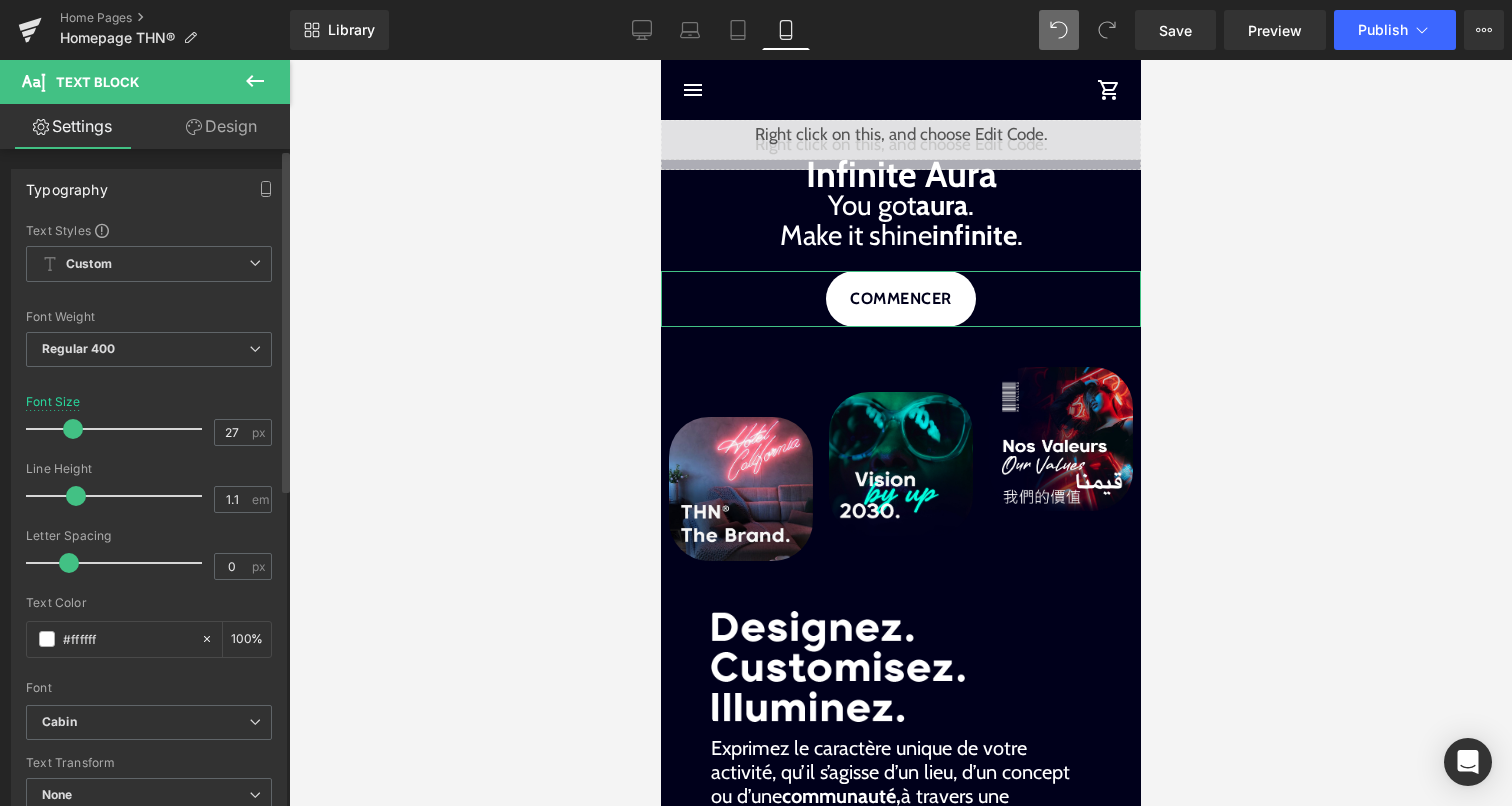 type on "26" 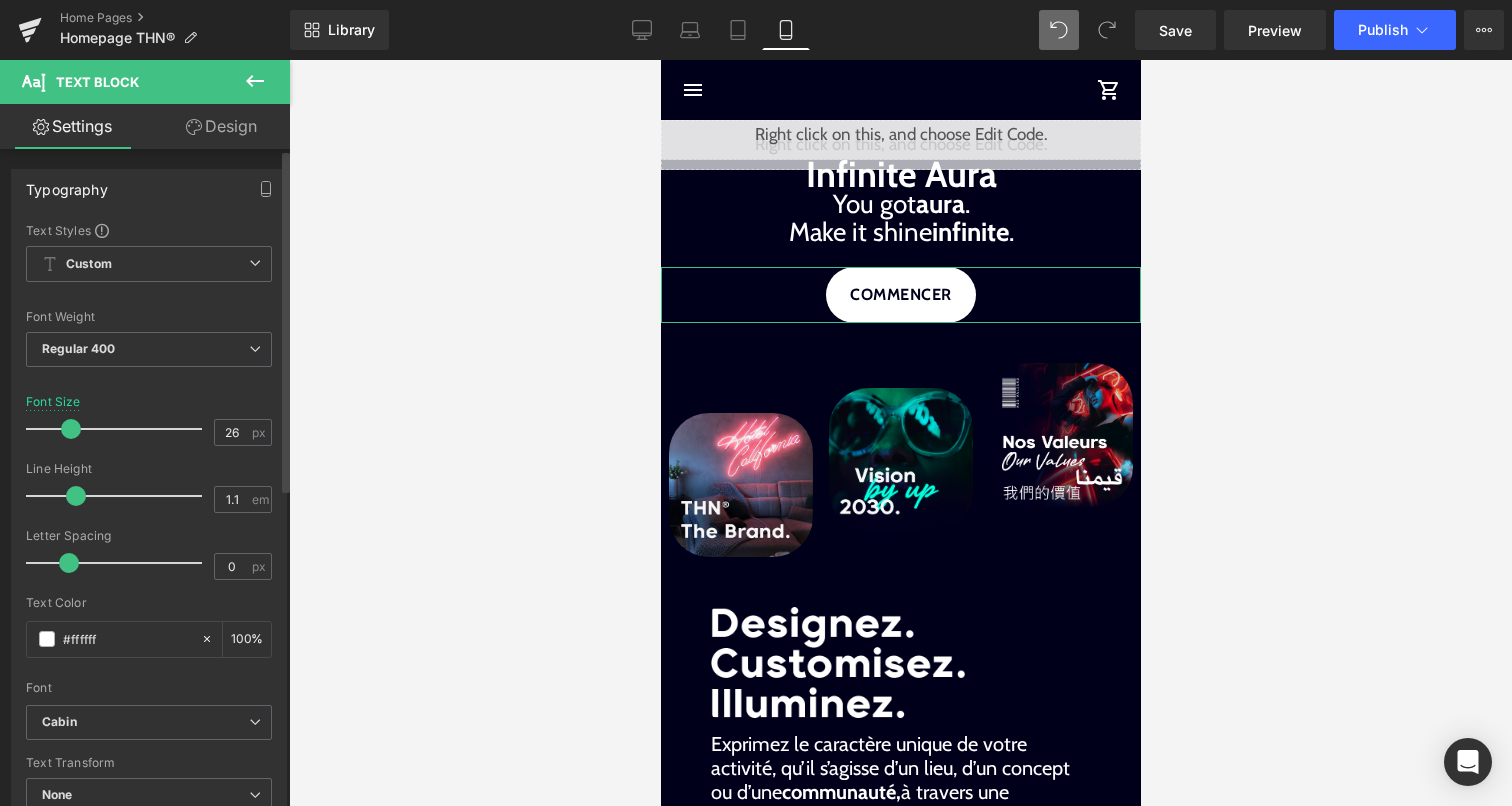 click at bounding box center [71, 429] 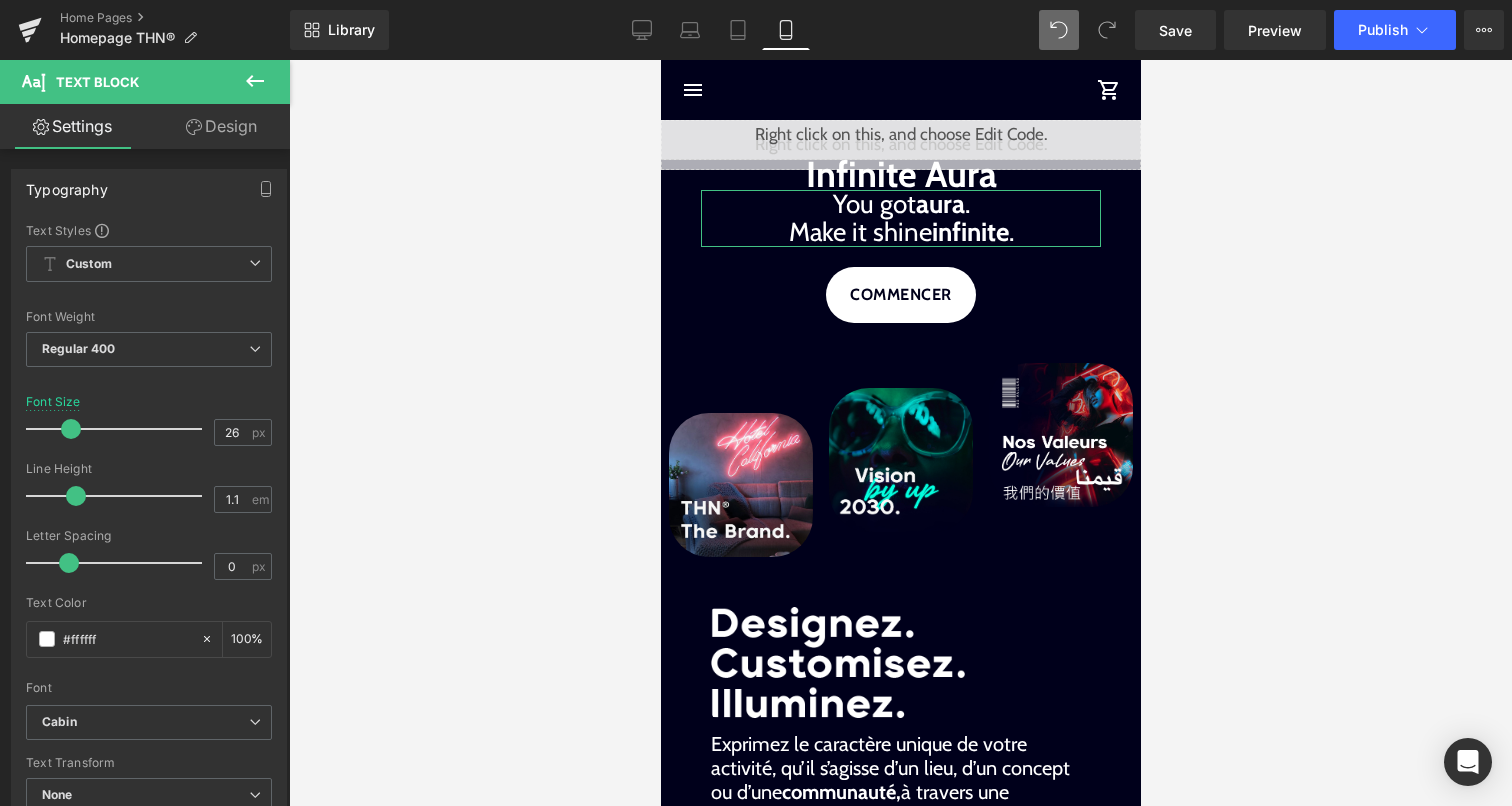 click on "Design" at bounding box center (221, 126) 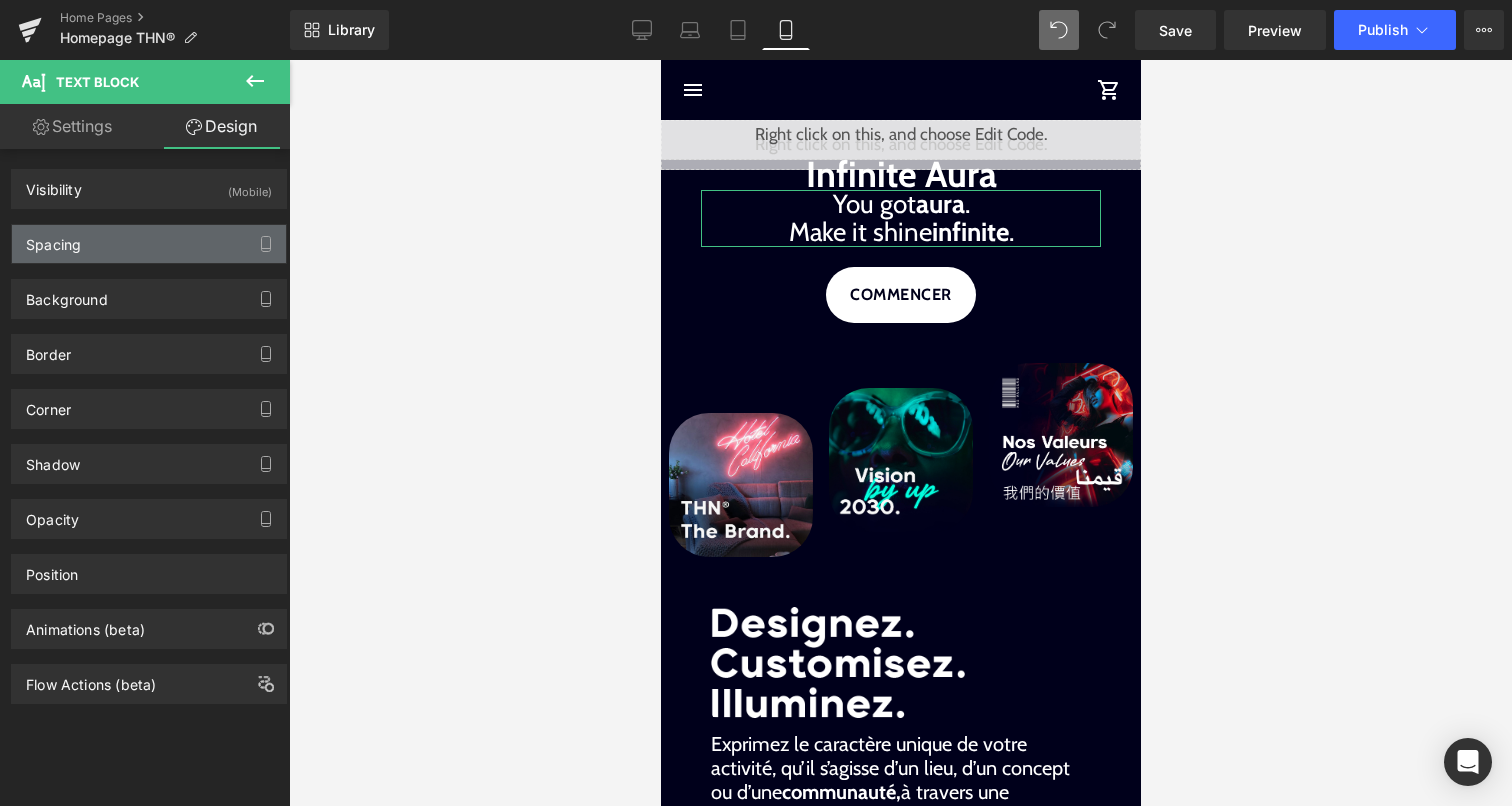 type on "-5" 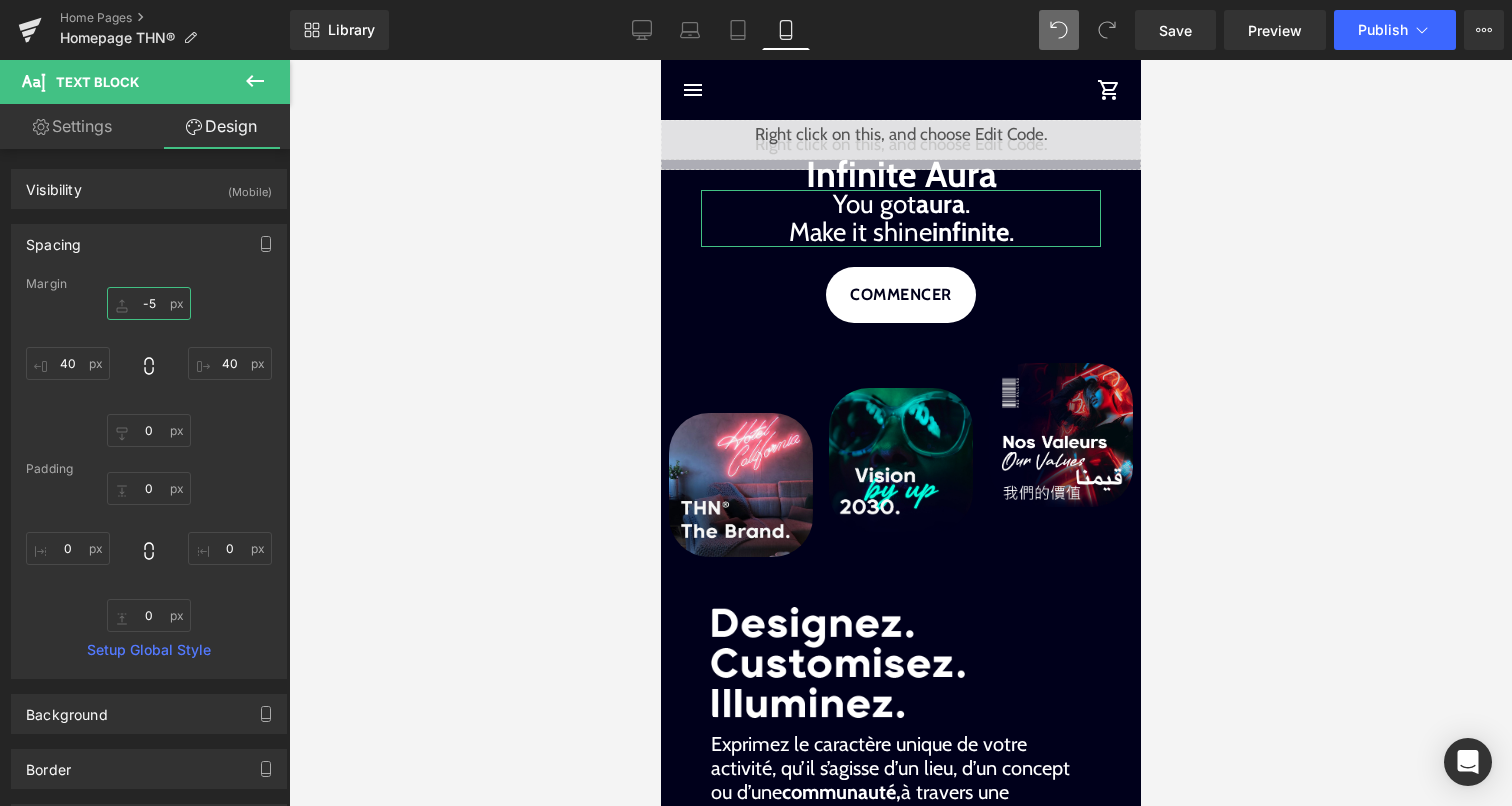 click on "-5" at bounding box center (149, 303) 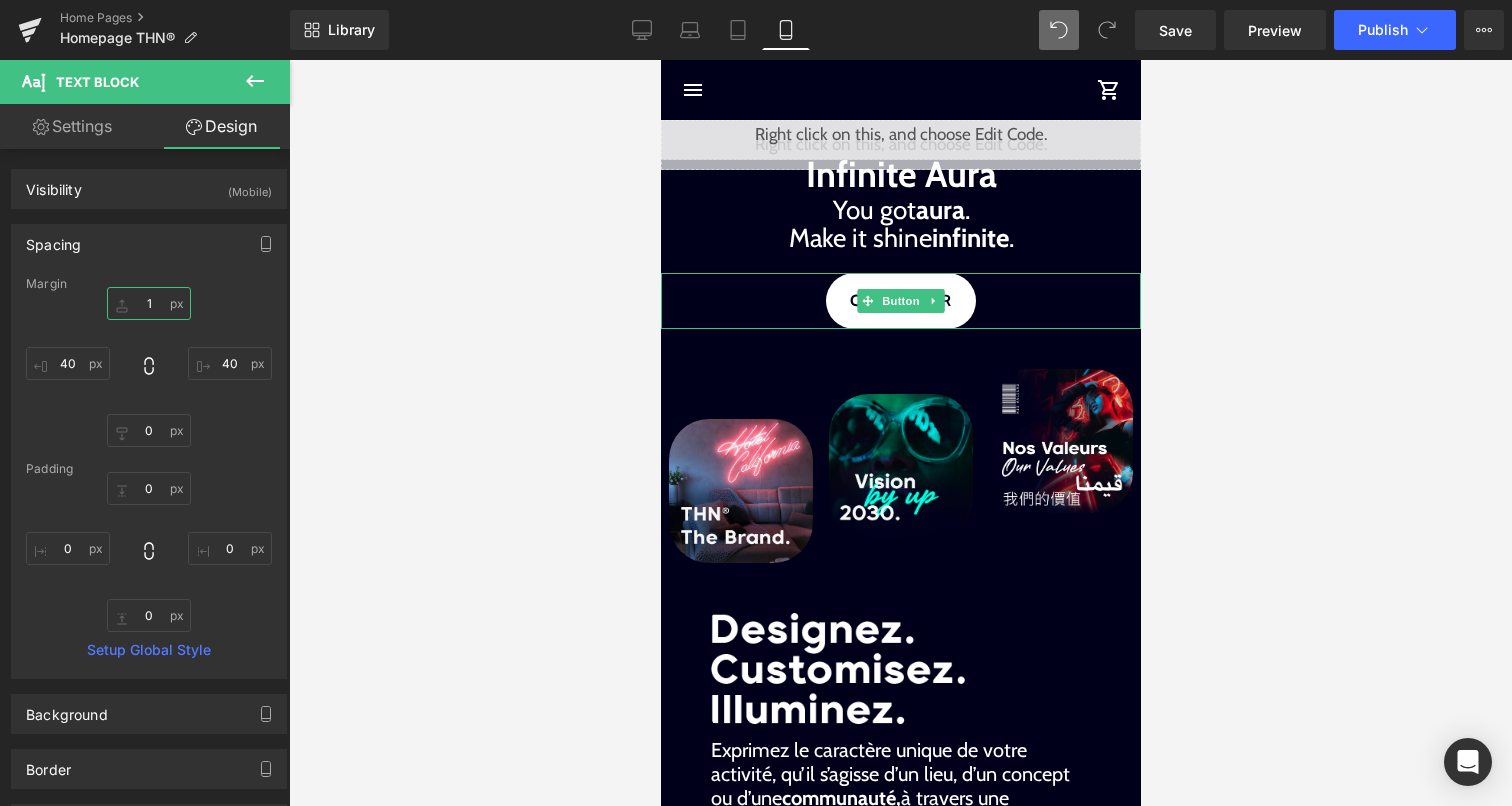 type on "10" 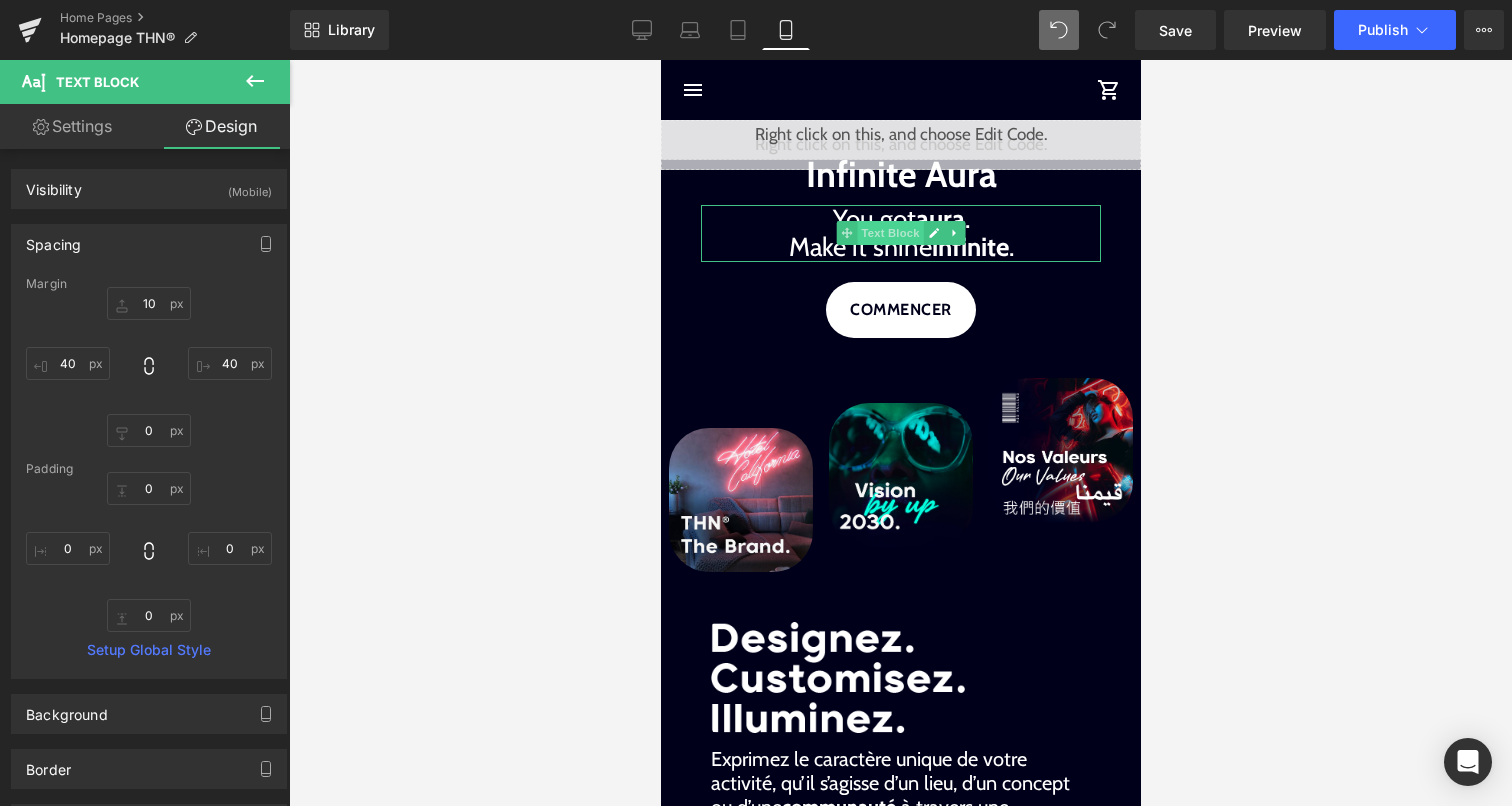 click on "Text Block" at bounding box center [889, 233] 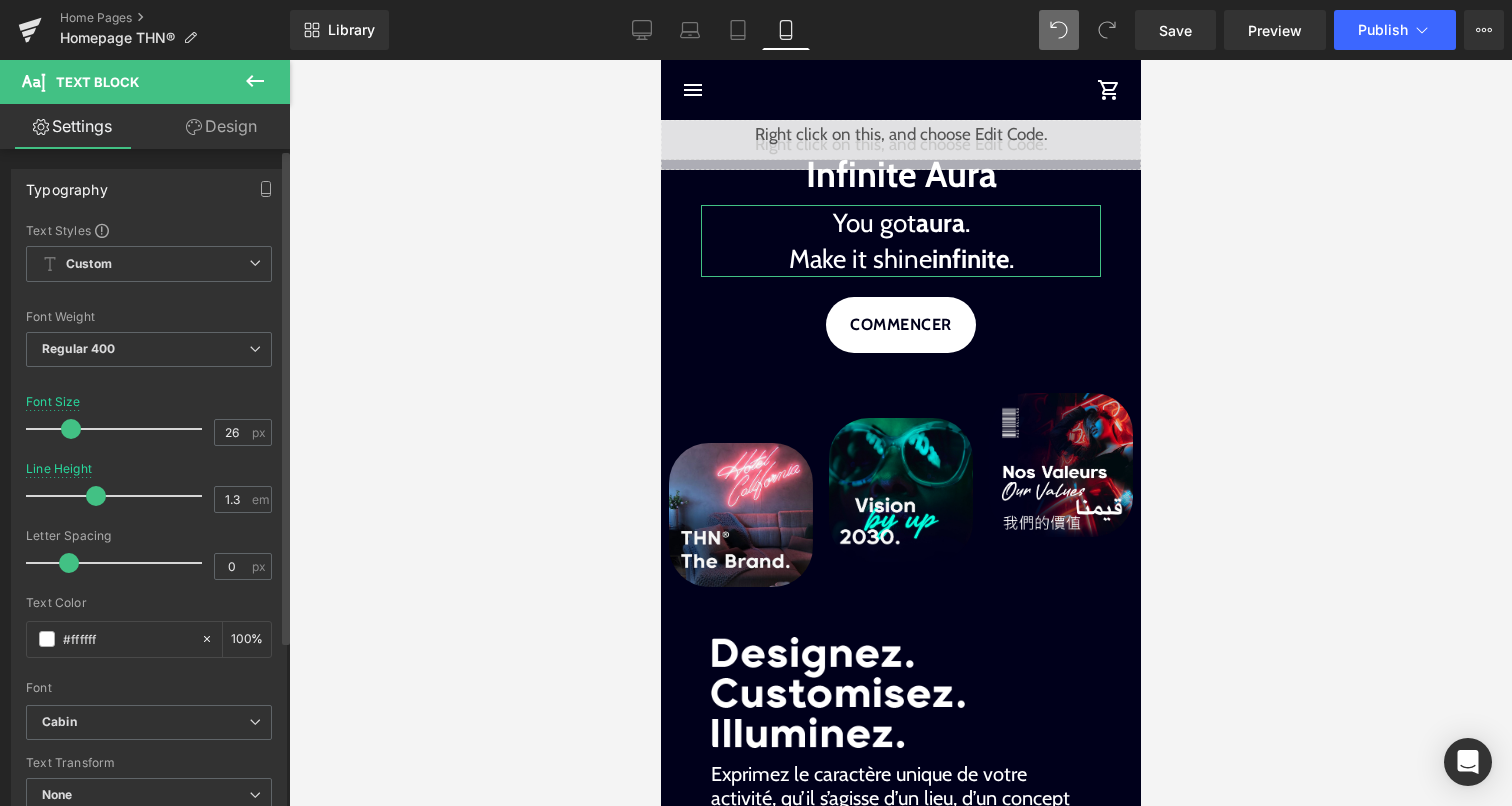 type on "1.2" 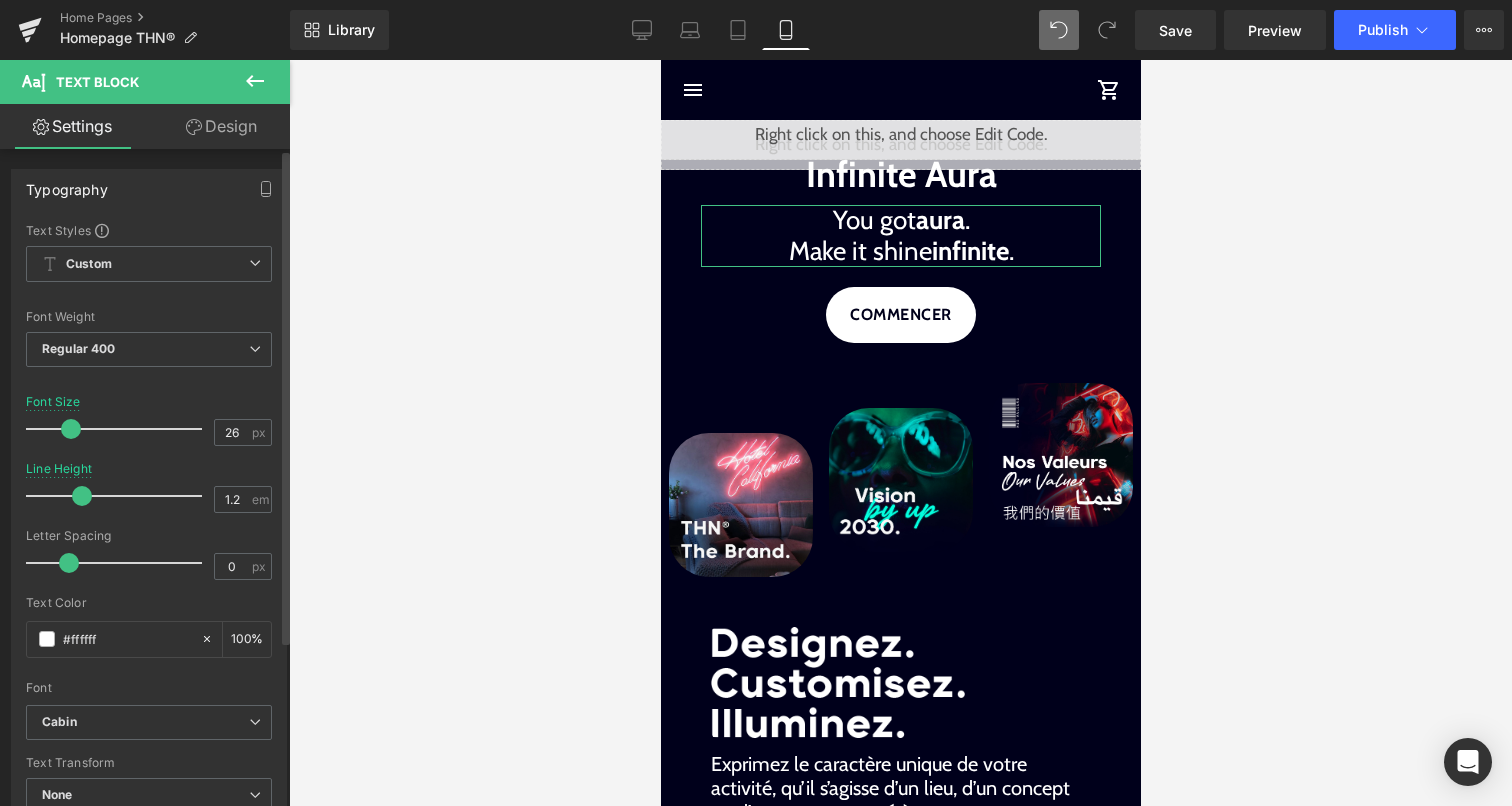 click at bounding box center (82, 496) 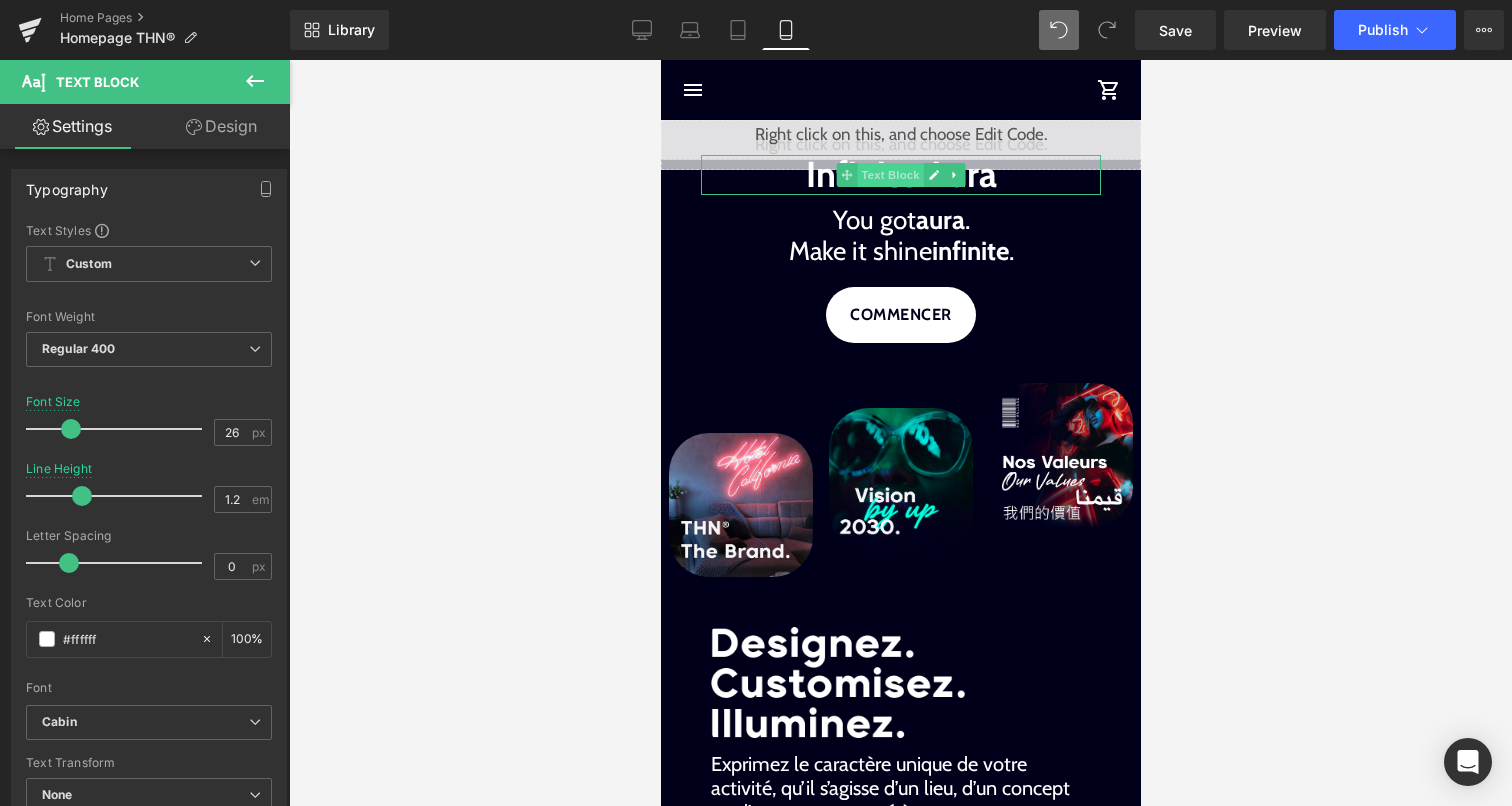 click on "Text Block" at bounding box center [889, 175] 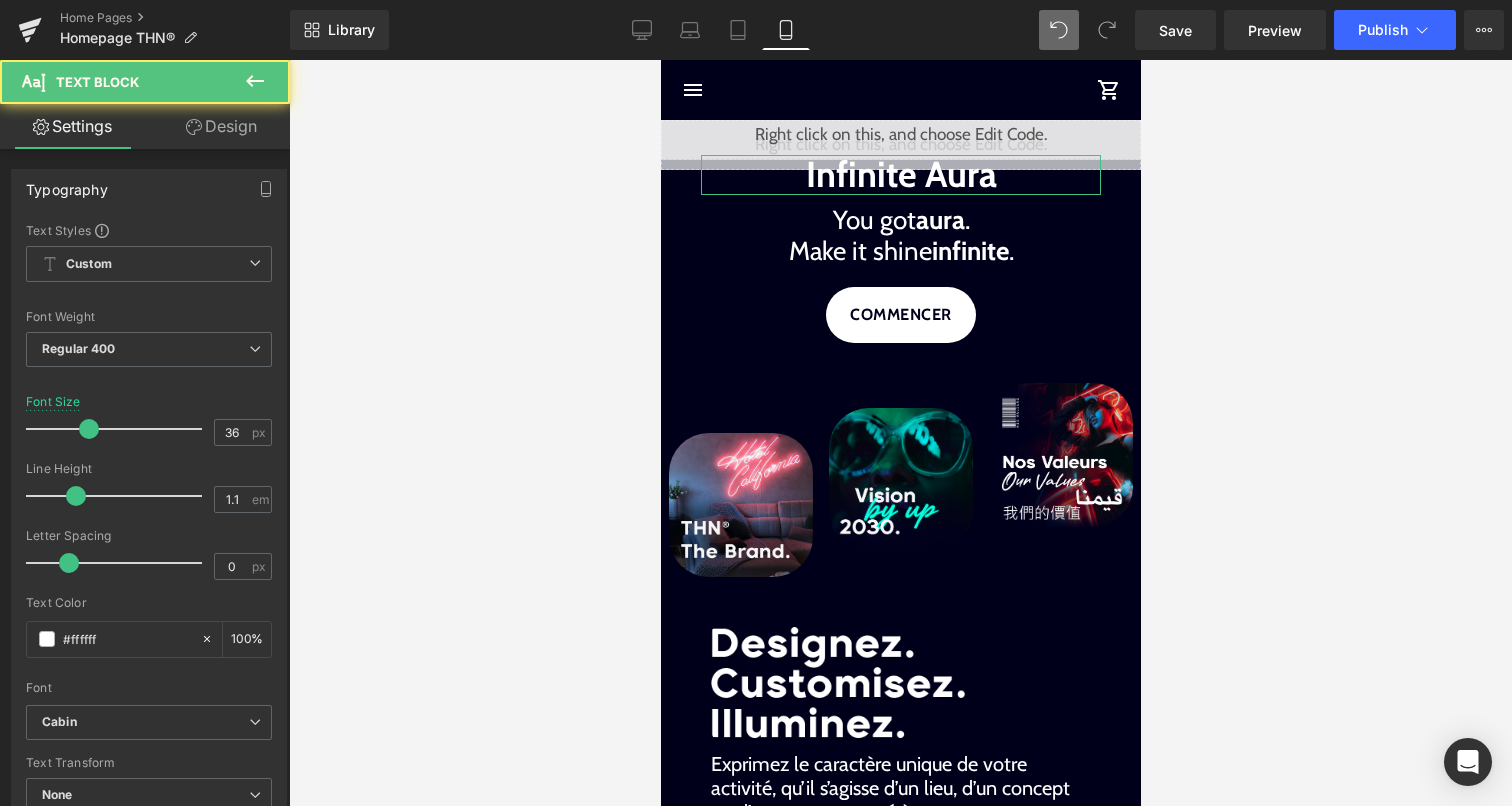 click on "Design" at bounding box center [221, 126] 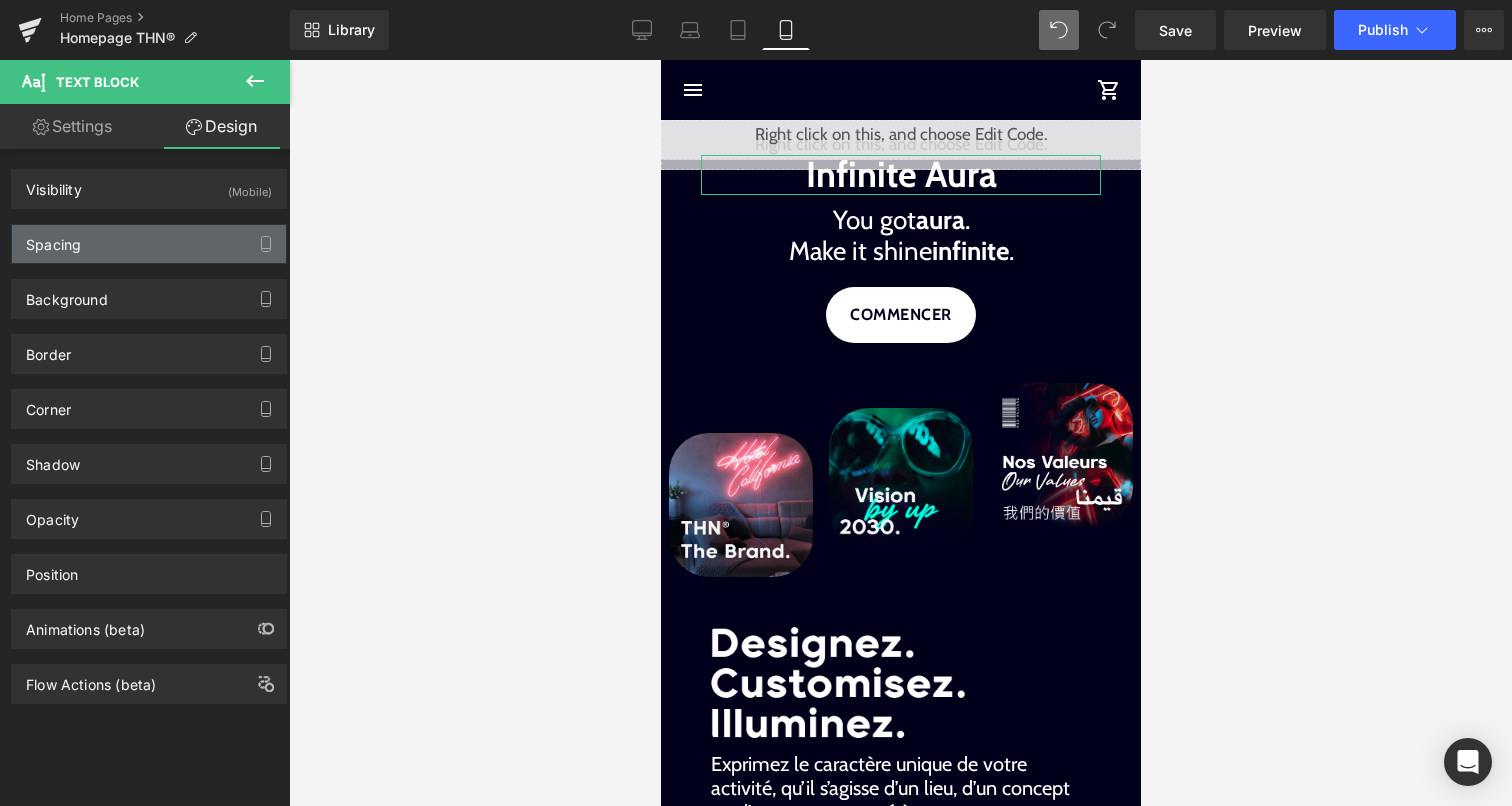 click on "Spacing" at bounding box center [149, 244] 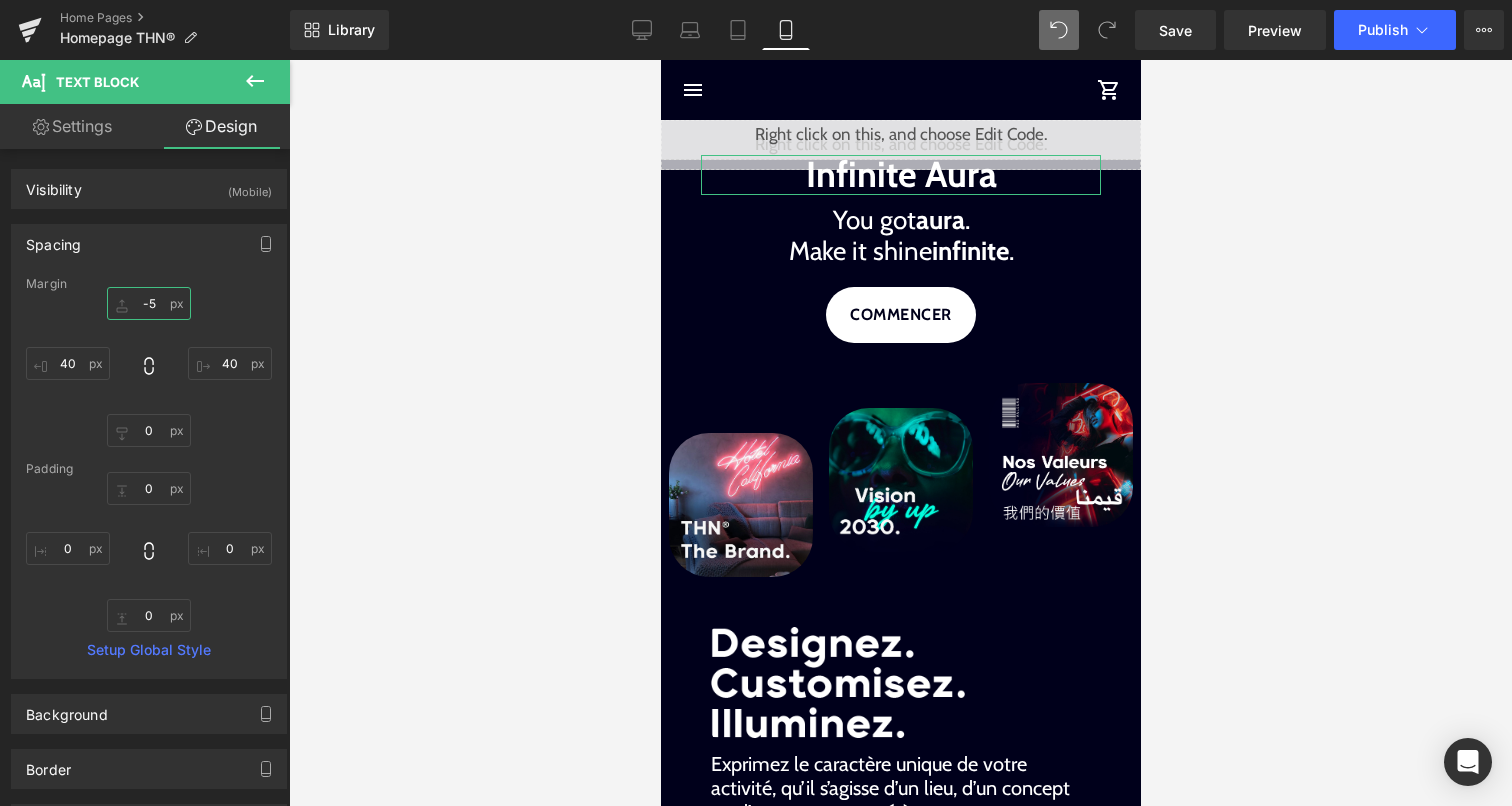 click on "-5" at bounding box center (149, 303) 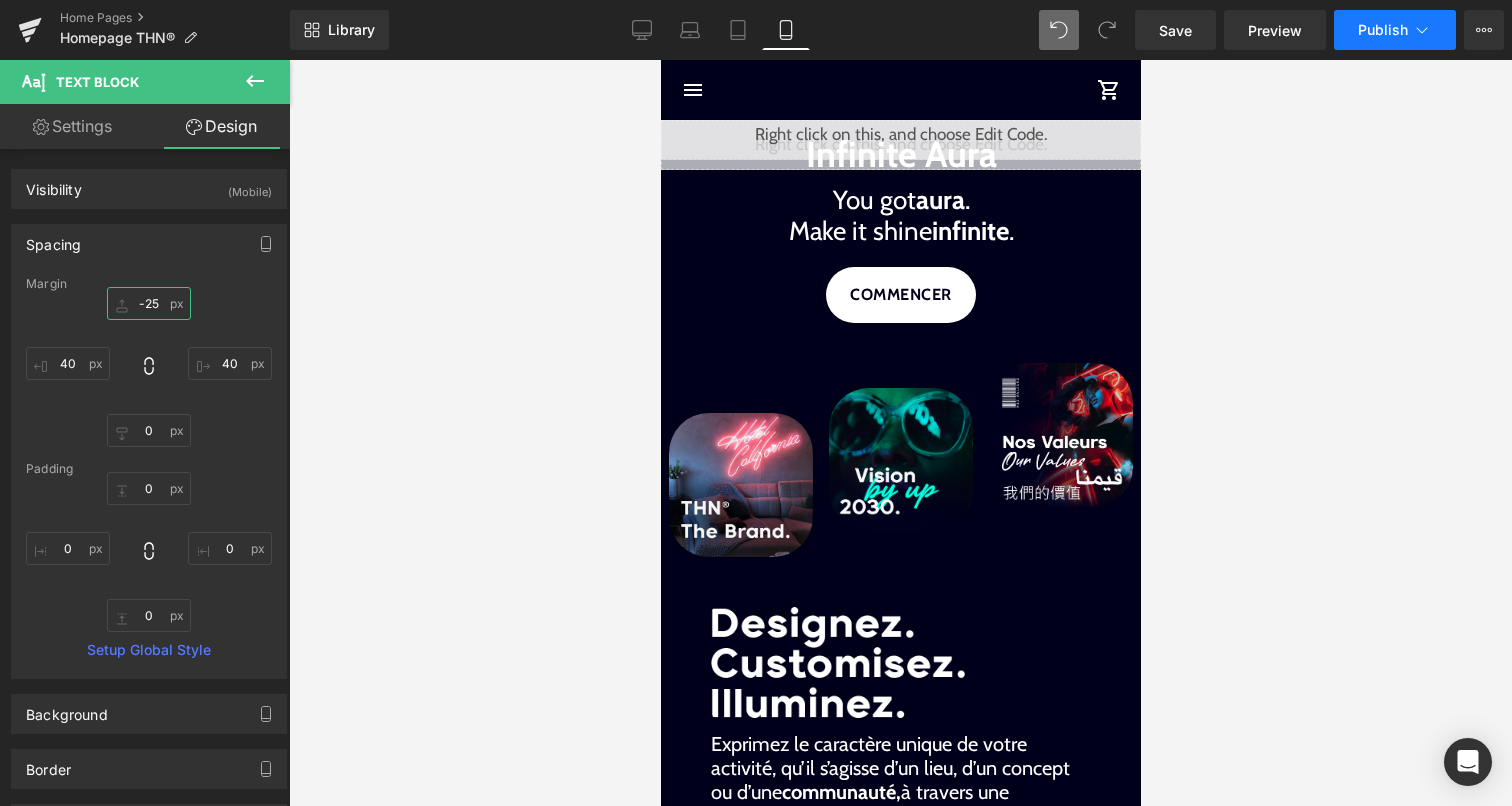 type on "-25" 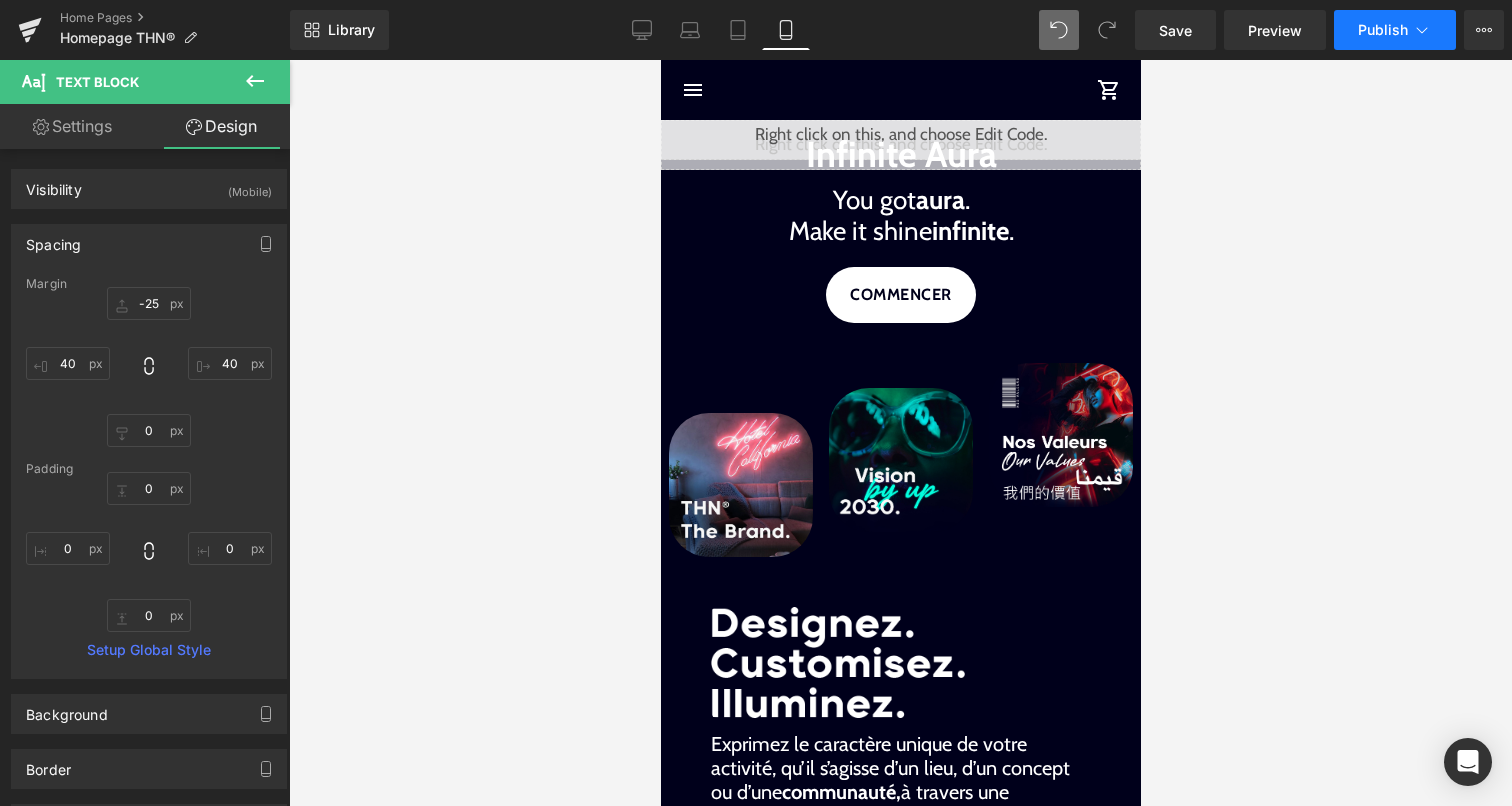 click on "Publish" at bounding box center [1395, 30] 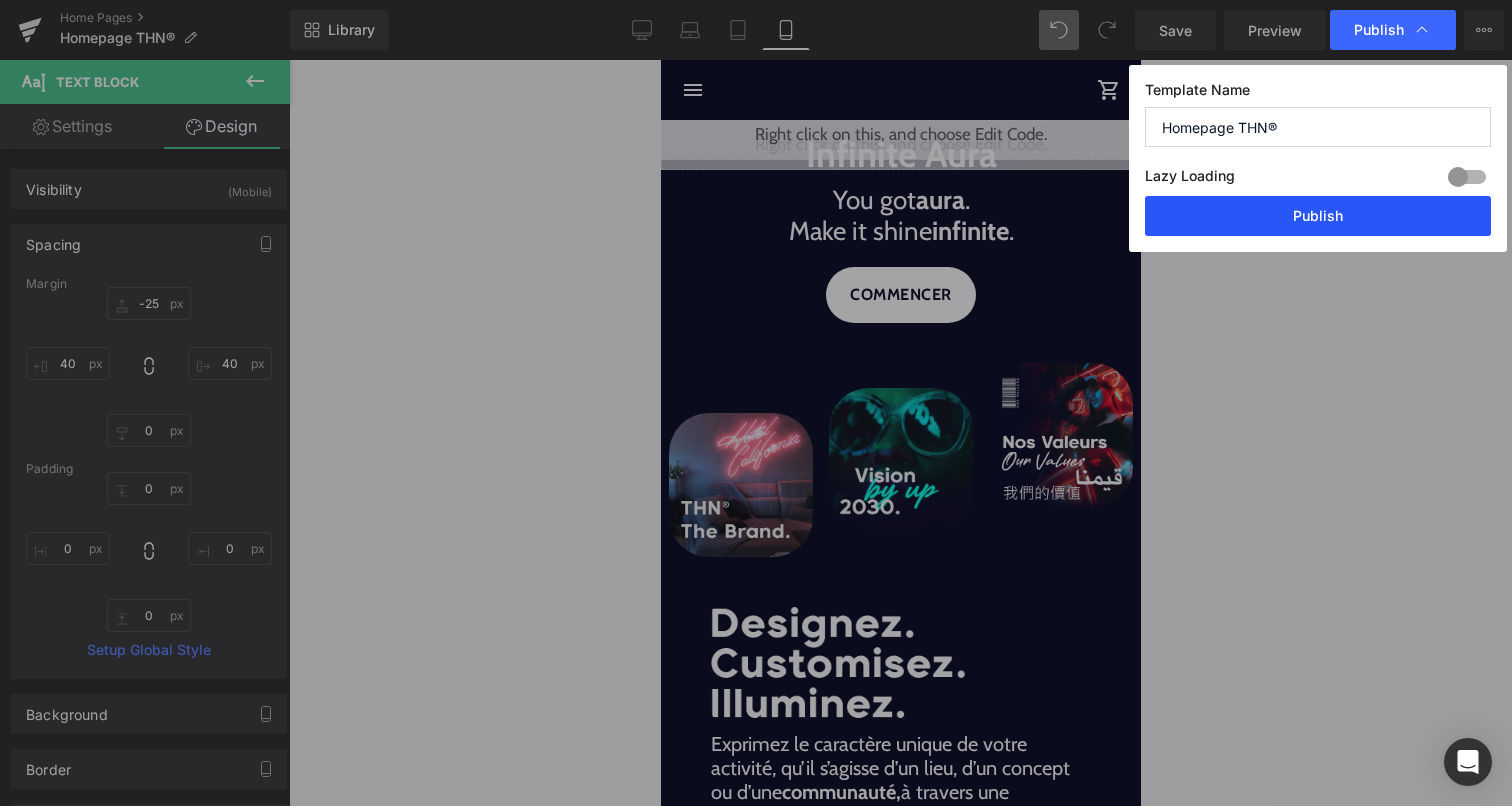 click on "Publish" at bounding box center [1318, 216] 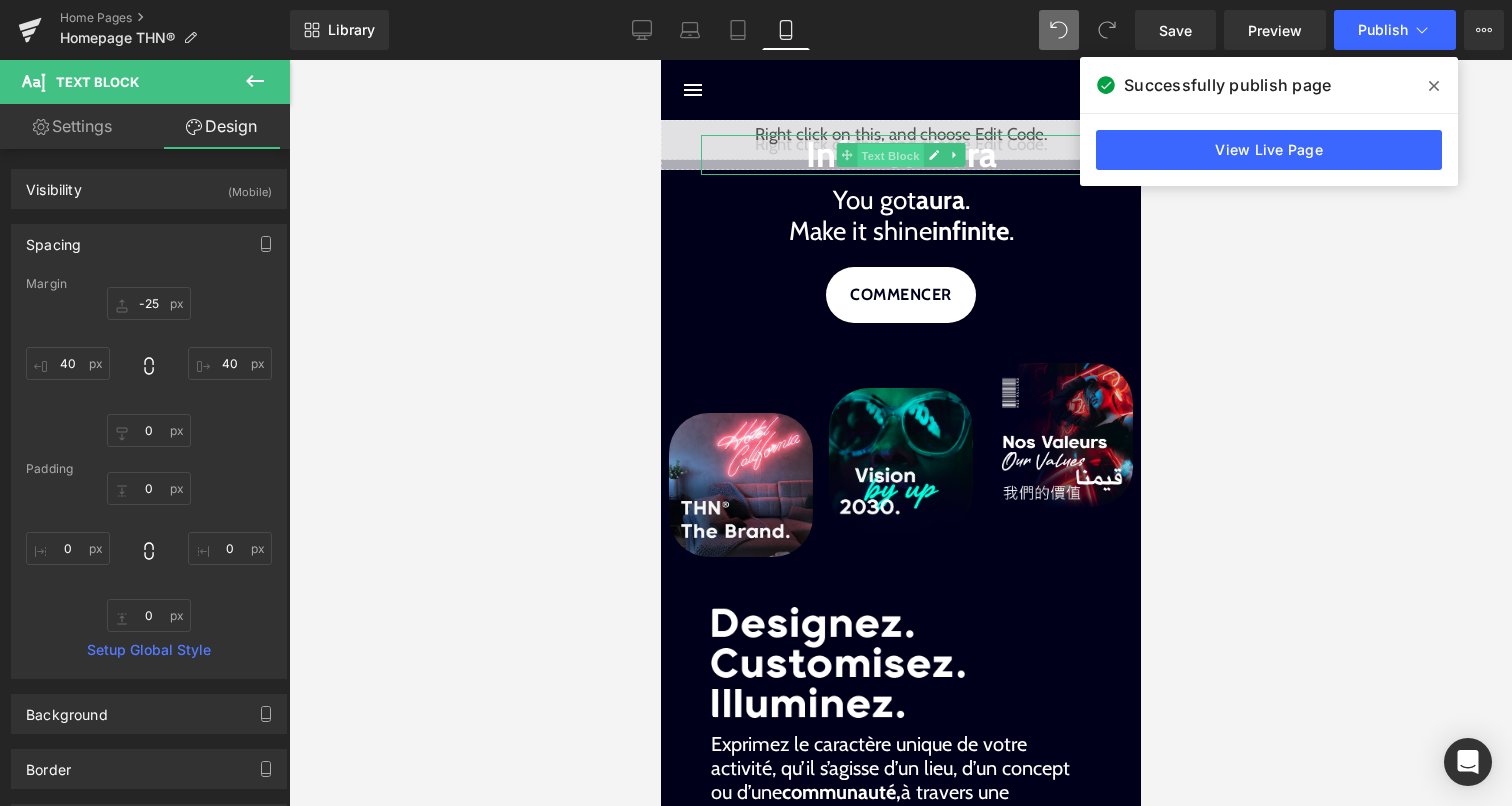 click on "Text Block" at bounding box center (889, 156) 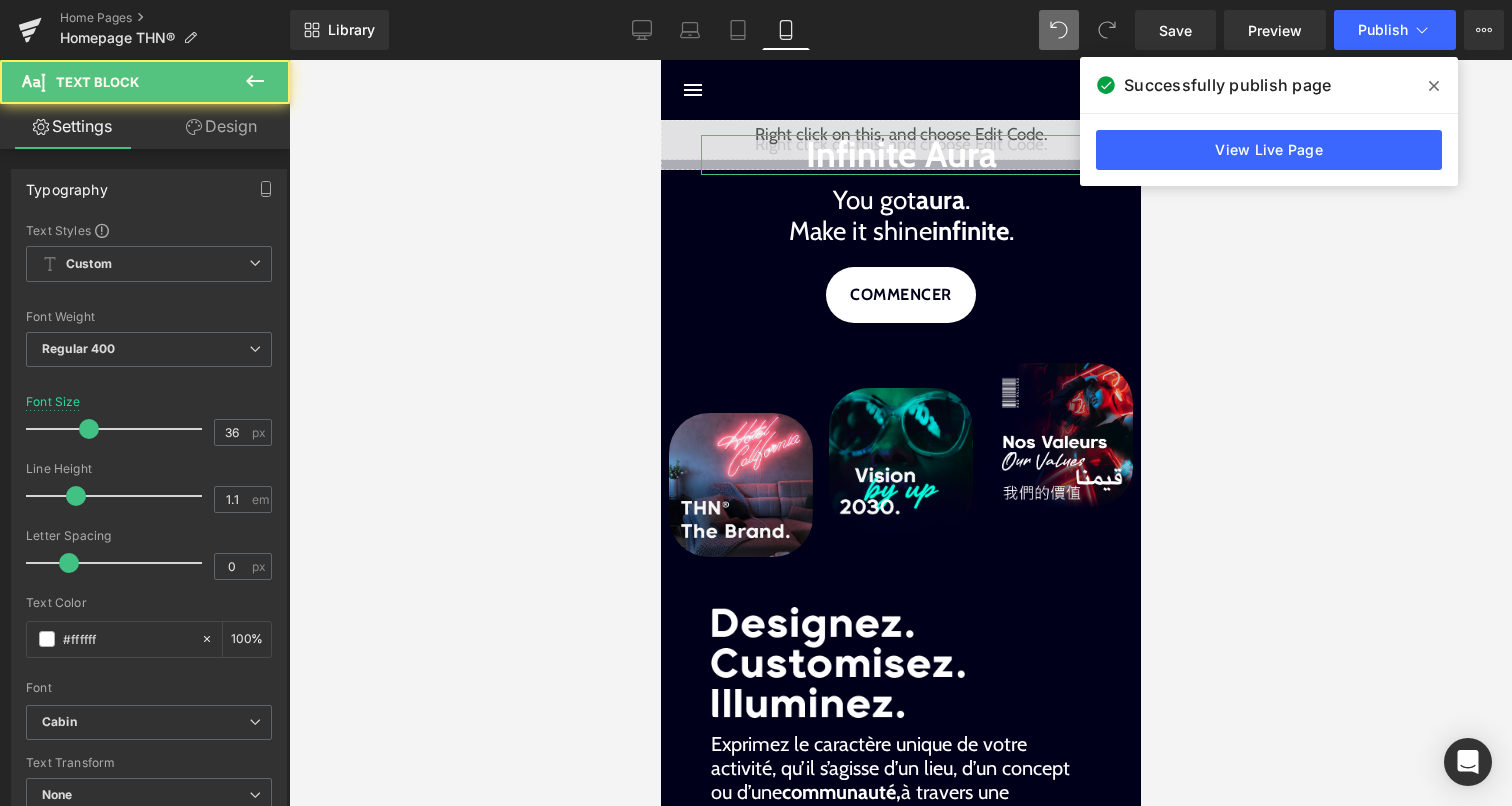 click on "Design" at bounding box center [221, 126] 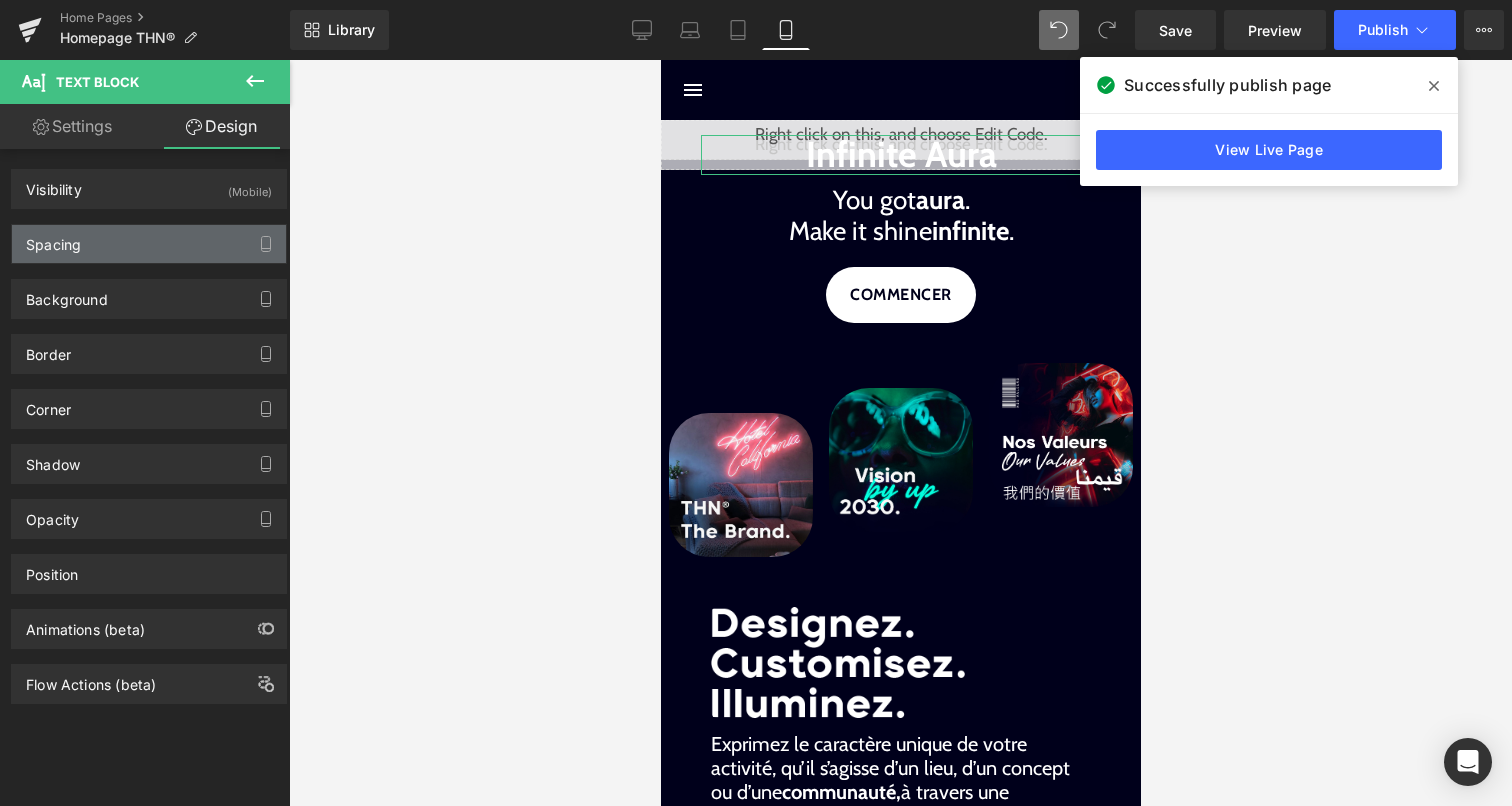 click on "Spacing" at bounding box center [149, 244] 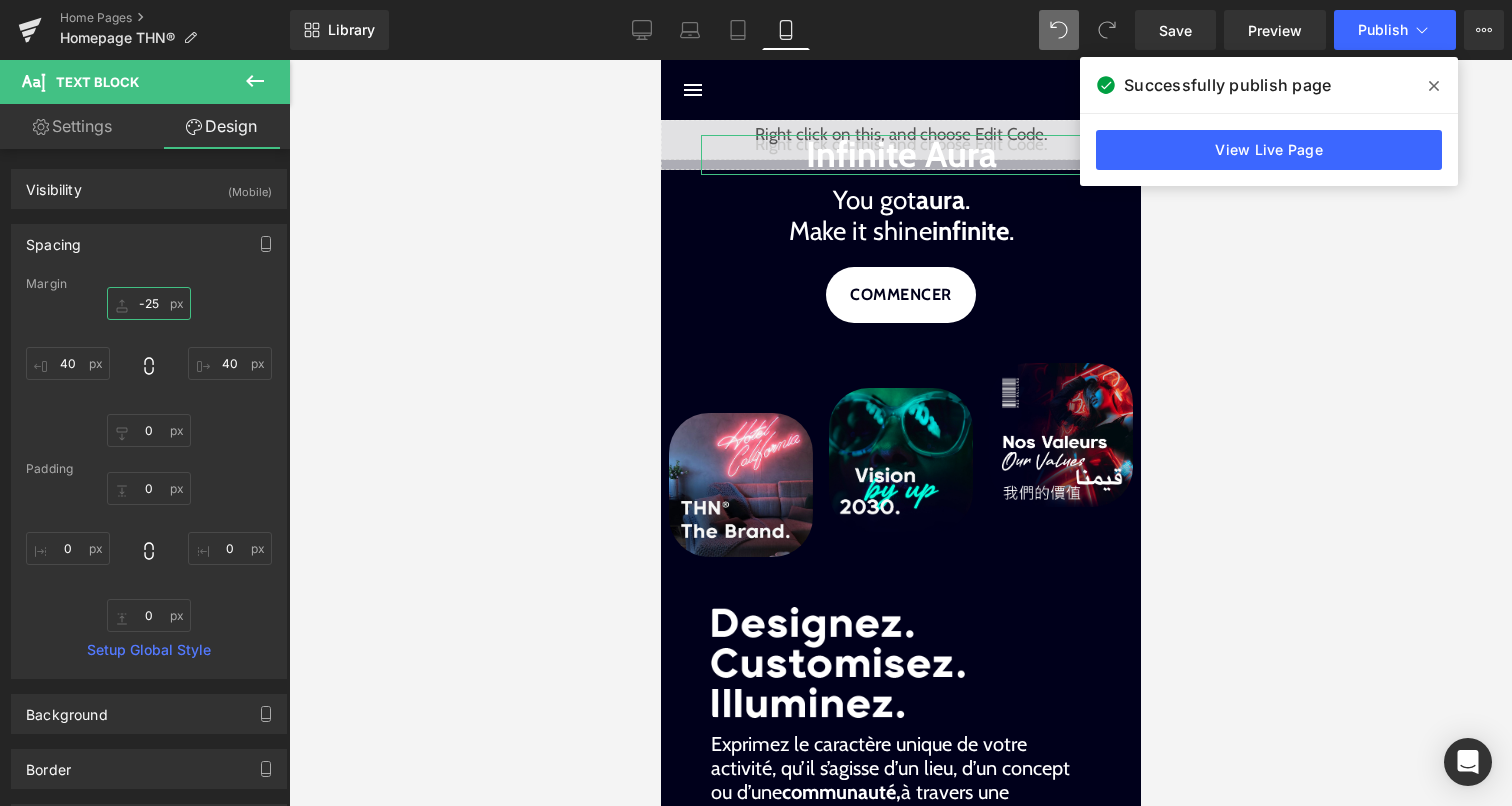 click on "-25" at bounding box center [149, 303] 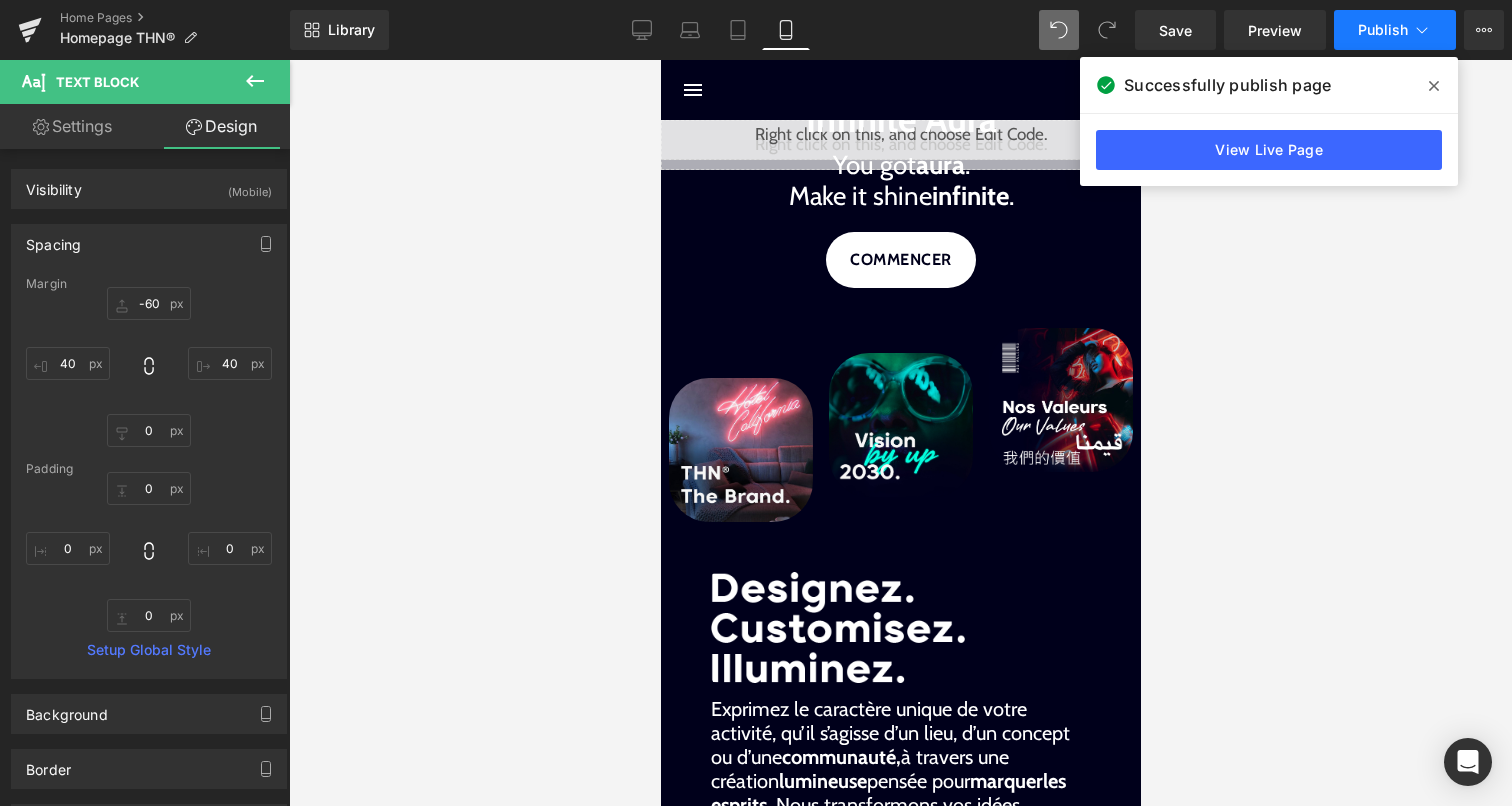 click on "Publish" at bounding box center (1395, 30) 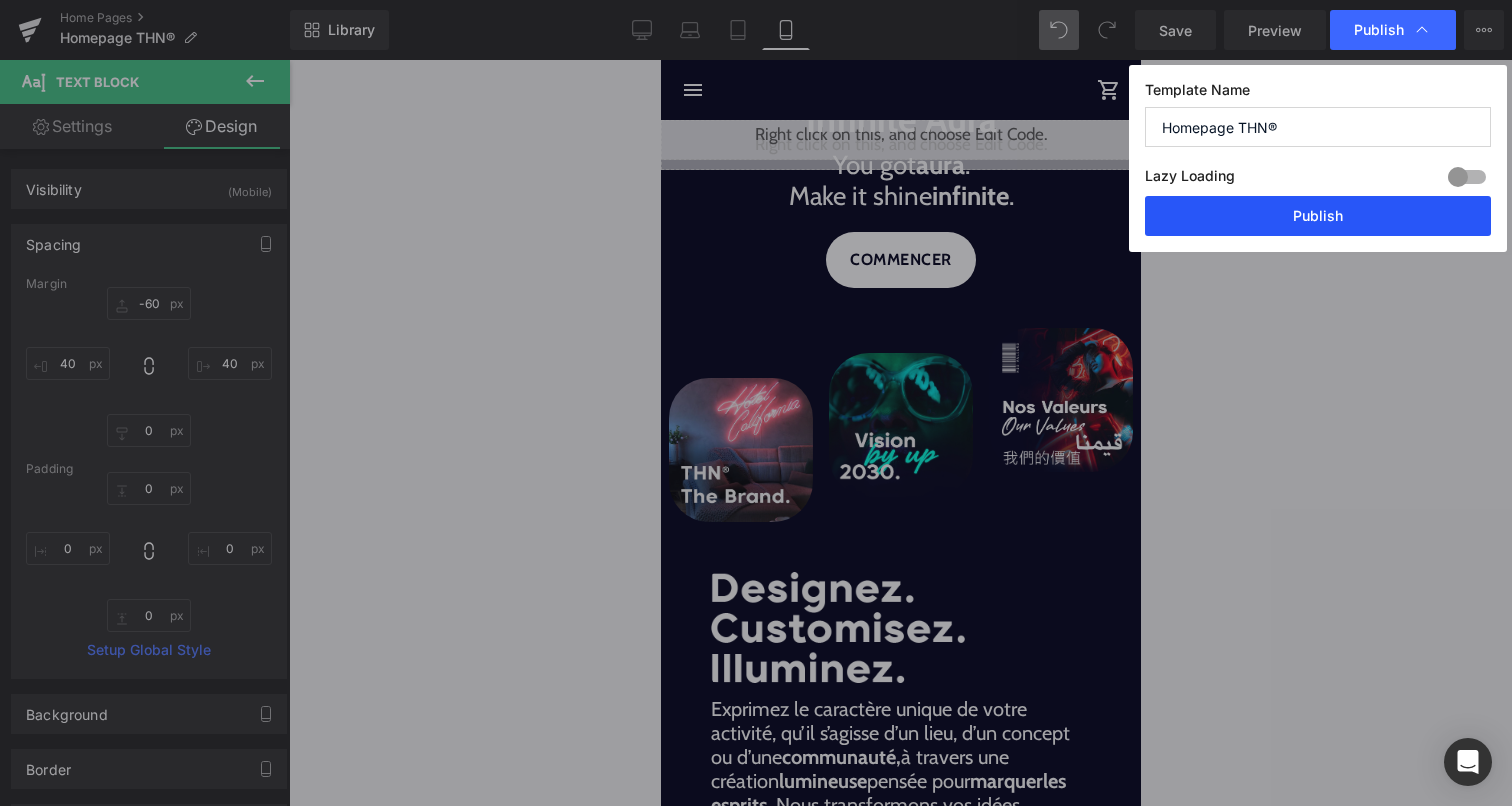 click on "Publish" at bounding box center (1318, 216) 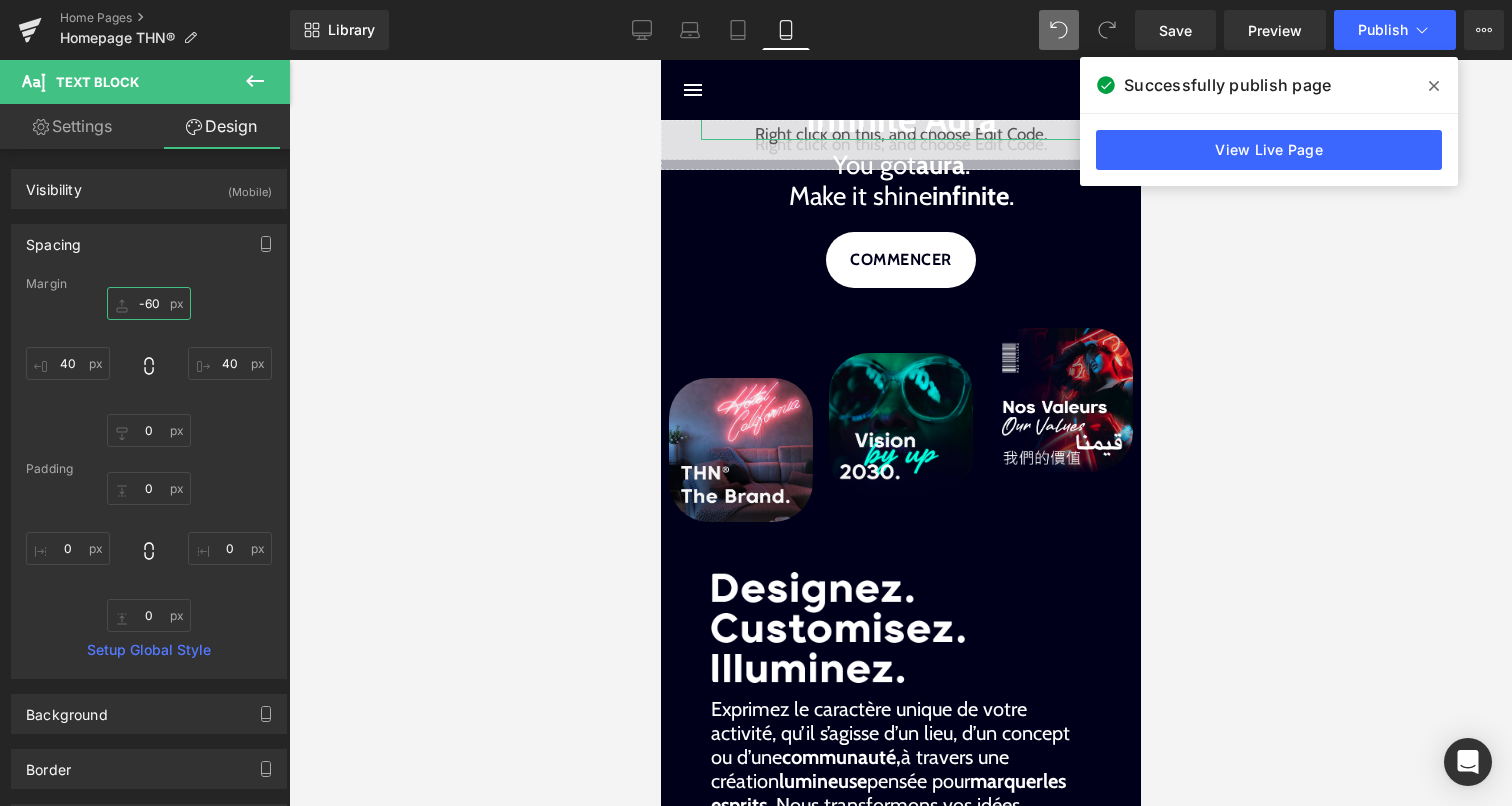 click on "-60" at bounding box center (149, 303) 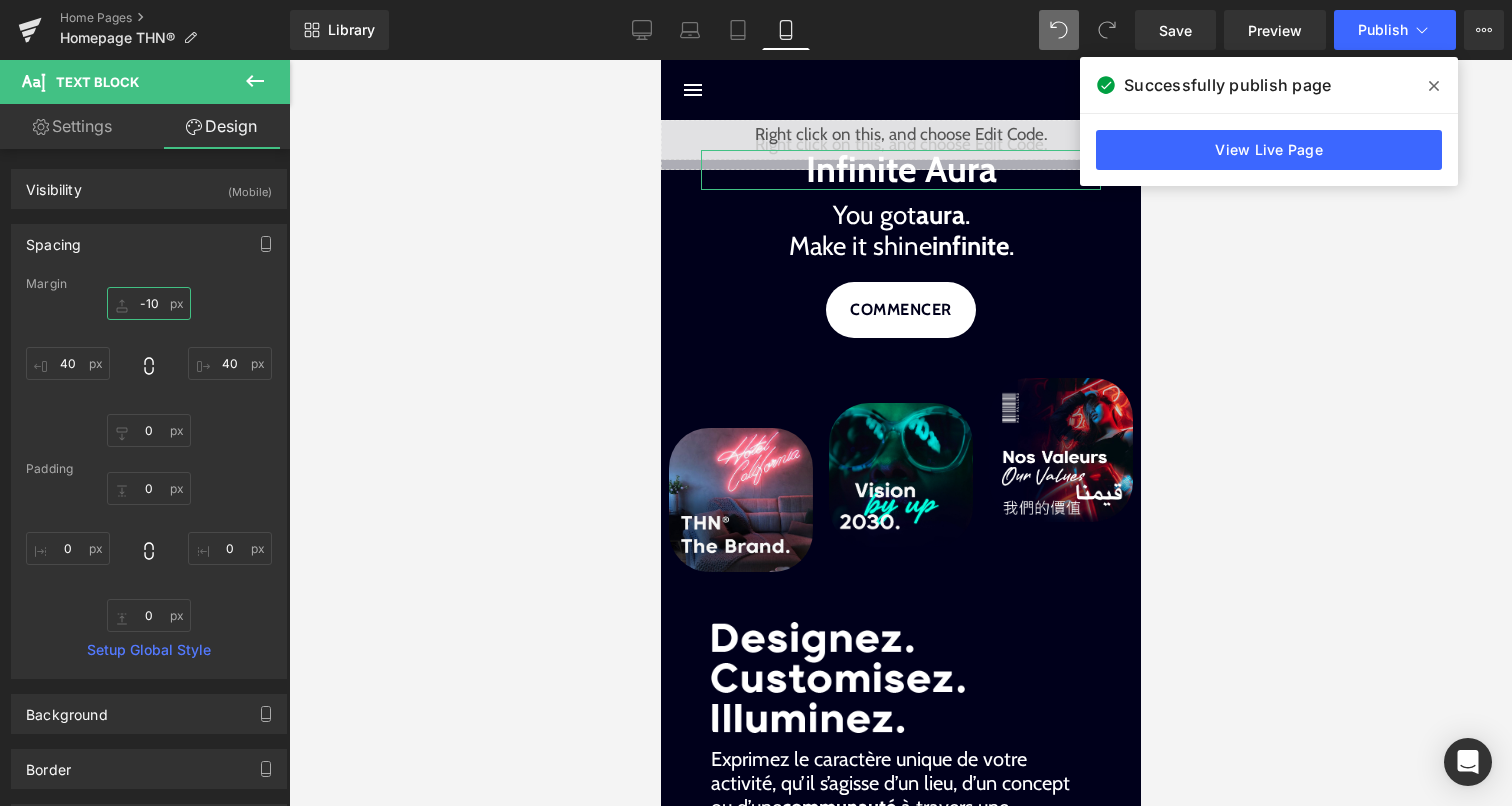 type on "-120" 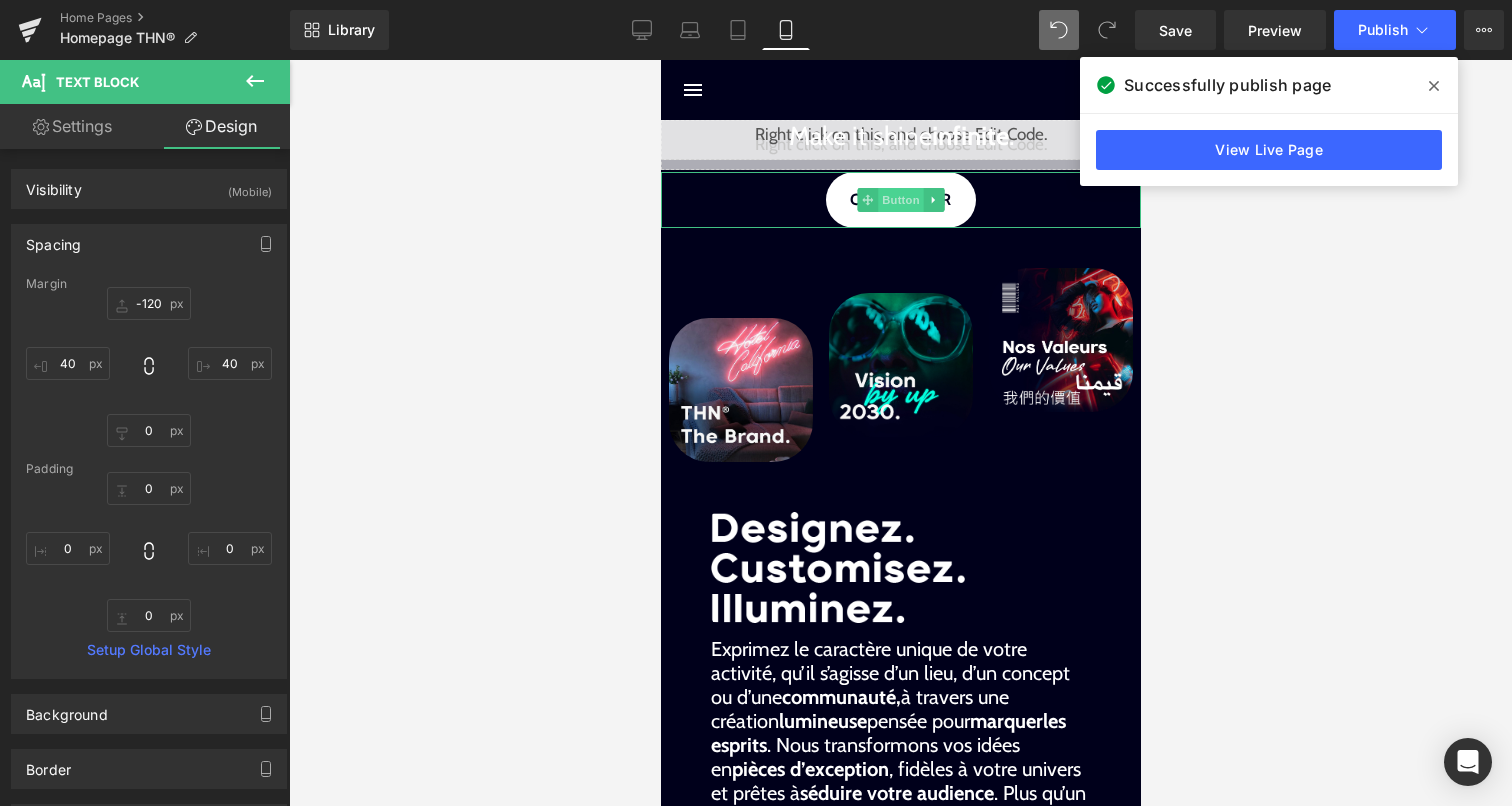 click on "Button" at bounding box center [900, 200] 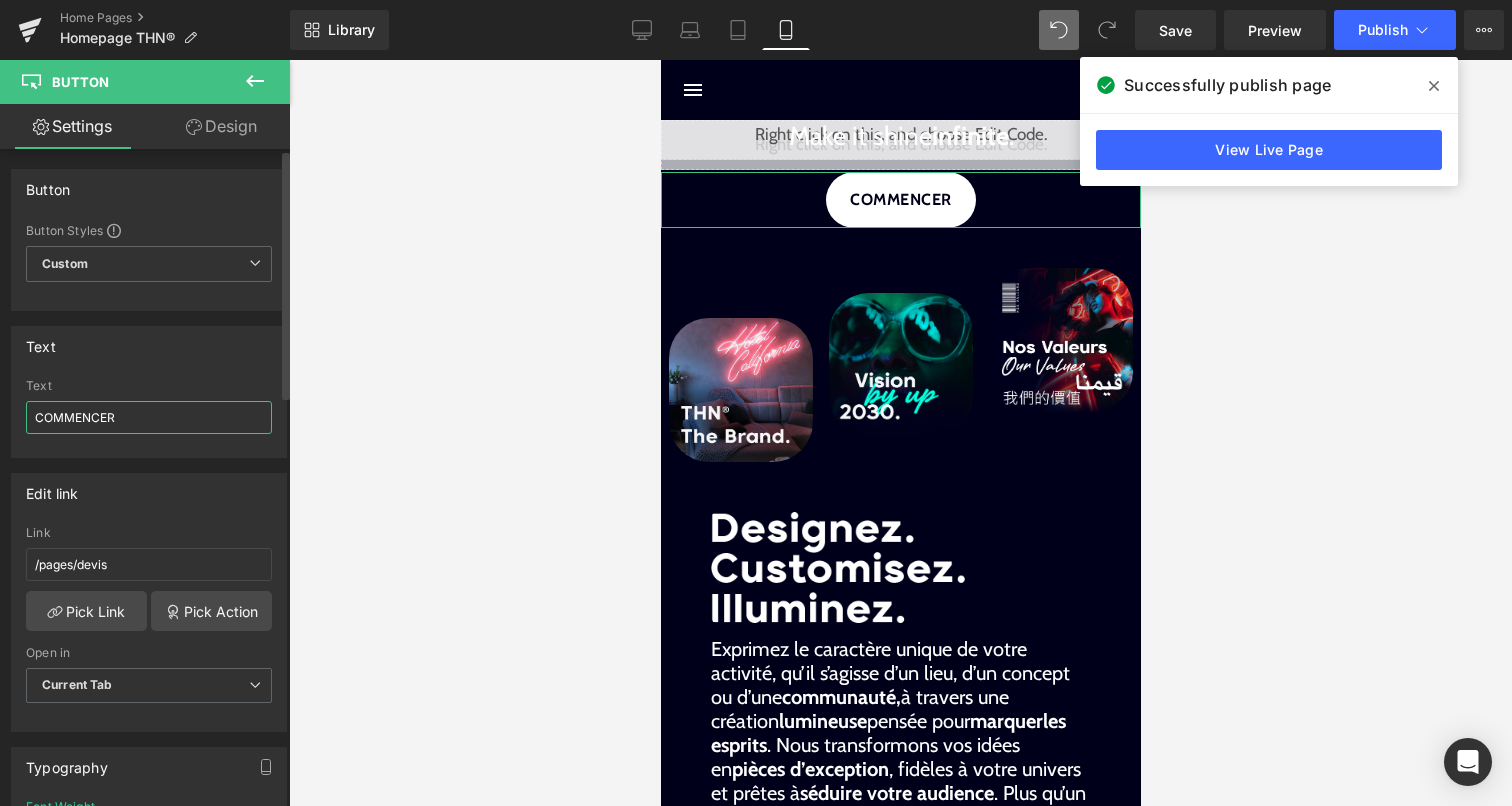 drag, startPoint x: 130, startPoint y: 421, endPoint x: 39, endPoint y: 421, distance: 91 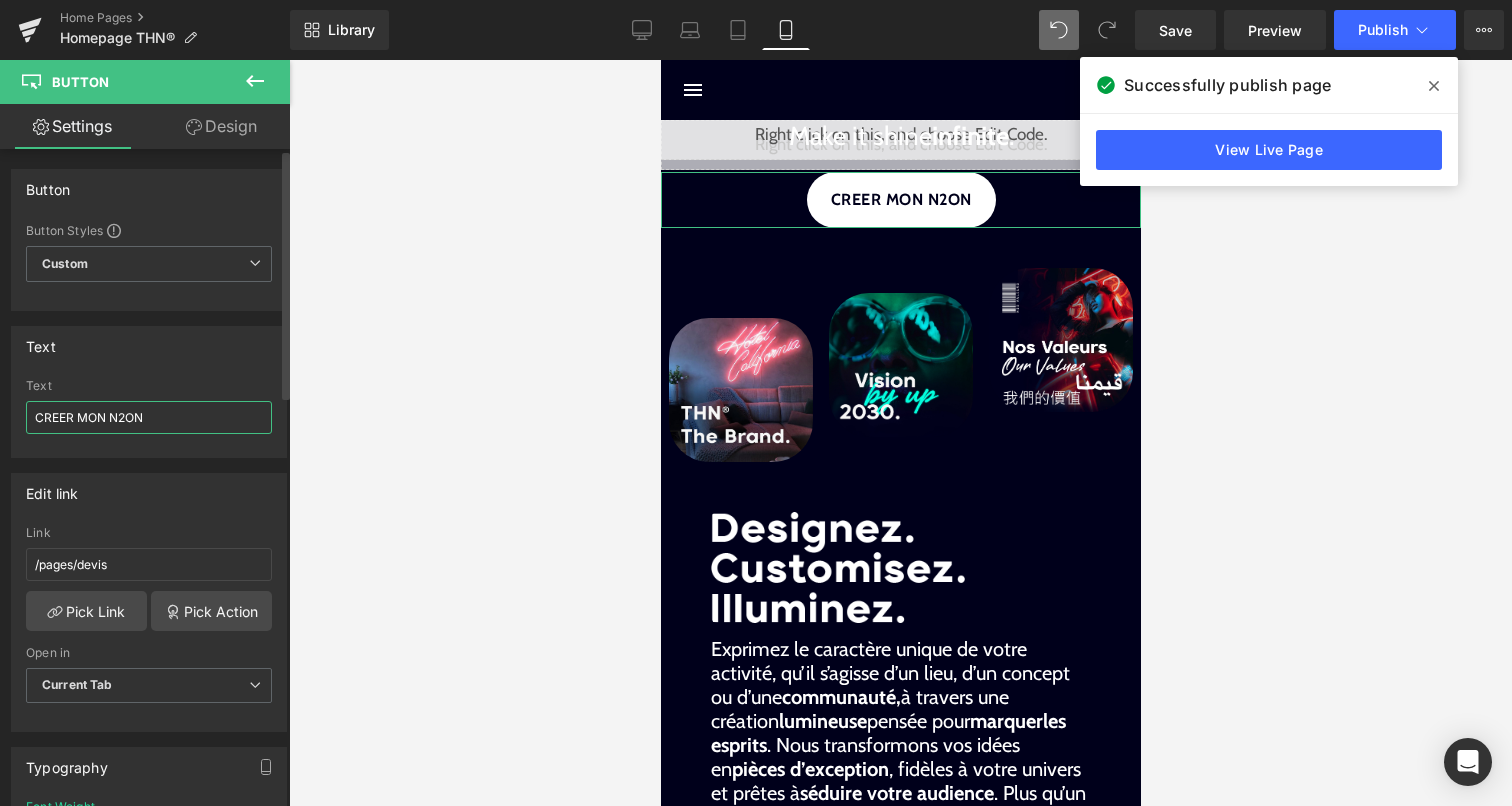 click on "CREER MON N2ON" at bounding box center (149, 417) 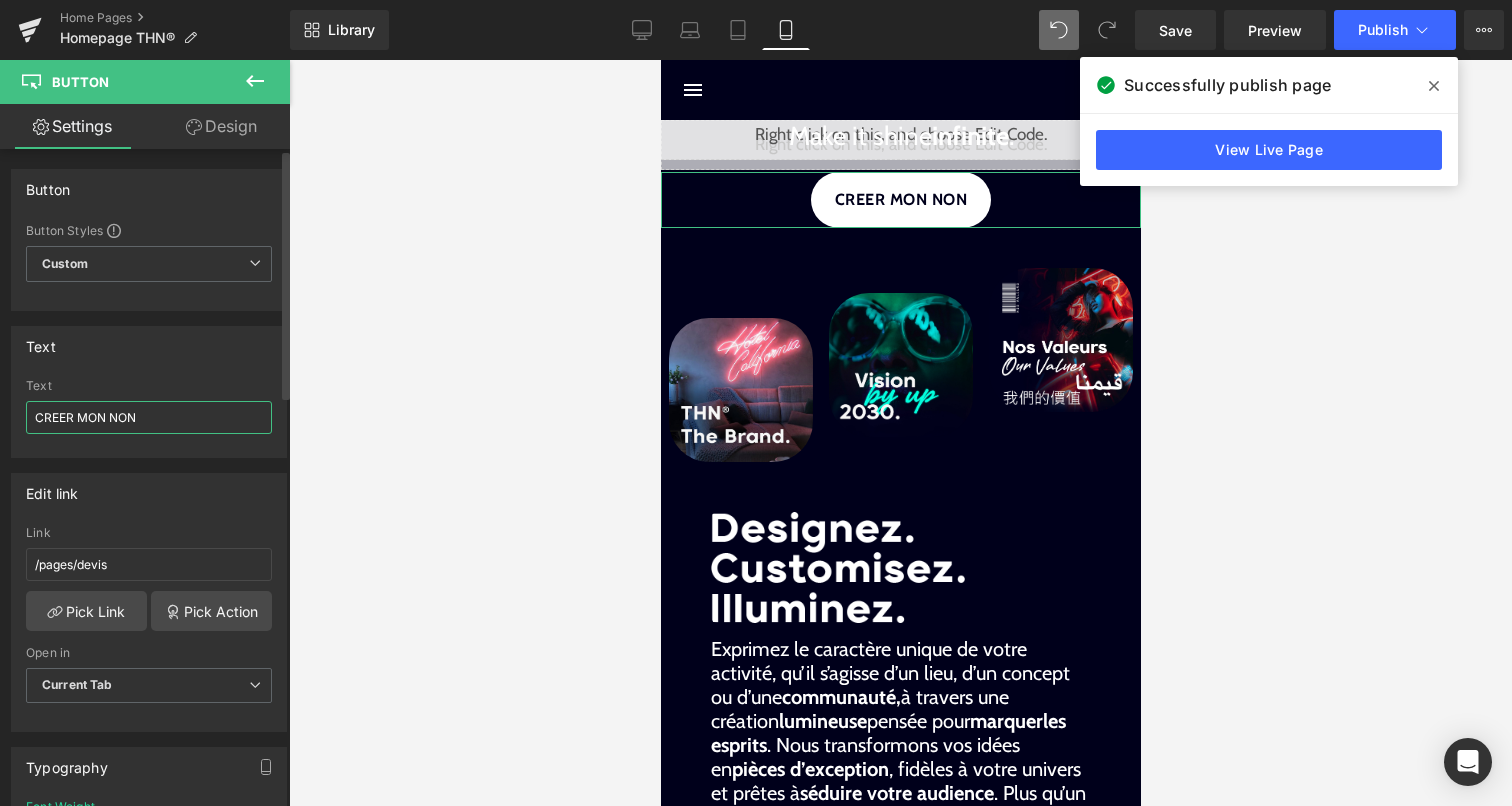paste on "É" 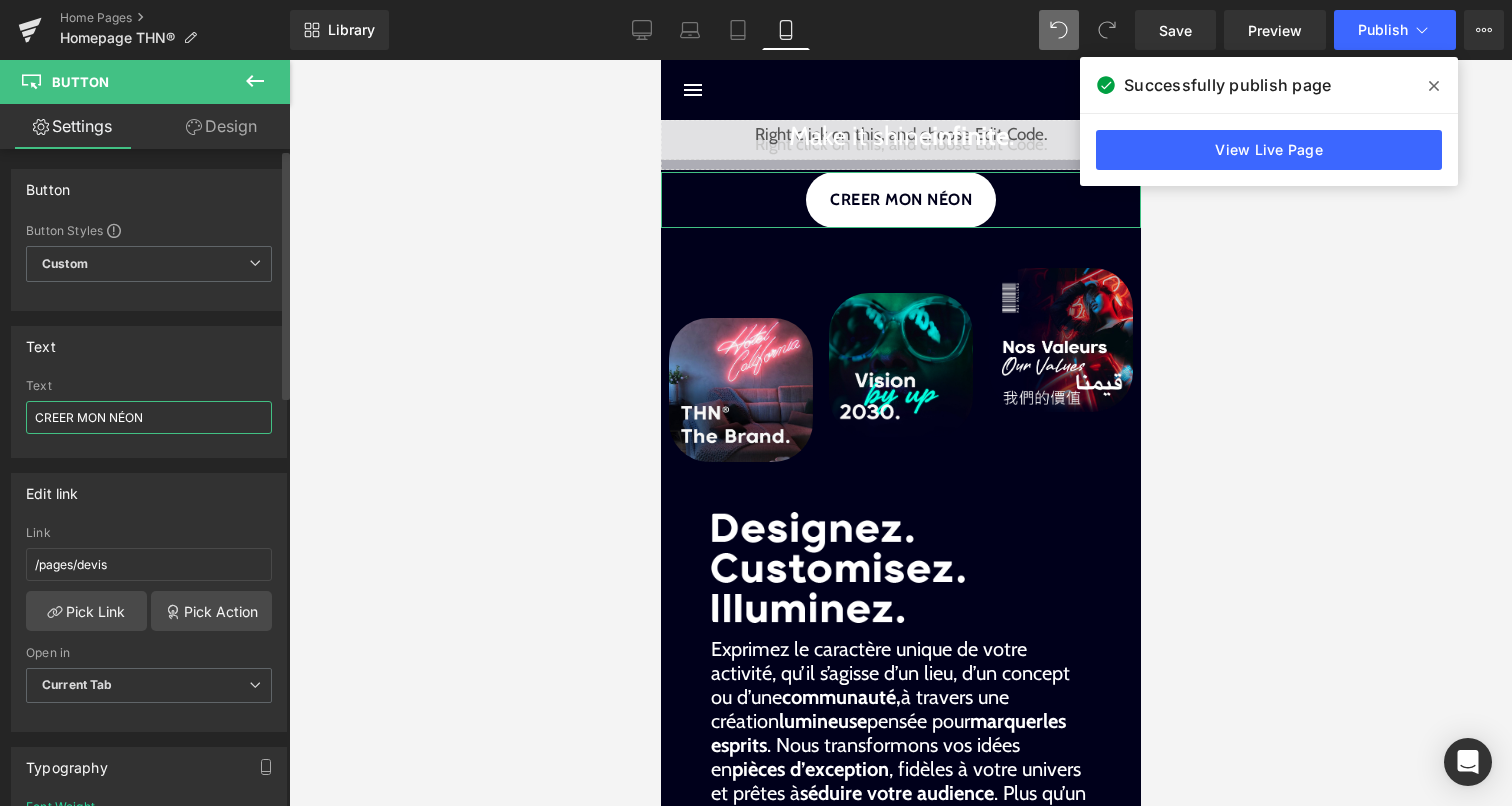 click on "CREER MON NÉON" at bounding box center (149, 417) 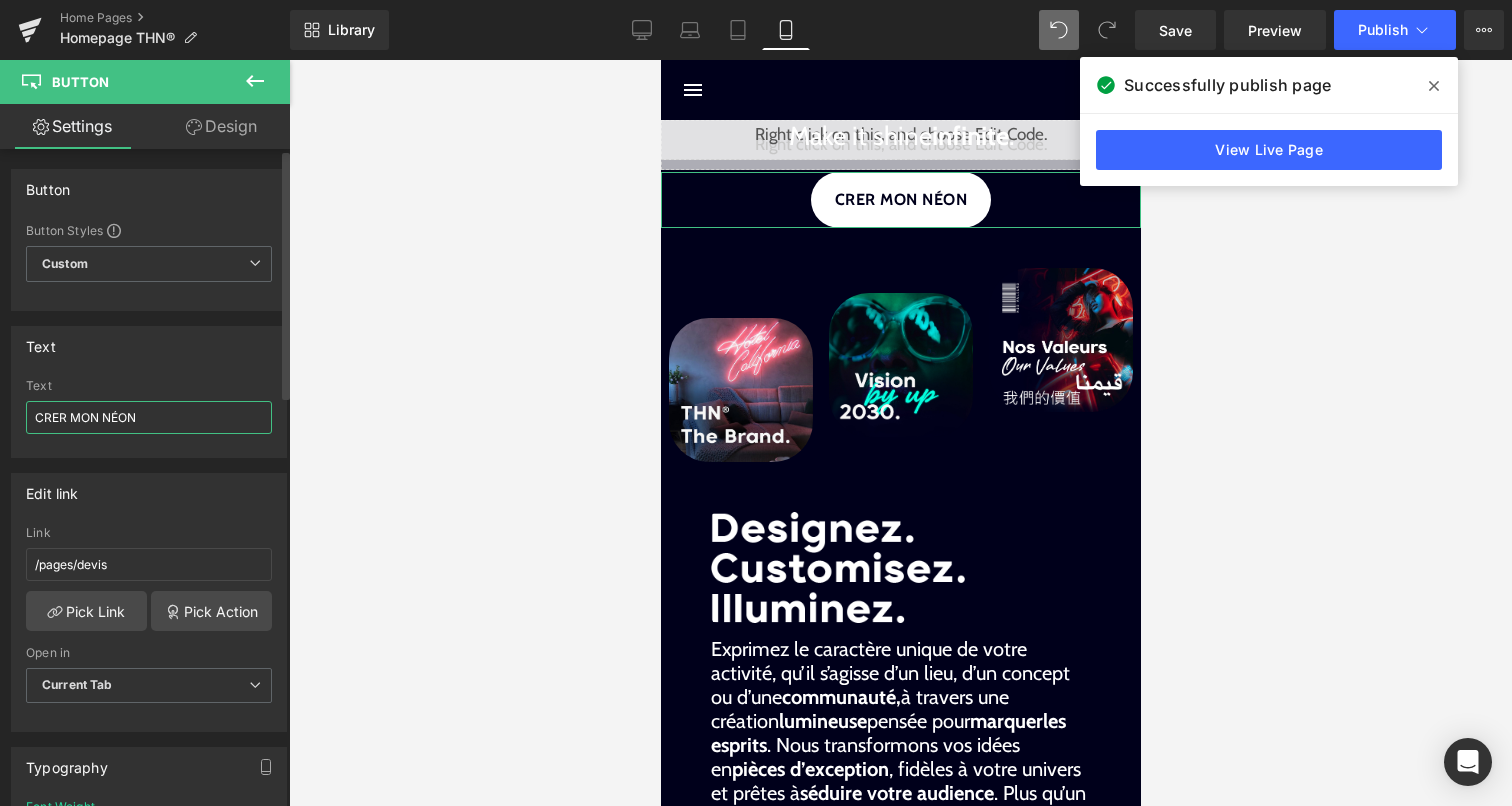 paste on "É" 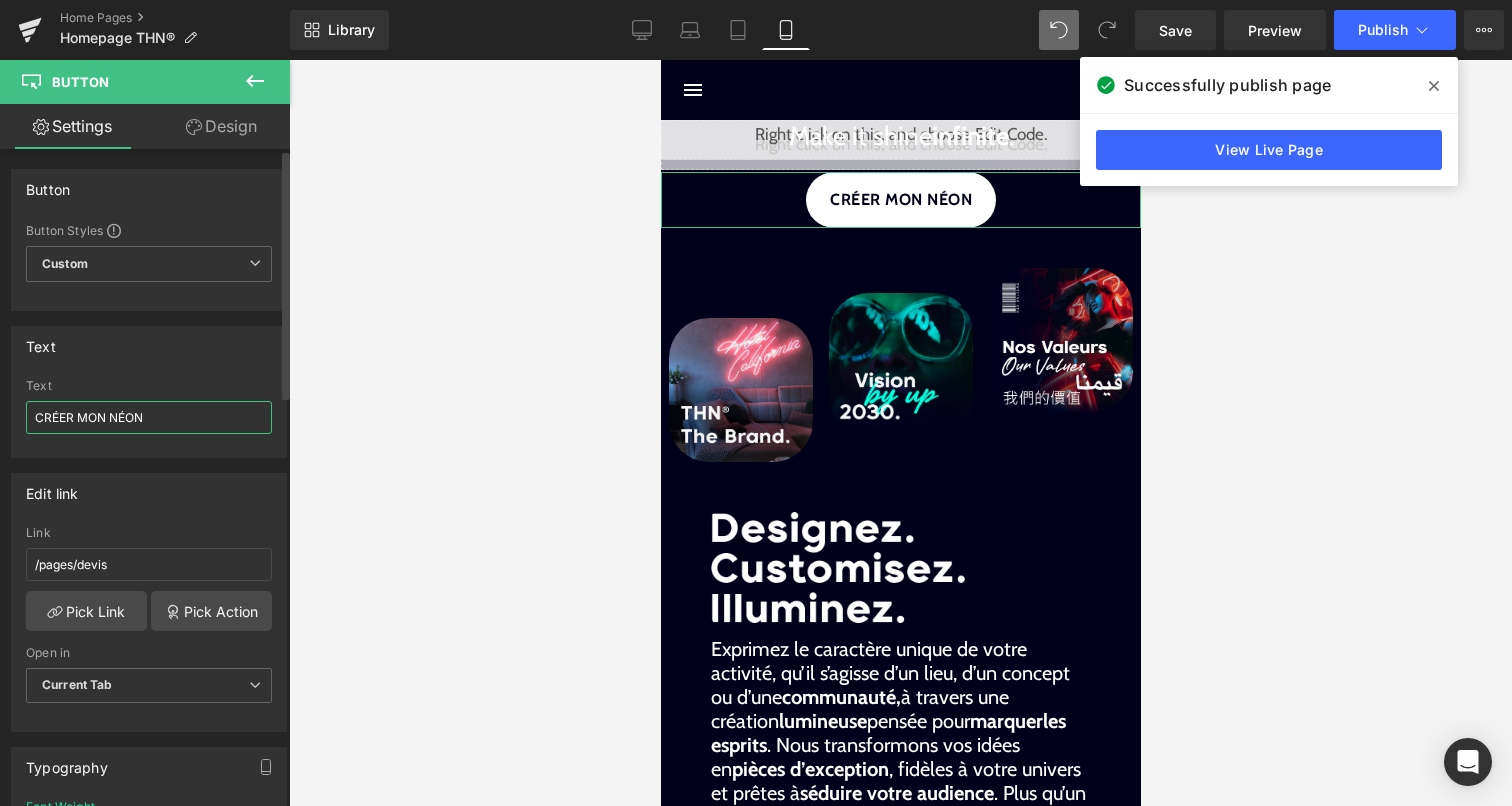 click on "CRÉER MON NÉON" at bounding box center [149, 417] 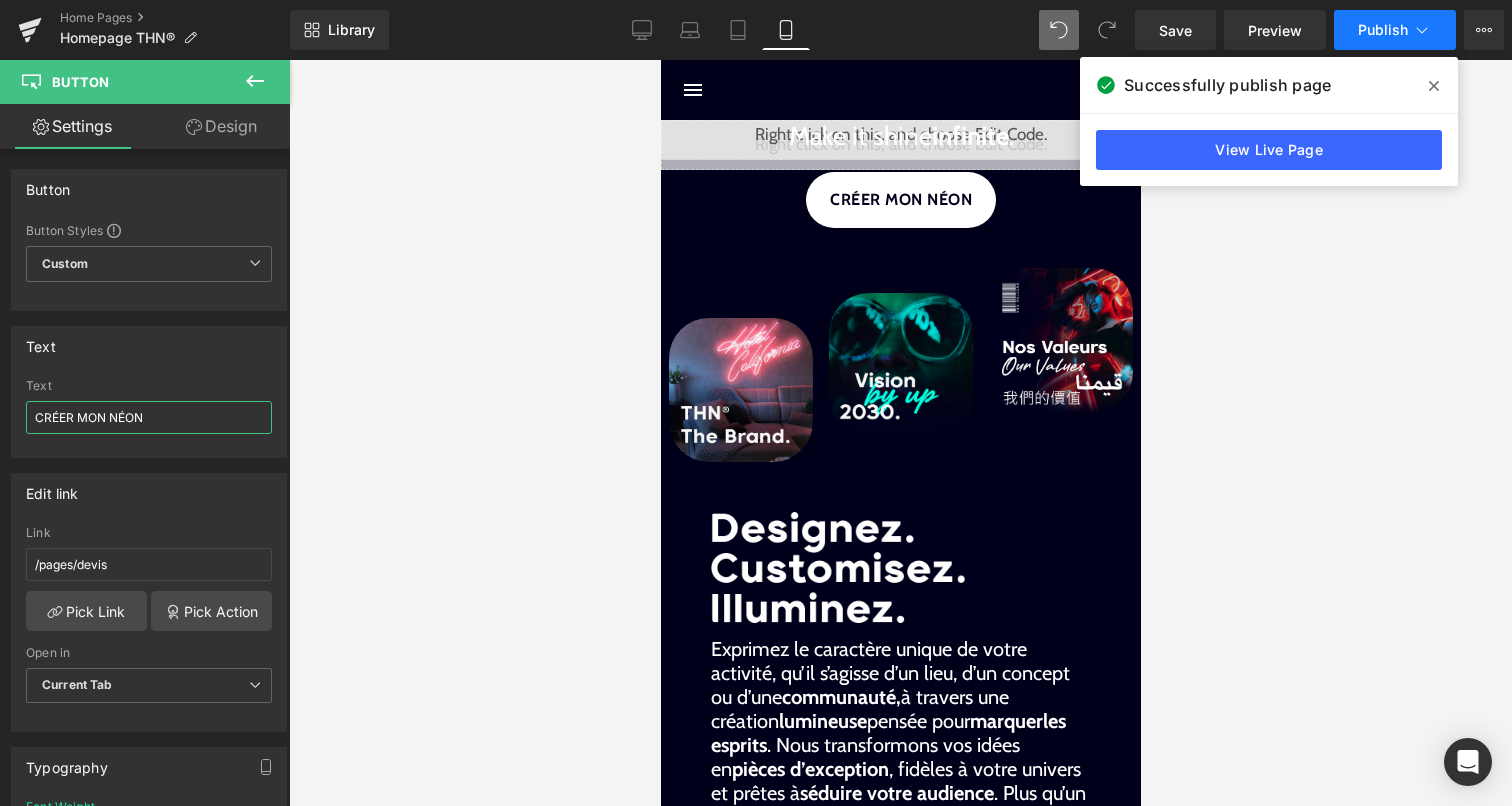 type on "CRÉER MON NÉON" 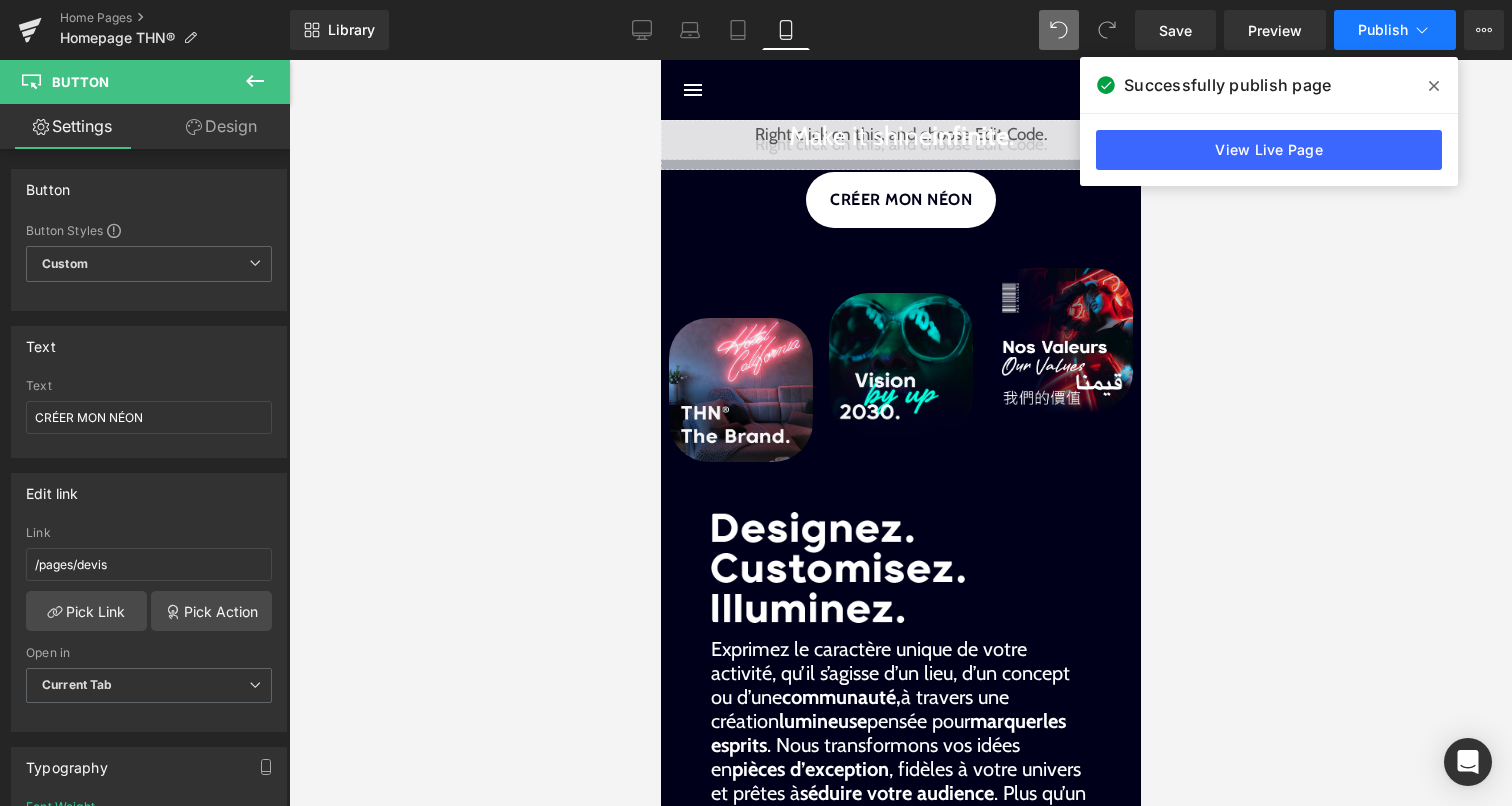 click 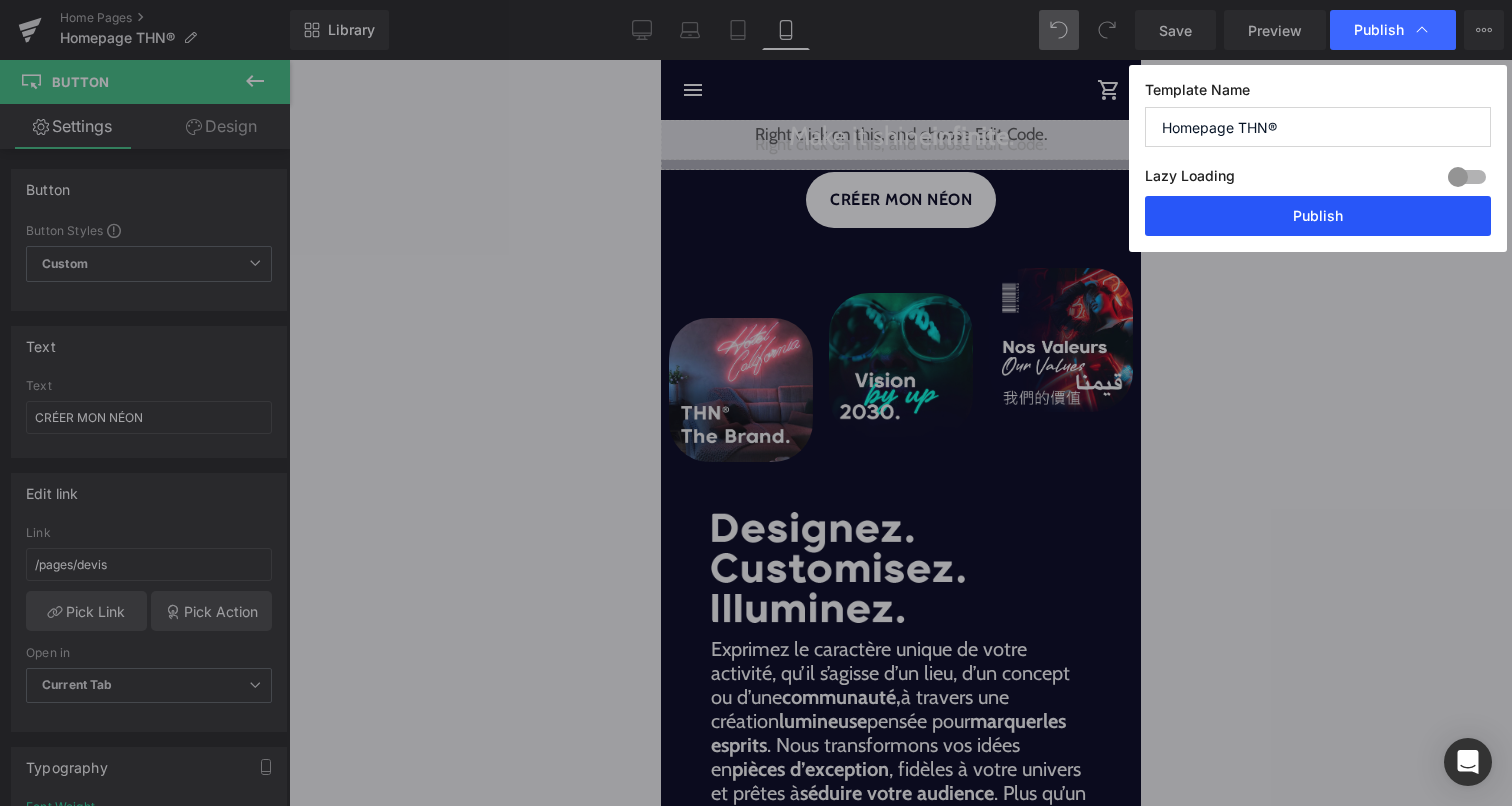 click on "Publish" at bounding box center [1318, 216] 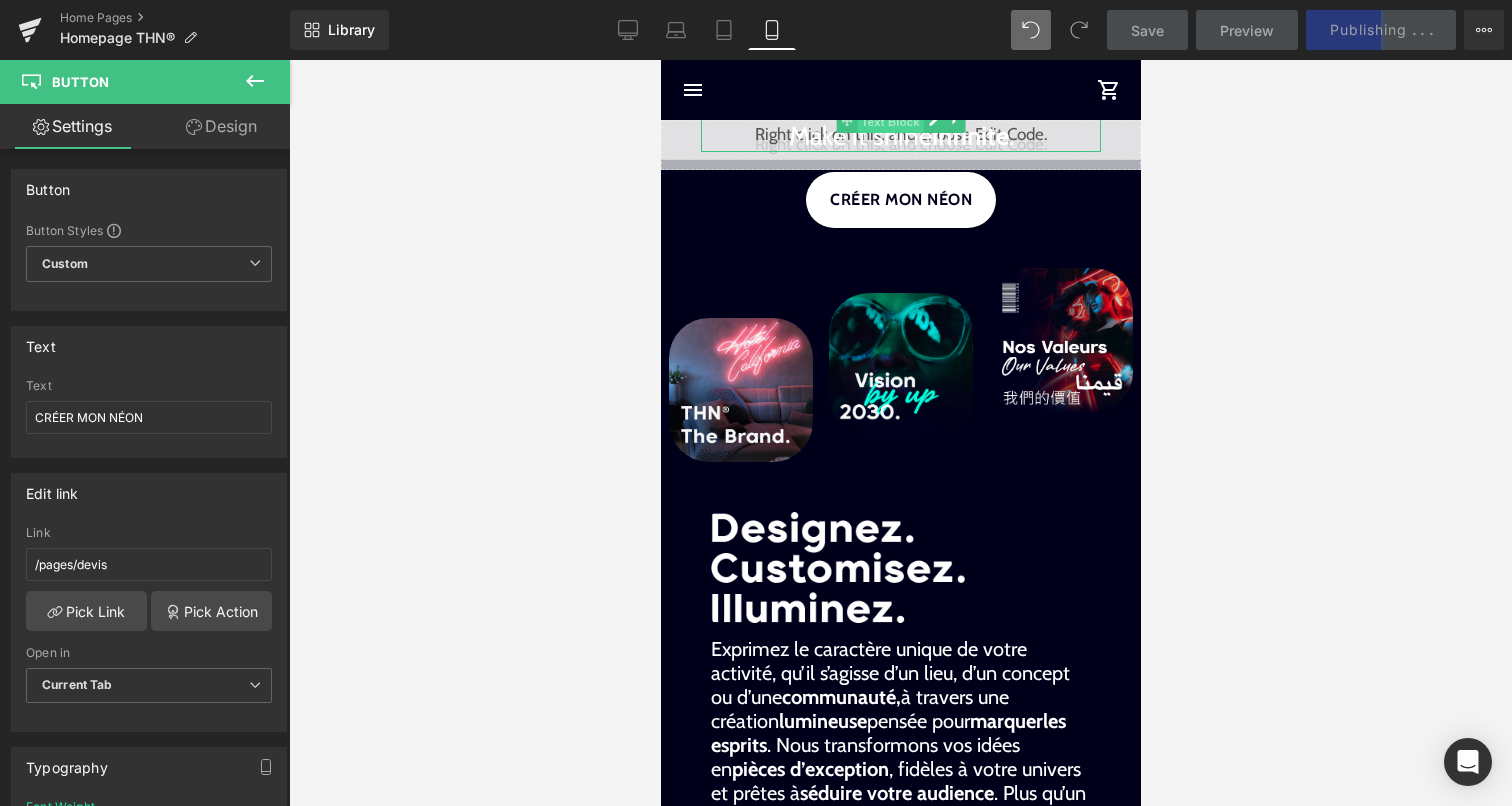 click on "Text Block" at bounding box center [889, 122] 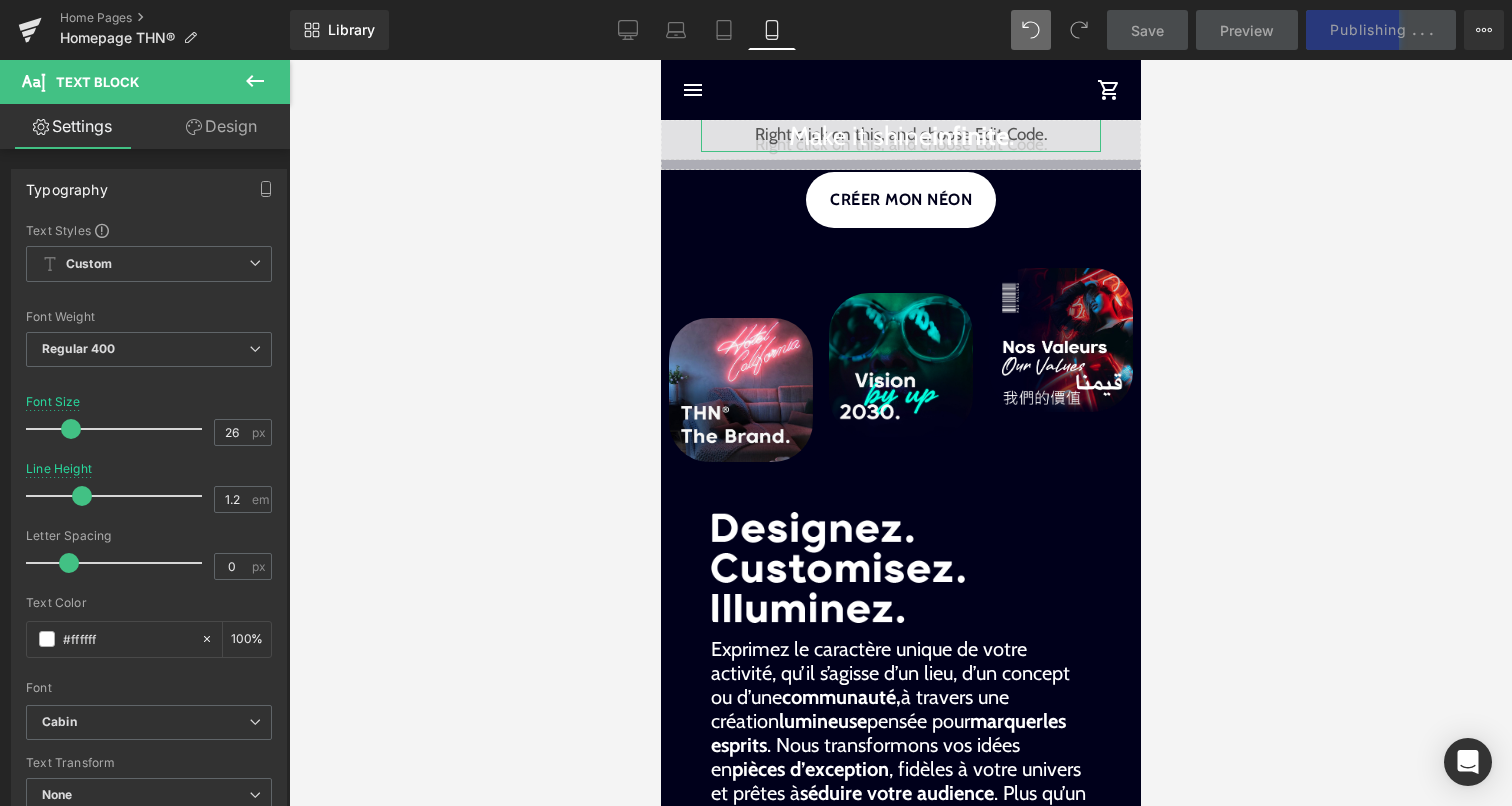 click on "Design" at bounding box center [221, 126] 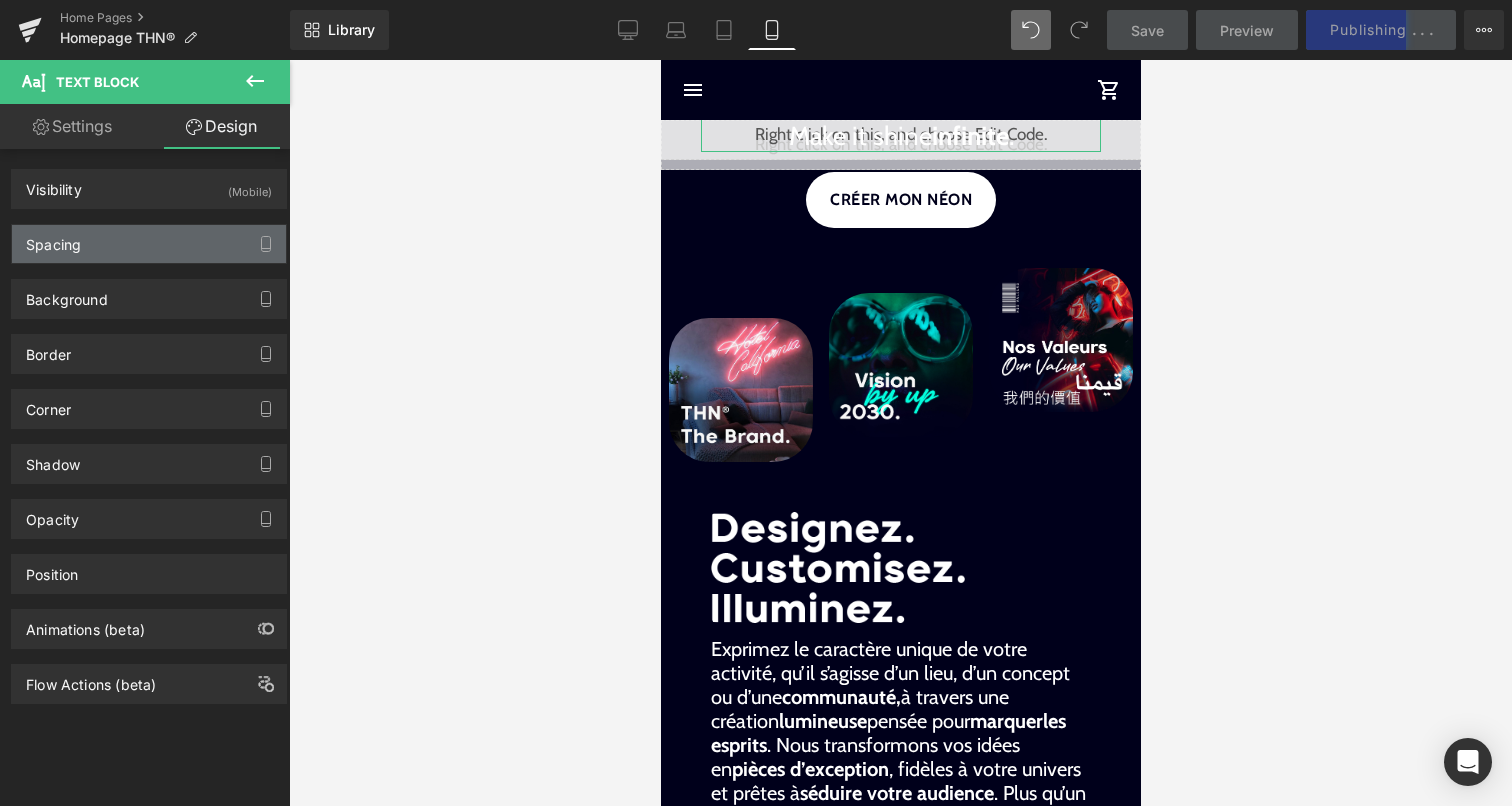 click on "Spacing" at bounding box center [149, 244] 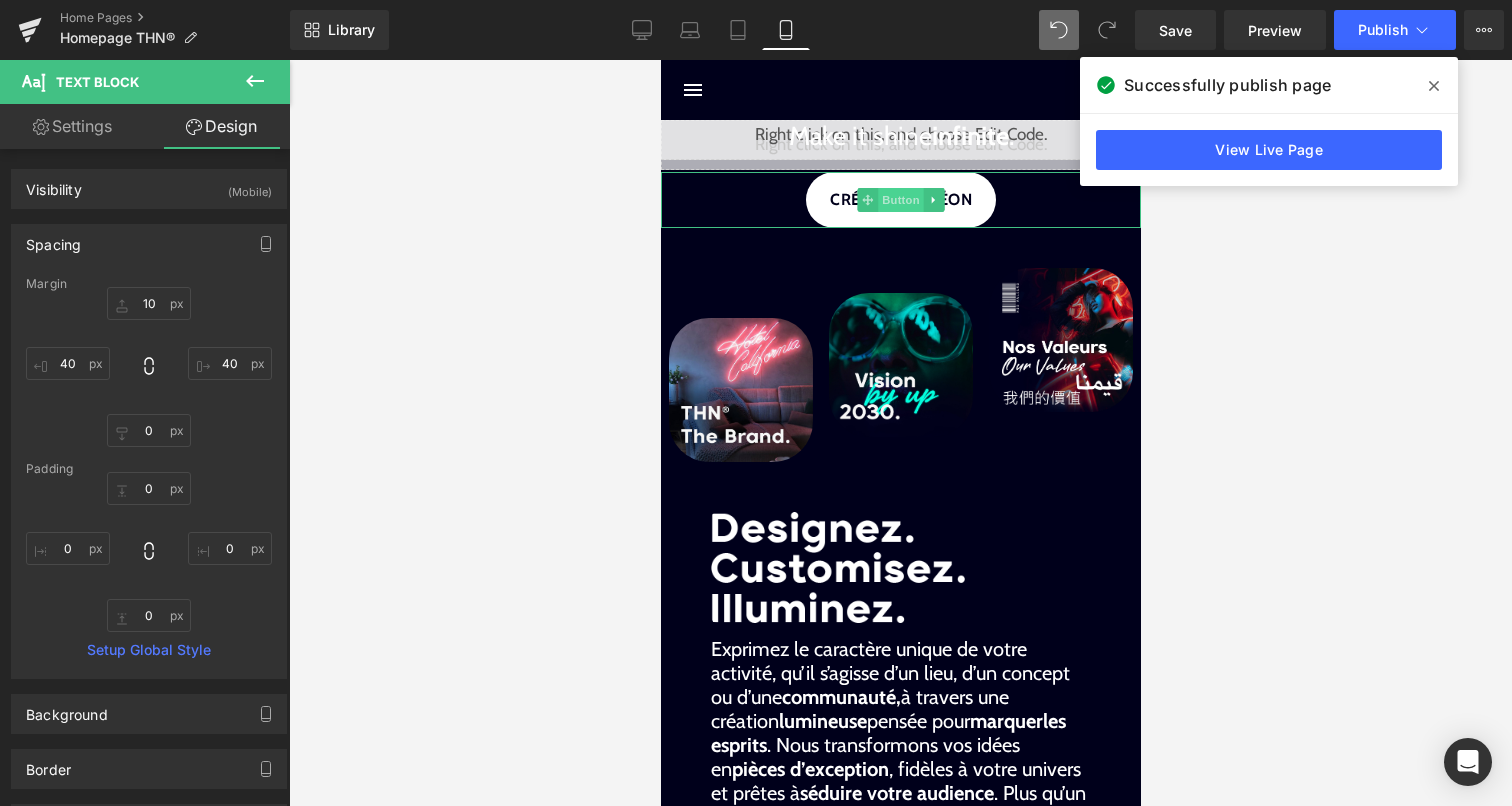 click on "Button" at bounding box center (900, 200) 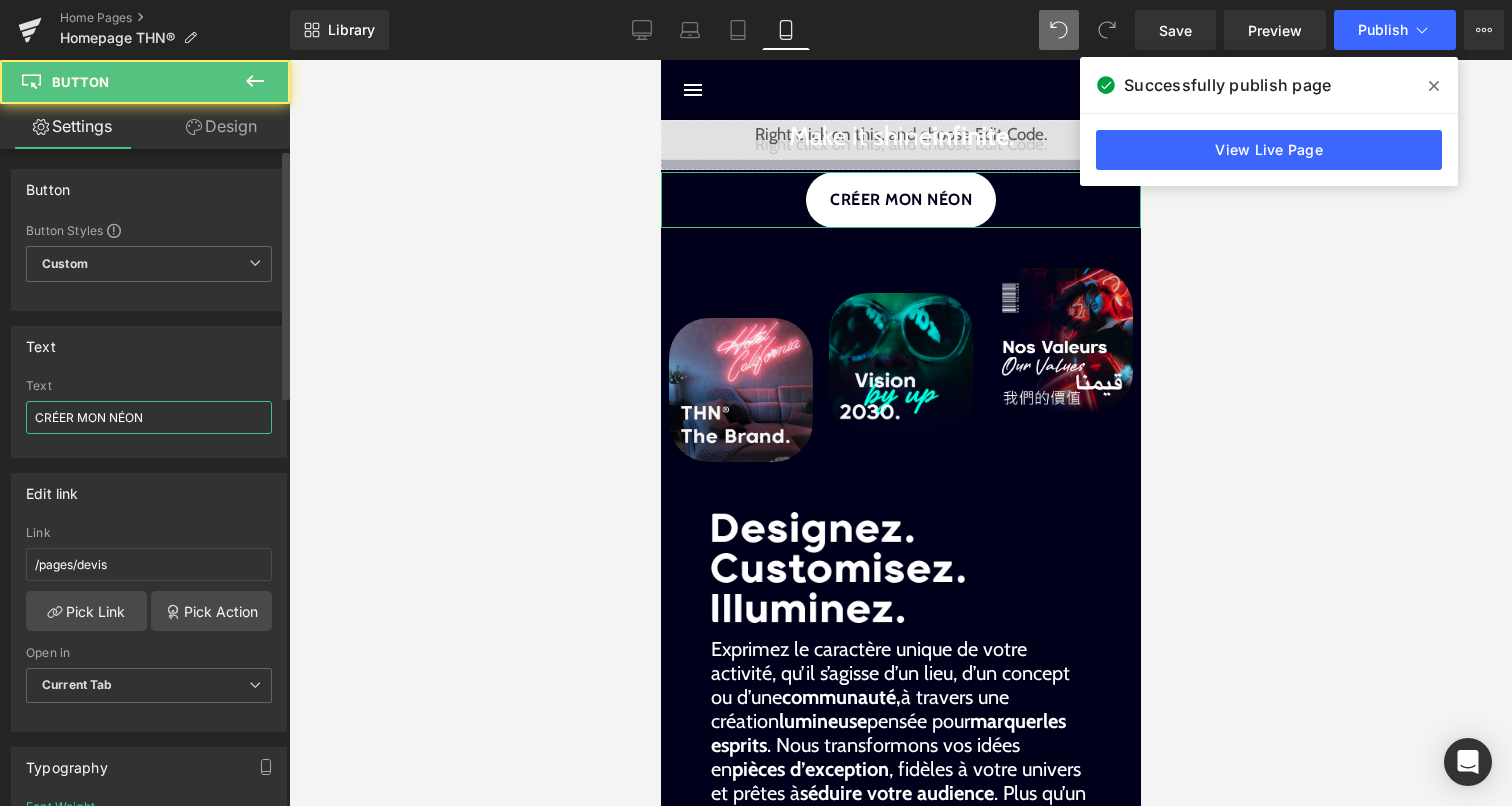 click on "CRÉER MON NÉON" at bounding box center [149, 417] 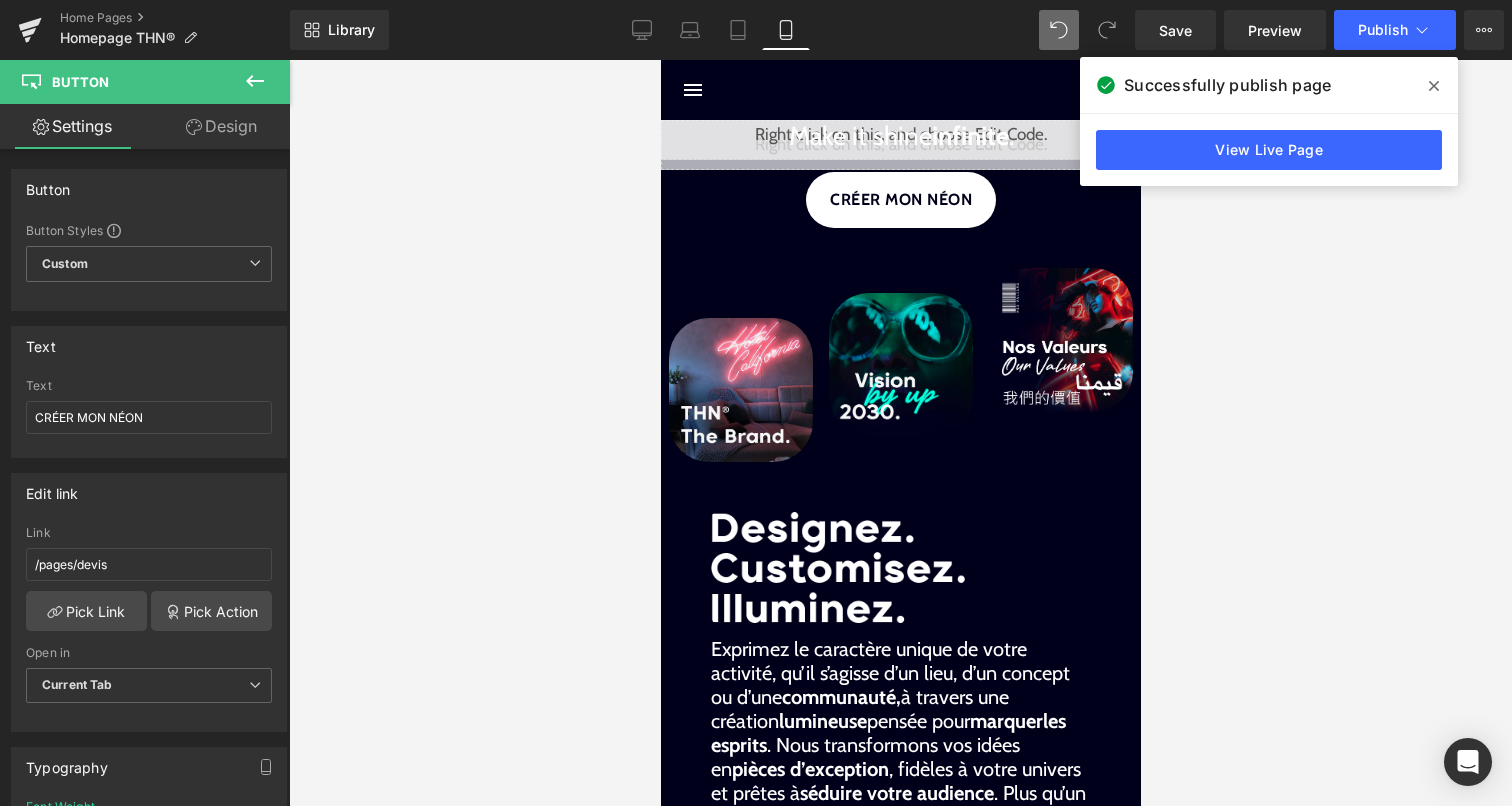 type on "COMMENCER" 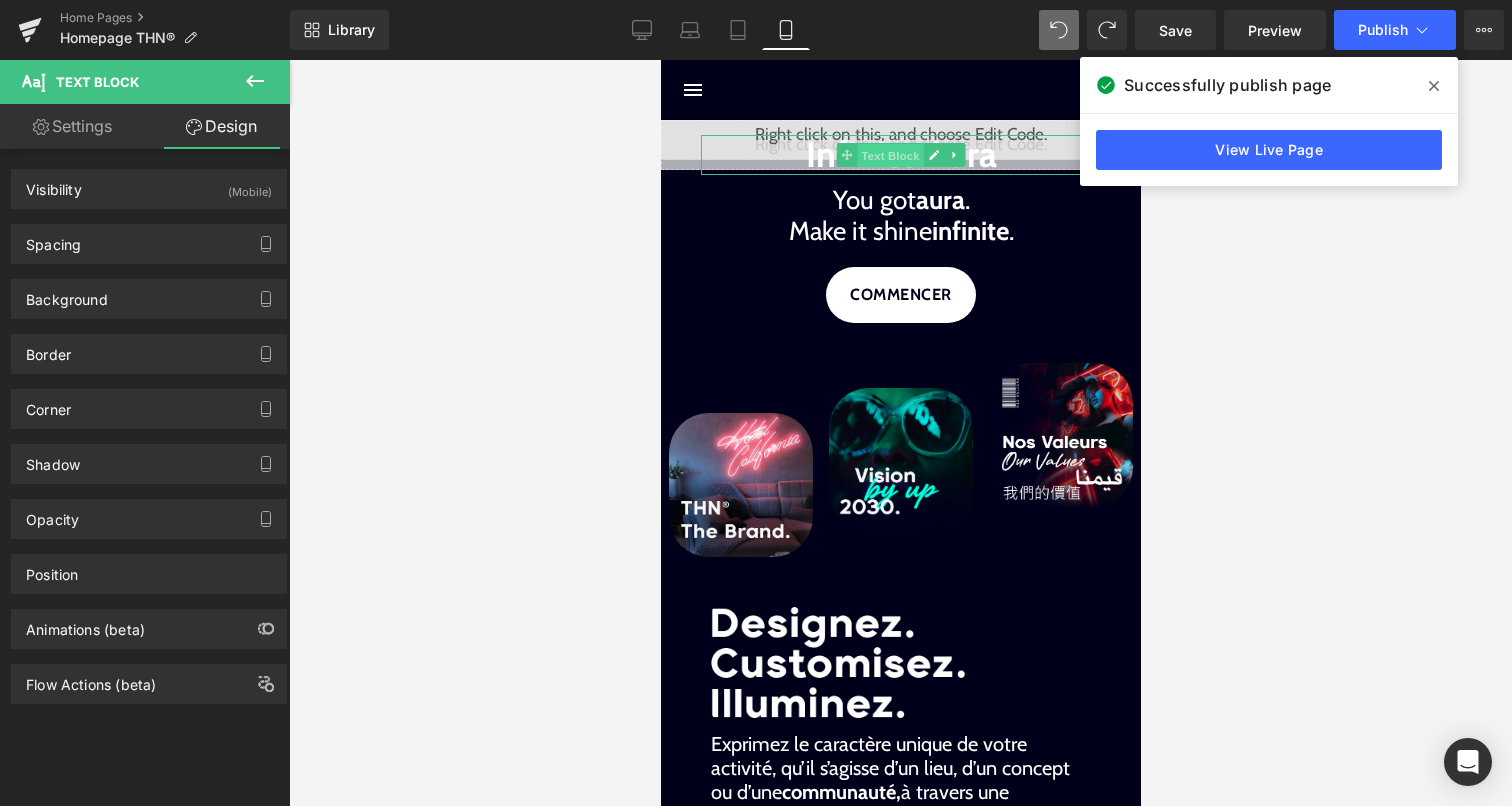 click on "Text Block" at bounding box center [889, 156] 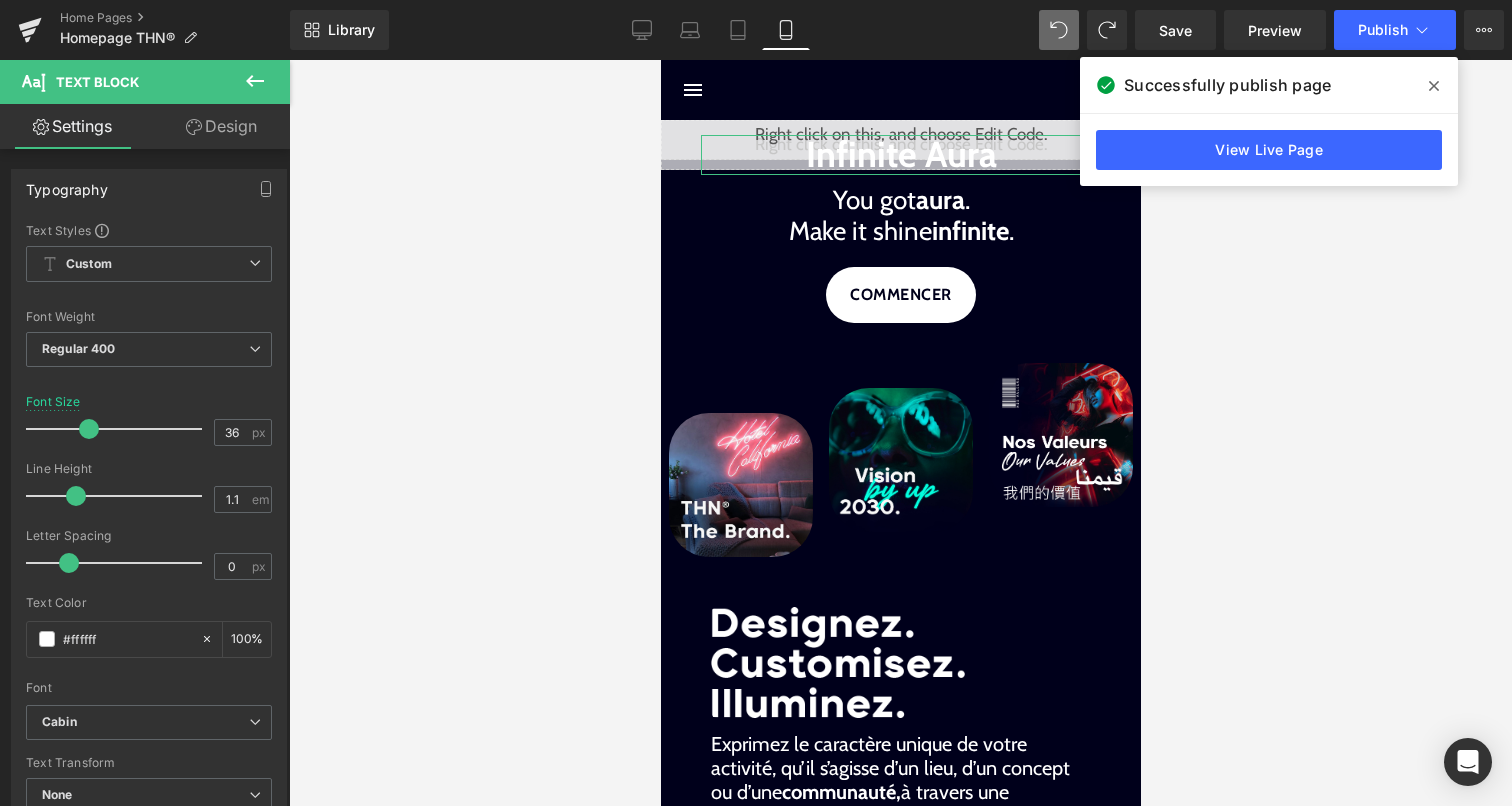 click on "Design" at bounding box center (221, 126) 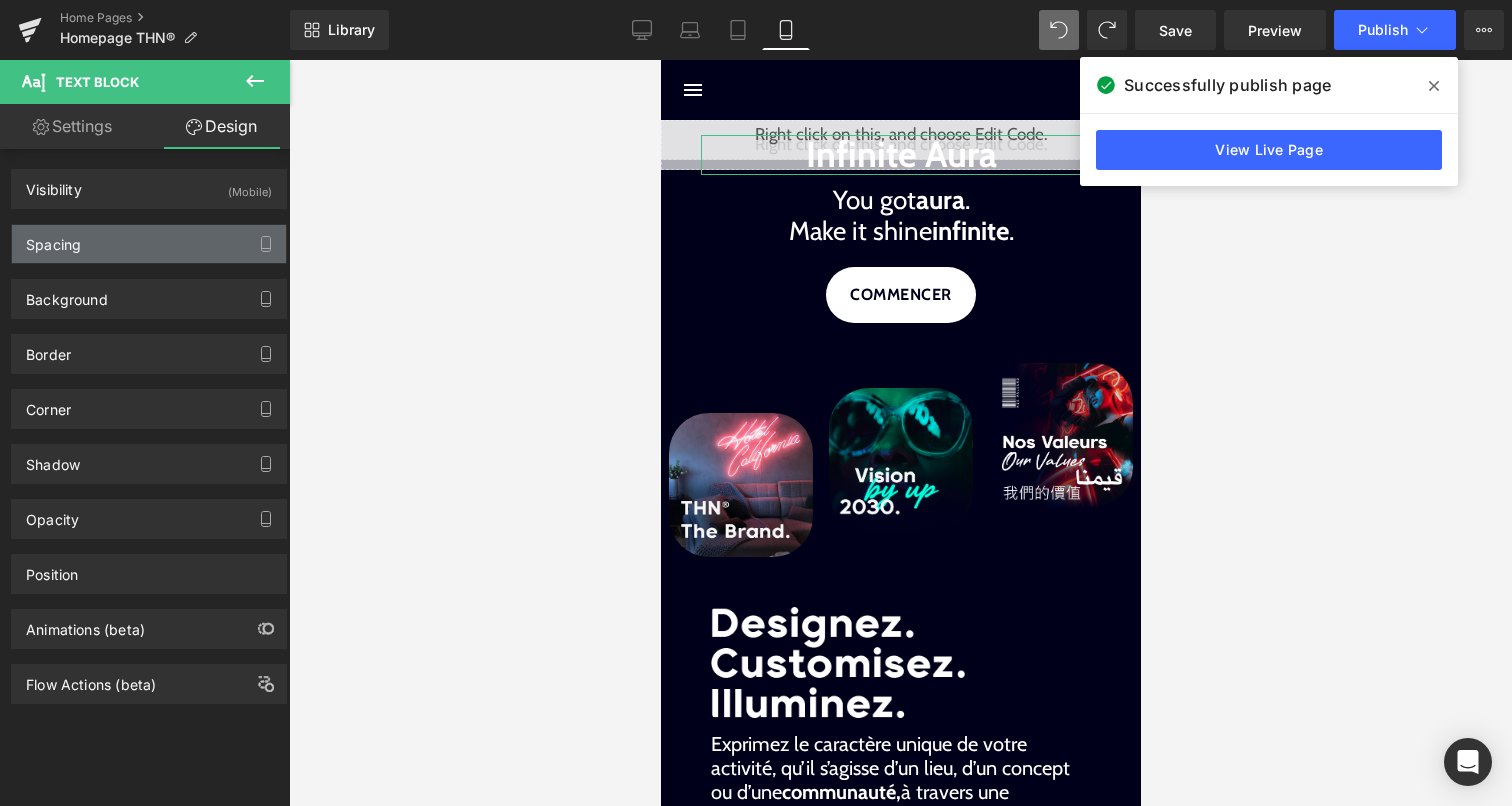 click on "Spacing" at bounding box center (149, 244) 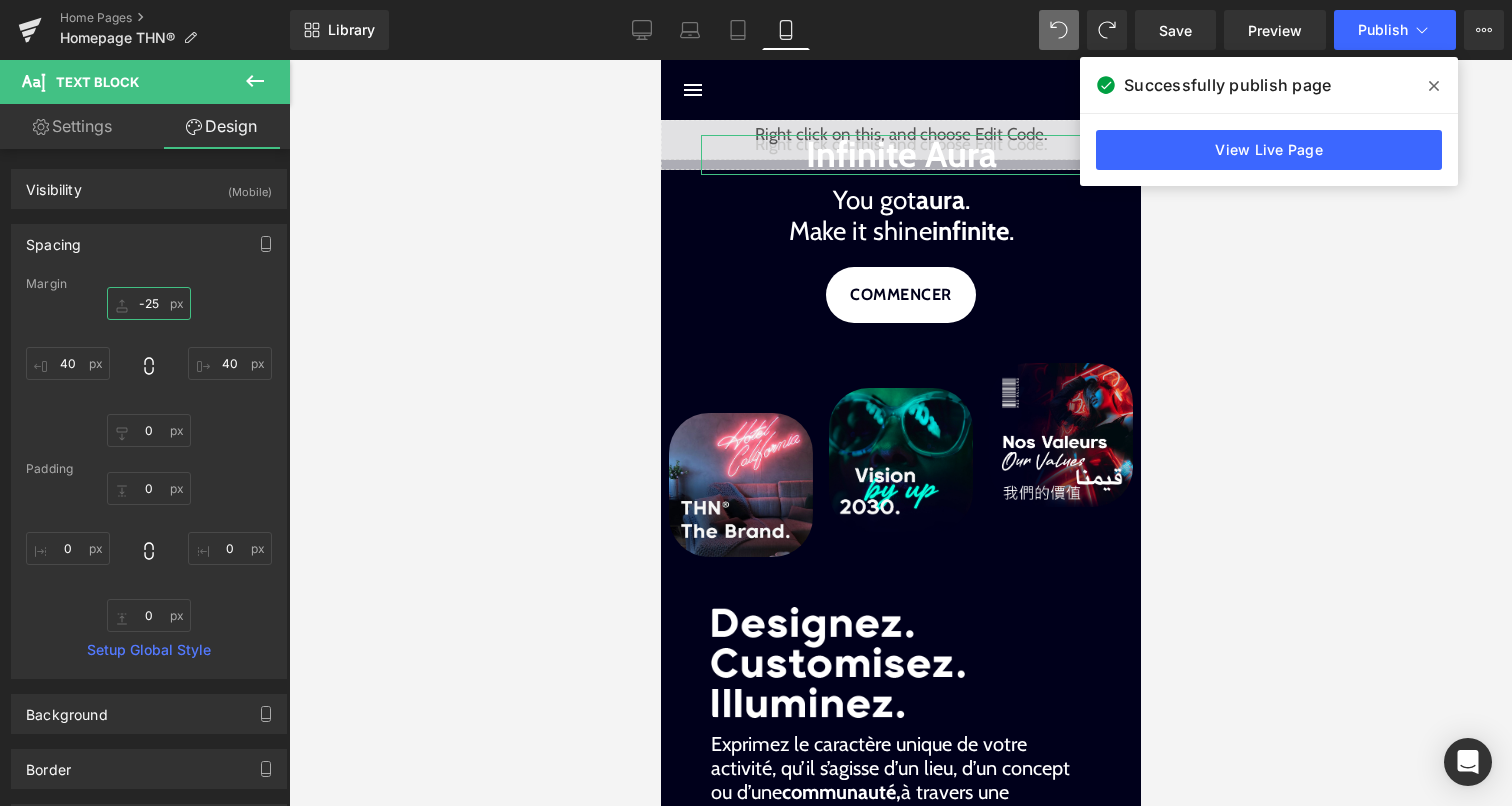 click on "-25" at bounding box center [149, 303] 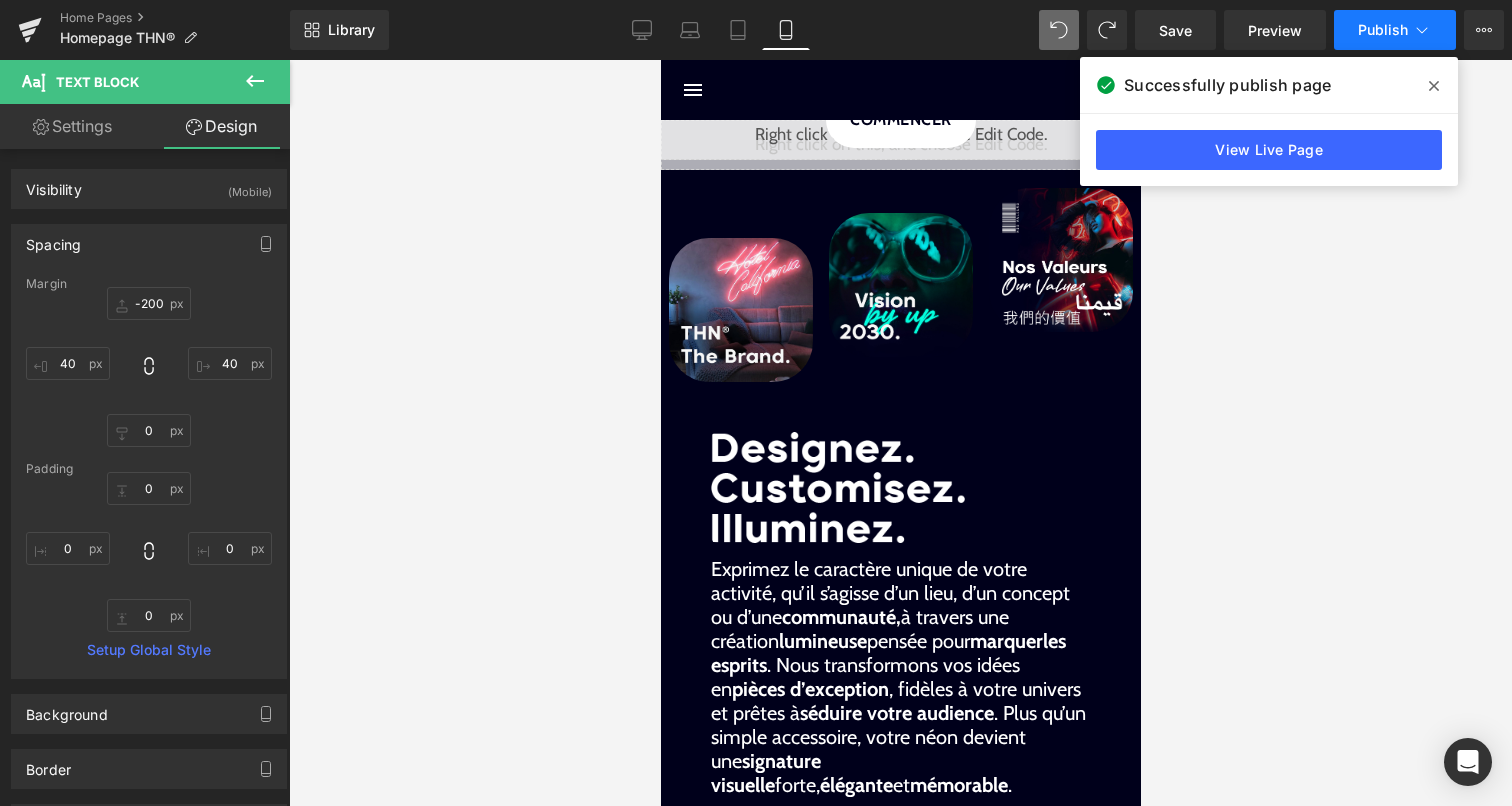 click on "Publish" at bounding box center (1383, 30) 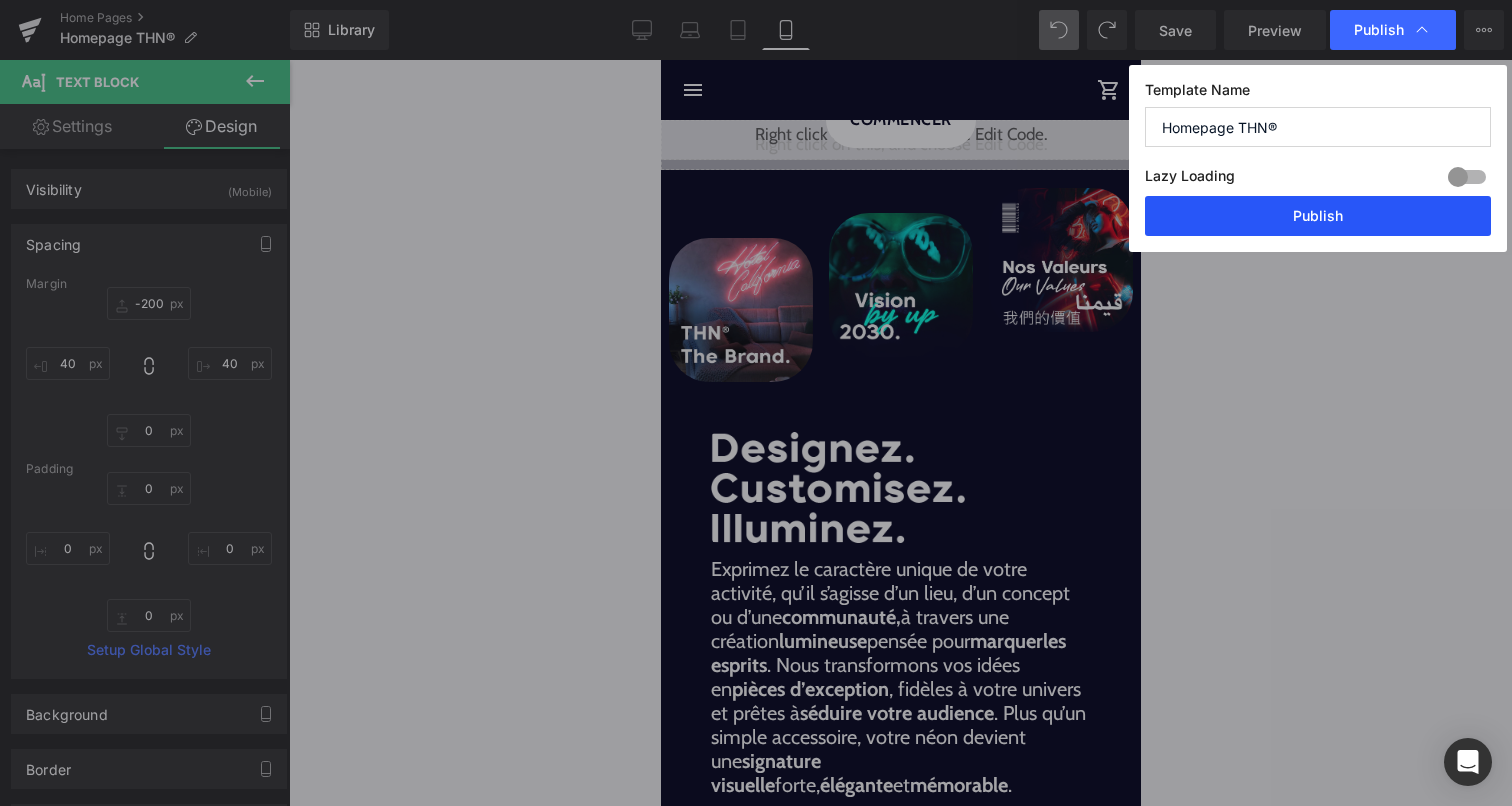 click on "Publish" at bounding box center (1318, 216) 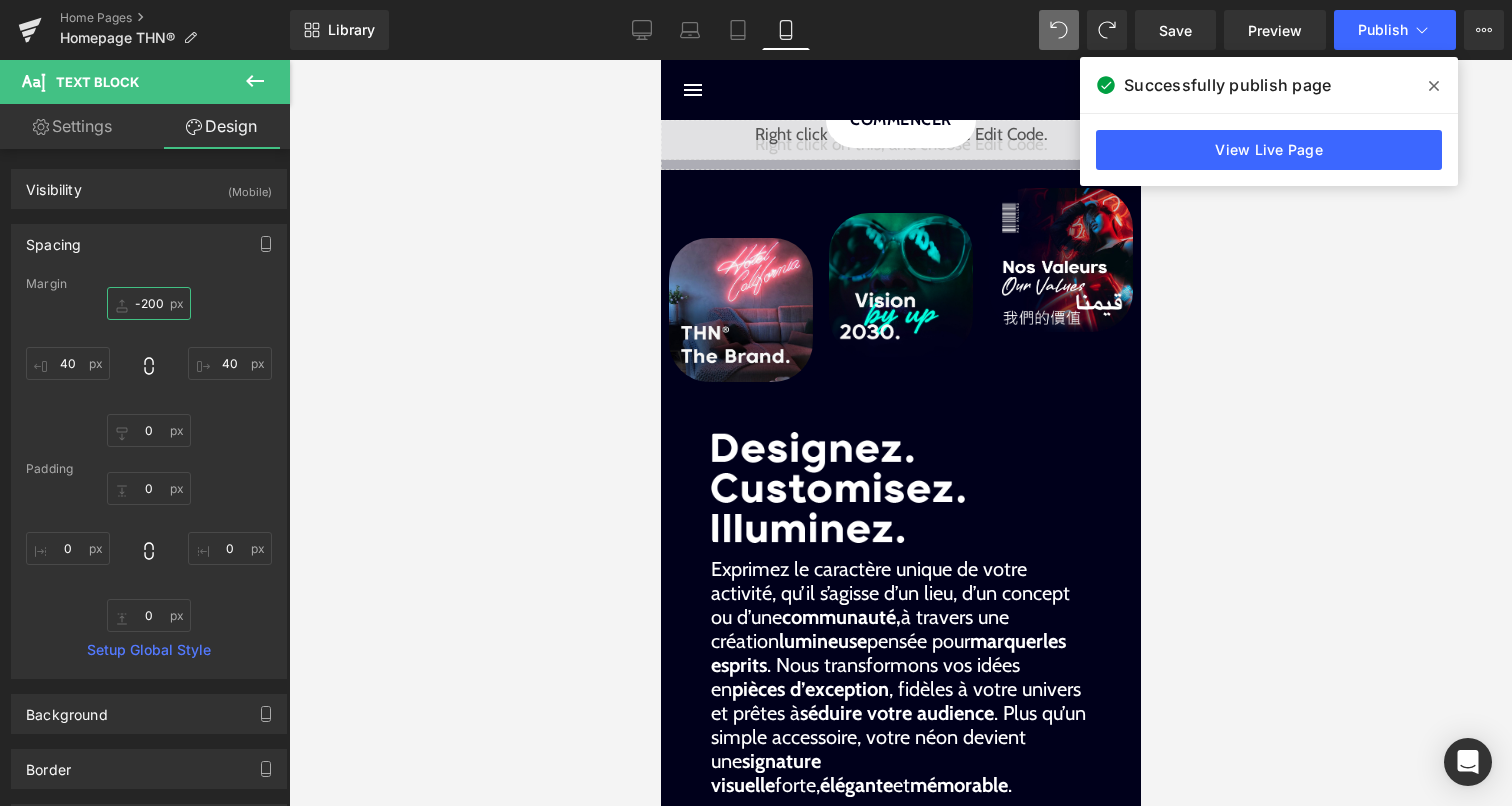 click on "-200" at bounding box center (149, 303) 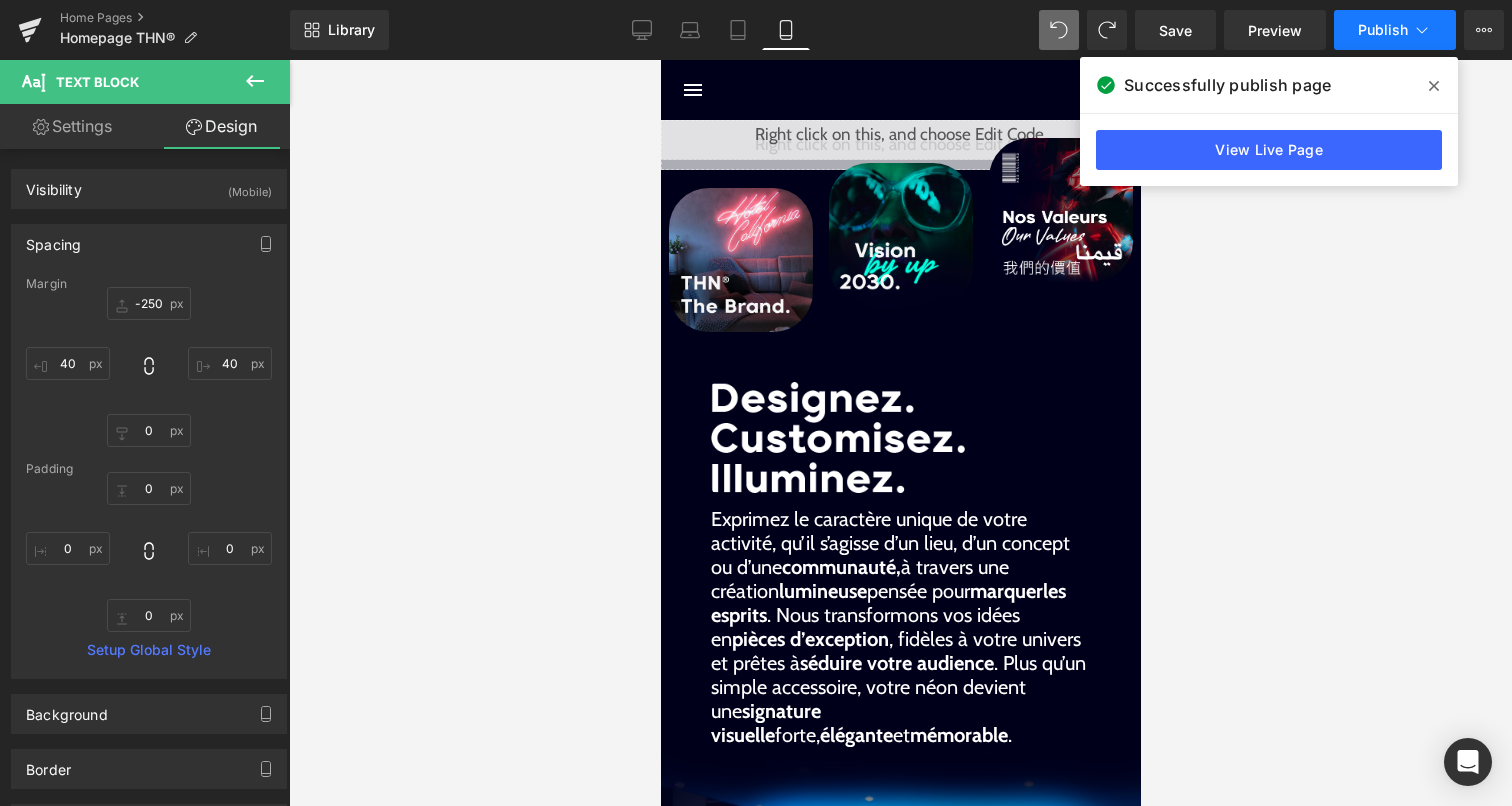 click on "Publish" at bounding box center [1395, 30] 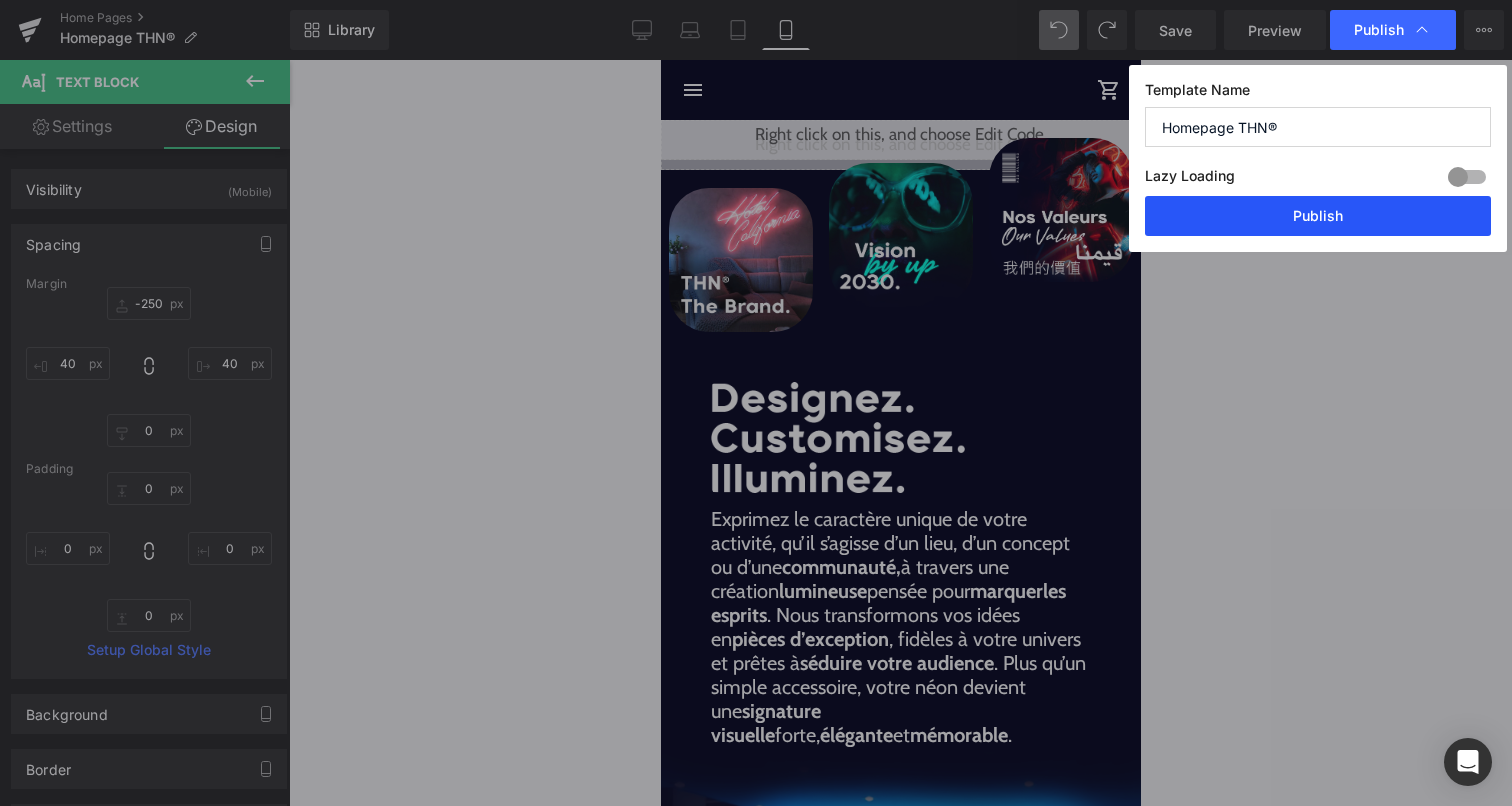 click on "Publish" at bounding box center [1318, 216] 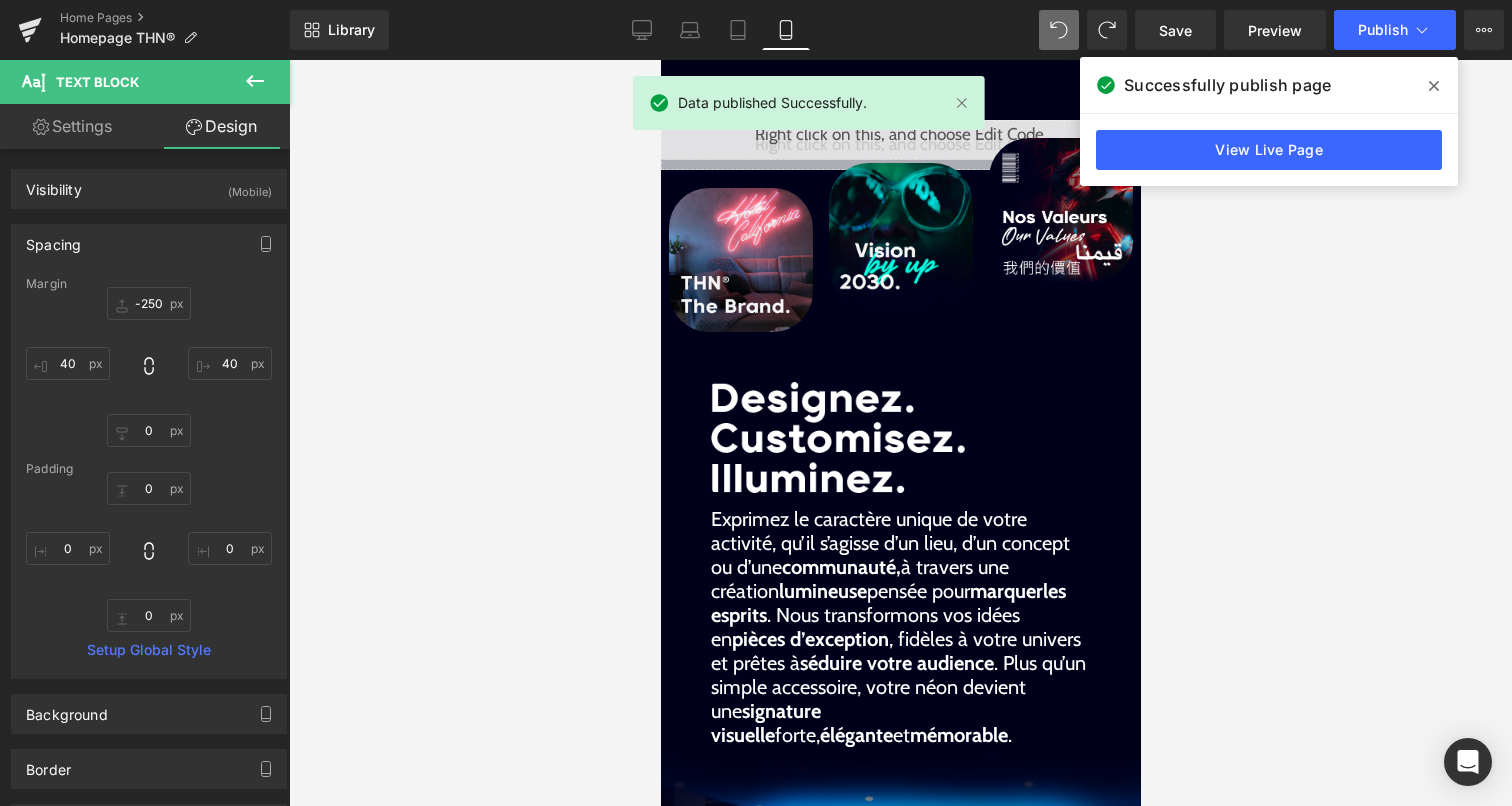 click on "Library Mobile Desktop Laptop Tablet Mobile Save Preview Publish Scheduled View Live Page View with current Template Save Template to Library Schedule Publish Publish Settings Shortcuts  Your page can’t be published   You've reached the maximum number of published pages on your plan  (0/0).  You need to upgrade your plan or unpublish all your pages to get 1 publish slot.   Unpublish pages   Upgrade plan" at bounding box center (901, 30) 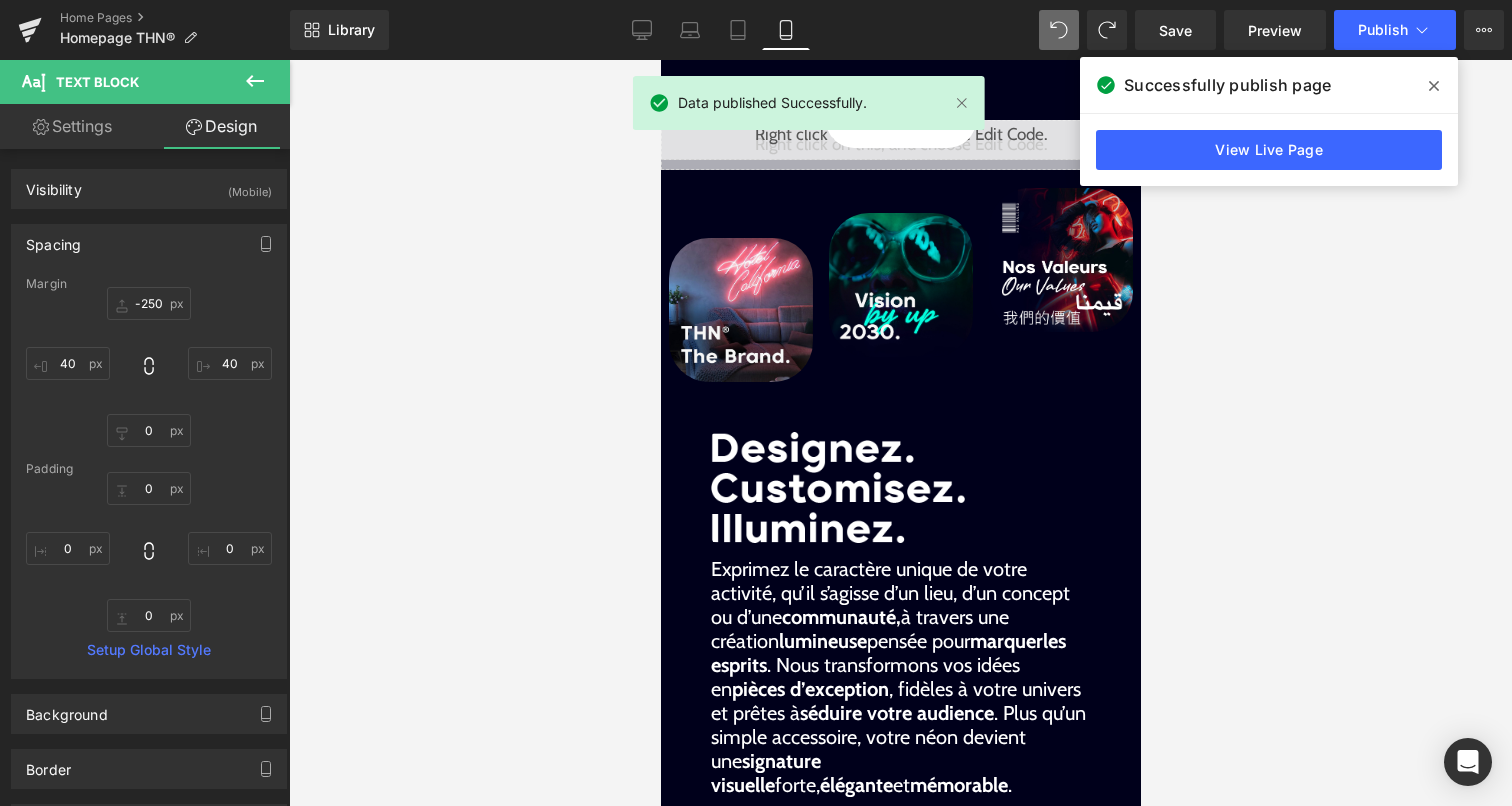 type on "-200" 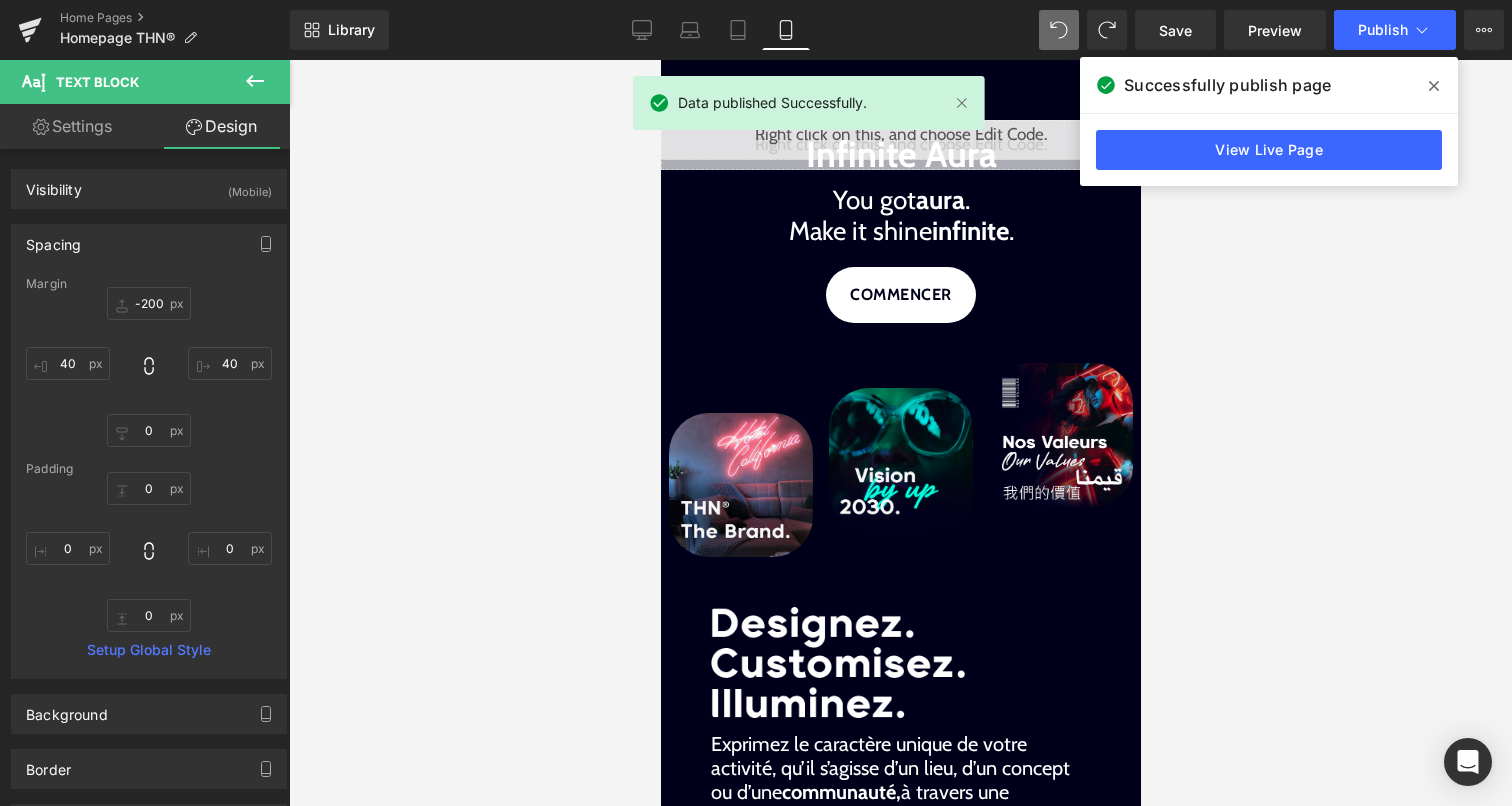 type on "-25" 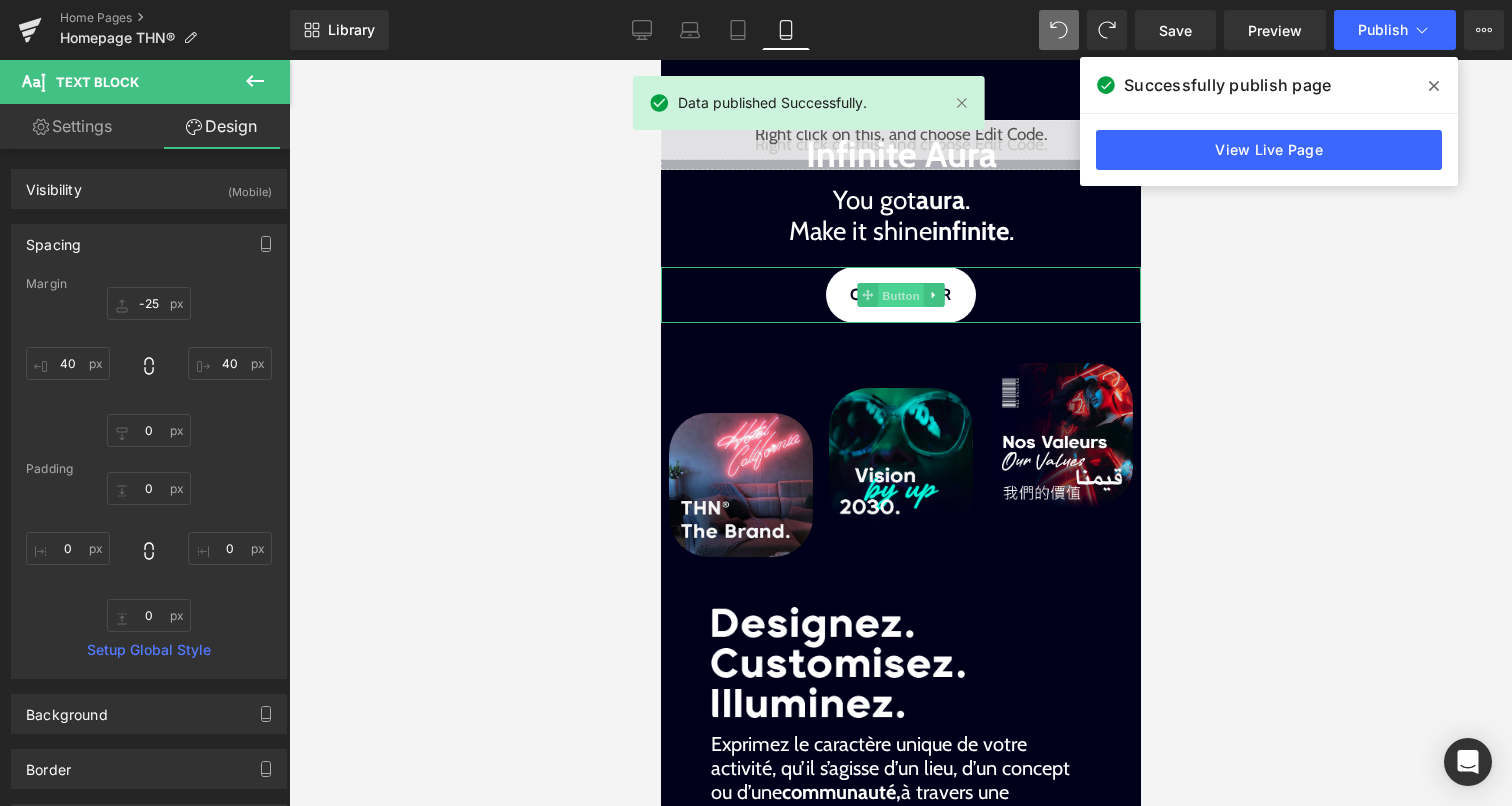 click on "Button" at bounding box center [900, 296] 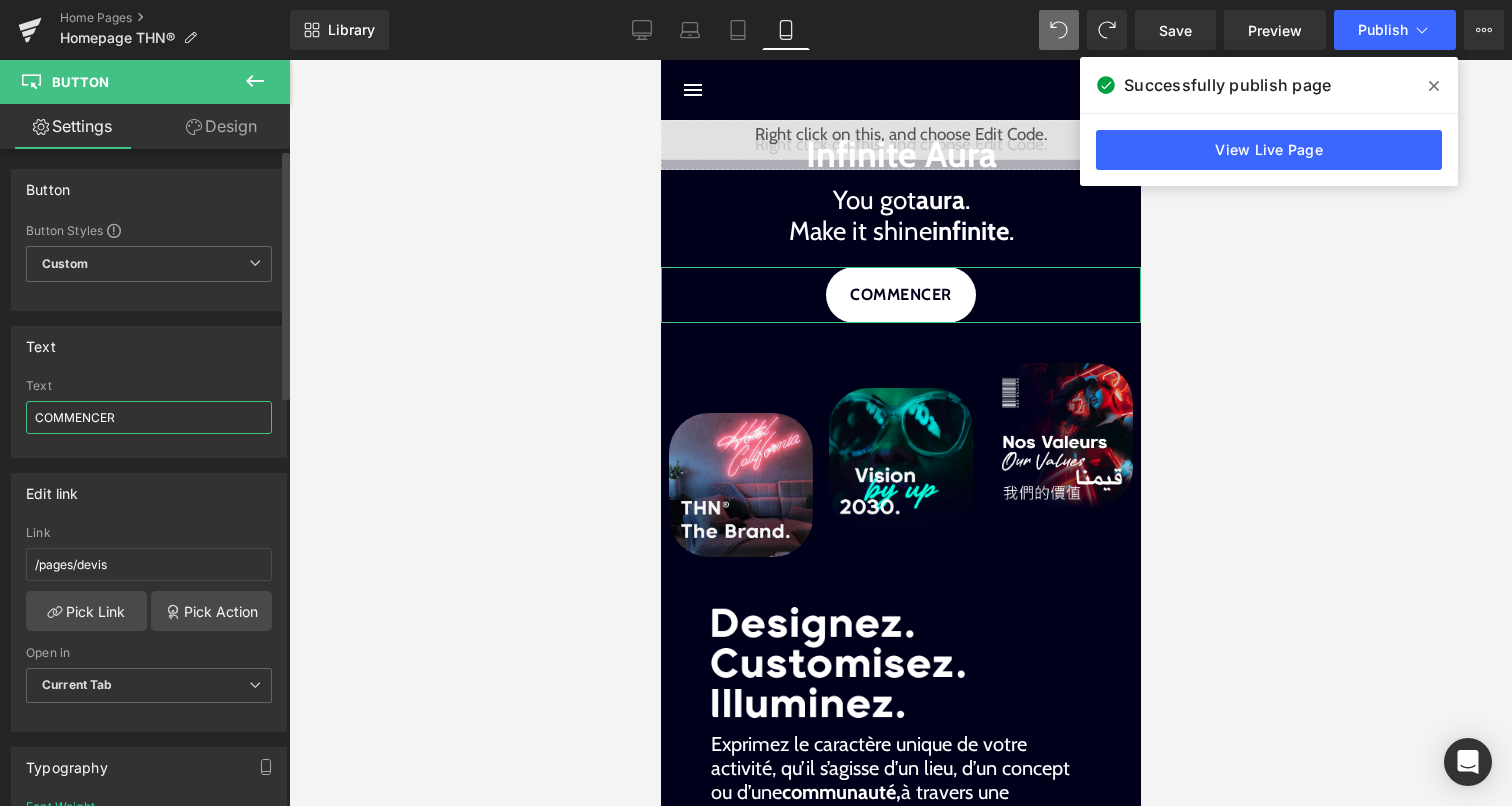 click on "COMMENCER" at bounding box center [149, 417] 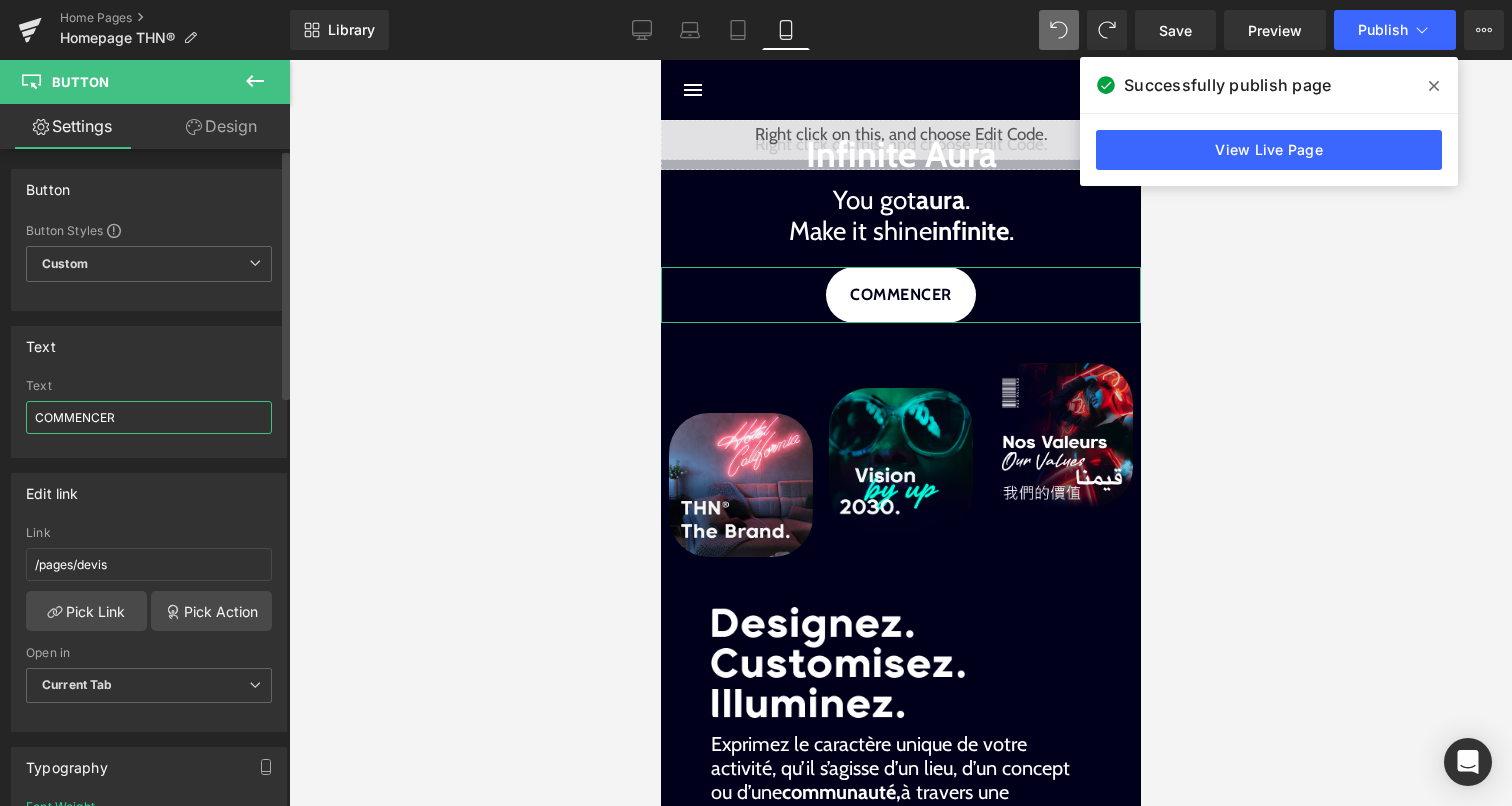 paste on "RÉER MON NÉON" 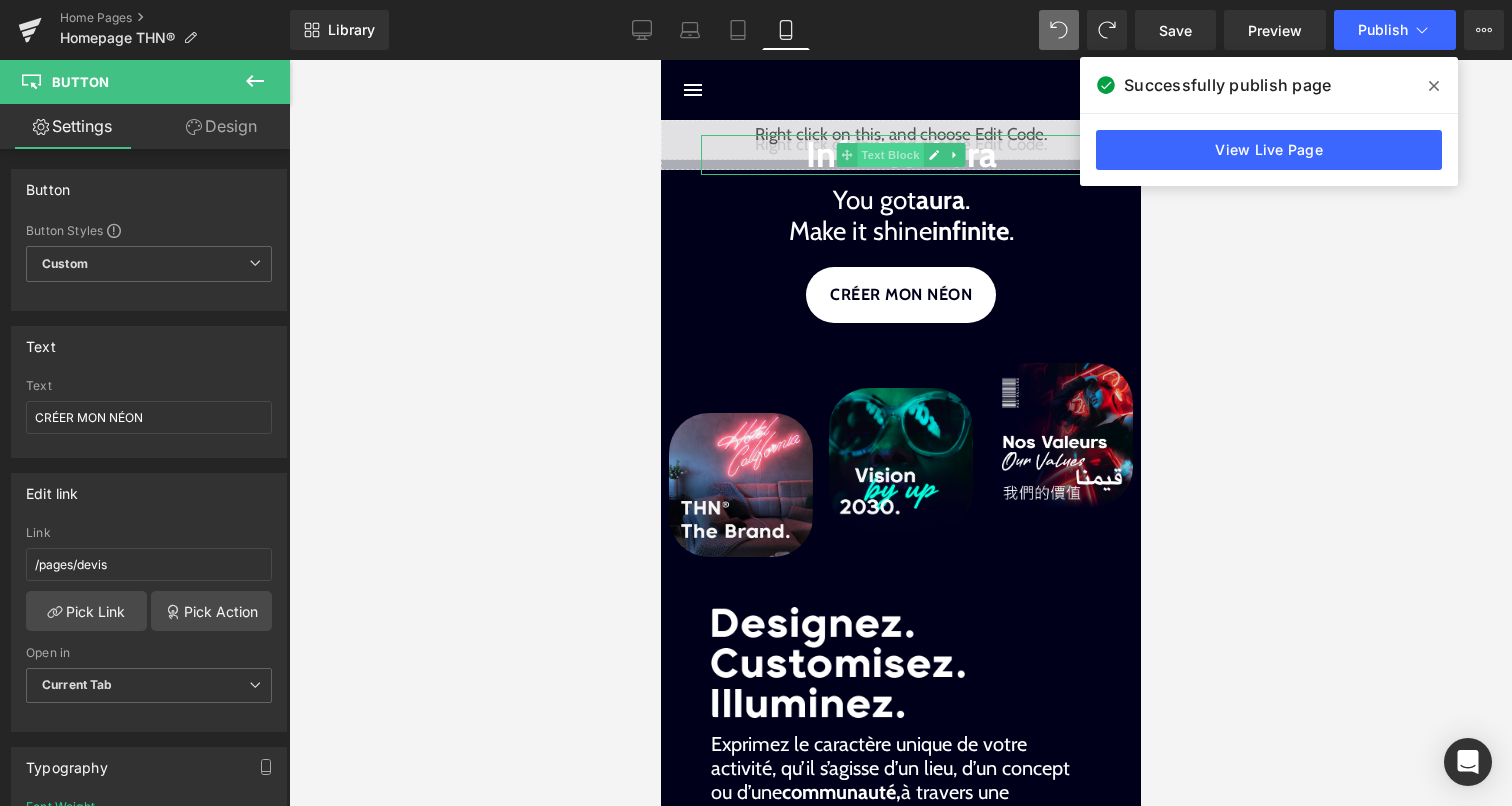 click on "Text Block" at bounding box center (889, 155) 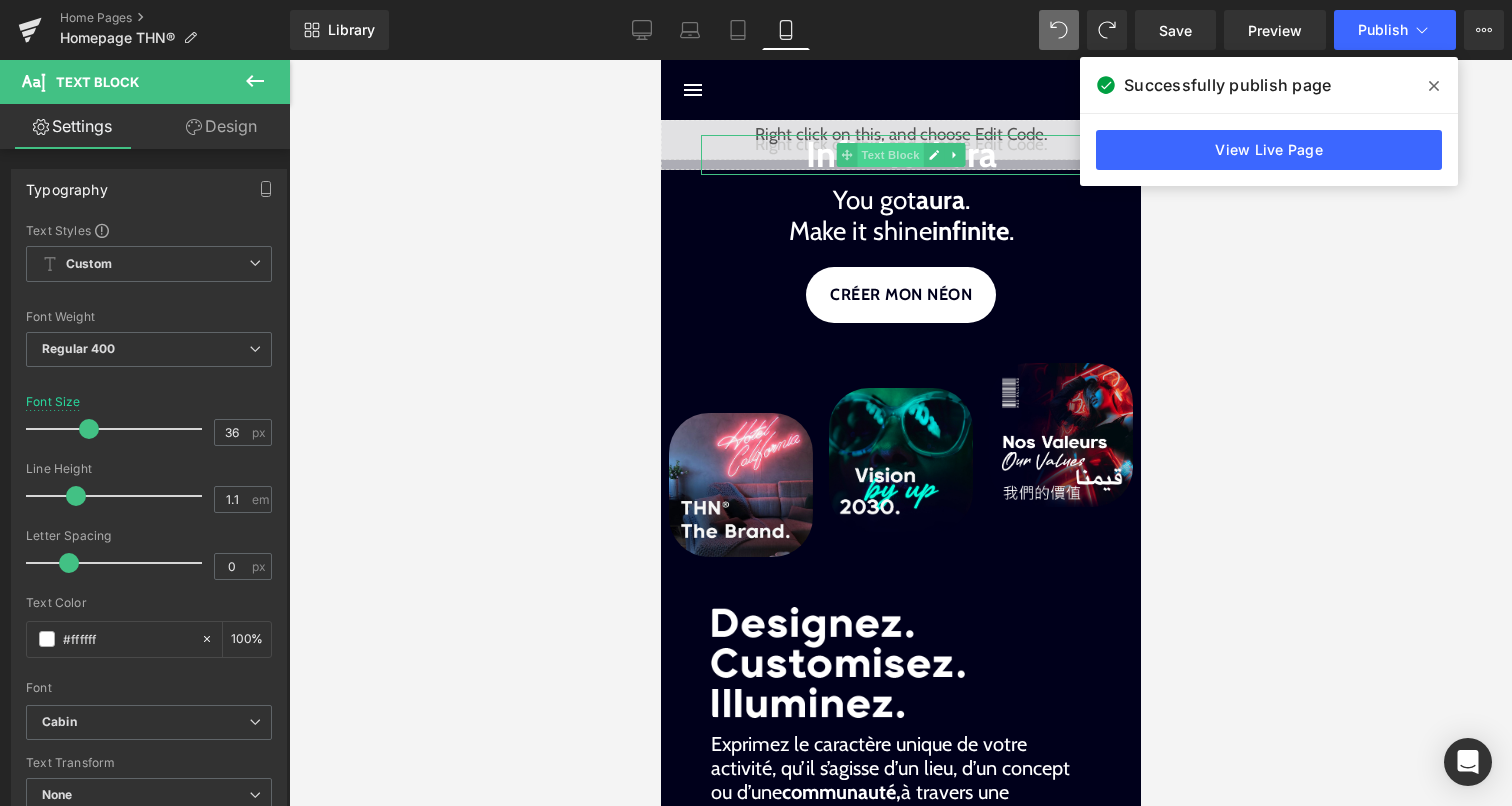 click on "Text Block" at bounding box center (889, 155) 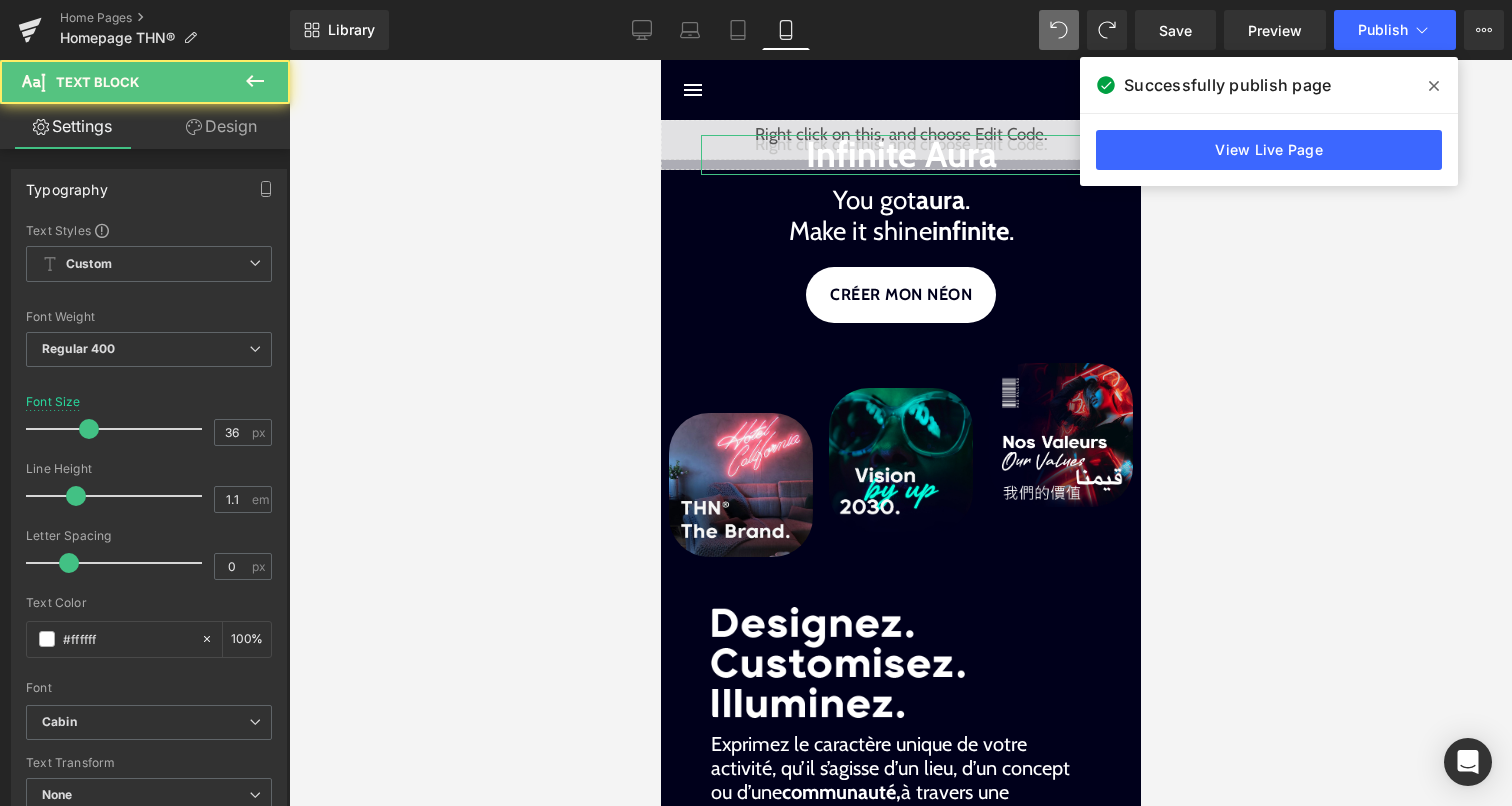 click on "Design" at bounding box center (221, 126) 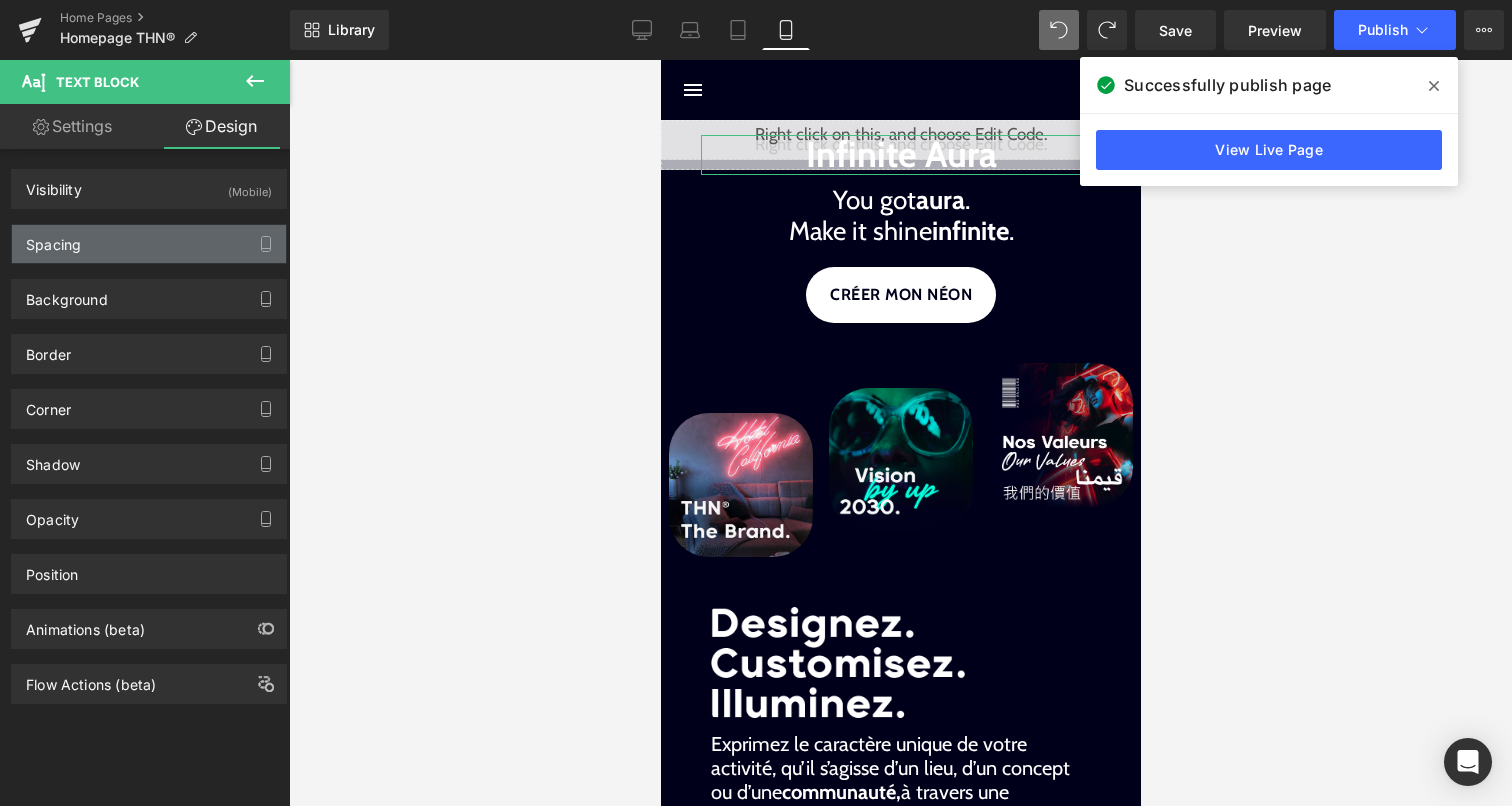 click on "Spacing" at bounding box center (149, 244) 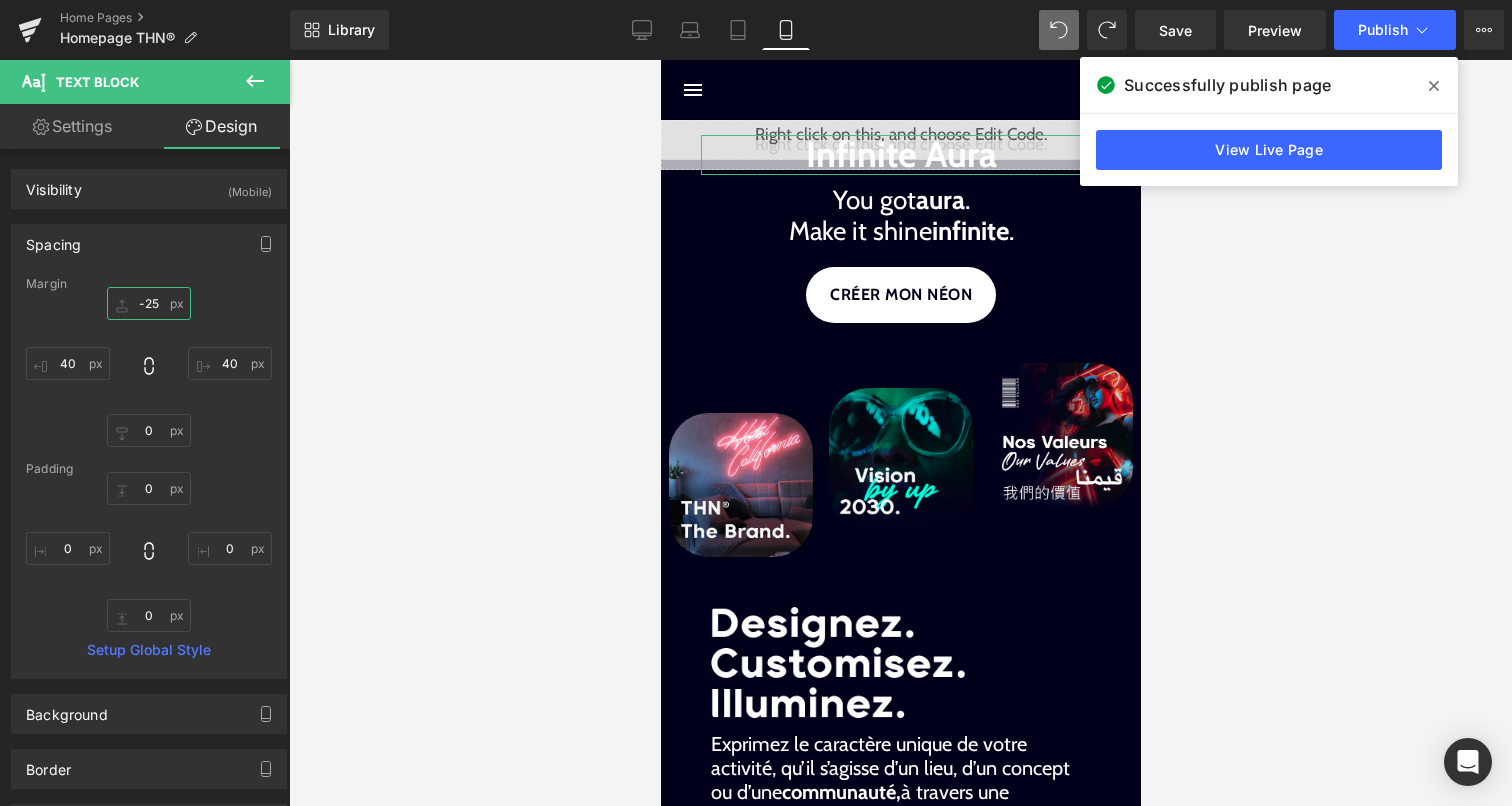 click on "-25" at bounding box center [149, 303] 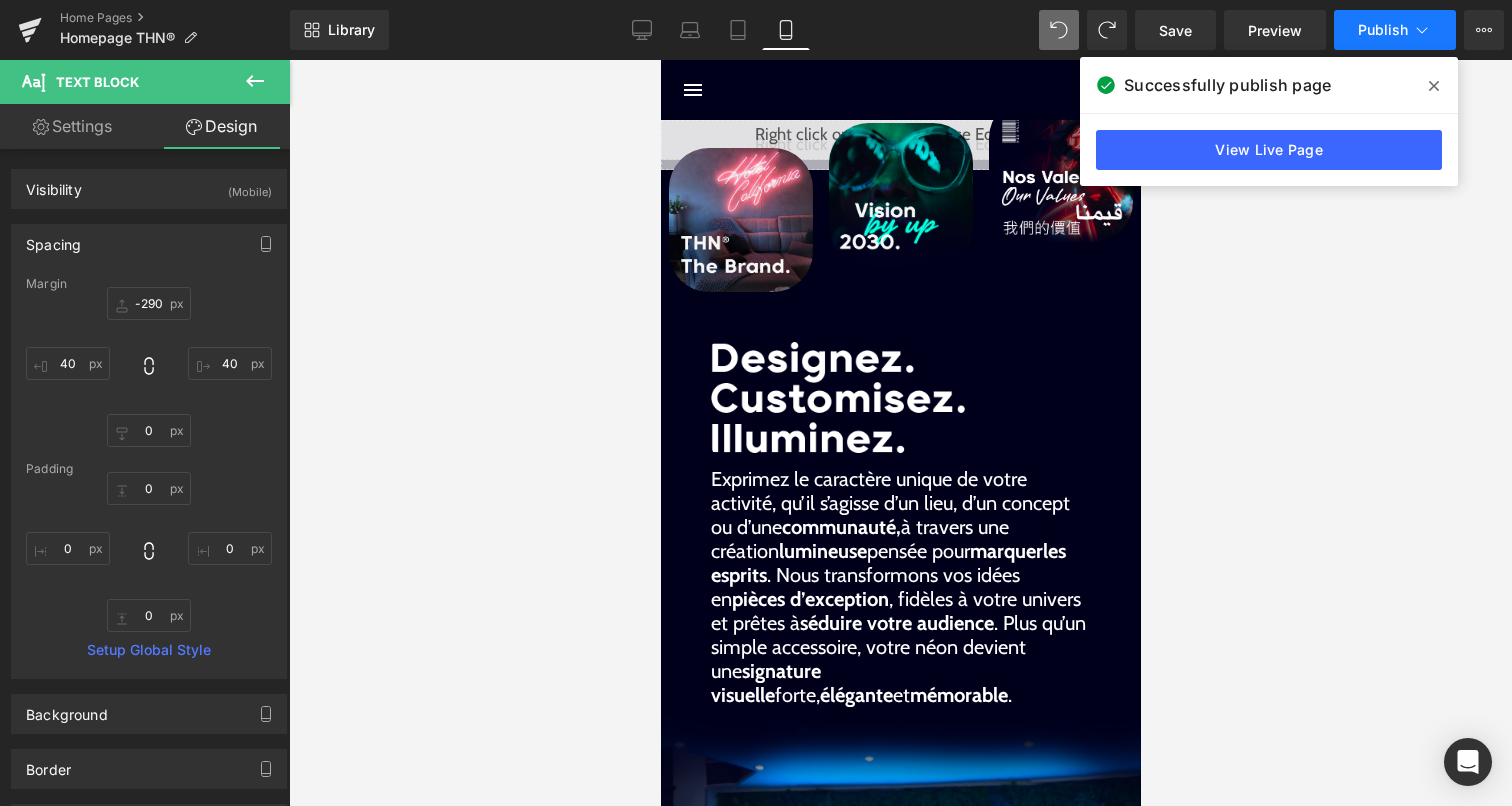 click on "Publish" at bounding box center (1383, 30) 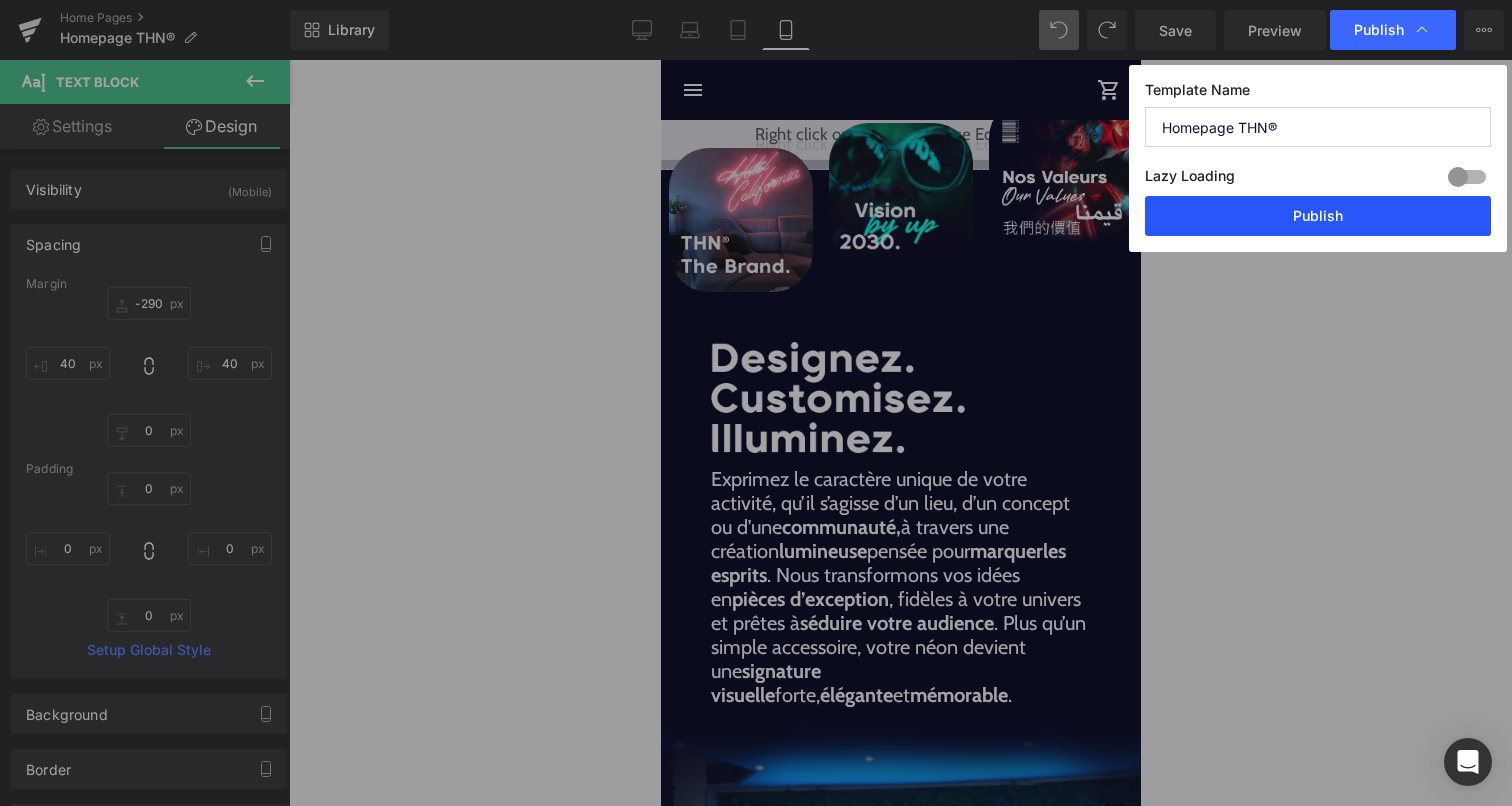 click on "Publish" at bounding box center (1318, 216) 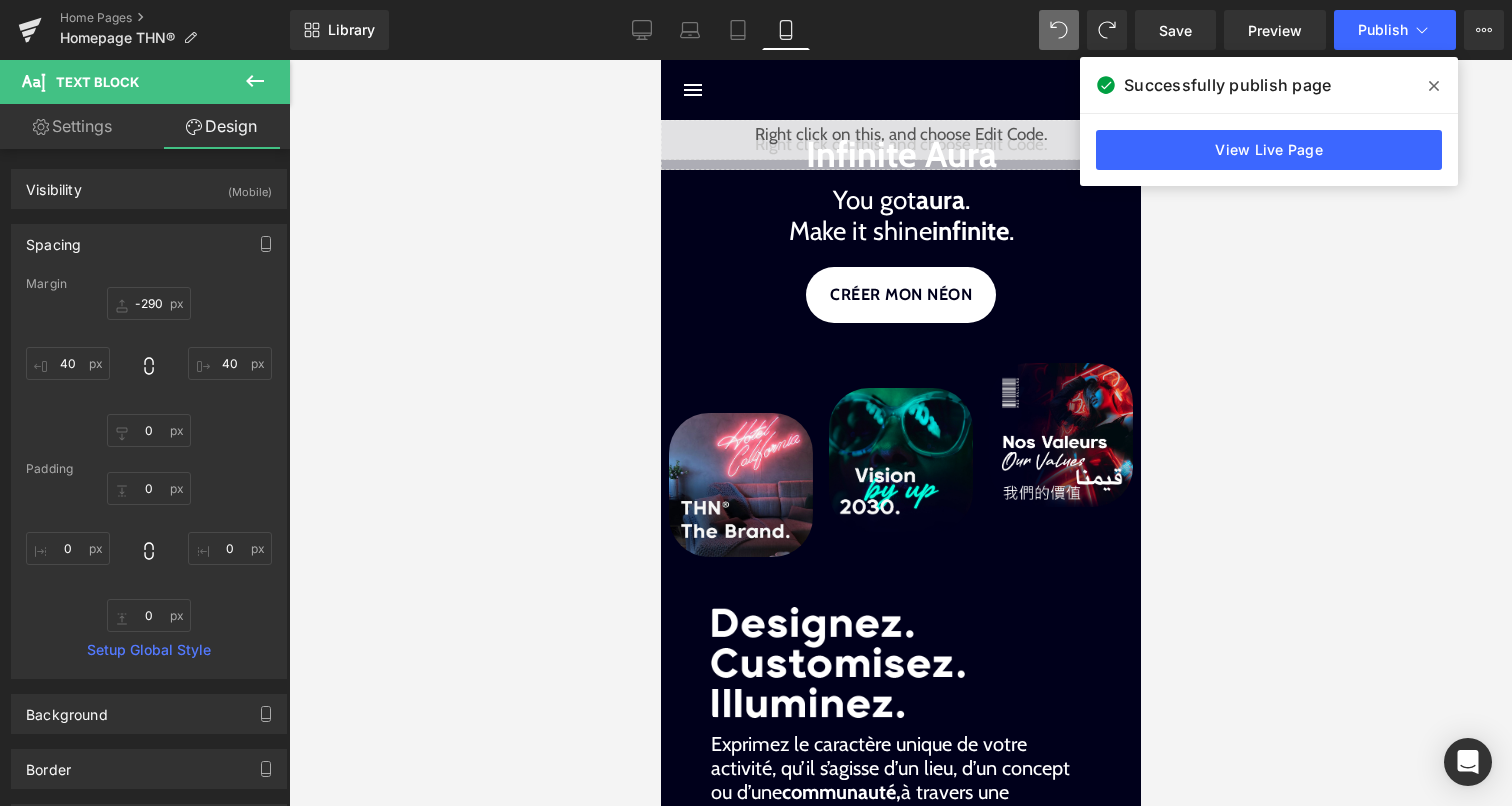 type on "-25" 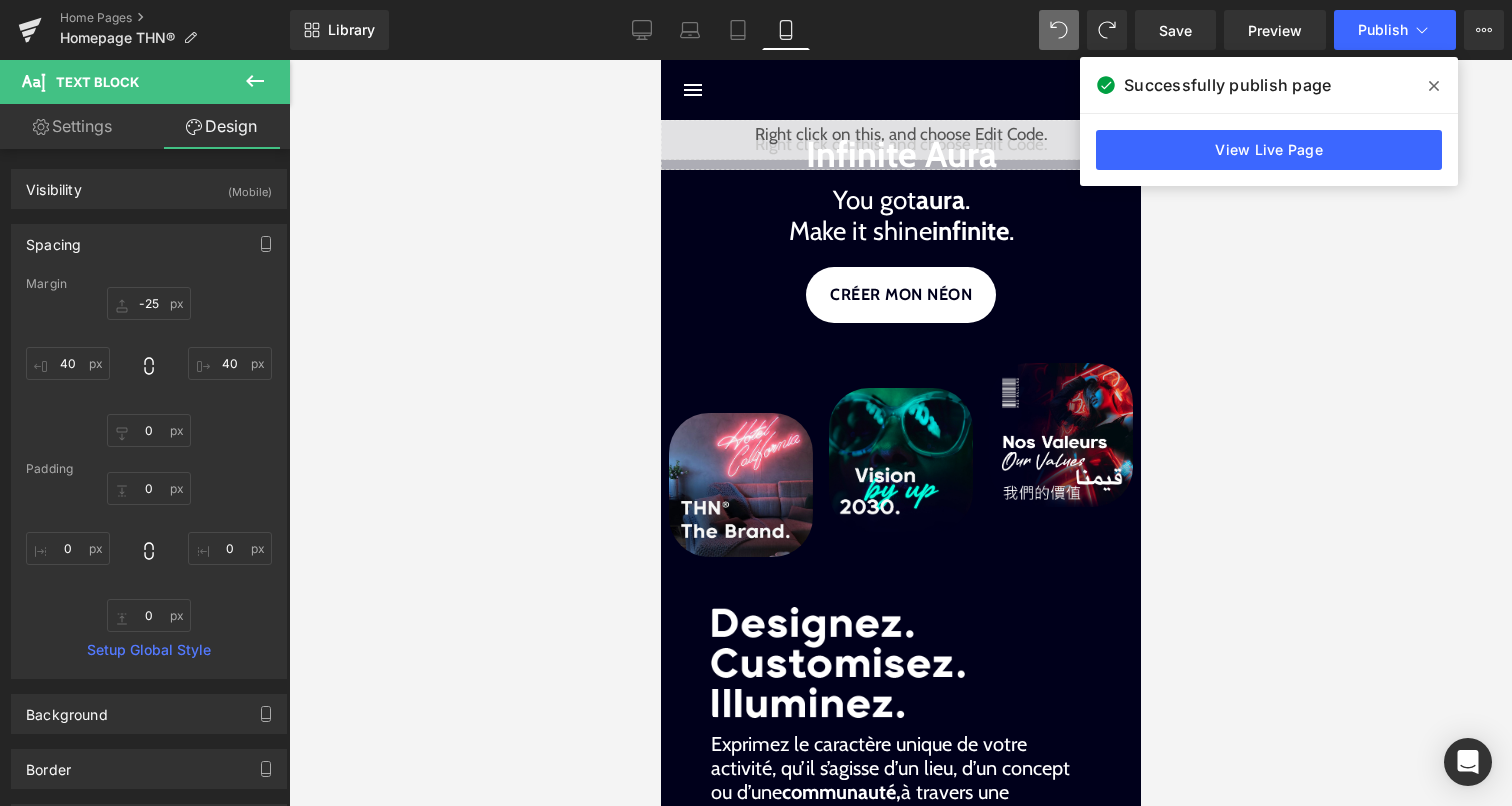 click 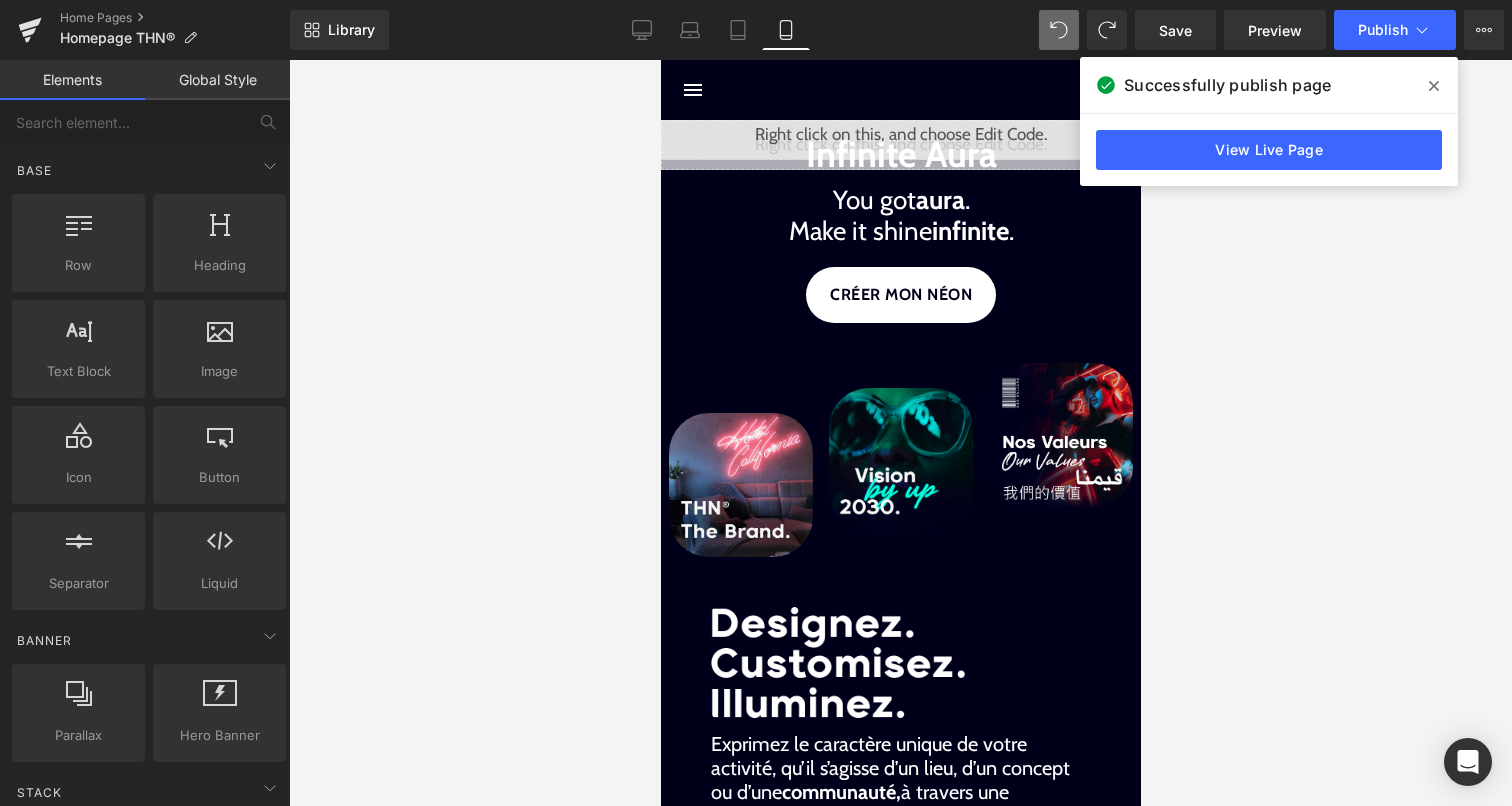 click 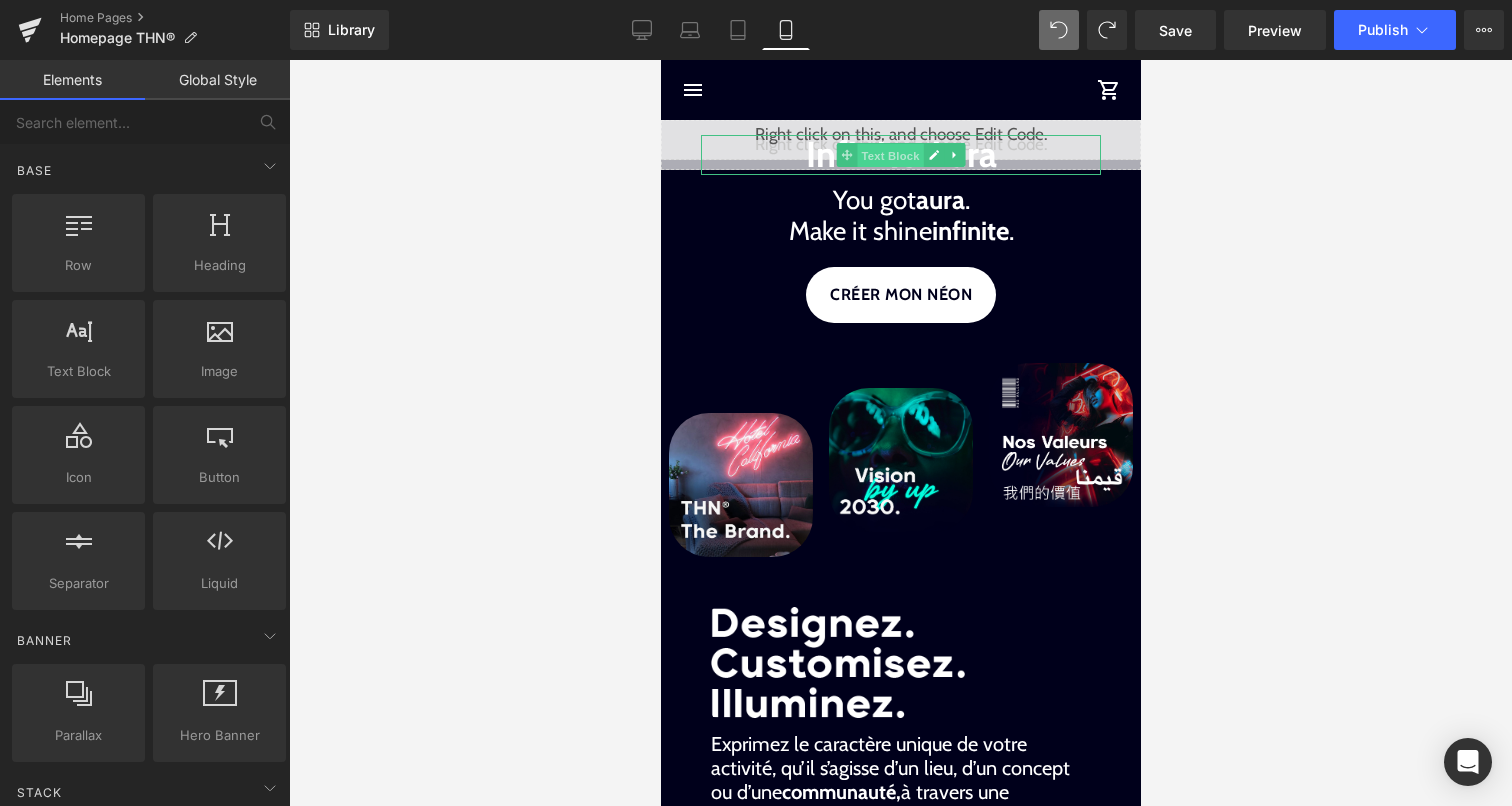 click on "Text Block" at bounding box center [889, 156] 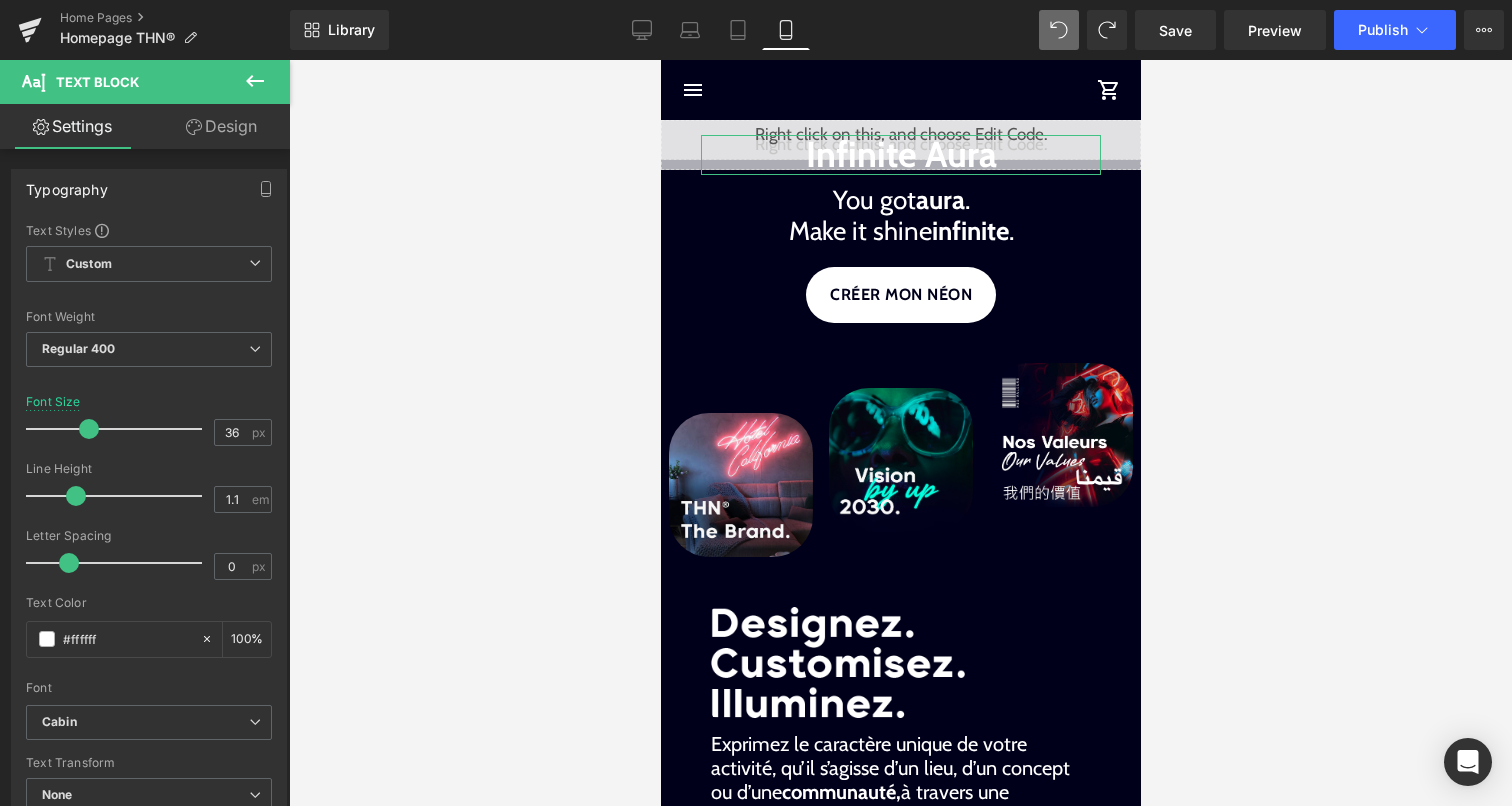 click on "Design" at bounding box center (221, 126) 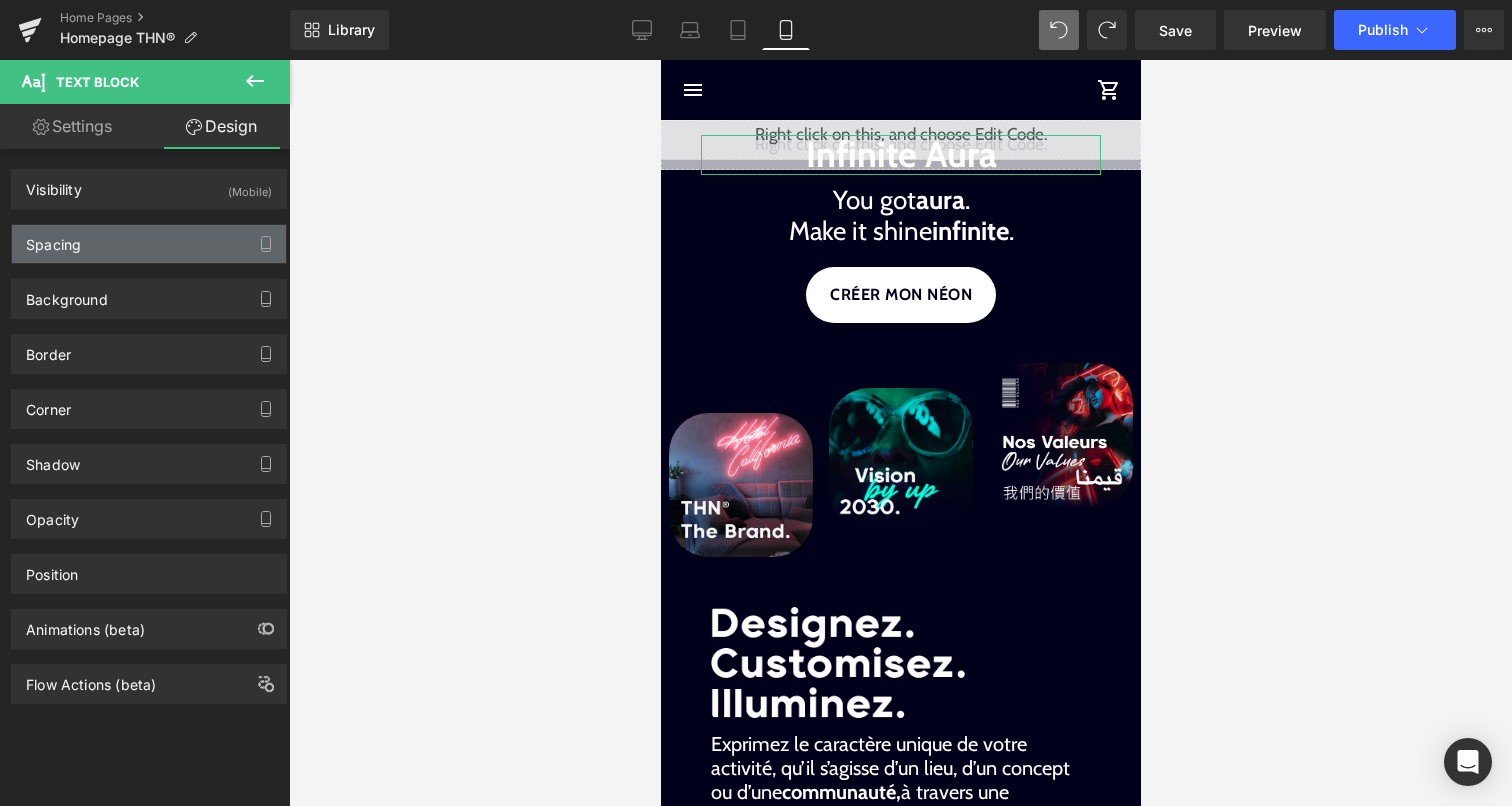 click on "Spacing" at bounding box center (149, 244) 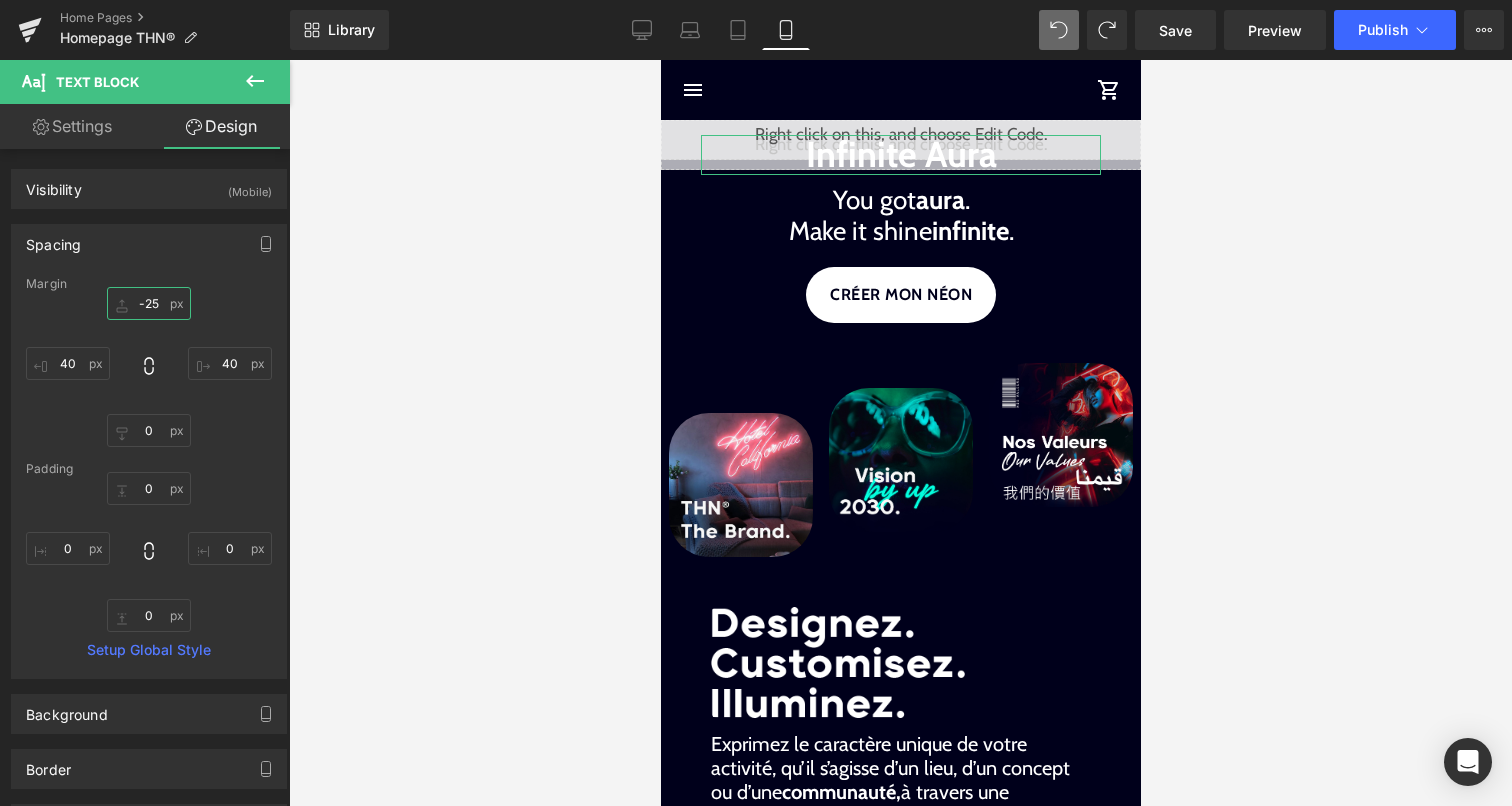 click on "-25" at bounding box center [149, 303] 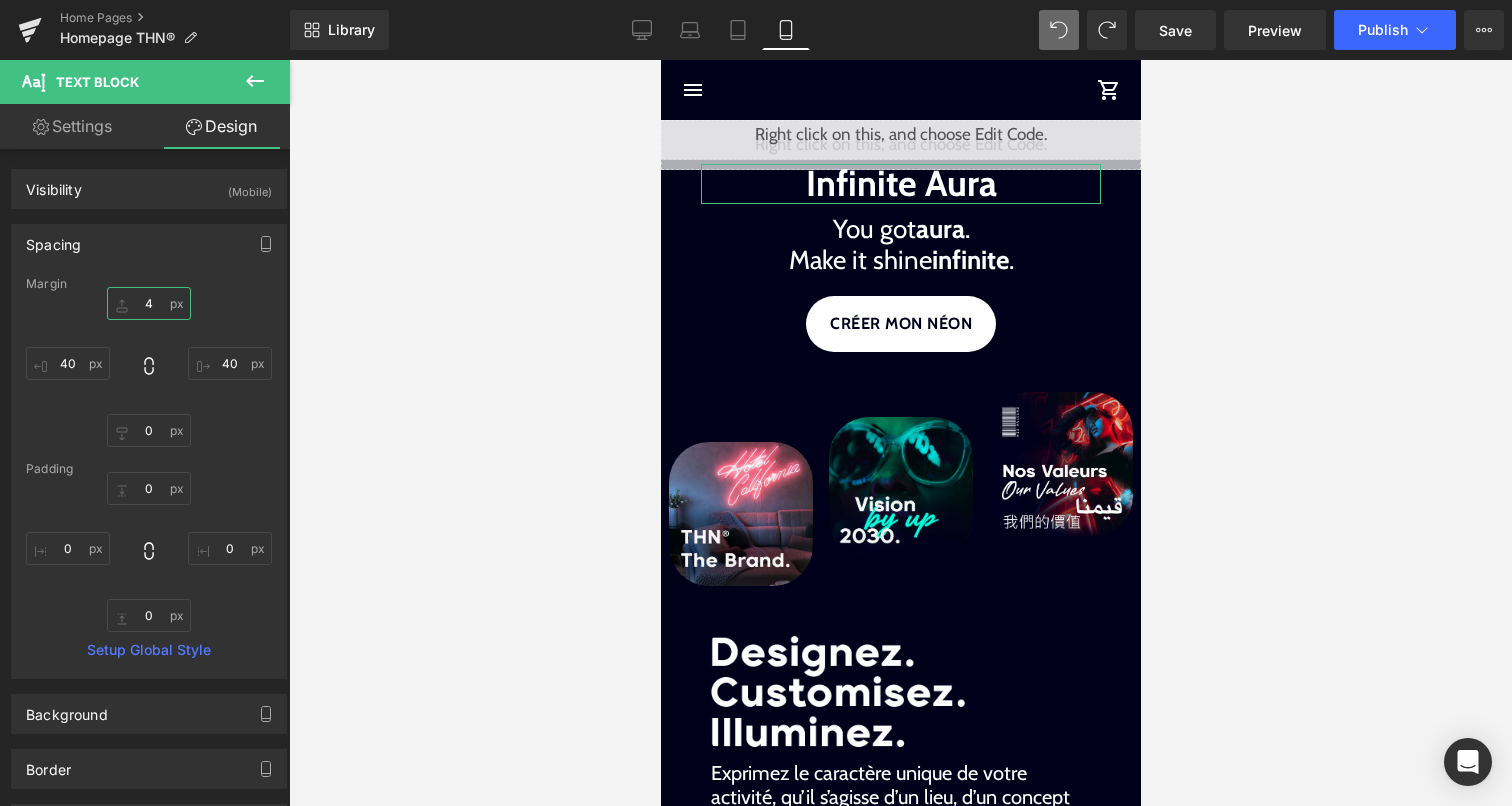 type on "40" 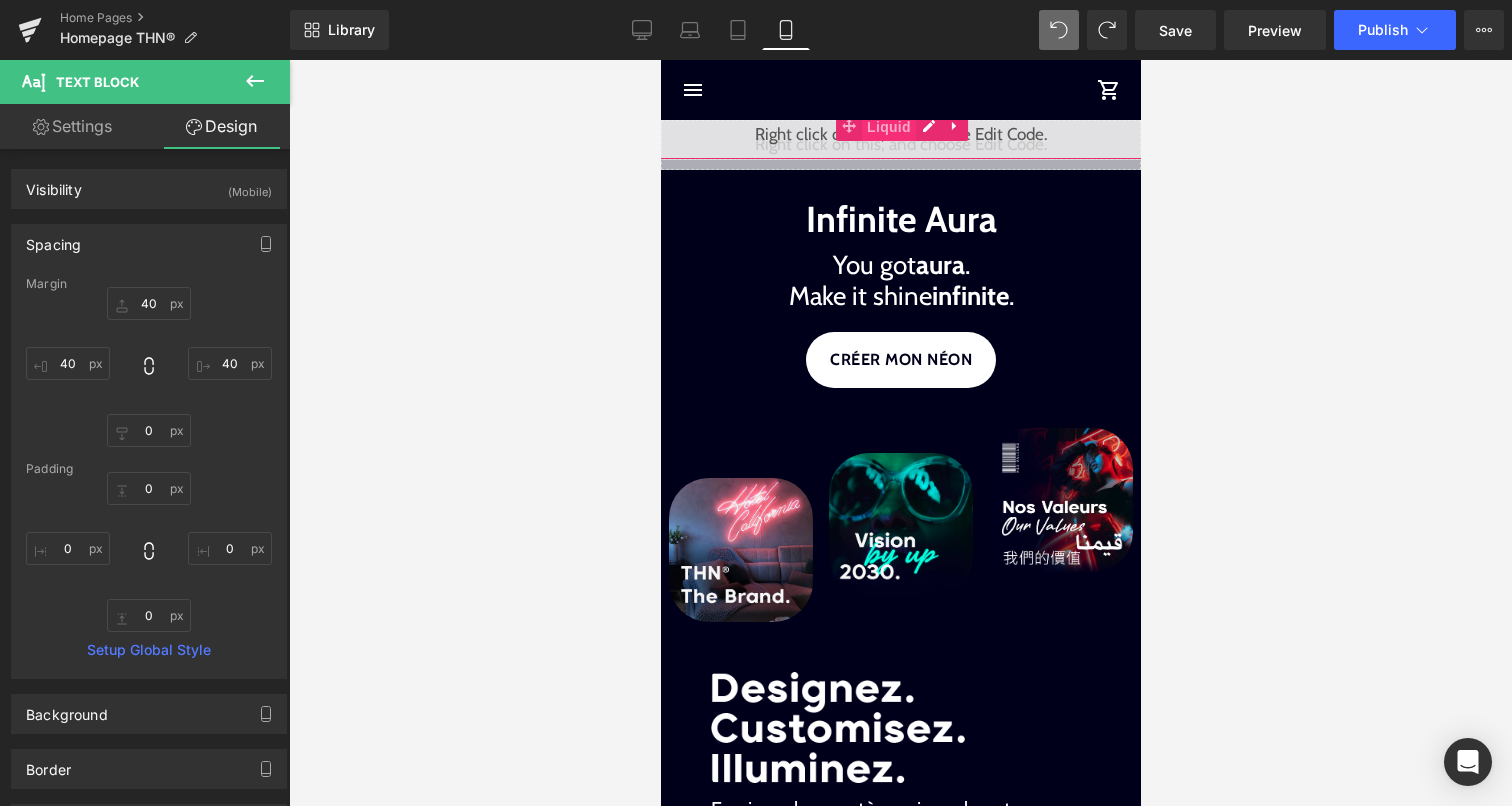 click on "Liquid" at bounding box center (888, 127) 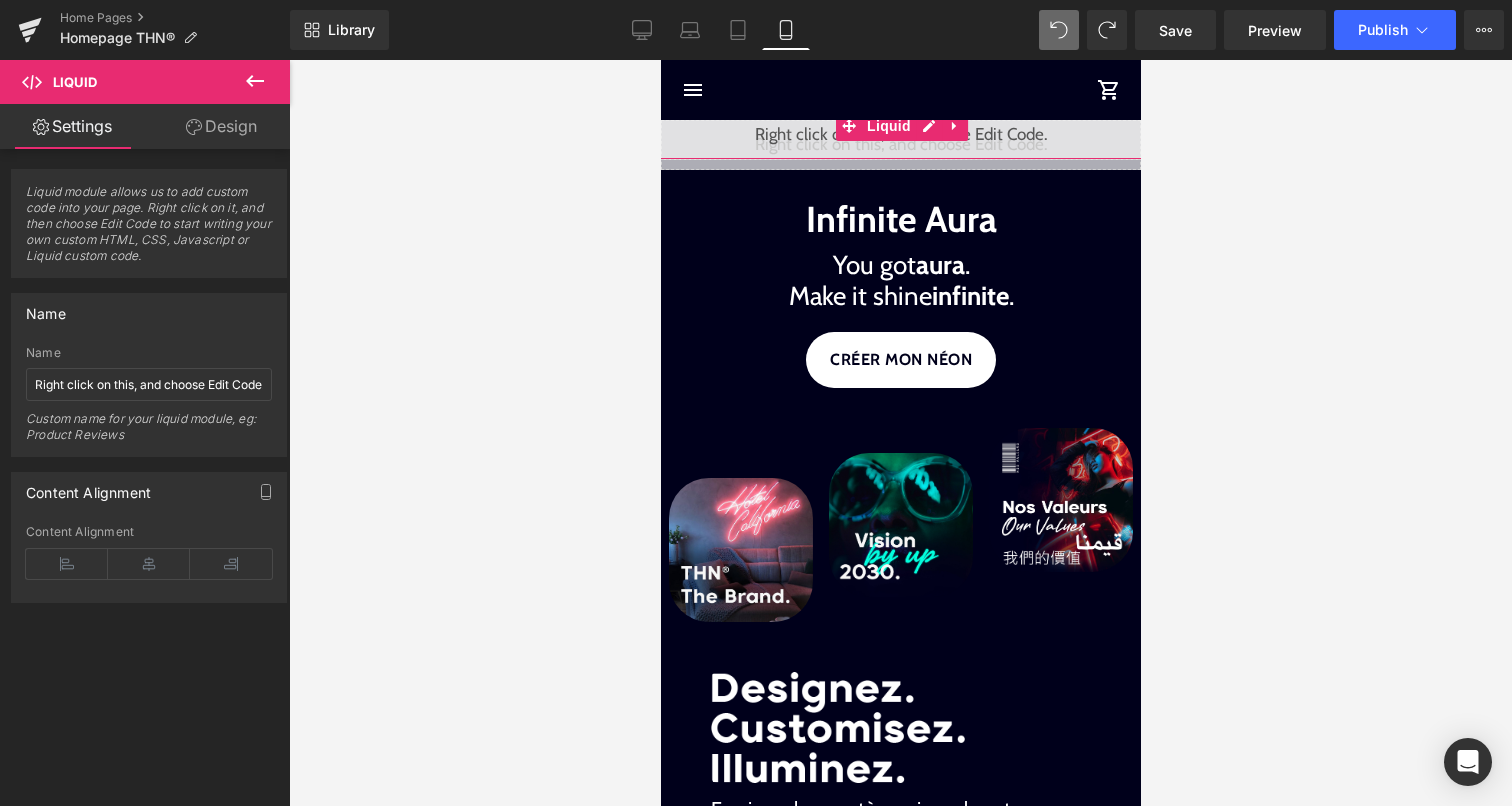 click on "Design" at bounding box center [221, 126] 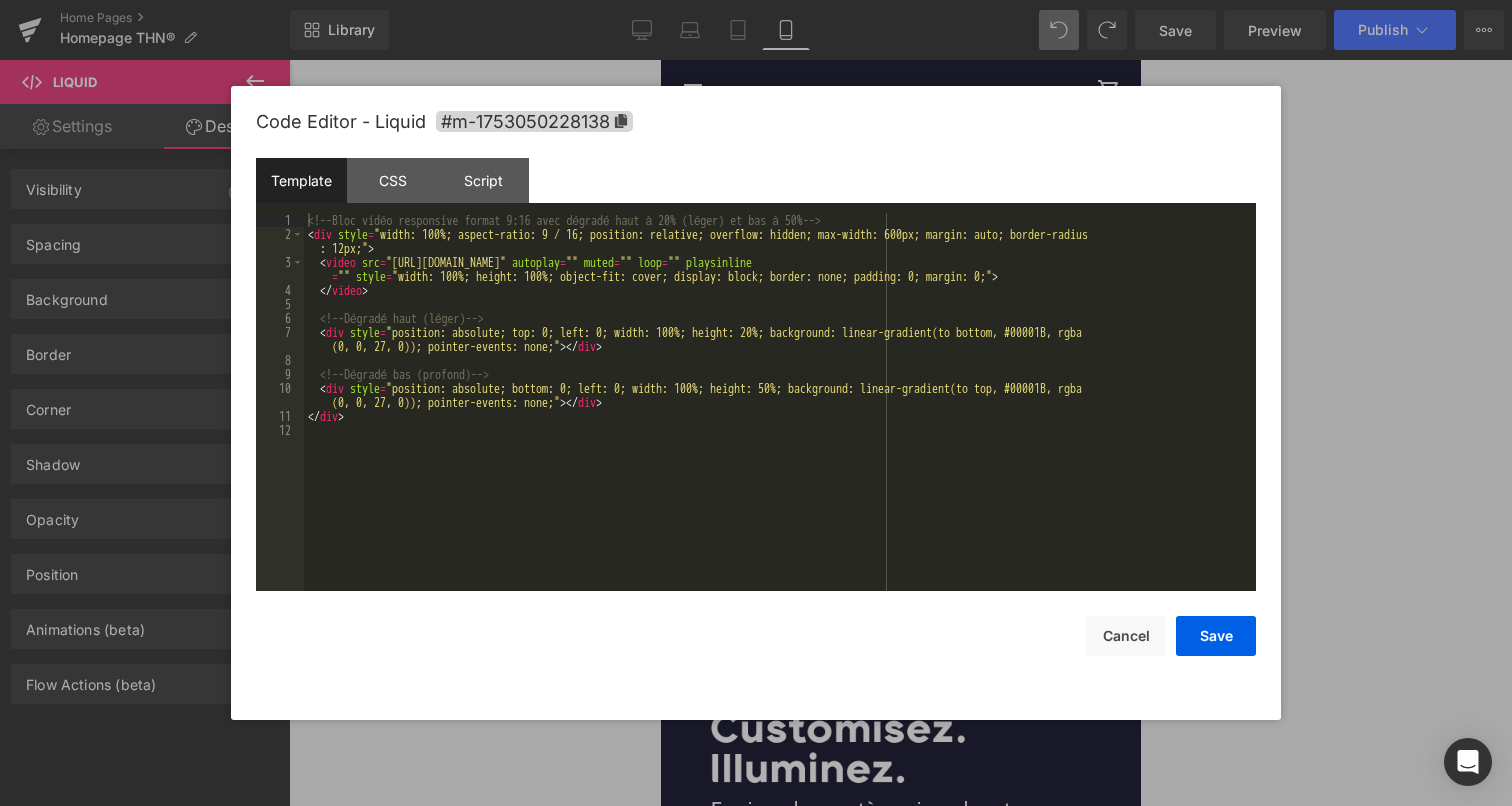 click on "Liquid" at bounding box center (900, 135) 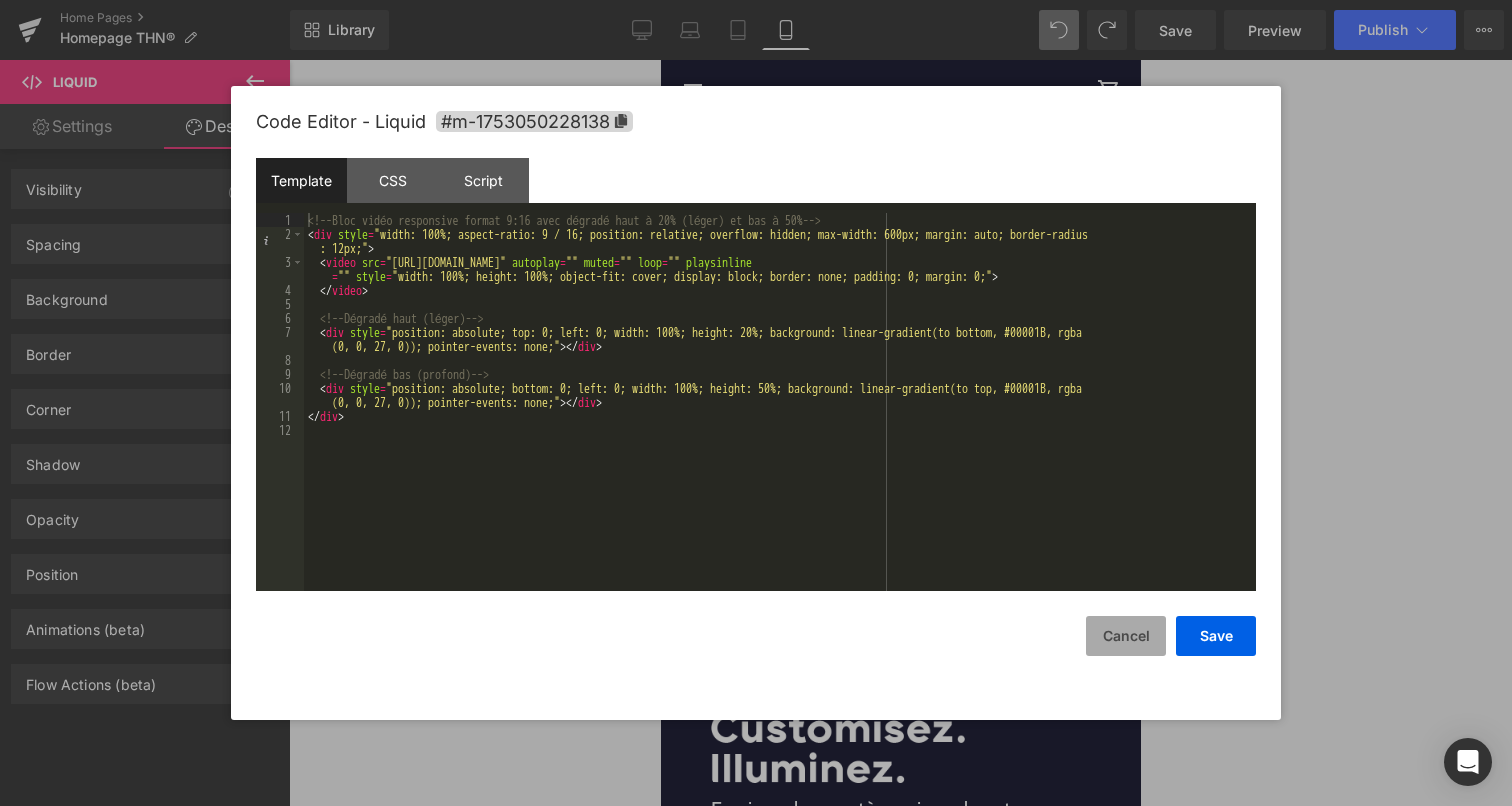 click on "Cancel" at bounding box center [1126, 636] 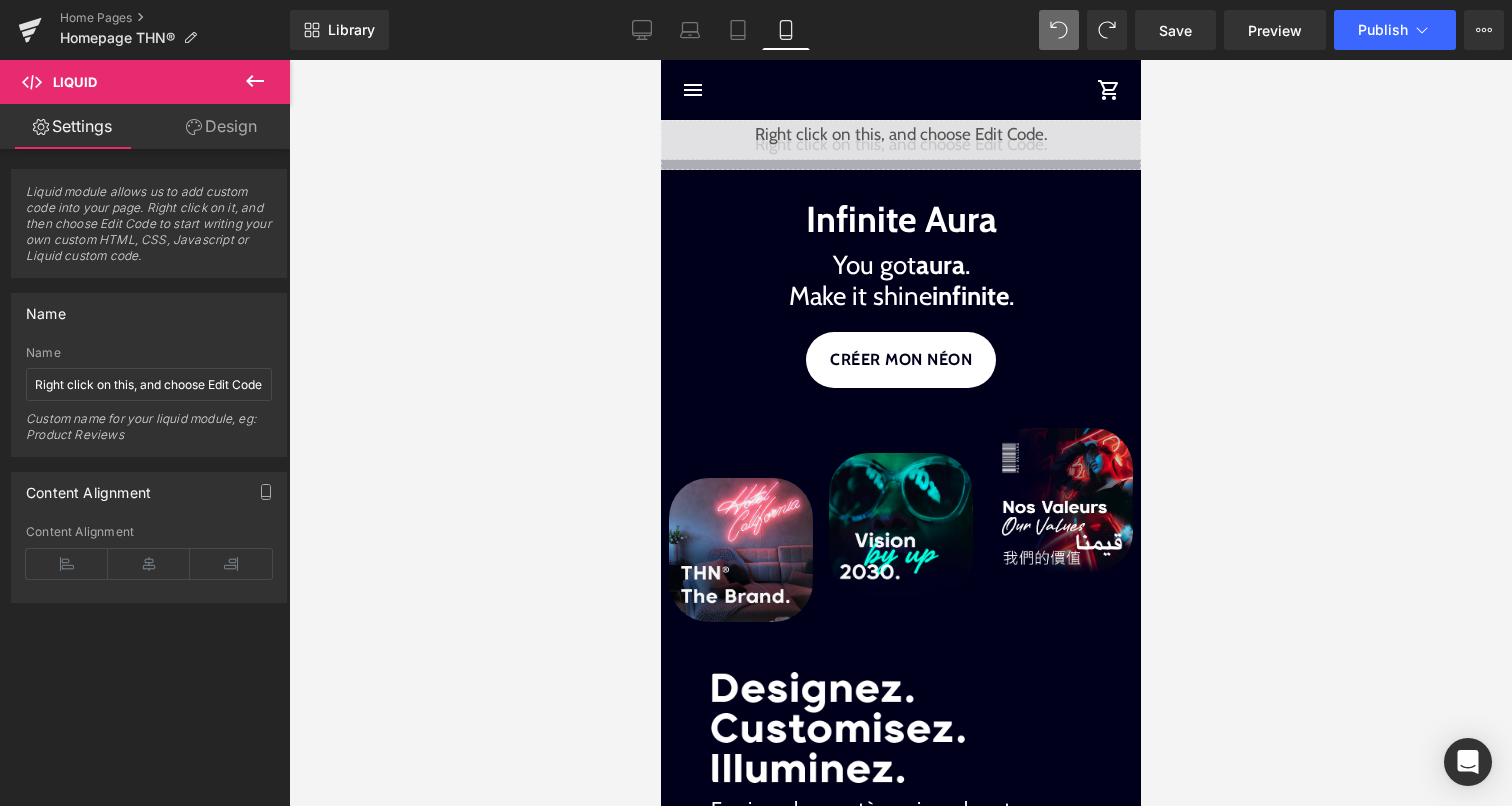 click 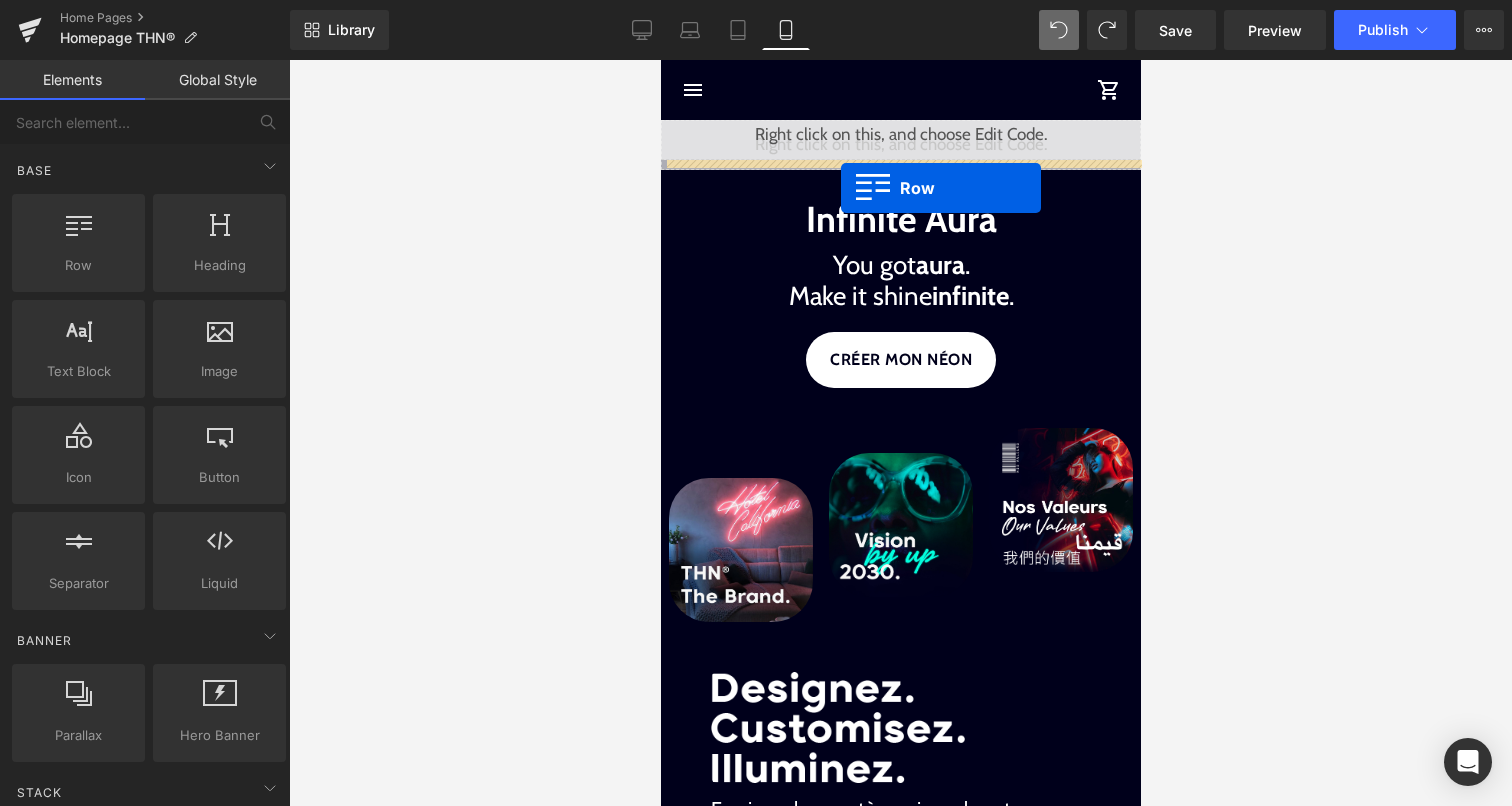 drag, startPoint x: 753, startPoint y: 298, endPoint x: 840, endPoint y: 188, distance: 140.24622 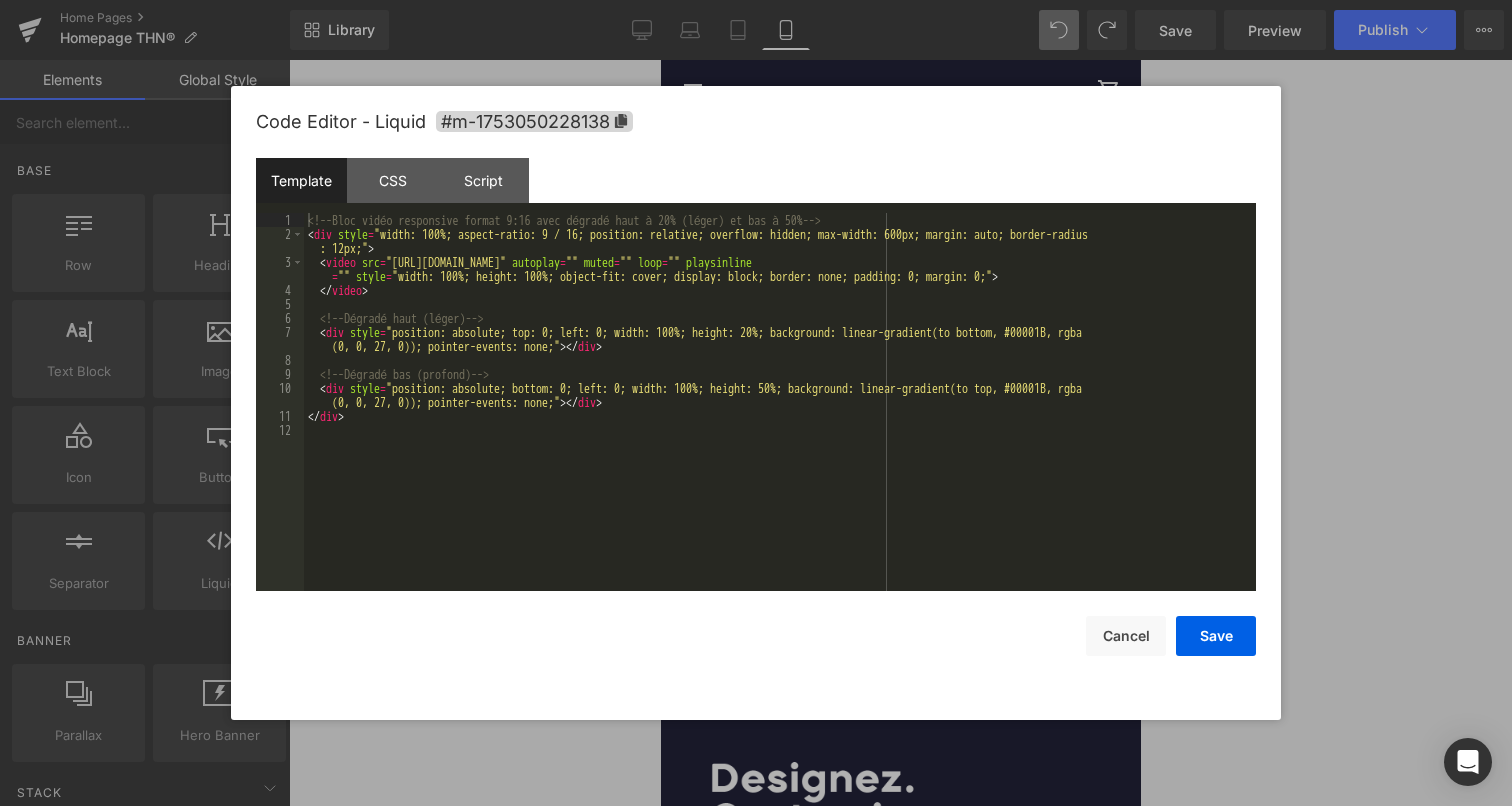 click 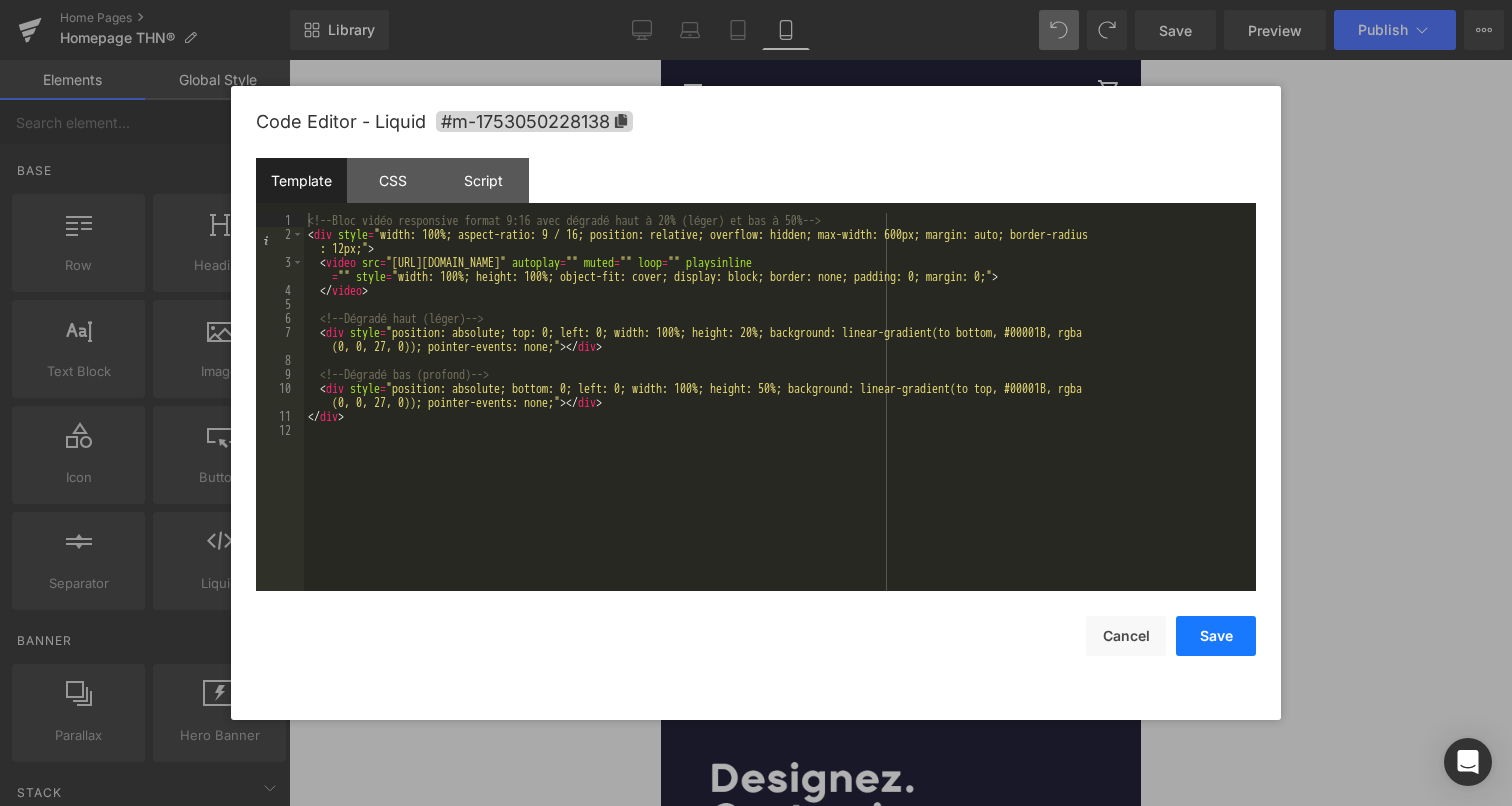 click on "Save" at bounding box center [1216, 636] 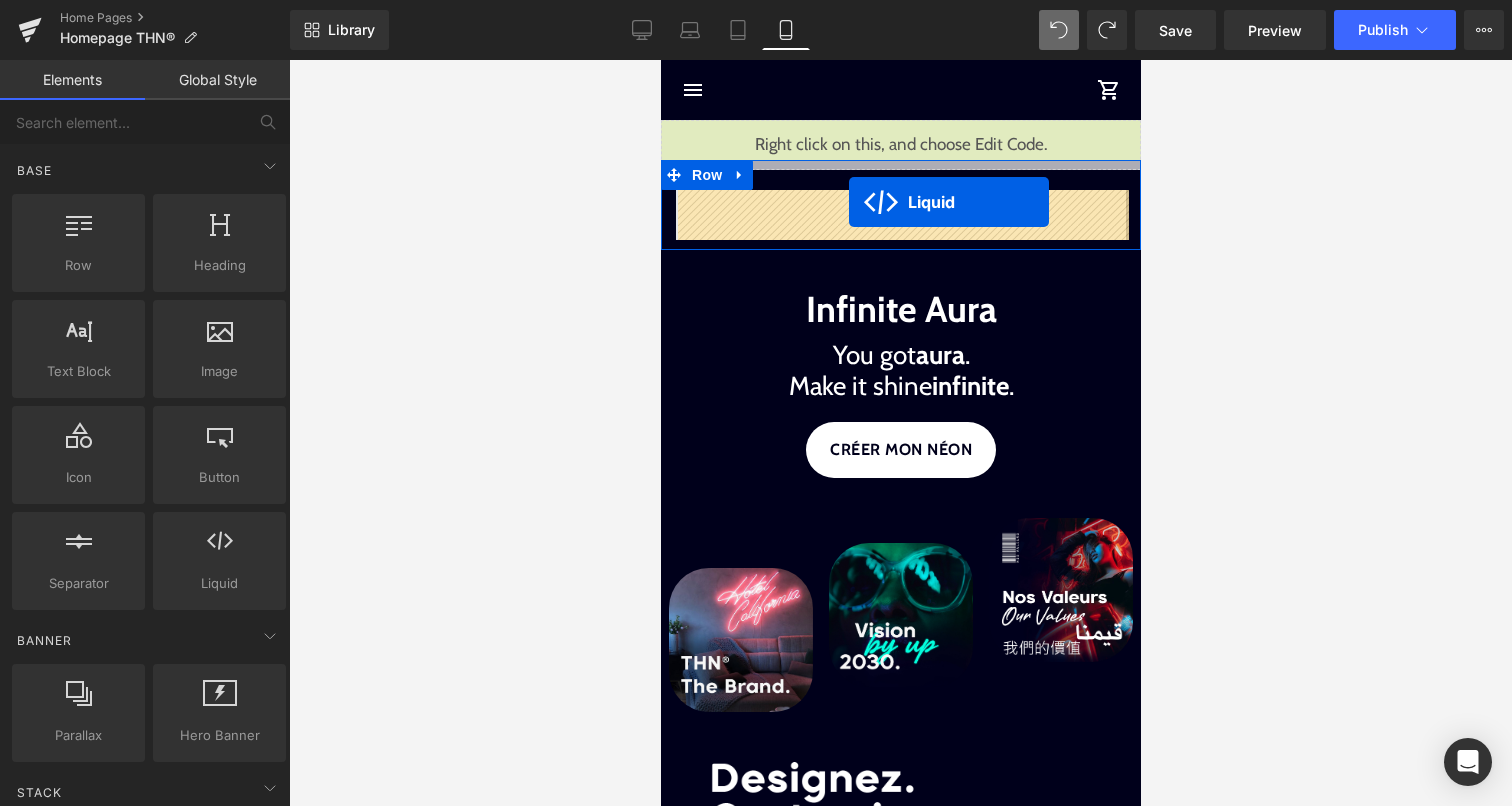 drag, startPoint x: 849, startPoint y: 137, endPoint x: 848, endPoint y: 202, distance: 65.00769 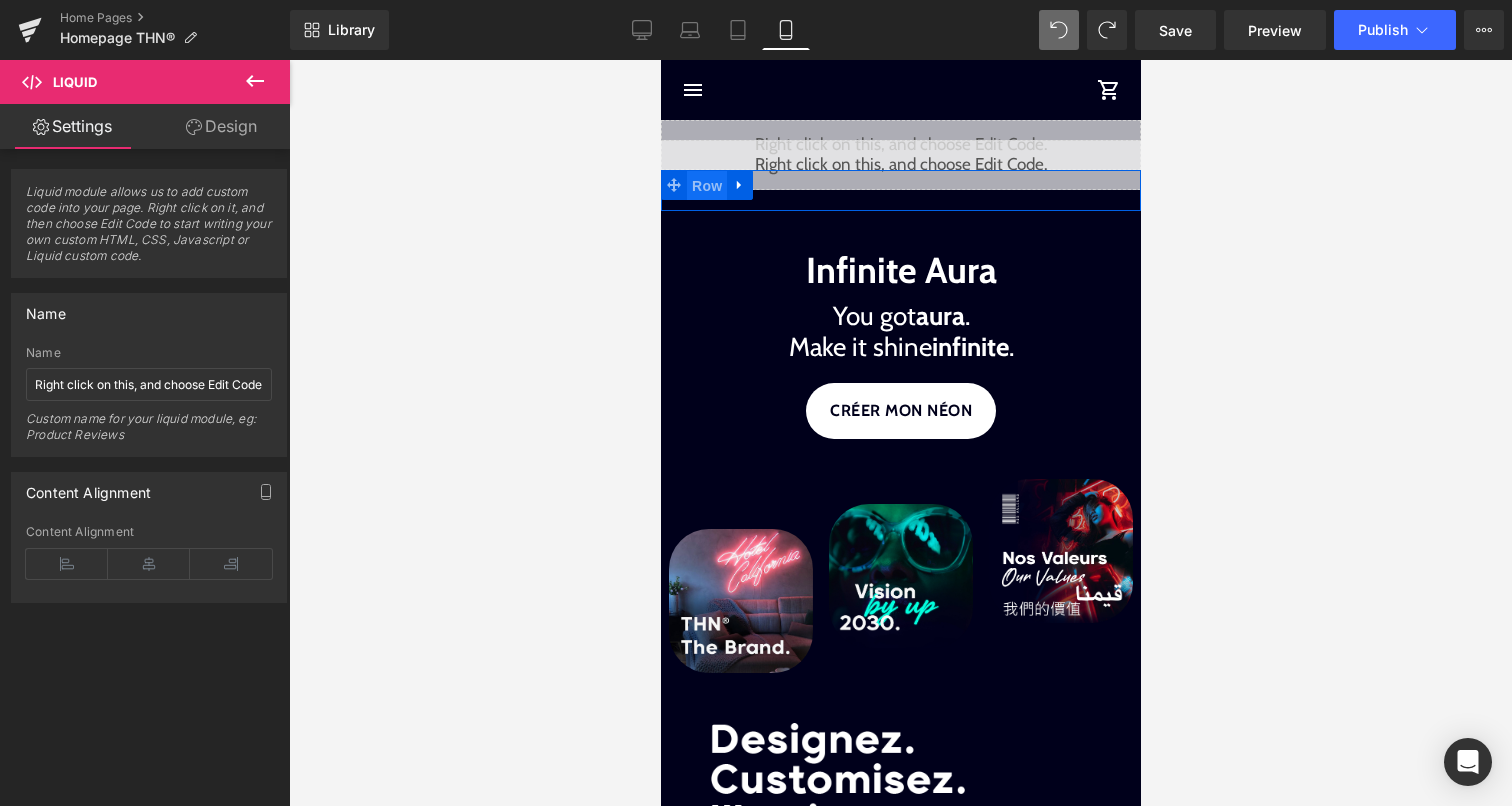 click on "Row" at bounding box center (706, 186) 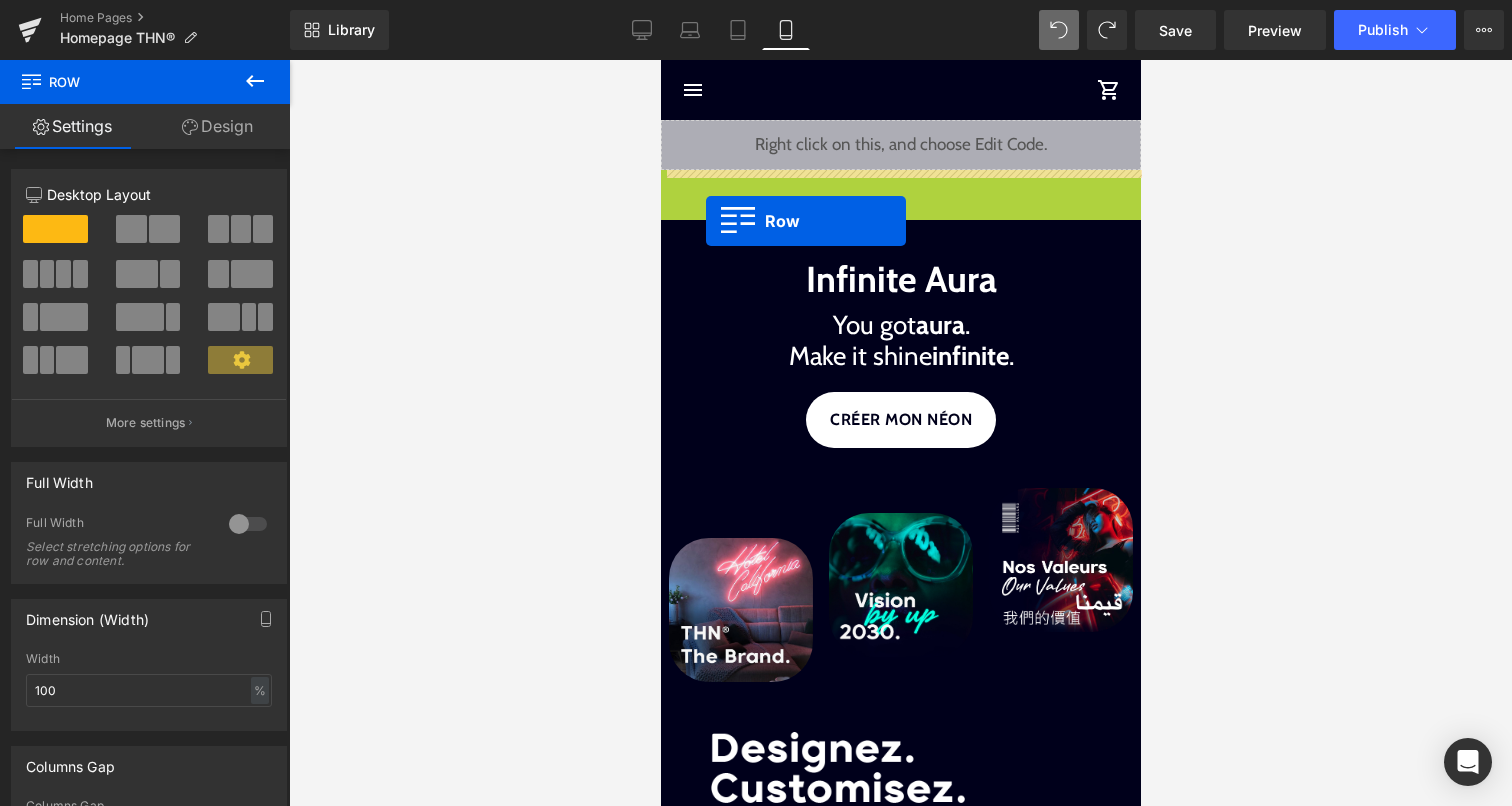drag, startPoint x: 697, startPoint y: 183, endPoint x: 705, endPoint y: 221, distance: 38.832977 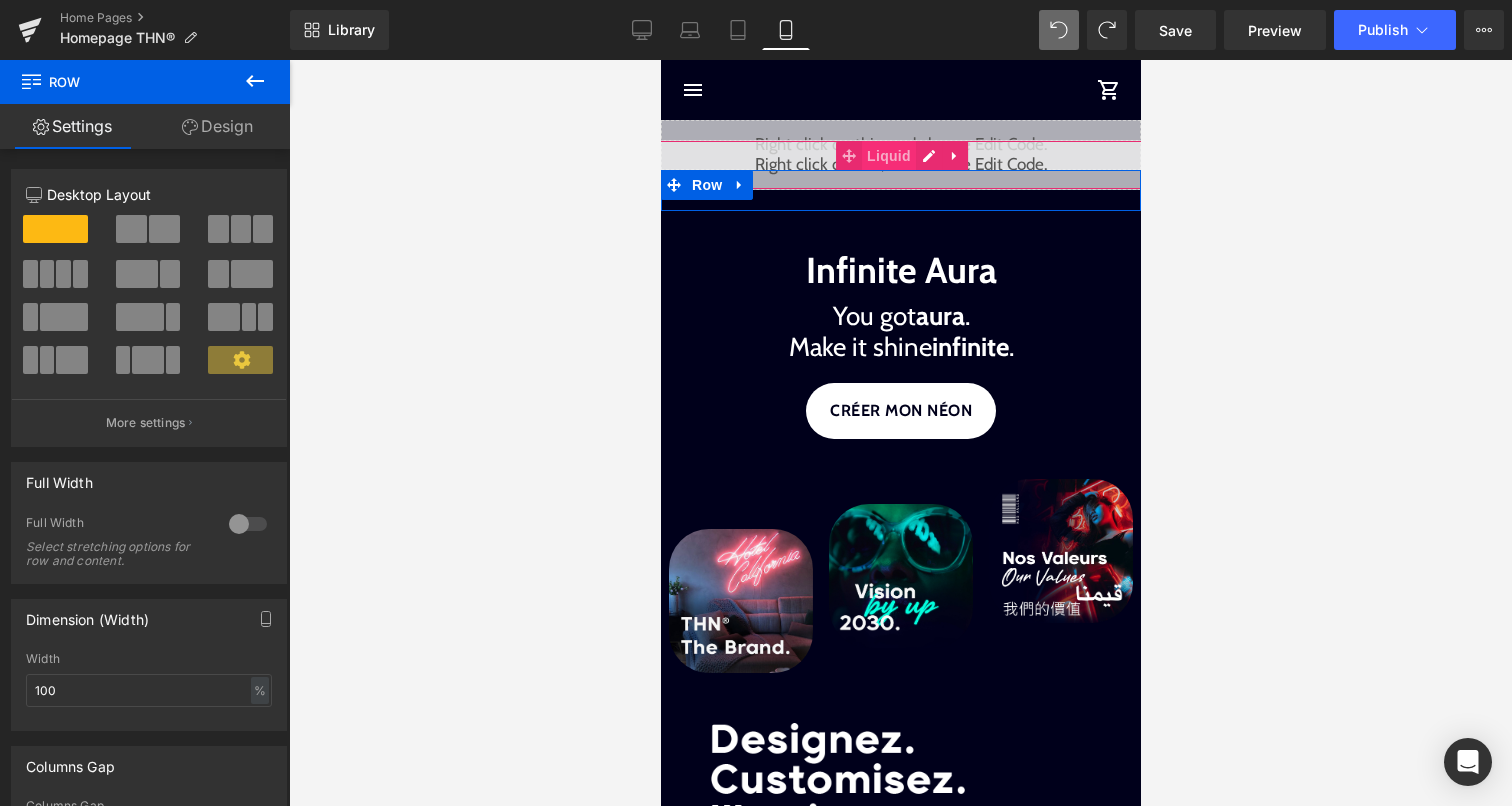 click on "Liquid" at bounding box center [888, 156] 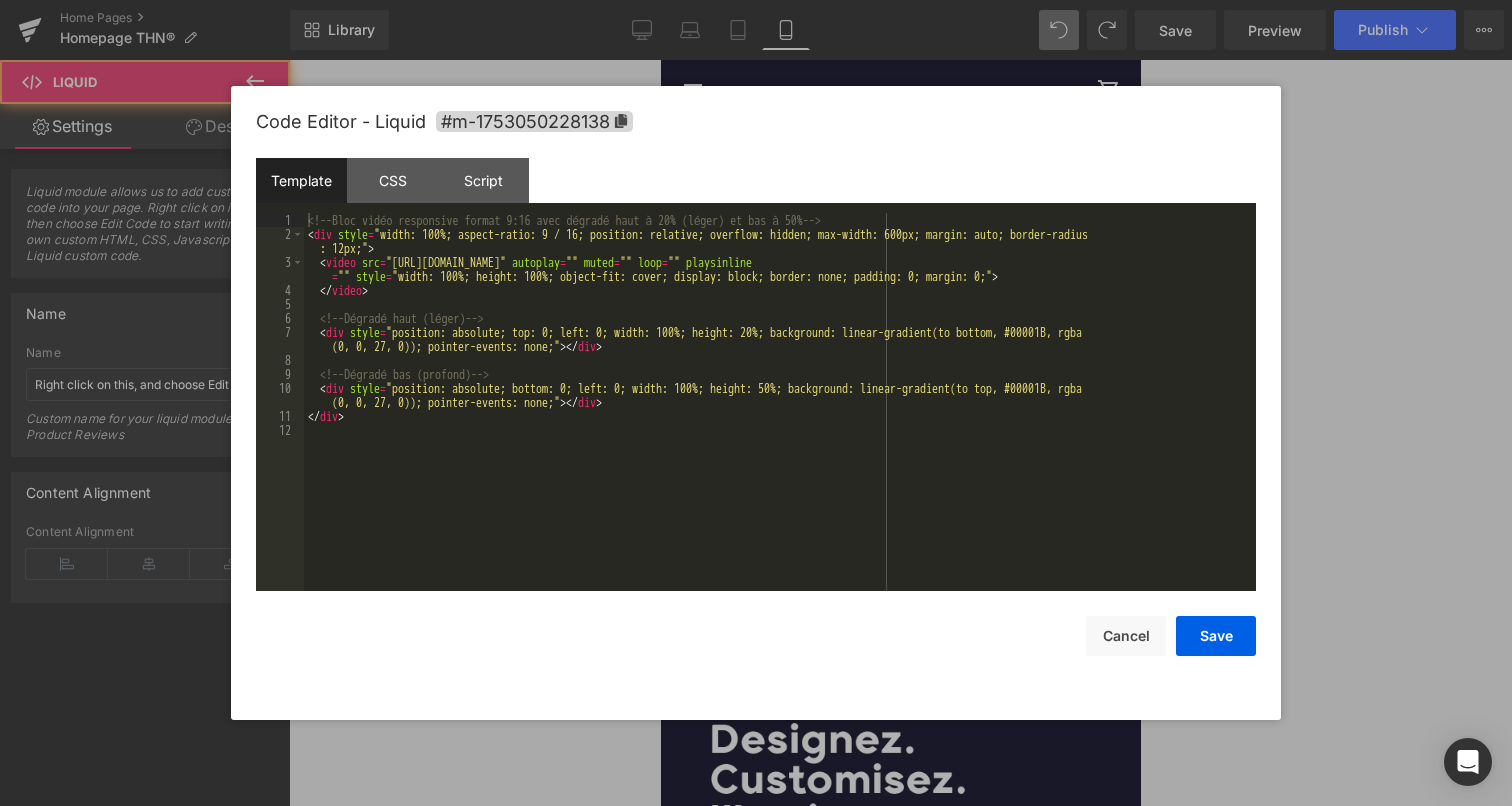click 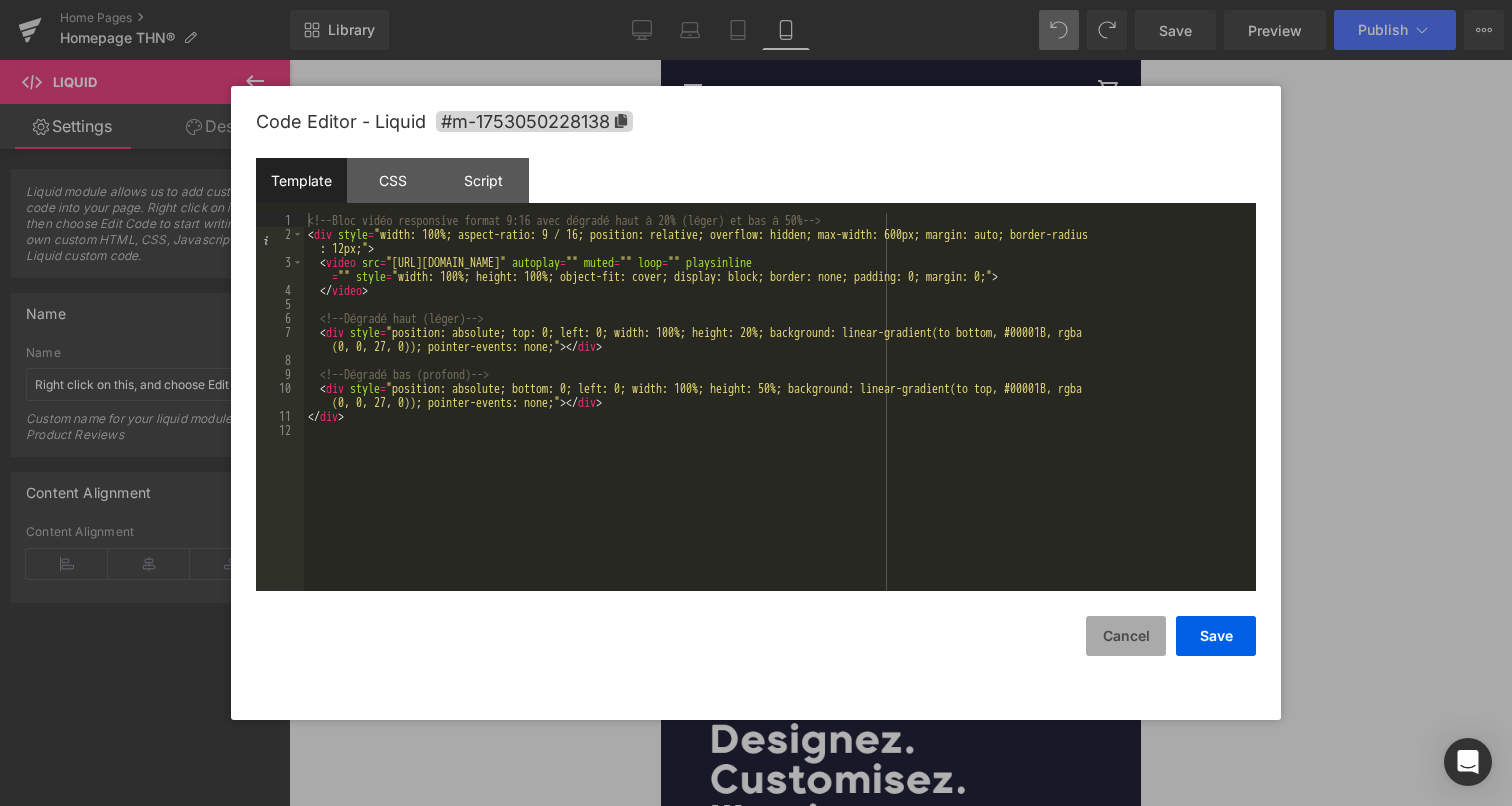 click on "Cancel" at bounding box center [1126, 636] 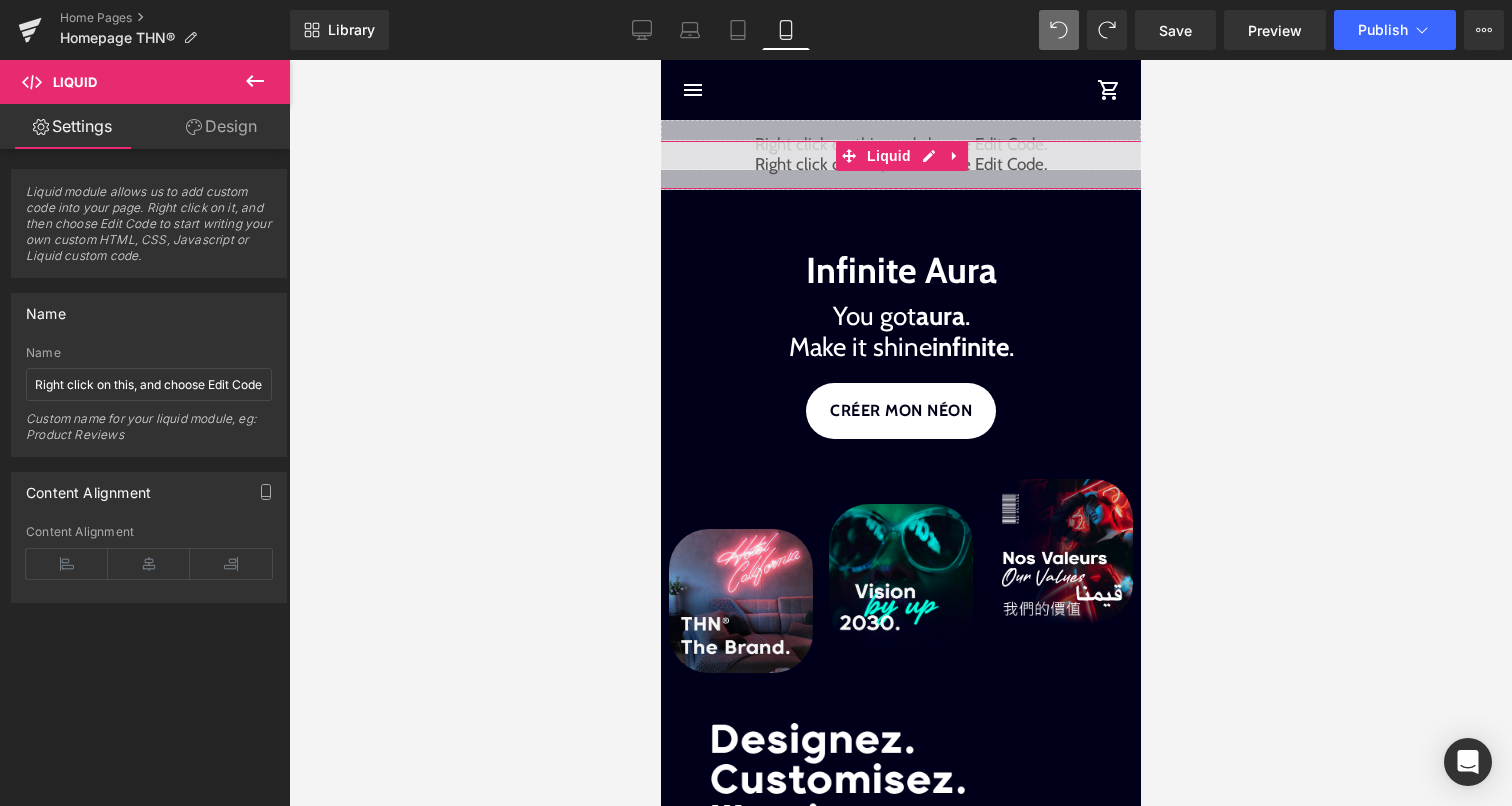 click on "Design" at bounding box center (221, 126) 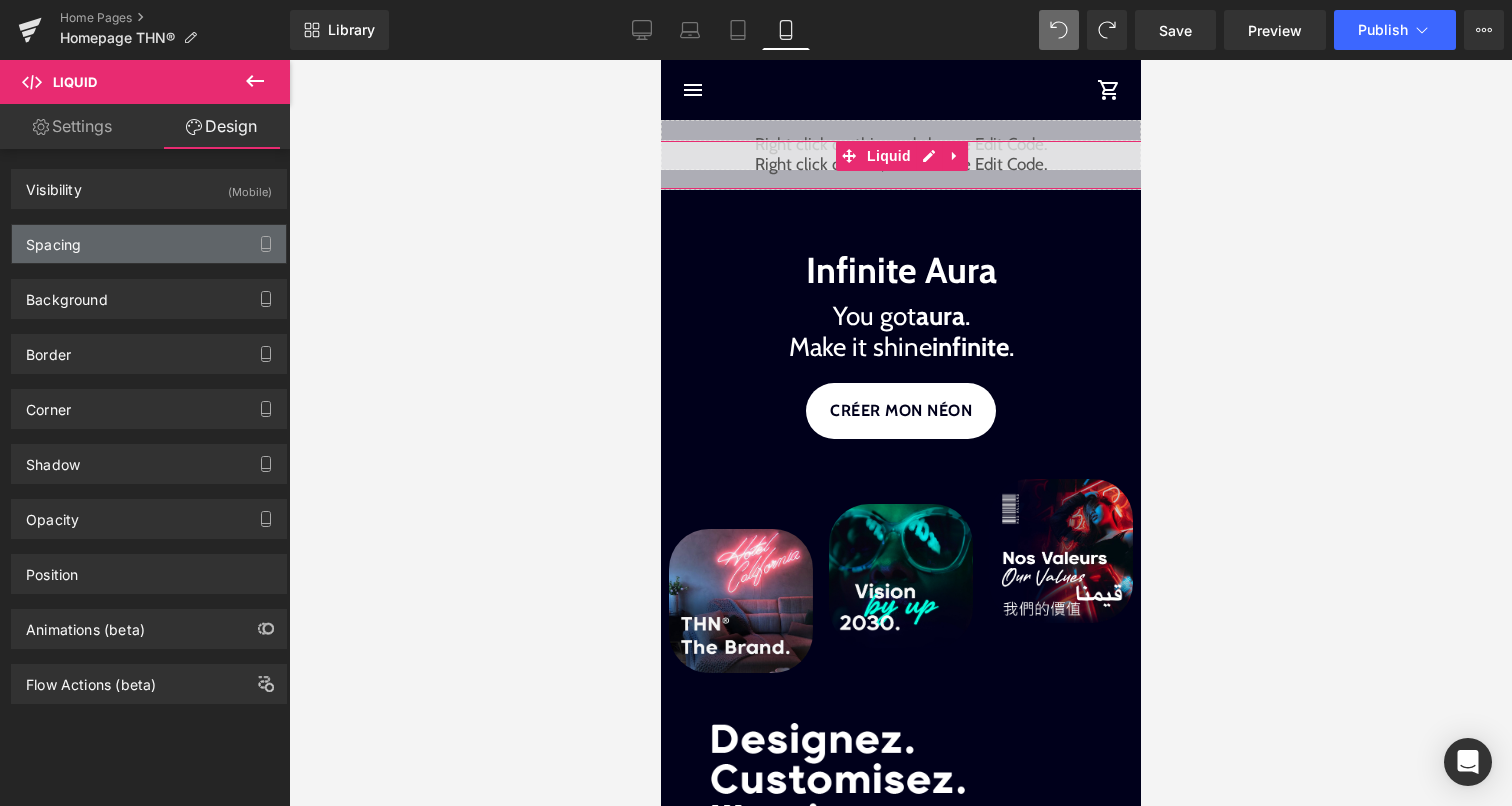click on "Spacing" at bounding box center [149, 244] 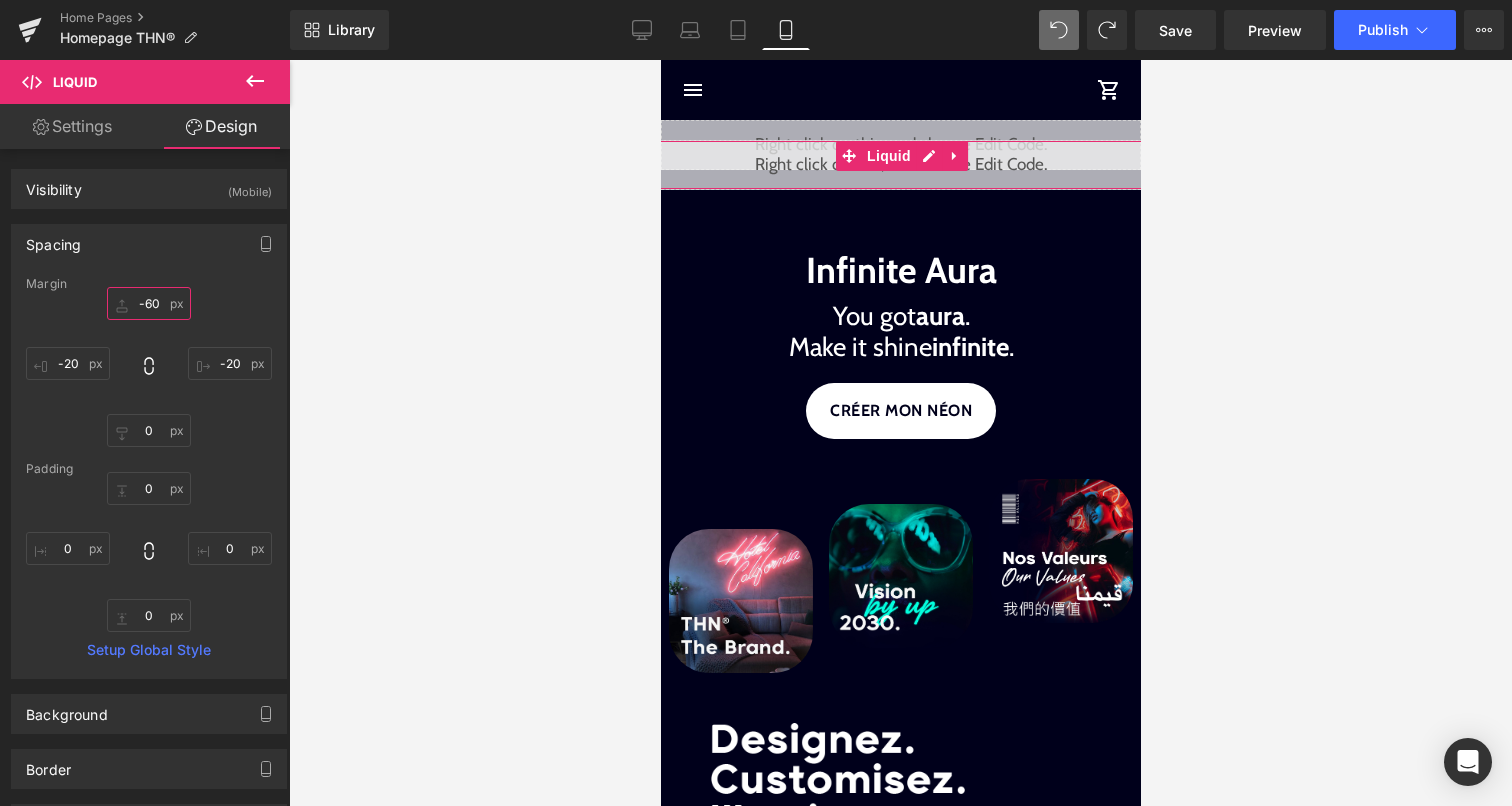 click on "-60" at bounding box center [149, 303] 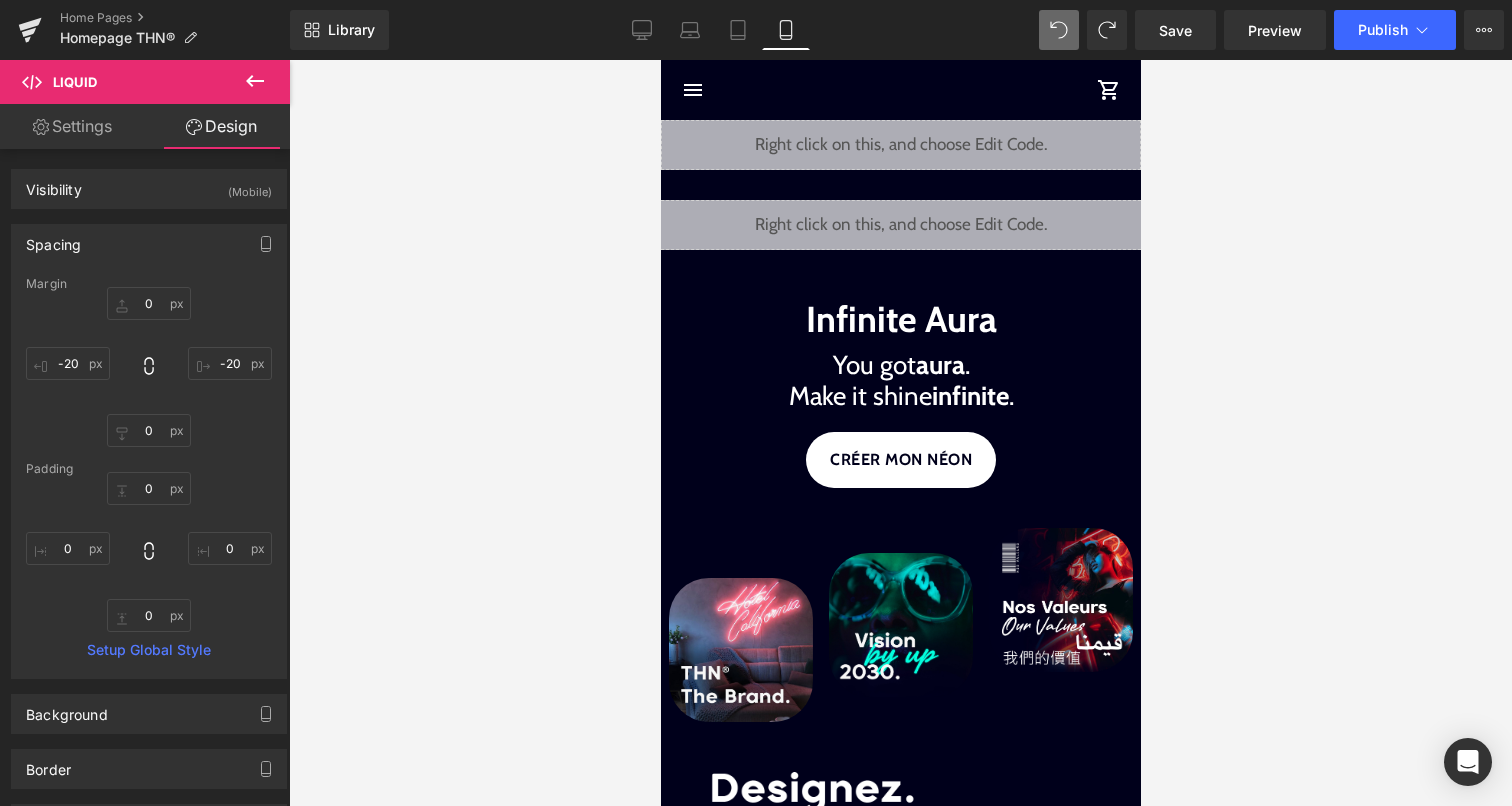 click at bounding box center [900, 433] 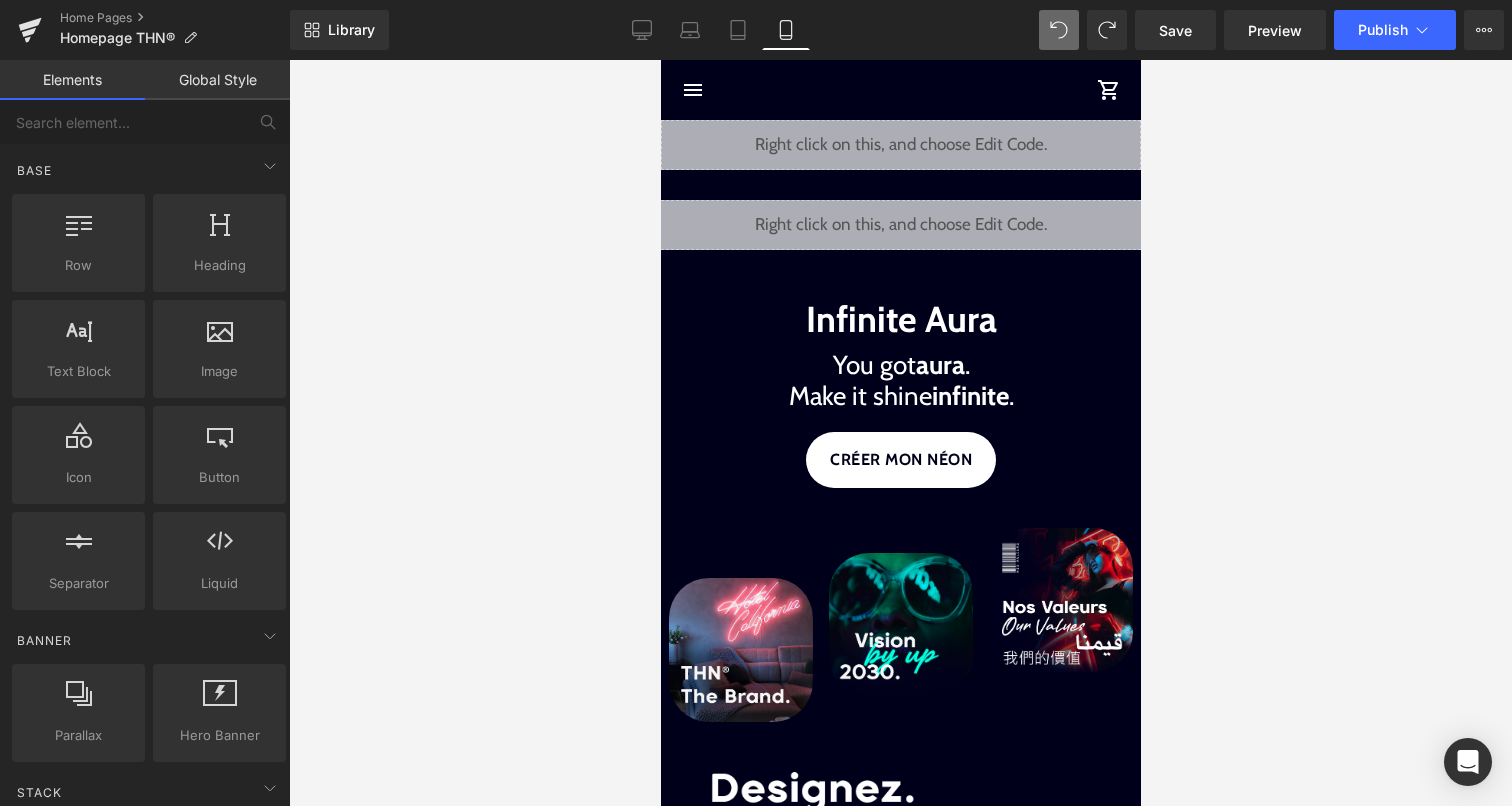 click on "Liquid" at bounding box center (900, 145) 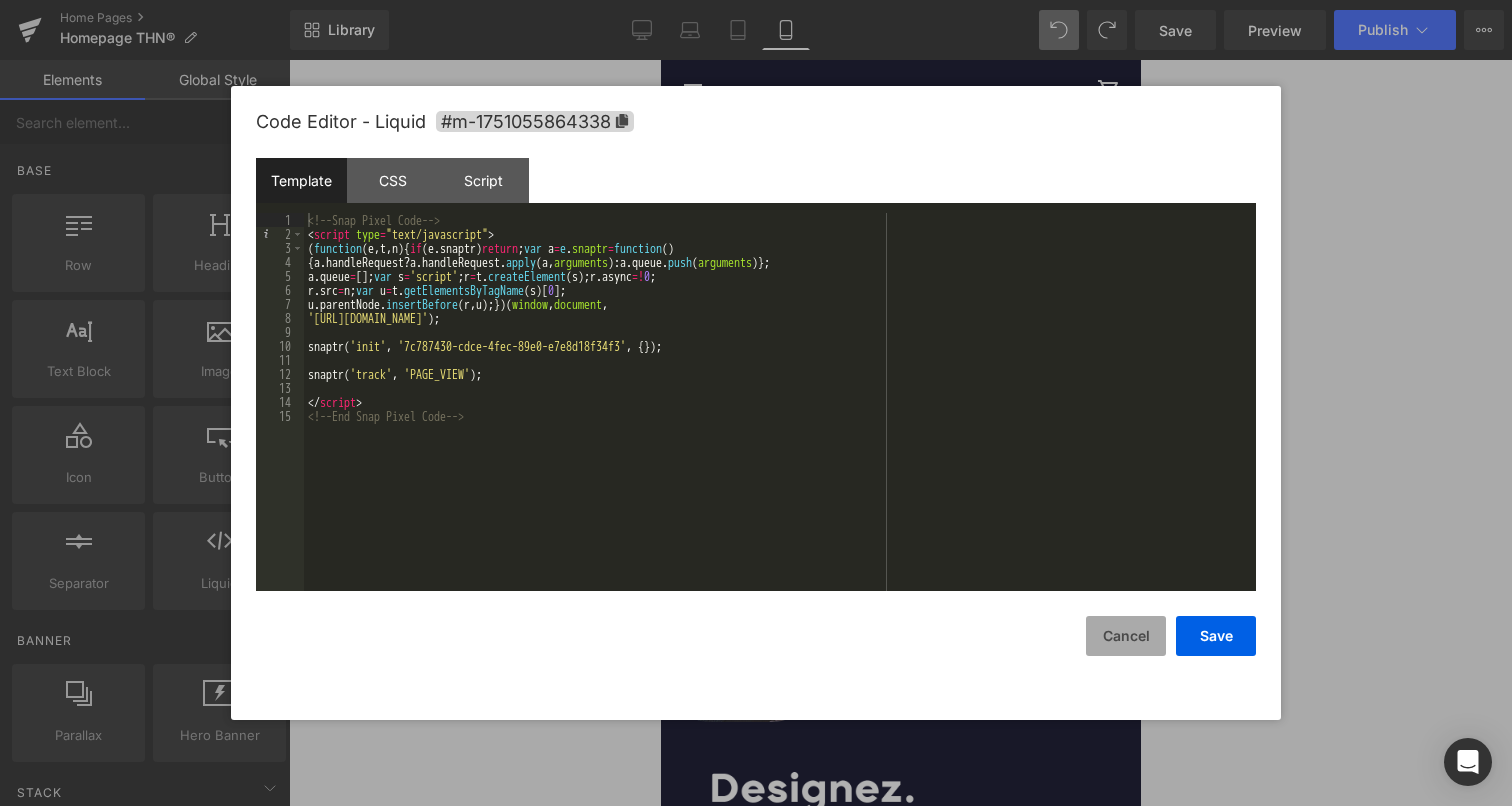 click on "Cancel" at bounding box center [1126, 636] 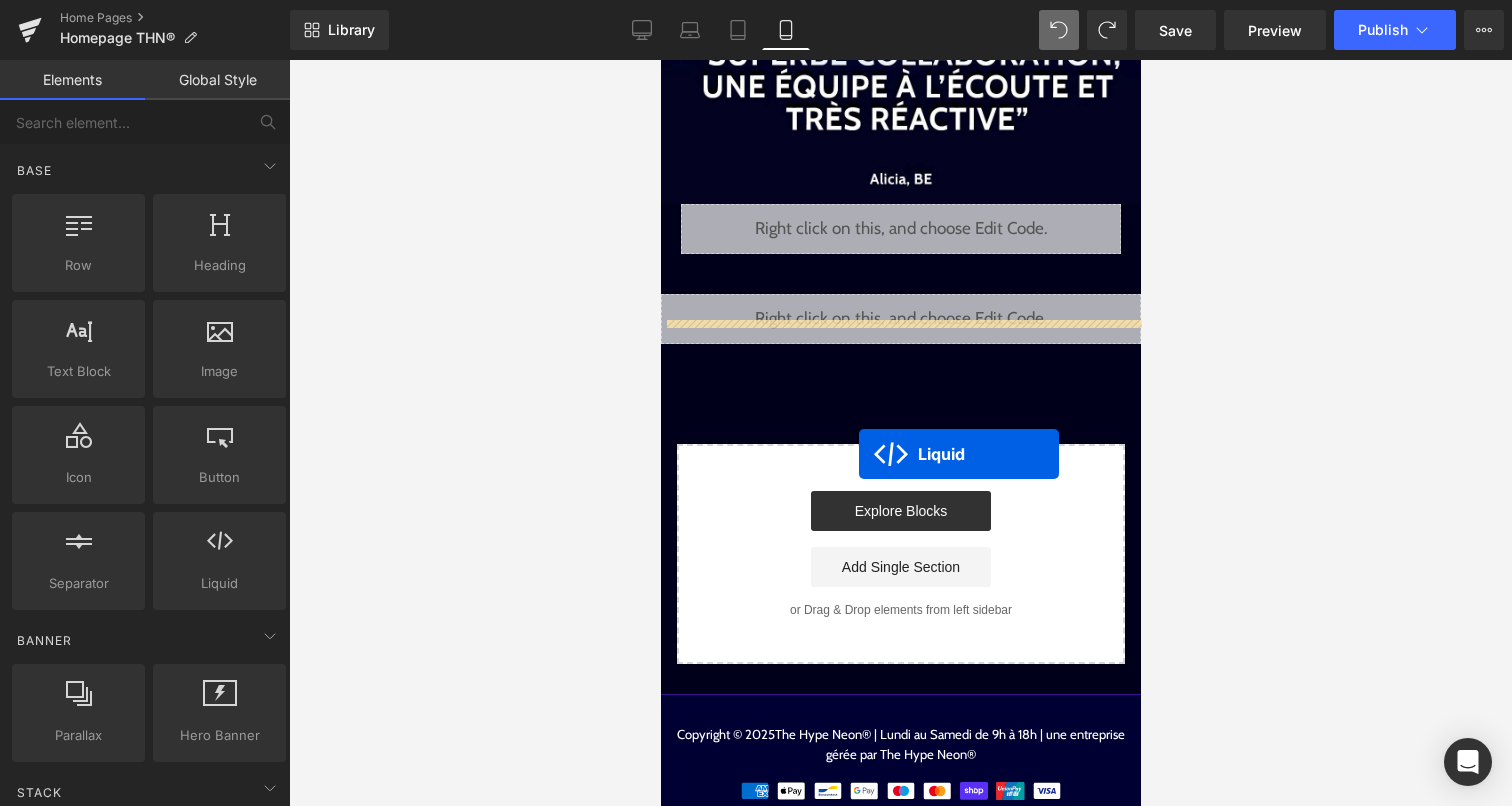 drag, startPoint x: 849, startPoint y: 136, endPoint x: 859, endPoint y: 452, distance: 316.1582 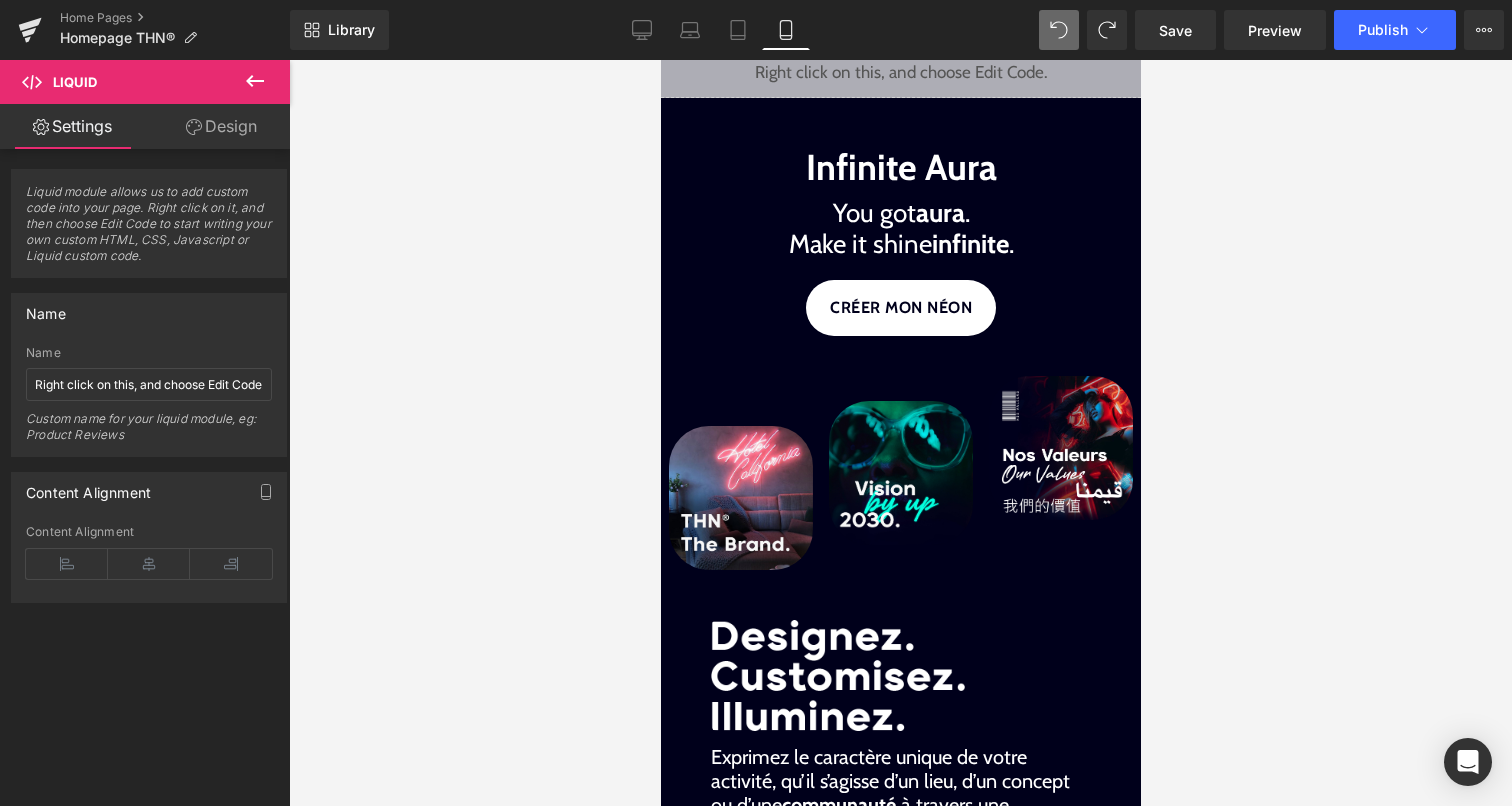 scroll, scrollTop: 0, scrollLeft: 0, axis: both 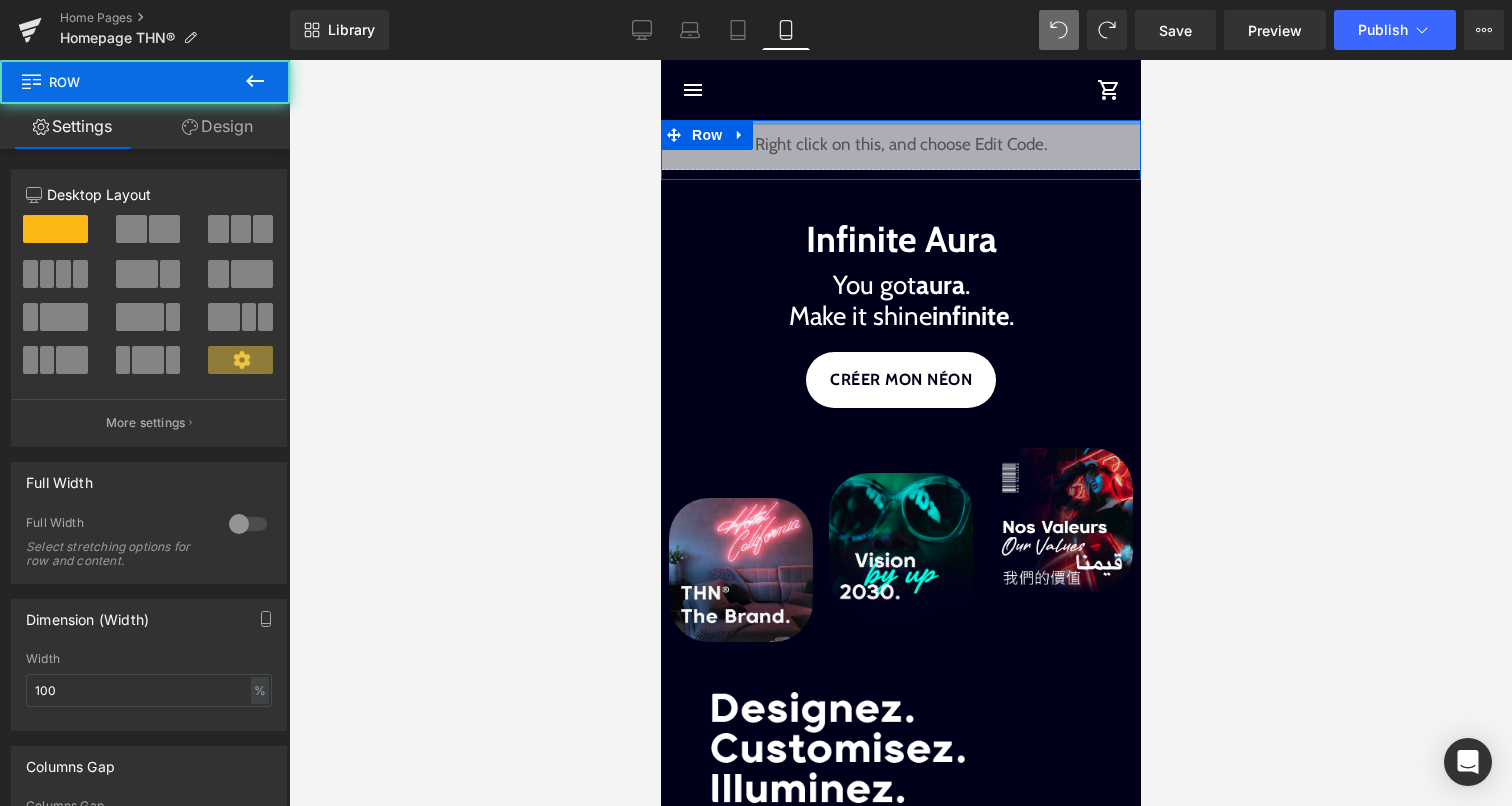 drag, startPoint x: 851, startPoint y: 143, endPoint x: 931, endPoint y: 141, distance: 80.024994 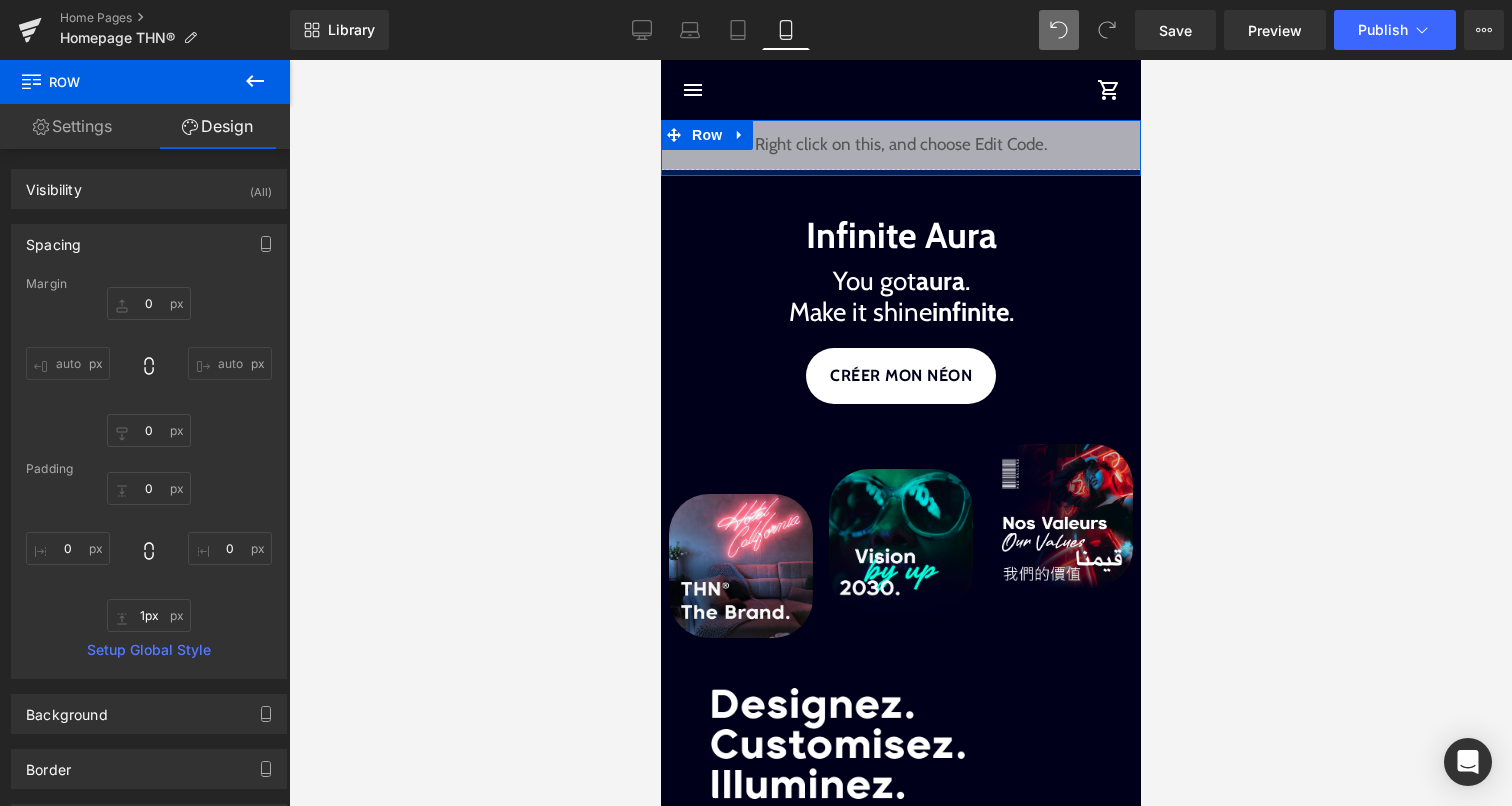 type on "0px" 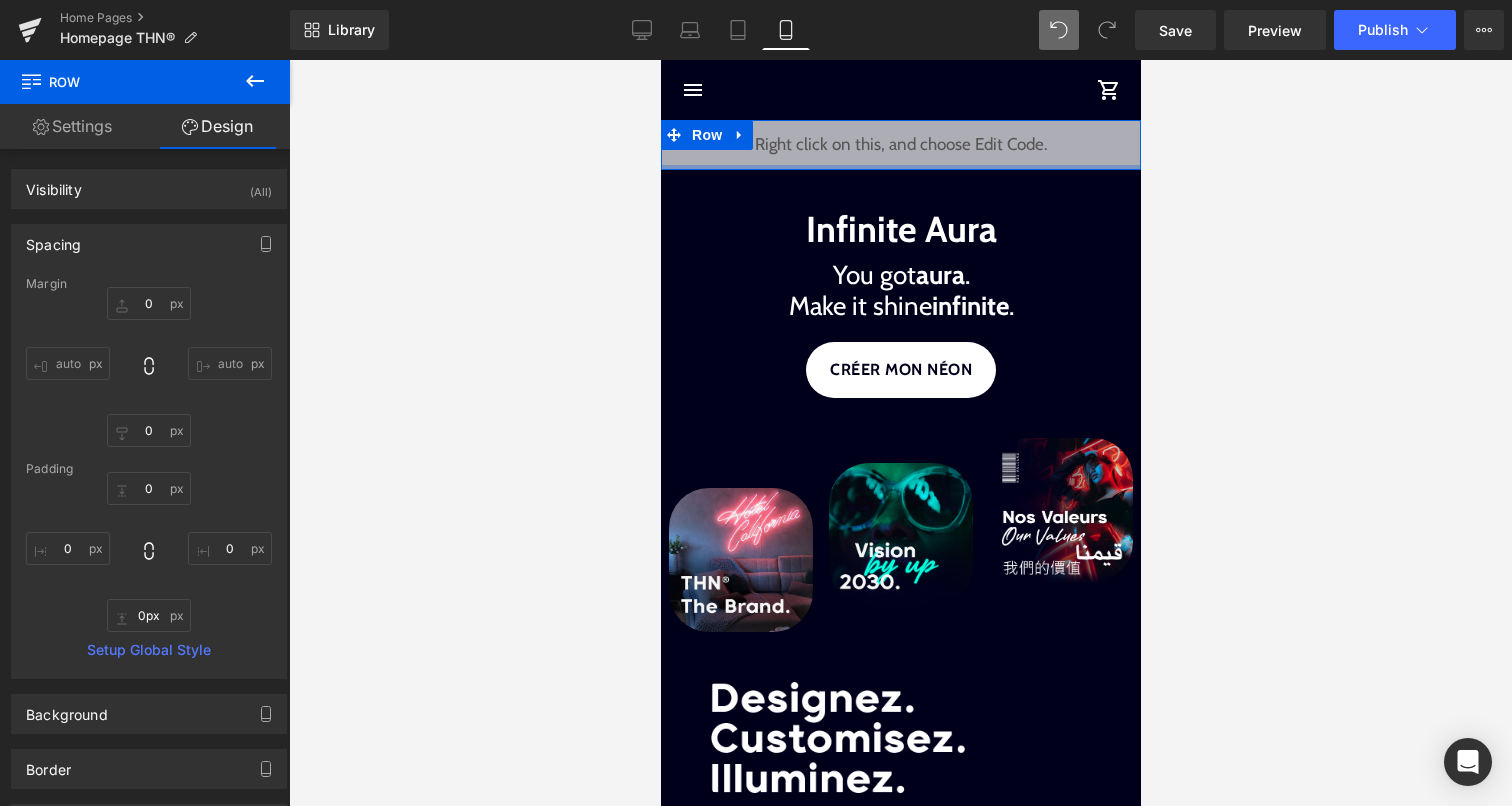 drag, startPoint x: 803, startPoint y: 173, endPoint x: 822, endPoint y: 157, distance: 24.839485 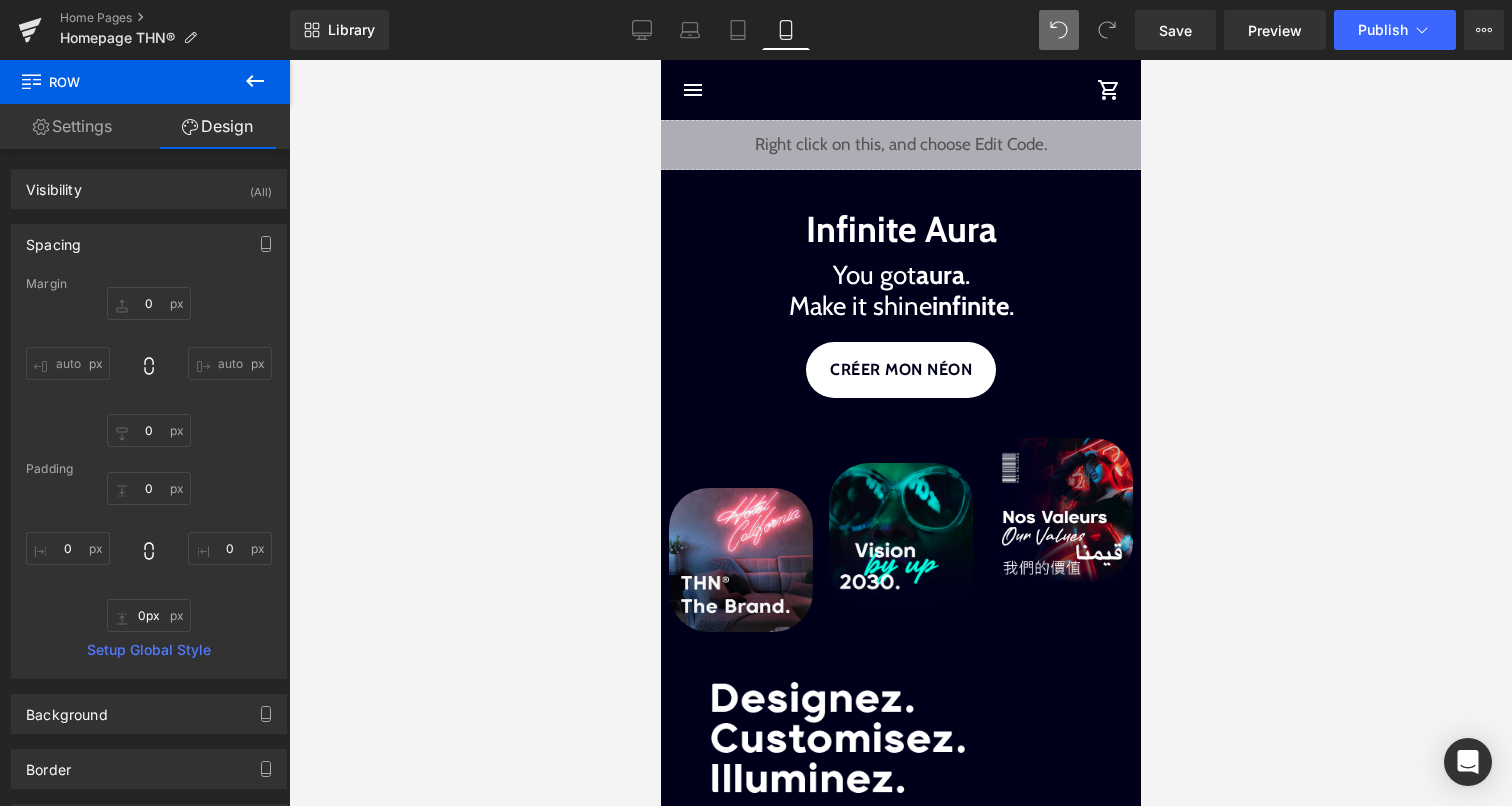 click 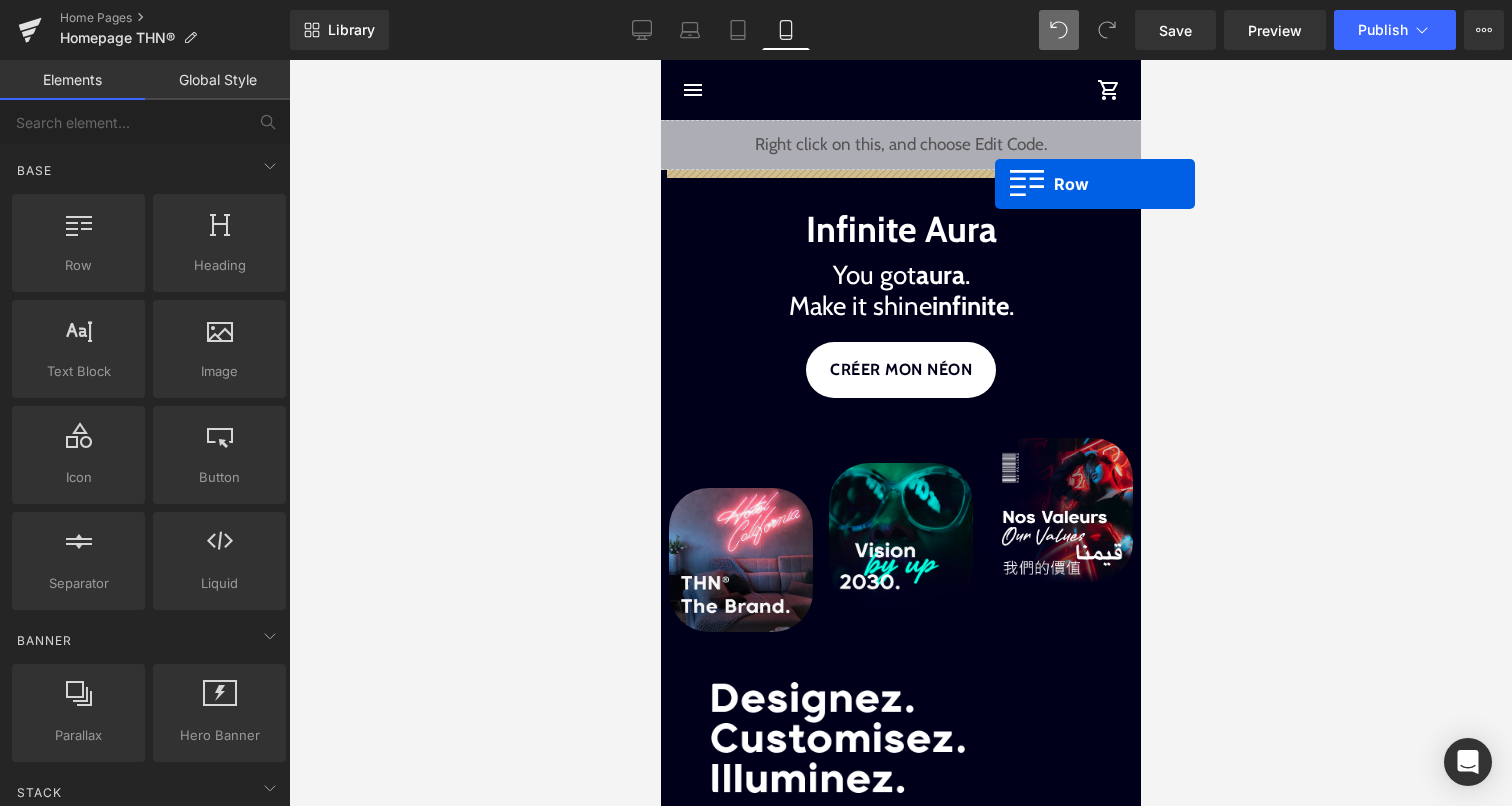 drag, startPoint x: 755, startPoint y: 301, endPoint x: 994, endPoint y: 184, distance: 266.10147 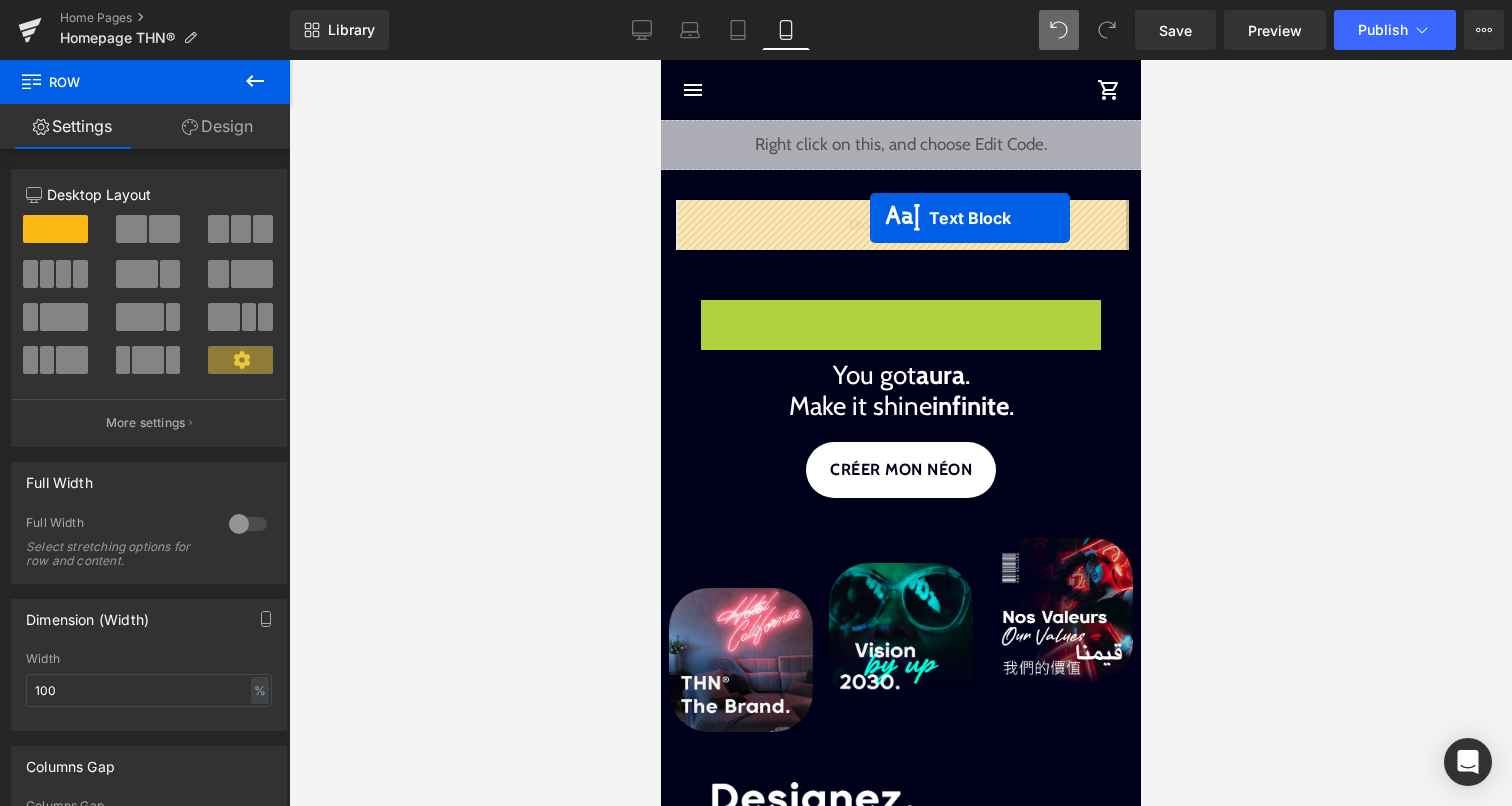 drag, startPoint x: 857, startPoint y: 321, endPoint x: 869, endPoint y: 218, distance: 103.69667 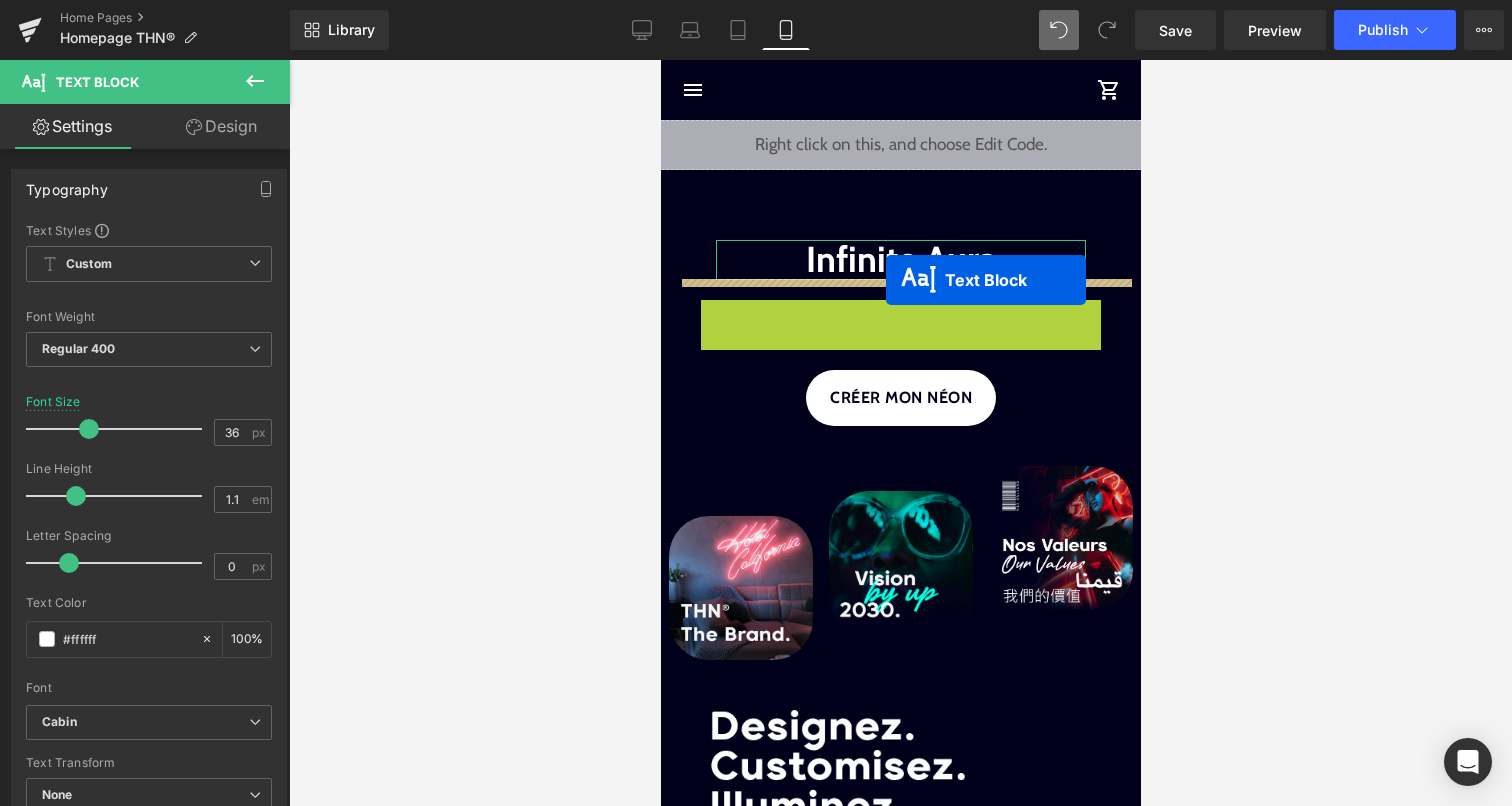 drag, startPoint x: 877, startPoint y: 329, endPoint x: 885, endPoint y: 280, distance: 49.648766 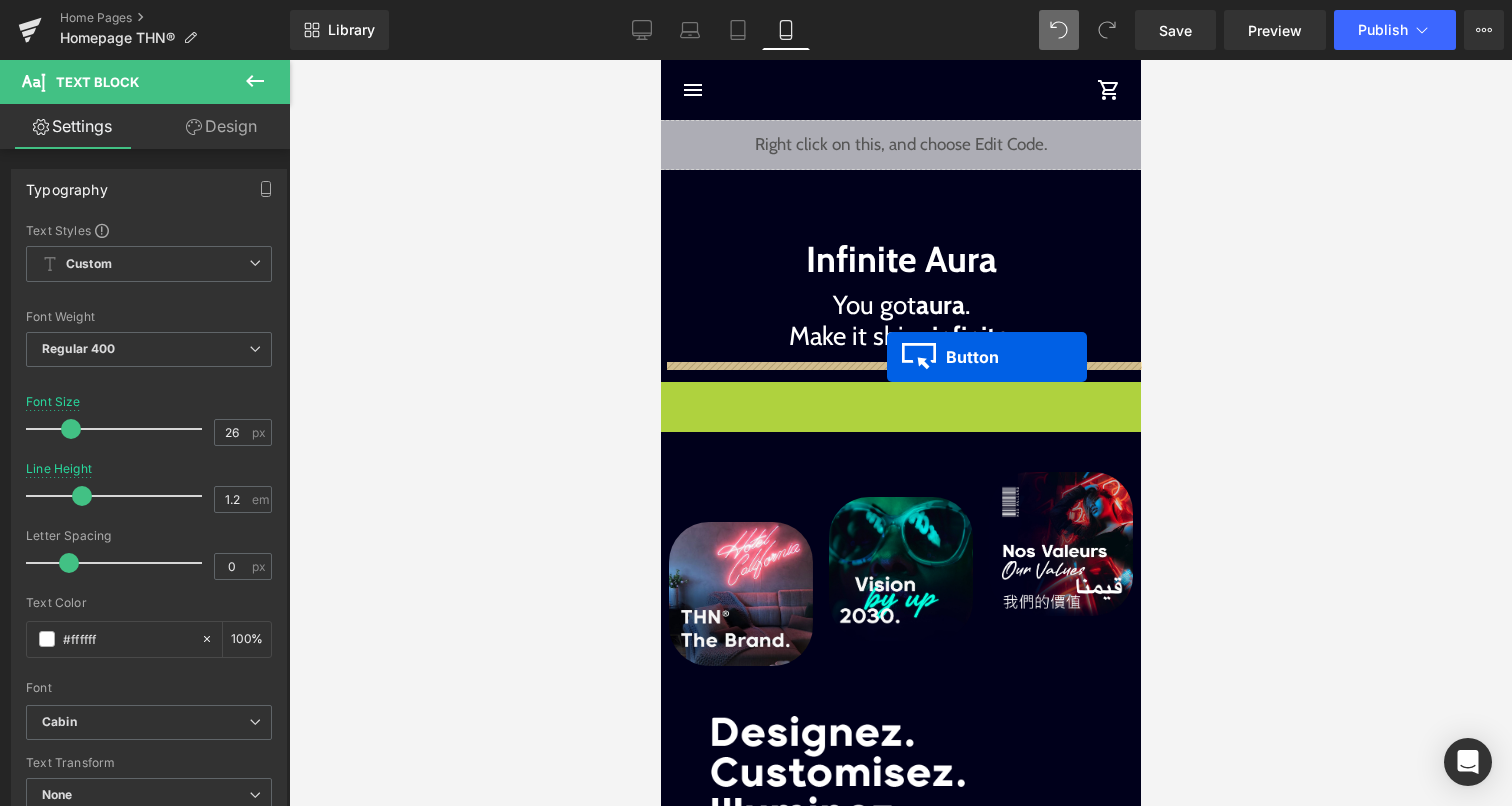 drag, startPoint x: 879, startPoint y: 407, endPoint x: 886, endPoint y: 356, distance: 51.47815 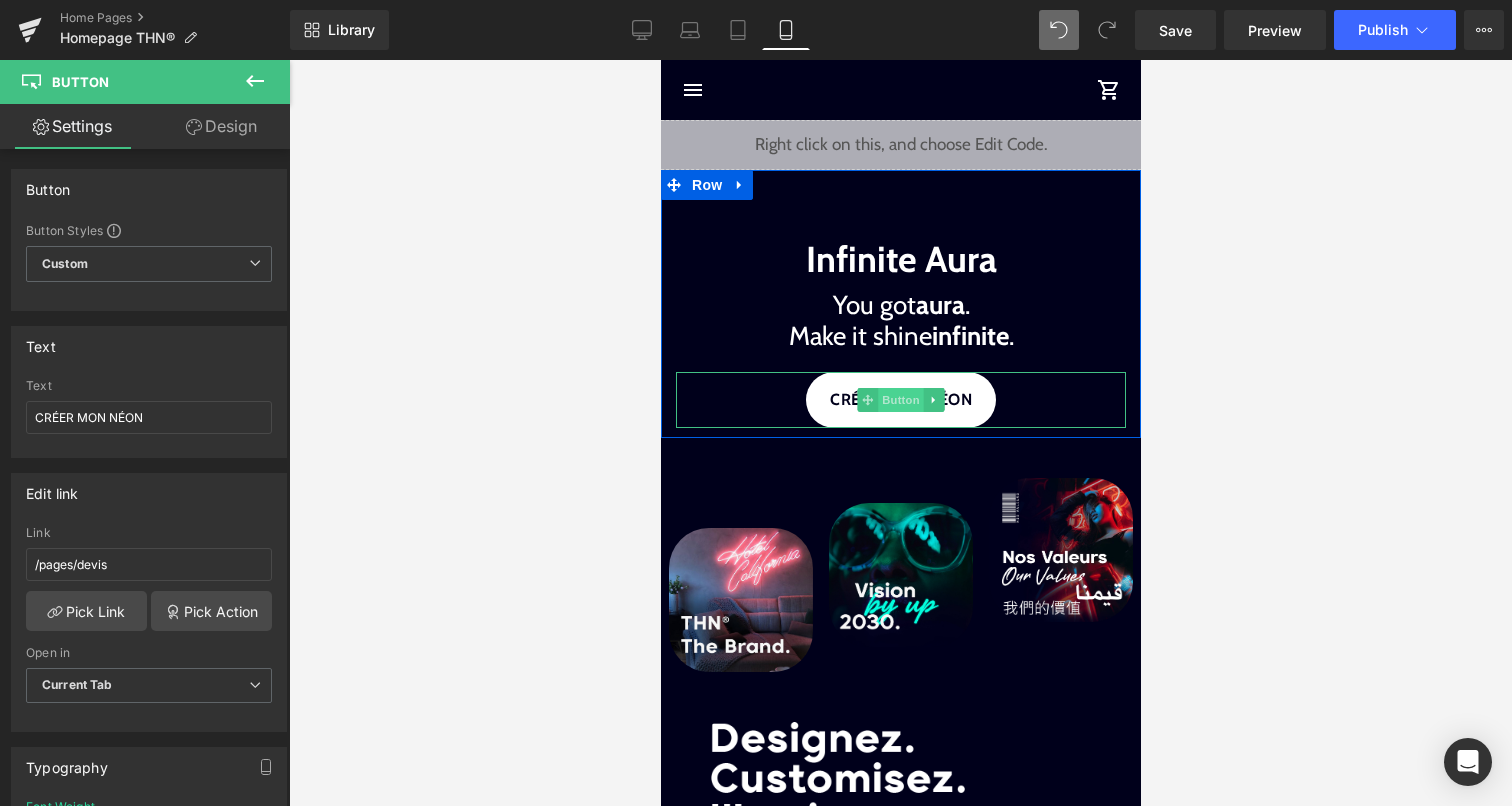 click on "Button" at bounding box center (900, 400) 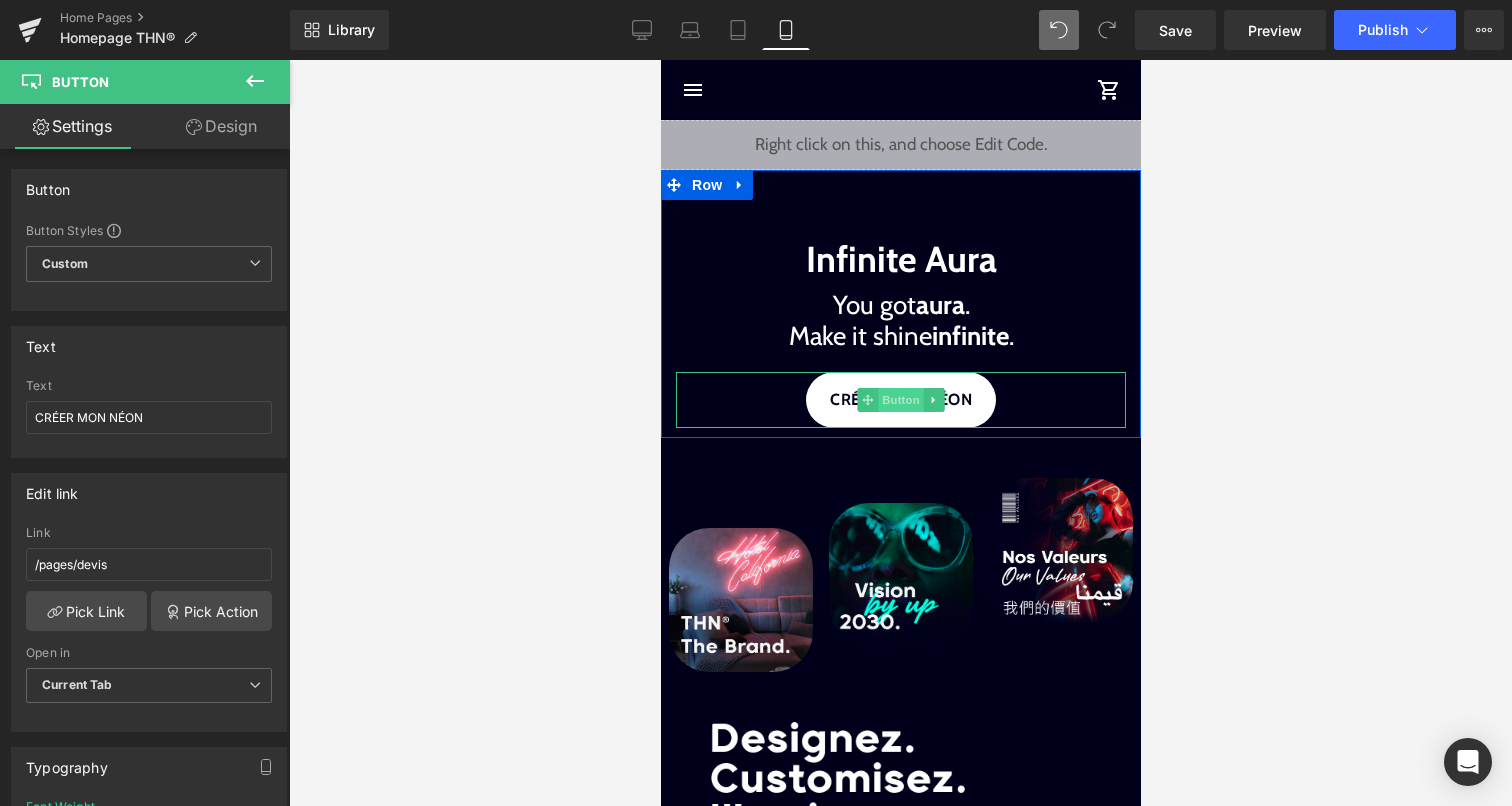 click on "Button" at bounding box center (900, 400) 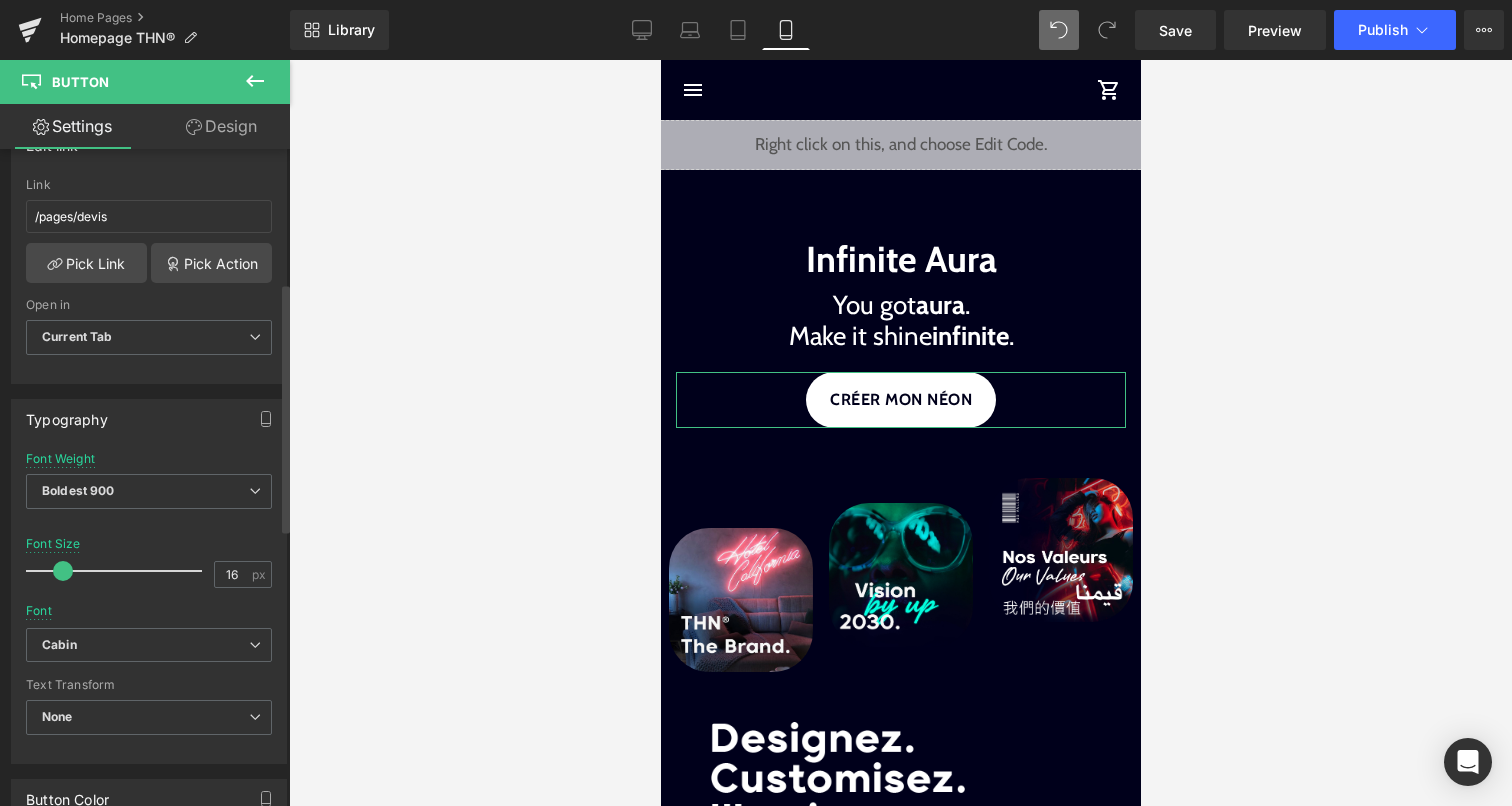 scroll, scrollTop: 351, scrollLeft: 0, axis: vertical 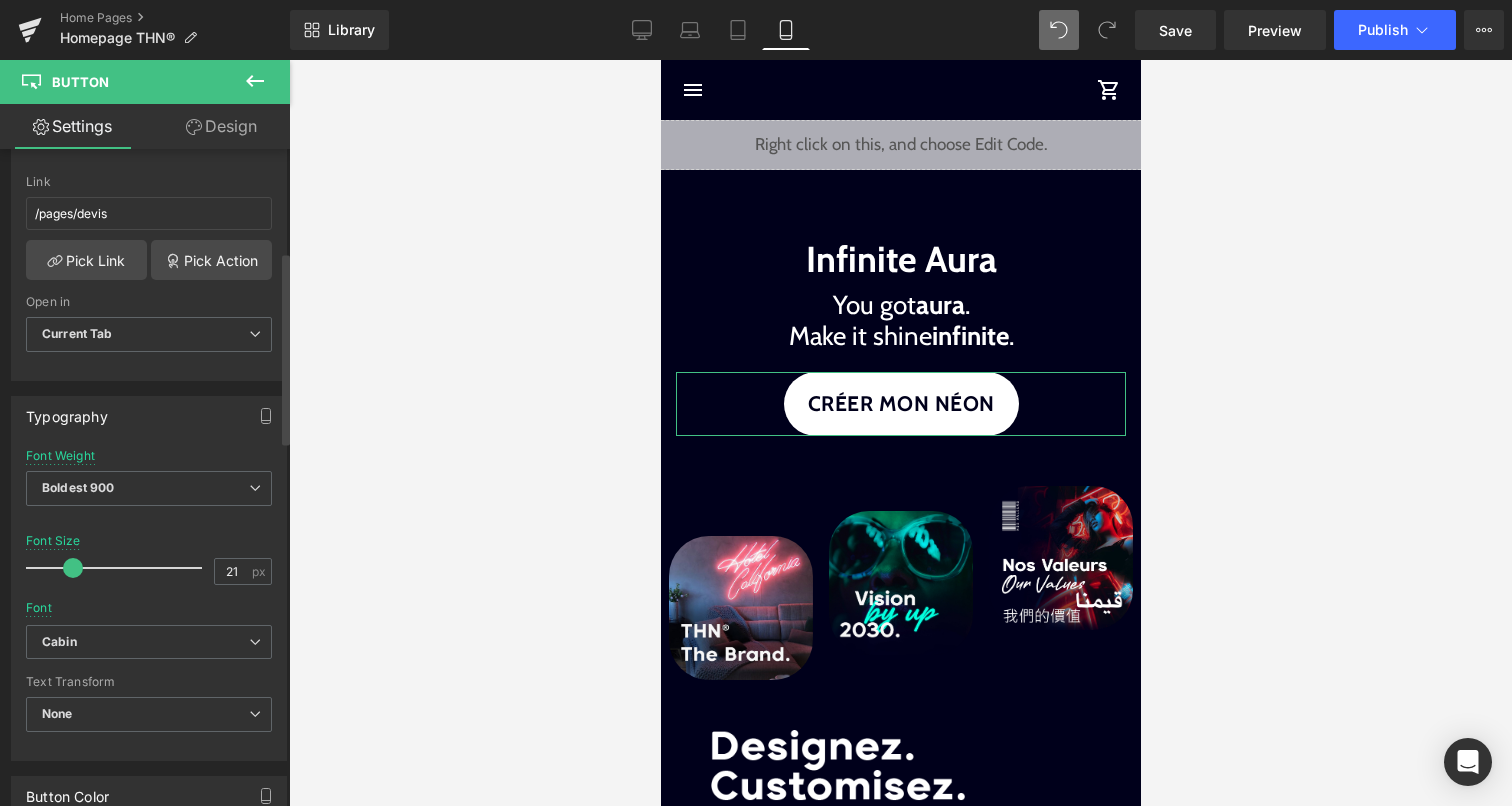 type on "20" 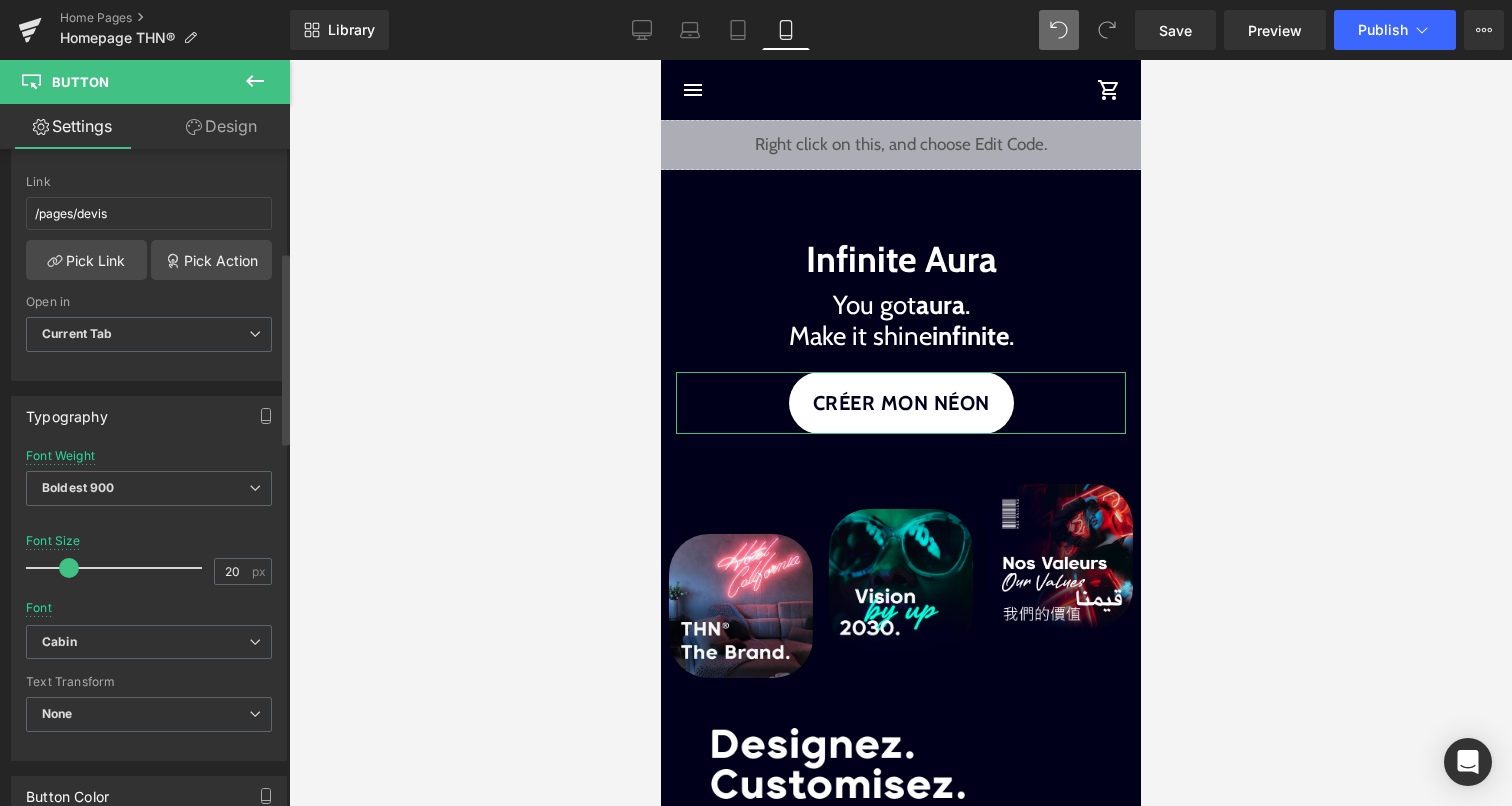 click at bounding box center (69, 568) 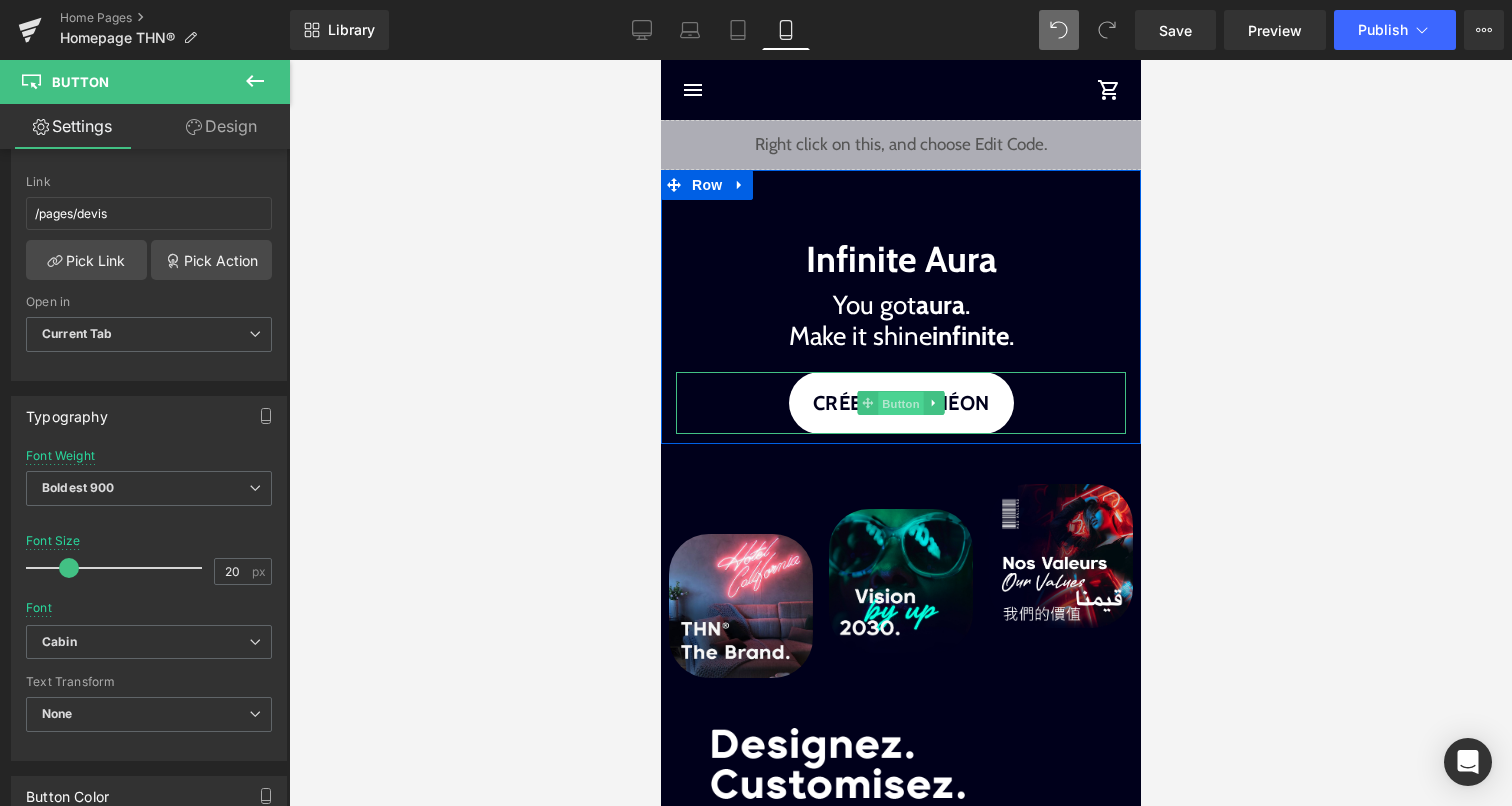 click on "Button" at bounding box center [900, 404] 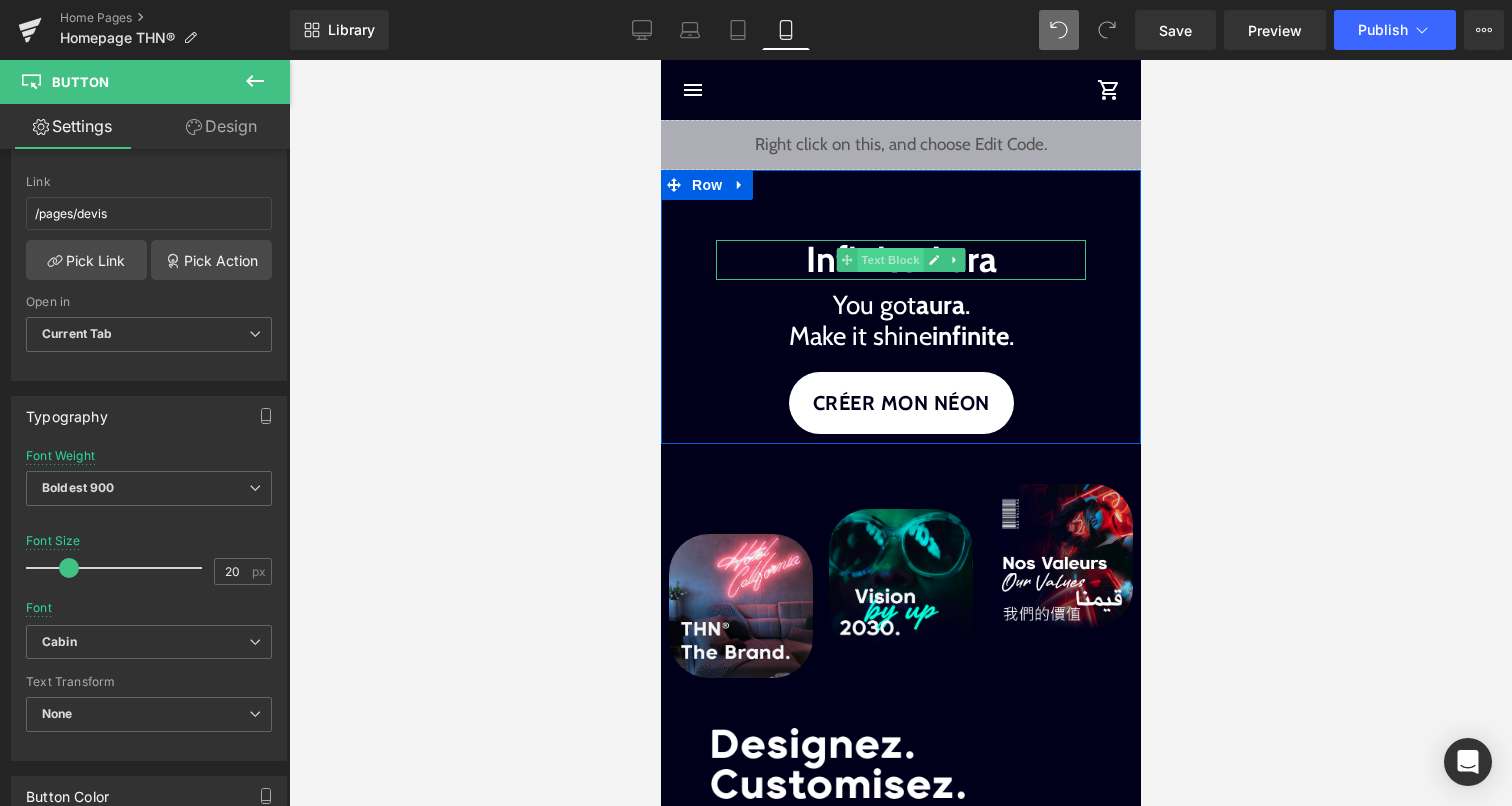 click on "Text Block" at bounding box center (889, 260) 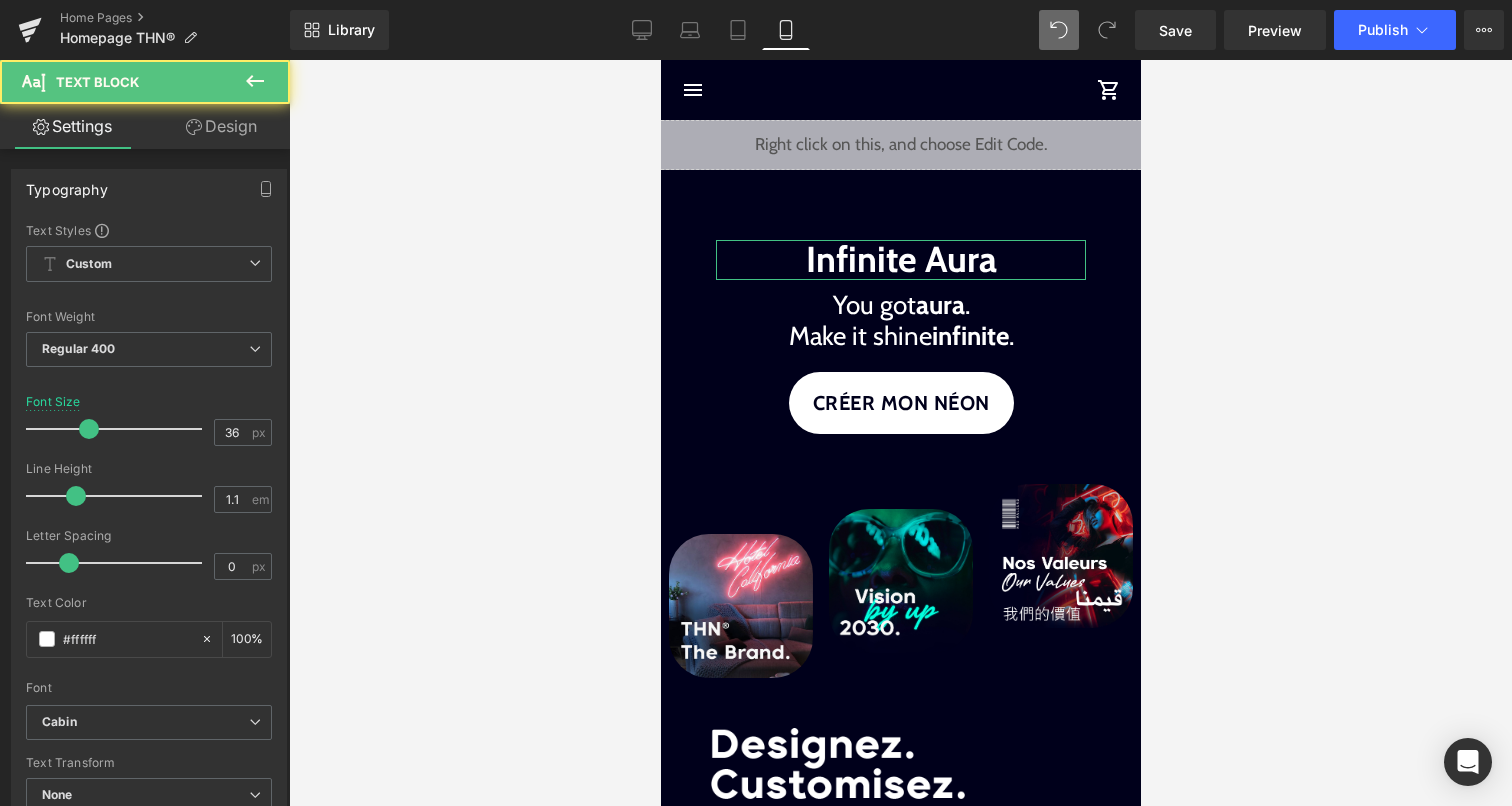 click on "Design" at bounding box center (221, 126) 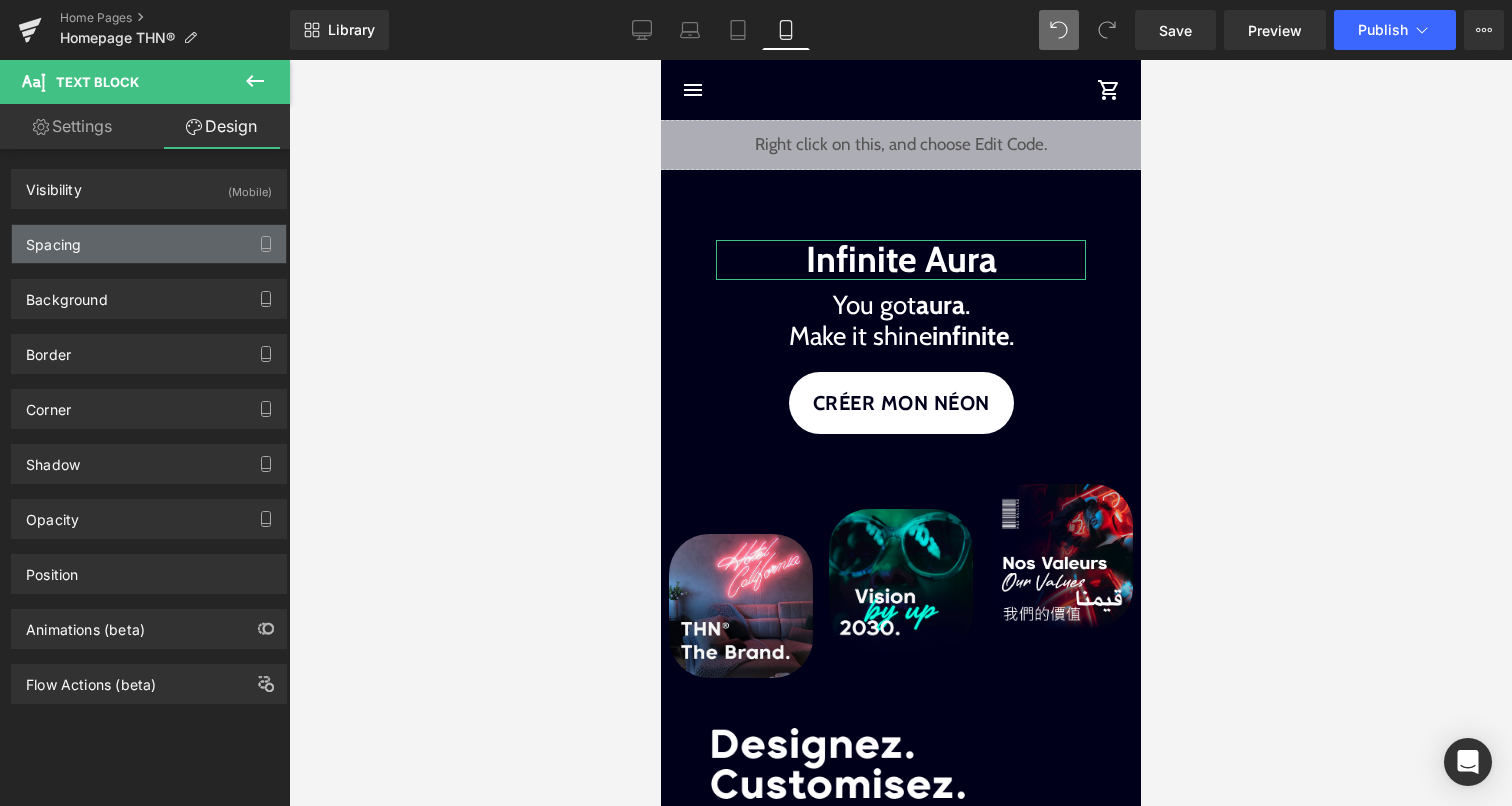 click on "Spacing" at bounding box center [149, 244] 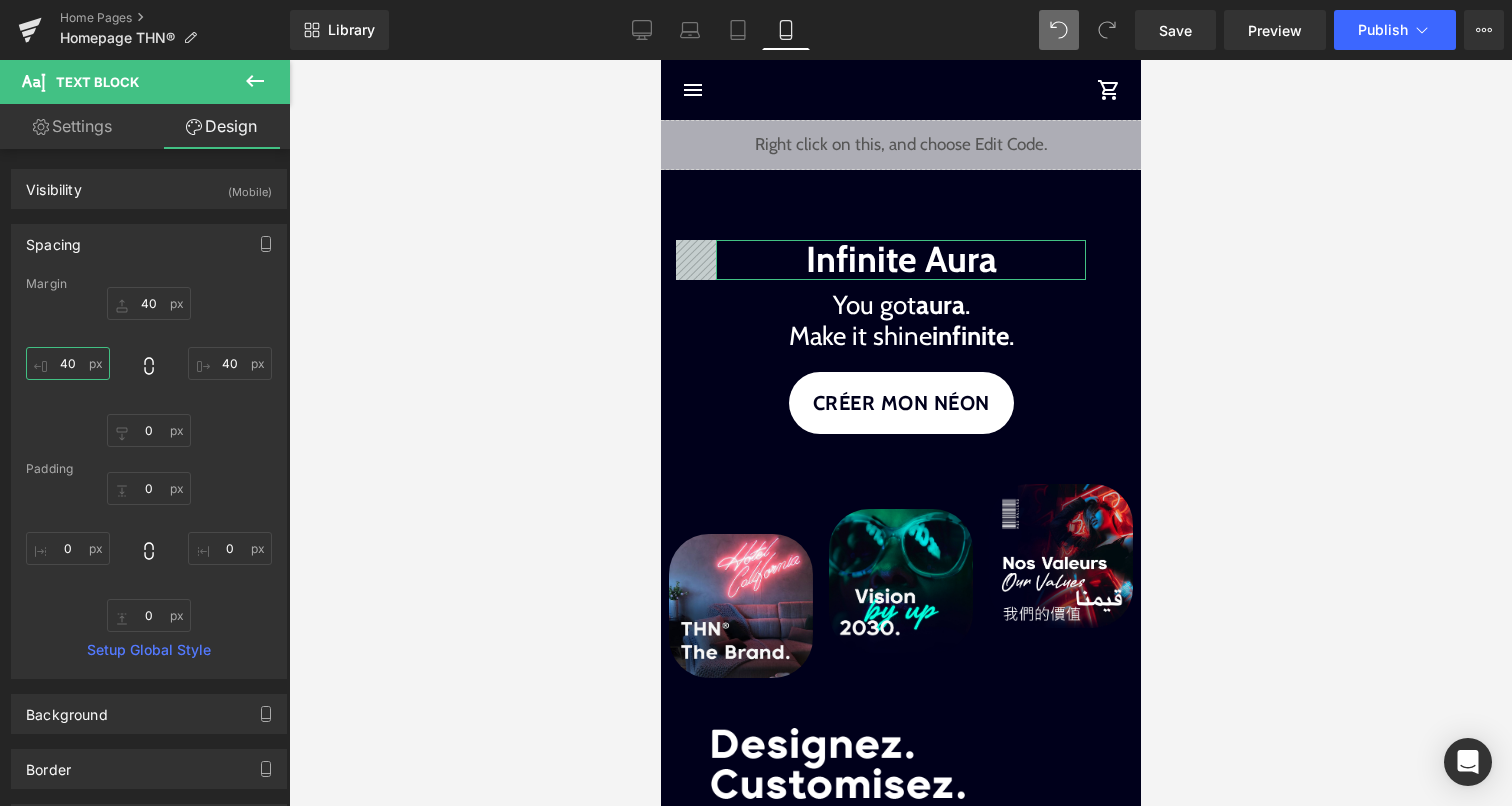 click on "40" at bounding box center [68, 363] 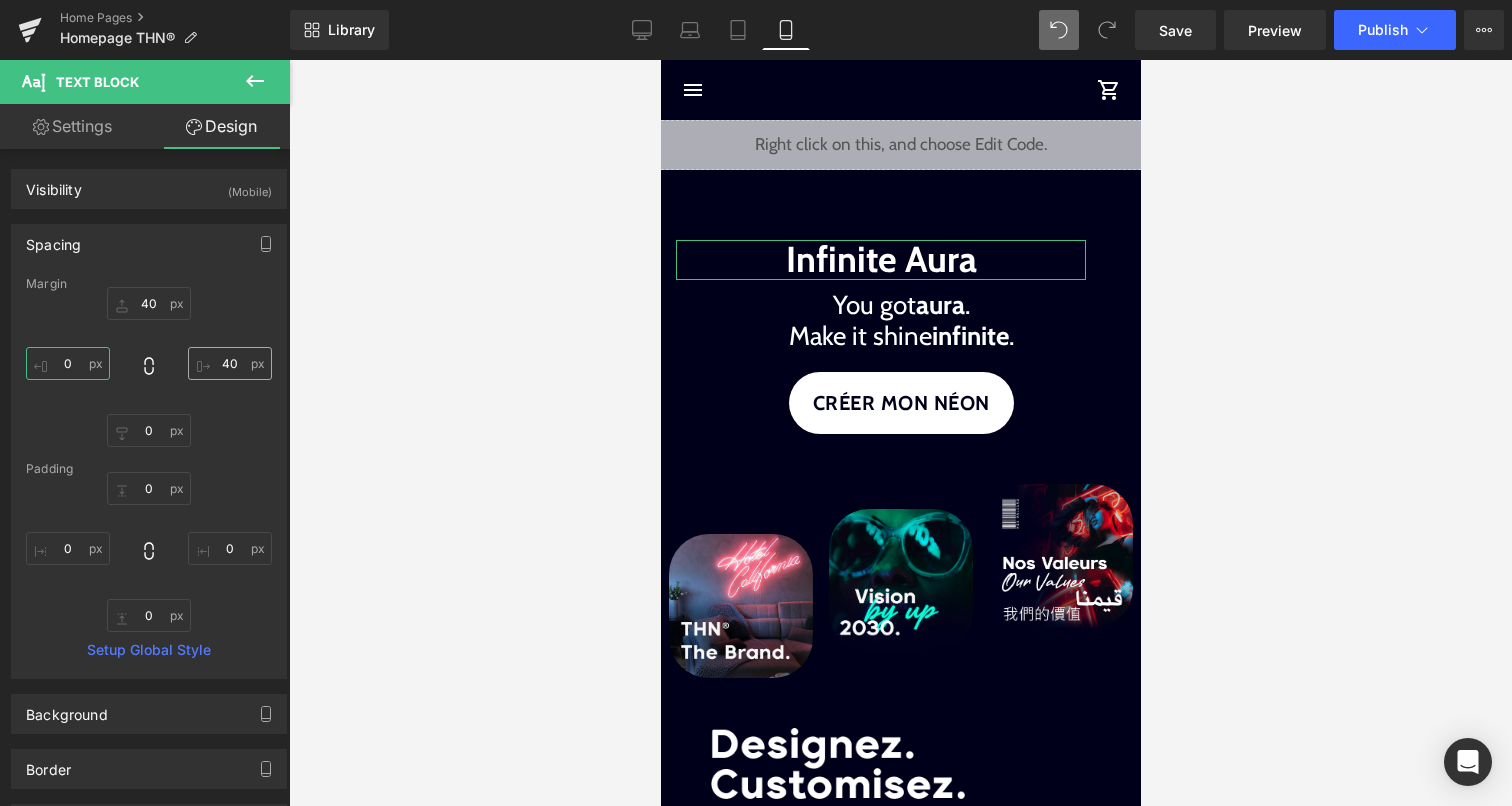 type 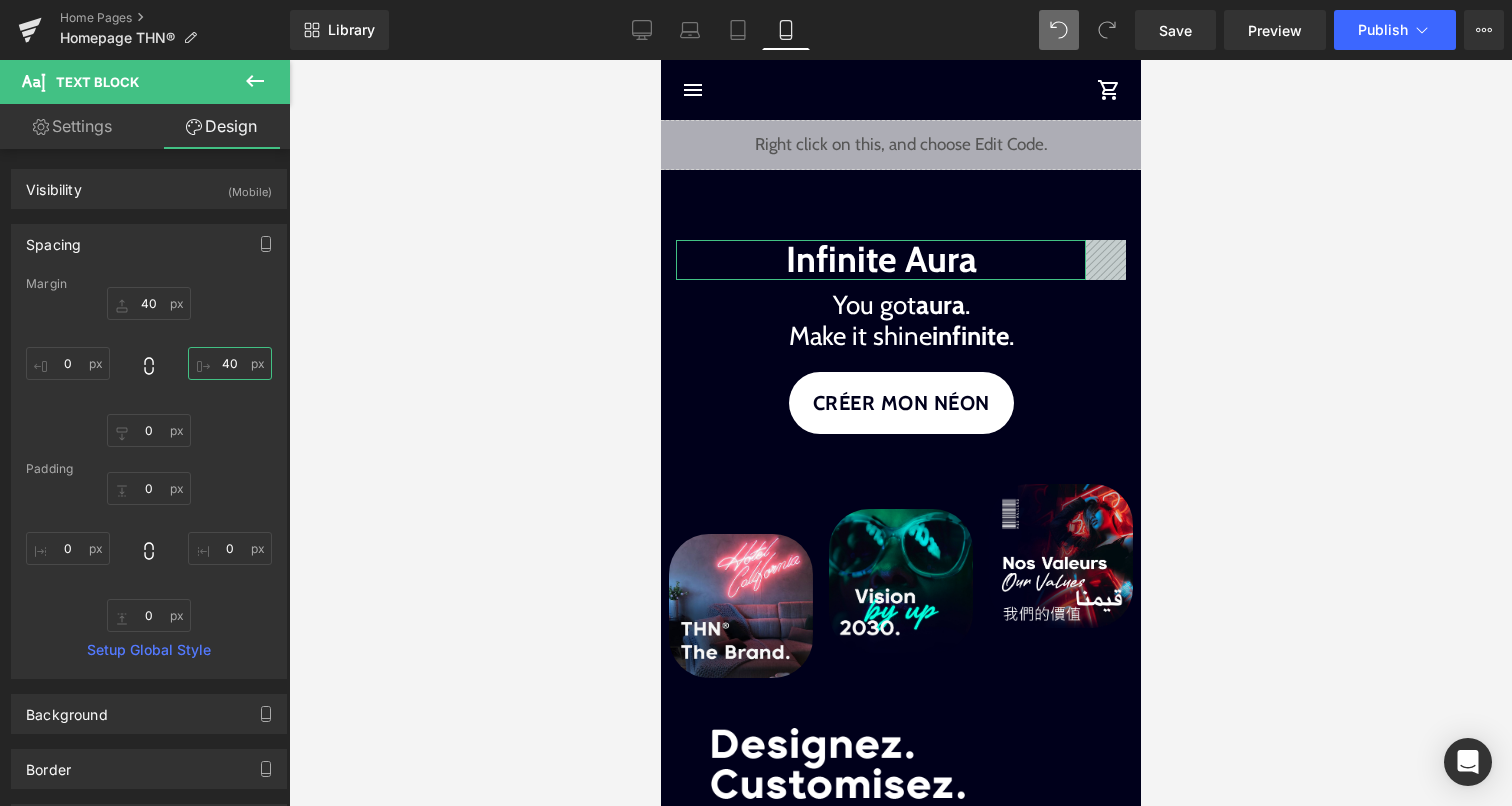 click on "40" at bounding box center (230, 363) 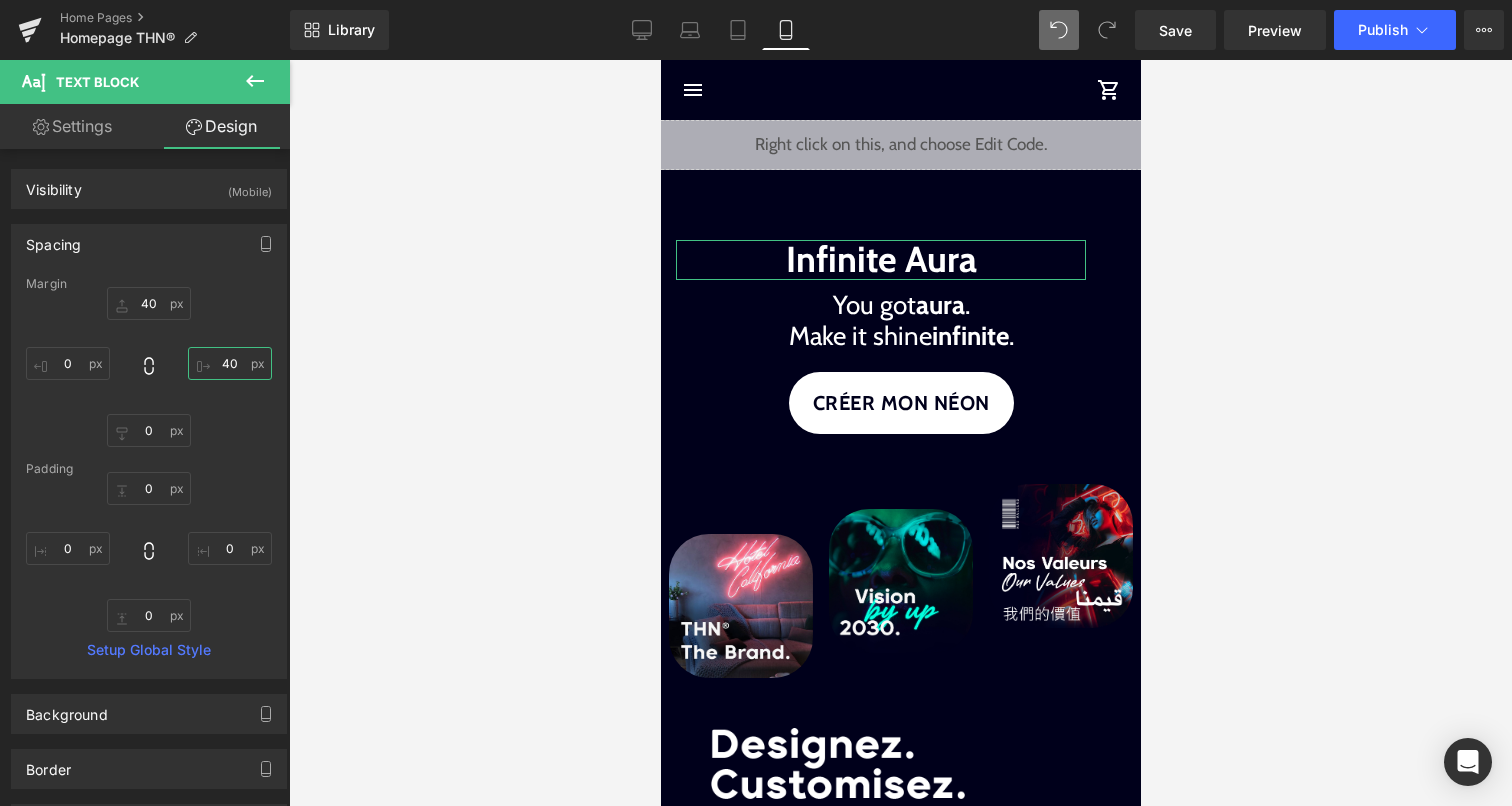 type on "0" 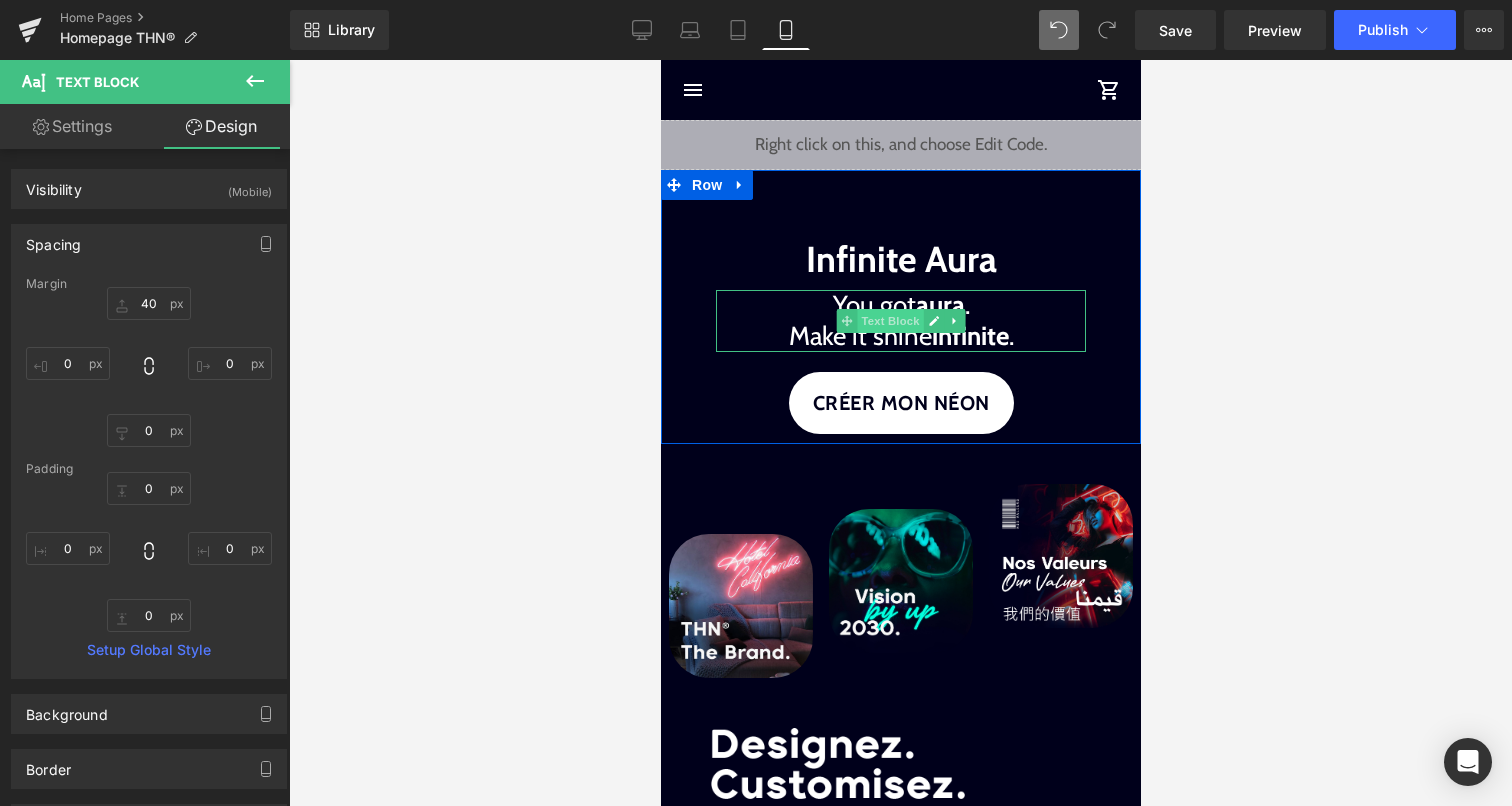click on "Text Block" at bounding box center (889, 321) 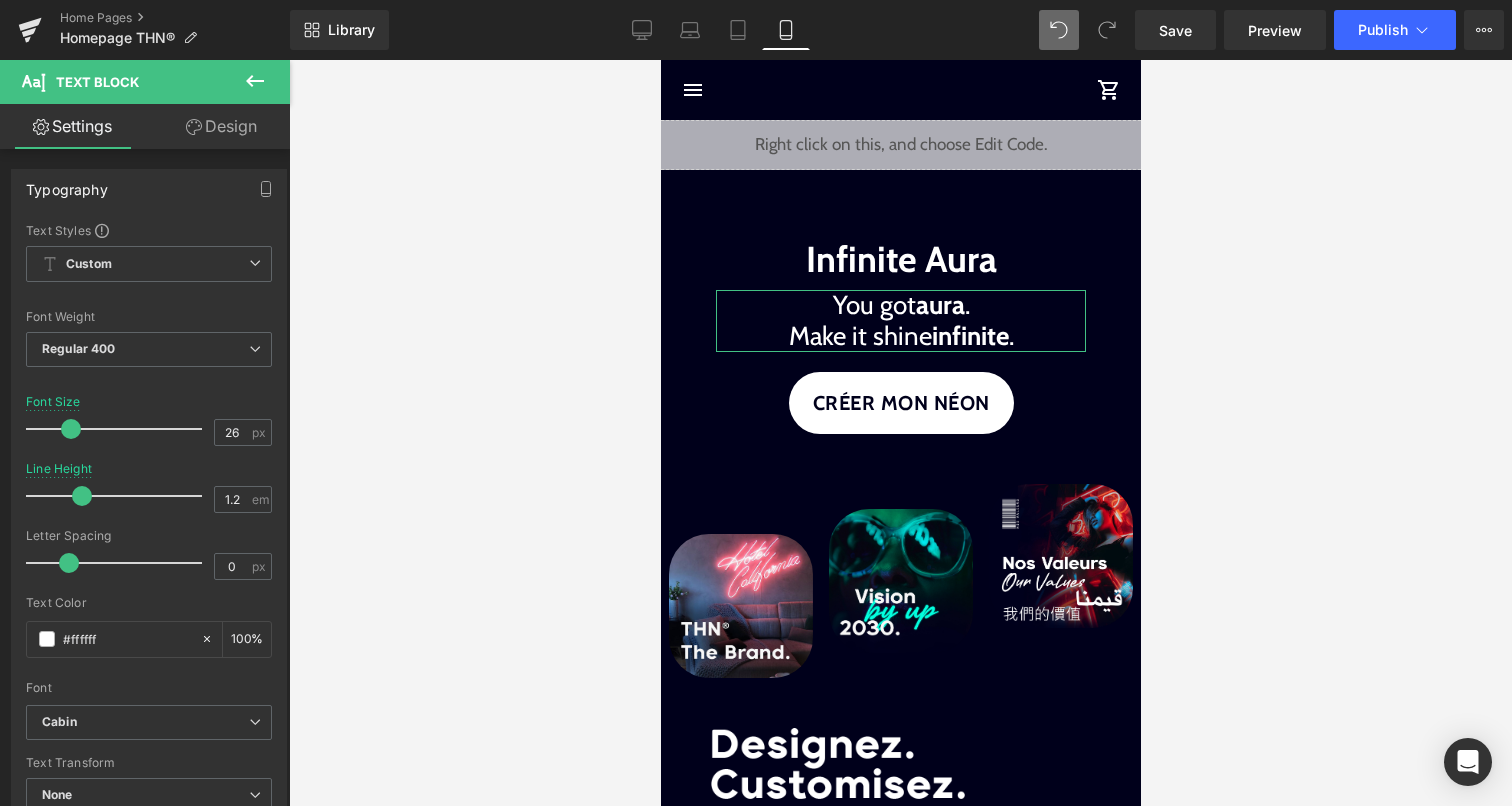 click on "Design" at bounding box center (221, 126) 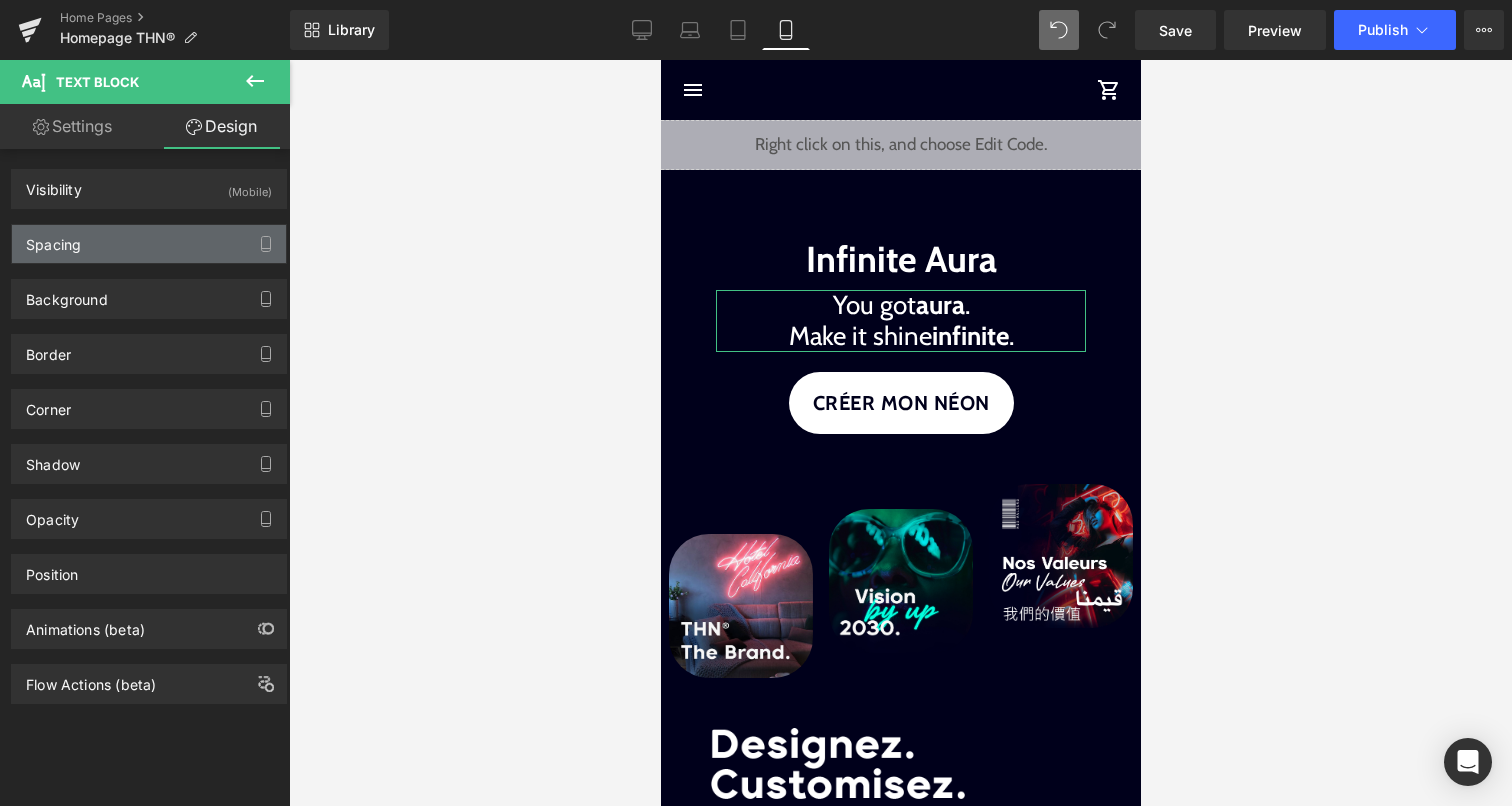 click on "Spacing" at bounding box center (149, 244) 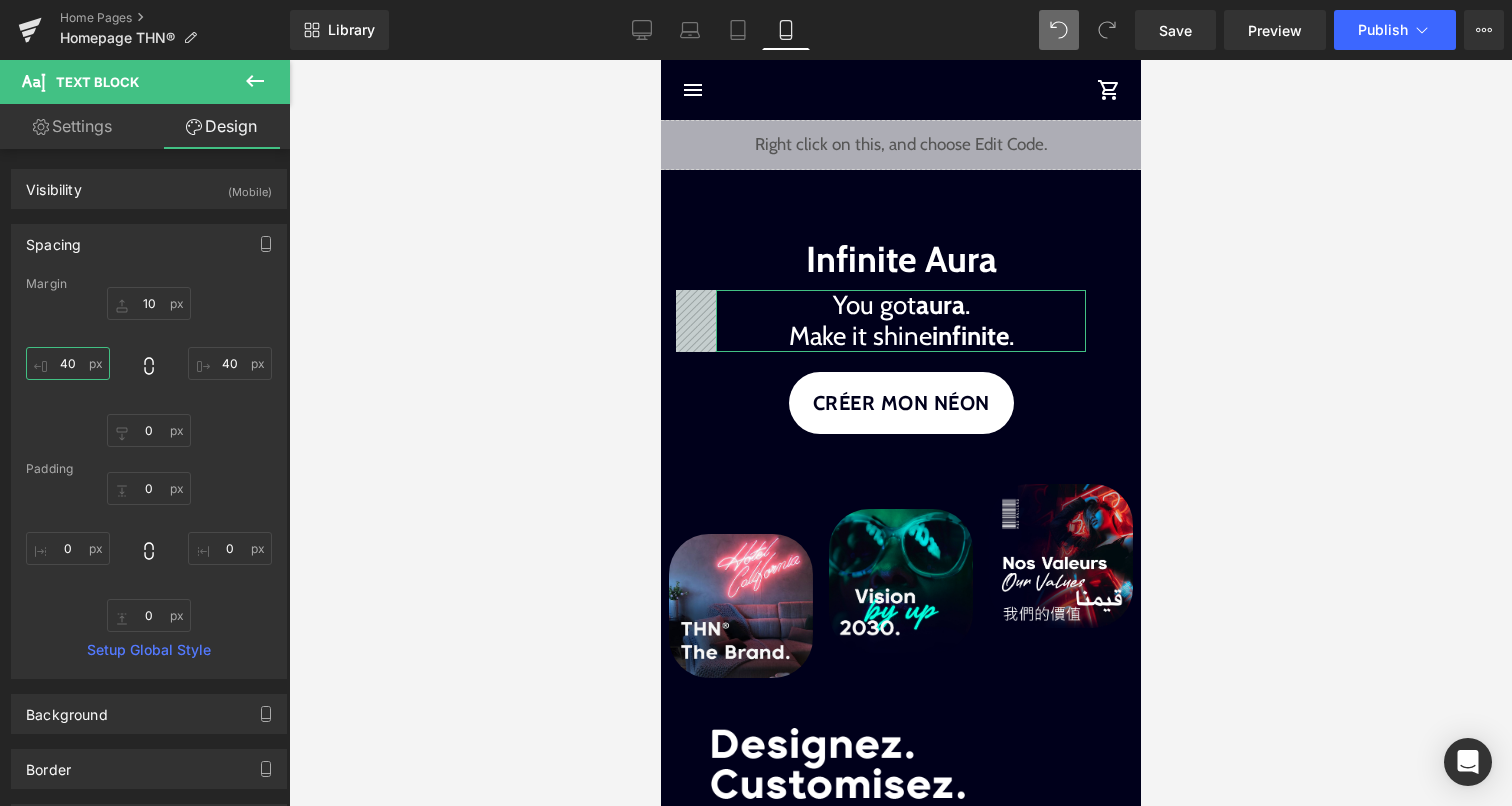 click on "40" at bounding box center (68, 363) 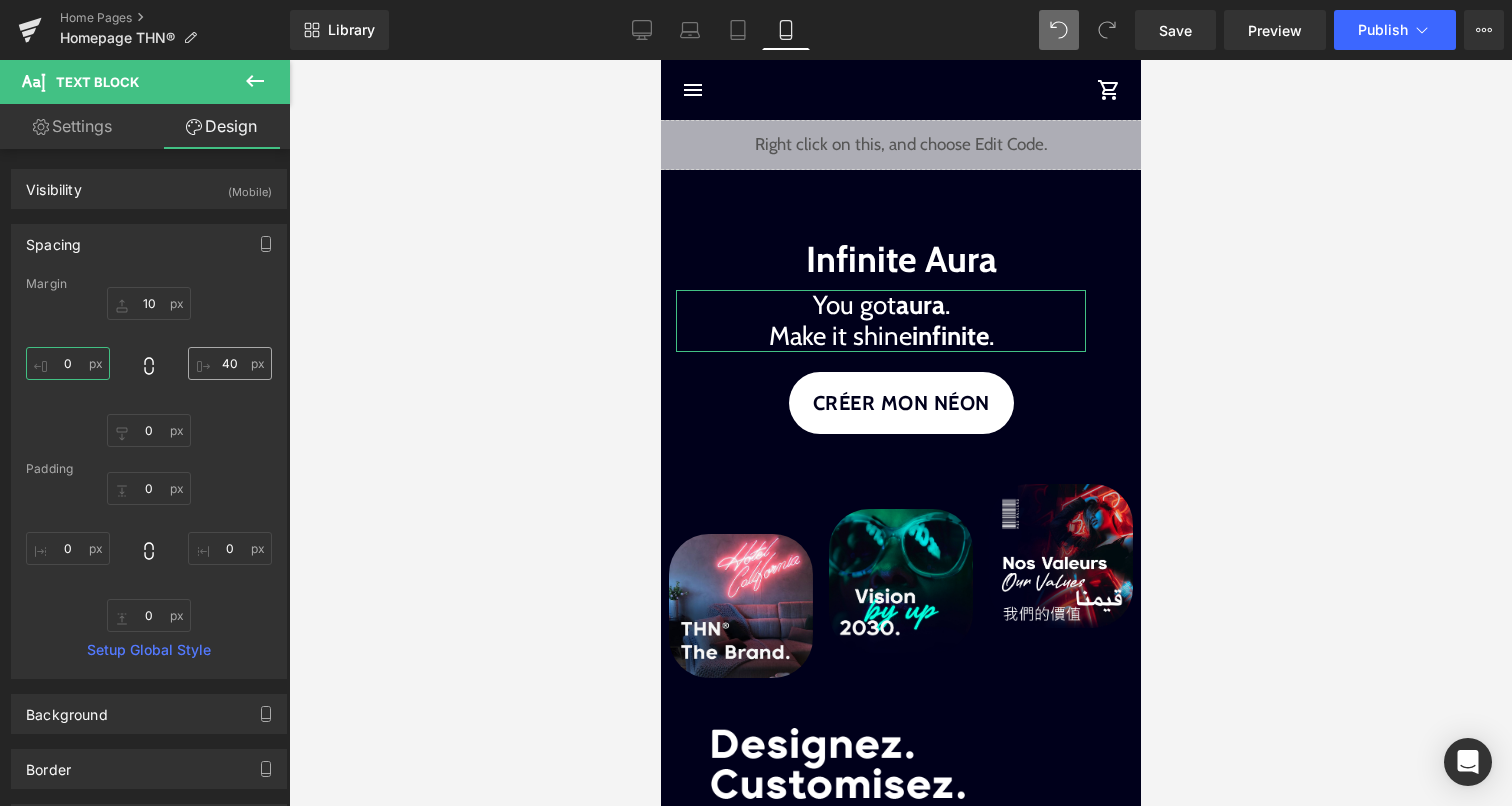 type 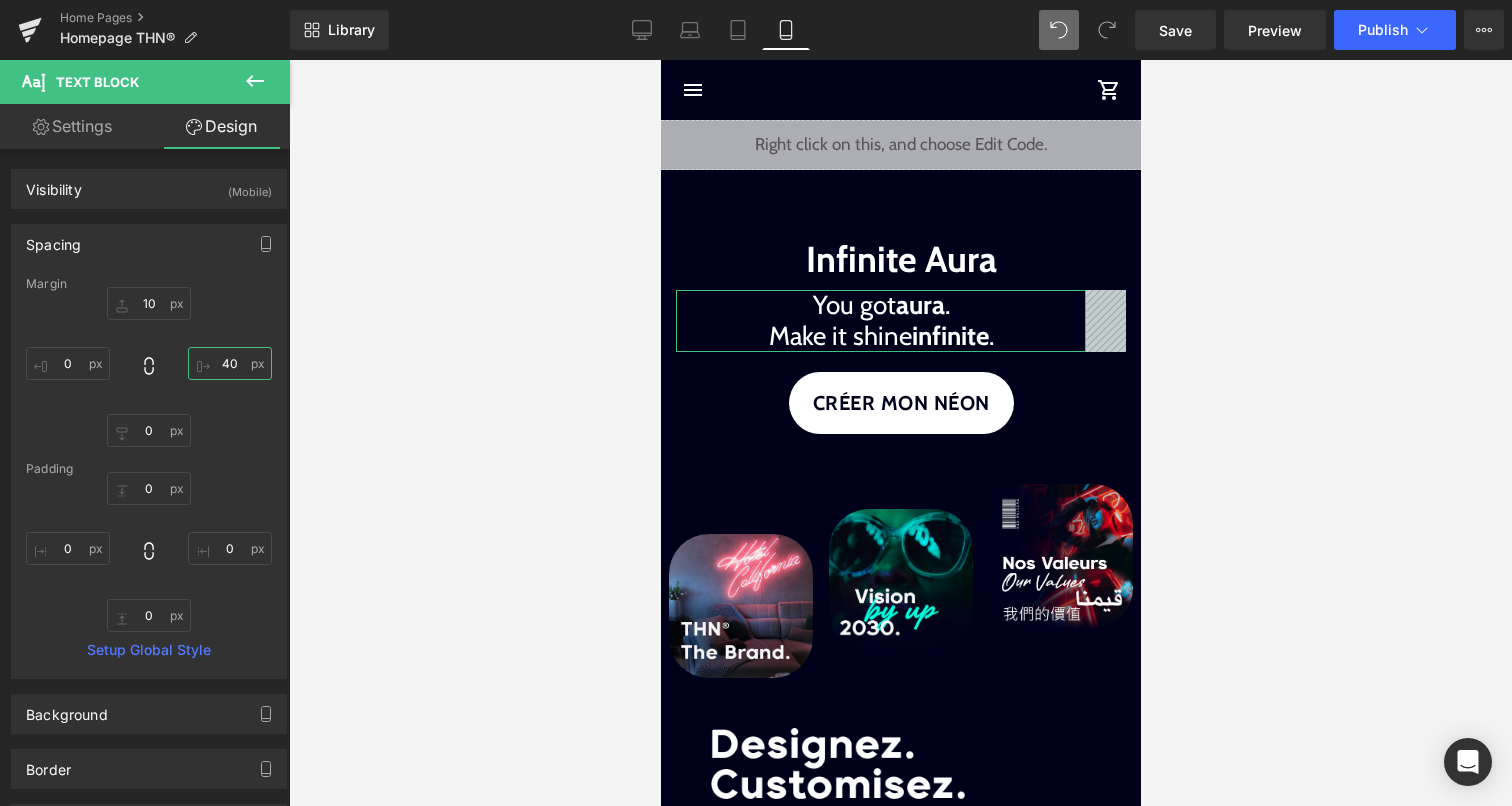 click on "40" at bounding box center (230, 363) 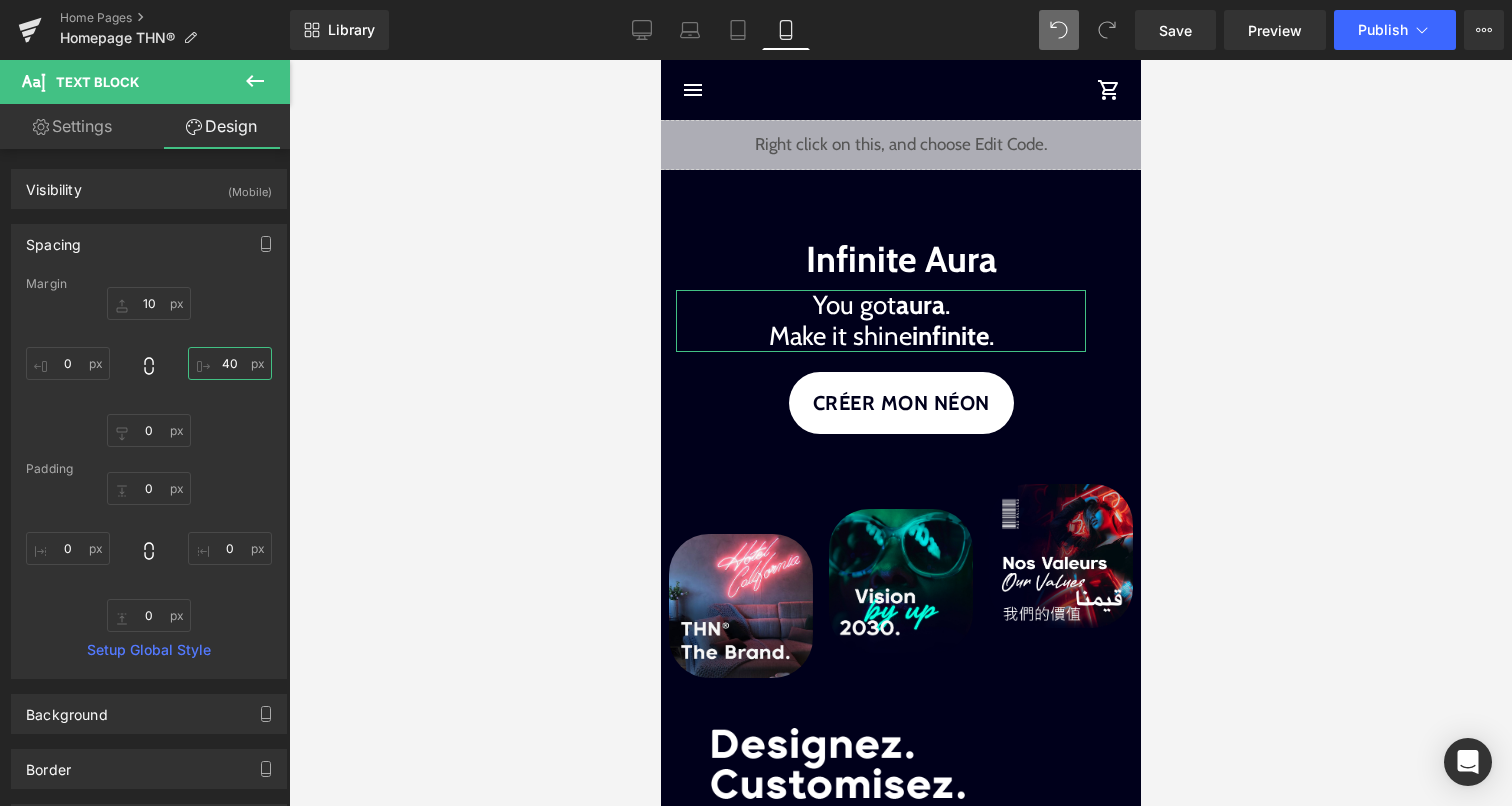 type 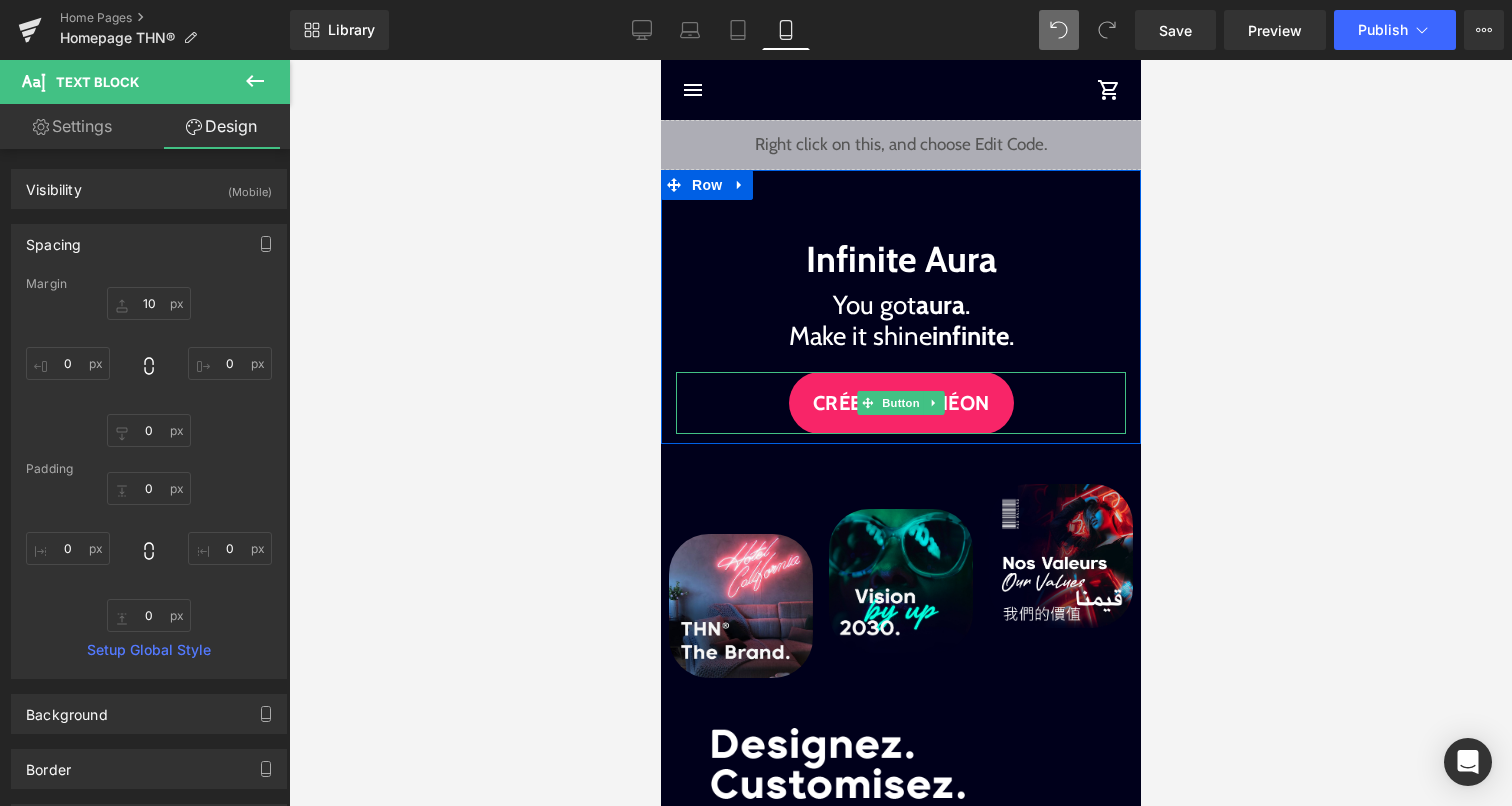 click on "CRÉER MON NÉON" at bounding box center [900, 403] 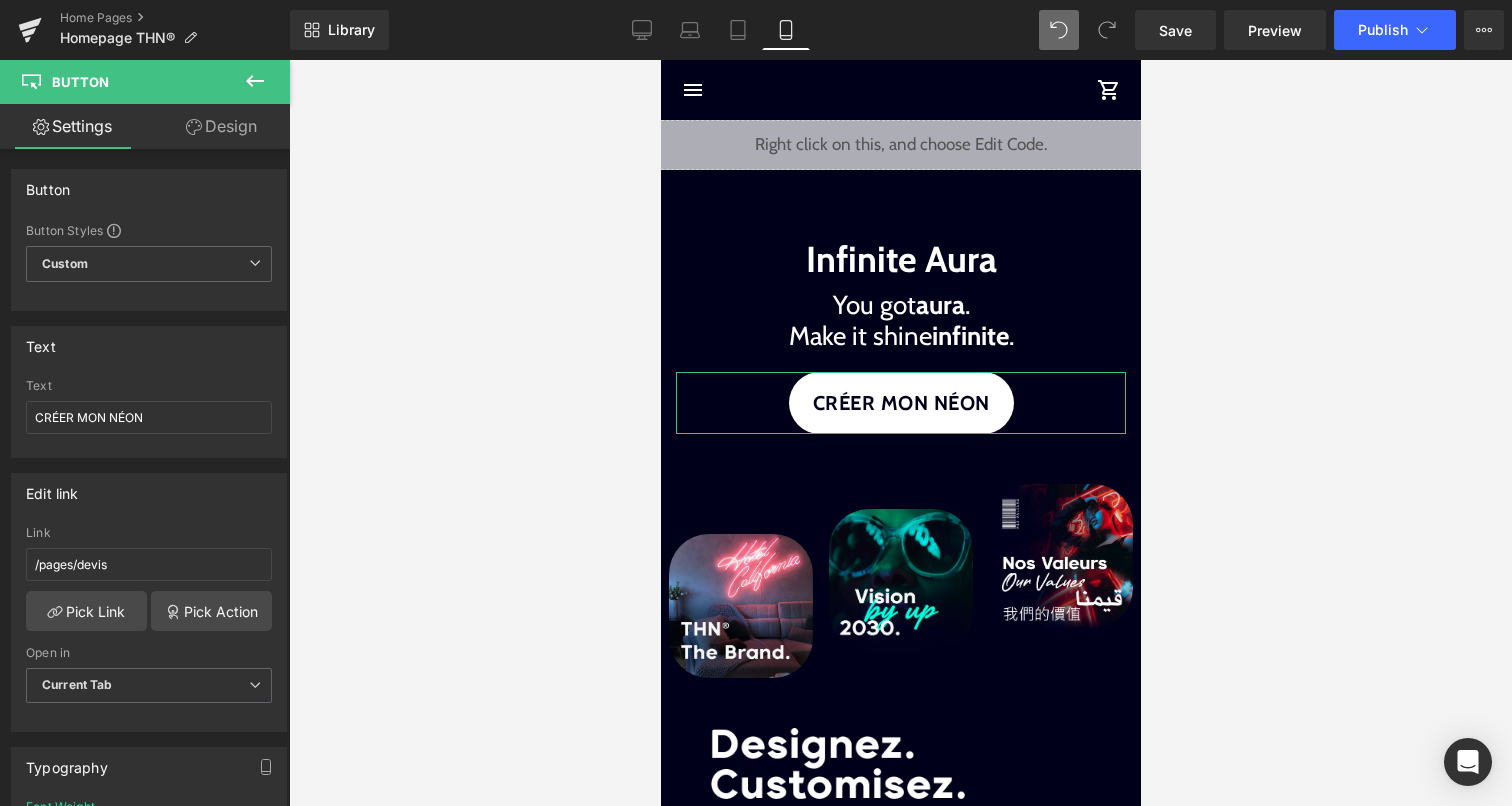 click on "Design" at bounding box center (221, 126) 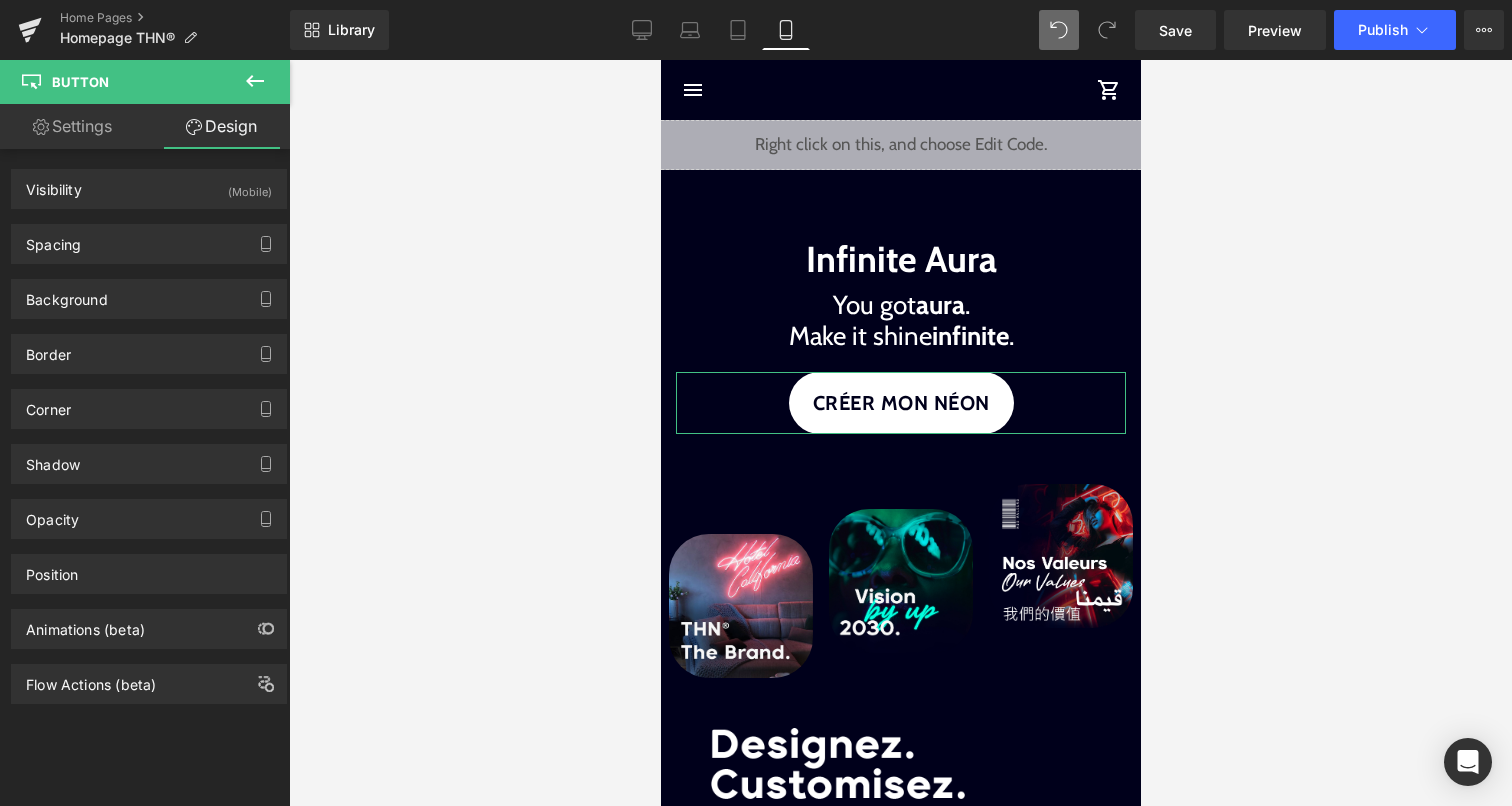 click on "Settings" at bounding box center [72, 126] 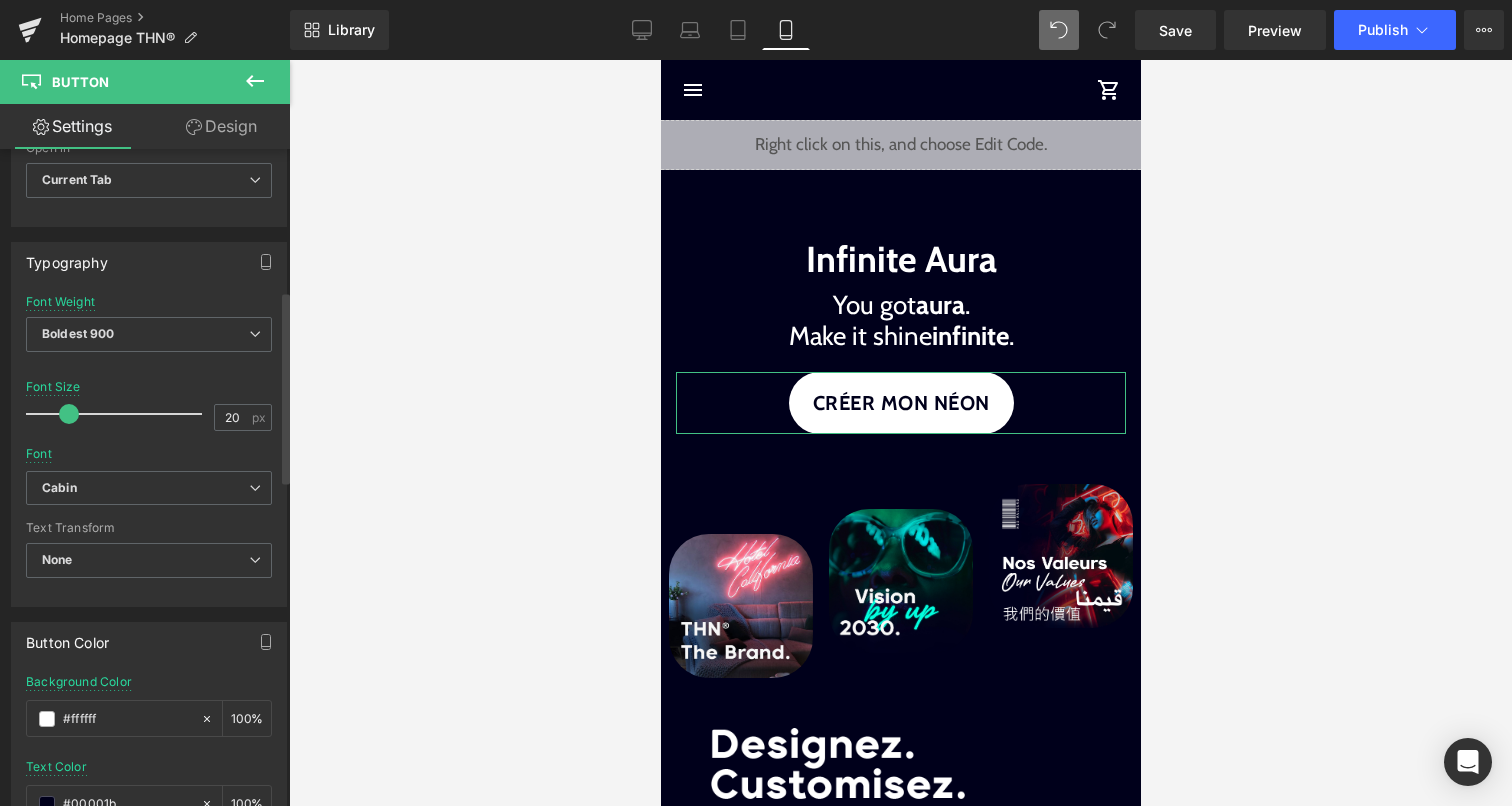 scroll, scrollTop: 518, scrollLeft: 0, axis: vertical 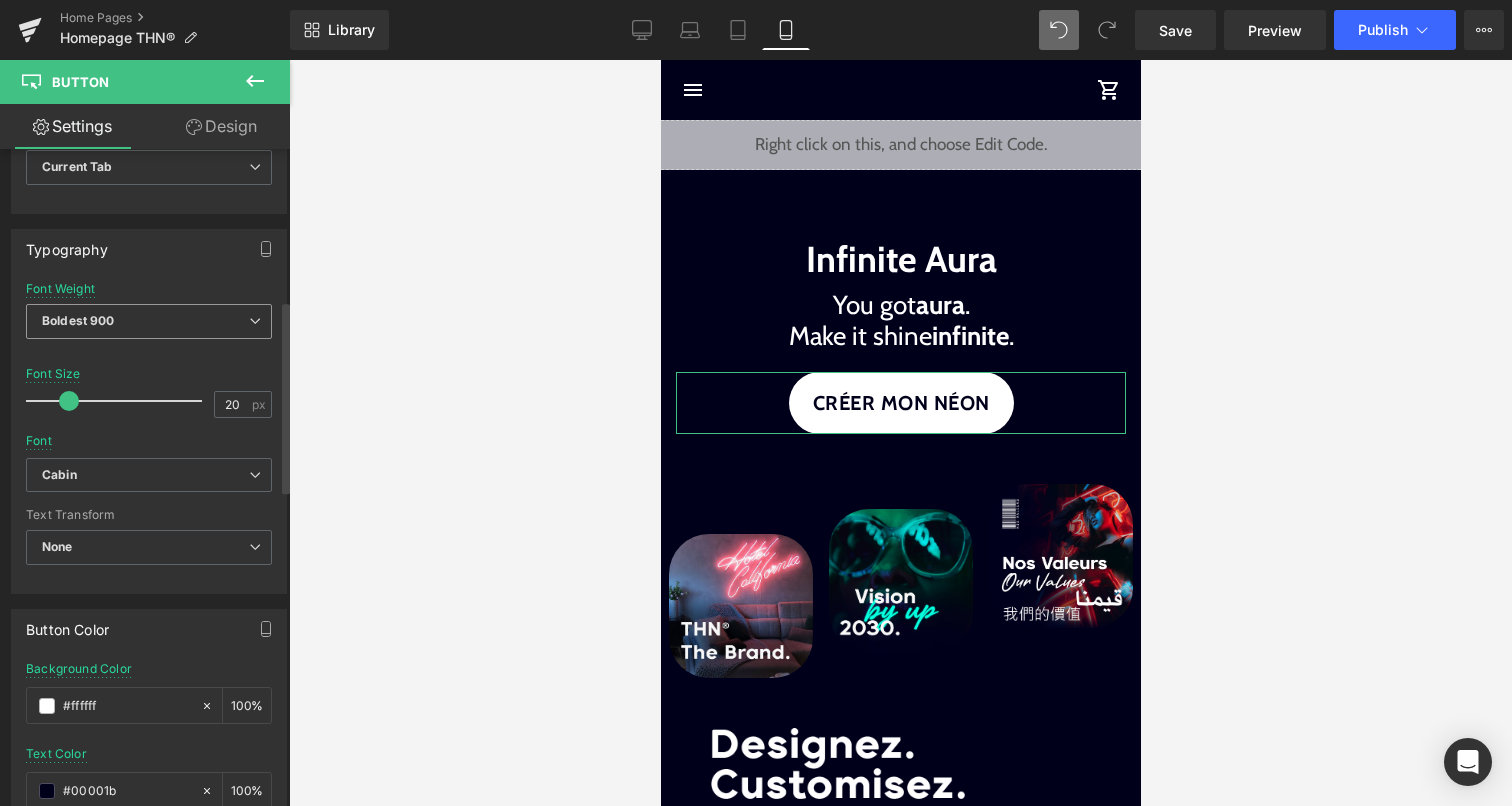 click on "Boldest 900" at bounding box center [149, 321] 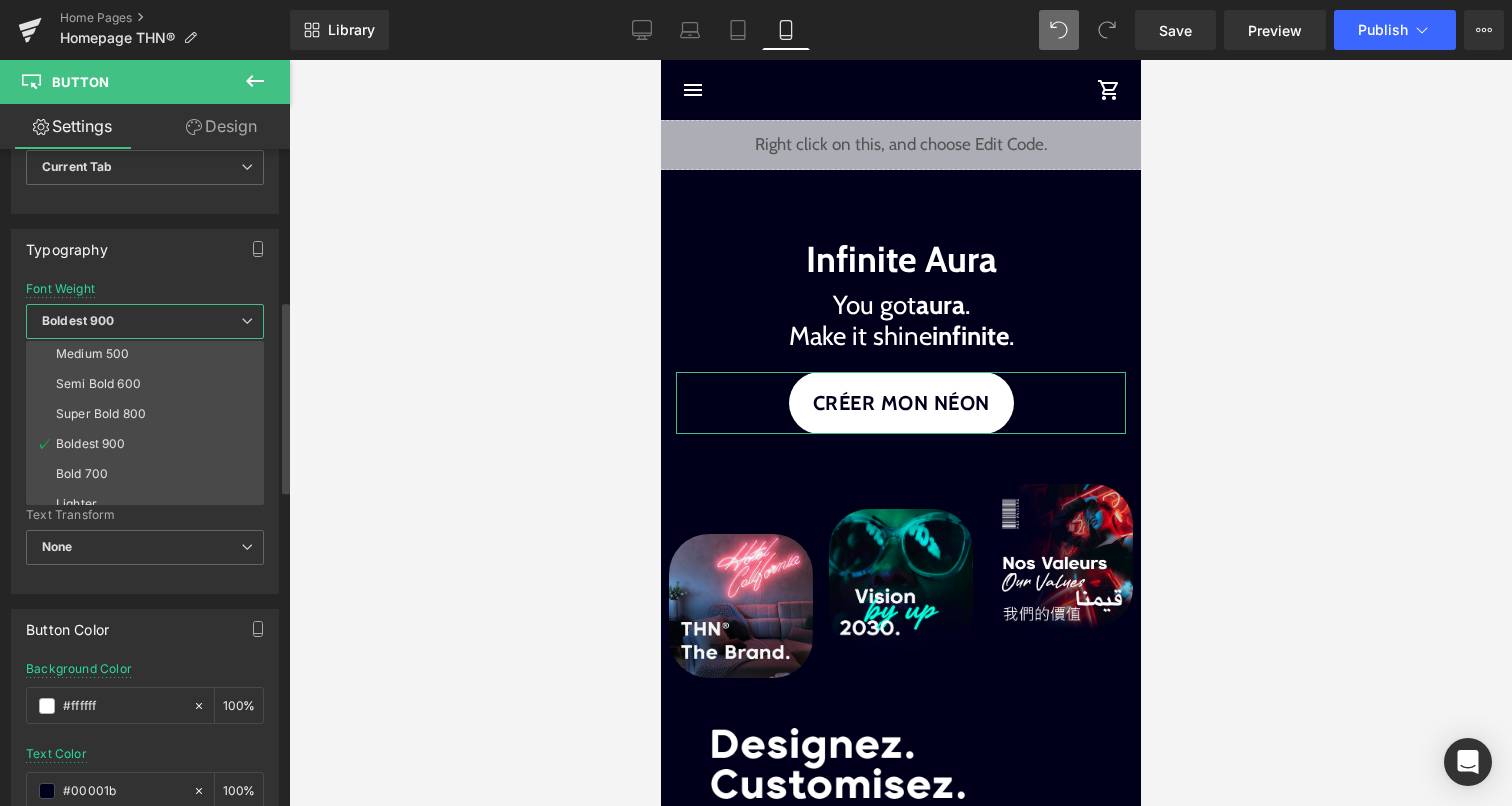 scroll, scrollTop: 166, scrollLeft: 0, axis: vertical 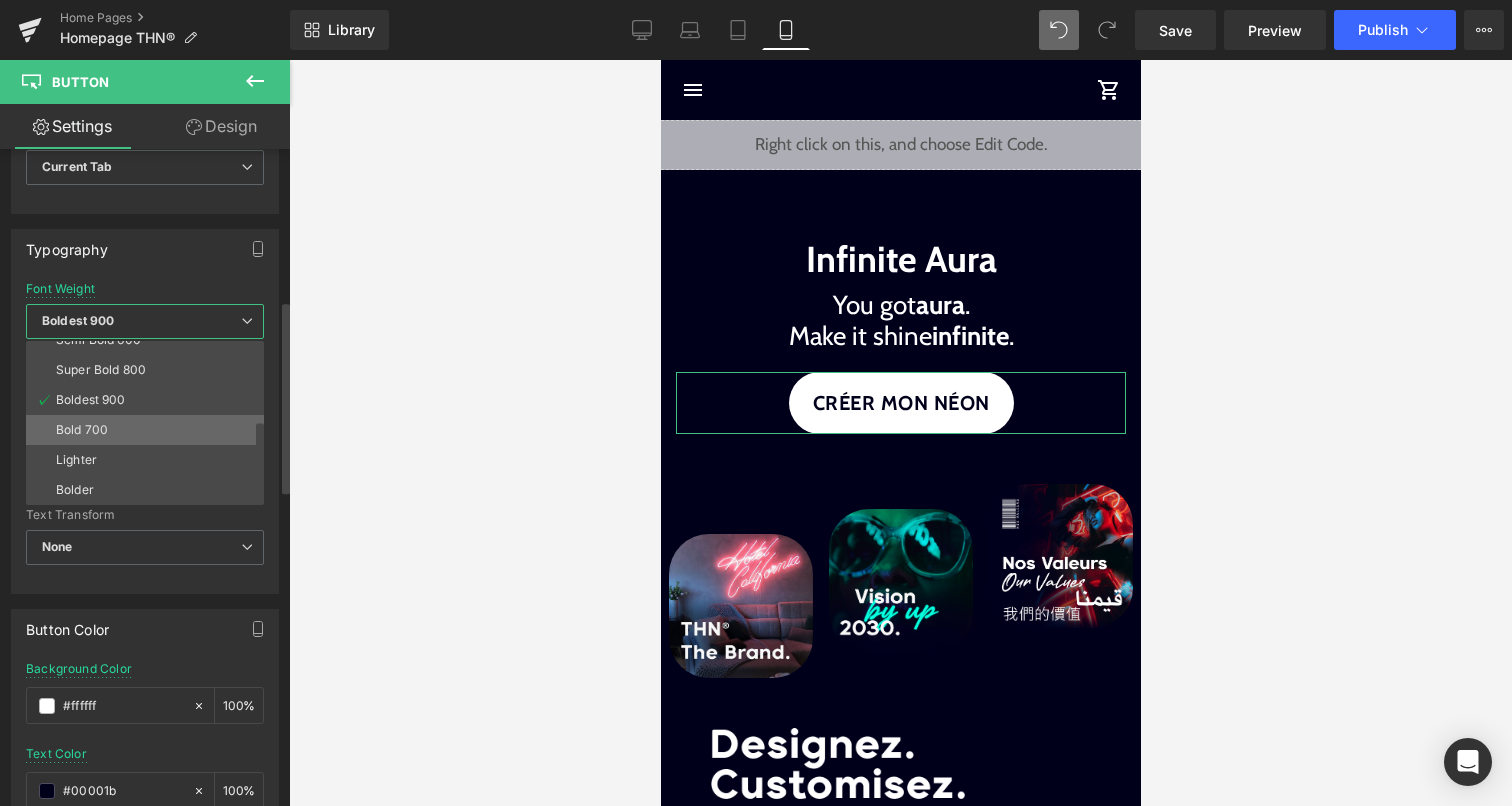 click on "Bold 700" at bounding box center [149, 430] 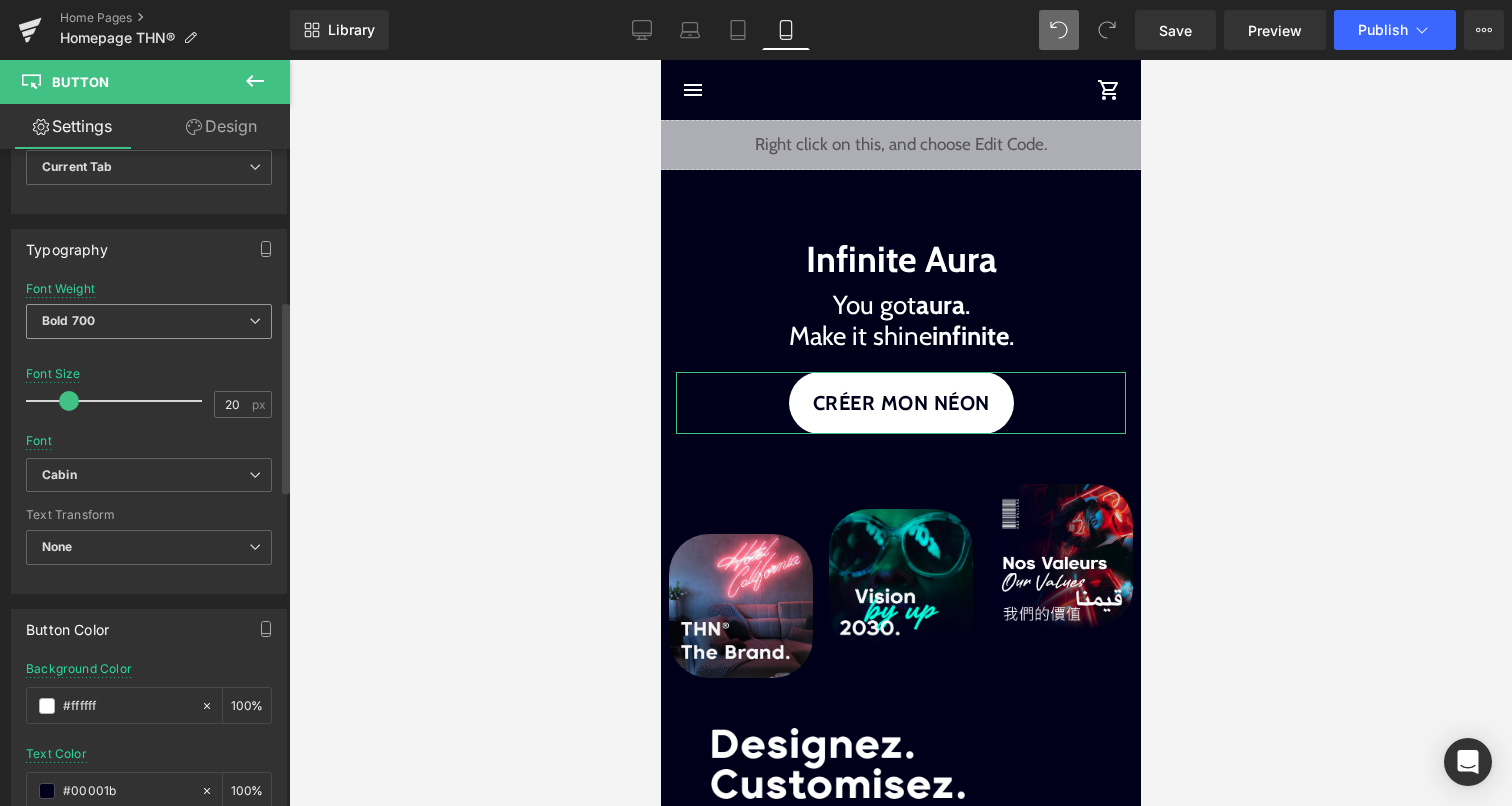click on "Bold 700" at bounding box center [149, 321] 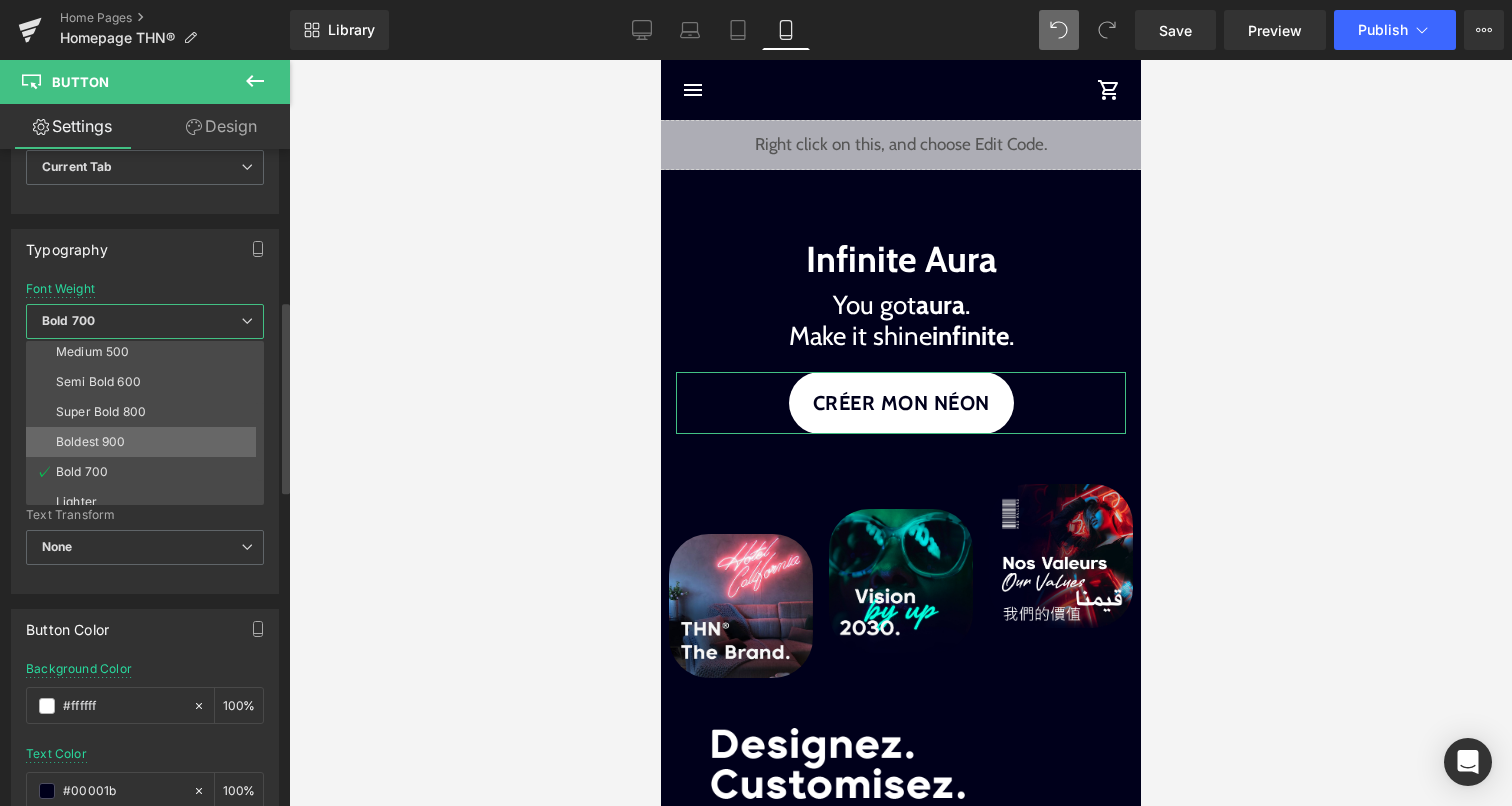 scroll, scrollTop: 122, scrollLeft: 0, axis: vertical 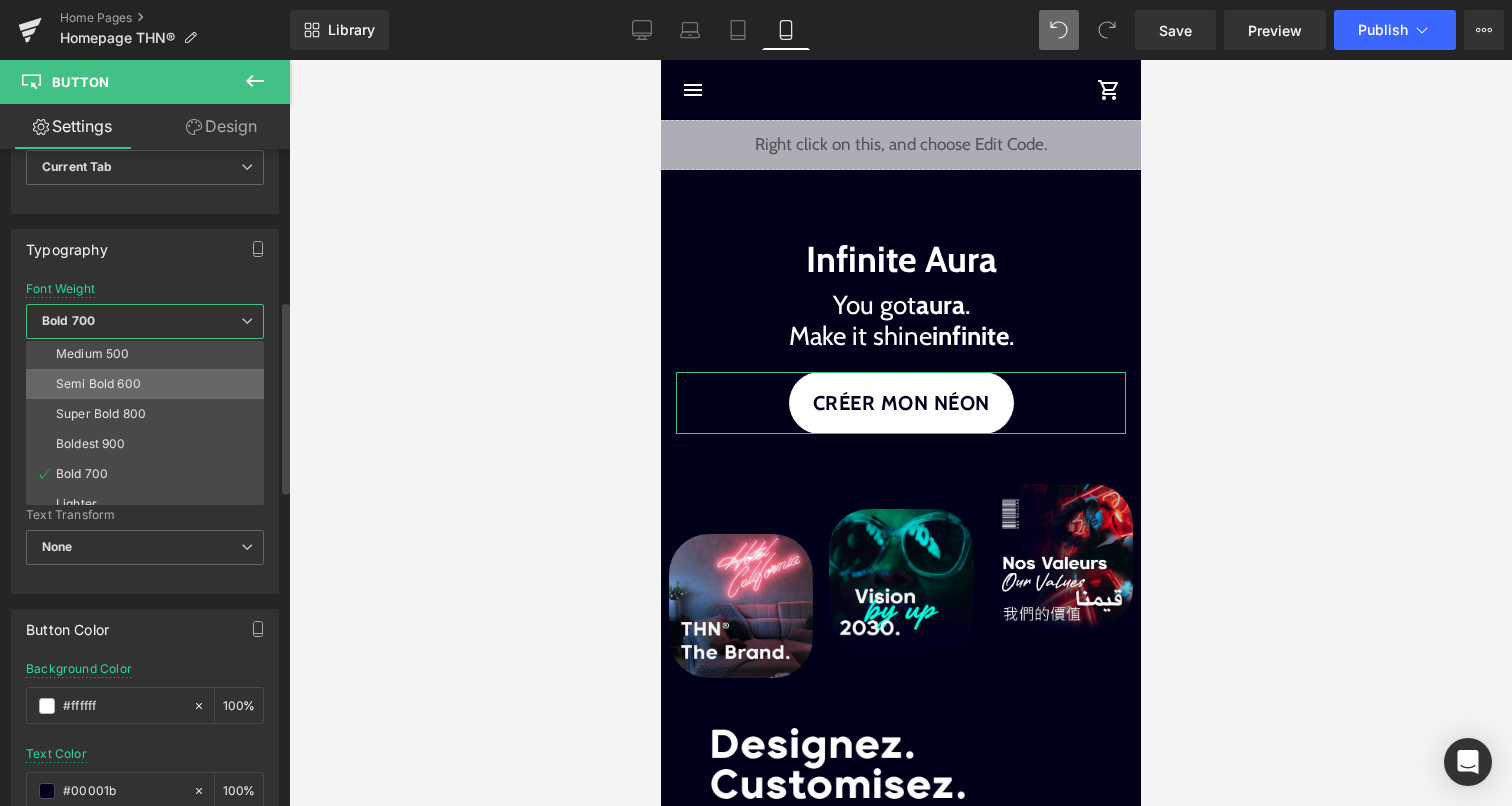 click on "Semi Bold 600" at bounding box center (149, 384) 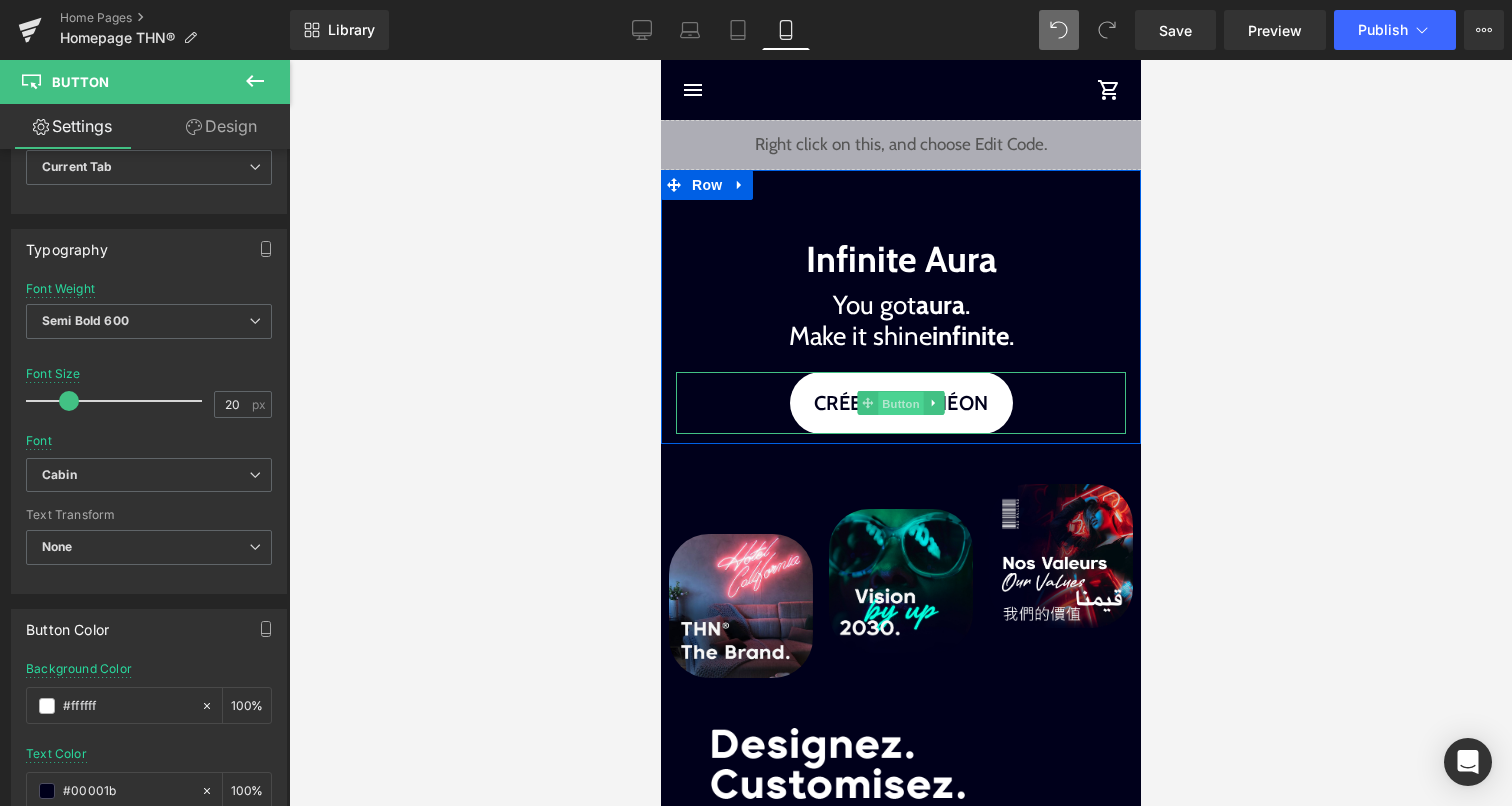 click on "Button" at bounding box center [900, 404] 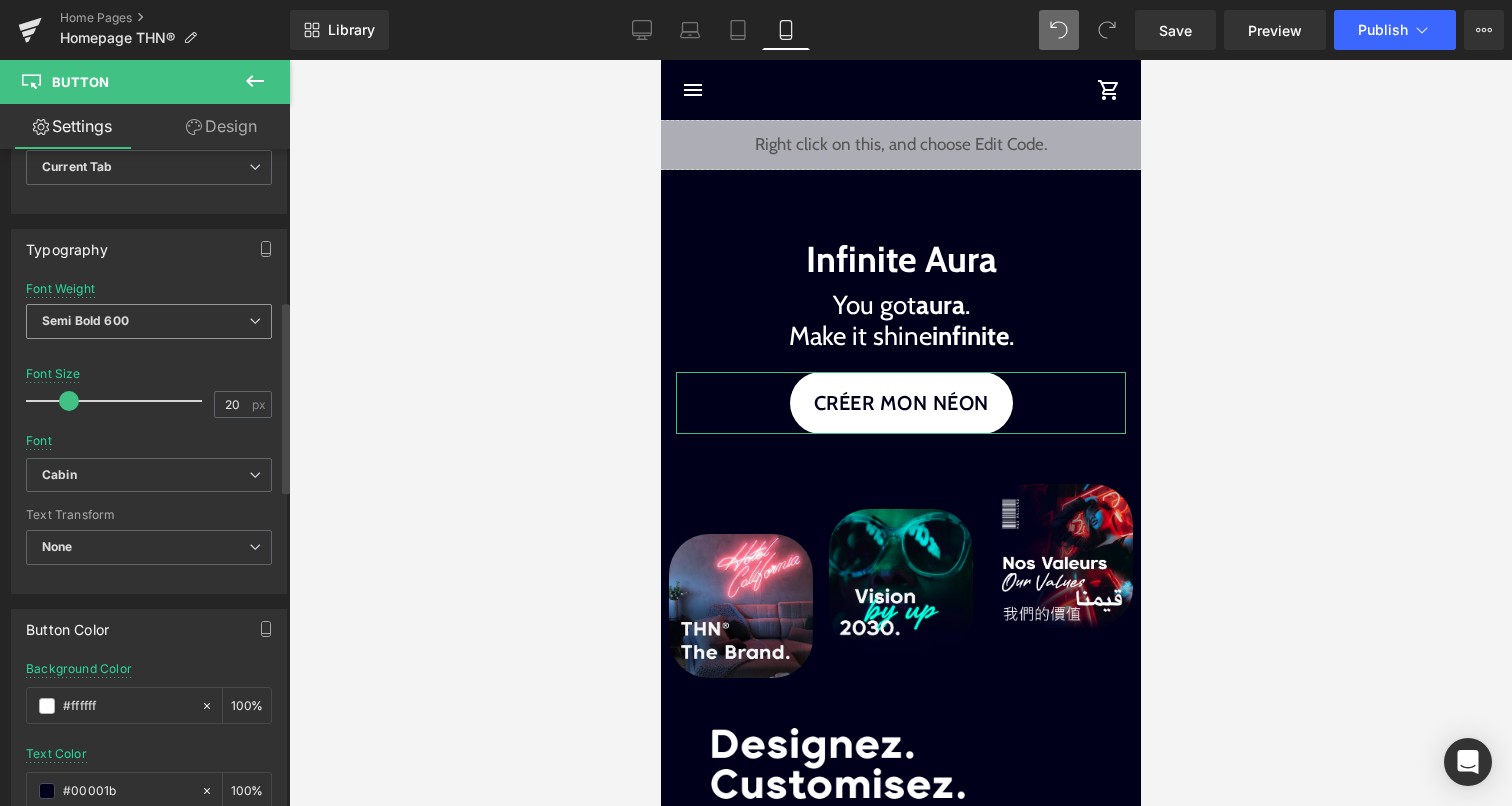 click on "Semi Bold 600" at bounding box center (149, 321) 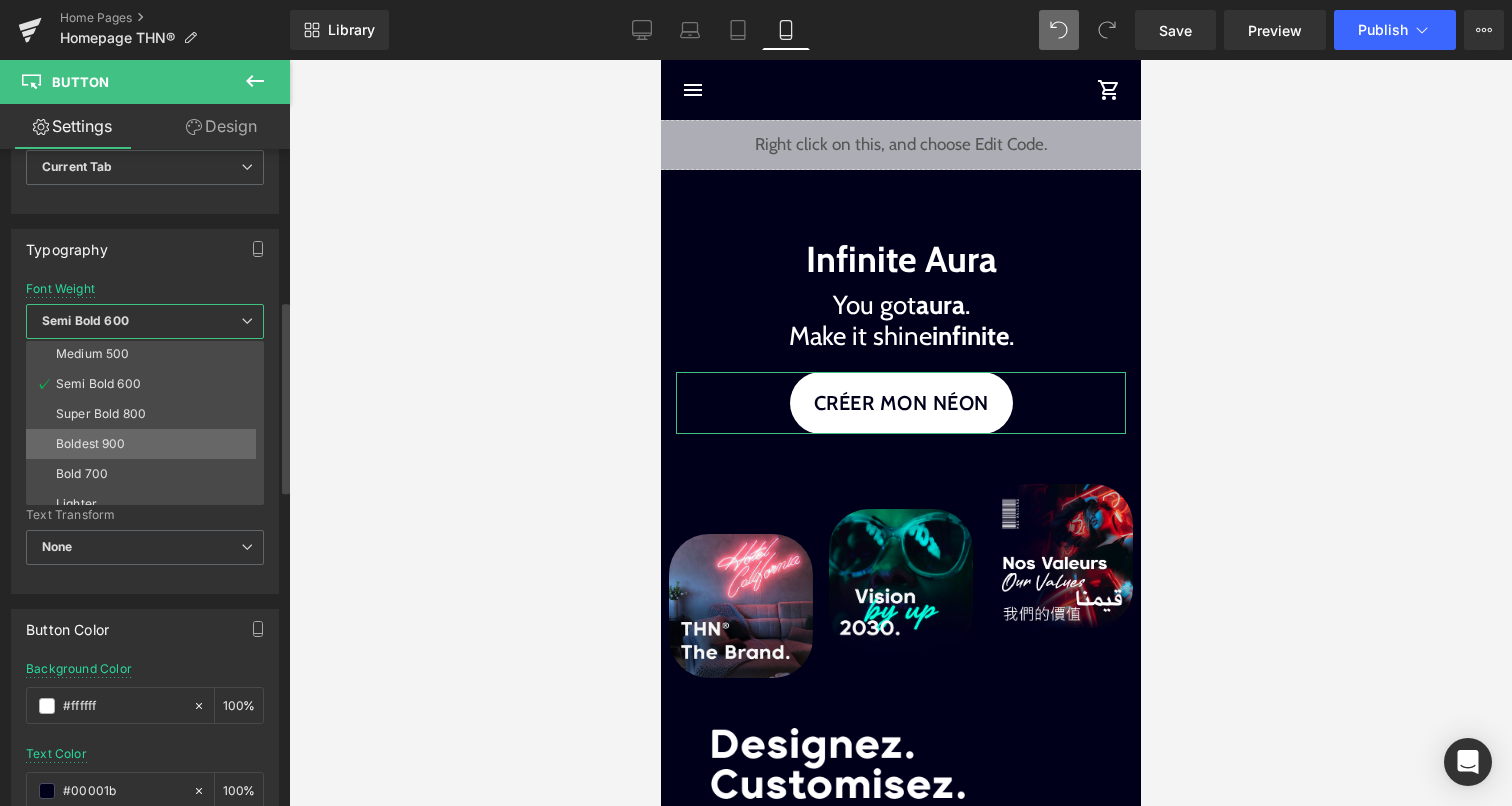 click on "Boldest 900" at bounding box center (91, 444) 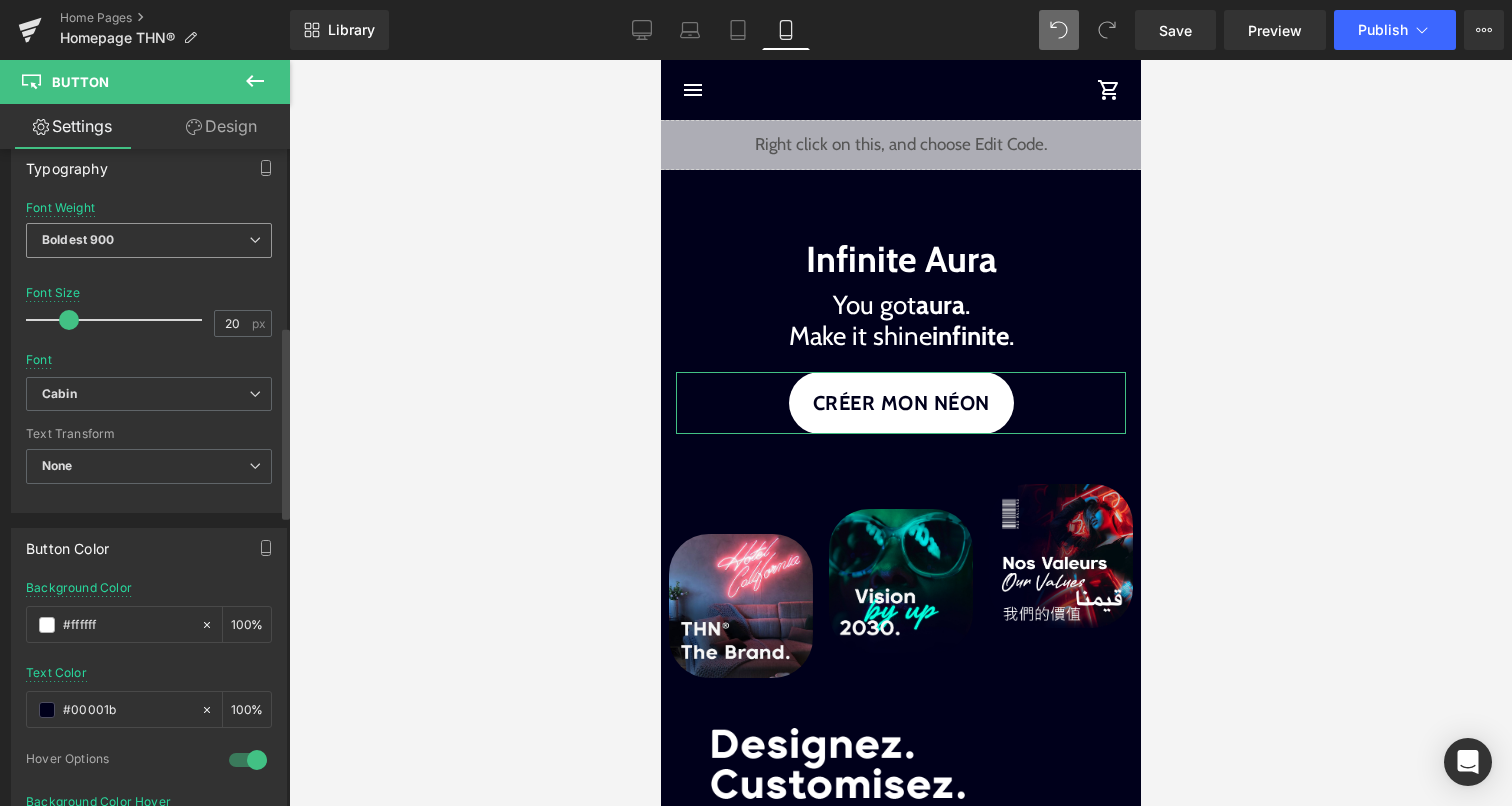 scroll, scrollTop: 616, scrollLeft: 0, axis: vertical 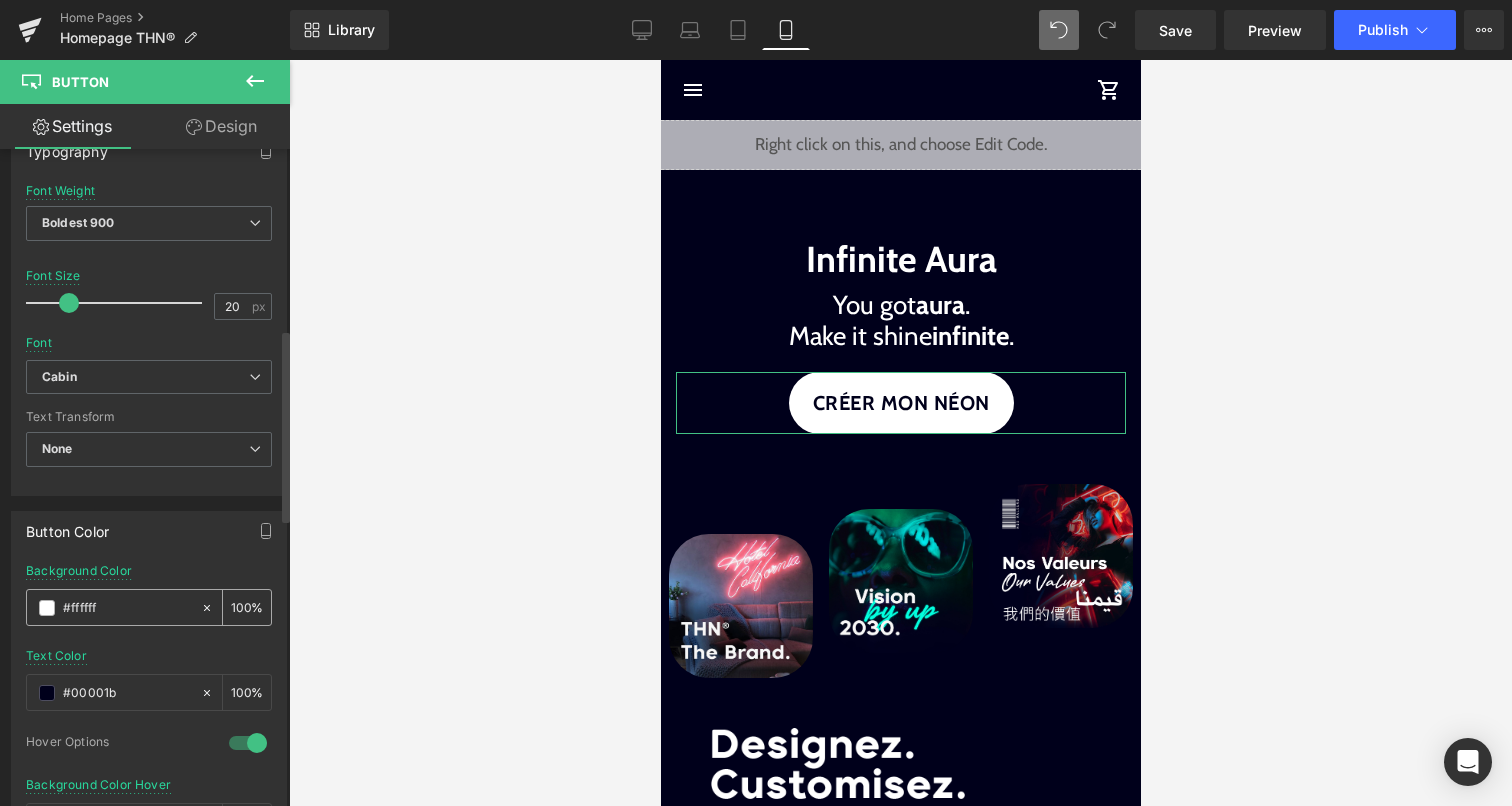 click at bounding box center [47, 608] 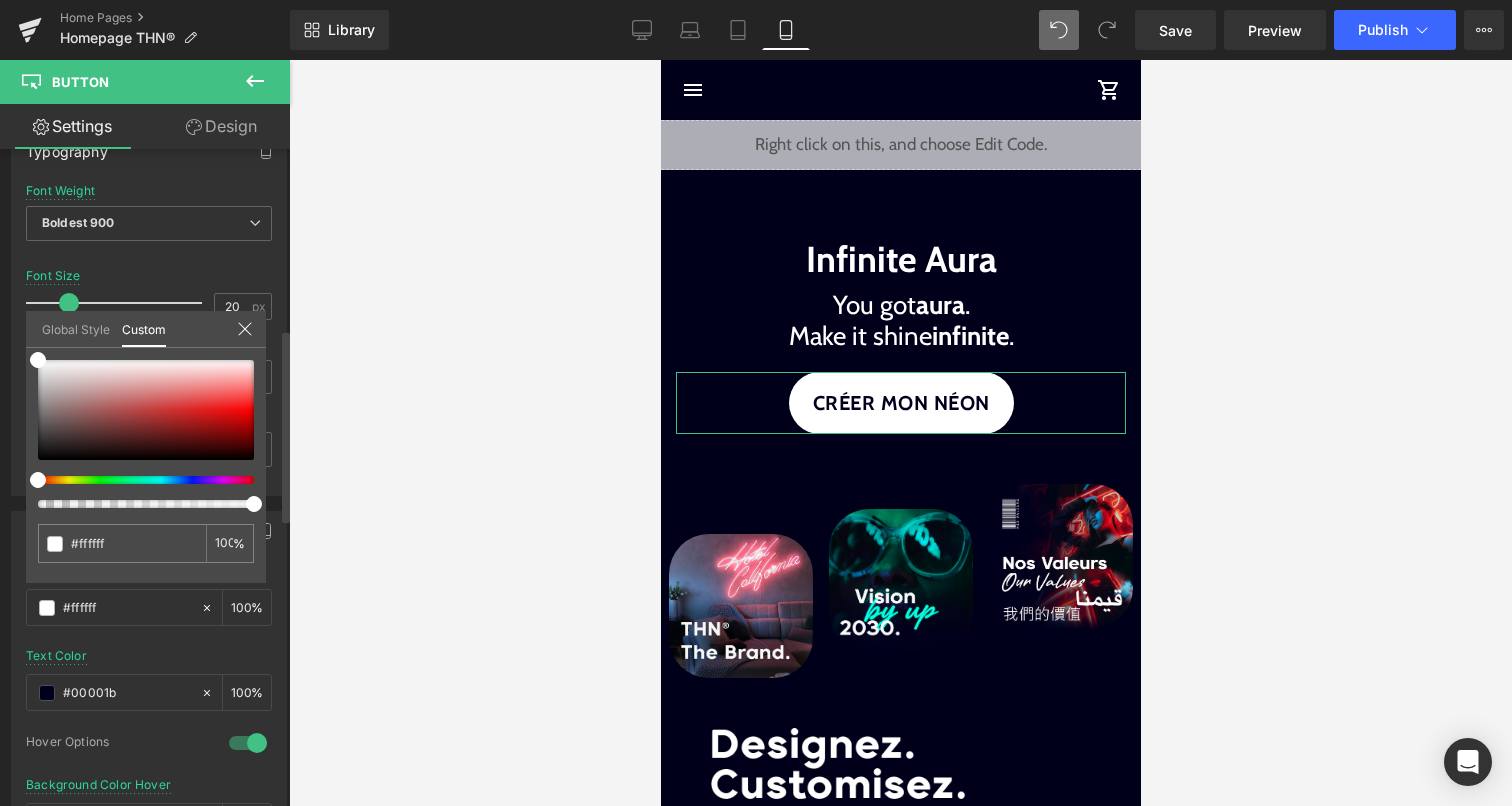 type on "99" 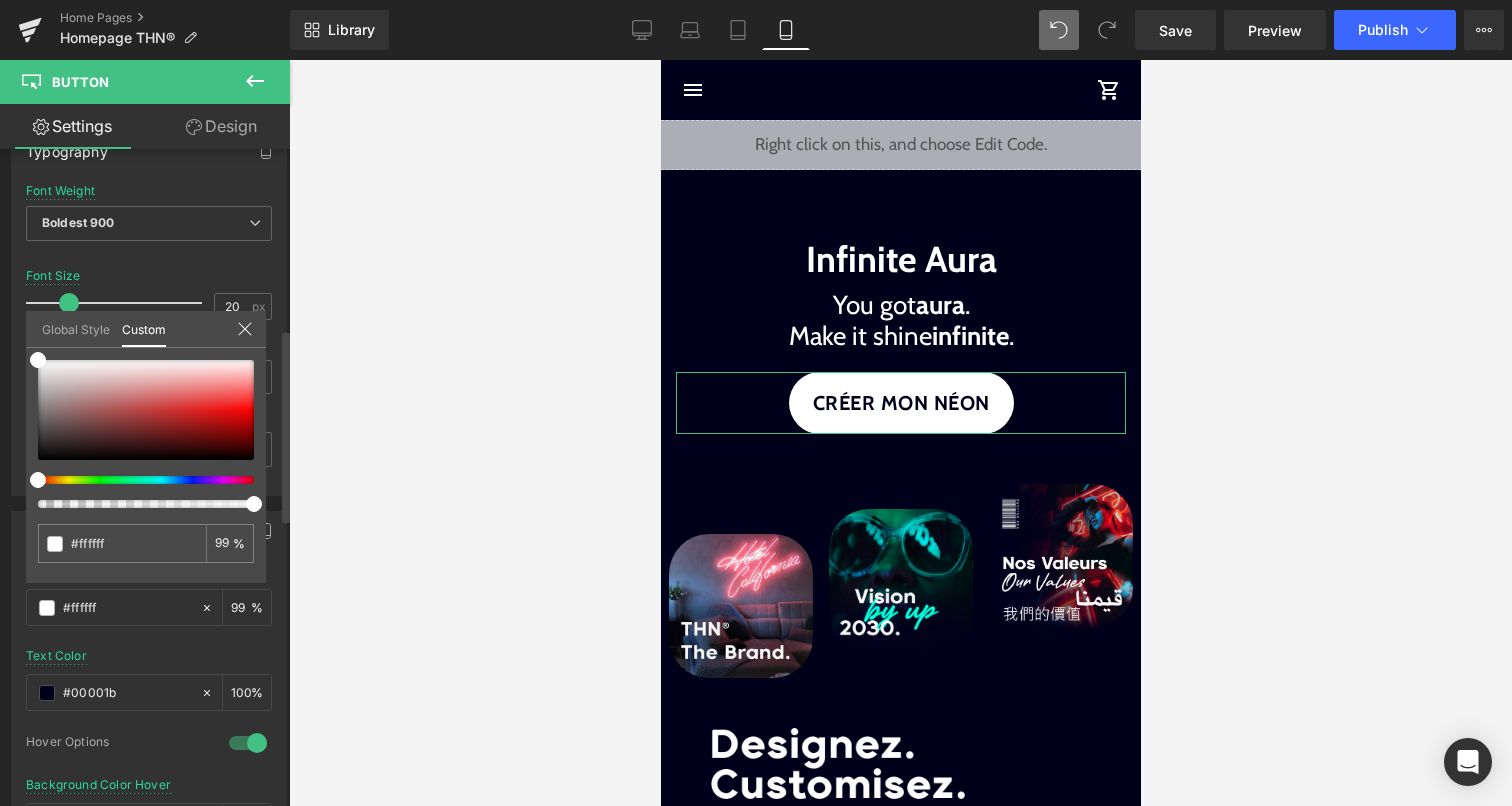 type on "87" 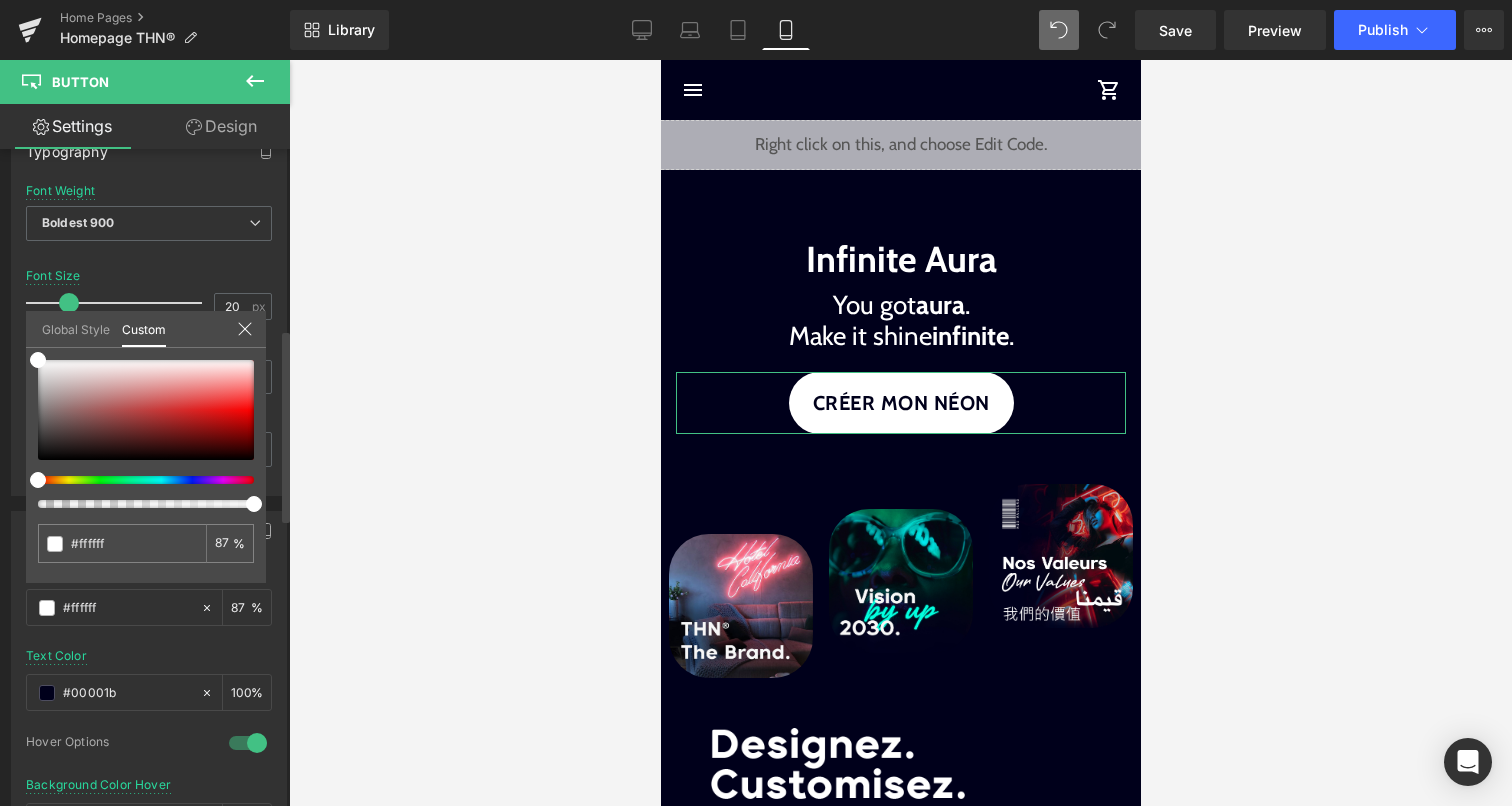 type on "77" 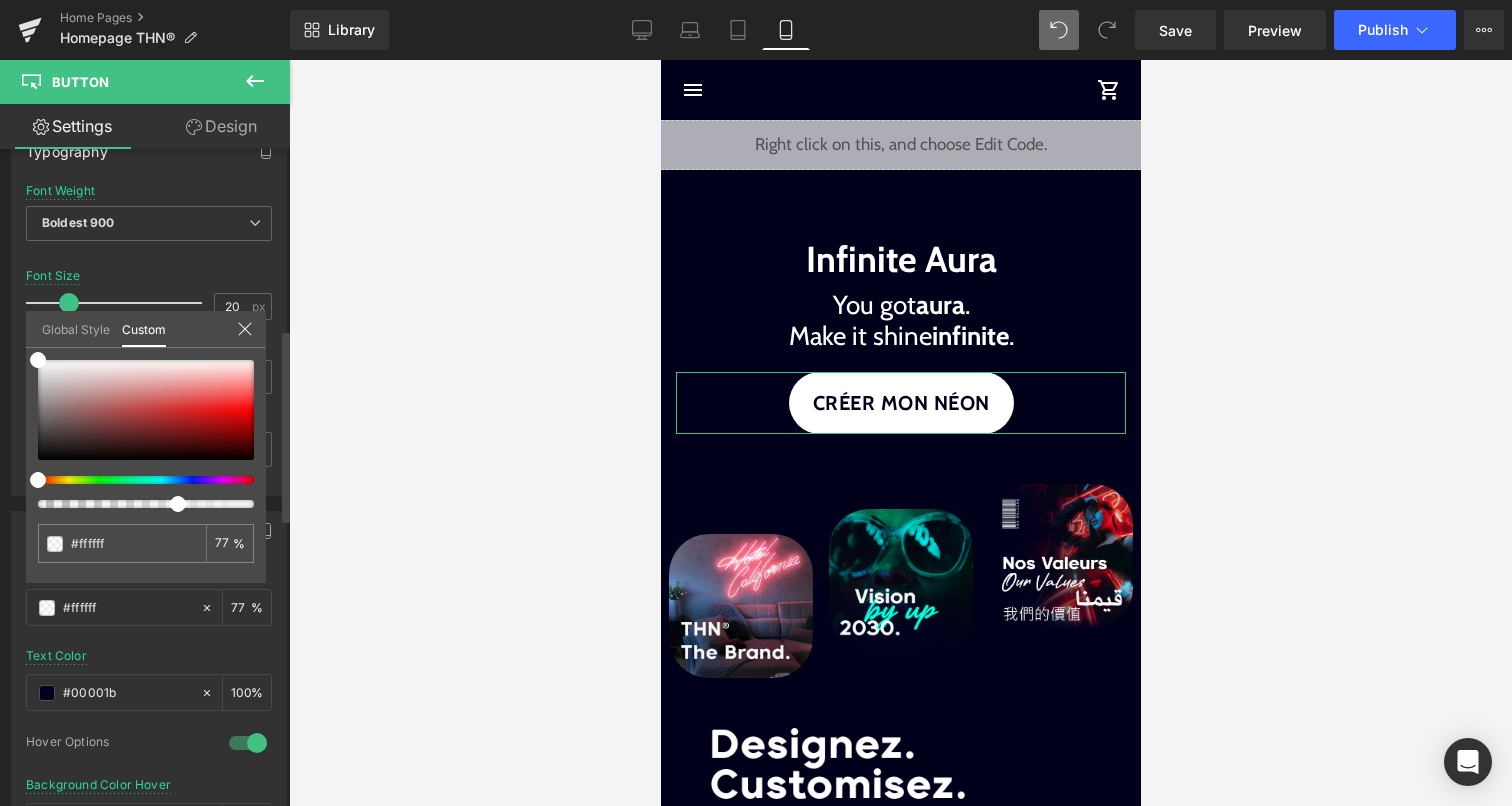 type on "65" 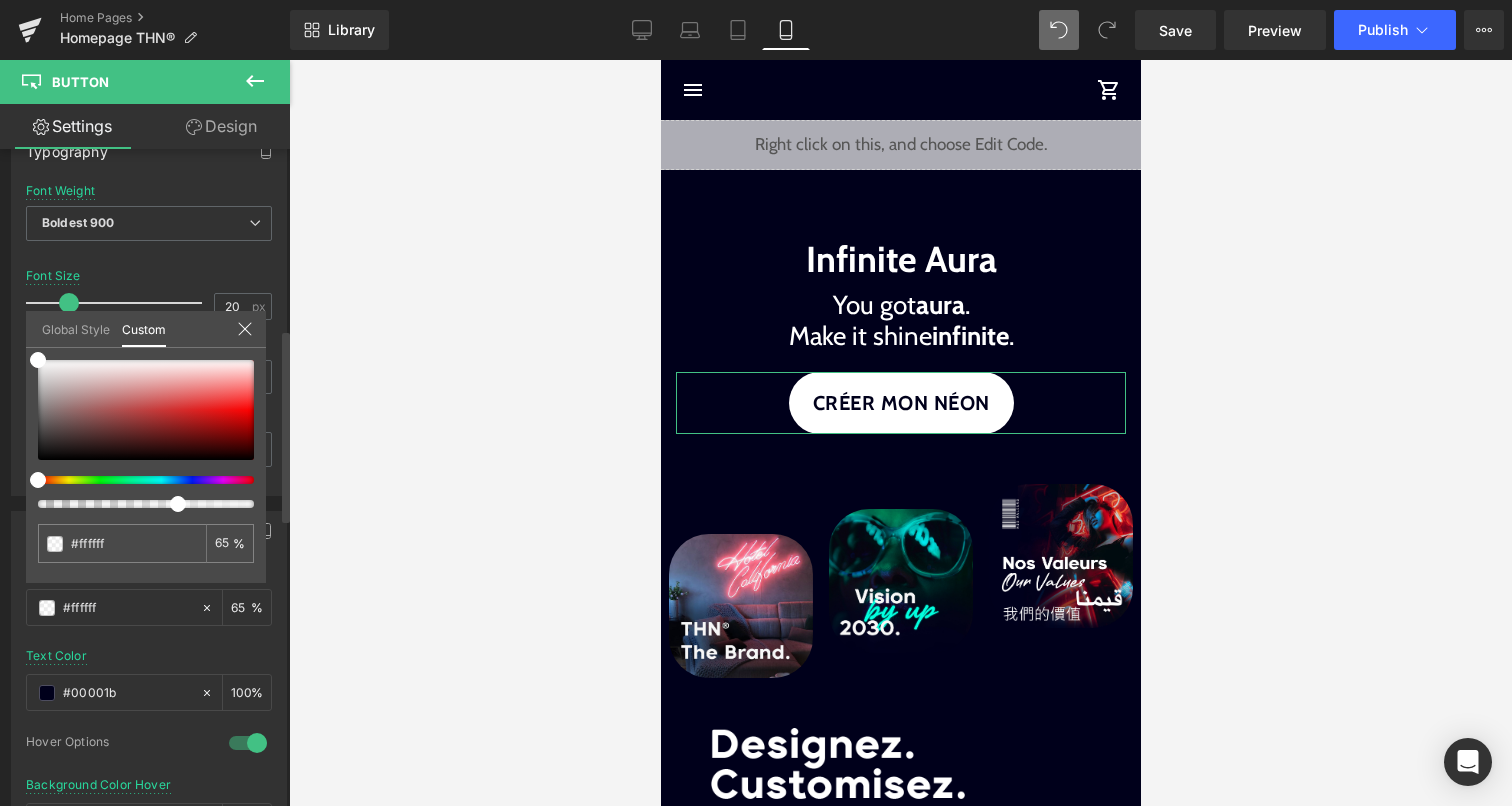 type on "47" 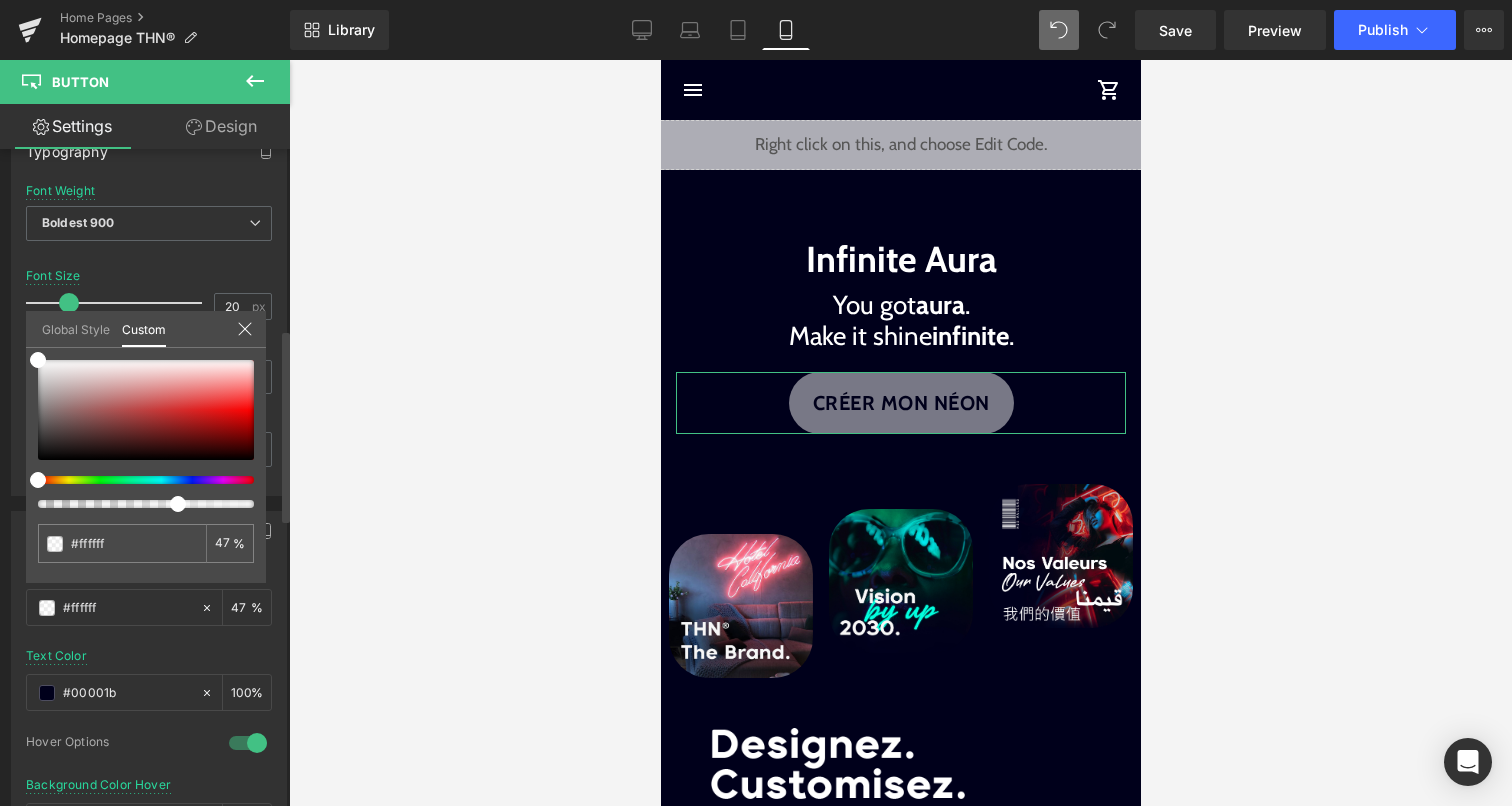 type on "33" 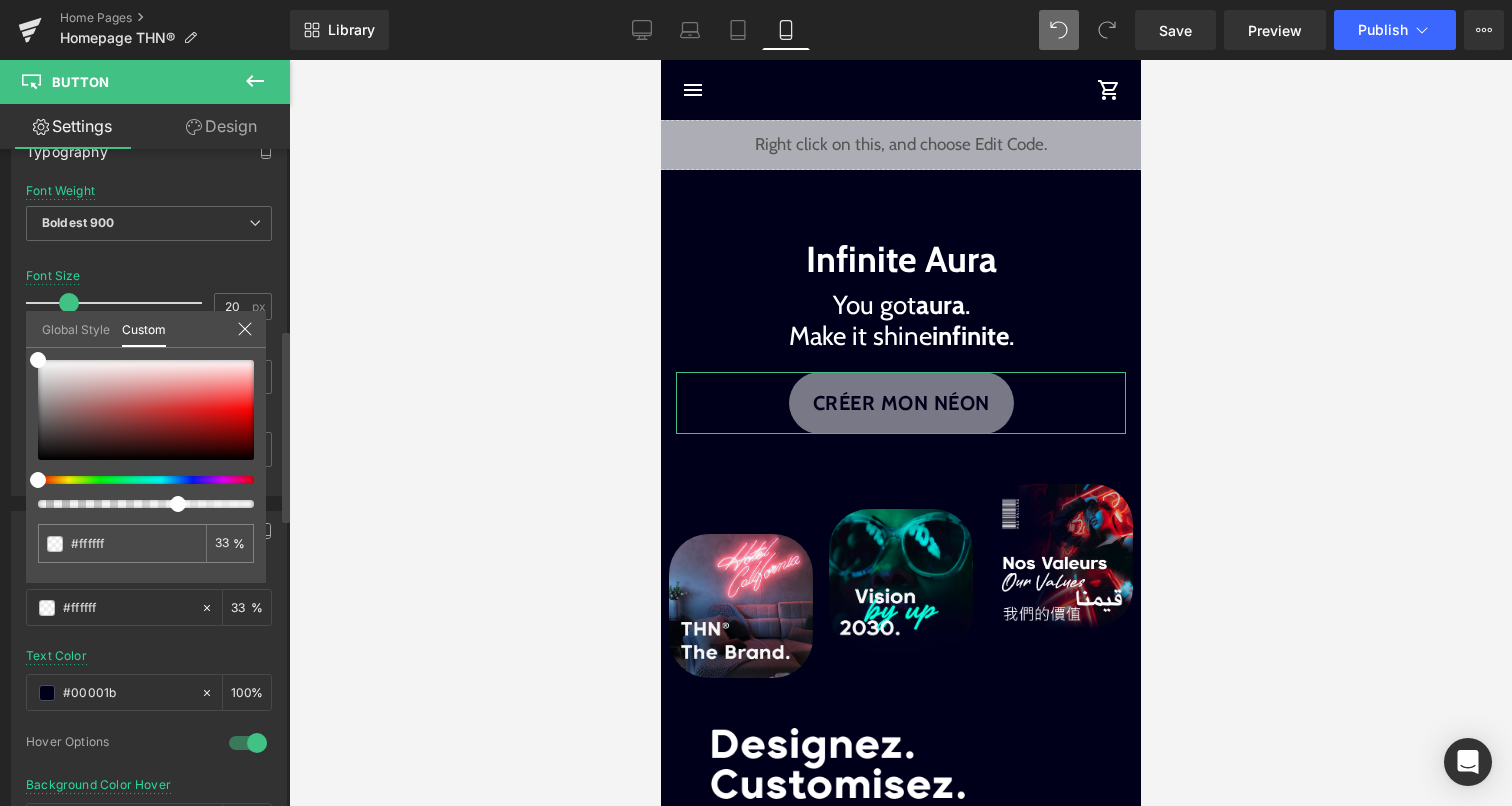 type on "17" 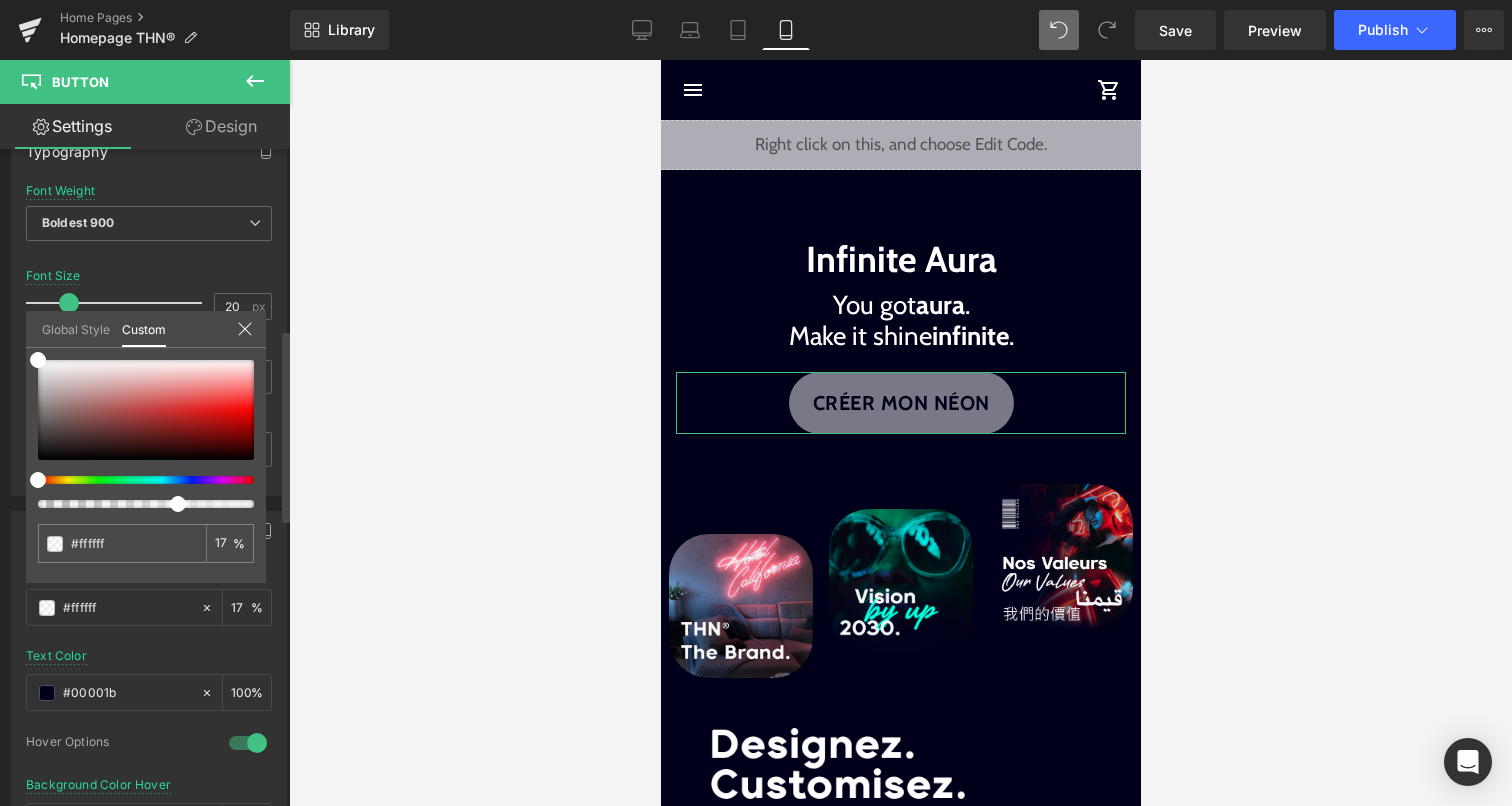 type on "12" 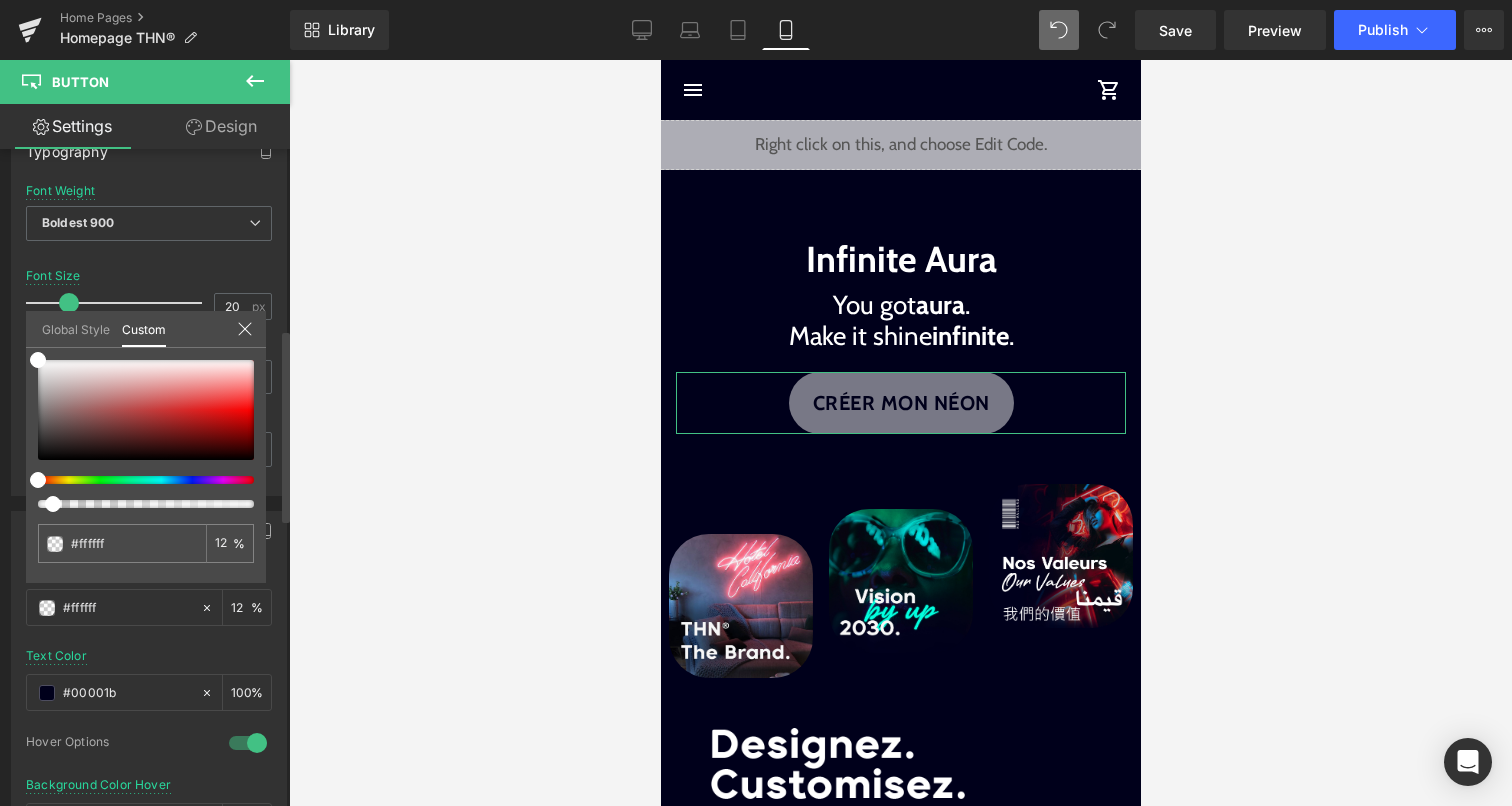 type on "7" 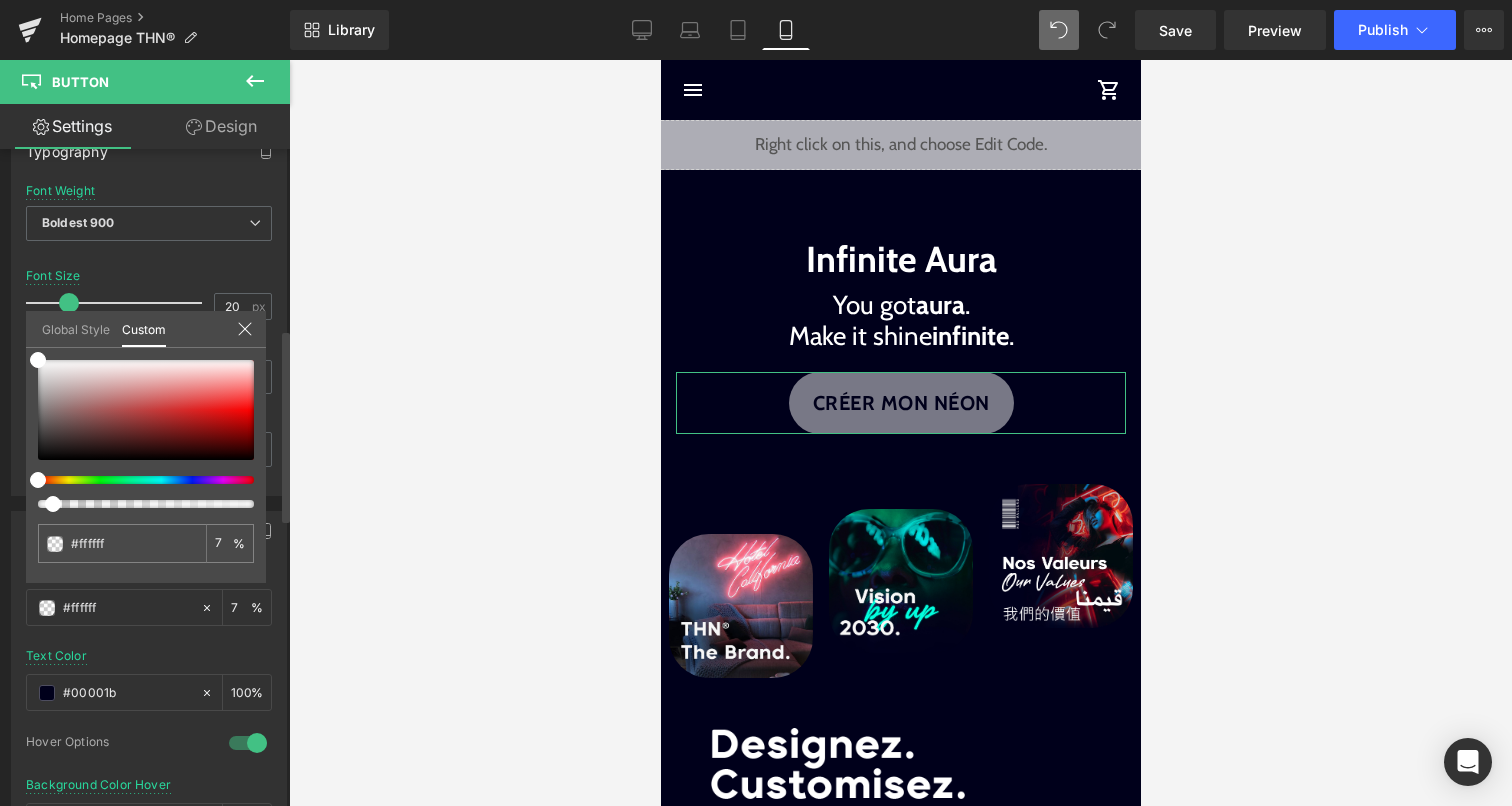 type on "3" 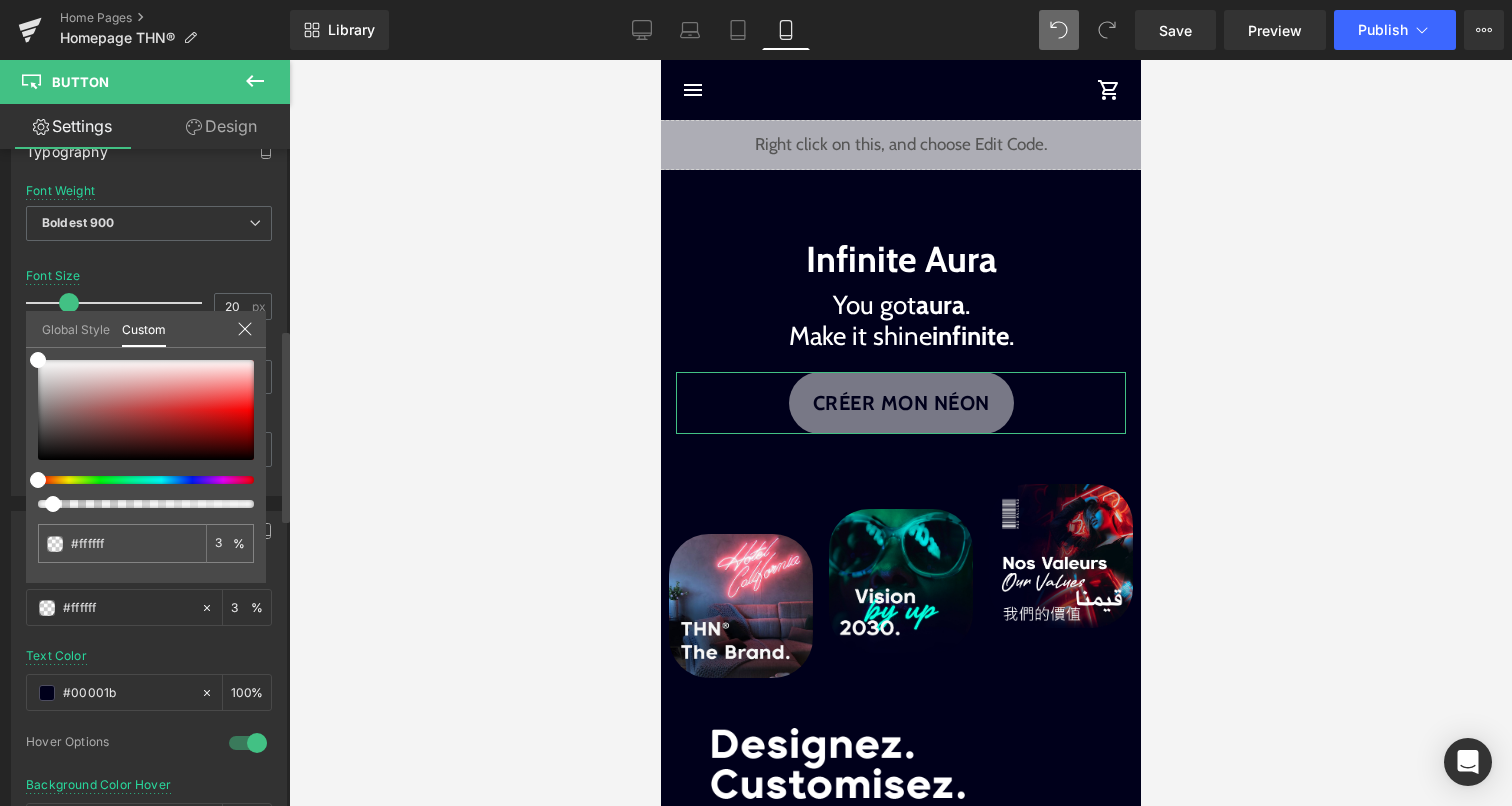 type on "0" 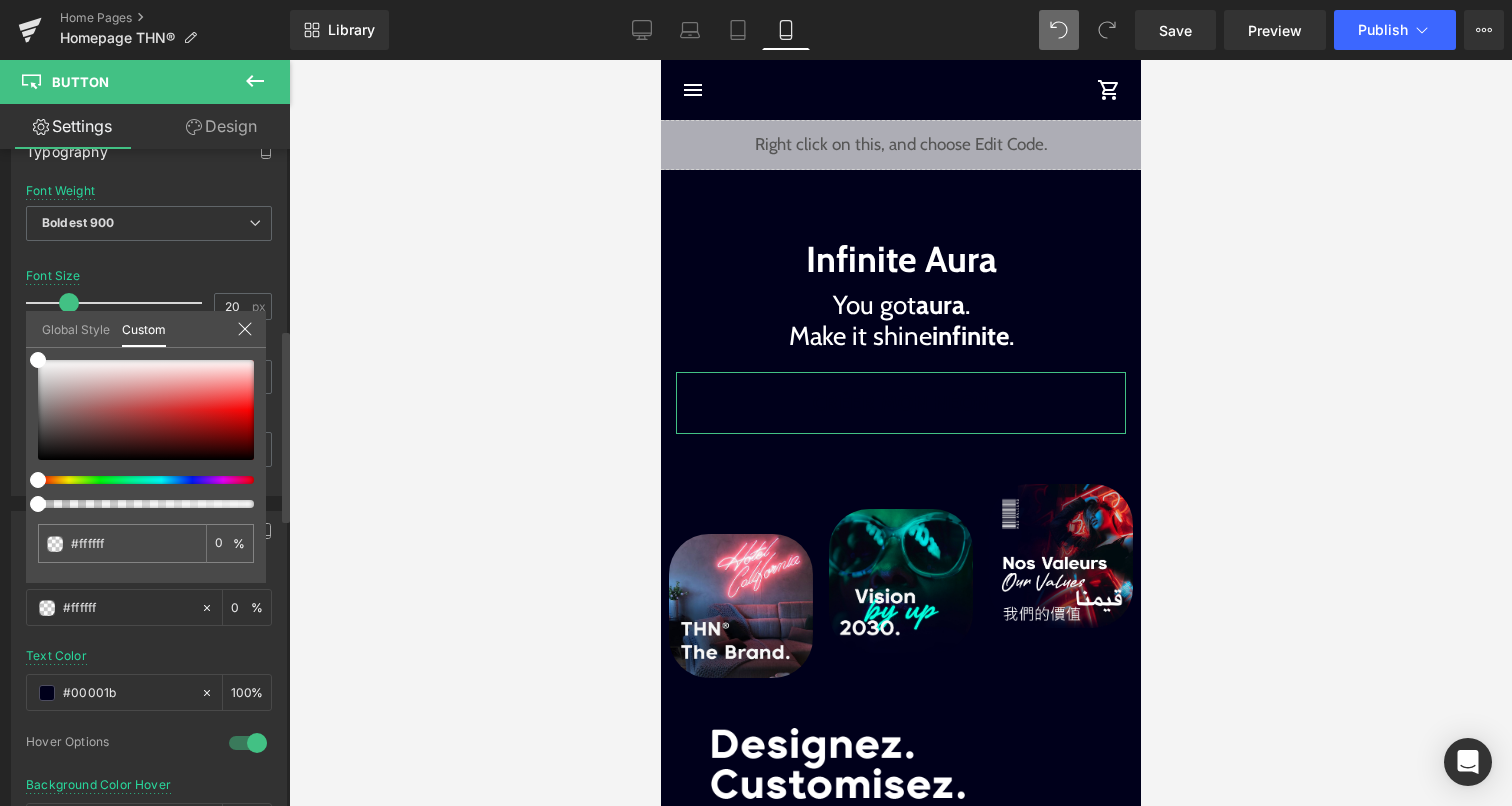 drag, startPoint x: 245, startPoint y: 505, endPoint x: 1, endPoint y: 515, distance: 244.20483 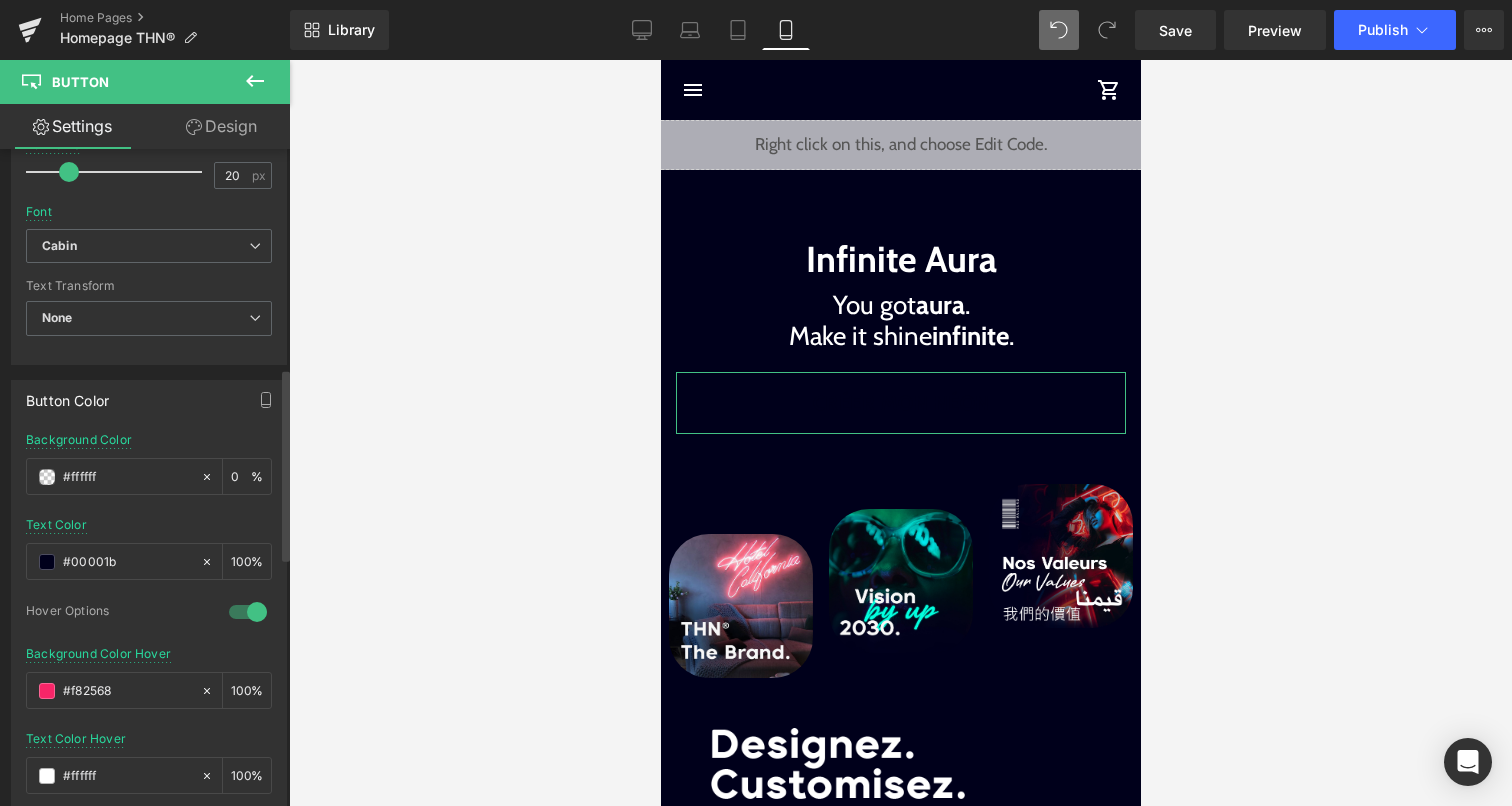 scroll, scrollTop: 758, scrollLeft: 0, axis: vertical 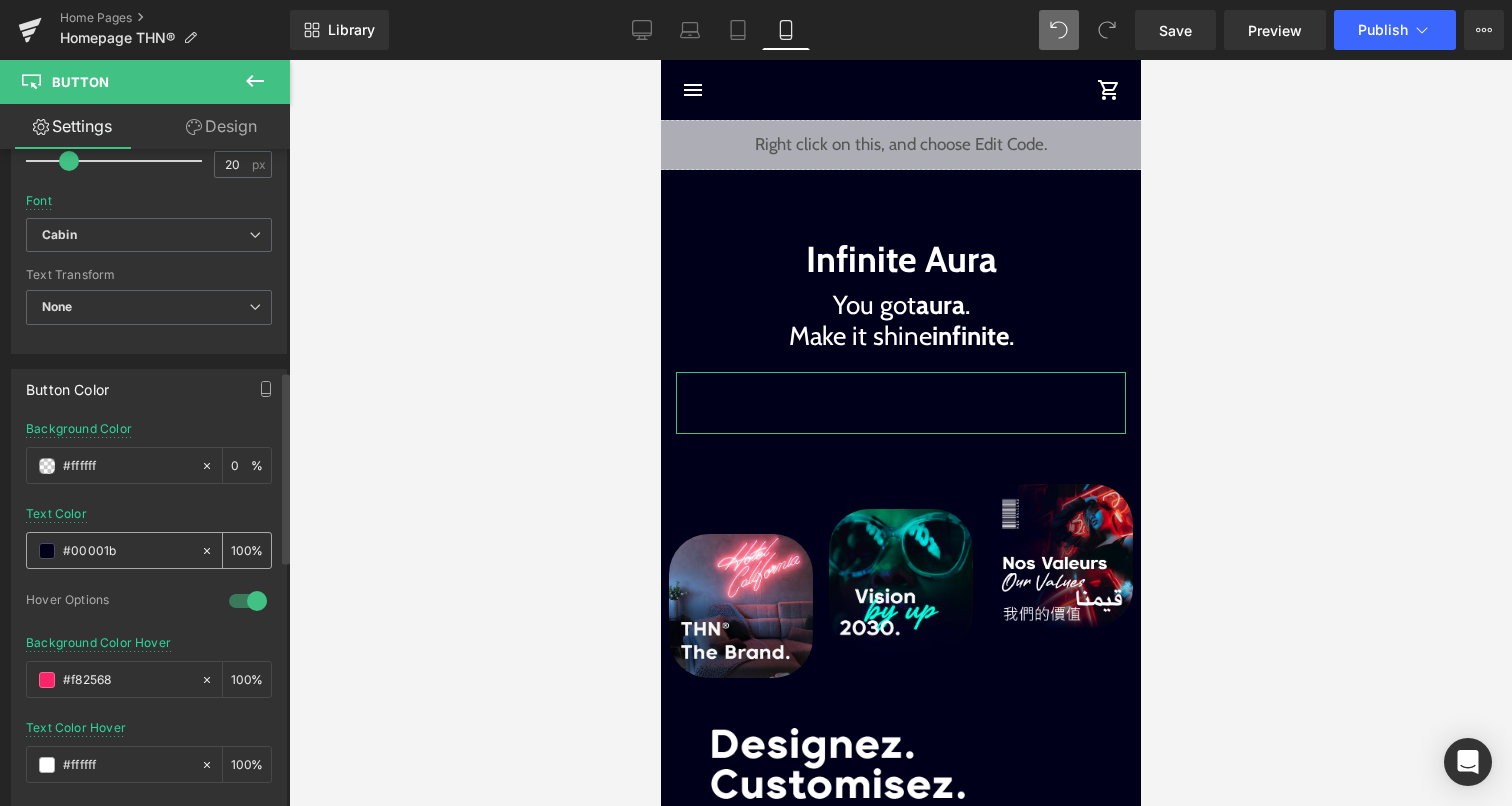 click at bounding box center (47, 551) 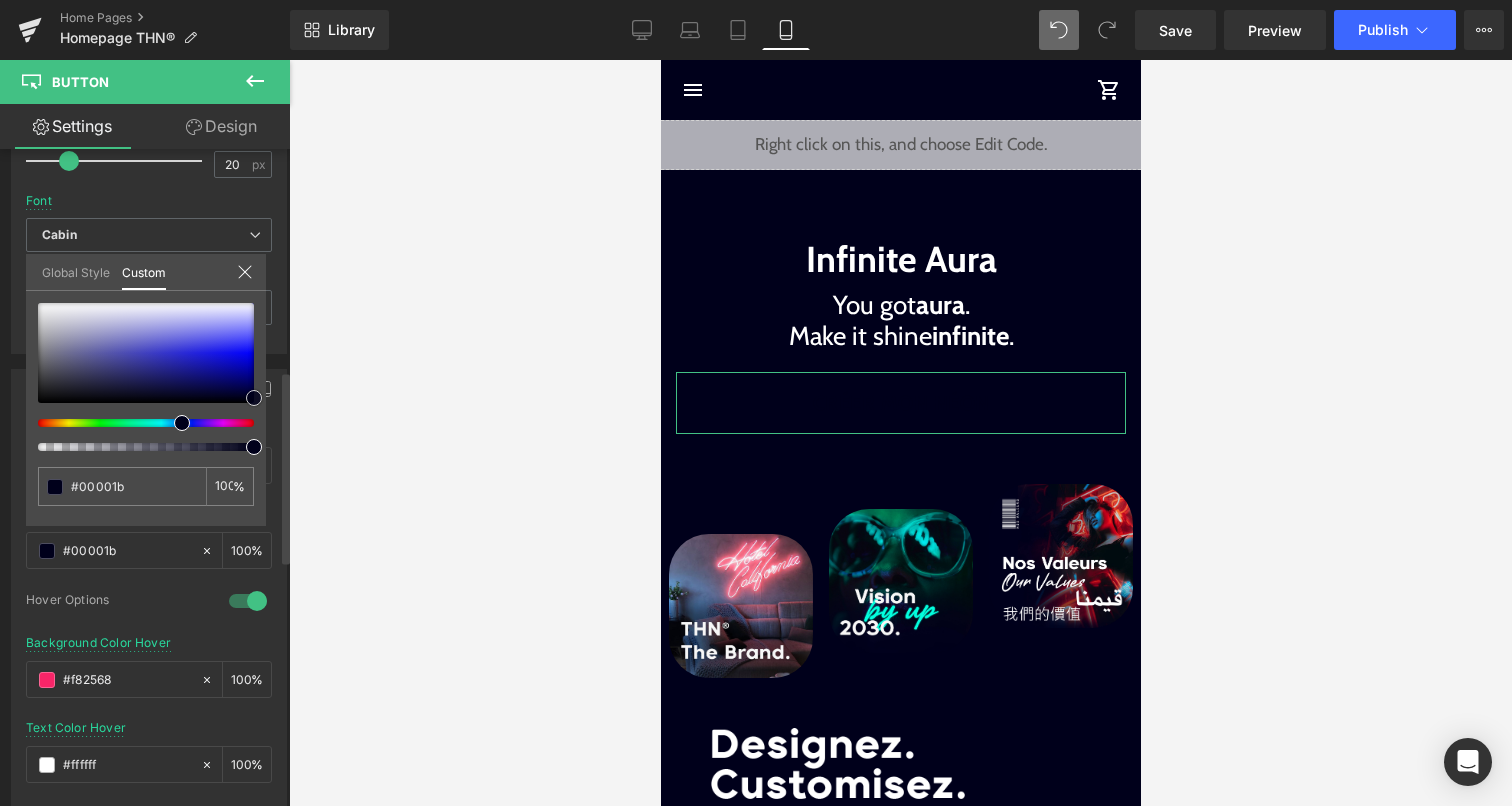 type on "#373761" 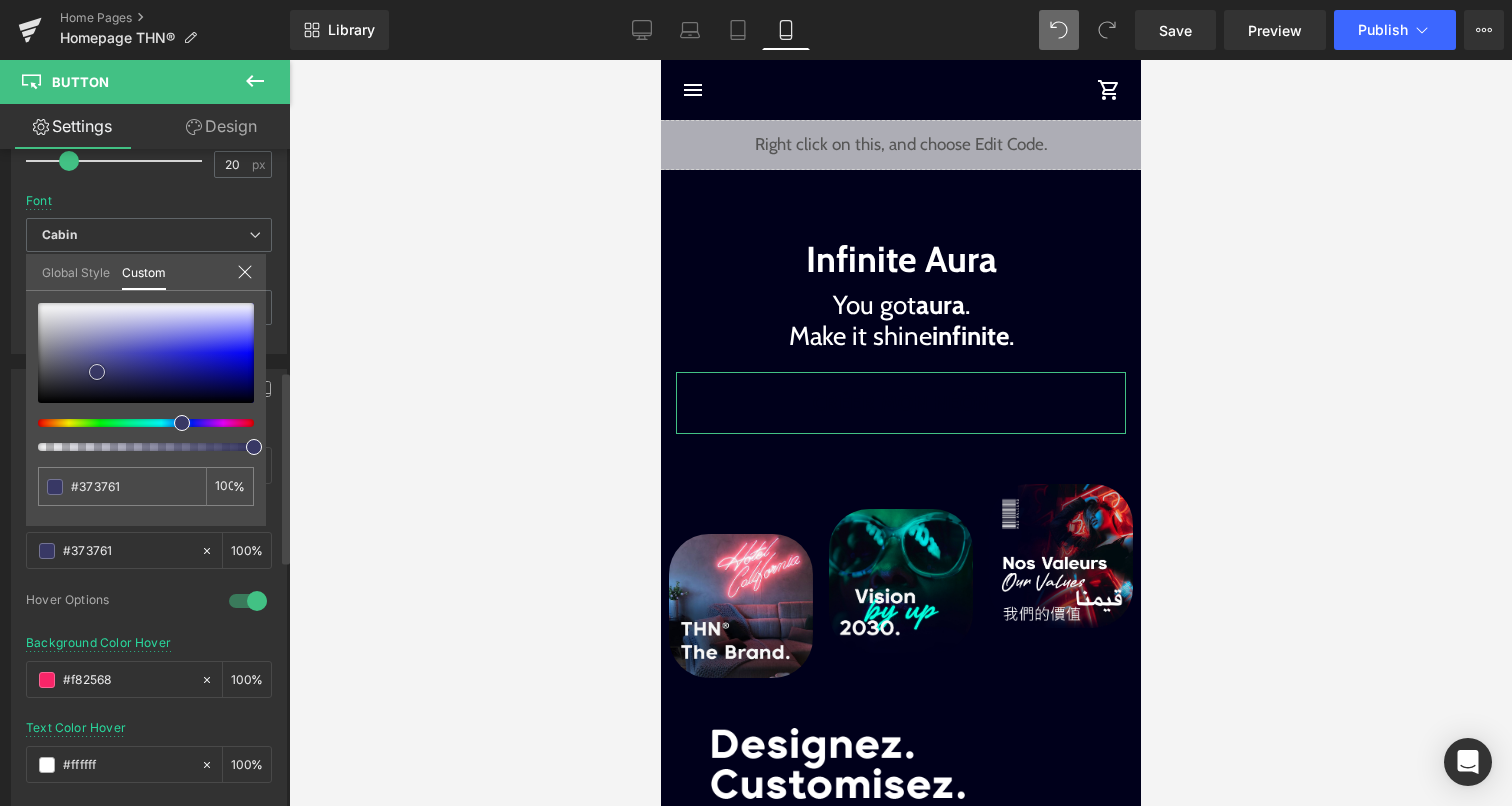 type on "#383865" 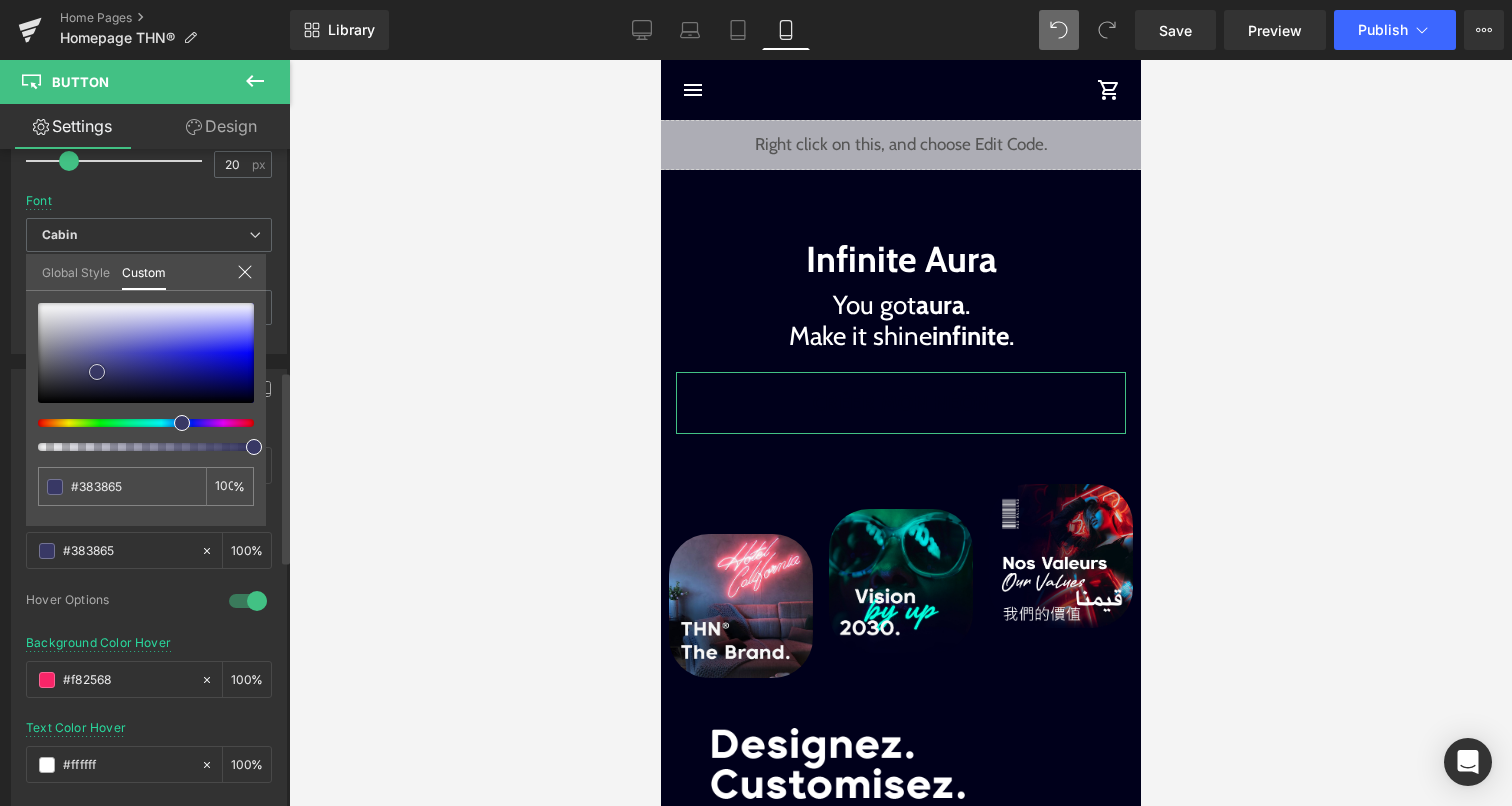 type on "#3f3f6e" 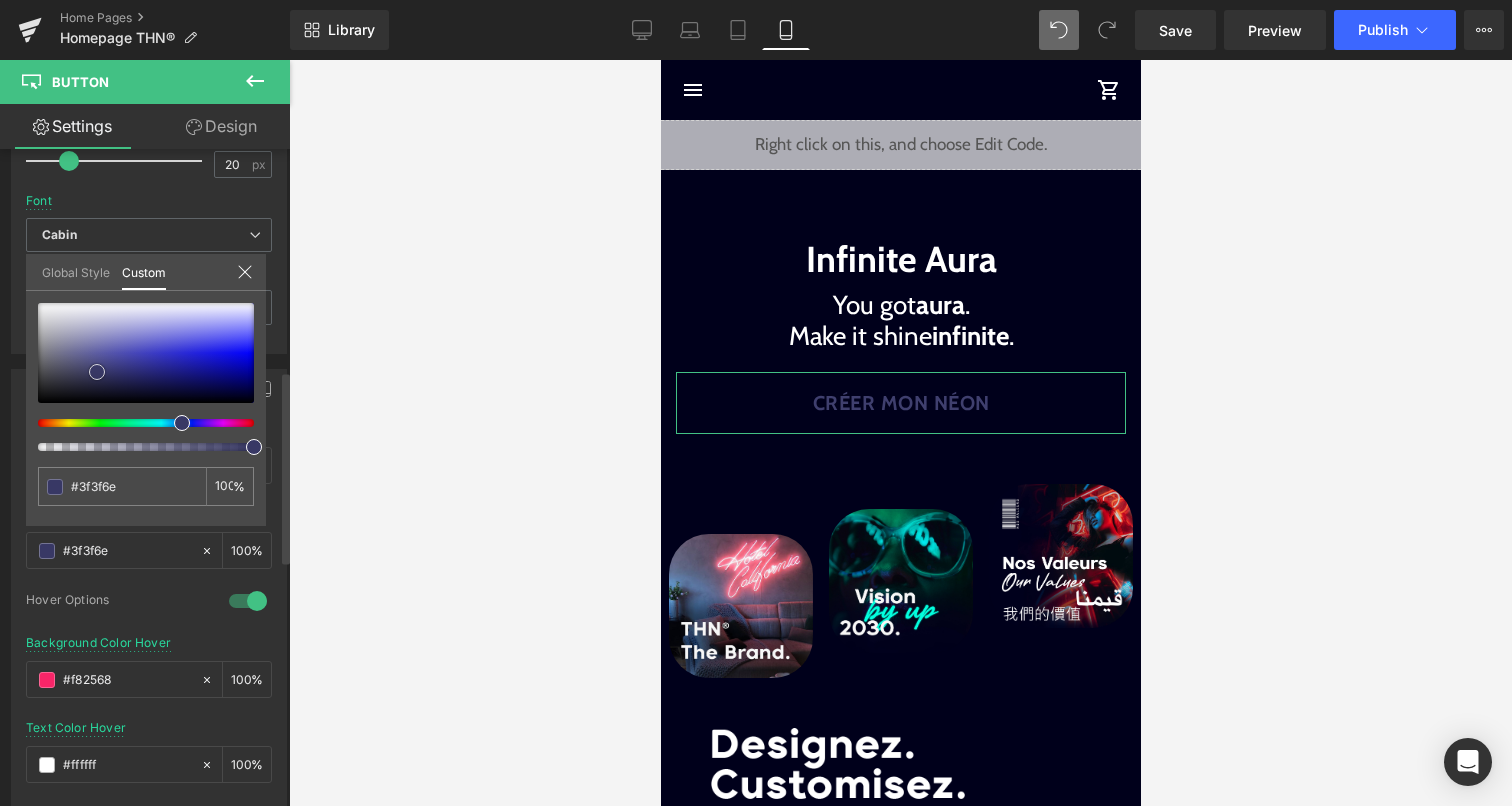 type on "#414171" 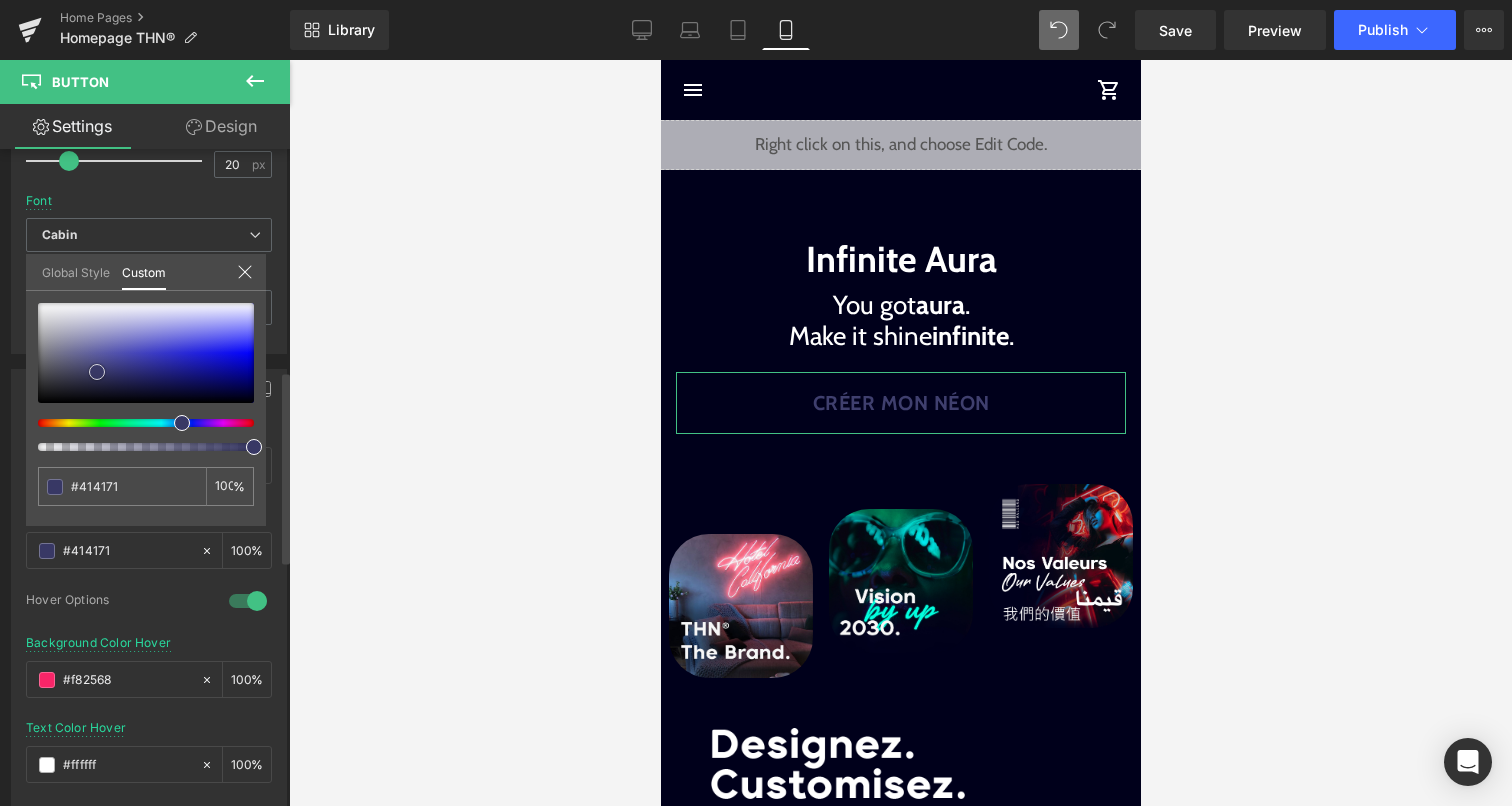 type on "#4f4f81" 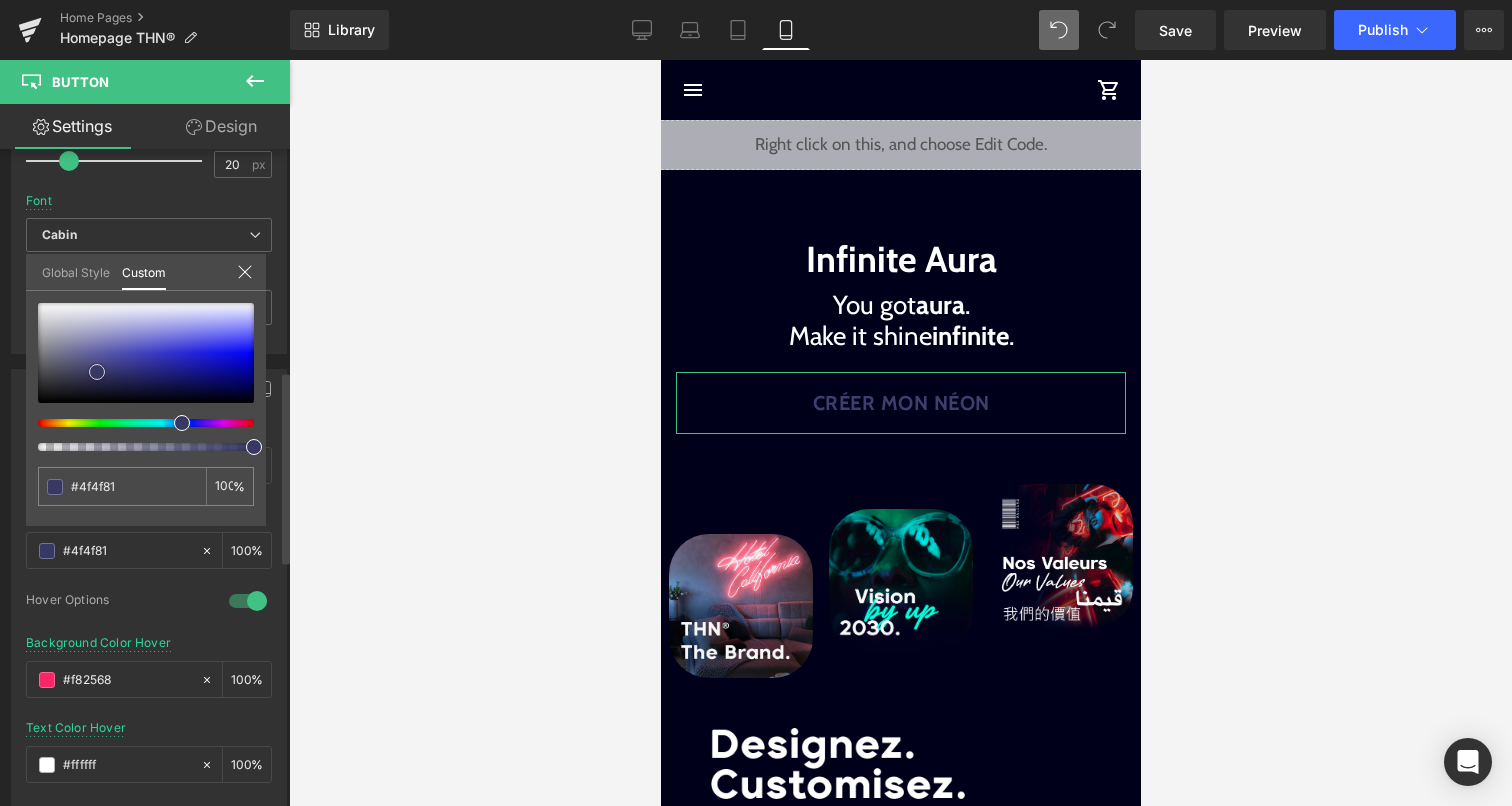 type on "#72729b" 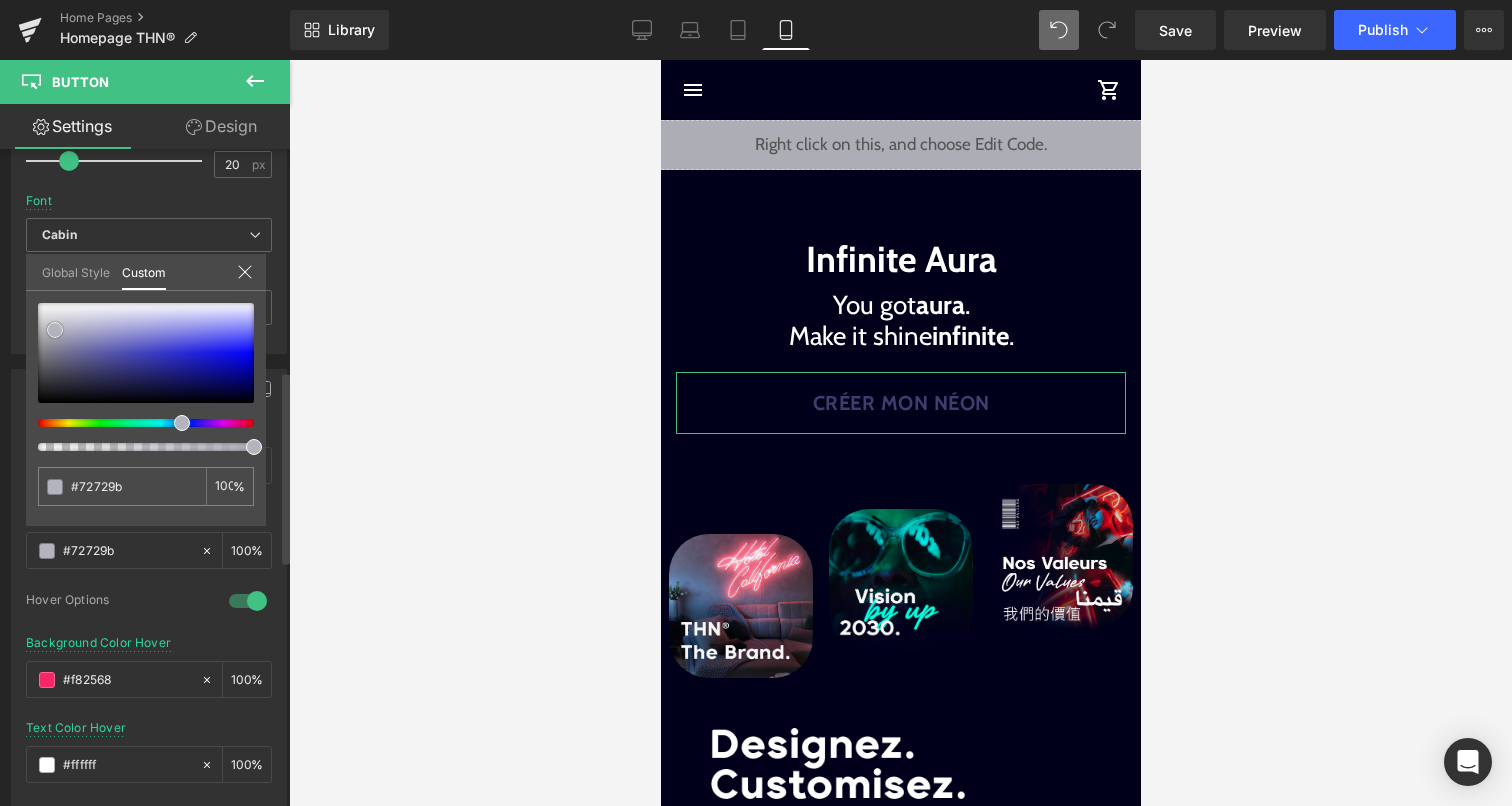 type on "#9292a9" 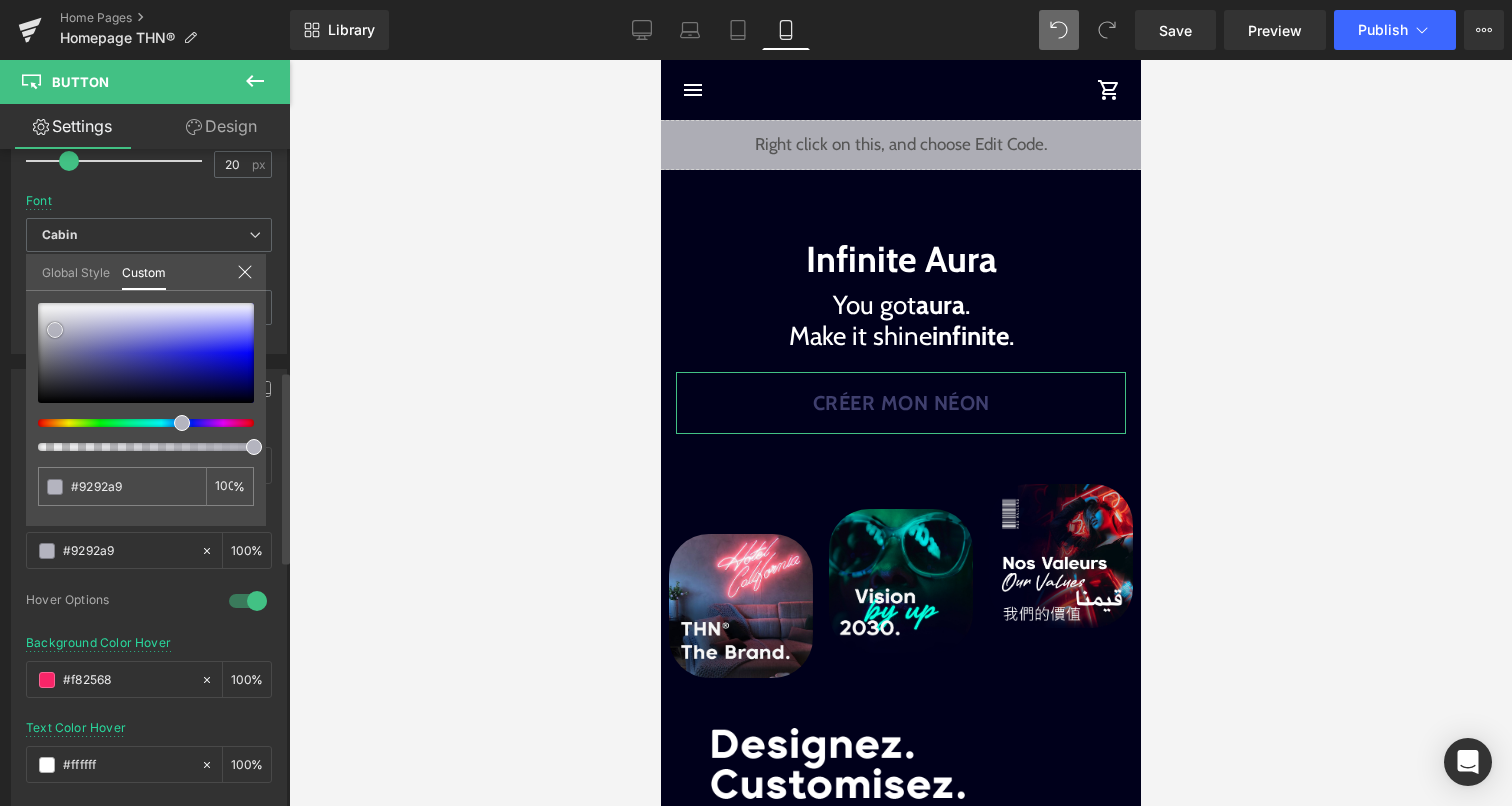 type on "#ababb9" 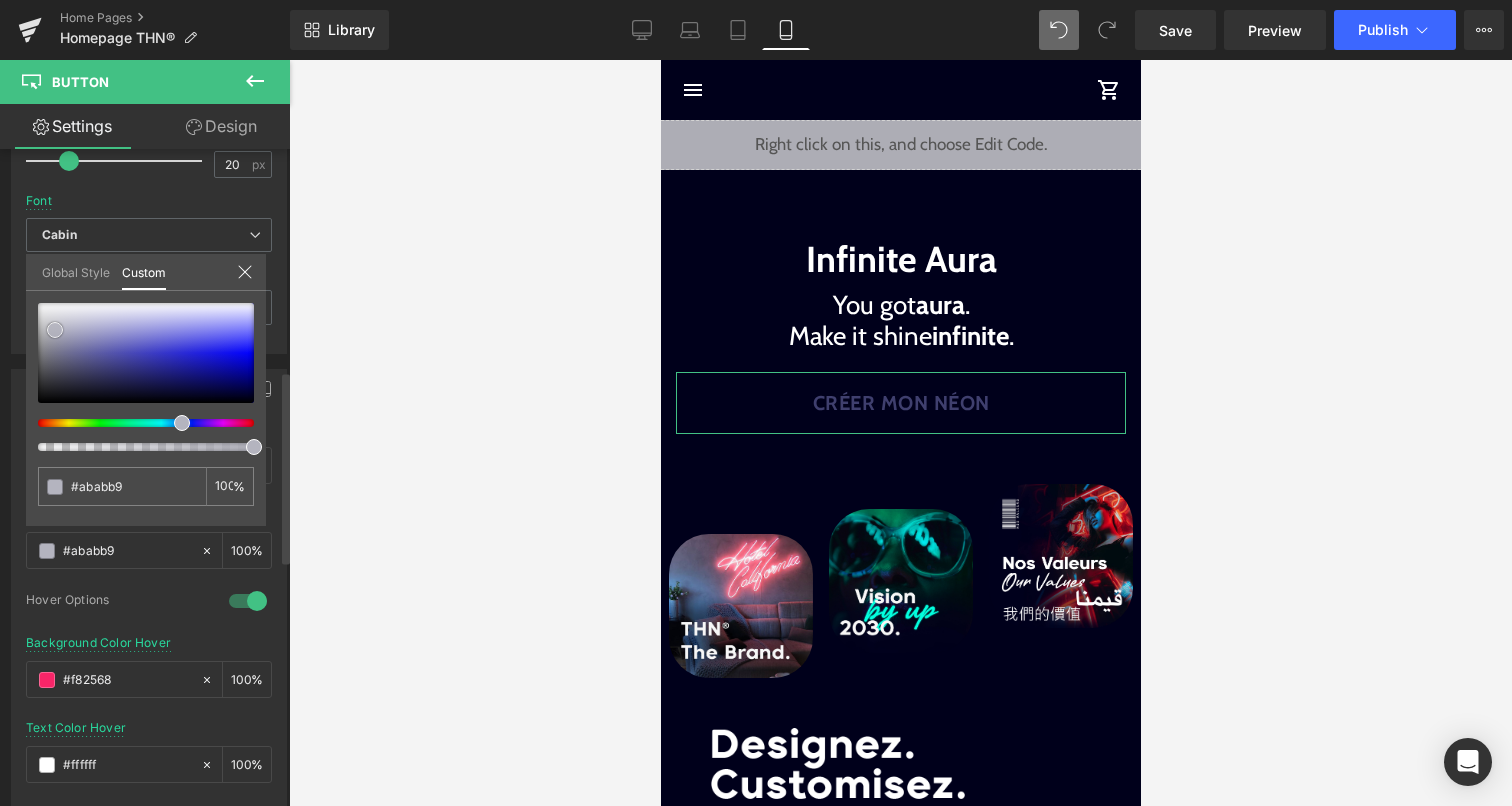 type on "#d4d4d7" 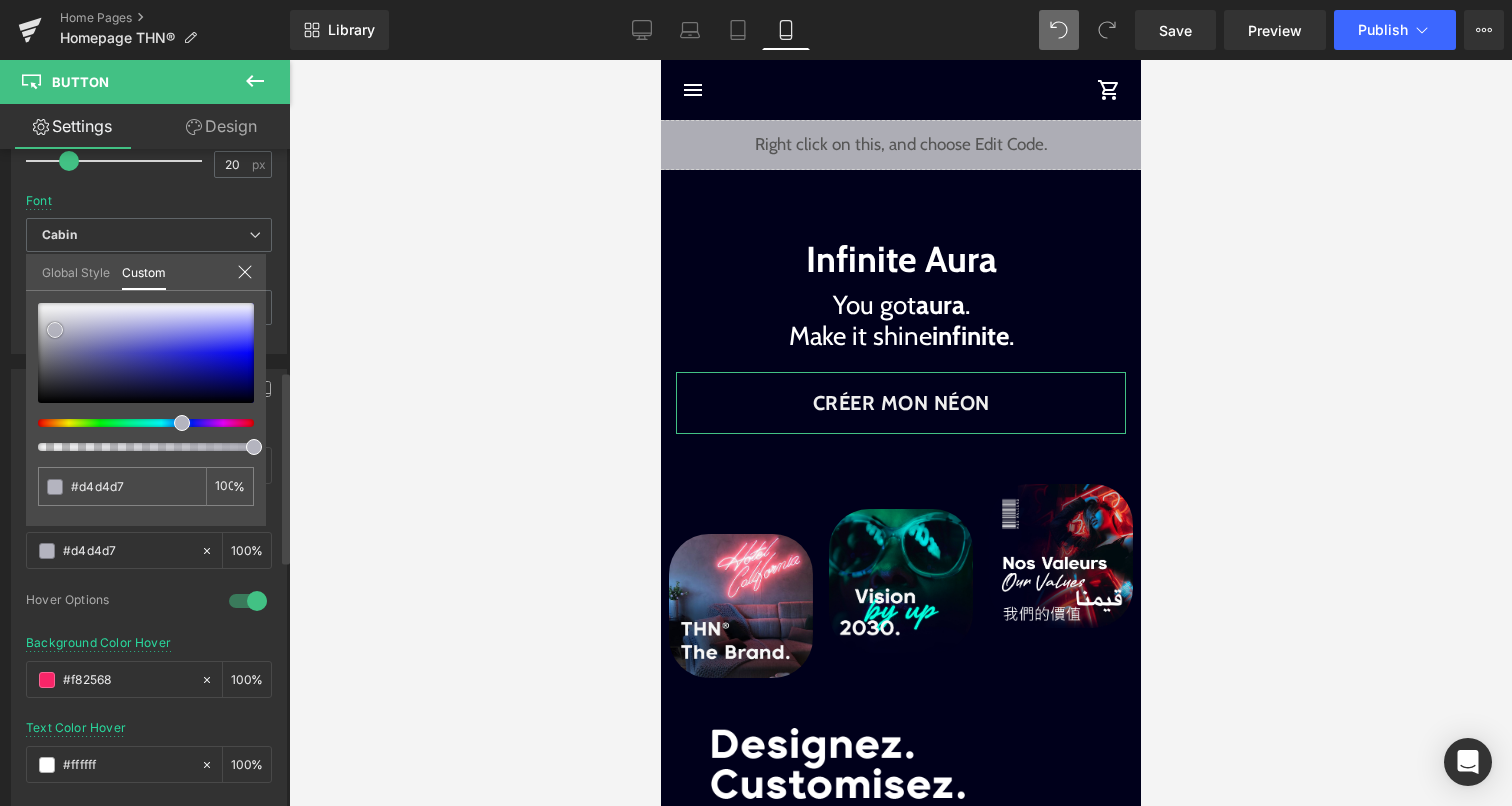 type on "#efefef" 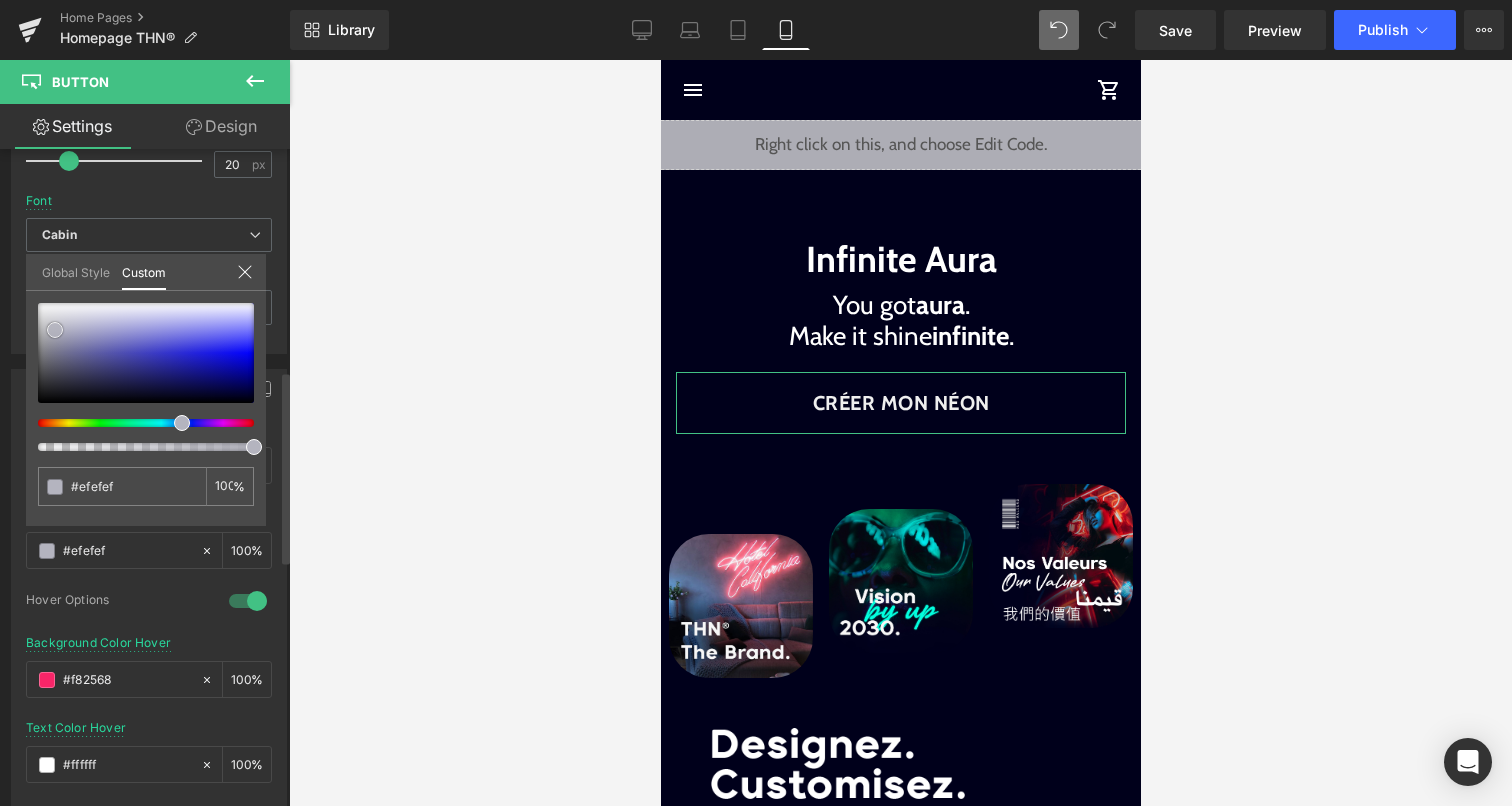 type on "#f9f9f9" 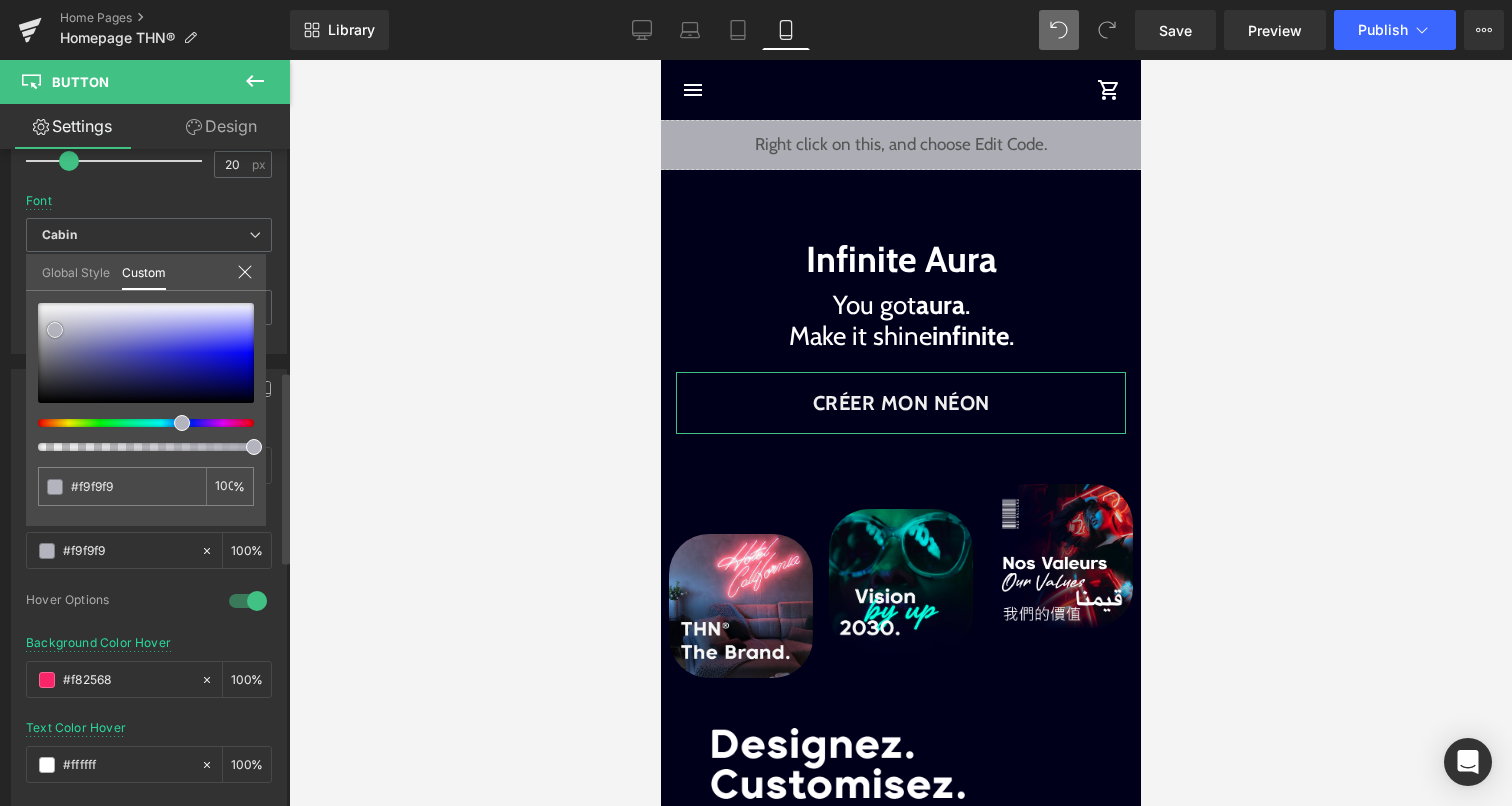 type on "#fcfcfc" 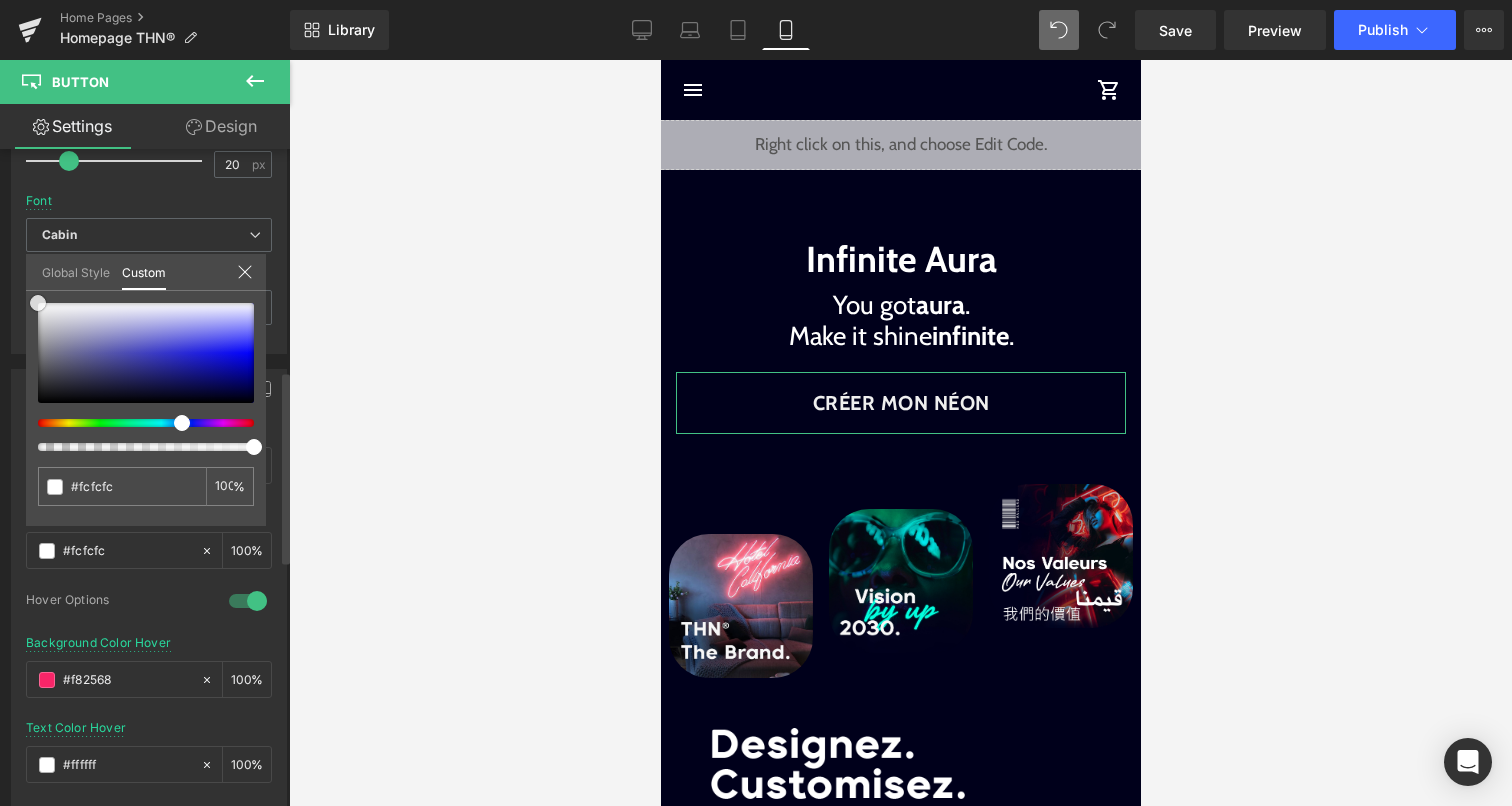 type on "#ffffff" 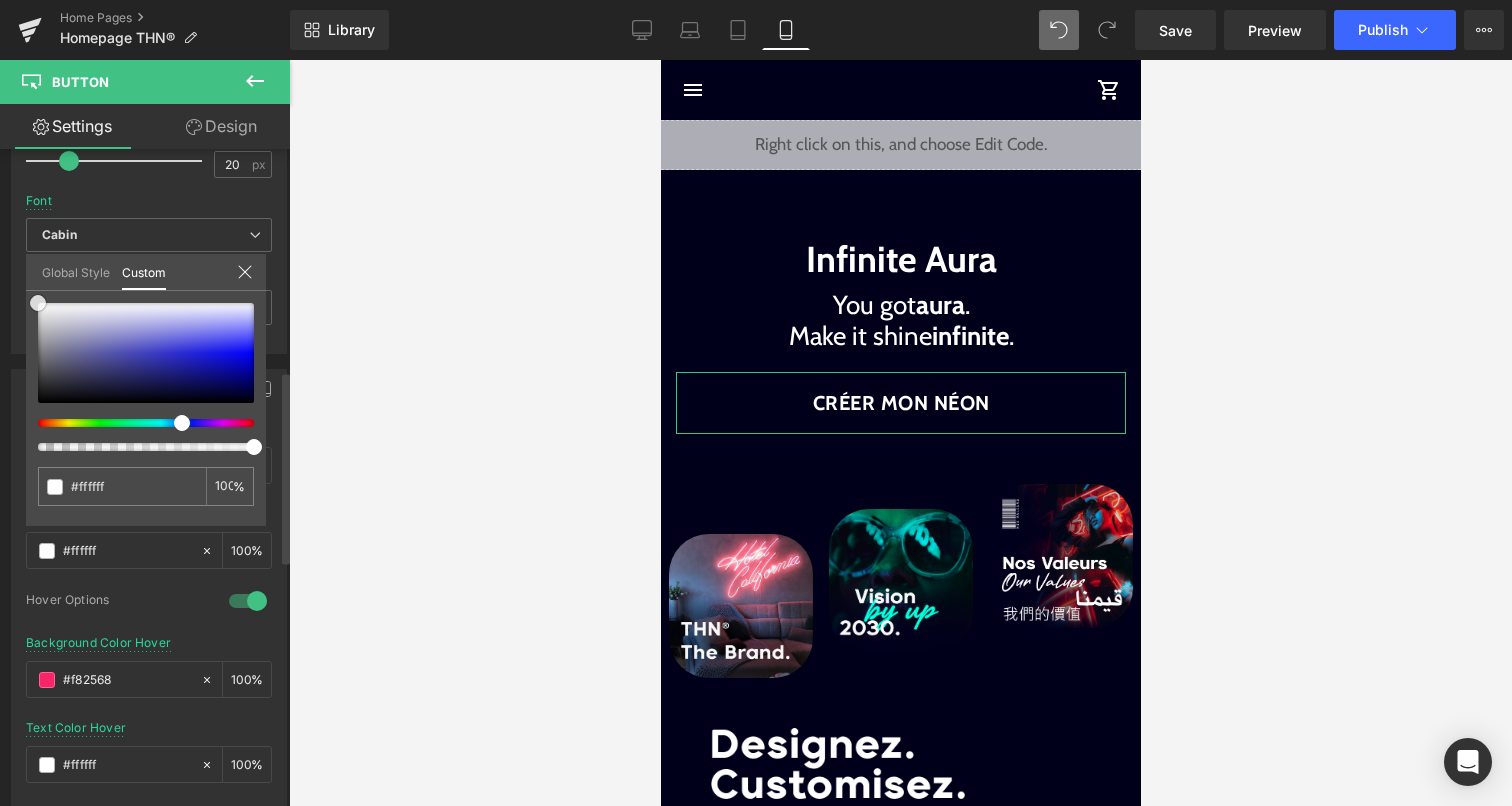 drag, startPoint x: 97, startPoint y: 373, endPoint x: 22, endPoint y: 283, distance: 117.15375 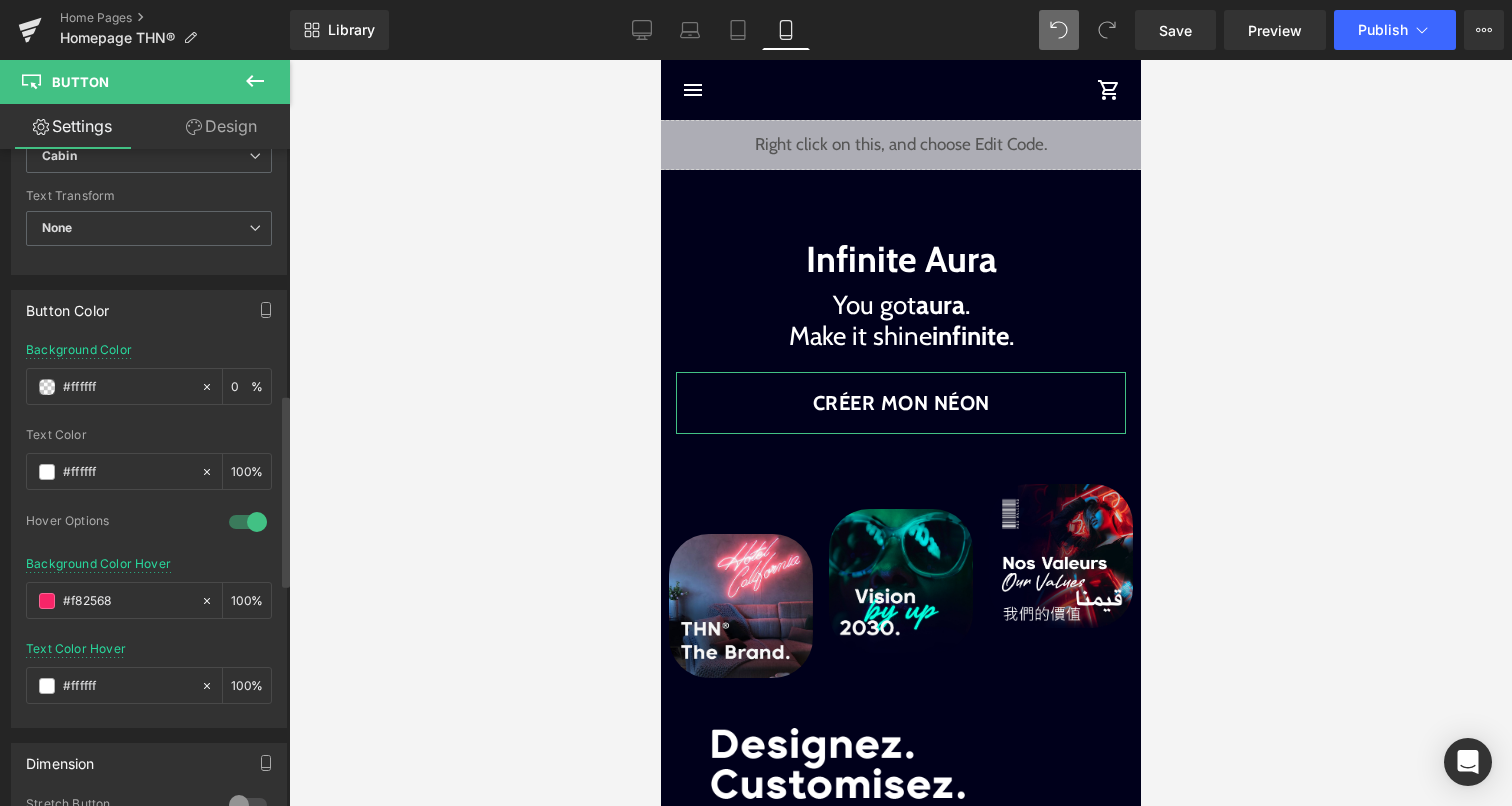 scroll, scrollTop: 866, scrollLeft: 0, axis: vertical 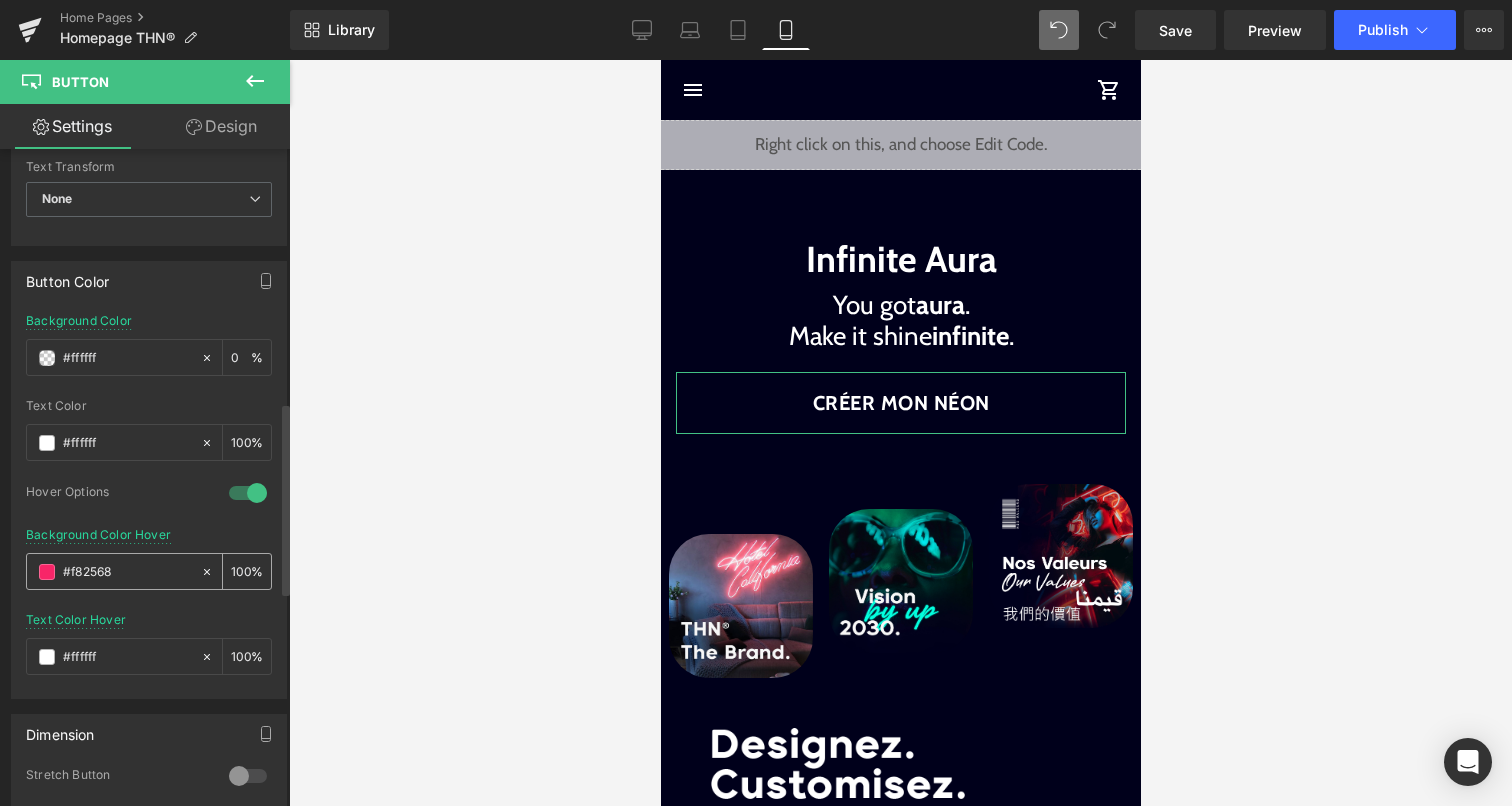 click at bounding box center (47, 572) 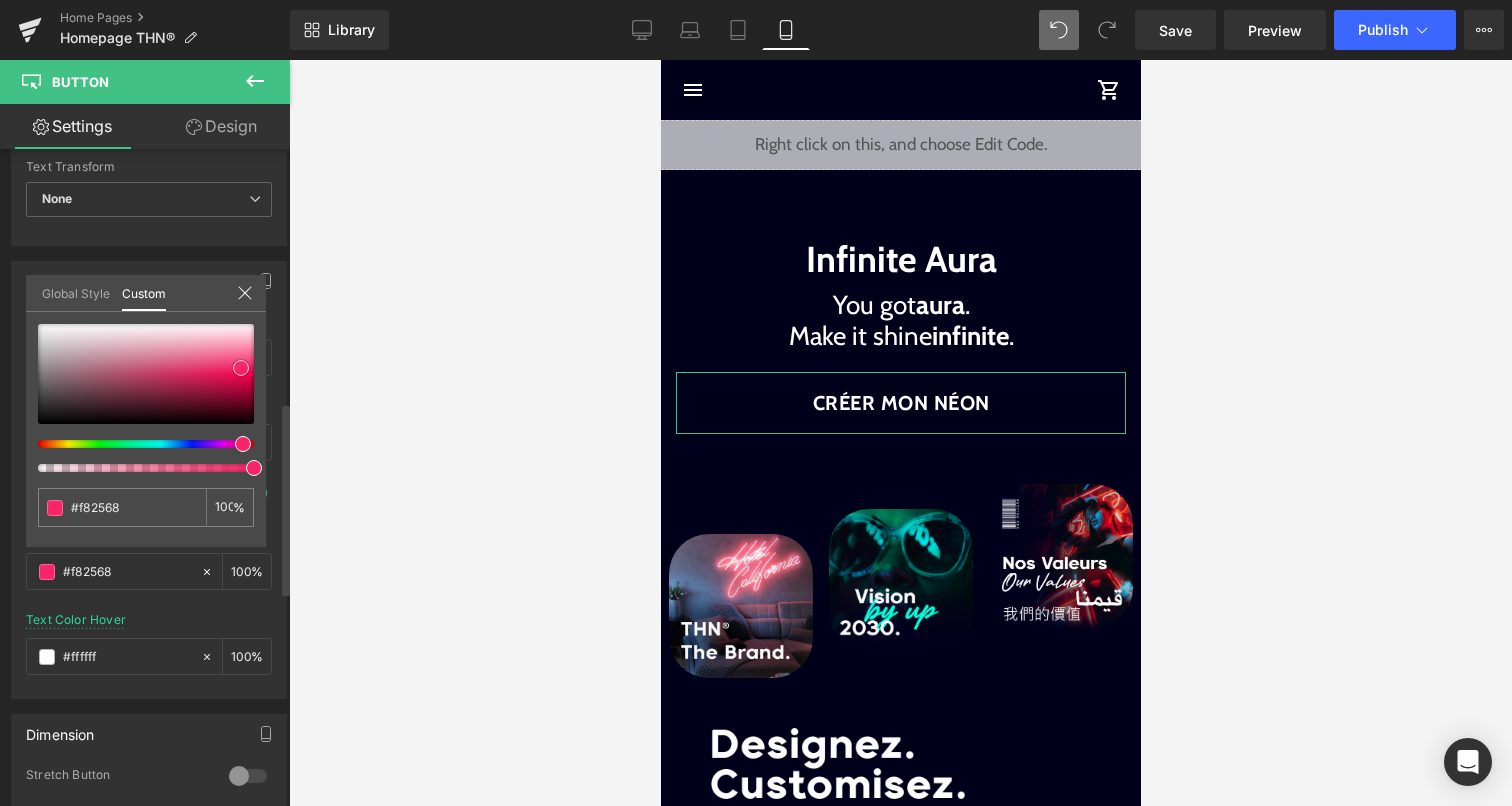 type on "#733548" 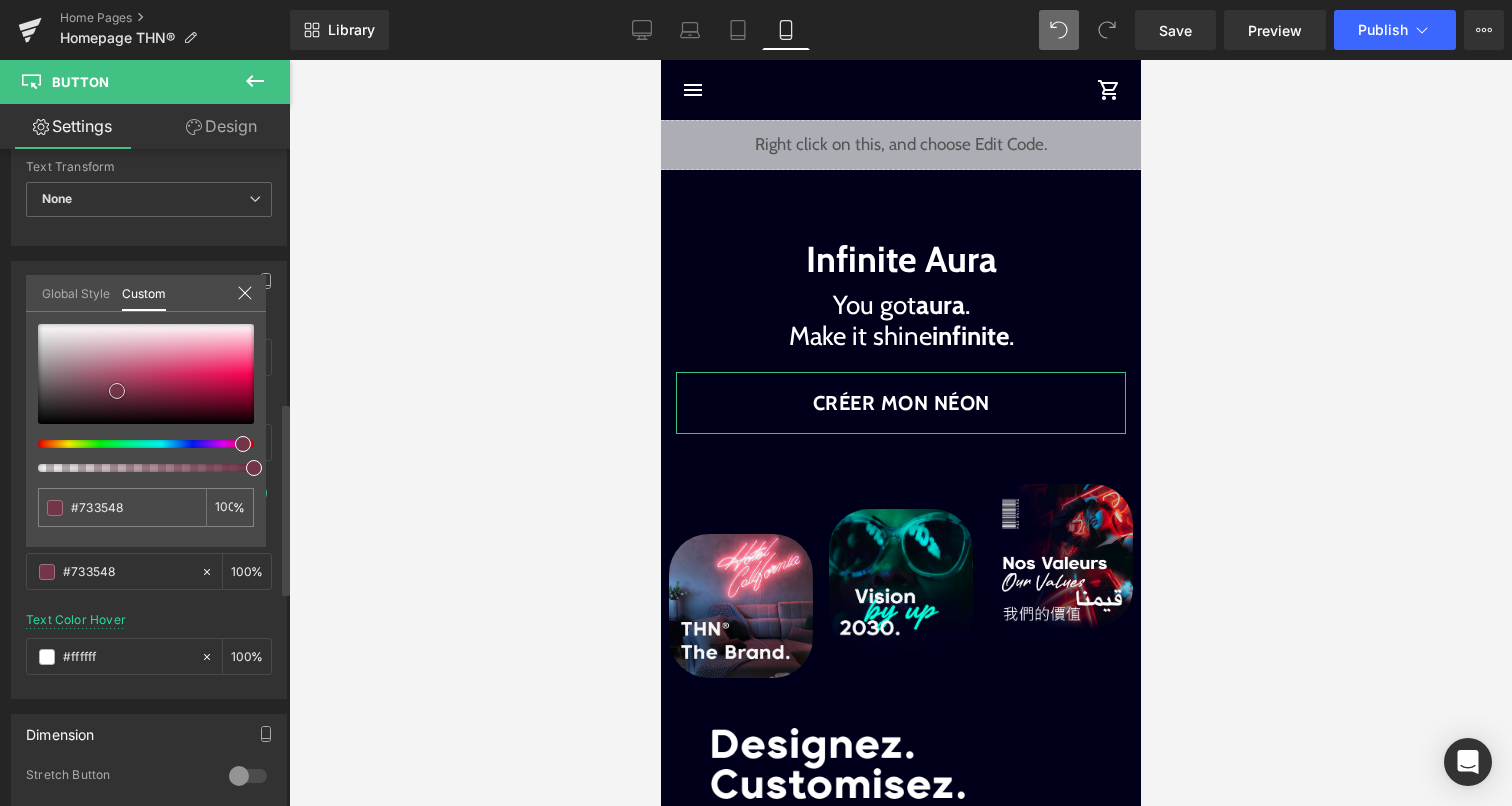 type on "#a47986" 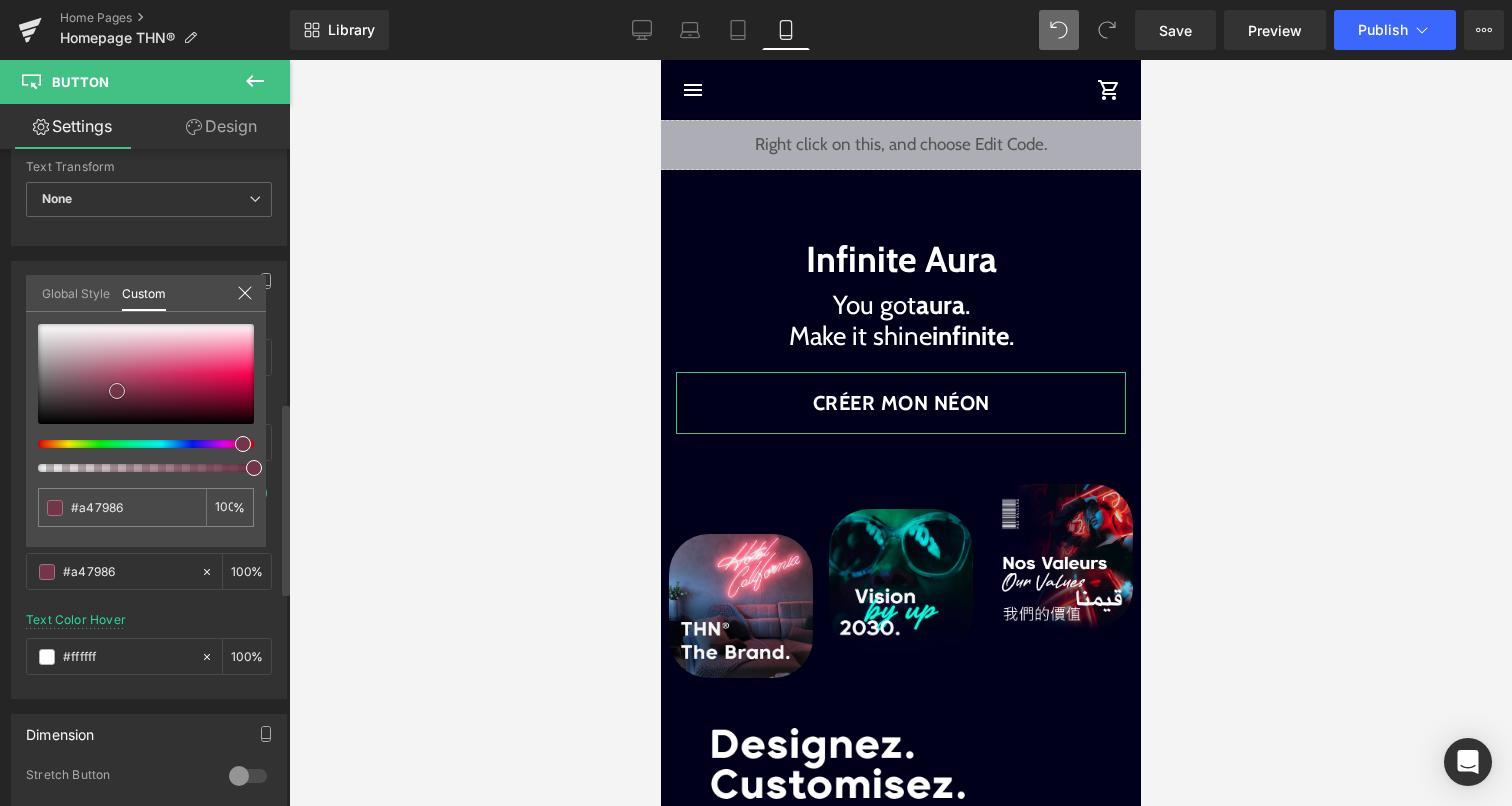 type on "#c3bbbd" 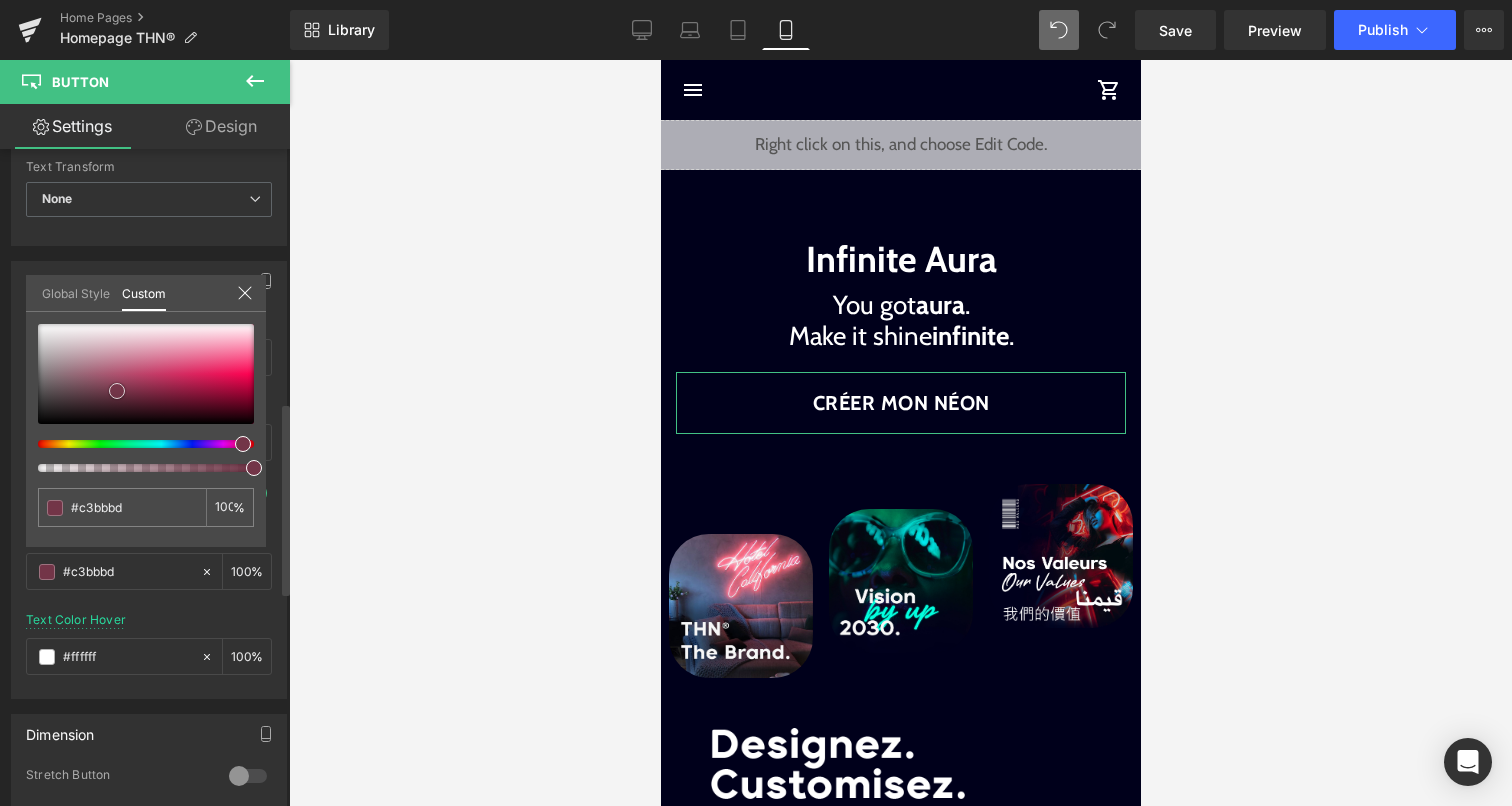type on "#d6d6d6" 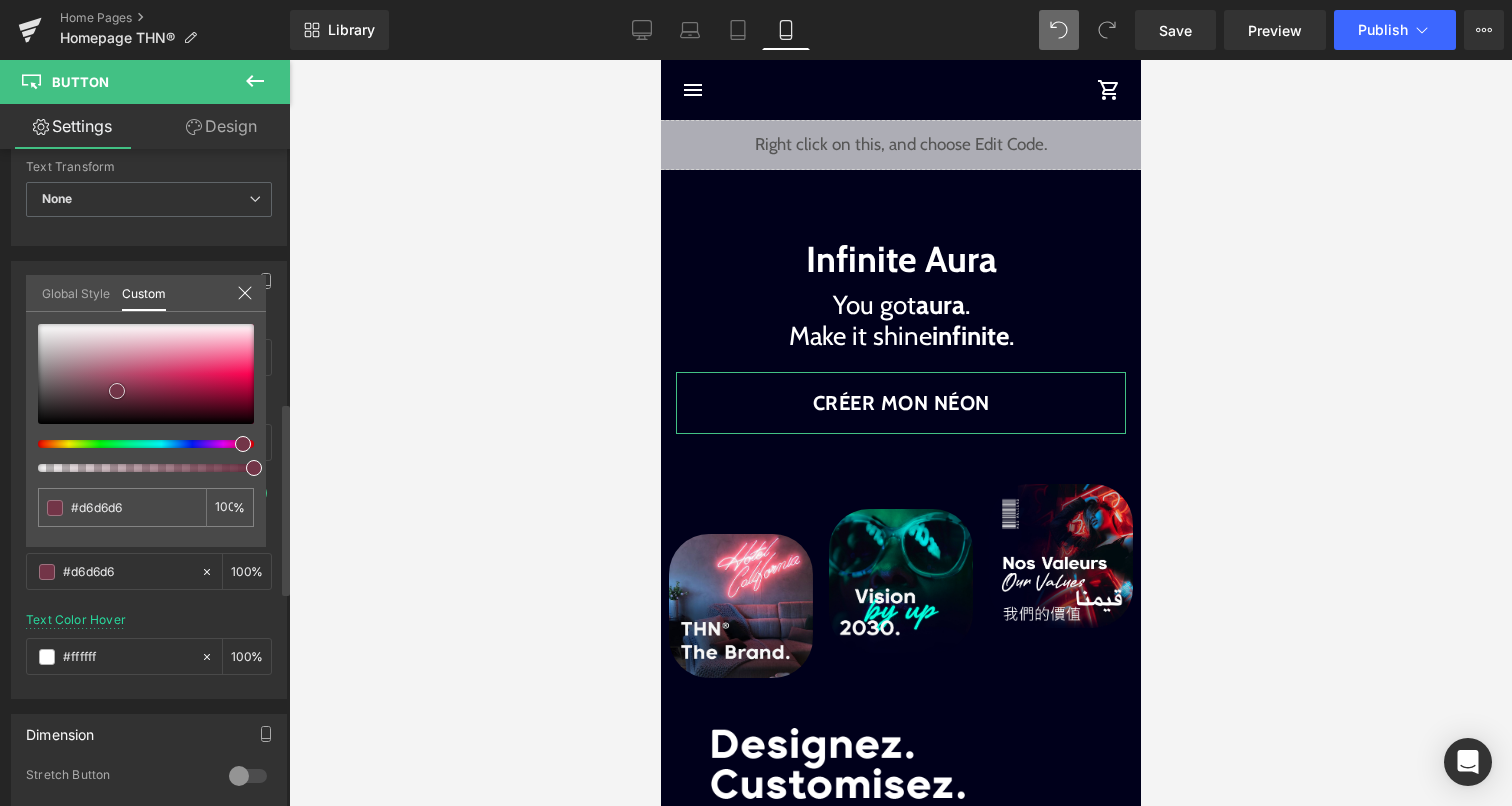 type on "#f2f2f2" 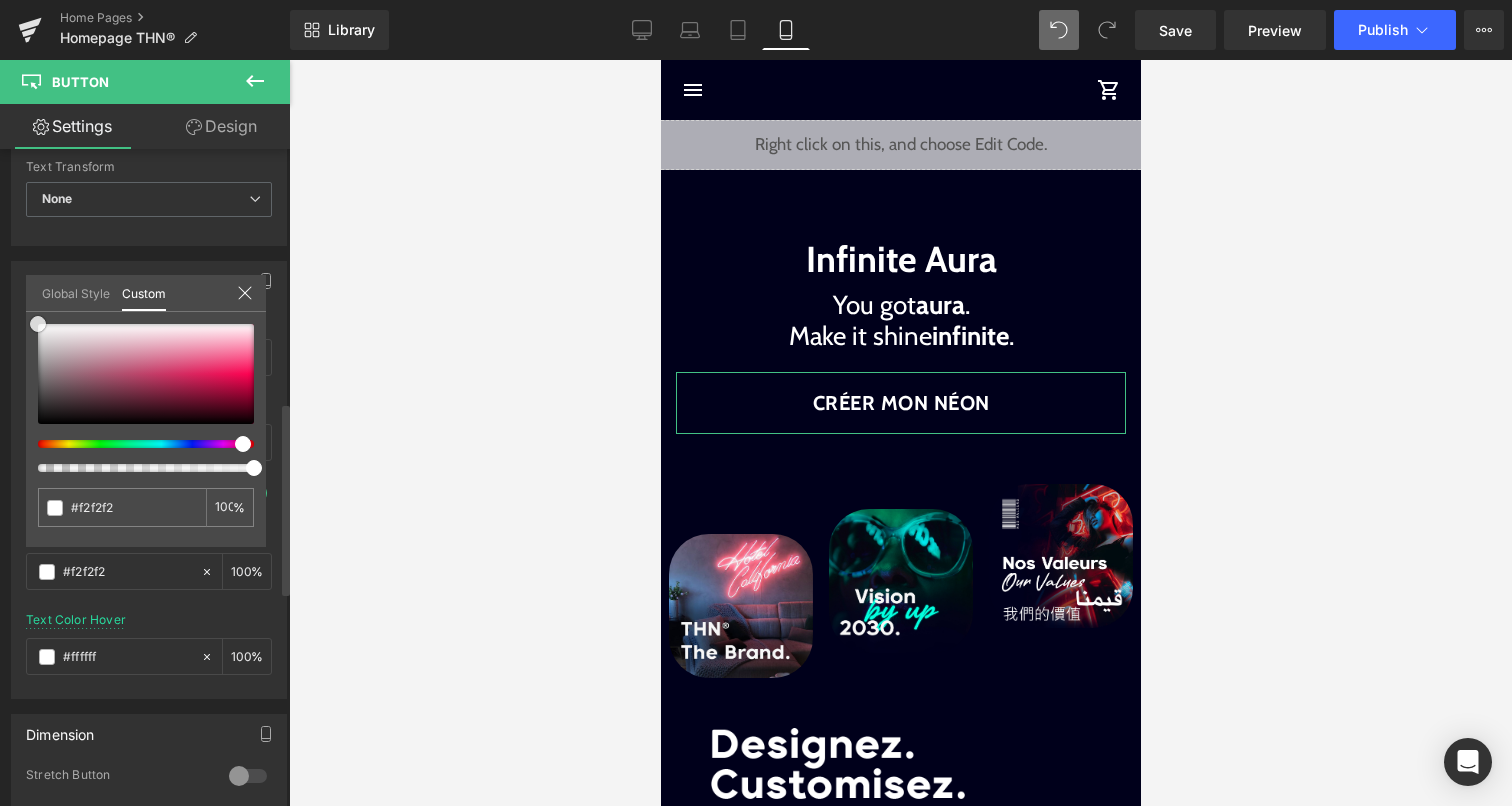 type on "#ffffff" 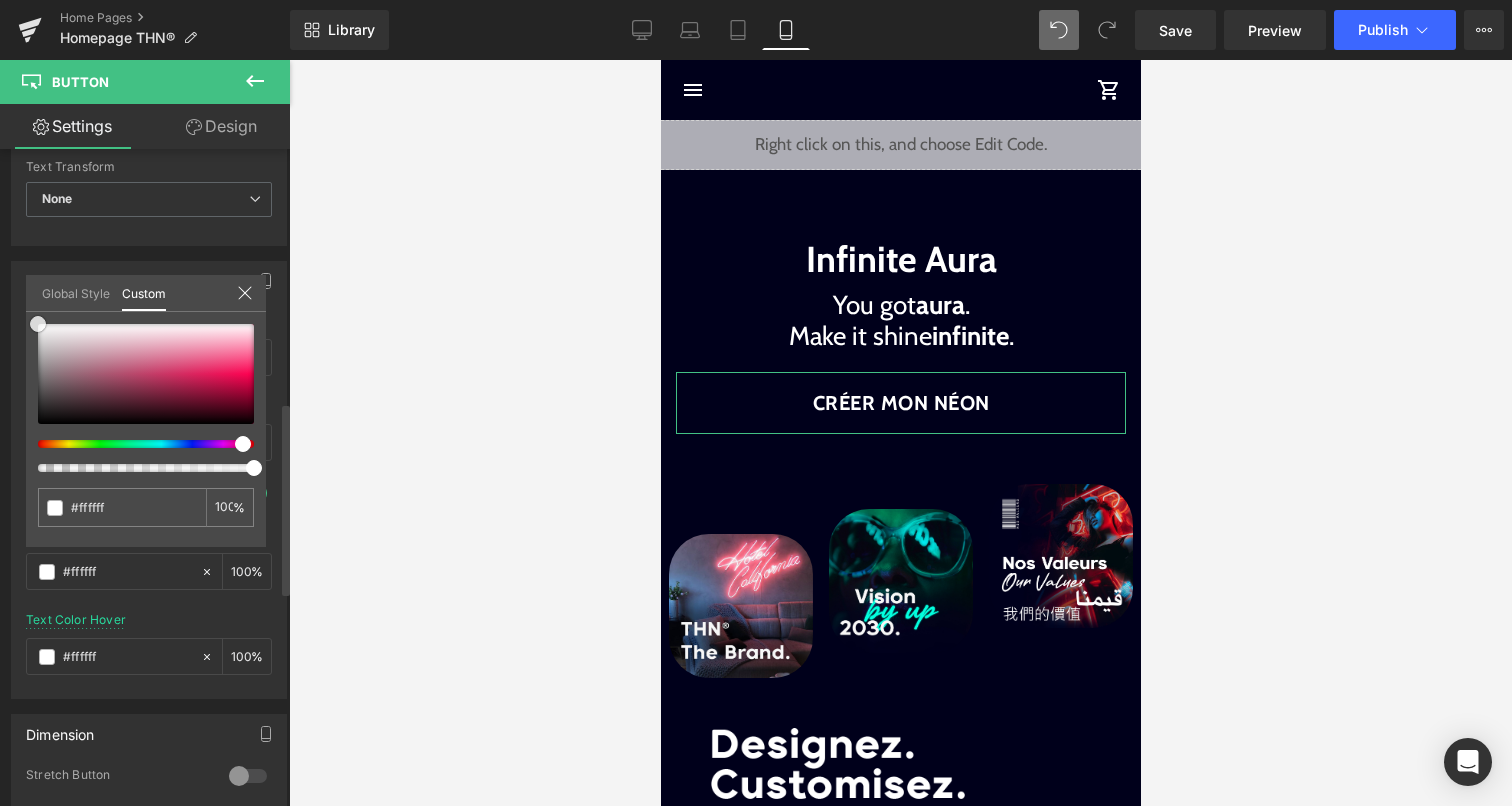 drag, startPoint x: 117, startPoint y: 391, endPoint x: 7, endPoint y: 314, distance: 134.27211 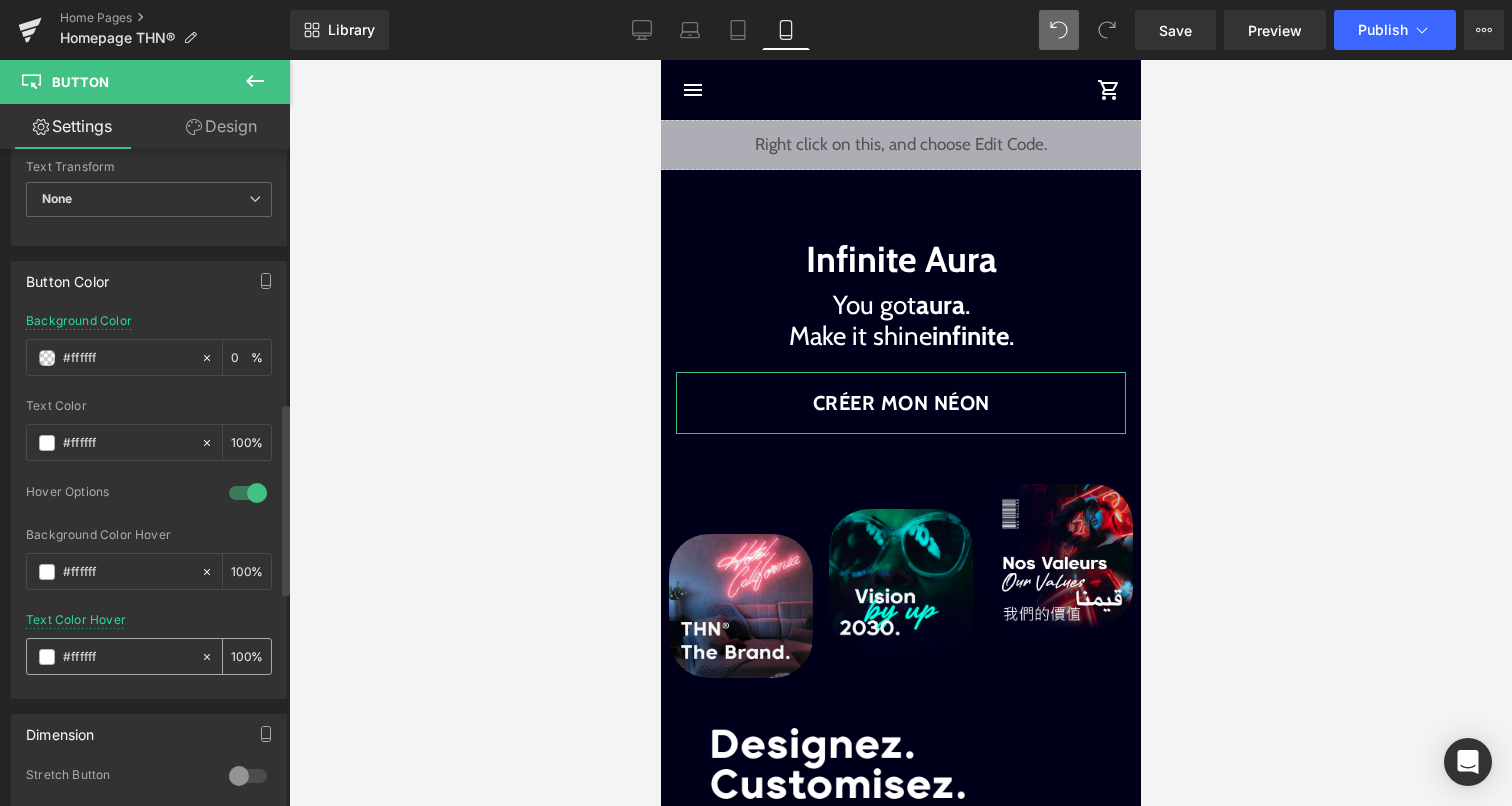 click on "#ffffff" at bounding box center [127, 657] 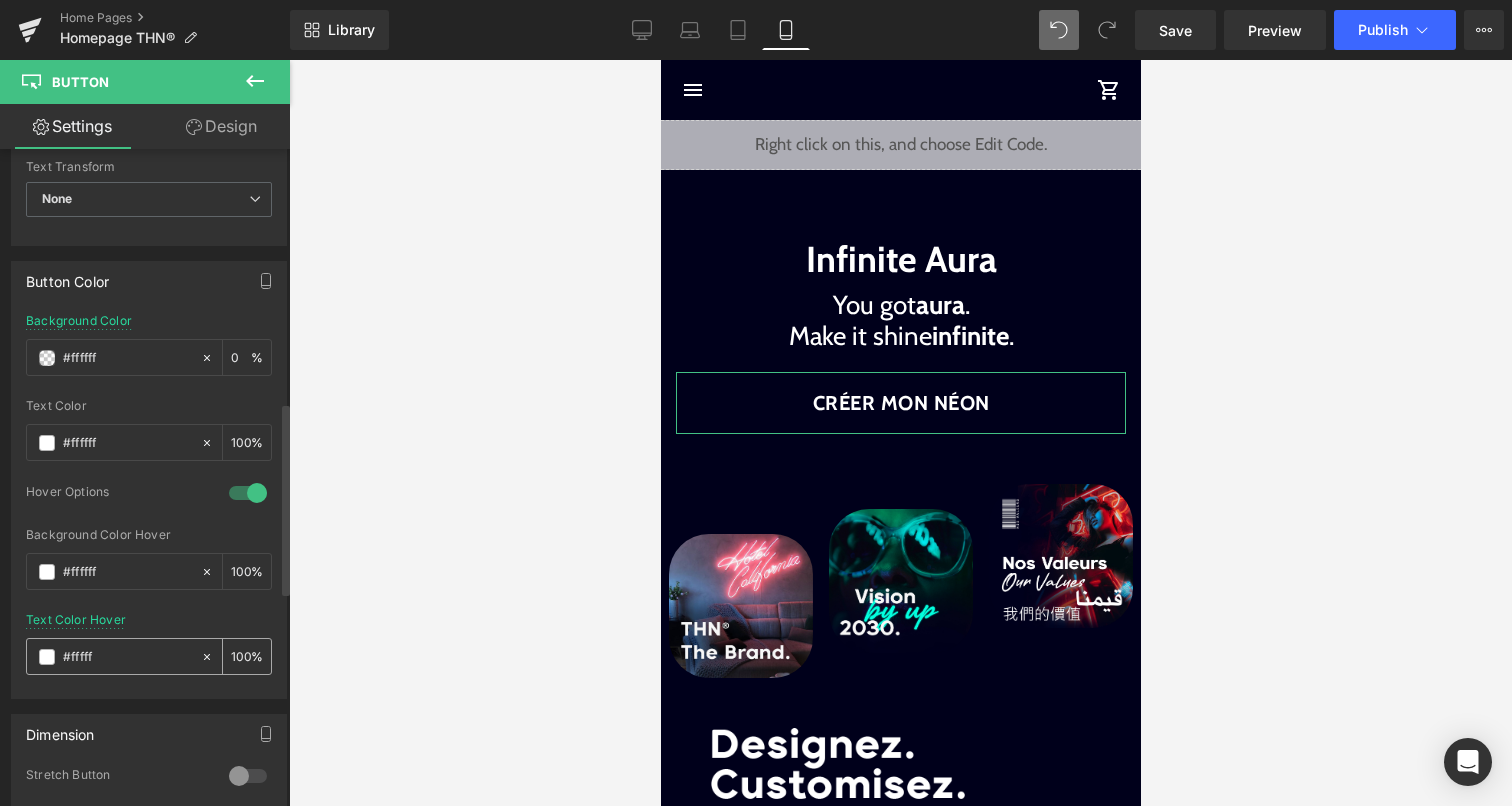 type on "0" 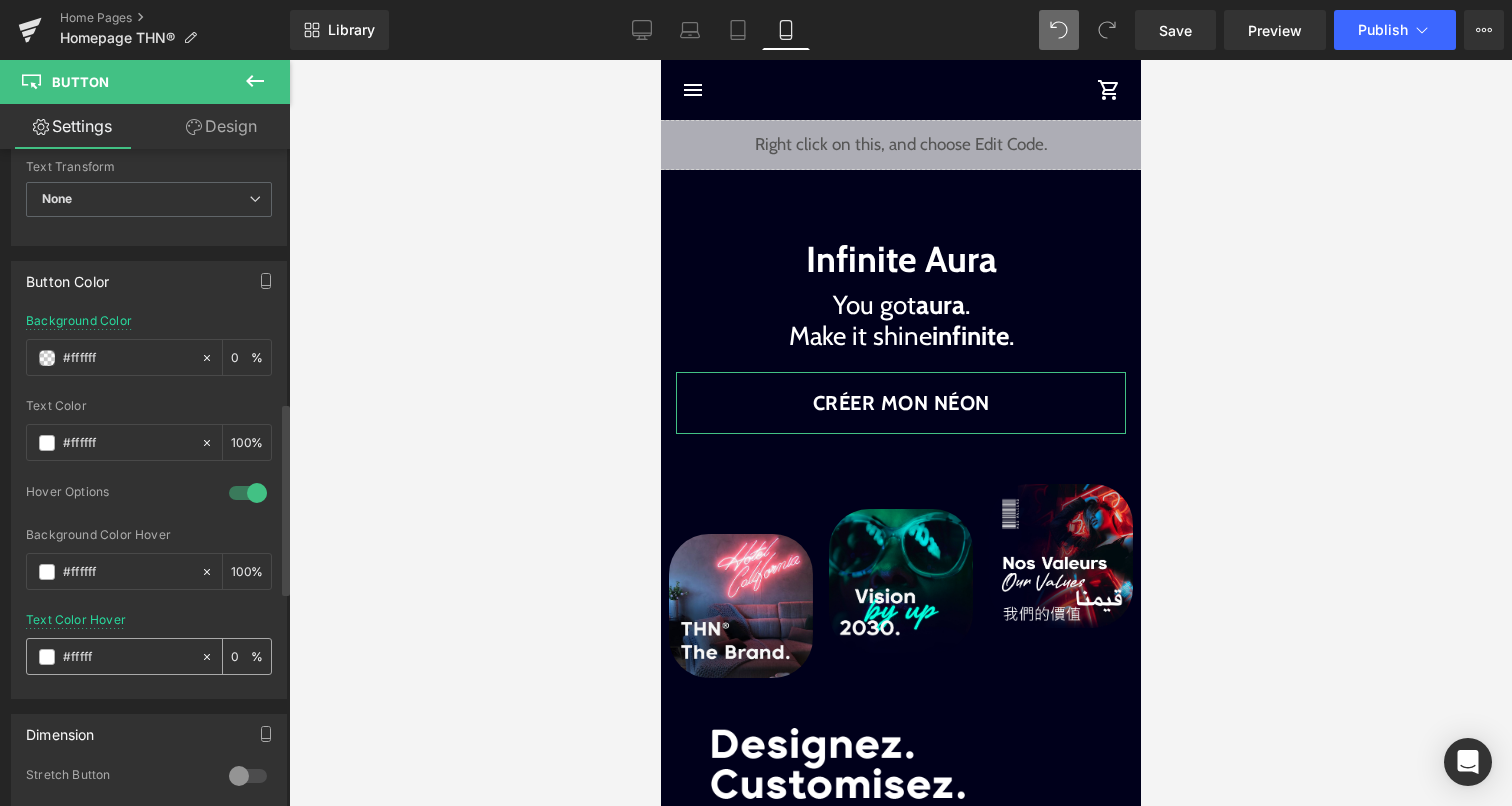 type on "#ffff" 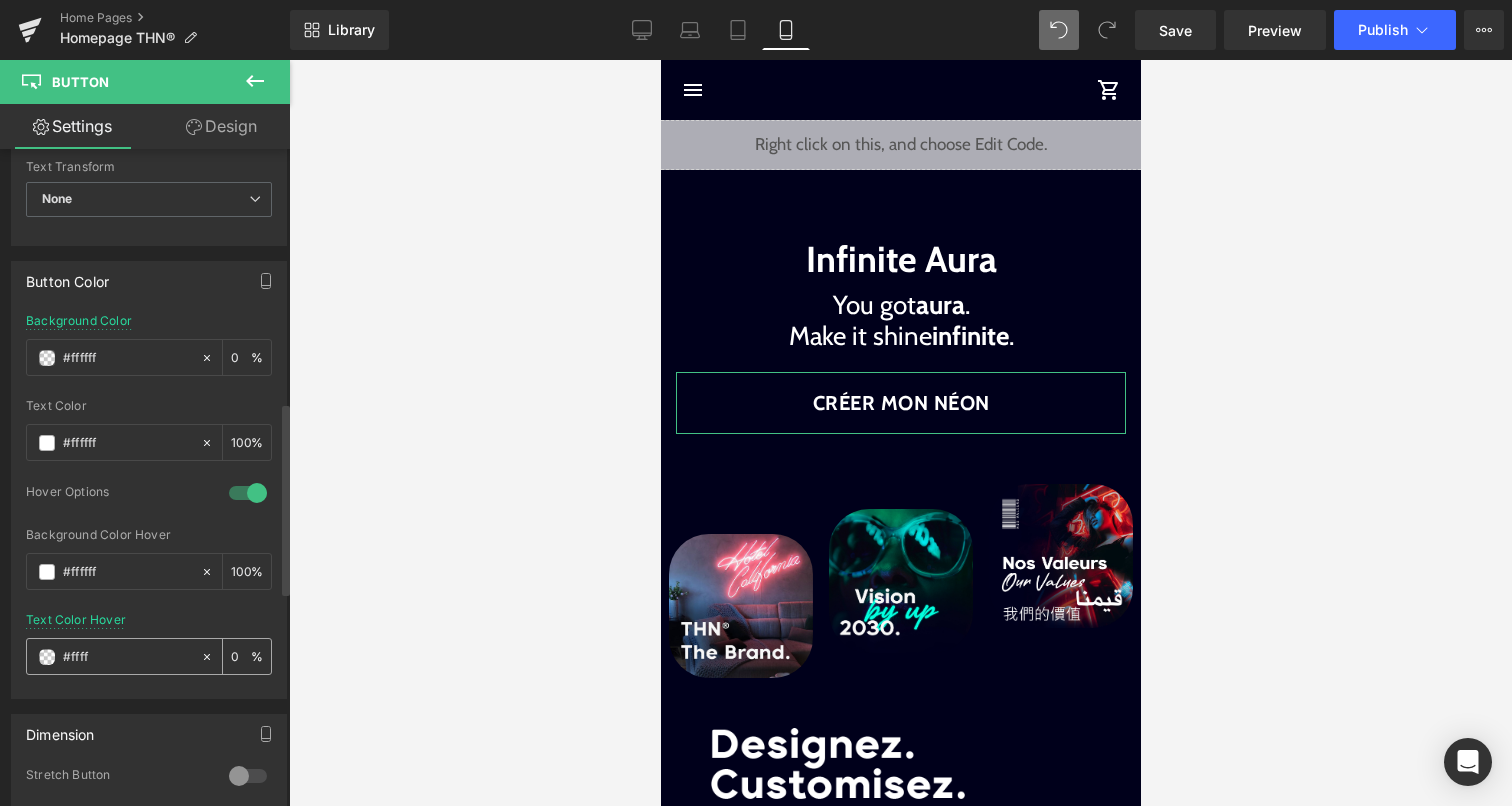 type on "100" 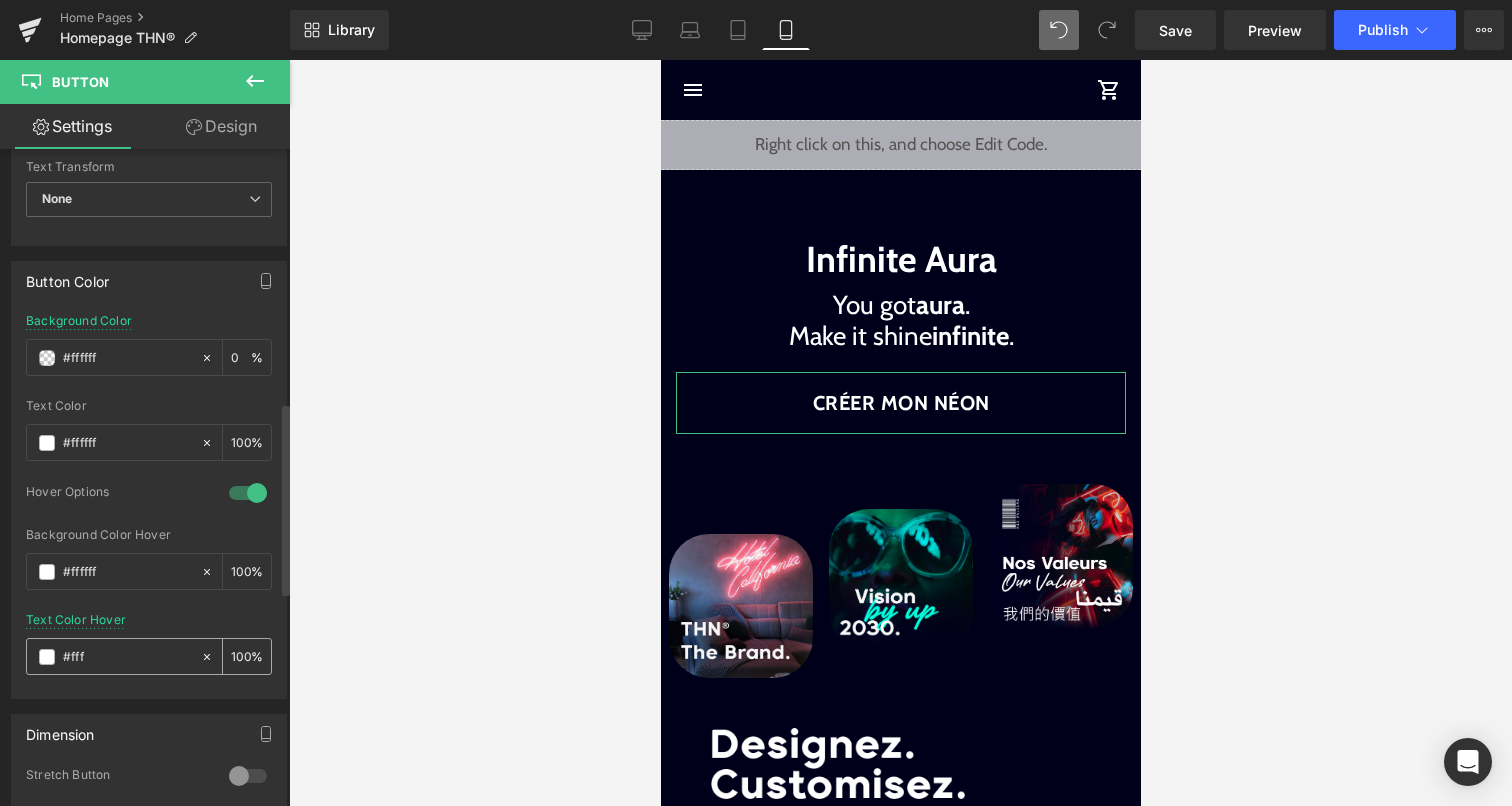 type on "#ff" 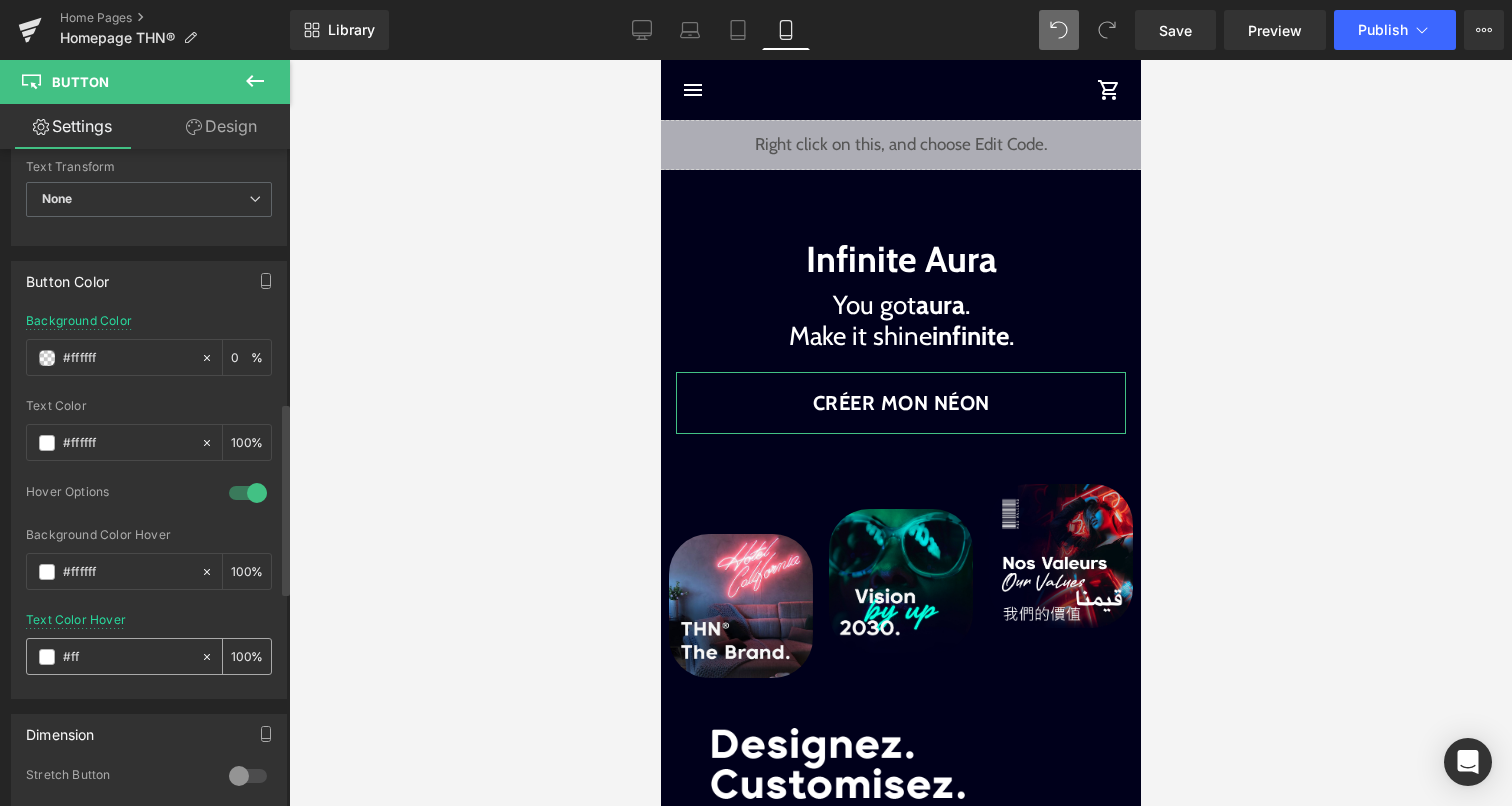 type on "0" 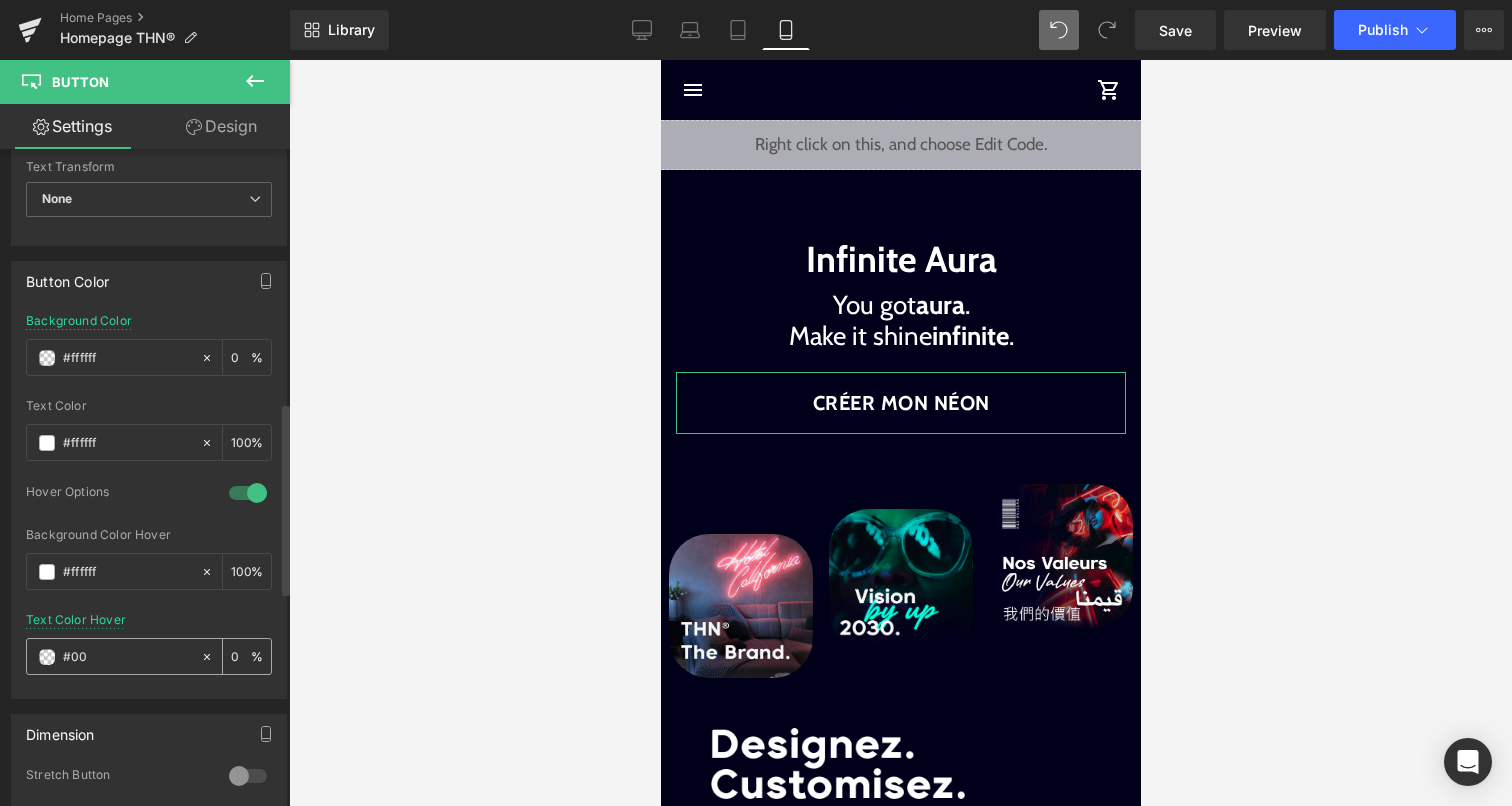 type on "#000" 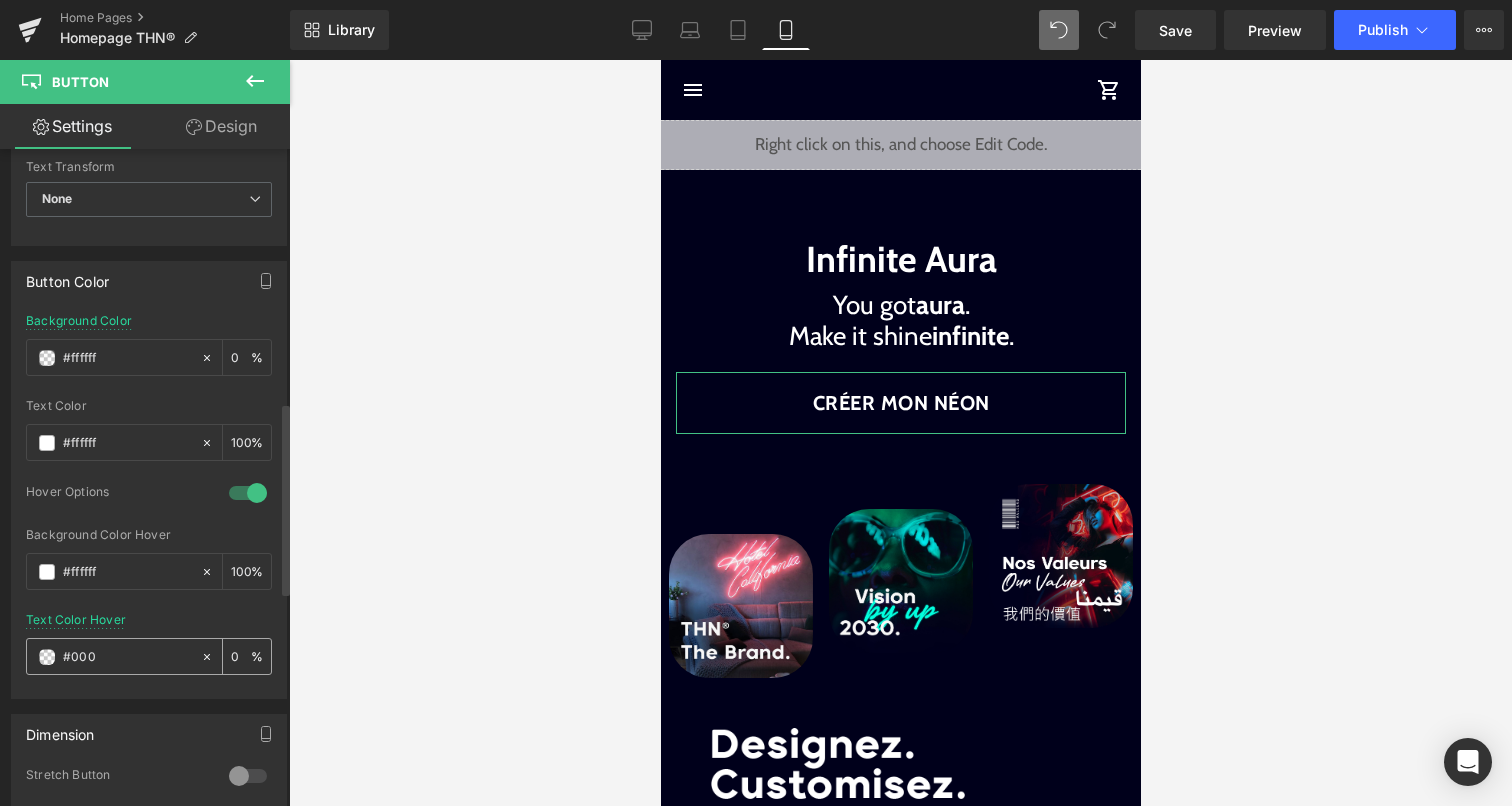 type on "100" 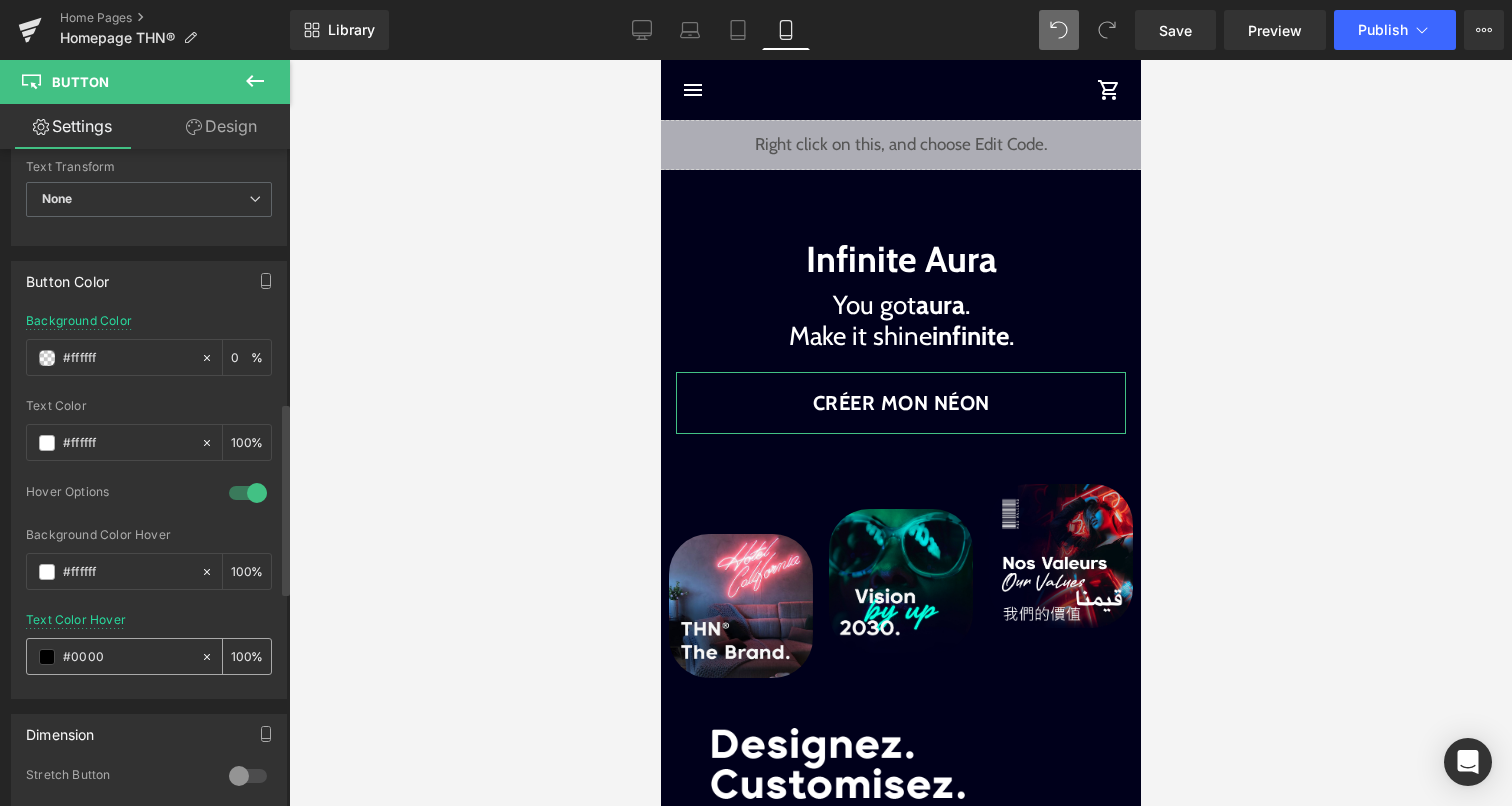 type on "#00001" 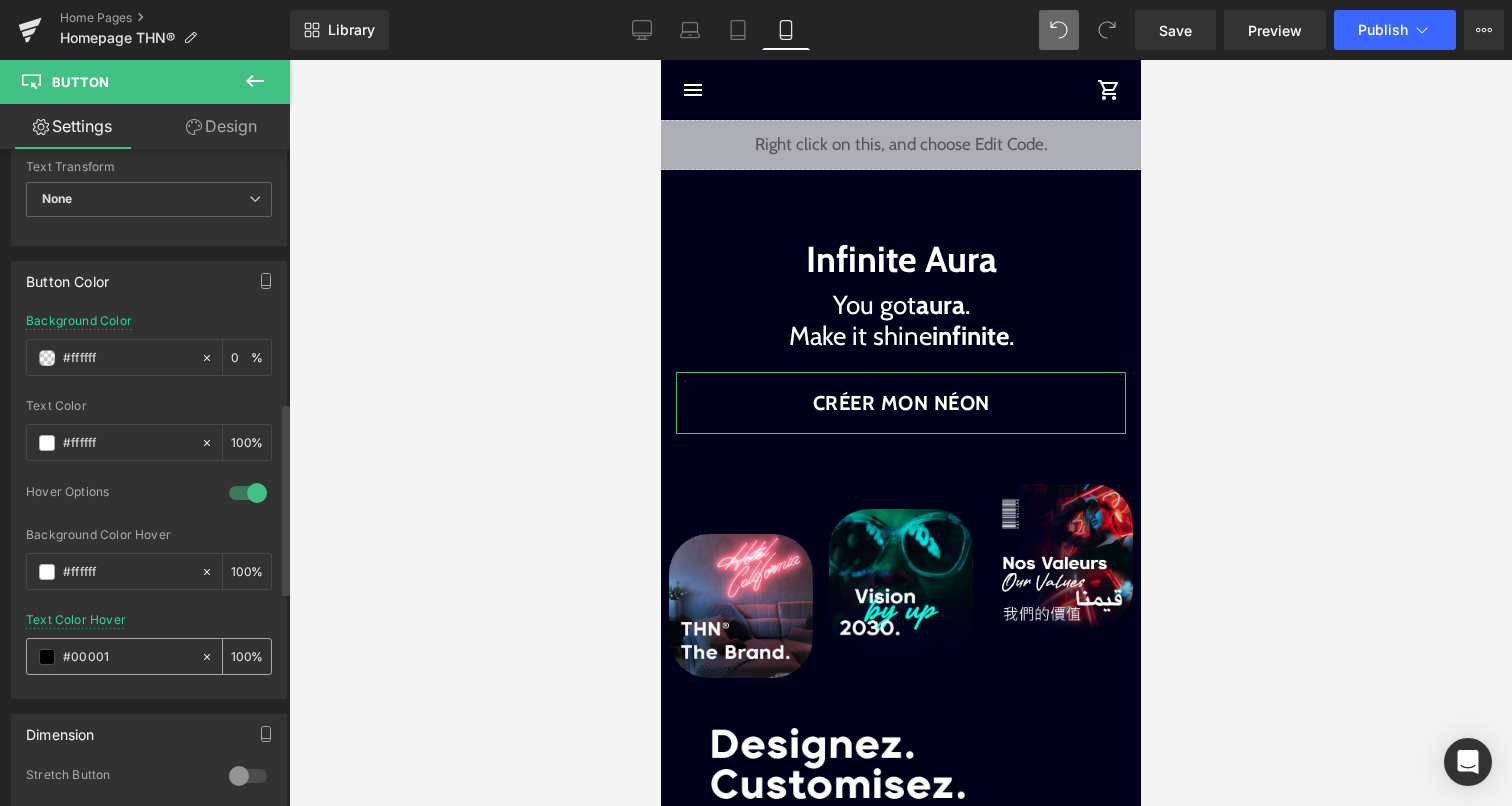 type on "0" 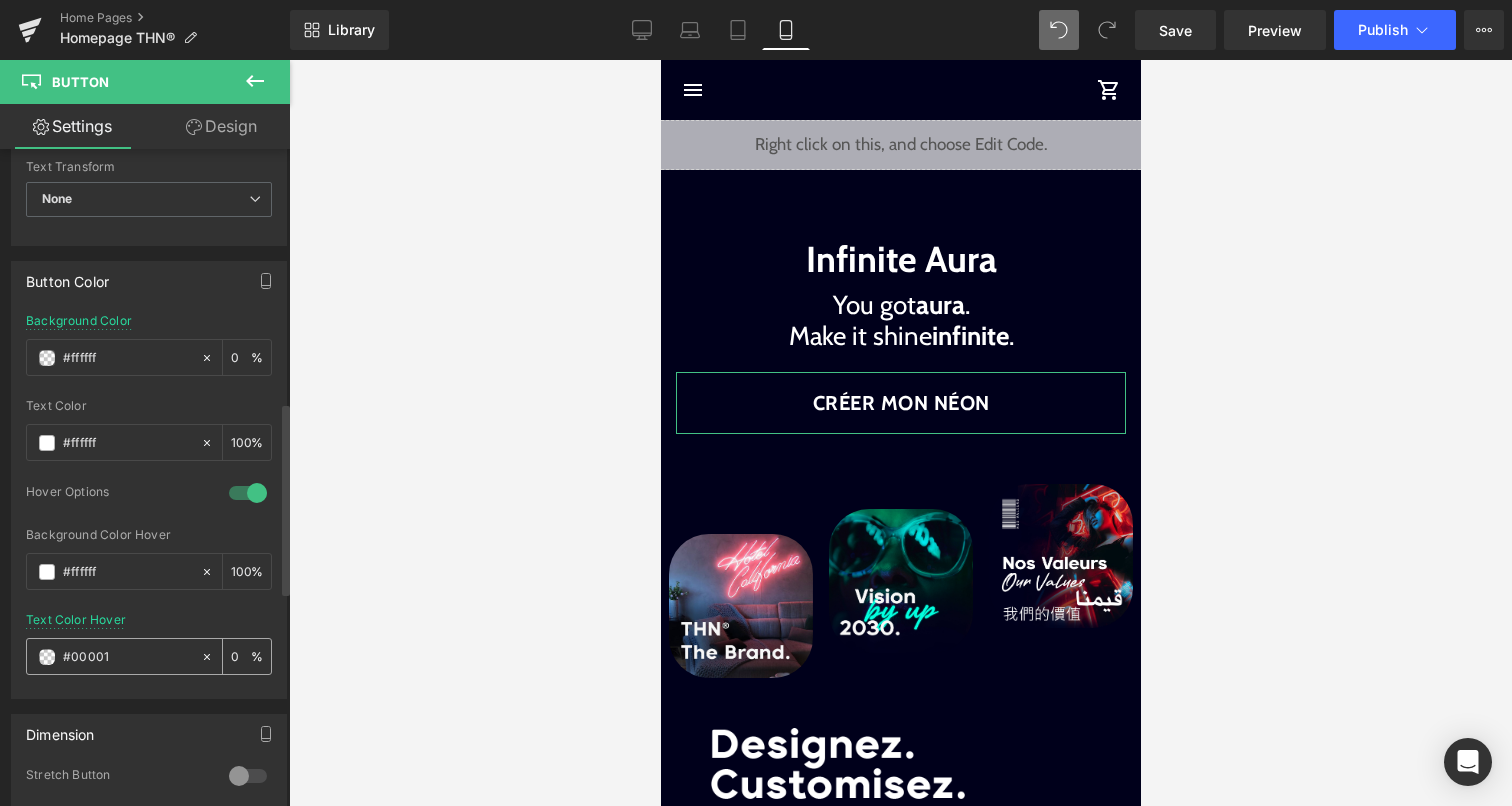 type on "#00001B" 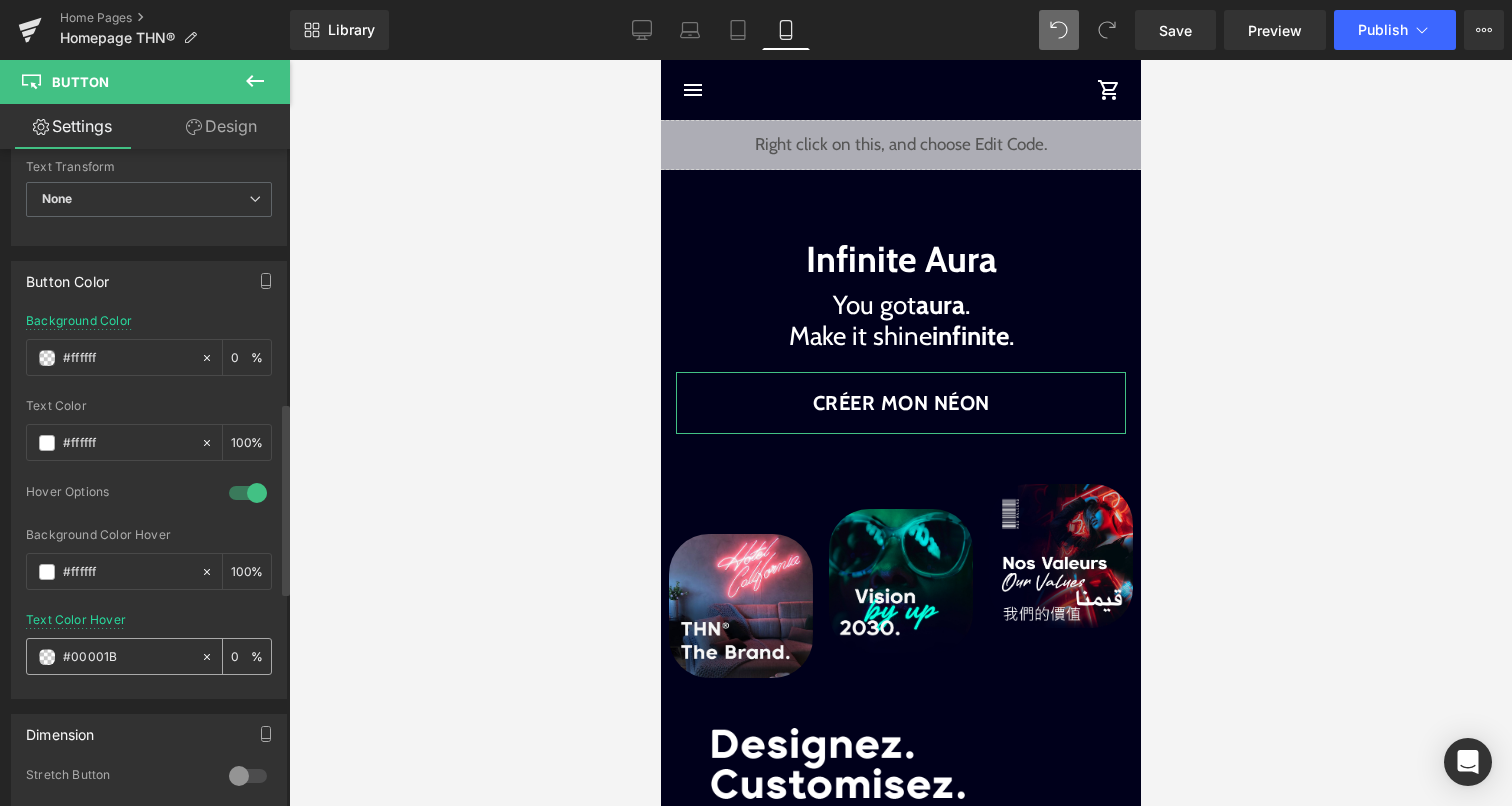 type on "100" 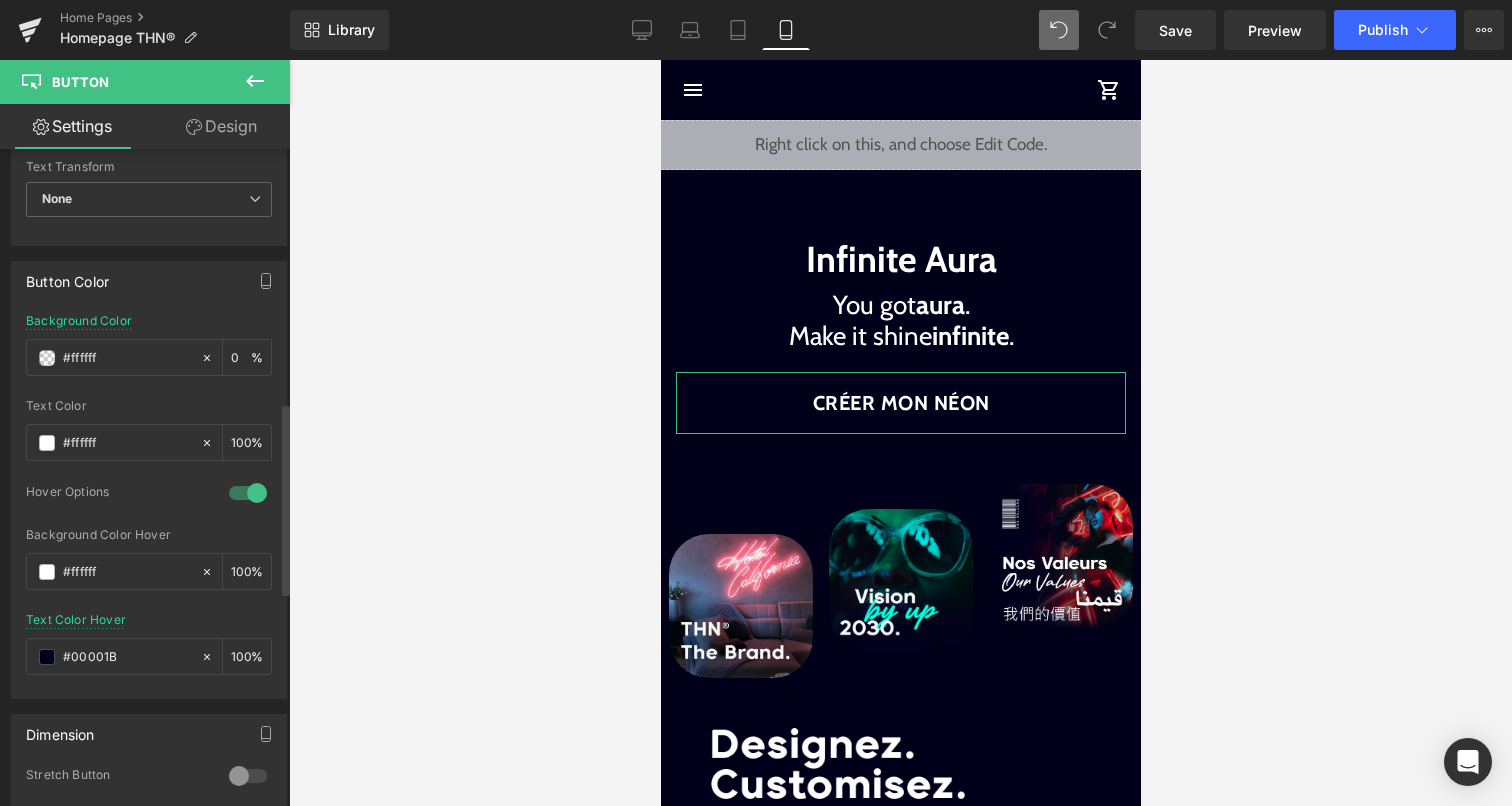 type on "#00001b" 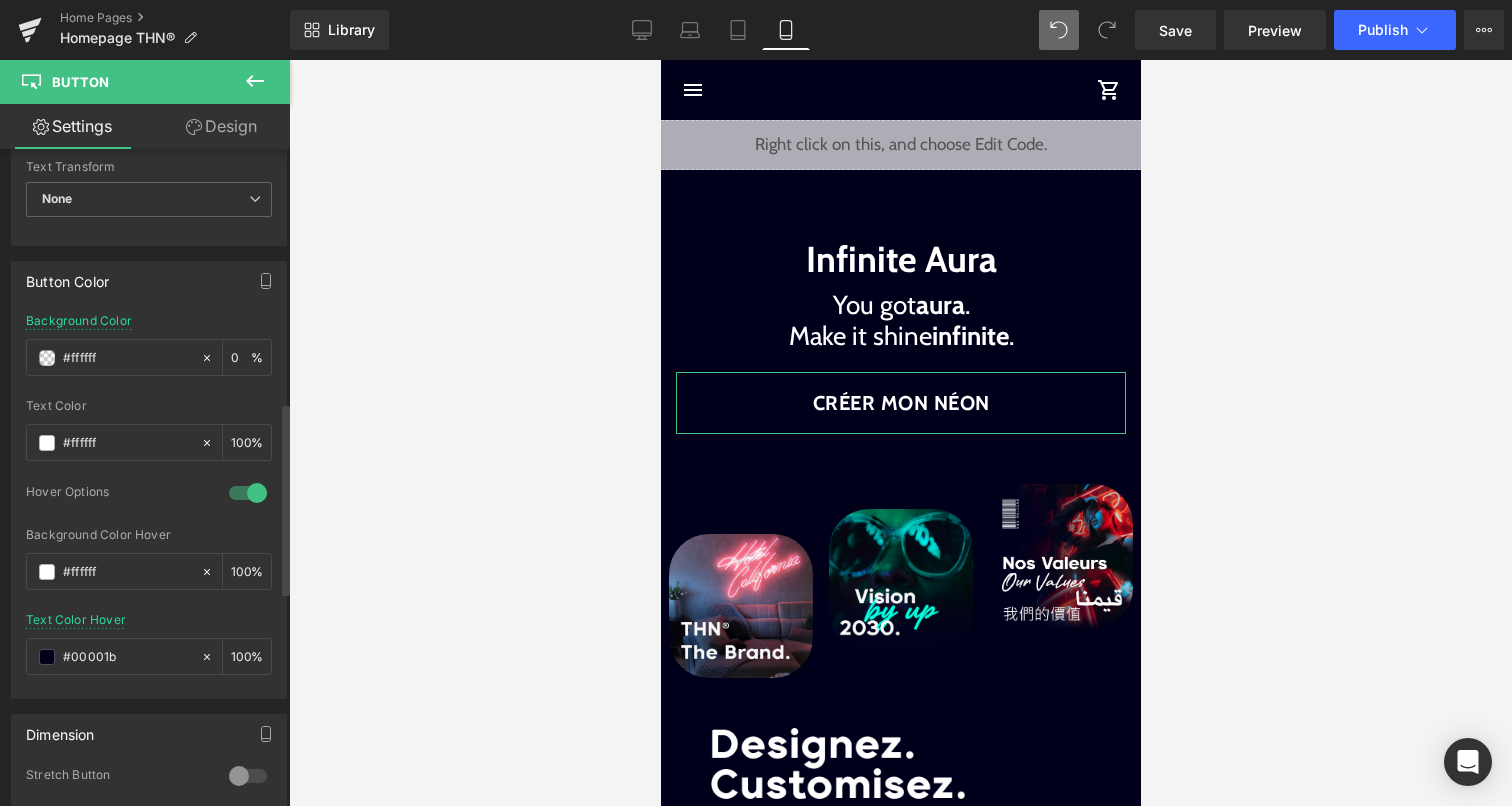 click on "Text Color Hover #00001b 100 %" at bounding box center [149, 655] 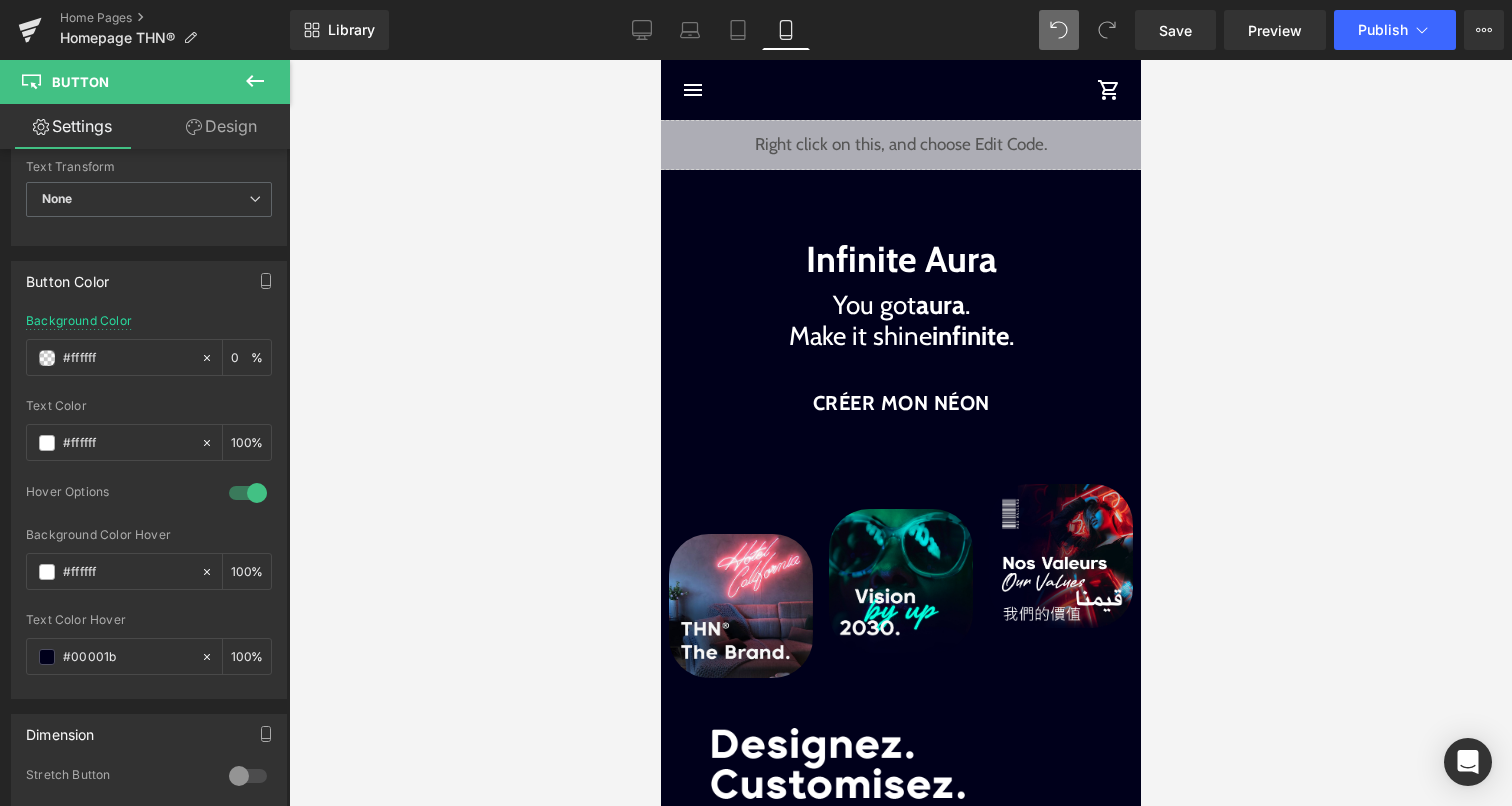click on "search
close
menu
Menu
close
Mes commandes
Service client
Contact RGPD Condition de service Politique d'expédition Politique de remboursement Mentions légales
Passer au contenu
menu
The Hype Neon®" at bounding box center (900, 2228) 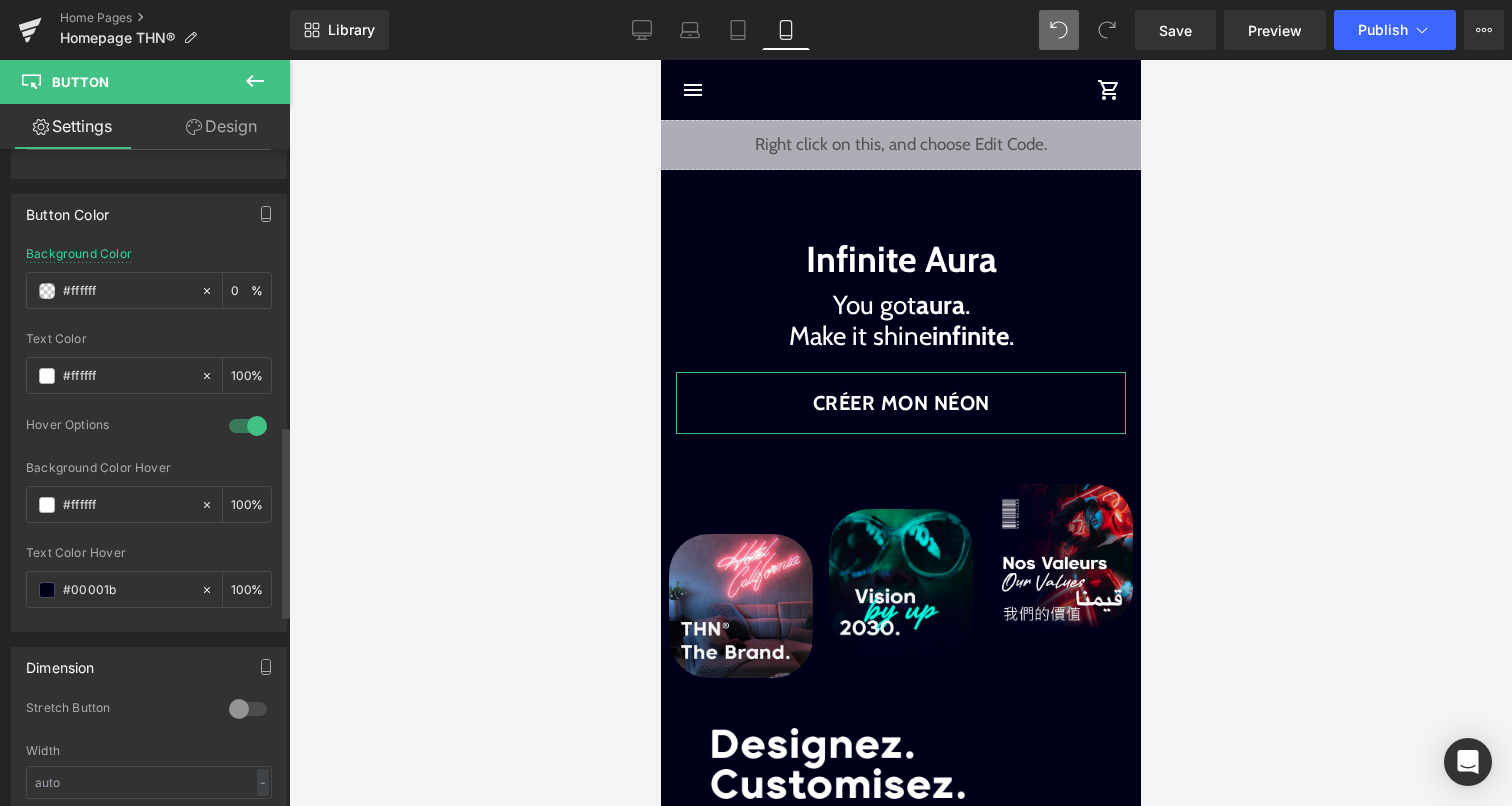 scroll, scrollTop: 985, scrollLeft: 0, axis: vertical 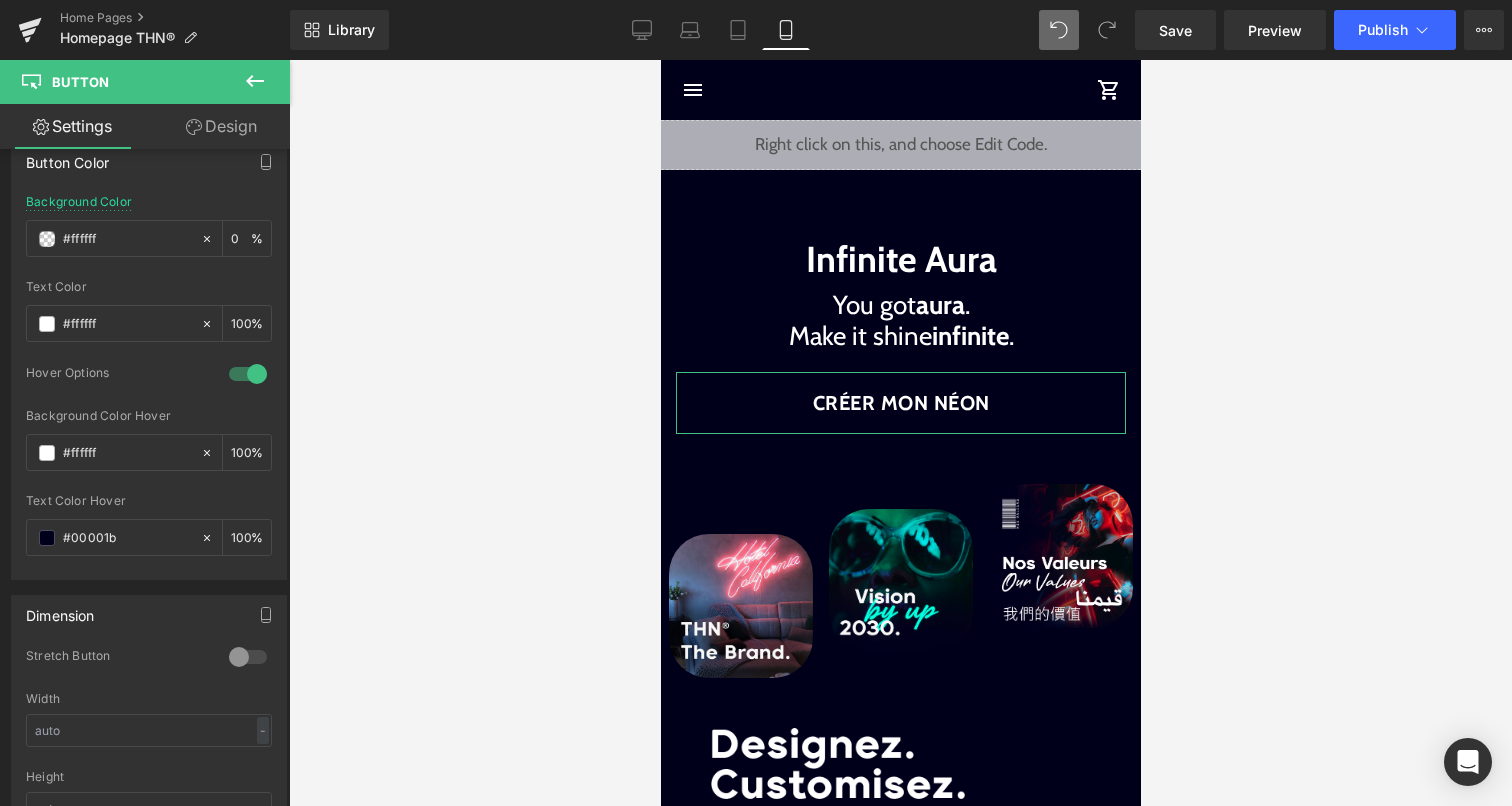 click on "Design" at bounding box center [221, 126] 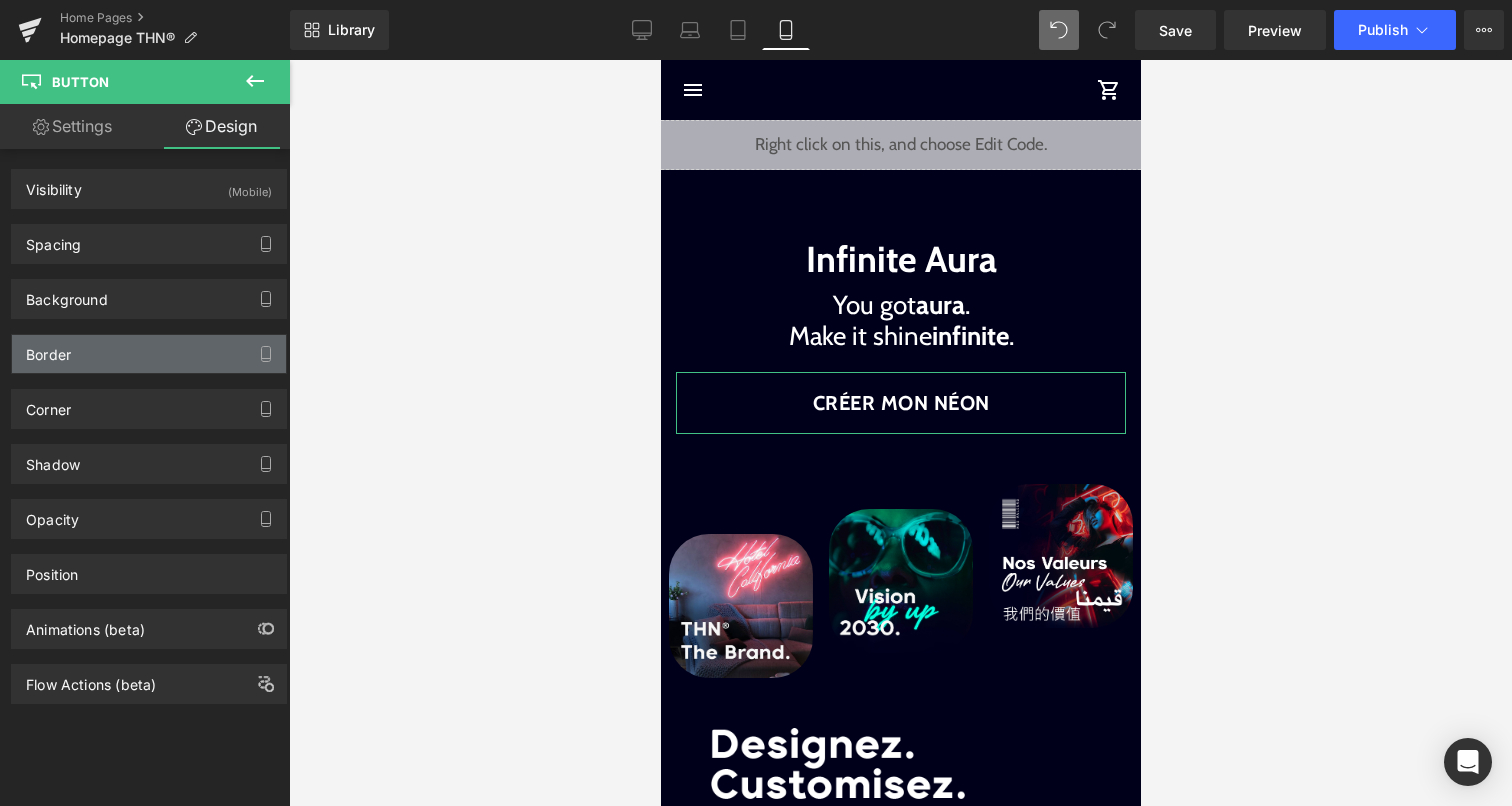 click on "Border" at bounding box center (149, 354) 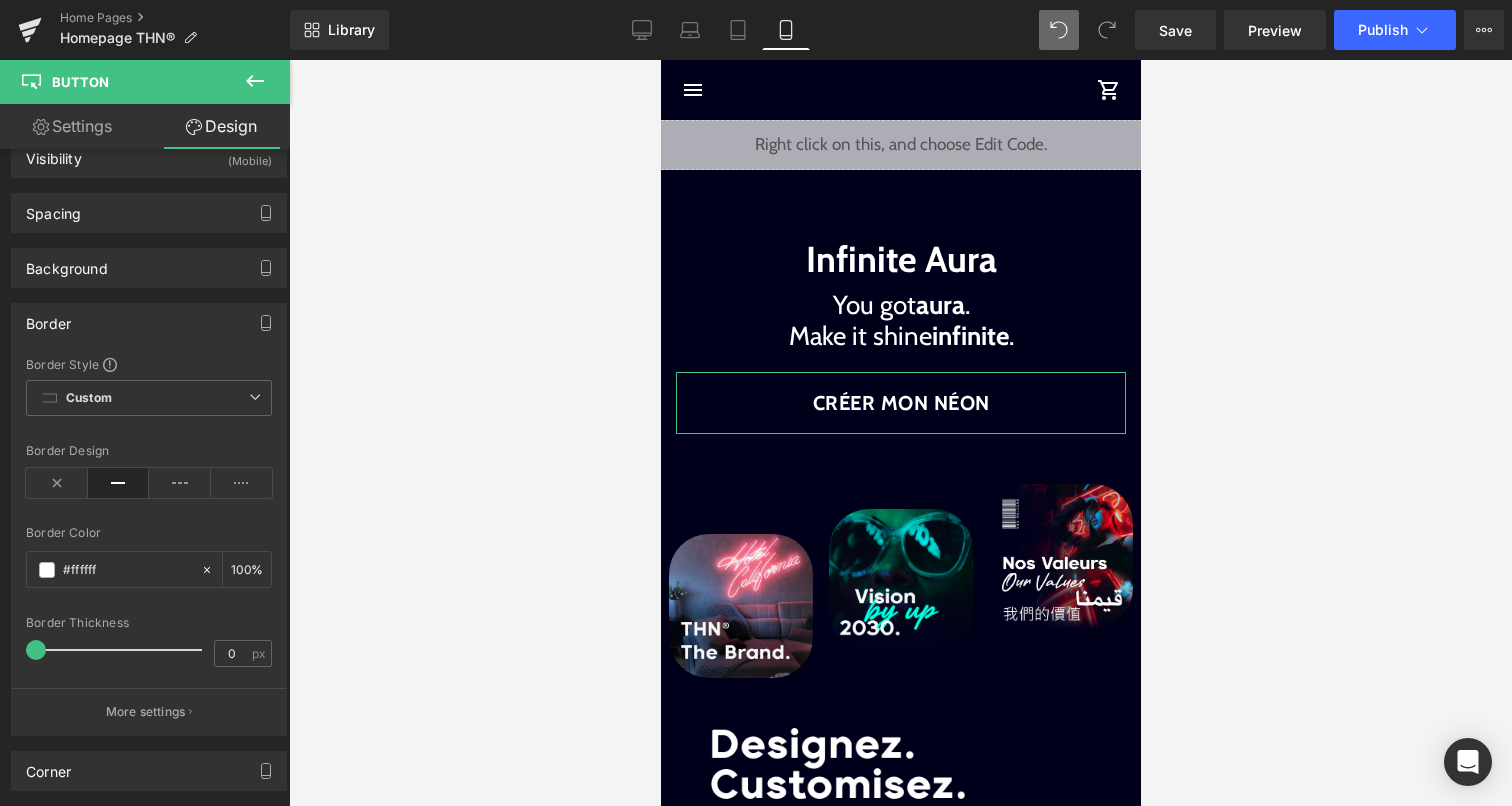 scroll, scrollTop: 50, scrollLeft: 0, axis: vertical 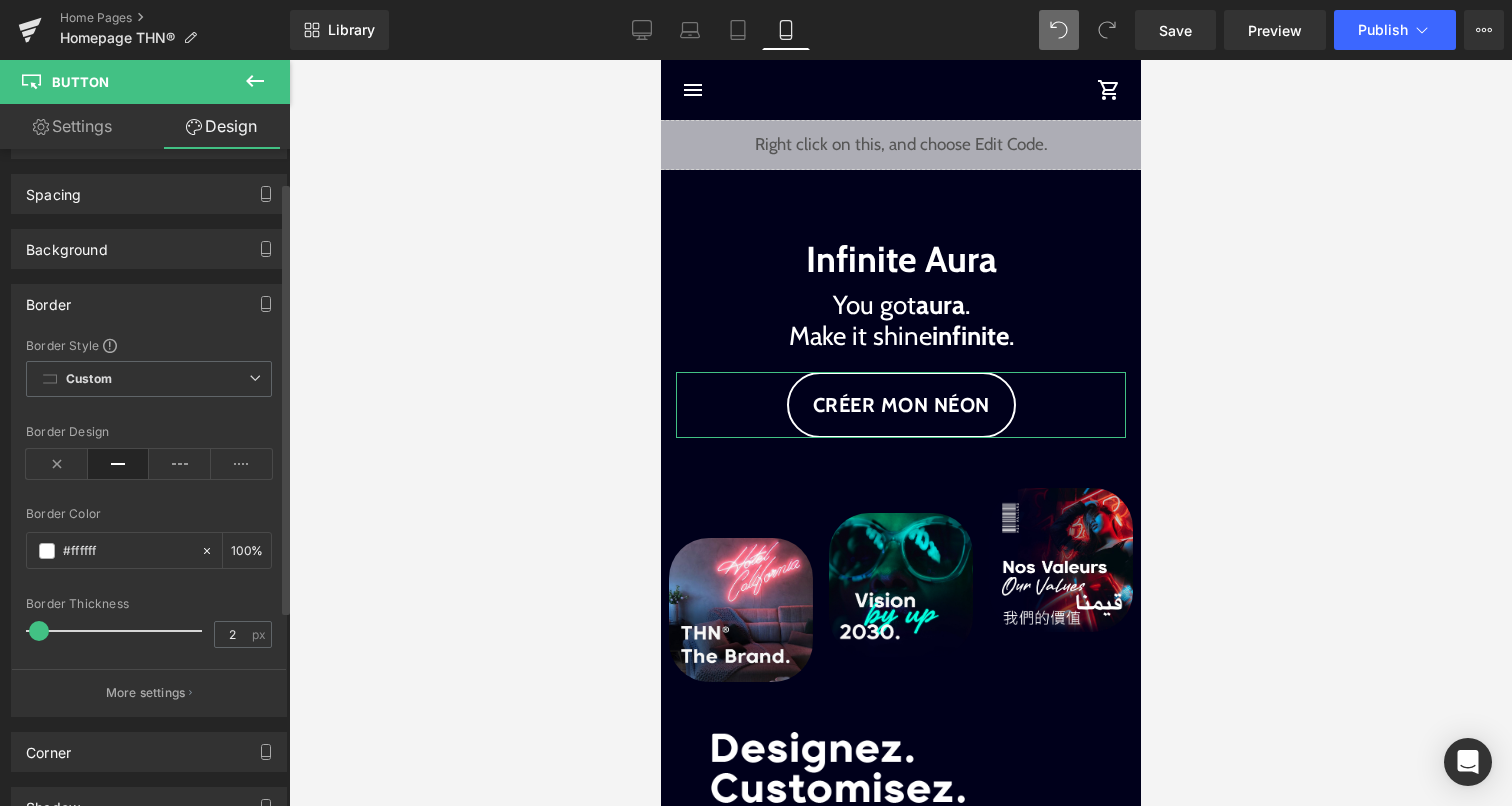 type on "1" 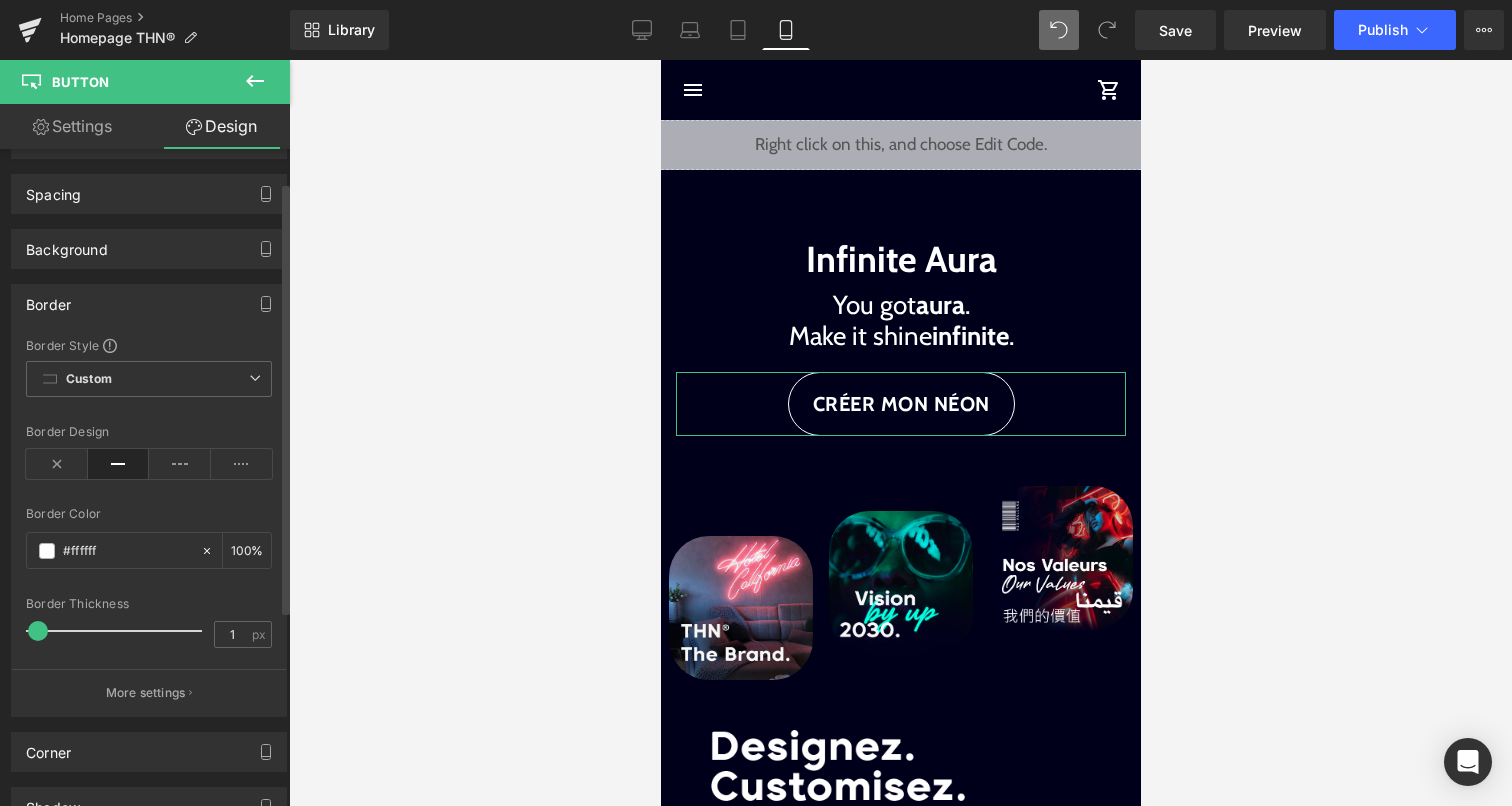 click at bounding box center (38, 631) 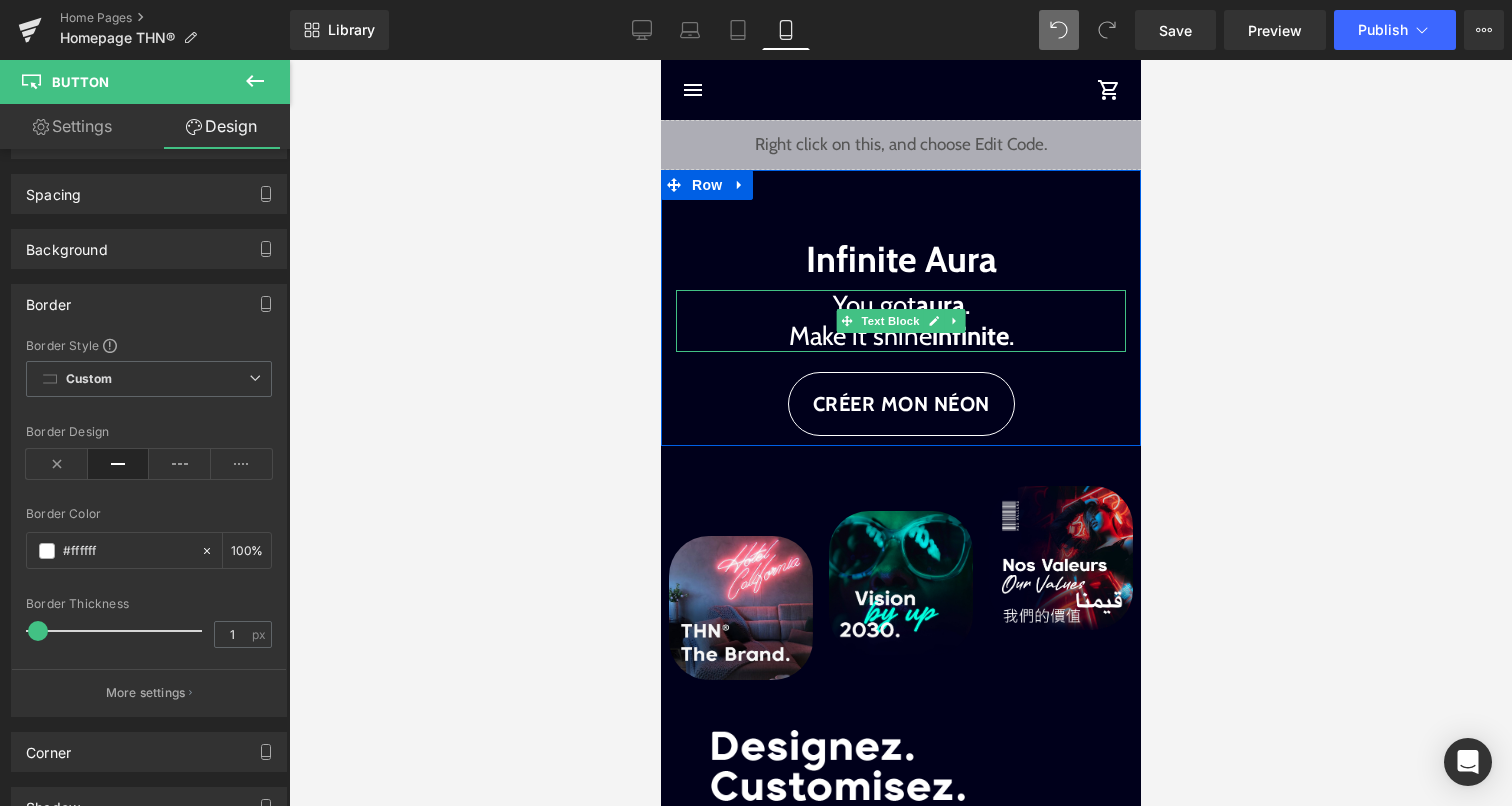 click on "infinite" at bounding box center [969, 336] 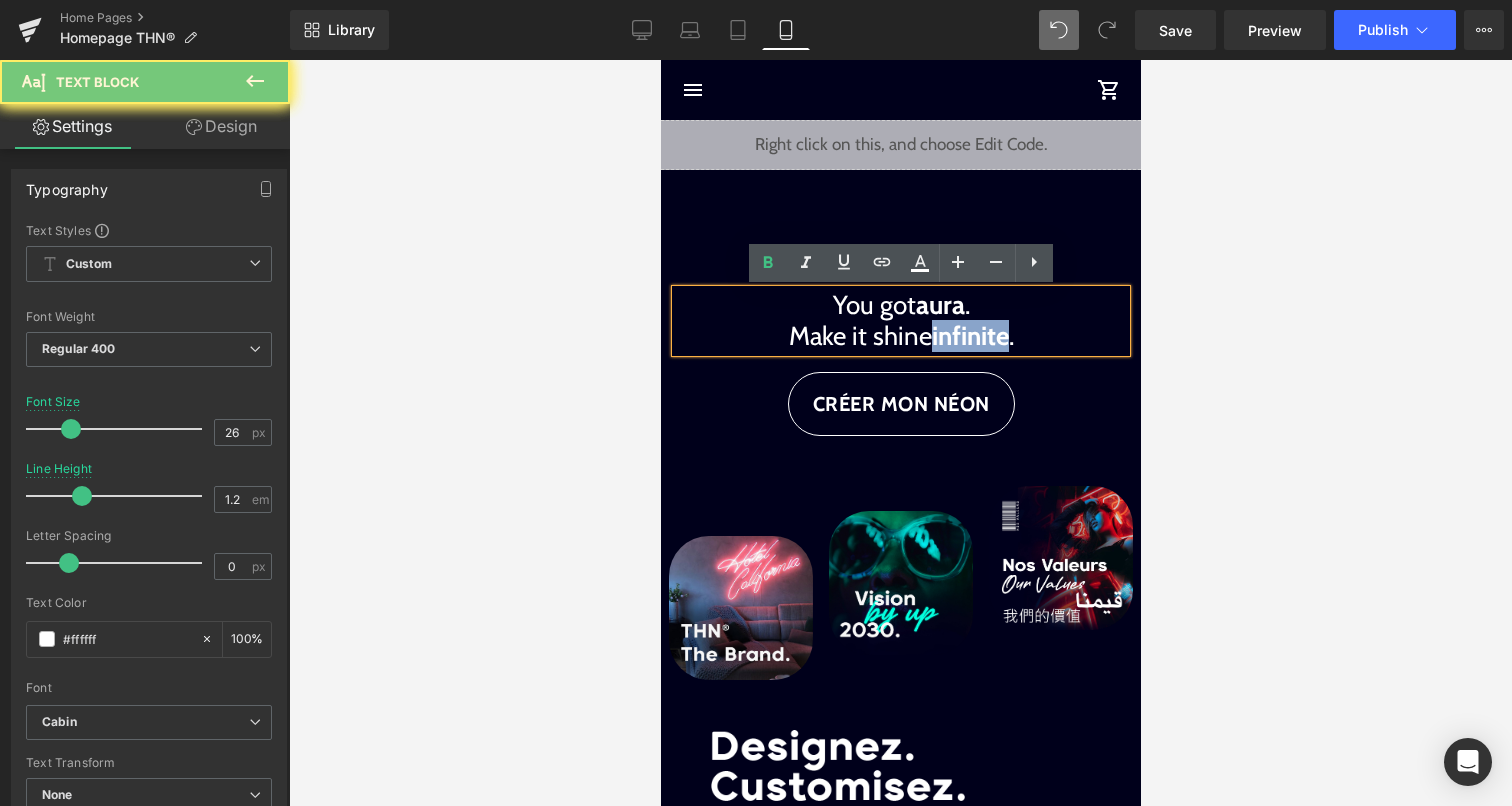 click on "infinite" at bounding box center (969, 336) 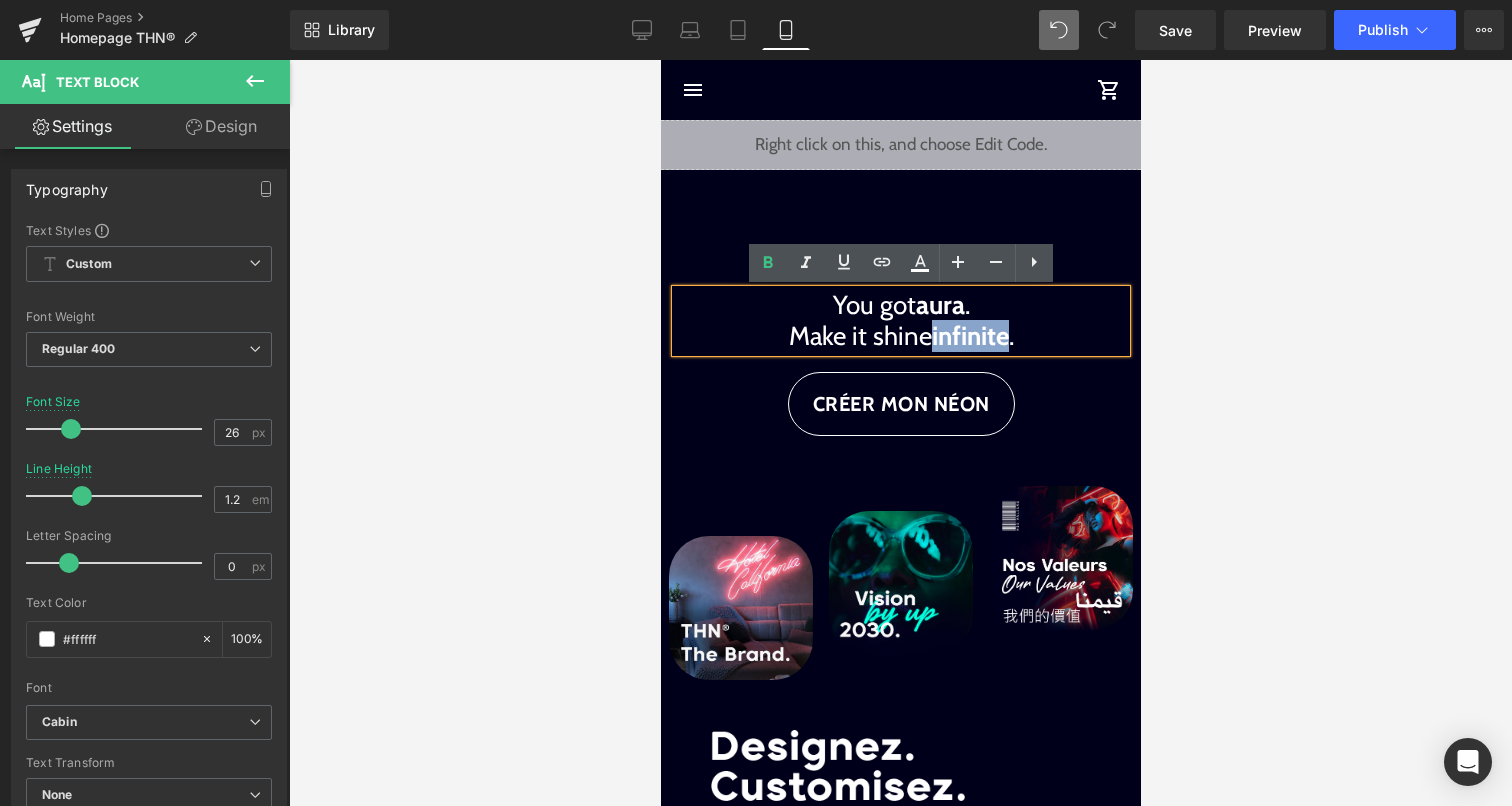 drag, startPoint x: 933, startPoint y: 344, endPoint x: 1004, endPoint y: 347, distance: 71.063354 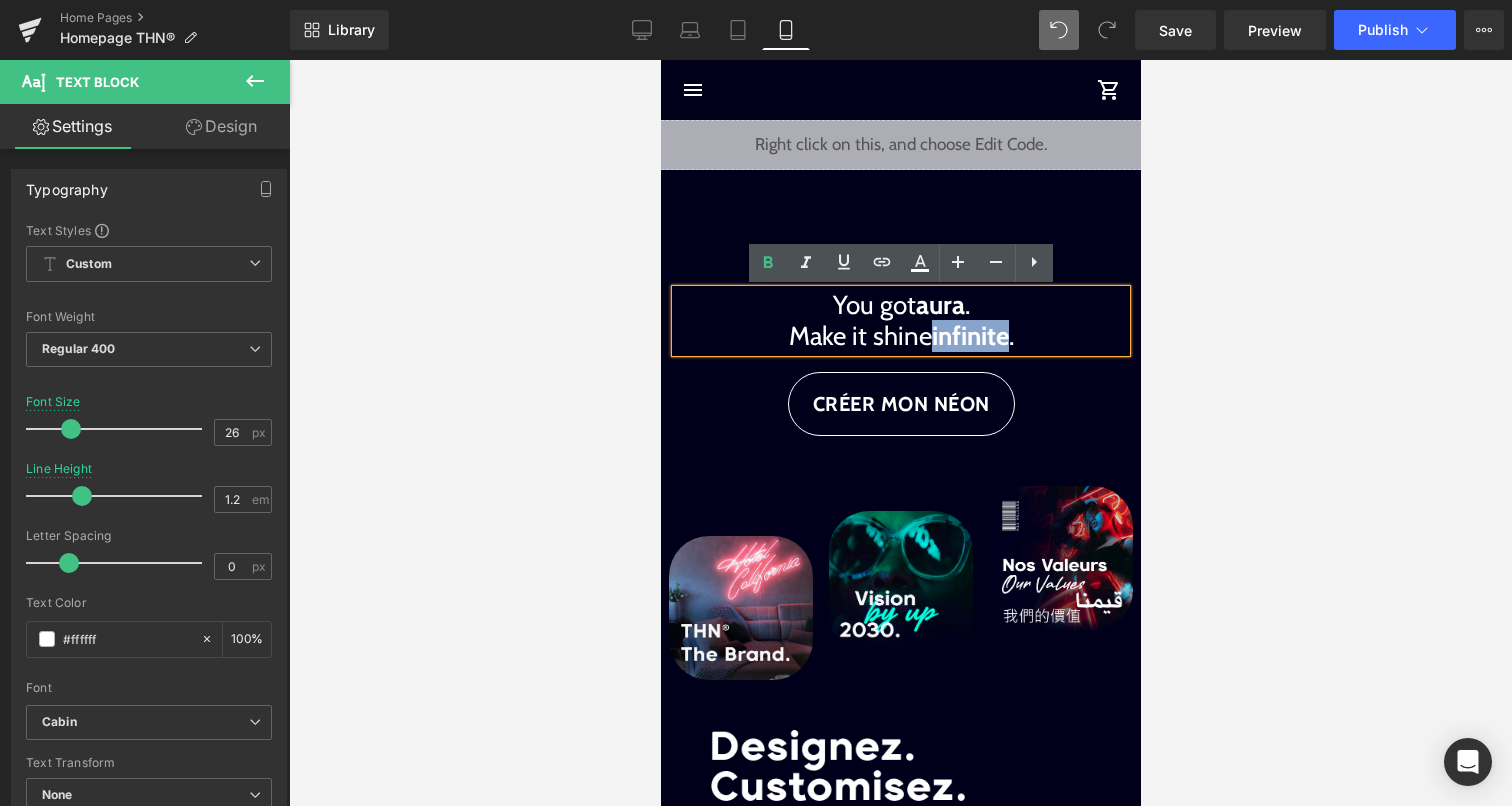 click on "infinite" at bounding box center [969, 336] 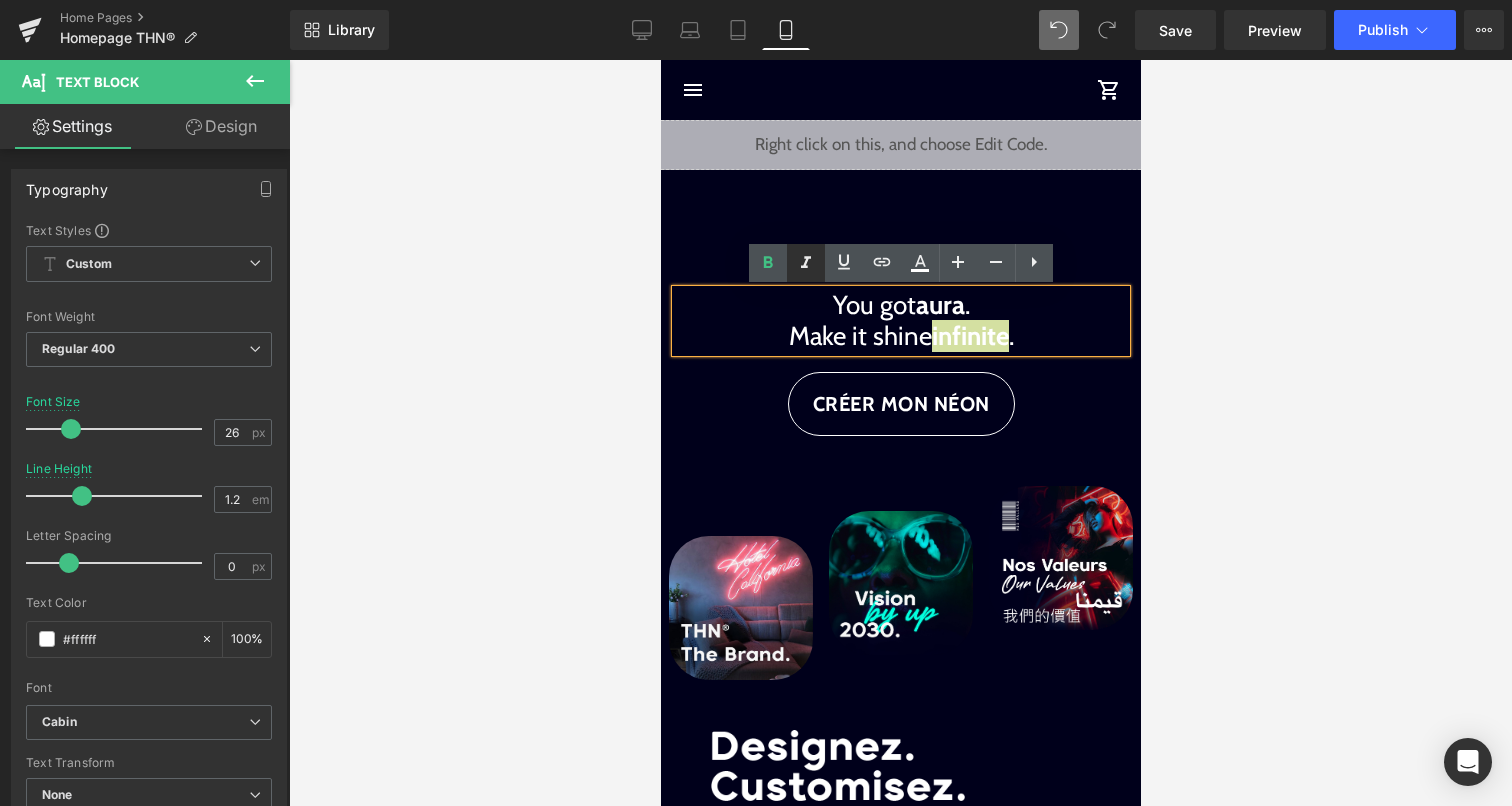 click 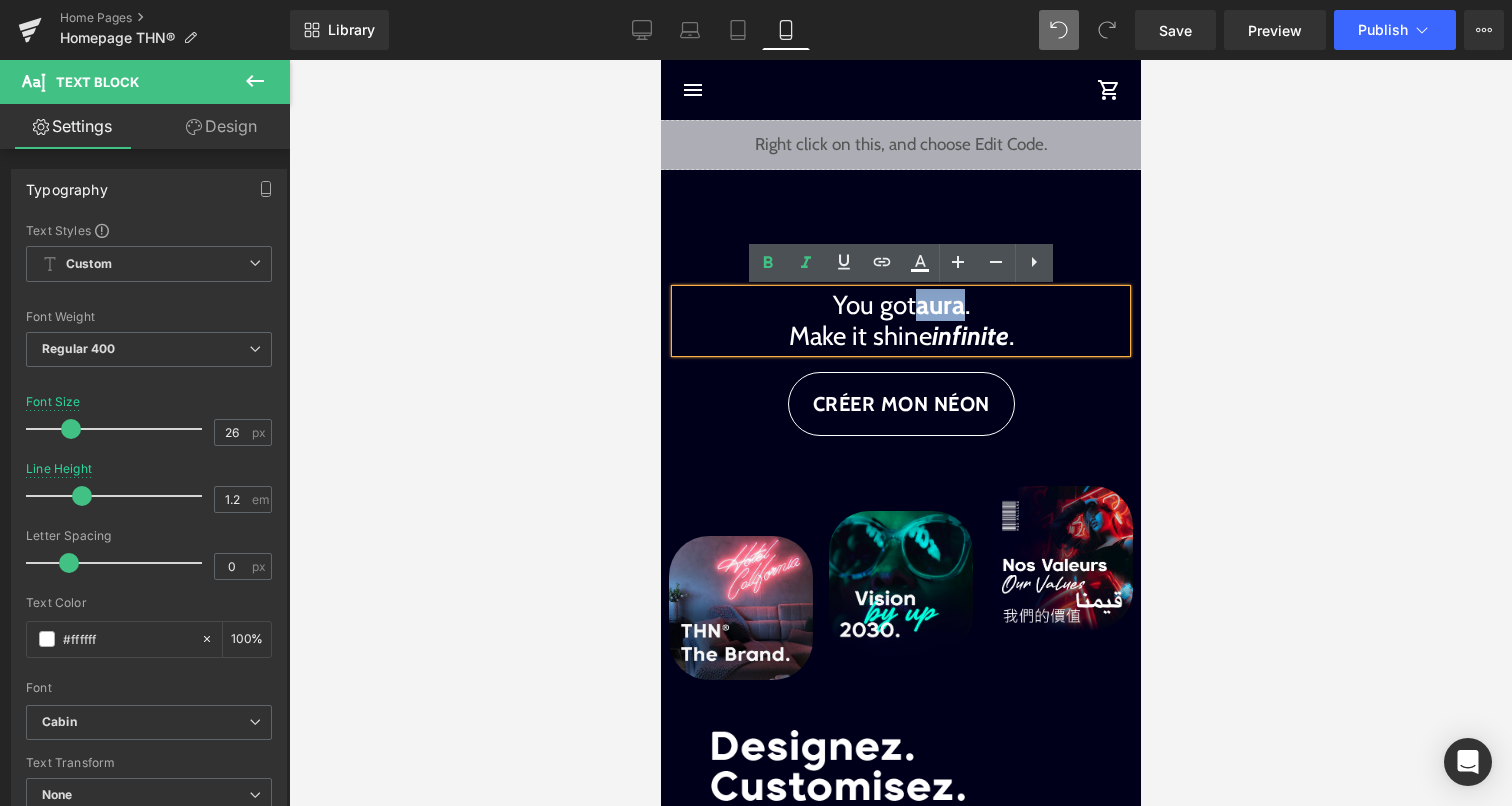 drag, startPoint x: 916, startPoint y: 310, endPoint x: 958, endPoint y: 313, distance: 42.107006 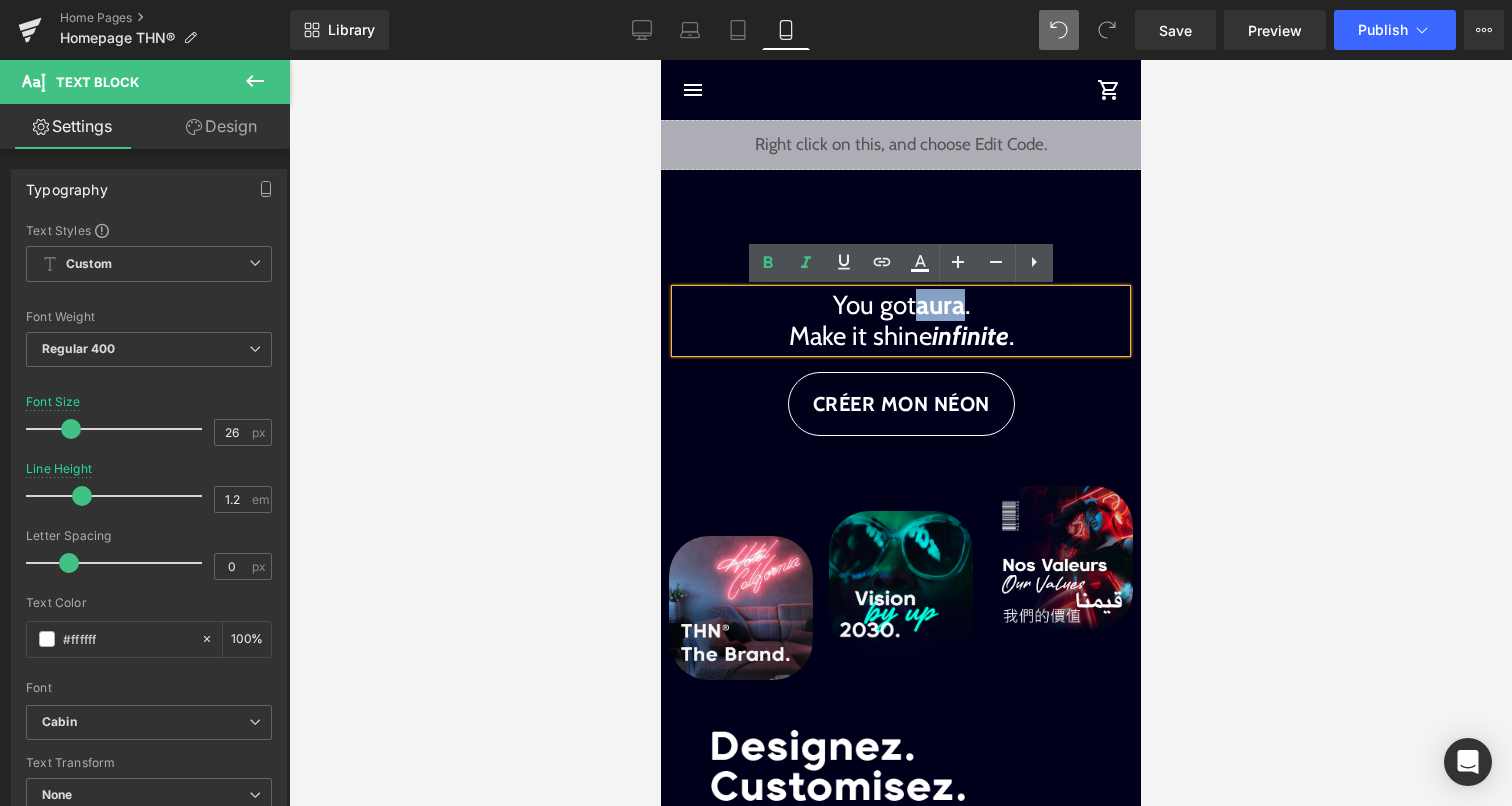click on "aura" at bounding box center (939, 305) 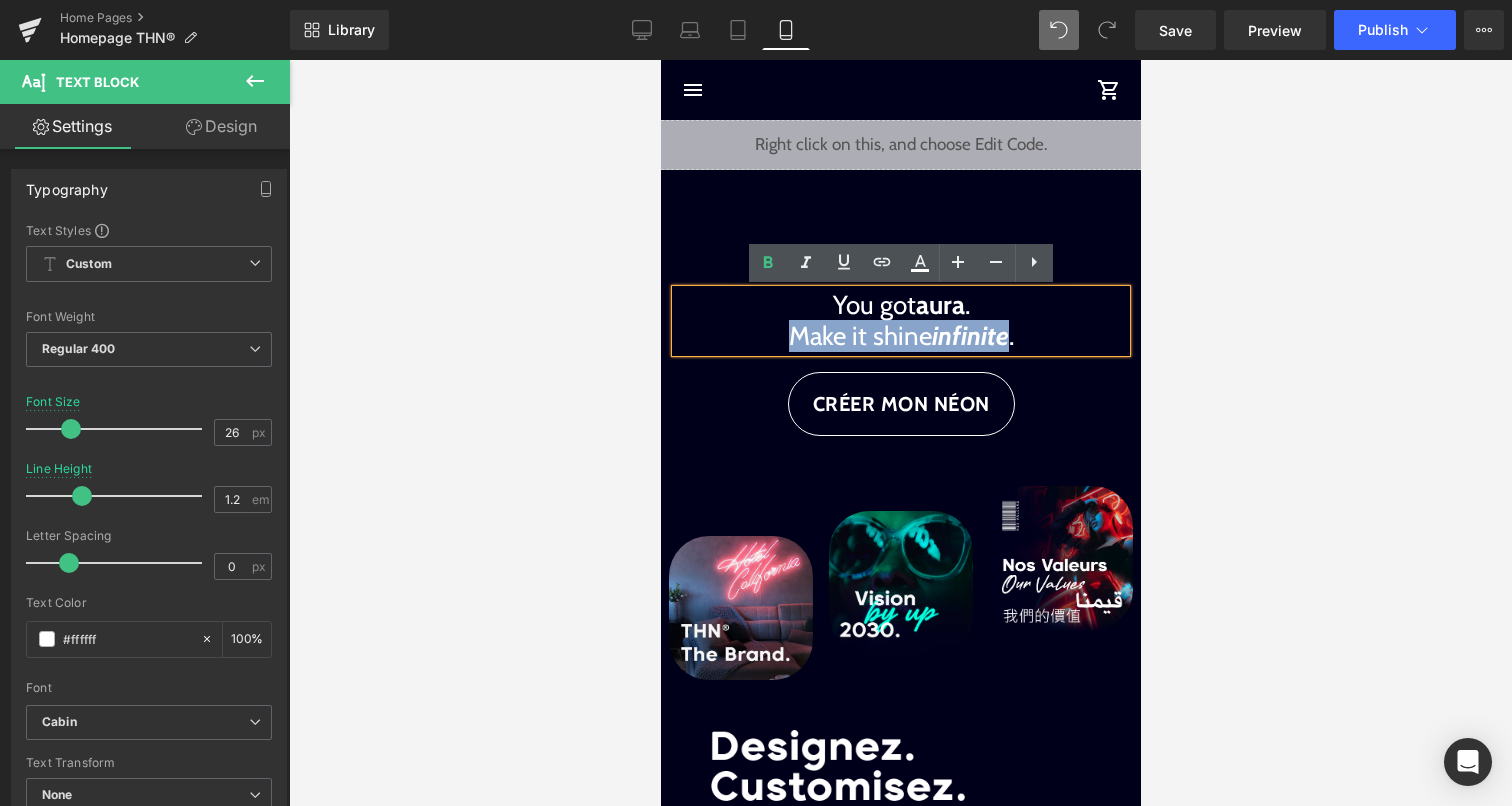 drag, startPoint x: 788, startPoint y: 337, endPoint x: 1004, endPoint y: 343, distance: 216.08331 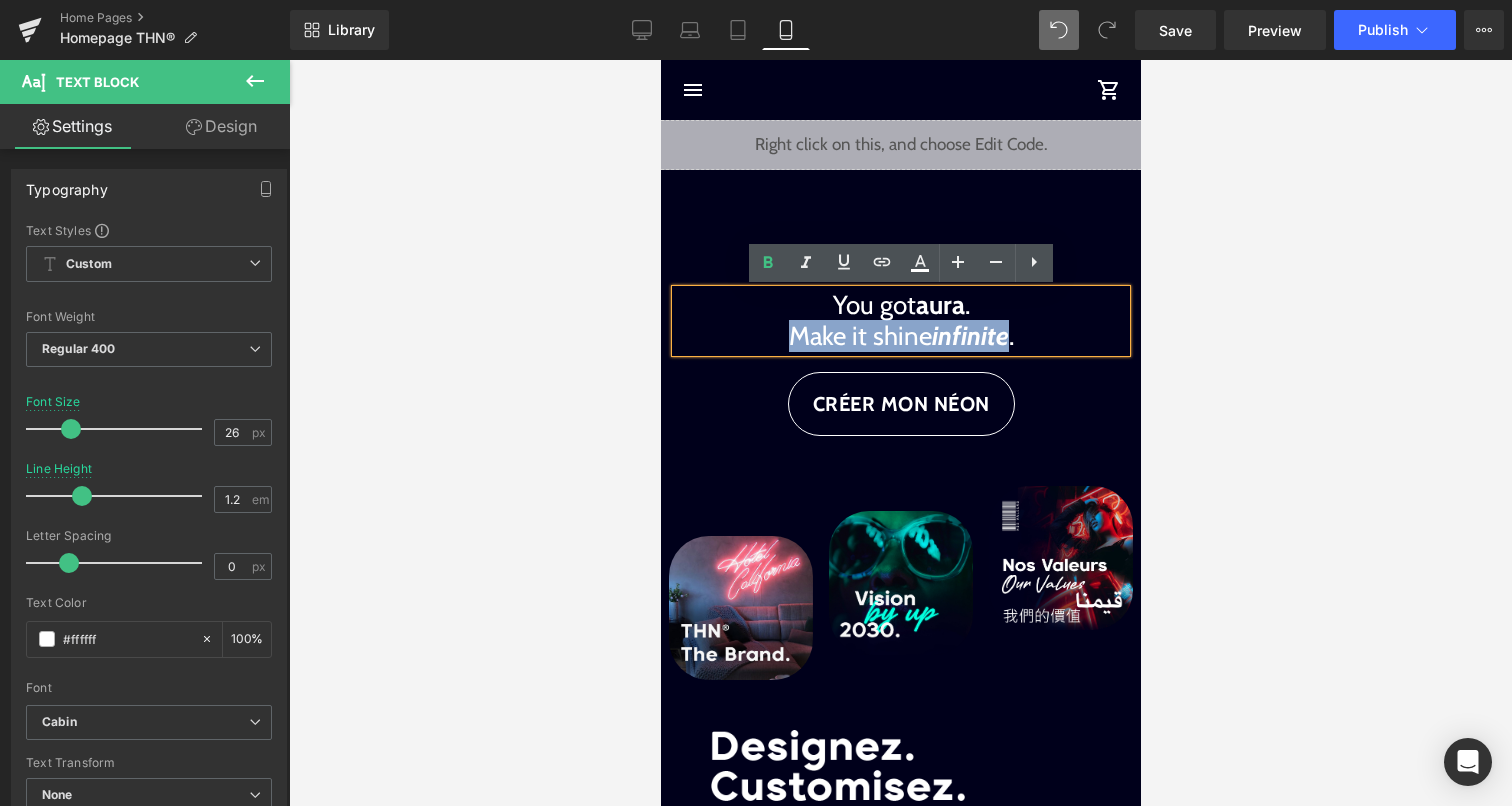 click on "Make it shine  infinite ." at bounding box center (900, 336) 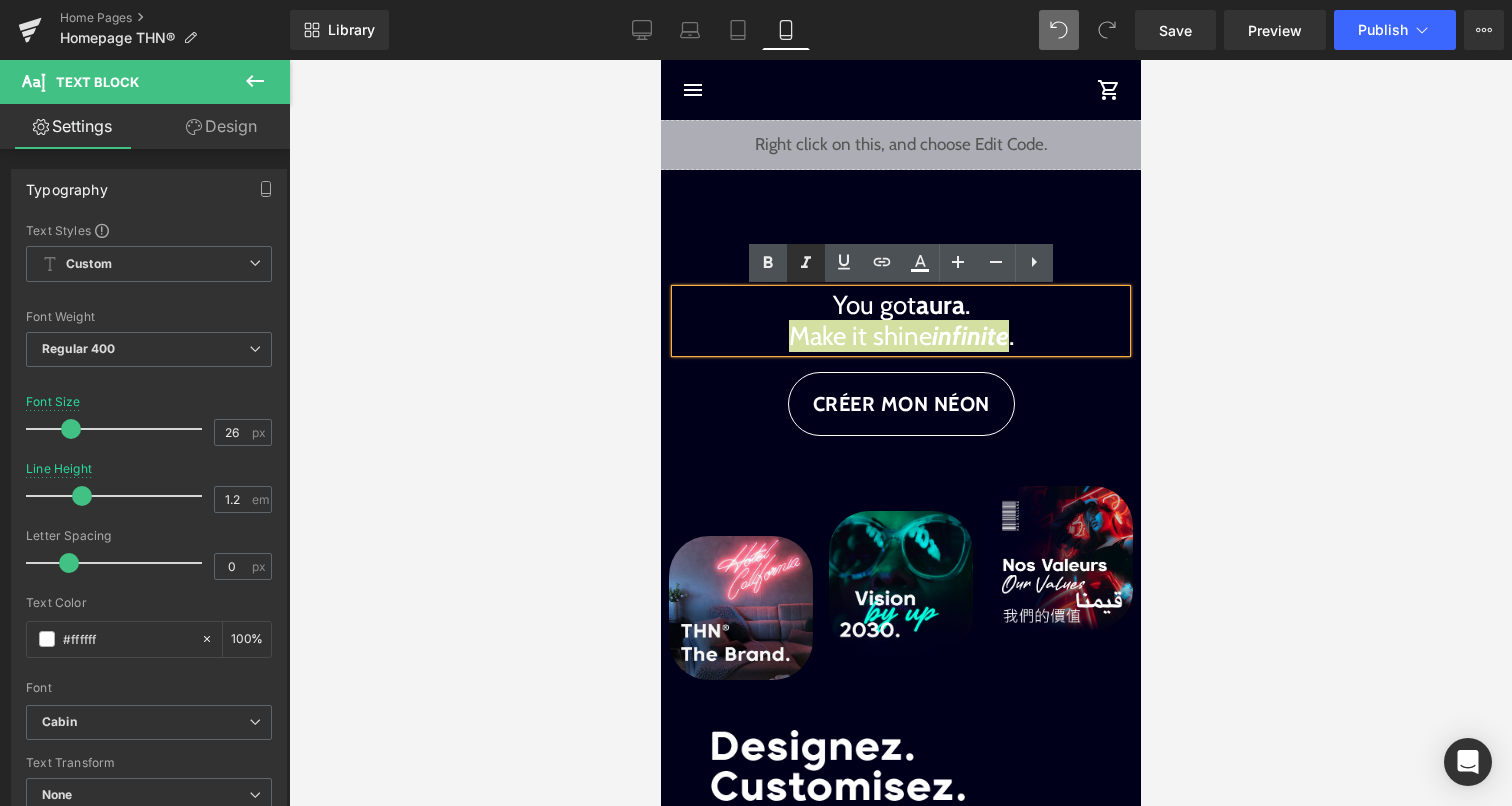 click 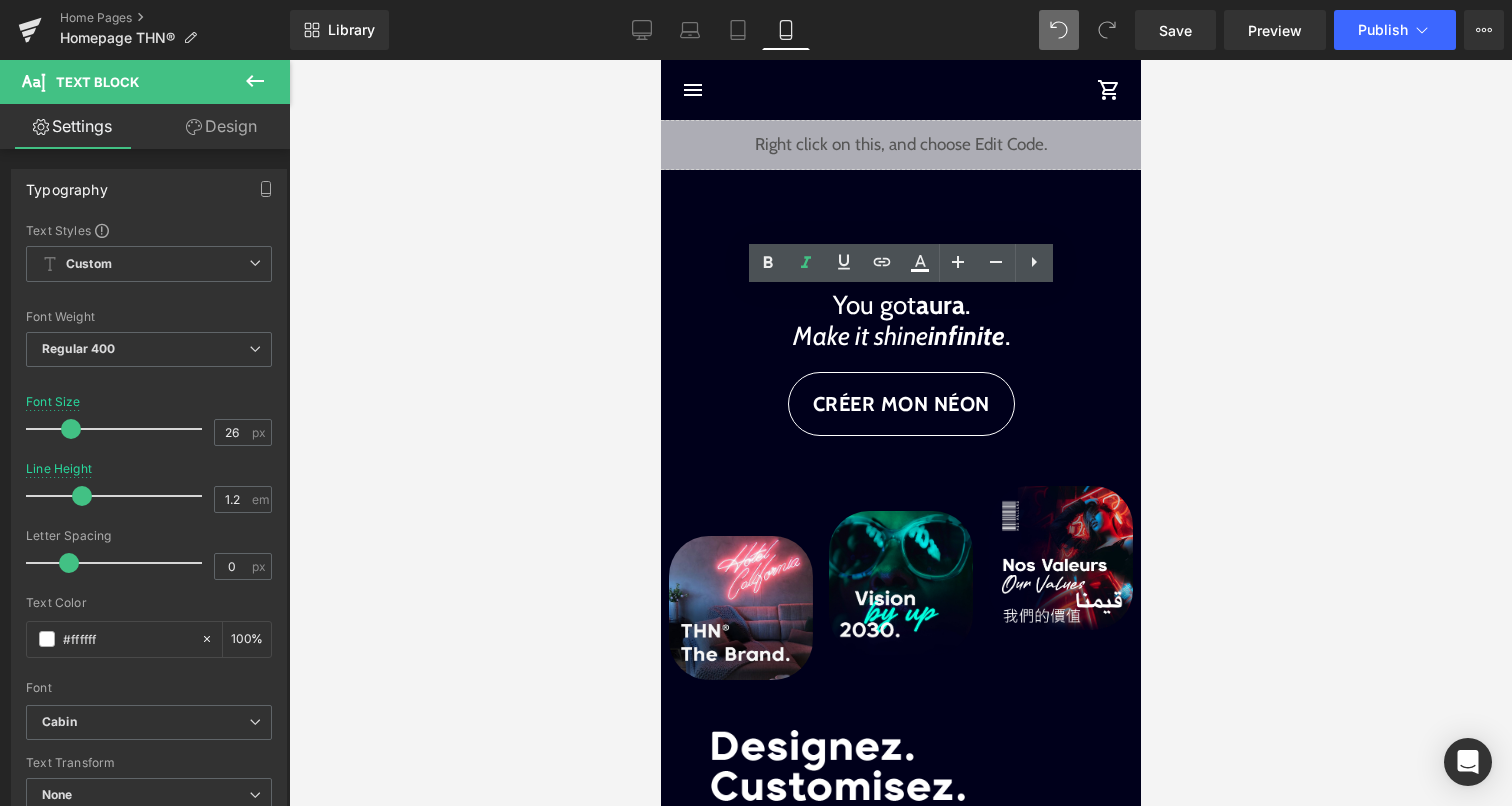 click at bounding box center (900, 433) 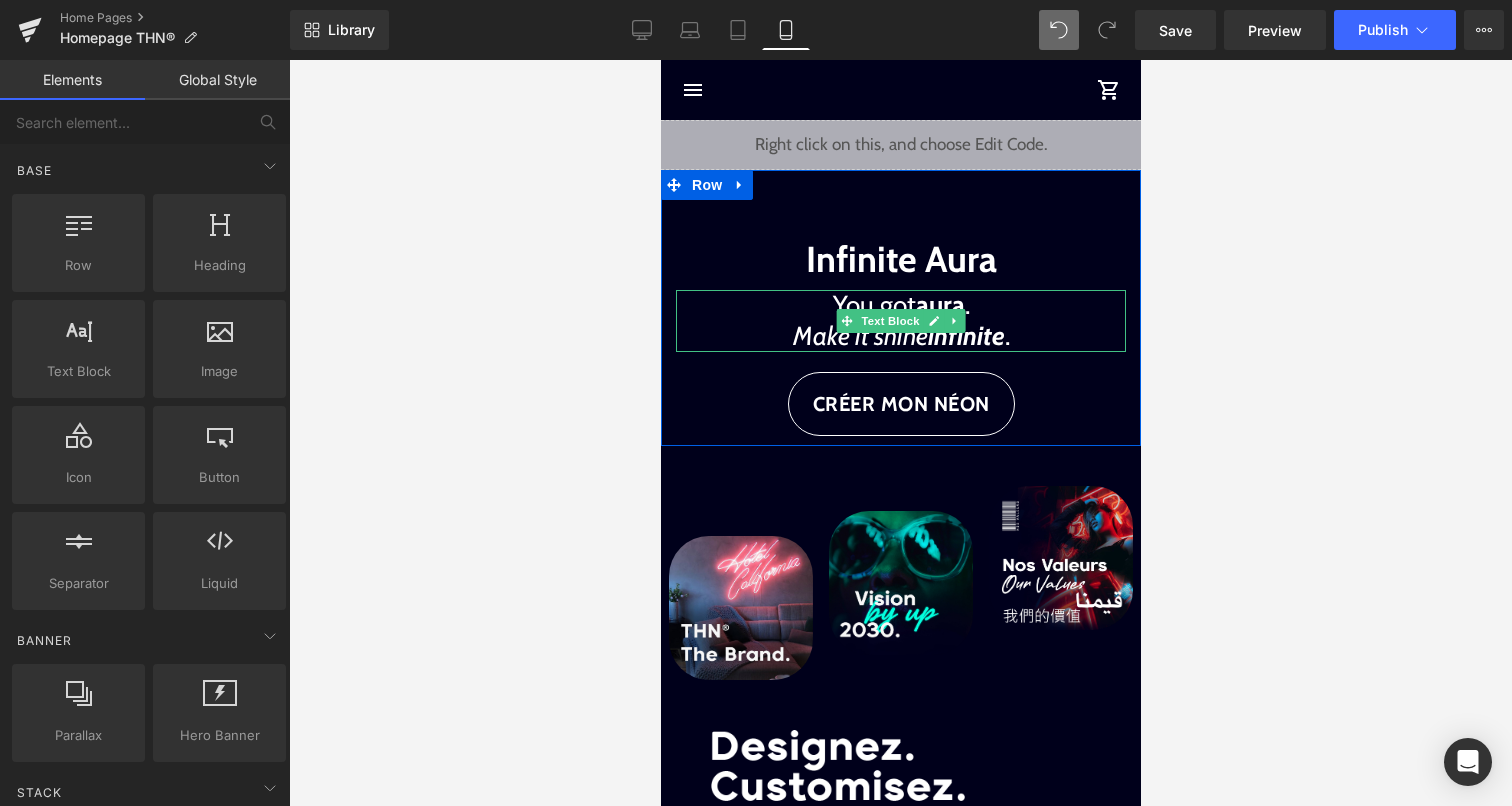 click on "infinite" at bounding box center [965, 336] 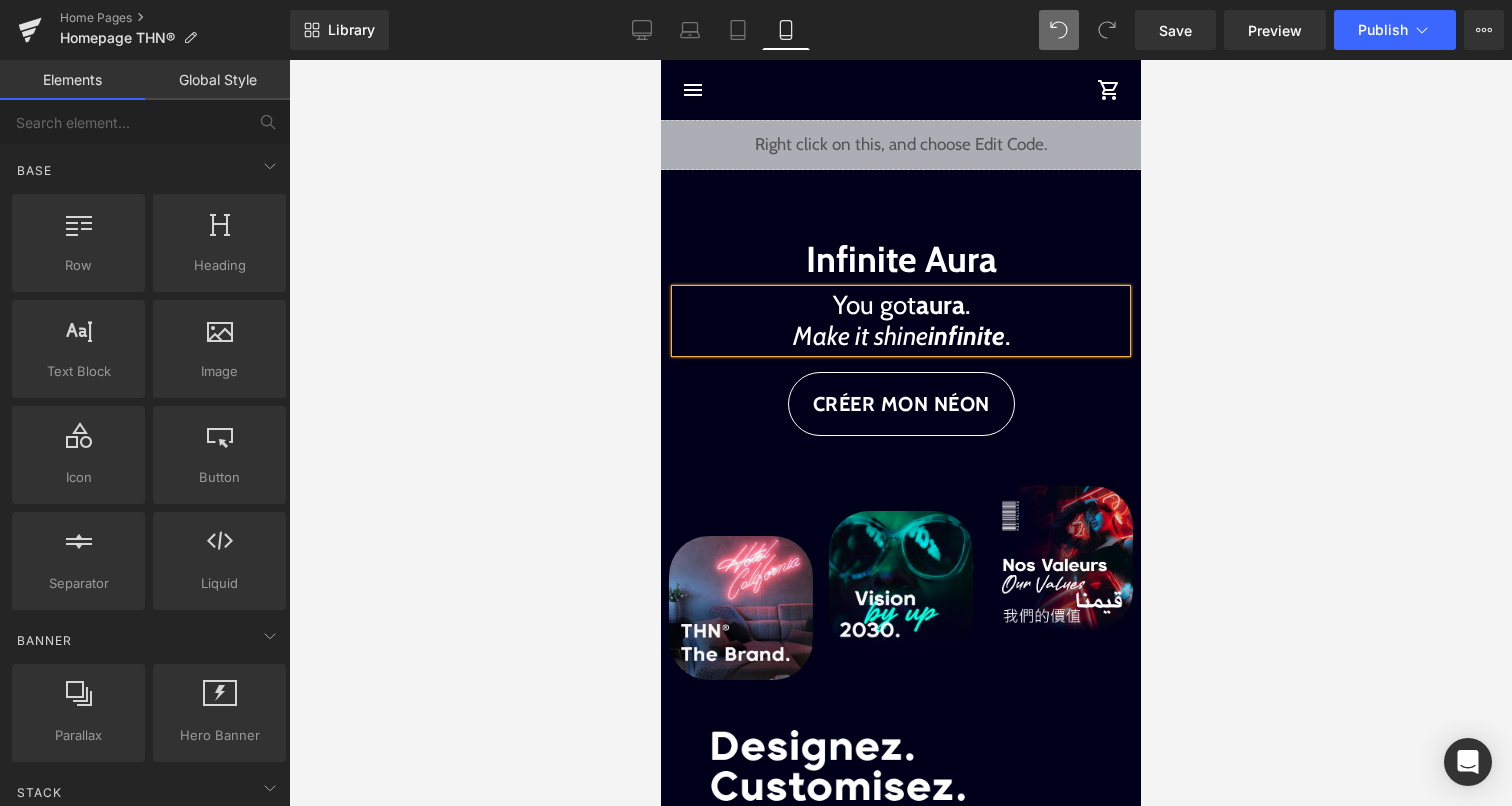 click at bounding box center [900, 433] 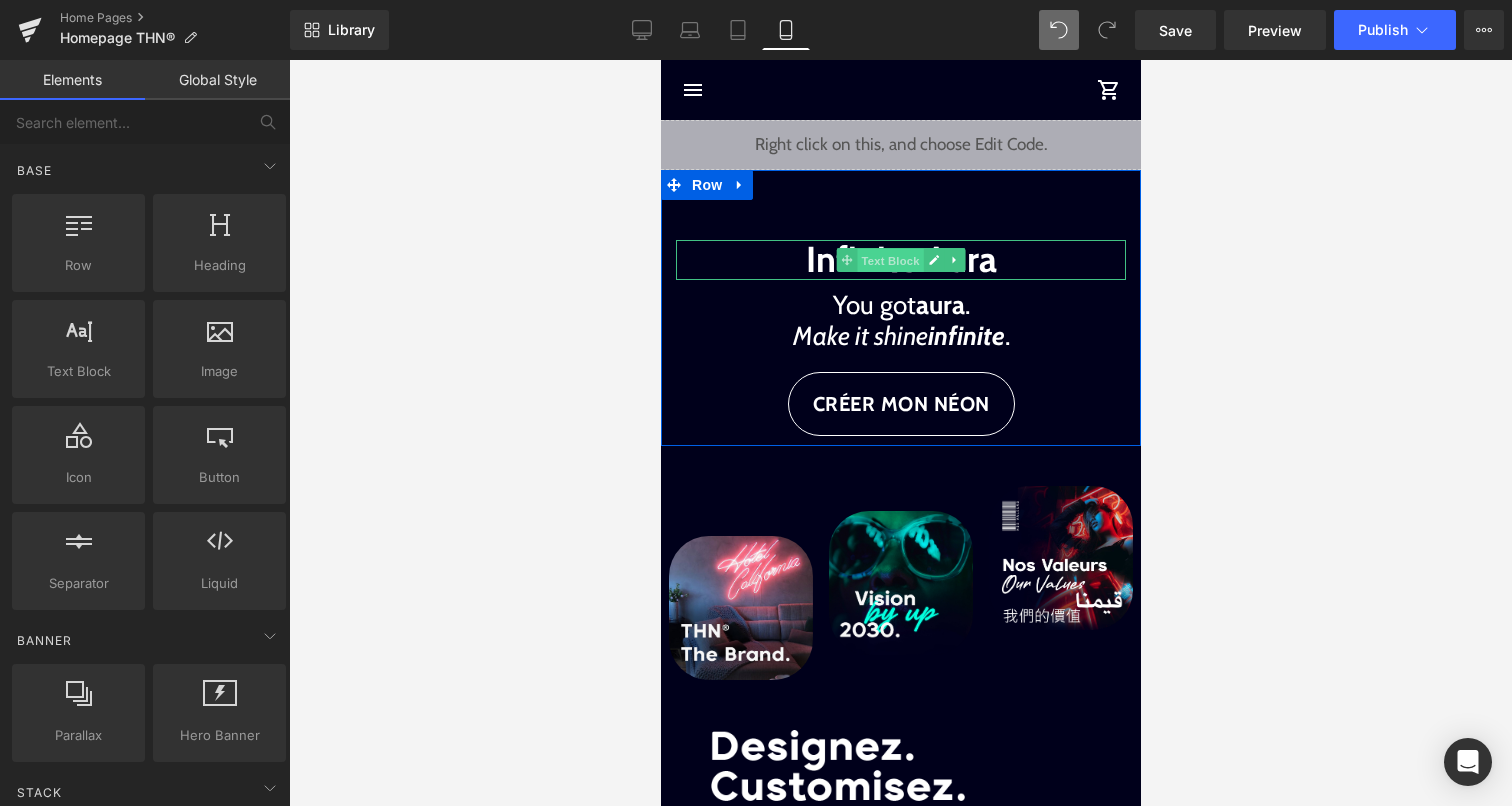 click on "Text Block" at bounding box center (889, 261) 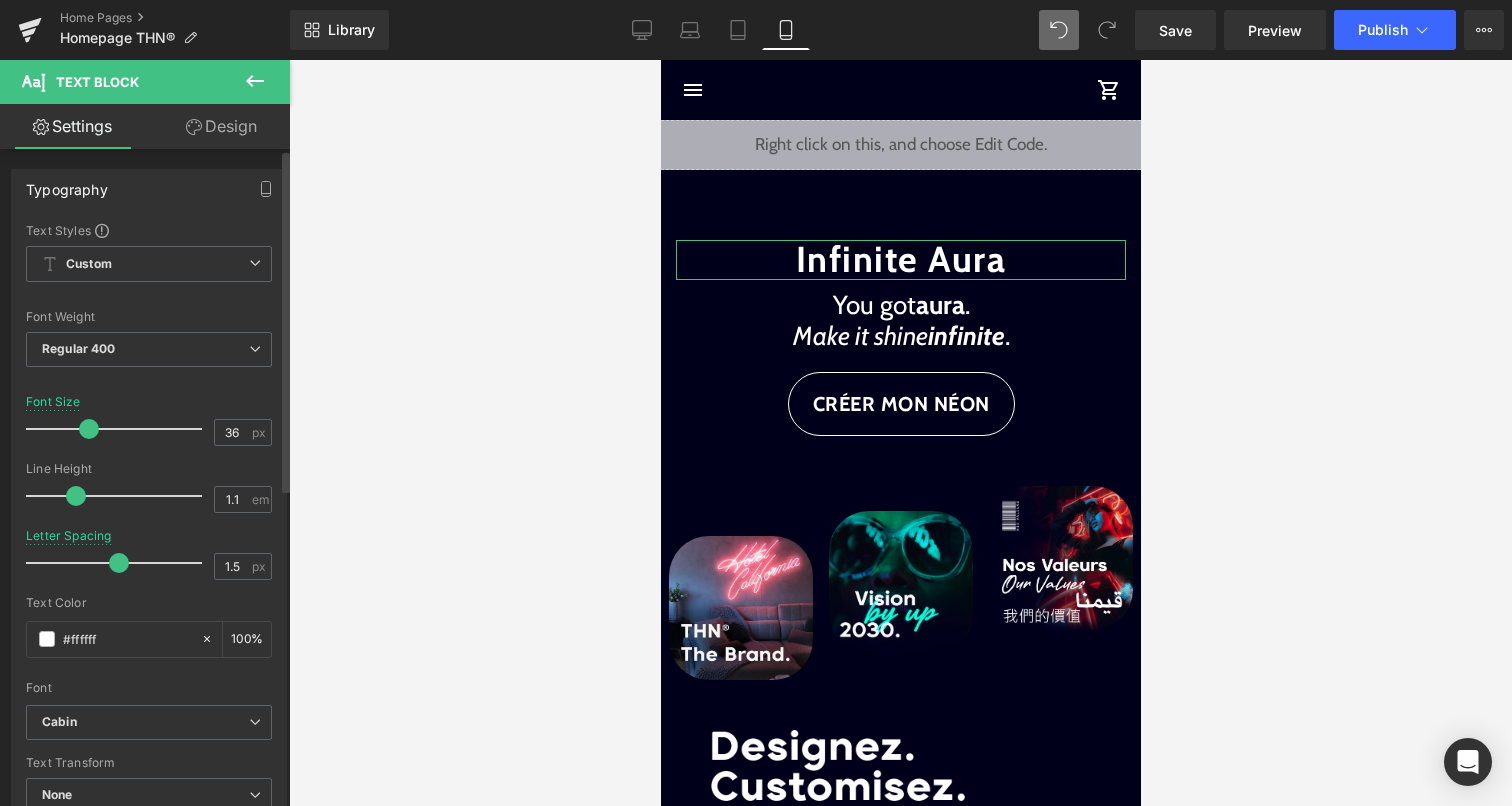 drag, startPoint x: 64, startPoint y: 563, endPoint x: 112, endPoint y: 562, distance: 48.010414 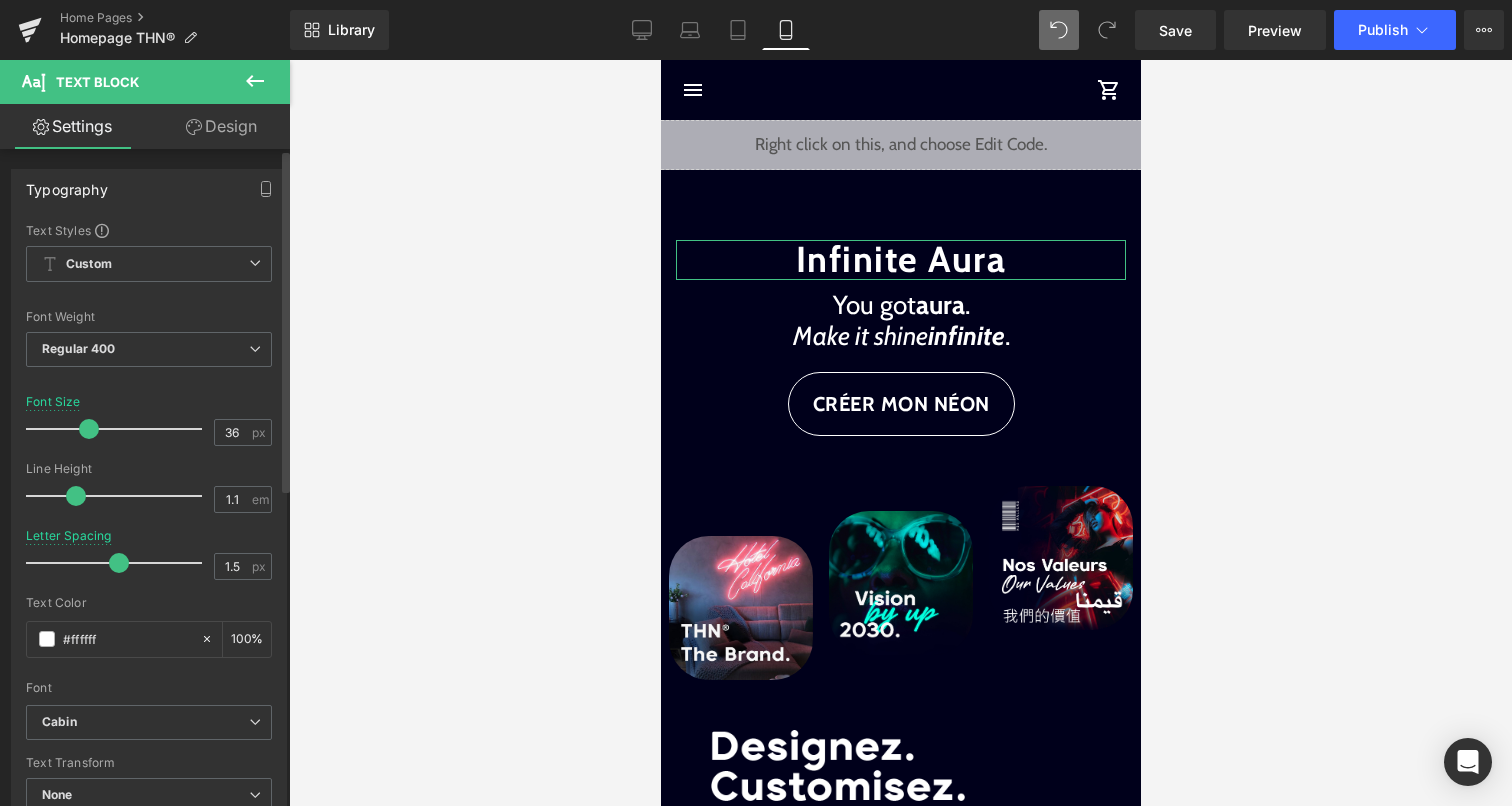 click at bounding box center [119, 563] 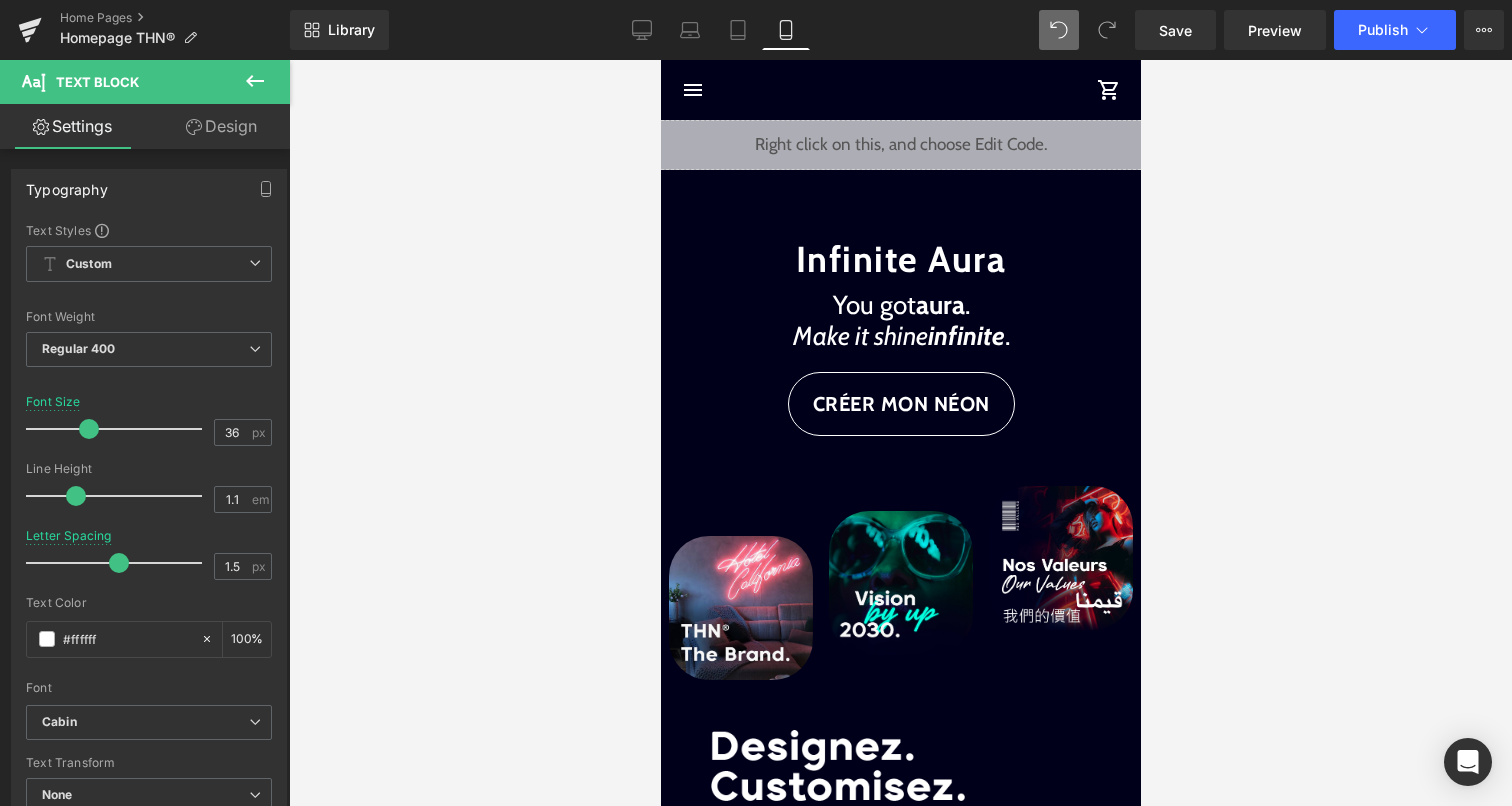 type on "0" 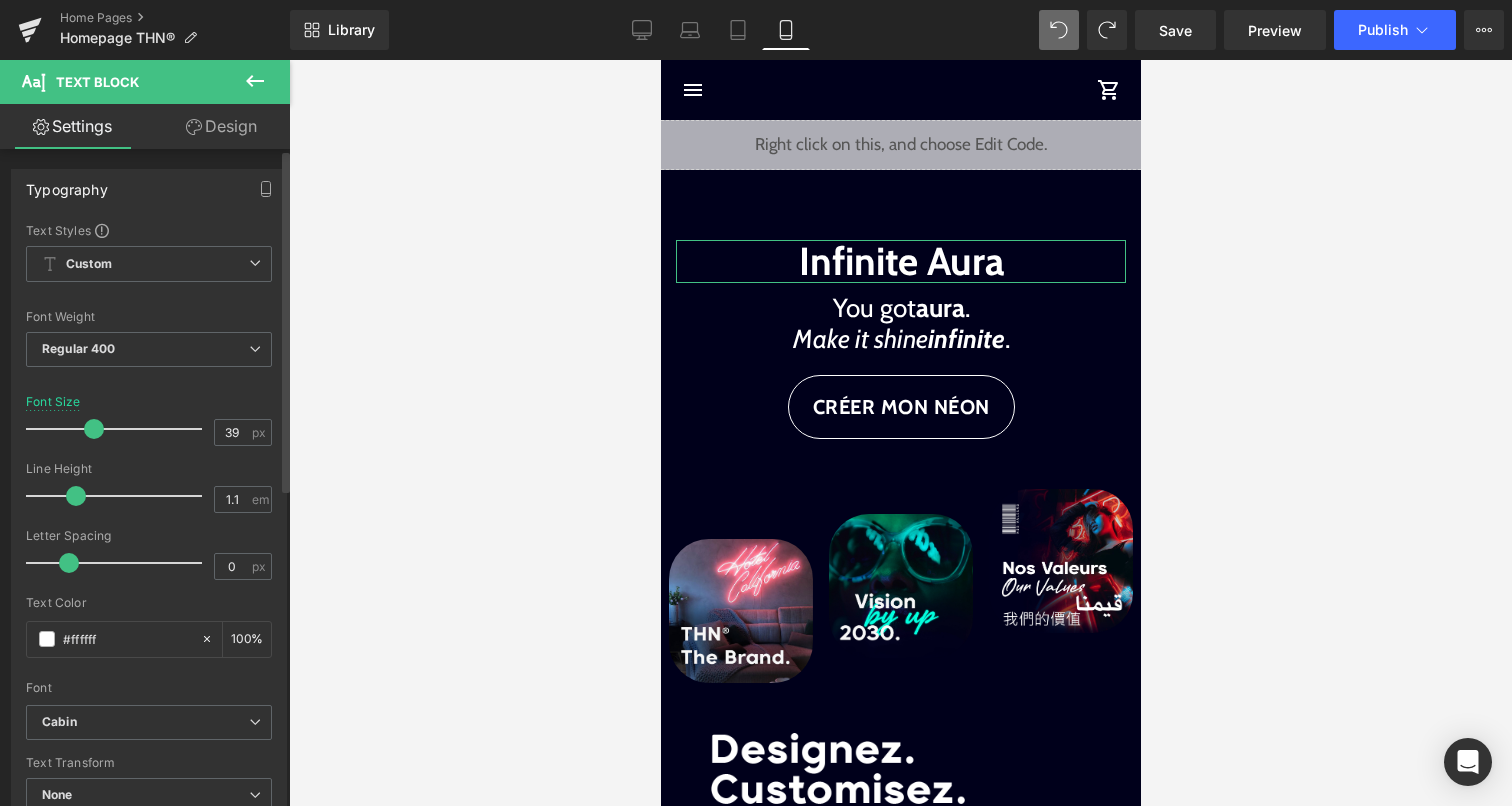 type on "40" 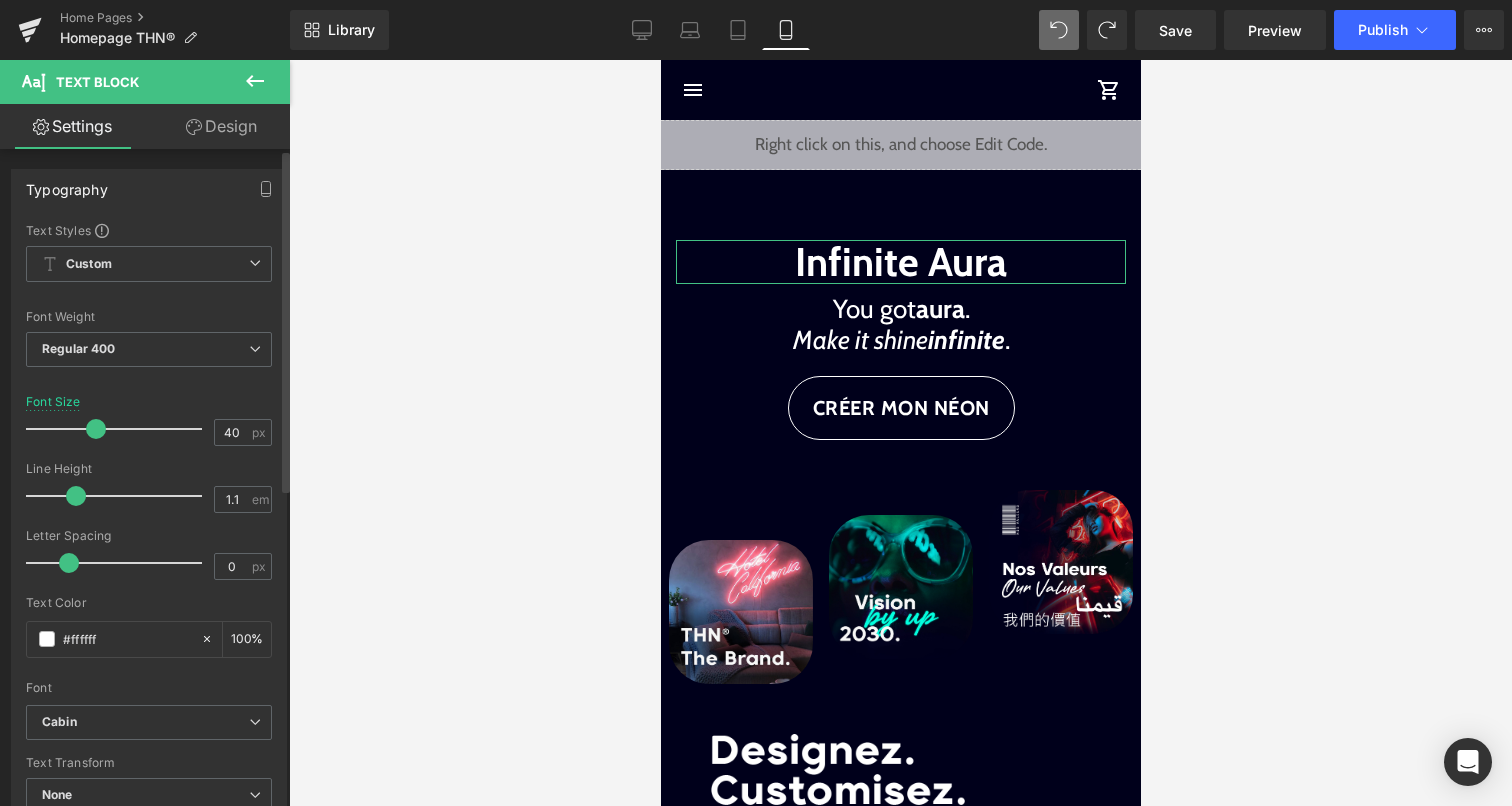 click at bounding box center [96, 429] 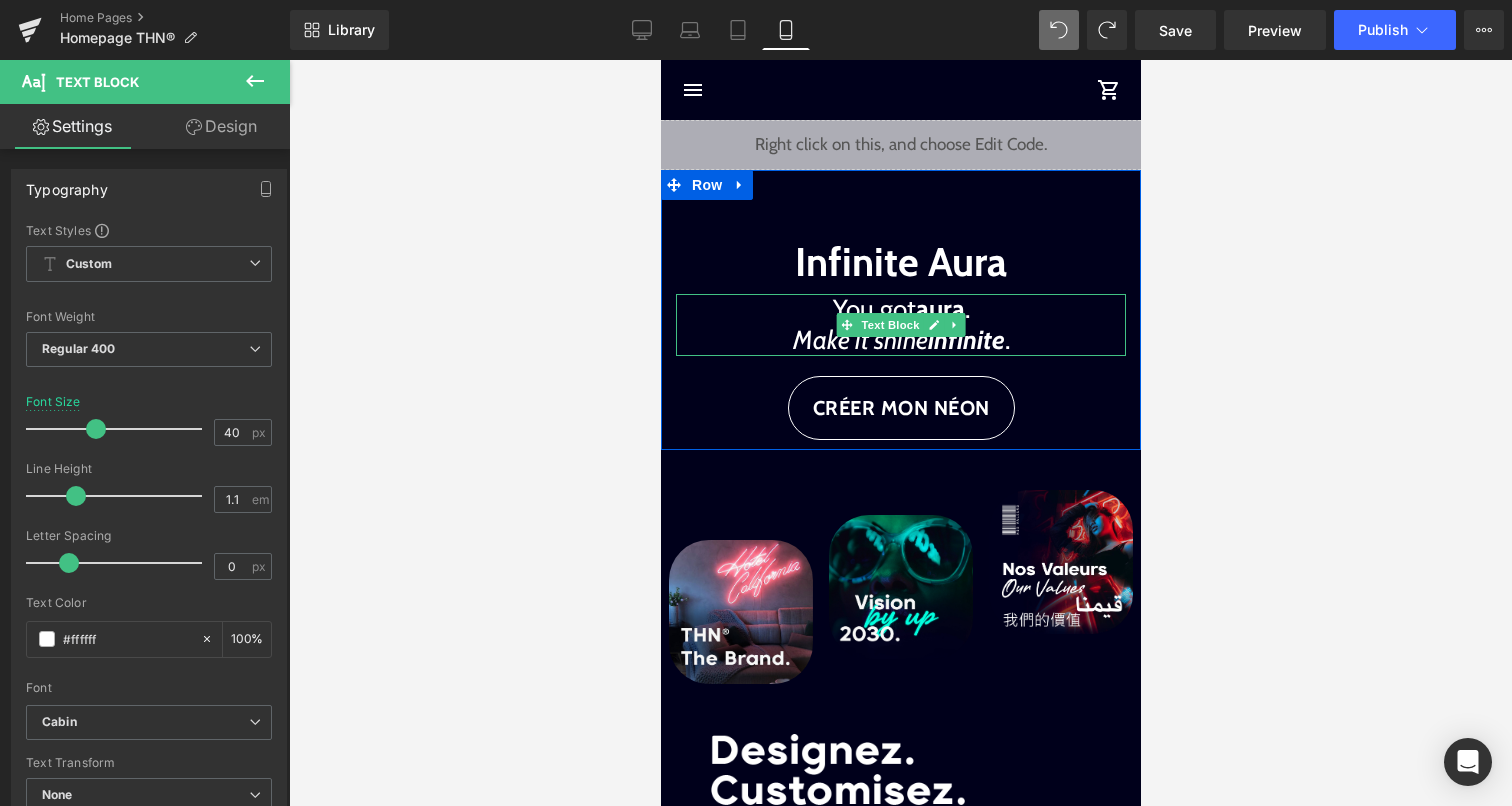 click on "infinite" at bounding box center (965, 340) 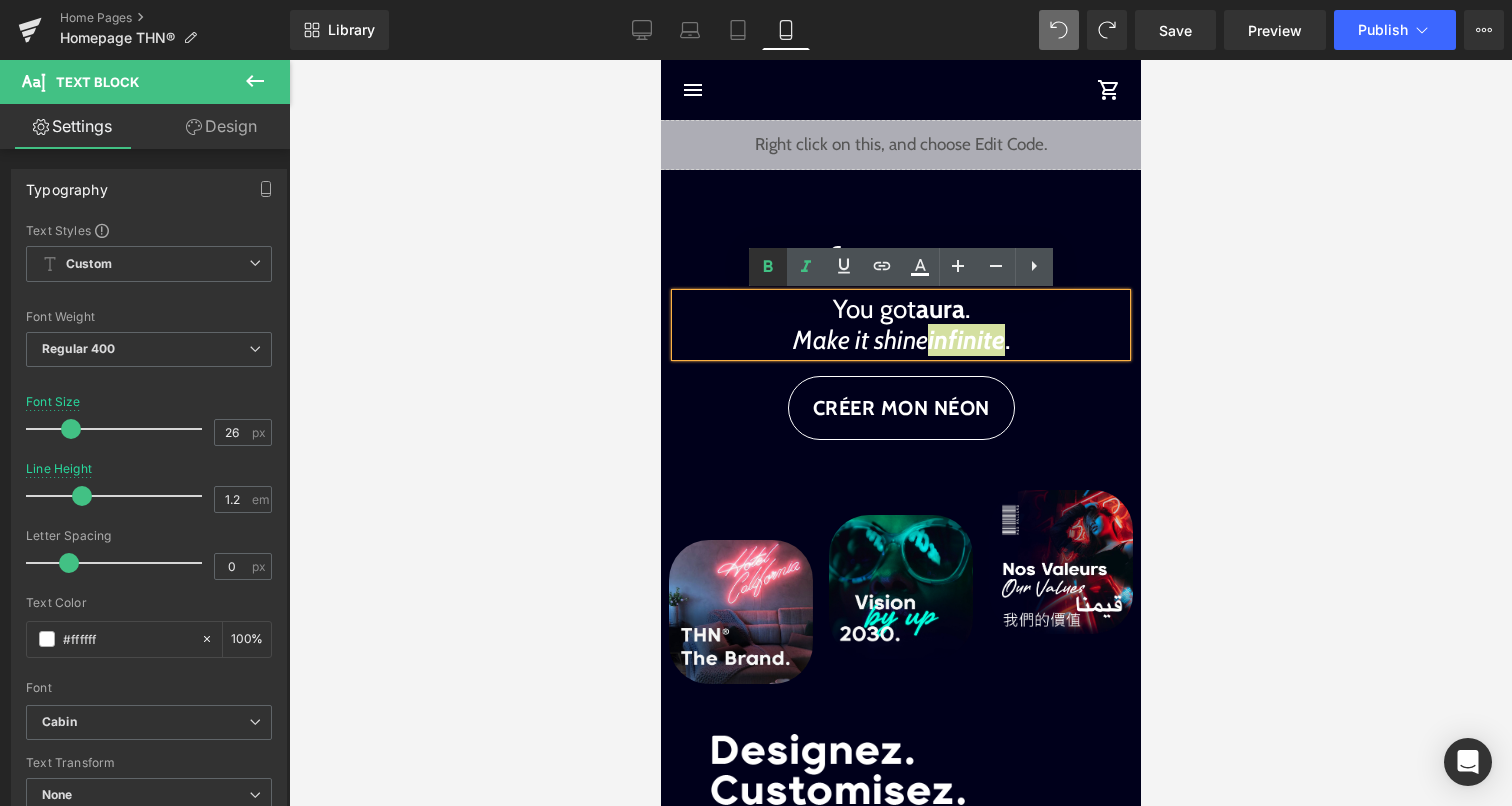 click 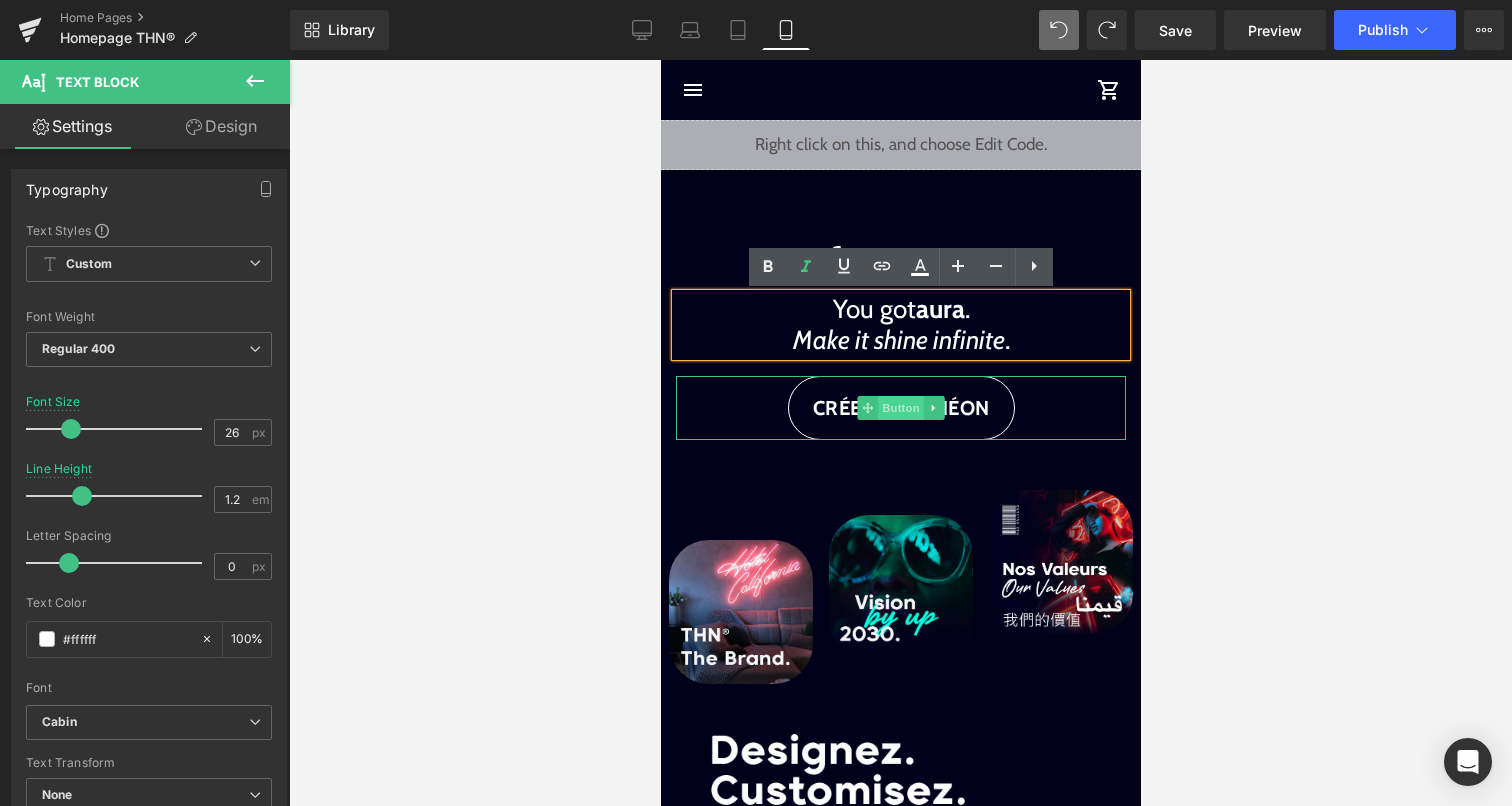 click on "Button" at bounding box center [900, 408] 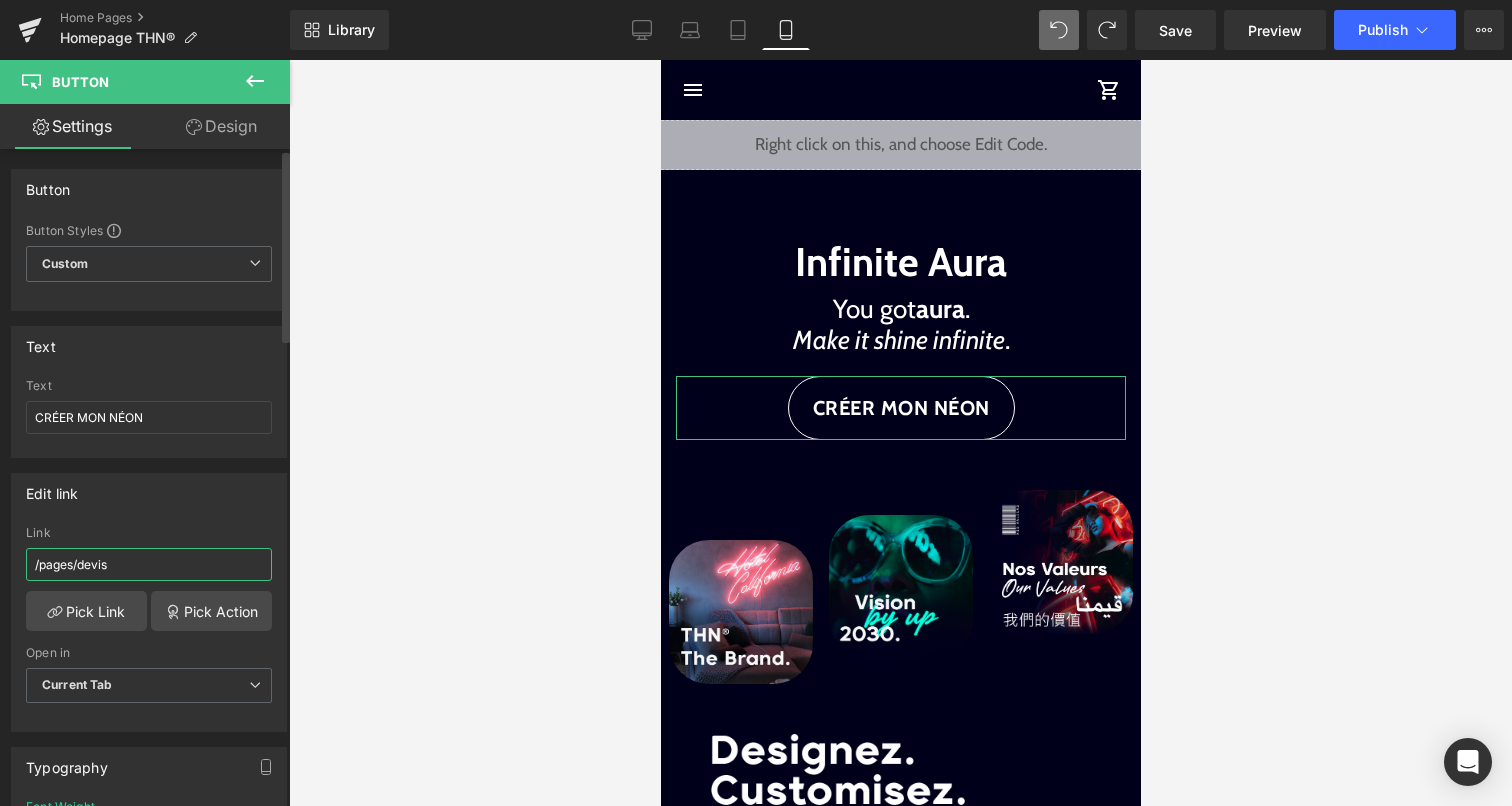 drag, startPoint x: 123, startPoint y: 563, endPoint x: 30, endPoint y: 564, distance: 93.00538 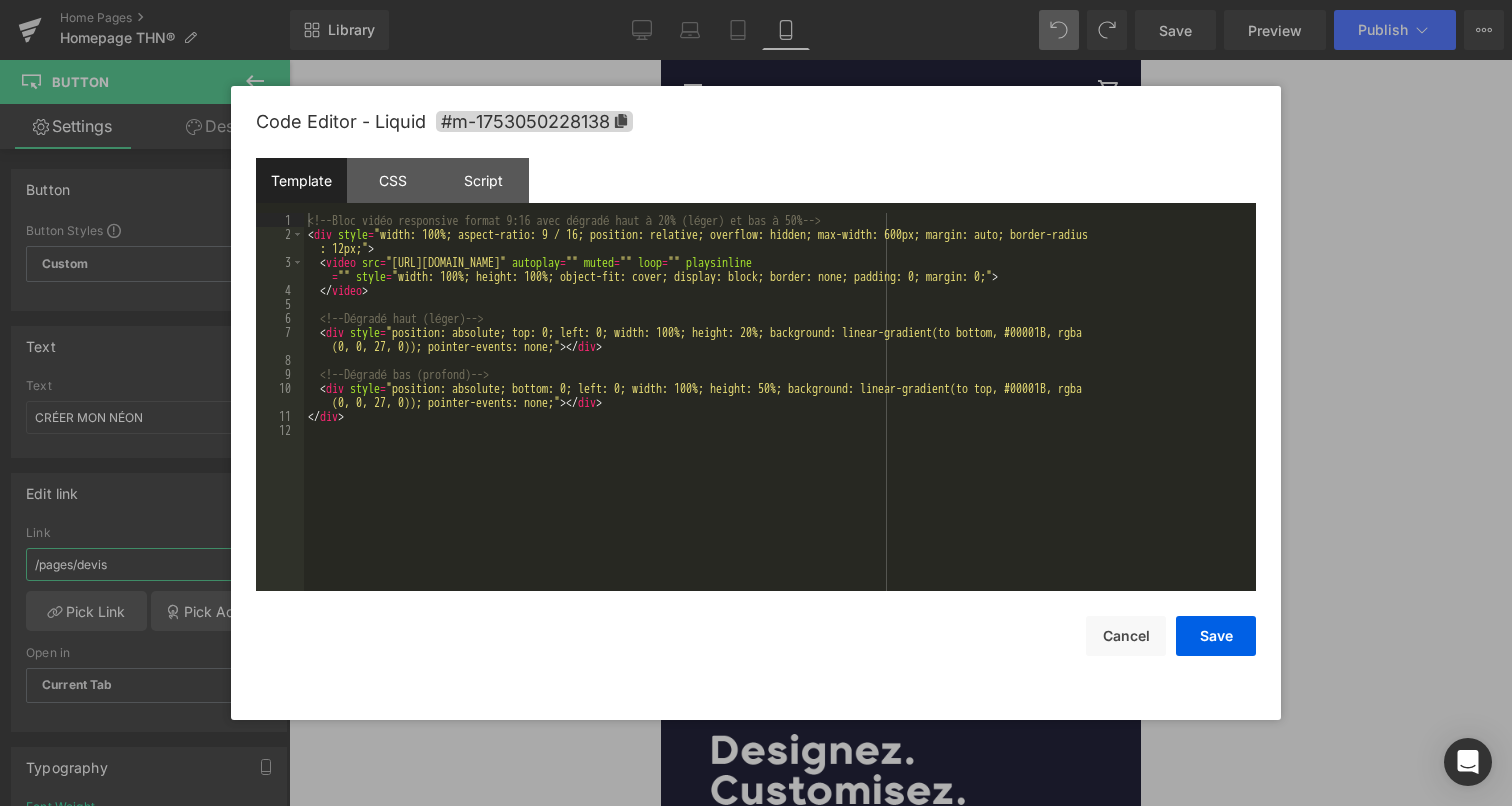click on "Liquid" at bounding box center [900, 145] 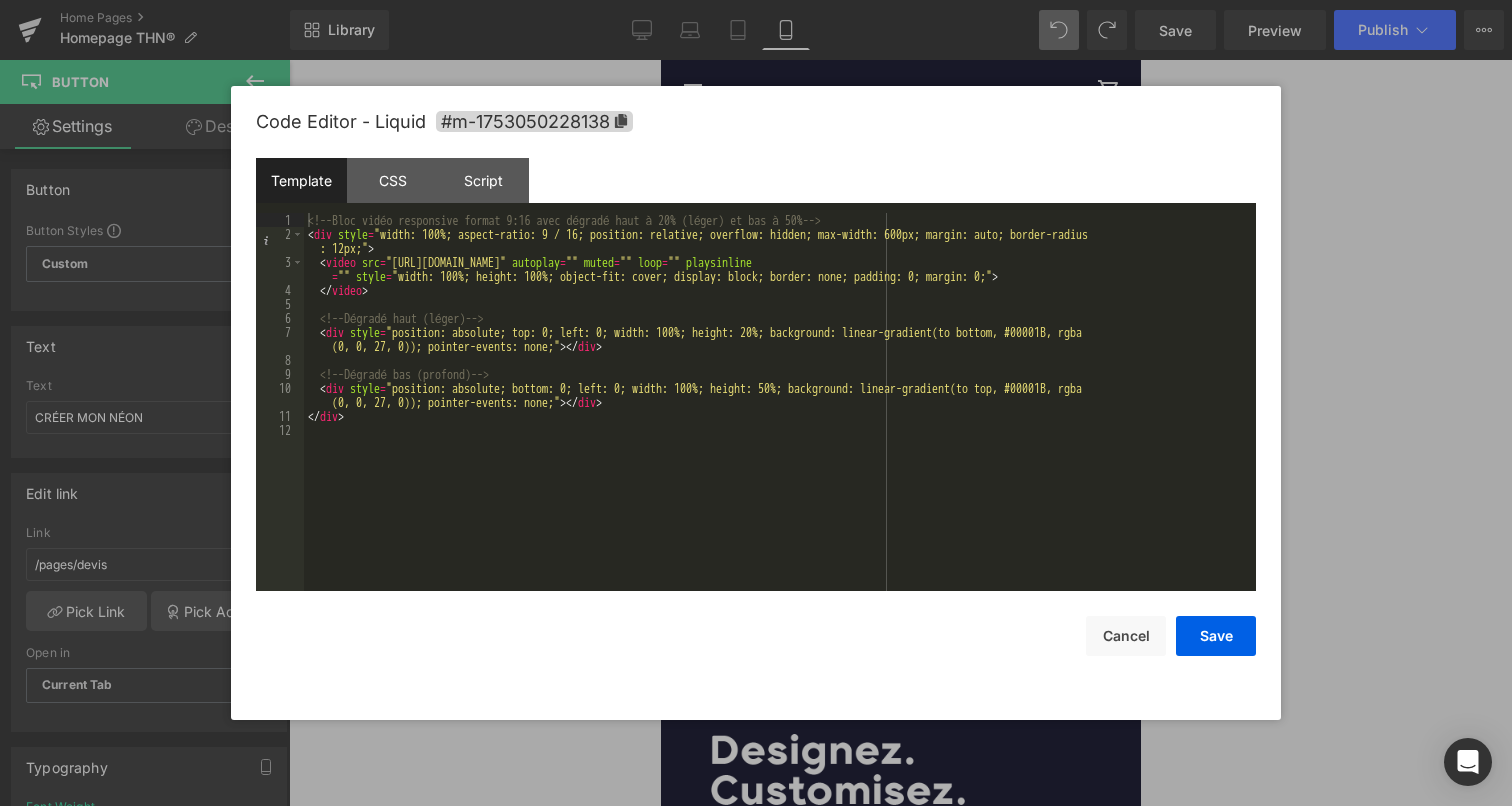 click on "<!--  Bloc vidéo responsive format 9:16 avec dégradé haut à 20% (léger) et bas à 50%  --> < div   style = "width: 100%; aspect-ratio: 9 / 16; position: relative; overflow: hidden; max-width: 600px; margin: auto; border-radius    : 12px;" >    < video   src = "https://cdn.shopify.com/videos/c/o/v/7eff5943aa004eec9c67b9d7f760d4dc.mp4"   autoplay = ""   muted = ""   loop = ""   playsinline      = ""   style = "width: 100%; height: 100%; object-fit: cover; display: block; border: none; padding: 0; margin: 0;" >    </ video >       <!--  Dégradé haut (léger)  -->    < div   style = "position: absolute; top: 0; left: 0; width: 100%; height: 20%; background: linear-gradient(to bottom, #00001B, rgba      (0, 0, 27, 0)); pointer-events: none;" > </ div >       <!--  Dégradé bas (profond)  -->    < div   style = "position: absolute; bottom: 0; left: 0; width: 100%; height: 50%; background: linear-gradient(to top, #00001B, rgba      (0, 0, 27, 0)); pointer-events: none;" > </ div > </ div >" at bounding box center [780, 416] 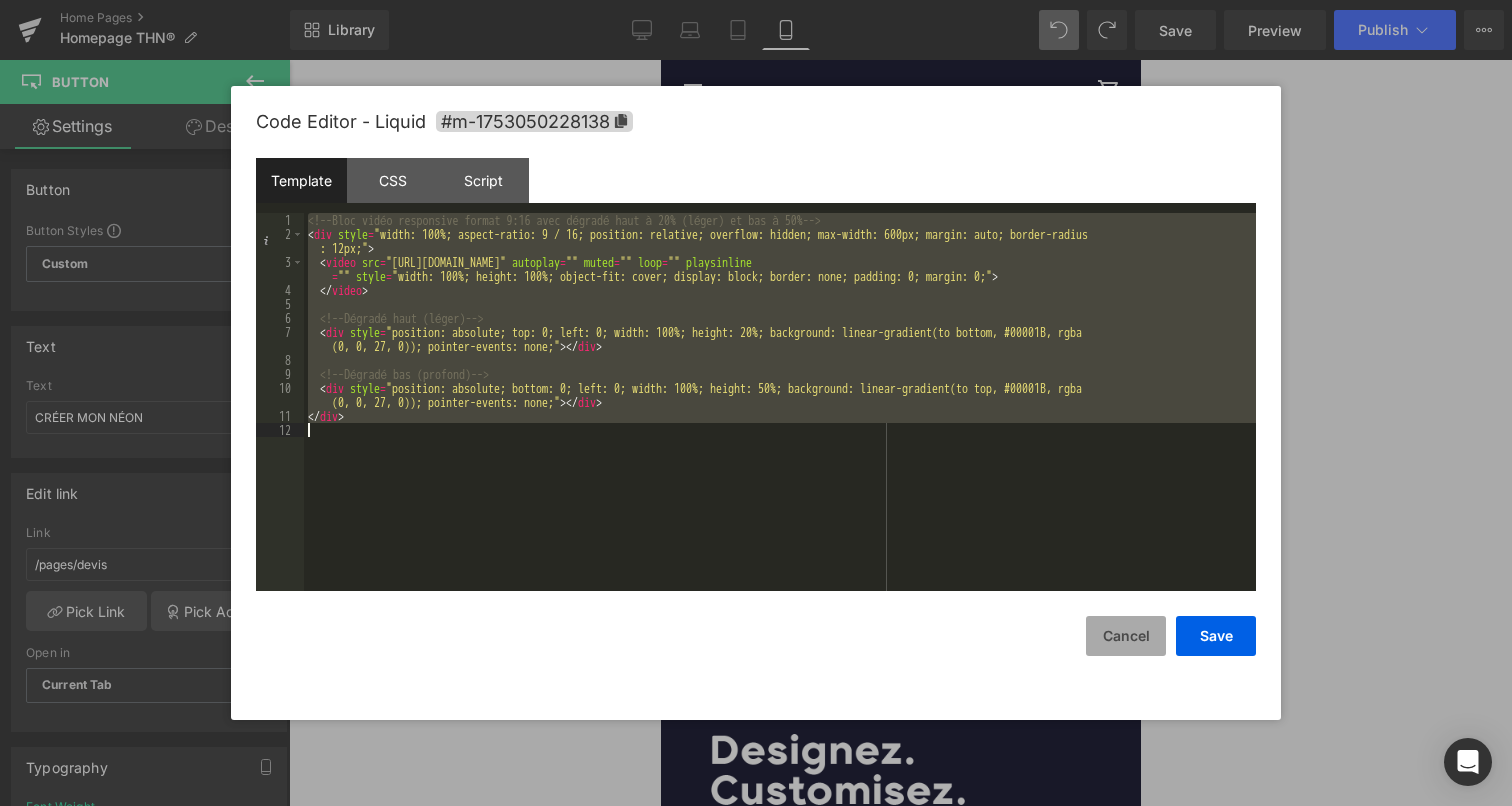 click on "Cancel" at bounding box center (1126, 636) 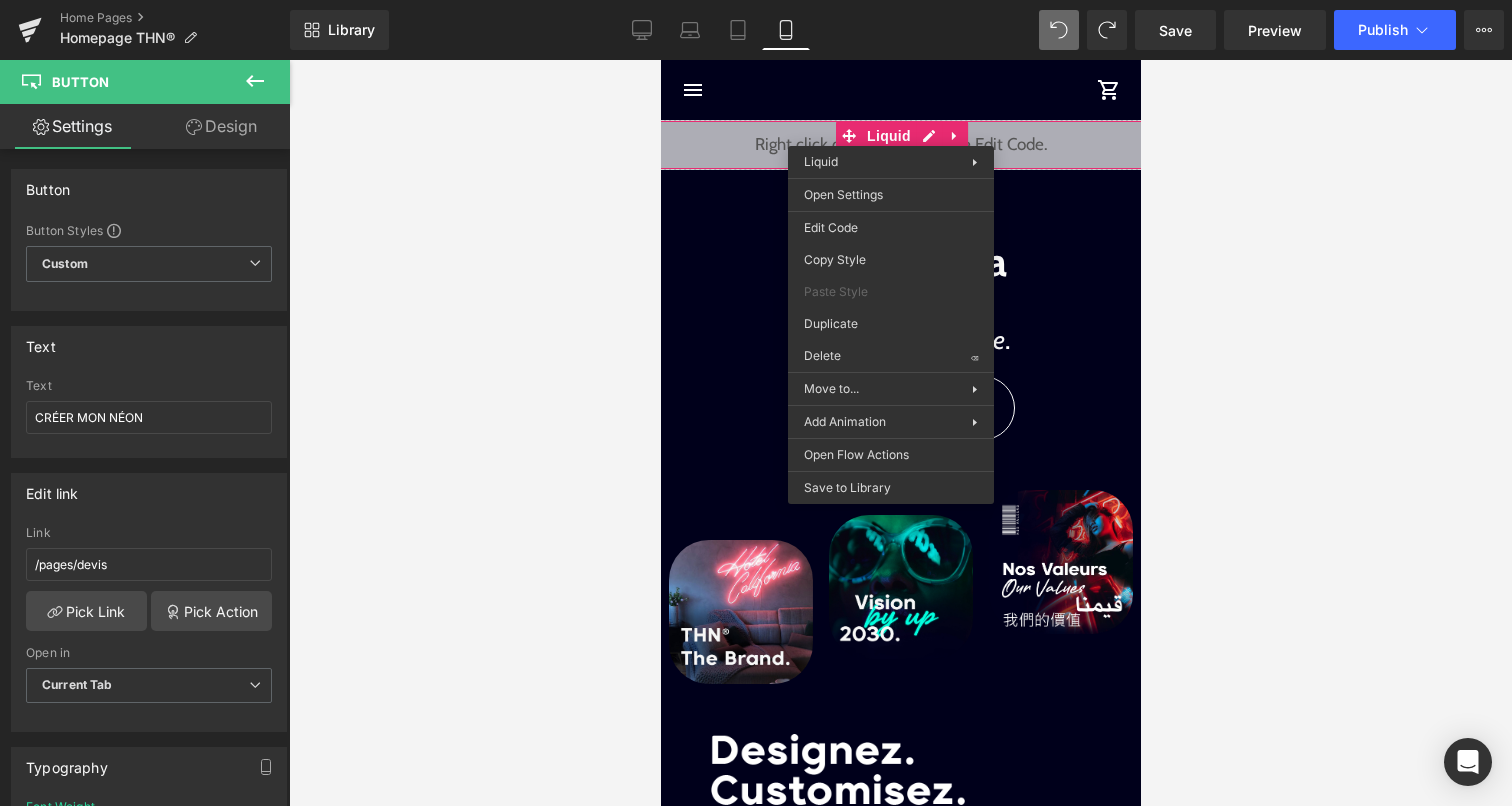 drag, startPoint x: 1496, startPoint y: 386, endPoint x: 835, endPoint y: 326, distance: 663.7176 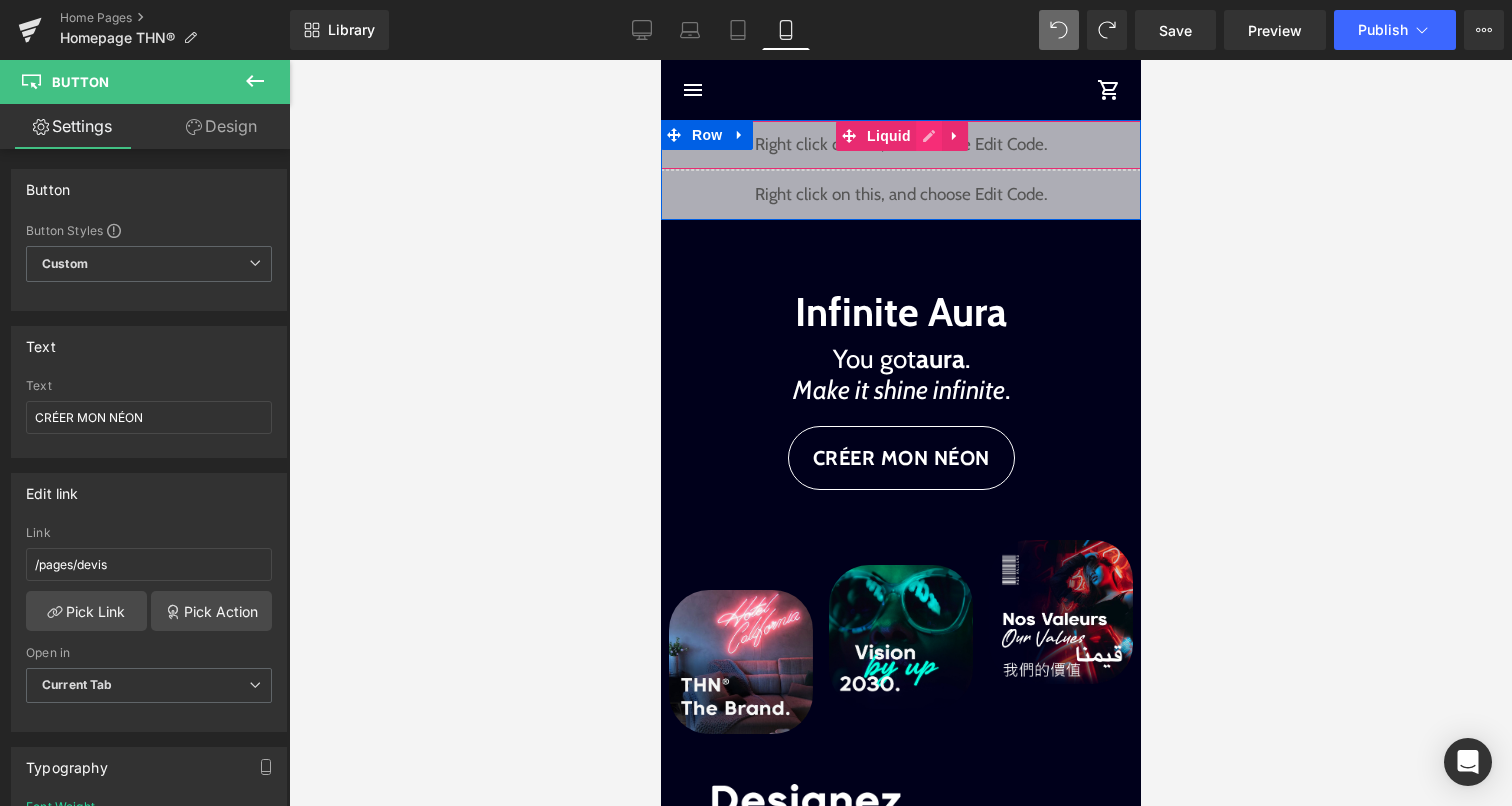 click on "Liquid" at bounding box center (900, 145) 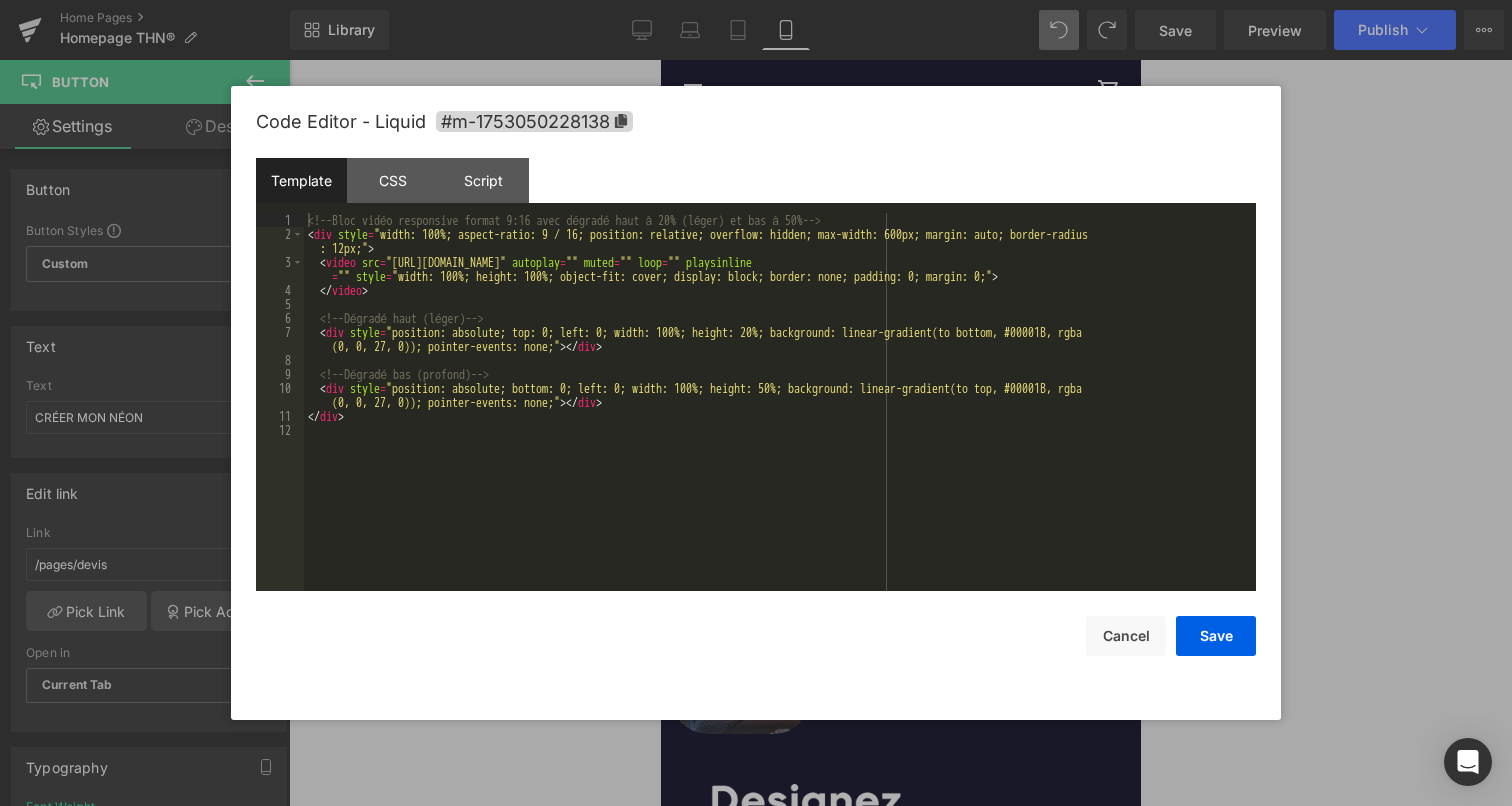 click on "<!--  Bloc vidéo responsive format 9:16 avec dégradé haut à 20% (léger) et bas à 50%  --> < div   style = "width: 100%; aspect-ratio: 9 / 16; position: relative; overflow: hidden; max-width: 600px; margin: auto; border-radius    : 12px;" >    < video   src = "https://cdn.shopify.com/videos/c/o/v/7eff5943aa004eec9c67b9d7f760d4dc.mp4"   autoplay = ""   muted = ""   loop = ""   playsinline      = ""   style = "width: 100%; height: 100%; object-fit: cover; display: block; border: none; padding: 0; margin: 0;" >    </ video >       <!--  Dégradé haut (léger)  -->    < div   style = "position: absolute; top: 0; left: 0; width: 100%; height: 20%; background: linear-gradient(to bottom, #00001B, rgba      (0, 0, 27, 0)); pointer-events: none;" > </ div >       <!--  Dégradé bas (profond)  -->    < div   style = "position: absolute; bottom: 0; left: 0; width: 100%; height: 50%; background: linear-gradient(to top, #00001B, rgba      (0, 0, 27, 0)); pointer-events: none;" > </ div > </ div >" at bounding box center [780, 416] 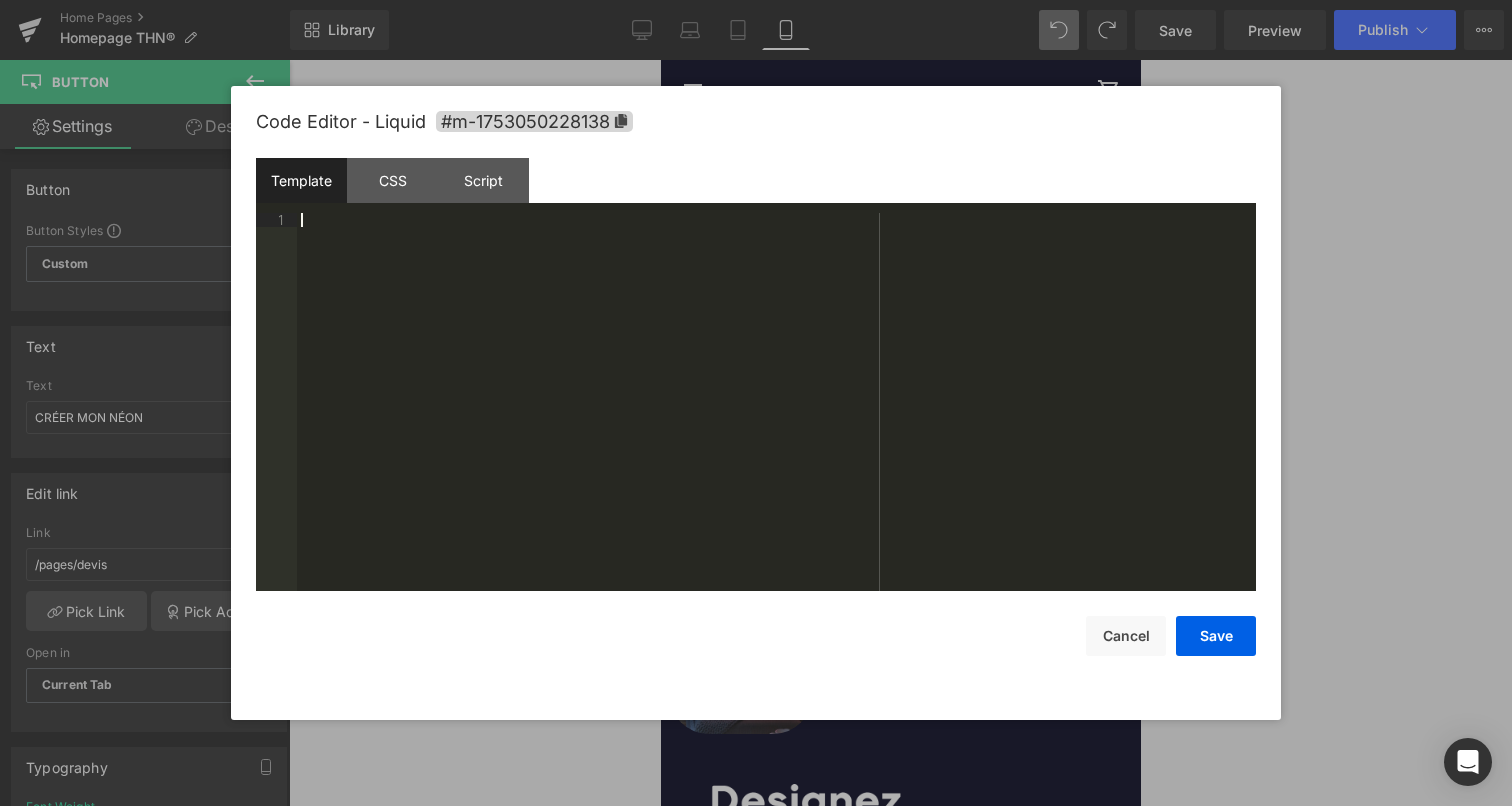 scroll, scrollTop: 196, scrollLeft: 0, axis: vertical 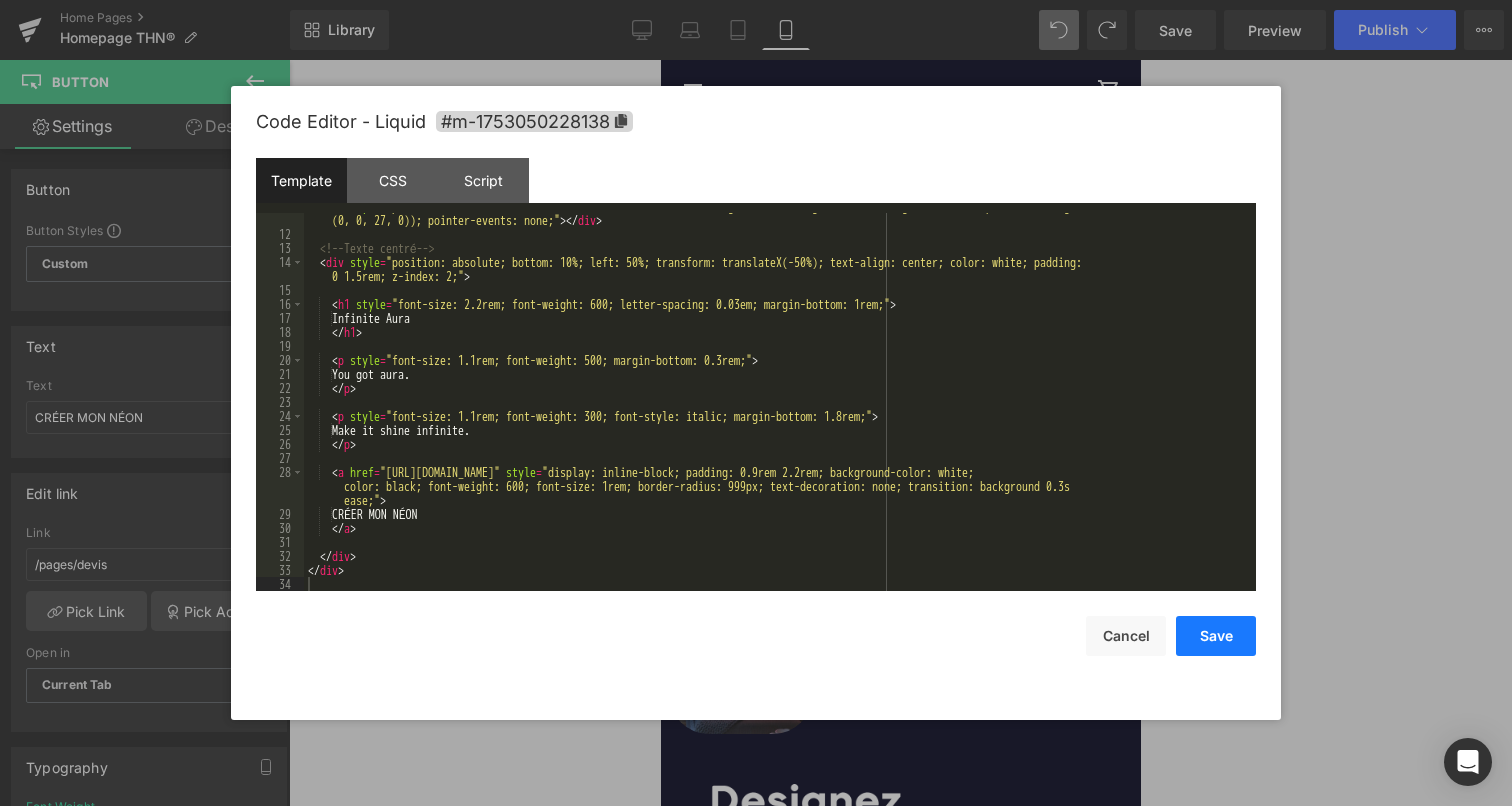 click on "Save" at bounding box center [1216, 636] 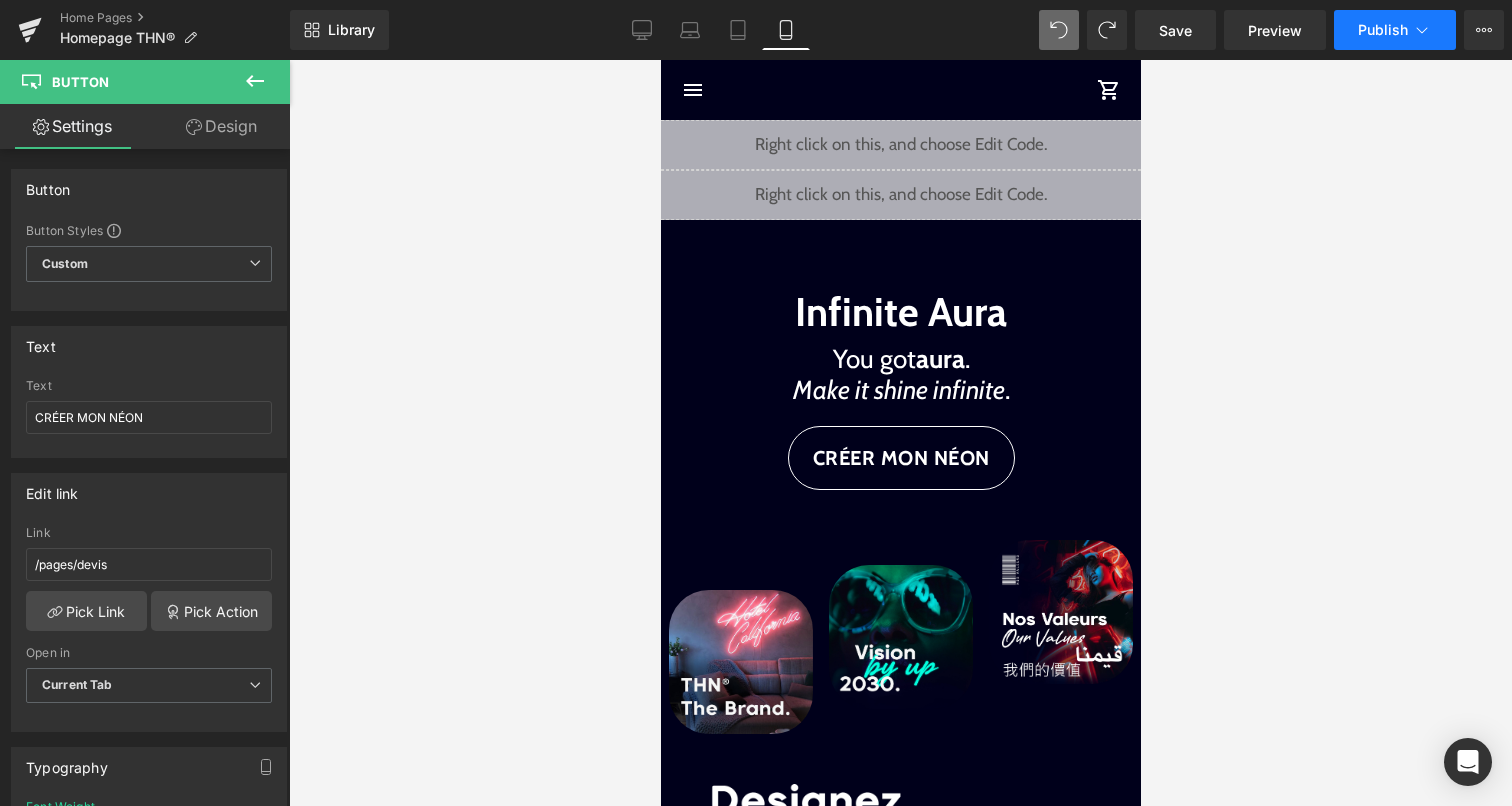 click on "Publish" at bounding box center (1395, 30) 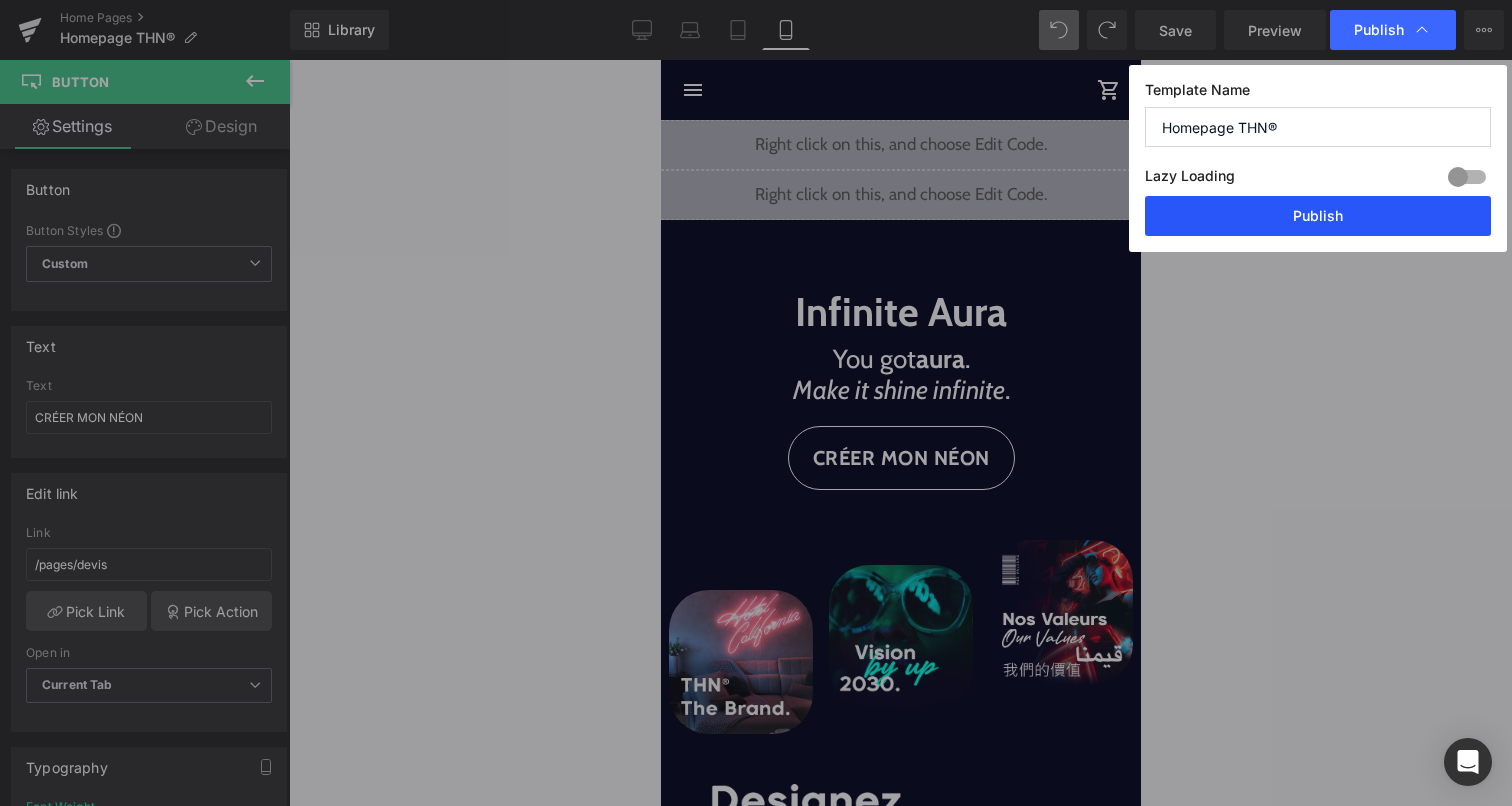 click on "Publish" at bounding box center (1318, 216) 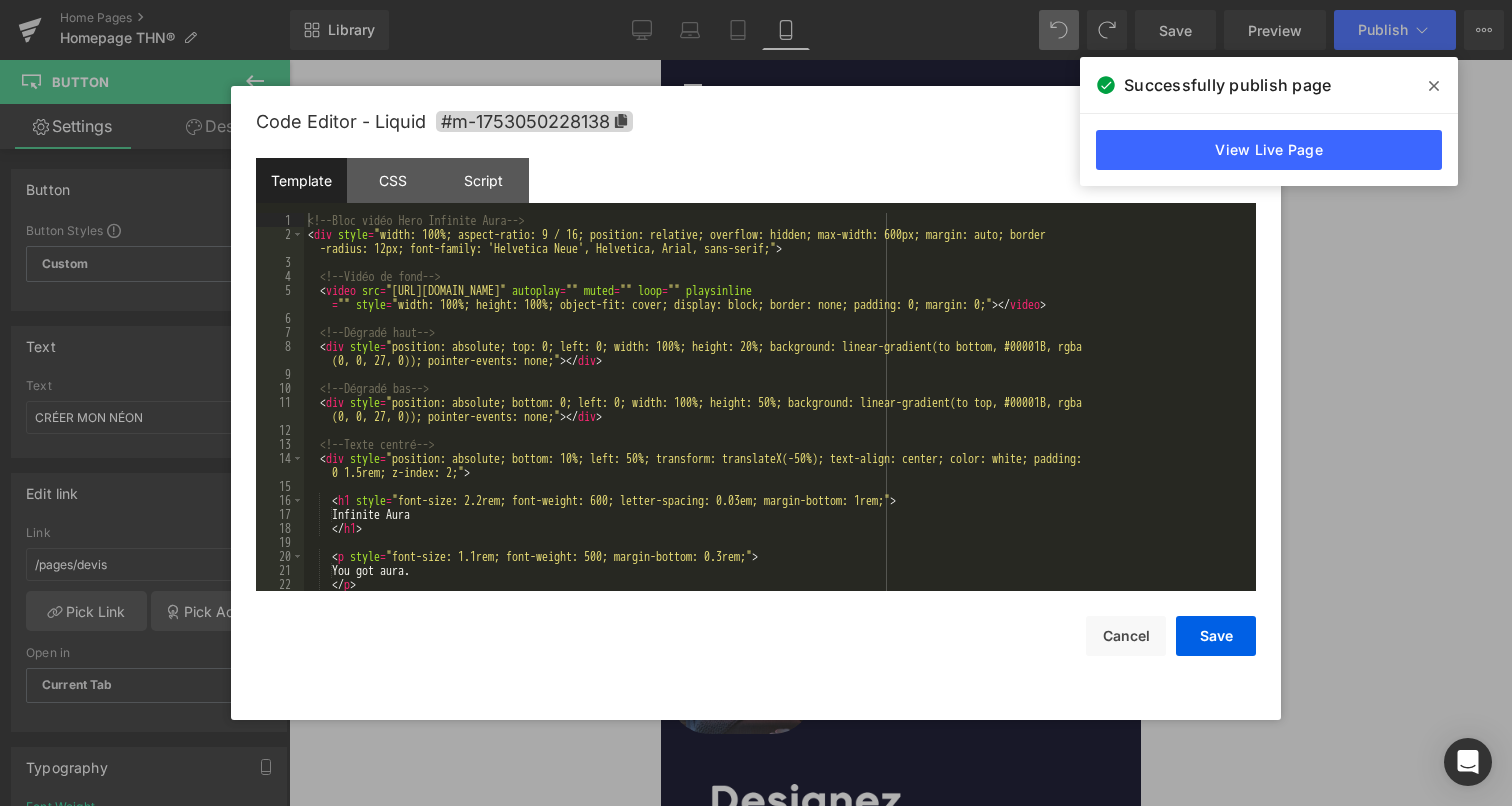 click on "Liquid" at bounding box center (900, 145) 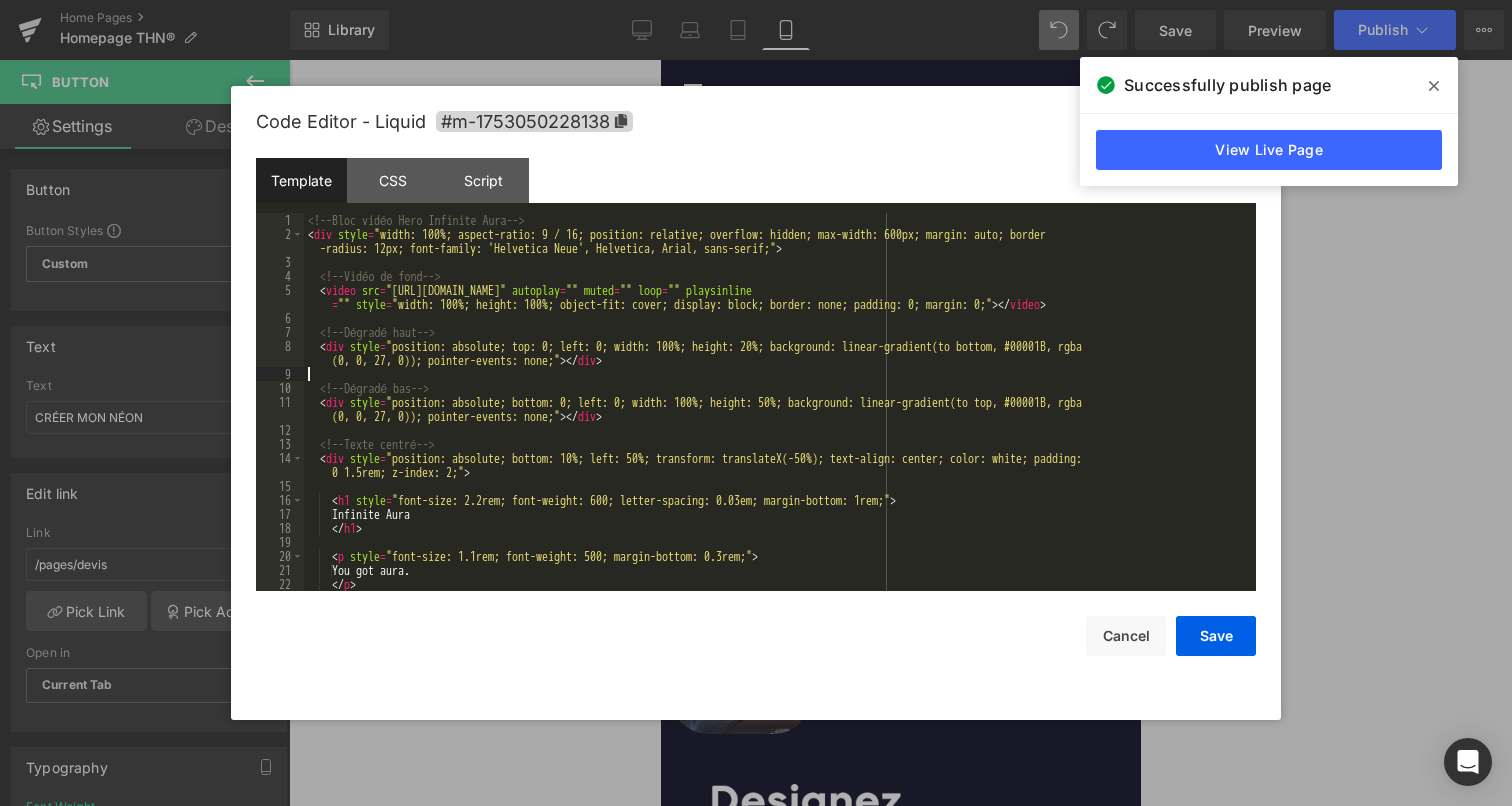 click on "<!--  Bloc vidéo Hero Infinite Aura  --> < div   style = "width: 100%; aspect-ratio: 9 / 16; position: relative; overflow: hidden; max-width: 600px; margin: auto; border    -radius: 12px; font-family: 'Helvetica Neue', Helvetica, Arial, sans-serif;" >    <!--  Vidéo de fond  -->    < video   src = "https://cdn.shopify.com/videos/c/o/v/7eff5943aa004eec9c67b9d7f760d4dc.mp4"   autoplay = ""   muted = ""   loop = ""   playsinline      = ""   style = "width: 100%; height: 100%; object-fit: cover; display: block; border: none; padding: 0; margin: 0;" > </ video >    <!--  Dégradé haut  -->    < div   style = "position: absolute; top: 0; left: 0; width: 100%; height: 20%; background: linear-gradient(to bottom, #00001B, rgba      (0, 0, 27, 0)); pointer-events: none;" > </ div >    <!--  Dégradé bas  -->    < div   style = "position: absolute; bottom: 0; left: 0; width: 100%; height: 50%; background: linear-gradient(to top, #00001B, rgba      (0, 0, 27, 0)); pointer-events: none;" > </ div >" at bounding box center (776, 416) 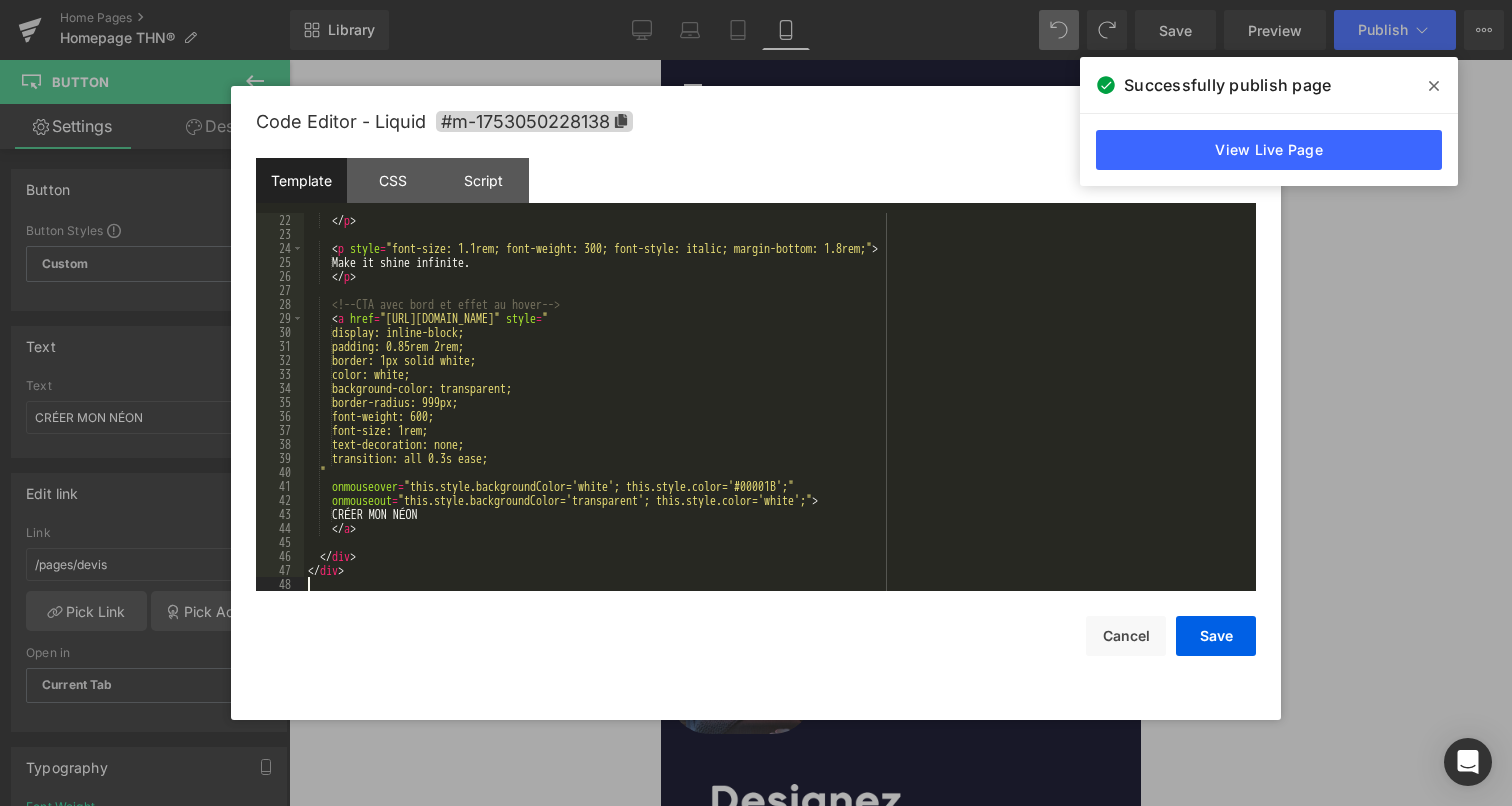 scroll, scrollTop: 364, scrollLeft: 0, axis: vertical 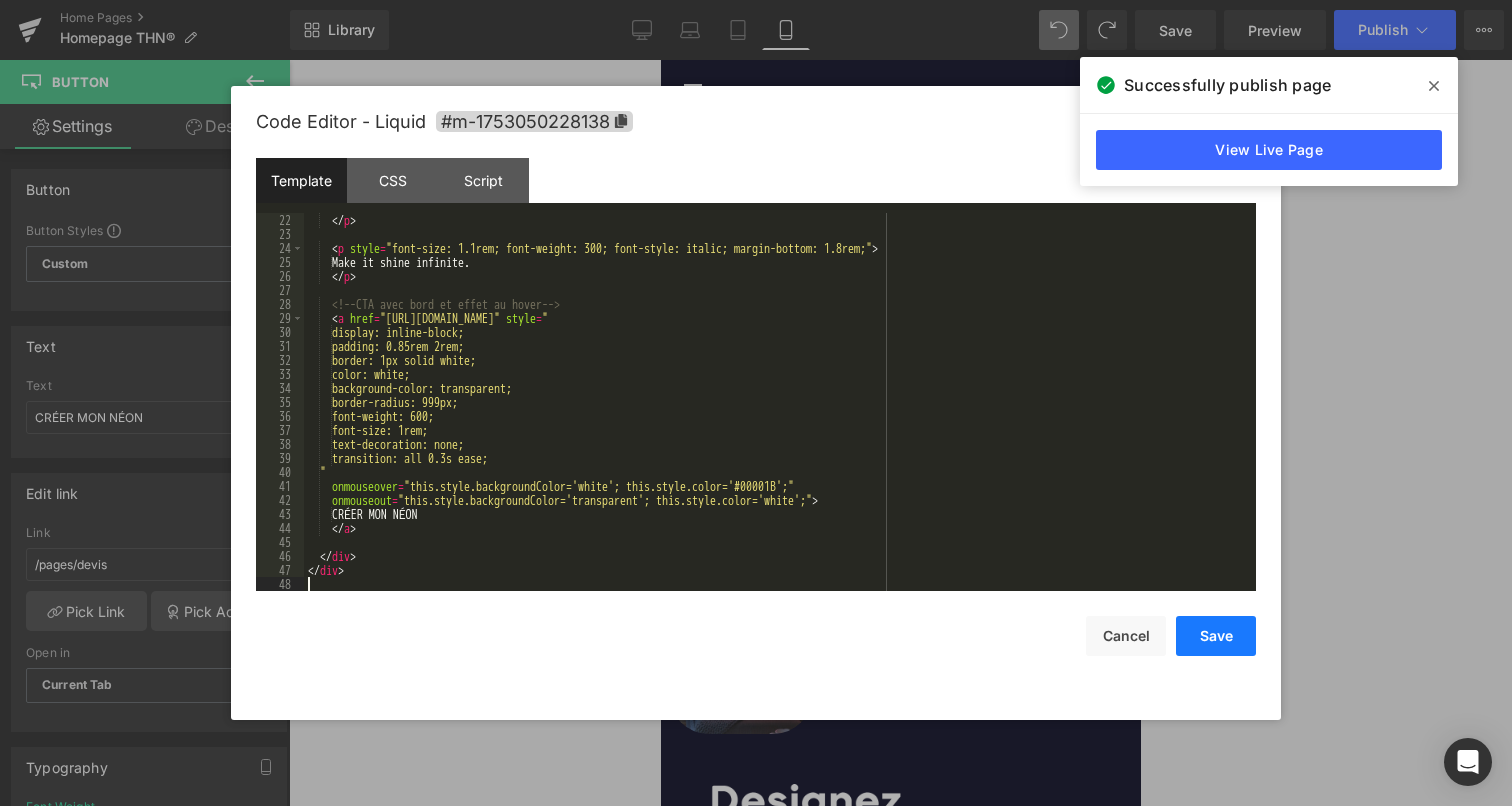 click on "Save" at bounding box center [1216, 636] 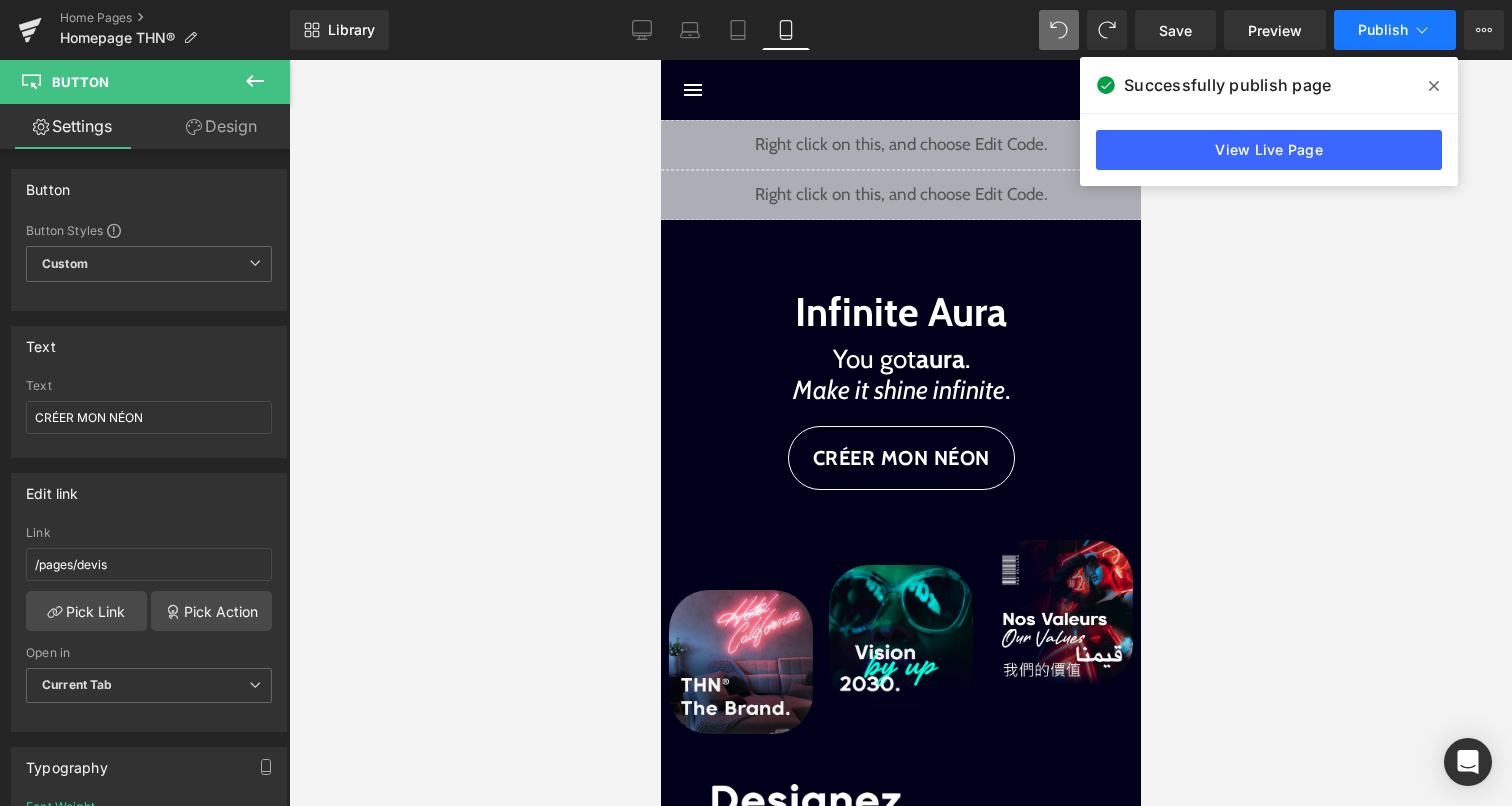 click on "Publish" at bounding box center [1395, 30] 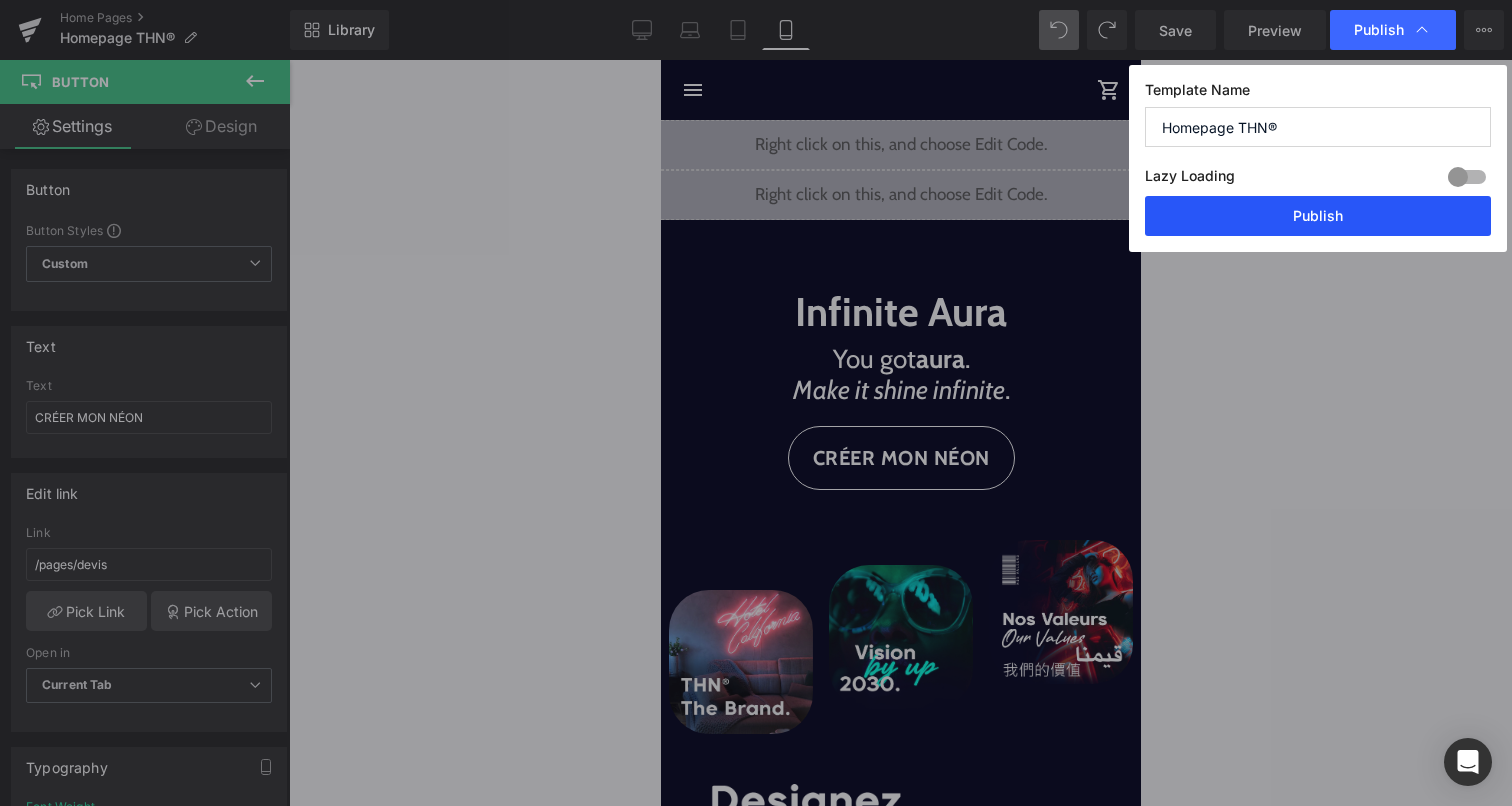 click on "Publish" at bounding box center [1318, 216] 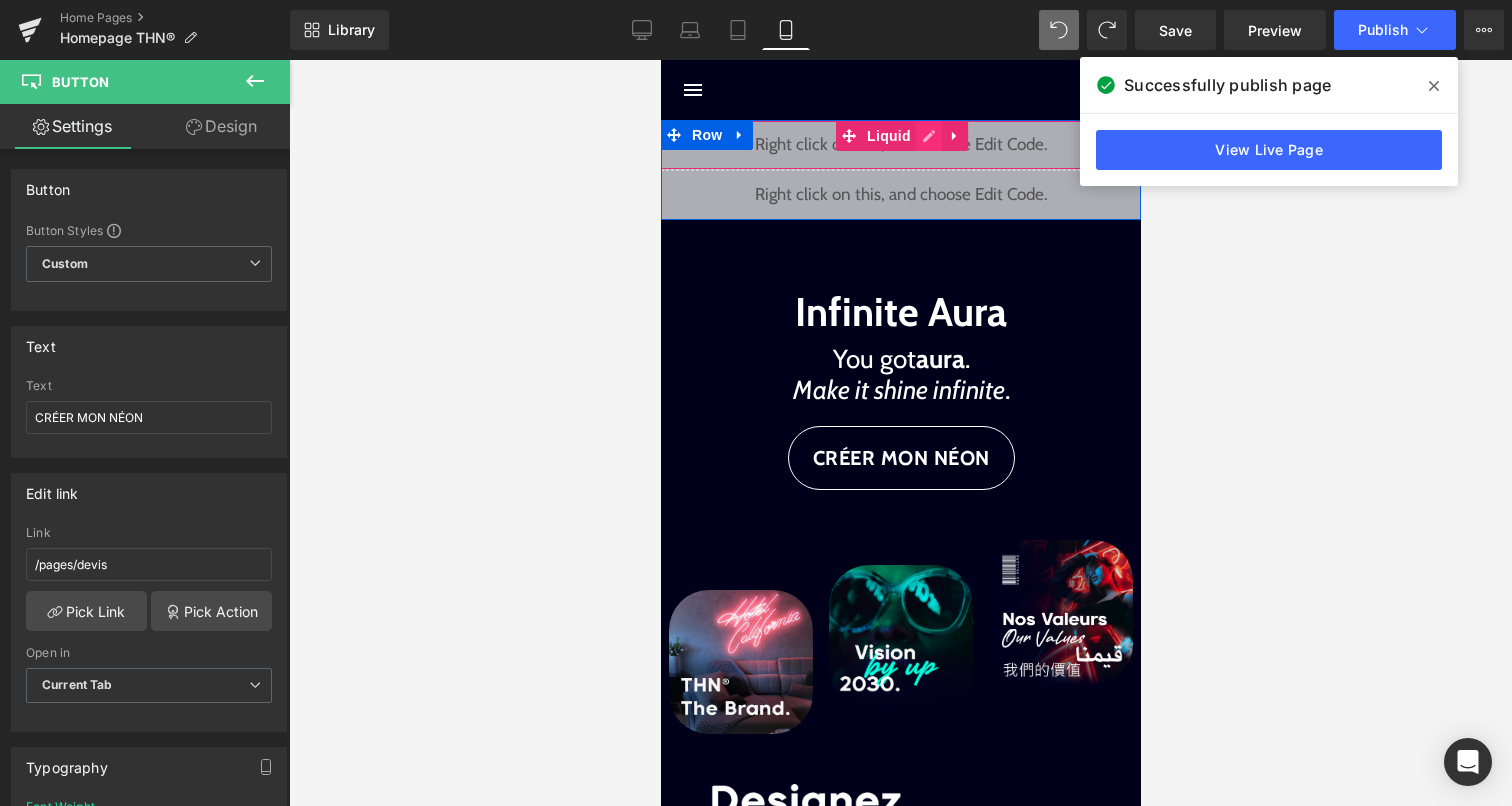 click on "Liquid" at bounding box center [900, 145] 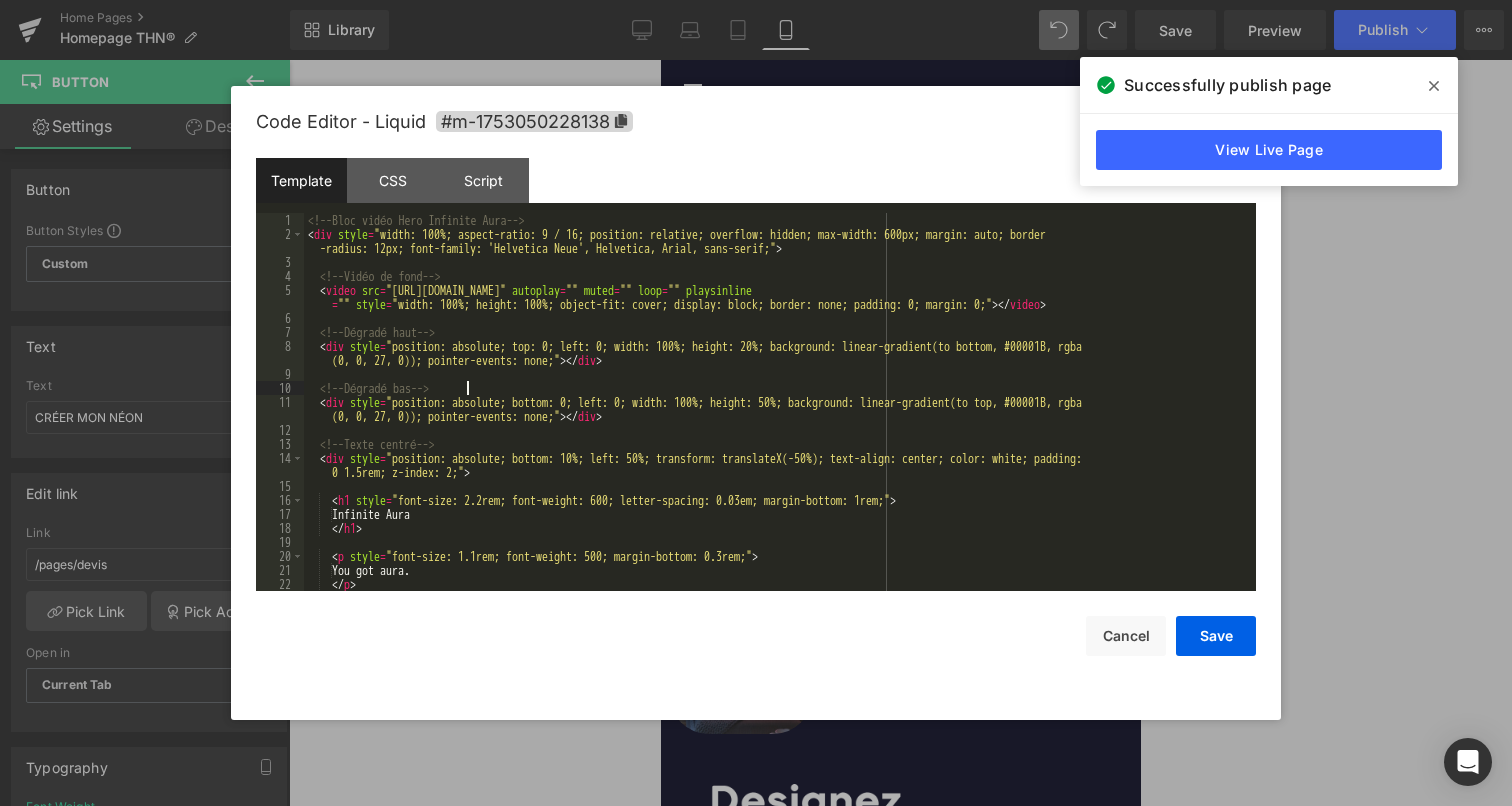 click on "<!--  Bloc vidéo Hero Infinite Aura  --> < div   style = "width: 100%; aspect-ratio: 9 / 16; position: relative; overflow: hidden; max-width: 600px; margin: auto; border    -radius: 12px; font-family: 'Helvetica Neue', Helvetica, Arial, sans-serif;" >    <!--  Vidéo de fond  -->    < video   src = "https://cdn.shopify.com/videos/c/o/v/7eff5943aa004eec9c67b9d7f760d4dc.mp4"   autoplay = ""   muted = ""   loop = ""   playsinline      = ""   style = "width: 100%; height: 100%; object-fit: cover; display: block; border: none; padding: 0; margin: 0;" > </ video >    <!--  Dégradé haut  -->    < div   style = "position: absolute; top: 0; left: 0; width: 100%; height: 20%; background: linear-gradient(to bottom, #00001B, rgba      (0, 0, 27, 0)); pointer-events: none;" > </ div >    <!--  Dégradé bas  -->    < div   style = "position: absolute; bottom: 0; left: 0; width: 100%; height: 50%; background: linear-gradient(to top, #00001B, rgba      (0, 0, 27, 0)); pointer-events: none;" > </ div >" at bounding box center (776, 416) 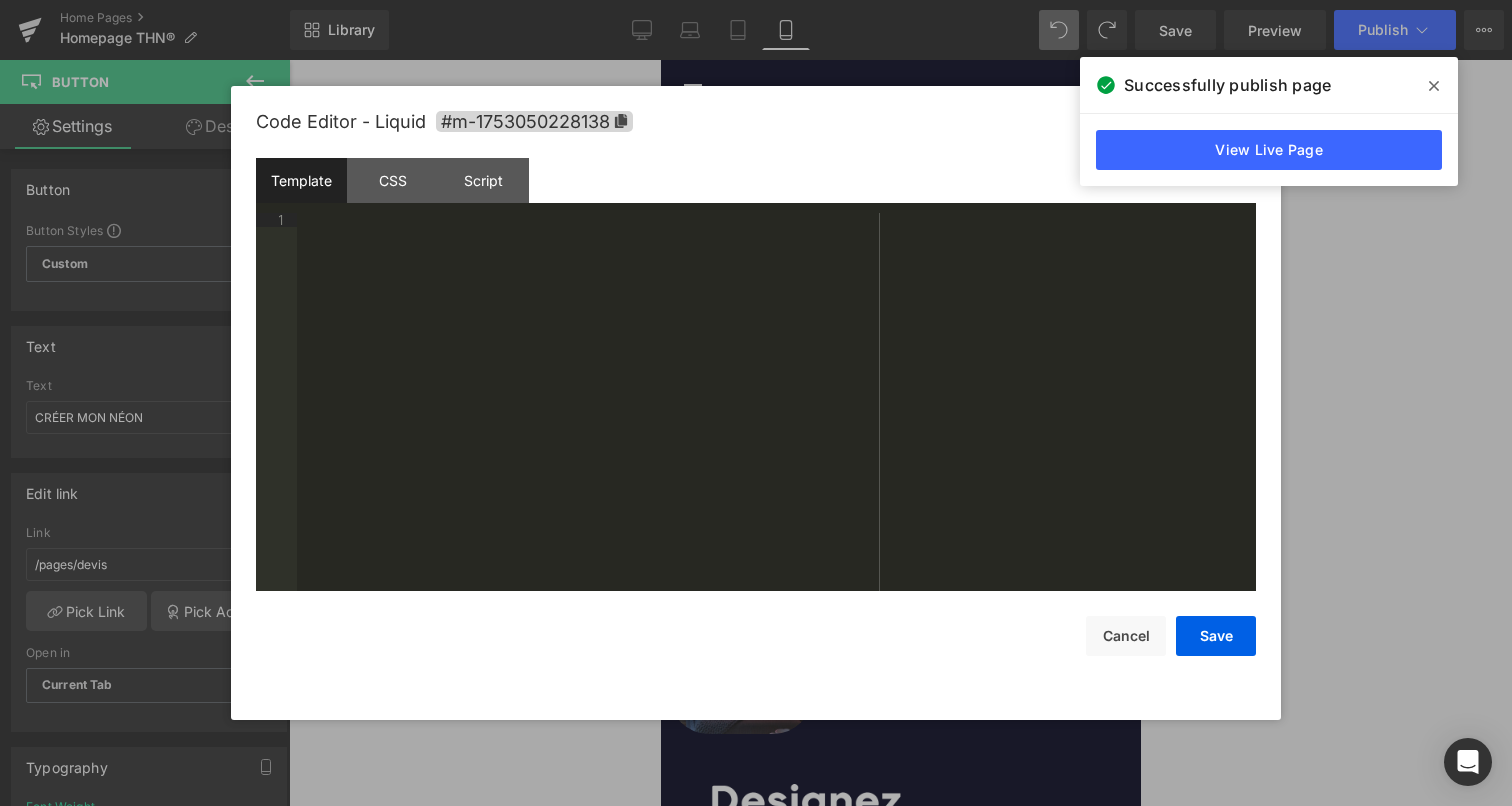 scroll, scrollTop: 406, scrollLeft: 0, axis: vertical 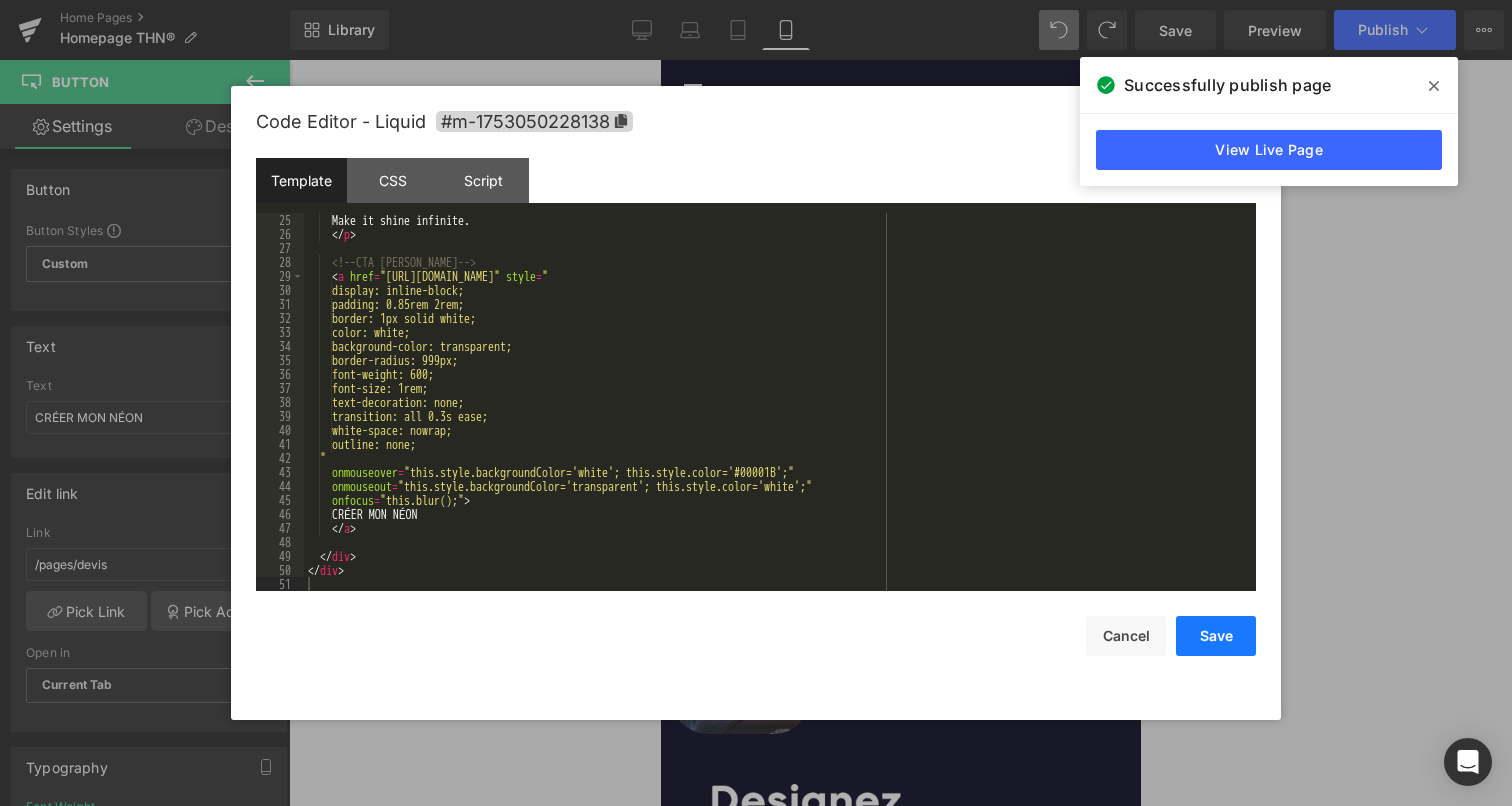 click on "Save" at bounding box center [1216, 636] 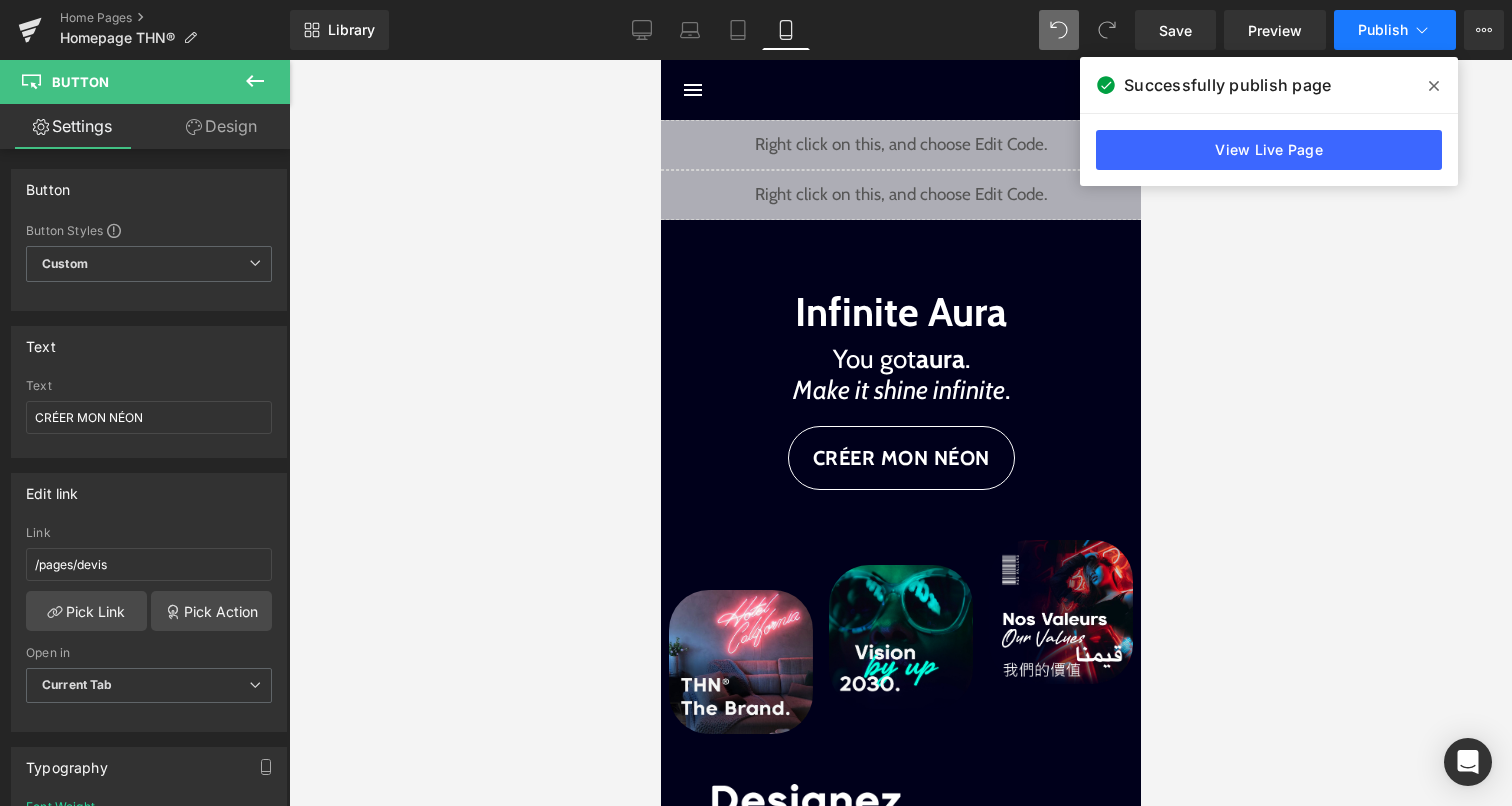 click on "Publish" at bounding box center (1383, 30) 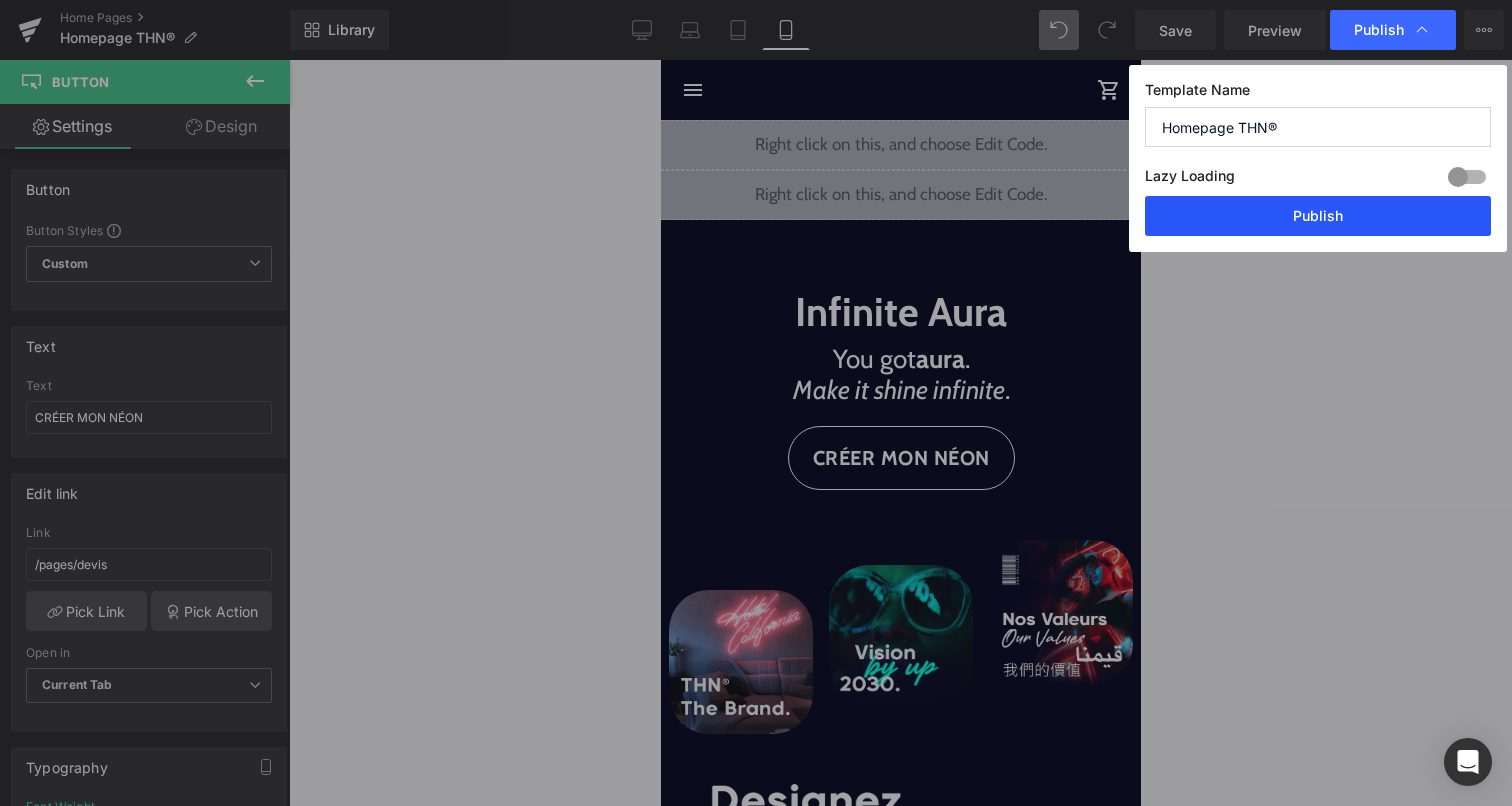 click on "Publish" at bounding box center (1318, 216) 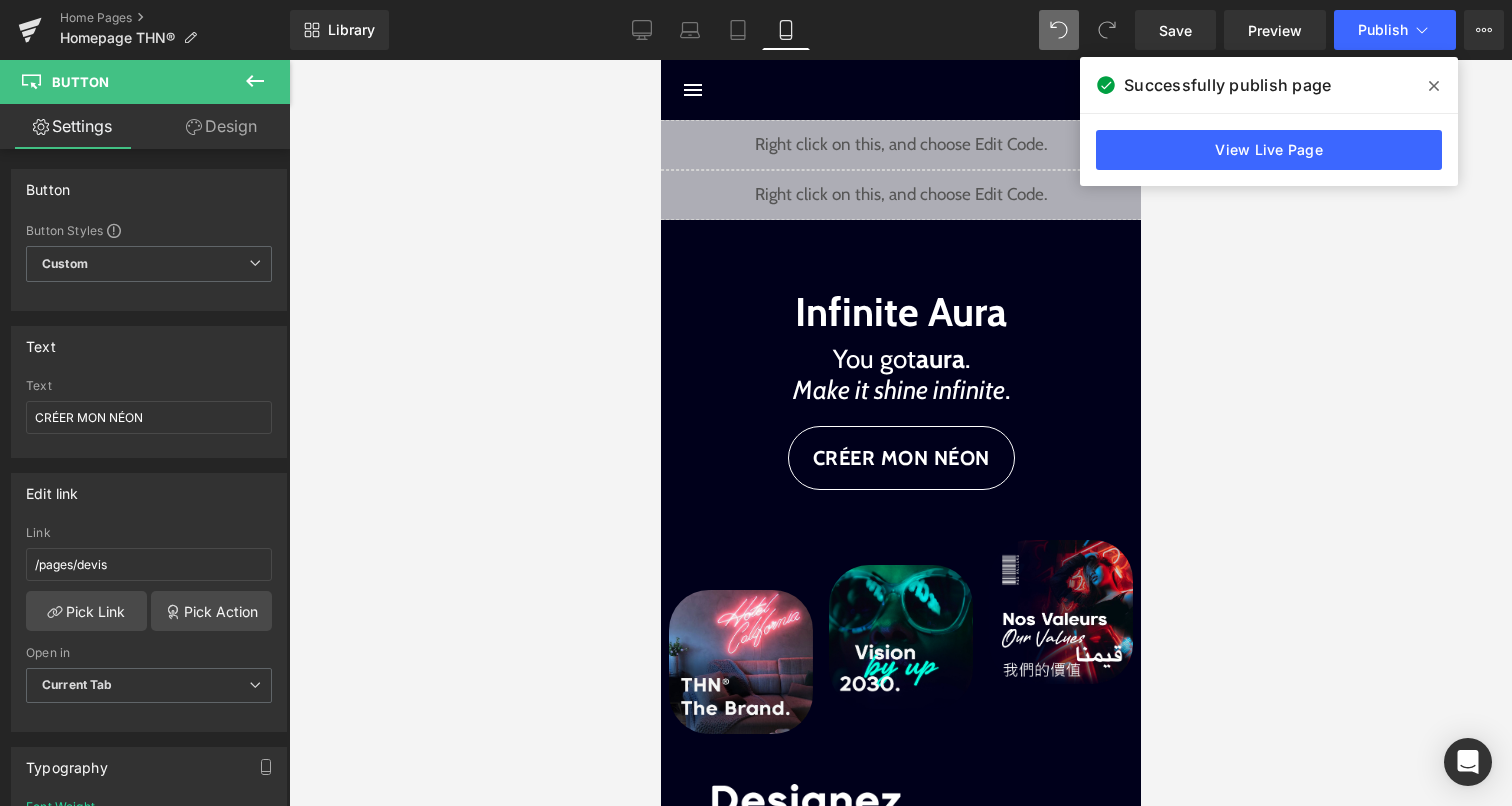 click 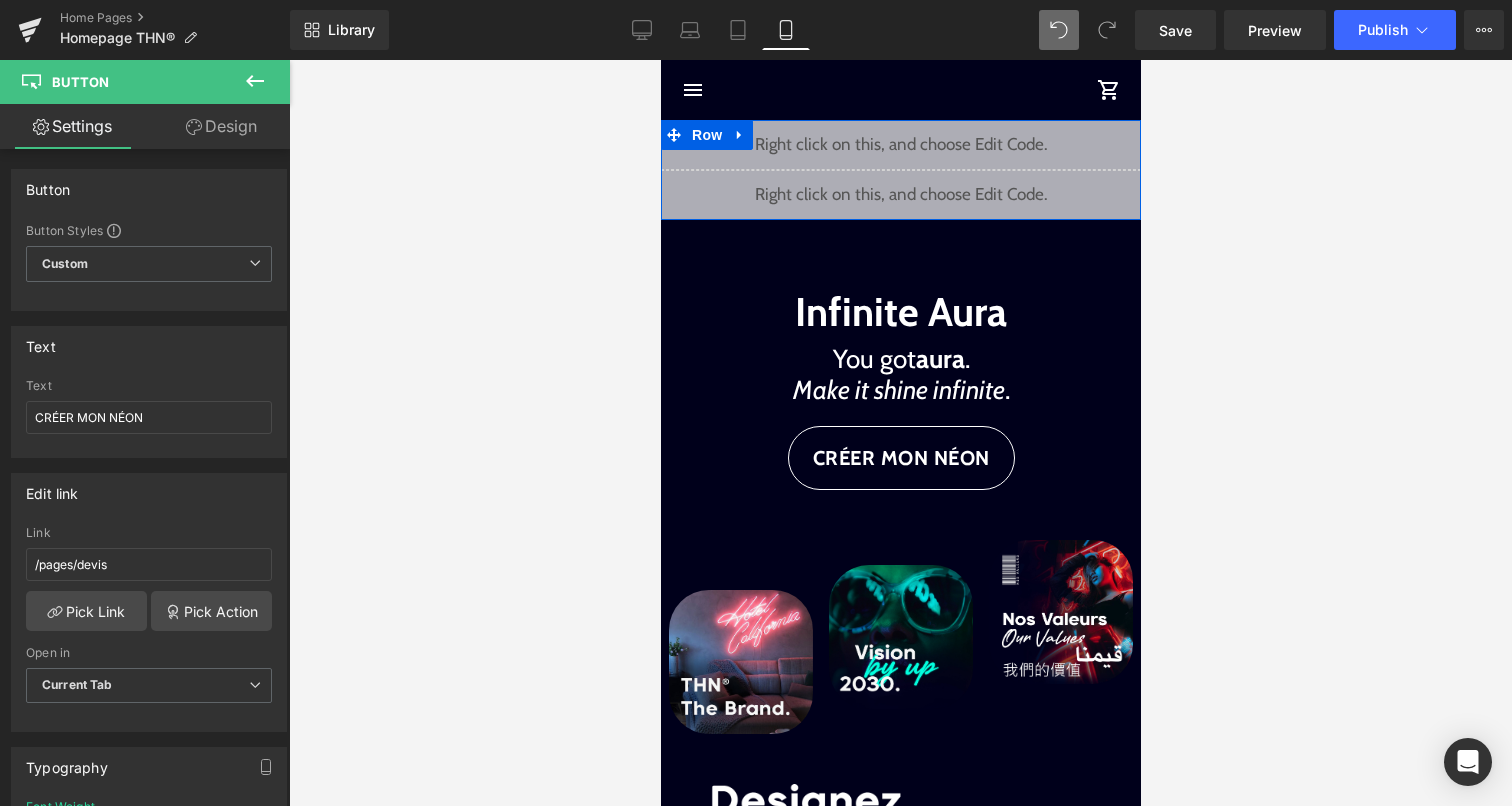 click on "Liquid" at bounding box center (900, 145) 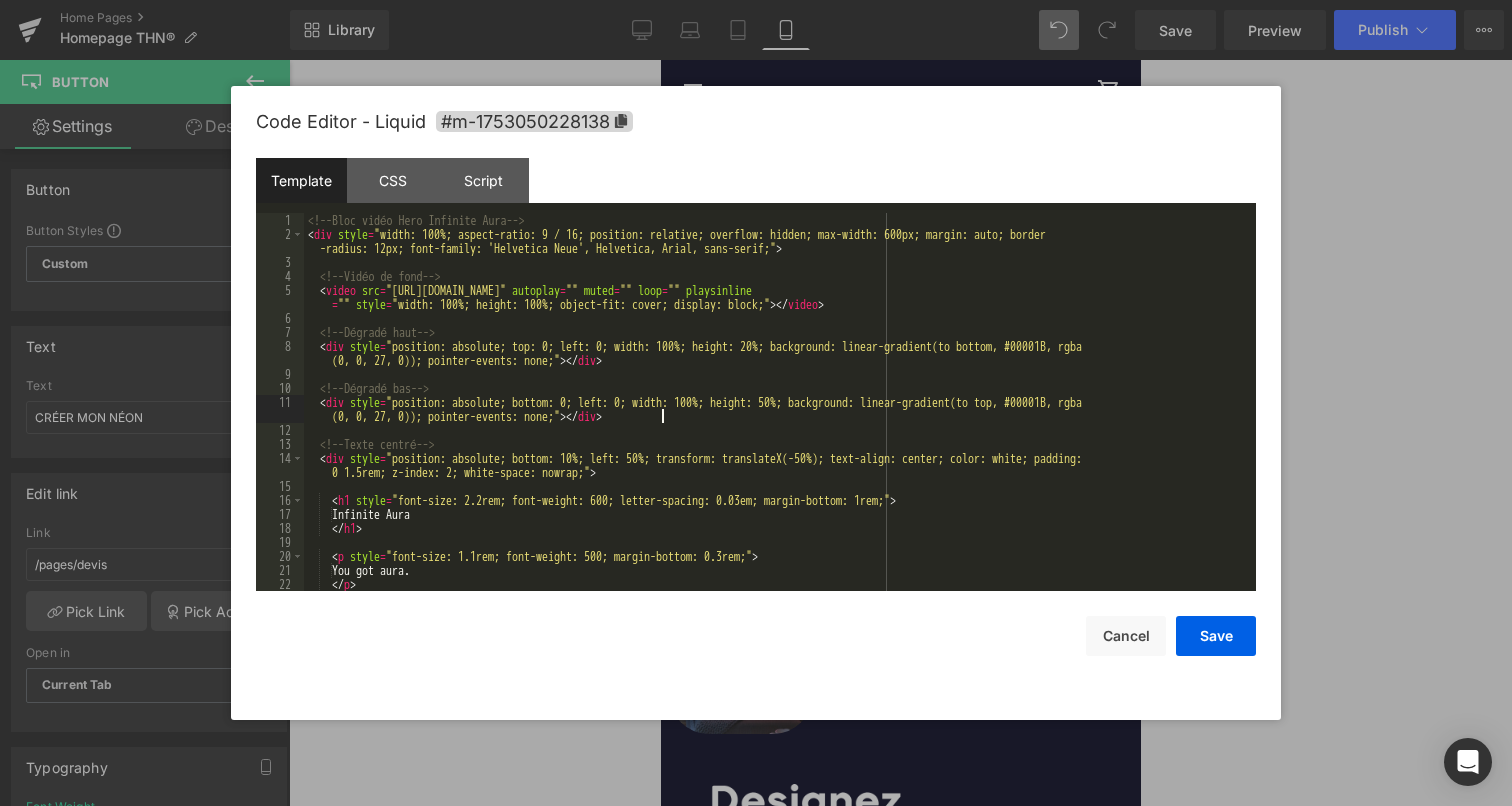 click on "<!--  Bloc vidéo Hero Infinite Aura  --> < div   style = "width: 100%; aspect-ratio: 9 / 16; position: relative; overflow: hidden; max-width: 600px; margin: auto; border    -radius: 12px; font-family: 'Helvetica Neue', Helvetica, Arial, sans-serif;" >    <!--  Vidéo de fond  -->    < video   src = "https://cdn.shopify.com/videos/c/o/v/7eff5943aa004eec9c67b9d7f760d4dc.mp4"   autoplay = ""   muted = ""   loop = ""   playsinline      = ""   style = "width: 100%; height: 100%; object-fit: cover; display: block;" > </ video >    <!--  Dégradé haut  -->    < div   style = "position: absolute; top: 0; left: 0; width: 100%; height: 20%; background: linear-gradient(to bottom, #00001B, rgba      (0, 0, 27, 0)); pointer-events: none;" > </ div >    <!--  Dégradé bas  -->    < div   style = "position: absolute; bottom: 0; left: 0; width: 100%; height: 50%; background: linear-gradient(to top, #00001B, rgba      (0, 0, 27, 0)); pointer-events: none;" > </ div >    <!--  Texte centré  -->    < div   = >" at bounding box center (776, 416) 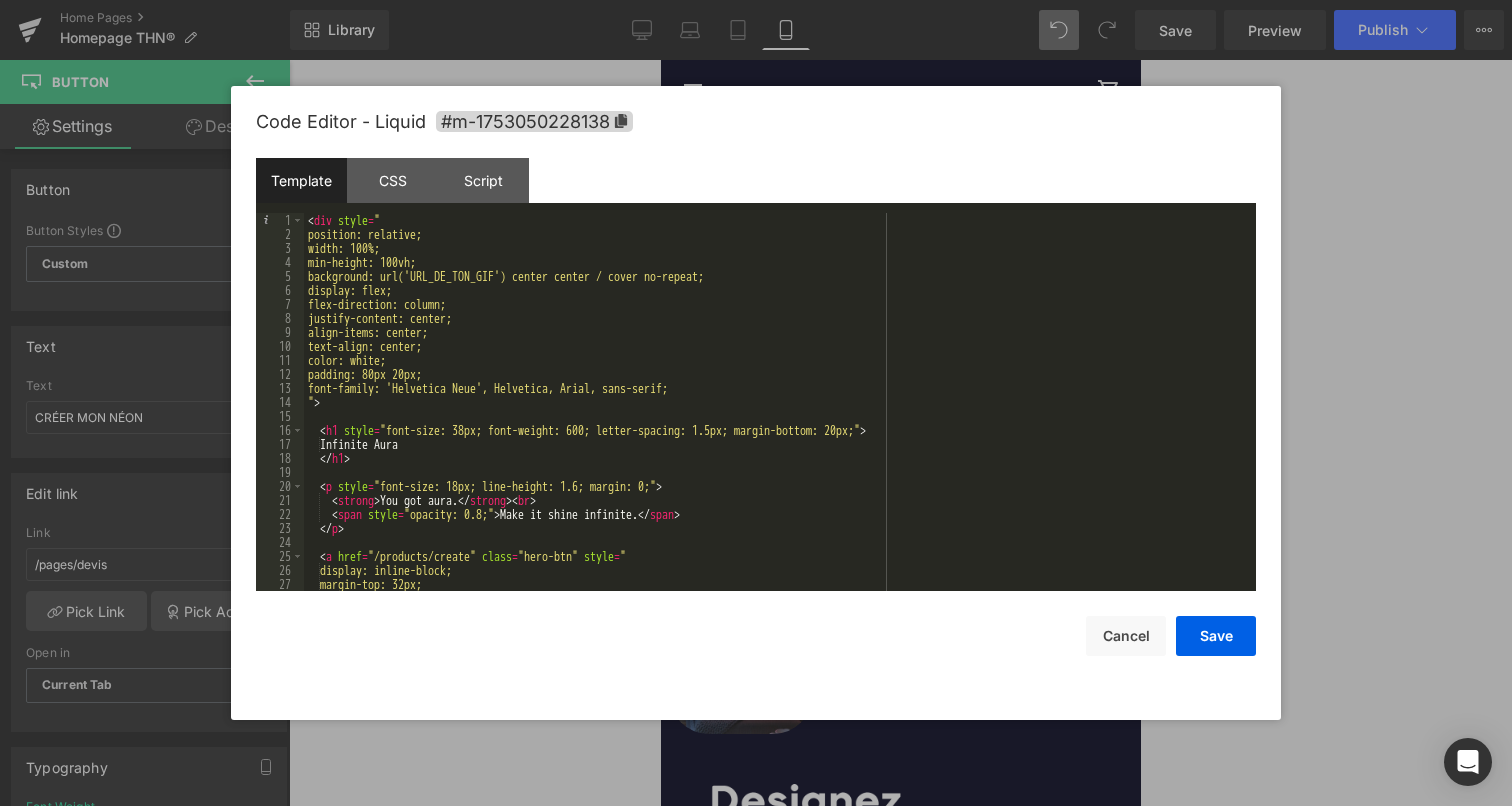 scroll, scrollTop: 0, scrollLeft: 0, axis: both 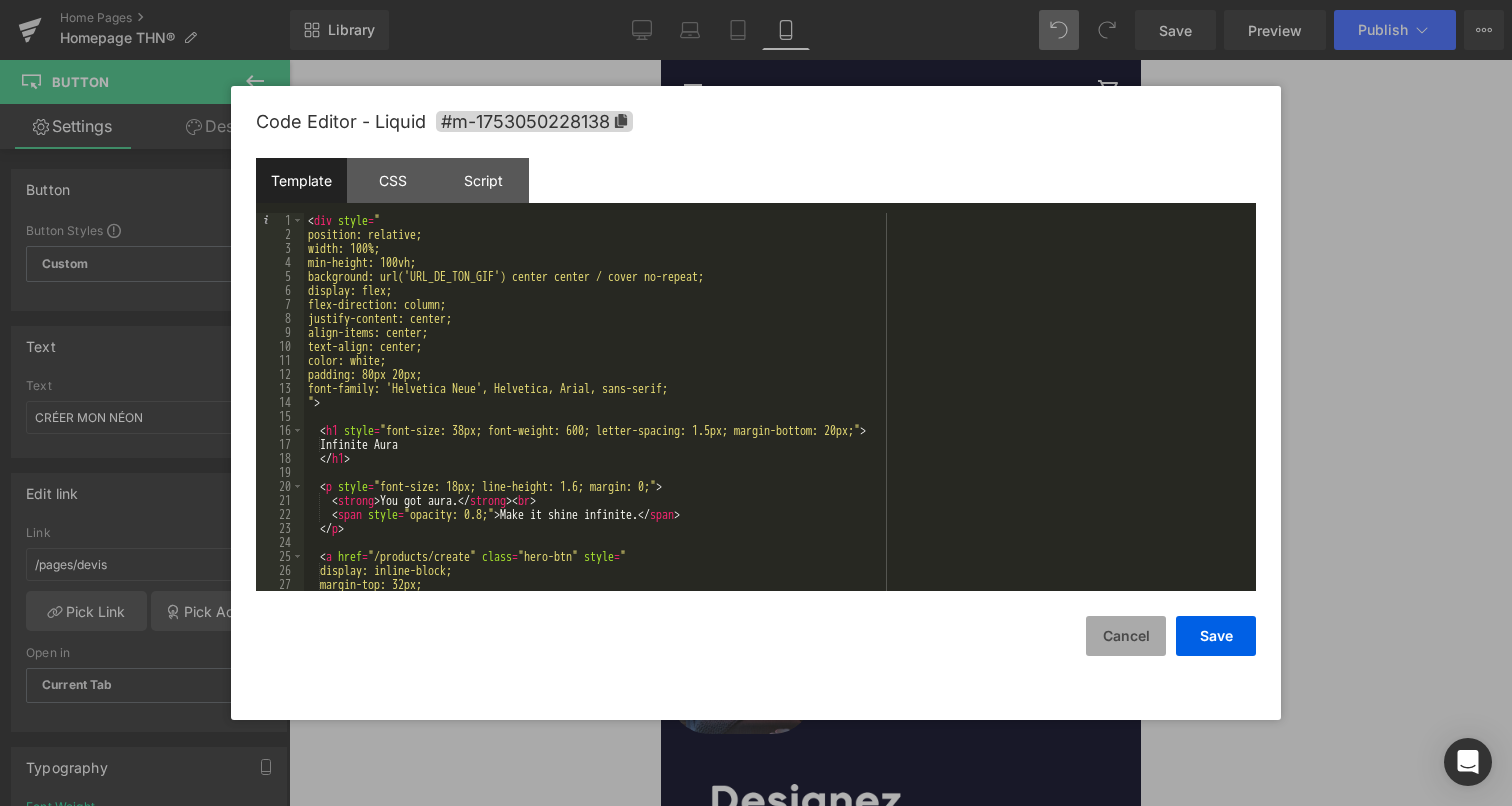 click on "Cancel" at bounding box center [1126, 636] 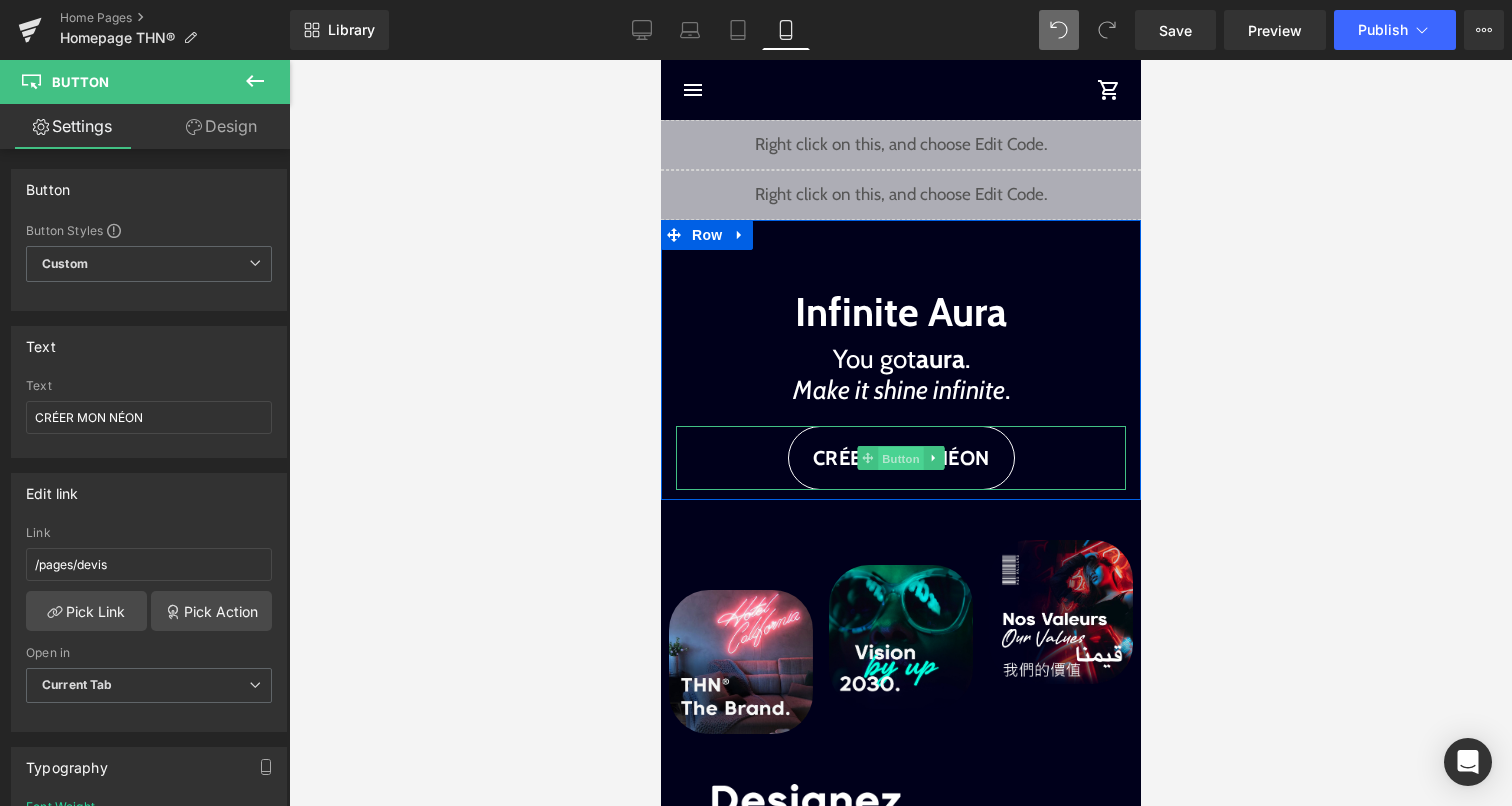 click on "Button" at bounding box center (900, 459) 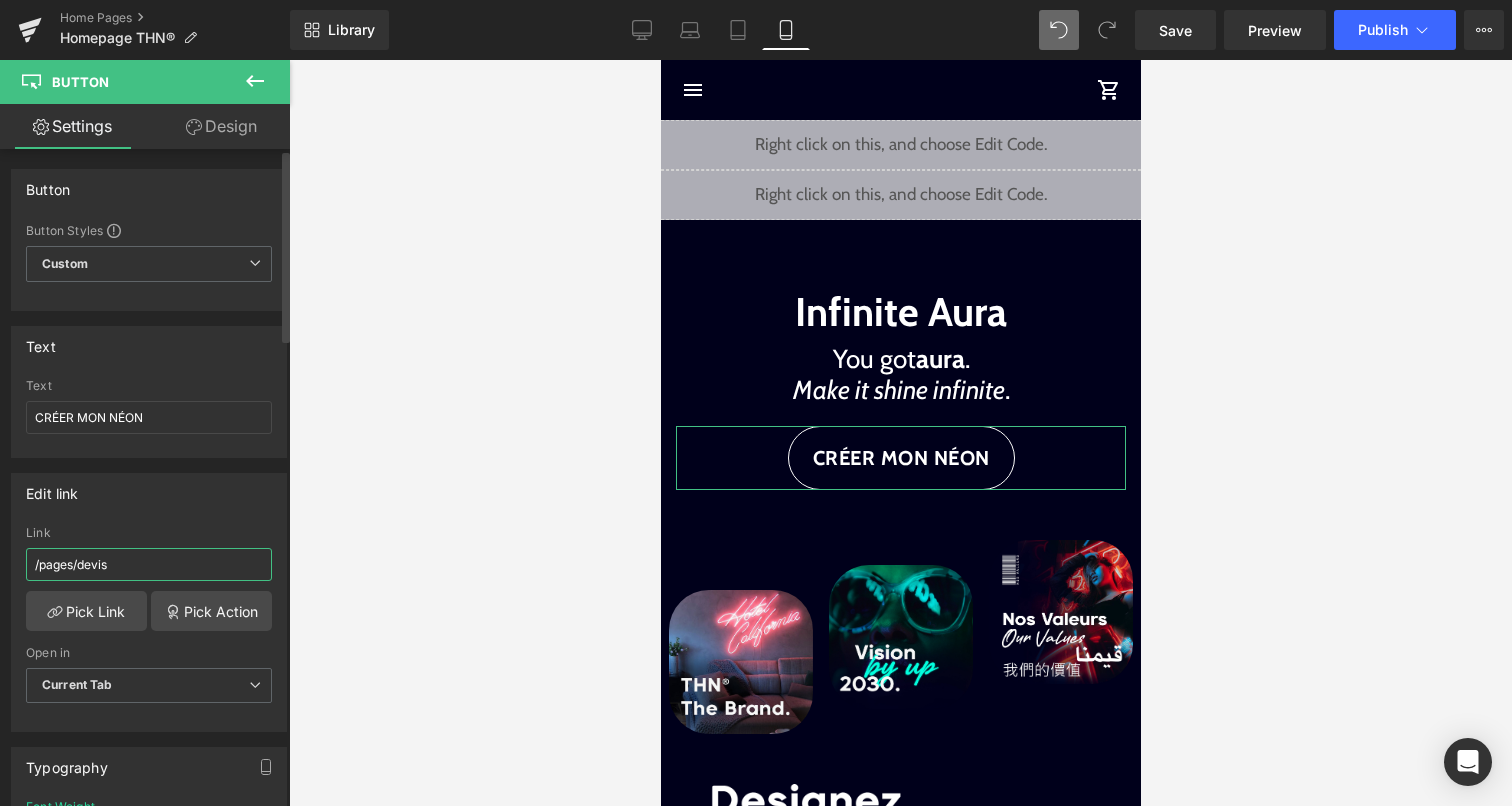 drag, startPoint x: 157, startPoint y: 562, endPoint x: 0, endPoint y: 562, distance: 157 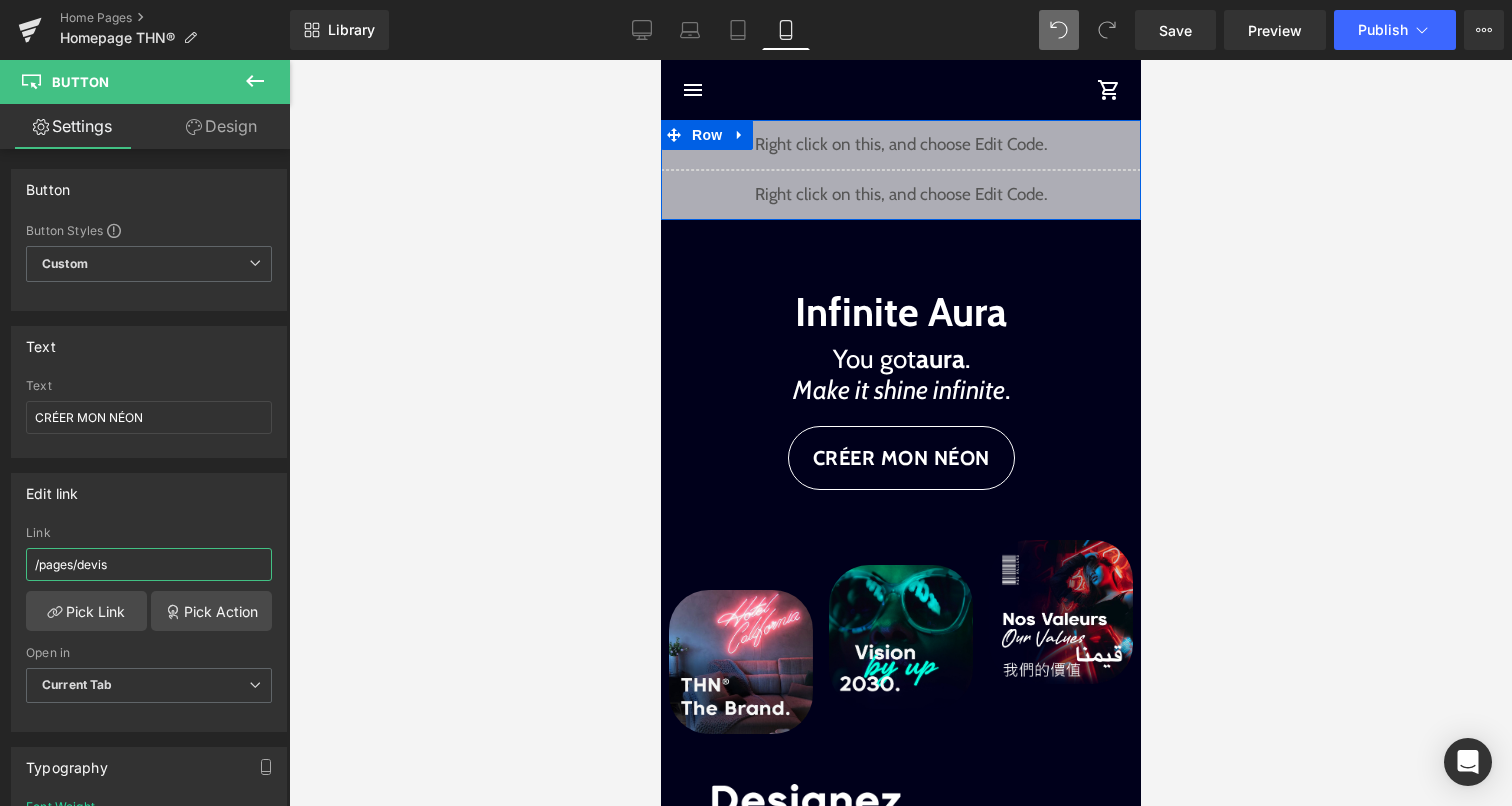 click on "Liquid" at bounding box center [900, 145] 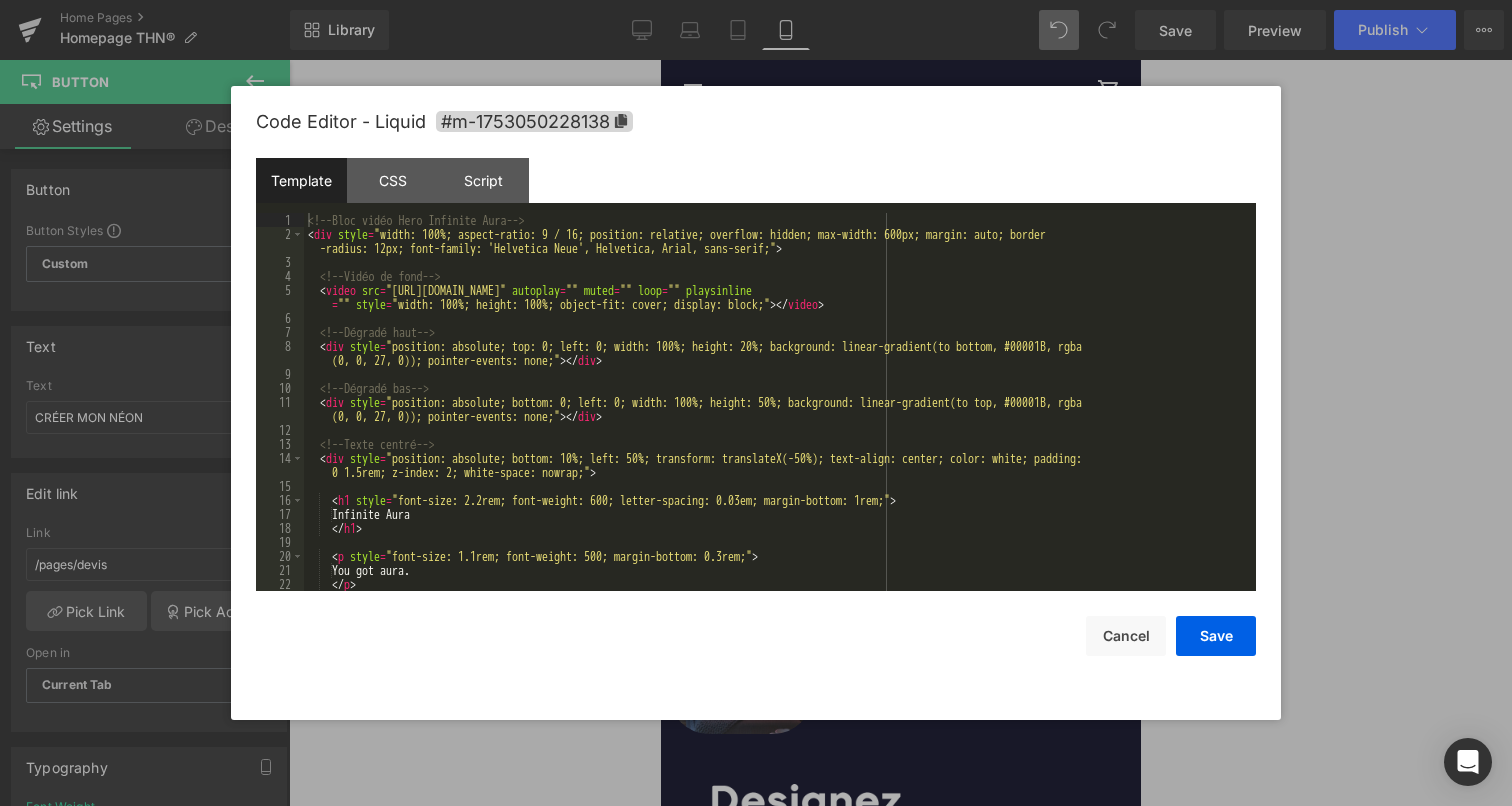 click on "<!--  Bloc vidéo Hero Infinite Aura  --> < div   style = "width: 100%; aspect-ratio: 9 / 16; position: relative; overflow: hidden; max-width: 600px; margin: auto; border    -radius: 12px; font-family: 'Helvetica Neue', Helvetica, Arial, sans-serif;" >    <!--  Vidéo de fond  -->    < video   src = "https://cdn.shopify.com/videos/c/o/v/7eff5943aa004eec9c67b9d7f760d4dc.mp4"   autoplay = ""   muted = ""   loop = ""   playsinline      = ""   style = "width: 100%; height: 100%; object-fit: cover; display: block;" > </ video >    <!--  Dégradé haut  -->    < div   style = "position: absolute; top: 0; left: 0; width: 100%; height: 20%; background: linear-gradient(to bottom, #00001B, rgba      (0, 0, 27, 0)); pointer-events: none;" > </ div >    <!--  Dégradé bas  -->    < div   style = "position: absolute; bottom: 0; left: 0; width: 100%; height: 50%; background: linear-gradient(to top, #00001B, rgba      (0, 0, 27, 0)); pointer-events: none;" > </ div >    <!--  Texte centré  -->    < div   = >" at bounding box center [776, 416] 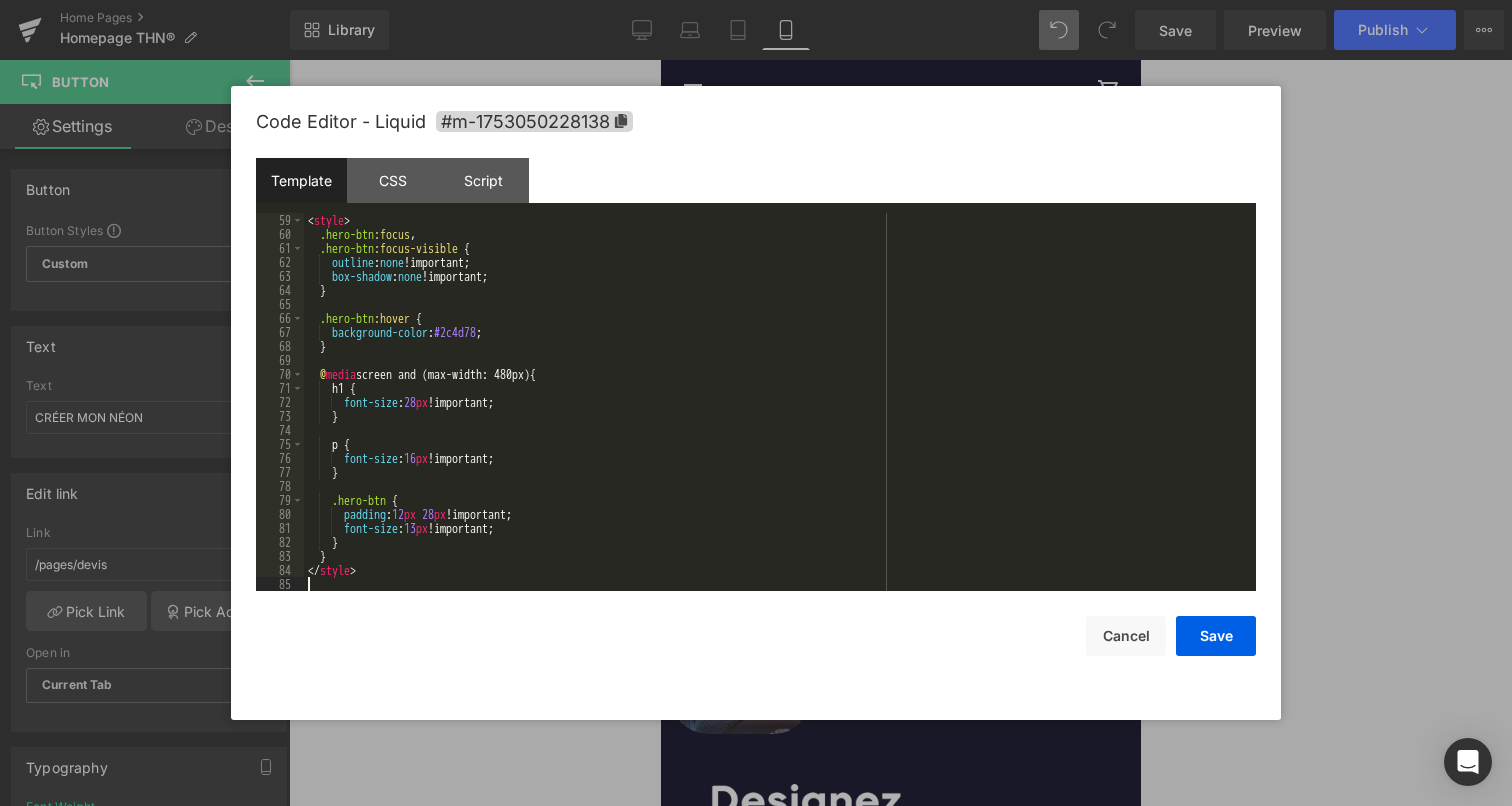 scroll, scrollTop: 812, scrollLeft: 0, axis: vertical 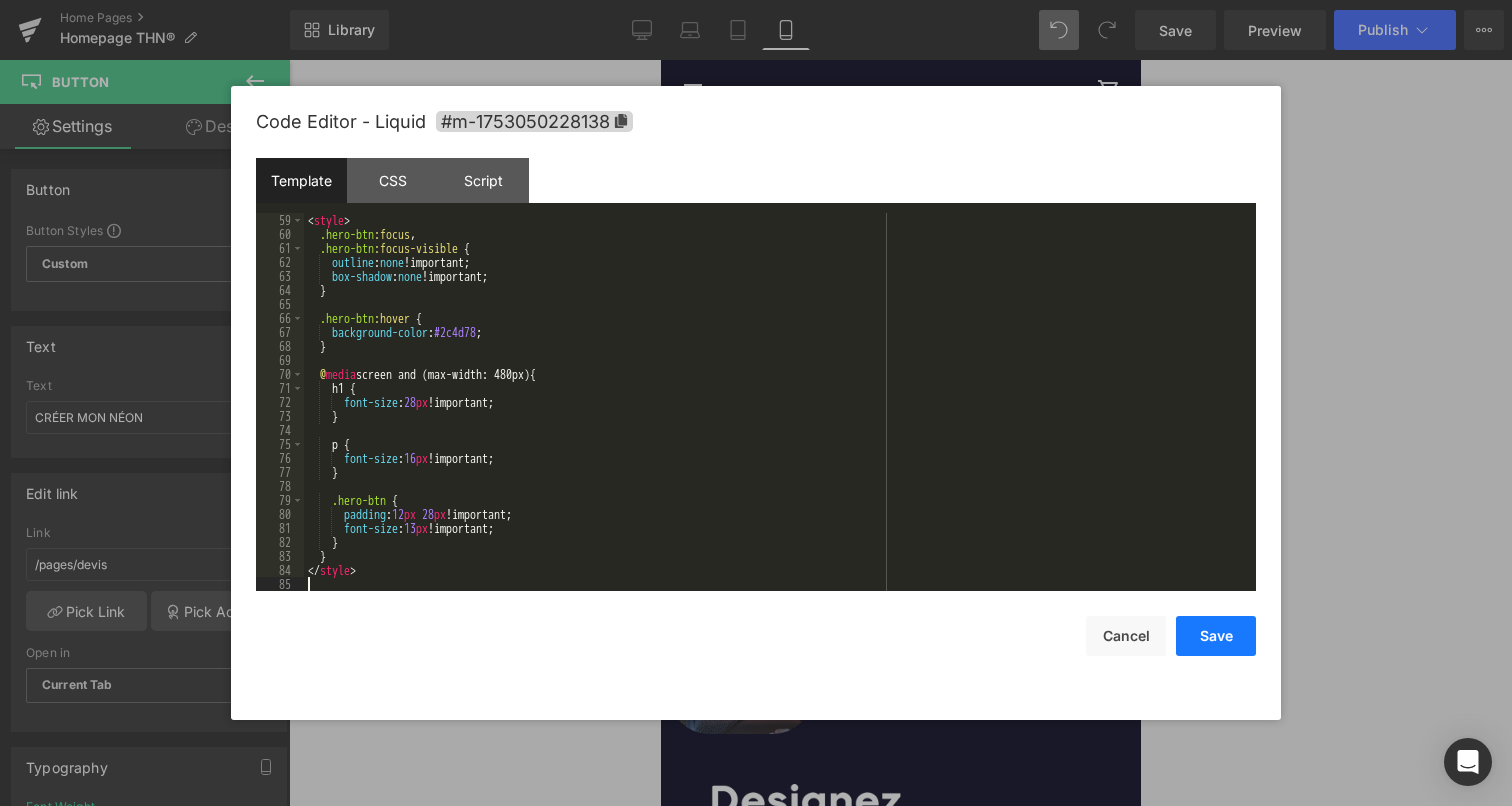 click on "Save" at bounding box center [1216, 636] 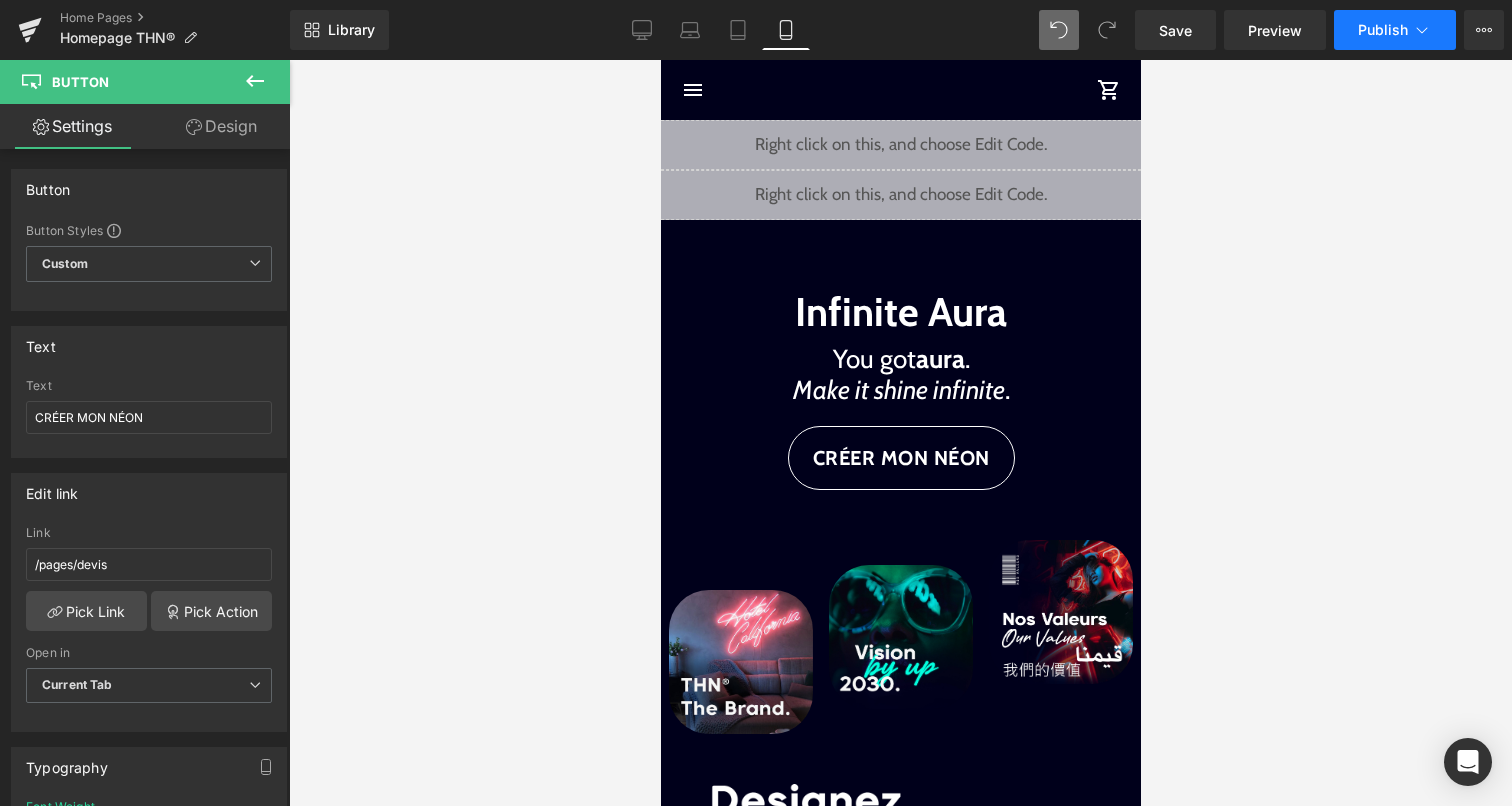 click on "Publish" at bounding box center (1395, 30) 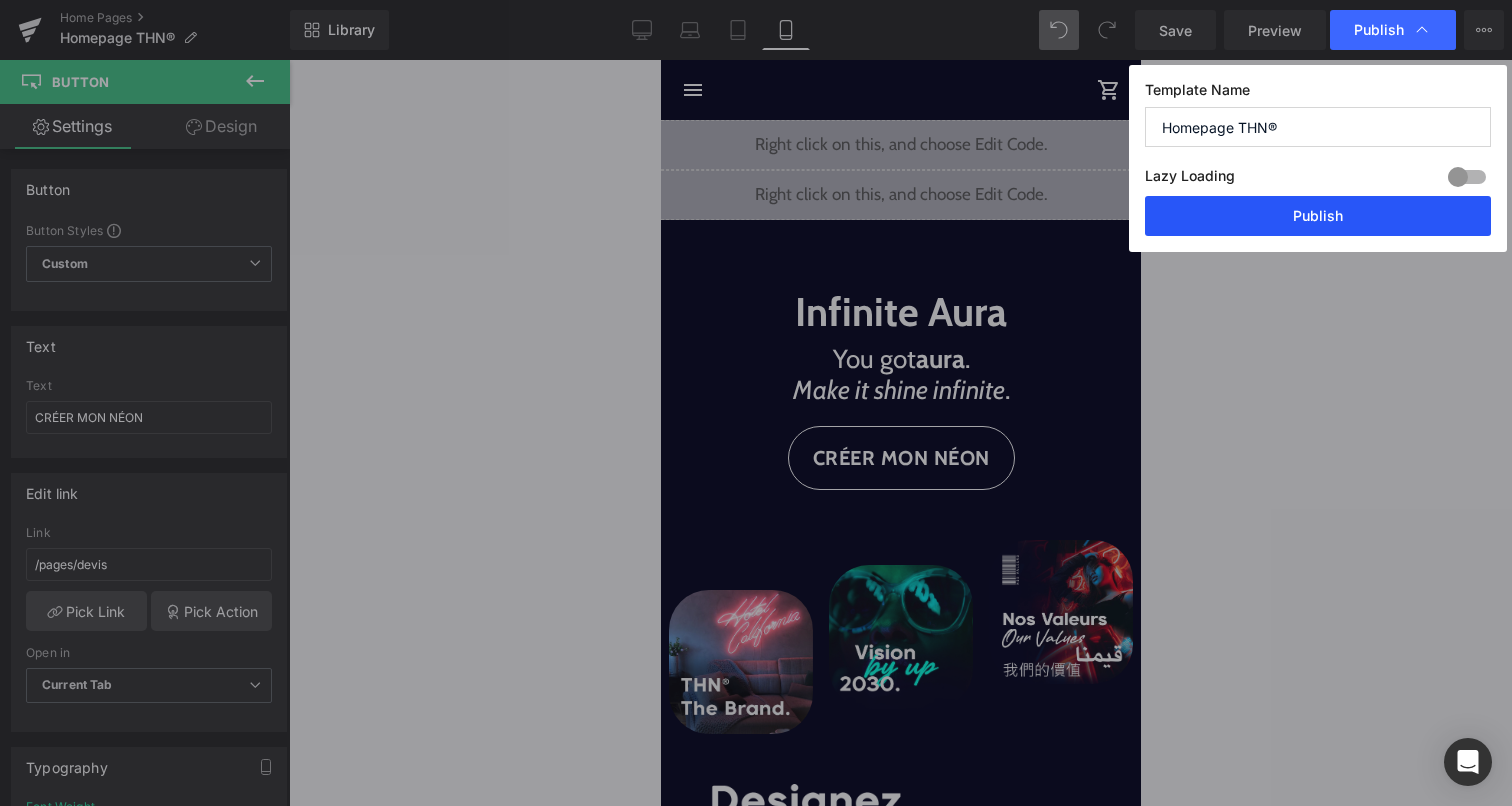 click on "Publish" at bounding box center [1318, 216] 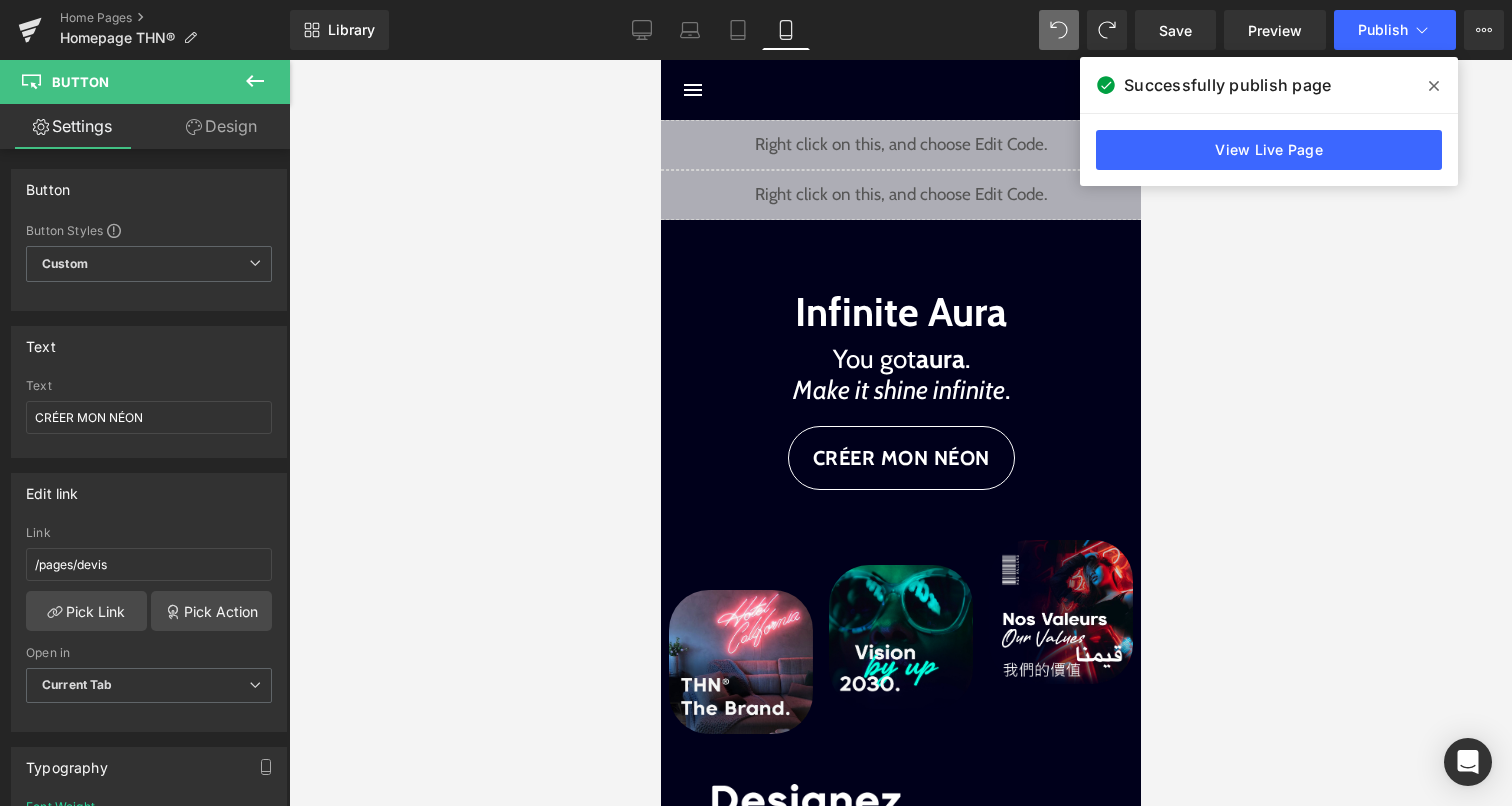 click 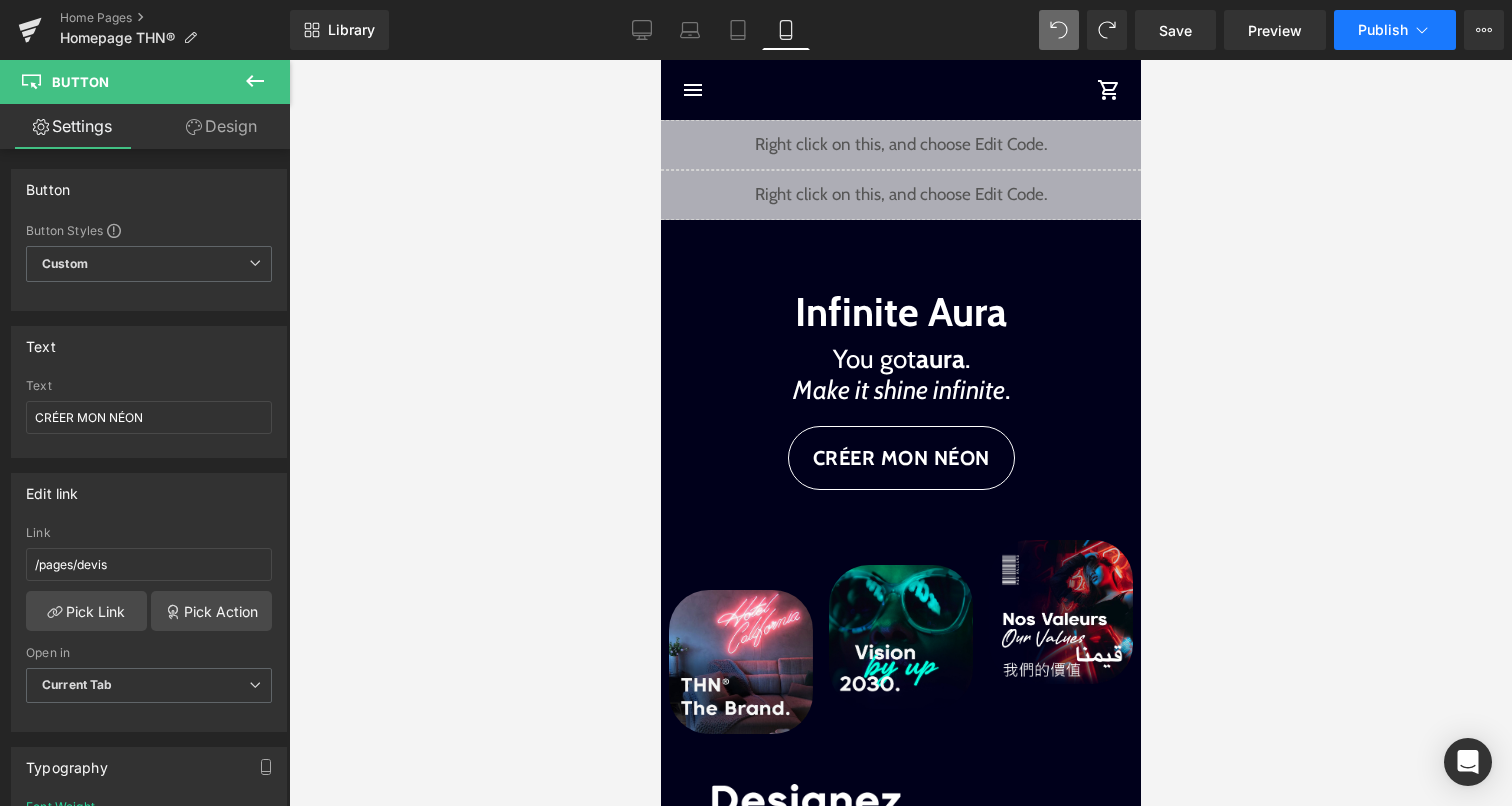 click on "Publish" at bounding box center [1395, 30] 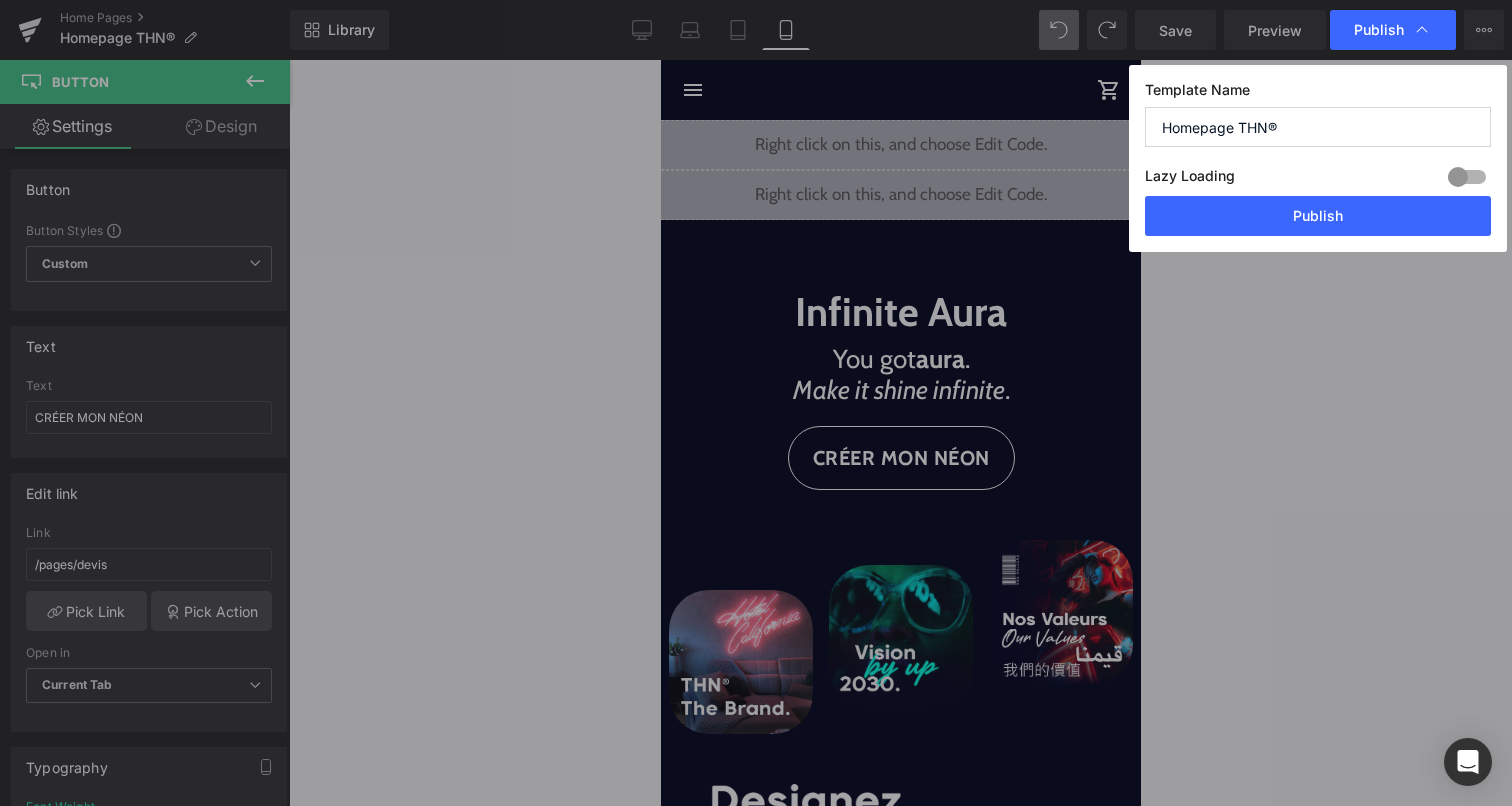 click on "Lazy Loading
Build
Upgrade plan to unlock" at bounding box center [1318, 179] 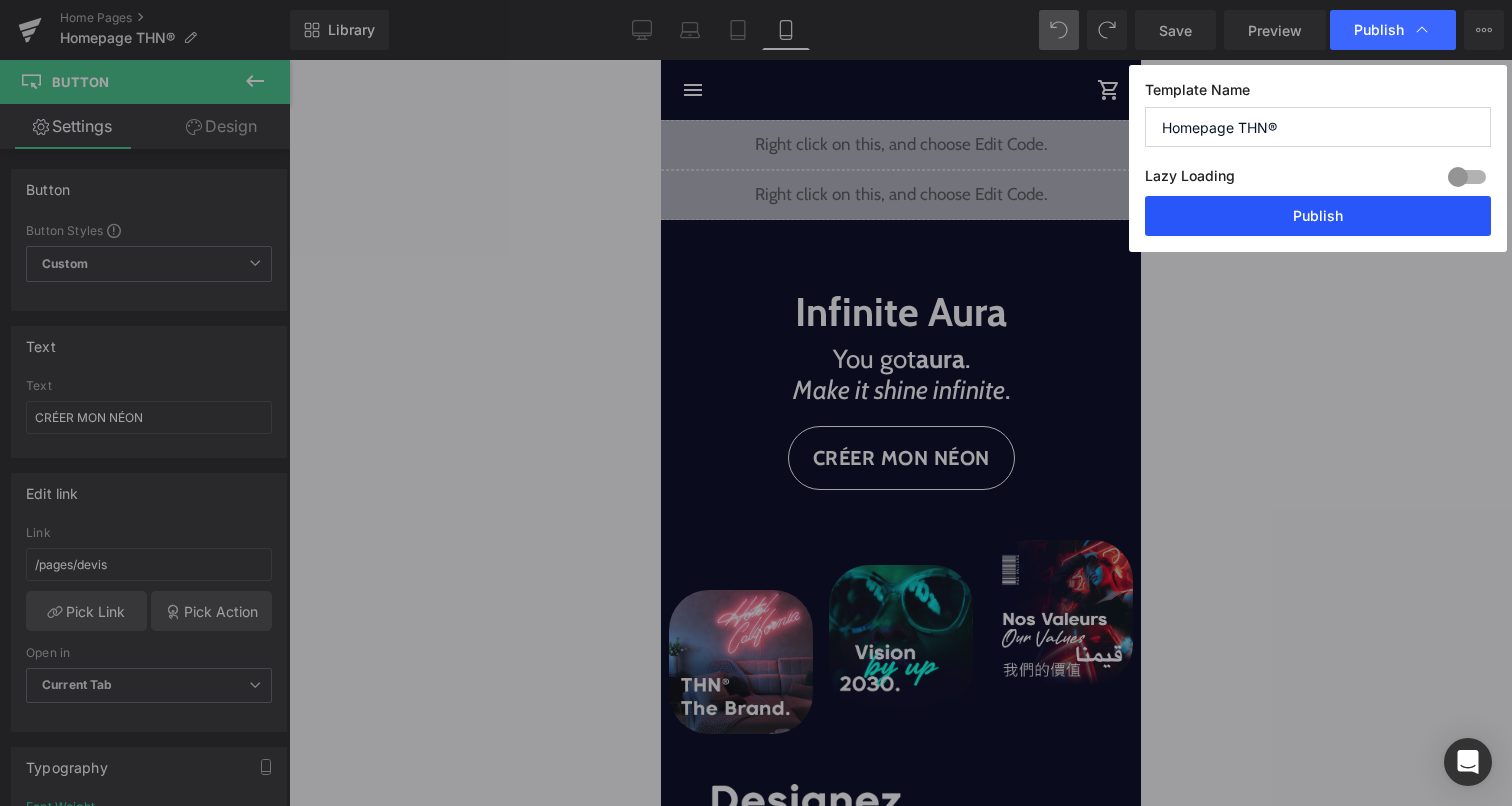click on "Publish" at bounding box center (1318, 216) 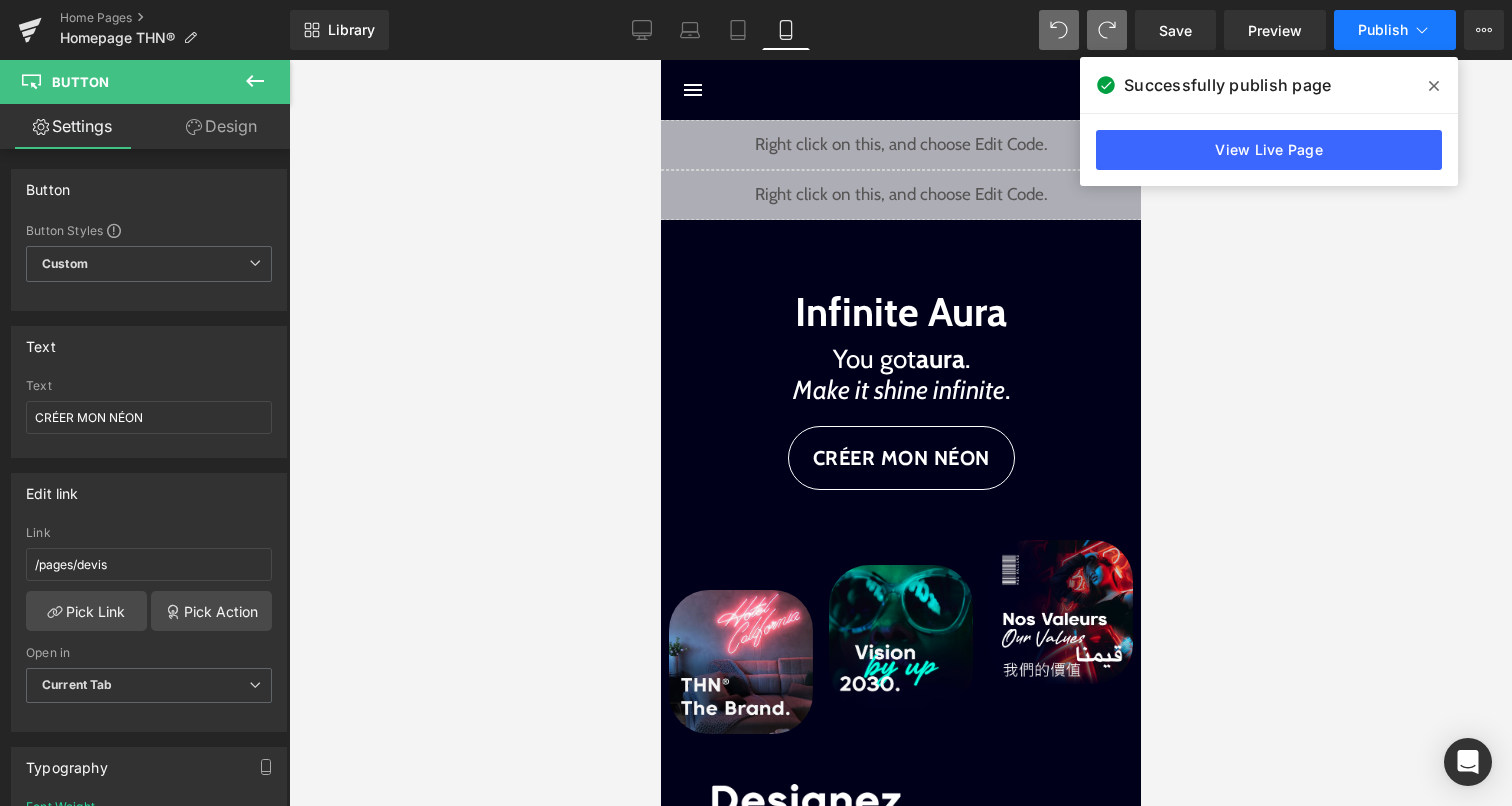 click on "Publish" at bounding box center (1395, 30) 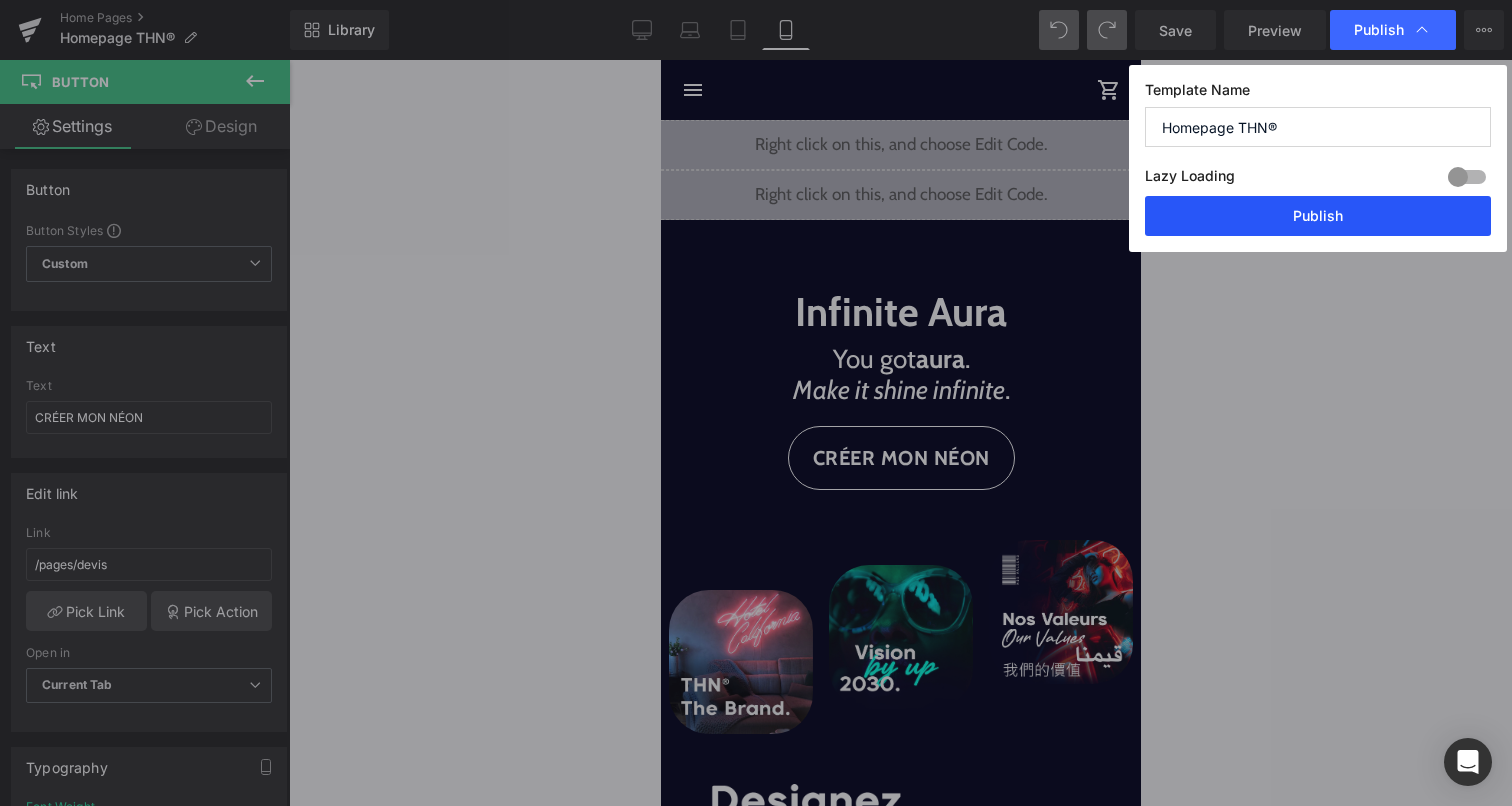 click on "Publish" at bounding box center (1318, 216) 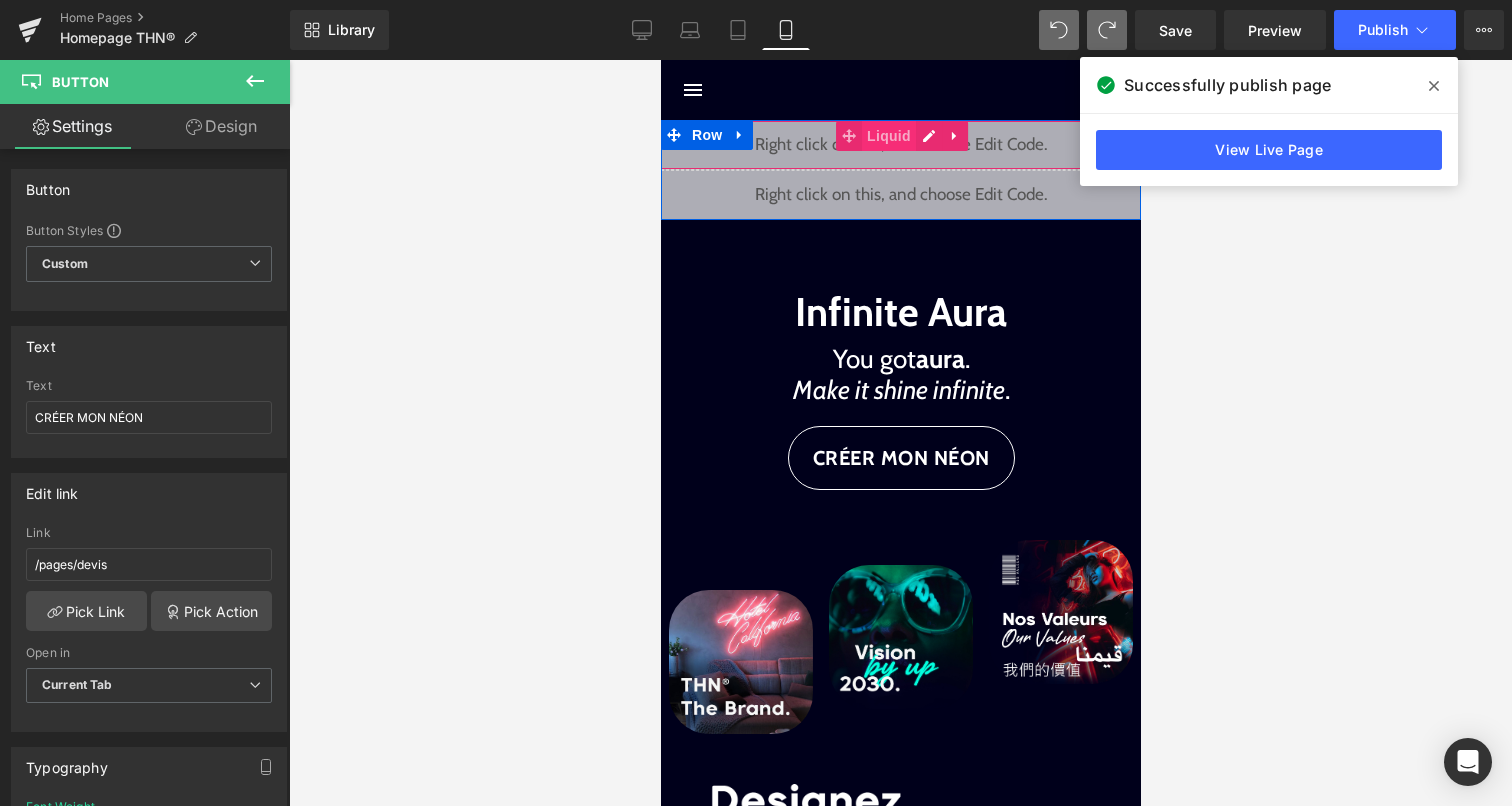 click on "Liquid" at bounding box center (888, 136) 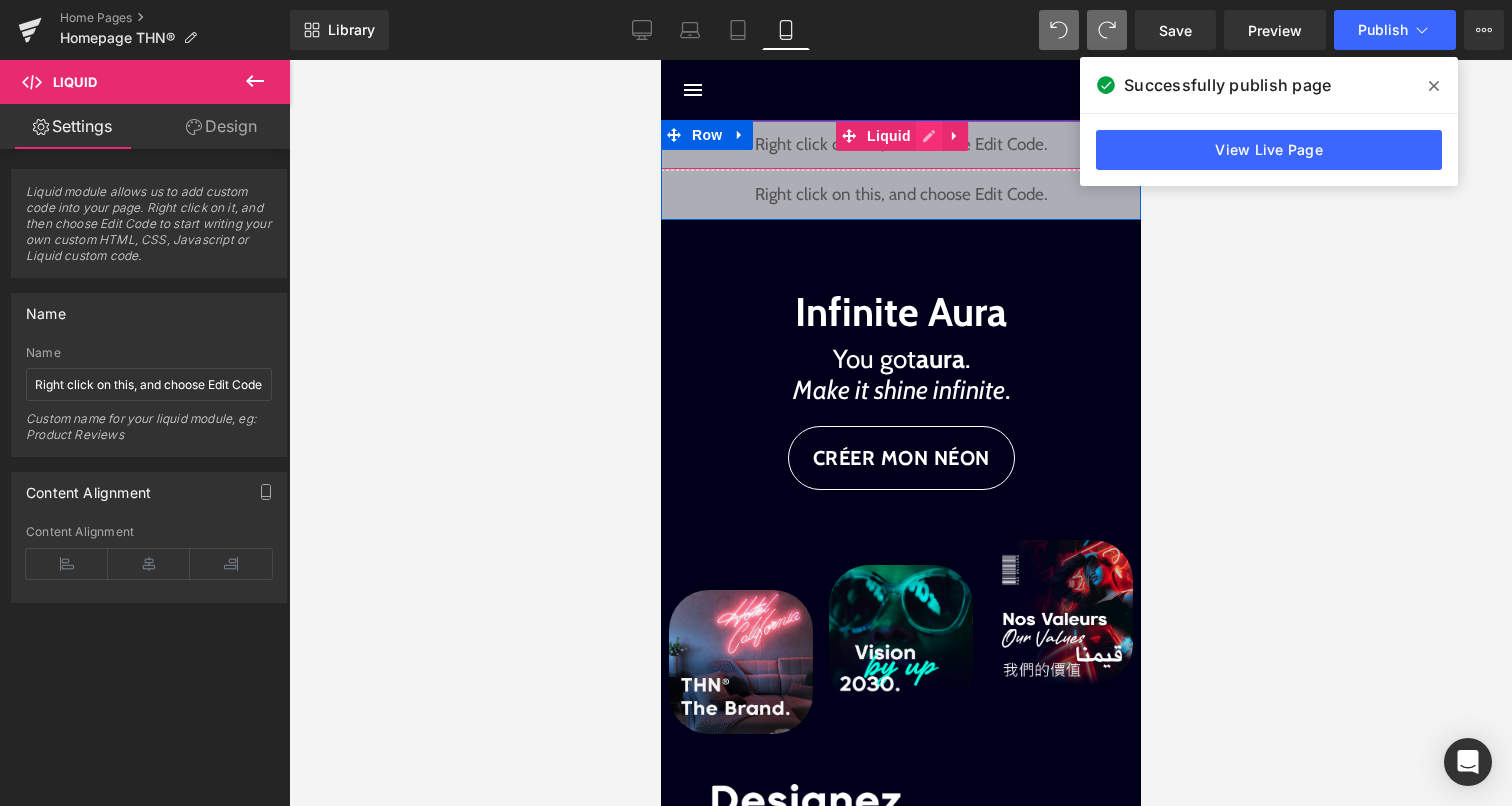 click on "Liquid" at bounding box center (900, 145) 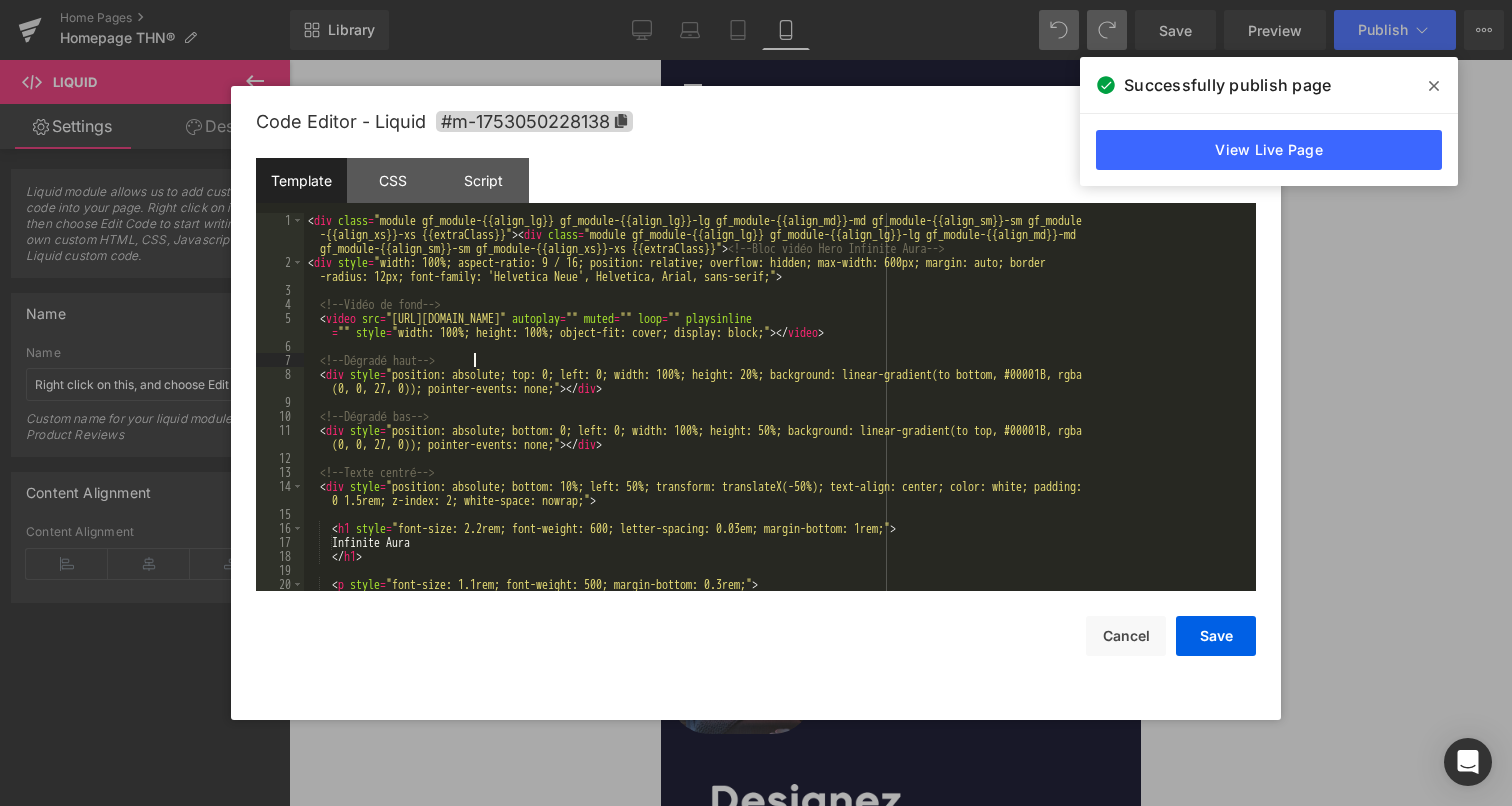 click on "< div   class = "module gf_module-{{align_lg}} gf_module-{{align_lg}}-lg gf_module-{{align_md}}-md gf_module-{{align_sm}}-sm gf_module    -{{align_xs}}-xs {{extraClass}}" > < div   class = "module gf_module-{{align_lg}} gf_module-{{align_lg}}-lg gf_module-{{align_md}}-md     gf_module-{{align_sm}}-sm gf_module-{{align_xs}}-xs {{extraClass}}" > <!--  Bloc vidéo Hero Infinite Aura  --> < div   style = "width: 100%; aspect-ratio: 9 / 16; position: relative; overflow: hidden; max-width: 600px; margin: auto; border    -radius: 12px; font-family: 'Helvetica Neue', Helvetica, Arial, sans-serif;" >    <!--  Vidéo de fond  -->    < video   src = "https://cdn.shopify.com/videos/c/o/v/7eff5943aa004eec9c67b9d7f760d4dc.mp4"   autoplay = ""   muted = ""   loop = ""   playsinline      = ""   style = "width: 100%; height: 100%; object-fit: cover; display: block;" > </ video >    <!--  Dégradé haut  -->    < div   style =      (0, 0, 27, 0)); pointer-events: none;" > </ div >    <!--  Dégradé bas  -->    <" at bounding box center [776, 430] 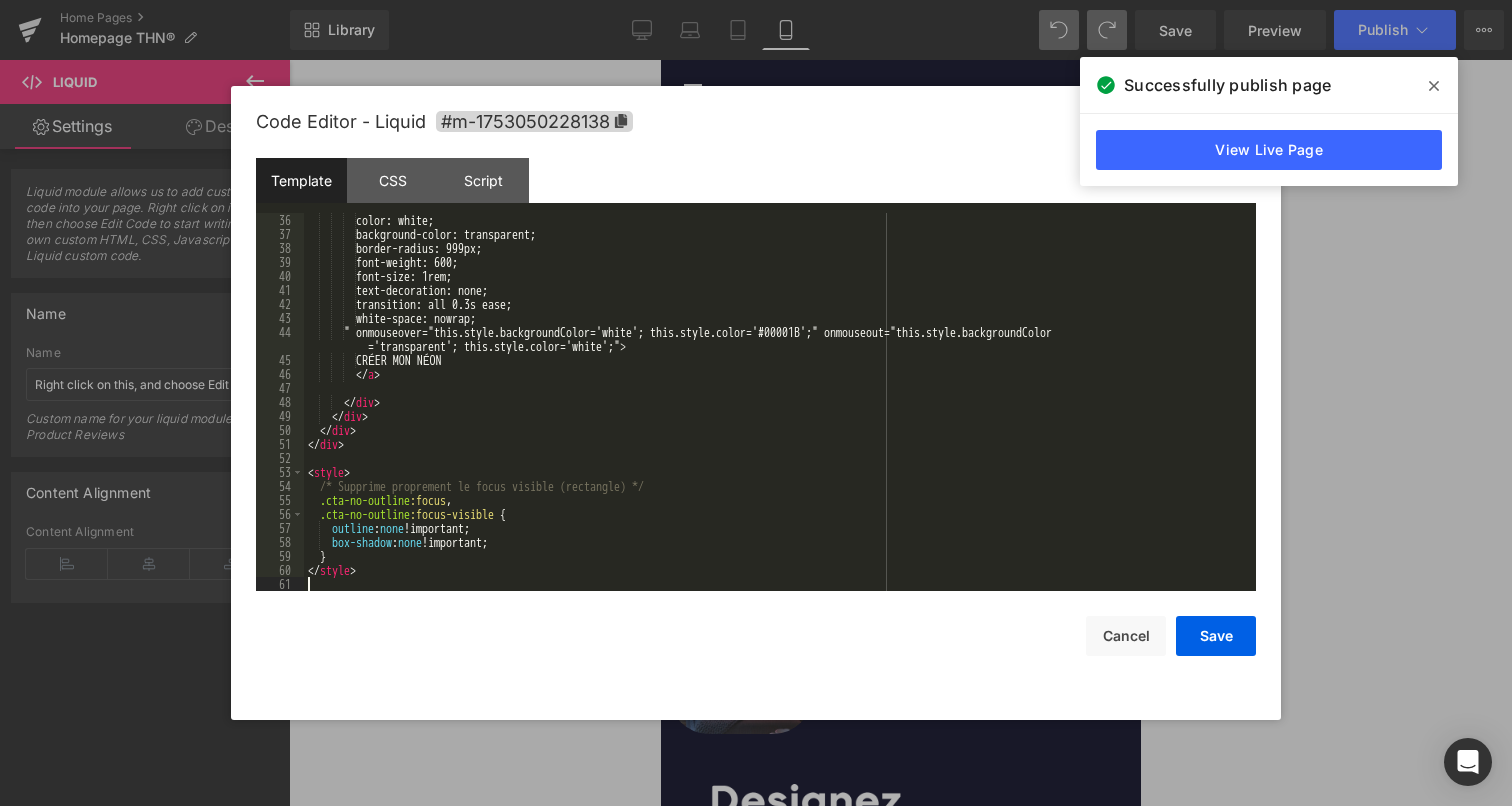 scroll, scrollTop: 588, scrollLeft: 0, axis: vertical 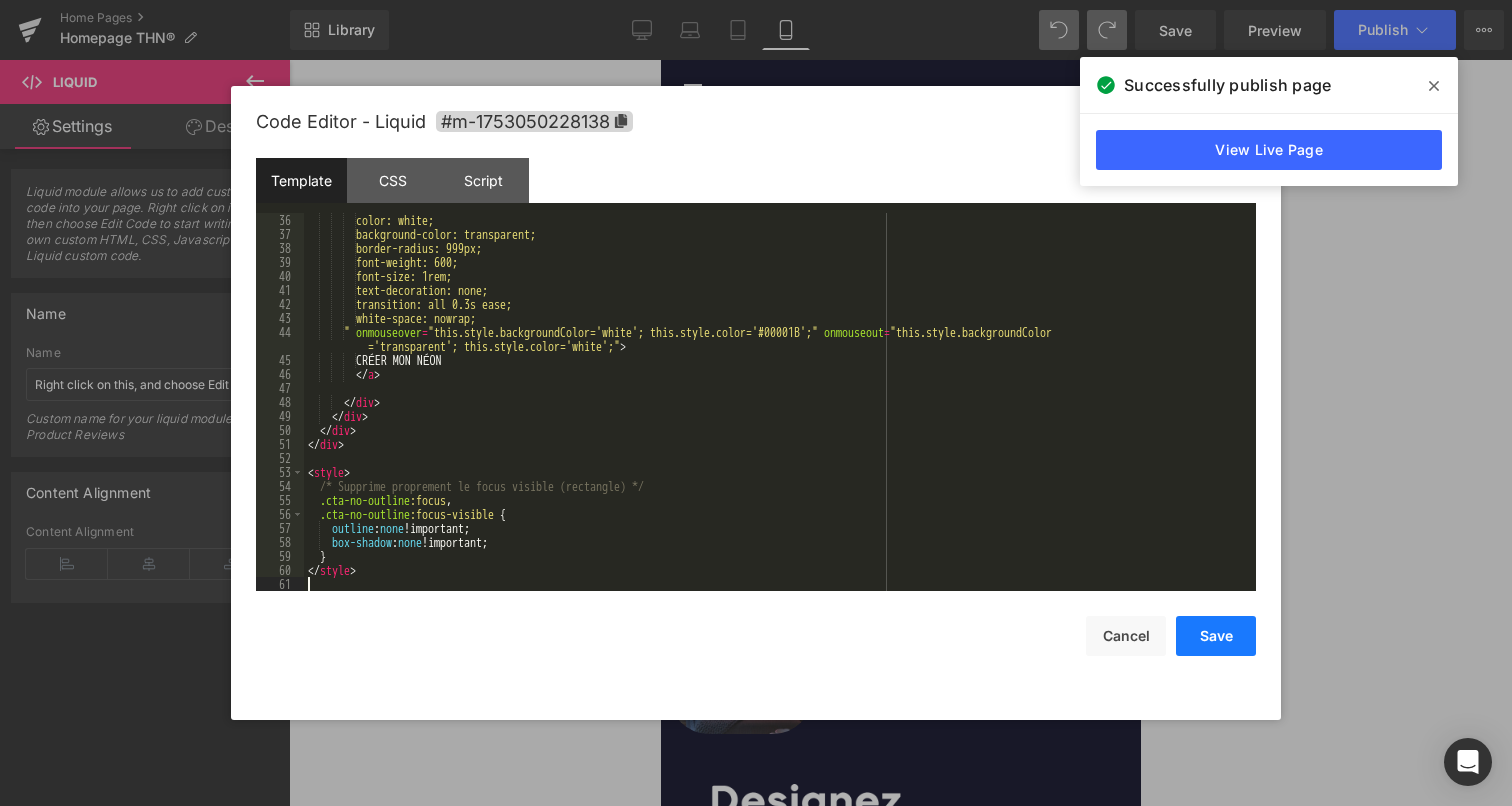 click on "Save" at bounding box center [1216, 636] 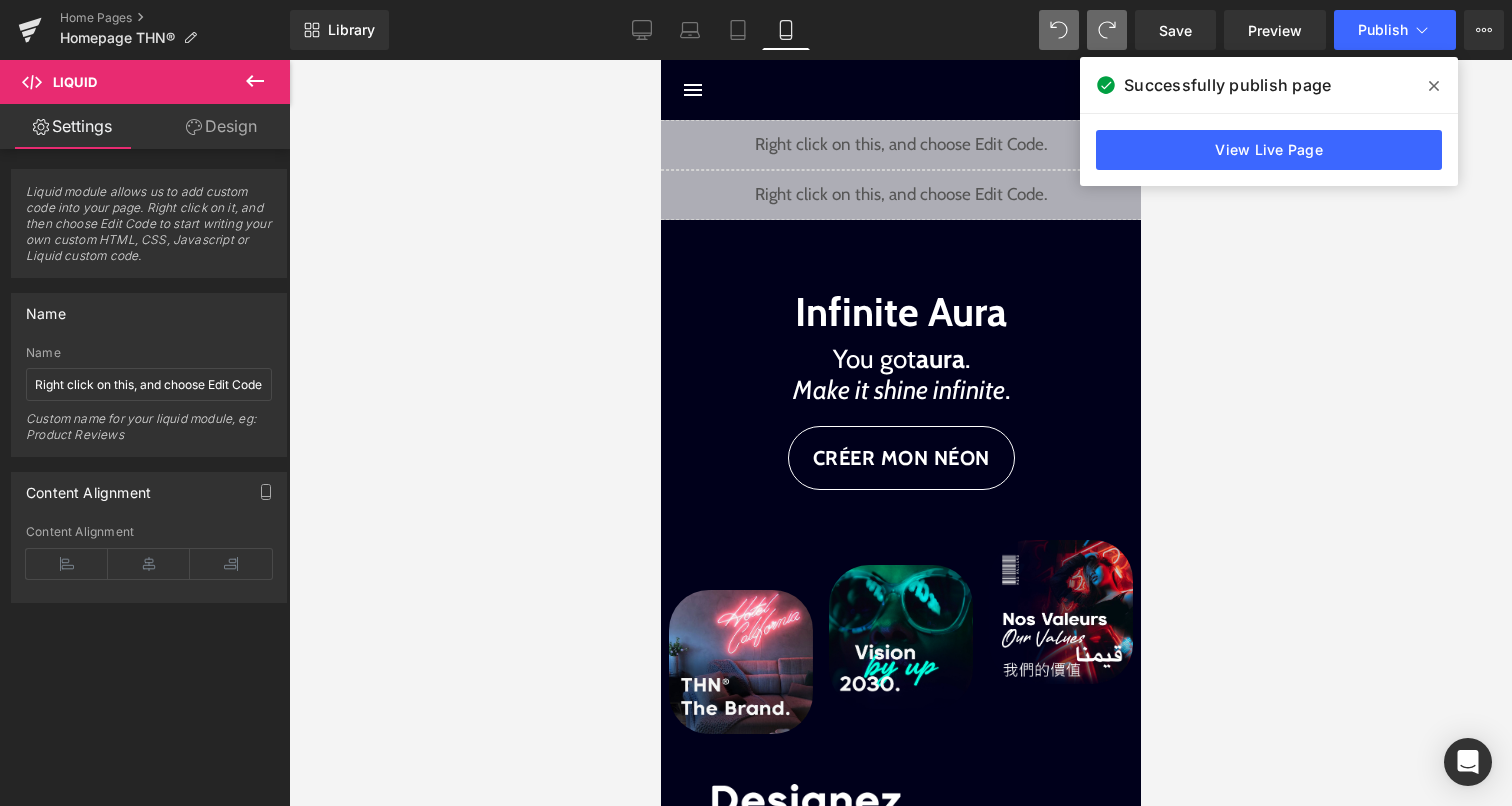 click 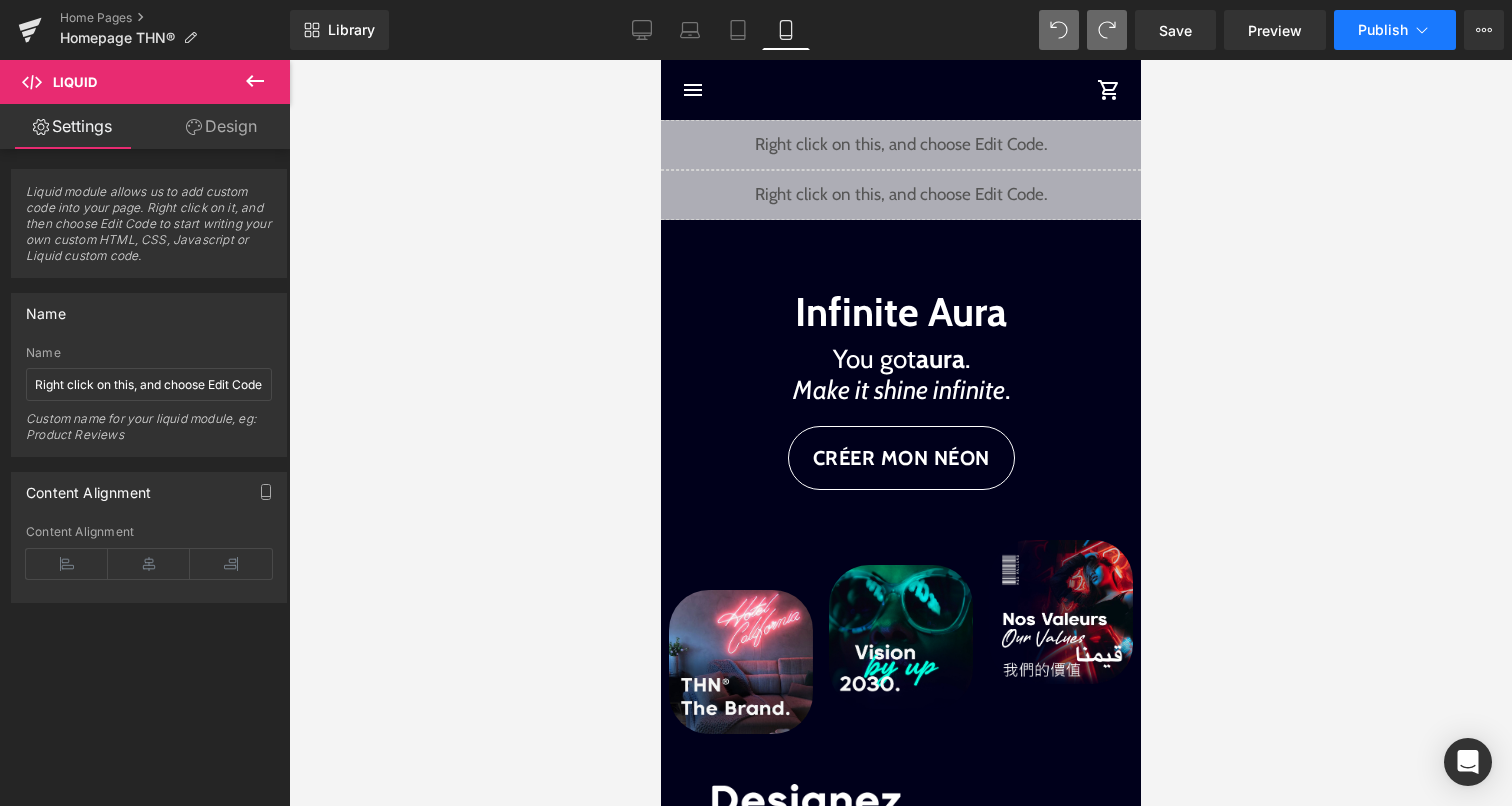 click 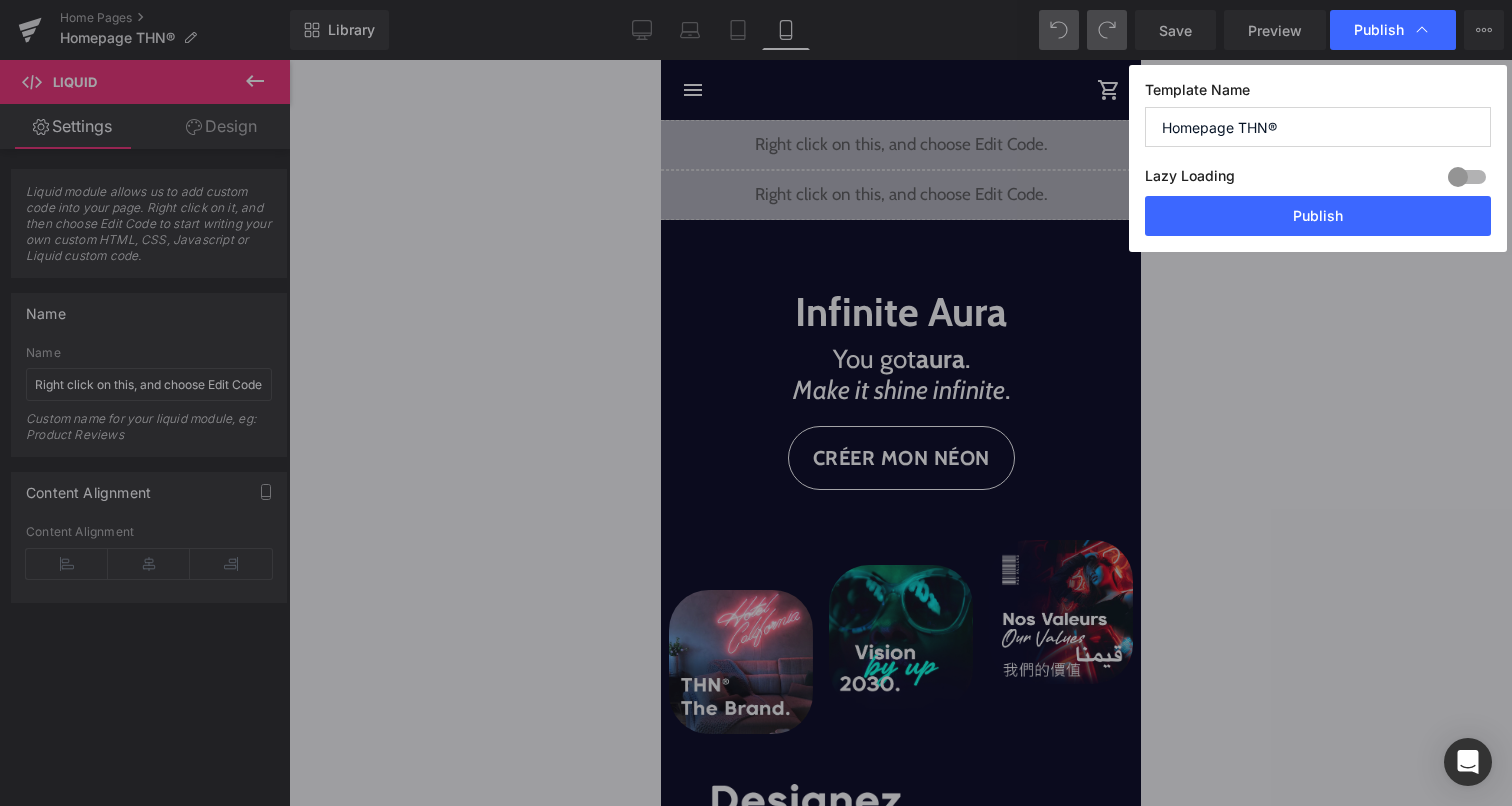 click on "Lazy Loading
Build
Upgrade plan to unlock" at bounding box center (1318, 179) 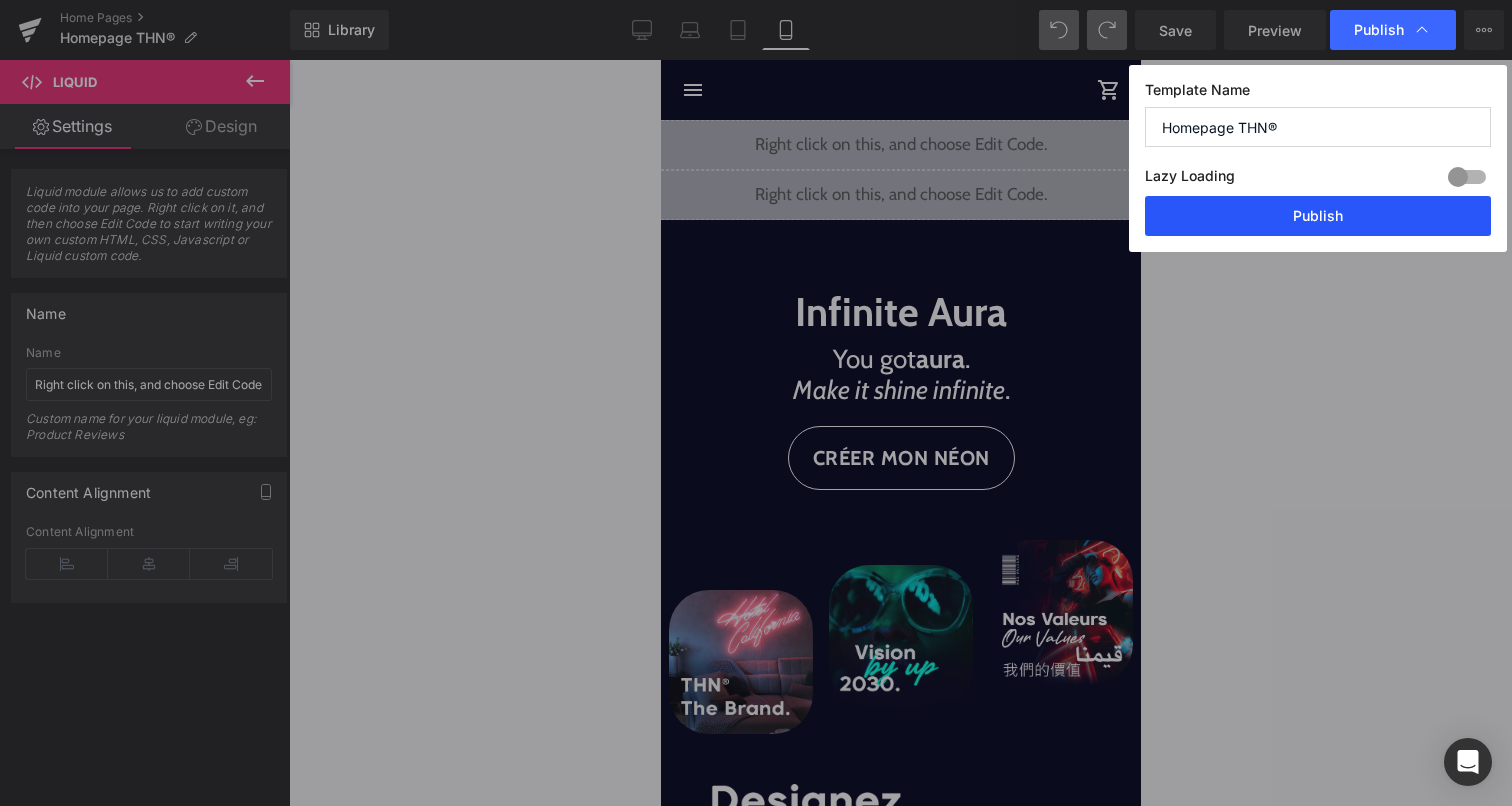 click on "Publish" at bounding box center [1318, 216] 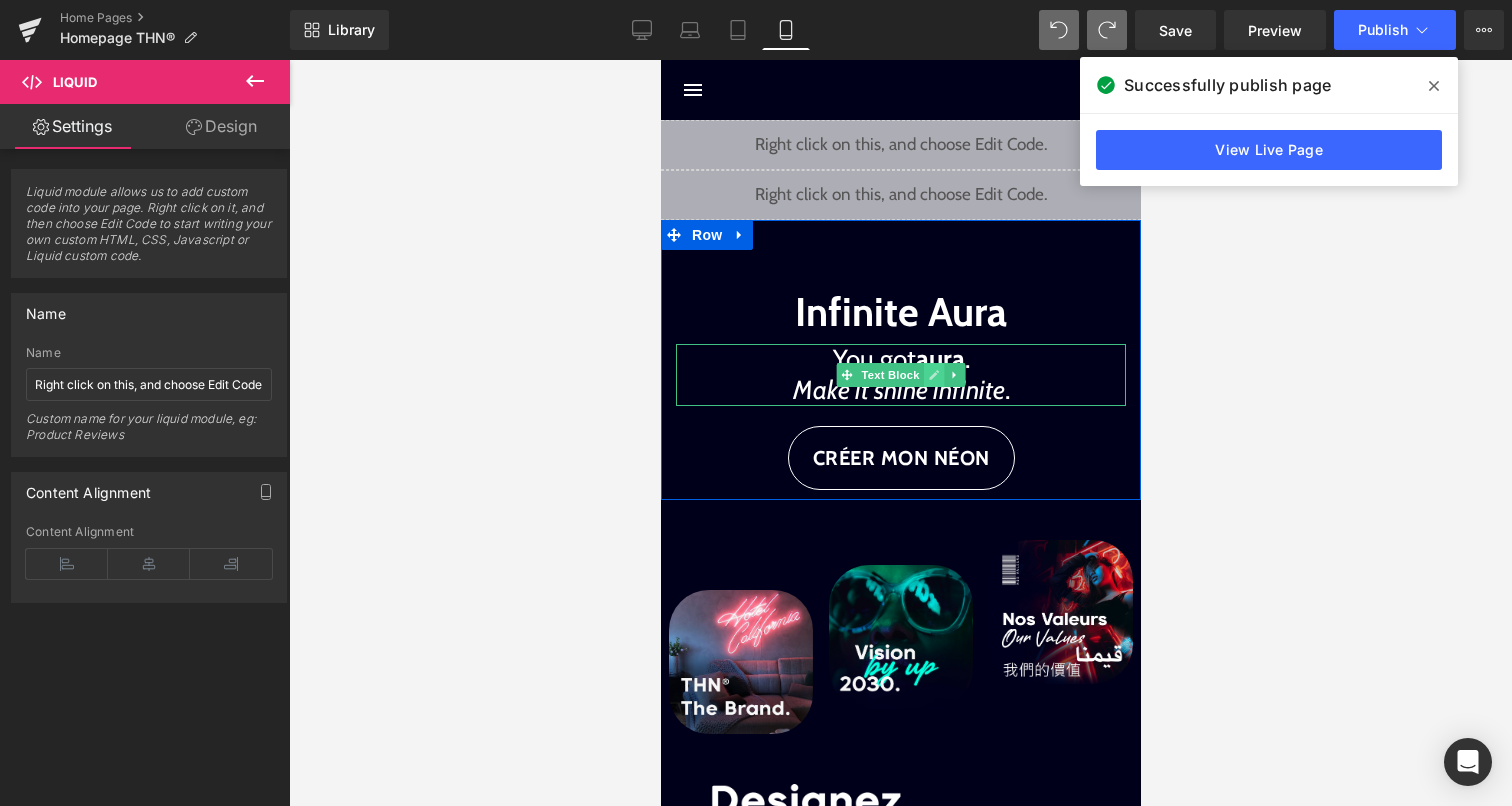 click at bounding box center (933, 375) 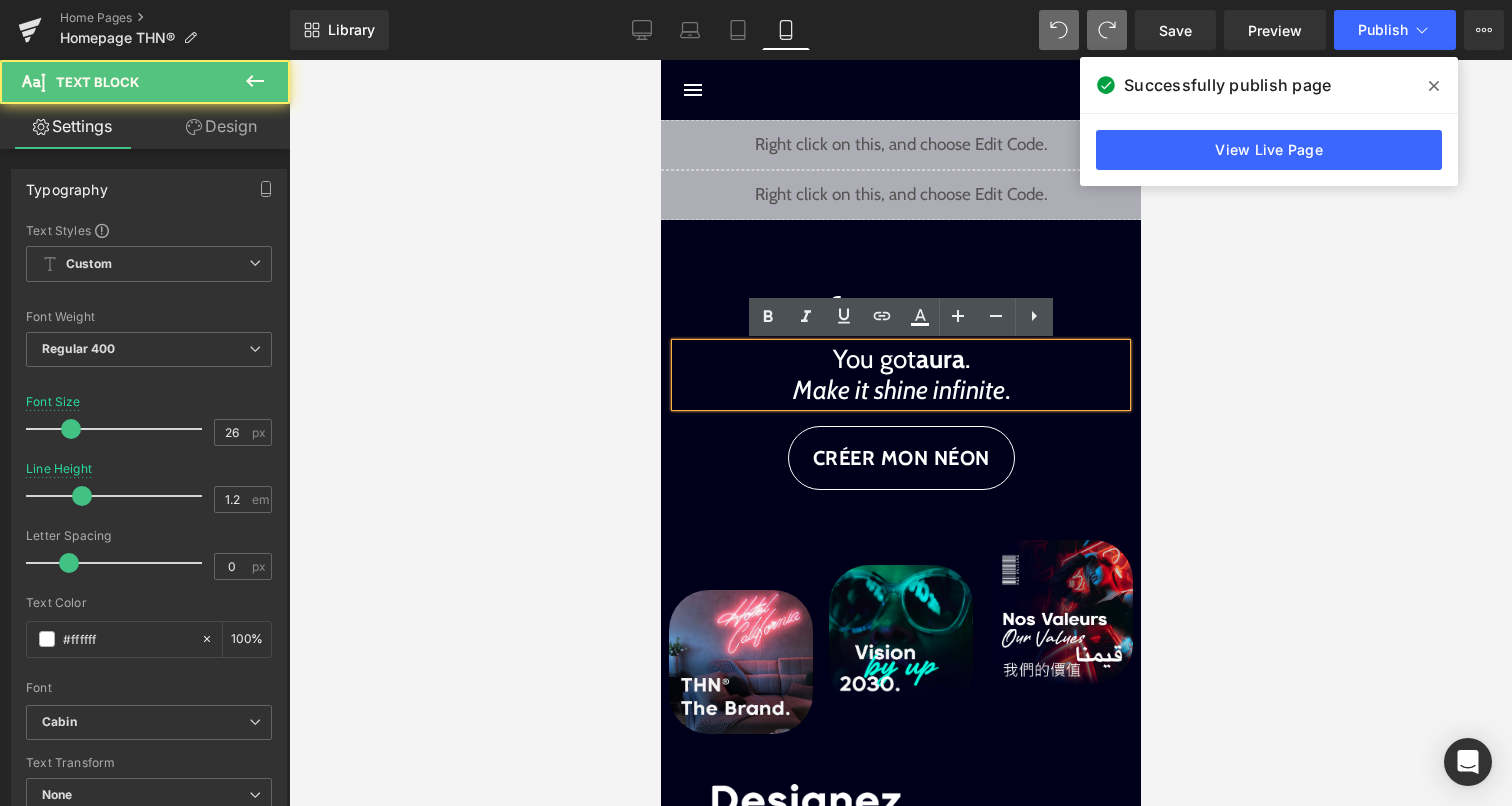 drag, startPoint x: 975, startPoint y: 365, endPoint x: 824, endPoint y: 367, distance: 151.01324 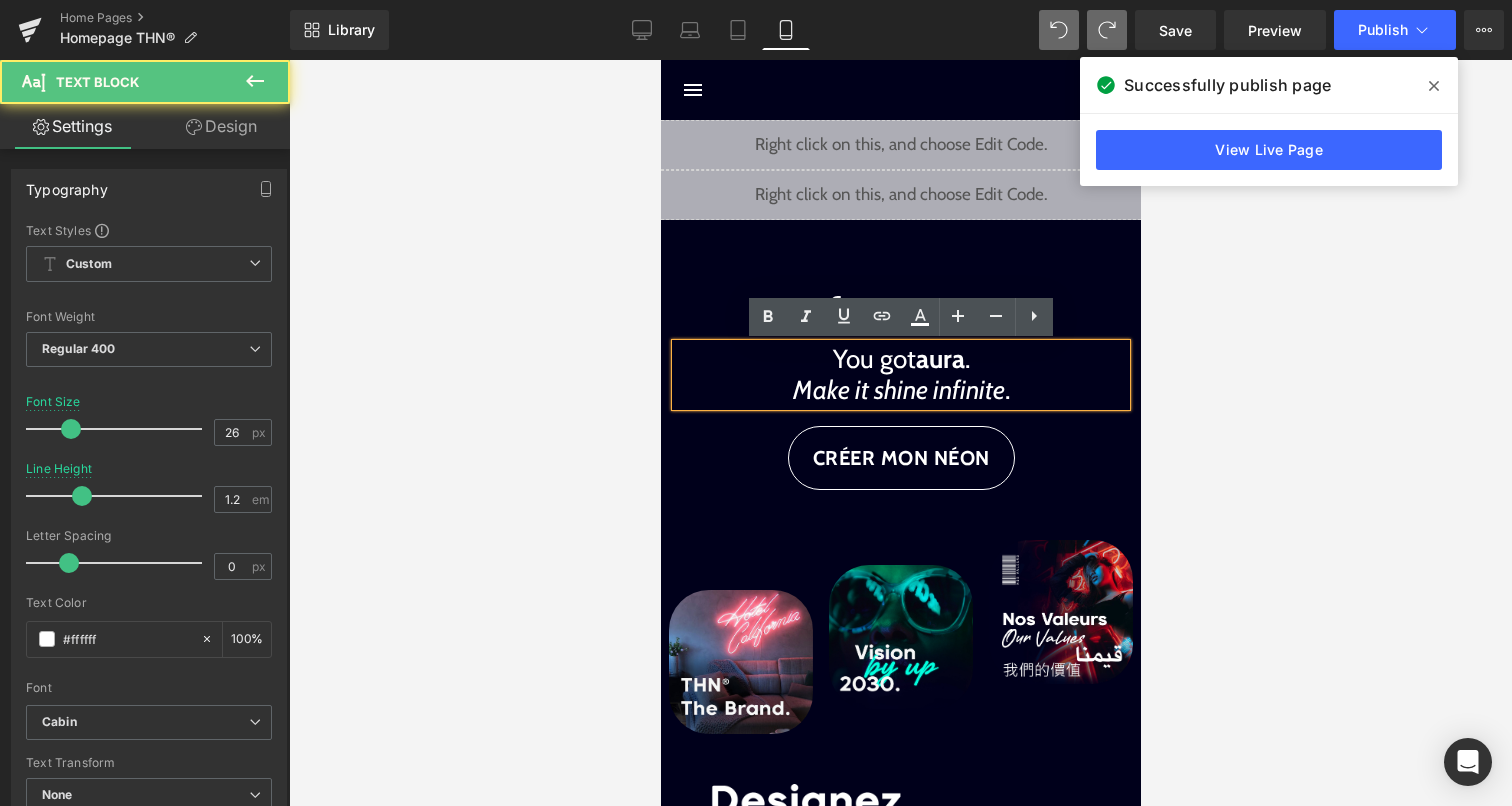 click on "You got  aura ." at bounding box center (900, 359) 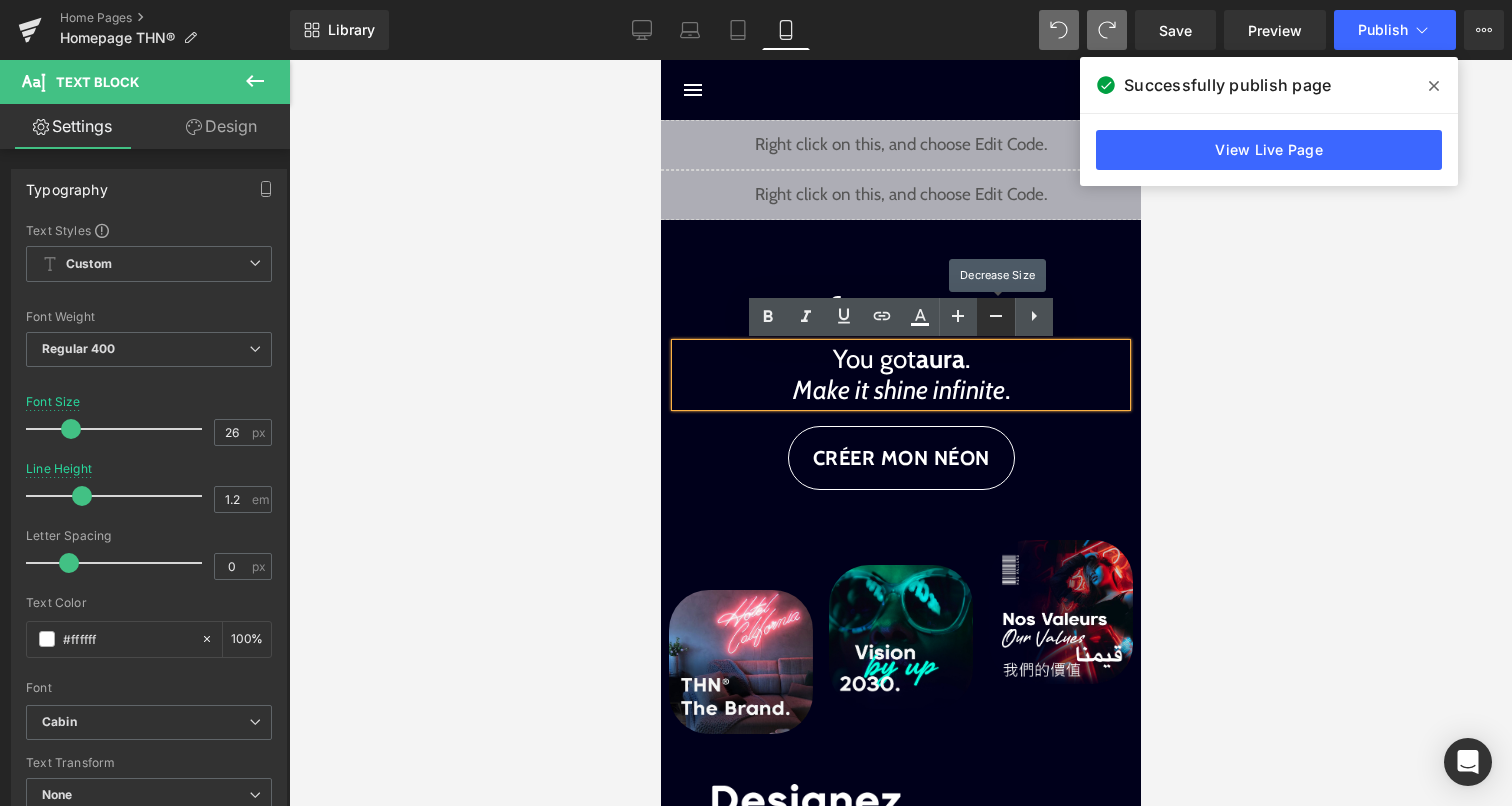 click 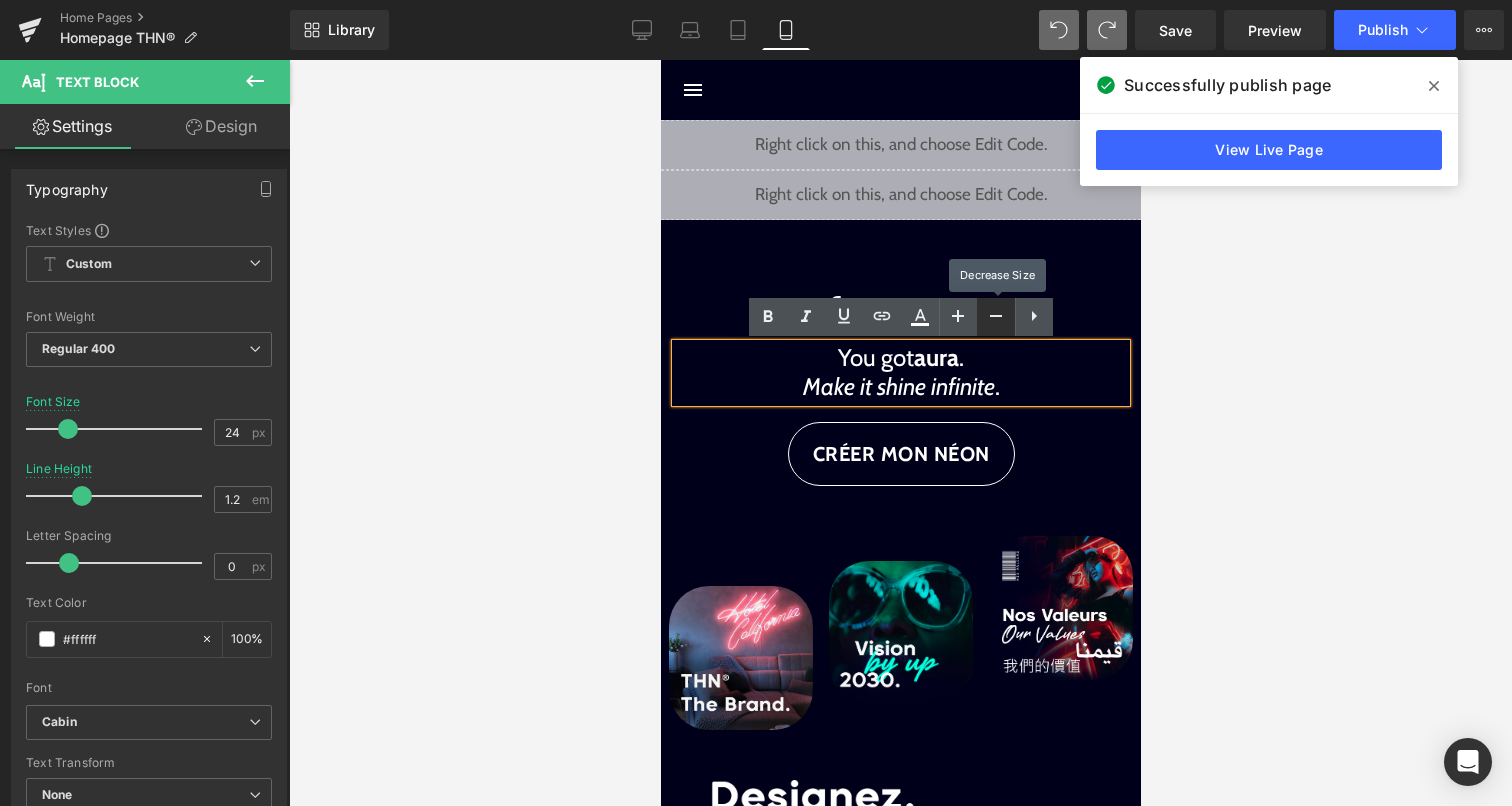 click 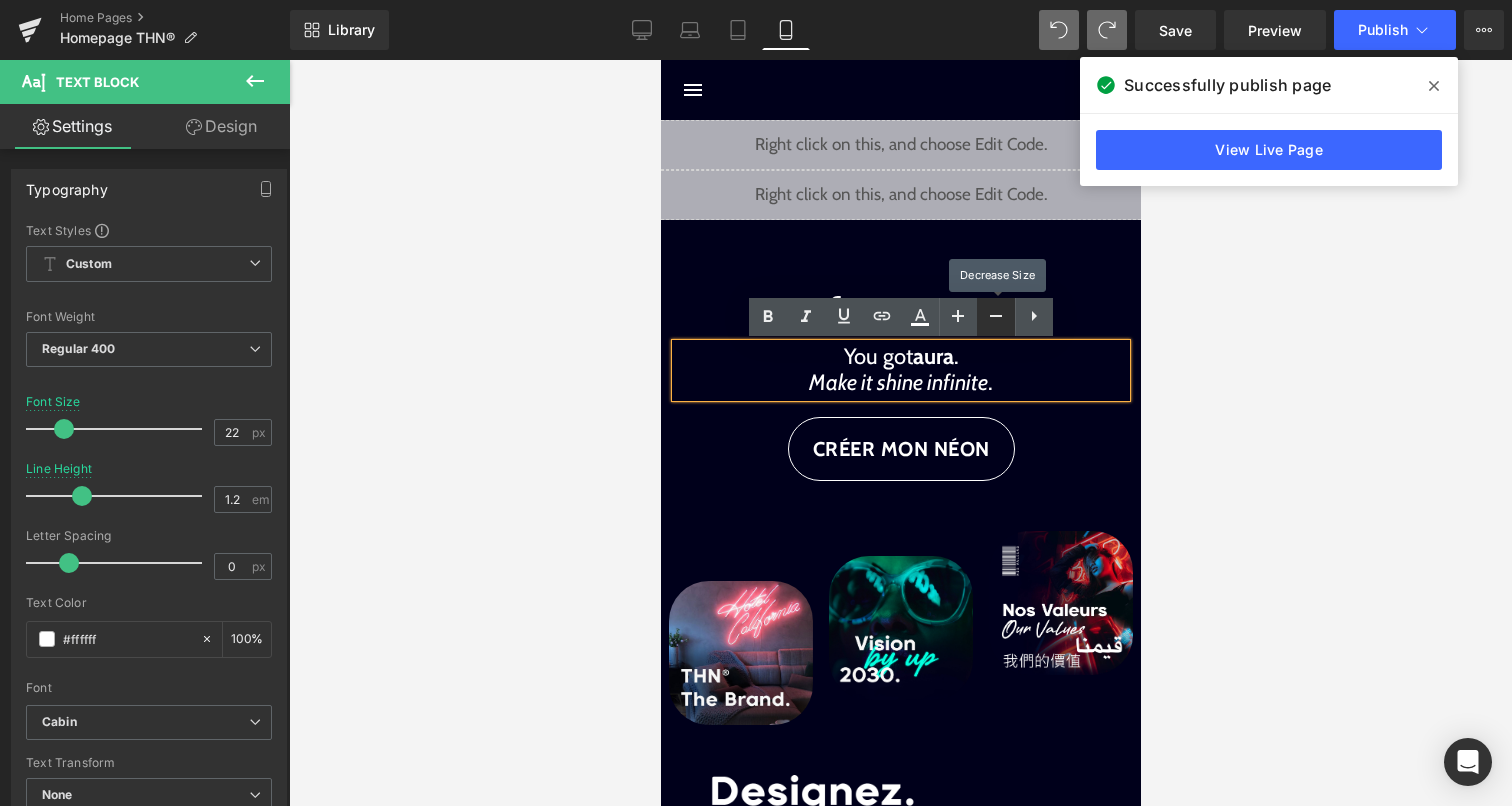 click 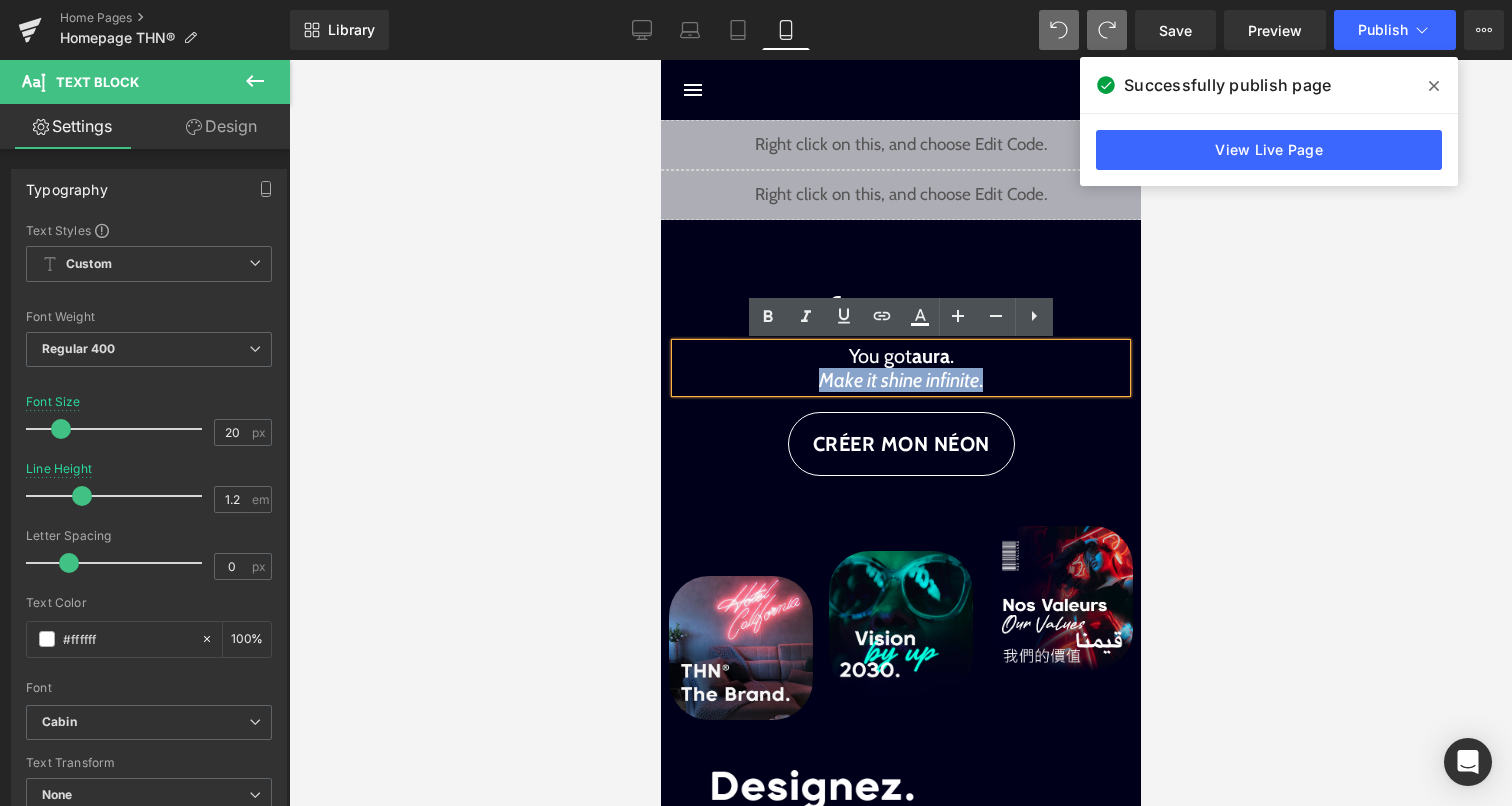 drag, startPoint x: 984, startPoint y: 381, endPoint x: 811, endPoint y: 382, distance: 173.00288 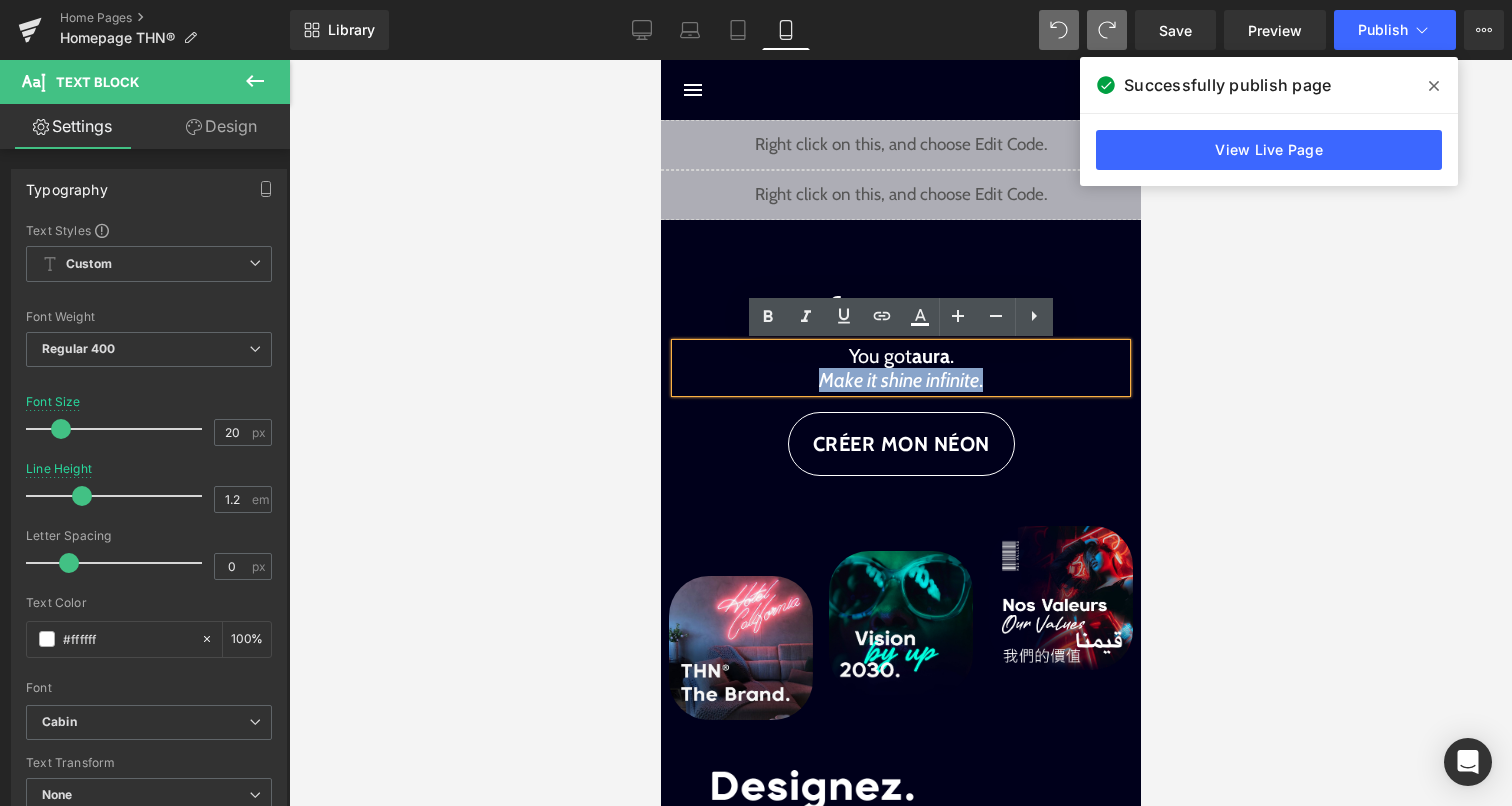 click on "Make it shine infinite ." at bounding box center (900, 380) 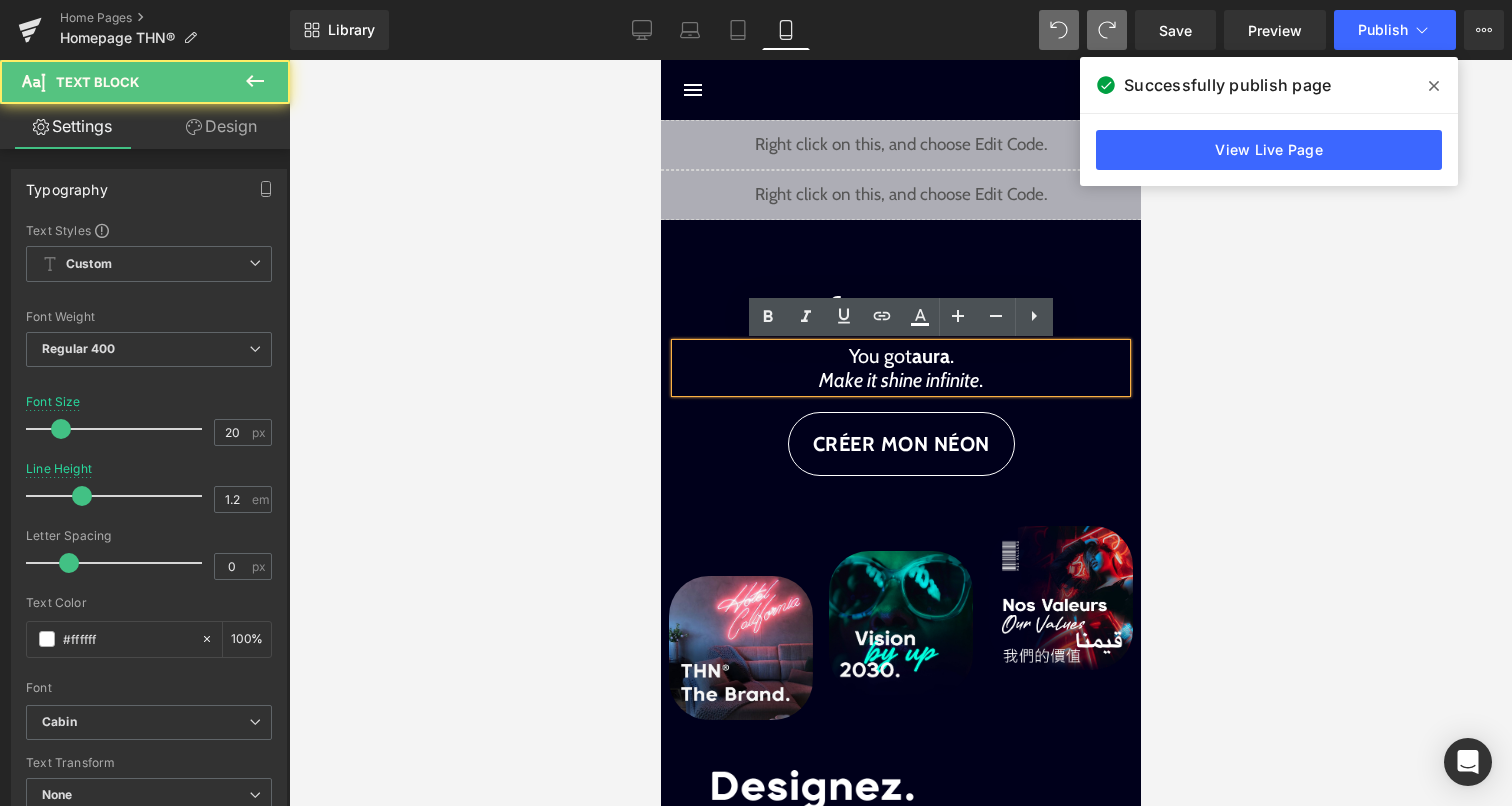 click on "You got  aura ." at bounding box center (900, 356) 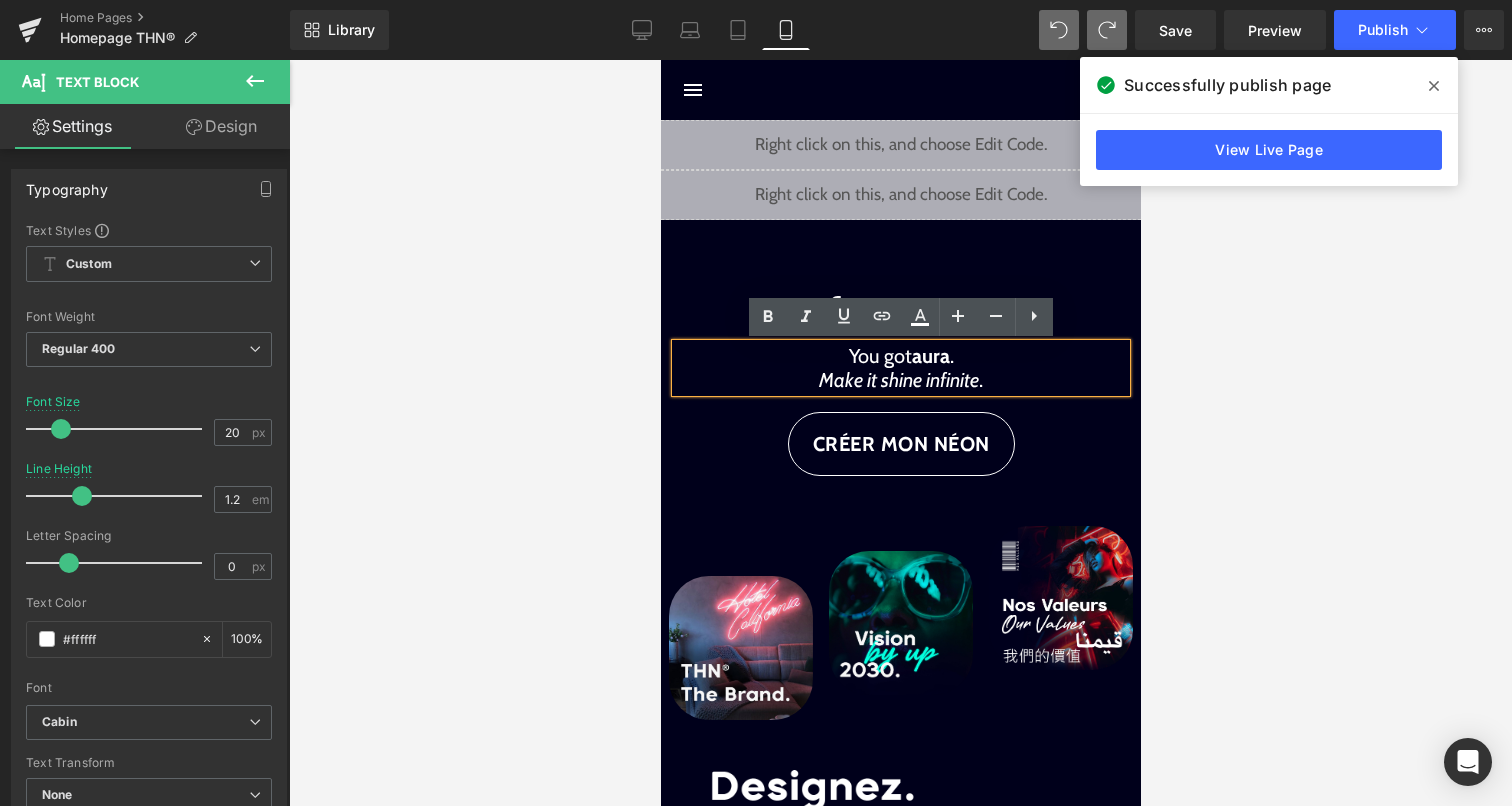 drag, startPoint x: 969, startPoint y: 358, endPoint x: 838, endPoint y: 358, distance: 131 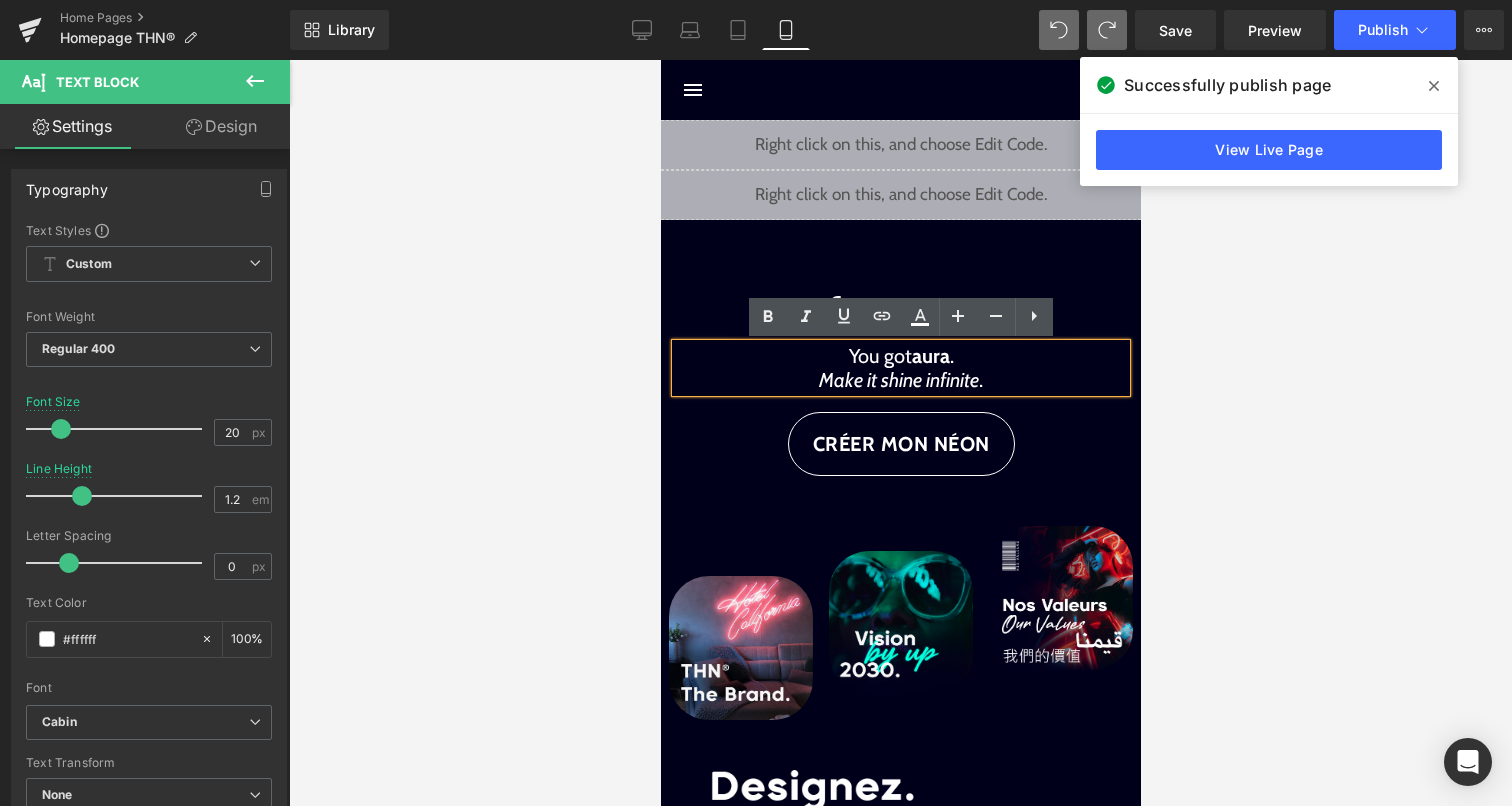 click on "You got  aura ." at bounding box center (900, 356) 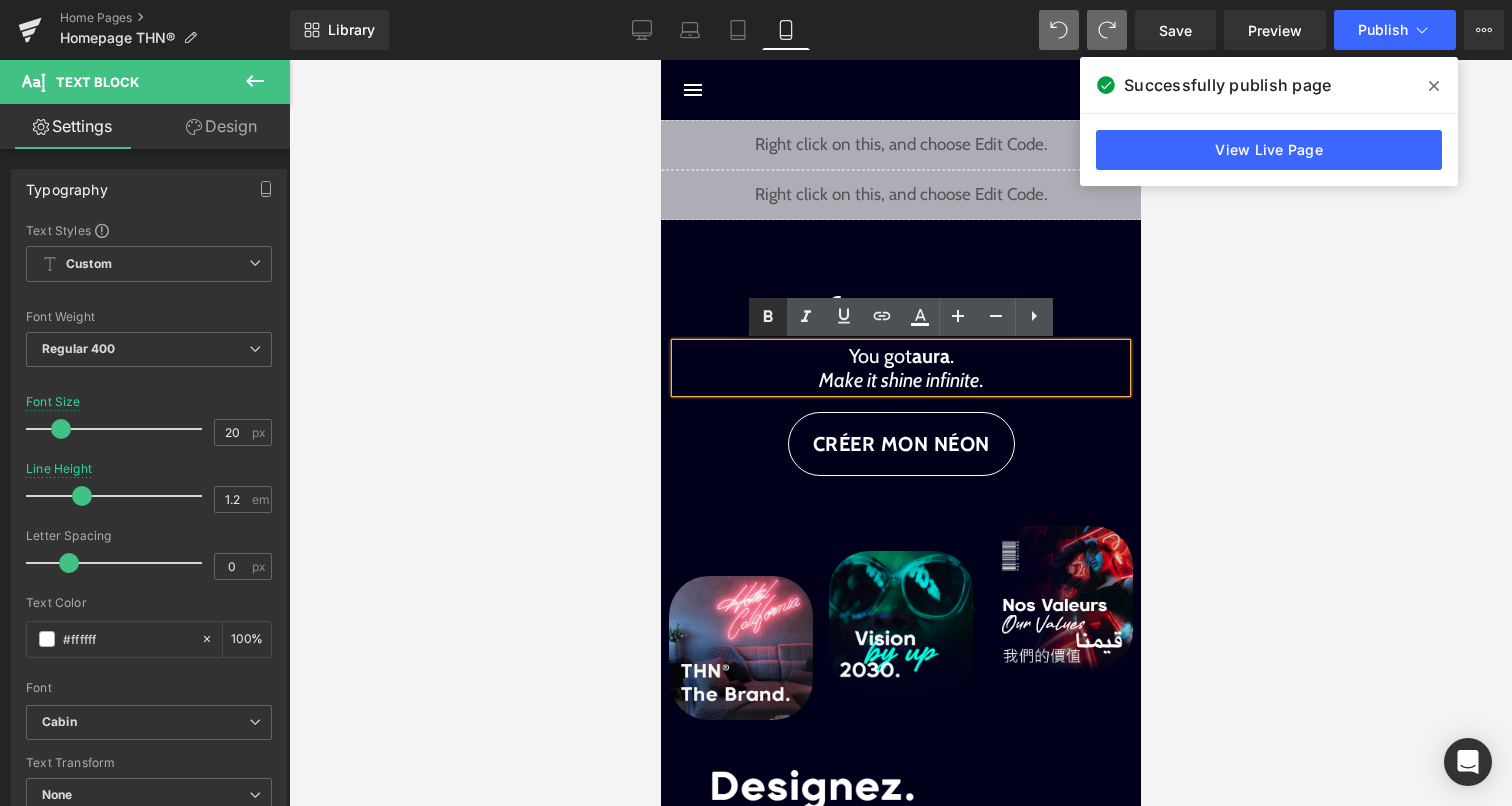 click 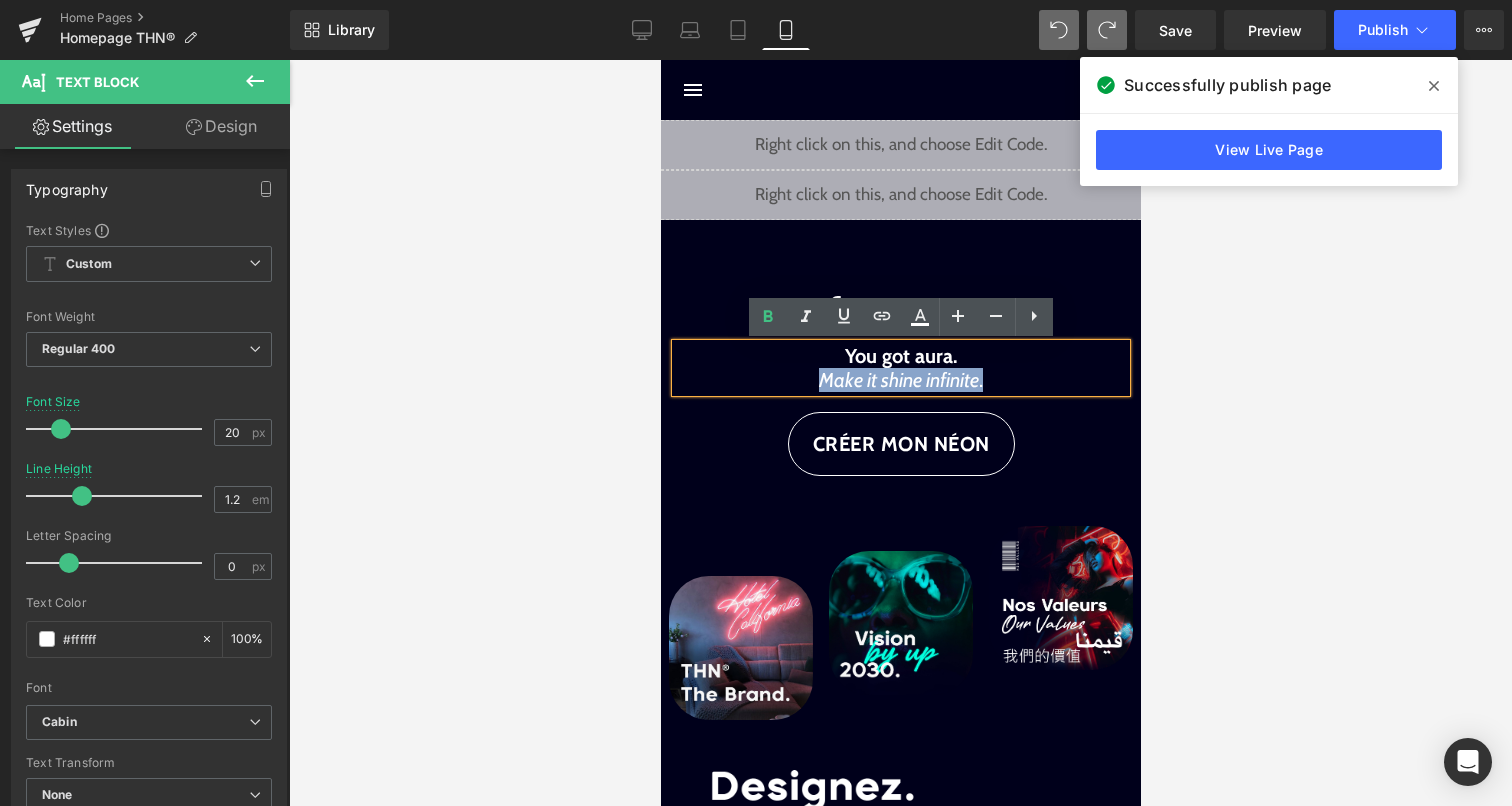 drag, startPoint x: 989, startPoint y: 380, endPoint x: 810, endPoint y: 387, distance: 179.13683 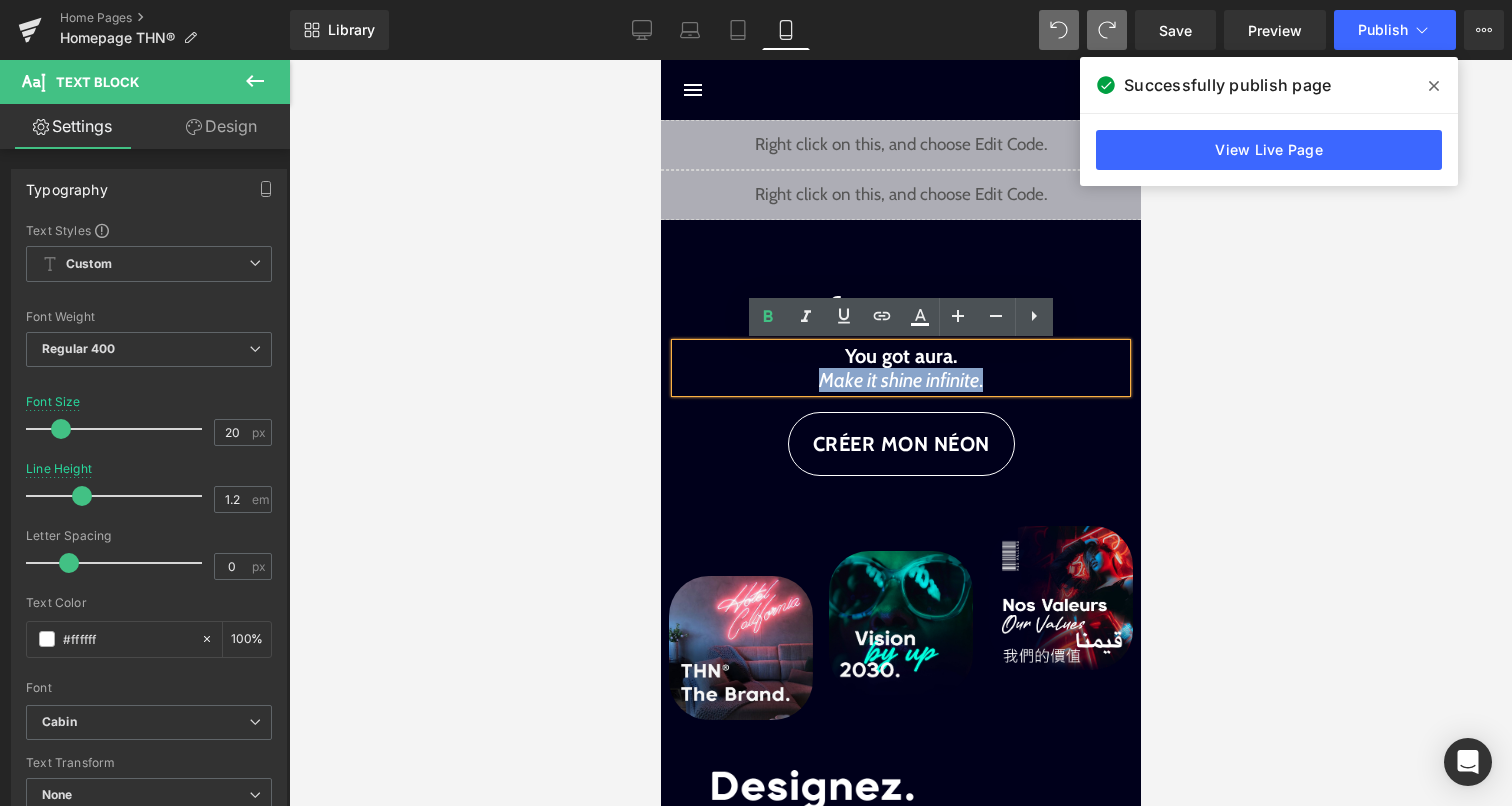 click on "Make it shine infinite ." at bounding box center (900, 380) 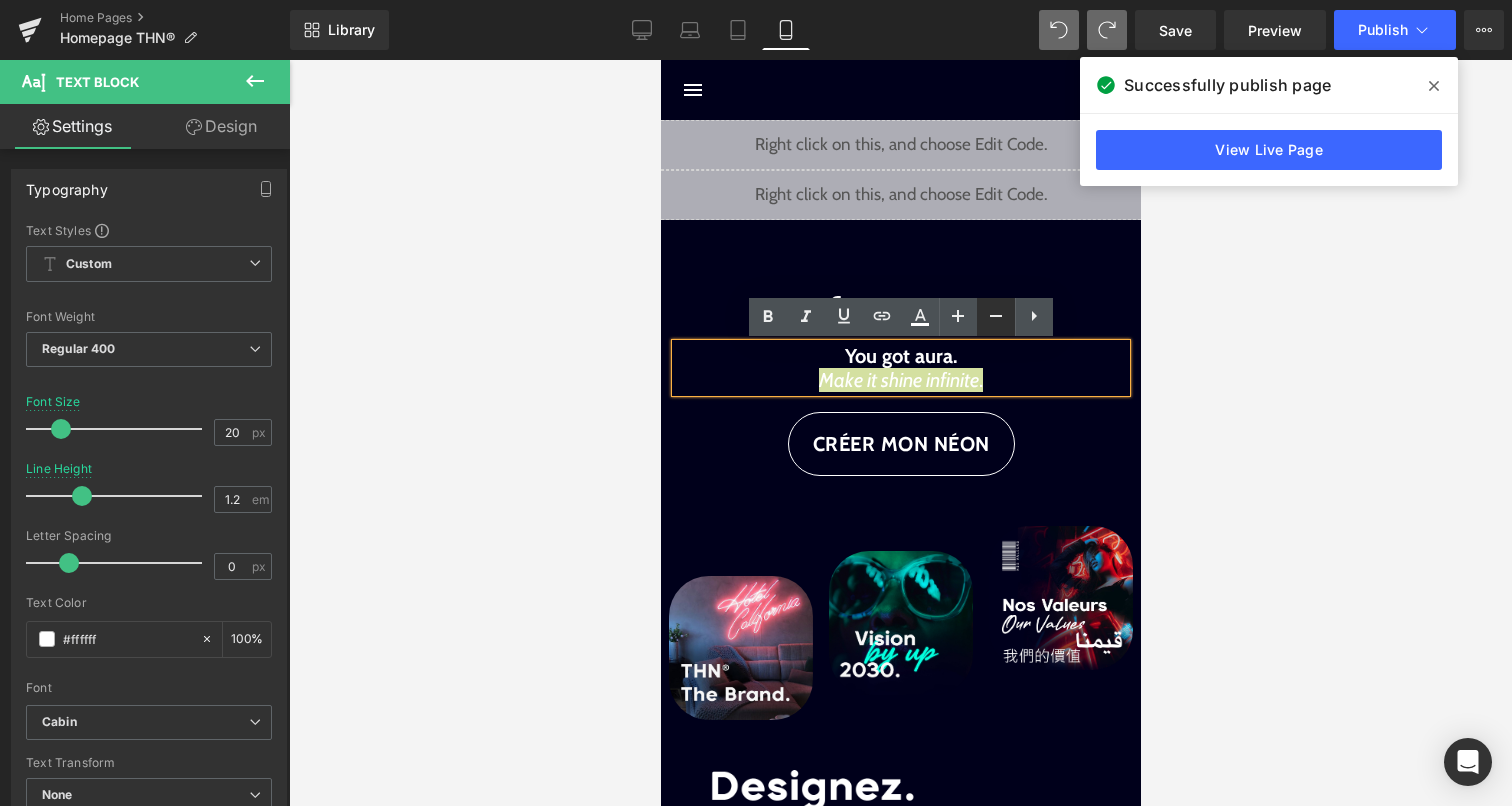 click 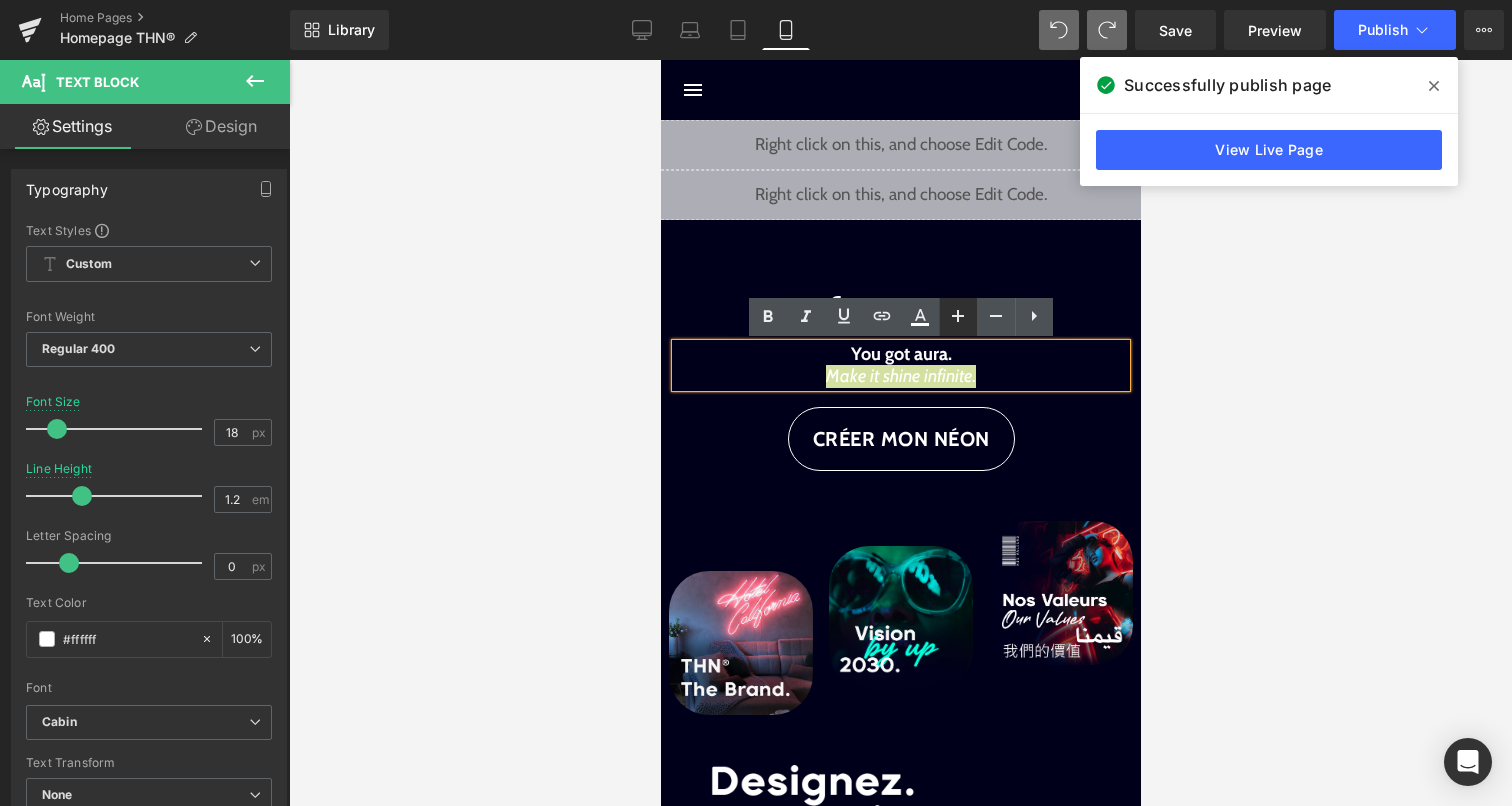 click 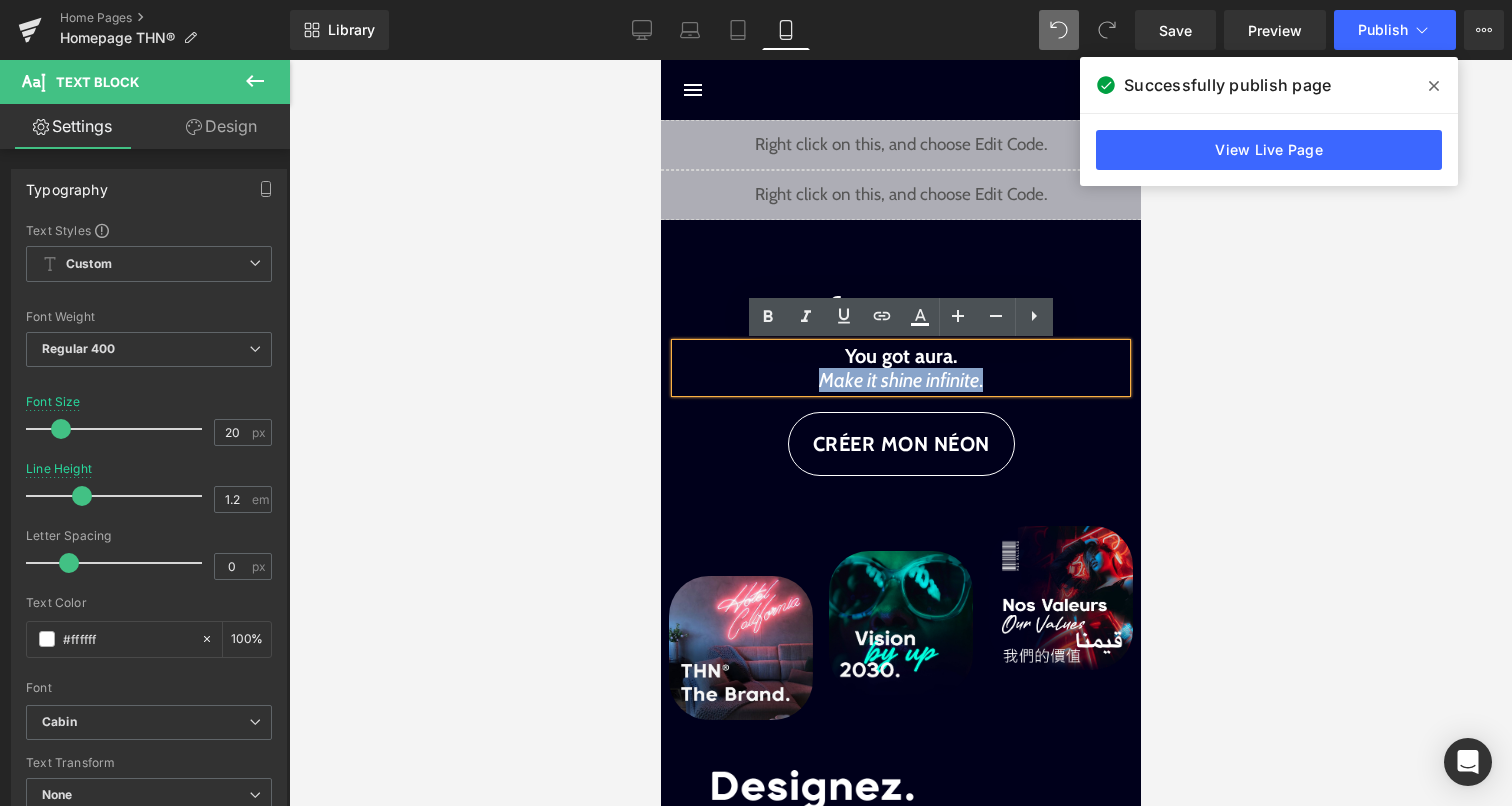 click on "Make it shine infinite" at bounding box center (898, 380) 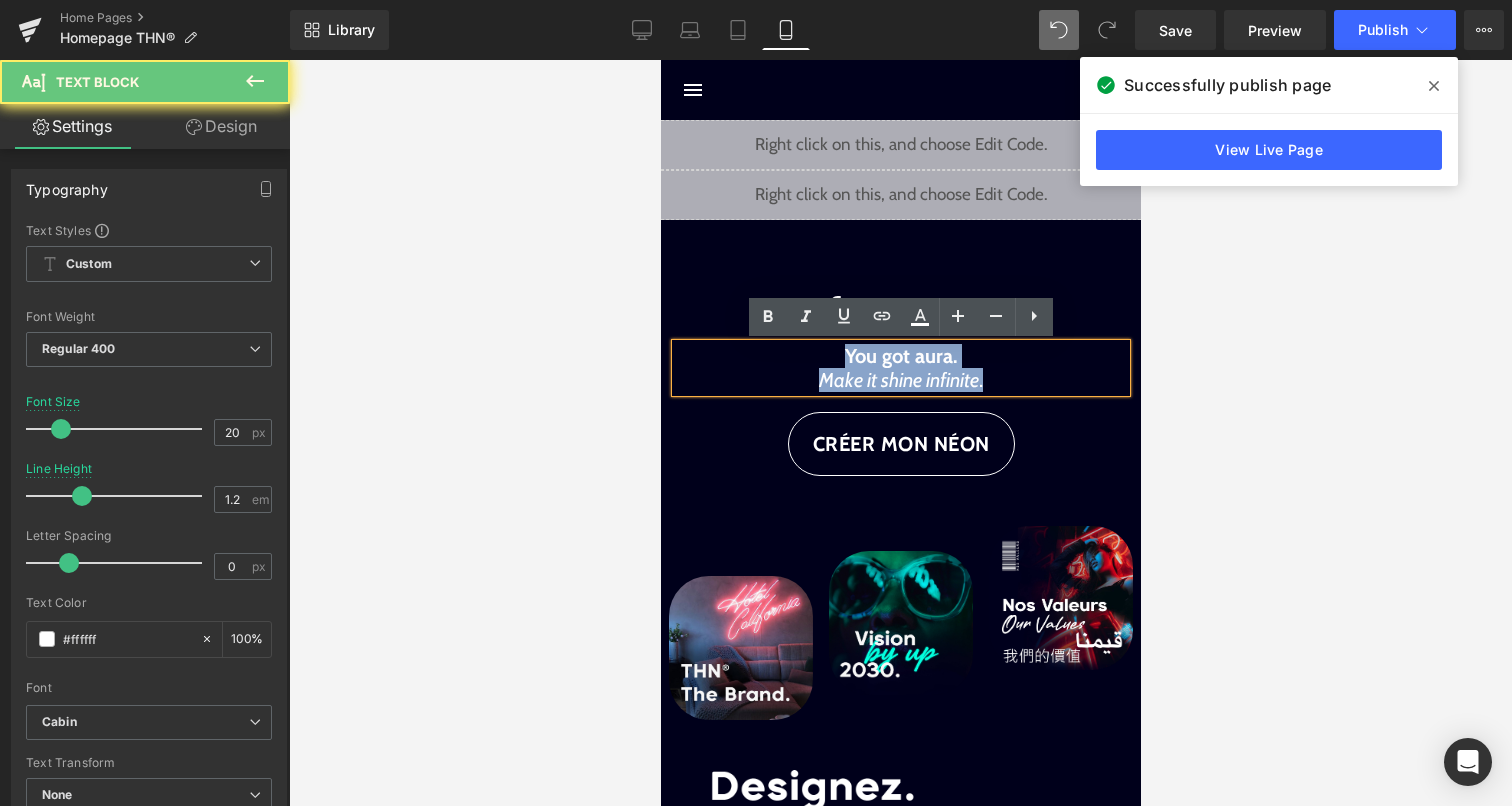 drag, startPoint x: 982, startPoint y: 382, endPoint x: 776, endPoint y: 356, distance: 207.6343 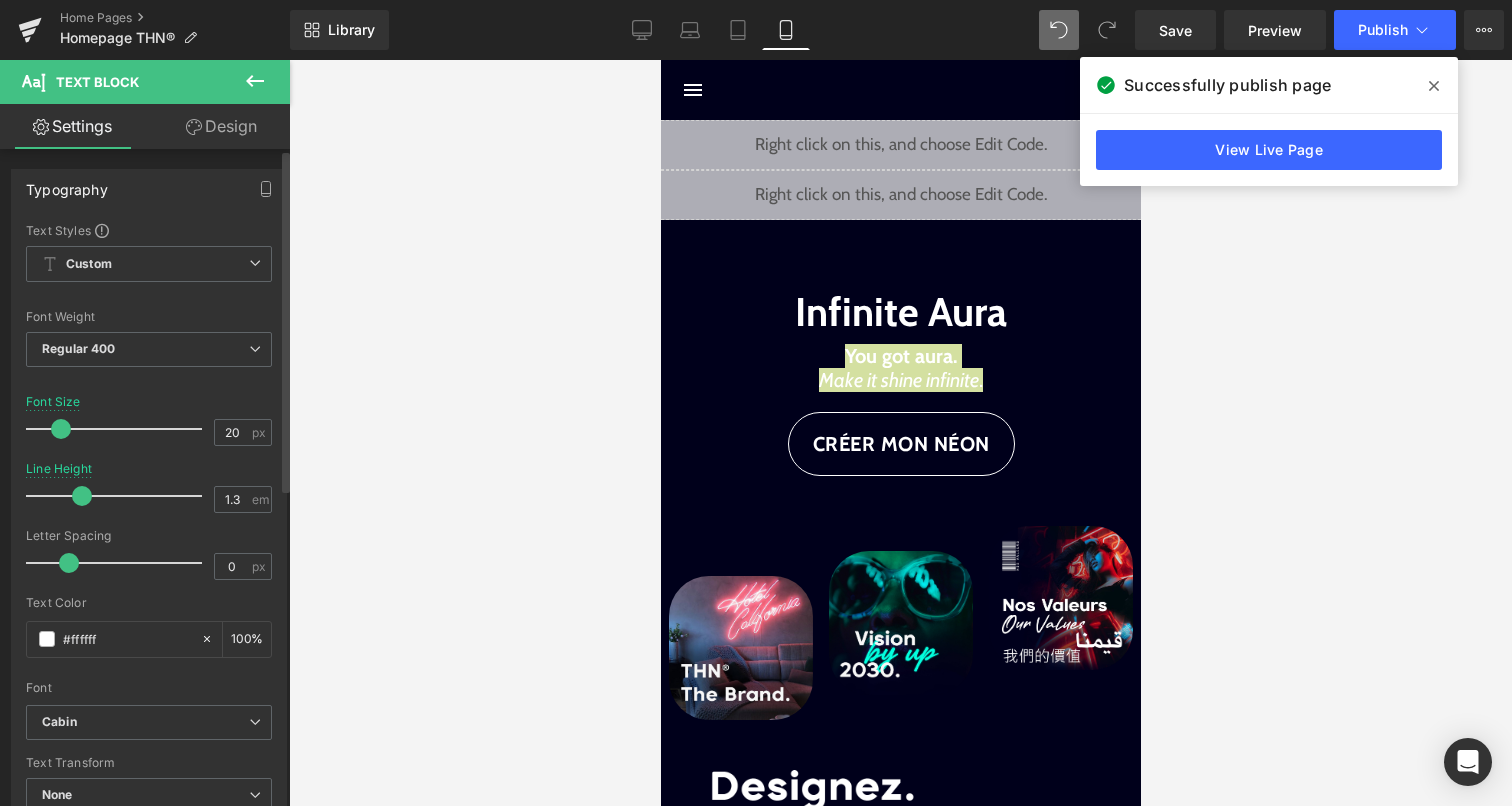 type on "1.4" 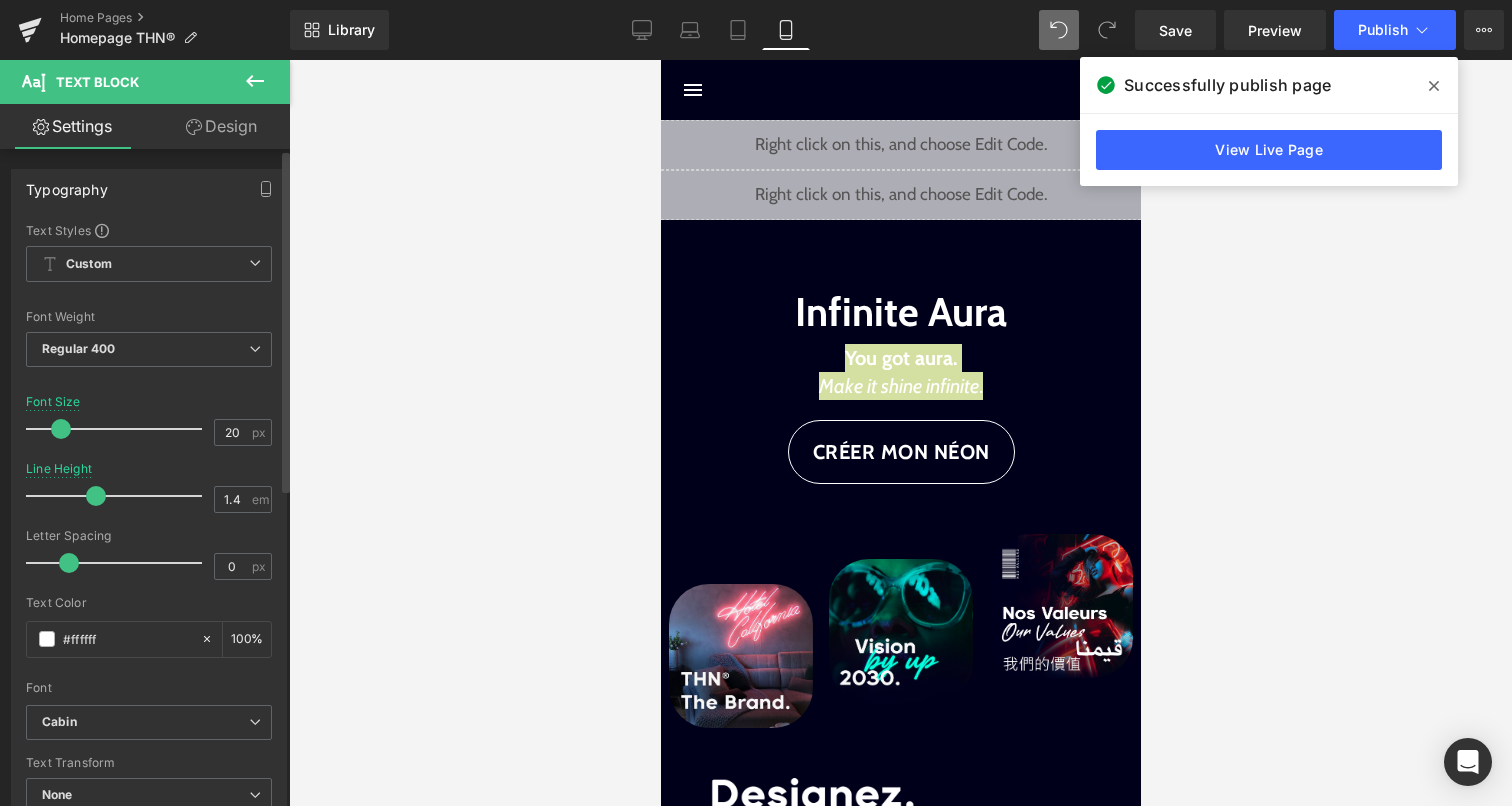 drag, startPoint x: 83, startPoint y: 495, endPoint x: 96, endPoint y: 495, distance: 13 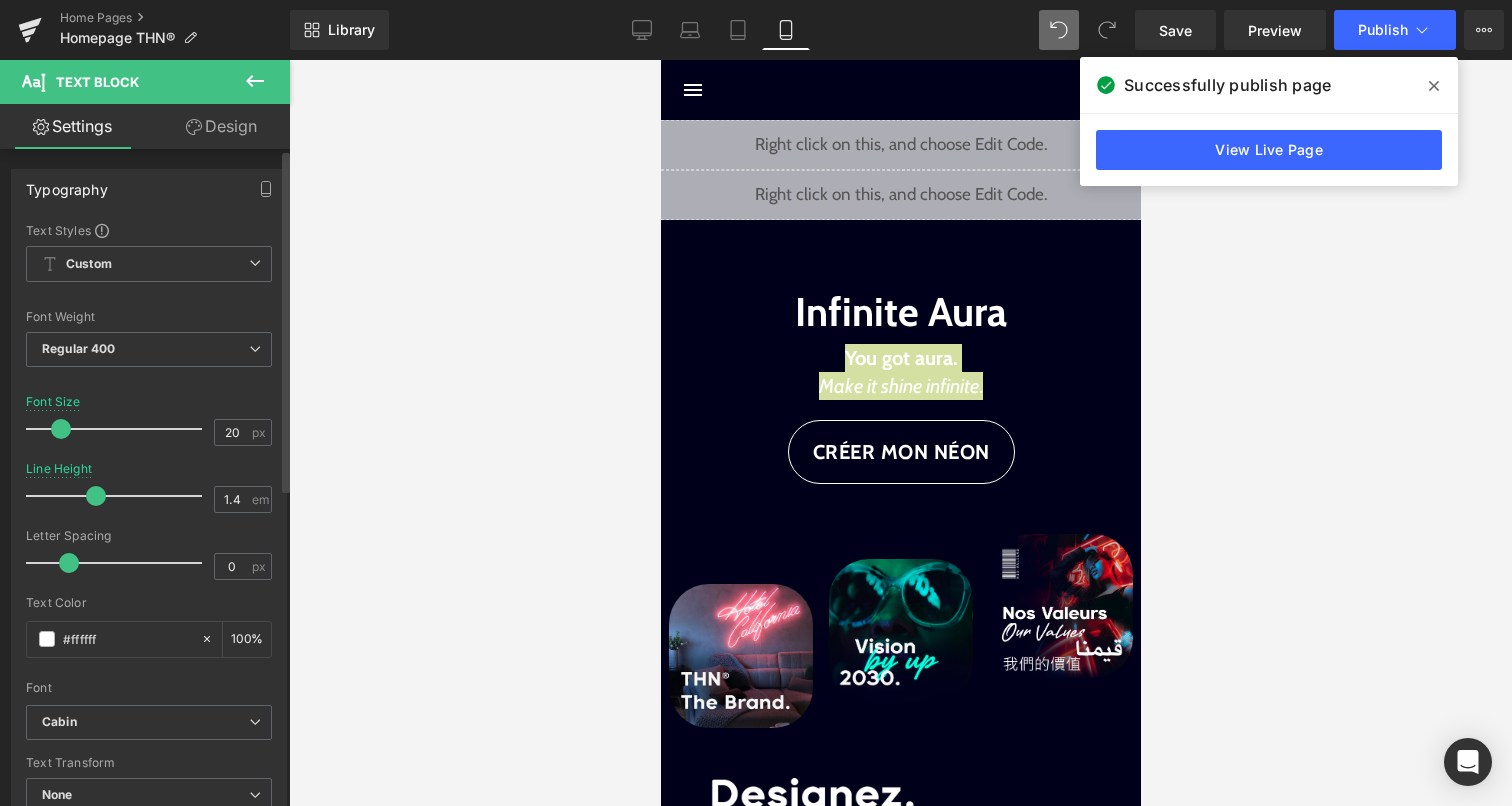 click at bounding box center (96, 496) 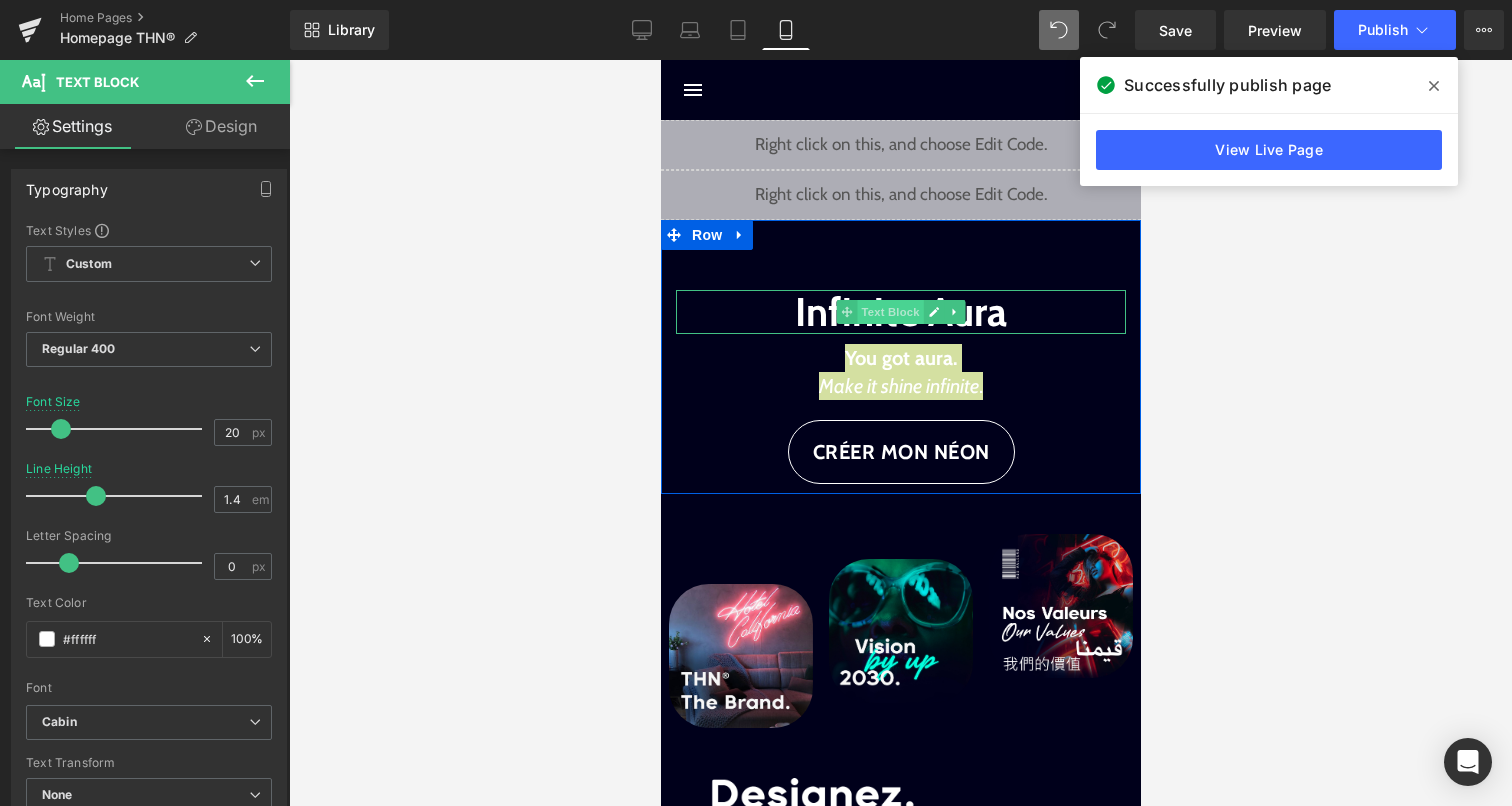 click on "Text Block" at bounding box center (889, 312) 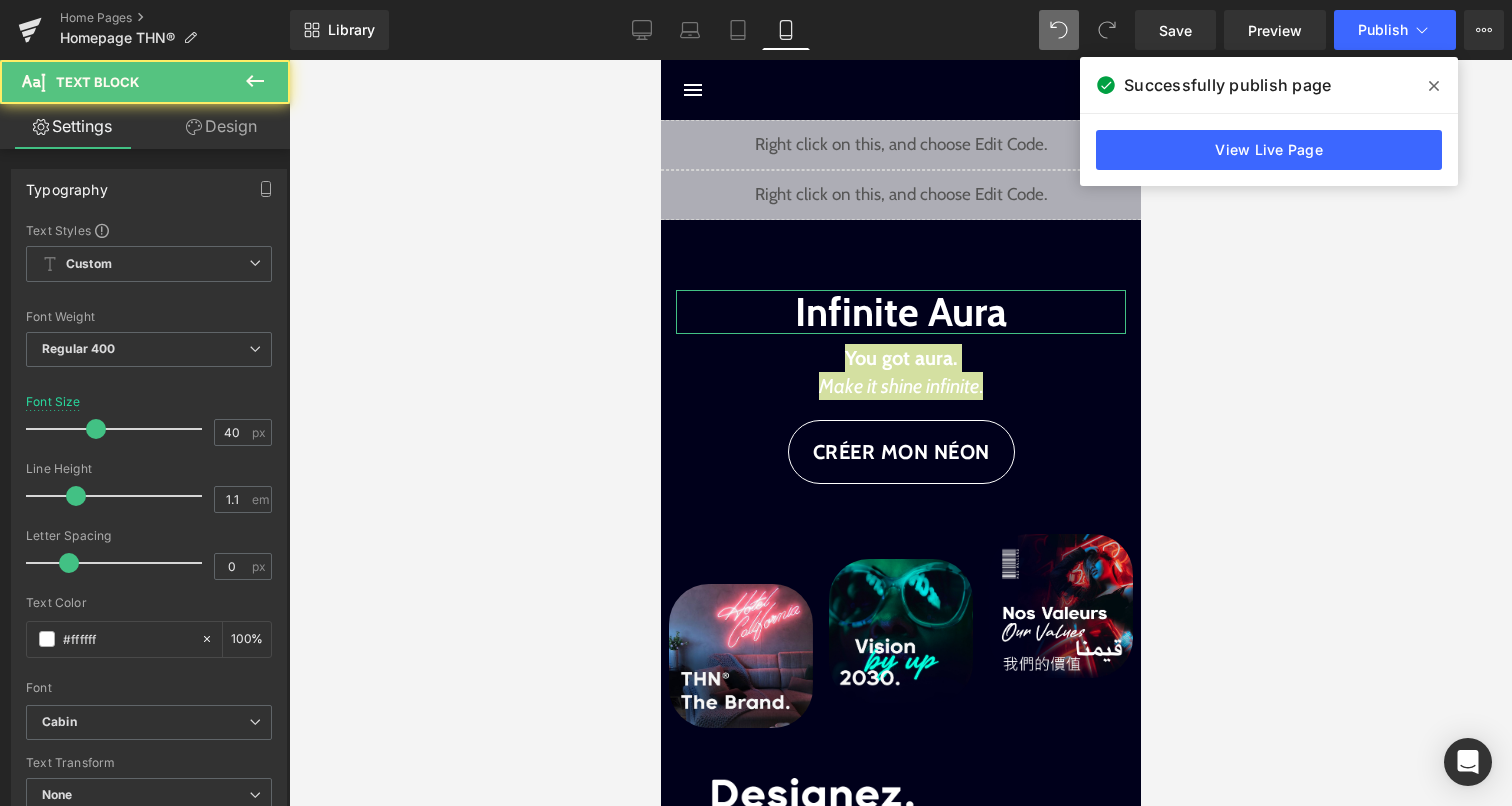 click on "Design" at bounding box center (221, 126) 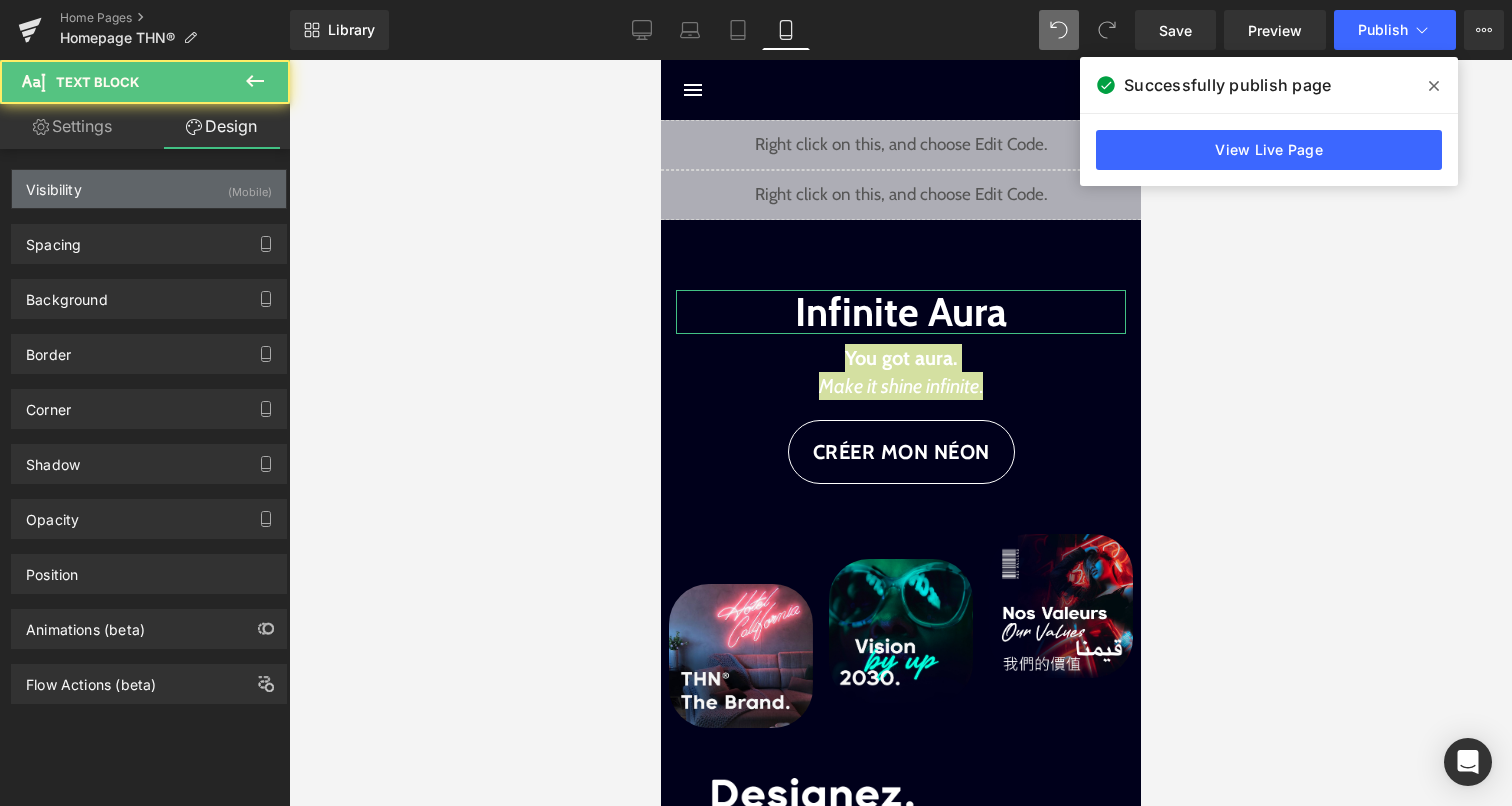 type on "40" 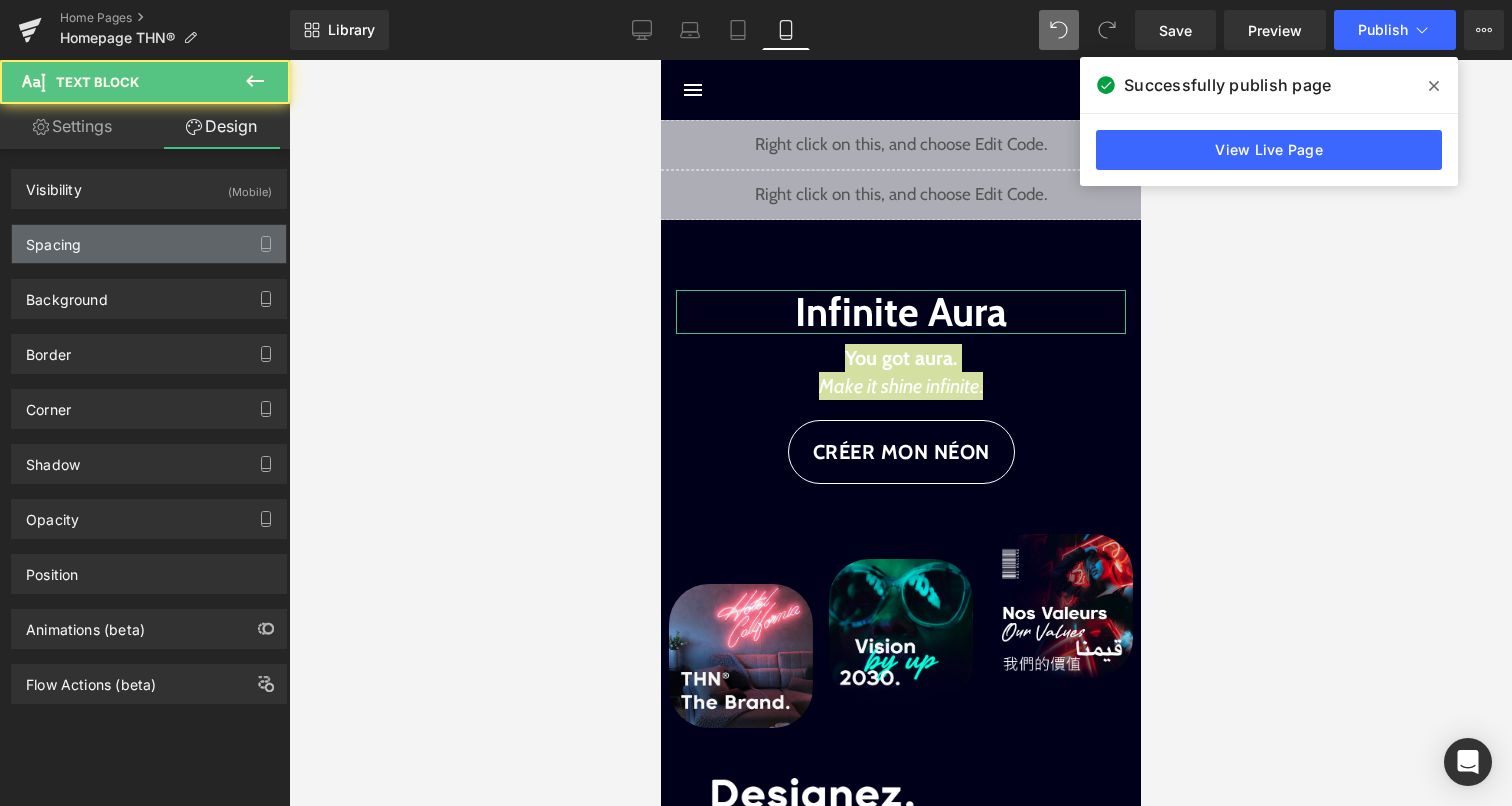 click on "Spacing" at bounding box center (149, 244) 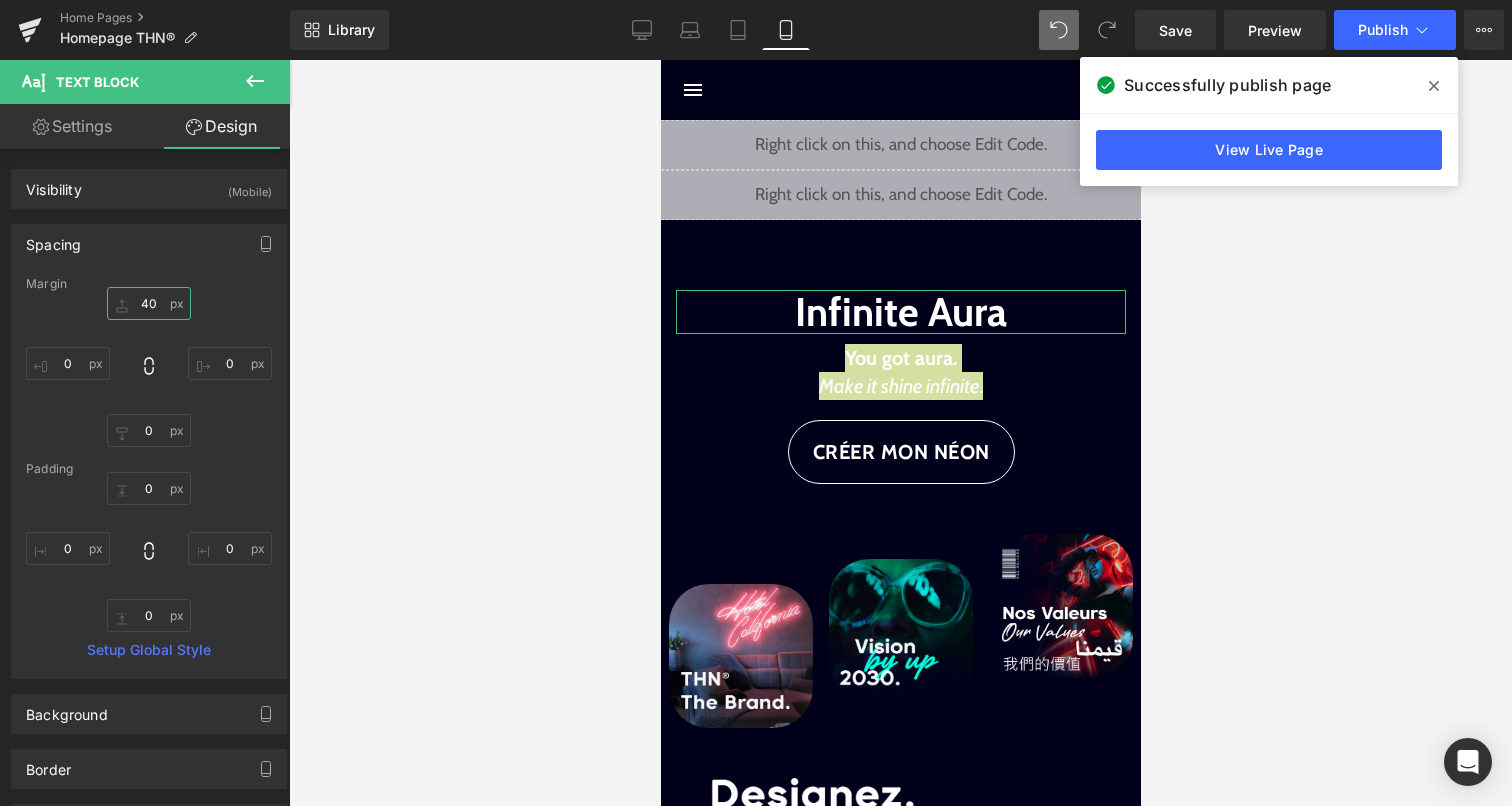 click on "40" at bounding box center [149, 303] 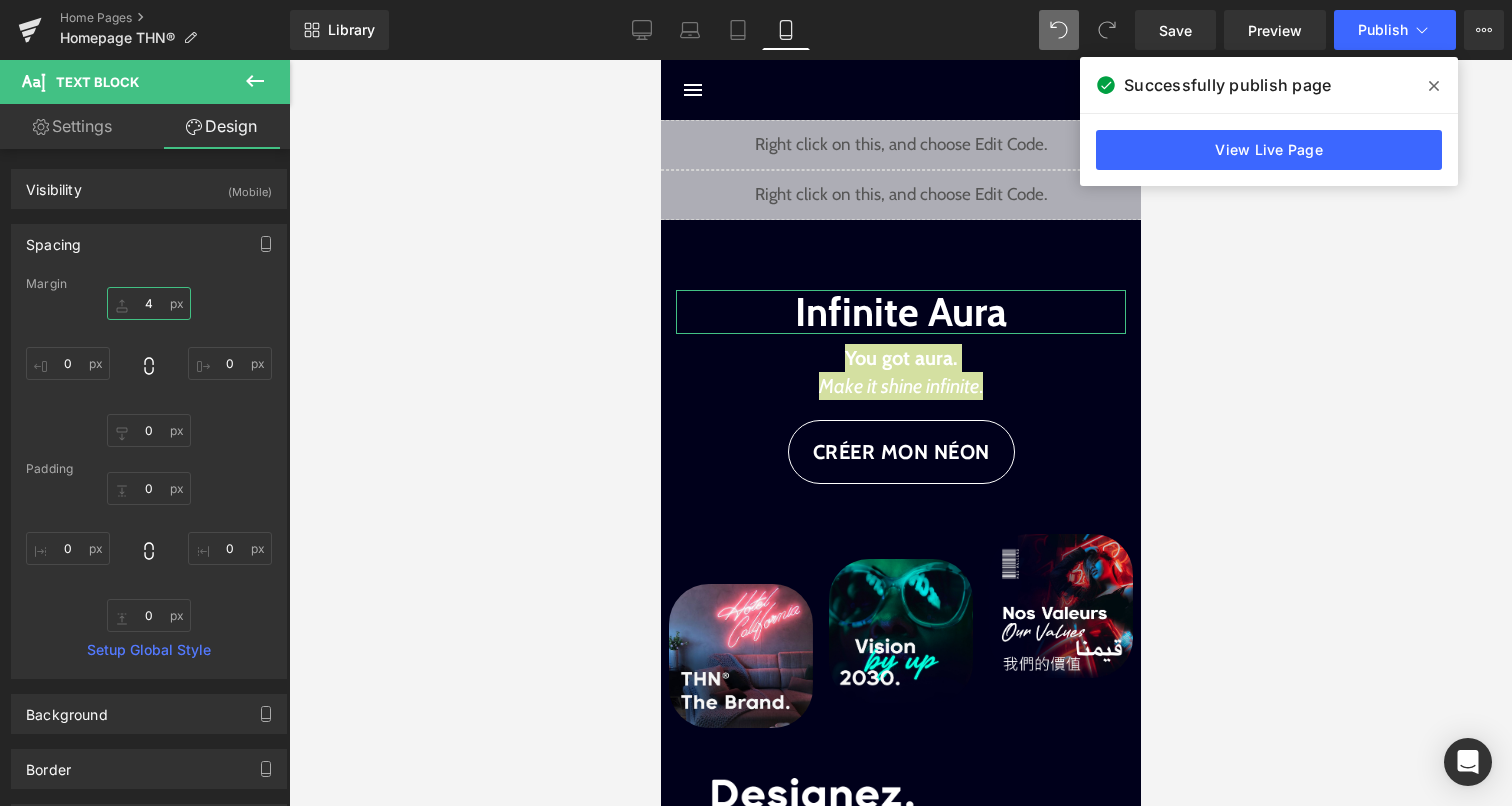 type on "45" 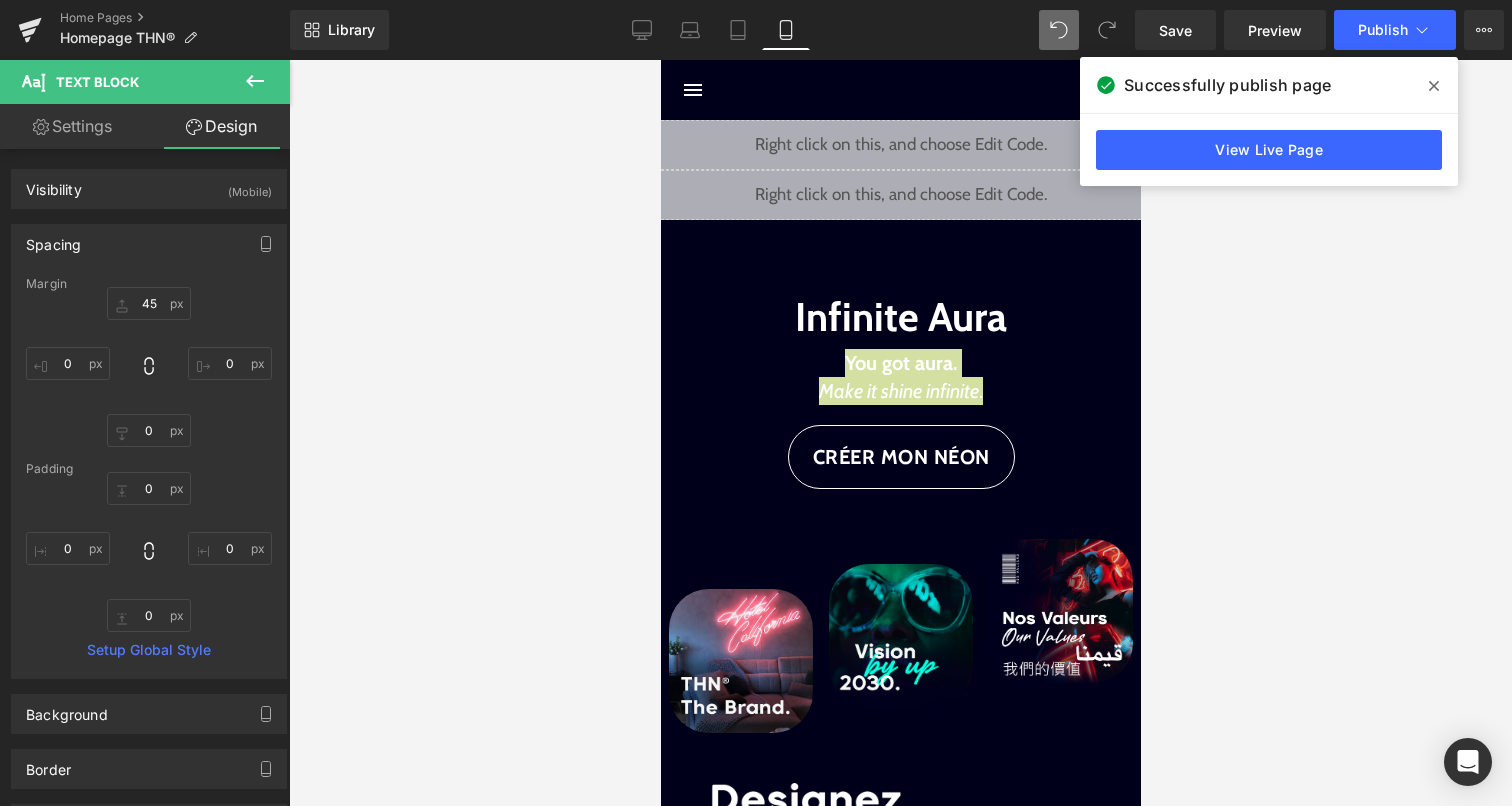 click at bounding box center [900, 433] 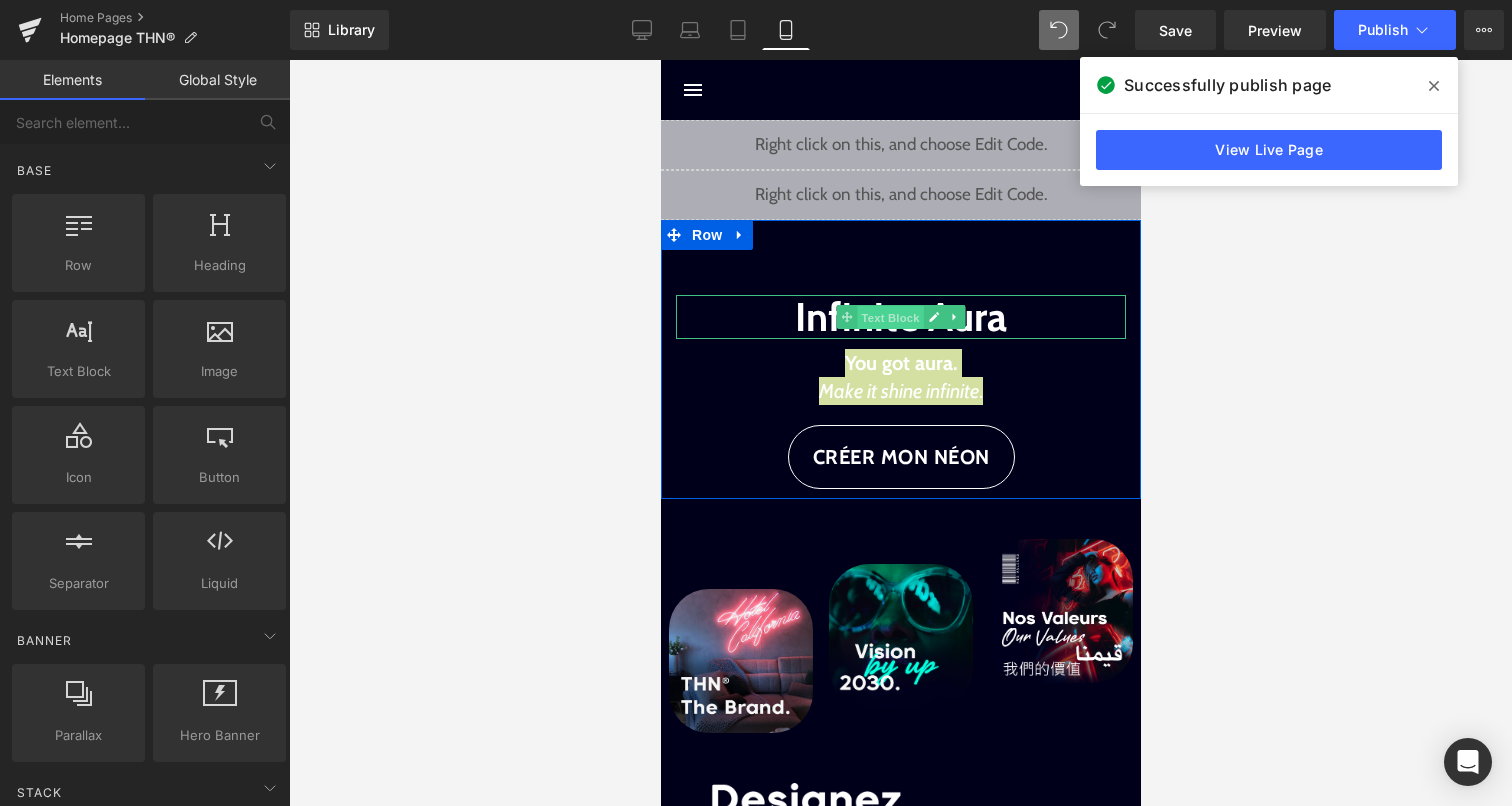 click on "Text Block" at bounding box center (889, 318) 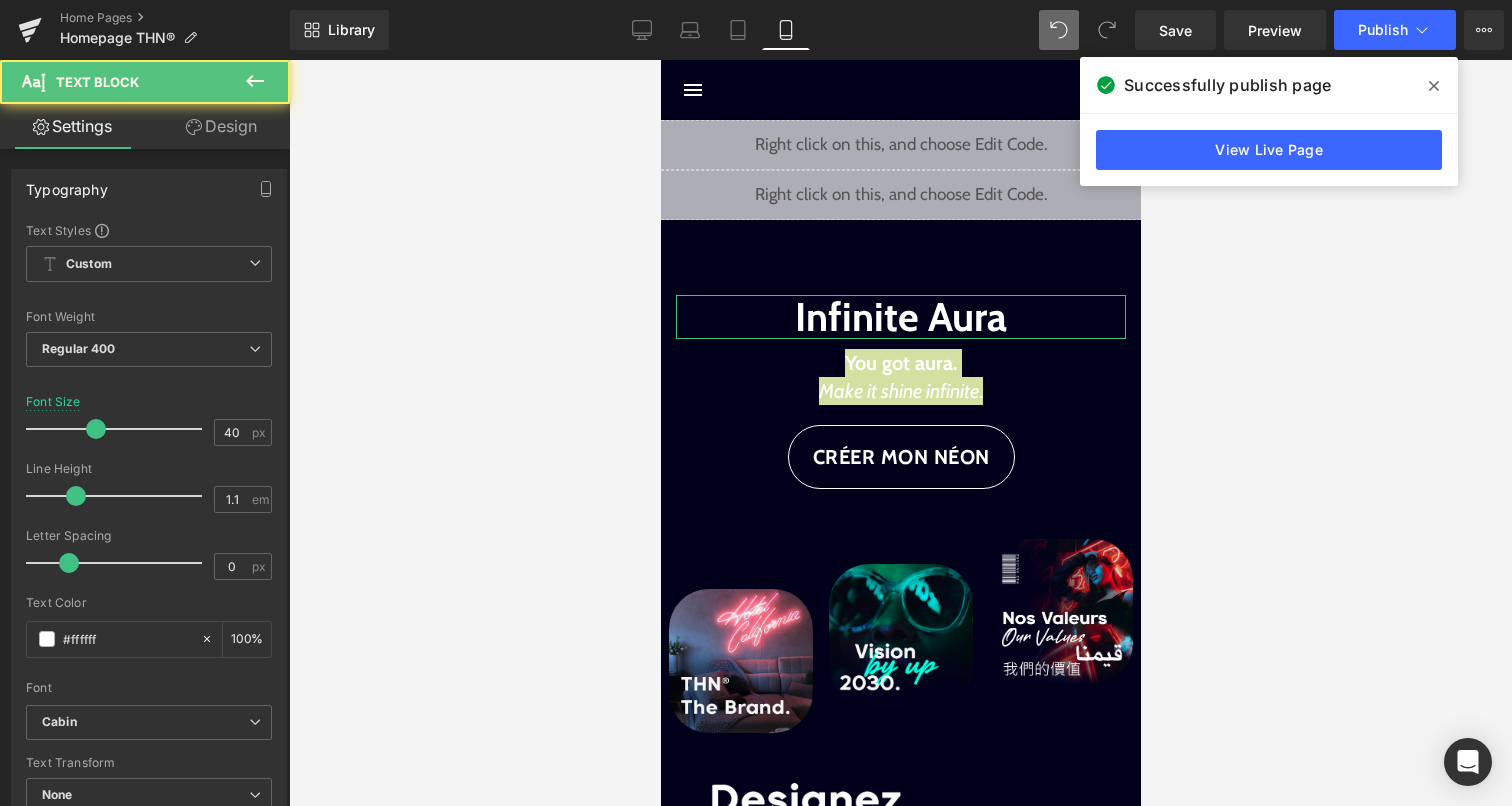 click on "Design" at bounding box center (221, 126) 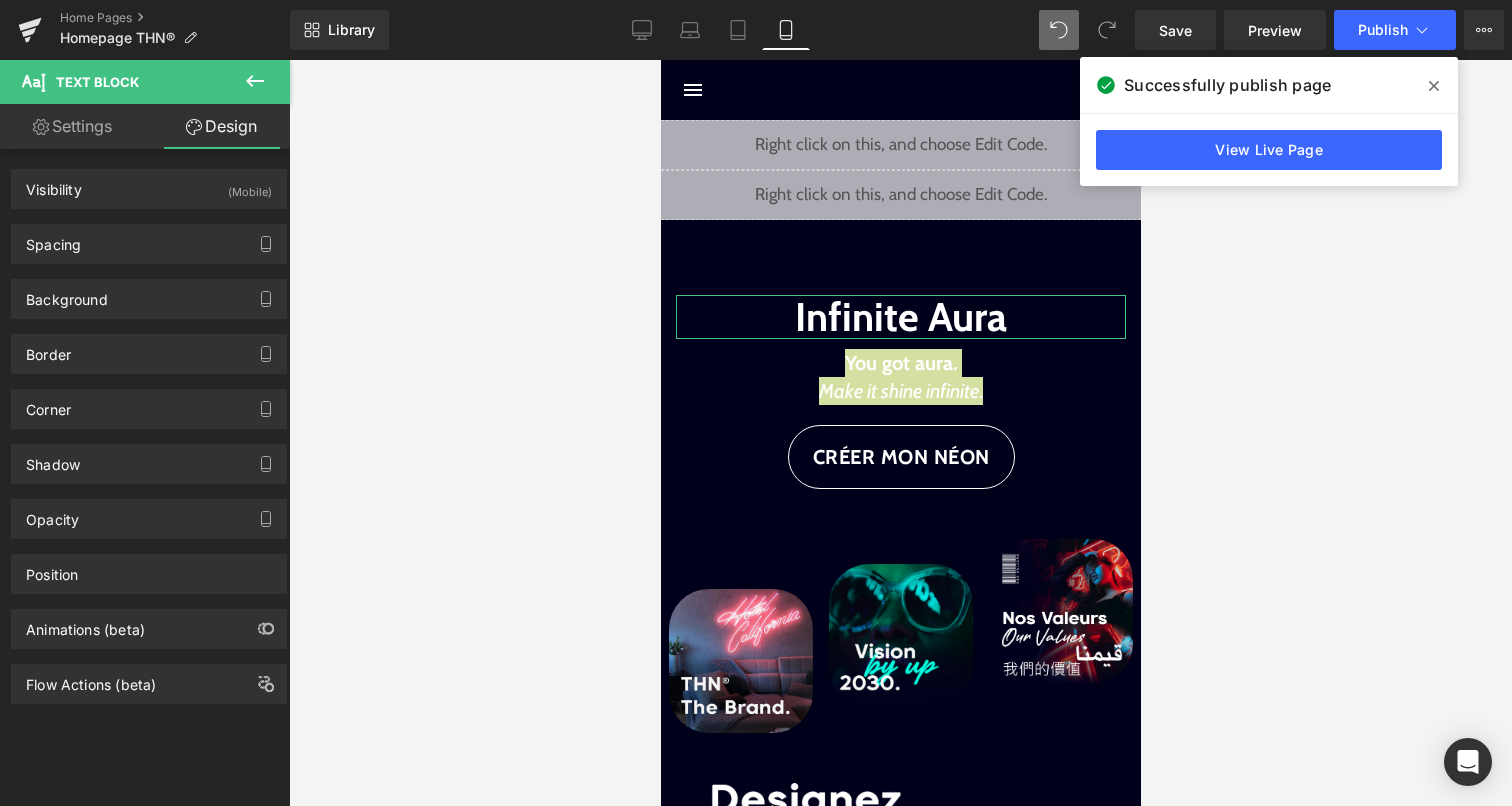 drag, startPoint x: 139, startPoint y: 243, endPoint x: 143, endPoint y: 263, distance: 20.396078 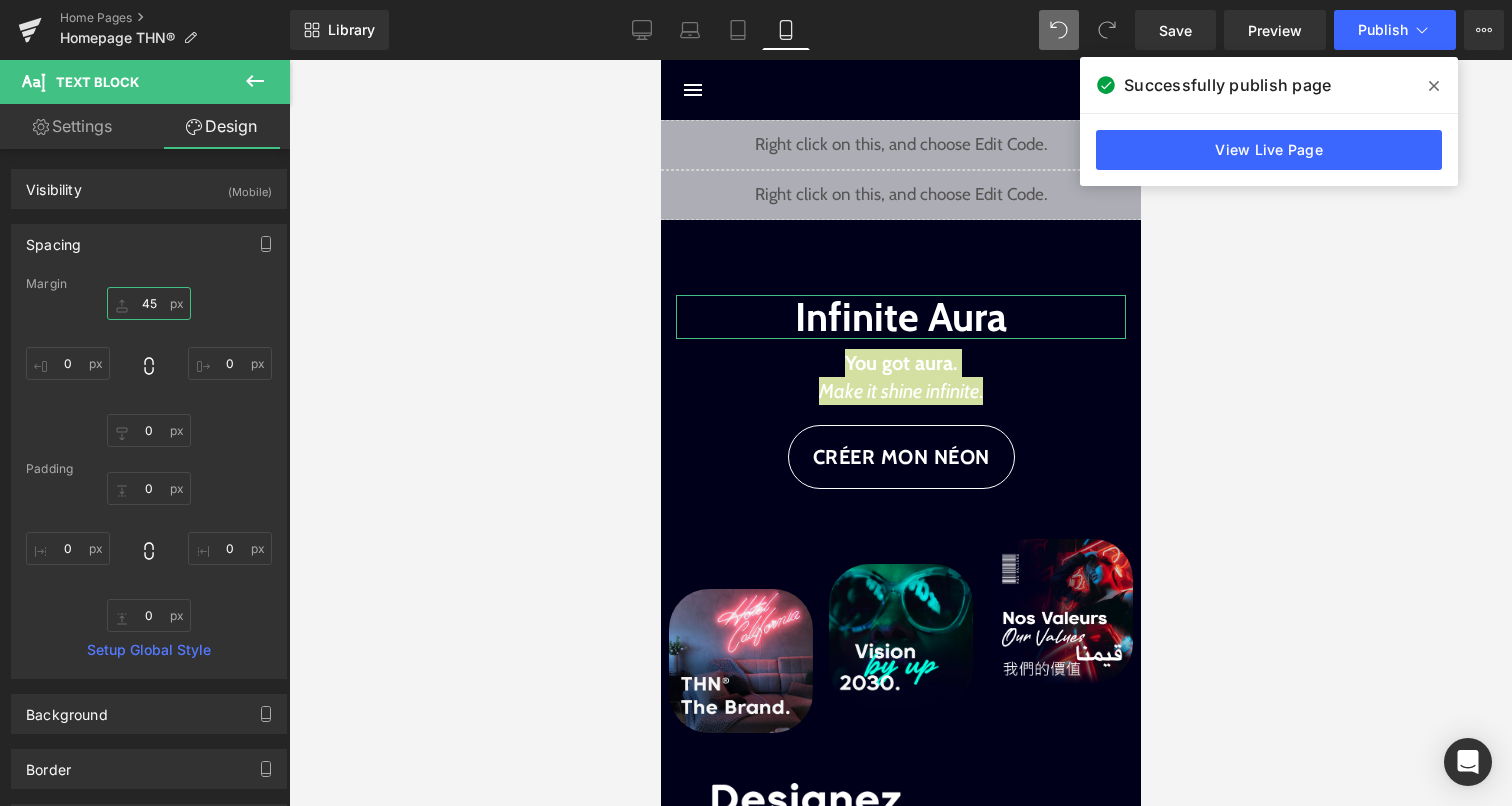 click on "45" at bounding box center (149, 303) 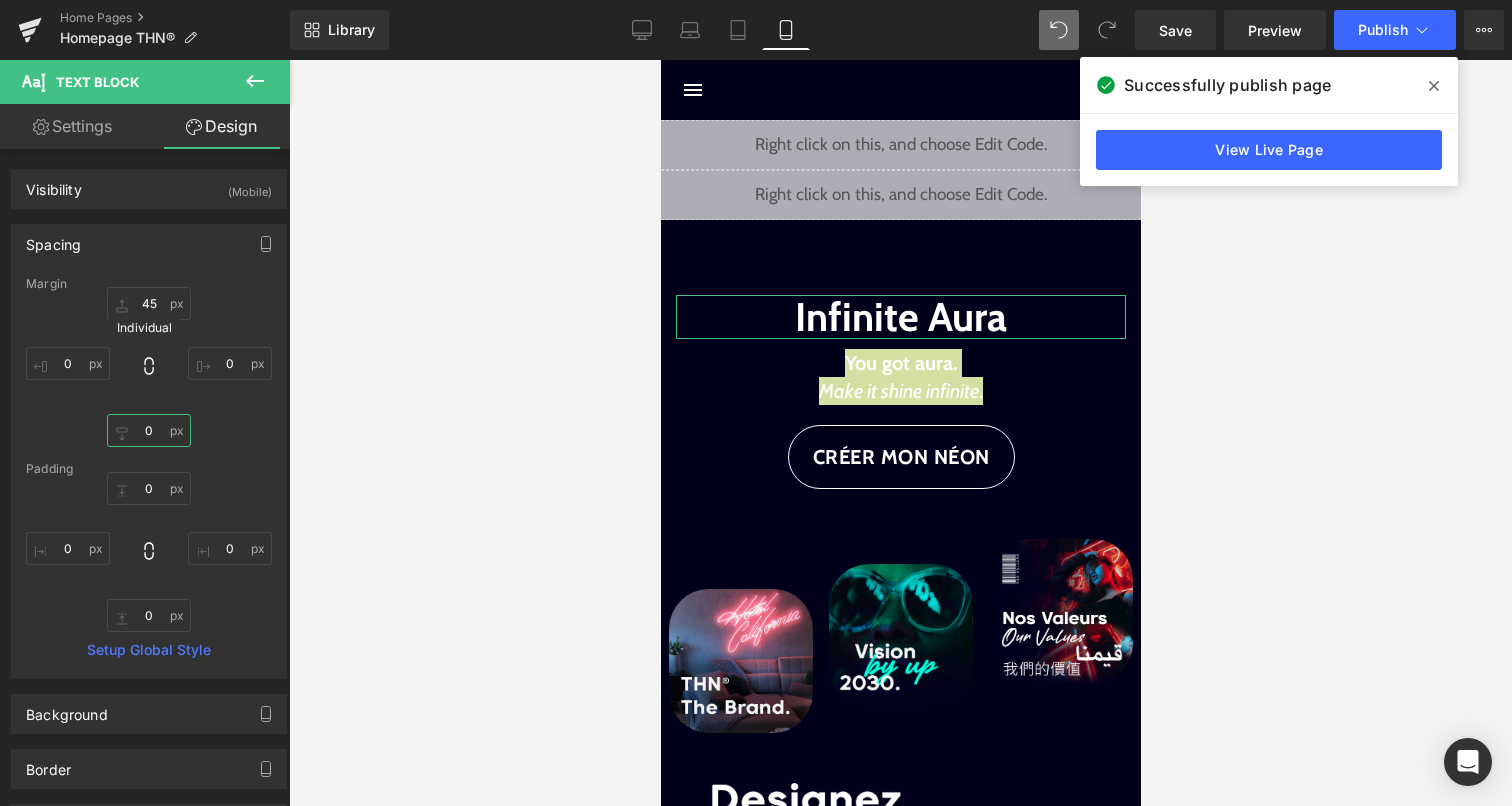 click on "0" at bounding box center (149, 430) 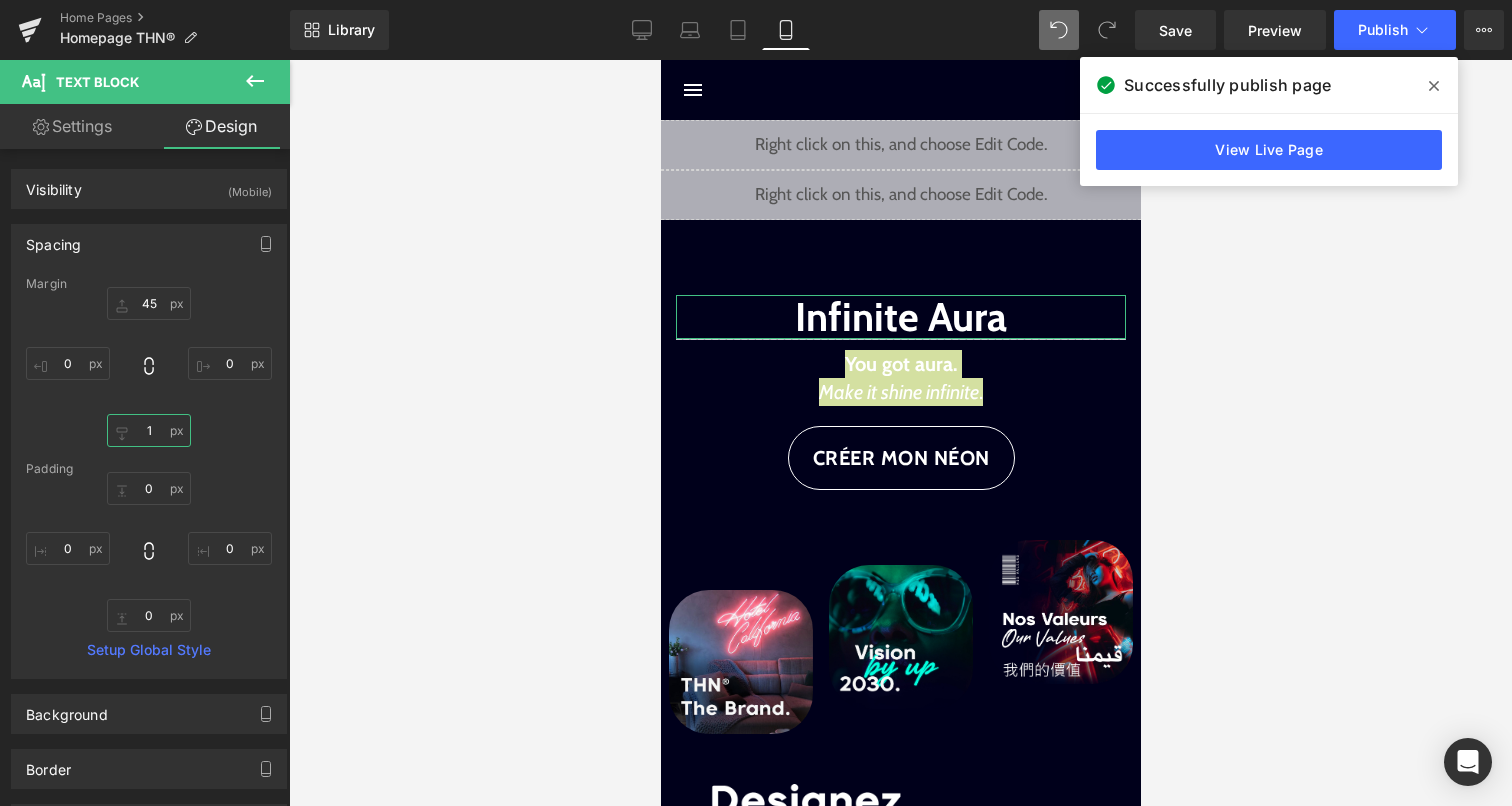 type on "10" 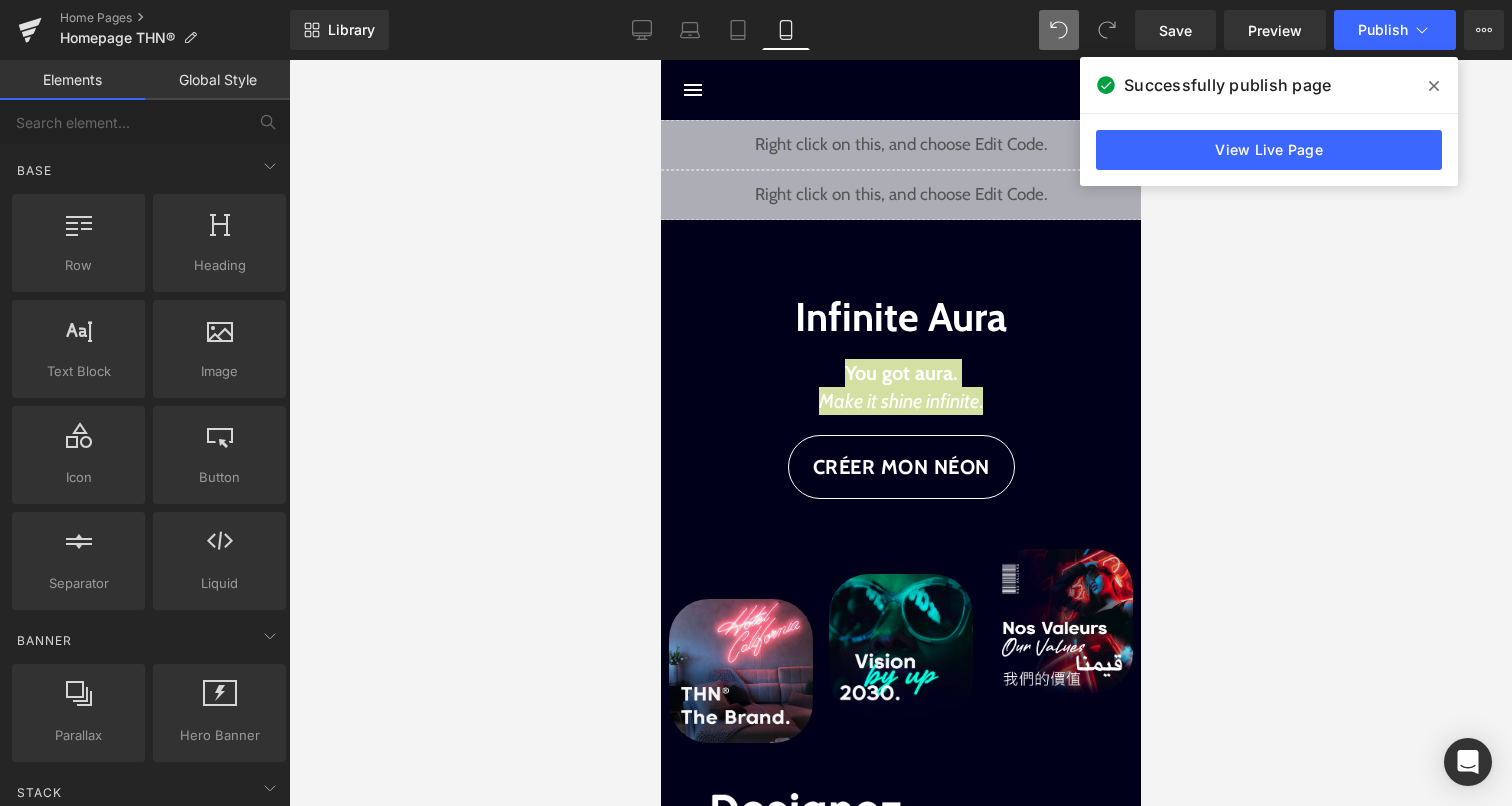 click at bounding box center [900, 433] 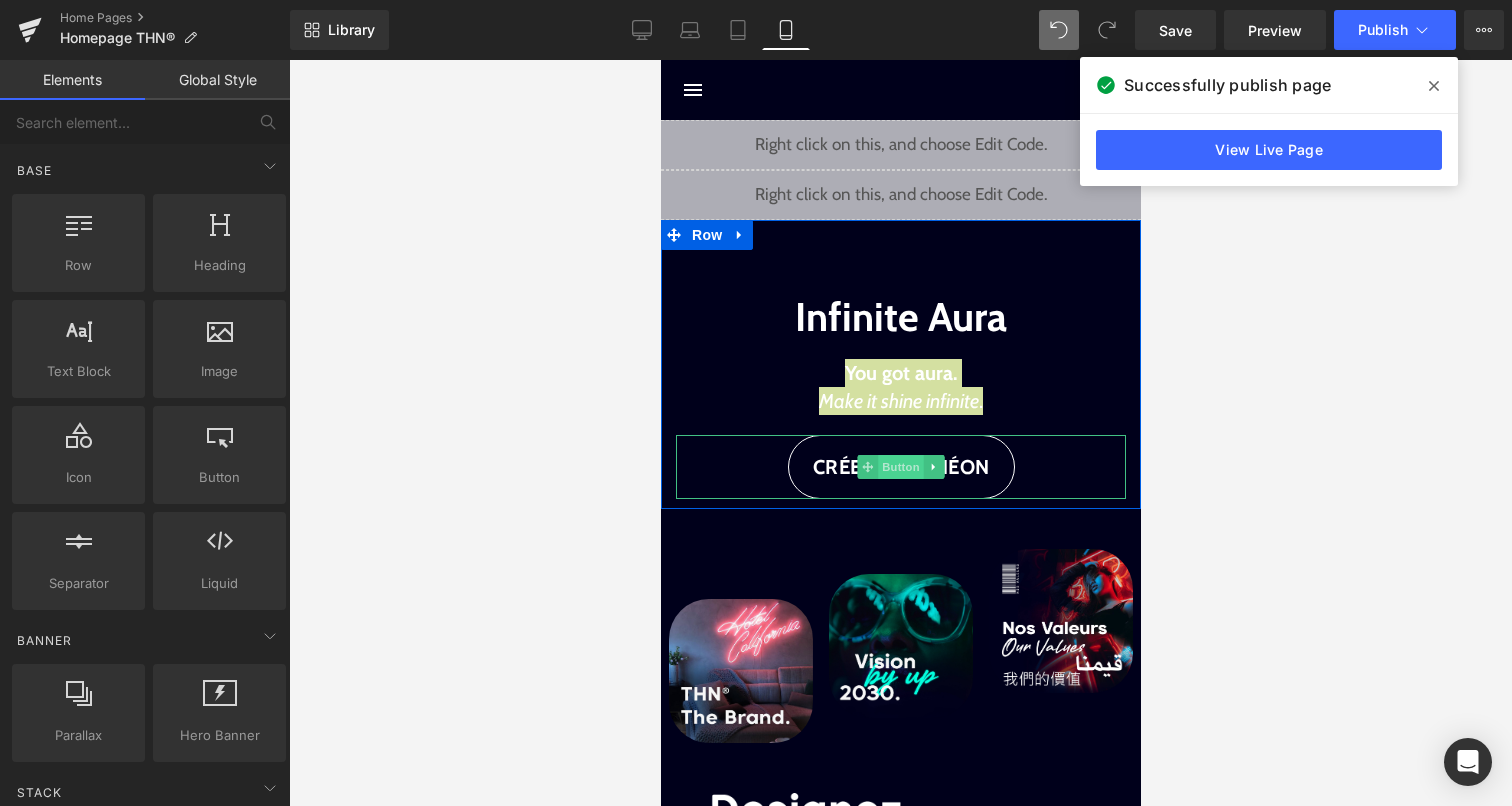 click on "Button" at bounding box center (900, 467) 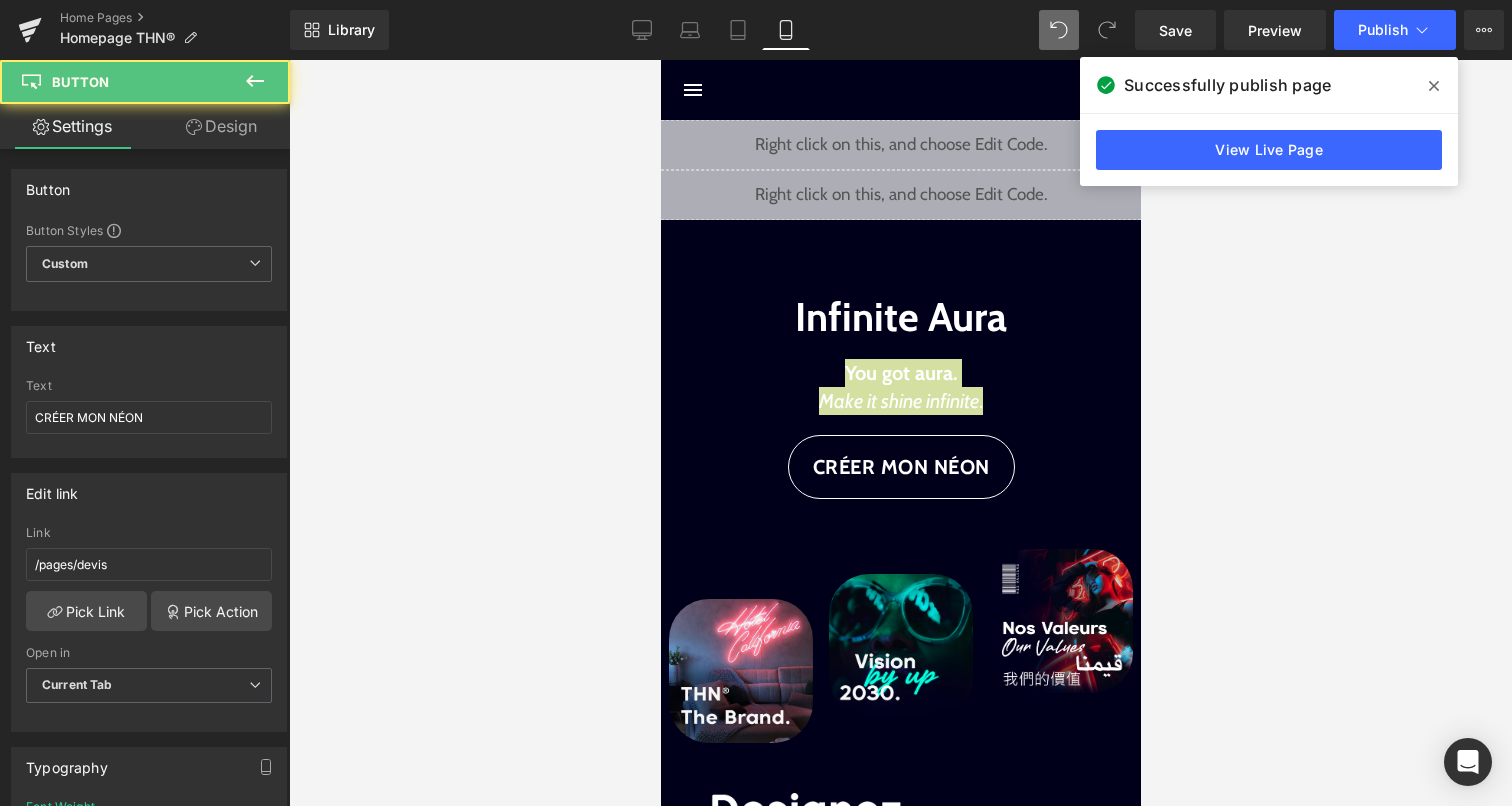 click at bounding box center [900, 433] 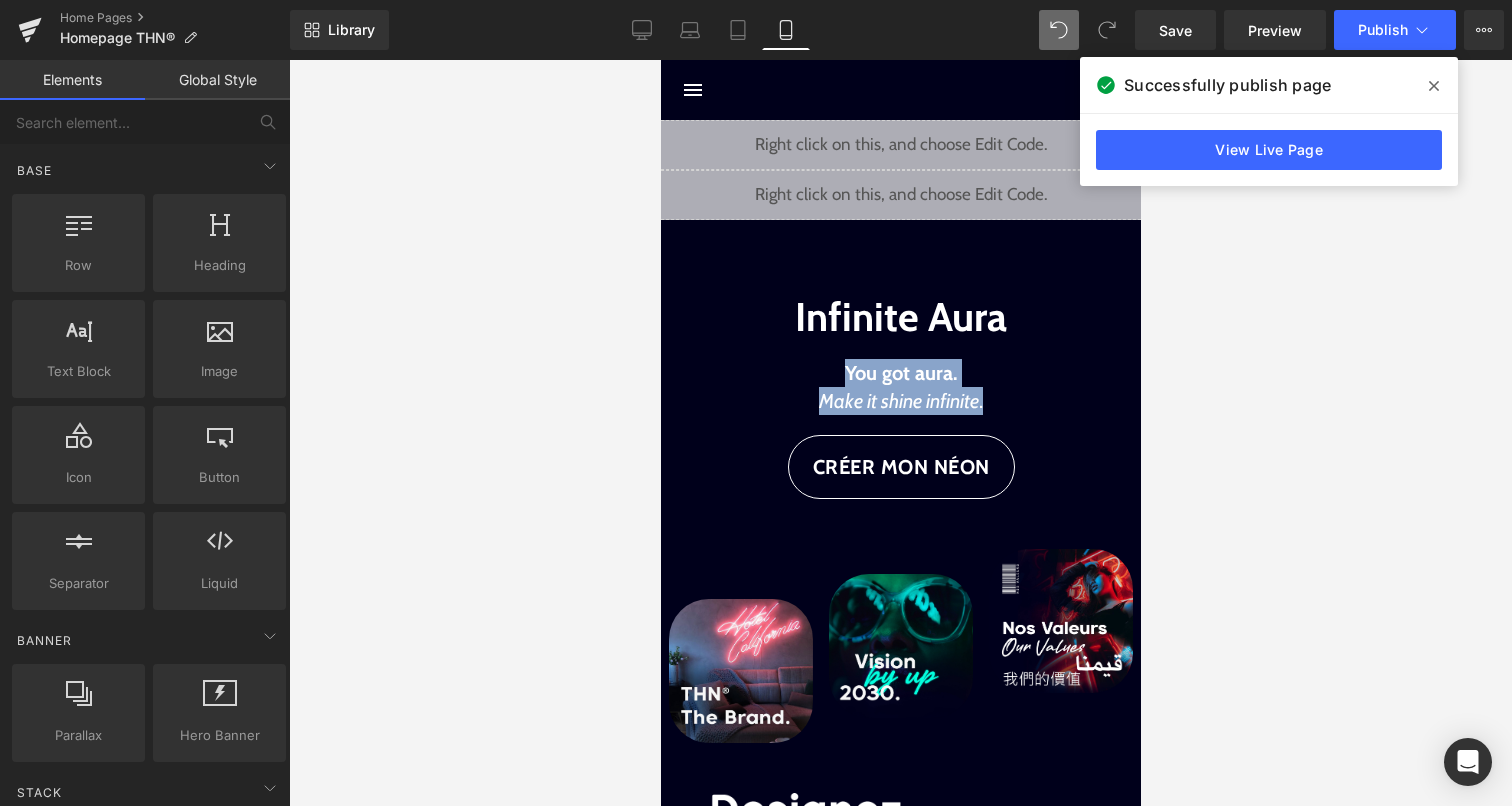 click at bounding box center [933, 387] 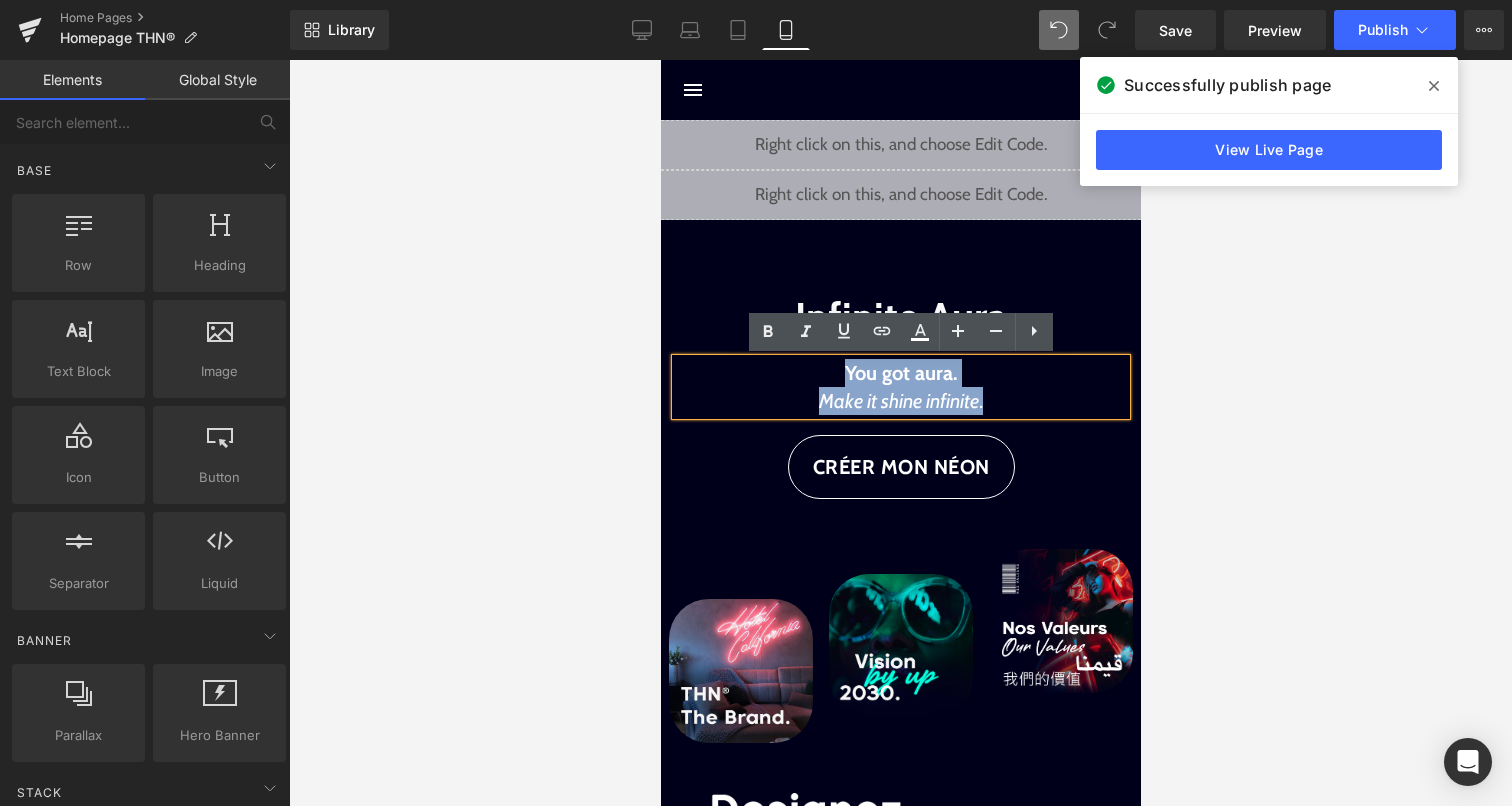 click on "Make it shine infinite" at bounding box center [898, 401] 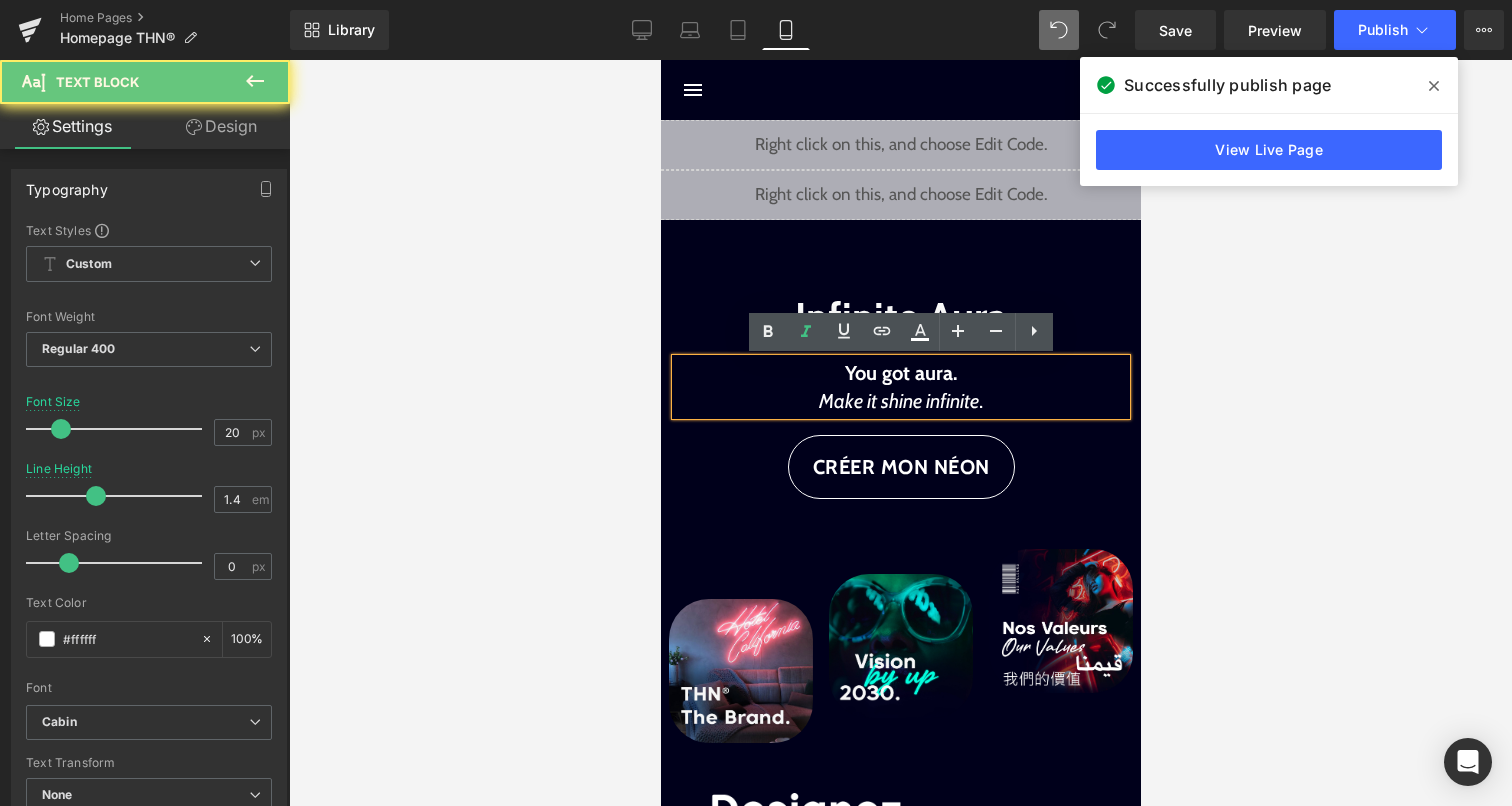 click on "Make it shine infinite" at bounding box center [898, 401] 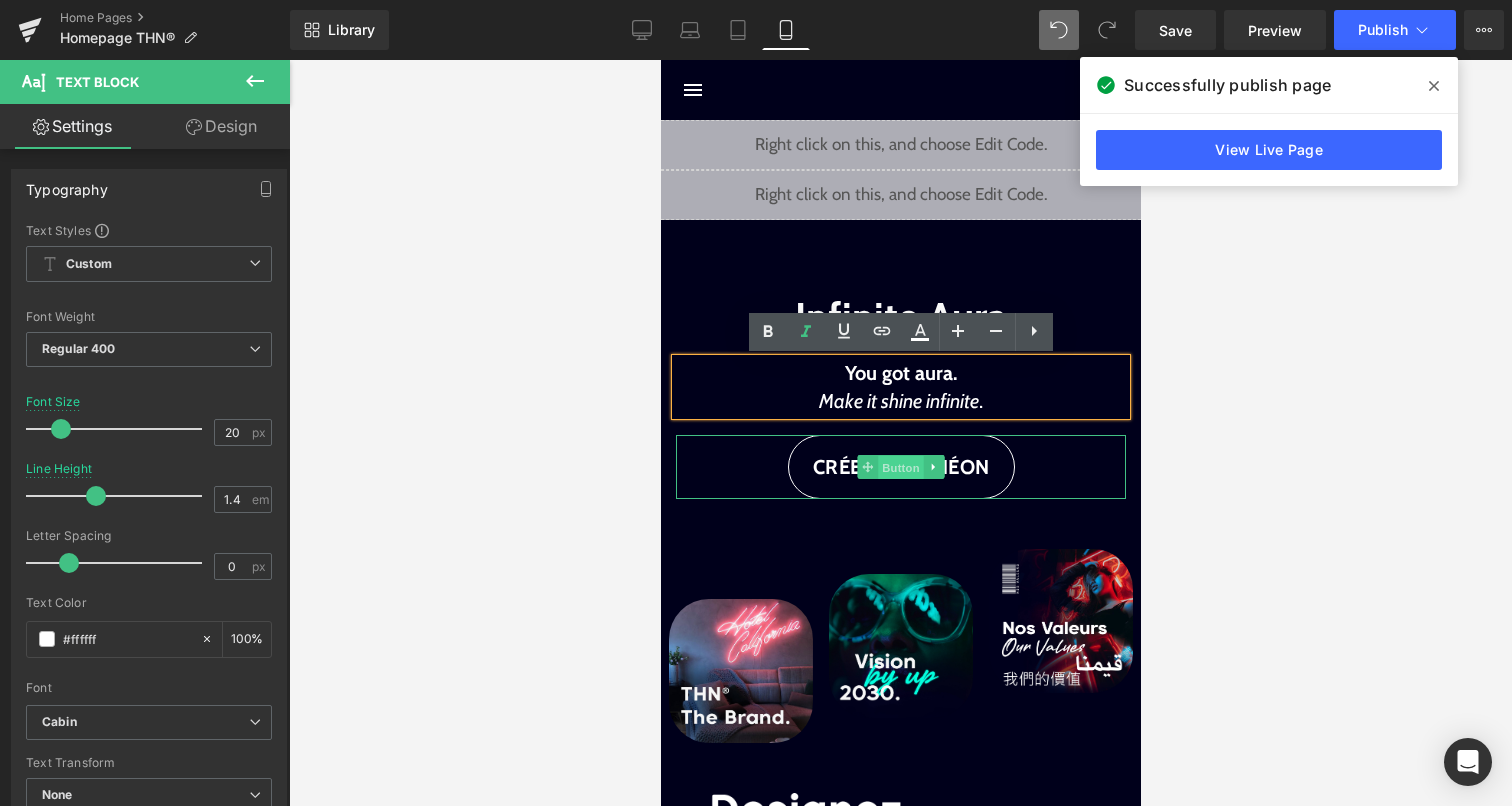 click on "Button" at bounding box center [900, 468] 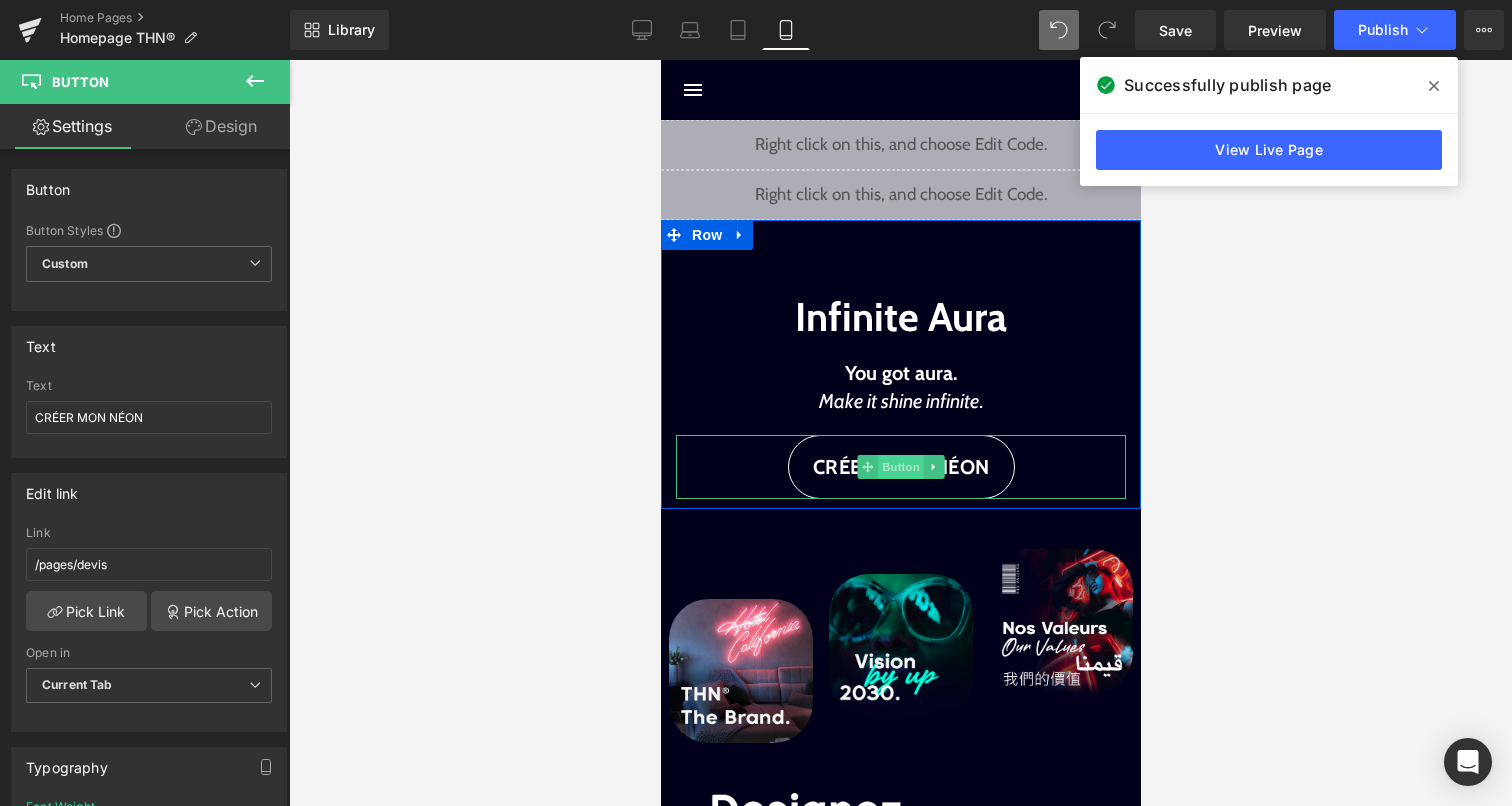 click on "Button" at bounding box center (900, 467) 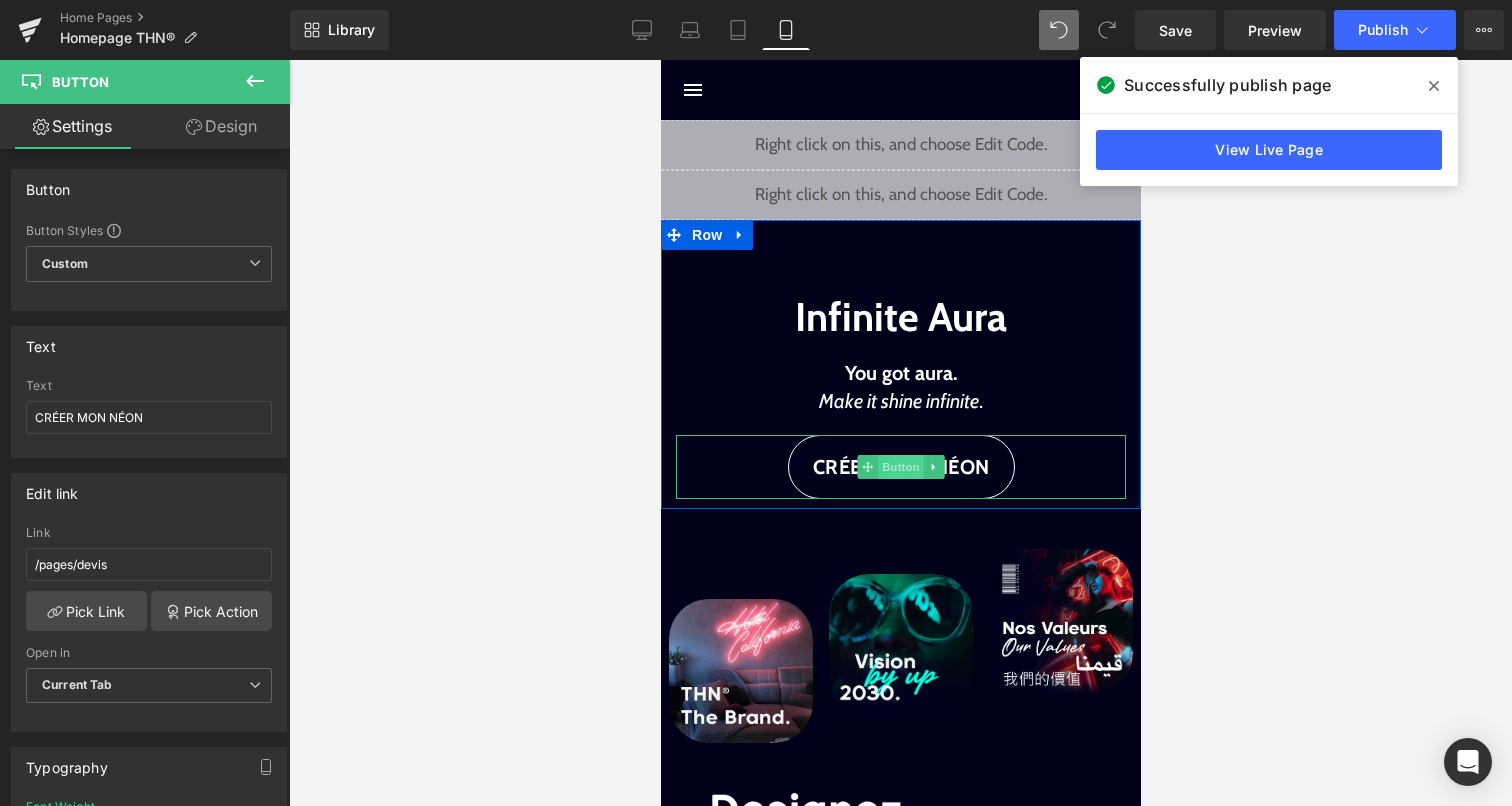 click on "Button" at bounding box center [900, 467] 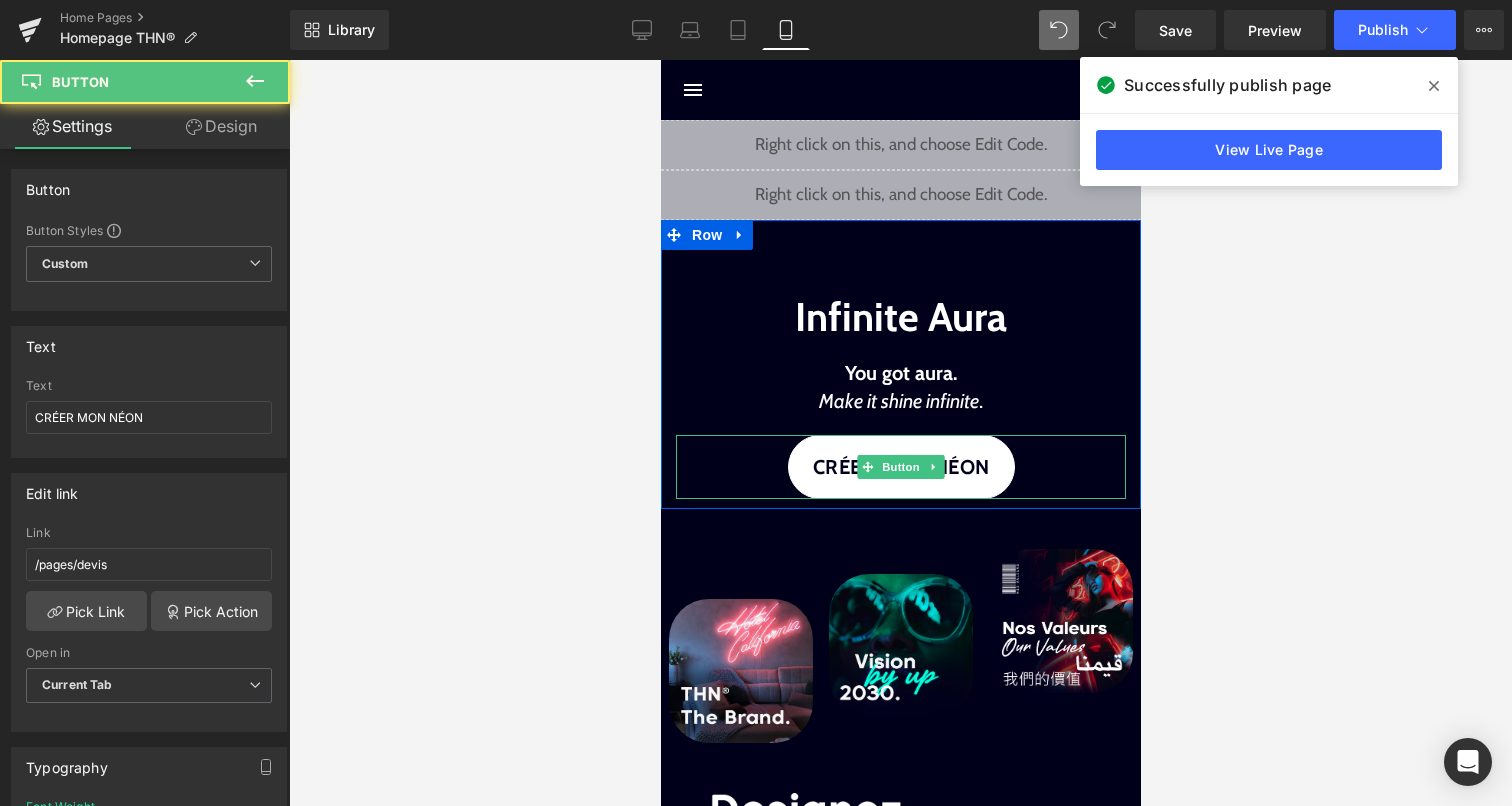 click on "CRÉER MON NÉON" at bounding box center (900, 467) 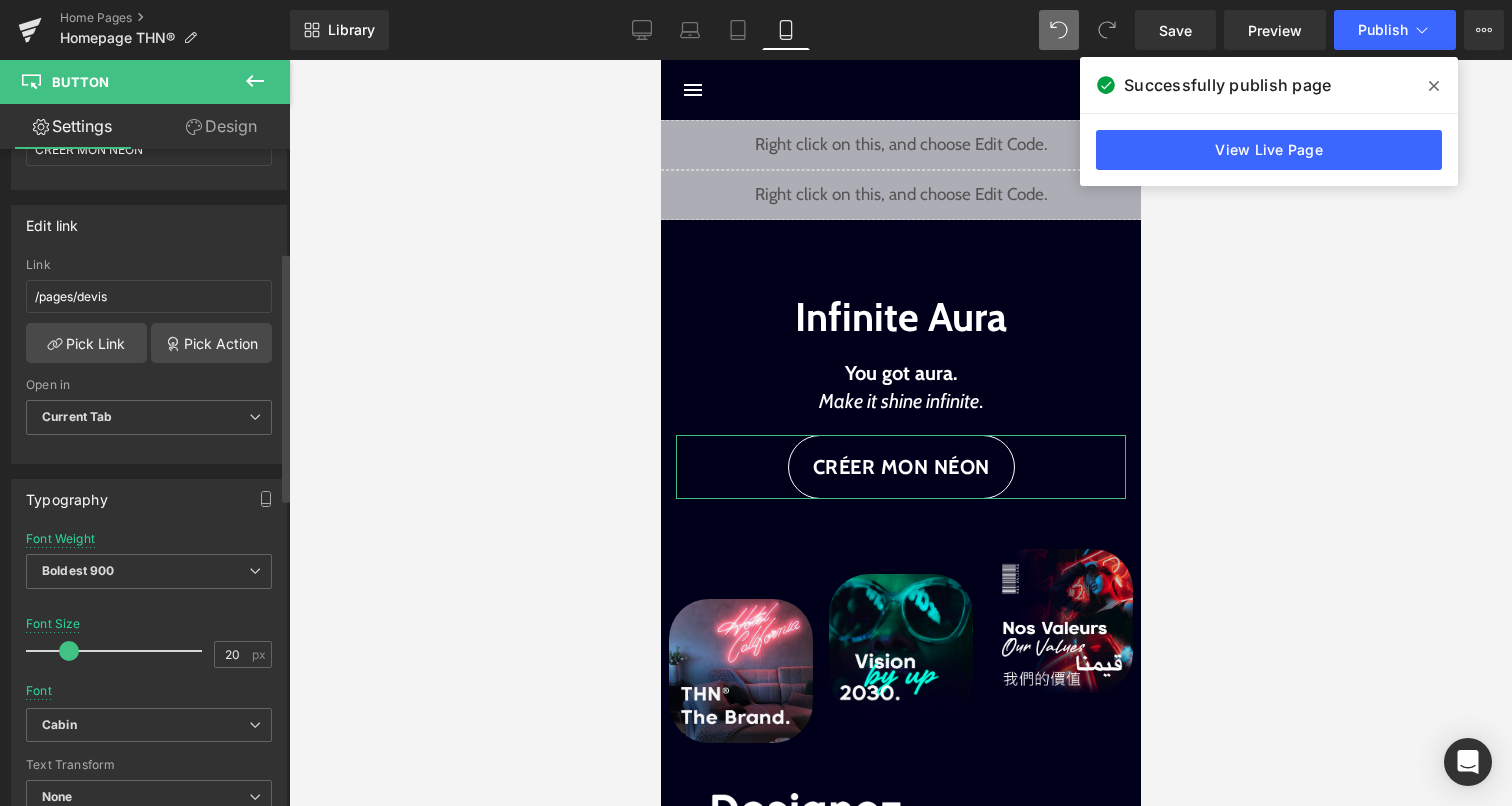 scroll, scrollTop: 270, scrollLeft: 0, axis: vertical 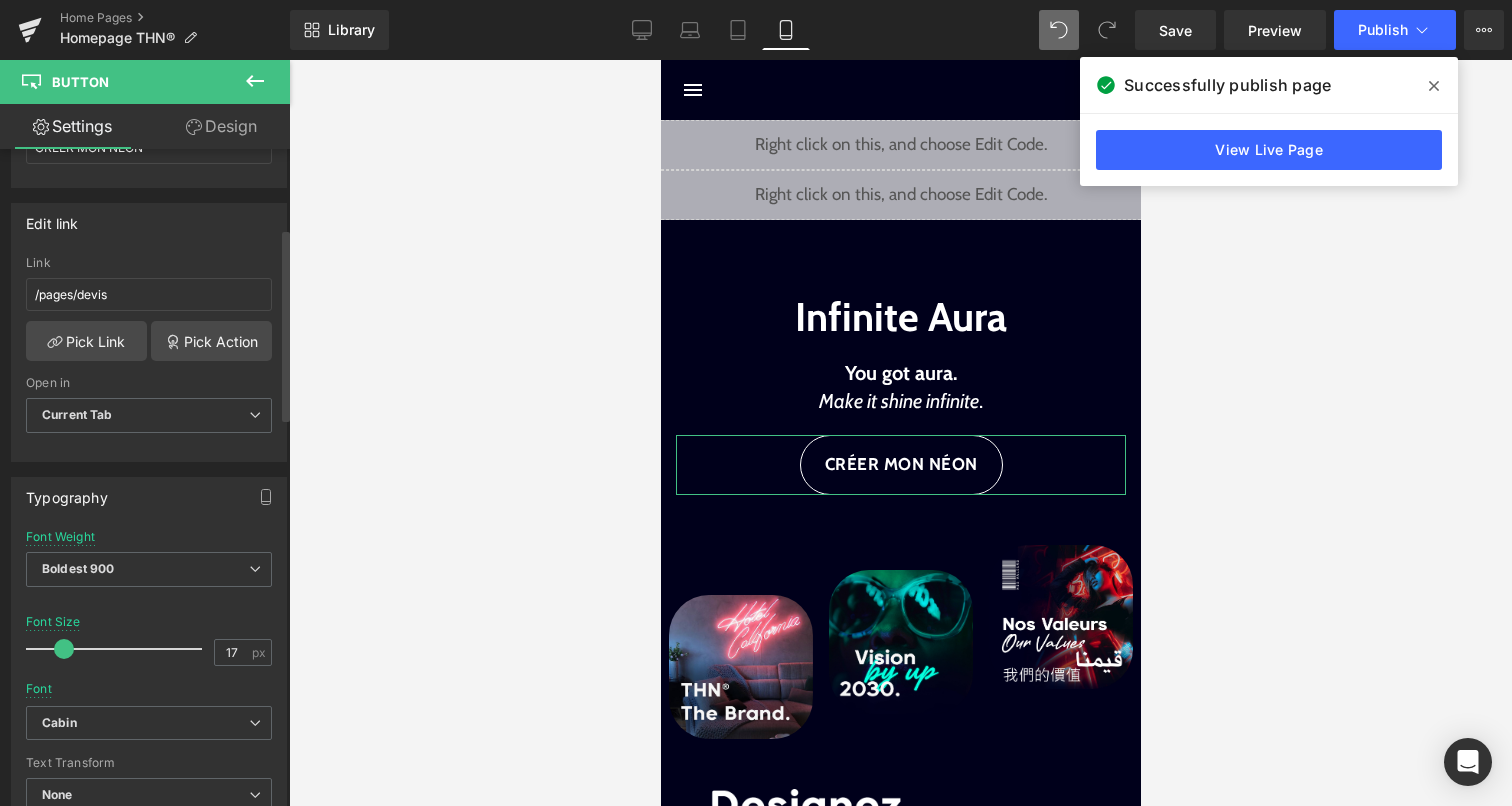 type on "16" 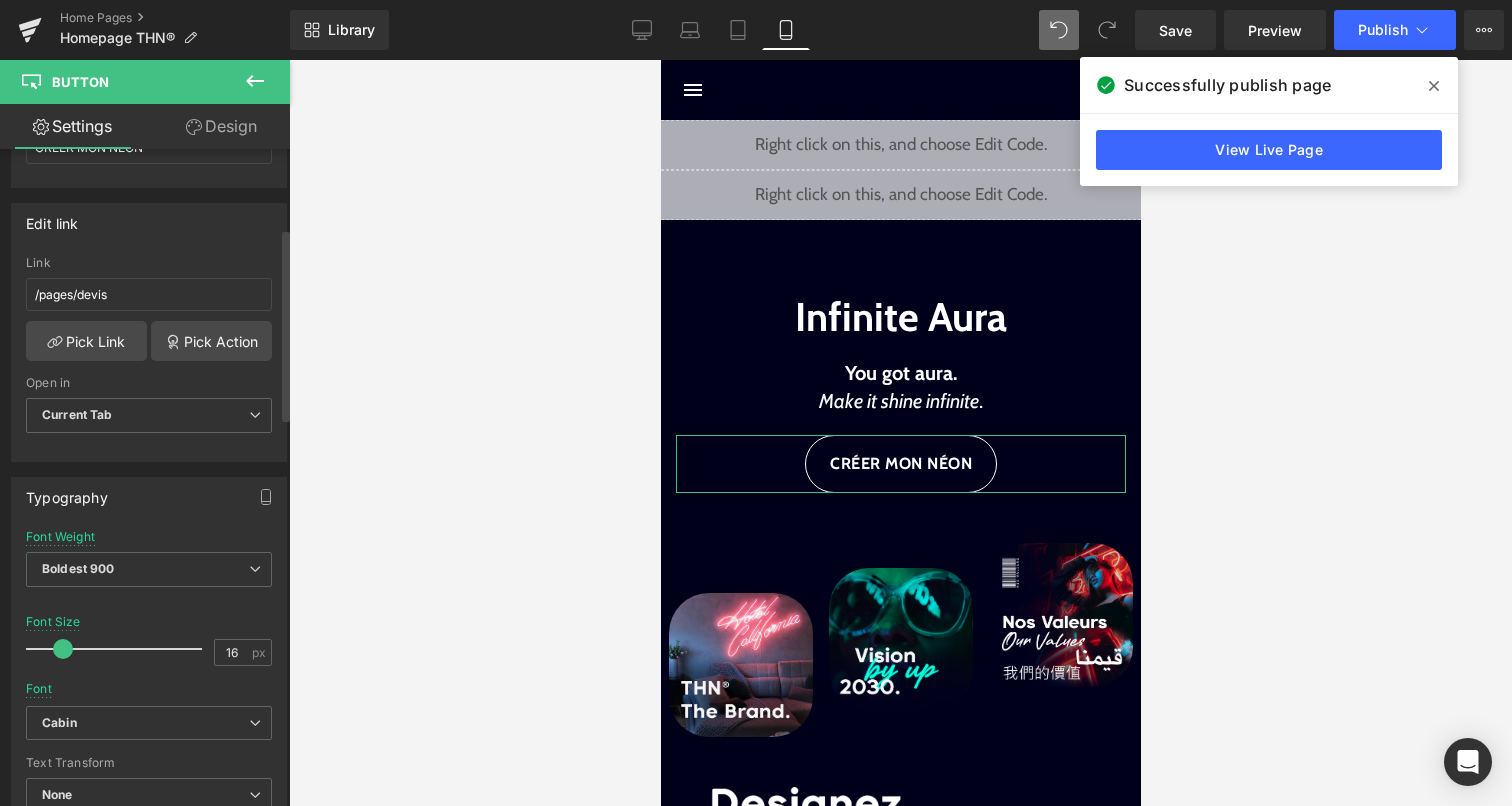 click at bounding box center [63, 649] 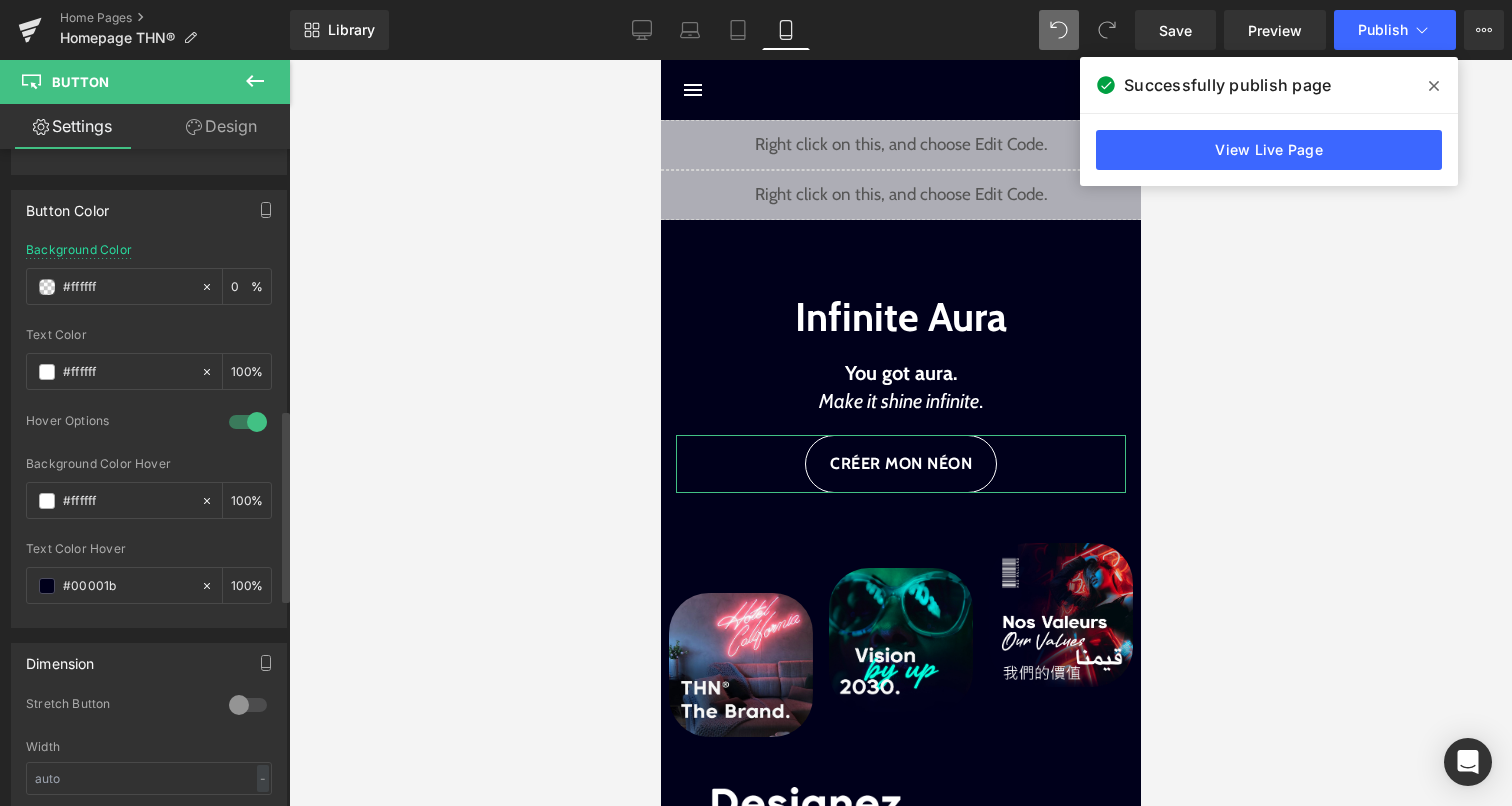 scroll, scrollTop: 939, scrollLeft: 0, axis: vertical 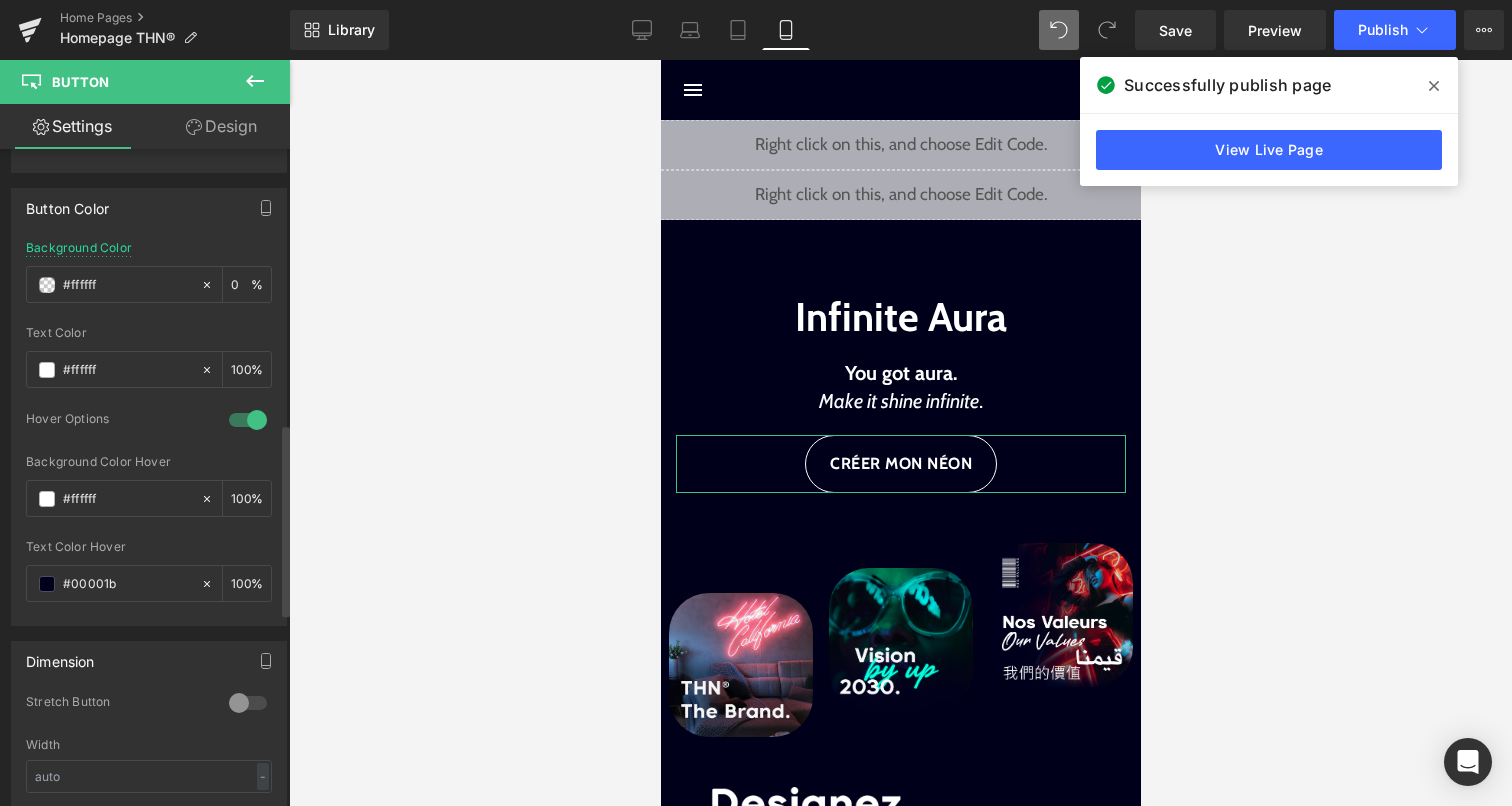 click at bounding box center [248, 703] 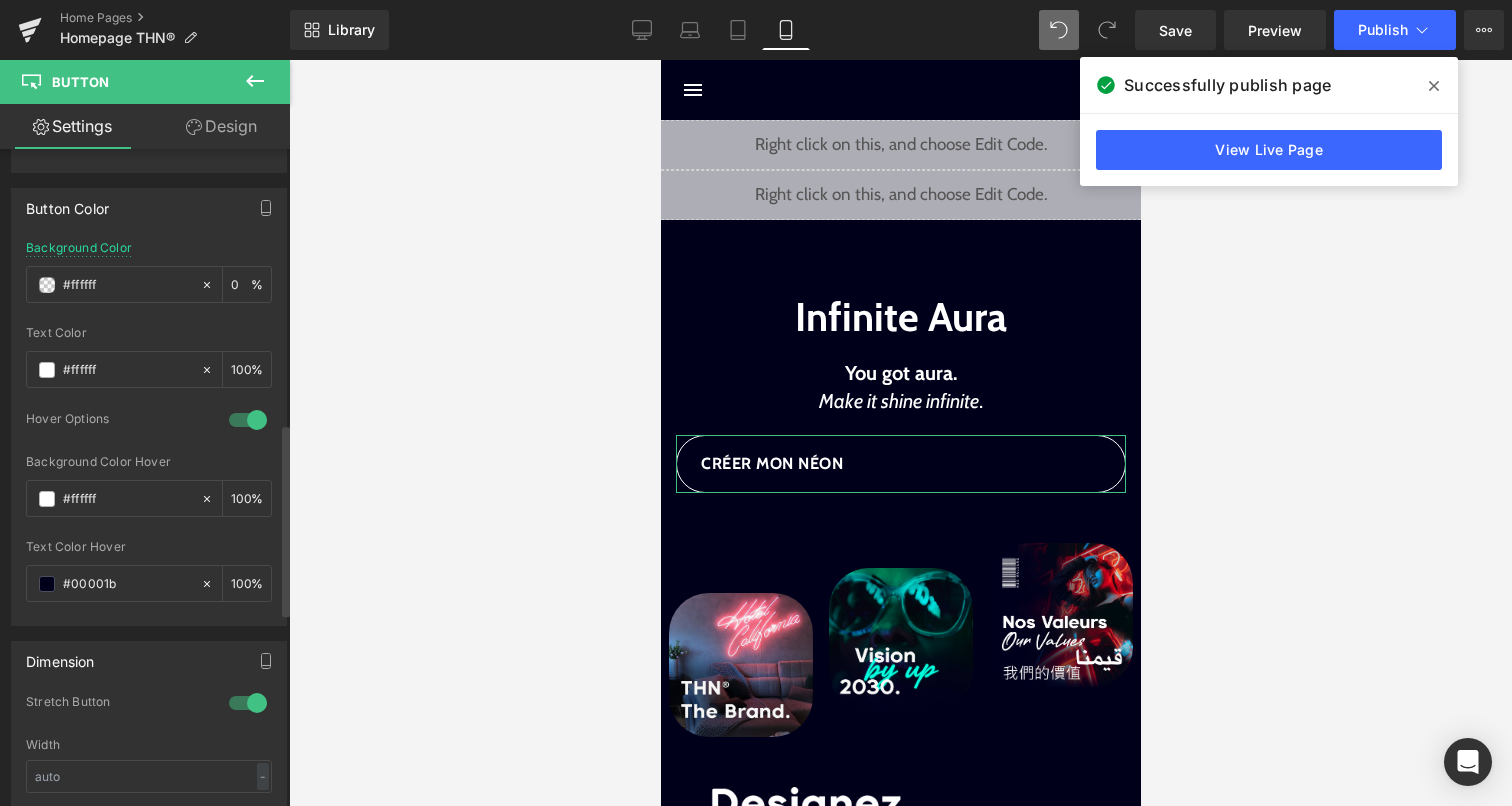 click at bounding box center (248, 703) 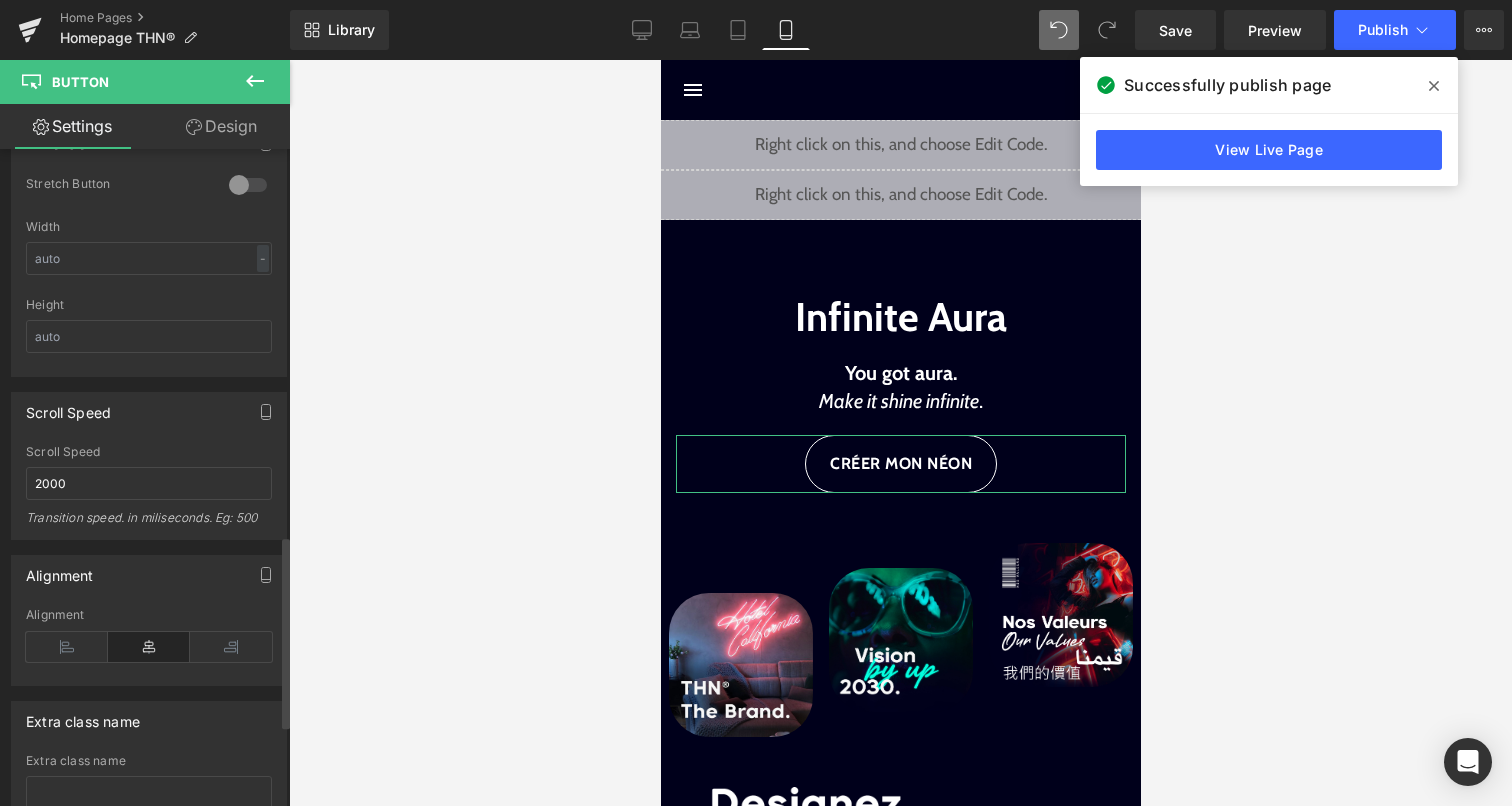 scroll, scrollTop: 1468, scrollLeft: 0, axis: vertical 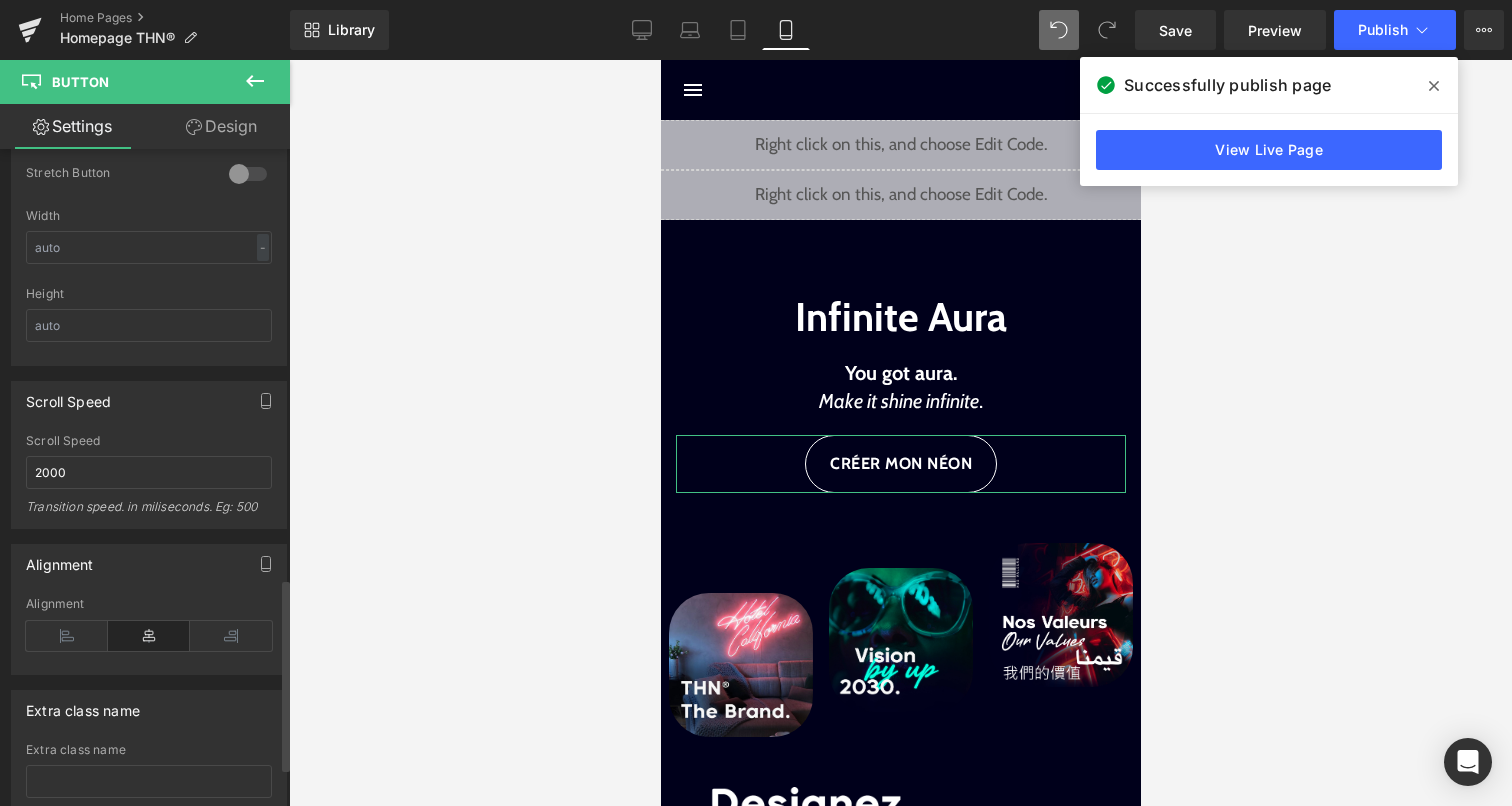 click at bounding box center (149, 636) 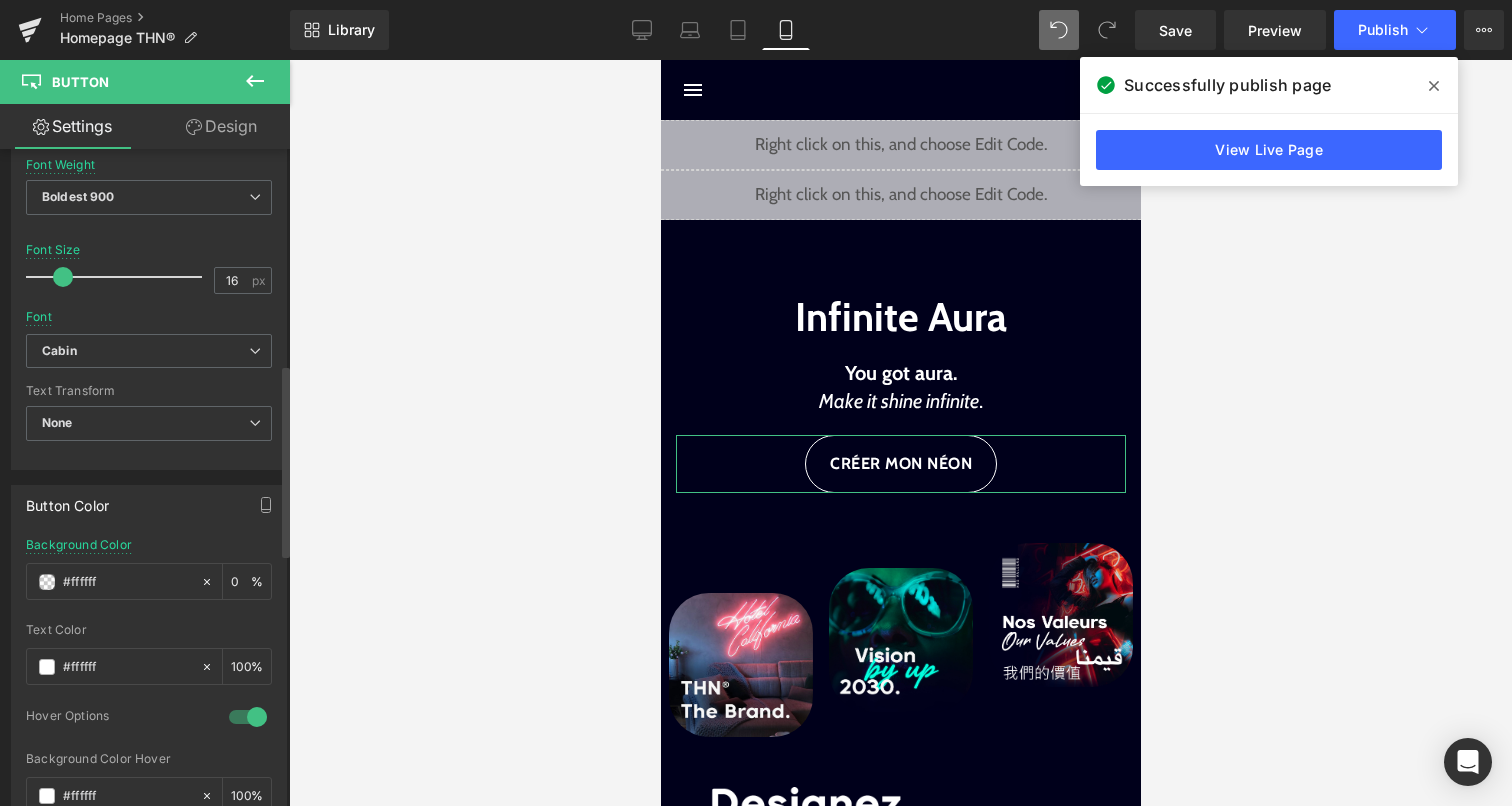 scroll, scrollTop: 623, scrollLeft: 0, axis: vertical 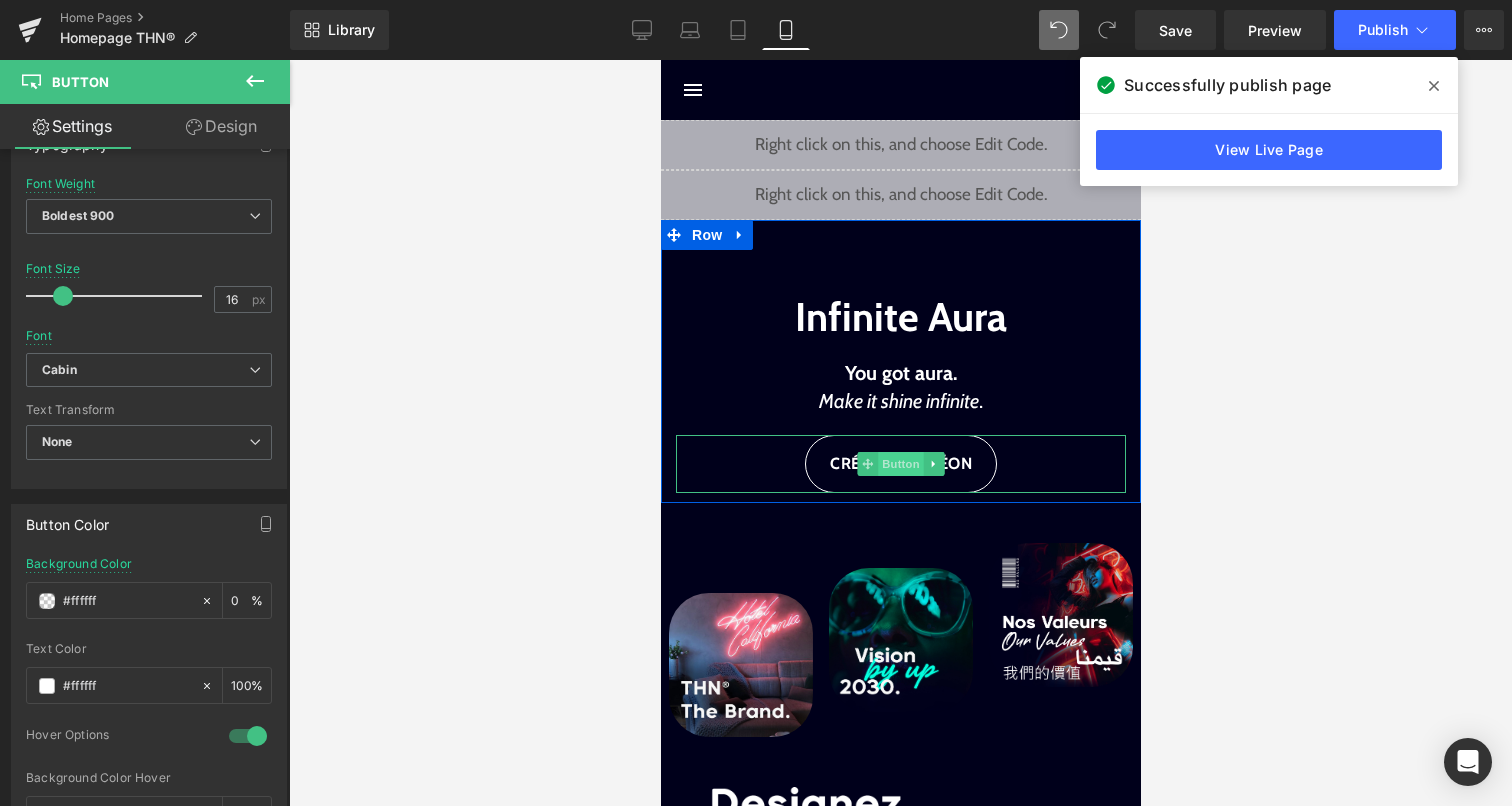 click on "Button" at bounding box center [900, 464] 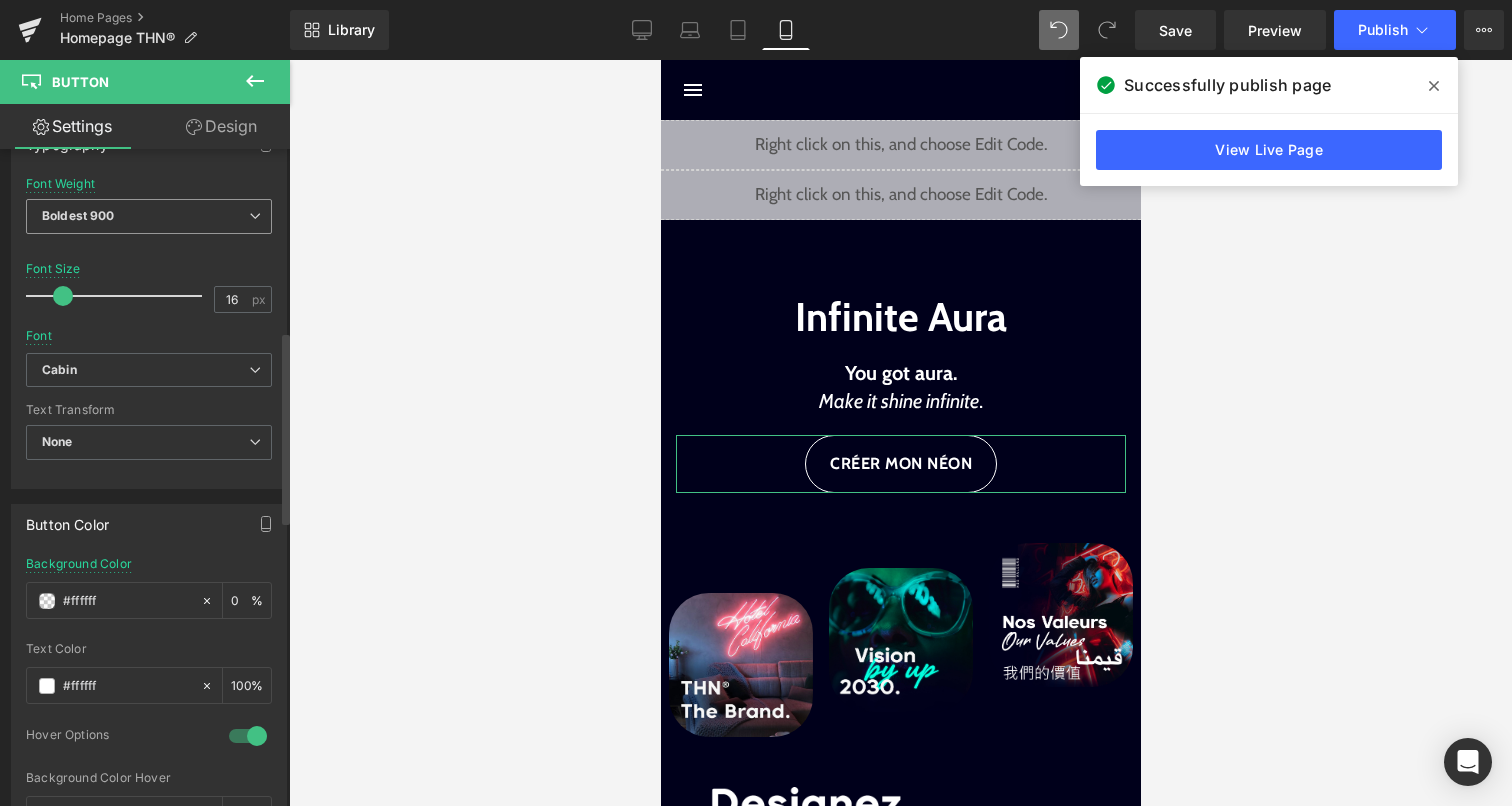 click on "Boldest 900" at bounding box center (149, 216) 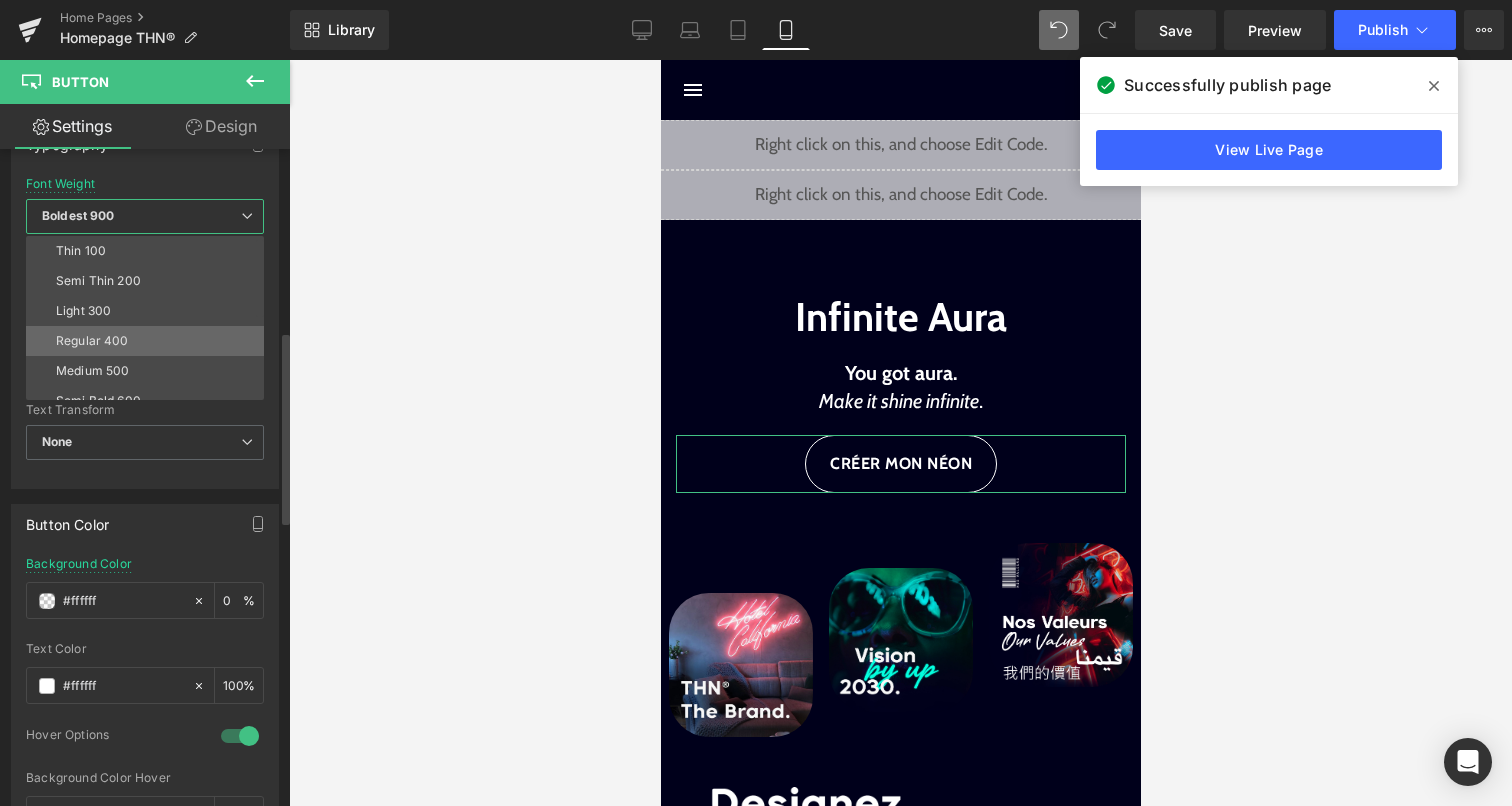 click on "Regular 400" at bounding box center (92, 341) 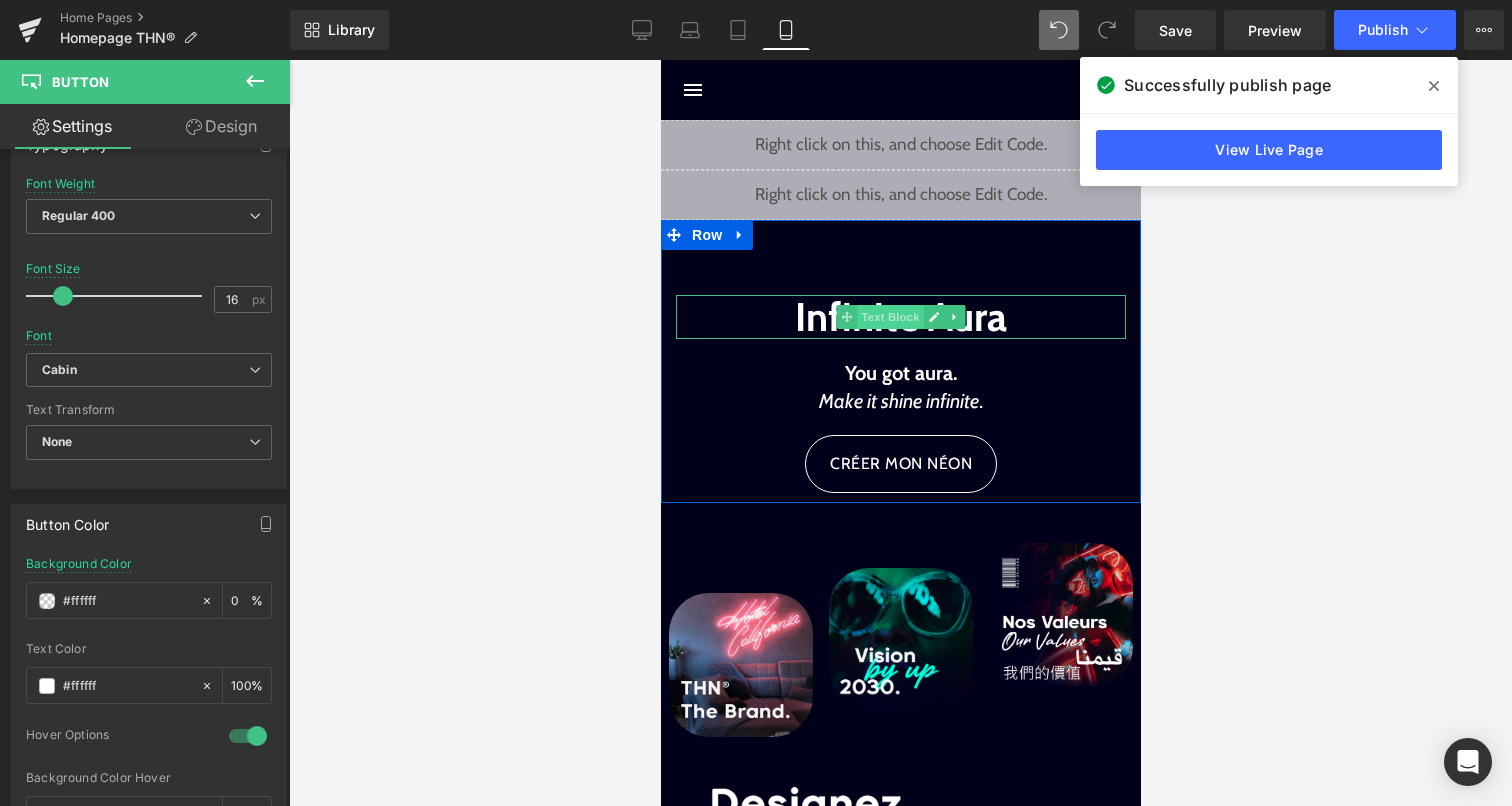 click on "Text Block" at bounding box center (889, 317) 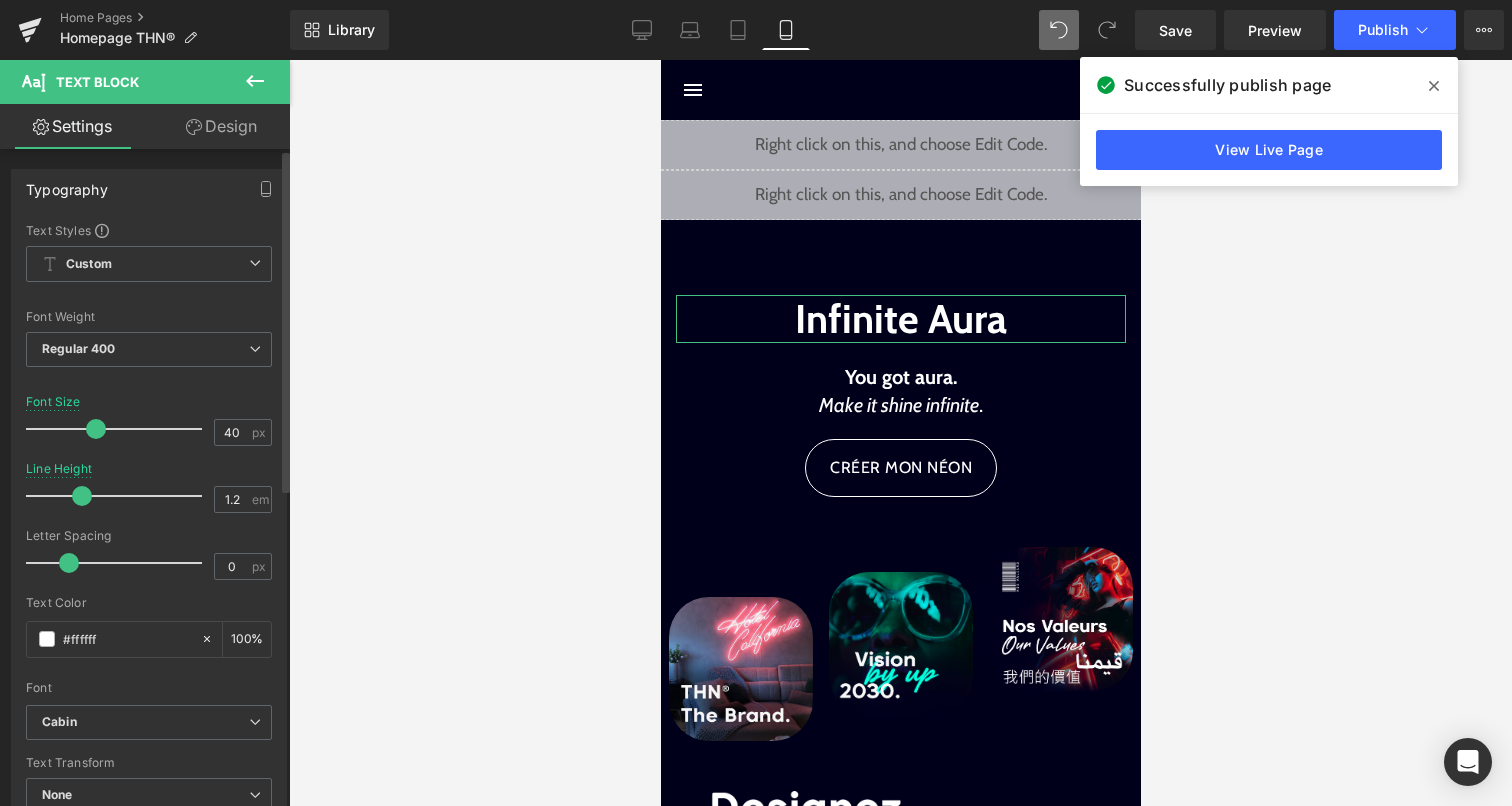 type on "1.1" 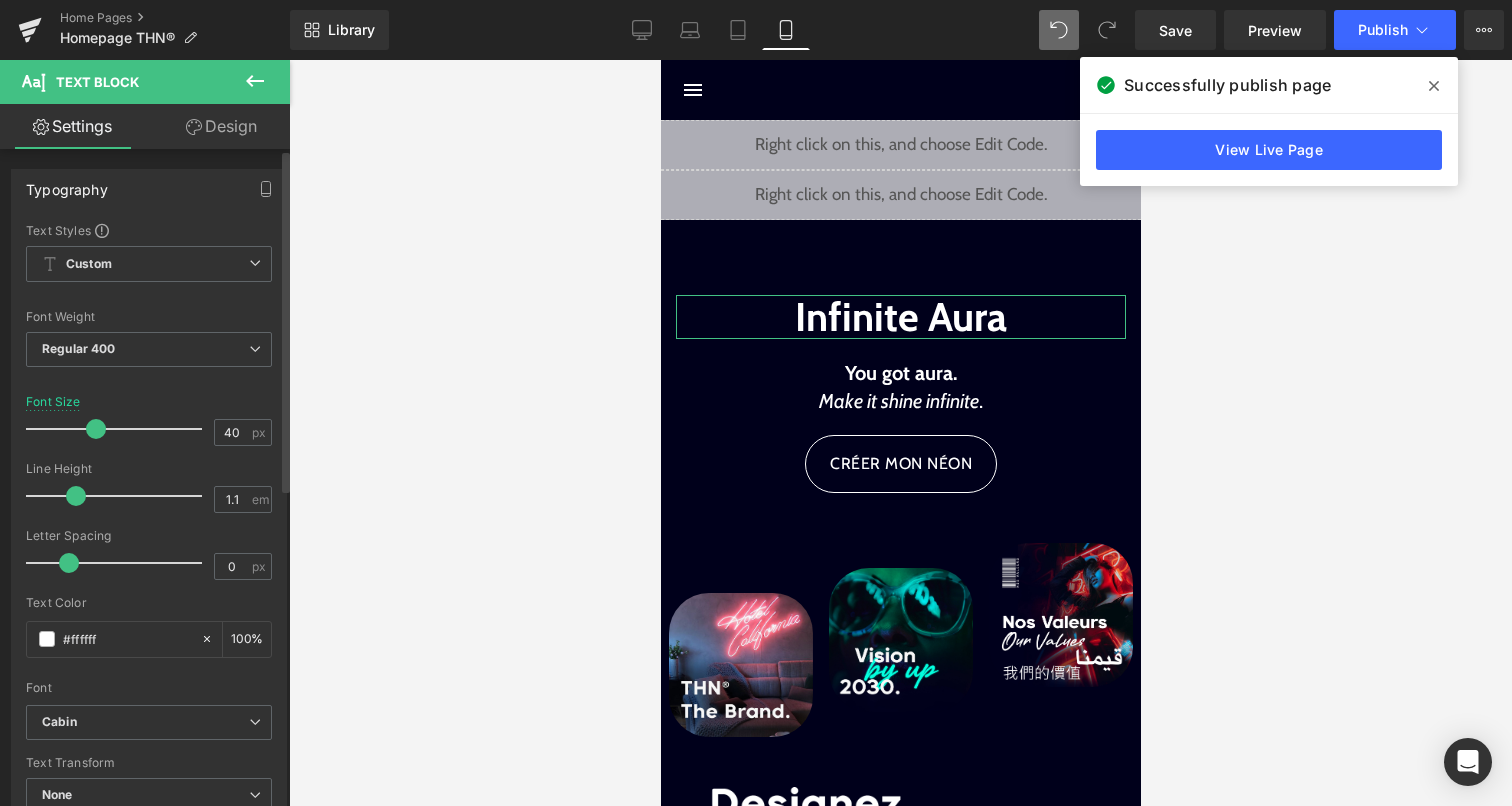 click at bounding box center [76, 496] 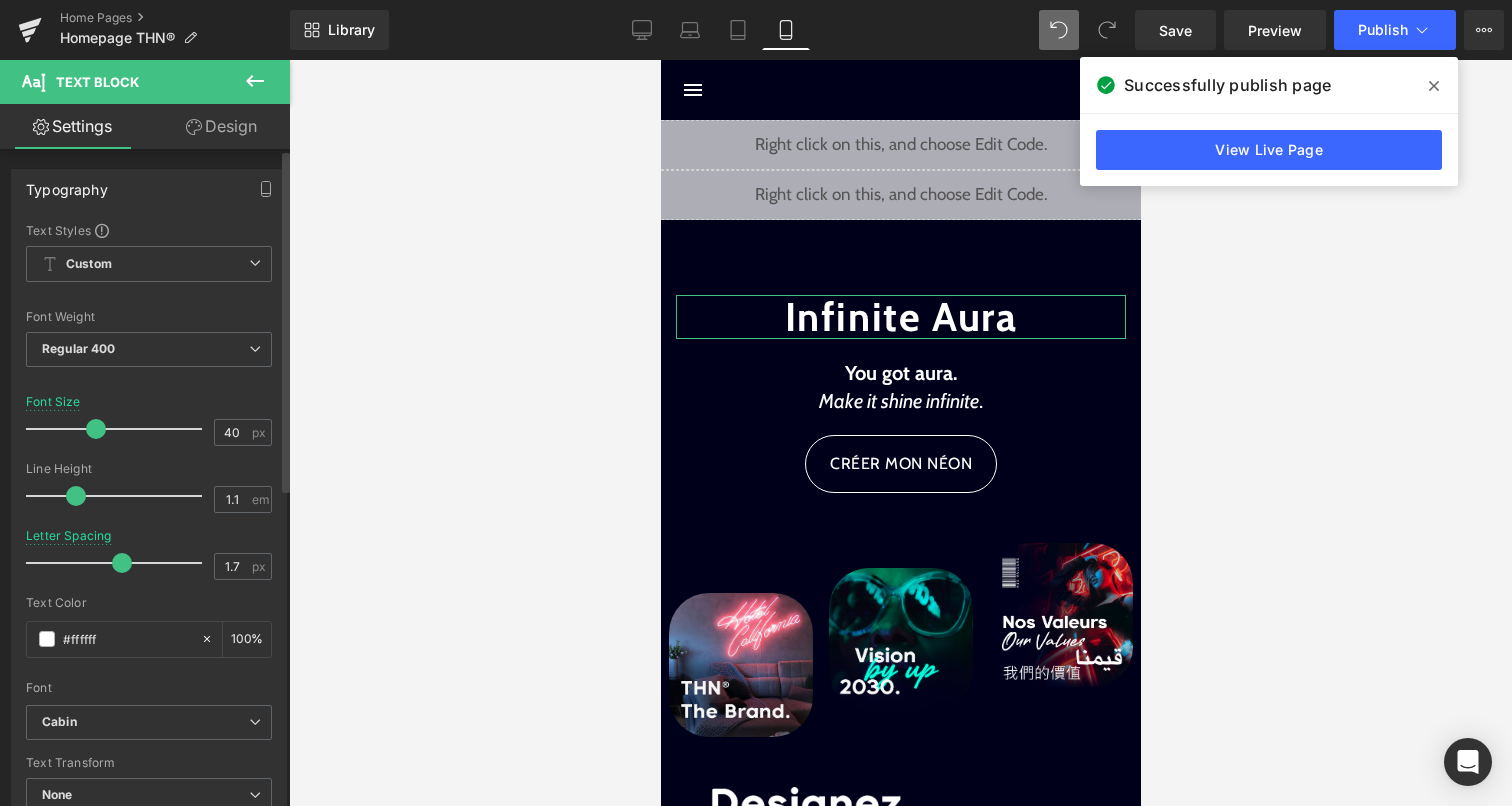 type on "1.8" 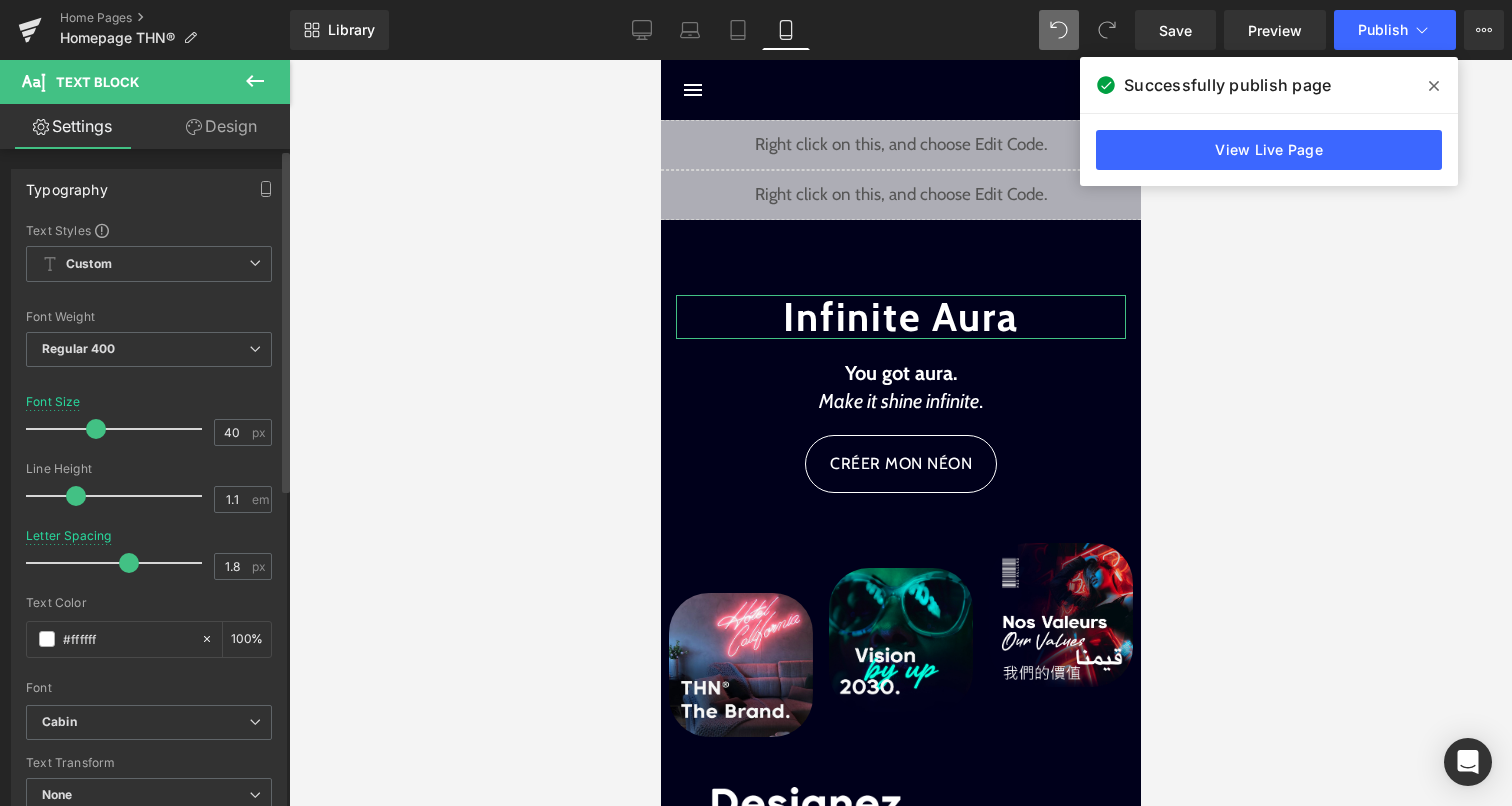 drag, startPoint x: 66, startPoint y: 557, endPoint x: 122, endPoint y: 559, distance: 56.0357 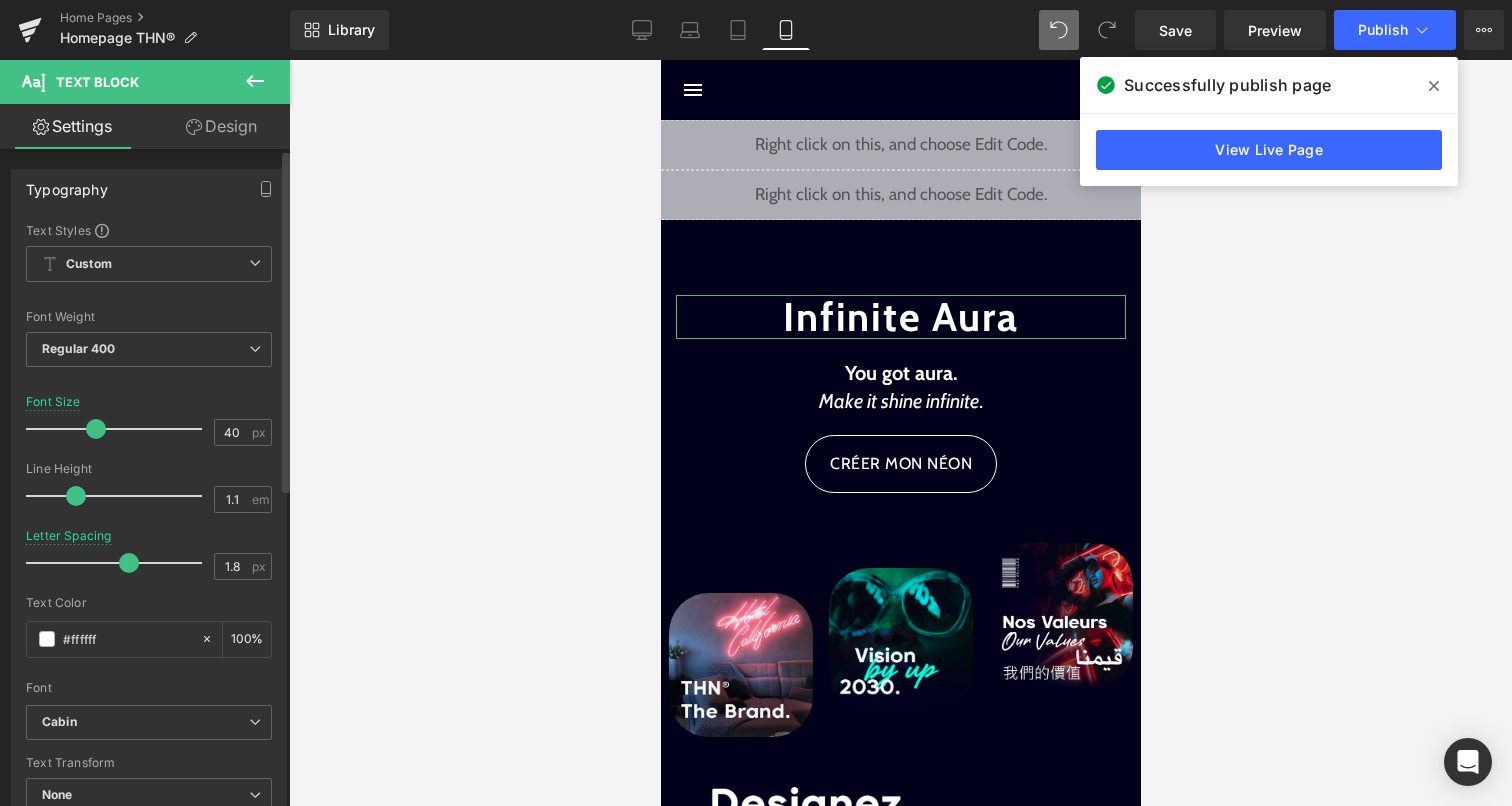 click at bounding box center (129, 563) 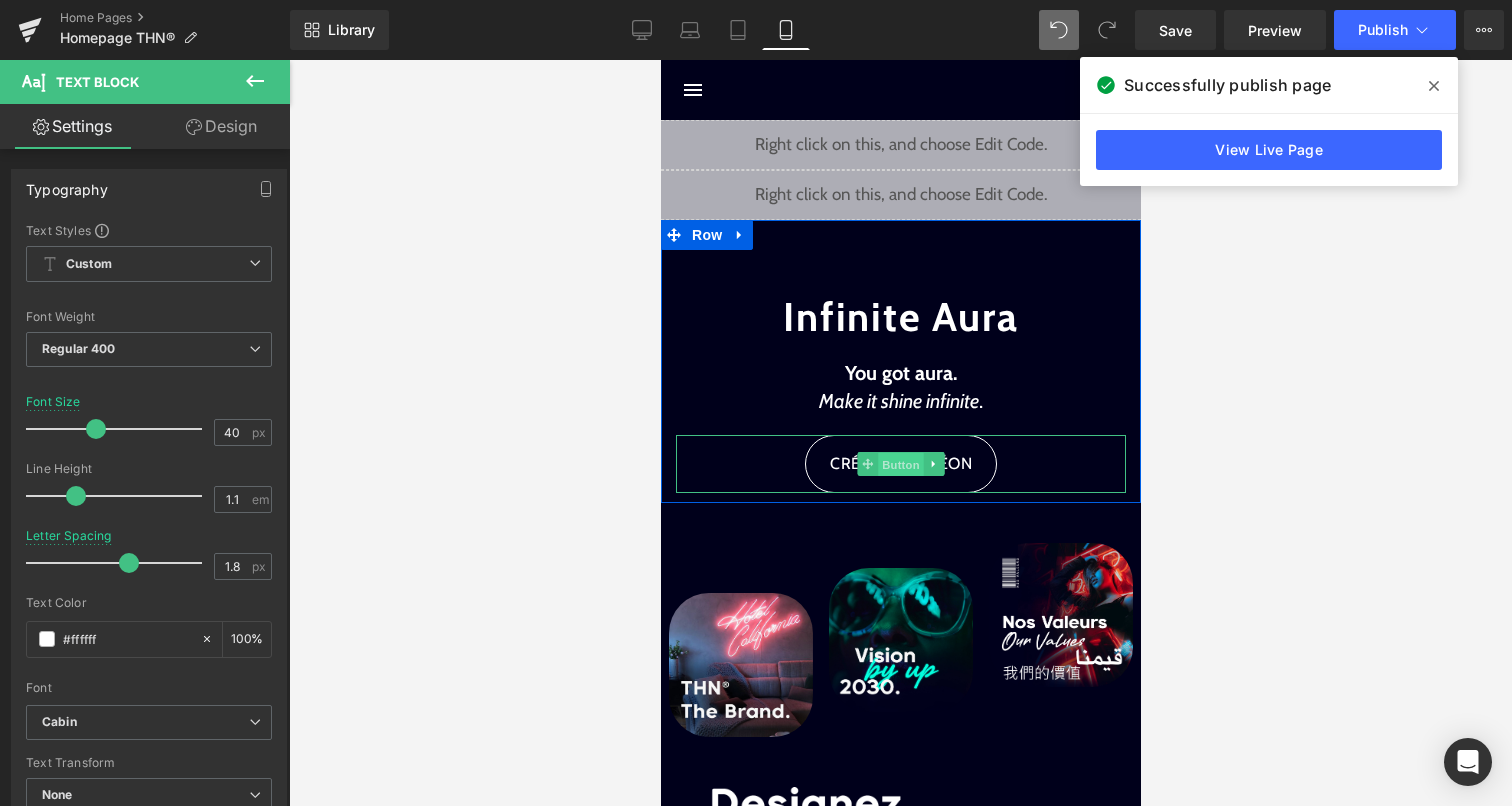 click on "Button" at bounding box center [900, 465] 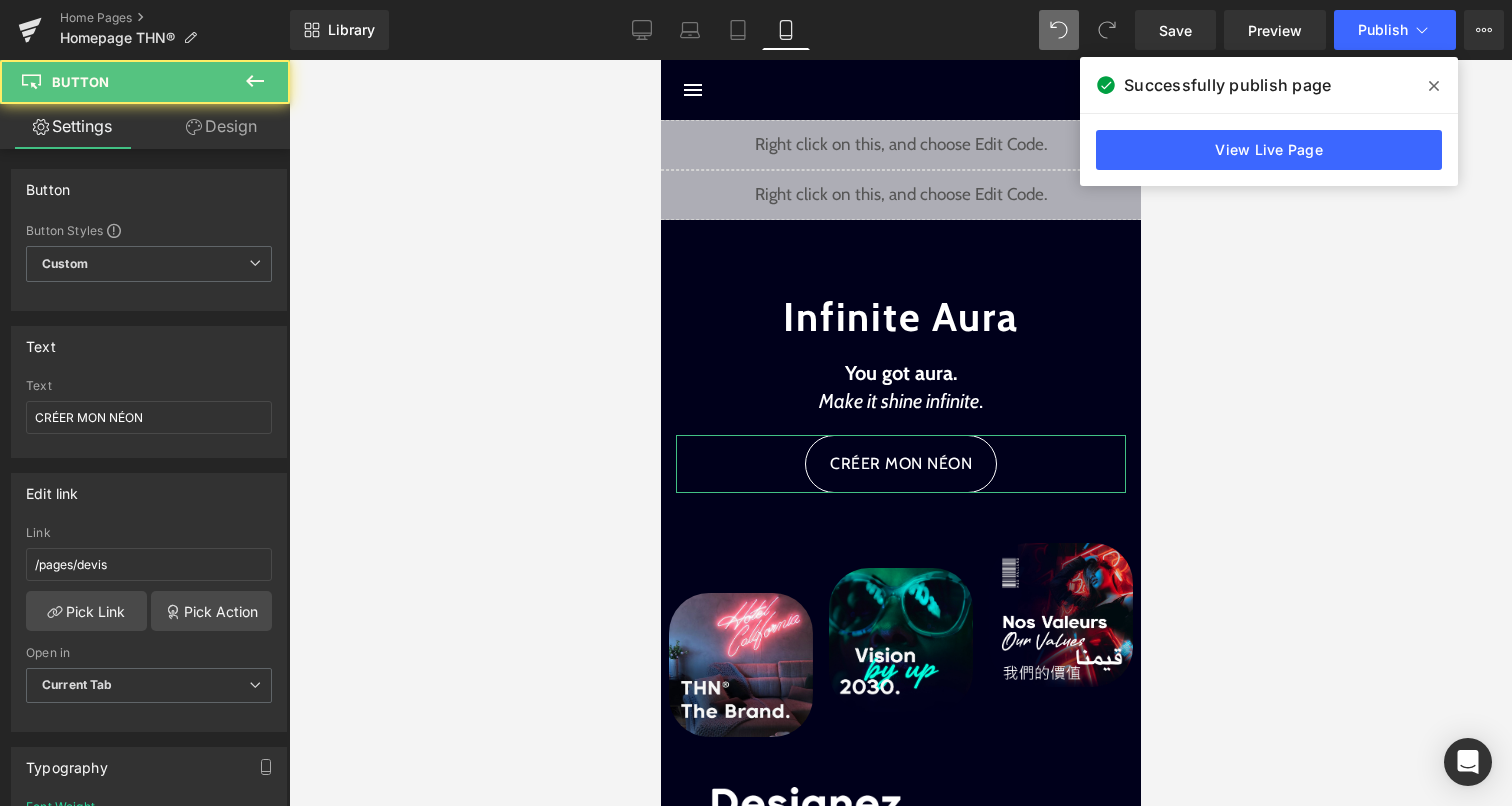 click on "Design" at bounding box center [221, 126] 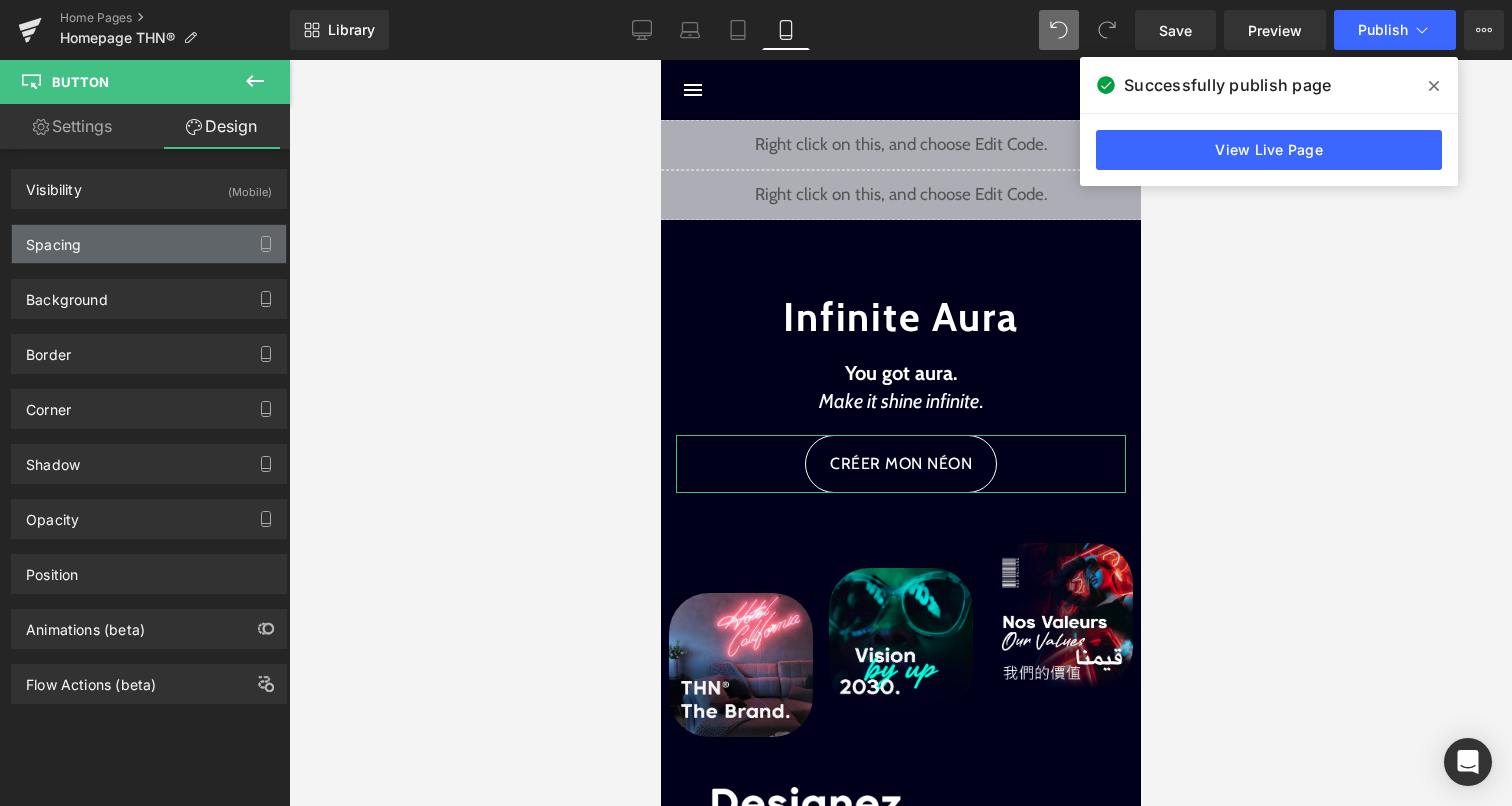 click on "Spacing" at bounding box center (149, 244) 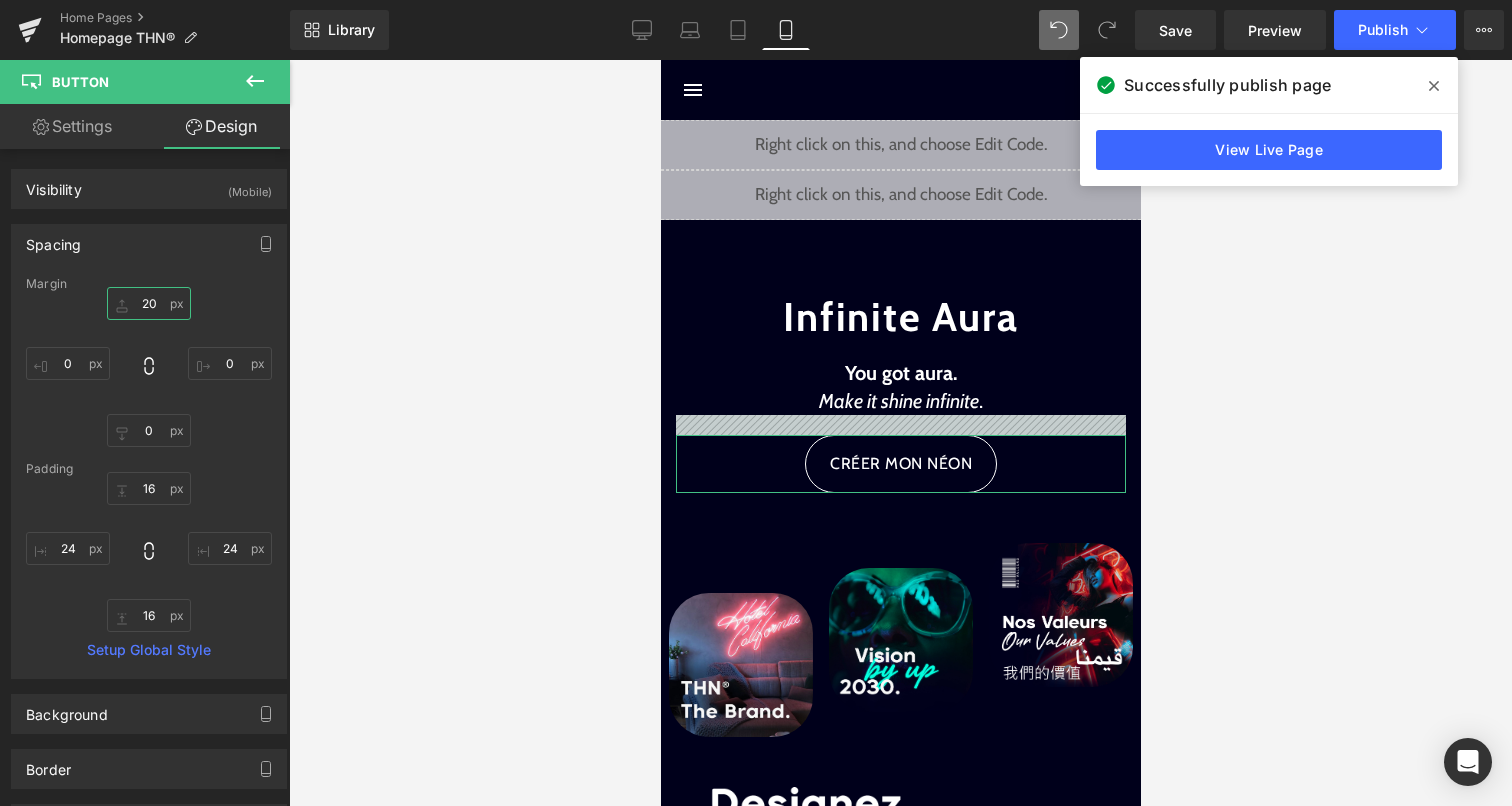 click on "20" at bounding box center (149, 303) 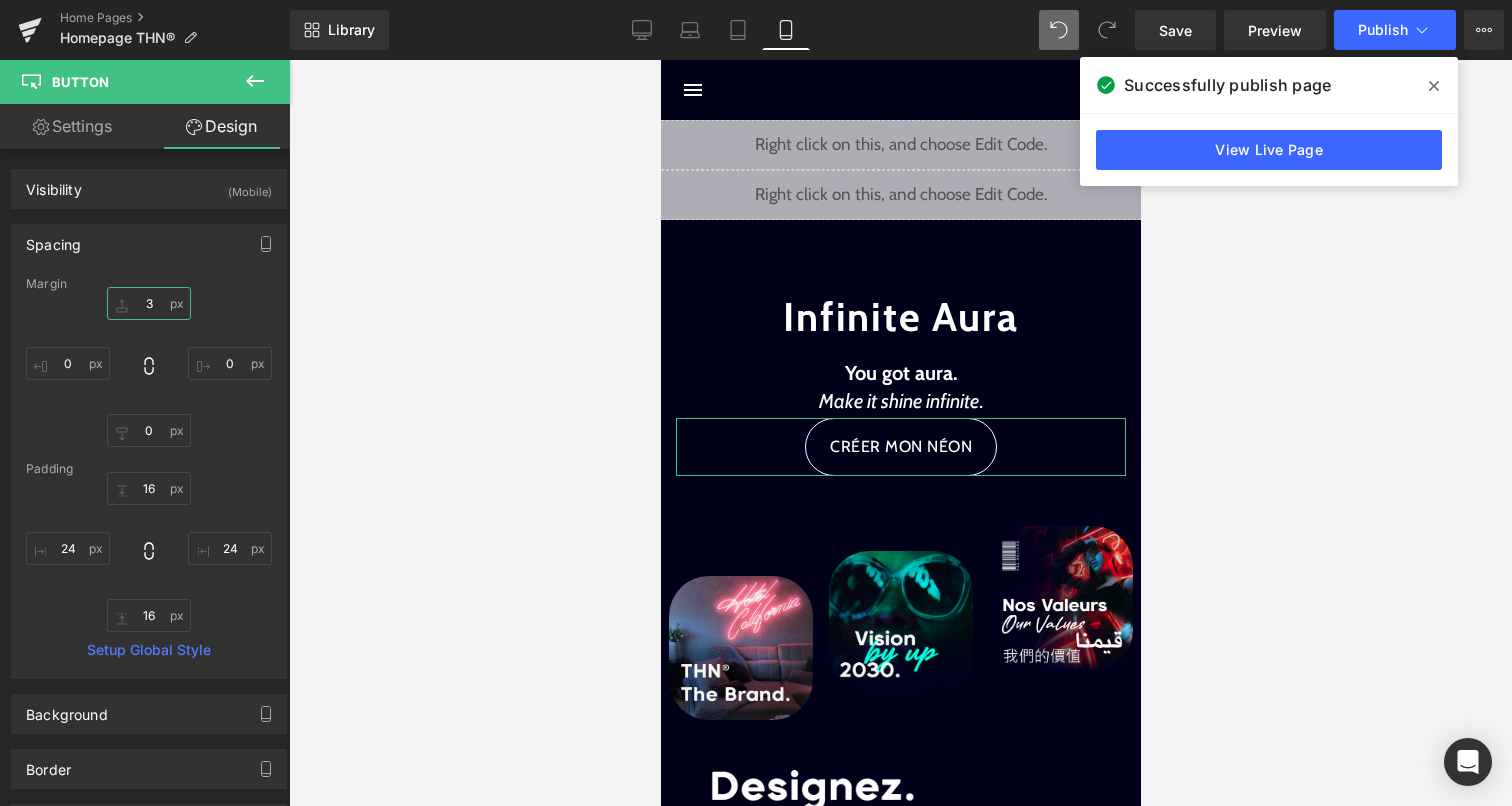 type on "30" 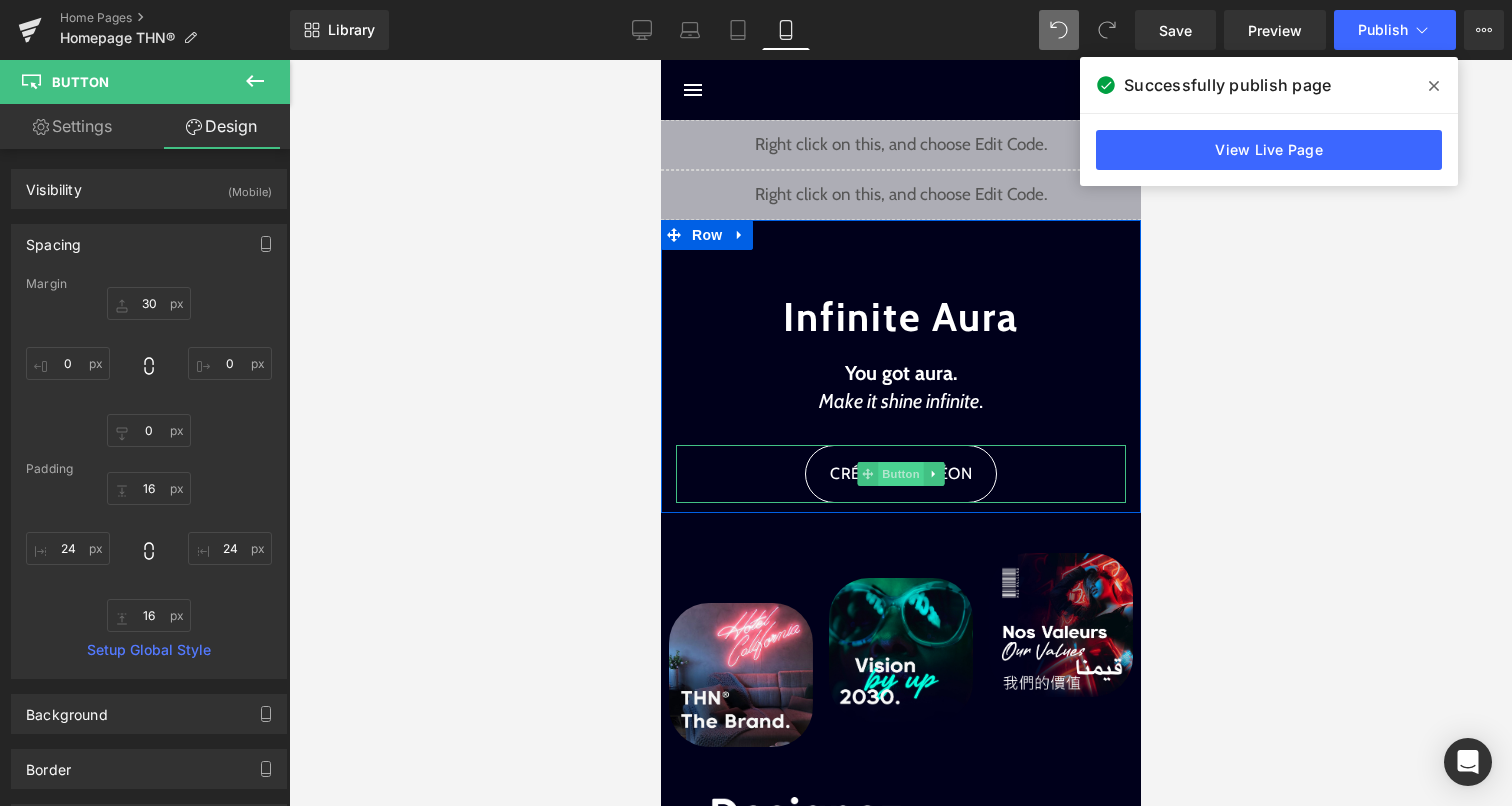 click on "Button" at bounding box center [900, 474] 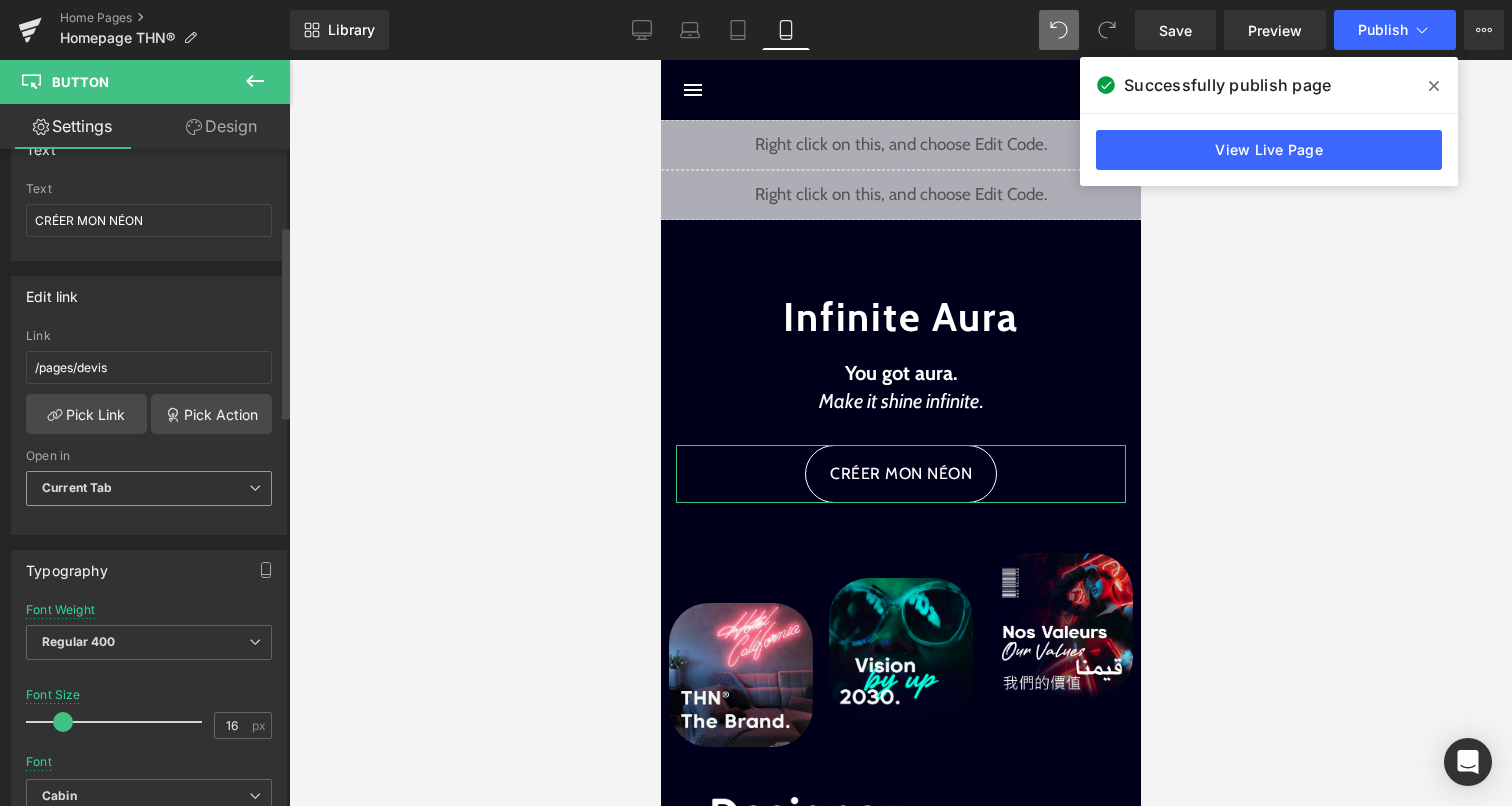scroll, scrollTop: 183, scrollLeft: 0, axis: vertical 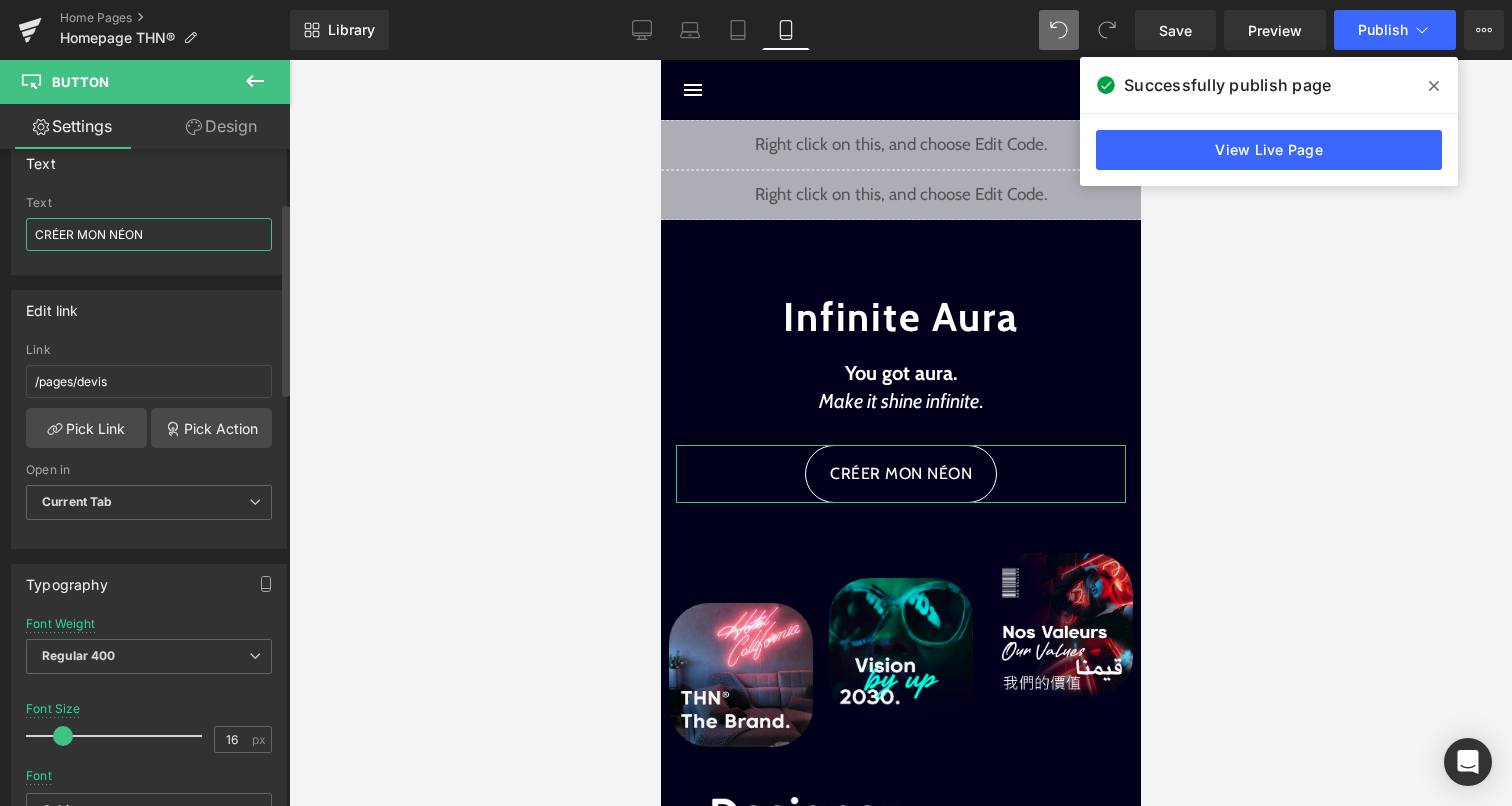 click on "CRÉER MON NÉON" at bounding box center [149, 234] 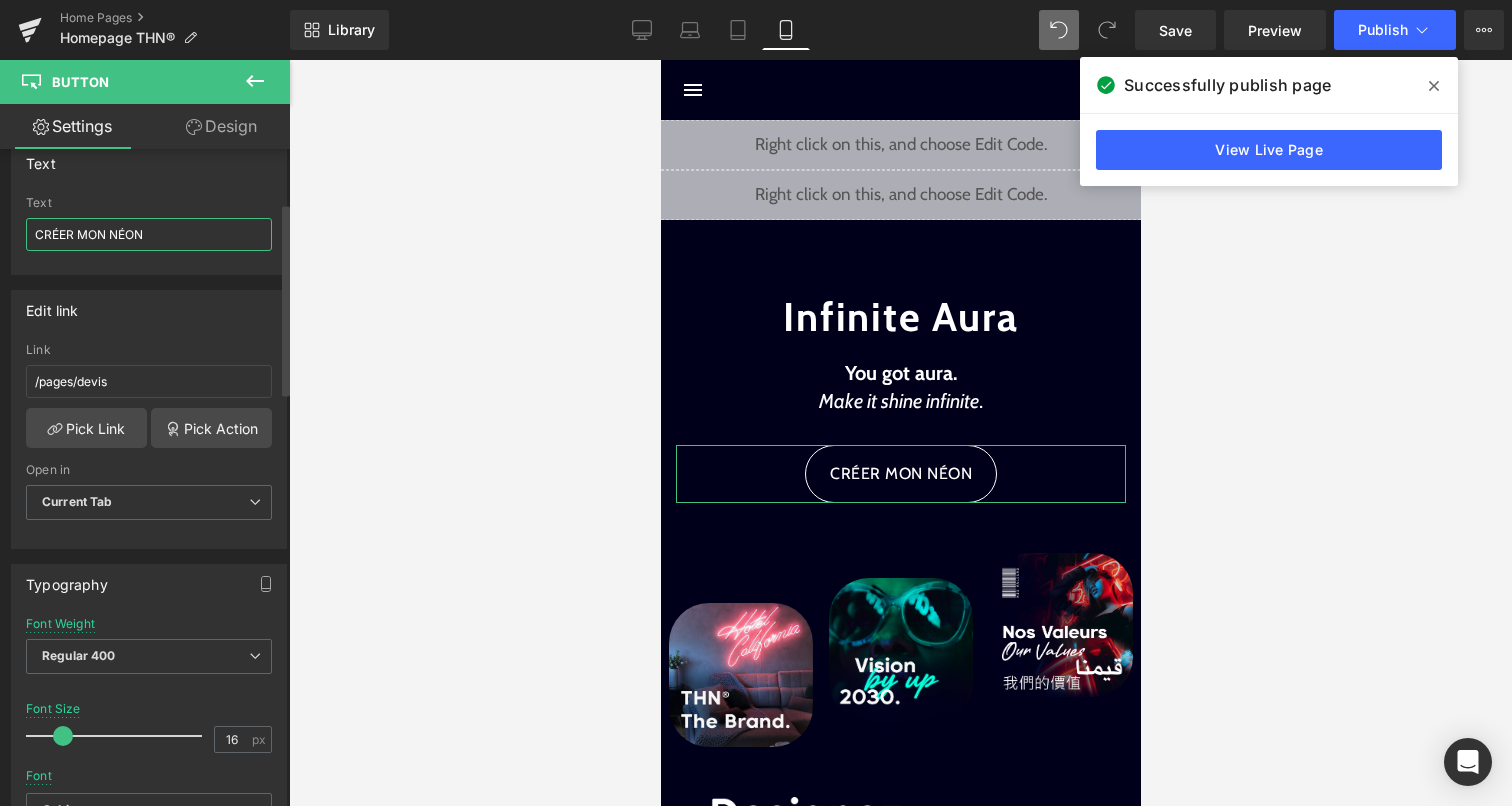 click on "CRÉER MON NÉON" at bounding box center (149, 234) 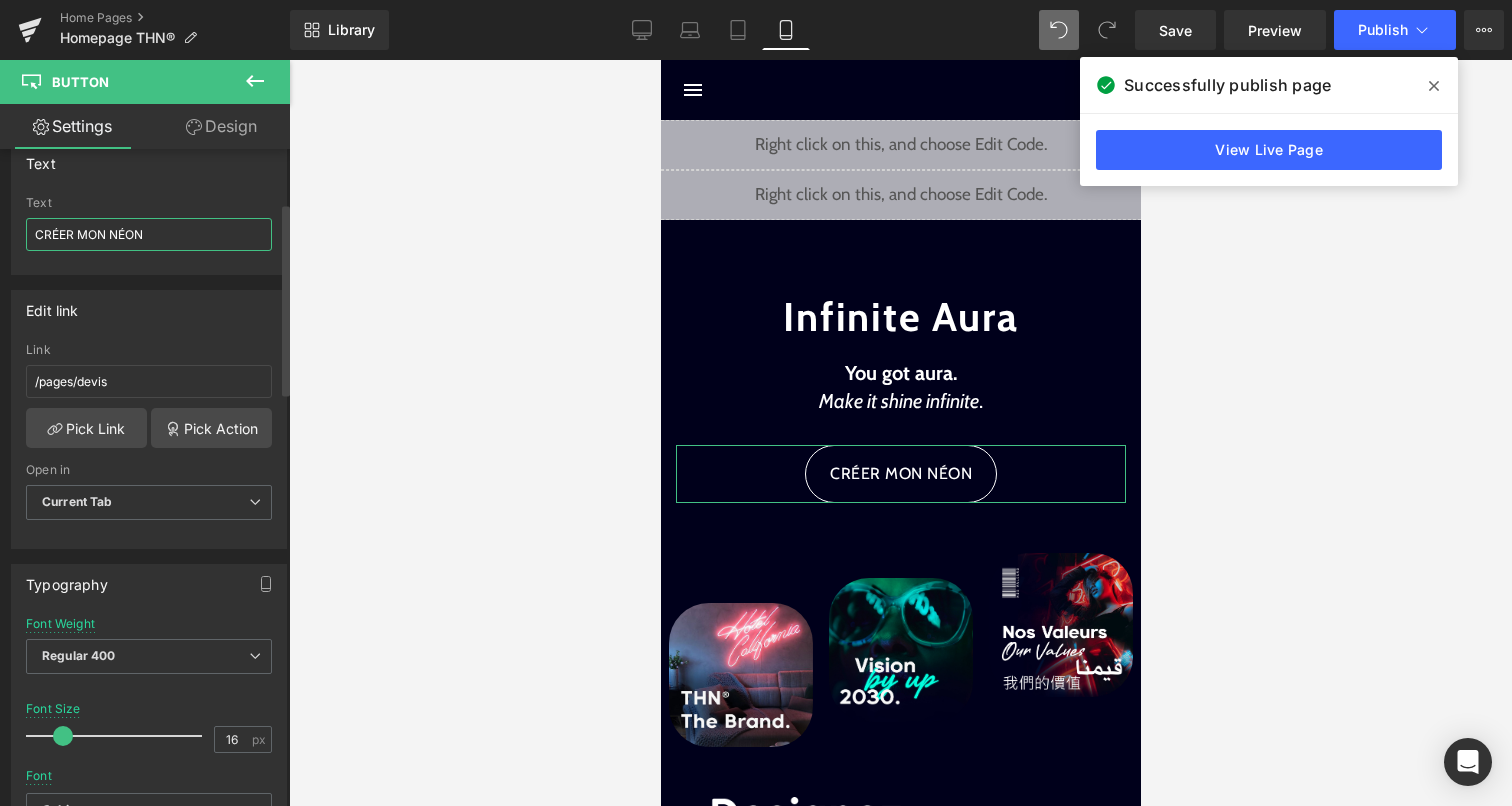 click on "CRÉER MON NÉON" at bounding box center [149, 234] 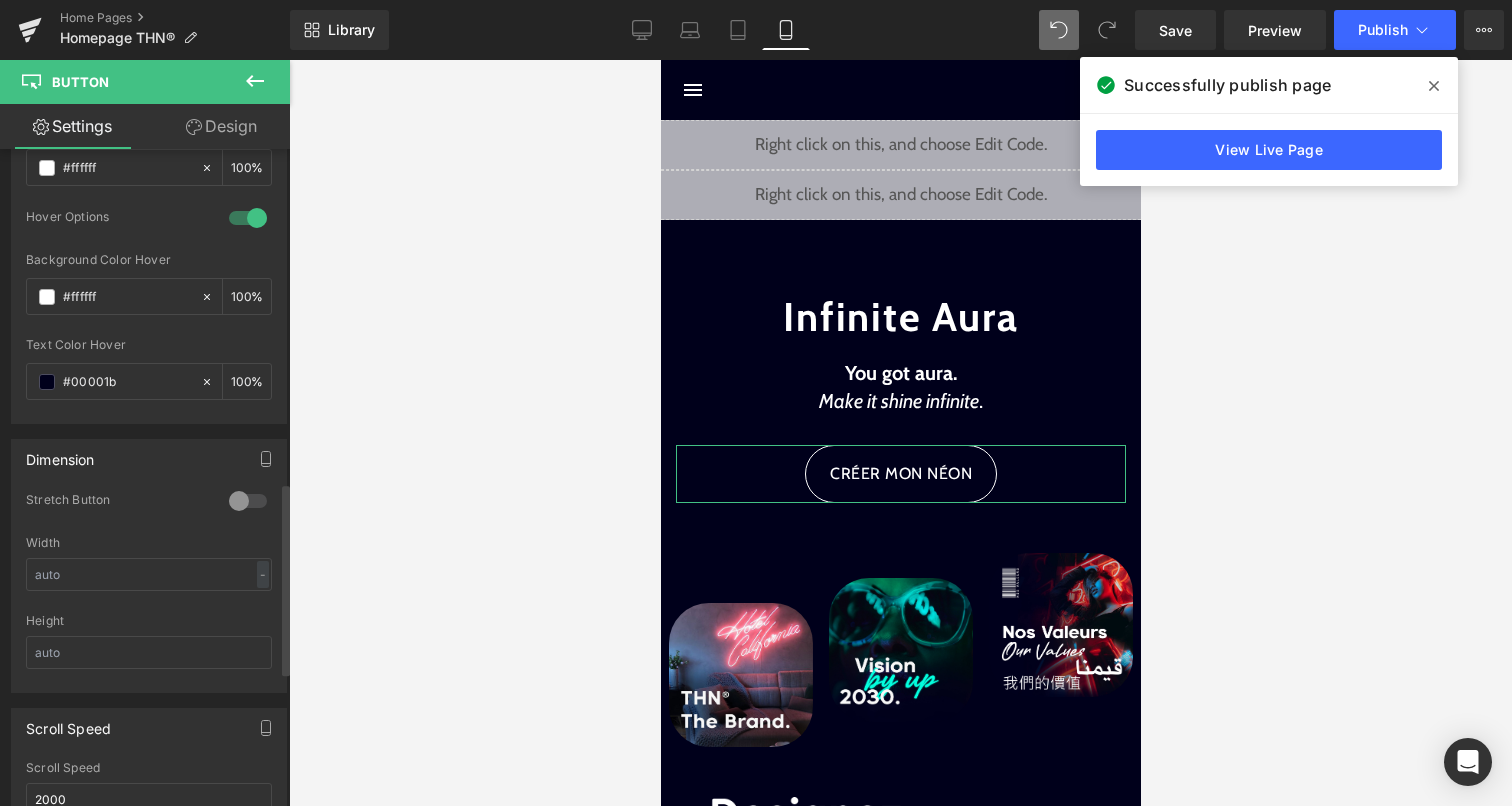 scroll, scrollTop: 1191, scrollLeft: 0, axis: vertical 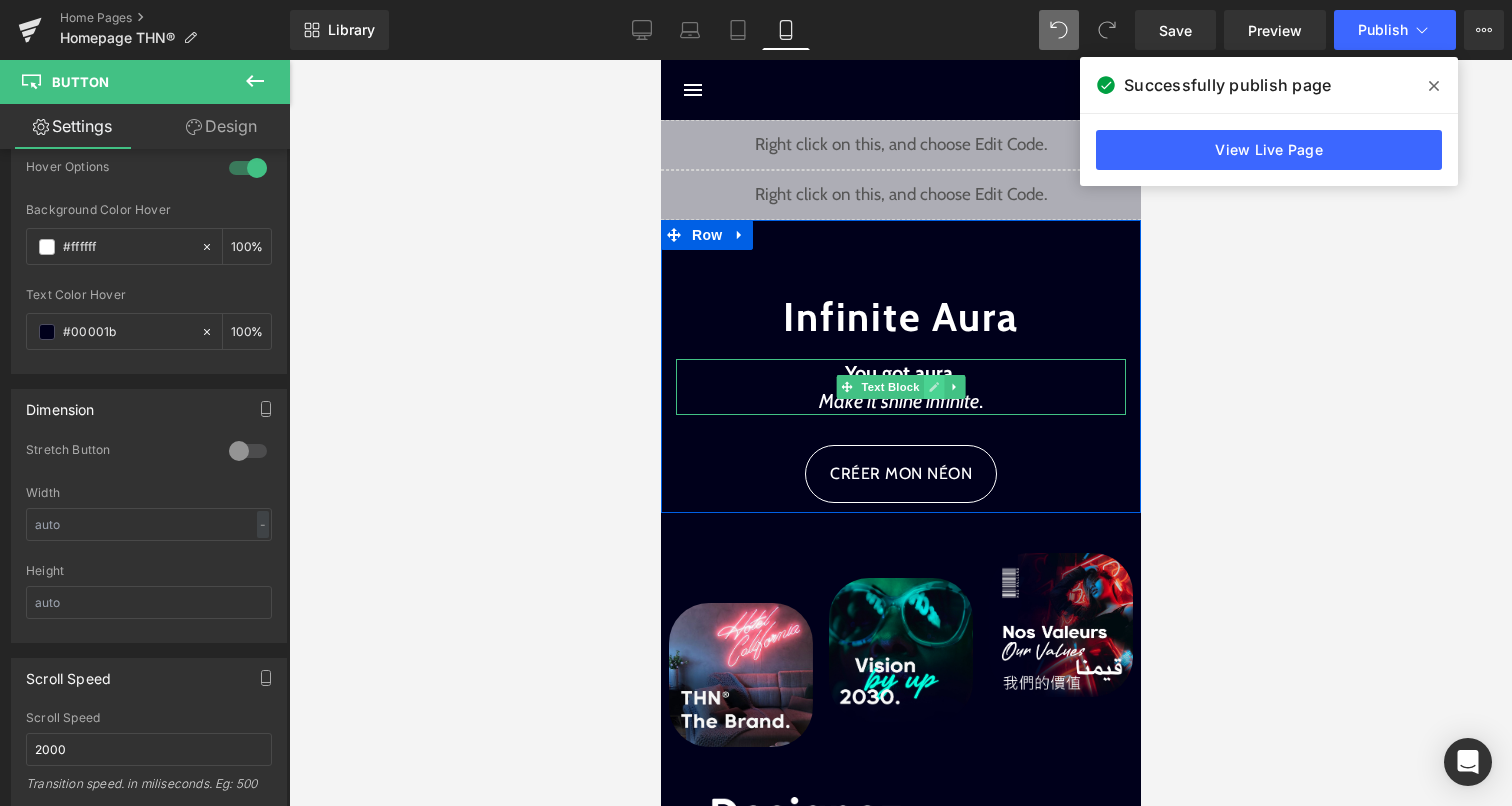 click at bounding box center [933, 387] 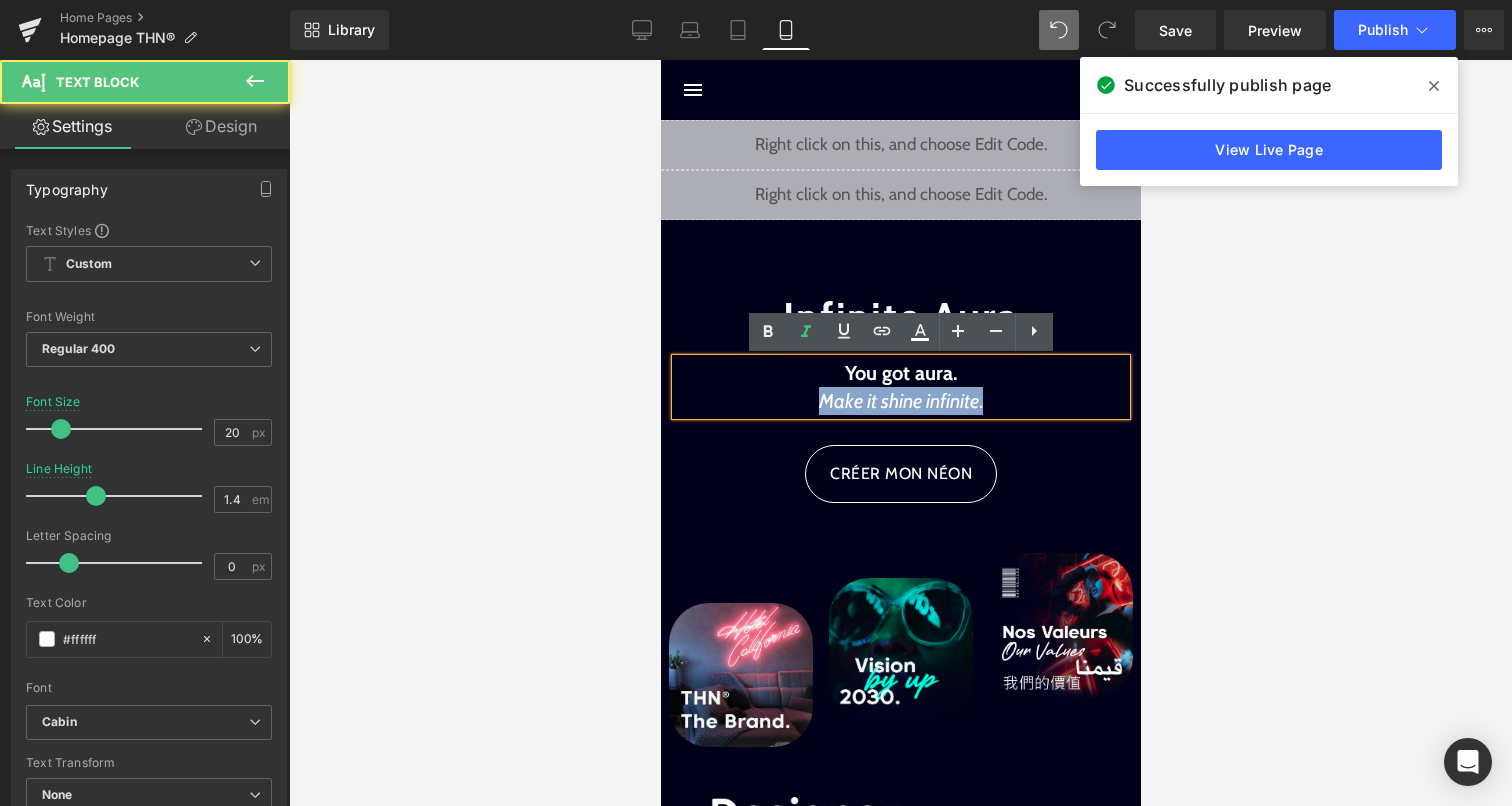 drag, startPoint x: 990, startPoint y: 405, endPoint x: 797, endPoint y: 400, distance: 193.06476 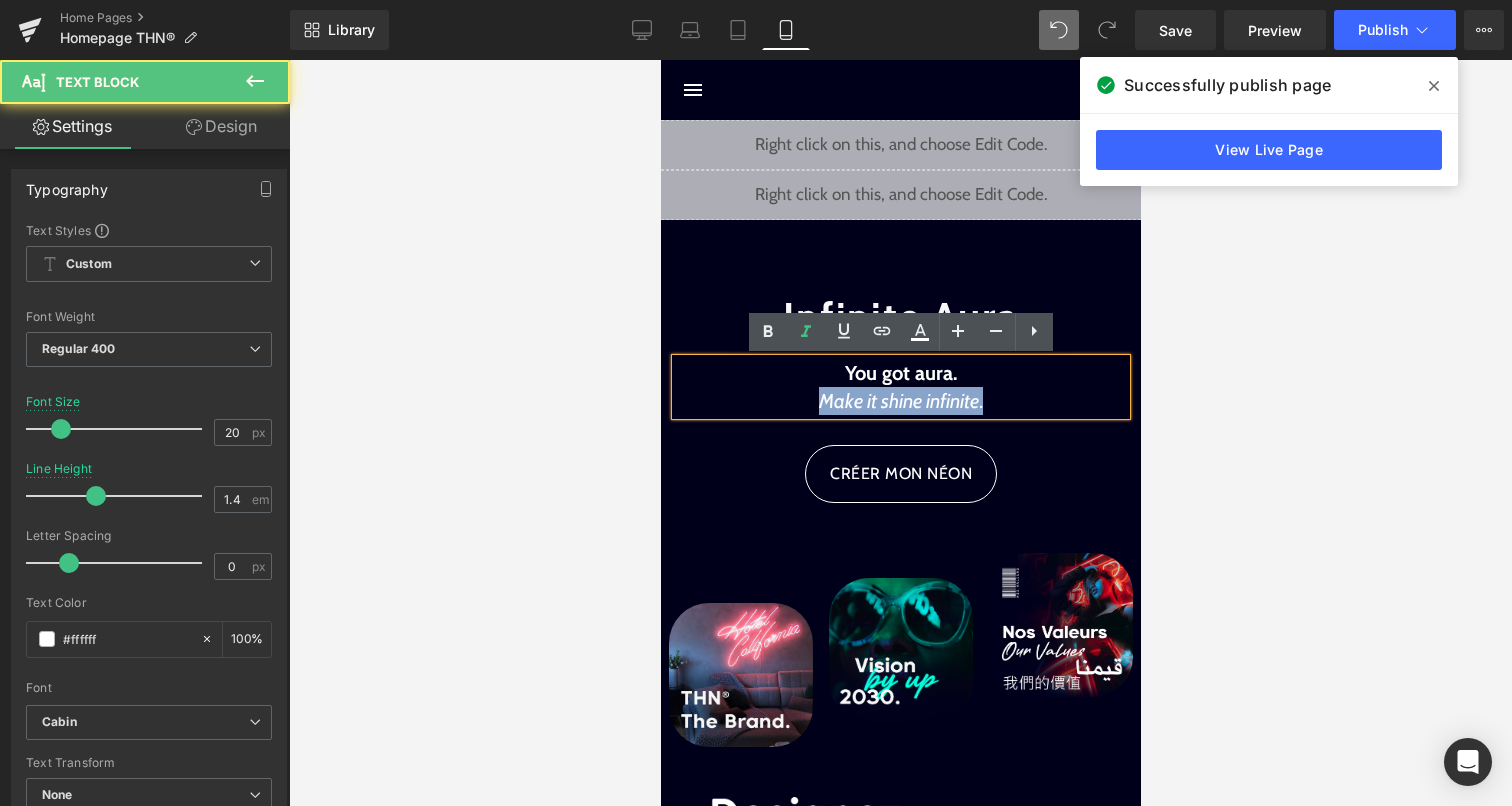 click on "Make it shine infinite ." at bounding box center (900, 401) 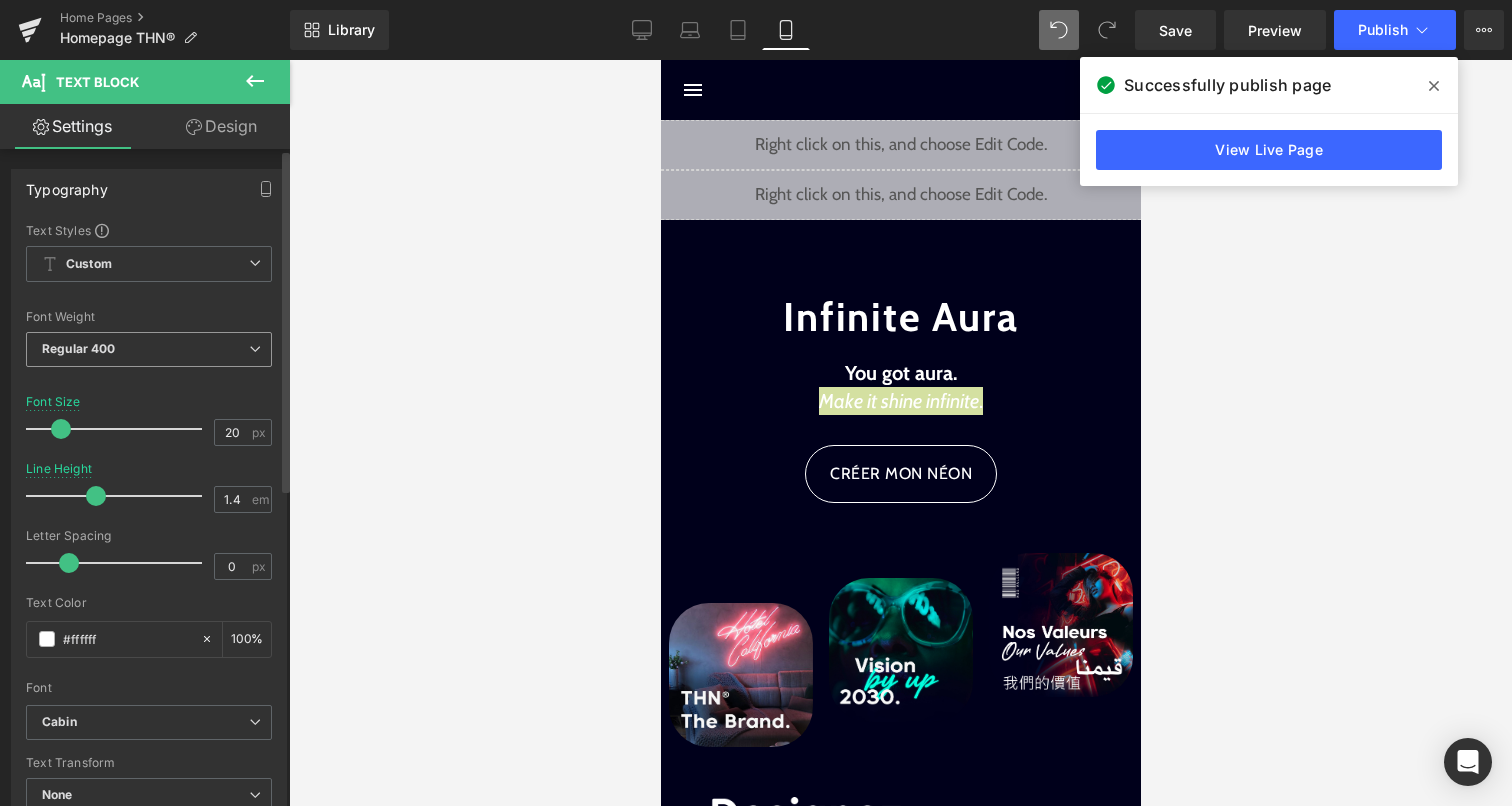 click on "Regular 400" at bounding box center (149, 349) 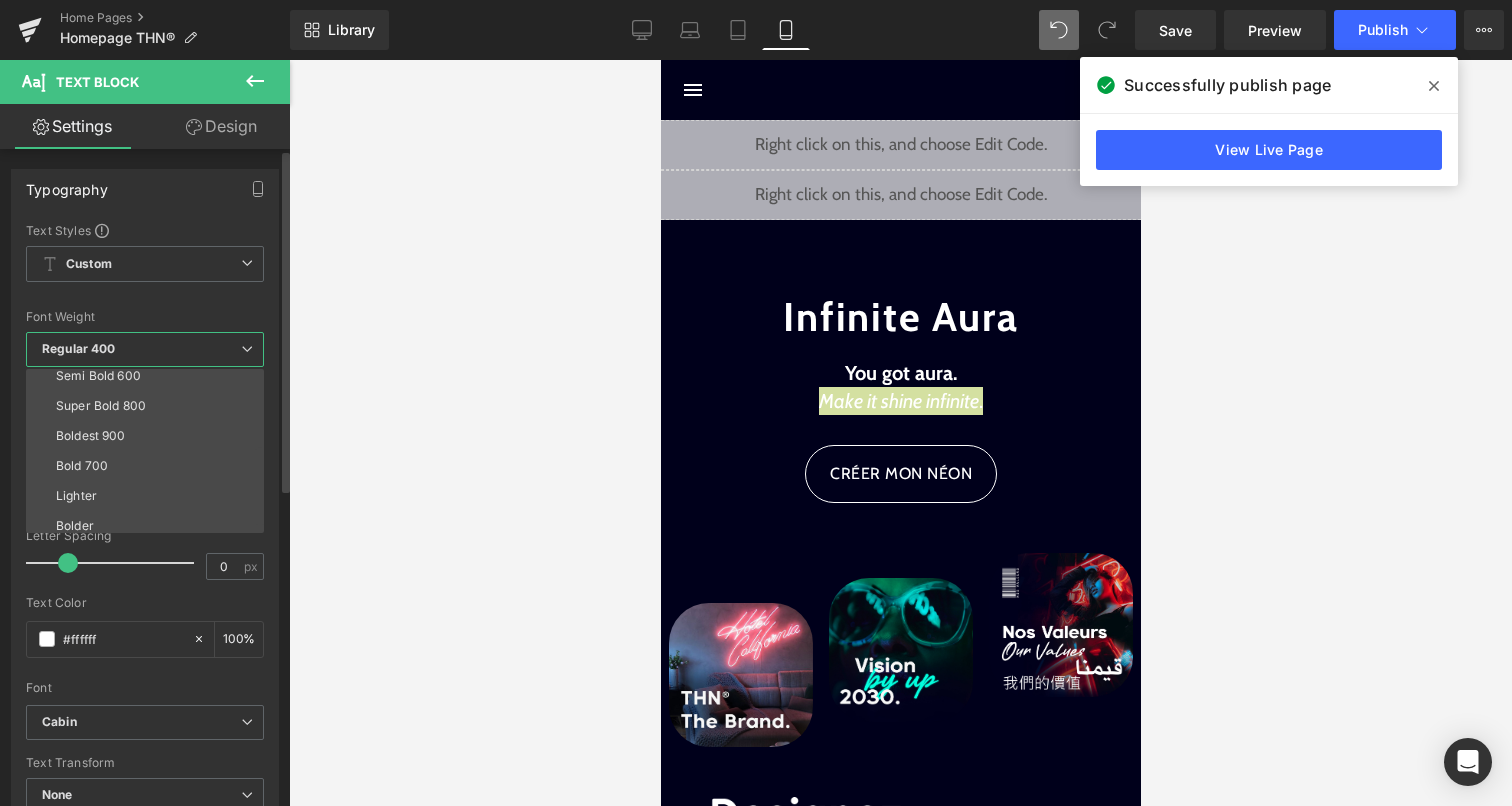 scroll, scrollTop: 166, scrollLeft: 0, axis: vertical 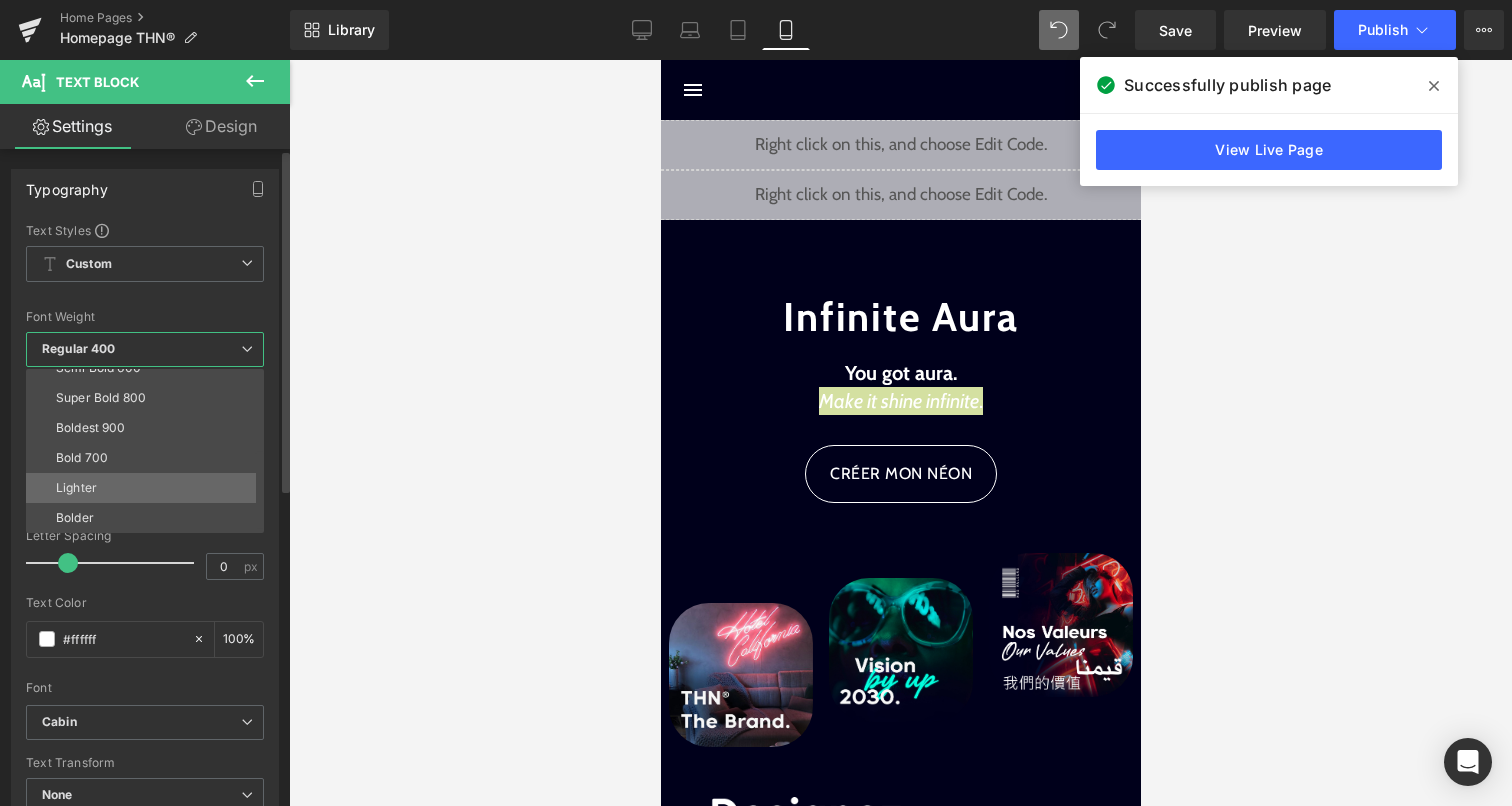 click on "Lighter" at bounding box center (149, 488) 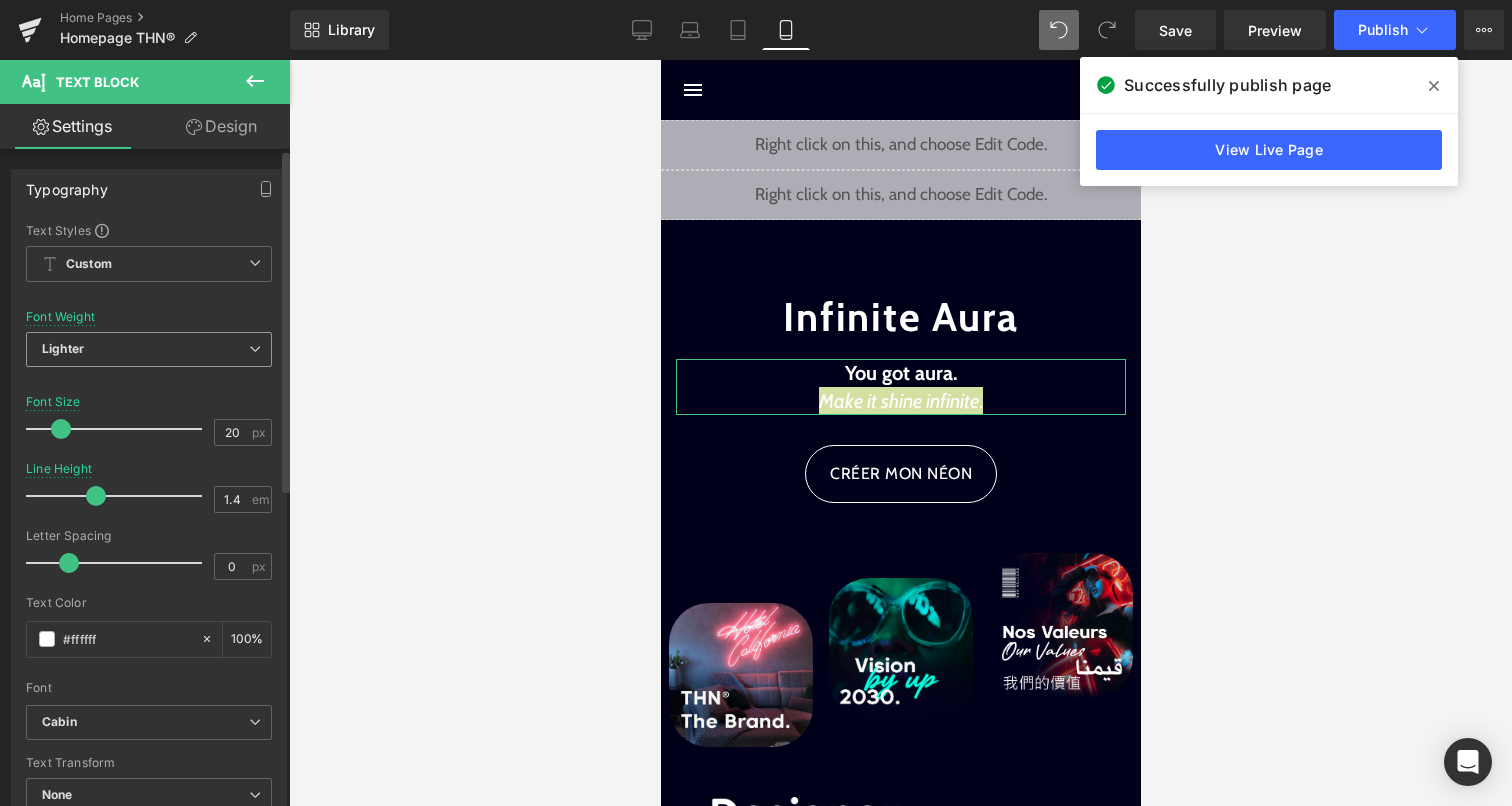 click on "Lighter" at bounding box center (149, 349) 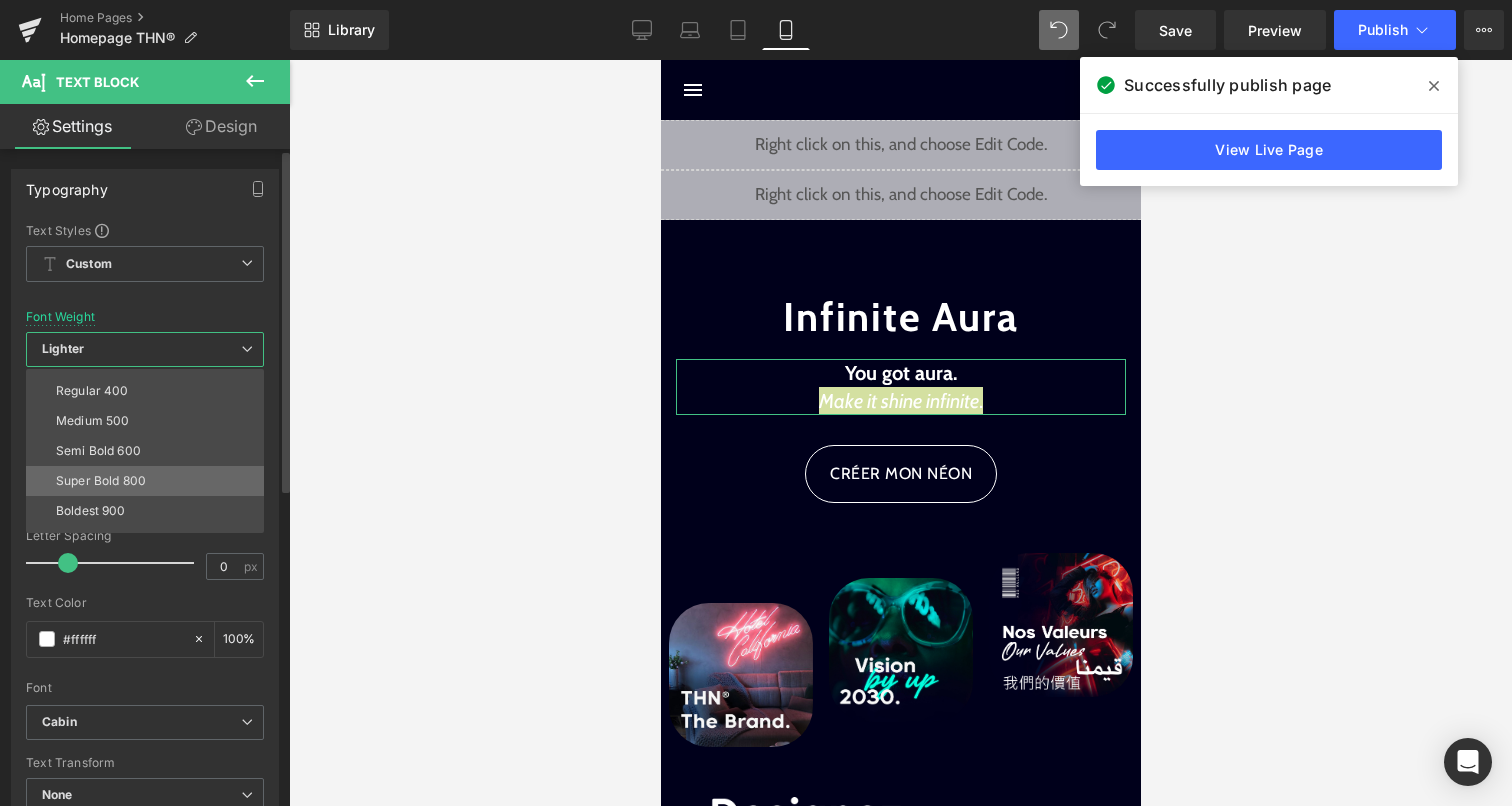 scroll, scrollTop: 0, scrollLeft: 0, axis: both 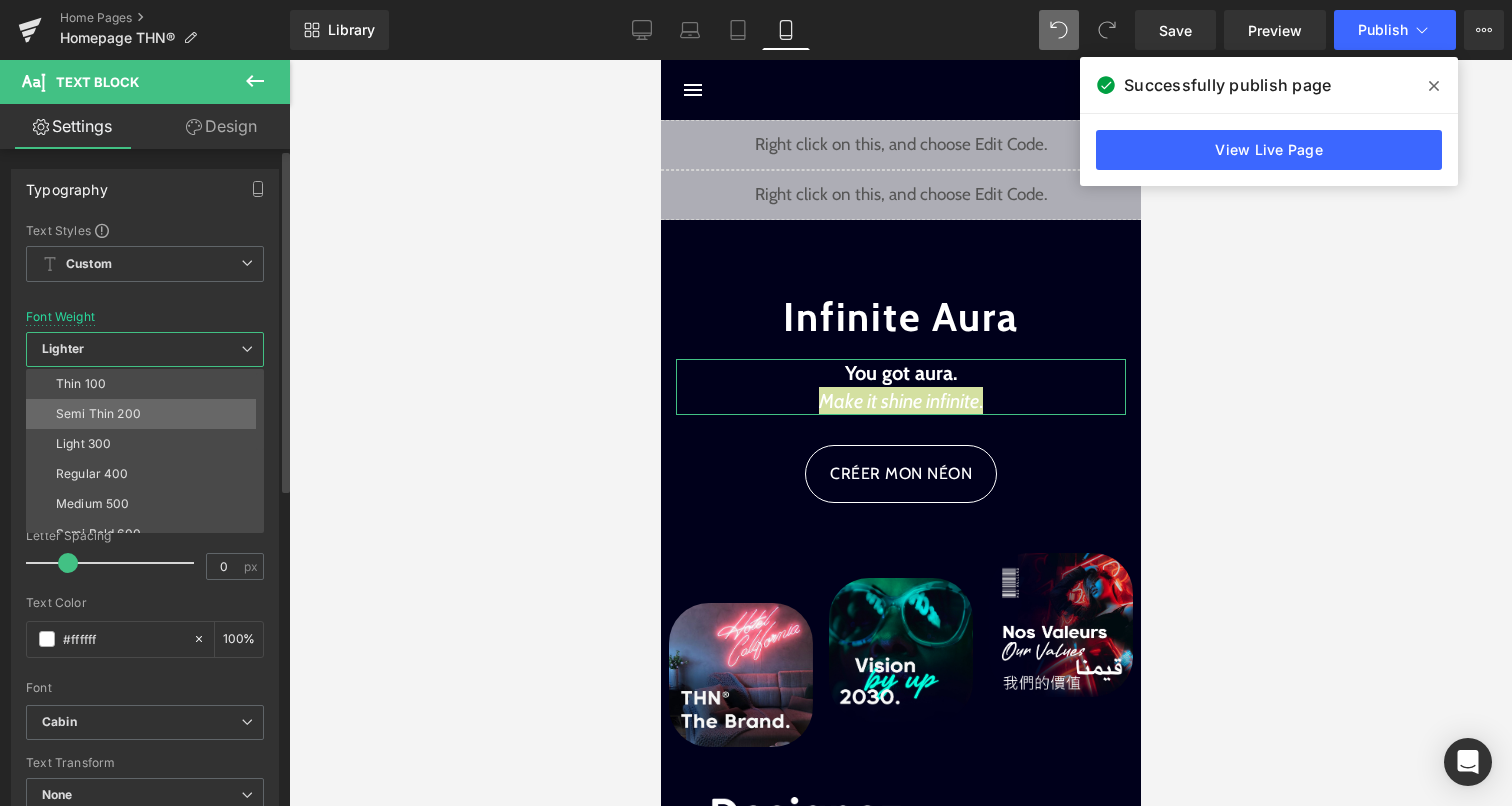 click on "Semi Thin 200" at bounding box center (149, 414) 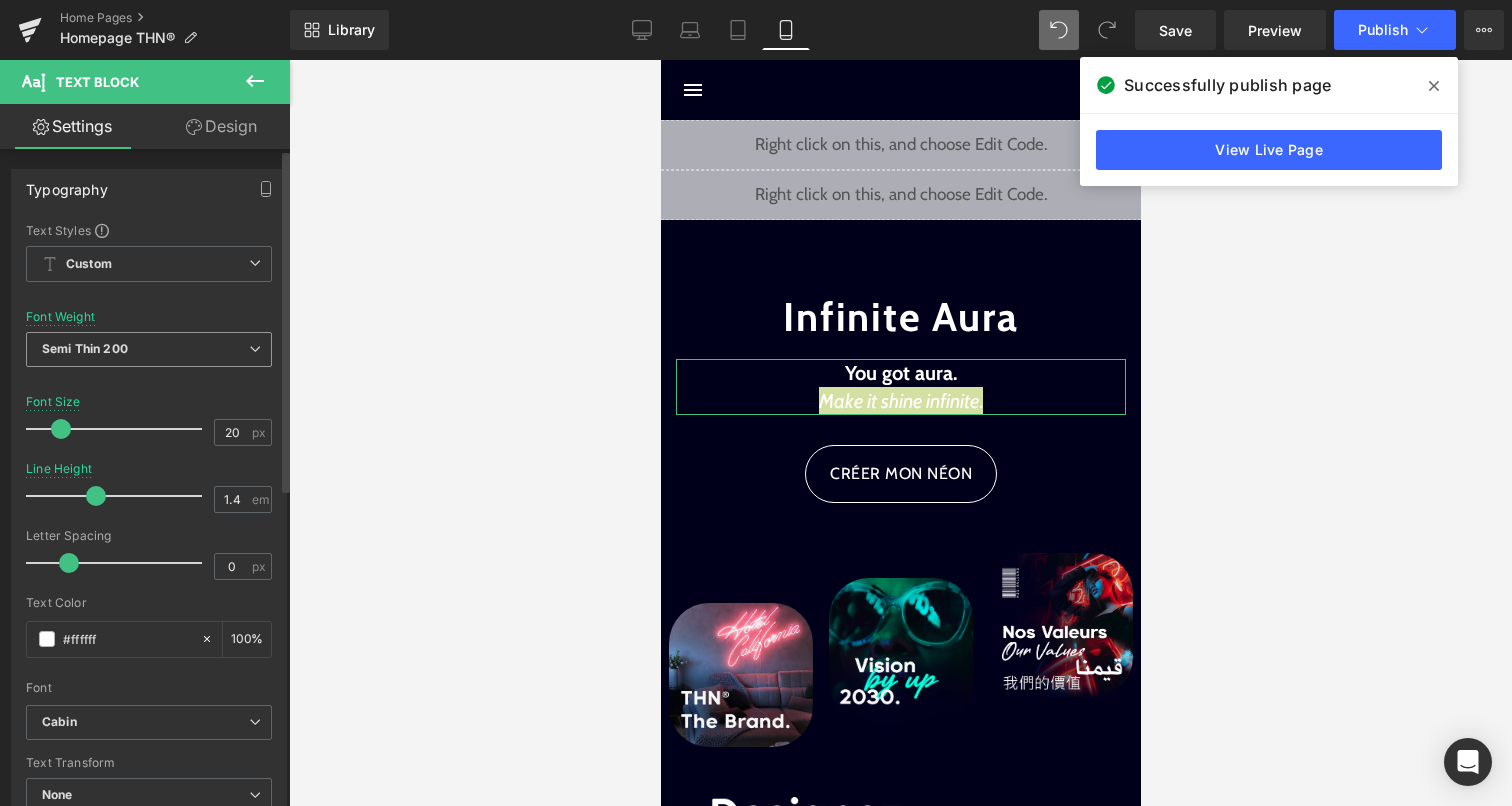 click on "Semi Thin 200" at bounding box center [149, 349] 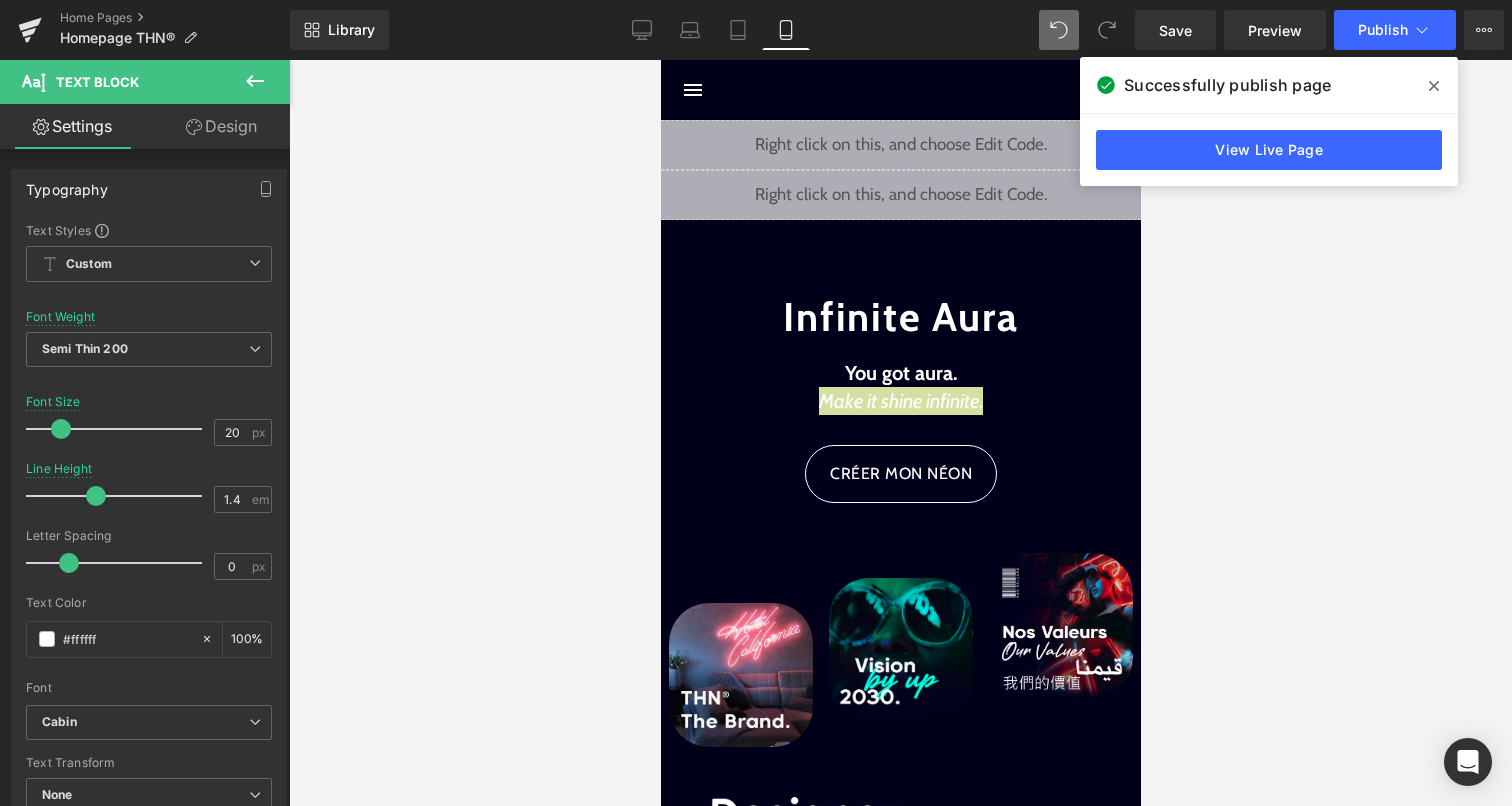 click at bounding box center [900, 433] 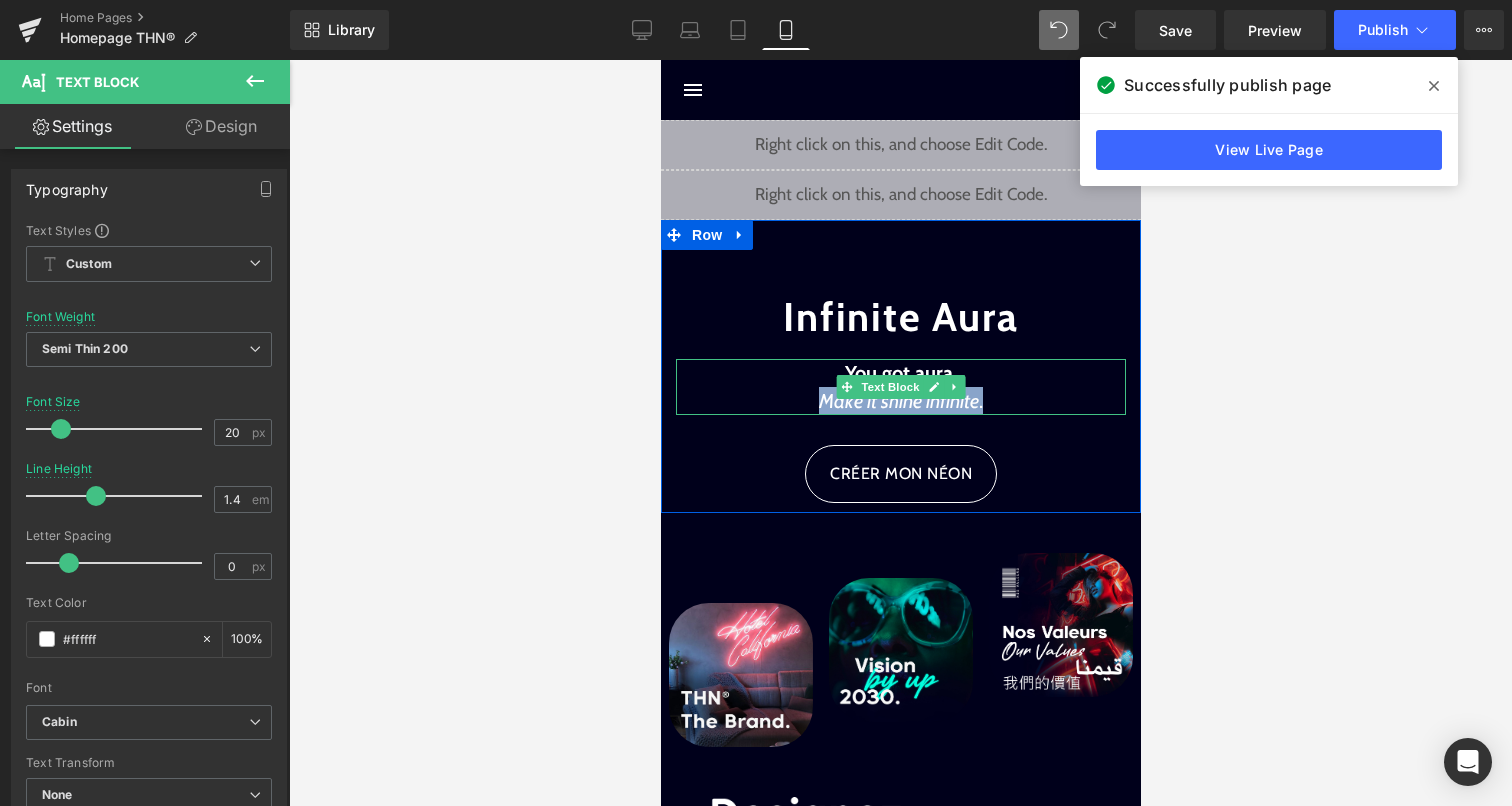 click on "Make it shine infinite" at bounding box center (898, 401) 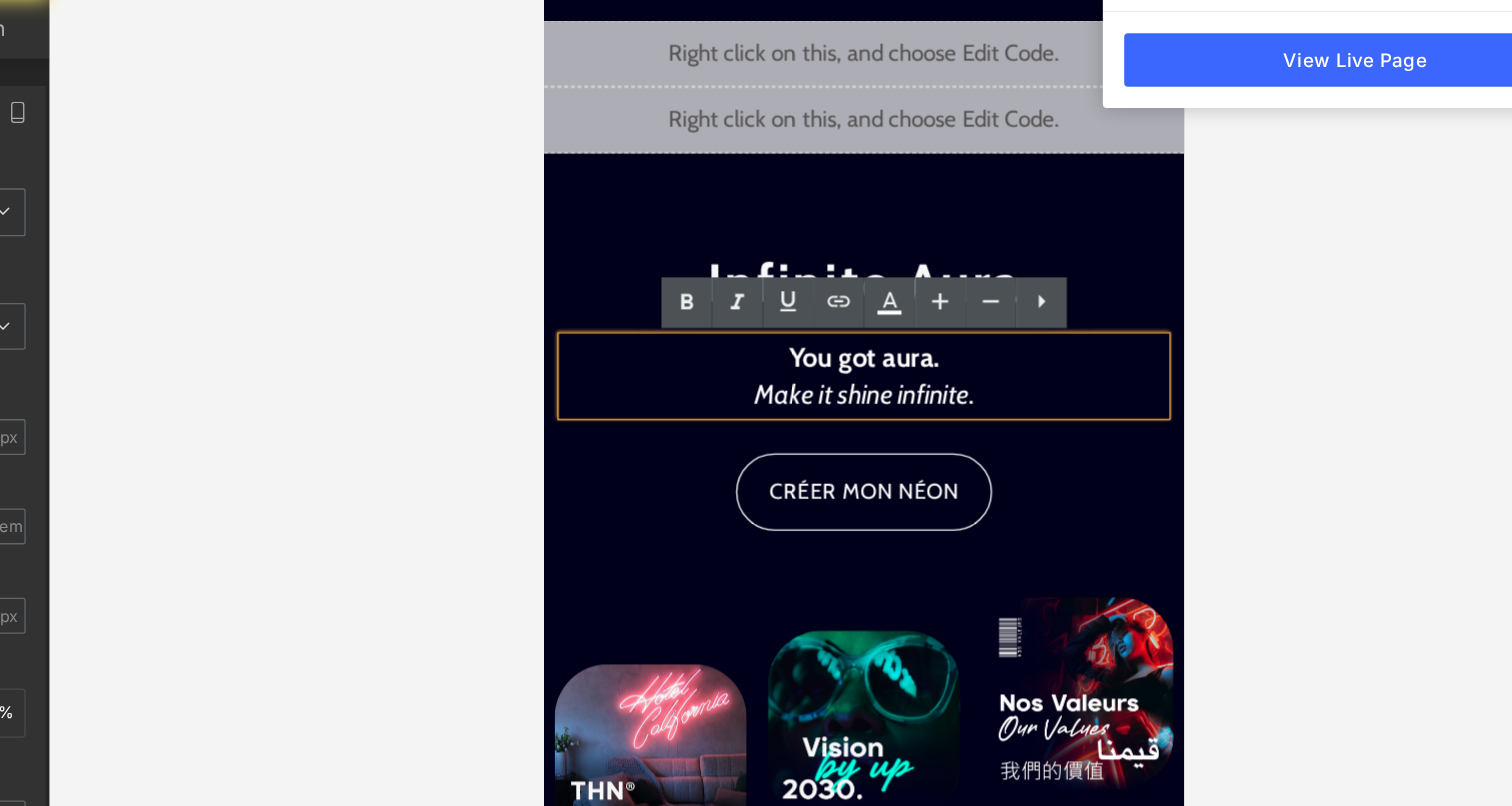 click on "Make it shine infinite ." at bounding box center (783, 281) 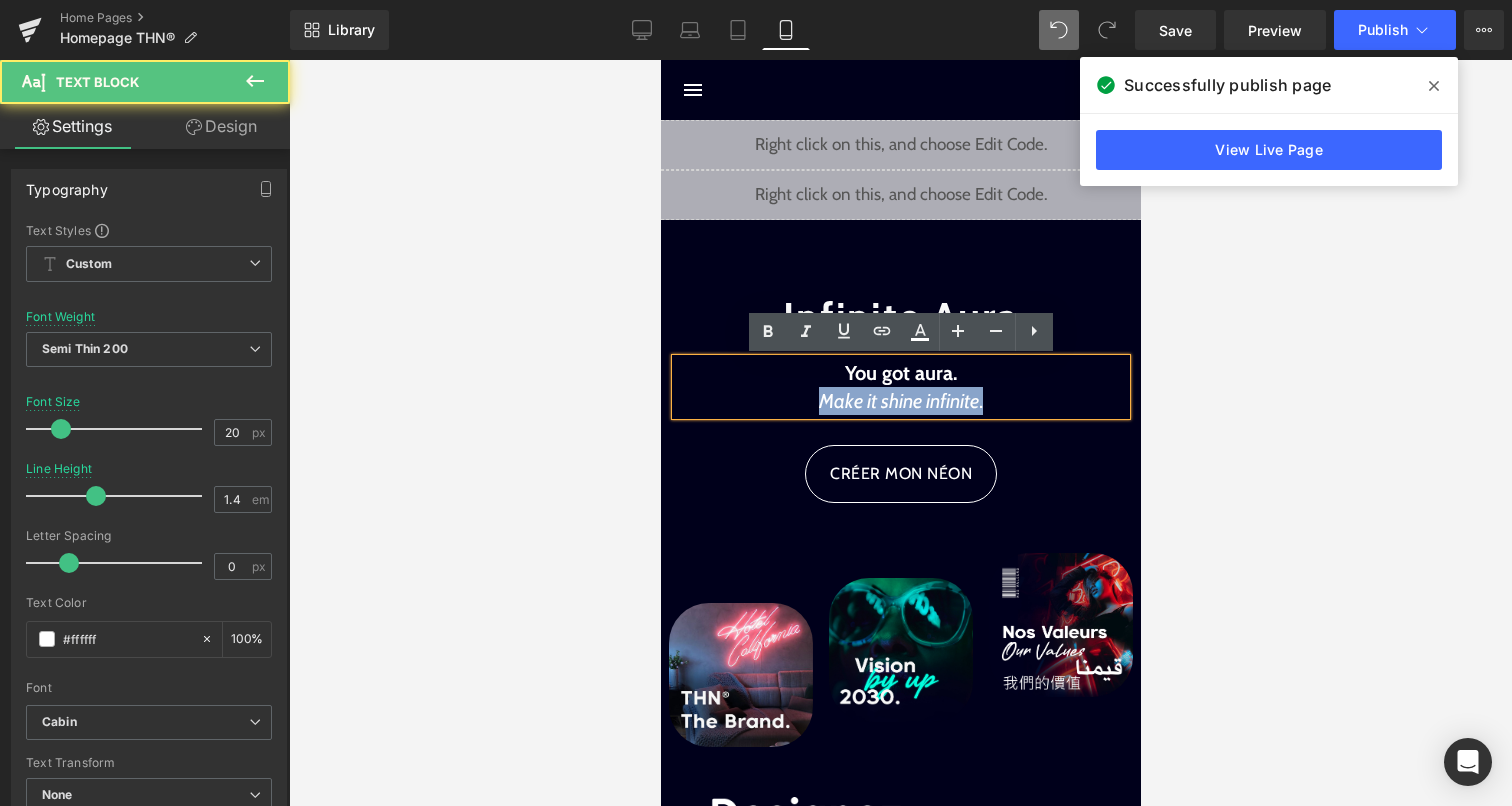 drag, startPoint x: 987, startPoint y: 404, endPoint x: 822, endPoint y: 403, distance: 165.00304 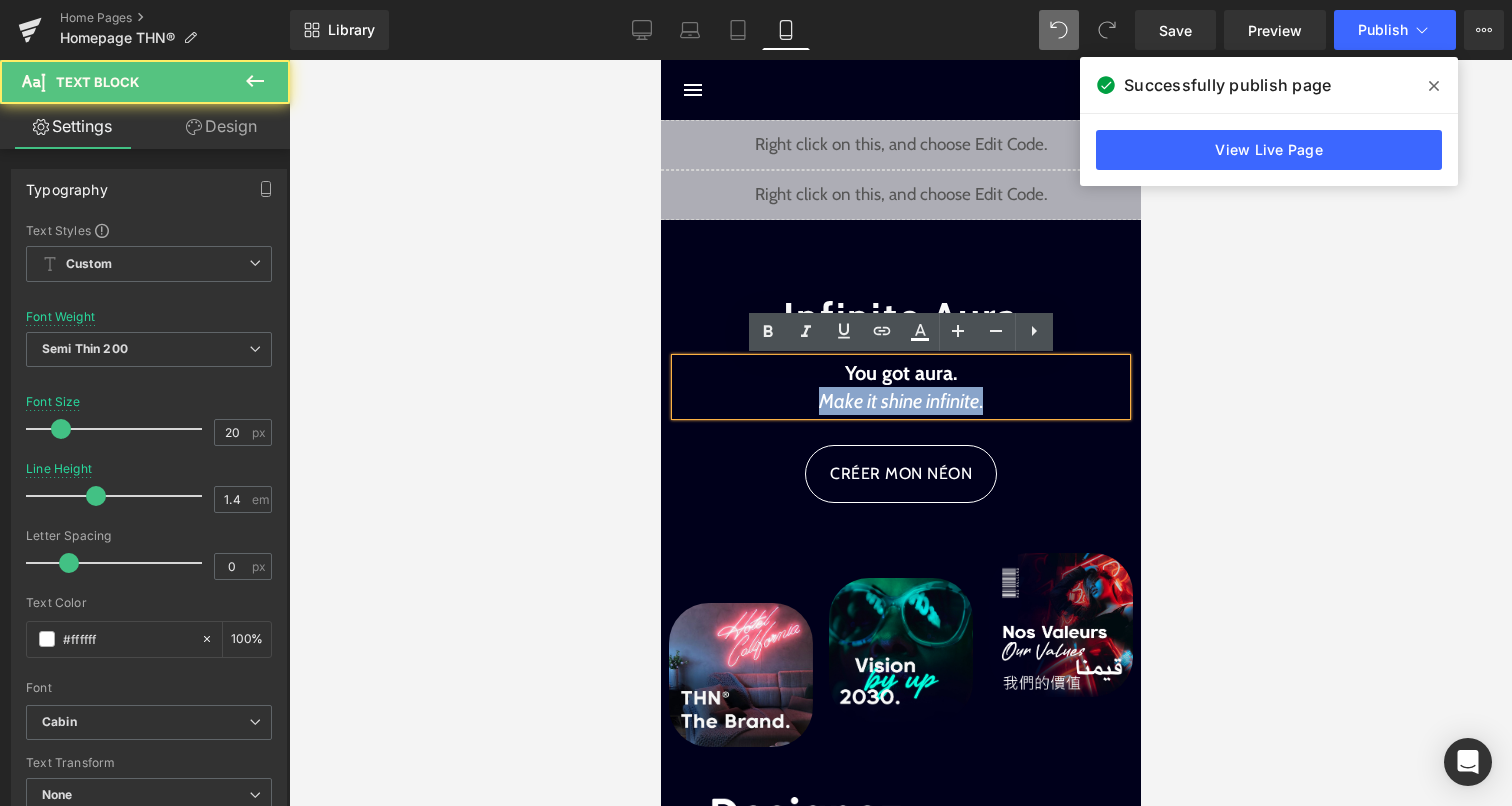 click on "Make it shine infinite ." at bounding box center (900, 401) 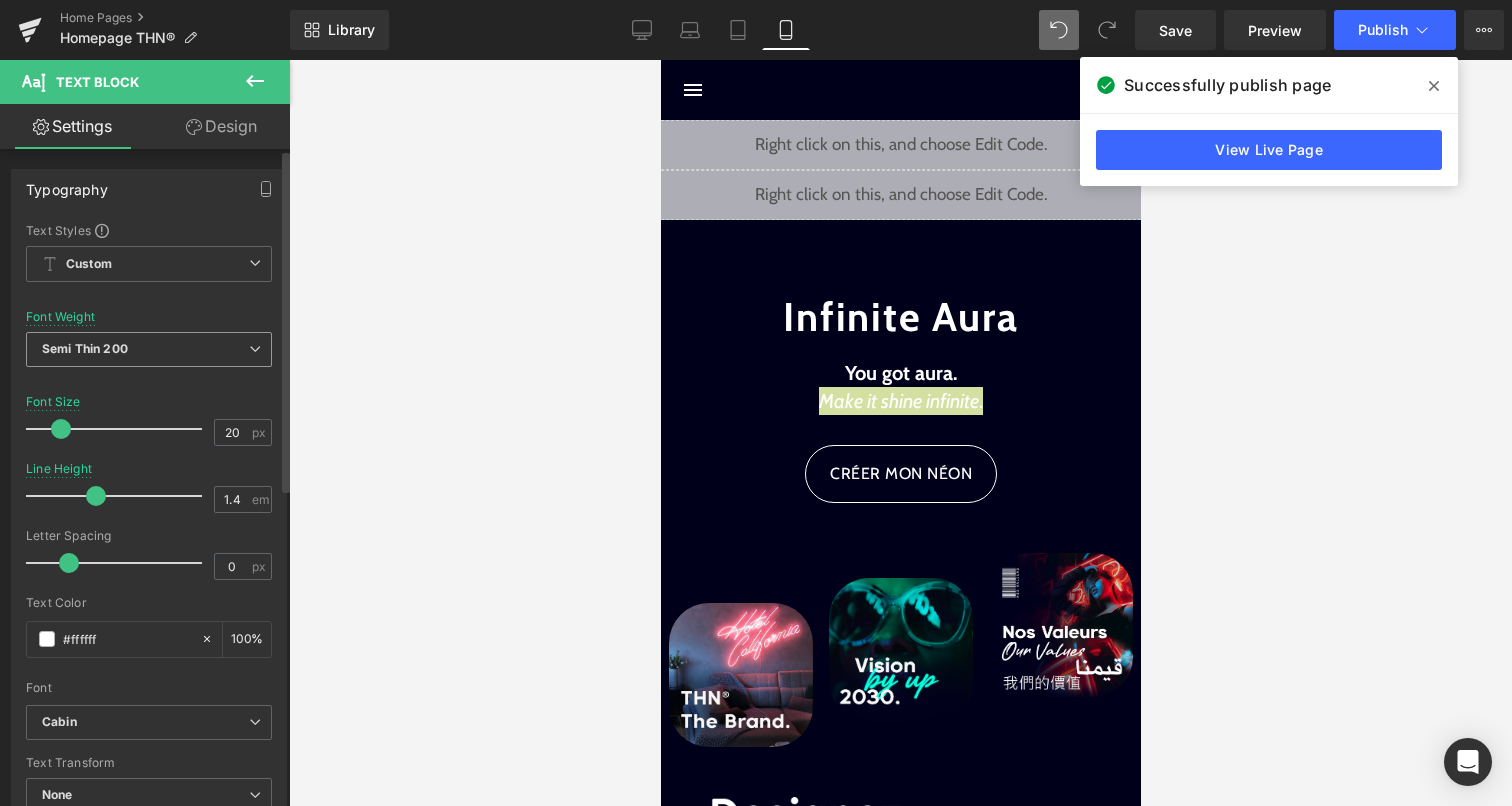 click on "Semi Thin 200" at bounding box center [149, 349] 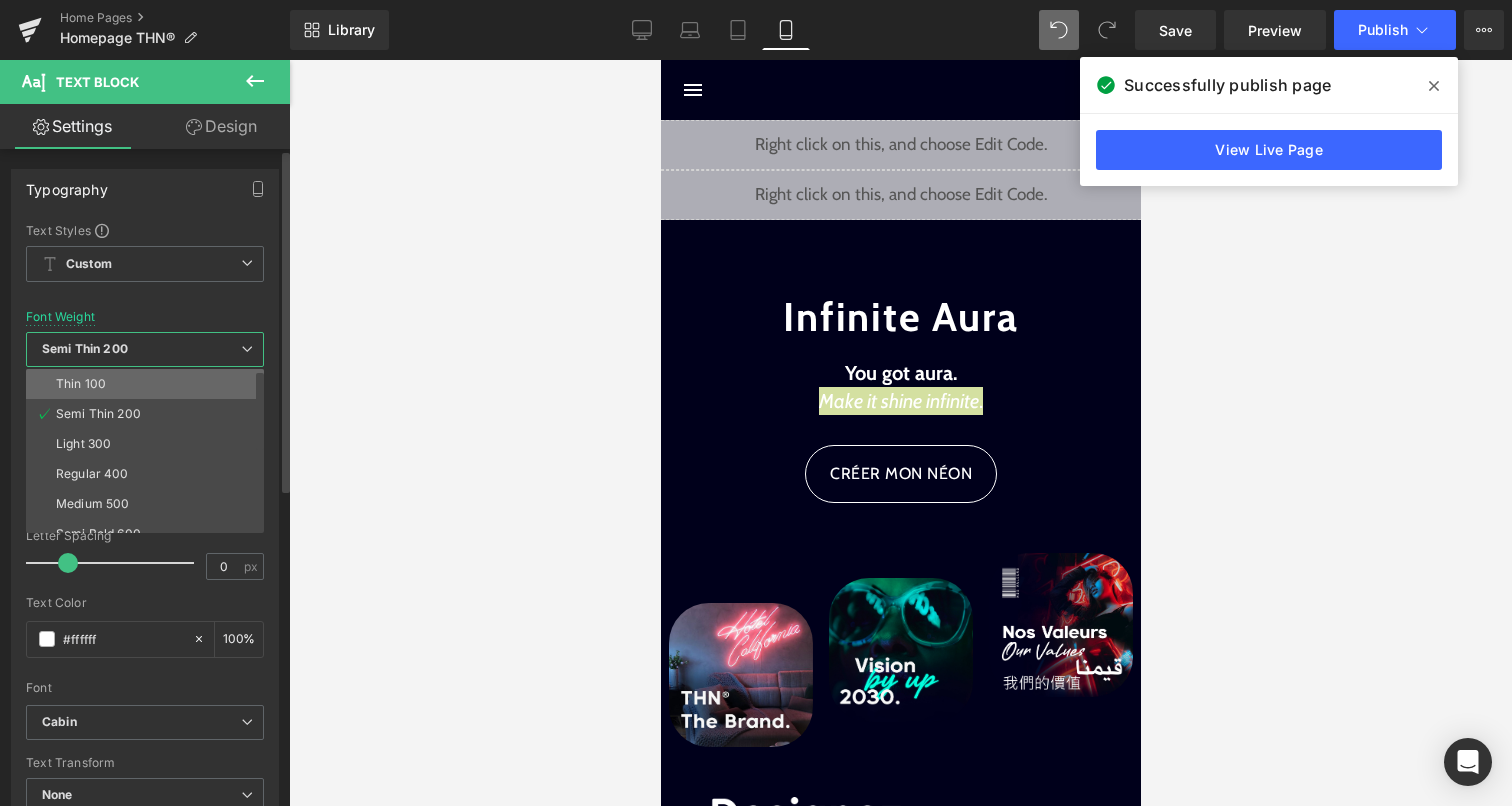 click on "Thin 100" at bounding box center [149, 384] 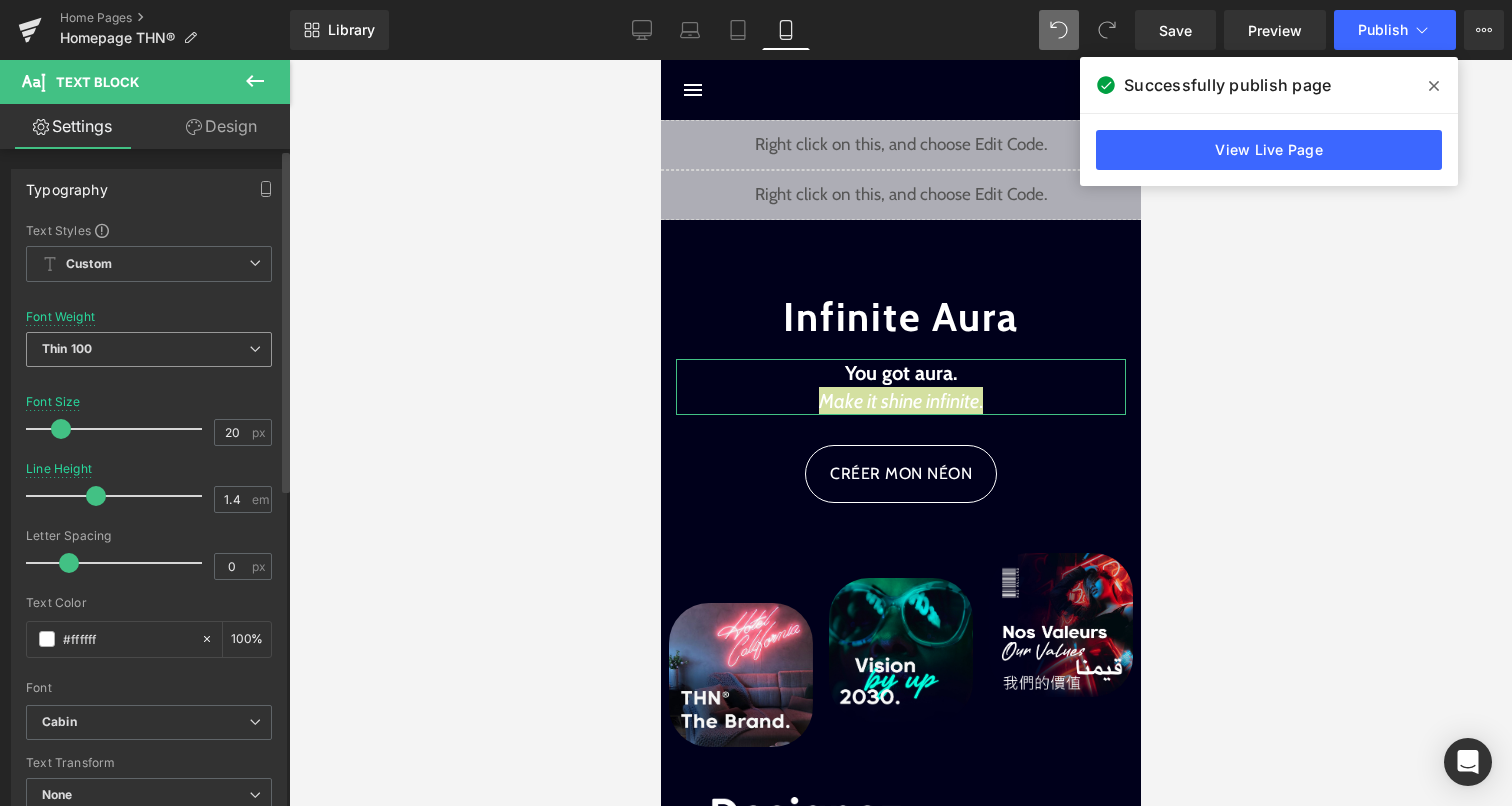 click on "Thin 100" at bounding box center [149, 349] 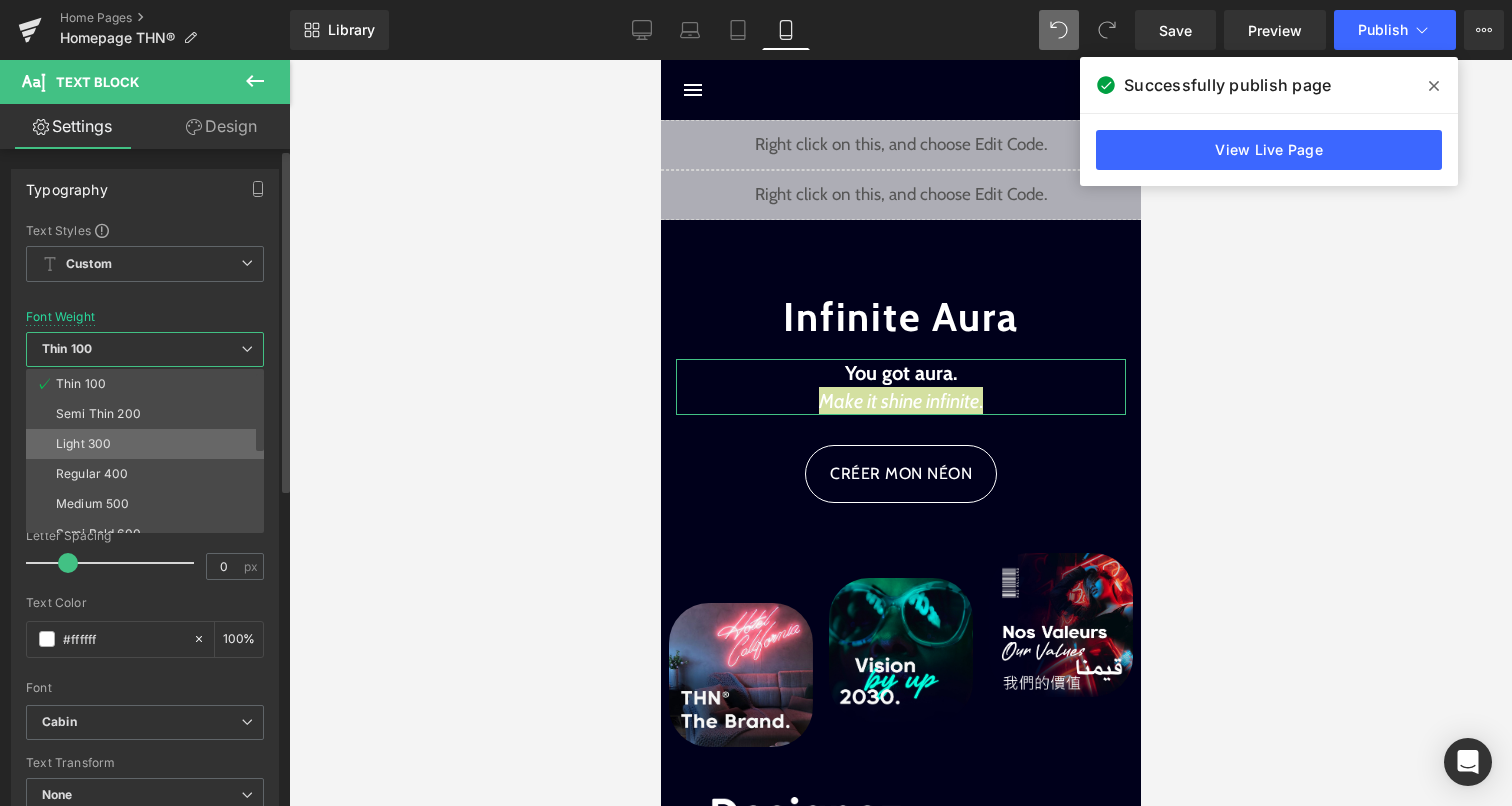 scroll, scrollTop: 166, scrollLeft: 0, axis: vertical 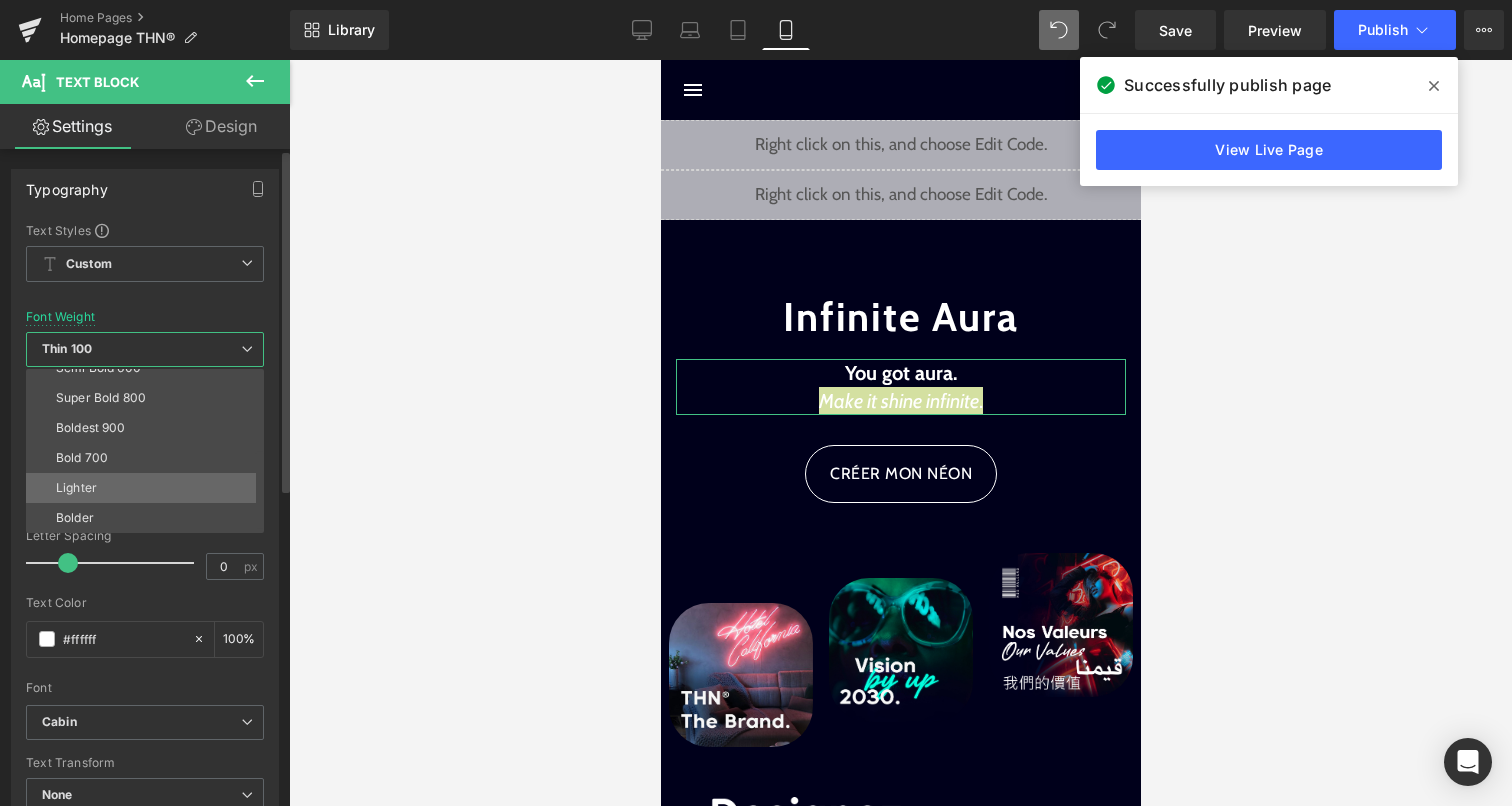 click on "Lighter" at bounding box center [149, 488] 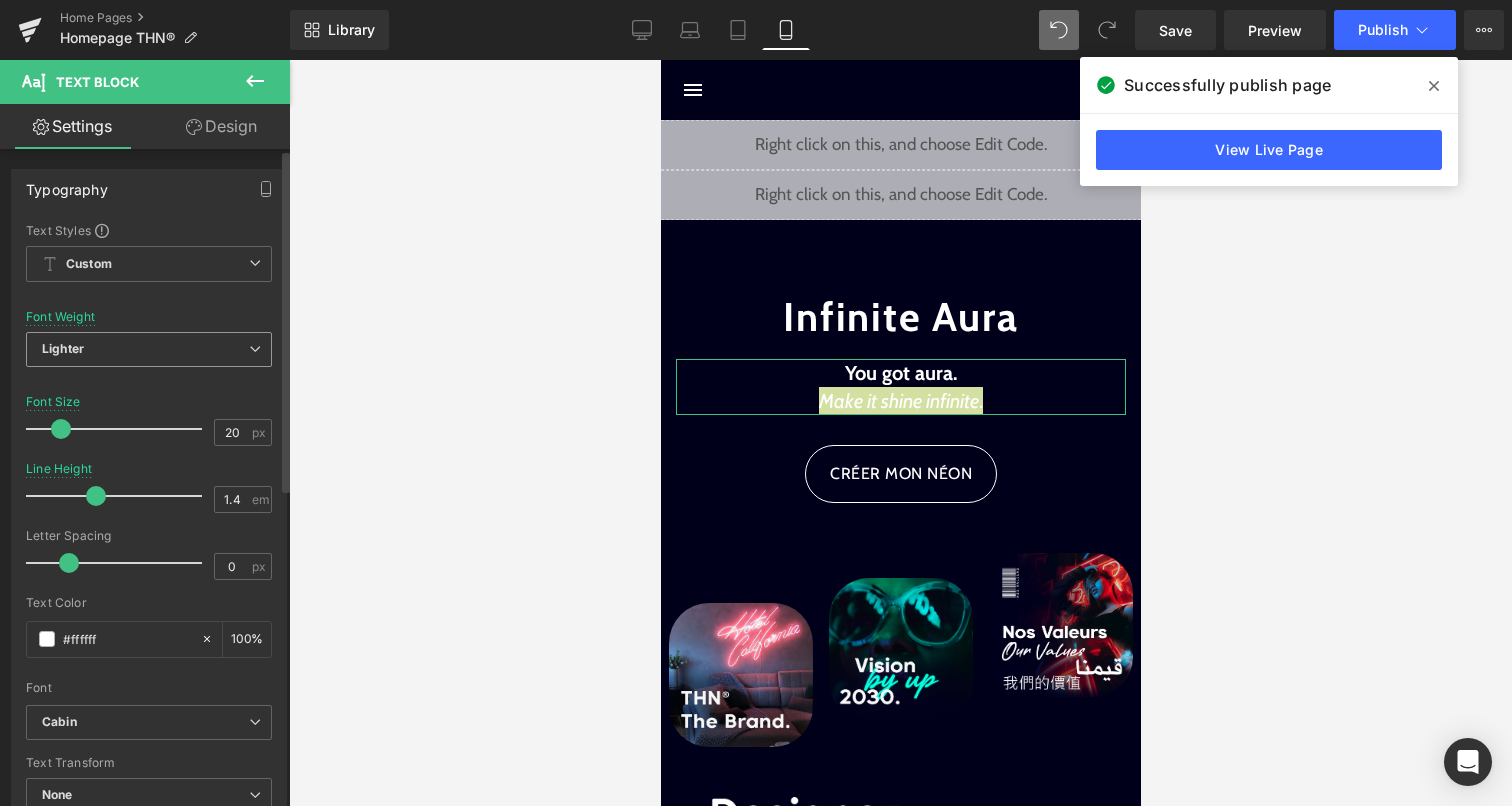 click on "Lighter" at bounding box center (149, 349) 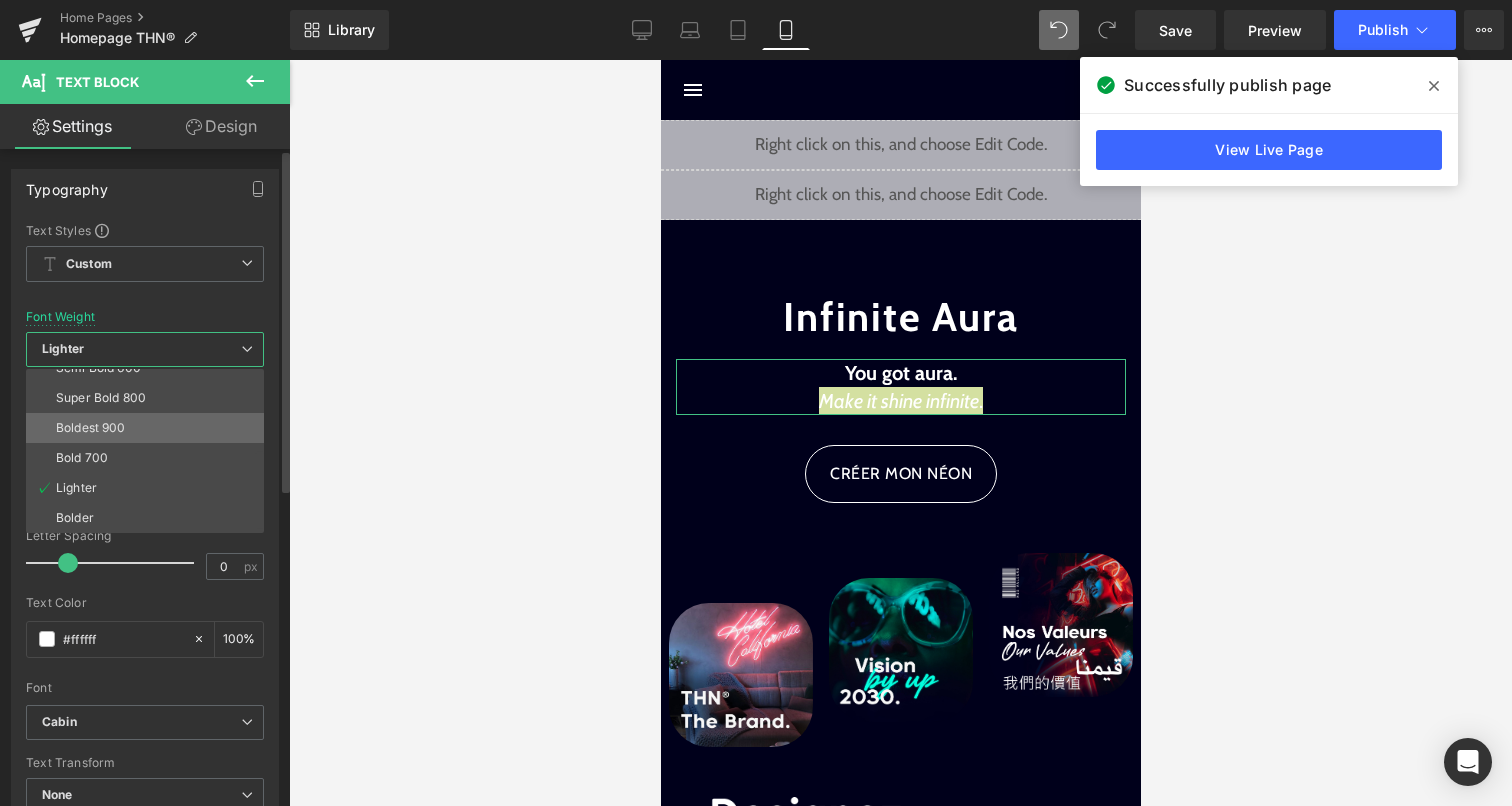 scroll, scrollTop: 0, scrollLeft: 0, axis: both 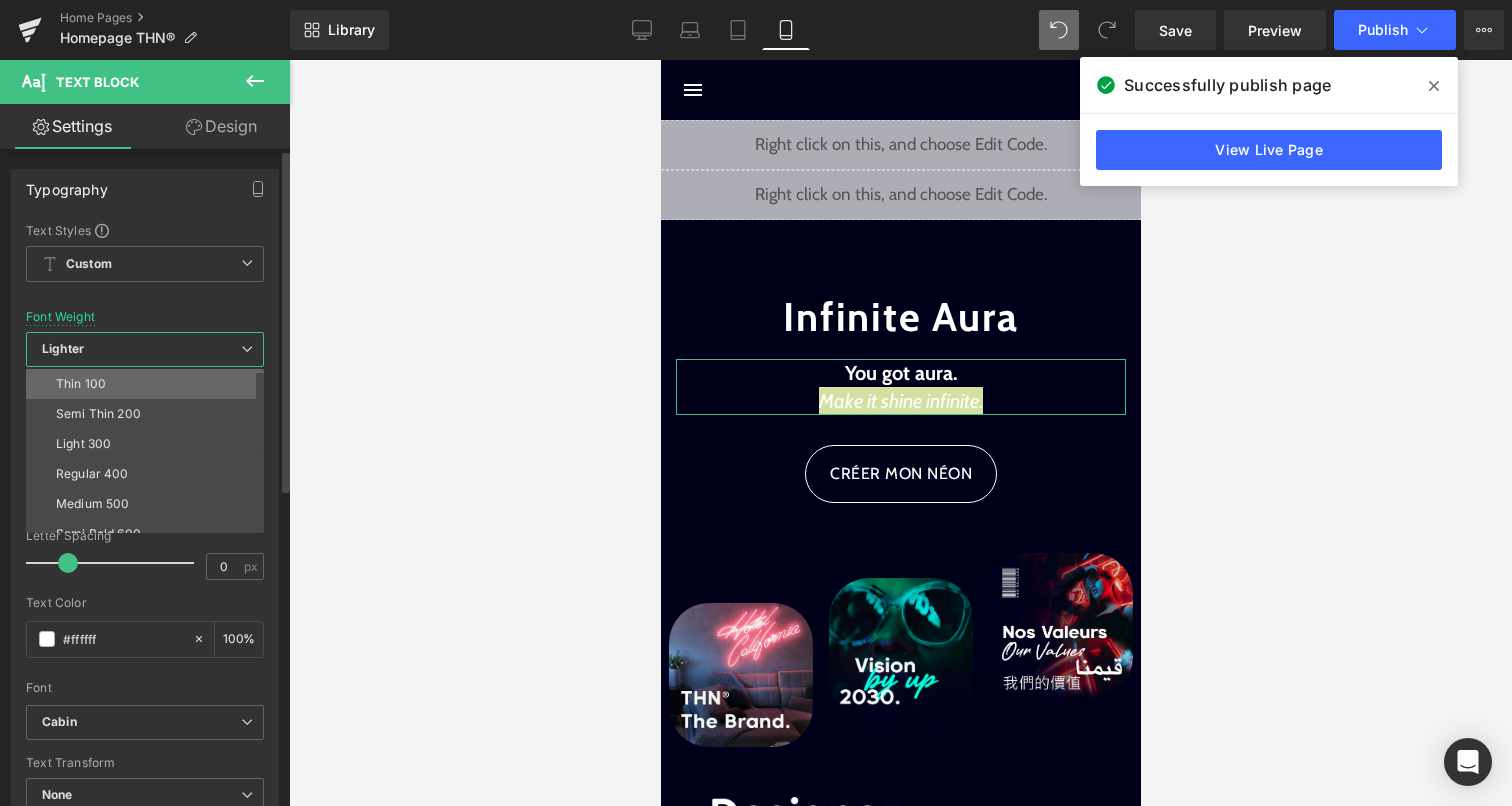 click on "Thin 100" at bounding box center (149, 384) 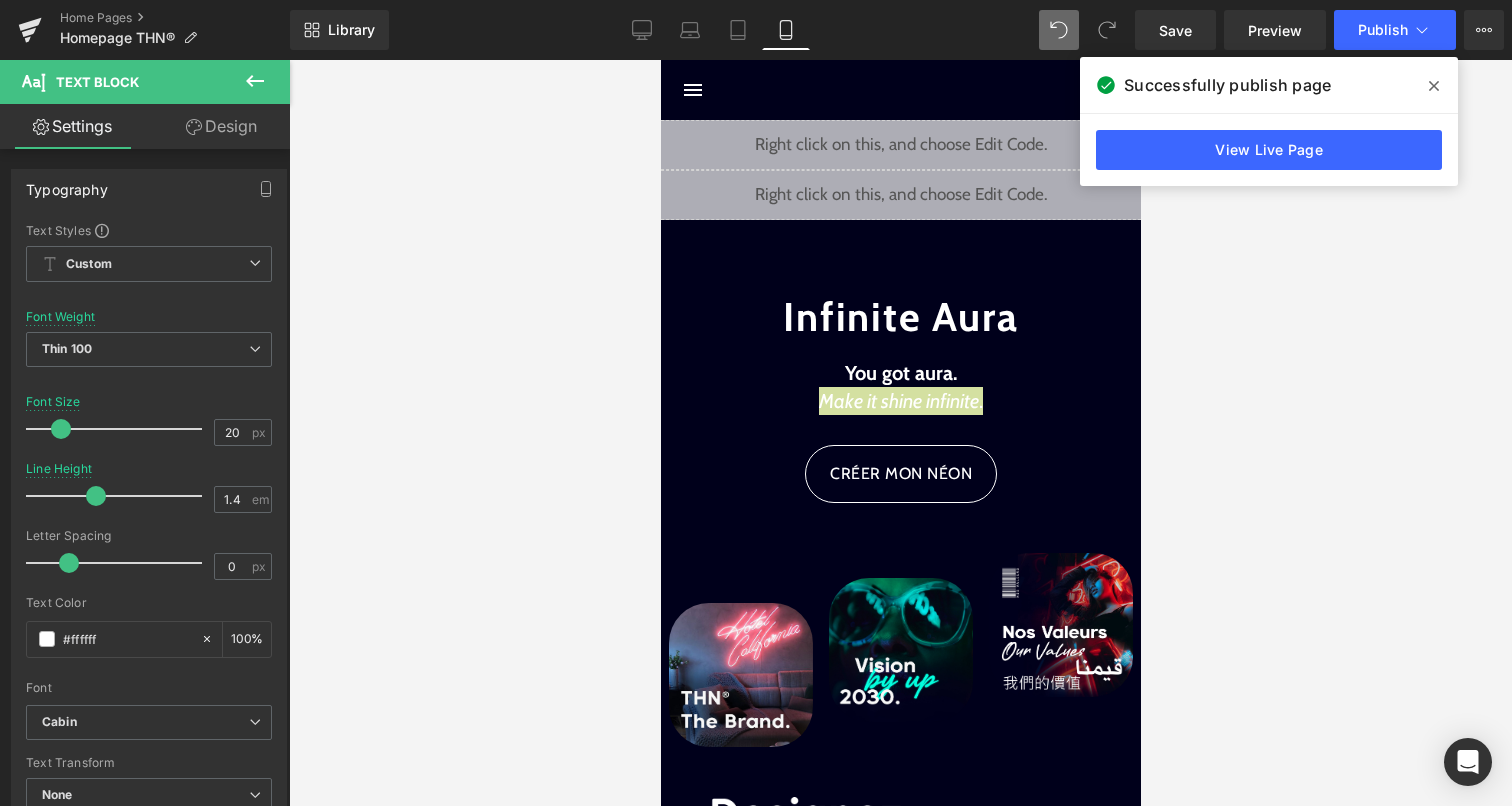 click at bounding box center [900, 433] 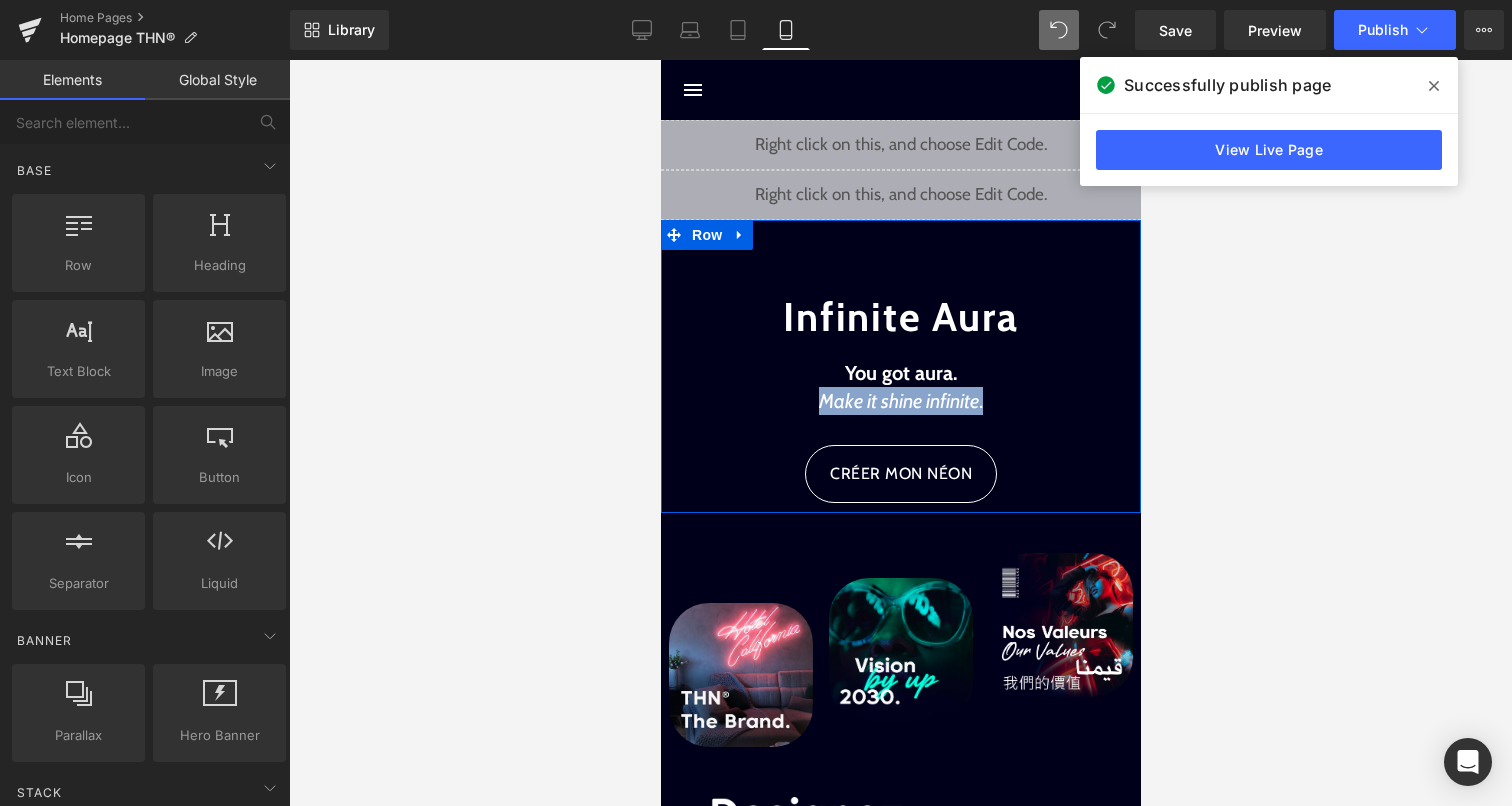 click 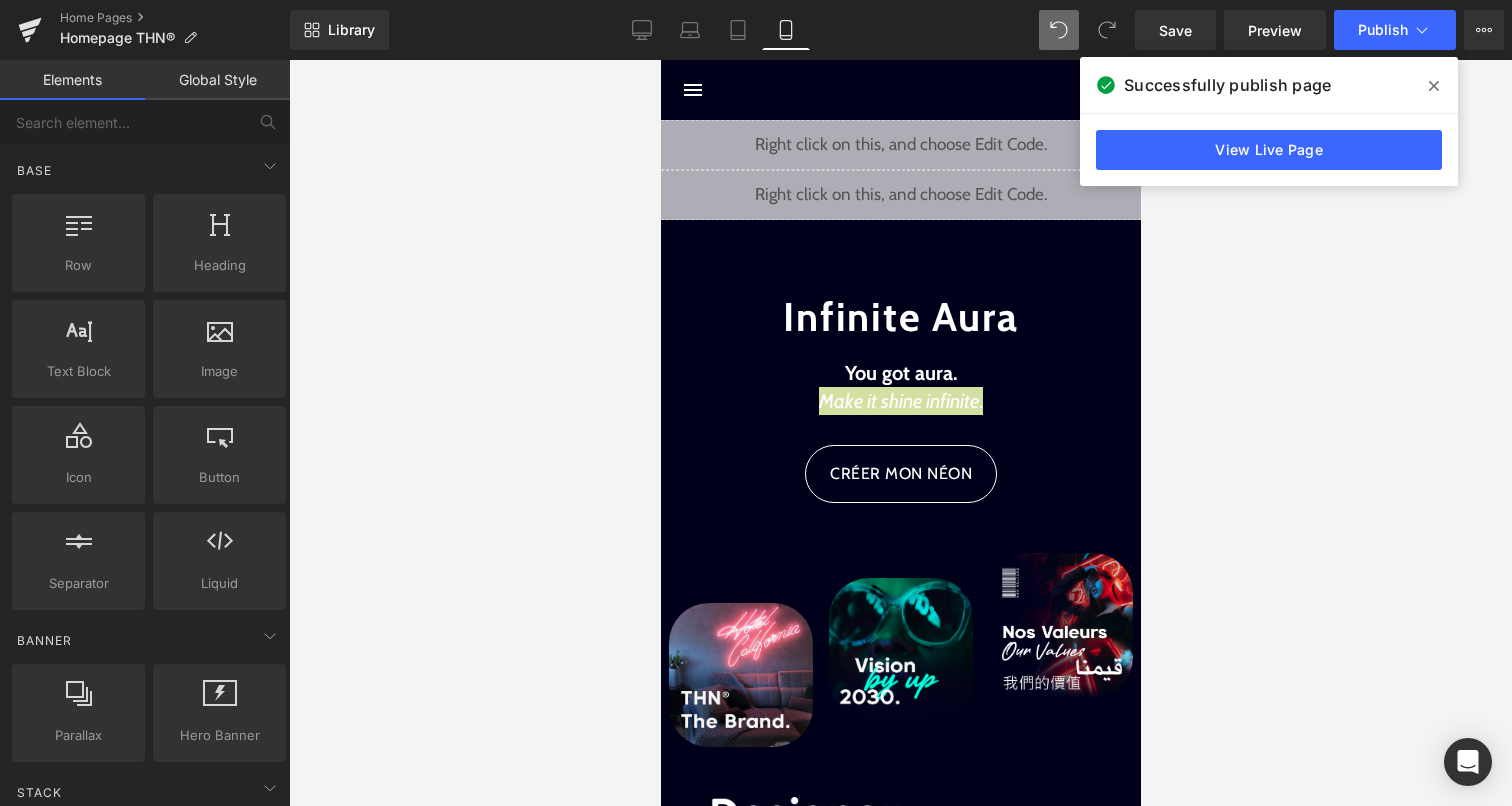 click at bounding box center (900, 433) 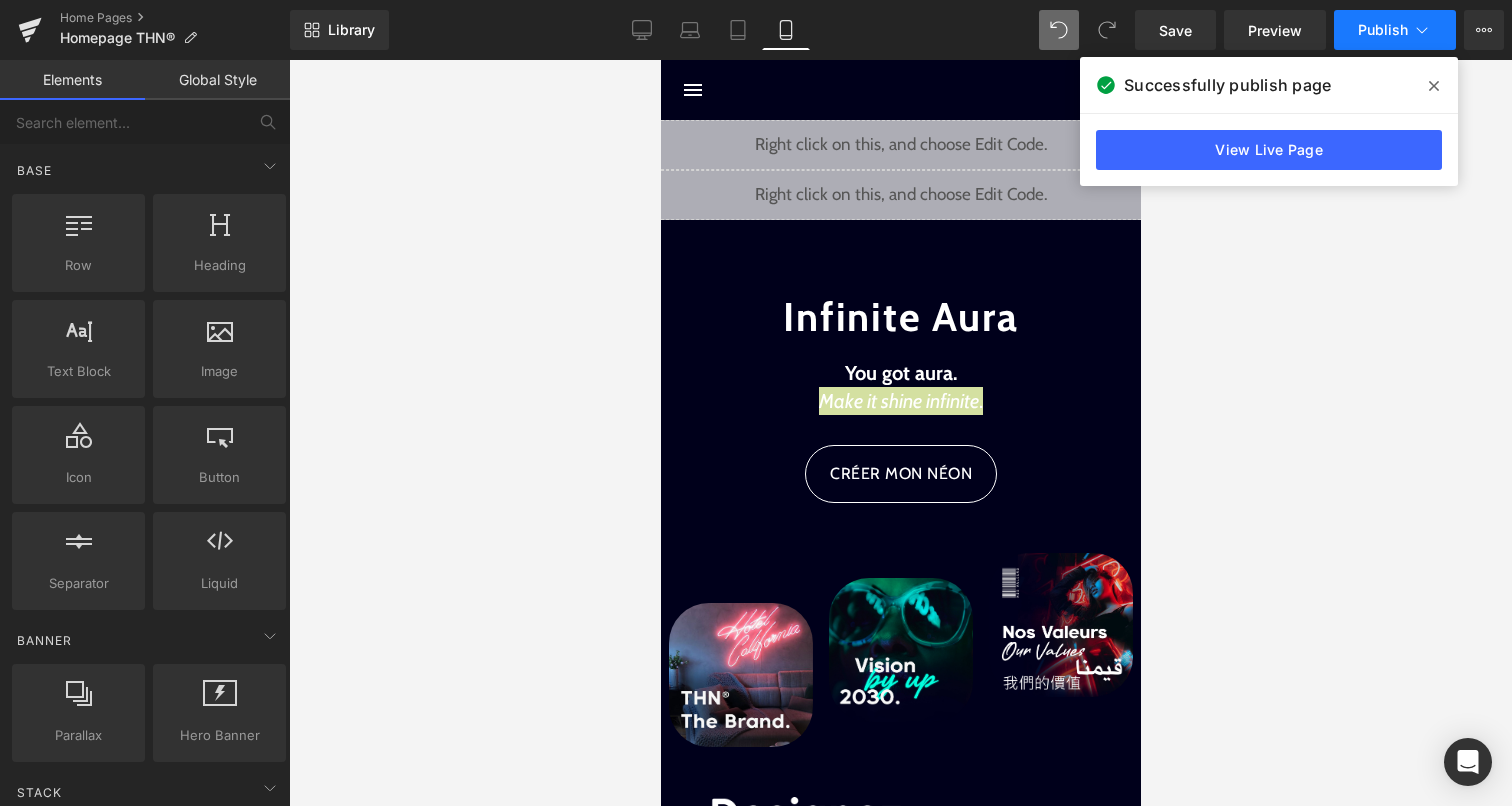 click on "Publish" at bounding box center [1395, 30] 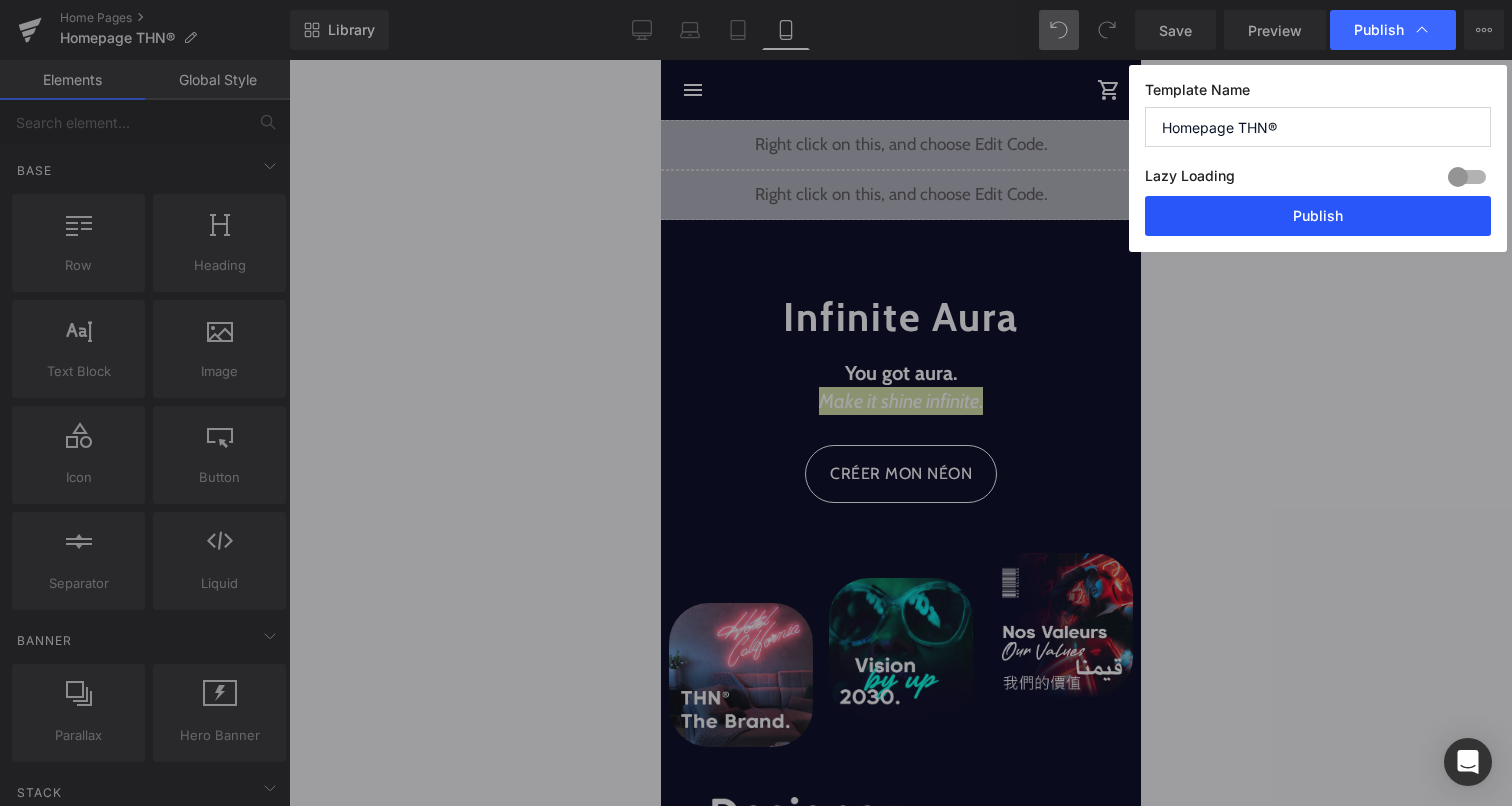 click on "Publish" at bounding box center (1318, 216) 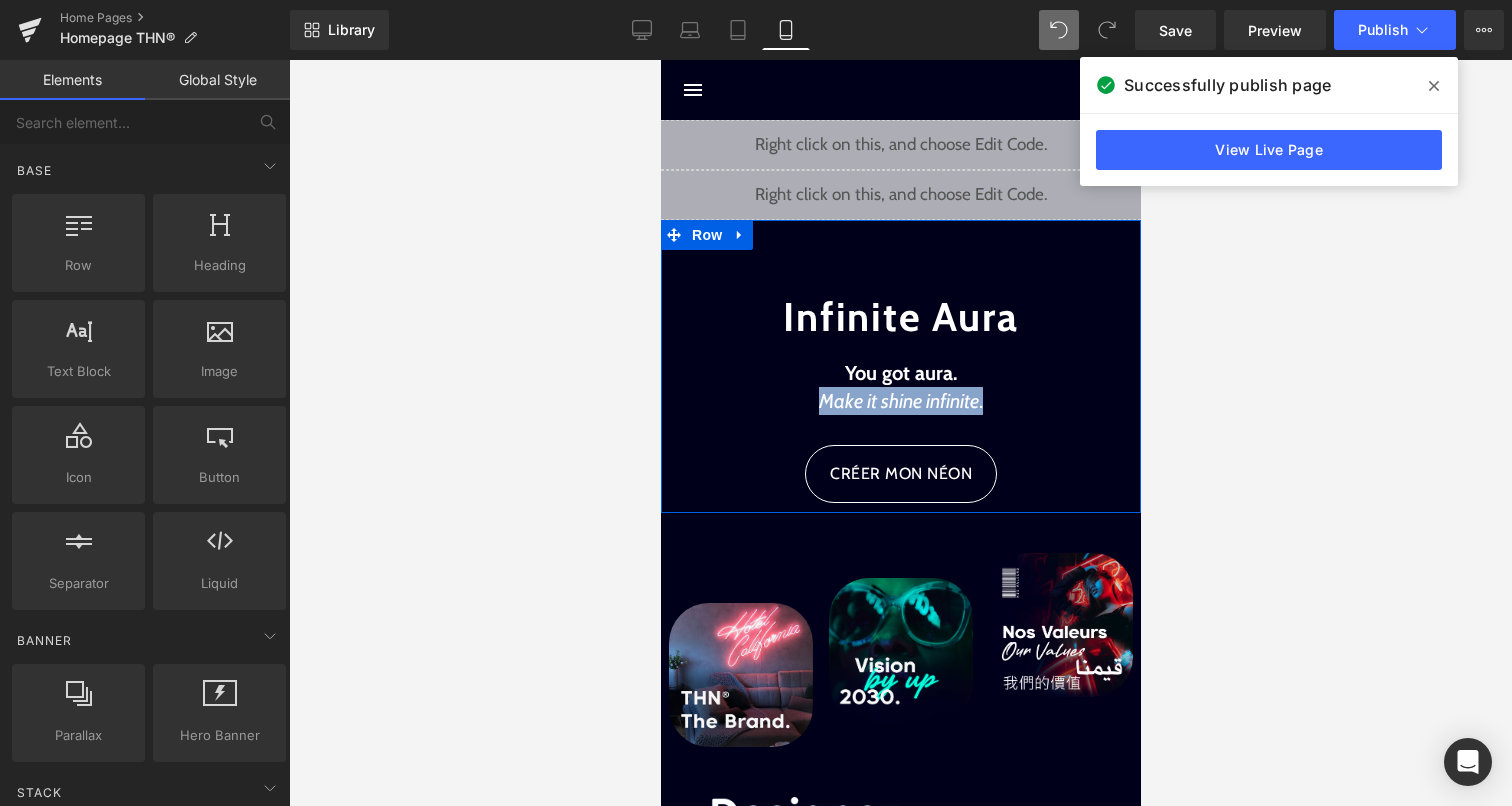 click on "You got aura.  Make it shine infinite . Text Block" at bounding box center [900, 387] 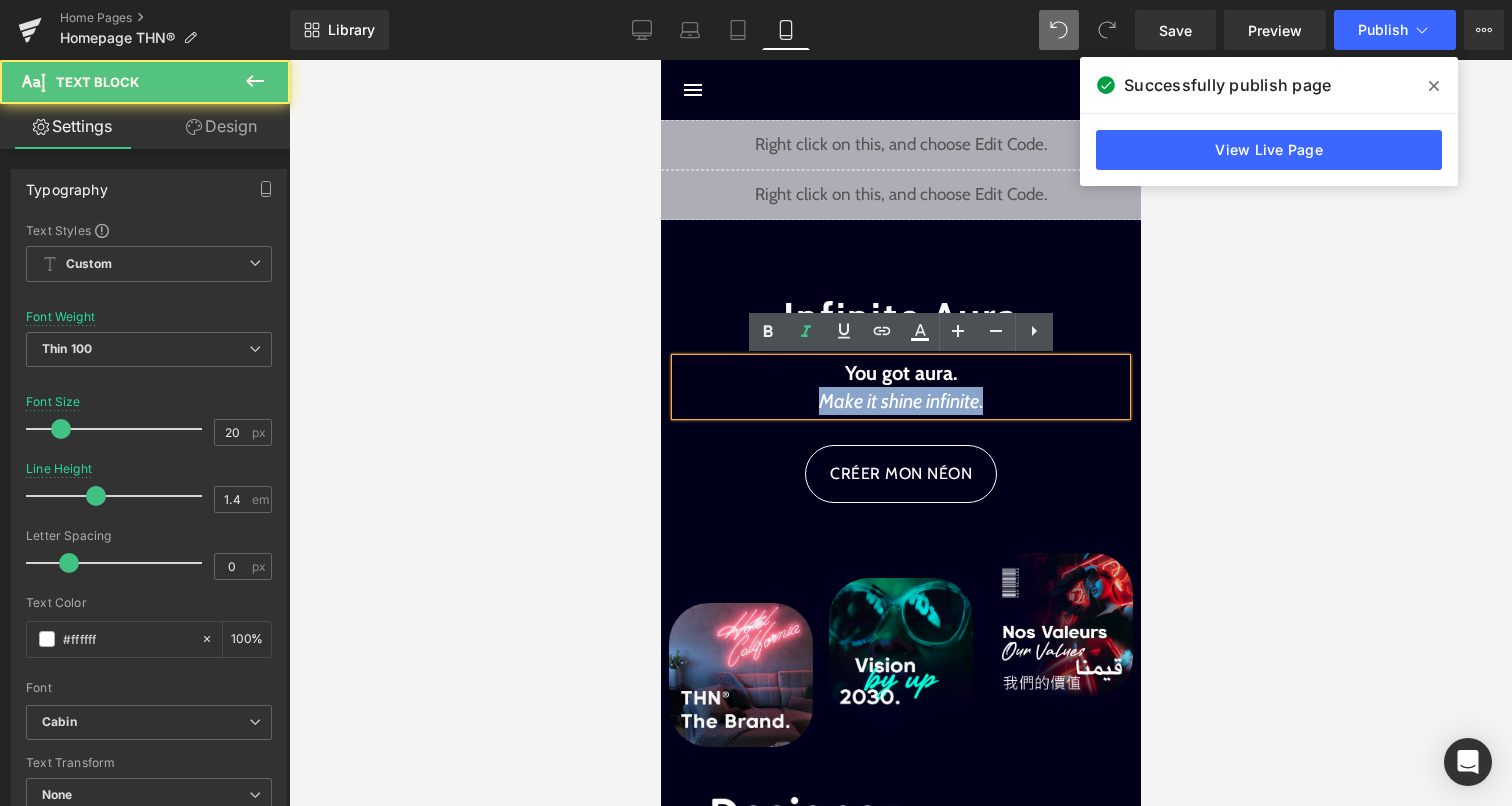 drag, startPoint x: 821, startPoint y: 396, endPoint x: 982, endPoint y: 400, distance: 161.04968 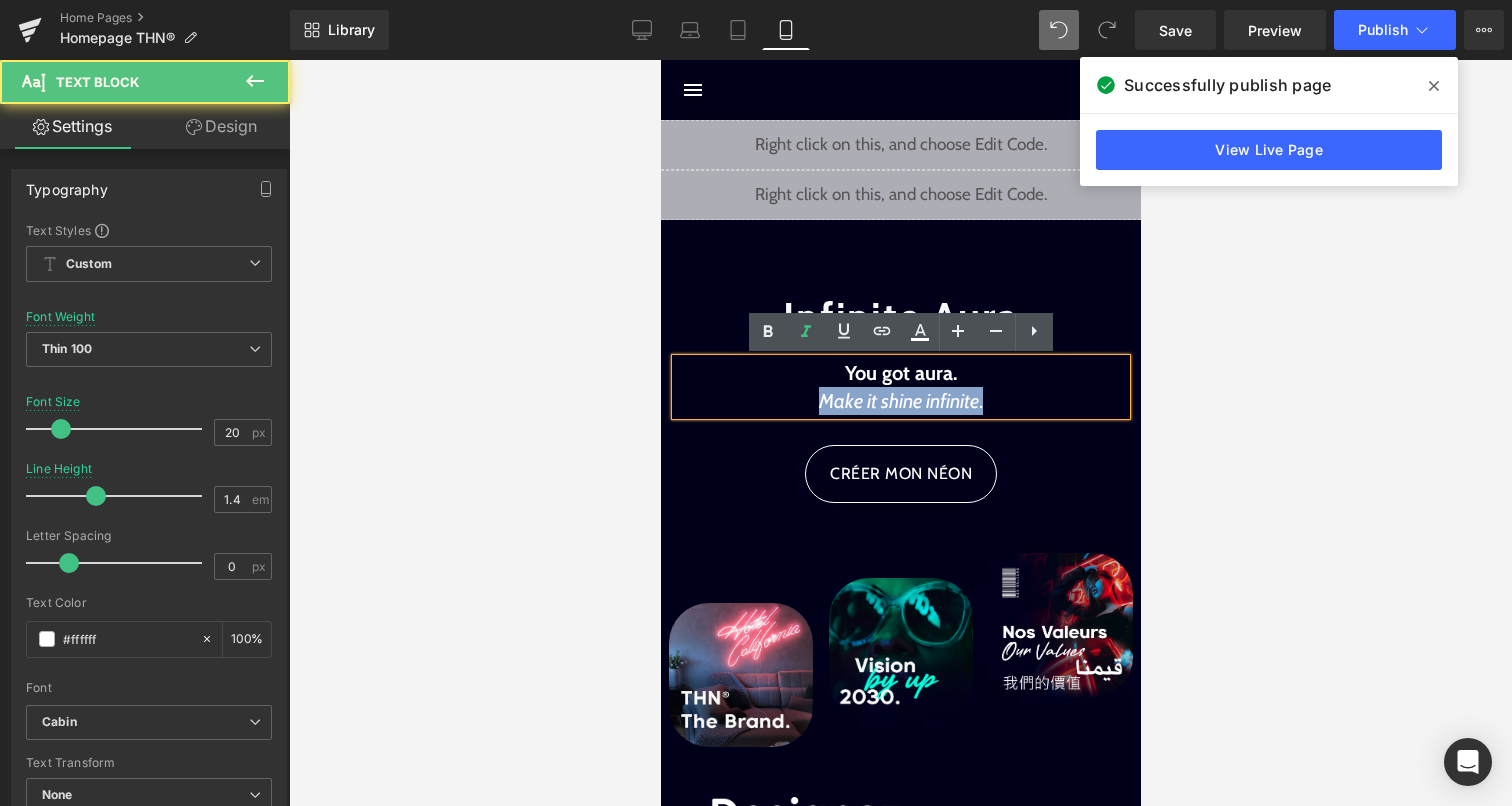 click on "Make it shine infinite ." at bounding box center (900, 401) 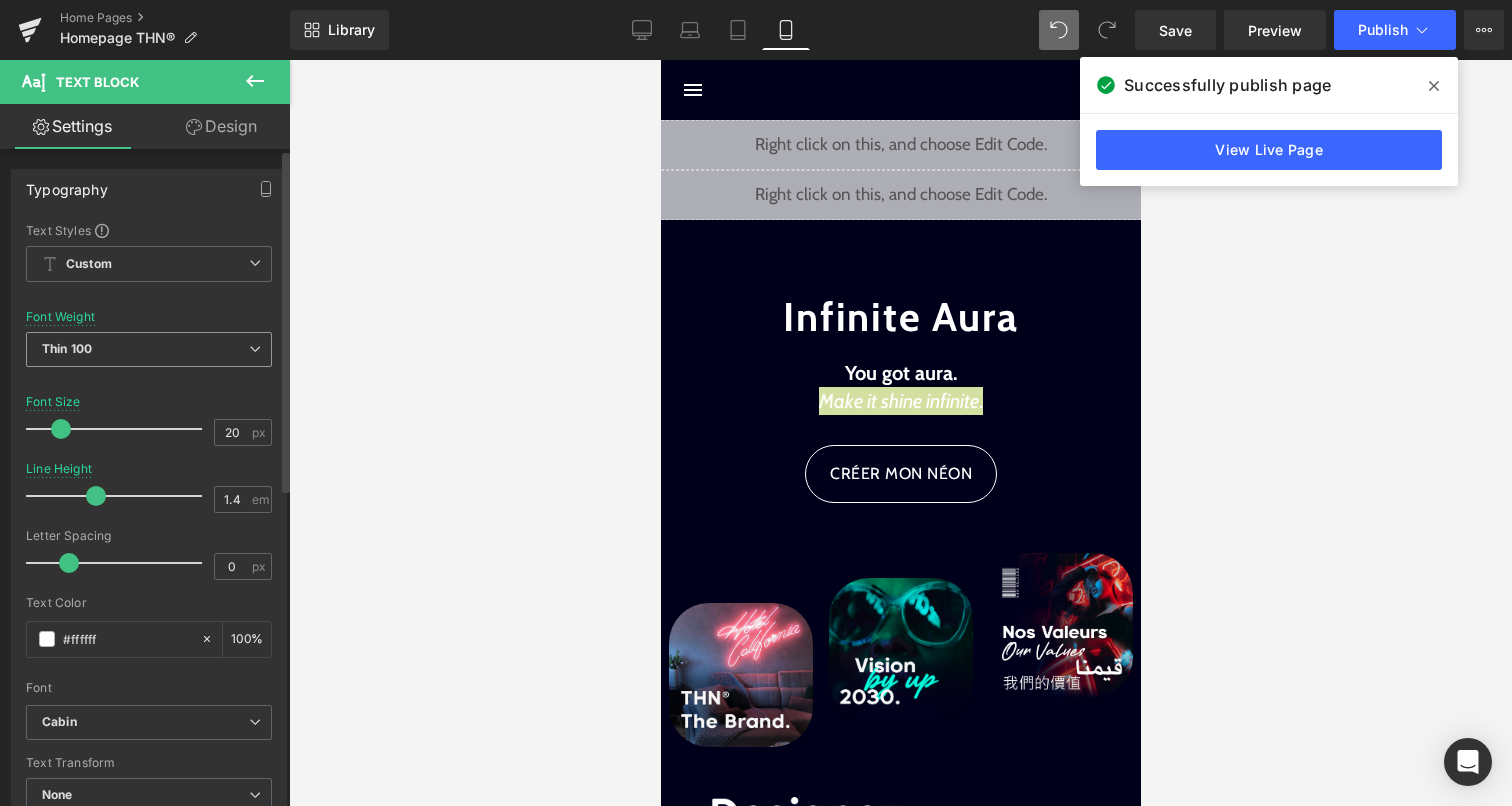 click on "Thin 100" at bounding box center (149, 349) 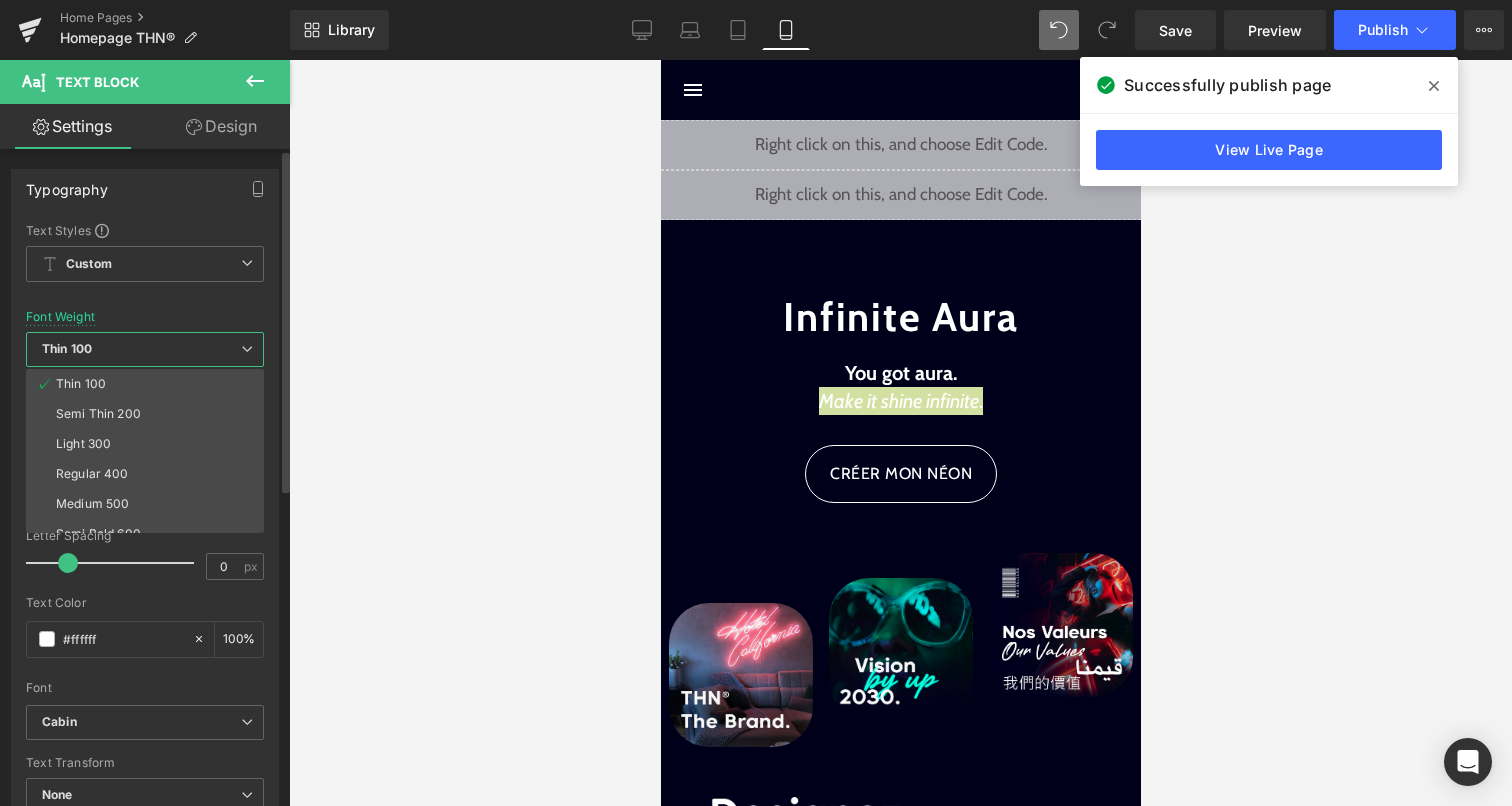 click on "Font Weight
Thin 100
Thin 100 Semi Thin 200 Light 300 Regular 400 Medium 500 Semi Bold 600 Super Bold 800 Boldest 900 Bold 700 Lighter Bolder" at bounding box center [145, 350] 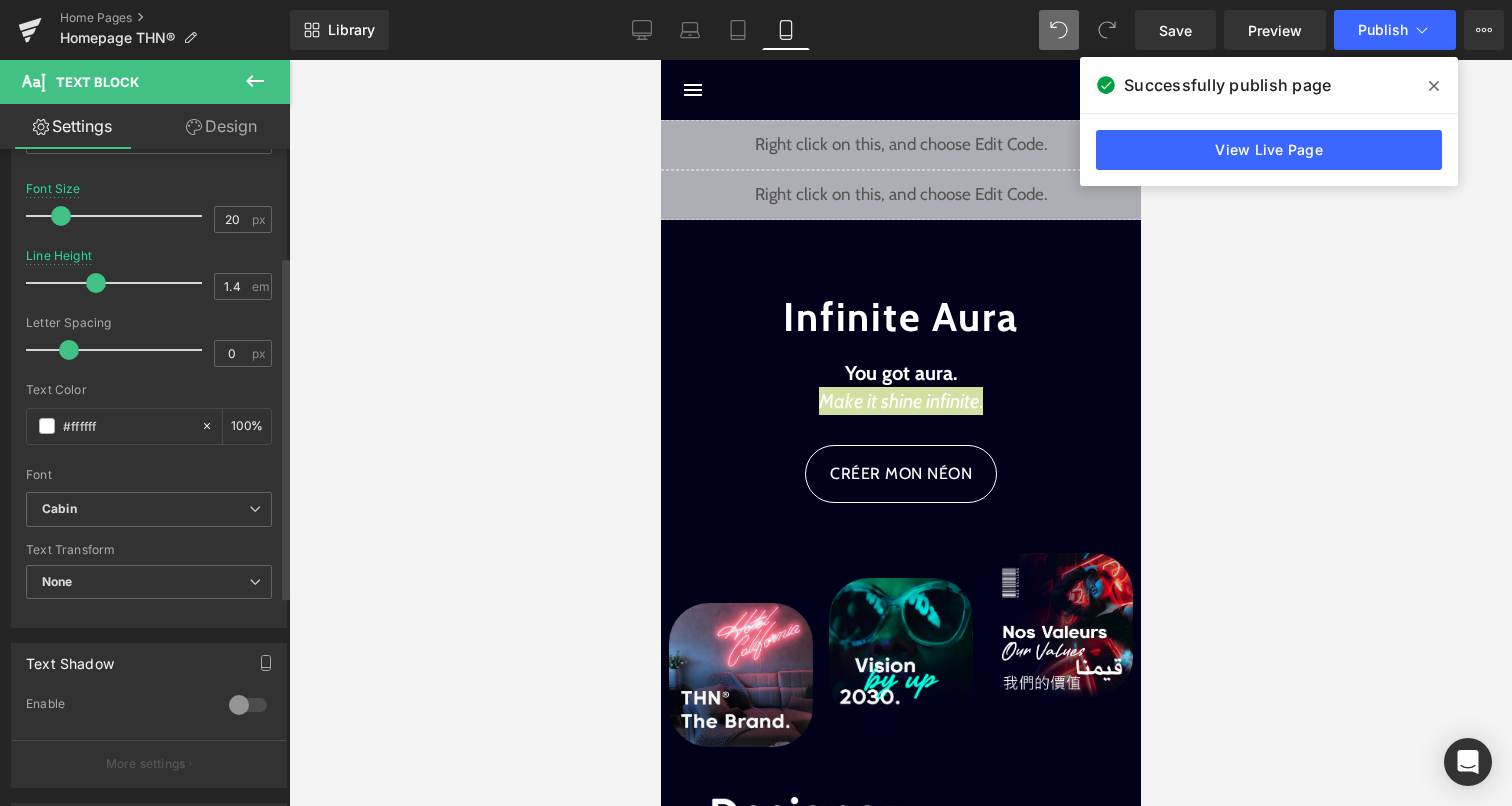 scroll, scrollTop: 225, scrollLeft: 0, axis: vertical 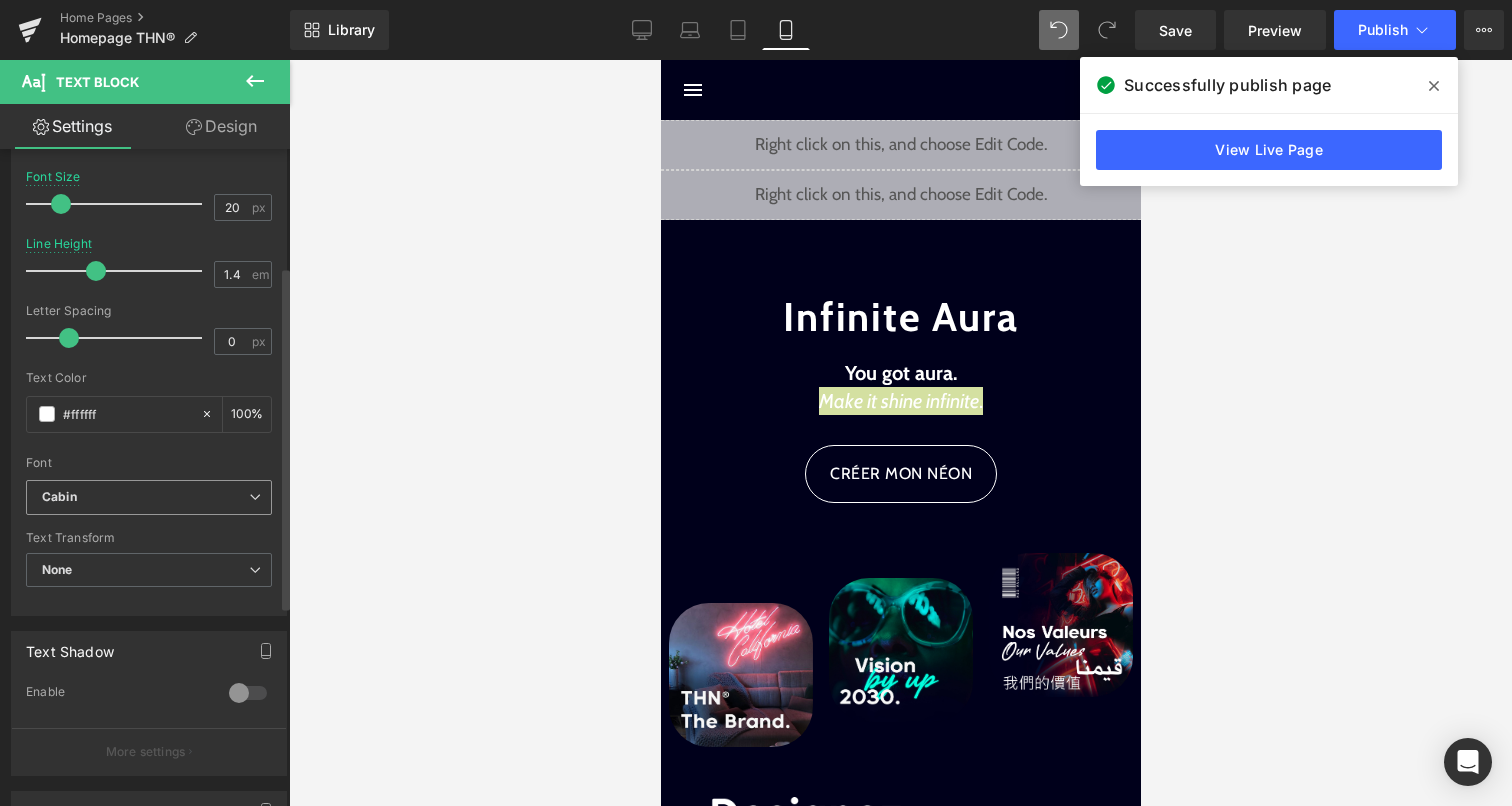 click on "Cabin" at bounding box center [145, 497] 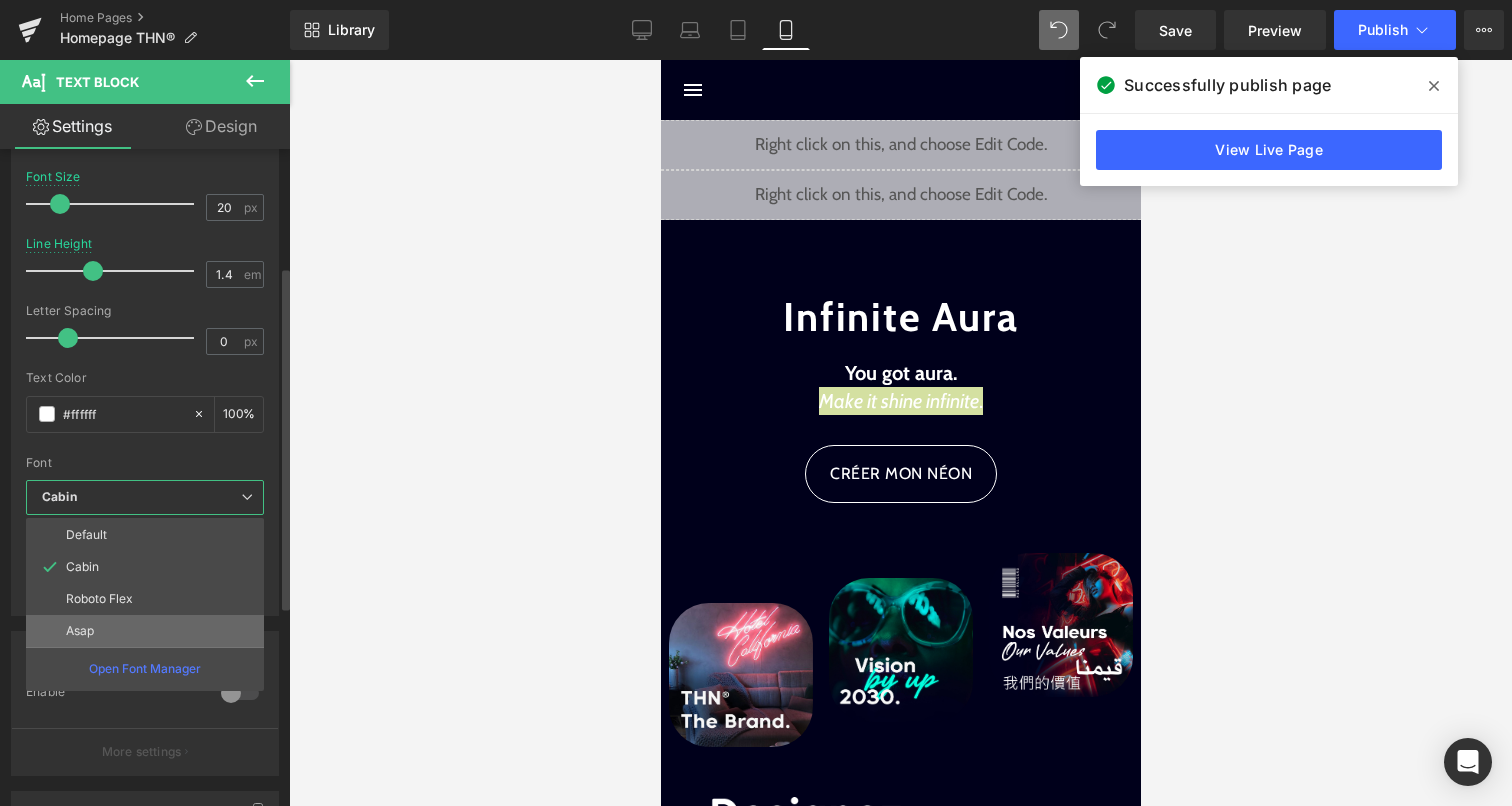 click on "Asap" at bounding box center (145, 631) 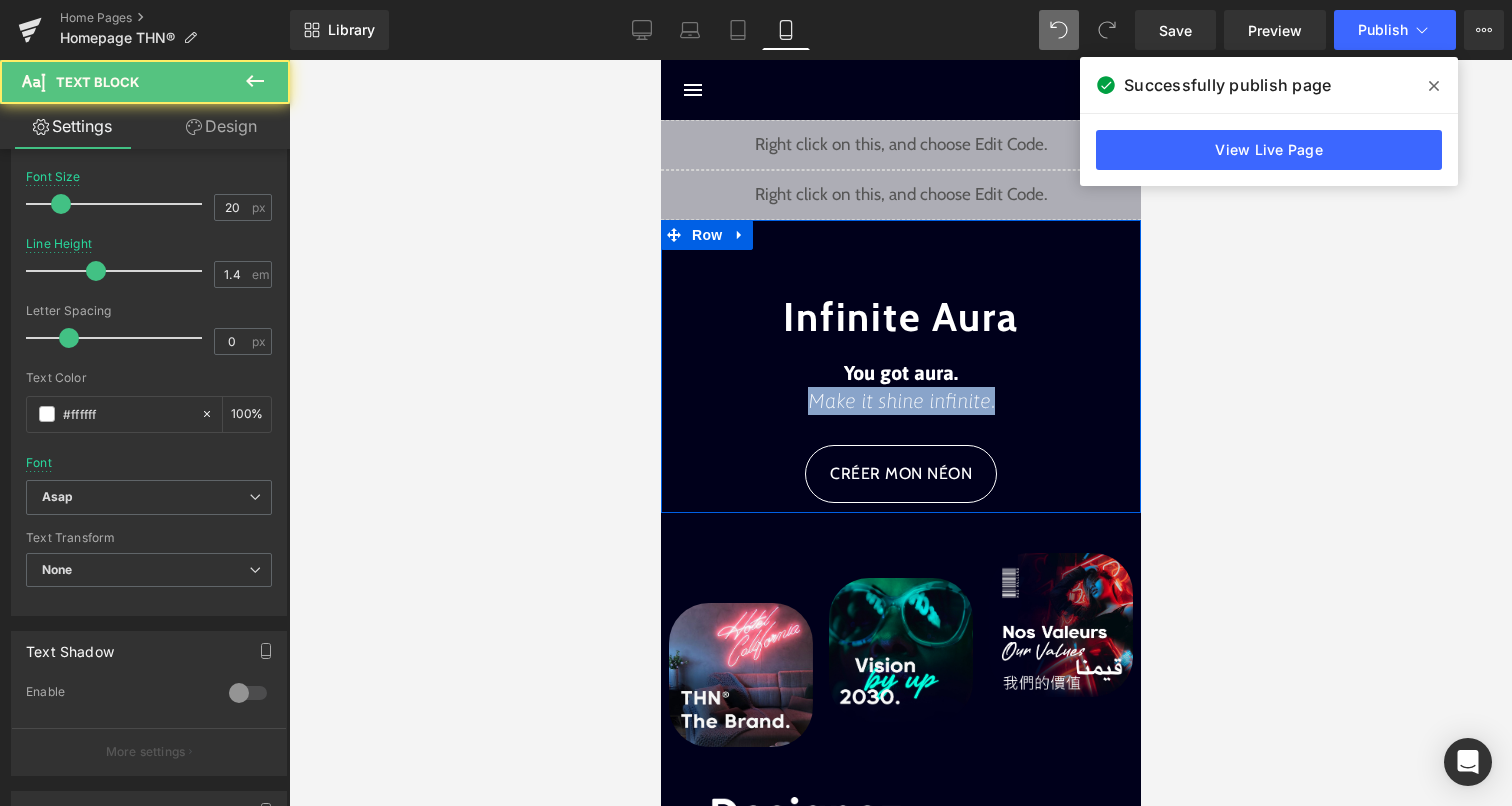 click on "Make it shine infinite" at bounding box center (898, 400) 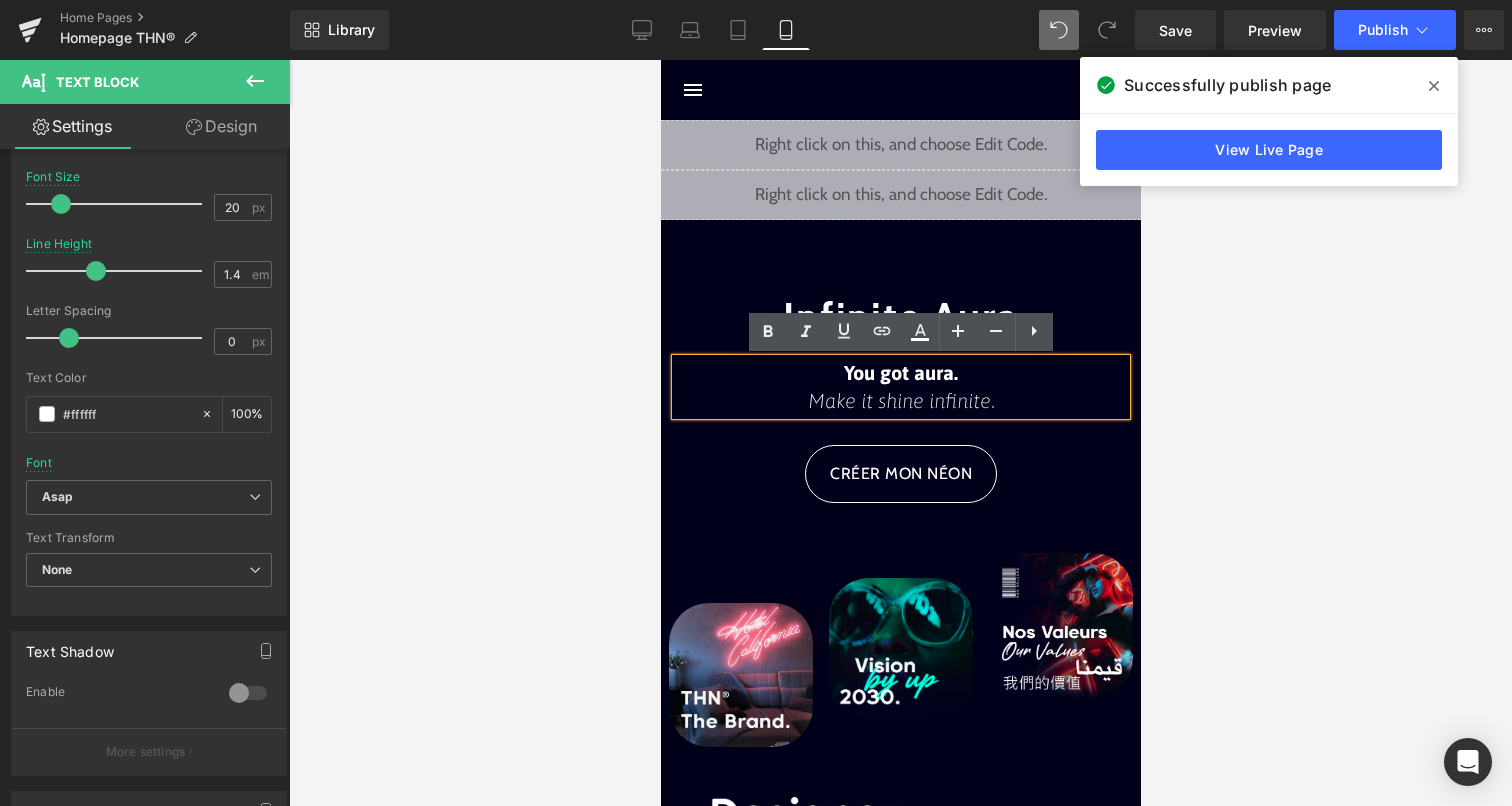 click at bounding box center [900, 433] 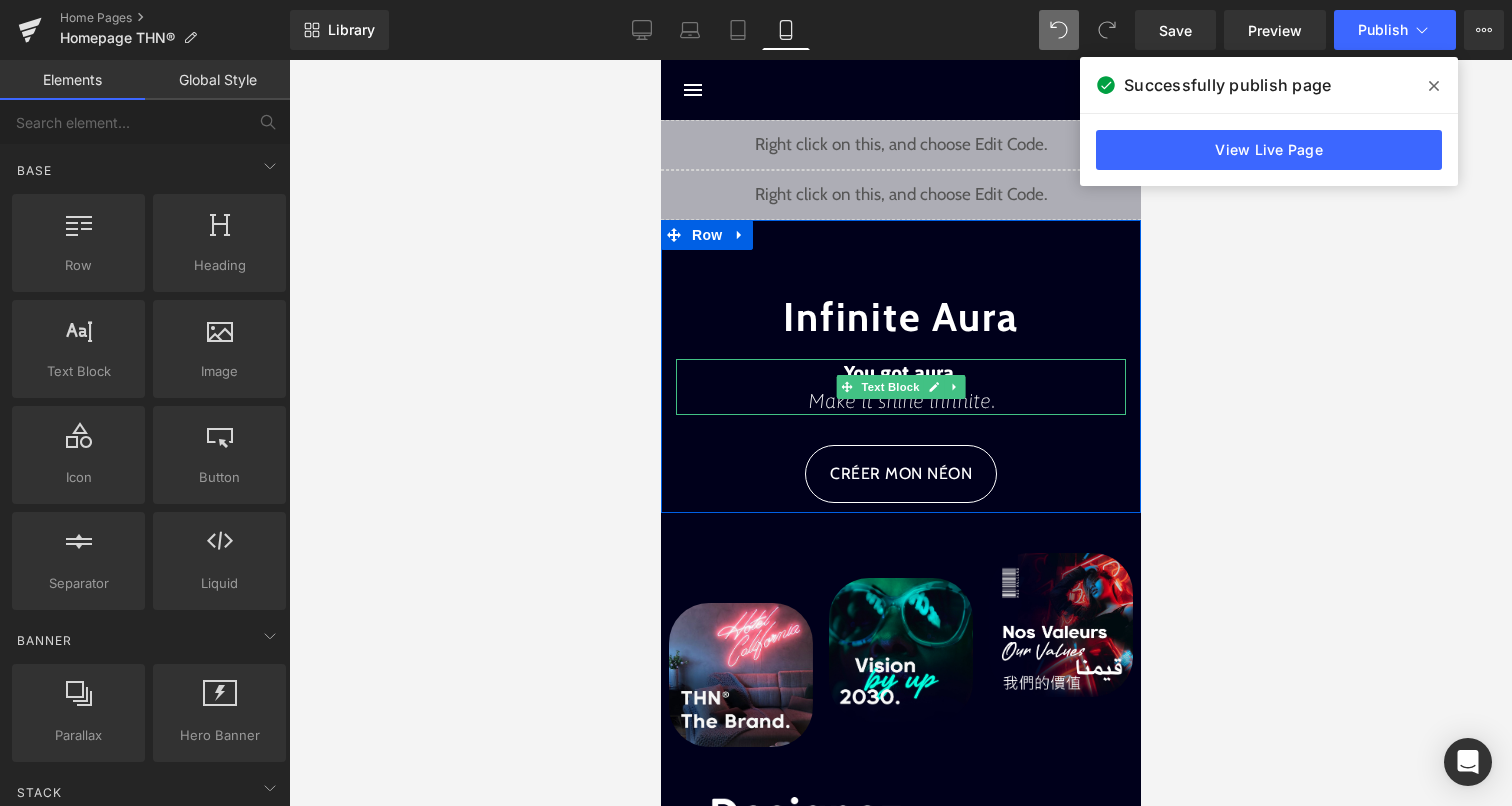 click on "Make it shine infinite" at bounding box center (898, 400) 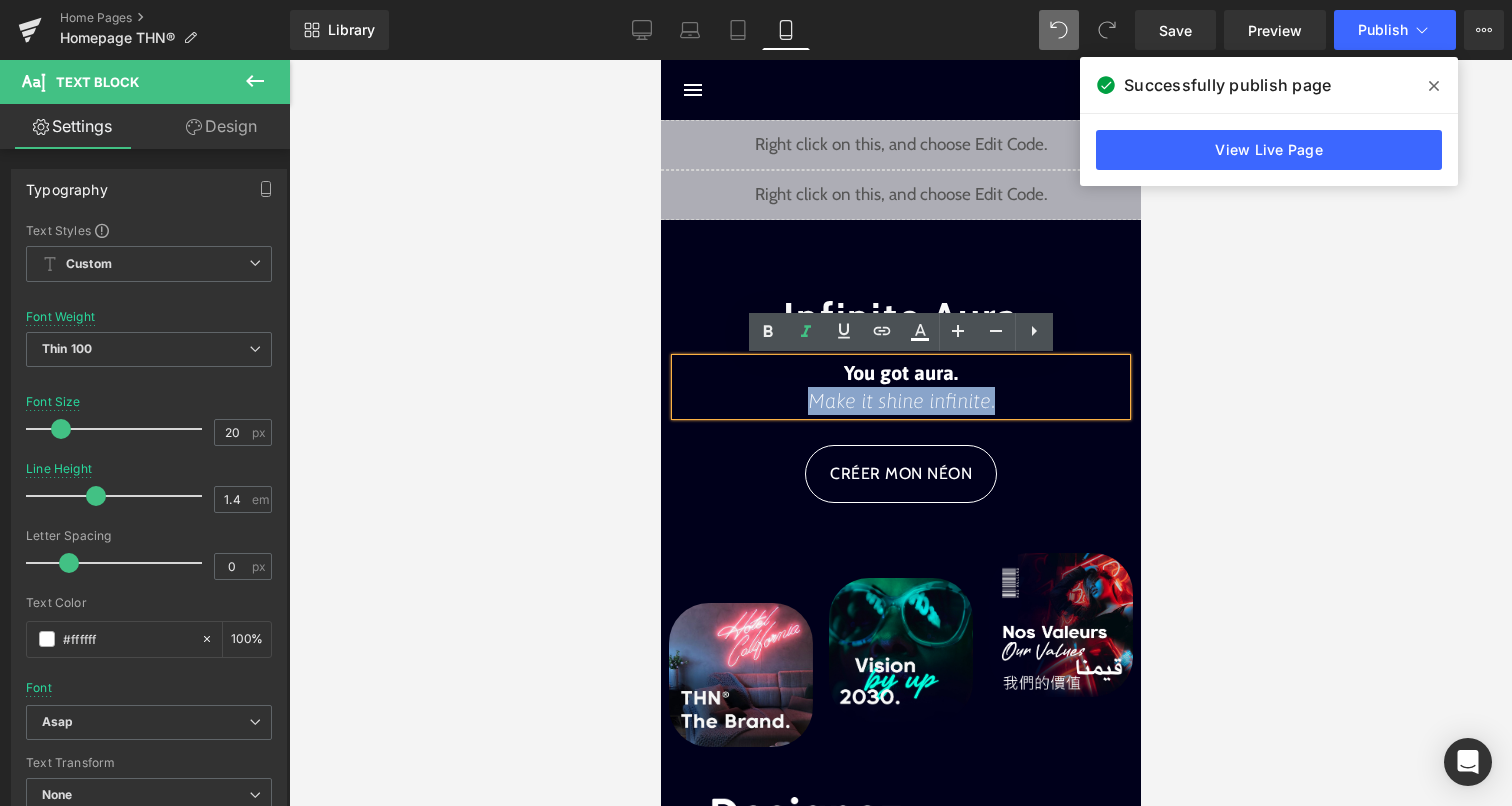 drag, startPoint x: 814, startPoint y: 402, endPoint x: 1003, endPoint y: 406, distance: 189.04233 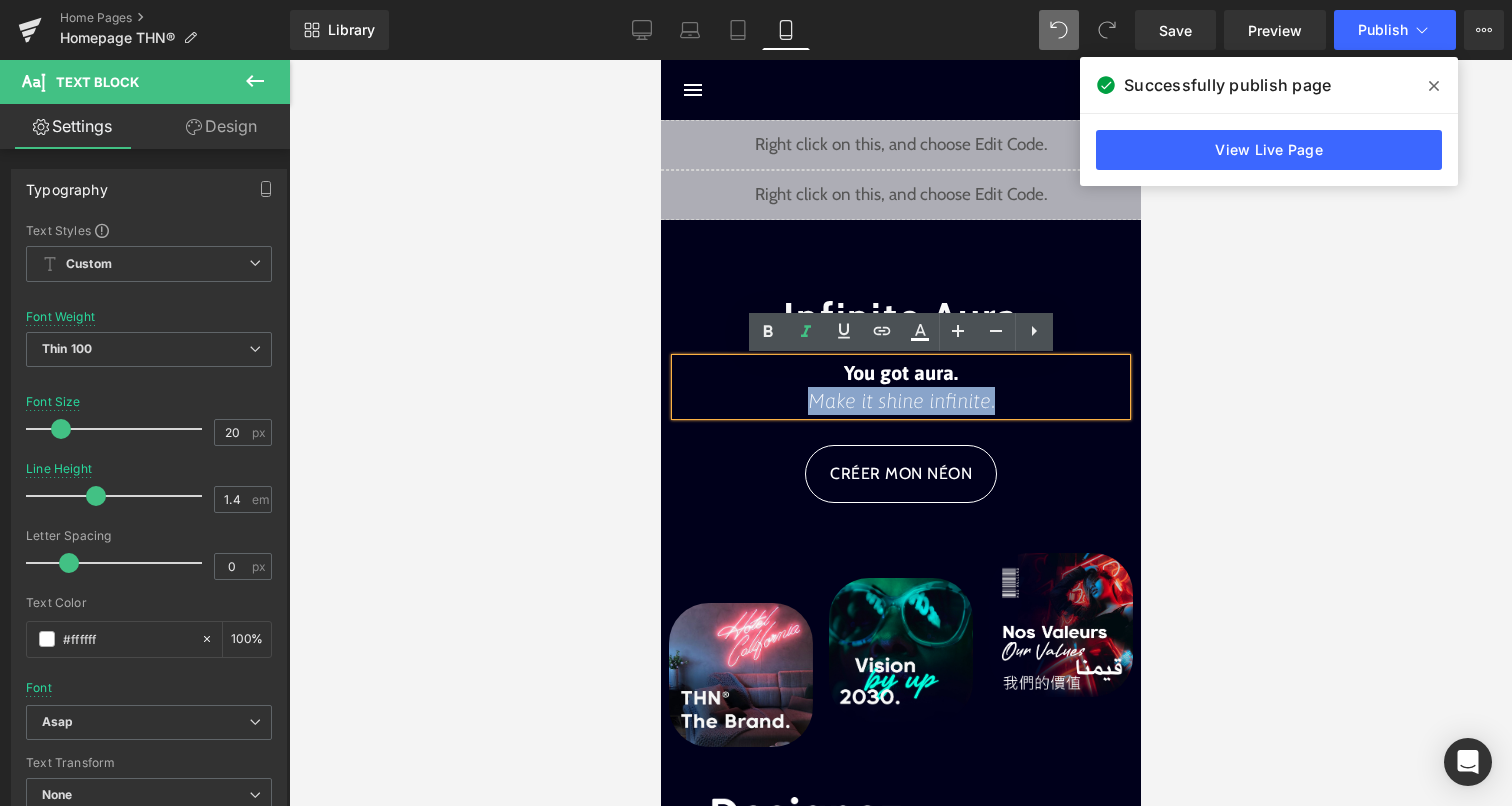 click on "Make it shine infinite ." at bounding box center (900, 401) 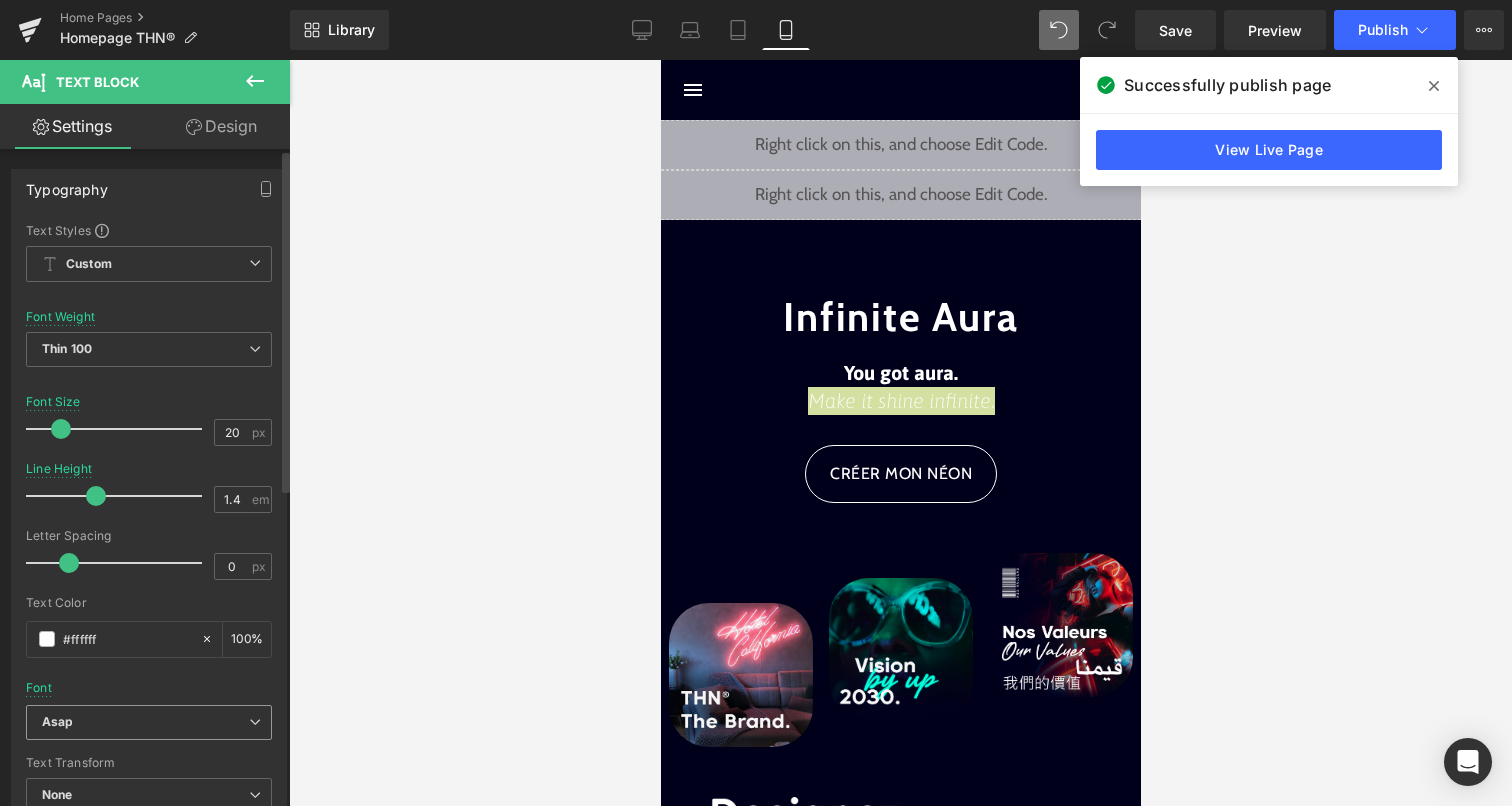 click on "Asap" at bounding box center [145, 722] 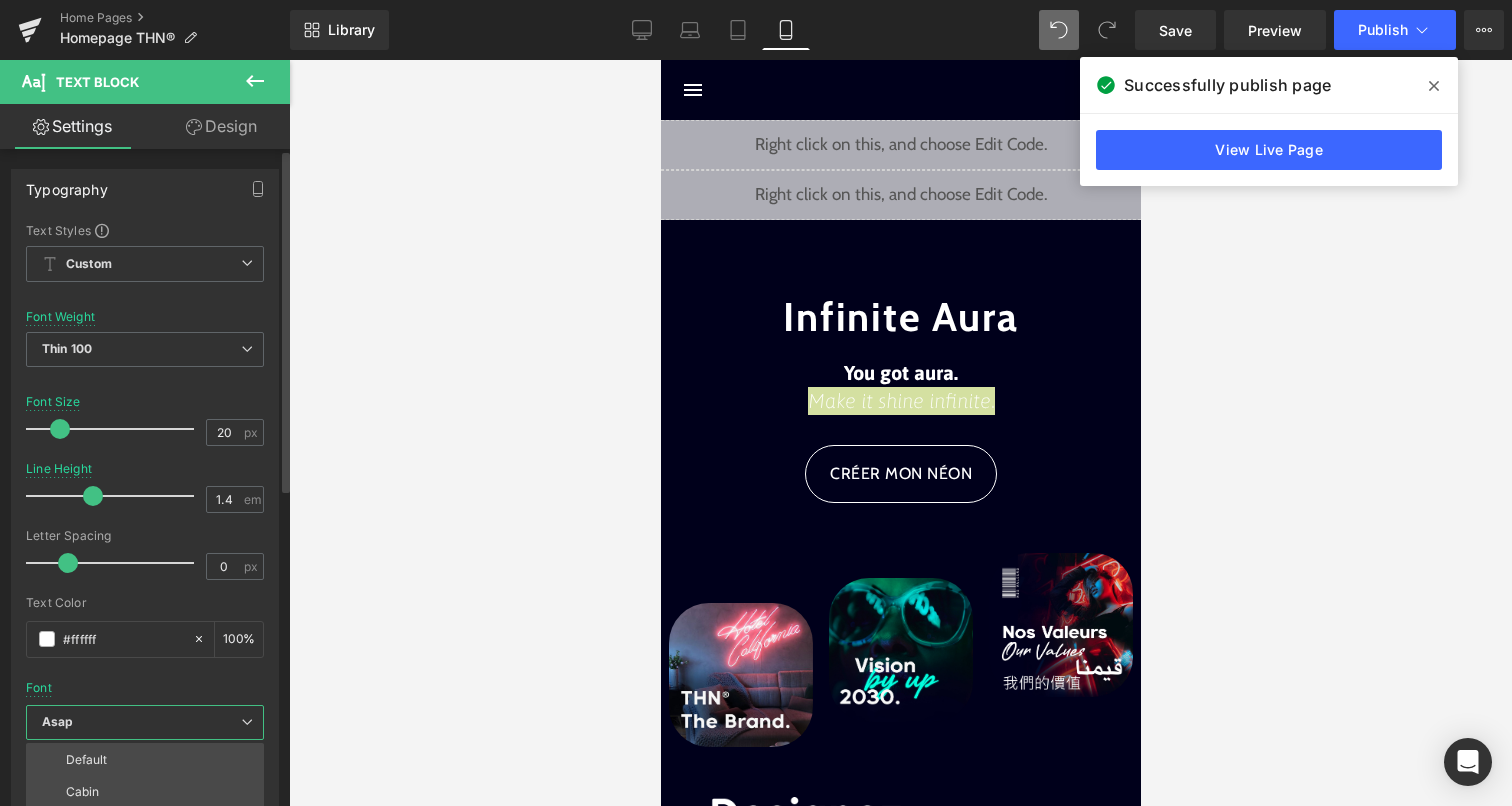 click at bounding box center (145, 674) 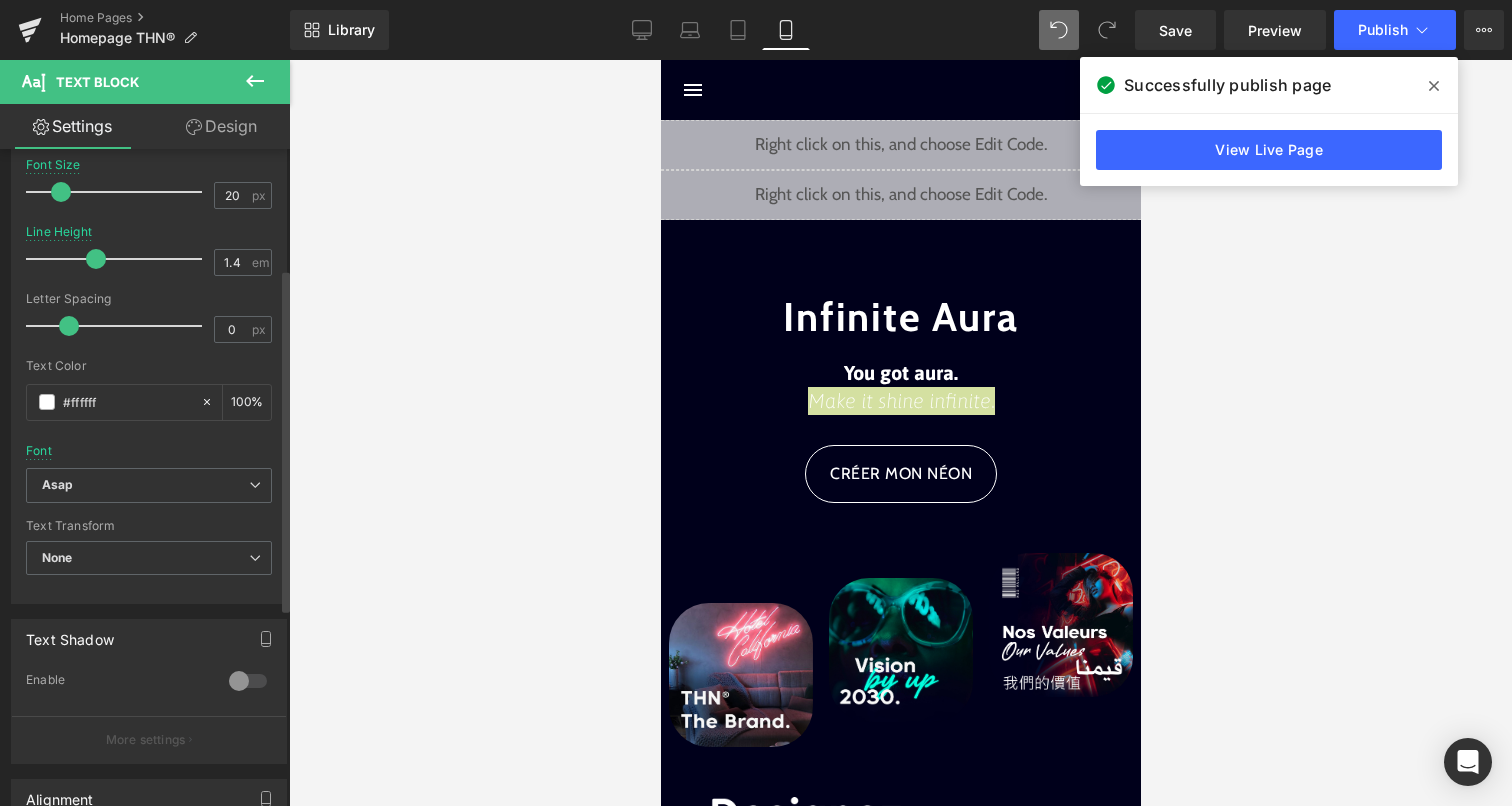 scroll, scrollTop: 283, scrollLeft: 0, axis: vertical 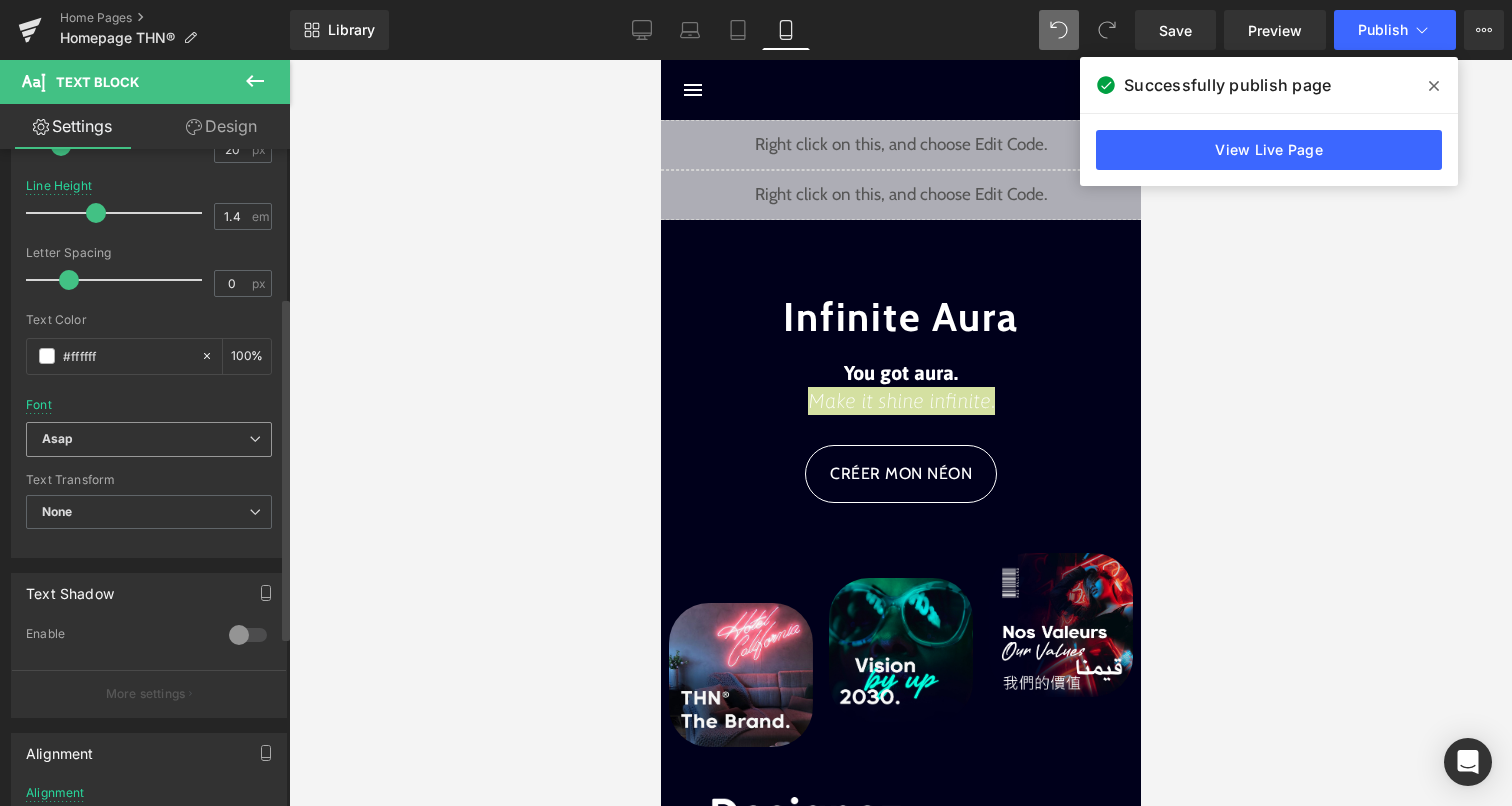 click on "Asap" at bounding box center (145, 439) 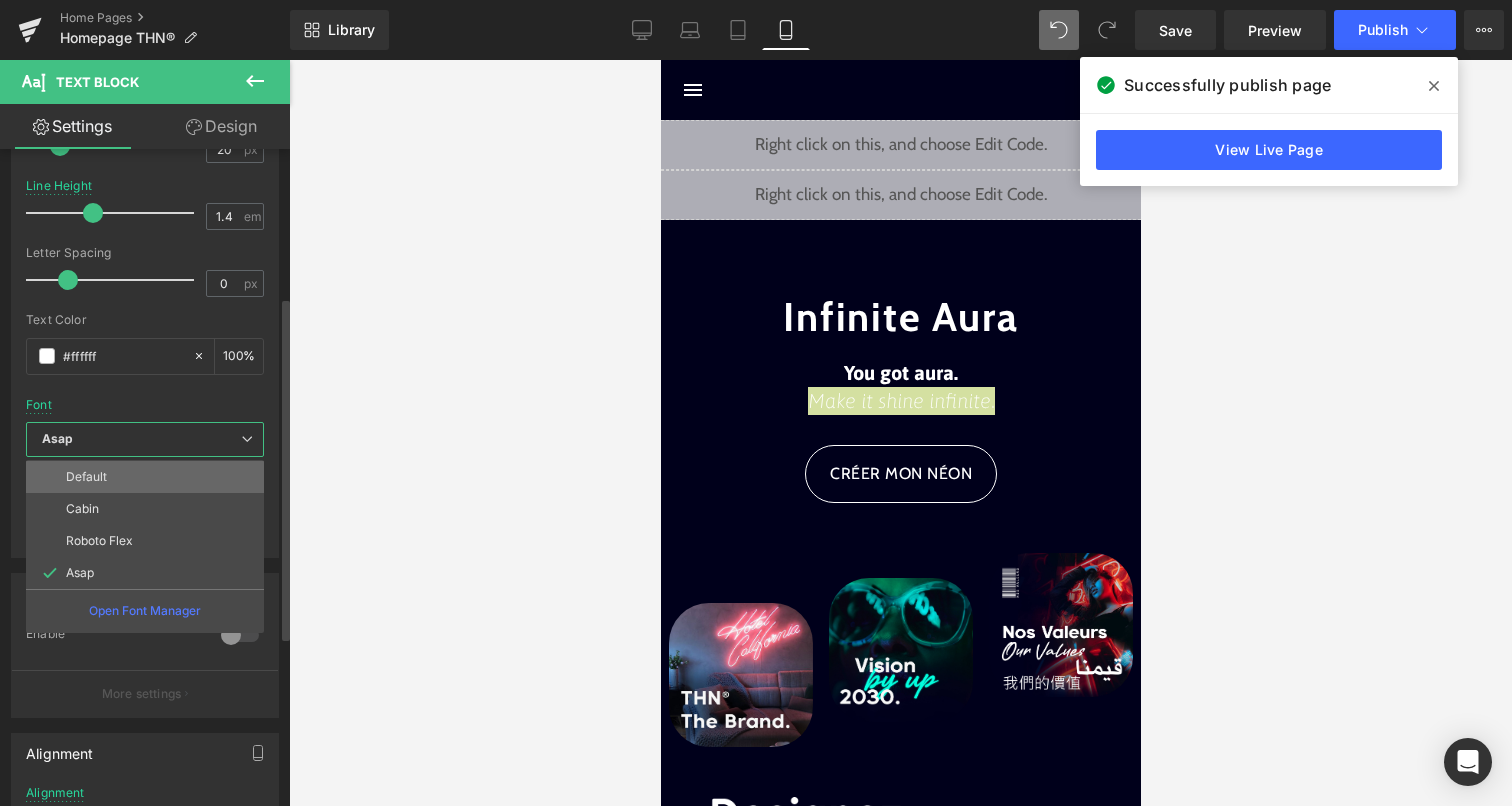 click on "Default" at bounding box center (145, 477) 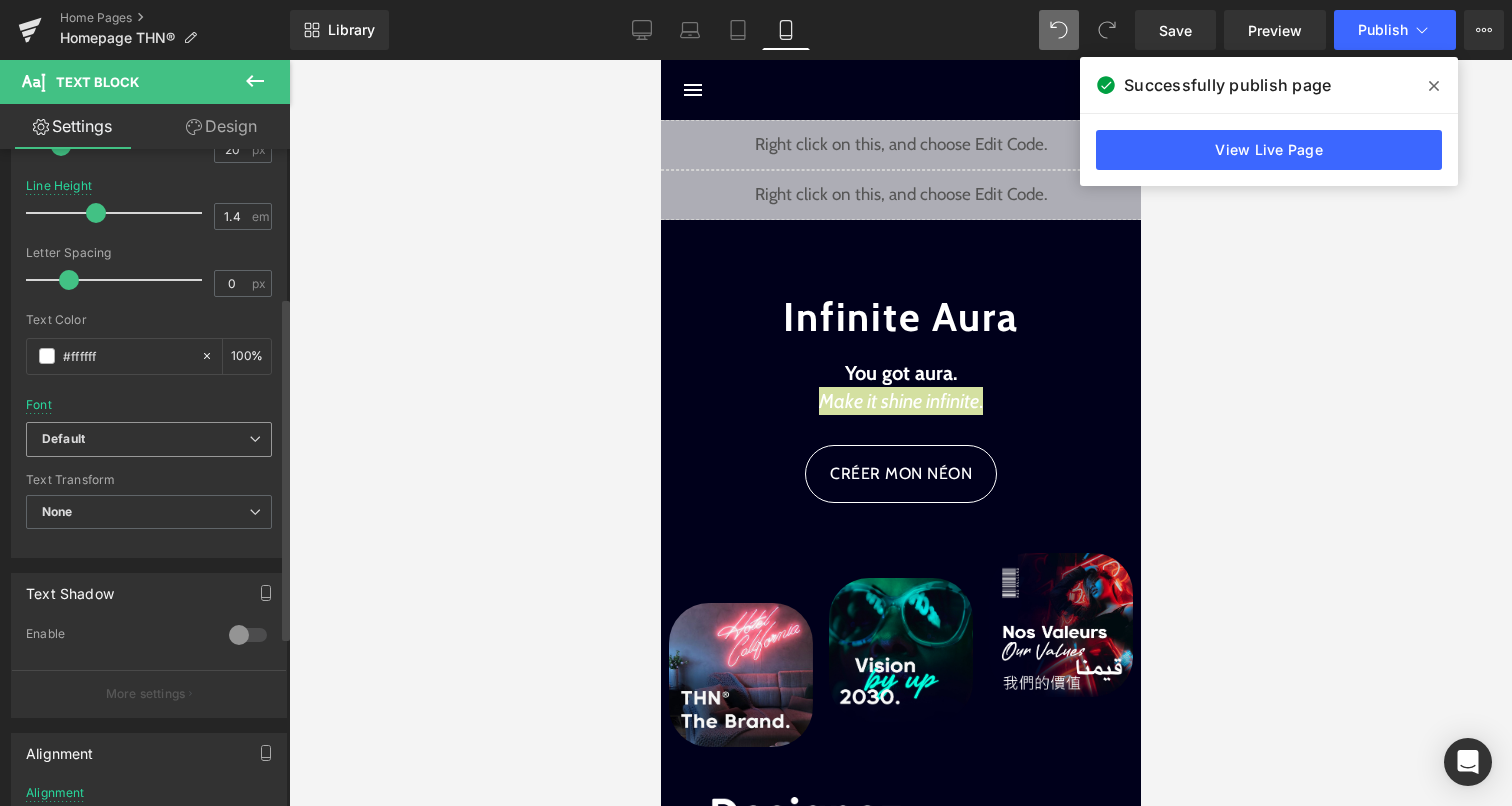 click on "Default" at bounding box center (145, 439) 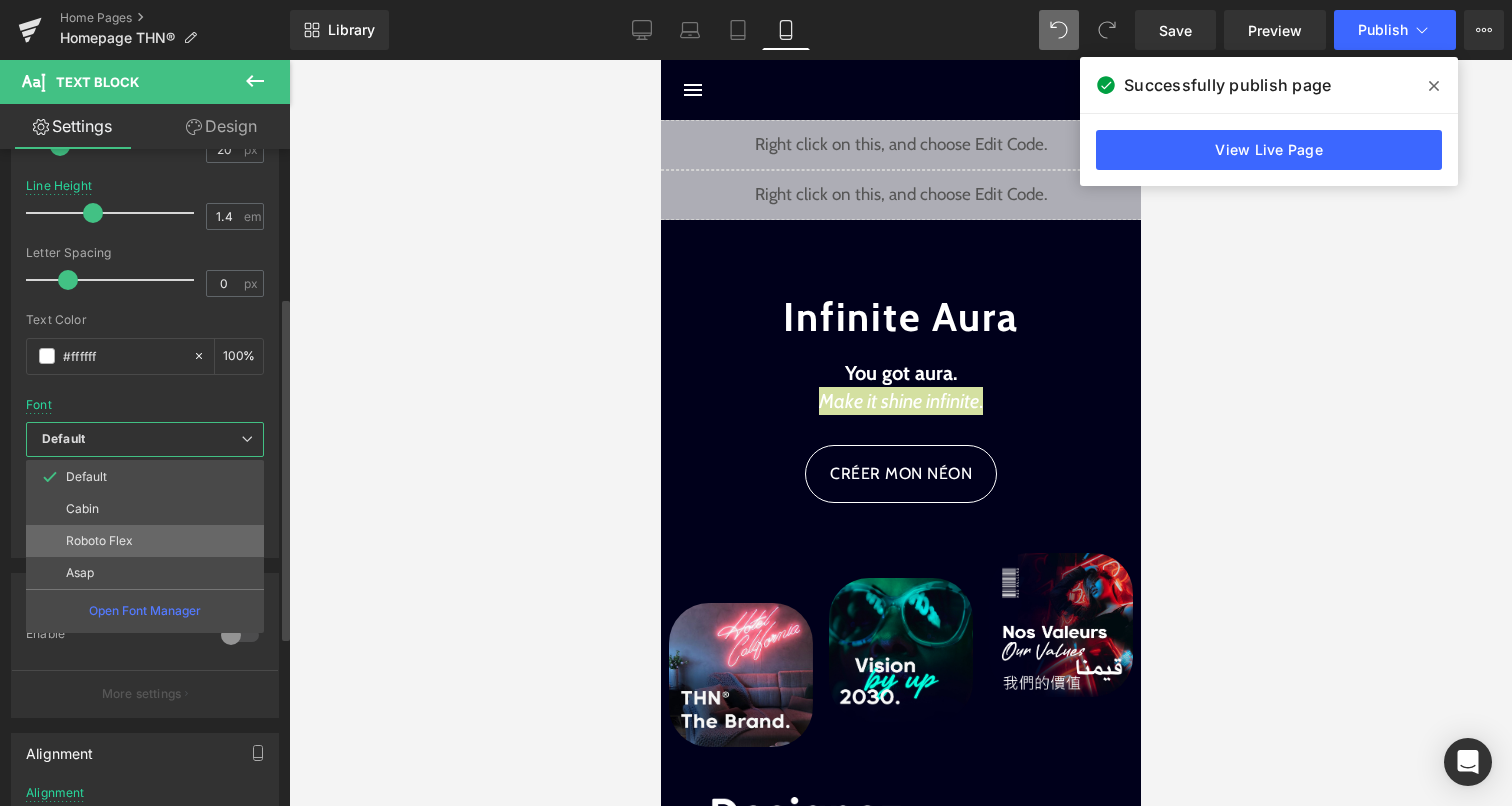 click on "Roboto Flex" at bounding box center (145, 541) 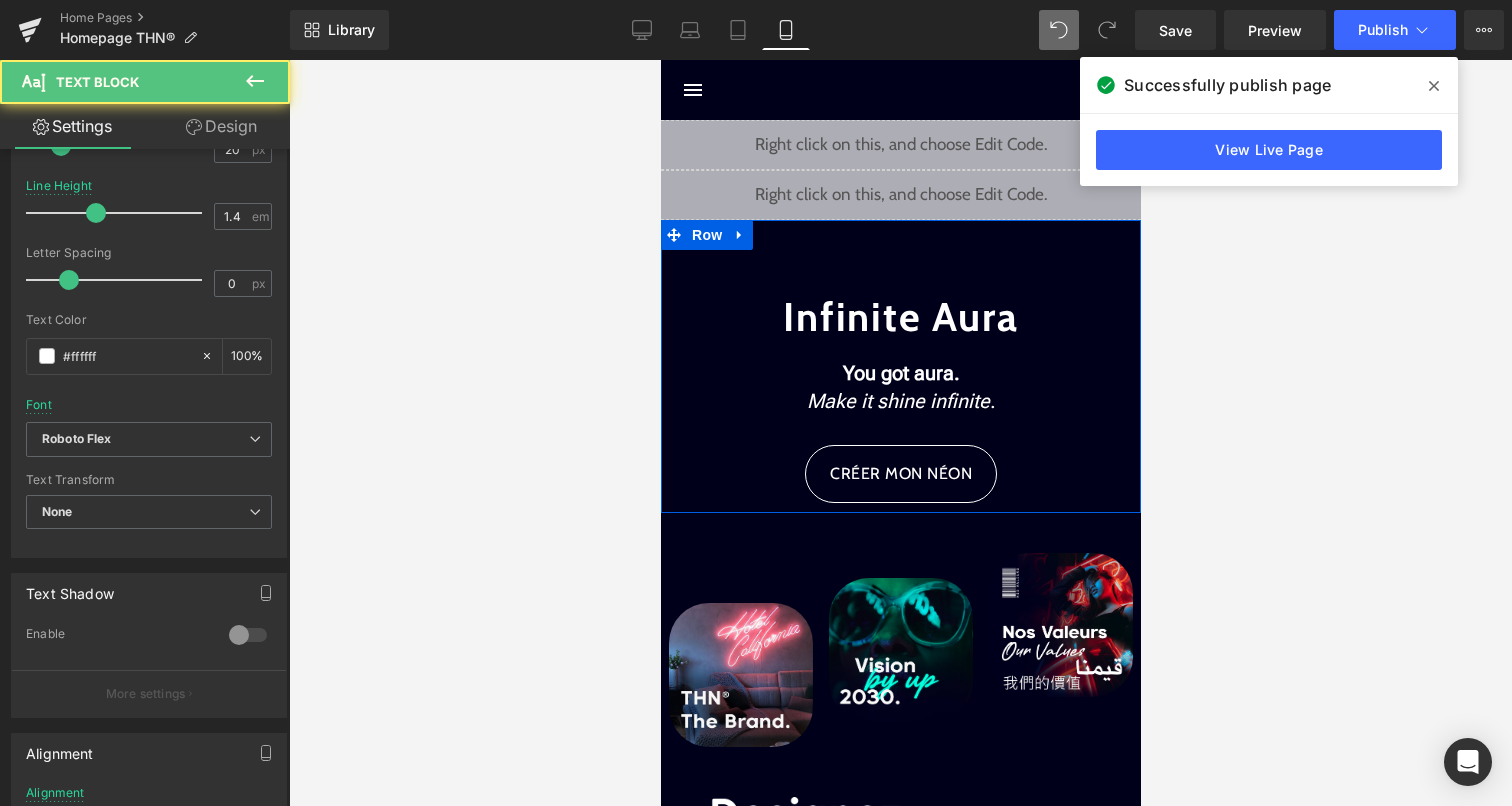 click on "Make it shine infinite" at bounding box center [897, 401] 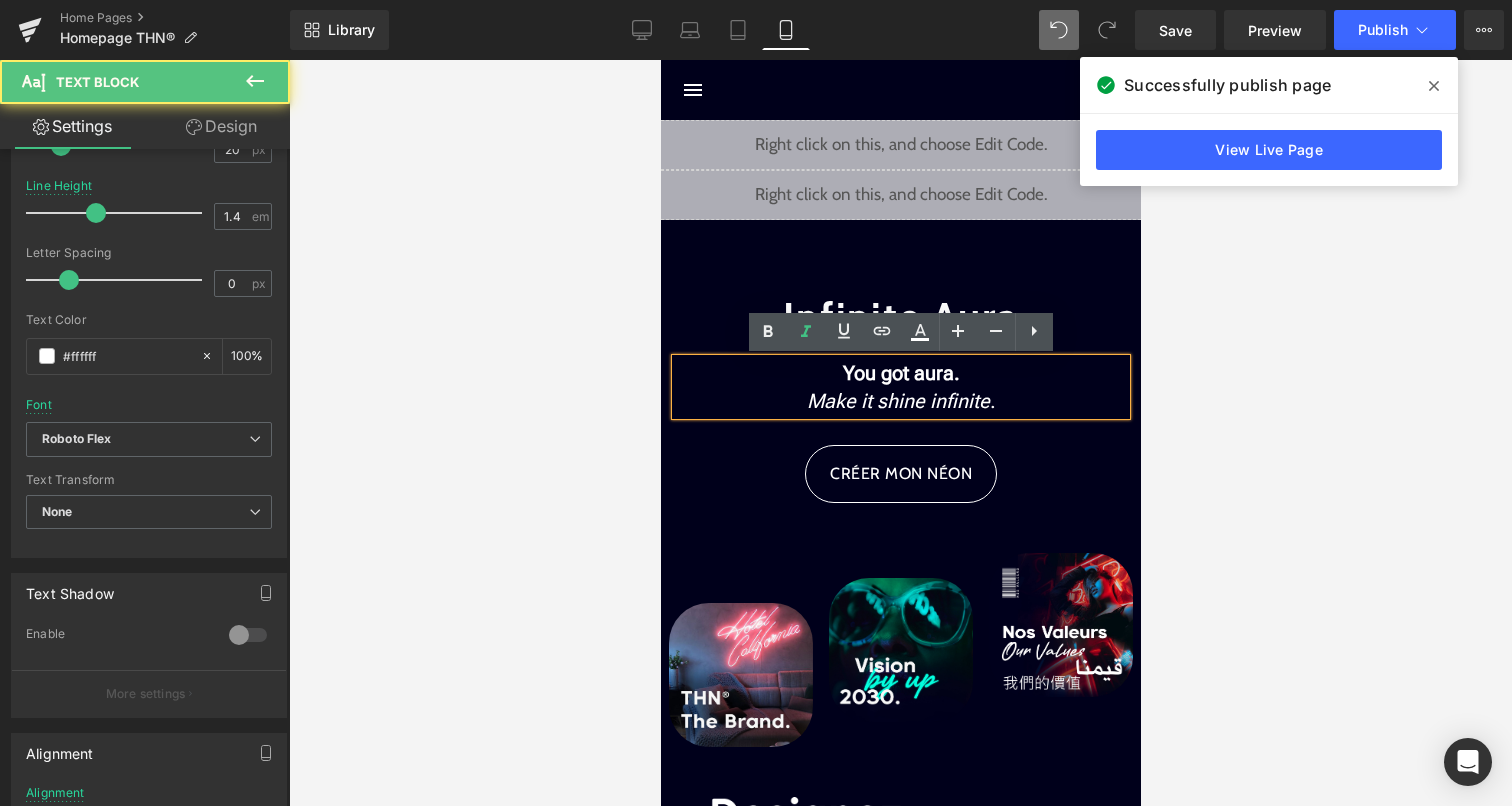 click at bounding box center (900, 433) 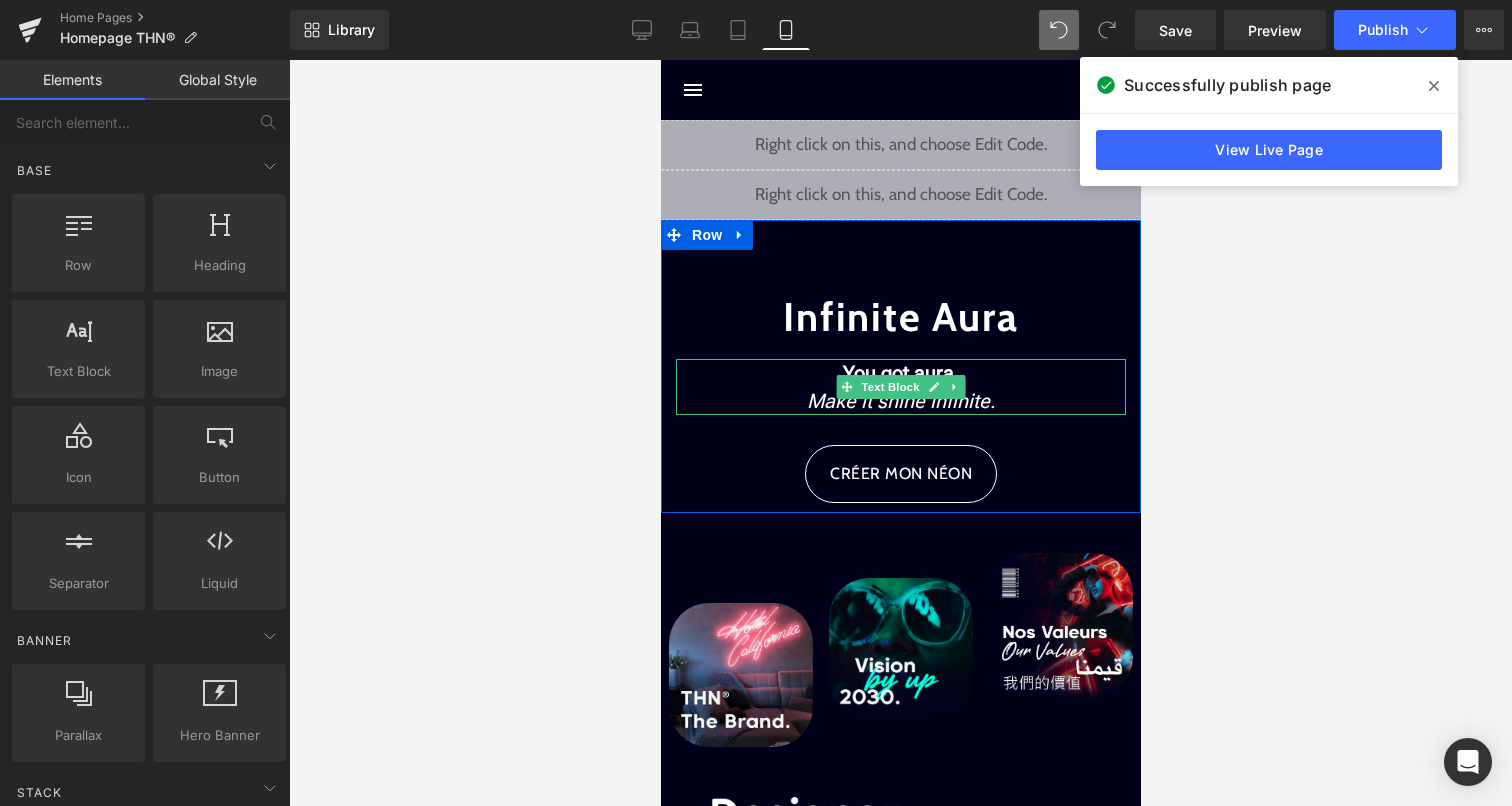 click on "Make it shine infinite" at bounding box center (897, 401) 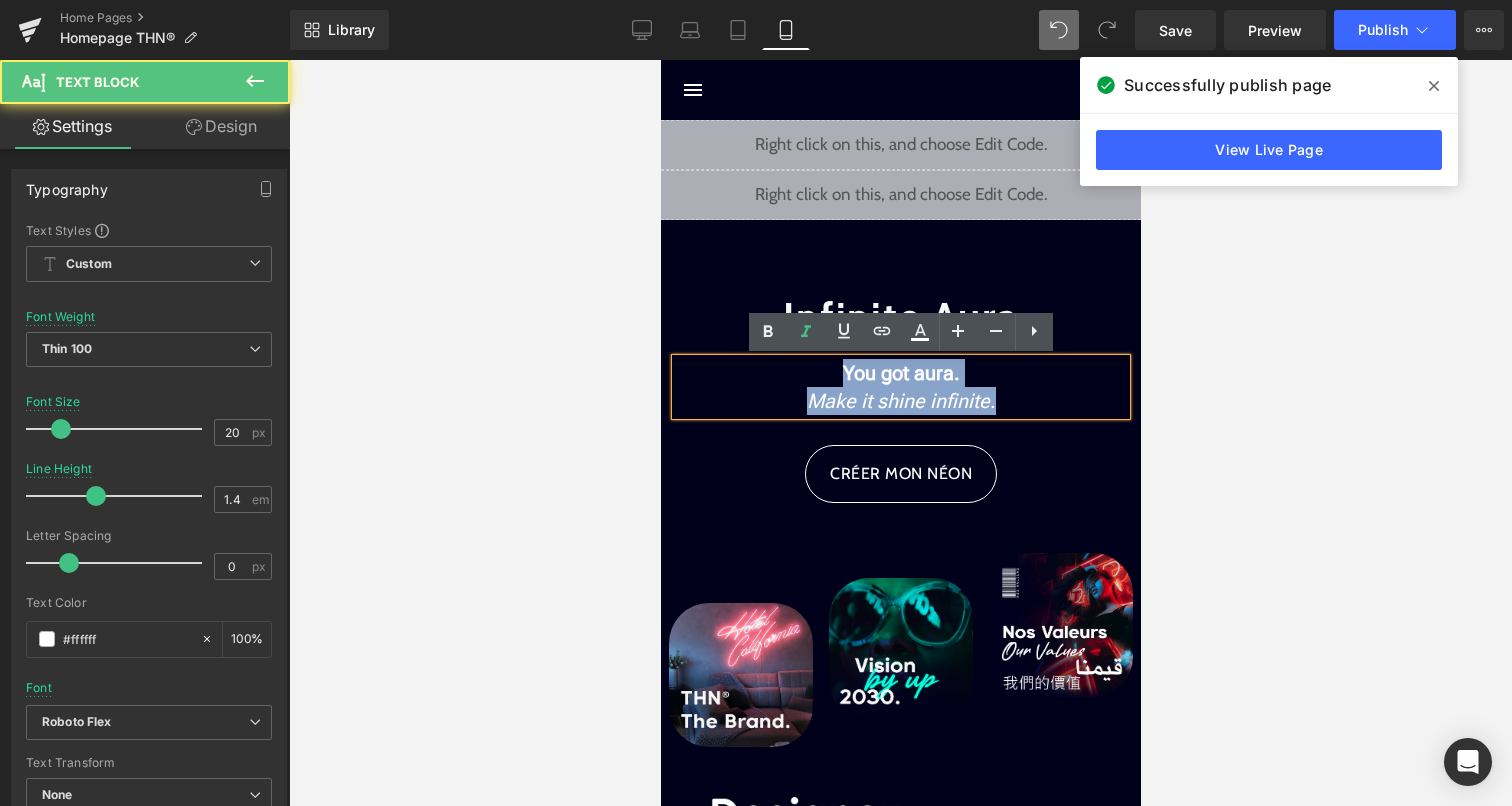 drag, startPoint x: 992, startPoint y: 403, endPoint x: 755, endPoint y: 349, distance: 243.07407 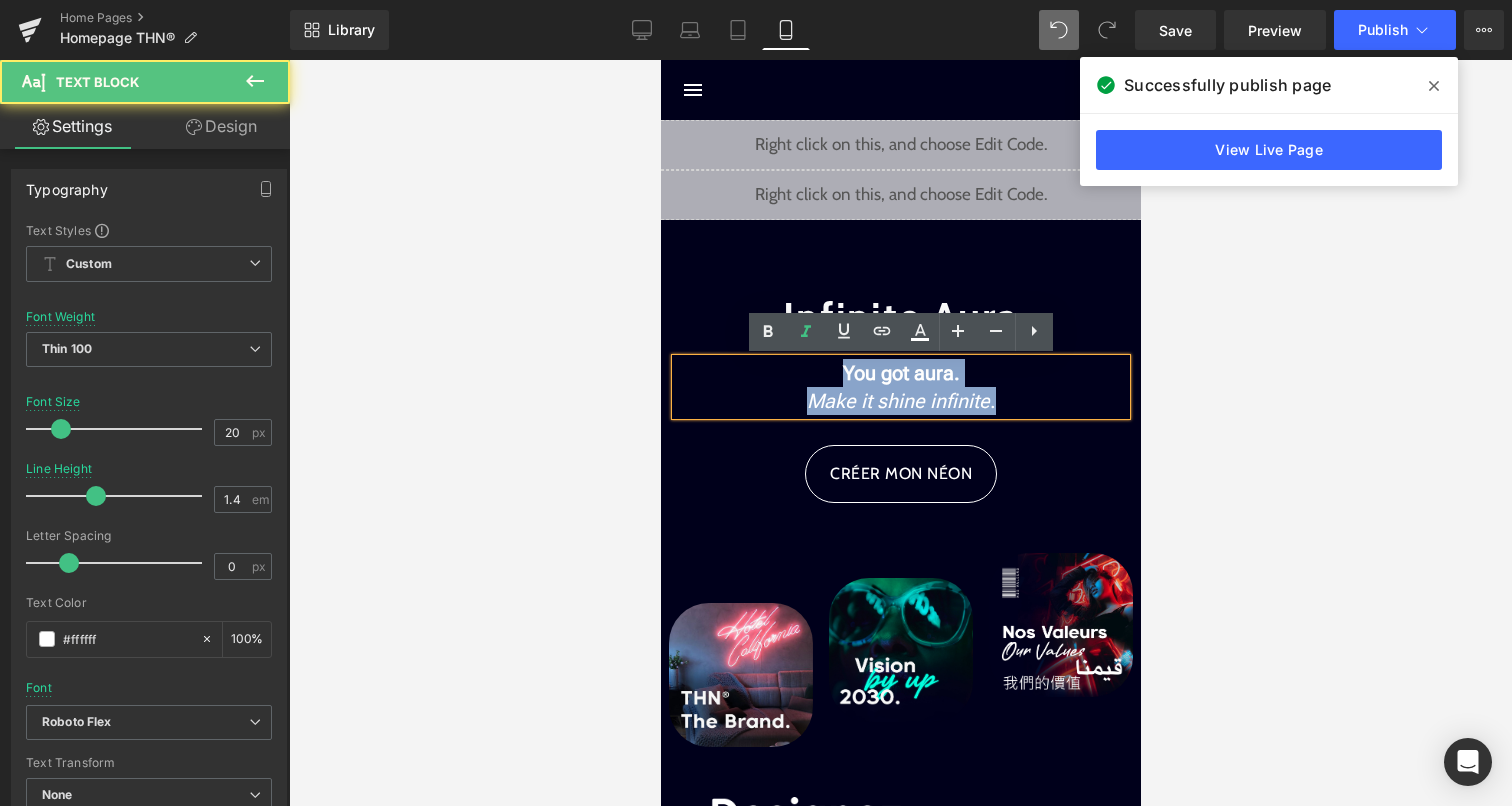 click on "Infinite Aura Text Block         You got aura.  Make it shine infinite . Text Block         CRÉER MON NÉON Button" at bounding box center (900, 376) 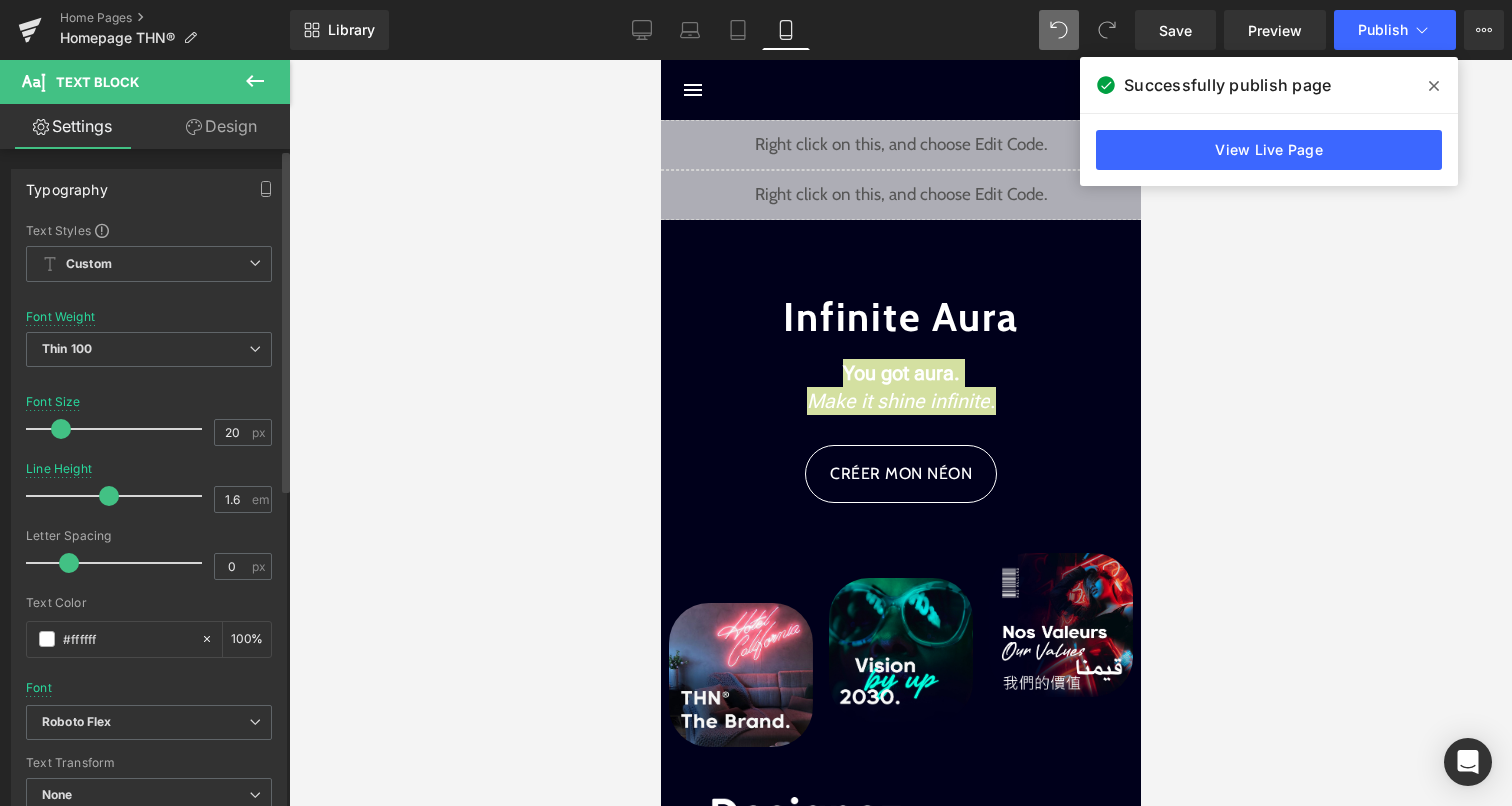 type on "1.7" 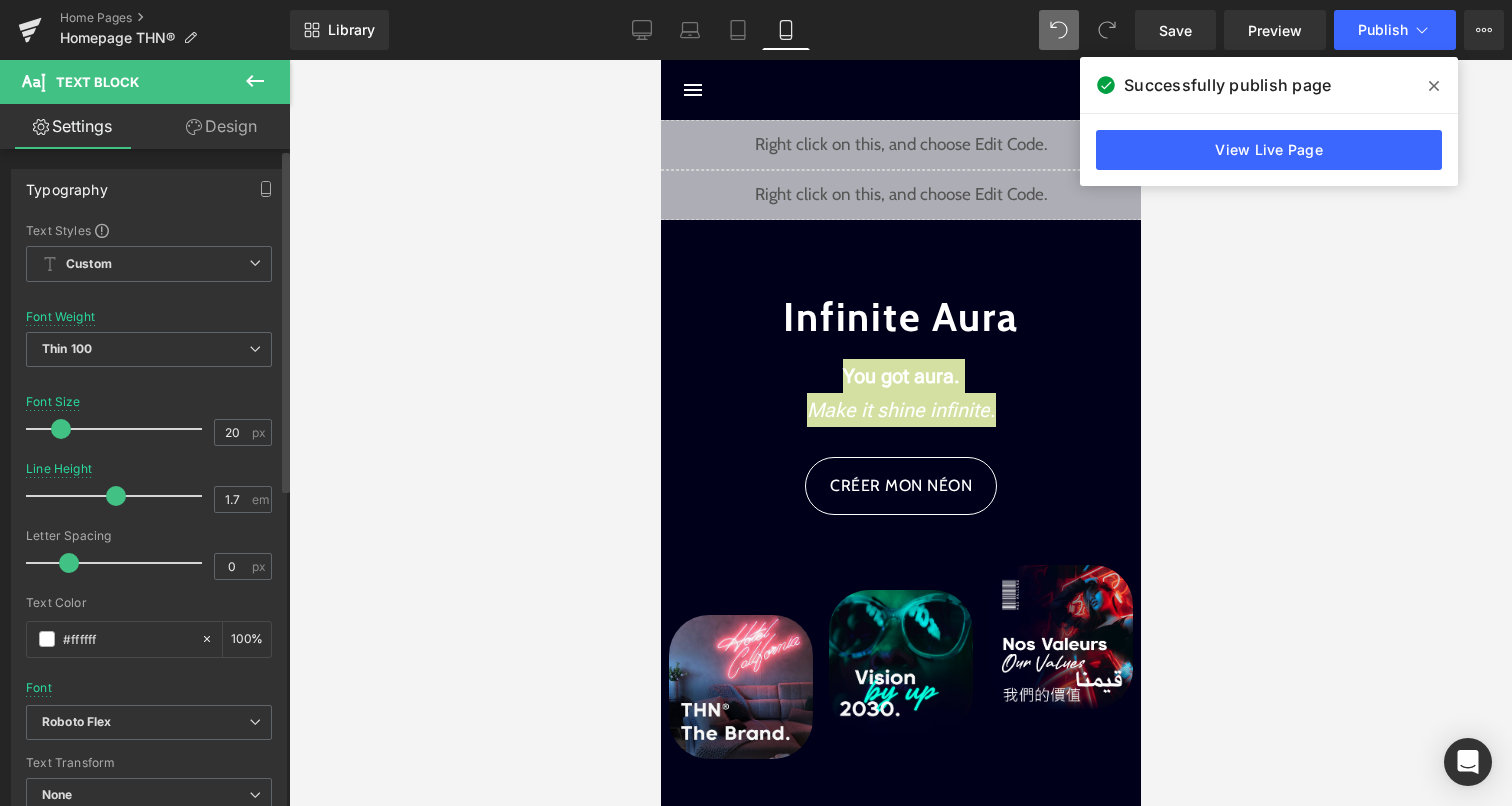 drag, startPoint x: 95, startPoint y: 498, endPoint x: 114, endPoint y: 497, distance: 19.026299 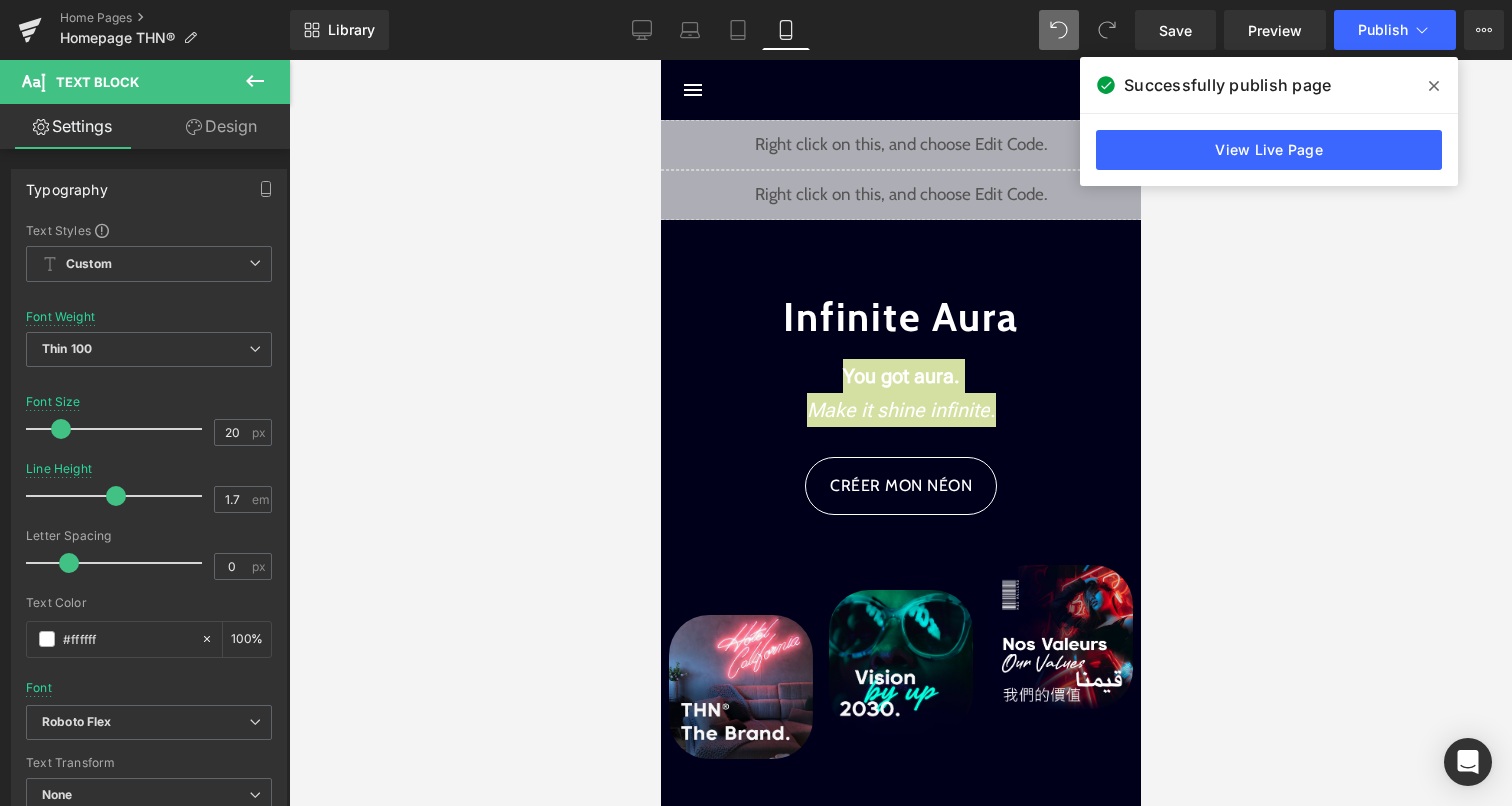 click at bounding box center [900, 433] 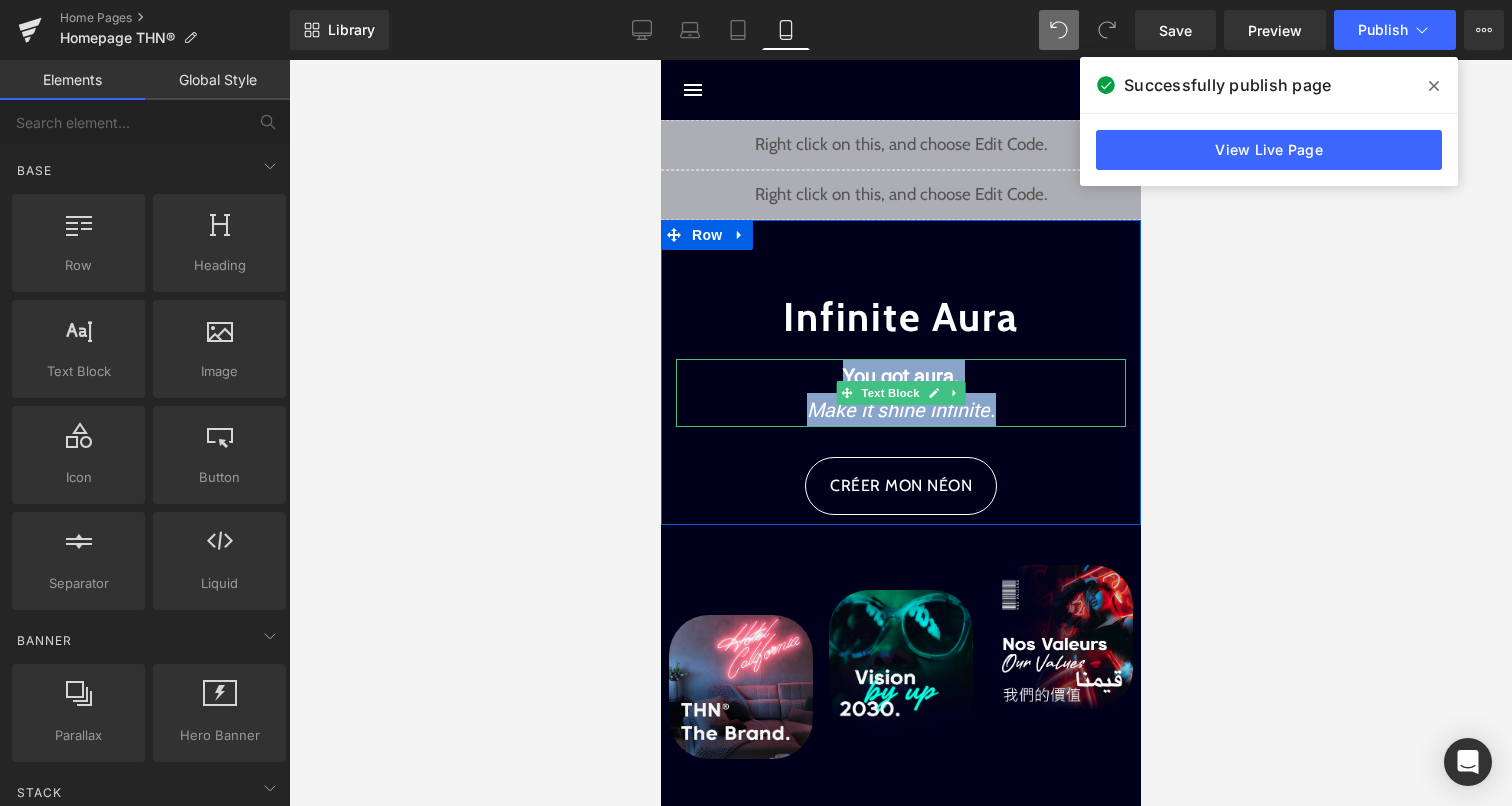 click on "Make it shine infinite" at bounding box center [897, 410] 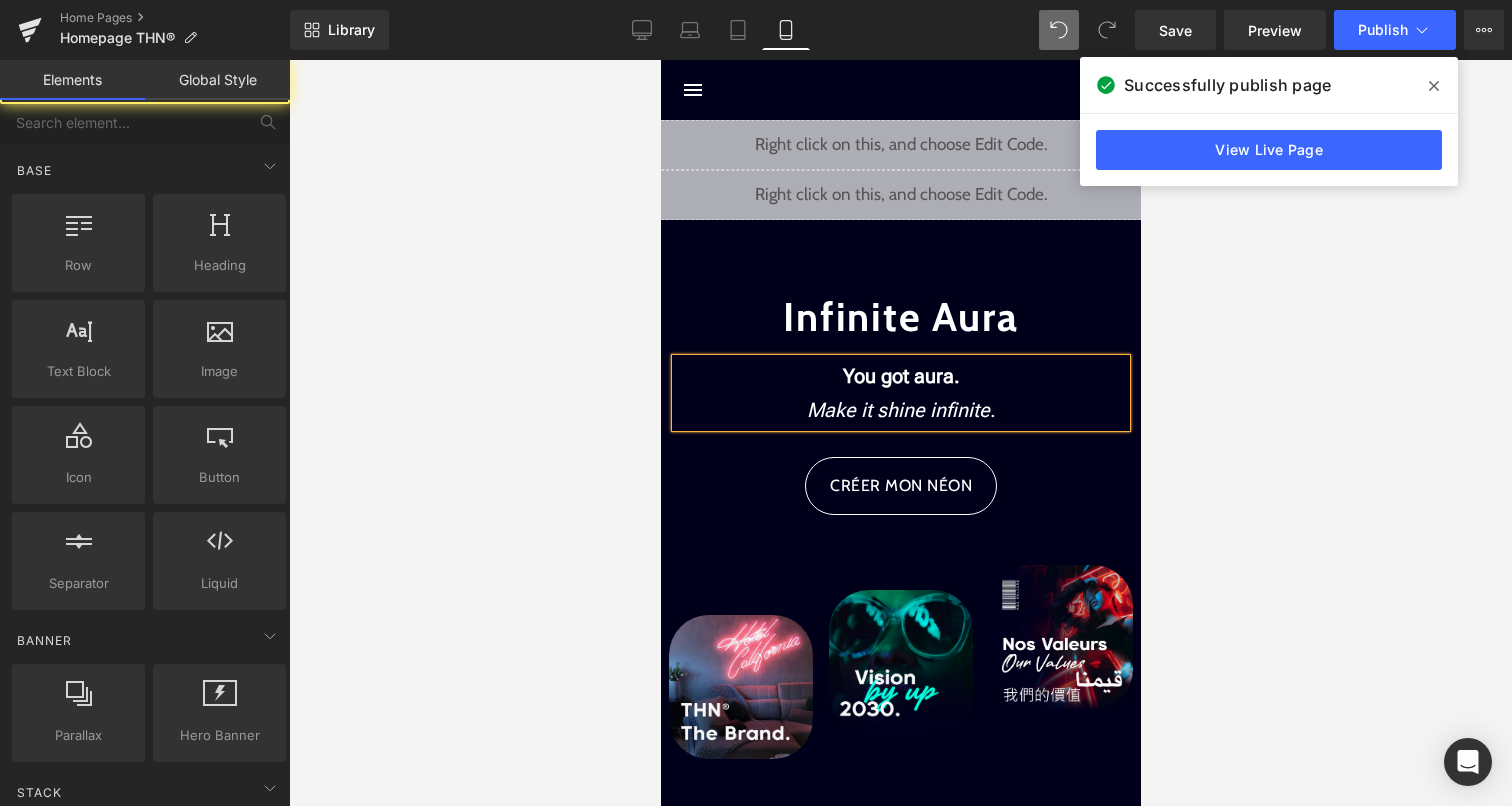 click at bounding box center (900, 433) 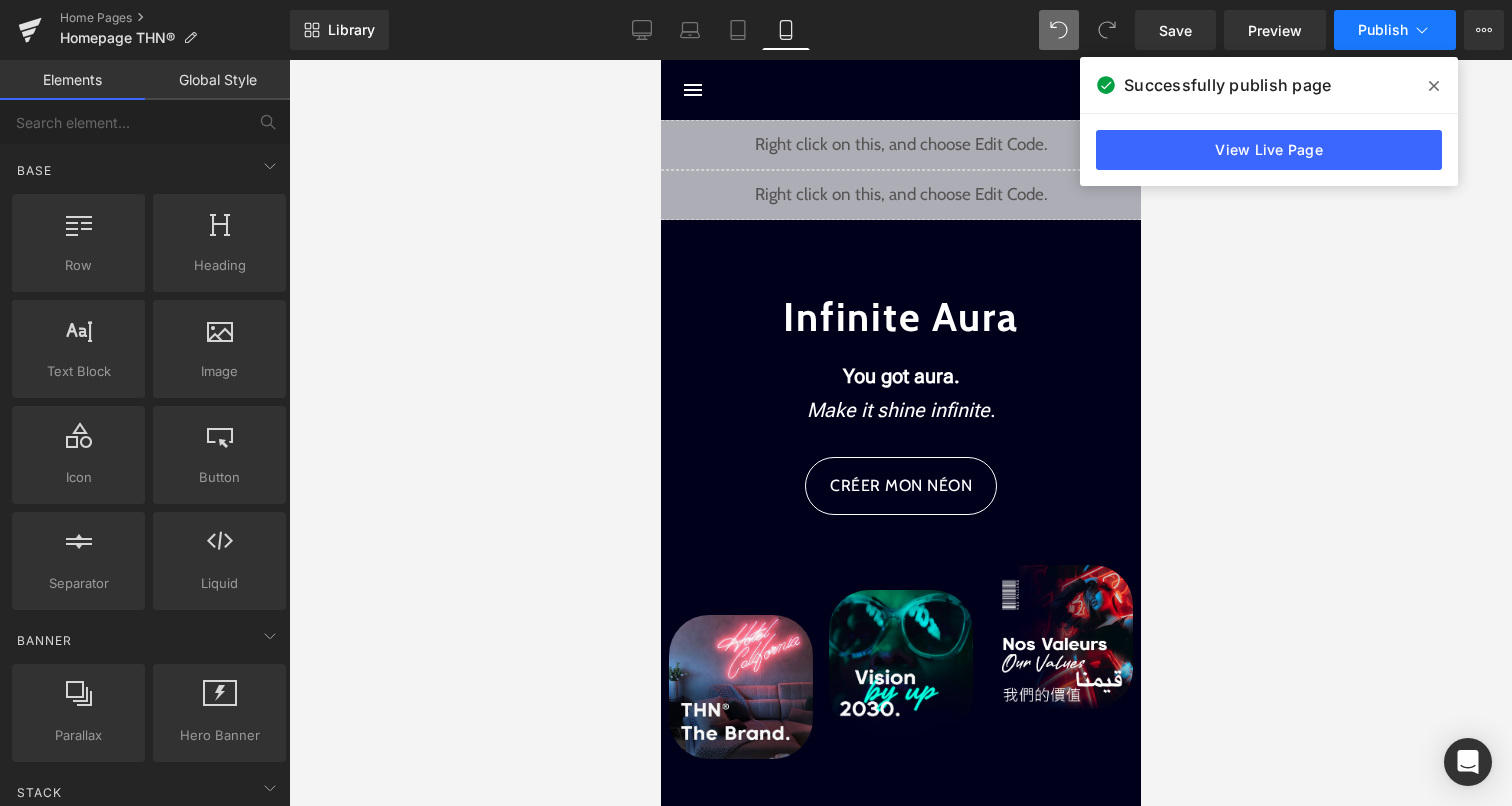 click 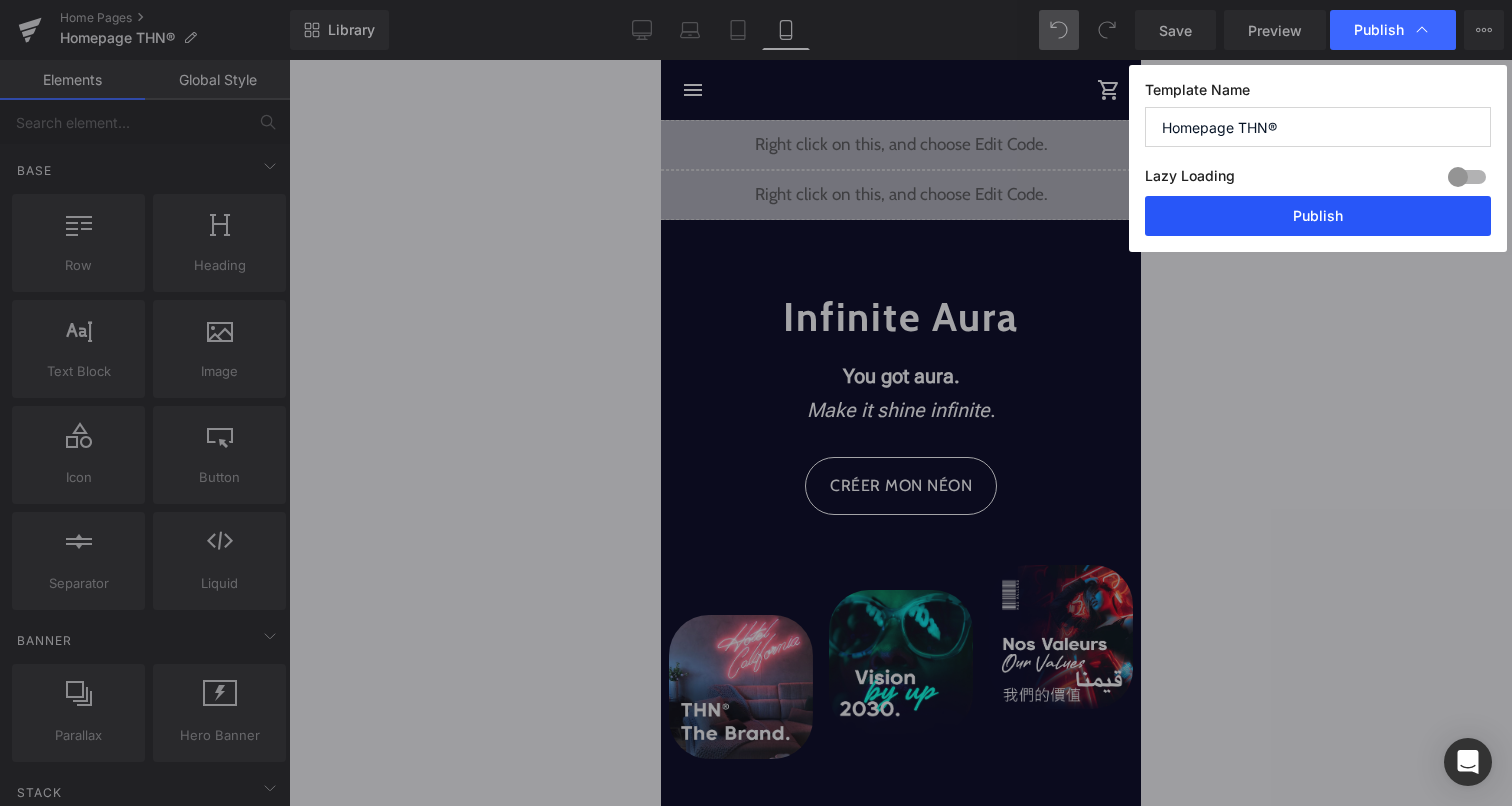 click on "Publish" at bounding box center (1318, 216) 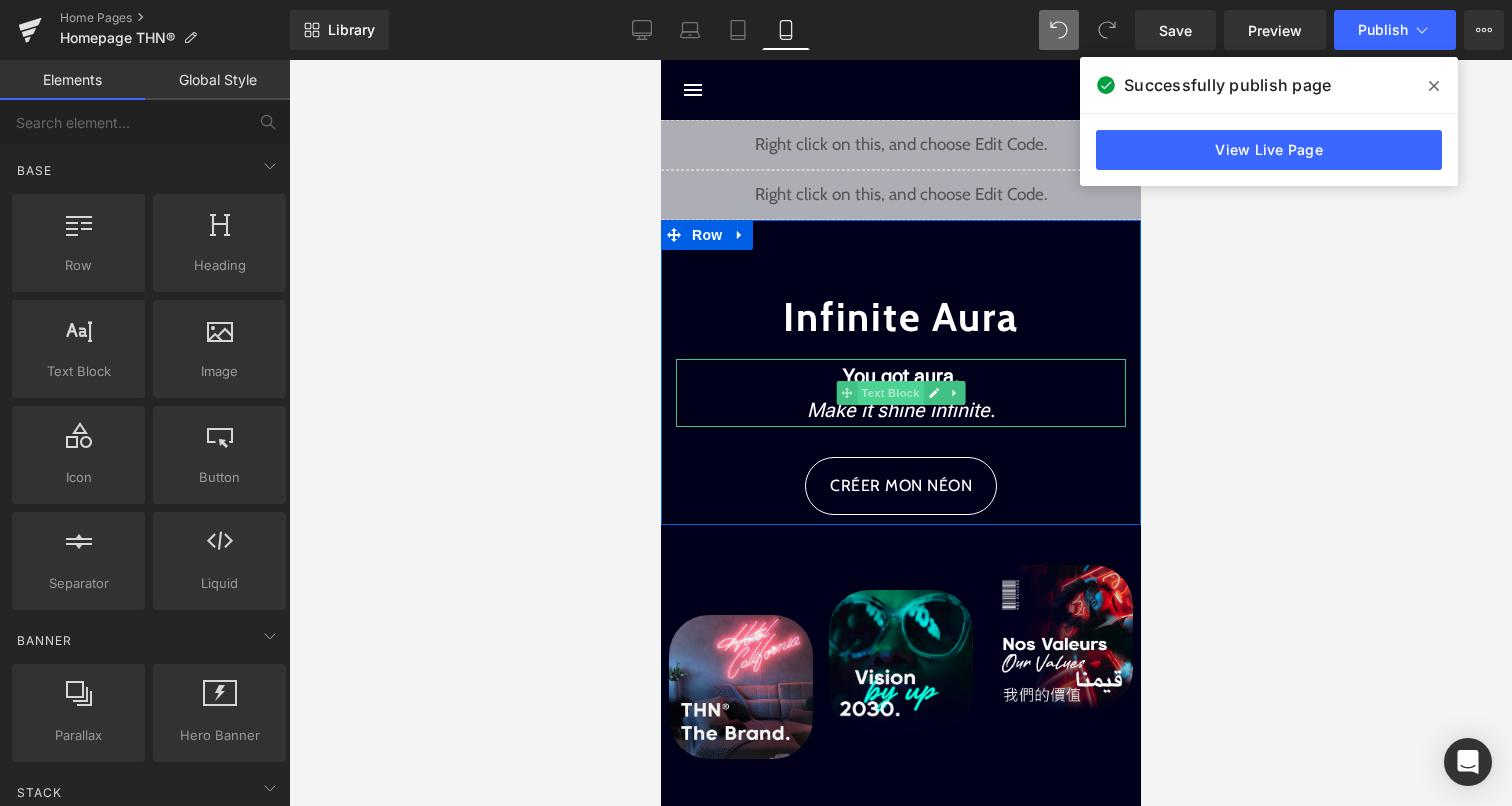 click on "Text Block" at bounding box center [889, 393] 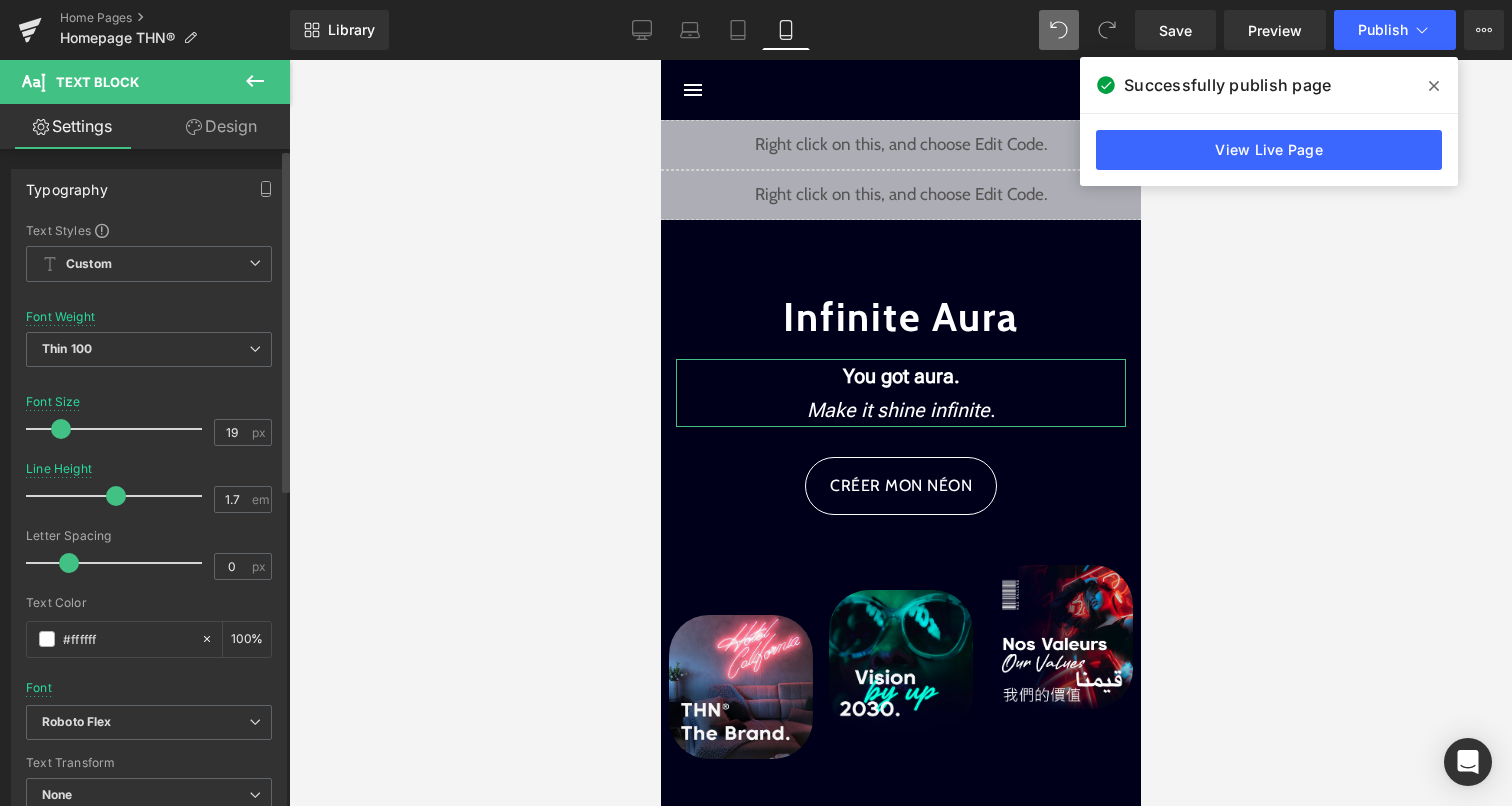 type on "18" 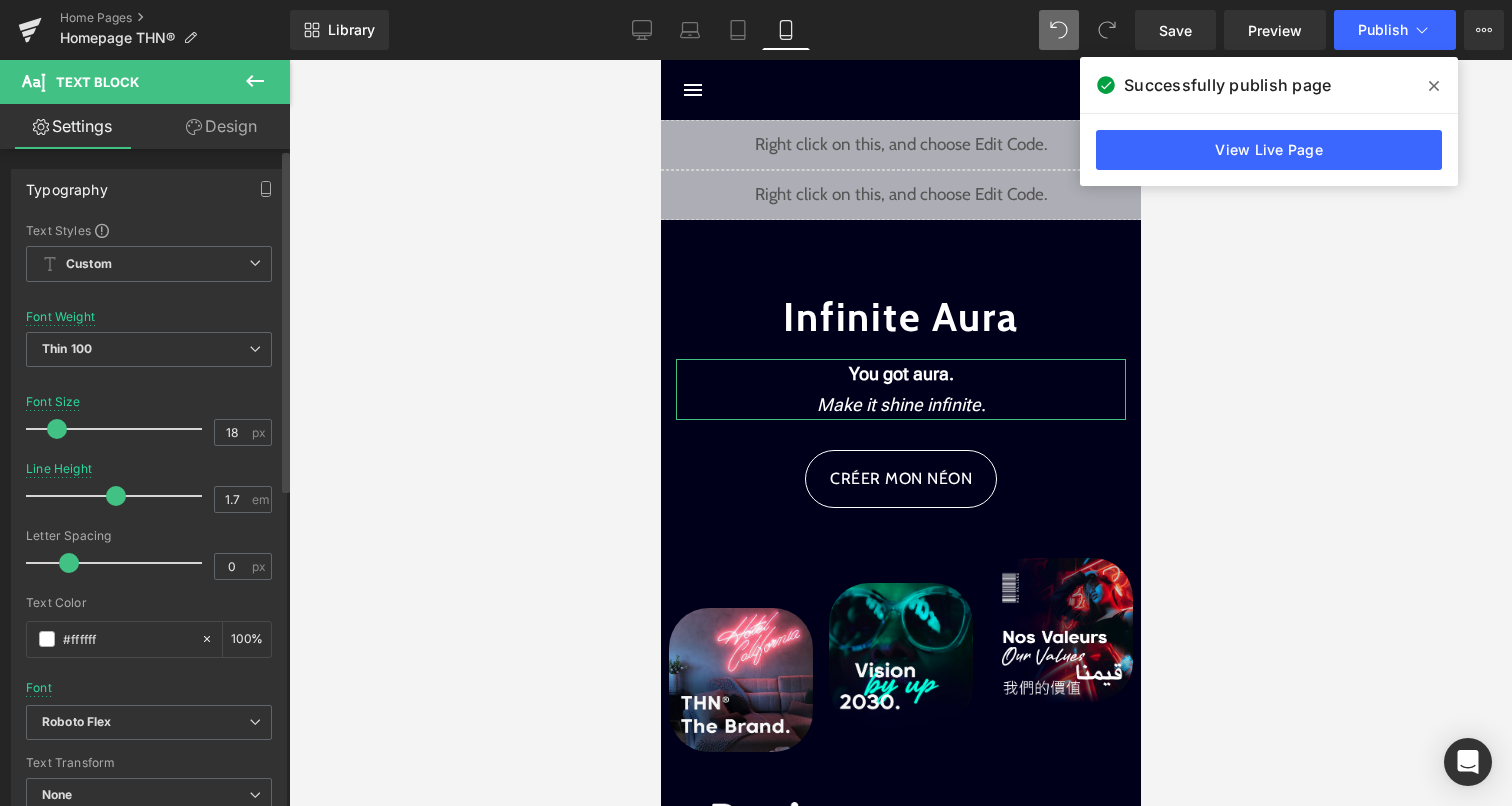 click at bounding box center (57, 429) 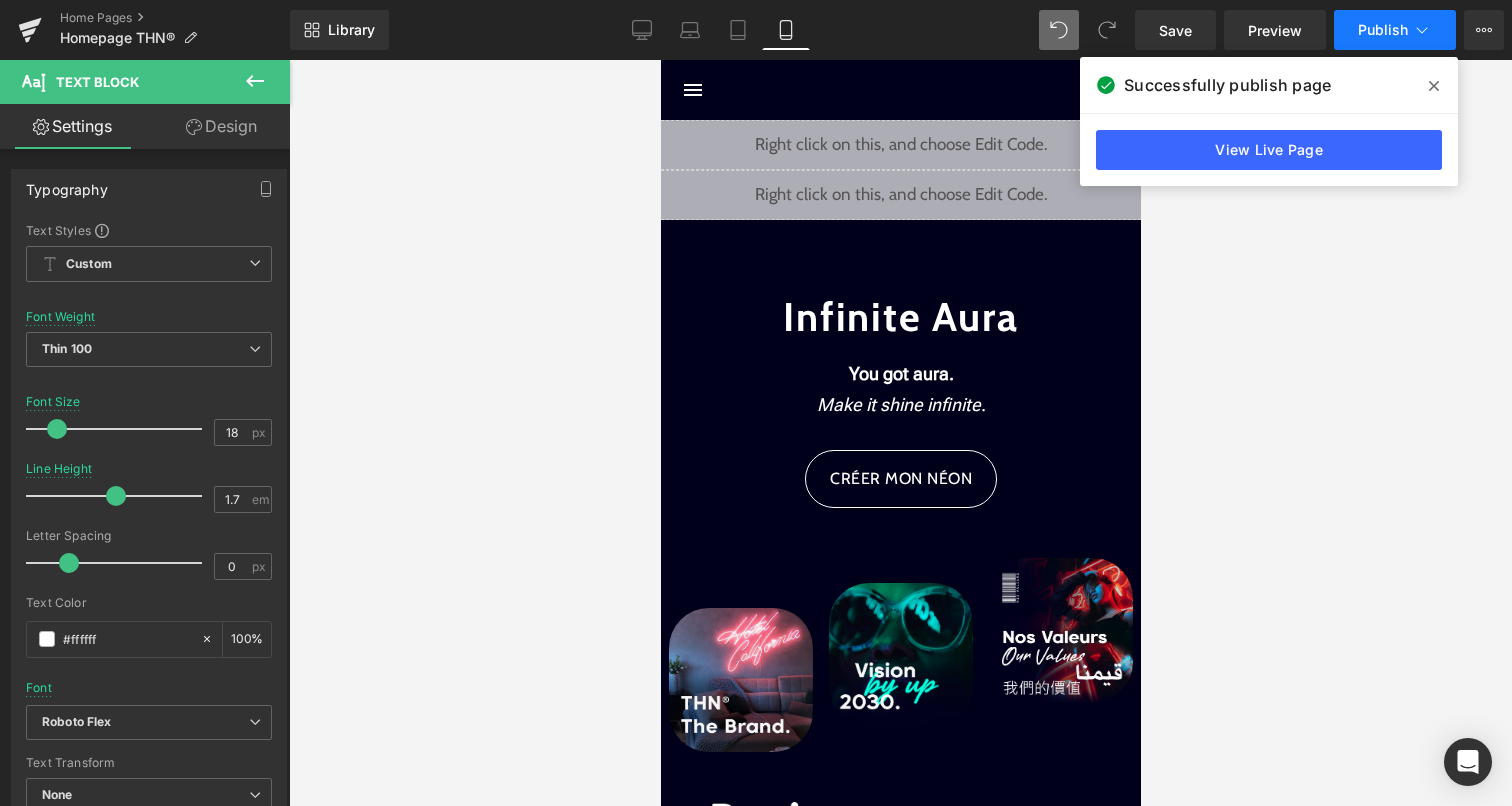 click on "Publish" at bounding box center [1395, 30] 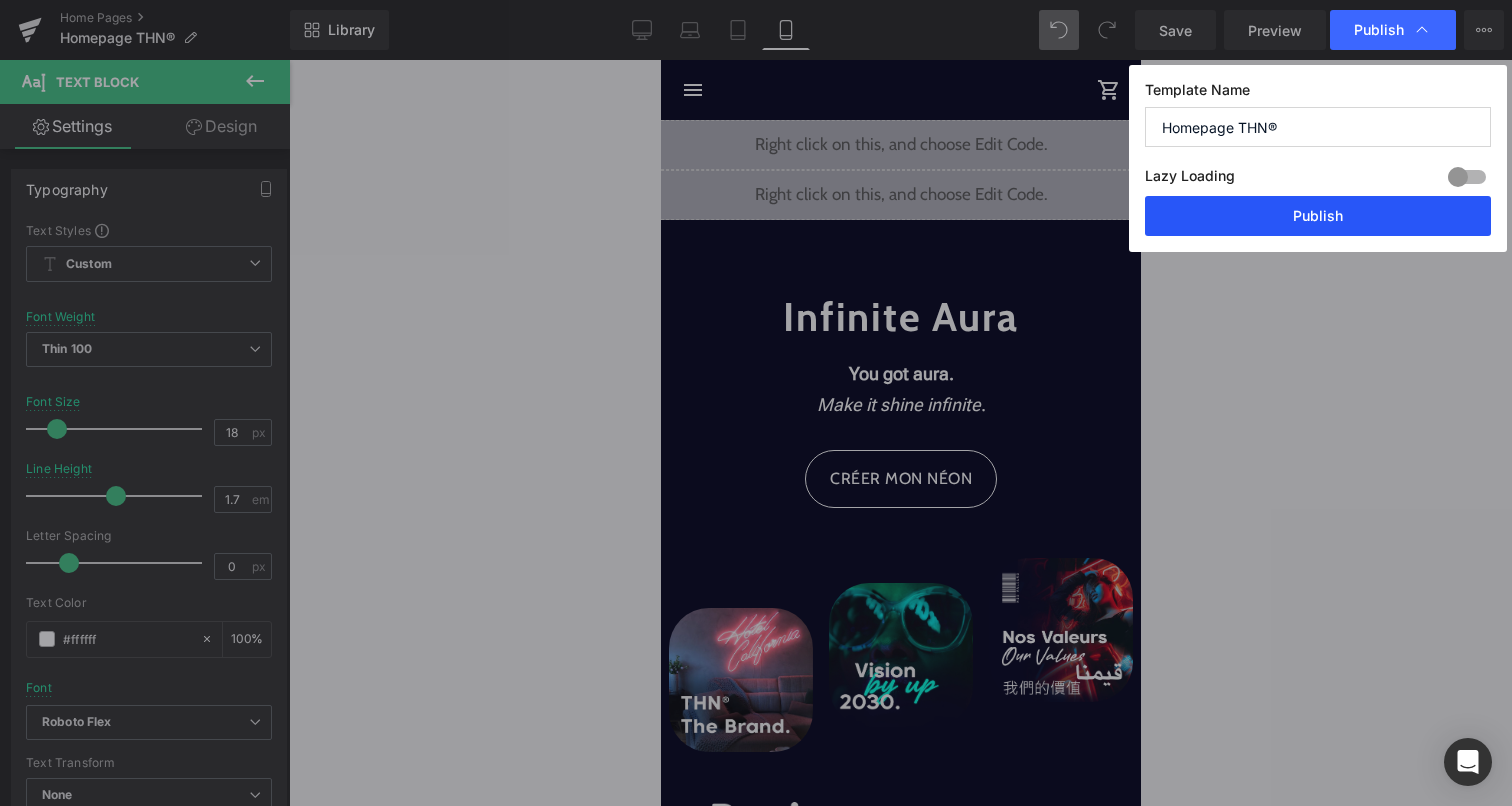 click on "Publish" at bounding box center (1318, 216) 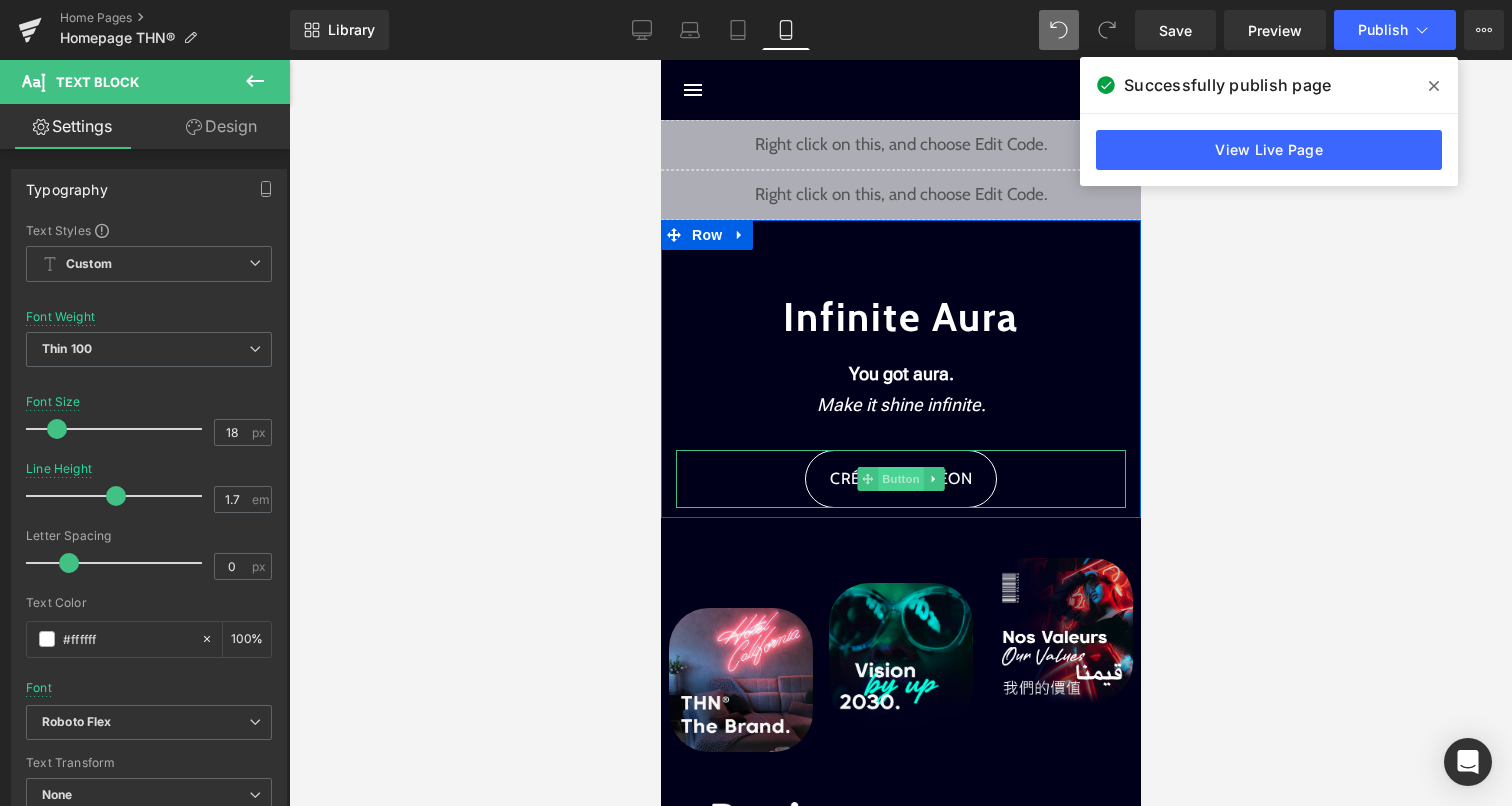 click on "Button" at bounding box center (900, 479) 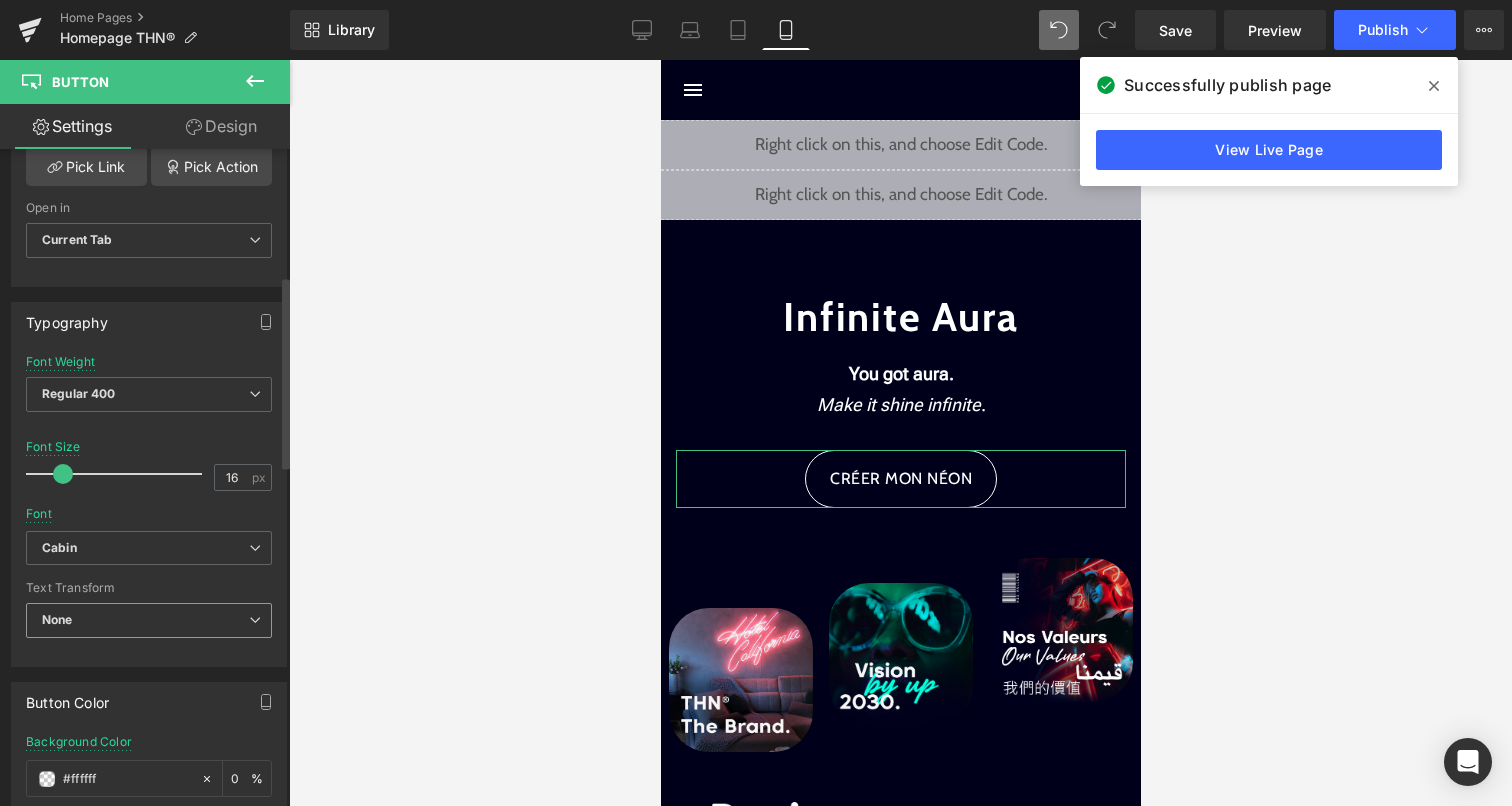 scroll, scrollTop: 457, scrollLeft: 0, axis: vertical 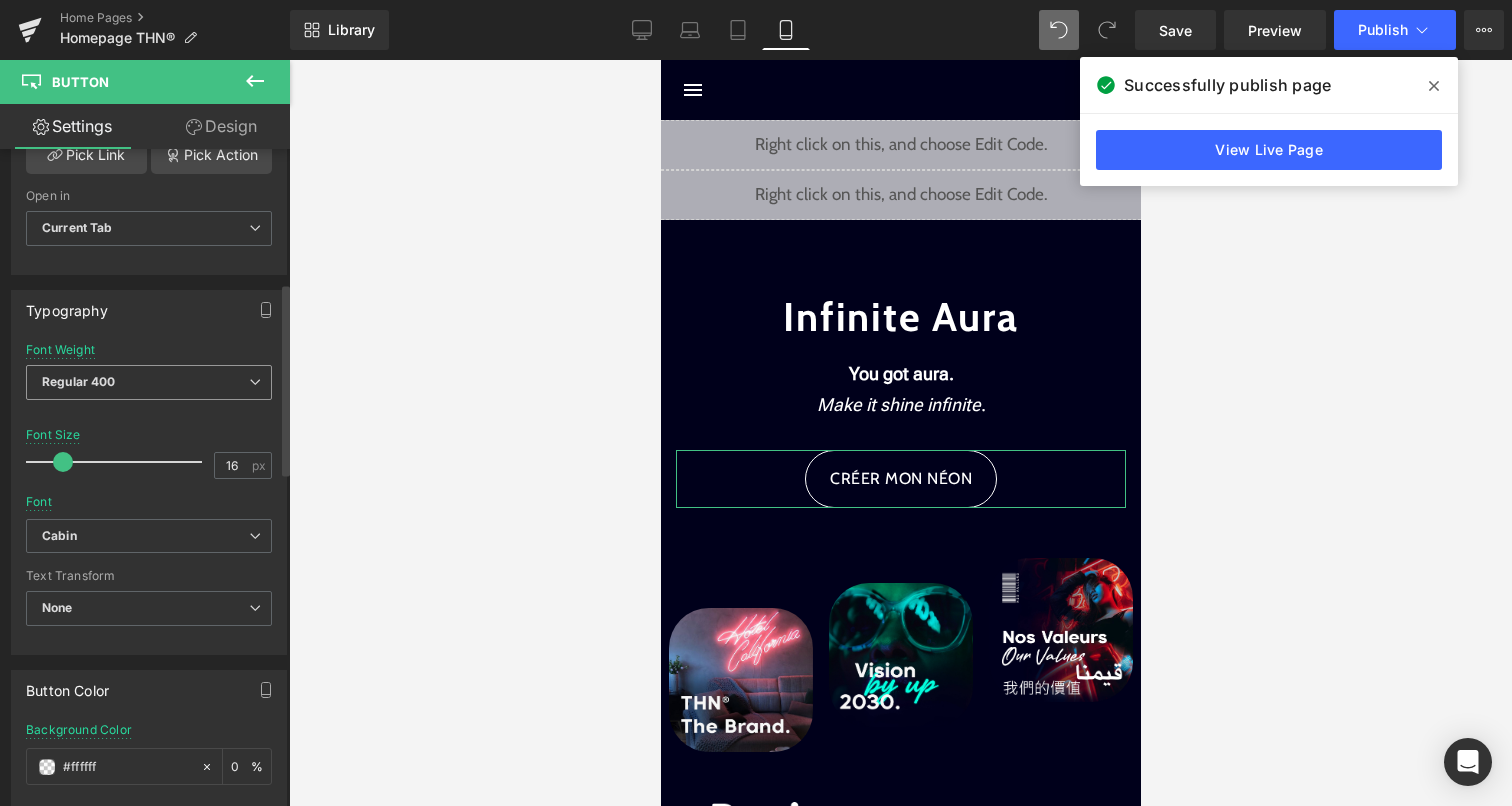 click on "Regular 400" at bounding box center (149, 382) 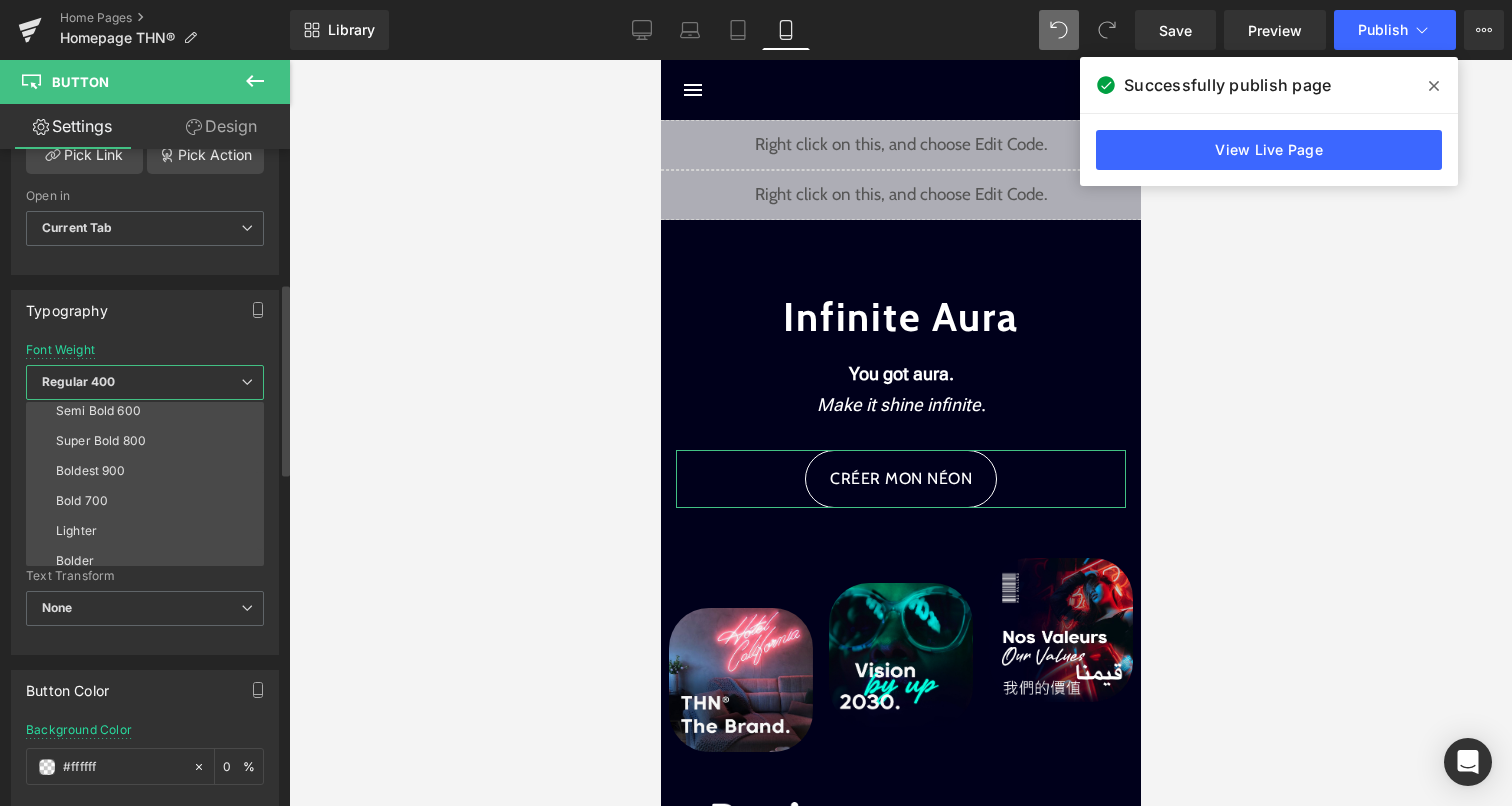 scroll, scrollTop: 160, scrollLeft: 0, axis: vertical 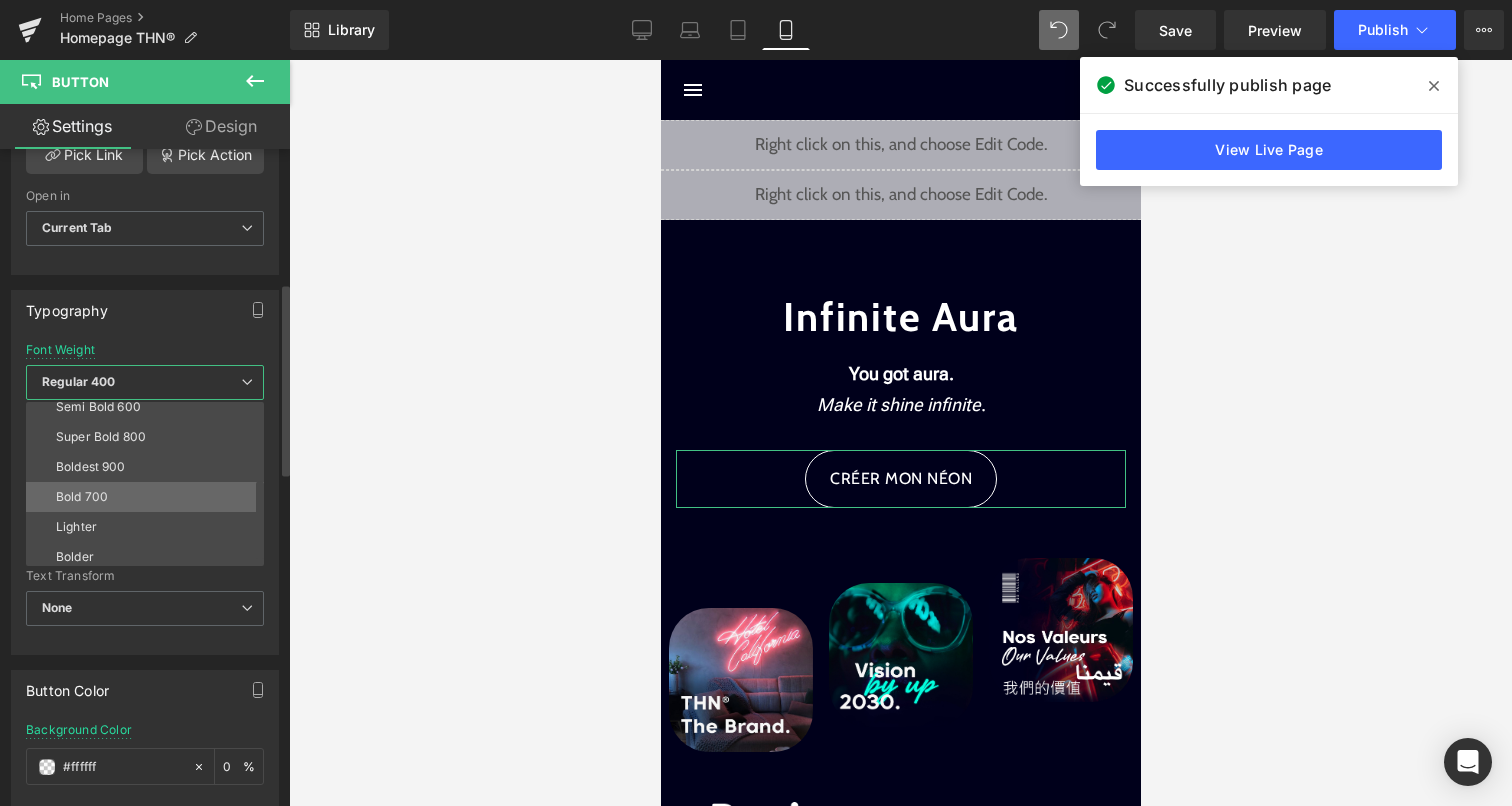 click on "Bold 700" at bounding box center [149, 497] 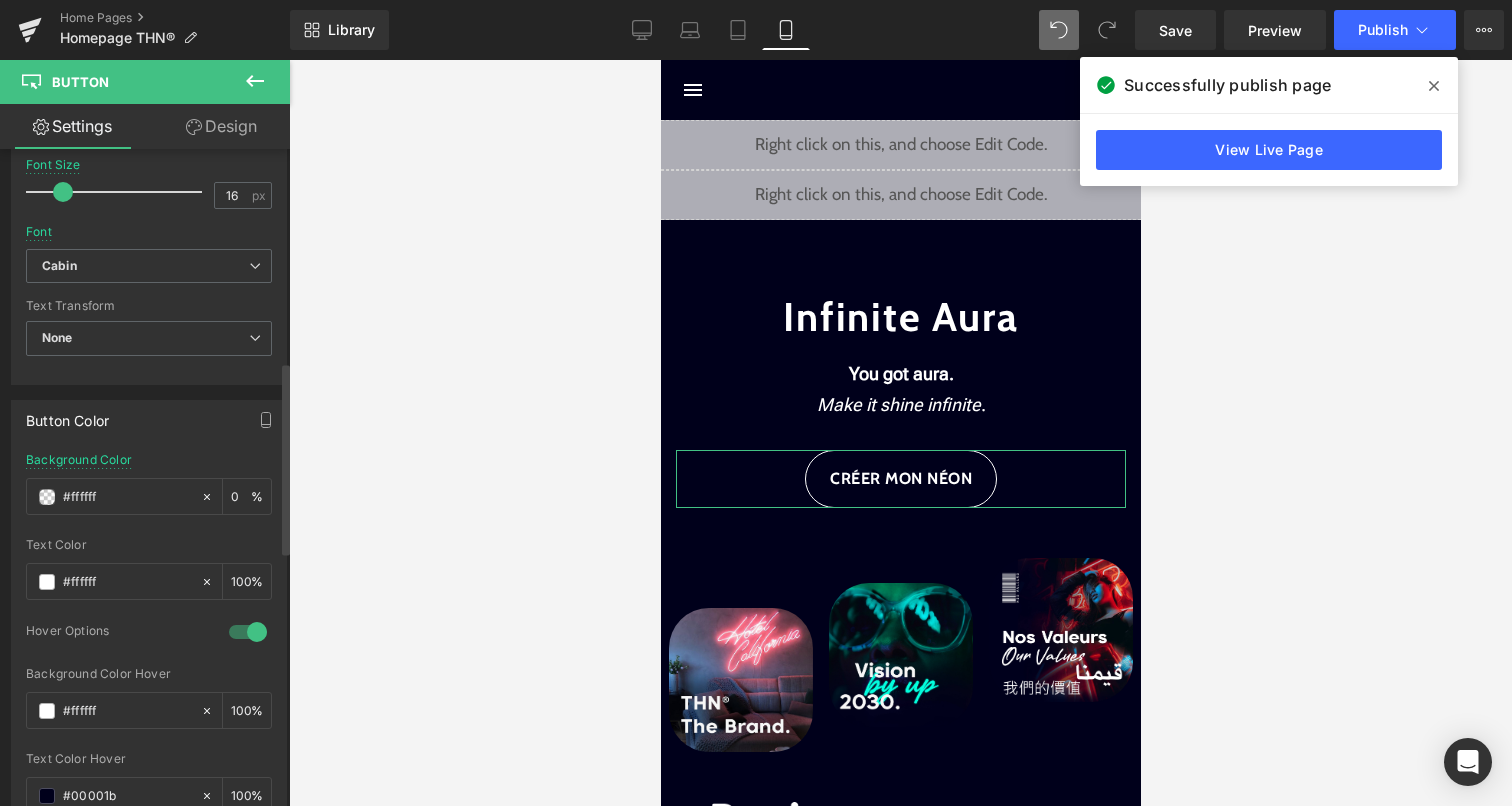 scroll, scrollTop: 731, scrollLeft: 0, axis: vertical 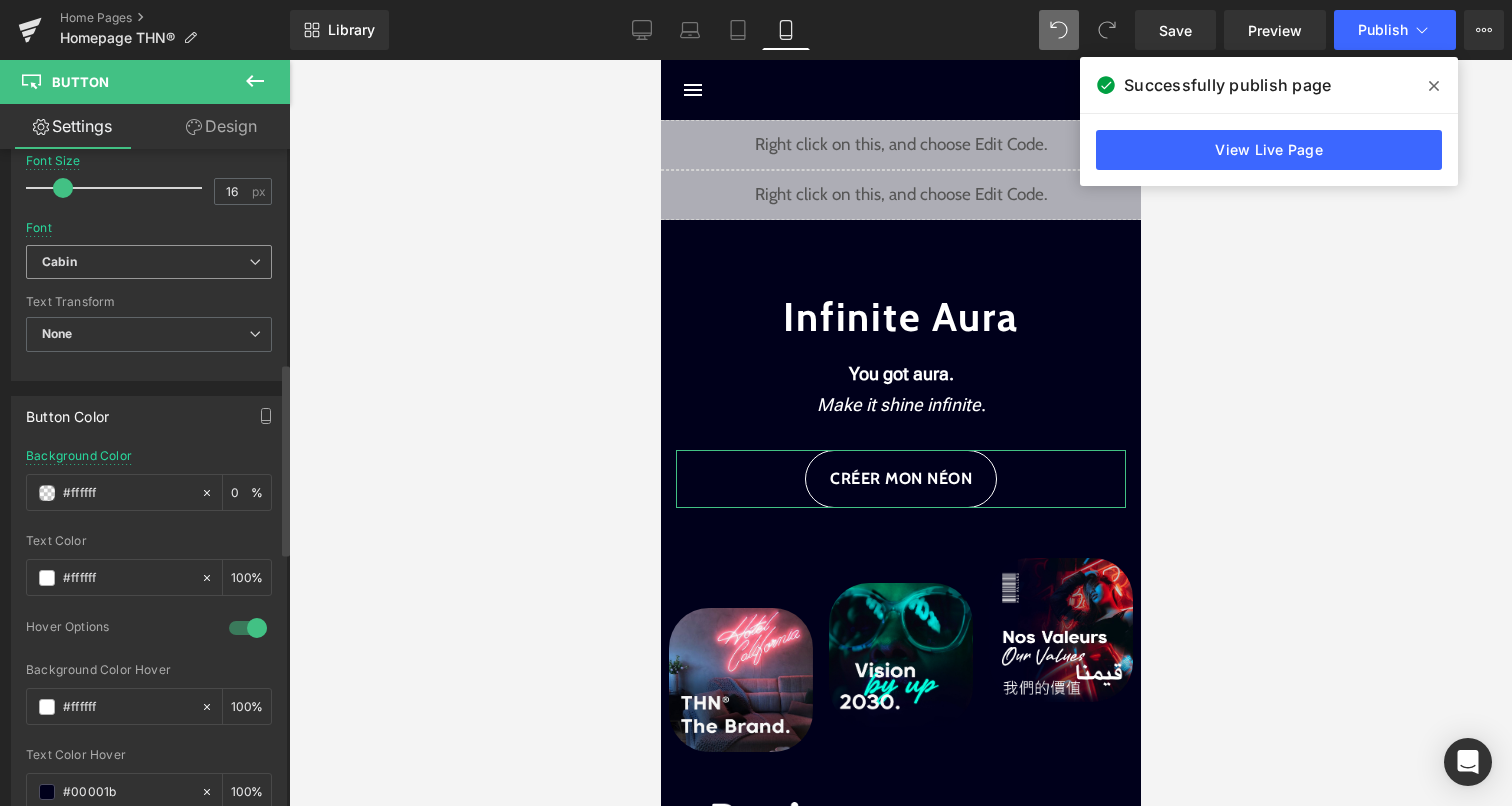 click on "Cabin" at bounding box center (145, 262) 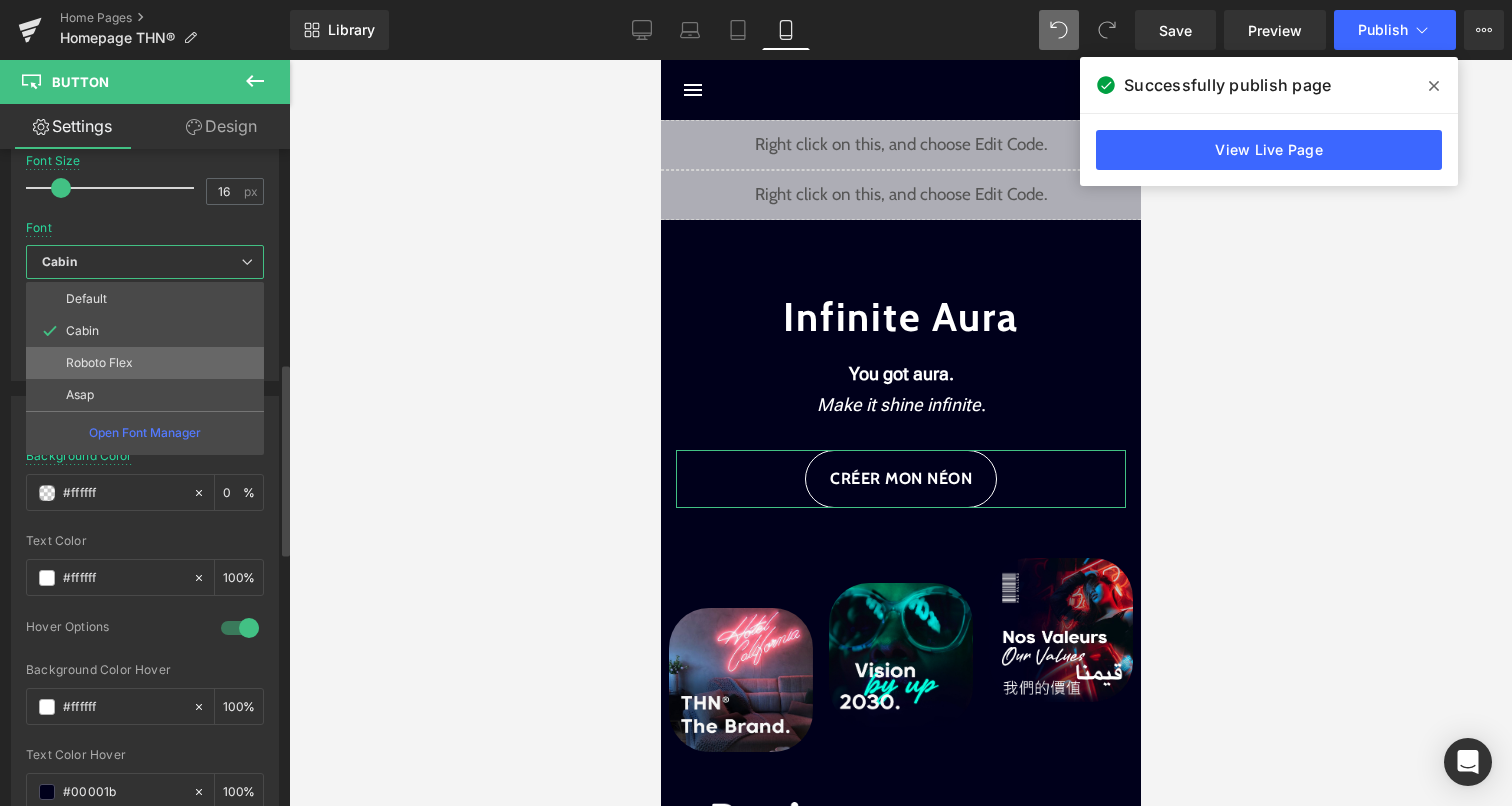 click on "Roboto Flex" at bounding box center (145, 363) 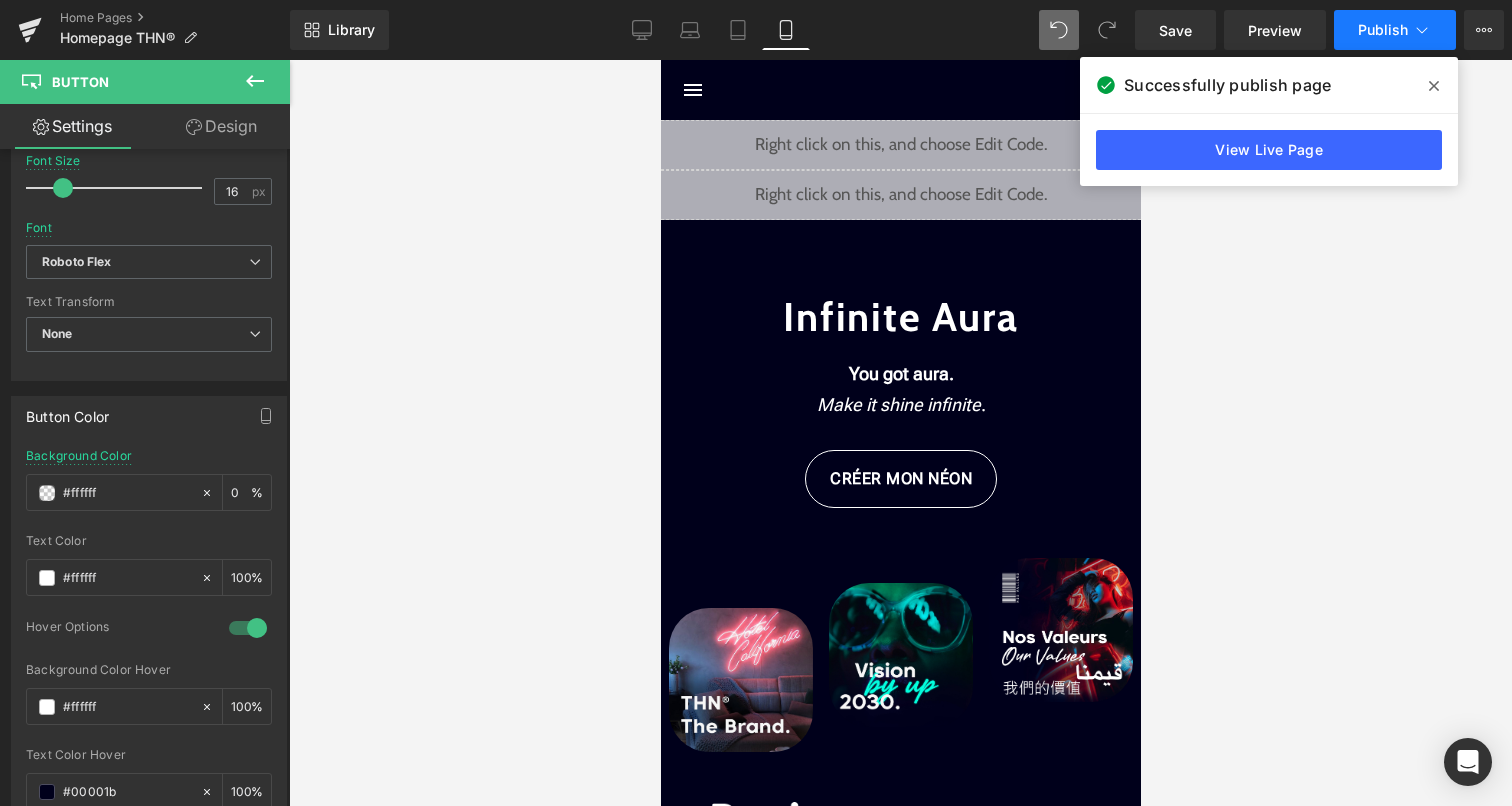 click on "Publish" at bounding box center [1395, 30] 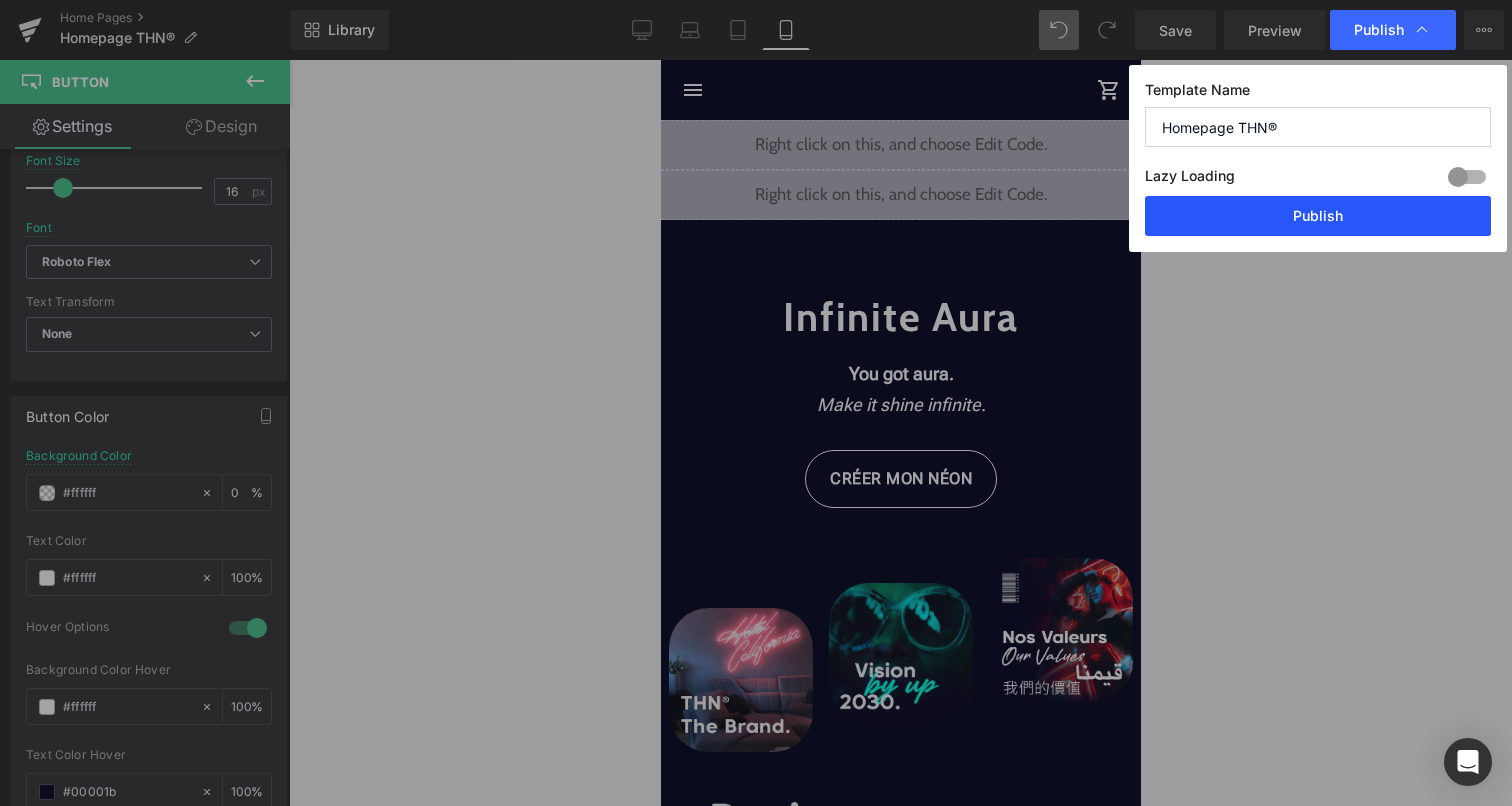 click on "Publish" at bounding box center [1318, 216] 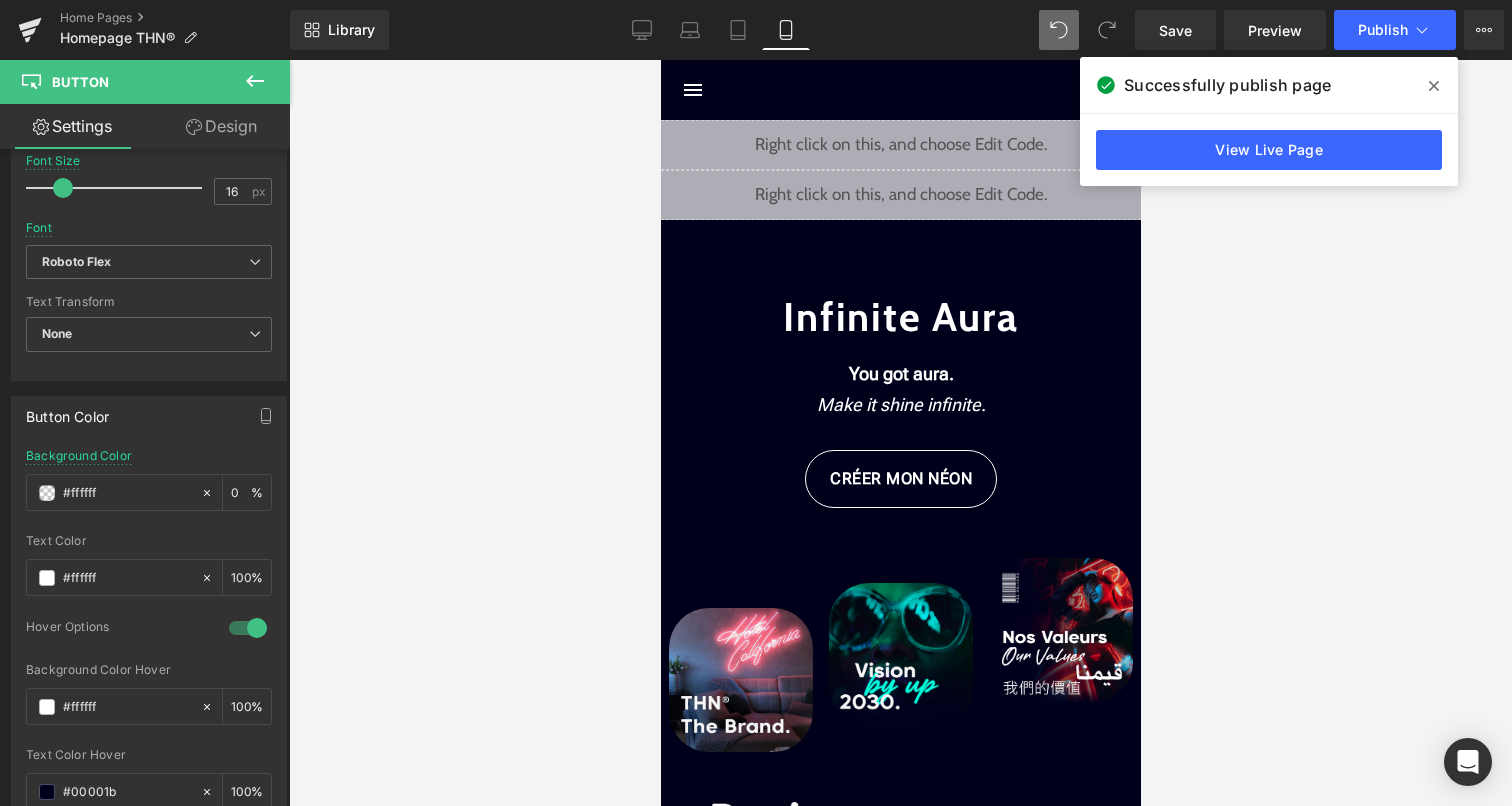 click 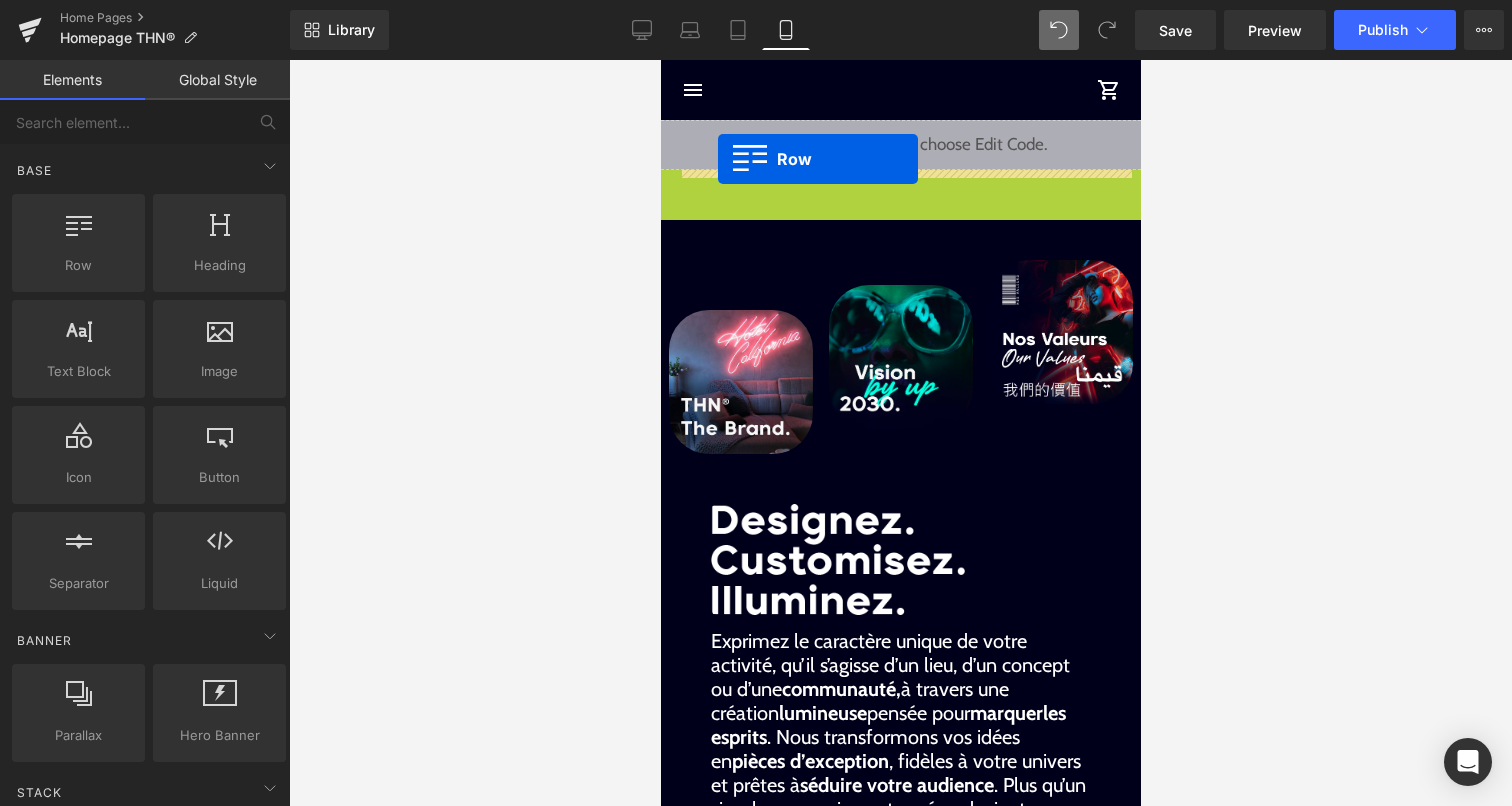 drag, startPoint x: 714, startPoint y: 186, endPoint x: 717, endPoint y: 159, distance: 27.166155 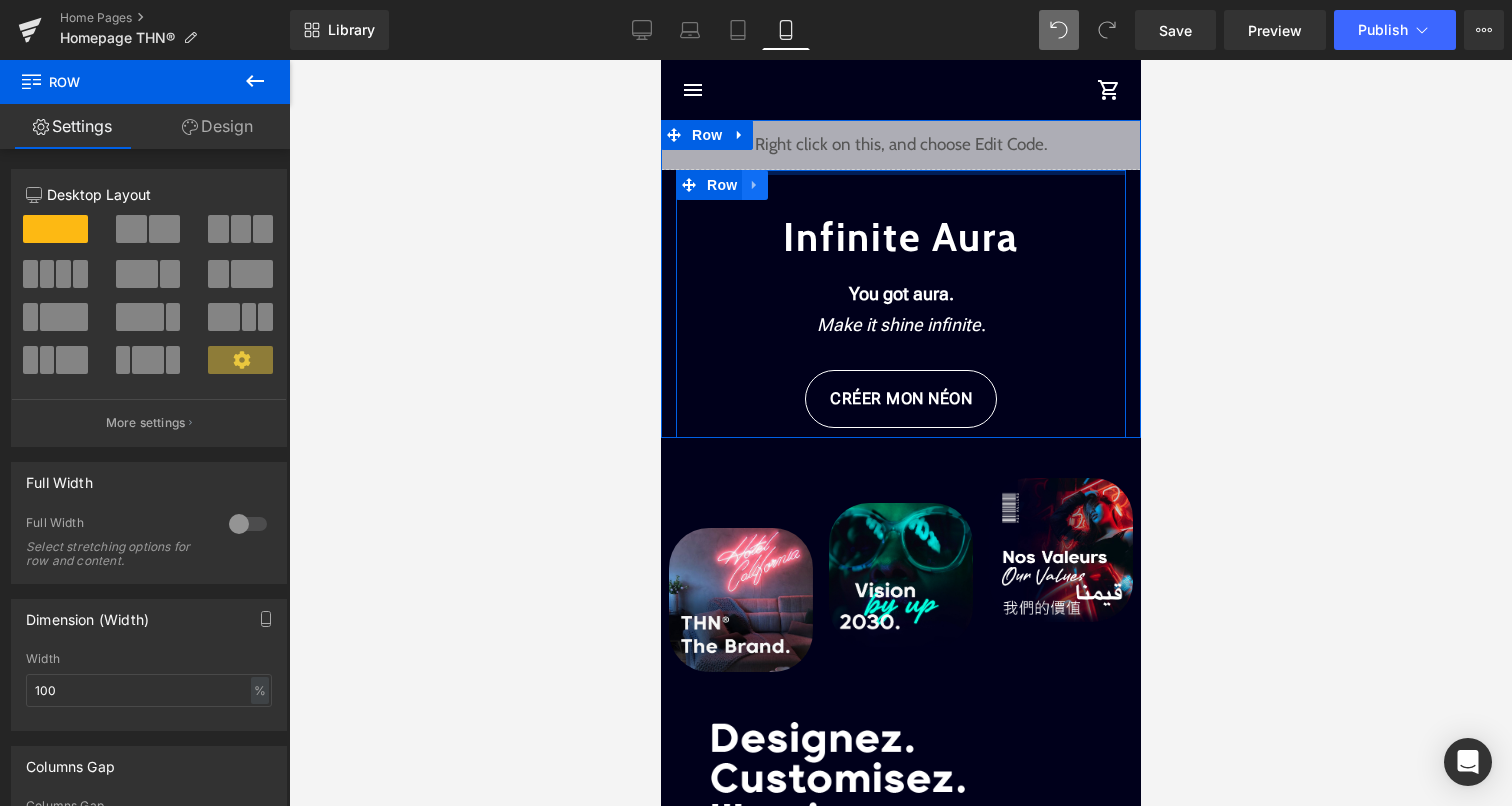 drag, startPoint x: 801, startPoint y: 191, endPoint x: 746, endPoint y: 182, distance: 55.7315 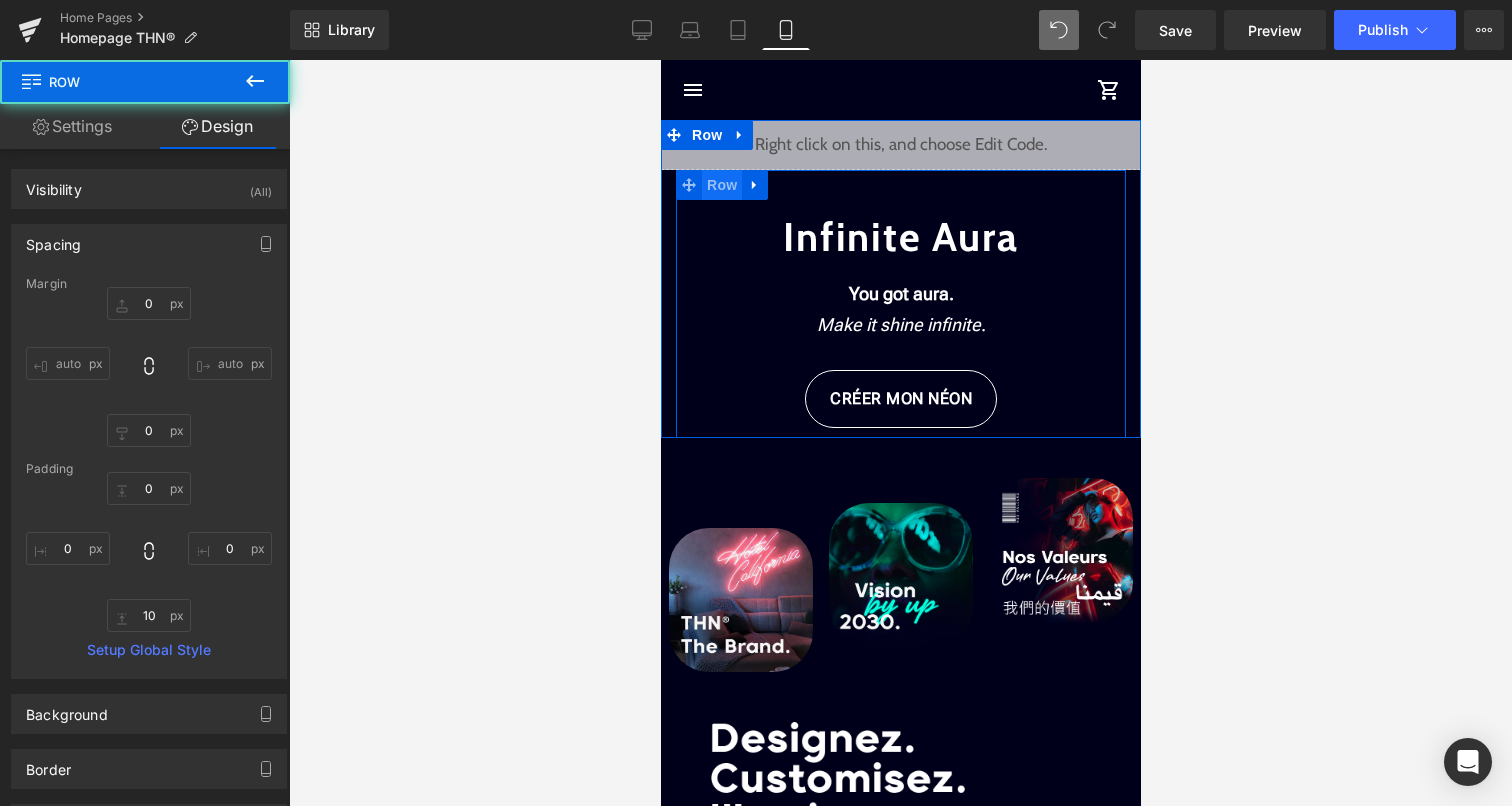 click on "Row" at bounding box center (721, 185) 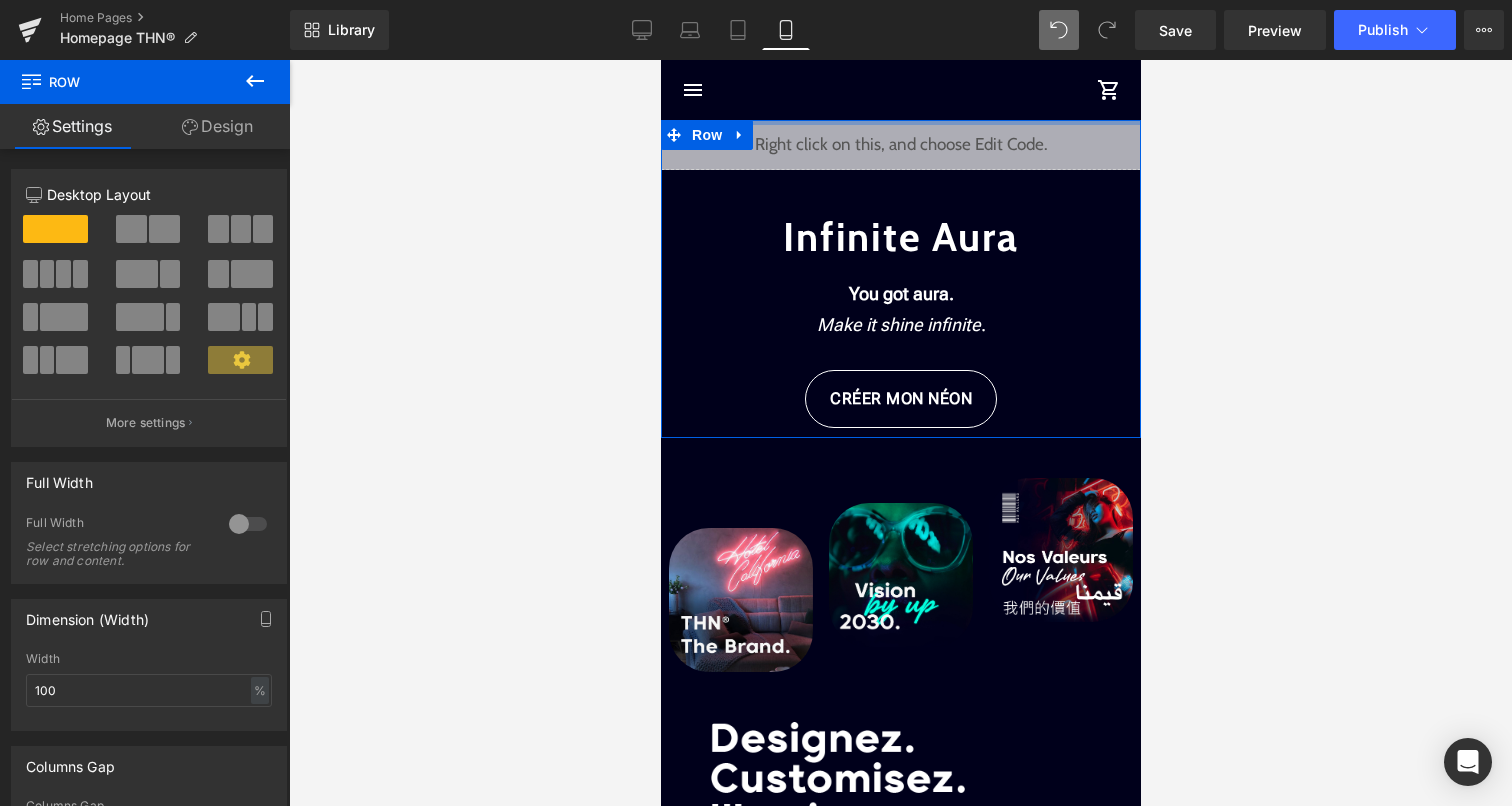 click at bounding box center [900, 122] 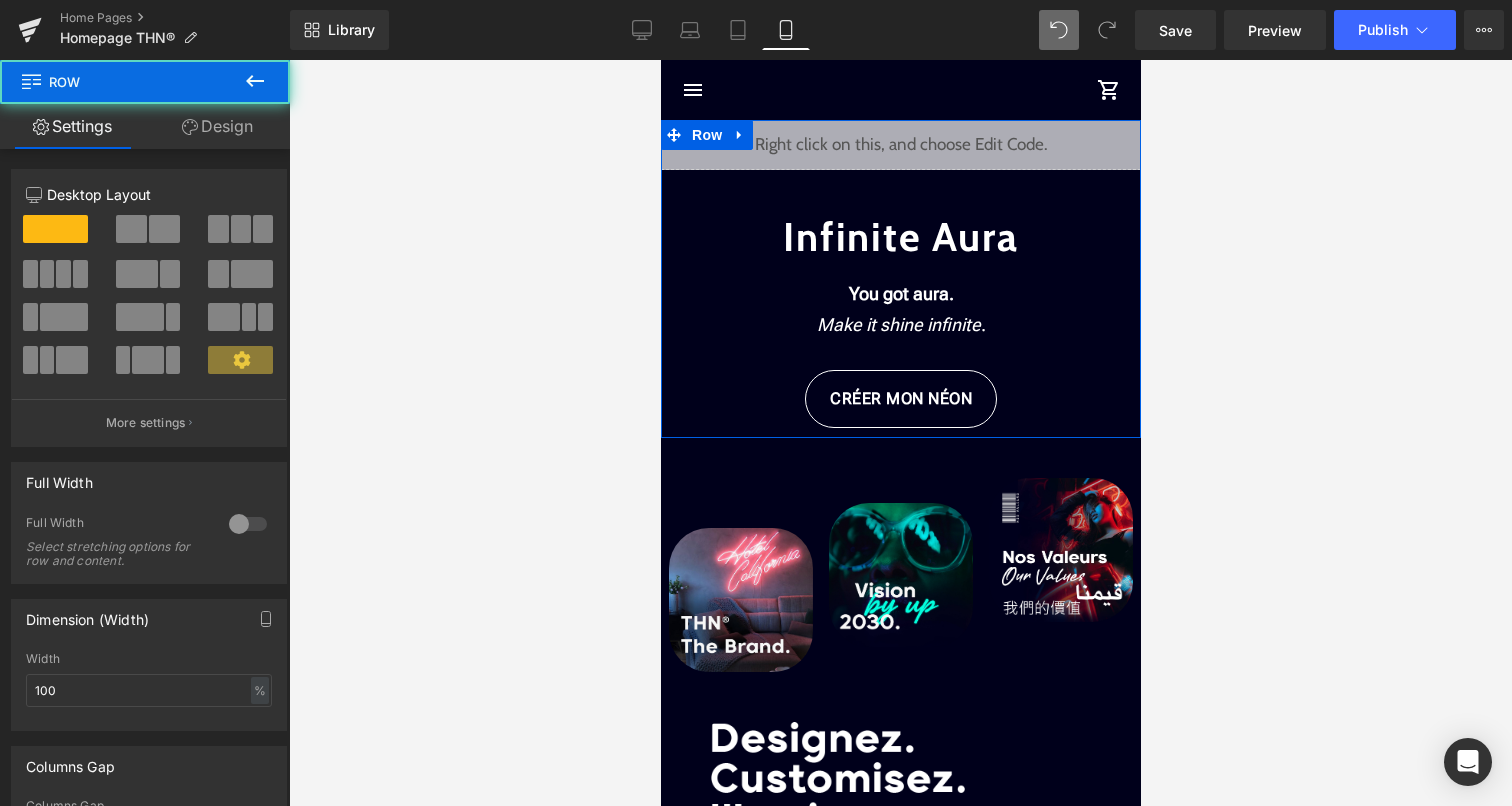 click on "Design" at bounding box center (217, 126) 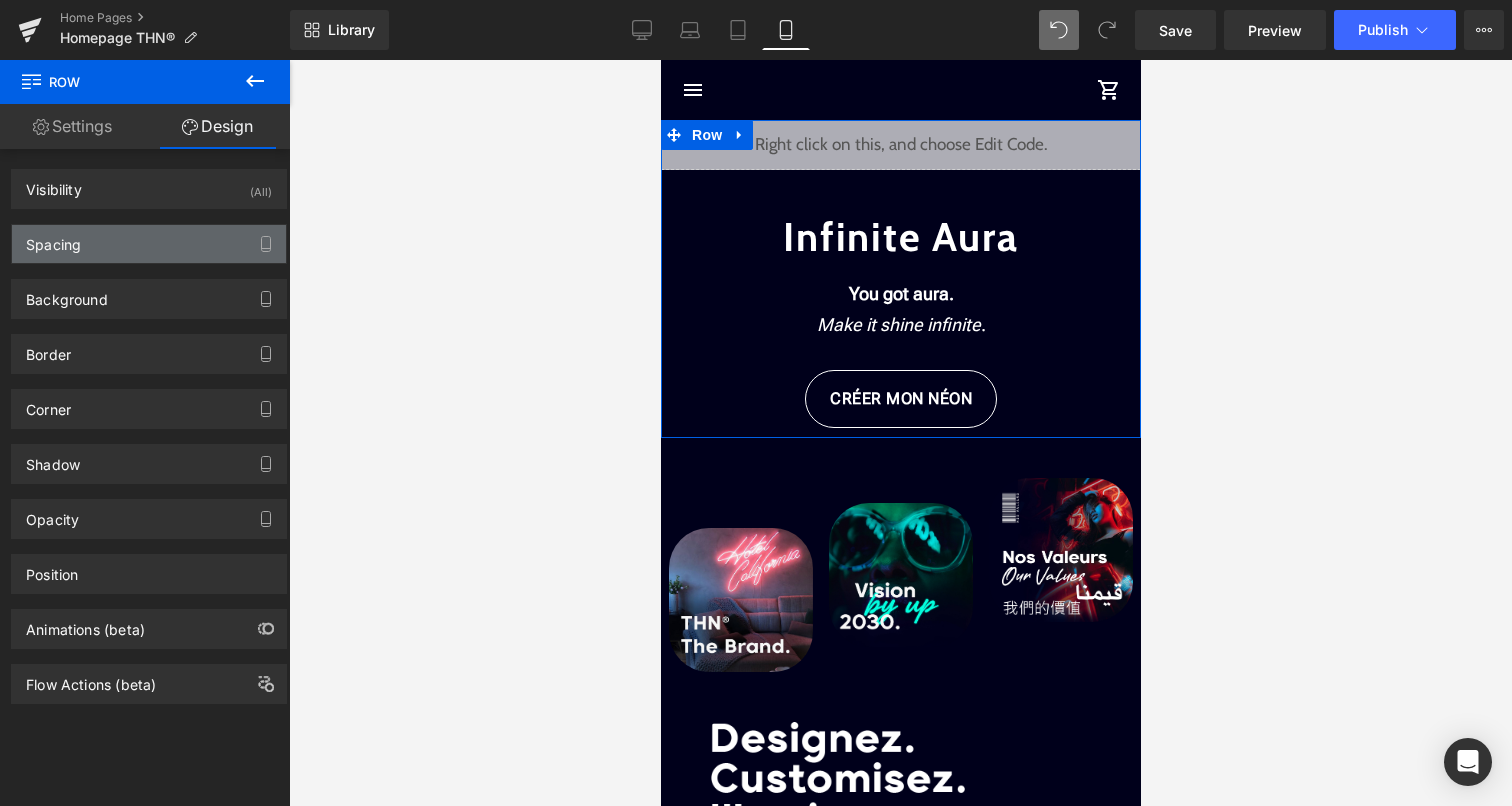 click on "Spacing" at bounding box center (149, 244) 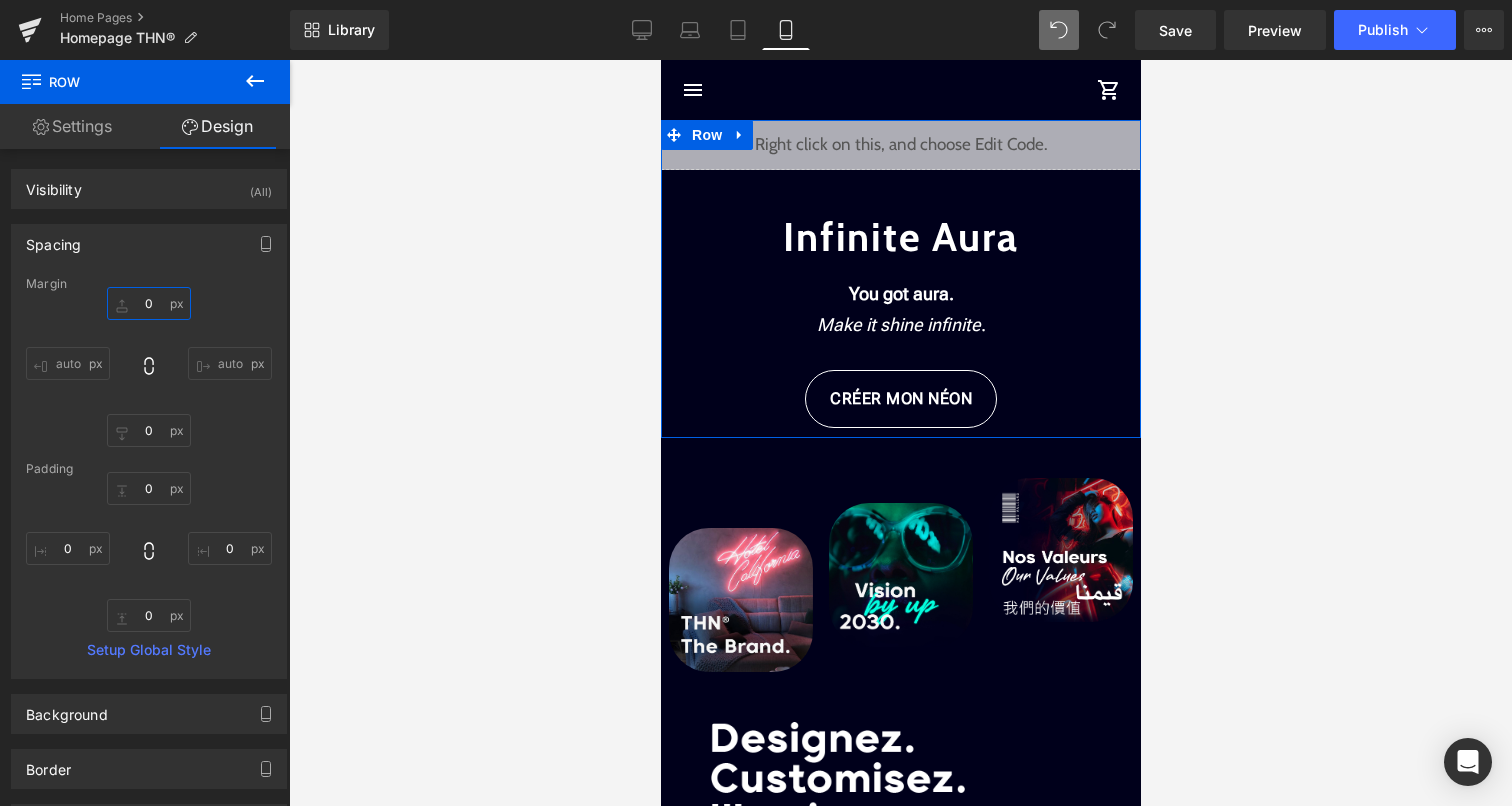 click on "0" at bounding box center [149, 303] 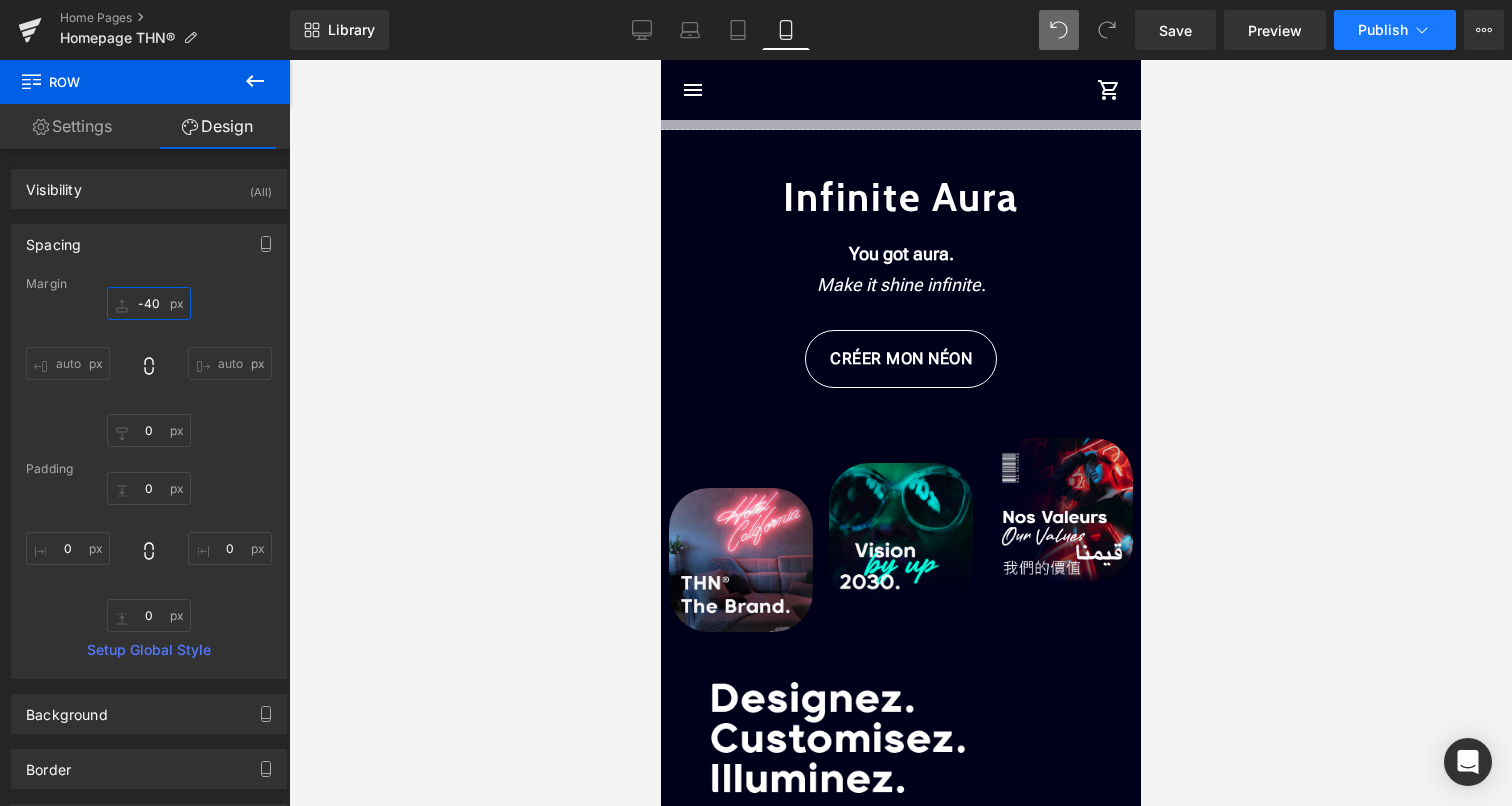 type on "-40" 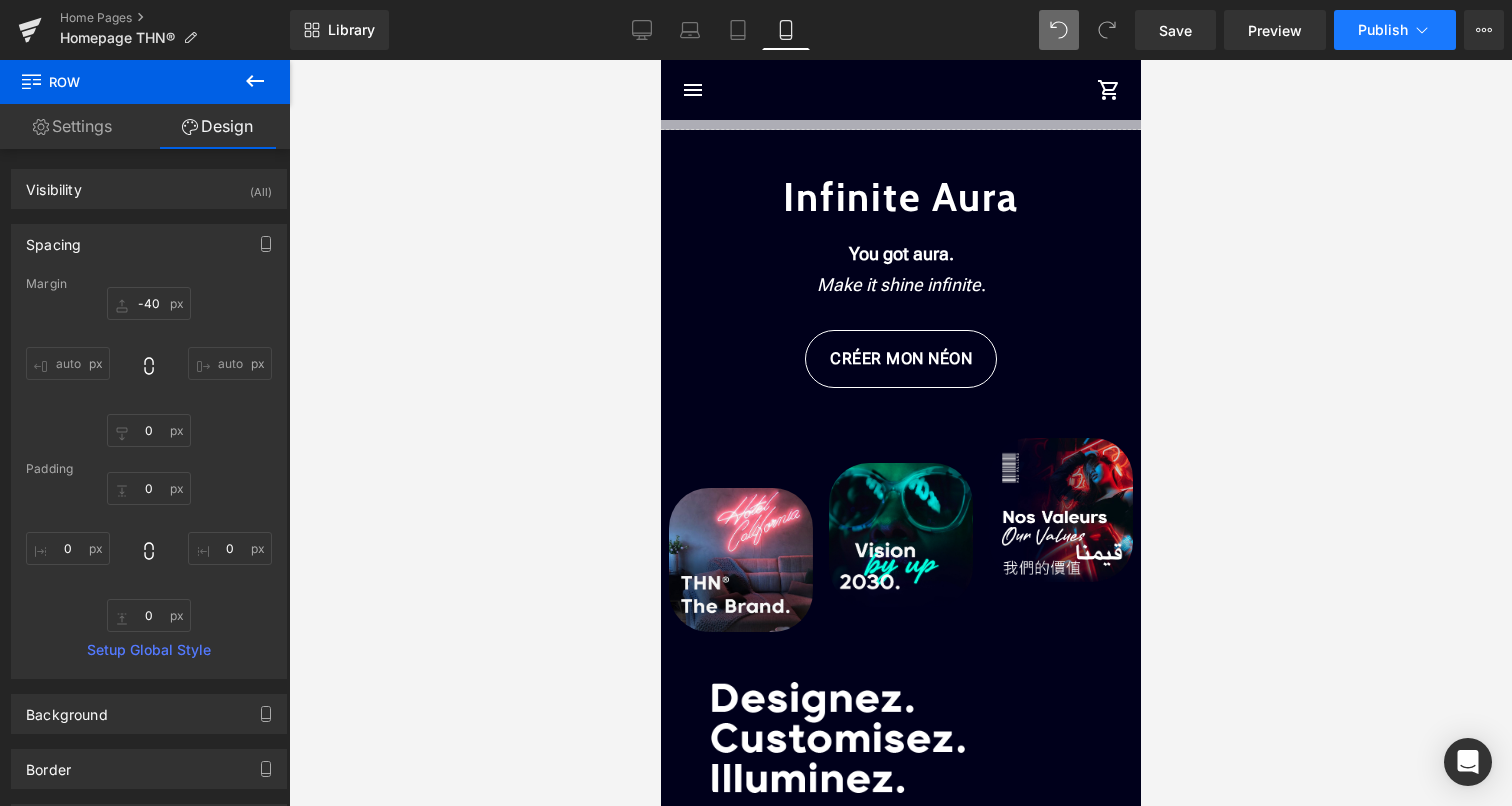 click on "Publish" at bounding box center (1395, 30) 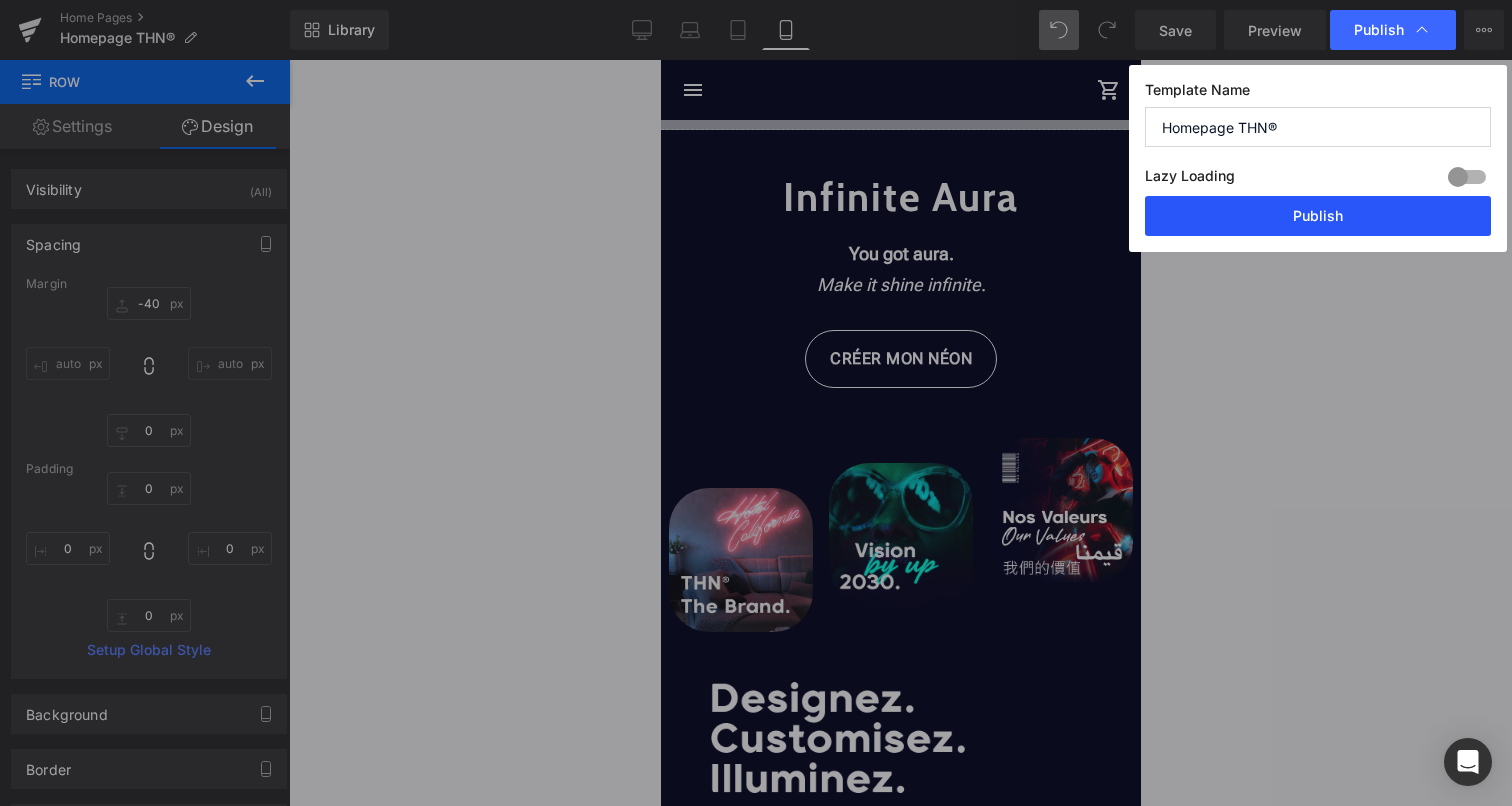 click on "Publish" at bounding box center (1318, 216) 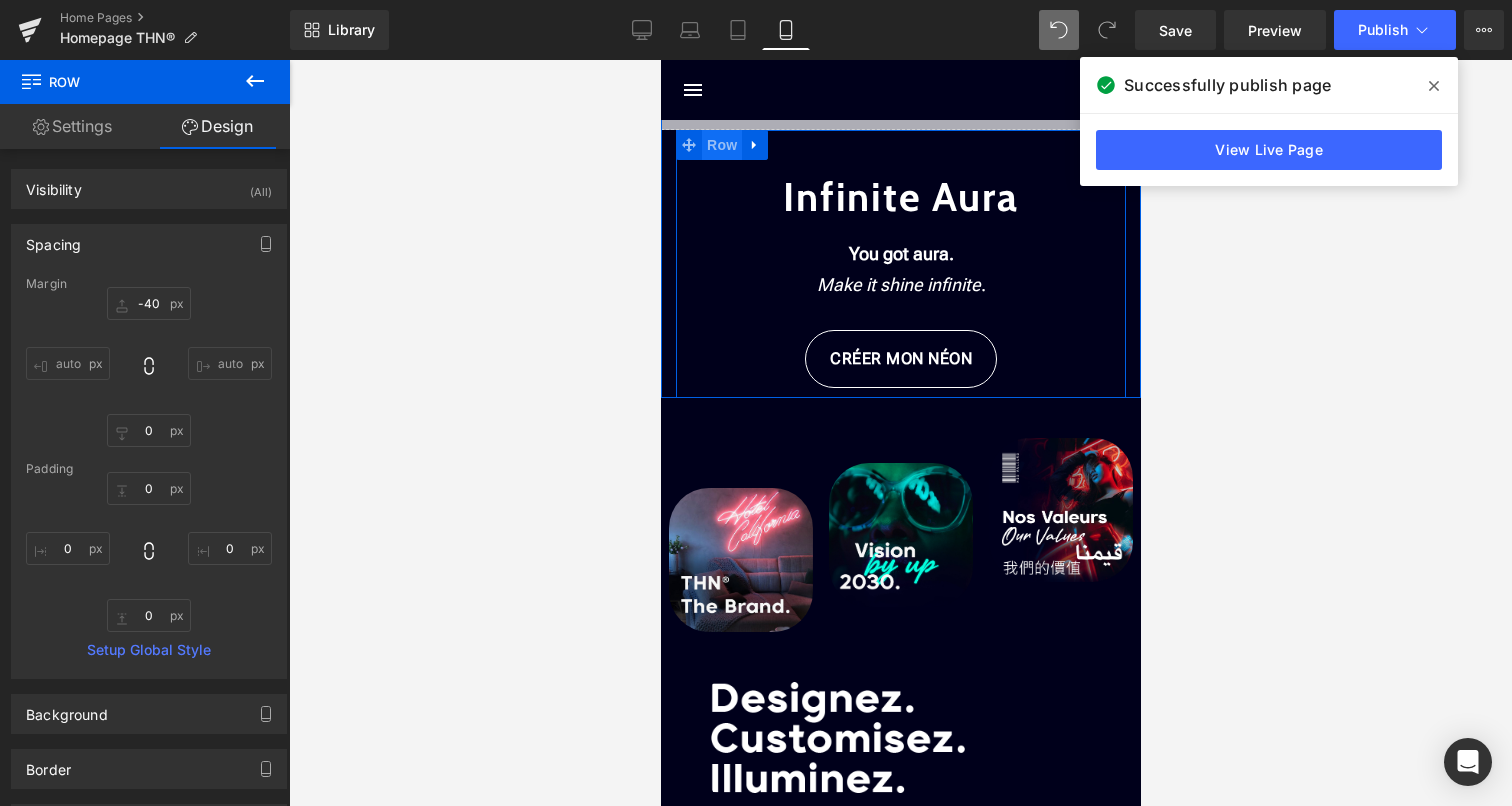 click on "Row" at bounding box center (721, 145) 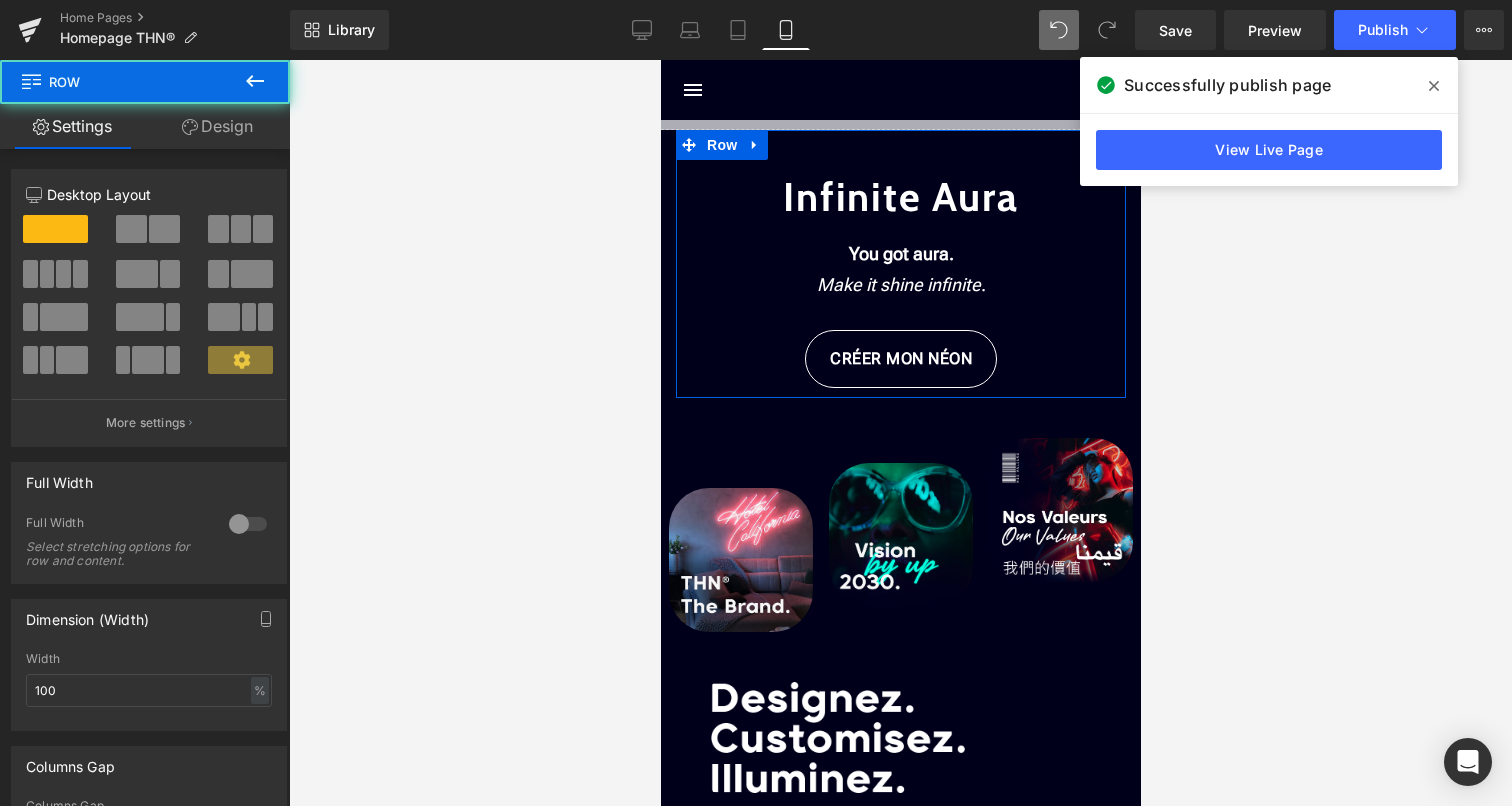 click on "Design" at bounding box center [217, 126] 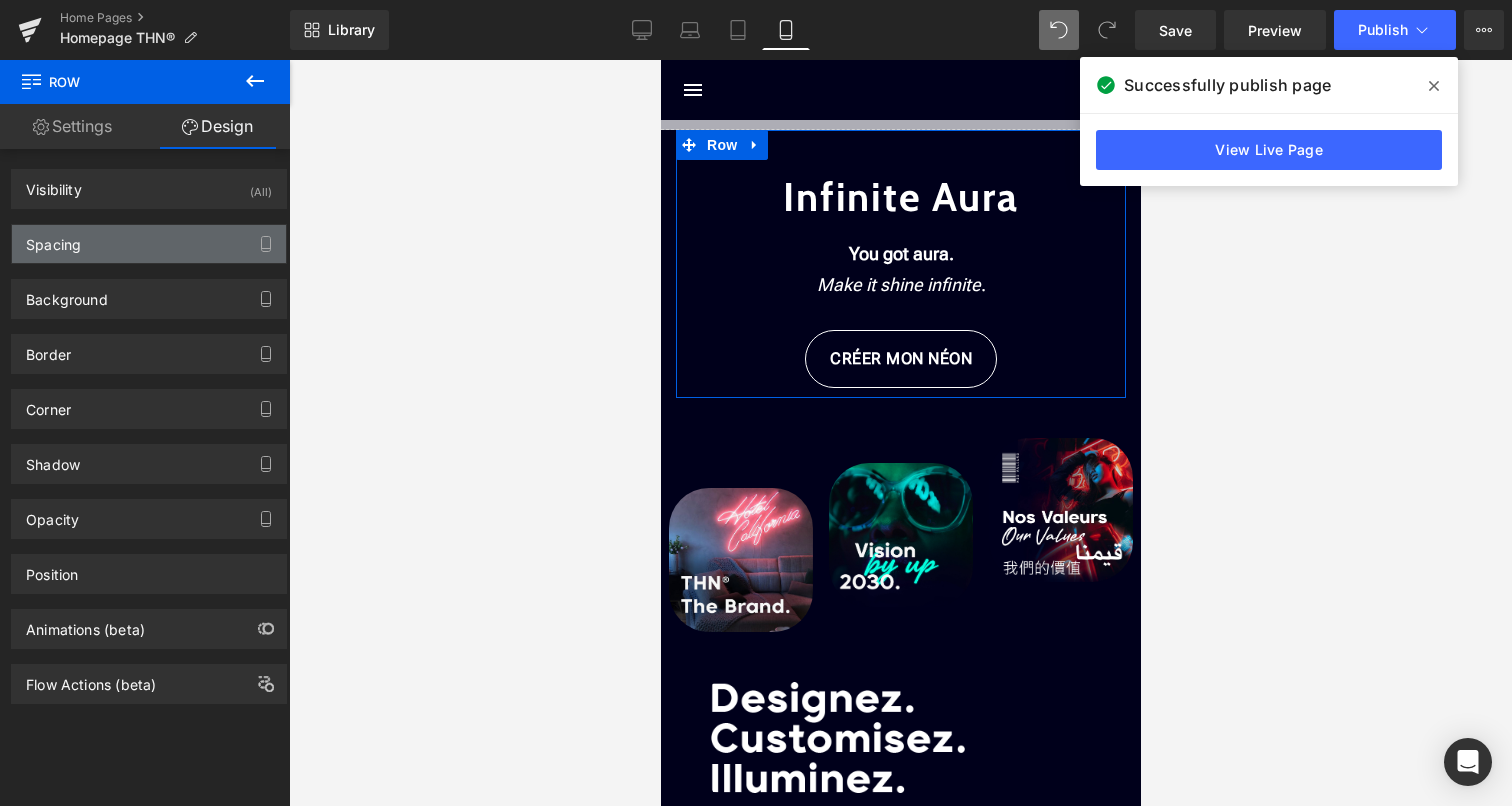 click on "Spacing" at bounding box center (149, 244) 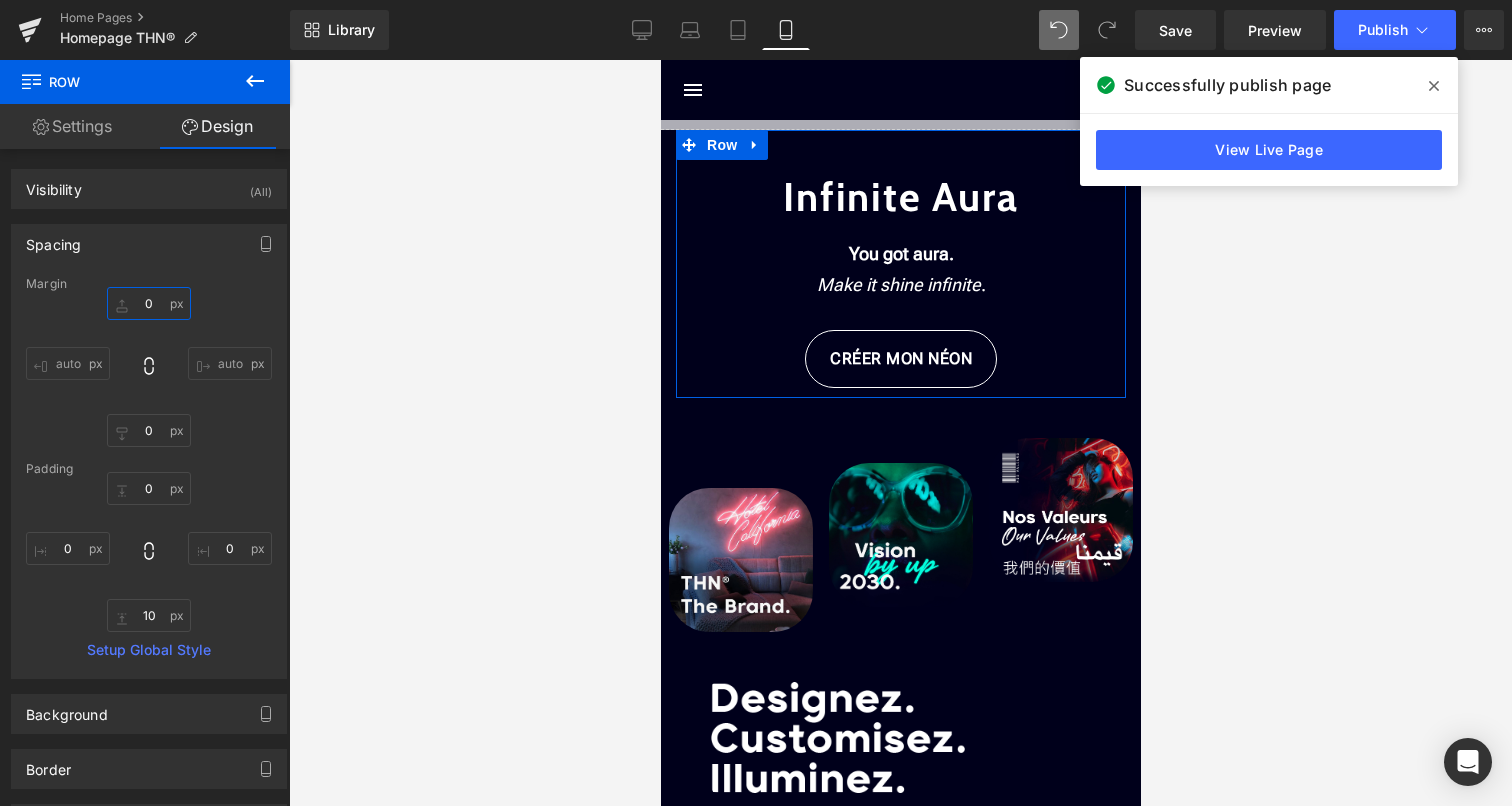 click on "0" at bounding box center (149, 303) 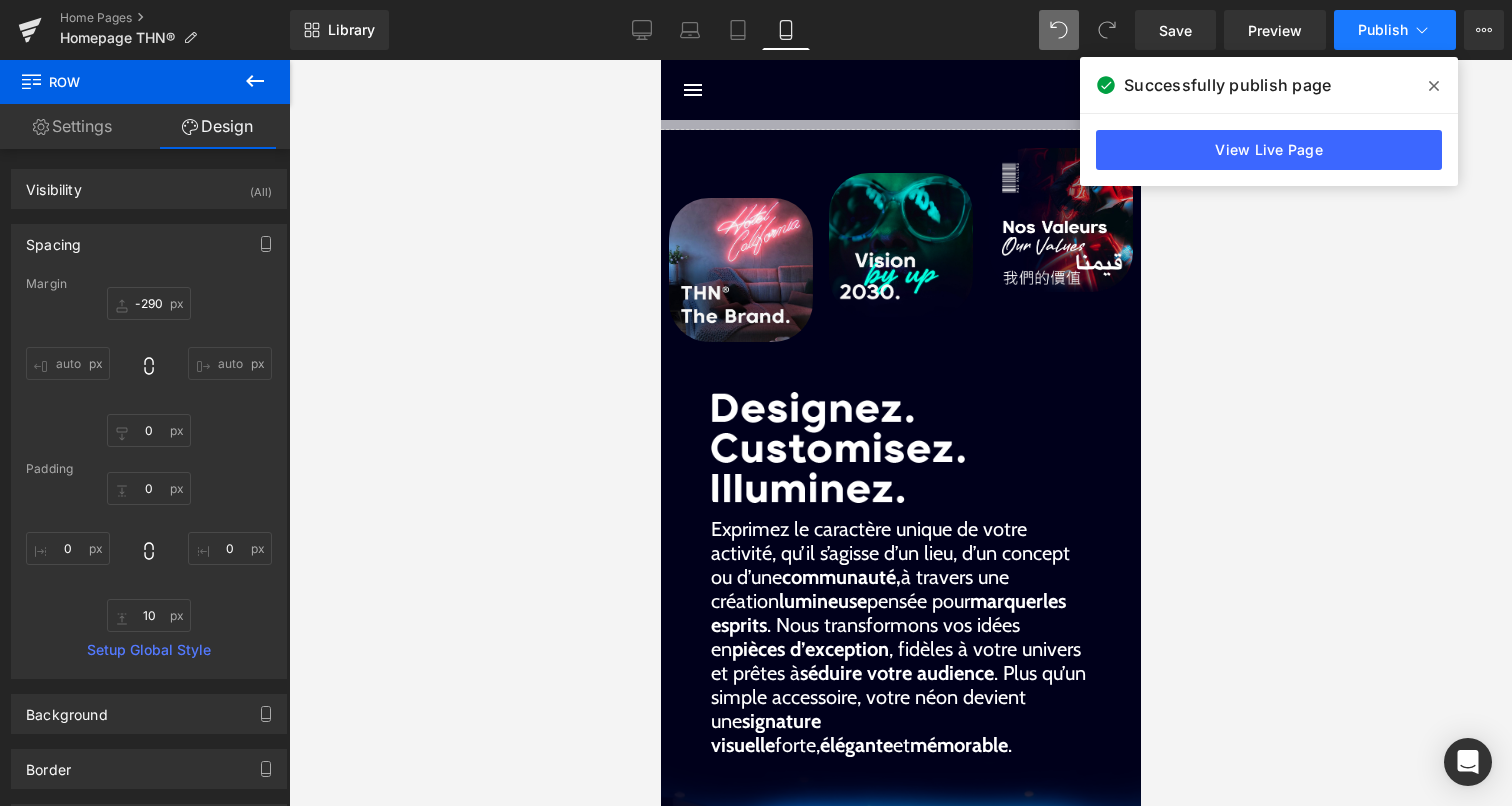 click on "Publish" at bounding box center [1395, 30] 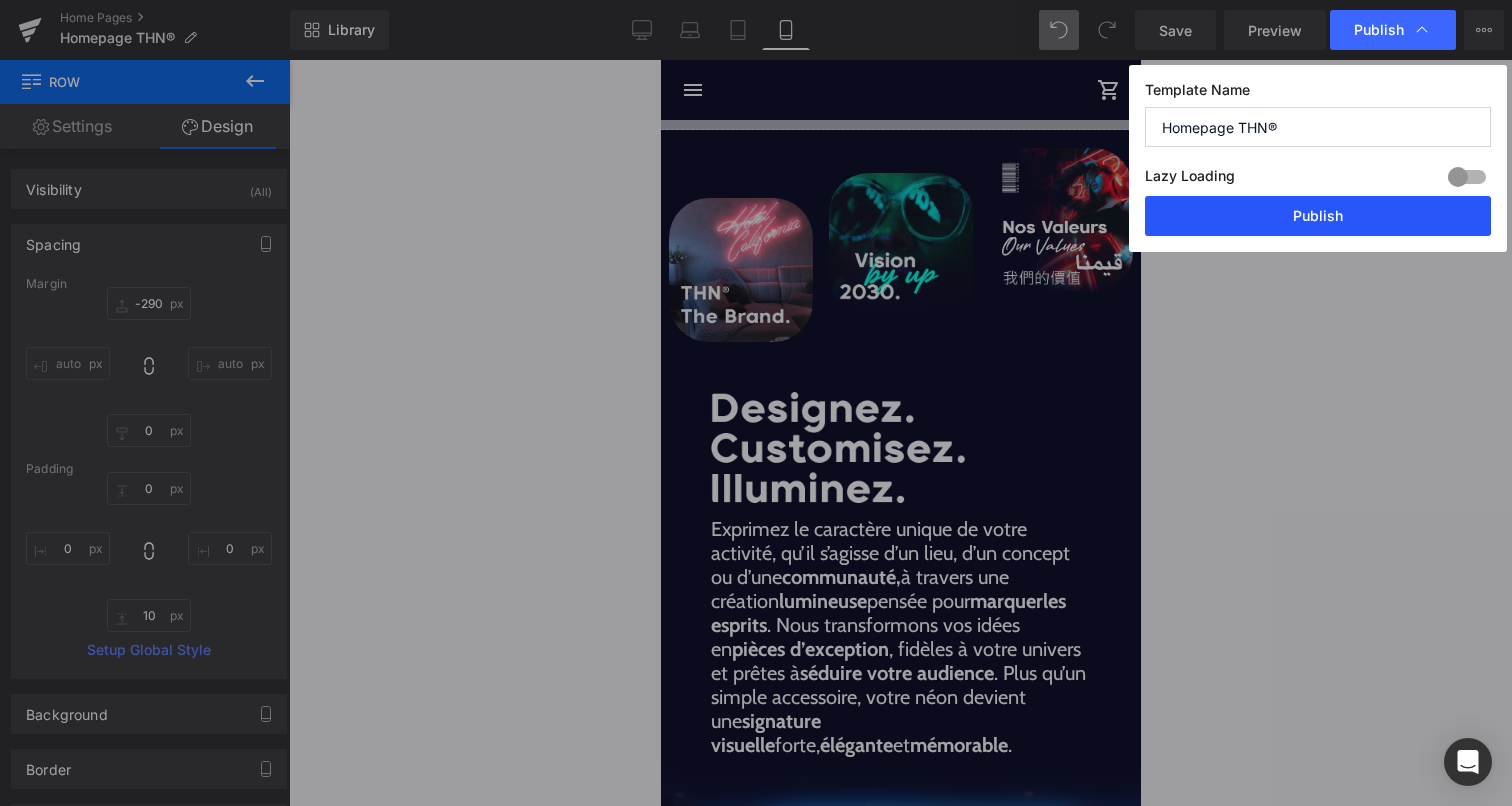 click on "Publish" at bounding box center (1318, 216) 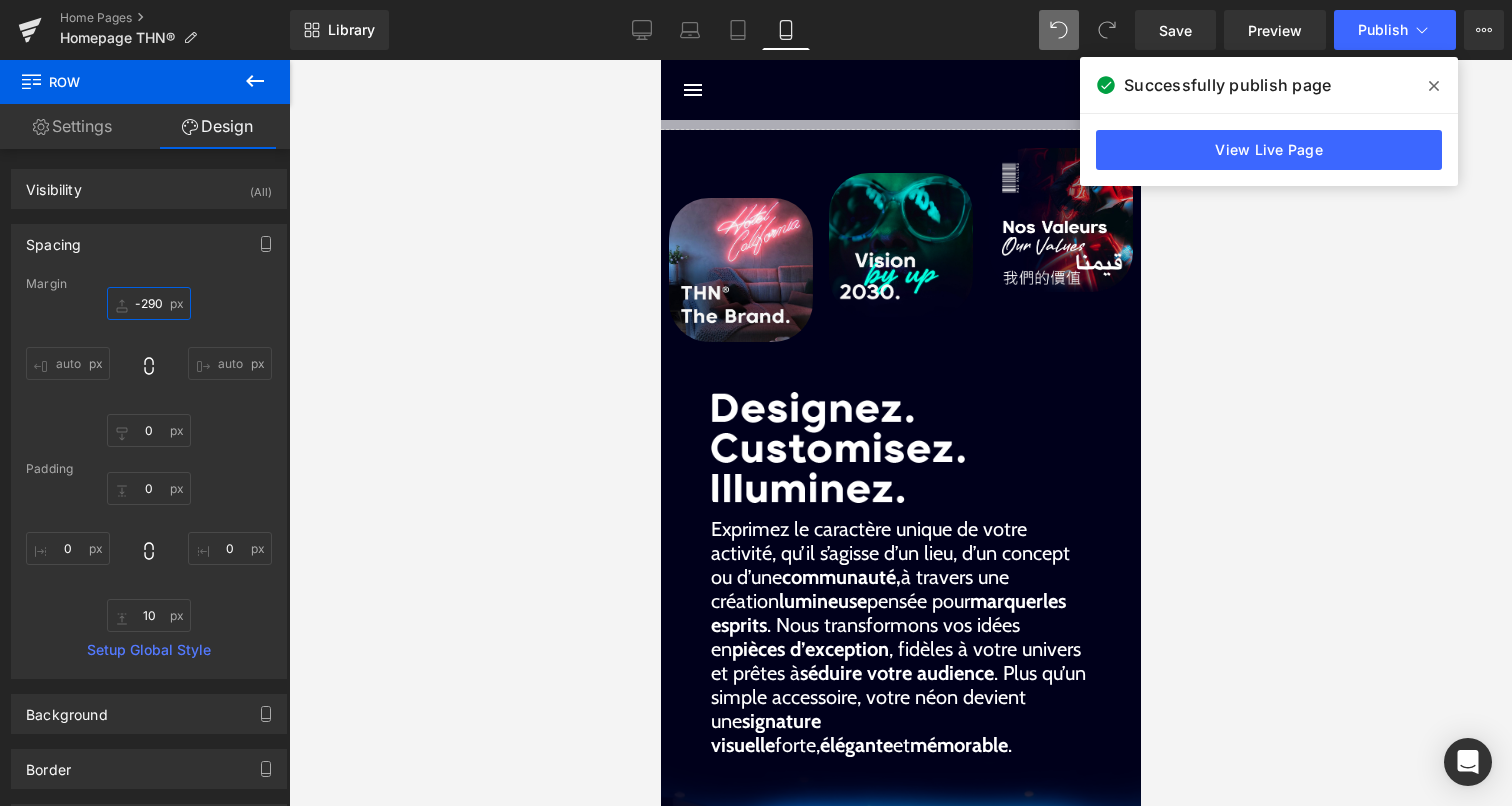 click on "-290" at bounding box center [149, 303] 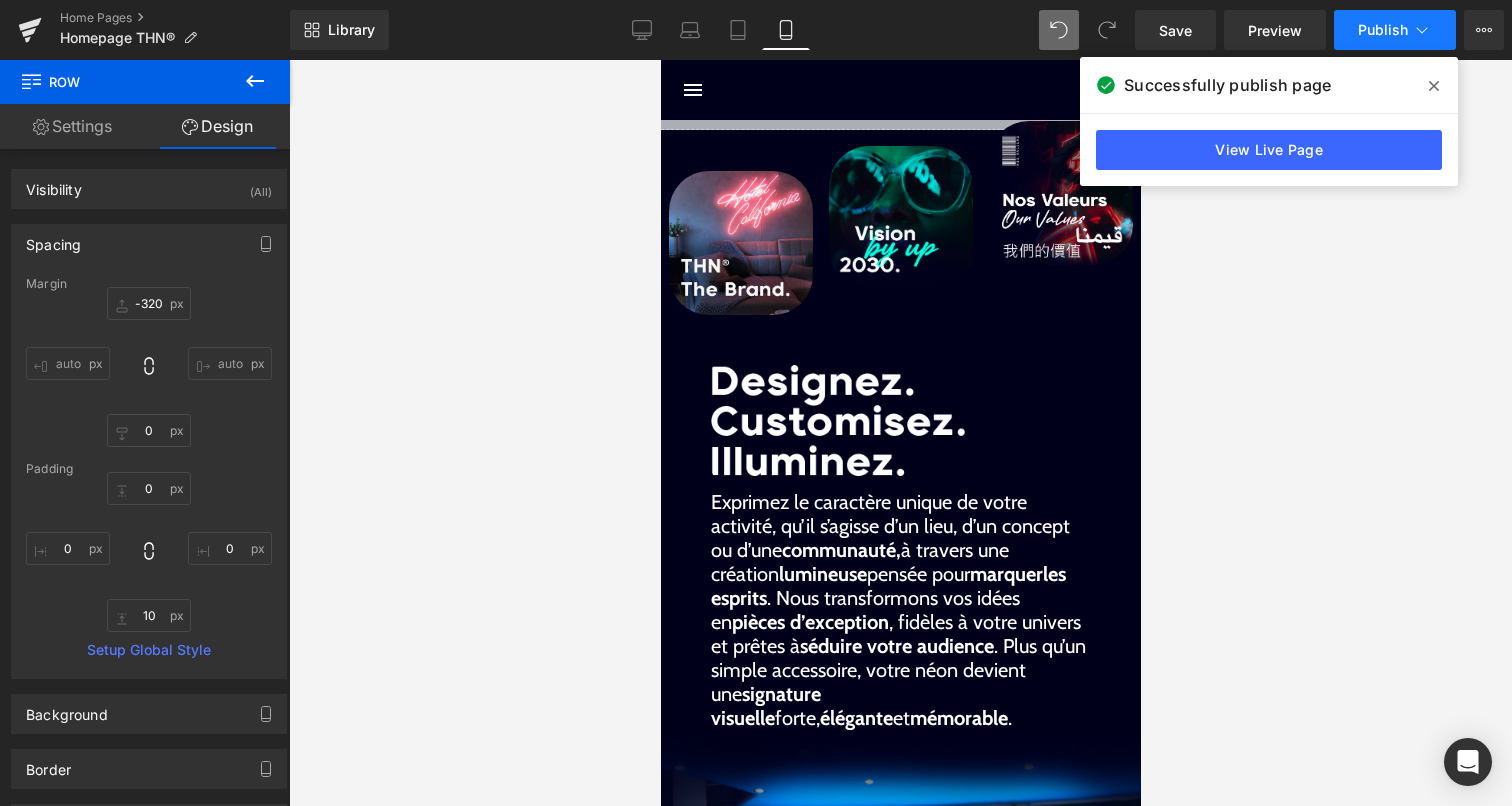 click on "Publish" at bounding box center (1383, 30) 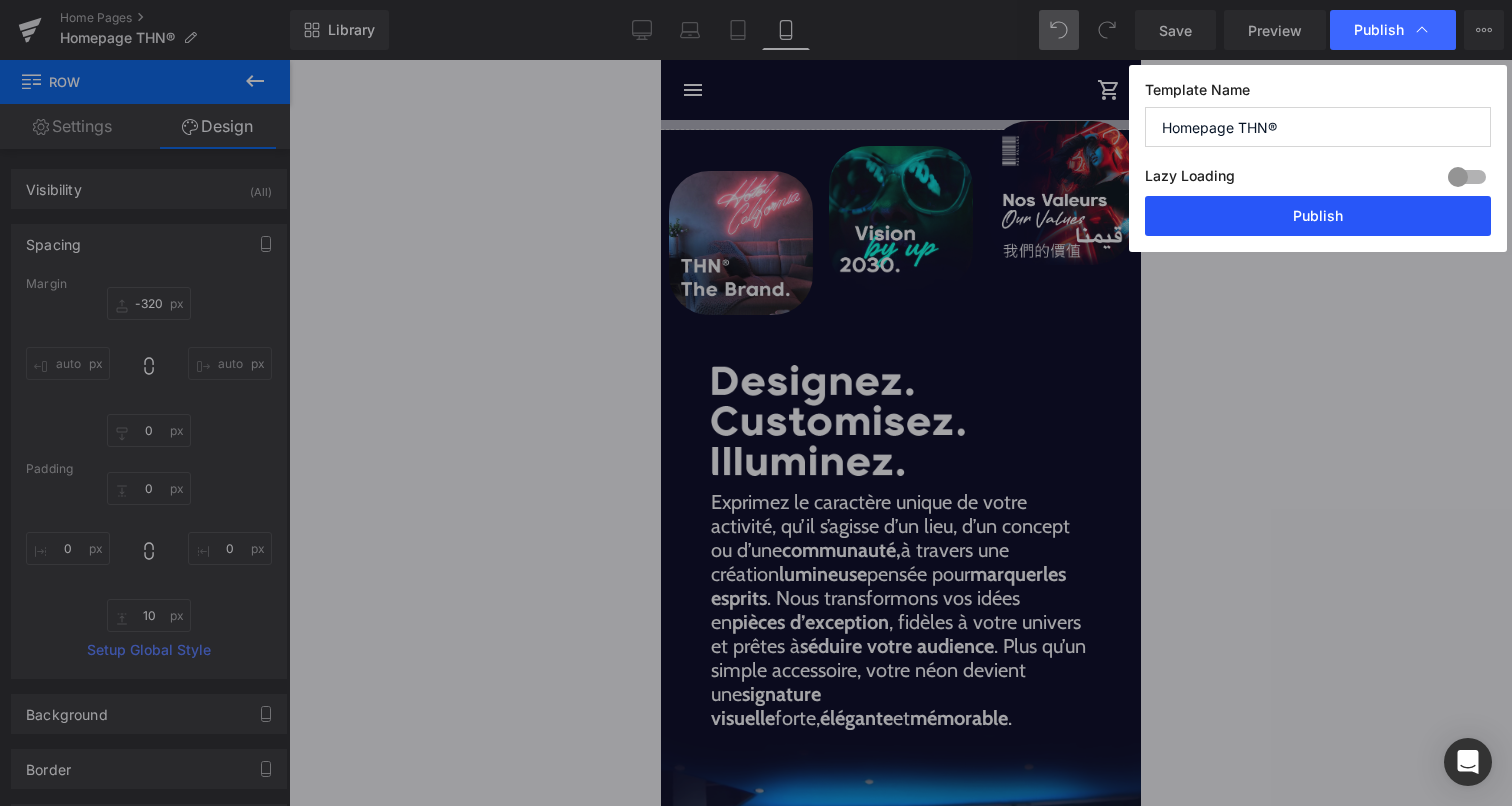 click on "Publish" at bounding box center [1318, 216] 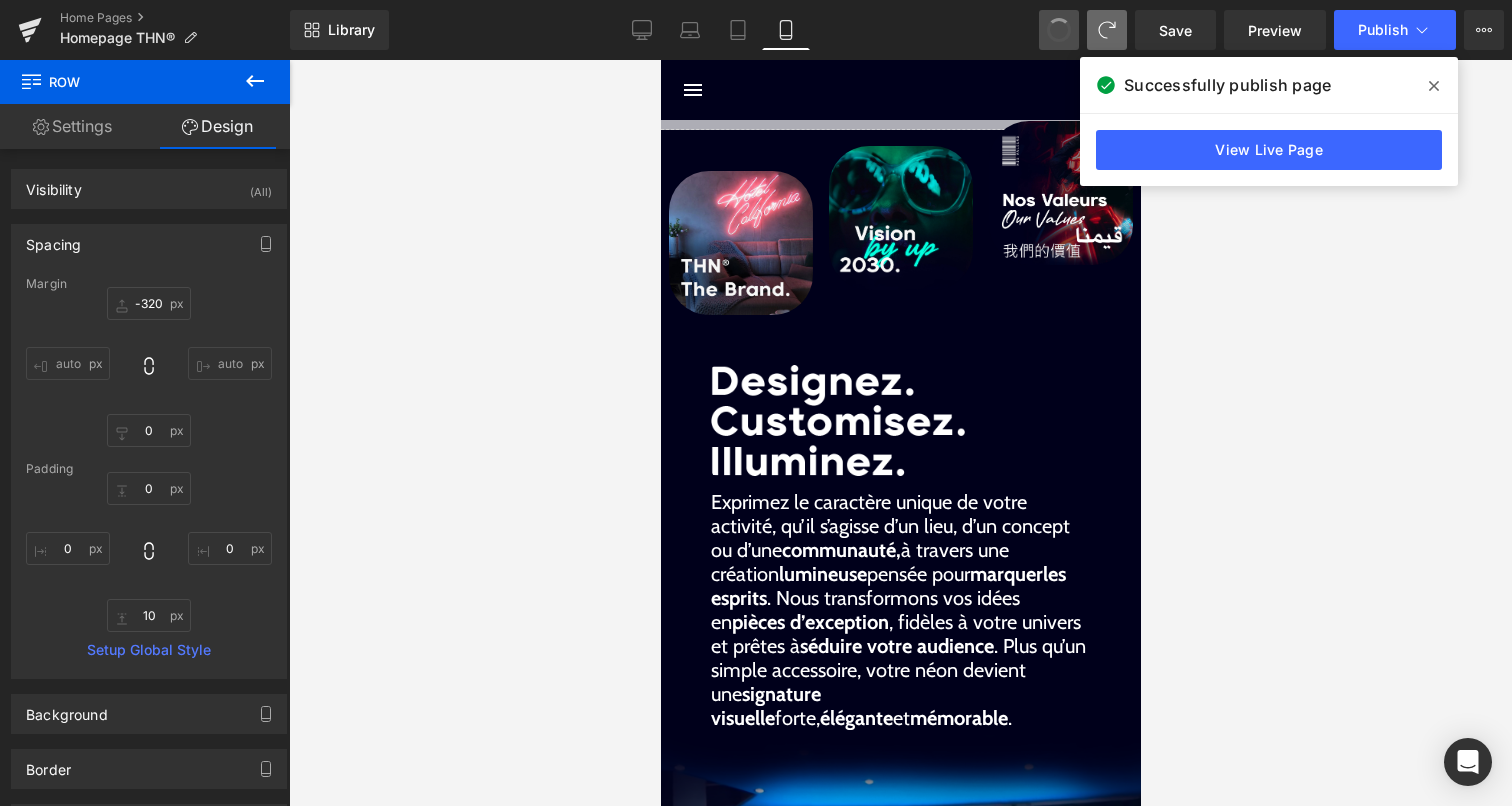 type on "-290" 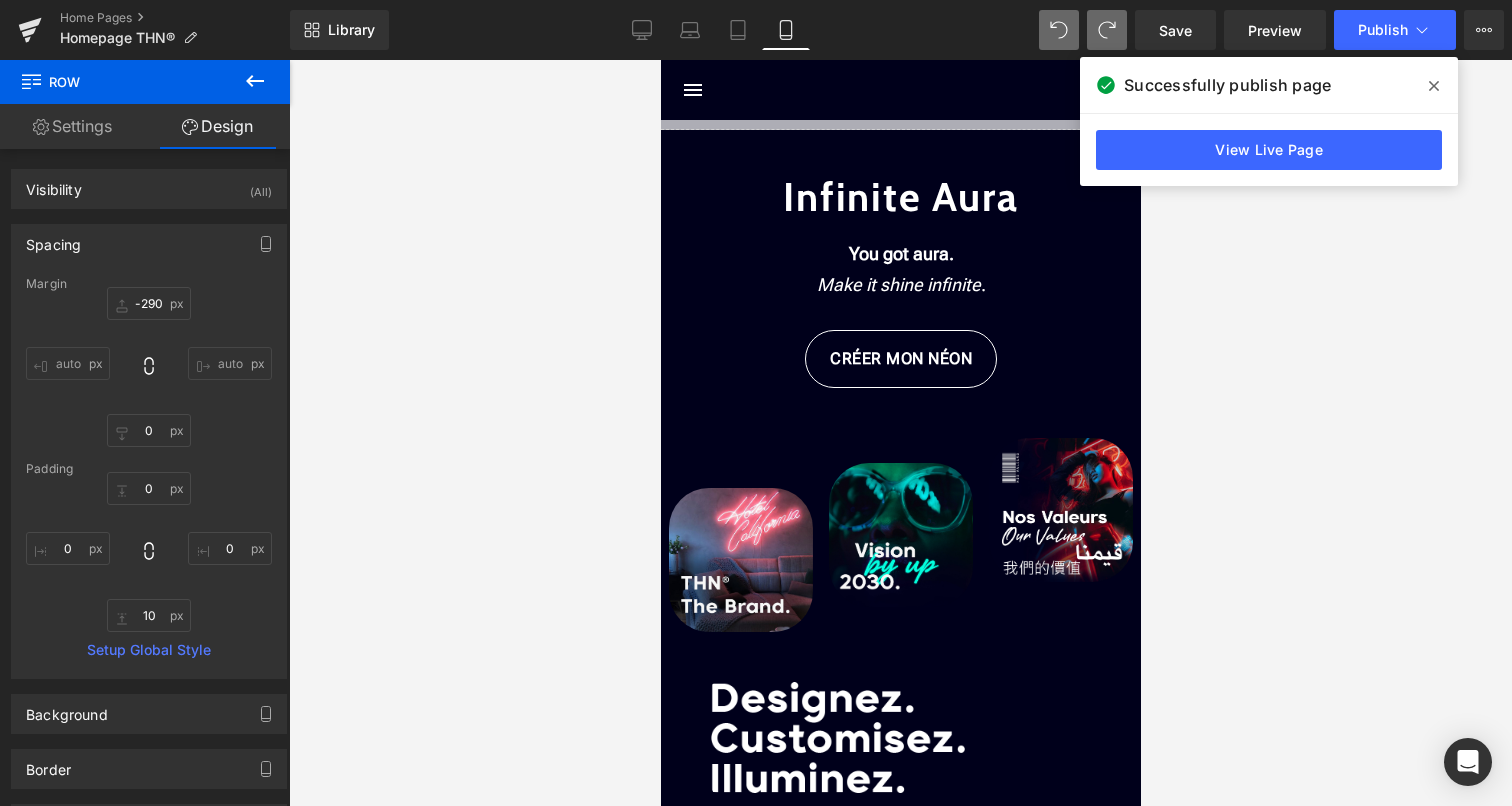 type on "0" 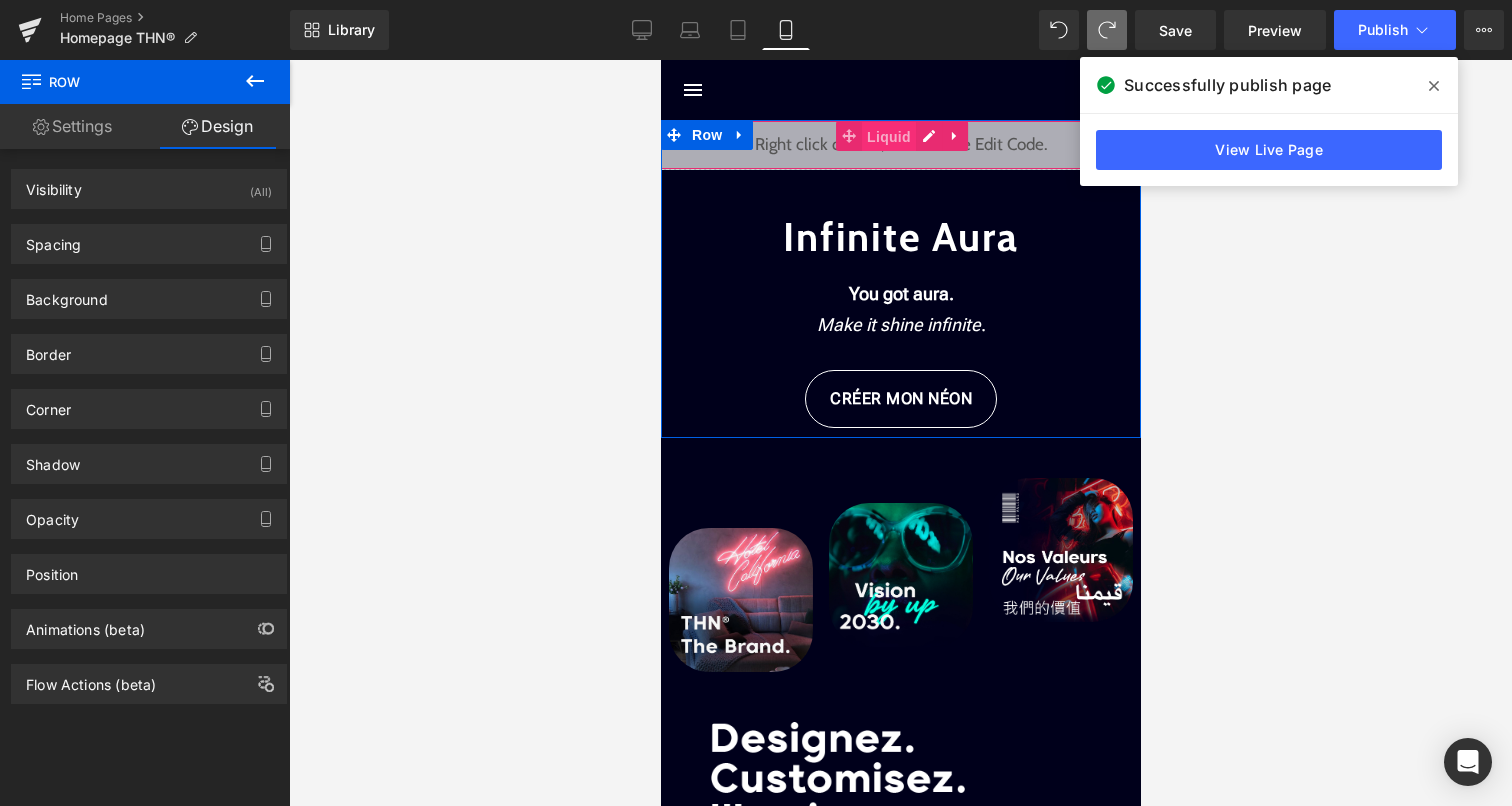 click on "Liquid" at bounding box center (888, 137) 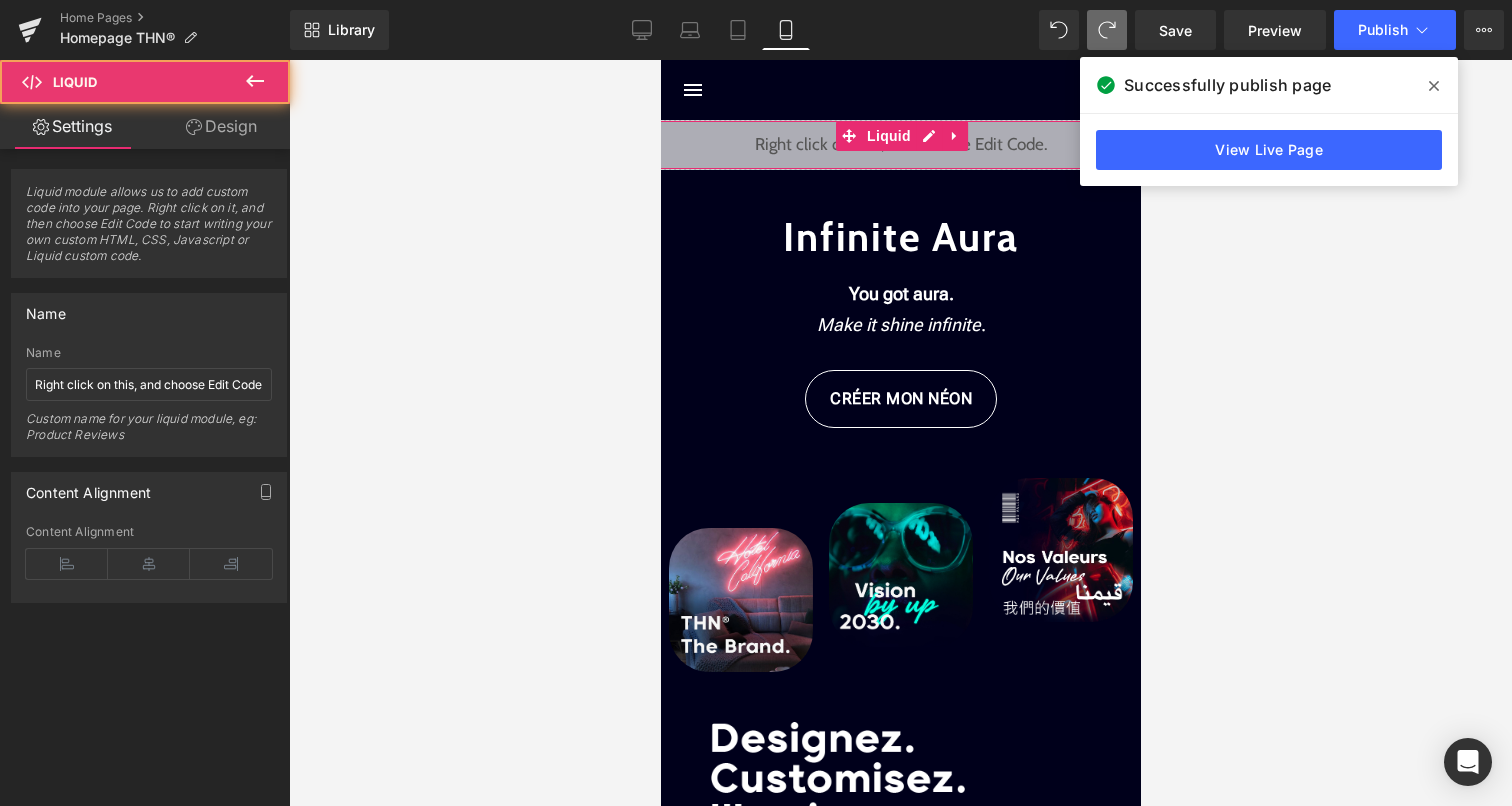 click on "Design" at bounding box center (221, 126) 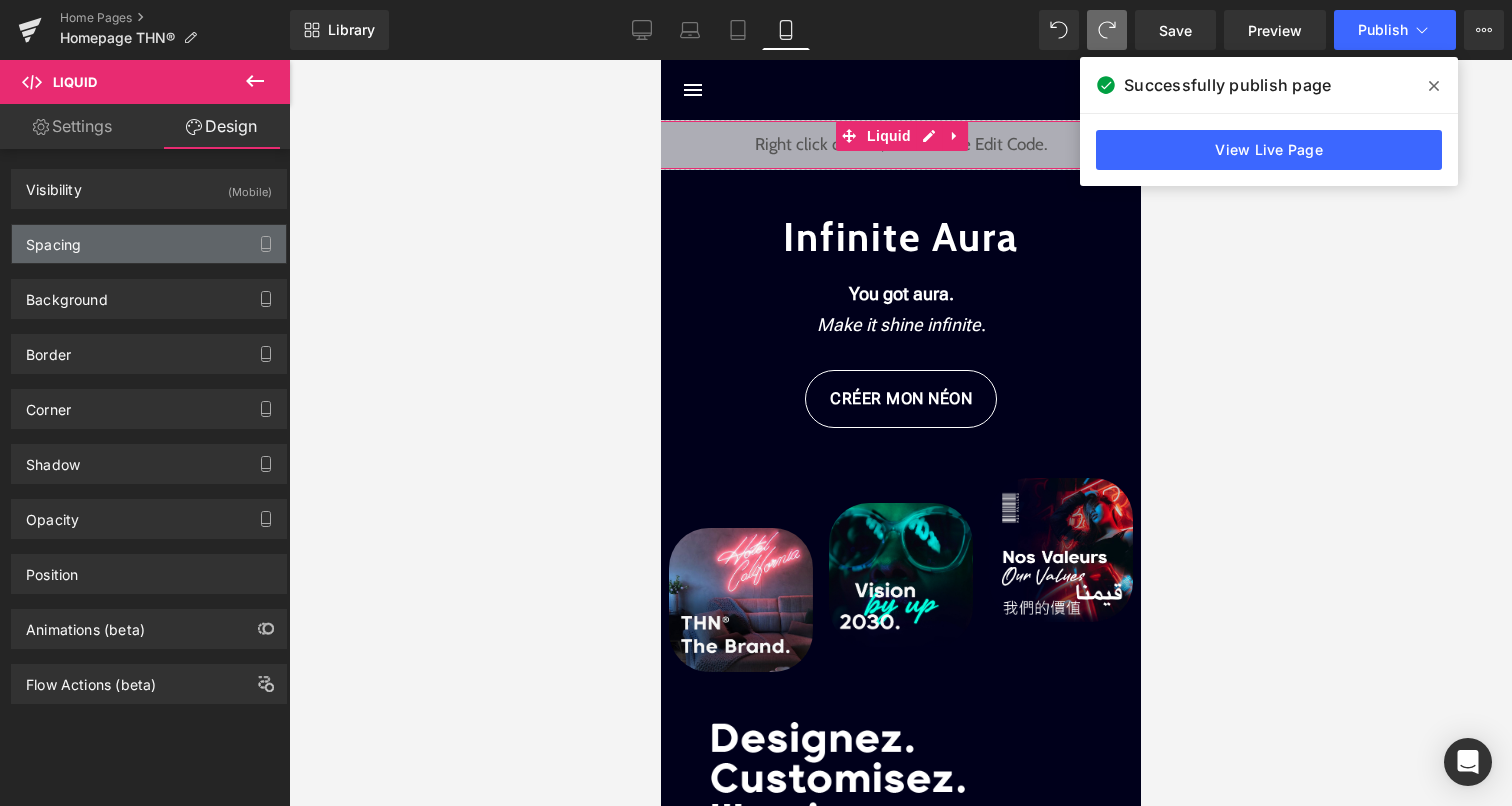 type on "0" 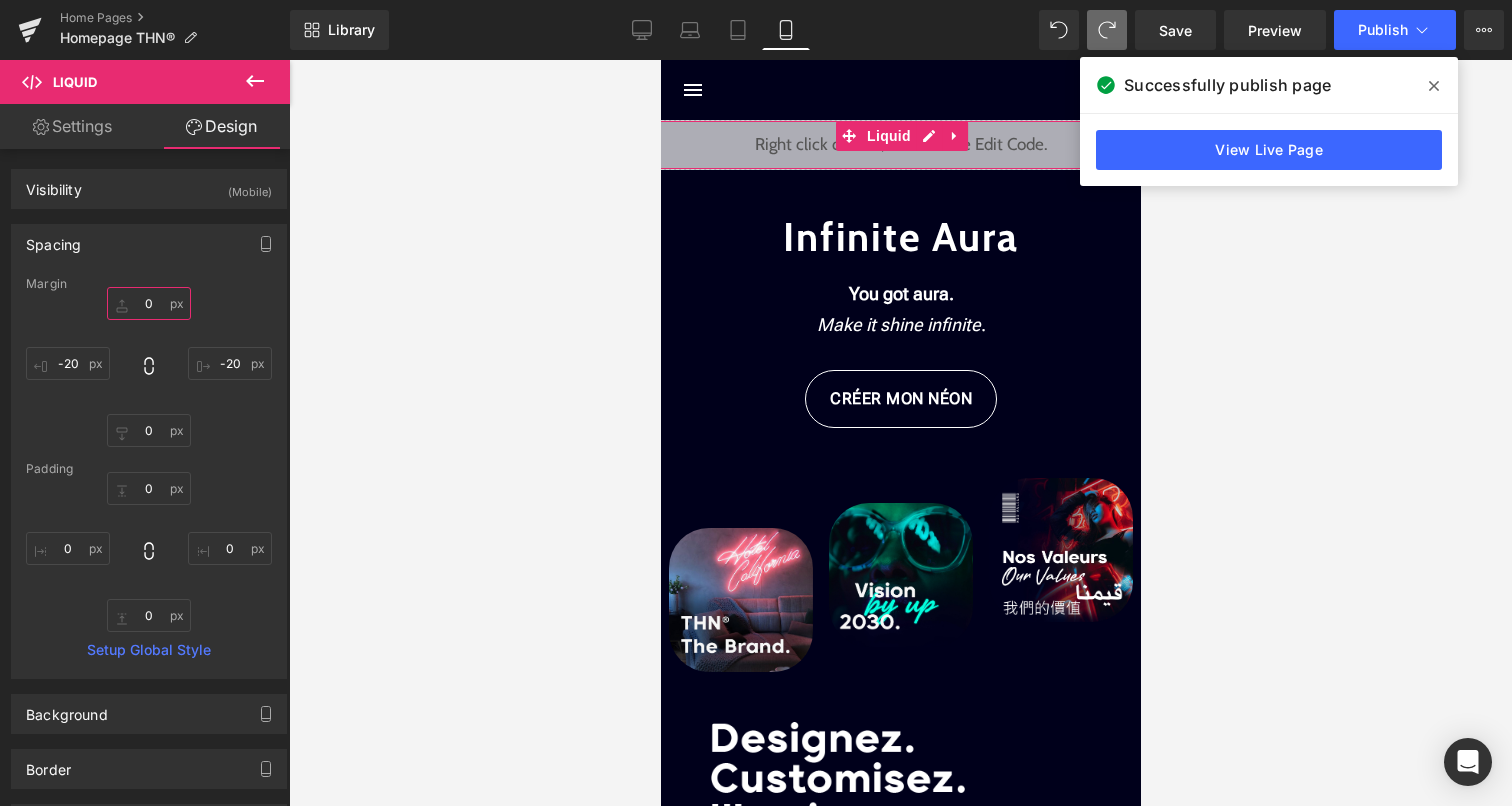 click on "0" at bounding box center [149, 303] 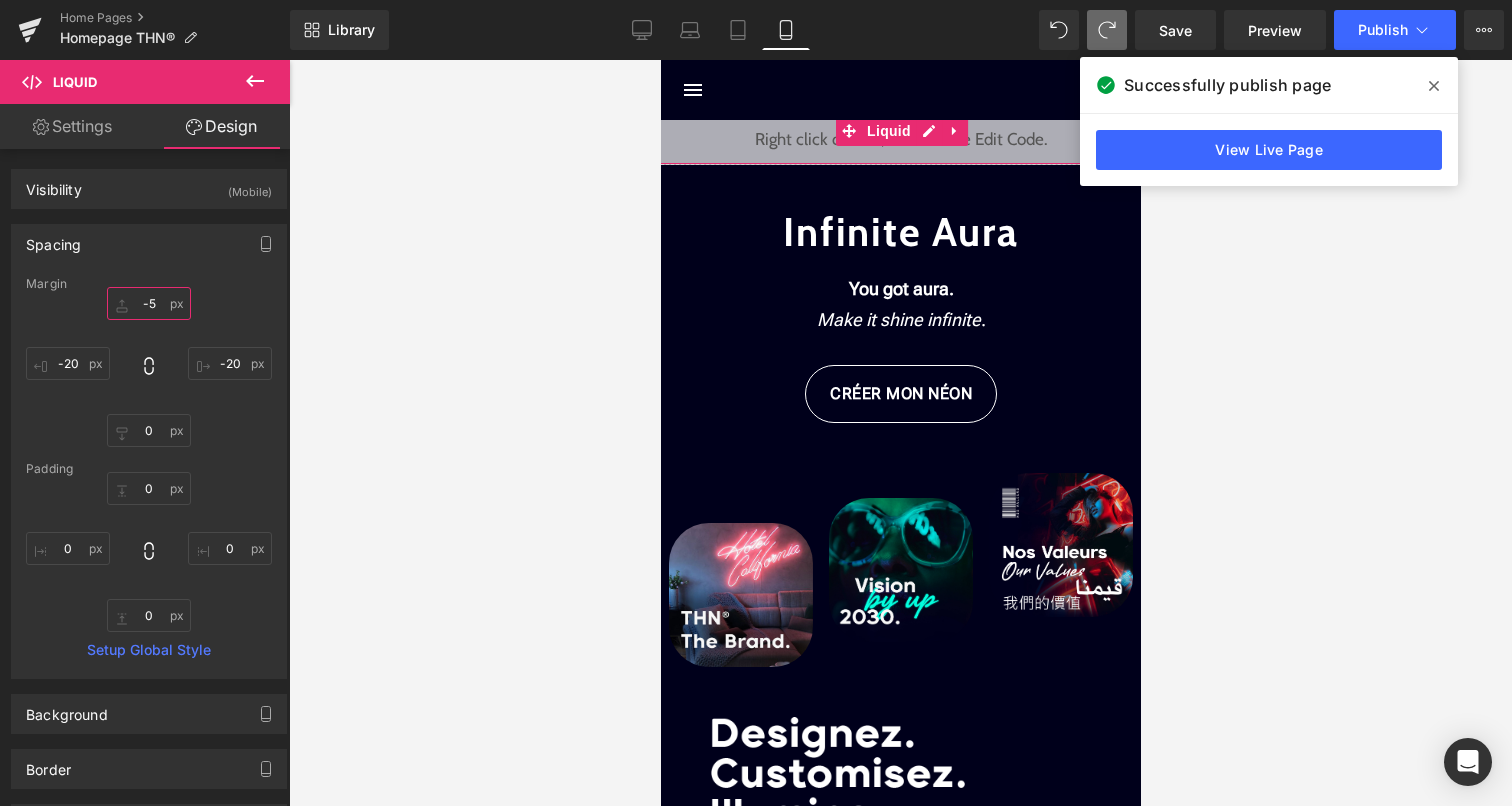 type on "-50" 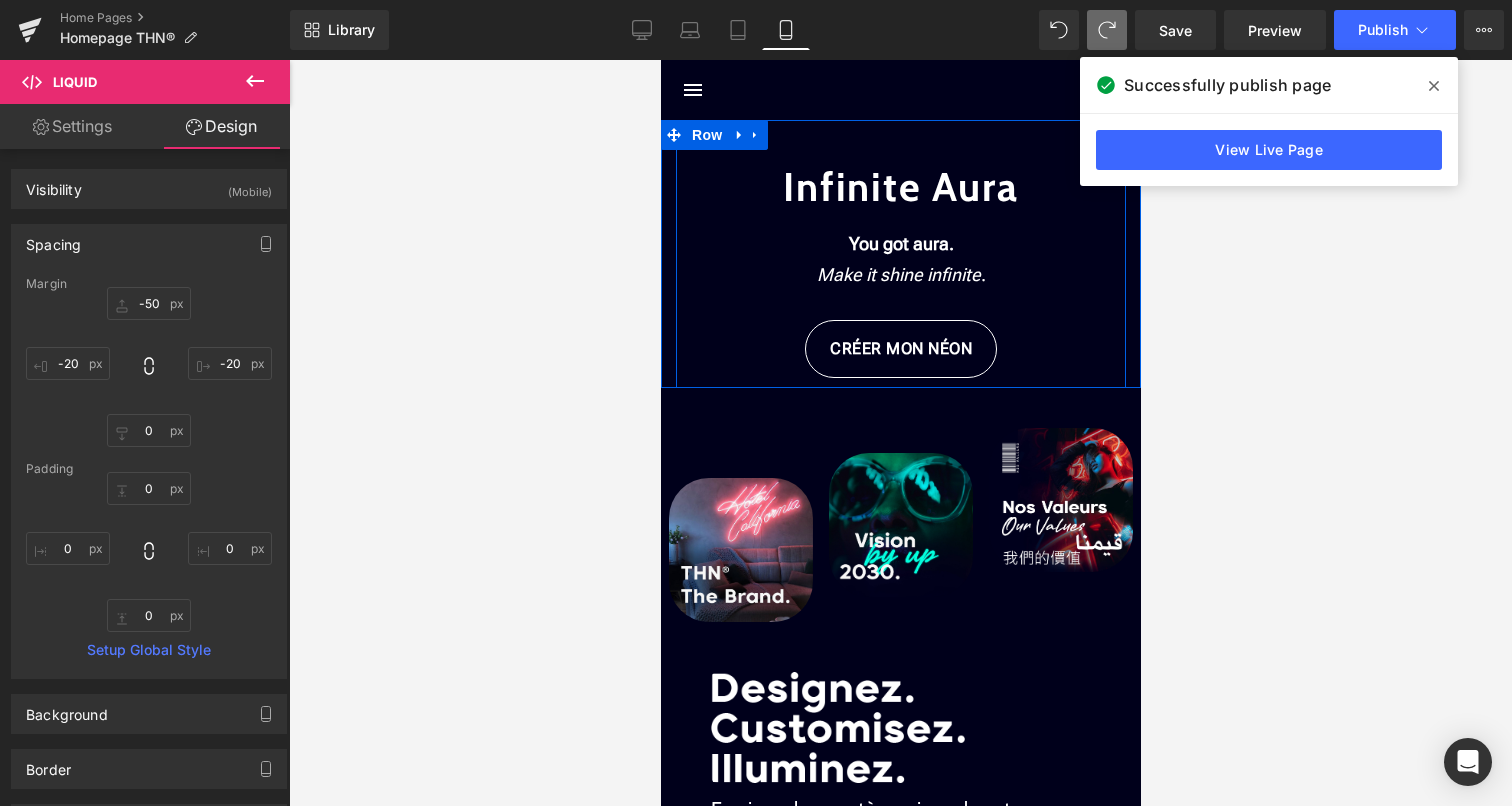 click on "Infinite Aura" at bounding box center [900, 187] 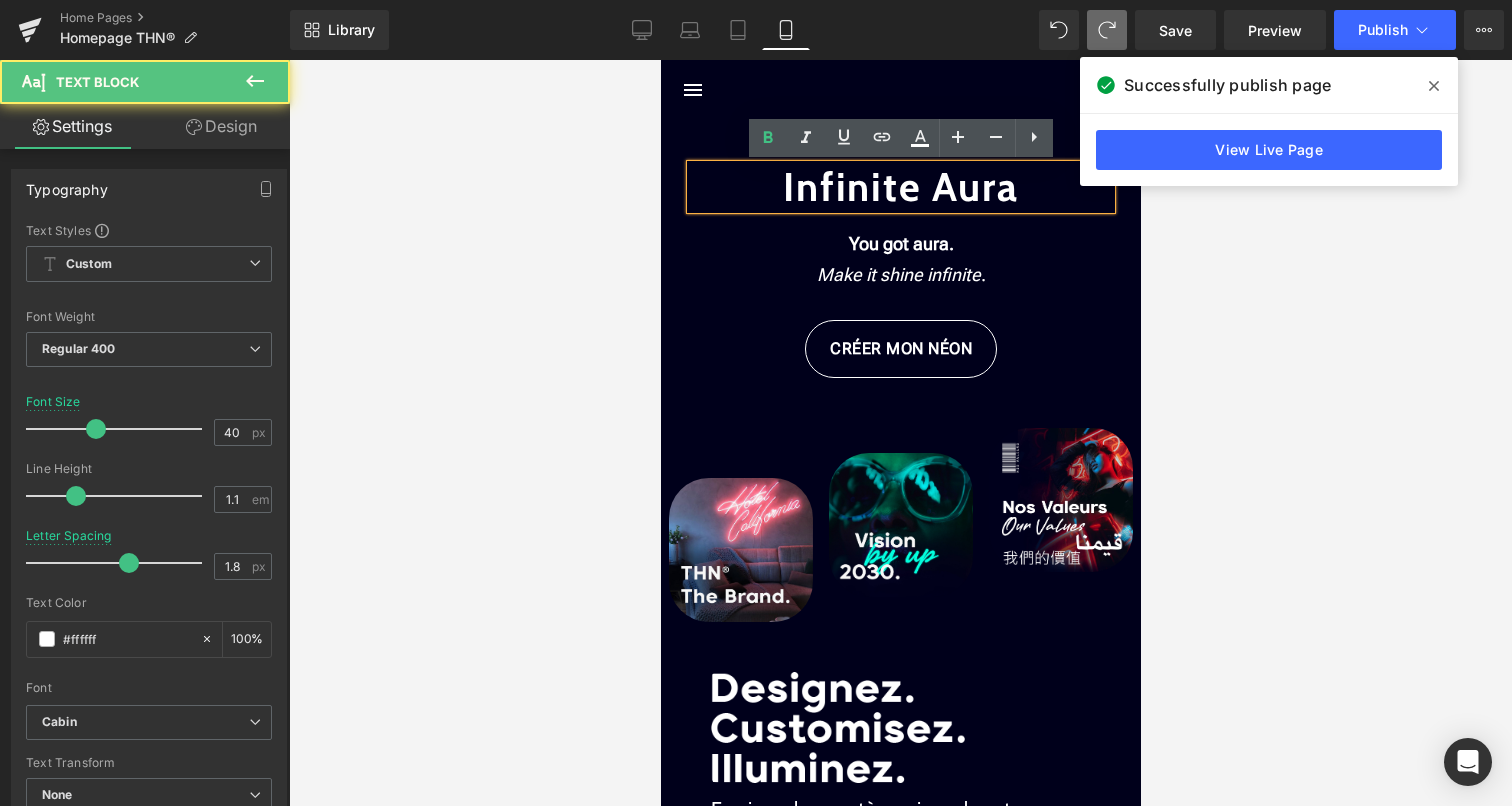 click at bounding box center (660, 60) 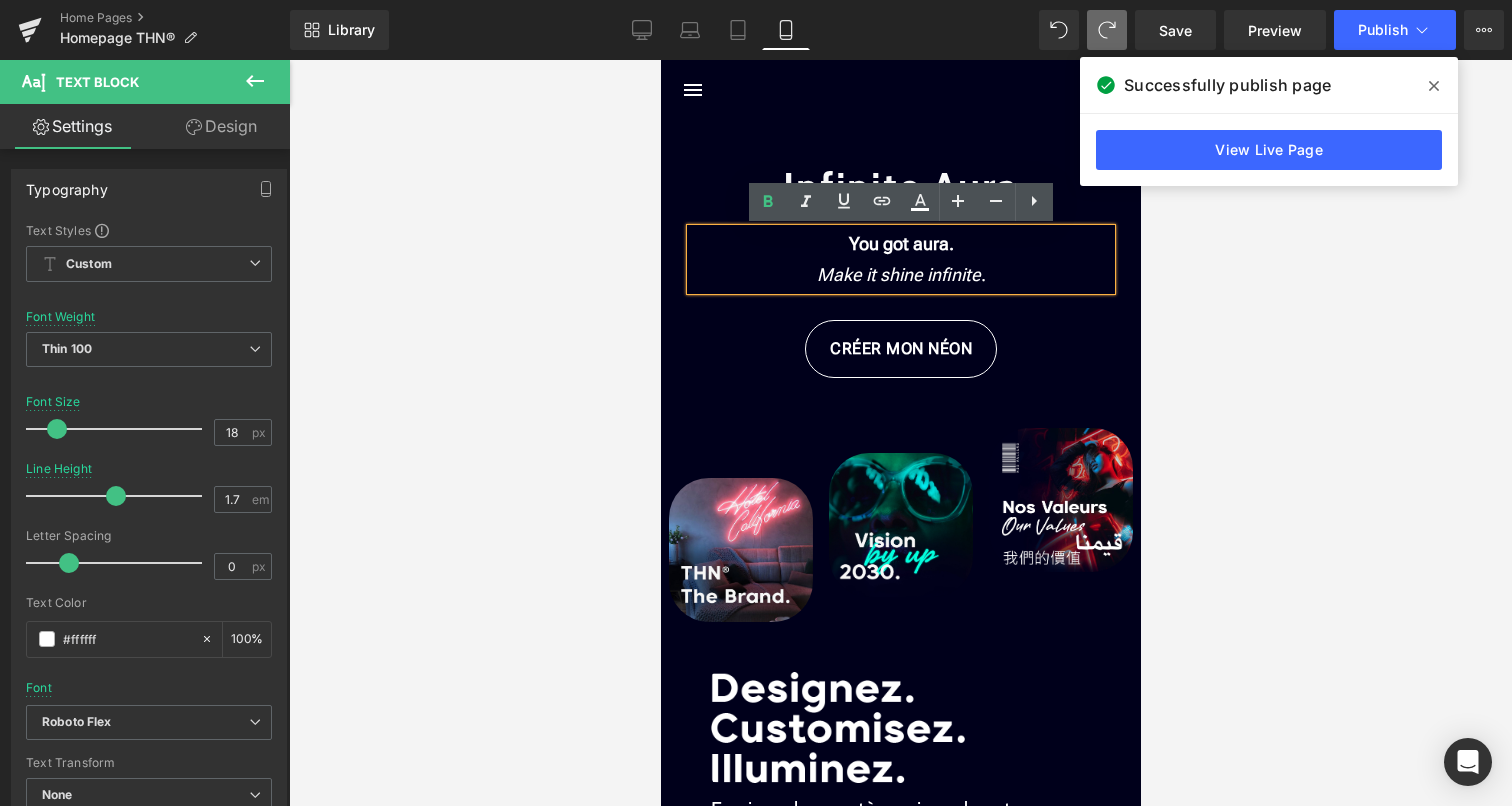 click on "Infinite Aura Text Block         You got aura.  Make it shine infinite . Text Block         CRÉER MON NÉON Button" at bounding box center (900, 249) 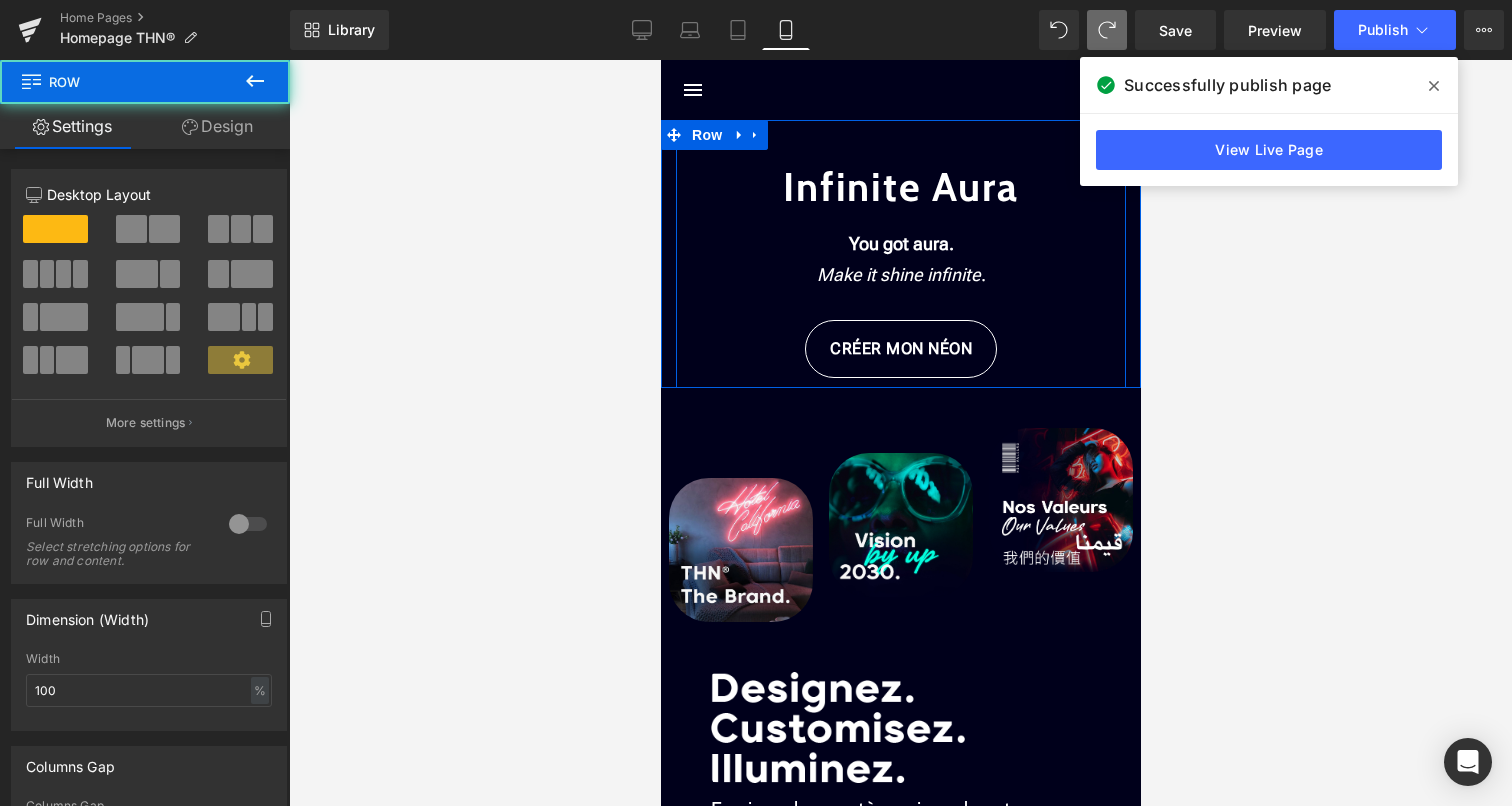 click on "Infinite Aura Text Block         You got aura.  Make it shine infinite . Text Block         CRÉER MON NÉON Button" at bounding box center (900, 249) 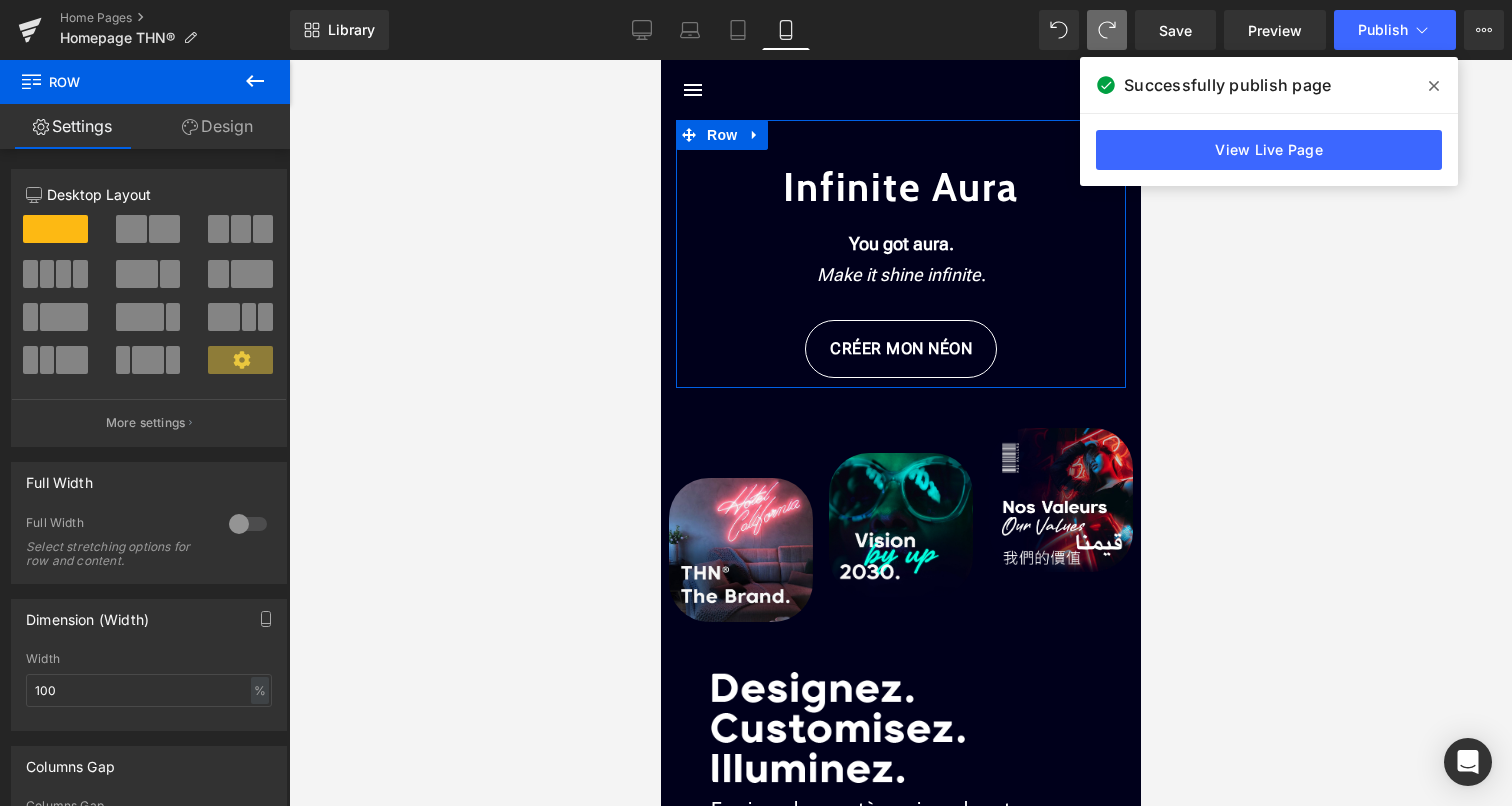 click on "Design" at bounding box center [217, 126] 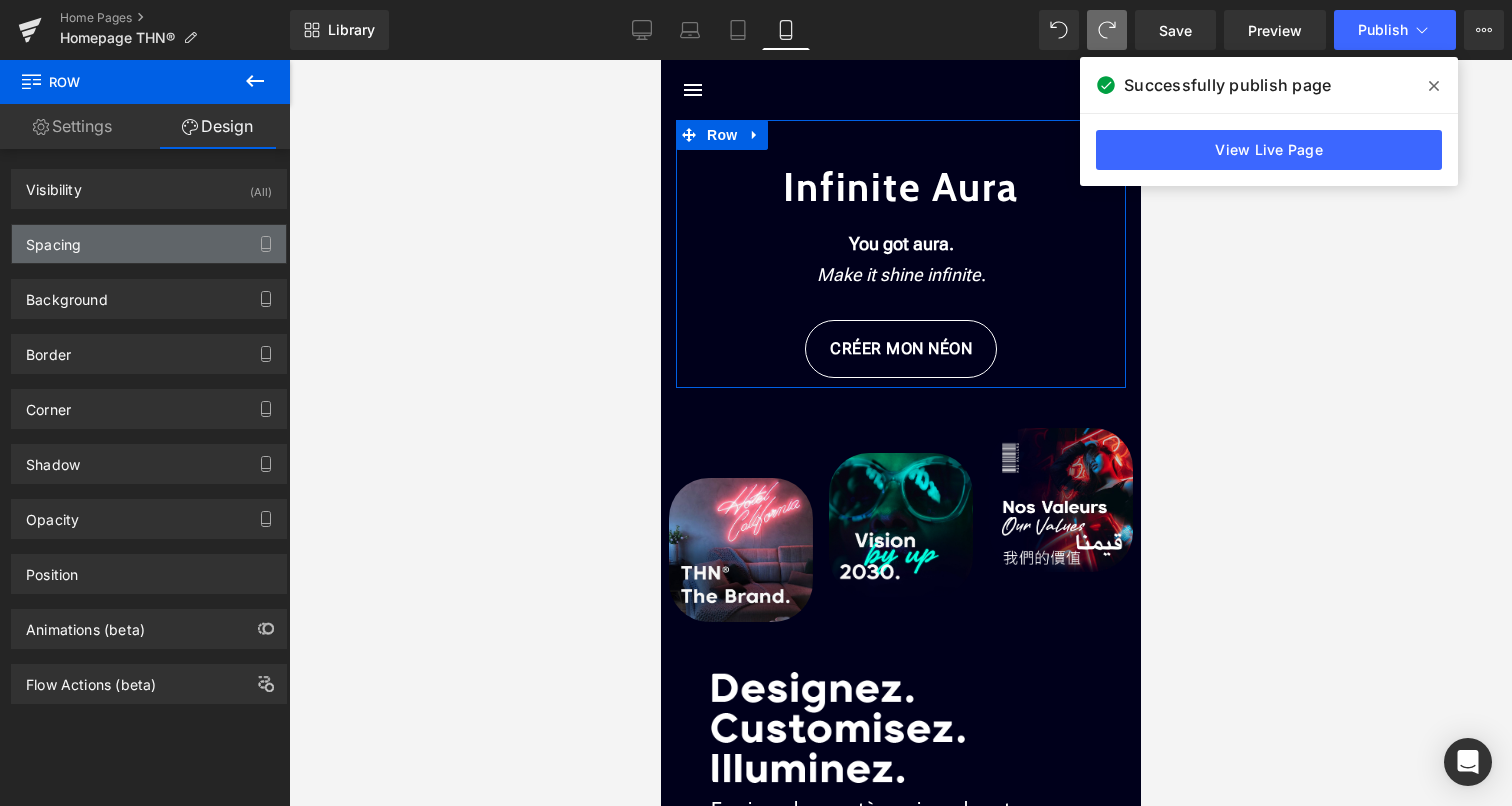 type on "0" 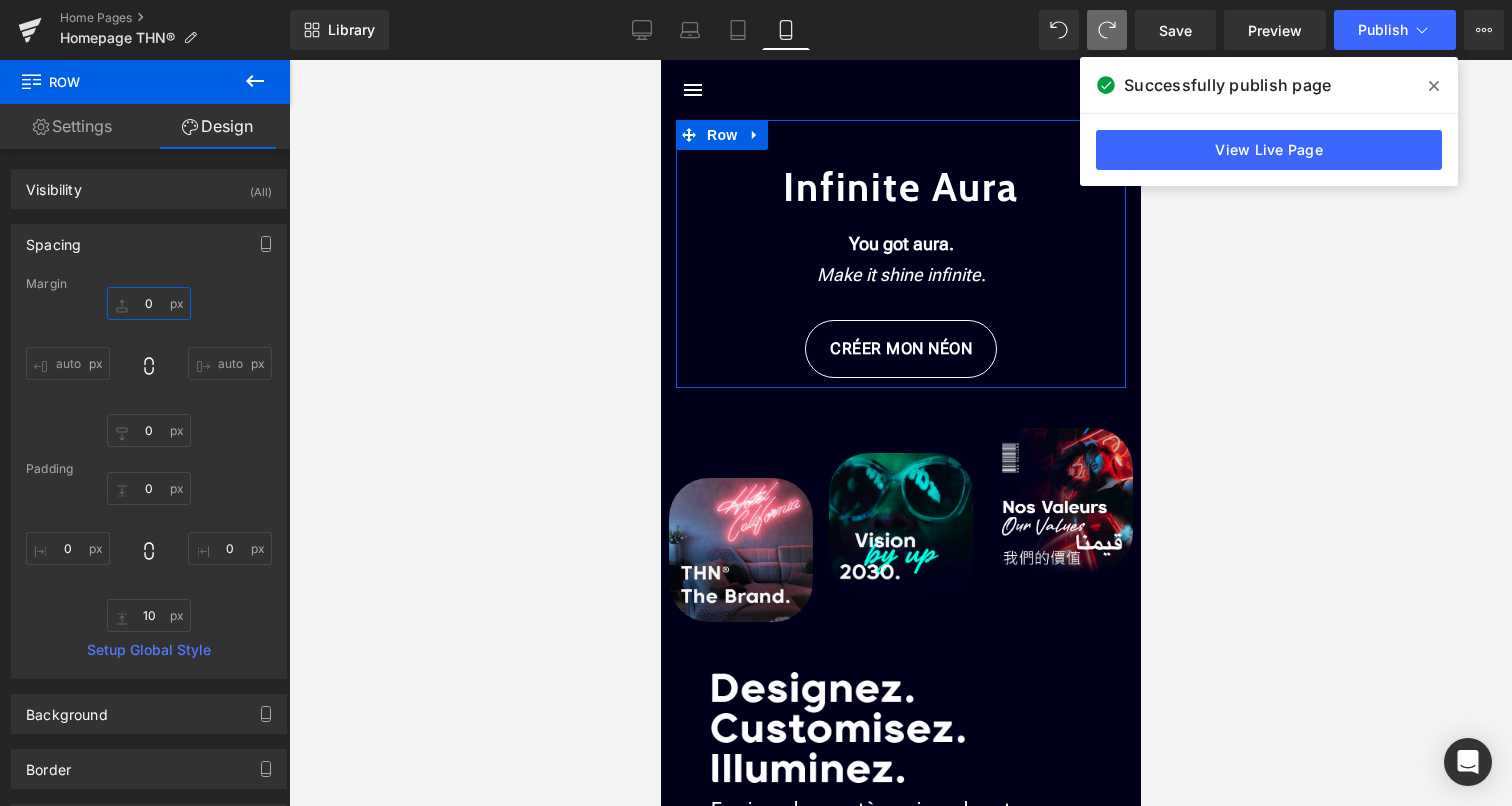 click on "0" at bounding box center [149, 303] 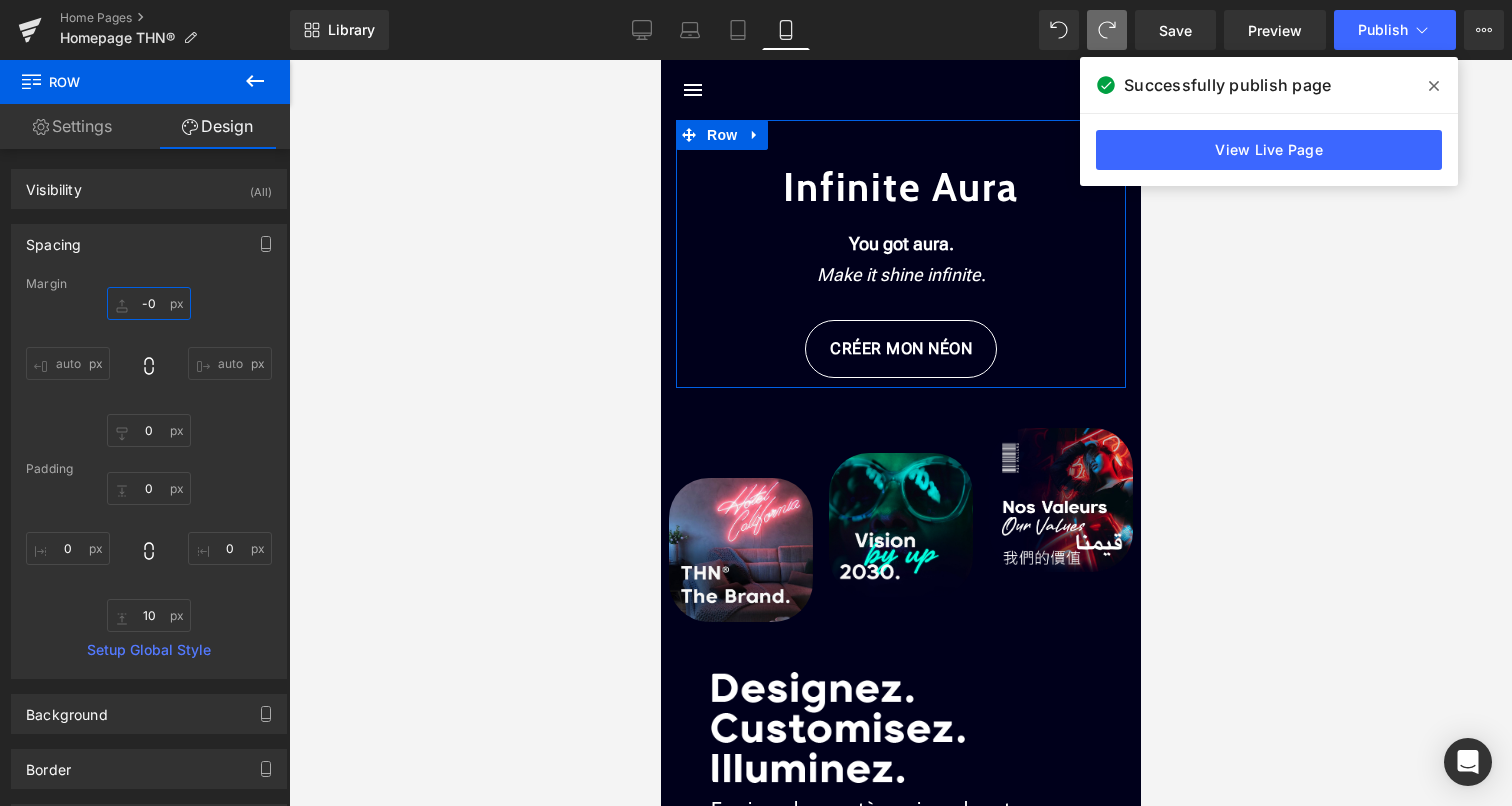 paste on "<div class="module gf_module-{{align_lg}} gf_module-{{align_lg}}-lg gf_module-{{align_md}}-md gf_module-{{align_sm}}-sm gf_module-{{align_xs}}-xs {{extraClass}}">   <div class="module gf_module-{{align_lg}} gf_module-{{align_lg}}-lg gf_module-{{align_md}}-md gf_module-{{align_sm}}-sm gf_module-{{align_xs}}-xs {{extraClass}}">      <!-- Bloc vidéo Hero Infinite Aura -->     <div style="width: 100%; aspect-ratio: 9 / 16; position: relative; overflow: hidden; max-width: 600px; margin: auto; border-radius: 12px; font-family: 'Helvetica Neue', Helvetica, Arial, sans-serif;">        <!-- Vidéo de fond -->       <video src="https://cdn.shopify.com/videos/c/o/v/7eff5943aa004eec9c67b9d7f760d4dc.mp4" autoplay muted loop playsinline style="width: 100%; height: 100%; object-fit: cover; display: block;"></video>        <!-- Dégradé haut -->       <div style="position: absolute; top: 0; left: 0; width: 100%; height: 20%; background: linear-gradient(to bottom, #00001B, rgba(0, 0, 27, 0)); pointer-events: none;"></div>   ..." 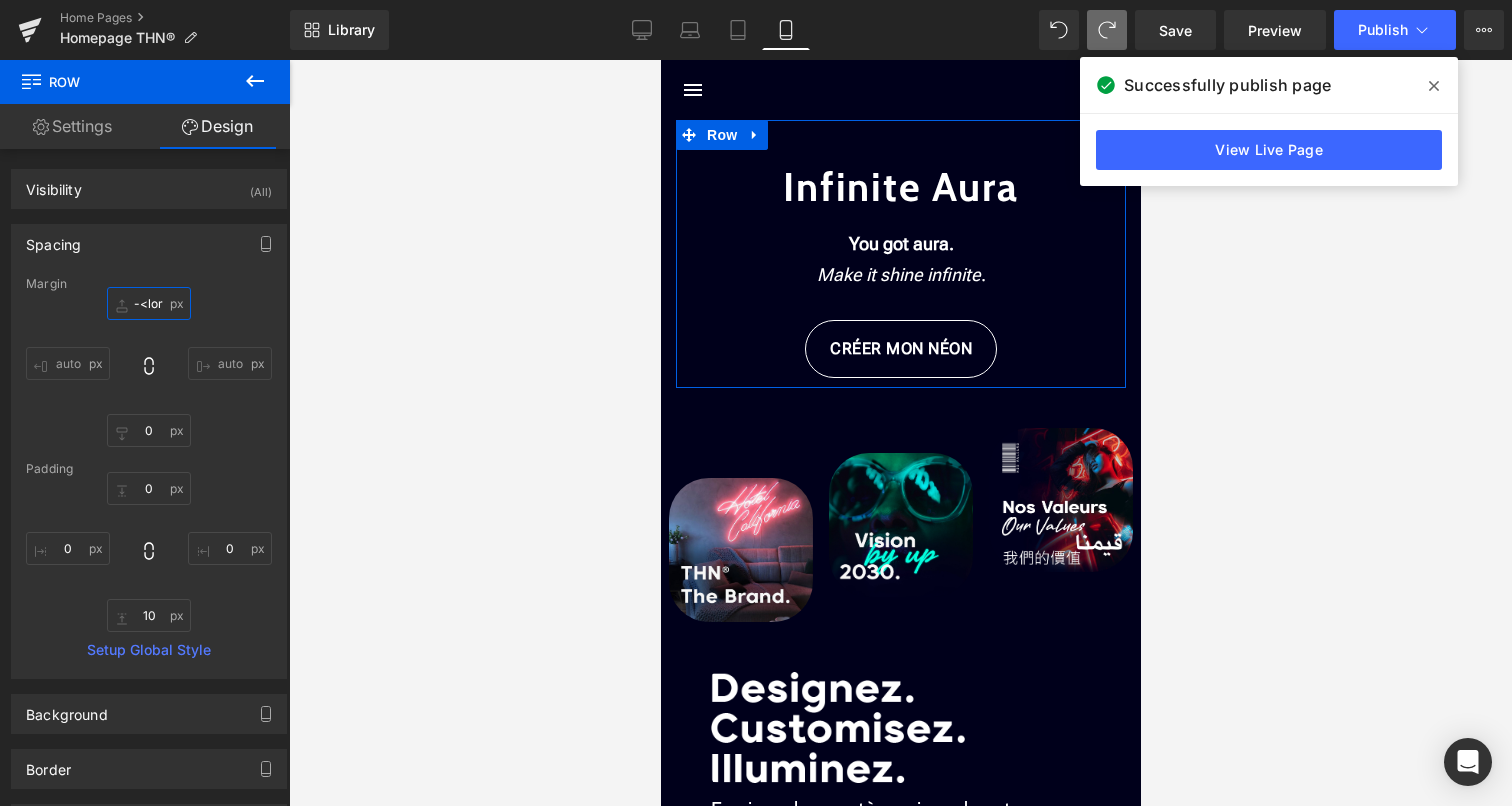 scroll, scrollTop: 0, scrollLeft: 0, axis: both 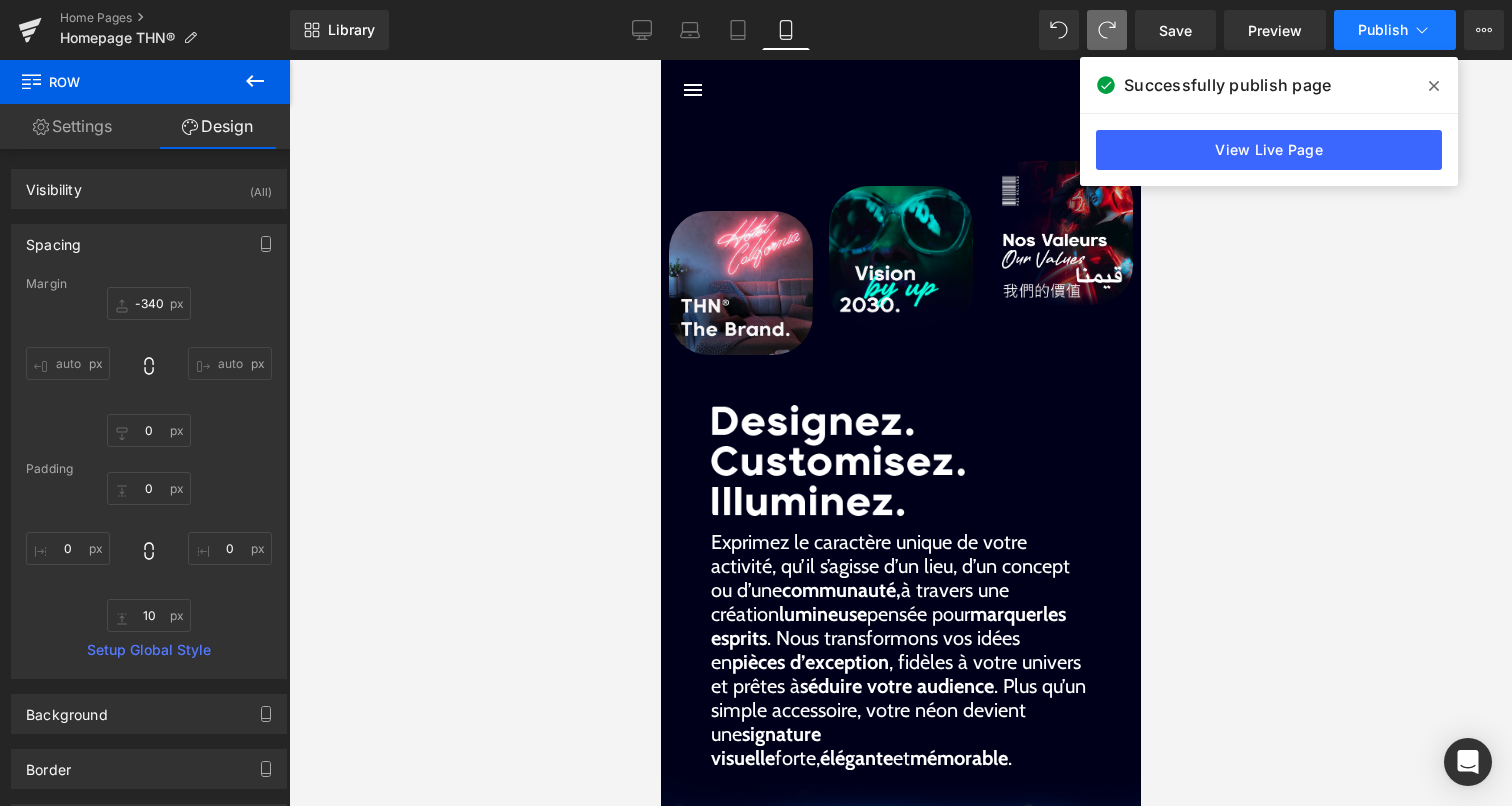 click on "Publish" at bounding box center [1395, 30] 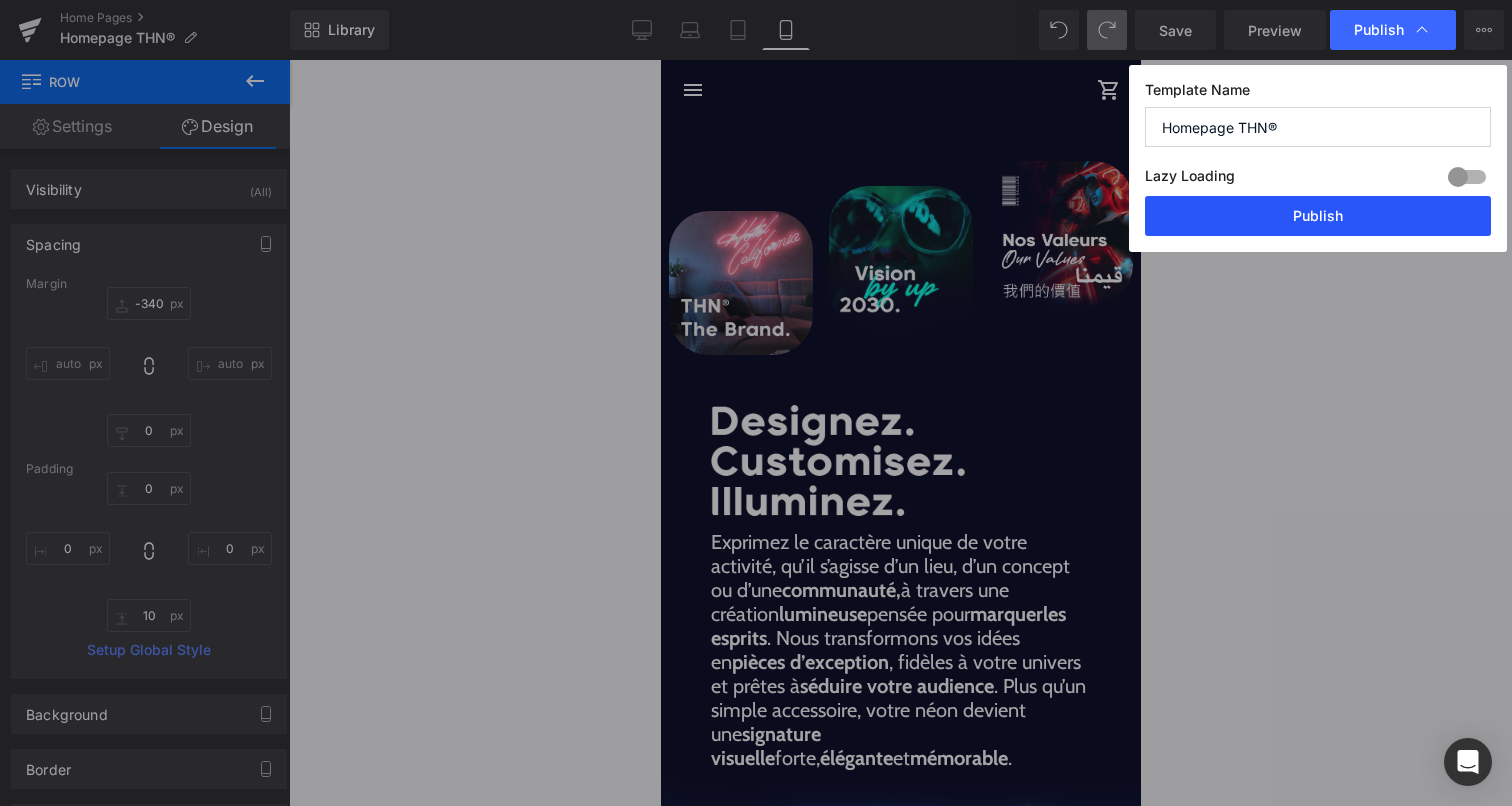 click on "Publish" at bounding box center [1318, 216] 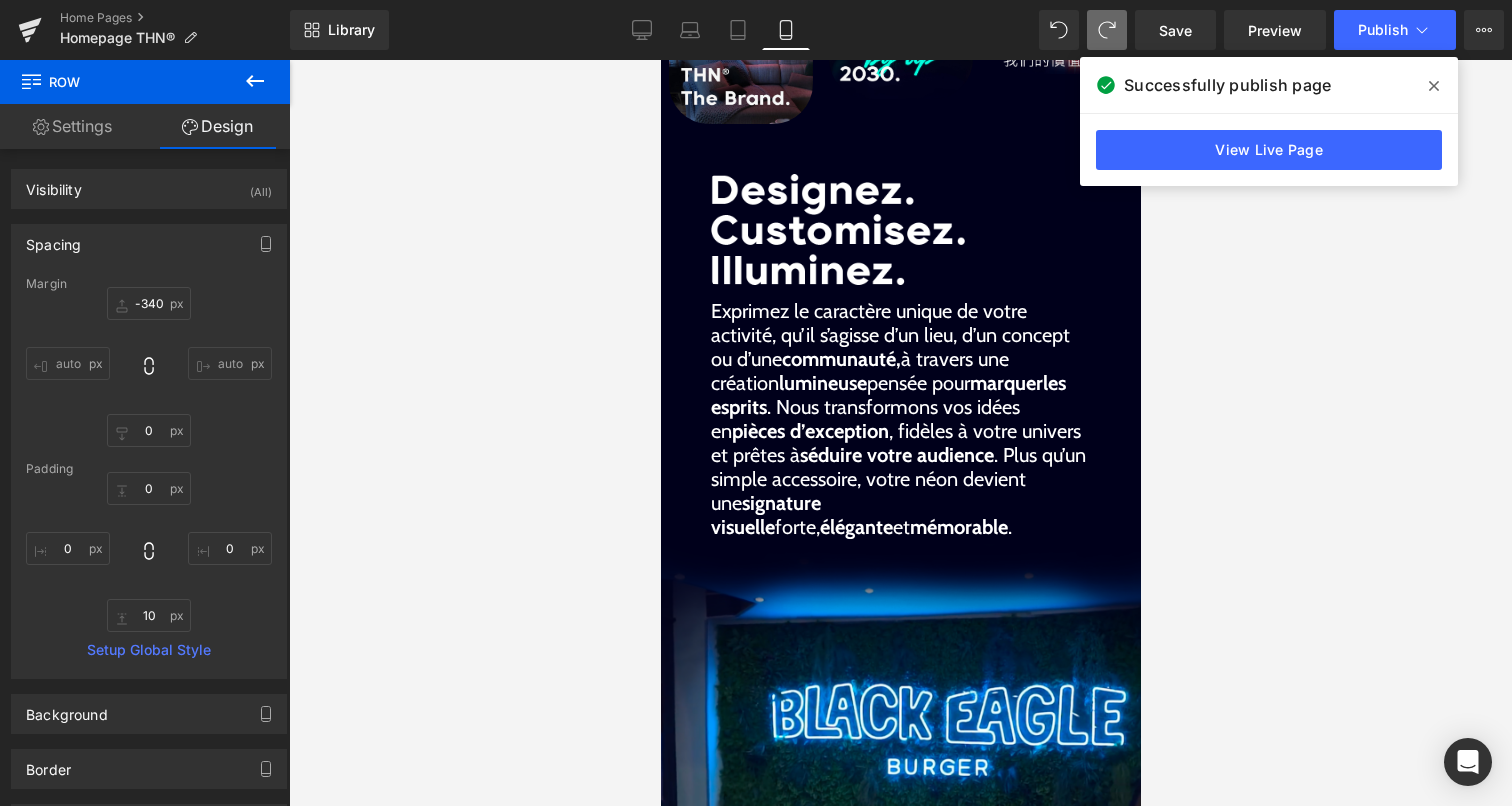 scroll, scrollTop: 0, scrollLeft: 0, axis: both 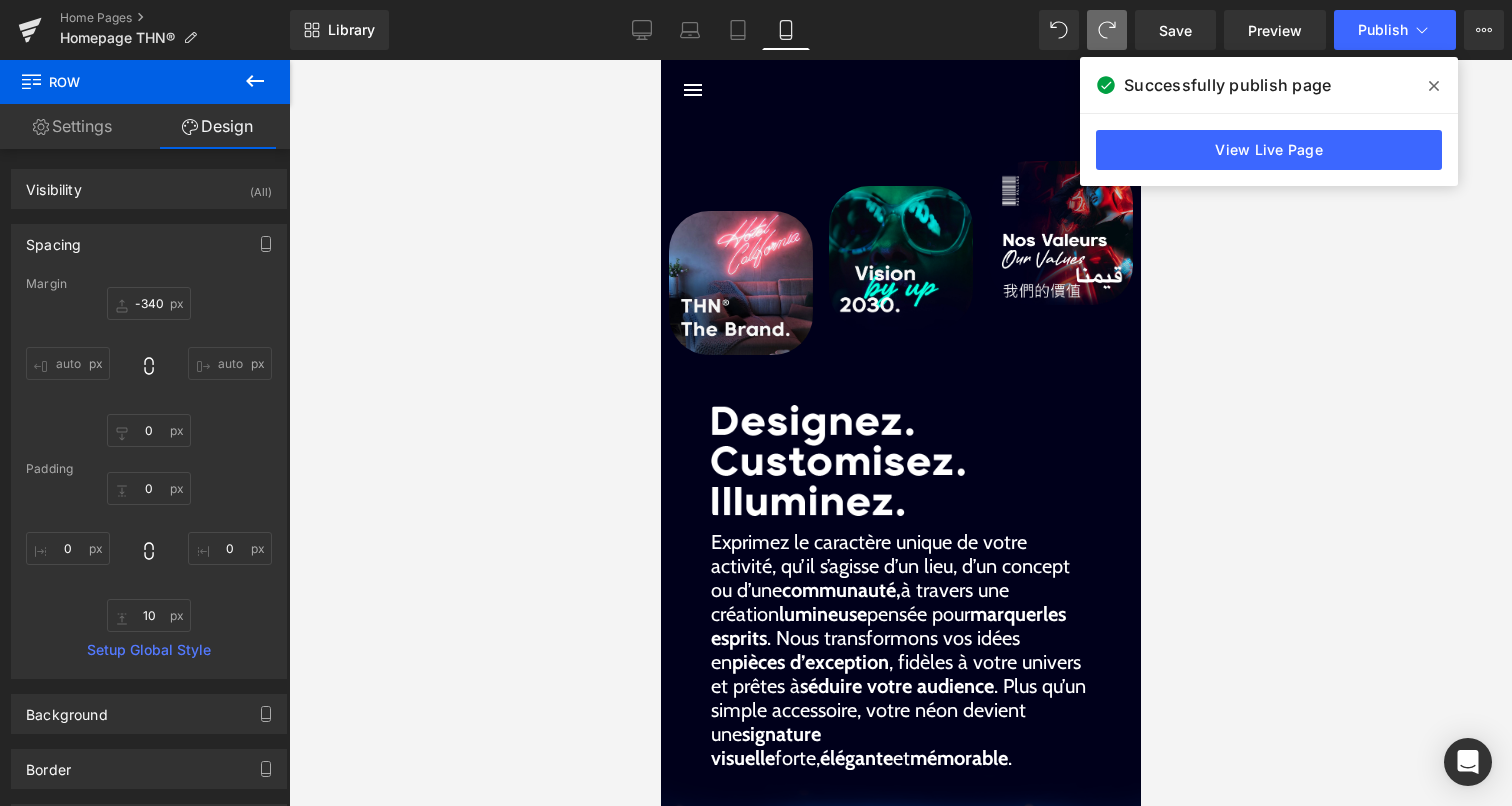 click 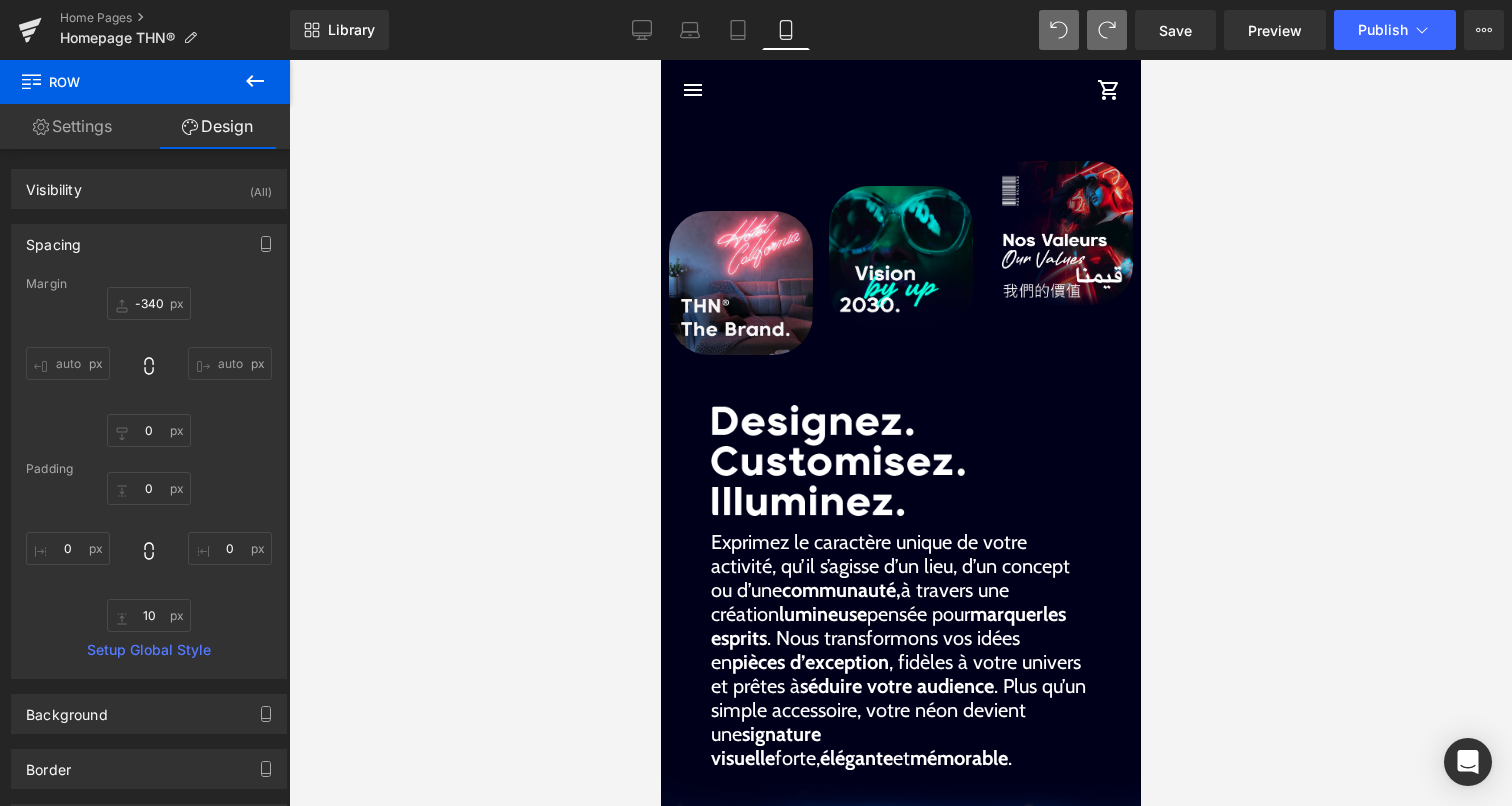 type on "0" 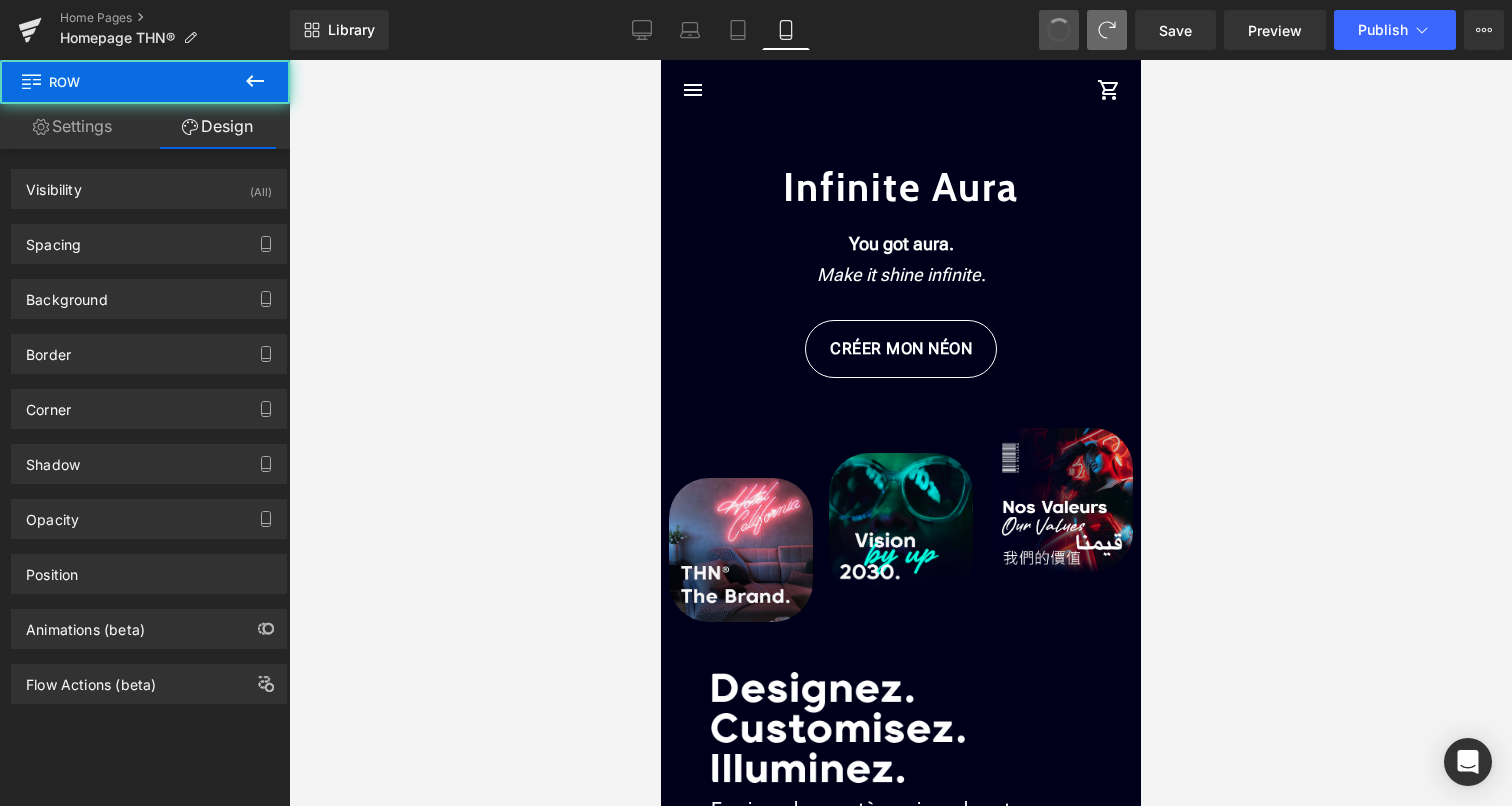 click at bounding box center (1059, 30) 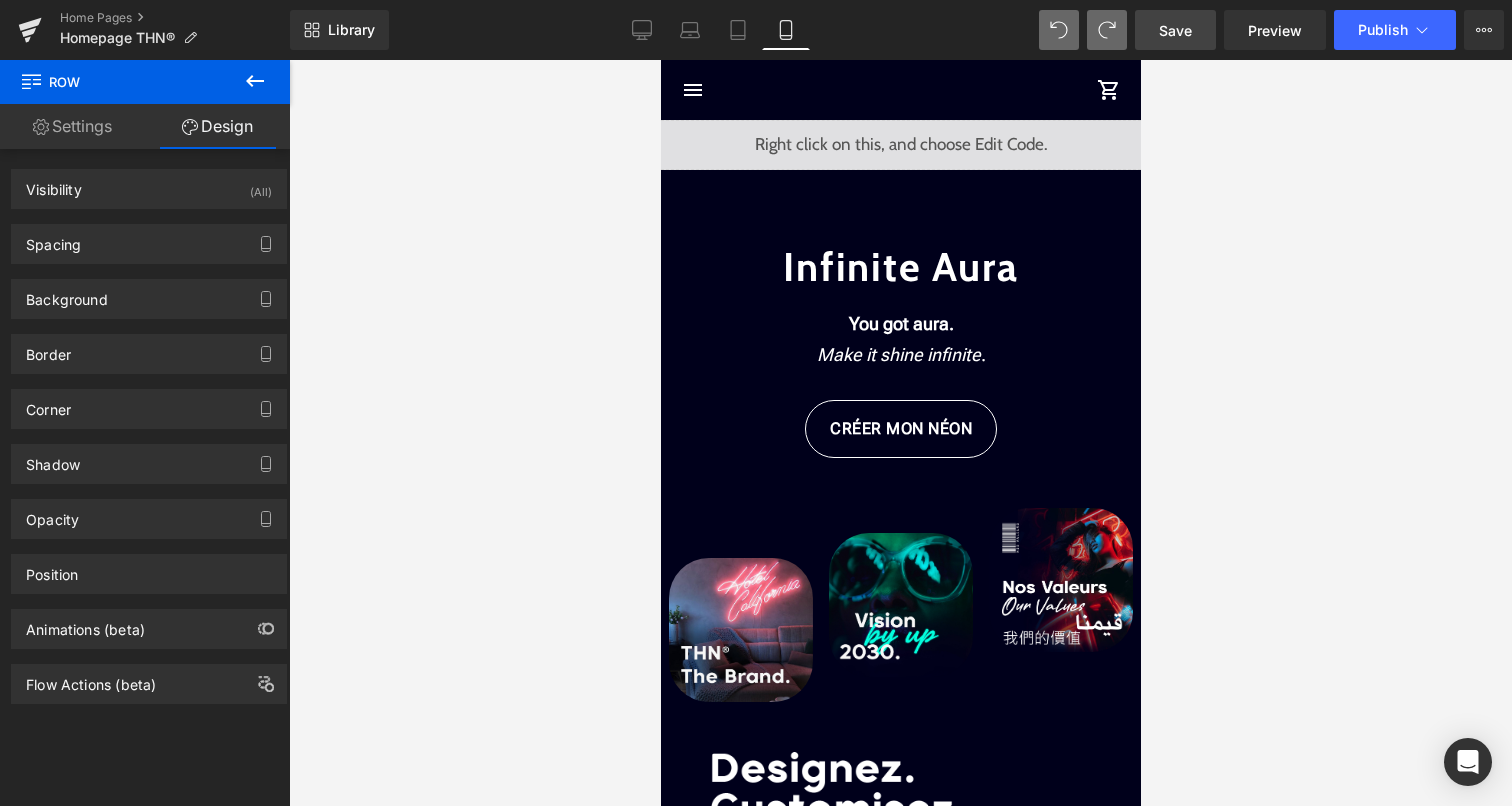 click on "Save" at bounding box center [1175, 30] 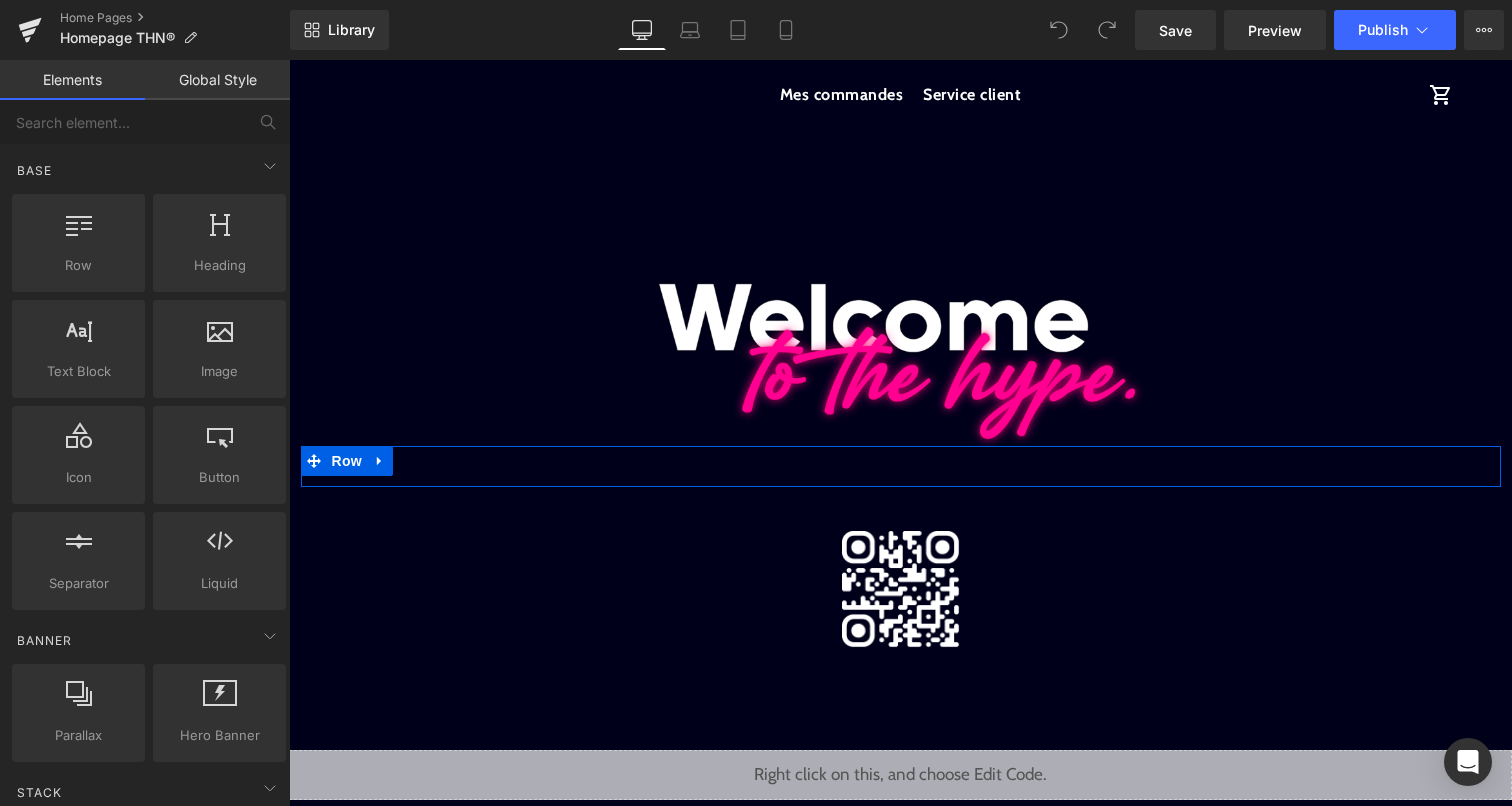 scroll, scrollTop: 0, scrollLeft: 0, axis: both 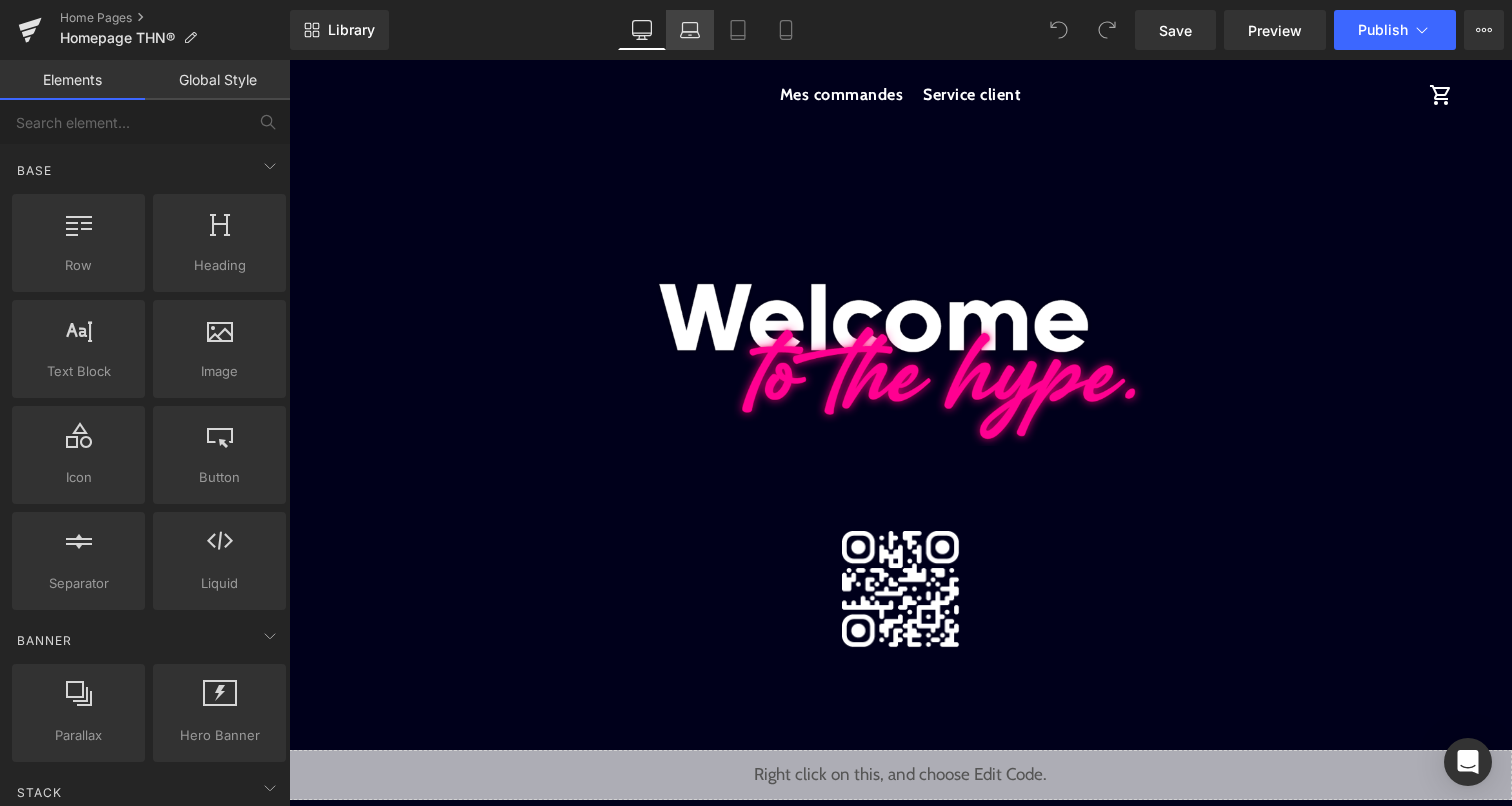 click on "Laptop" at bounding box center [690, 30] 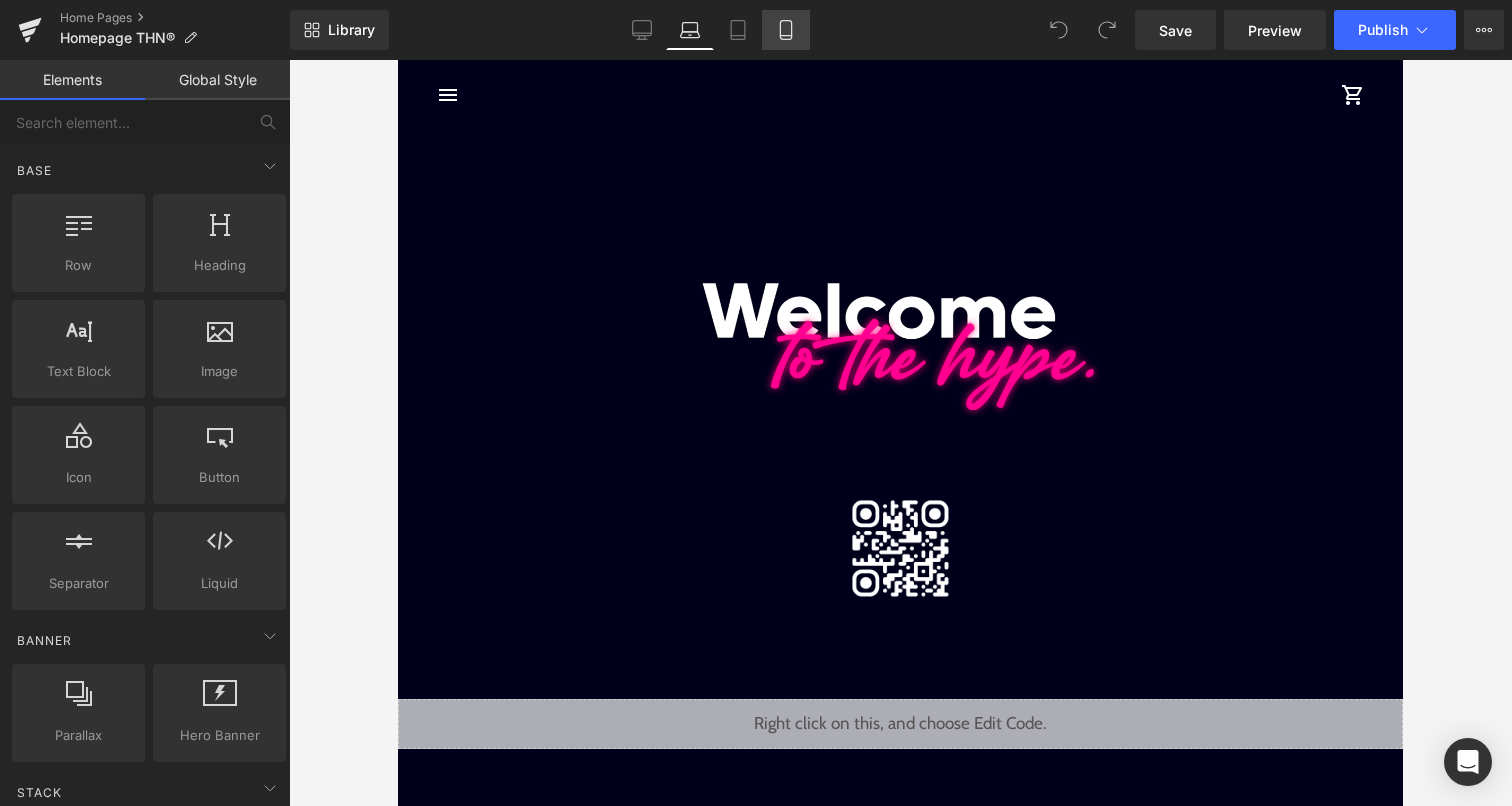 click on "Mobile" at bounding box center [786, 30] 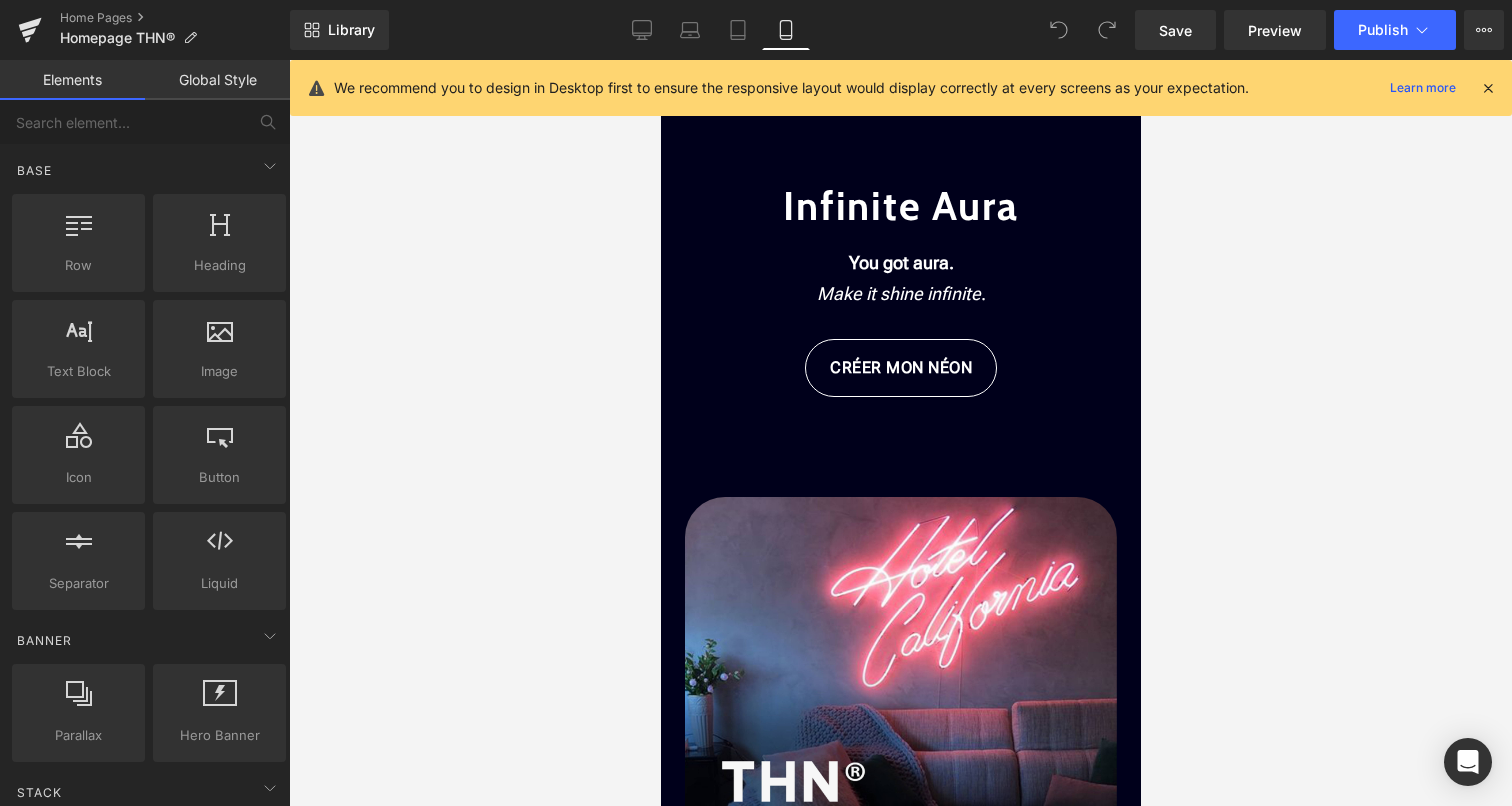 scroll, scrollTop: 60, scrollLeft: 0, axis: vertical 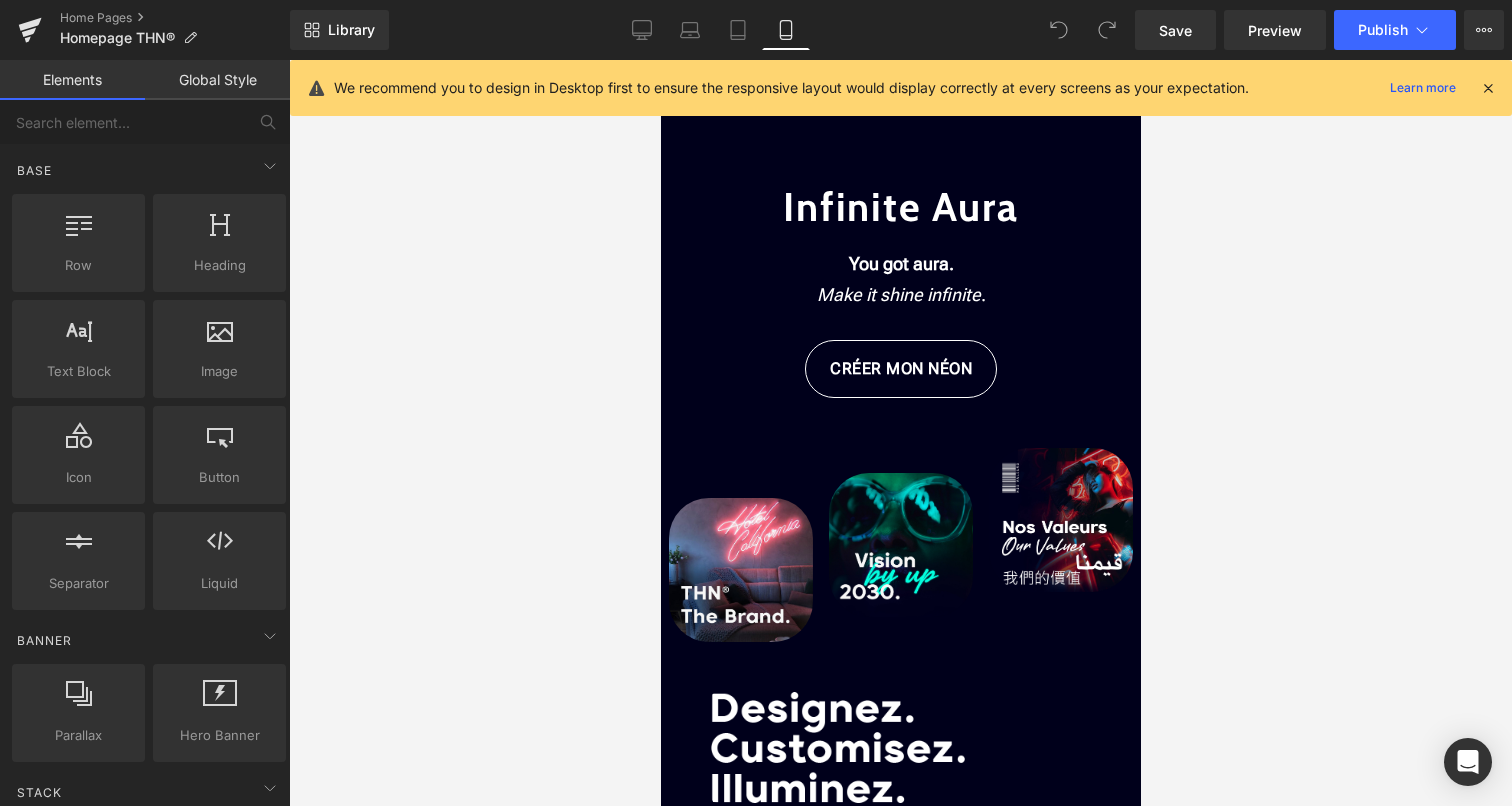 click at bounding box center [1488, 88] 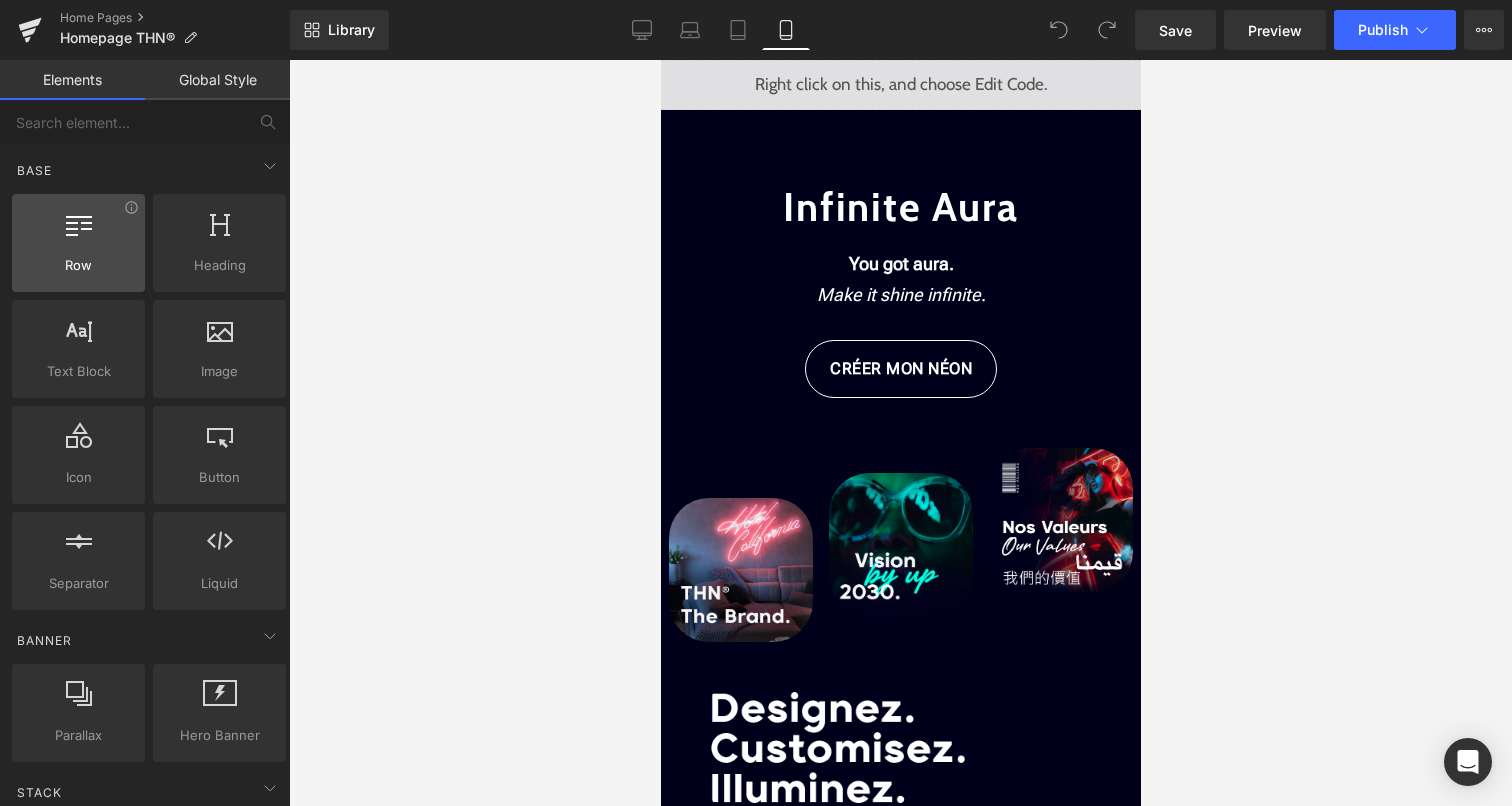 click at bounding box center (78, 232) 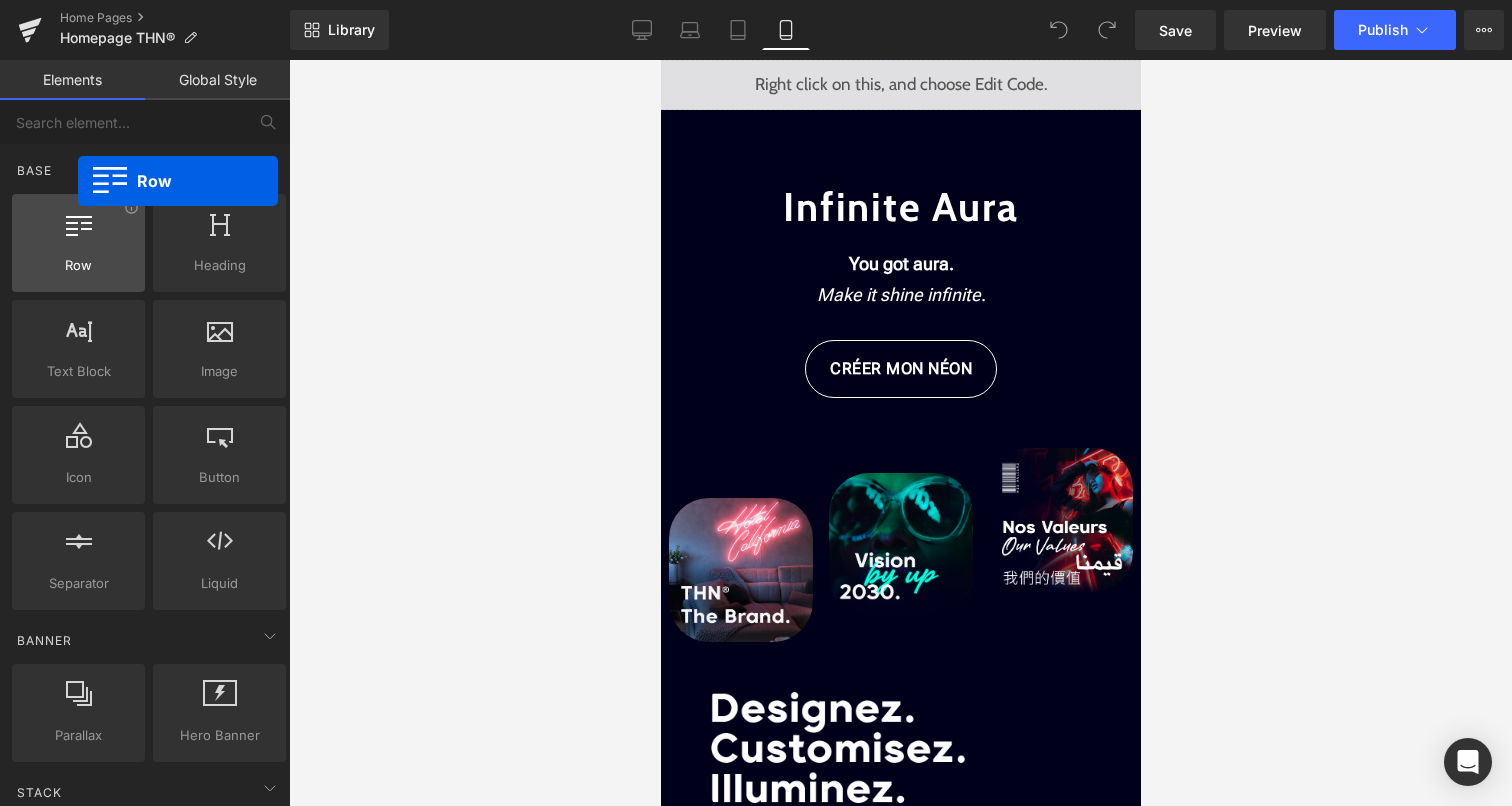 click at bounding box center (78, 232) 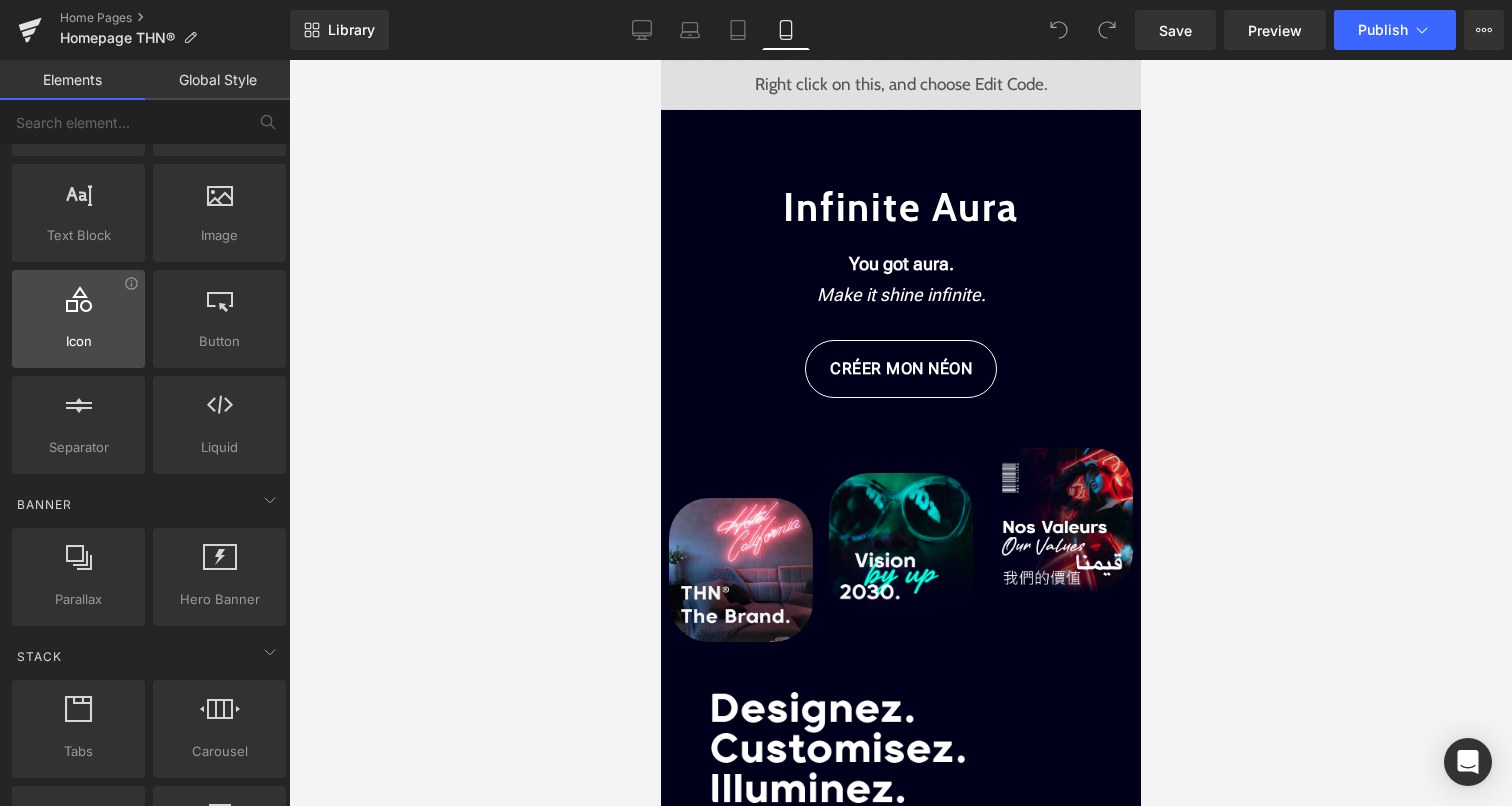 scroll, scrollTop: 153, scrollLeft: 0, axis: vertical 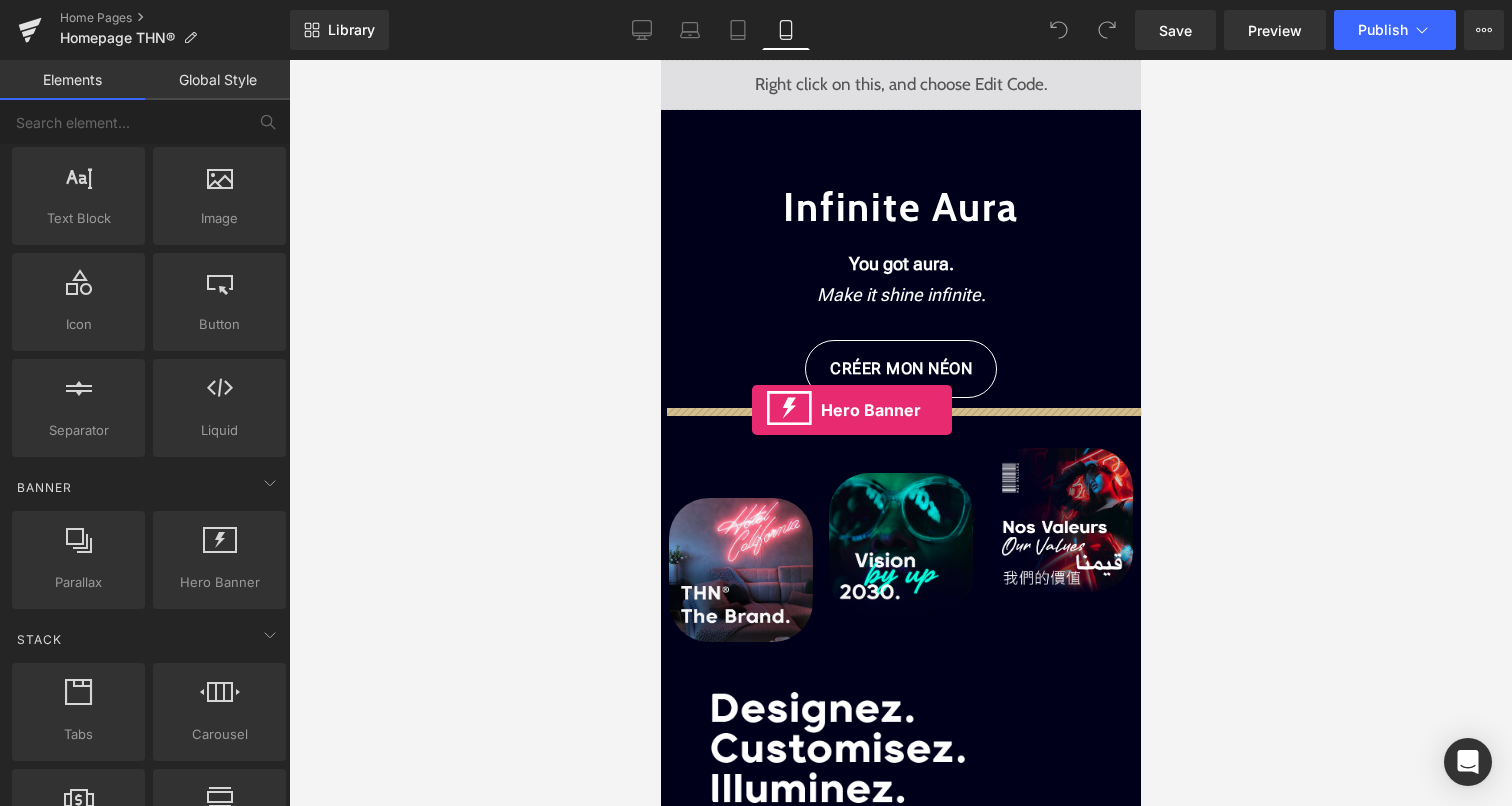 drag, startPoint x: 871, startPoint y: 614, endPoint x: 752, endPoint y: 412, distance: 234.44615 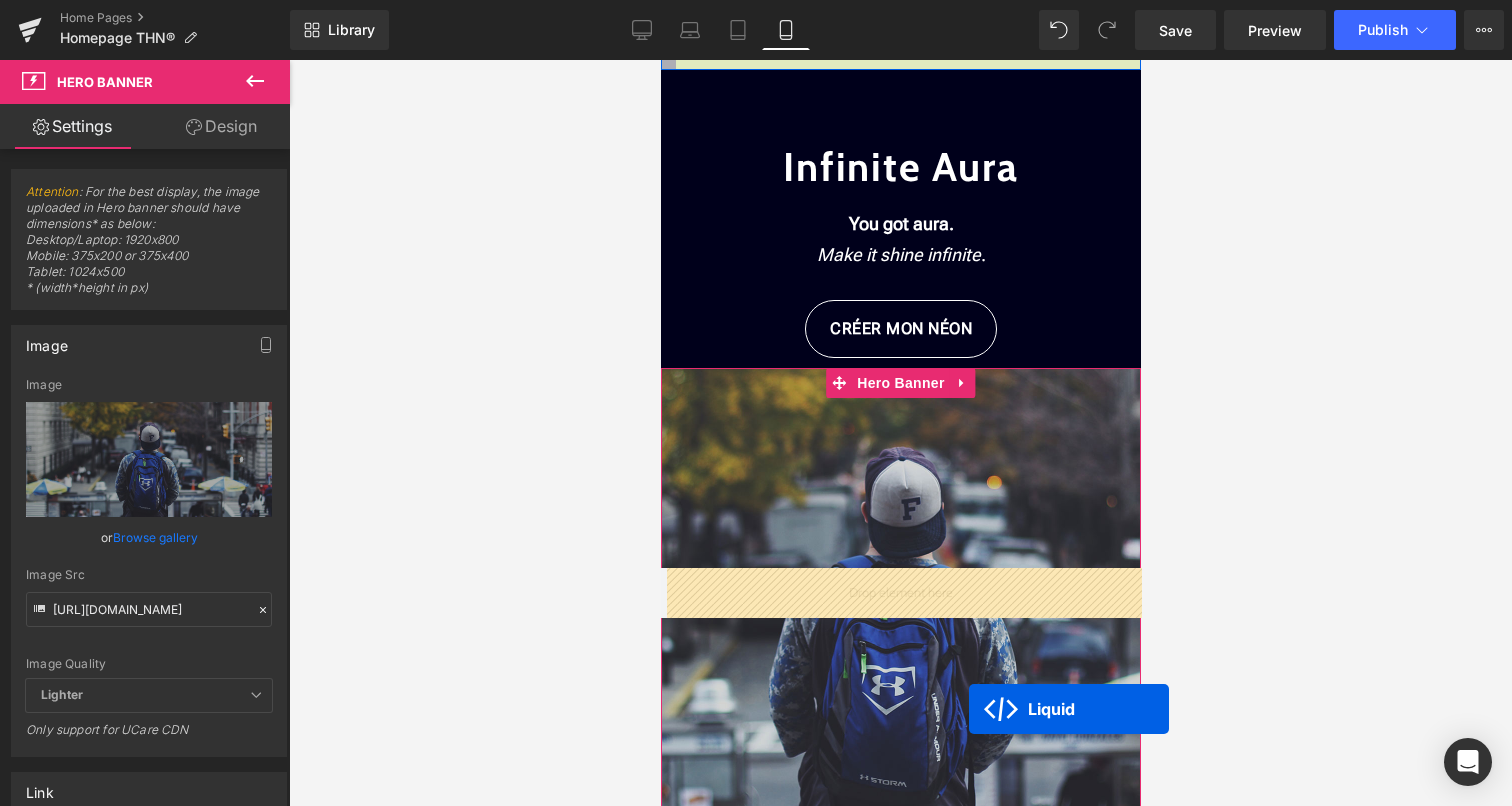 scroll, scrollTop: 180, scrollLeft: 0, axis: vertical 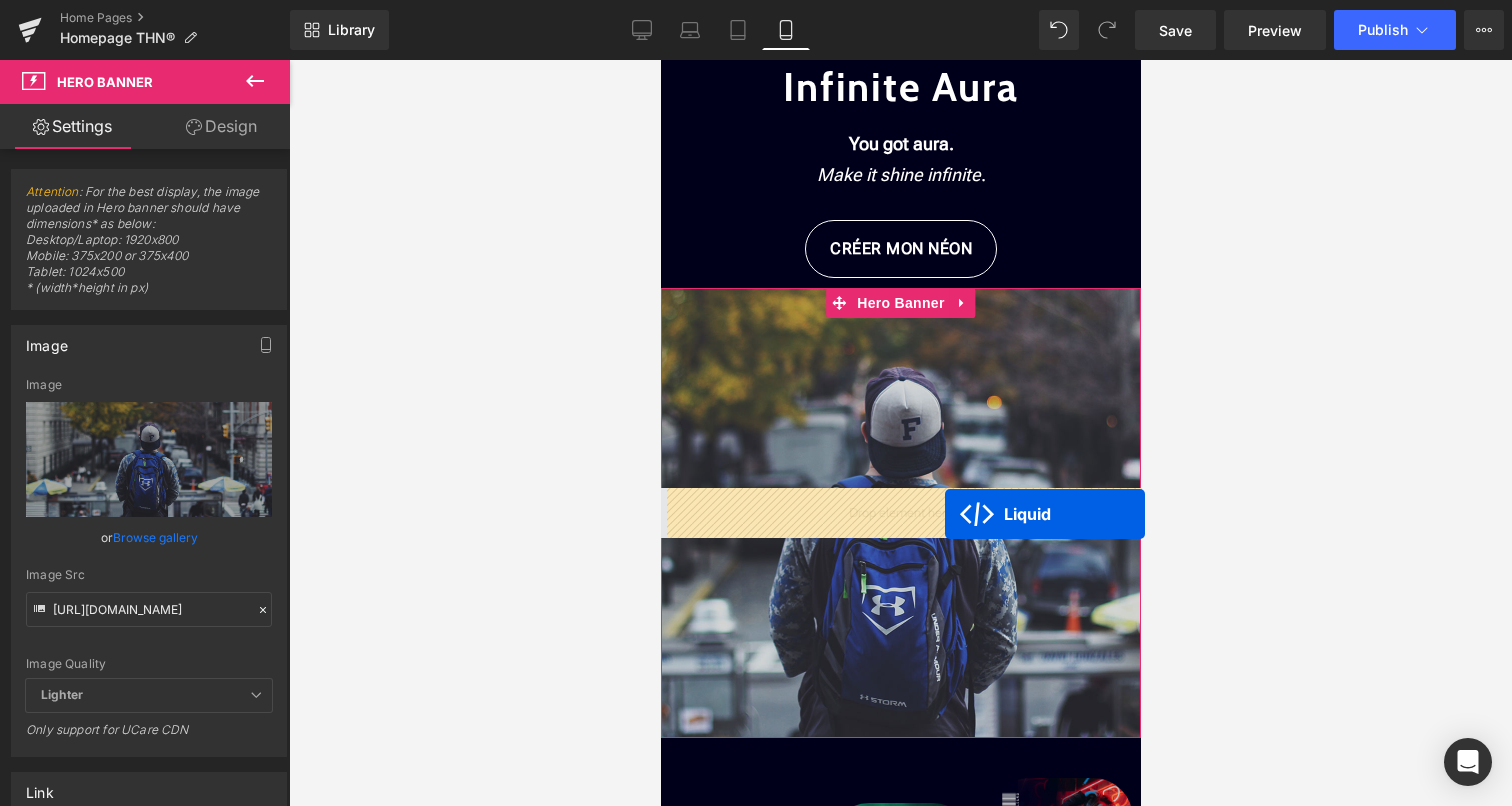 drag, startPoint x: 893, startPoint y: 70, endPoint x: 944, endPoint y: 514, distance: 446.91946 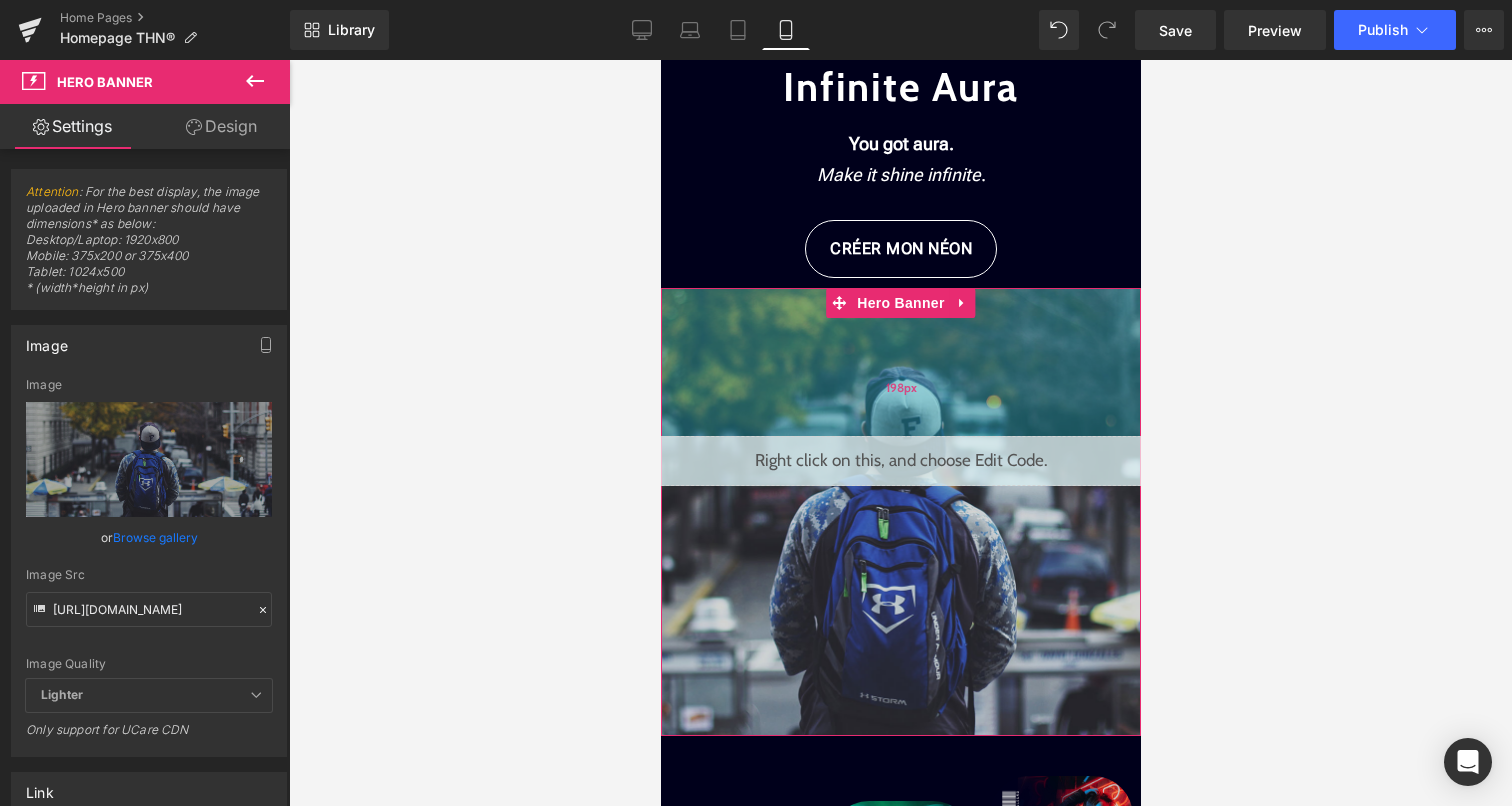 drag, startPoint x: 965, startPoint y: 389, endPoint x: 948, endPoint y: 387, distance: 17.117243 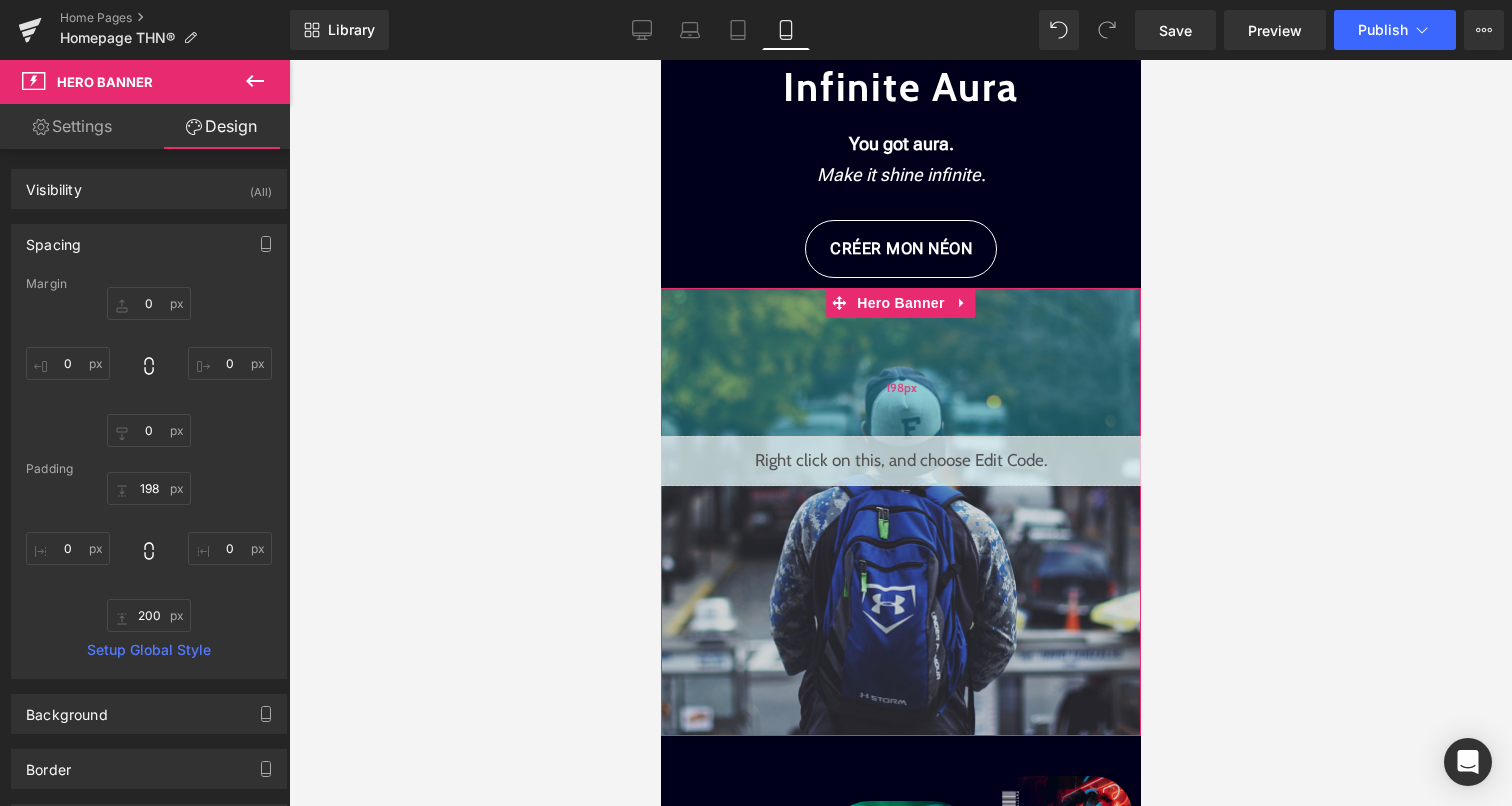 click on "198px" at bounding box center [900, 387] 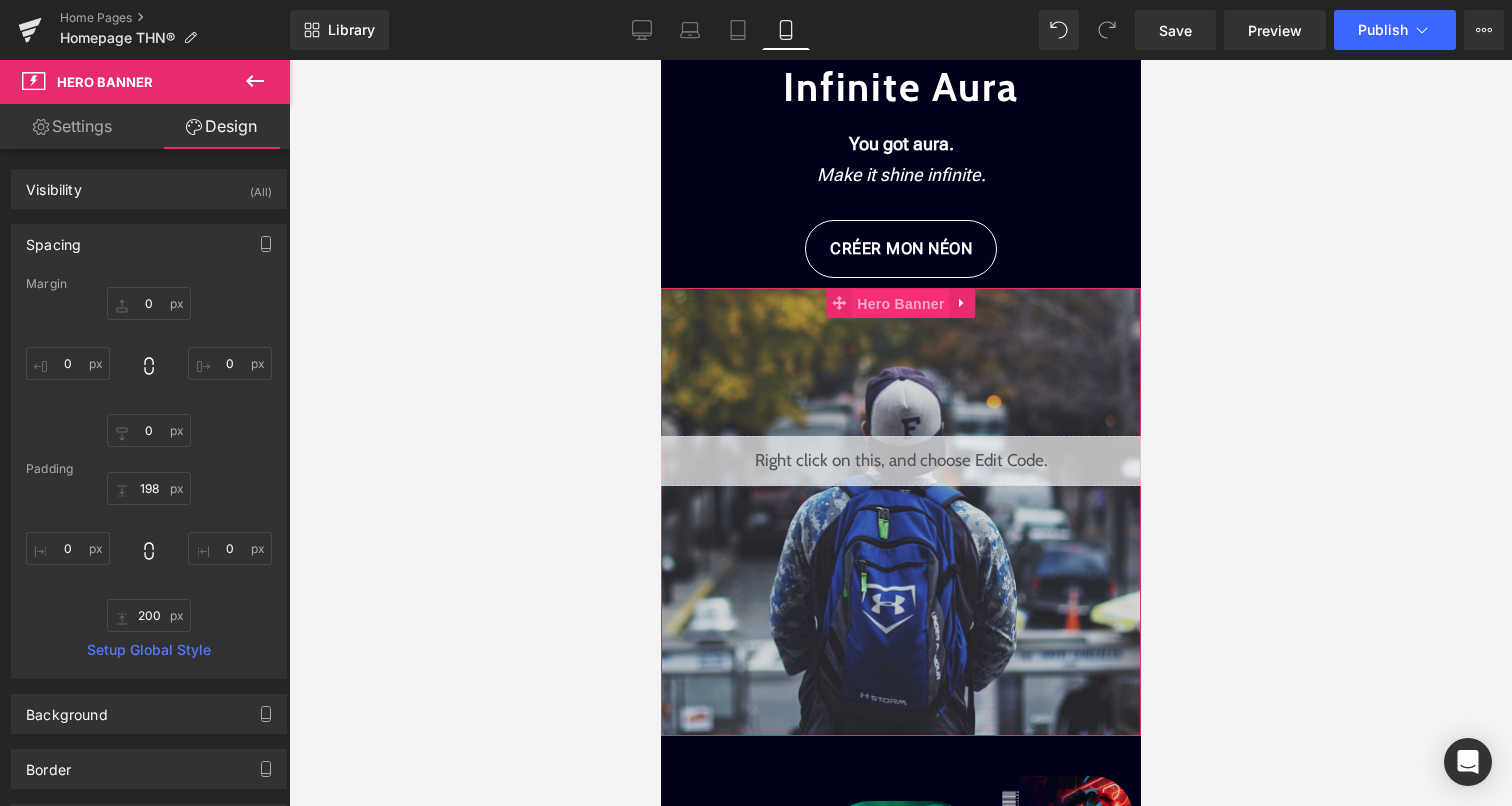 click on "Hero Banner" at bounding box center [899, 304] 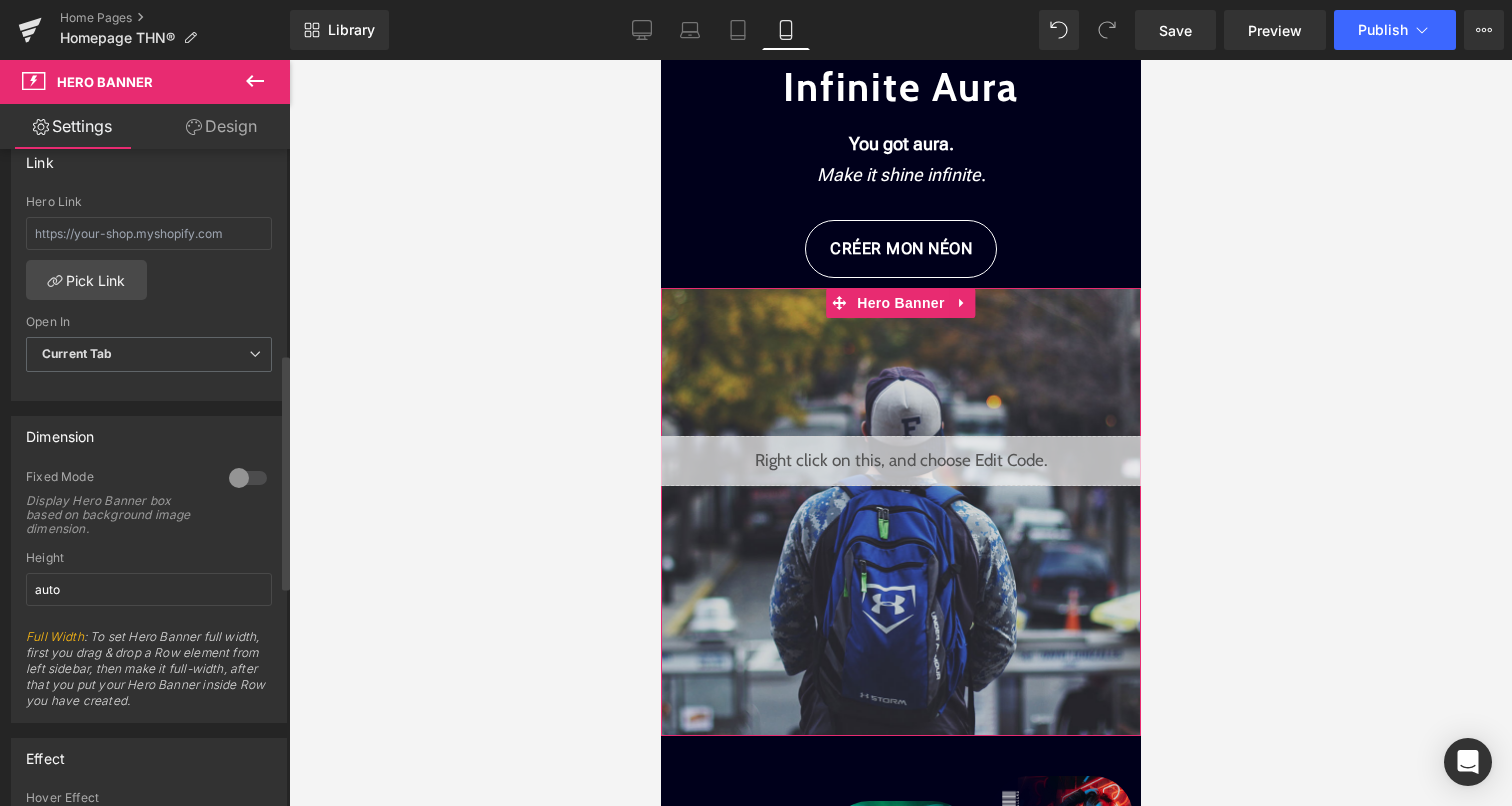 scroll, scrollTop: 208, scrollLeft: 0, axis: vertical 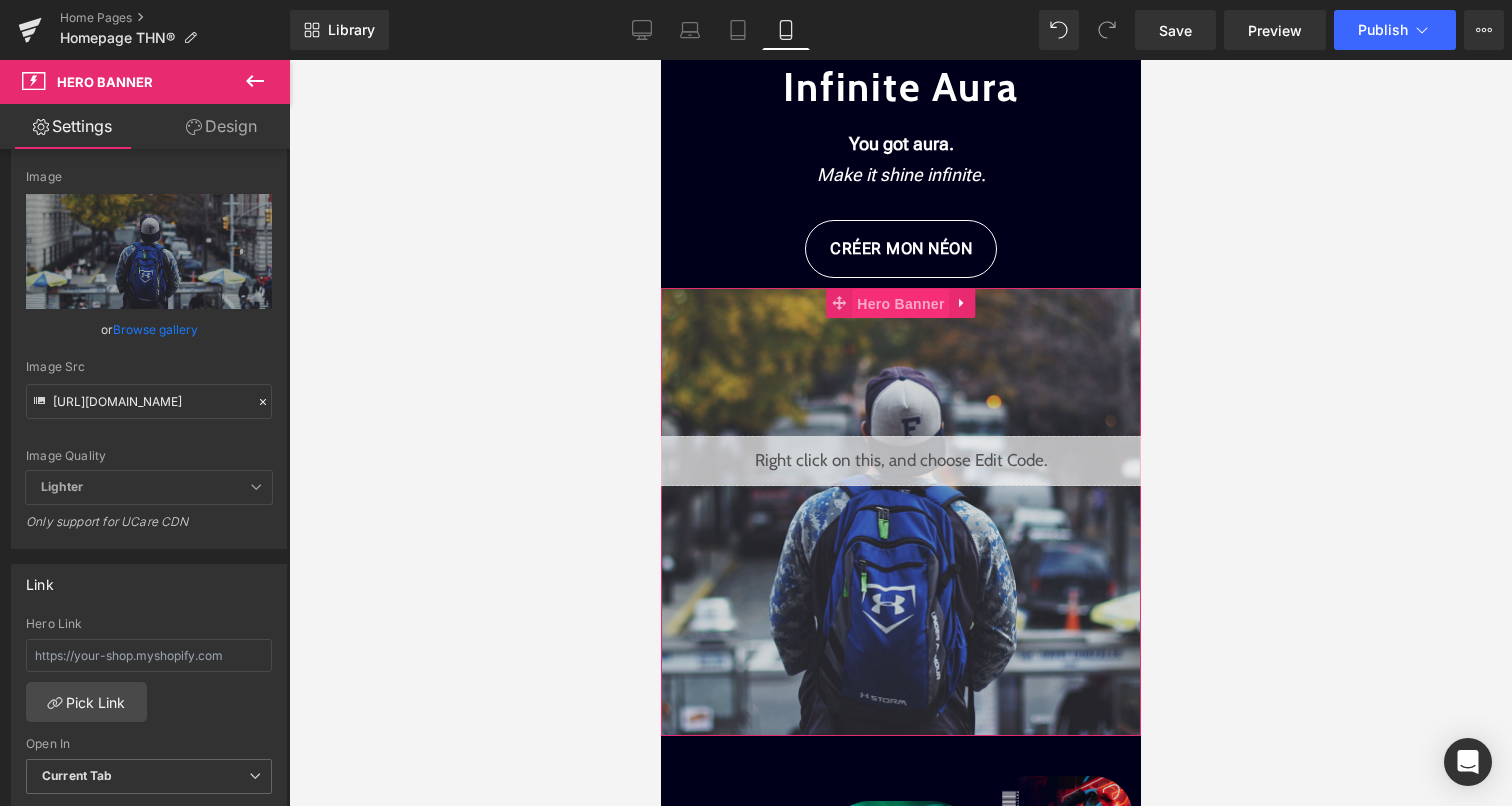 click on "Hero Banner" at bounding box center (899, 304) 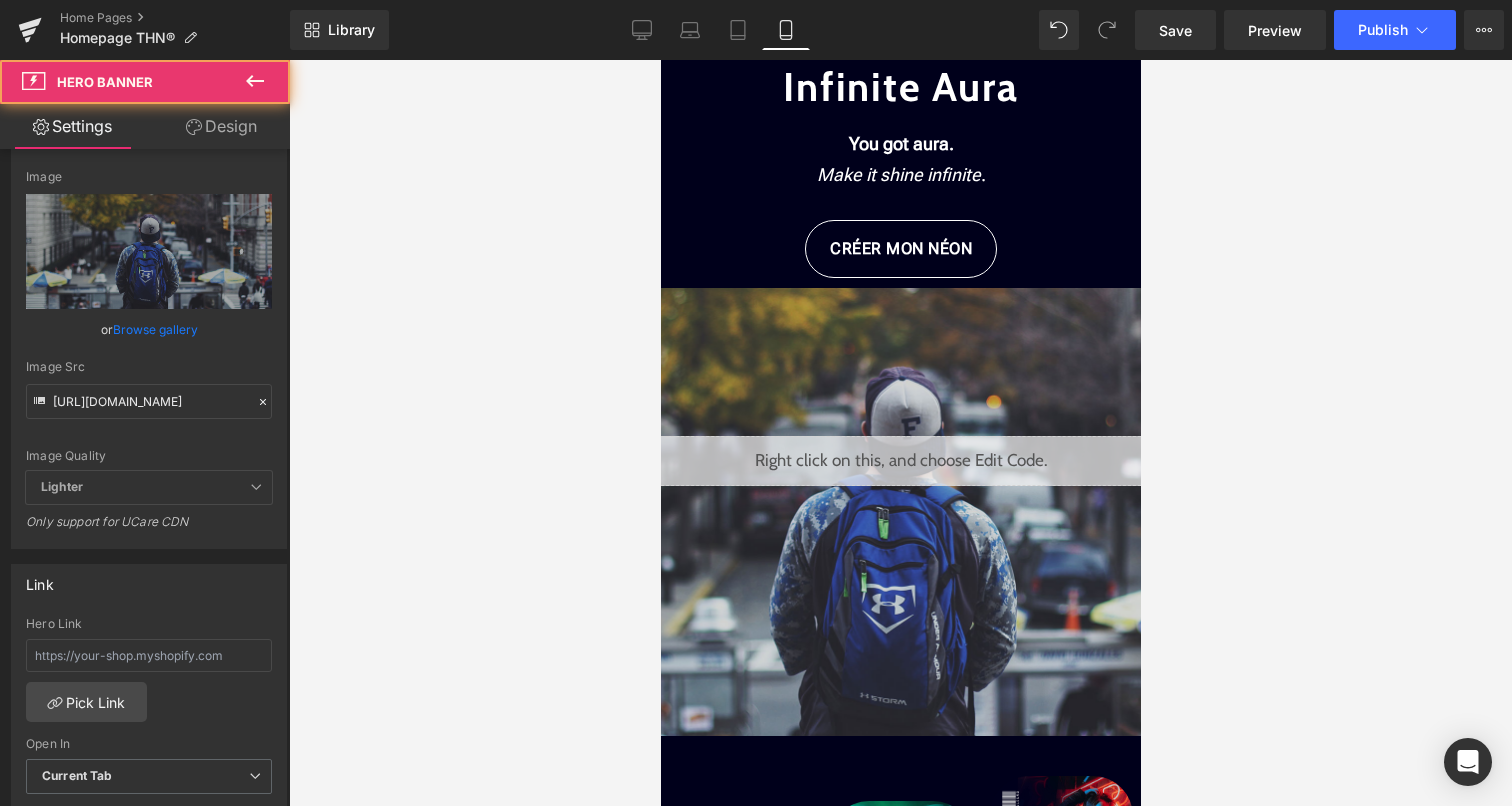 click at bounding box center (255, 82) 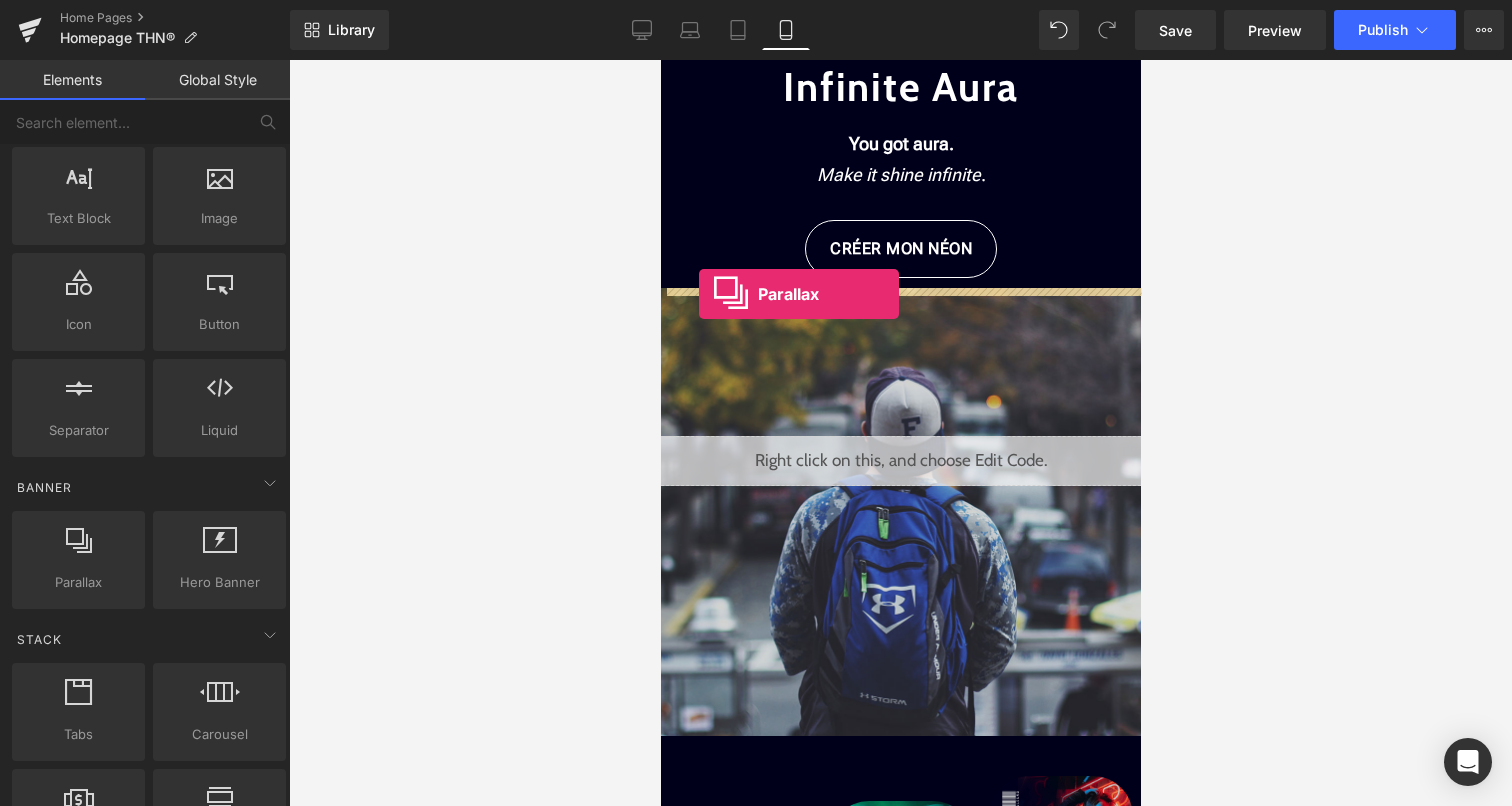 drag, startPoint x: 751, startPoint y: 619, endPoint x: 698, endPoint y: 294, distance: 329.29318 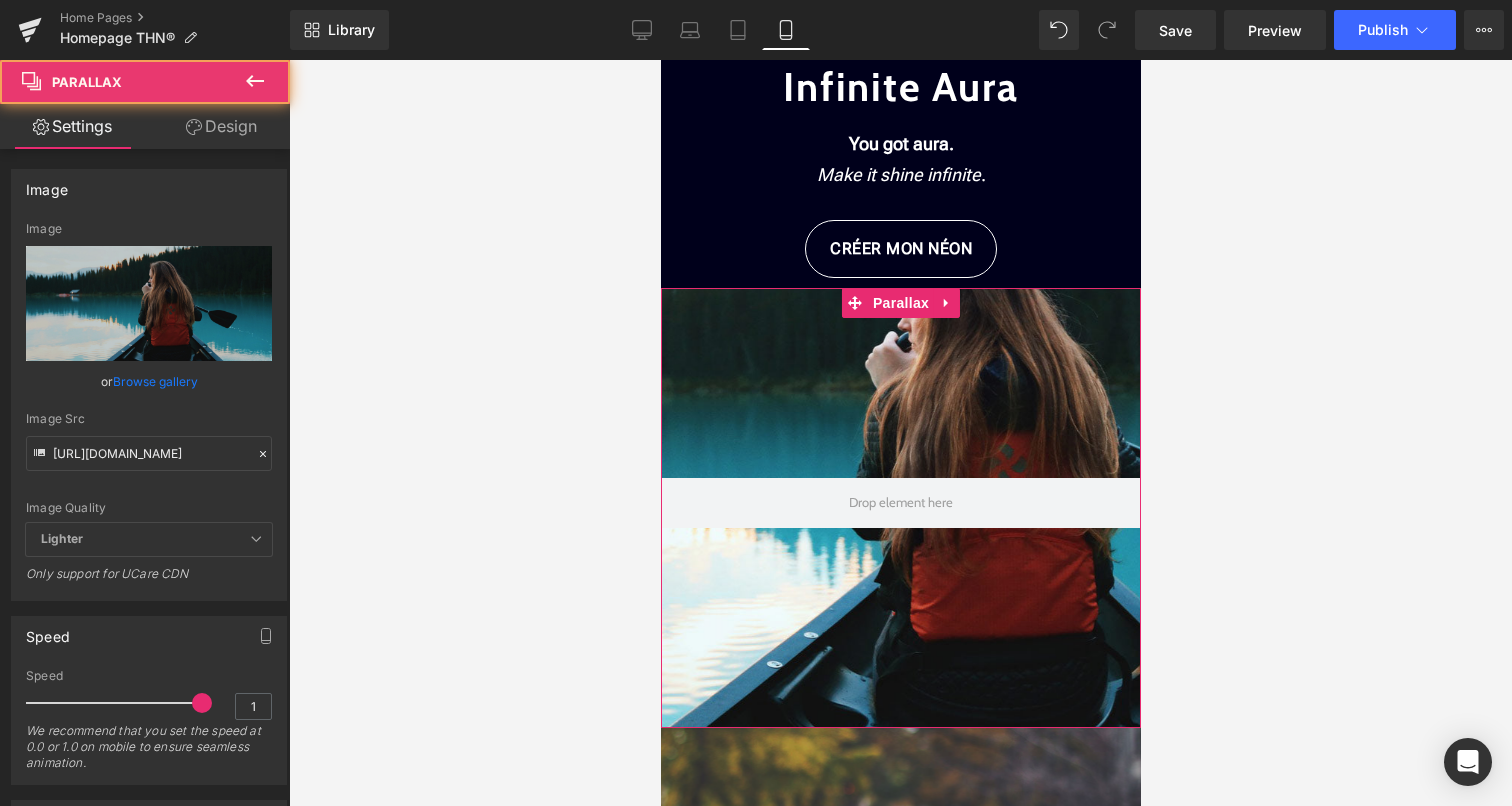 scroll, scrollTop: 10, scrollLeft: 10, axis: both 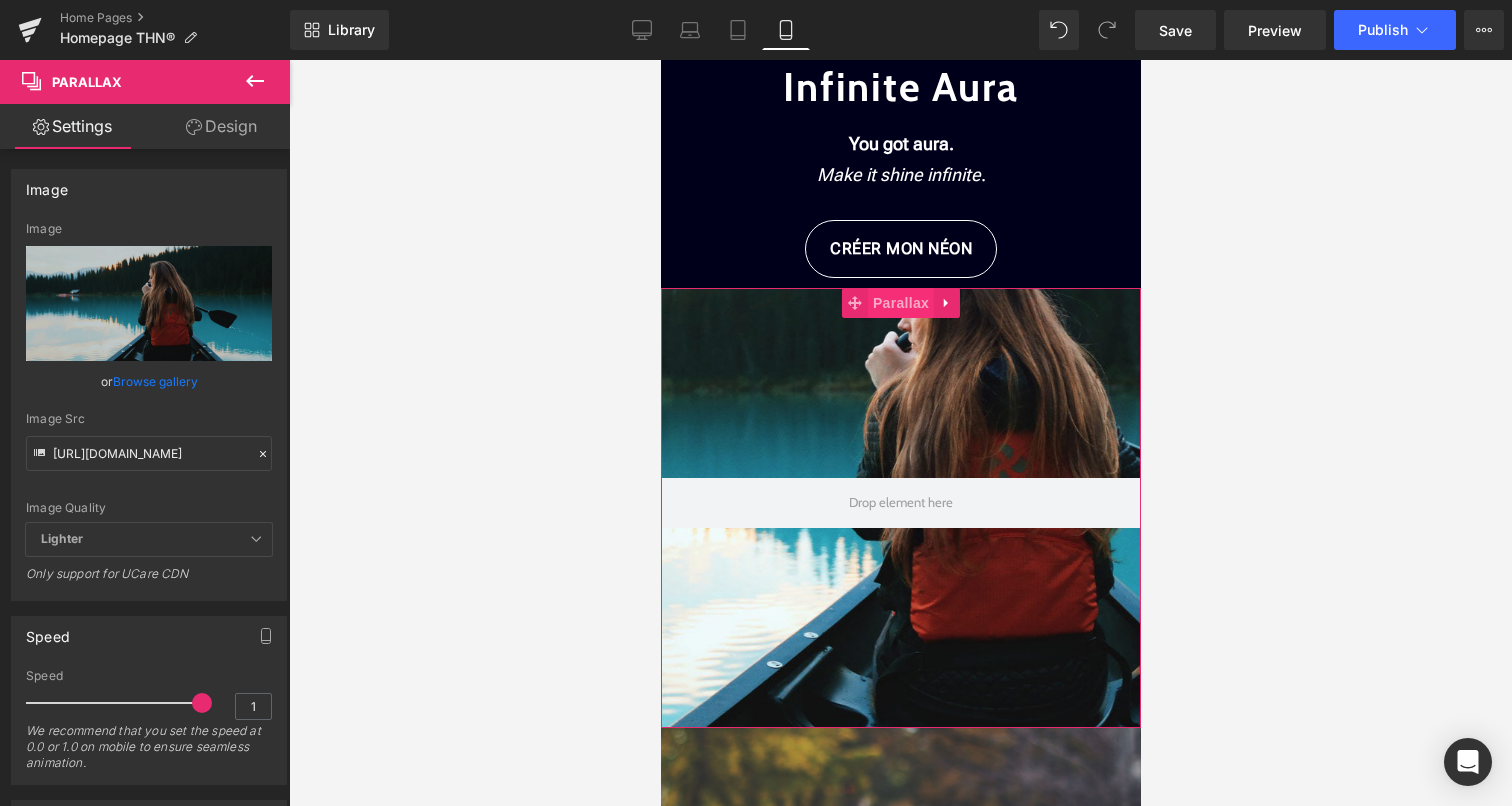 click on "Parallax" at bounding box center (900, 303) 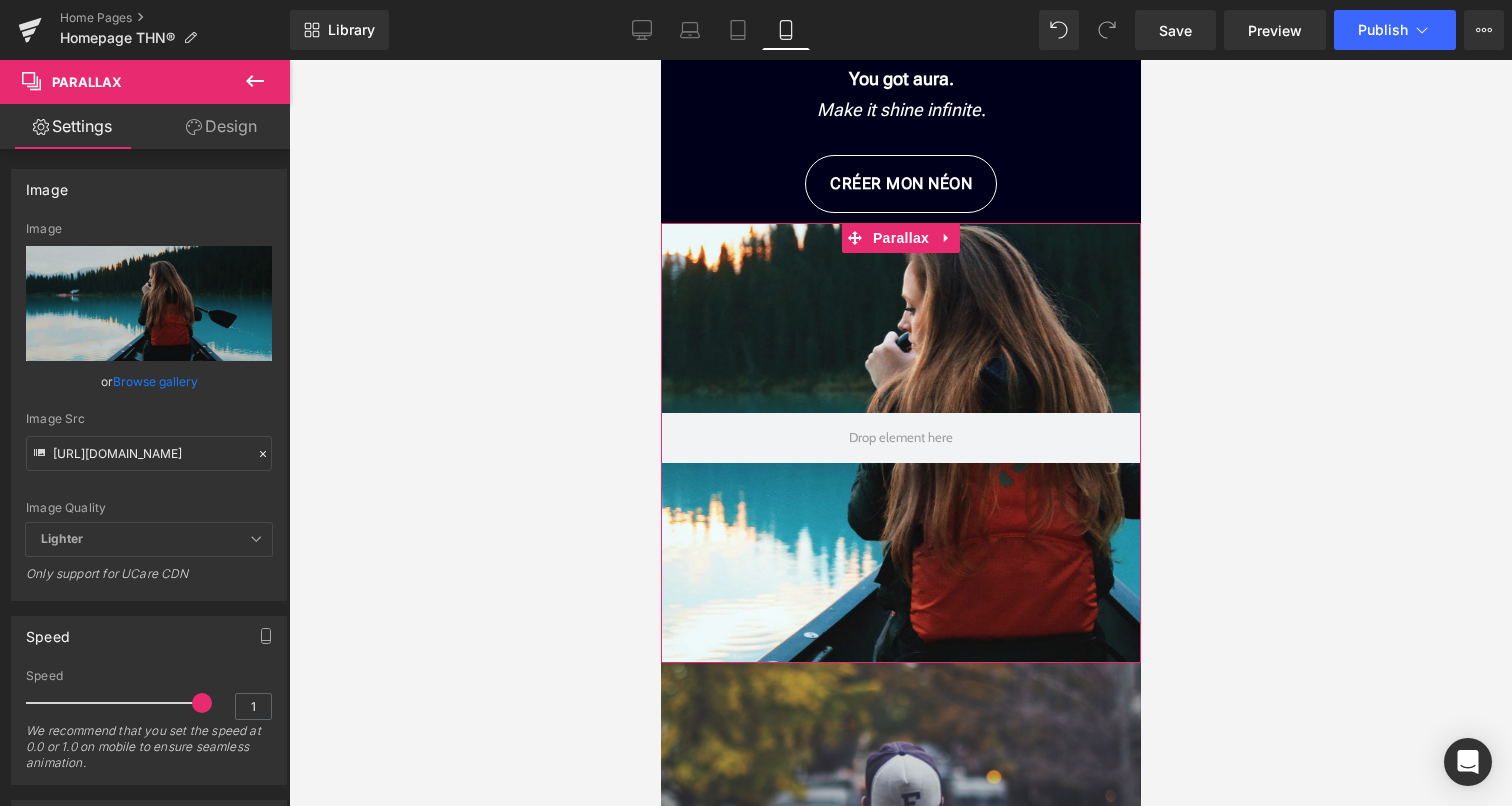 scroll, scrollTop: 246, scrollLeft: 0, axis: vertical 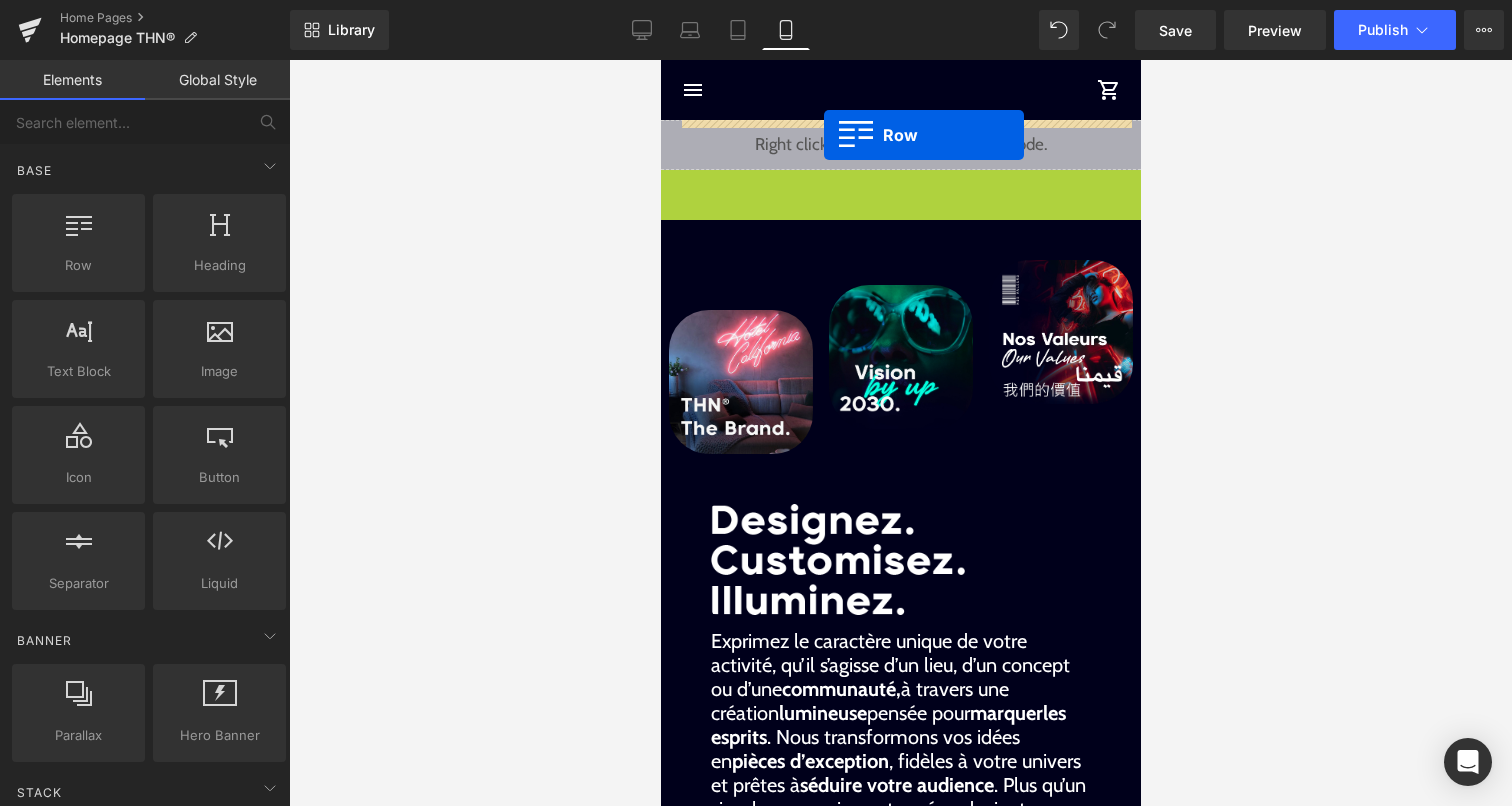 drag, startPoint x: 691, startPoint y: 184, endPoint x: 823, endPoint y: 135, distance: 140.80128 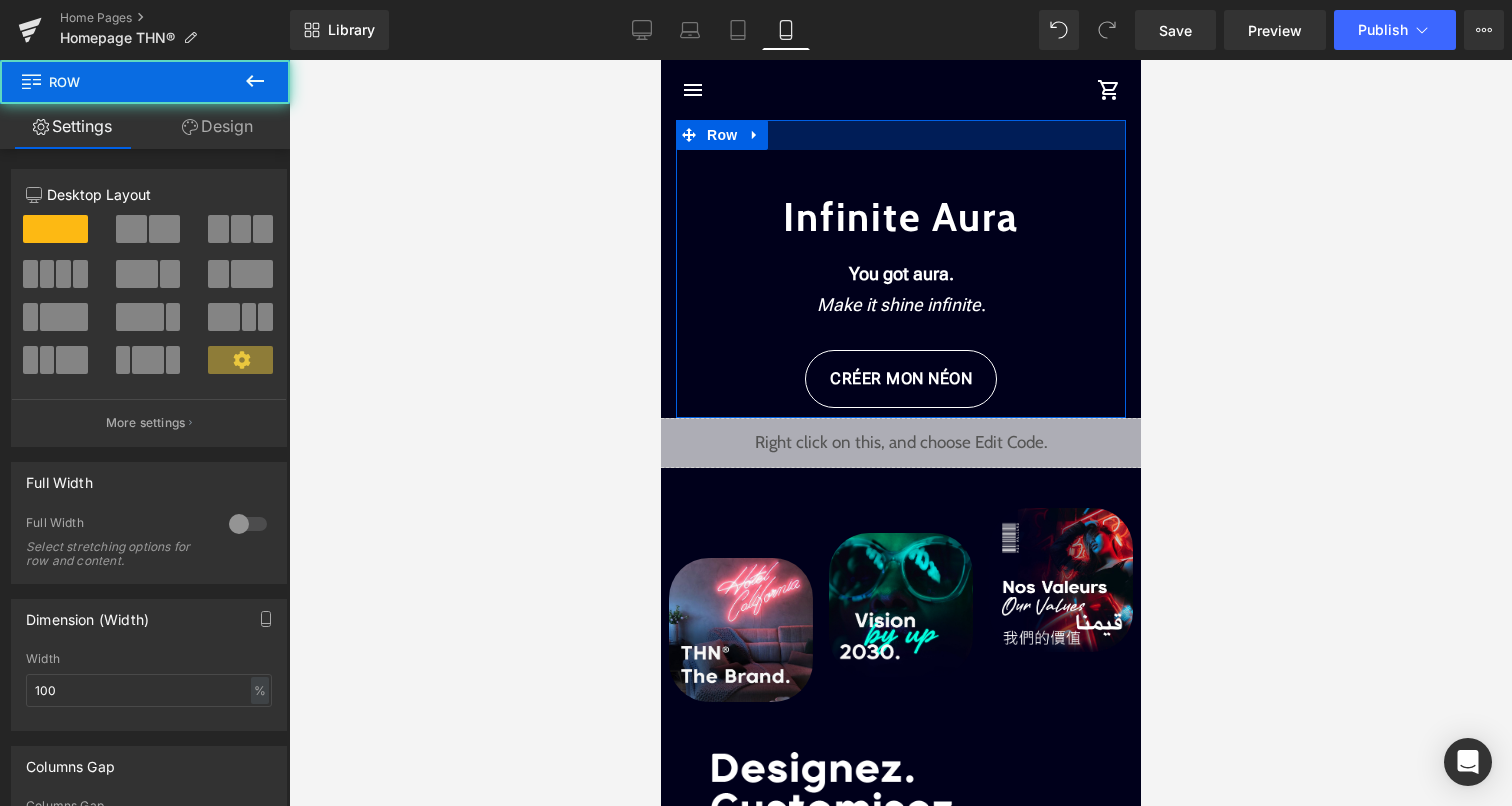 scroll, scrollTop: 10, scrollLeft: 10, axis: both 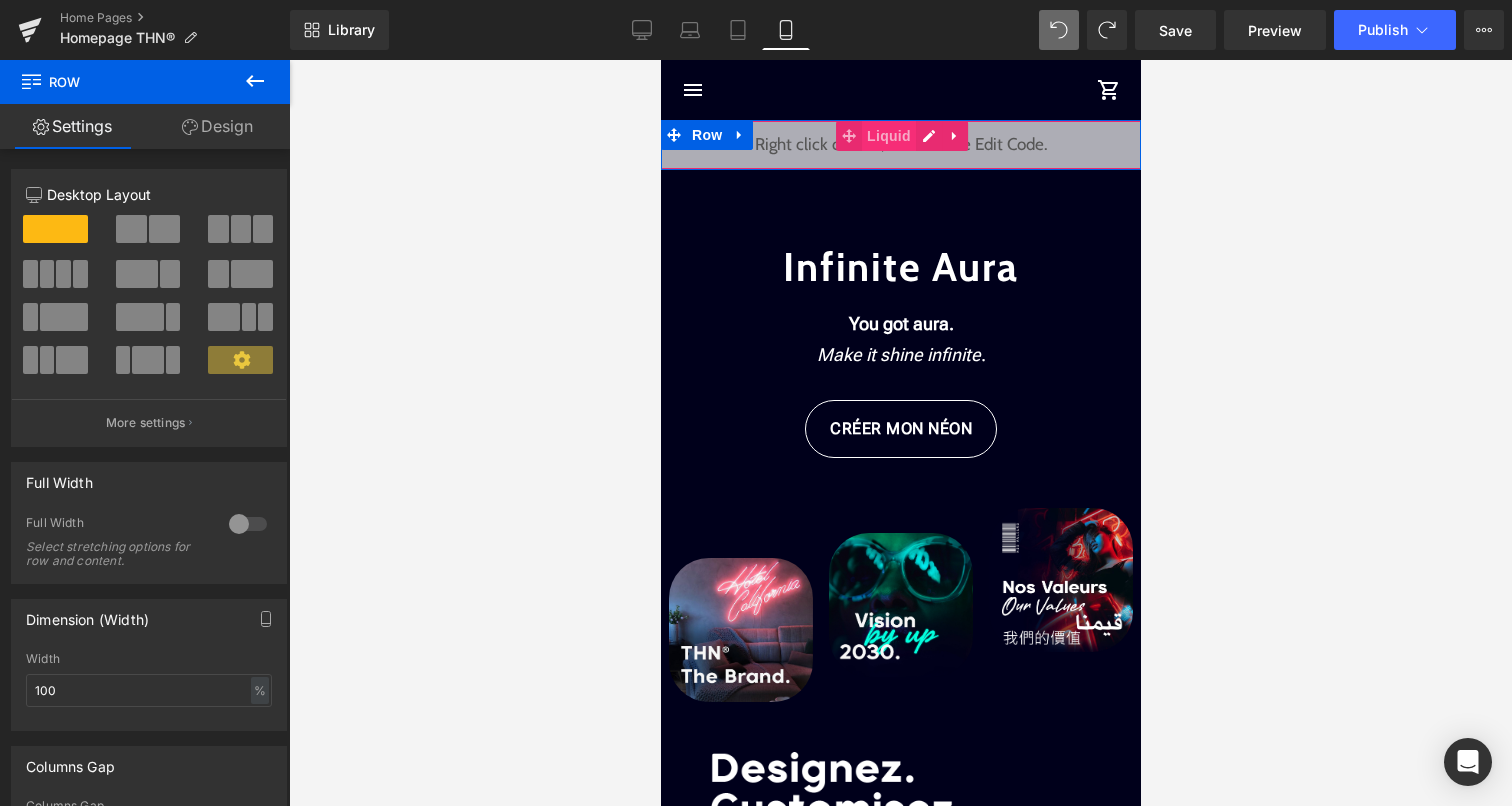 click on "Liquid" at bounding box center [888, 136] 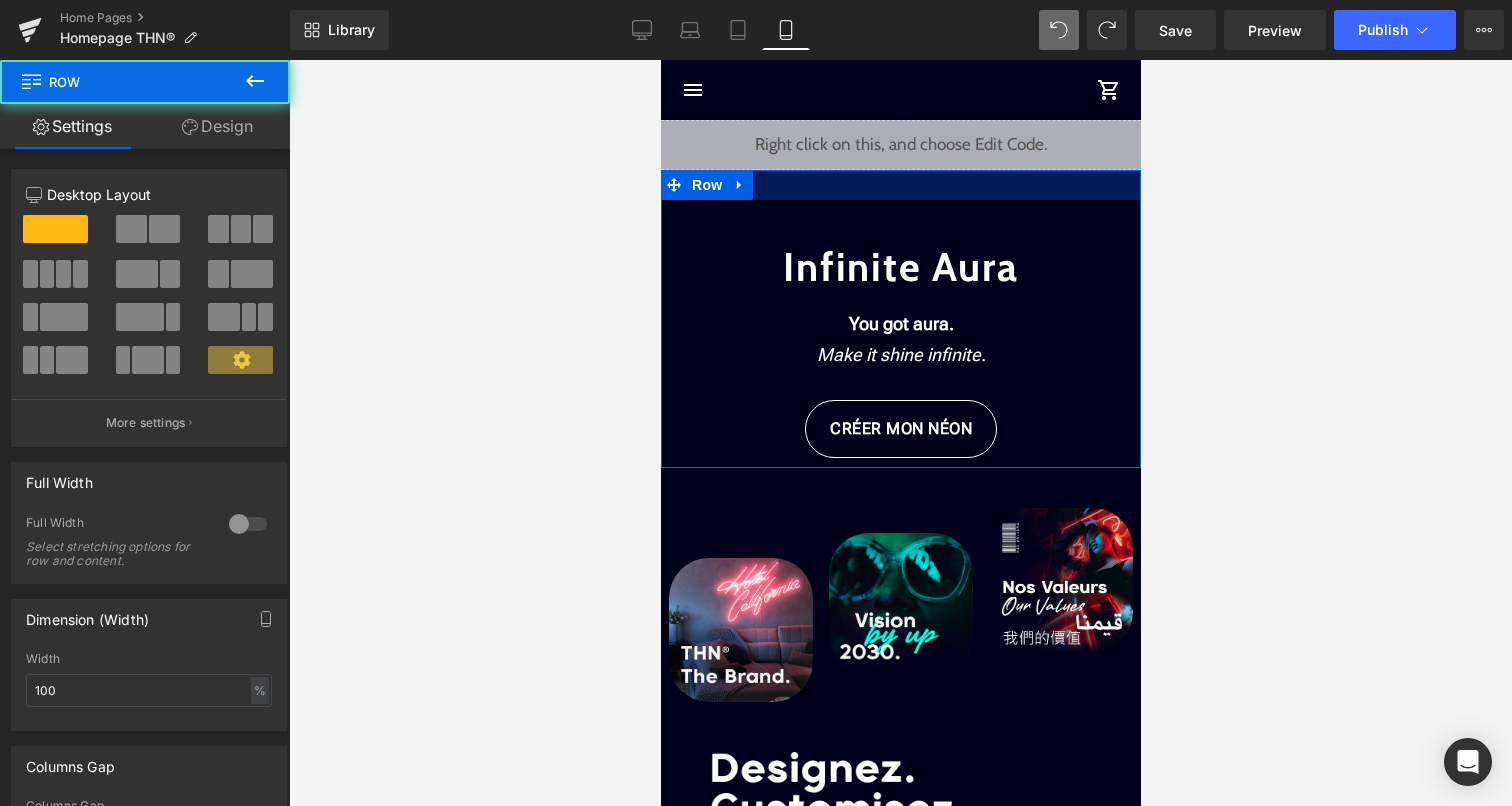 scroll, scrollTop: 4307, scrollLeft: 480, axis: both 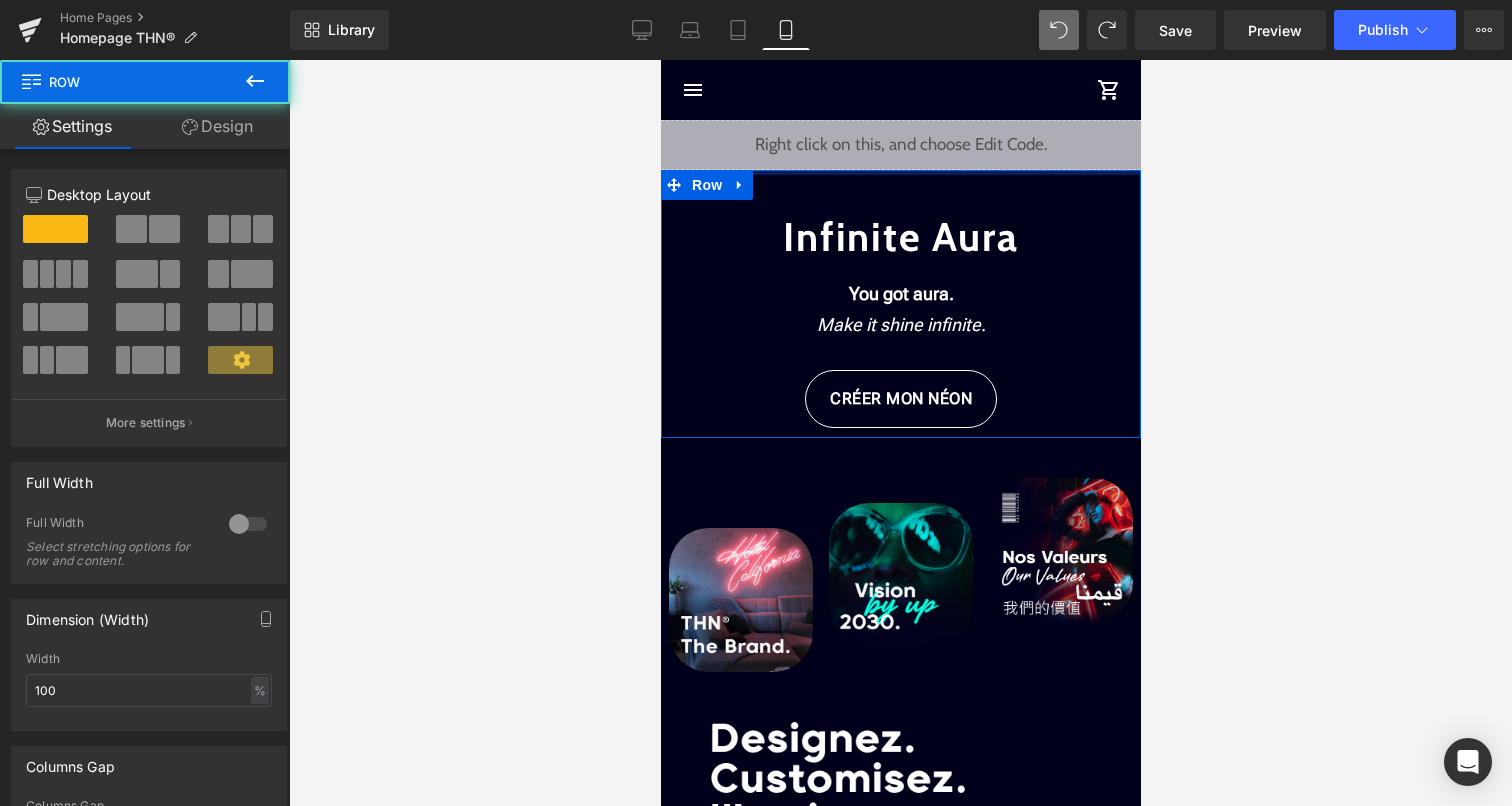 drag, startPoint x: 864, startPoint y: 190, endPoint x: 864, endPoint y: 154, distance: 36 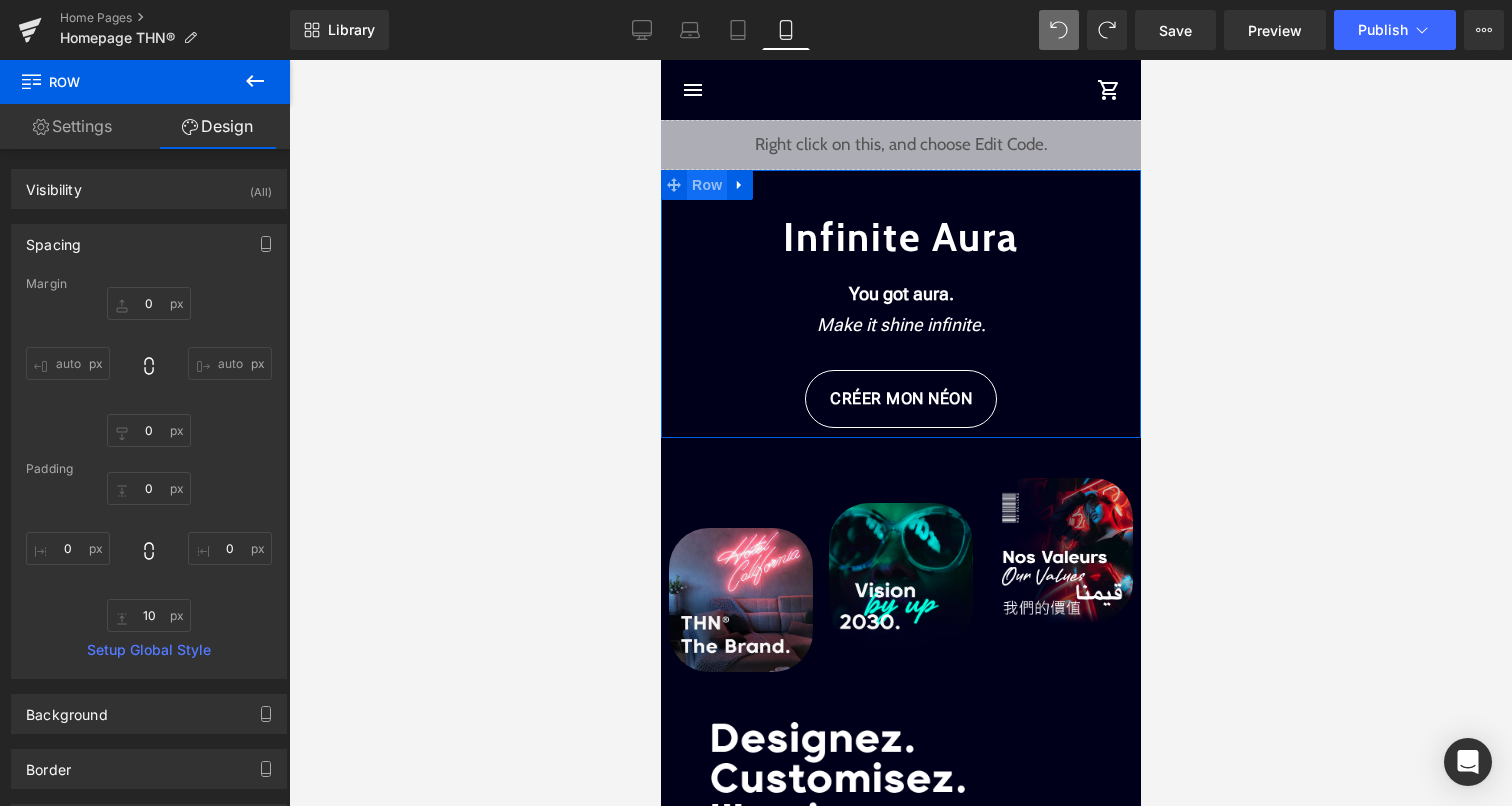 click on "Row" at bounding box center [706, 185] 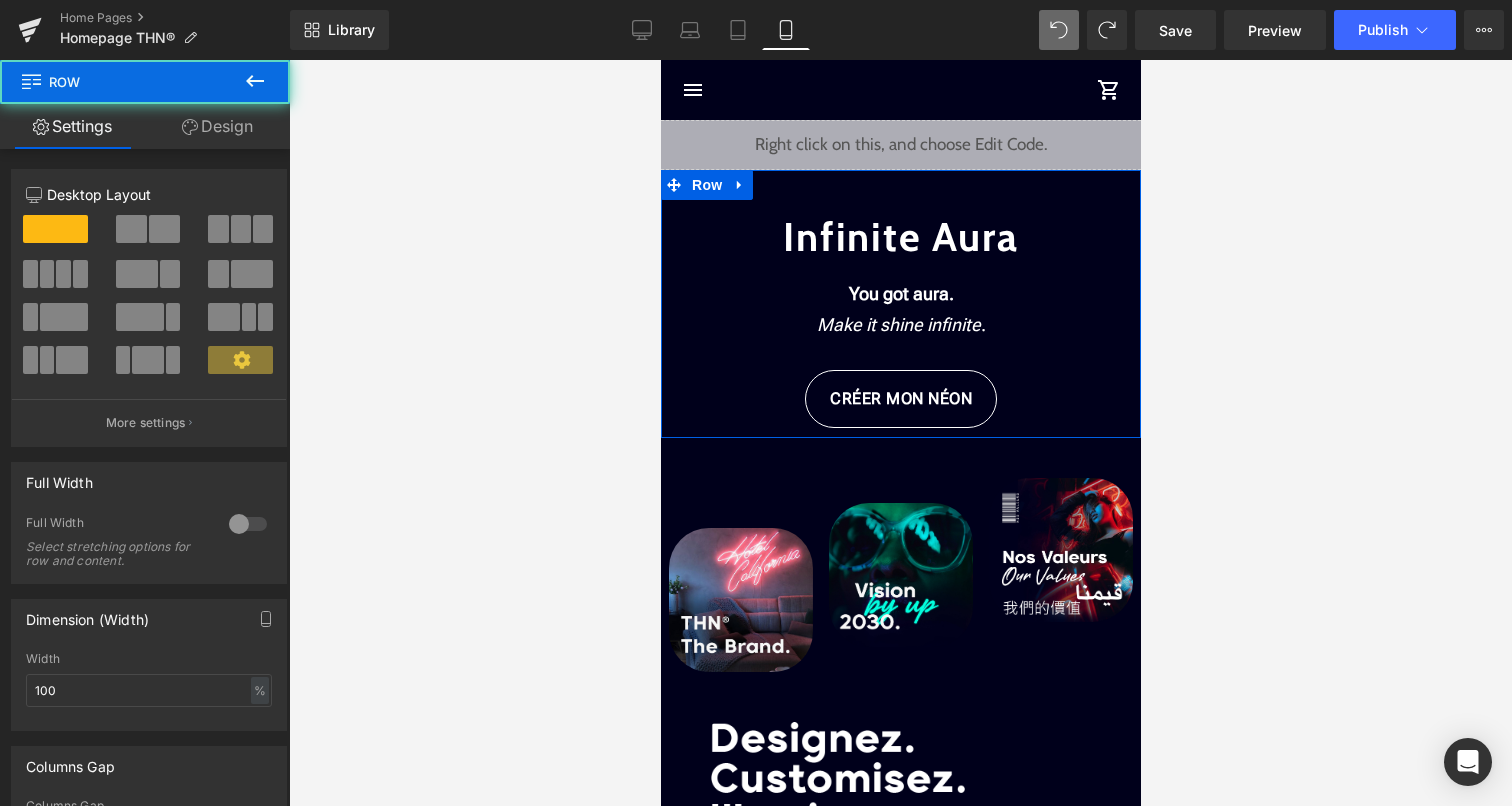 click on "Design" at bounding box center [217, 126] 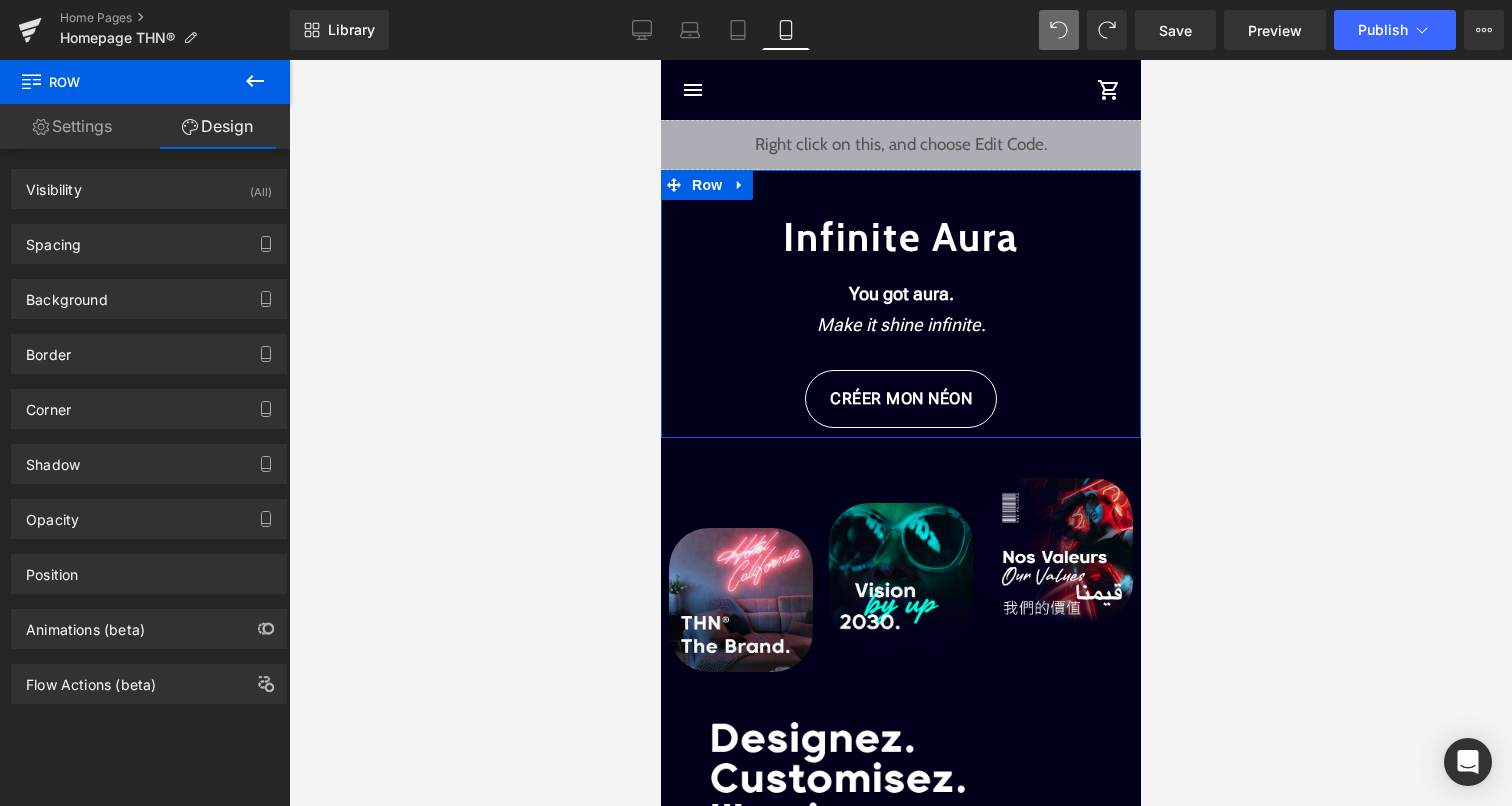 type on "0" 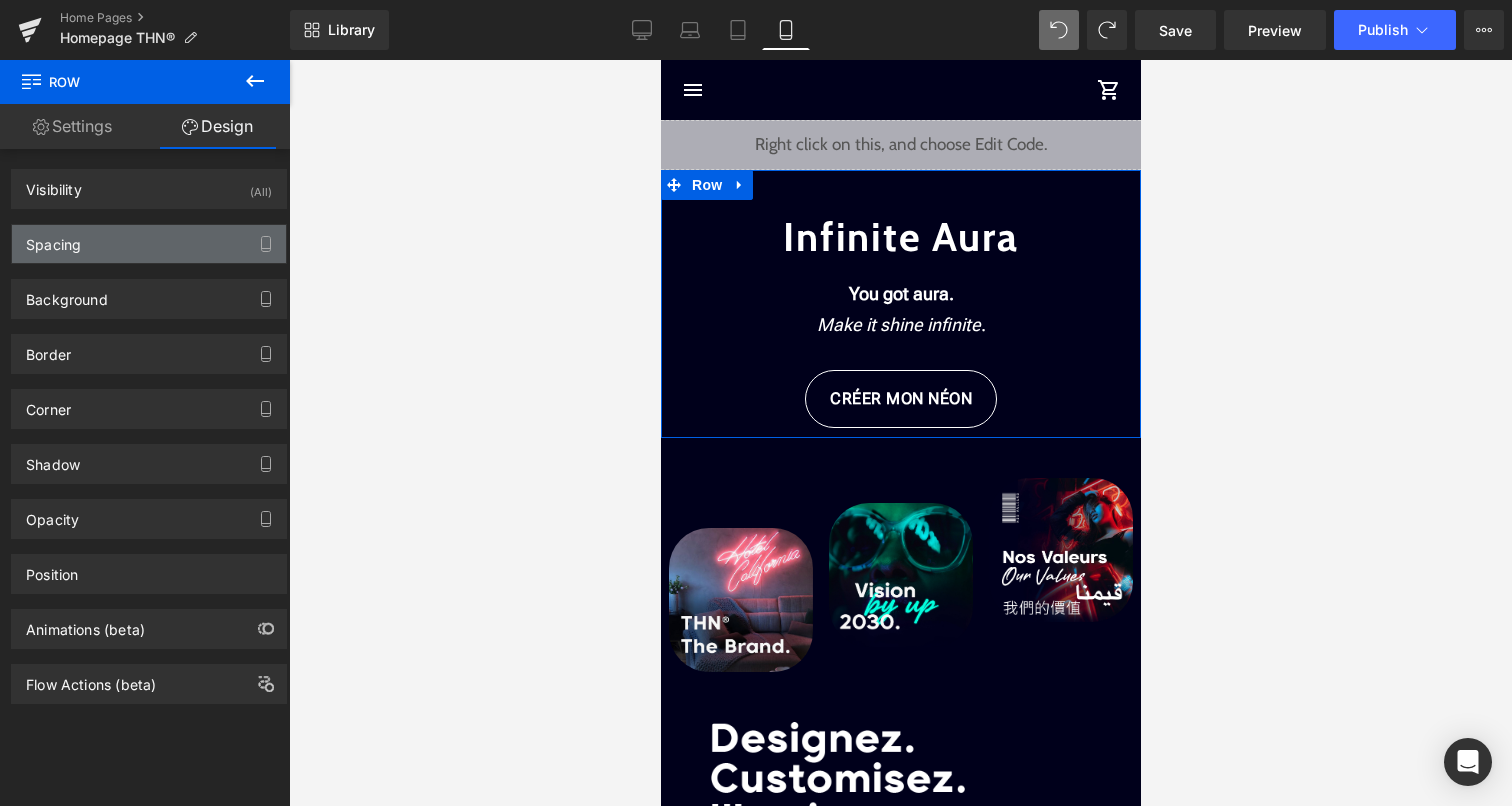 click on "Spacing" at bounding box center [149, 244] 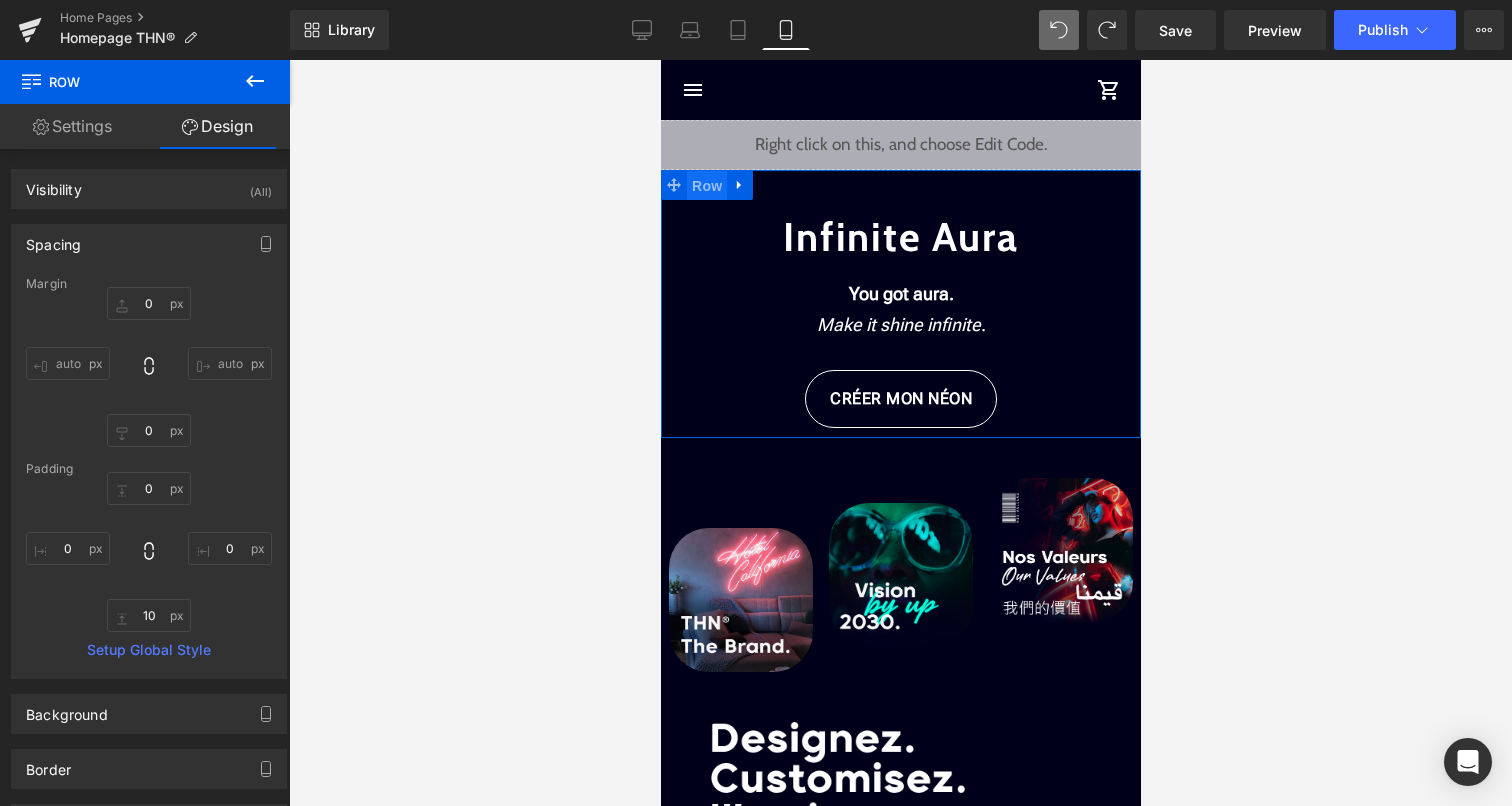 click on "Row" at bounding box center [706, 186] 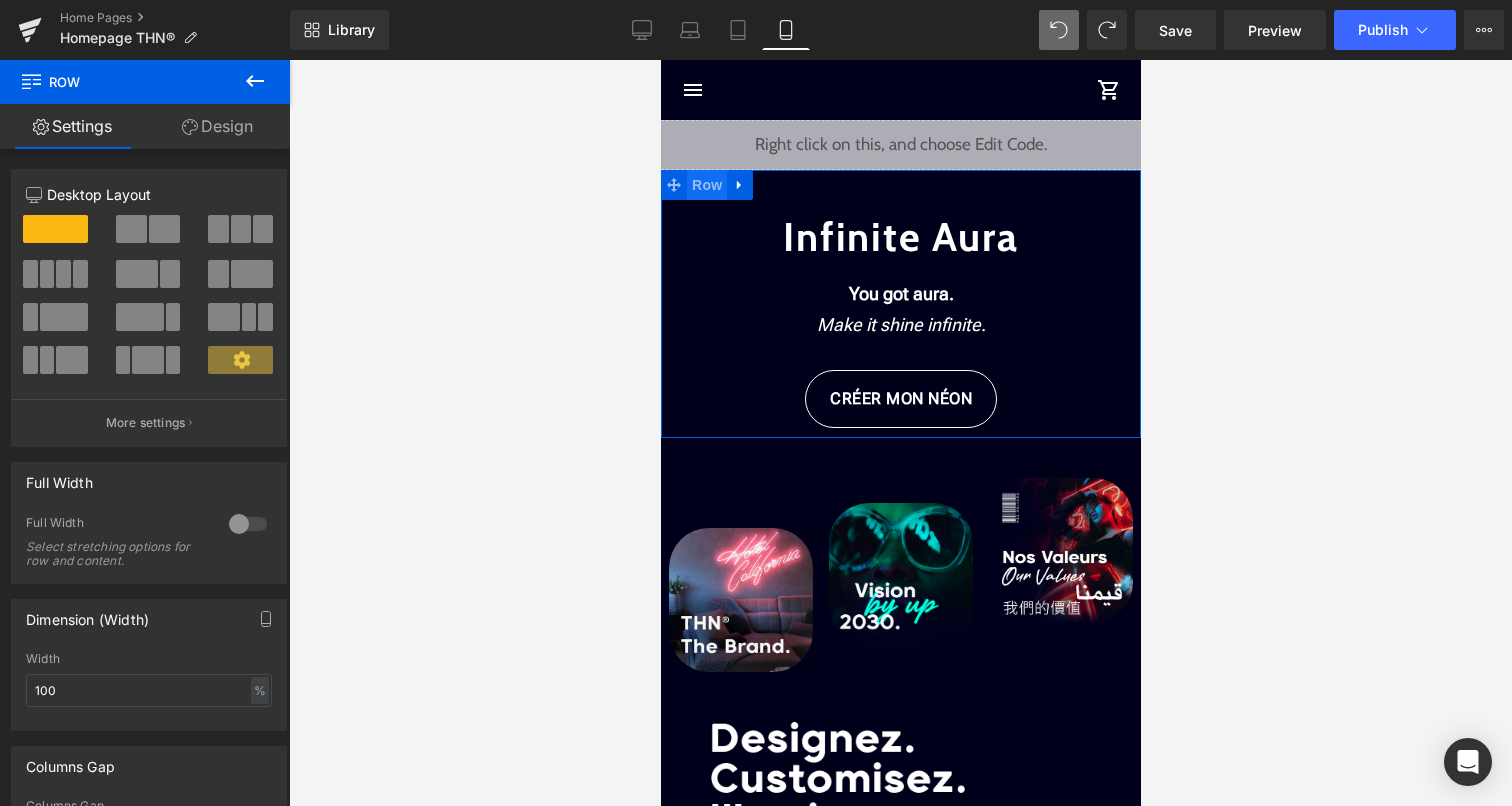 click on "Row" at bounding box center (706, 185) 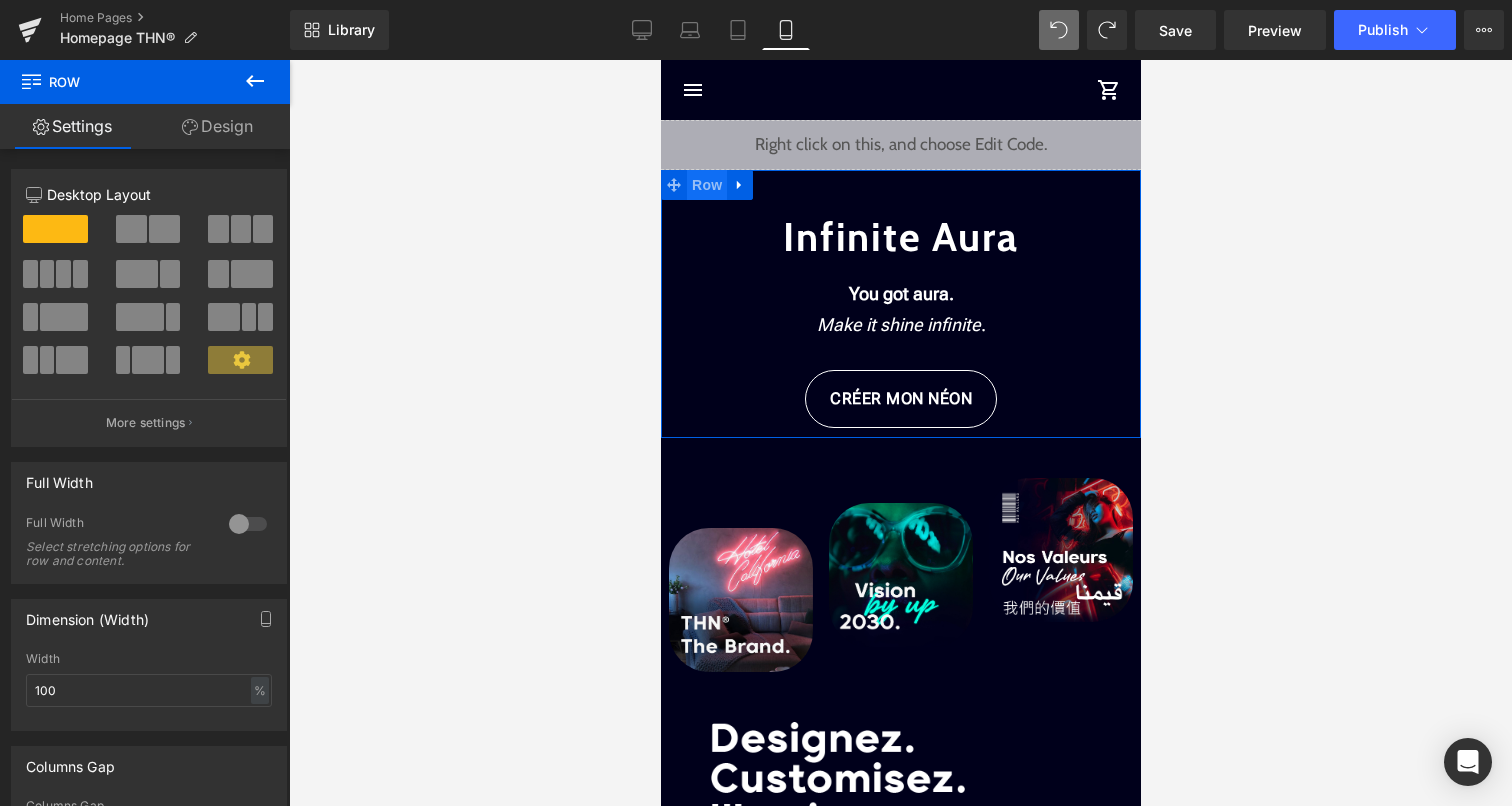 click on "Row" at bounding box center [706, 185] 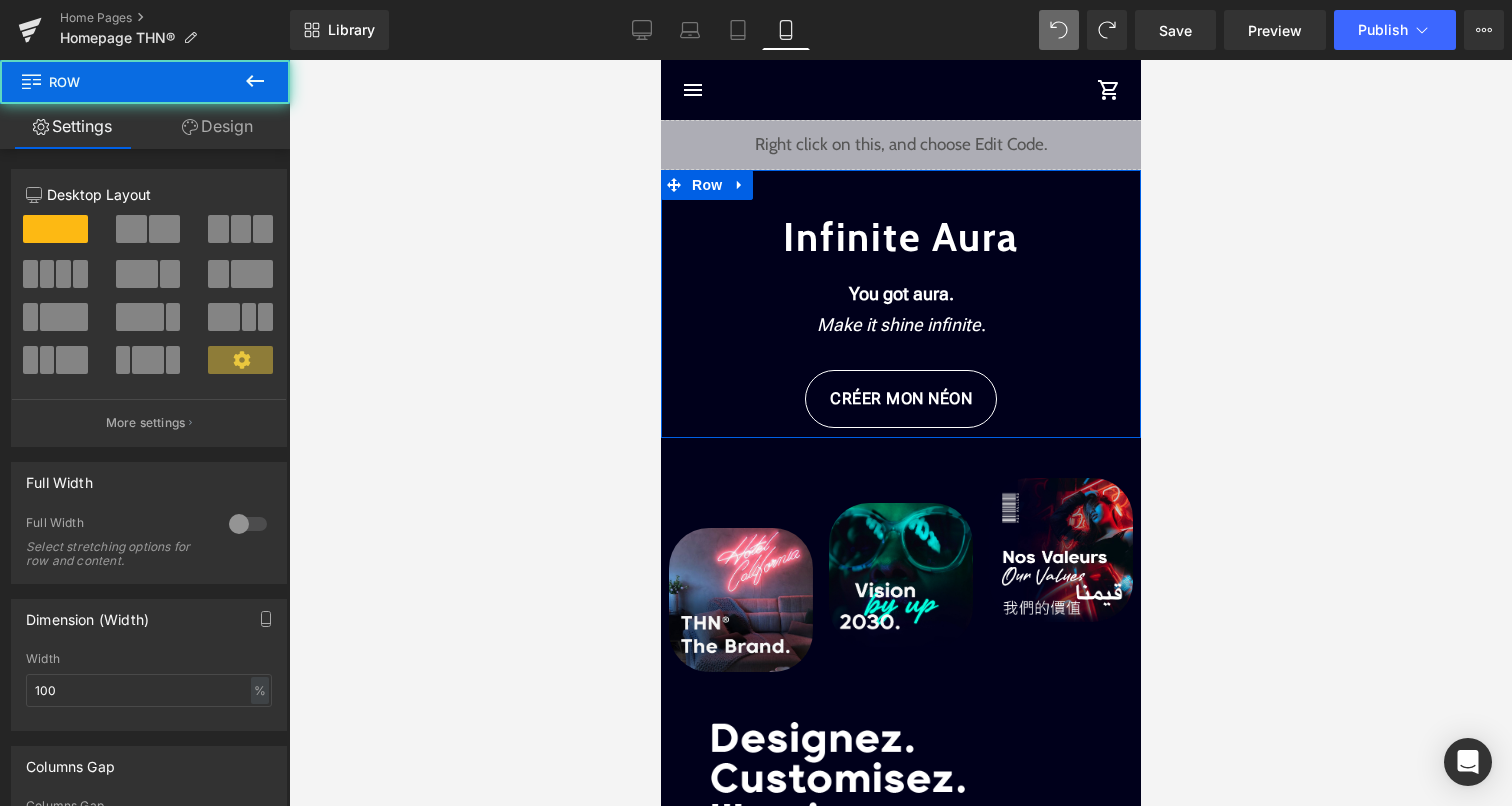 click on "Design" at bounding box center (217, 126) 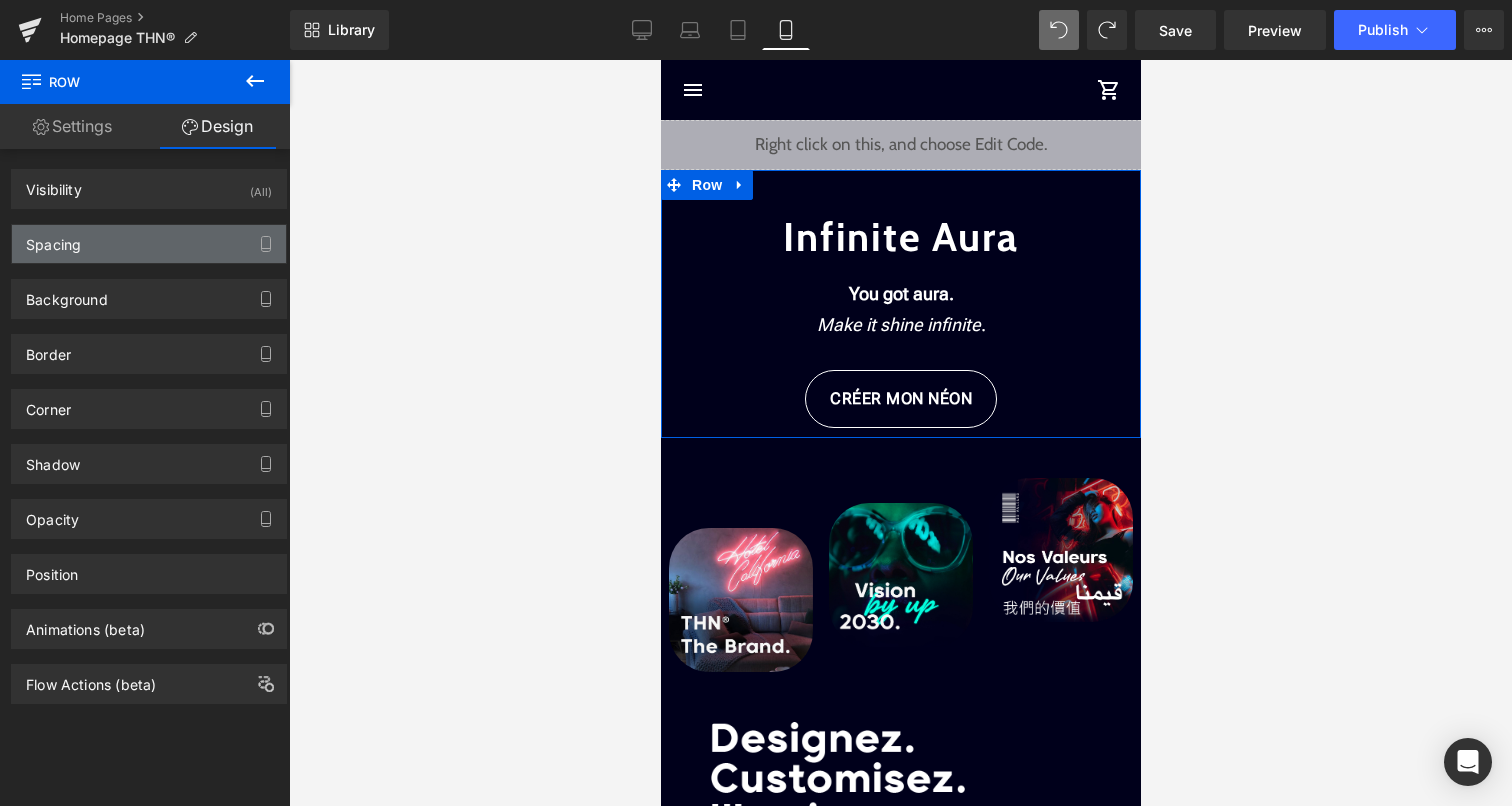 click on "Spacing" at bounding box center (149, 244) 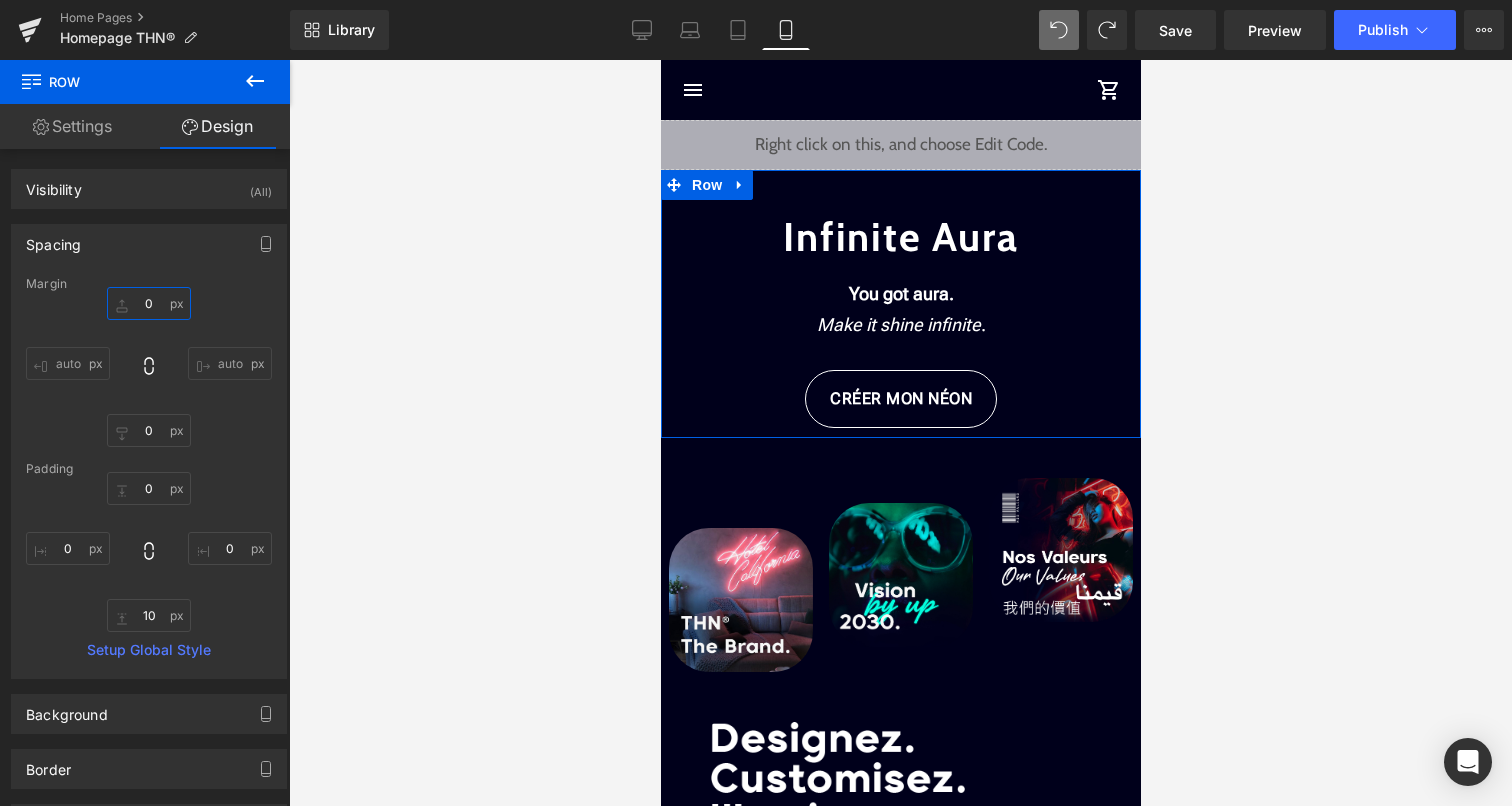 click on "0" at bounding box center [149, 303] 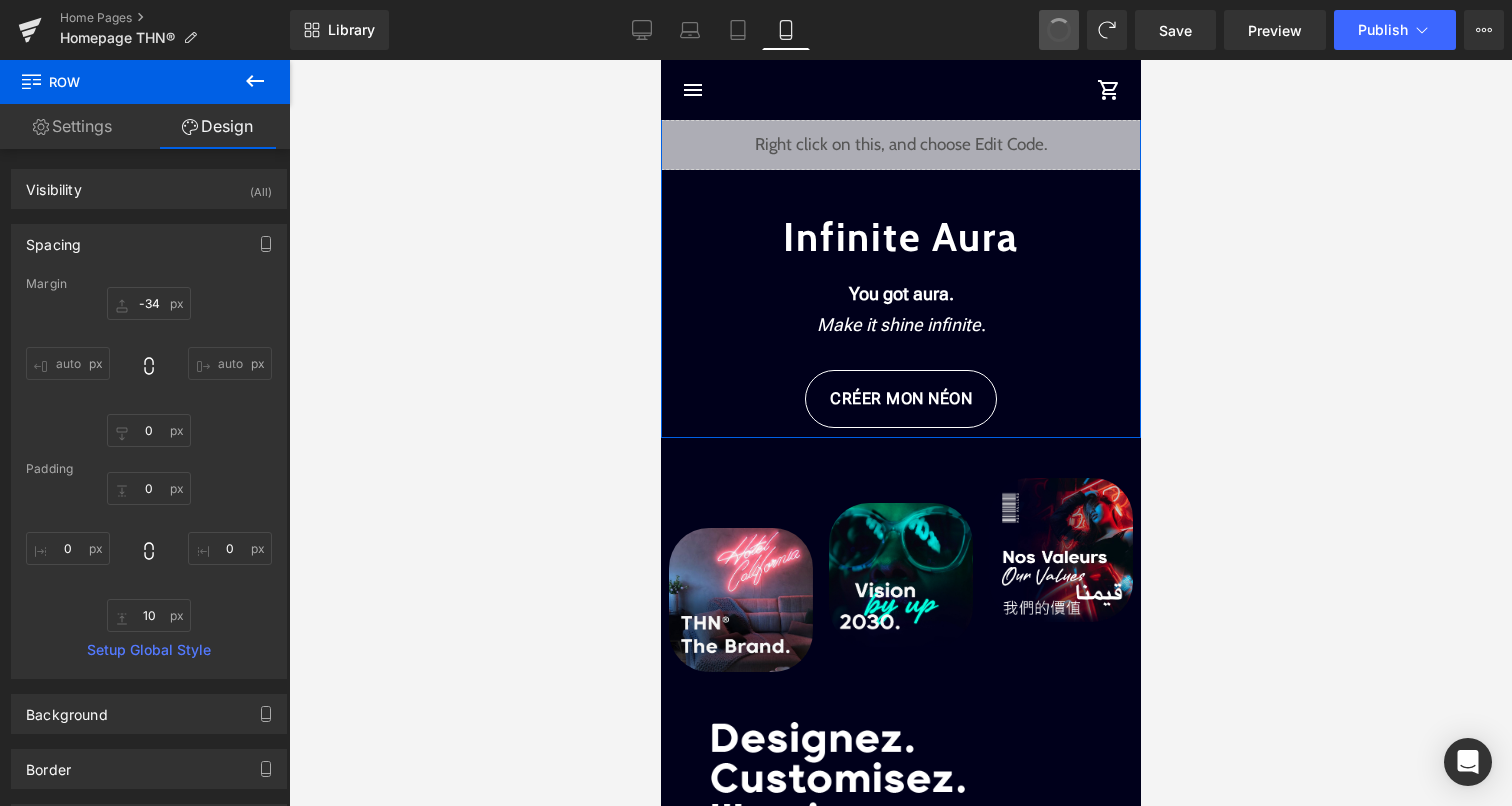 type on "0" 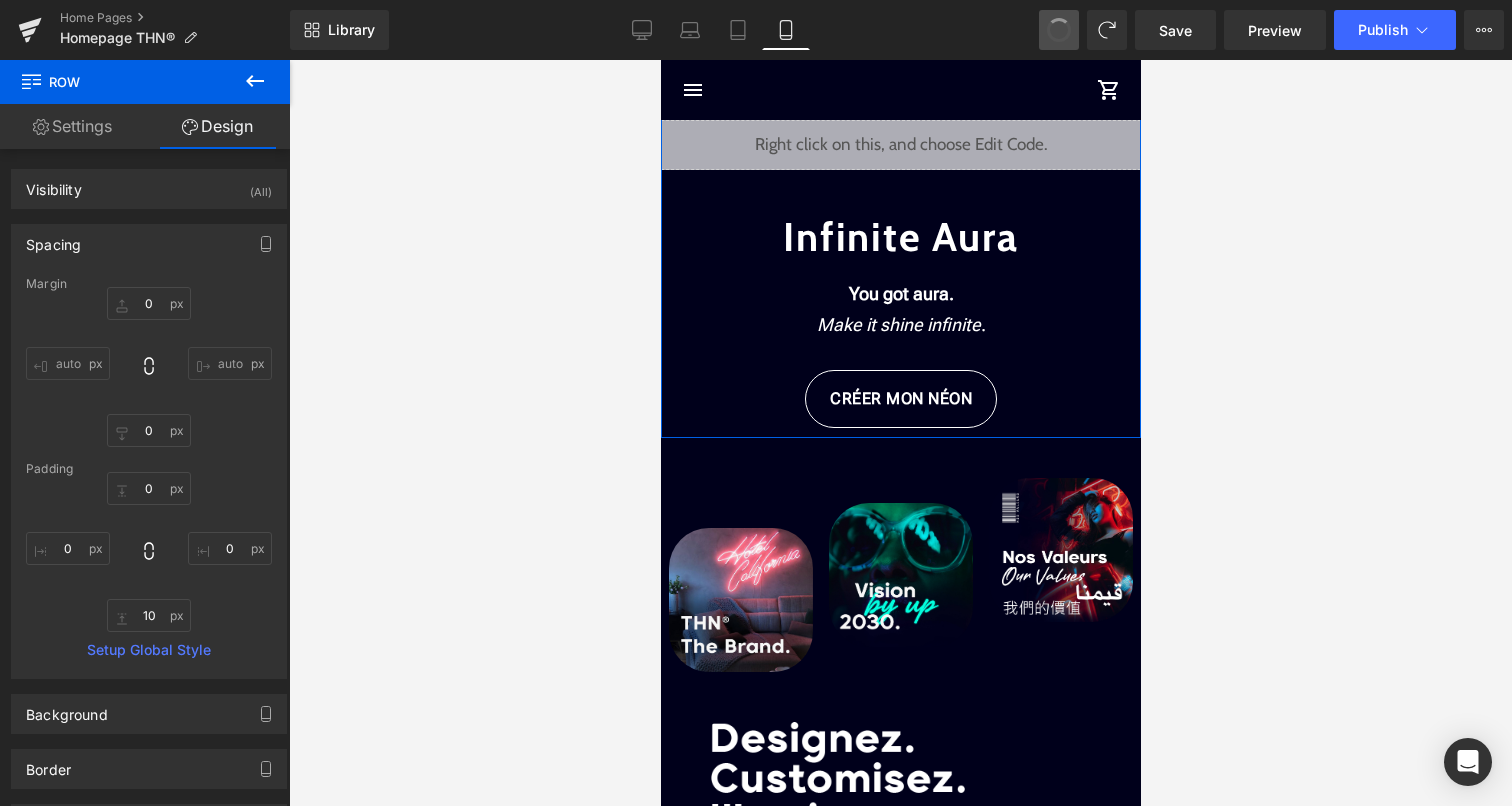 type on "0" 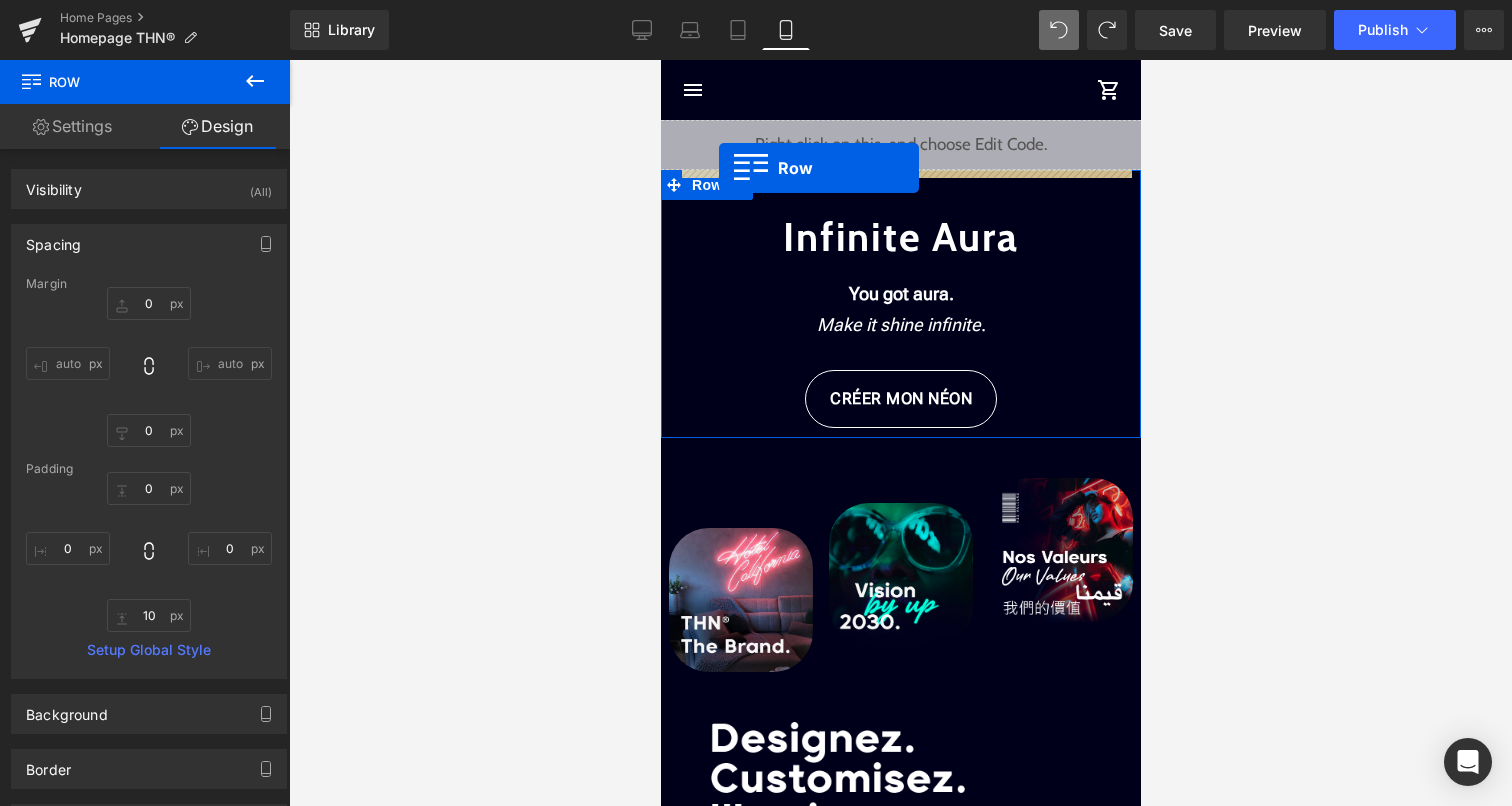 scroll, scrollTop: 4088, scrollLeft: 480, axis: both 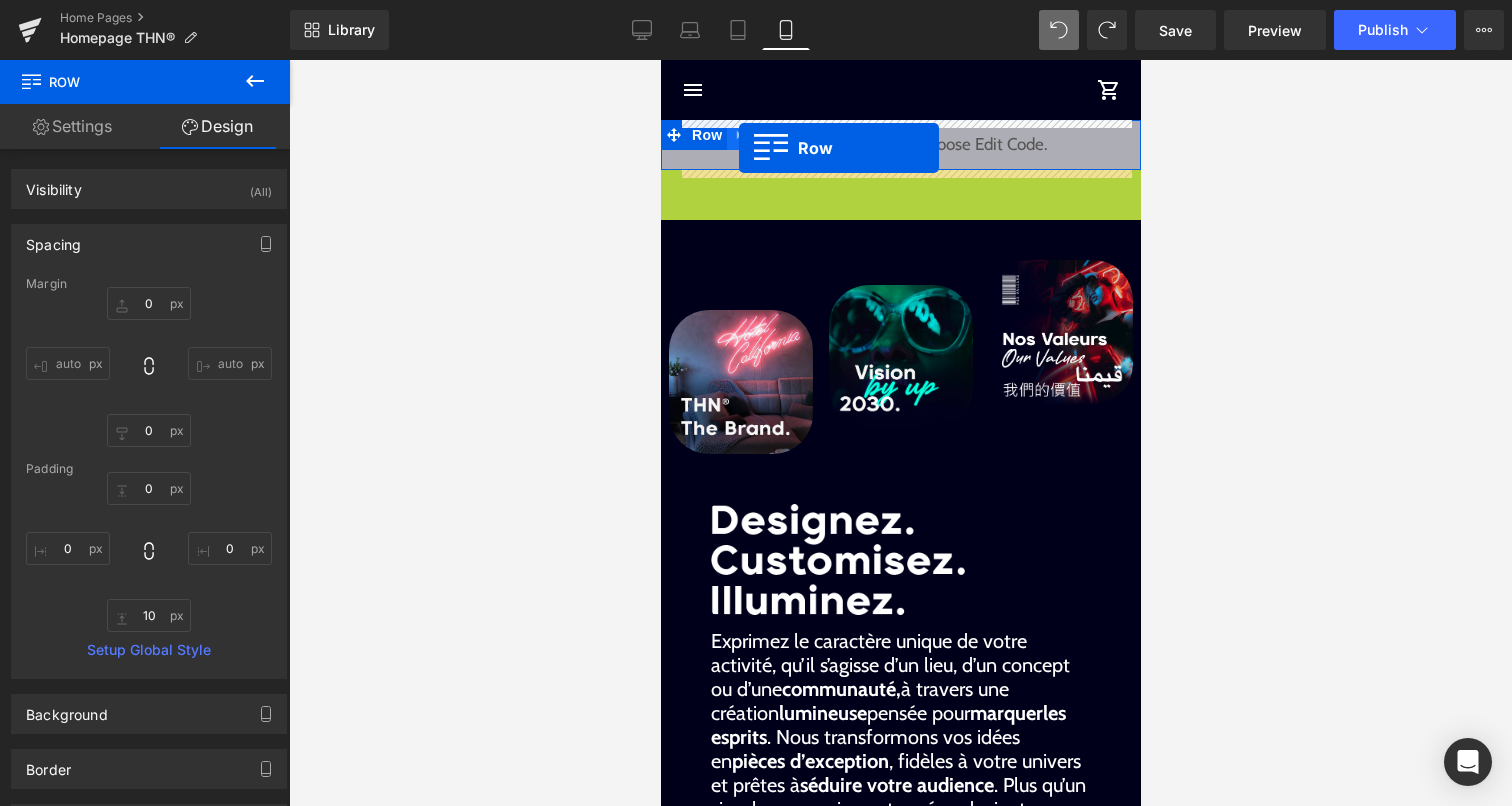 drag, startPoint x: 708, startPoint y: 187, endPoint x: 737, endPoint y: 148, distance: 48.60041 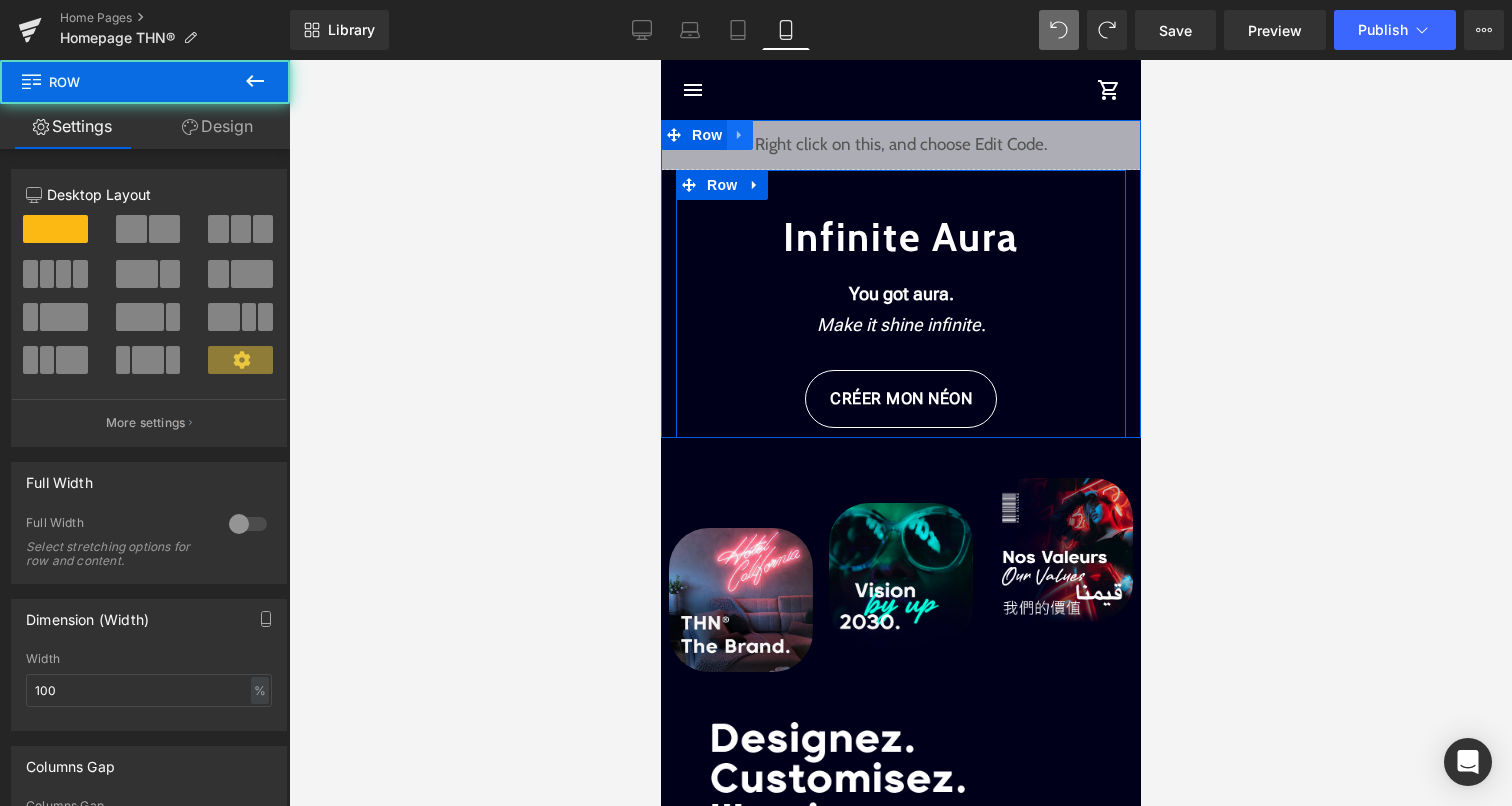 scroll, scrollTop: 10, scrollLeft: 10, axis: both 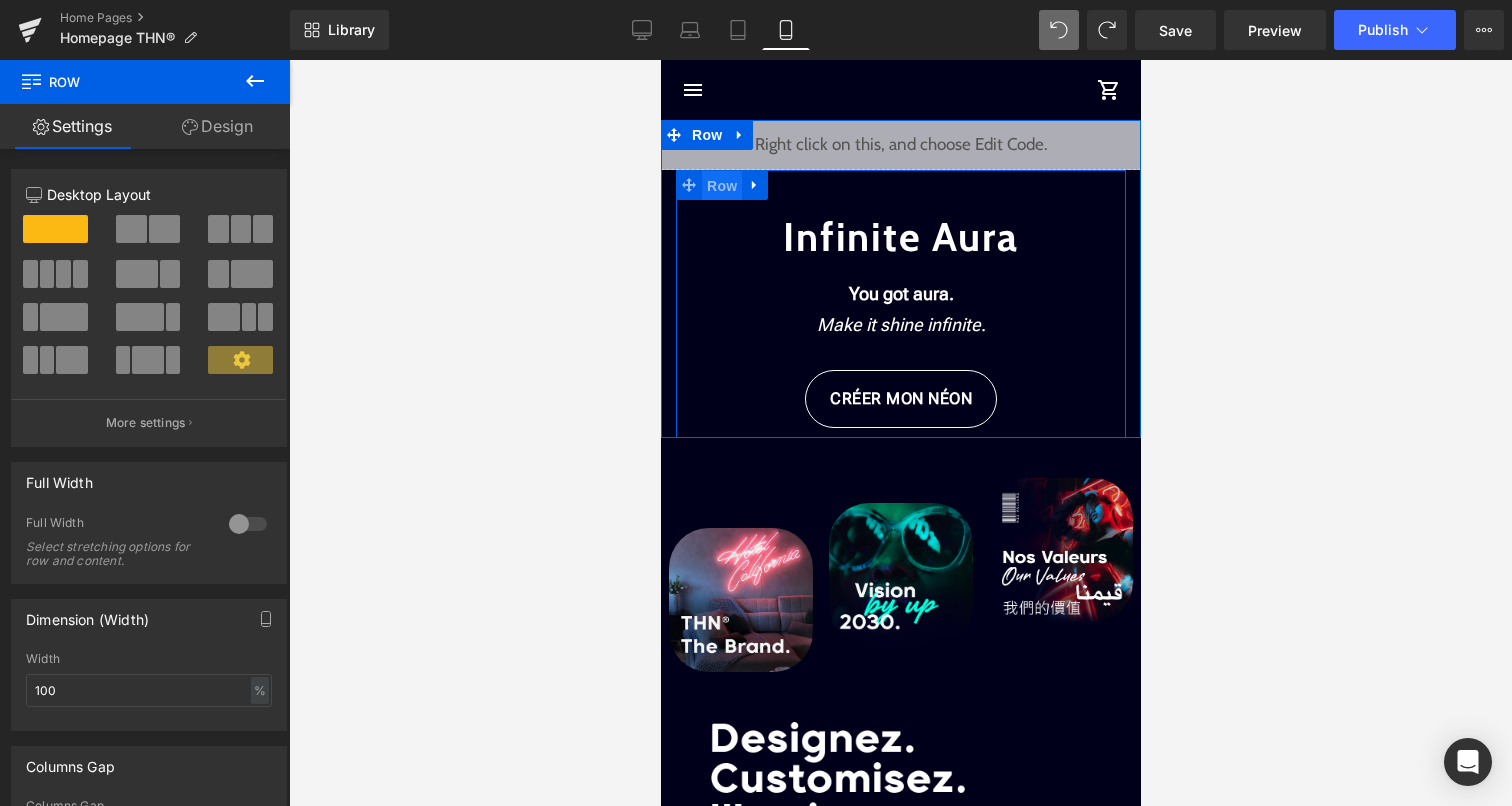 click on "Row" at bounding box center [721, 186] 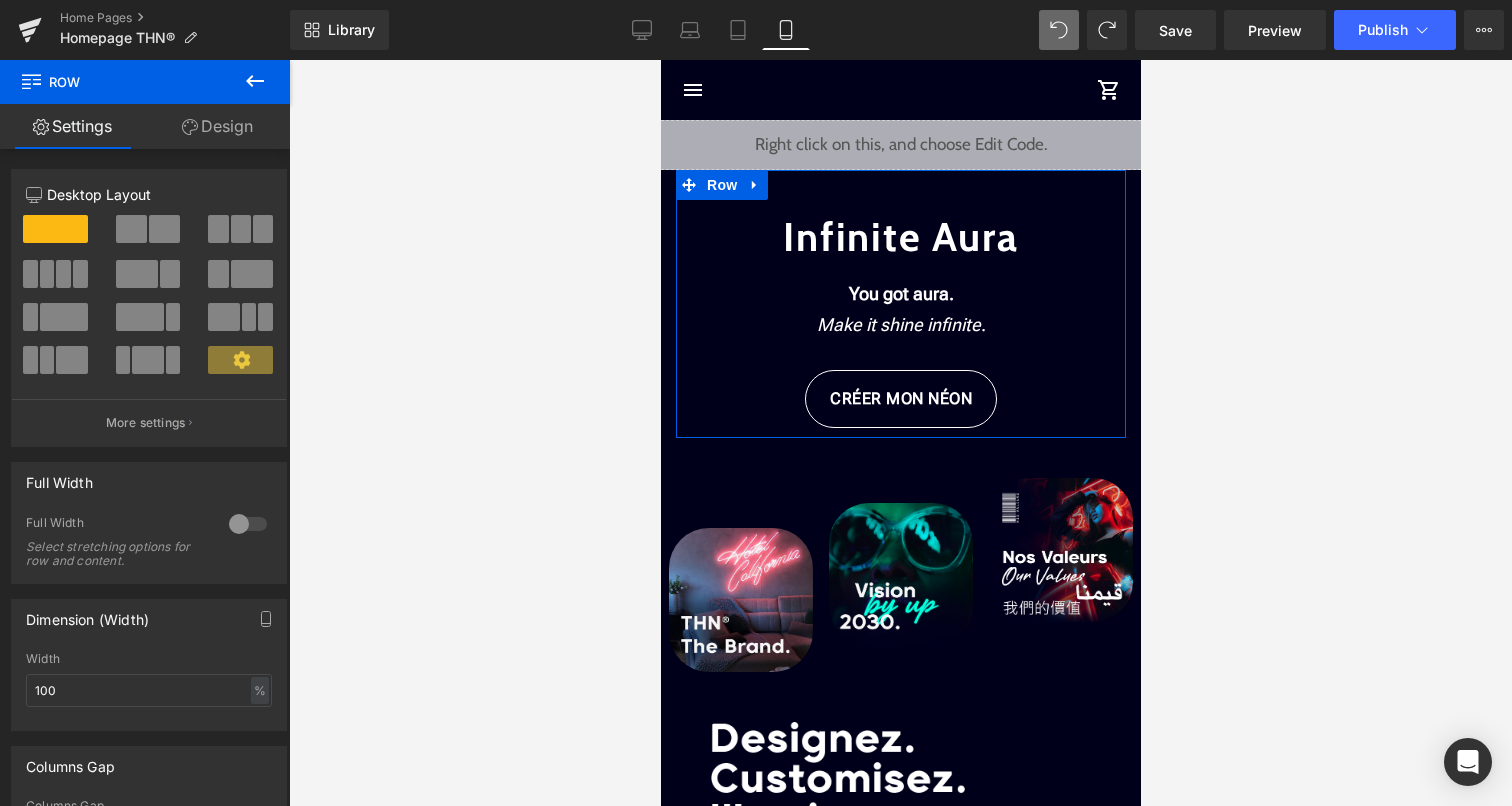 click on "Design" at bounding box center [217, 126] 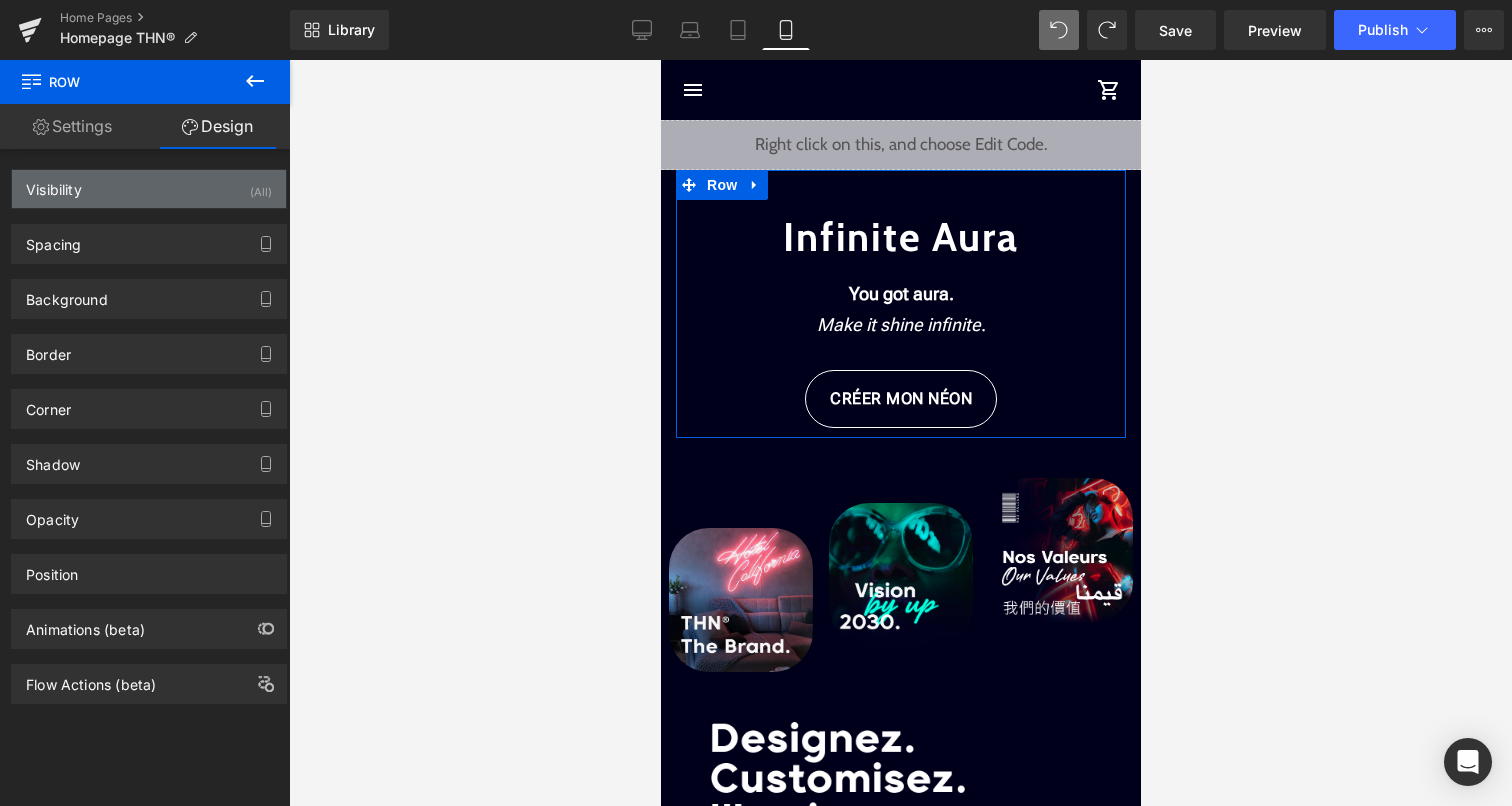 click on "Visibility
(All)" at bounding box center (149, 189) 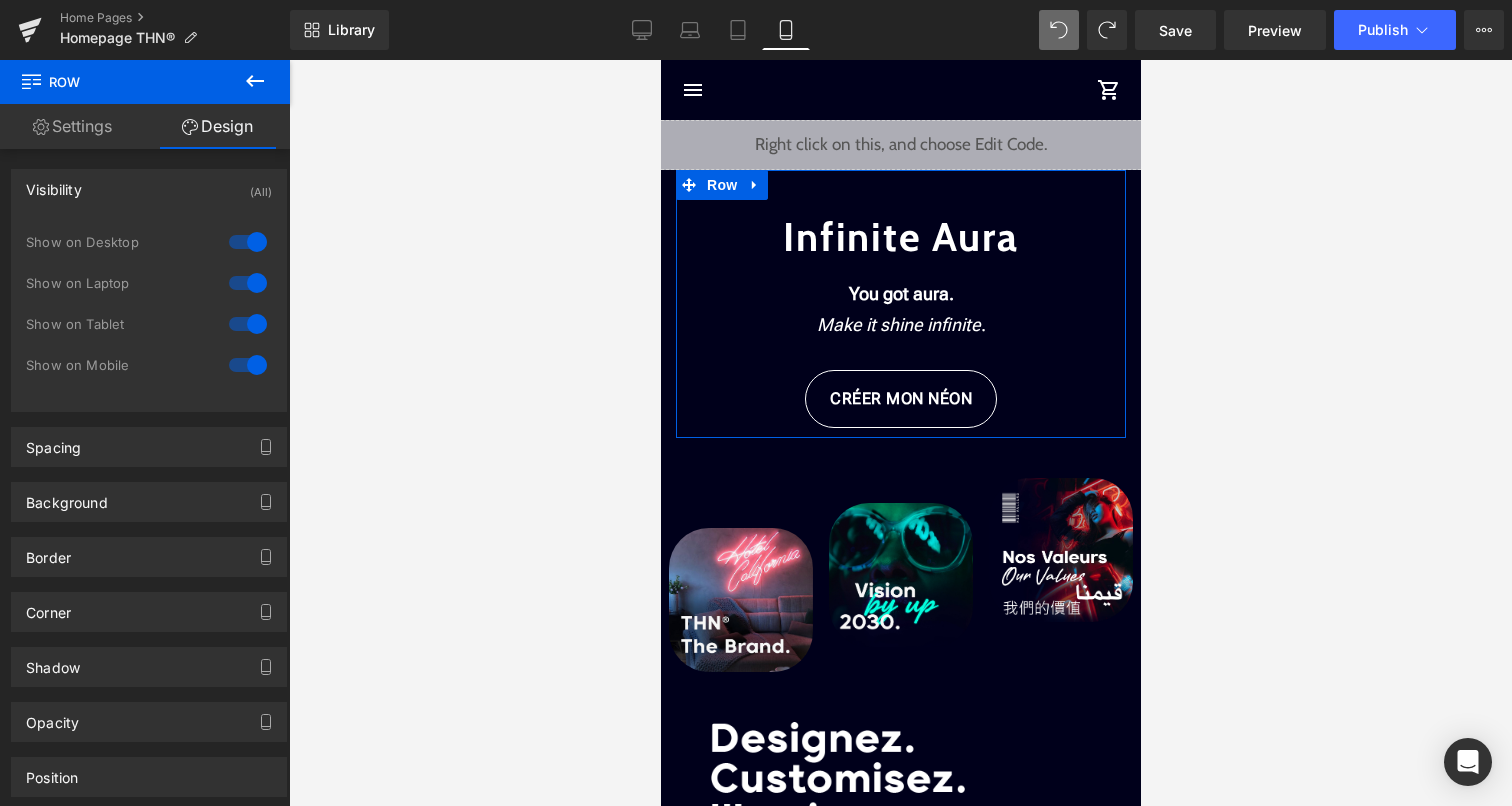 click at bounding box center [248, 242] 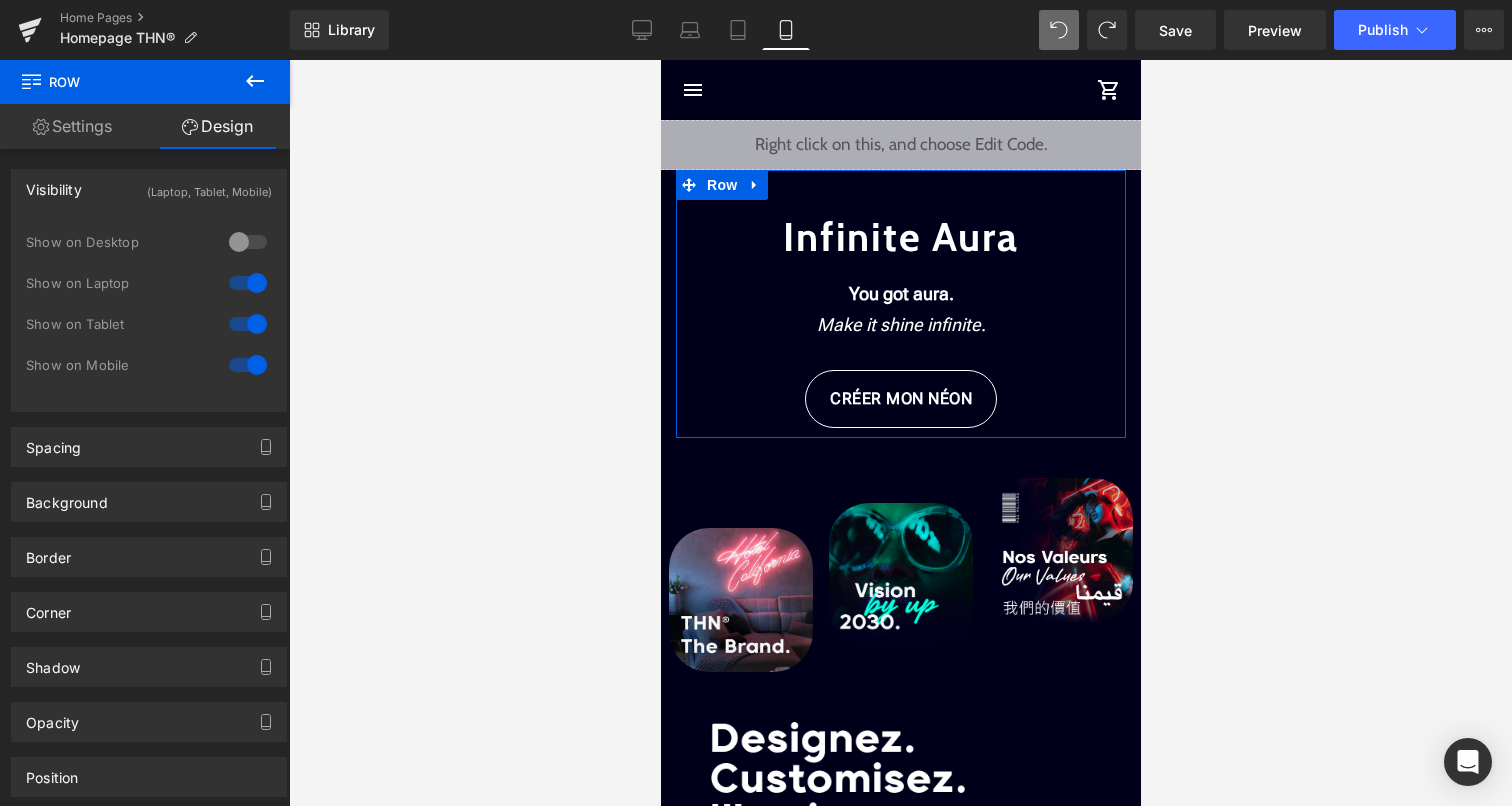 click at bounding box center (248, 283) 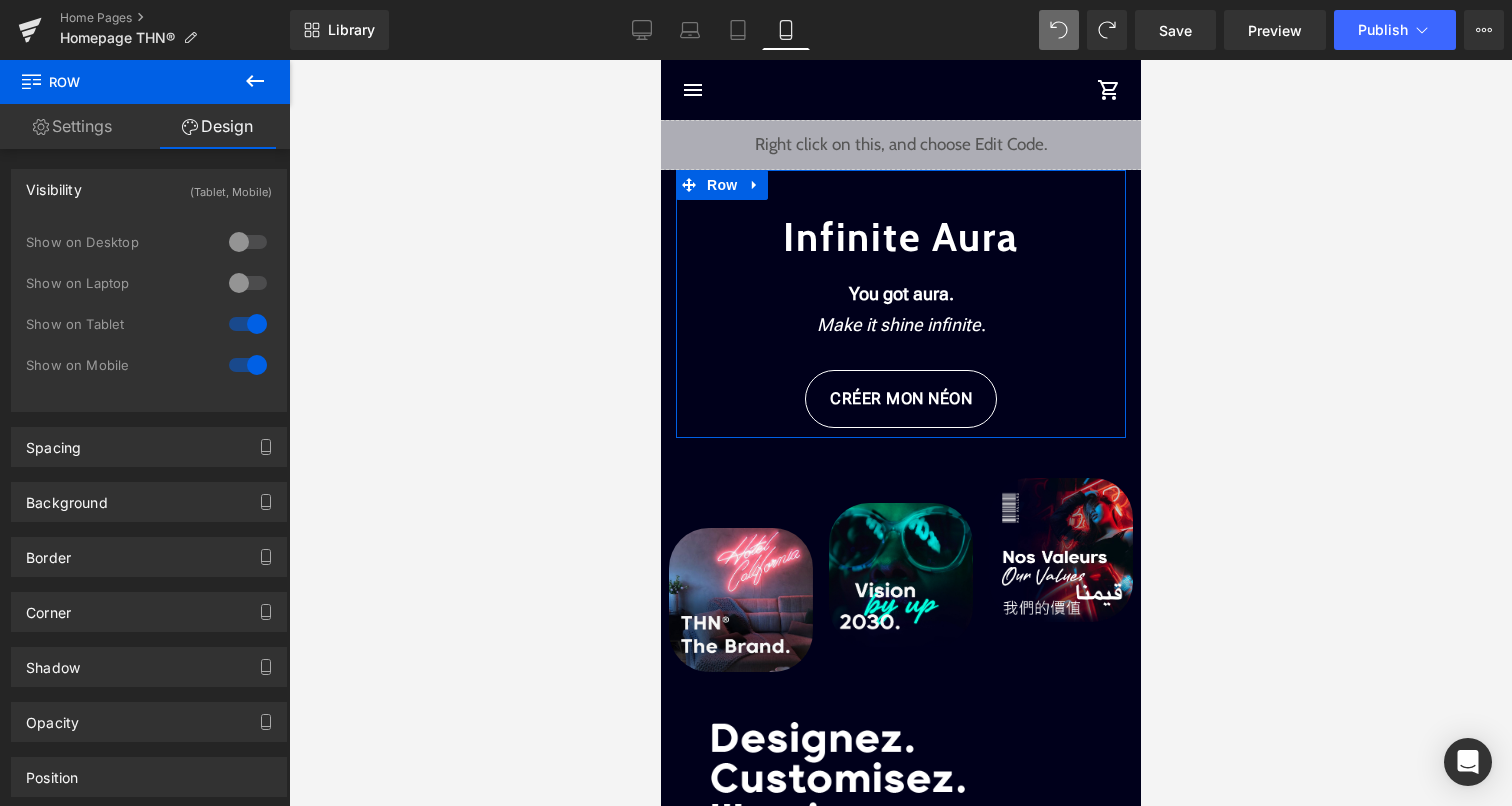 click at bounding box center (248, 324) 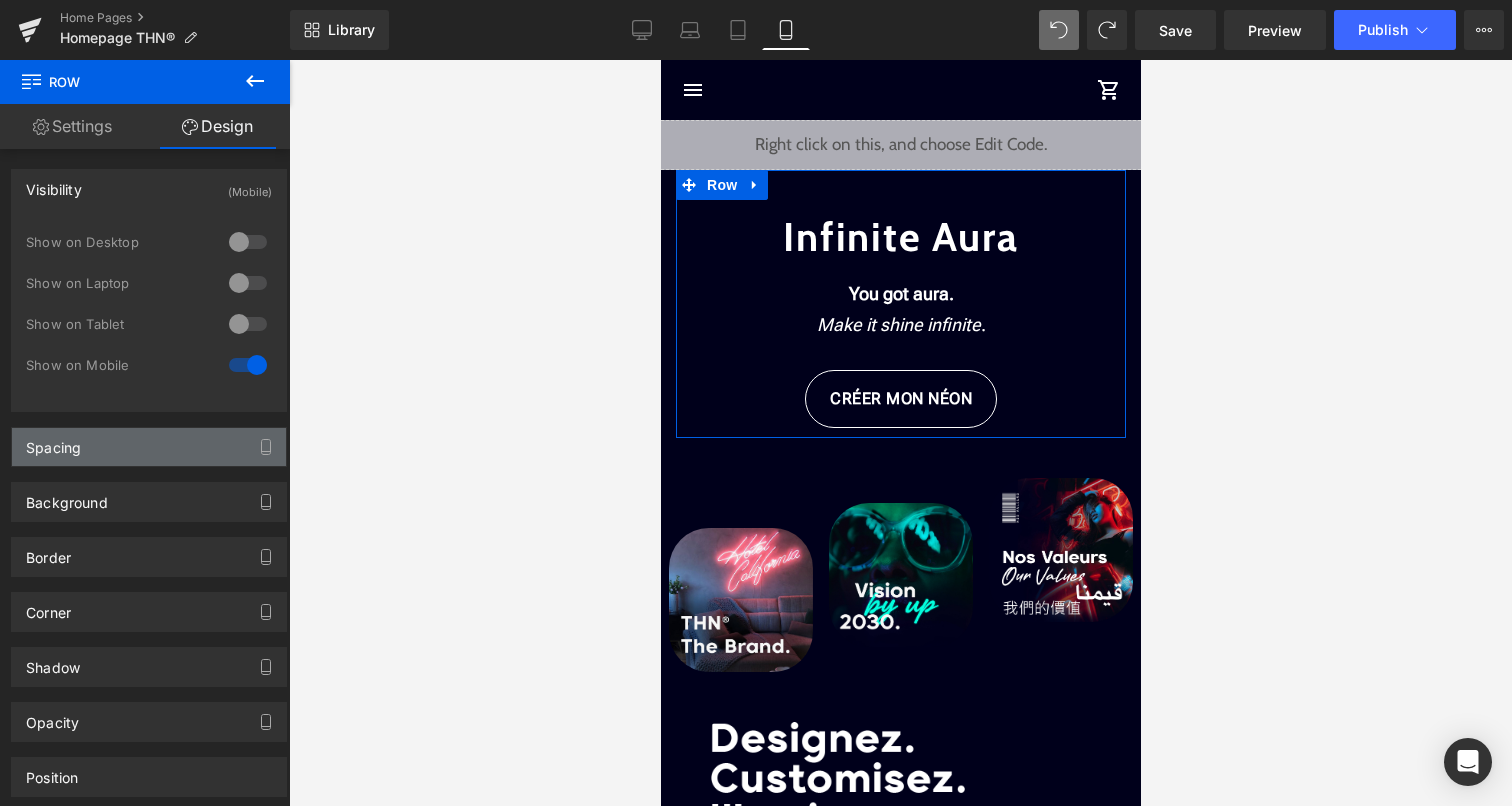 click on "Spacing" at bounding box center (149, 447) 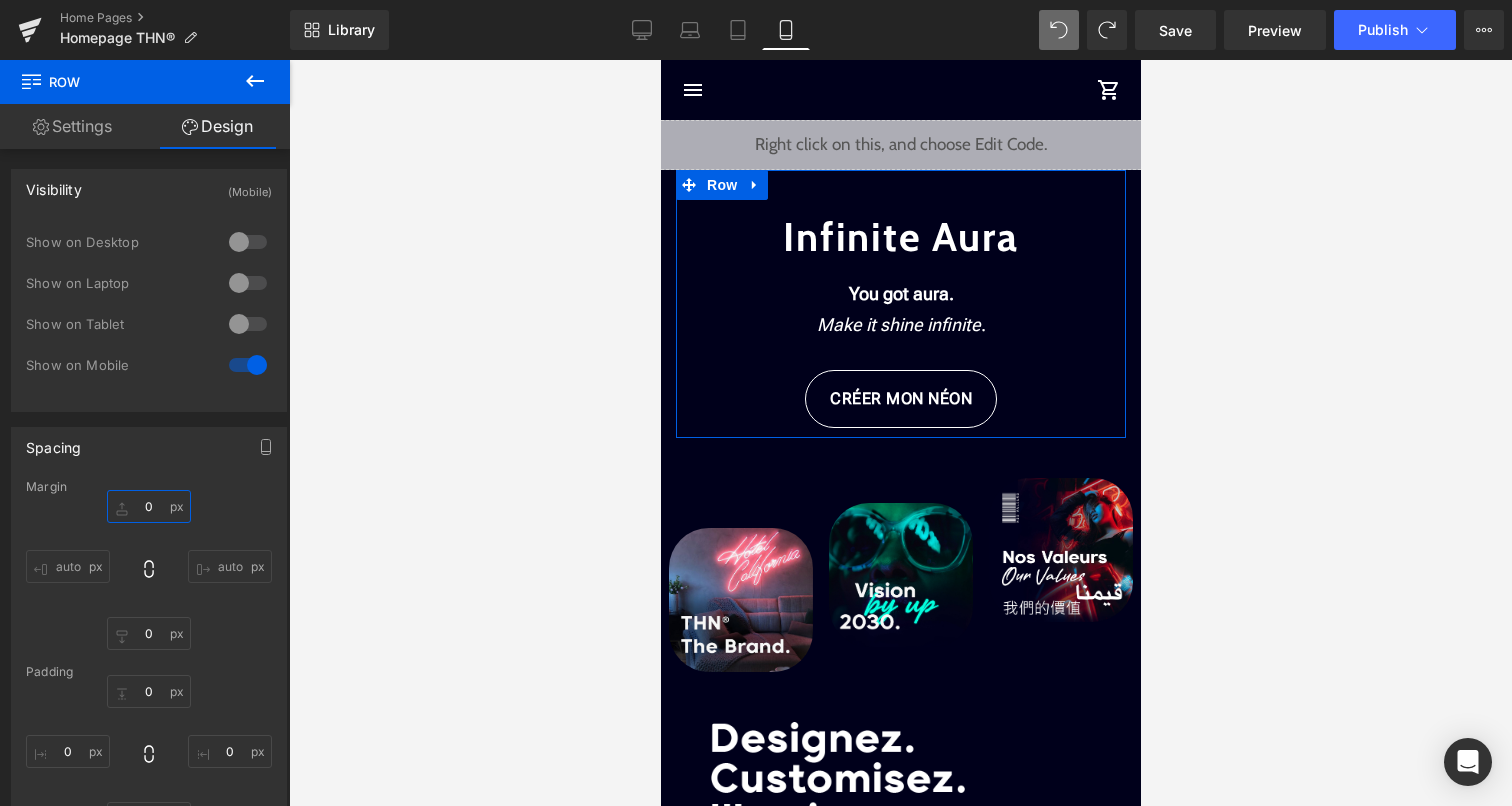 click on "0" at bounding box center (149, 506) 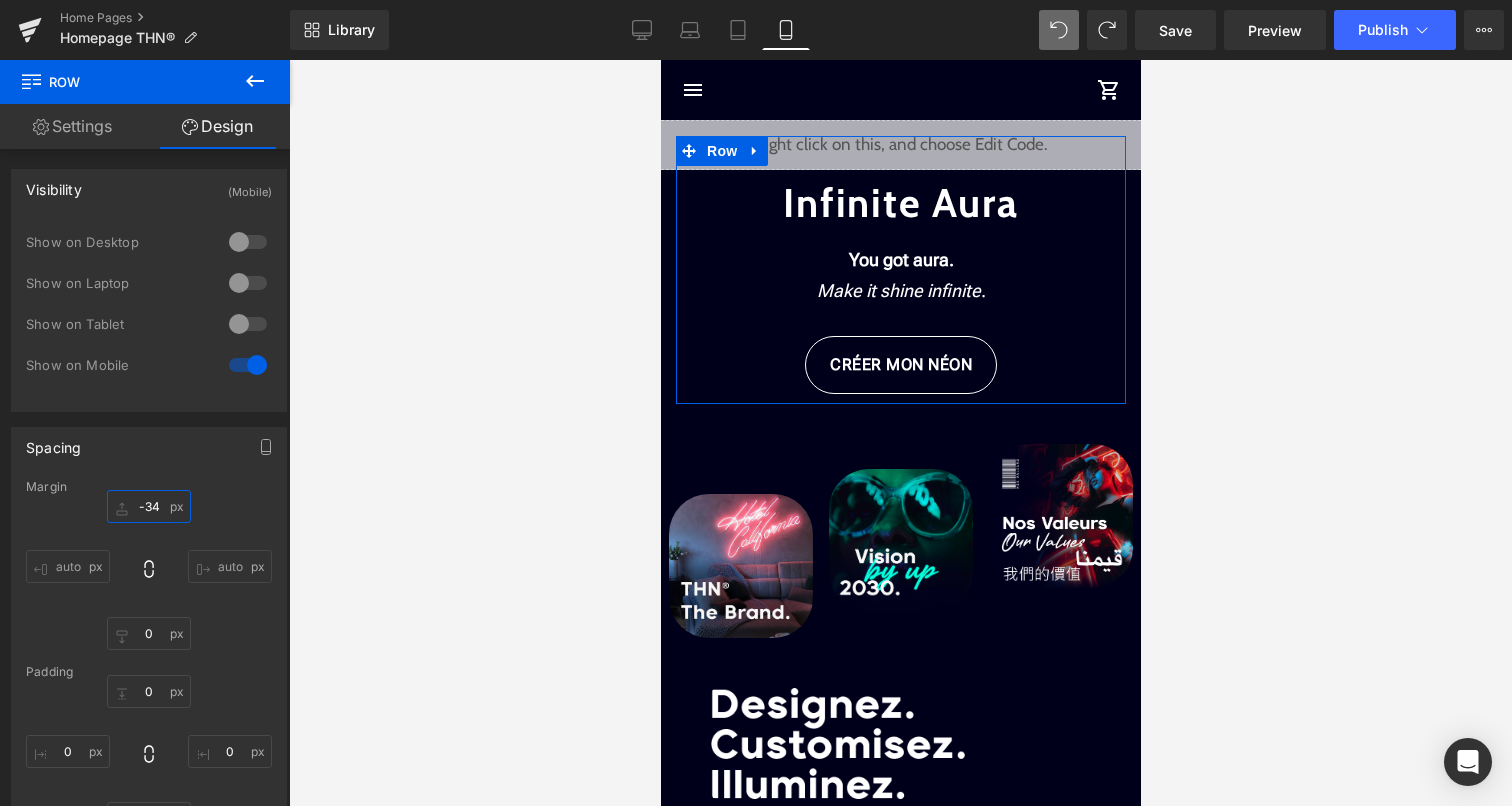 type on "-340" 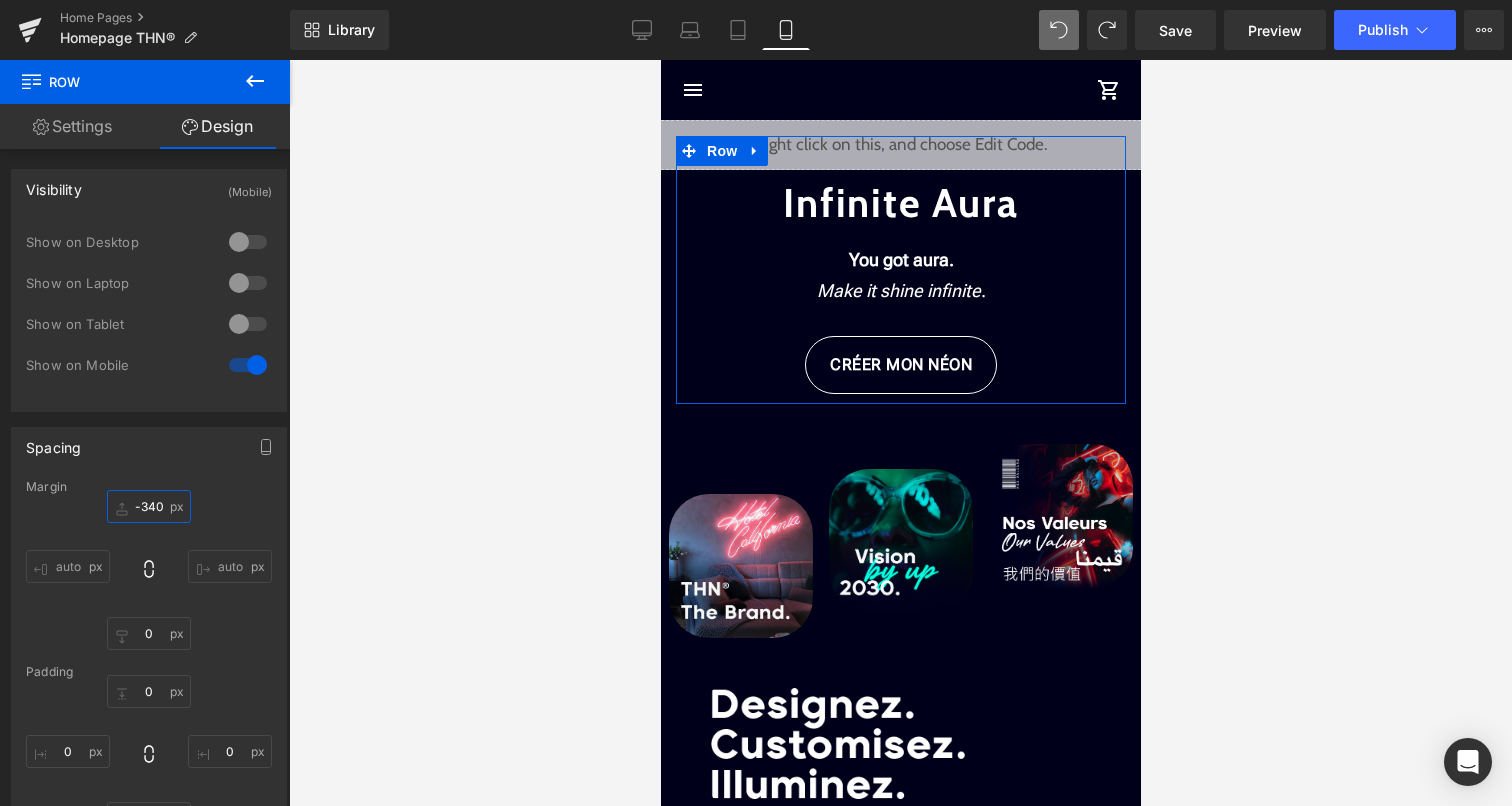 scroll, scrollTop: 3989, scrollLeft: 480, axis: both 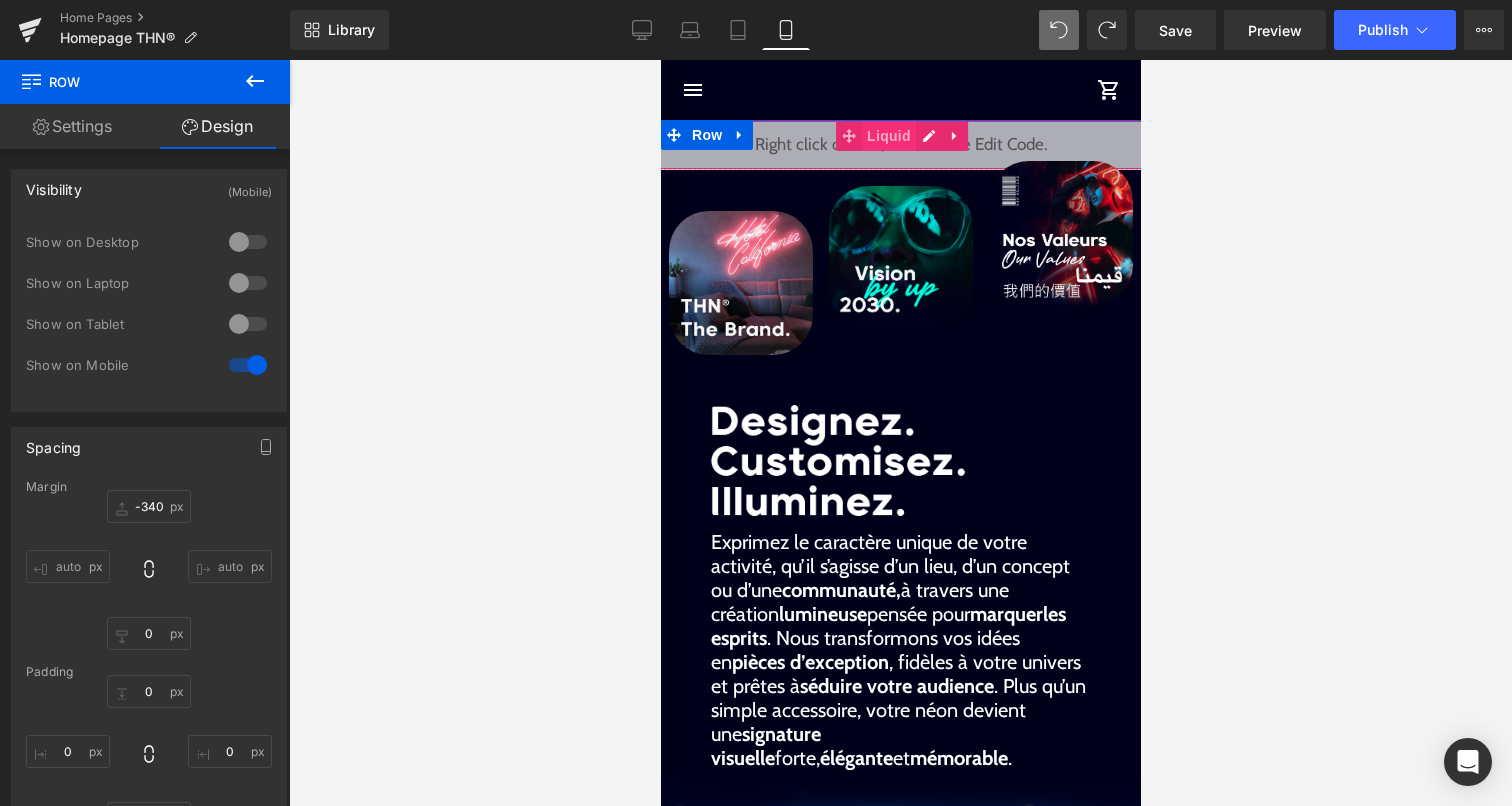 click on "Liquid" at bounding box center [888, 136] 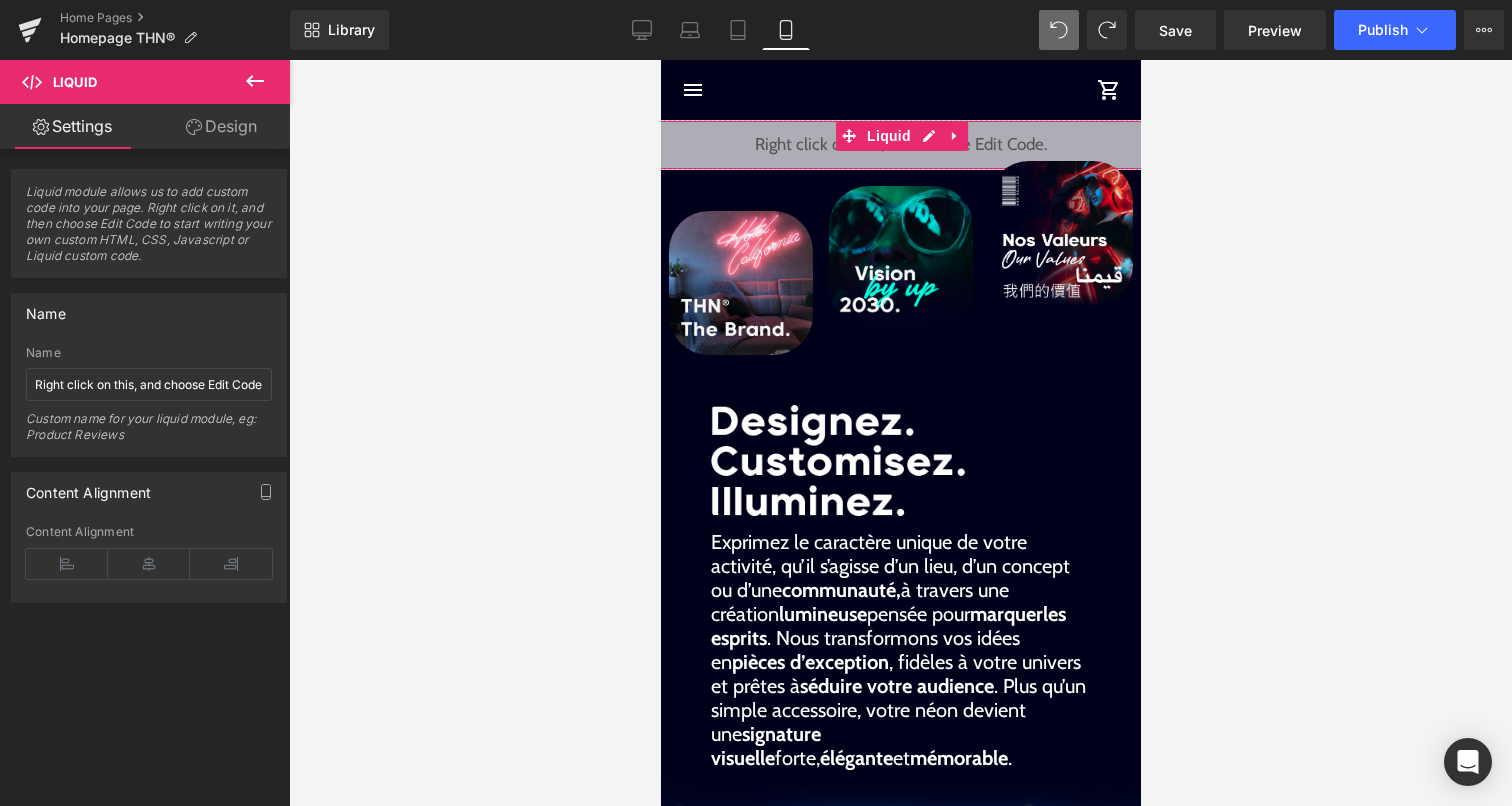 click on "Design" at bounding box center [221, 126] 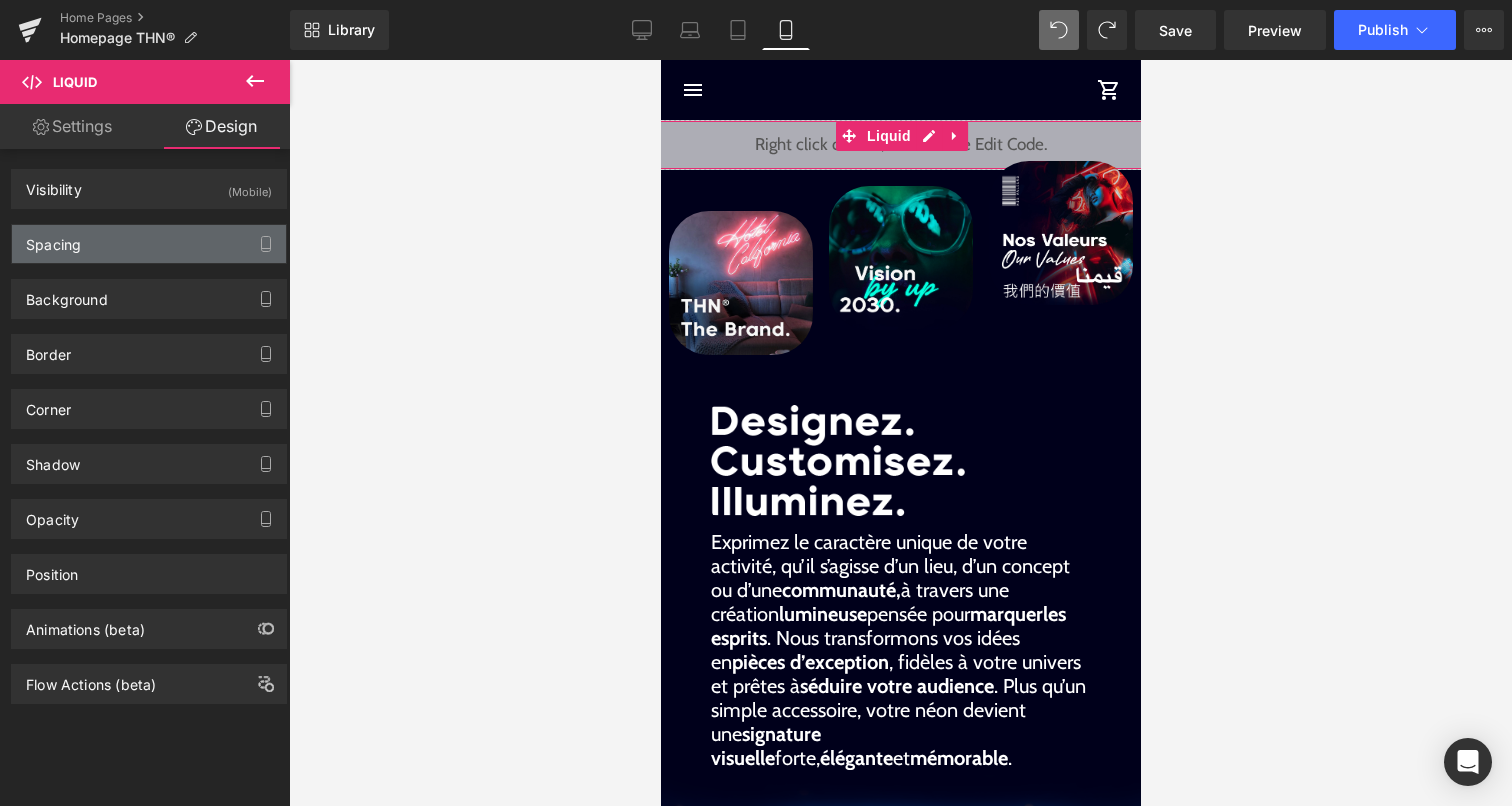 click on "Spacing" at bounding box center (149, 244) 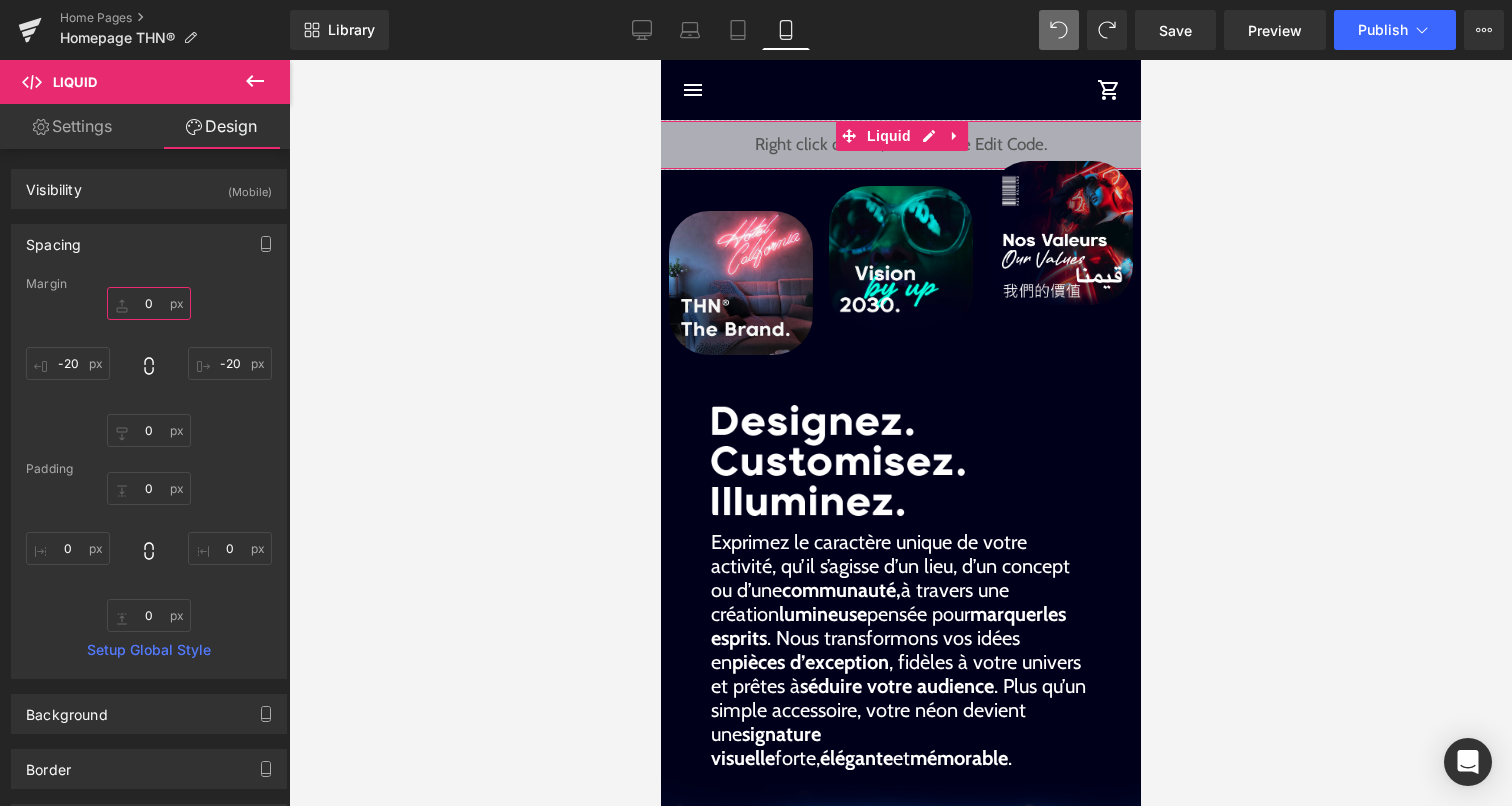 click on "0" at bounding box center (149, 303) 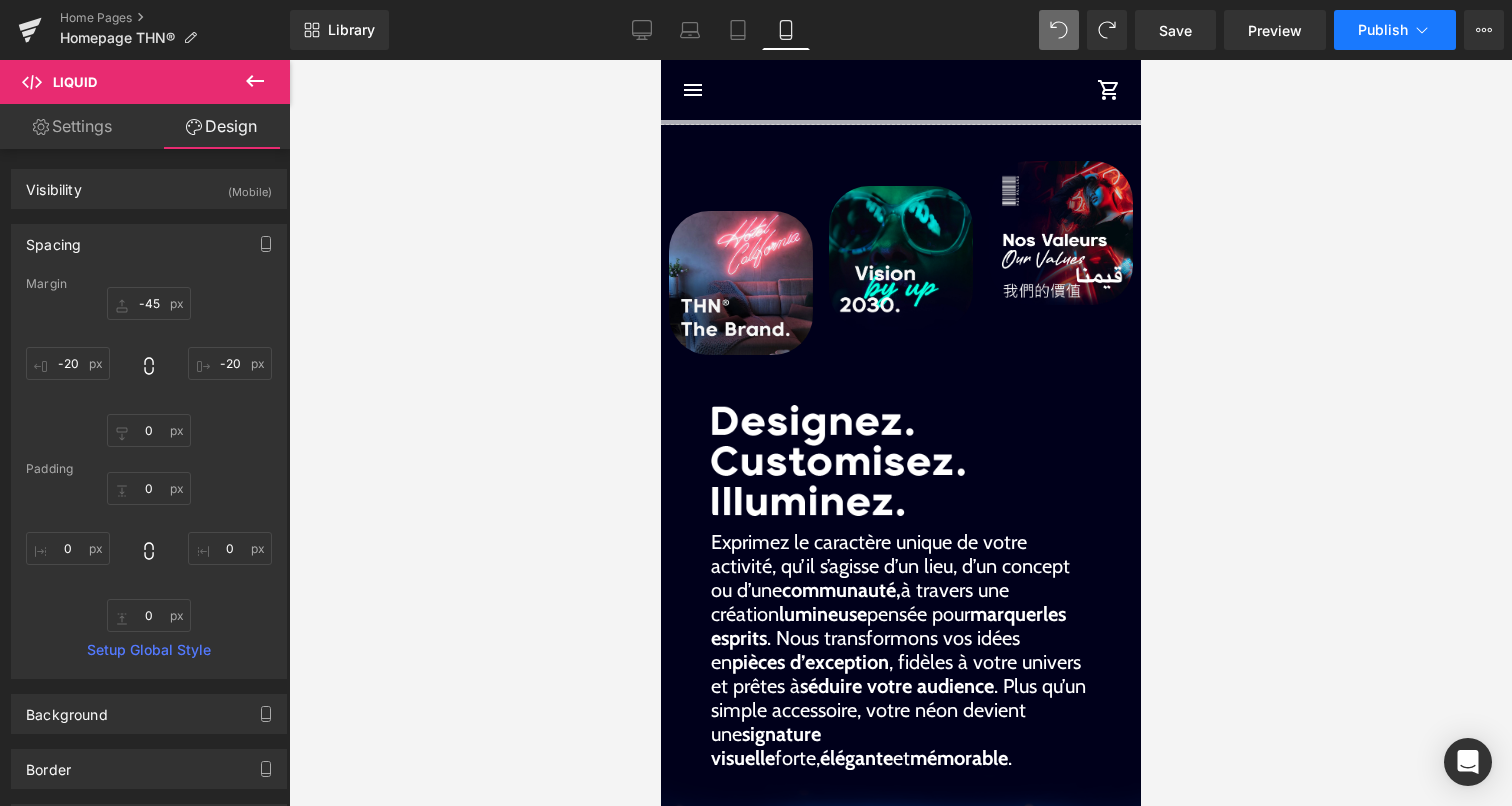 click on "Publish" at bounding box center [1383, 30] 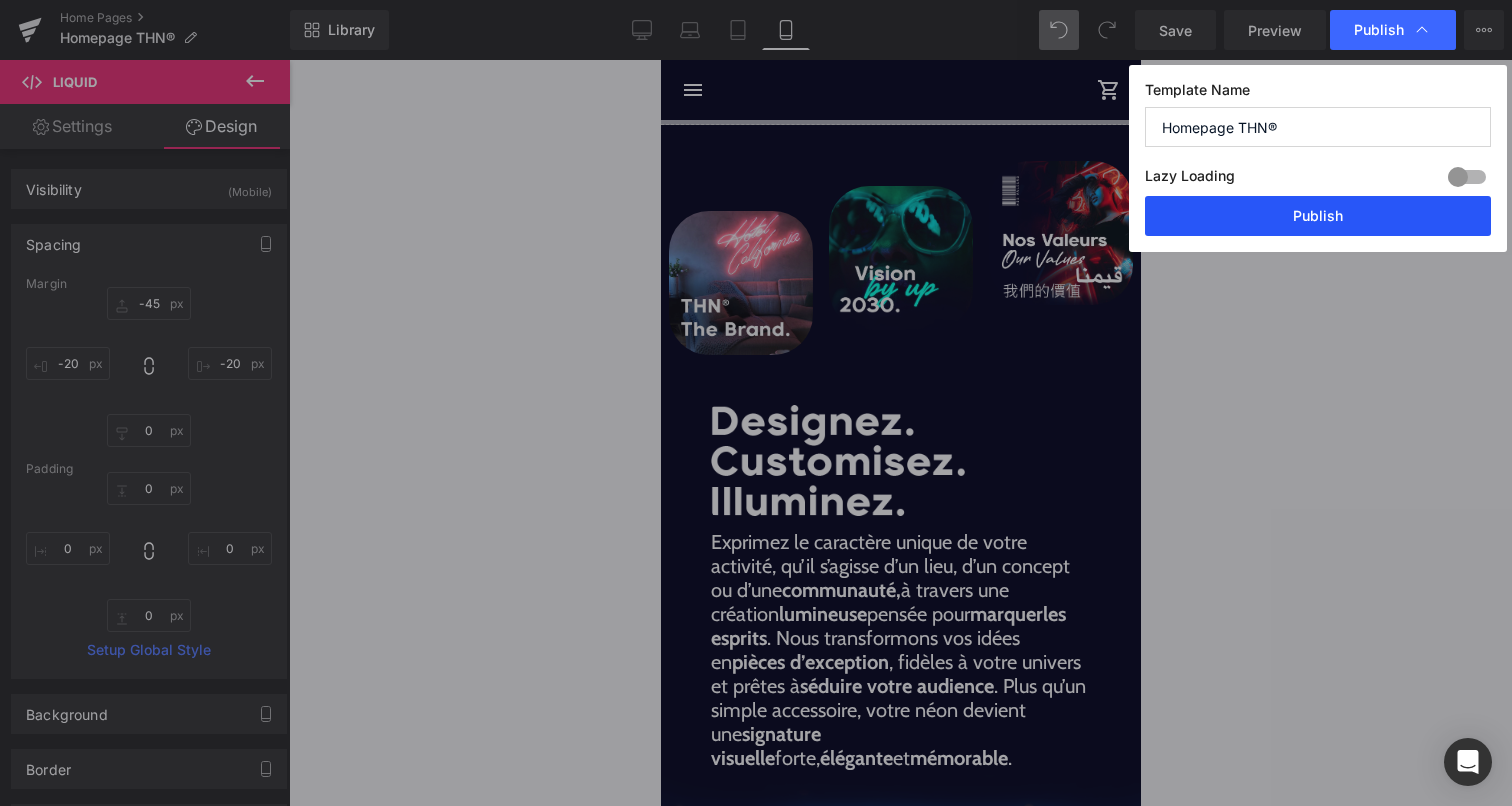 click on "Publish" at bounding box center [1318, 216] 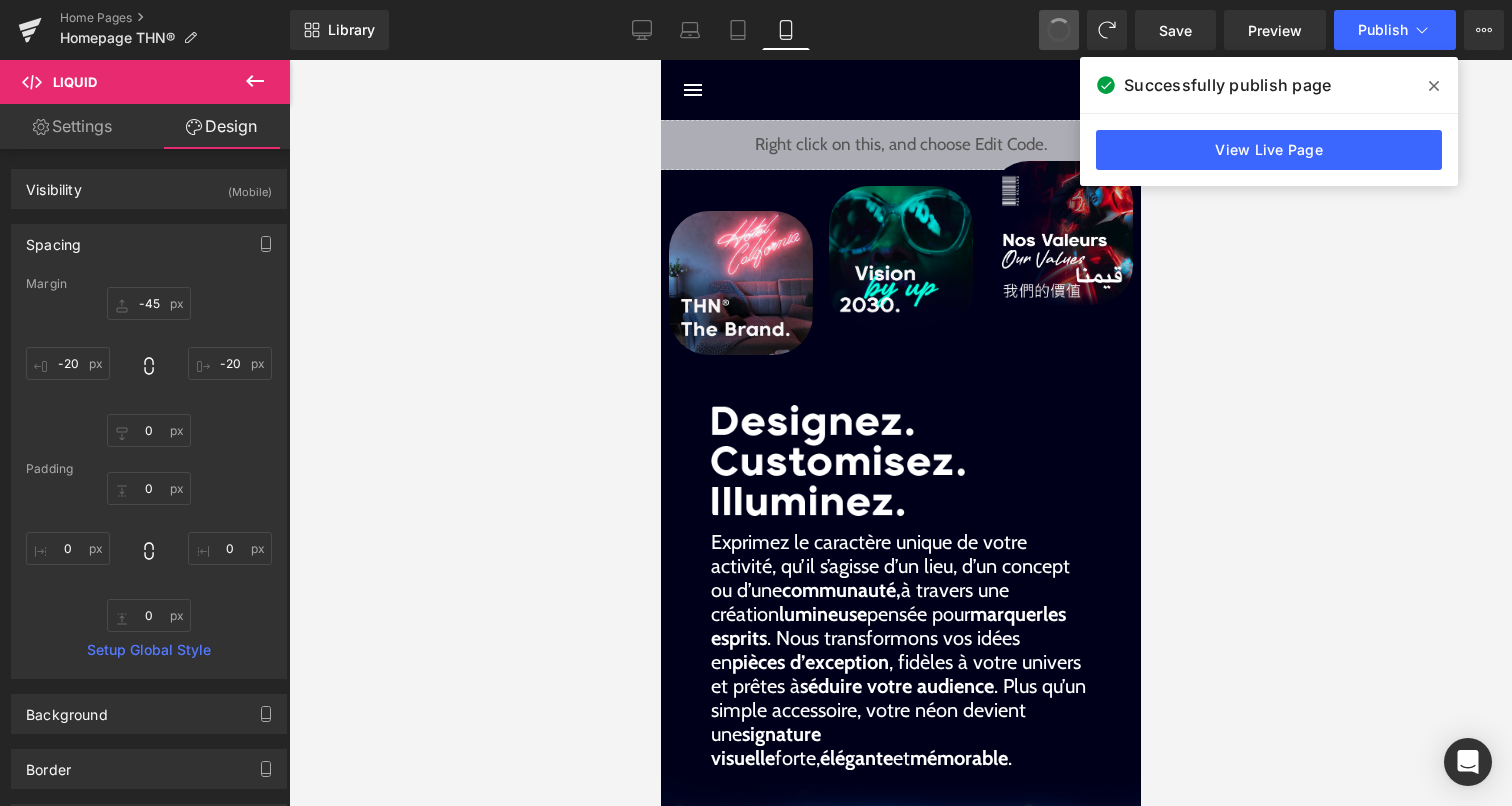 type on "0" 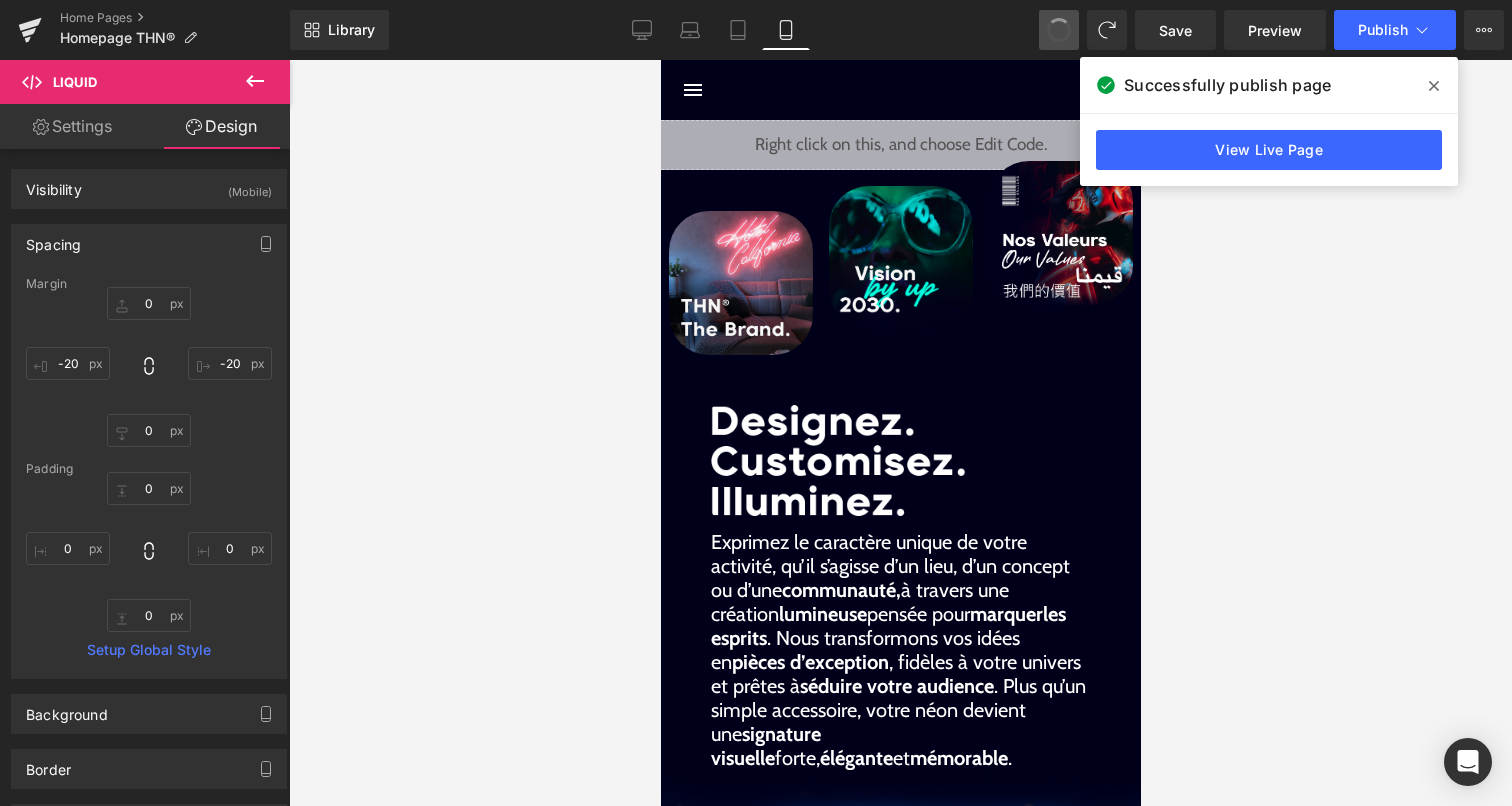 click at bounding box center (1059, 30) 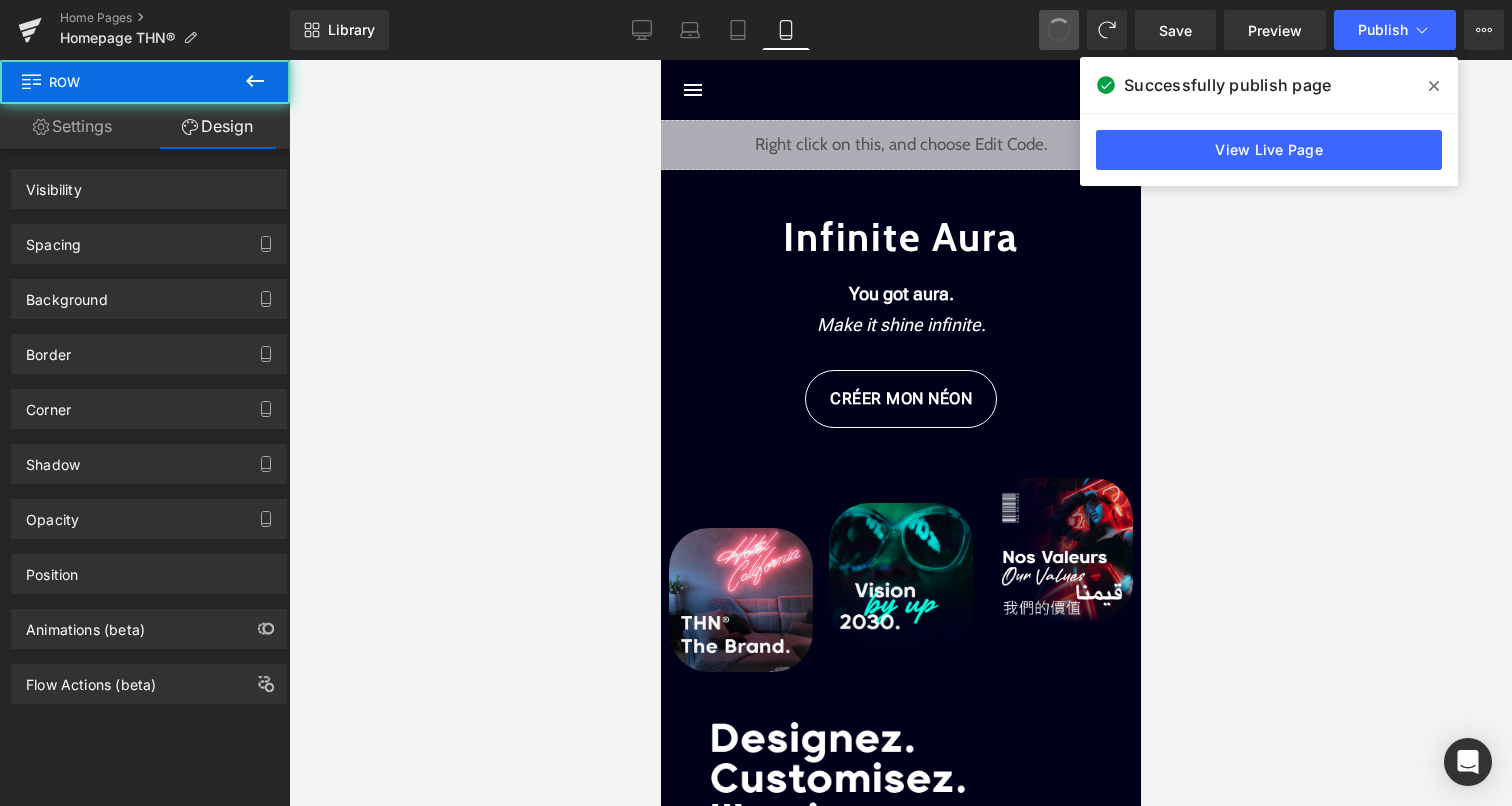 scroll, scrollTop: 10, scrollLeft: 10, axis: both 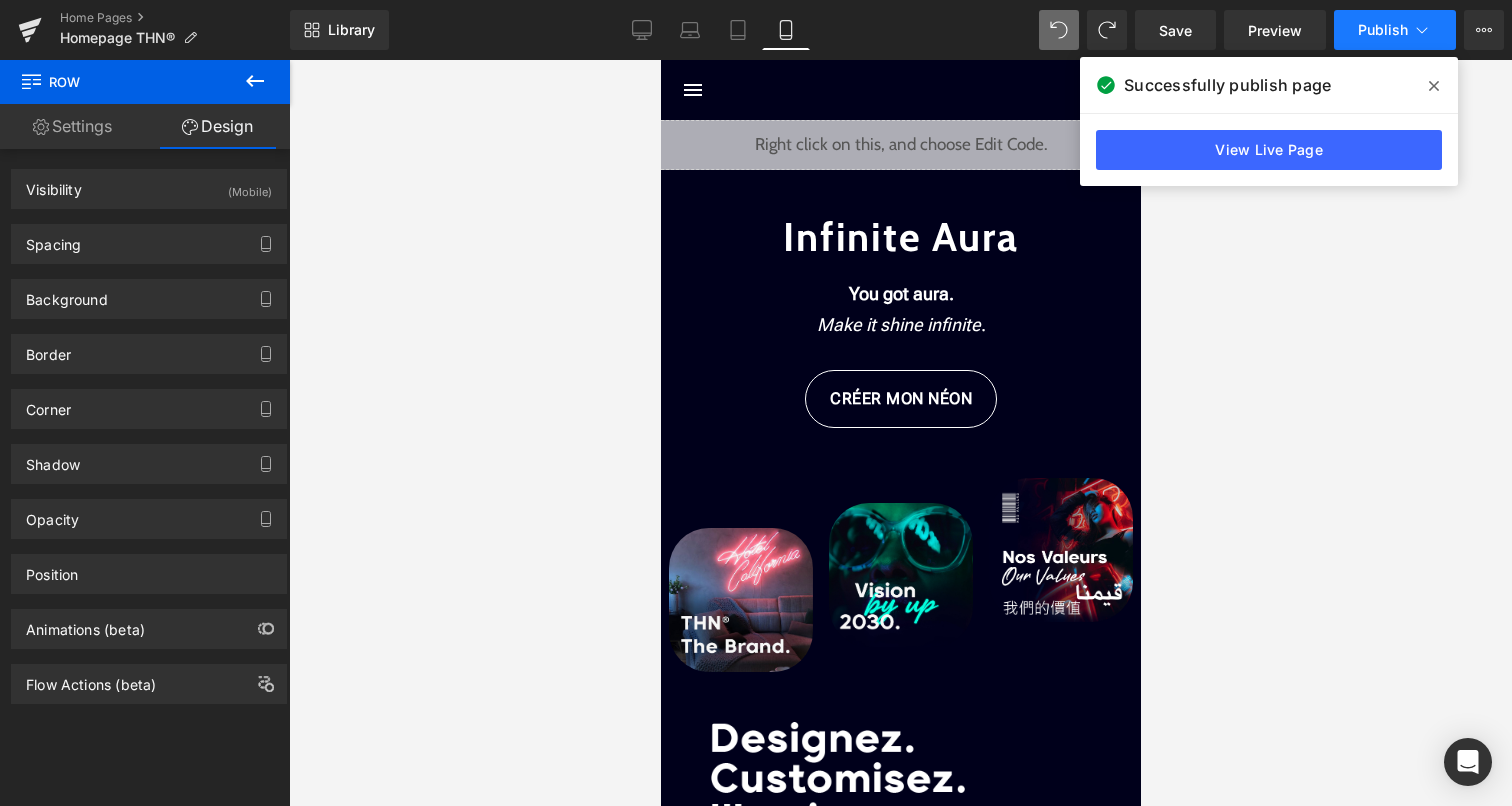click 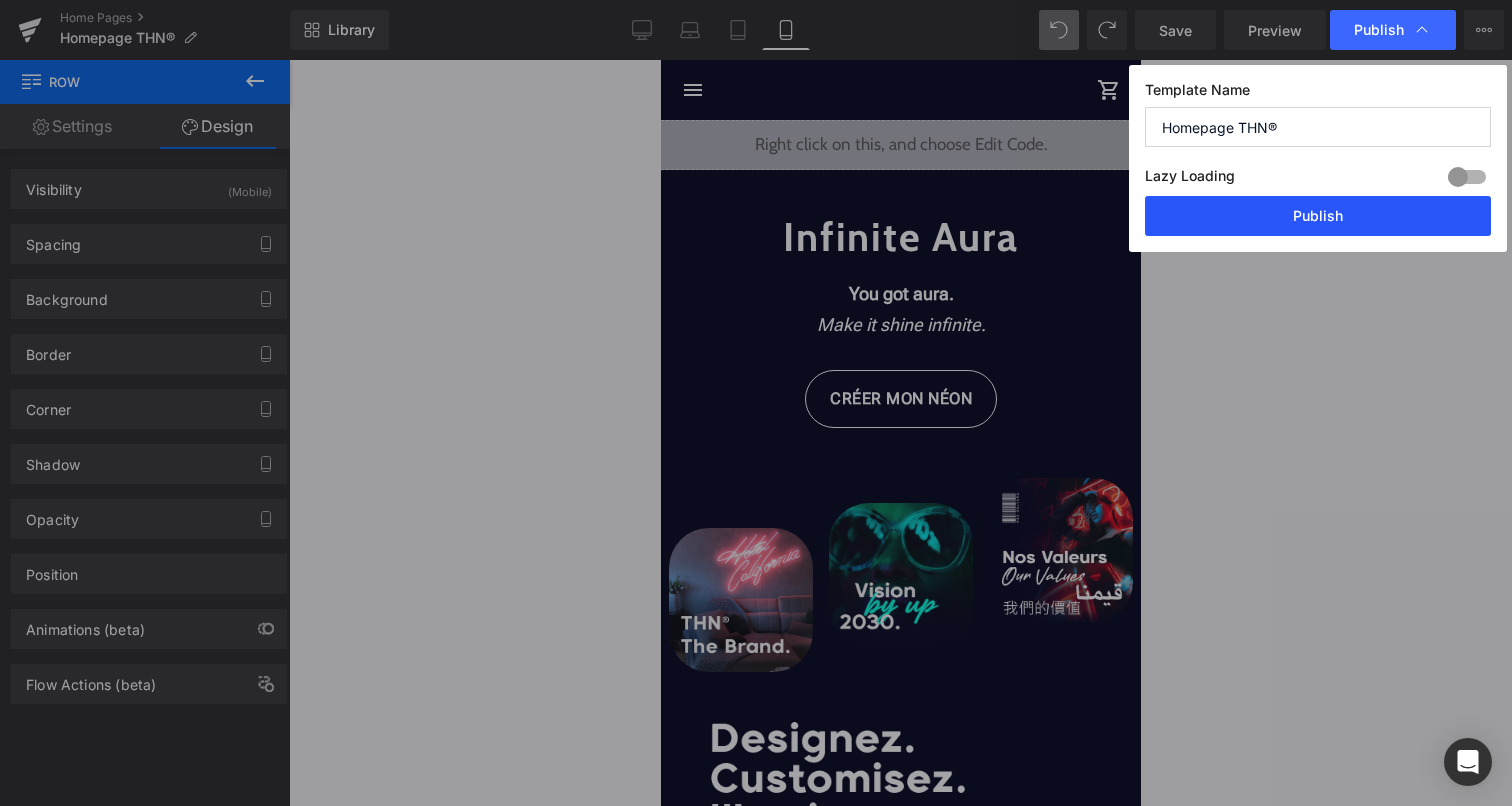 click on "Publish" at bounding box center [1318, 216] 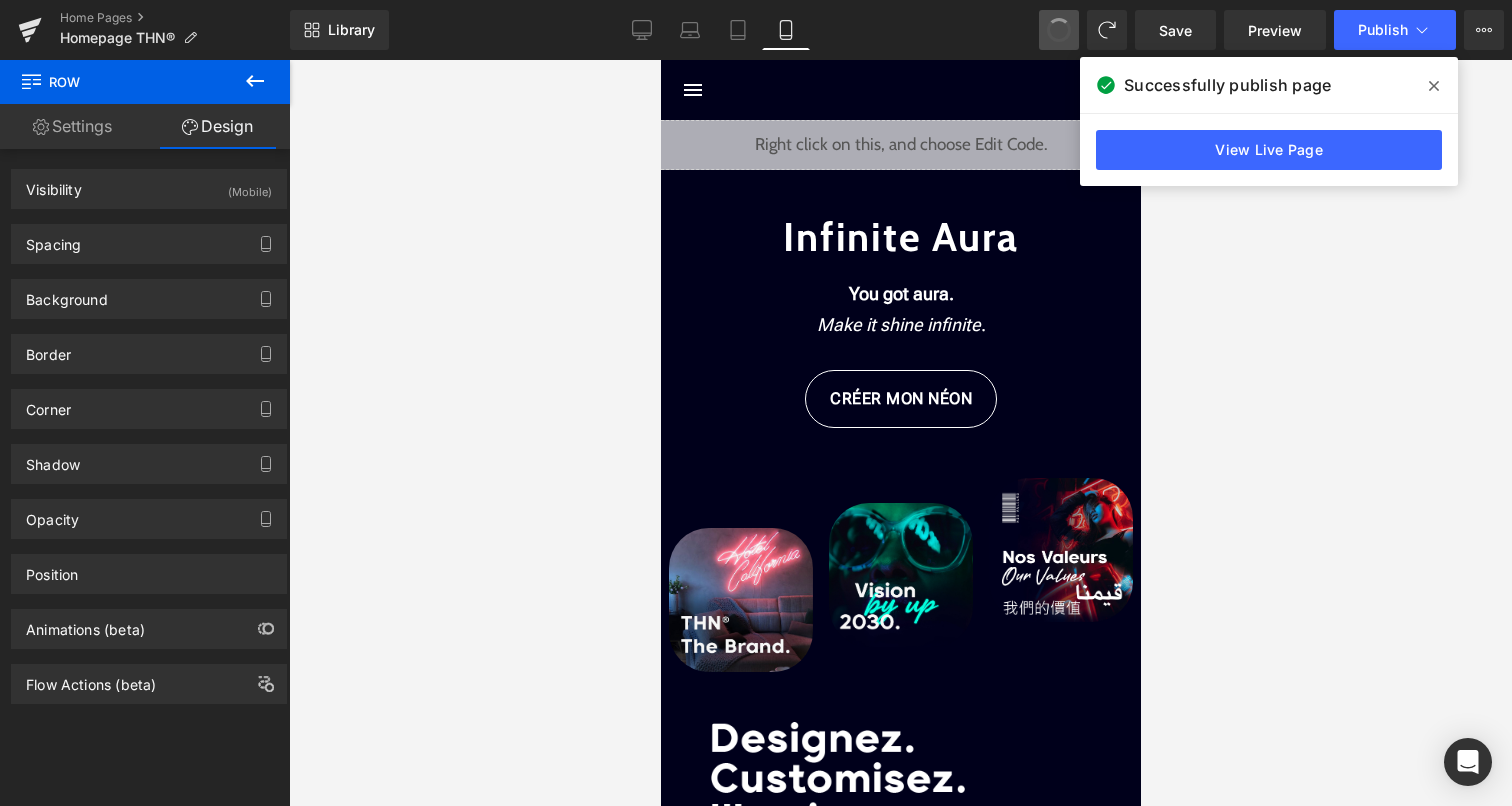 click at bounding box center (1059, 30) 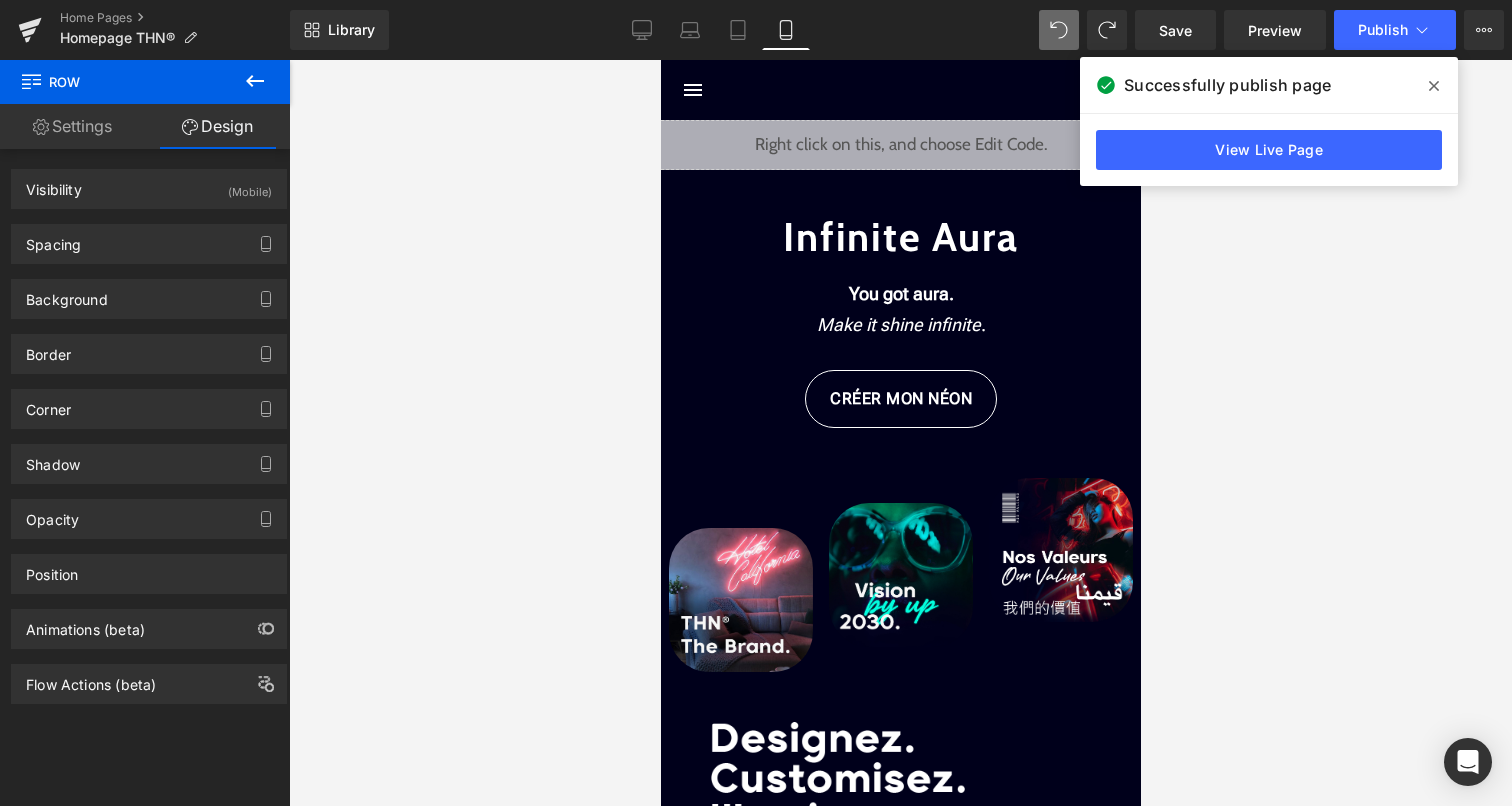 click at bounding box center (1434, 86) 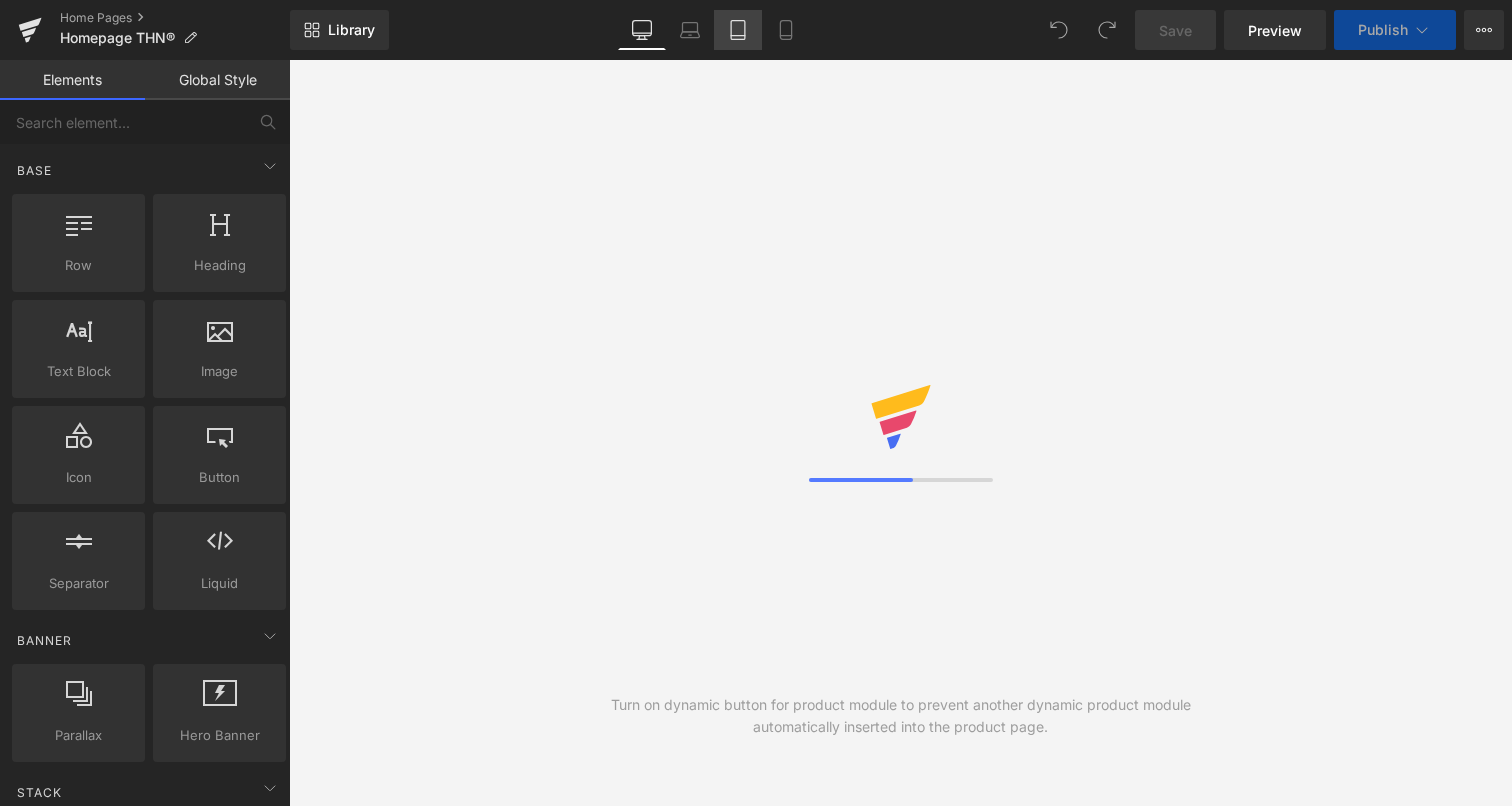 scroll, scrollTop: 0, scrollLeft: 0, axis: both 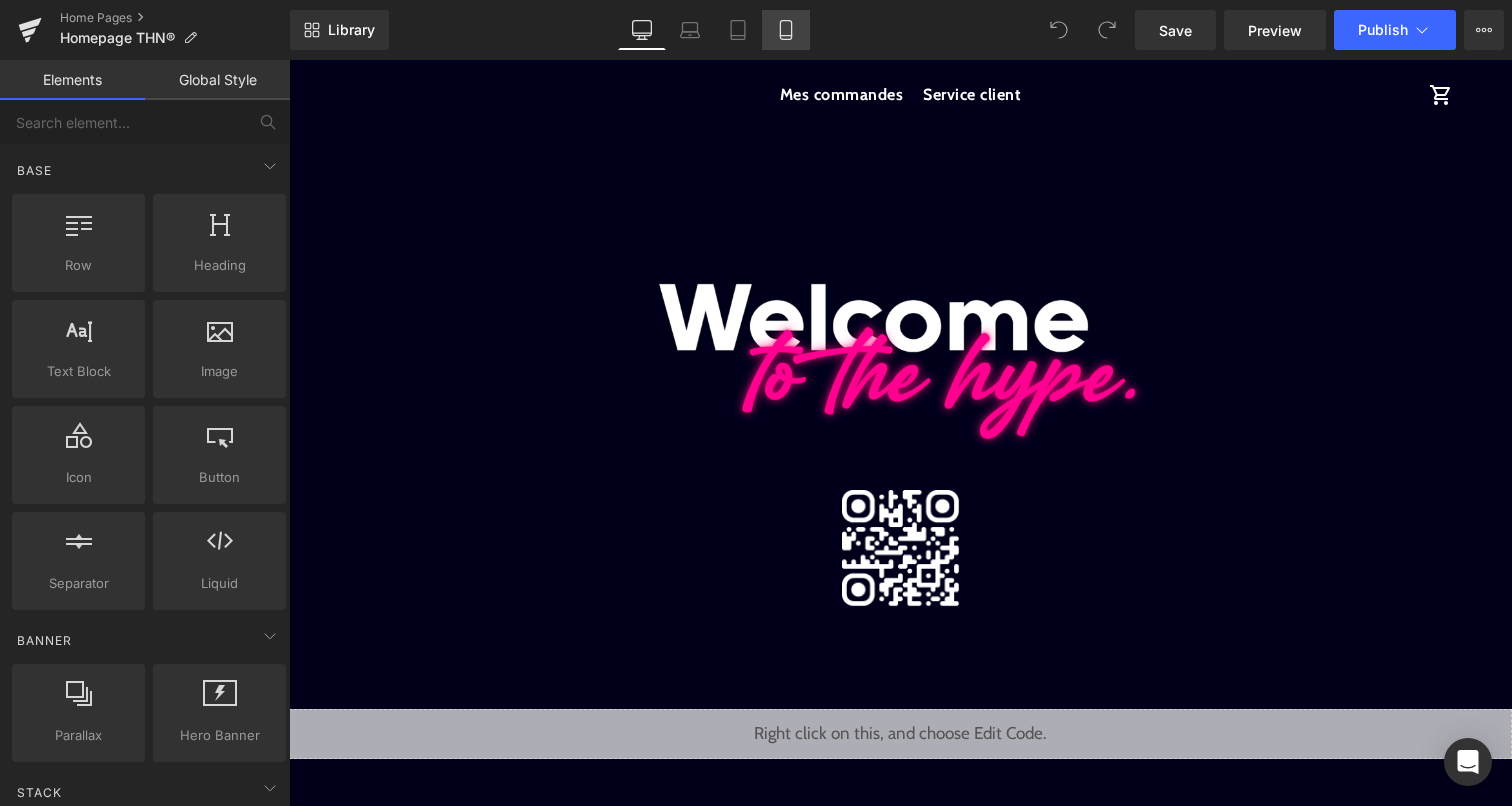 click 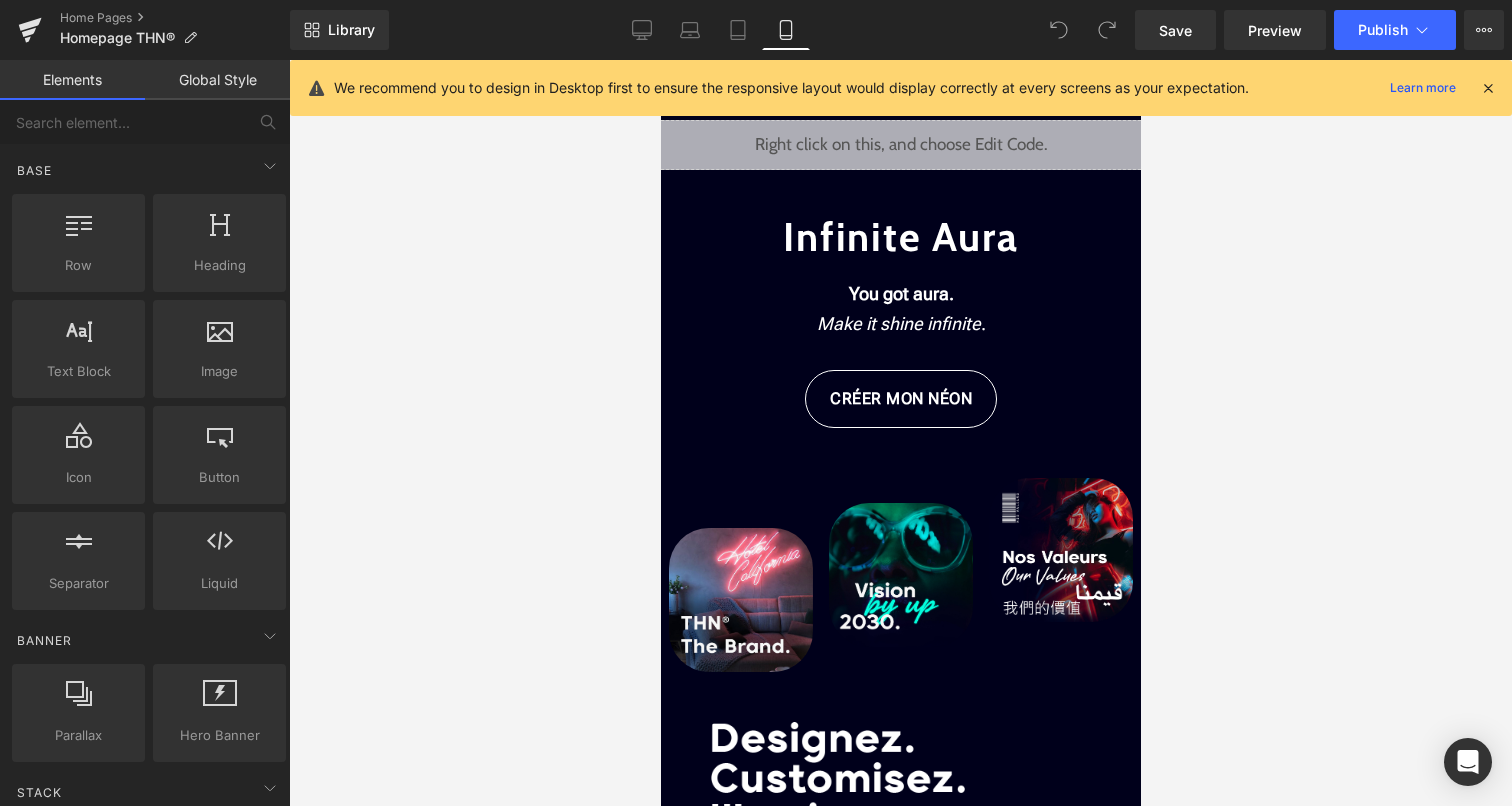 click on "We recommend you to design in Desktop first to ensure the responsive layout would display correctly at every screens as your expectation. Learn more" at bounding box center (901, 88) 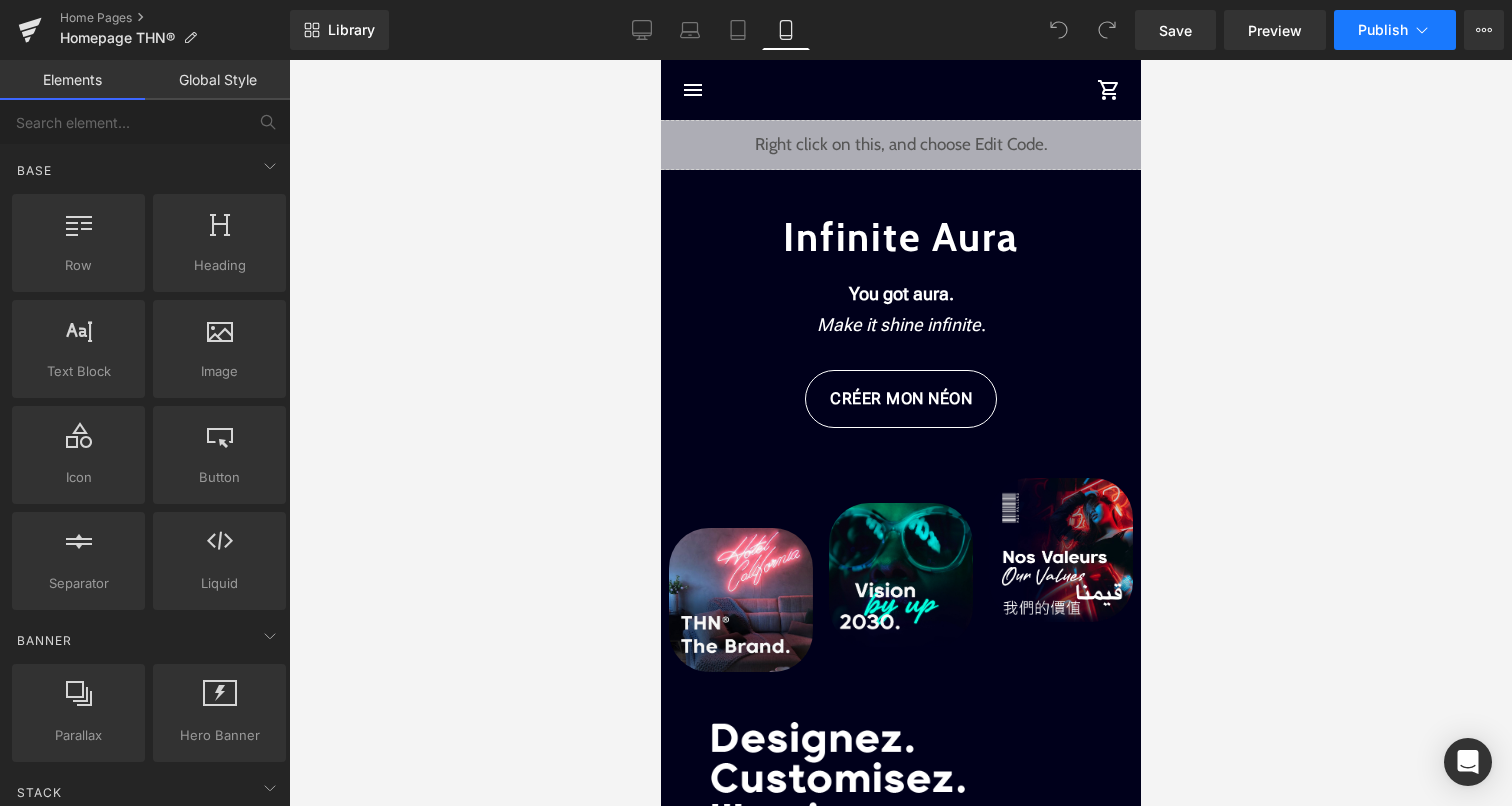click on "Publish" at bounding box center [1395, 30] 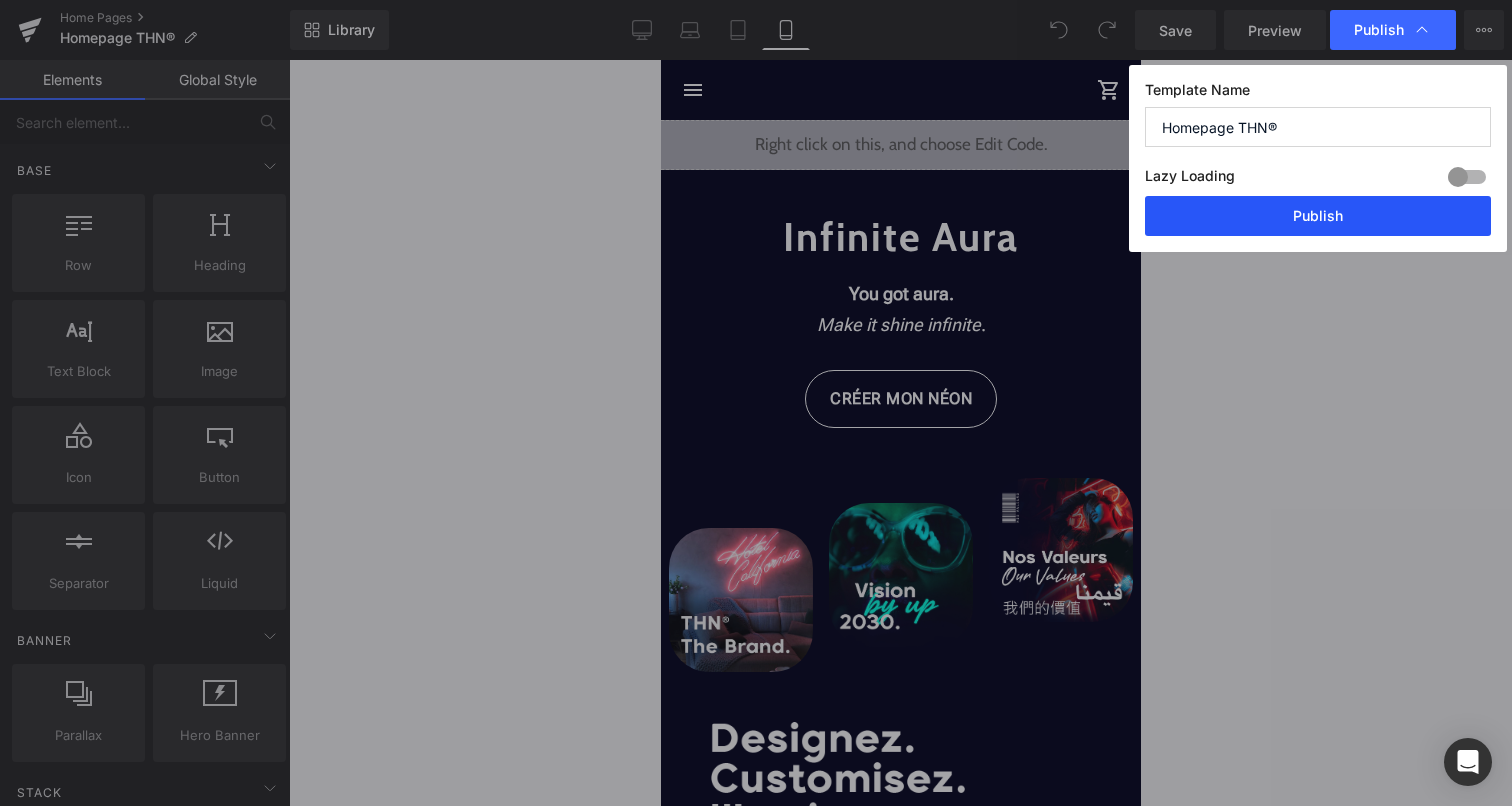 click on "Publish" at bounding box center (1318, 216) 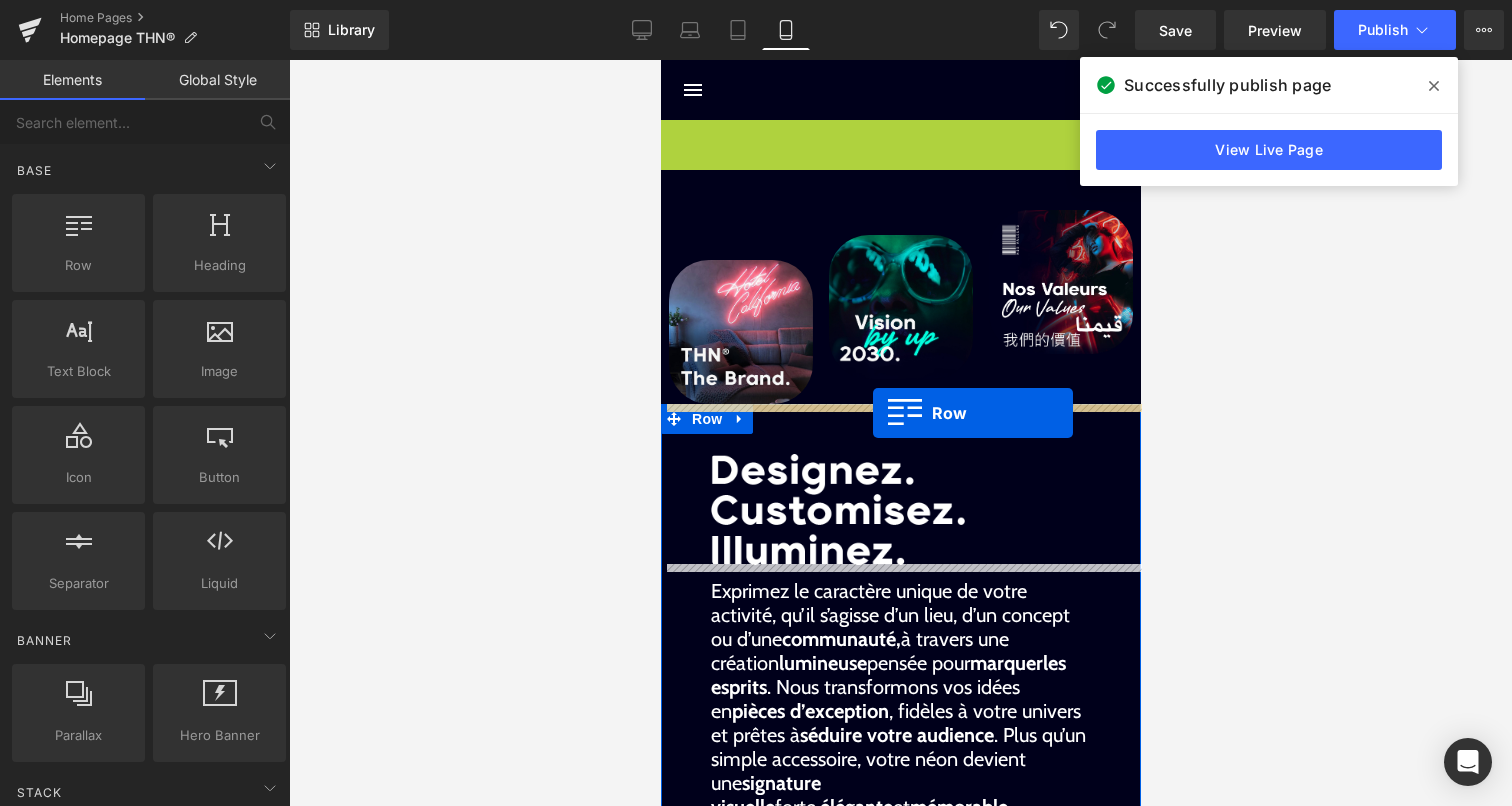 drag, startPoint x: 695, startPoint y: 131, endPoint x: 872, endPoint y: 413, distance: 332.94595 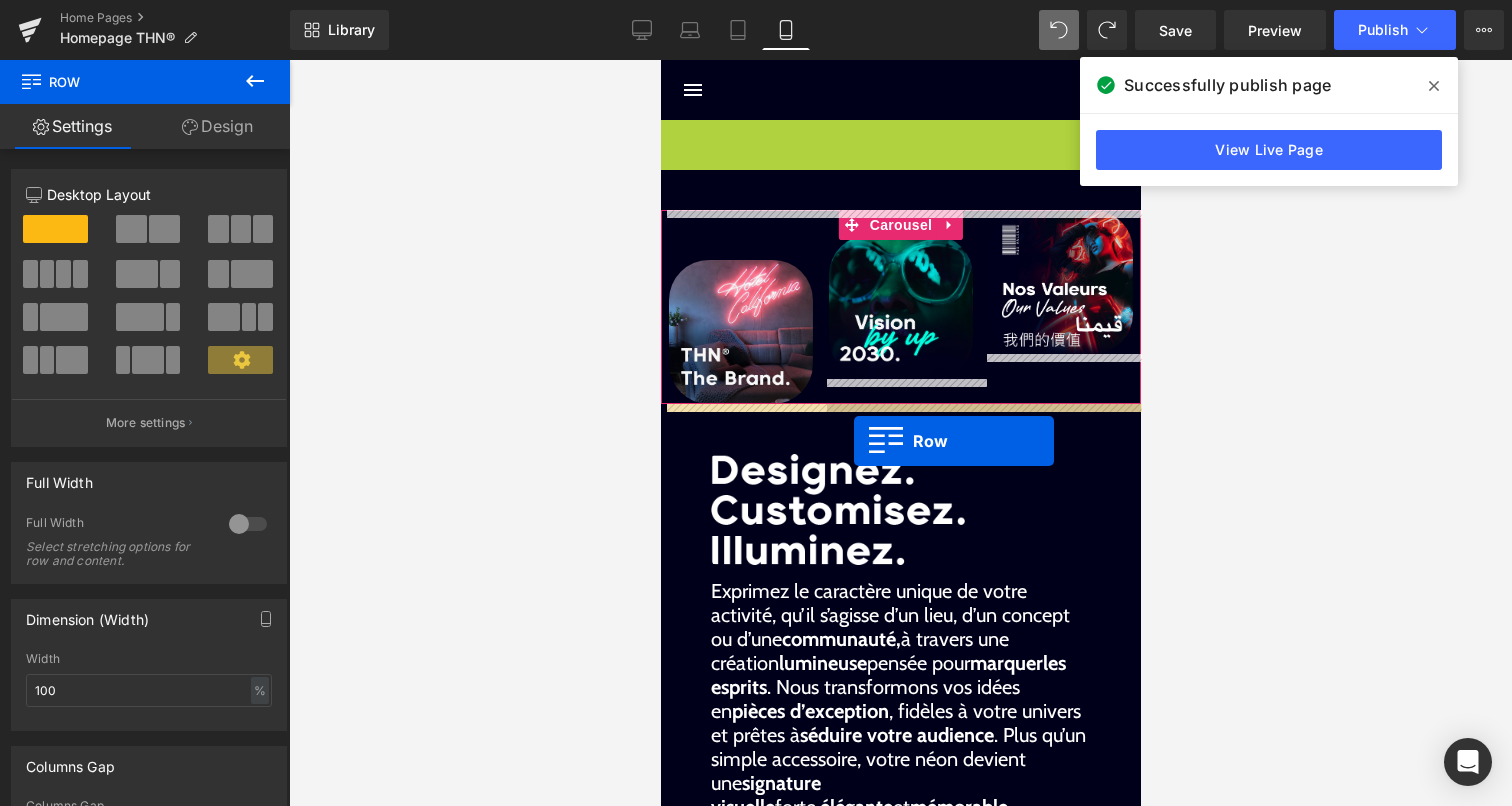 drag, startPoint x: 708, startPoint y: 124, endPoint x: 852, endPoint y: 439, distance: 346.35385 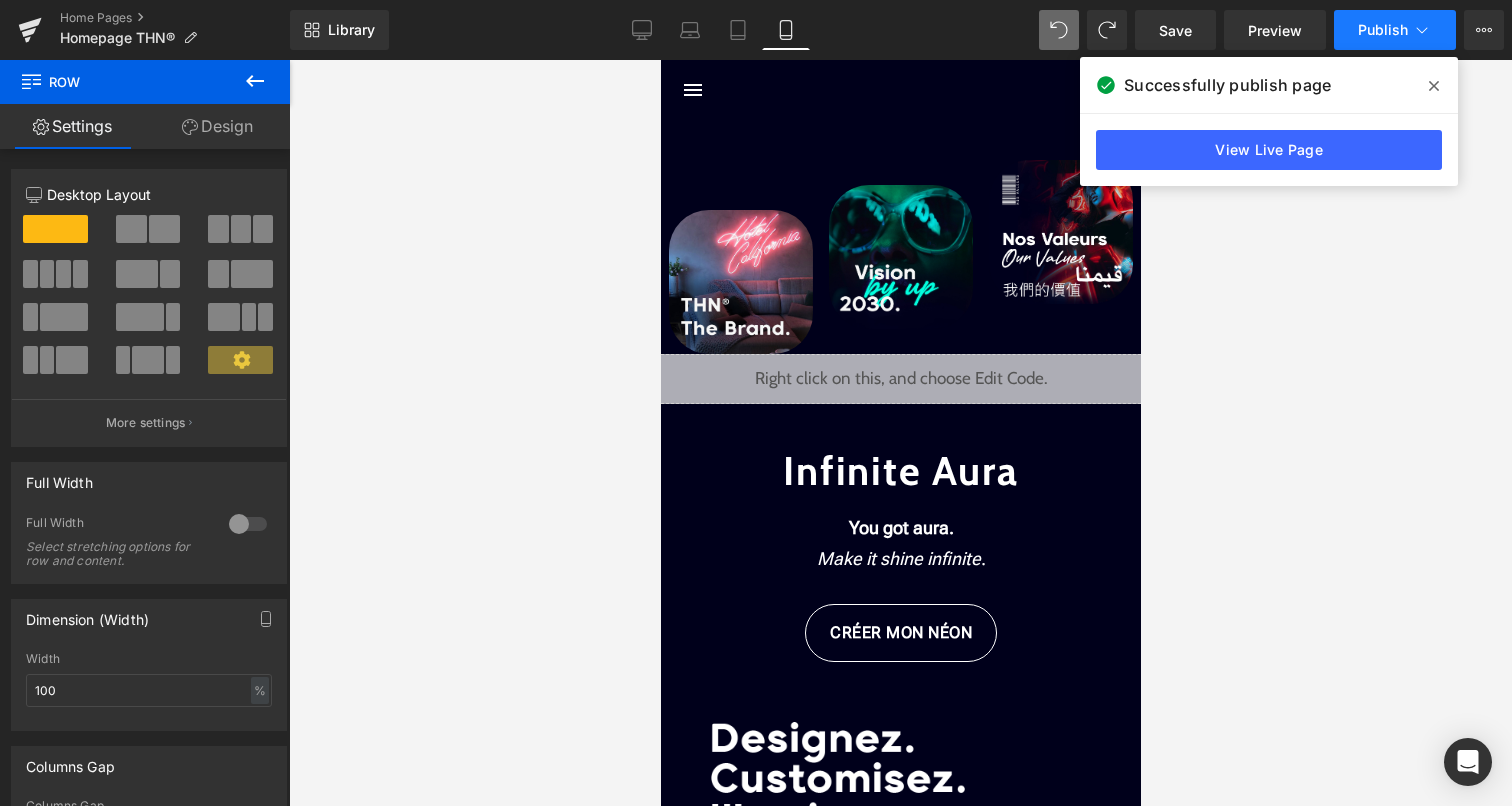 click 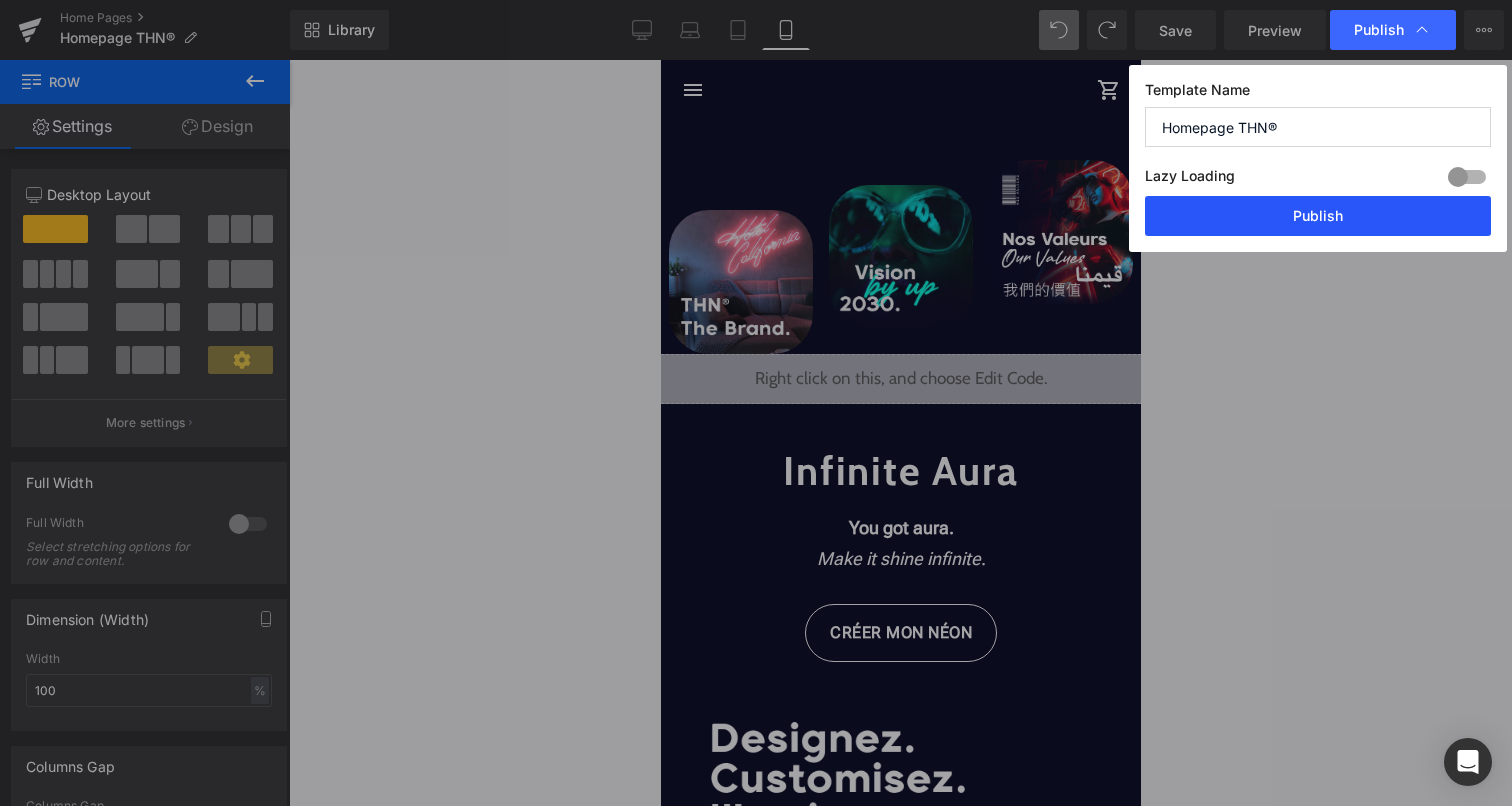 click on "Publish" at bounding box center [1318, 216] 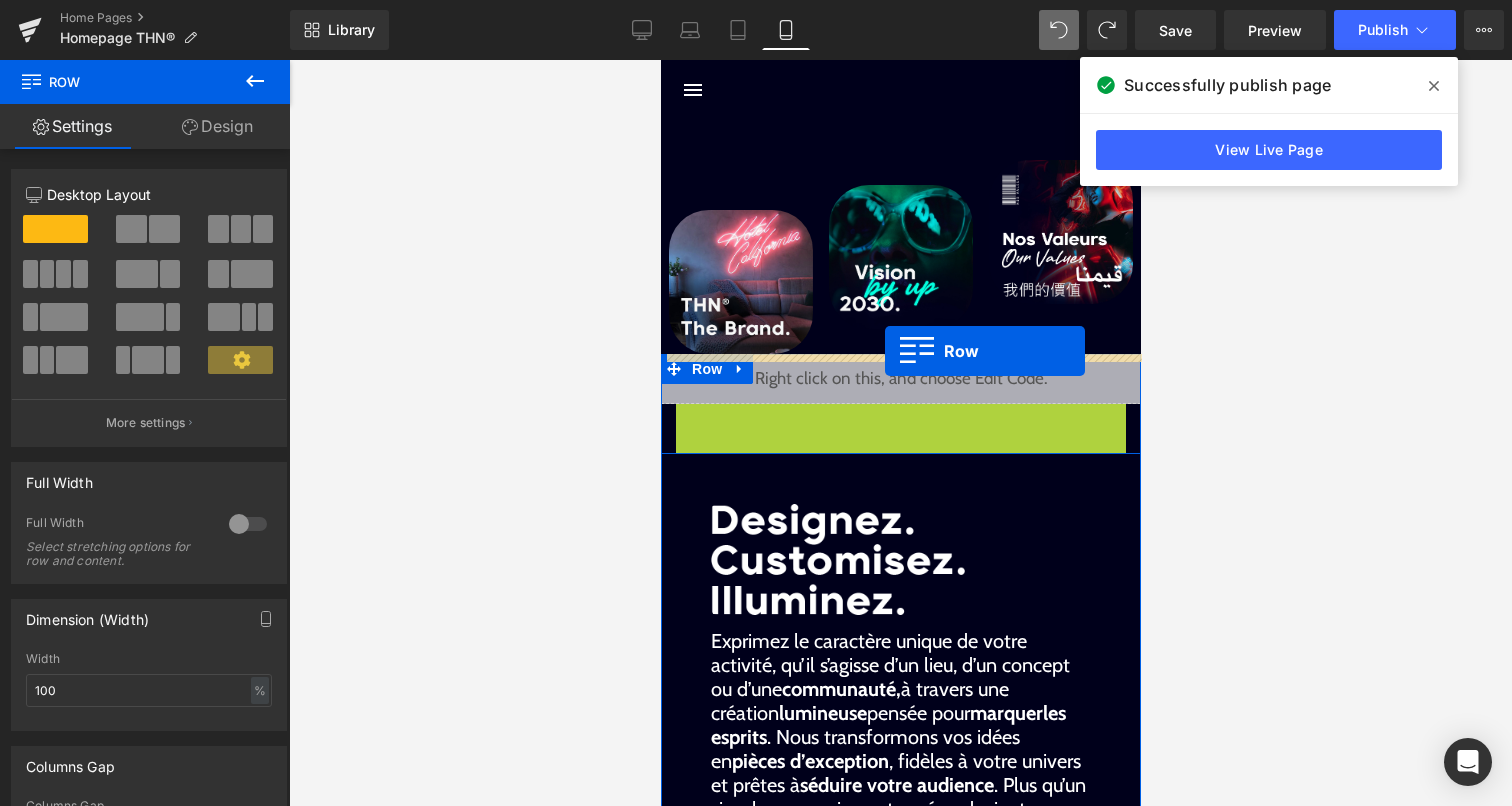 drag, startPoint x: 729, startPoint y: 423, endPoint x: 884, endPoint y: 351, distance: 170.9064 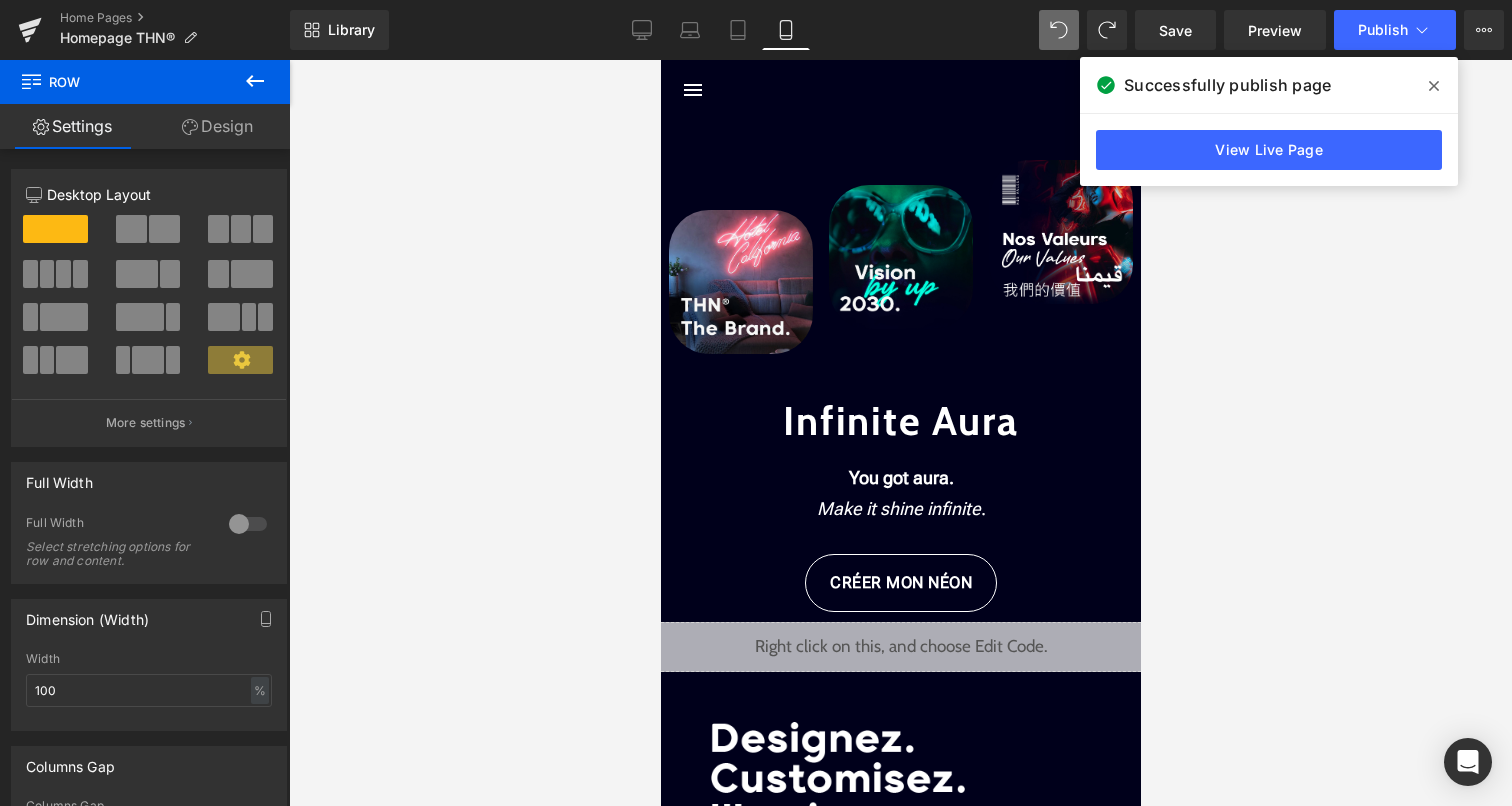 click on "Library Mobile Desktop Laptop Tablet Mobile Save Preview Publish Scheduled View Live Page View with current Template Save Template to Library Schedule Publish Publish Settings Shortcuts  Your page can’t be published   You've reached the maximum number of published pages on your plan  (0/0).  You need to upgrade your plan or unpublish all your pages to get 1 publish slot.   Unpublish pages   Upgrade plan" at bounding box center [901, 30] 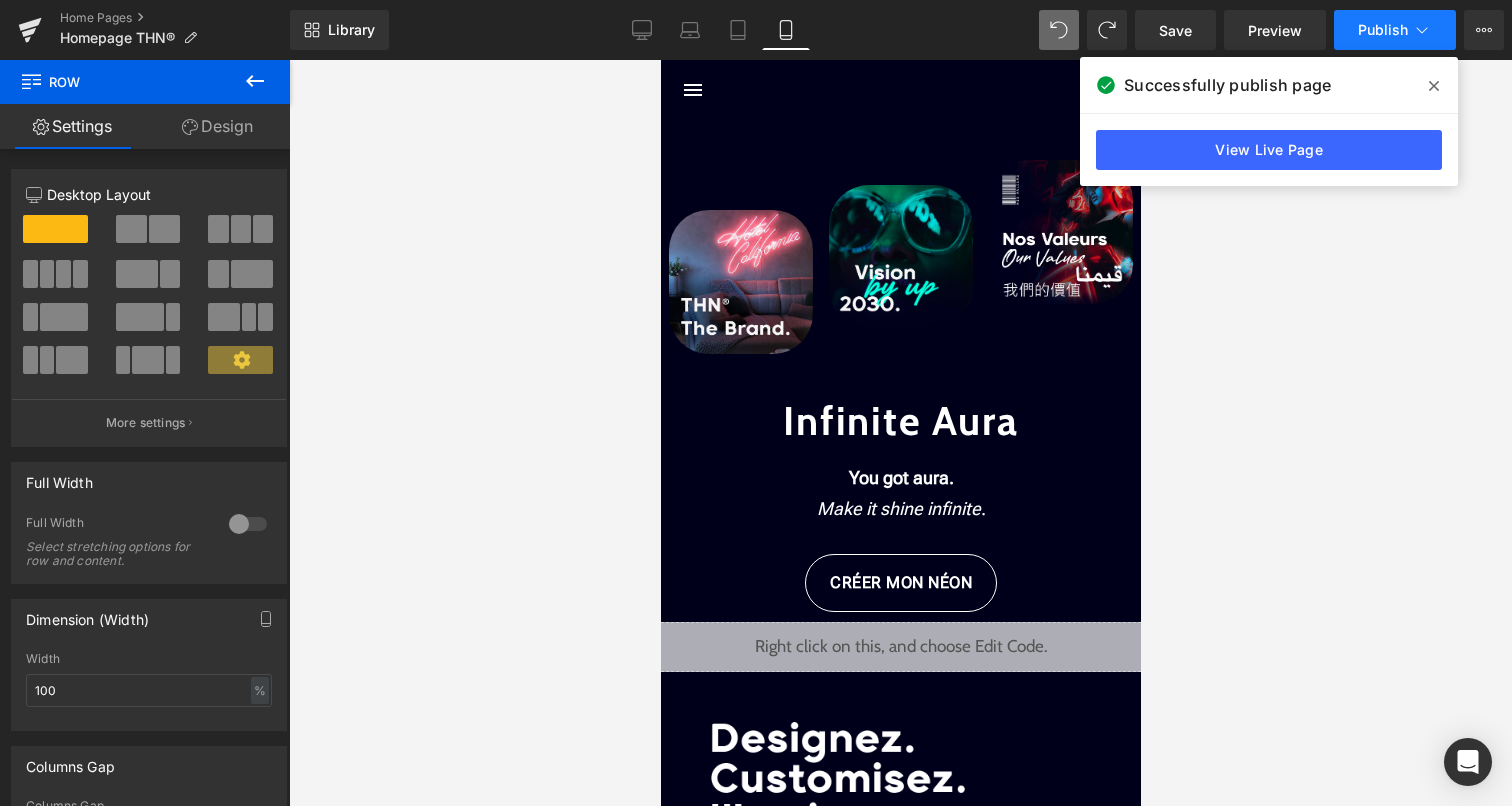 click on "Publish" at bounding box center (1383, 30) 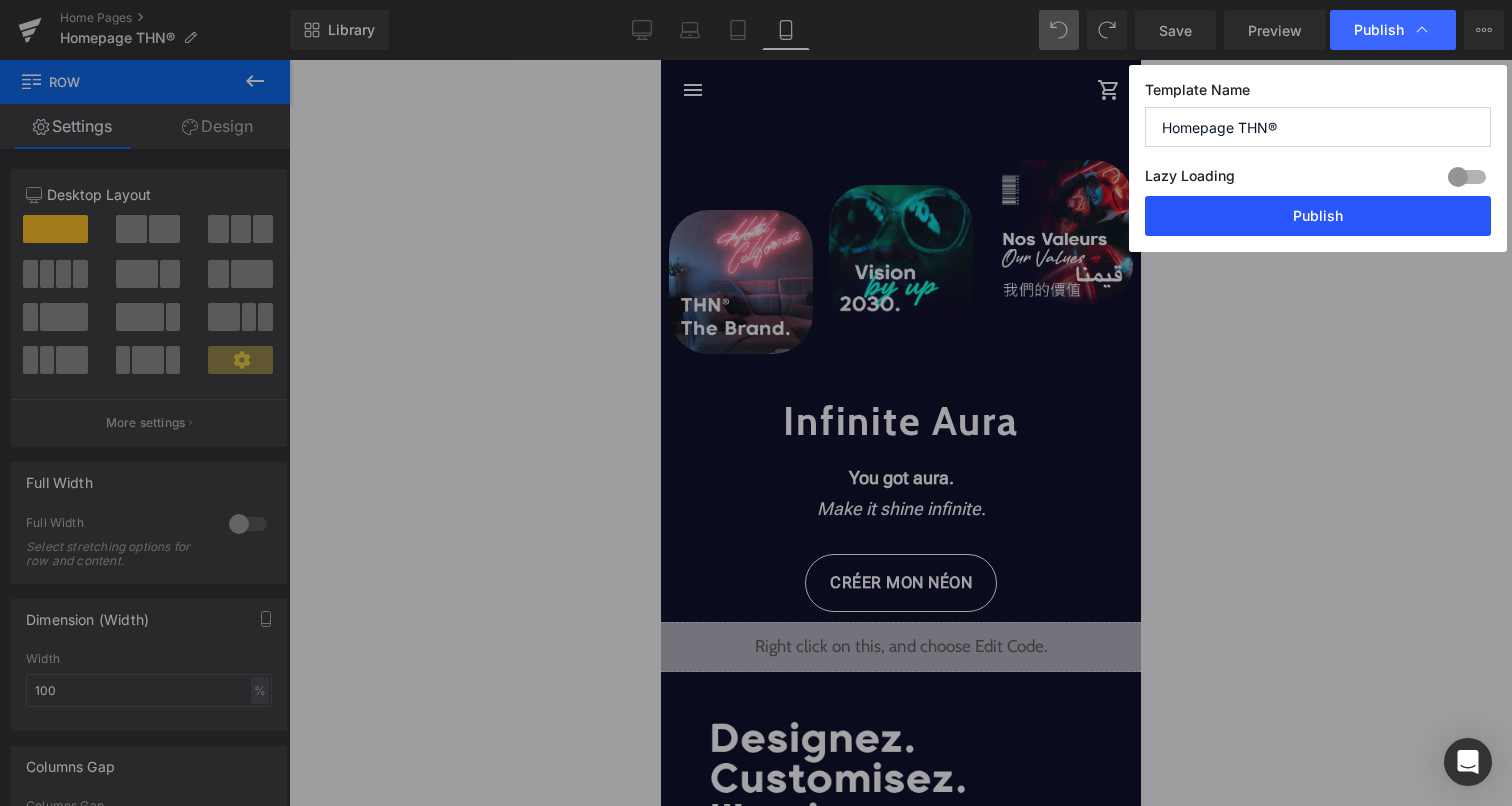 click on "Publish" at bounding box center [1318, 216] 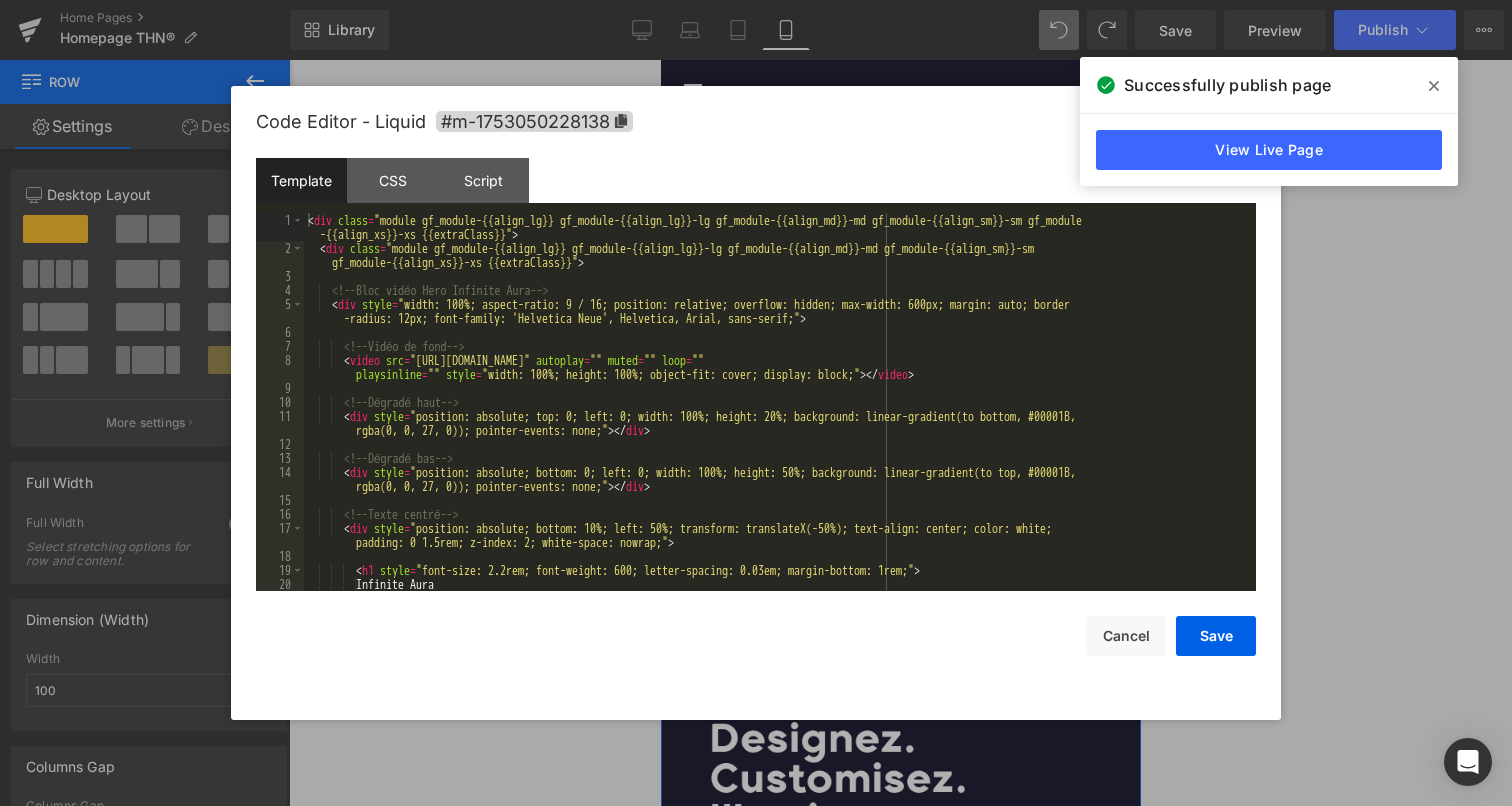 click on "Liquid" at bounding box center (900, 647) 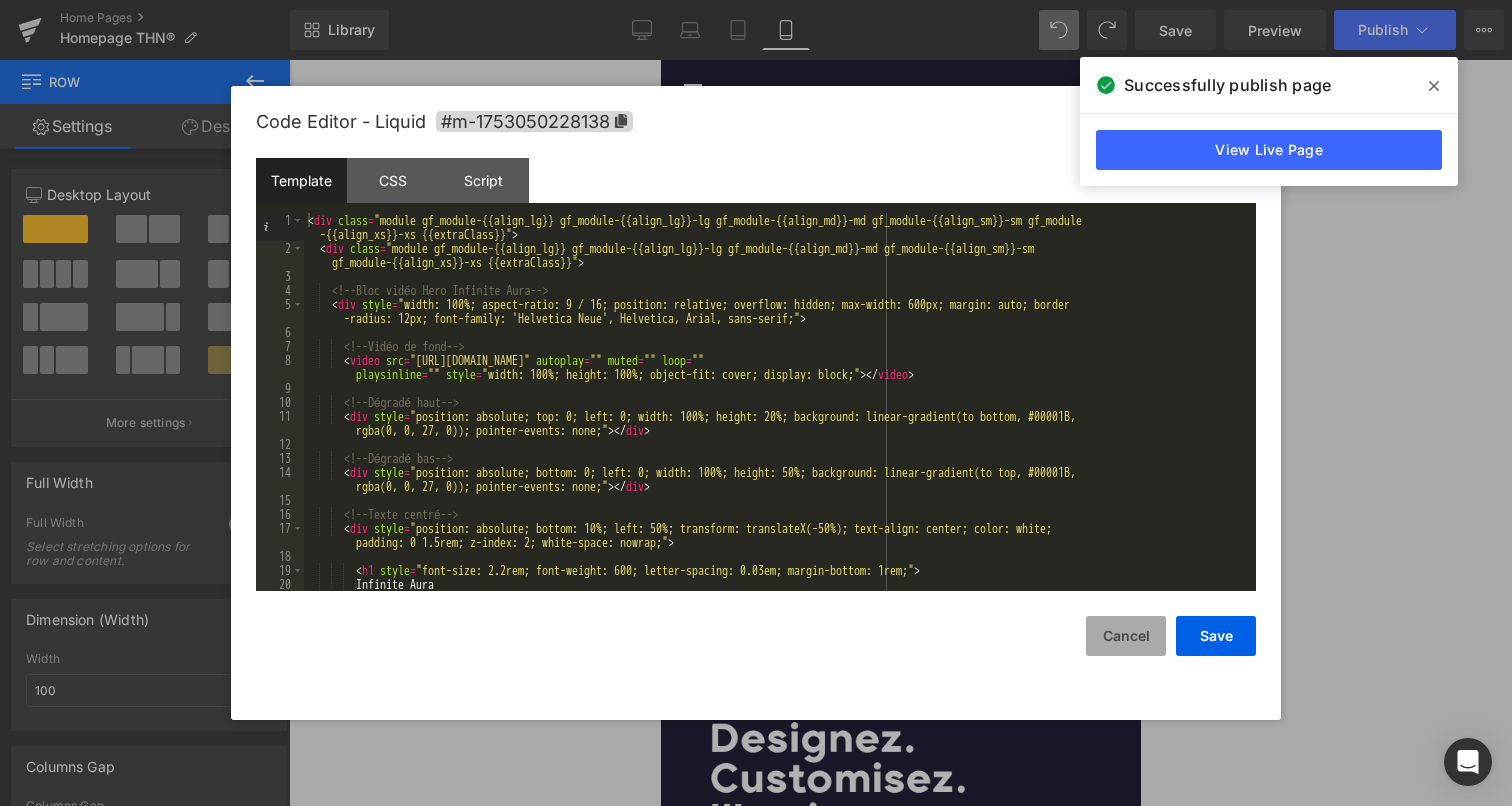 click on "Cancel" at bounding box center (1126, 636) 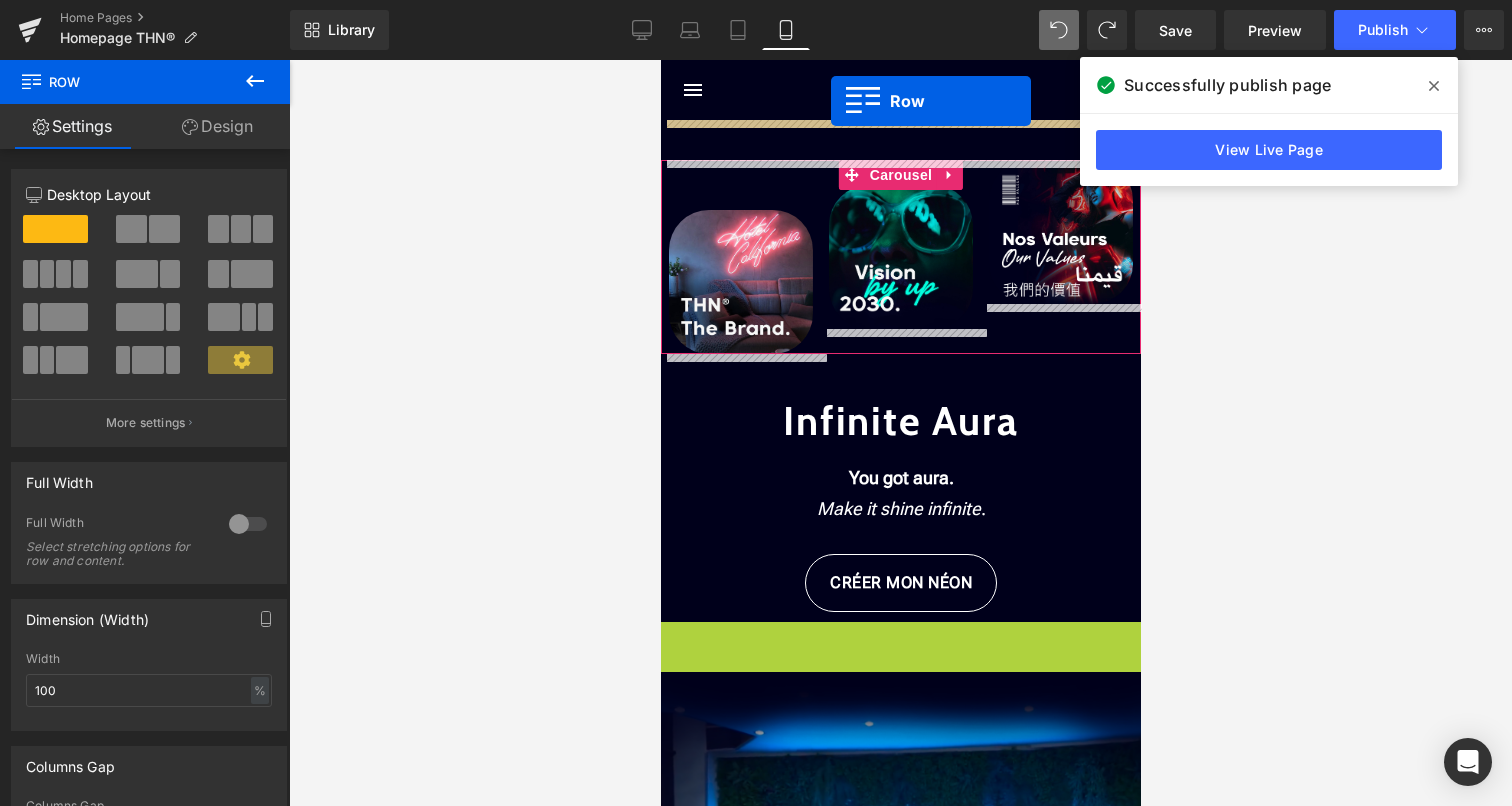 drag, startPoint x: 697, startPoint y: 633, endPoint x: 830, endPoint y: 101, distance: 548.37305 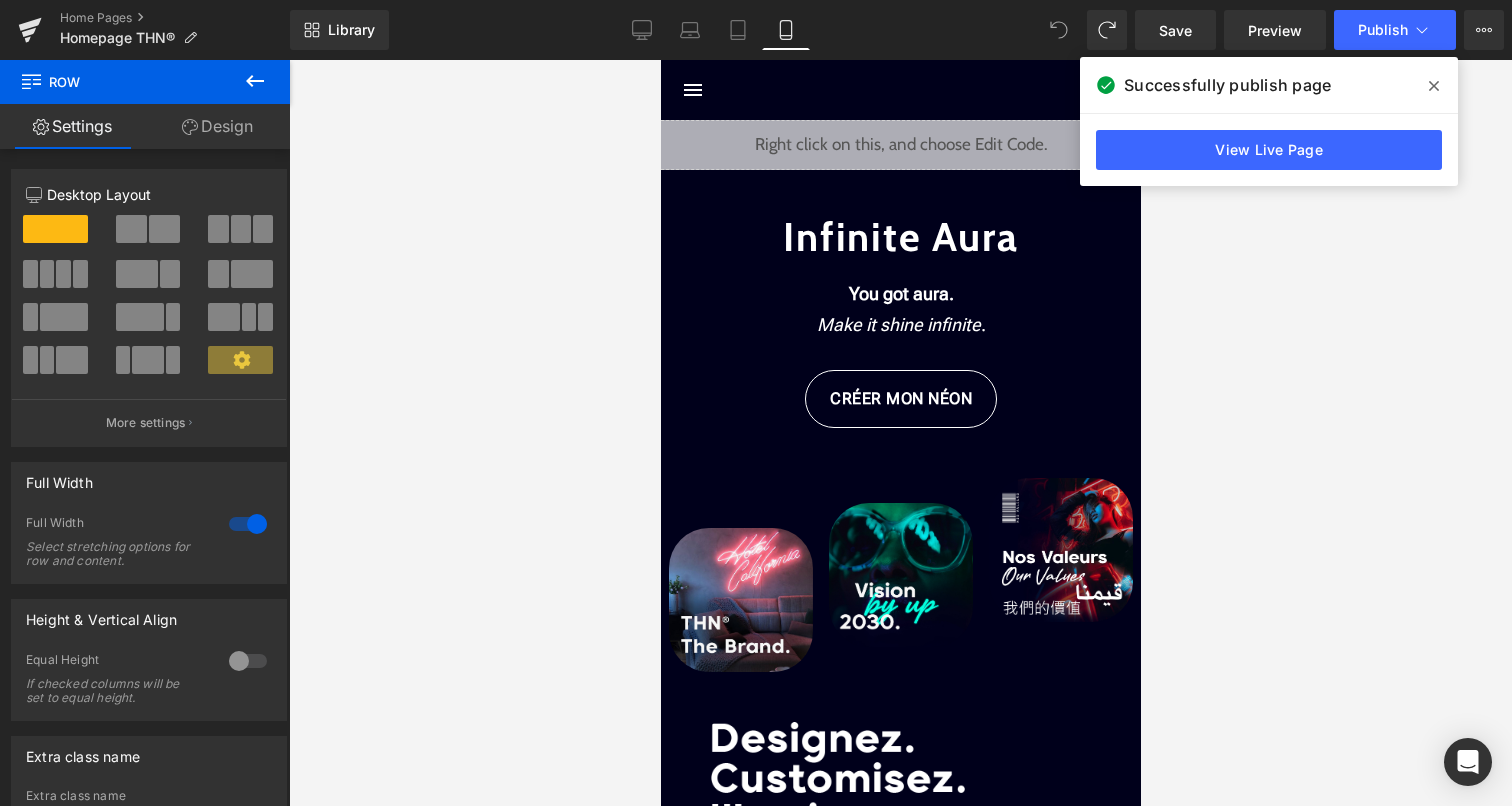 click at bounding box center [1059, 30] 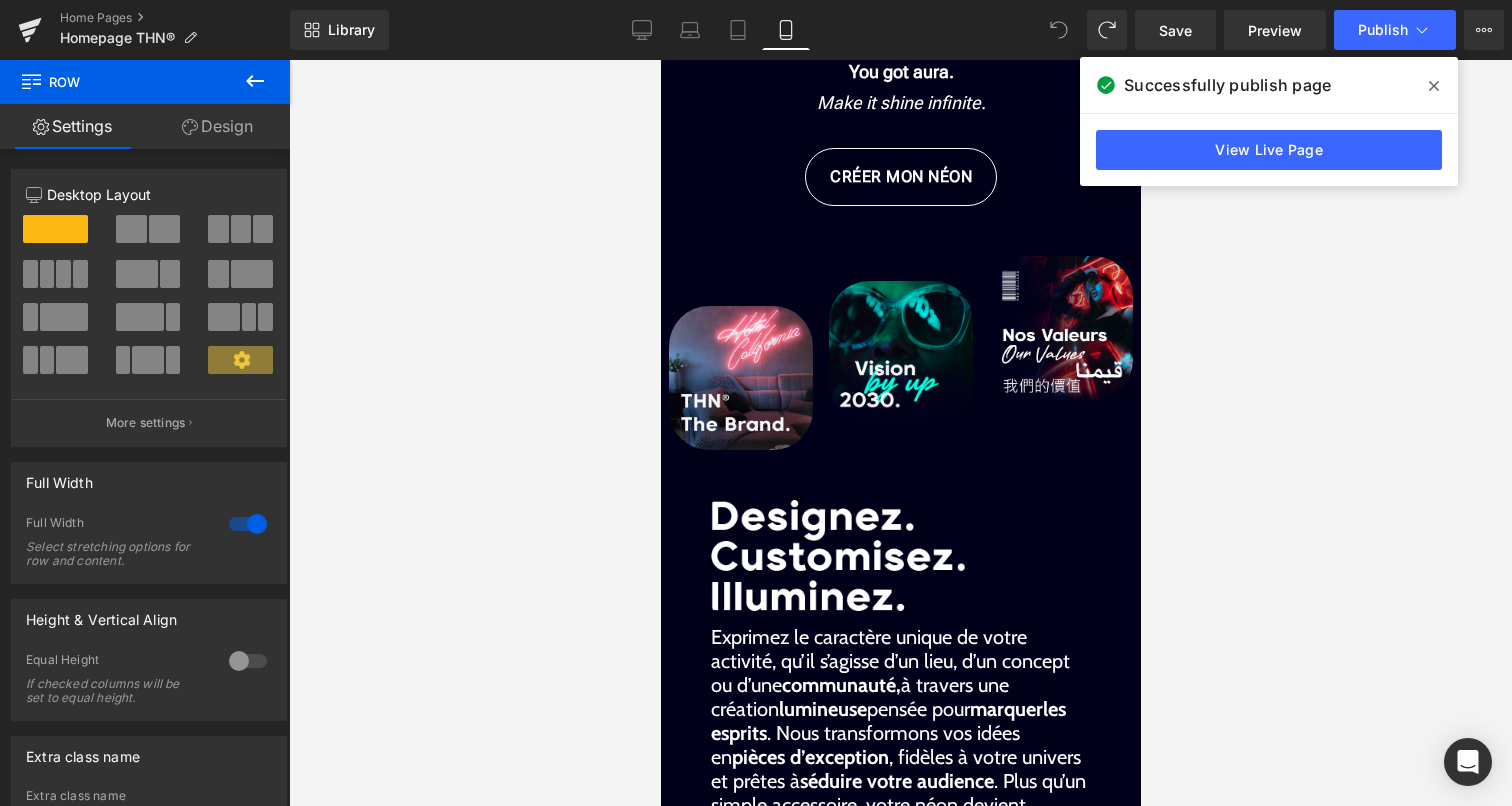 scroll, scrollTop: 0, scrollLeft: 0, axis: both 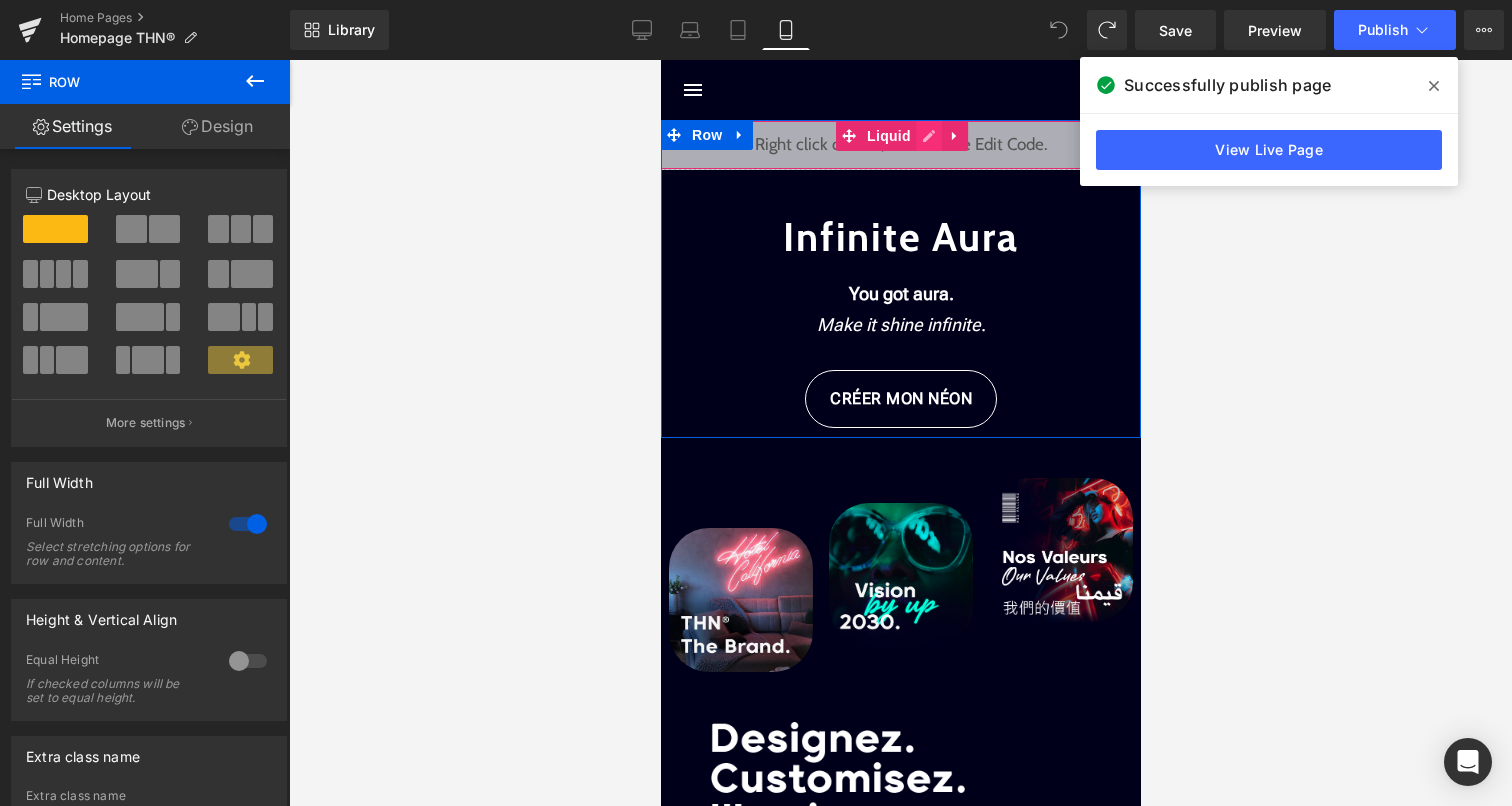 click on "Liquid" at bounding box center [900, 145] 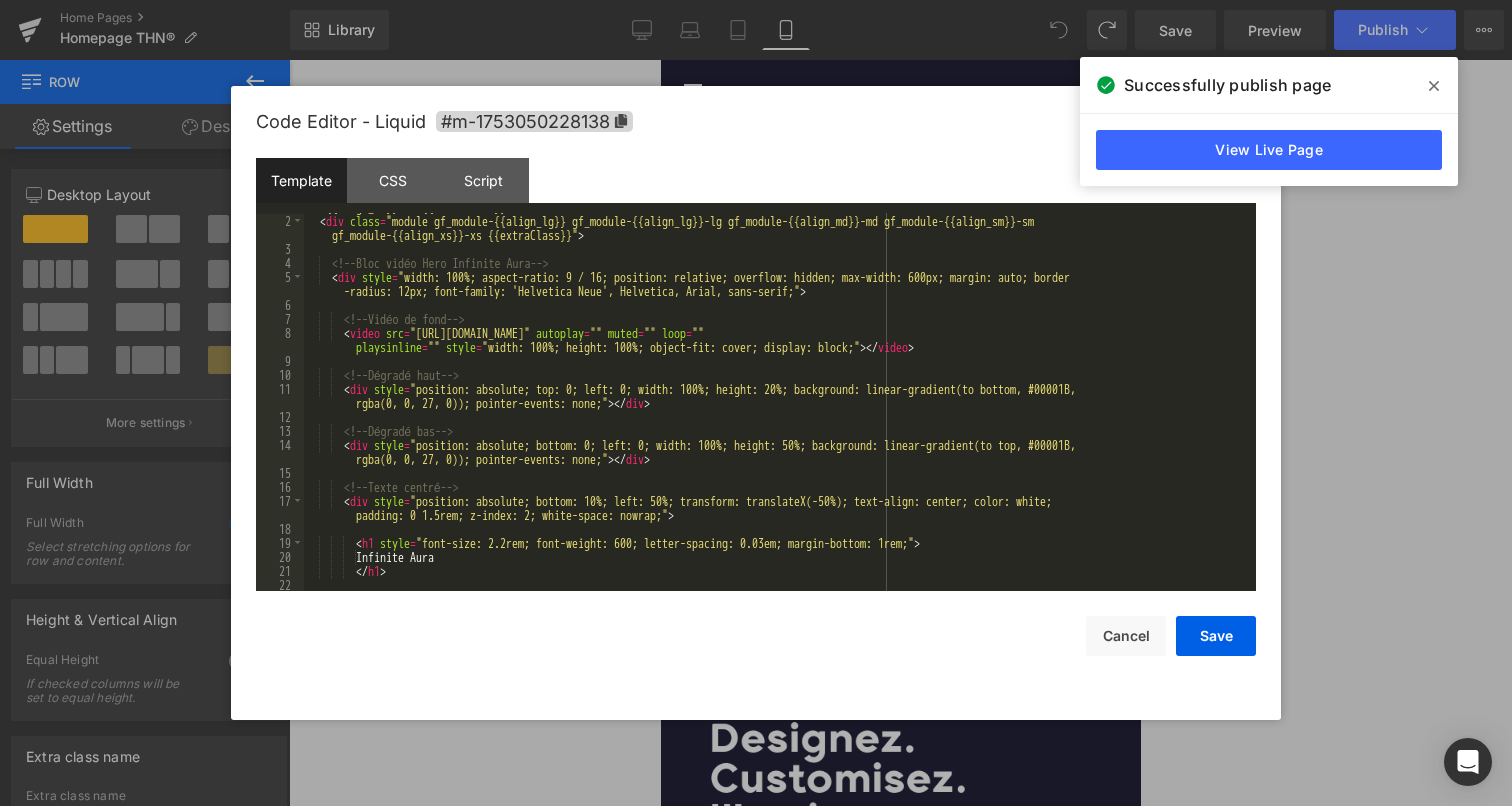 scroll, scrollTop: 0, scrollLeft: 0, axis: both 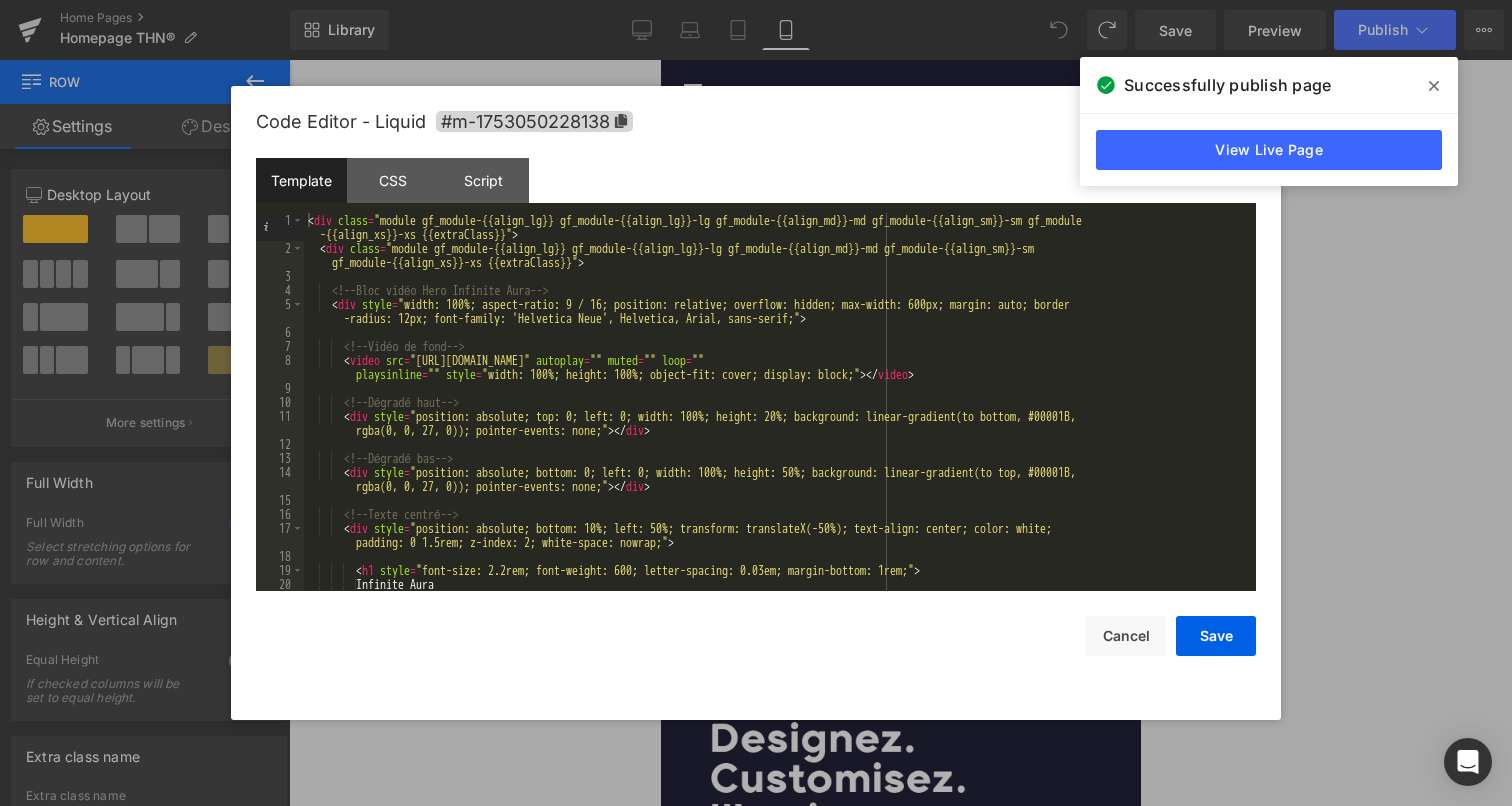 click on "Code Editor - Liquid #m-1753050228138 Template CSS Script Data 1 2 3 4 5 6 7 8 9 10 11 12 13 14 15 16 17 18 19 20 21 < div   class = "module gf_module-{{align_lg}} gf_module-{{align_lg}}-lg gf_module-{{align_md}}-md gf_module-{{align_sm}}-sm gf_module    -{{align_xs}}-xs {{extraClass}}" >    < div   class = "module gf_module-{{align_lg}} gf_module-{{align_lg}}-lg gf_module-{{align_md}}-md gf_module-{{align_sm}}-sm       gf_module-{{align_xs}}-xs {{extraClass}}" >       <!--  Bloc vidéo Hero Infinite Aura  -->       < div   style = "width: 100%; aspect-ratio: 9 / 16; position: relative; overflow: hidden; max-width: 600px; margin: auto; border        -radius: 12px; font-family: 'Helvetica Neue', Helvetica, Arial, sans-serif;" >          <!--  Vidéo de fond  -->          < video   src = "https://cdn.shopify.com/videos/c/o/v/7eff5943aa004eec9c67b9d7f760d4dc.mp4"   autoplay = ""   muted = ""   loop = ""            playsinline = ""   style = > </ video >          <!--  Dégradé haut  -->    <" at bounding box center [756, 403] 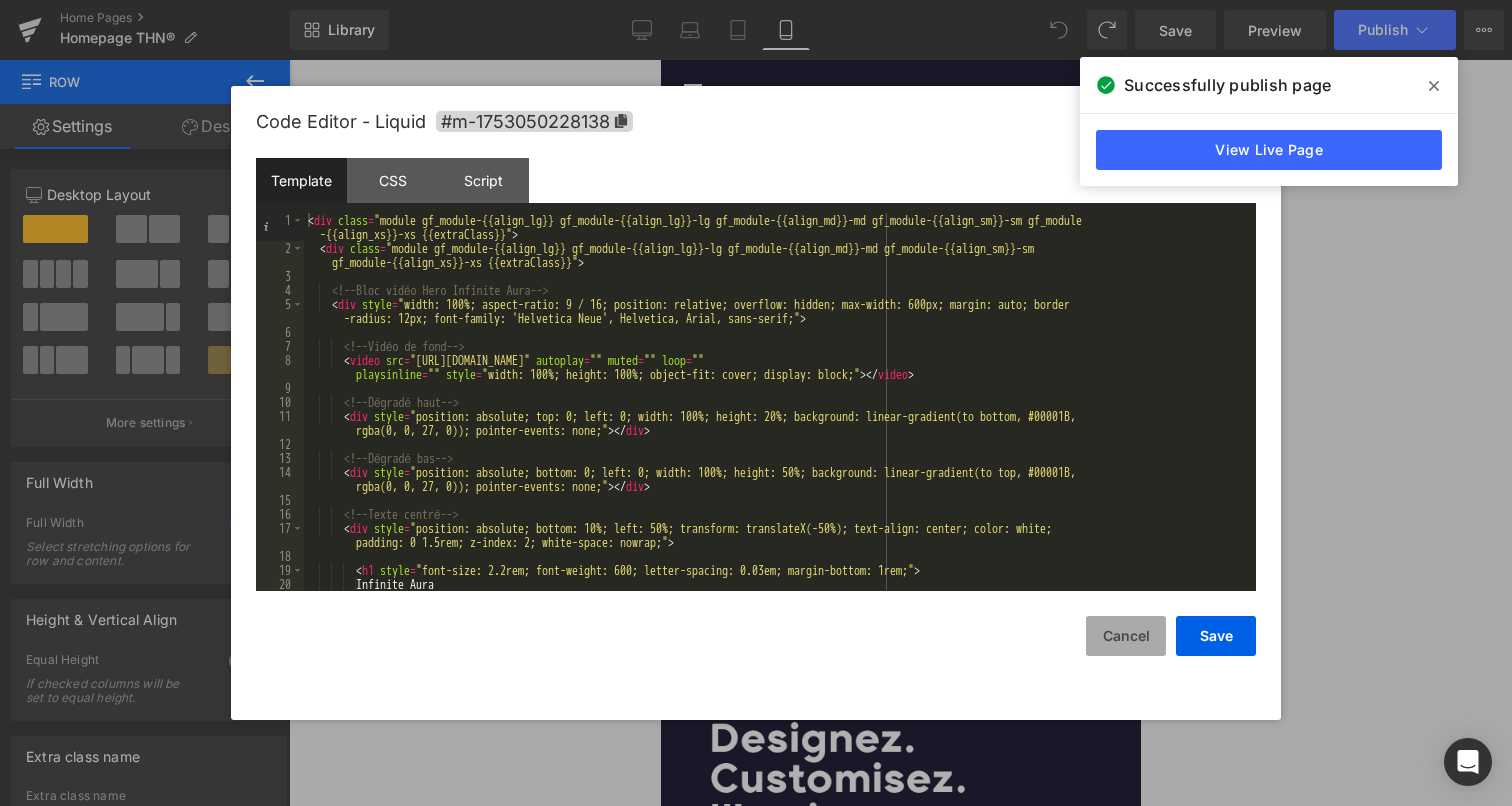 click on "Cancel" at bounding box center [1126, 636] 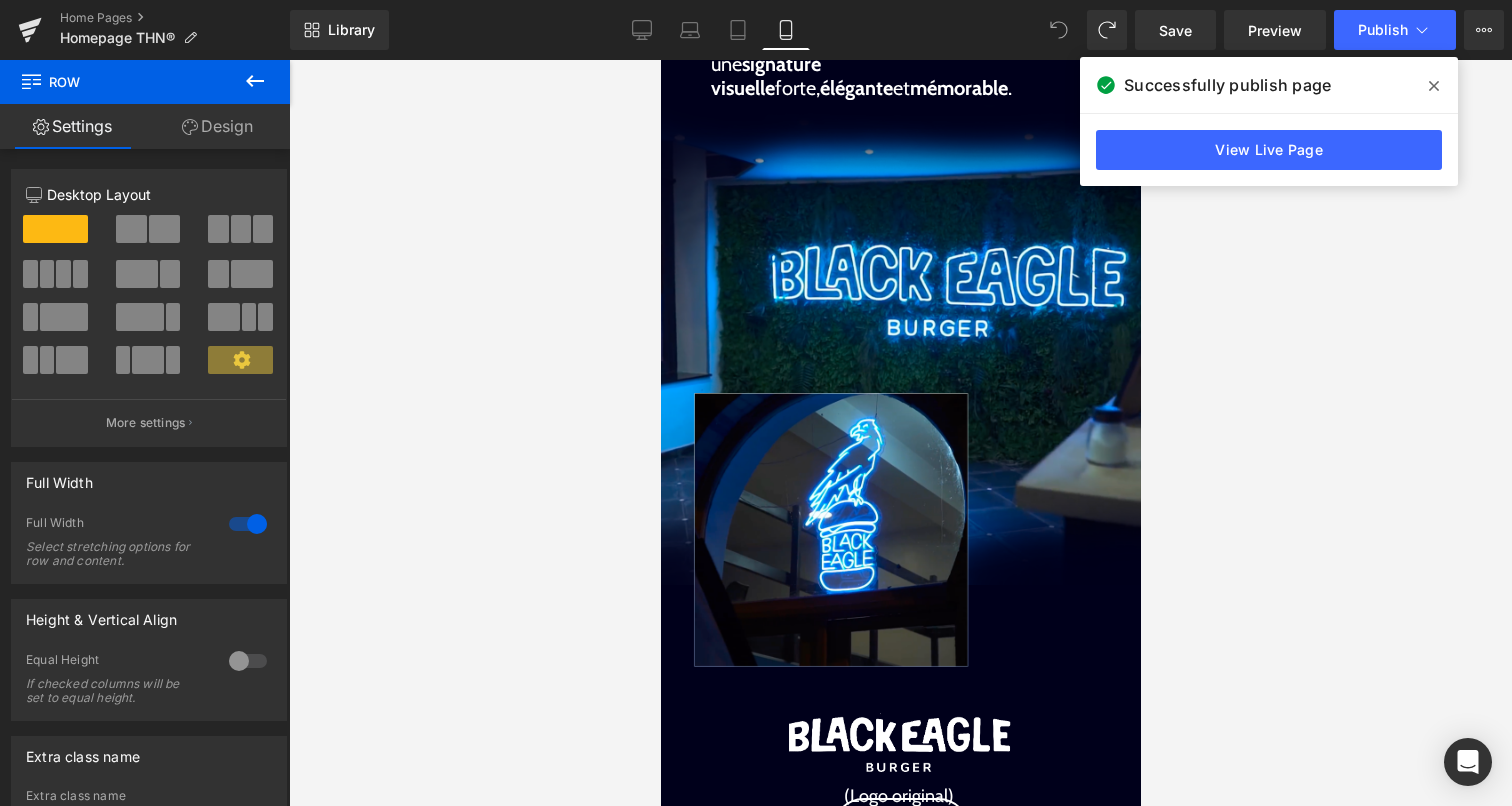 scroll, scrollTop: 0, scrollLeft: 0, axis: both 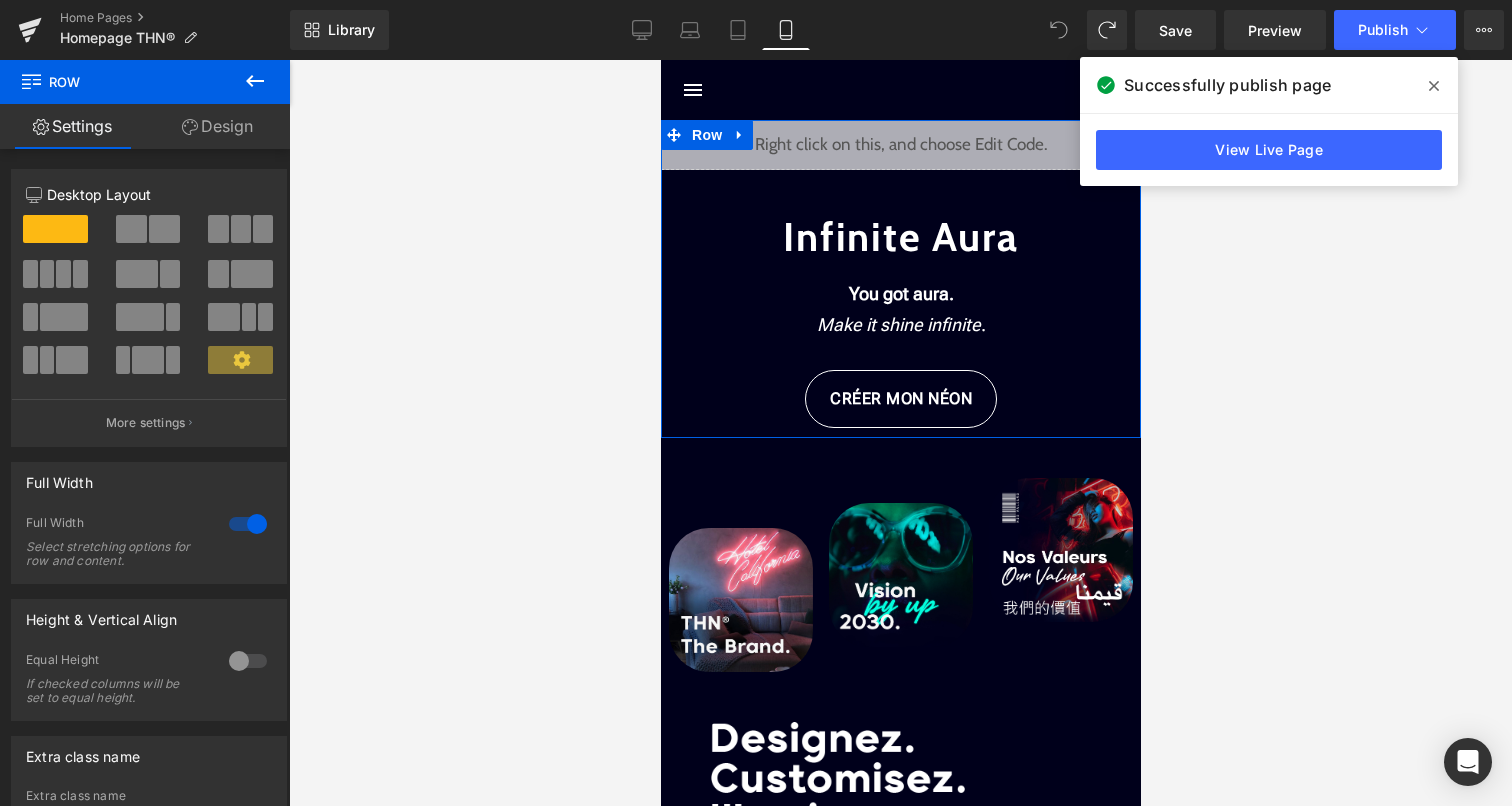 click on "Liquid" at bounding box center [900, 145] 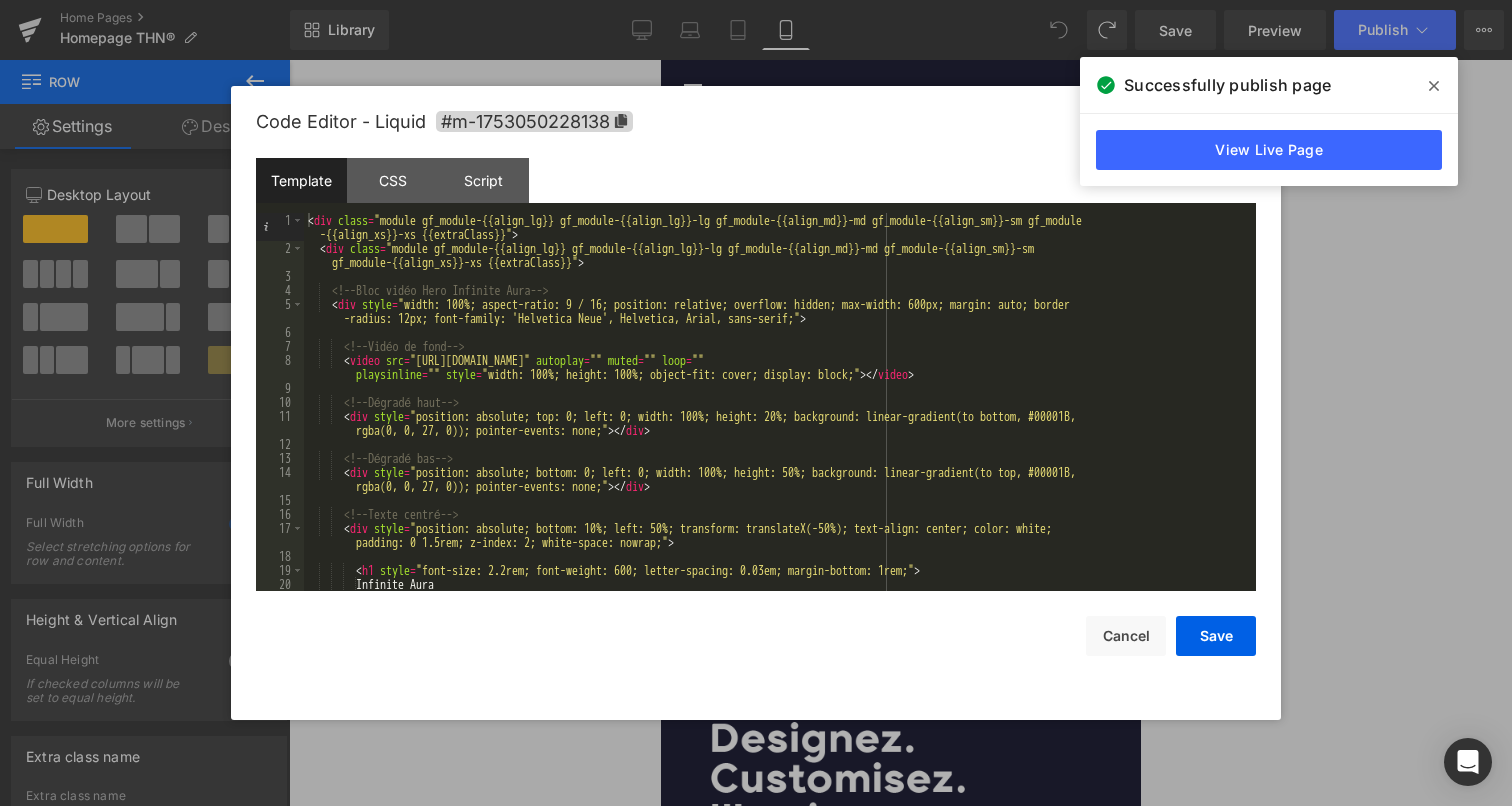 click on "< div   class = "module gf_module-{{align_lg}} gf_module-{{align_lg}}-lg gf_module-{{align_md}}-md gf_module-{{align_sm}}-sm gf_module    -{{align_xs}}-xs {{extraClass}}" >    < div   class = "module gf_module-{{align_lg}} gf_module-{{align_lg}}-lg gf_module-{{align_md}}-md gf_module-{{align_sm}}-sm       gf_module-{{align_xs}}-xs {{extraClass}}" >       <!--  Bloc vidéo Hero Infinite Aura  -->       < div   style = "width: 100%; aspect-ratio: 9 / 16; position: relative; overflow: hidden; max-width: 600px; margin: auto; border        -radius: 12px; font-family: 'Helvetica Neue', Helvetica, Arial, sans-serif;" >          <!--  Vidéo de fond  -->          < video   src = "https://cdn.shopify.com/videos/c/o/v/7eff5943aa004eec9c67b9d7f760d4dc.mp4"   autoplay = ""   muted = ""   loop = ""            playsinline = ""   style = "width: 100%; height: 100%; object-fit: cover; display: block;" > </ video >          <!--  Dégradé haut  -->          < div   style =          > </ div >    <" at bounding box center (776, 423) 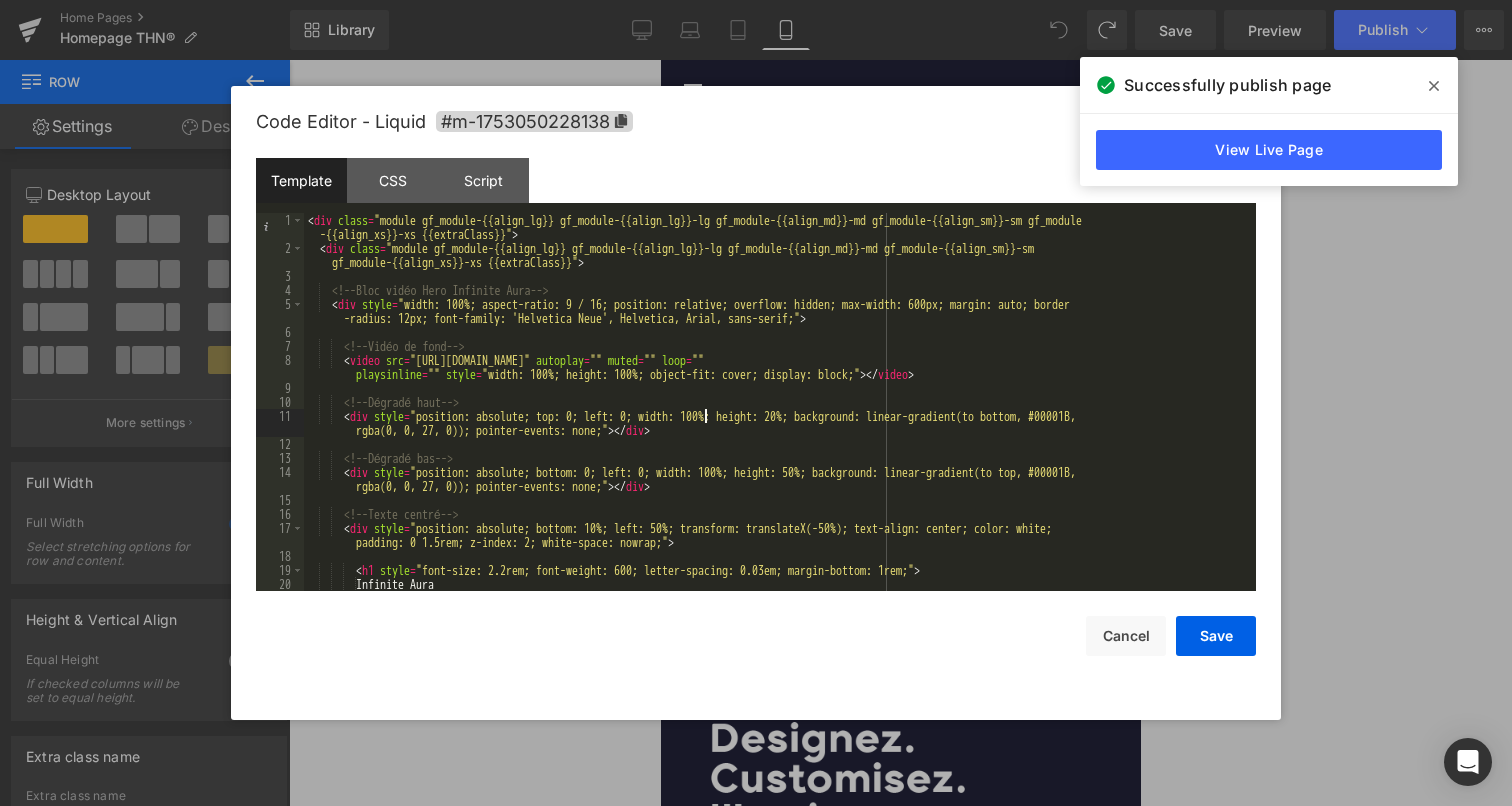 click on "Code Editor - Liquid #m-1753050228138 Template CSS Script Data 1 2 3 4 5 6 7 8 9 10 11 12 13 14 15 16 17 18 19 20 21 < div   class = "module gf_module-{{align_lg}} gf_module-{{align_lg}}-lg gf_module-{{align_md}}-md gf_module-{{align_sm}}-sm gf_module    -{{align_xs}}-xs {{extraClass}}" >    < div   class = "module gf_module-{{align_lg}} gf_module-{{align_lg}}-lg gf_module-{{align_md}}-md gf_module-{{align_sm}}-sm       gf_module-{{align_xs}}-xs {{extraClass}}" >       <!--  Bloc vidéo Hero Infinite Aura  -->       < div   style = "width: 100%; aspect-ratio: 9 / 16; position: relative; overflow: hidden; max-width: 600px; margin: auto; border        -radius: 12px; font-family: 'Helvetica Neue', Helvetica, Arial, sans-serif;" >          <!--  Vidéo de fond  -->          < video   src = "https://cdn.shopify.com/videos/c/o/v/7eff5943aa004eec9c67b9d7f760d4dc.mp4"   autoplay = ""   muted = ""   loop = ""            playsinline = ""   style = > </ video >          <!--  Dégradé haut  -->    <" at bounding box center (756, 403) 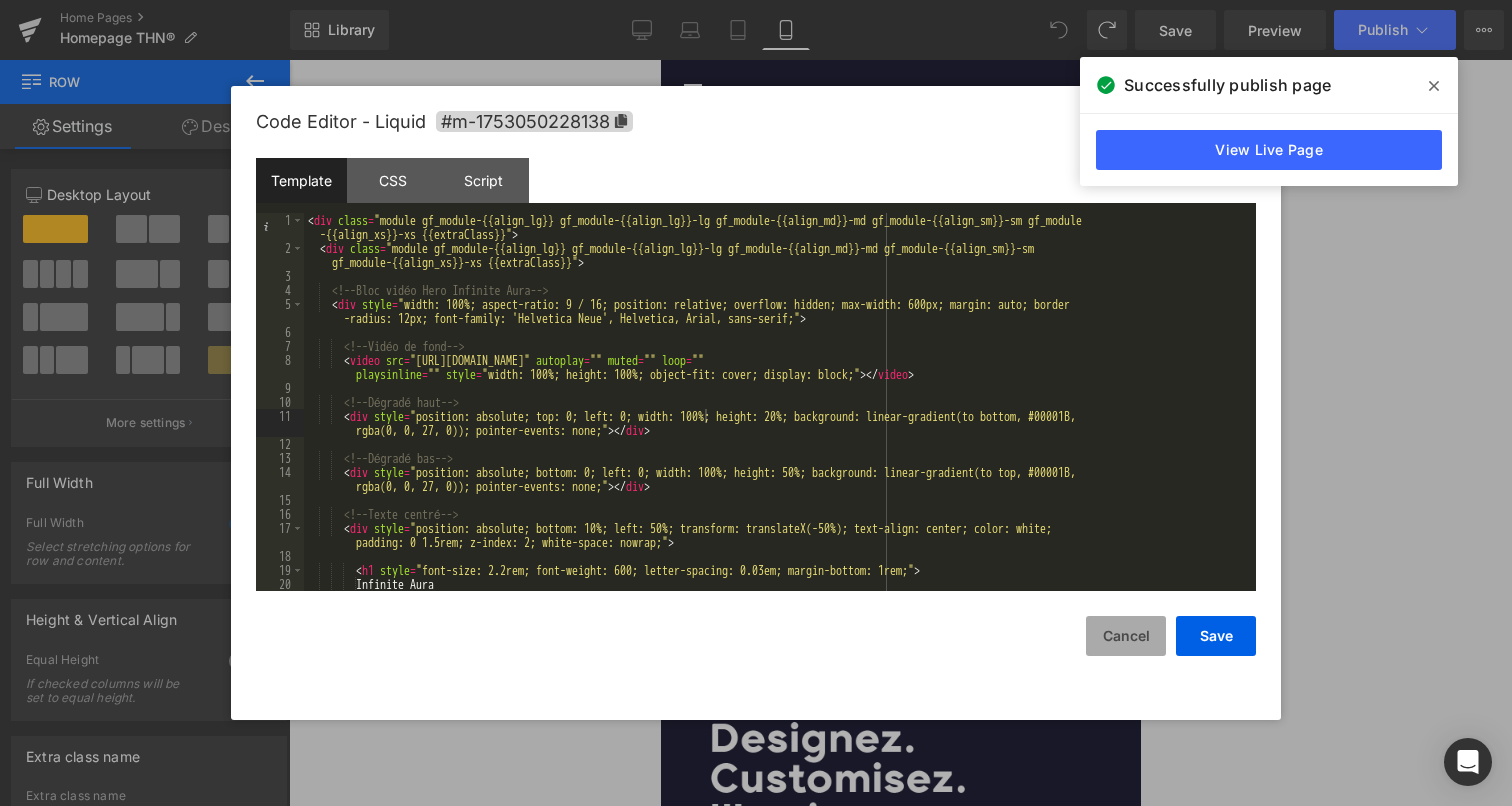 click on "Cancel" at bounding box center (1126, 636) 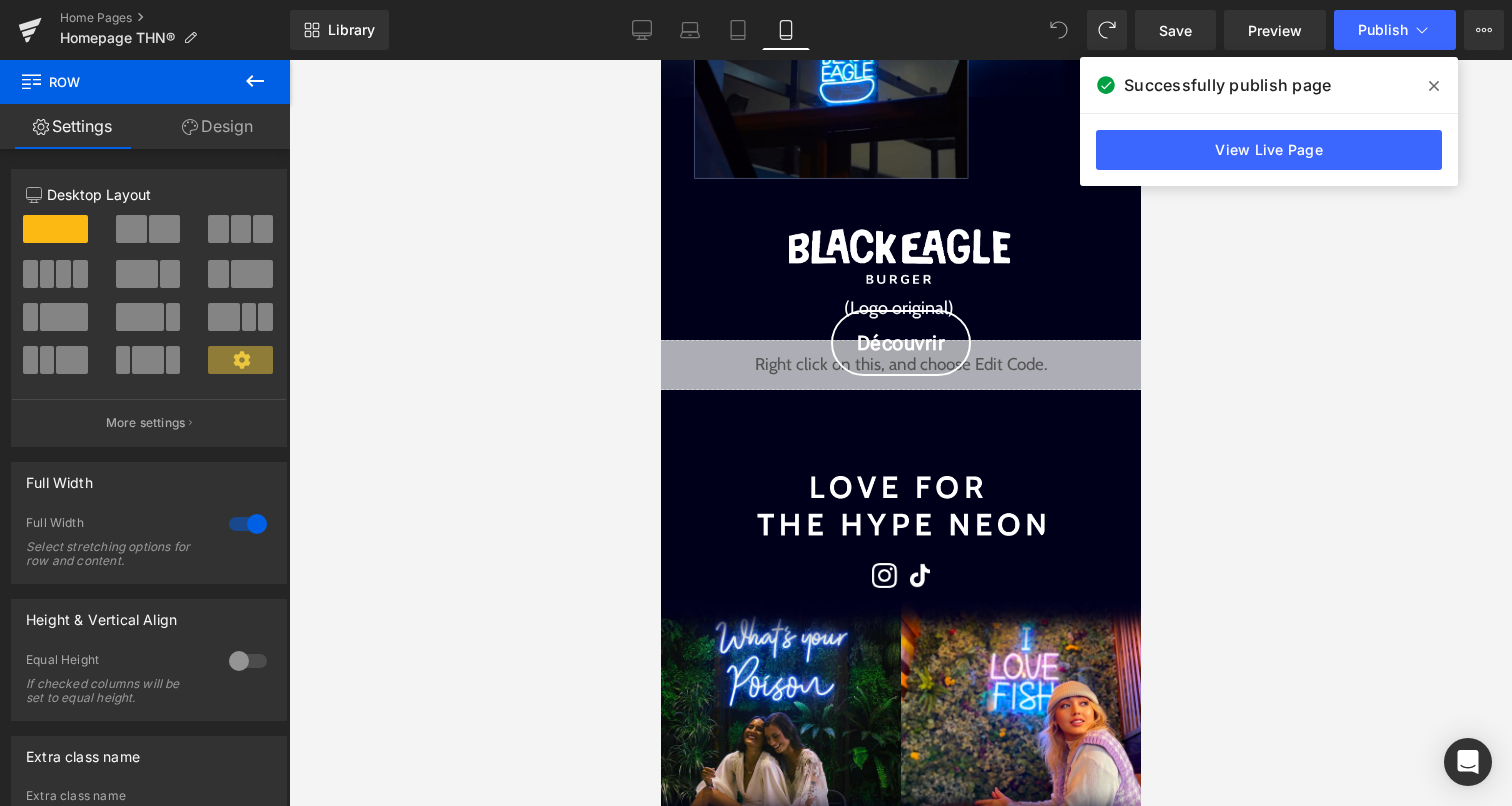 scroll, scrollTop: 1381, scrollLeft: 0, axis: vertical 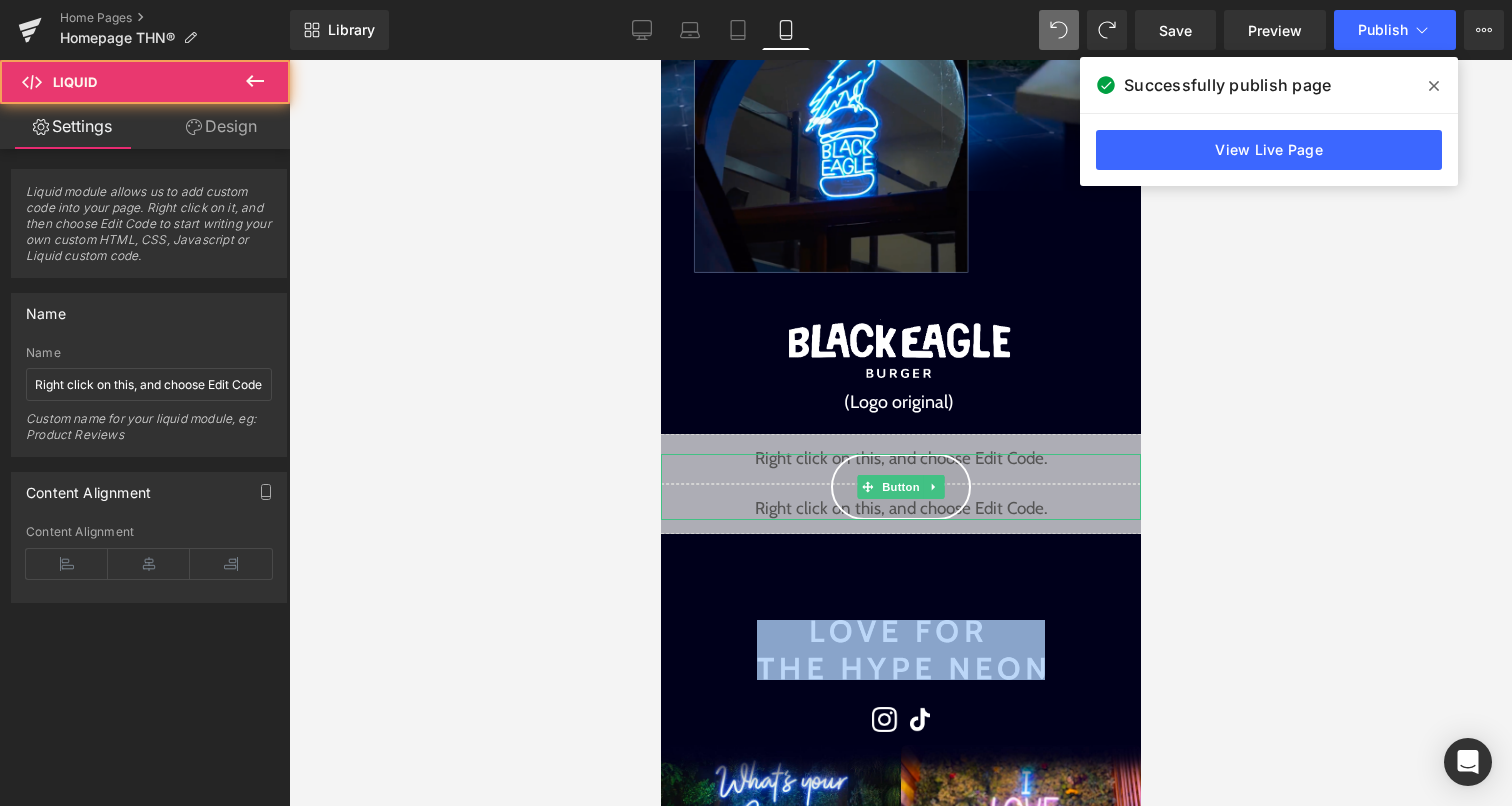 drag, startPoint x: 975, startPoint y: 521, endPoint x: 1018, endPoint y: 498, distance: 48.76474 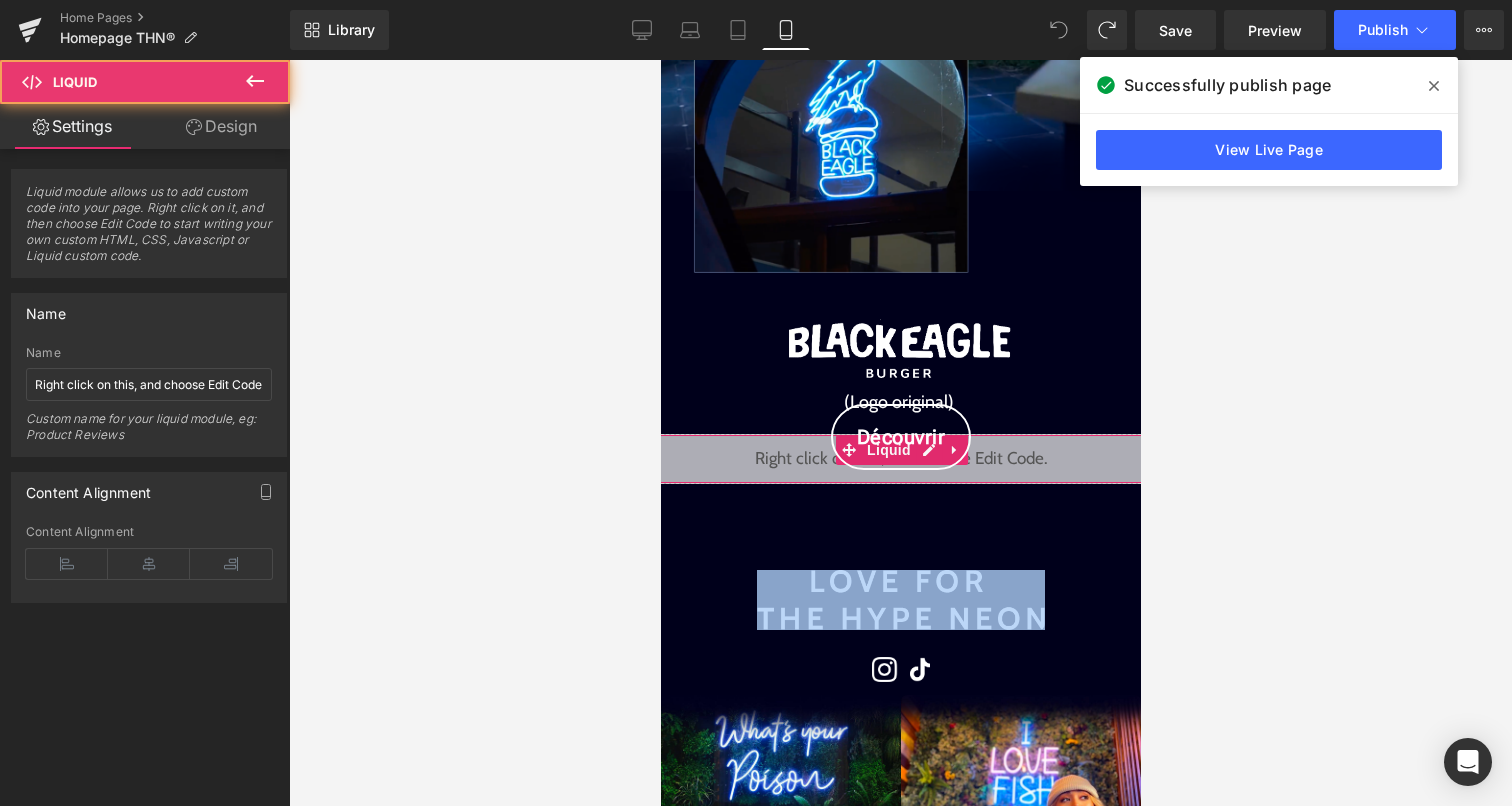 click on "Liquid" at bounding box center [900, 459] 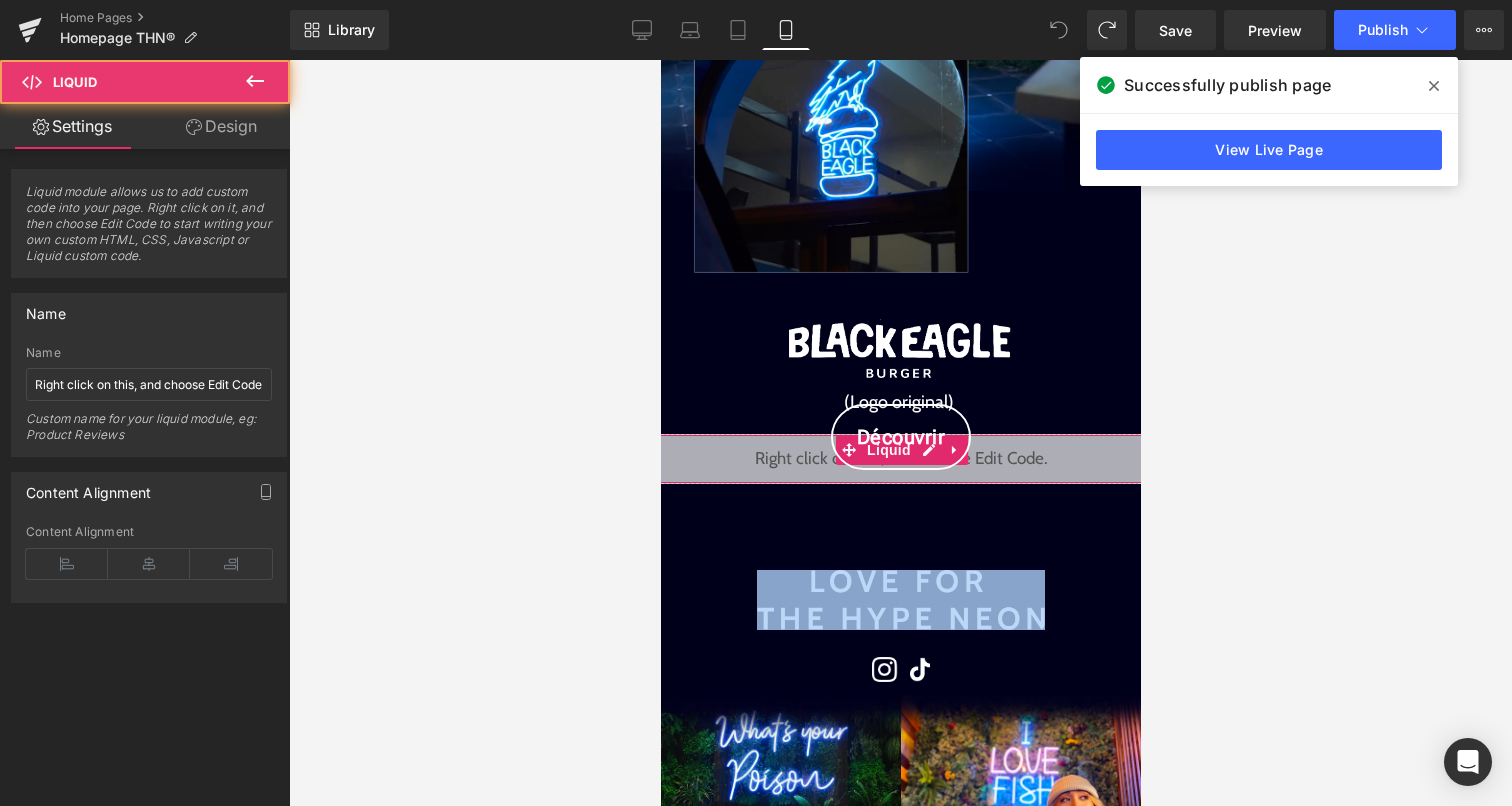 click on "Liquid" at bounding box center [900, 459] 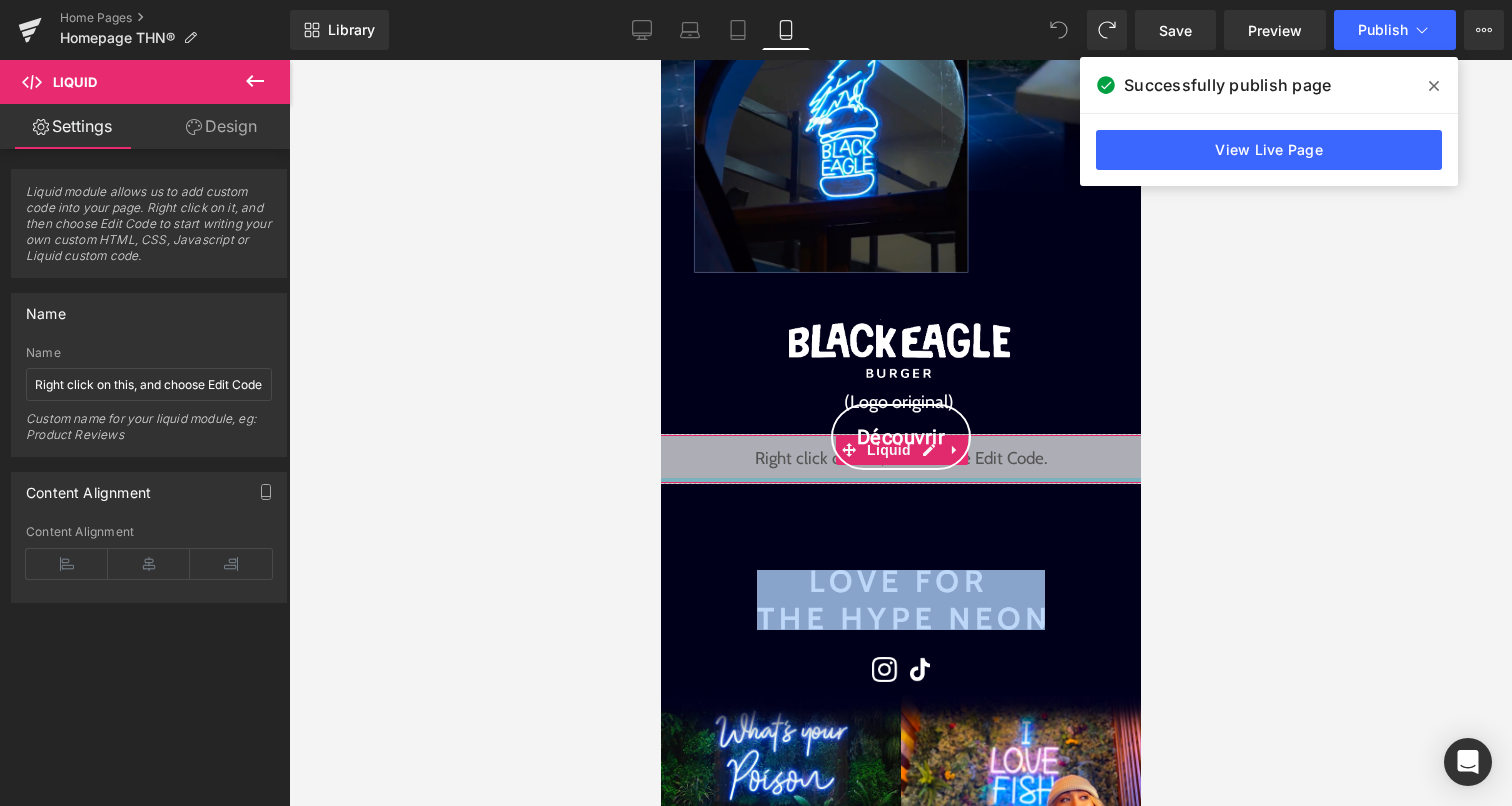click on "Liquid" at bounding box center [900, 459] 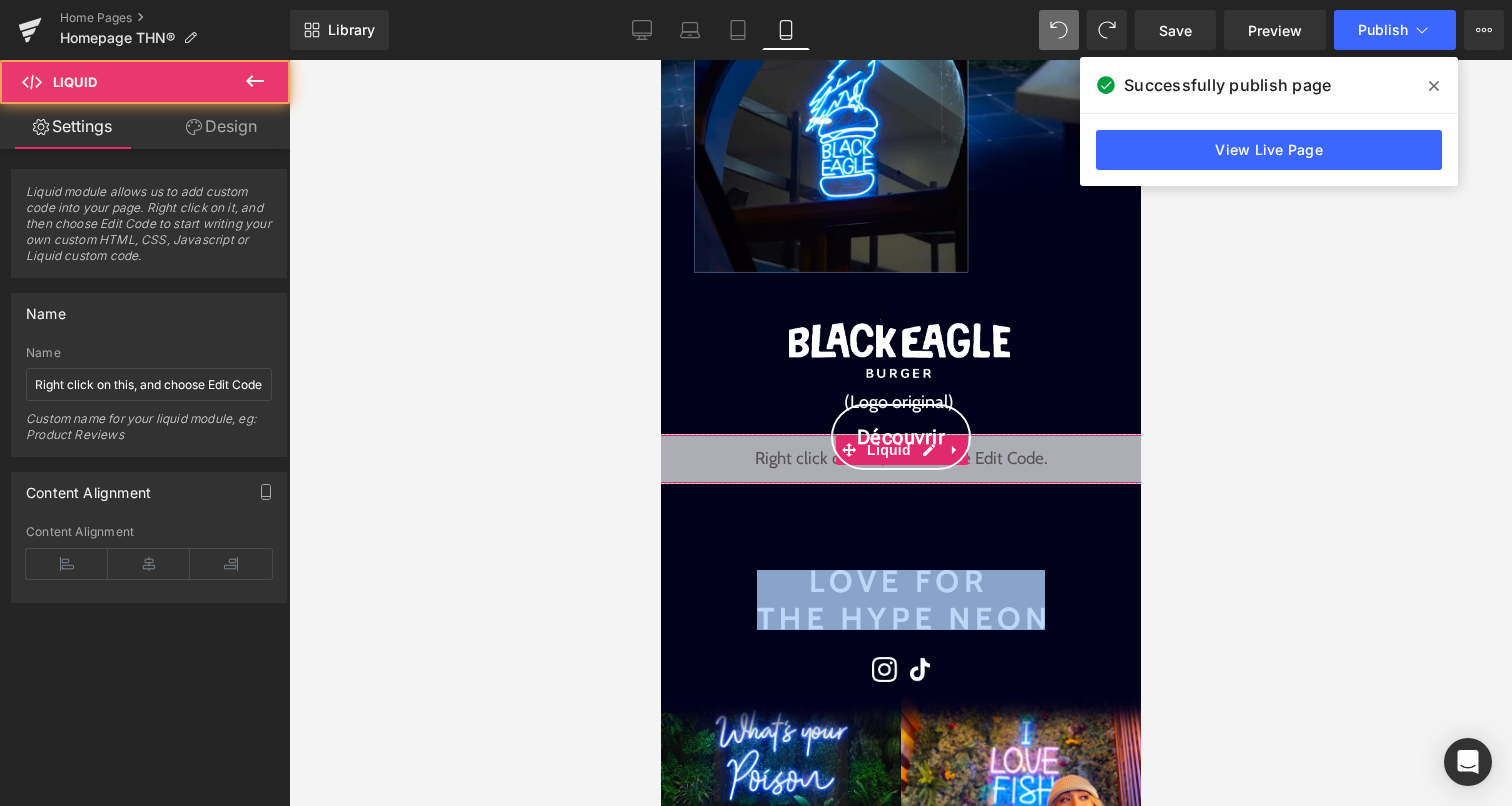 click on "Liquid" at bounding box center (900, 459) 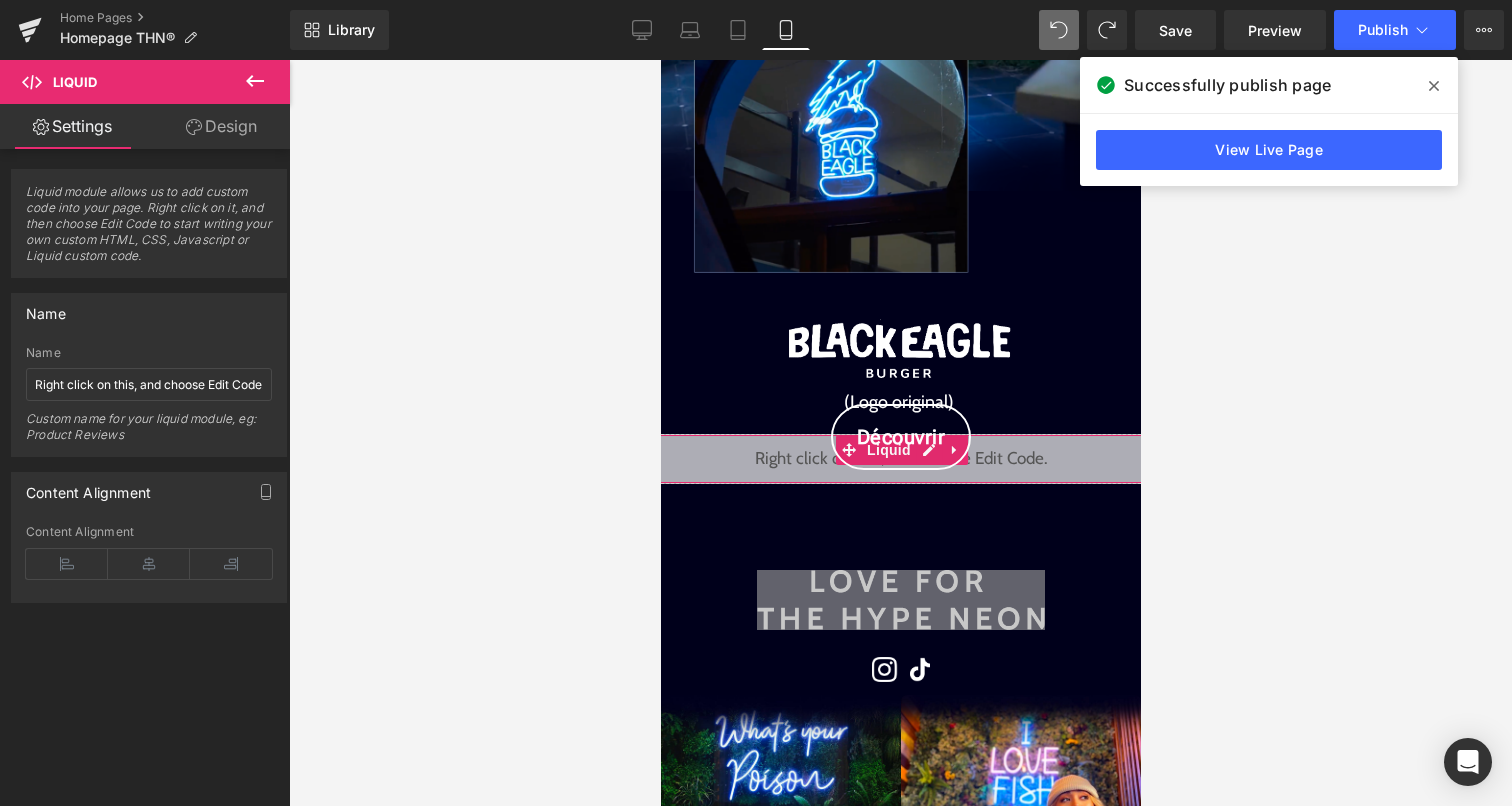click on "Design" at bounding box center (221, 126) 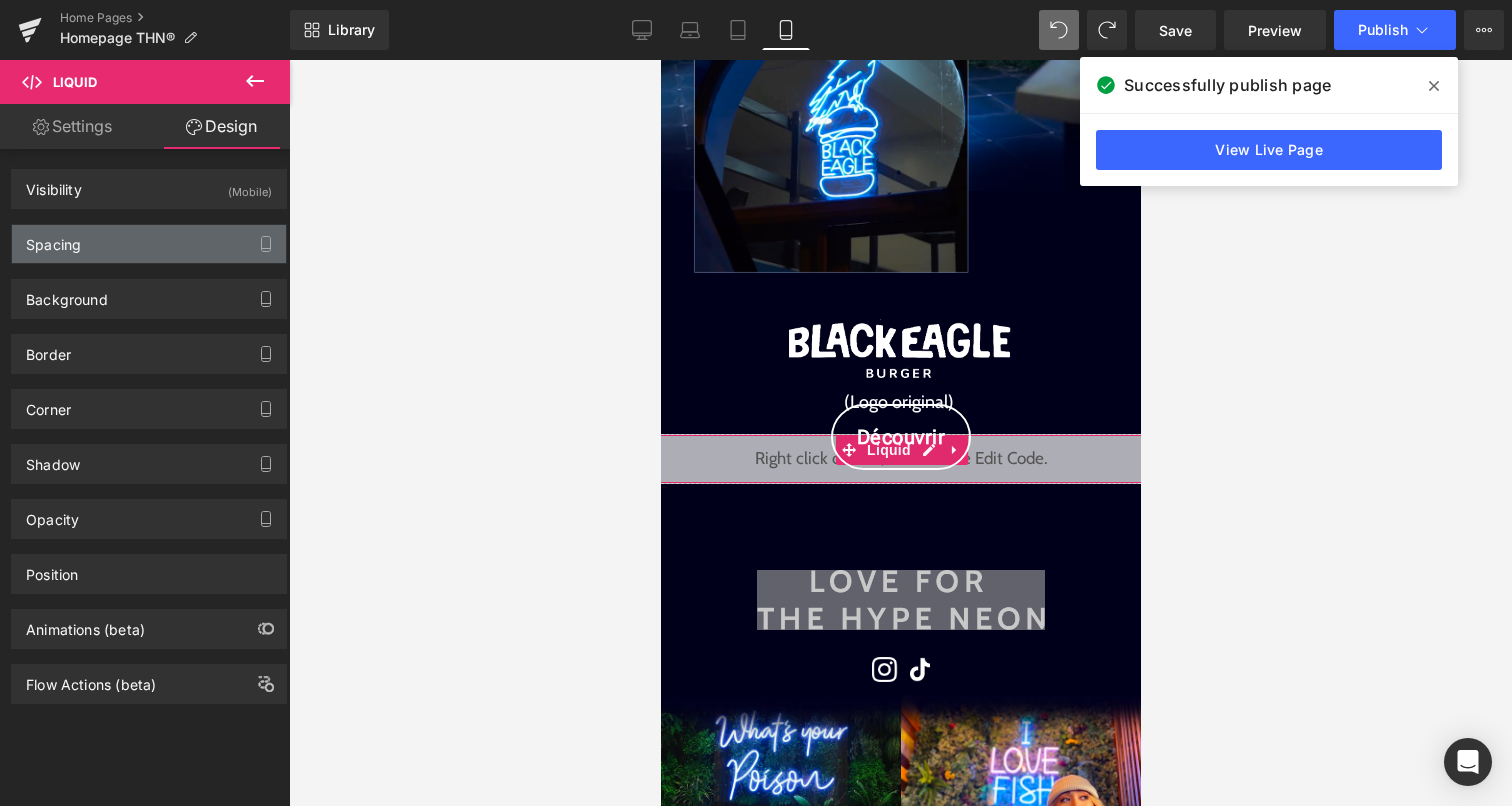 click on "Spacing" at bounding box center [149, 244] 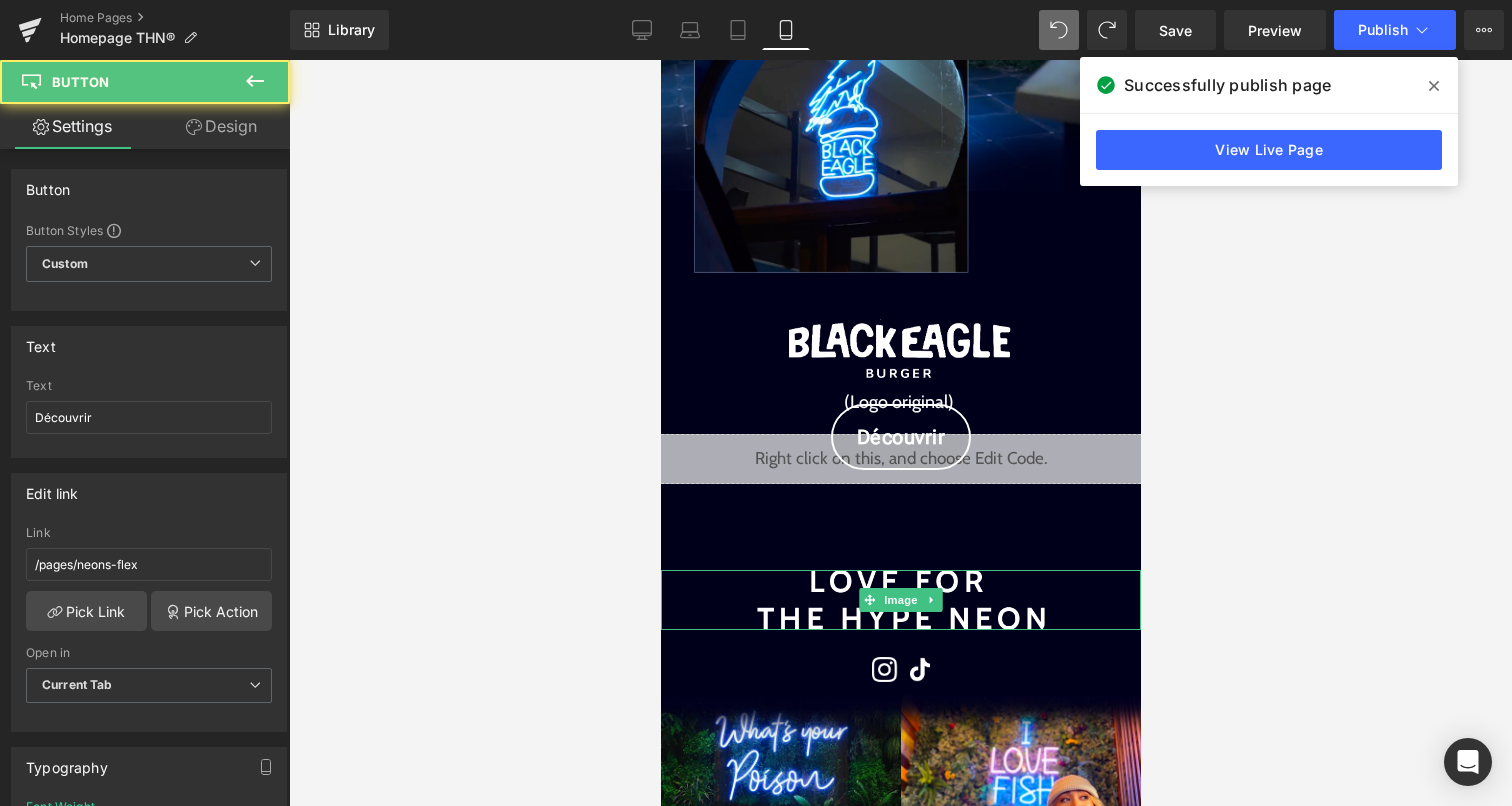 drag, startPoint x: 1072, startPoint y: 467, endPoint x: 1077, endPoint y: 581, distance: 114.1096 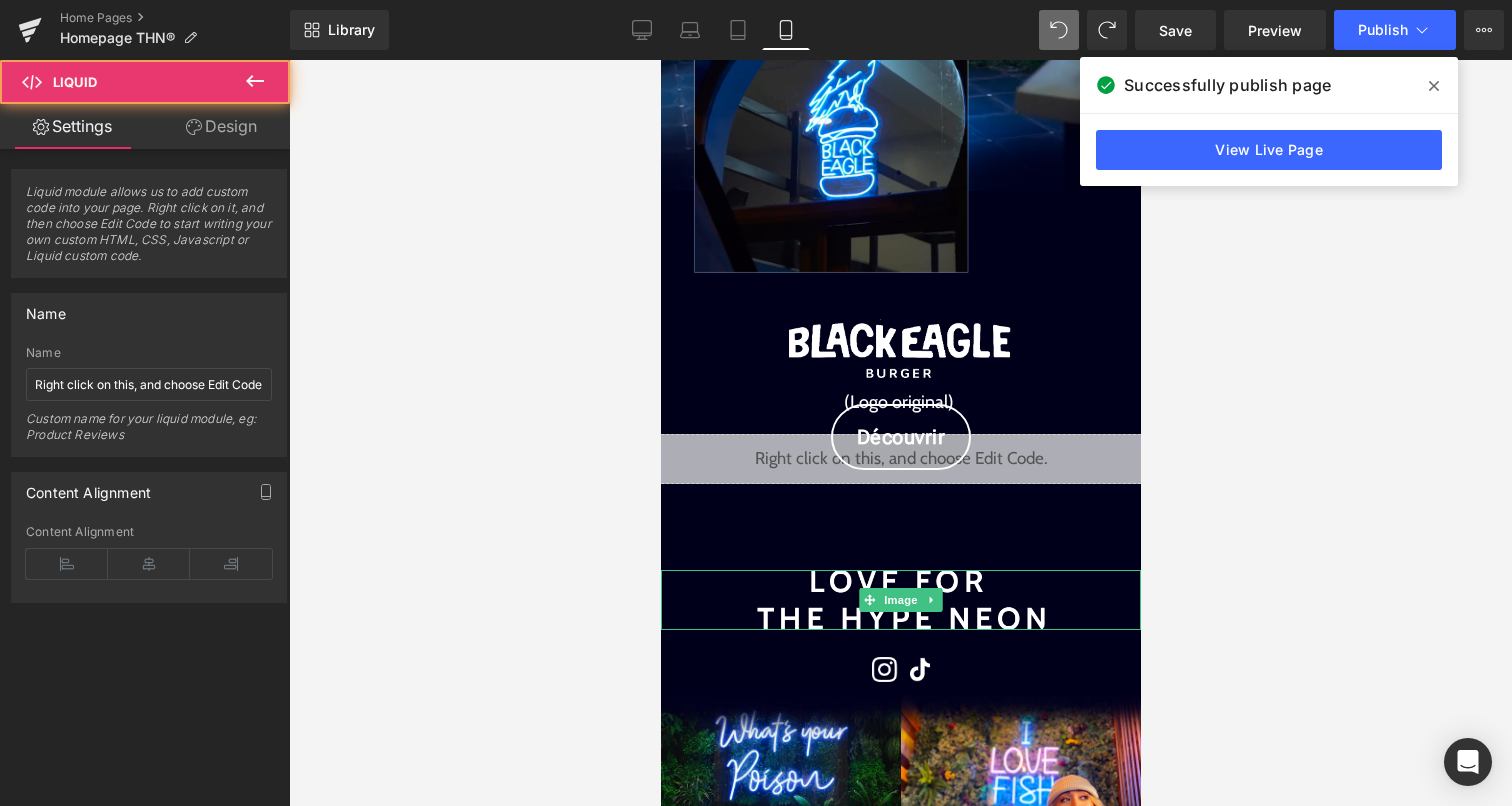 drag, startPoint x: 941, startPoint y: 474, endPoint x: 894, endPoint y: 527, distance: 70.837845 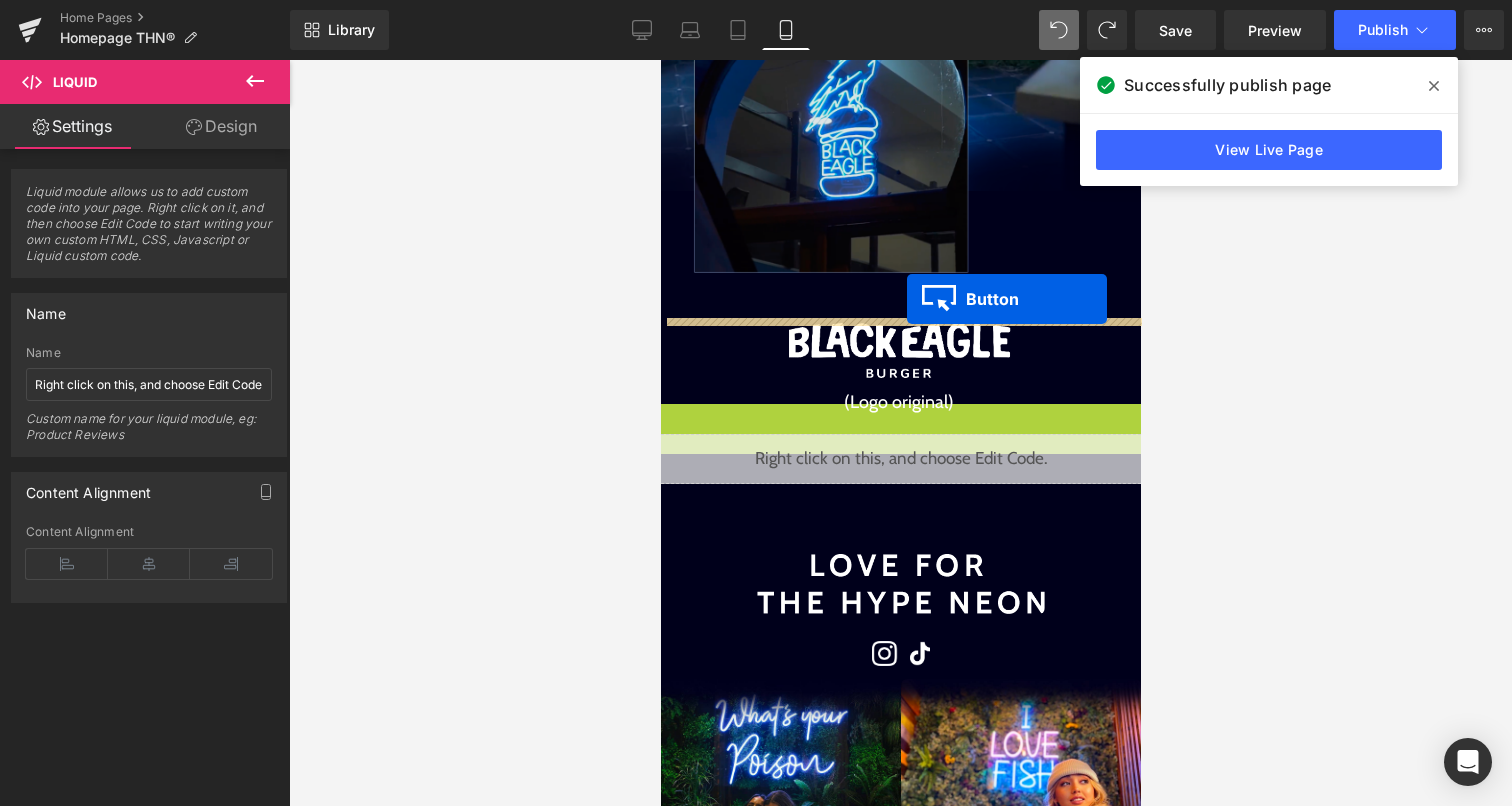 drag, startPoint x: 902, startPoint y: 430, endPoint x: 906, endPoint y: 298, distance: 132.0606 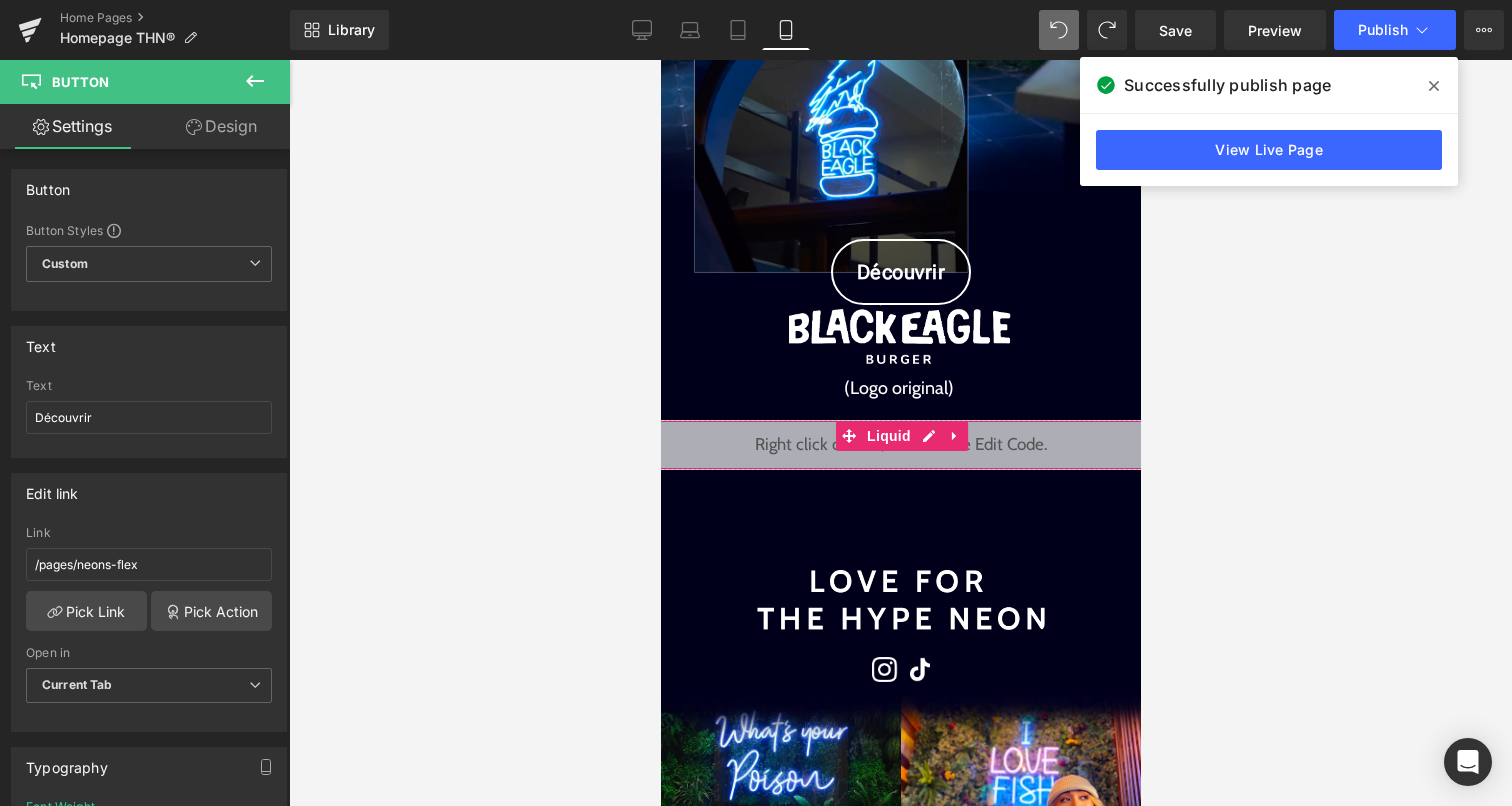 click on "Liquid" at bounding box center (900, 445) 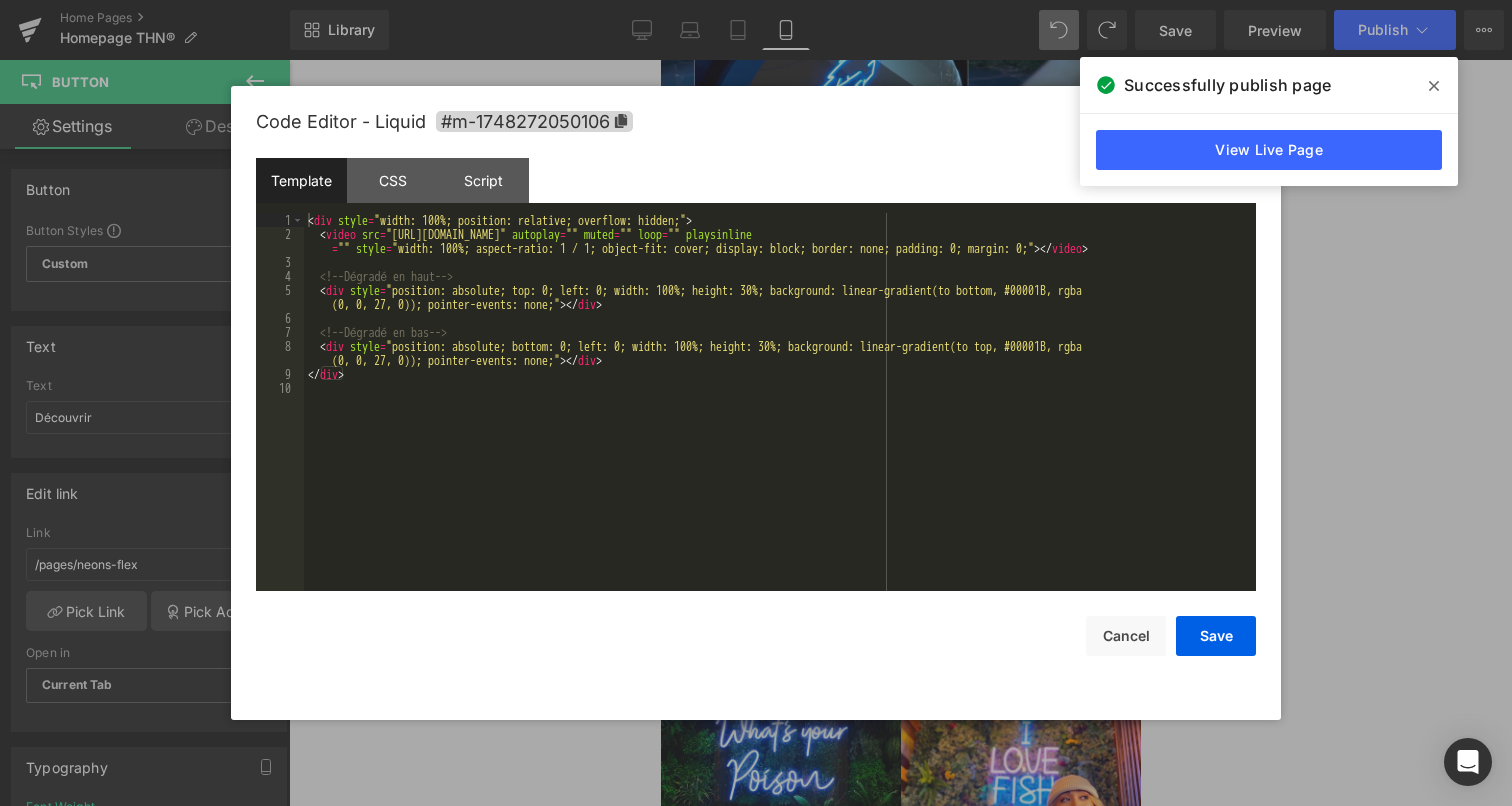 click on "< div   style = "width: 100%; position: relative; overflow: hidden;" >    < video   src = "https://cdn.shopify.com/videos/c/o/v/5c00a4b854e246bfa4cf843c149da00a.mp4"   autoplay = ""   muted = ""   loop = ""   playsinline      = ""   style = "width: 100%; aspect-ratio: 1 / 1; object-fit: cover; display: block; border: none; padding: 0; margin: 0;" > </ video >       <!--  Dégradé en haut  -->    < div   style = "position: absolute; top: 0; left: 0; width: 100%; height: 30%; background: linear-gradient(to bottom, #00001B, rgba      (0, 0, 27, 0)); pointer-events: none;" > </ div >       <!--  Dégradé en bas  -->    < div   style = "position: absolute; bottom: 0; left: 0; width: 100%; height: 30%; background: linear-gradient(to top, #00001B, rgba      (0, 0, 27, 0)); pointer-events: none;" > </ div > </ div >" at bounding box center (780, 416) 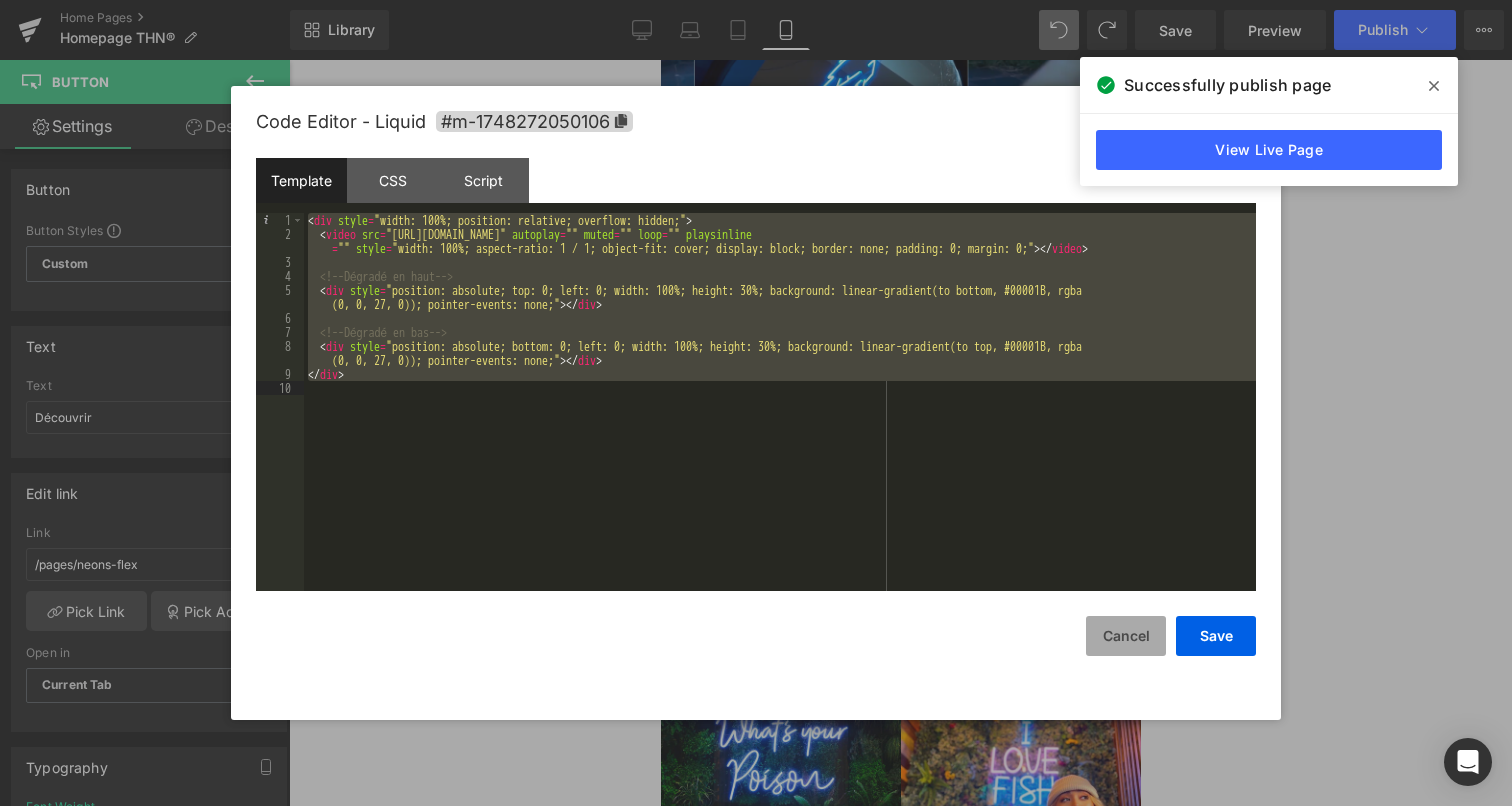 click on "Cancel" at bounding box center (1126, 636) 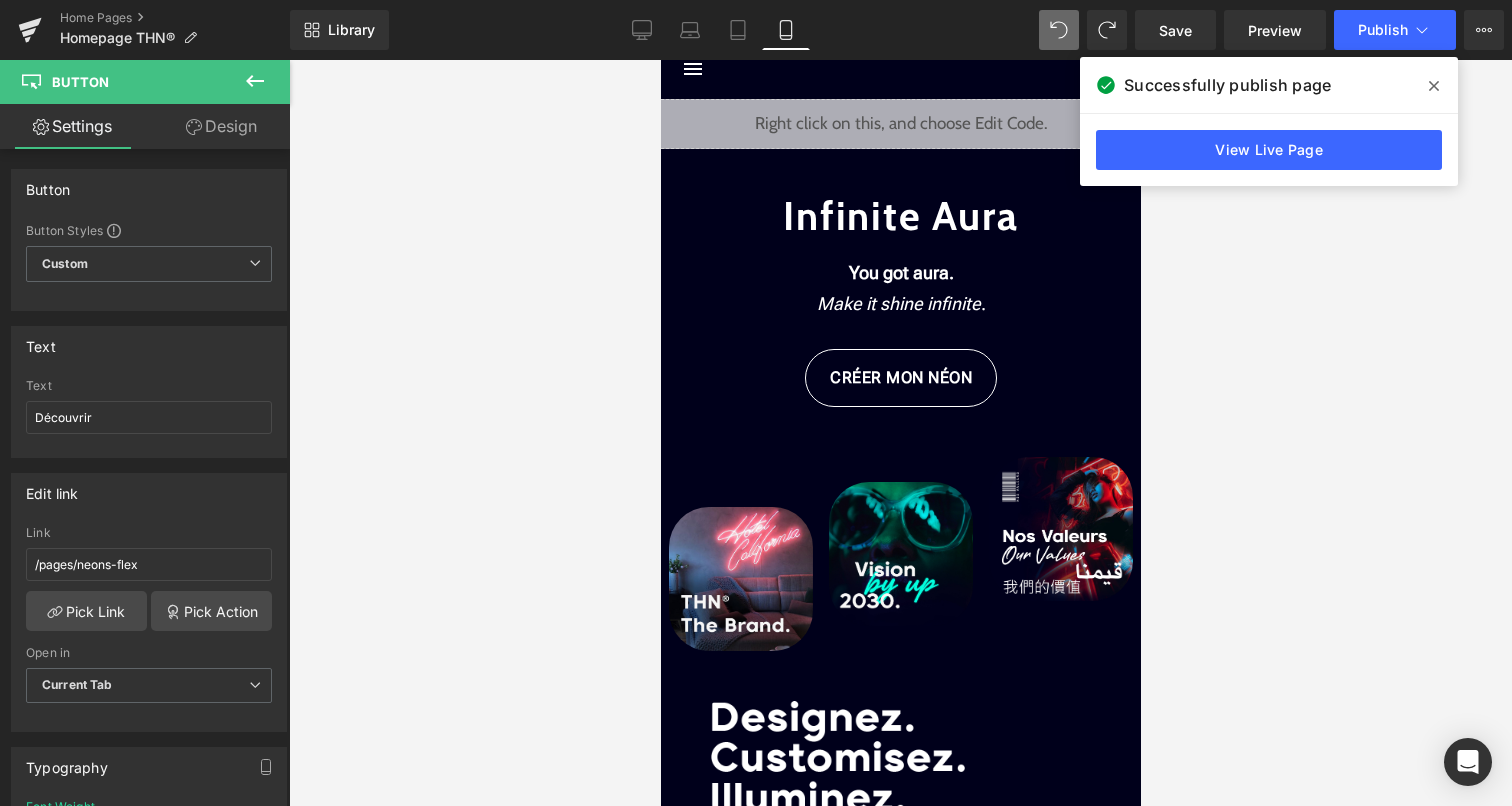scroll, scrollTop: 0, scrollLeft: 0, axis: both 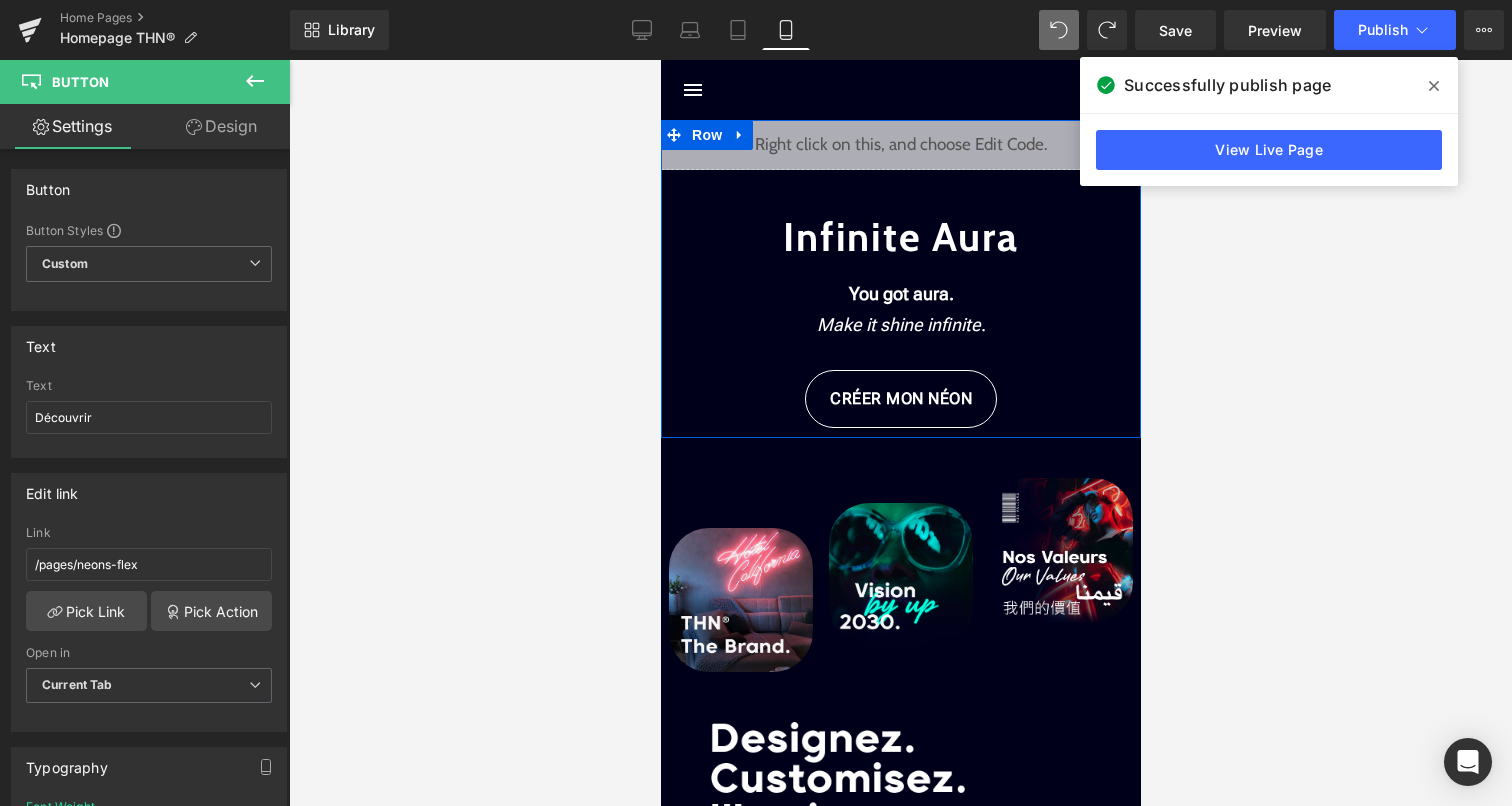 click on "Liquid" at bounding box center [900, 145] 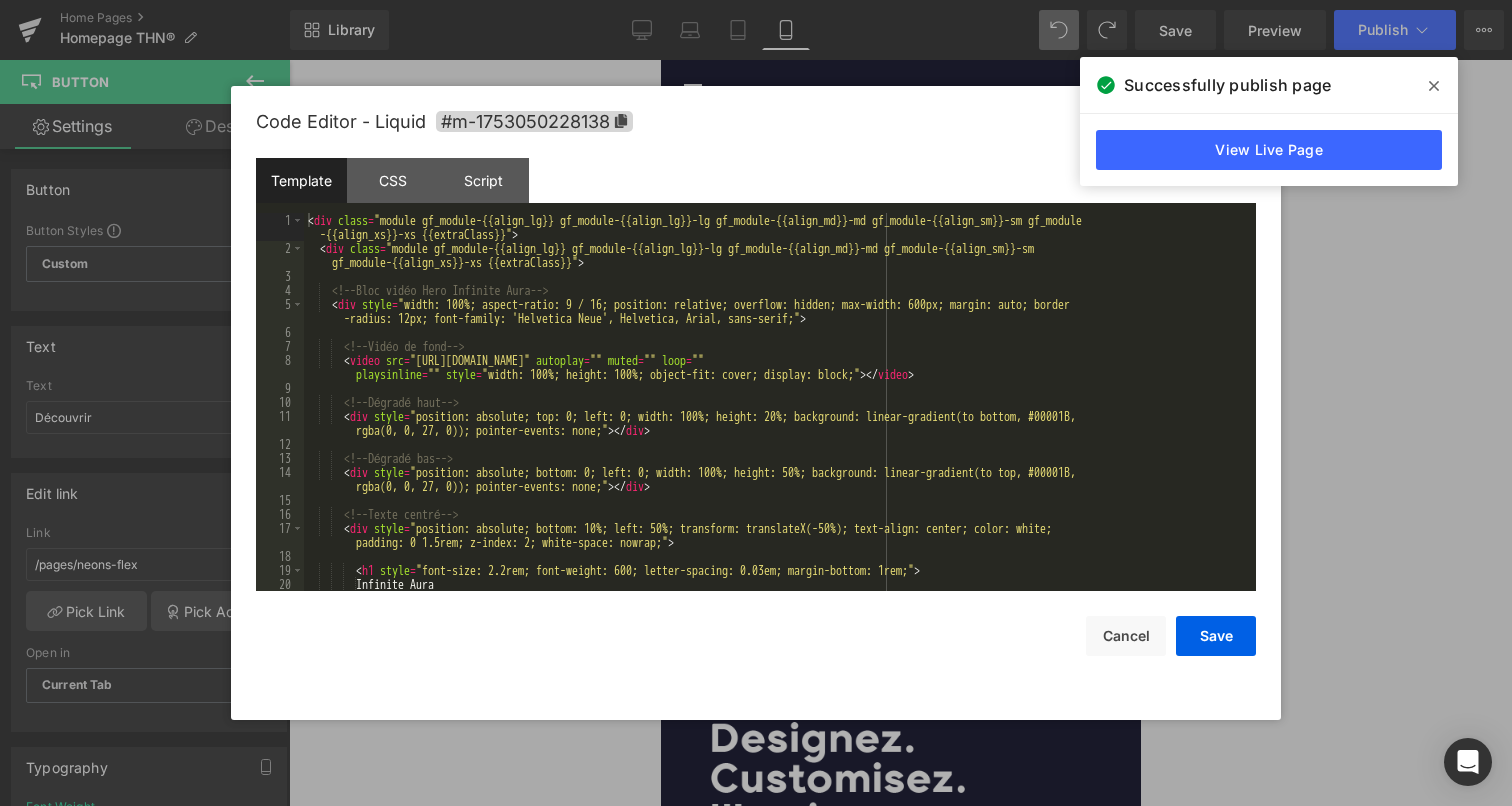 click on "< div   class = "module gf_module-{{align_lg}} gf_module-{{align_lg}}-lg gf_module-{{align_md}}-md gf_module-{{align_sm}}-sm gf_module    -{{align_xs}}-xs {{extraClass}}" >    < div   class = "module gf_module-{{align_lg}} gf_module-{{align_lg}}-lg gf_module-{{align_md}}-md gf_module-{{align_sm}}-sm       gf_module-{{align_xs}}-xs {{extraClass}}" >       <!--  Bloc vidéo Hero Infinite Aura  -->       < div   style = "width: 100%; aspect-ratio: 9 / 16; position: relative; overflow: hidden; max-width: 600px; margin: auto; border        -radius: 12px; font-family: 'Helvetica Neue', Helvetica, Arial, sans-serif;" >          <!--  Vidéo de fond  -->          < video   src = "https://cdn.shopify.com/videos/c/o/v/7eff5943aa004eec9c67b9d7f760d4dc.mp4"   autoplay = ""   muted = ""   loop = ""            playsinline = ""   style = "width: 100%; height: 100%; object-fit: cover; display: block;" > </ video >          <!--  Dégradé haut  -->          < div   style =          > </ div >    <" at bounding box center (776, 423) 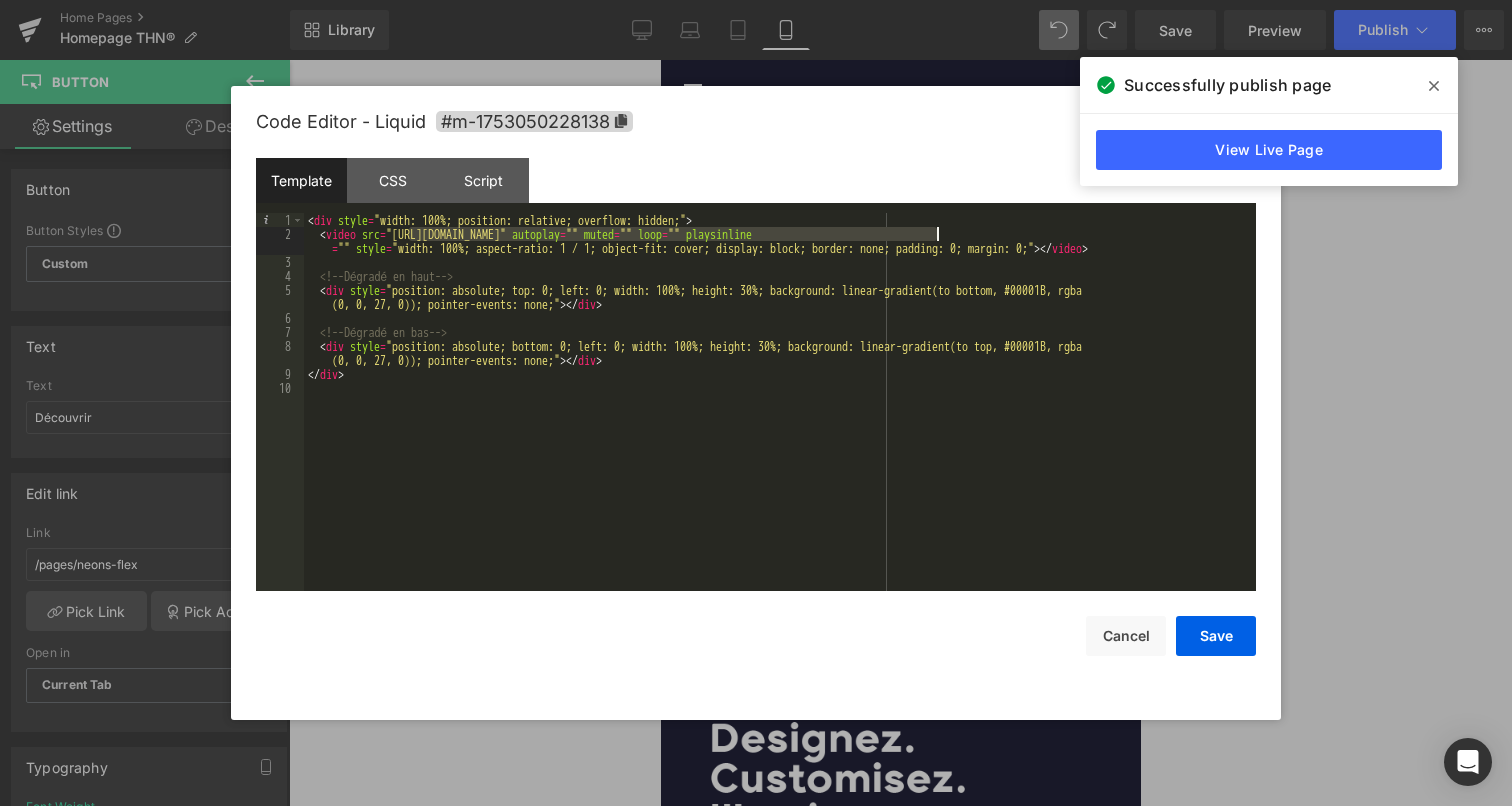 drag, startPoint x: 411, startPoint y: 237, endPoint x: 934, endPoint y: 239, distance: 523.00385 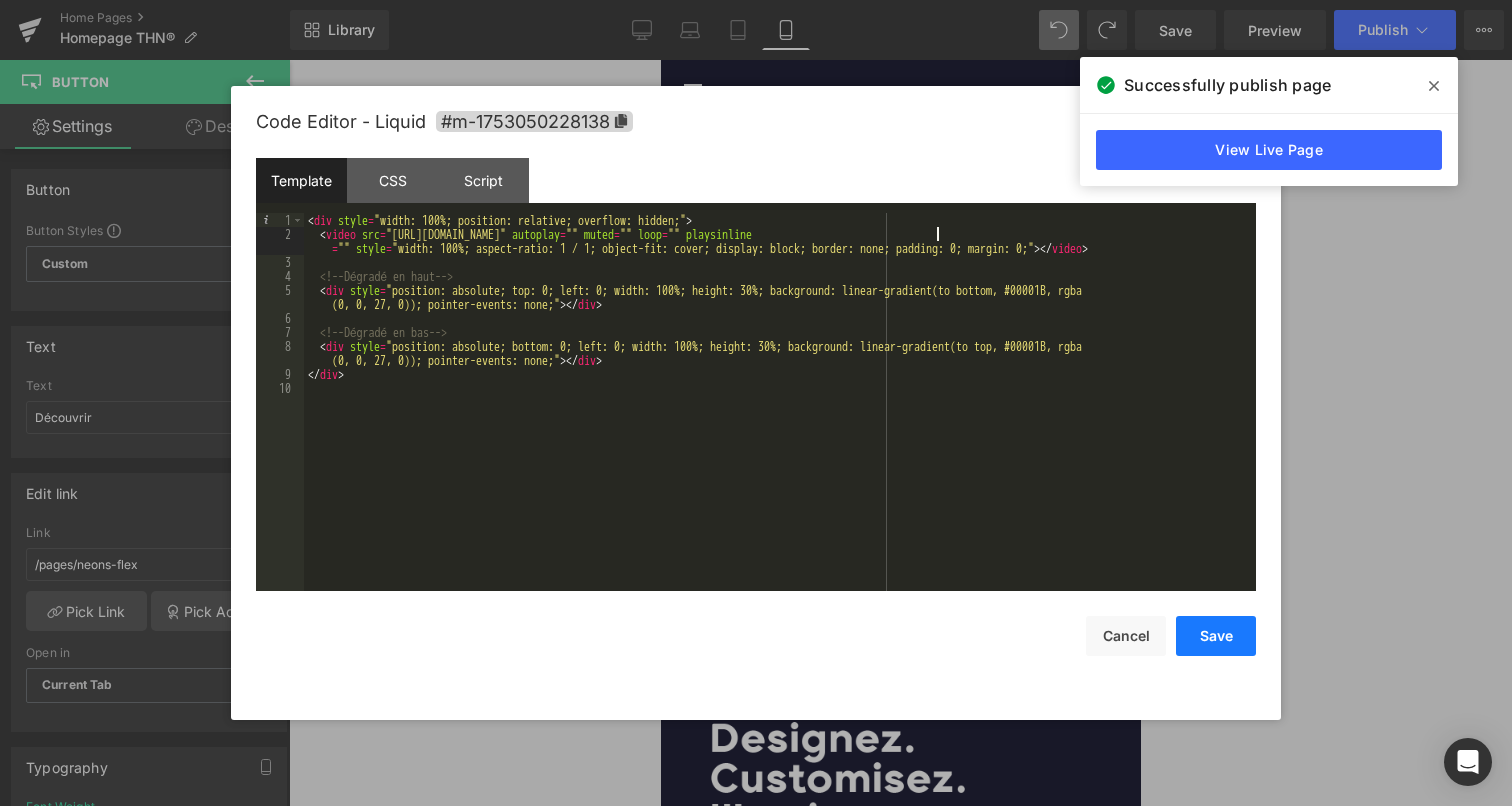 click on "Save" at bounding box center [1216, 636] 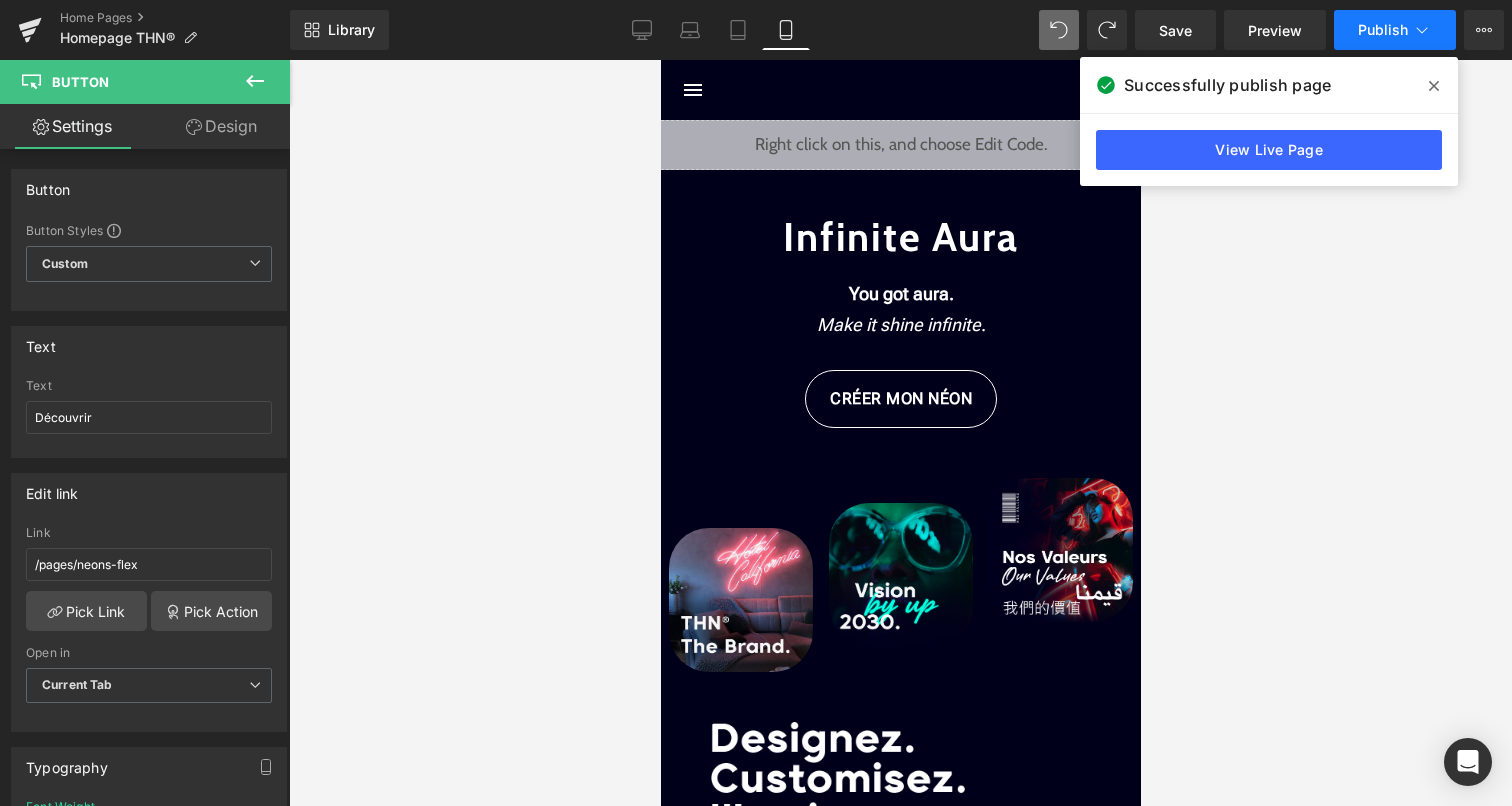 click on "Publish" at bounding box center (1395, 30) 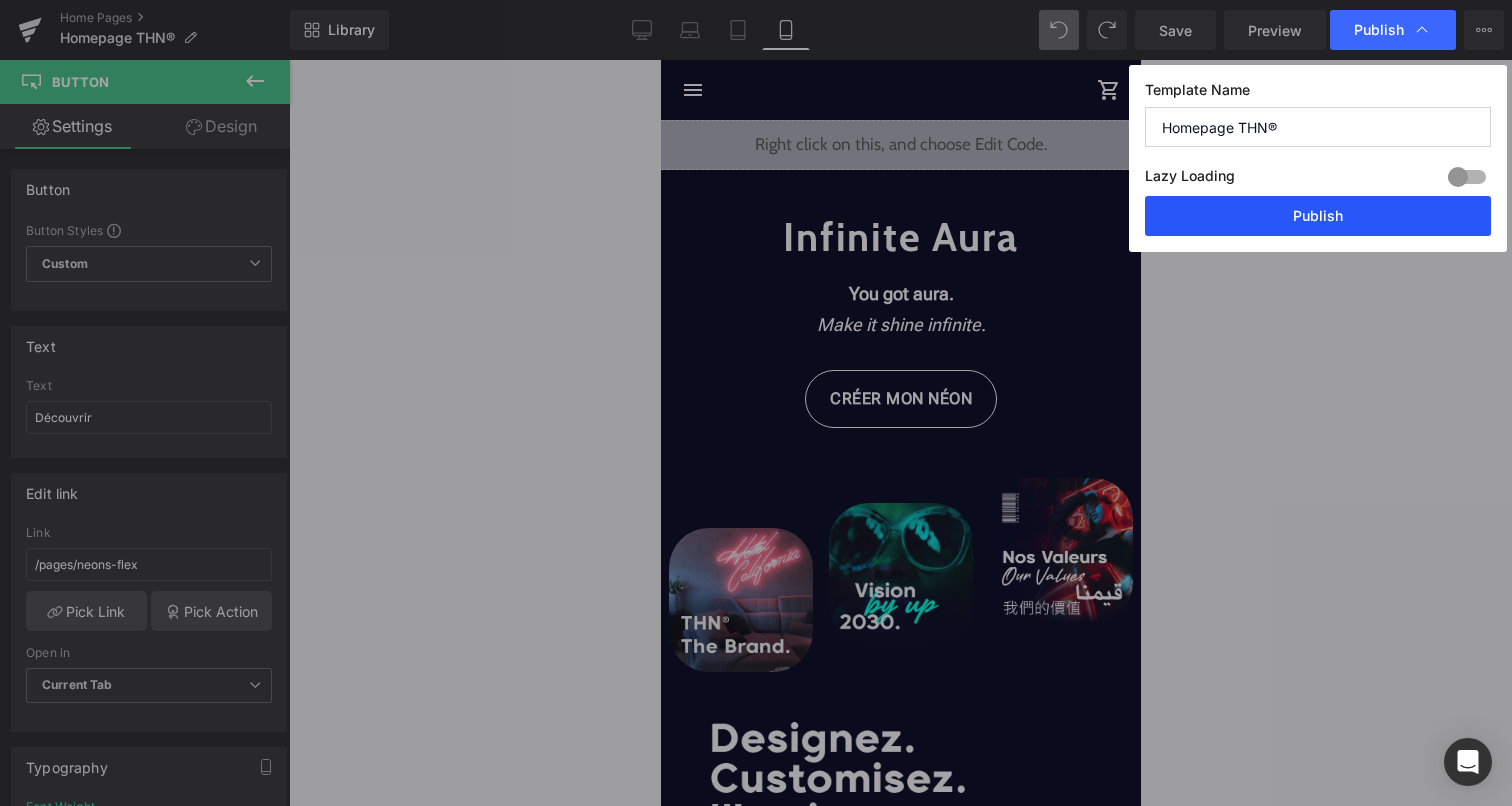 click on "Publish" at bounding box center [1318, 216] 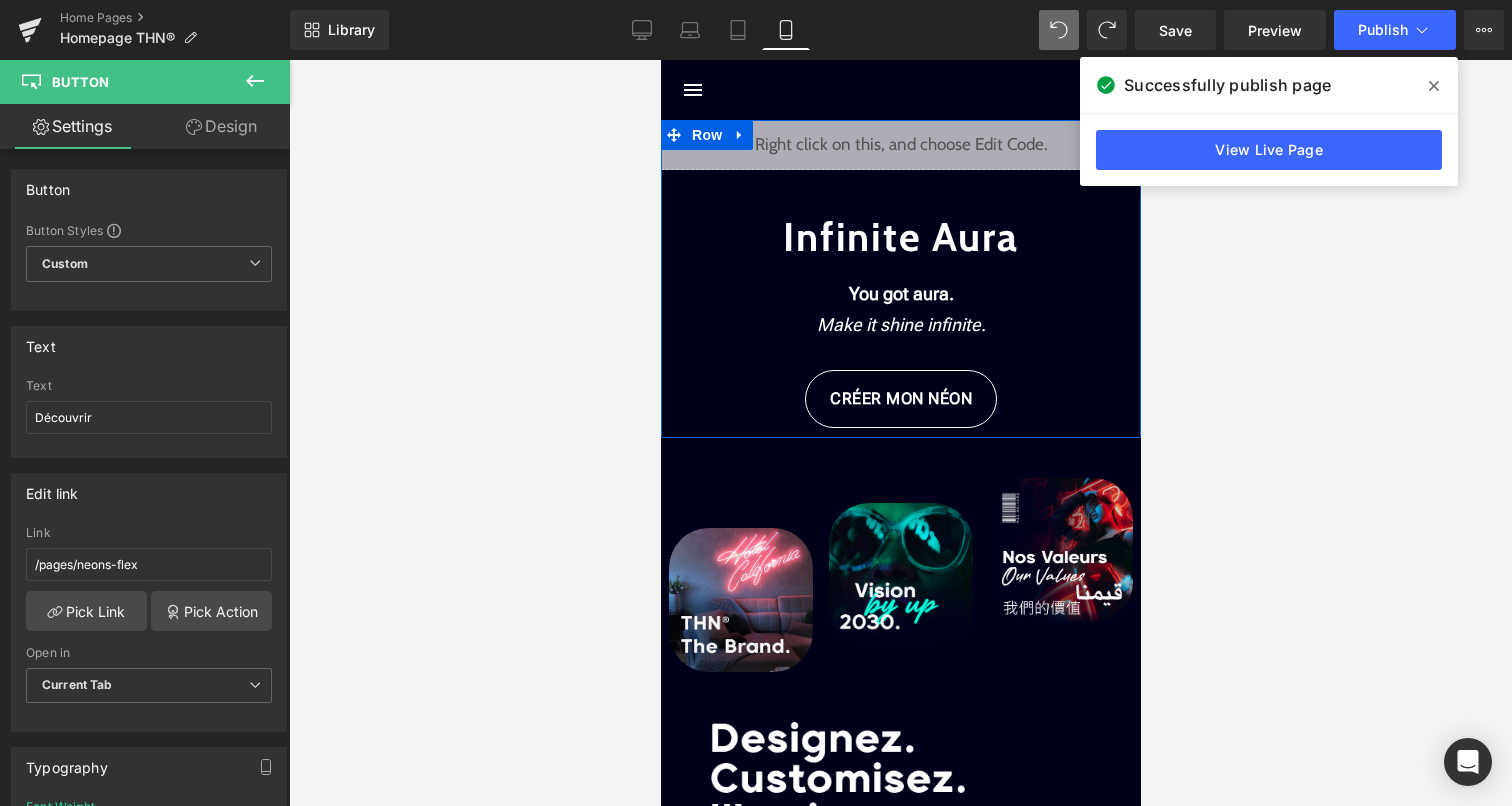 click on "Liquid" at bounding box center (900, 145) 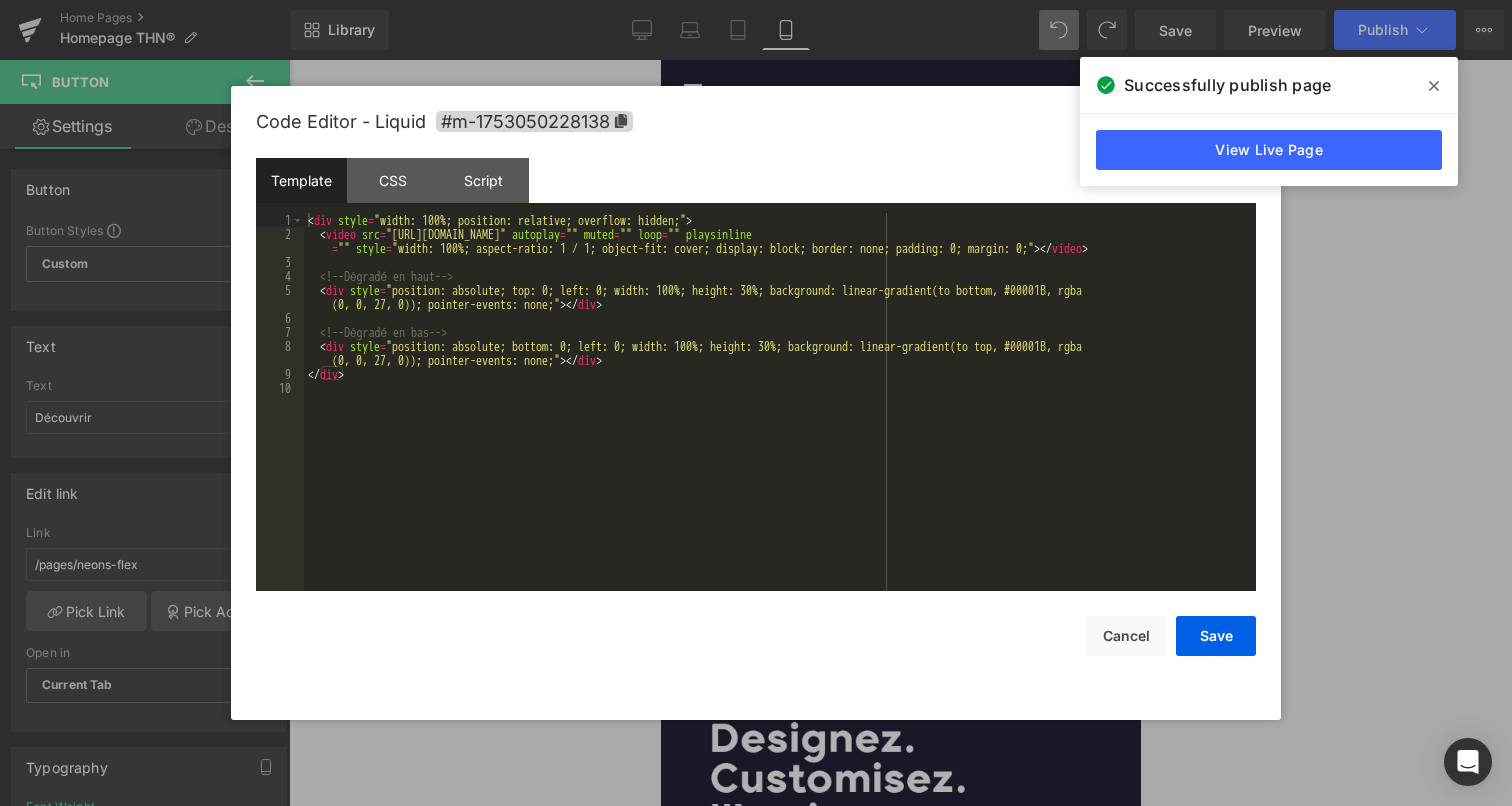click on "< div   style = "width: 100%; position: relative; overflow: hidden;" >    < video   src = "https://cdn.shopify.com/videos/c/o/v/7eff5943aa004eec9c67b9d7f760d4dc.mp4"   autoplay = ""   muted = ""   loop = ""   playsinline      = ""   style = "width: 100%; aspect-ratio: 1 / 1; object-fit: cover; display: block; border: none; padding: 0; margin: 0;" > </ video >       <!--  Dégradé en haut  -->    < div   style = "position: absolute; top: 0; left: 0; width: 100%; height: 30%; background: linear-gradient(to bottom, #00001B, rgba      (0, 0, 27, 0)); pointer-events: none;" > </ div >       <!--  Dégradé en bas  -->    < div   style = "position: absolute; bottom: 0; left: 0; width: 100%; height: 30%; background: linear-gradient(to top, #00001B, rgba      (0, 0, 27, 0)); pointer-events: none;" > </ div > </ div >" at bounding box center (780, 416) 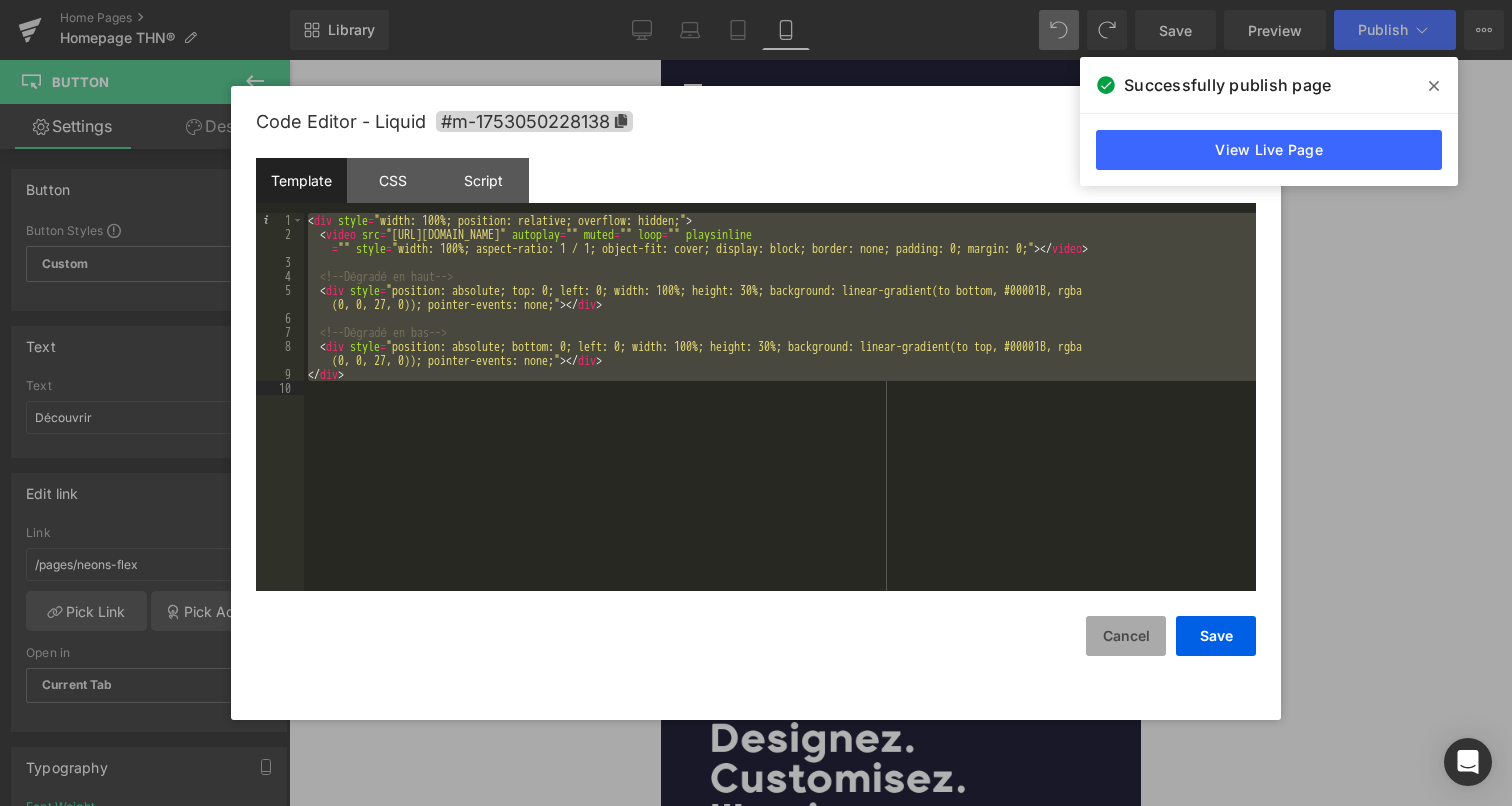click on "Cancel" at bounding box center [1126, 636] 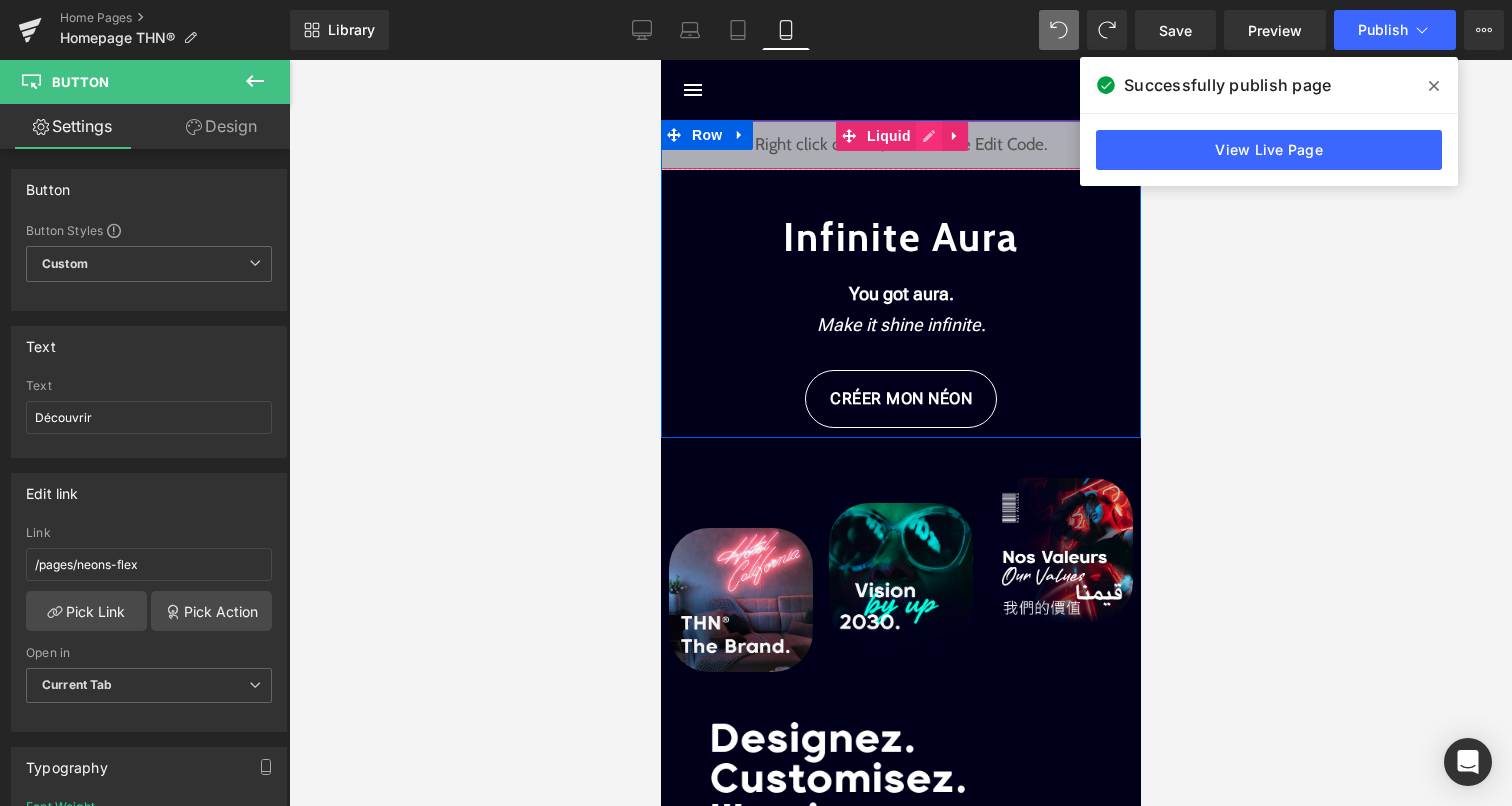 click on "Liquid" at bounding box center [900, 145] 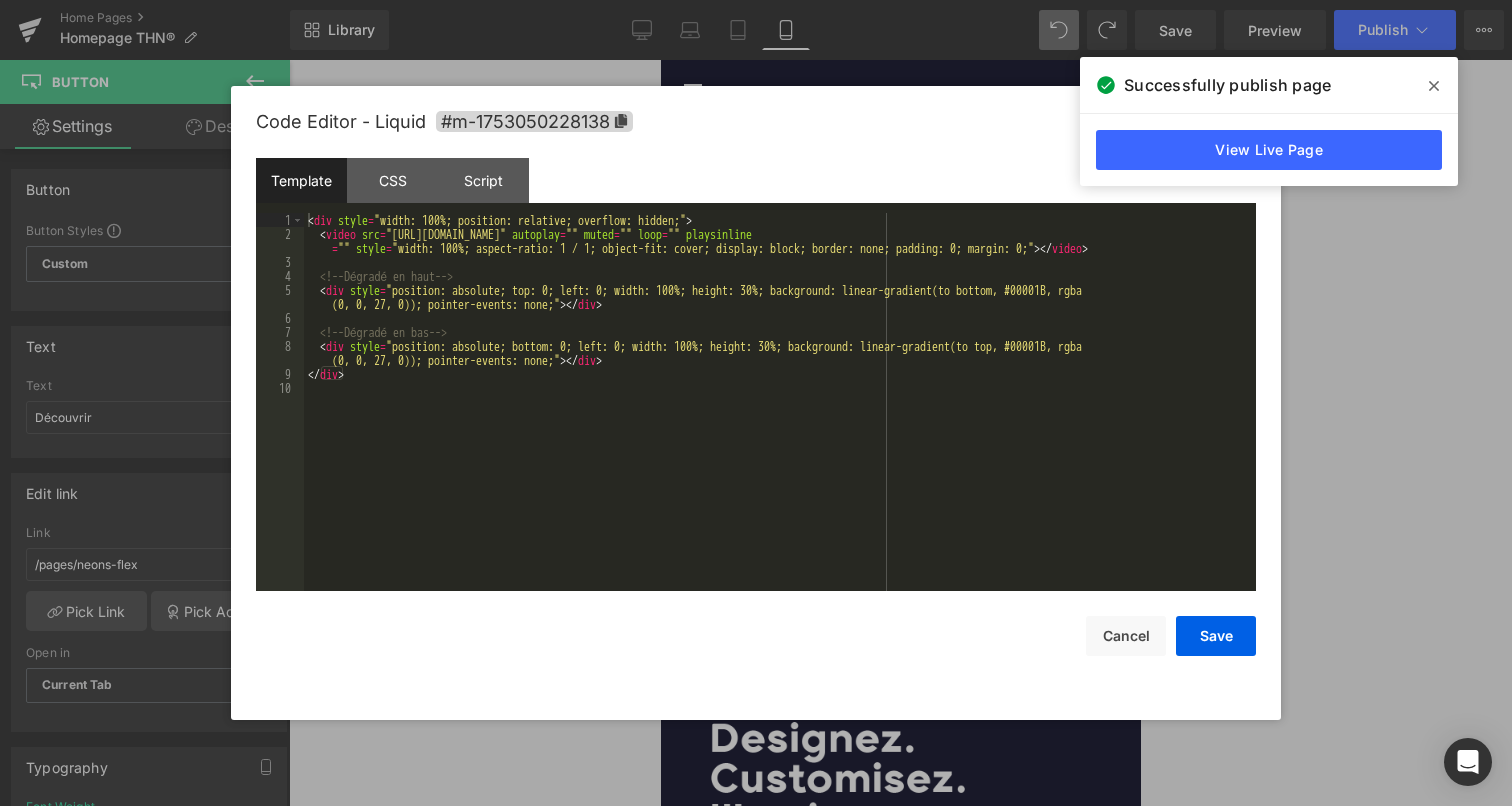 click on "< div   style = "width: 100%; position: relative; overflow: hidden;" >    < video   src = "https://cdn.shopify.com/videos/c/o/v/7eff5943aa004eec9c67b9d7f760d4dc.mp4"   autoplay = ""   muted = ""   loop = ""   playsinline      = ""   style = "width: 100%; aspect-ratio: 1 / 1; object-fit: cover; display: block; border: none; padding: 0; margin: 0;" > </ video >       <!--  Dégradé en haut  -->    < div   style = "position: absolute; top: 0; left: 0; width: 100%; height: 30%; background: linear-gradient(to bottom, #00001B, rgba      (0, 0, 27, 0)); pointer-events: none;" > </ div >       <!--  Dégradé en bas  -->    < div   style = "position: absolute; bottom: 0; left: 0; width: 100%; height: 30%; background: linear-gradient(to top, #00001B, rgba      (0, 0, 27, 0)); pointer-events: none;" > </ div > </ div >" at bounding box center [780, 416] 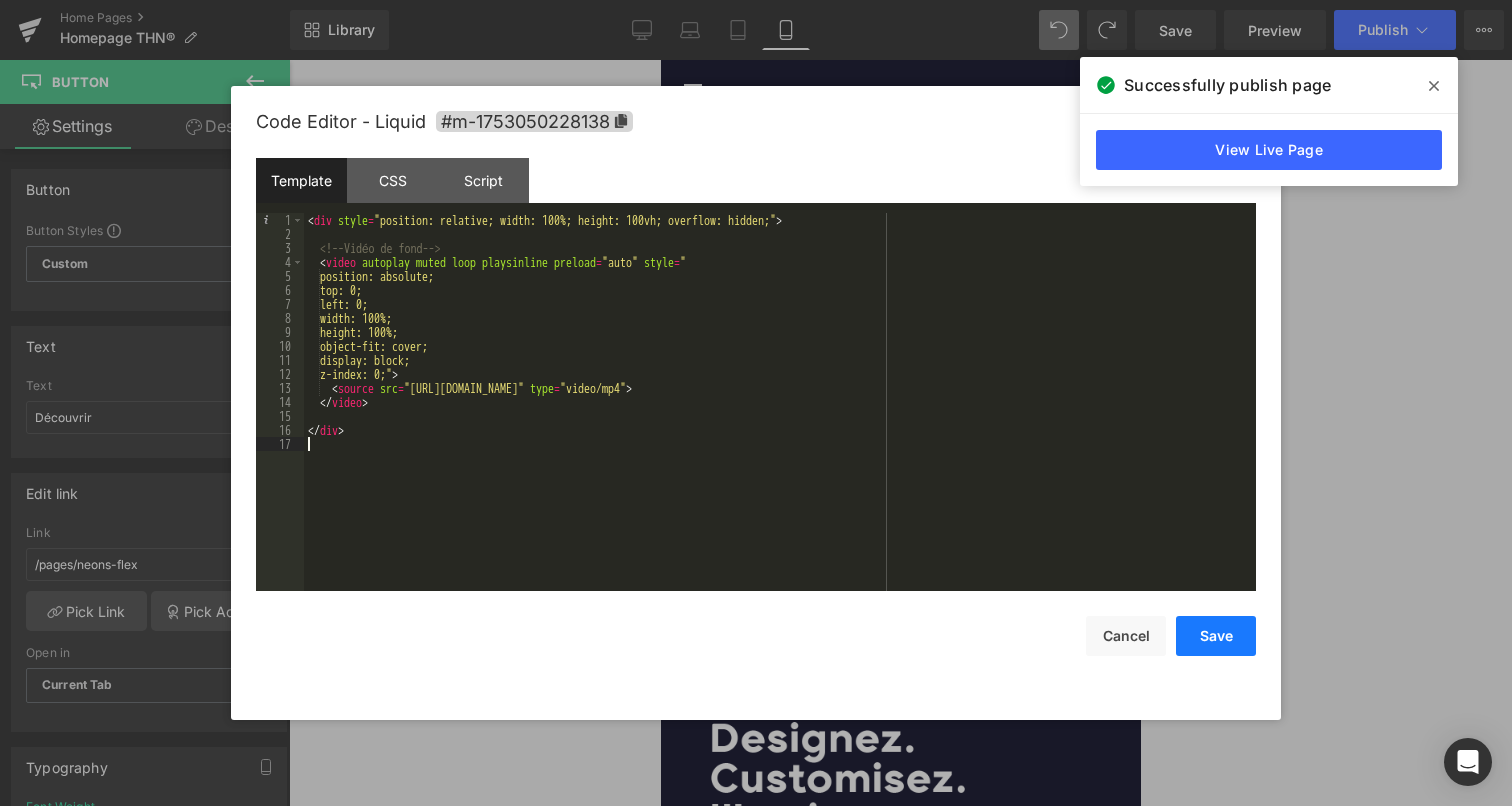 click on "Save" at bounding box center (1216, 636) 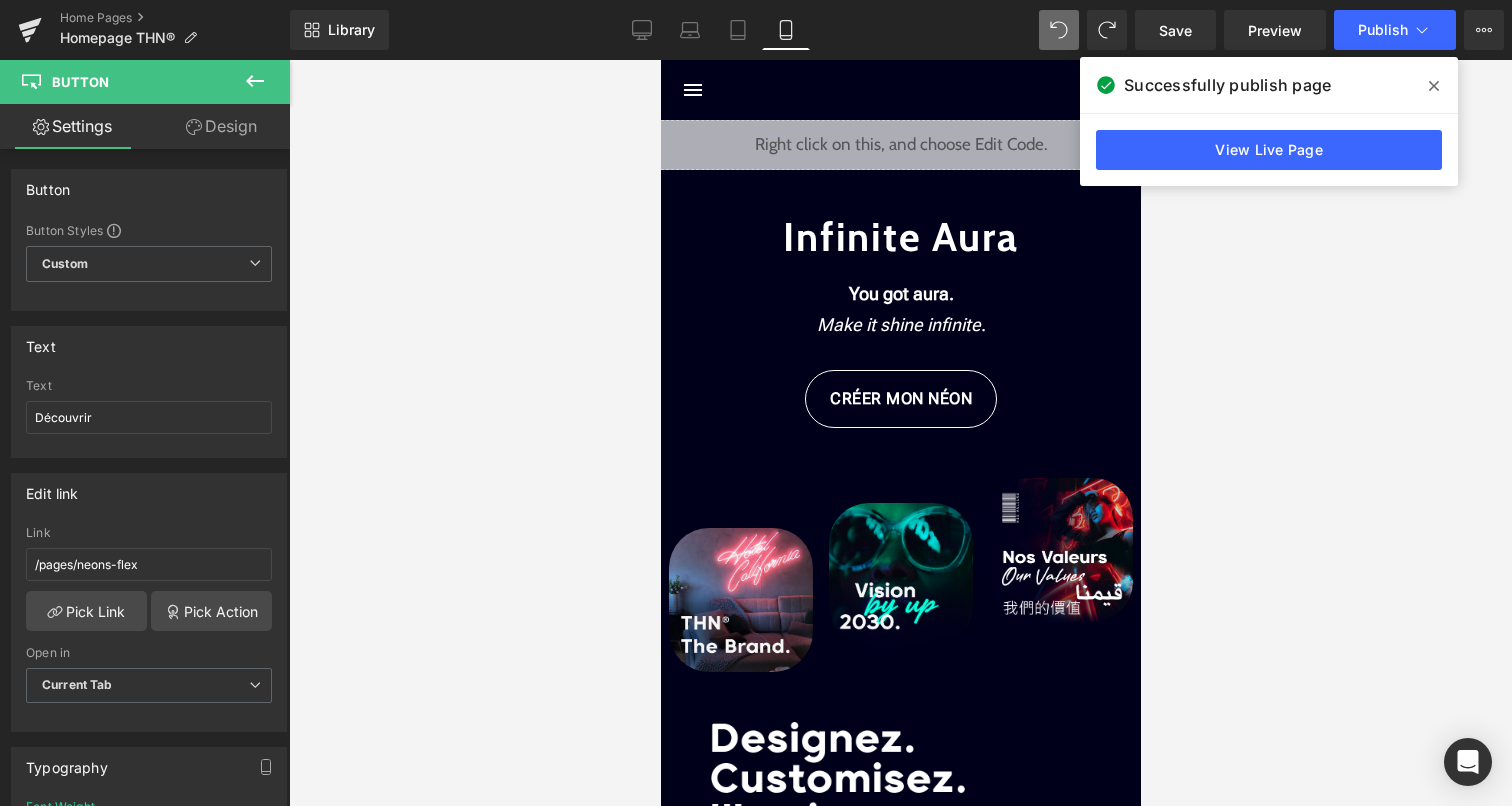 click on "Library Mobile Desktop Laptop Tablet Mobile Save Preview Publish Scheduled View Live Page View with current Template Save Template to Library Schedule Publish Publish Settings Shortcuts  Your page can’t be published   You've reached the maximum number of published pages on your plan  (0/0).  You need to upgrade your plan or unpublish all your pages to get 1 publish slot.   Unpublish pages   Upgrade plan" at bounding box center (901, 30) 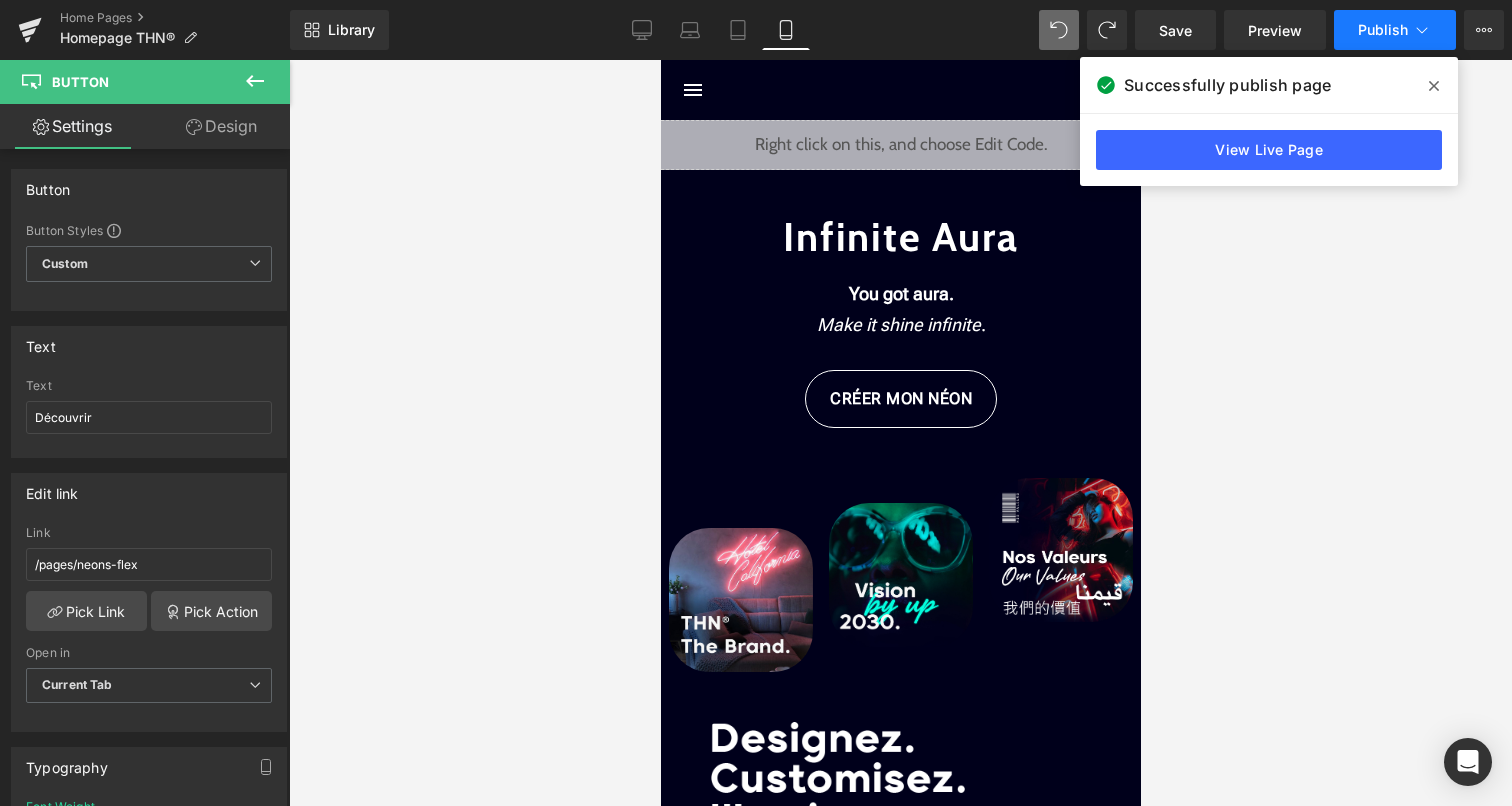 click 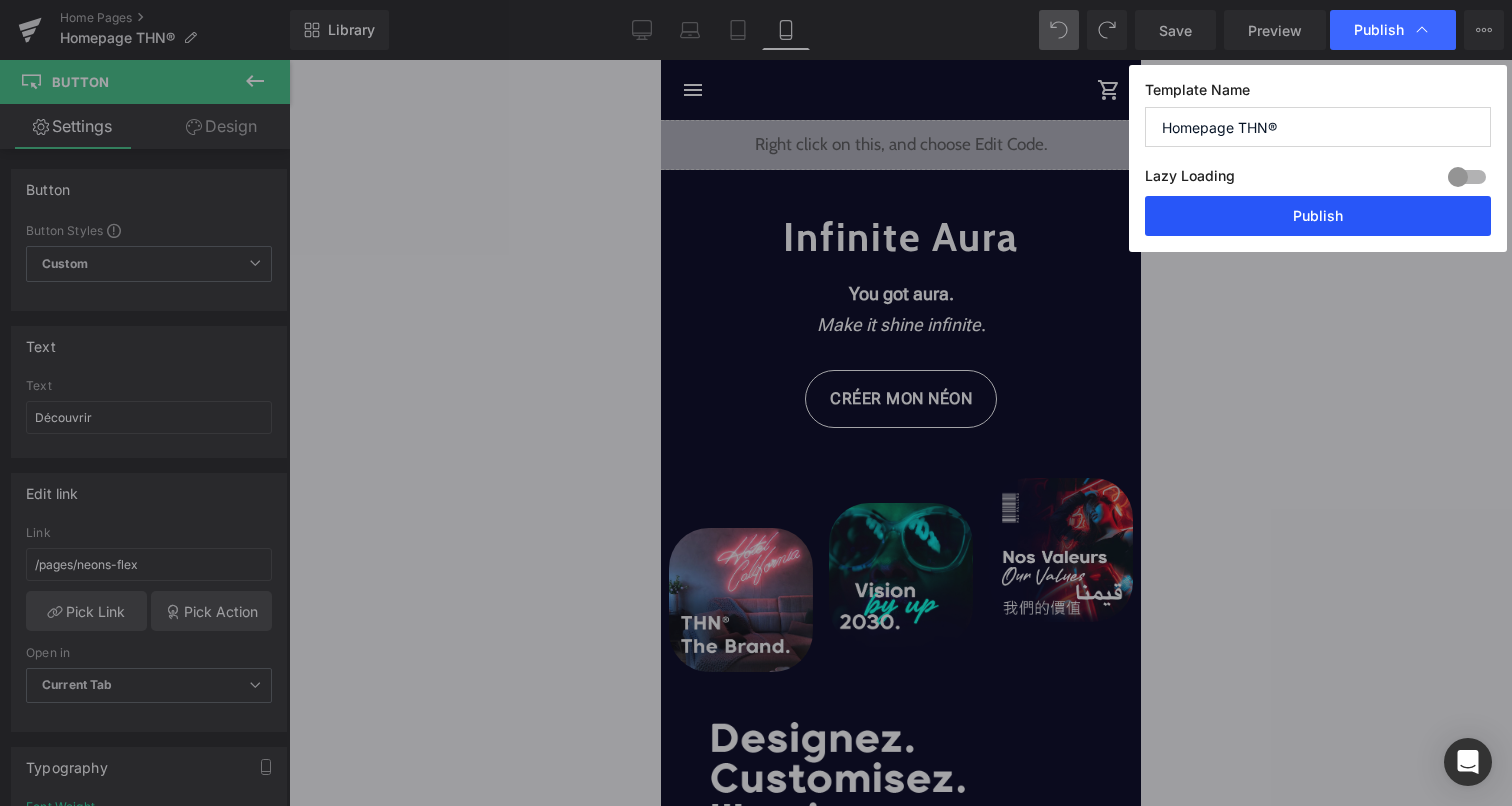 click on "Publish" at bounding box center (1318, 216) 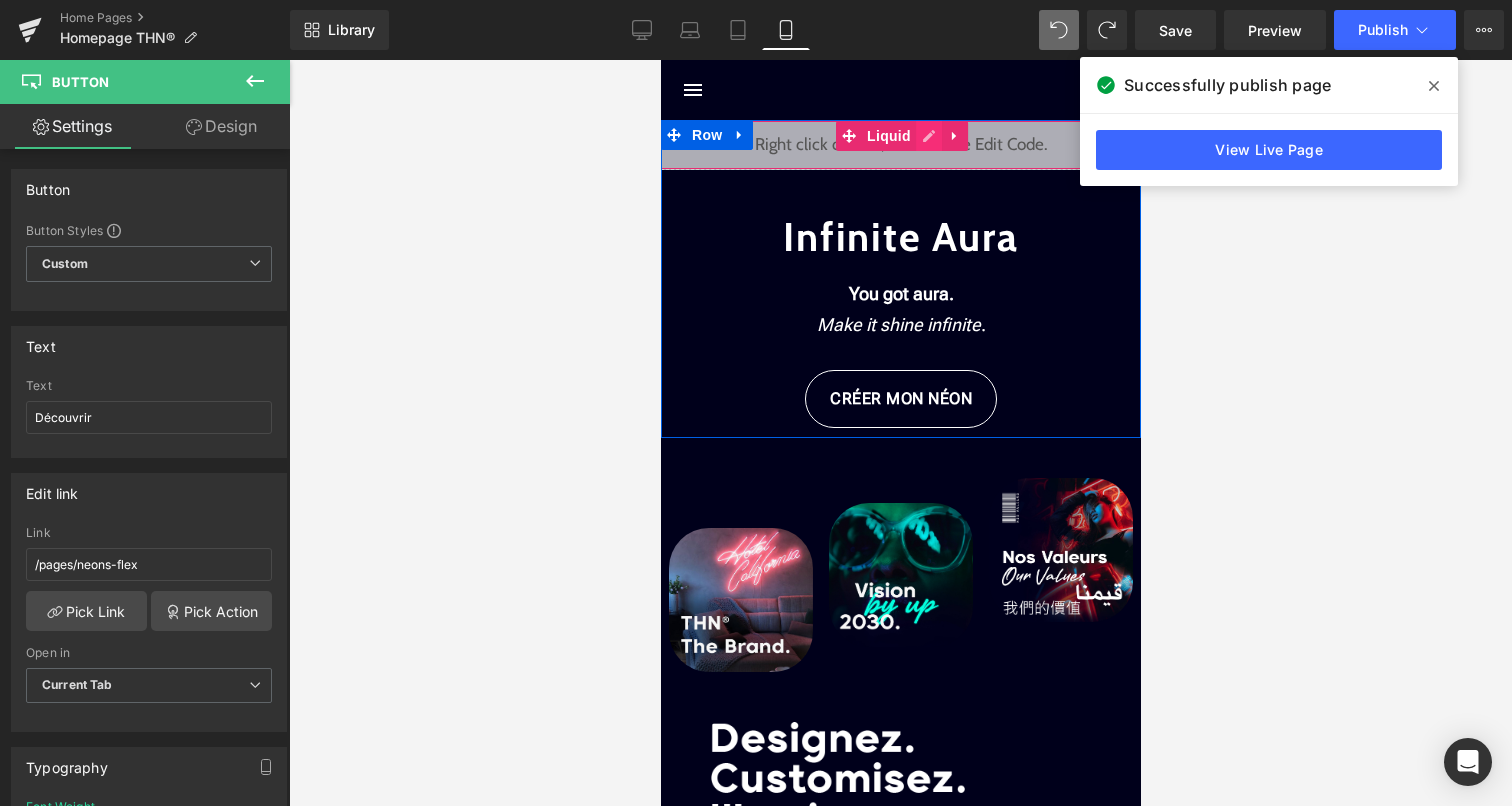 click on "Liquid" at bounding box center (900, 145) 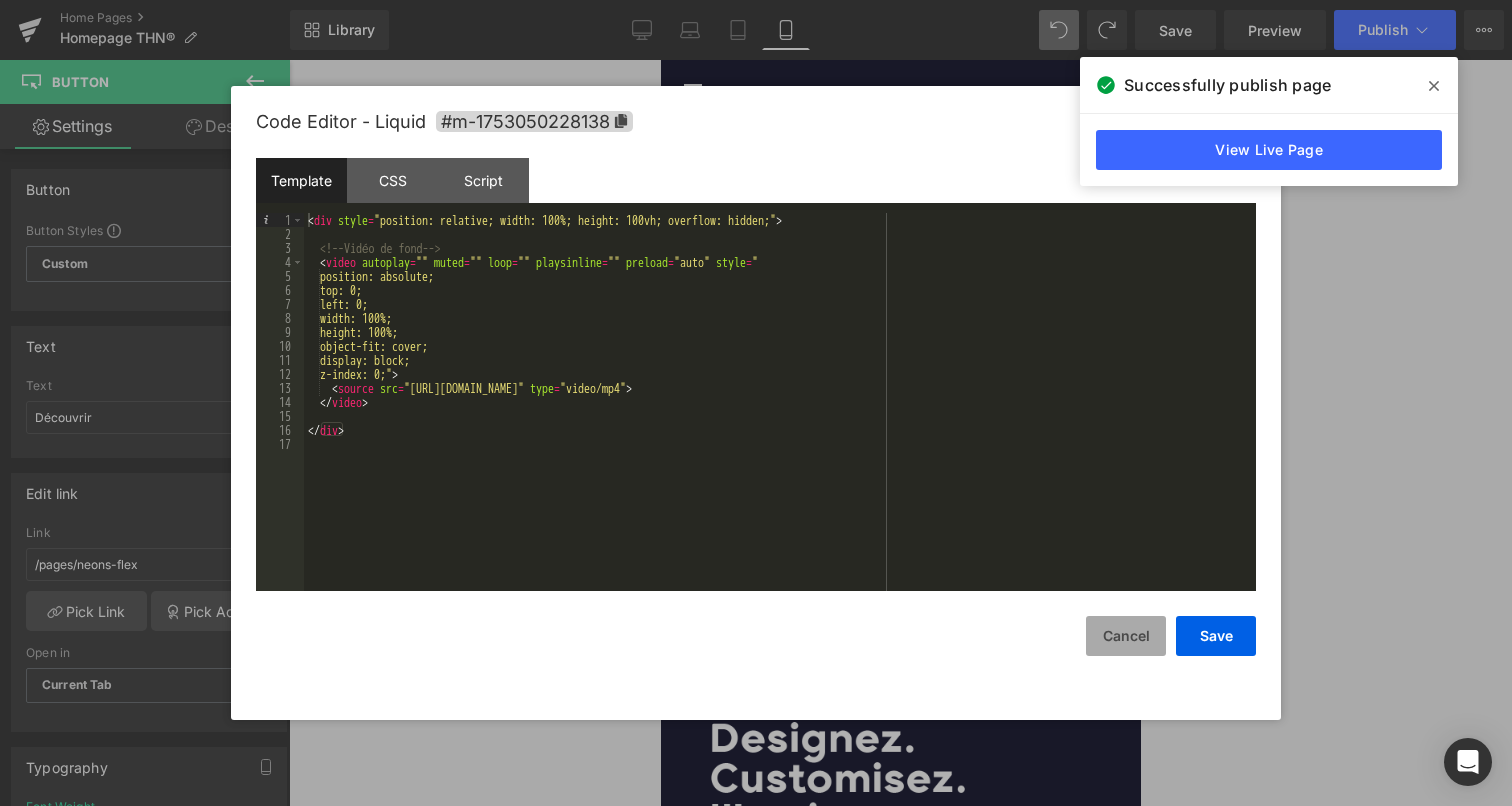 click on "Cancel" at bounding box center [1126, 636] 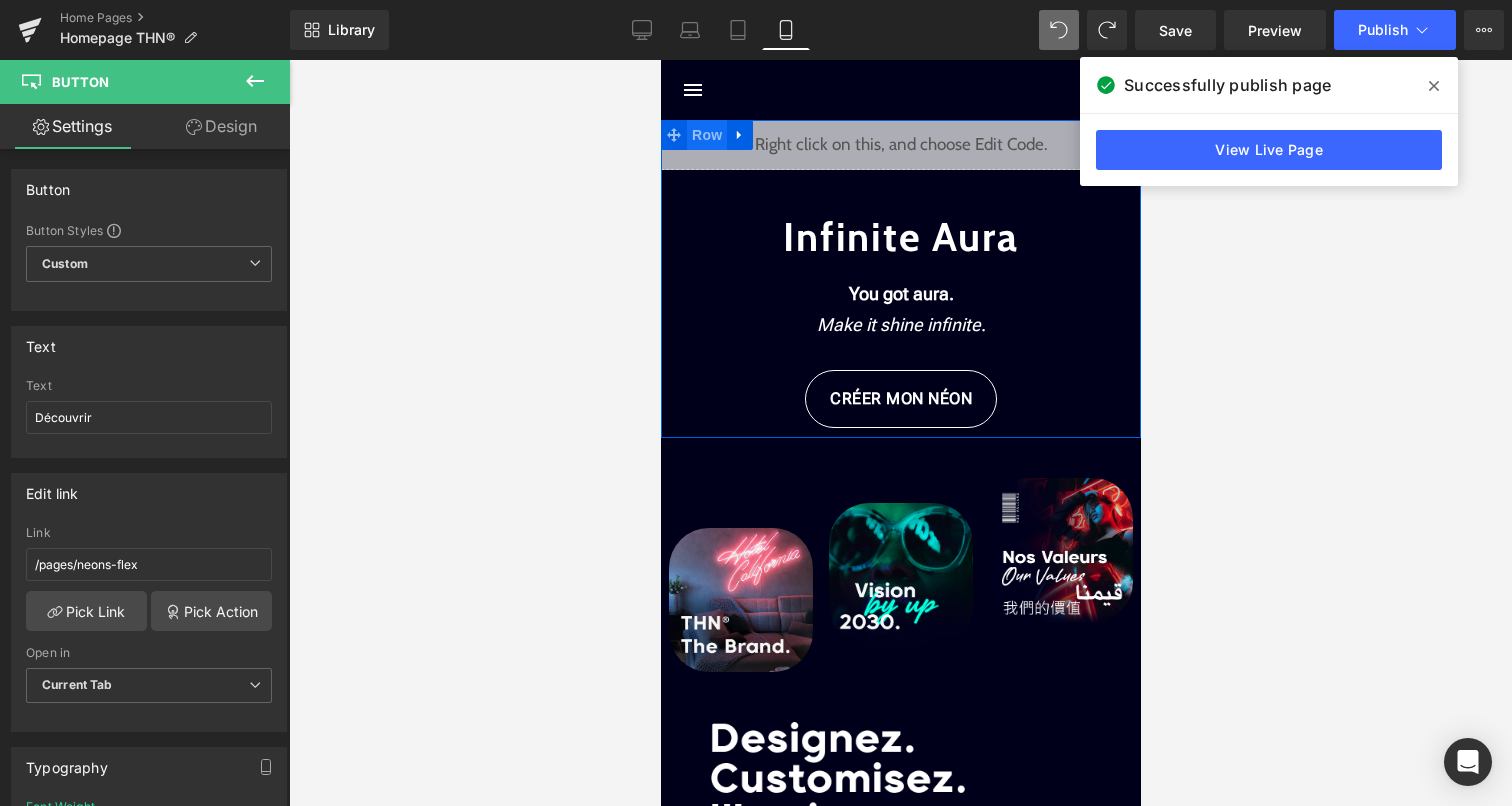 click on "Row" at bounding box center (706, 135) 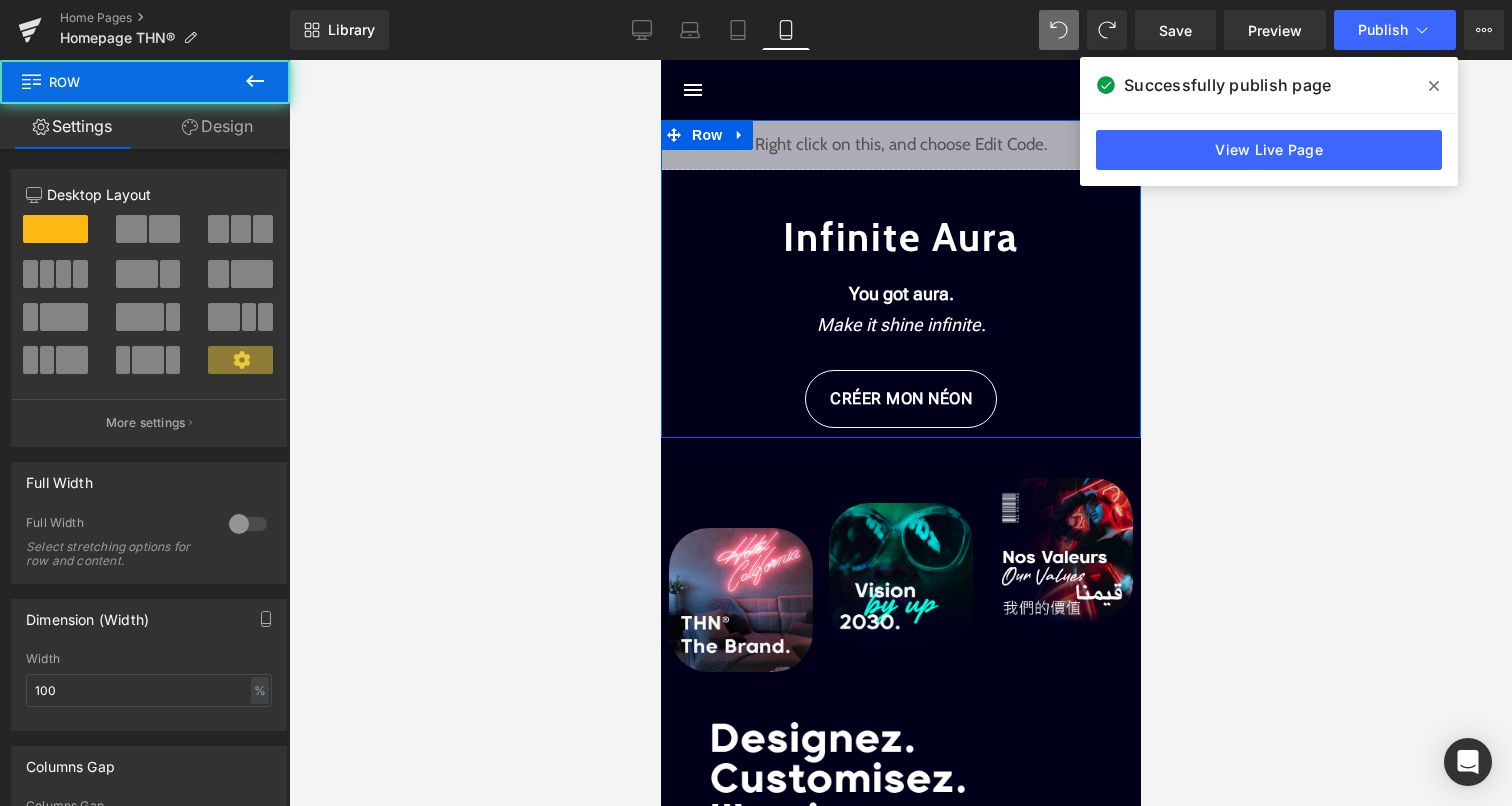 click on "Design" at bounding box center [217, 126] 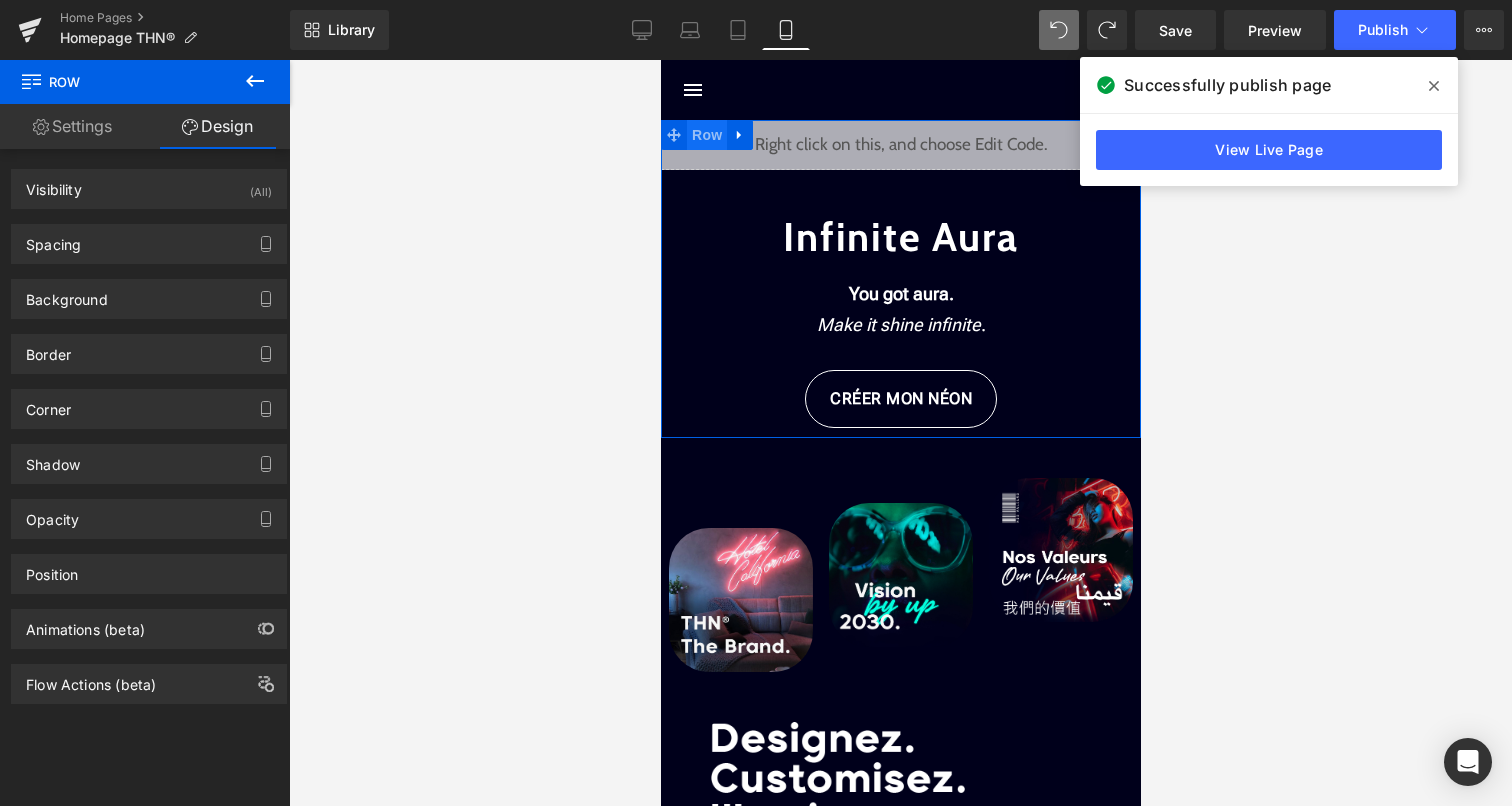 click on "Row" at bounding box center (706, 135) 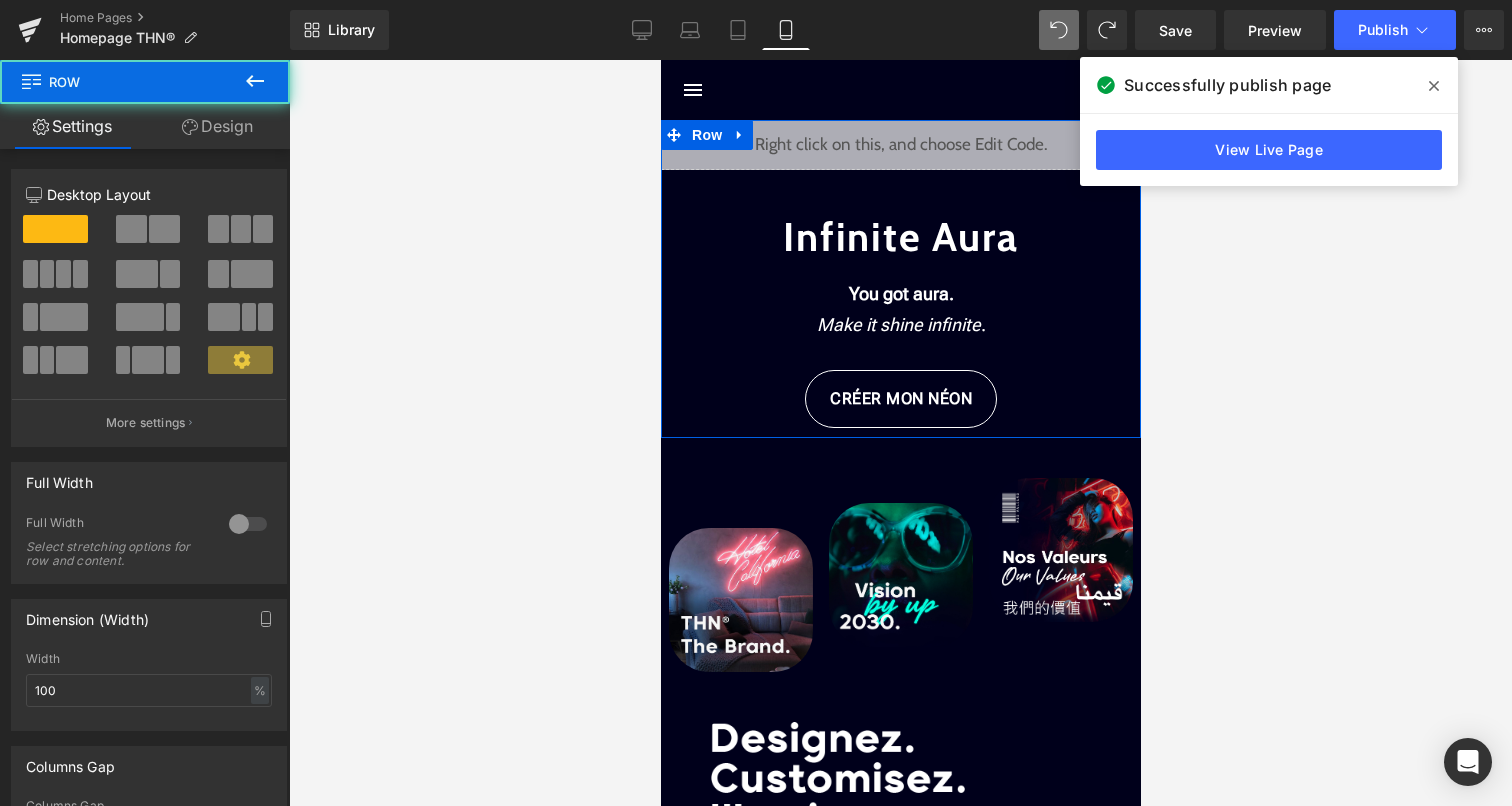 click on "Design" at bounding box center [217, 126] 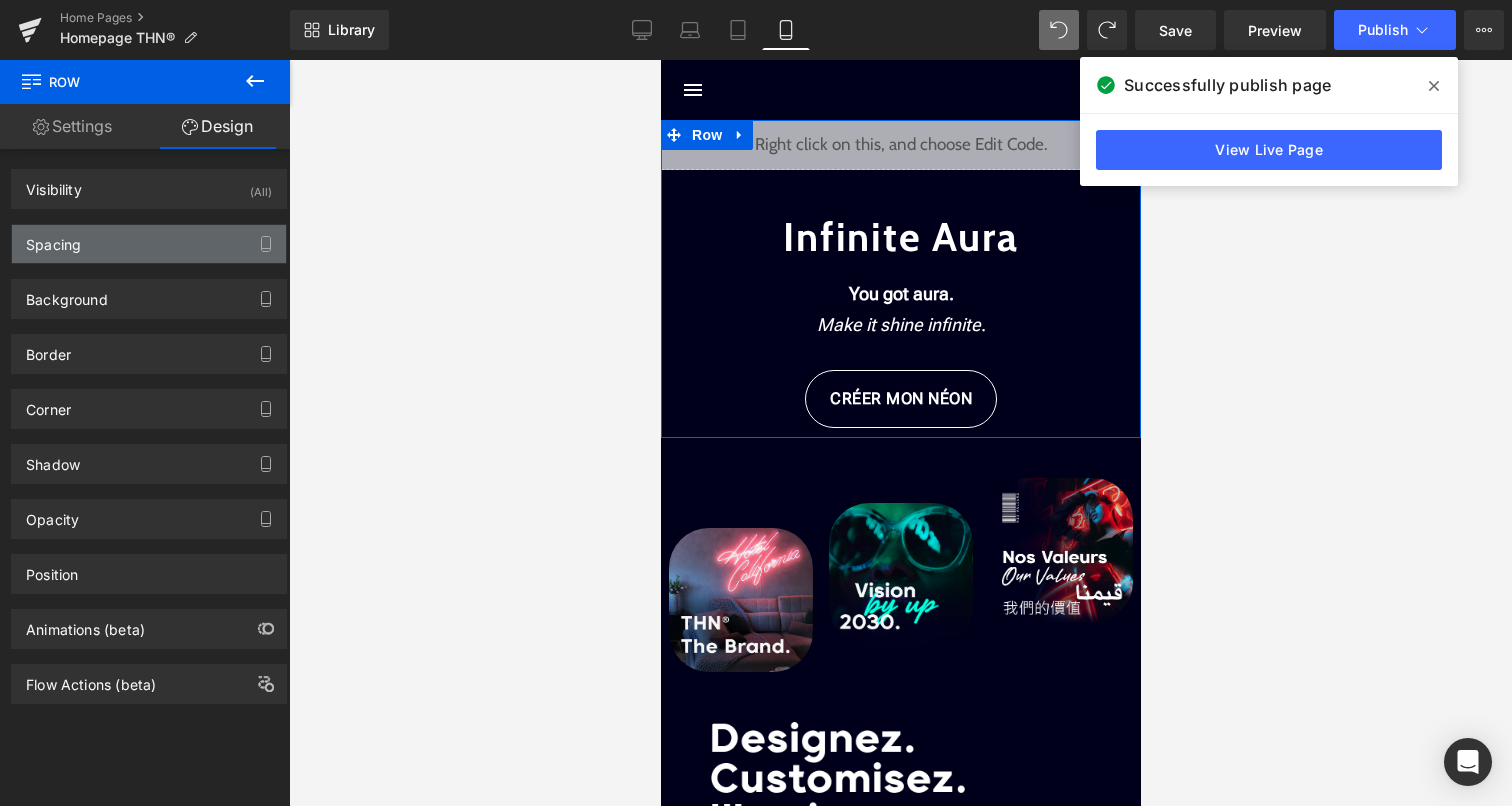 click on "Spacing" at bounding box center [149, 244] 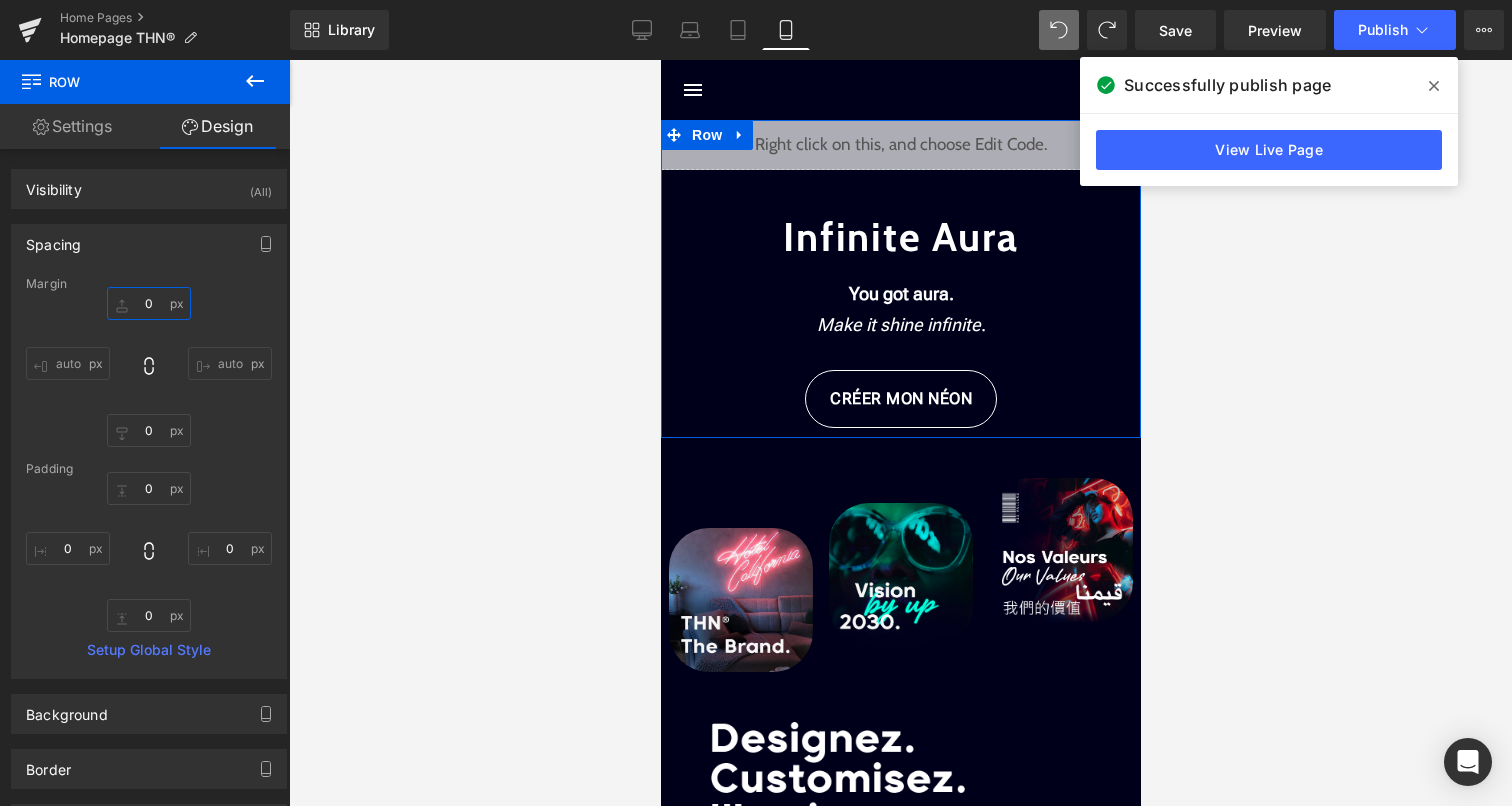 click on "0" at bounding box center [149, 303] 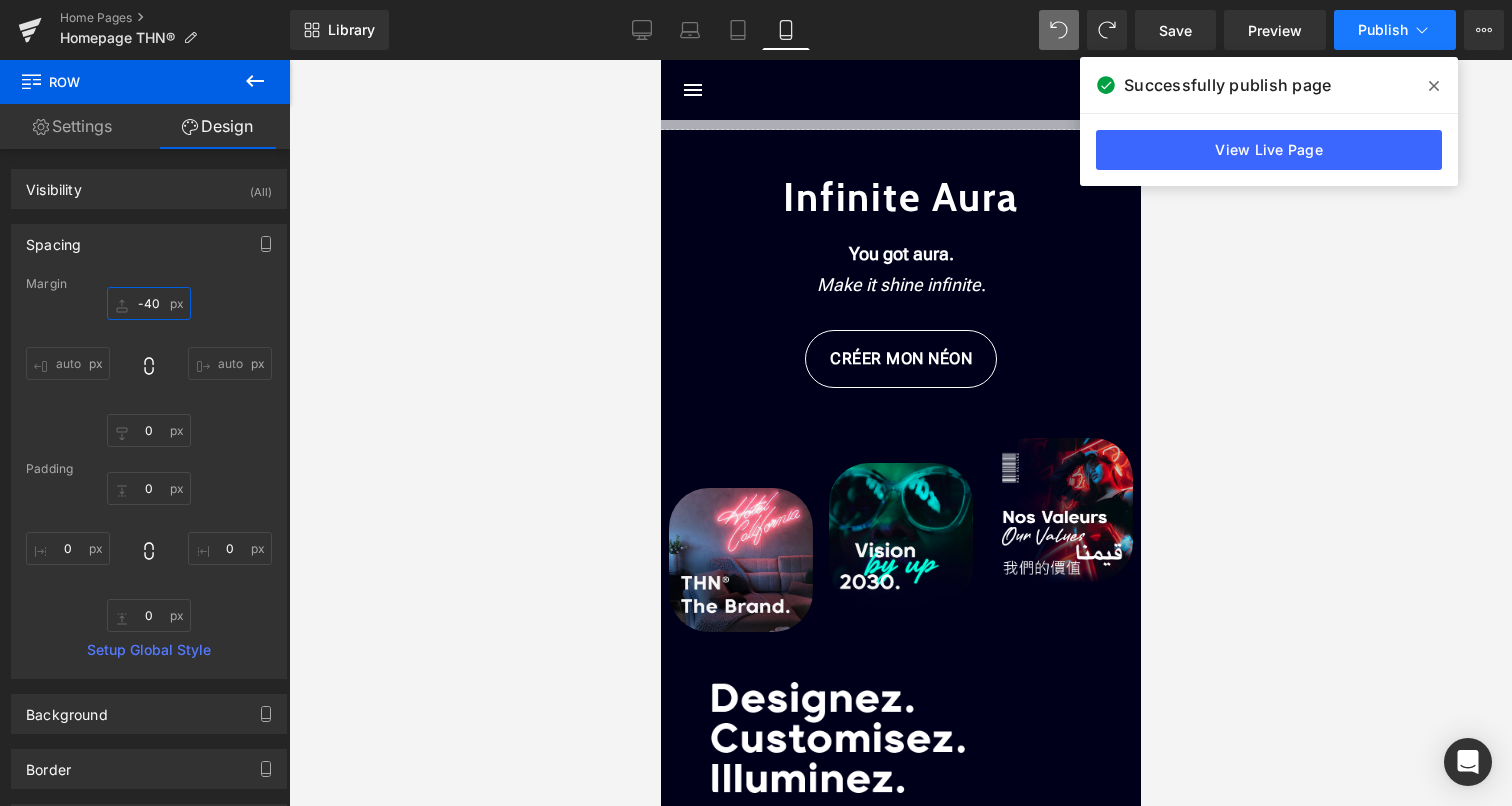 type on "-40" 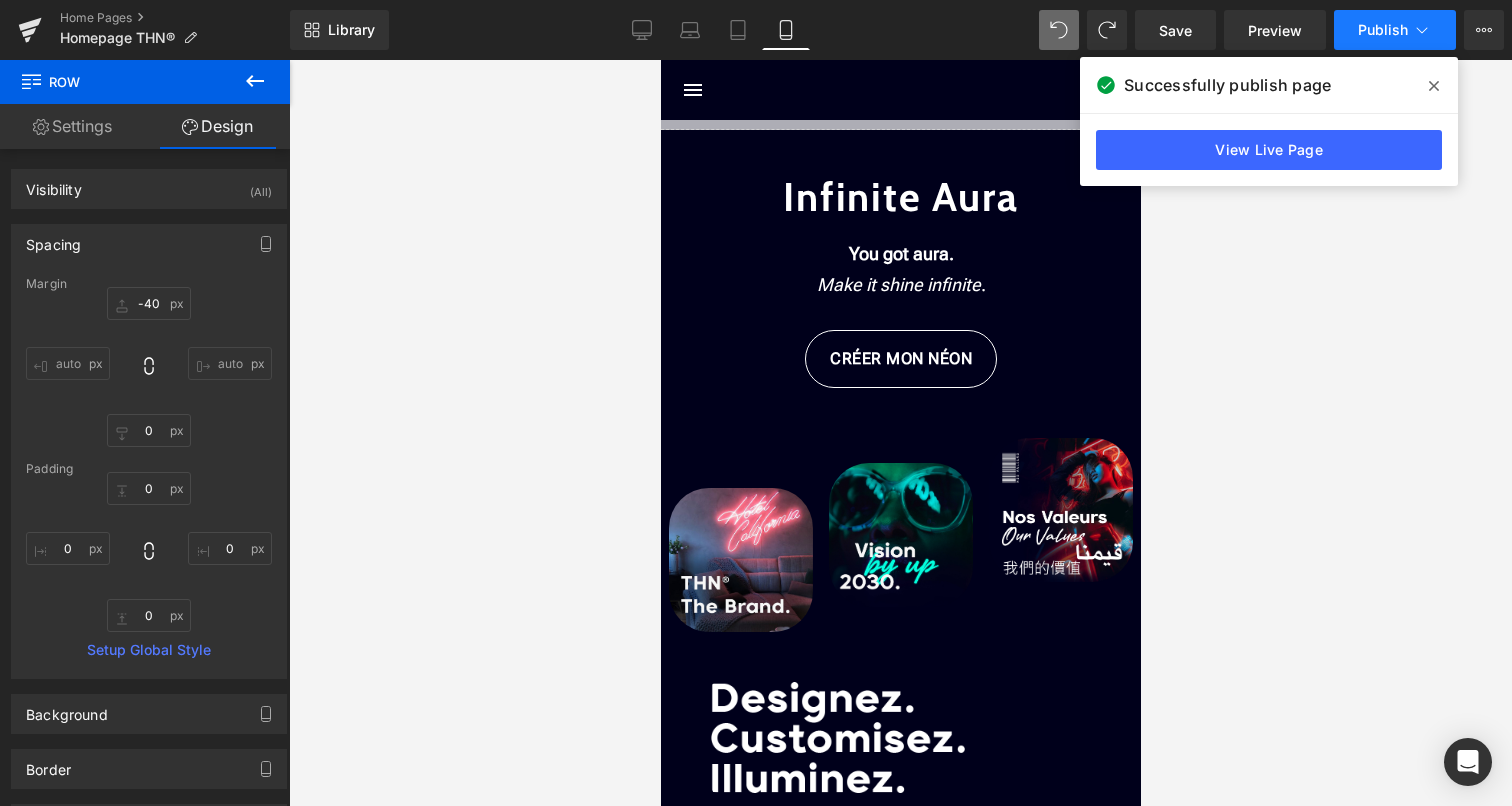 click on "Publish" at bounding box center [1383, 30] 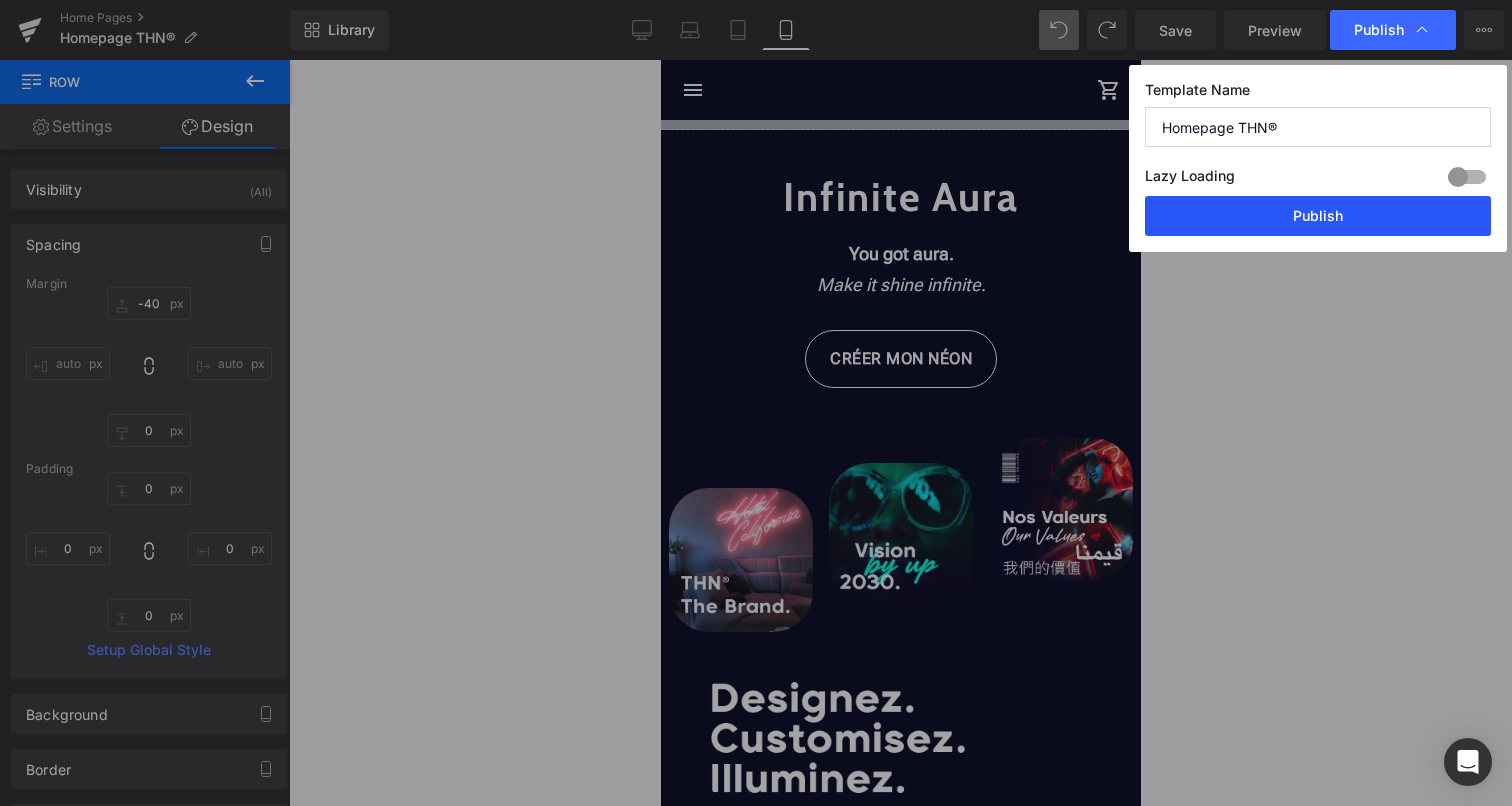 click on "Publish" at bounding box center [1318, 216] 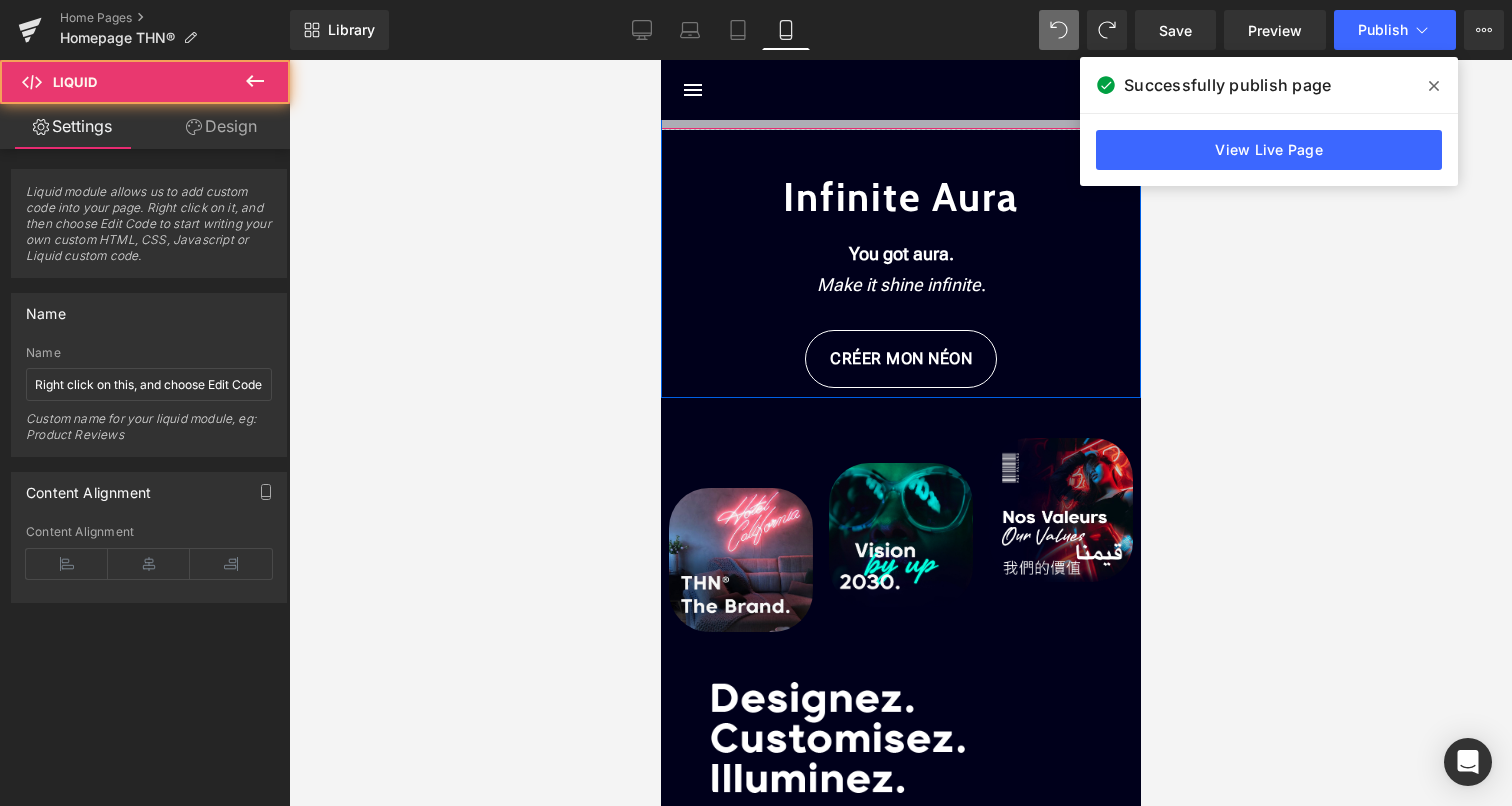 click on "Liquid" at bounding box center (900, 105) 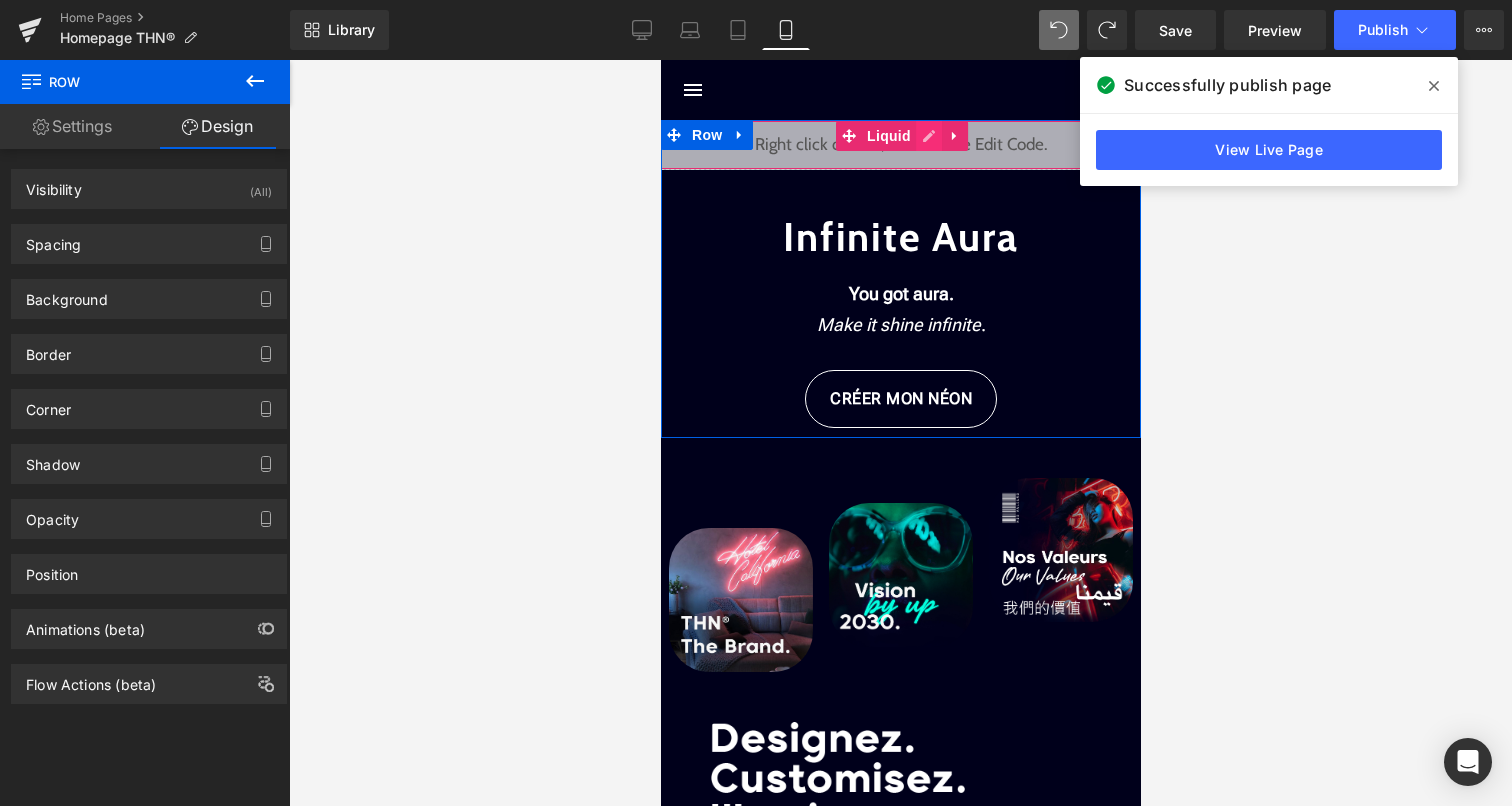 click on "Liquid" at bounding box center (900, 145) 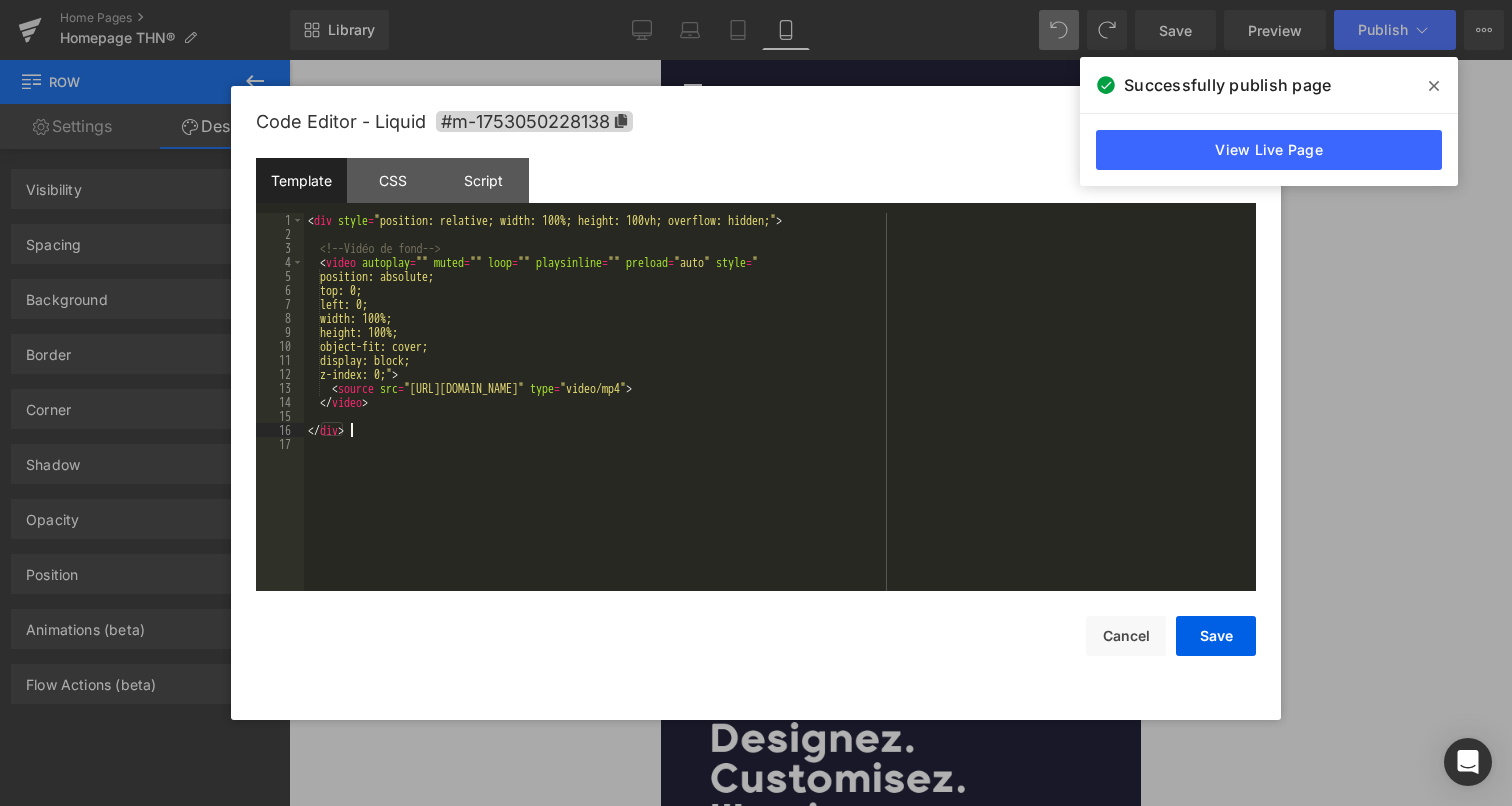 click on "< div   style = "position: relative; width: 100%; height: 100vh; overflow: hidden;" >    <!--  Vidéo de fond  -->    < video   autoplay = ""   muted = ""   loop = ""   playsinline = ""   preload = "auto"   style = "      position: absolute;      top: 0;      left: 0;      width: 100%;      height: 100%;      object-fit: cover;      display: block;      z-index: 0;" >       < source   src = "https://cdn.shopify.com/videos/c/o/v/7eff5943aa004eec9c67b9d7f760d4dc.mp4"   type = "video/mp4" >    </ video > </ div >" at bounding box center (780, 416) 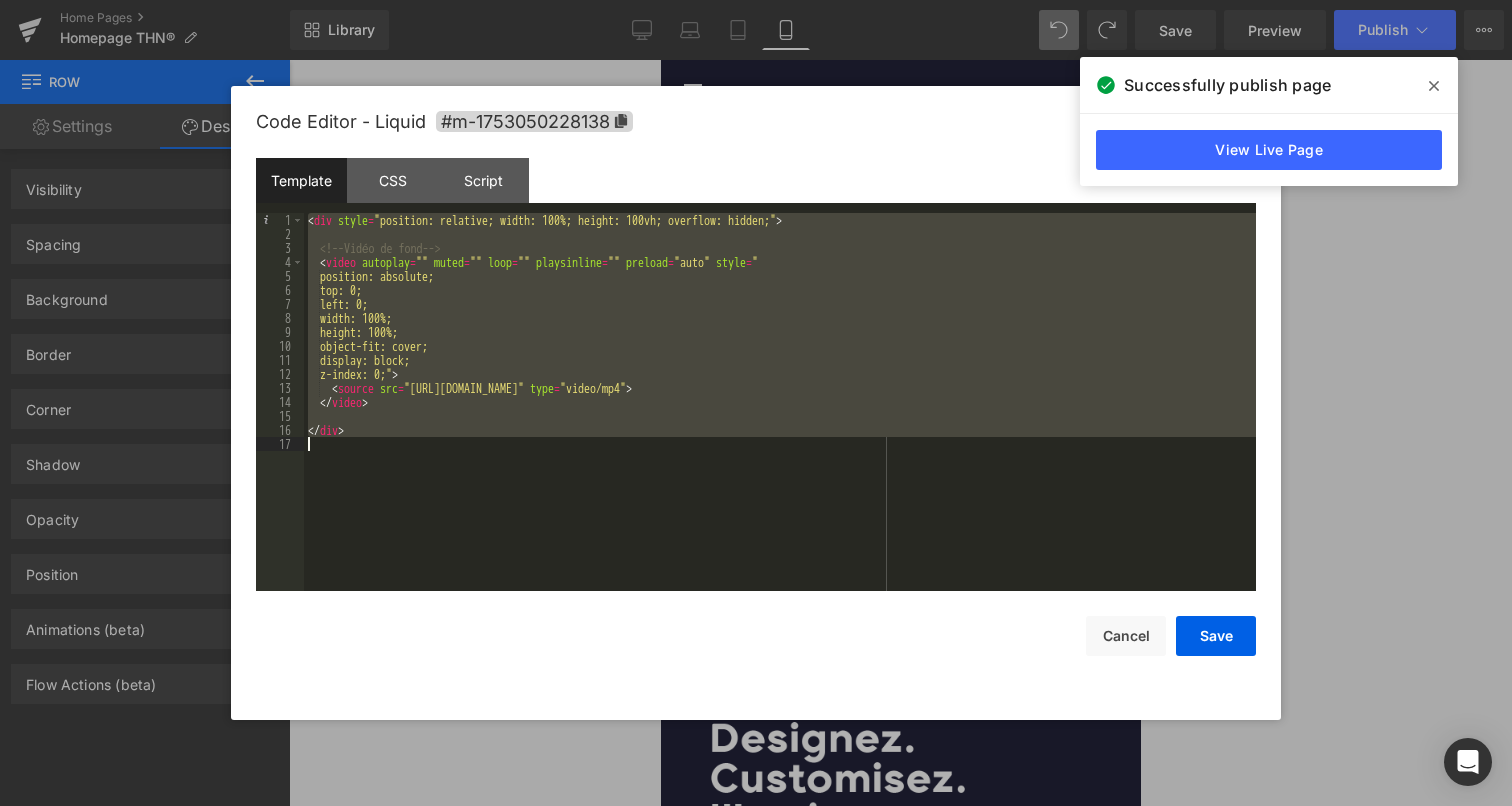 scroll, scrollTop: 28, scrollLeft: 0, axis: vertical 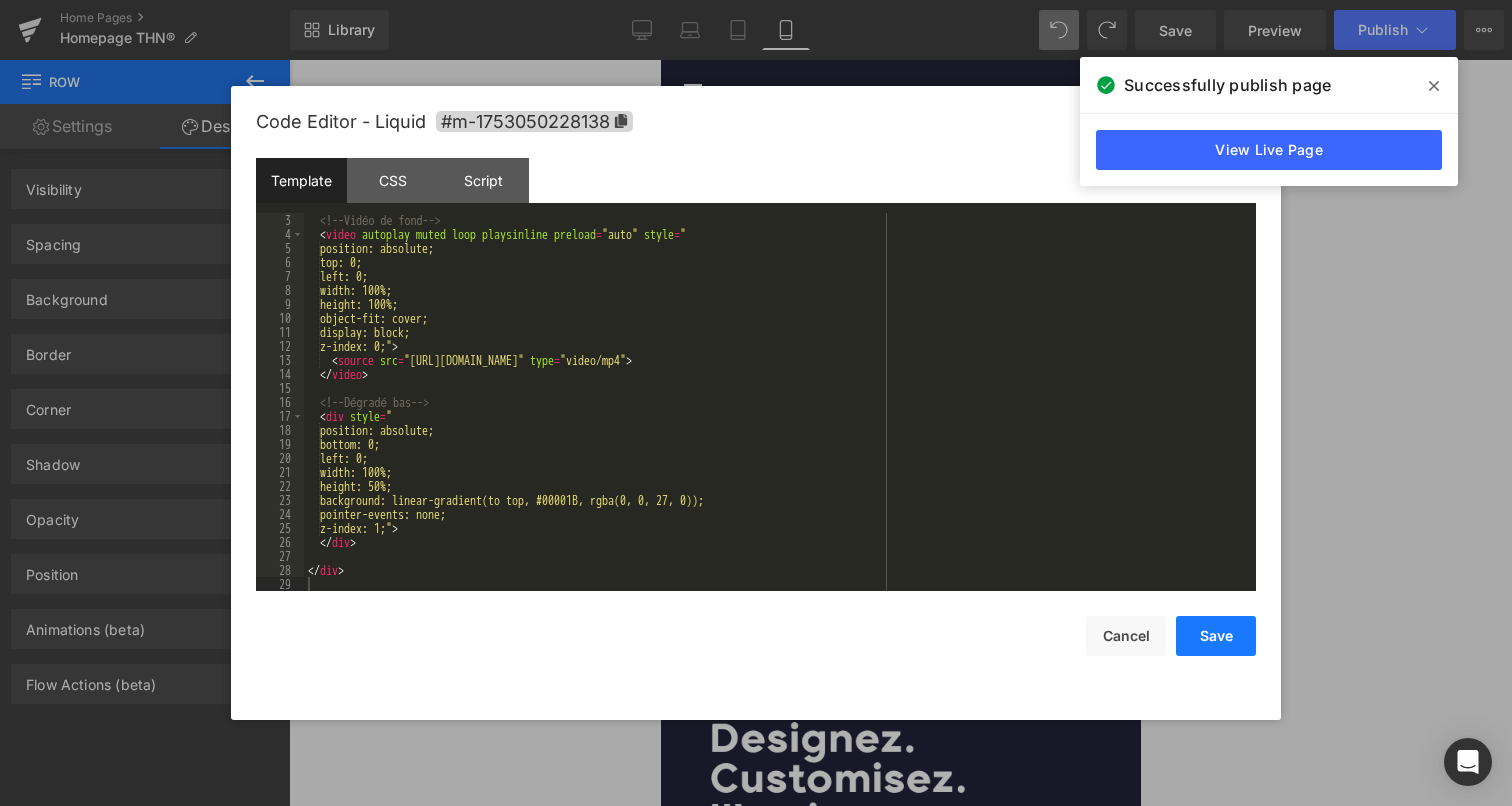 click on "Save" at bounding box center (1216, 636) 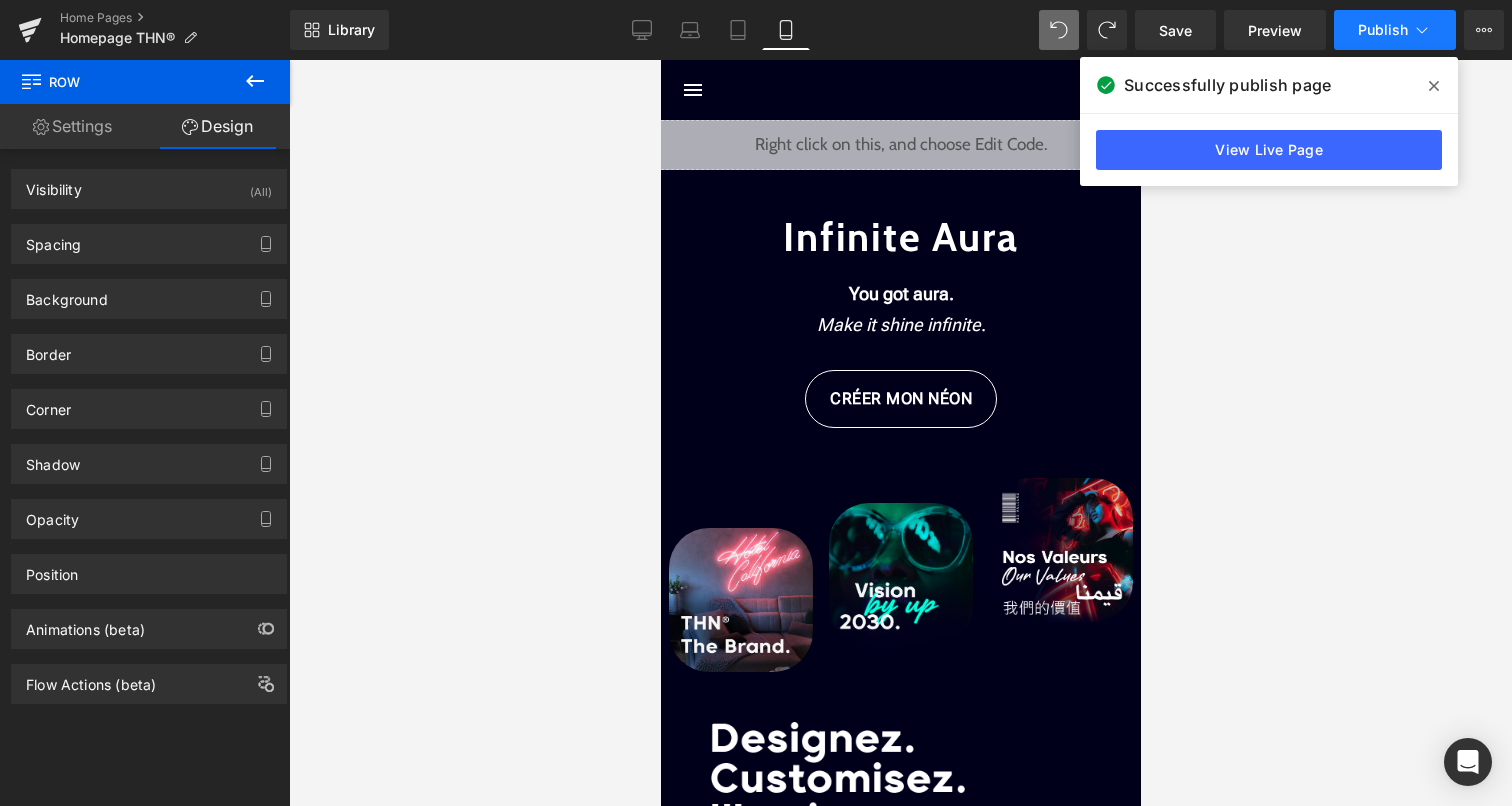 click on "Publish" at bounding box center (1383, 30) 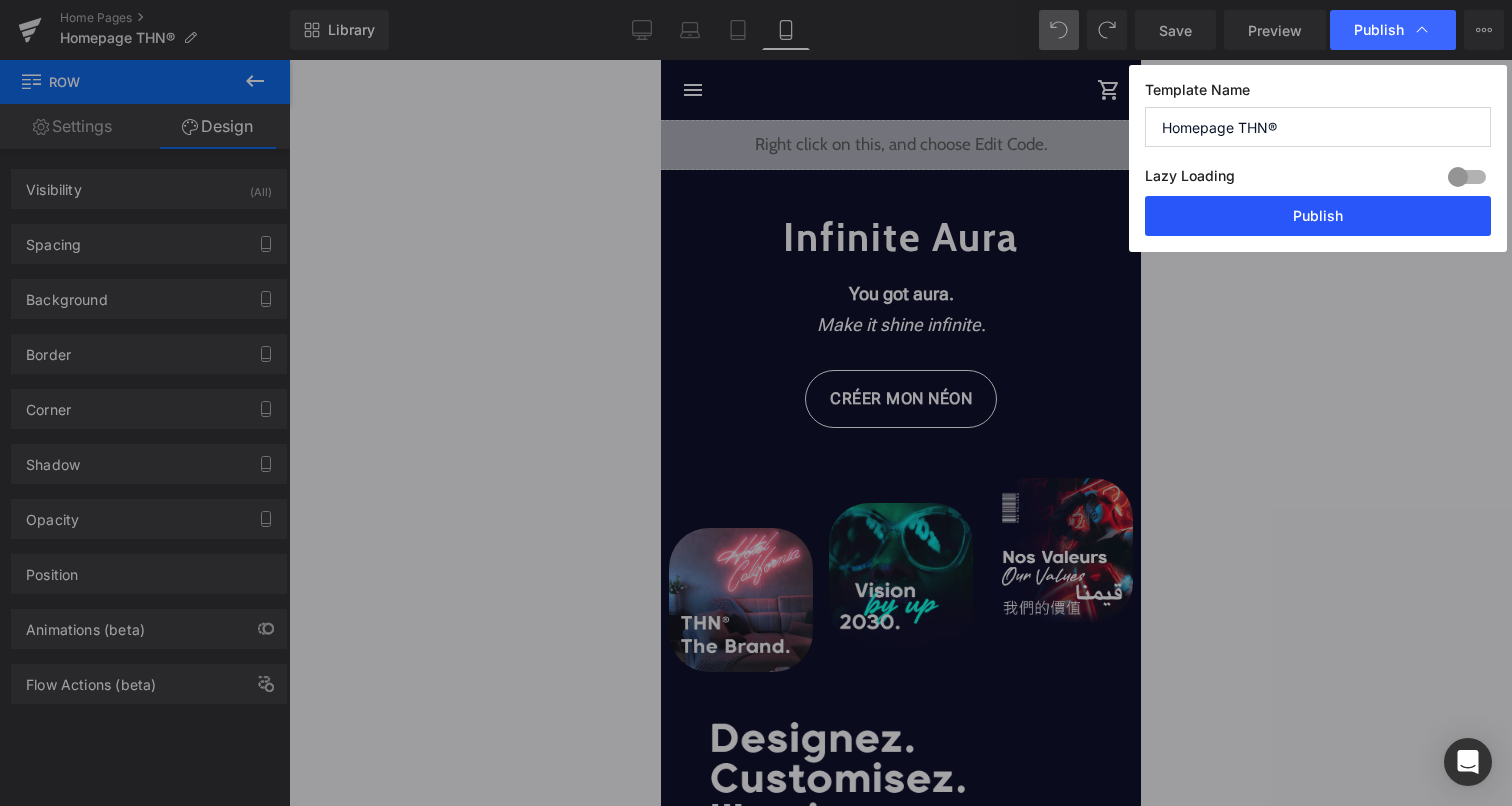 click on "Publish" at bounding box center (1318, 216) 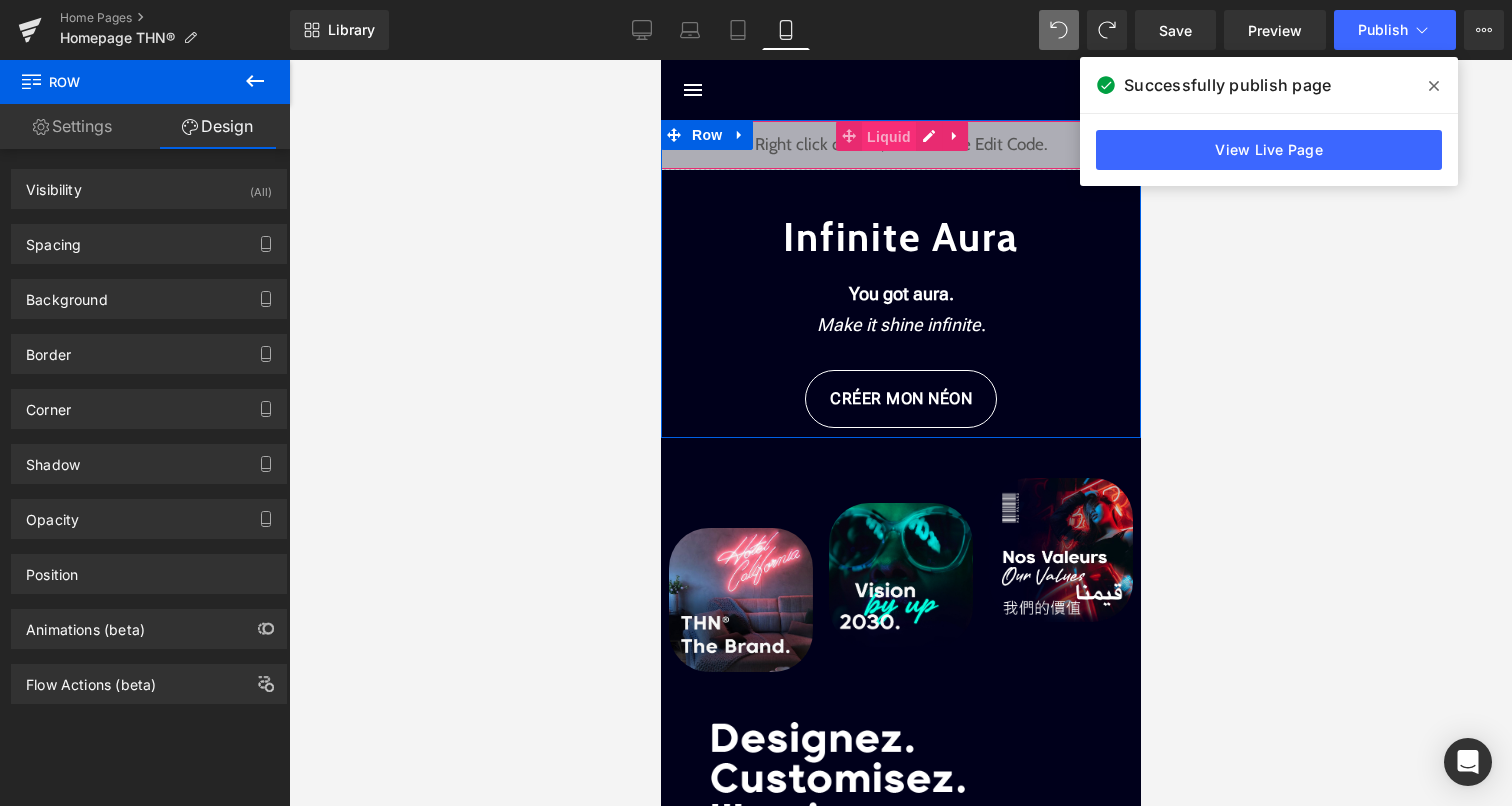 click on "Liquid" at bounding box center [888, 137] 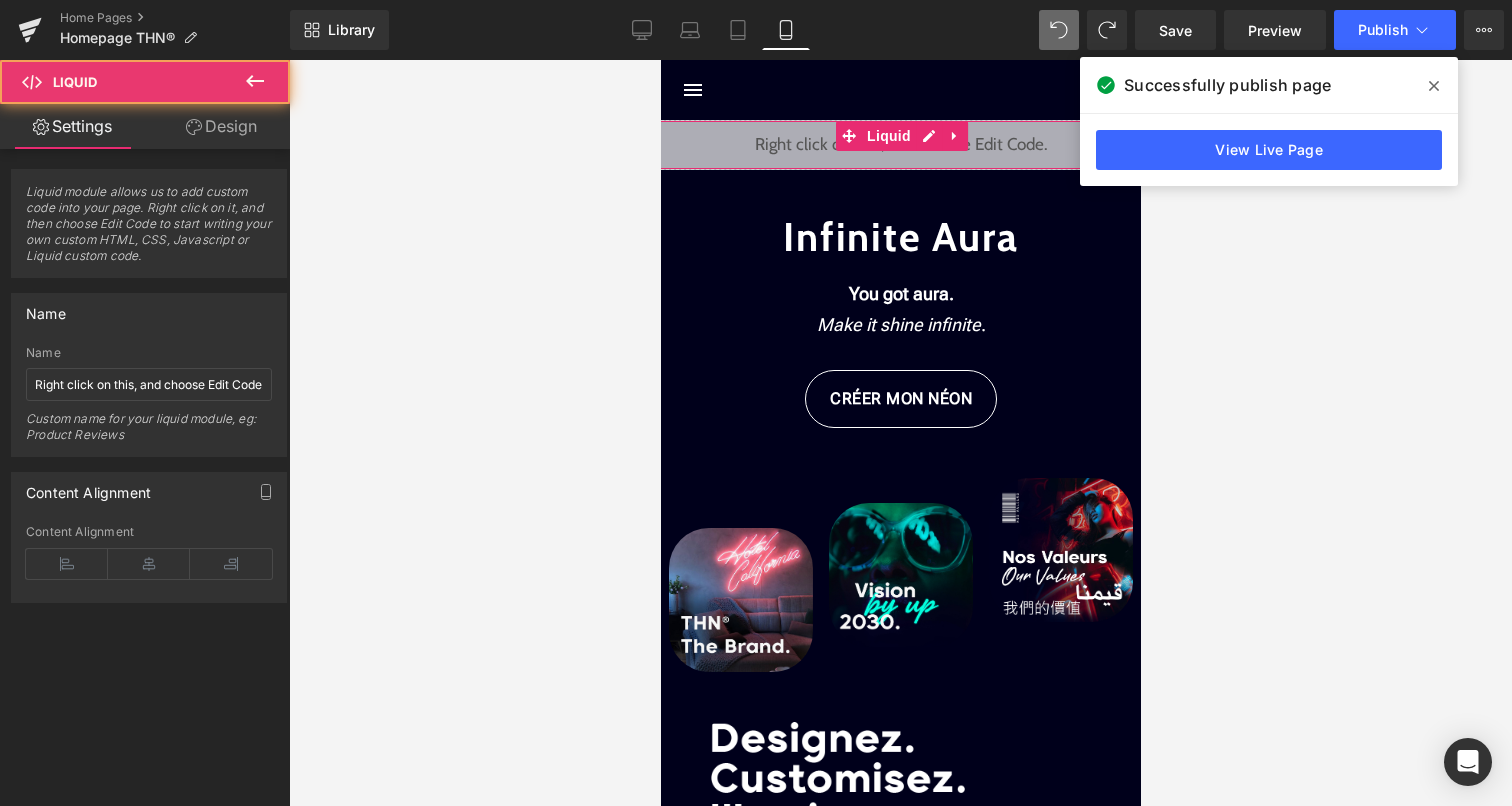 click on "Design" at bounding box center [221, 126] 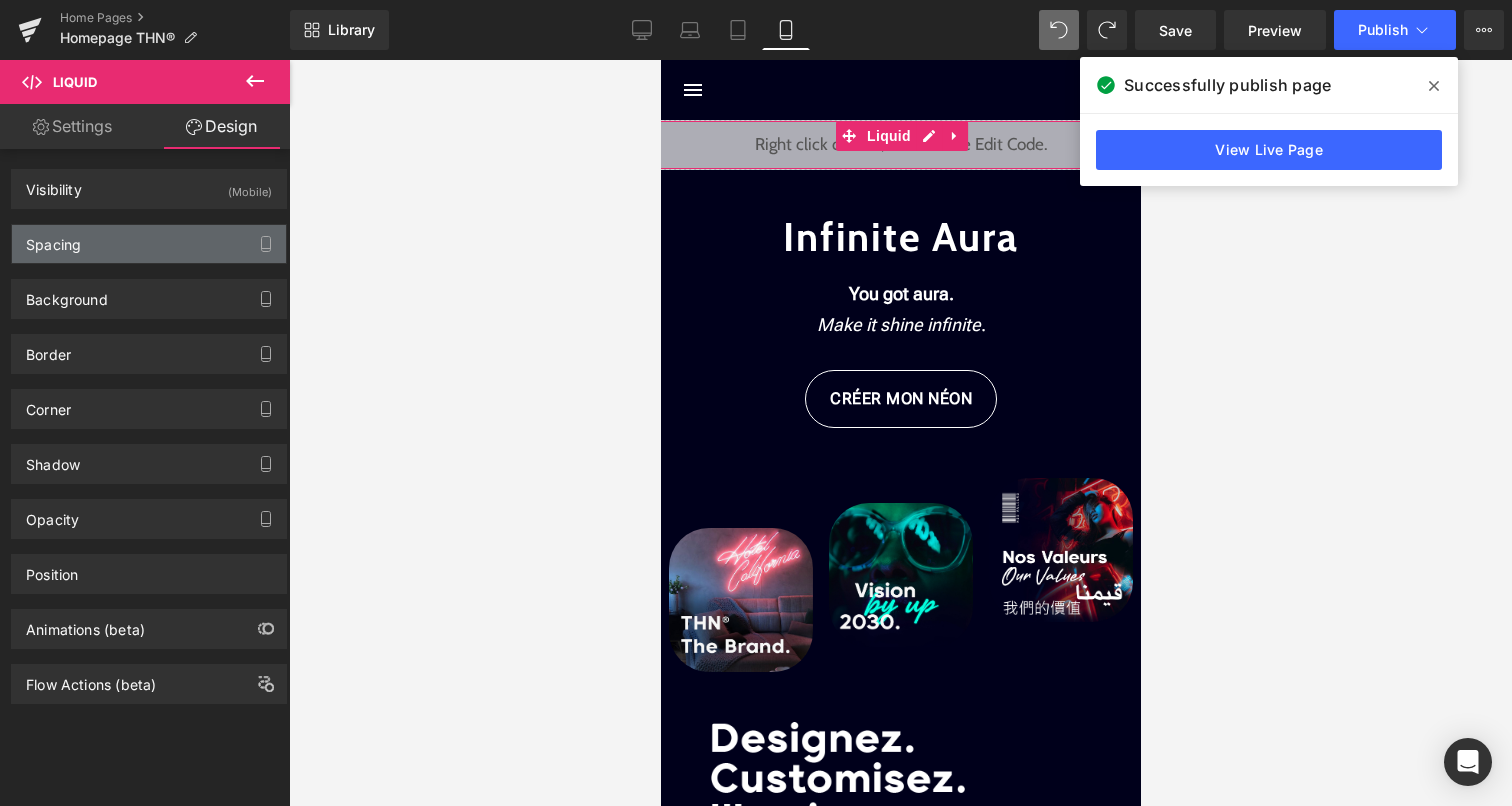 click on "Spacing" at bounding box center [149, 244] 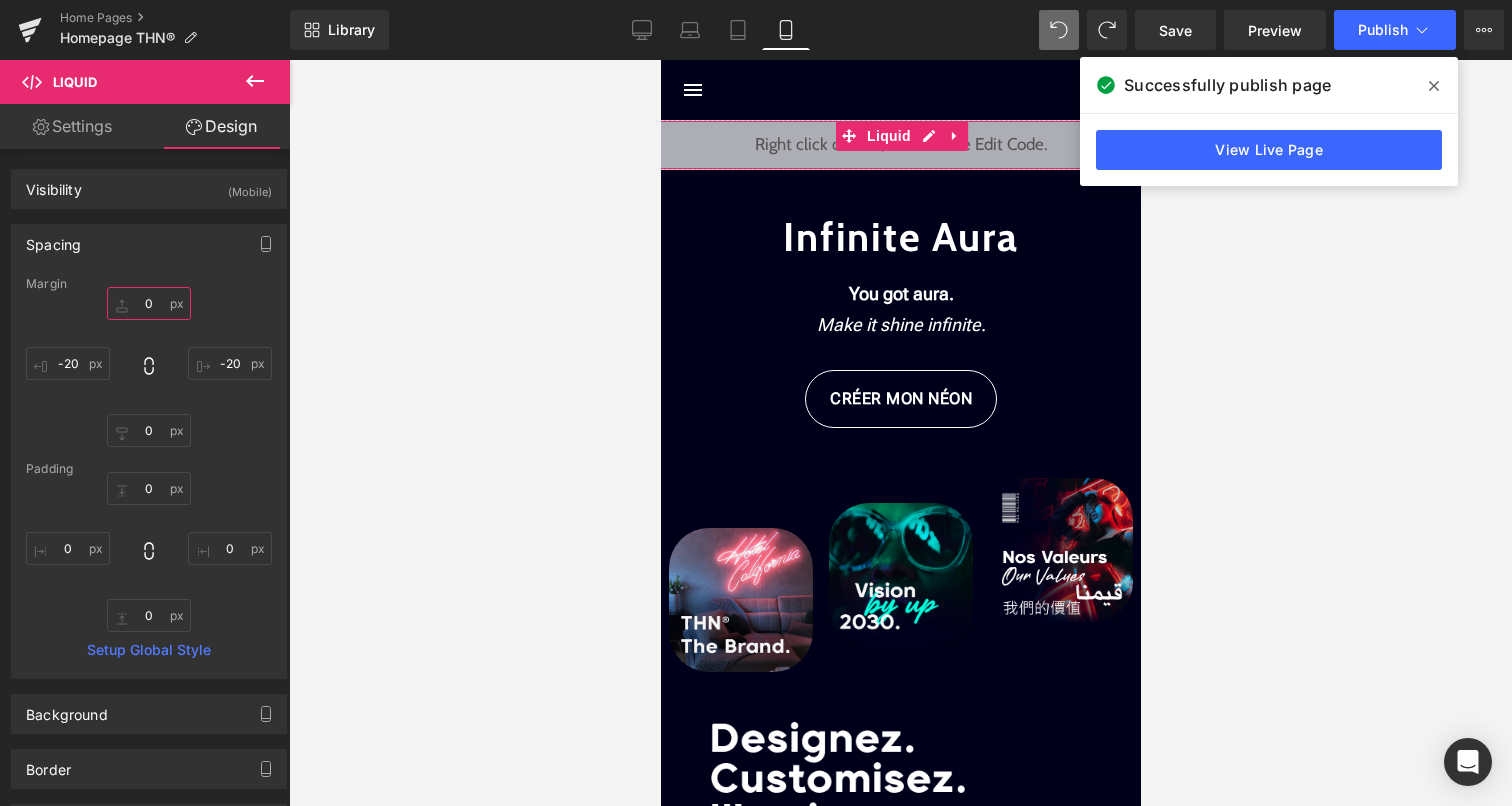 click on "0" at bounding box center (149, 303) 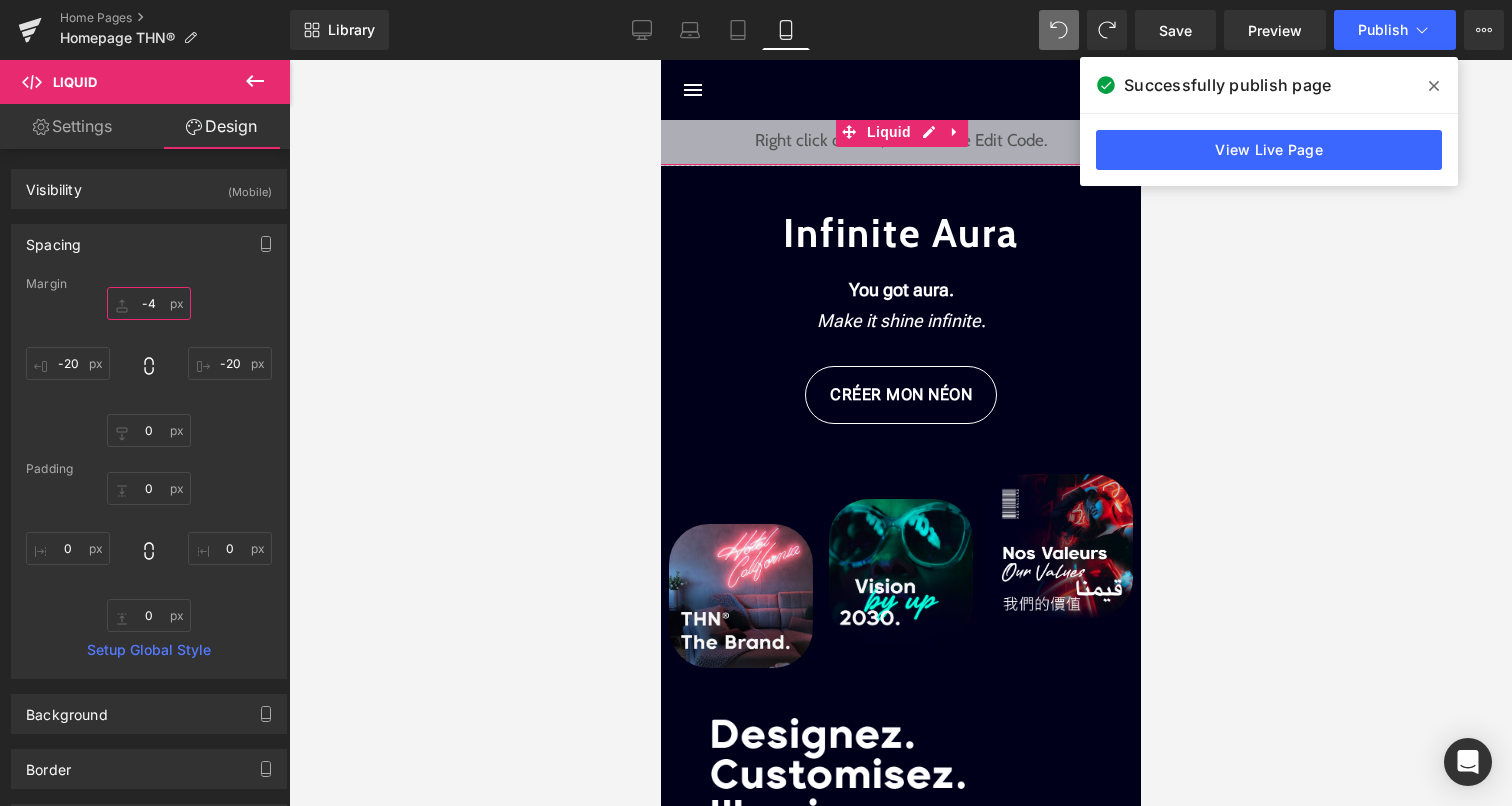 type on "-40" 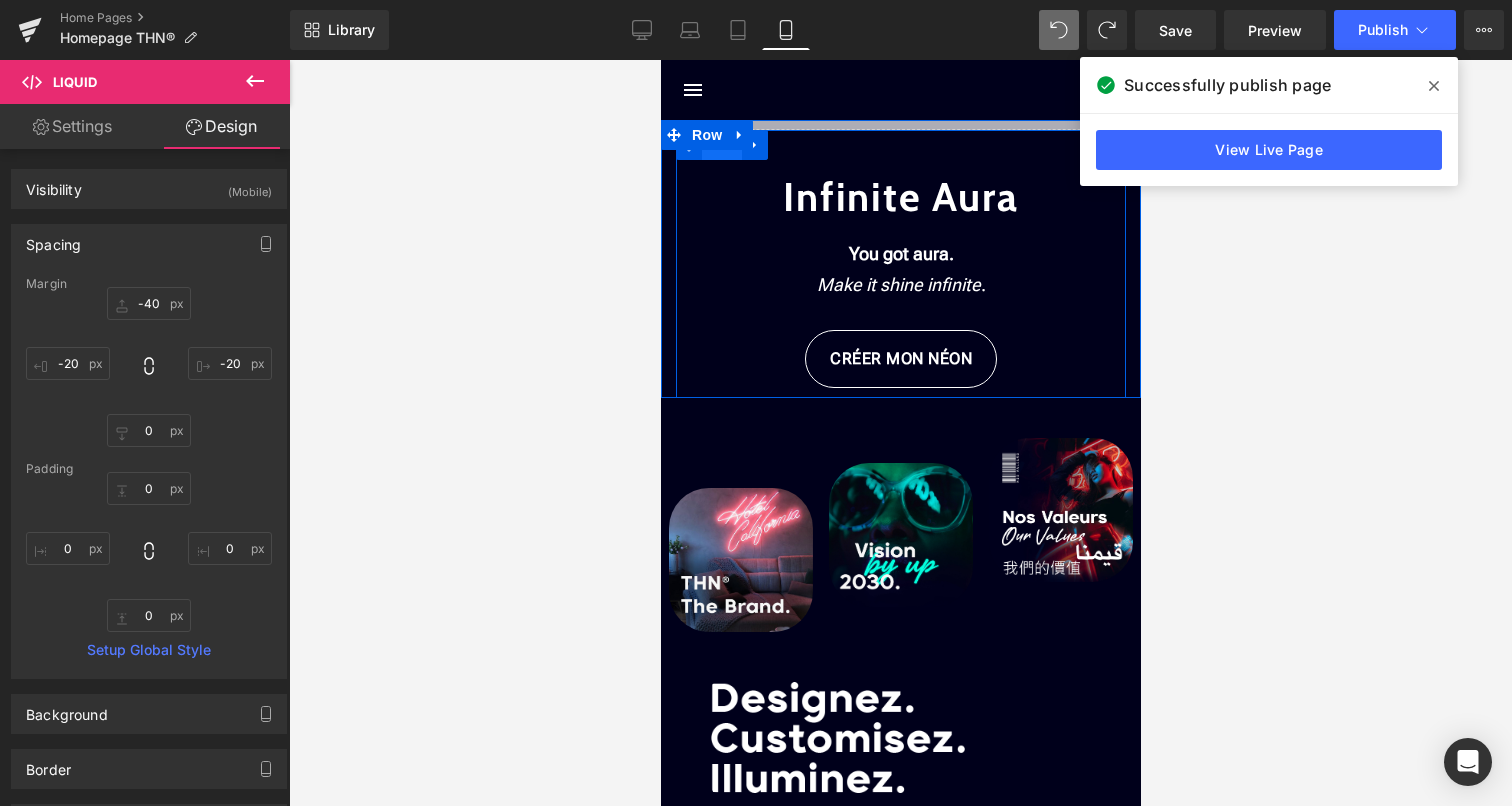 click on "Row" at bounding box center (721, 145) 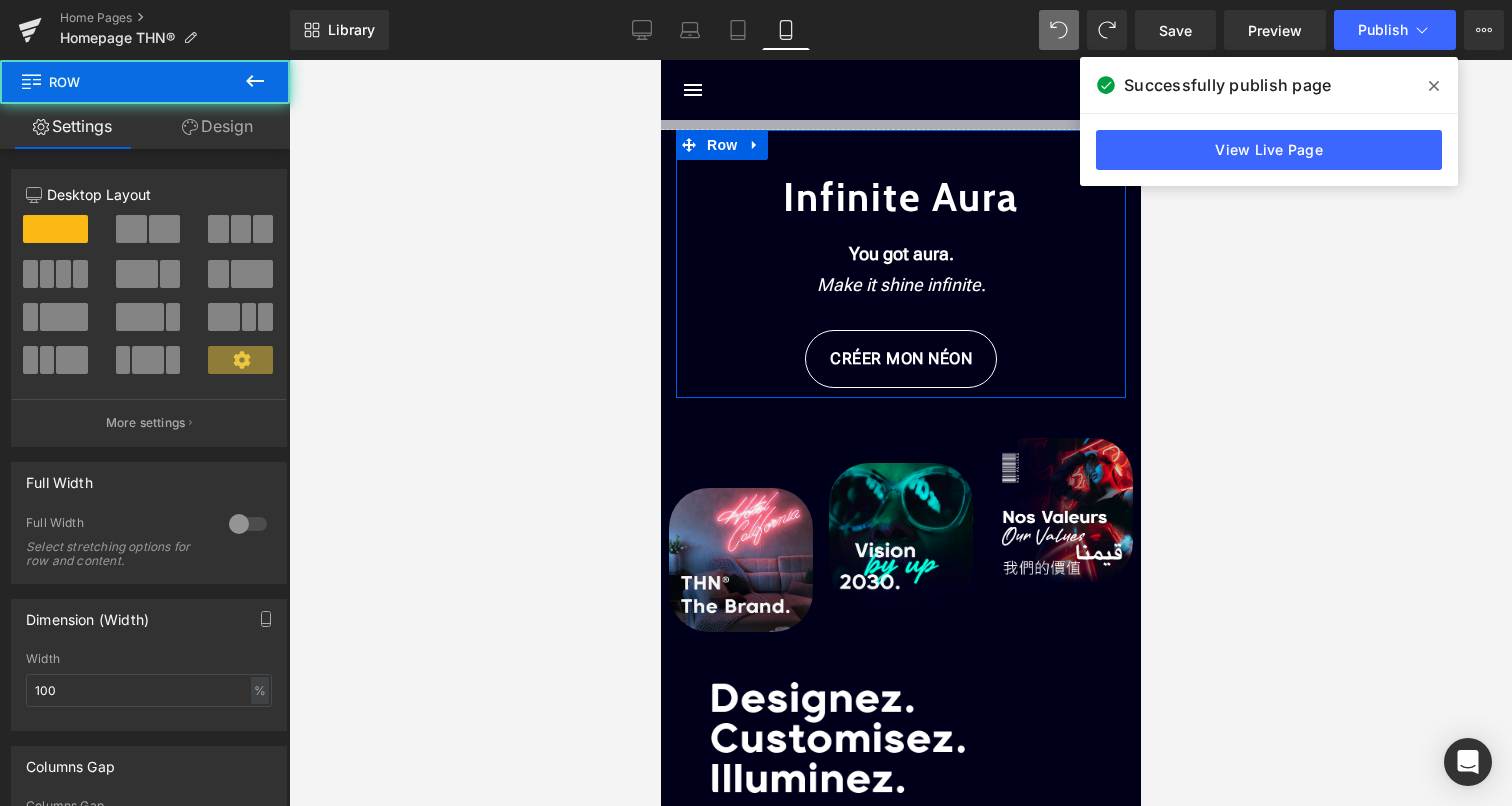 click on "Design" at bounding box center [217, 126] 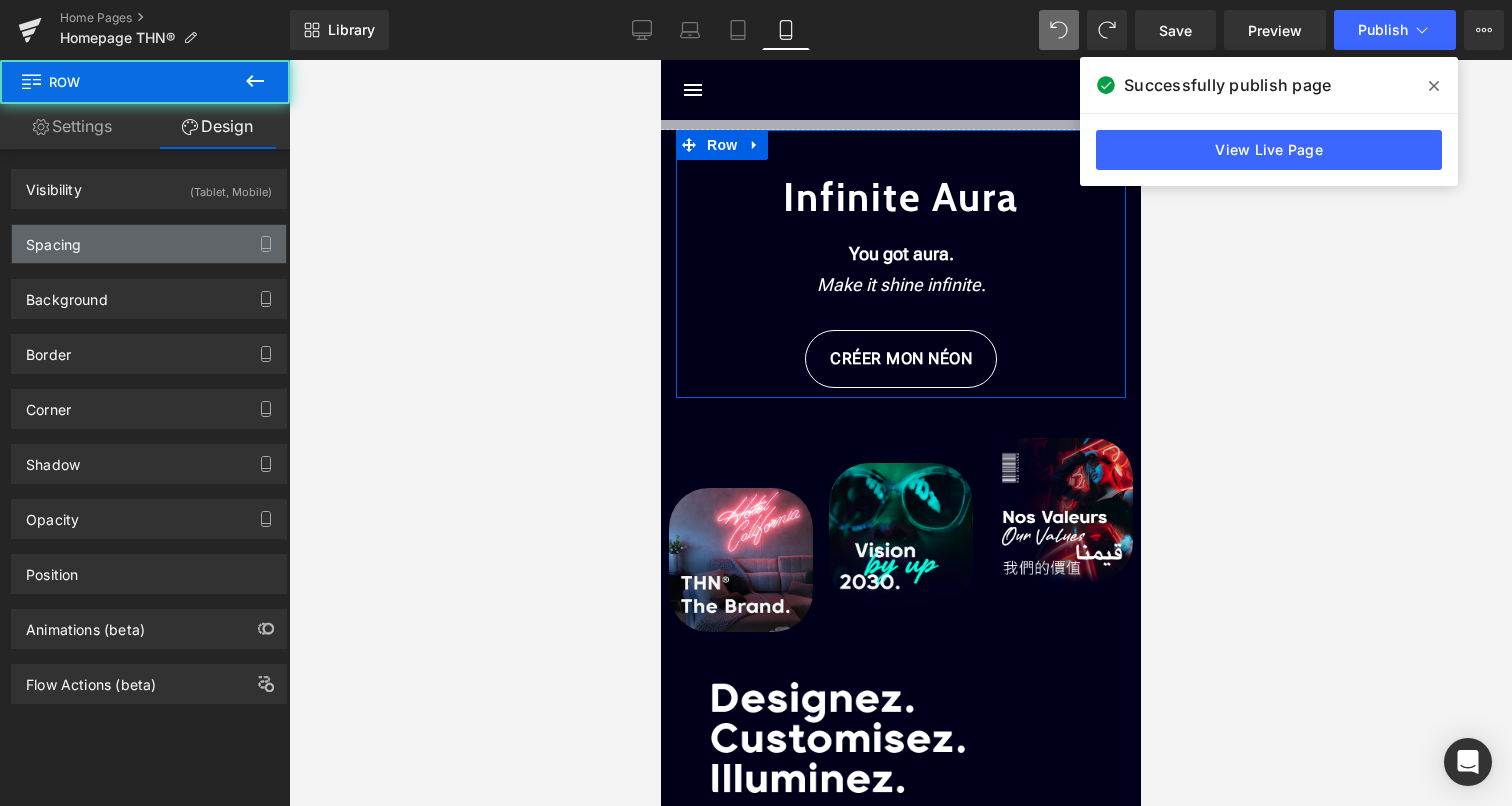 type on "0" 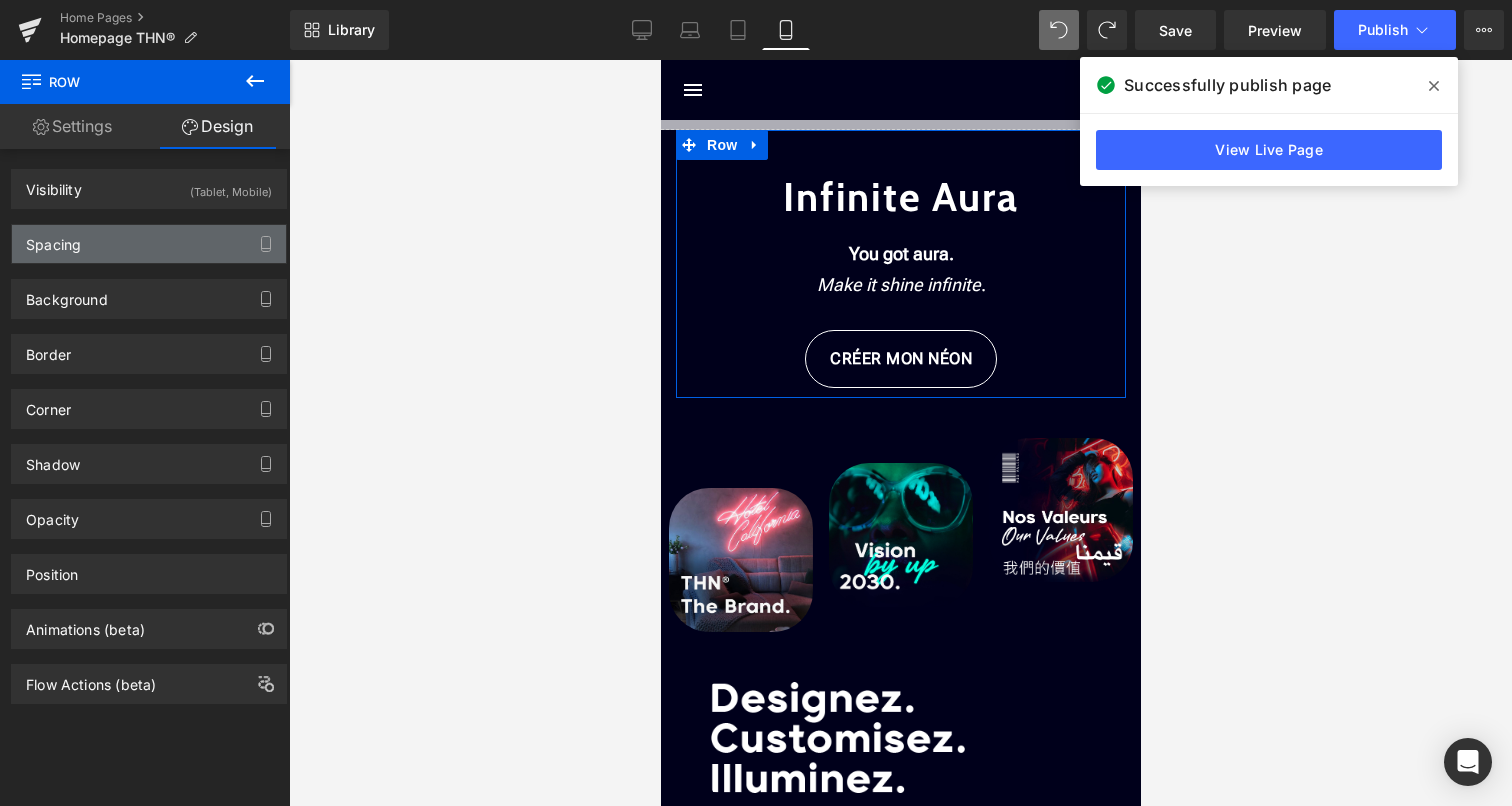 click on "Spacing" at bounding box center [149, 244] 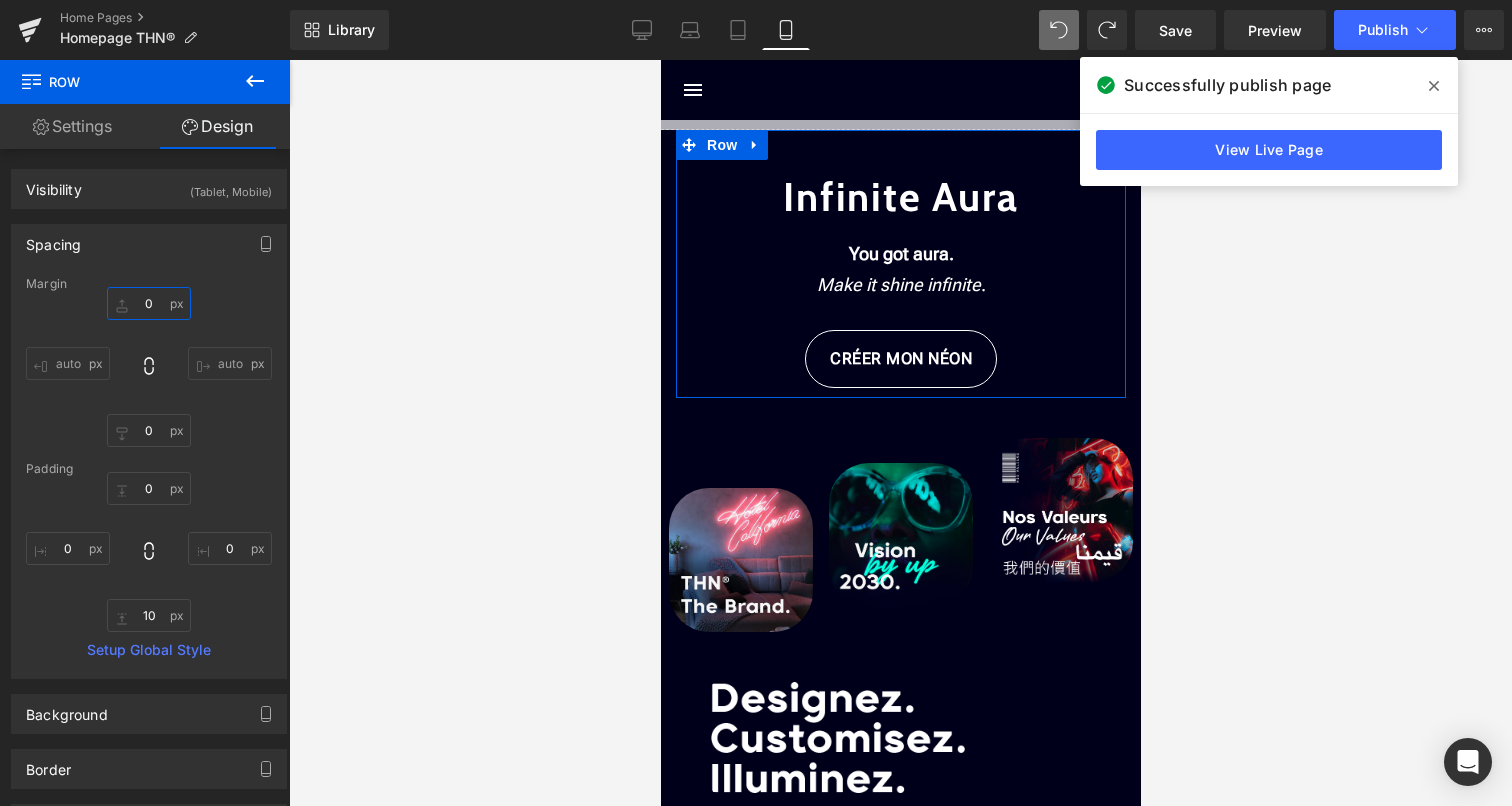 click on "0" at bounding box center [149, 303] 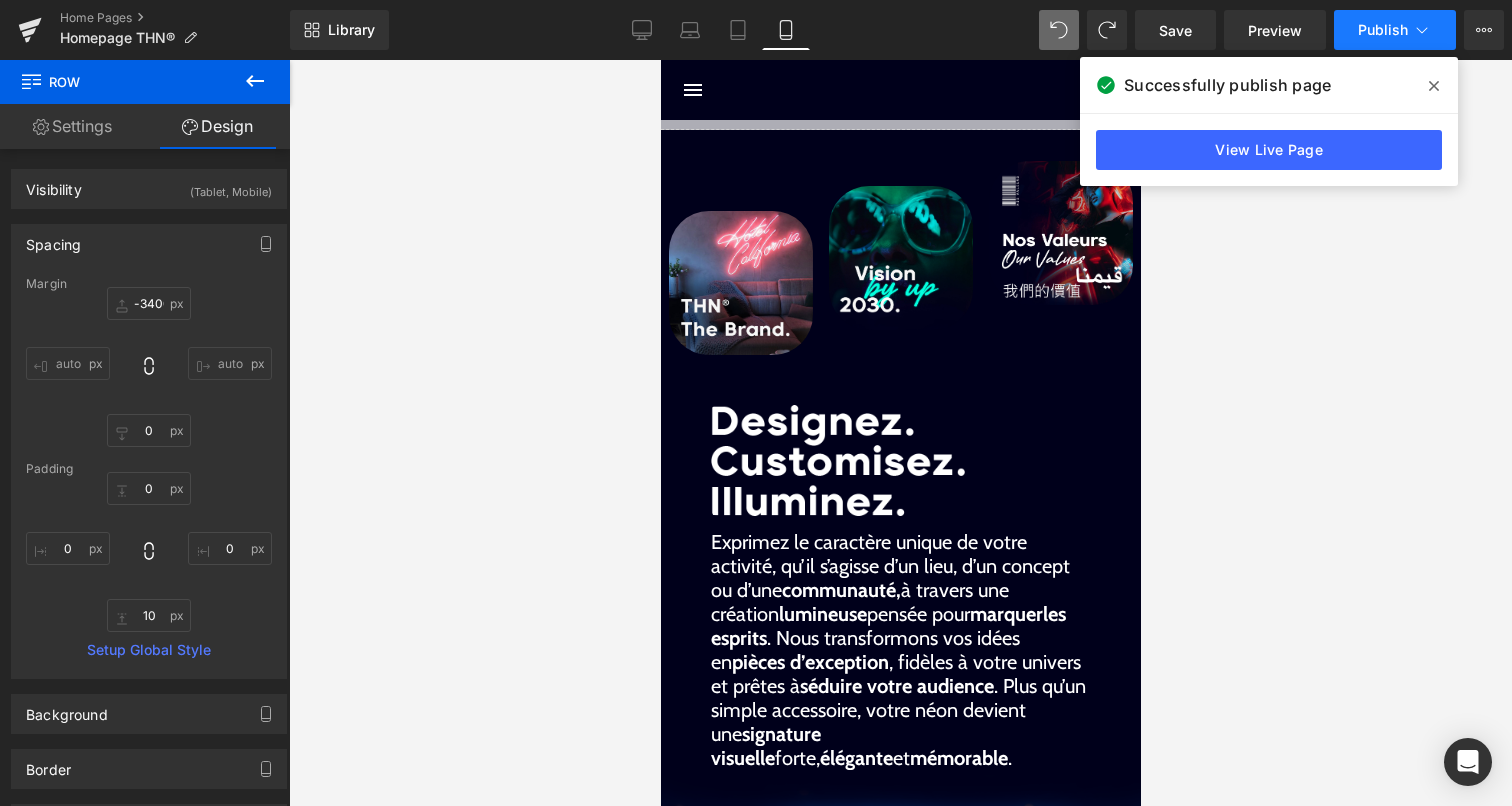 click on "Publish" at bounding box center (1395, 30) 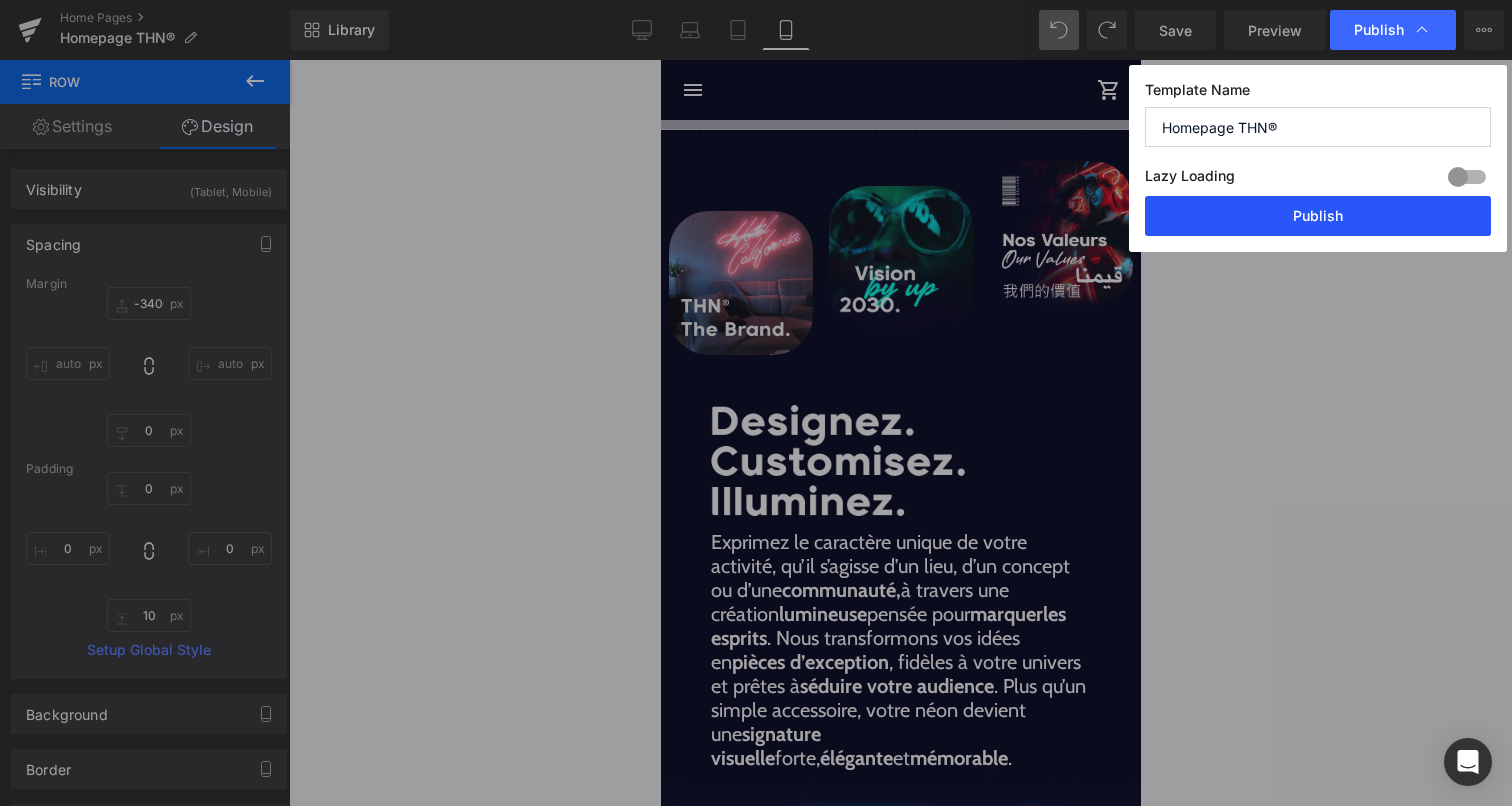 click on "Publish" at bounding box center [1318, 216] 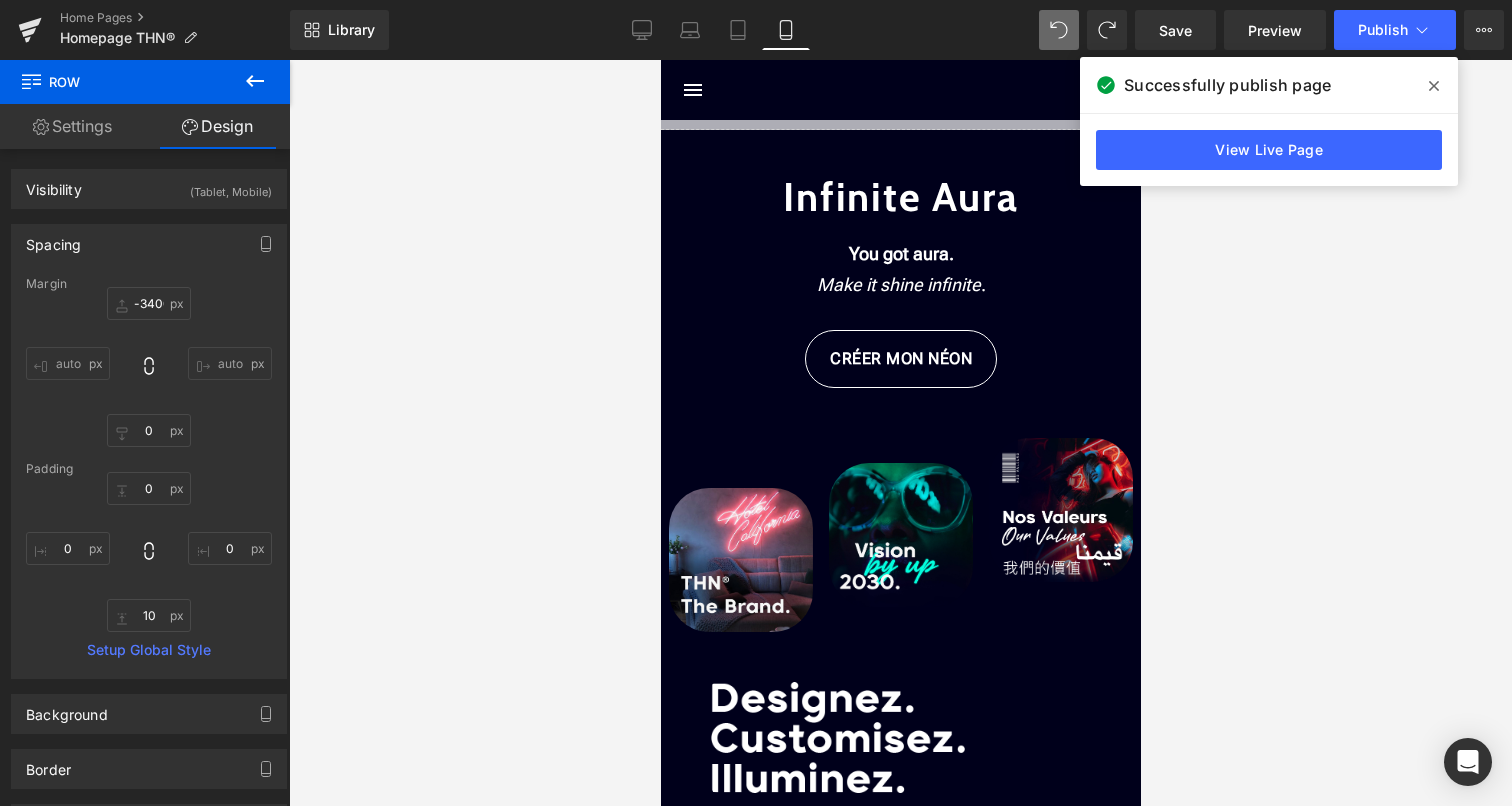 type on "0" 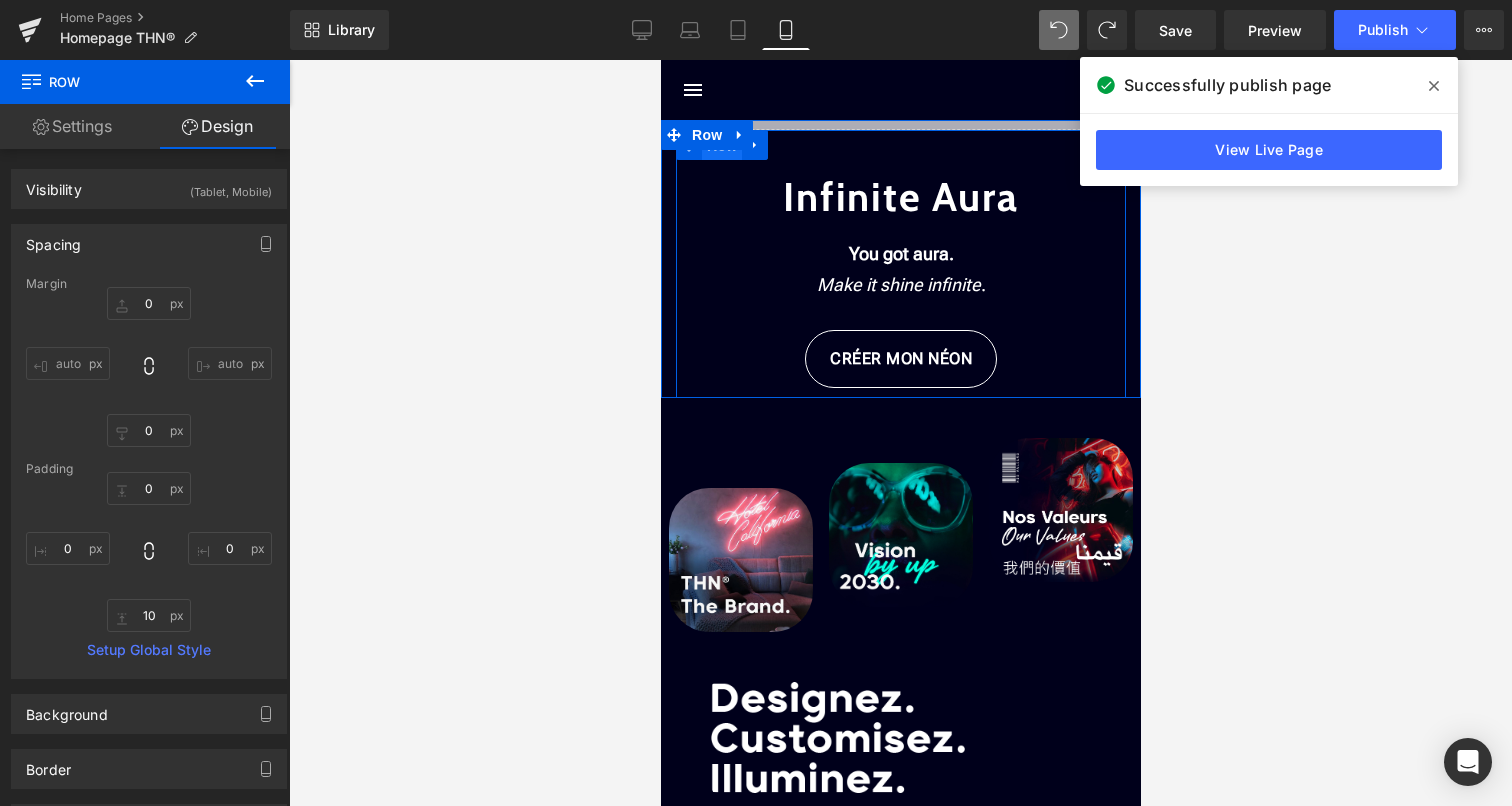 click on "Row" at bounding box center (721, 146) 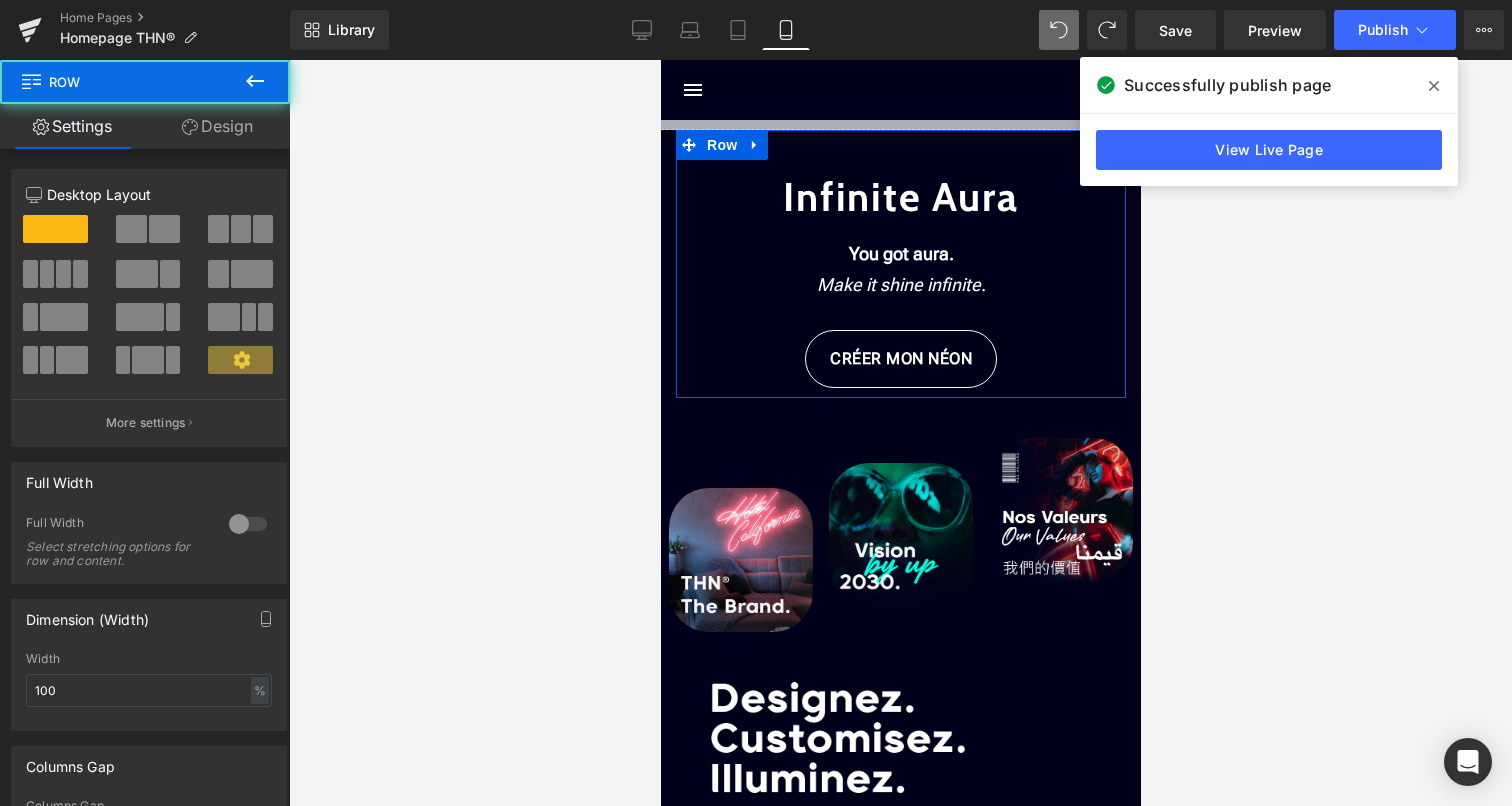 click on "Design" at bounding box center (217, 126) 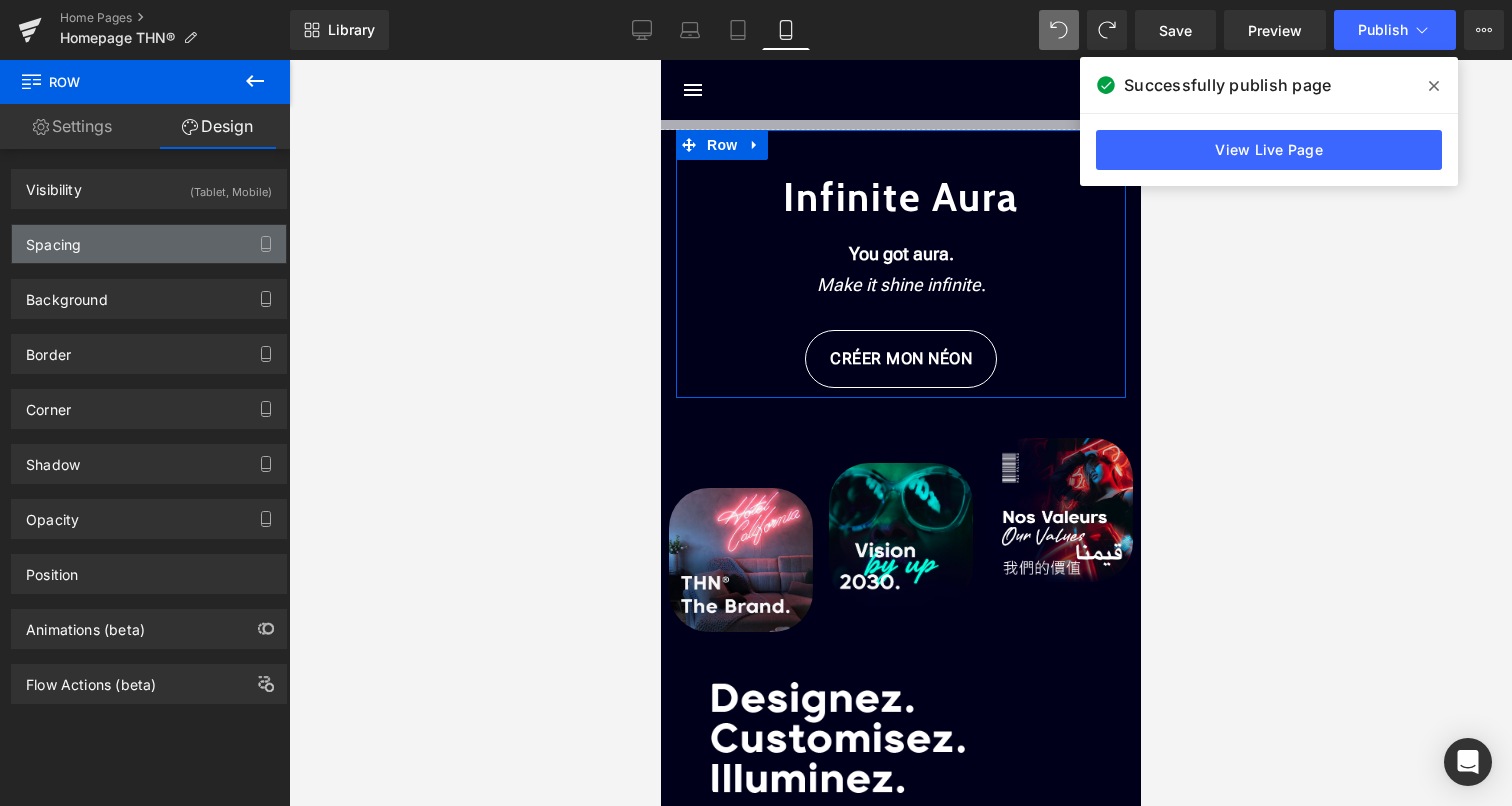 click on "Spacing" at bounding box center [149, 244] 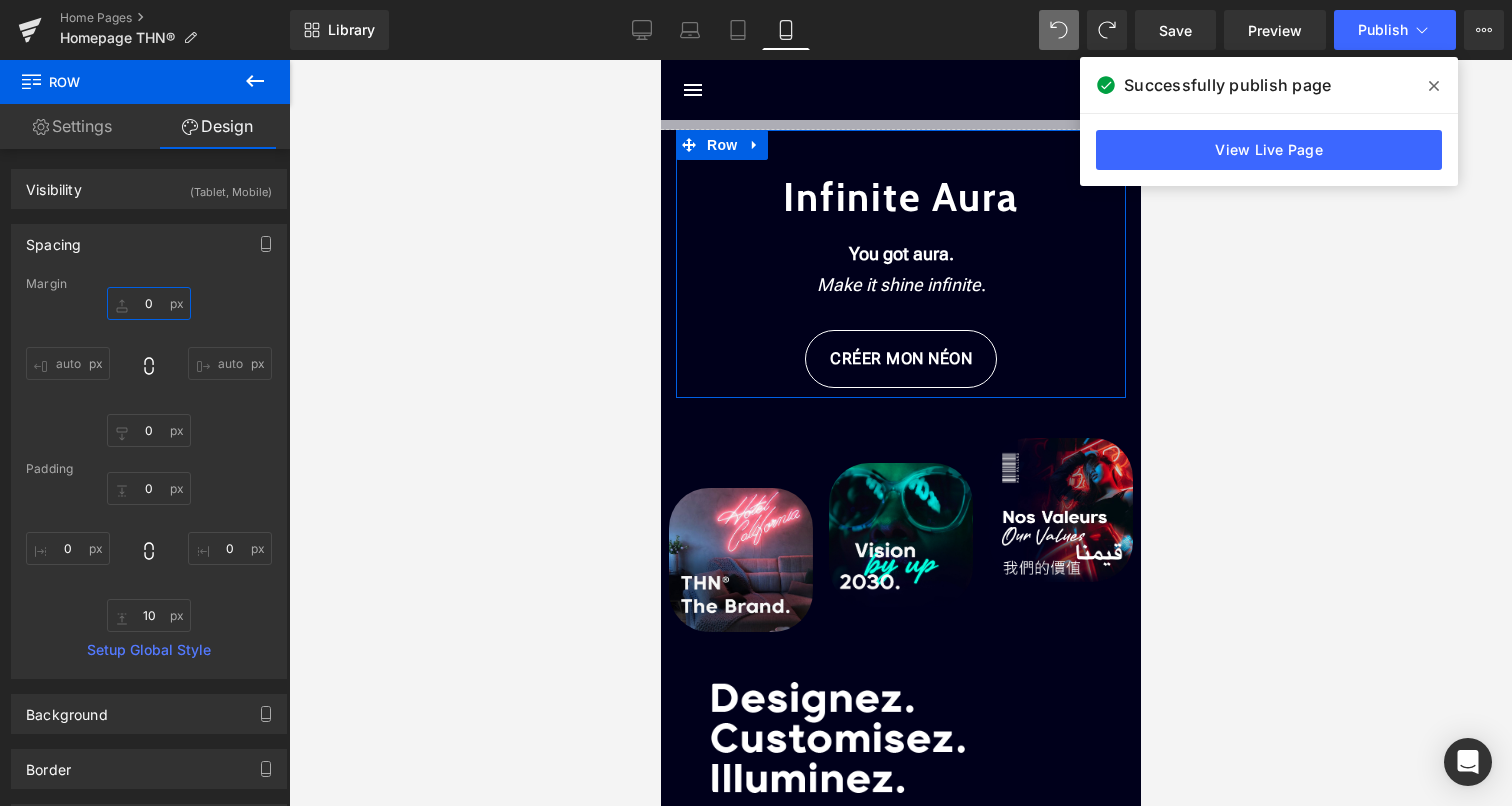 click on "0" at bounding box center (149, 303) 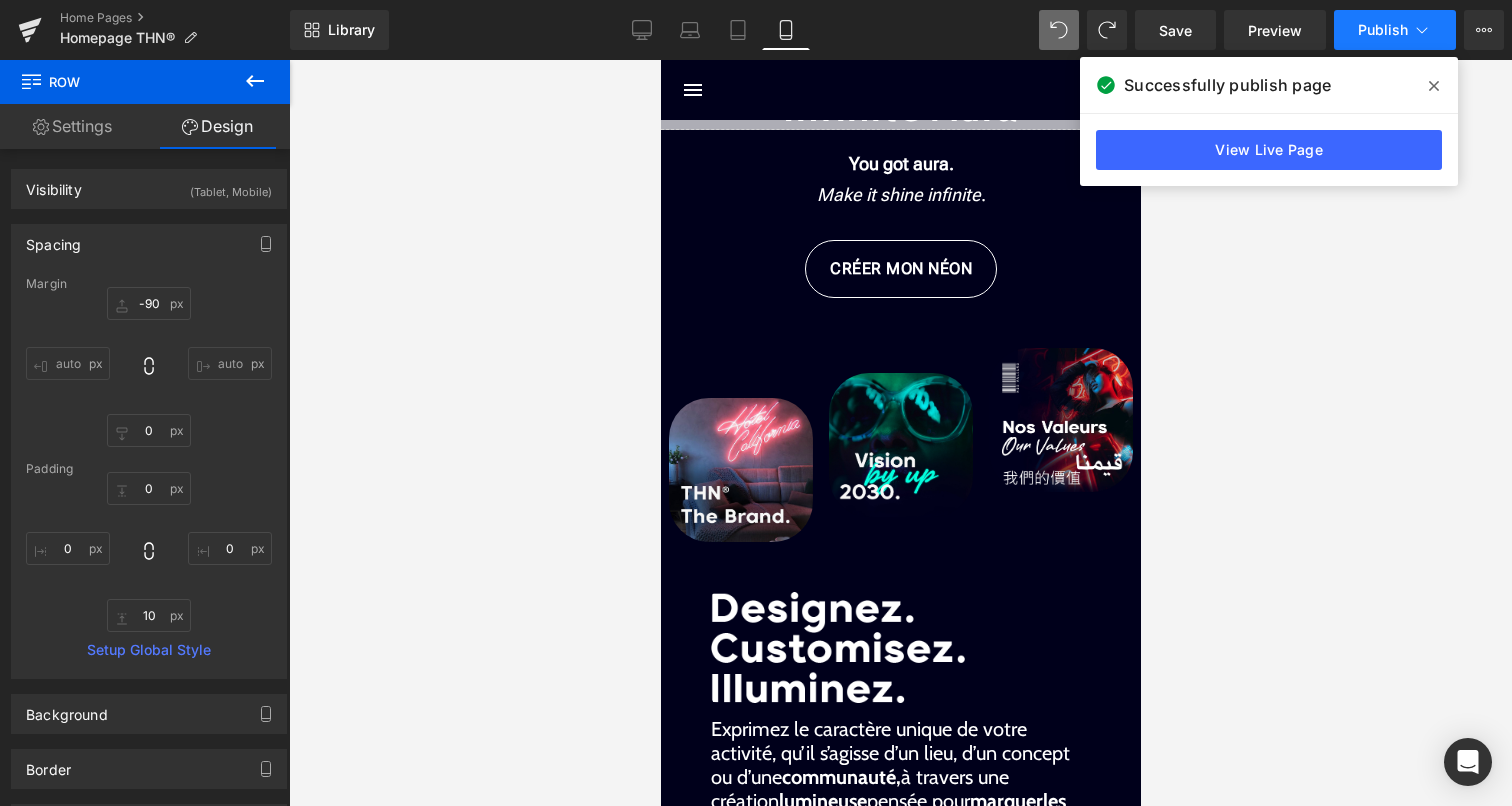 click on "Publish" at bounding box center (1383, 30) 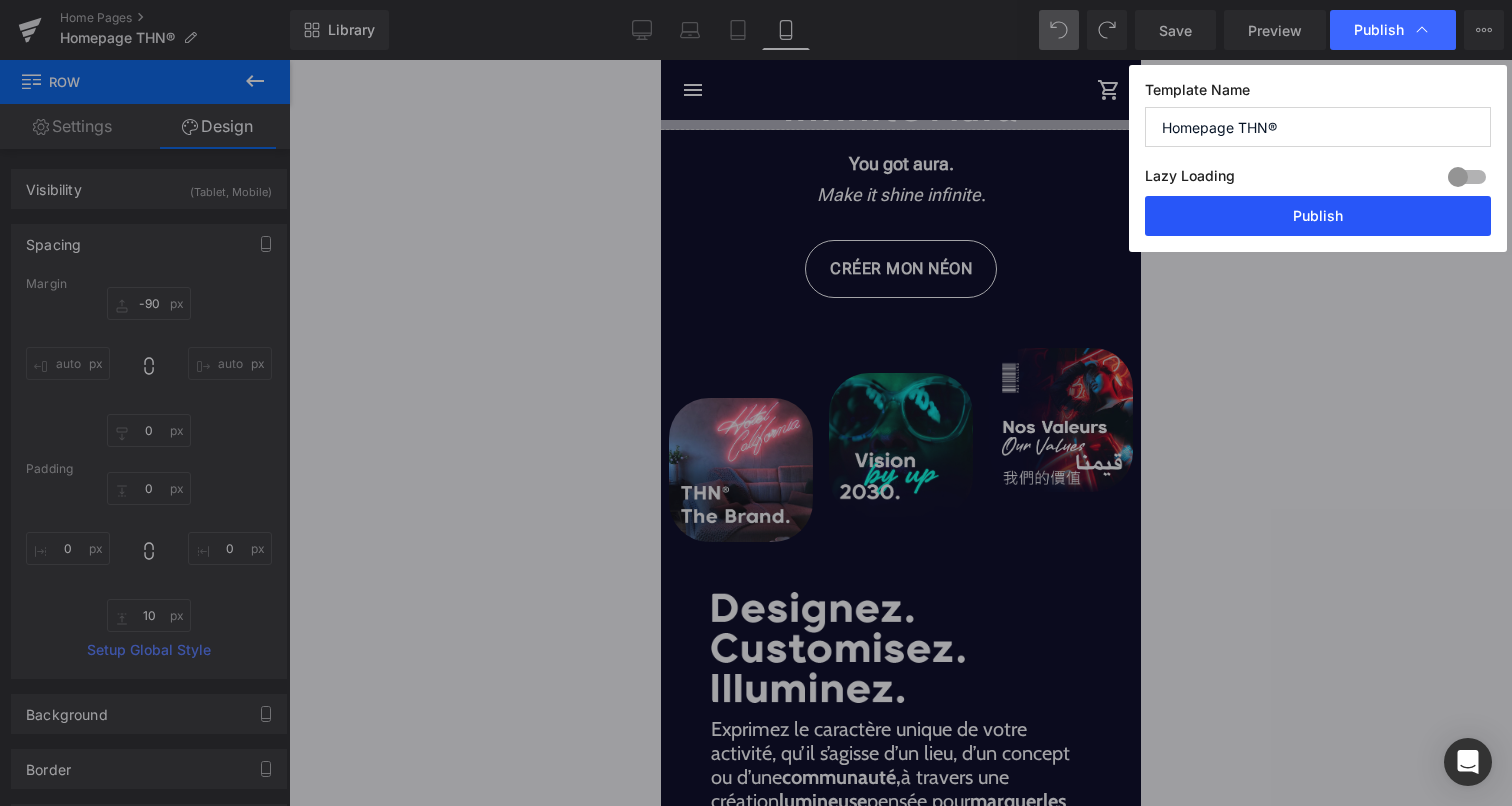 click on "Publish" at bounding box center (1318, 216) 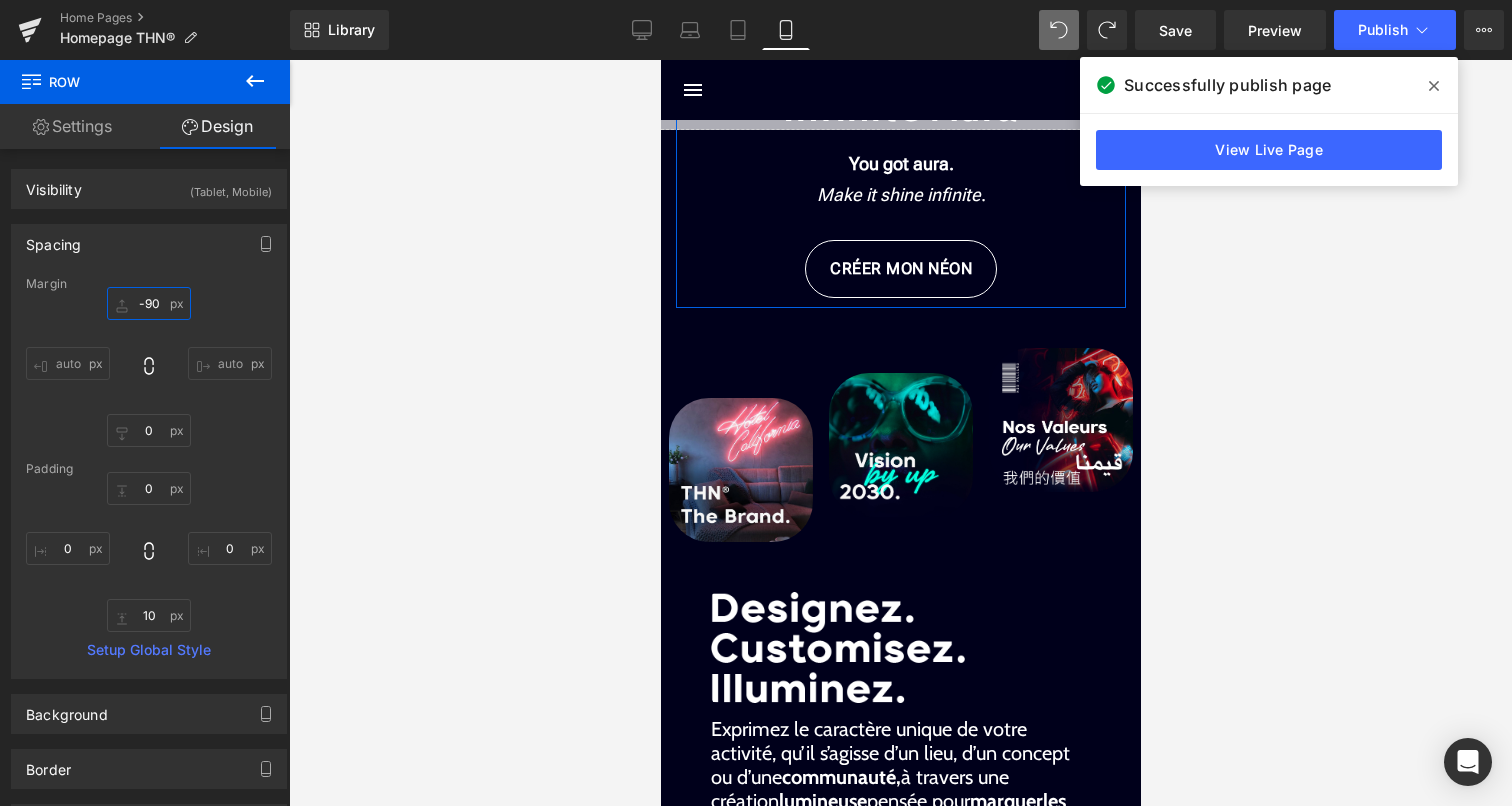 click on "-90" at bounding box center (149, 303) 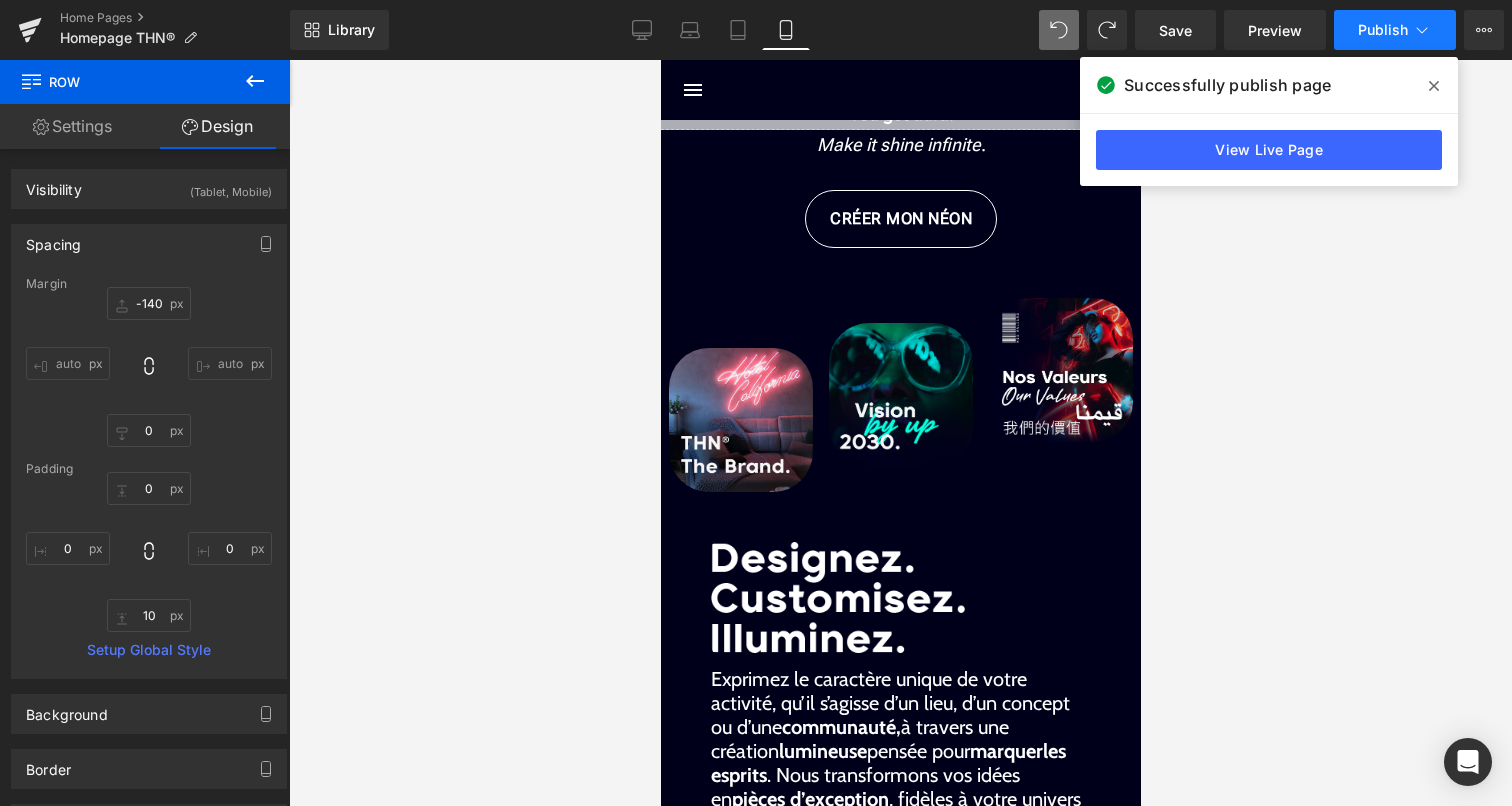 click on "Publish" at bounding box center (1383, 30) 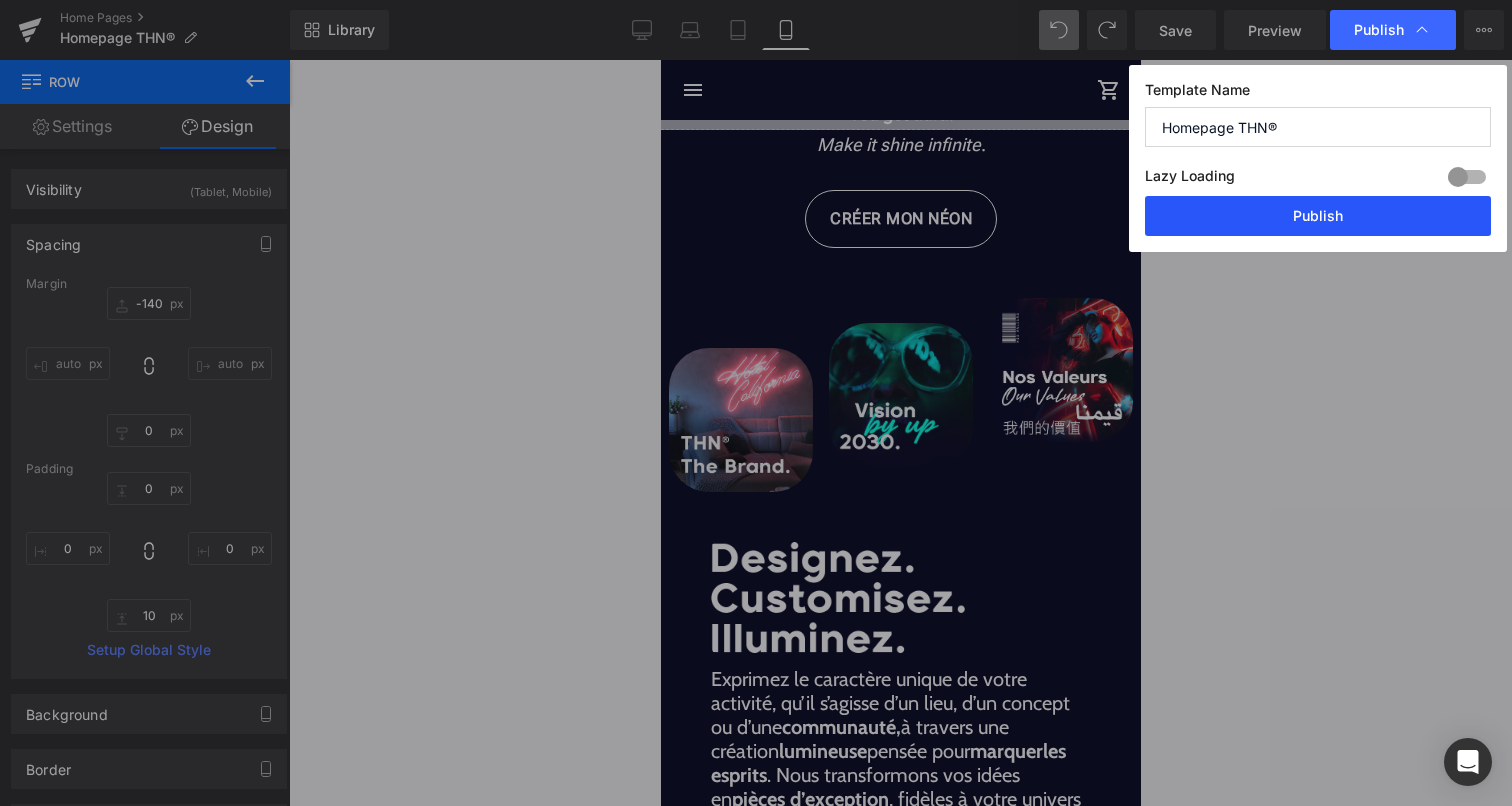 click on "Publish" at bounding box center [1318, 216] 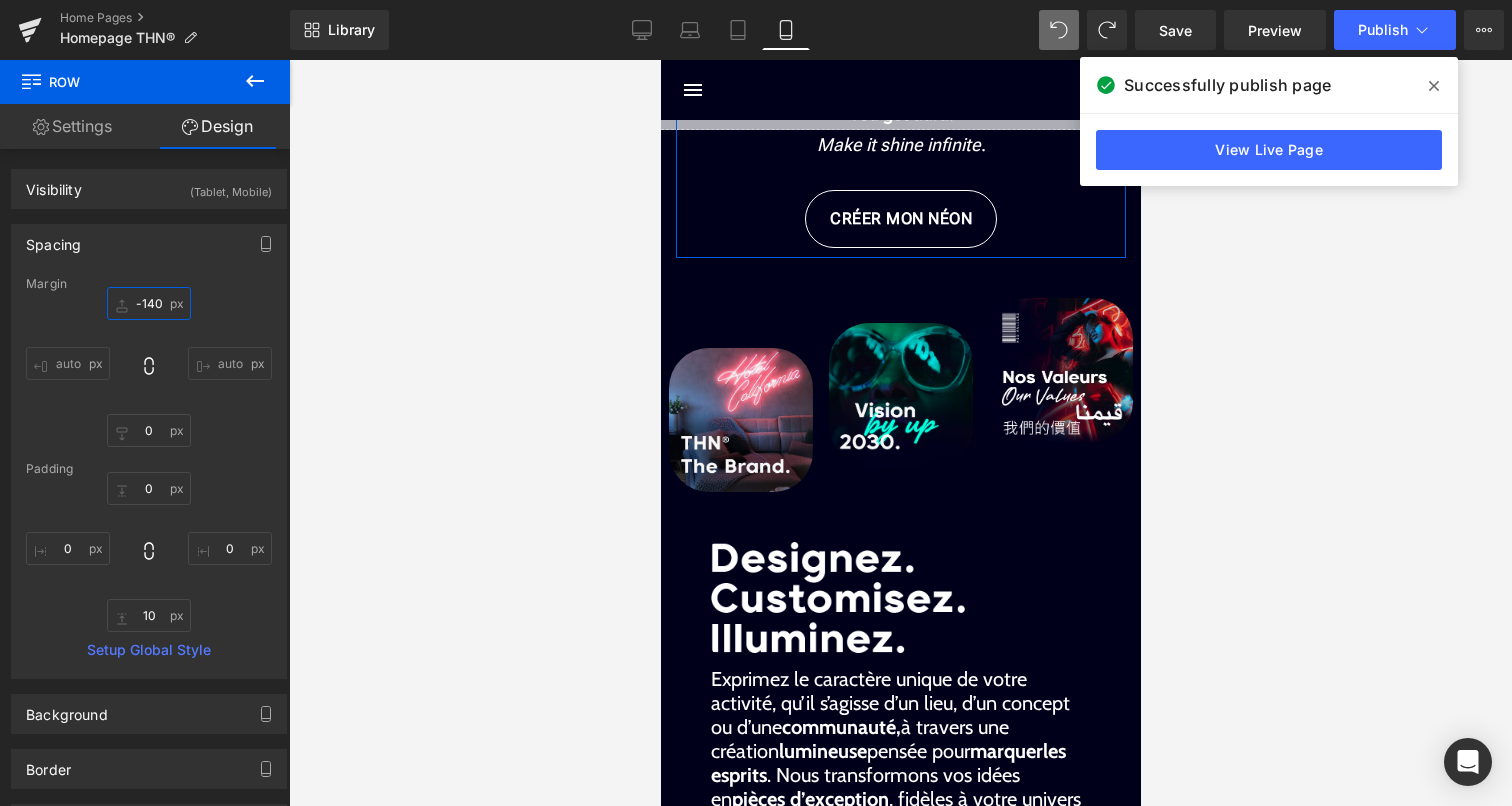 drag, startPoint x: 3, startPoint y: 72, endPoint x: 151, endPoint y: 297, distance: 269.31207 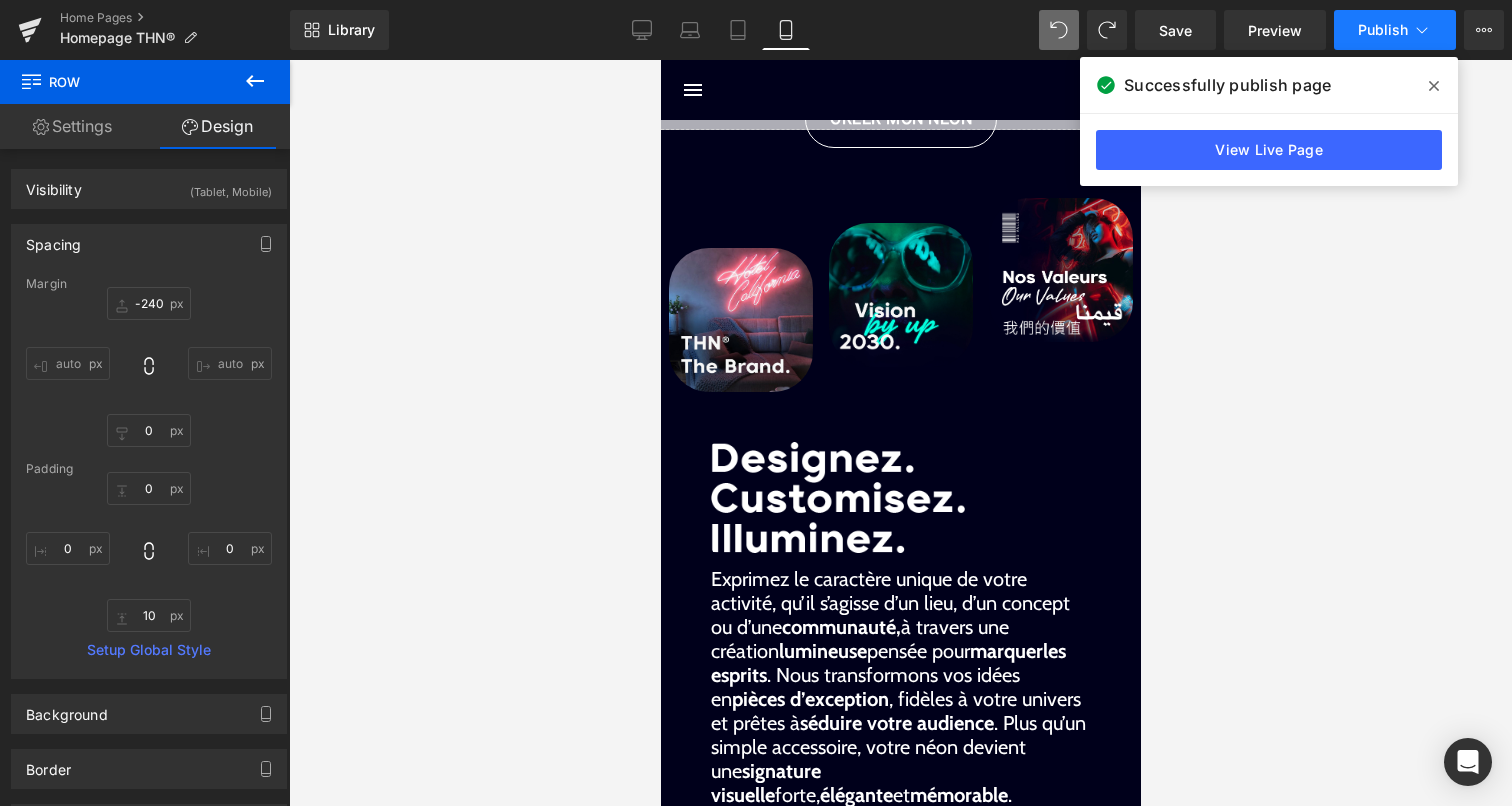 click on "Publish" at bounding box center [1383, 30] 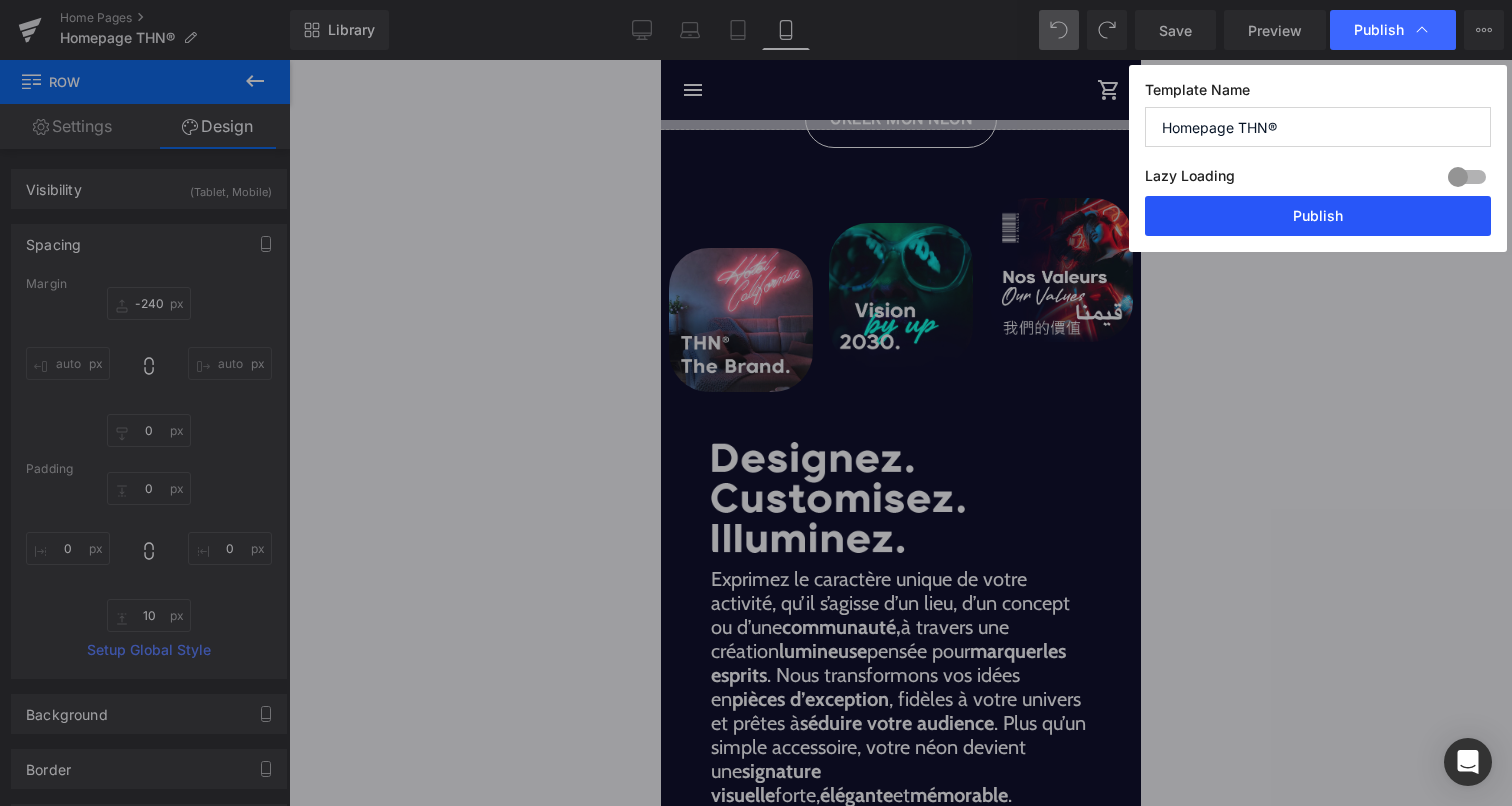 click on "Publish" at bounding box center (1318, 216) 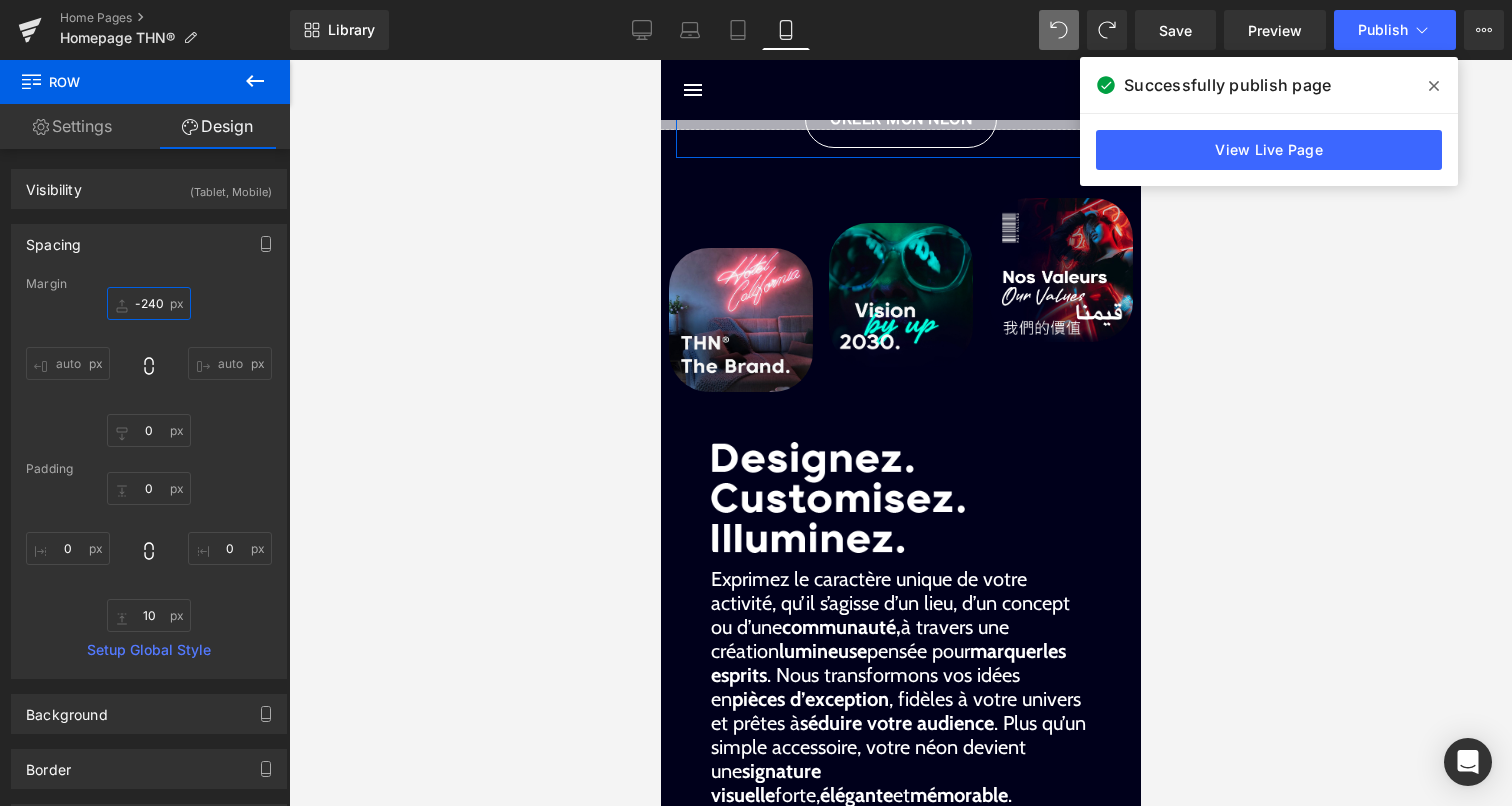 click on "-240" at bounding box center [149, 303] 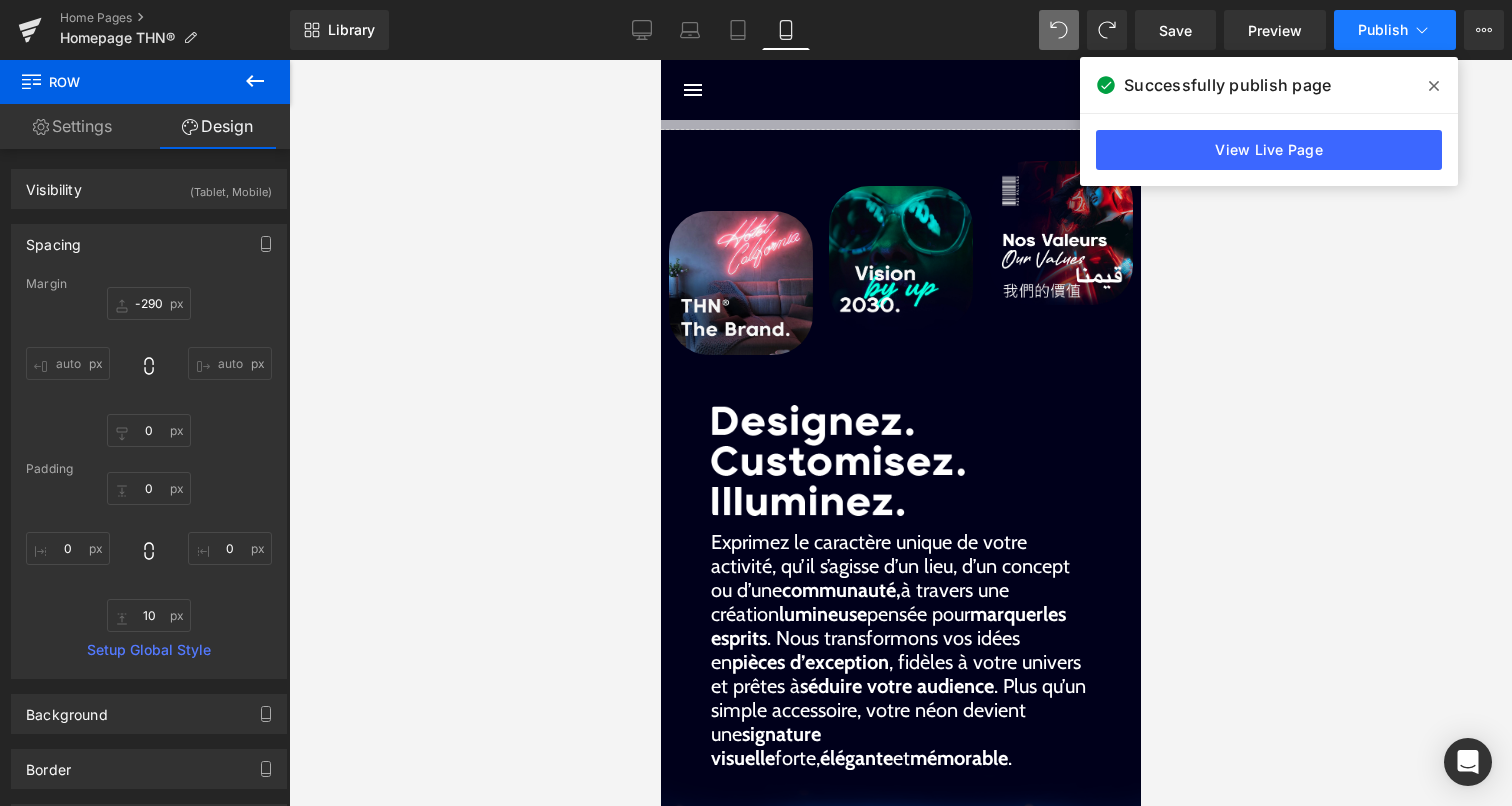 click on "Publish" at bounding box center [1383, 30] 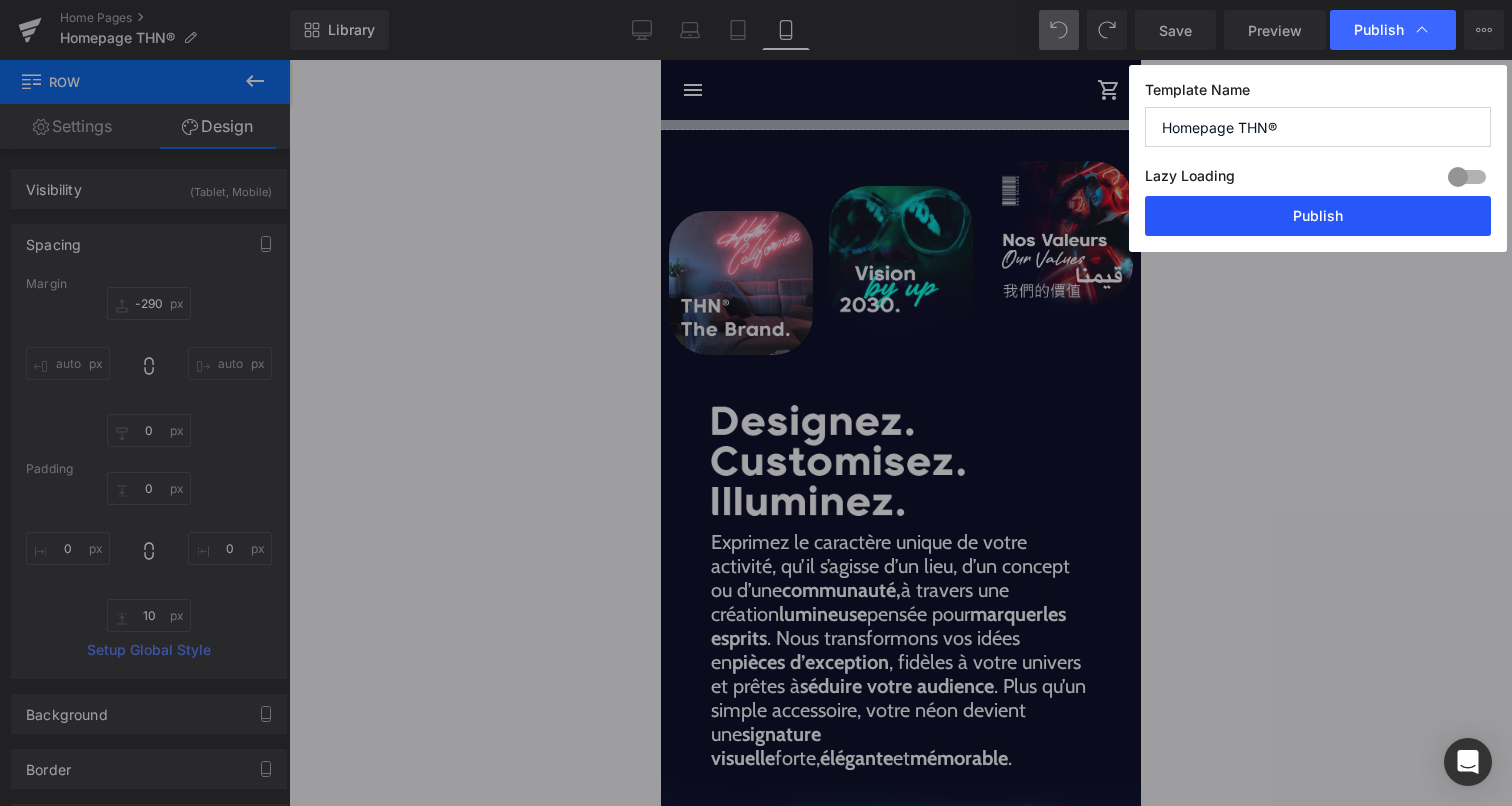 click on "Publish" at bounding box center (1318, 216) 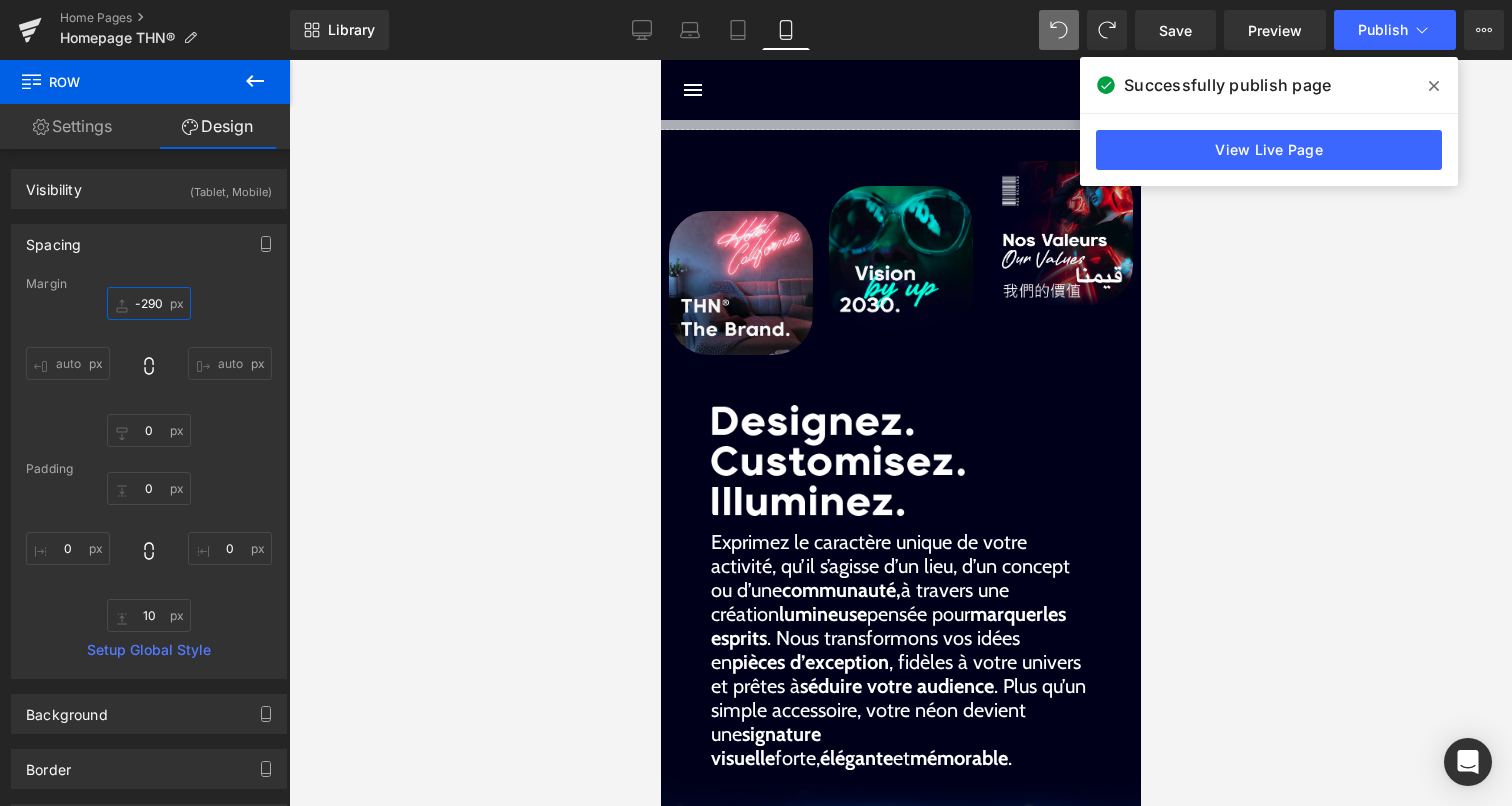 click on "-290" at bounding box center (149, 303) 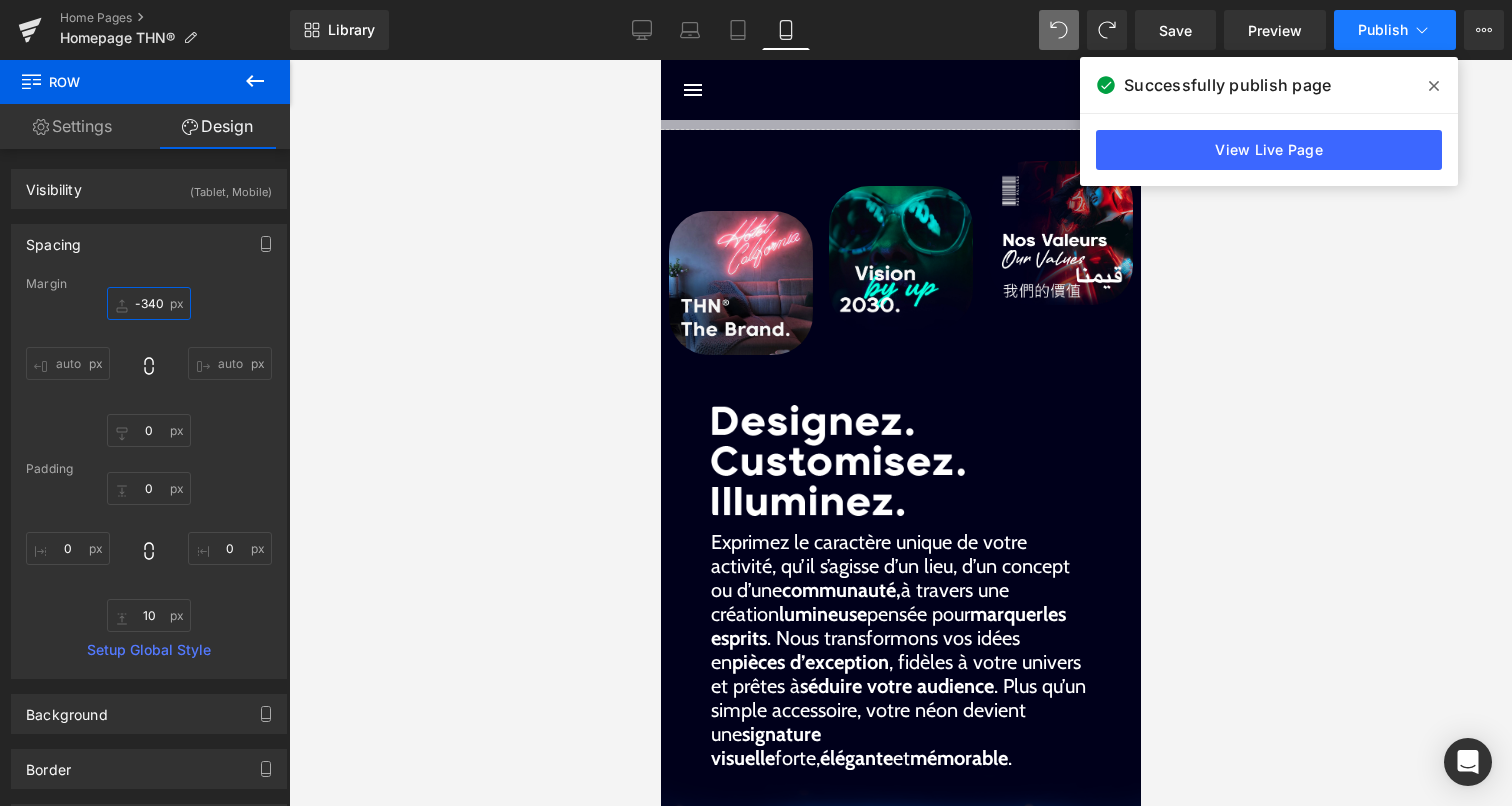 type on "-340" 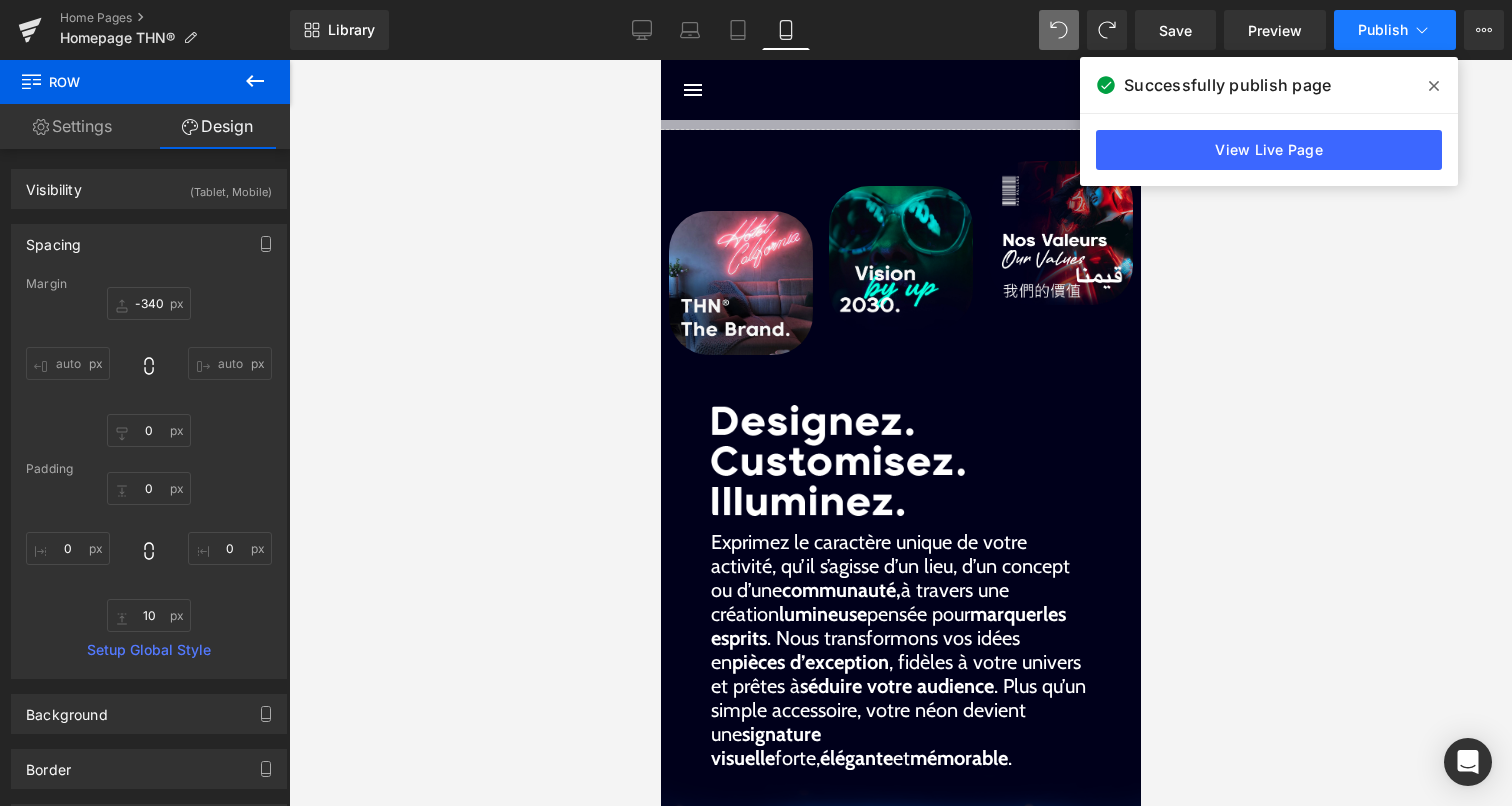click on "Publish" at bounding box center [1395, 30] 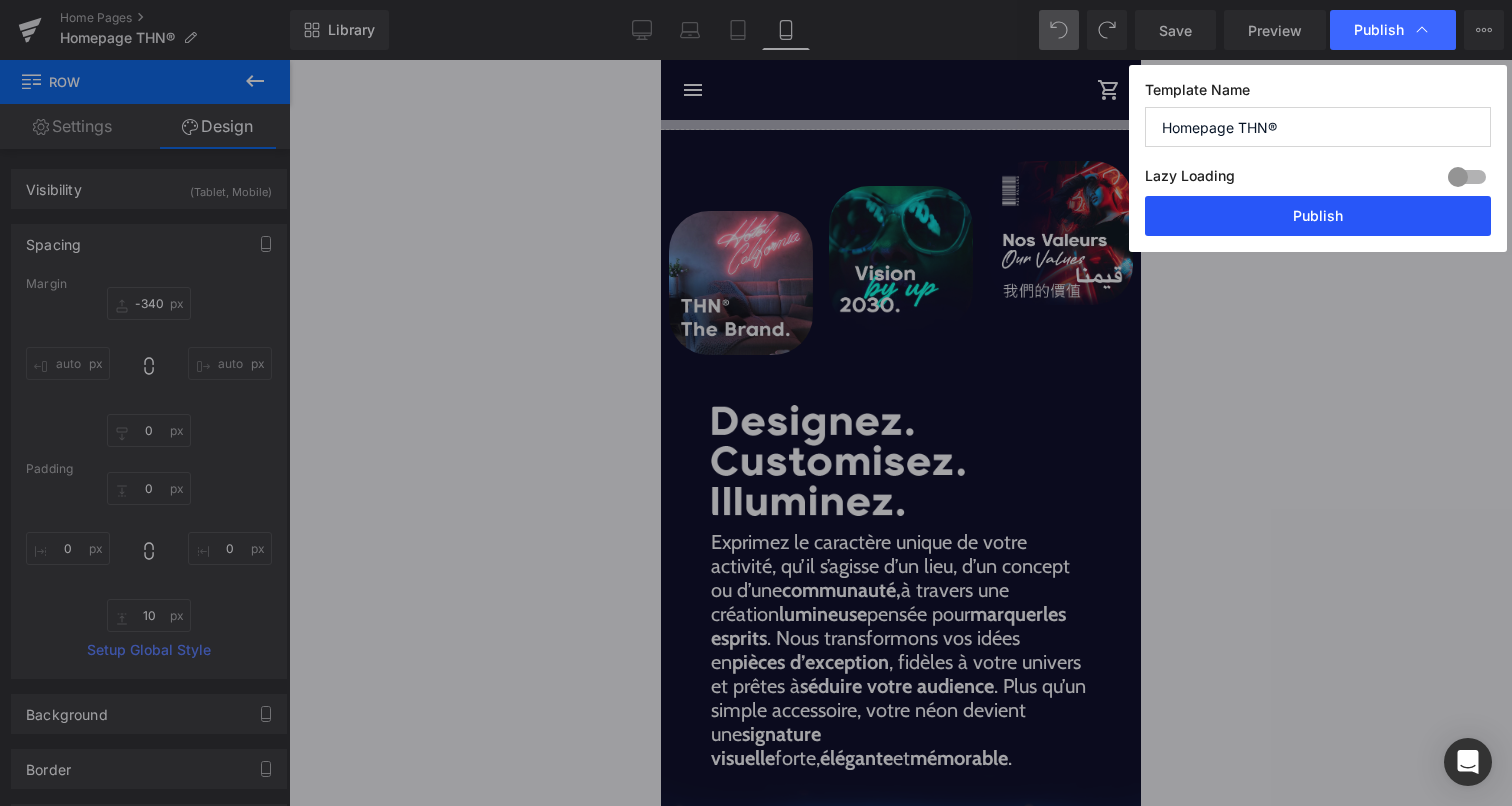click on "Publish" at bounding box center (1318, 216) 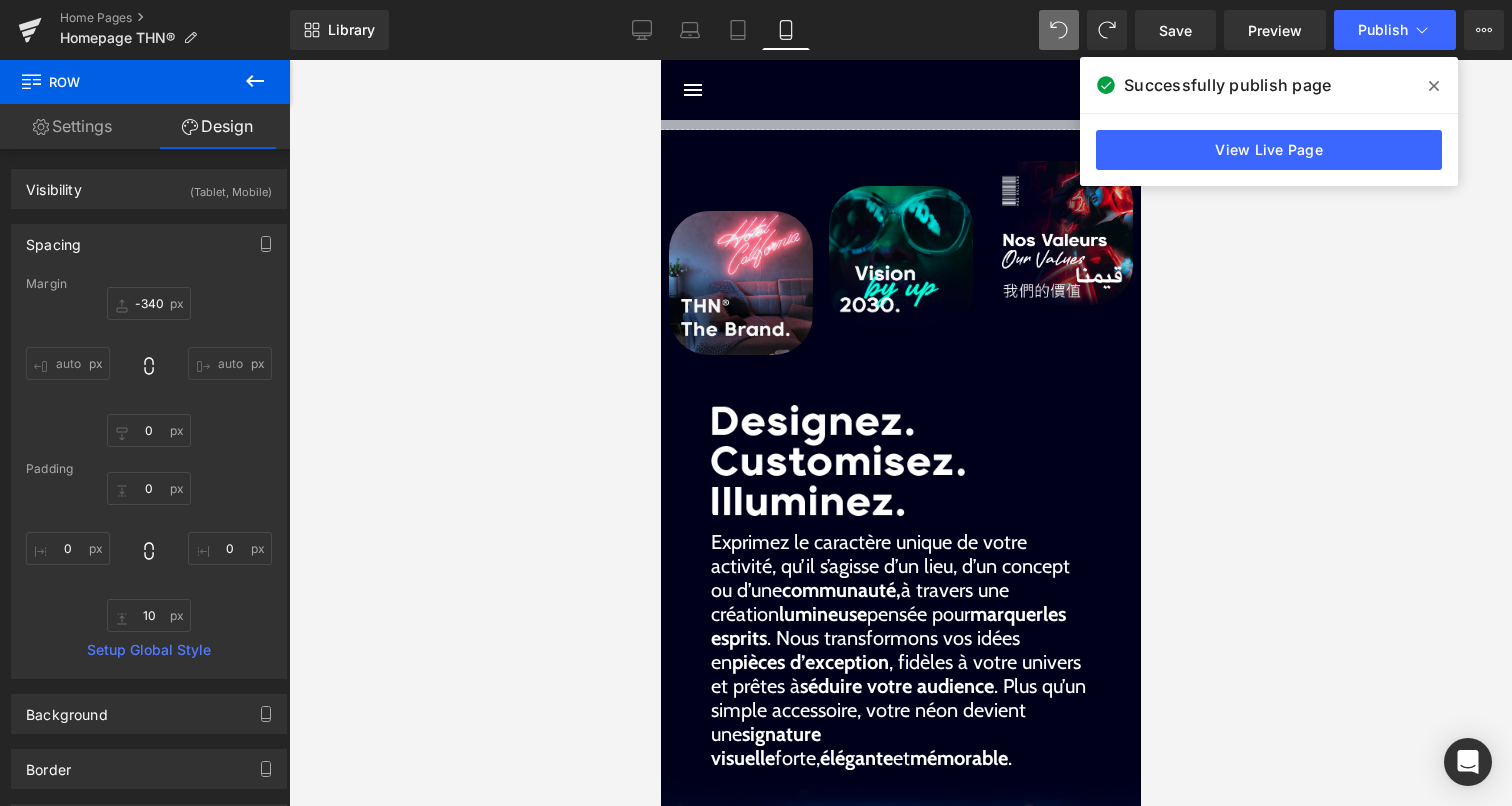 click at bounding box center [1434, 86] 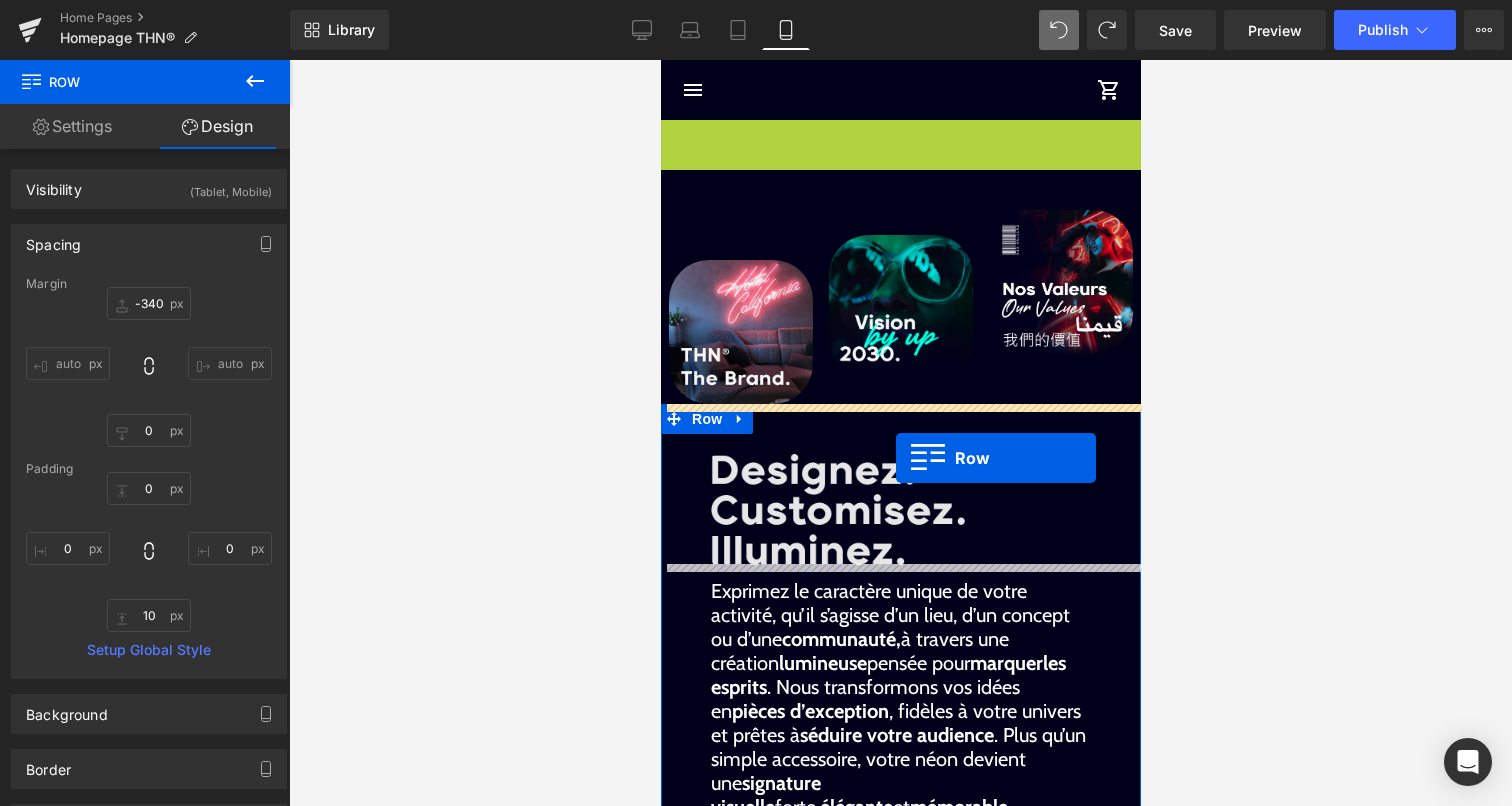 drag, startPoint x: 699, startPoint y: 127, endPoint x: 896, endPoint y: 457, distance: 384.32928 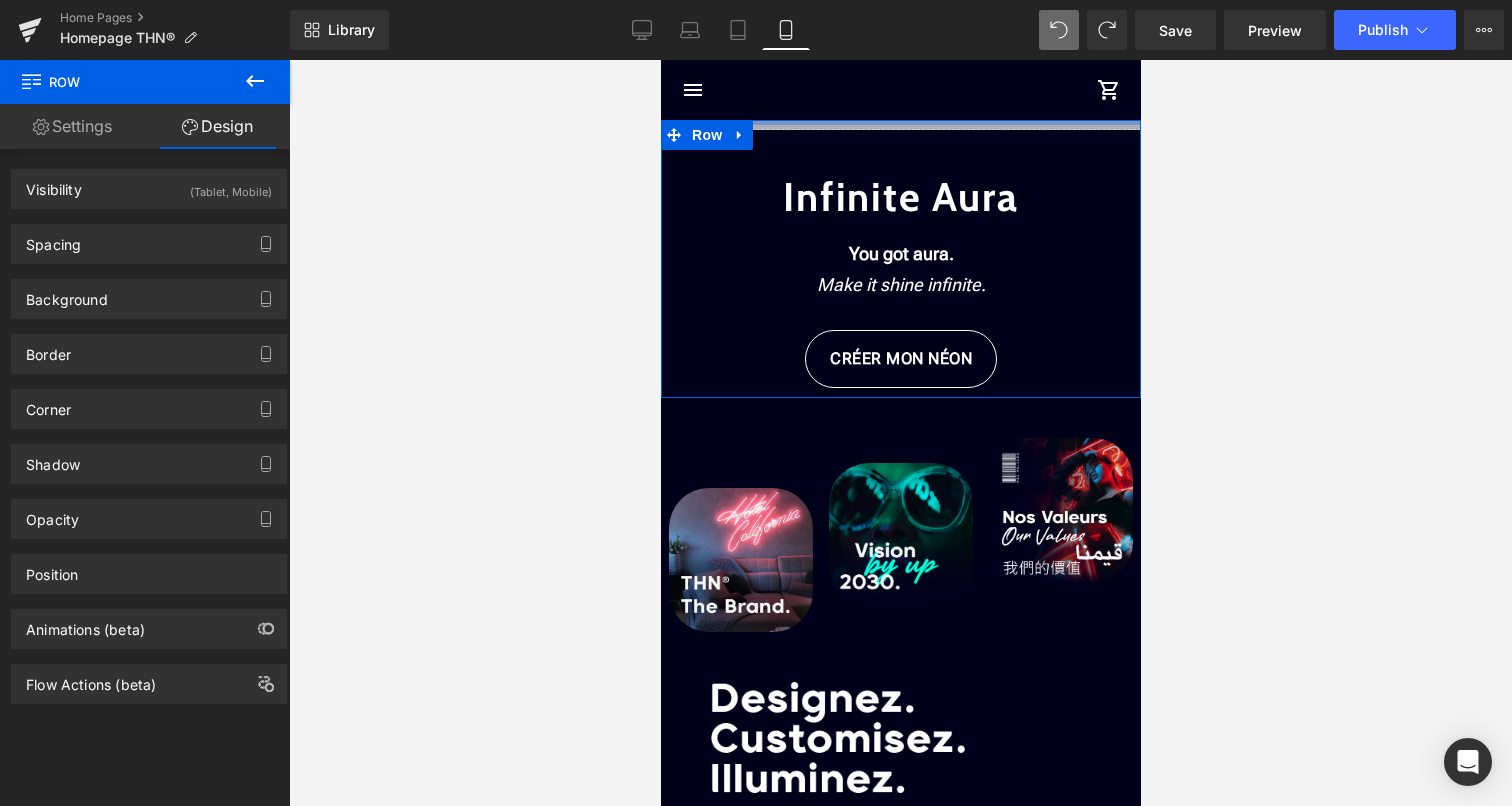 click at bounding box center [900, 122] 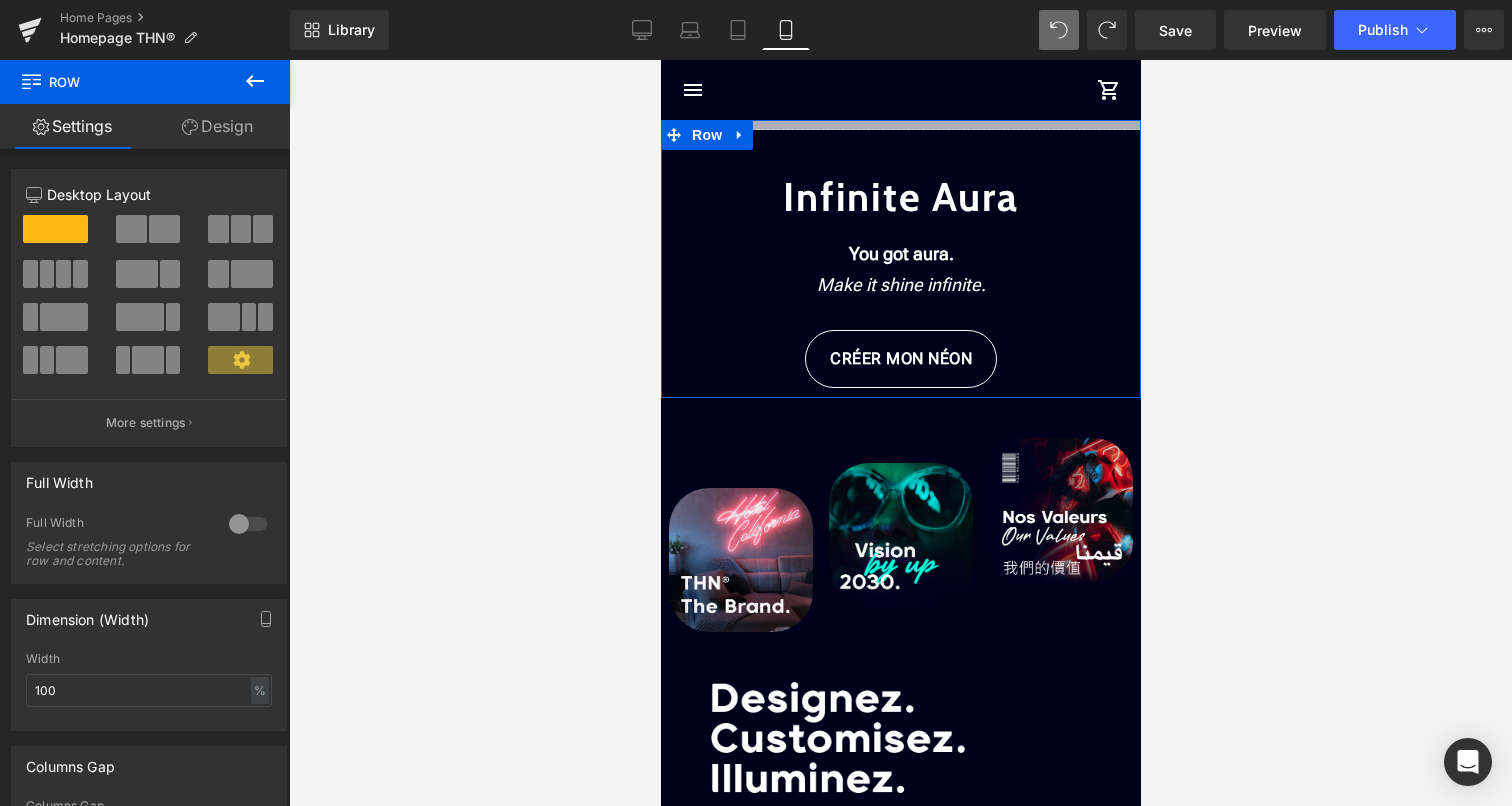 click on "Design" at bounding box center (217, 126) 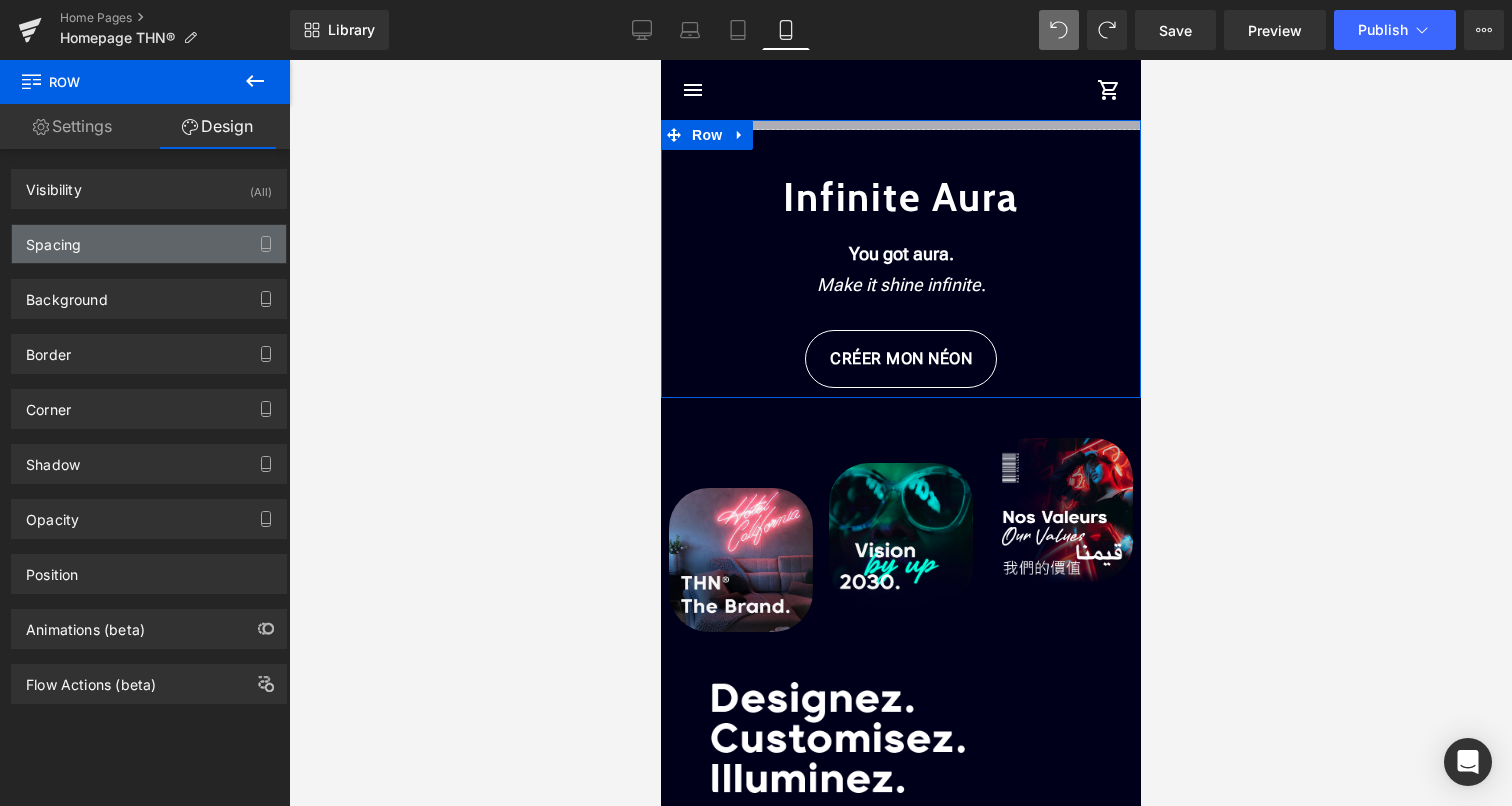 click on "Spacing" at bounding box center [149, 244] 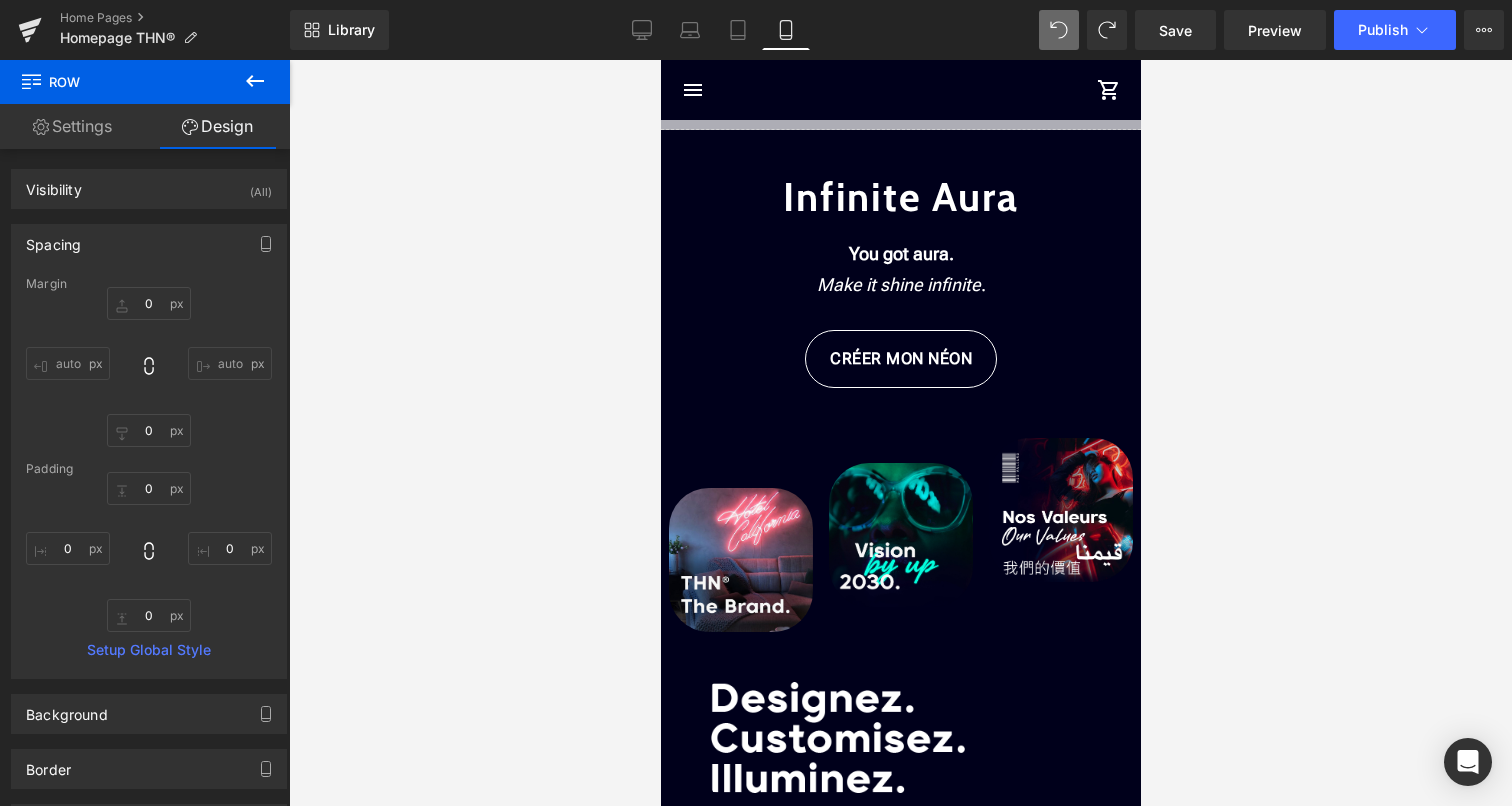 type on "0" 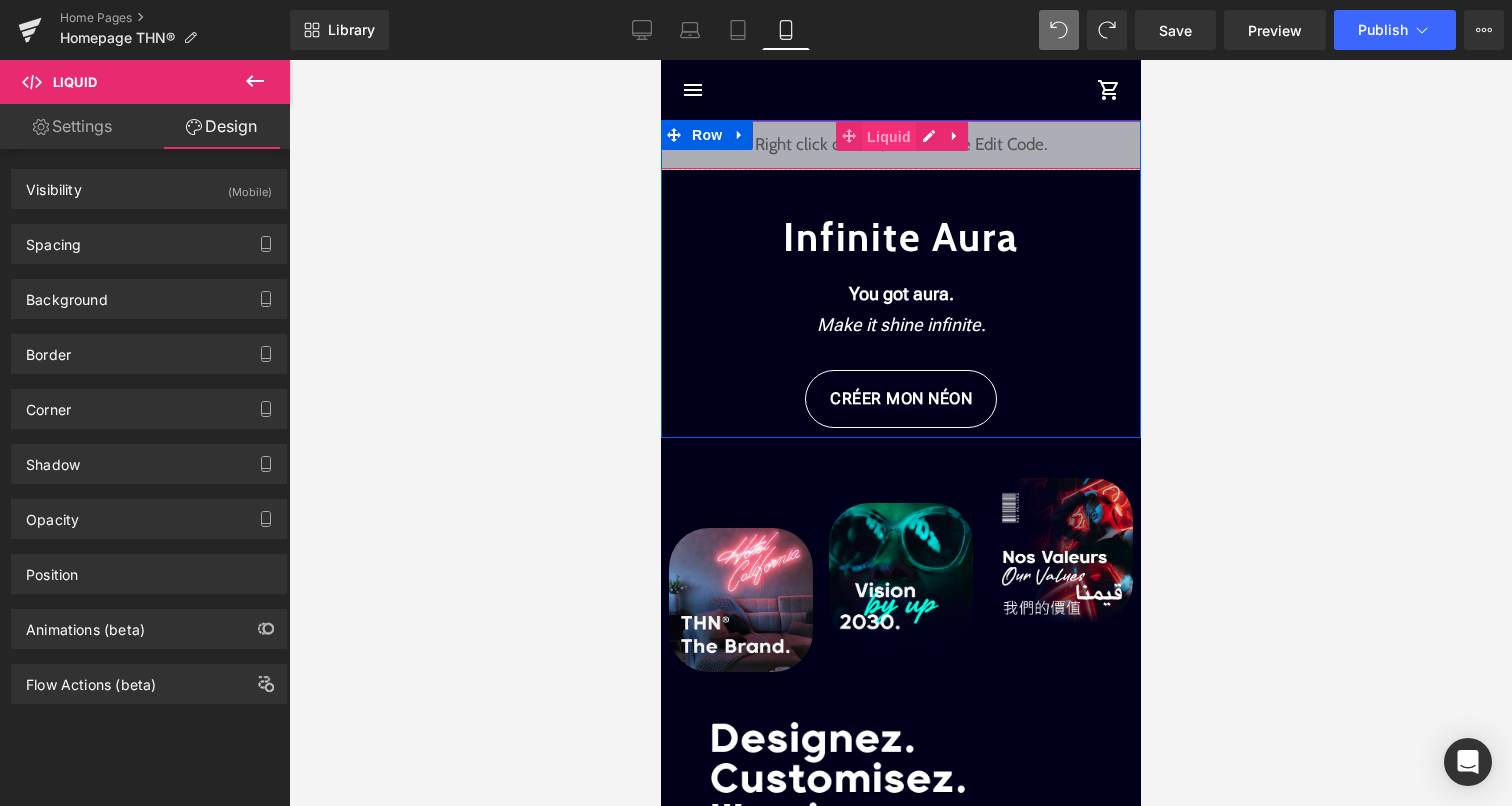 click on "Liquid" at bounding box center [888, 137] 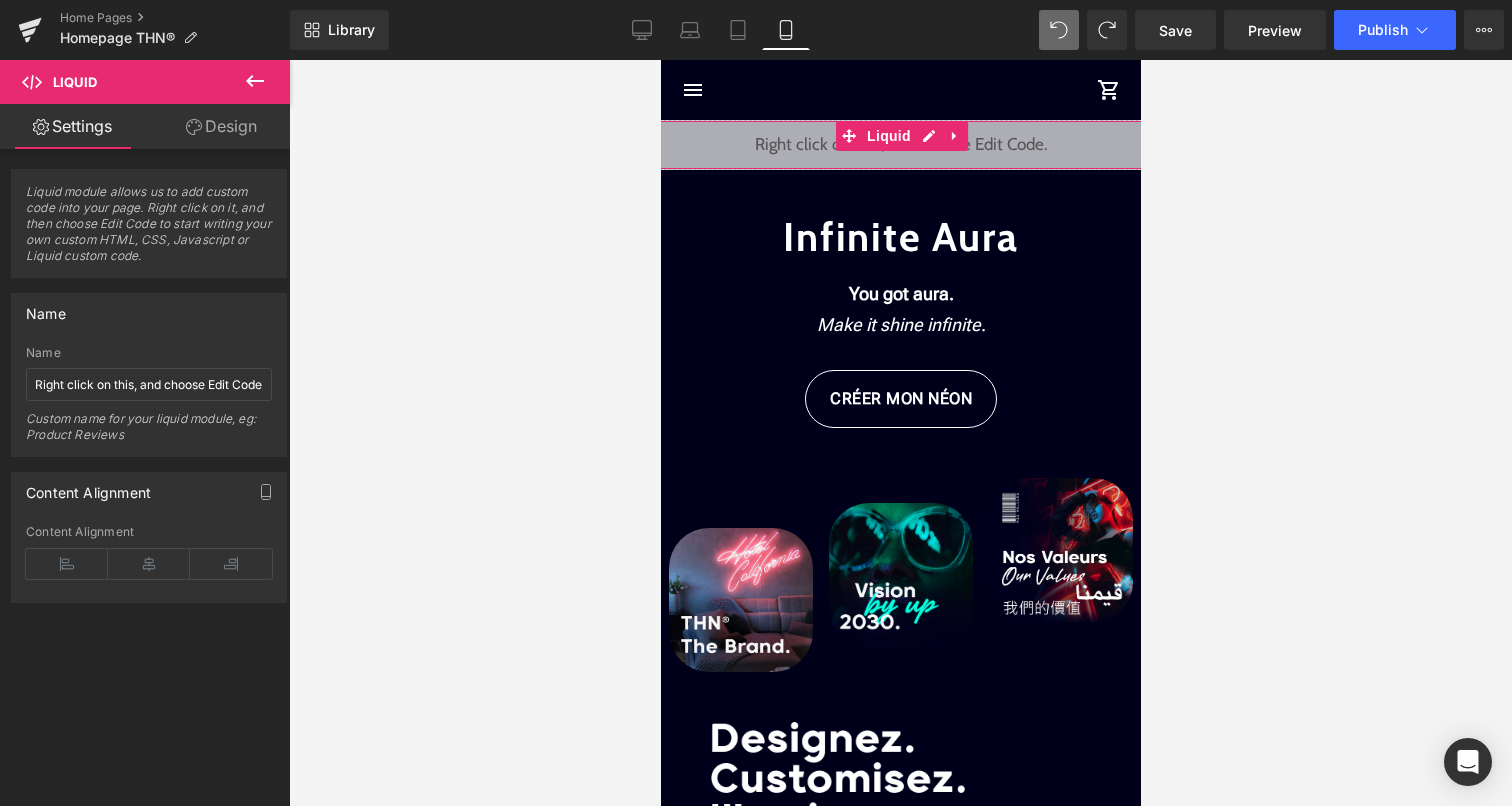 click on "Design" at bounding box center (221, 126) 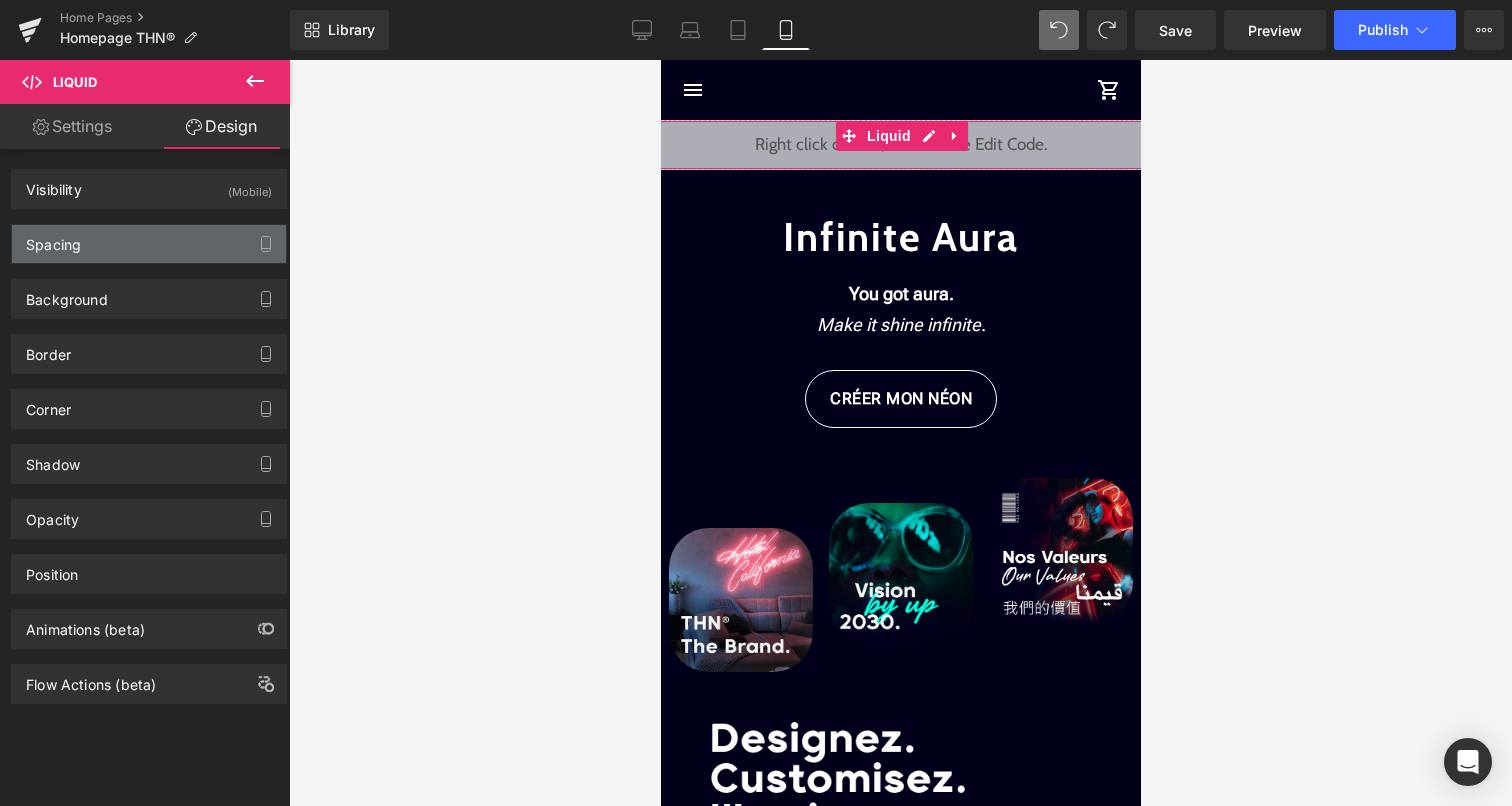 click on "Spacing" at bounding box center [149, 244] 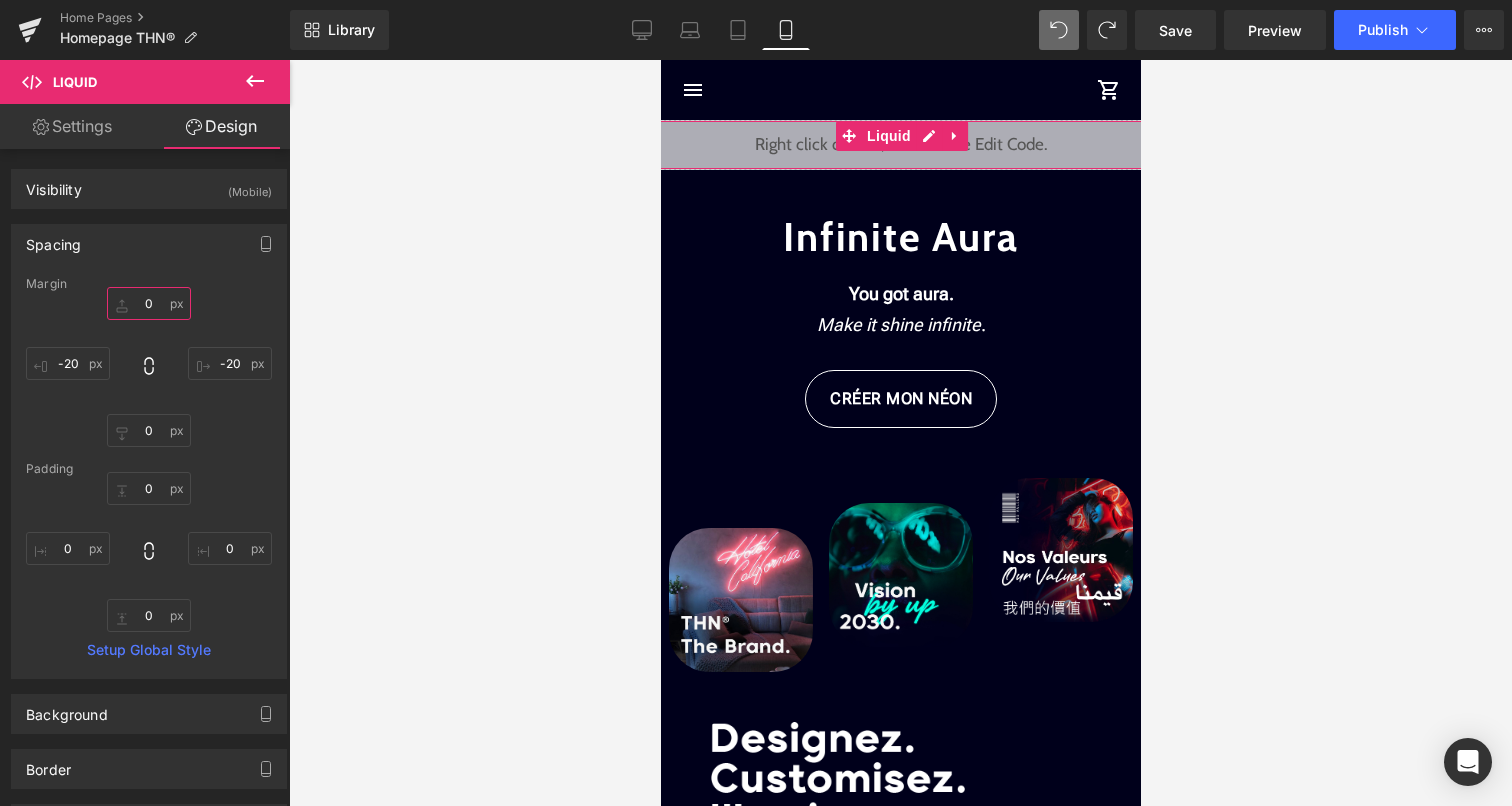 click on "0" at bounding box center [149, 303] 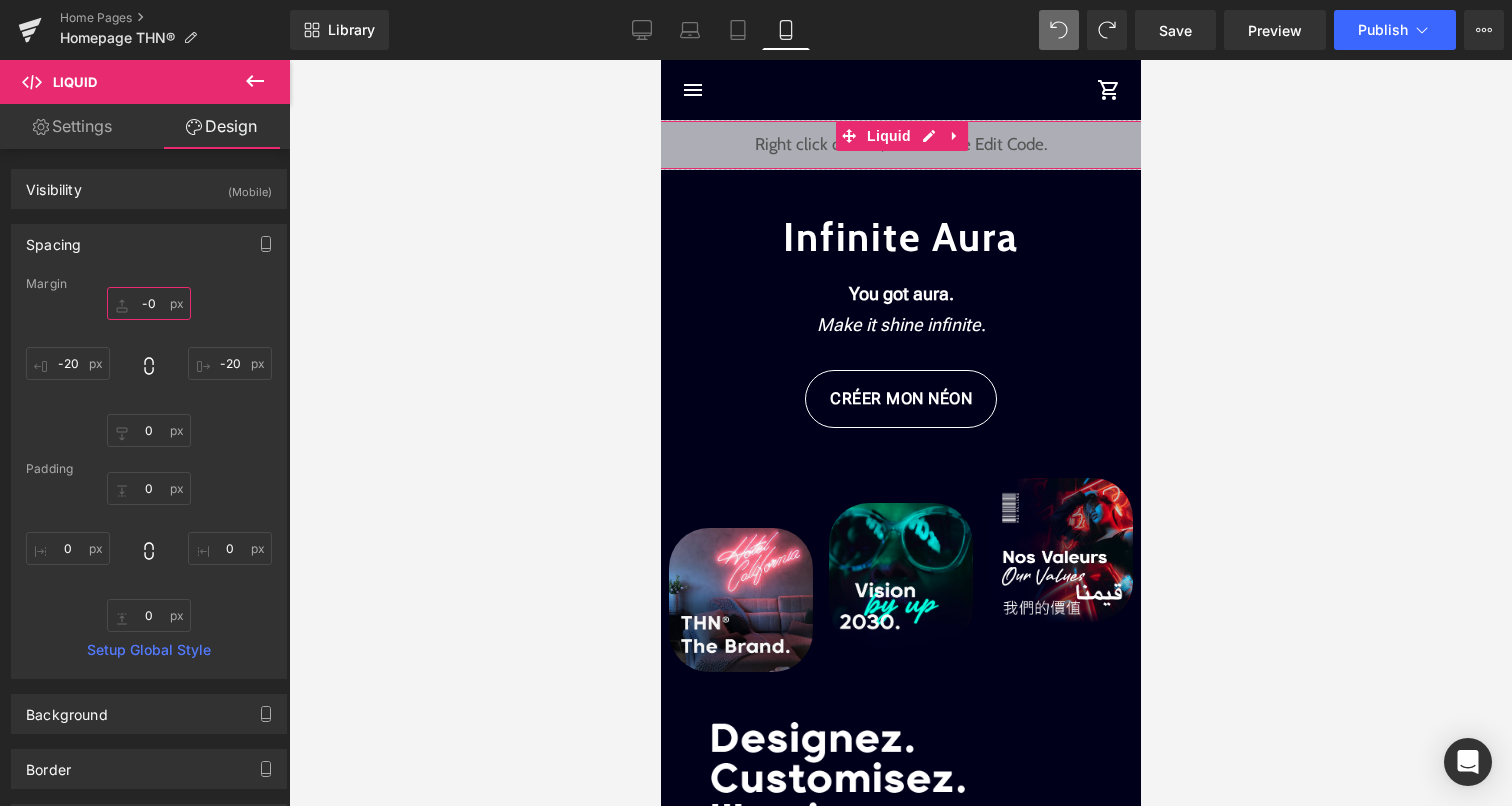 type on "-60" 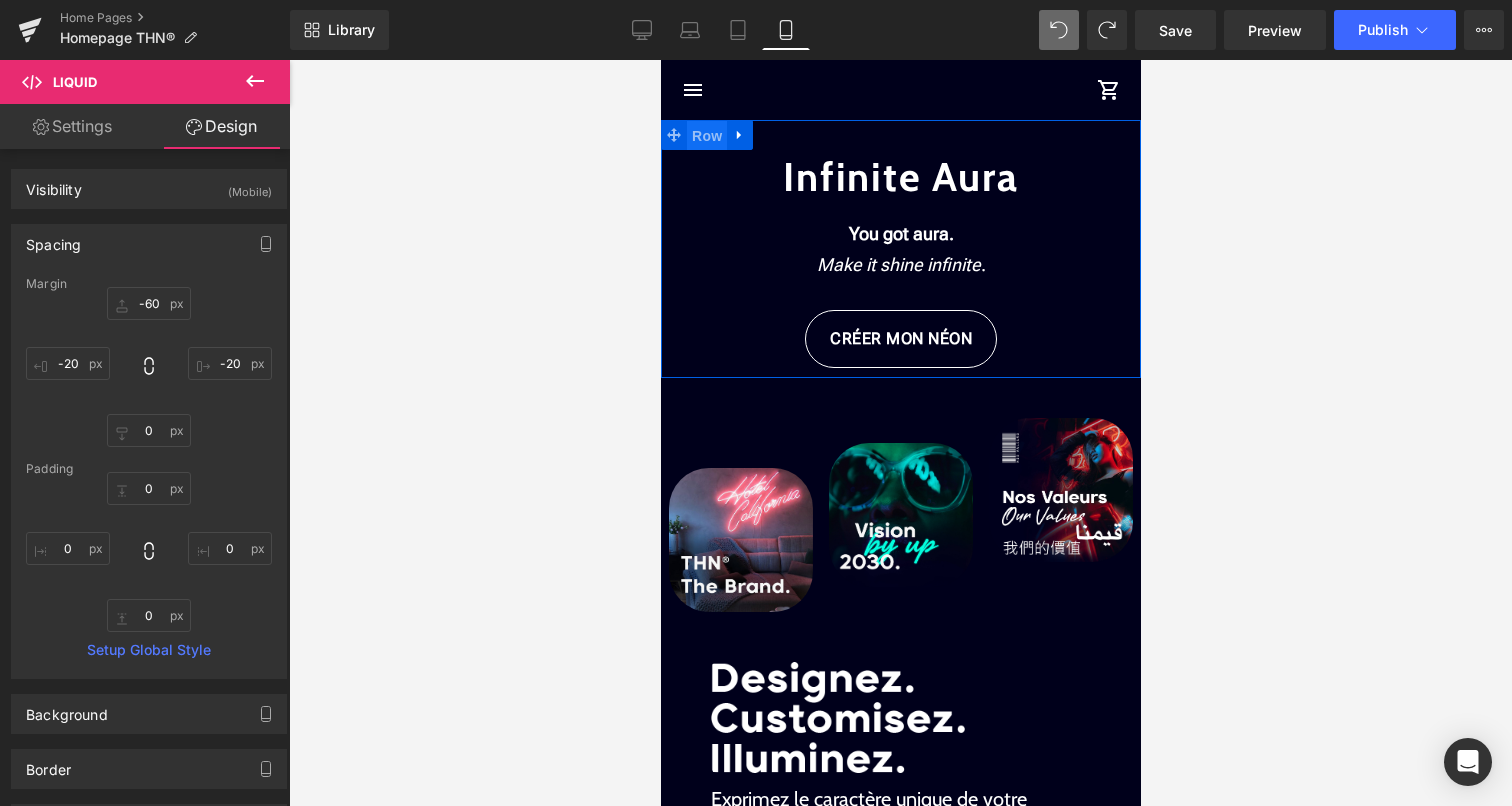 click on "Row" at bounding box center (706, 136) 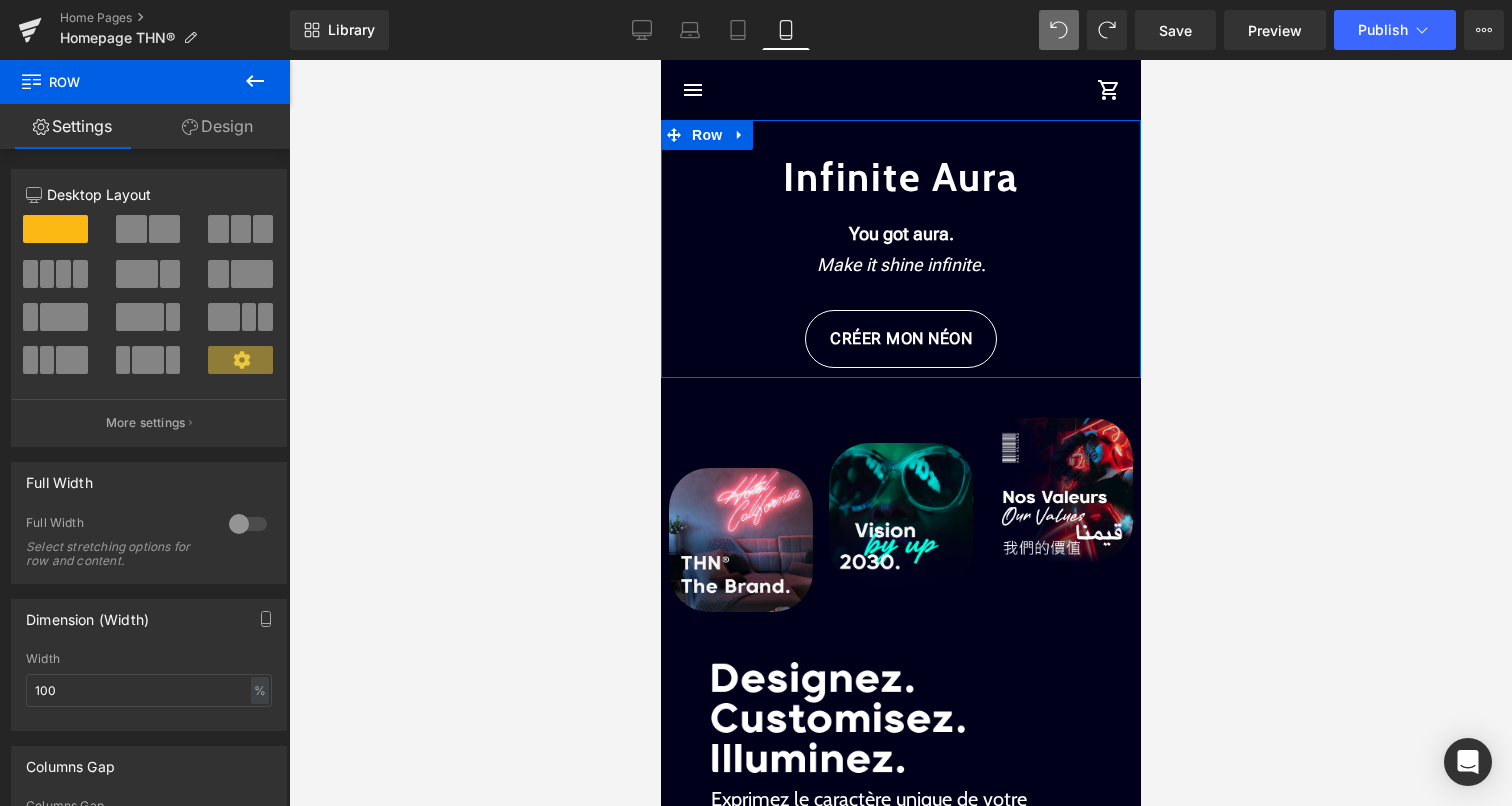 click on "Design" at bounding box center (217, 126) 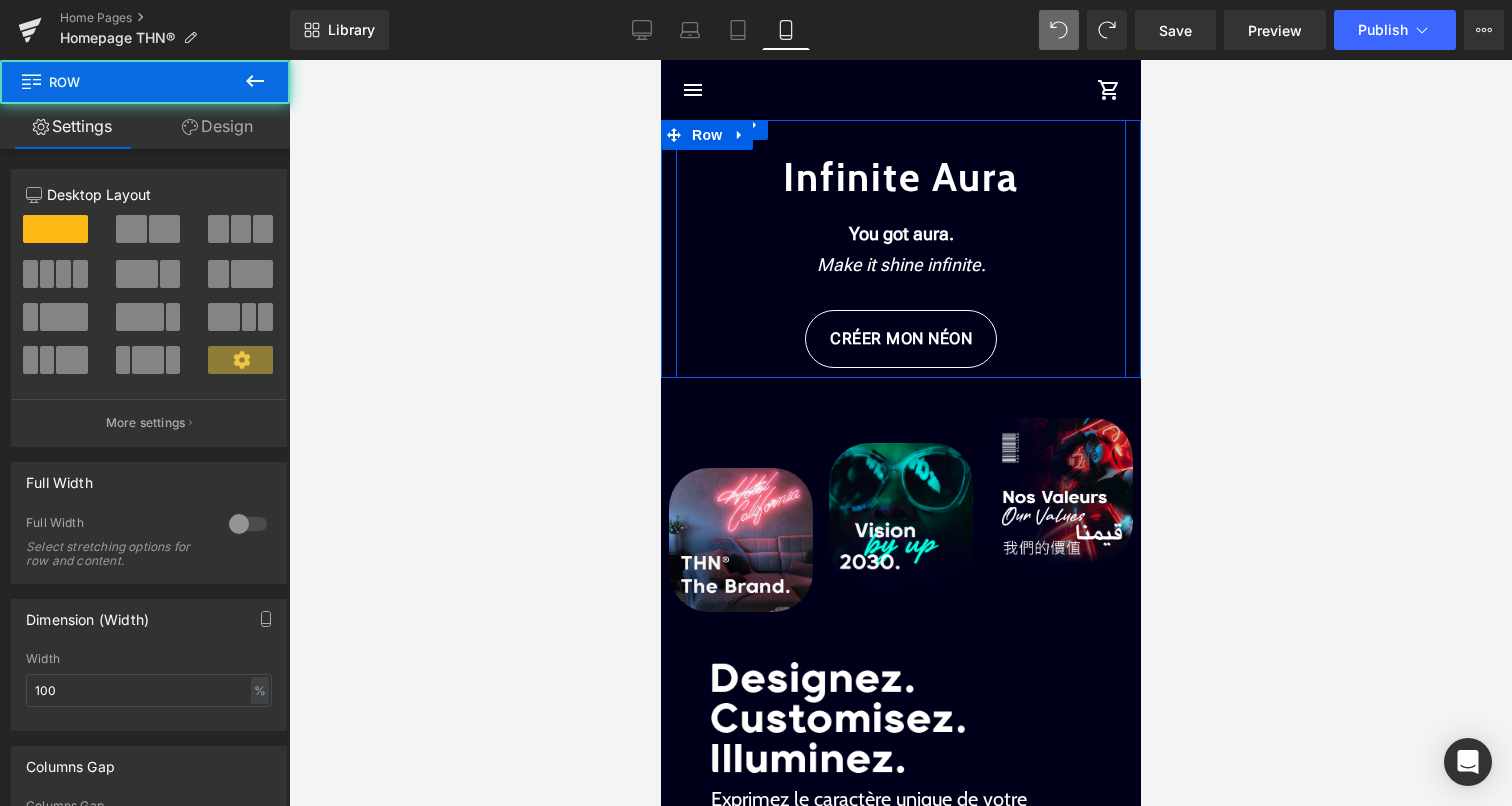 click on "Infinite Aura Text Block         You got aura.  Make it shine infinite . Text Block         CRÉER MON NÉON Button" at bounding box center (900, 239) 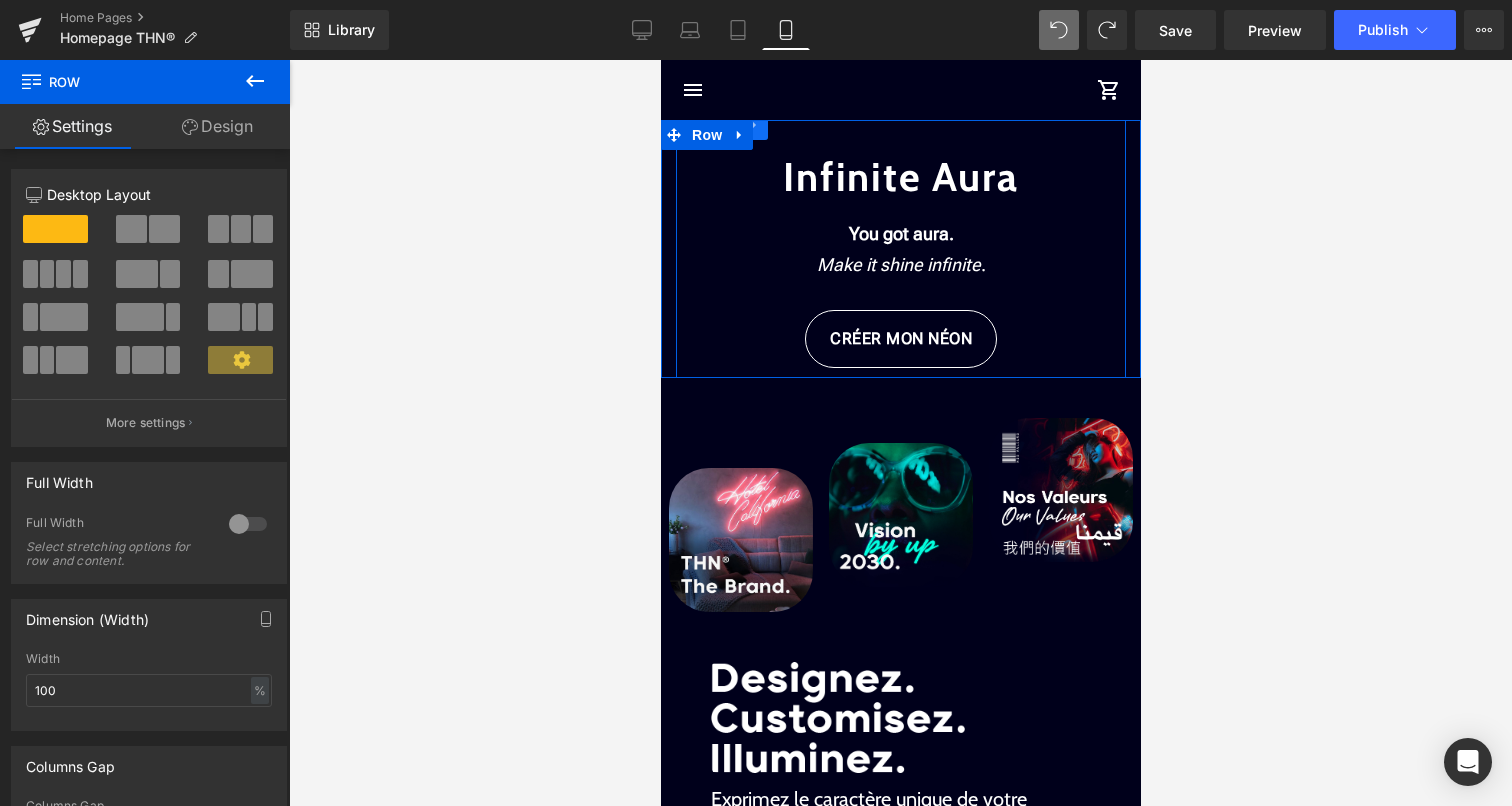 click at bounding box center (754, 125) 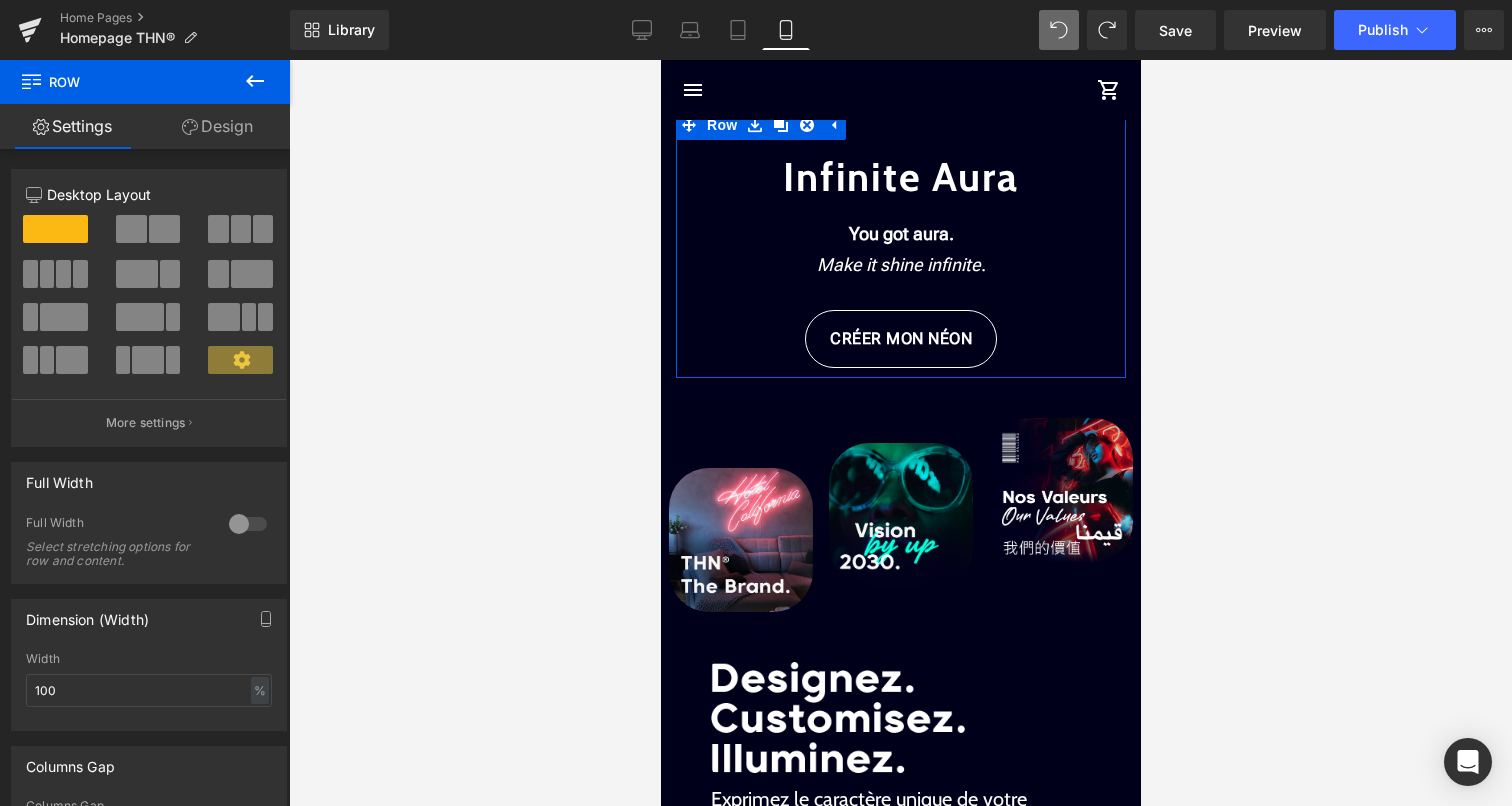 click on "Design" at bounding box center [217, 126] 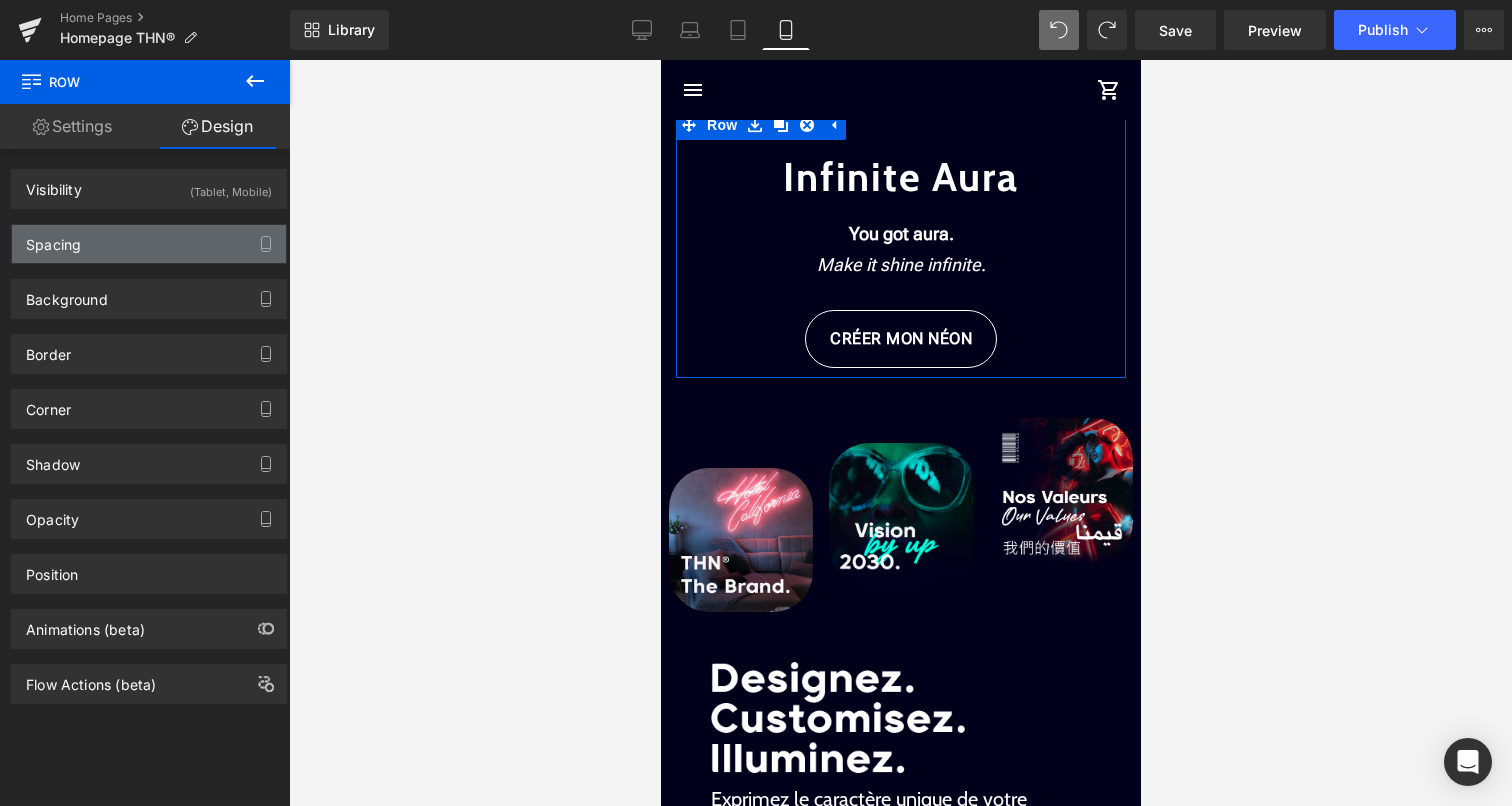 click on "Spacing" at bounding box center [149, 244] 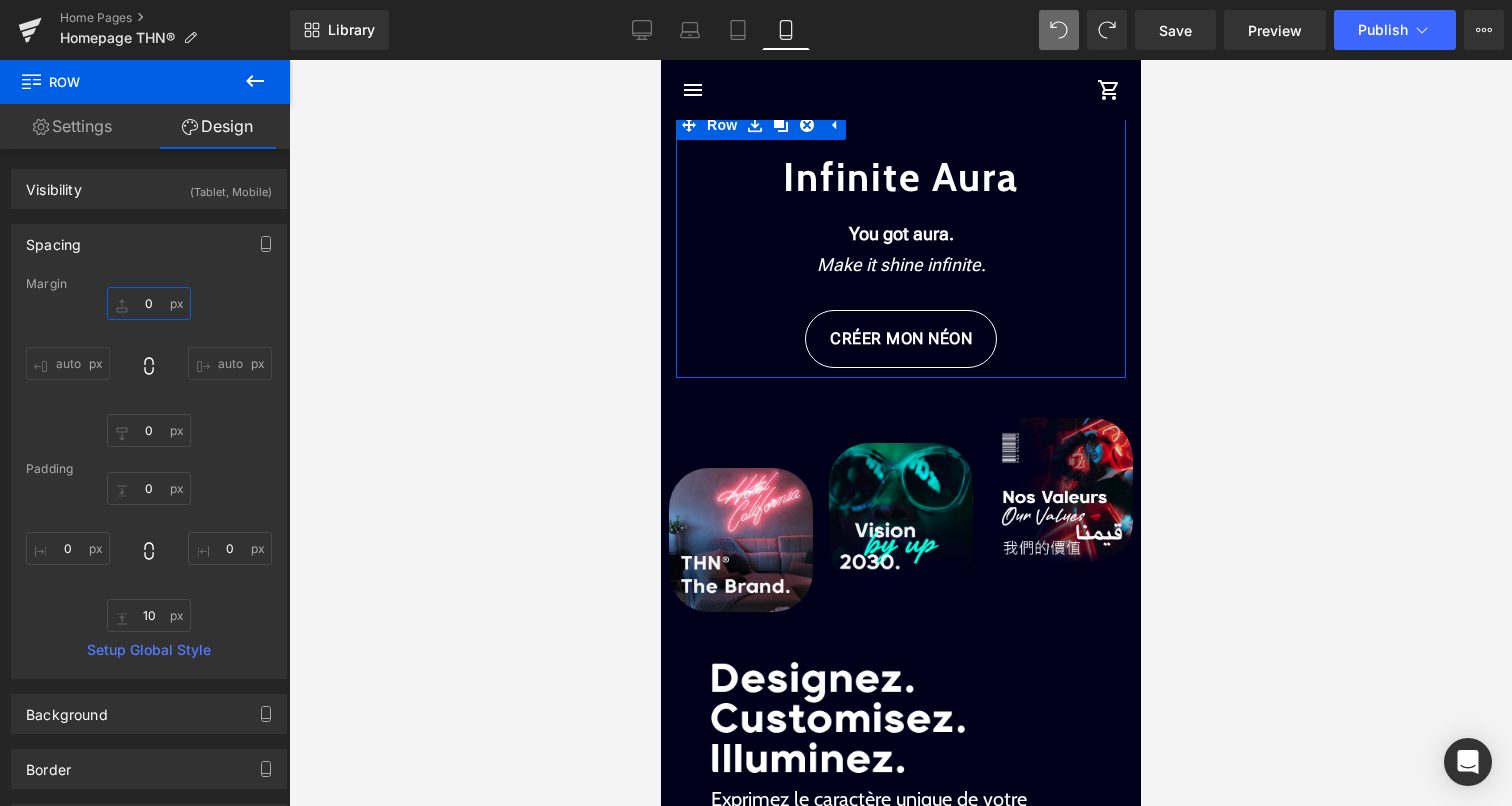 click on "0" at bounding box center [149, 303] 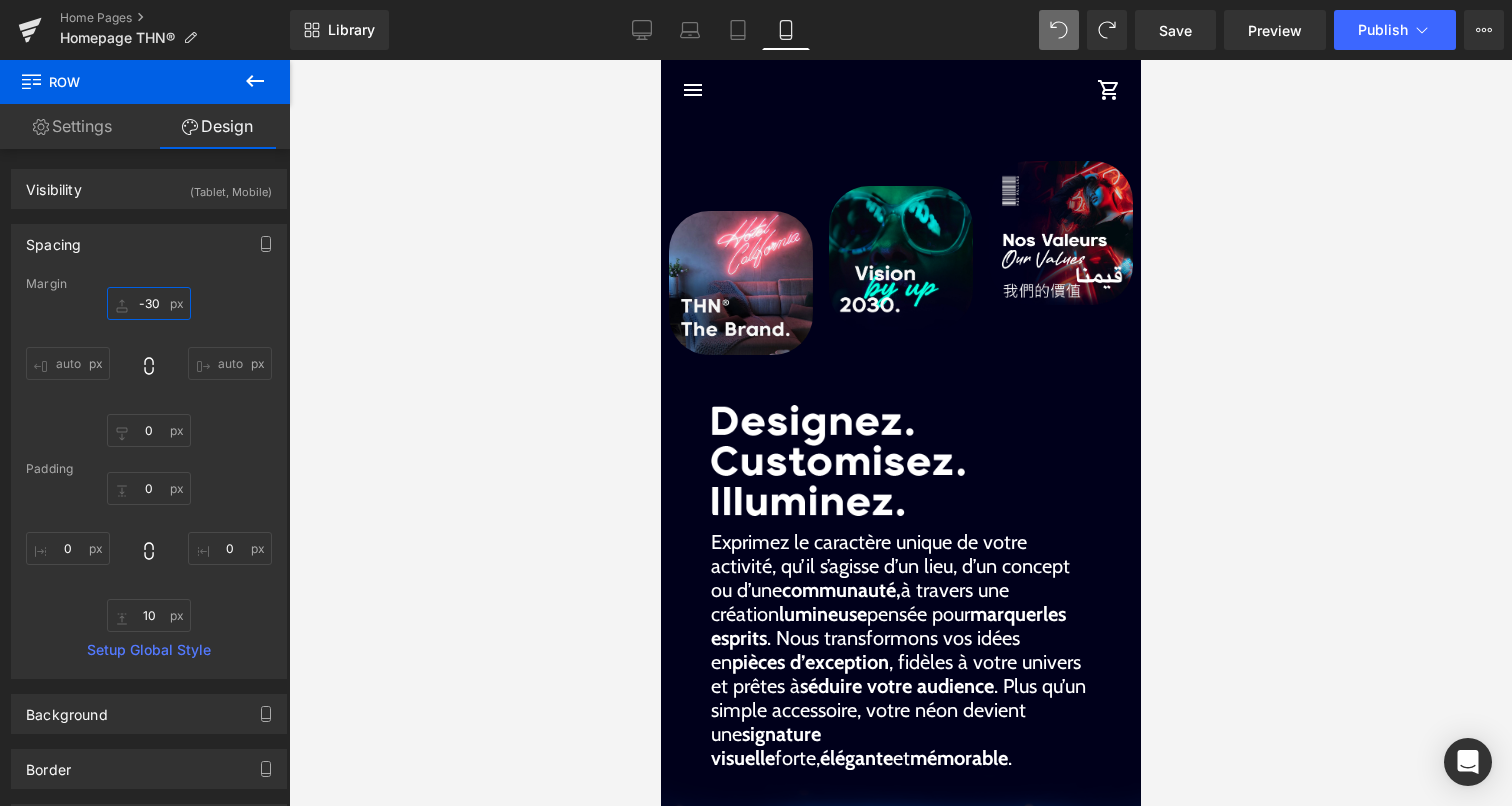 type on "-0" 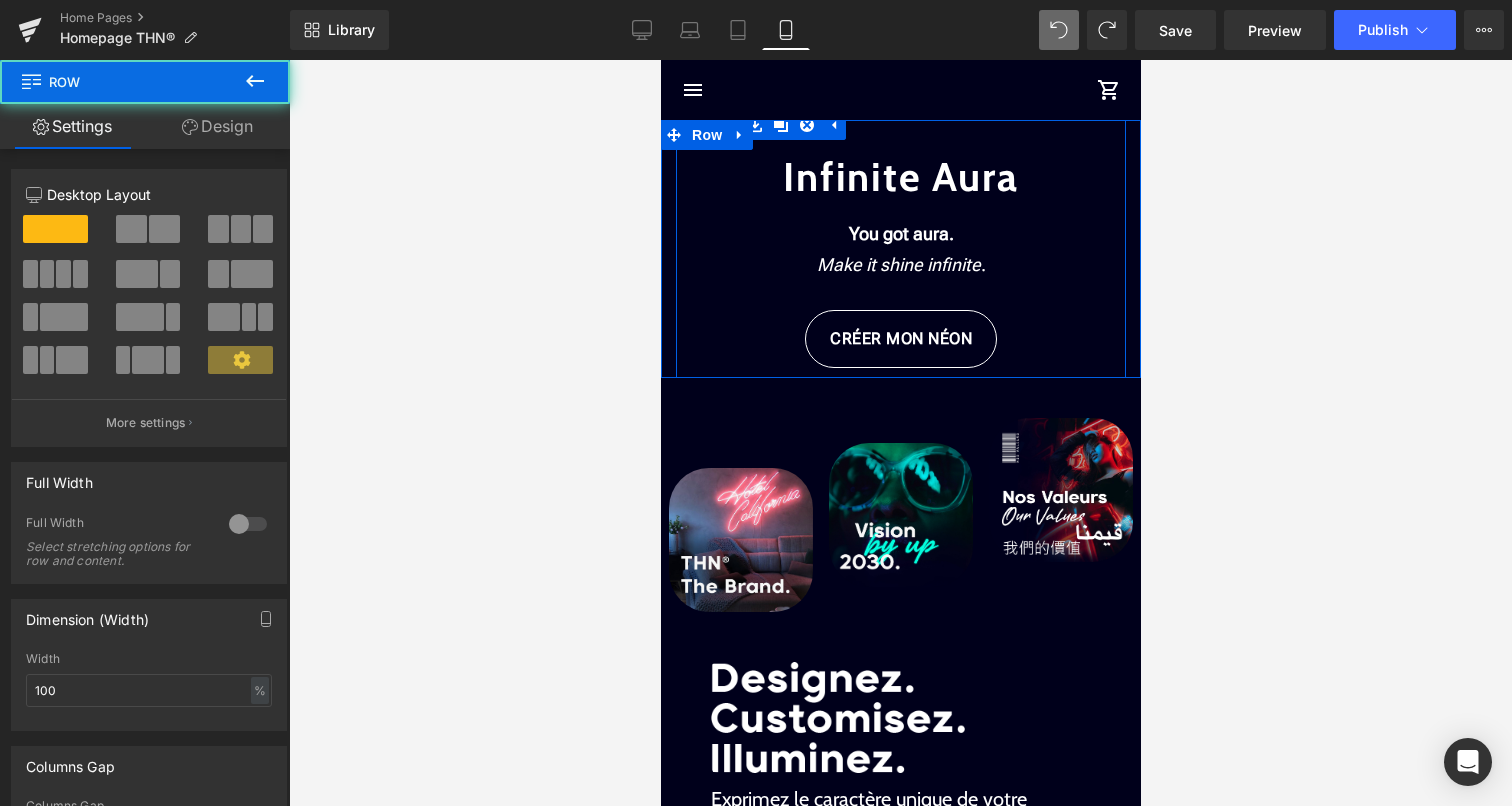 click on "Infinite Aura Text Block         You got aura.  Make it shine infinite . Text Block         CRÉER MON NÉON Button" at bounding box center (900, 239) 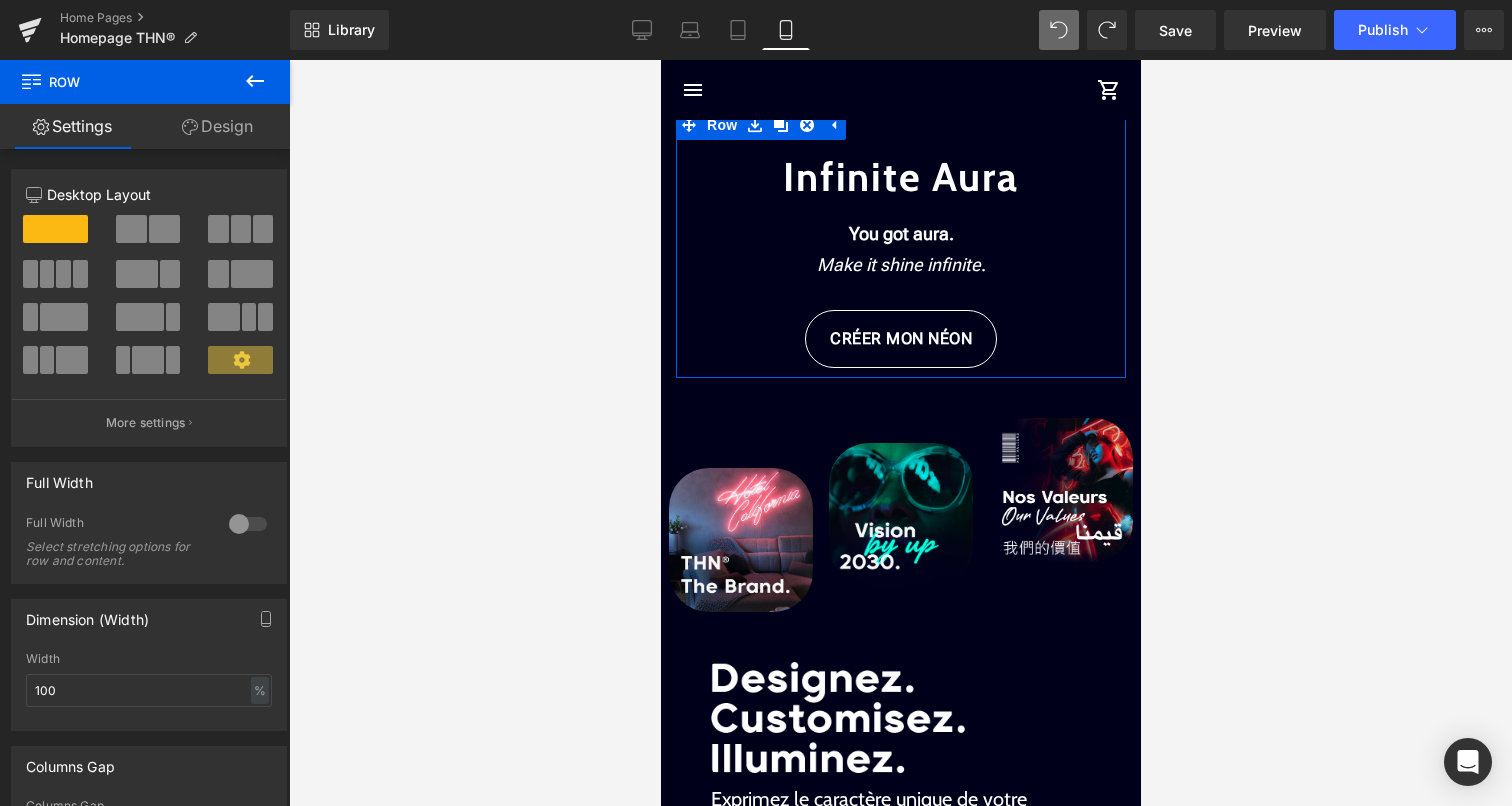 click on "Design" at bounding box center (217, 126) 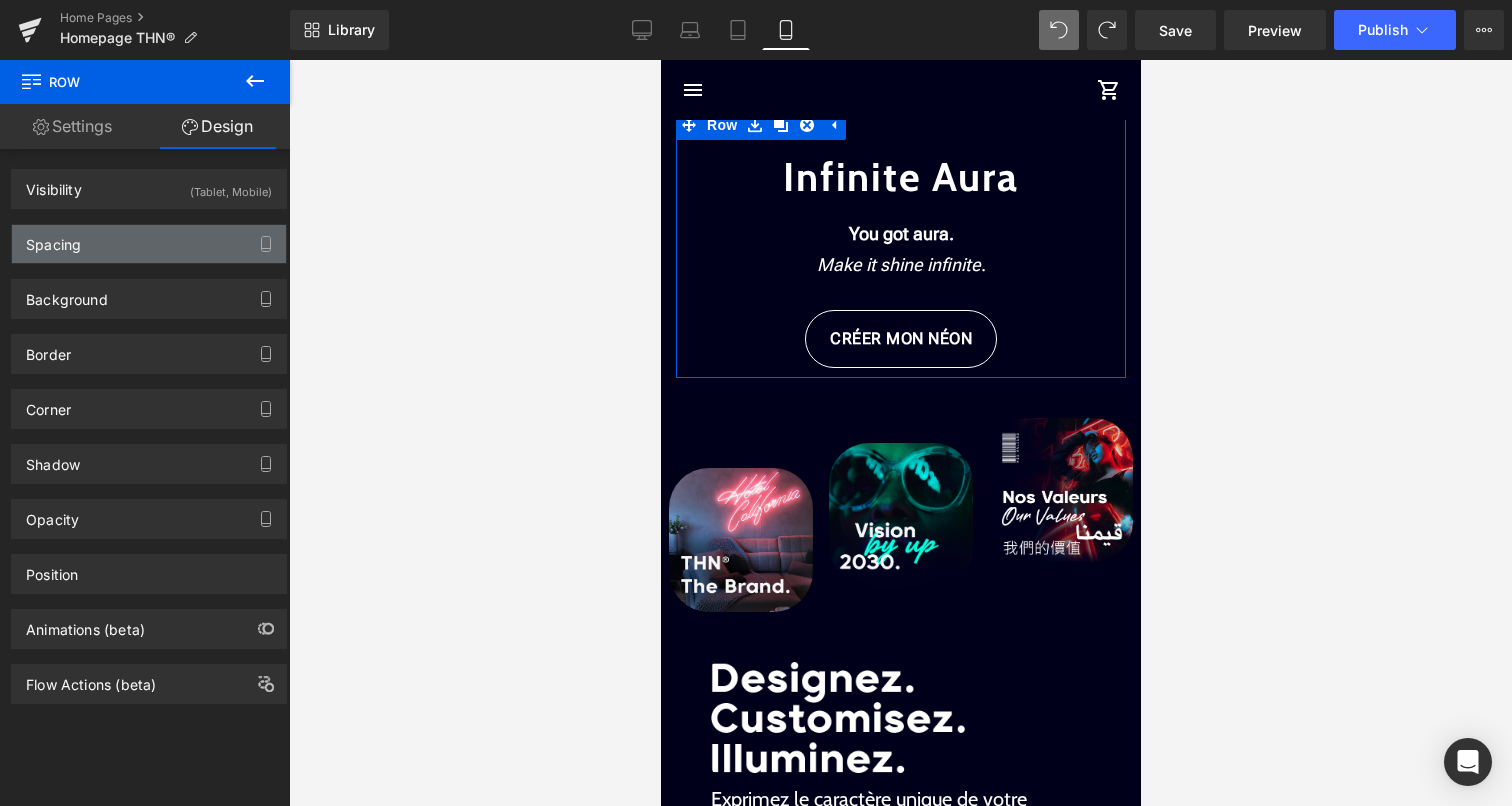 click on "Spacing" at bounding box center [149, 244] 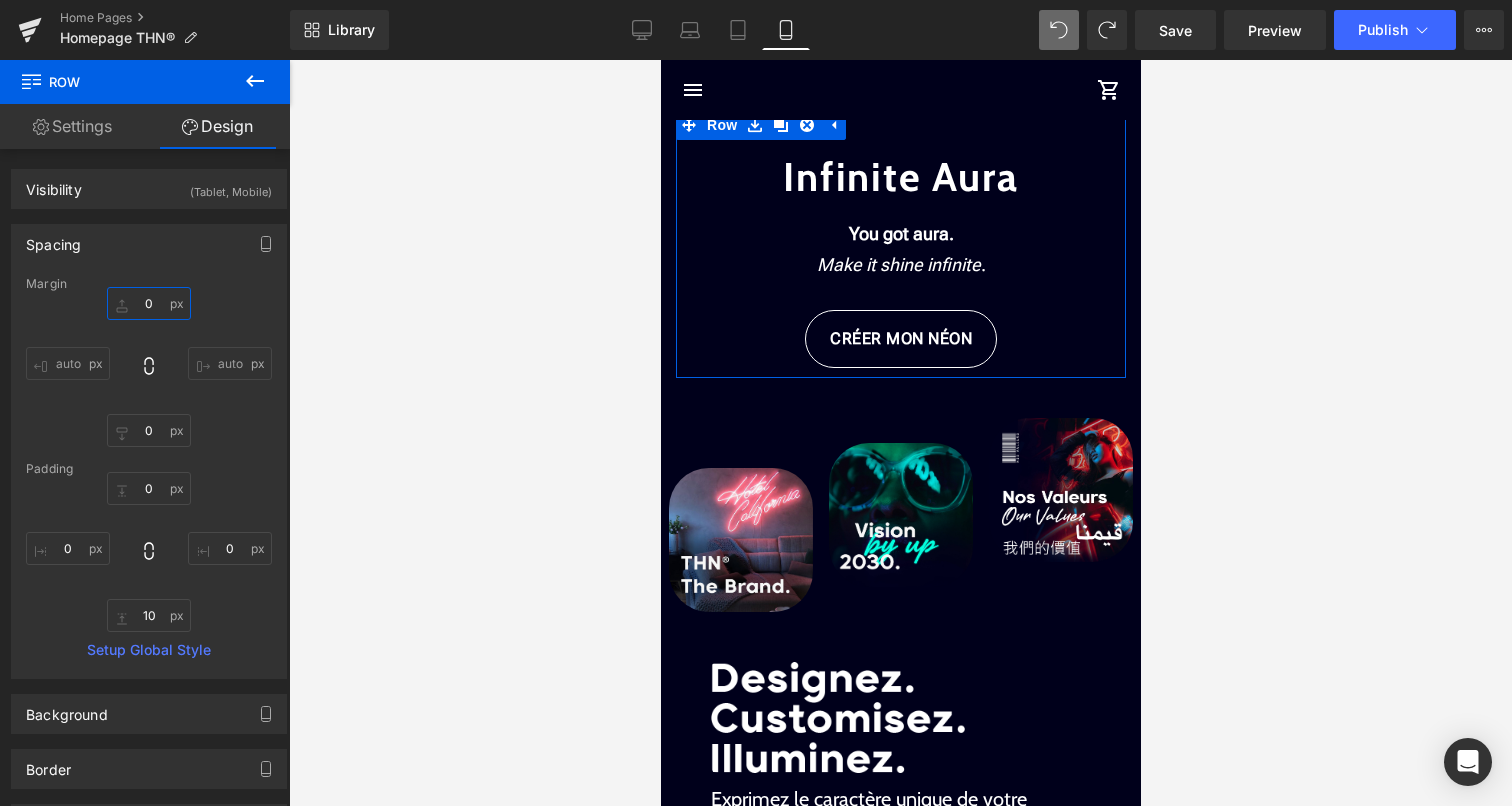 click on "0" at bounding box center [149, 303] 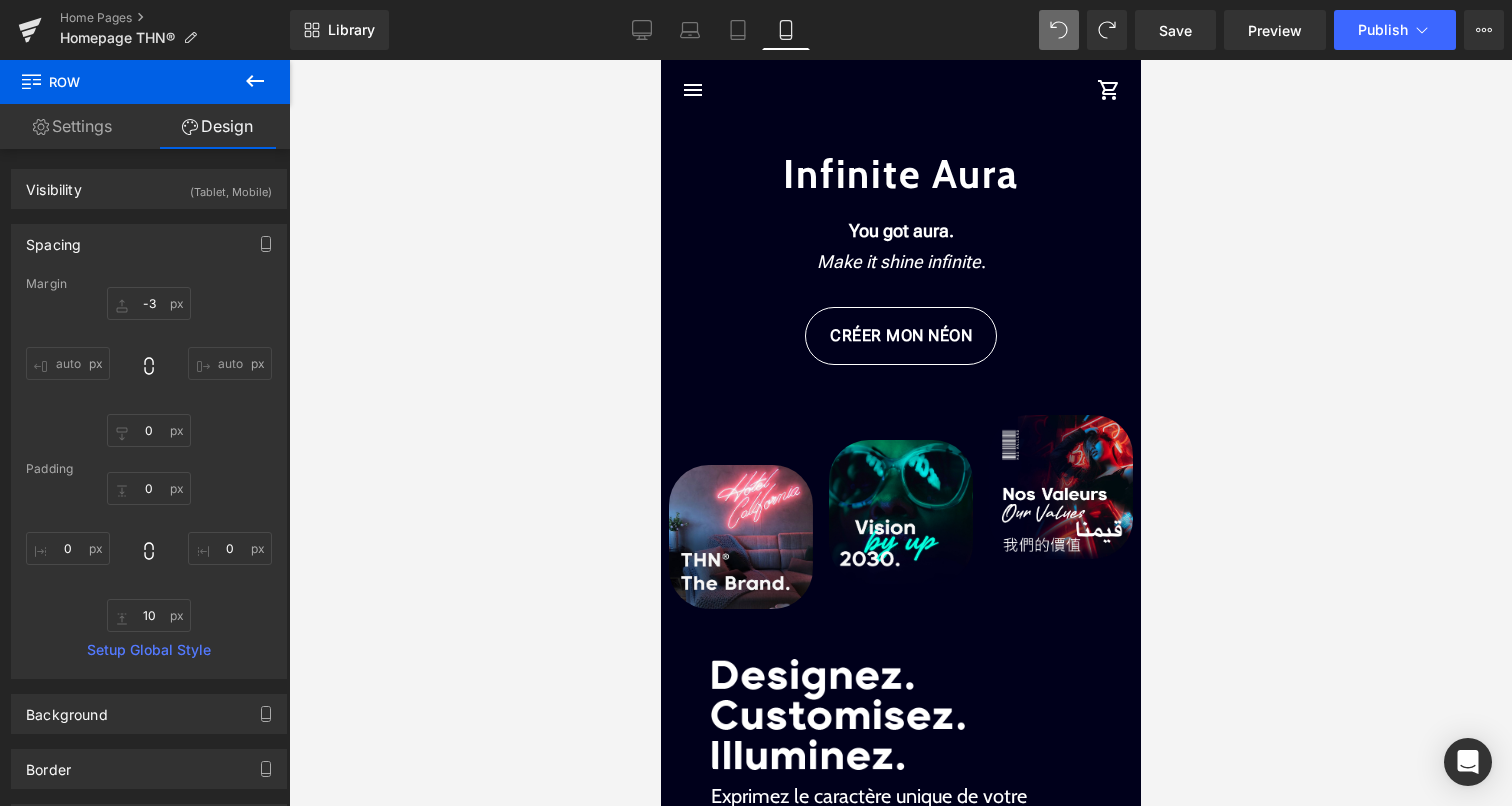 click at bounding box center [1059, 30] 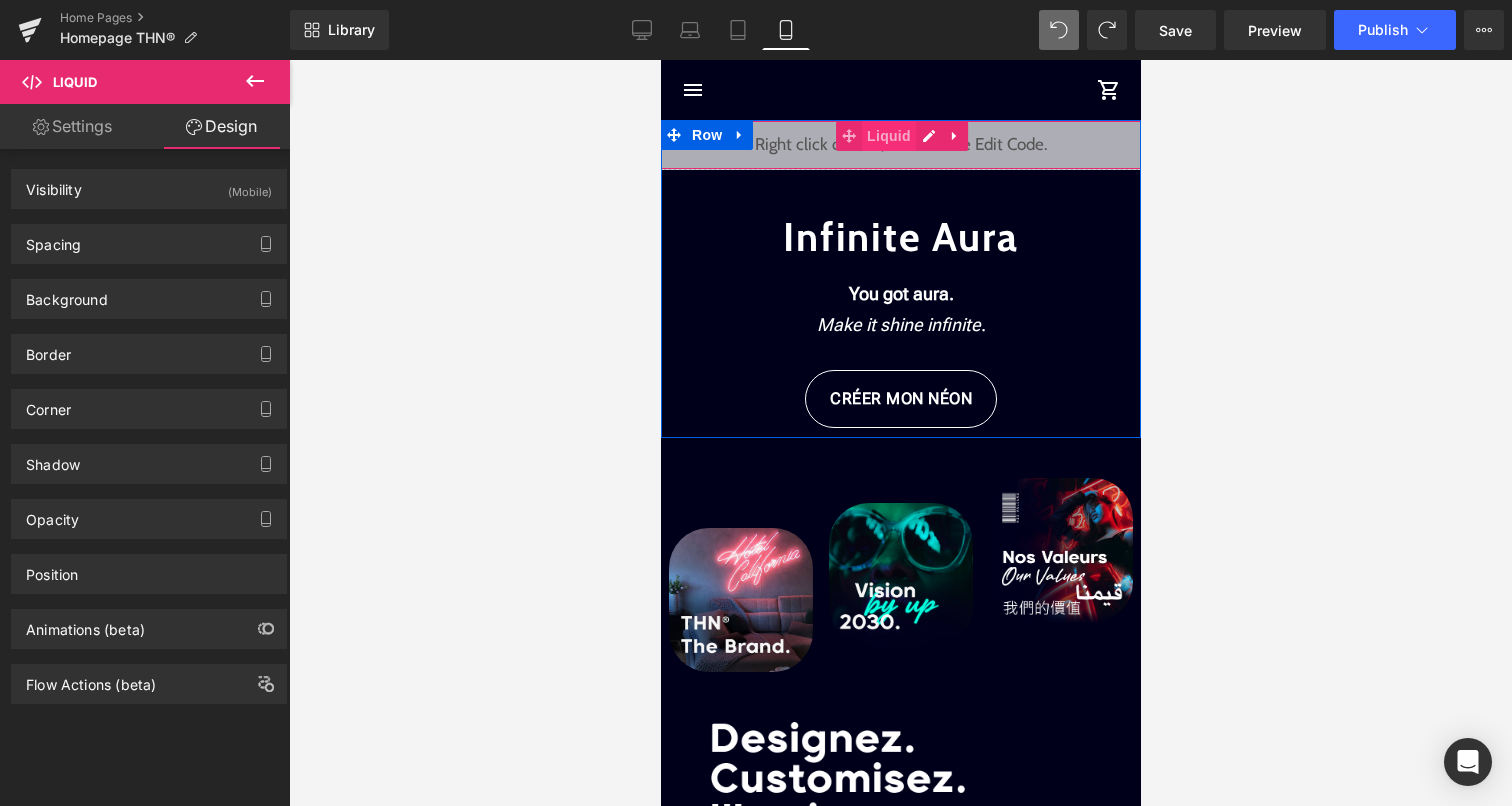 click on "Liquid" at bounding box center (888, 136) 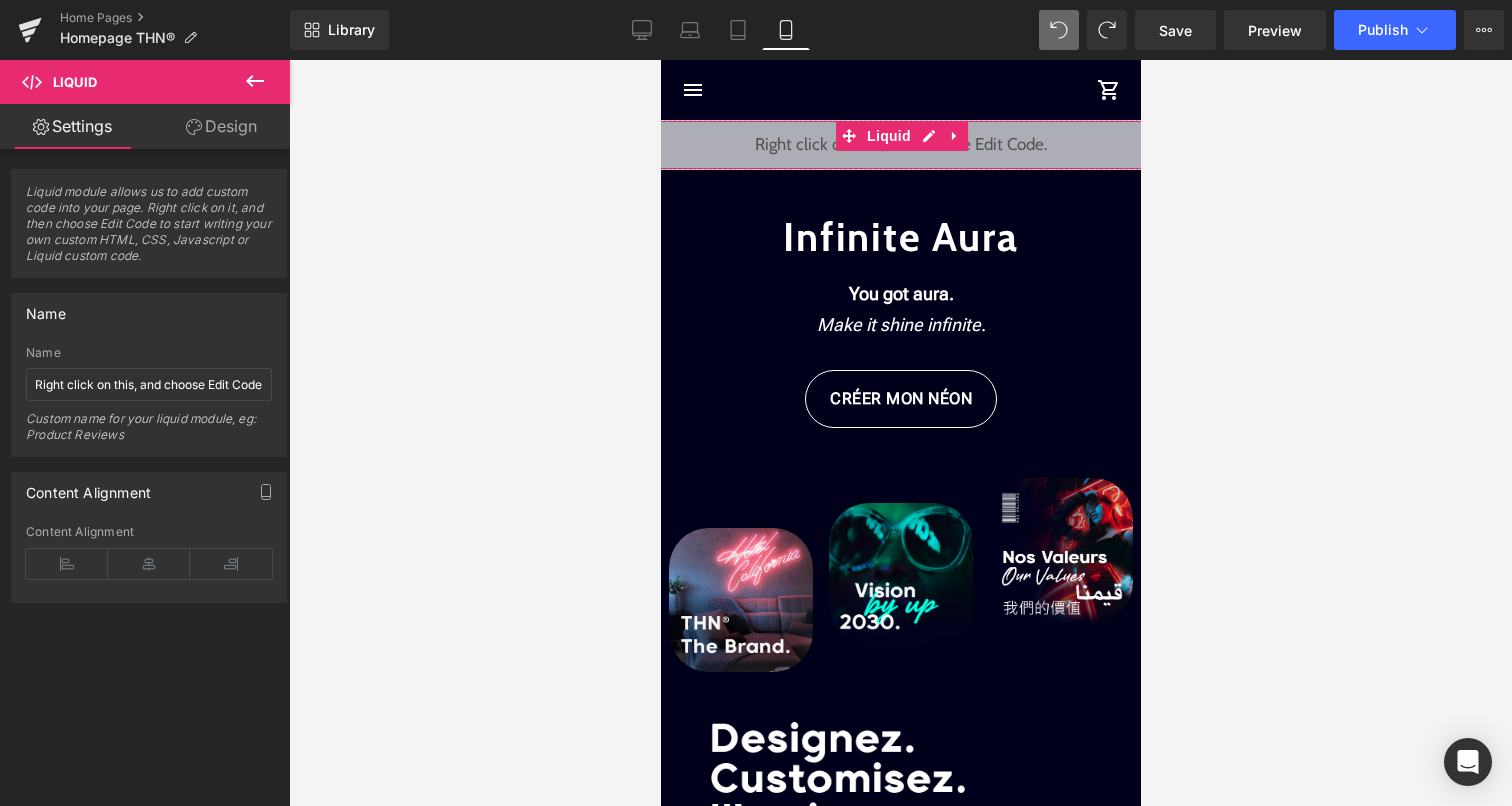 click on "Design" at bounding box center [221, 126] 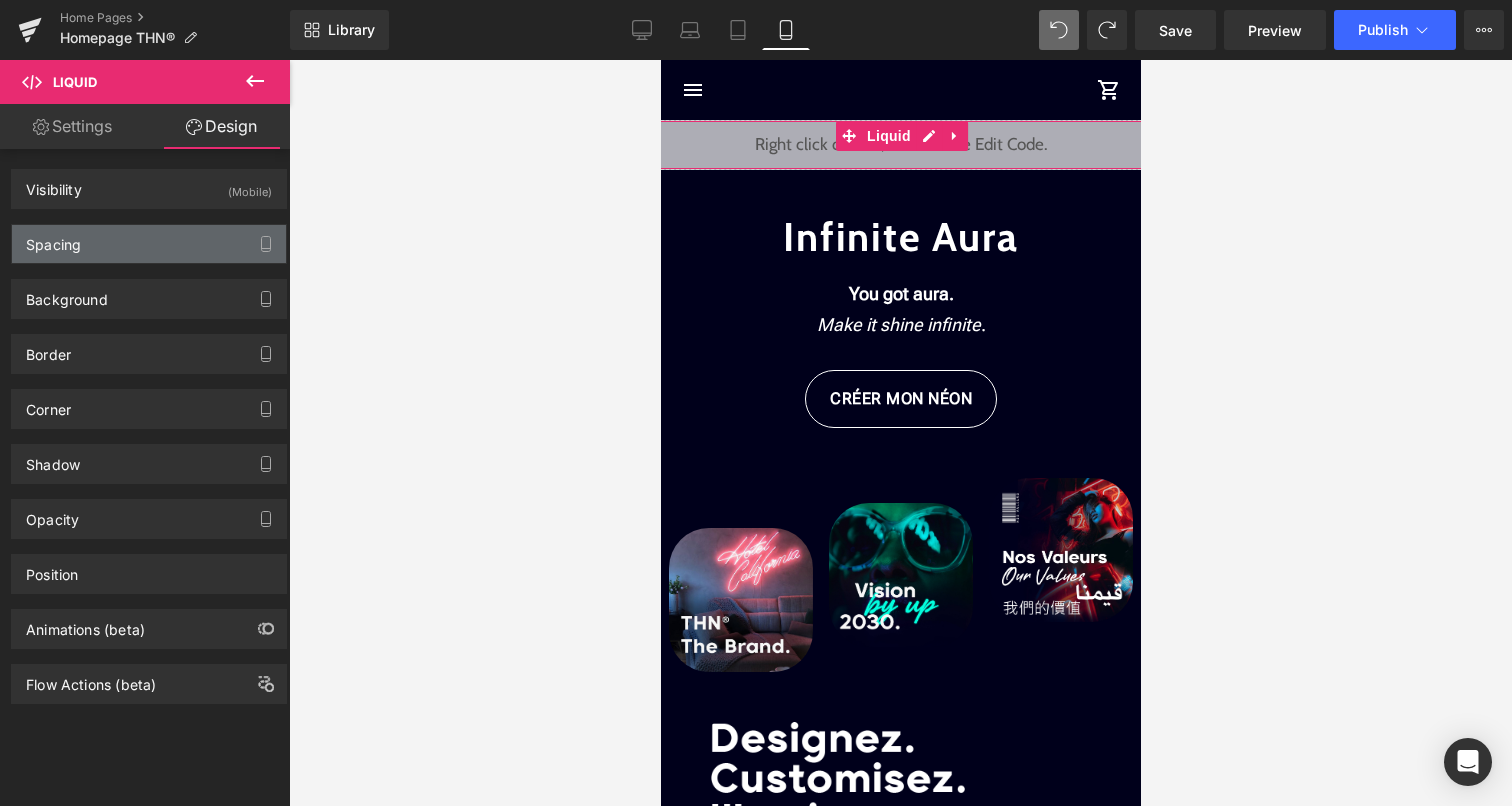 click on "Spacing" at bounding box center [149, 244] 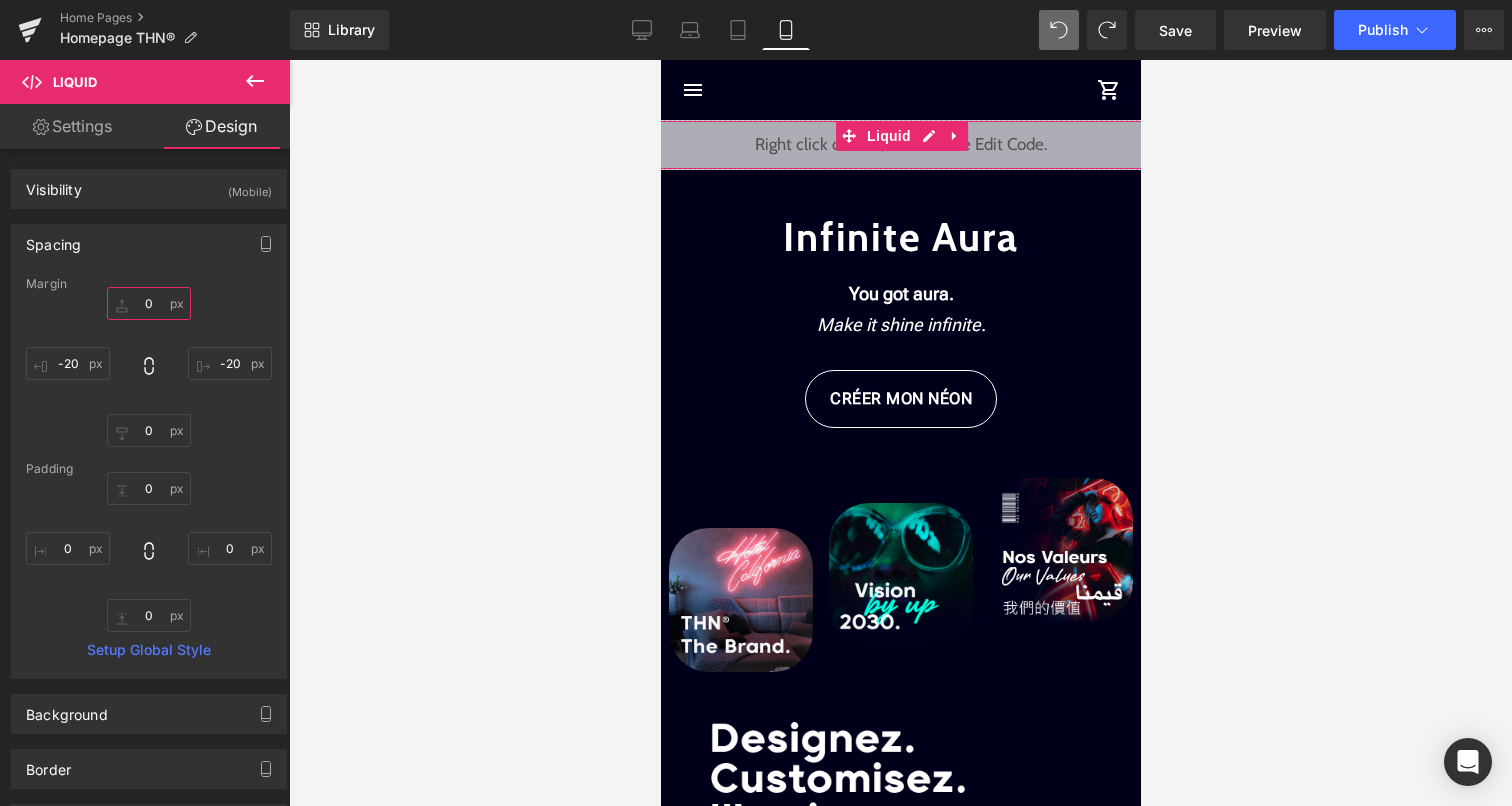 click on "0" at bounding box center [149, 303] 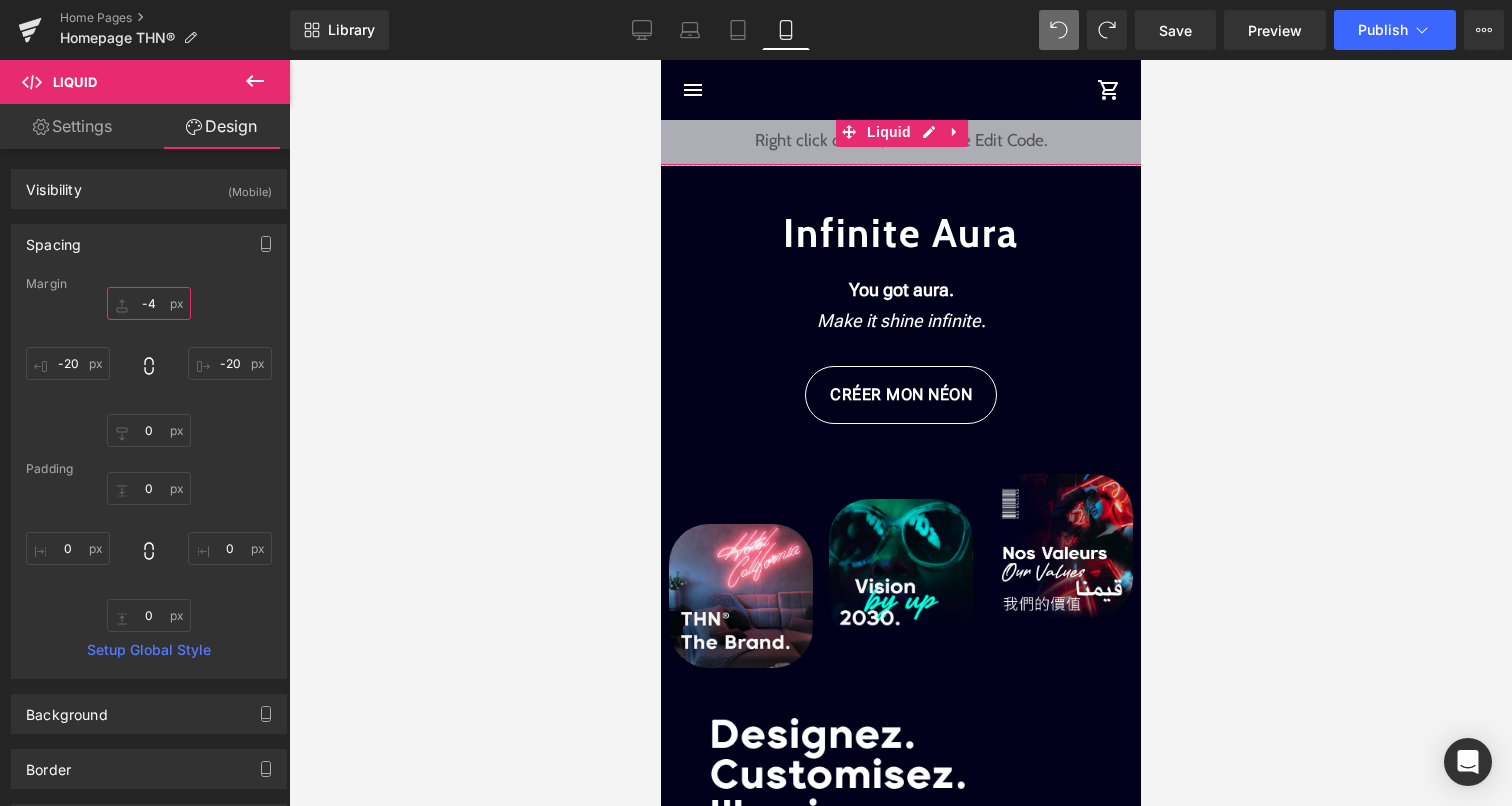 type on "-49" 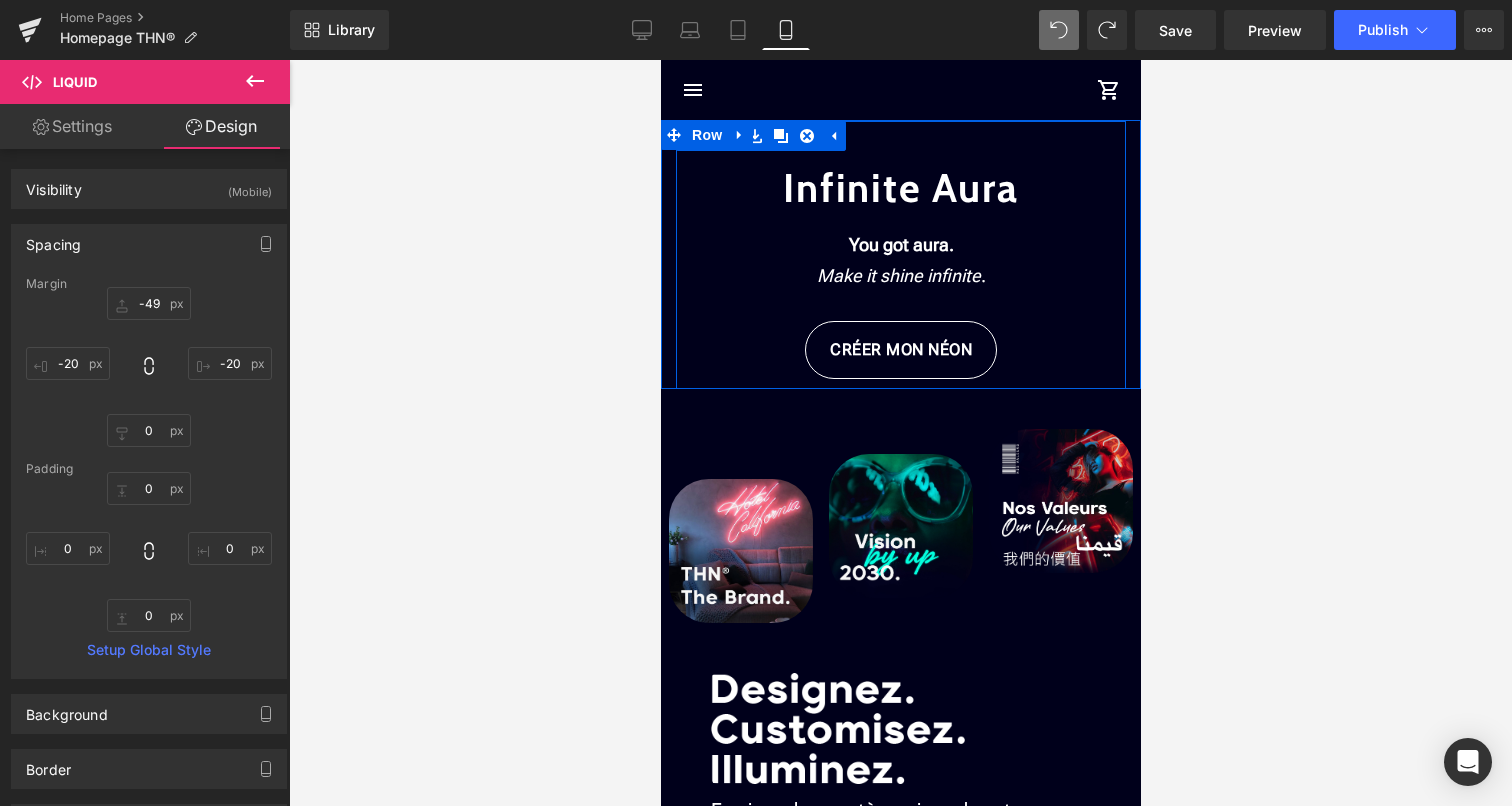 click on "Infinite Aura Text Block         You got aura.  Make it shine infinite . Text Block         CRÉER MON NÉON Button" at bounding box center (900, 250) 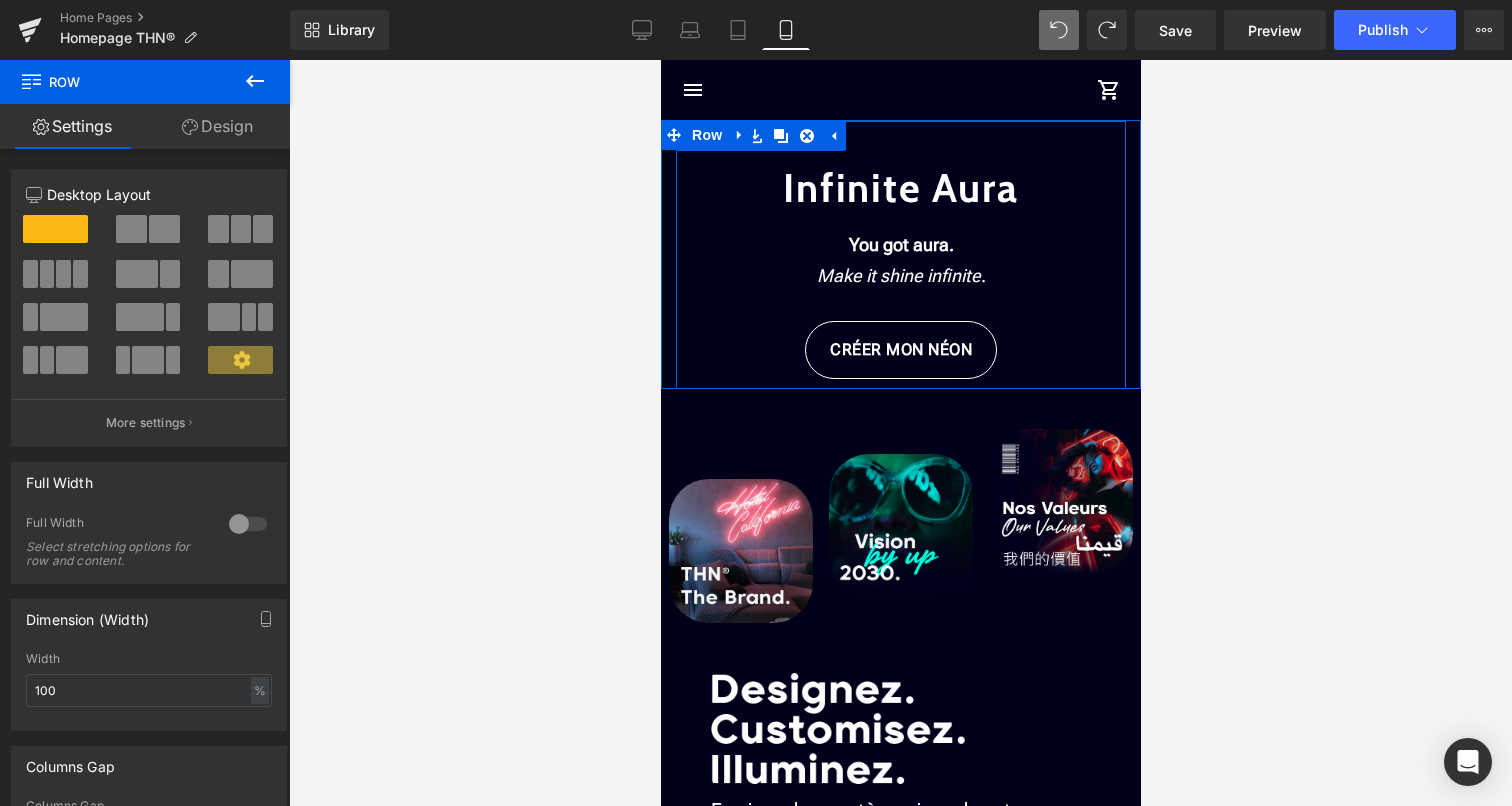 click on "Infinite Aura Text Block         You got aura.  Make it shine infinite . Text Block         CRÉER MON NÉON Button" at bounding box center (900, 250) 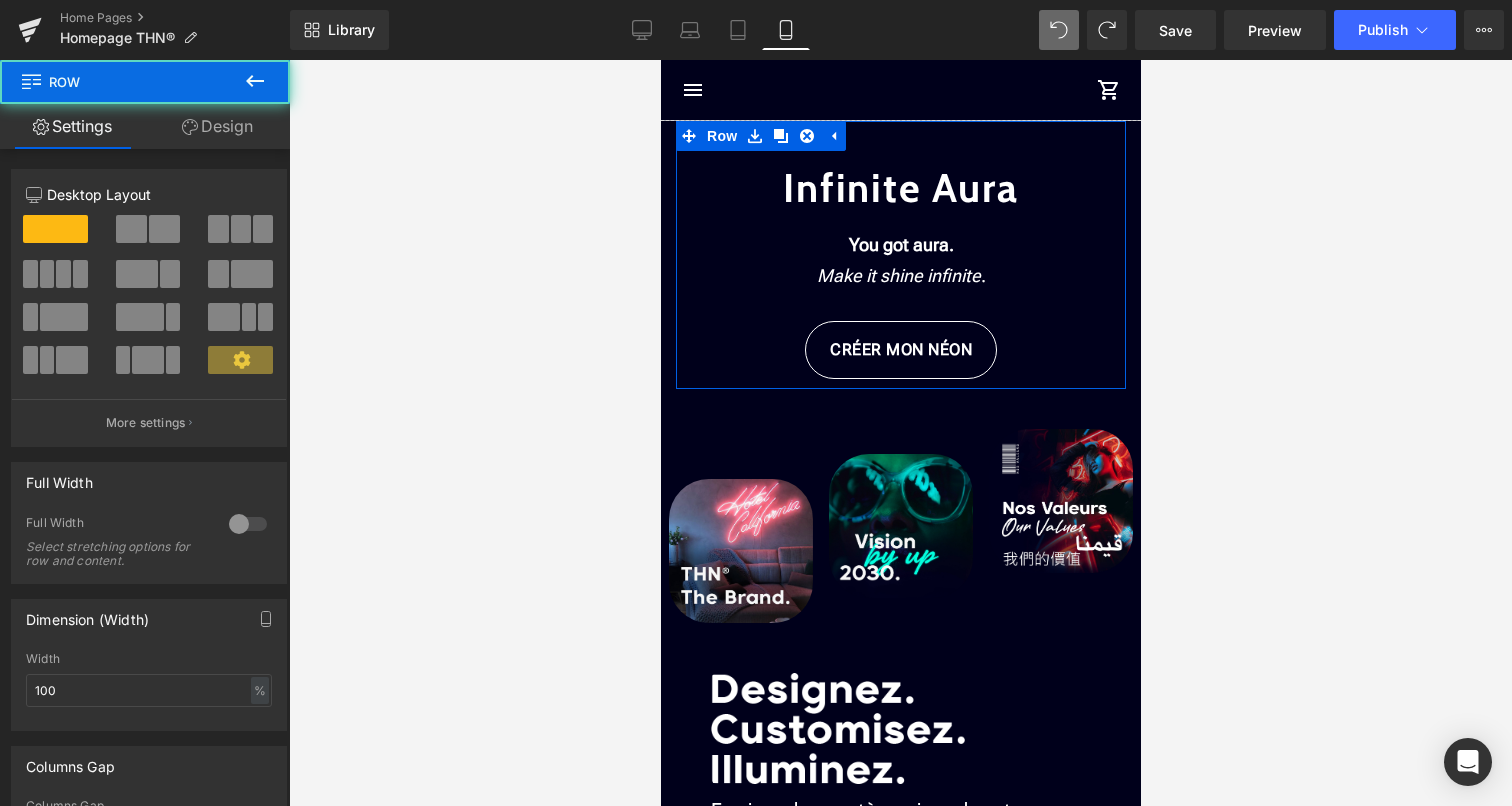 click on "Design" at bounding box center (217, 126) 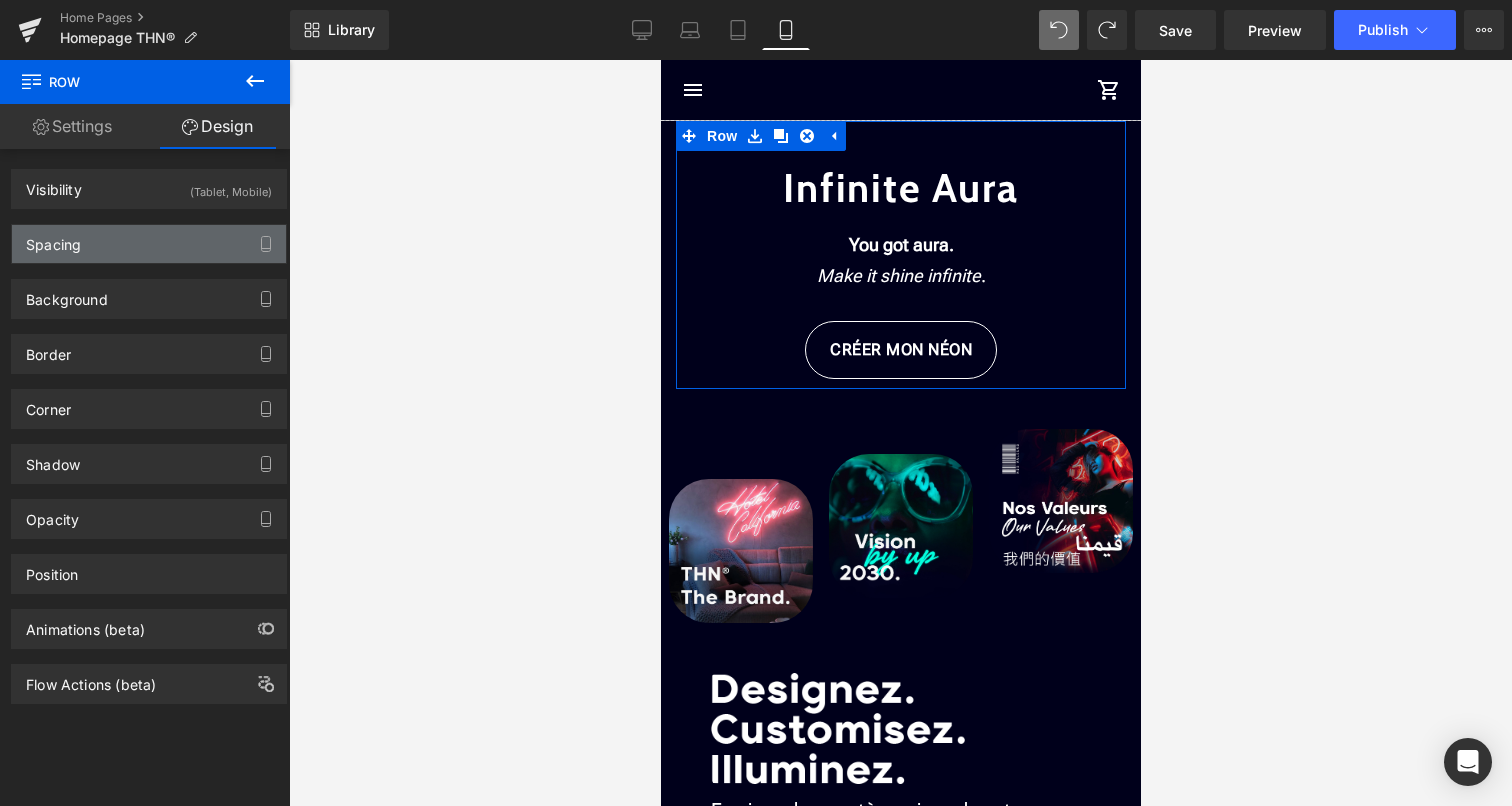 click on "Spacing" at bounding box center (149, 244) 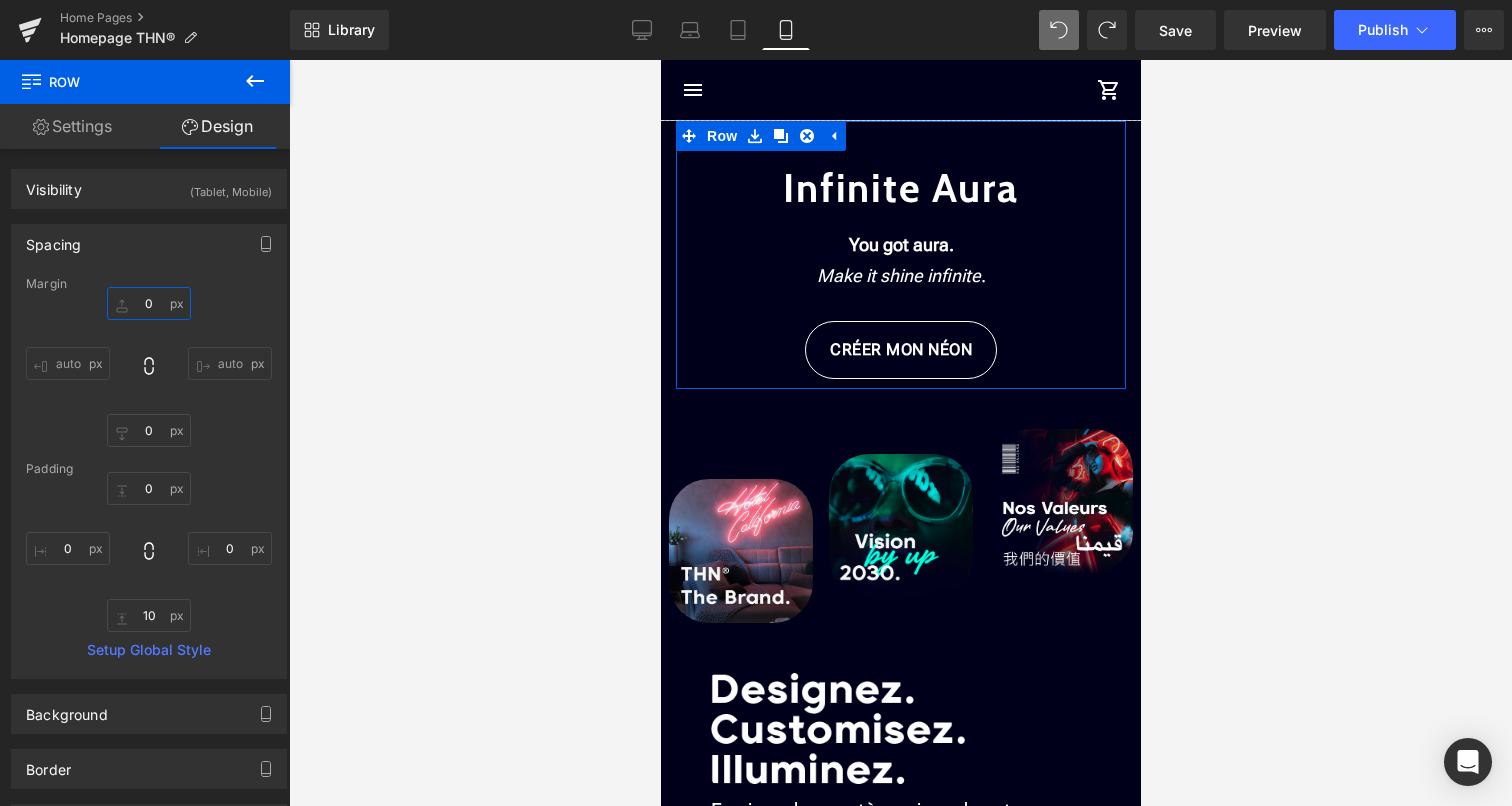 click on "0" at bounding box center (149, 303) 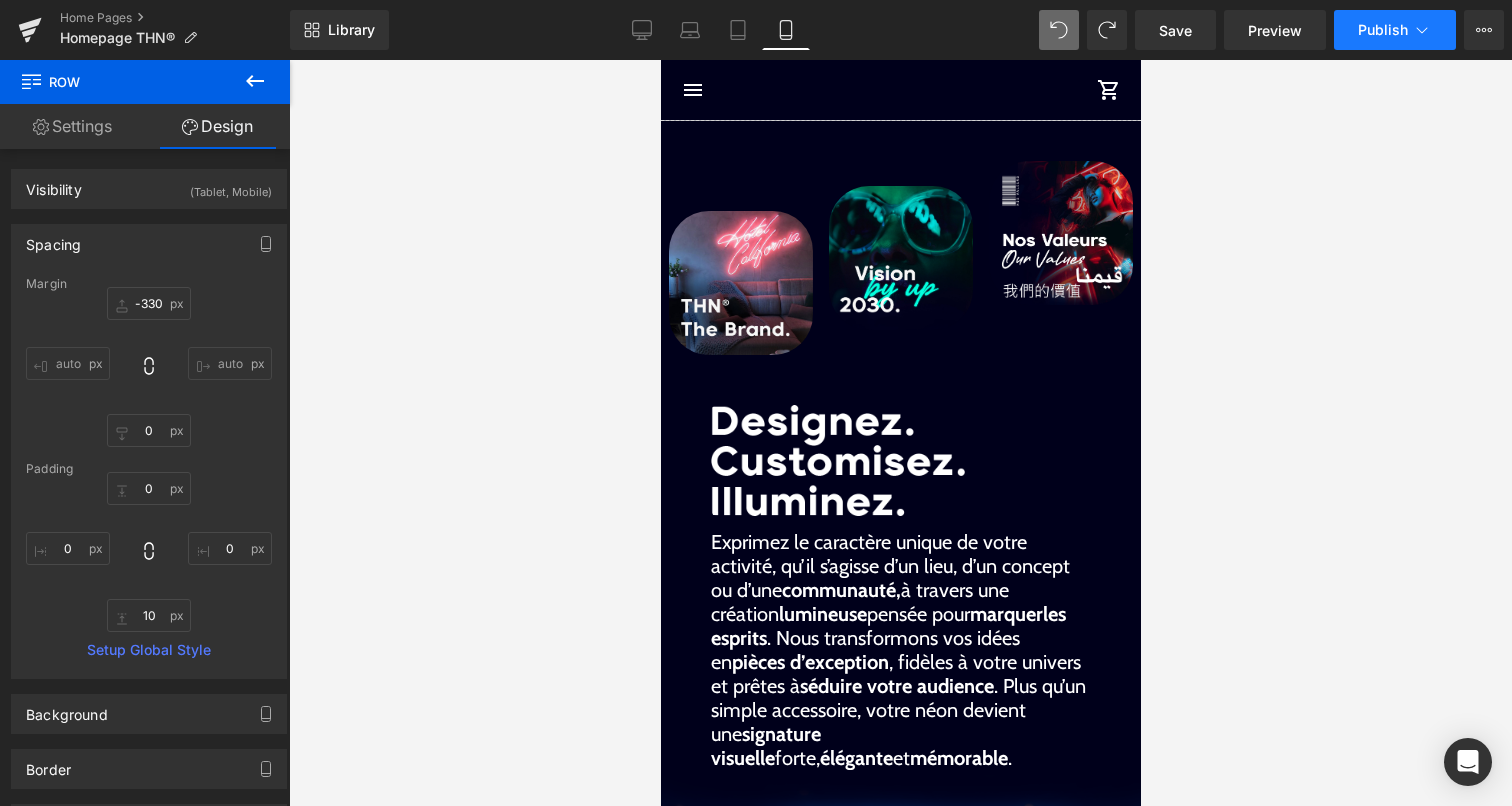 click on "Publish" at bounding box center (1383, 30) 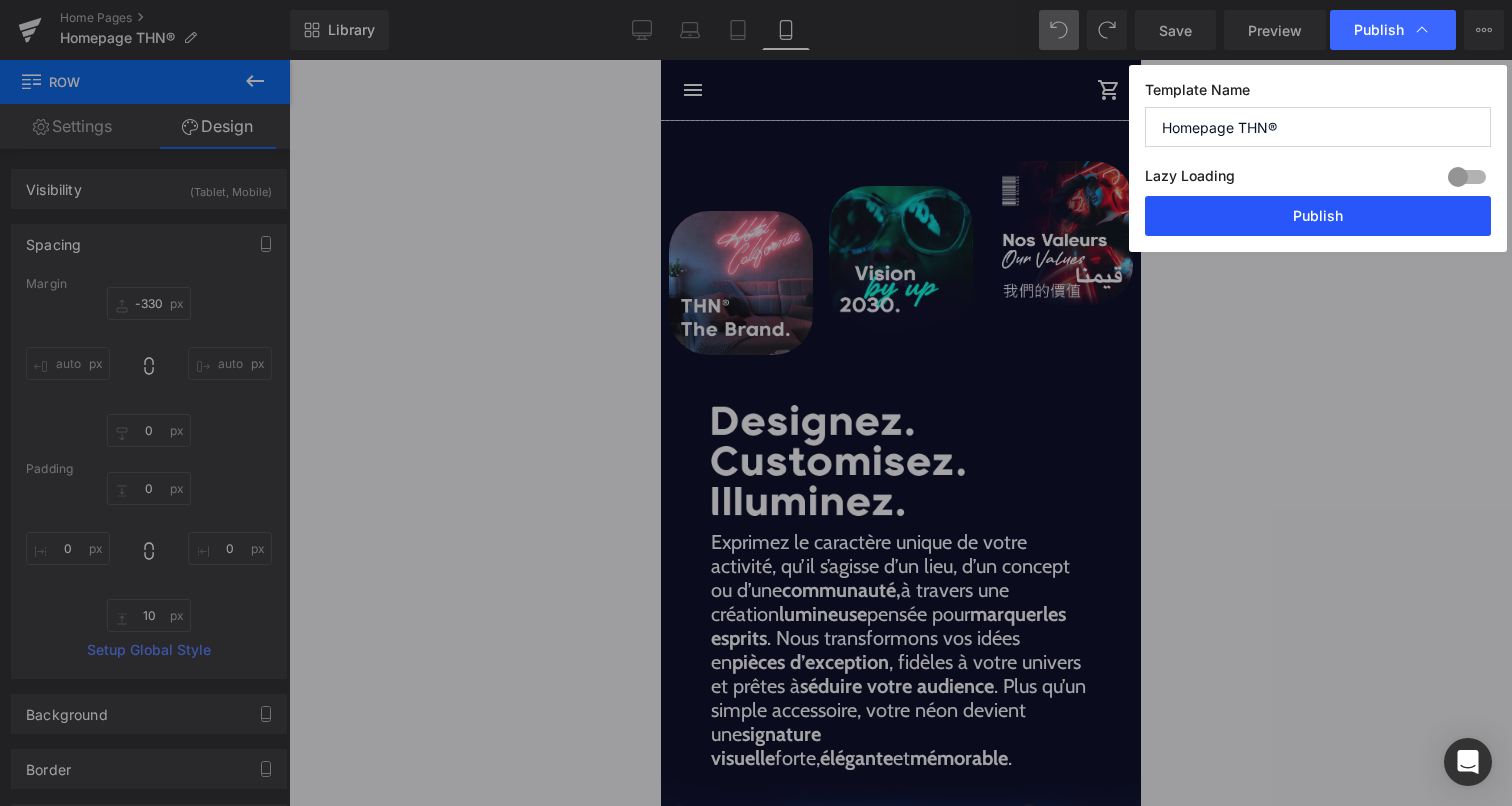 click on "Publish" at bounding box center [1318, 216] 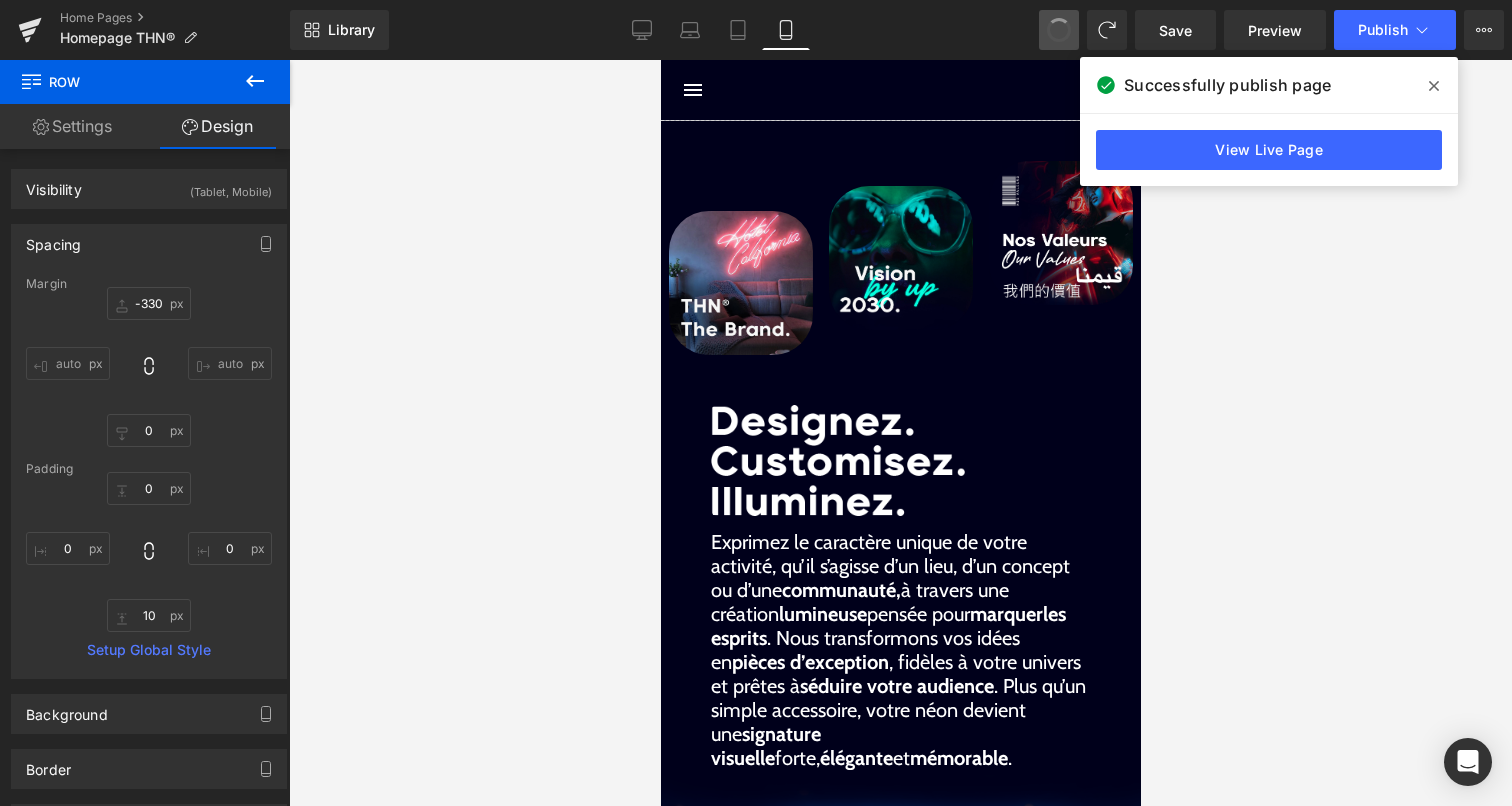 type on "0" 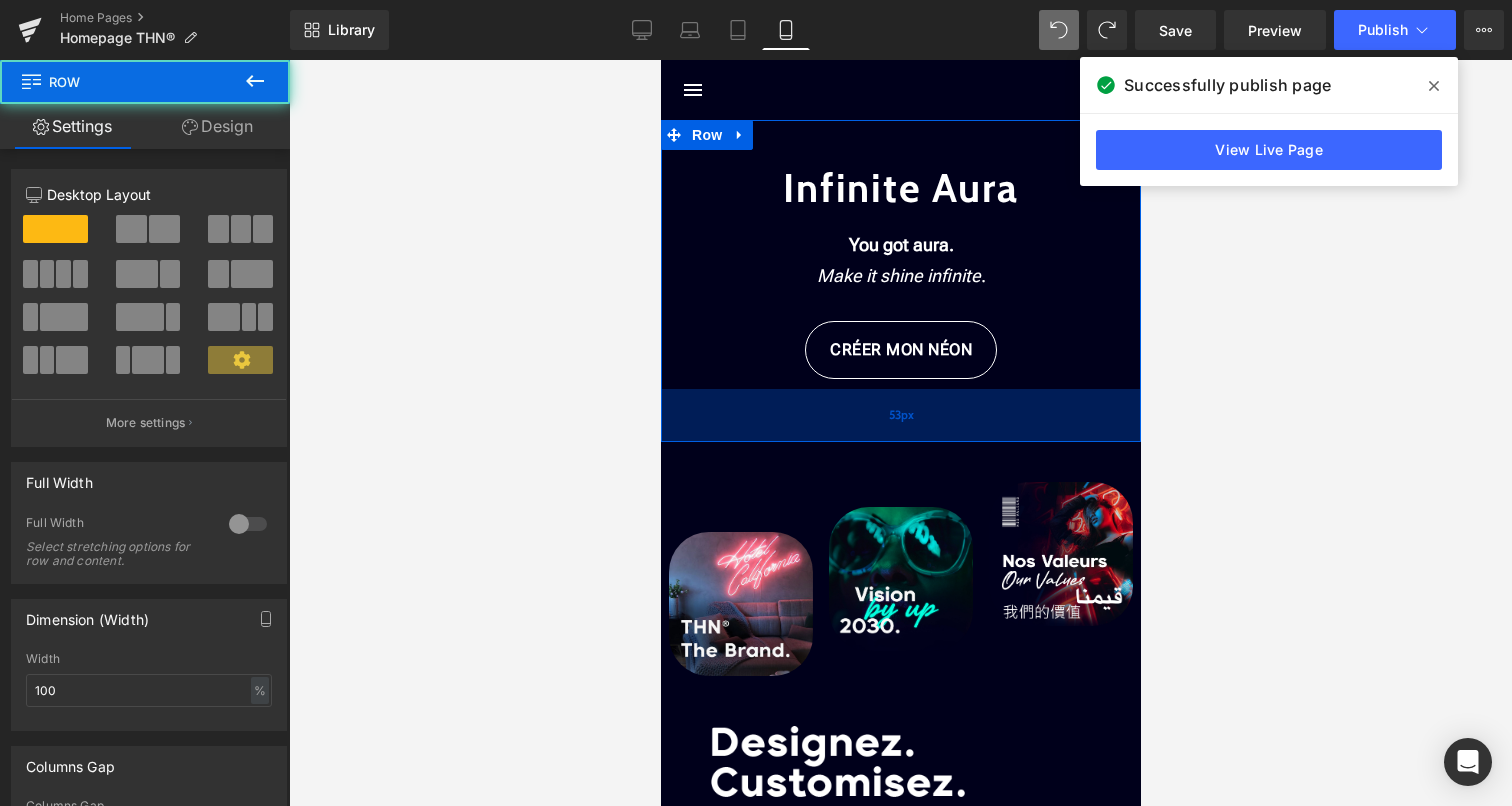 drag, startPoint x: 838, startPoint y: 388, endPoint x: 832, endPoint y: 441, distance: 53.338543 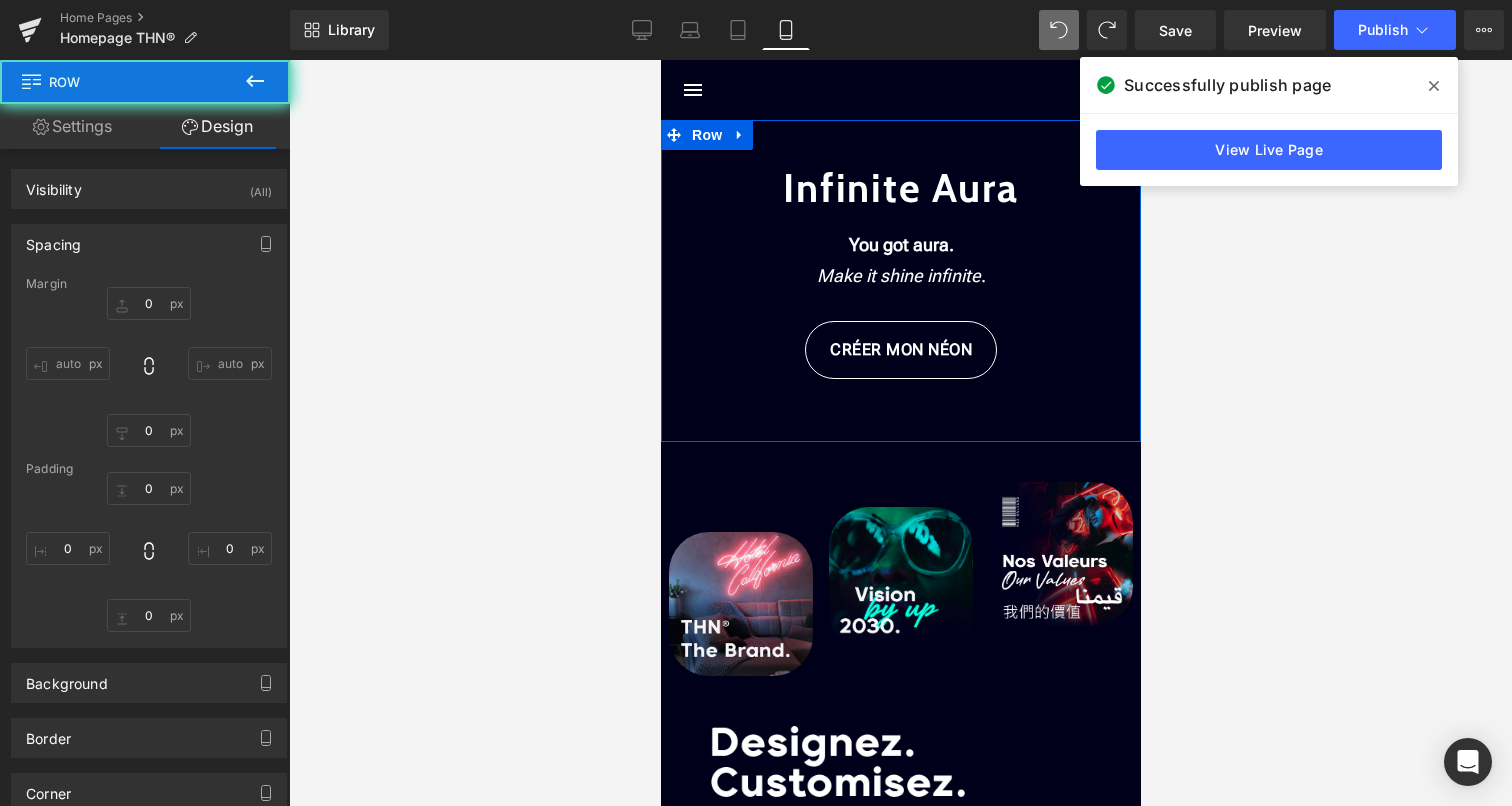 type on "0" 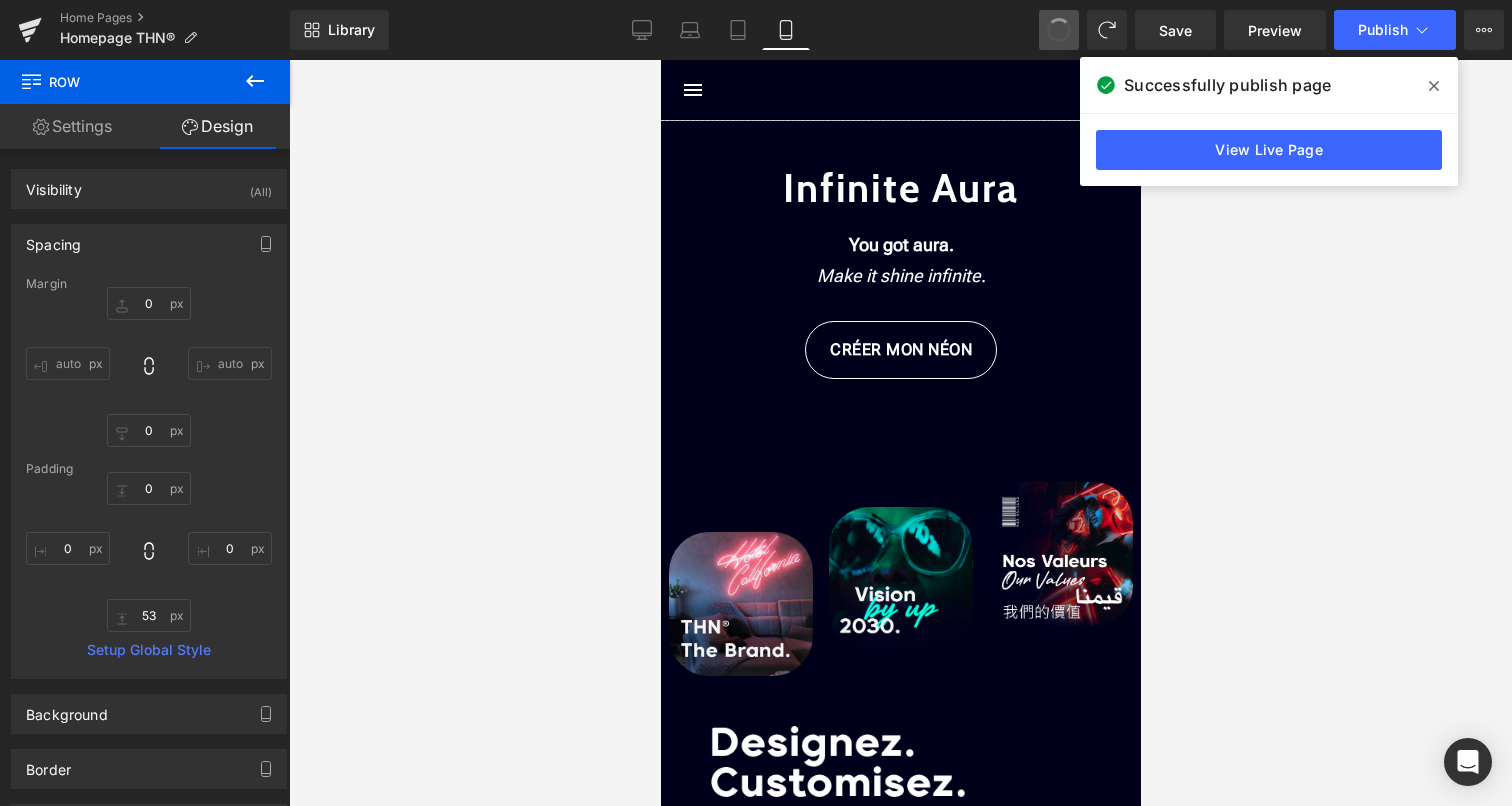 type on "0" 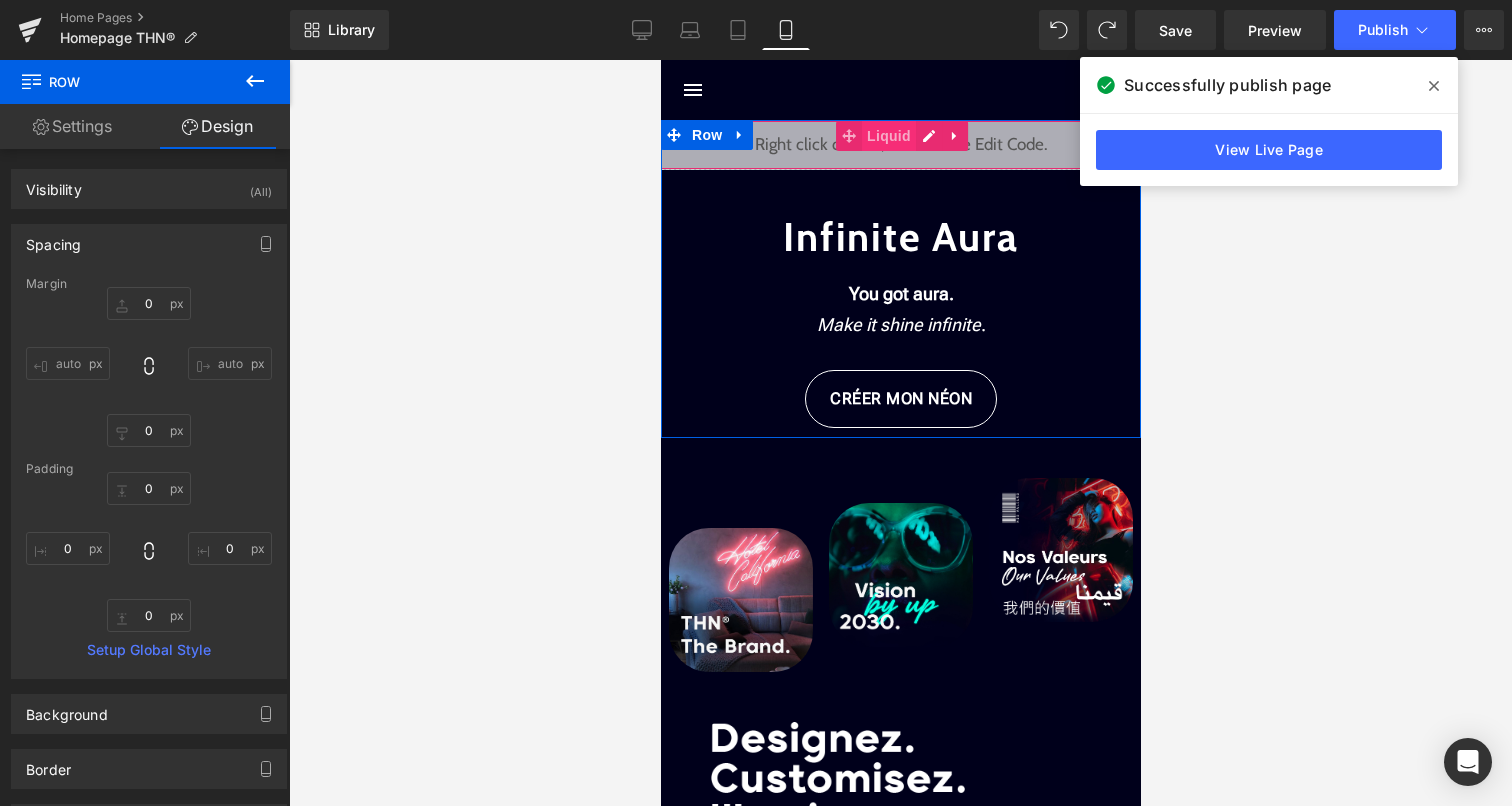 click on "Liquid" at bounding box center [888, 136] 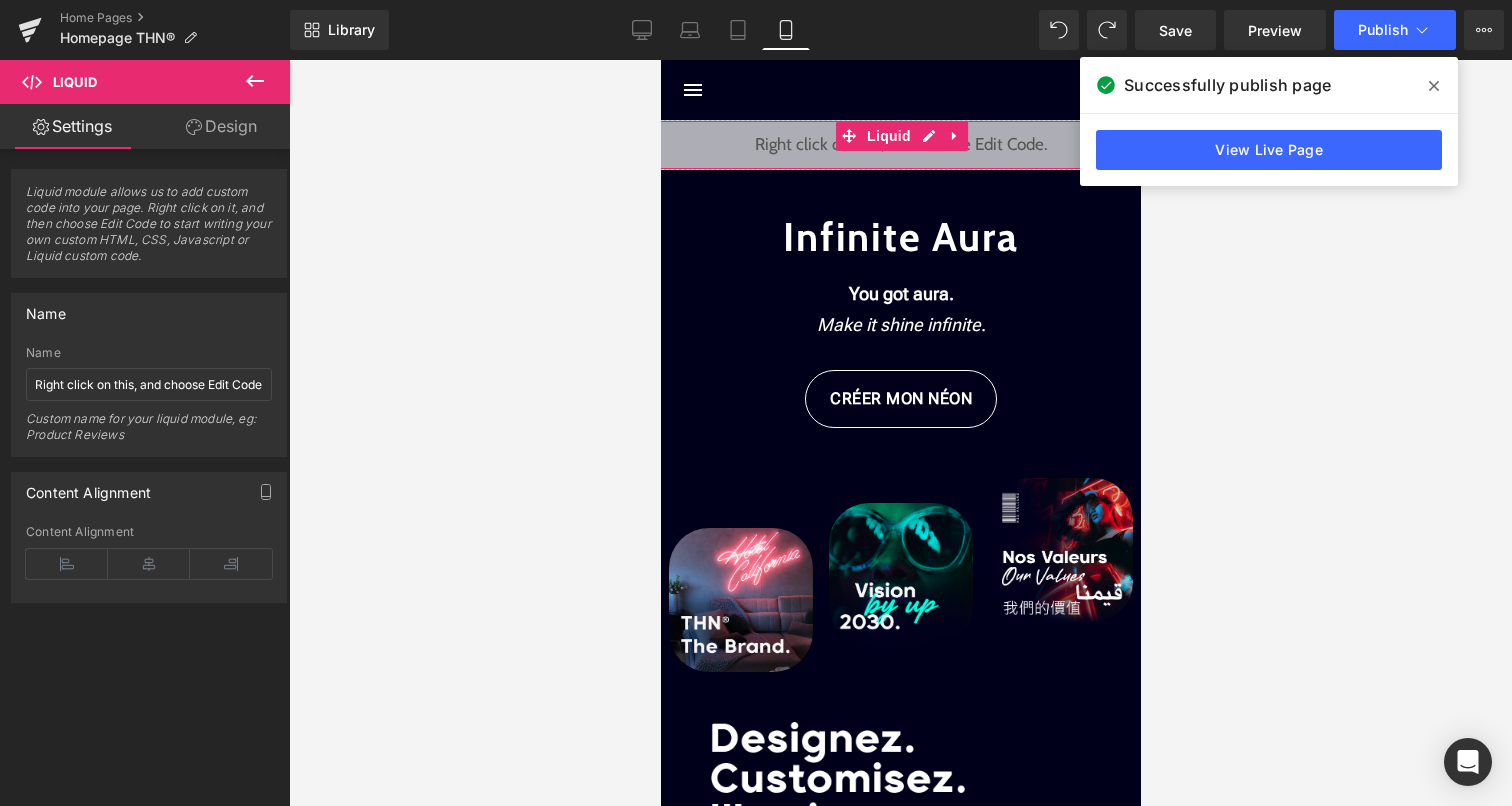 click on "Design" at bounding box center (221, 126) 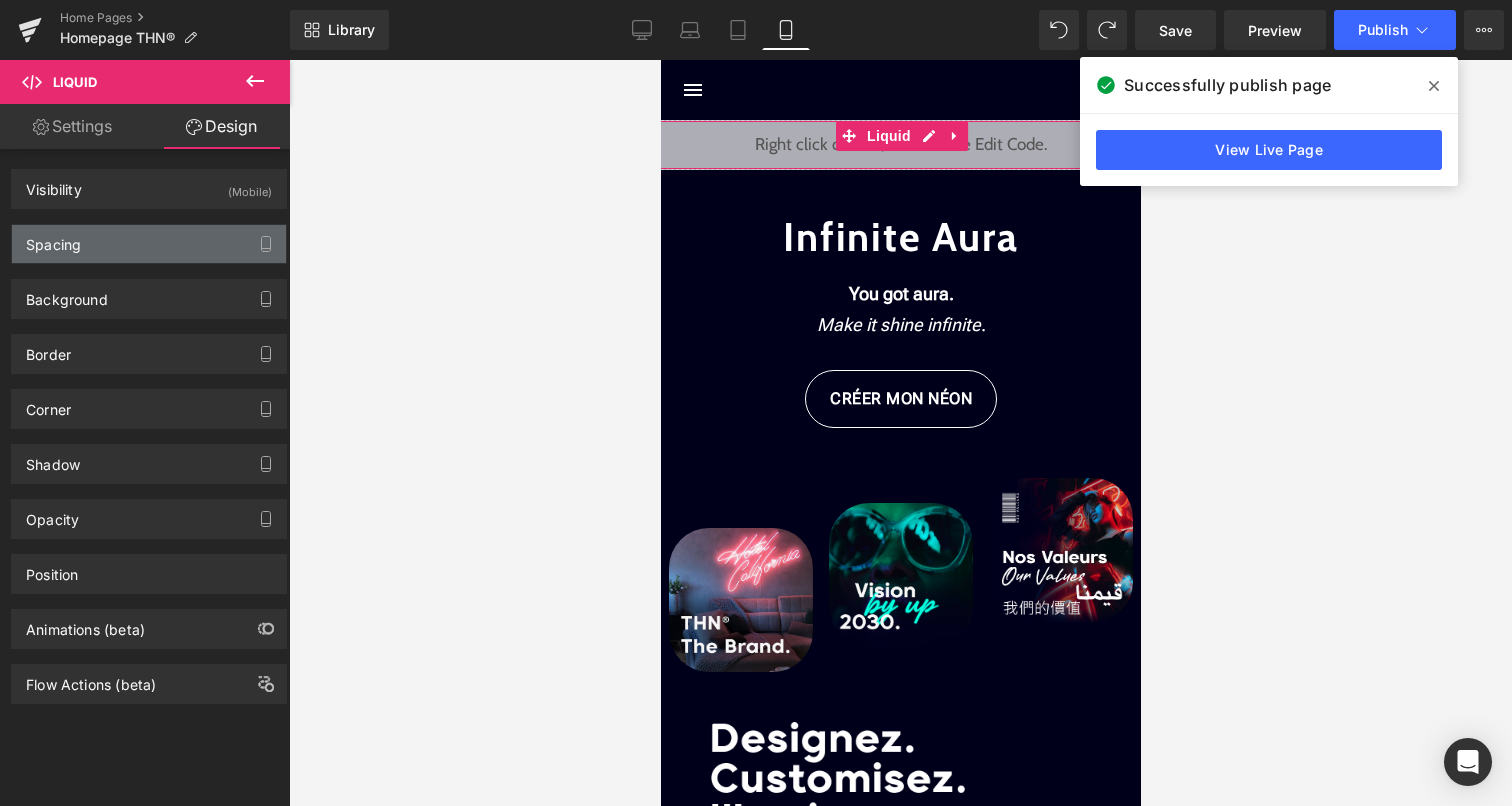 click on "Spacing" at bounding box center [149, 244] 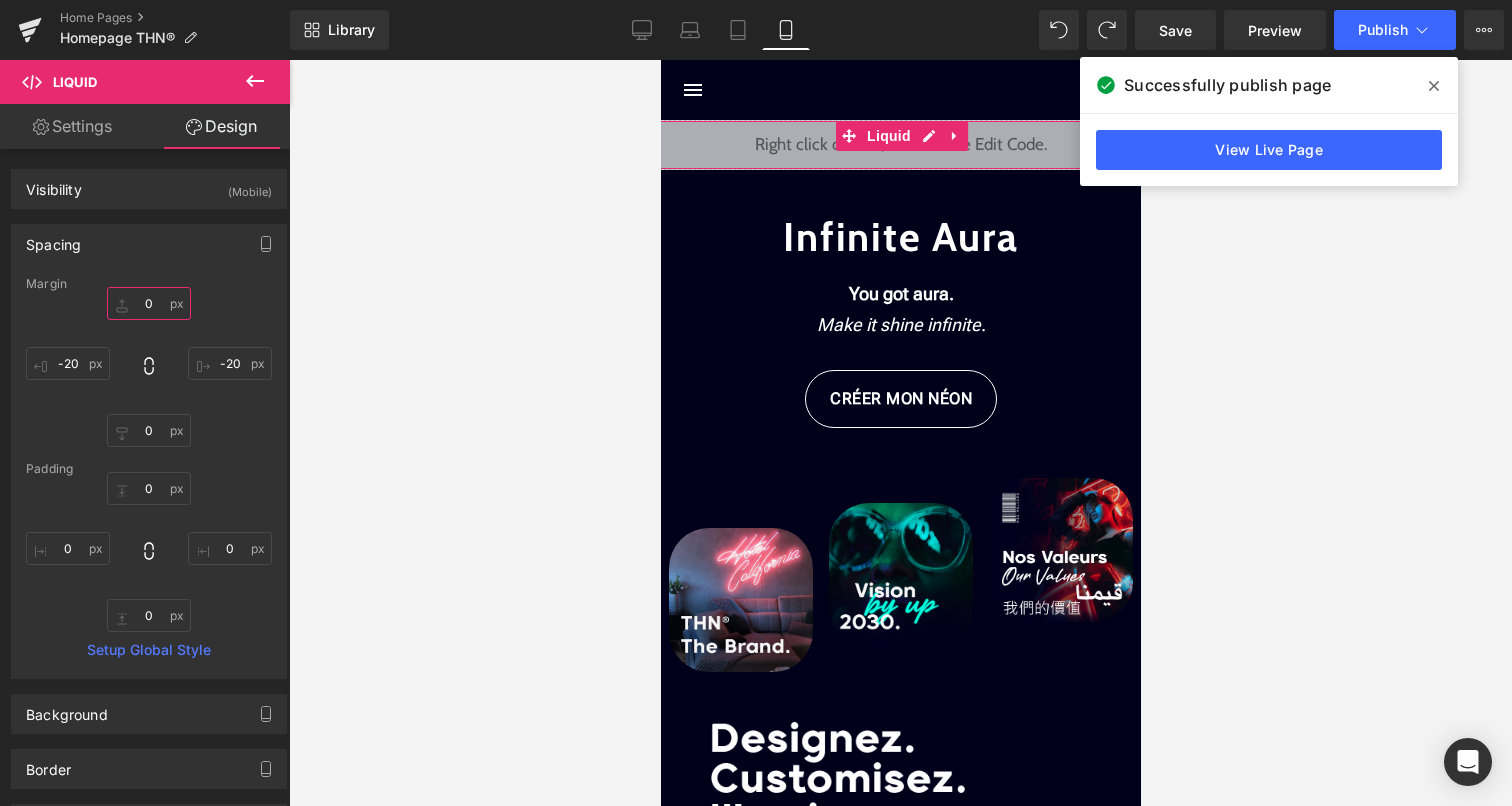 click on "0" at bounding box center (149, 303) 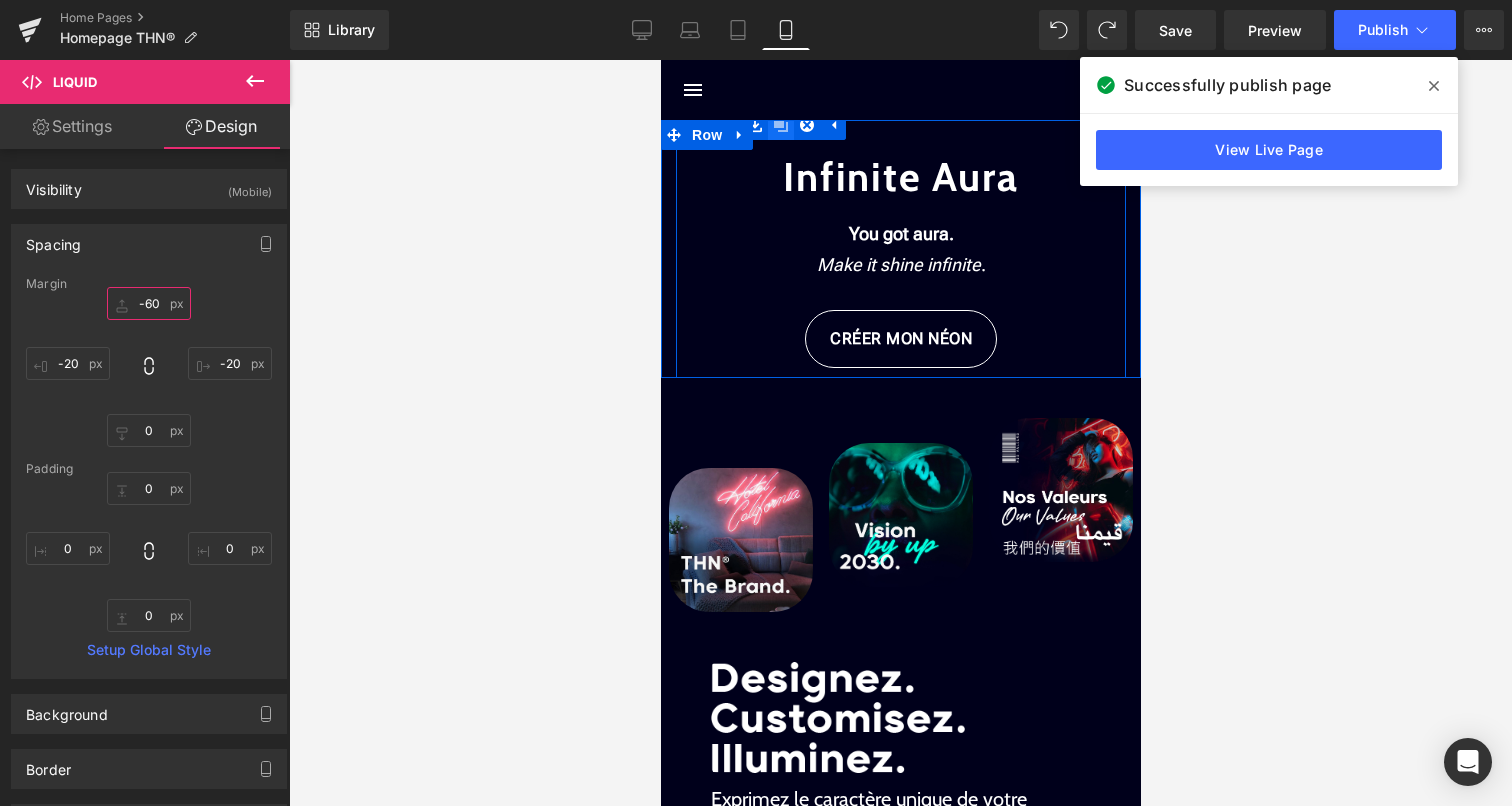 type on "-60" 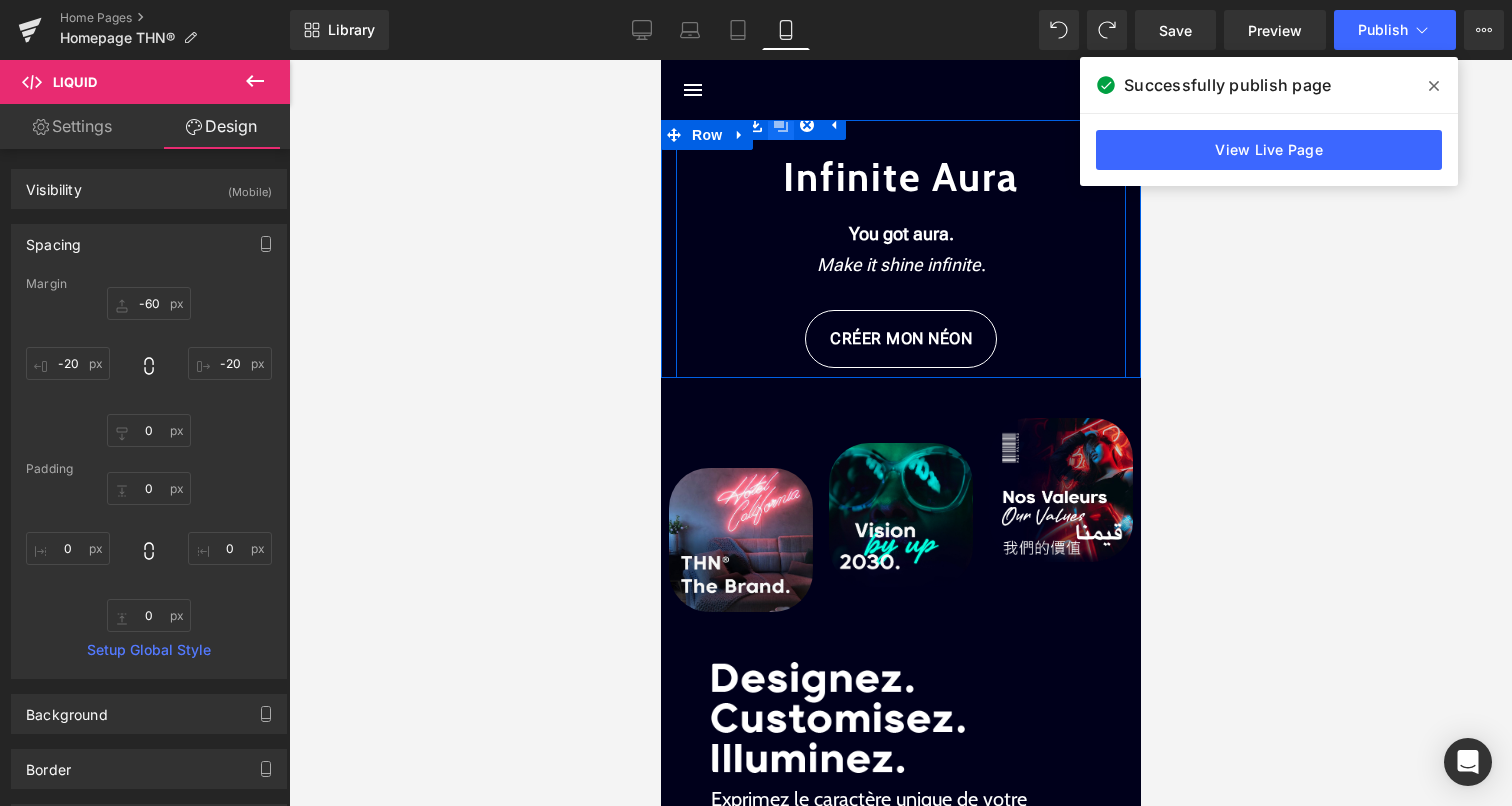 click at bounding box center [780, 125] 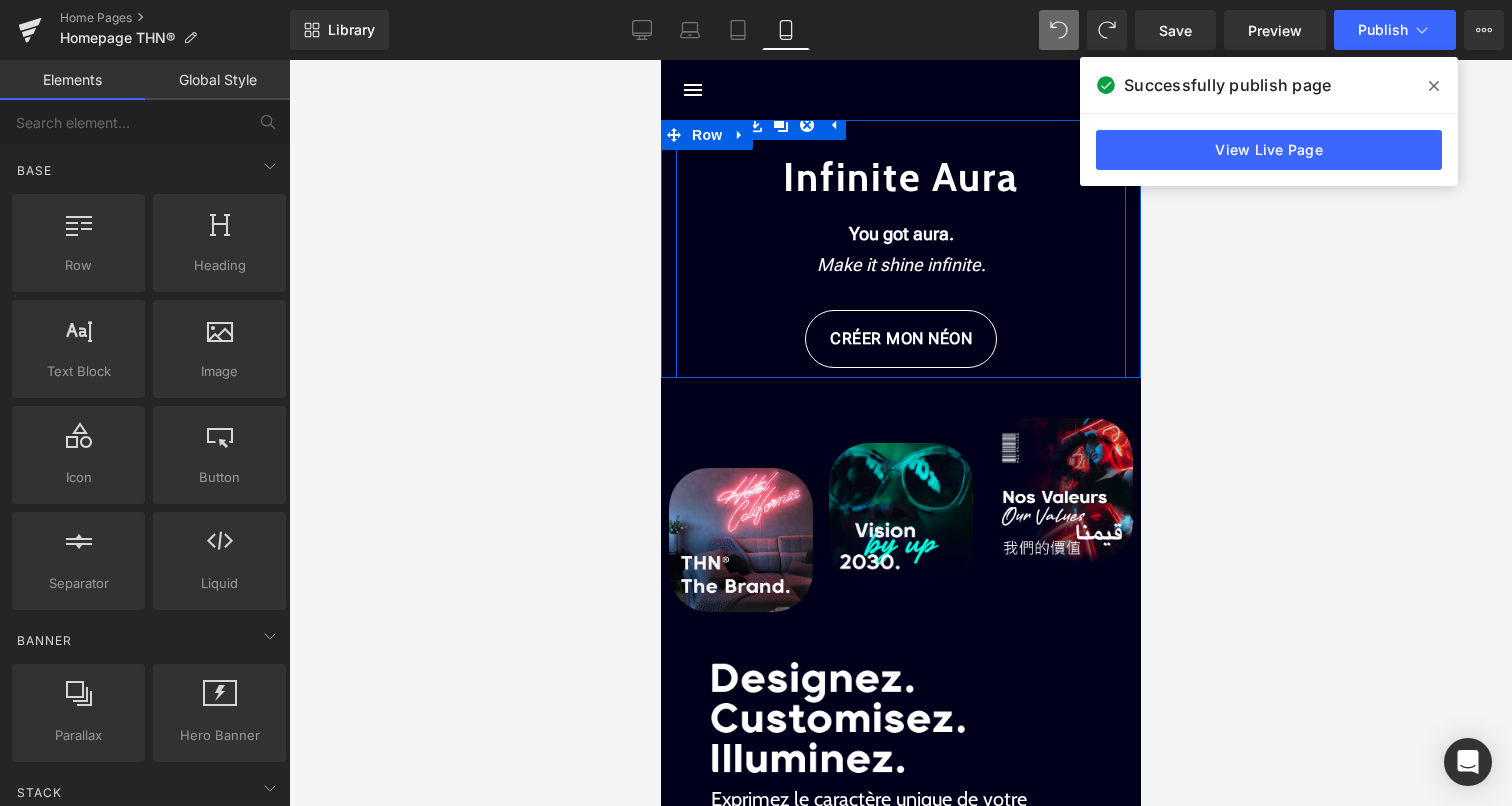 click on "CRÉER MON NÉON" at bounding box center (900, 339) 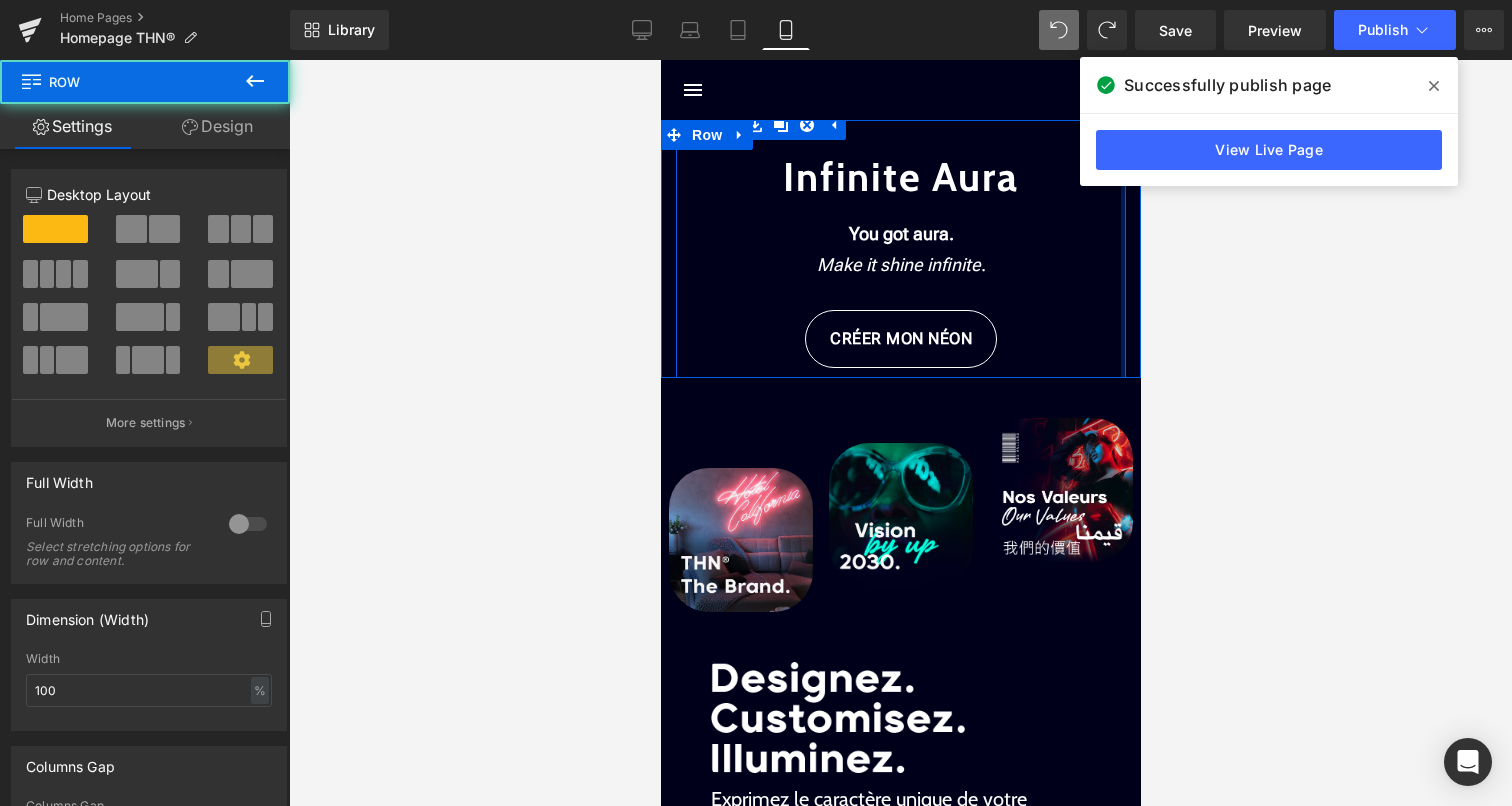 click at bounding box center (1122, 244) 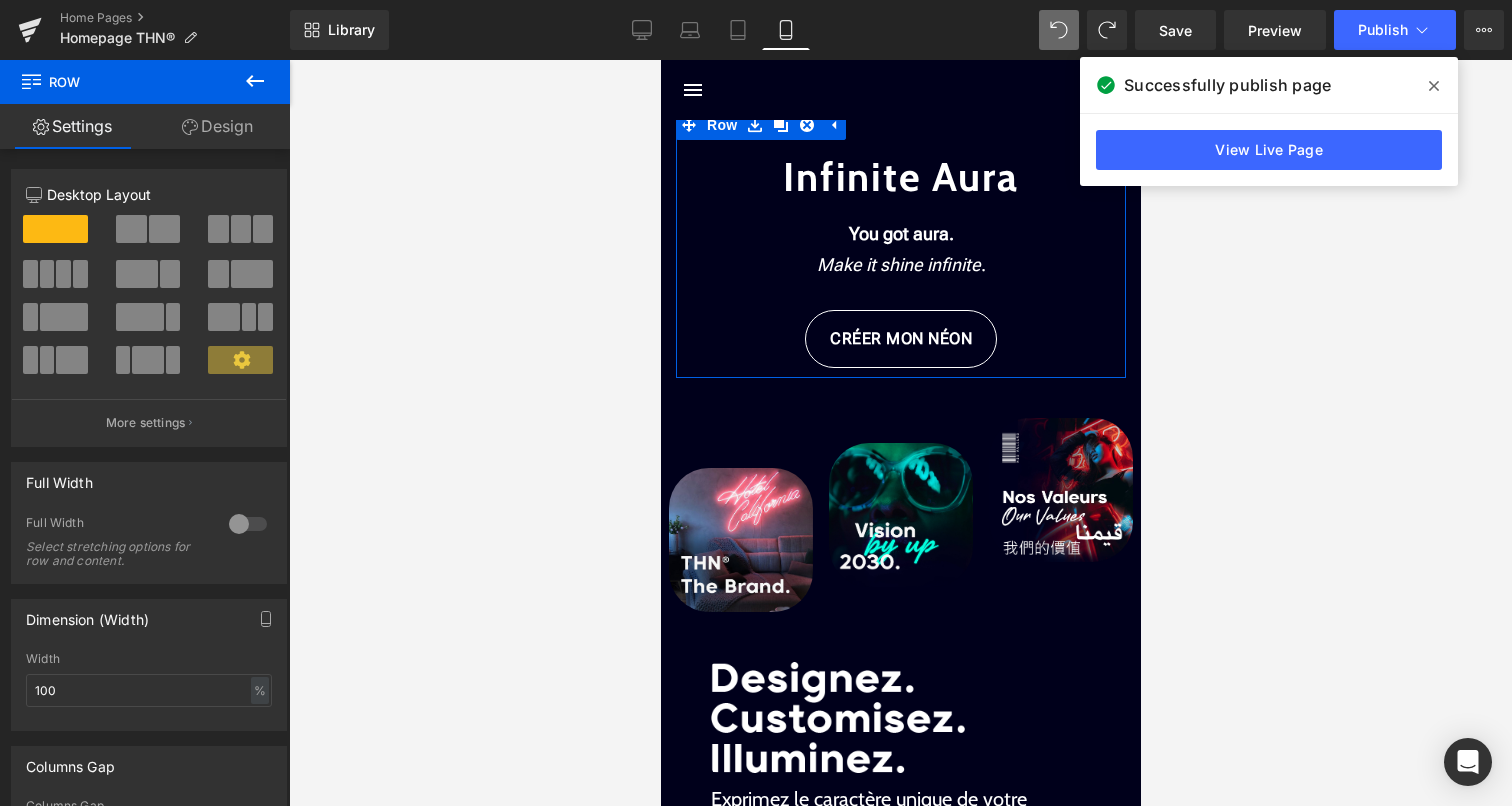 click on "Design" at bounding box center [217, 126] 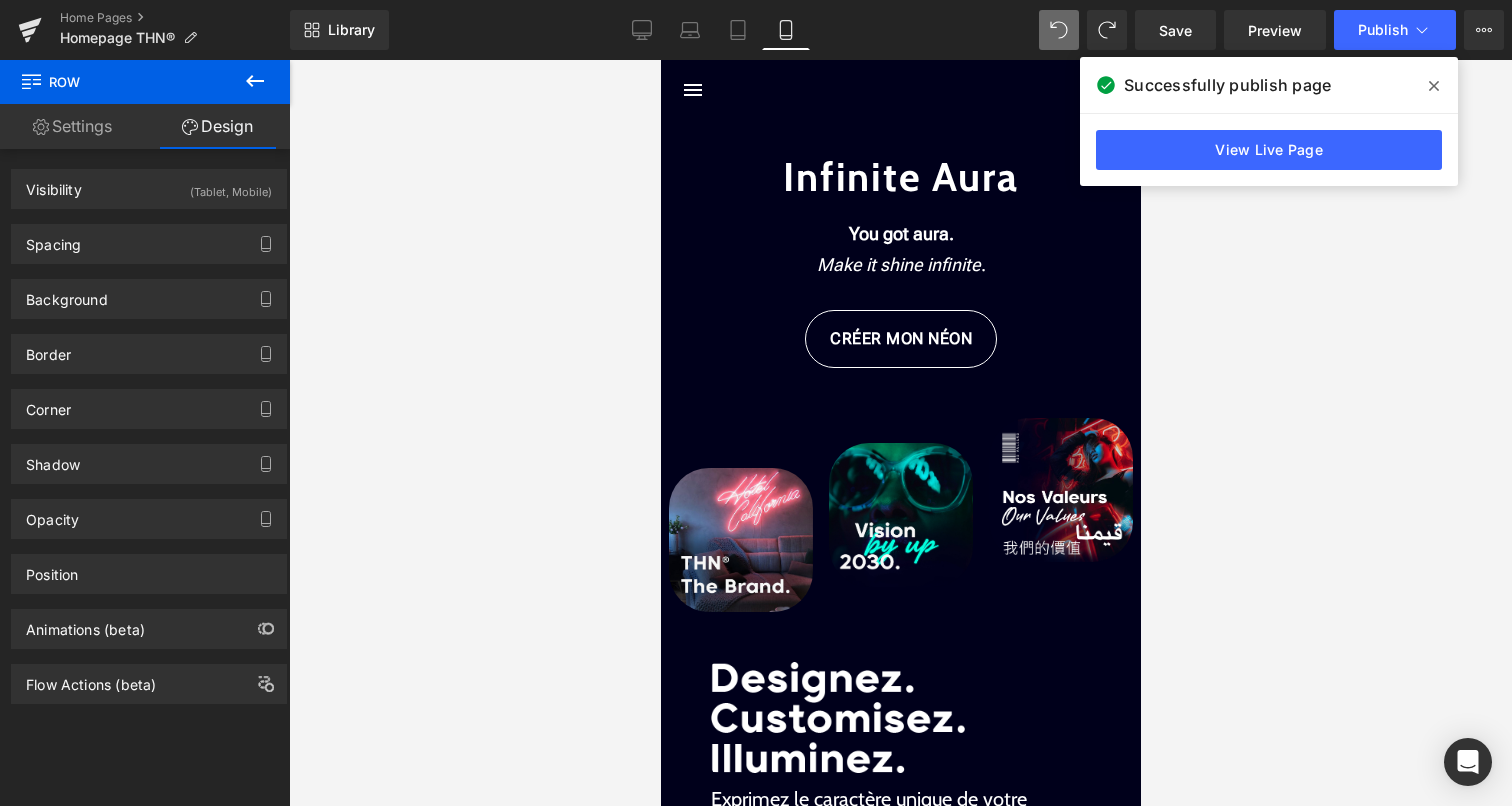 click on "Liquid          Infinite Aura Text Block         You got aura.  Make it shine infinite . Text Block         CRÉER MON NÉON Button         Row         Row" at bounding box center (900, 249) 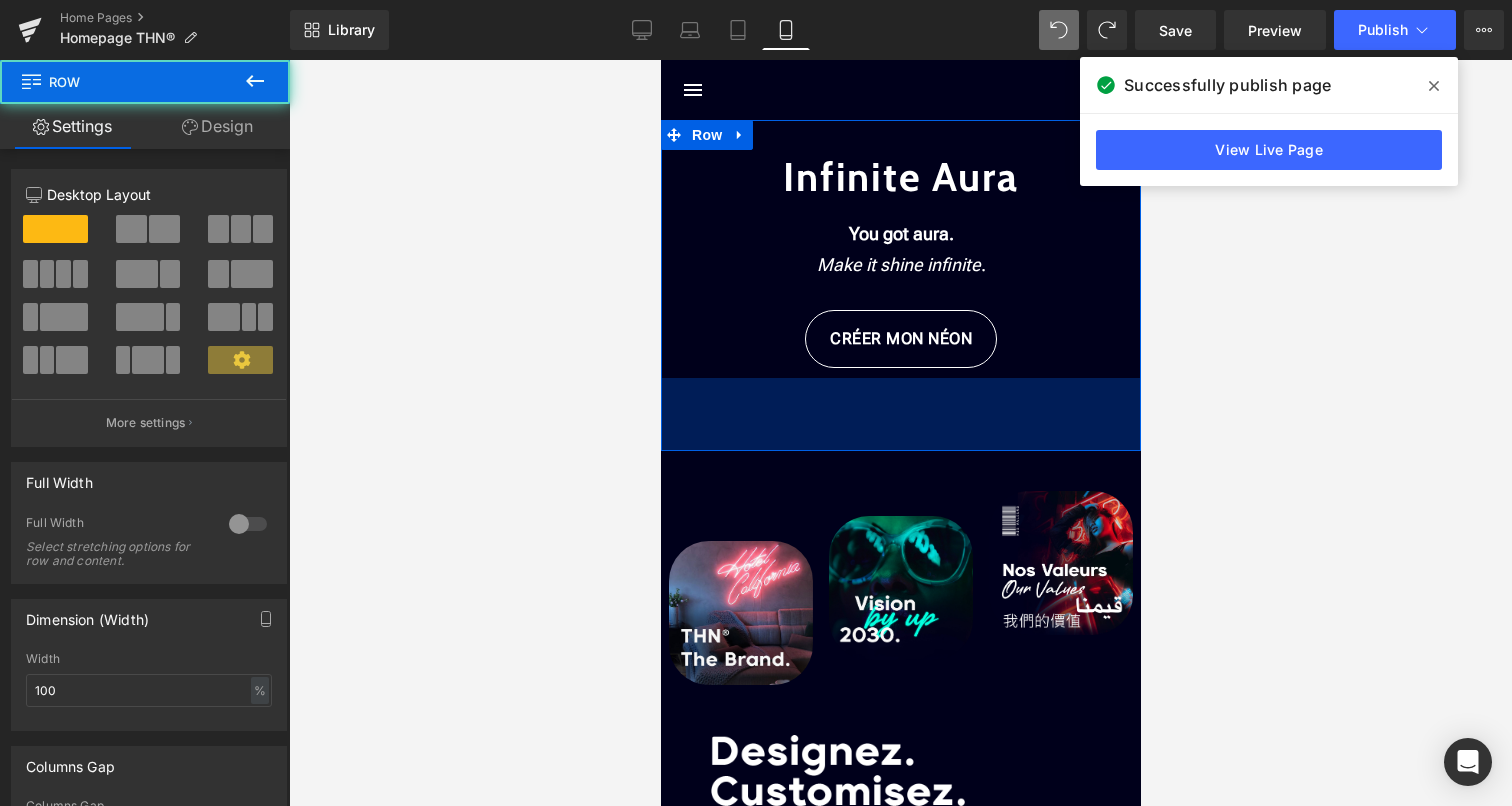 drag, startPoint x: 725, startPoint y: 378, endPoint x: 721, endPoint y: 452, distance: 74.10803 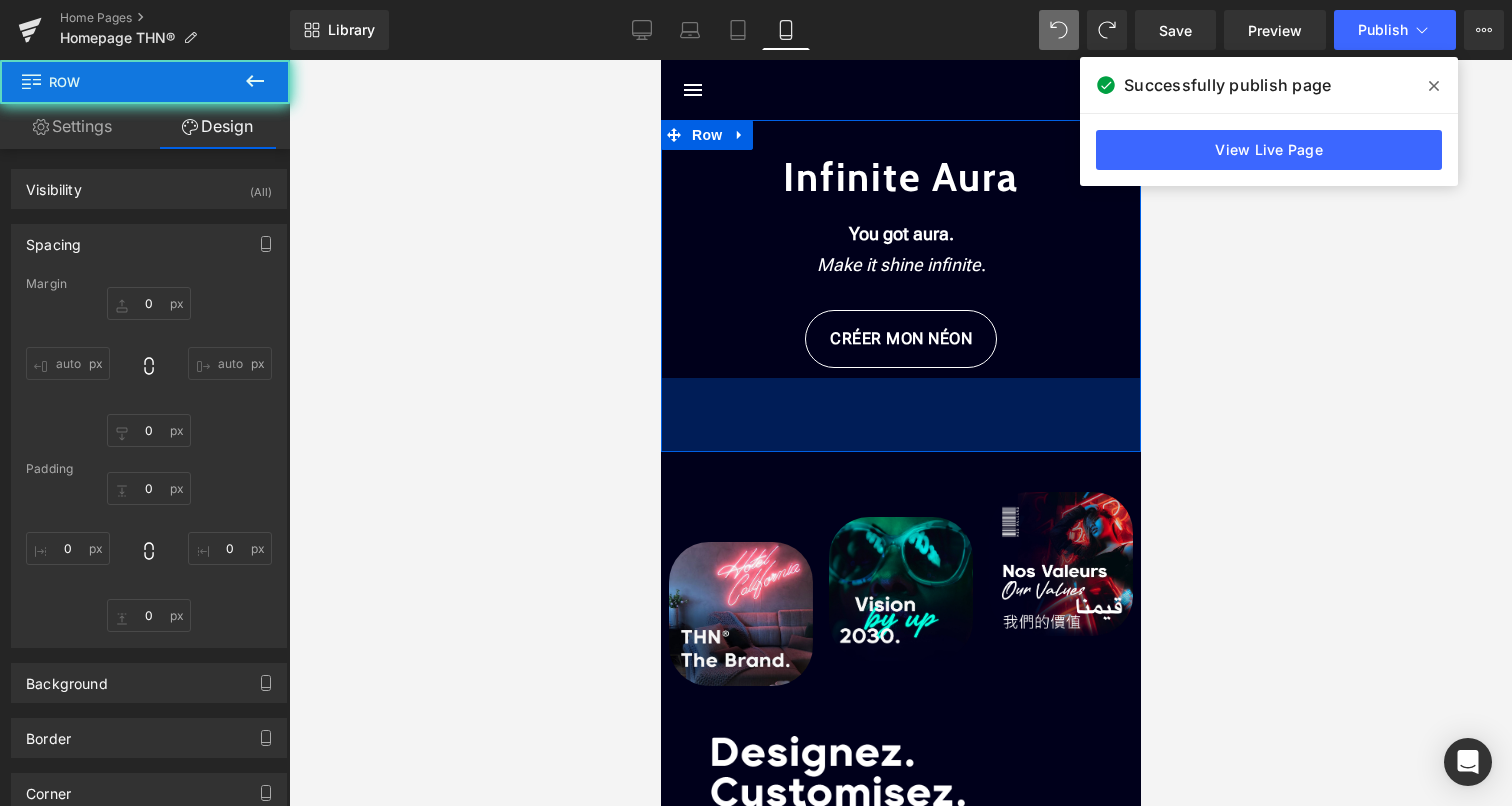 type on "0" 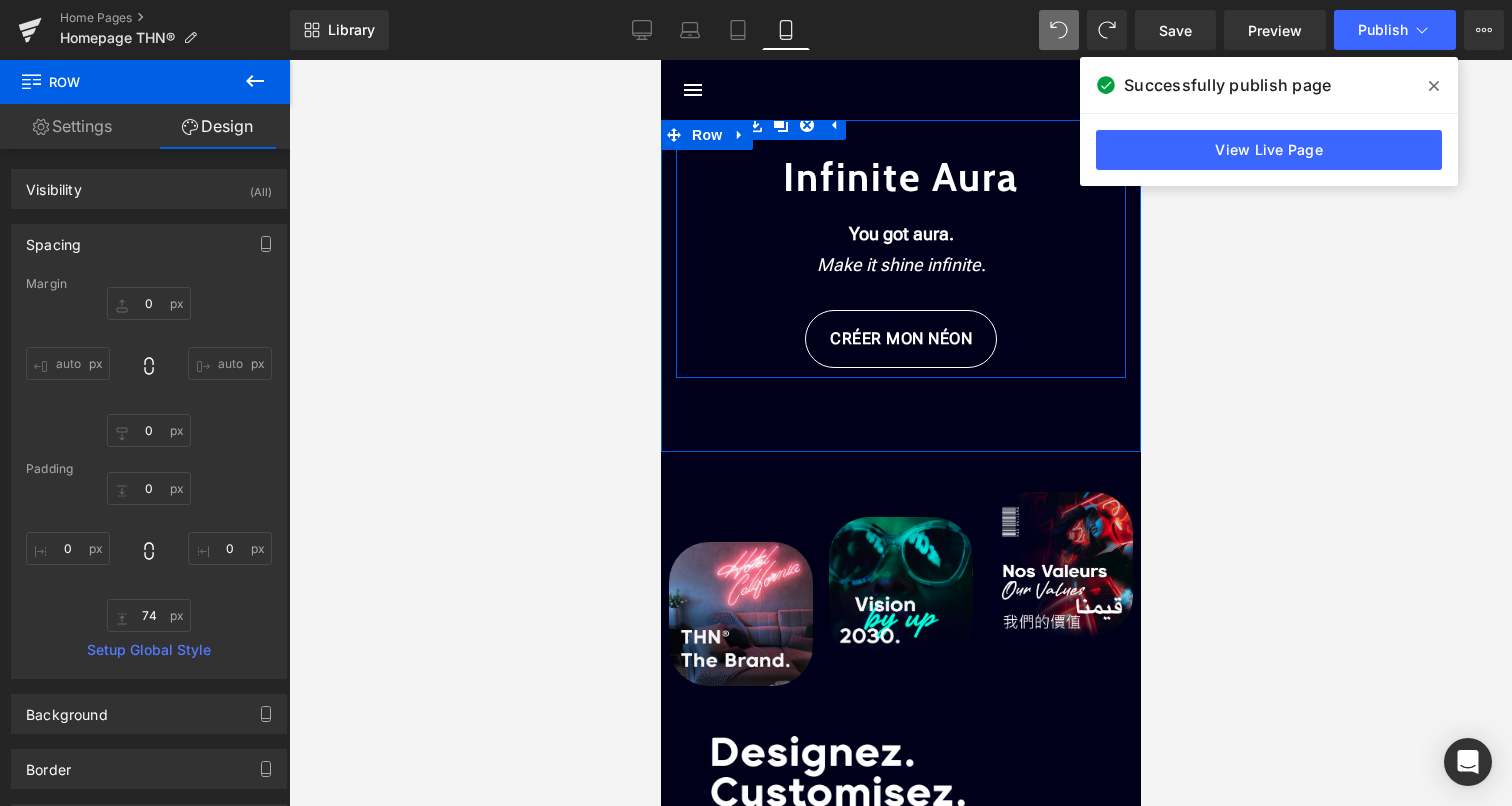 click on "Infinite Aura Text Block         You got aura.  Make it shine infinite . Text Block         CRÉER MON NÉON Button" at bounding box center (900, 239) 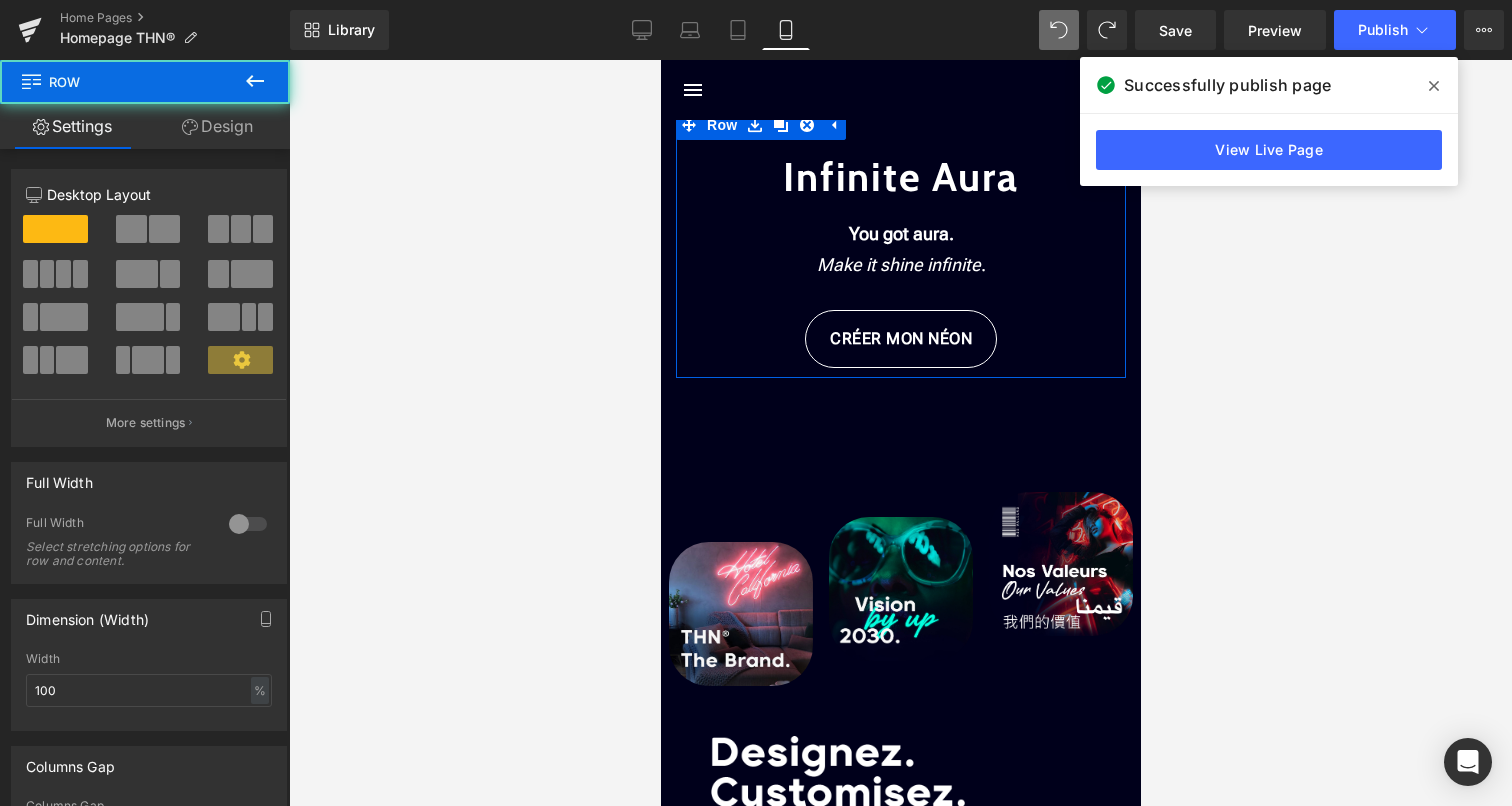 click on "Design" at bounding box center [217, 126] 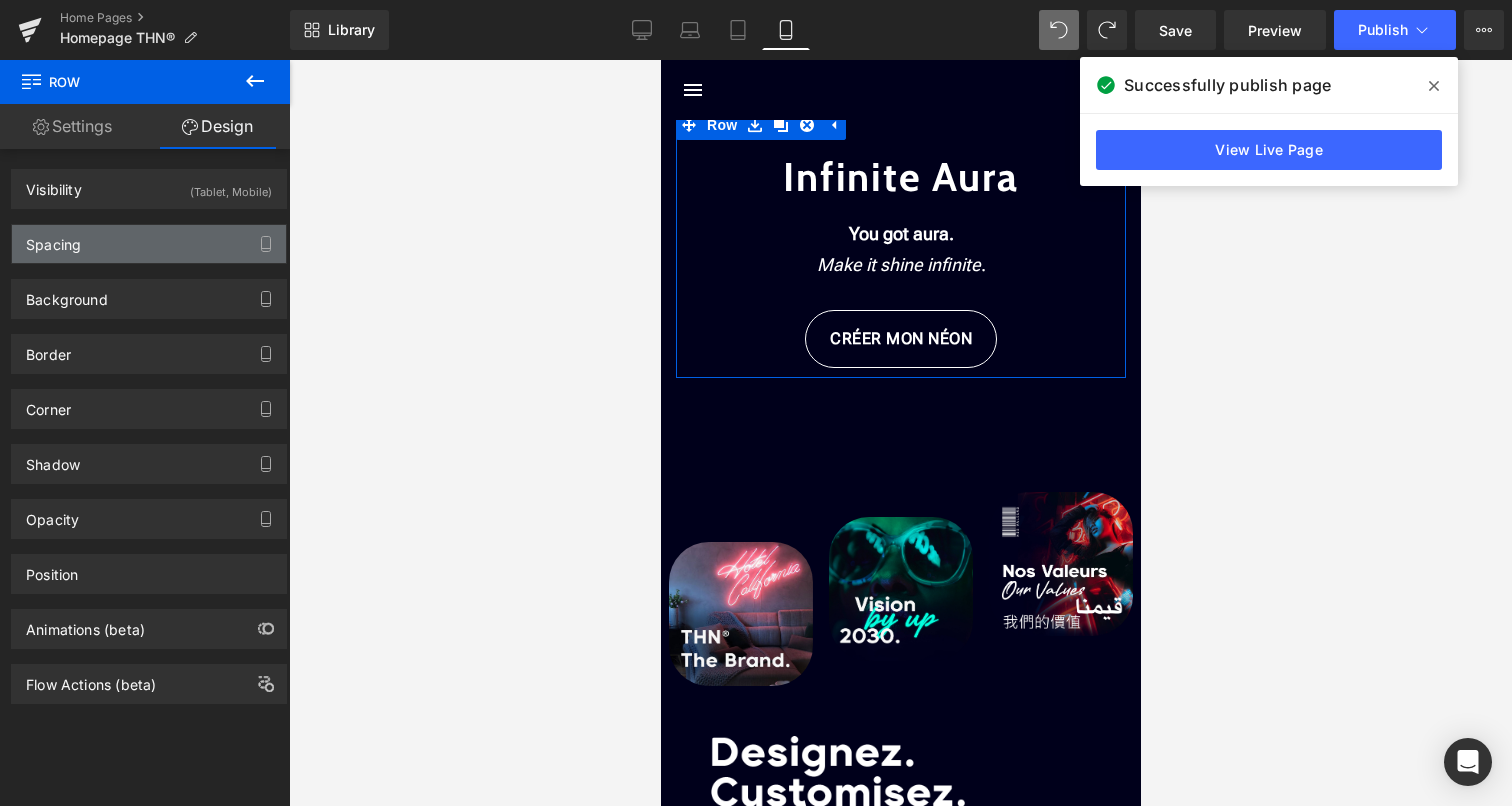 click on "Spacing" at bounding box center (149, 244) 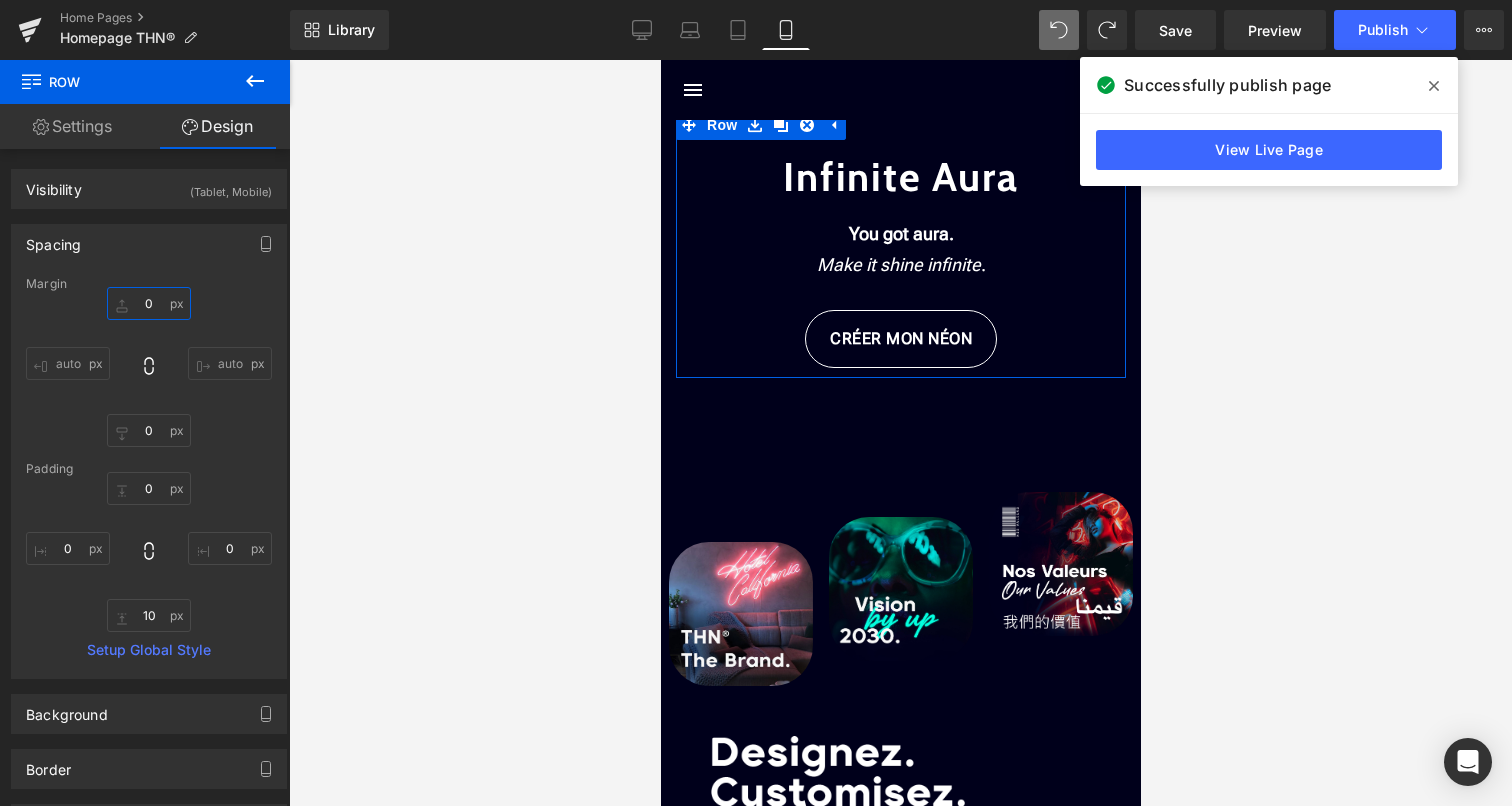 click on "0" at bounding box center [149, 303] 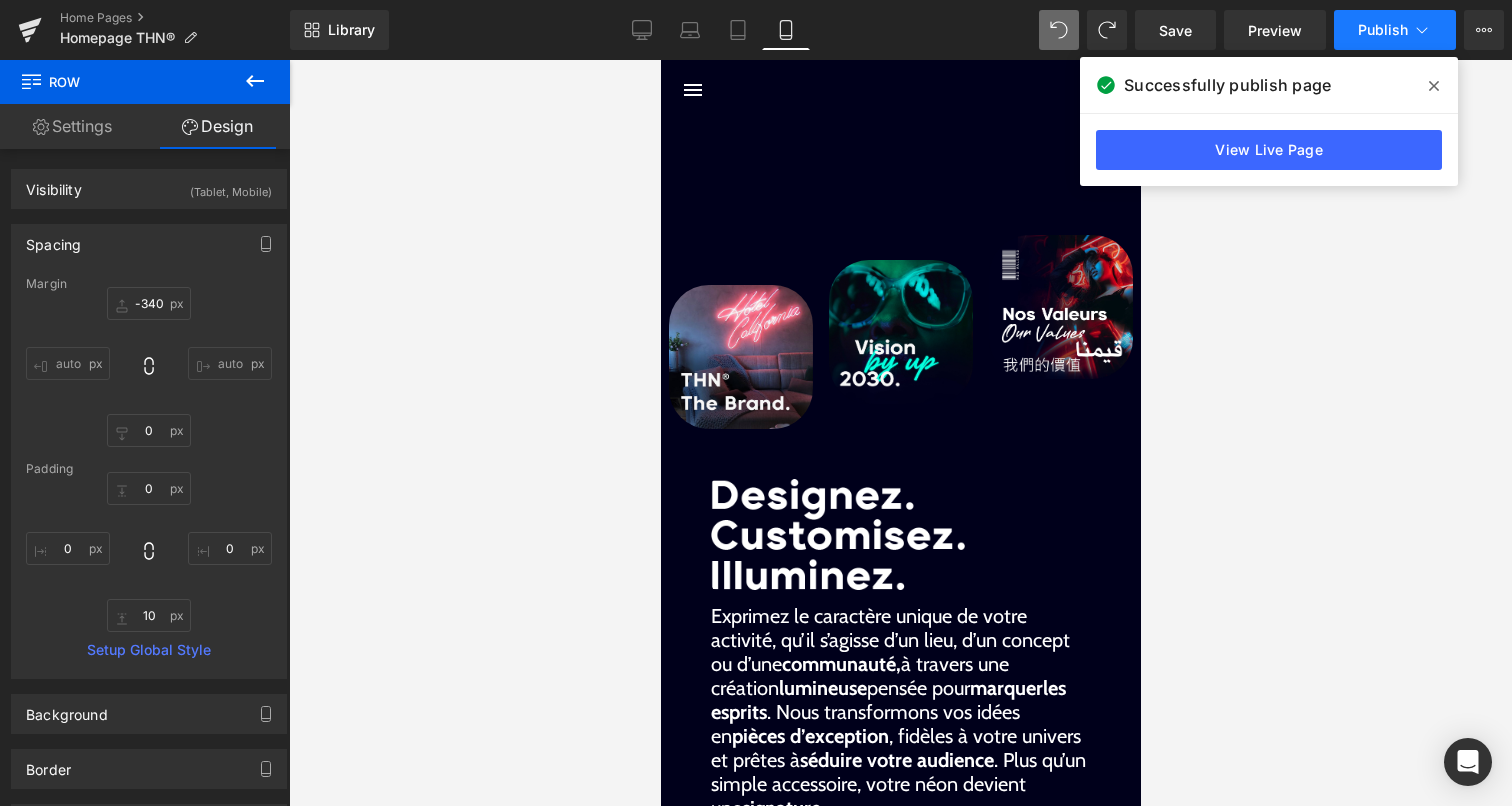 click on "Publish" at bounding box center (1383, 30) 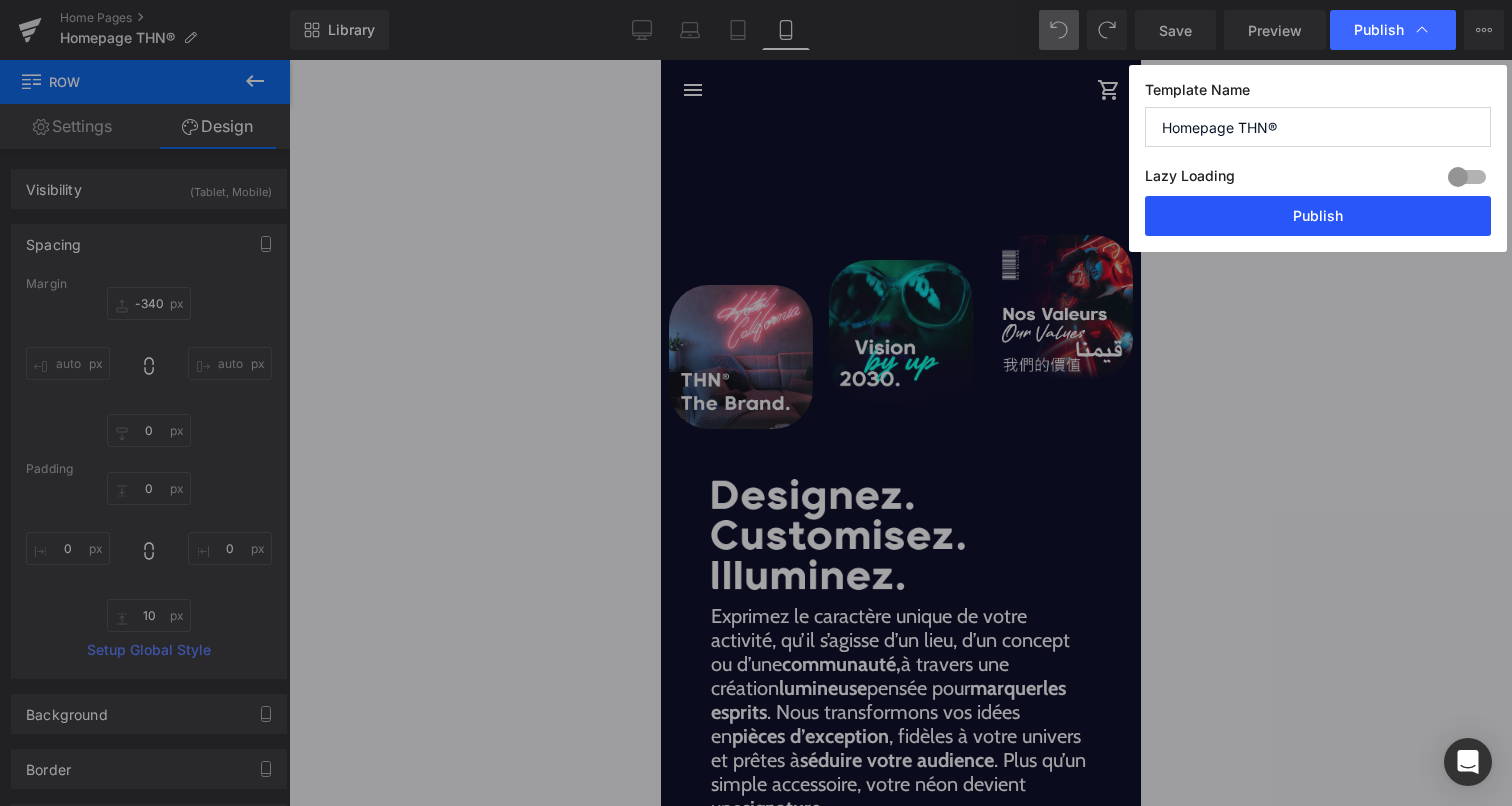 click on "Publish" at bounding box center (1318, 216) 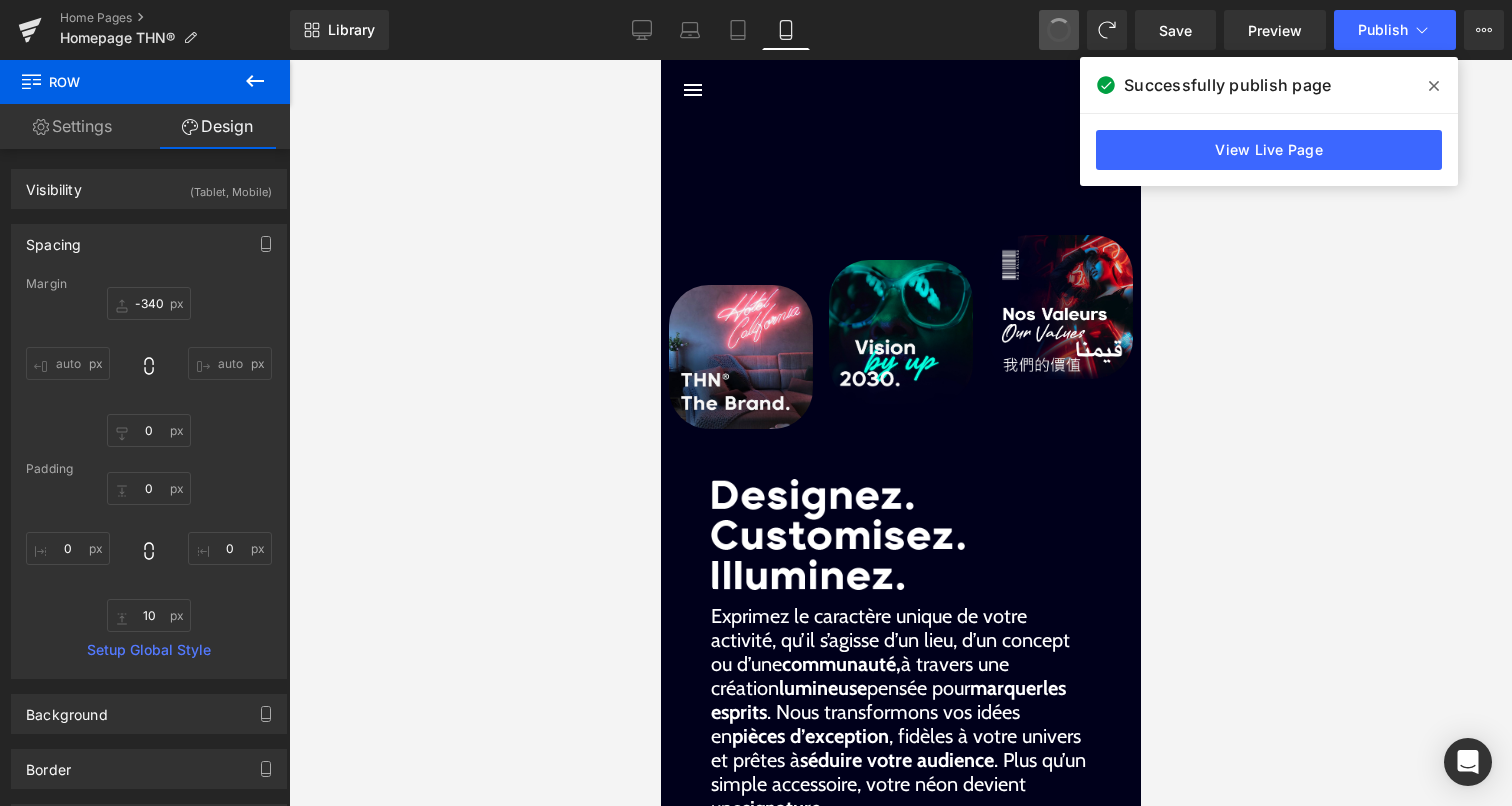 type on "0" 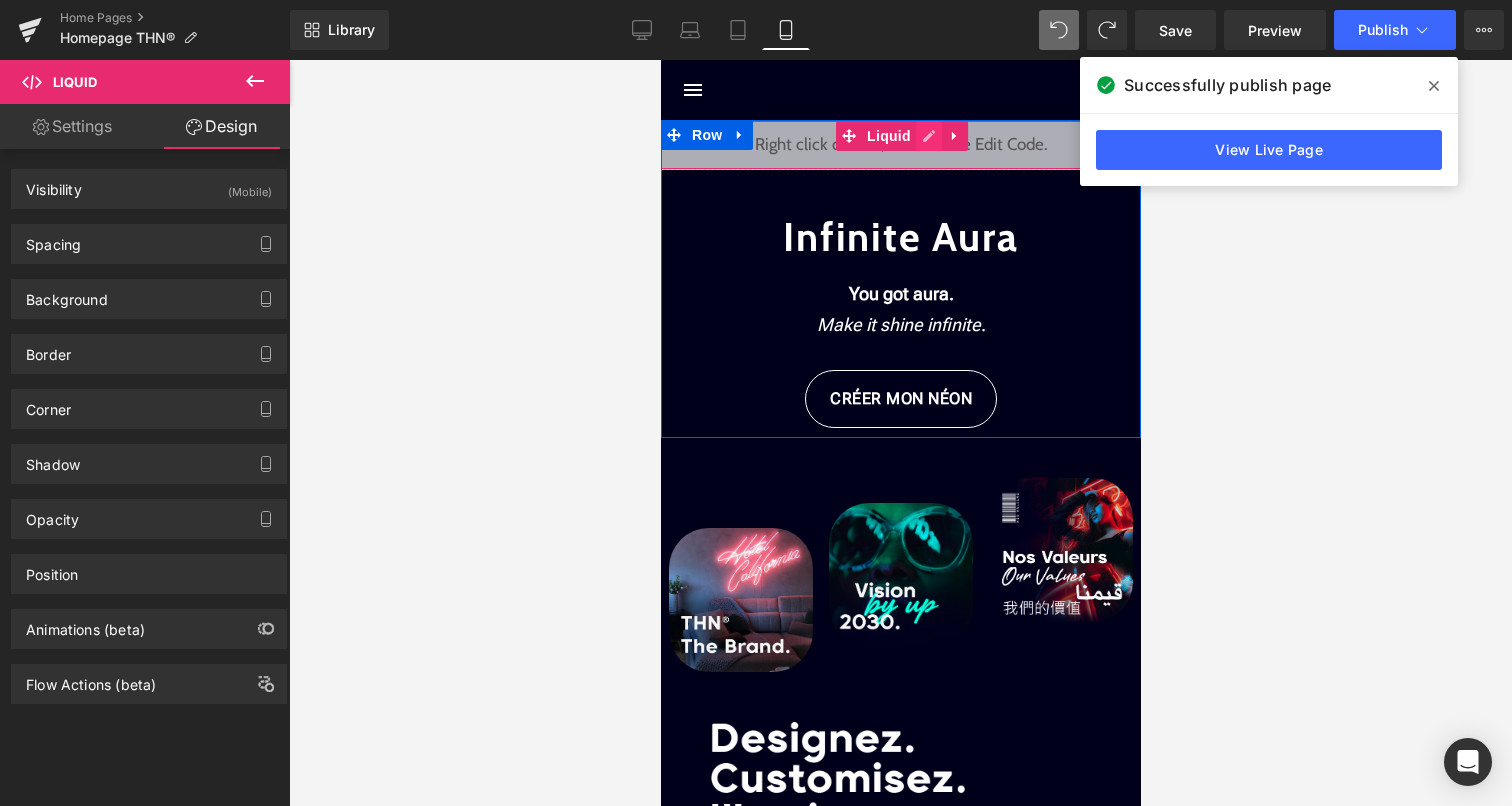 click on "Liquid" at bounding box center [900, 145] 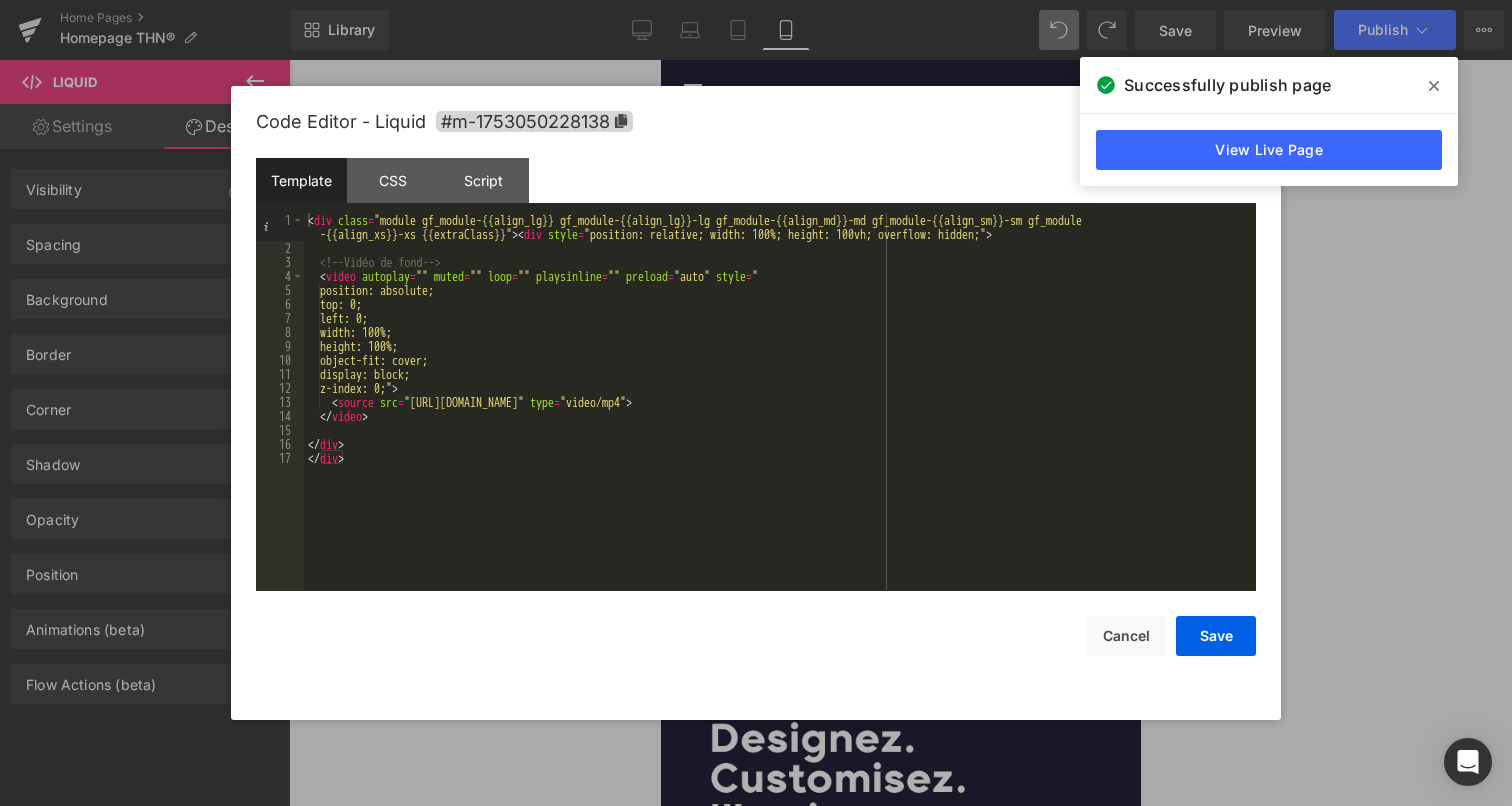 click on "< div   class = "module gf_module-{{align_lg}} gf_module-{{align_lg}}-lg gf_module-{{align_md}}-md gf_module-{{align_sm}}-sm gf_module    -{{align_xs}}-xs {{extraClass}}" > < div   style = "position: relative; width: 100%; height: 100vh; overflow: hidden;" >    <!--  Vidéo de fond  -->    < video   autoplay = ""   muted = ""   loop = ""   playsinline = ""   preload = "auto"   style = "      position: absolute;      top: 0;      left: 0;      width: 100%;      height: 100%;      object-fit: cover;      display: block;      z-index: 0;" >       < source   src = "https://cdn.shopify.com/videos/c/o/v/7eff5943aa004eec9c67b9d7f760d4dc.mp4"   type = "video/mp4" >    </ video > </ div > </ div >" at bounding box center [780, 423] 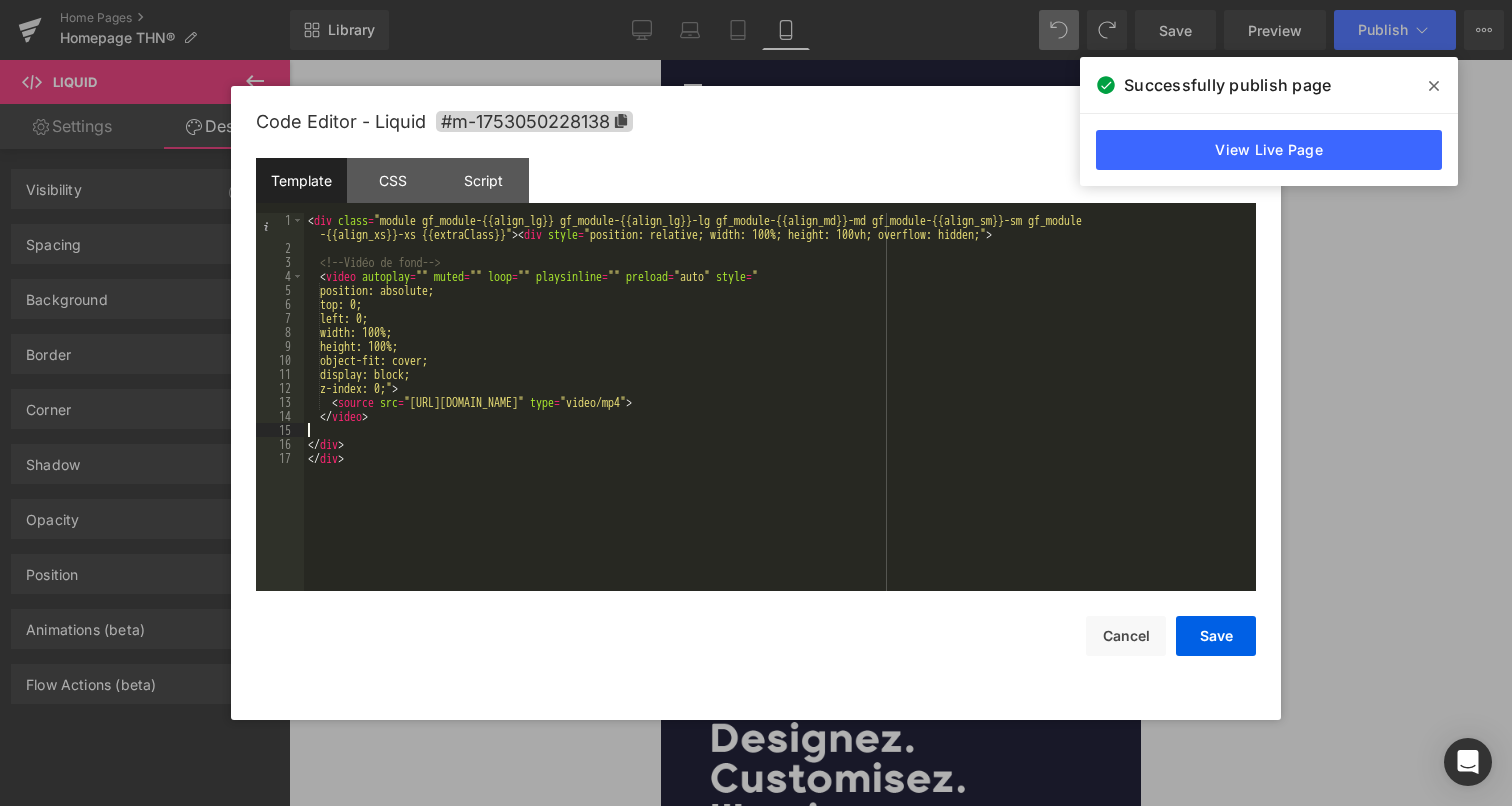 click on "< div   class = "module gf_module-{{align_lg}} gf_module-{{align_lg}}-lg gf_module-{{align_md}}-md gf_module-{{align_sm}}-sm gf_module    -{{align_xs}}-xs {{extraClass}}" > < div   style = "position: relative; width: 100%; height: 100vh; overflow: hidden;" >    <!--  Vidéo de fond  -->    < video   autoplay = ""   muted = ""   loop = ""   playsinline = ""   preload = "auto"   style = "      position: absolute;      top: 0;      left: 0;      width: 100%;      height: 100%;      object-fit: cover;      display: block;      z-index: 0;" >       < source   src = "https://cdn.shopify.com/videos/c/o/v/7eff5943aa004eec9c67b9d7f760d4dc.mp4"   type = "video/mp4" >    </ video > </ div > </ div >" at bounding box center (780, 423) 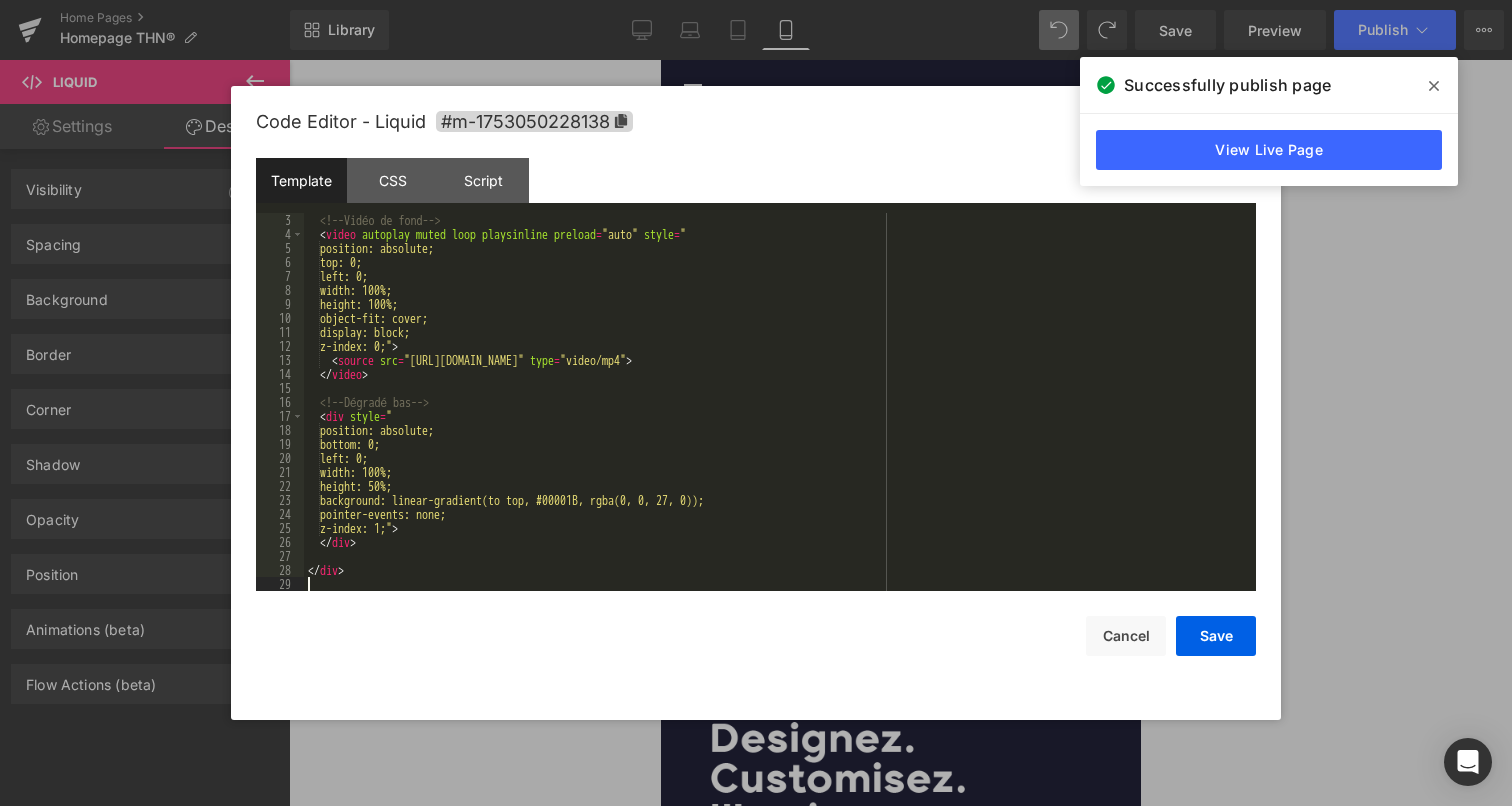 scroll, scrollTop: 28, scrollLeft: 0, axis: vertical 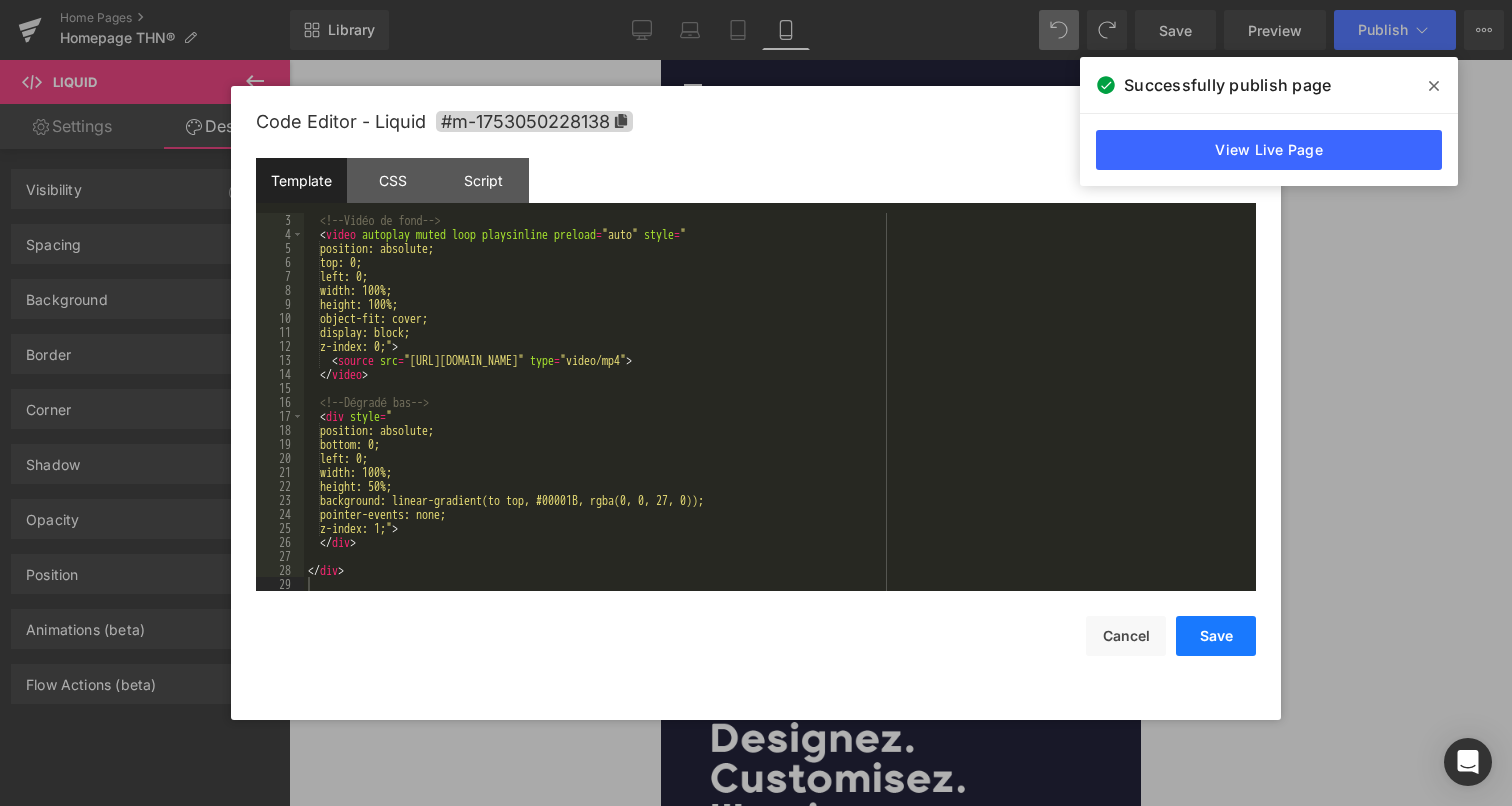 click on "Save" at bounding box center [1216, 636] 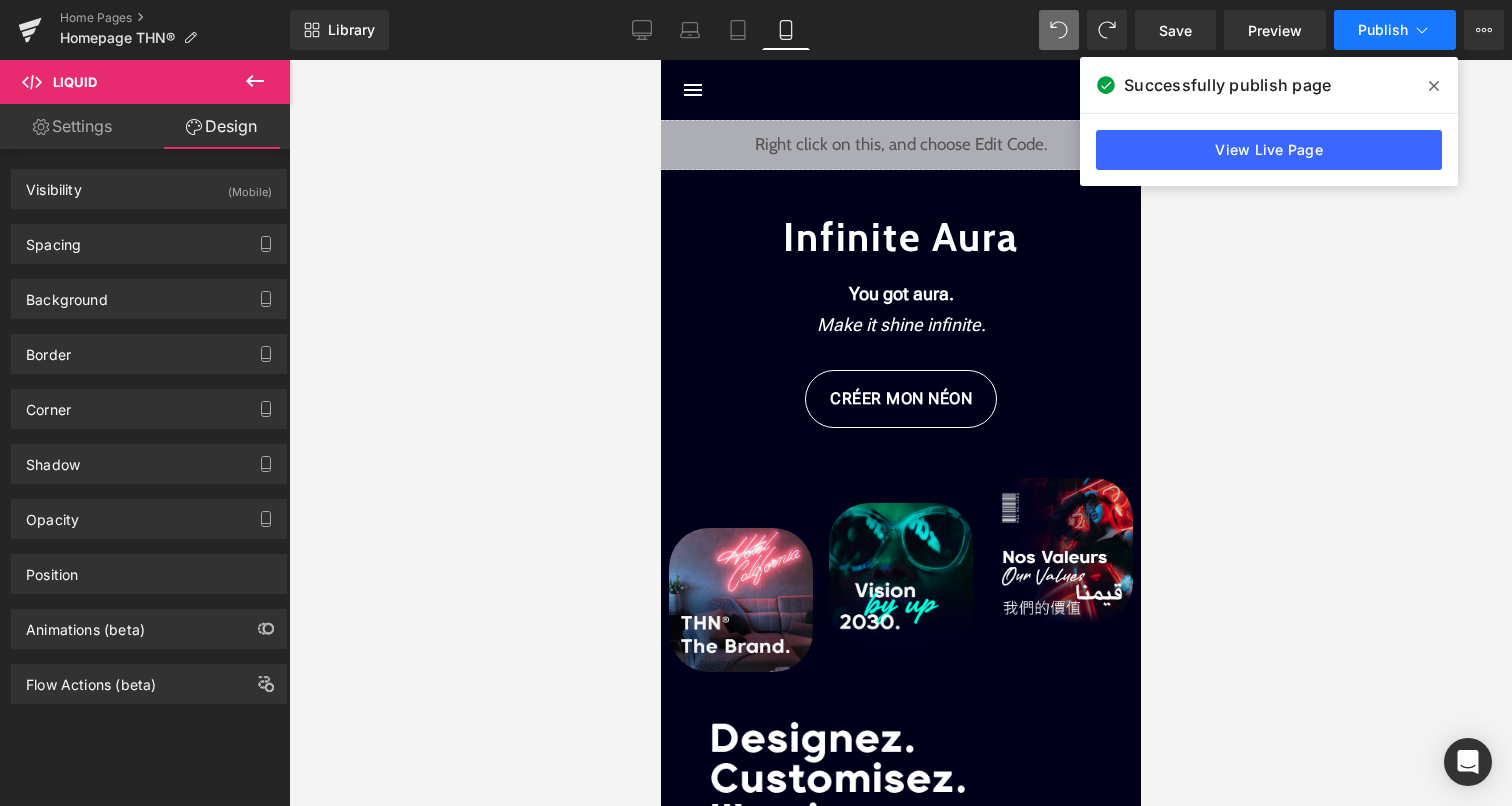 click on "Publish" at bounding box center (1383, 30) 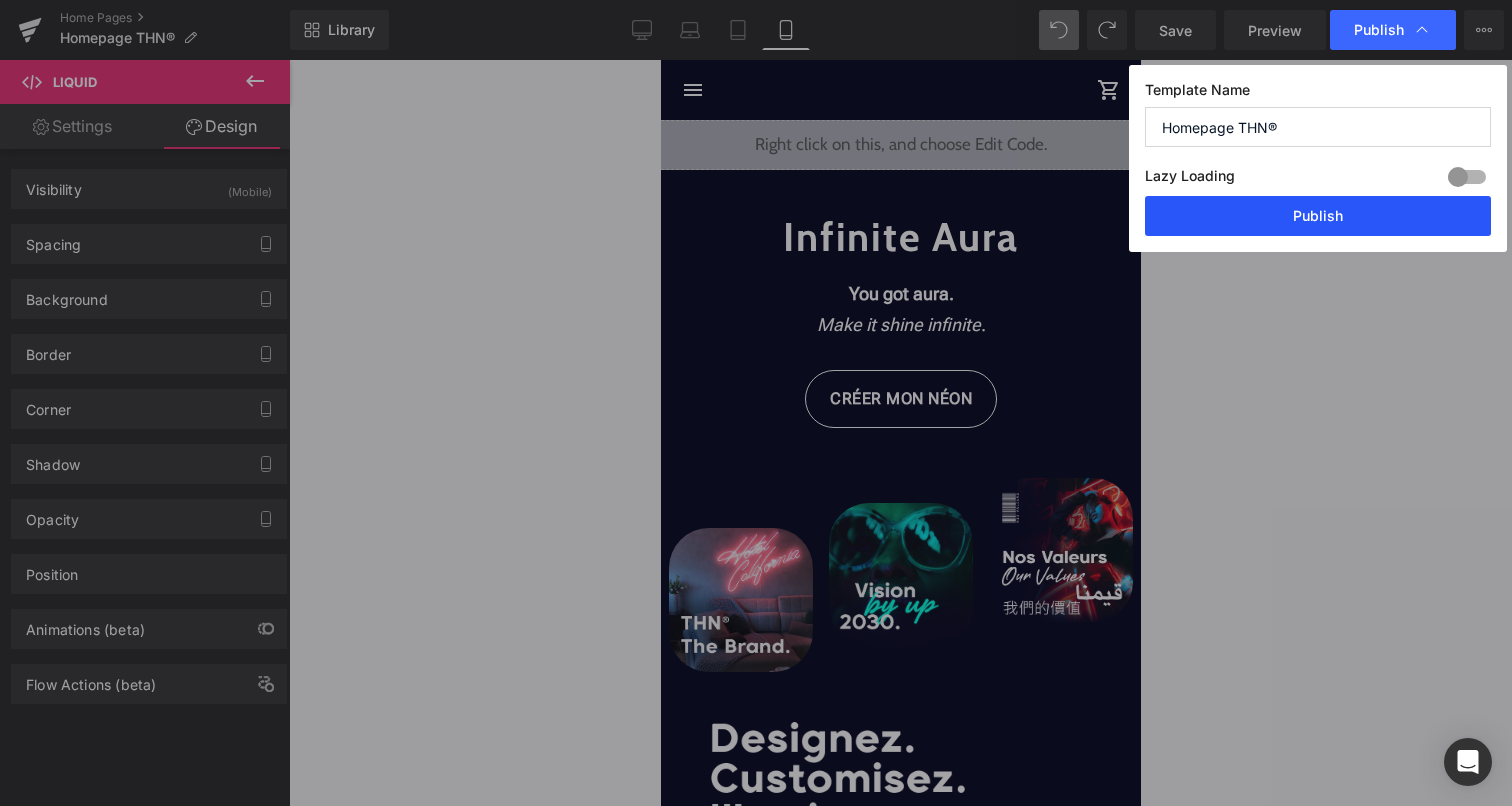 click on "Publish" at bounding box center [1318, 216] 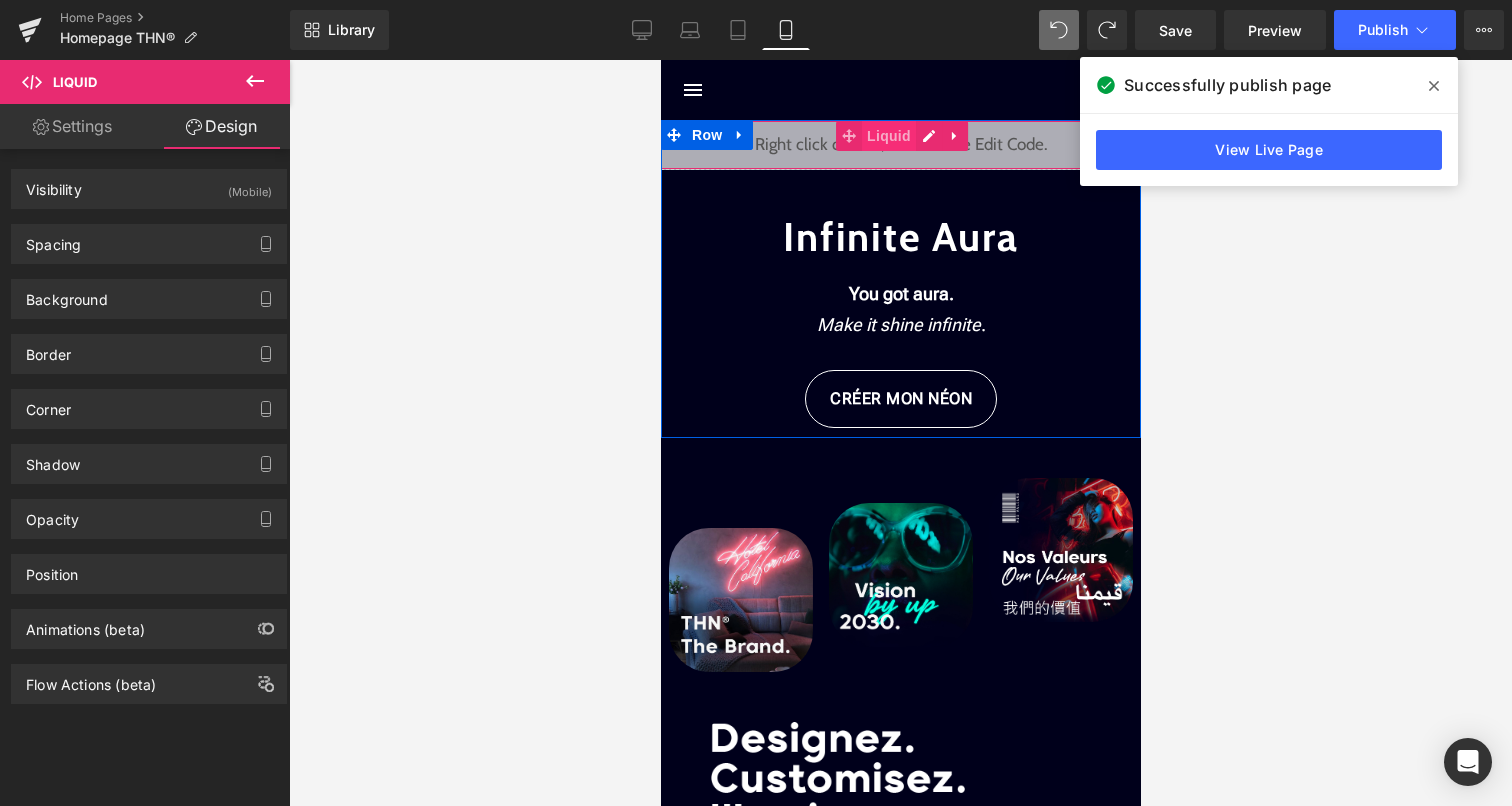 click on "Liquid" at bounding box center (888, 136) 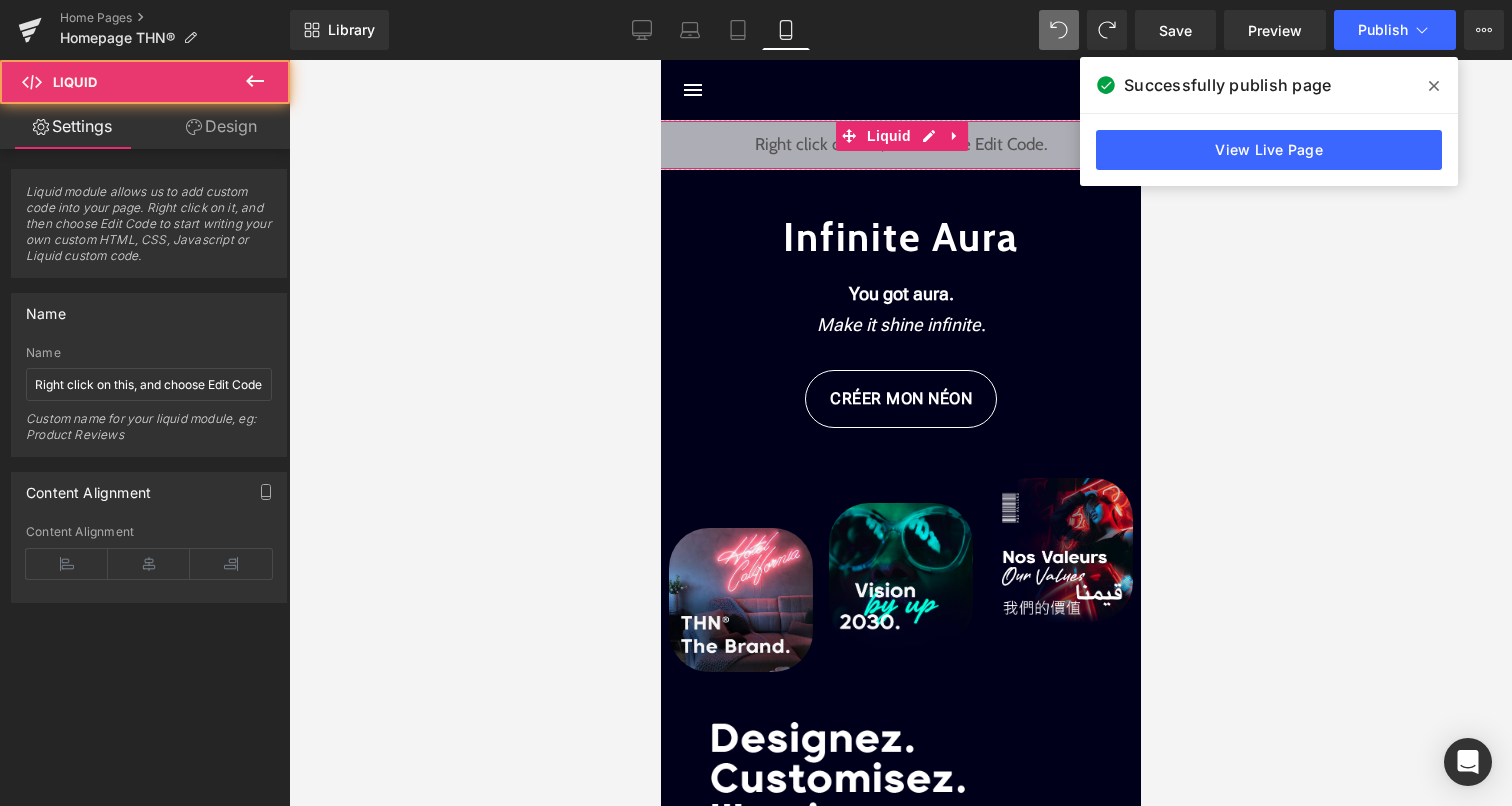 click on "Design" at bounding box center [221, 126] 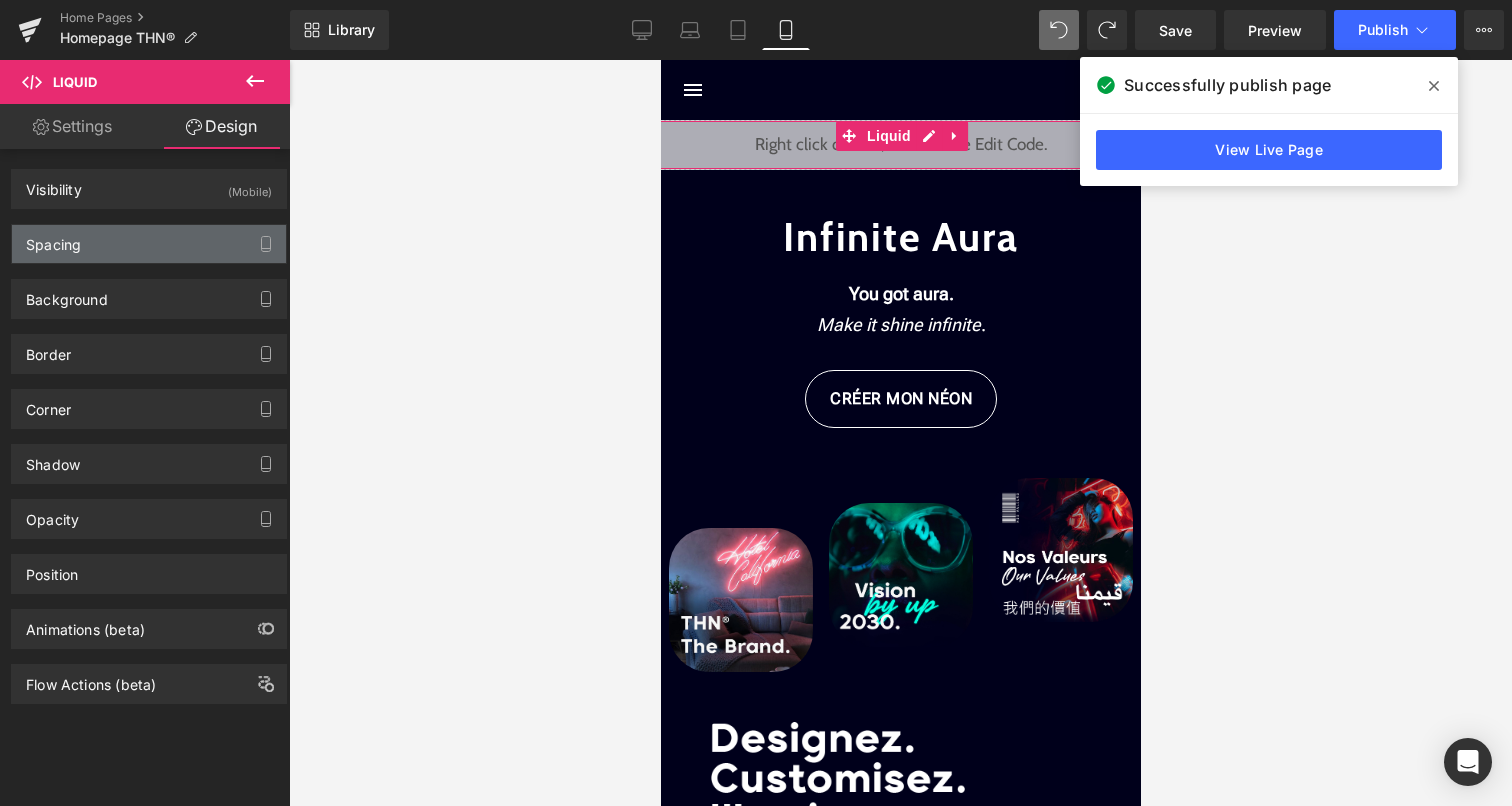 click on "Spacing" at bounding box center [149, 244] 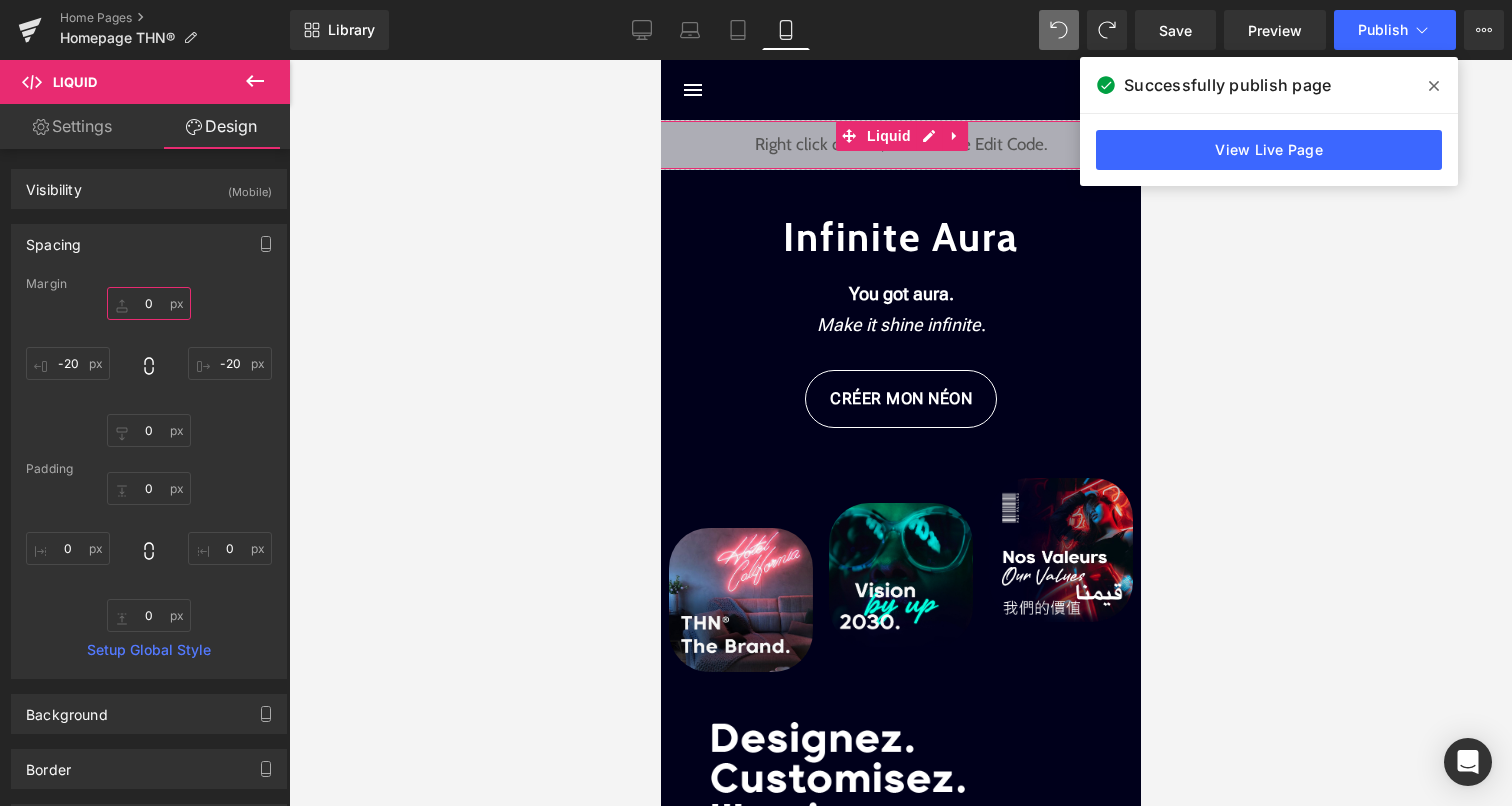 click on "0" at bounding box center [149, 303] 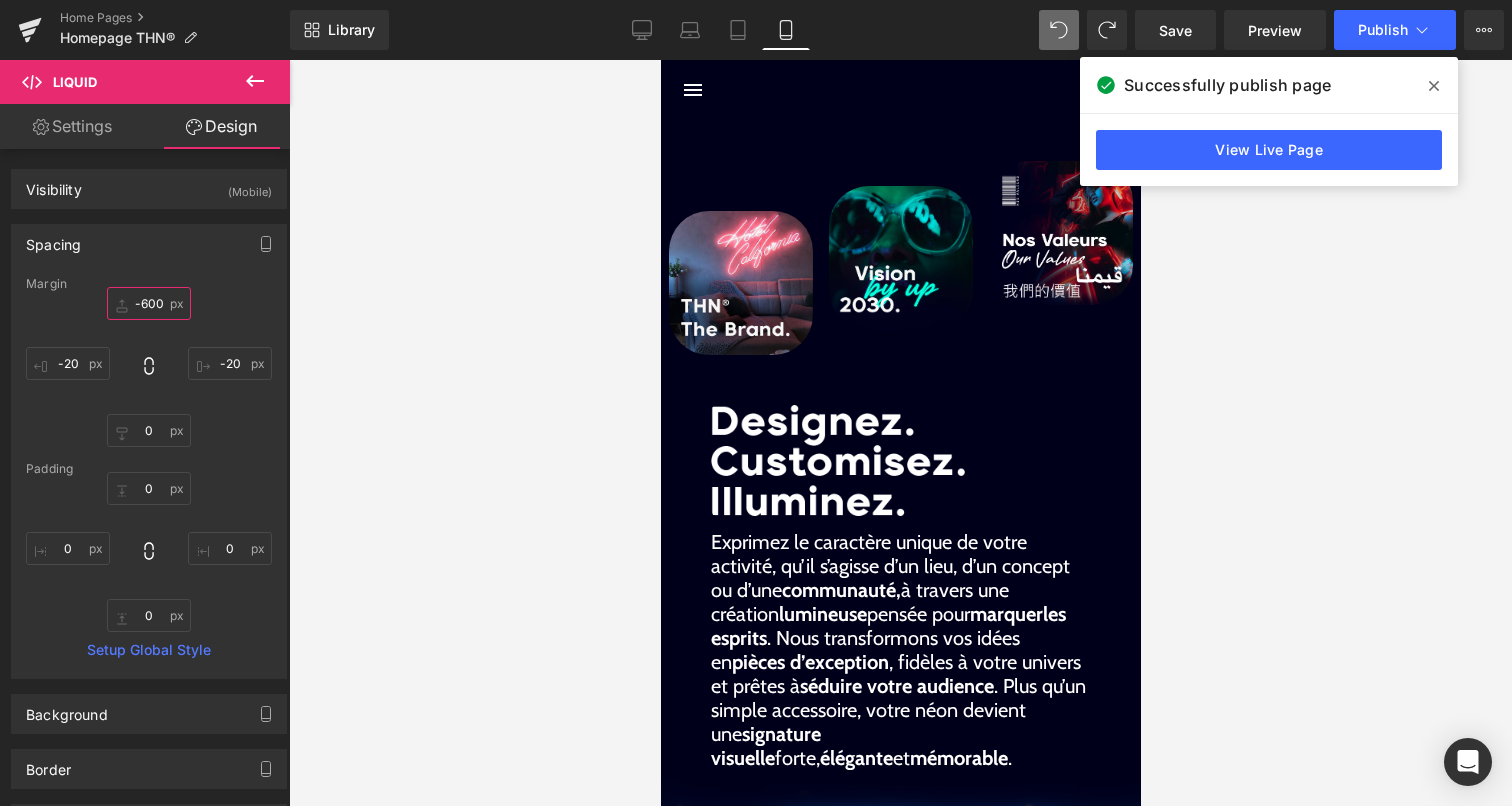 type on "-60" 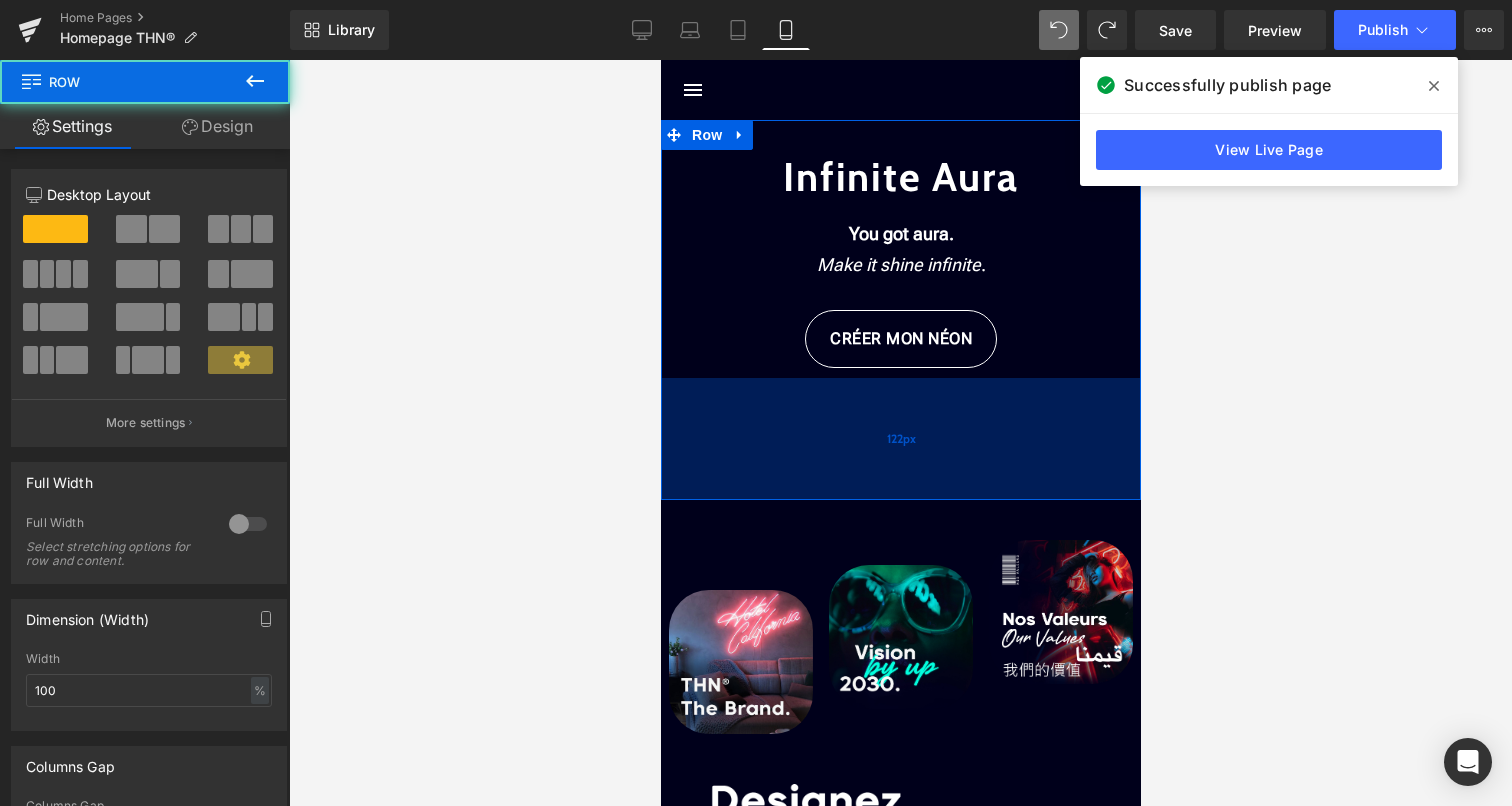 drag, startPoint x: 1056, startPoint y: 375, endPoint x: 1050, endPoint y: 497, distance: 122.14745 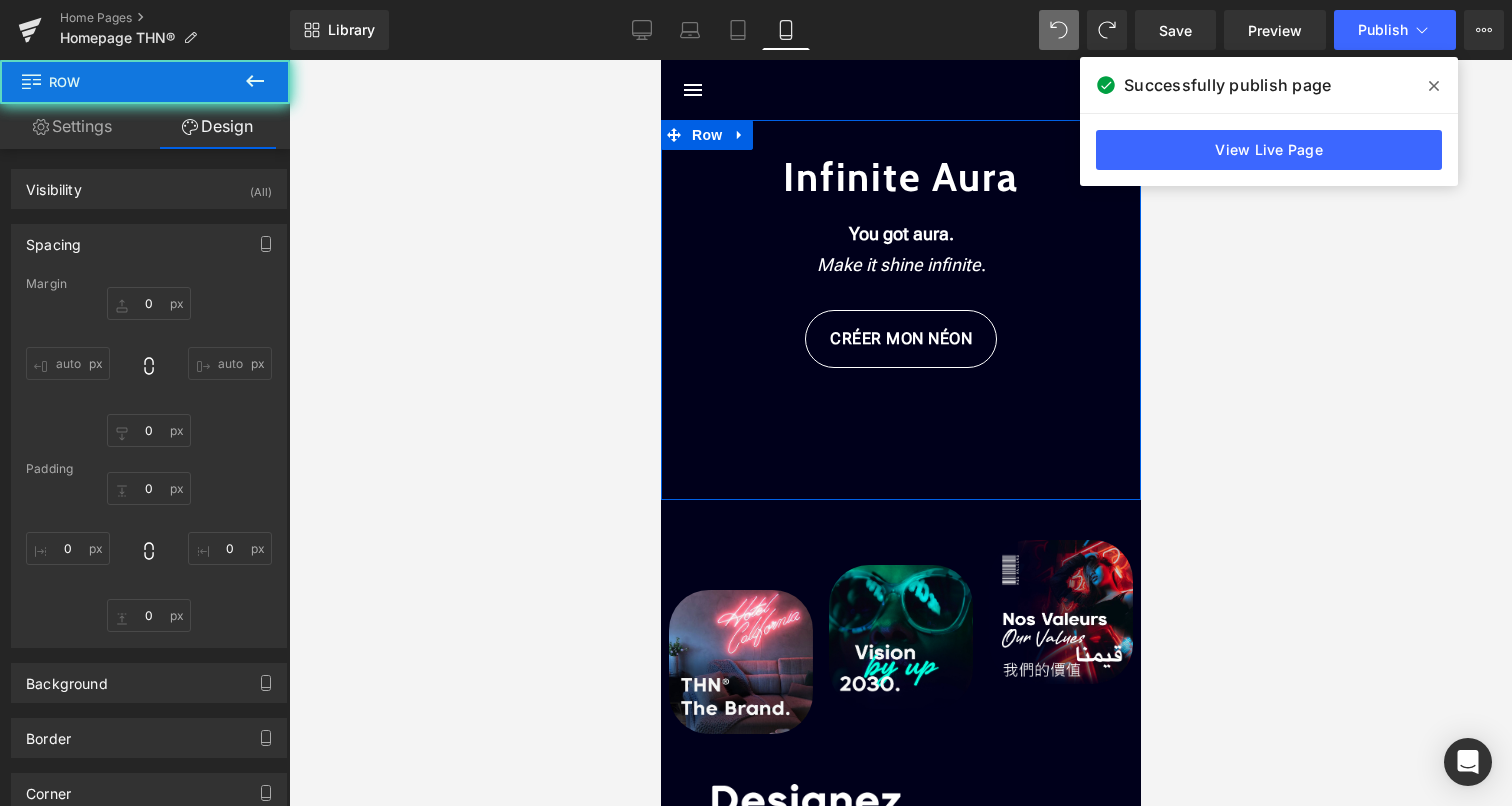 type on "0" 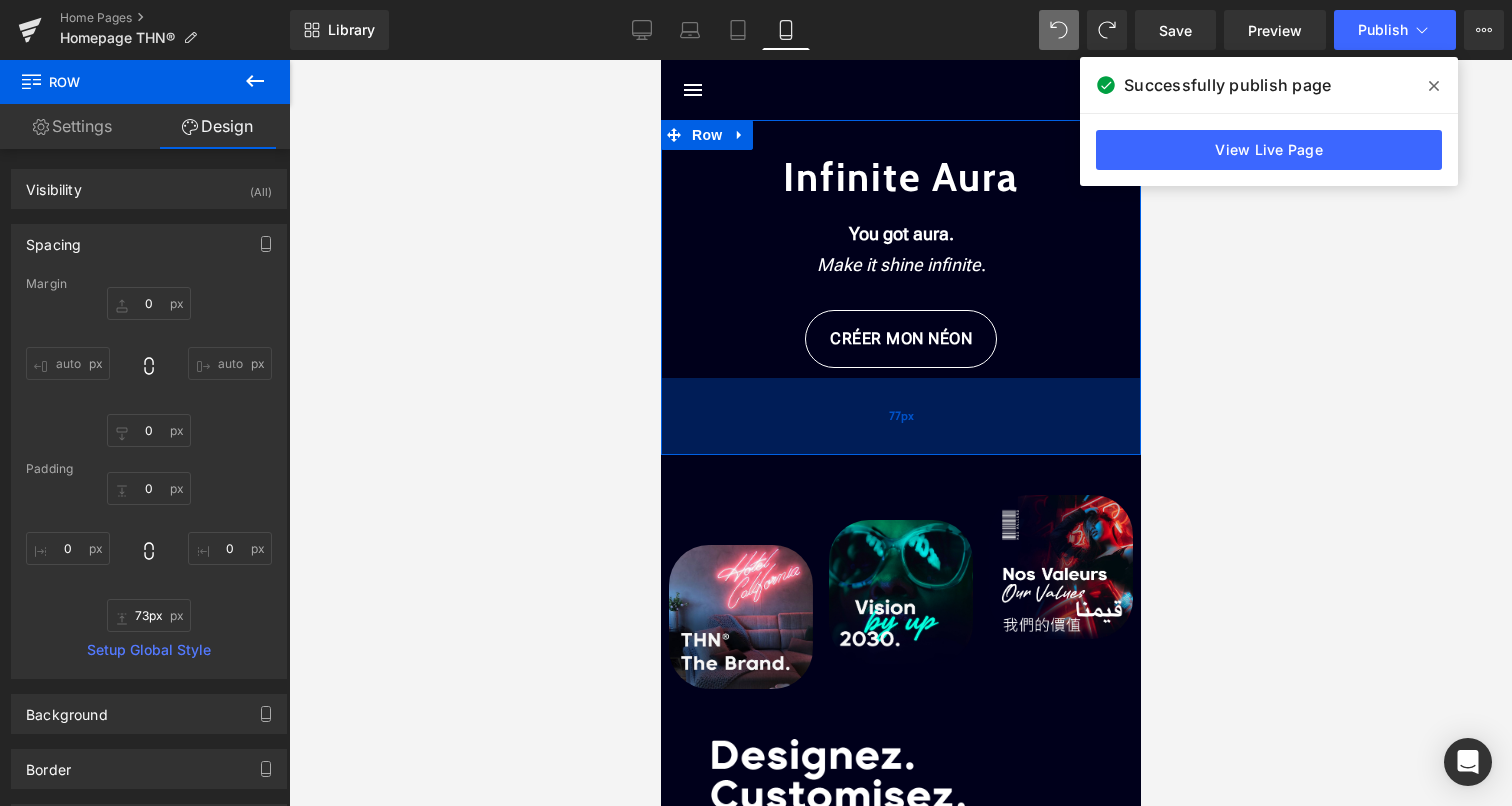 type on "72px" 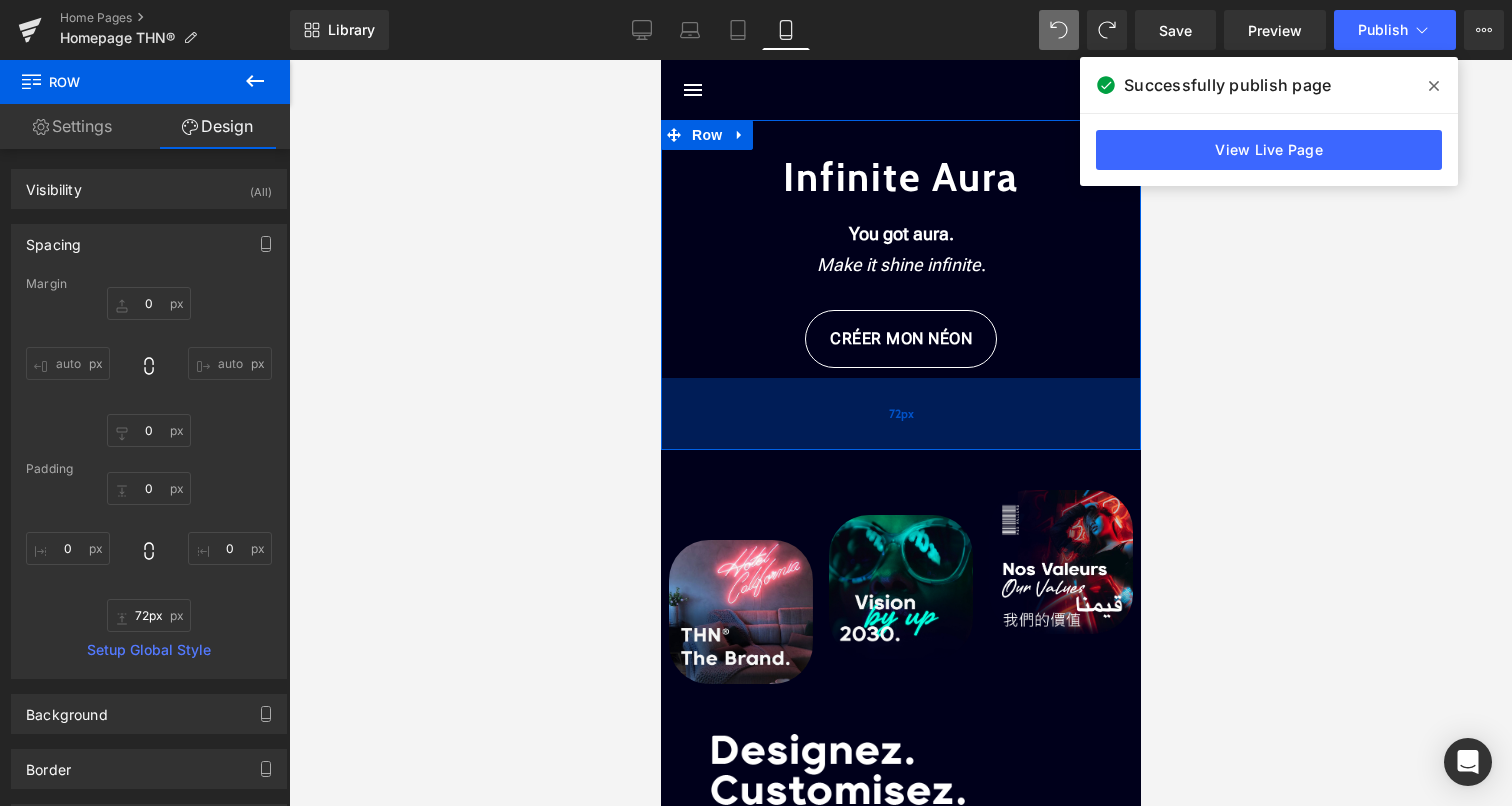 drag, startPoint x: 1045, startPoint y: 471, endPoint x: 1047, endPoint y: 421, distance: 50.039986 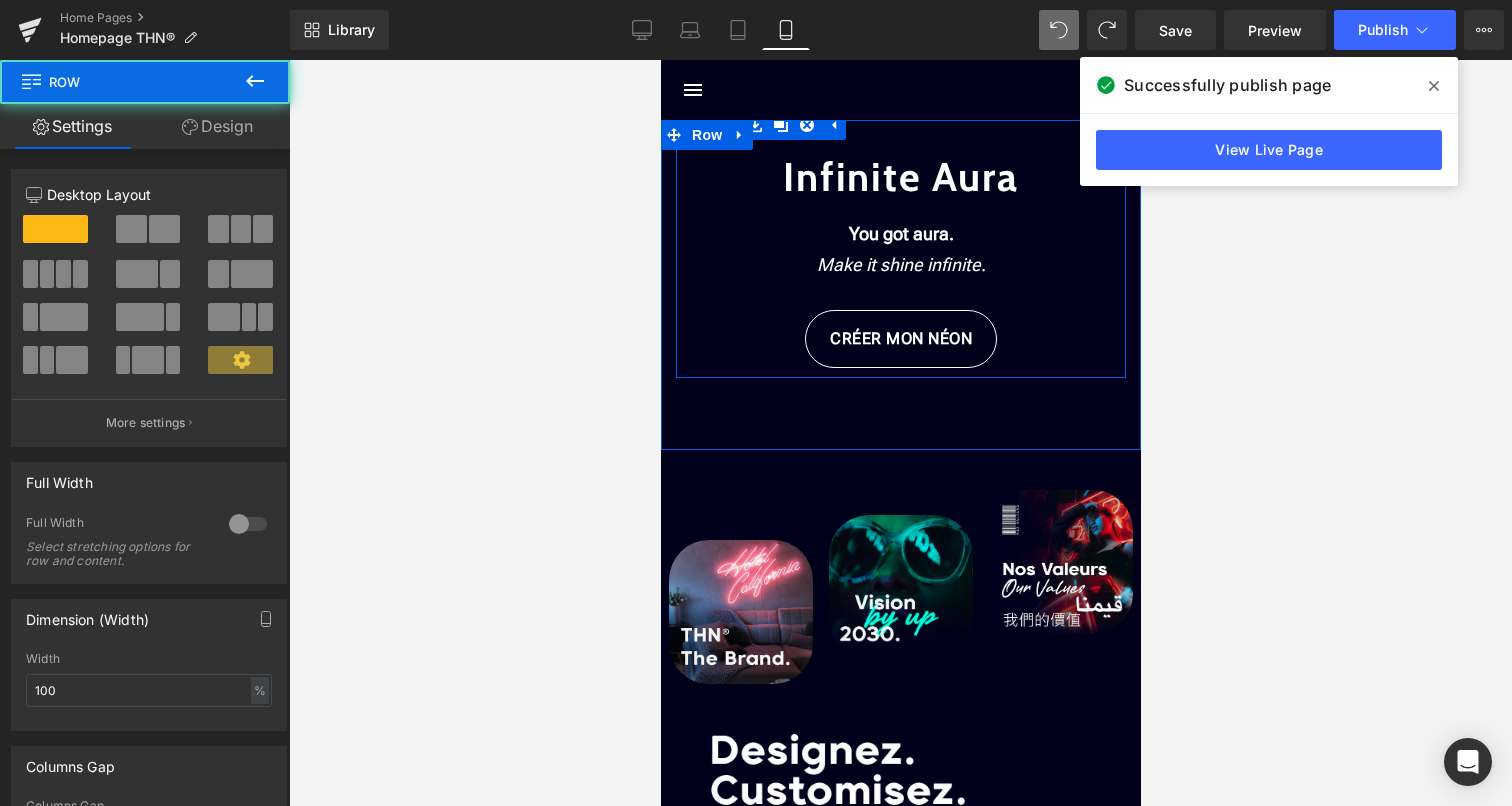 click on "Infinite Aura Text Block         You got aura.  Make it shine infinite . Text Block         CRÉER MON NÉON Button" at bounding box center (900, 239) 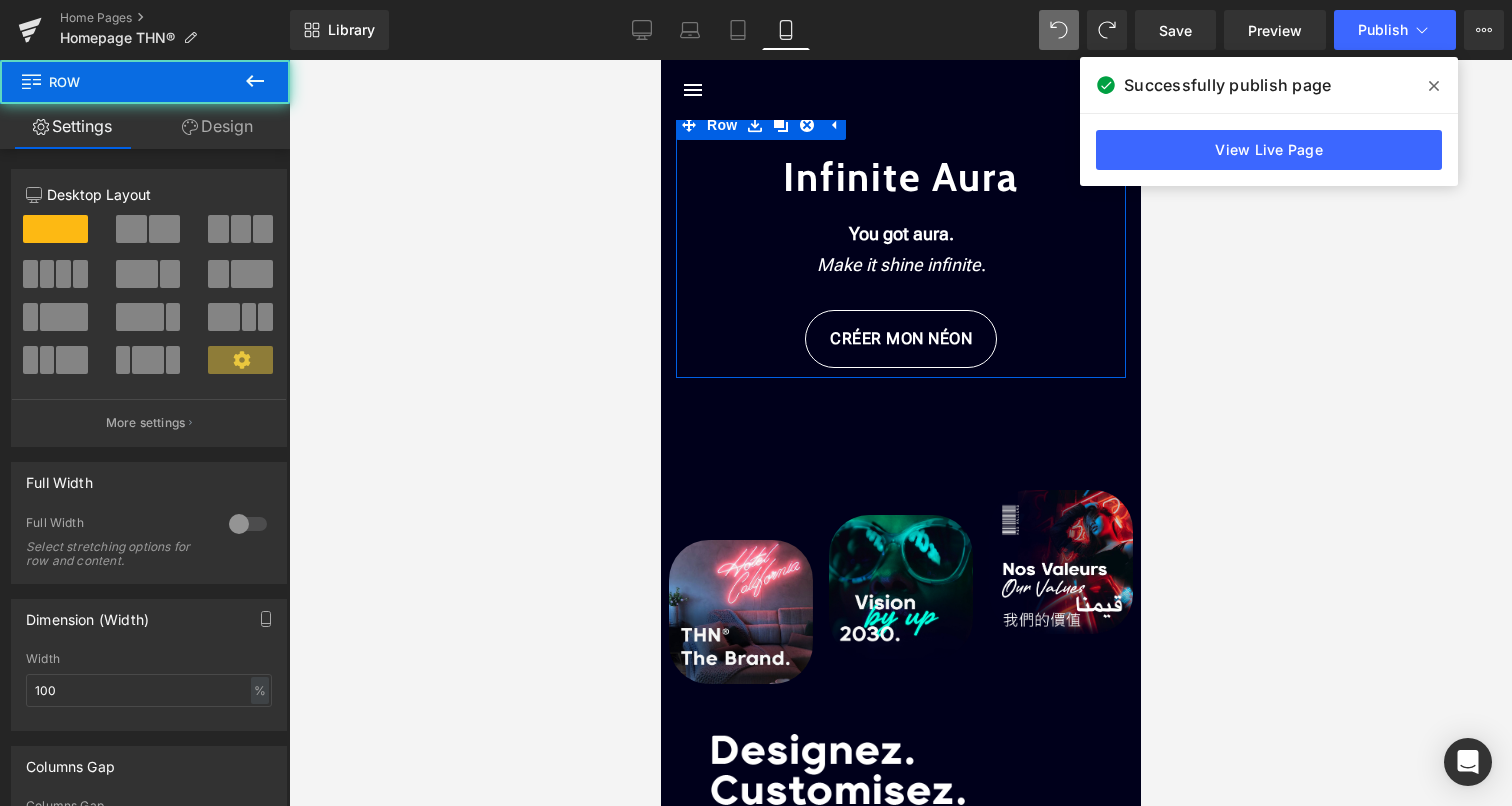 click 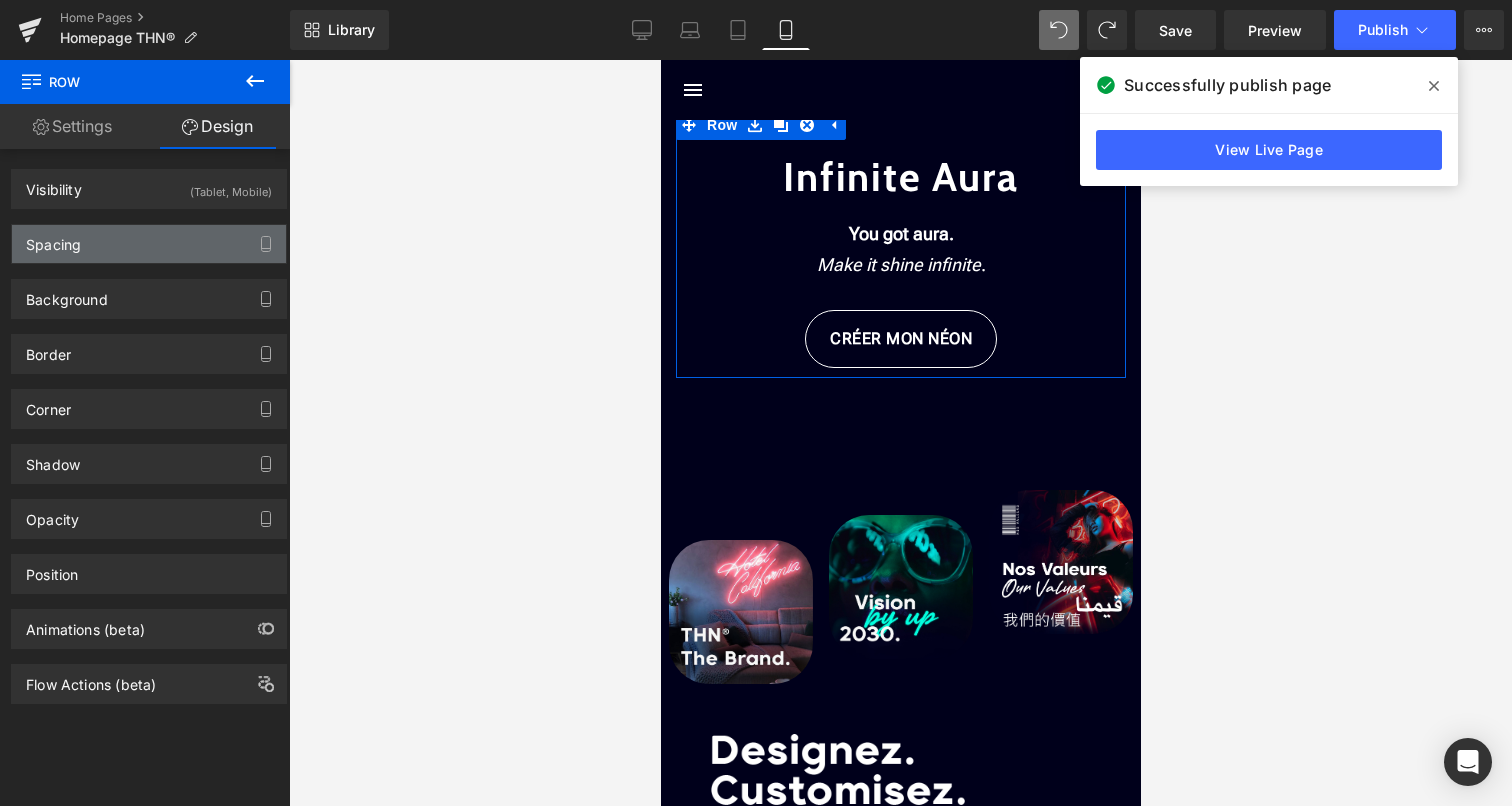 click on "Spacing" at bounding box center (149, 244) 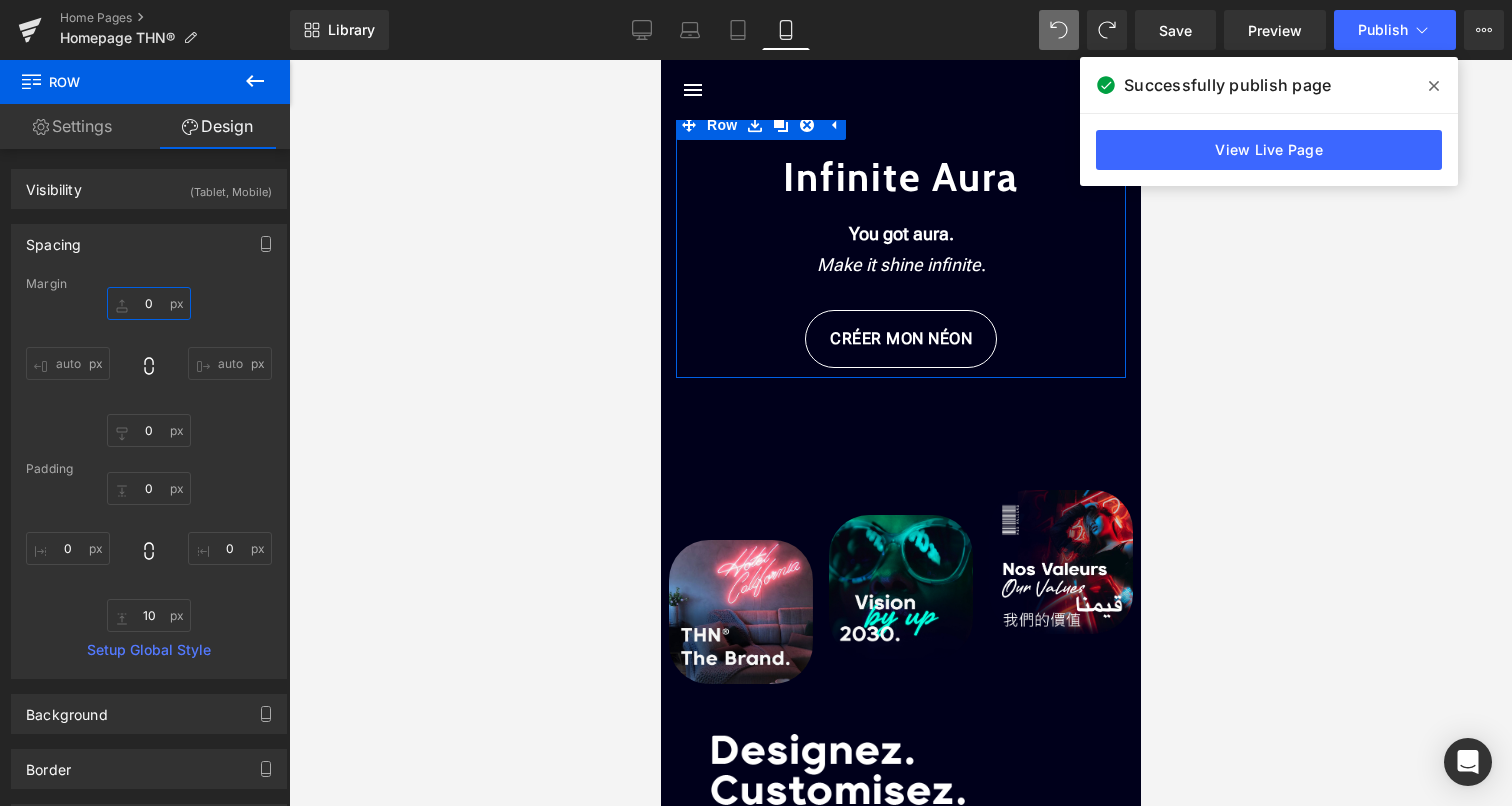 click on "0" at bounding box center (149, 303) 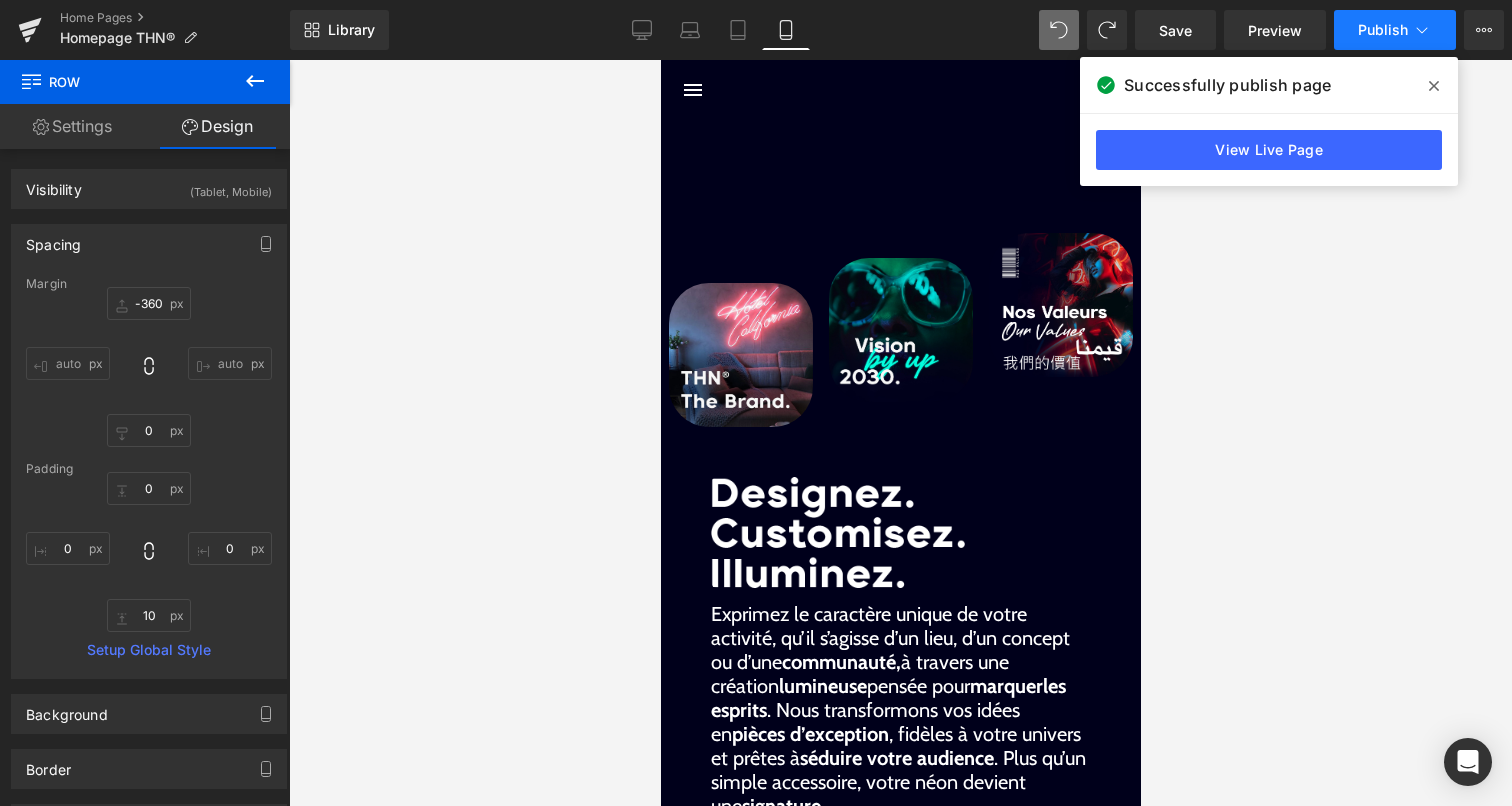 click on "Publish" at bounding box center [1383, 30] 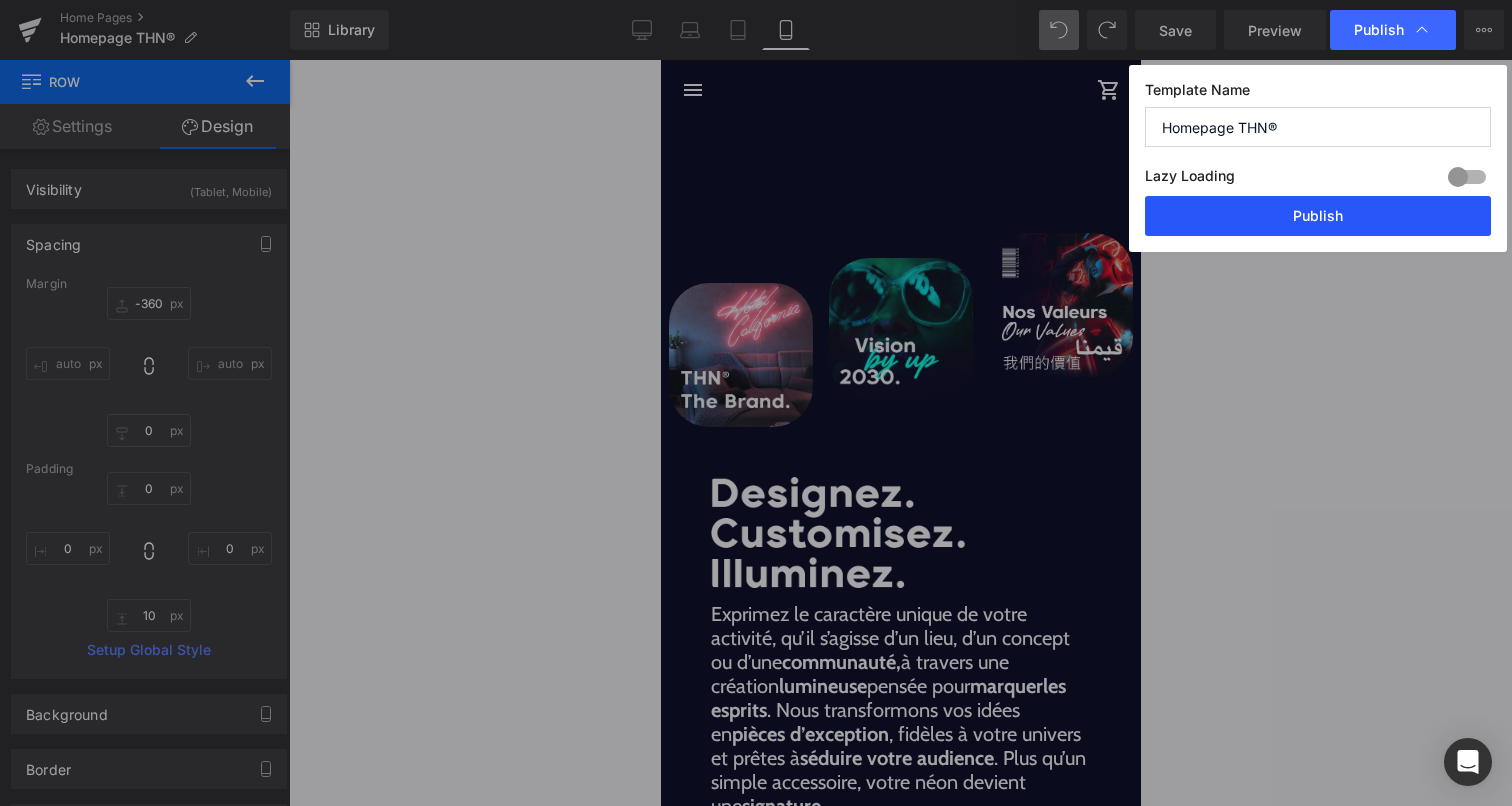 click on "Publish" at bounding box center (1318, 216) 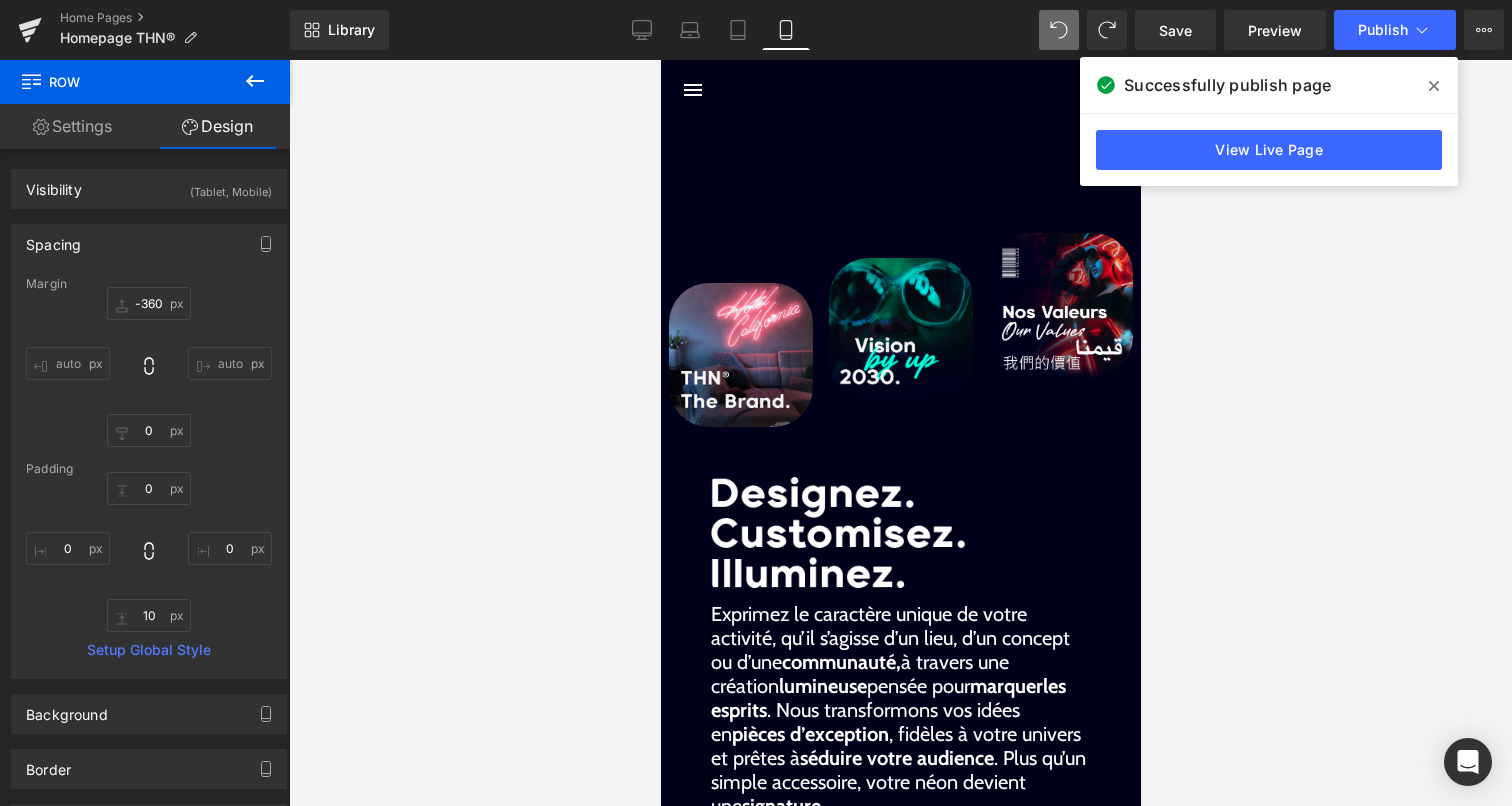 click 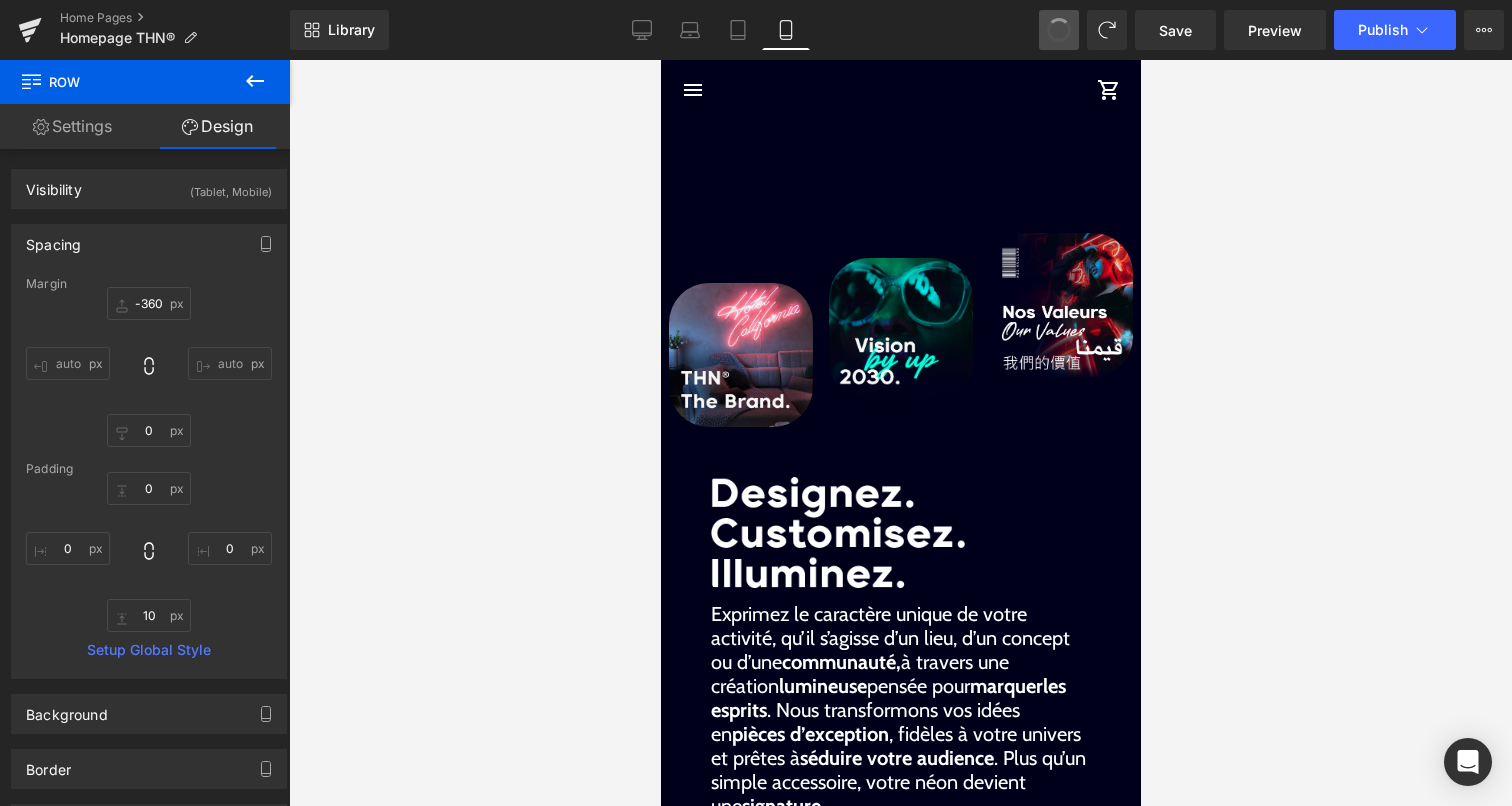 type on "0" 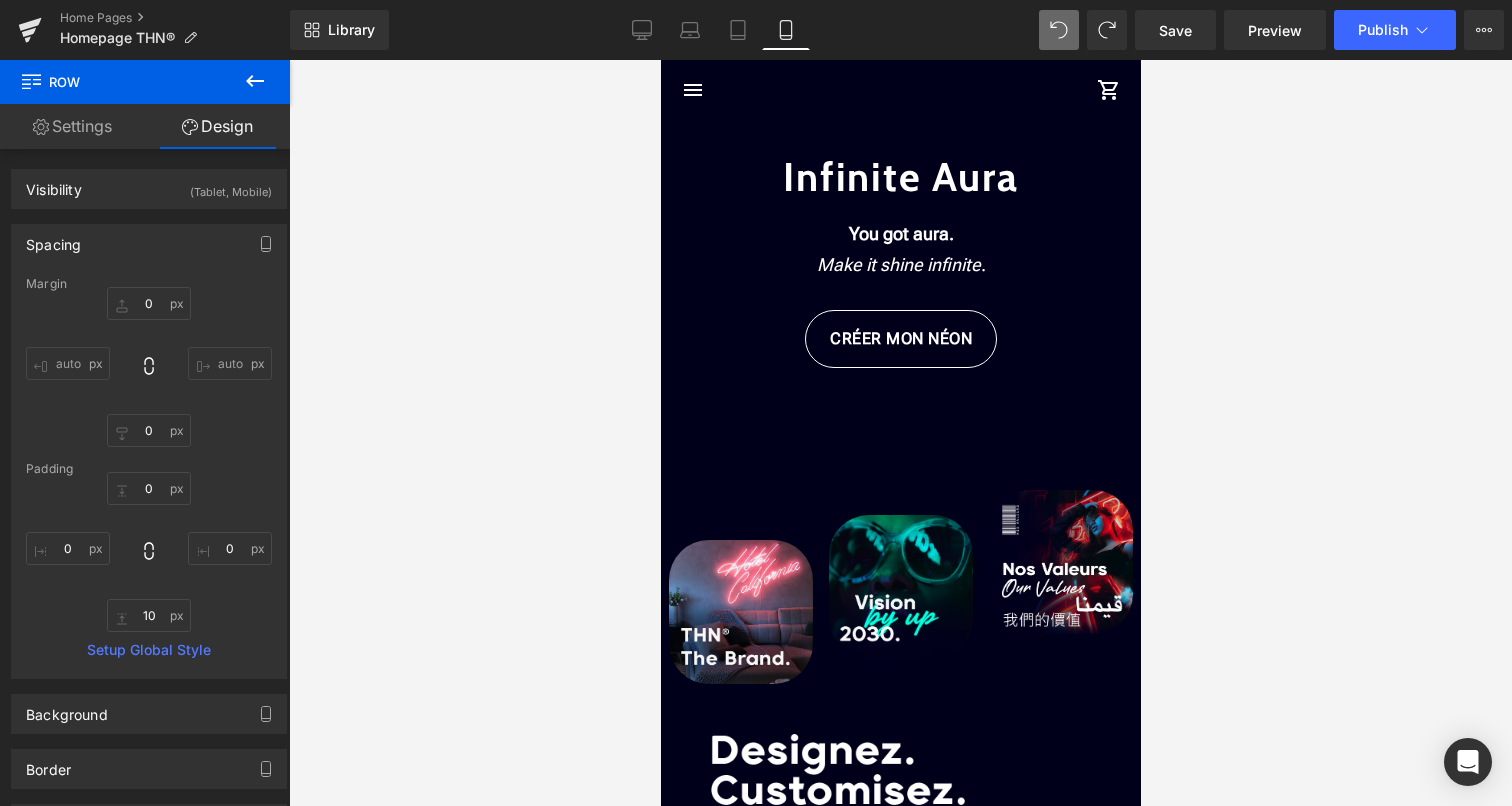 click 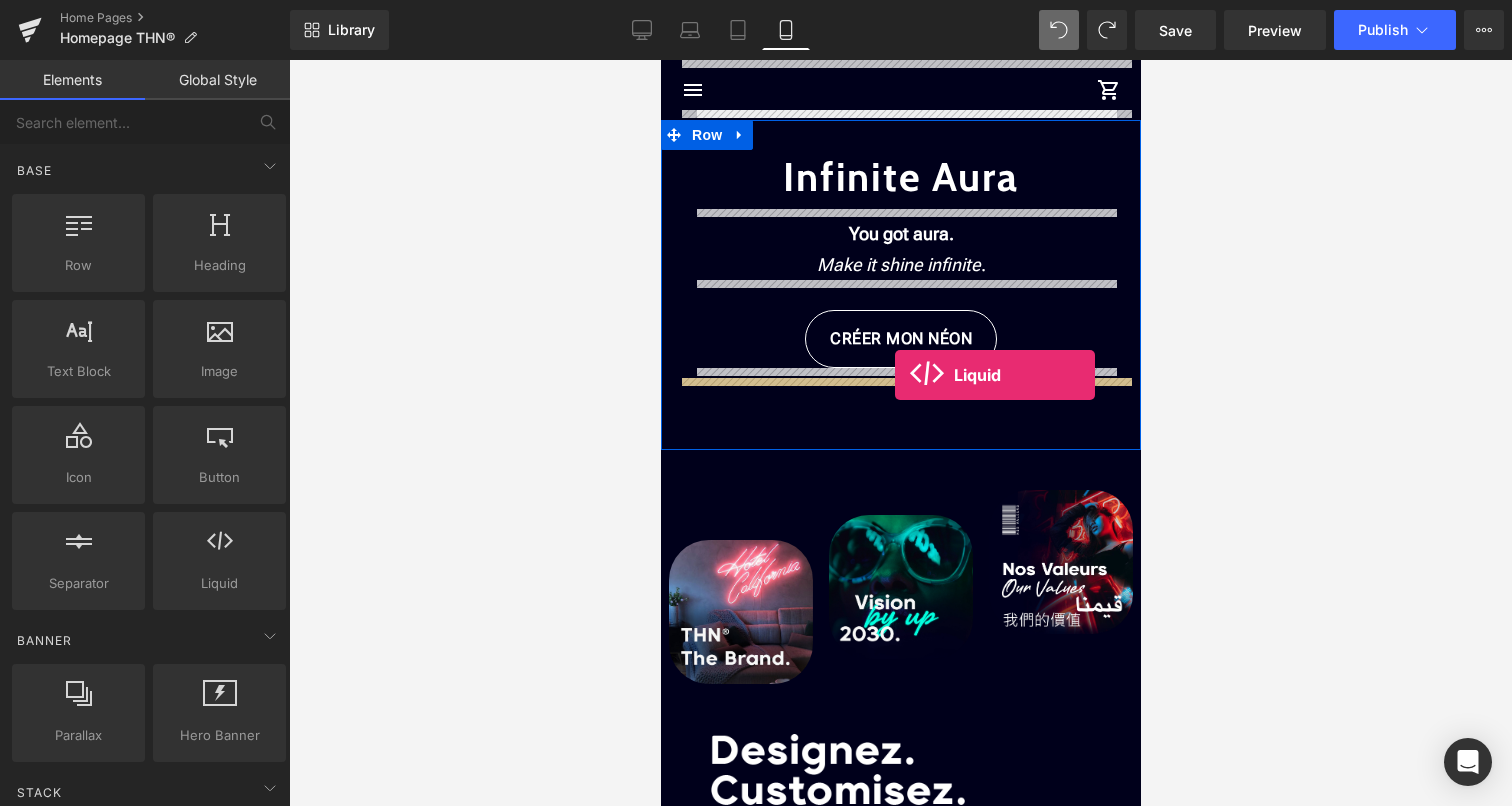 drag, startPoint x: 884, startPoint y: 614, endPoint x: 894, endPoint y: 375, distance: 239.2091 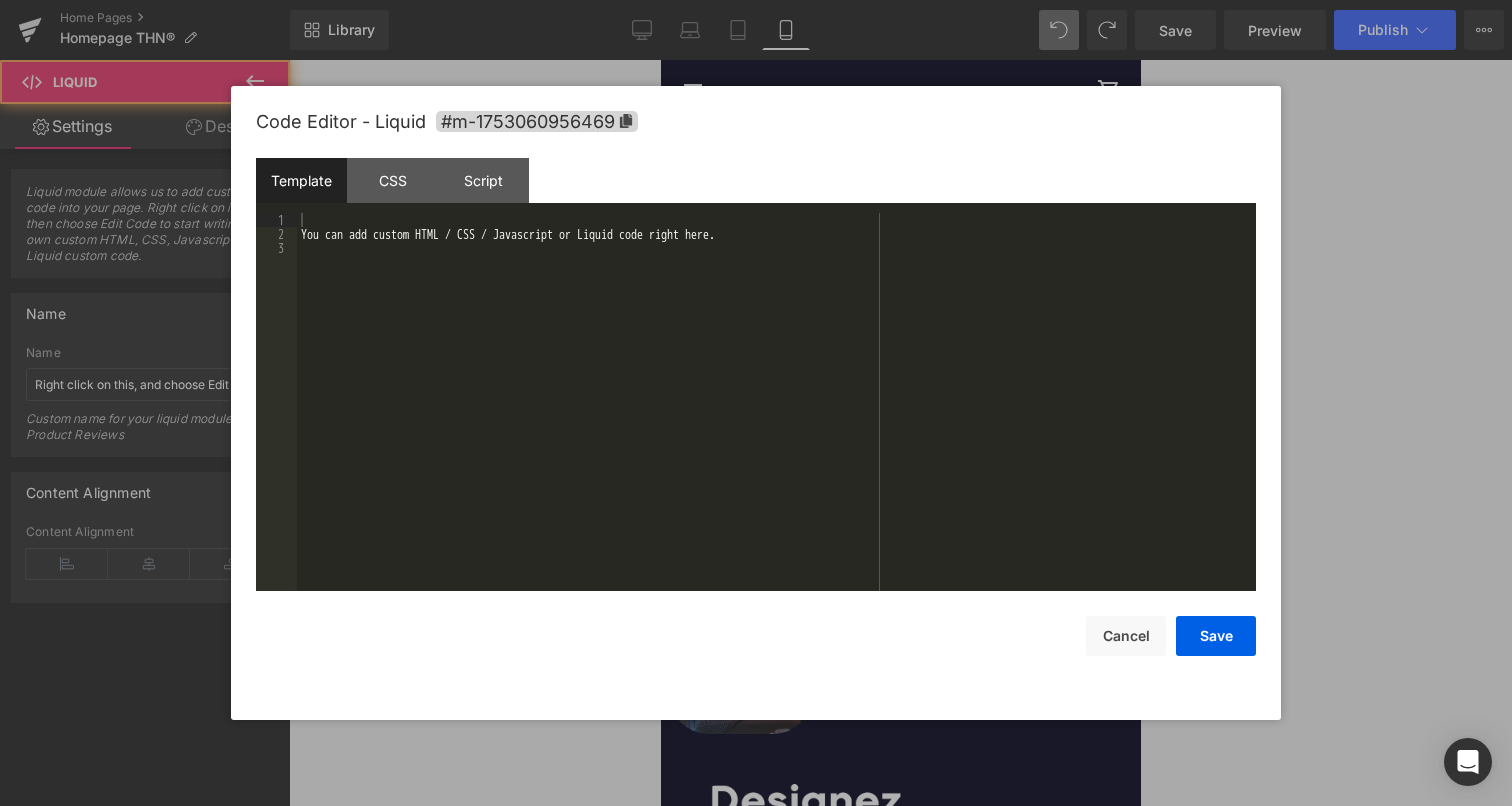 click on "Liquid" at bounding box center (900, 403) 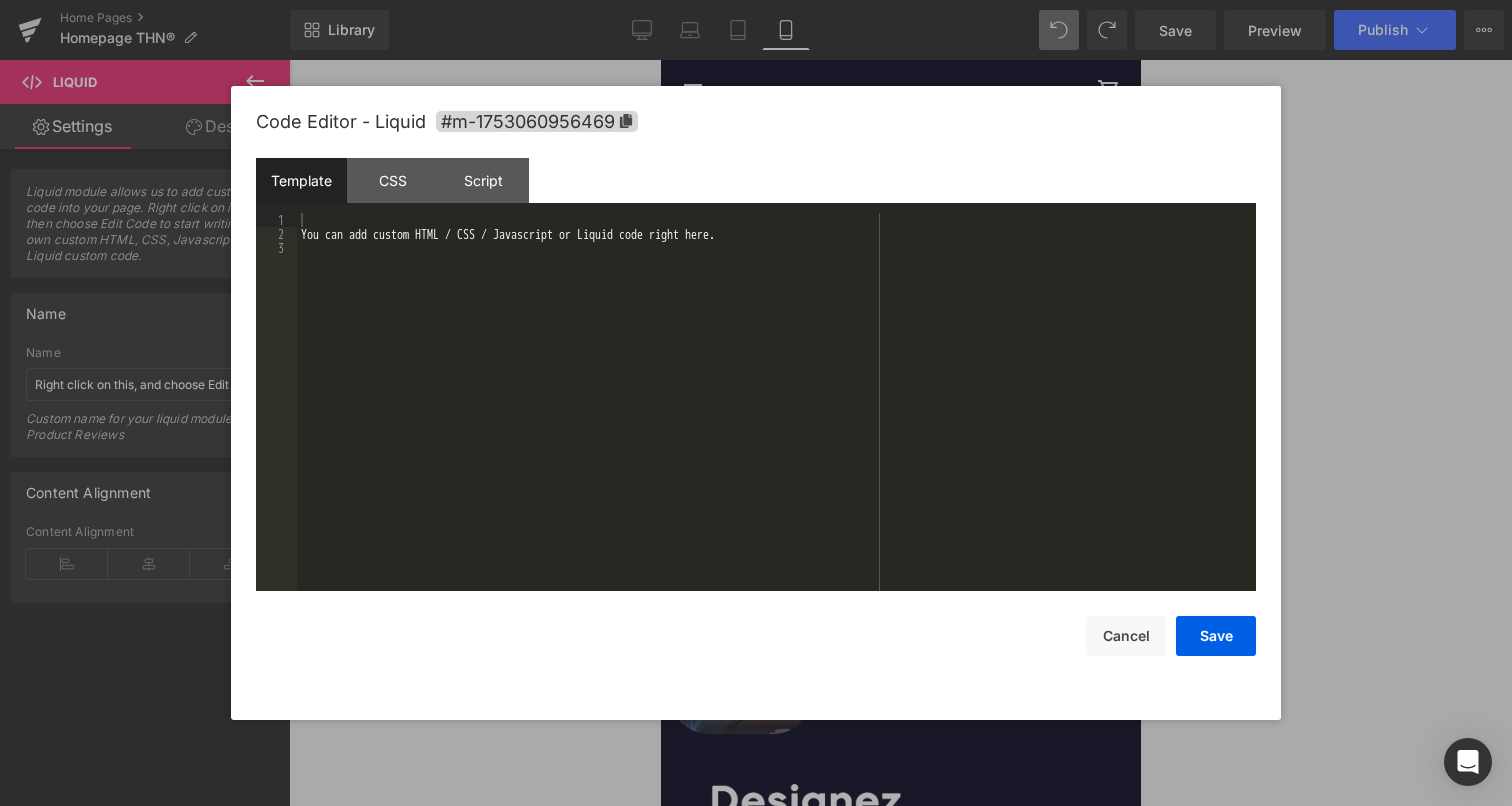 click on "You can add custom HTML / CSS / Javascript or Liquid code right here." at bounding box center [776, 416] 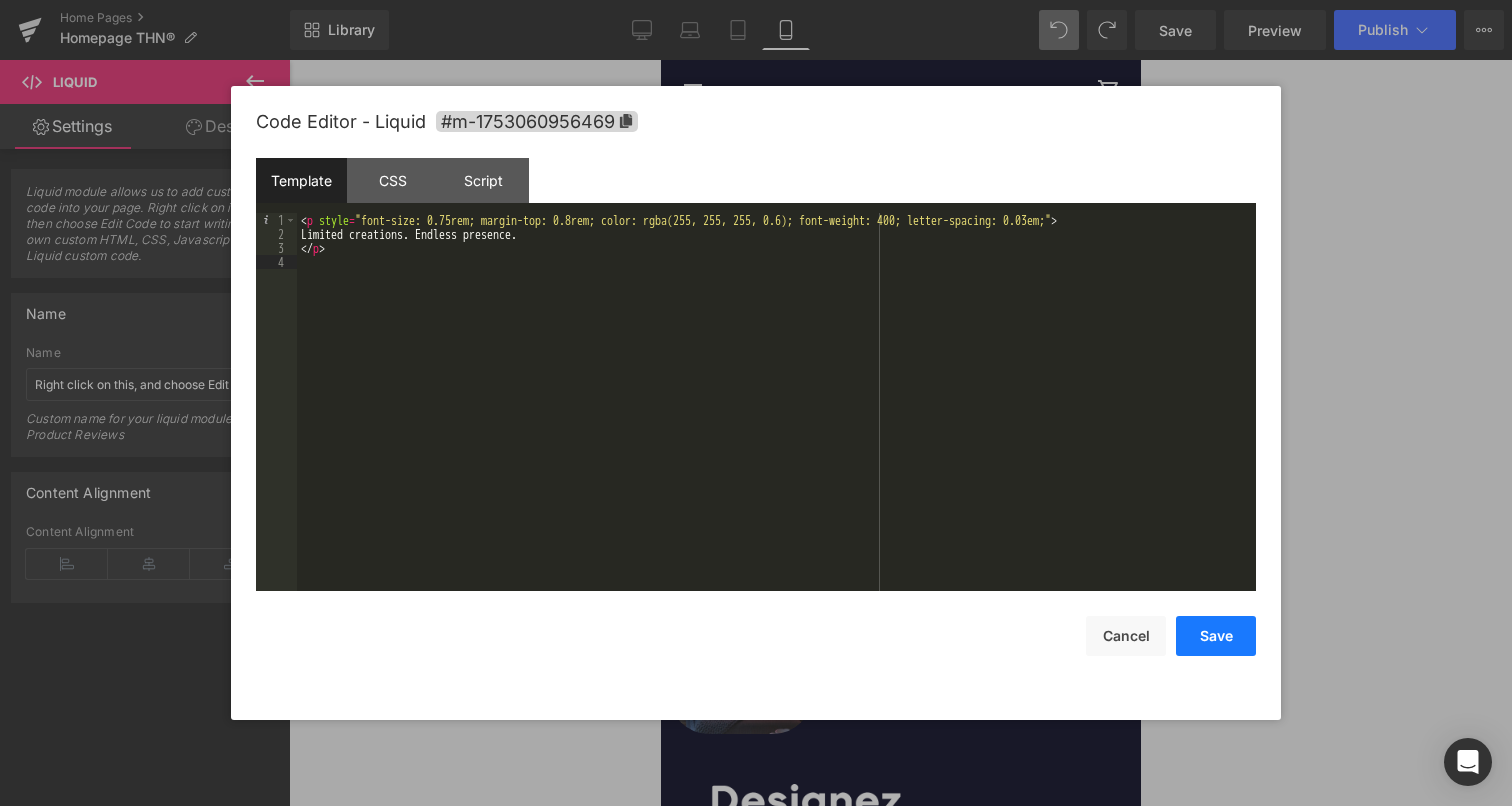 click on "Save" at bounding box center [1216, 636] 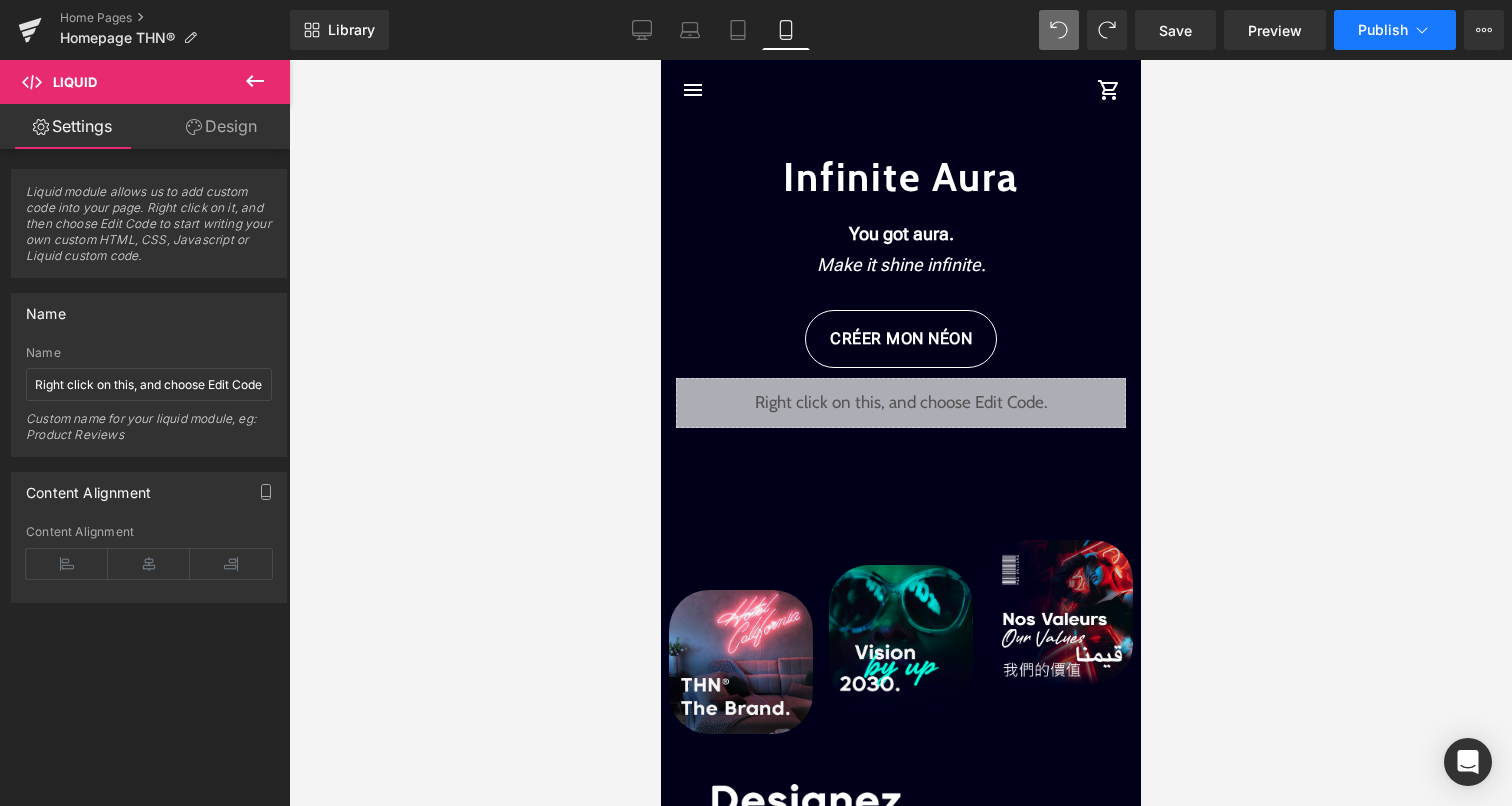 click on "Publish" at bounding box center [1383, 30] 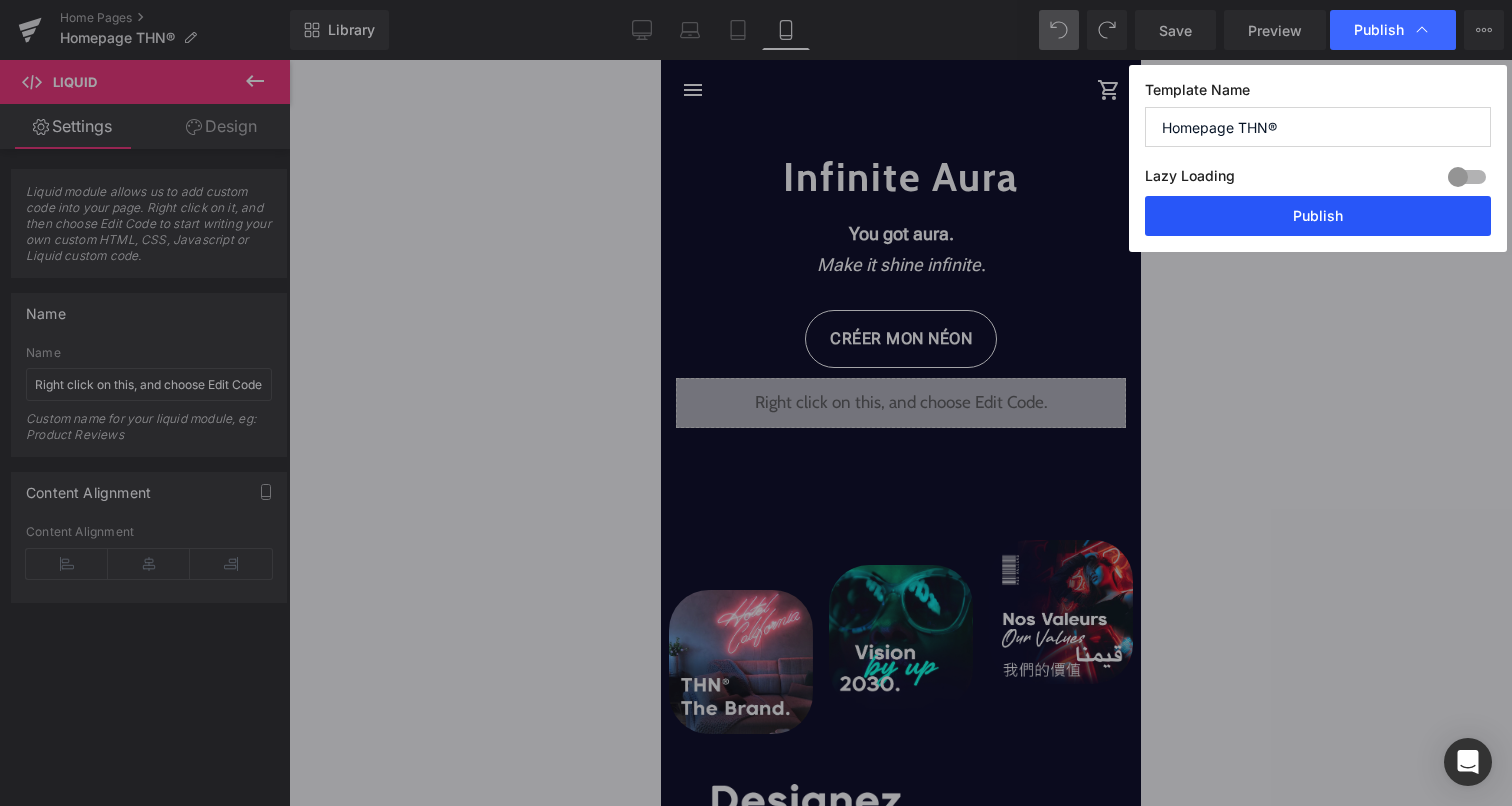 click on "Publish" at bounding box center [1318, 216] 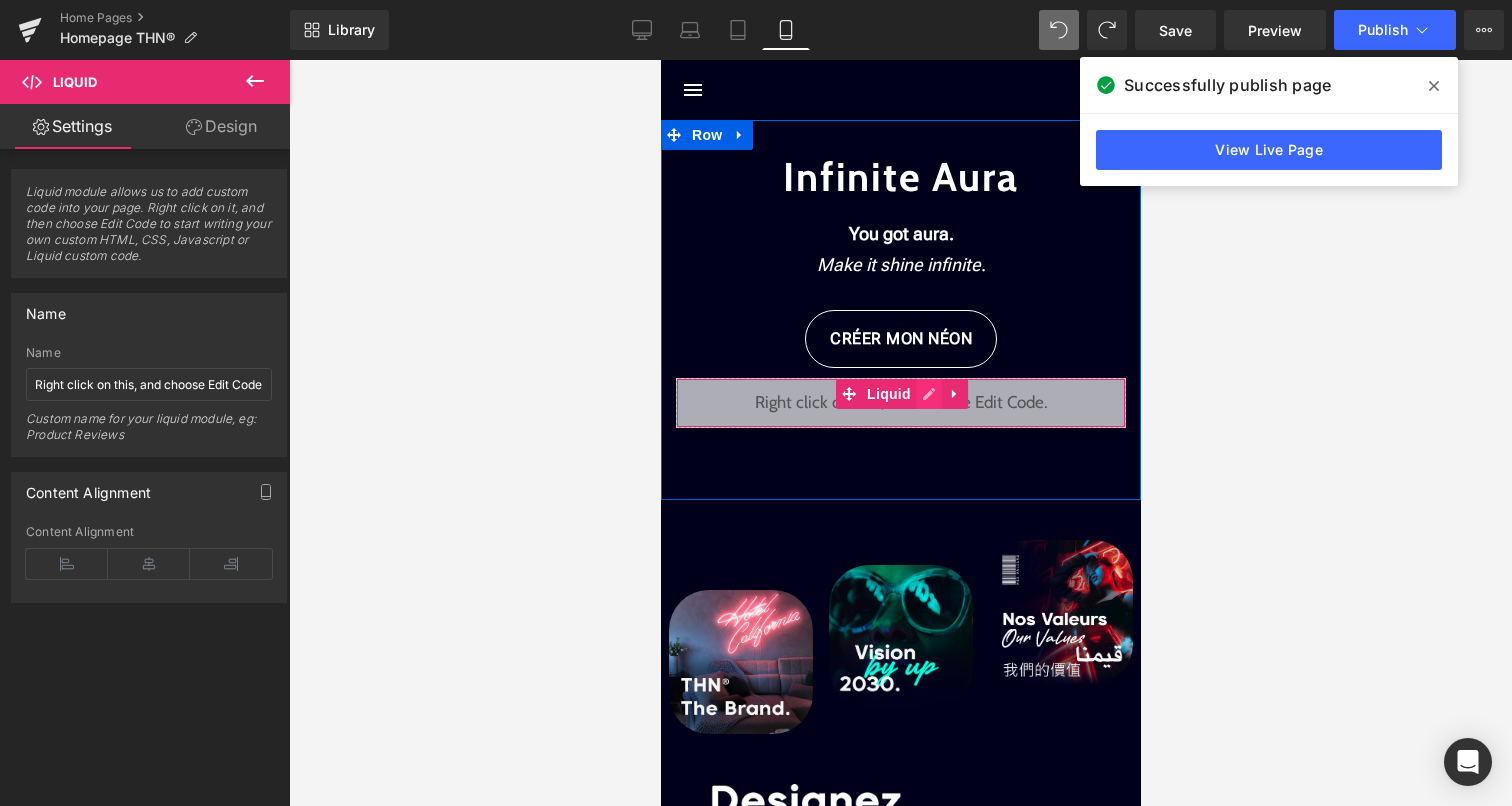 click on "Liquid" at bounding box center (900, 403) 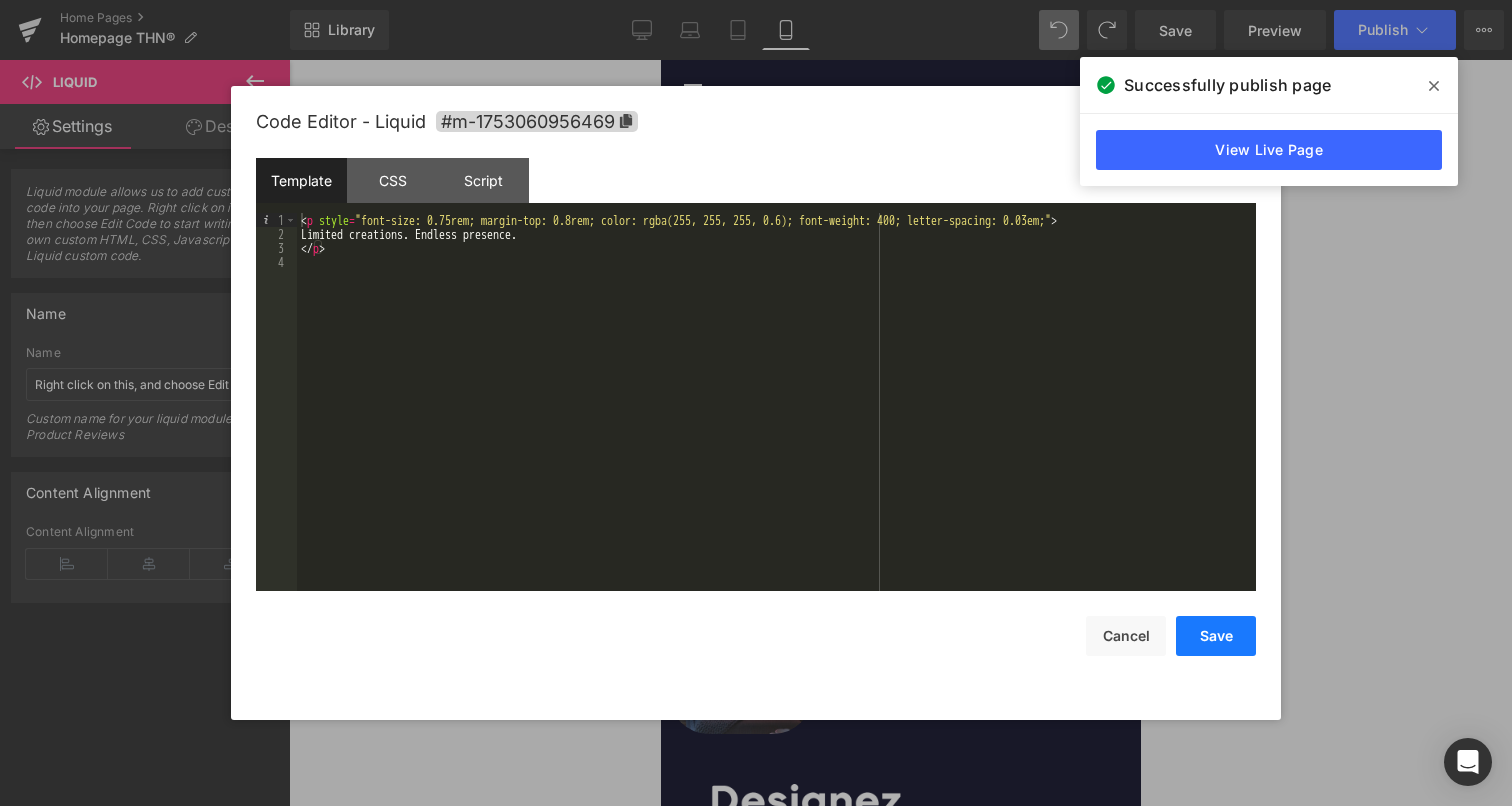click on "Save" at bounding box center [1216, 636] 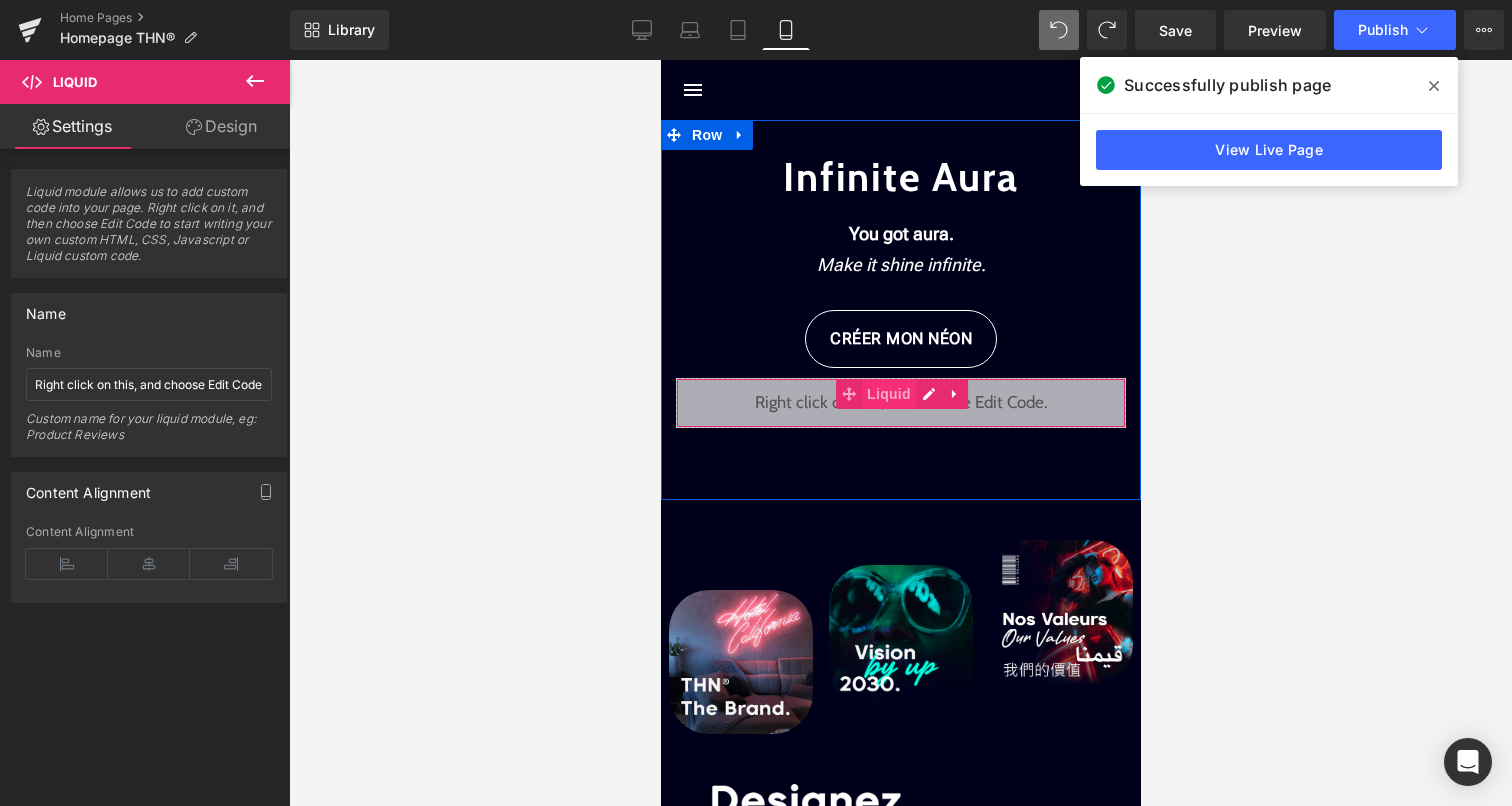 click on "Liquid" at bounding box center [888, 394] 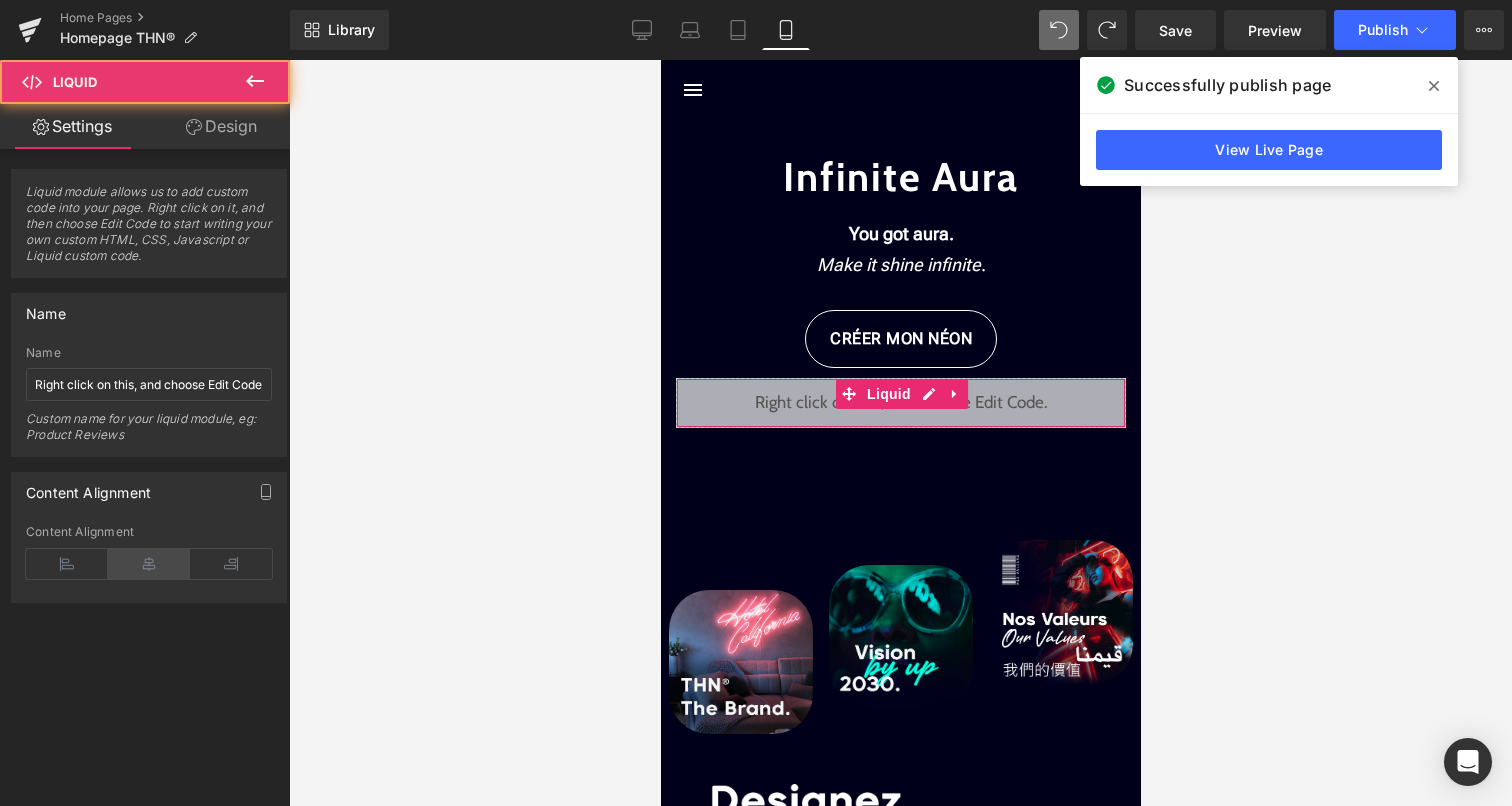 click at bounding box center [149, 564] 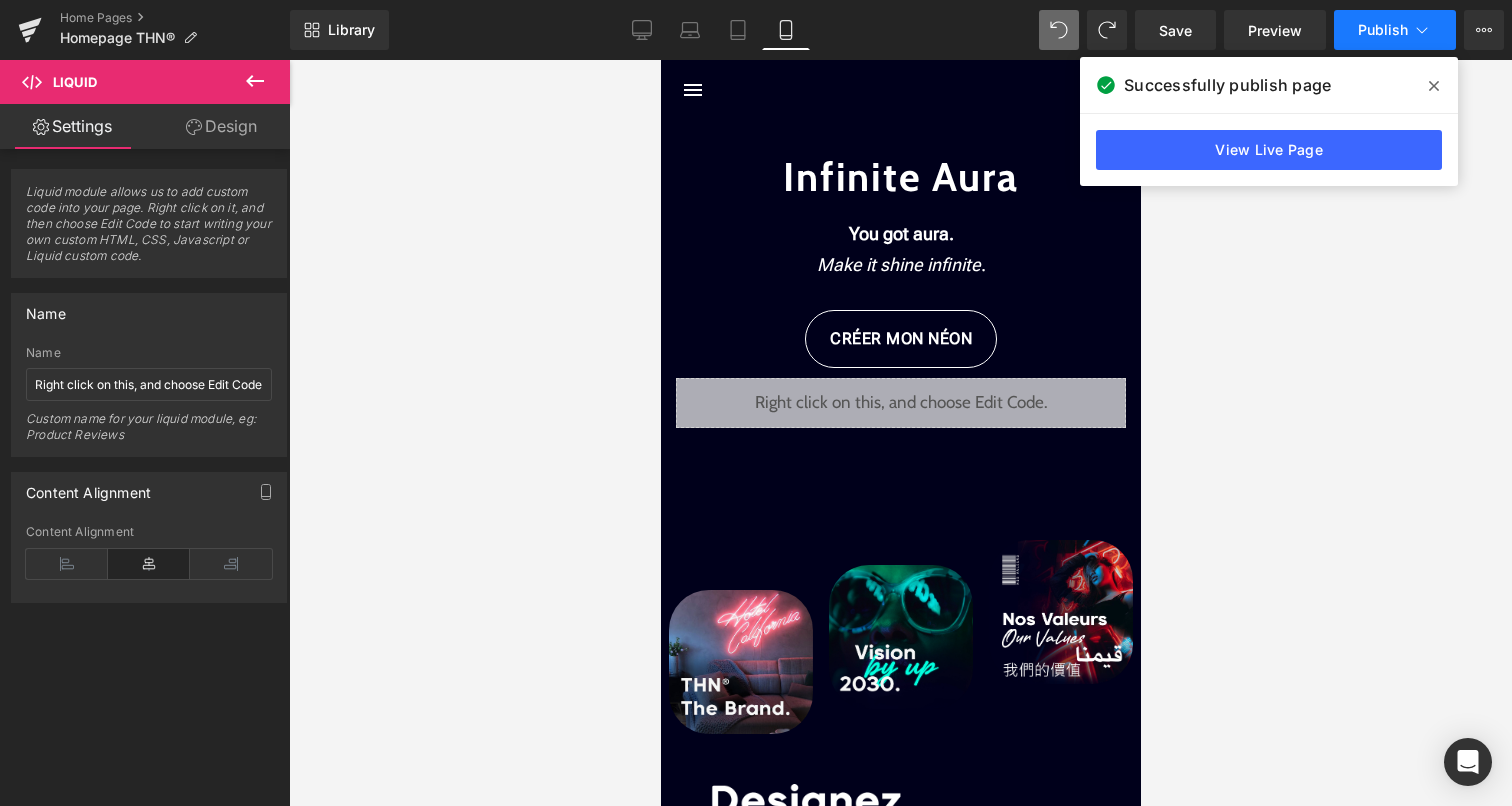 click on "Publish" at bounding box center (1383, 30) 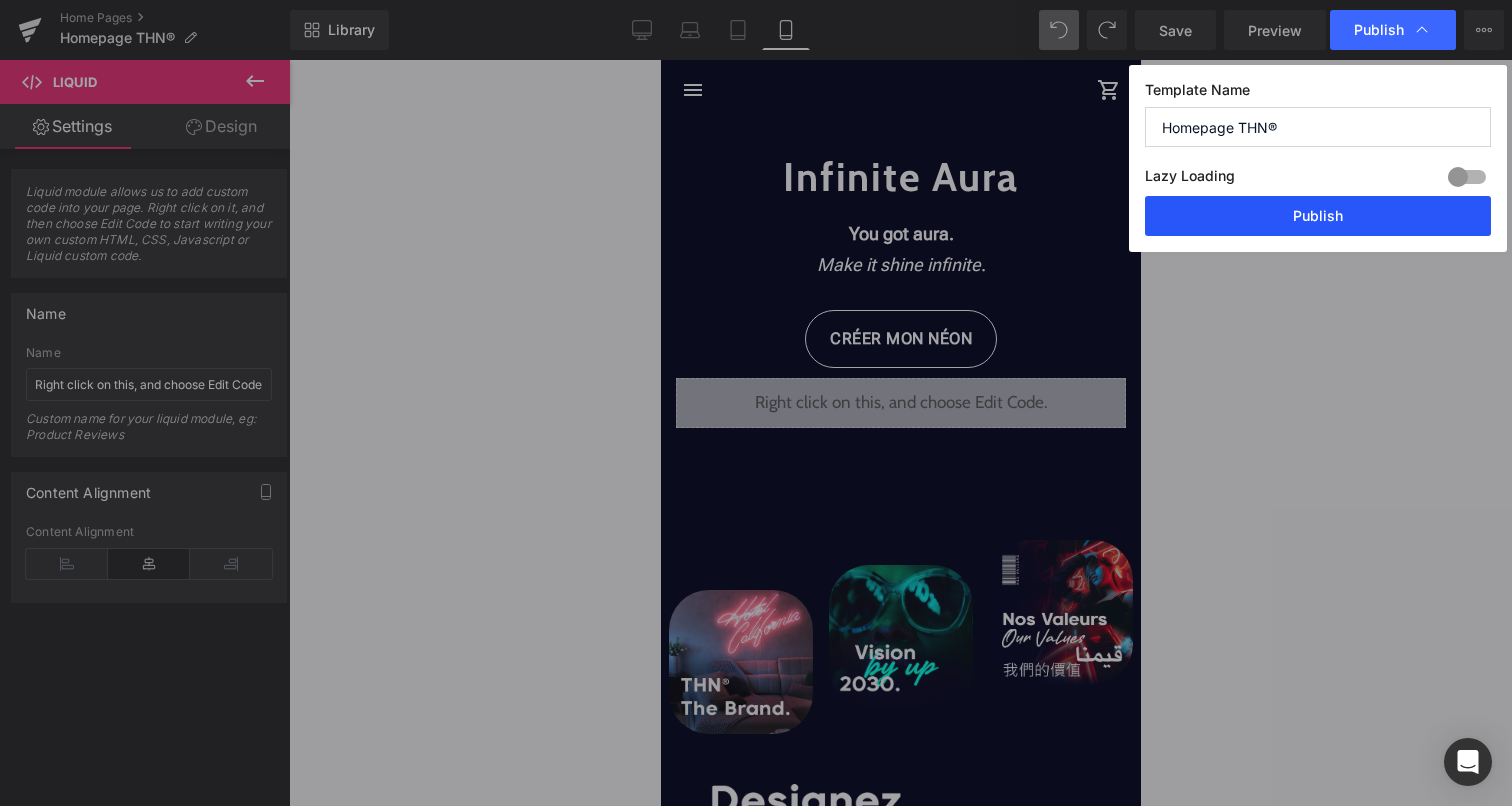 click on "Publish" at bounding box center [1318, 216] 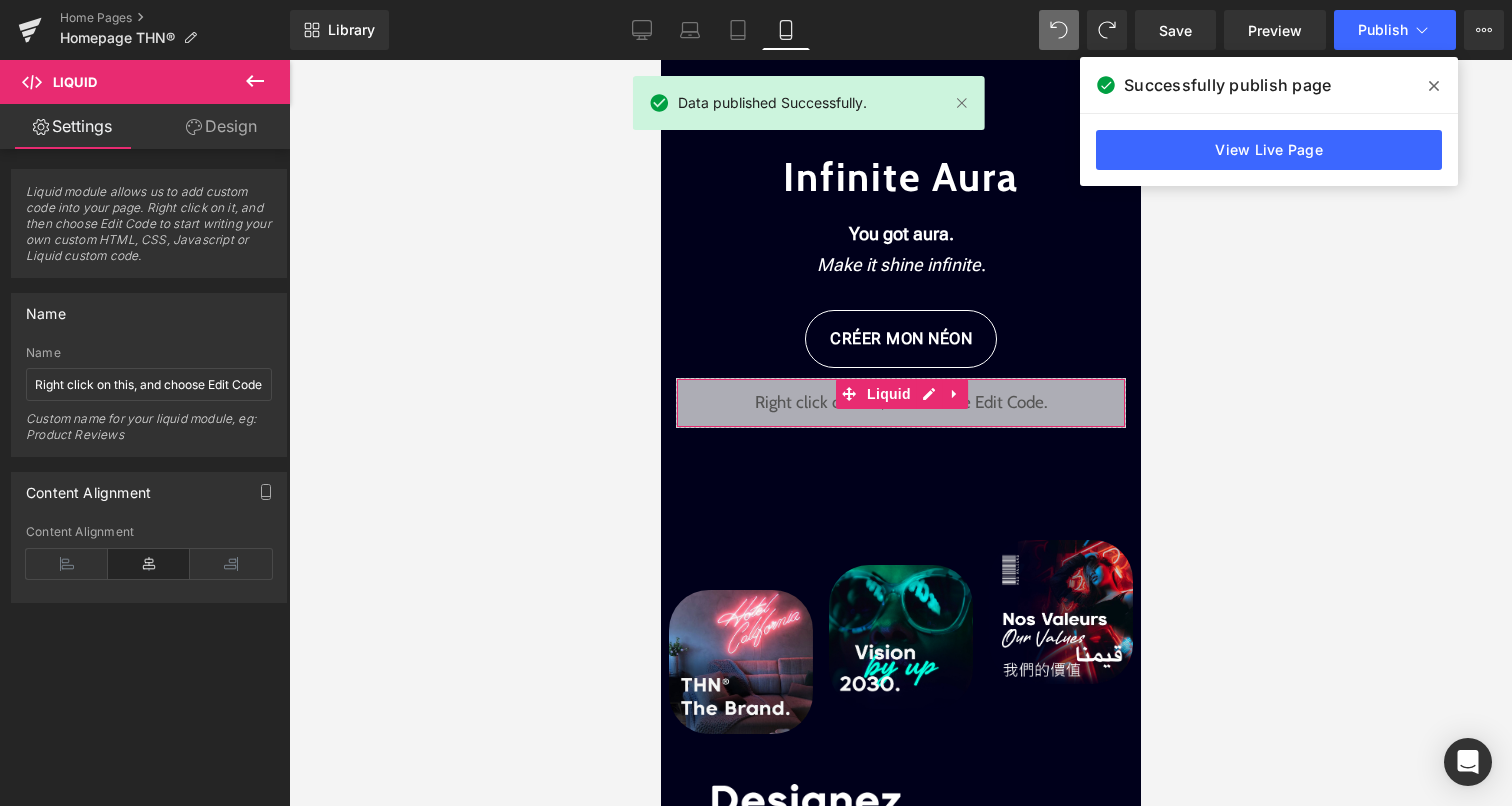 click on "Liquid module allows us to add custom code into your page. Right click on it, and then choose Edit Code to start writing your own custom HTML, CSS, Javascript or Liquid custom code." at bounding box center [149, 216] 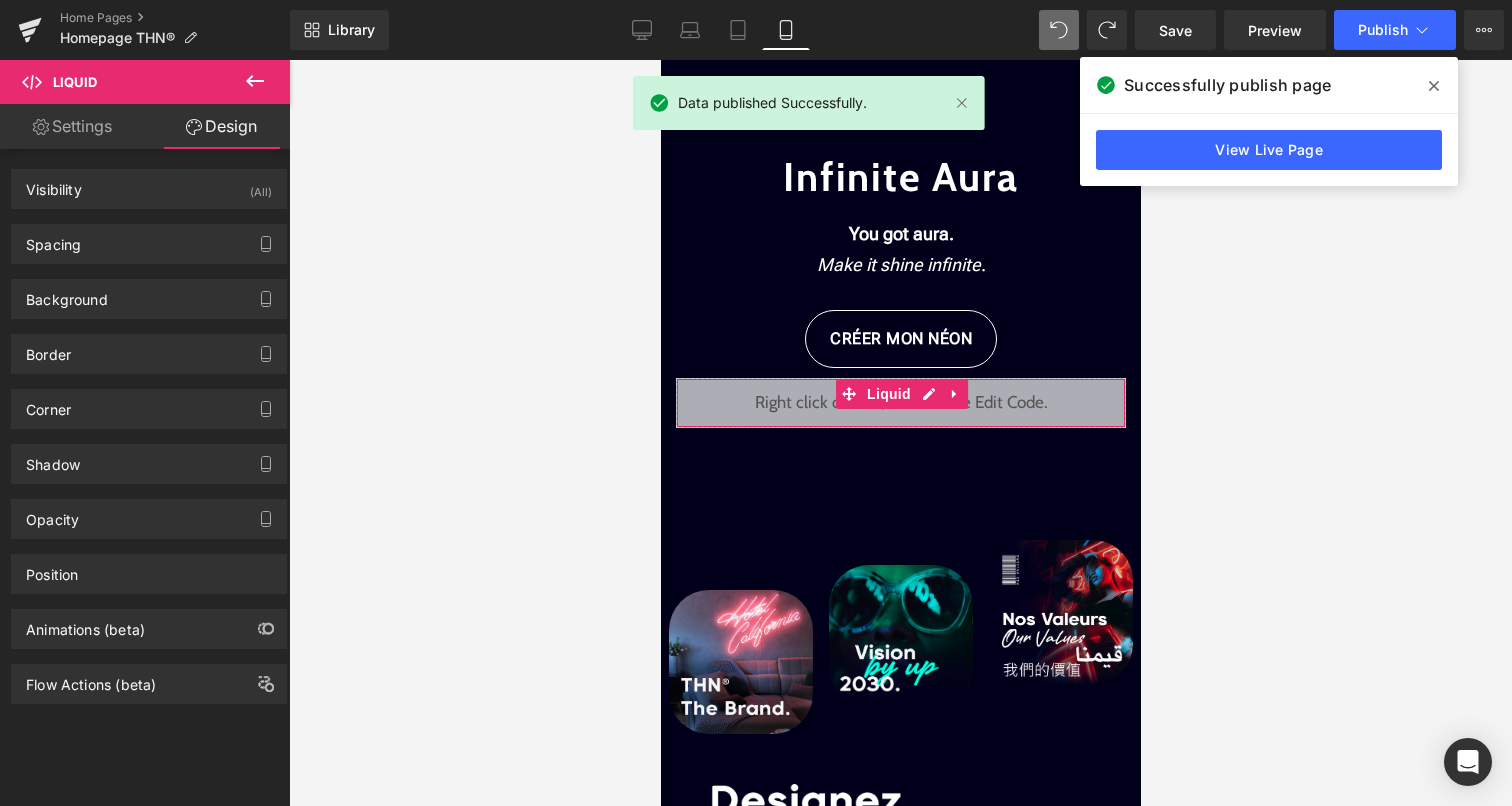 type on "0" 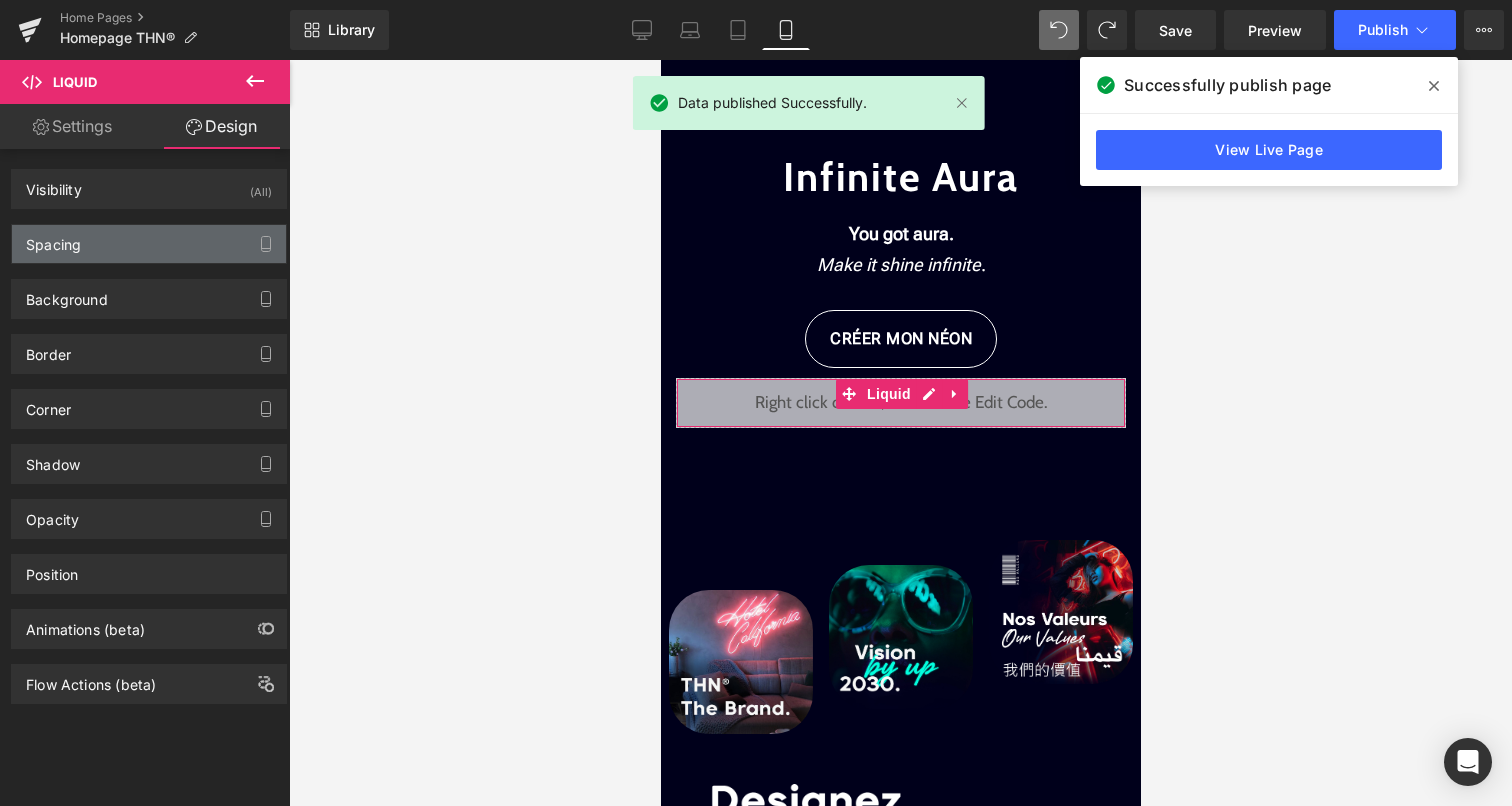 click on "Spacing" at bounding box center [149, 244] 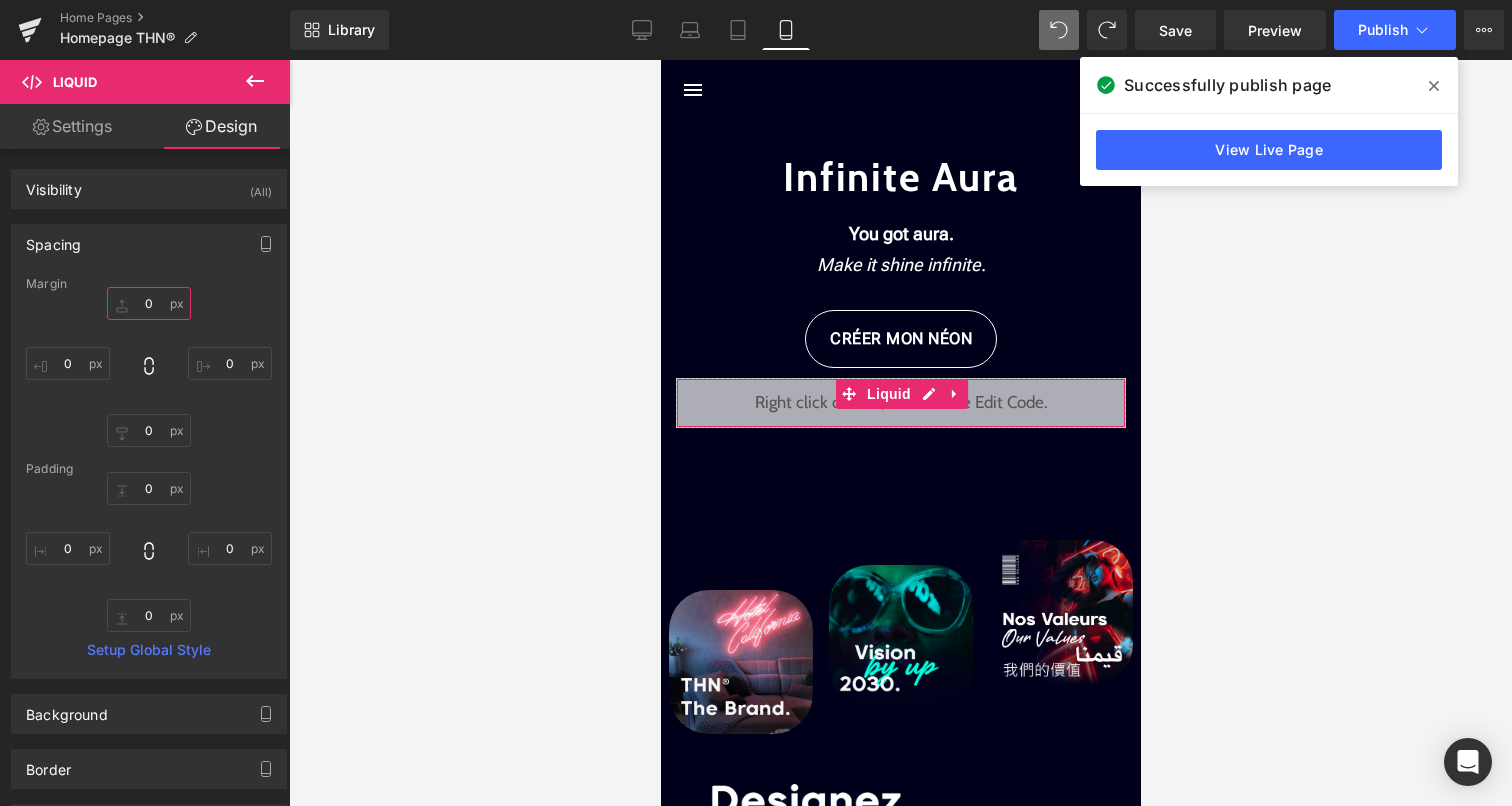 click on "0" at bounding box center (149, 303) 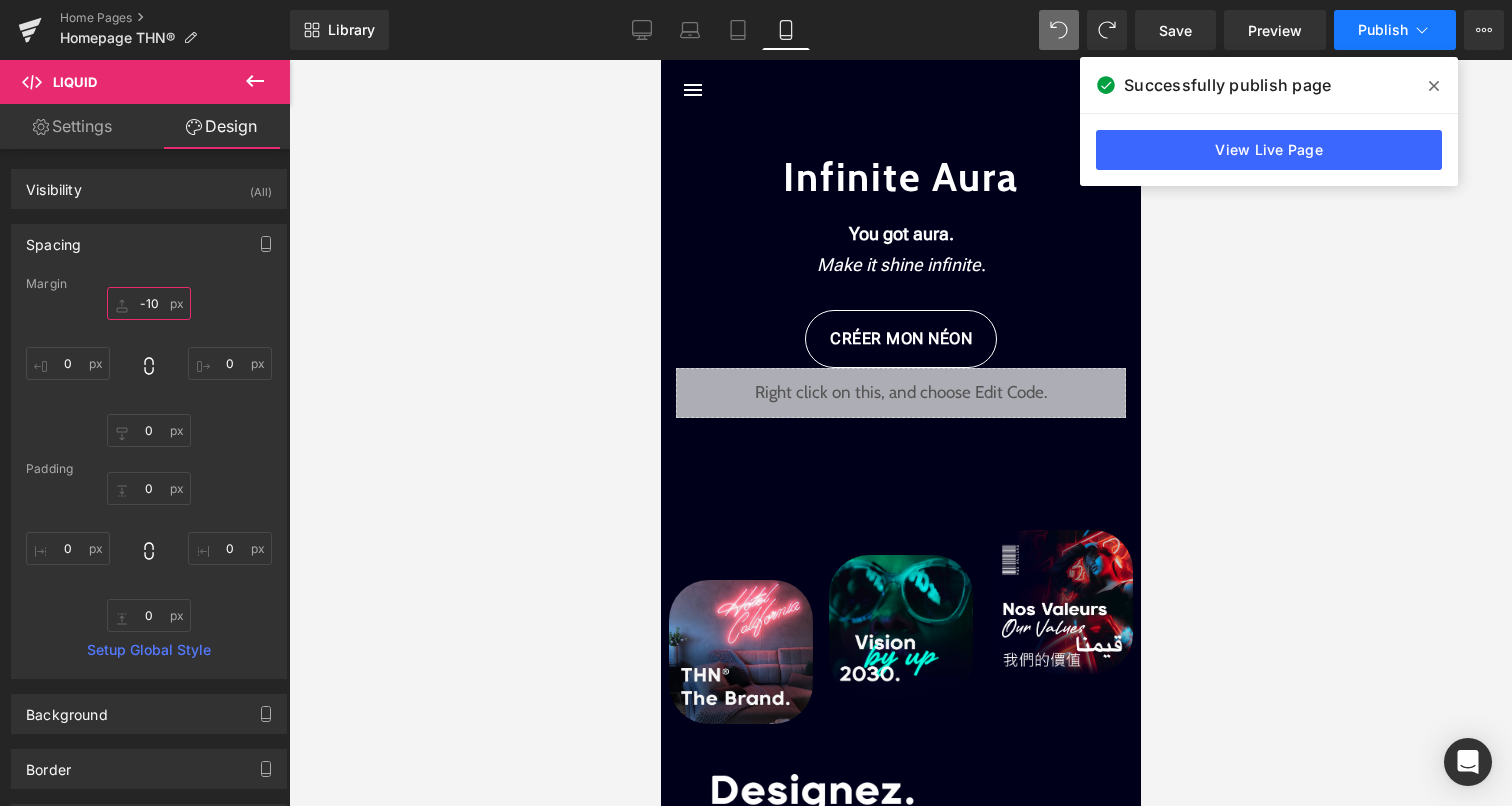 type on "-10" 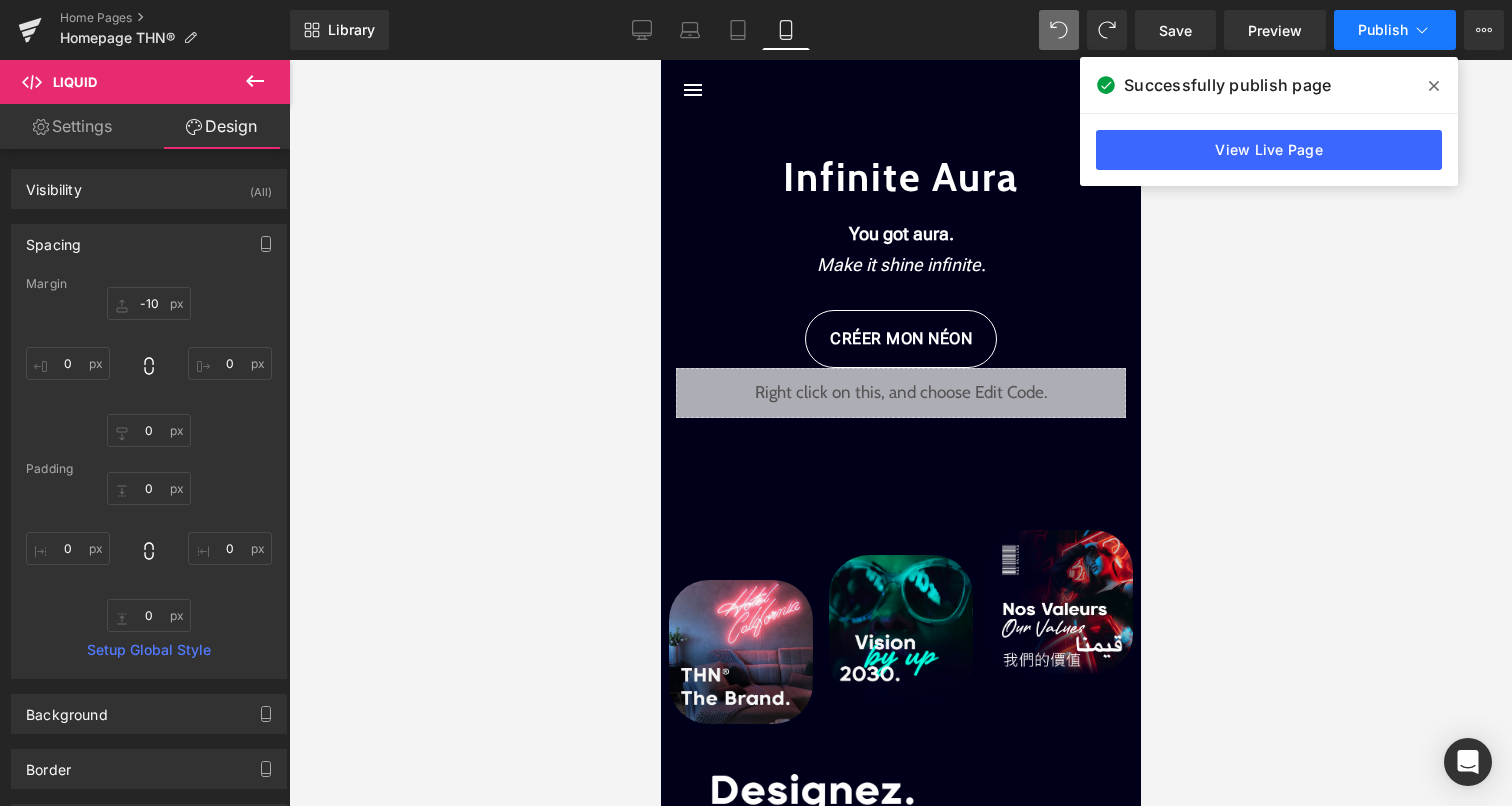 click 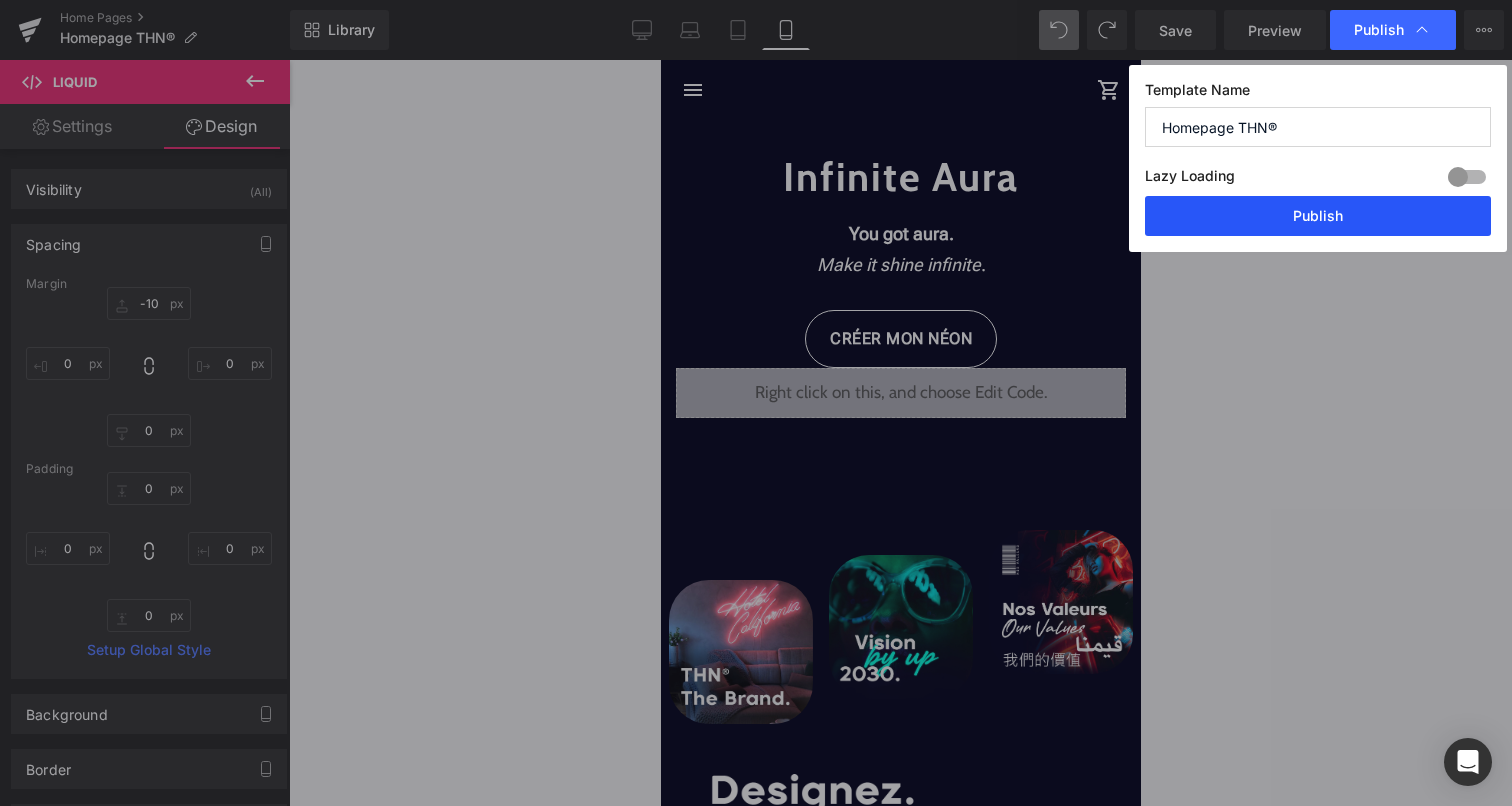 click on "Publish" at bounding box center [1318, 216] 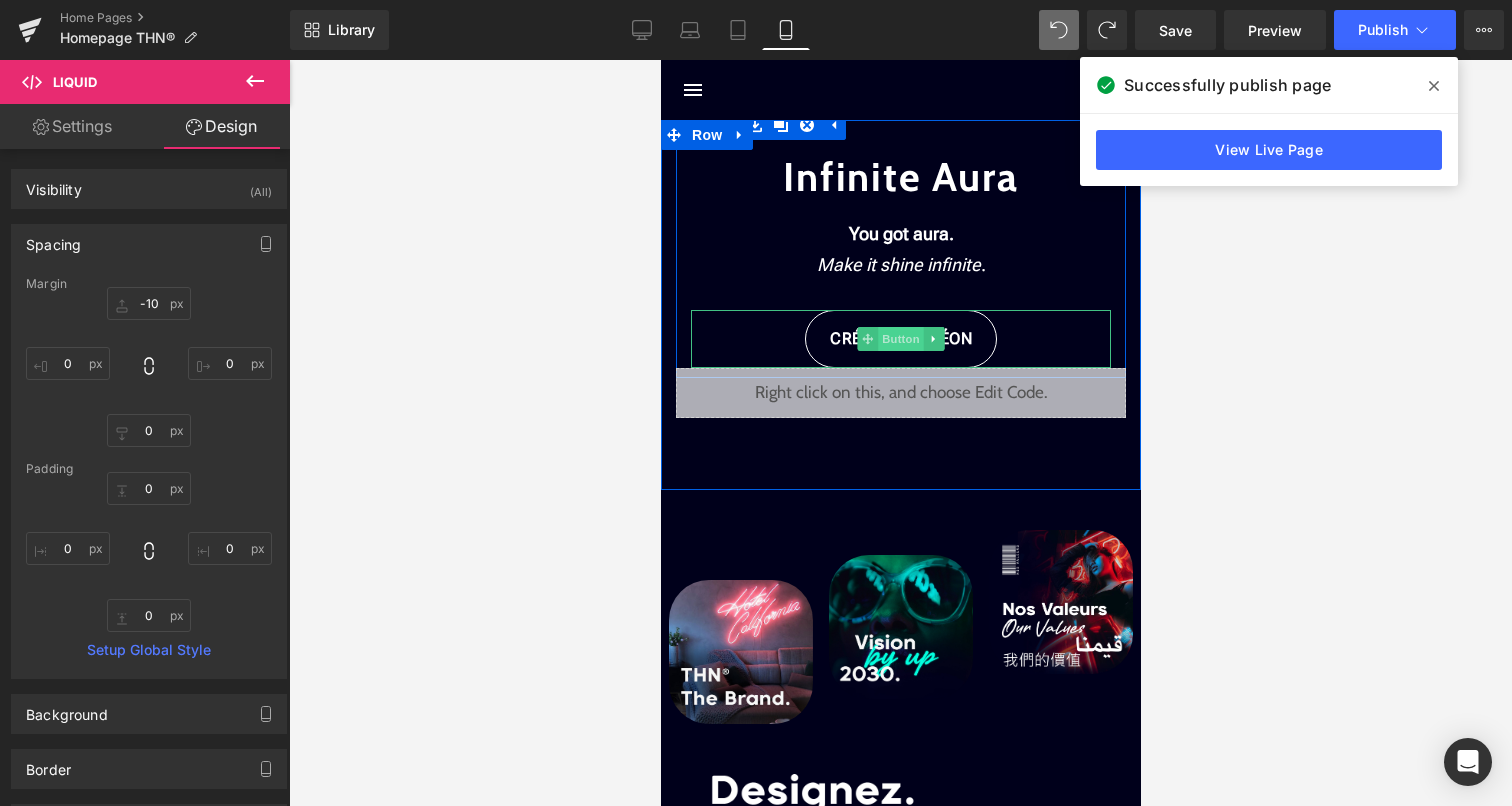 click on "Button" at bounding box center [900, 339] 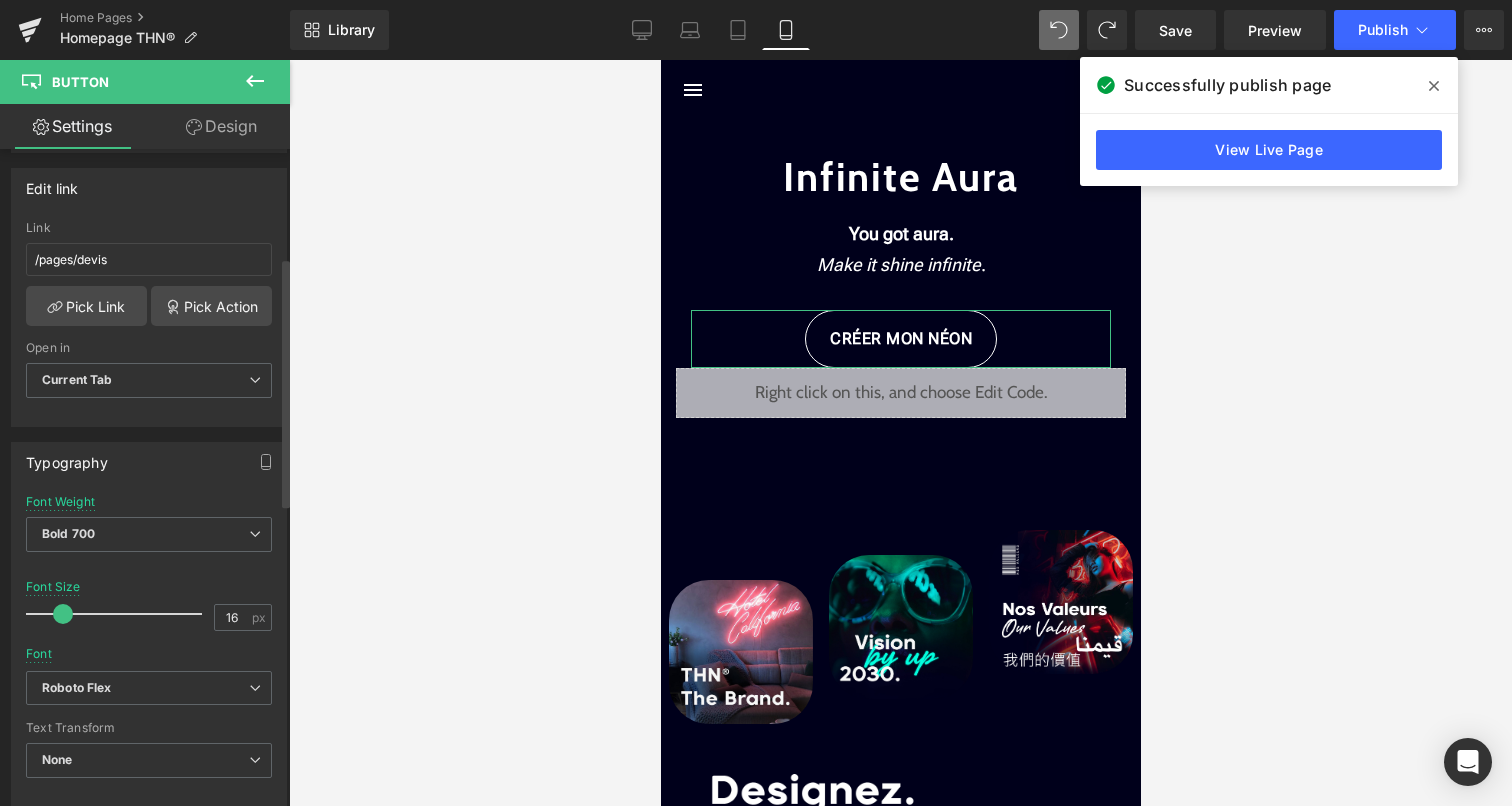 scroll, scrollTop: 307, scrollLeft: 0, axis: vertical 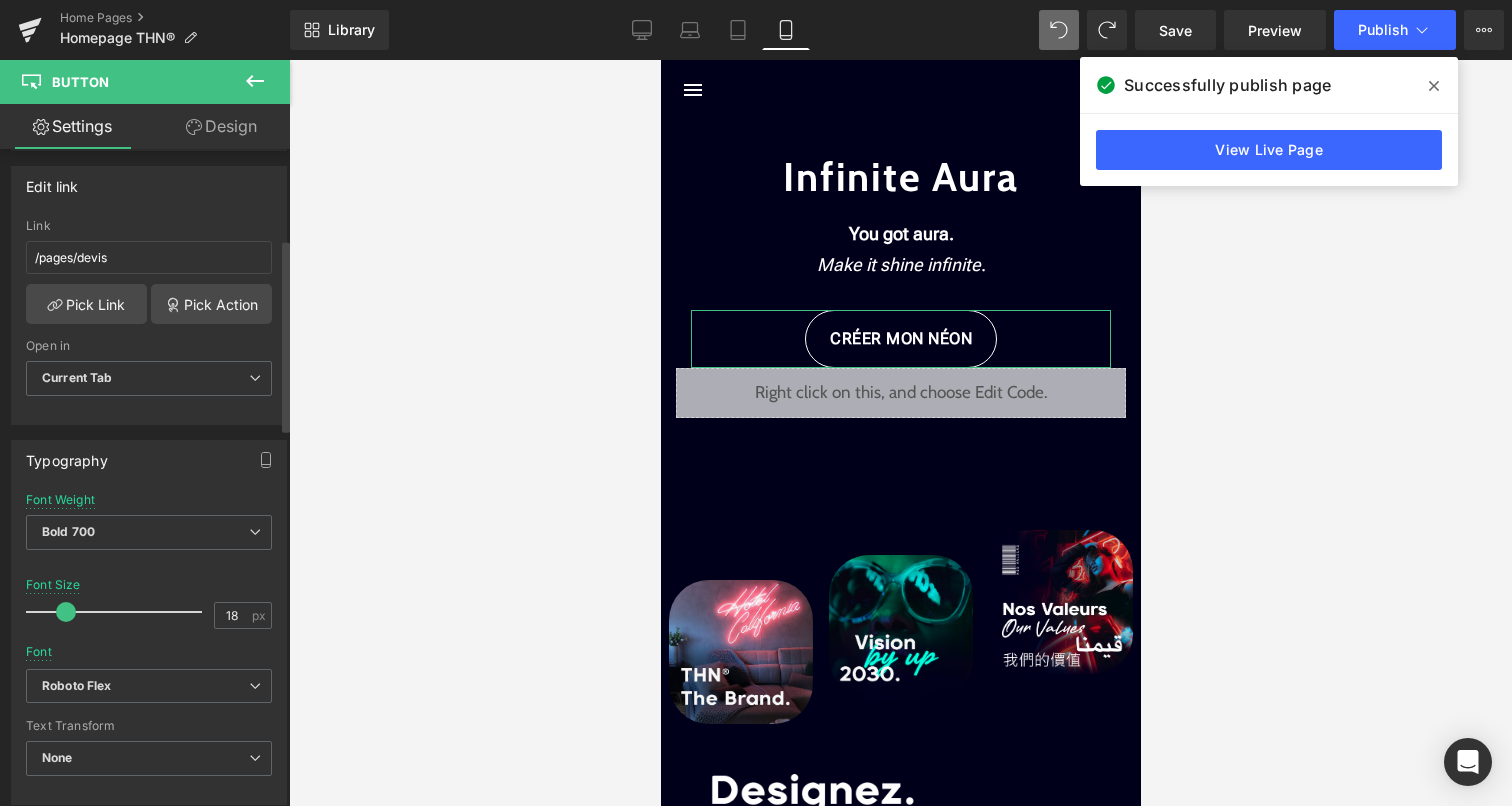 type on "19" 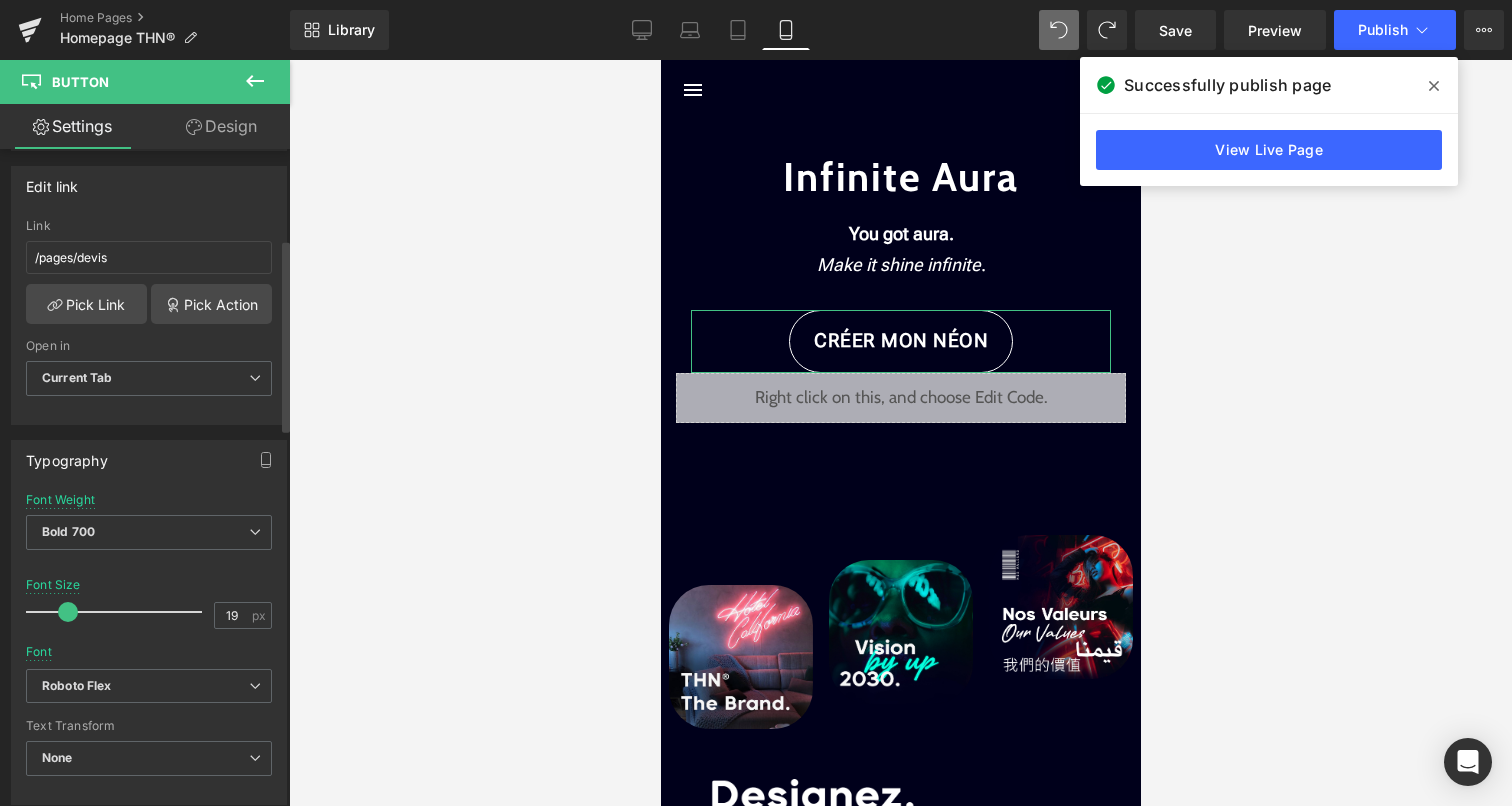 click at bounding box center (68, 612) 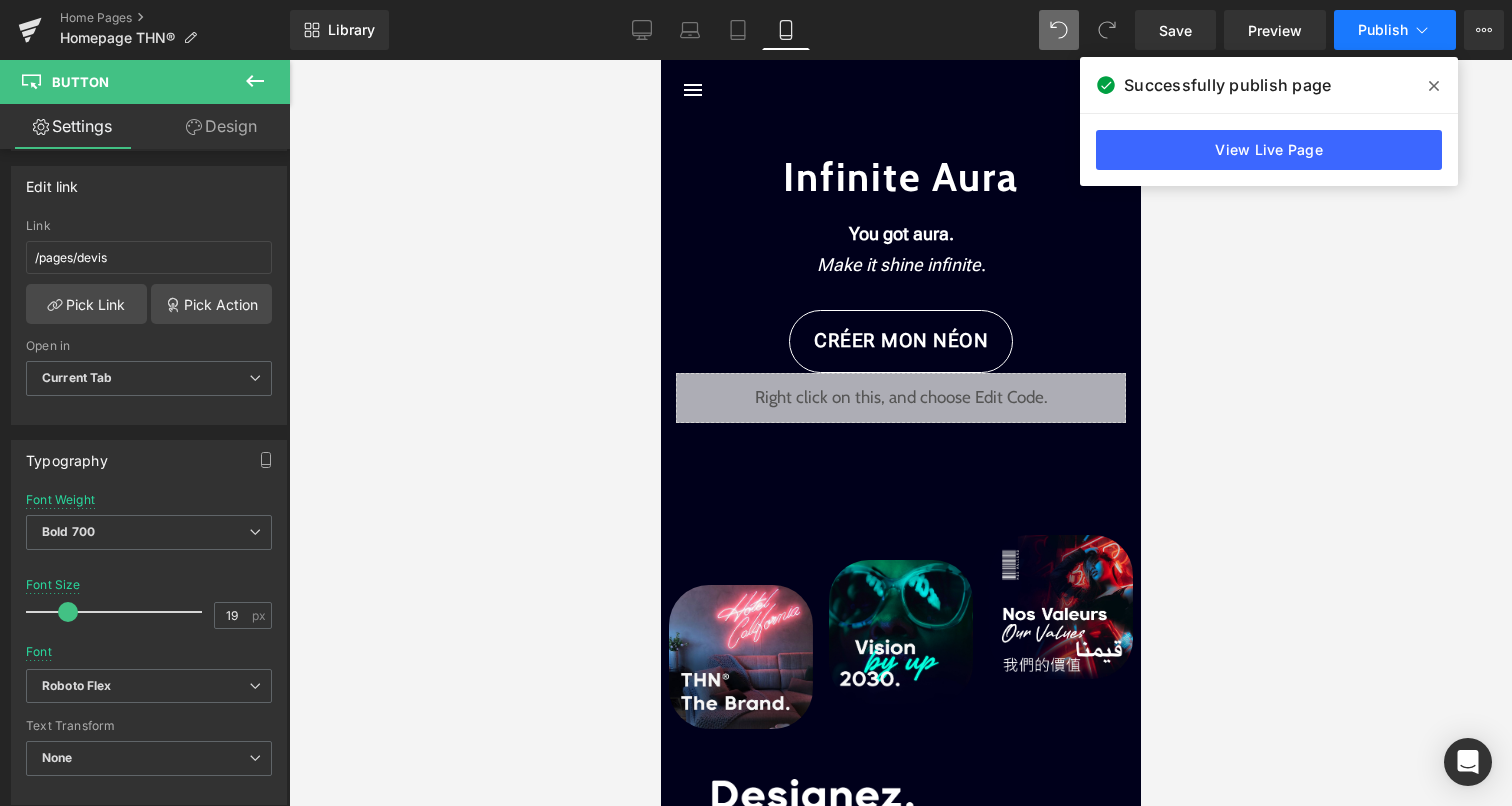 click on "Publish" at bounding box center [1395, 30] 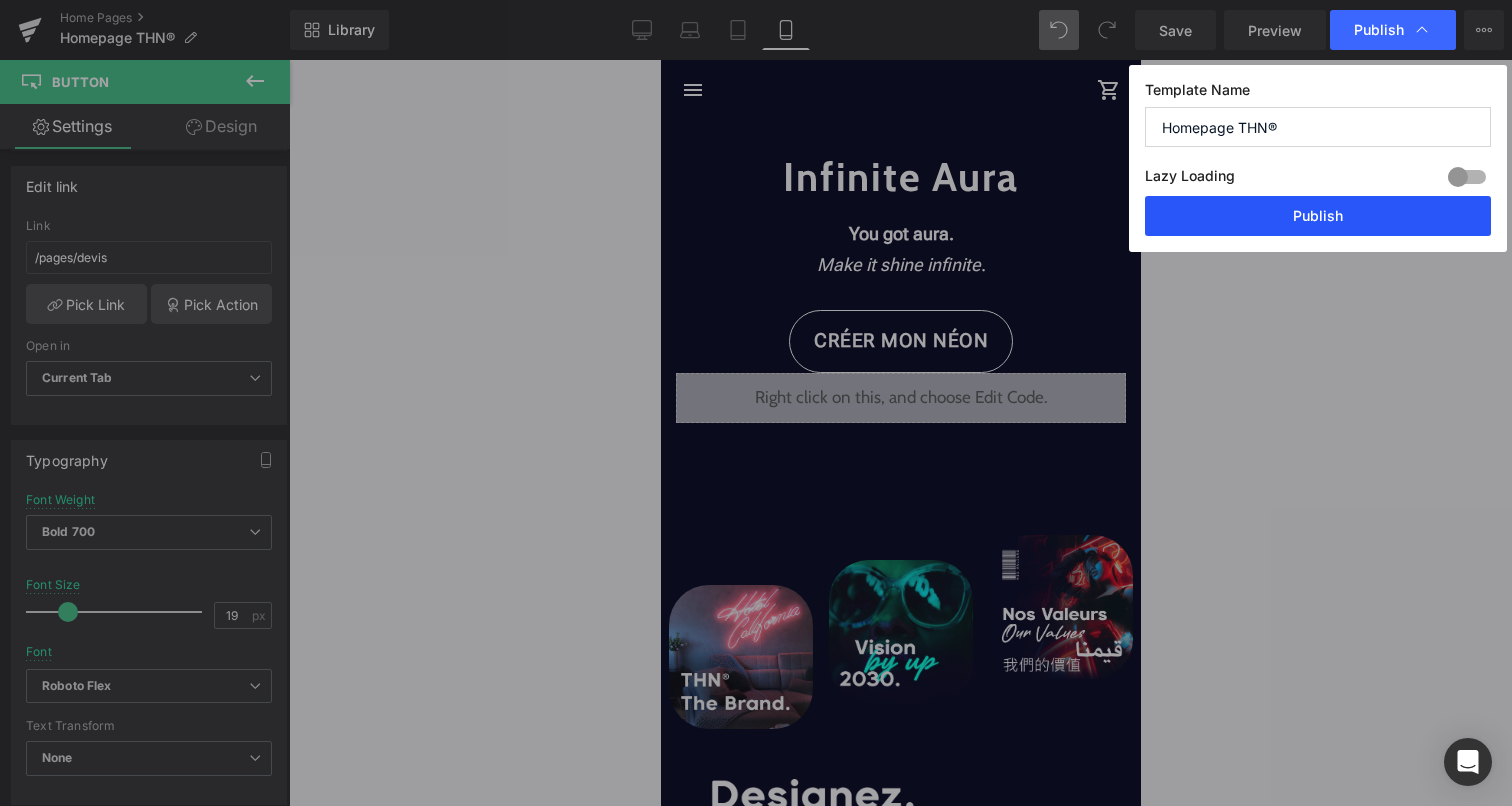 click on "Publish" at bounding box center (1318, 216) 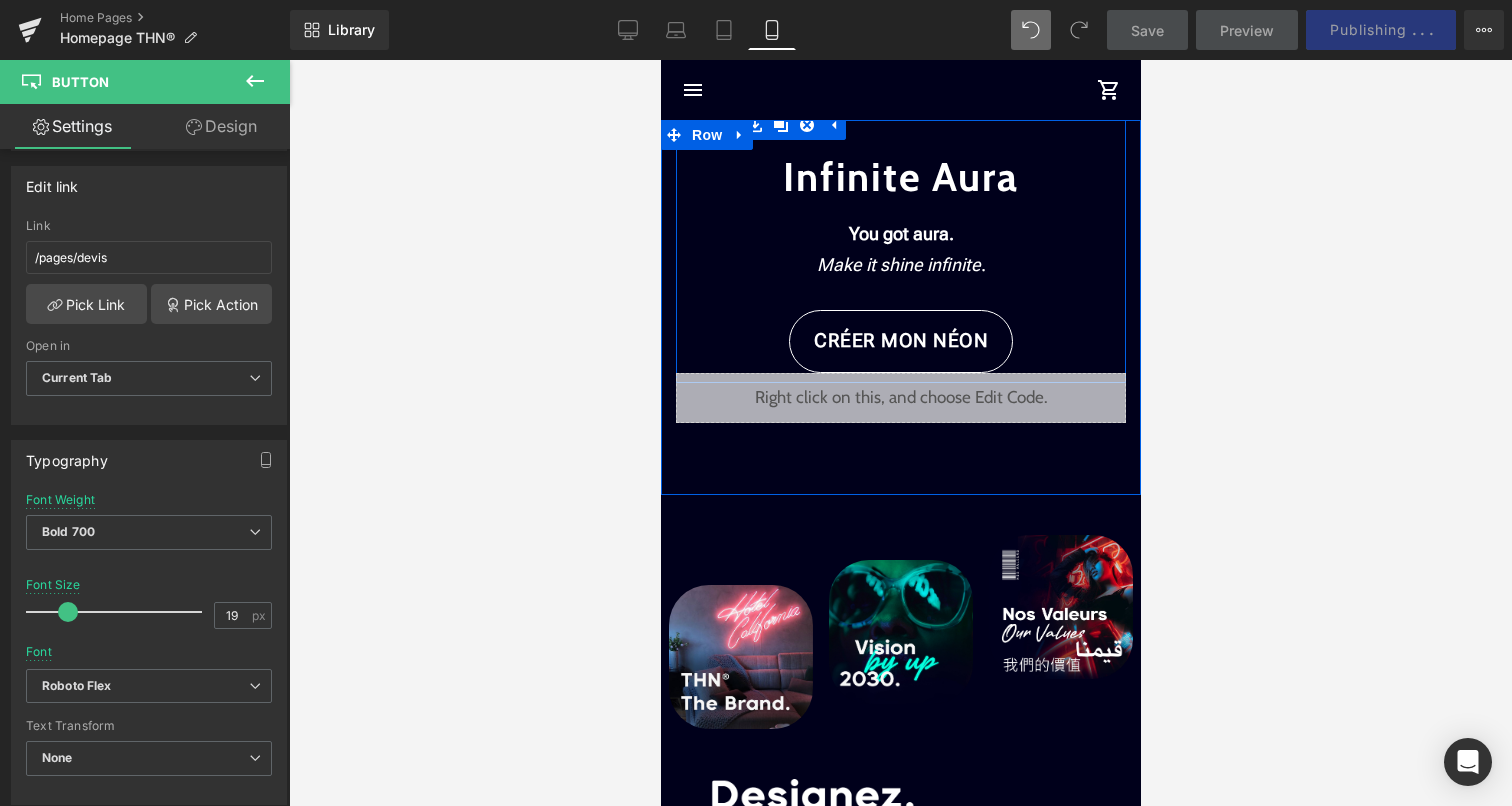 click on "Infinite Aura Text Block         You got aura.  Make it shine infinite . Text Block         CRÉER MON NÉON Button" at bounding box center [900, 241] 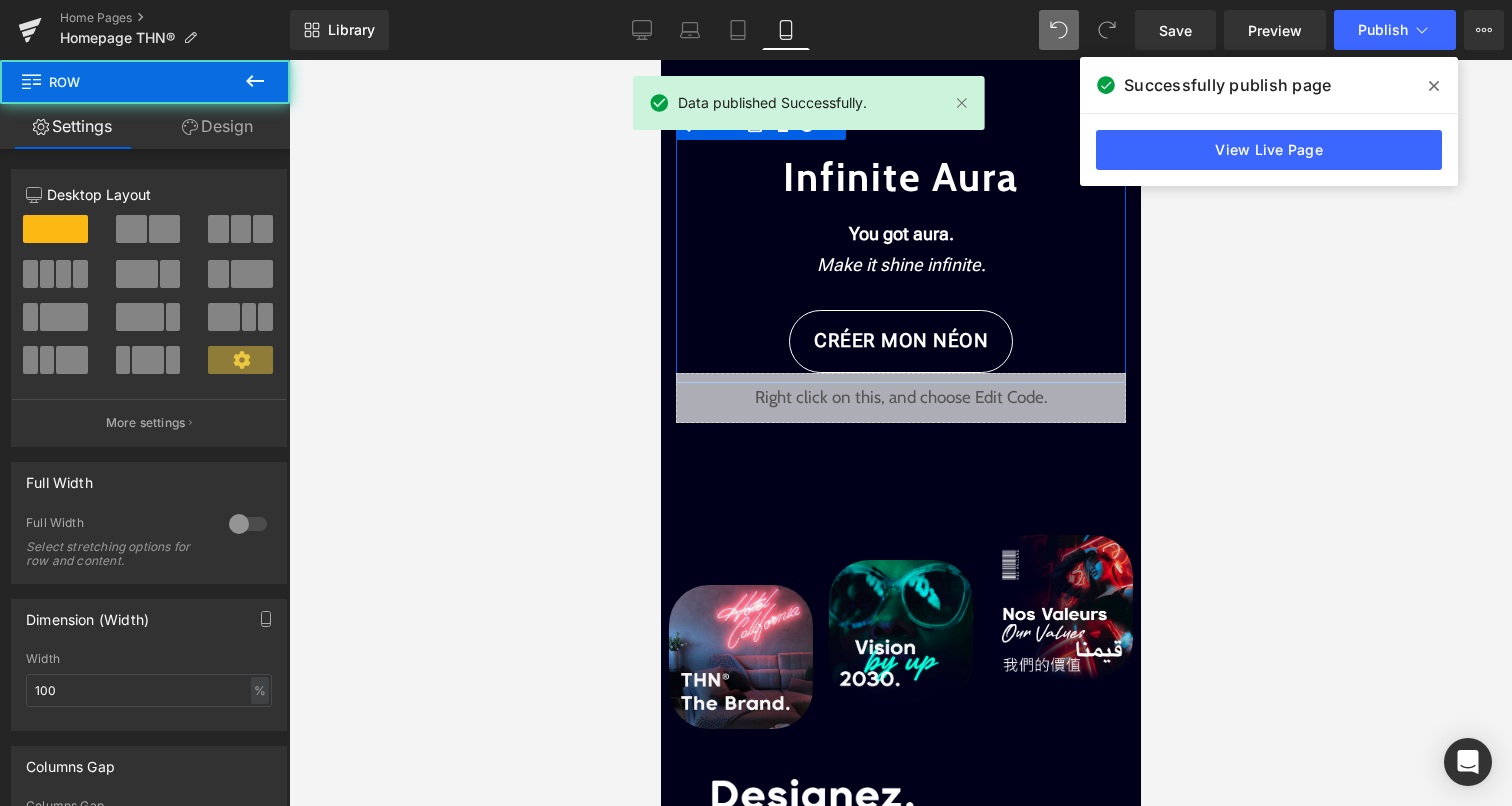 click on "Design" at bounding box center (217, 126) 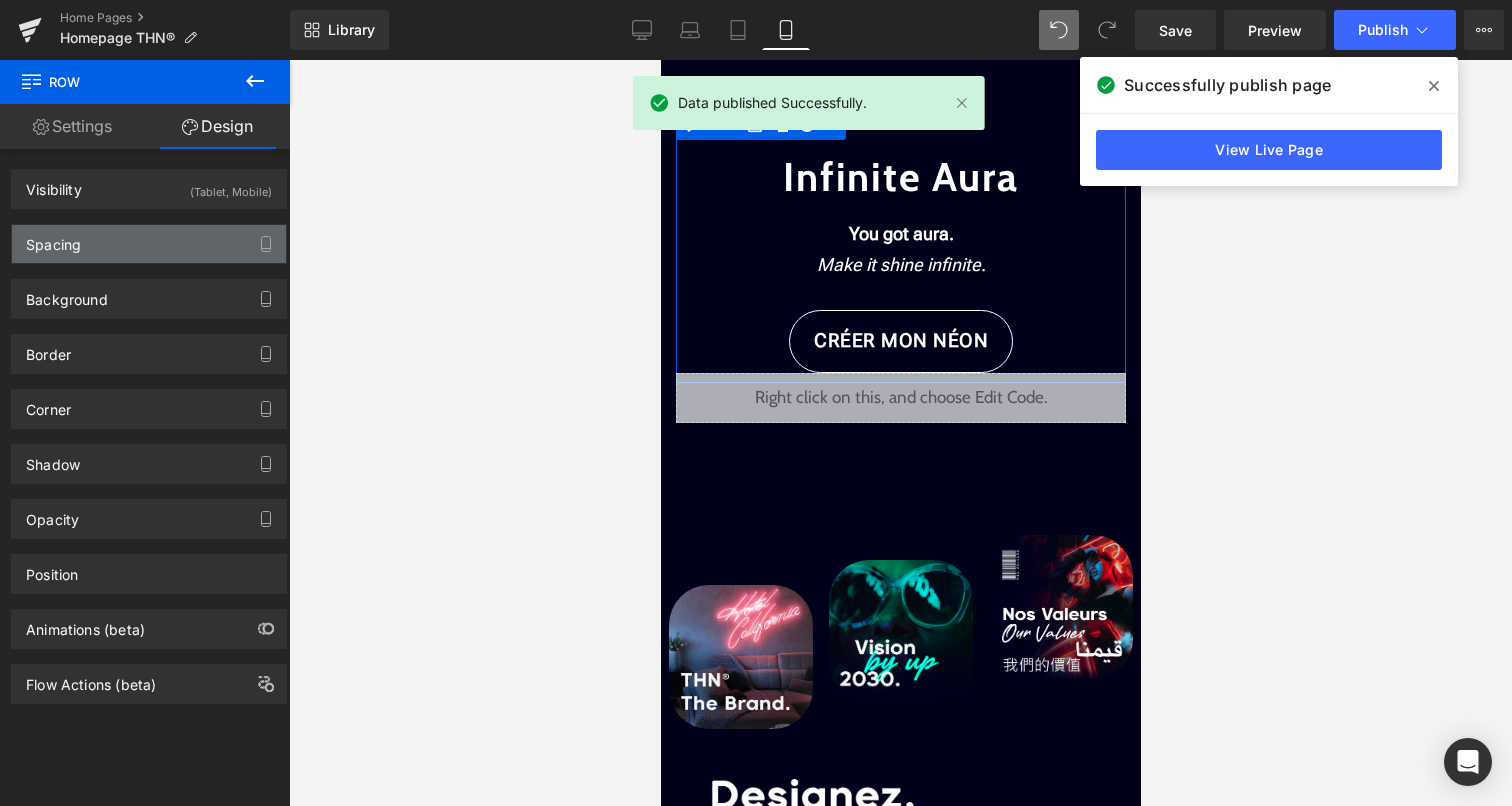click on "Spacing" at bounding box center (149, 244) 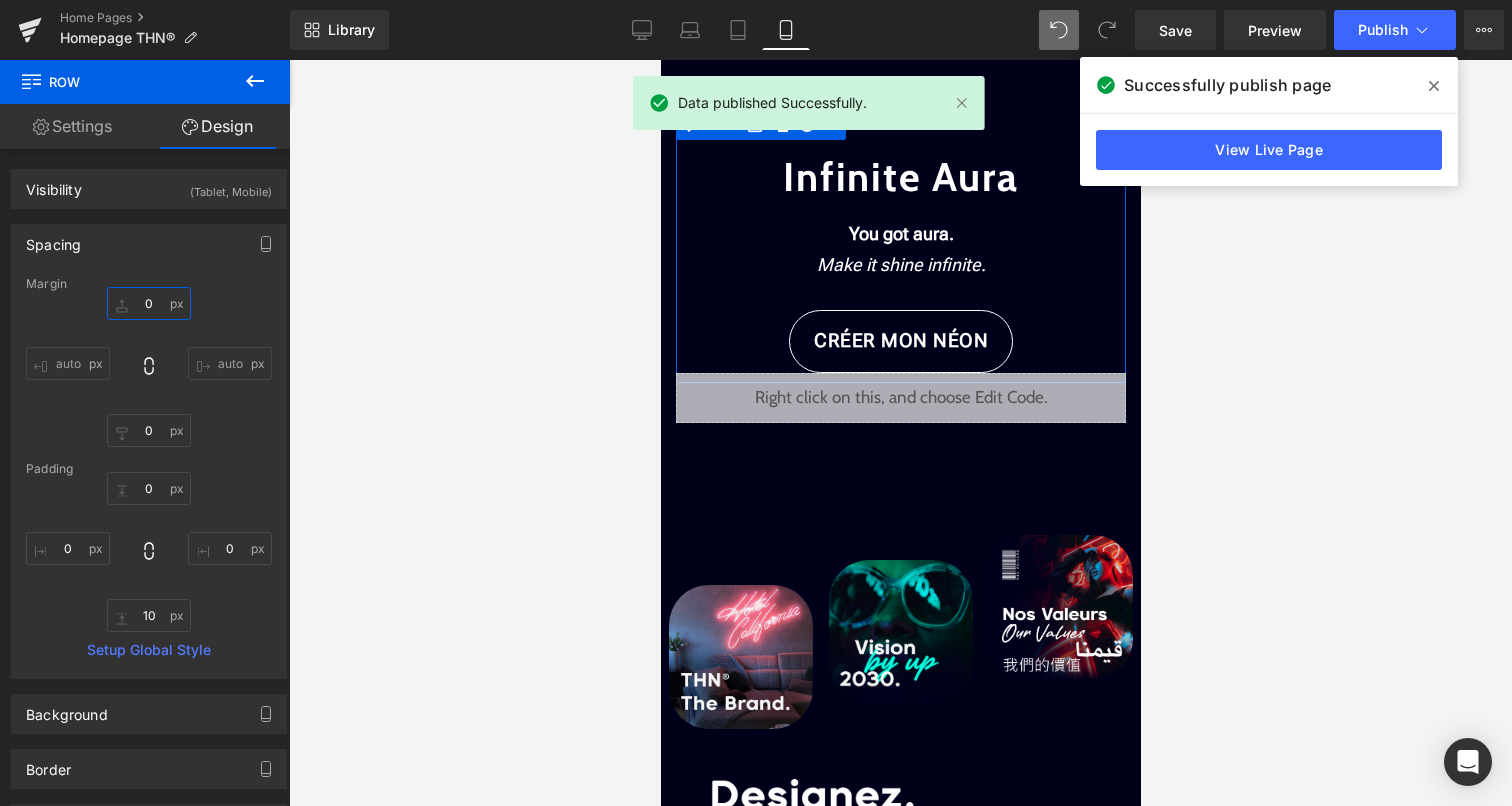 click on "0" at bounding box center [149, 303] 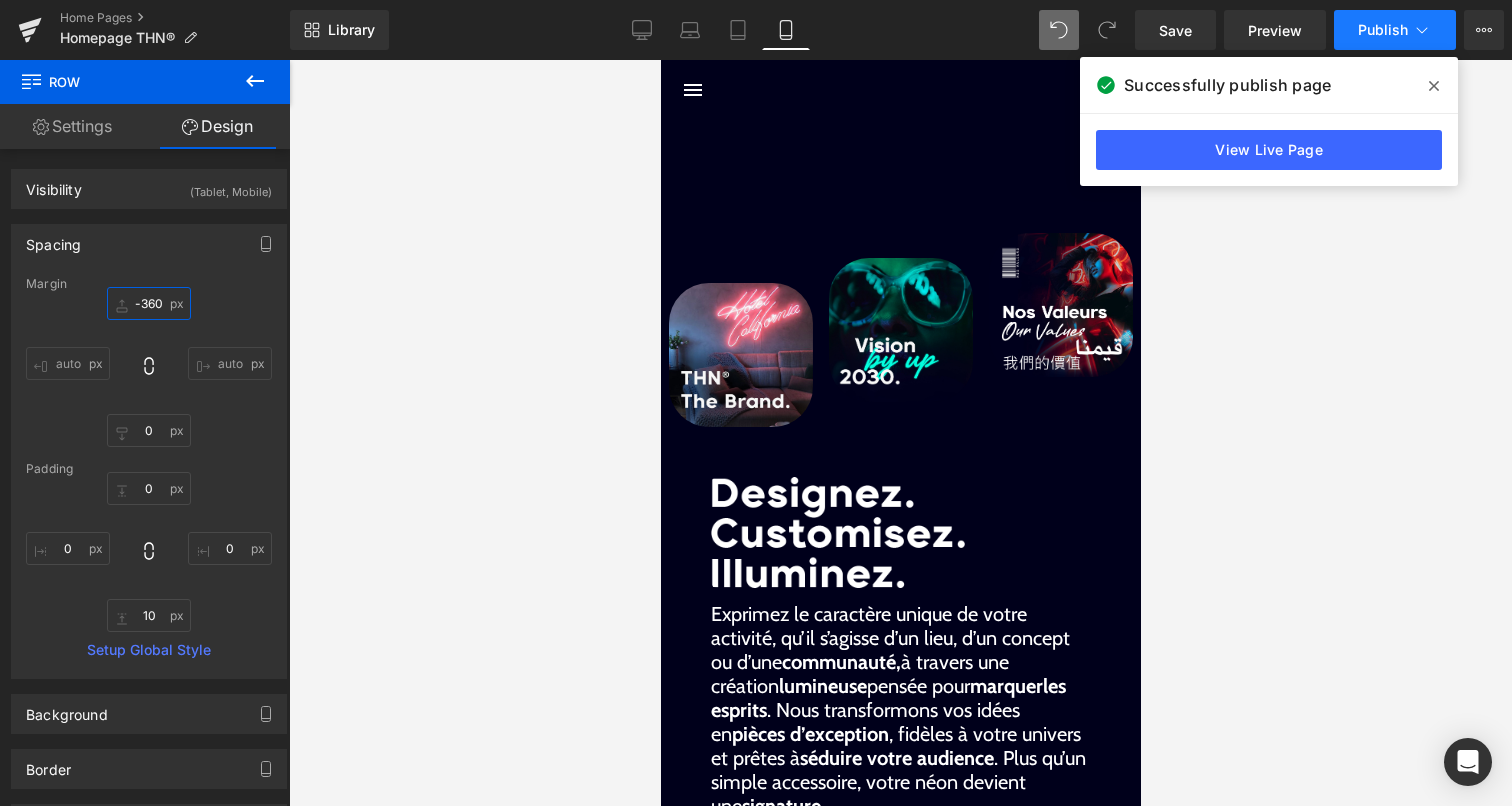 type on "-360" 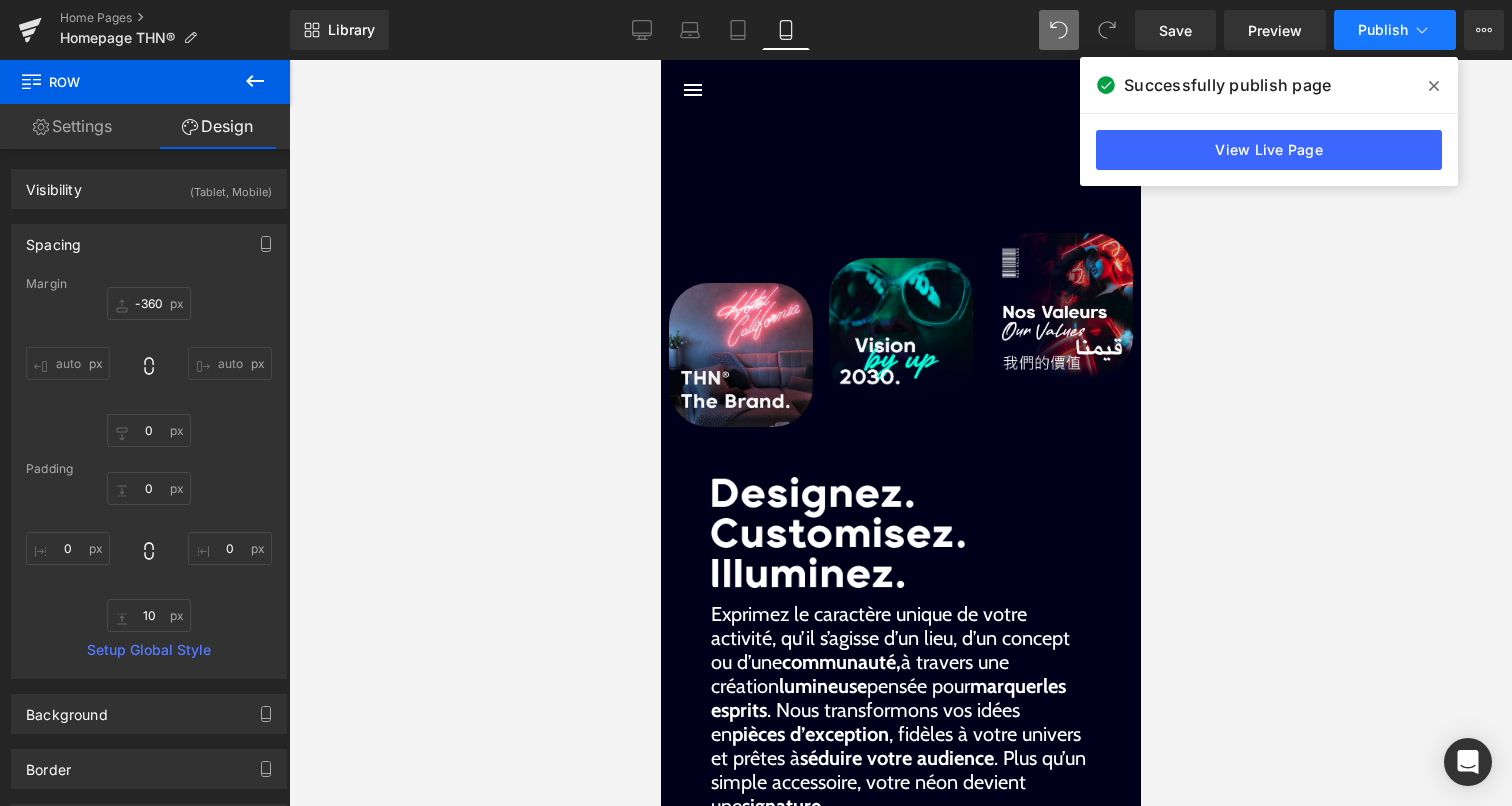 click 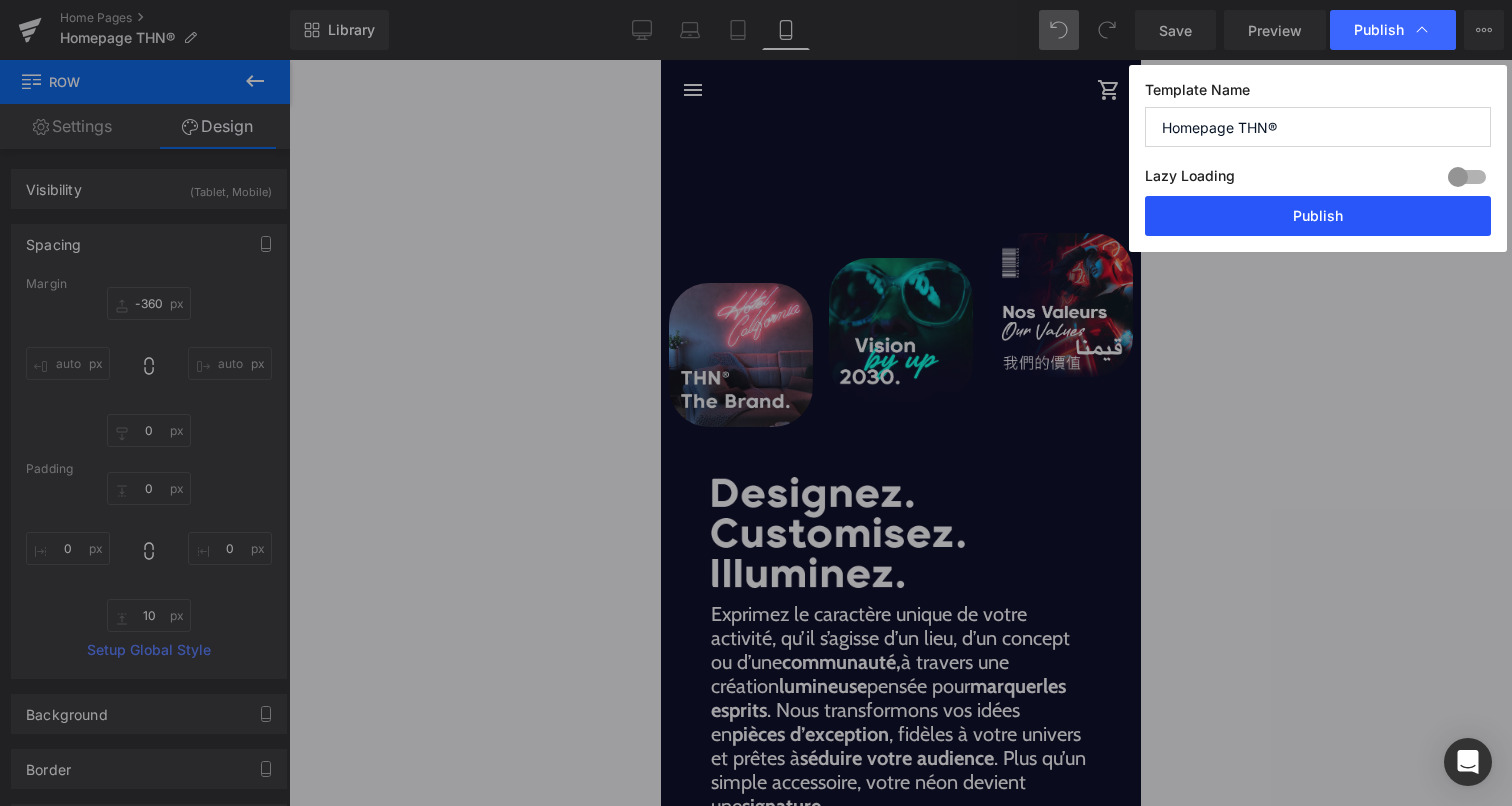 click on "Publish" at bounding box center (1318, 216) 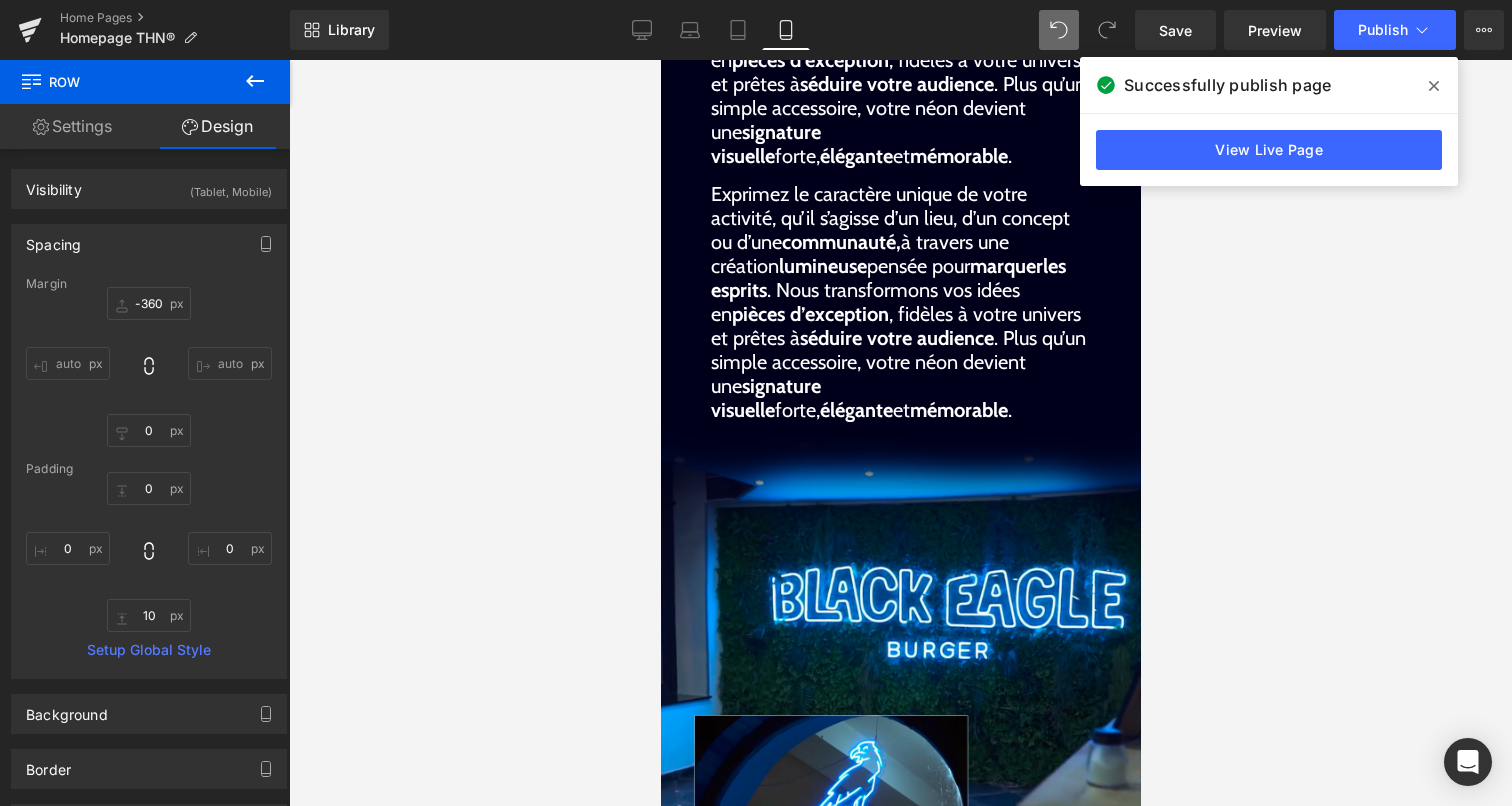 scroll, scrollTop: 702, scrollLeft: 0, axis: vertical 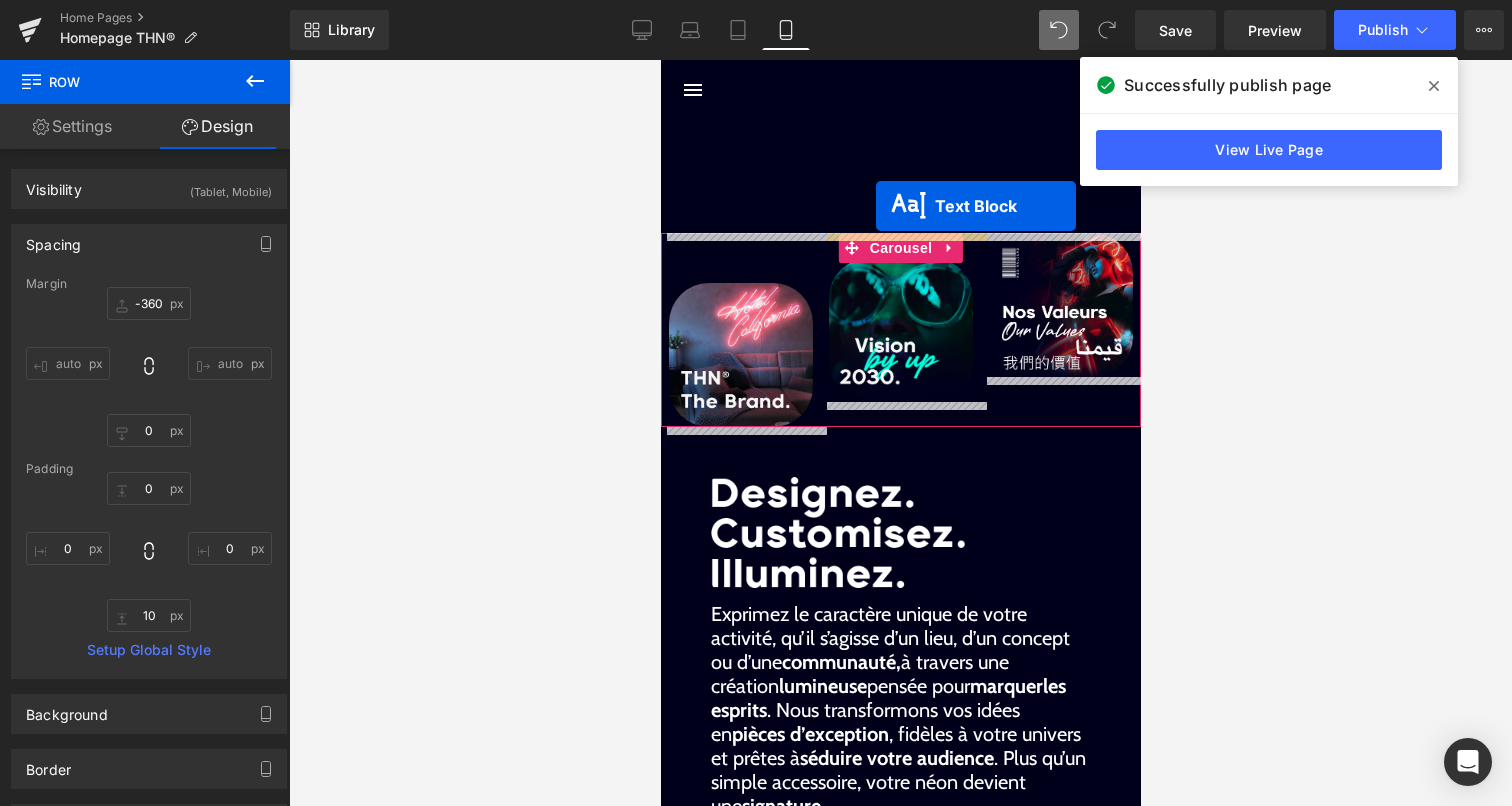 drag, startPoint x: 866, startPoint y: 273, endPoint x: 875, endPoint y: 206, distance: 67.601776 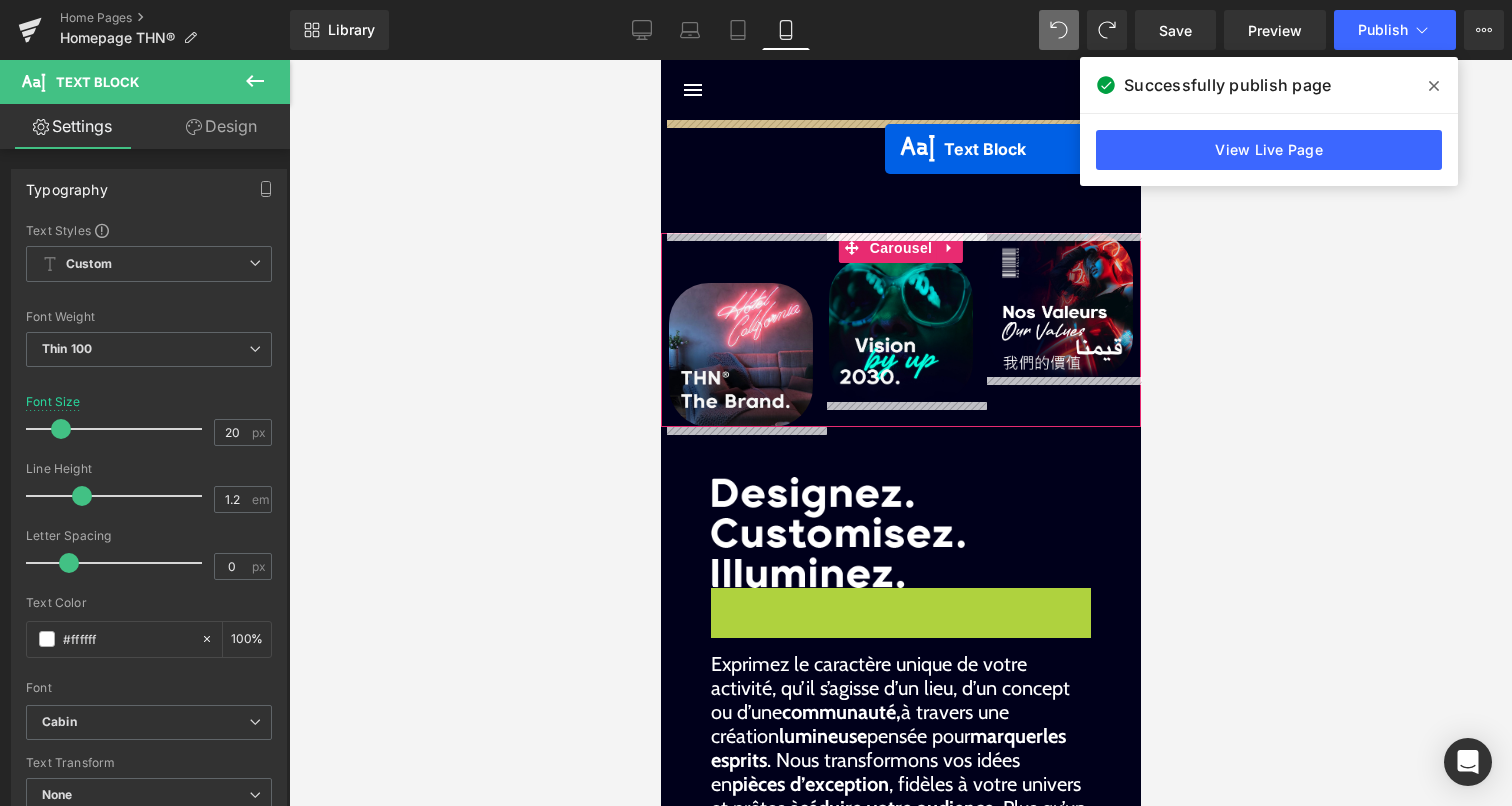 drag, startPoint x: 872, startPoint y: 718, endPoint x: 884, endPoint y: 149, distance: 569.1265 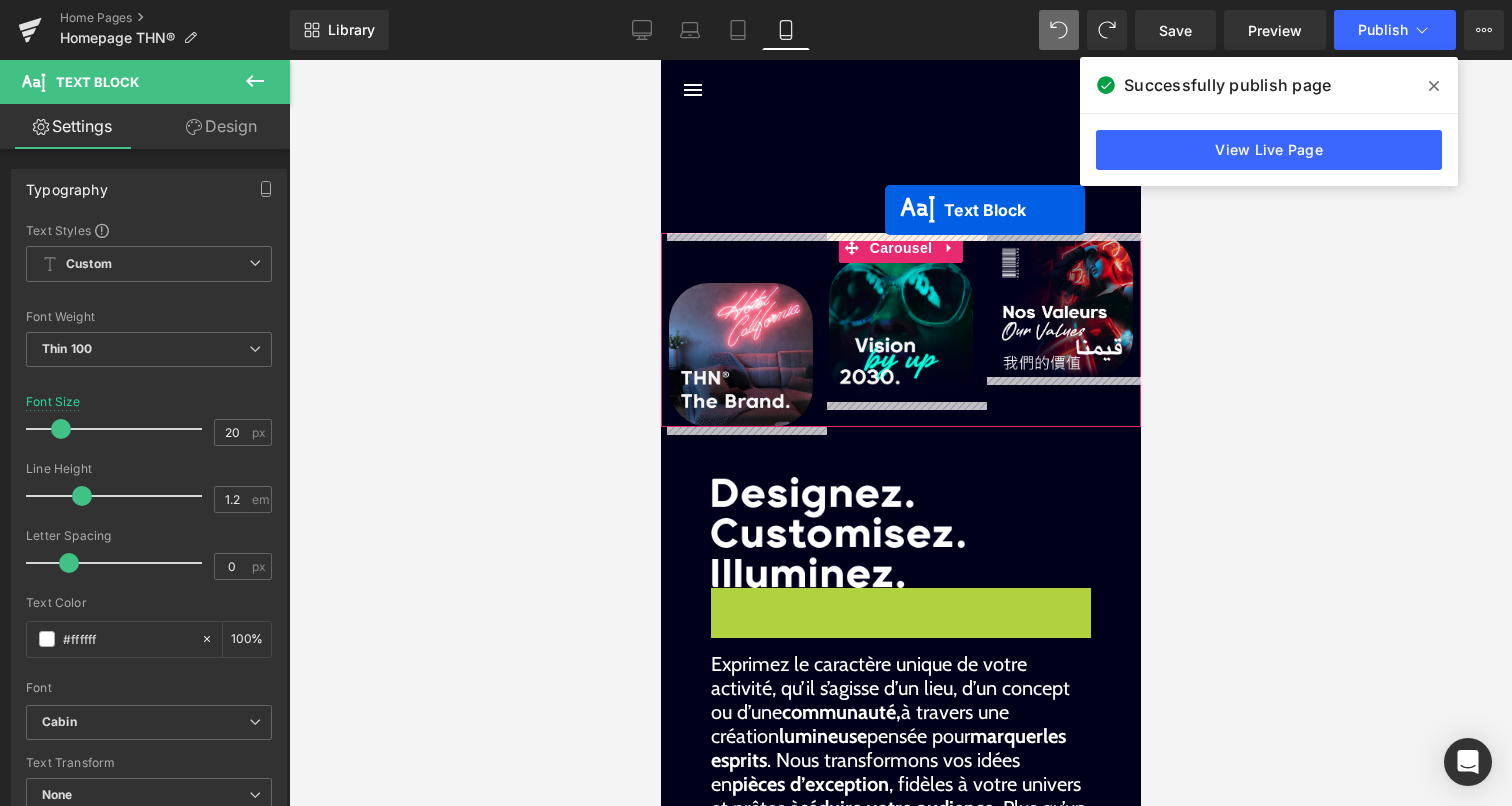 drag, startPoint x: 875, startPoint y: 712, endPoint x: 884, endPoint y: 210, distance: 502.08066 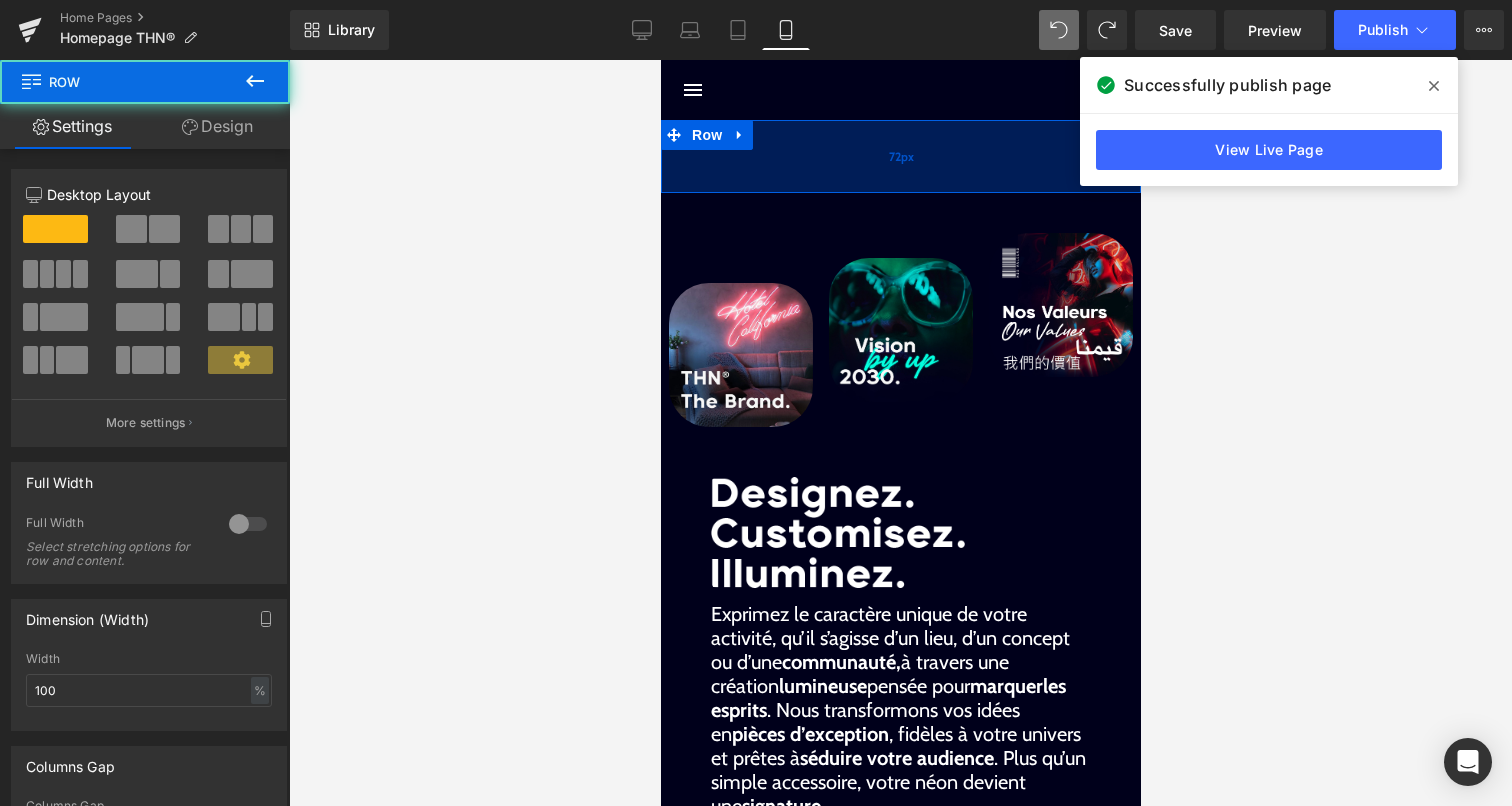 click on "72px" at bounding box center (900, 157) 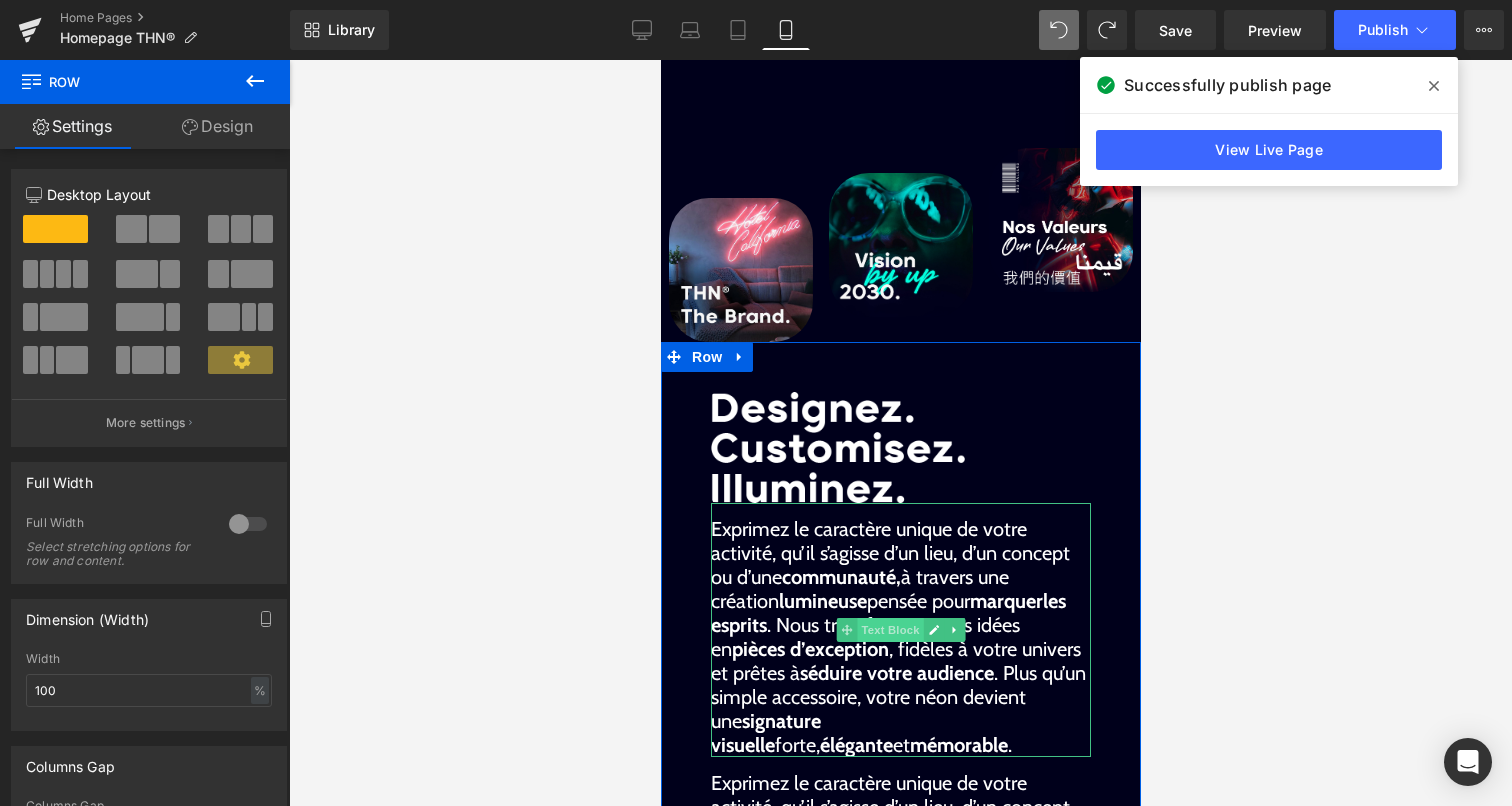 scroll, scrollTop: 75, scrollLeft: 0, axis: vertical 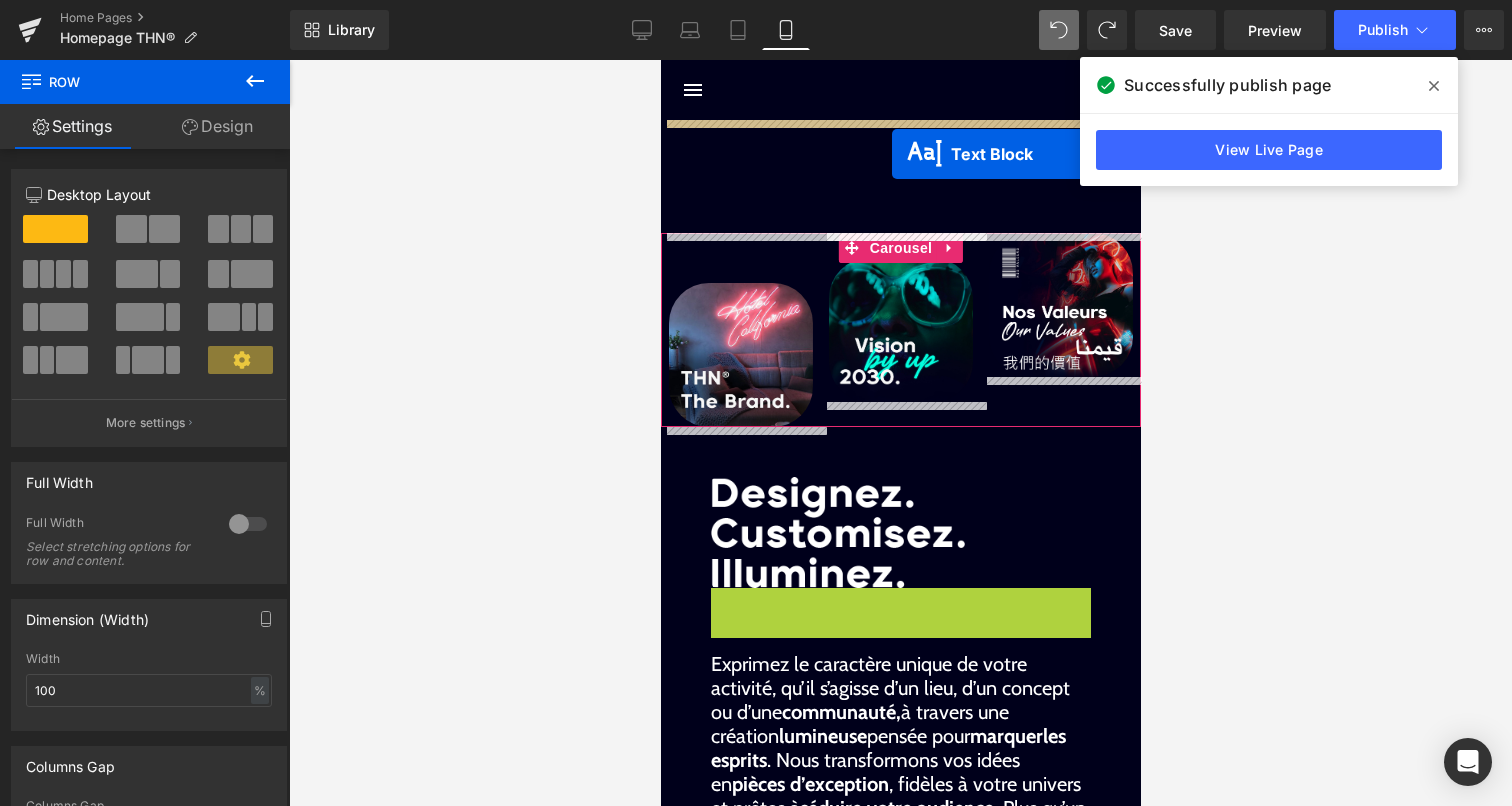 drag, startPoint x: 877, startPoint y: 640, endPoint x: 891, endPoint y: 154, distance: 486.2016 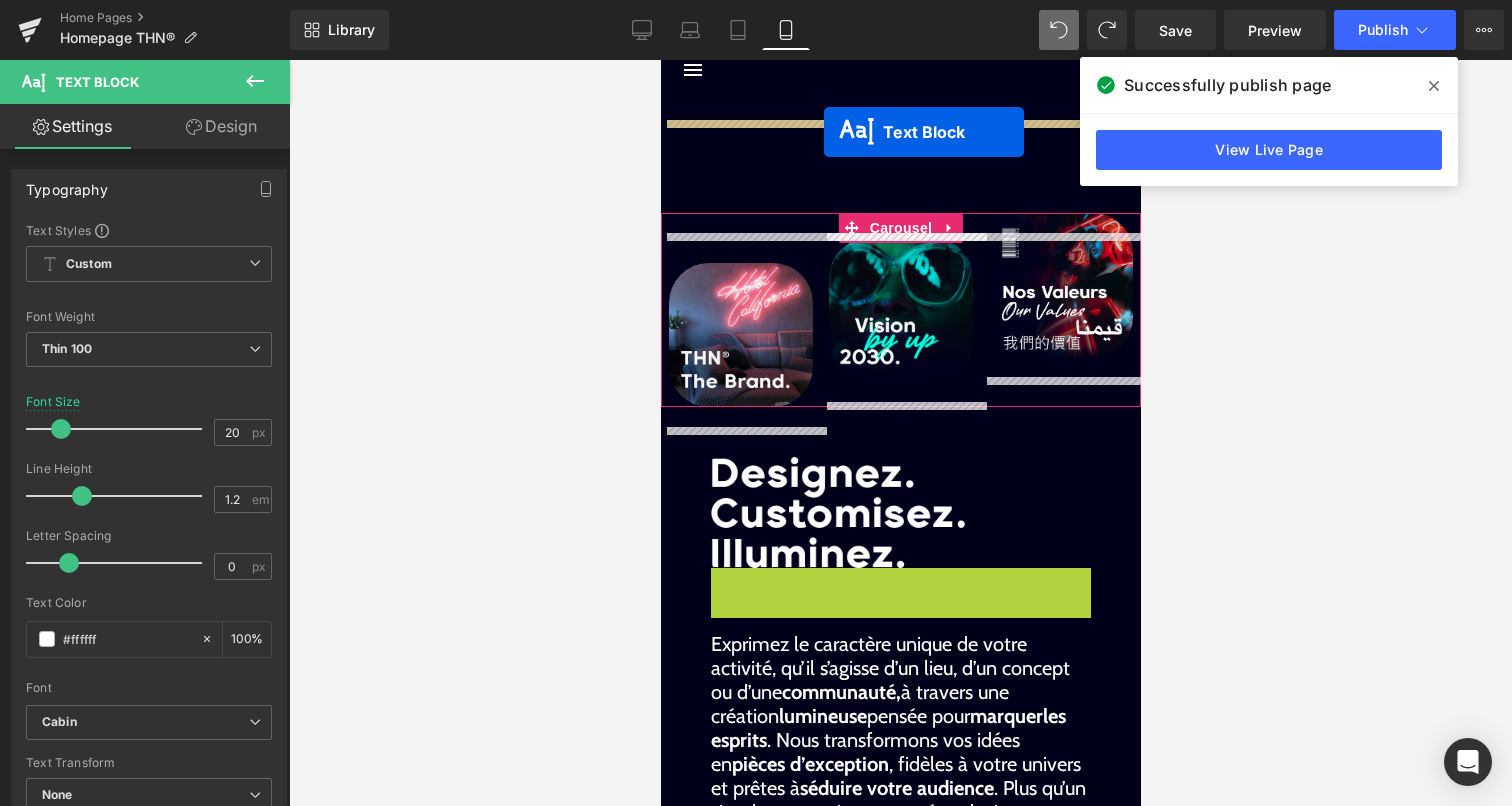 scroll, scrollTop: 0, scrollLeft: 0, axis: both 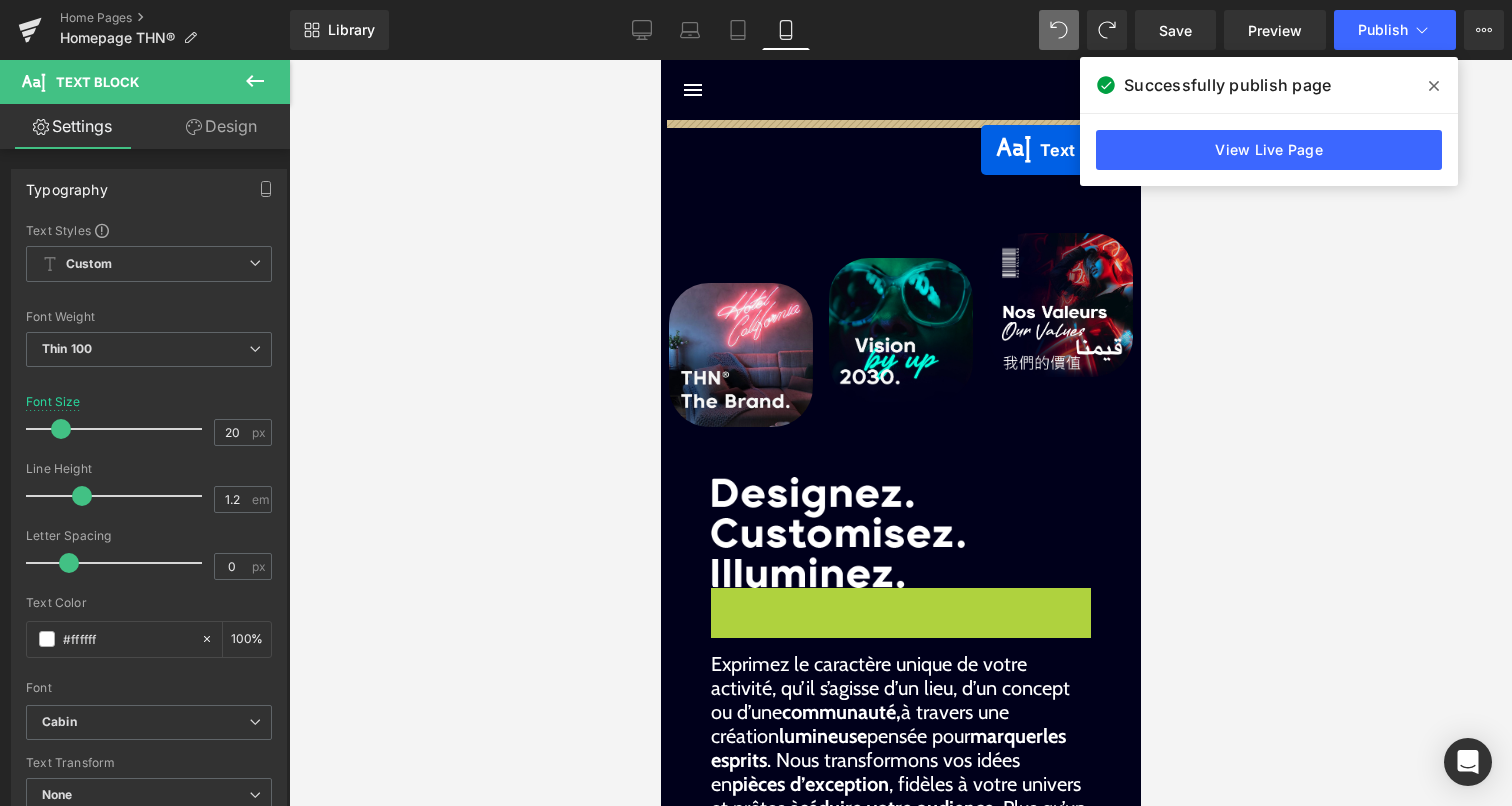 drag, startPoint x: 857, startPoint y: 722, endPoint x: 980, endPoint y: 150, distance: 585.0752 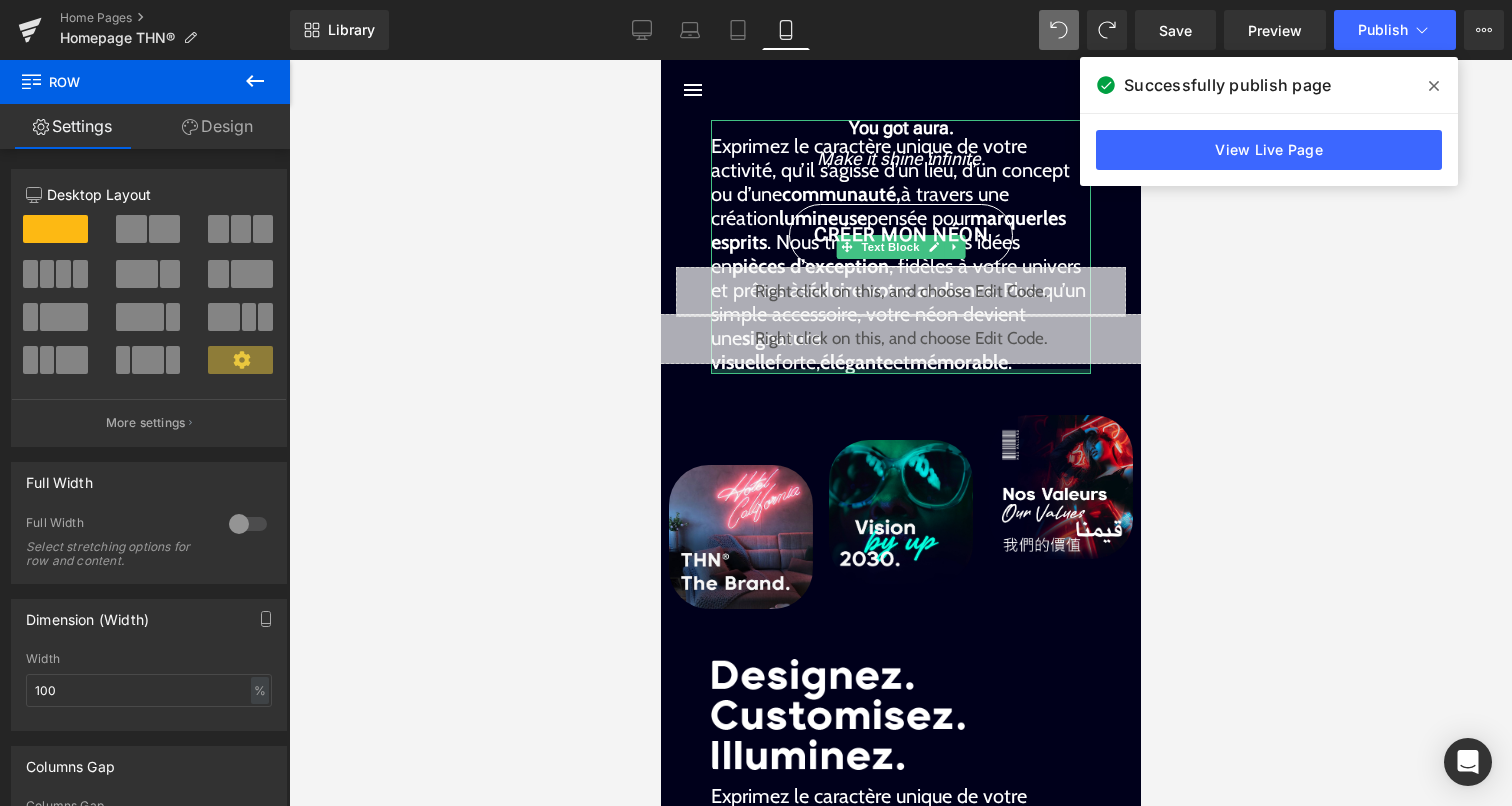 drag, startPoint x: 845, startPoint y: 432, endPoint x: 846, endPoint y: 371, distance: 61.008198 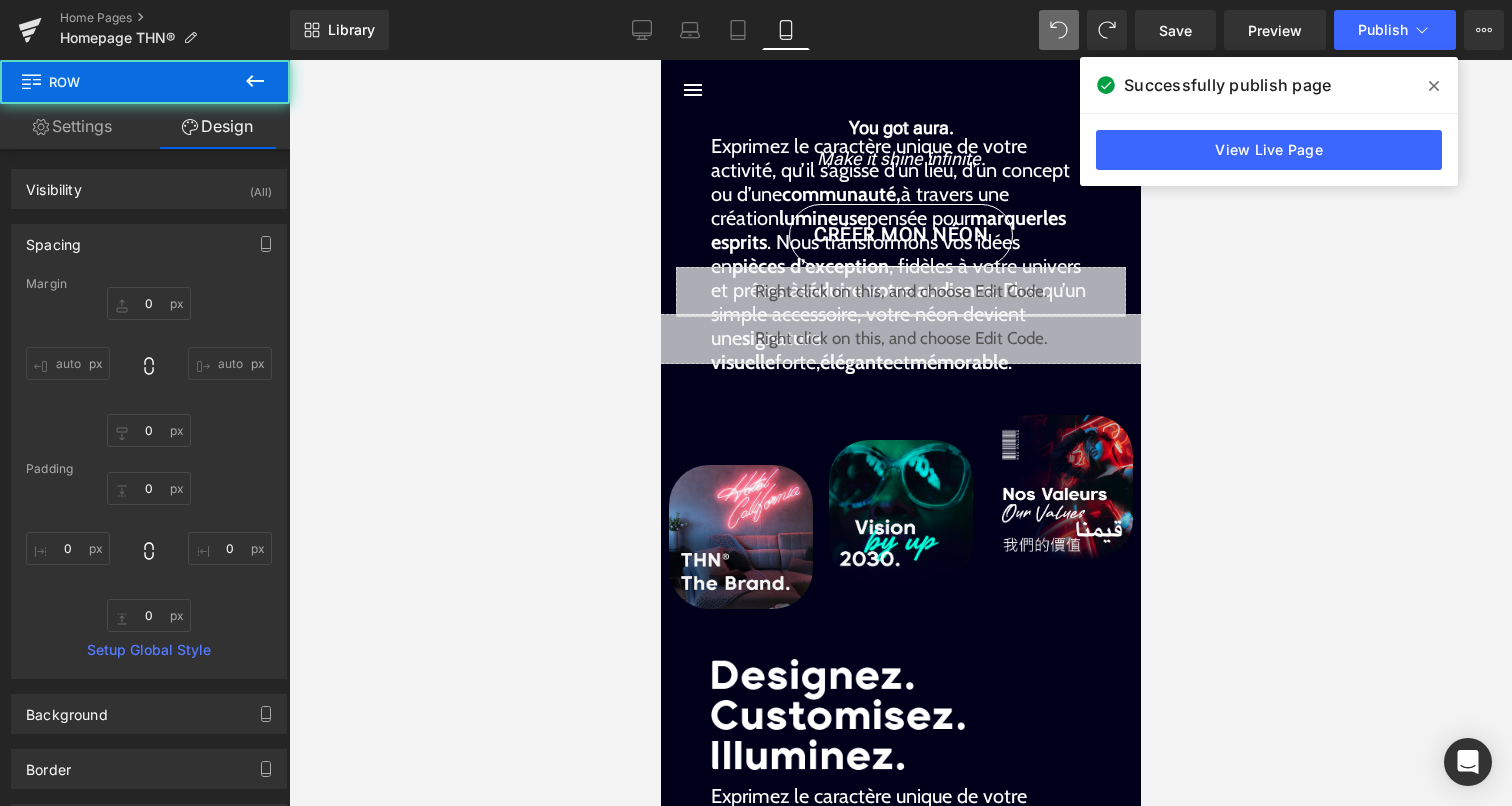 type on "0" 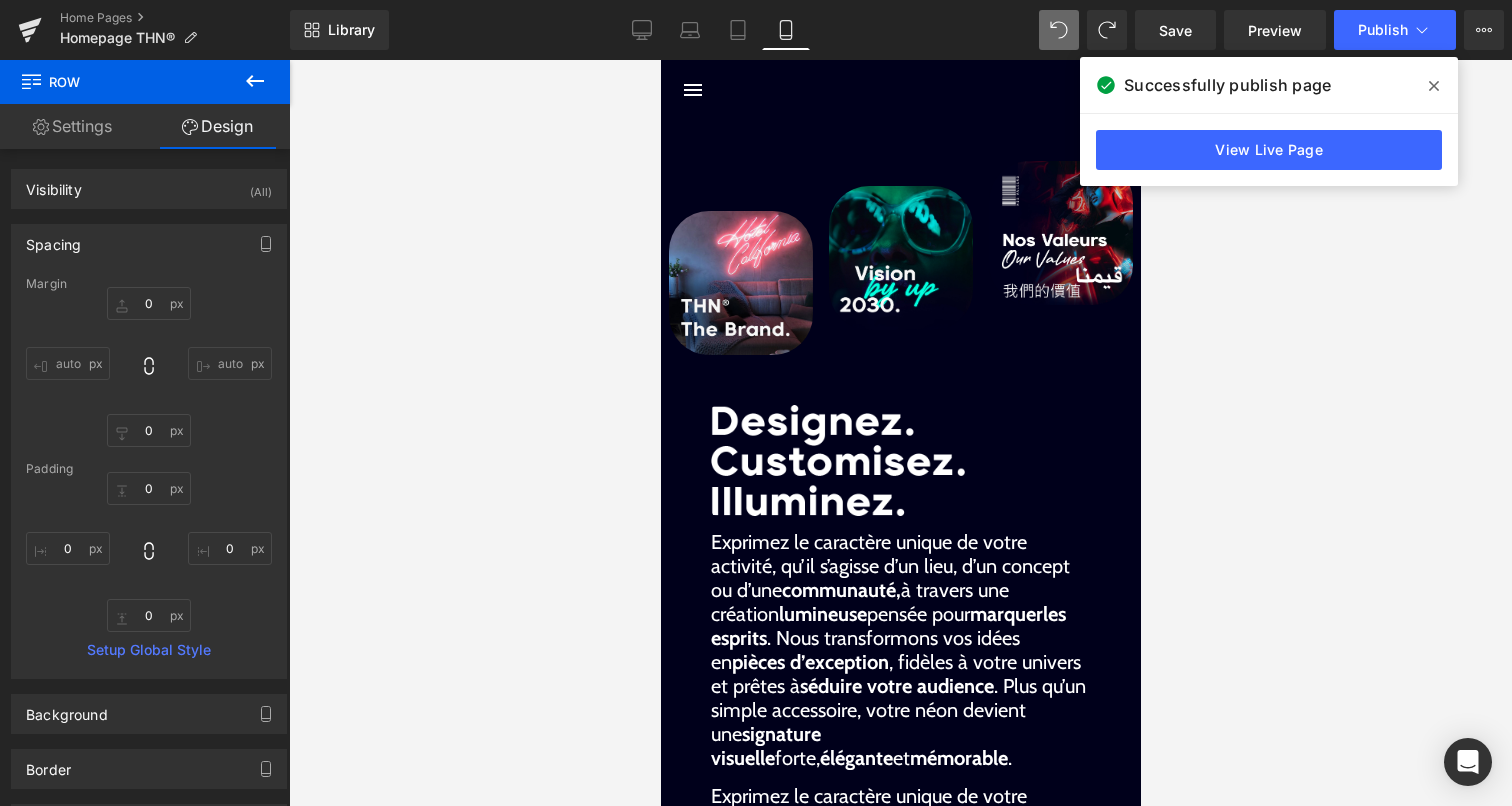 click at bounding box center (900, 89) 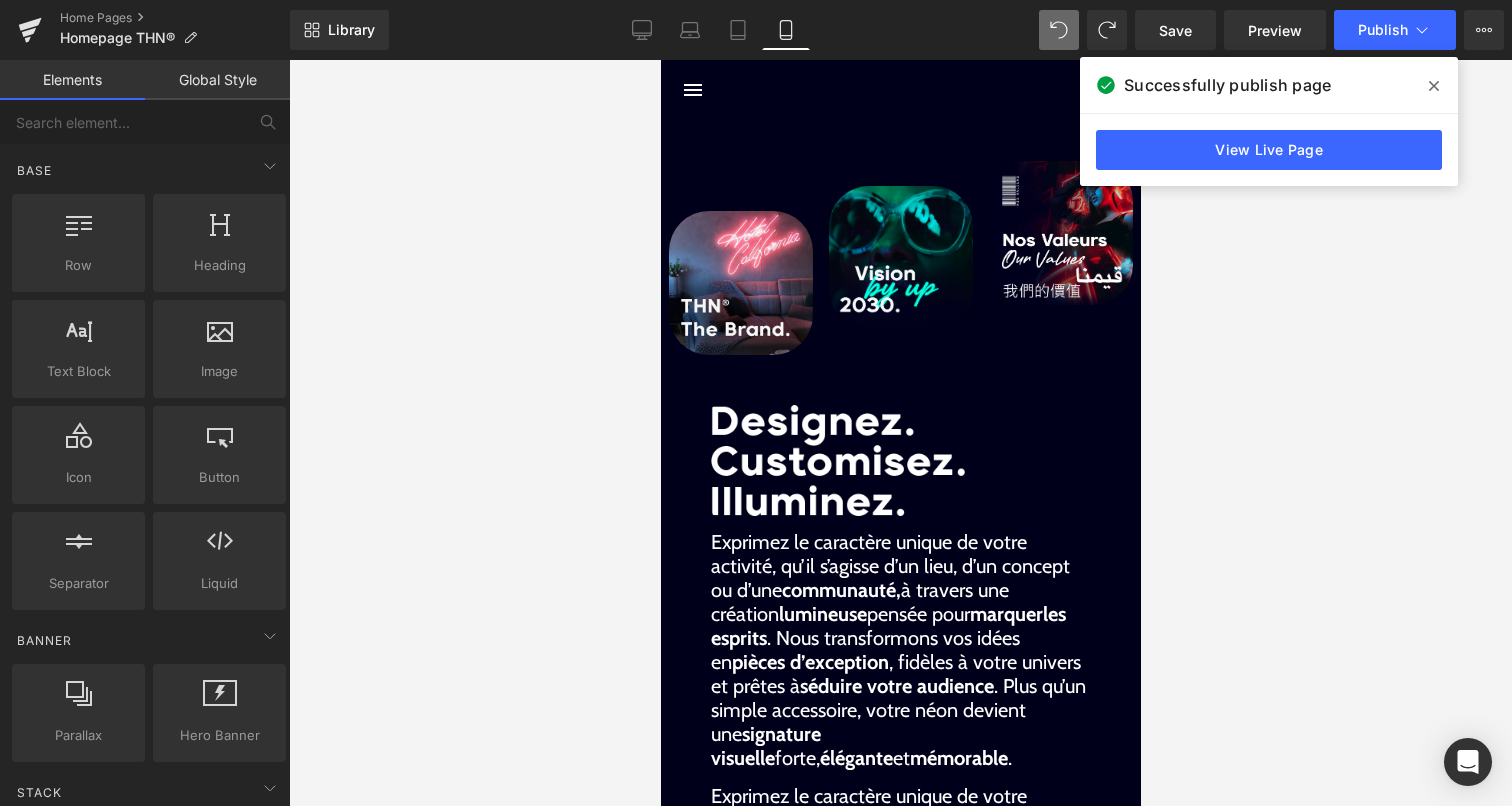 click at bounding box center [900, 89] 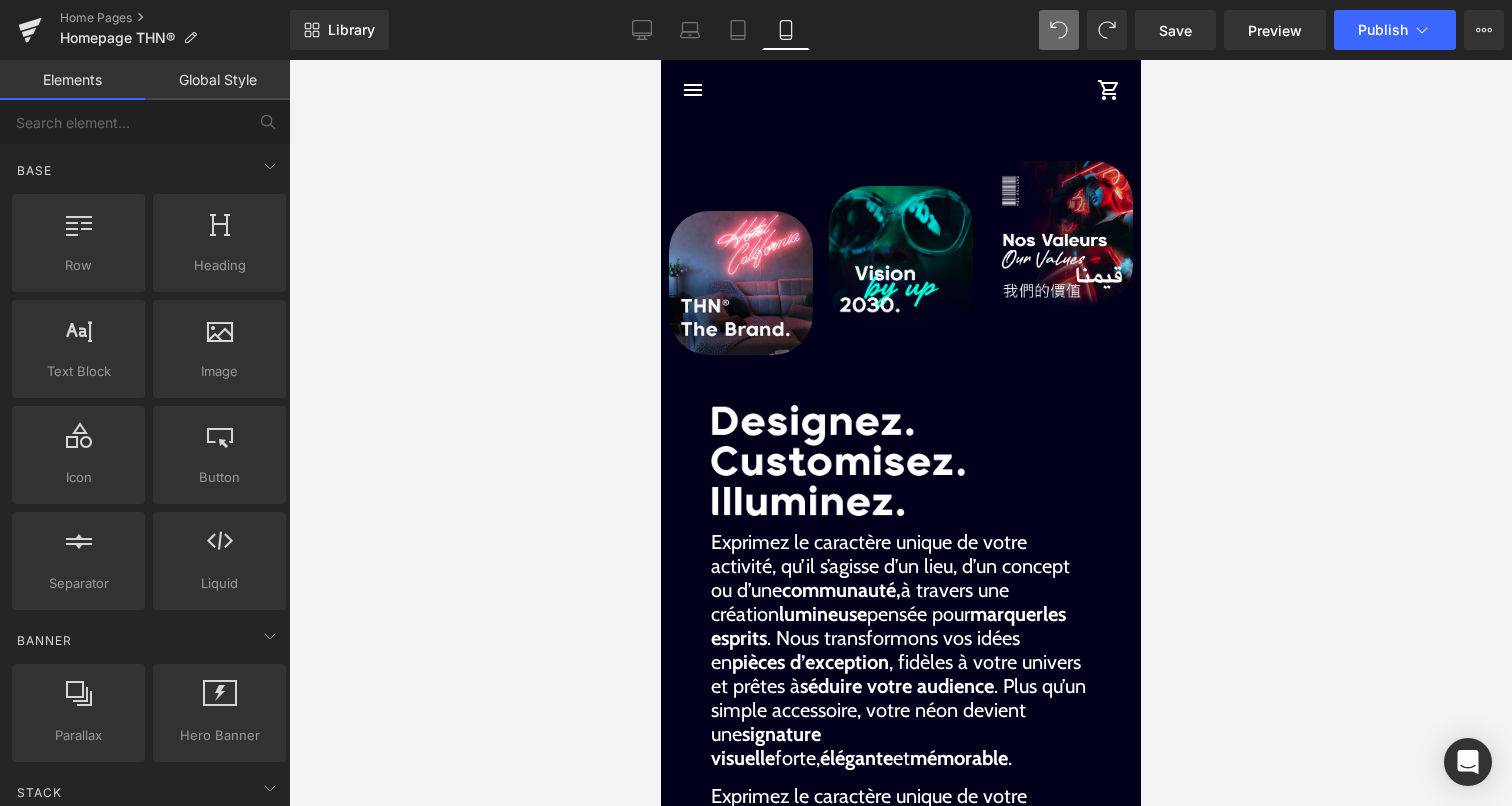 click on "Image         Liquid          Infinite Aura Text Block         You got aura.  Make it shine infinite . Text Block         CRÉER MON NÉON Button         Row         Liquid         Row
Image
Image
Image
‹ ›
Carousel         Image         communauté,  à travers une création  lumineuse  pensée pour  ." at bounding box center [900, 2140] 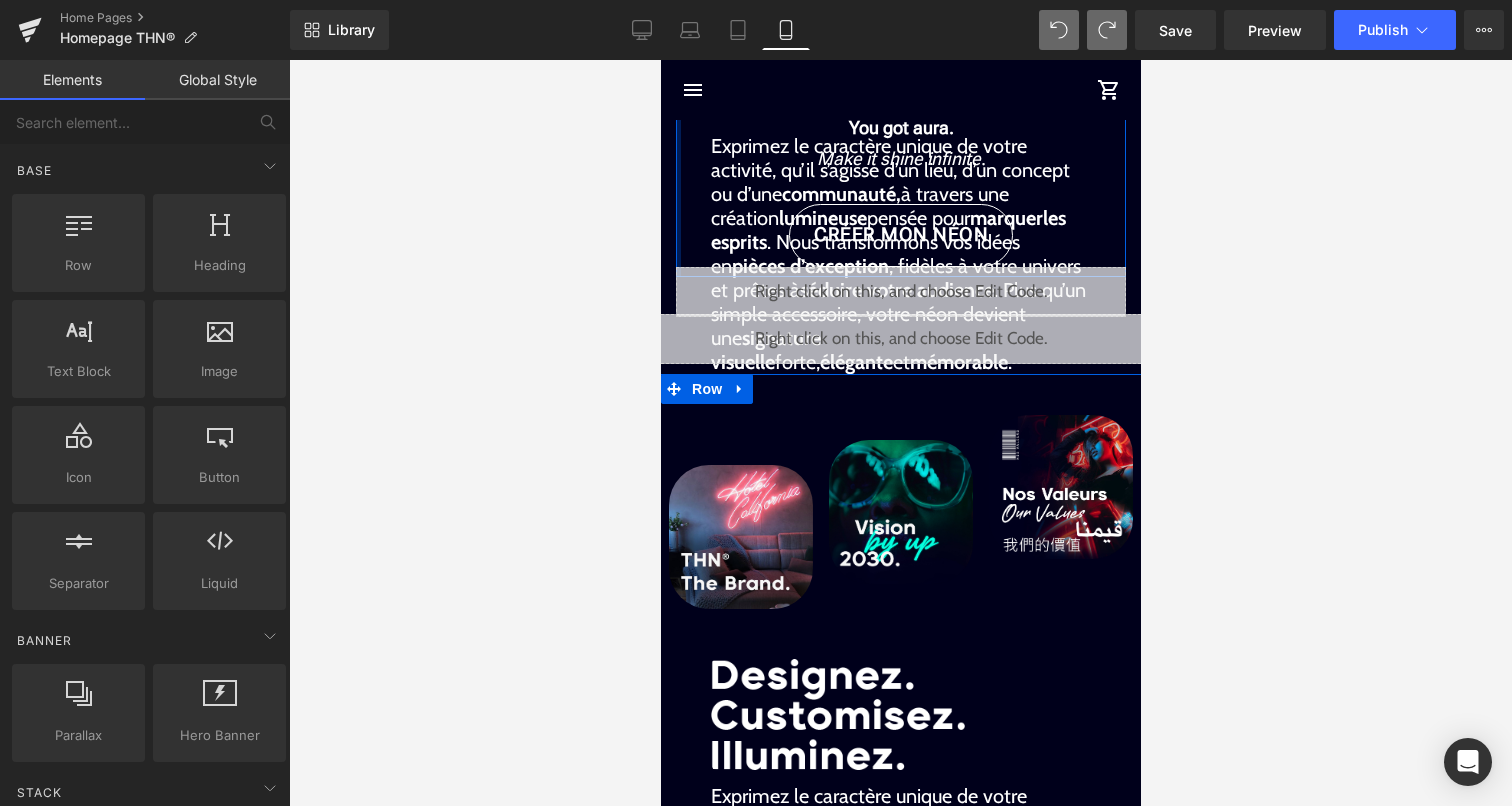 click on "Infinite Aura Text Block         You got aura.  Make it shine infinite . Text Block         CRÉER MON NÉON Button         Row" at bounding box center [900, 140] 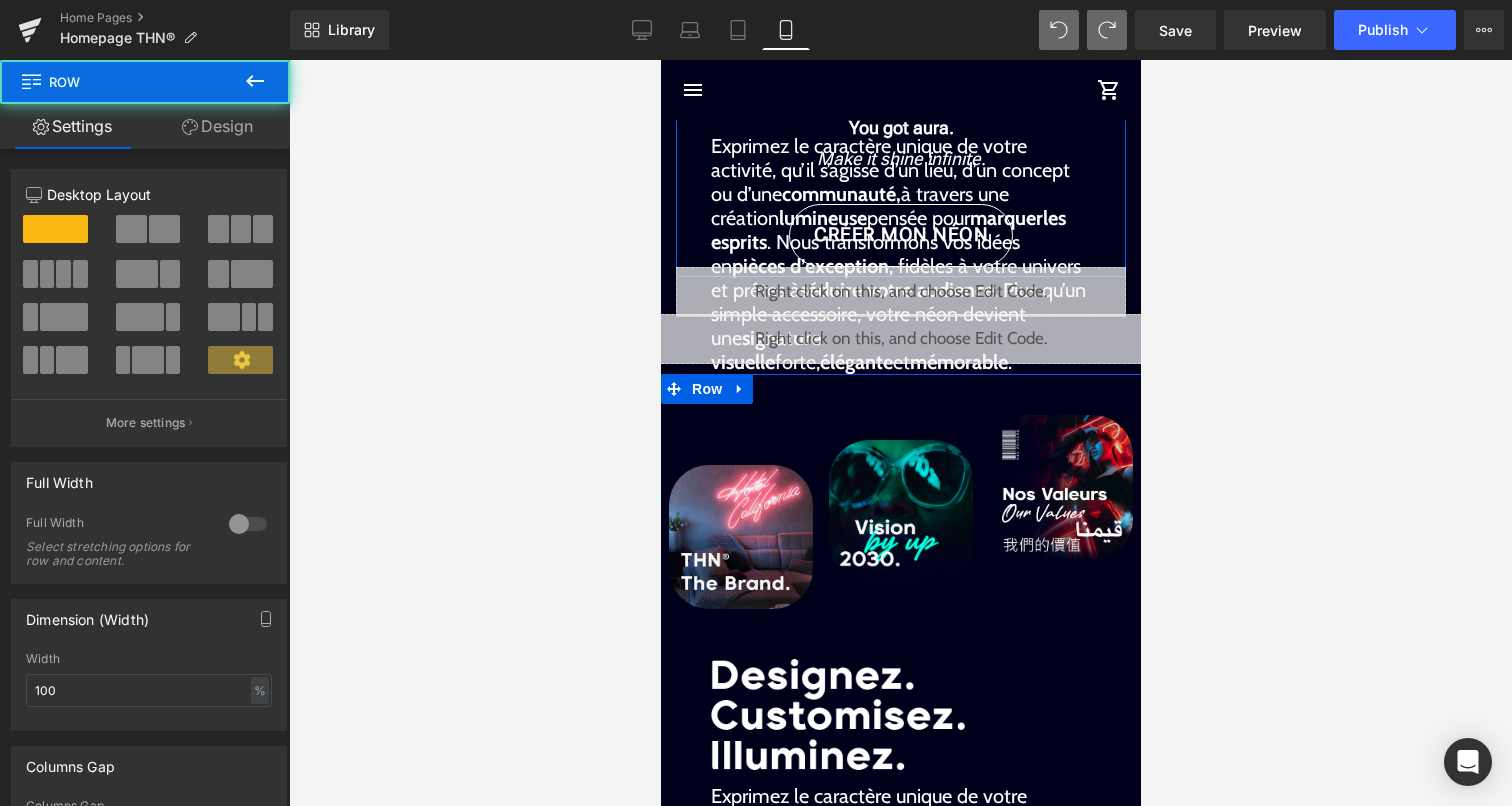click on "Infinite Aura Text Block         You got aura.  Make it shine infinite . Text Block         CRÉER MON NÉON Button" at bounding box center (900, 135) 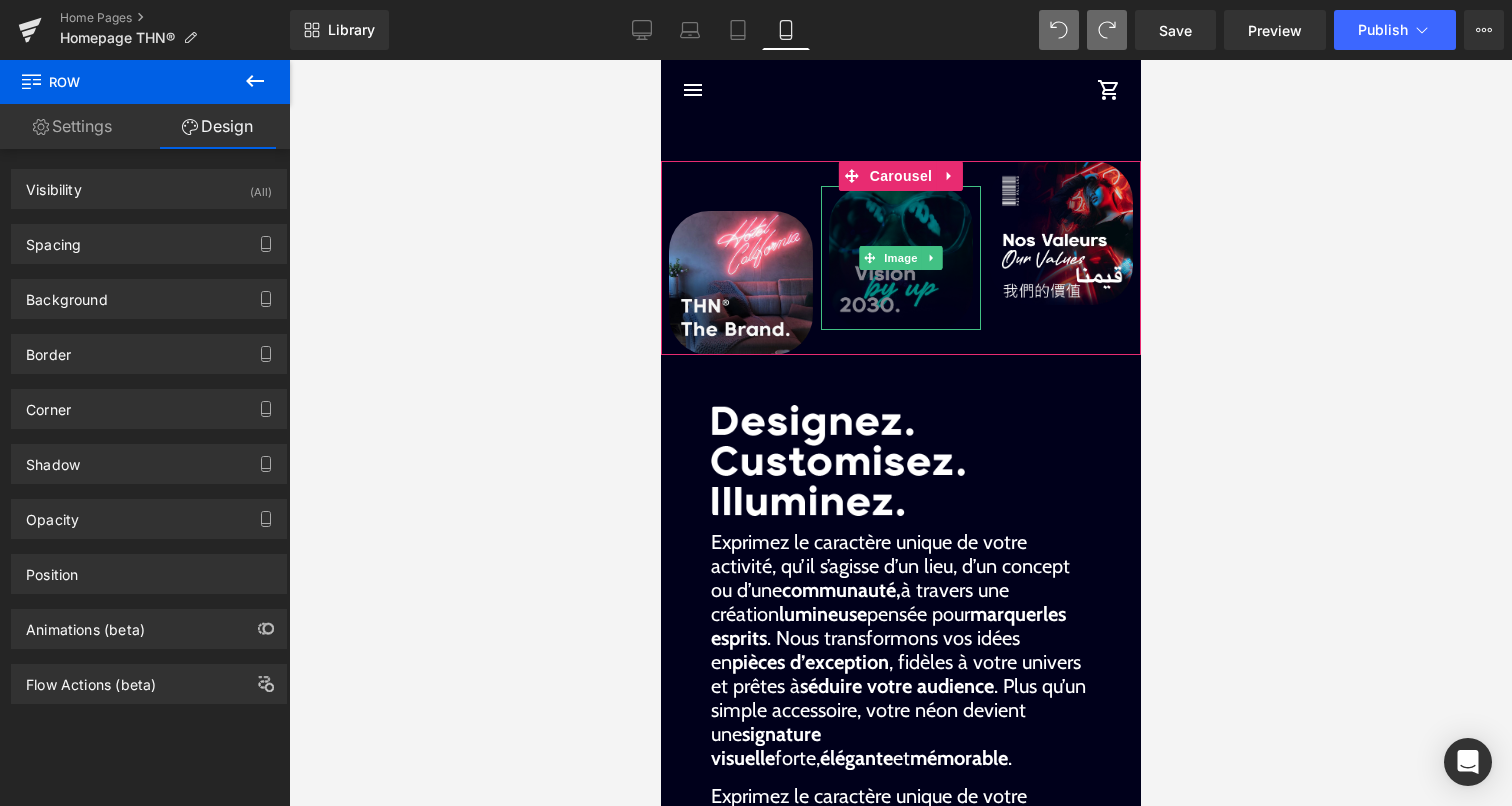 drag, startPoint x: 899, startPoint y: 173, endPoint x: 865, endPoint y: 209, distance: 49.517673 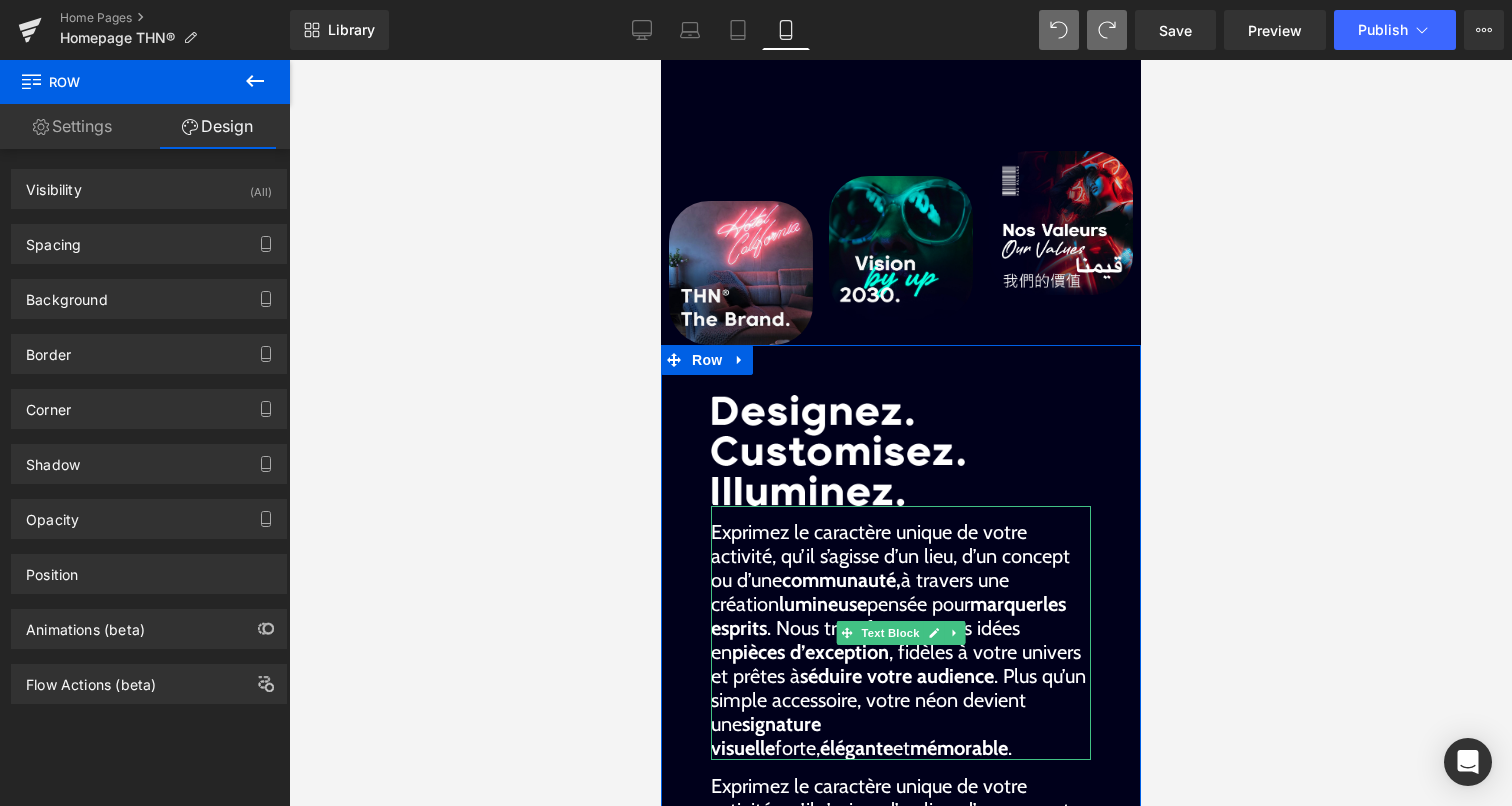 scroll, scrollTop: 97, scrollLeft: 0, axis: vertical 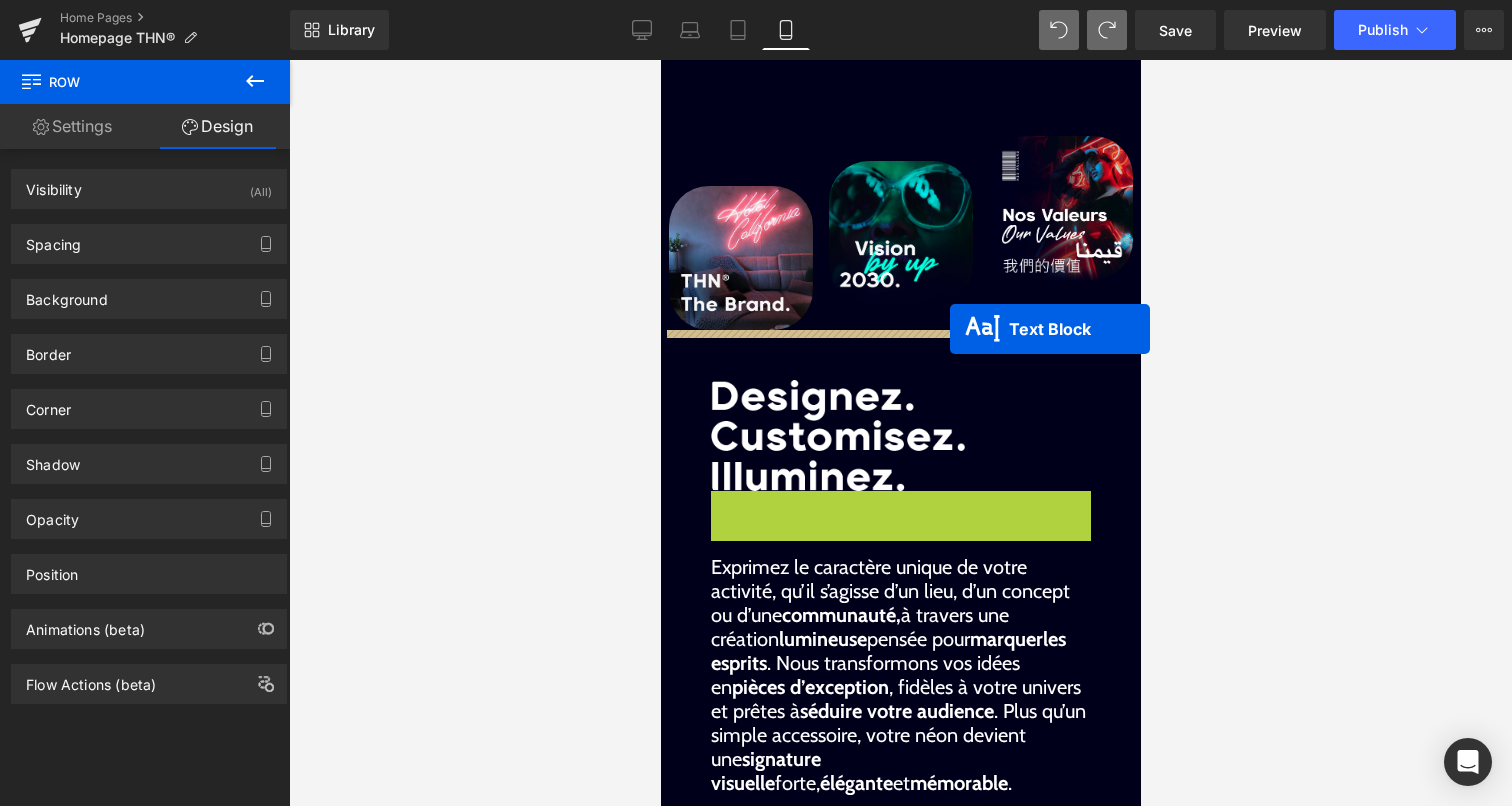 drag, startPoint x: 902, startPoint y: 619, endPoint x: 949, endPoint y: 329, distance: 293.78394 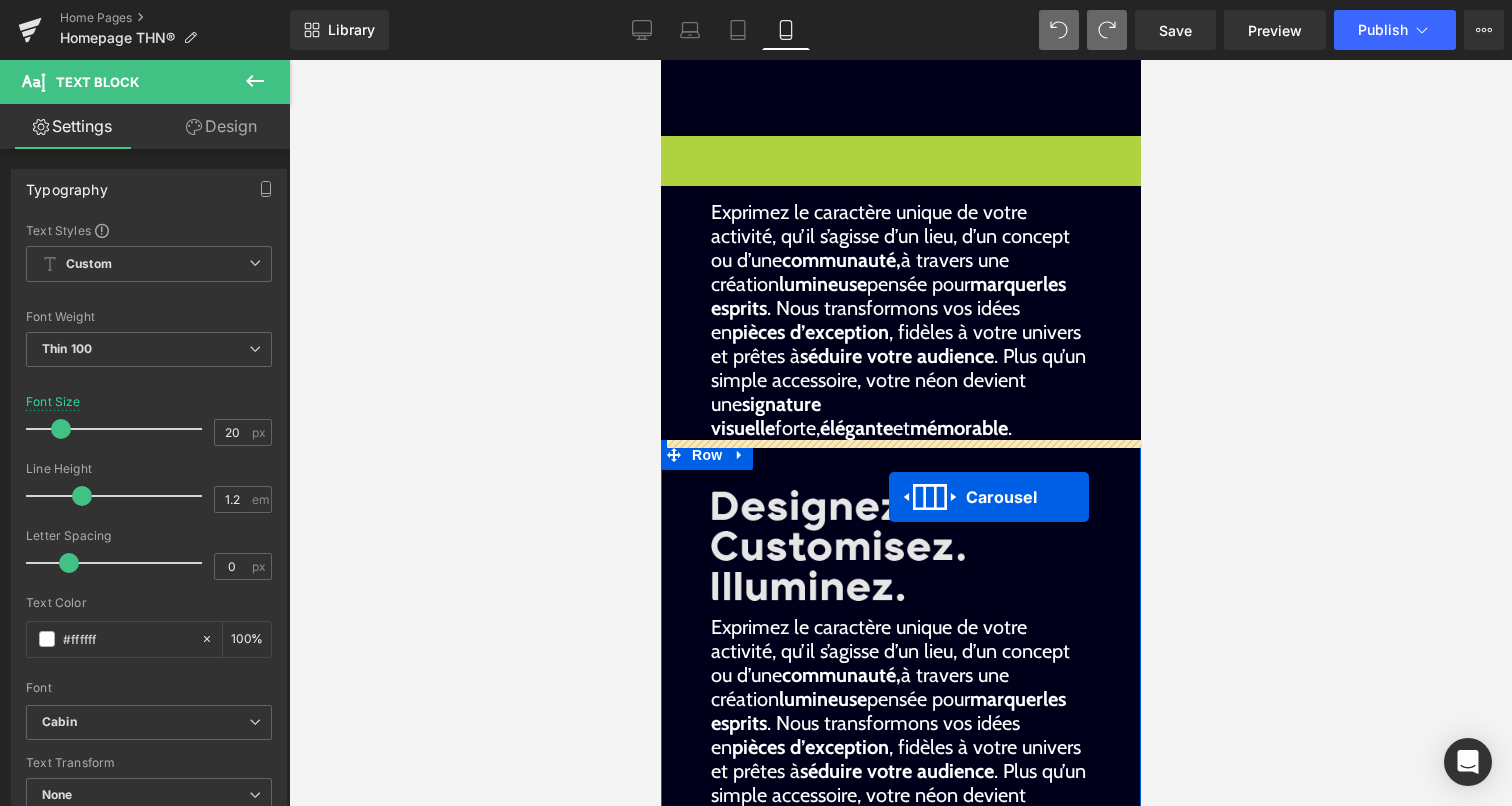 drag, startPoint x: 879, startPoint y: 156, endPoint x: 888, endPoint y: 497, distance: 341.11874 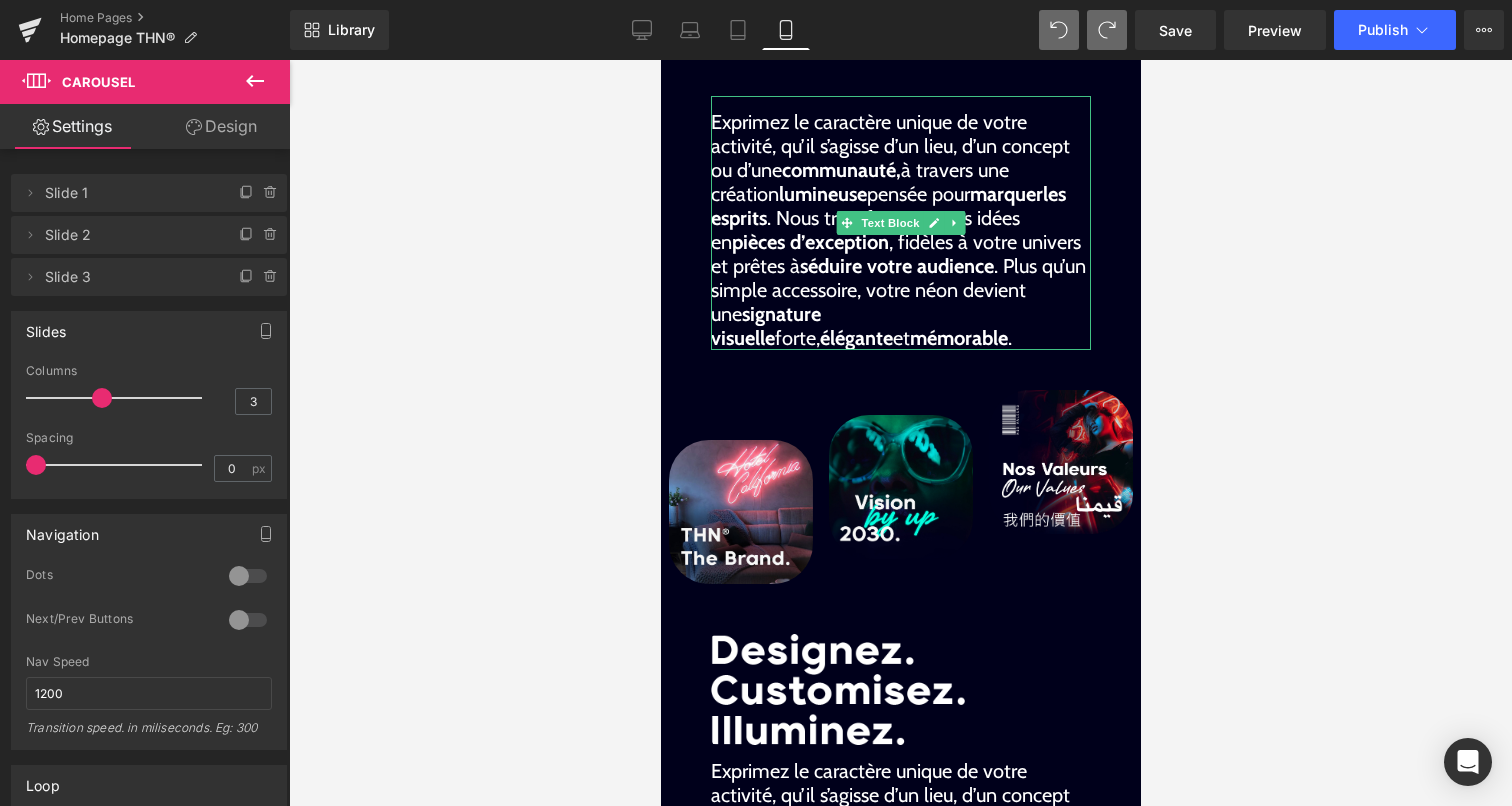 click on "Exprimez le caractère unique de votre activité, qu’il s’agisse d’un lieu, d’un concept ou d’une  communauté,  à travers une création  lumineuse  pensée pour  marquer  les esprits . Nous transformons vos idées en  pièces d’exception , fidèles à votre univers et prêtes à  séduire votre audience . Plus qu’un simple accessoire, votre néon devient une  signature visuelle  forte,  élégante  et  mémorable ." at bounding box center (900, 230) 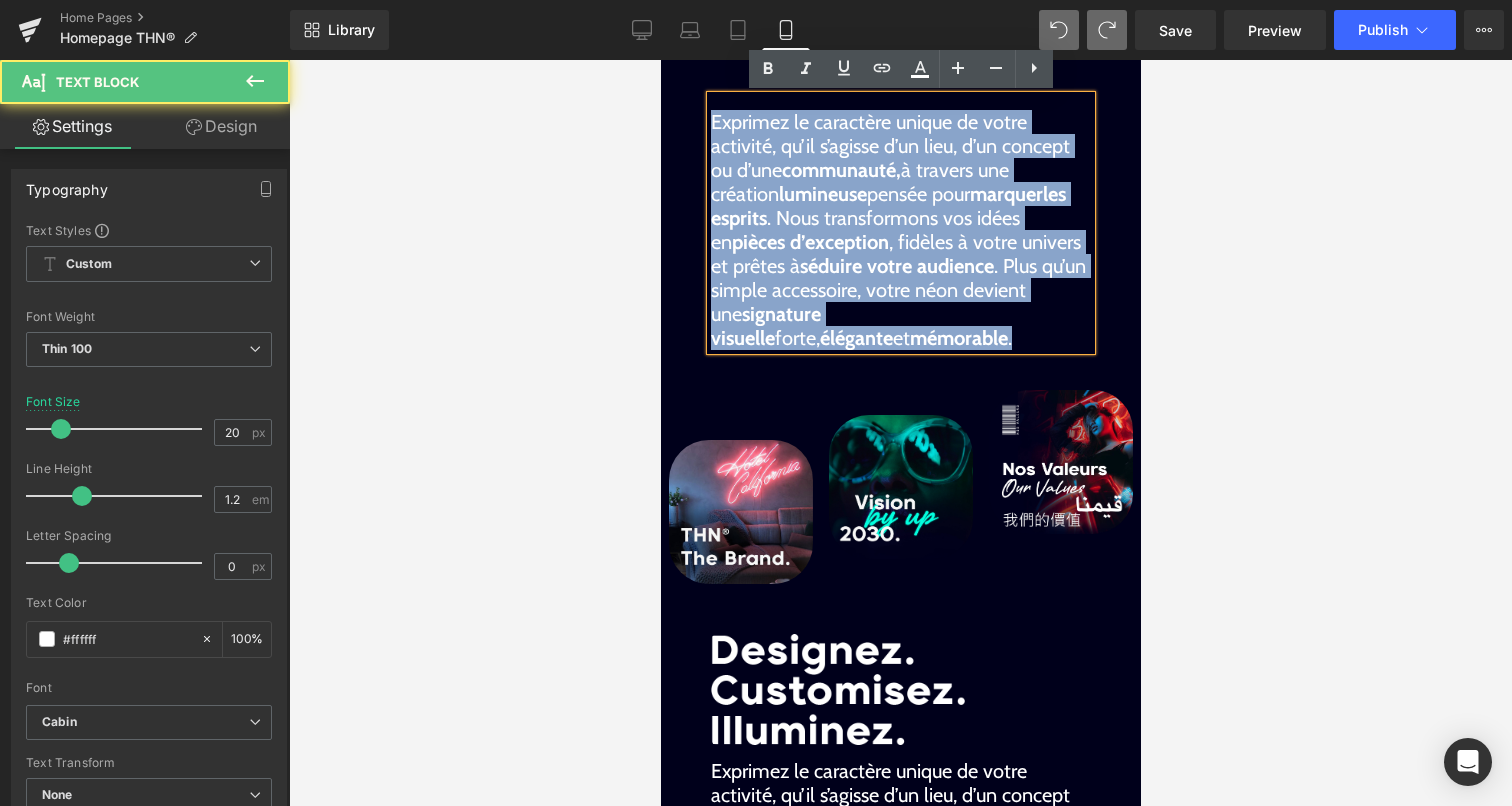 drag, startPoint x: 838, startPoint y: 341, endPoint x: 704, endPoint y: 110, distance: 267.05243 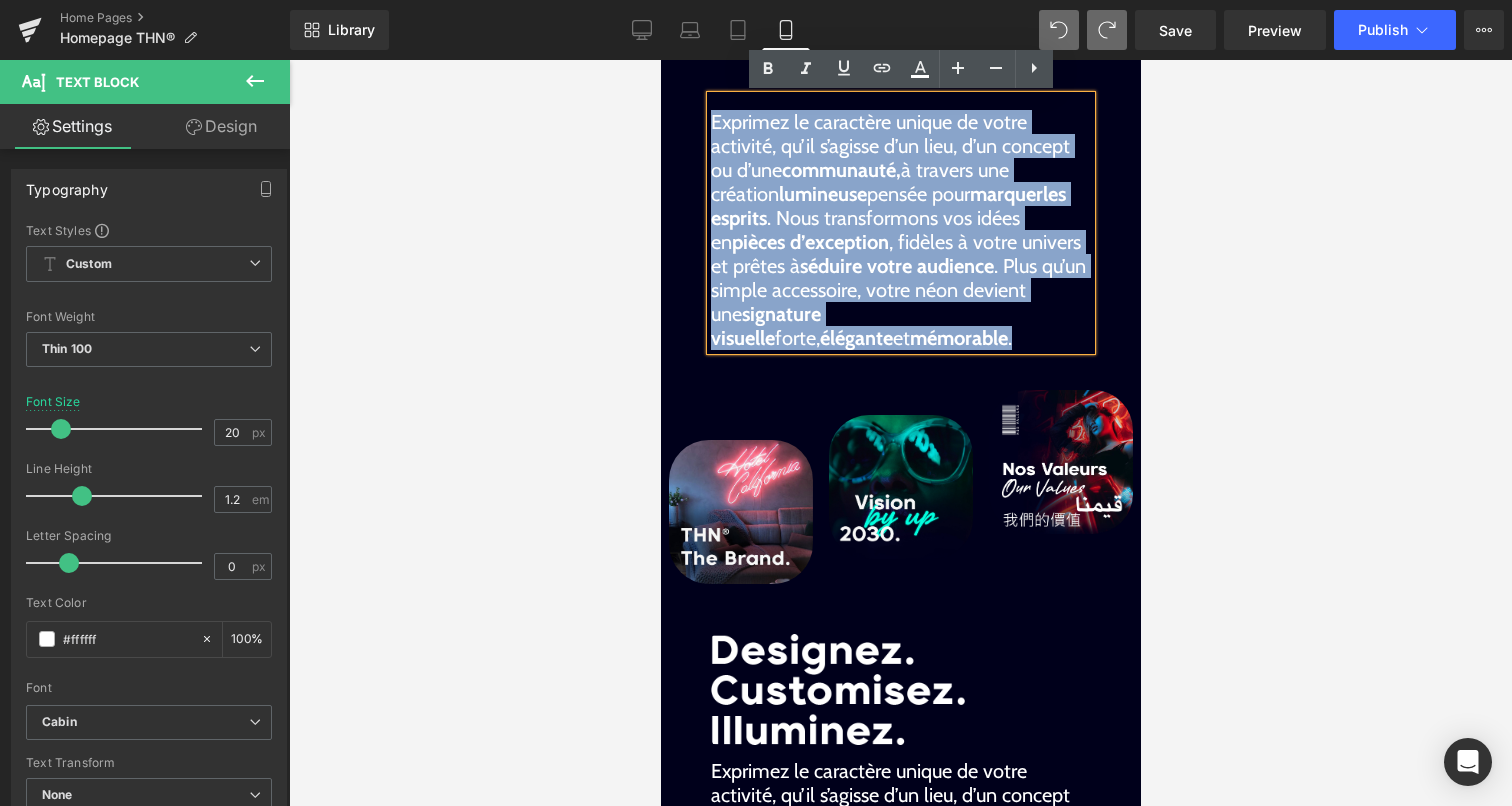 paste 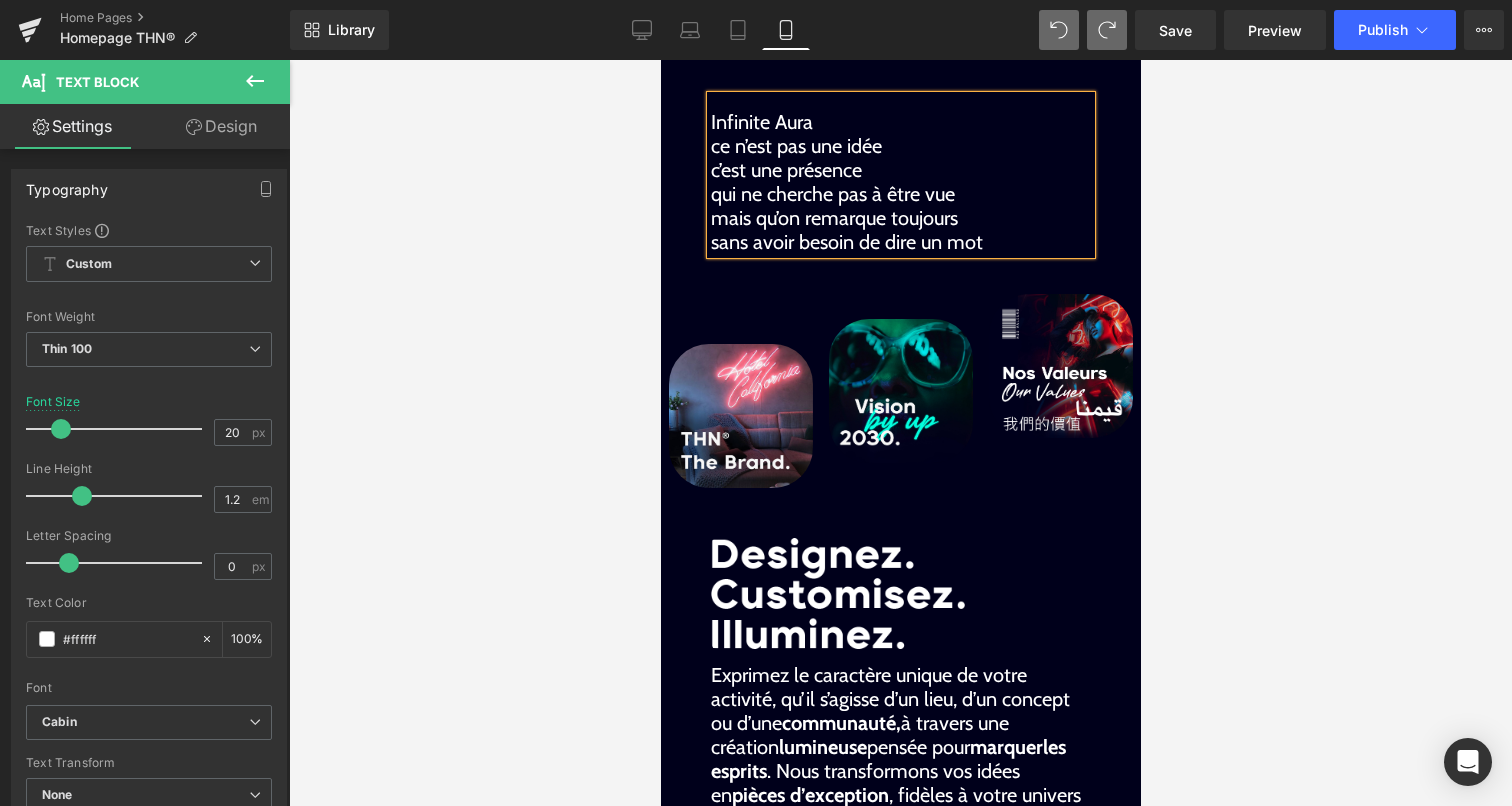 drag, startPoint x: 884, startPoint y: 146, endPoint x: 809, endPoint y: 149, distance: 75.059975 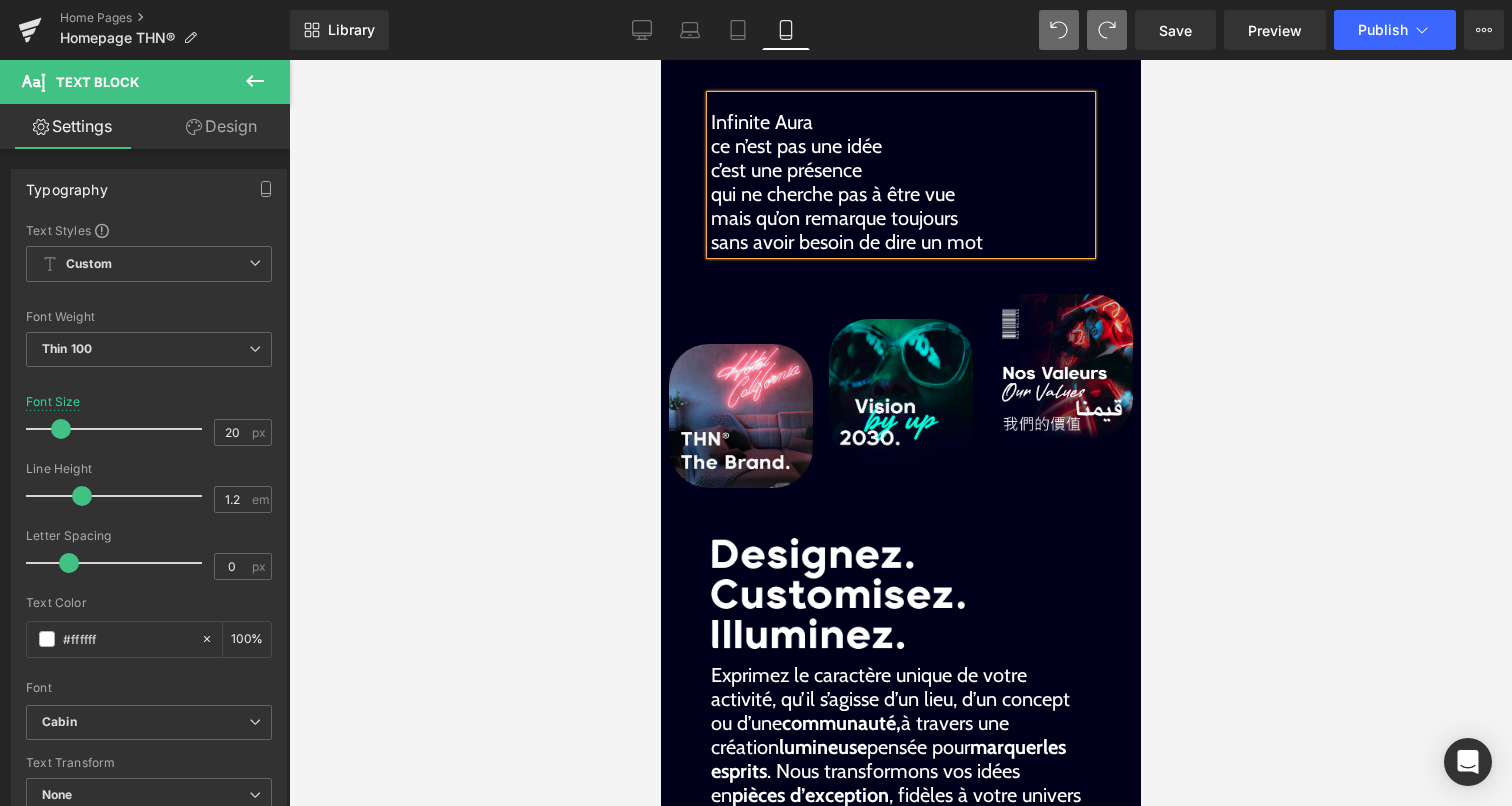 click on "ce n’est pas une idée" at bounding box center (900, 146) 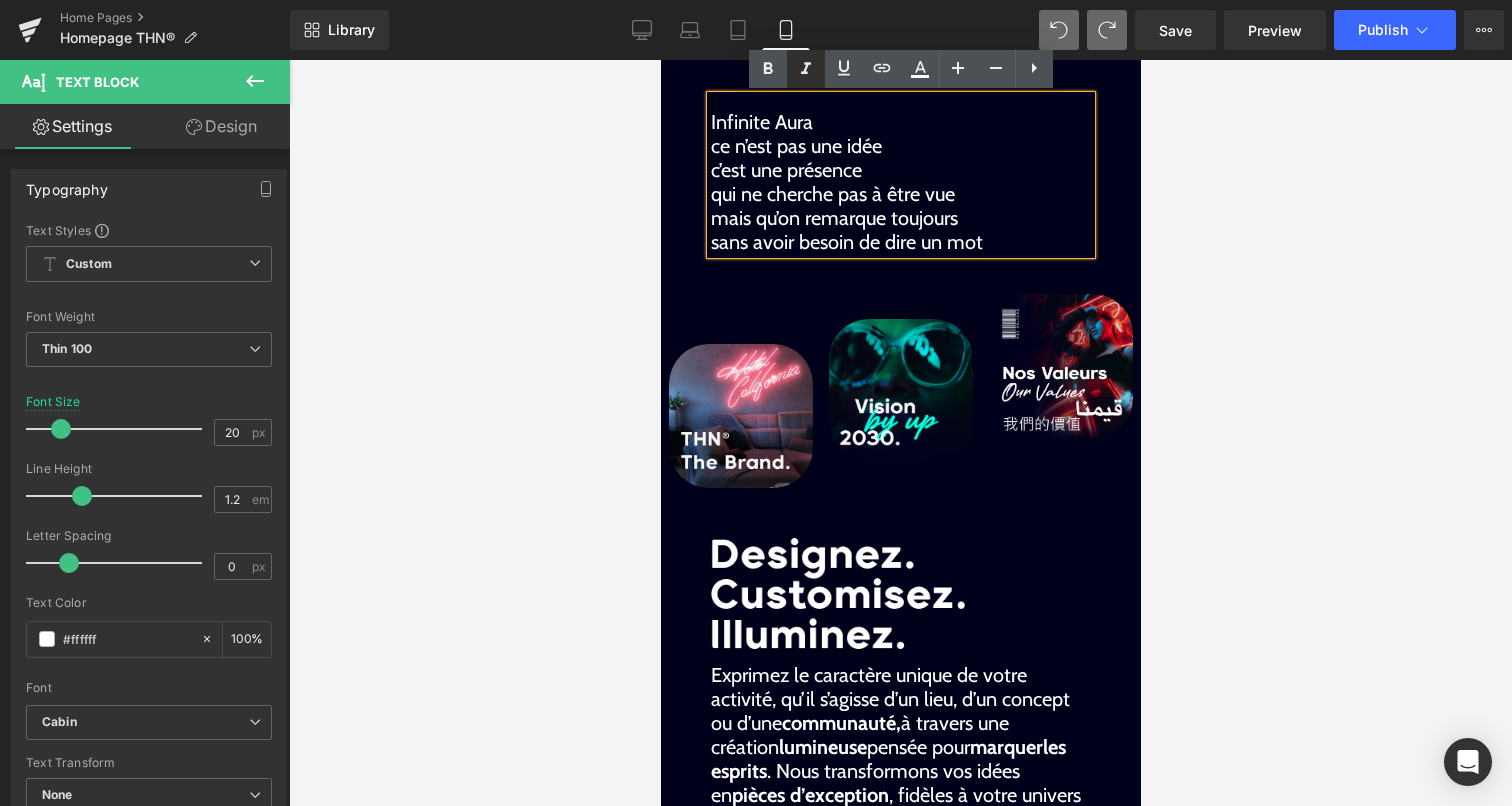 click 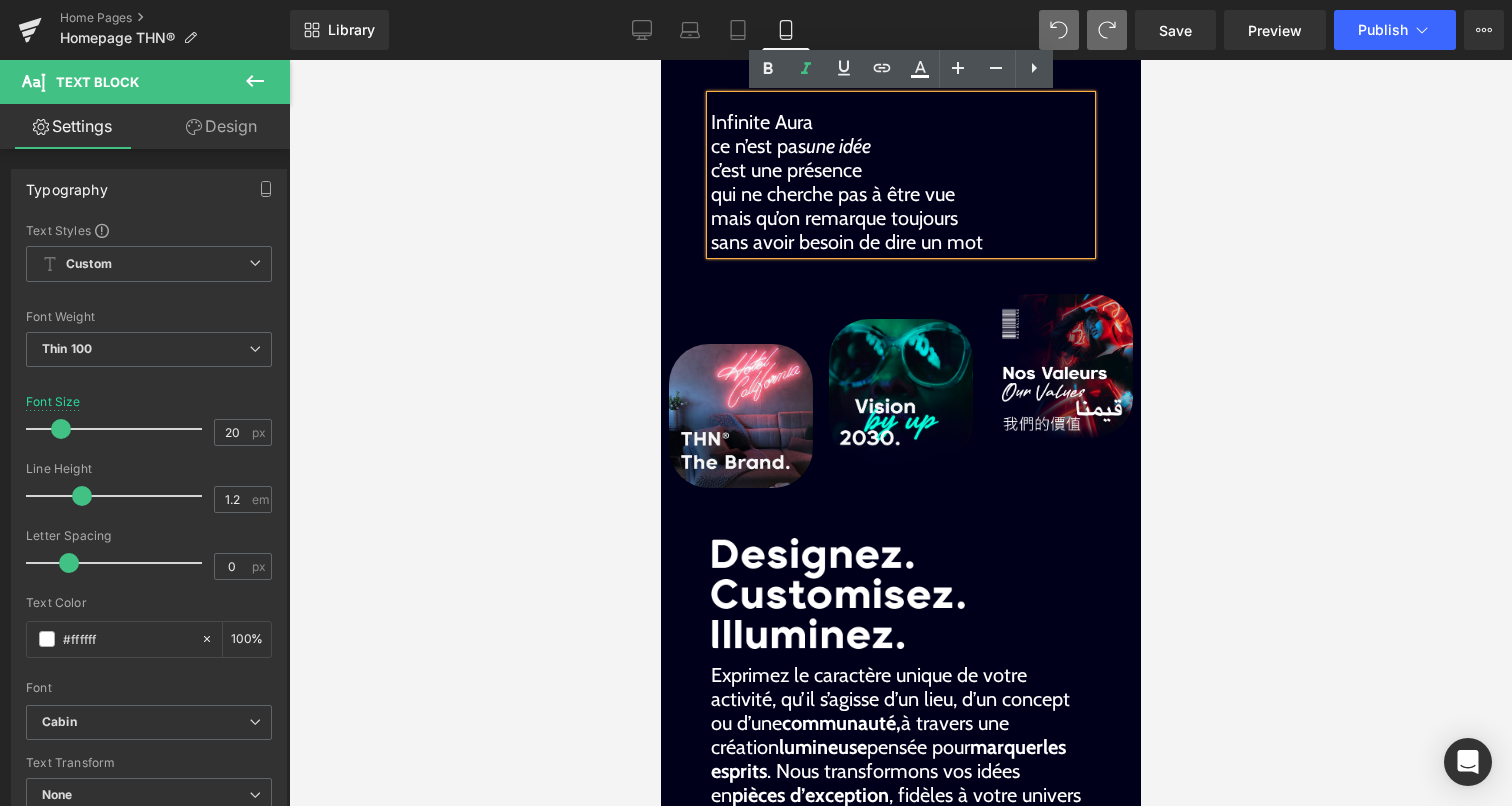 click on "qui ne cherche pas à être vue" at bounding box center [900, 194] 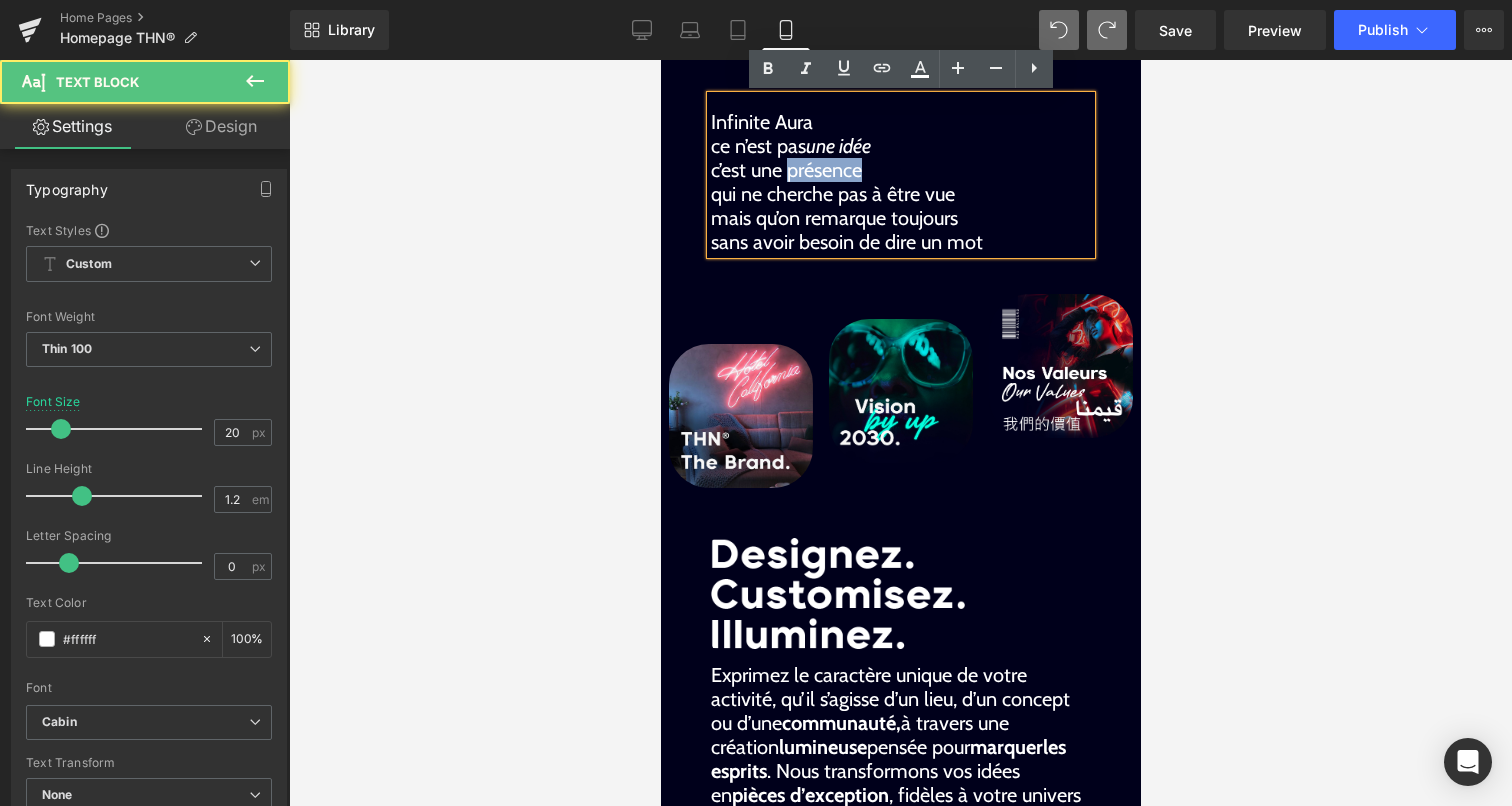 drag, startPoint x: 864, startPoint y: 172, endPoint x: 784, endPoint y: 173, distance: 80.00625 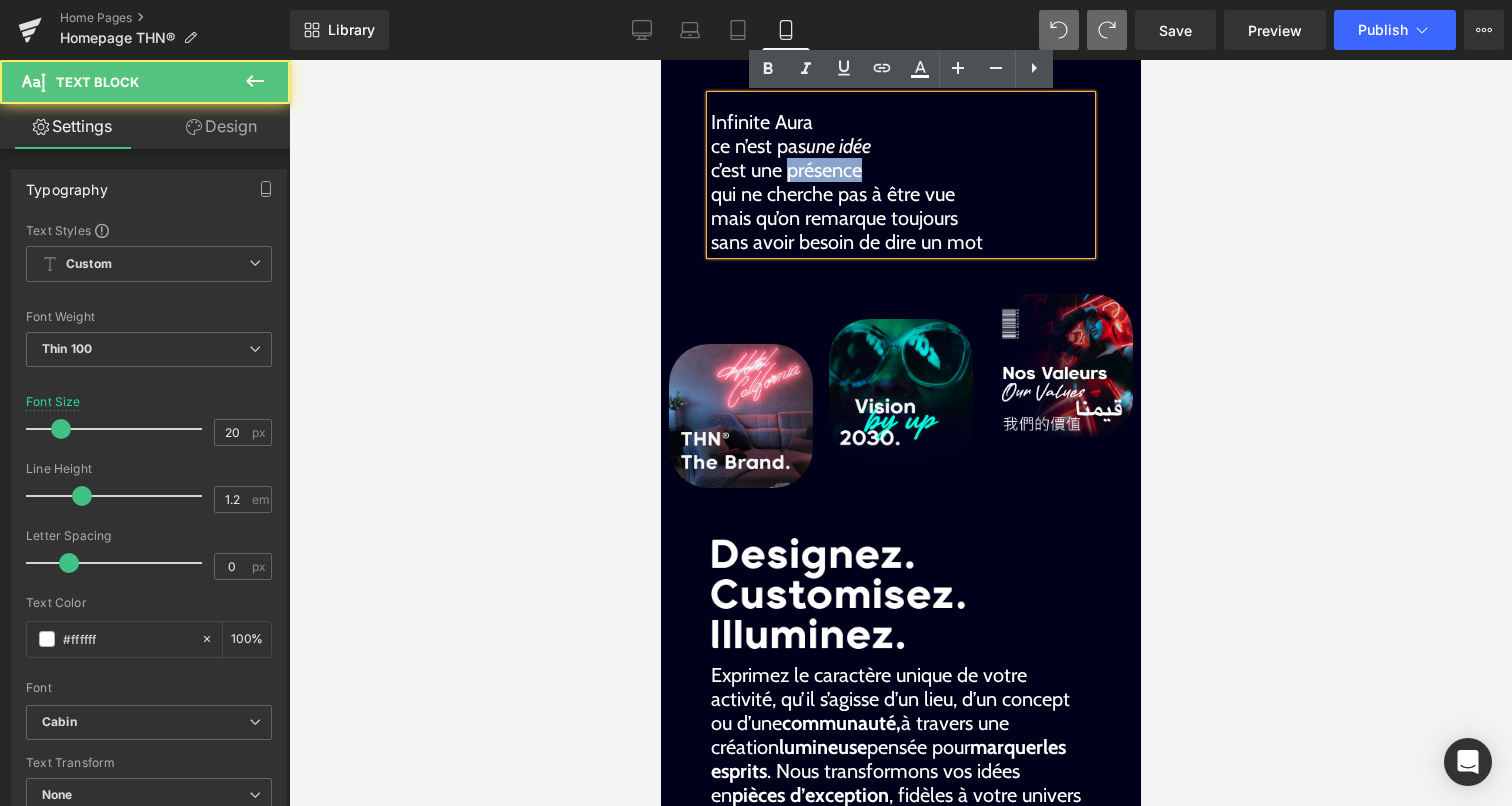 click on "c’est une présence" at bounding box center (900, 170) 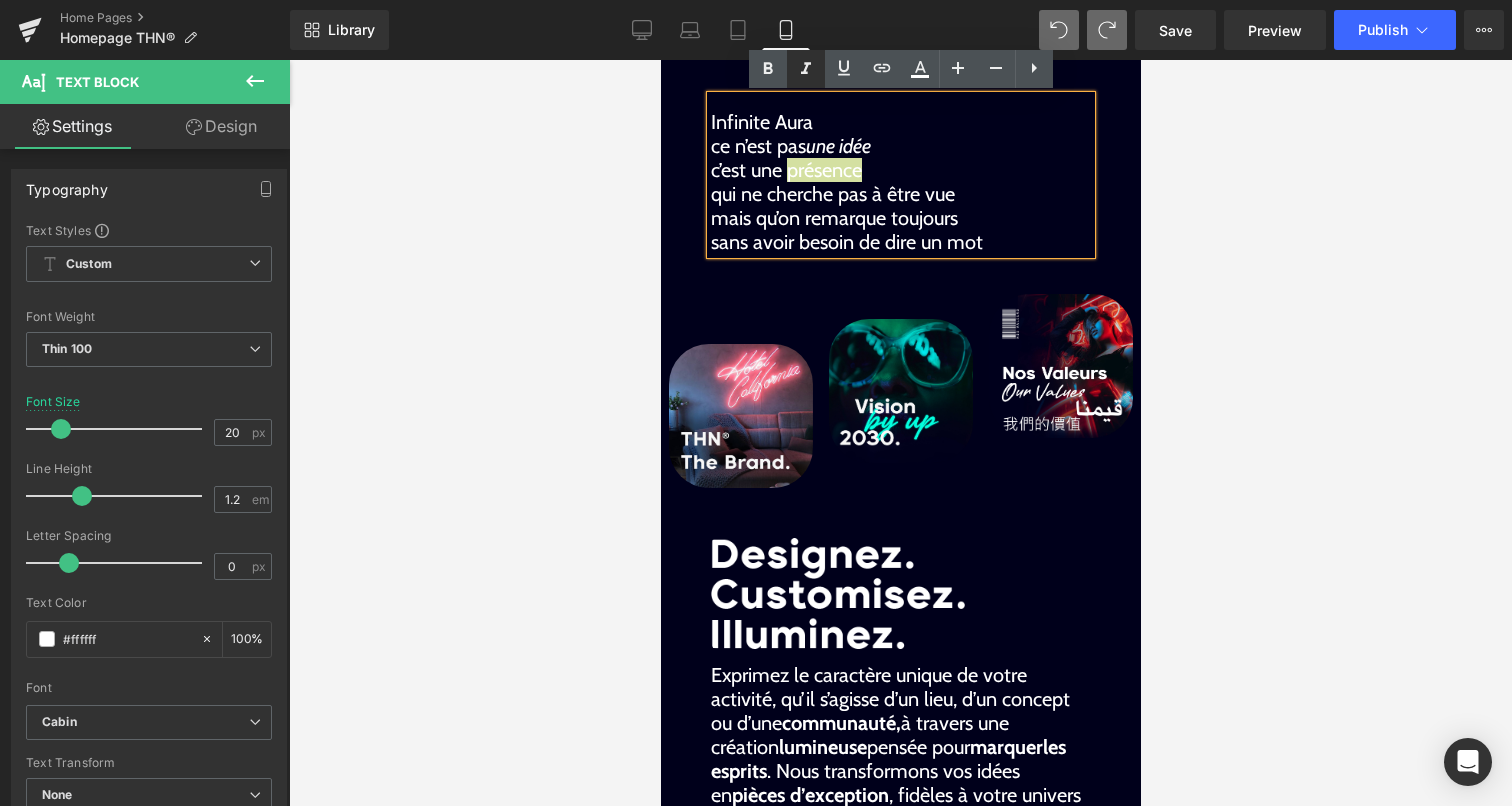 click 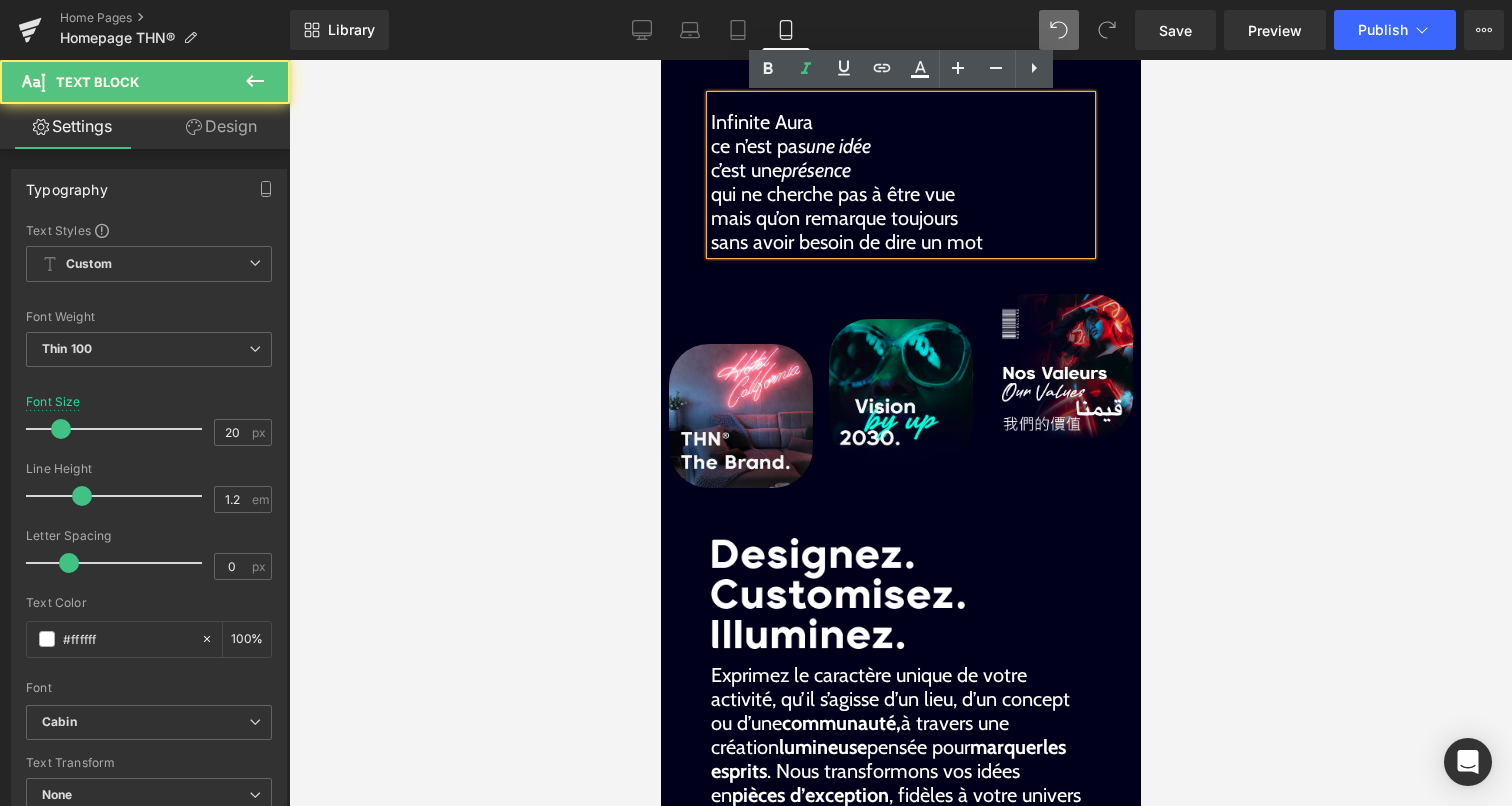 click on "qui ne cherche pas à être vue" at bounding box center [900, 194] 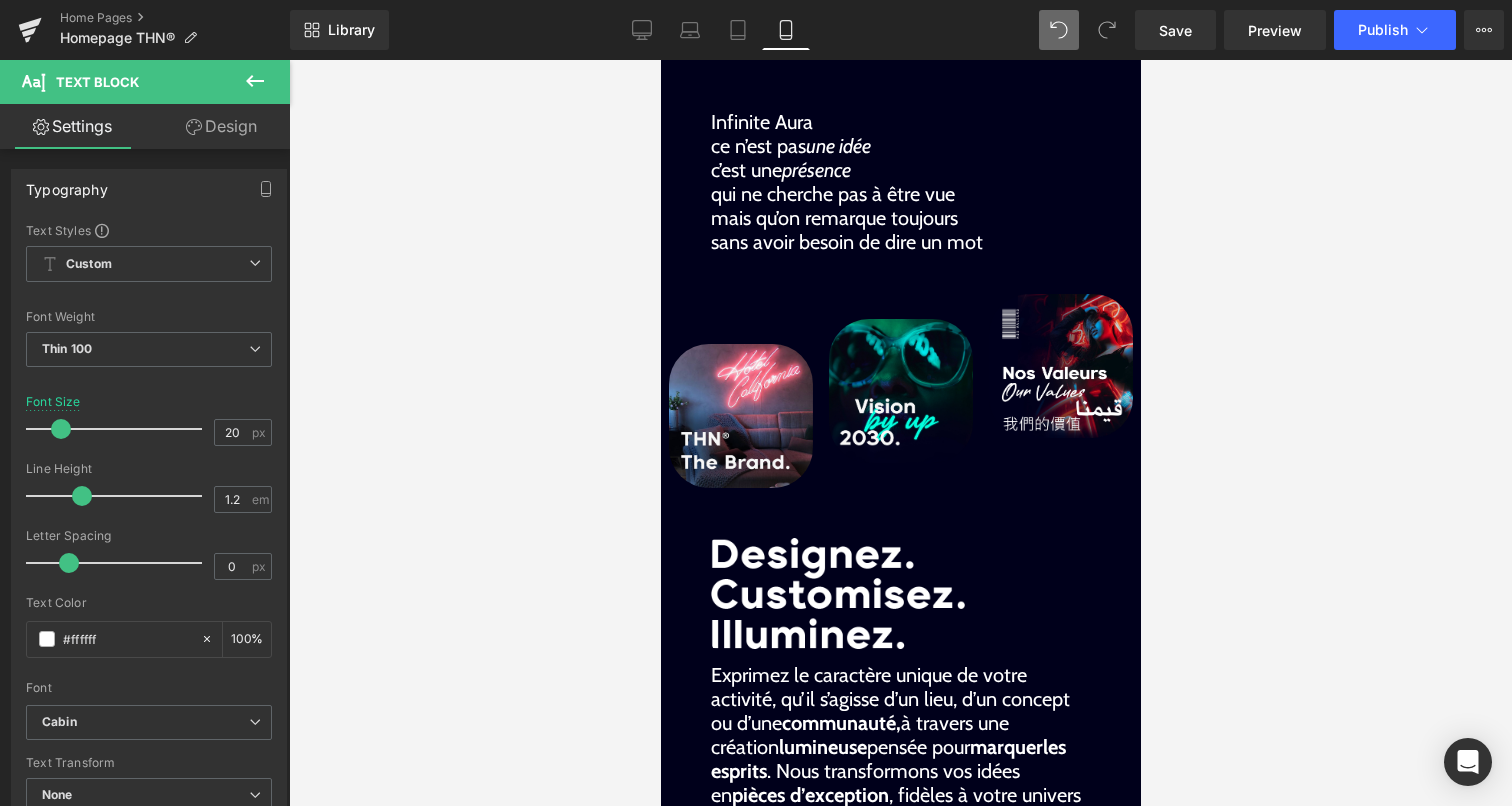 click 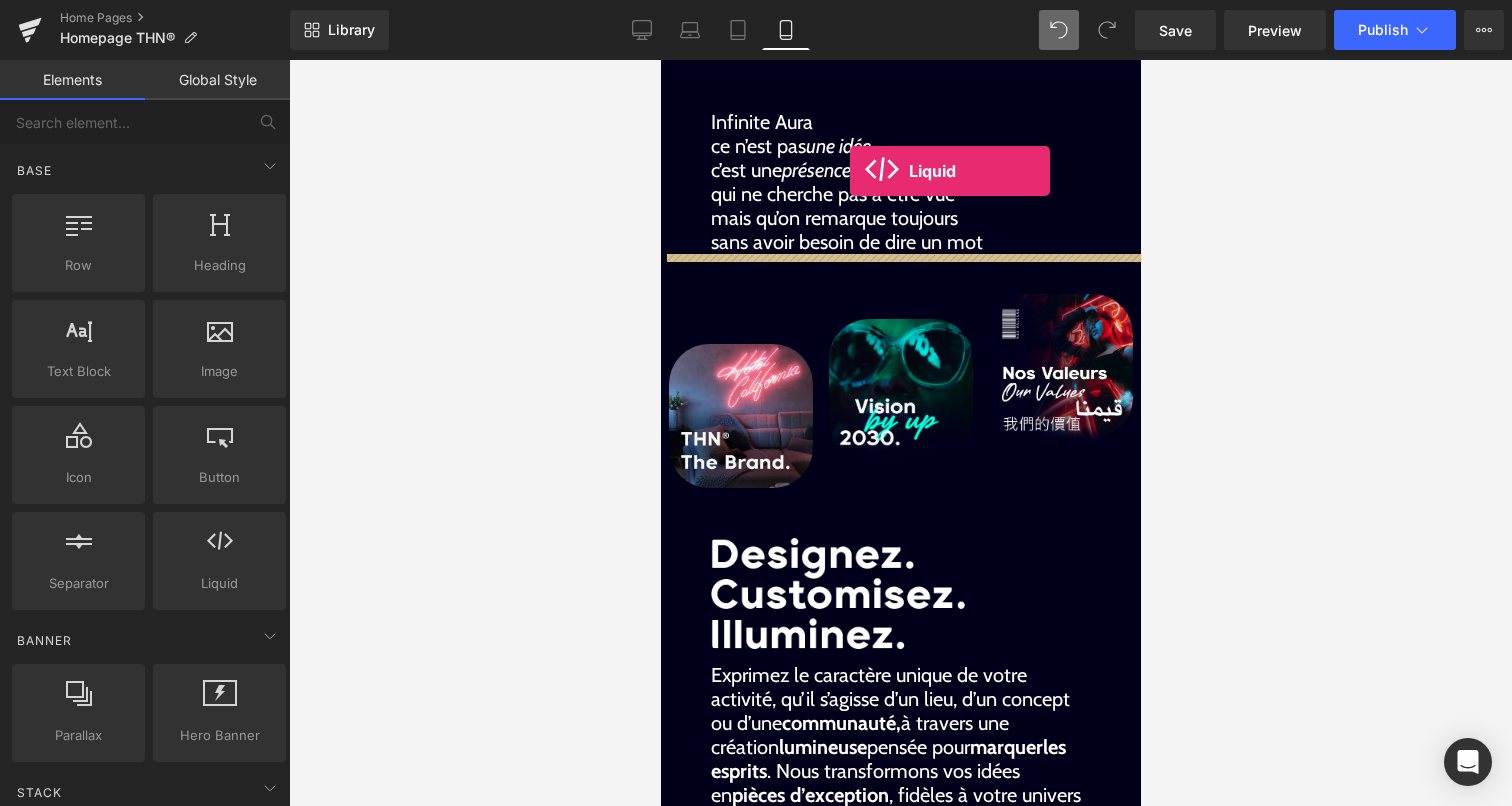 scroll, scrollTop: 0, scrollLeft: 0, axis: both 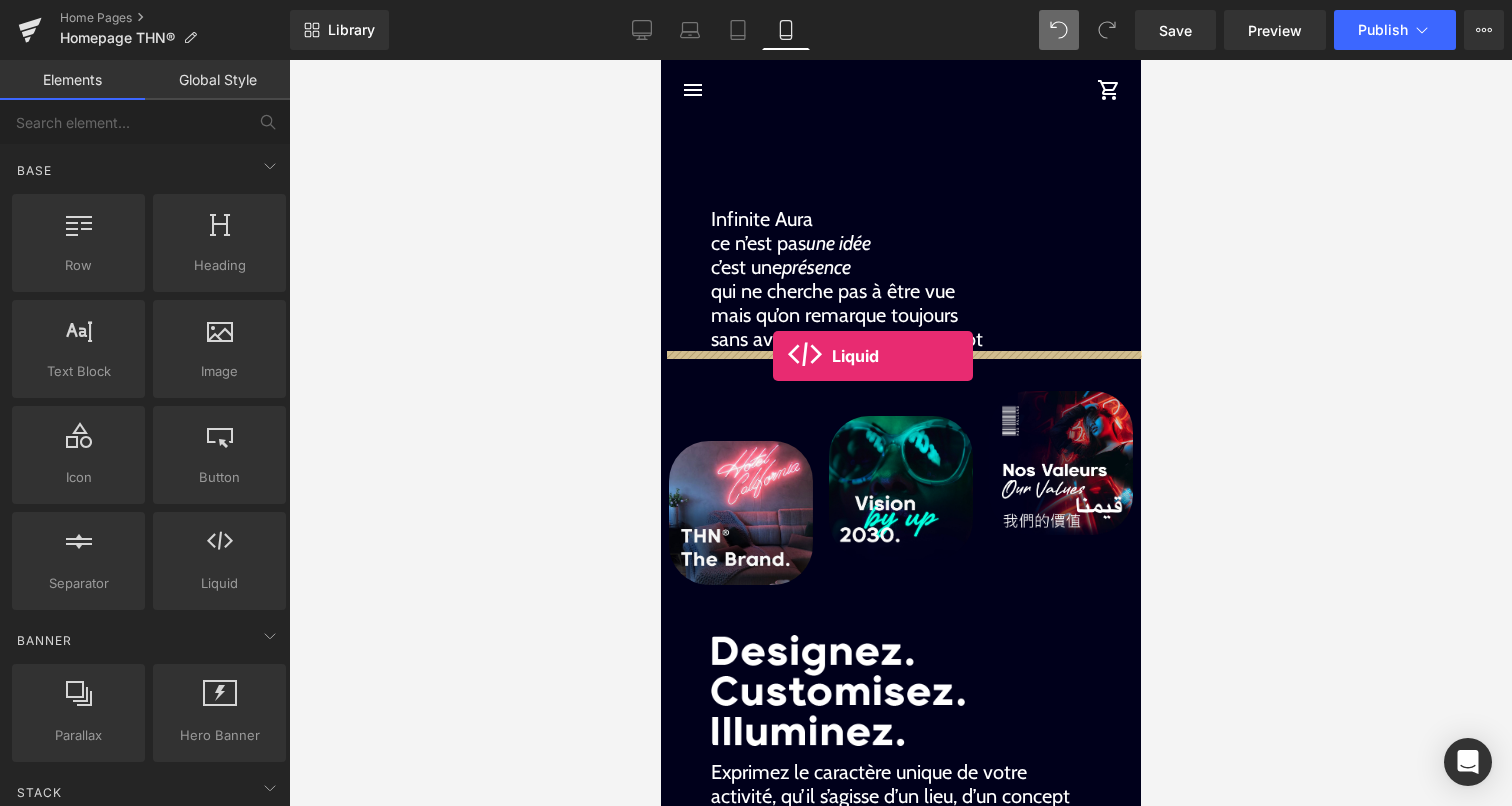 drag, startPoint x: 884, startPoint y: 604, endPoint x: 772, endPoint y: 356, distance: 272.1176 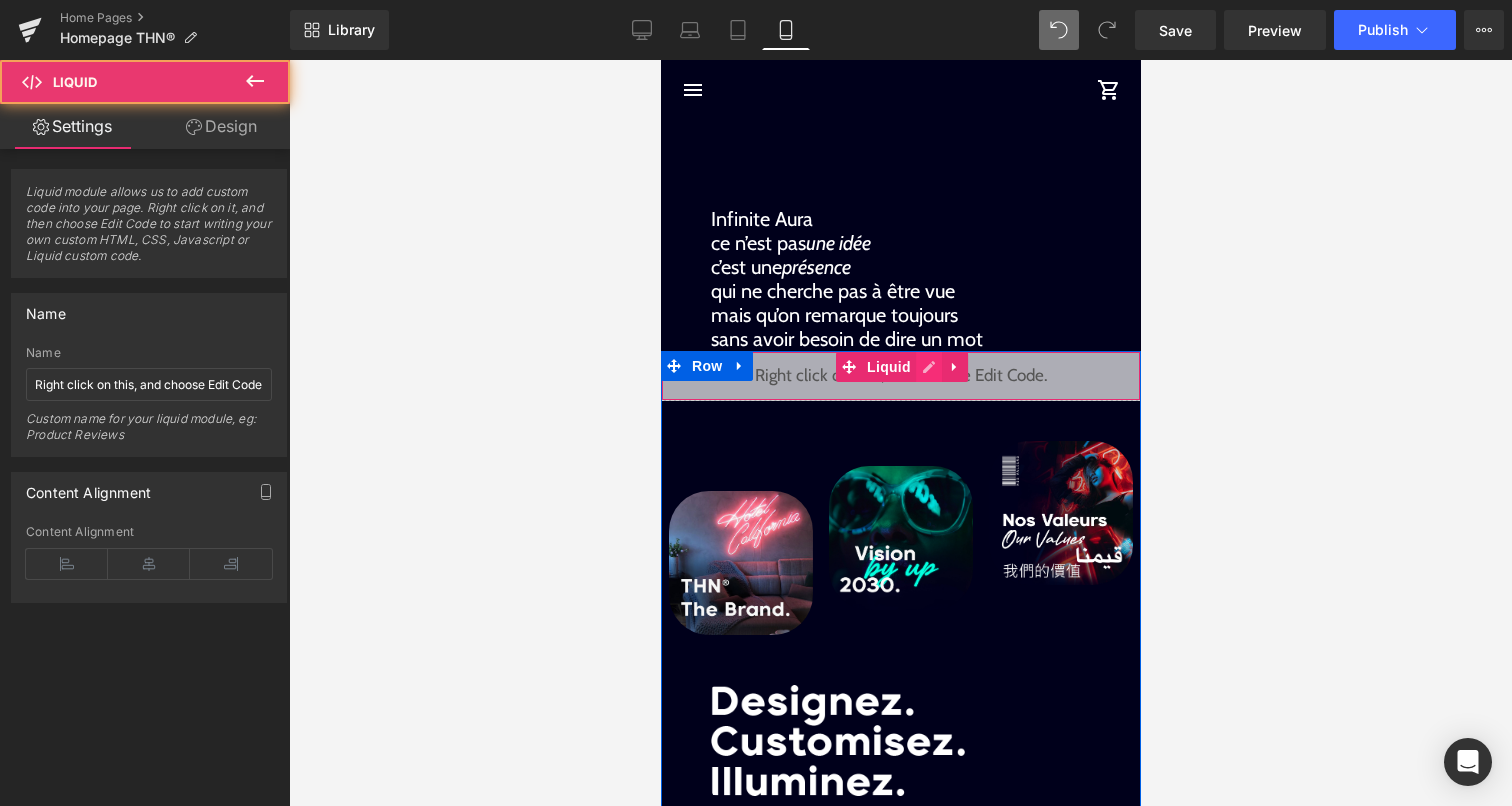 click on "Liquid" at bounding box center (900, 376) 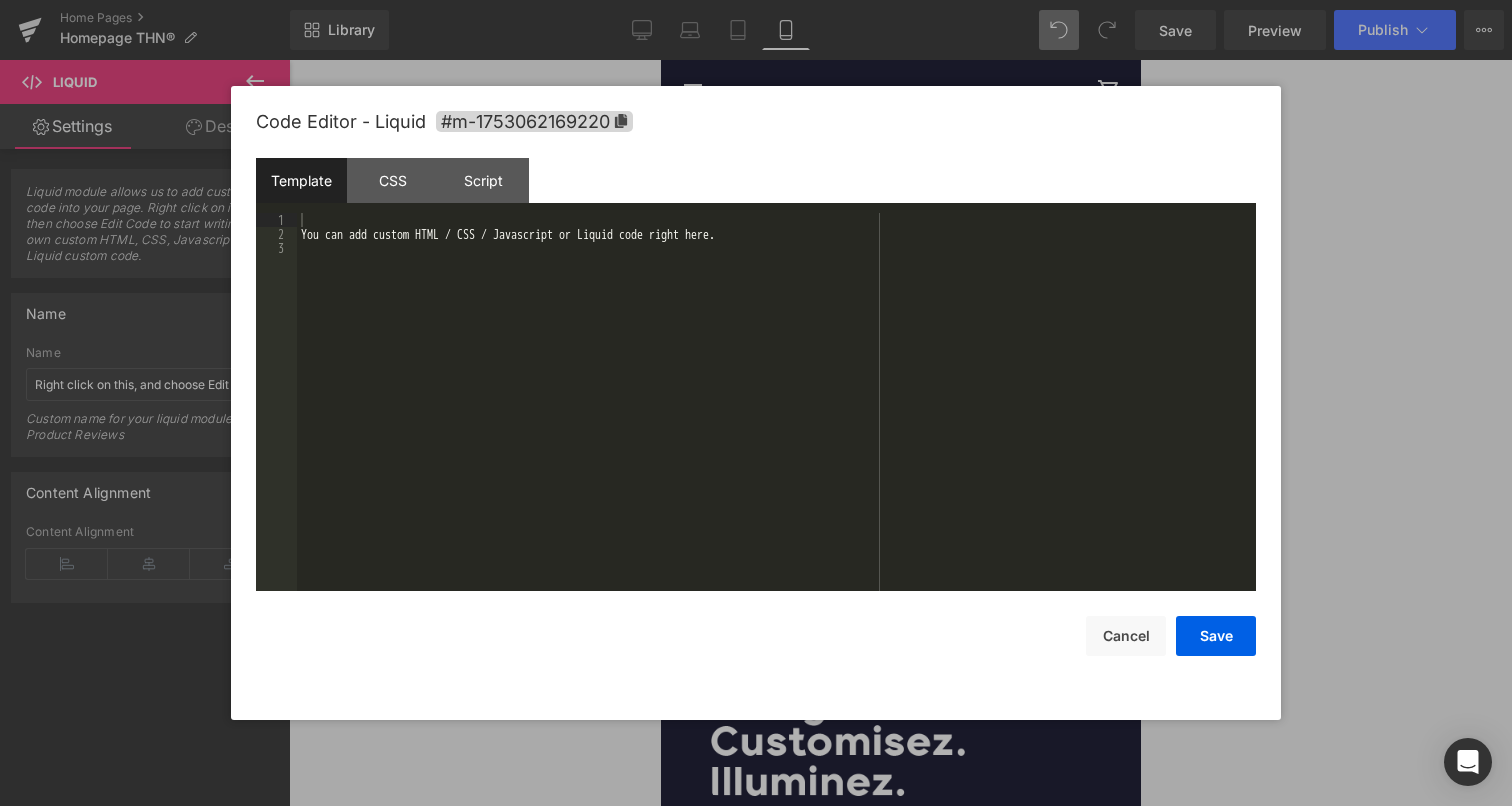 click on "You can add custom HTML / CSS / Javascript or Liquid code right here." at bounding box center [776, 416] 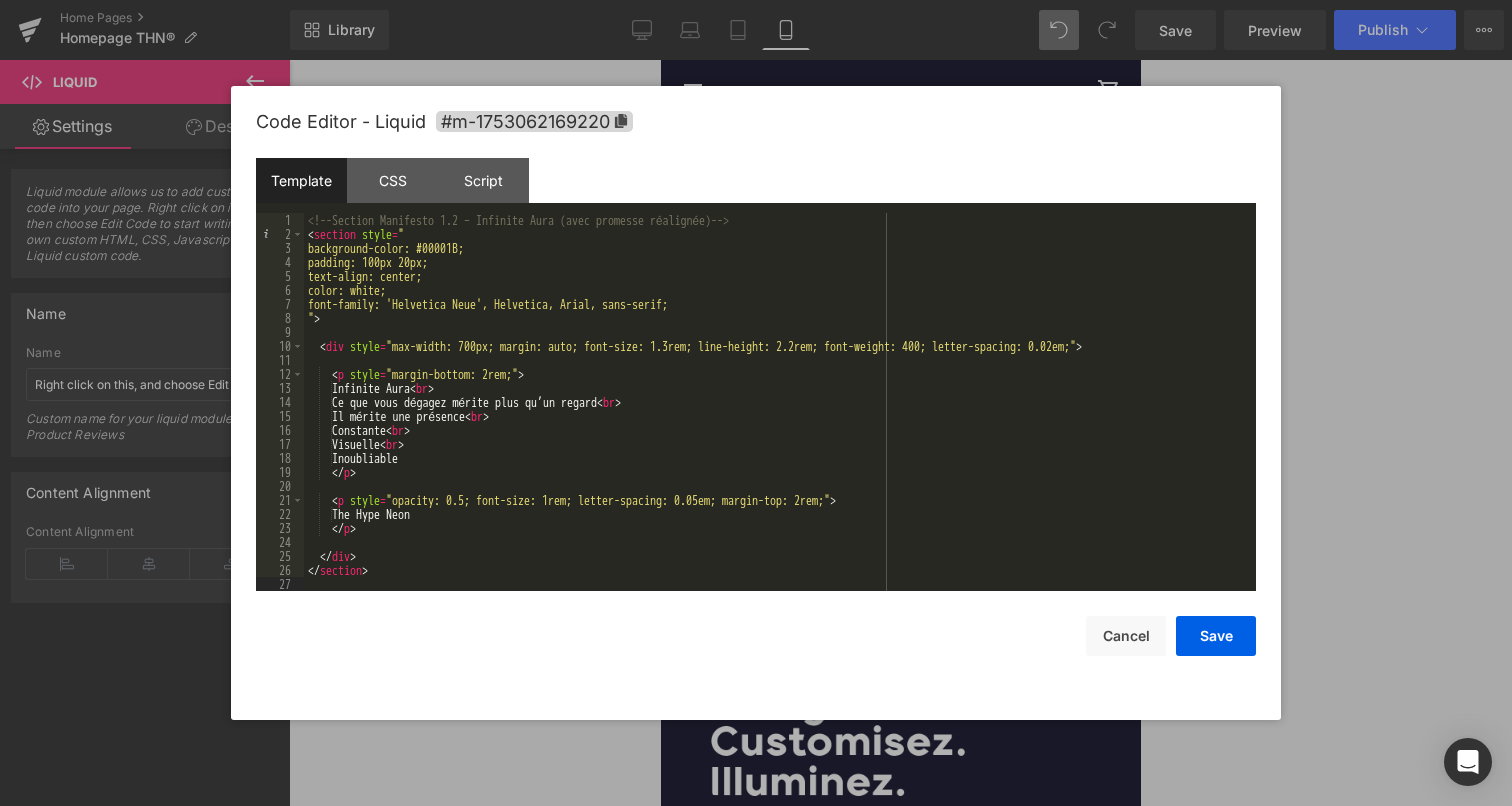 click on "Save Cancel" at bounding box center (756, 623) 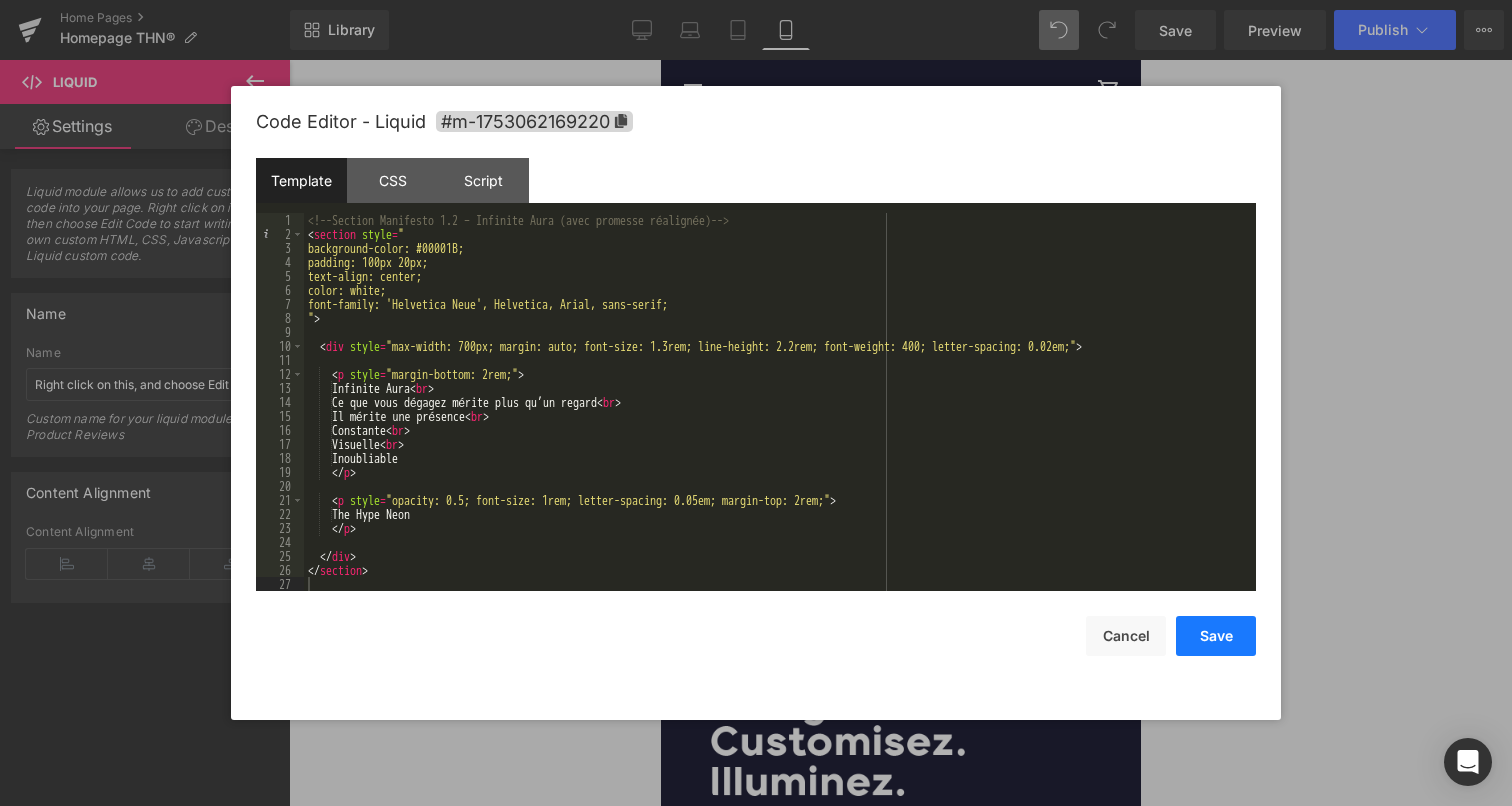 click on "Save" at bounding box center (1216, 636) 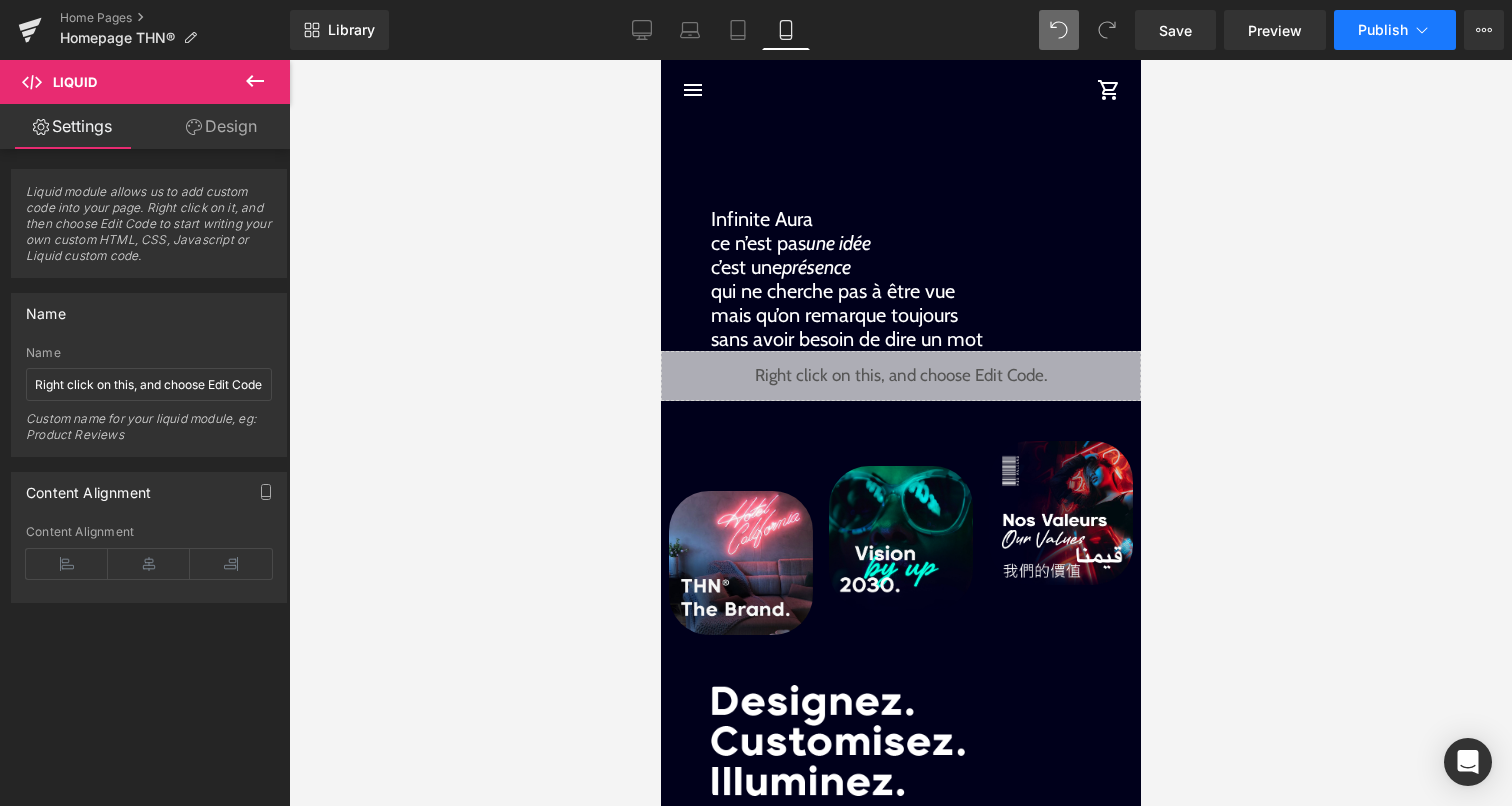 click on "Publish" at bounding box center [1395, 30] 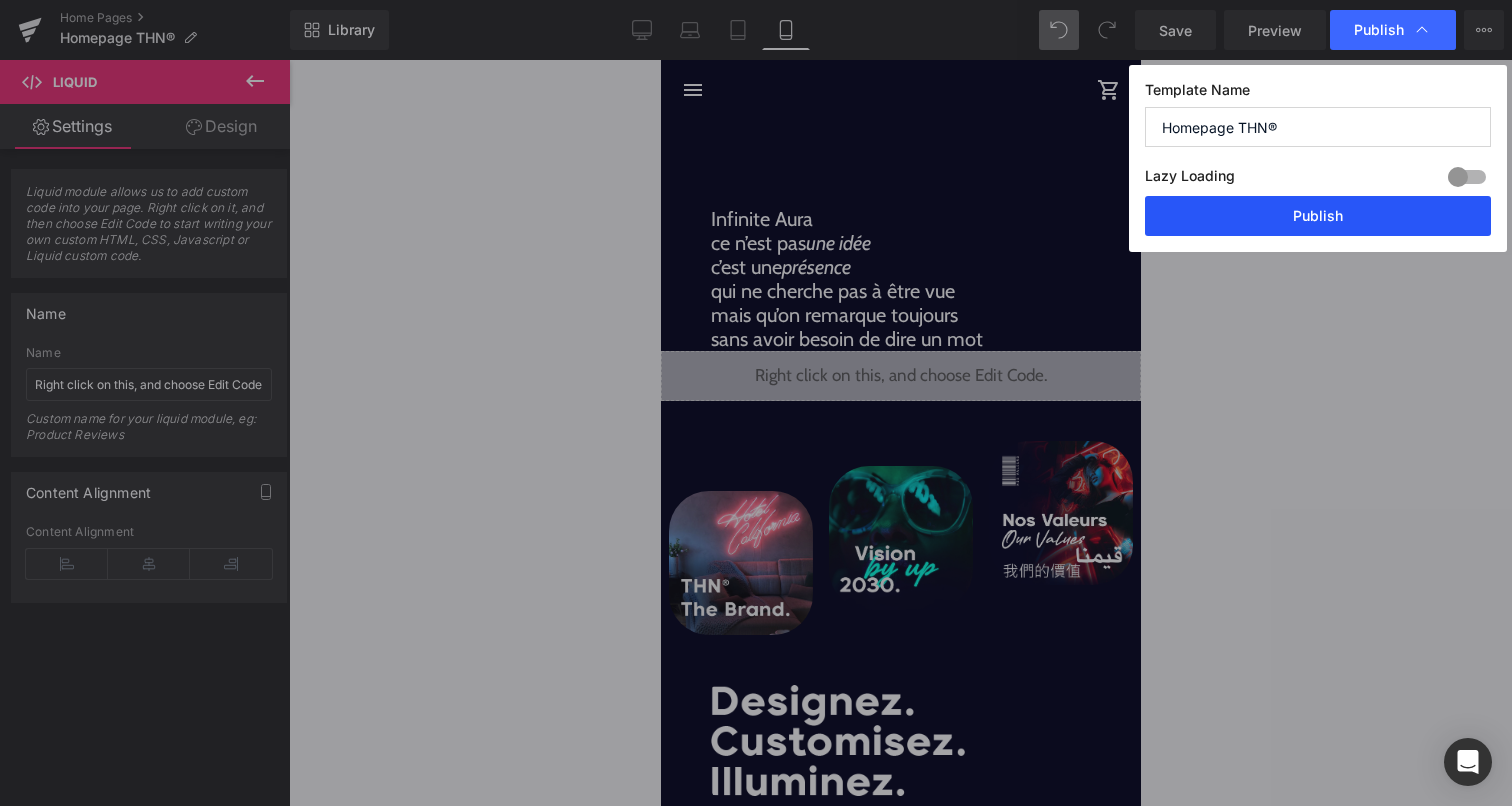 click on "Publish" at bounding box center (1318, 216) 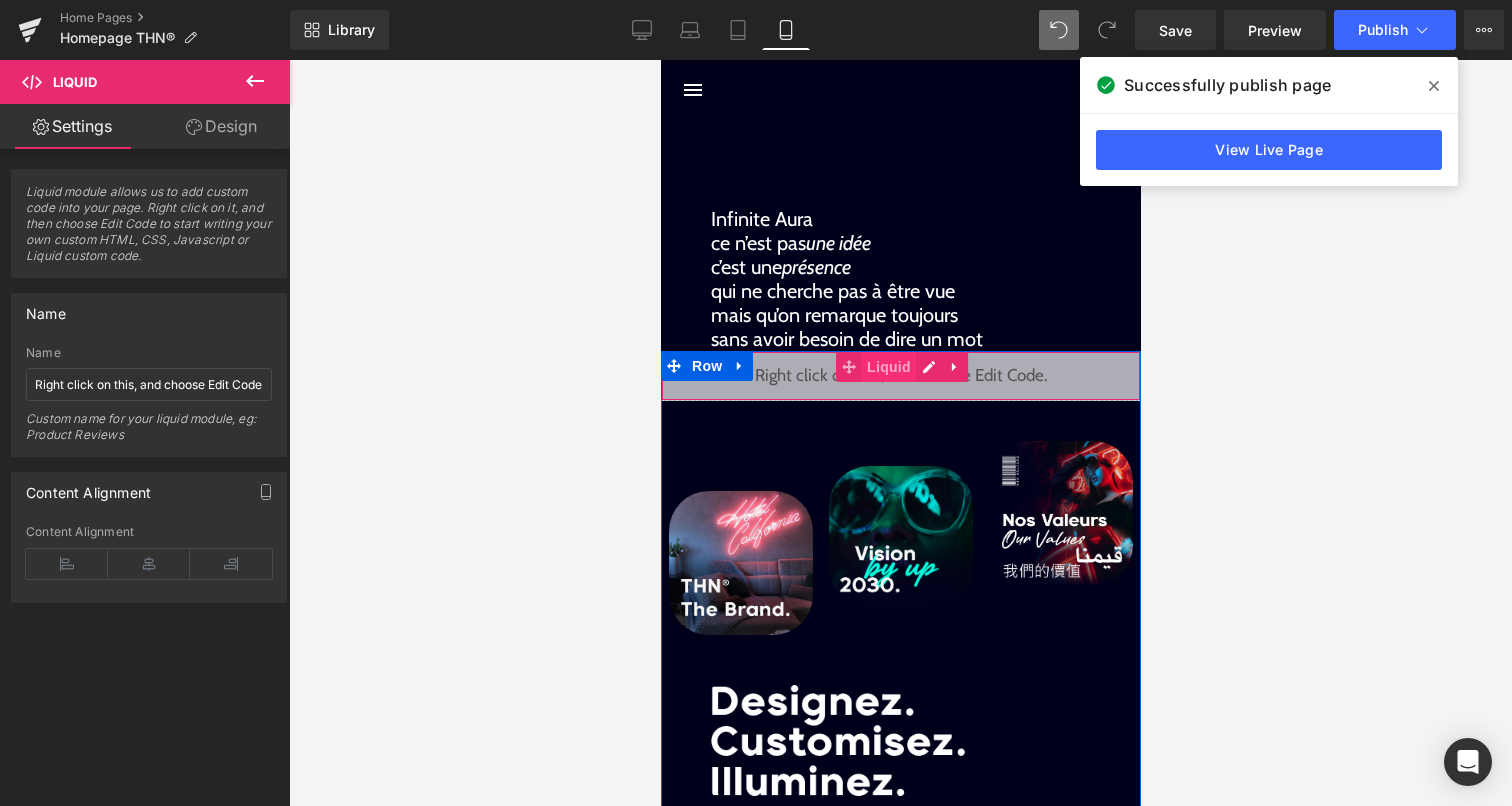 click on "Liquid" at bounding box center [888, 367] 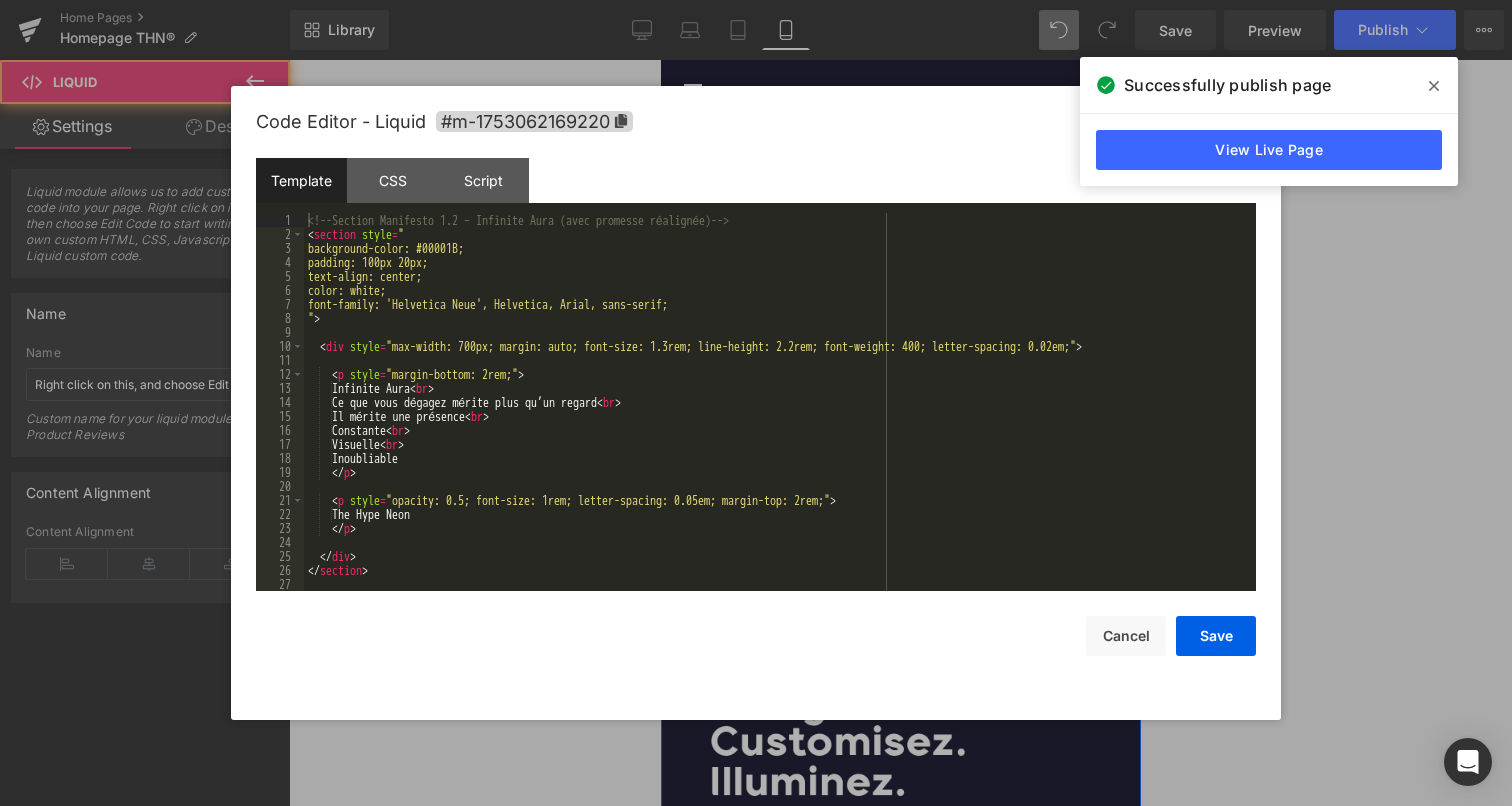 click on "Liquid" at bounding box center (900, 376) 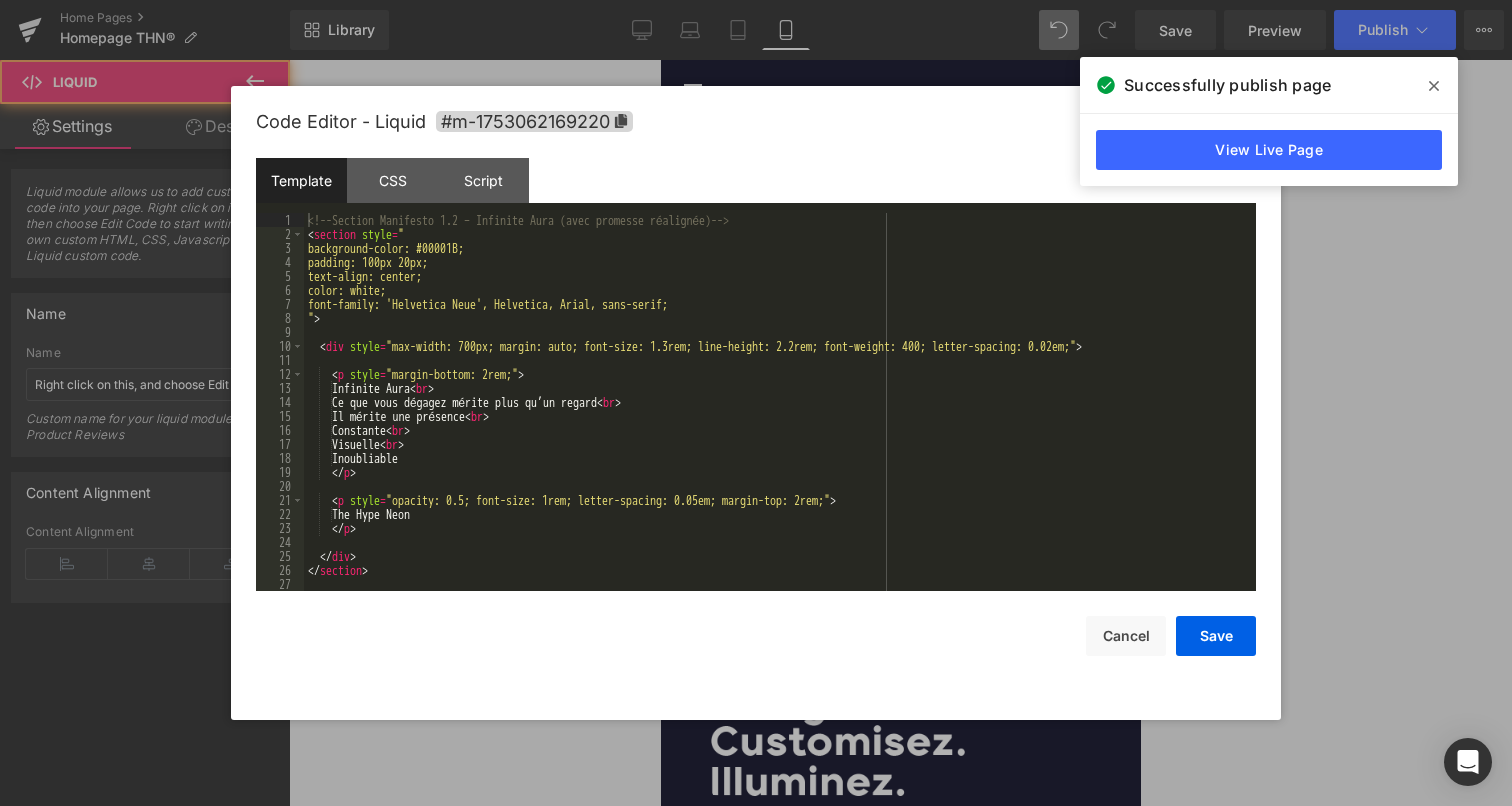 click on "<!--  Section Manifesto 1.2 – Infinite Aura (avec promesse réalignée)  --> < section   style = "   background-color: #00001B;   padding: 100px 20px;   text-align: center;   color: white;   font-family: 'Helvetica Neue', Helvetica, Arial, sans-serif; " >    < div   style = "max-width: 700px; margin: auto; font-size: 1.3rem; line-height: 2.2rem; font-weight: 400; letter-spacing: 0.02em;" >       < p   style = "margin-bottom: 2rem;" >         Infinite Aura < br >         Ce que vous dégagez mérite plus qu’un regard < br >         Il mérite une présence < br >         Constante < br >         Visuelle < br >         Inoubliable       </ p >       < p   style = "opacity: 0.5; font-size: 1rem; letter-spacing: 0.05em; margin-top: 2rem;" >         The Hype Neon       </ p >    </ div > </ section >" at bounding box center (780, 416) 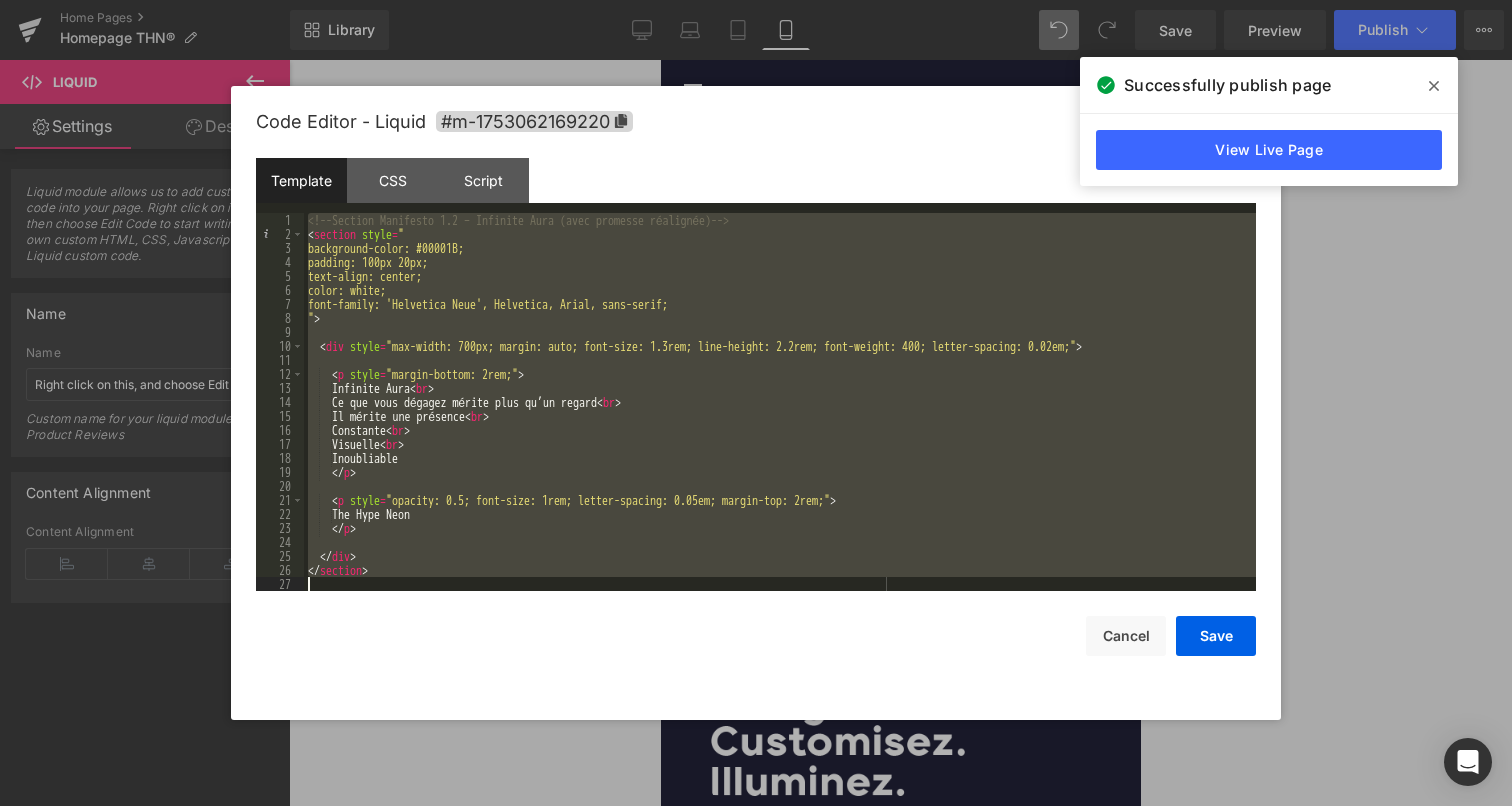 scroll, scrollTop: 56, scrollLeft: 0, axis: vertical 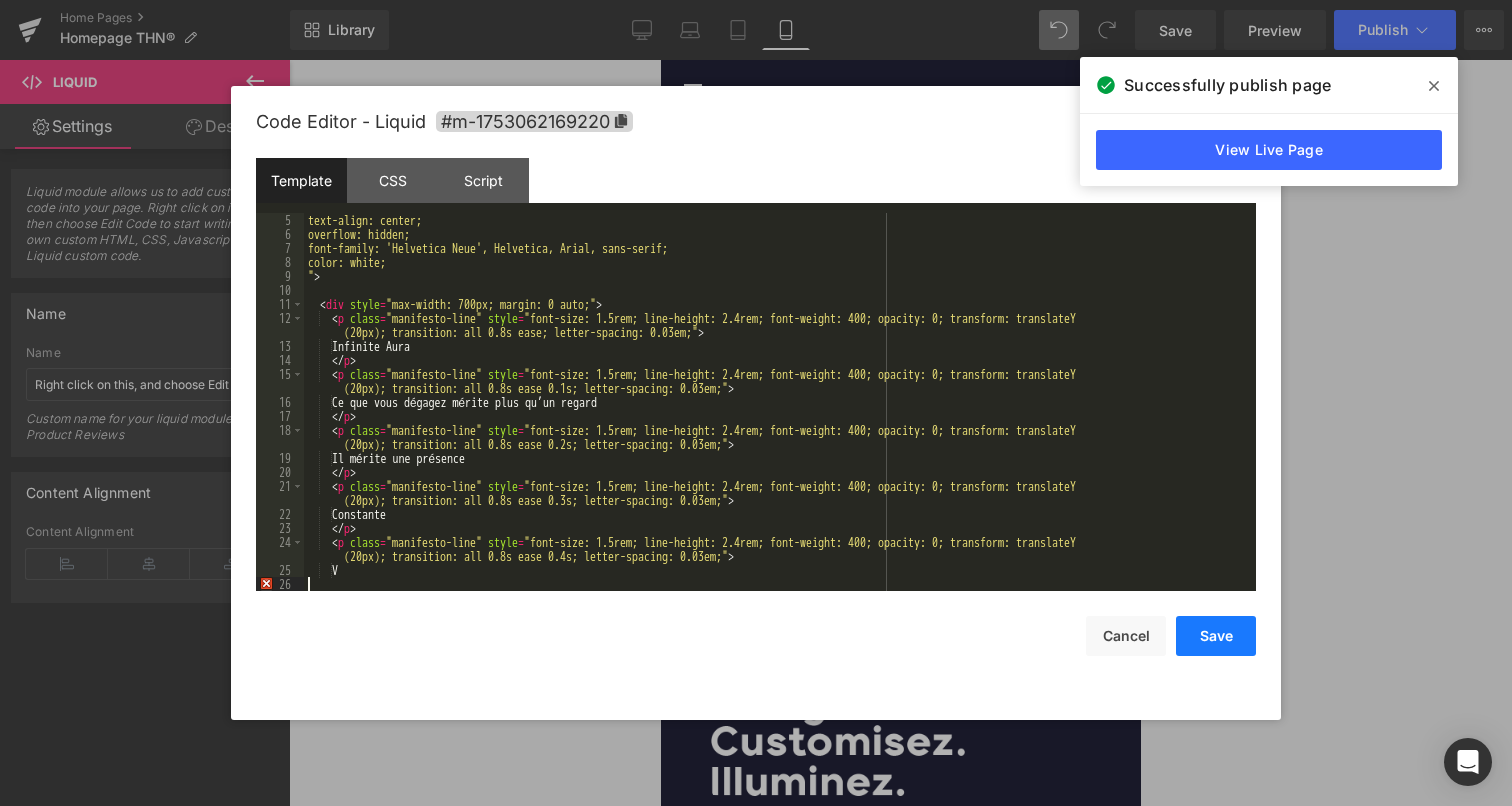 click on "Save" at bounding box center [1216, 636] 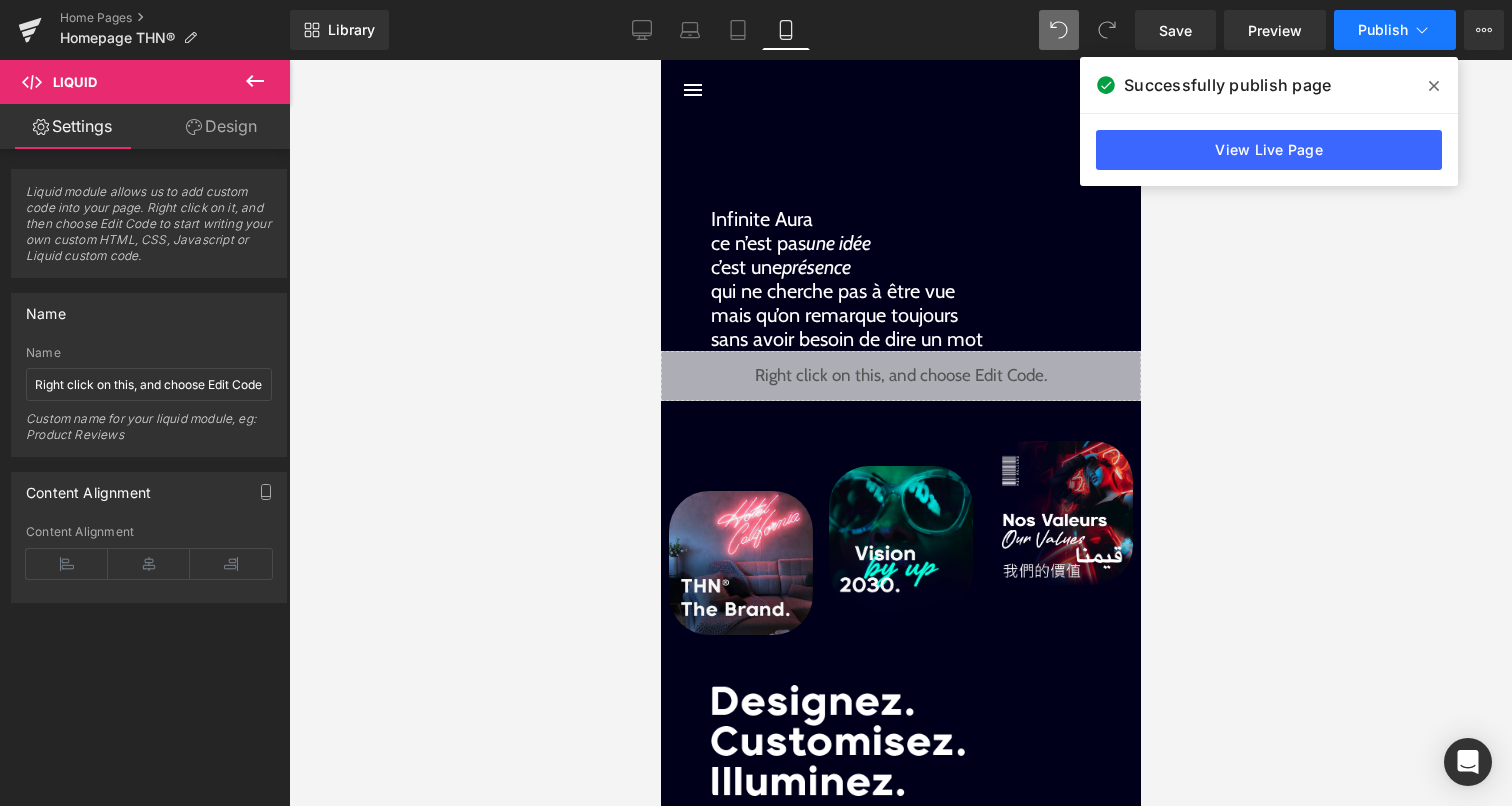 click on "Publish" at bounding box center [1395, 30] 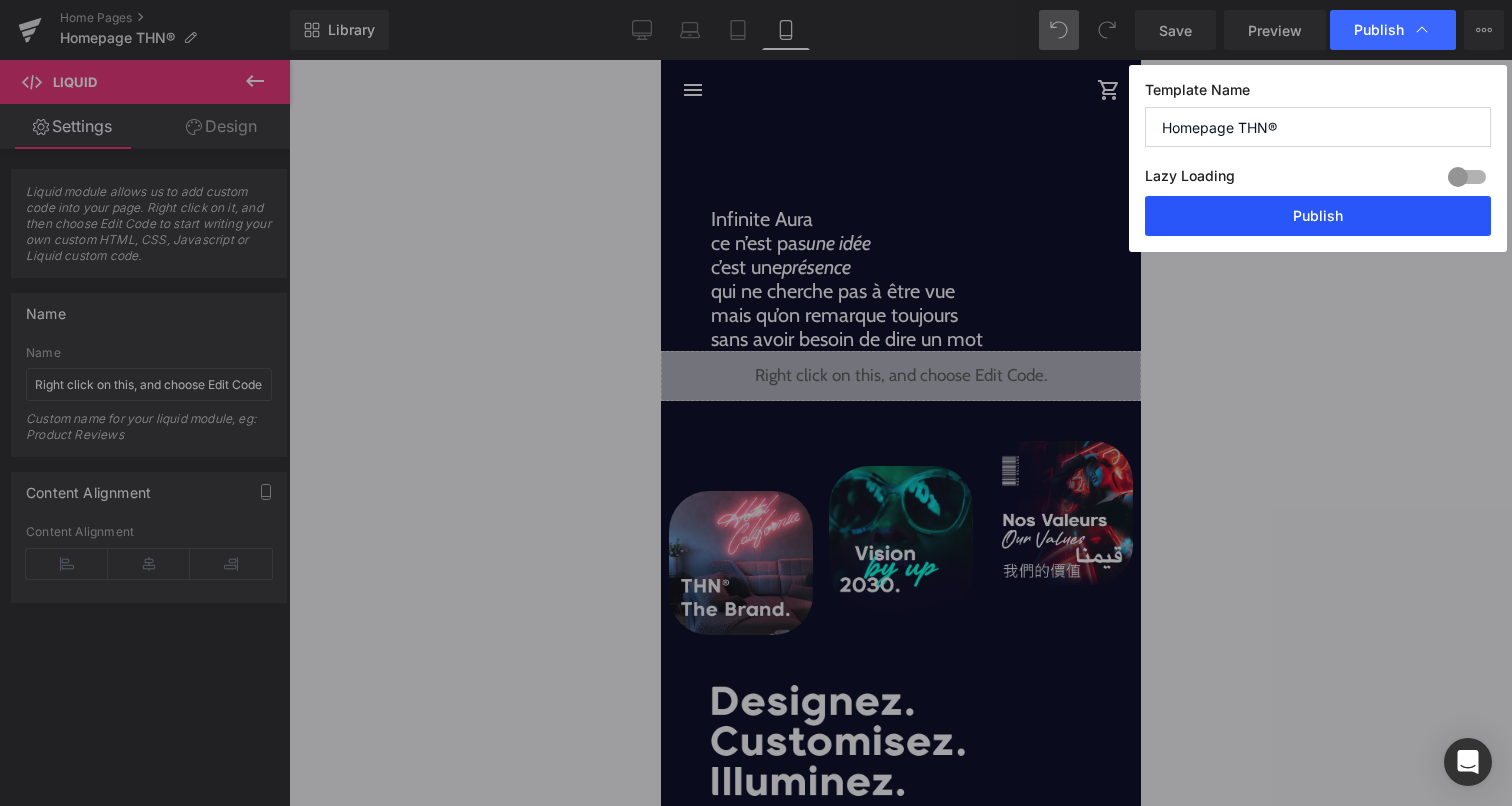 click on "Publish" at bounding box center (1318, 216) 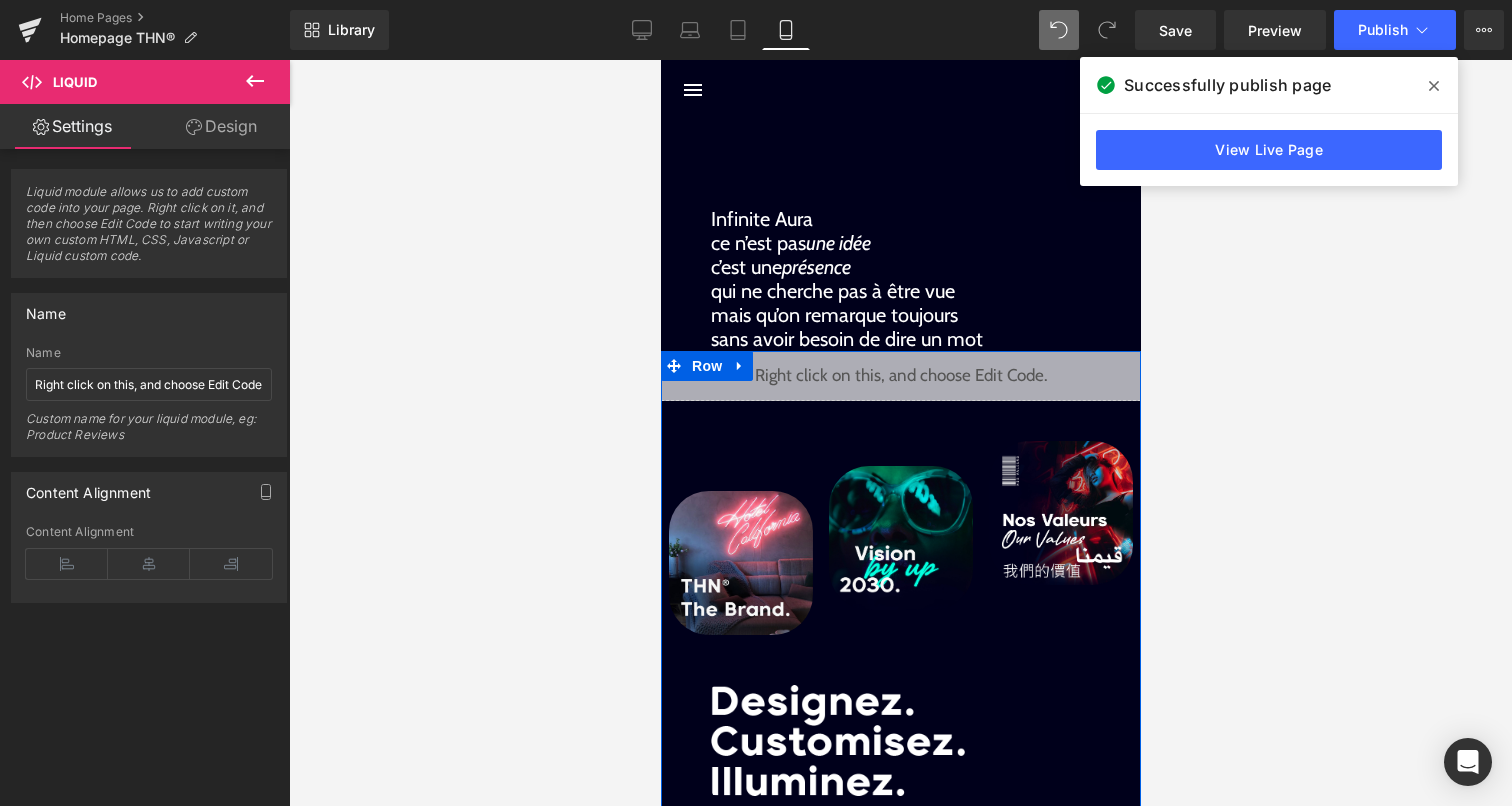 click on "Liquid" at bounding box center [900, 376] 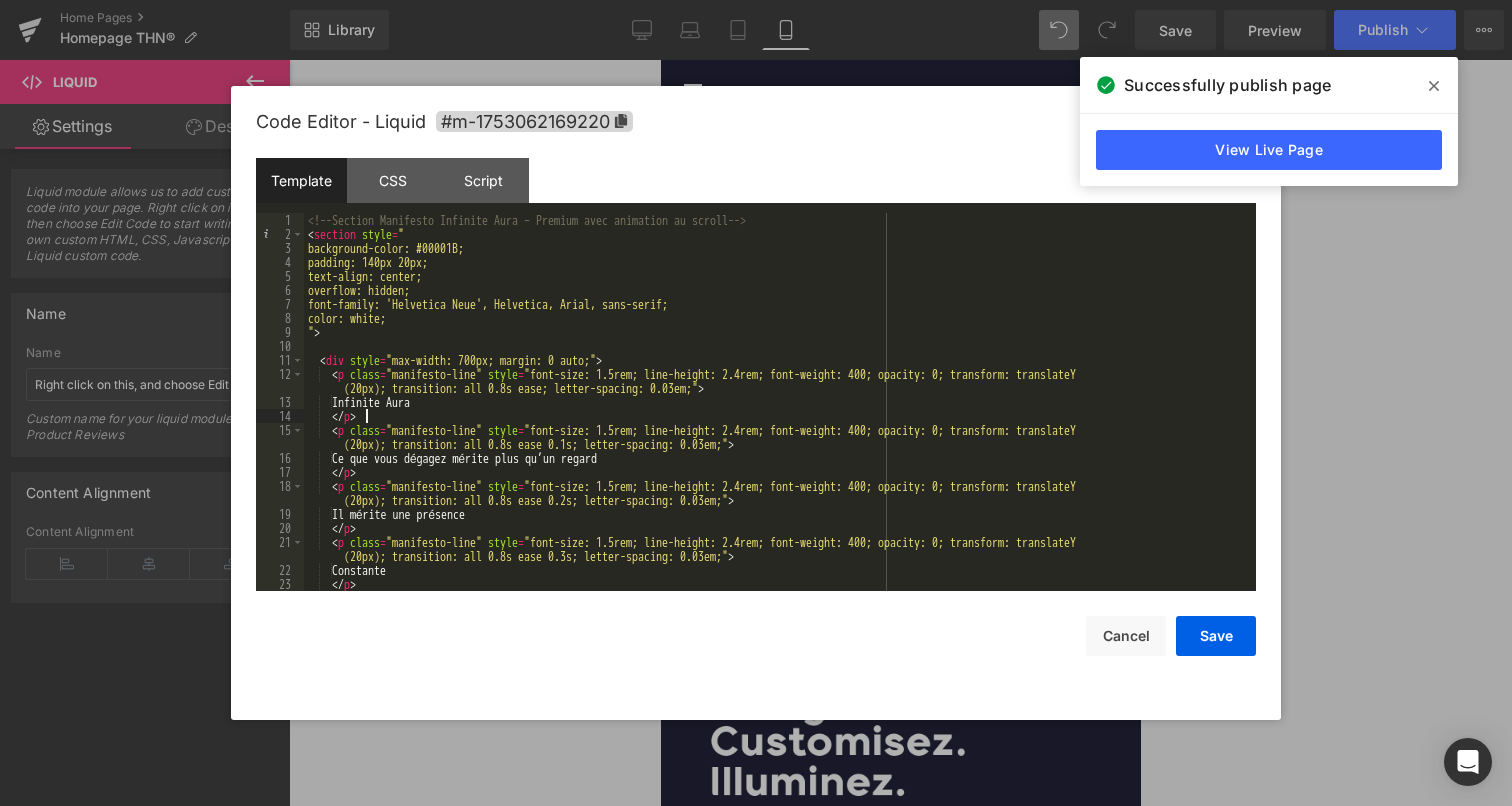click on "<!--  Section Manifesto Infinite Aura – Premium avec animation au scroll  --> < section   style = "   background-color: #00001B;   padding: 140px 20px;   text-align: center;   overflow: hidden;   font-family: 'Helvetica Neue', Helvetica, Arial, sans-serif;   color: white; " >    < div   style = "max-width: 700px; margin: 0 auto;" >       < p   class = "manifesto-line"   style = "font-size: 1.5rem; line-height: 2.4rem; font-weight: 400; opacity: 0; transform: translateY        (20px); transition: all 0.8s ease; letter-spacing: 0.03em;" >         Infinite Aura       </ p >       < p   class = "manifesto-line"   style = "font-size: 1.5rem; line-height: 2.4rem; font-weight: 400; opacity: 0; transform: translateY        (20px); transition: all 0.8s ease 0.1s; letter-spacing: 0.03em;" >         Ce que vous dégagez mérite plus qu’un regard       </ p >       < p   class = "manifesto-line"   style = "font-size: 1.5rem; line-height: 2.4rem; font-weight: 400; opacity: 0; transform: translateY >" at bounding box center [776, 423] 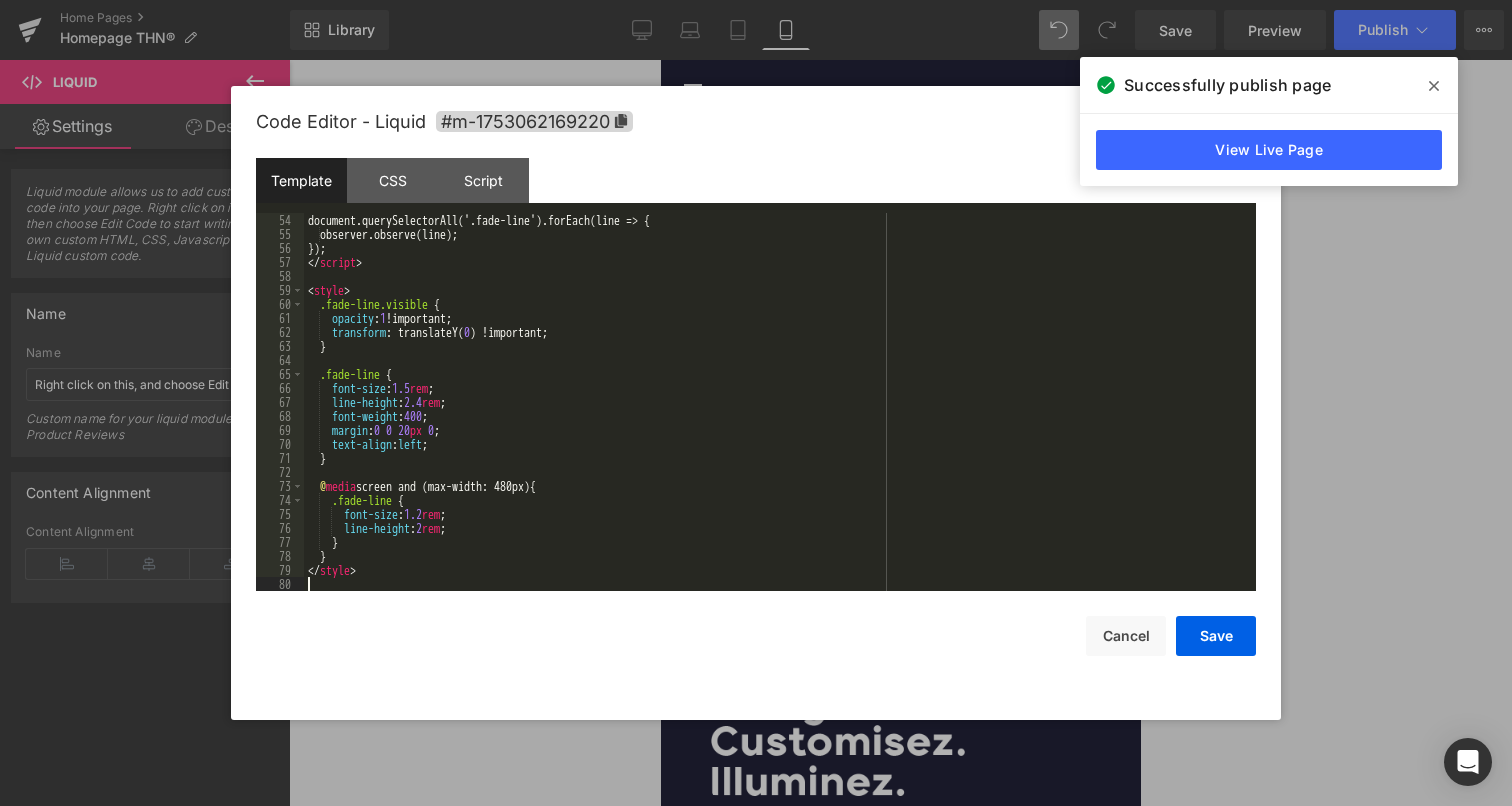 scroll, scrollTop: 742, scrollLeft: 0, axis: vertical 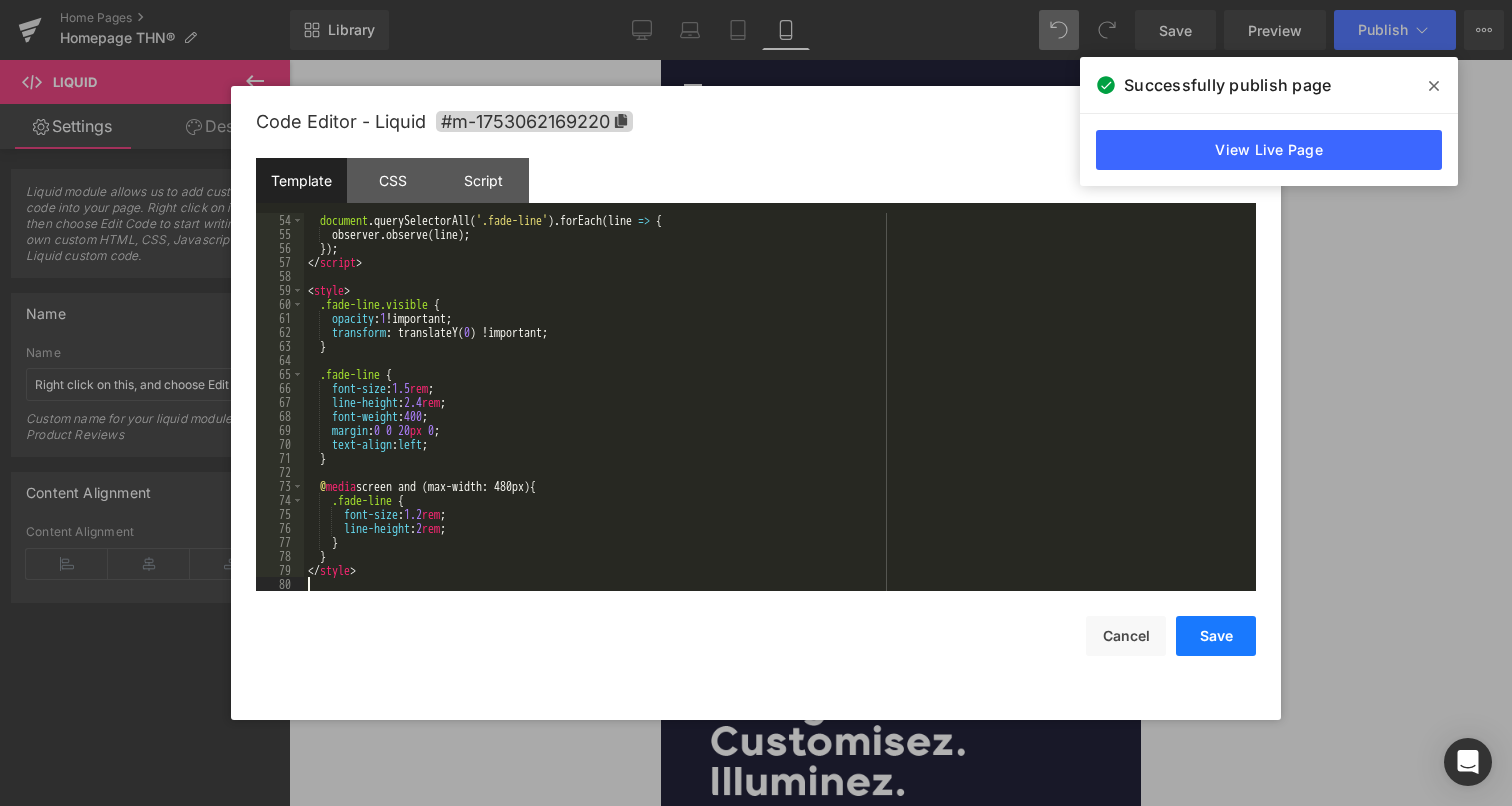 click on "Save" at bounding box center [1216, 636] 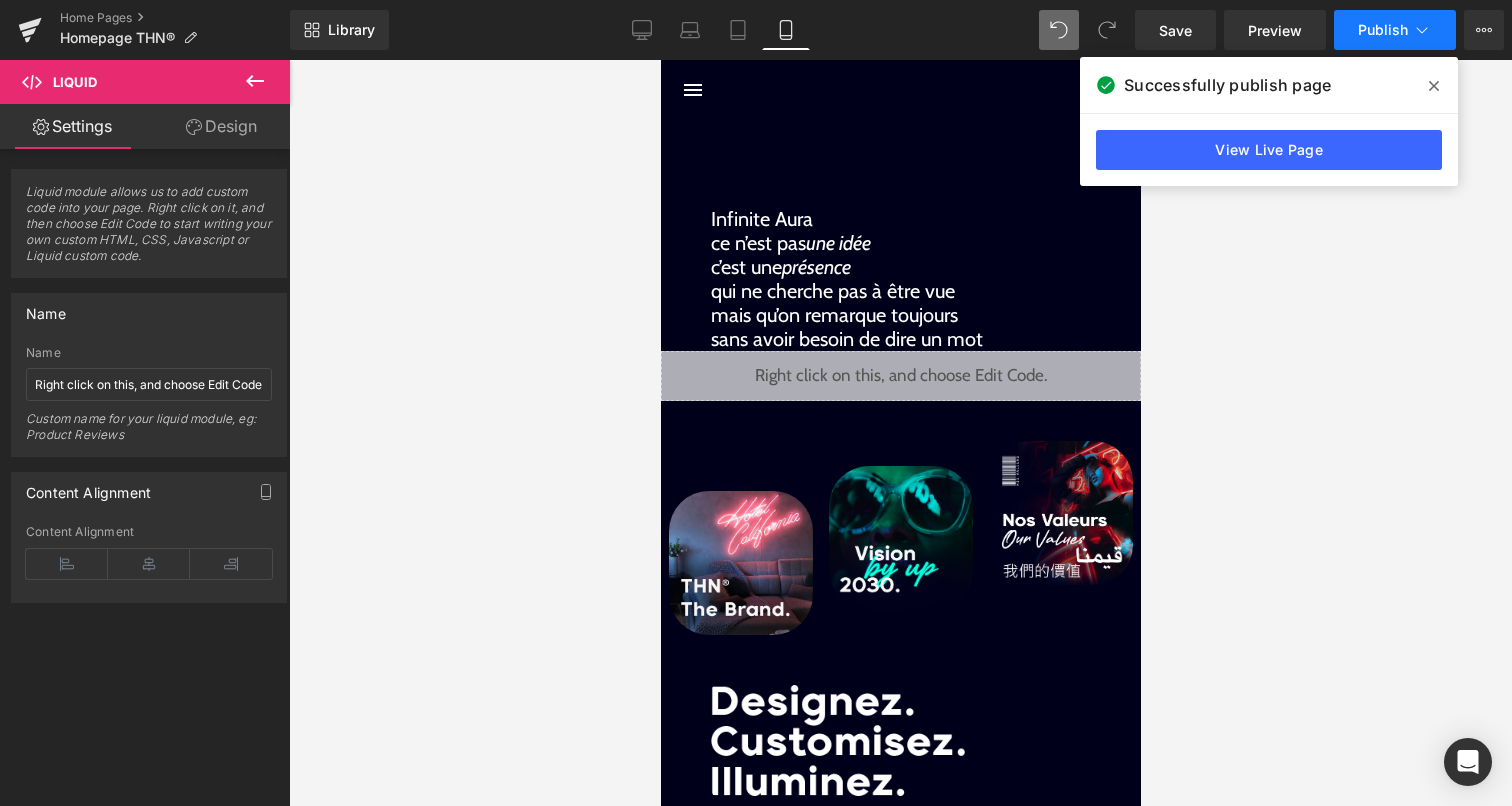 click on "Publish" at bounding box center [1395, 30] 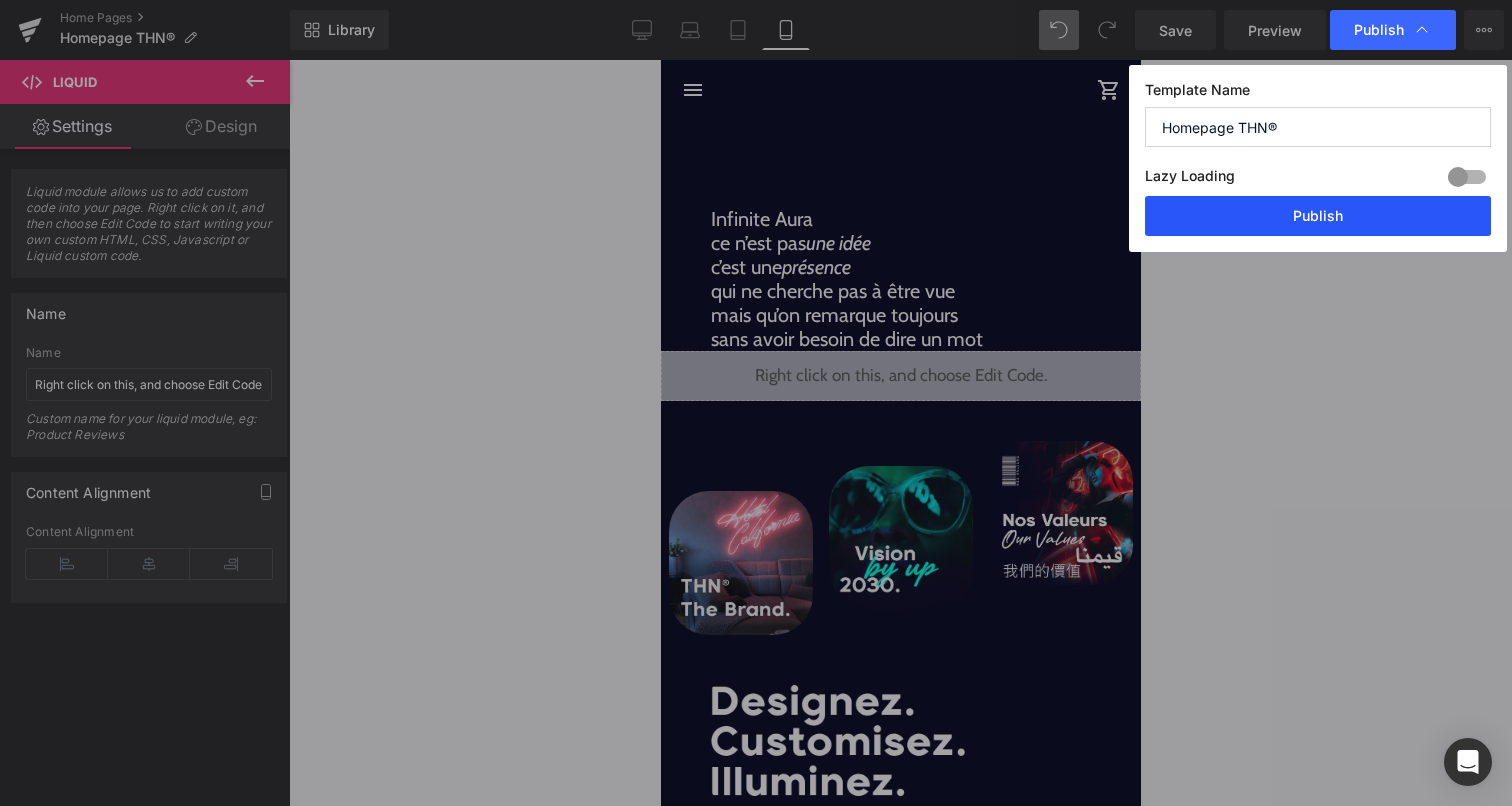 click on "Publish" at bounding box center [1318, 216] 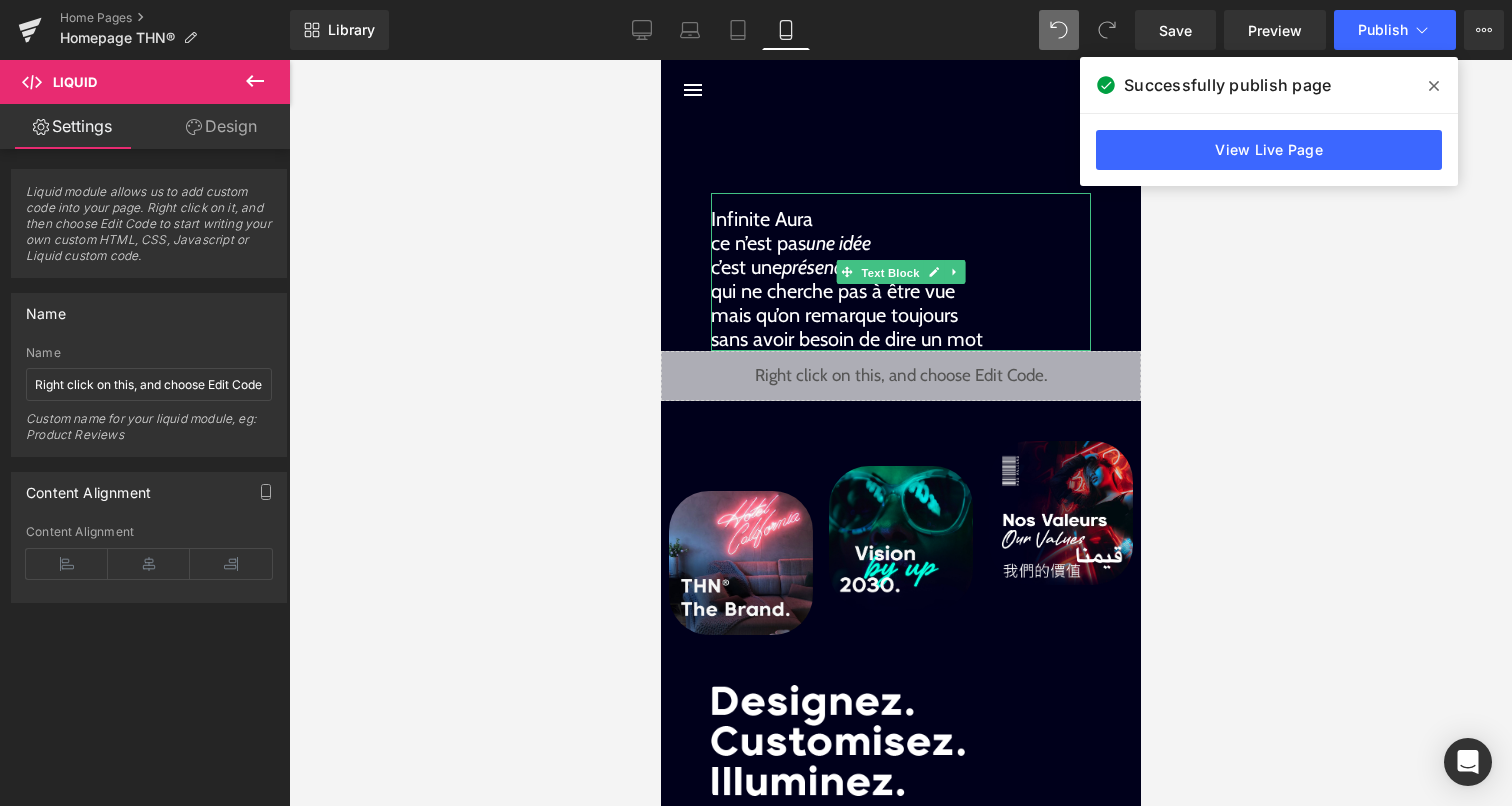click on "Text Block" at bounding box center [889, 273] 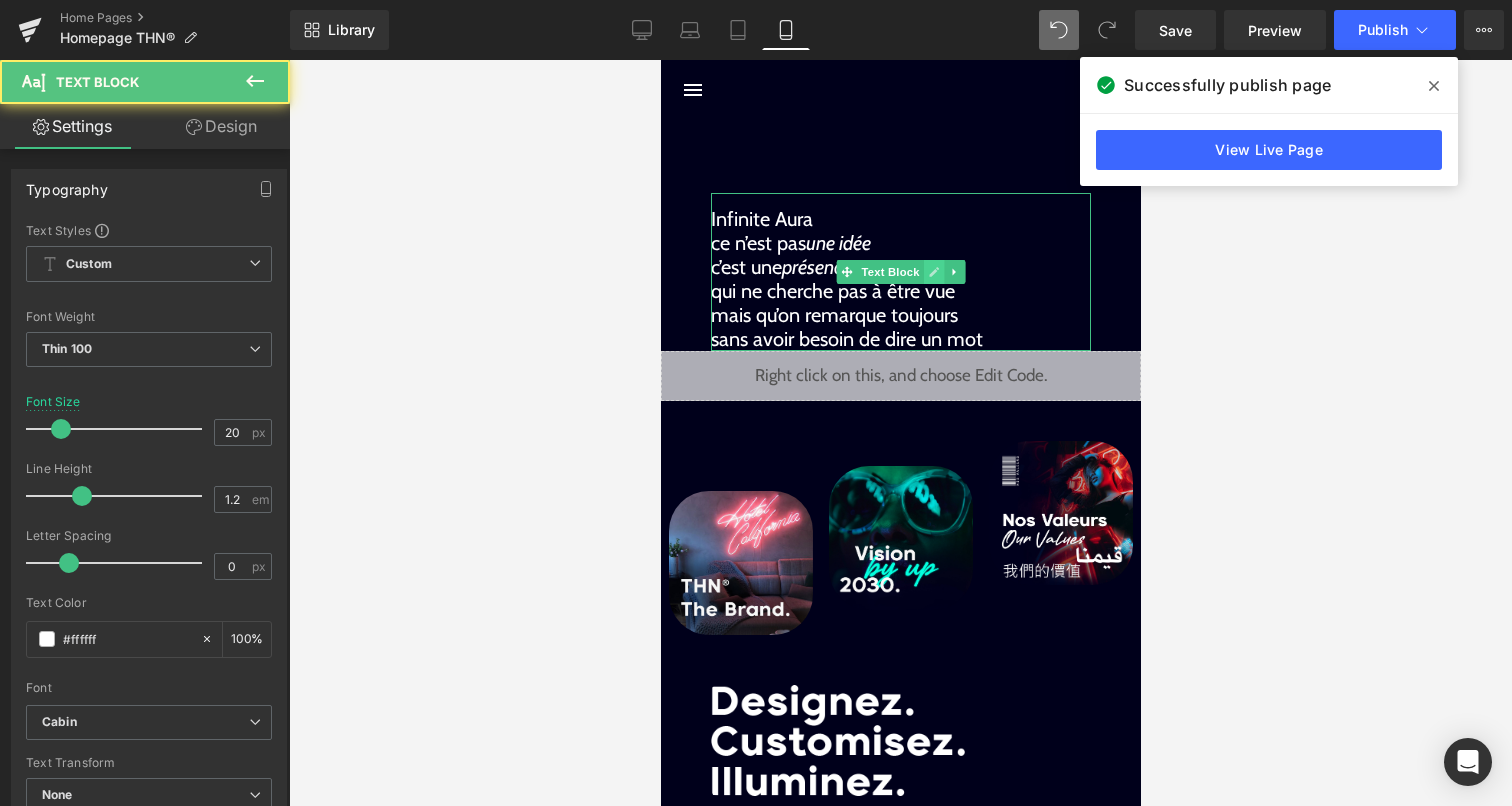 click at bounding box center [933, 272] 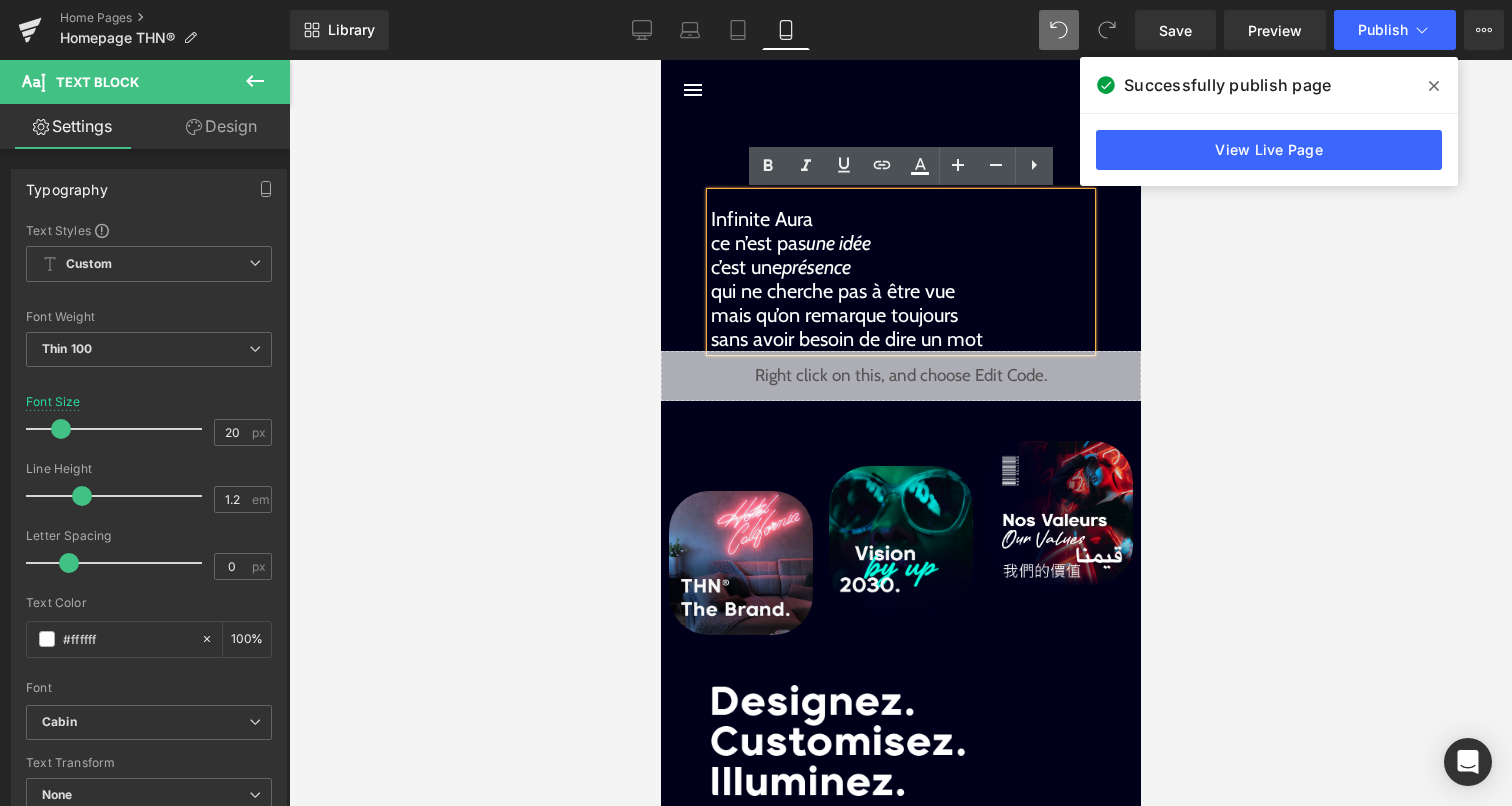 click on "mais qu’on remarque toujours" at bounding box center (900, 315) 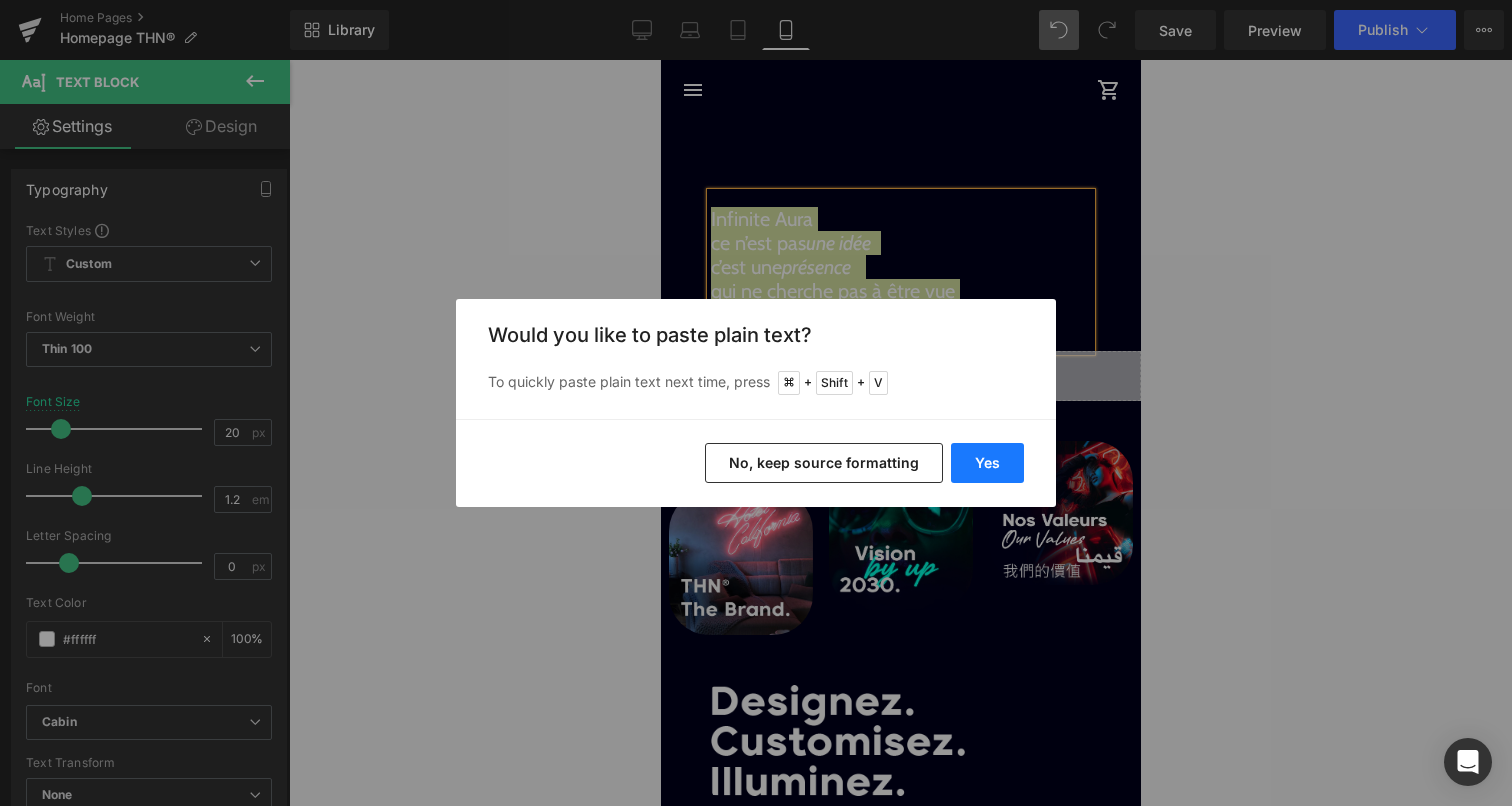 click on "Yes" at bounding box center (987, 463) 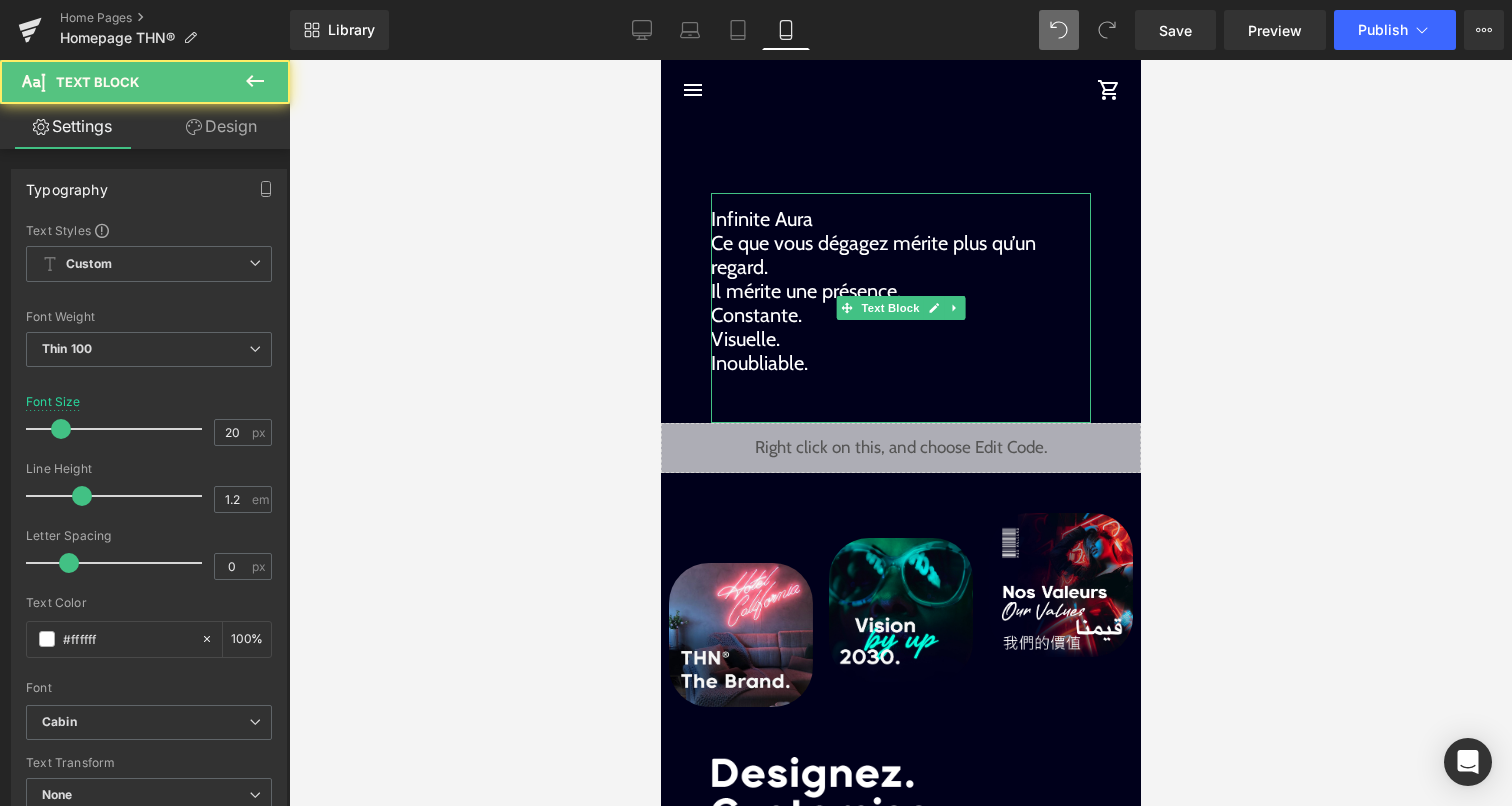 click on "Ce que vous dégagez mérite plus qu’un regard." at bounding box center [900, 255] 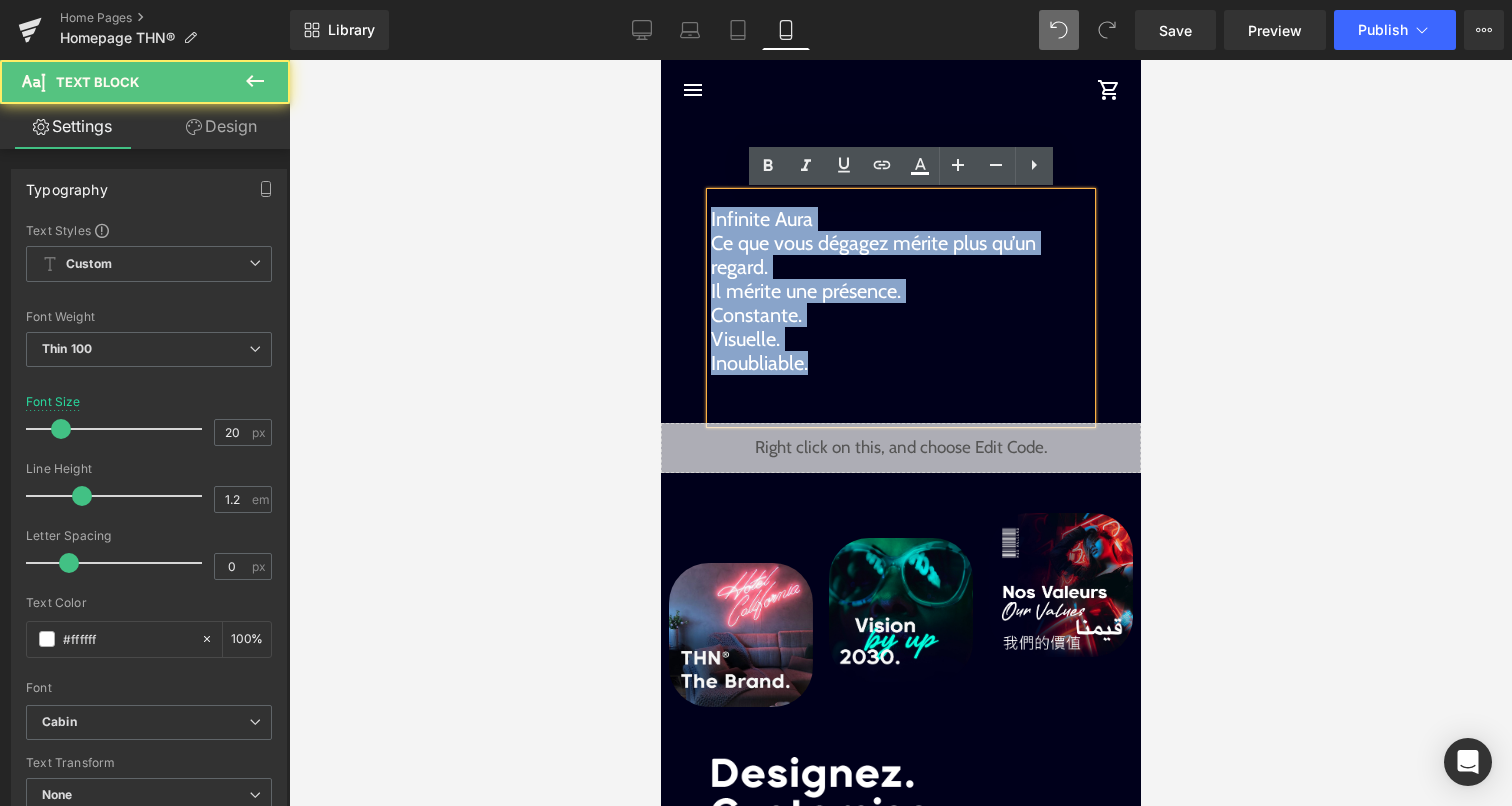 drag, startPoint x: 821, startPoint y: 364, endPoint x: 711, endPoint y: 218, distance: 182.80043 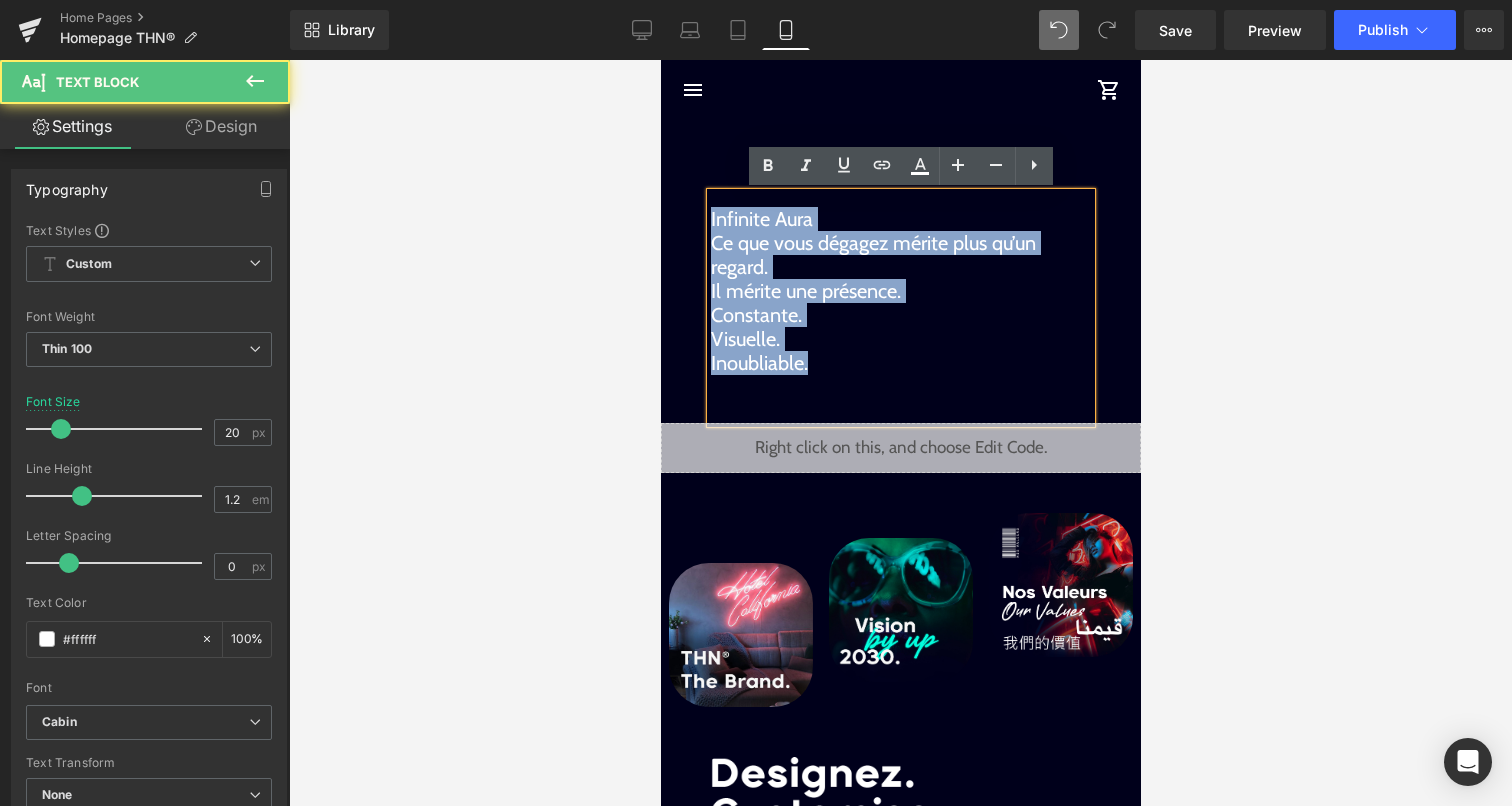 click on "Infinite Aura Ce que vous dégagez mérite plus qu’un regard. Il mérite une présence. Constante. Visuelle. Inoubliable." at bounding box center (900, 308) 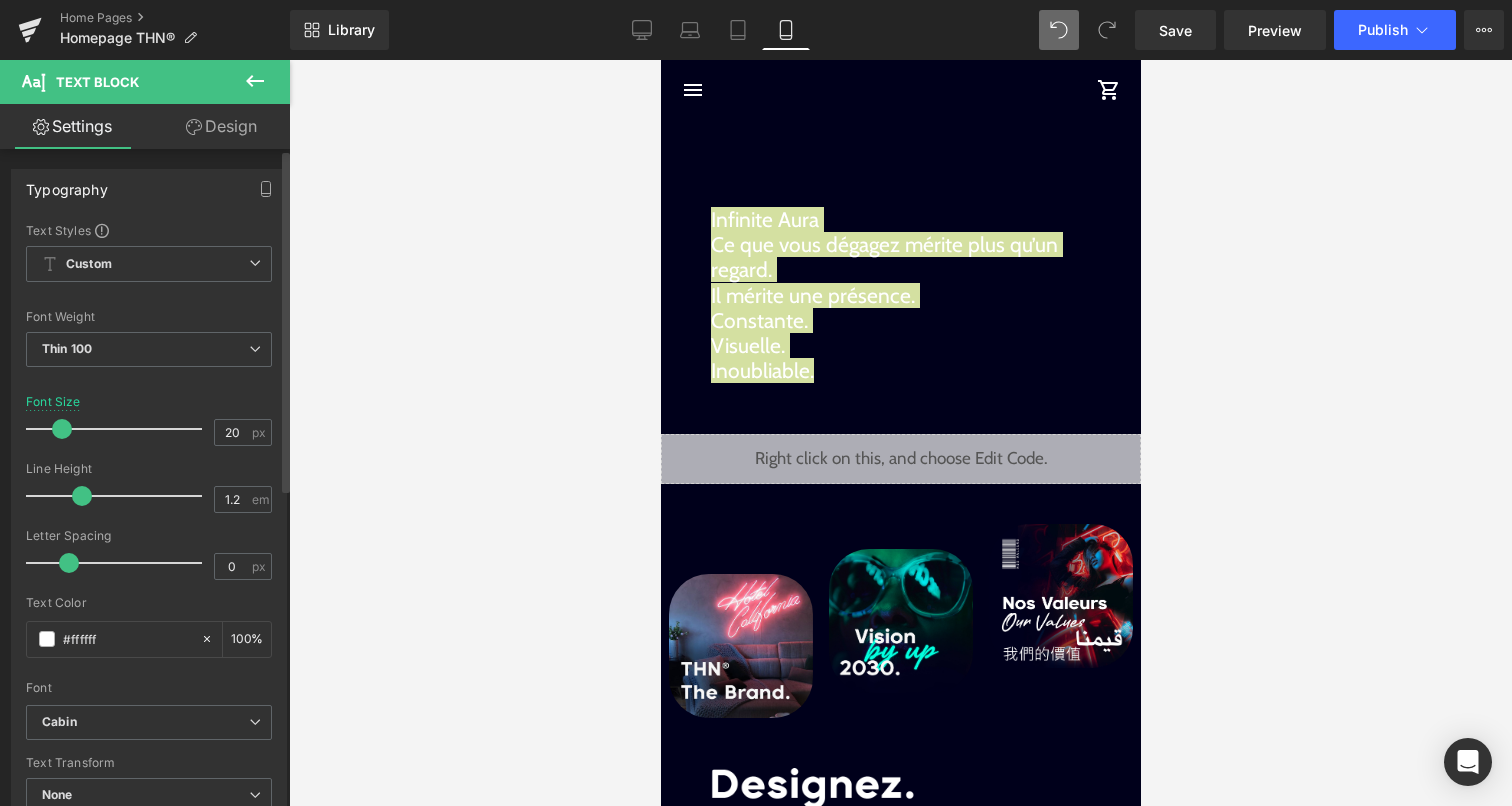 type on "19" 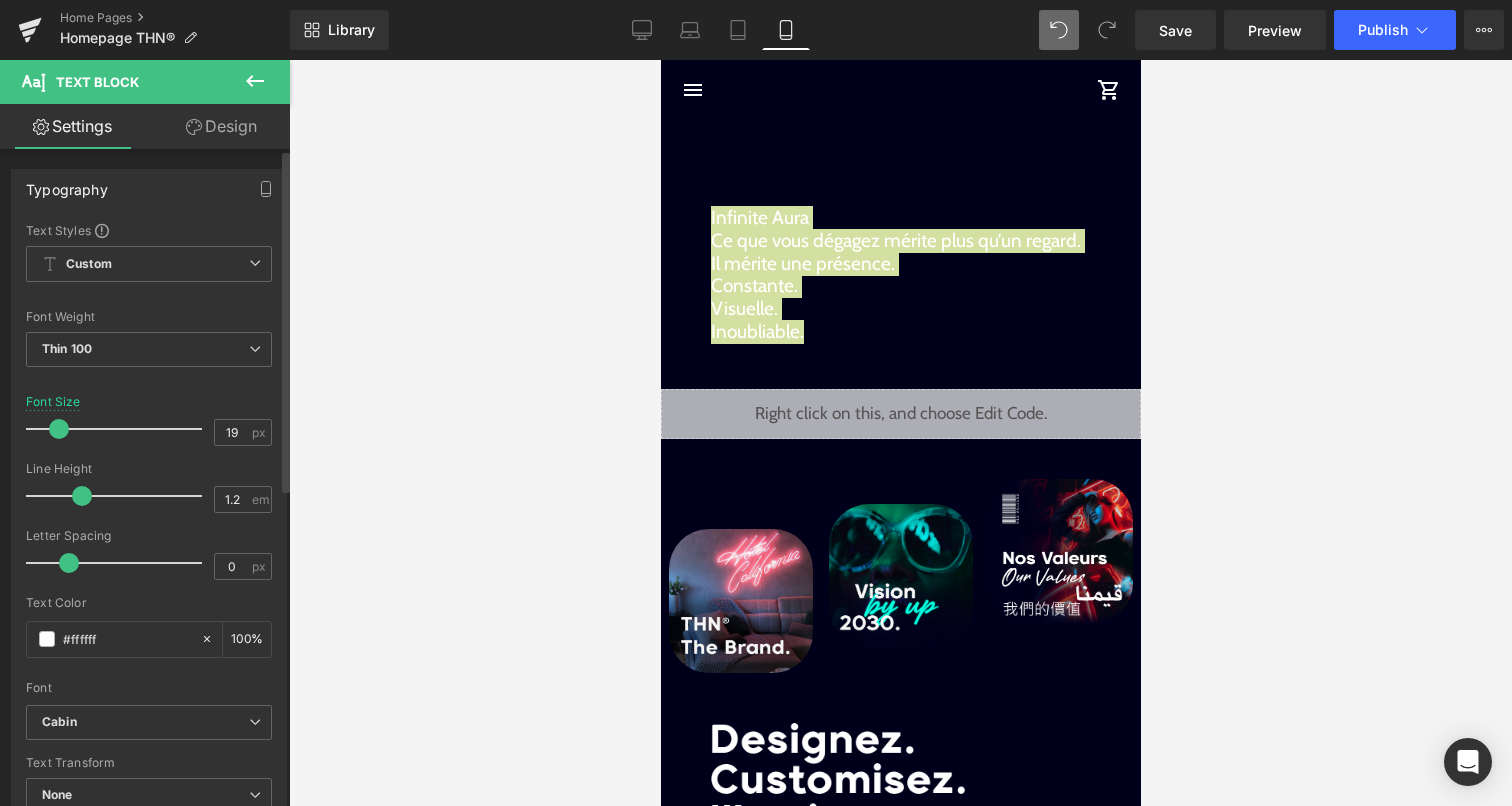 click at bounding box center [59, 429] 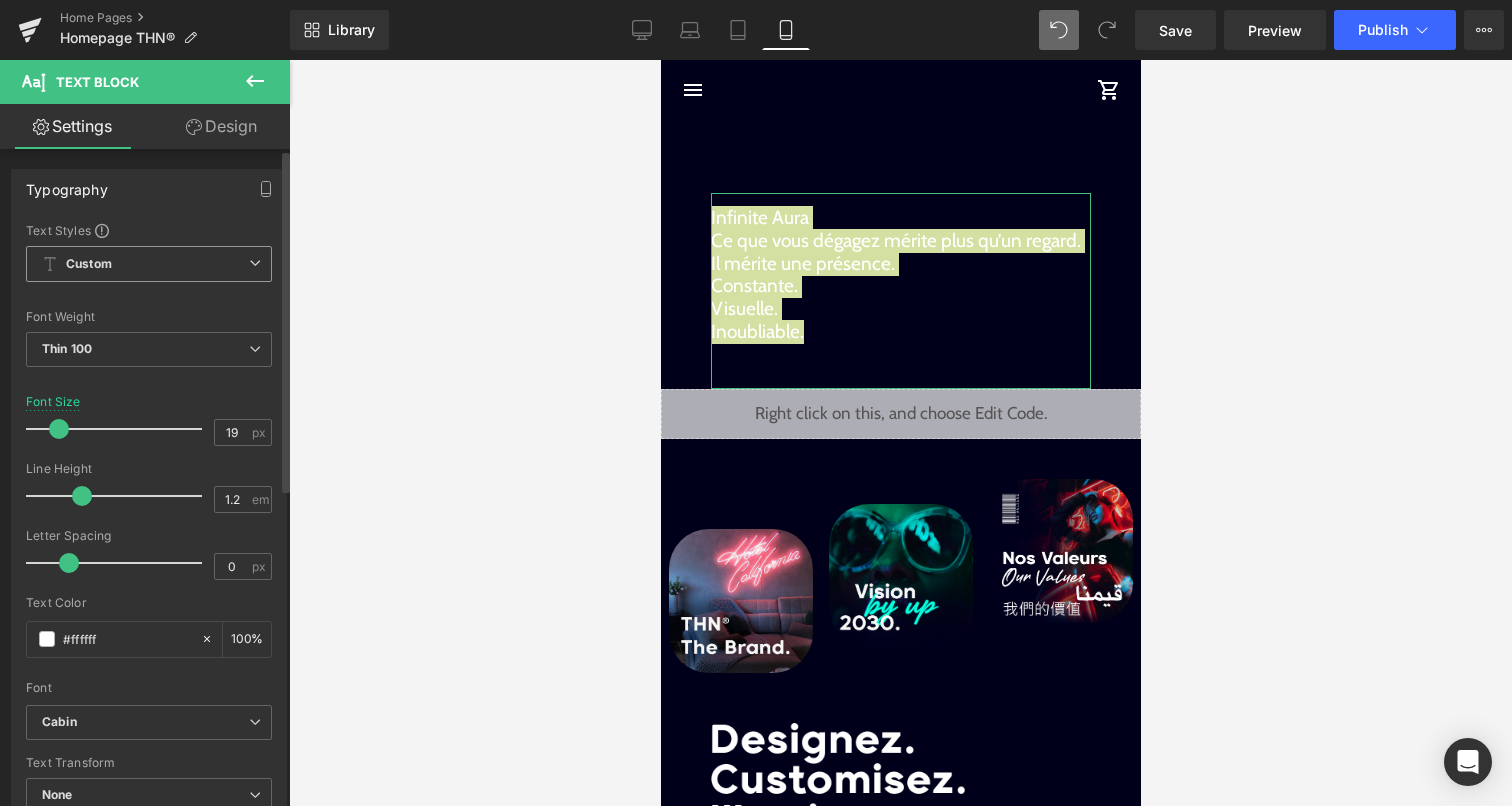 click on "Custom
Setup Global Style" at bounding box center [149, 264] 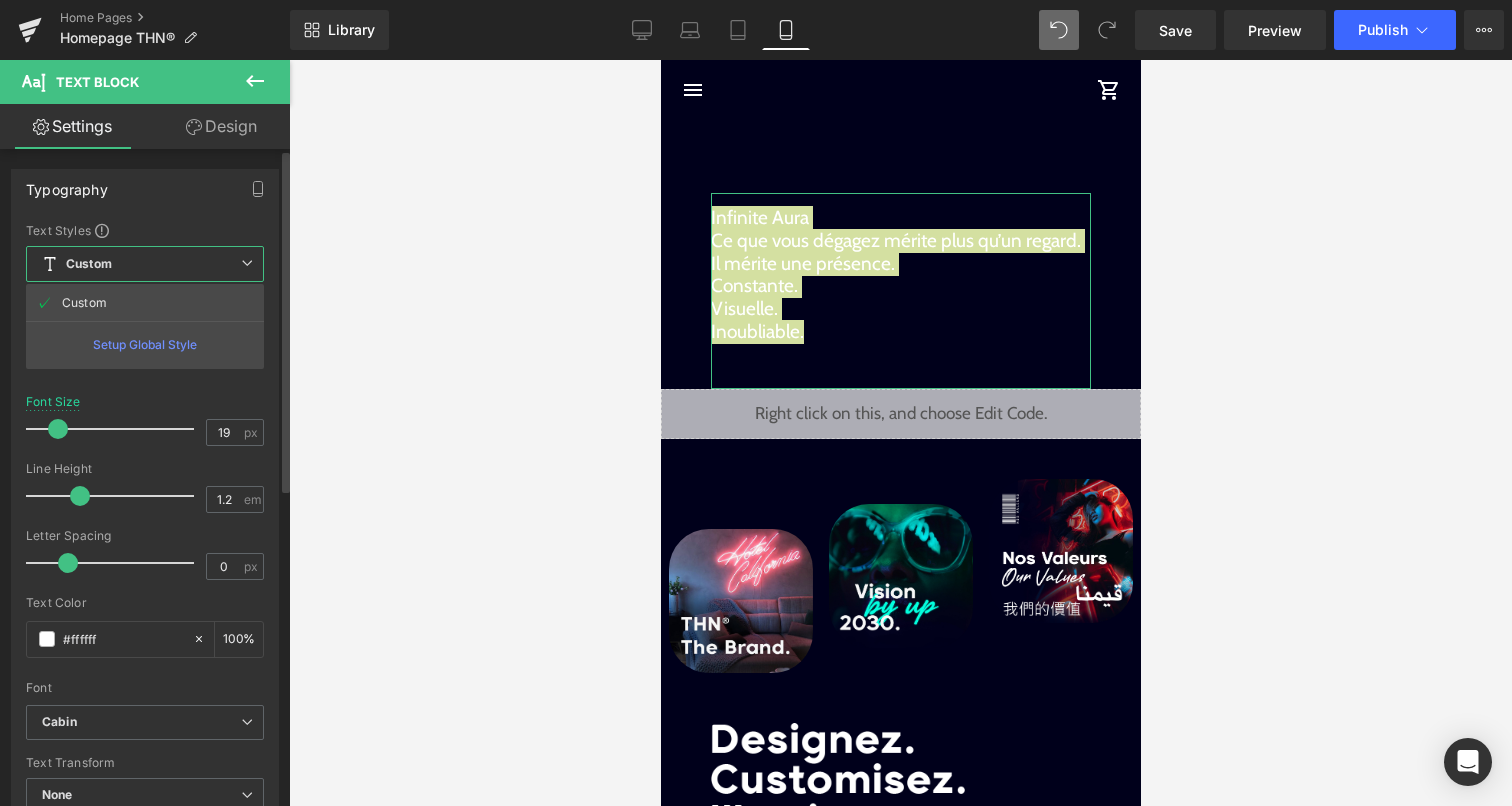 click on "Custom
Setup Global Style" at bounding box center (145, 264) 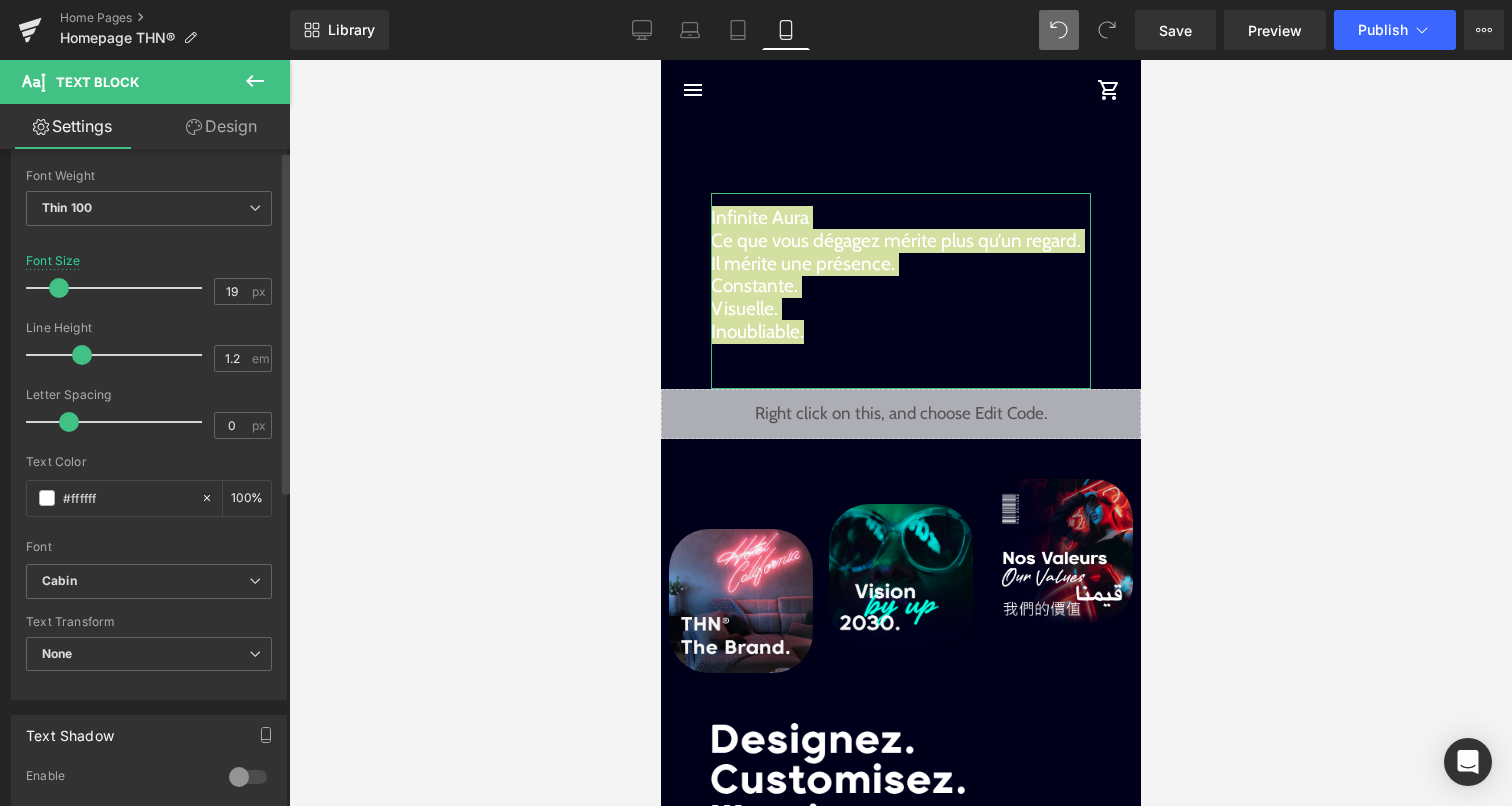 scroll, scrollTop: 150, scrollLeft: 0, axis: vertical 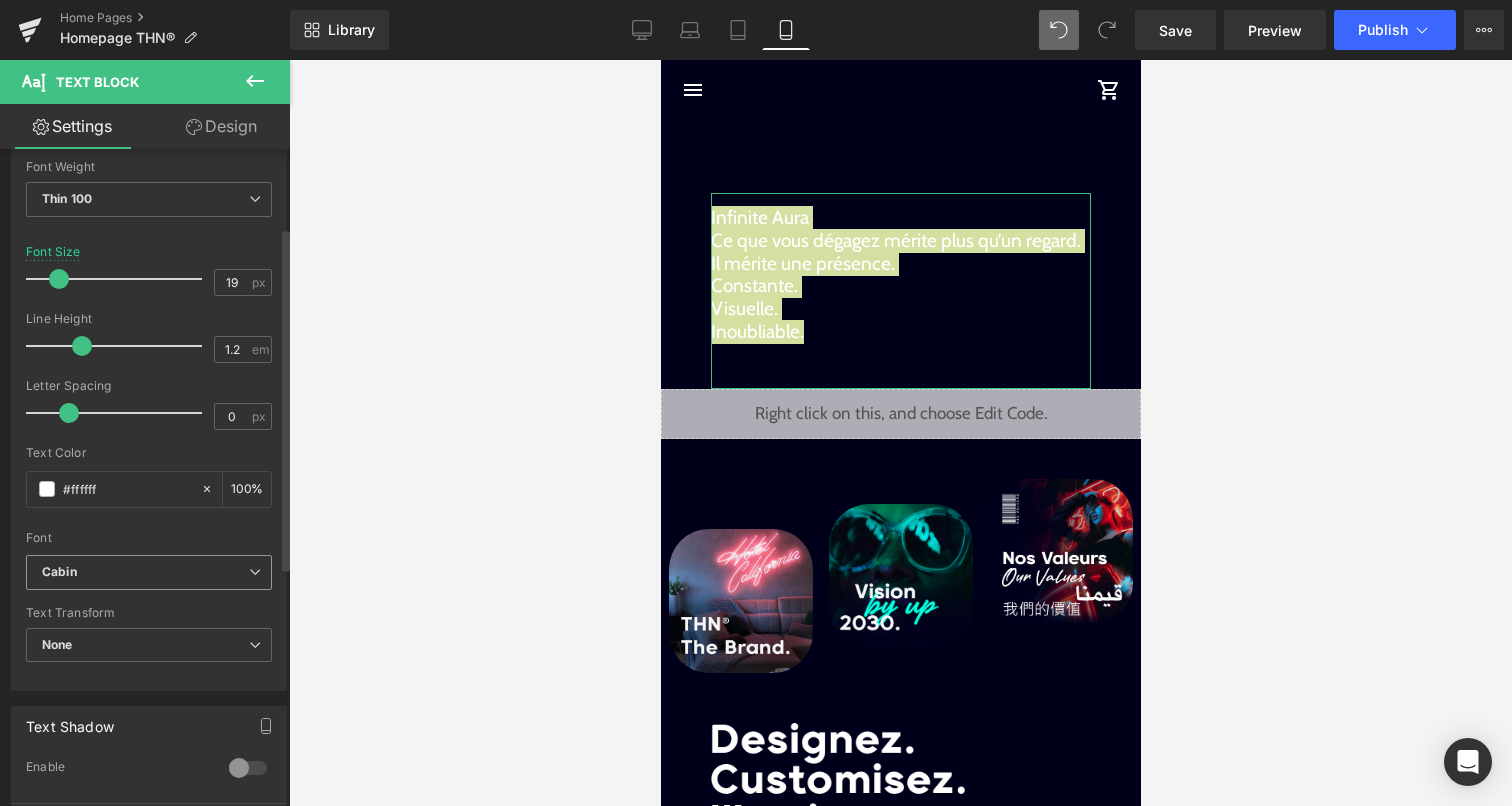 click on "Cabin" at bounding box center (145, 572) 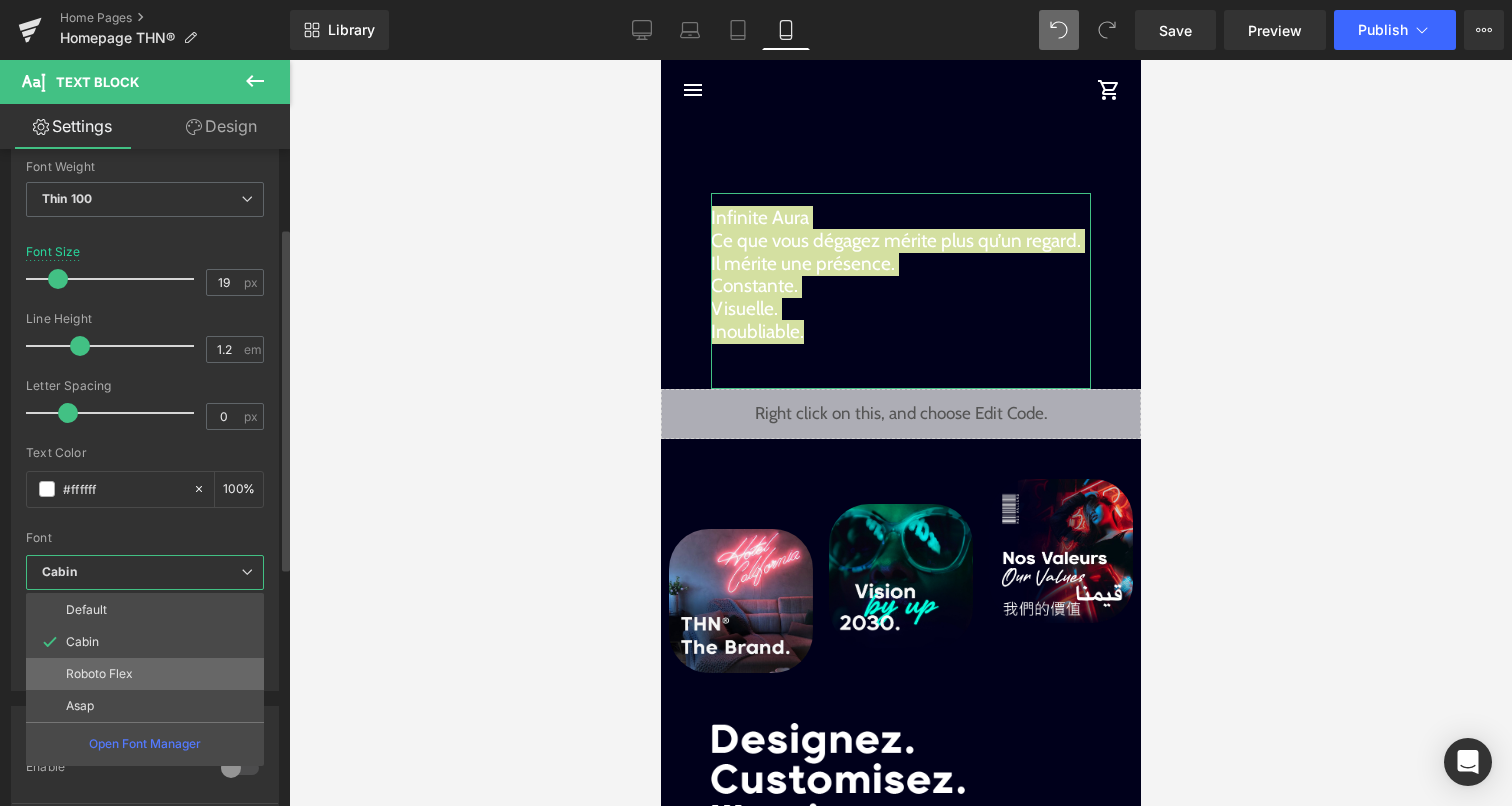 click on "Roboto Flex" at bounding box center (145, 674) 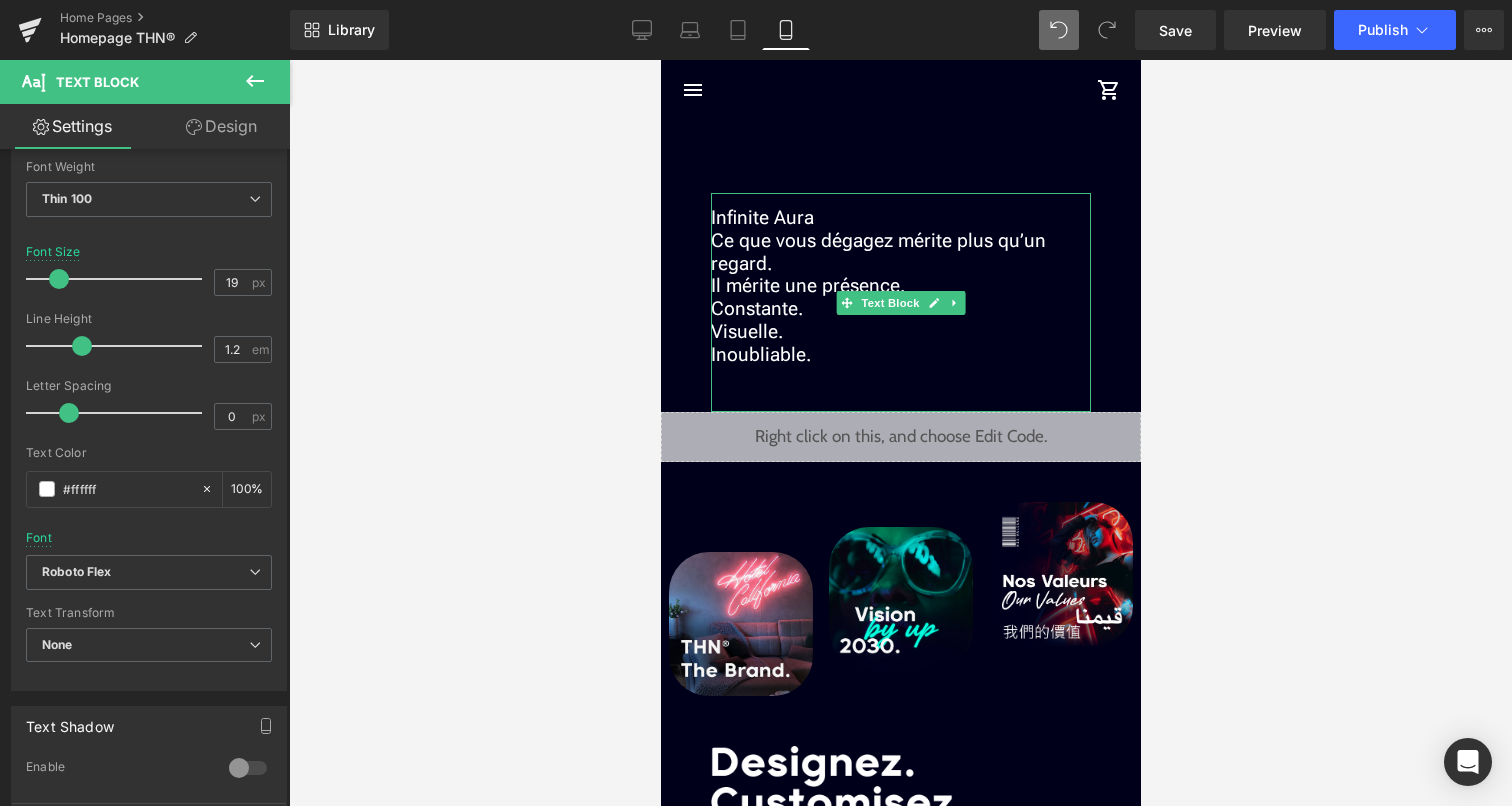 click on "Visuelle." at bounding box center (900, 332) 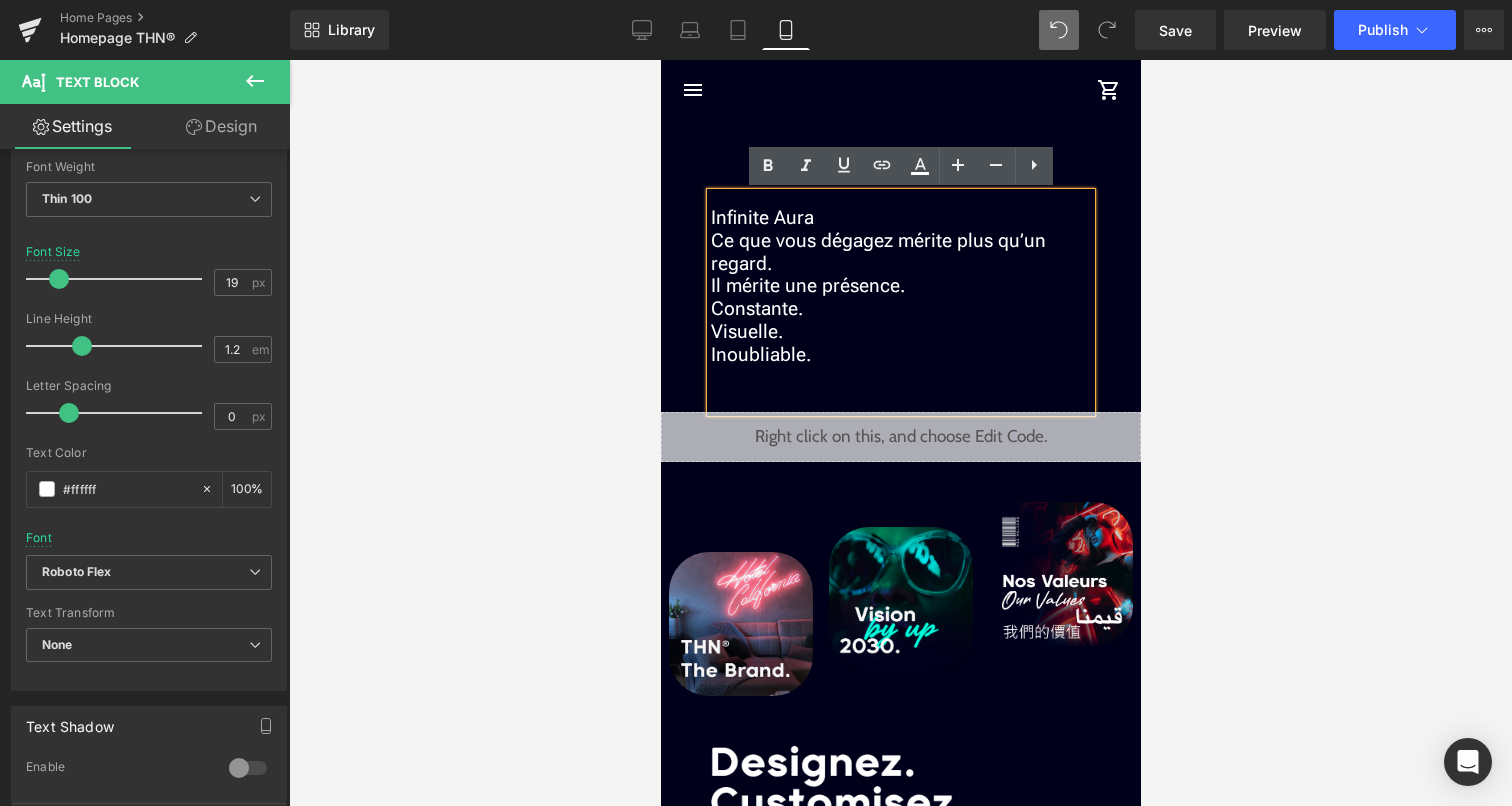 click at bounding box center [900, 433] 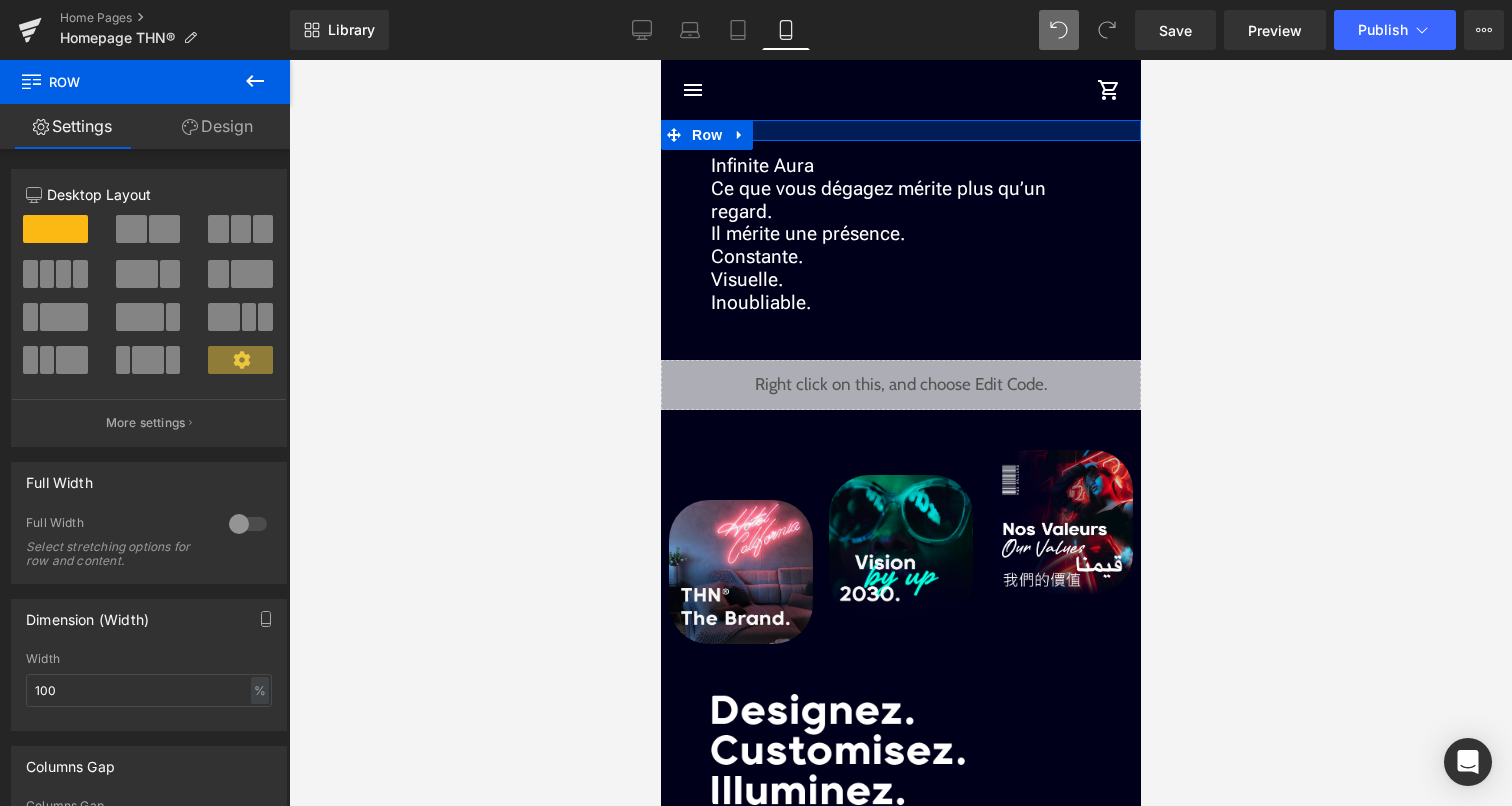 drag, startPoint x: 772, startPoint y: 165, endPoint x: 782, endPoint y: 113, distance: 52.95281 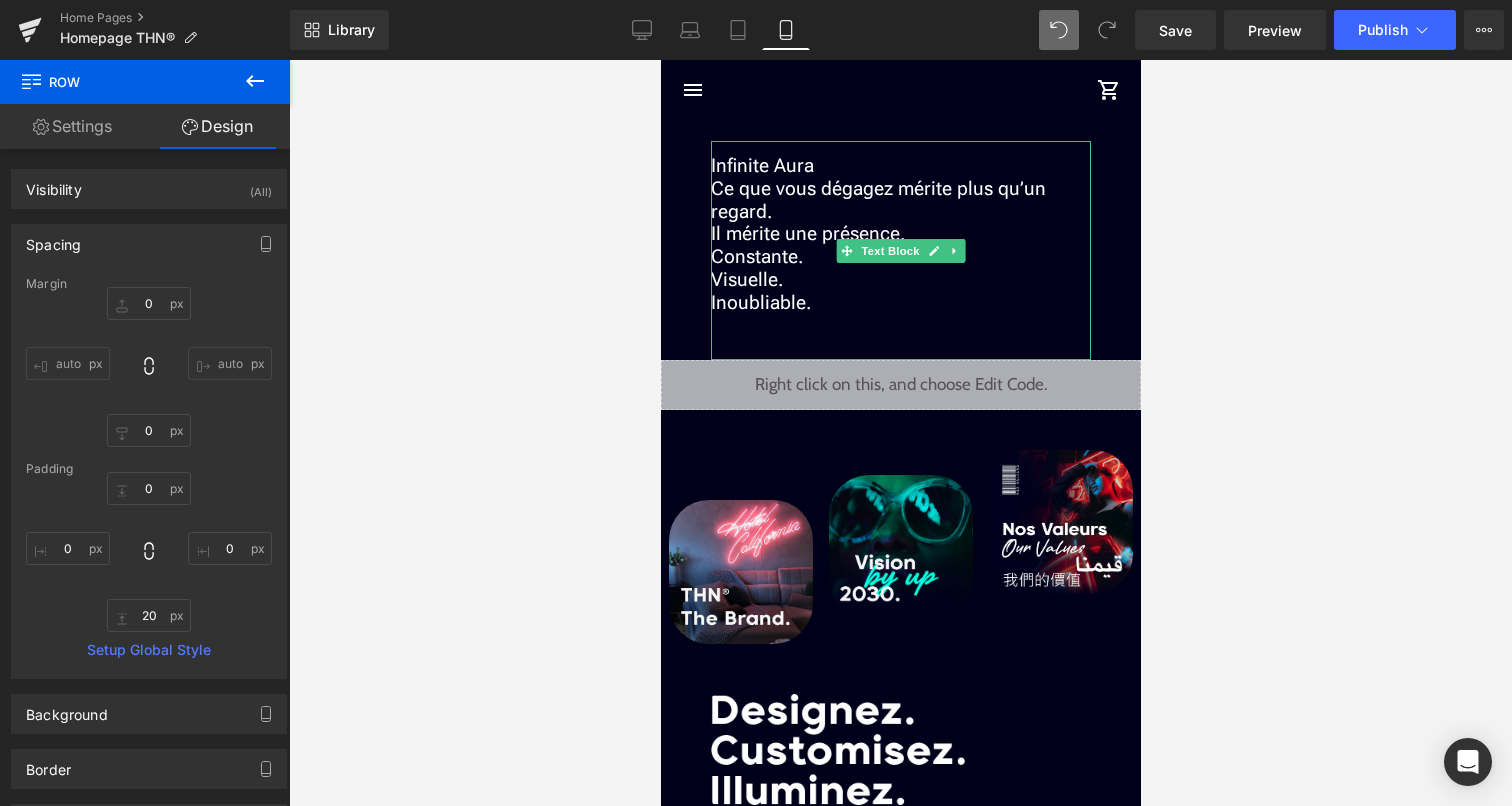 click on "Infinite Aura" at bounding box center [900, 166] 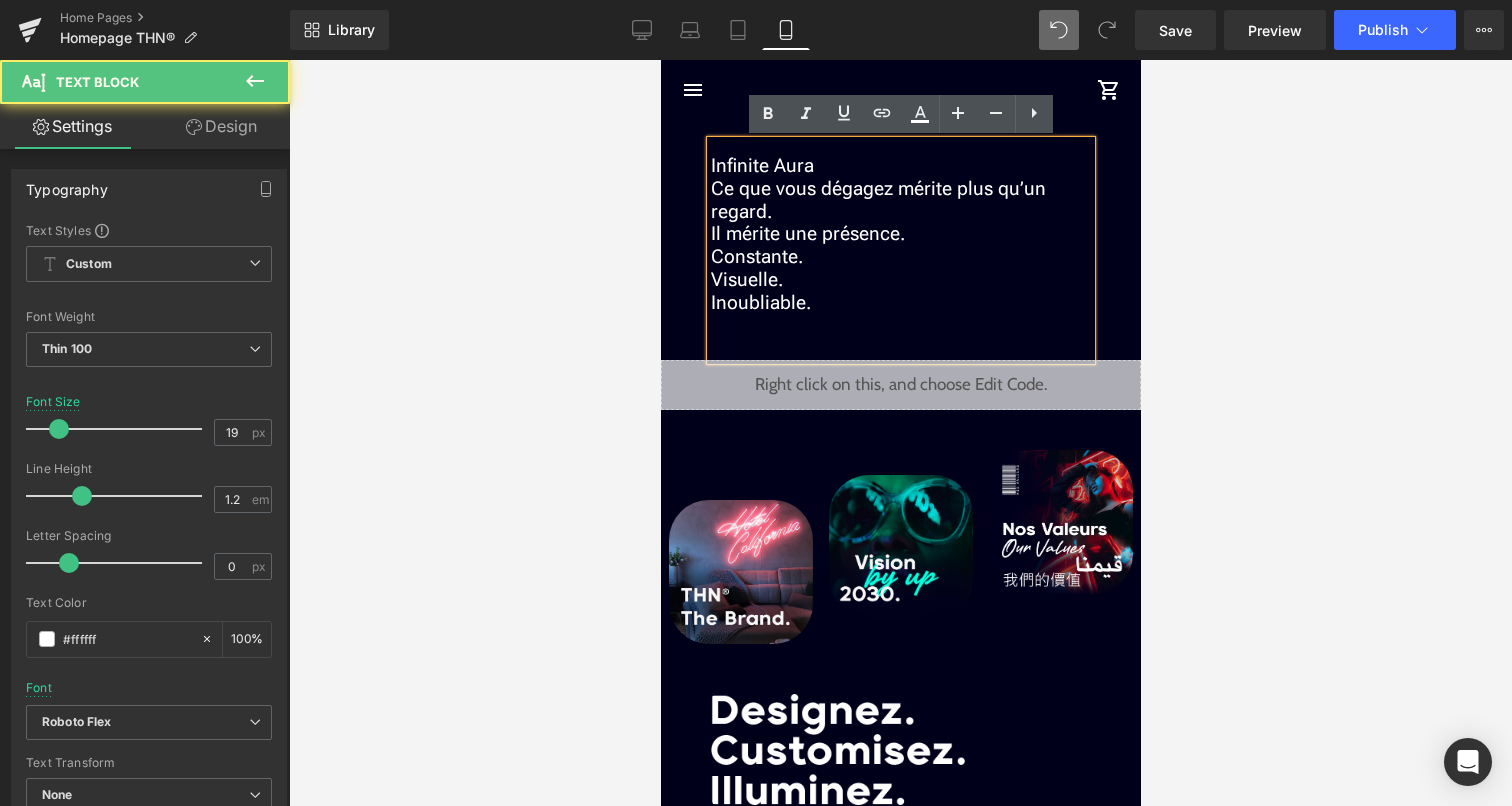 click on "Ce que vous dégagez mérite plus qu’un regard." at bounding box center (900, 201) 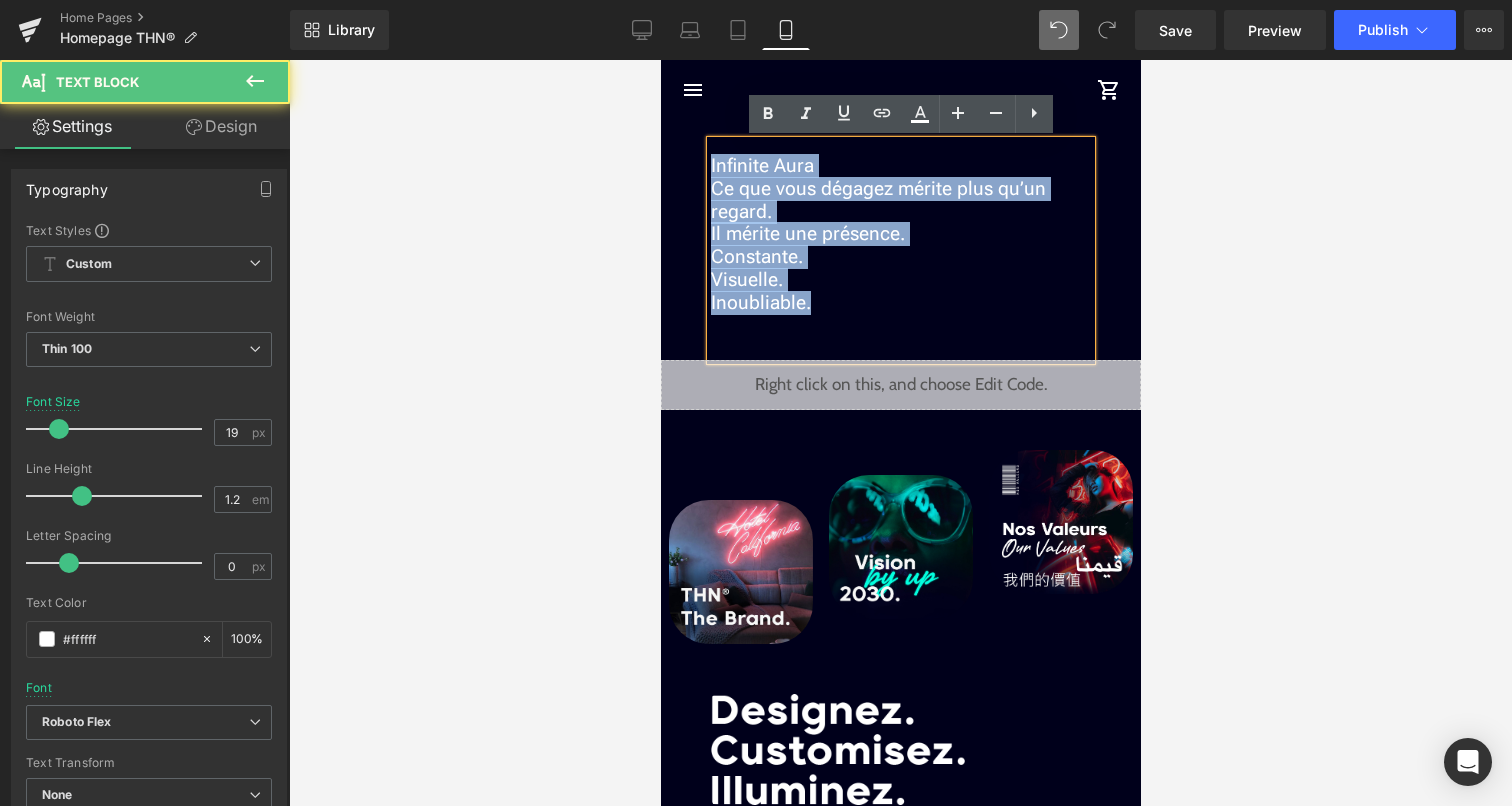 drag, startPoint x: 856, startPoint y: 313, endPoint x: 720, endPoint y: 147, distance: 214.59729 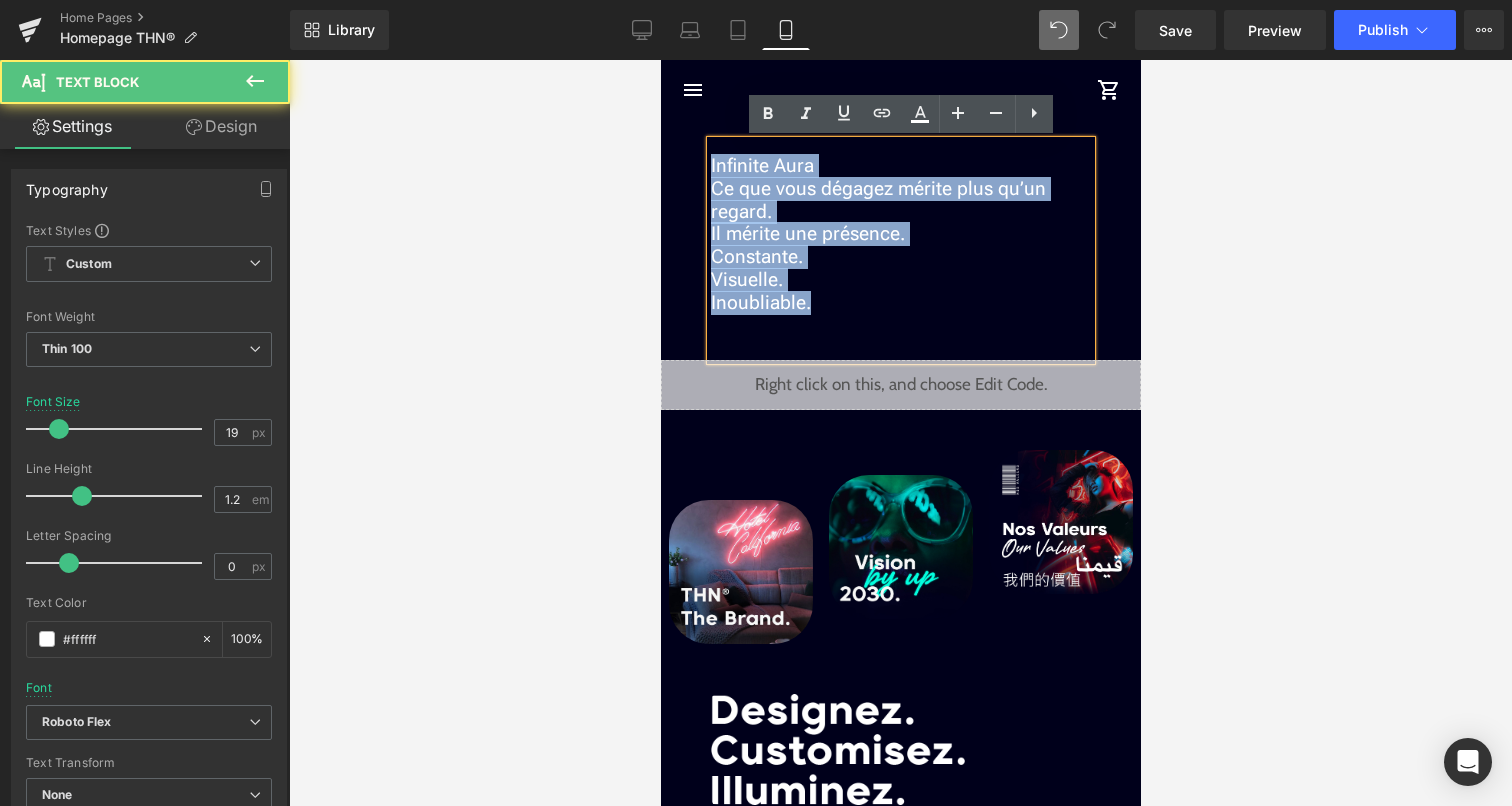 click on "Infinite Aura Ce que vous dégagez mérite plus qu’un regard. Il mérite une présence. Constante. Visuelle. Inoubliable." at bounding box center [900, 250] 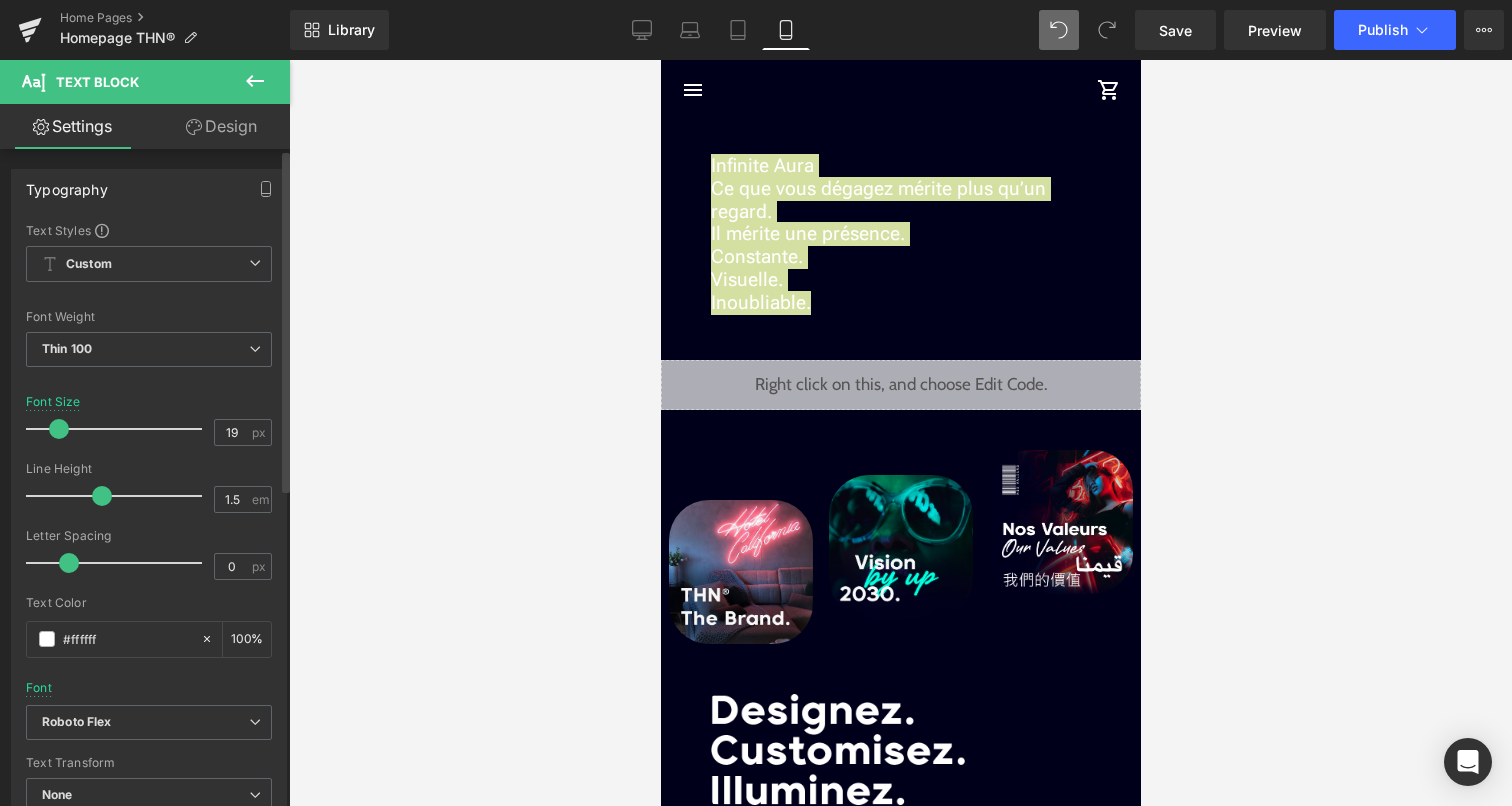 type on "1.6" 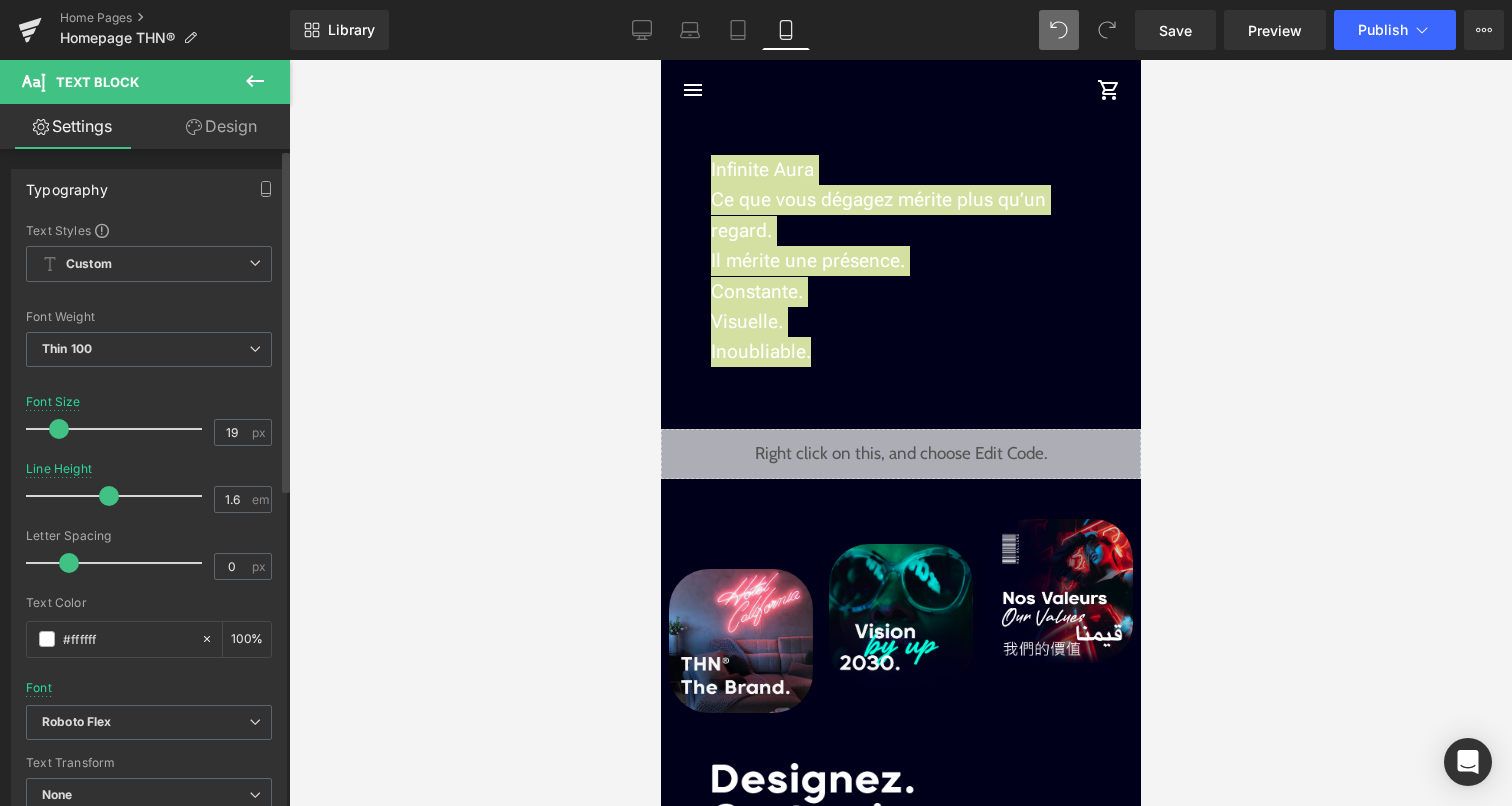 drag, startPoint x: 78, startPoint y: 500, endPoint x: 104, endPoint y: 500, distance: 26 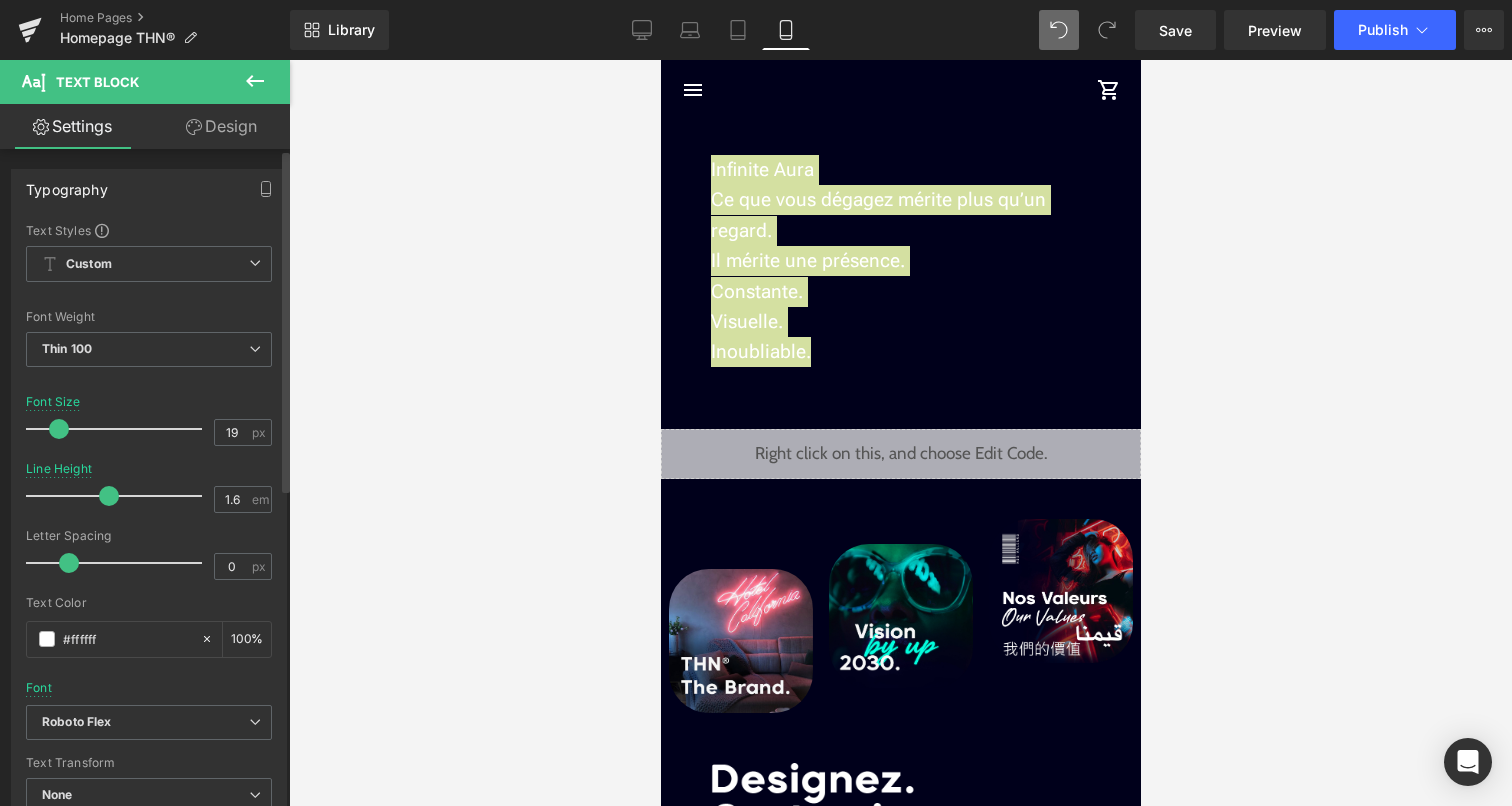 click at bounding box center (109, 496) 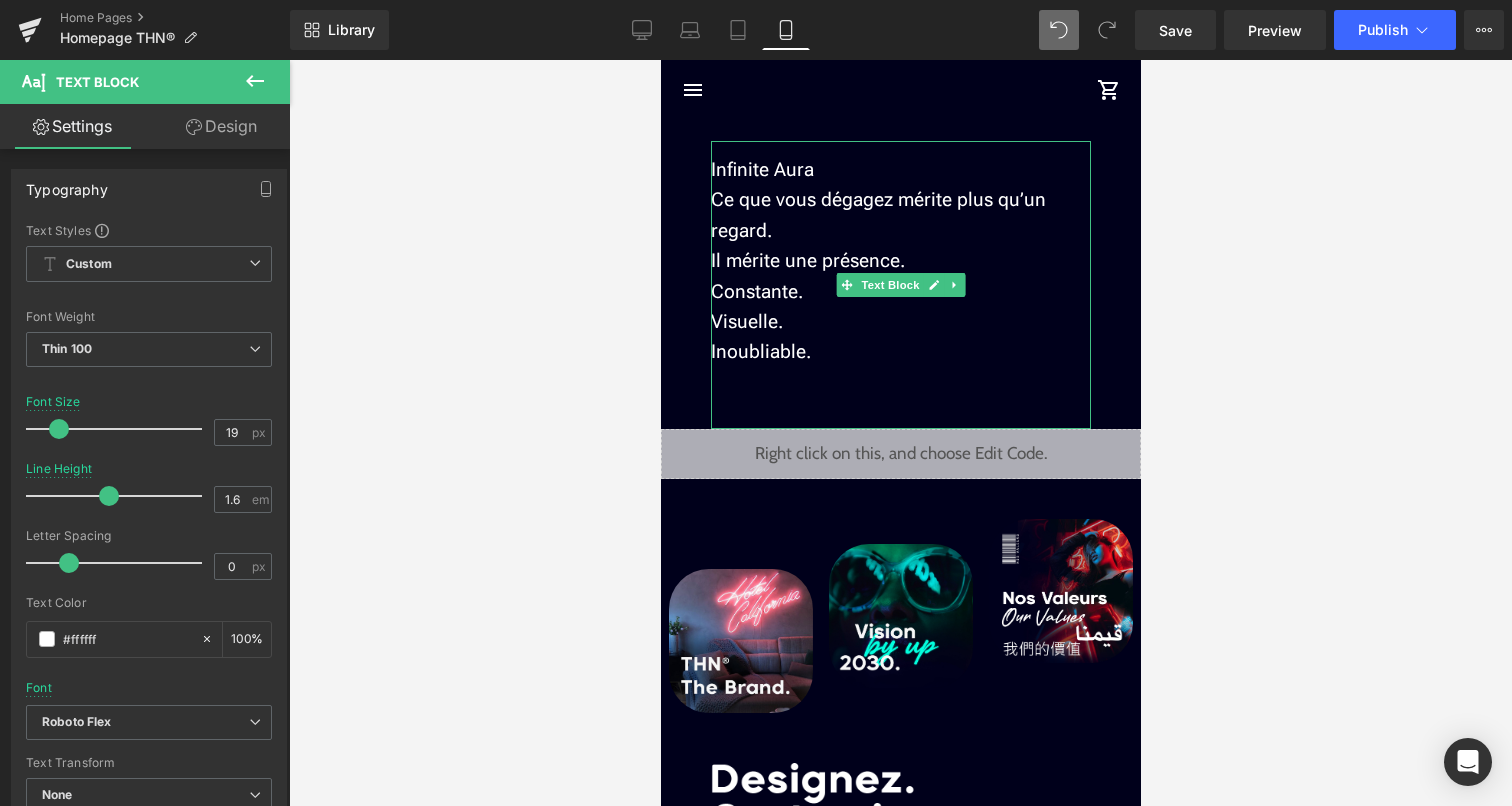 click on "Inoubliable." at bounding box center [900, 352] 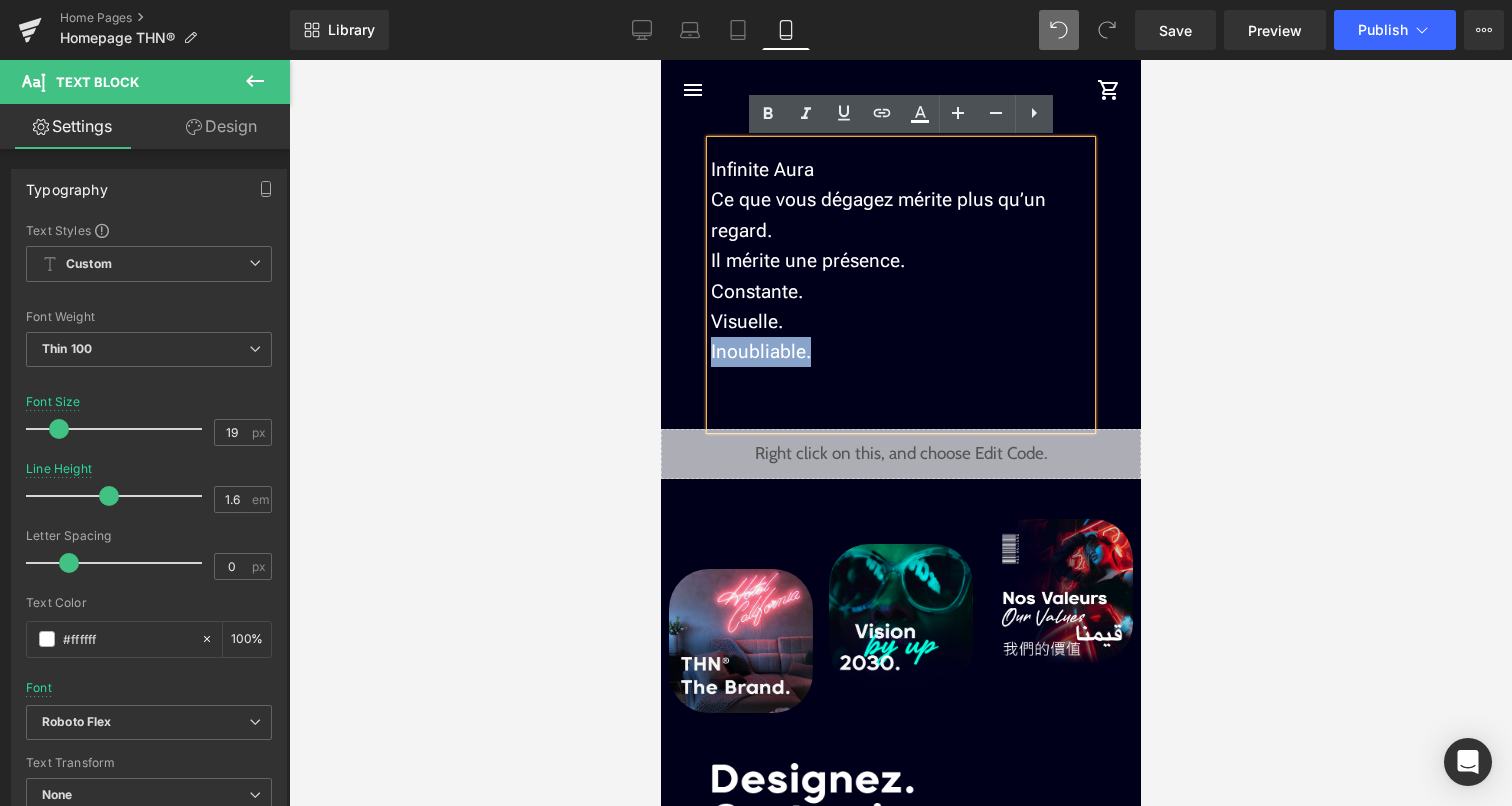 drag, startPoint x: 807, startPoint y: 356, endPoint x: 710, endPoint y: 357, distance: 97.00516 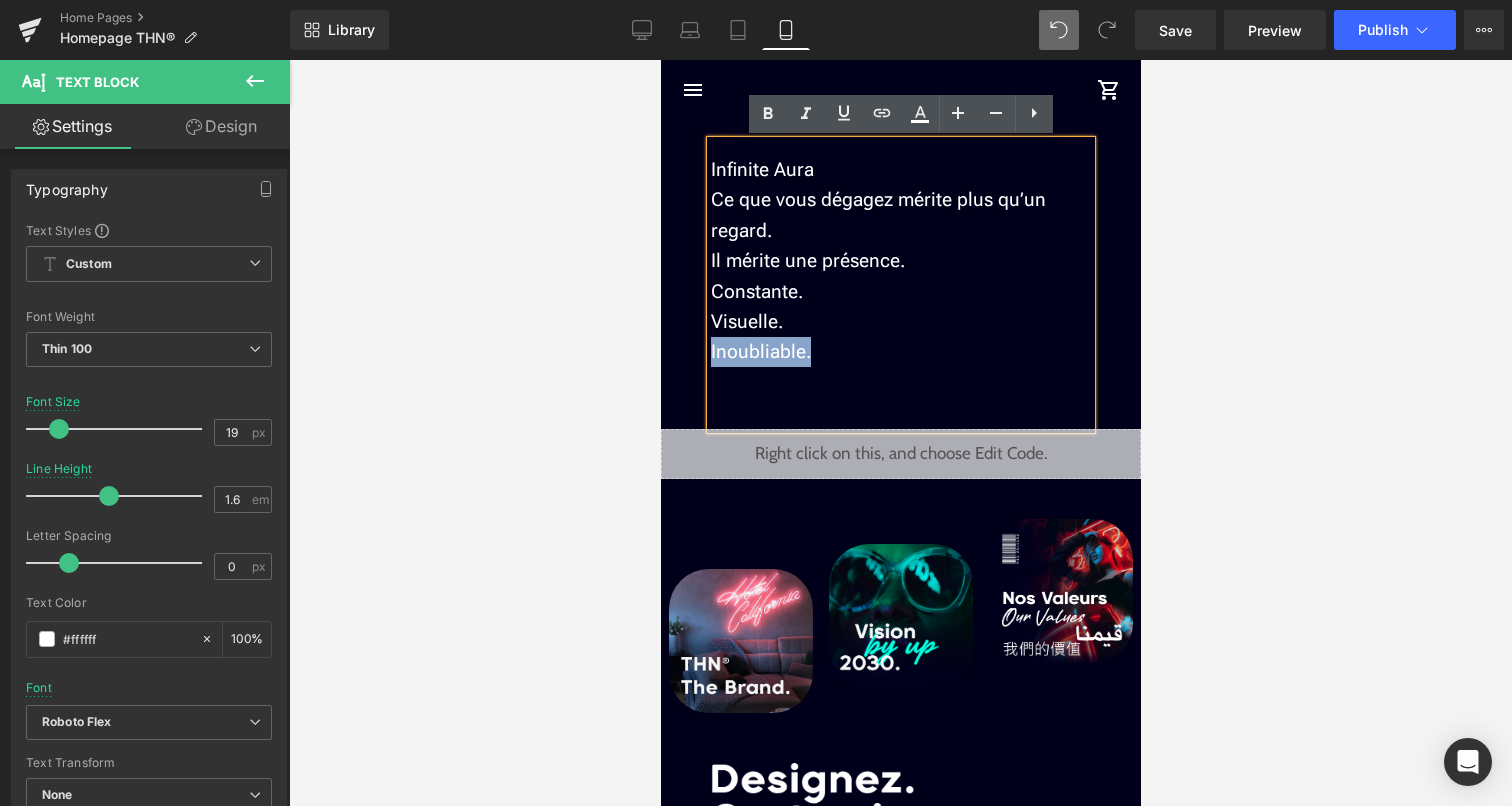 click on "Inoubliable." at bounding box center (900, 352) 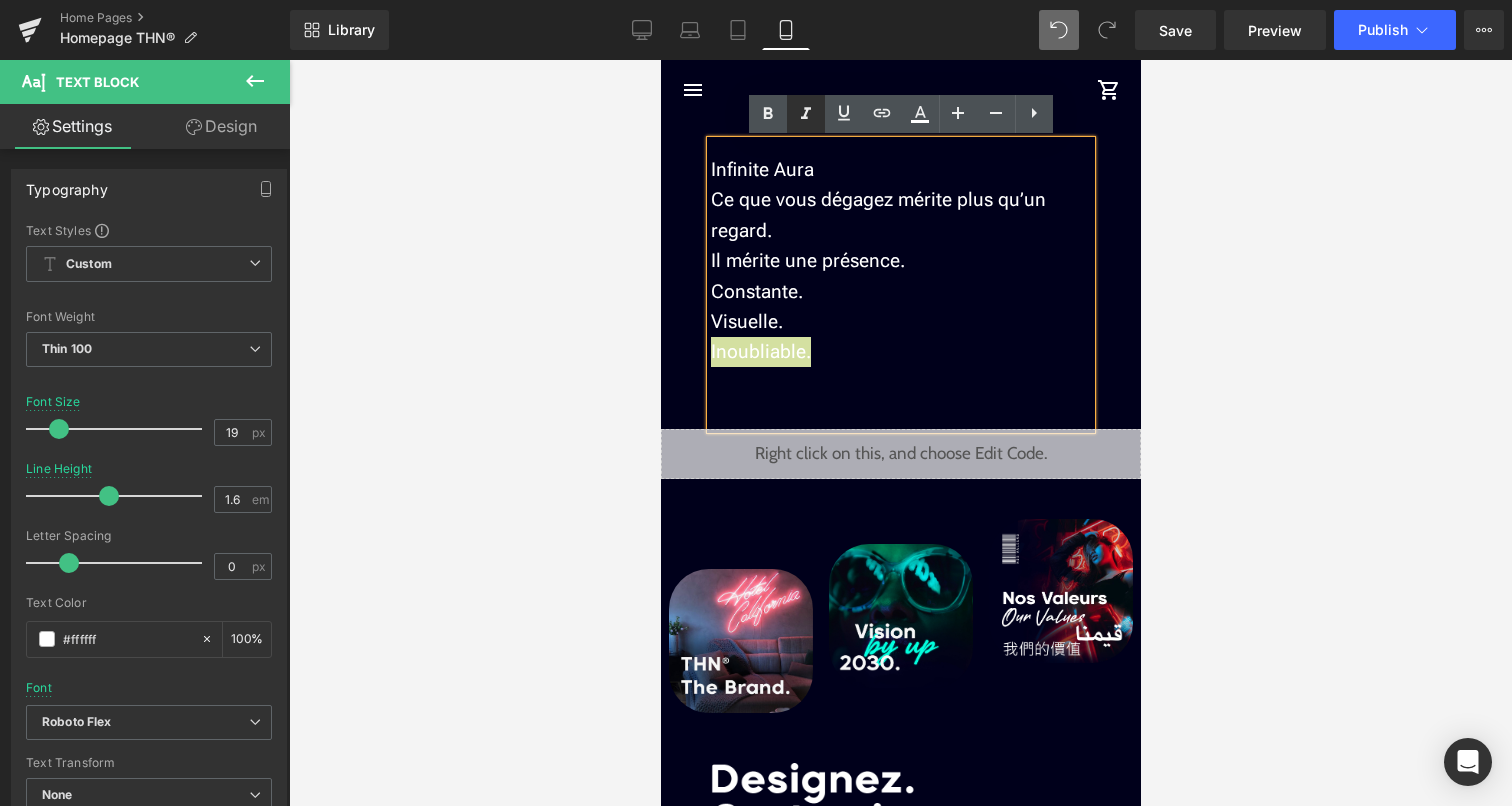 click 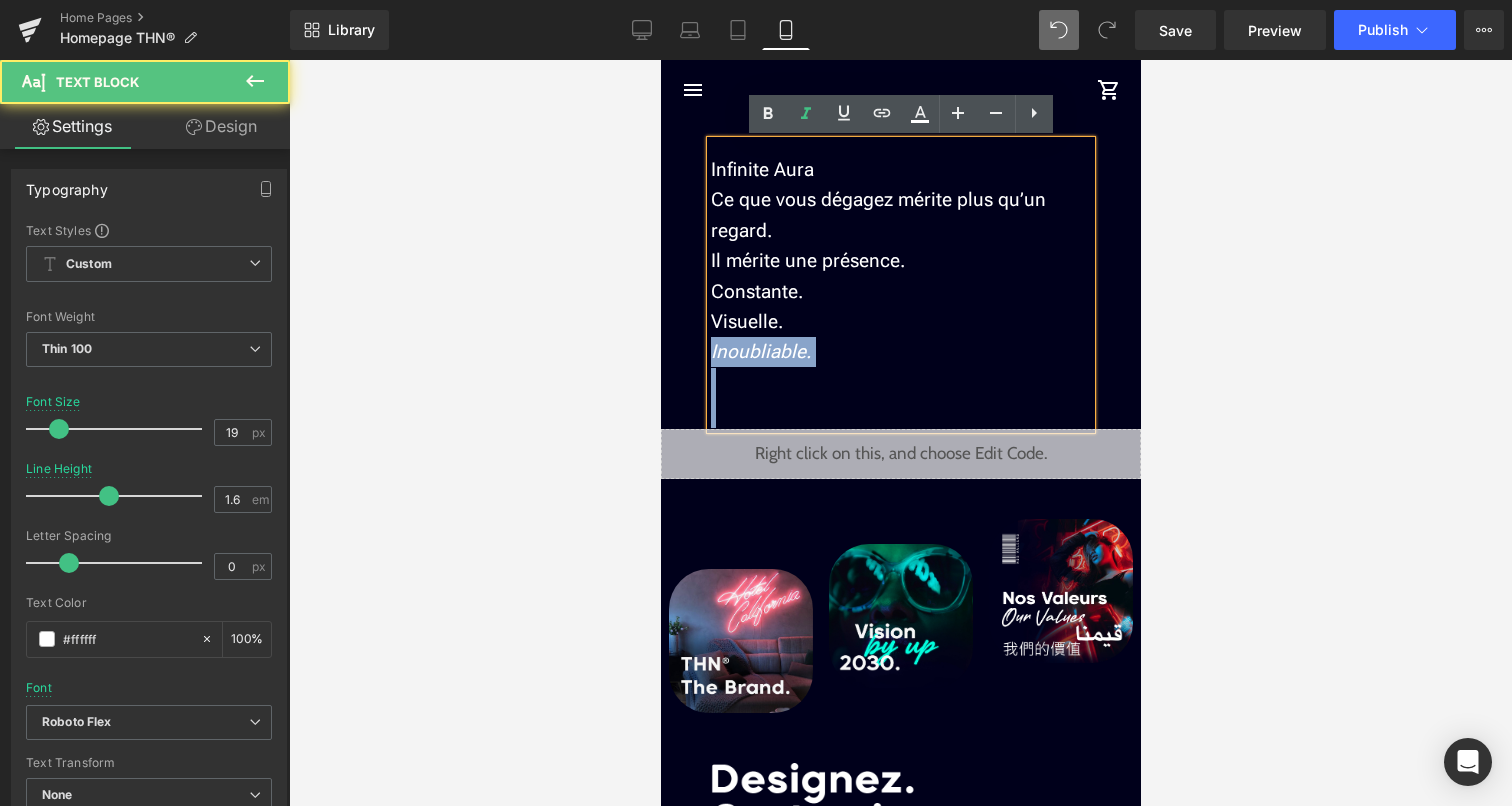drag, startPoint x: 785, startPoint y: 319, endPoint x: 707, endPoint y: 319, distance: 78 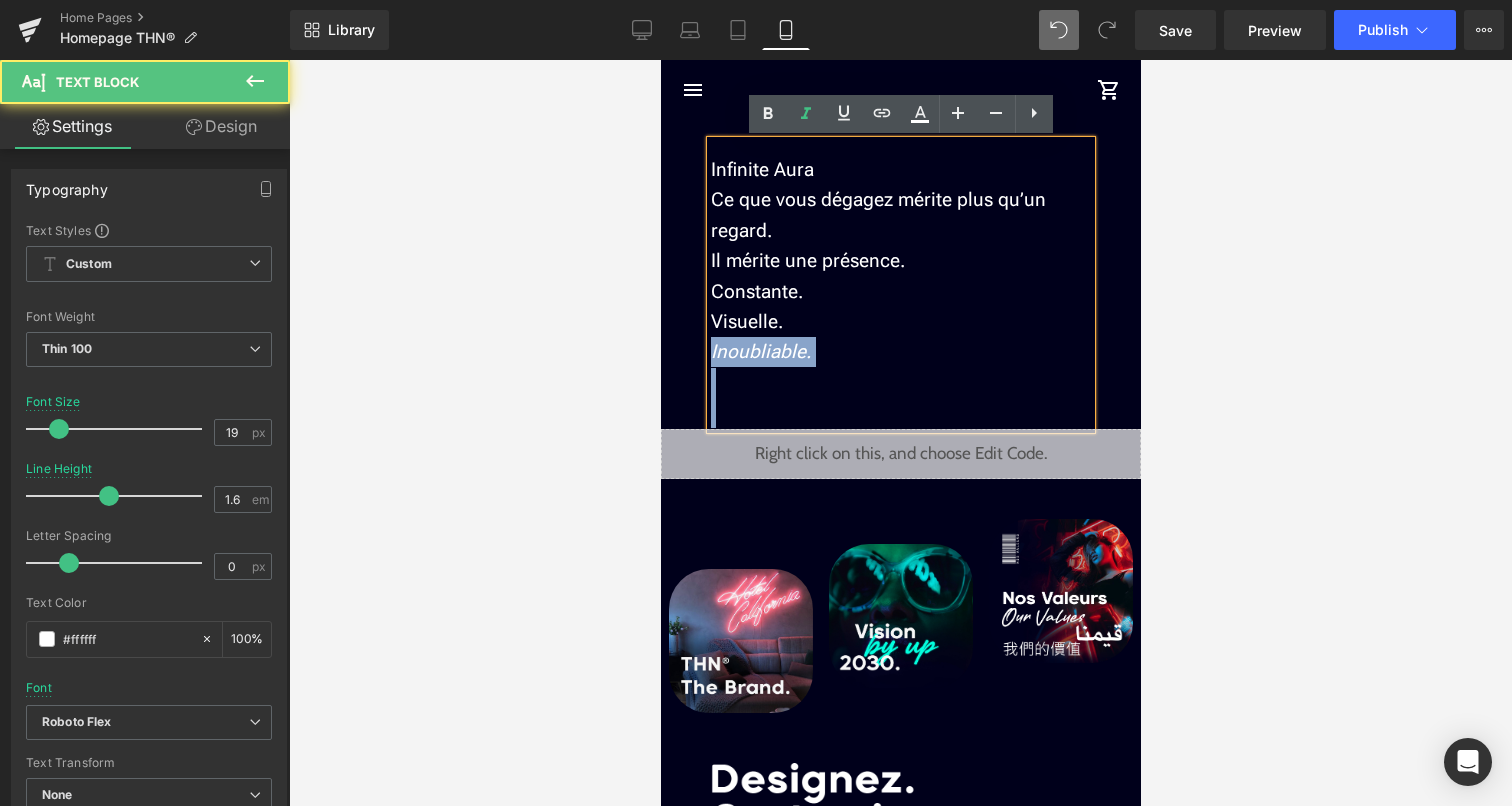 click on "Infinite Aura Ce que vous dégagez mérite plus qu’un regard. Il mérite une présence. Constante. Visuelle. Inoubliable." at bounding box center (900, 285) 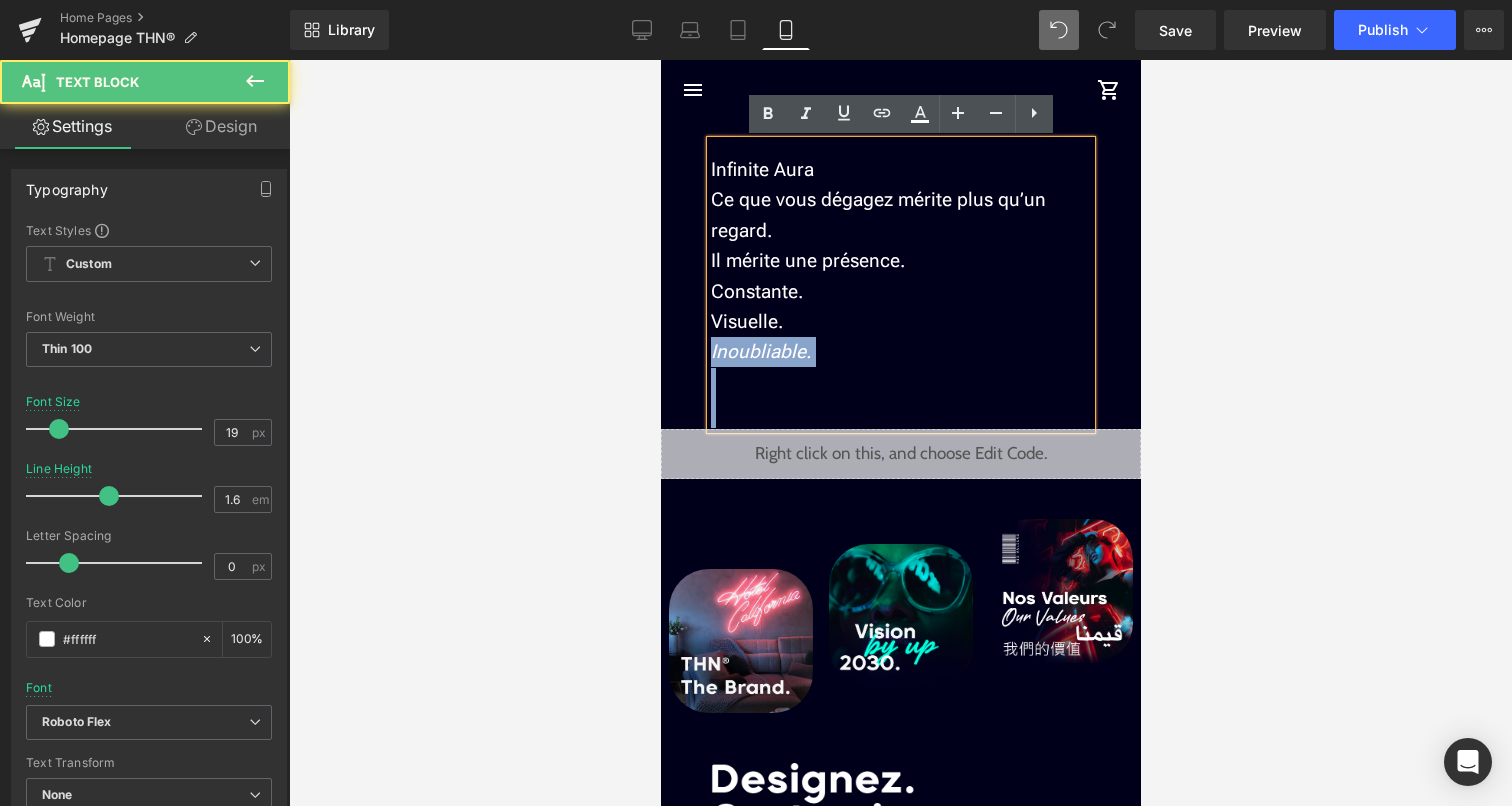 click on "Visuelle." at bounding box center (900, 322) 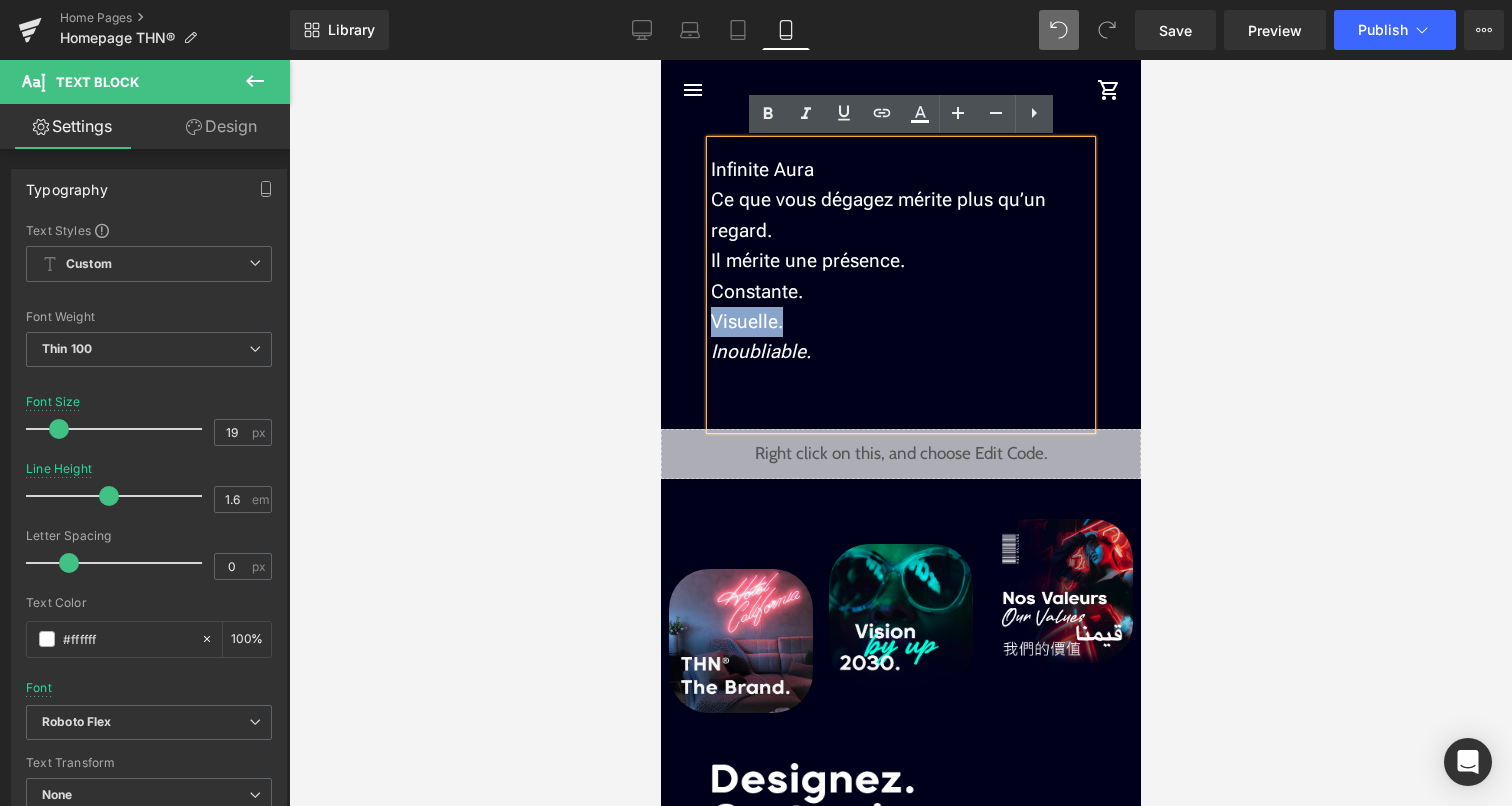 drag, startPoint x: 786, startPoint y: 319, endPoint x: 696, endPoint y: 318, distance: 90.005554 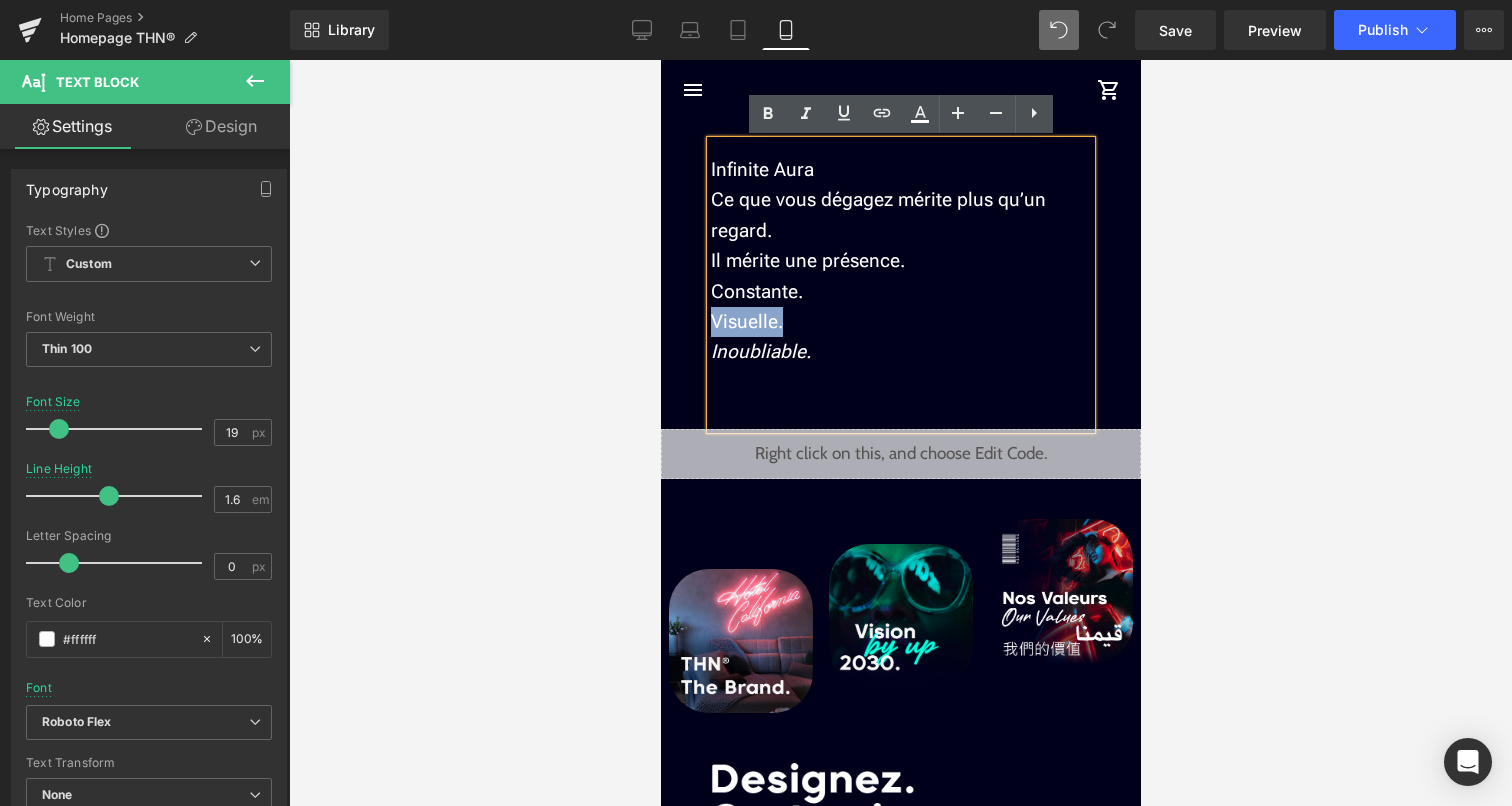 click on "Image         Liquid          Infinite Aura Text Block         You got aura.  Make it shine infinite . Text Block         CRÉER MON NÉON Button         Row         Liquid         Row         Infinite Aura Ce que vous dégagez mérite plus qu’un regard. Il mérite une présence. Constante. Visuelle. Inoubliable. Text Block         Liquid
Image
Image" at bounding box center (900, 2192) 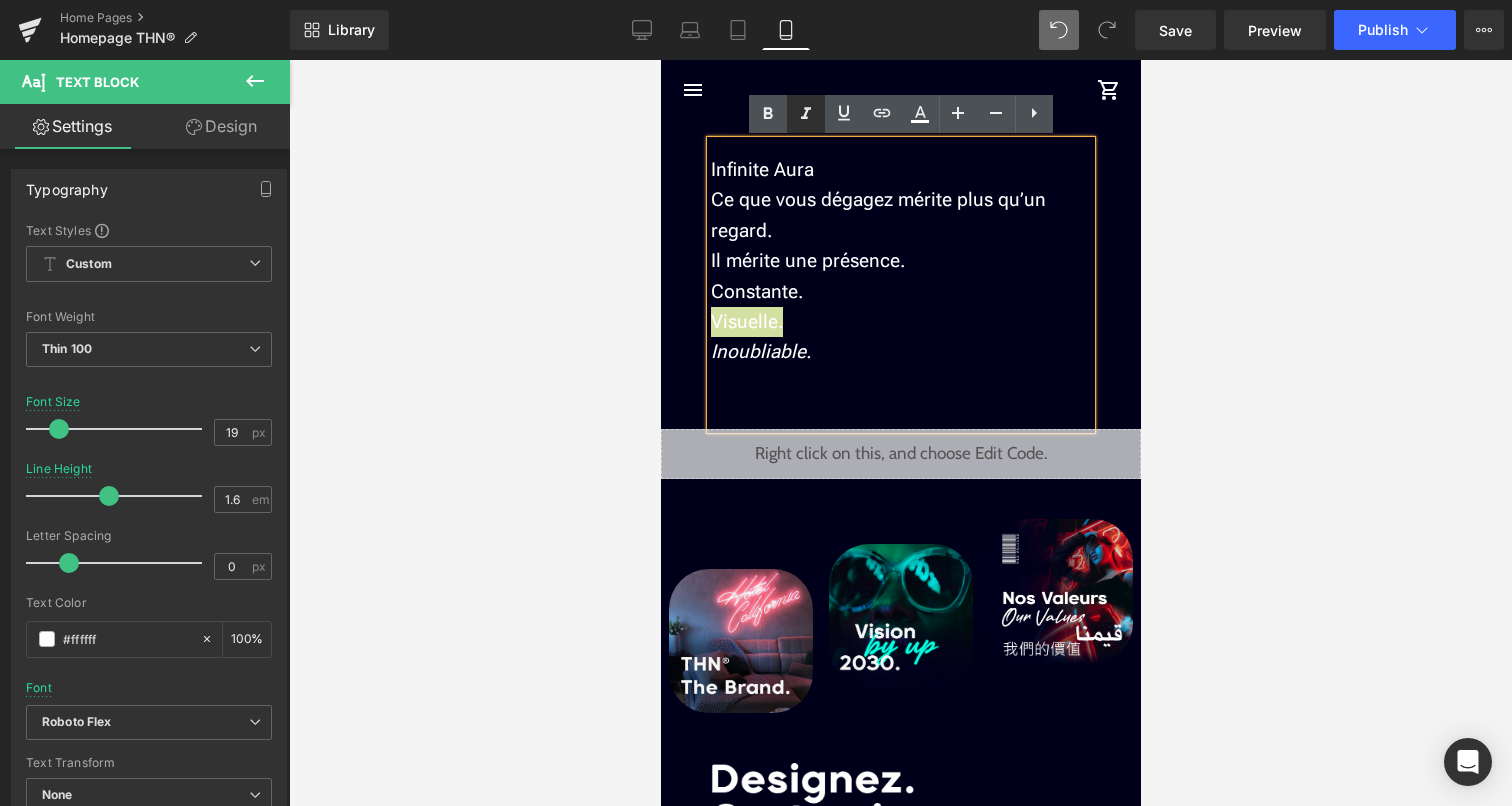 click 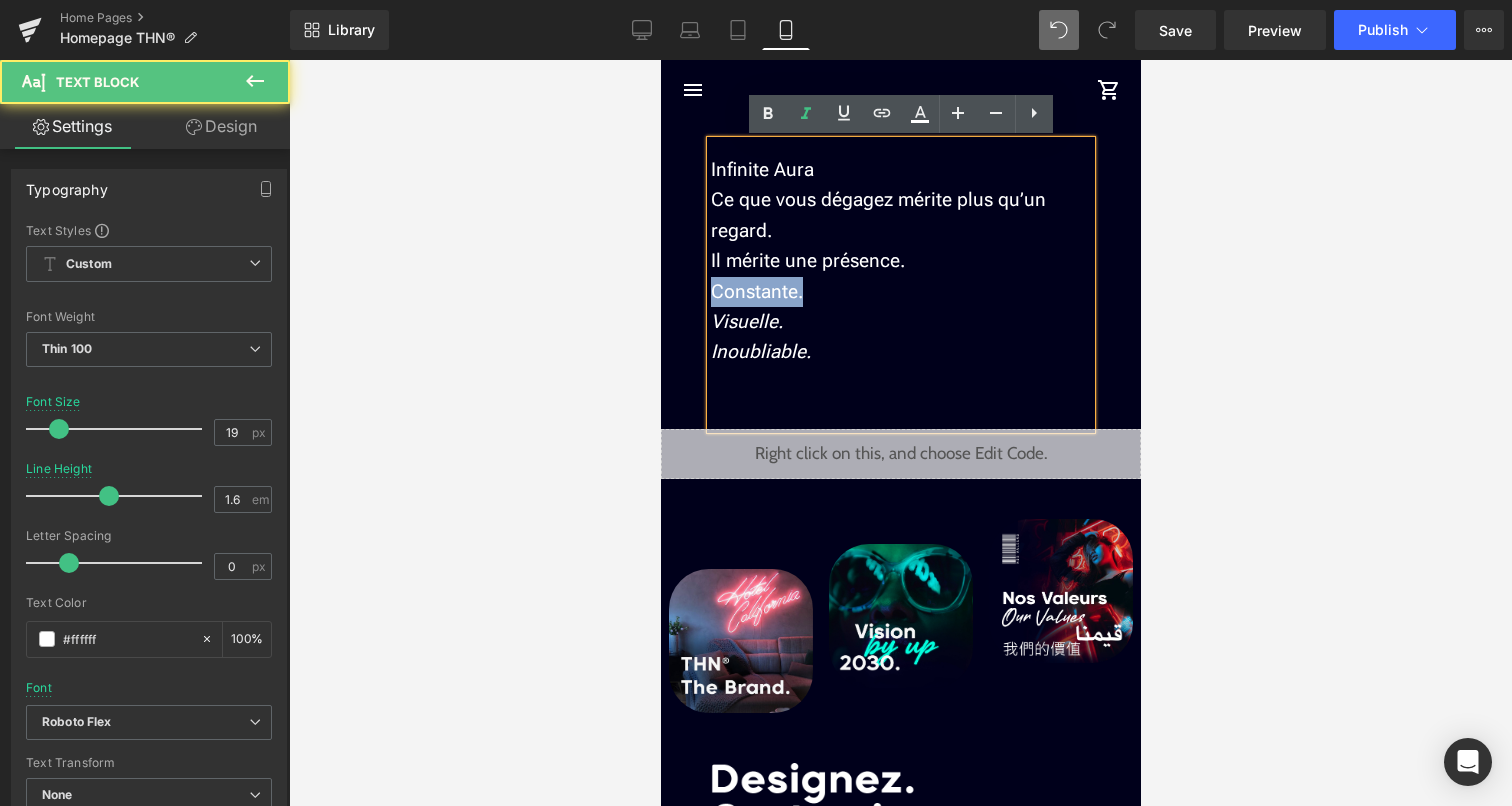 drag, startPoint x: 805, startPoint y: 287, endPoint x: 712, endPoint y: 288, distance: 93.00538 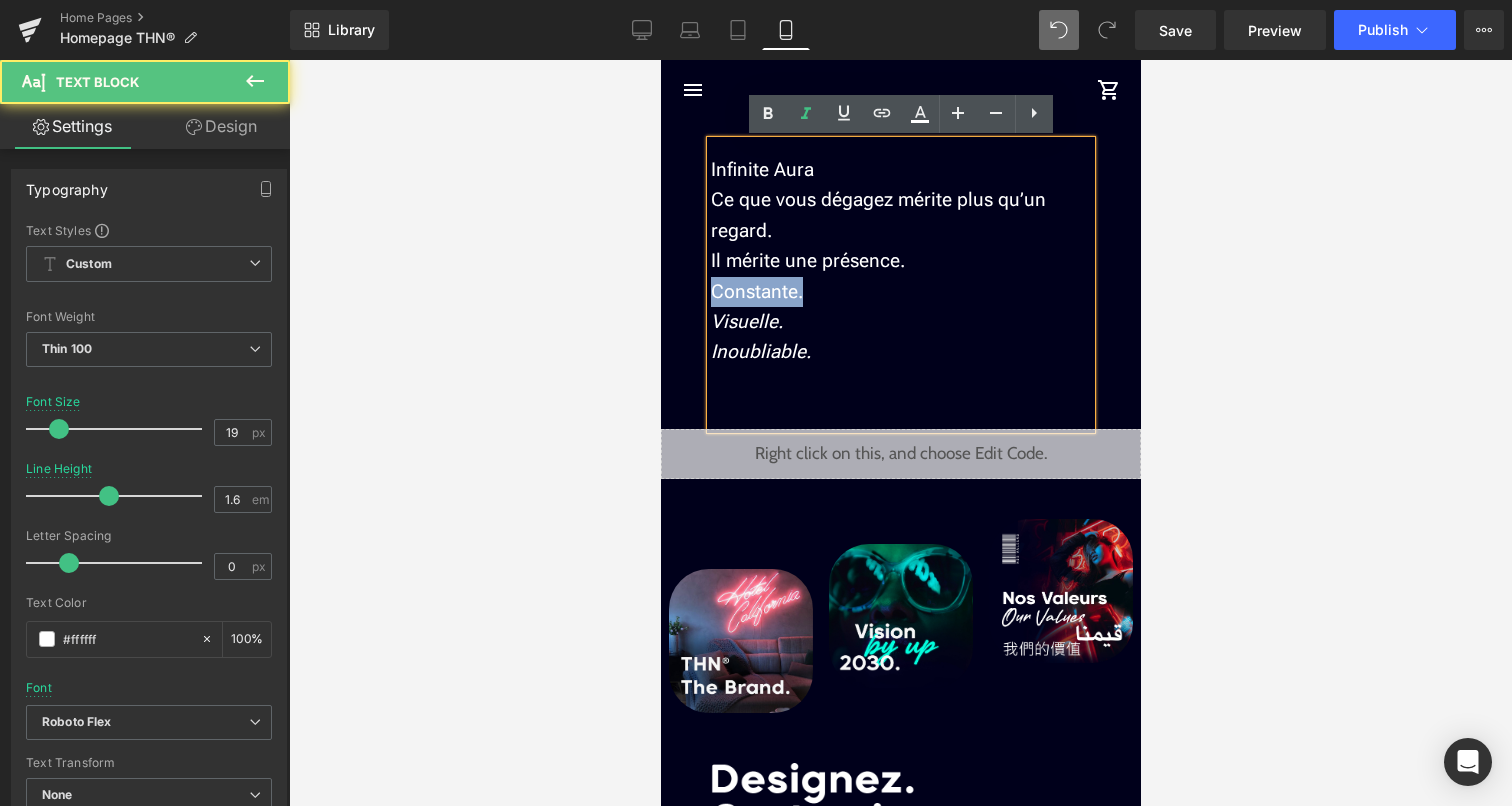 click on "Constante." at bounding box center (900, 292) 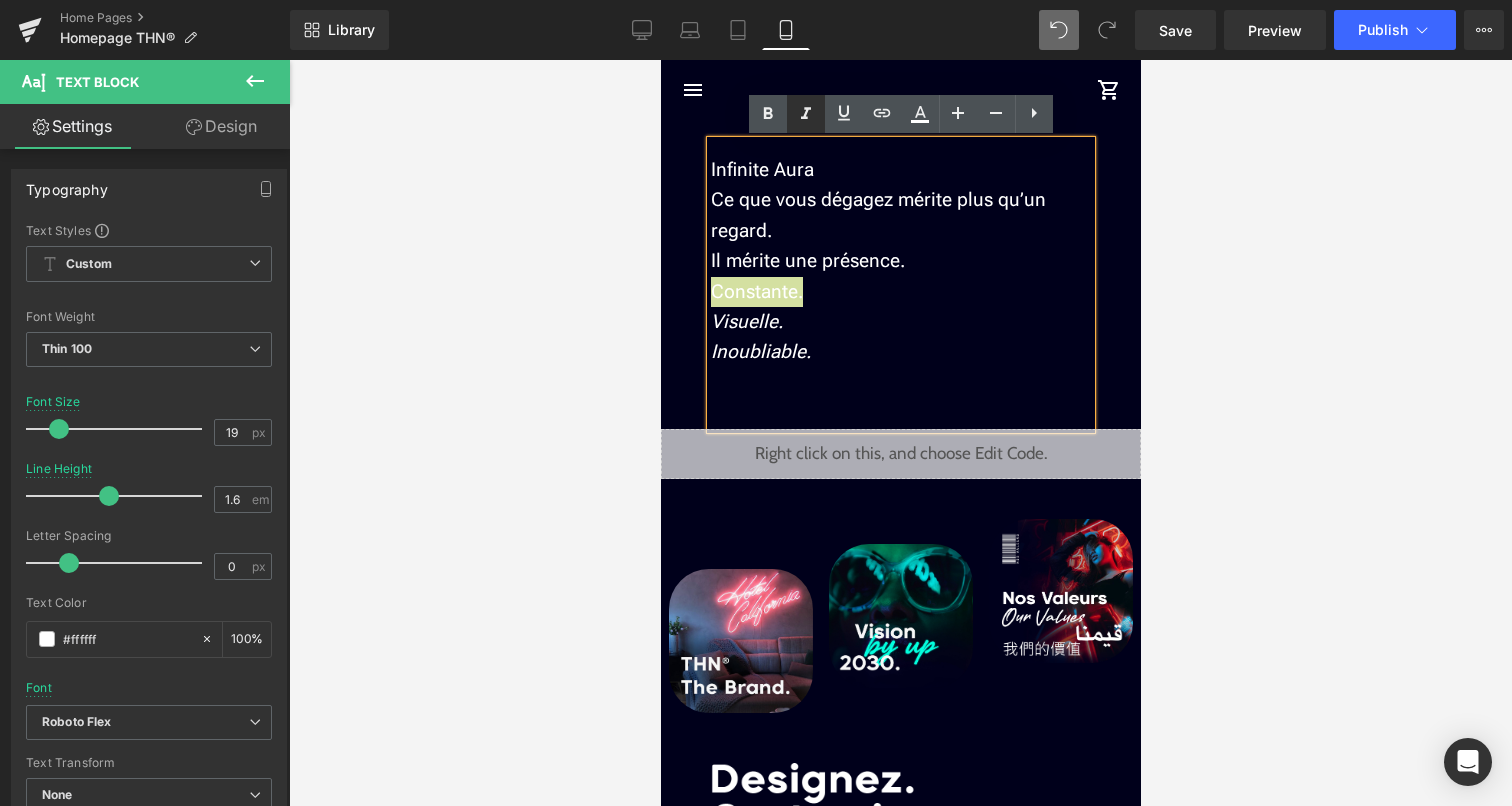 click 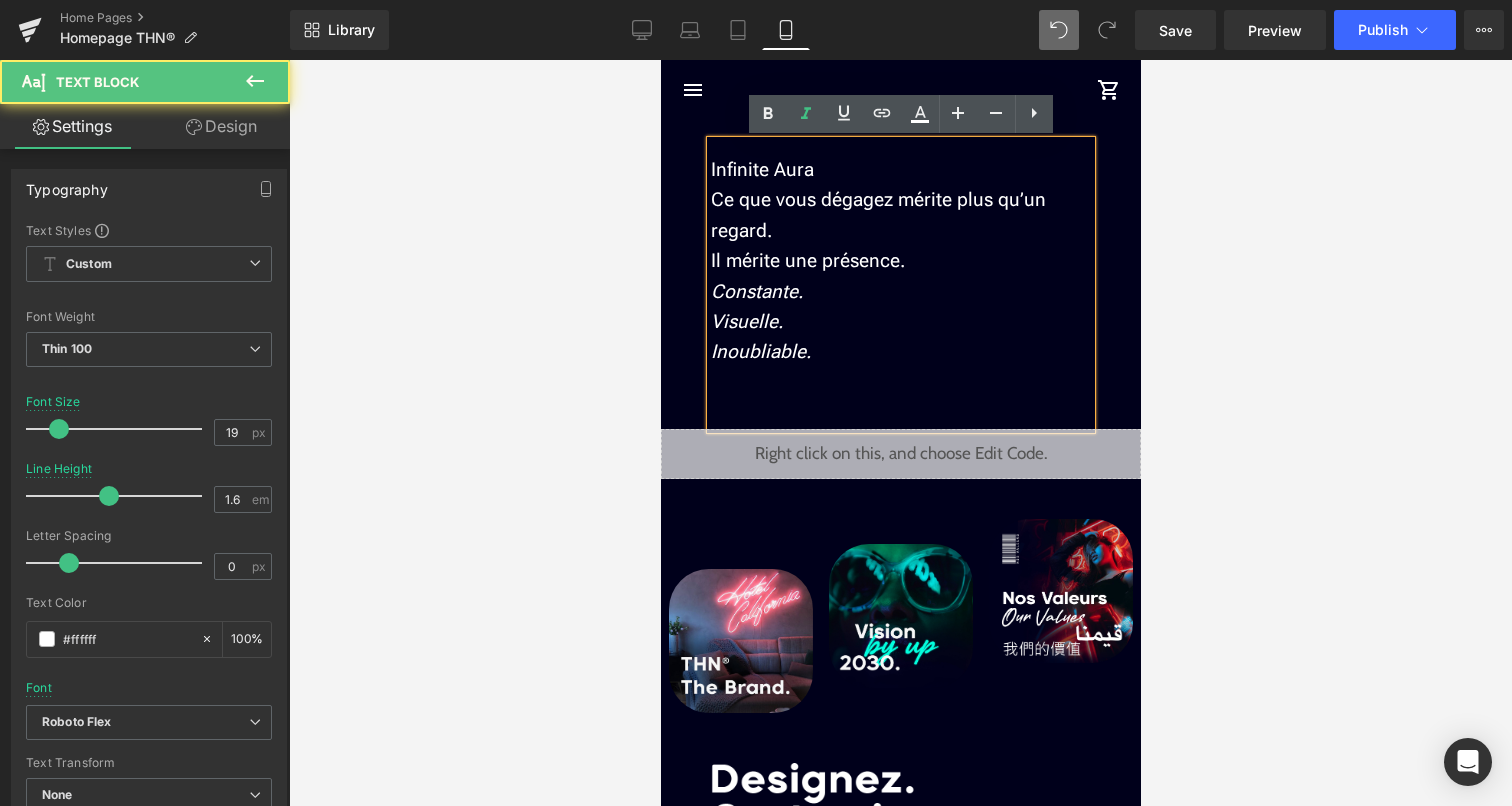 click on "Ce que vous dégagez mérite plus qu’un regard." at bounding box center (900, 215) 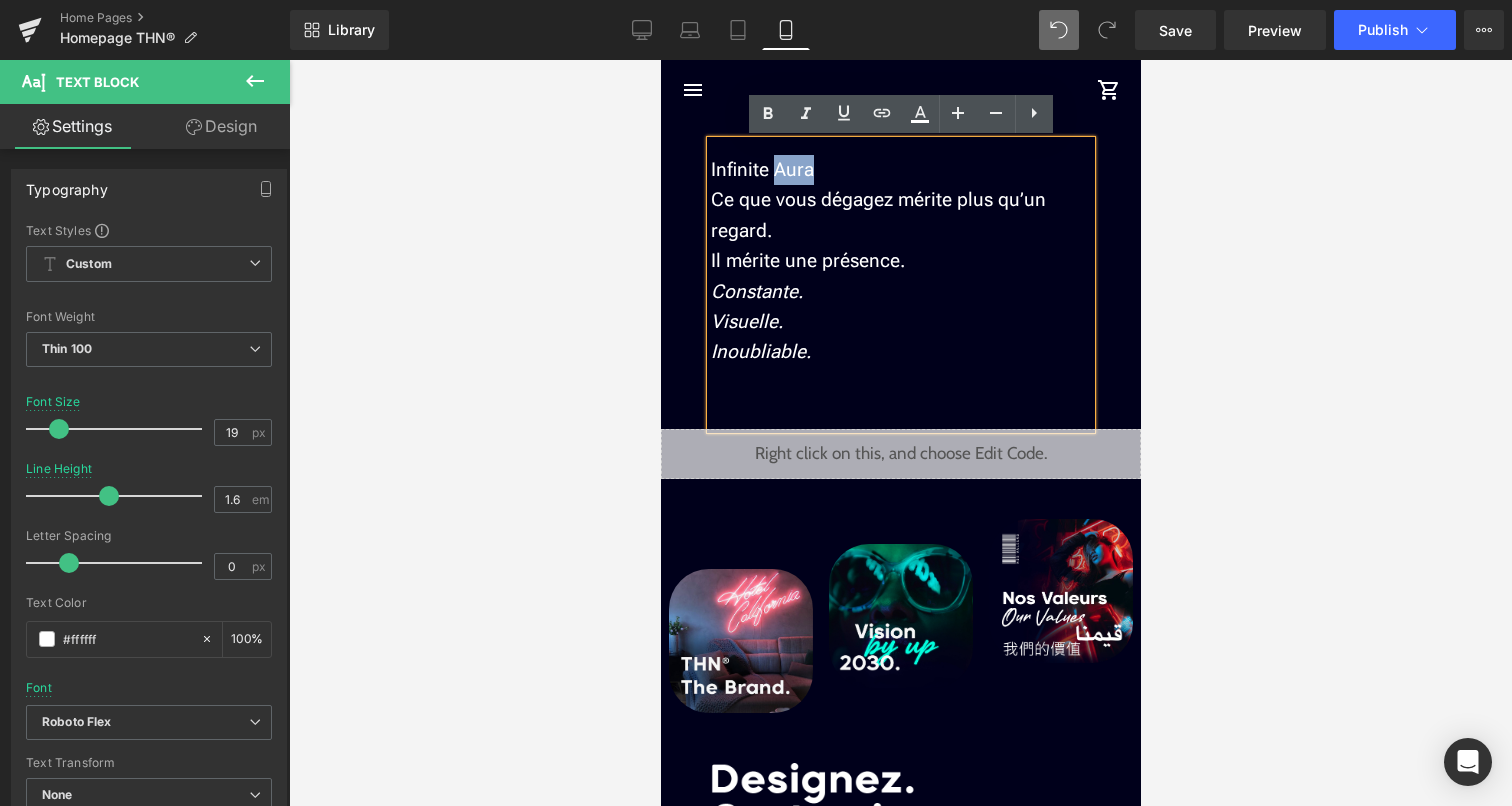 drag, startPoint x: 771, startPoint y: 176, endPoint x: 805, endPoint y: 179, distance: 34.132095 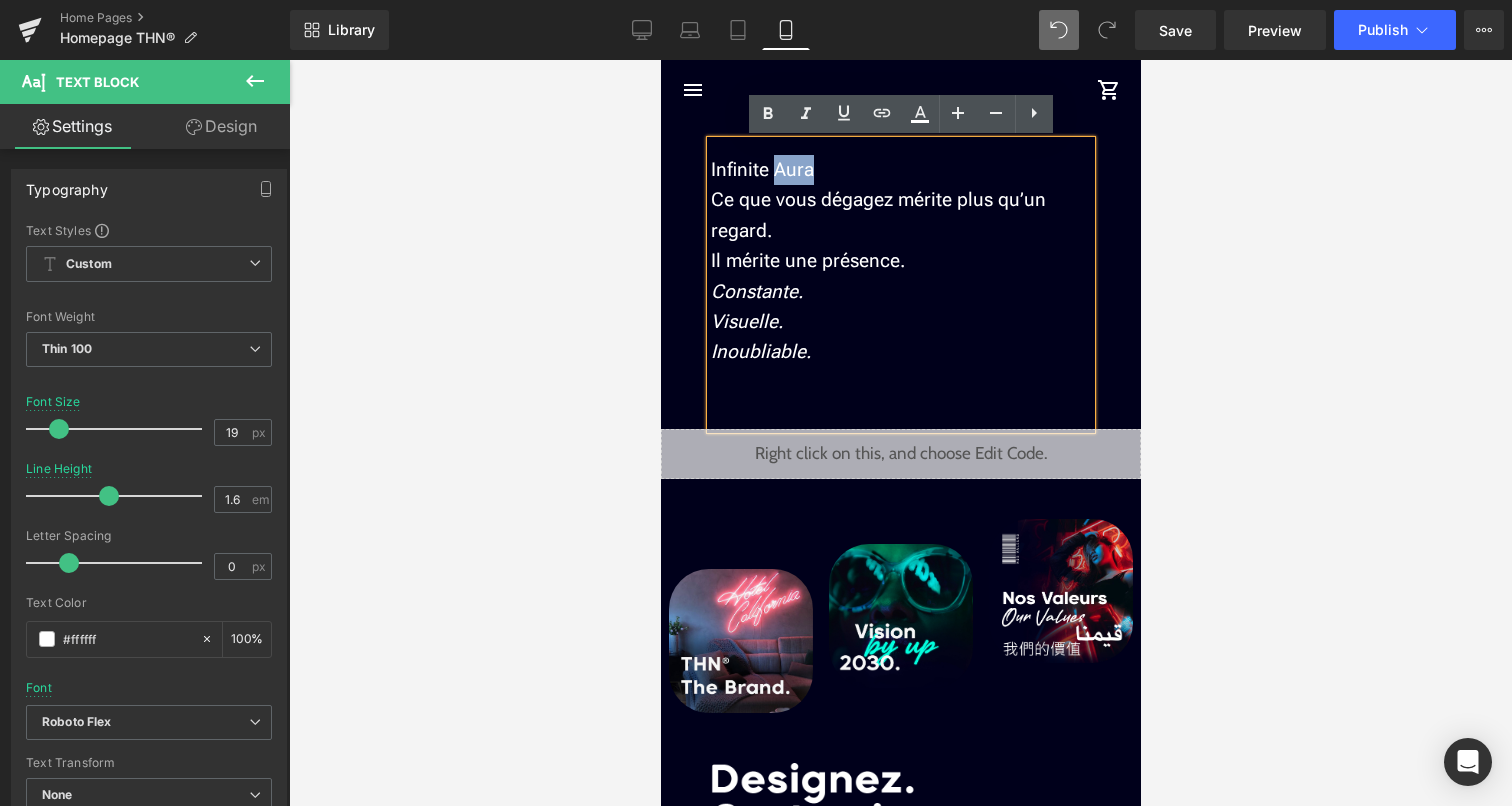 click on "Infinite Aura" at bounding box center (900, 170) 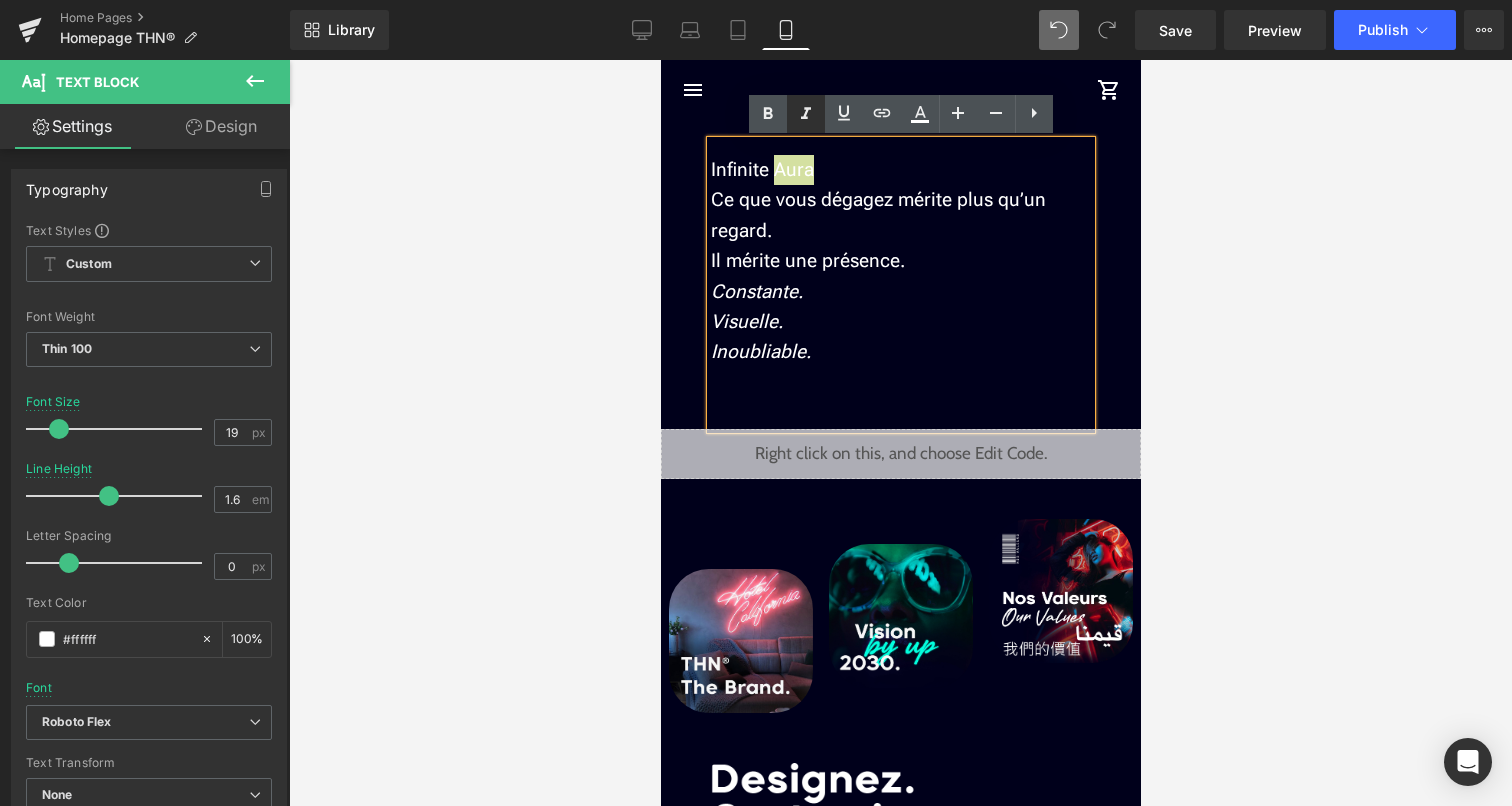 click 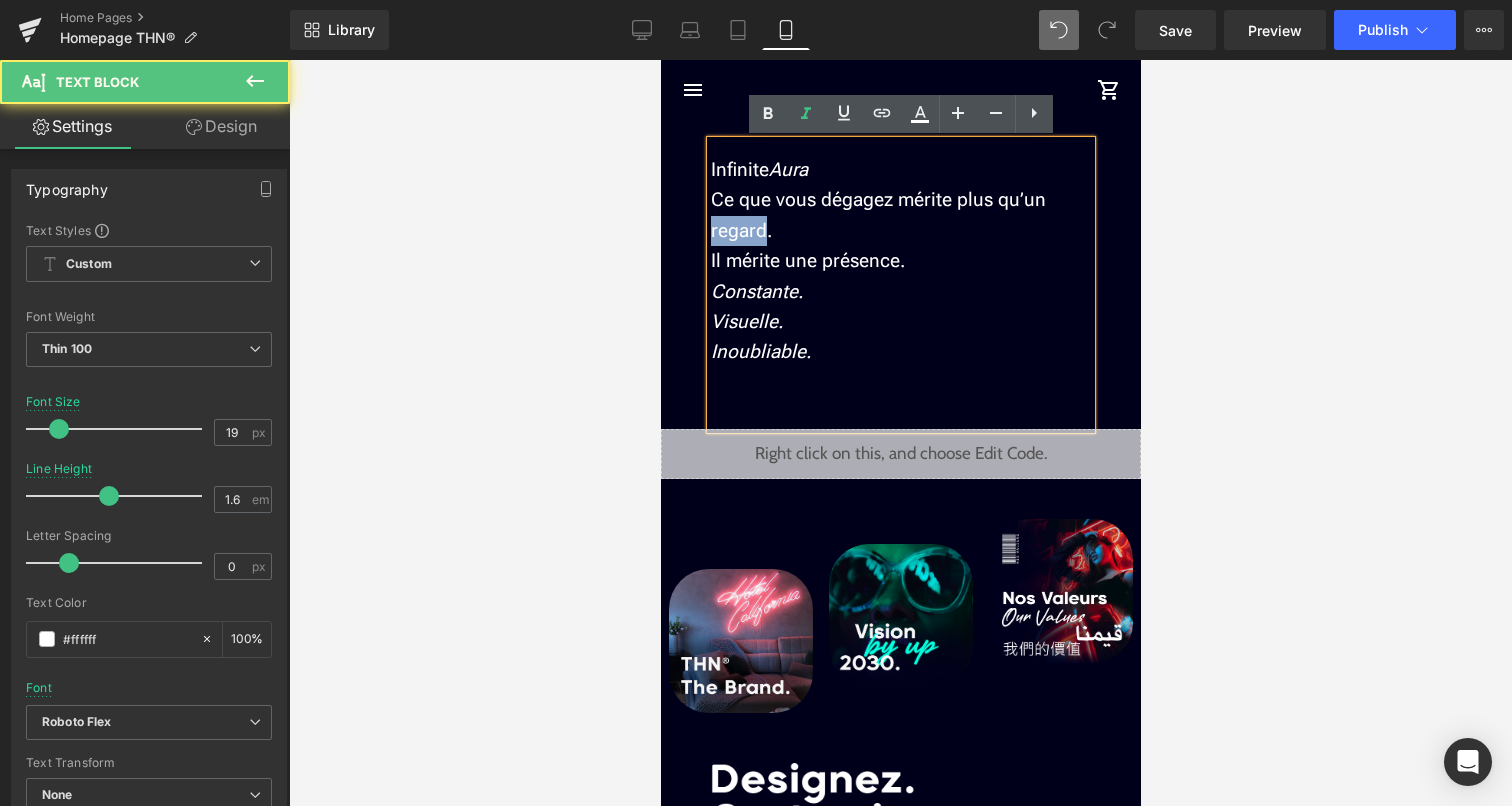 drag, startPoint x: 762, startPoint y: 232, endPoint x: 710, endPoint y: 232, distance: 52 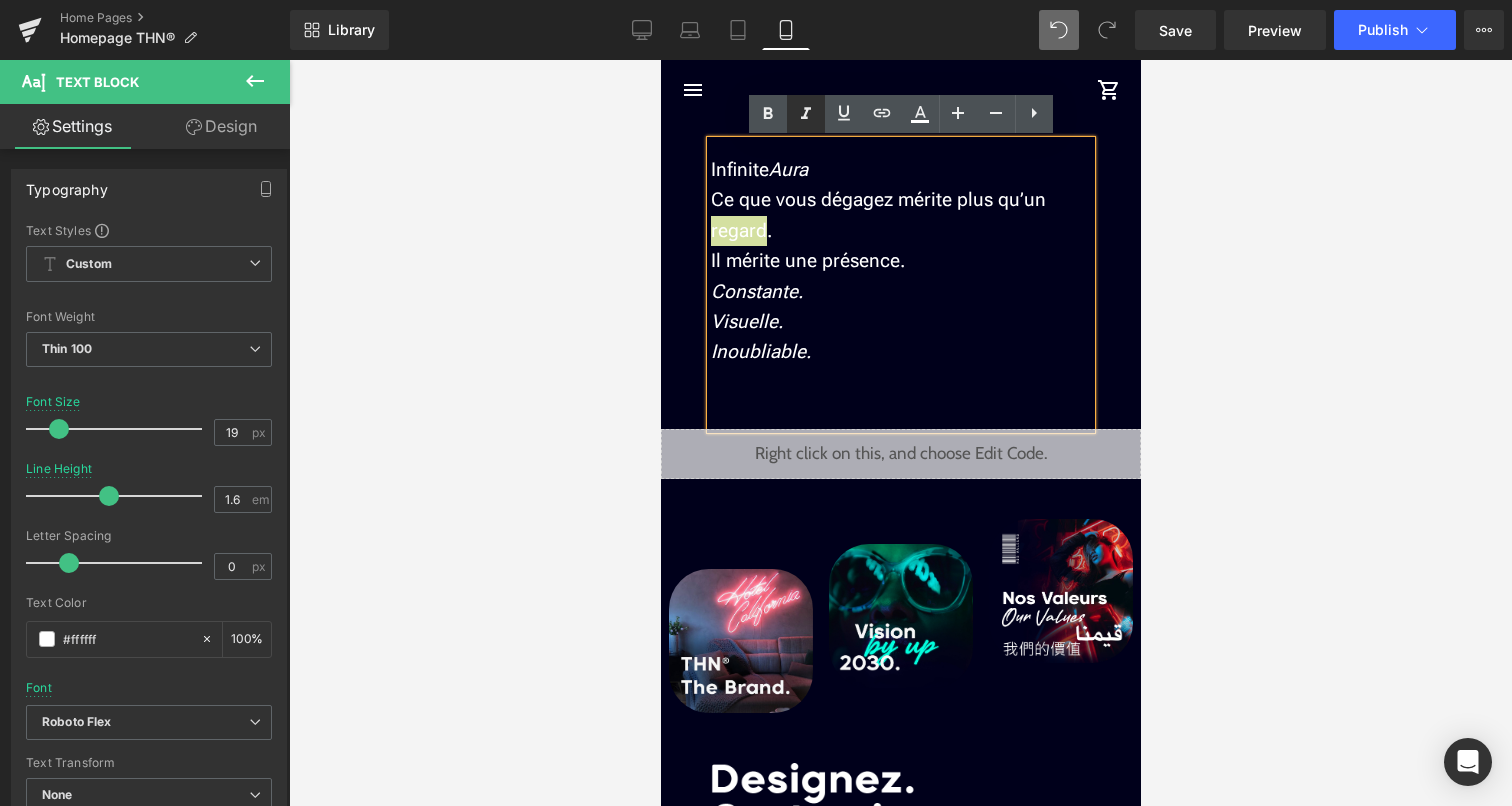 click 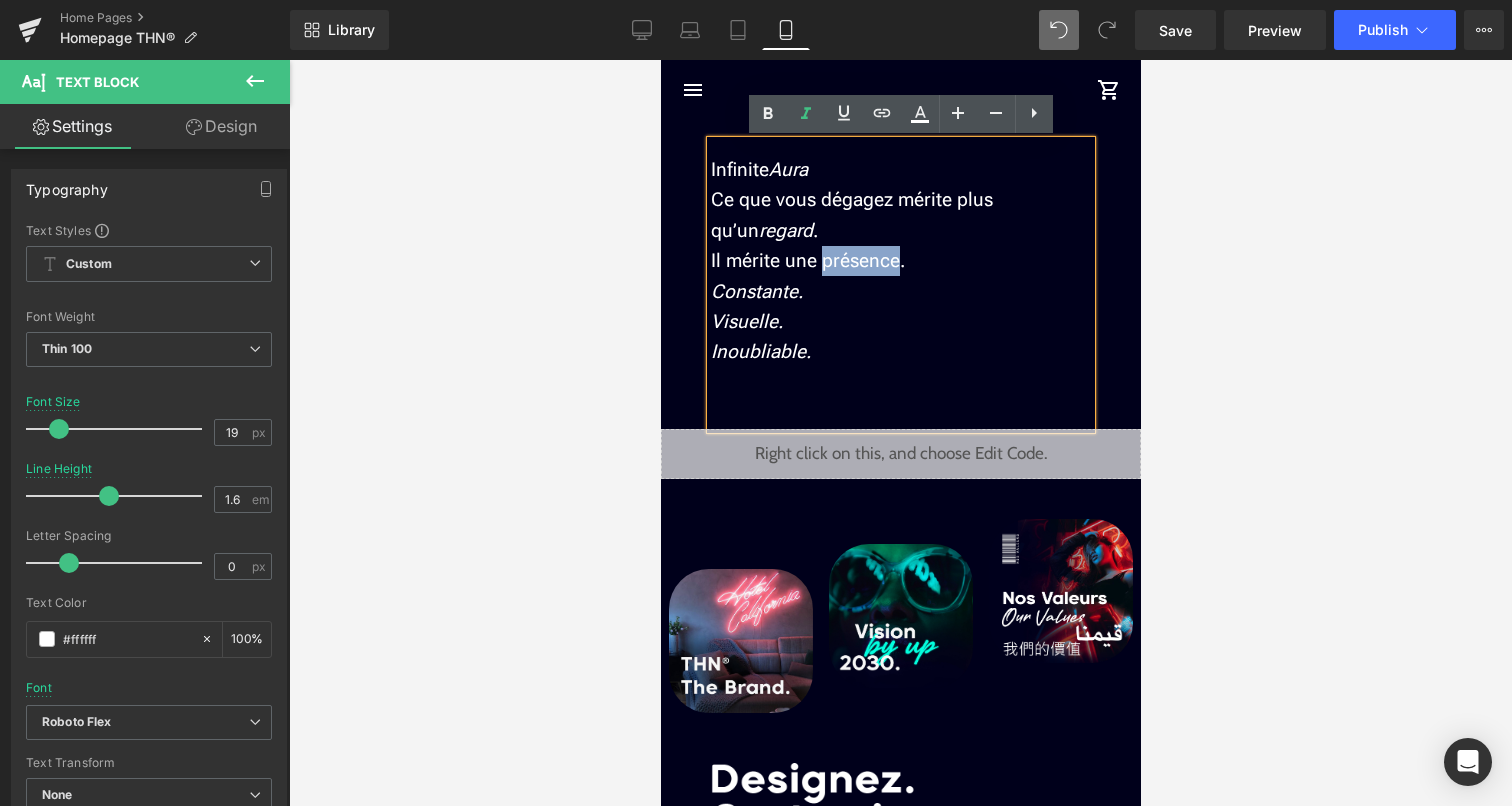 drag, startPoint x: 813, startPoint y: 262, endPoint x: 889, endPoint y: 266, distance: 76.105194 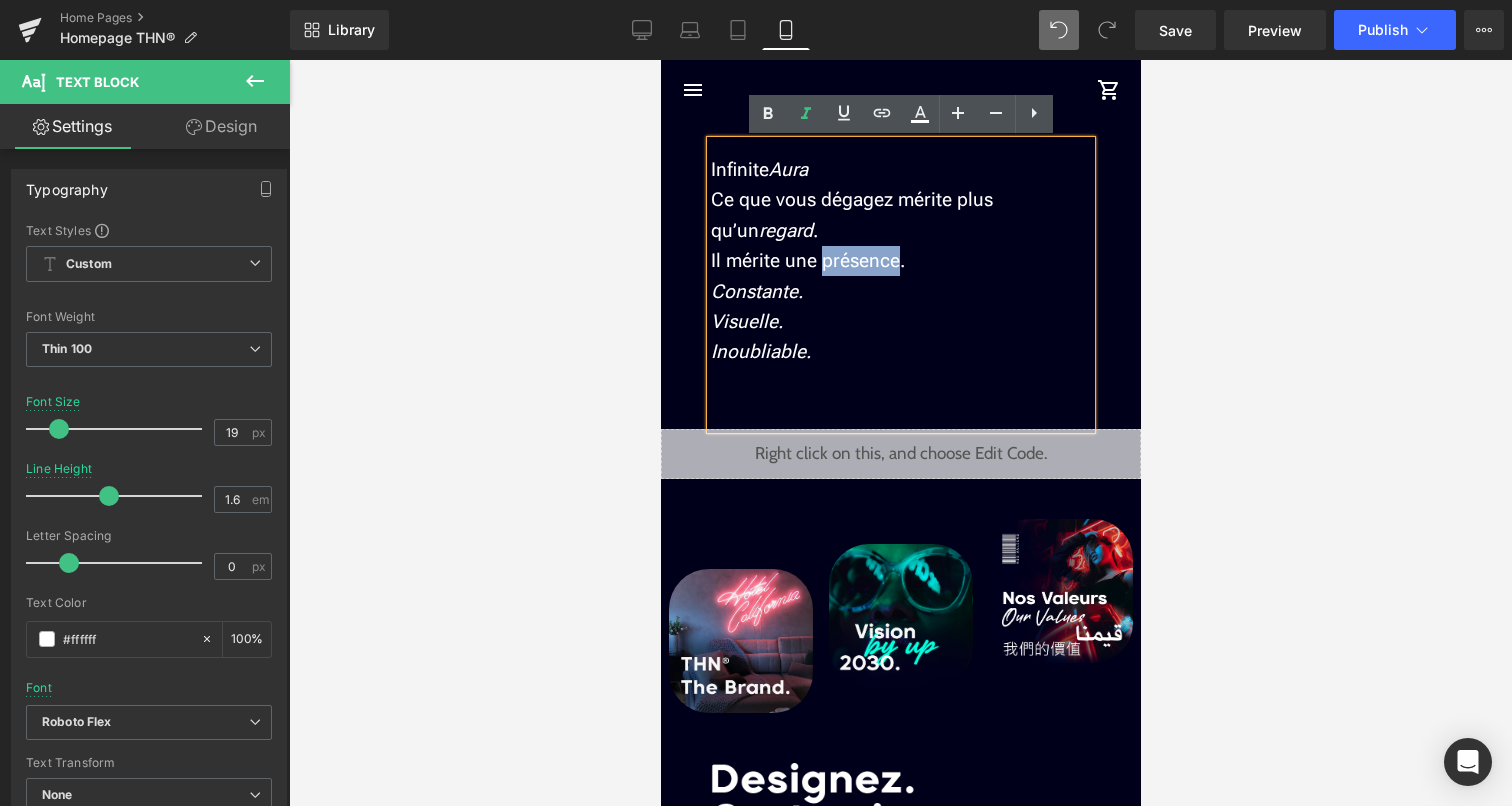 click on "Il mérite une présence." at bounding box center (900, 261) 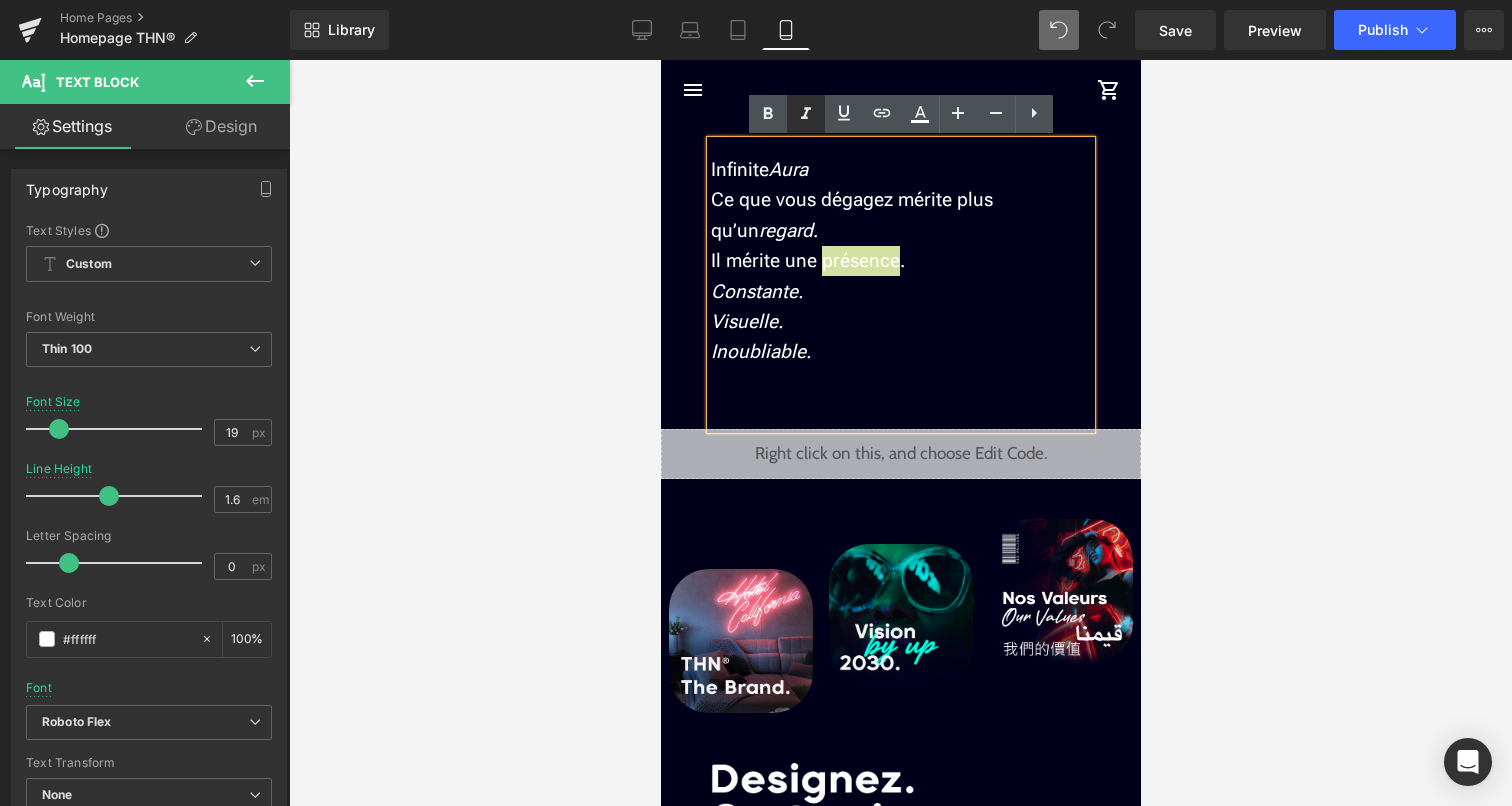 click 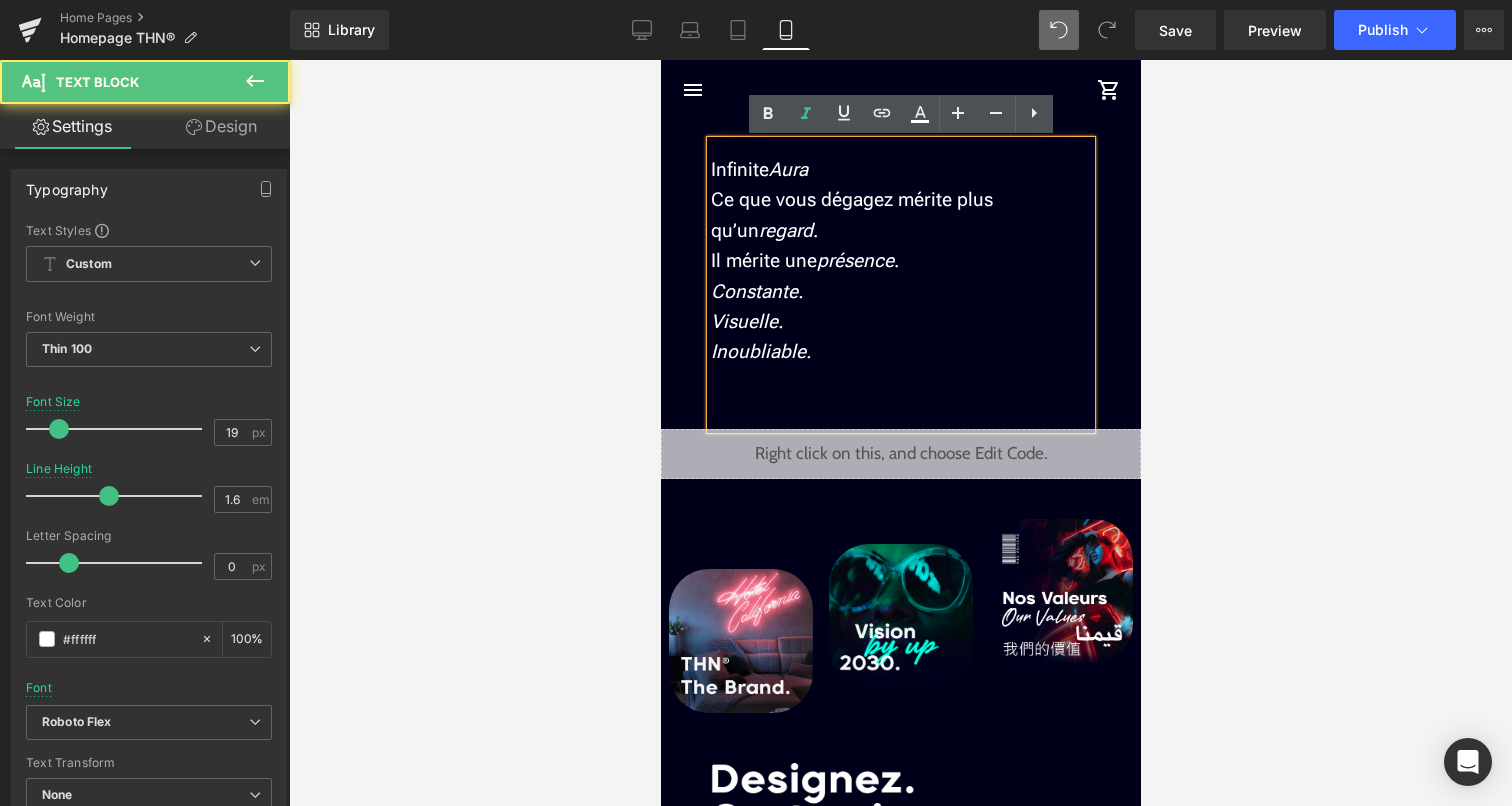 click on "Inoubliable." at bounding box center (900, 352) 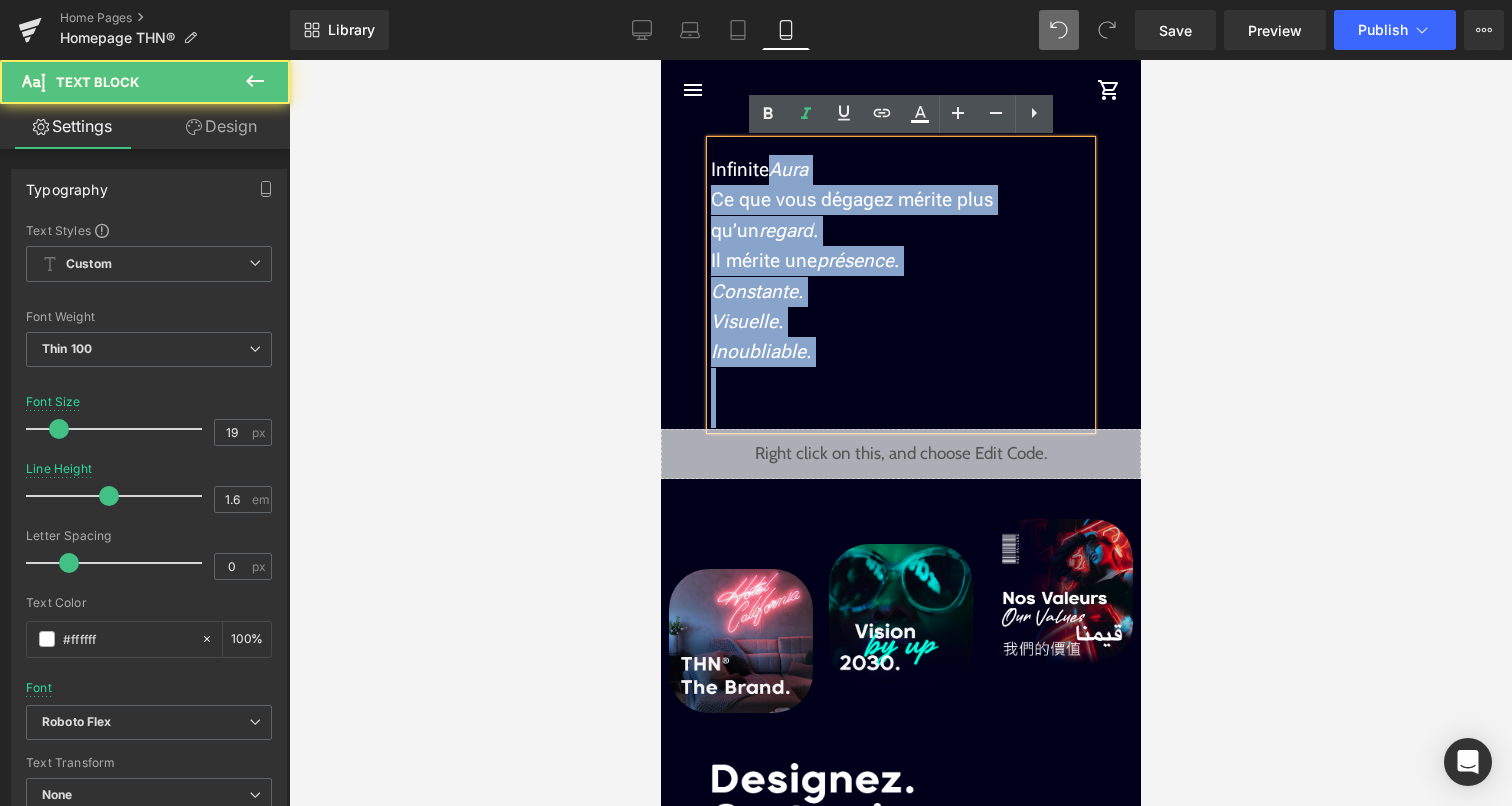 drag, startPoint x: 765, startPoint y: 175, endPoint x: 709, endPoint y: 173, distance: 56.0357 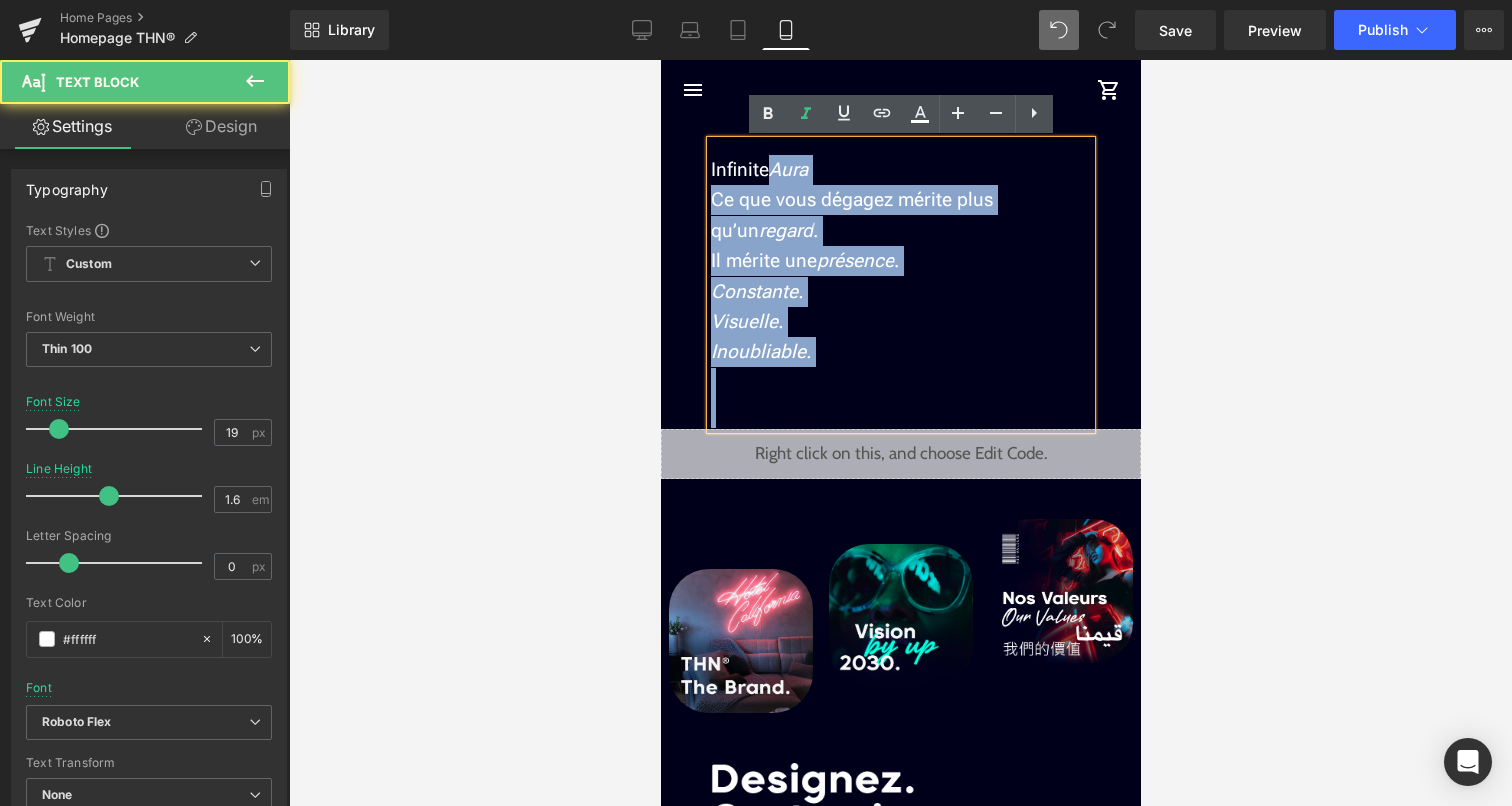 click on "Infinite  Aura" at bounding box center (900, 170) 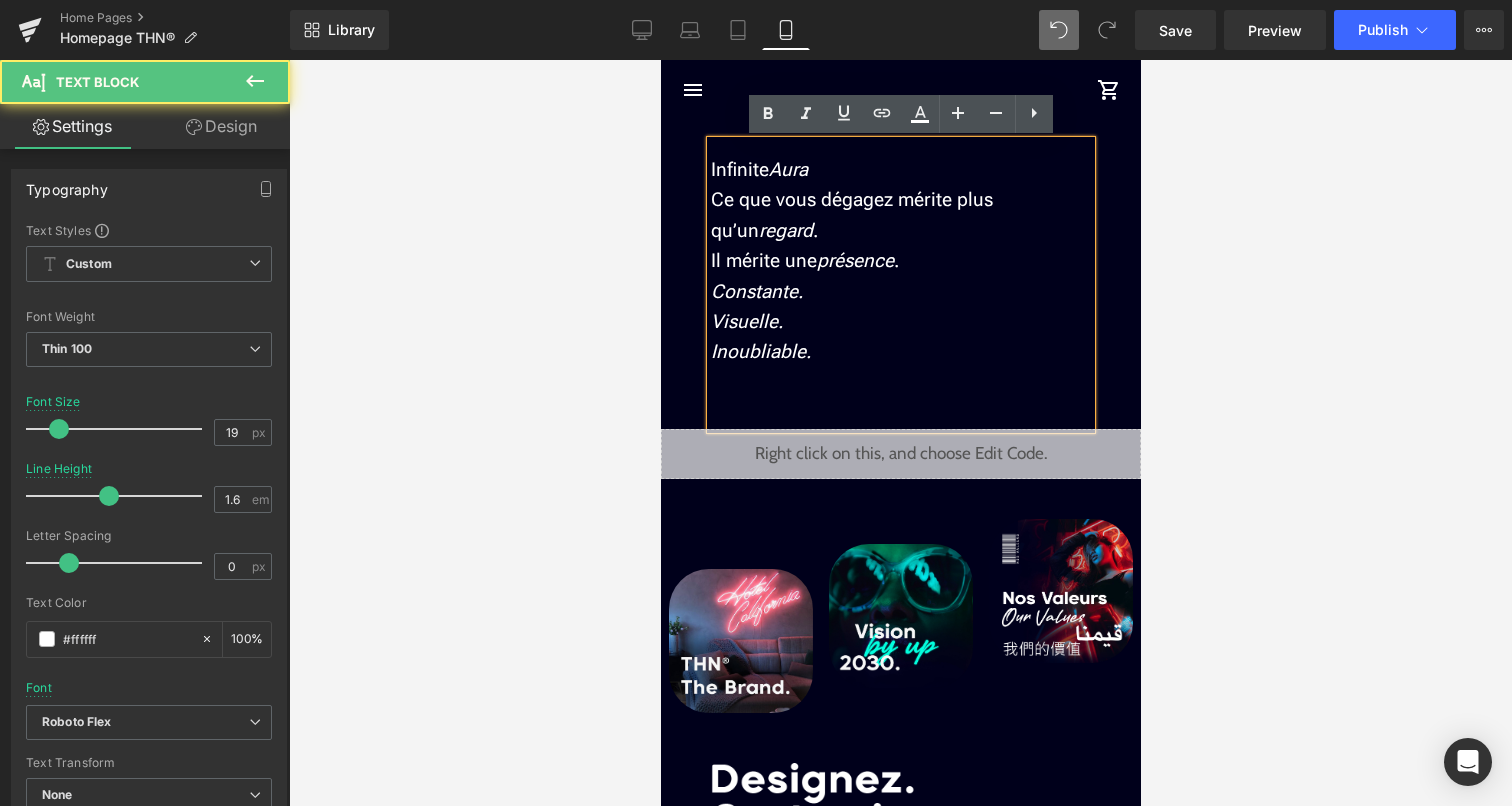 click on "Infinite  Aura" at bounding box center [900, 170] 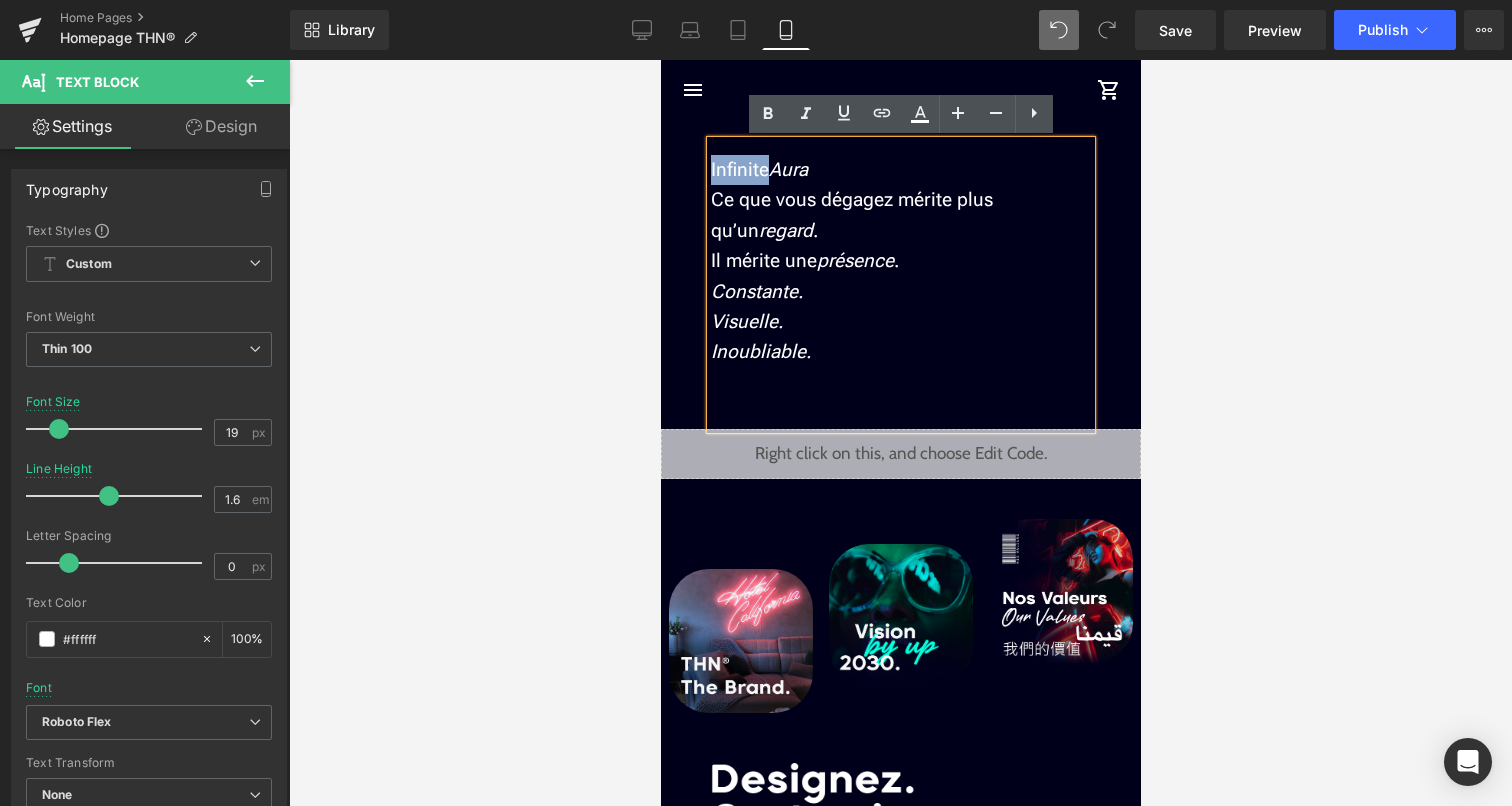 drag, startPoint x: 762, startPoint y: 176, endPoint x: 710, endPoint y: 170, distance: 52.34501 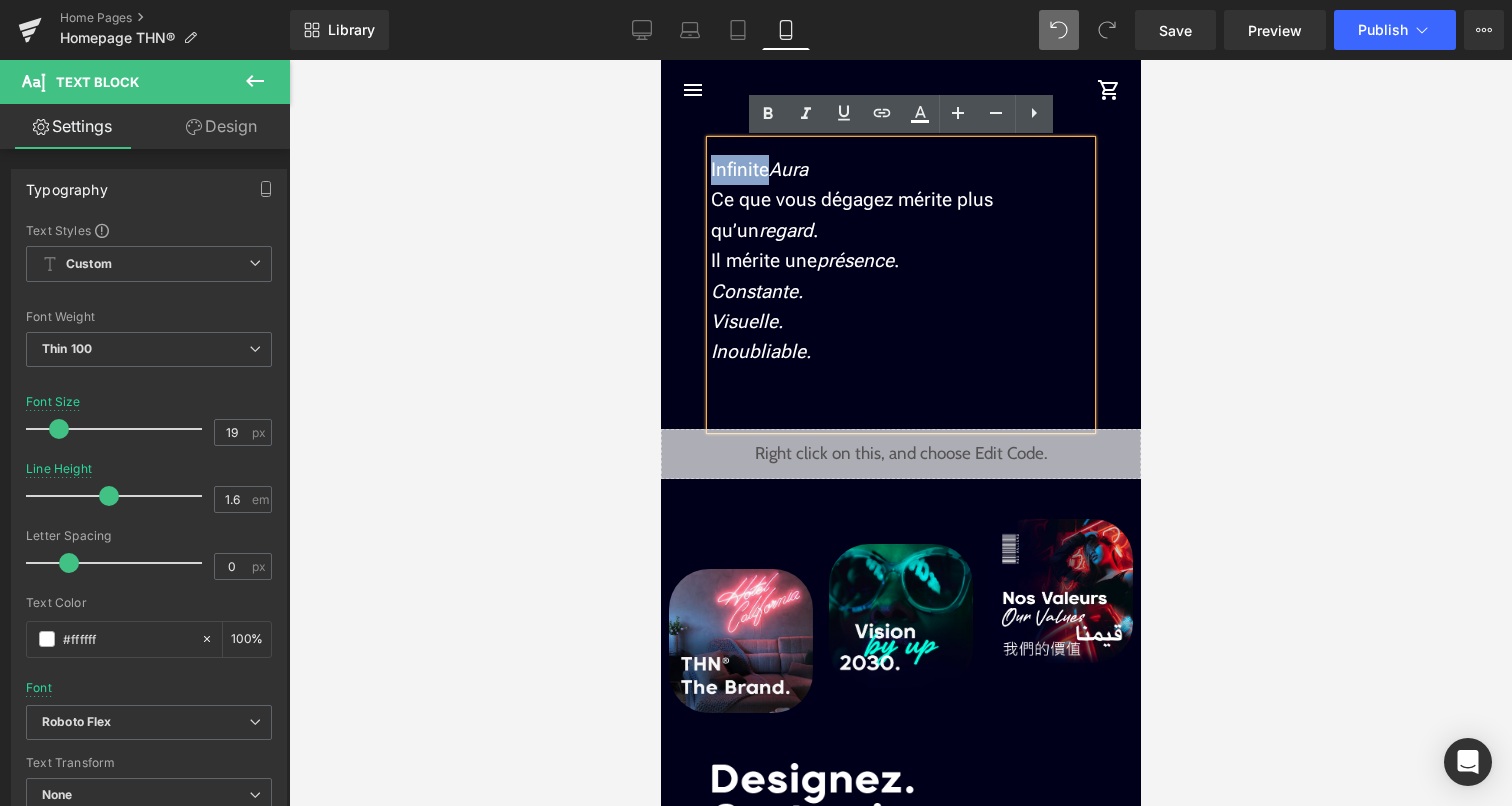 click on "Infinite  Aura" at bounding box center (900, 170) 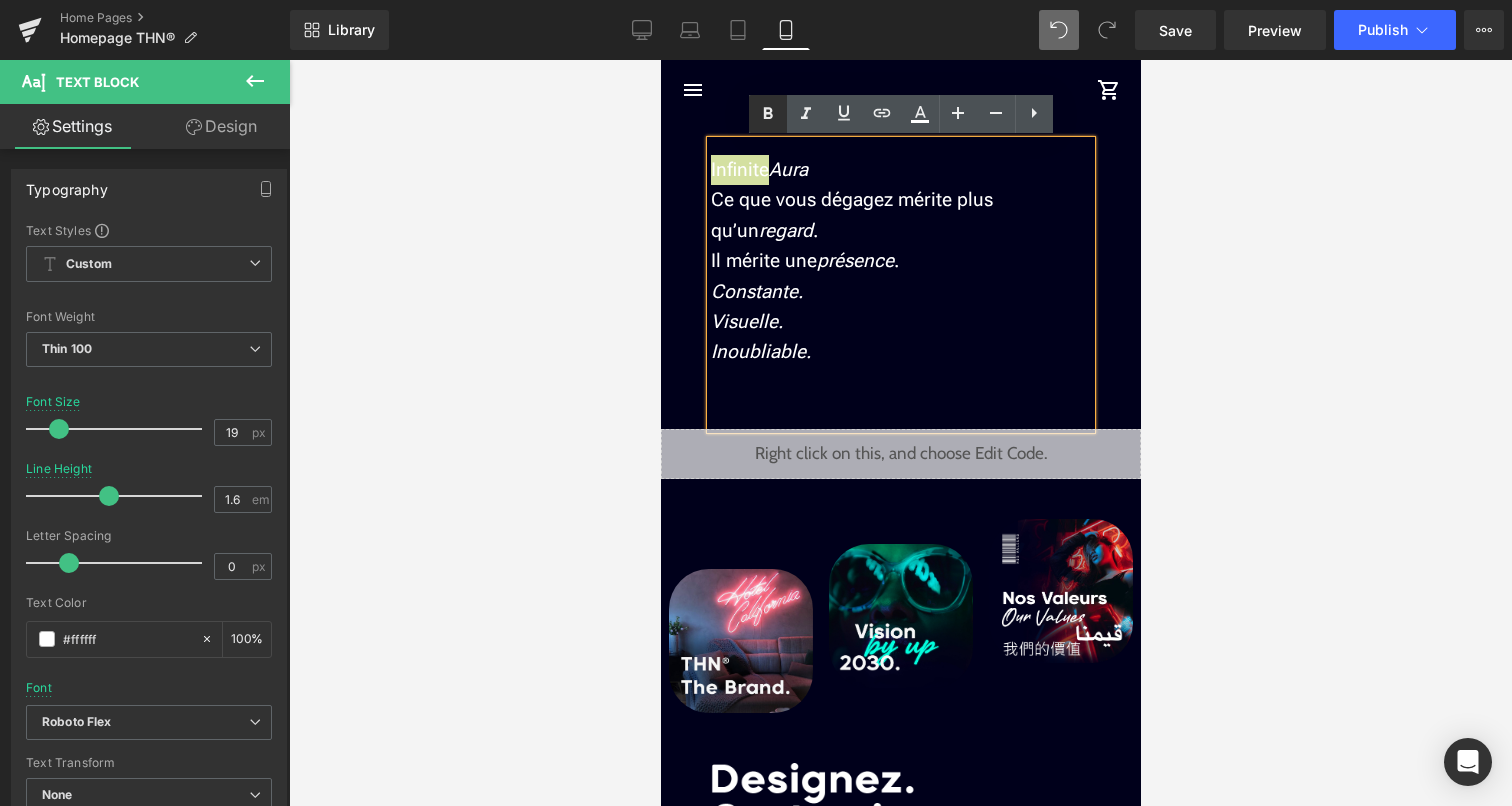 click 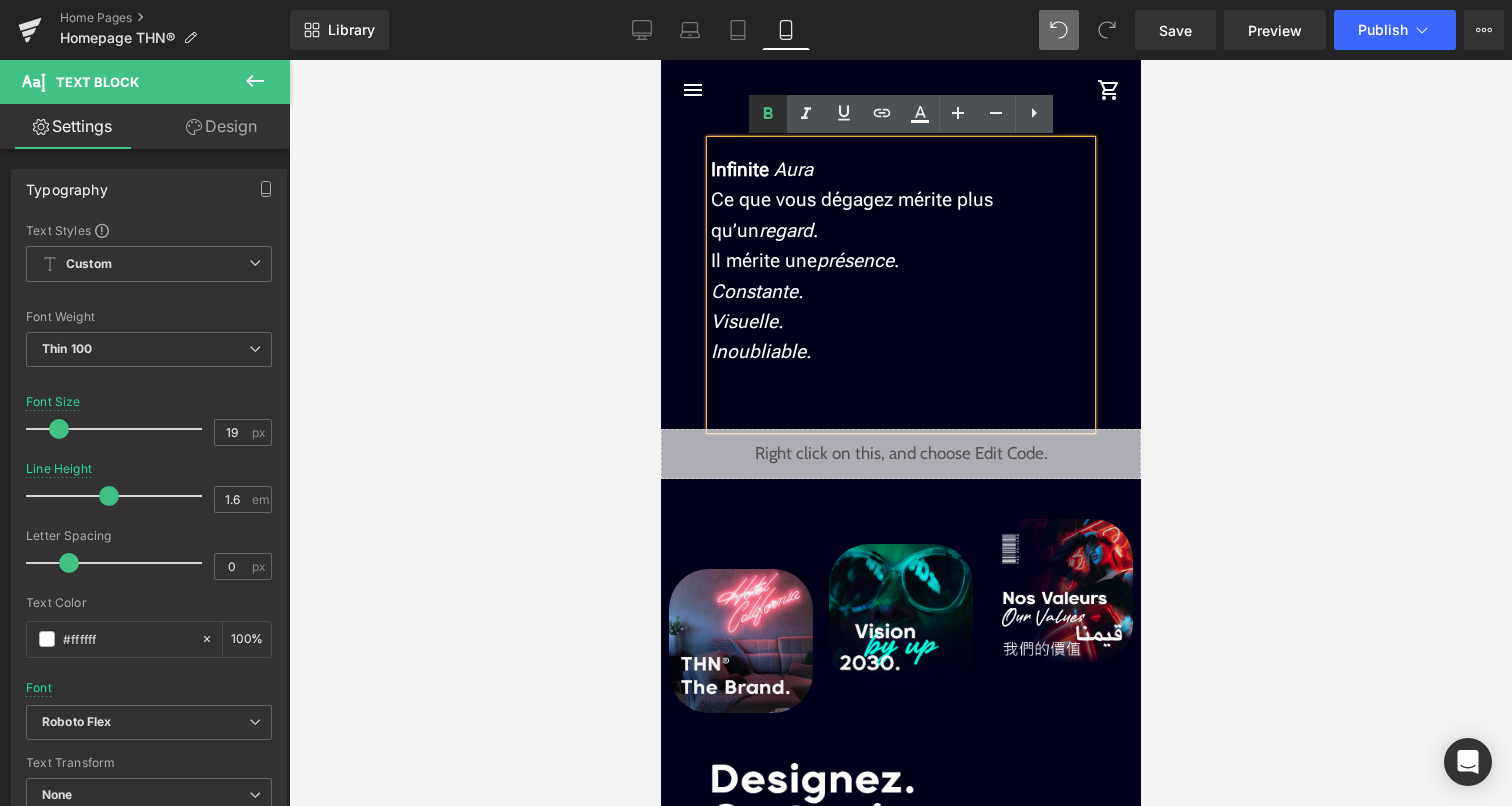 click 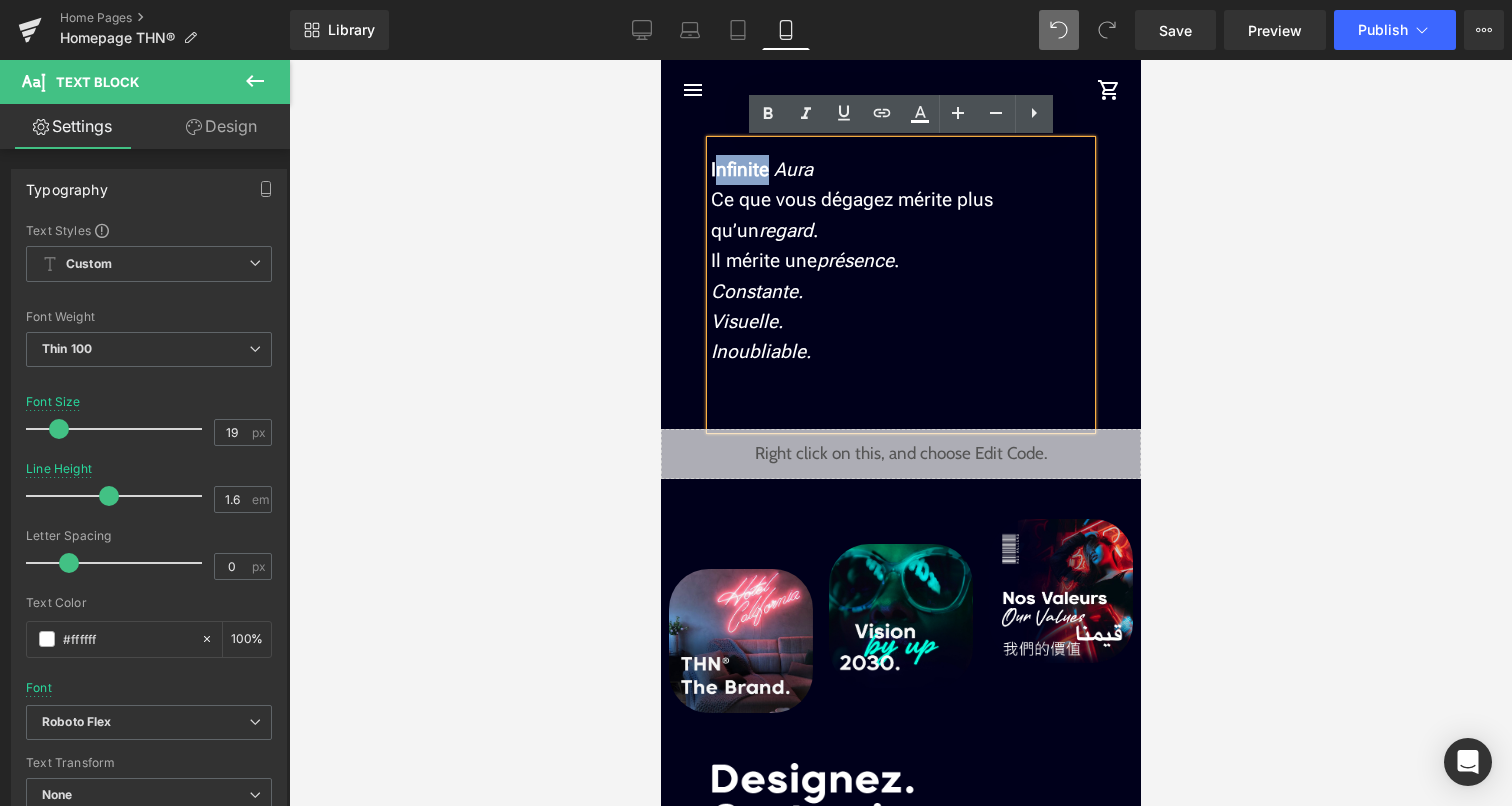 drag, startPoint x: 767, startPoint y: 170, endPoint x: 713, endPoint y: 168, distance: 54.037025 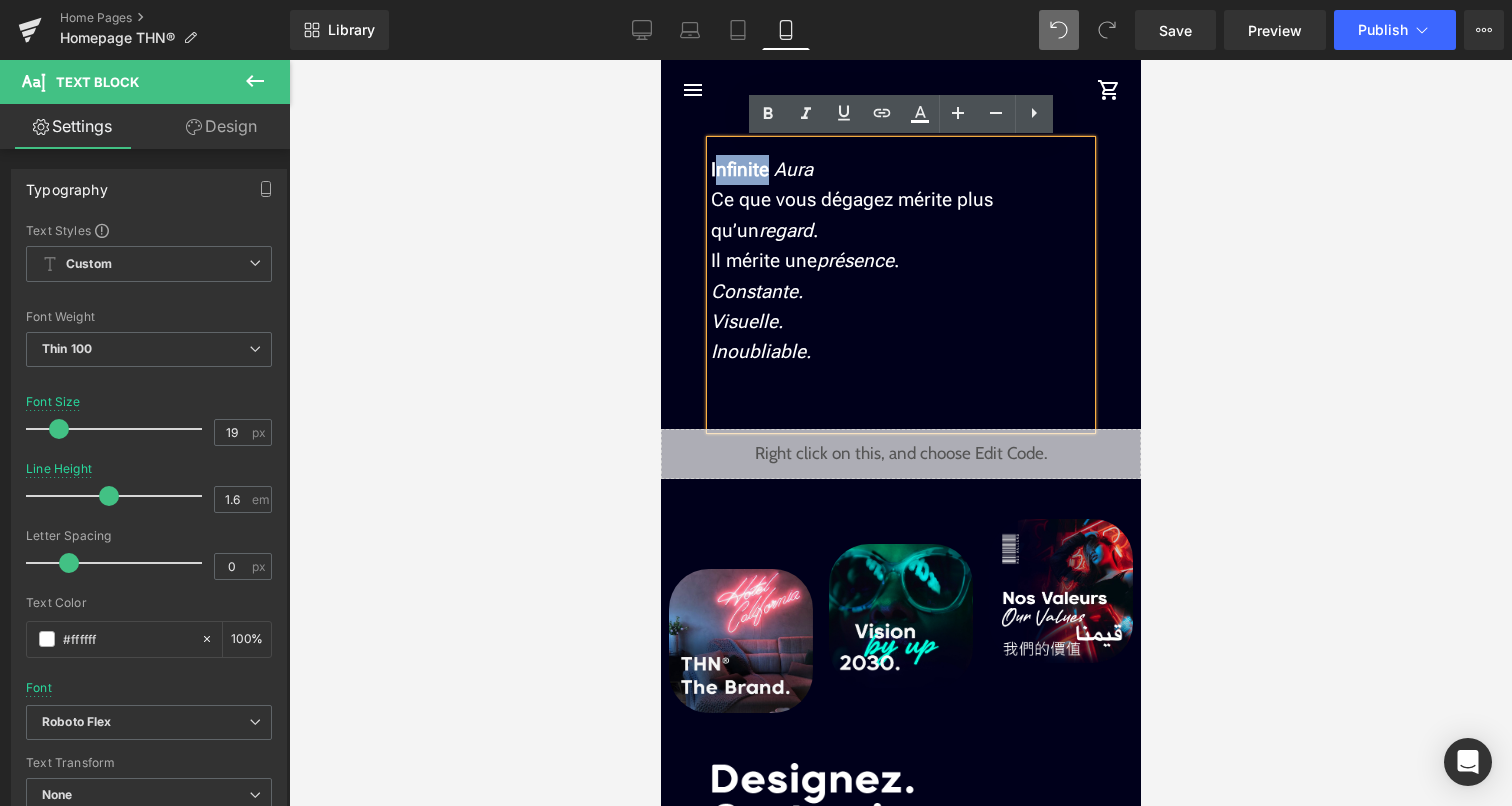 click on "Infinite" at bounding box center (739, 169) 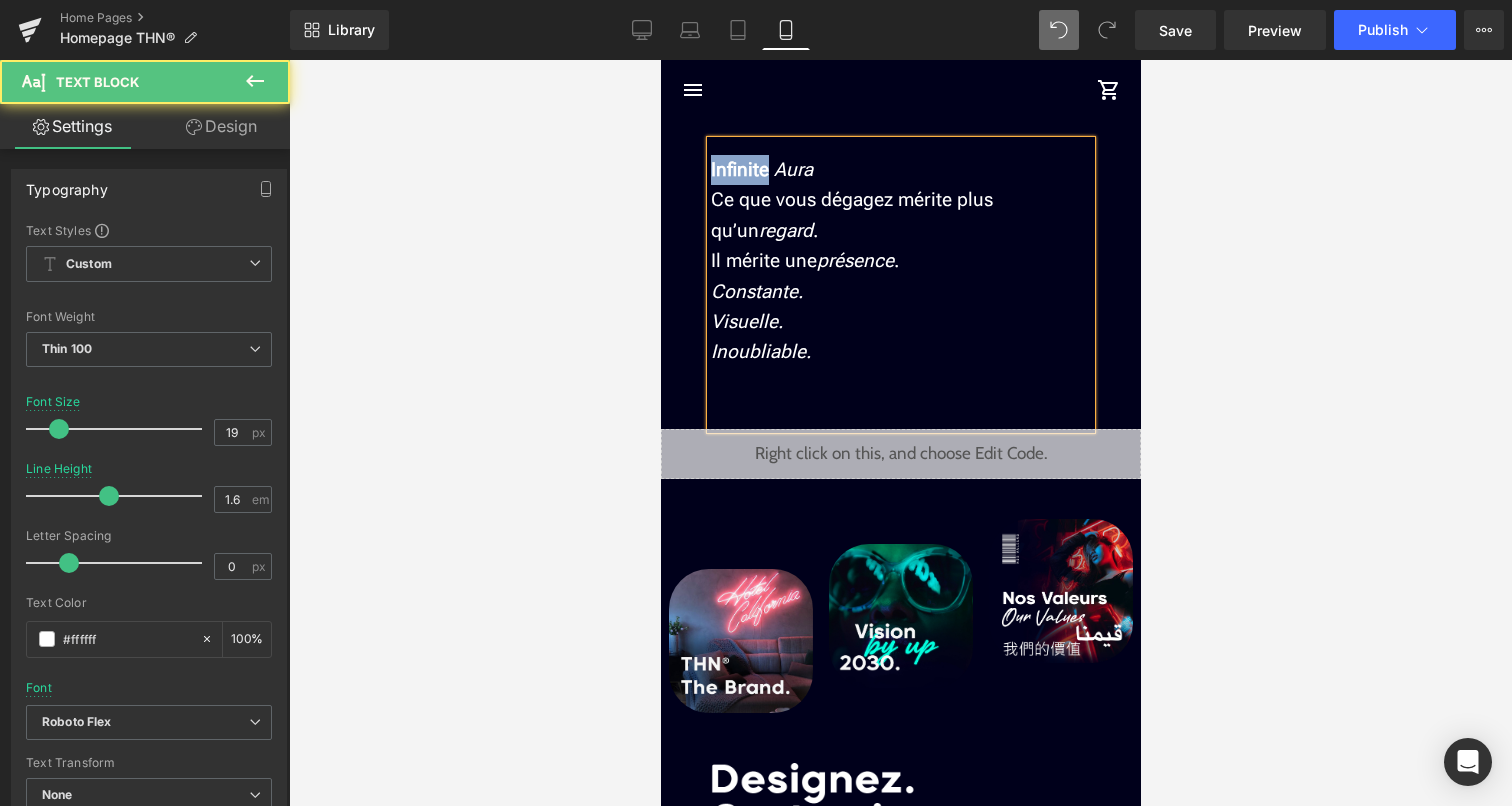 click on "Infinite" at bounding box center [739, 169] 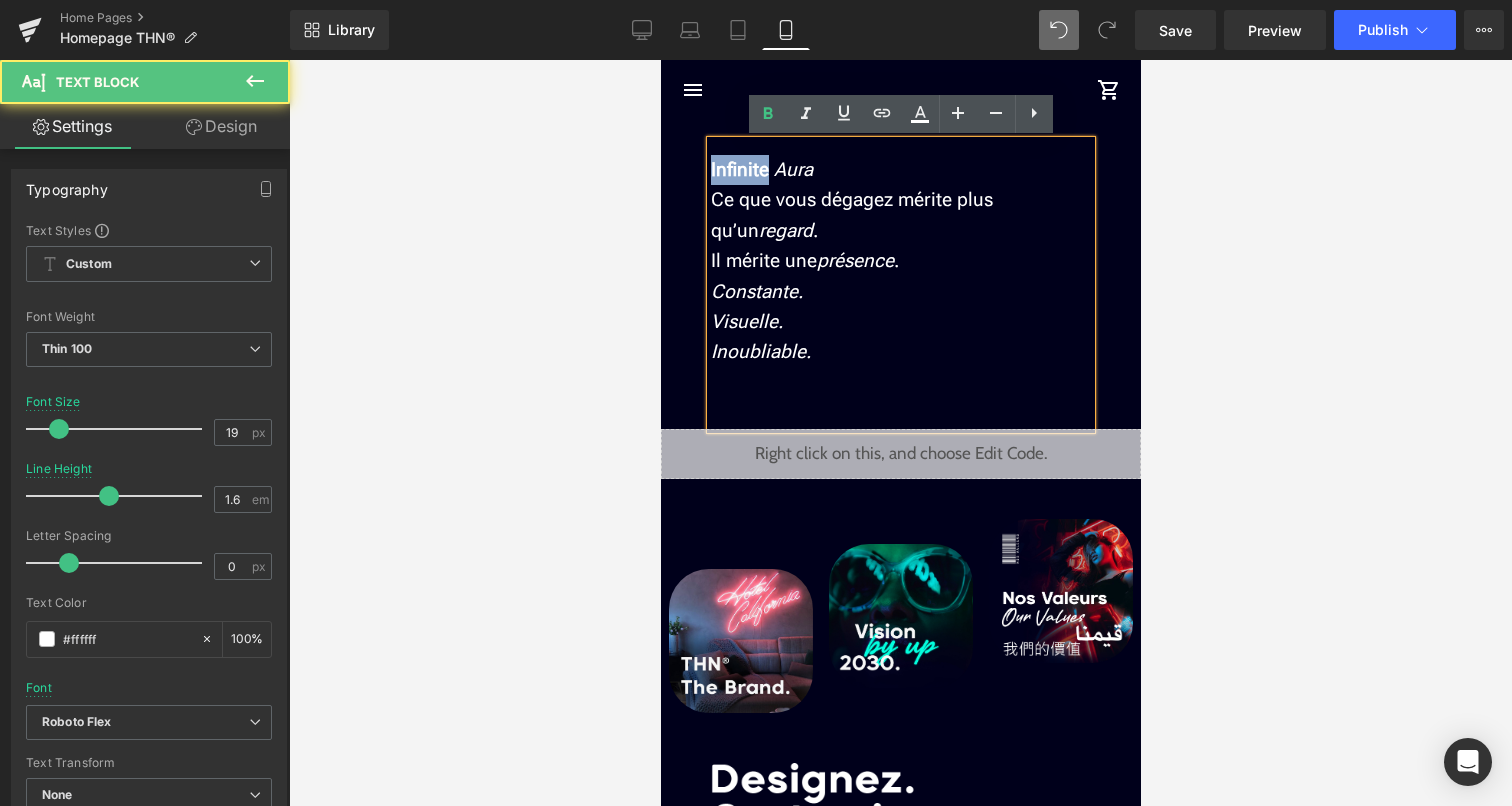 drag, startPoint x: 771, startPoint y: 170, endPoint x: 710, endPoint y: 169, distance: 61.008198 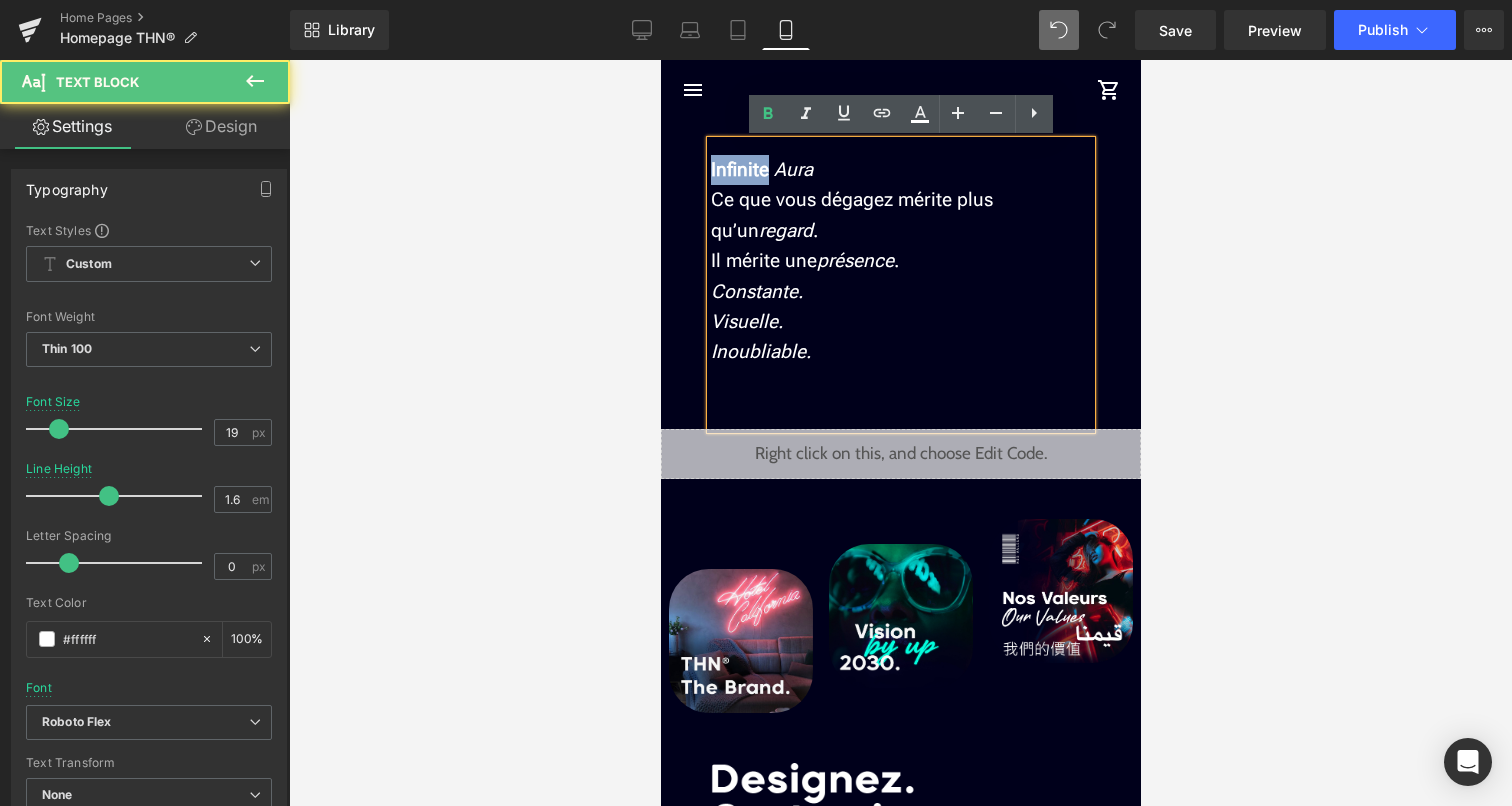 click on "Infinite   Aura" at bounding box center (900, 170) 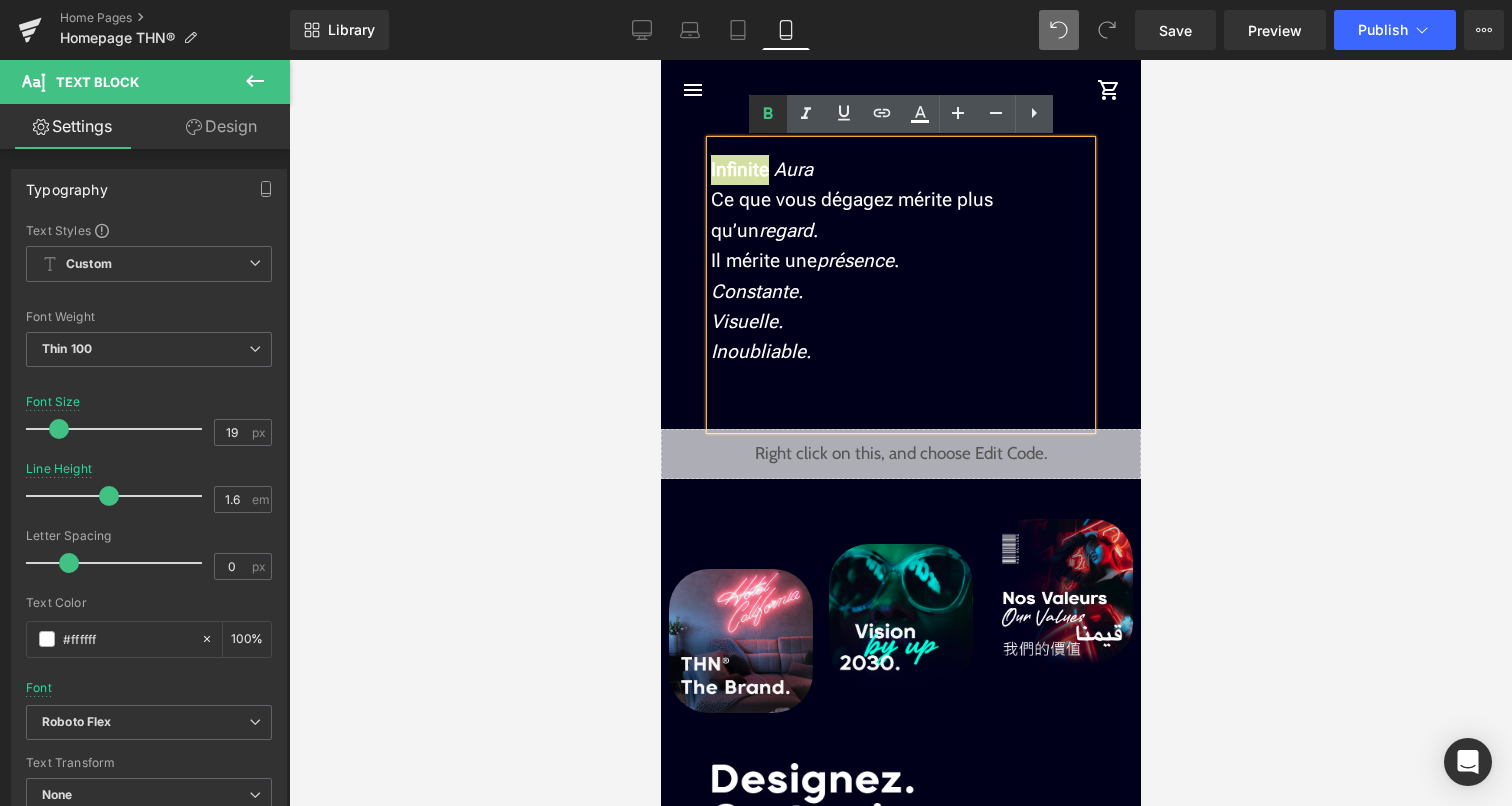 click 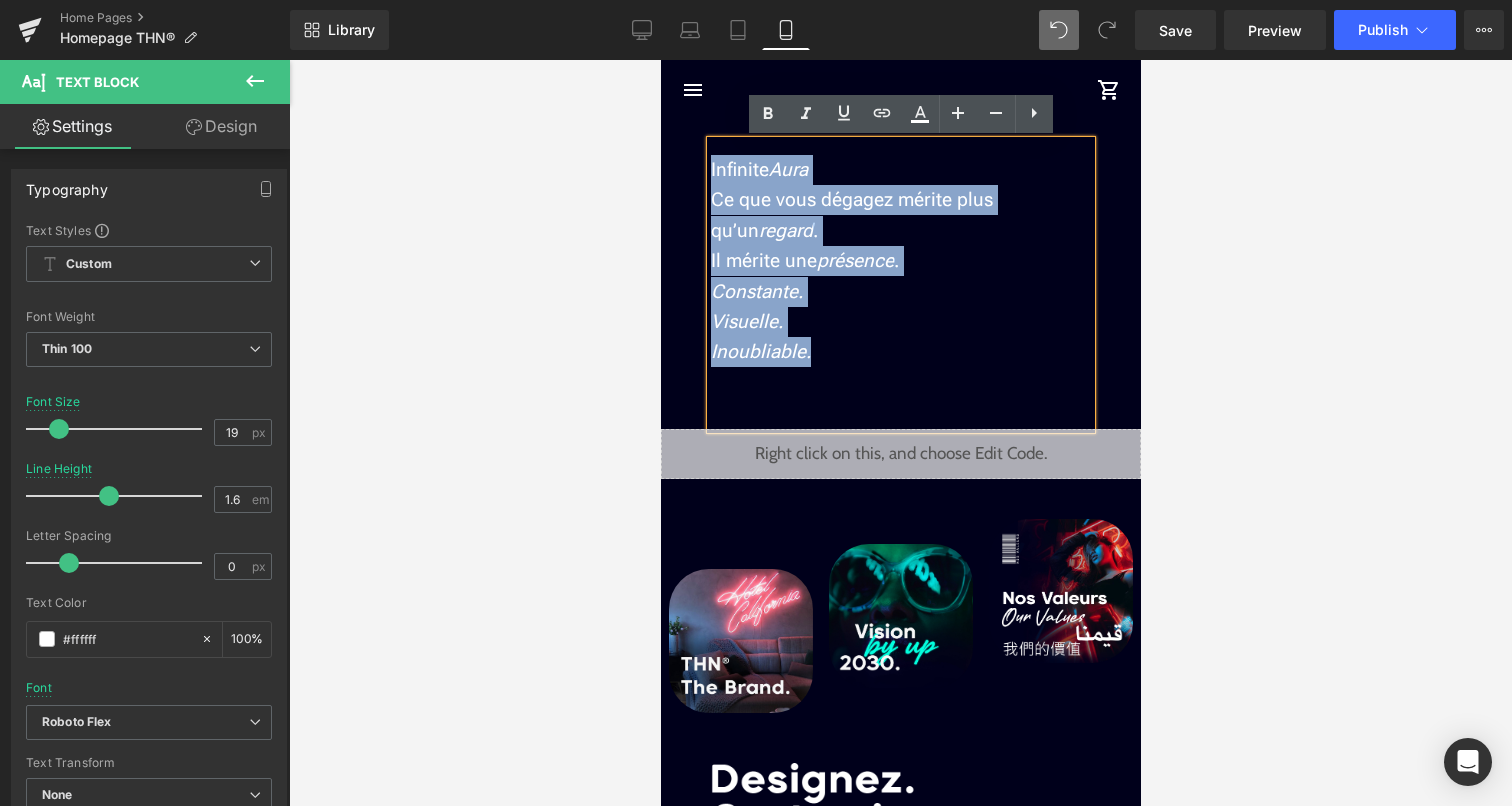 drag, startPoint x: 801, startPoint y: 352, endPoint x: 711, endPoint y: 169, distance: 203.9338 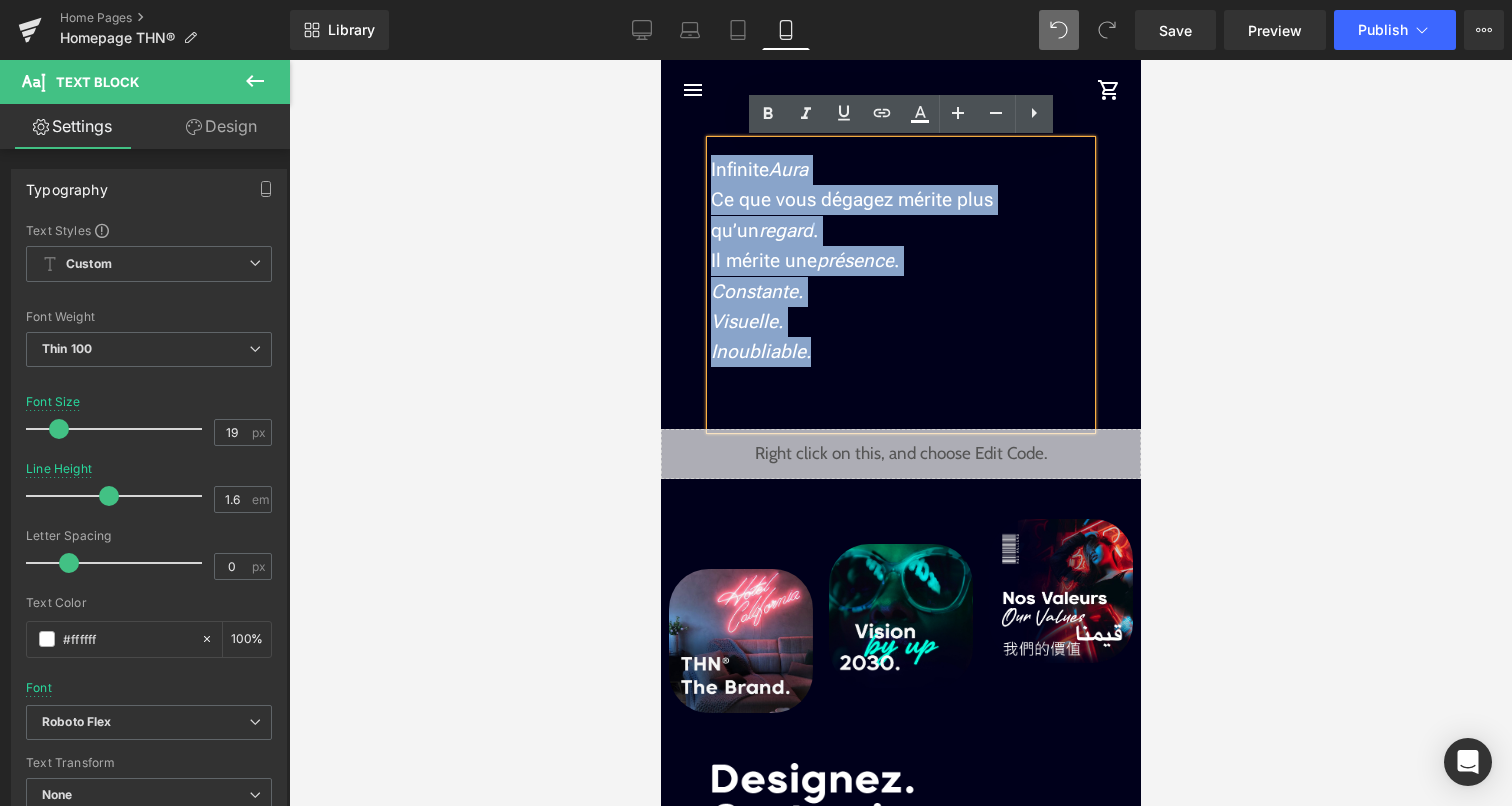 click on "Infinite  Aura Ce que vous dégagez mérite plus qu’un  regard . Il mérite une  présence . Constante. Visuelle. Inoubliable." at bounding box center [900, 285] 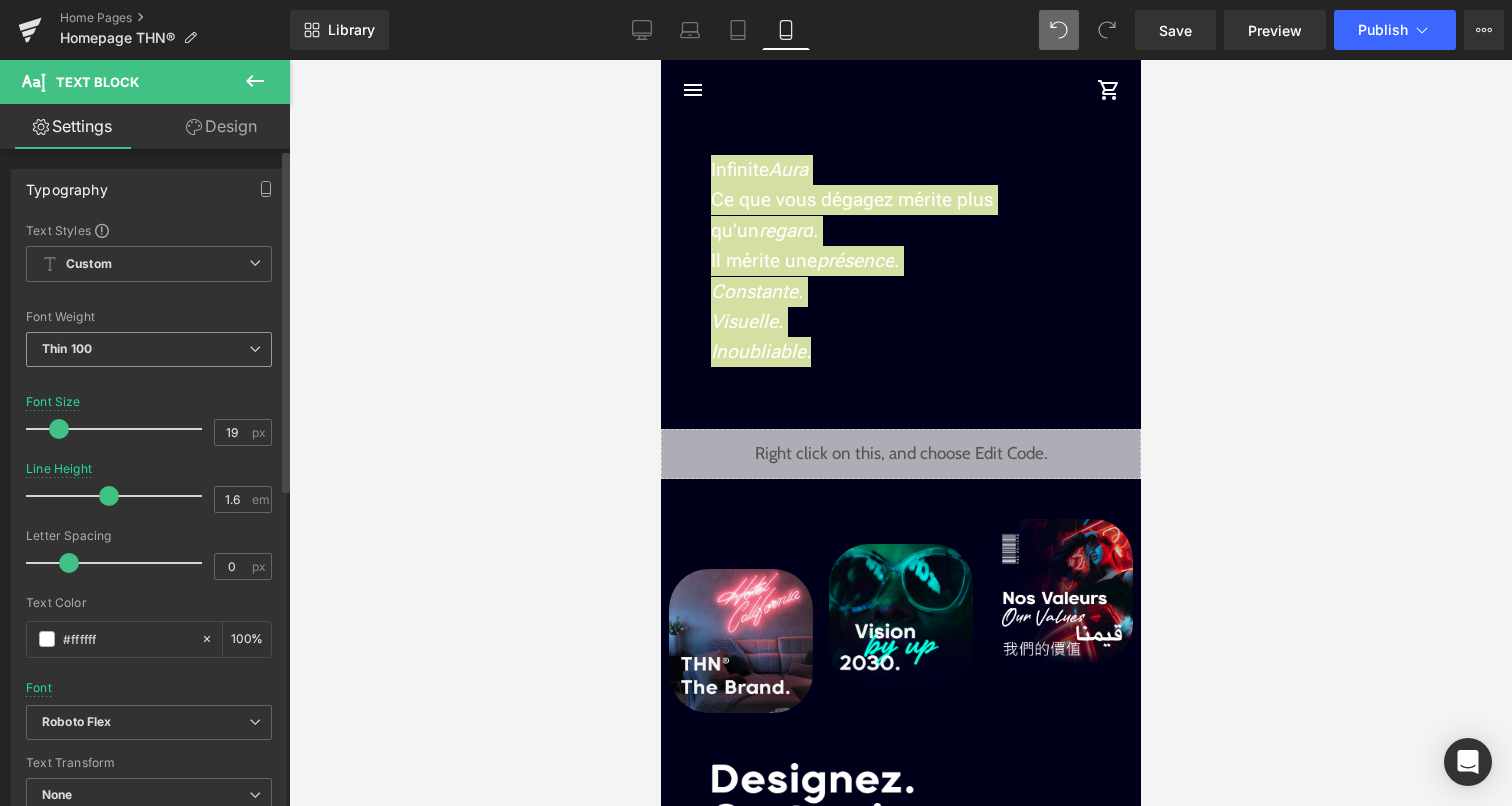 click on "Thin 100" at bounding box center [149, 349] 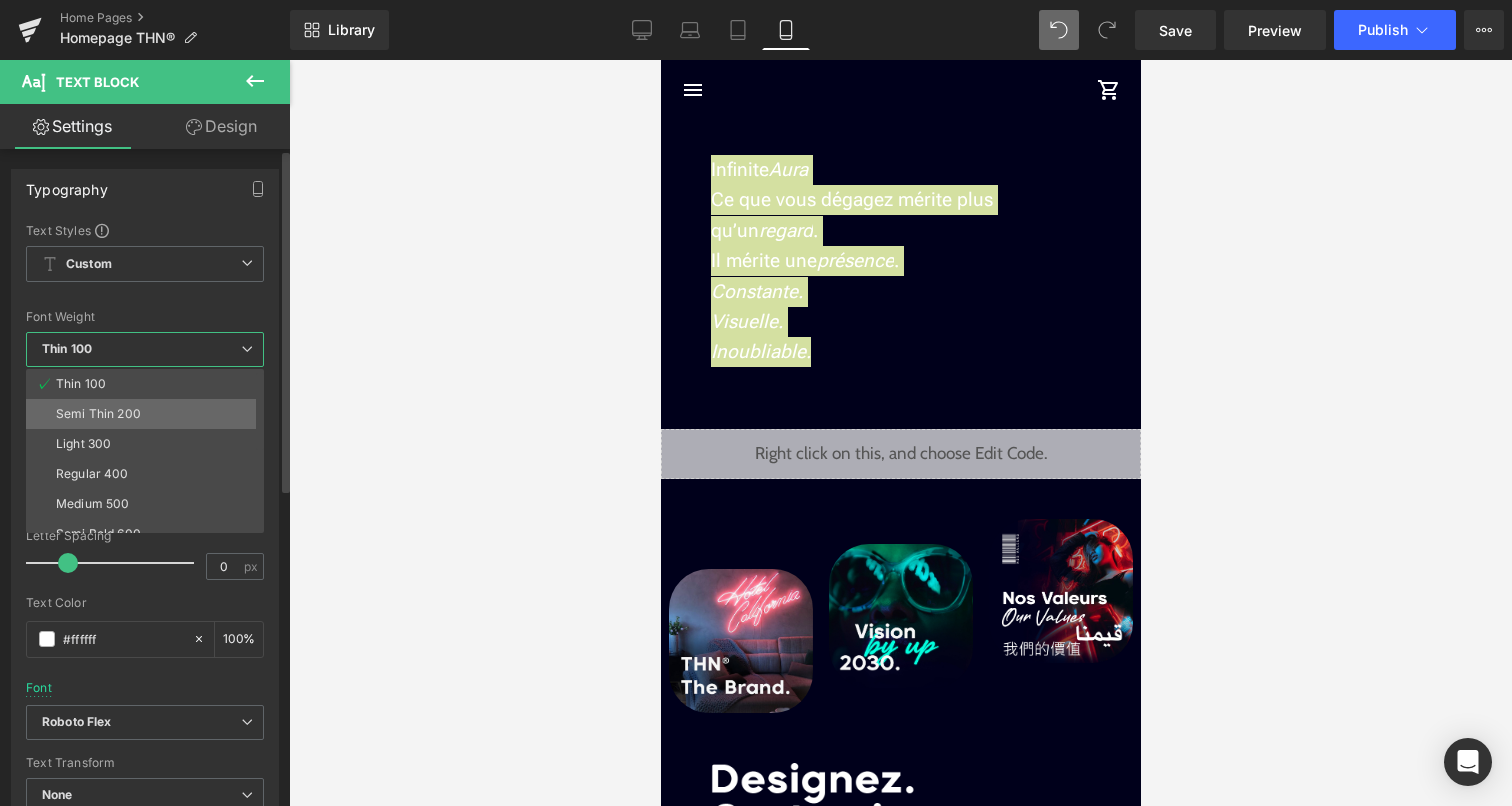 click on "Semi Thin 200" at bounding box center (149, 414) 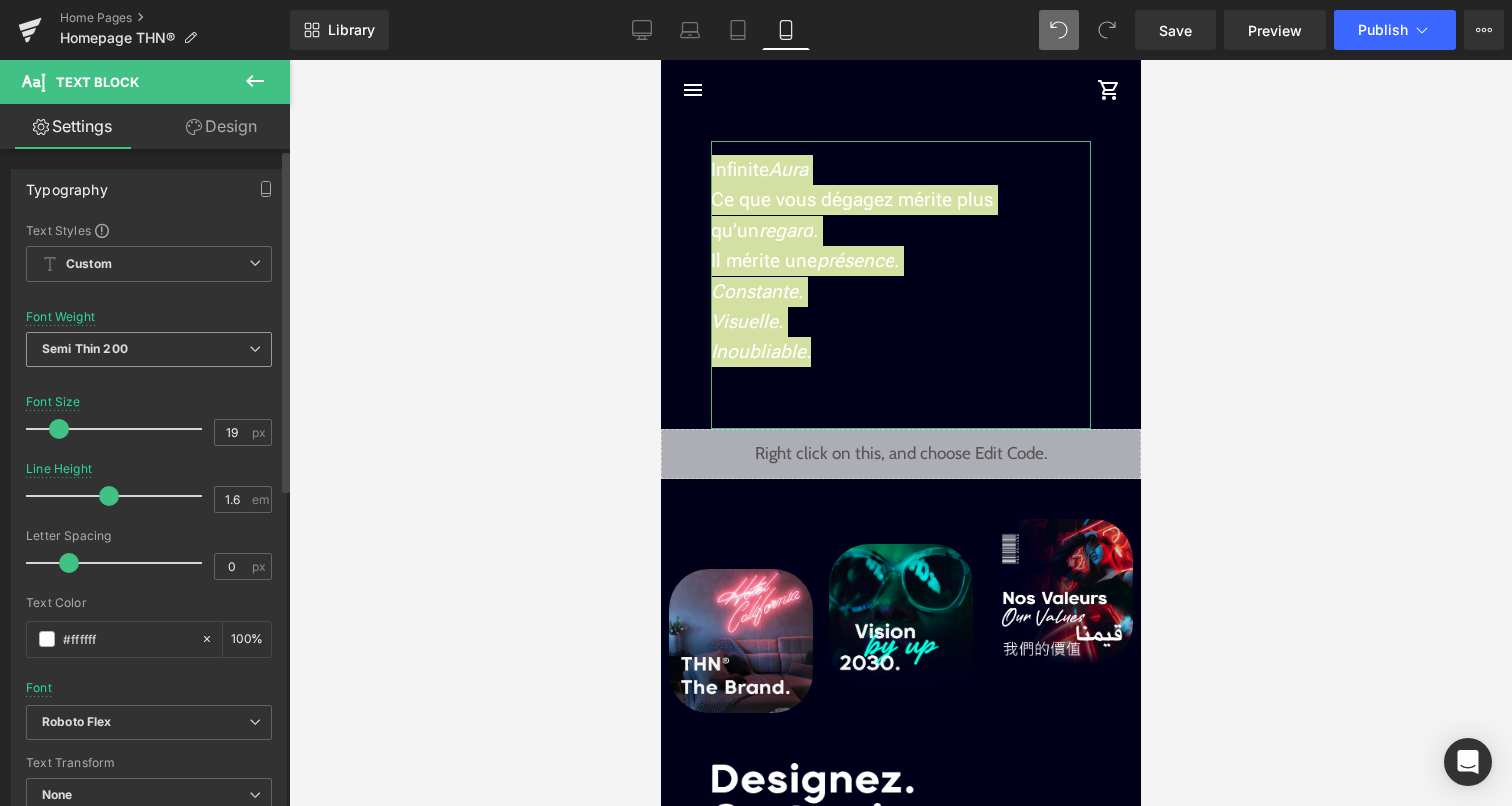click on "Semi Thin 200" at bounding box center (149, 349) 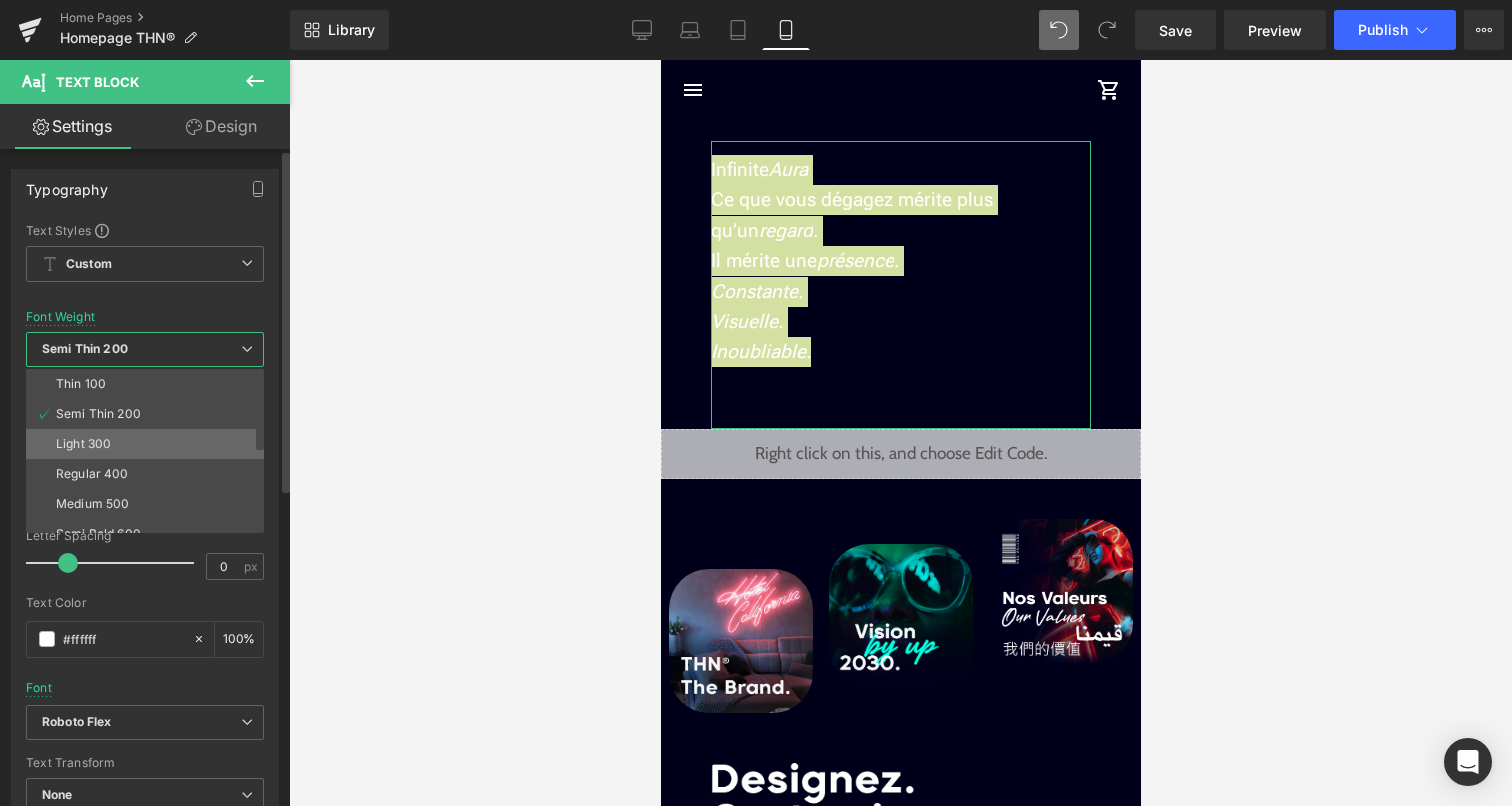 click on "Light 300" at bounding box center (149, 444) 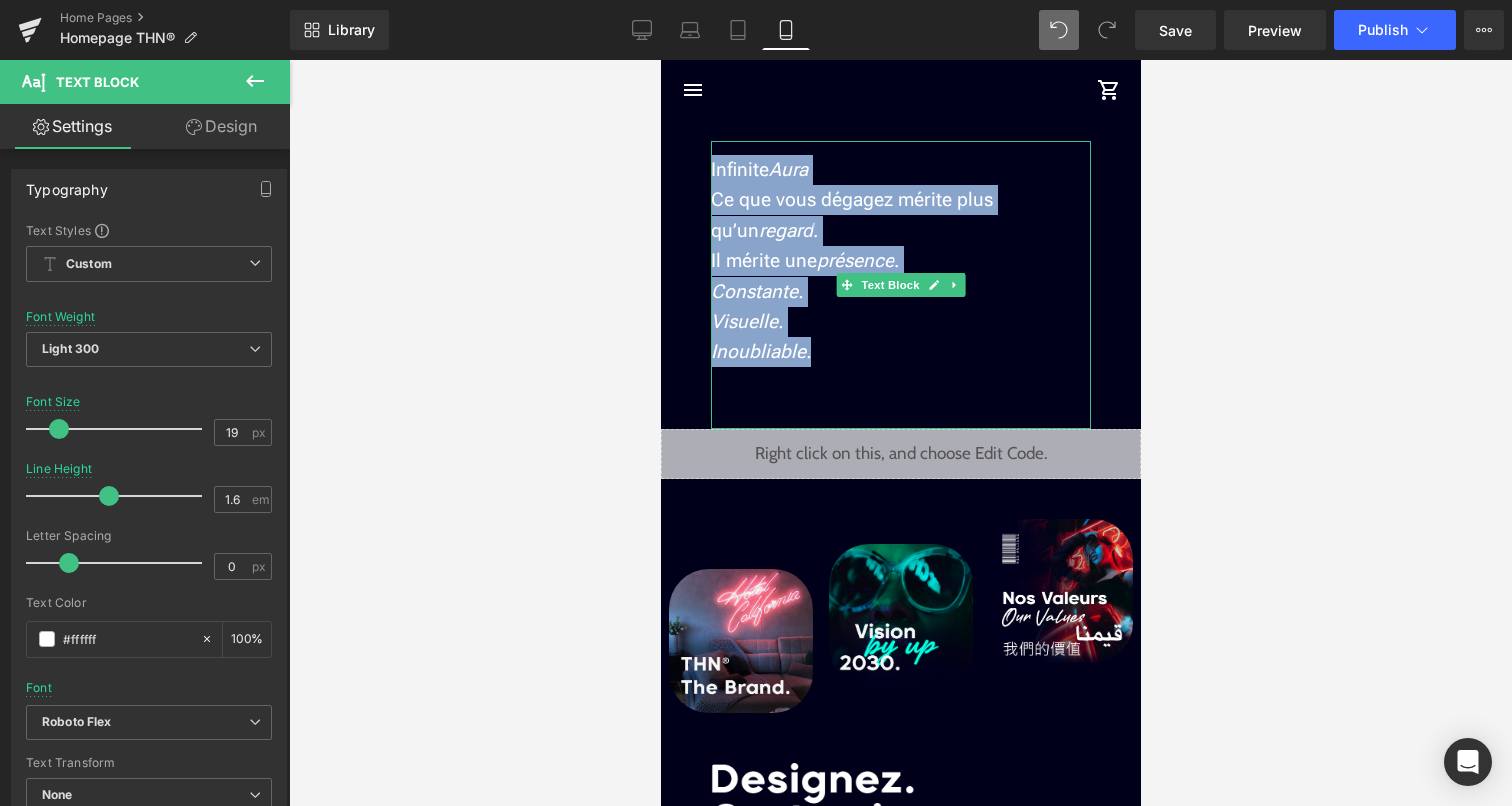 click on "Il mérite une  présence ." at bounding box center (900, 261) 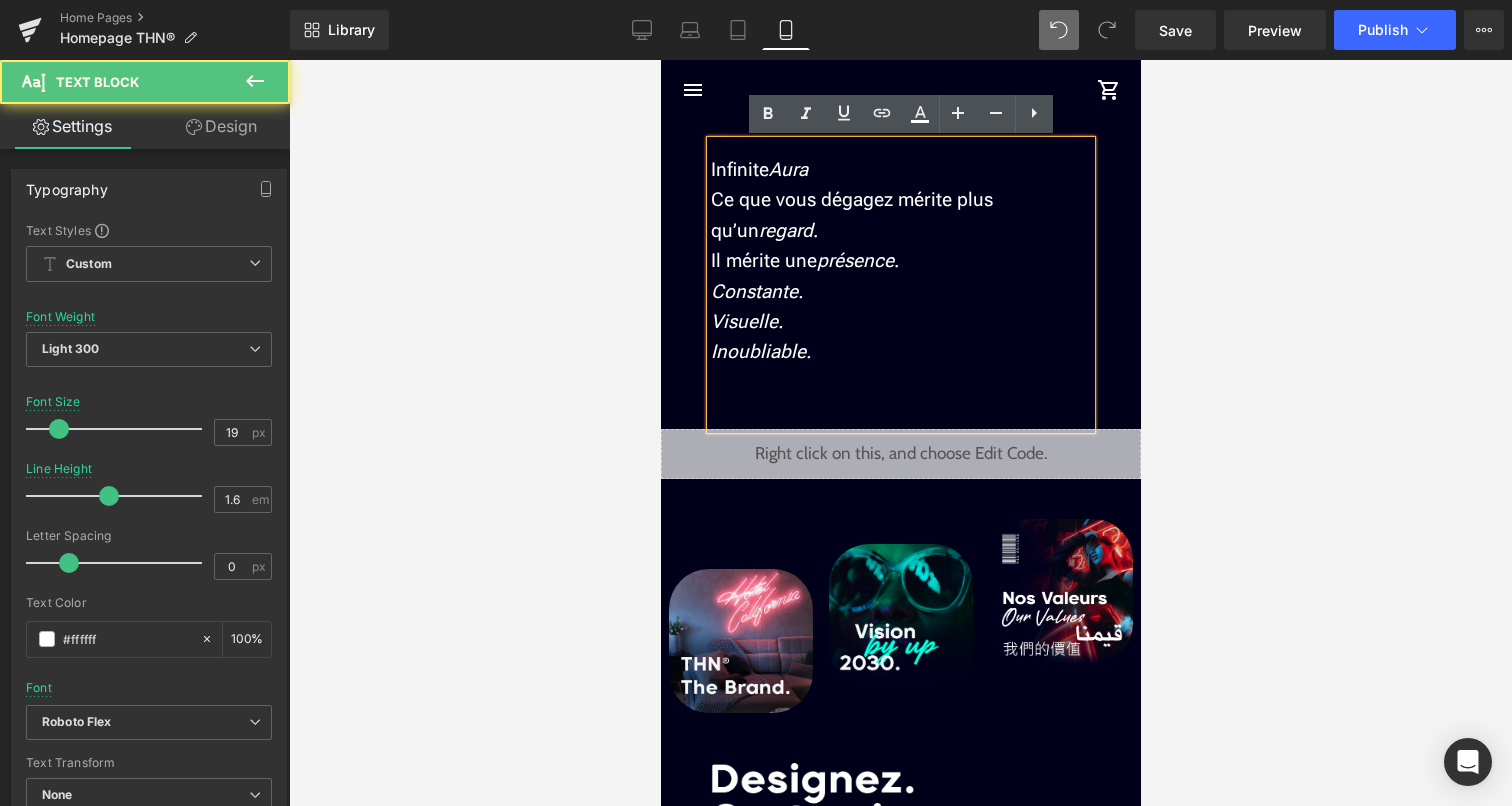 click on "Inoubliable." at bounding box center [900, 352] 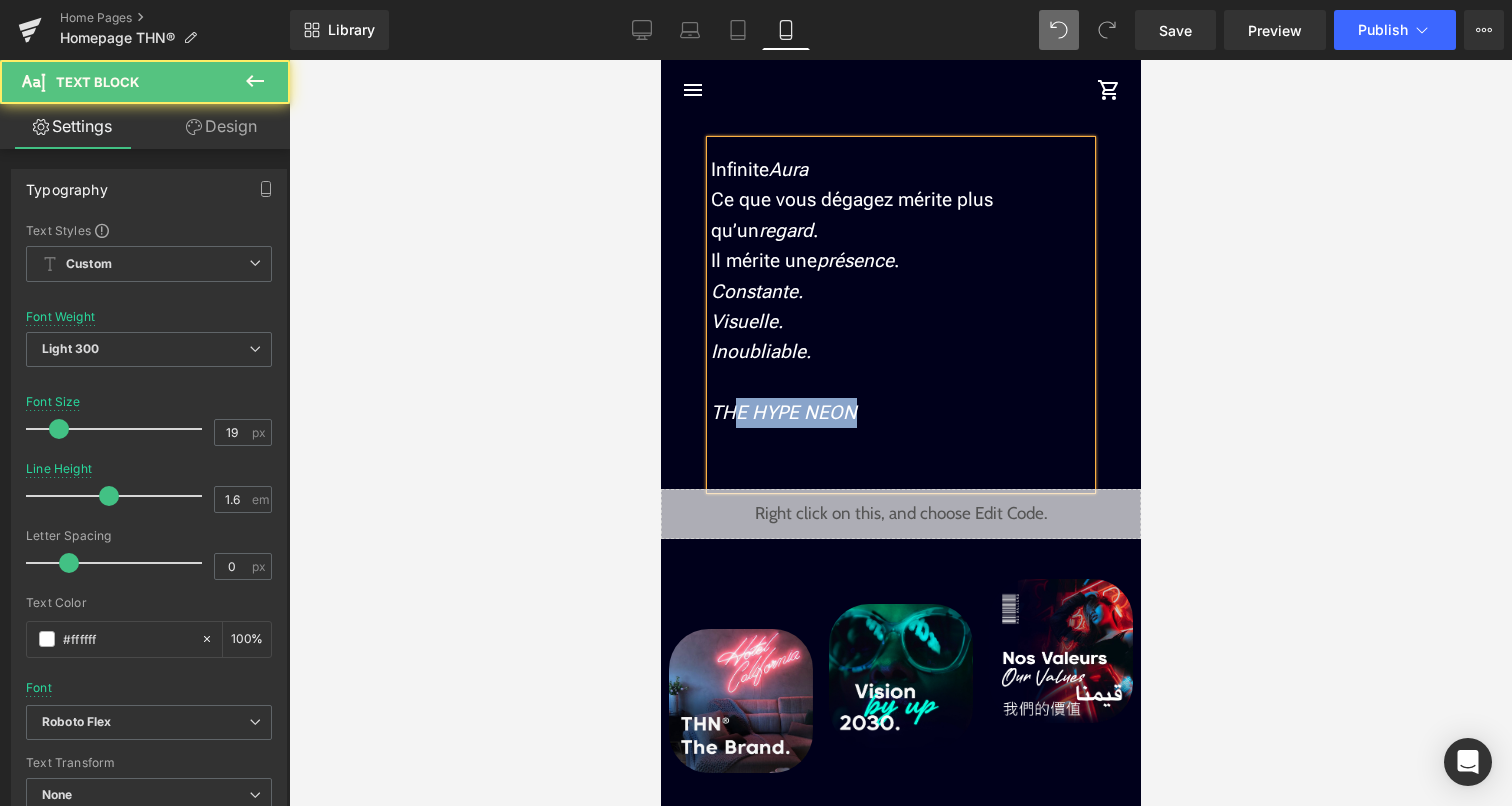 drag, startPoint x: 855, startPoint y: 423, endPoint x: 731, endPoint y: 427, distance: 124.0645 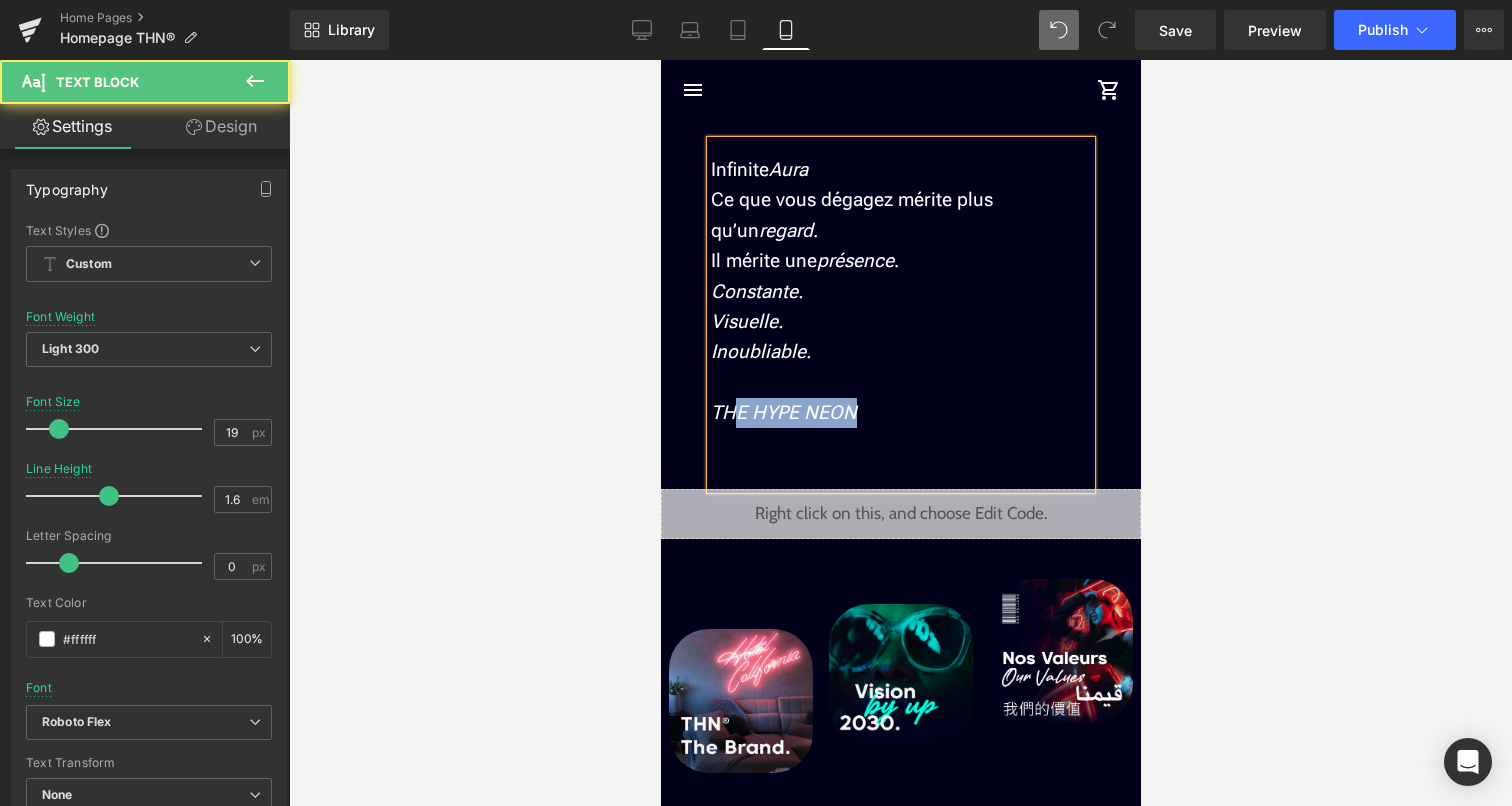click on "Inoubliable. THE HYPE NEON" at bounding box center (900, 382) 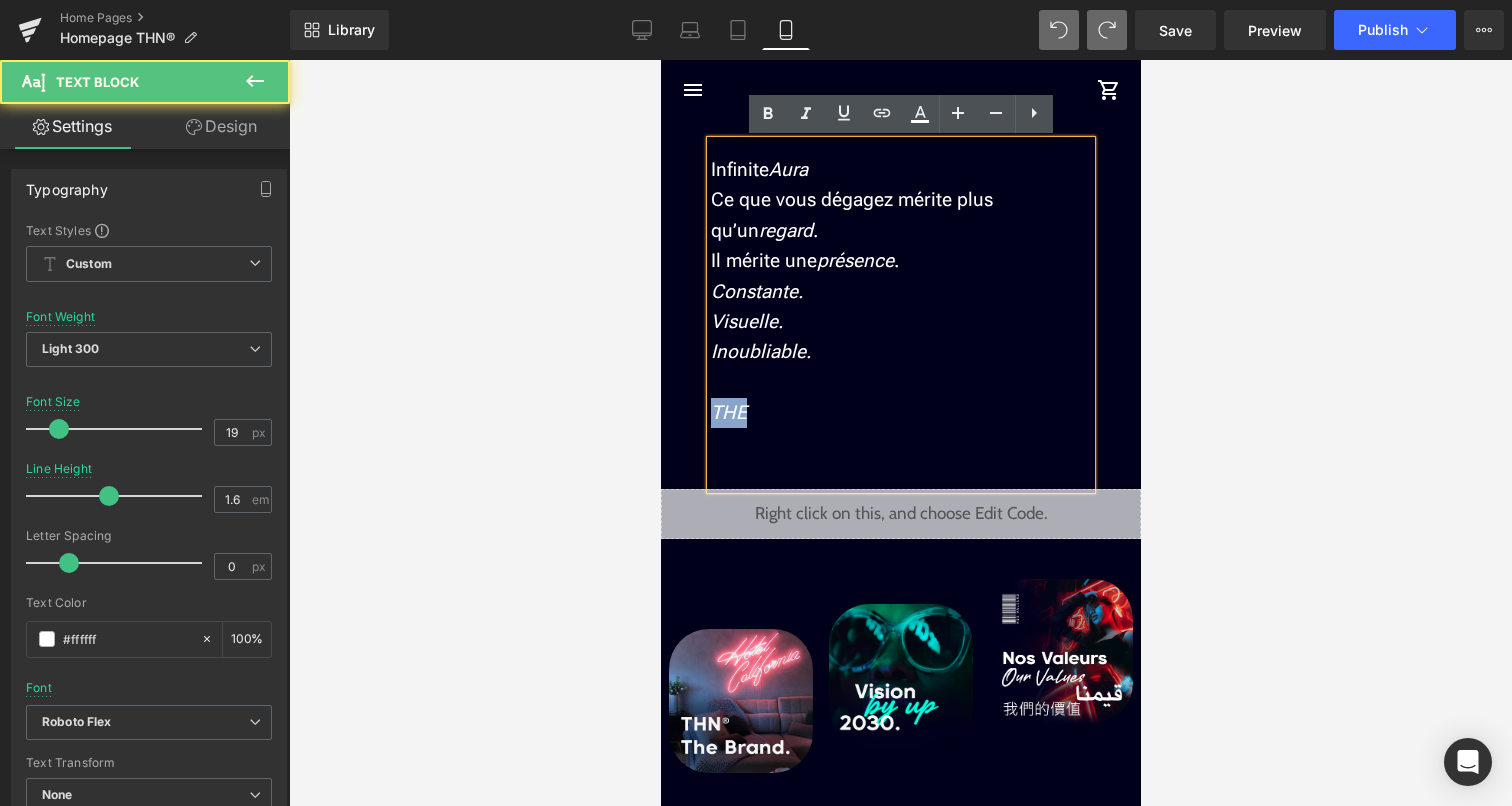 drag, startPoint x: 767, startPoint y: 418, endPoint x: 686, endPoint y: 415, distance: 81.055534 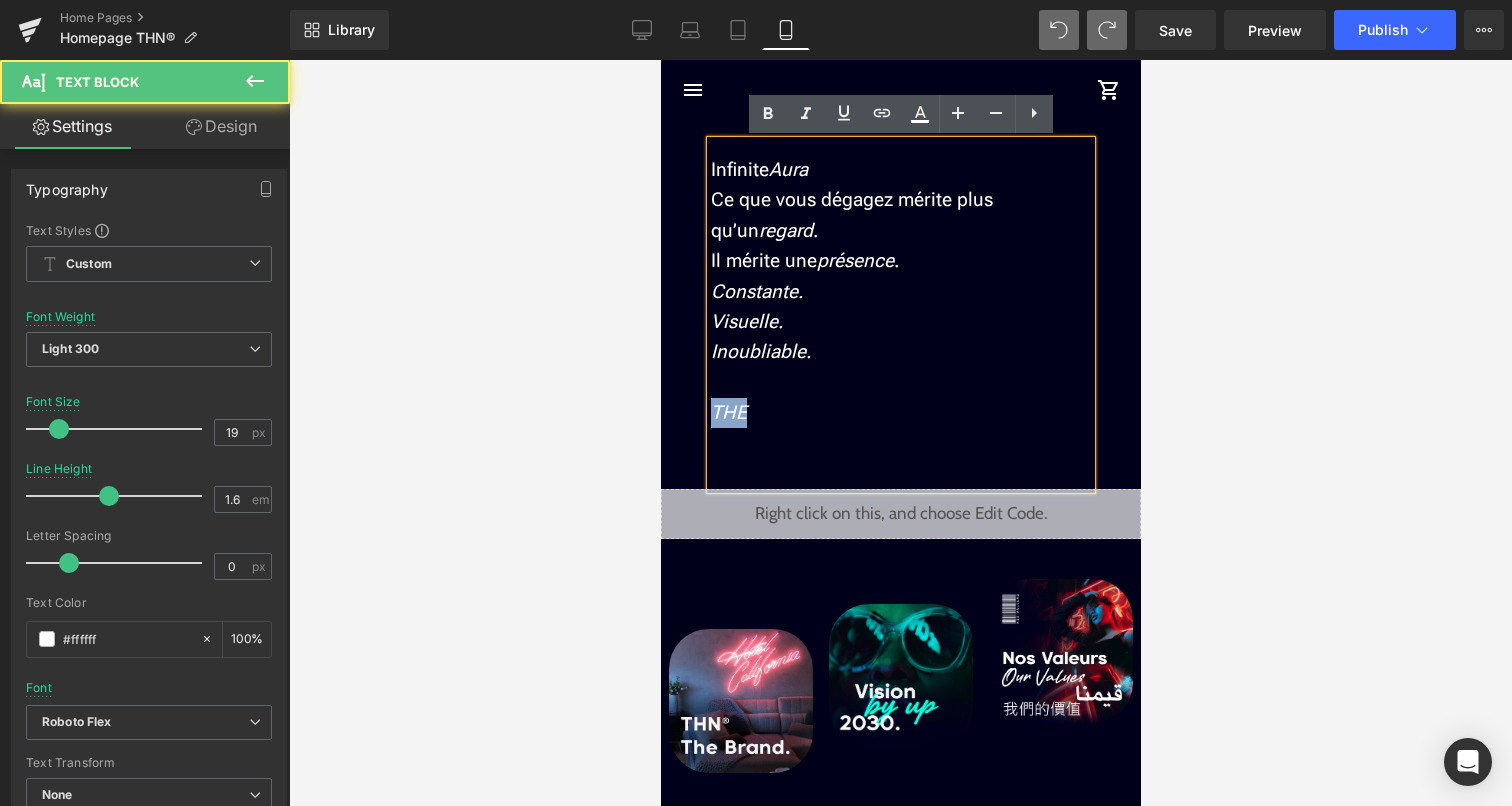 click on "Image         Liquid          Infinite Aura Text Block         You got aura.  Make it shine infinite . Text Block         CRÉER MON NÉON Button         Row         Liquid         Row         Infinite  Aura Ce que vous dégagez mérite plus qu’un  regard . Il mérite une  présence . Constante. Visuelle. Inoubliable. THE Text Block         Liquid
Image
Image" at bounding box center (900, 2223) 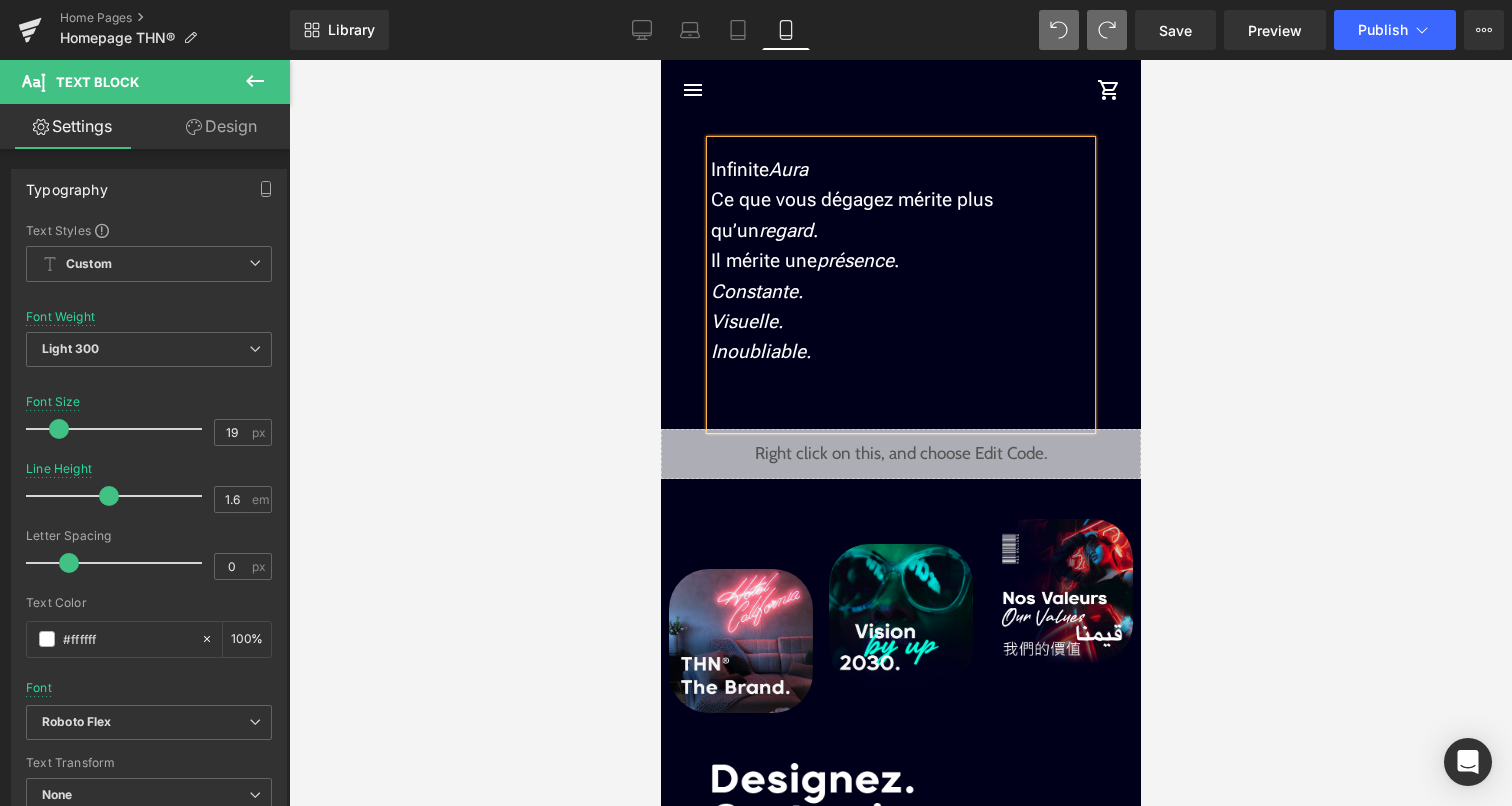 click at bounding box center [900, 413] 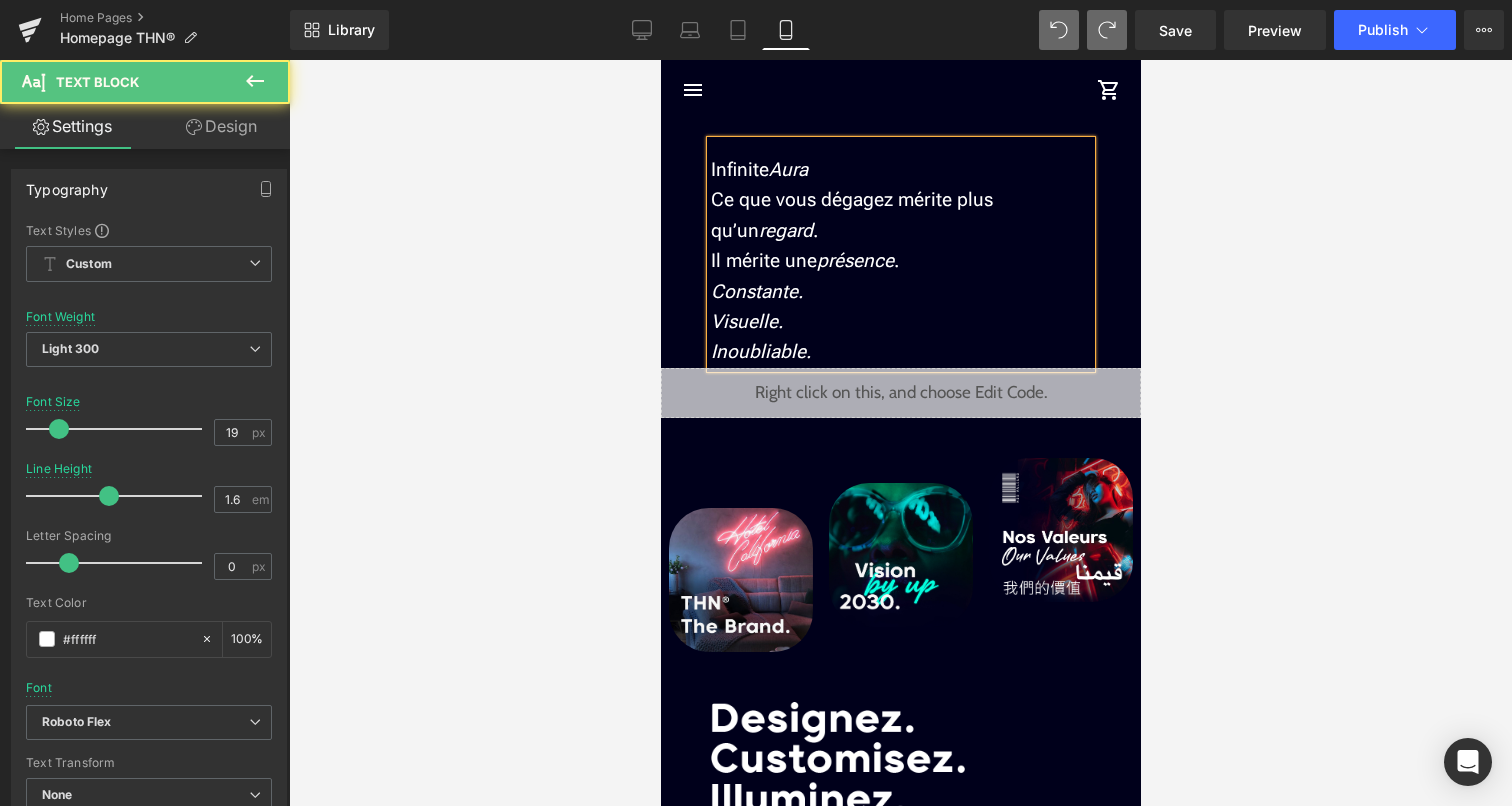 click on "Infinite  Aura" at bounding box center (900, 170) 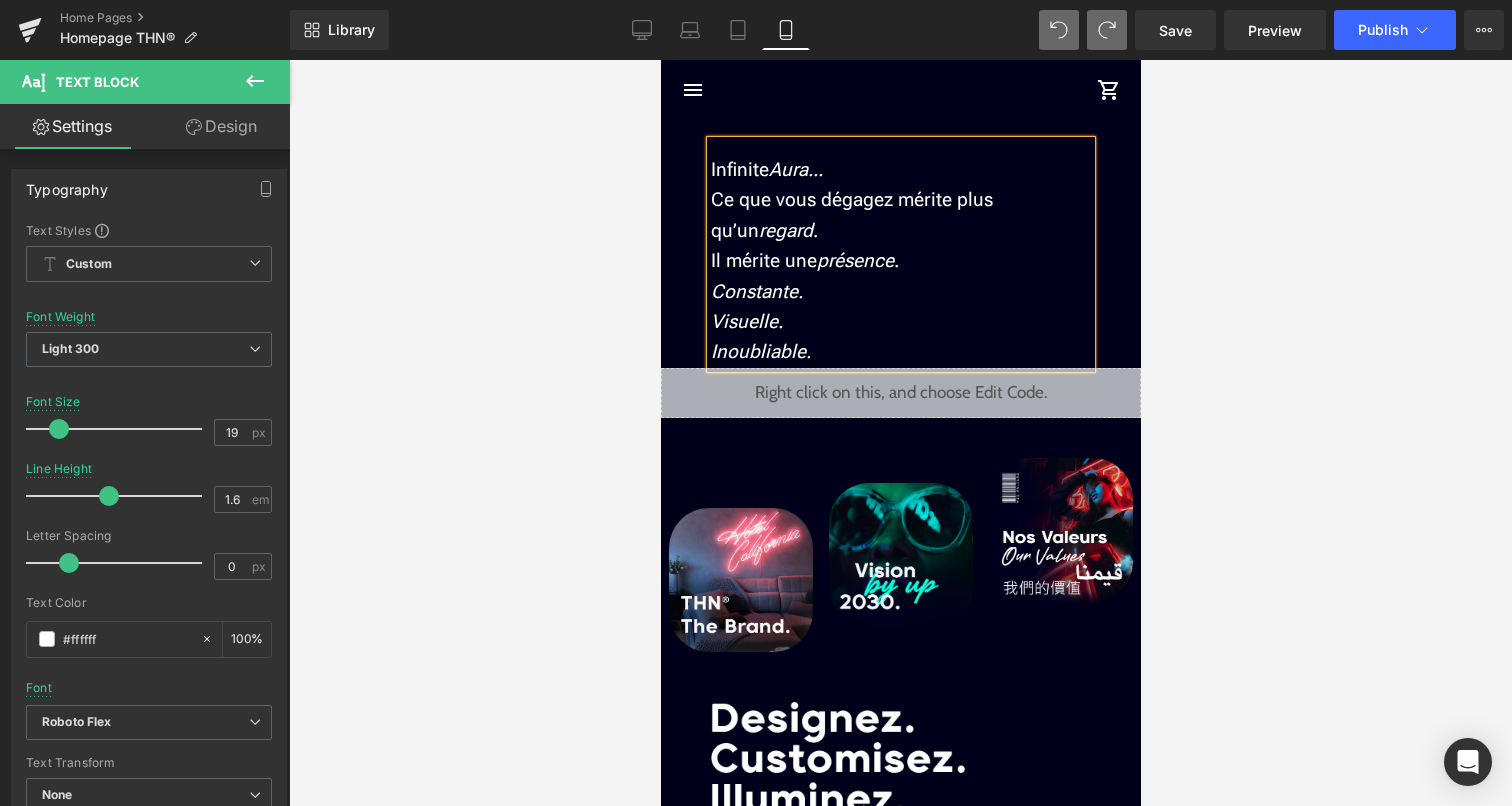 click at bounding box center [900, 433] 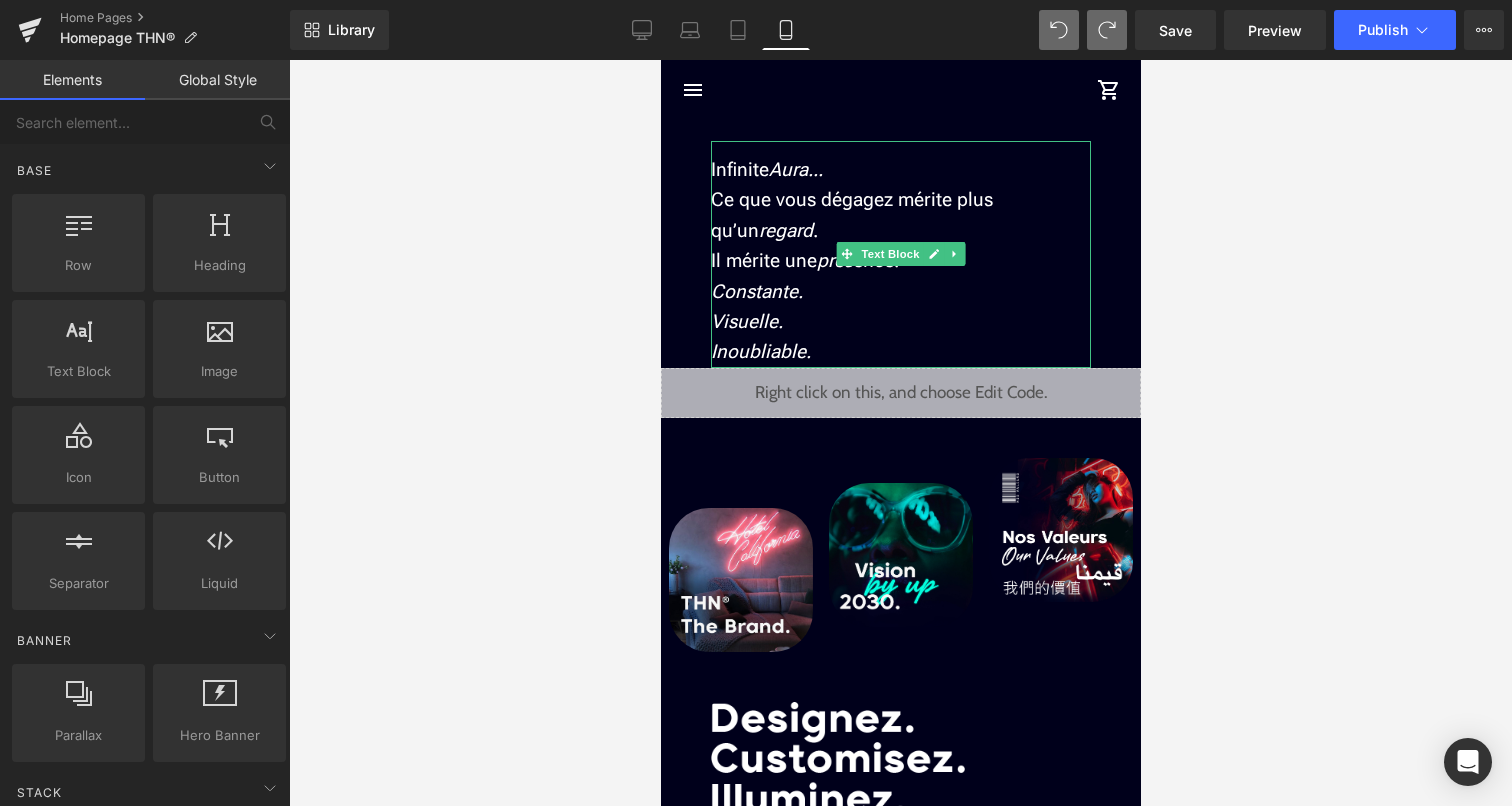 click on "Constante." at bounding box center [756, 291] 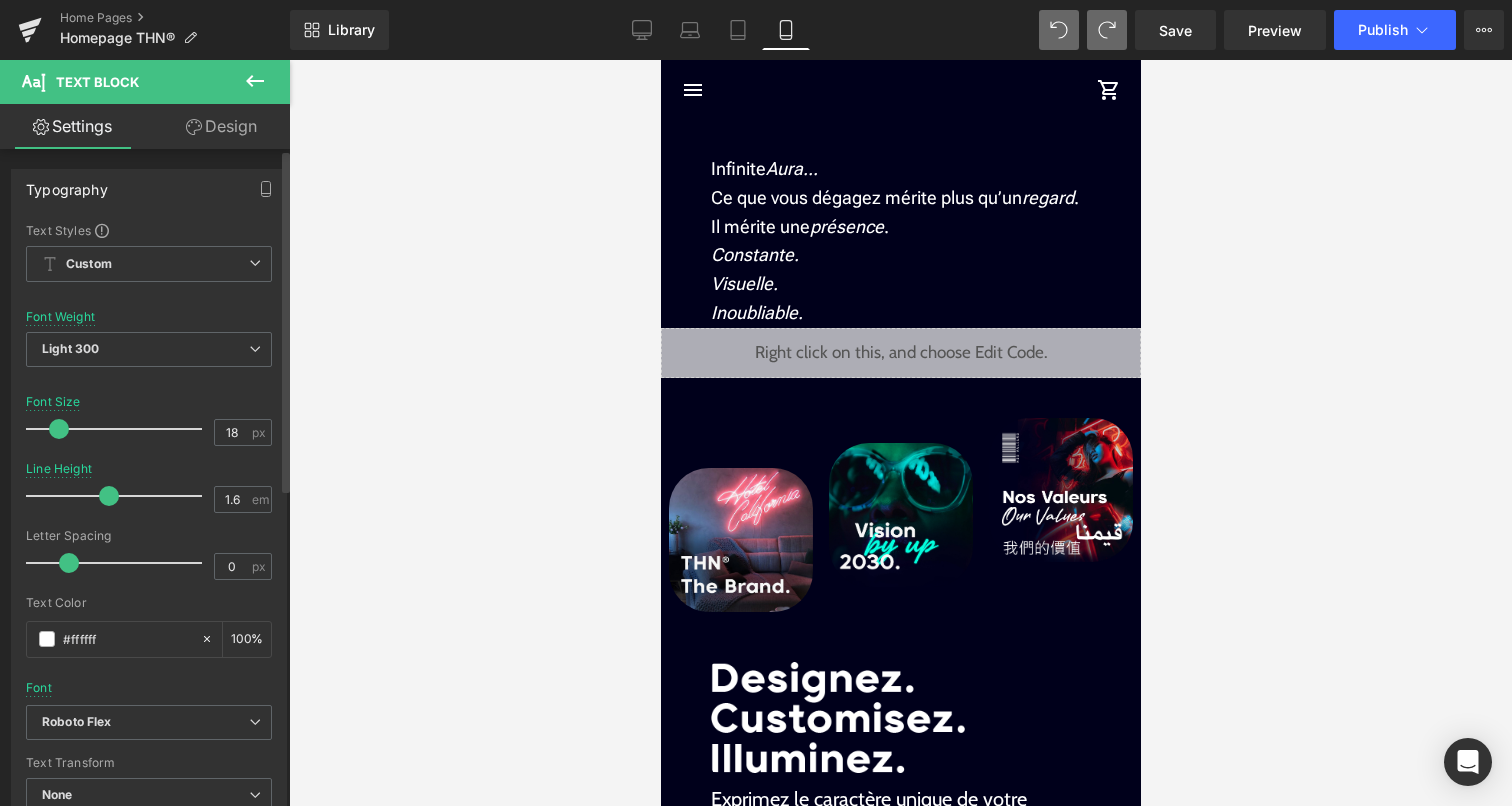 type on "17" 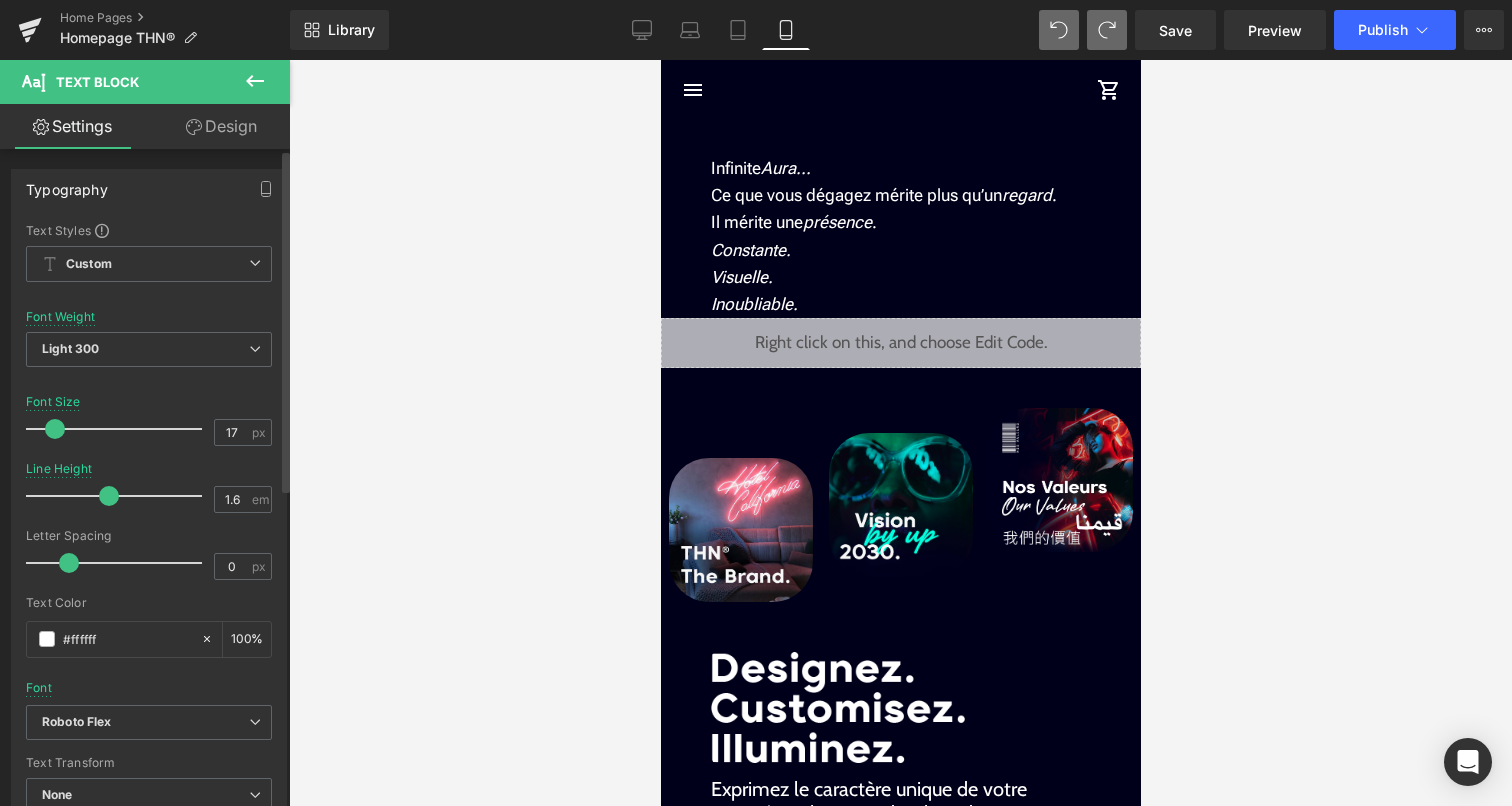 click at bounding box center [55, 429] 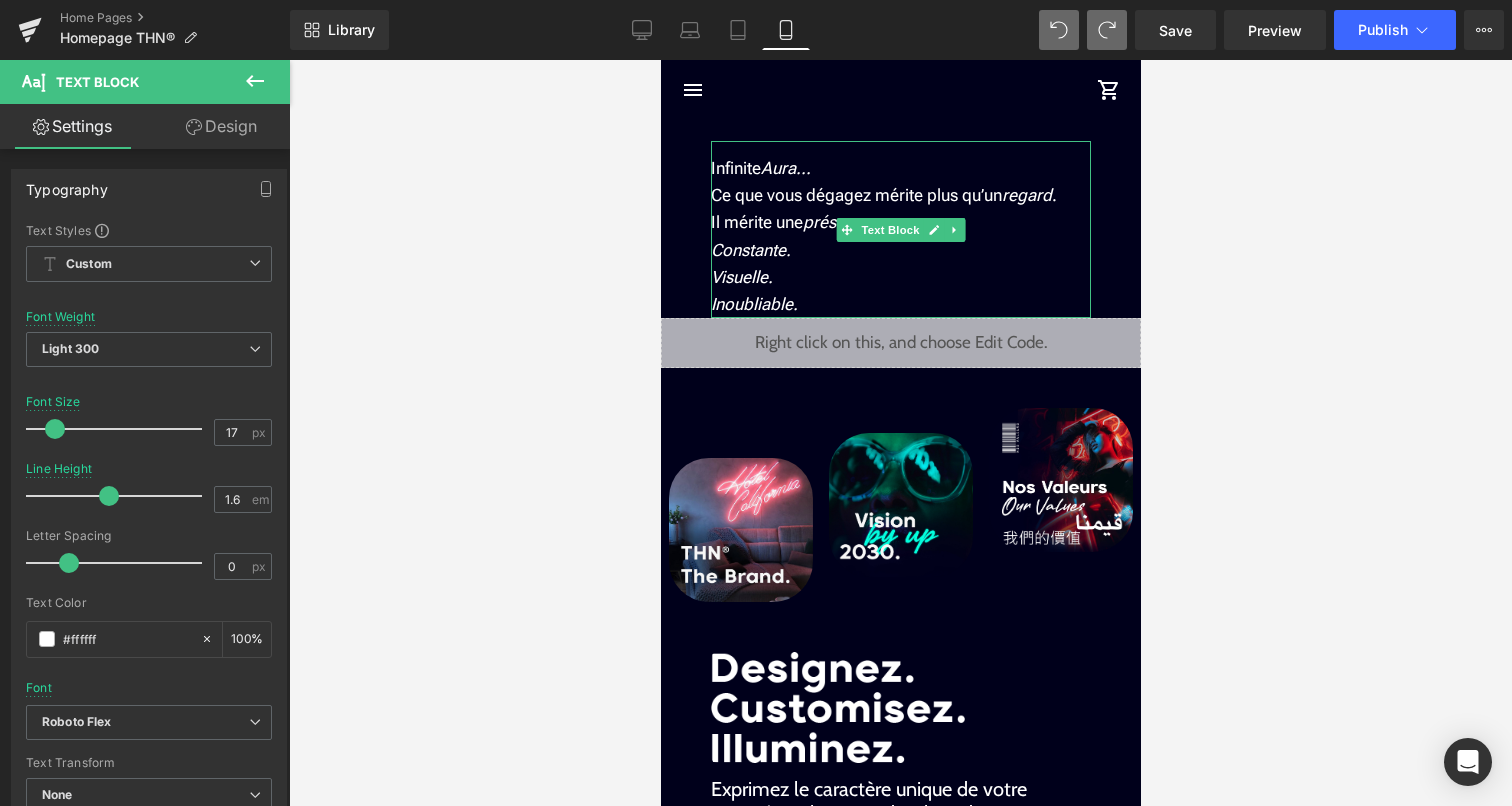 click on "Inoubliable." at bounding box center (900, 304) 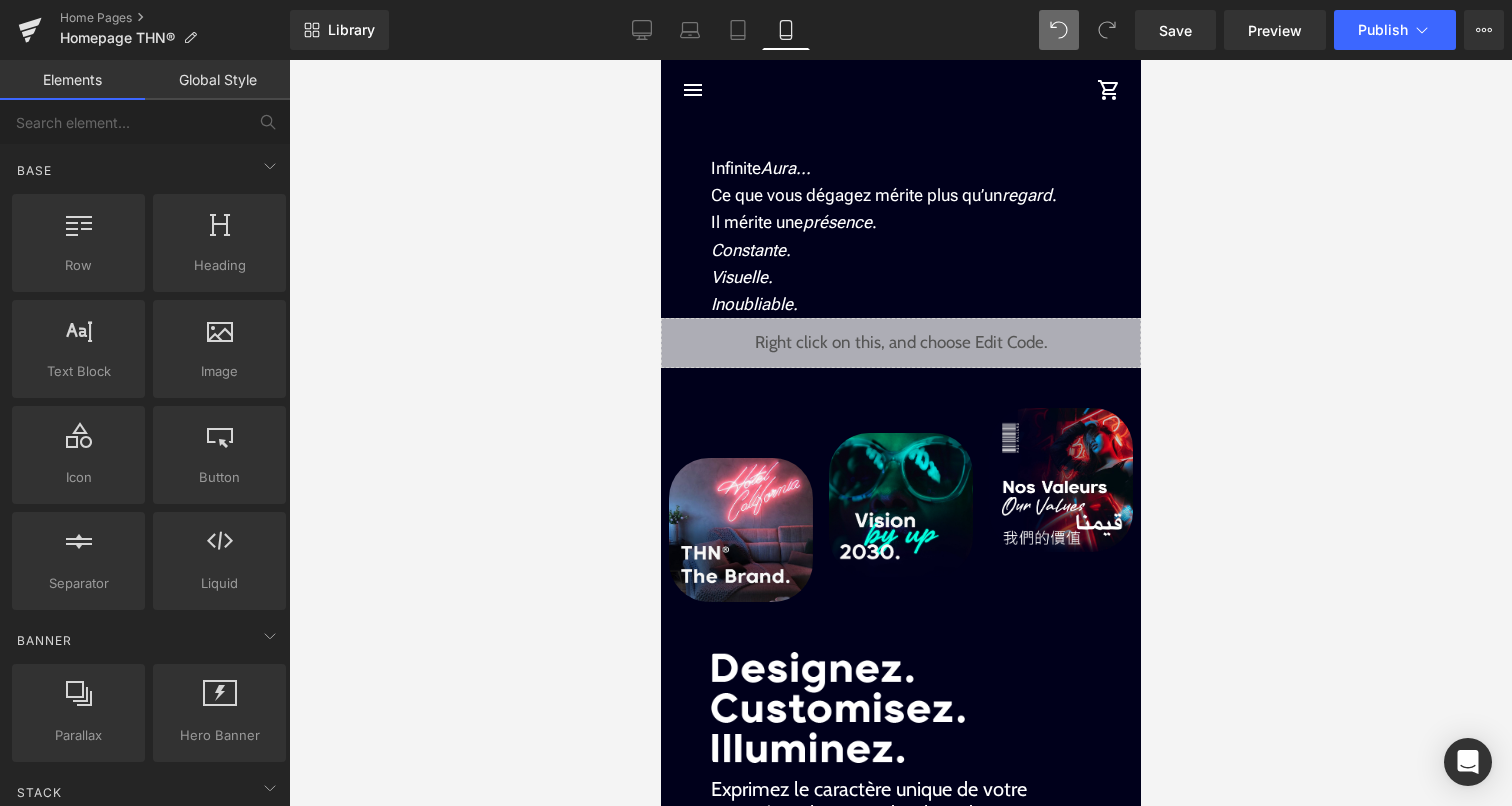 click at bounding box center [900, 433] 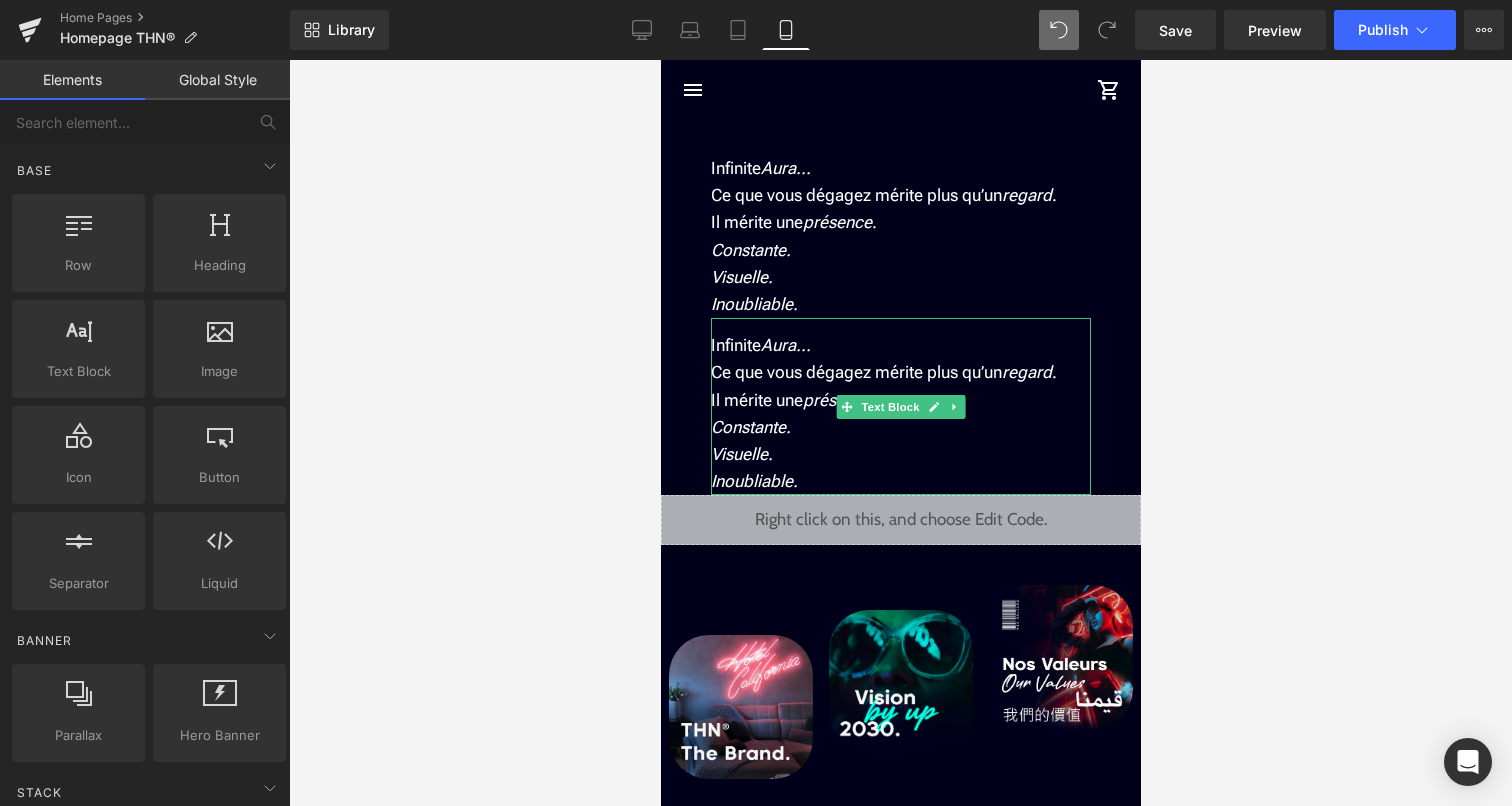click on "Il mérite une  présence ." at bounding box center (900, 400) 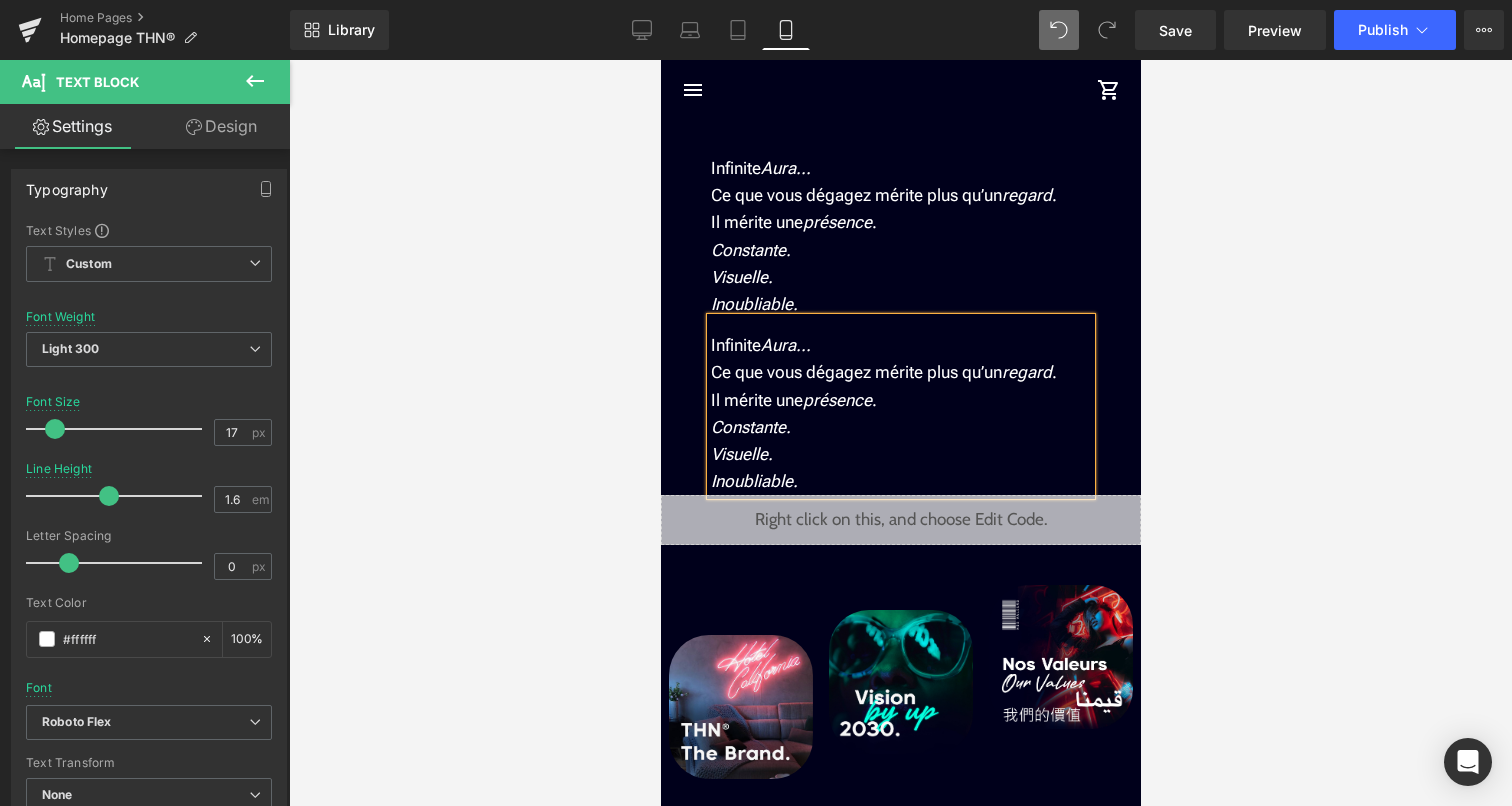 click on "Il mérite une  présence ." at bounding box center [900, 400] 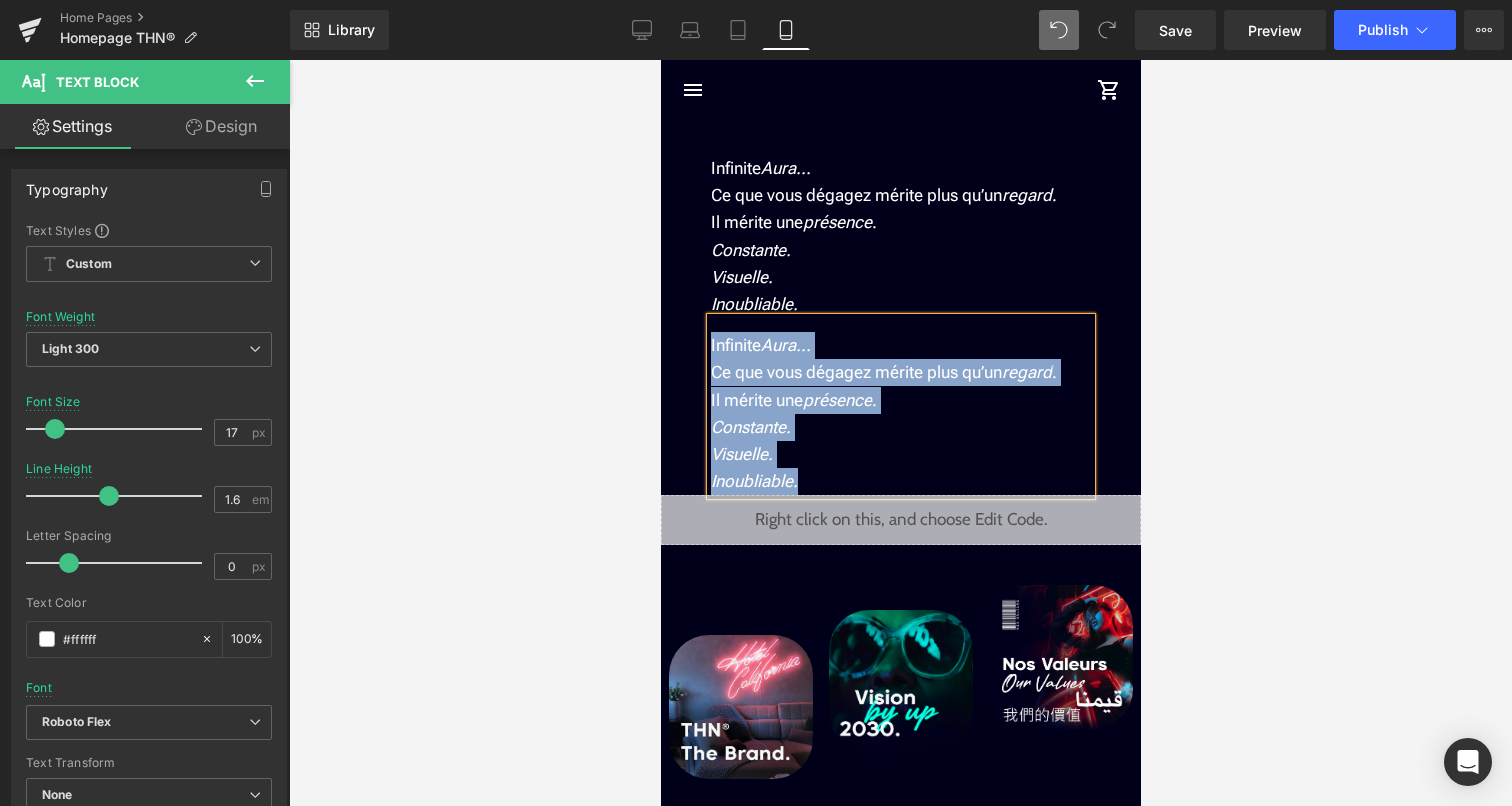 type 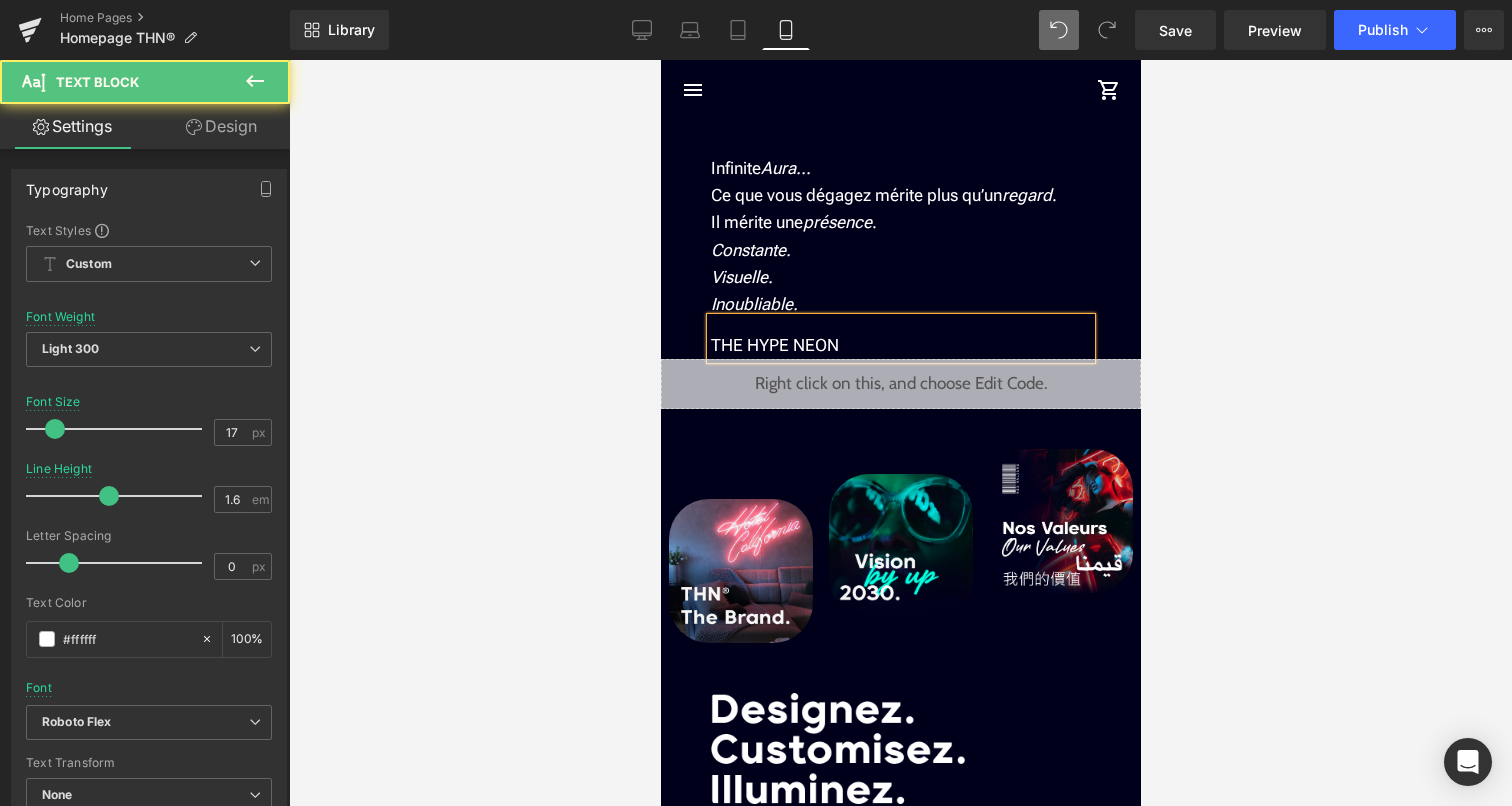 drag, startPoint x: 853, startPoint y: 351, endPoint x: 704, endPoint y: 350, distance: 149.00336 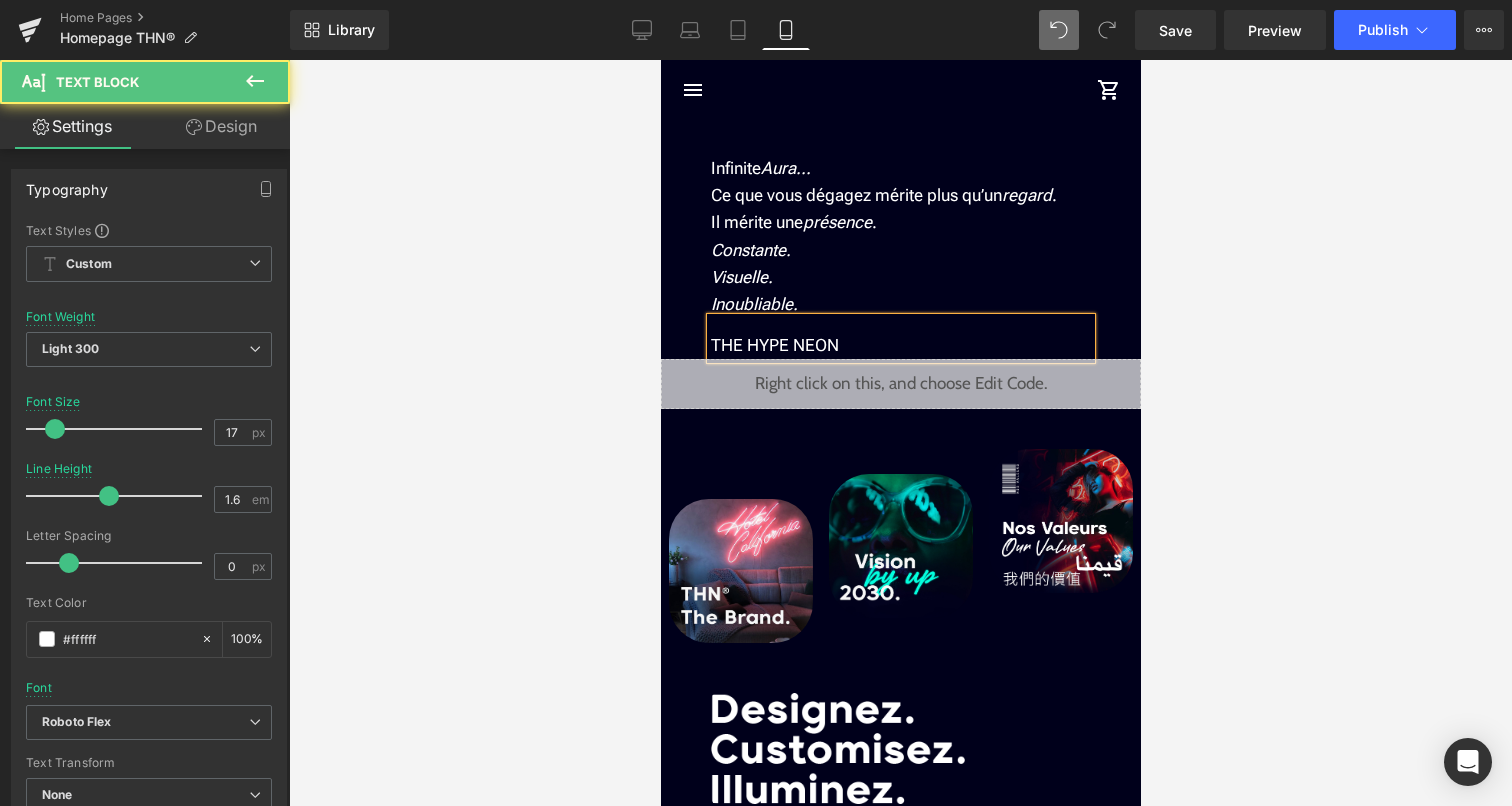 click on "THE HYPE NEON" at bounding box center (900, 338) 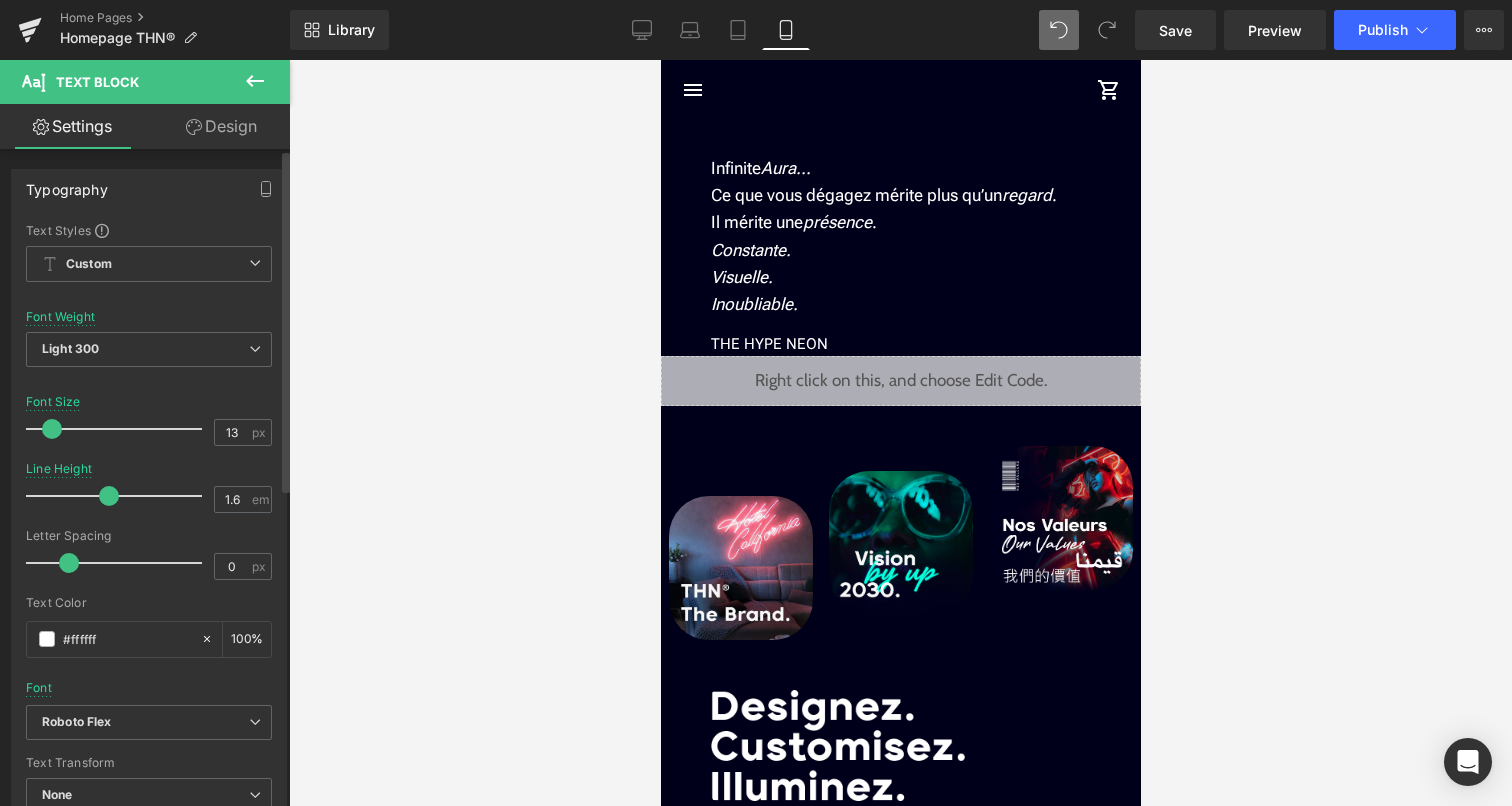 type on "12" 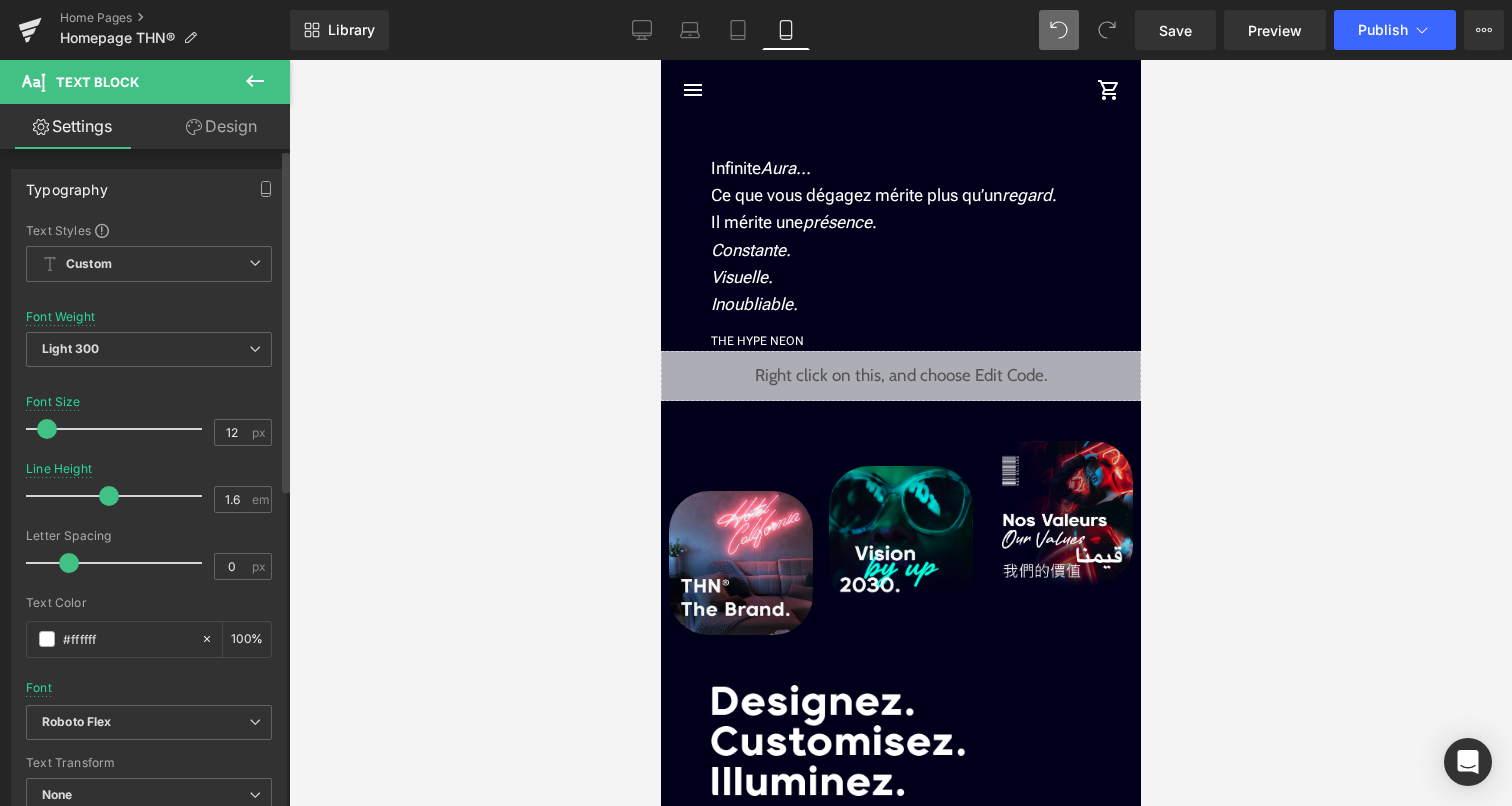 click at bounding box center [47, 429] 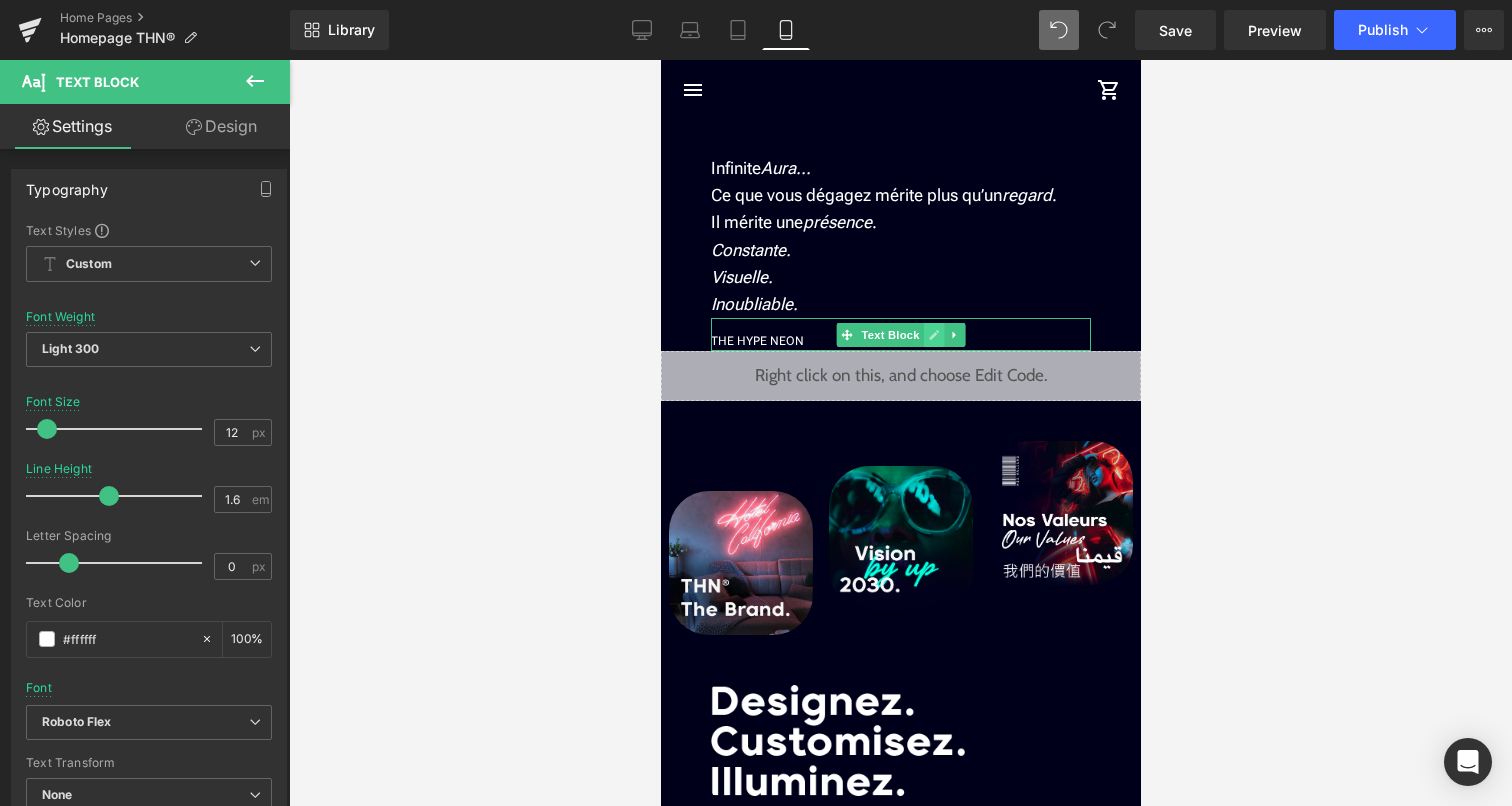 click 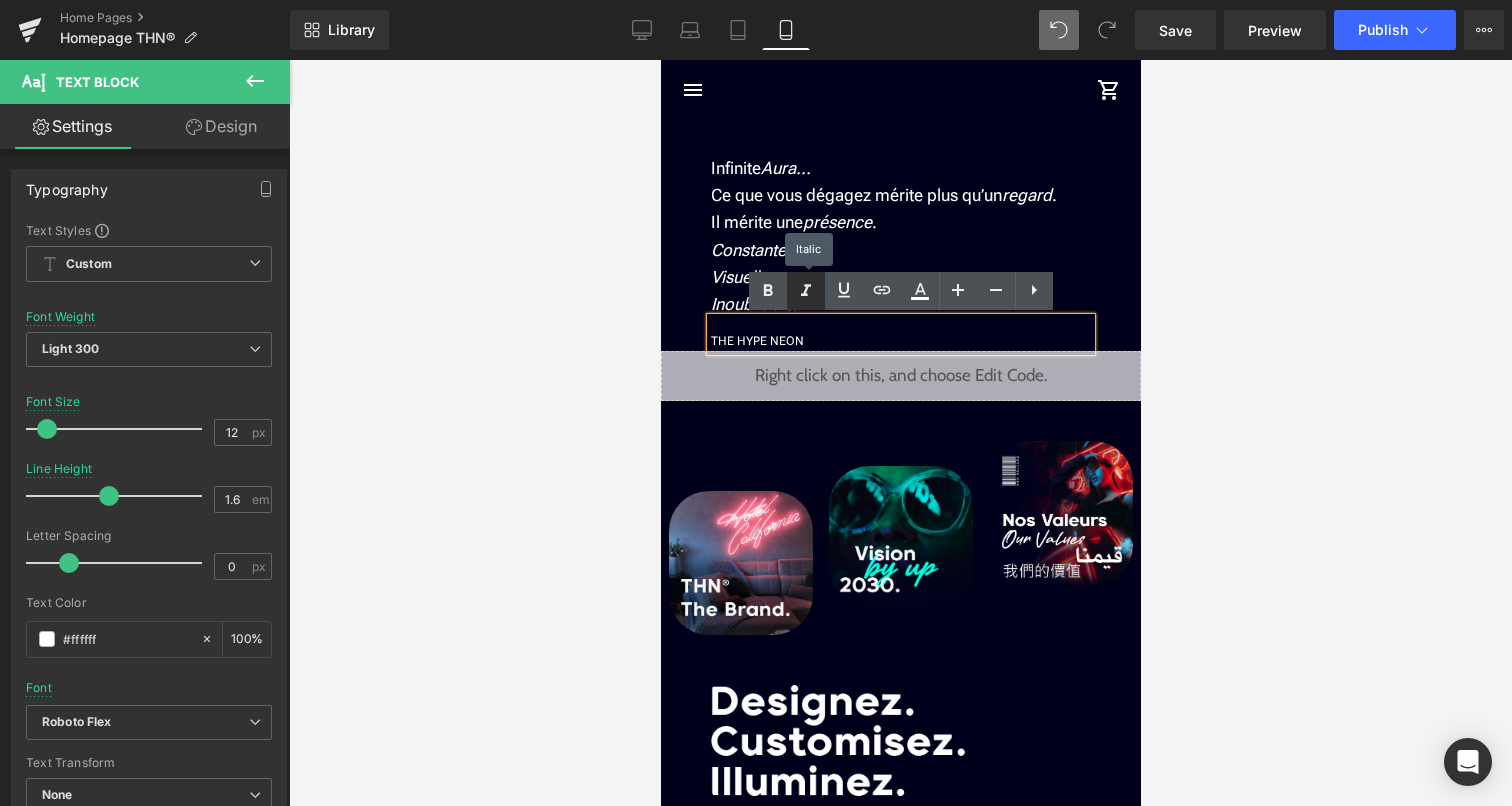 click 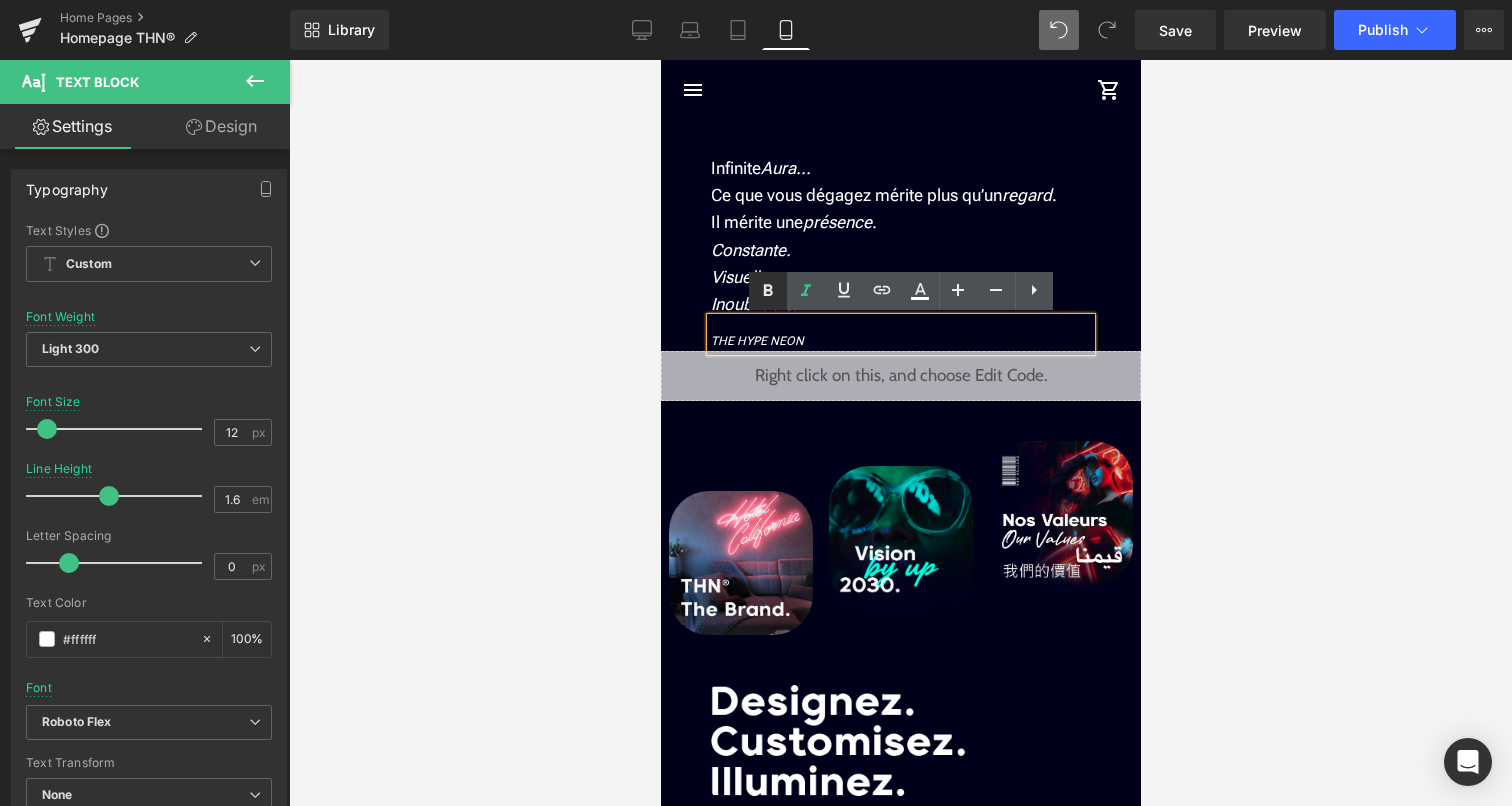 click 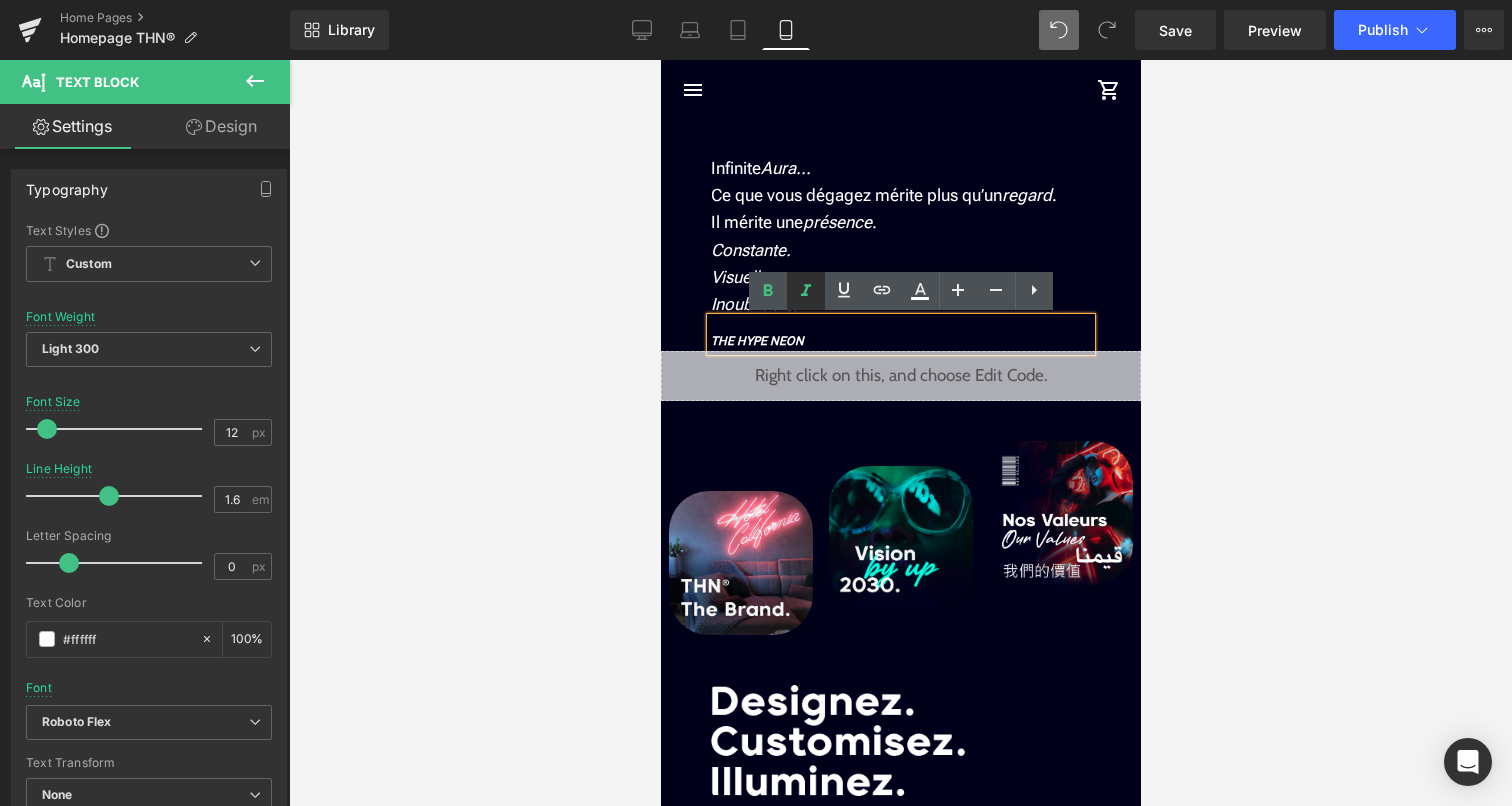 click 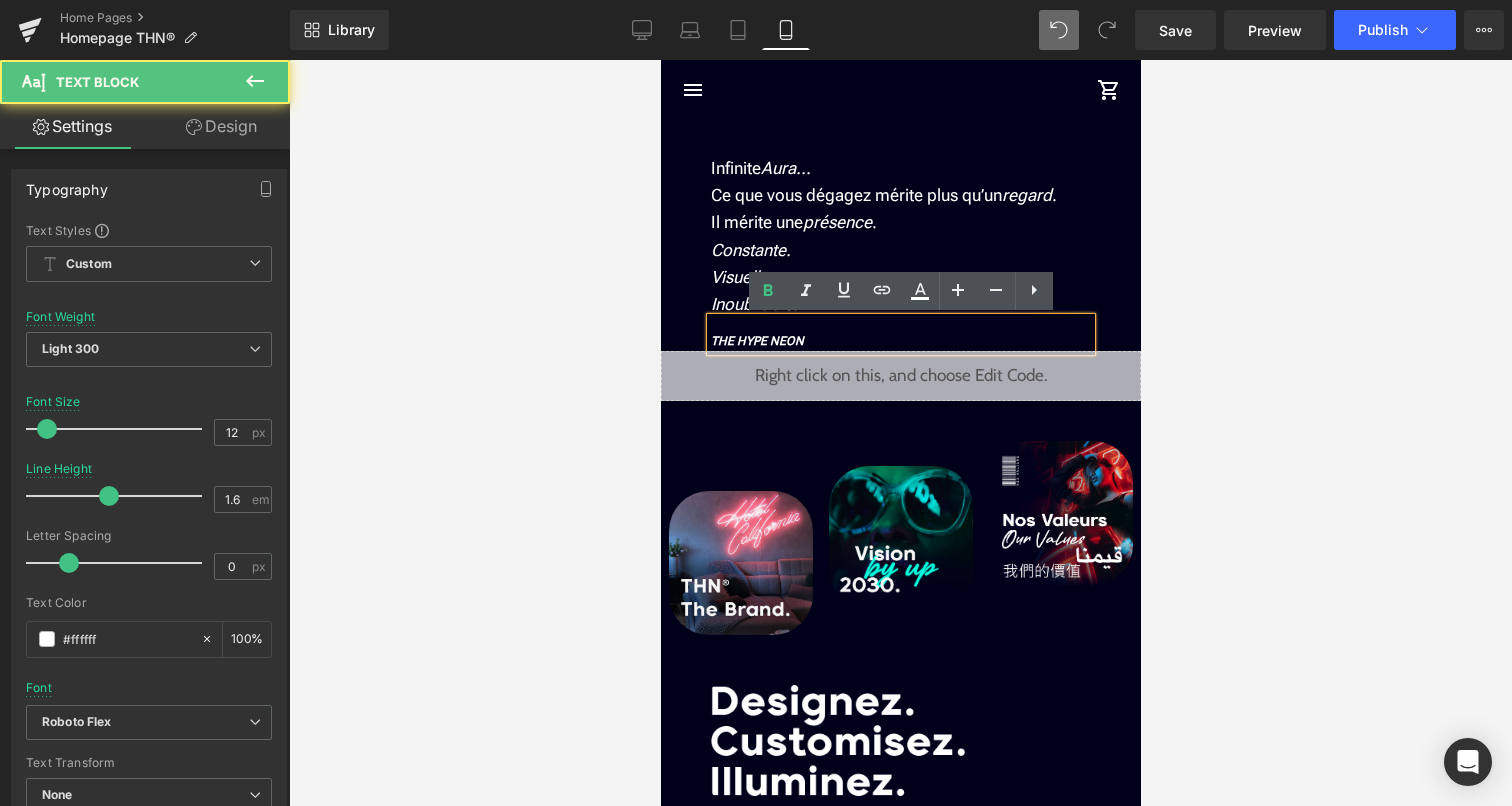 drag, startPoint x: 807, startPoint y: 344, endPoint x: 699, endPoint y: 344, distance: 108 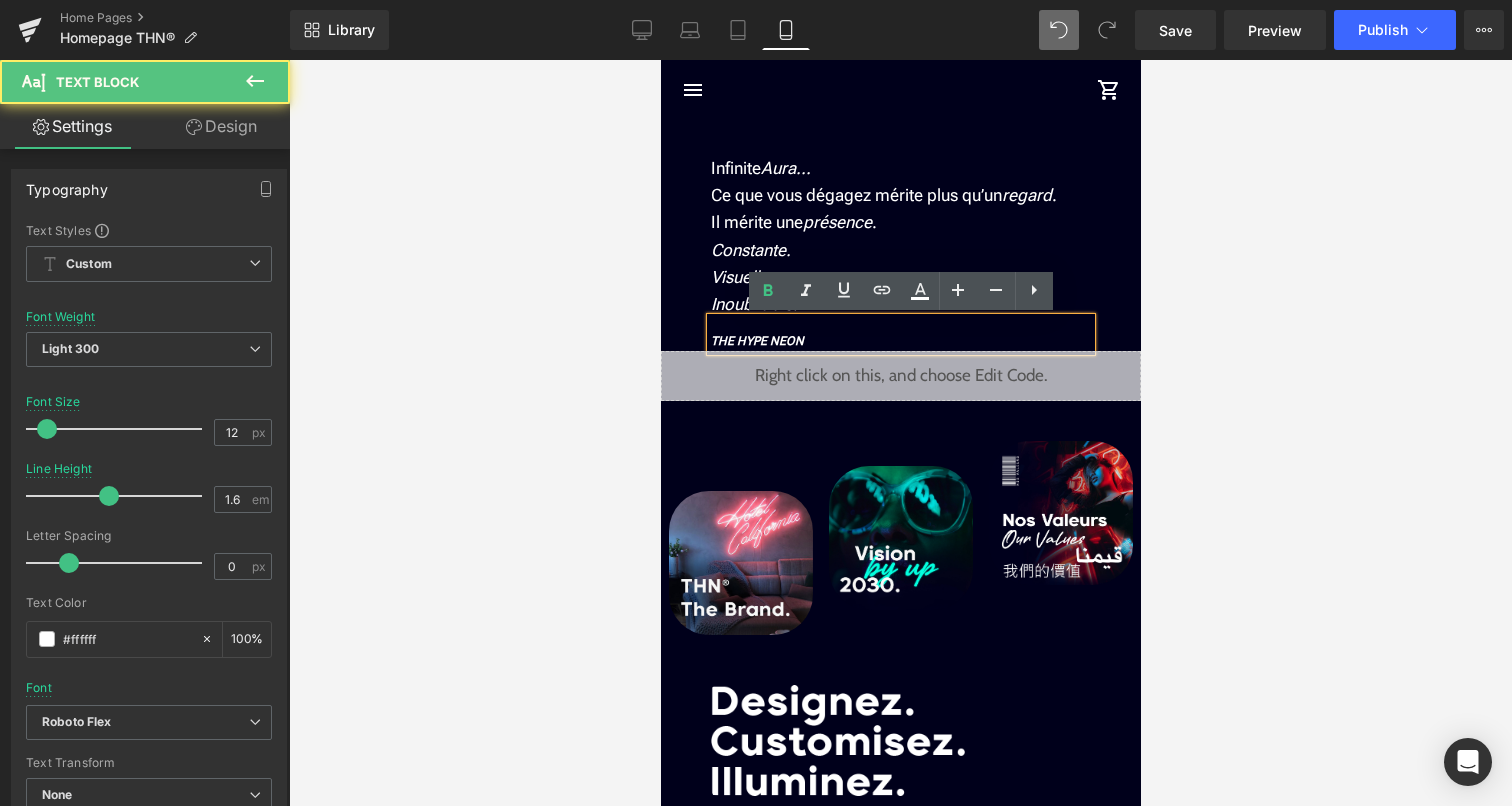 click on "Image         Liquid          Infinite Aura Text Block         You got aura.  Make it shine infinite . Text Block         CRÉER MON NÉON Button         Row         Liquid         Row         Infinite  Aura... Ce que vous dégagez mérite plus qu’un  regard . Il mérite une  présence . Constante. Visuelle. Inoubliable. Text Block         THE HYPE NEON  Text Block         Liquid
Image
Image" at bounding box center [900, 2154] 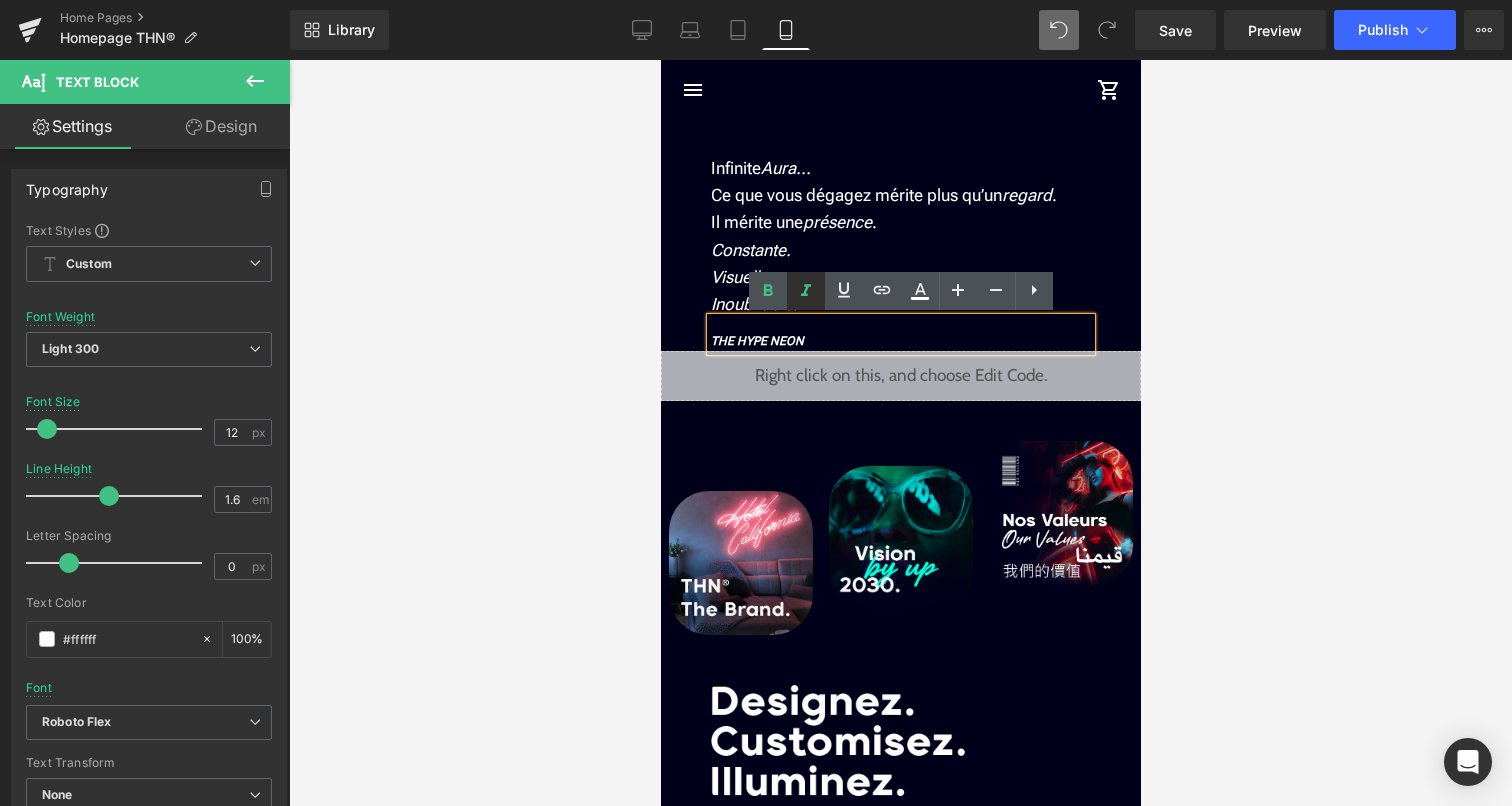click 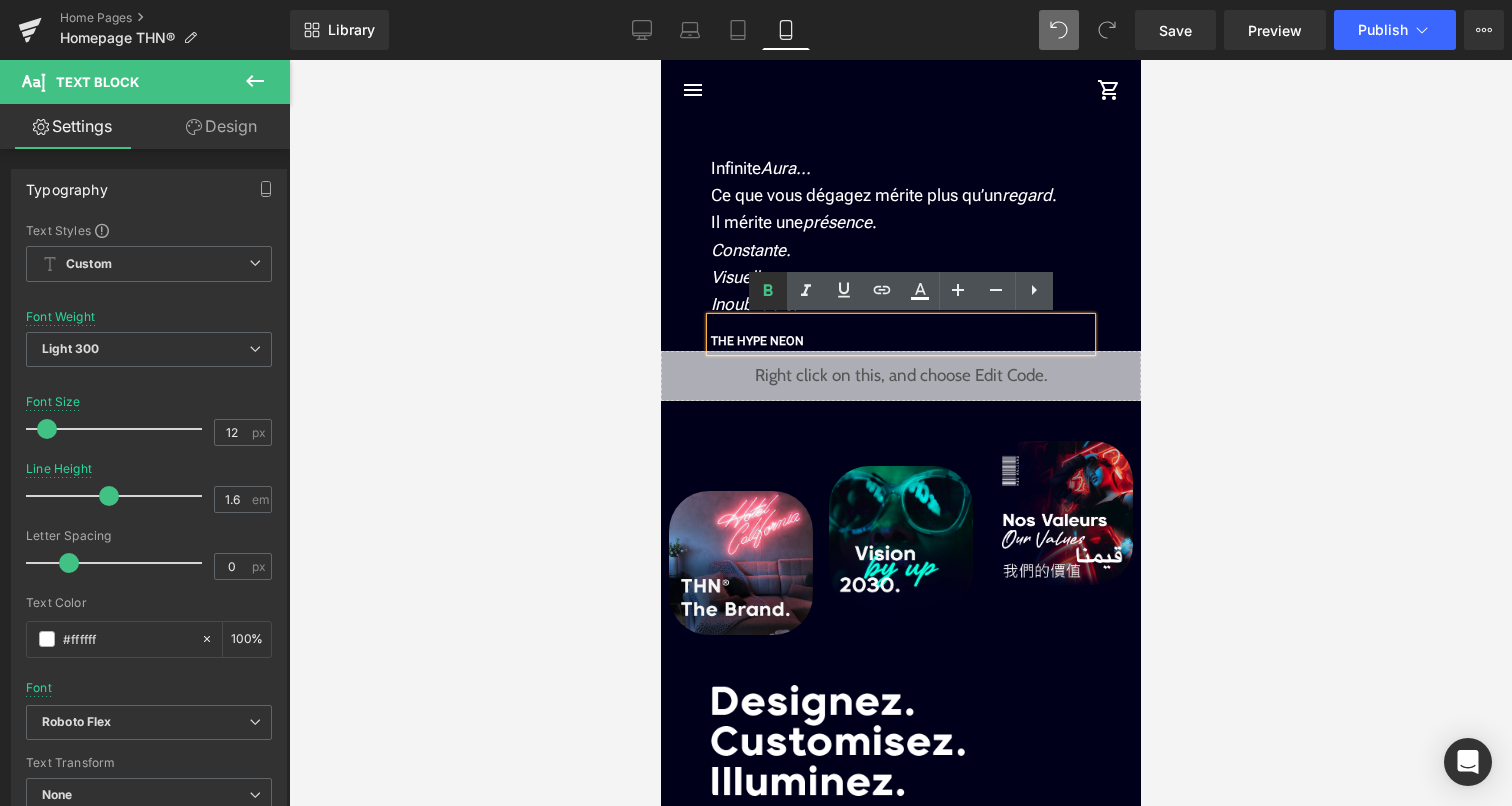 click at bounding box center (768, 291) 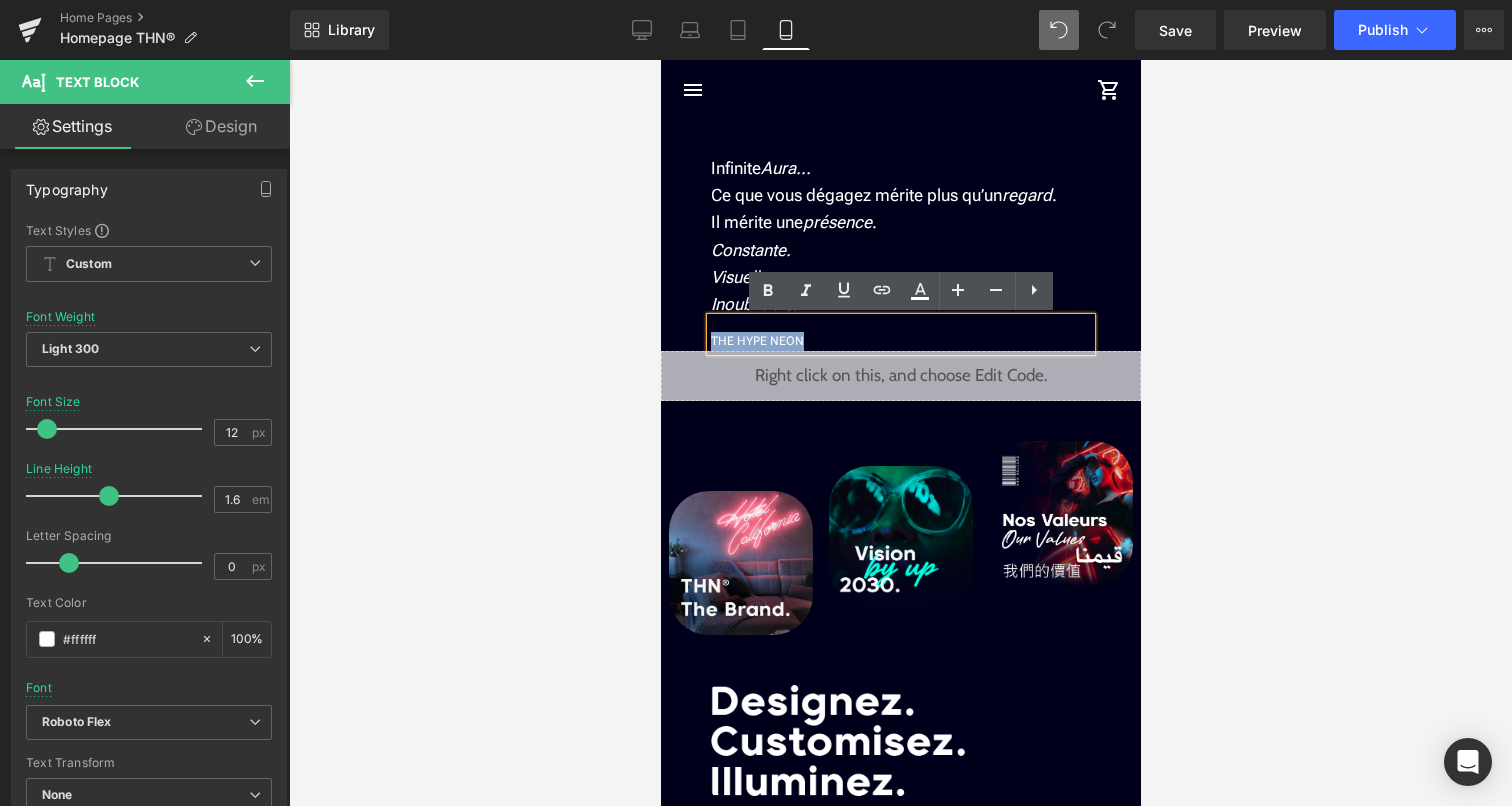 drag, startPoint x: 797, startPoint y: 339, endPoint x: 702, endPoint y: 335, distance: 95.084175 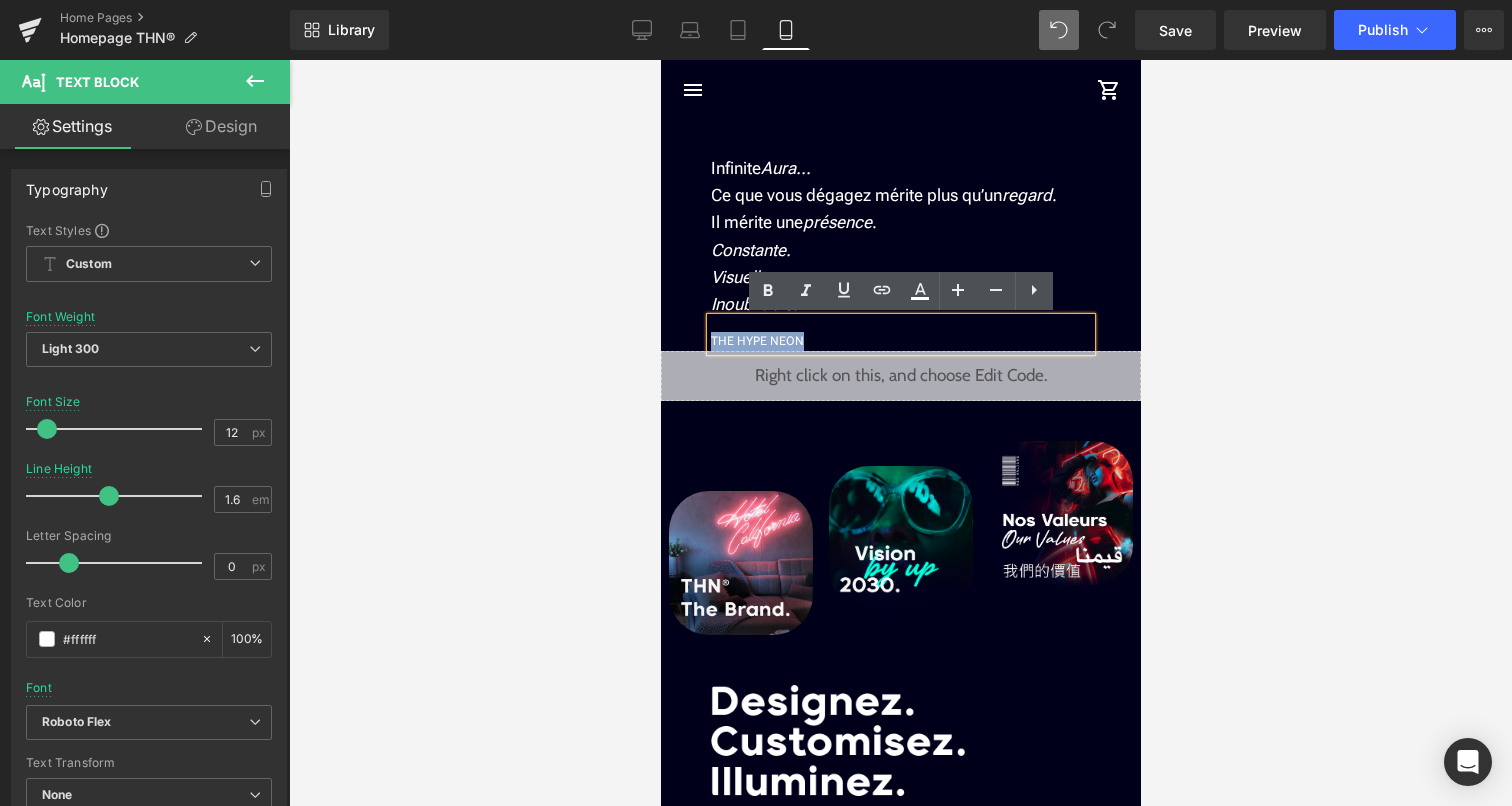 click on "Image         Liquid          Infinite Aura Text Block         You got aura.  Make it shine infinite . Text Block         CRÉER MON NÉON Button         Row         Liquid         Row         Infinite  Aura... Ce que vous dégagez mérite plus qu’un  regard . Il mérite une  présence . Constante. Visuelle. Inoubliable. Text Block         THE HYPE NEON  Text Block         Liquid
Image
Image" at bounding box center [900, 2154] 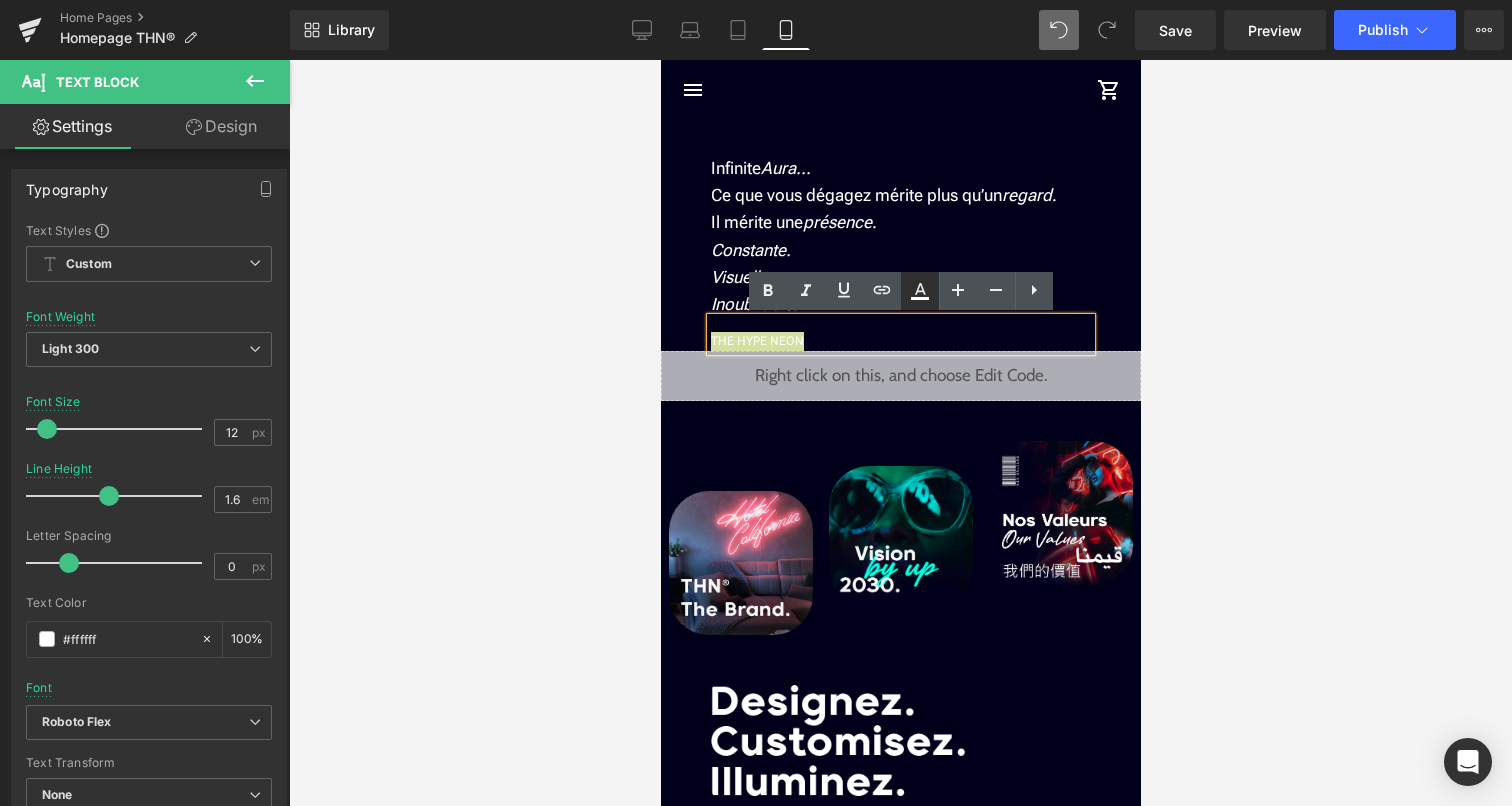 click 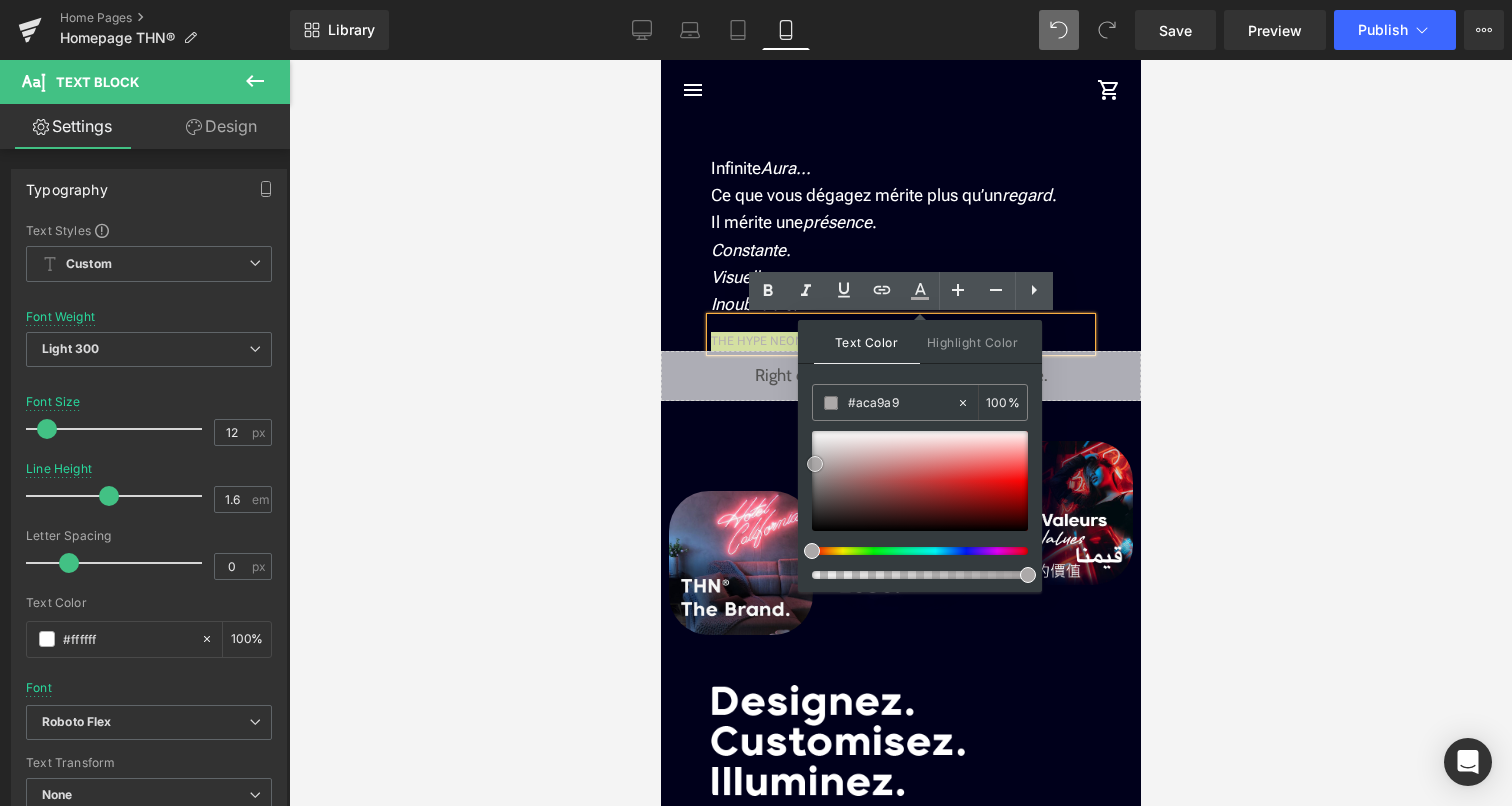 type on "#aaa6a6" 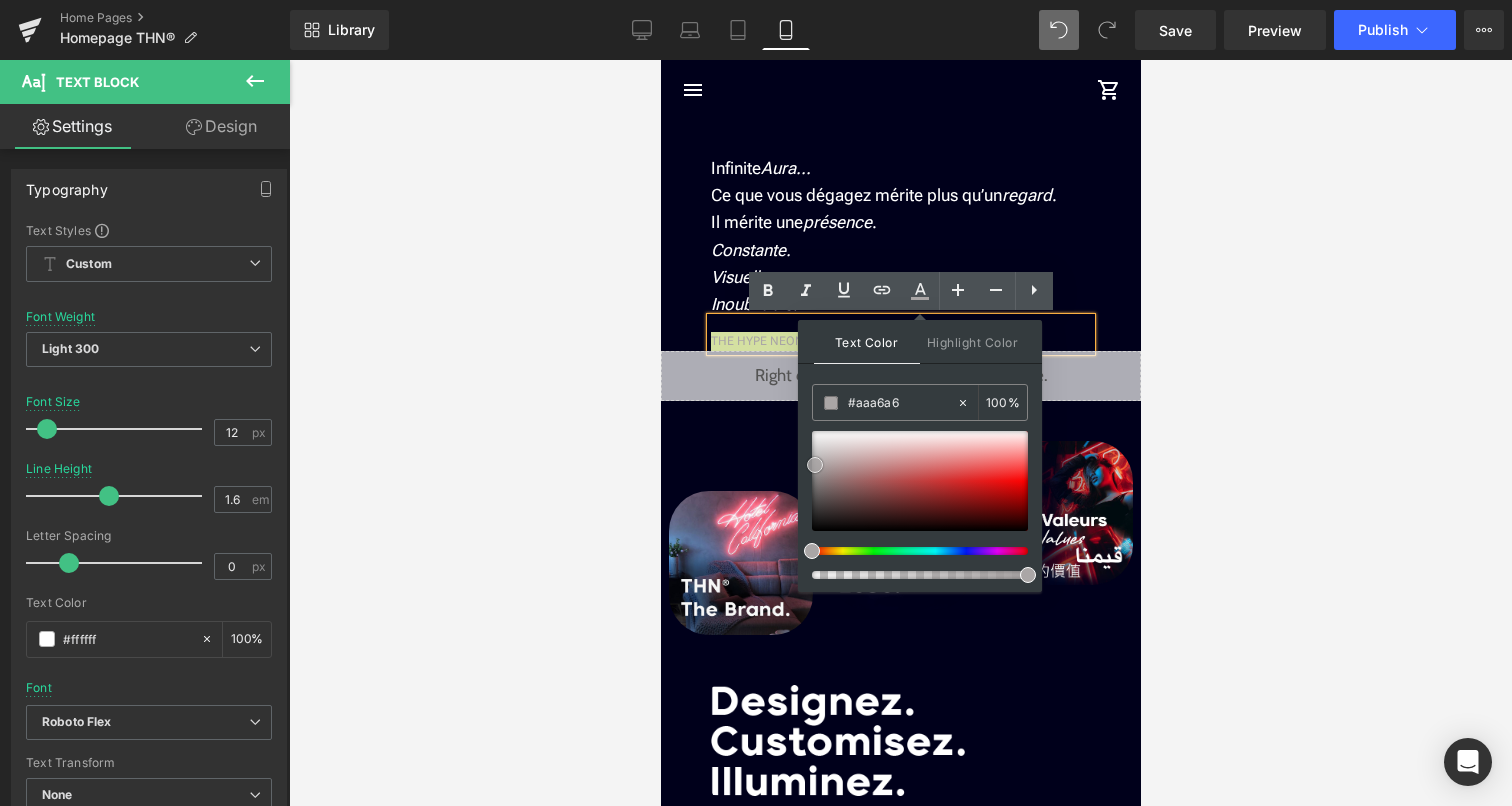 click at bounding box center (920, 481) 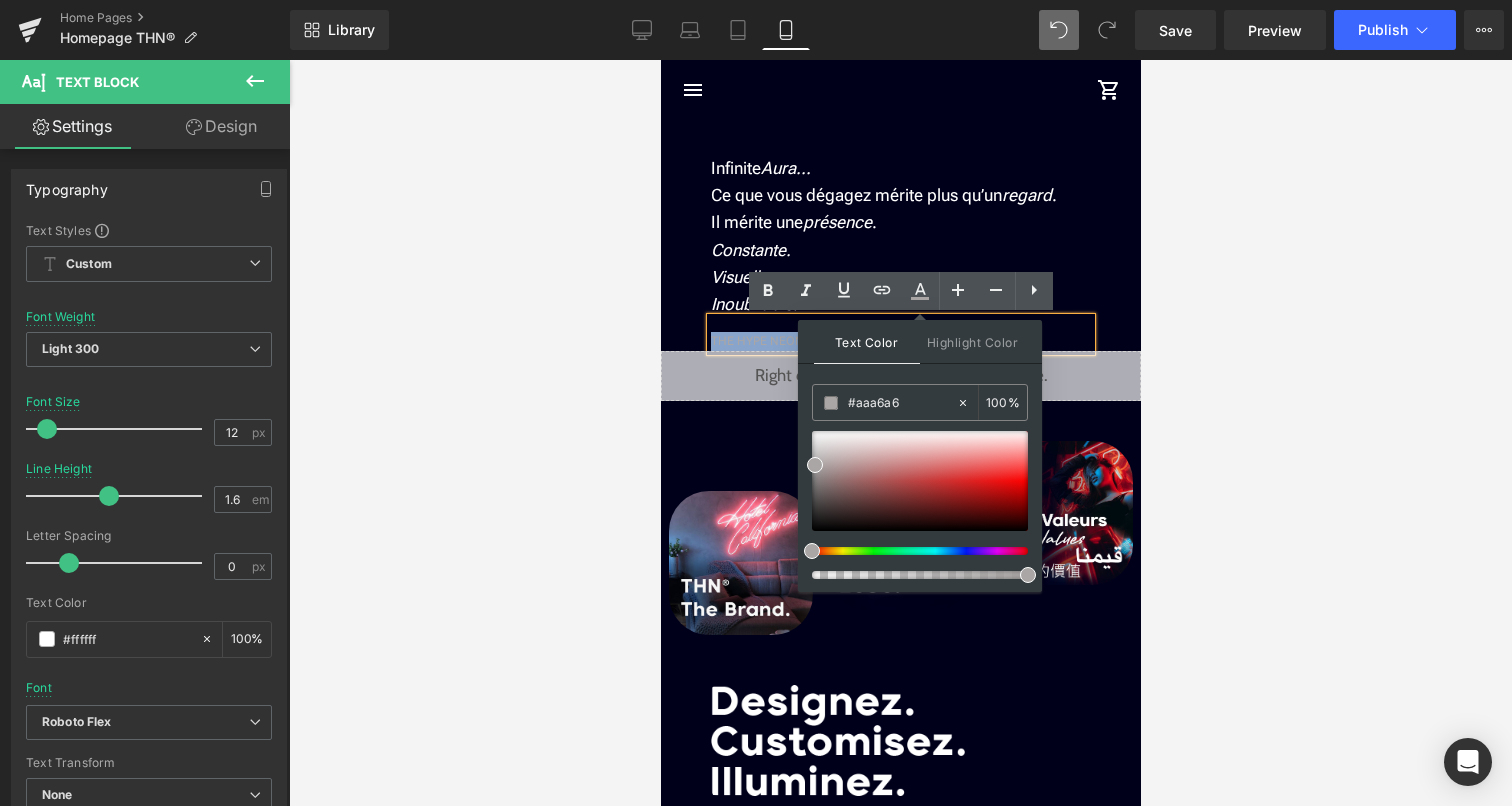 click on "Infinite  Aura... Ce que vous dégagez mérite plus qu’un  regard . Il mérite une  présence . Constante. Visuelle. Inoubliable. Text Block" at bounding box center (900, 229) 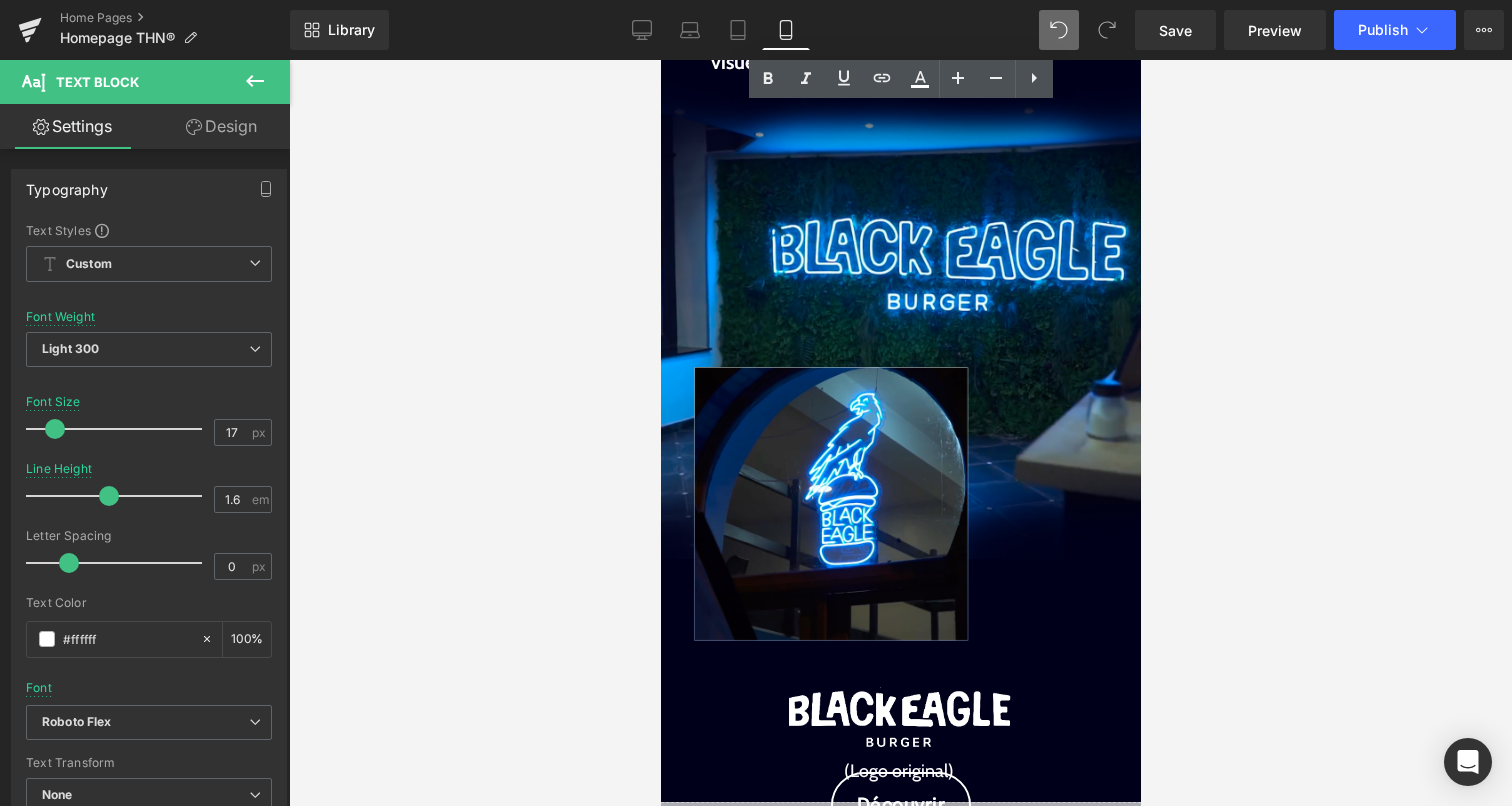 scroll, scrollTop: 1200, scrollLeft: 0, axis: vertical 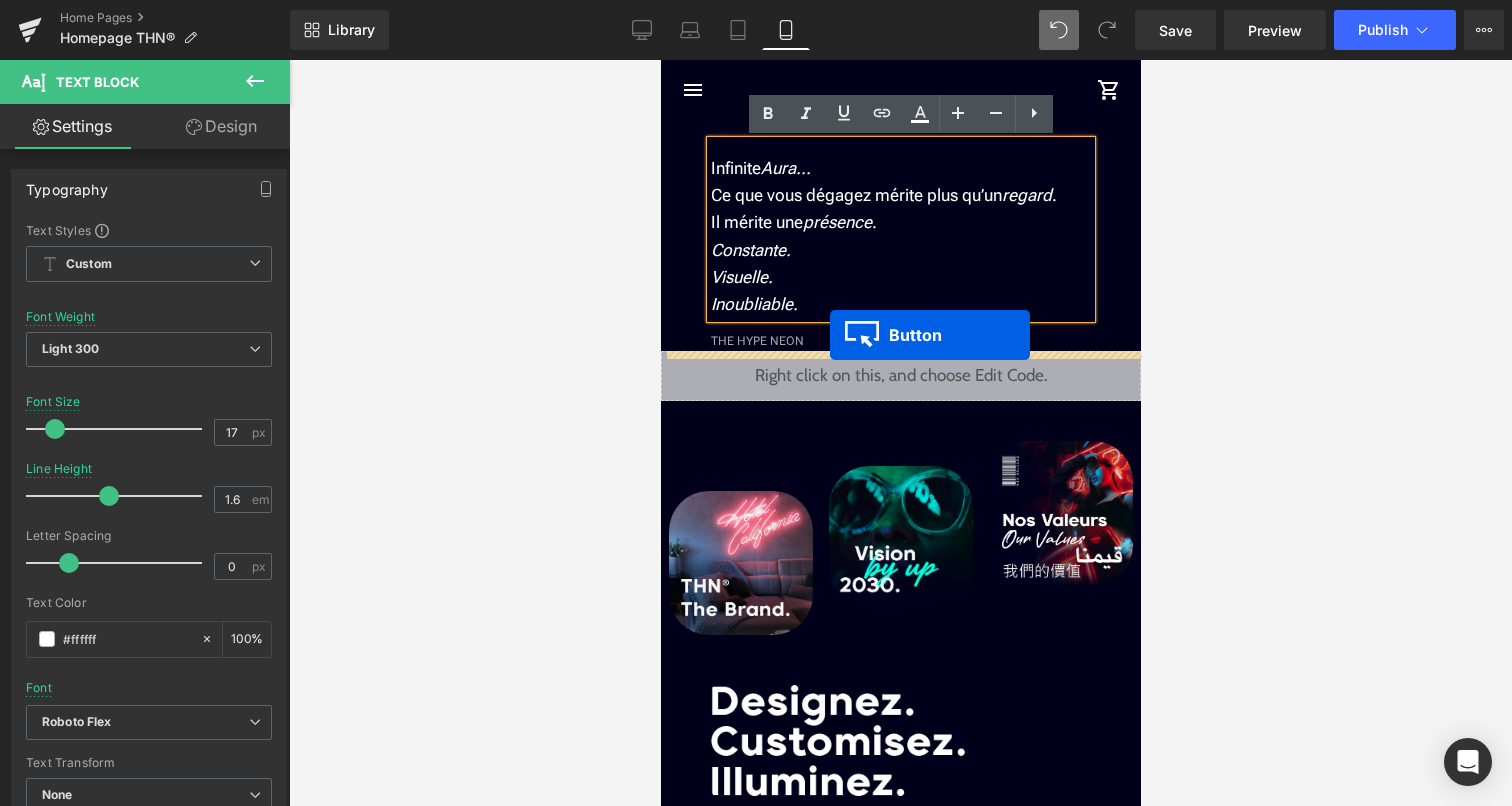 drag, startPoint x: 904, startPoint y: 564, endPoint x: 830, endPoint y: 336, distance: 239.70816 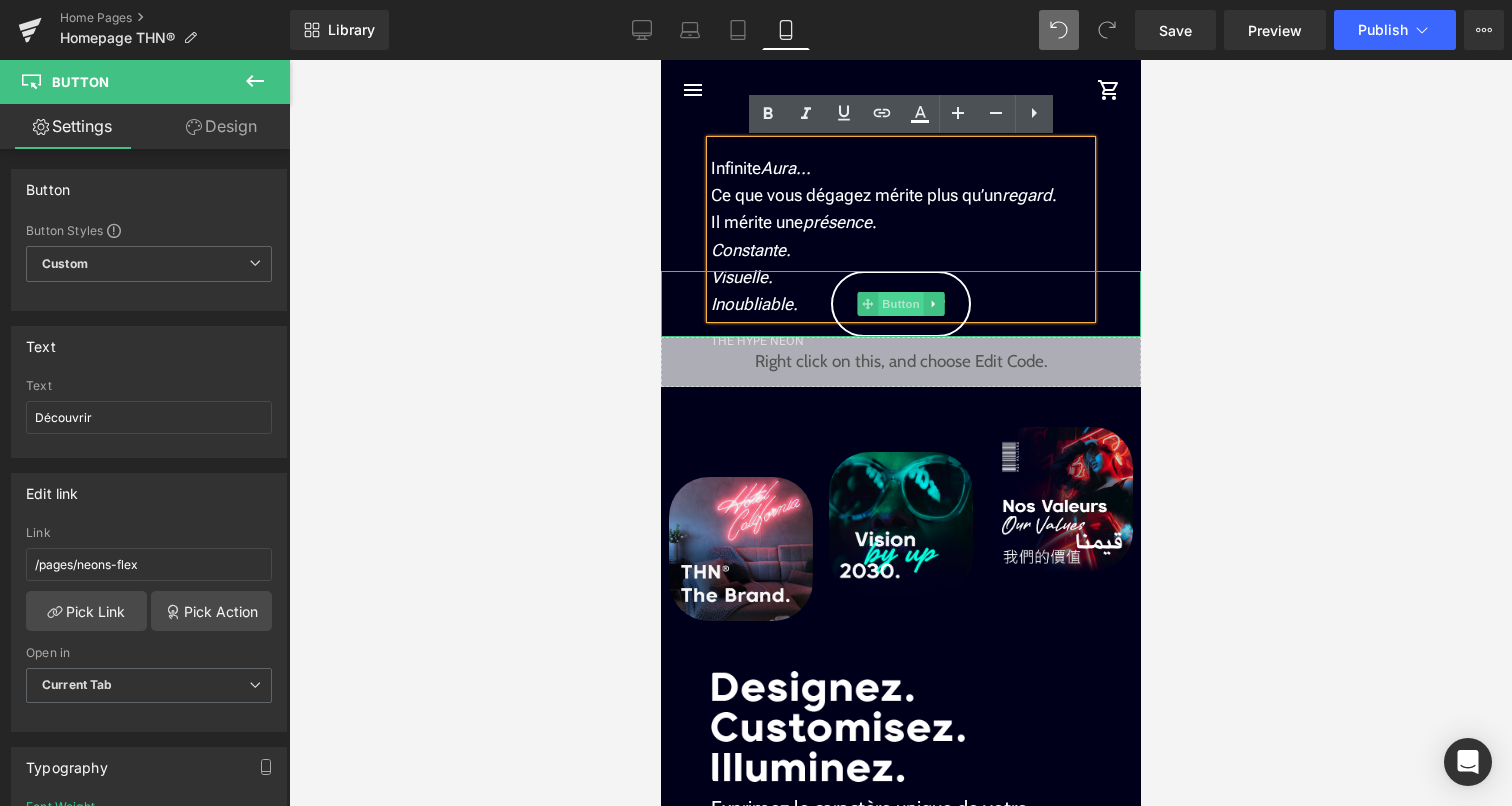 click on "Button" at bounding box center [900, 304] 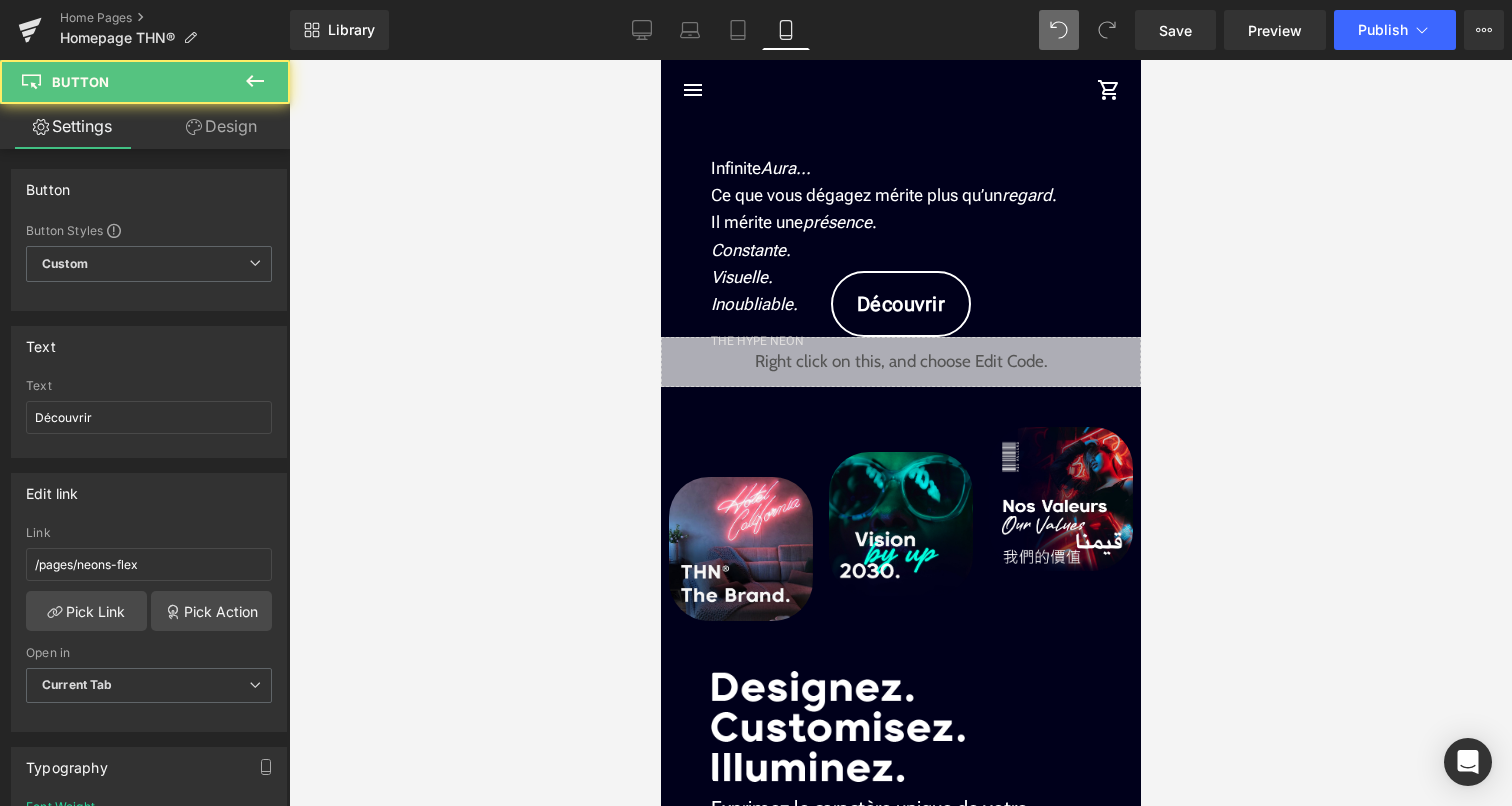 click at bounding box center (255, 82) 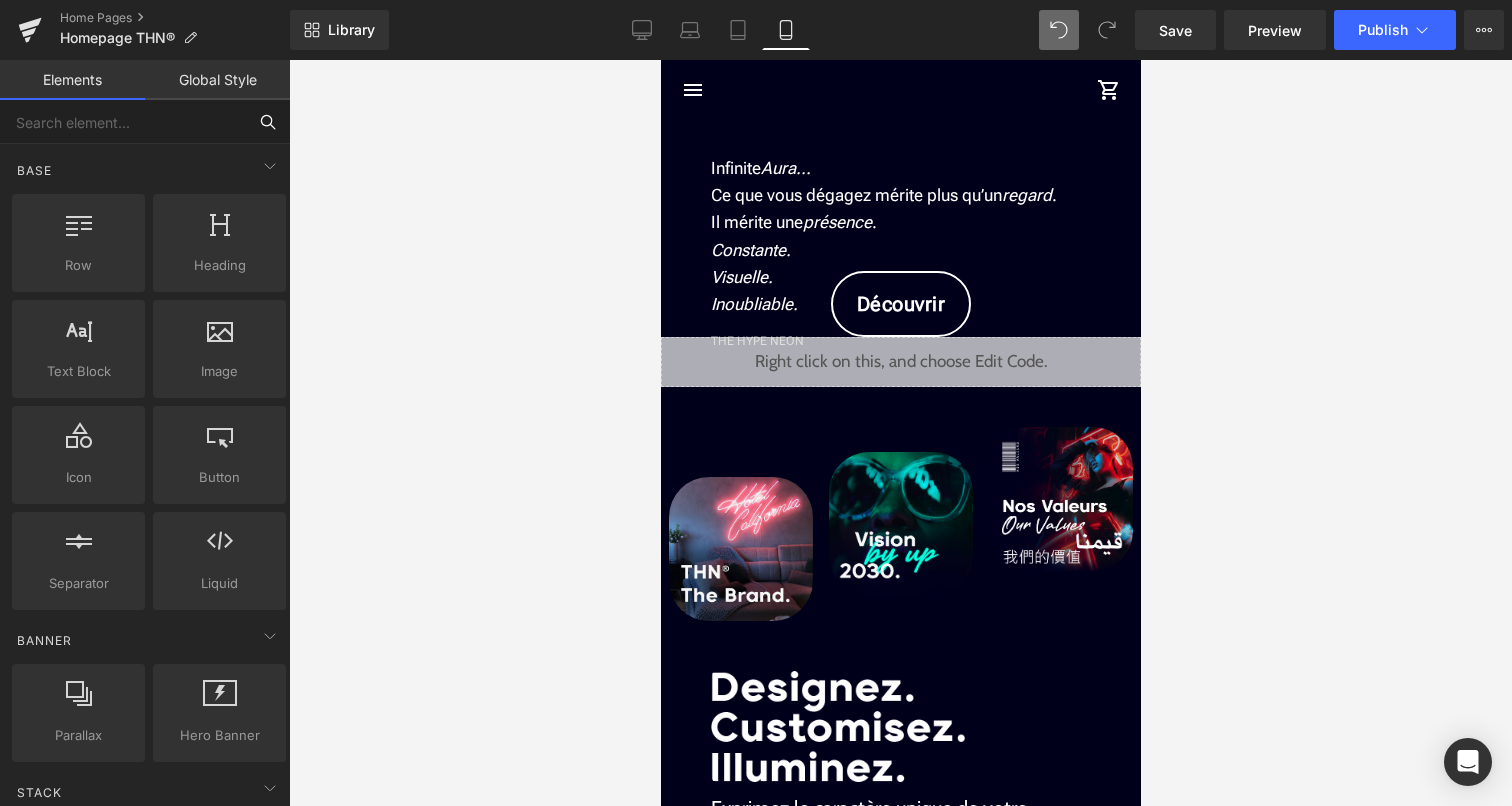 click at bounding box center (123, 122) 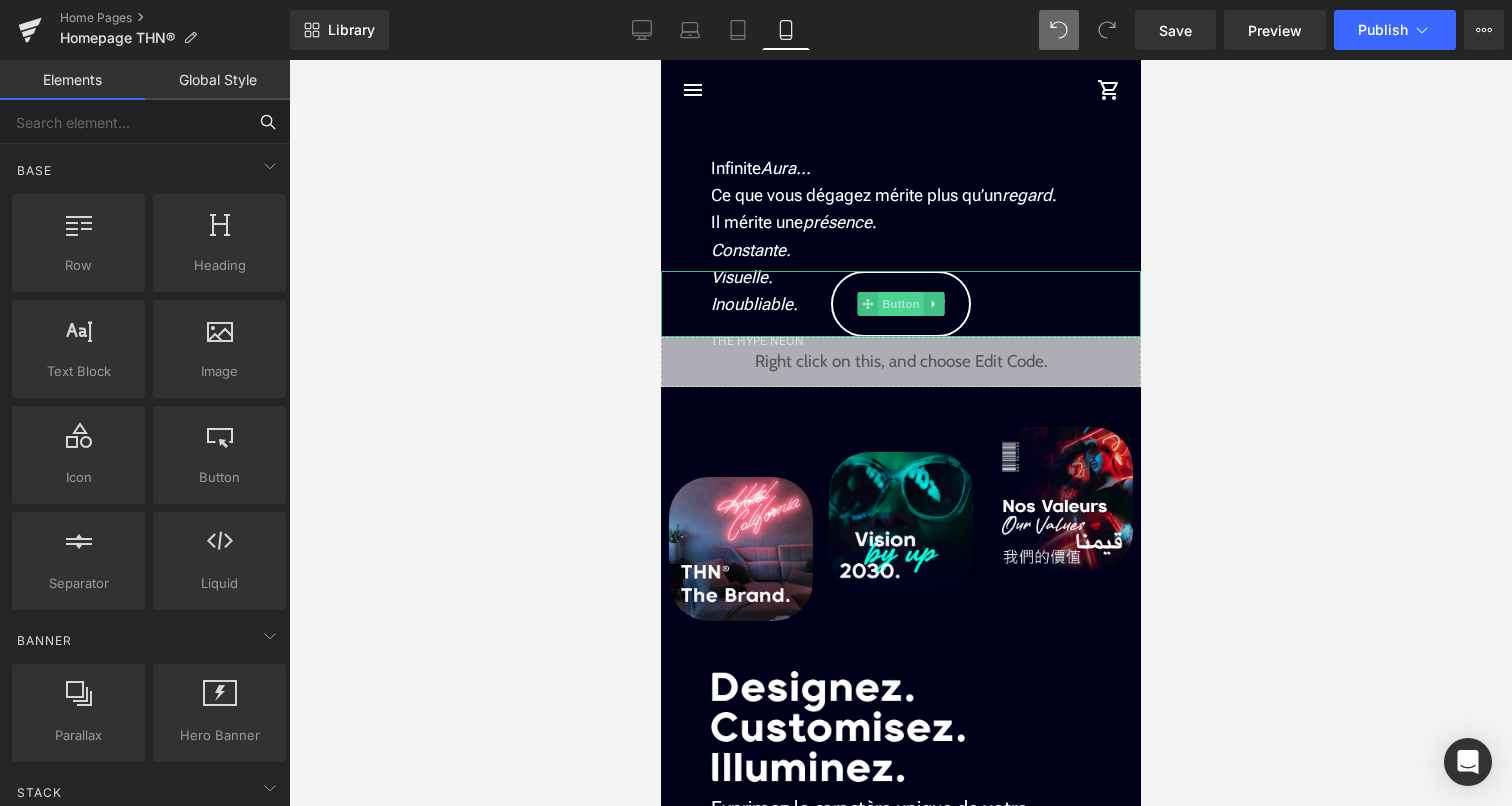 click on "Button" at bounding box center (900, 304) 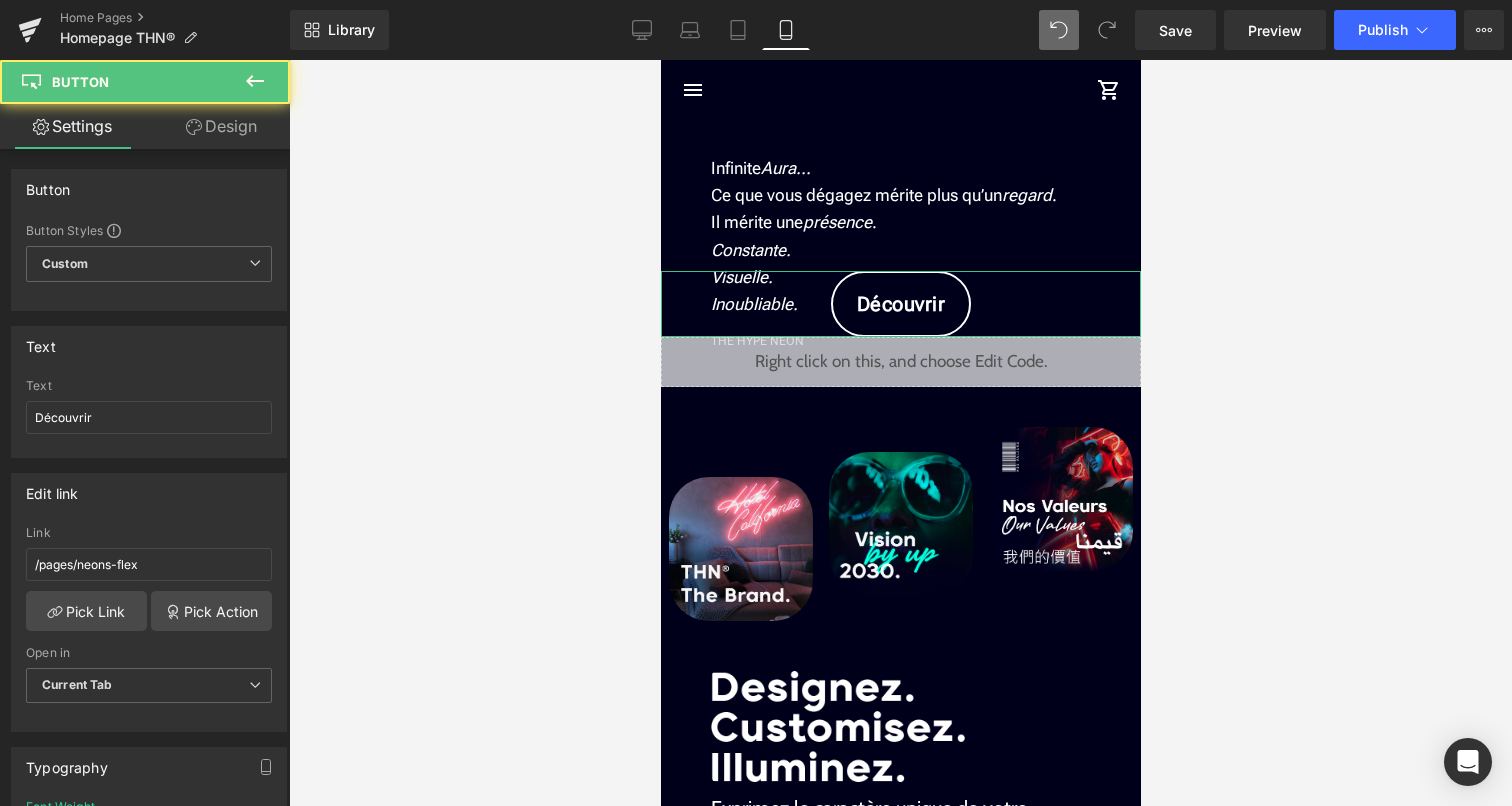 click on "Design" at bounding box center (221, 126) 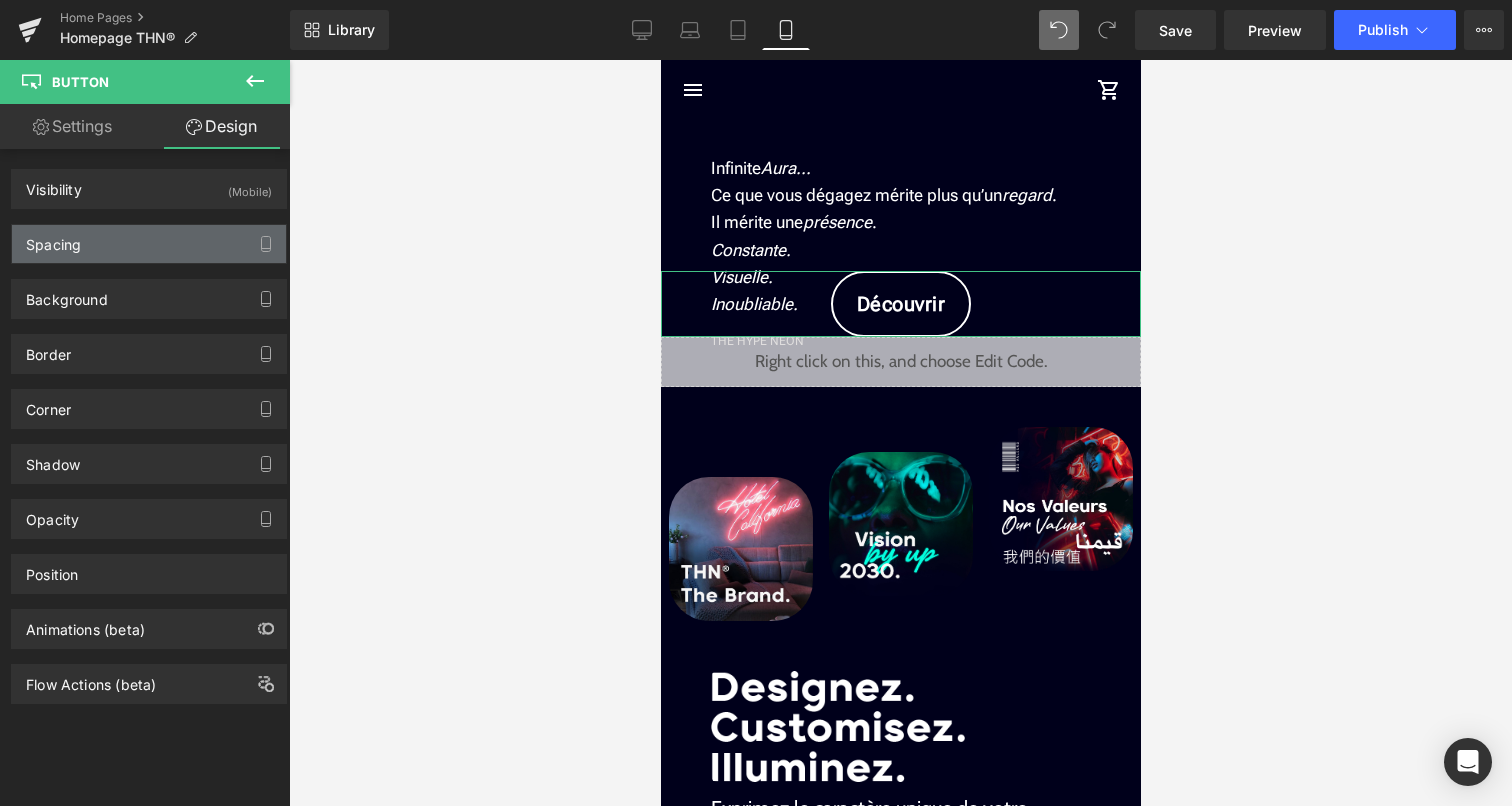 click on "Spacing" at bounding box center (149, 244) 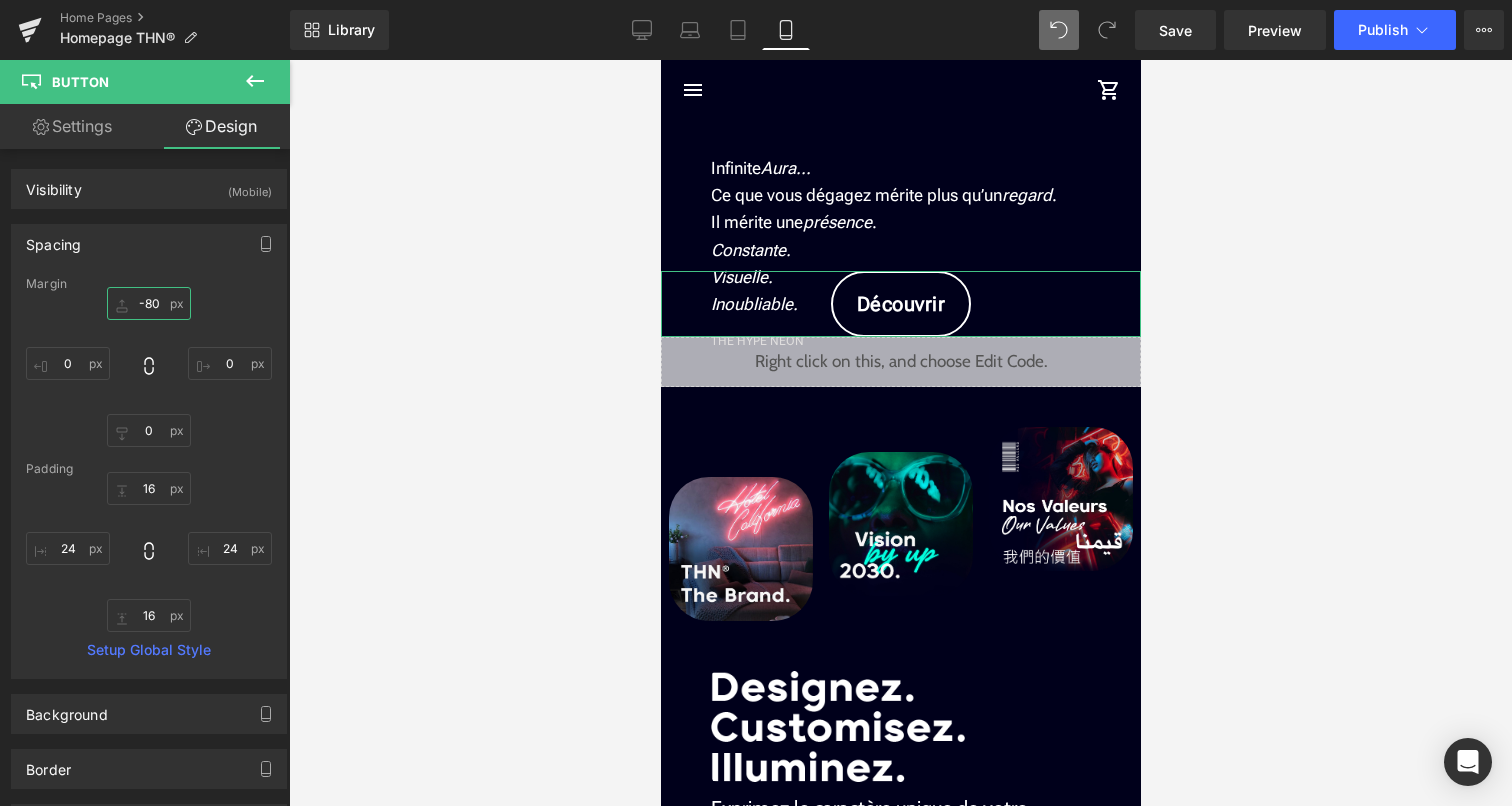 click on "-80" at bounding box center [149, 303] 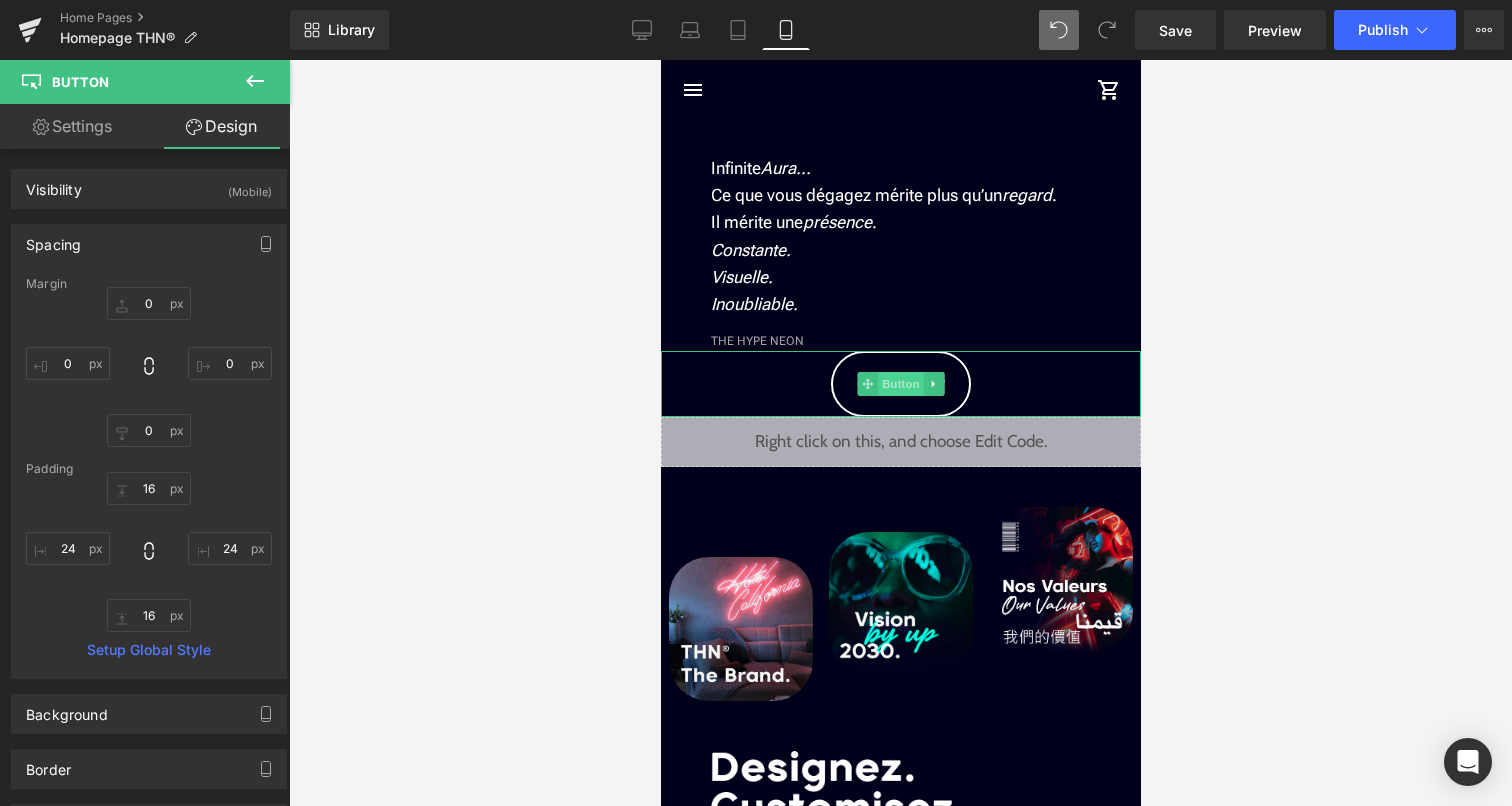 click on "Button" at bounding box center [900, 384] 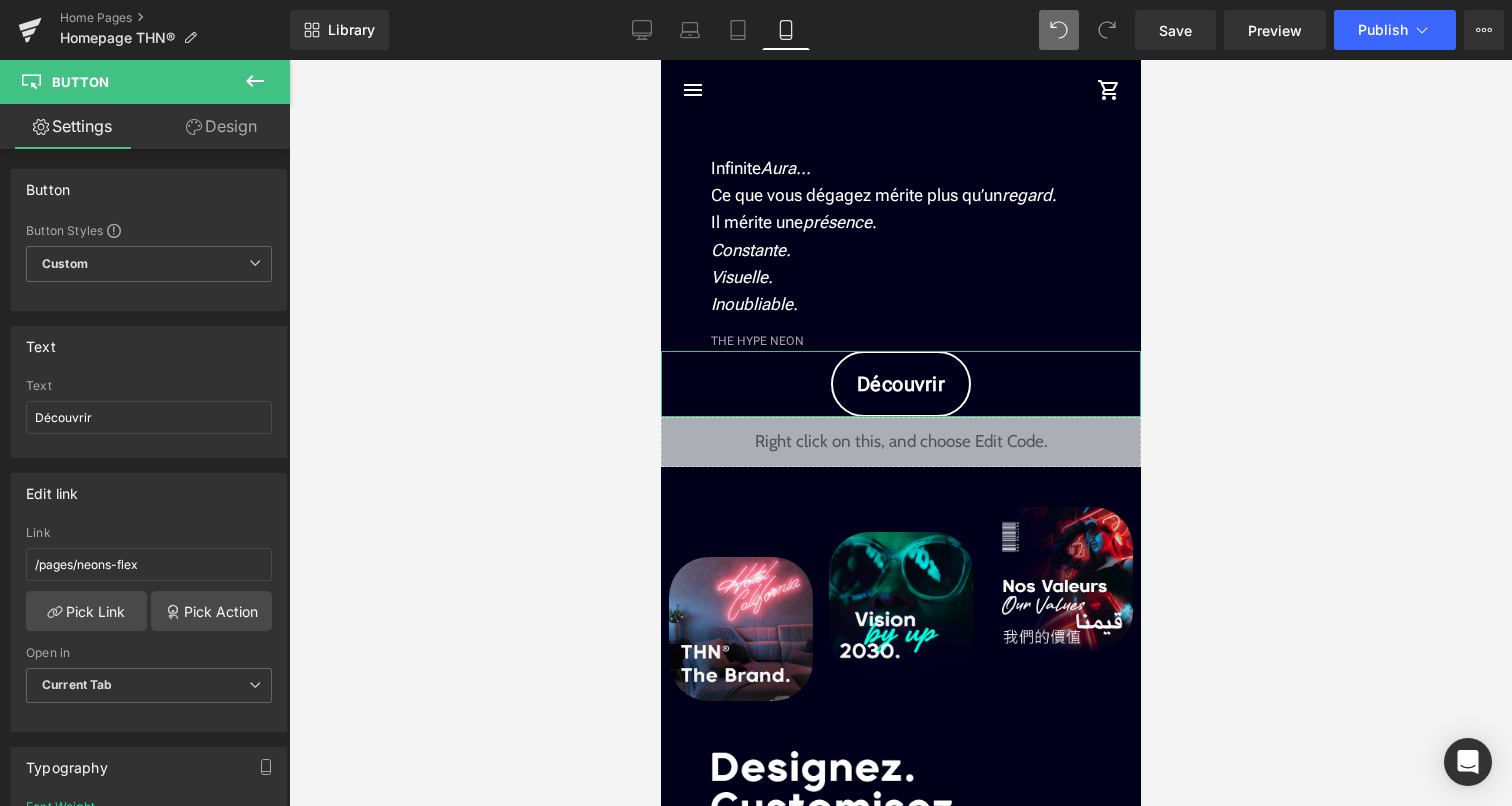 click on "Design" at bounding box center [221, 126] 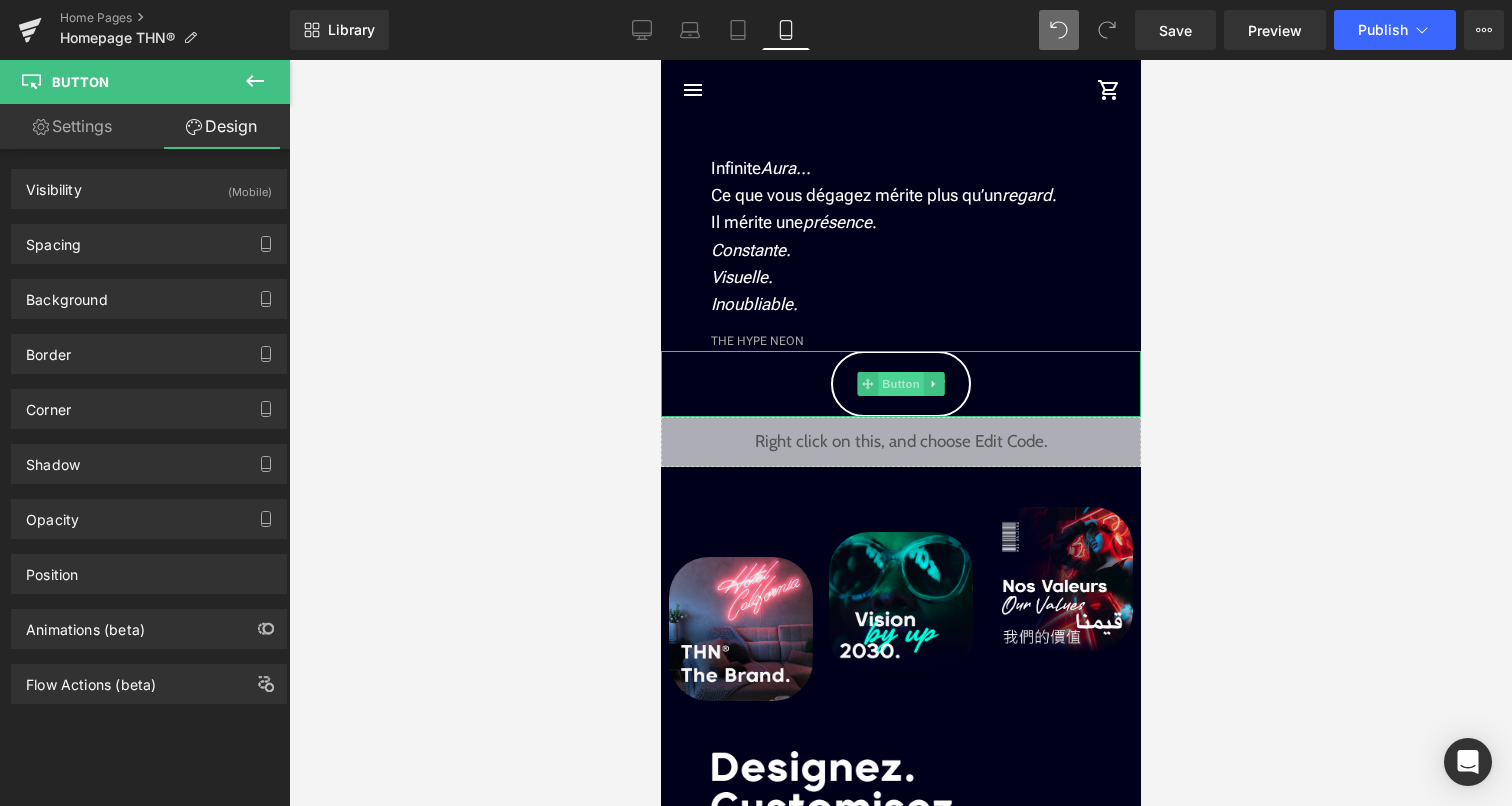 click on "Button" at bounding box center (900, 384) 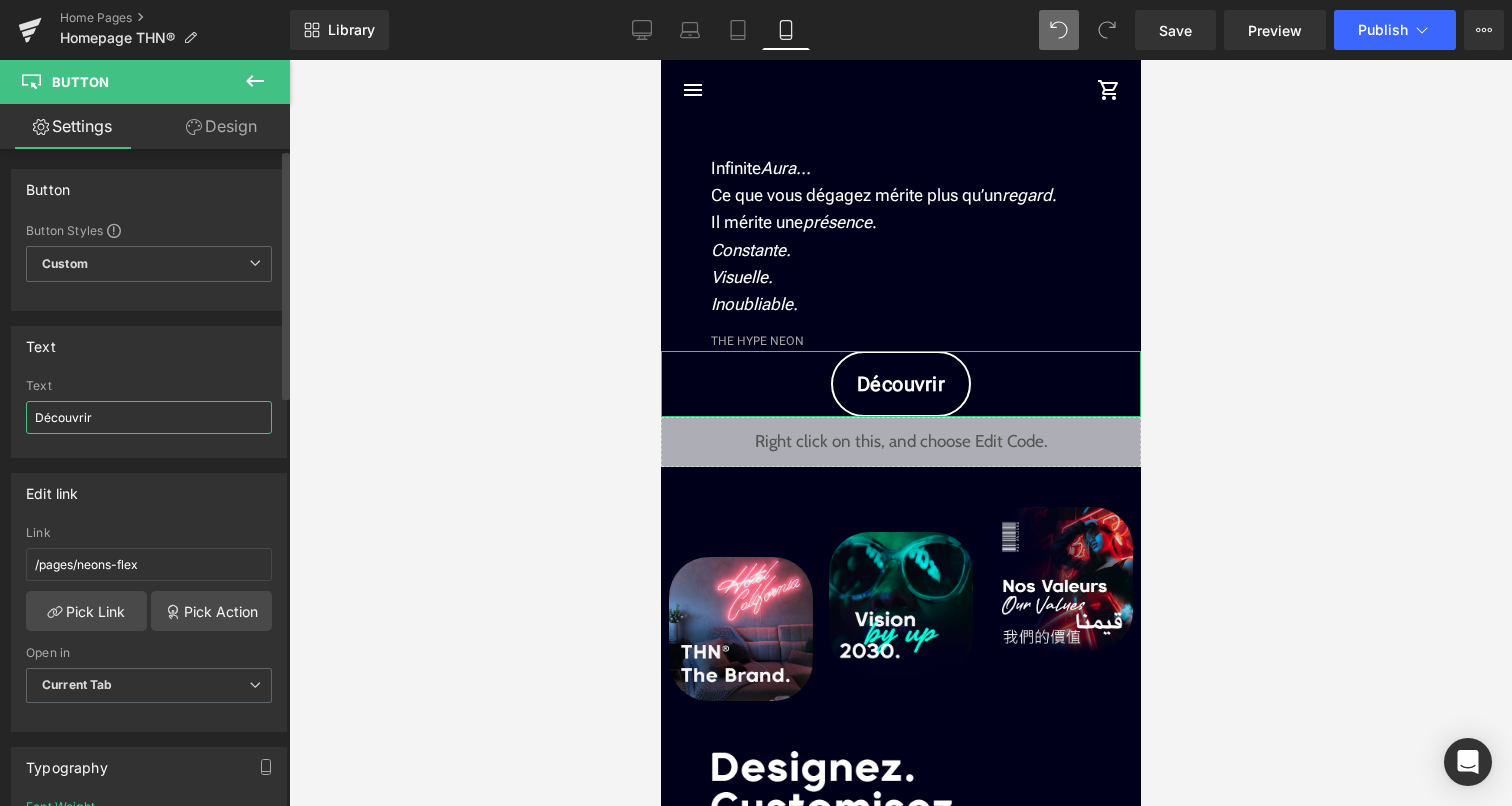 drag, startPoint x: 119, startPoint y: 420, endPoint x: 27, endPoint y: 418, distance: 92.021736 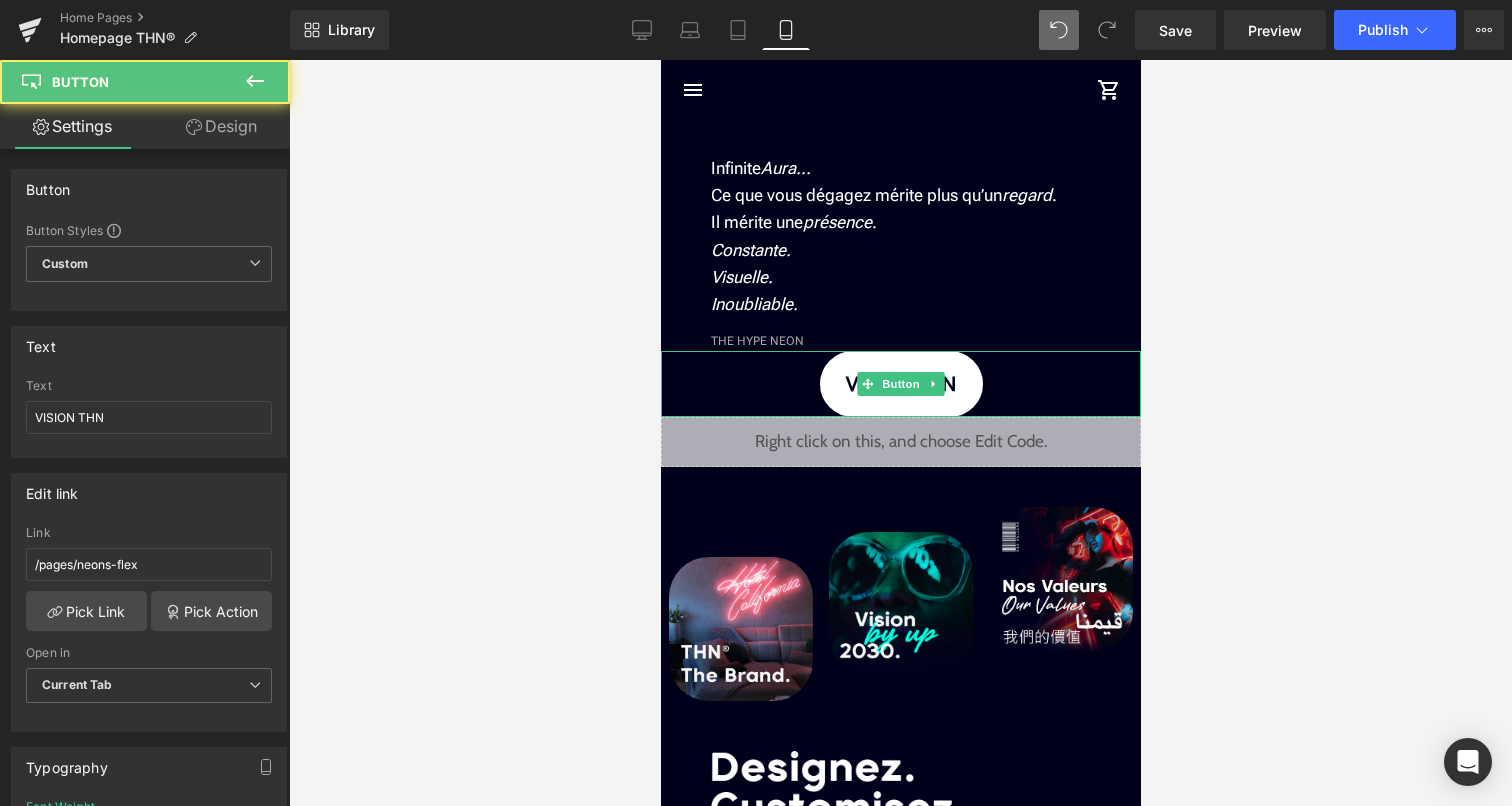 click on "VISION THN" at bounding box center (900, 384) 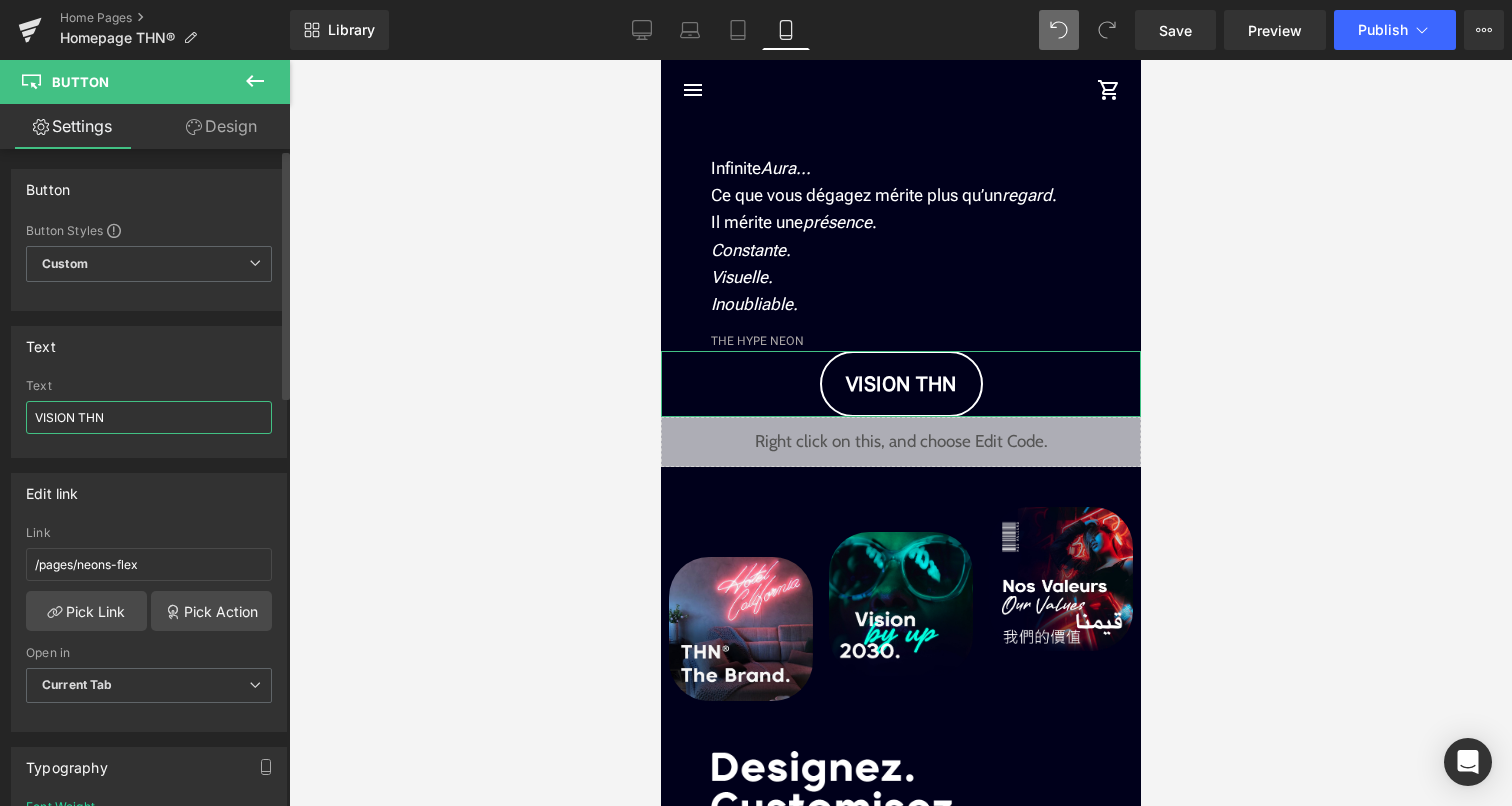 click on "VISION THN" at bounding box center [149, 417] 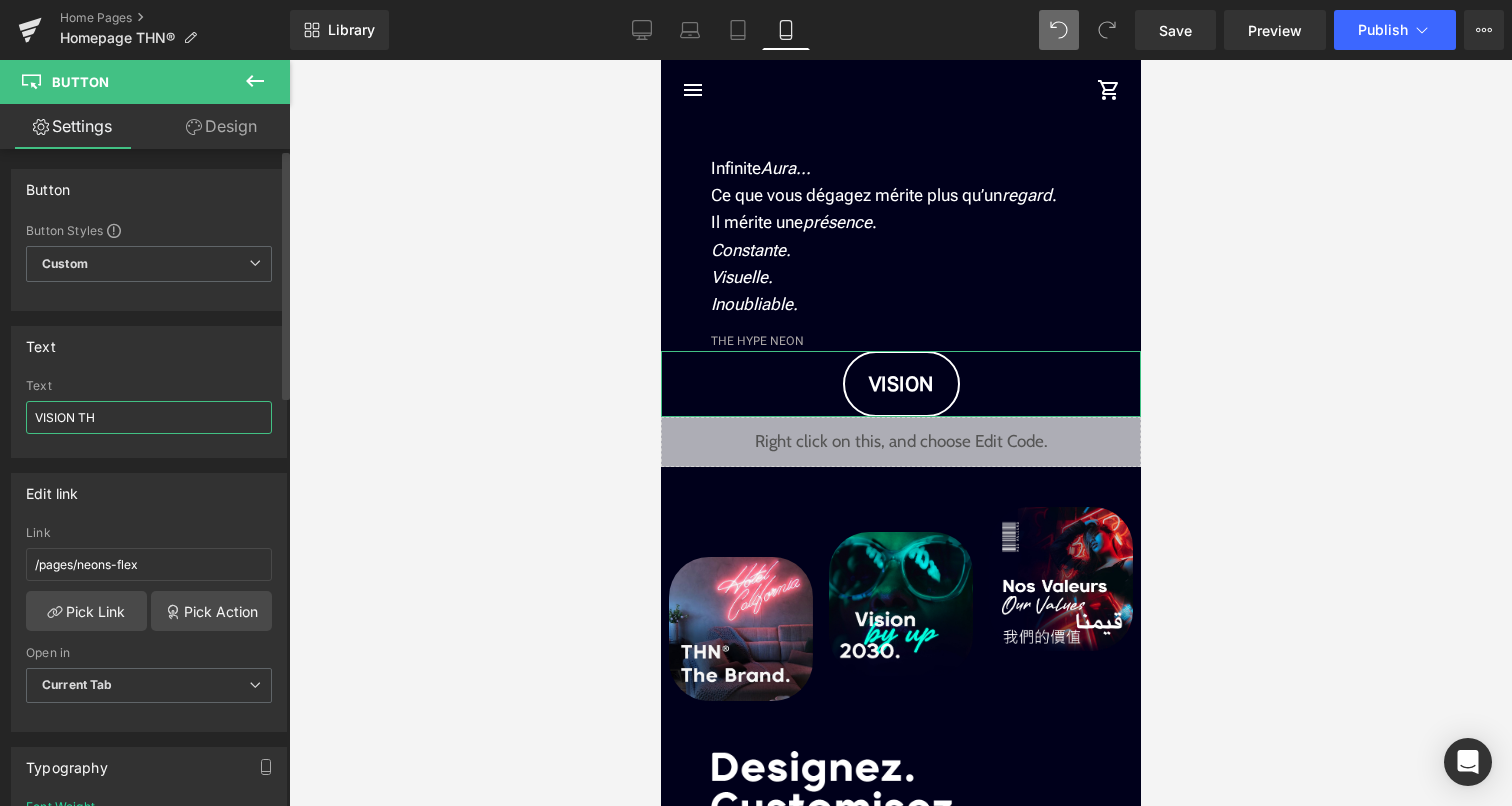 type on "VISION THN" 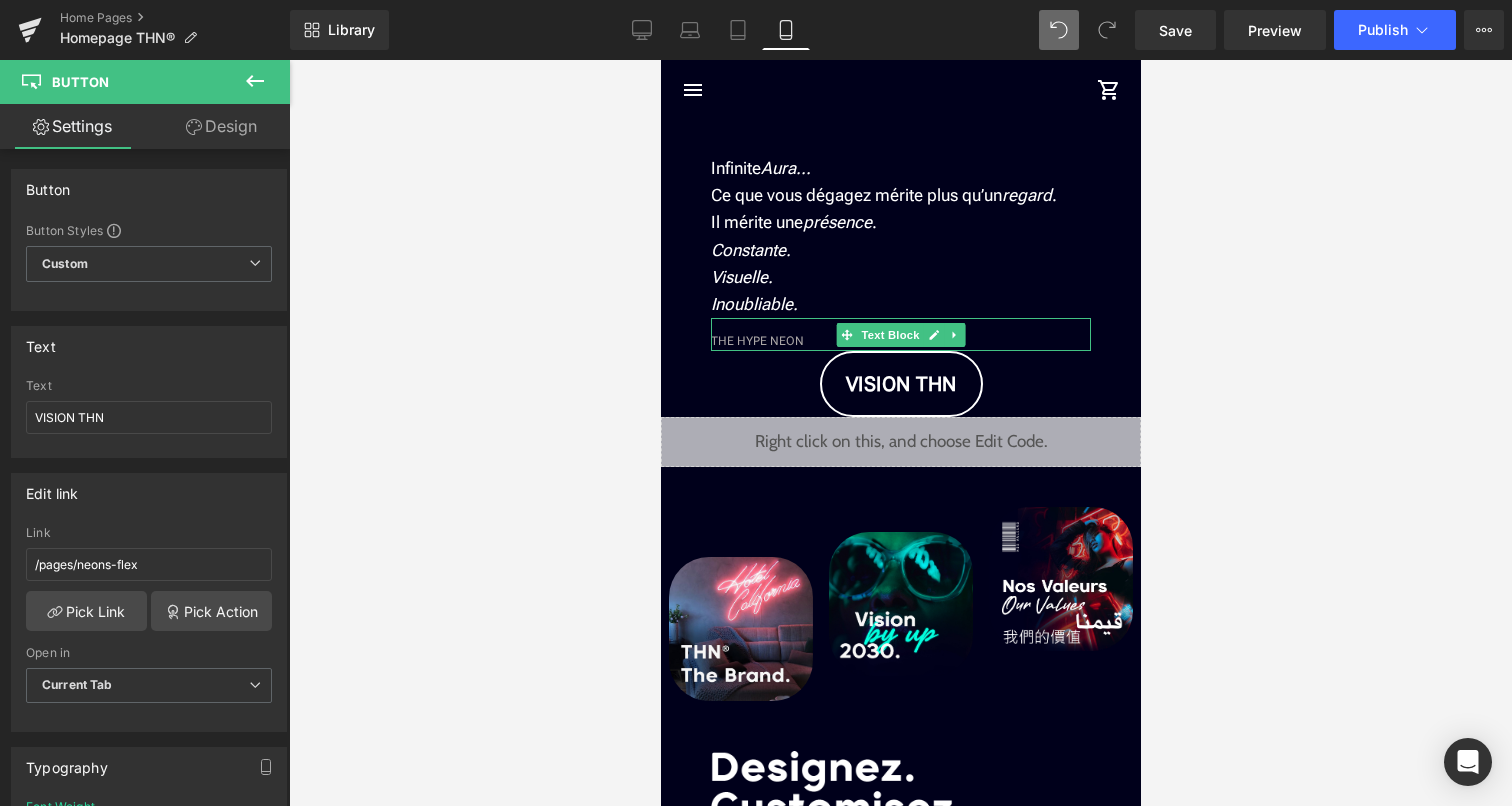 click on "THE HYPE NEON" at bounding box center (756, 341) 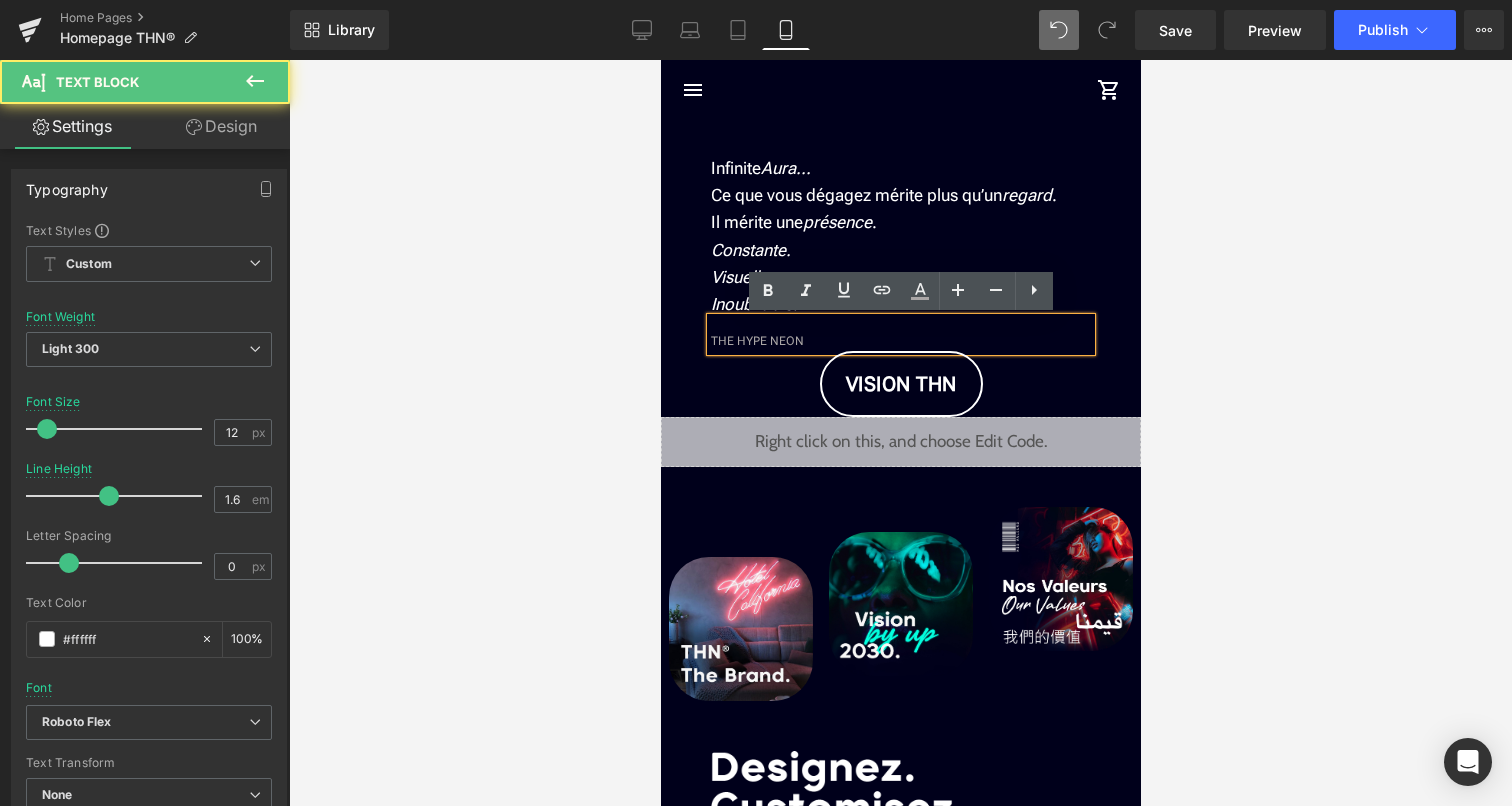 click on "THE HYPE NEON" at bounding box center (756, 341) 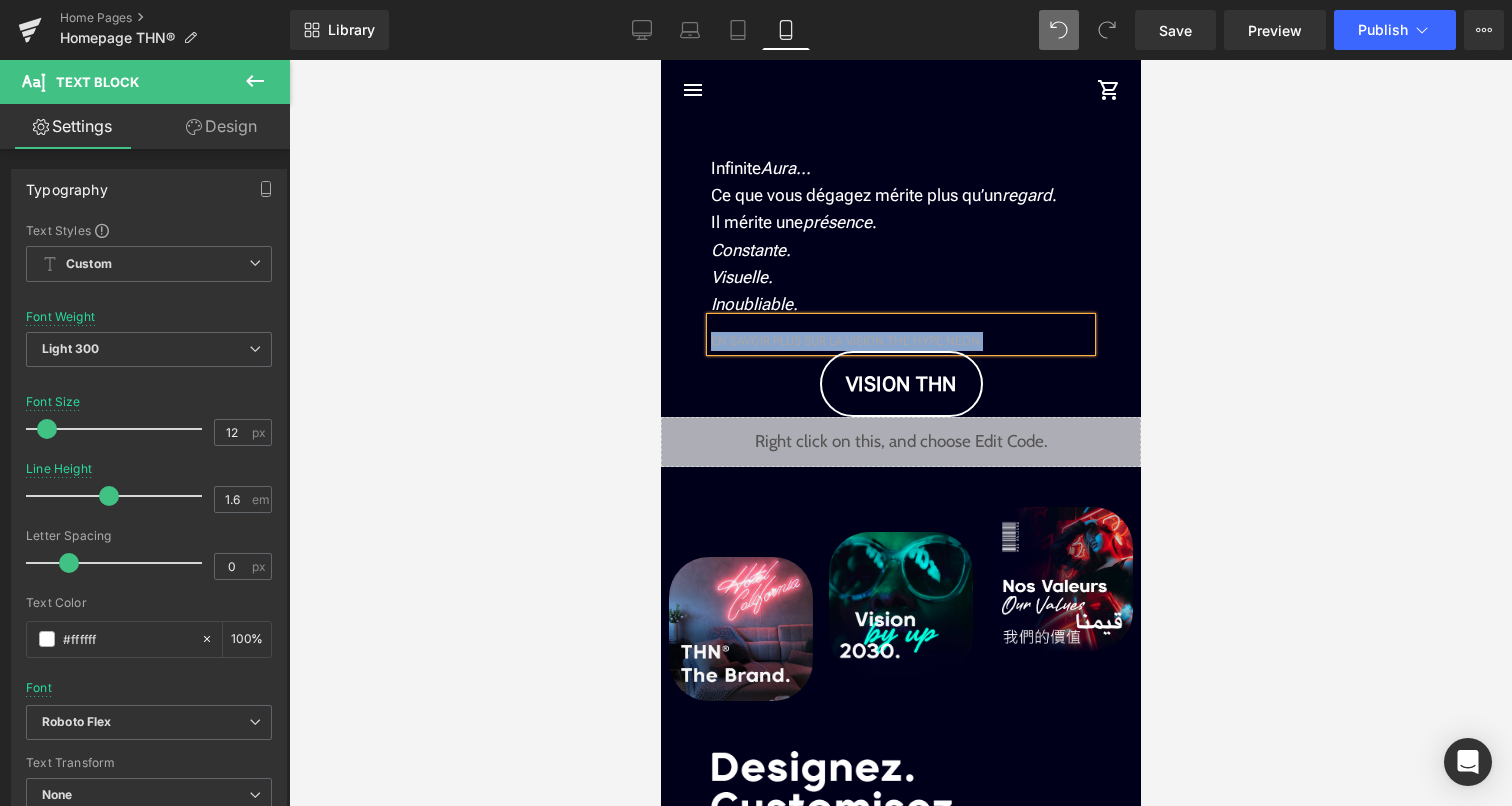 drag, startPoint x: 991, startPoint y: 341, endPoint x: 701, endPoint y: 343, distance: 290.0069 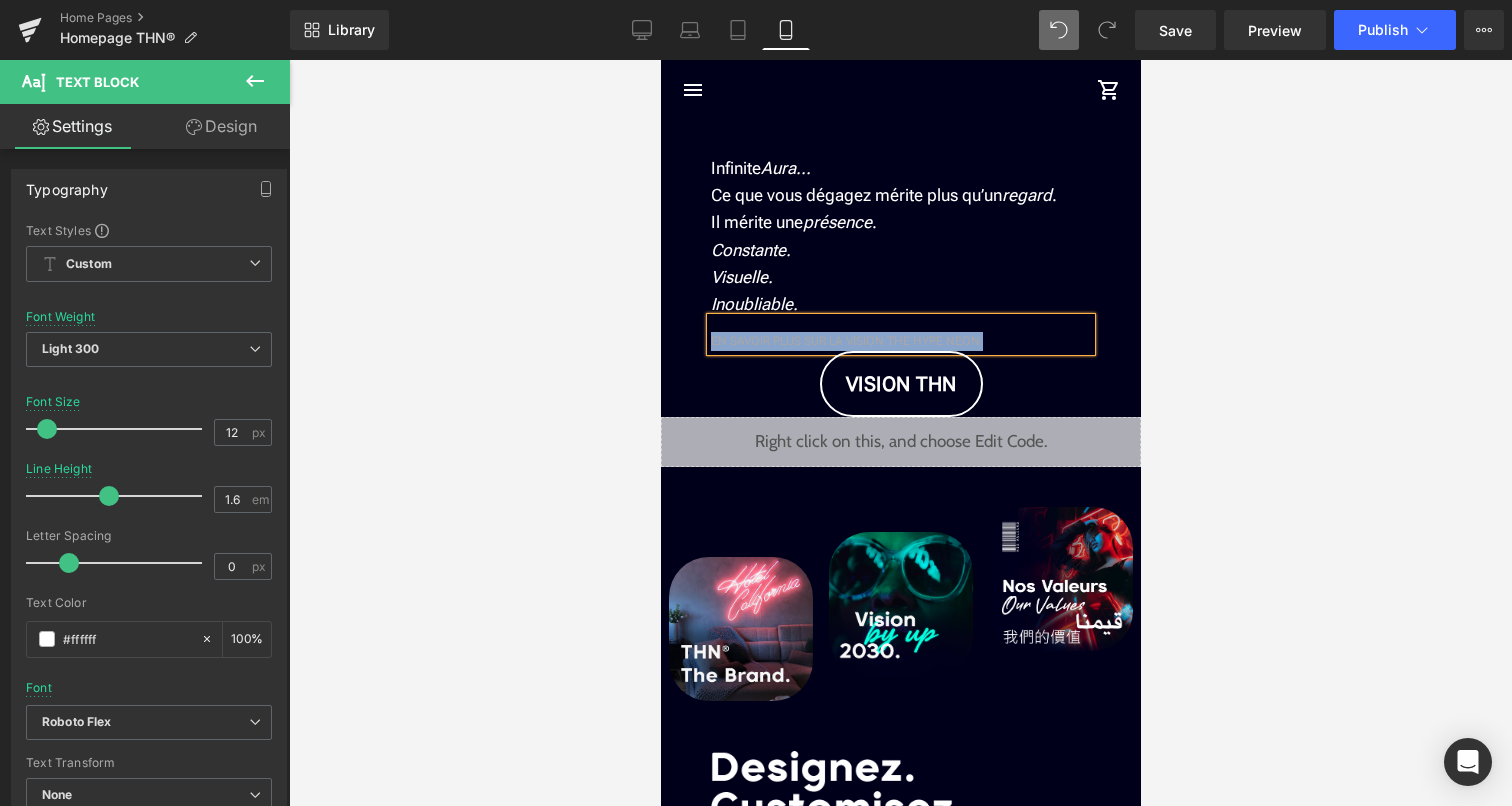 click on "Image         Liquid          Infinite Aura Text Block         You got aura.  Make it shine infinite . Text Block         CRÉER MON NÉON Button         Row         Liquid         Row         Infinite  Aura... Ce que vous dégagez mérite plus qu’un  regard . Il mérite une  présence . Constante. Visuelle. Inoubliable. Text Block         EN SAVOIR PLUS SUR LA VISION THE HYPE NEON   Text Block         VISION THN Button         Liquid
Image
Image
Image
‹ ›
Carousel         Image         communauté,  à travers une création  lumineuse" at bounding box center [900, 2187] 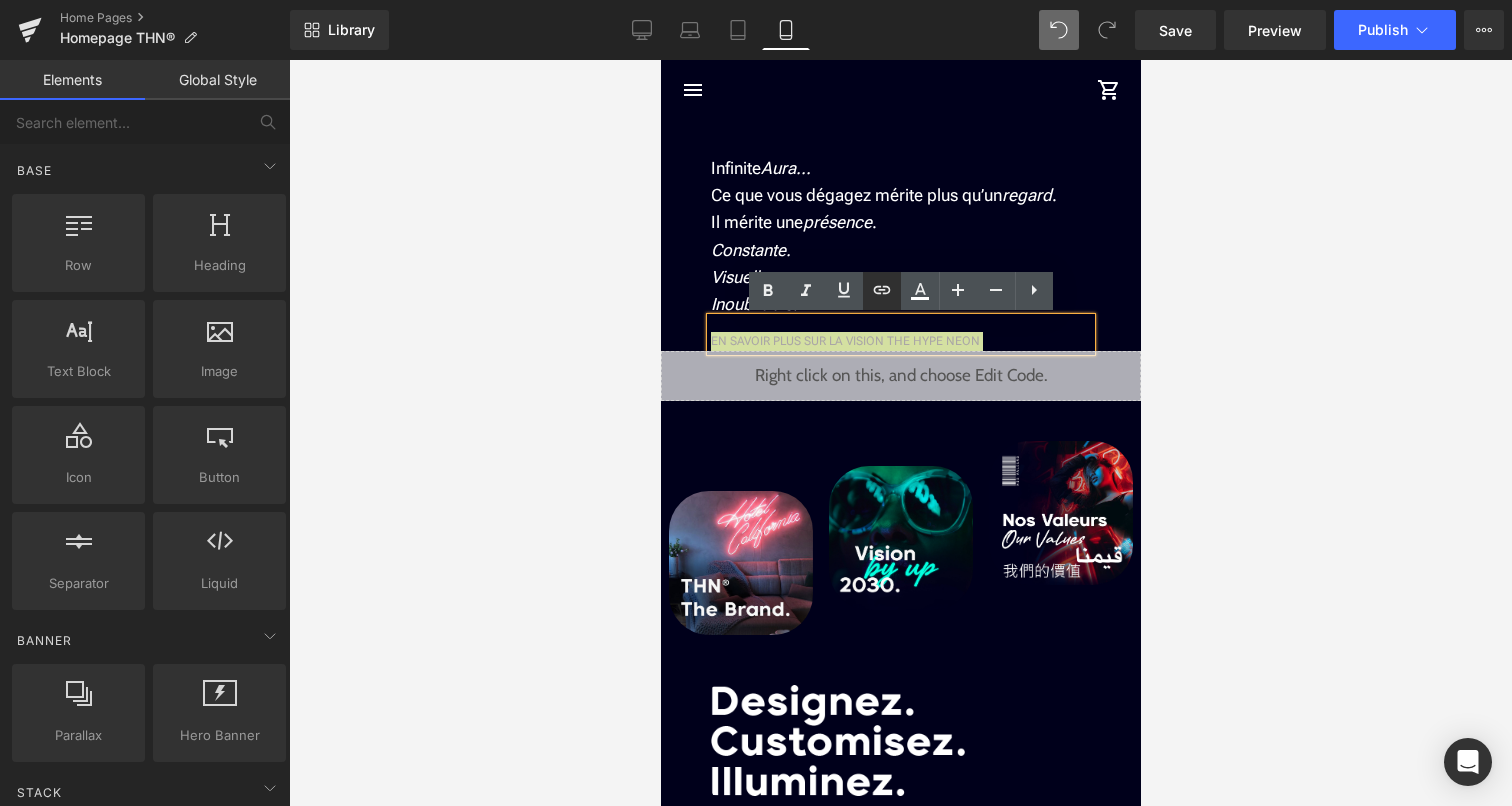 click 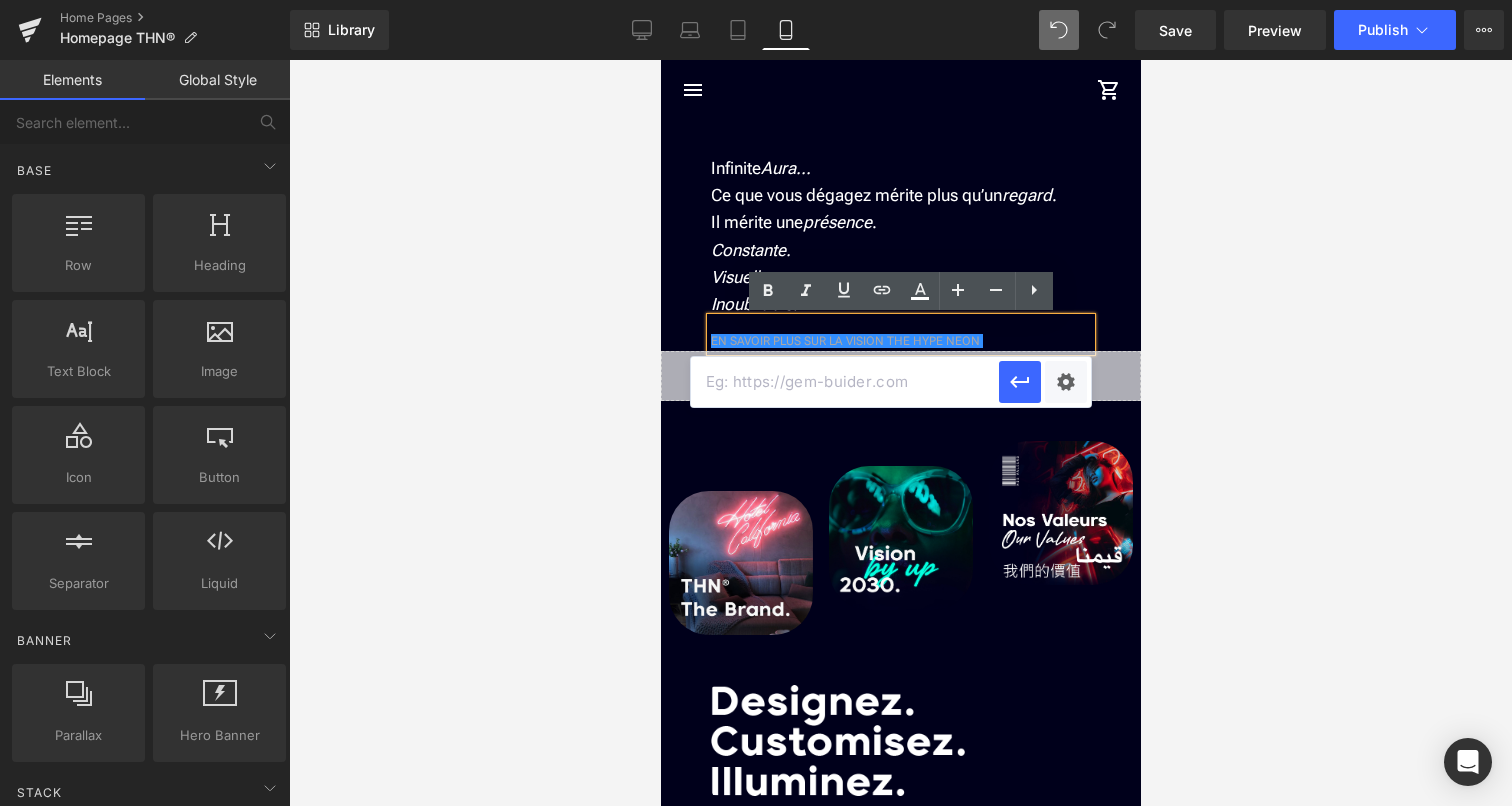 click at bounding box center (845, 382) 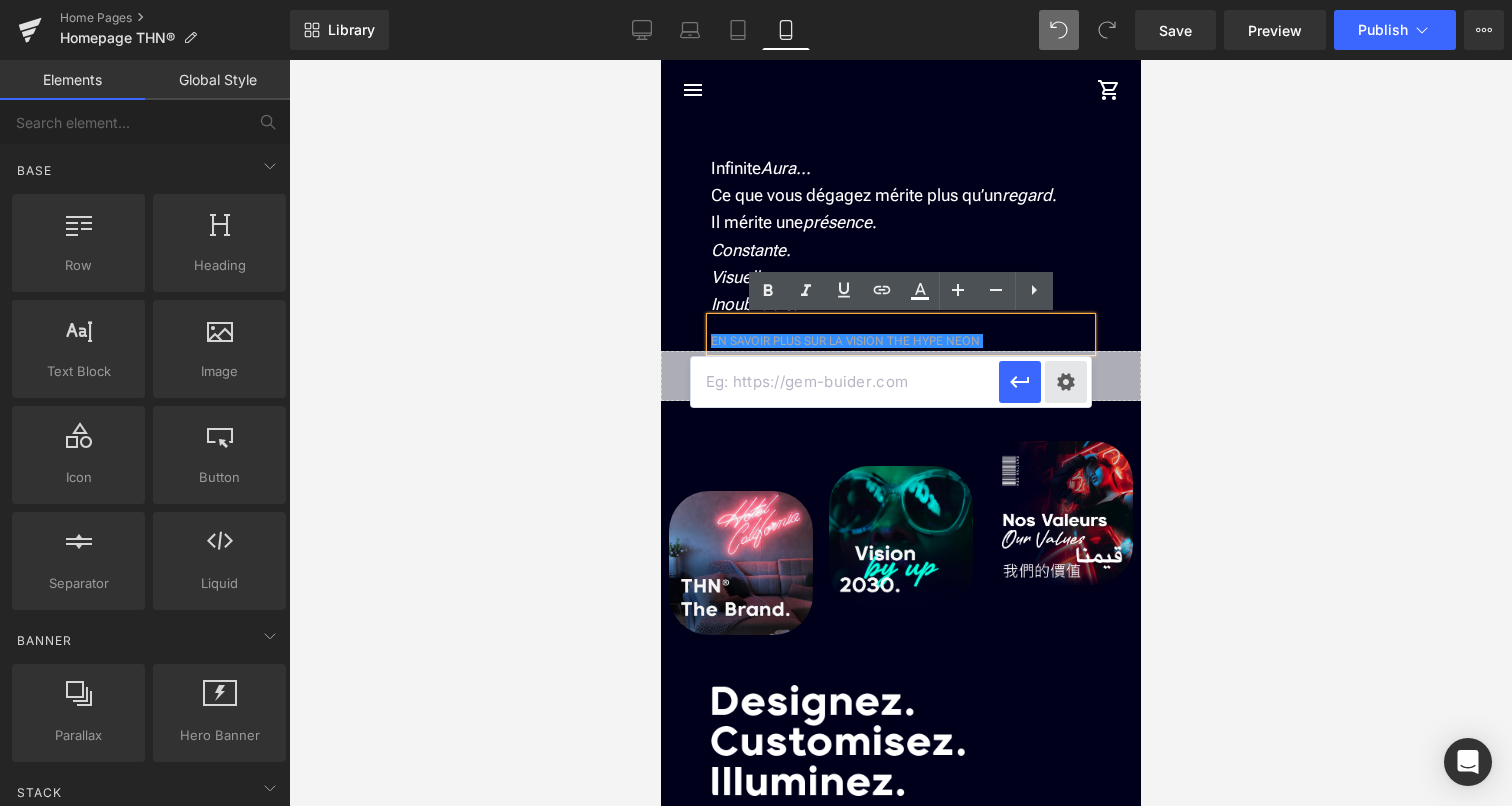 click on "Text Color Highlight Color rgba(170, 166, 166, 1) #aaa6a6 100 % transparent transparent 0 %   Edit or remove link:   Edit   -   Unlink   -   Cancel   Code Editor - Liquid #m-1753062169220 Template CSS Script Data 54 55 56 57 58 59 60 61 62 63 64 65 66 67 68 69 70 71 72 73 74 75 76 77 78 79 80    document . querySelectorAll ( '.fade-line' ) . forEach ( line   =>   {       observer . observe ( line ) ;    }) ; </ script > < style >    .fade-line.visible   {       opacity :  1  !important;       transform : translateY( 0 ) !important;    }    .fade-line   {       font-size :  1.5 rem ;       line-height :  2.4 rem ;       font-weight :  400 ;       margin :  0   0   20 px   0 ;       text-align :  left ;    }    @ media  screen and (max-width: 480px)  {       .fade-line   {          font-size :  1.2 rem ;          line-height :  2 rem ;       }    } </ style > XXXXXXXXXXXXXXXXXXXXXXXXXXXXXXXXXXXXXXXXXXXXXXXXXX #m-1753062169220{
} {
"items": []
} Save Cancel" at bounding box center (756, 0) 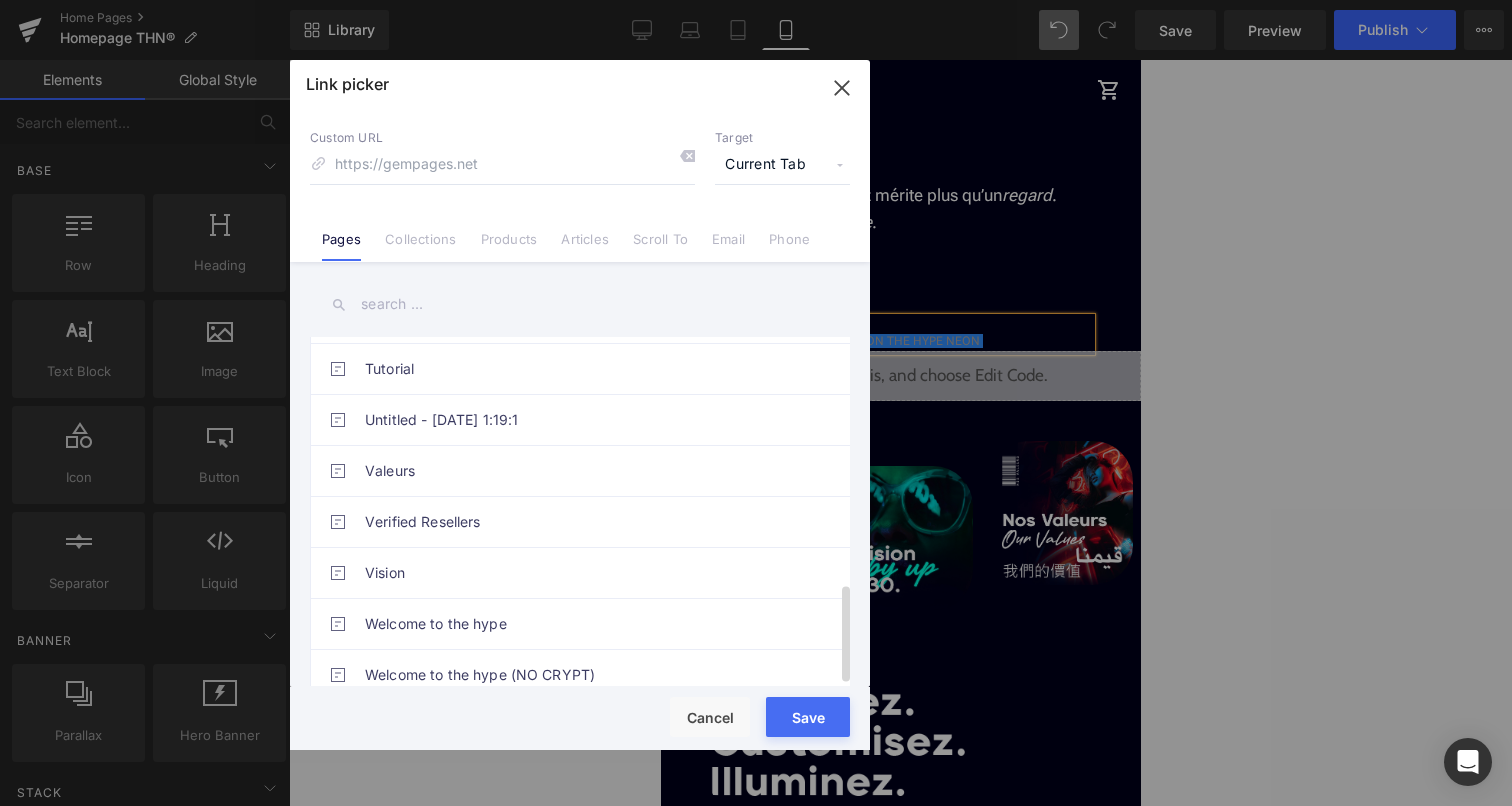 scroll, scrollTop: 884, scrollLeft: 0, axis: vertical 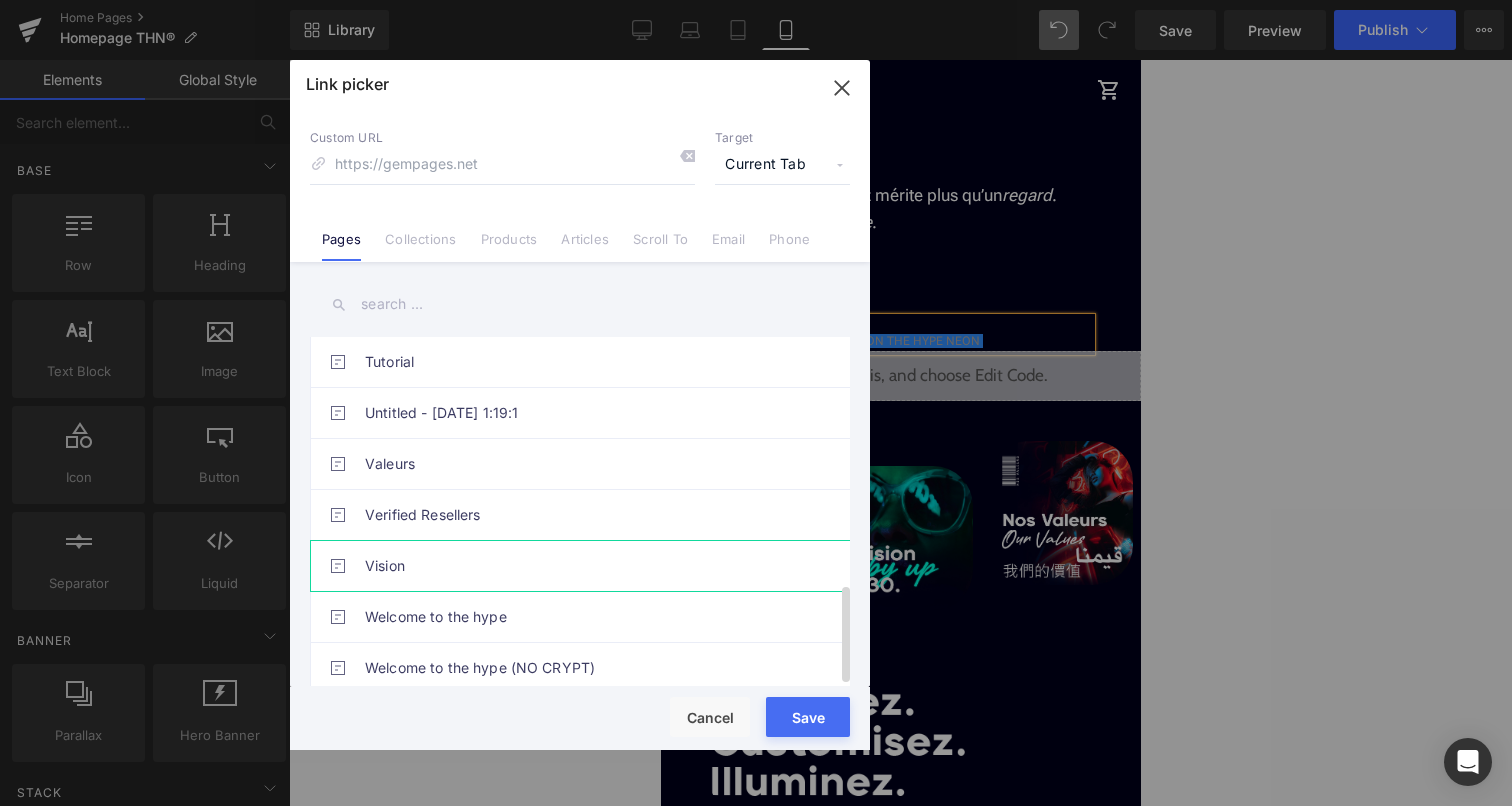 click on "Vision" at bounding box center [585, 566] 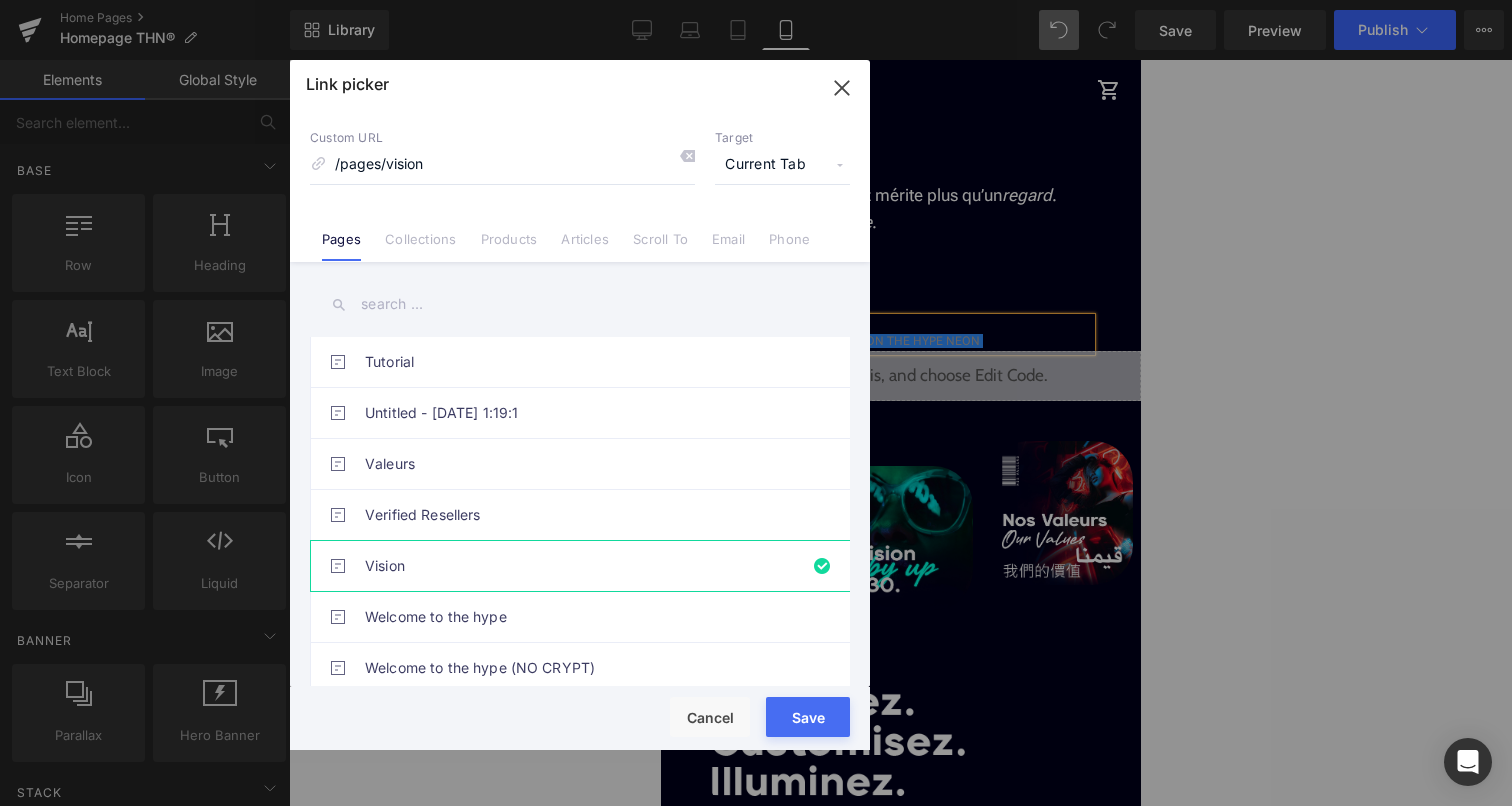 click on "Save" at bounding box center [808, 717] 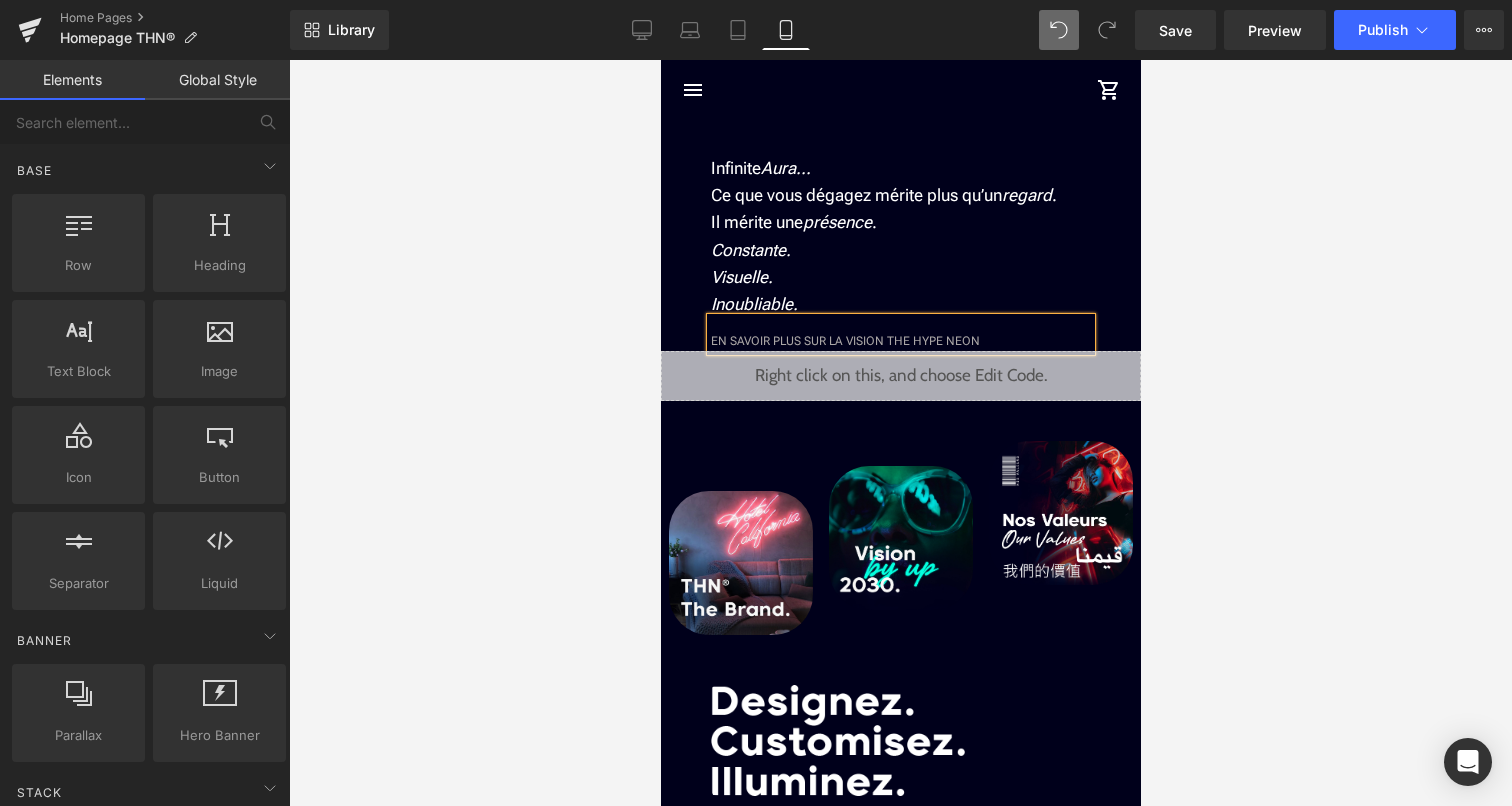 click at bounding box center [900, 433] 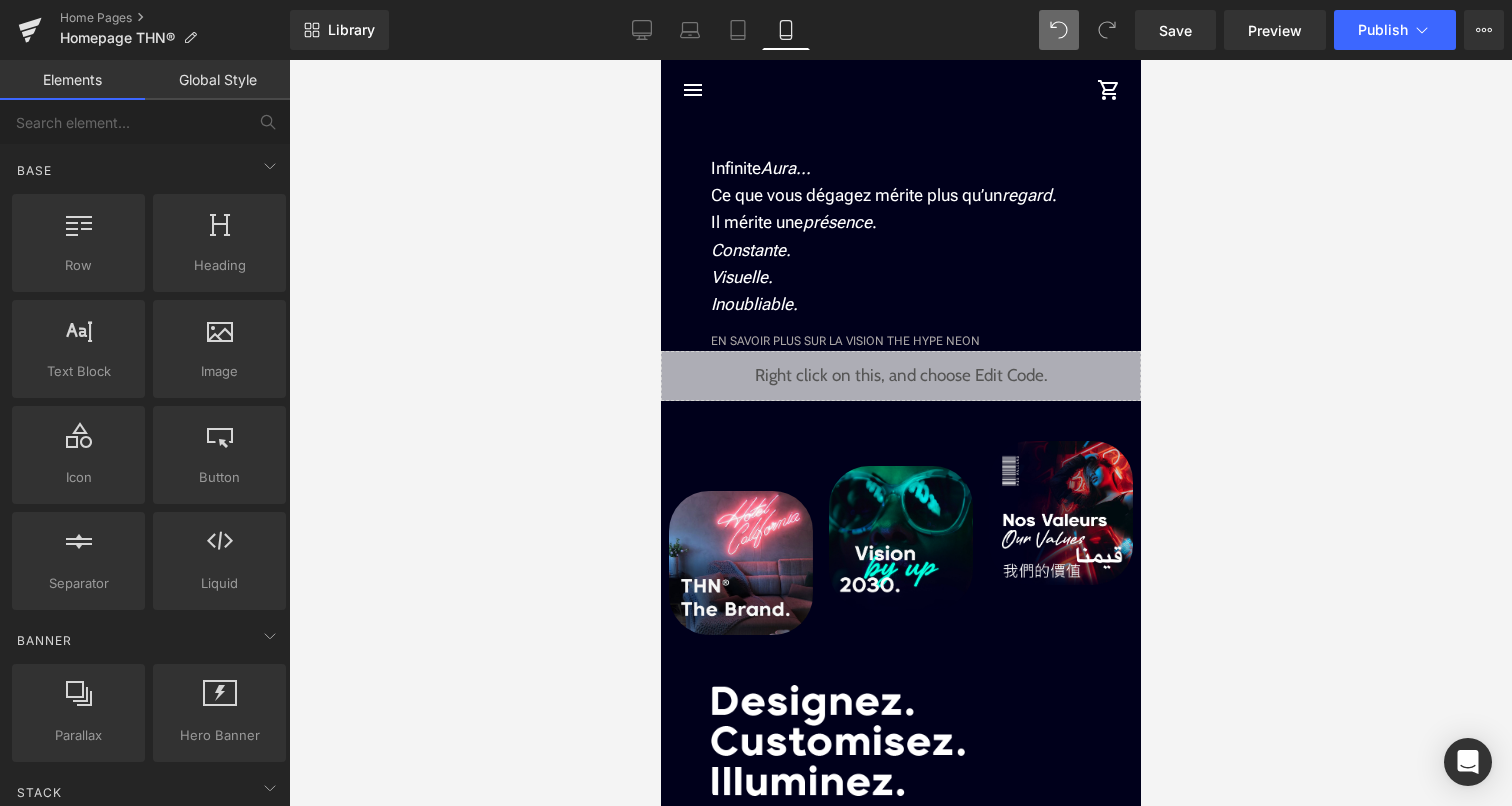 click at bounding box center (900, 433) 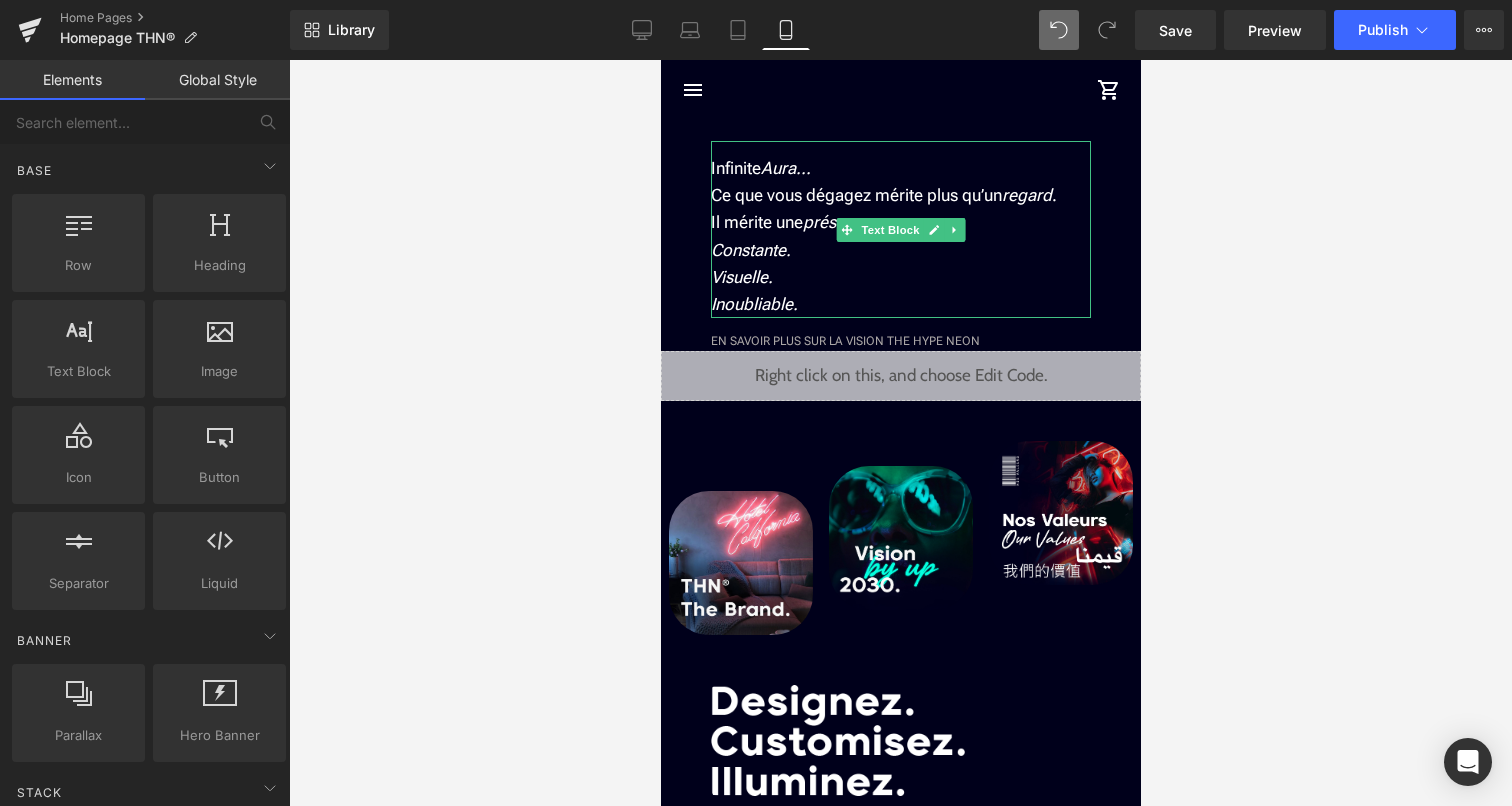 click on "Visuelle." at bounding box center (900, 277) 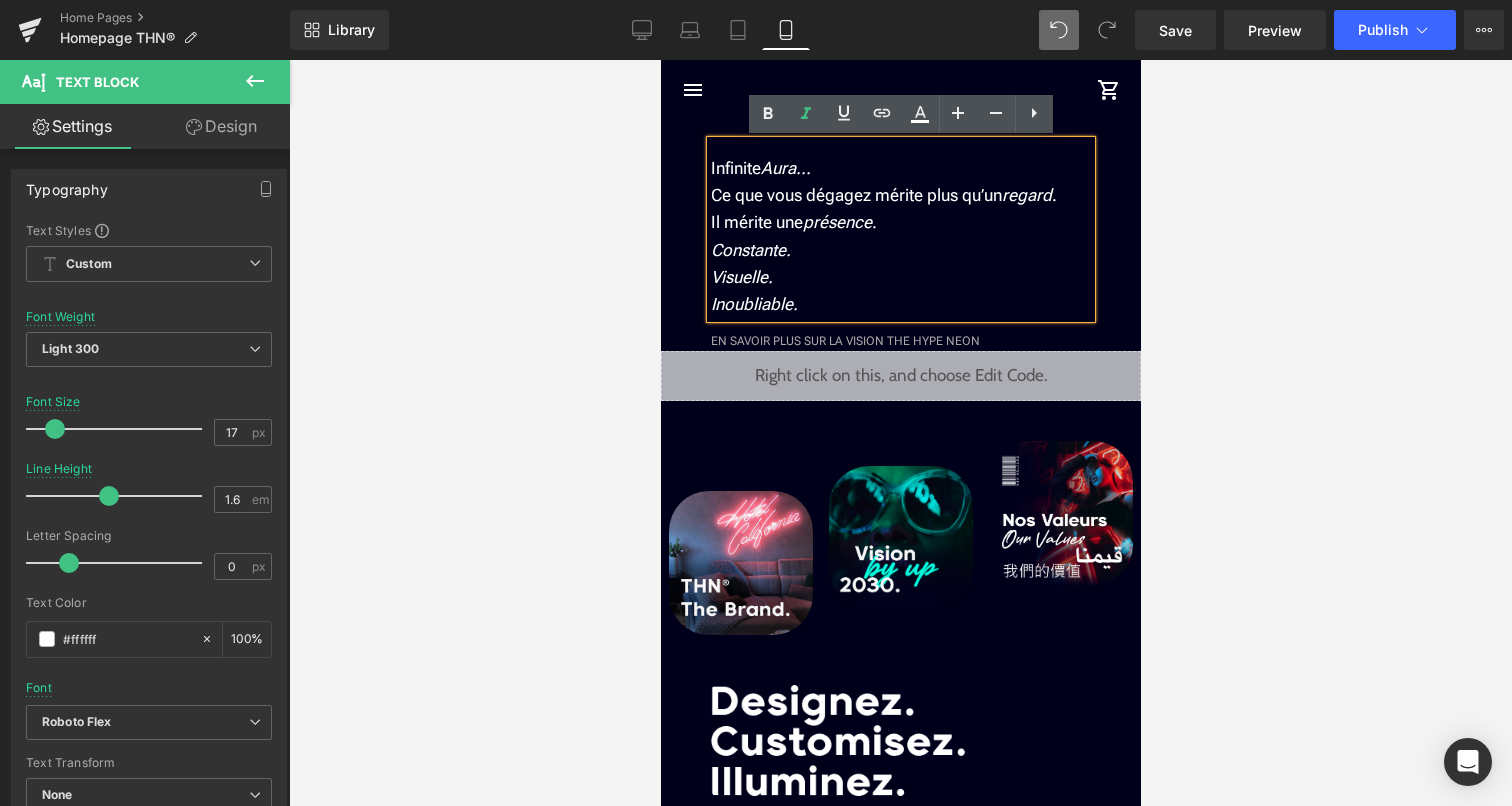 click at bounding box center (900, 433) 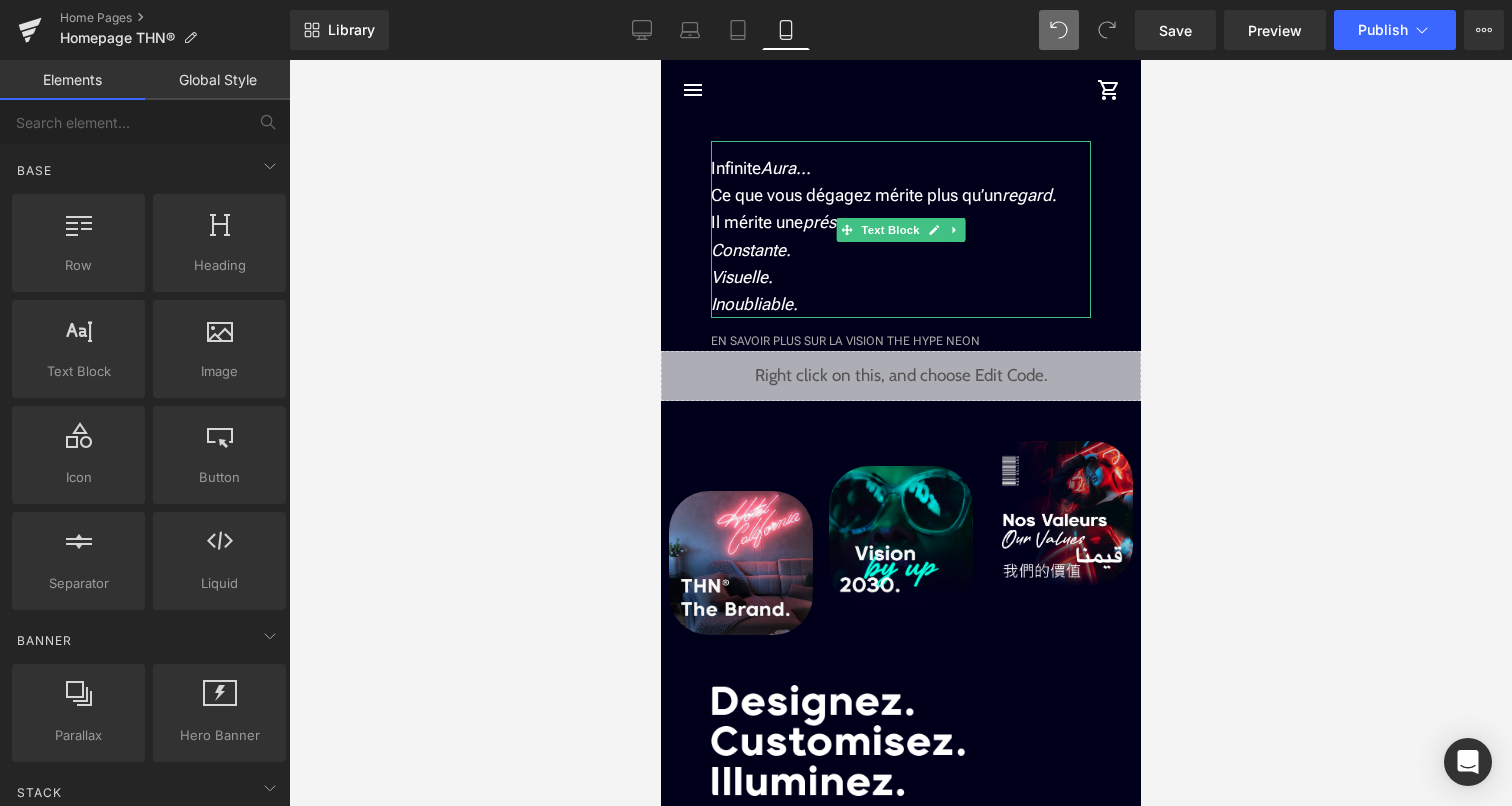 click on "Constante." at bounding box center (750, 250) 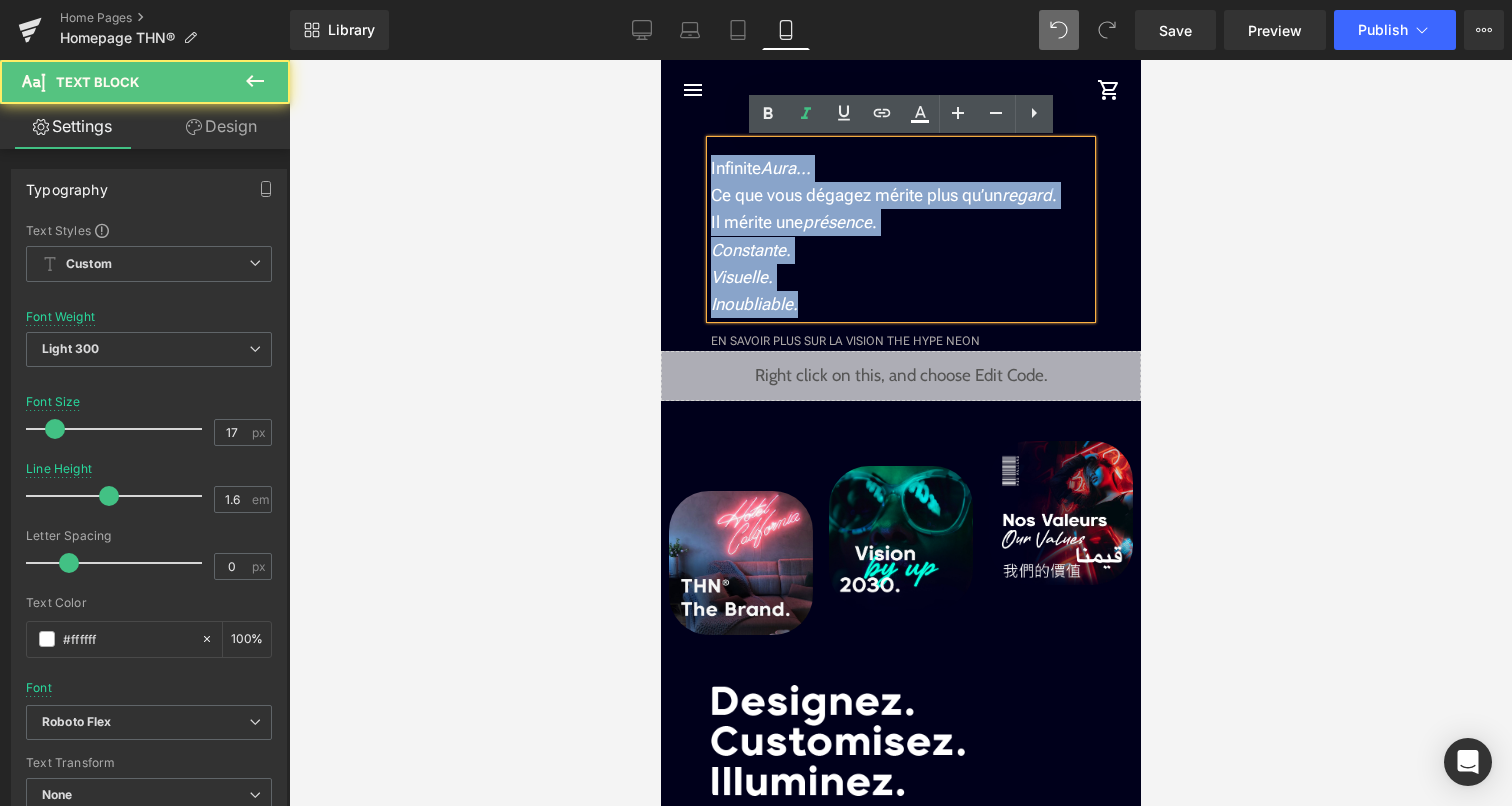 drag, startPoint x: 798, startPoint y: 298, endPoint x: 693, endPoint y: 154, distance: 178.21616 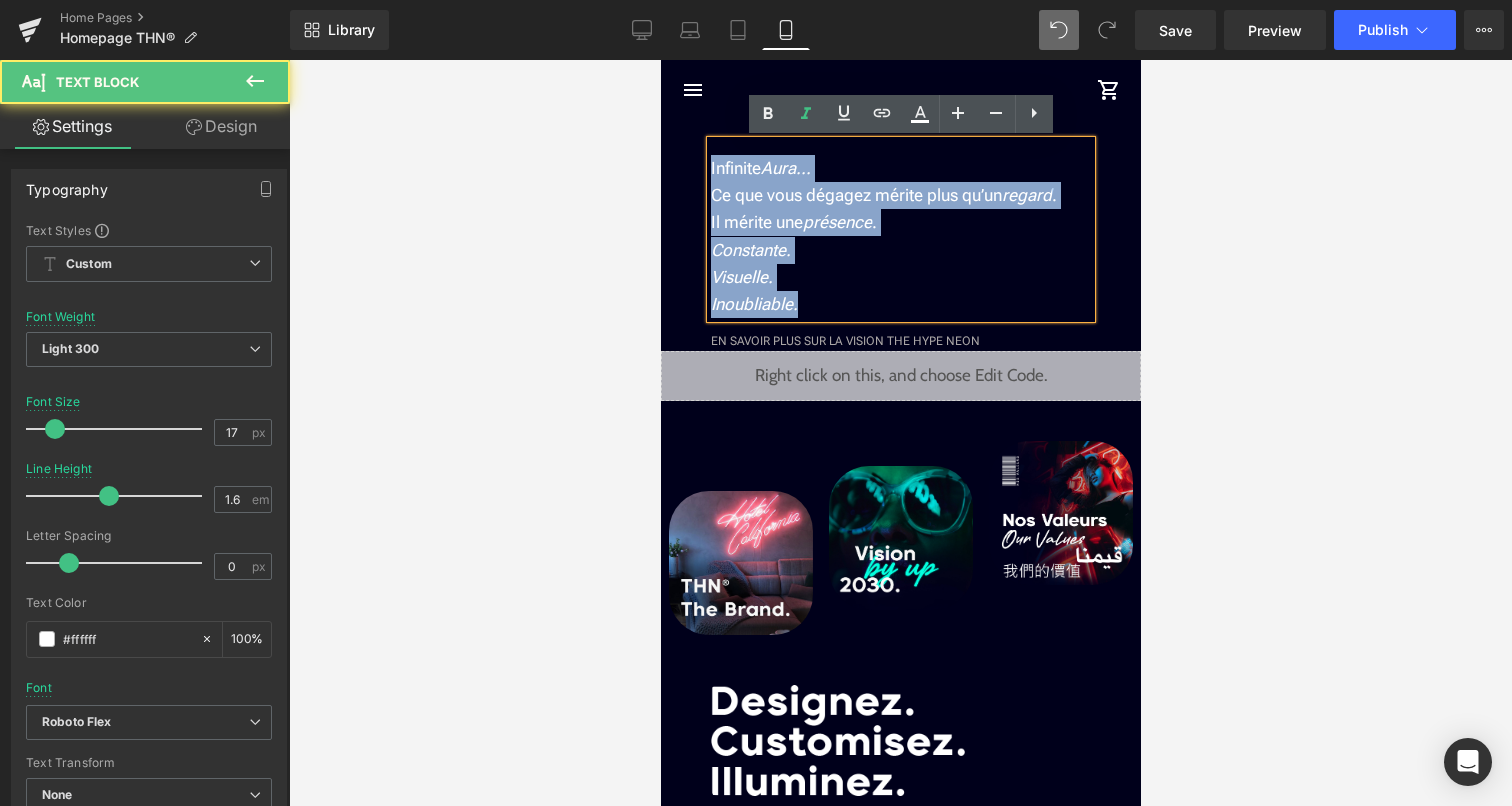 click on "Image         Liquid          Infinite Aura Text Block         You got aura.  Make it shine infinite . Text Block         CRÉER MON NÉON Button         Row         Liquid         Row         Infinite  Aura... Ce que vous dégagez mérite plus qu’un  regard . Il mérite une  présence . Constante. Visuelle. Inoubliable. Text Block         EN SAVOIR PLUS SUR LA VISION THE HYPE NEON   Text Block         Liquid
Image" at bounding box center (900, 2154) 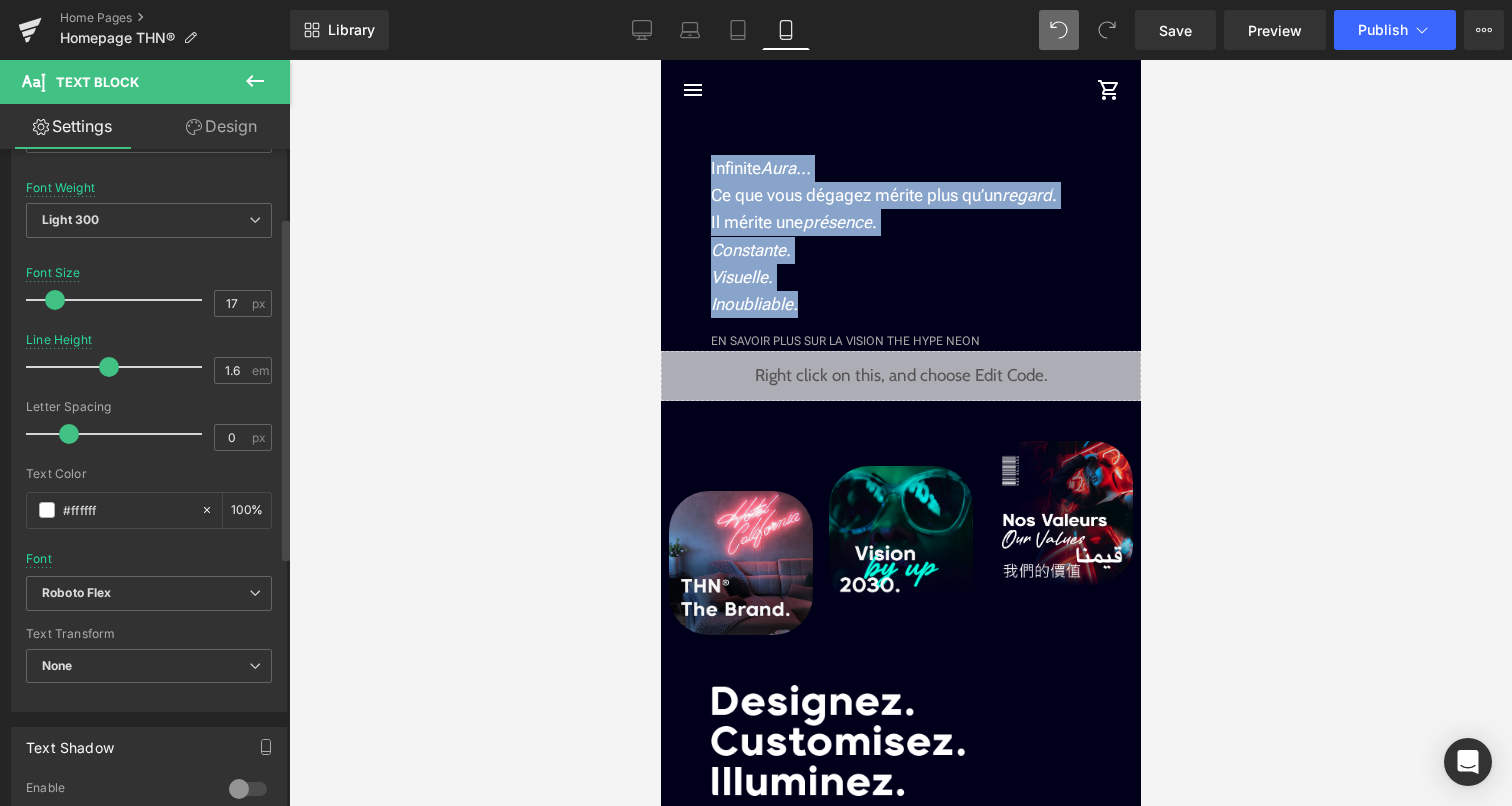 scroll, scrollTop: 132, scrollLeft: 0, axis: vertical 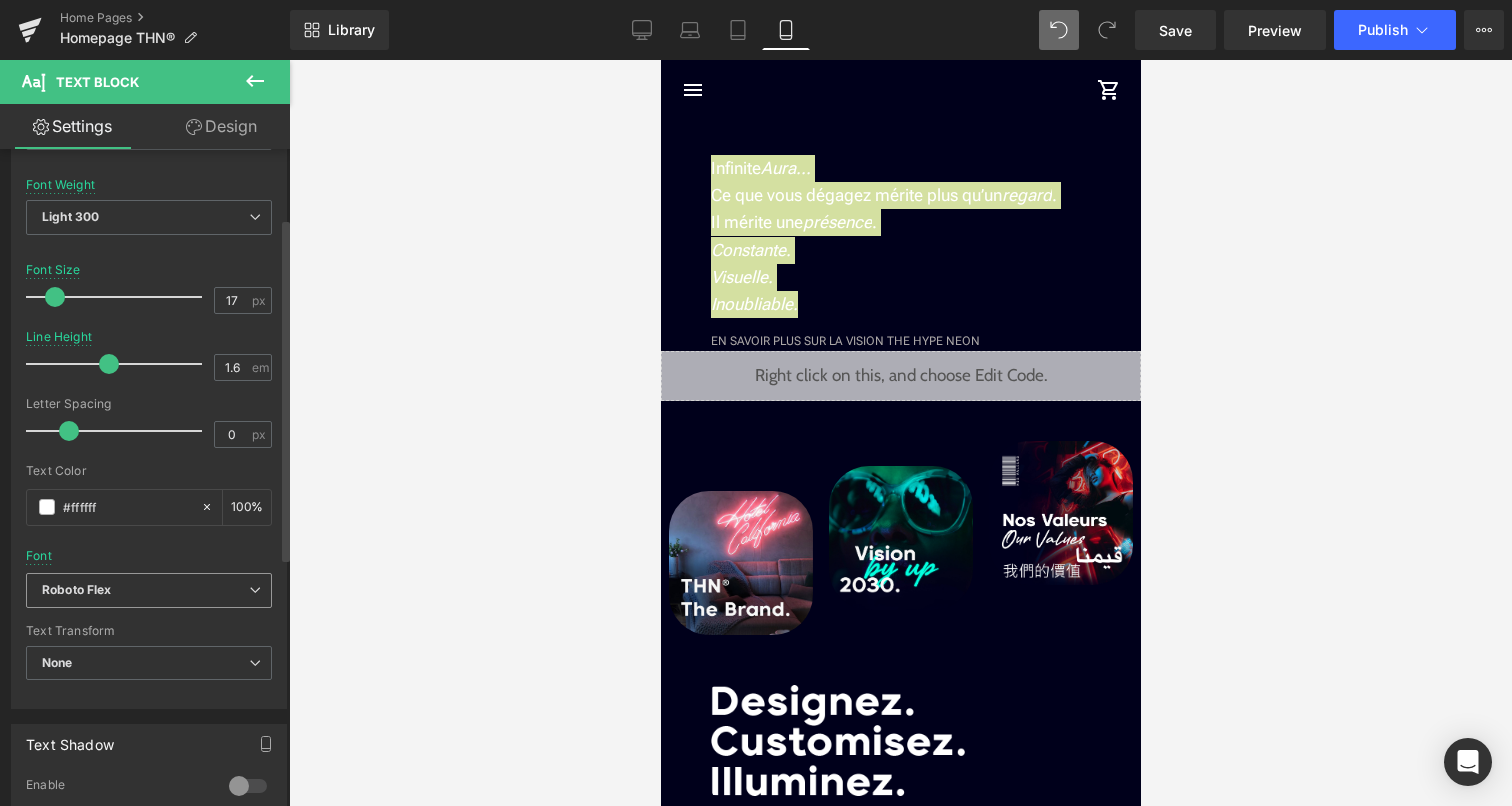 click on "Roboto Flex" at bounding box center [145, 590] 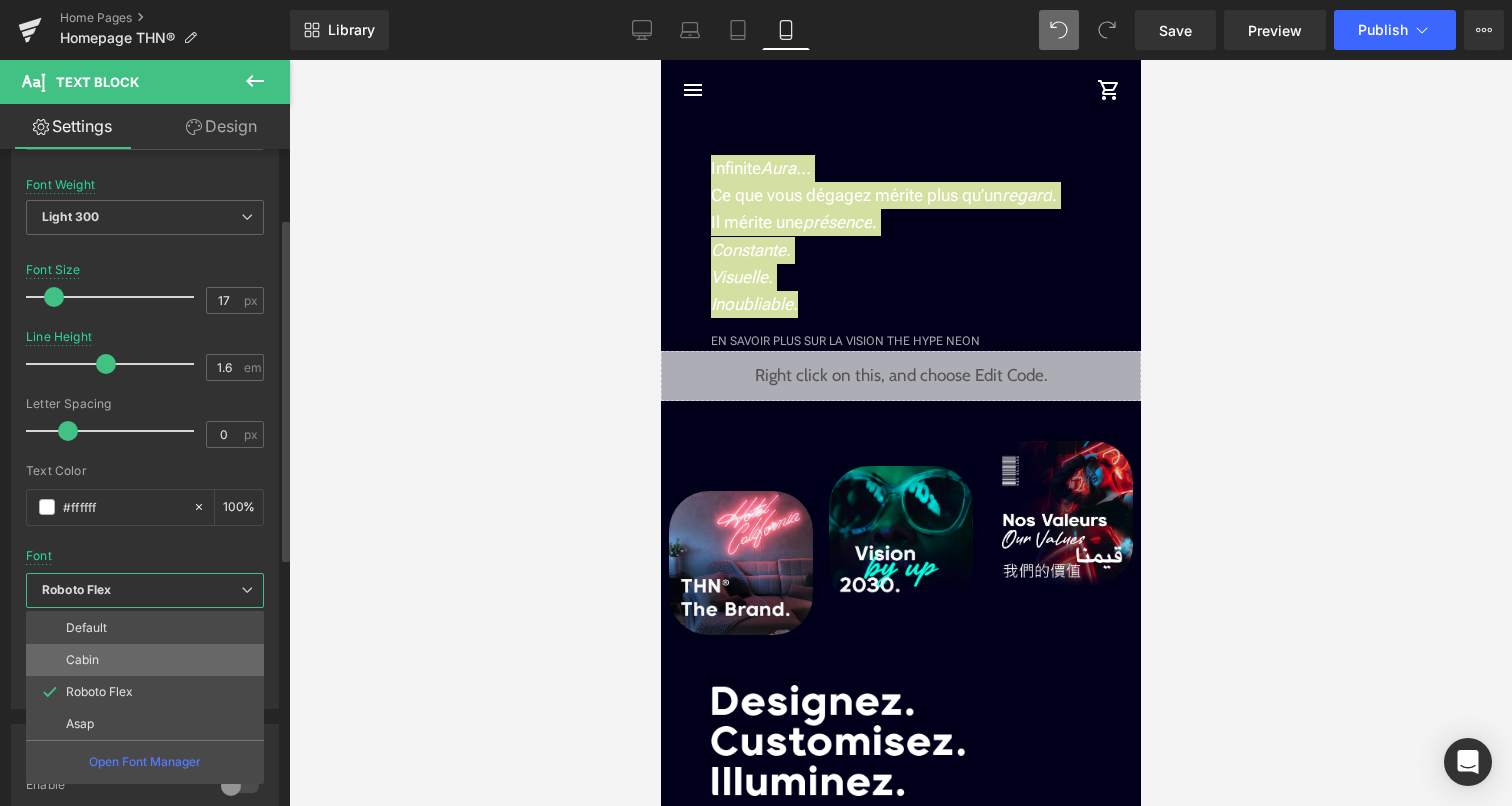 click on "Cabin" at bounding box center (145, 660) 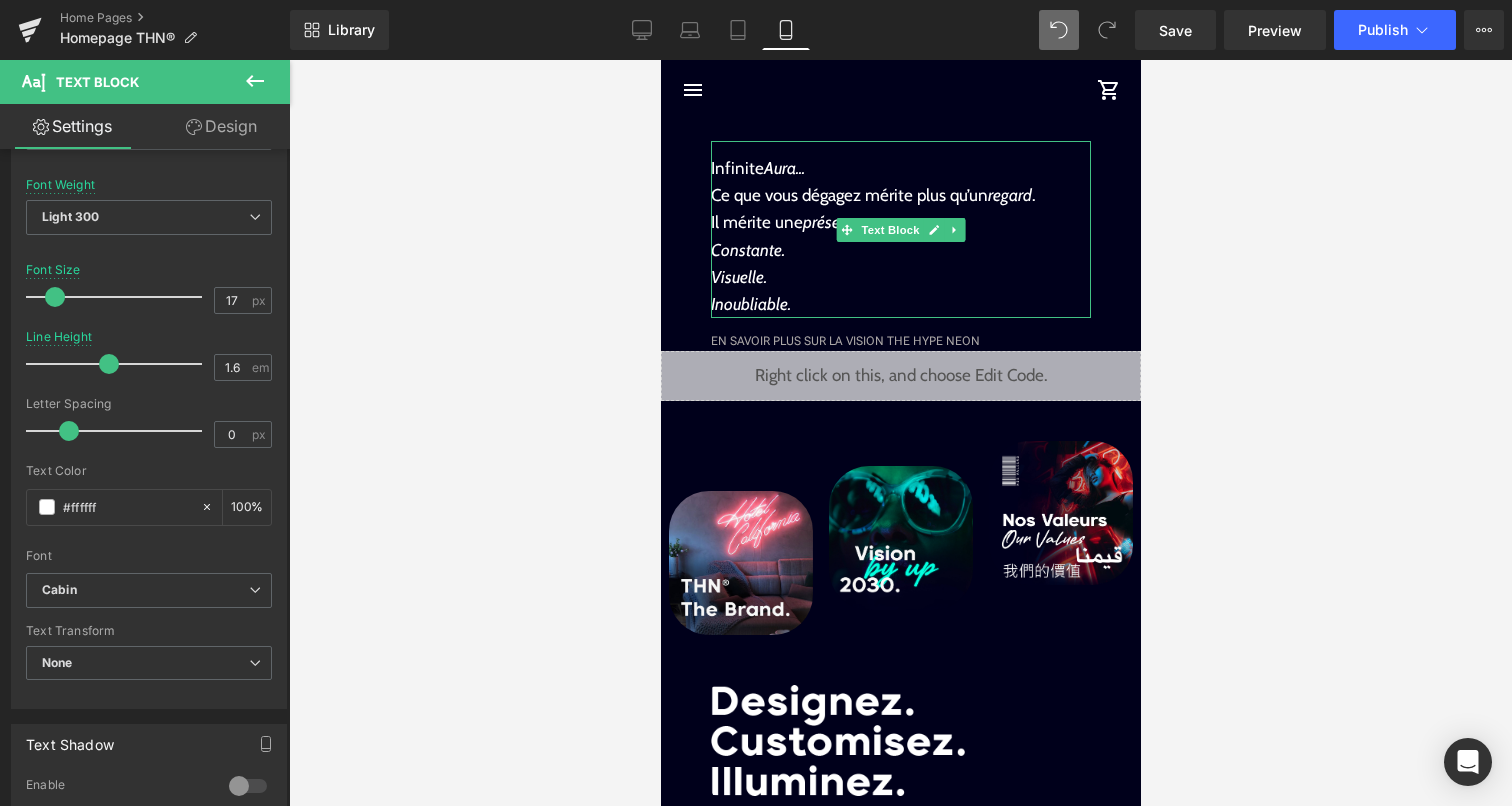 click on "Inoubliable." at bounding box center (750, 304) 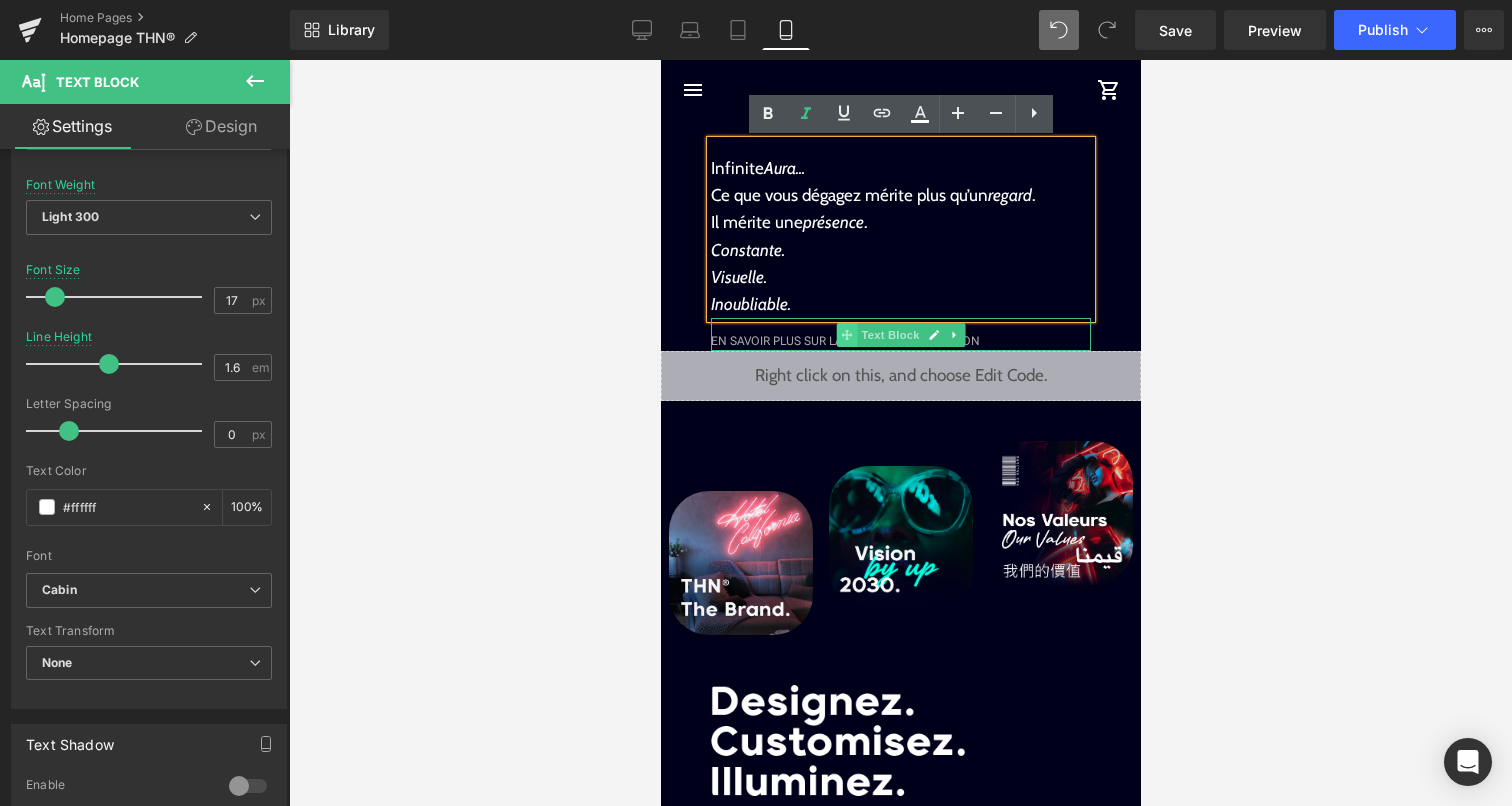 click 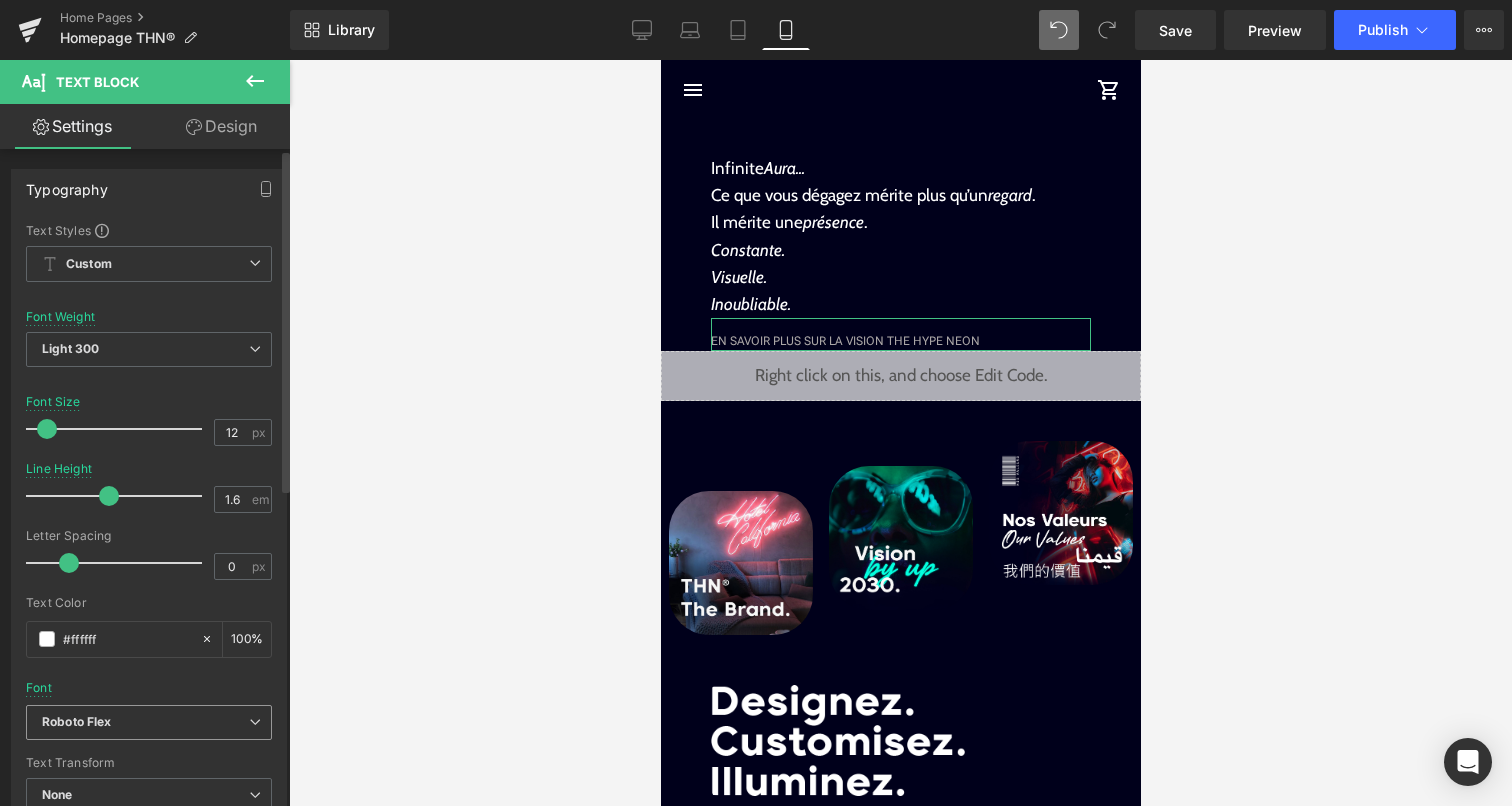 click on "Roboto Flex" at bounding box center (145, 722) 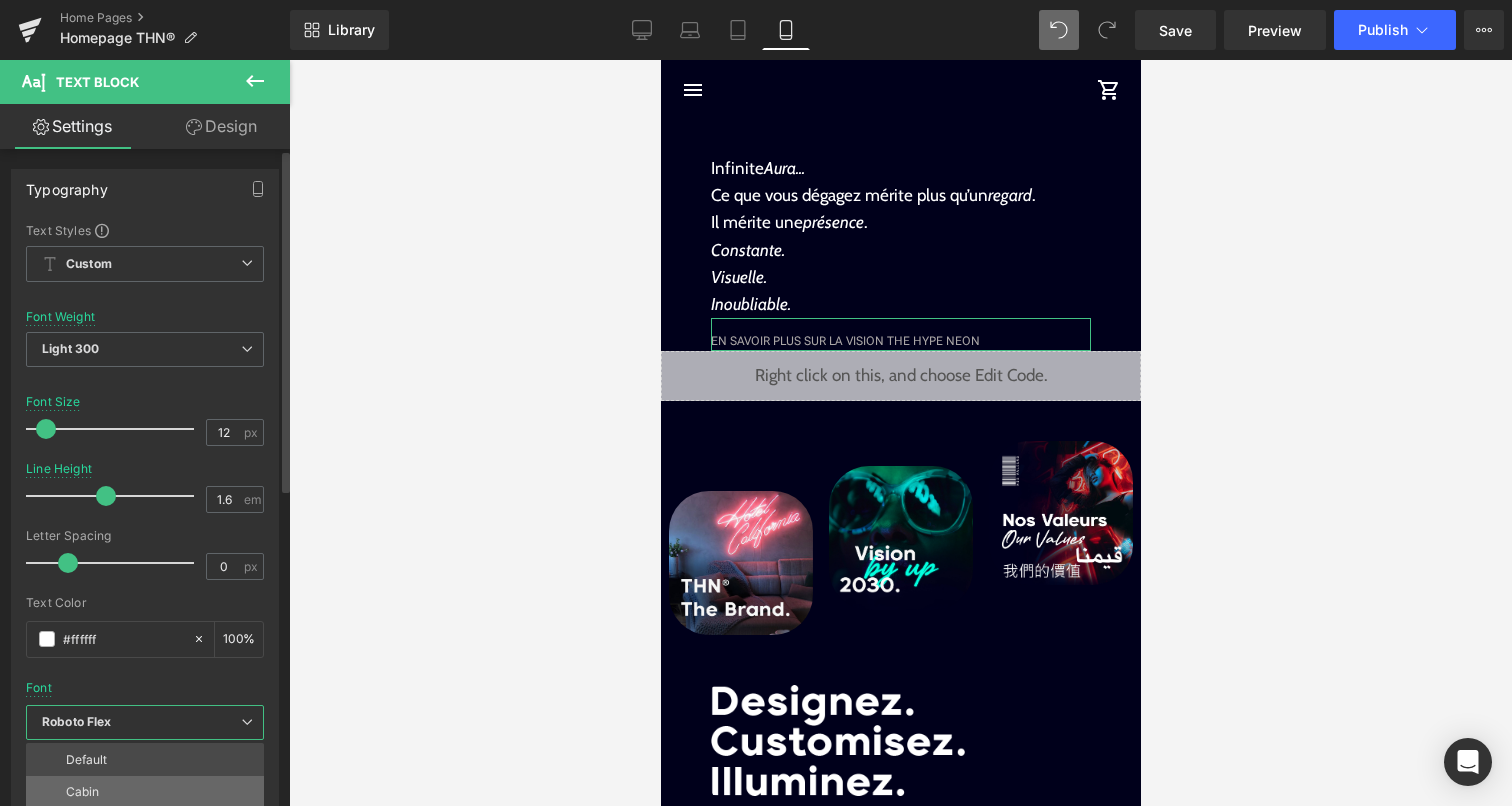 click on "Cabin" at bounding box center (145, 792) 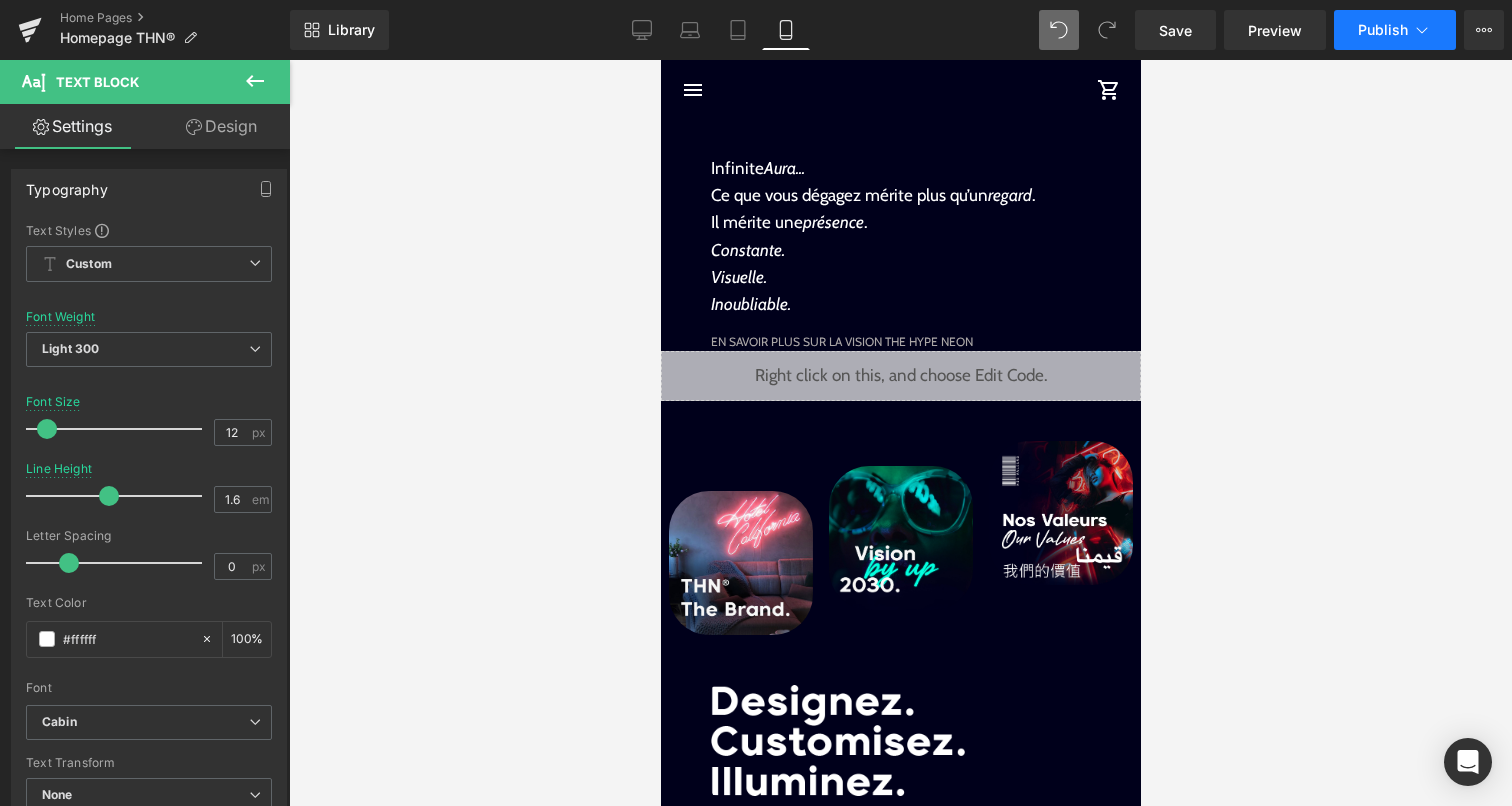 click on "Publish" at bounding box center [1383, 30] 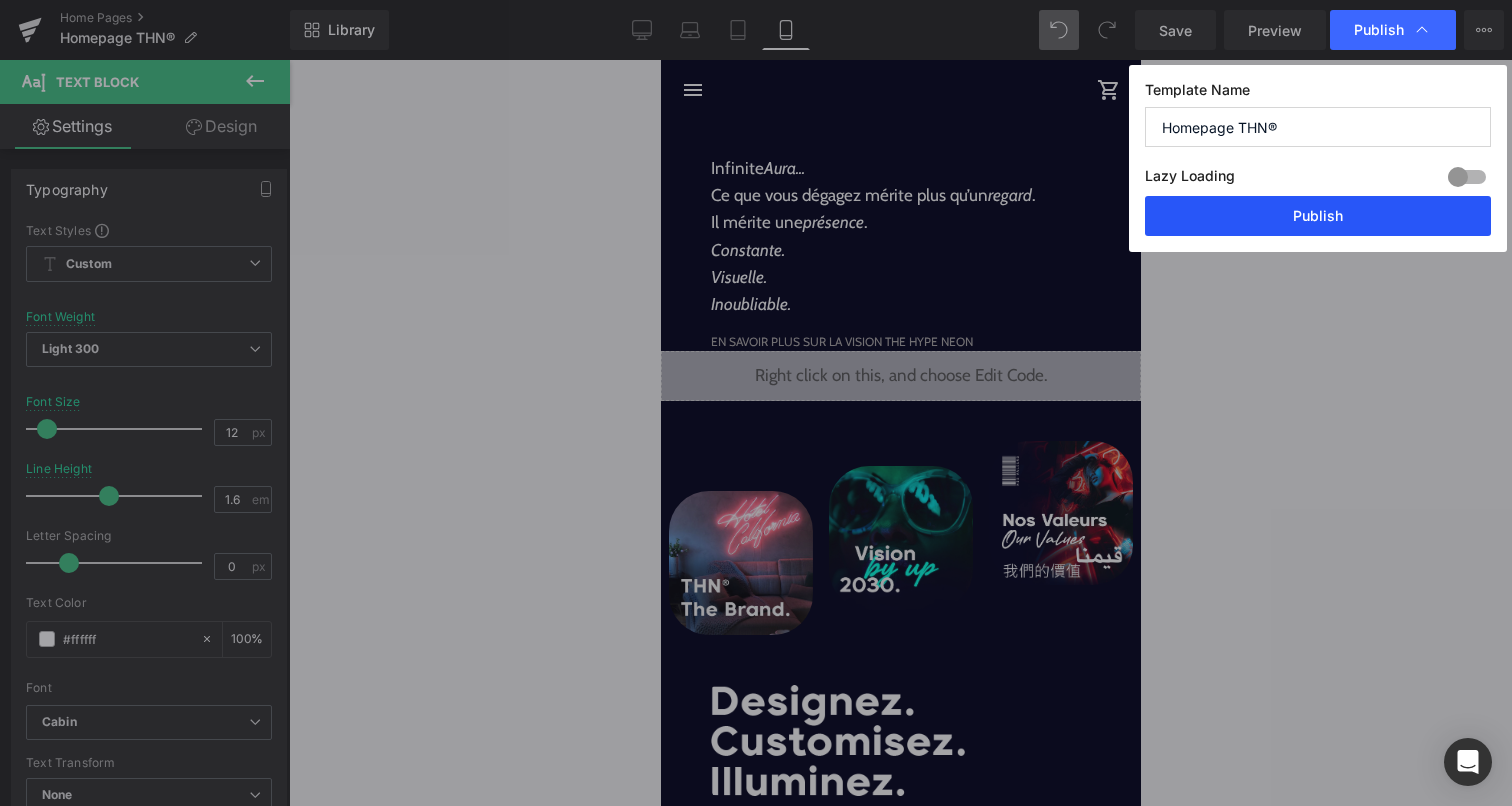 click on "Publish" at bounding box center [1318, 216] 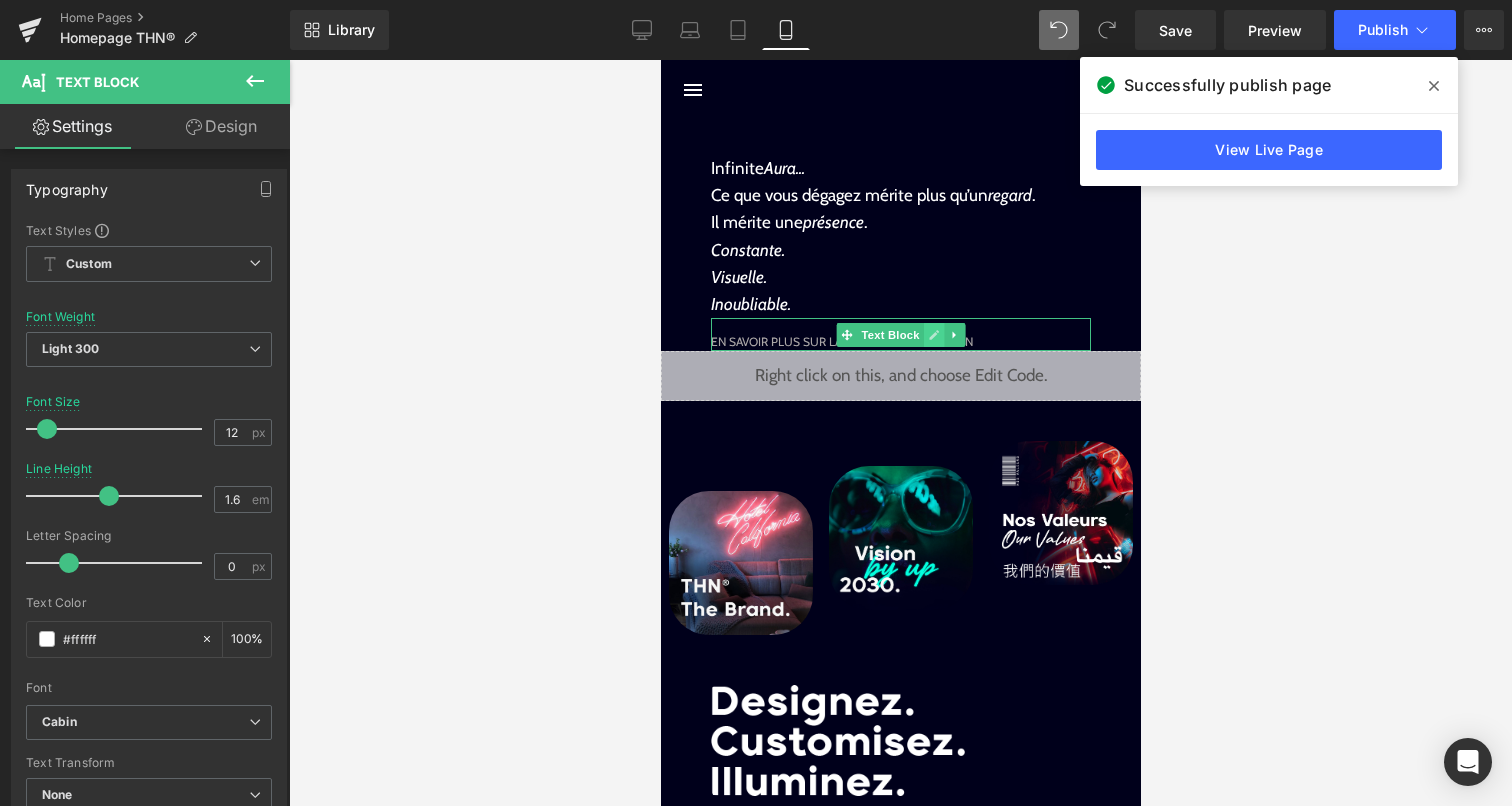 click at bounding box center [933, 335] 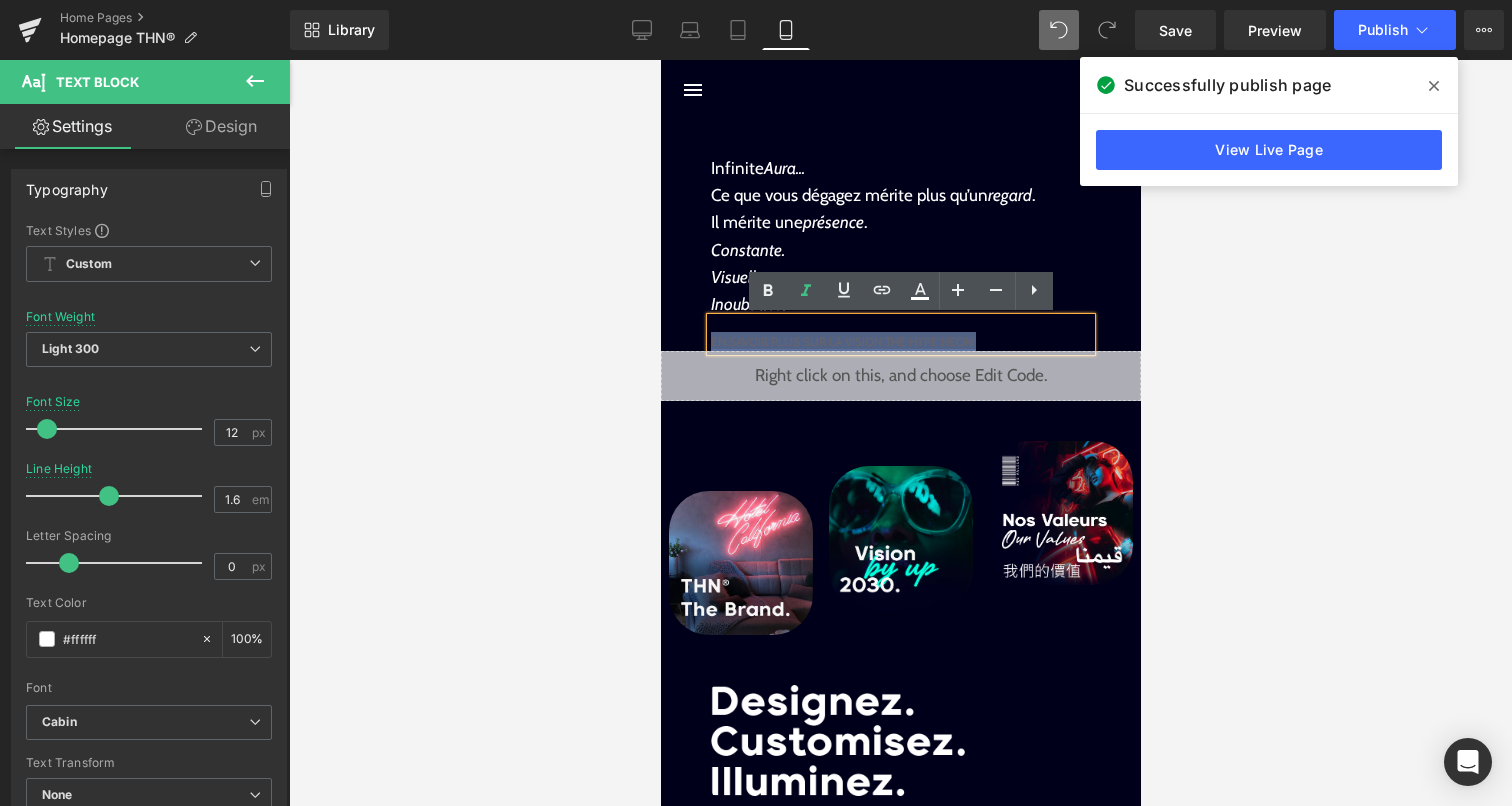 drag, startPoint x: 979, startPoint y: 342, endPoint x: 710, endPoint y: 339, distance: 269.01672 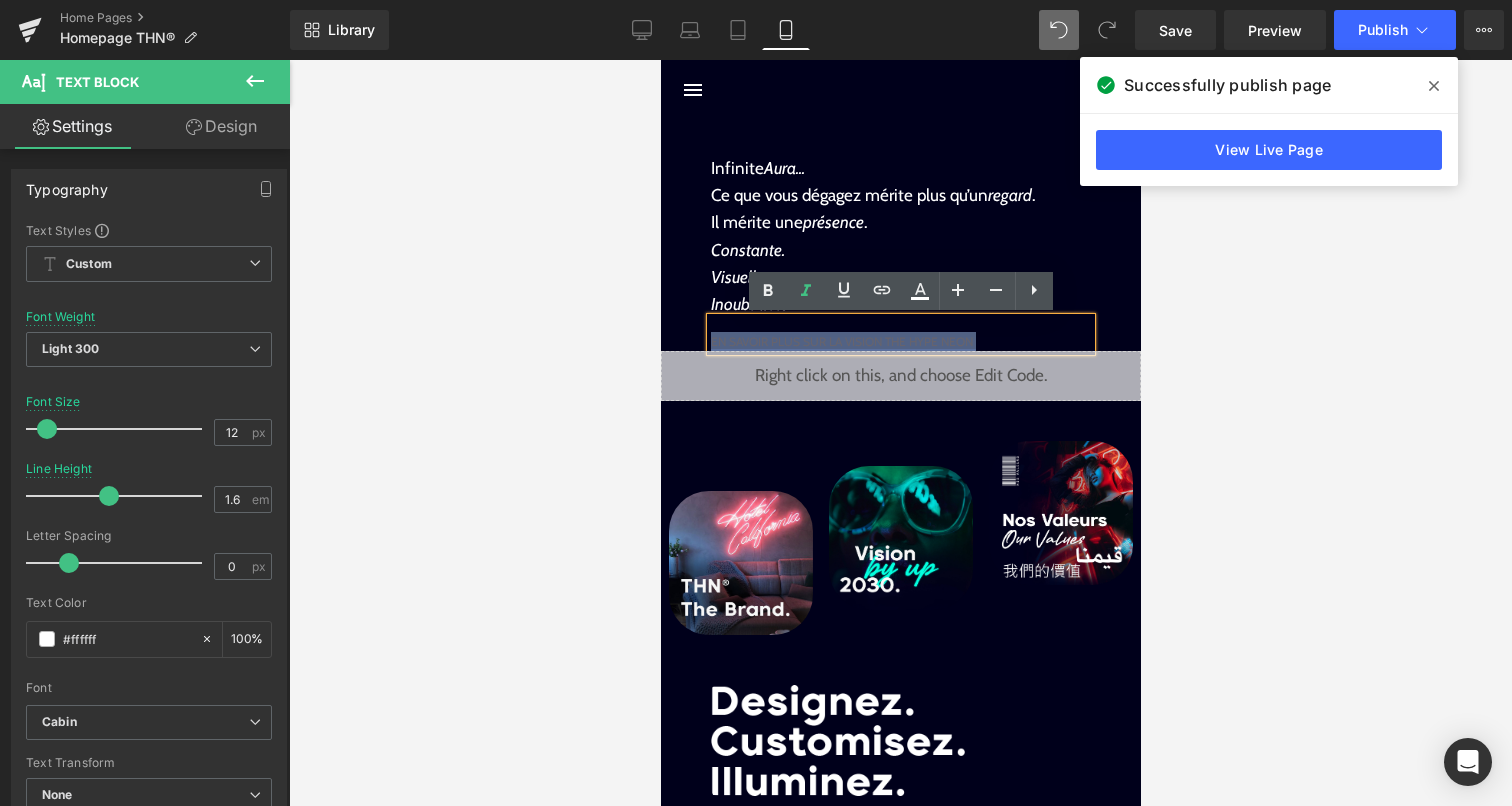 click on "EN SAVOIR PLUS SUR LA VISION THE HYPE NEON" at bounding box center [900, 341] 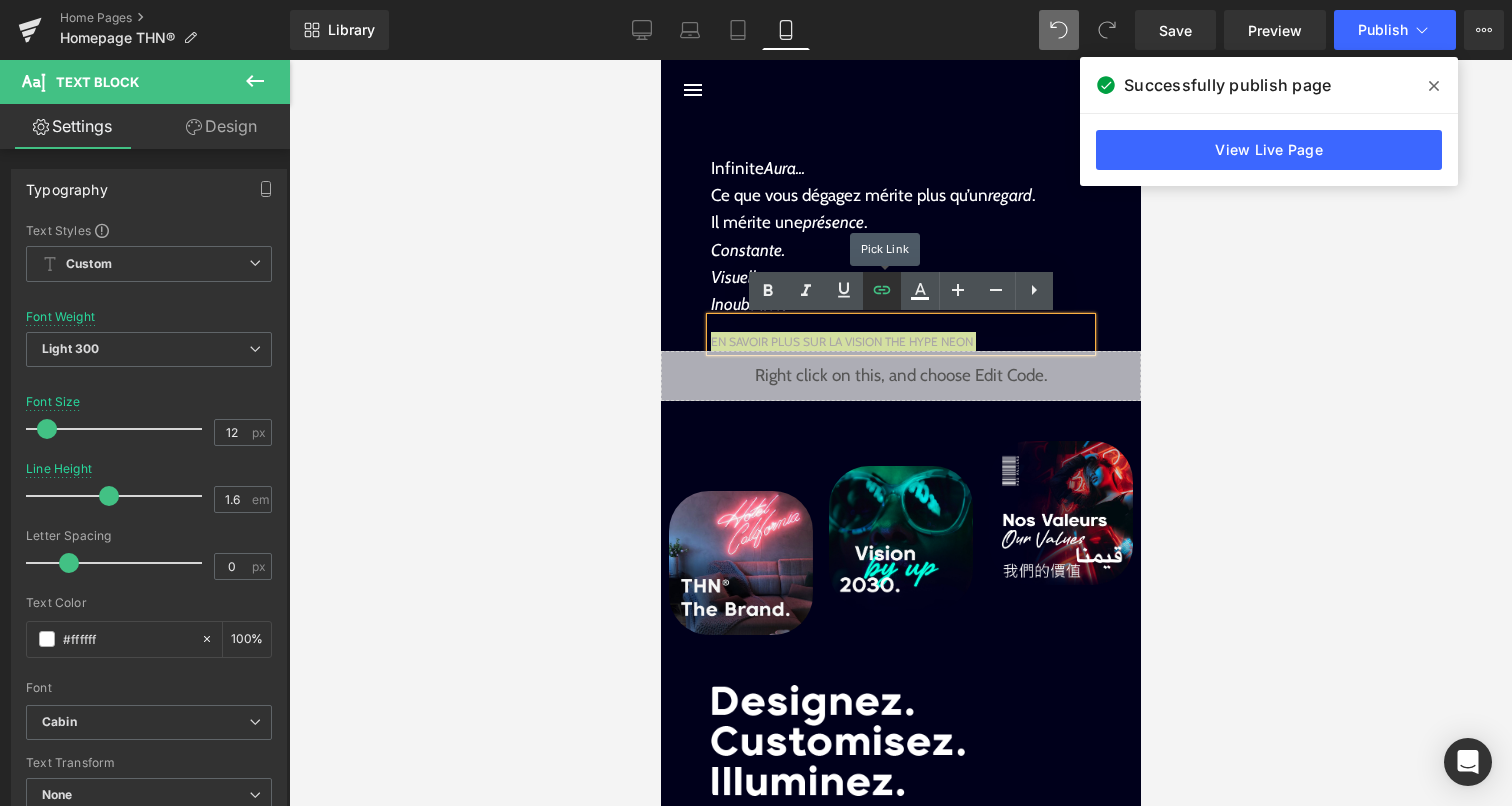 click 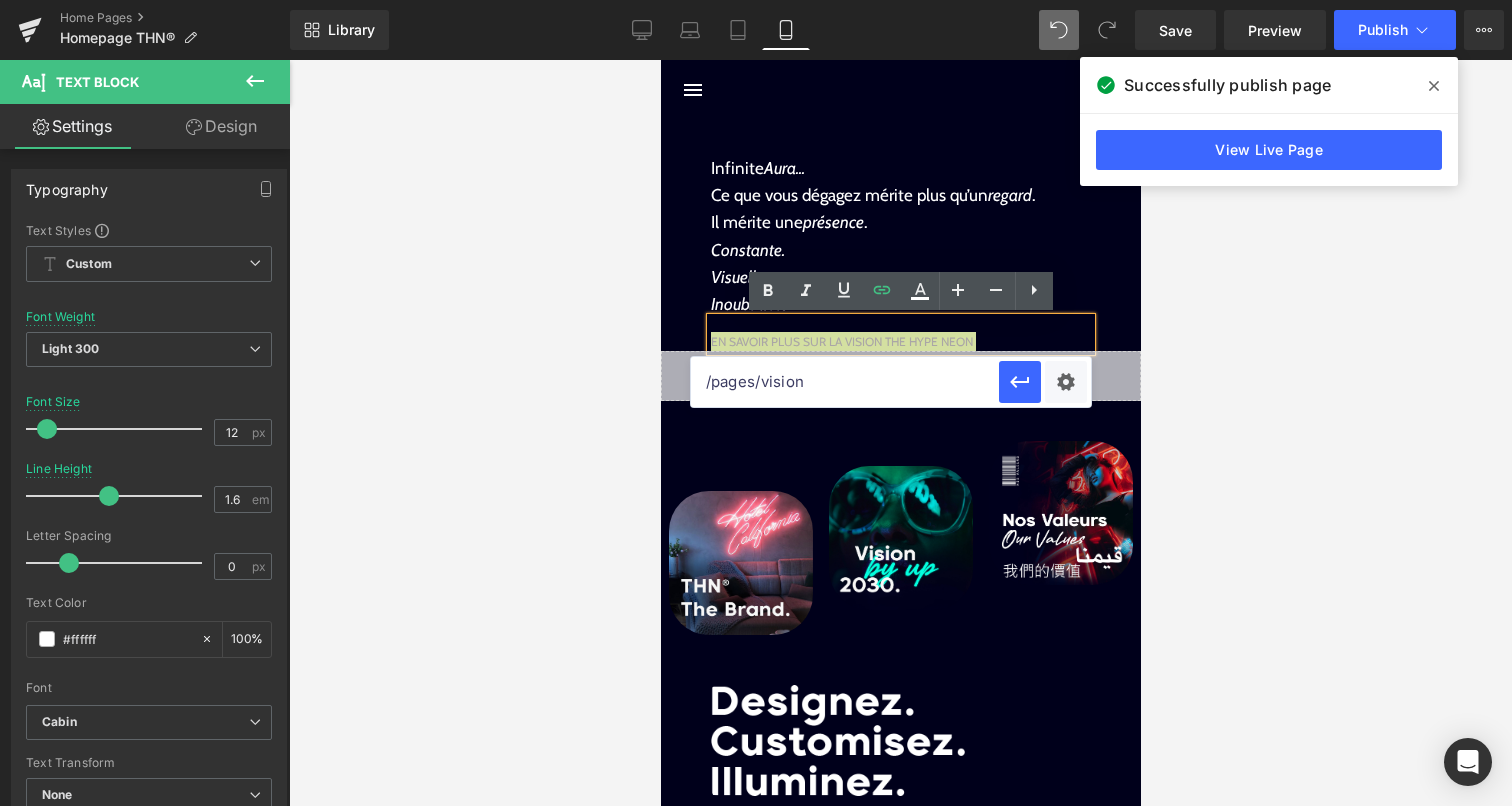 click at bounding box center (900, 433) 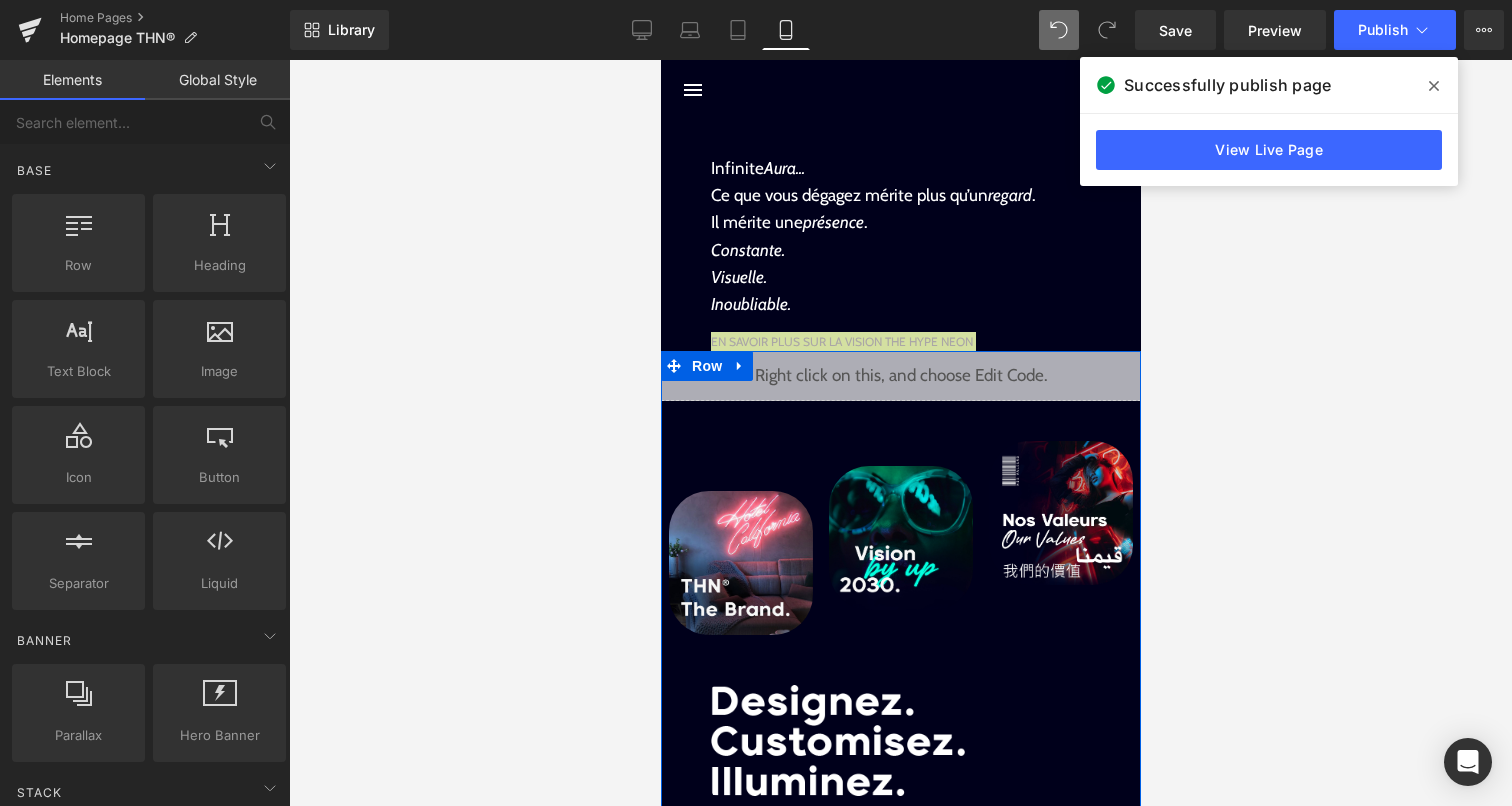 click on "Liquid" at bounding box center [900, 376] 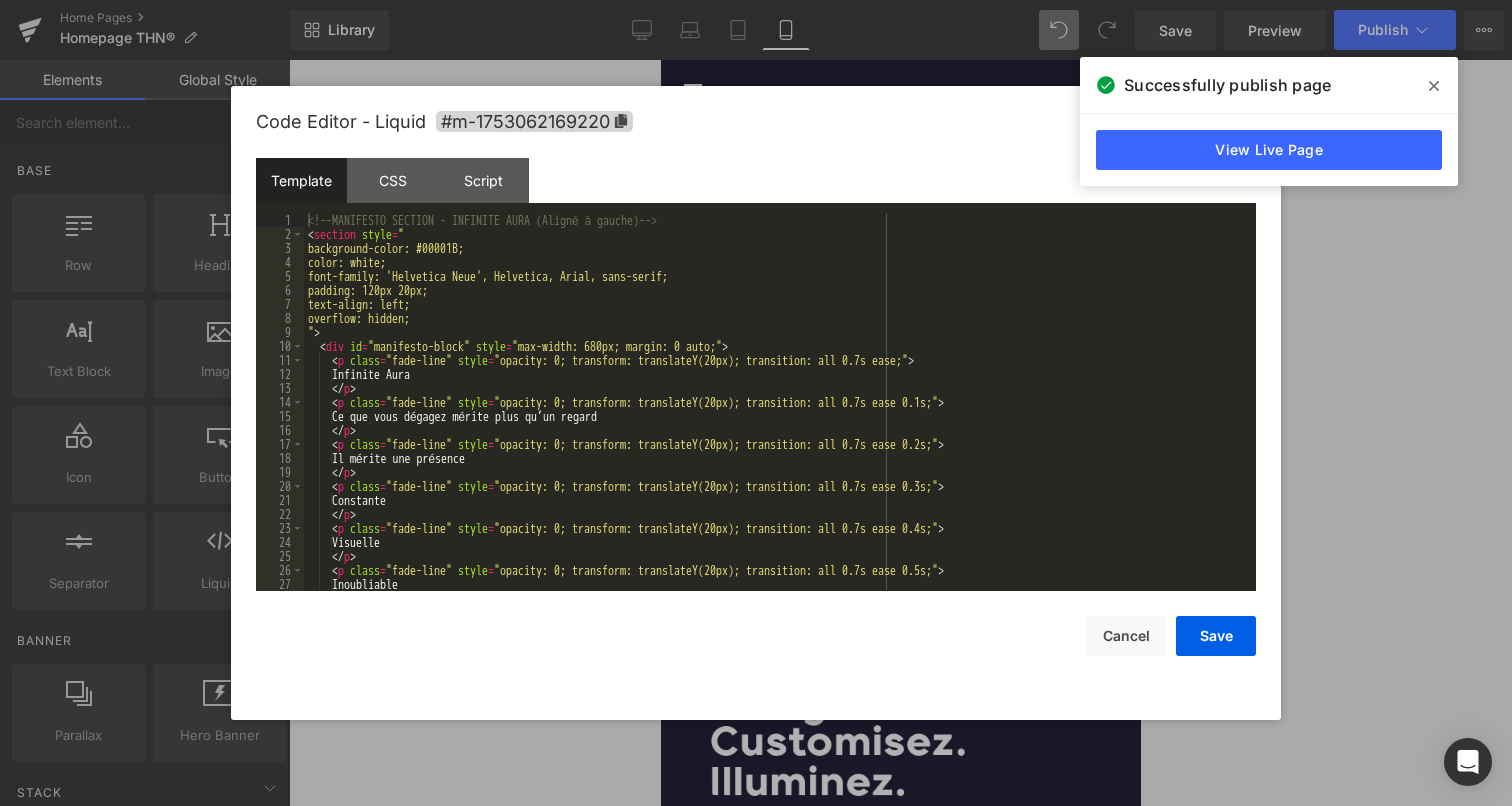 click on "<!--  MANIFESTO SECTION - INFINITE AURA (Aligné à gauche)  --> < section   style = "   background-color: #00001B;   color: white;   font-family: 'Helvetica Neue', Helvetica, Arial, sans-serif;   padding: 120px 20px;   text-align: left;   overflow: hidden; " >    < div   id = "manifesto-block"   style = "max-width: 680px; margin: 0 auto;" >       < p   class = "fade-line"   style = "opacity: 0; transform: translateY(20px); transition: all 0.7s ease;" >         Infinite Aura       </ p >       < p   class = "fade-line"   style = "opacity: 0; transform: translateY(20px); transition: all 0.7s ease 0.1s;" >         Ce que vous dégagez mérite plus qu’un regard       </ p >       < p   class = "fade-line"   style = "opacity: 0; transform: translateY(20px); transition: all 0.7s ease 0.2s;" >         Il mérite une présence       </ p >       < p   class = "fade-line"   style = "opacity: 0; transform: translateY(20px); transition: all 0.7s ease 0.3s;" >         Constante       </ p >       < p   class =   style" at bounding box center (776, 416) 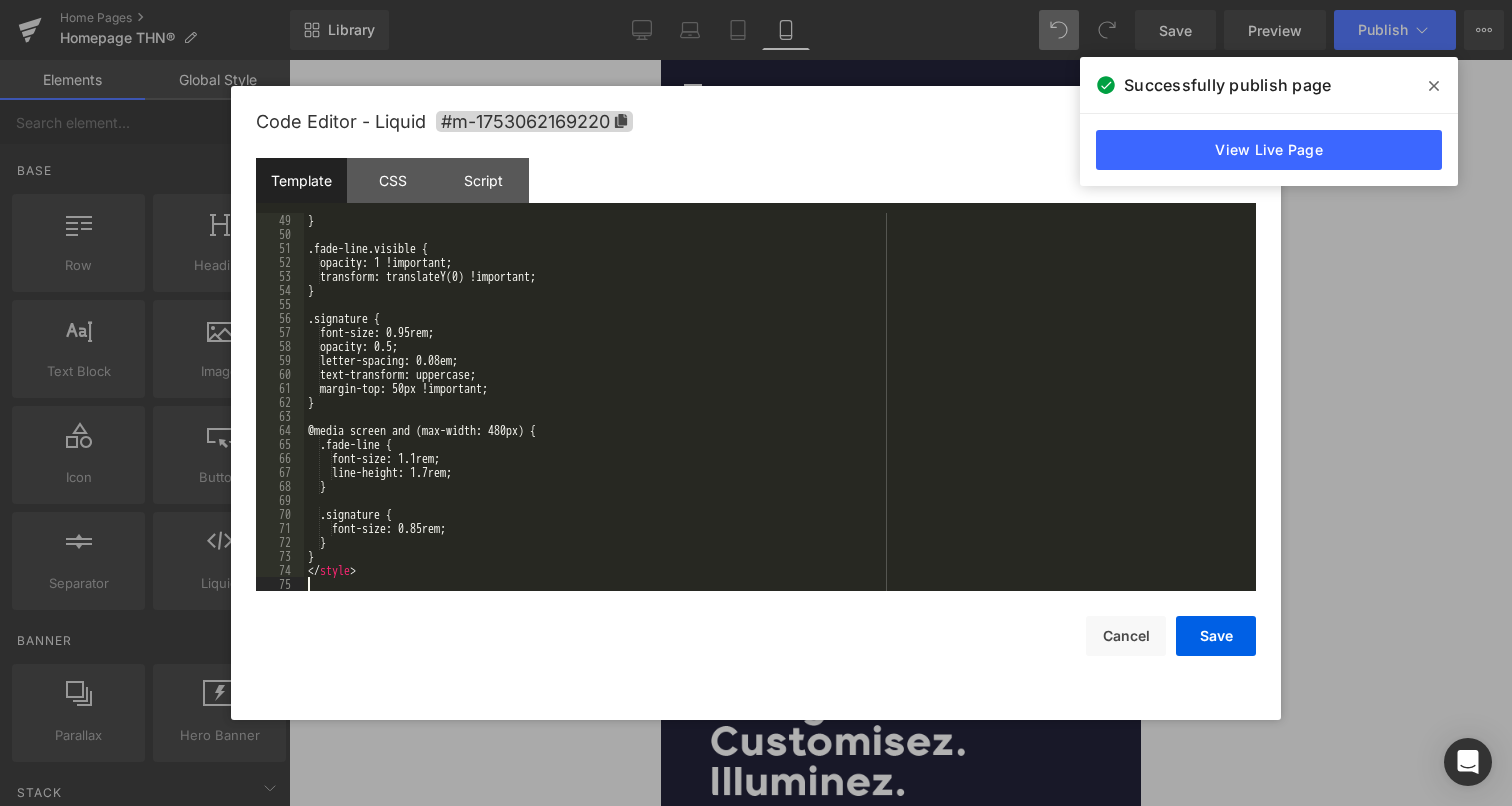 scroll, scrollTop: 672, scrollLeft: 0, axis: vertical 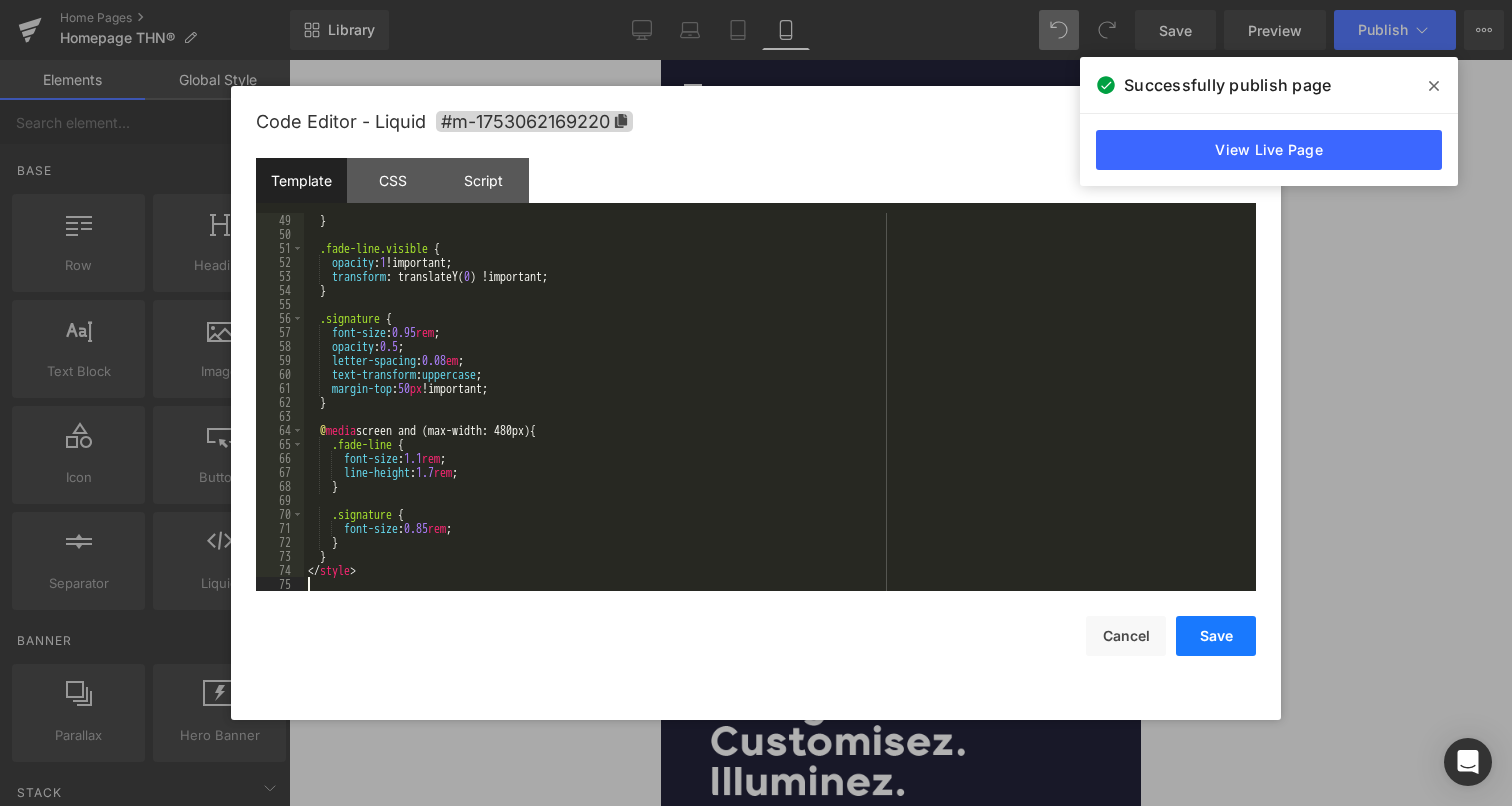 click on "Save" at bounding box center [1216, 636] 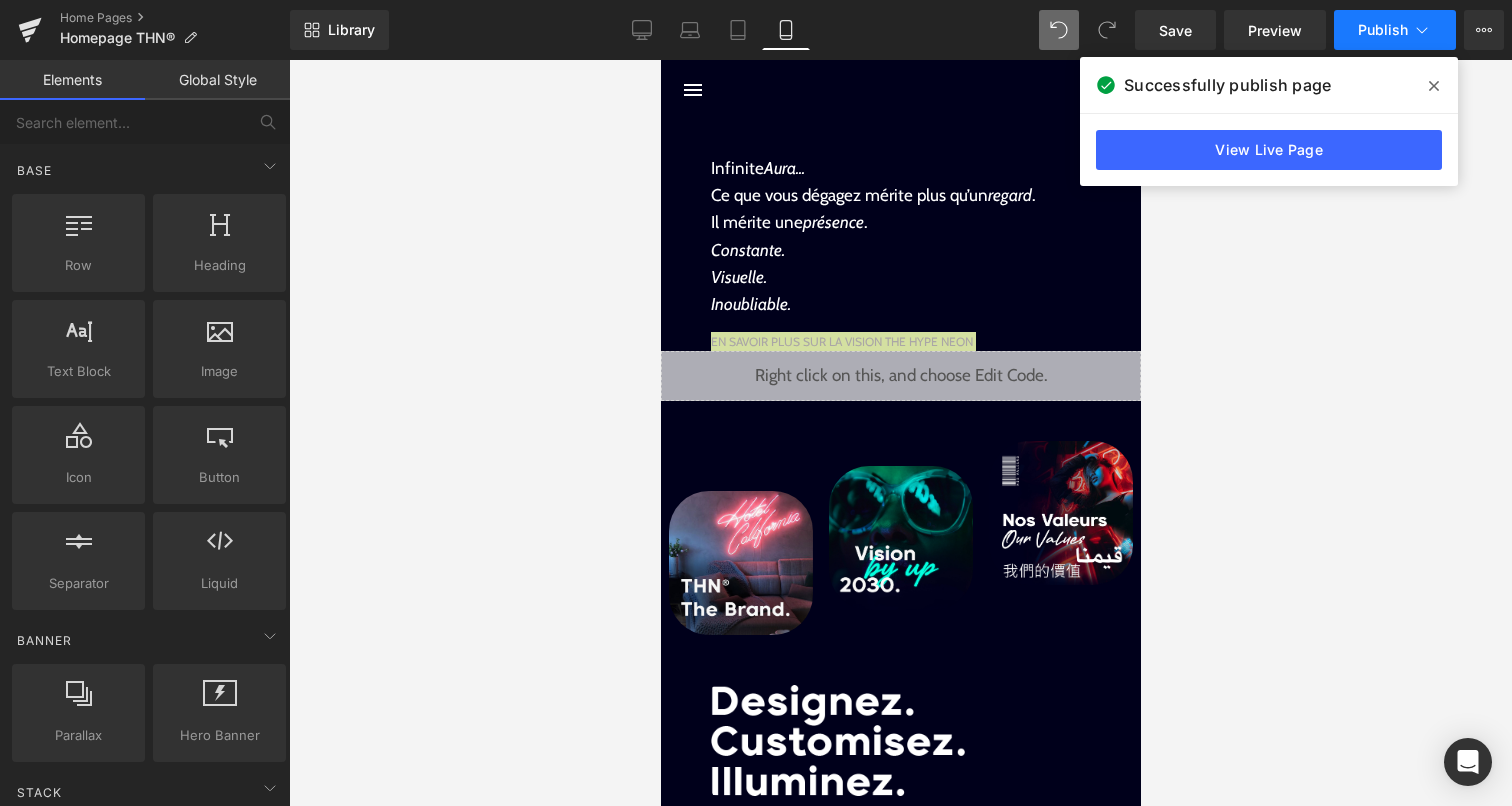 click on "Publish" at bounding box center [1383, 30] 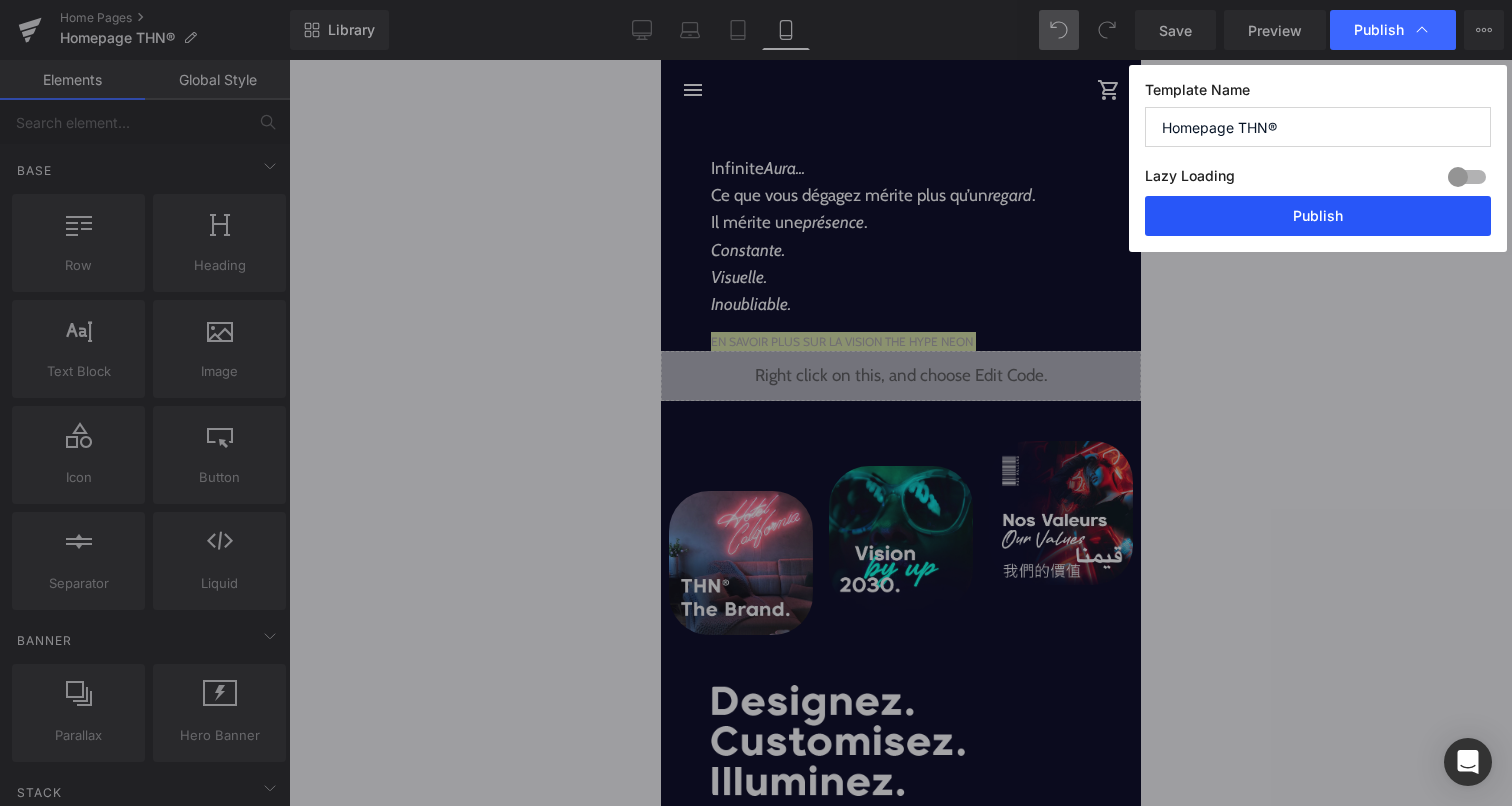 click on "Publish" at bounding box center (1318, 216) 